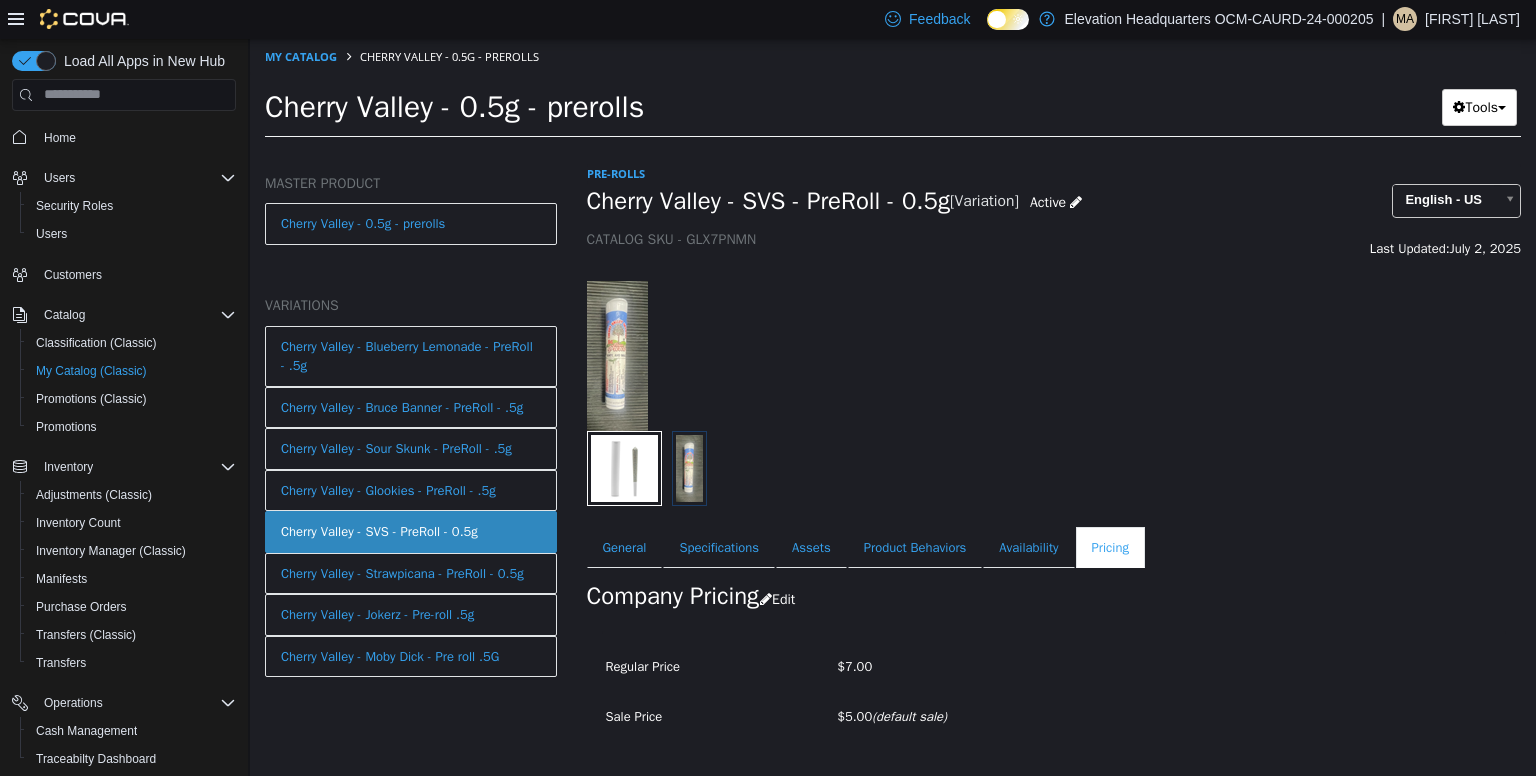 scroll, scrollTop: 0, scrollLeft: 0, axis: both 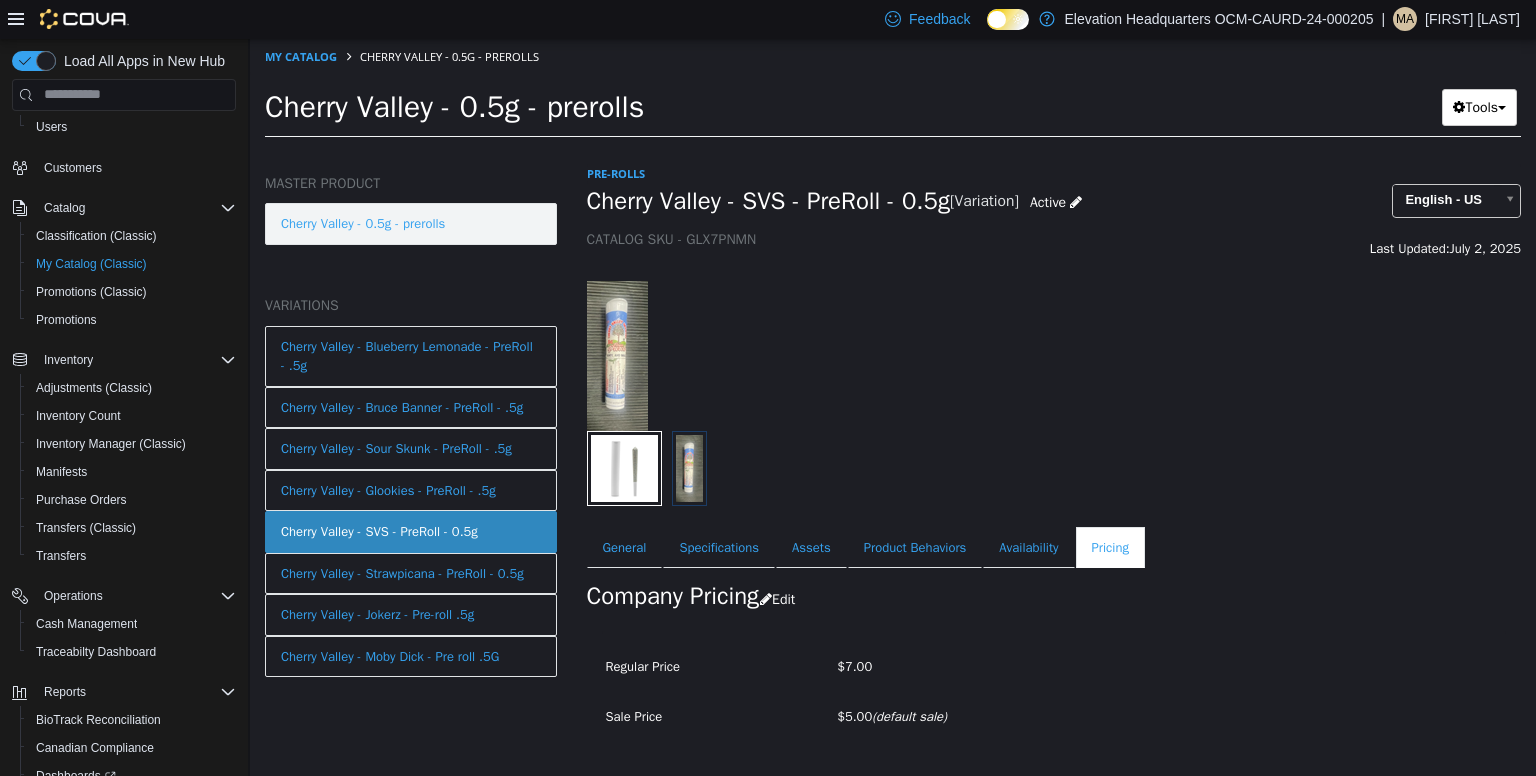 click on "Cherry Valley - 0.5g - prerolls" at bounding box center (411, 223) 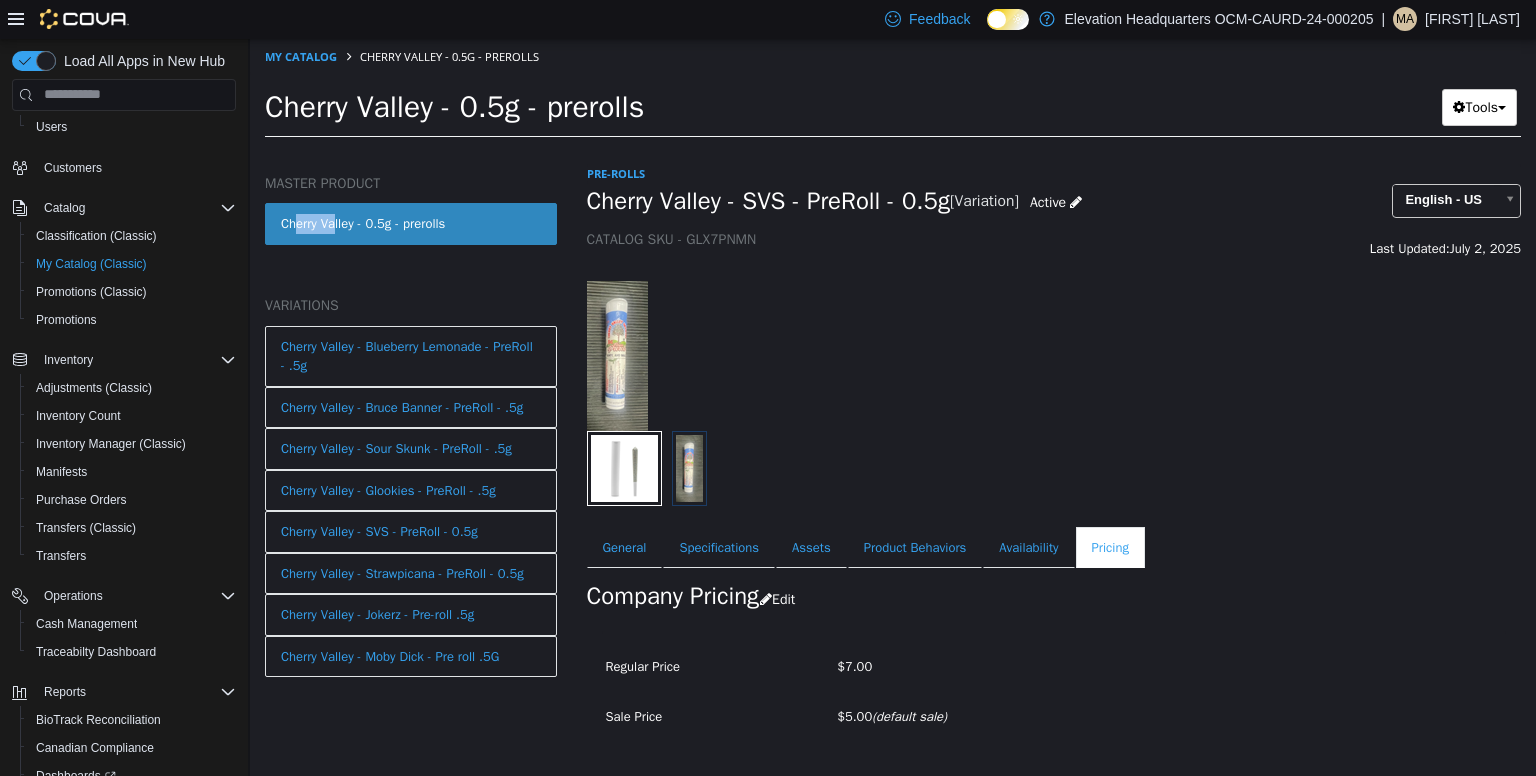 click on "Cherry Valley - 0.5g - prerolls" at bounding box center (411, 223) 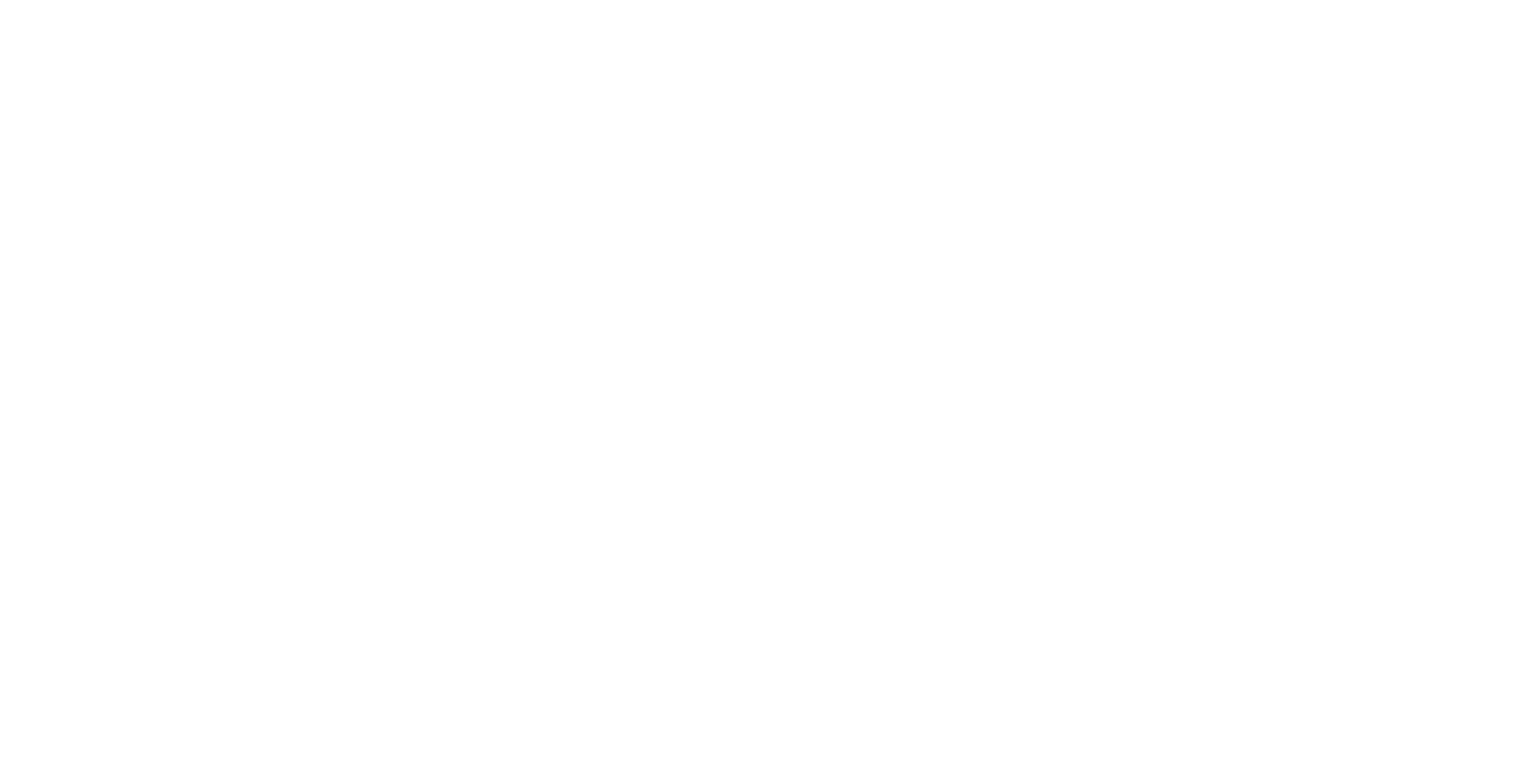 scroll, scrollTop: 0, scrollLeft: 0, axis: both 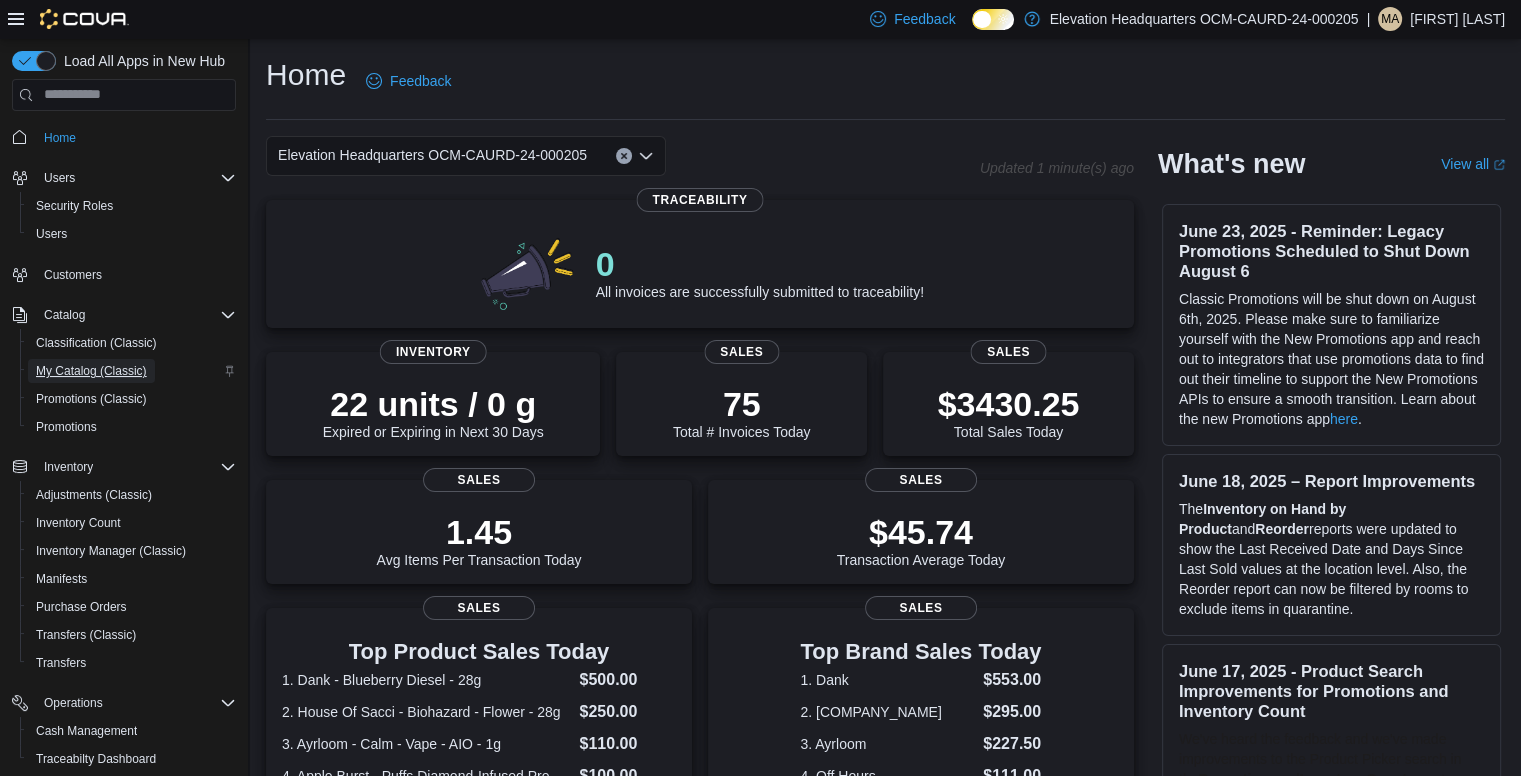 click on "My Catalog (Classic)" at bounding box center (91, 371) 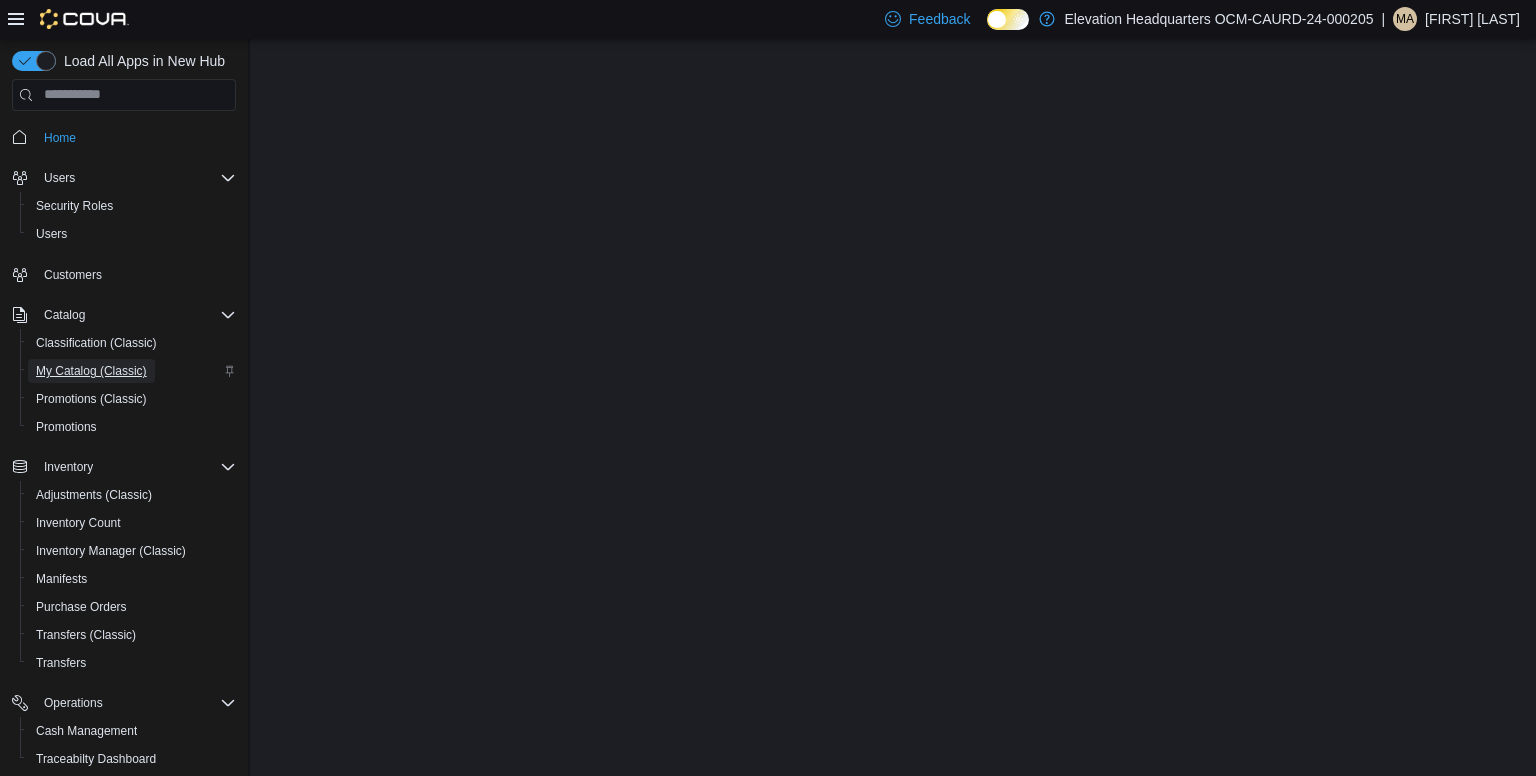 scroll, scrollTop: 0, scrollLeft: 0, axis: both 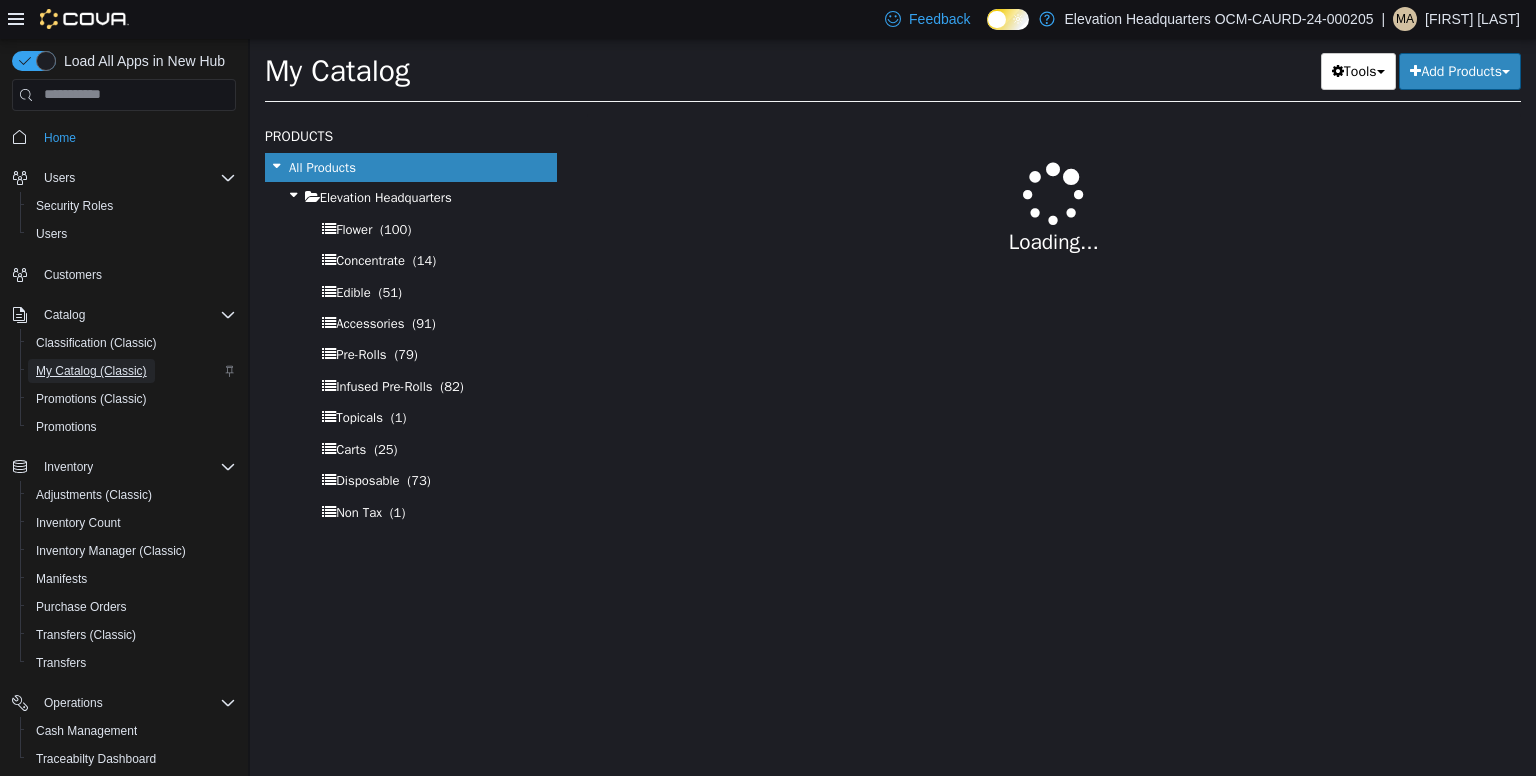 select on "**********" 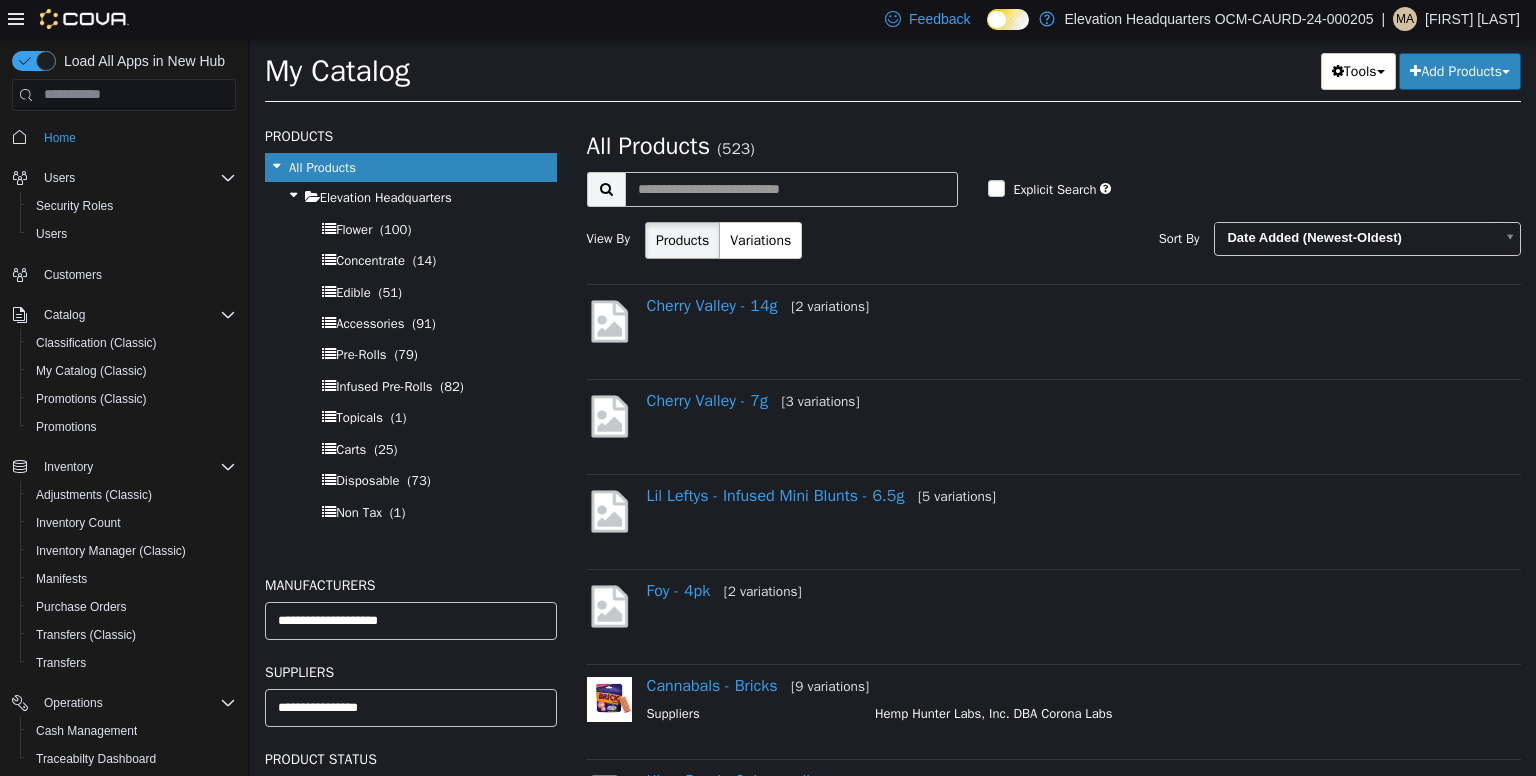 click at bounding box center (294, 194) 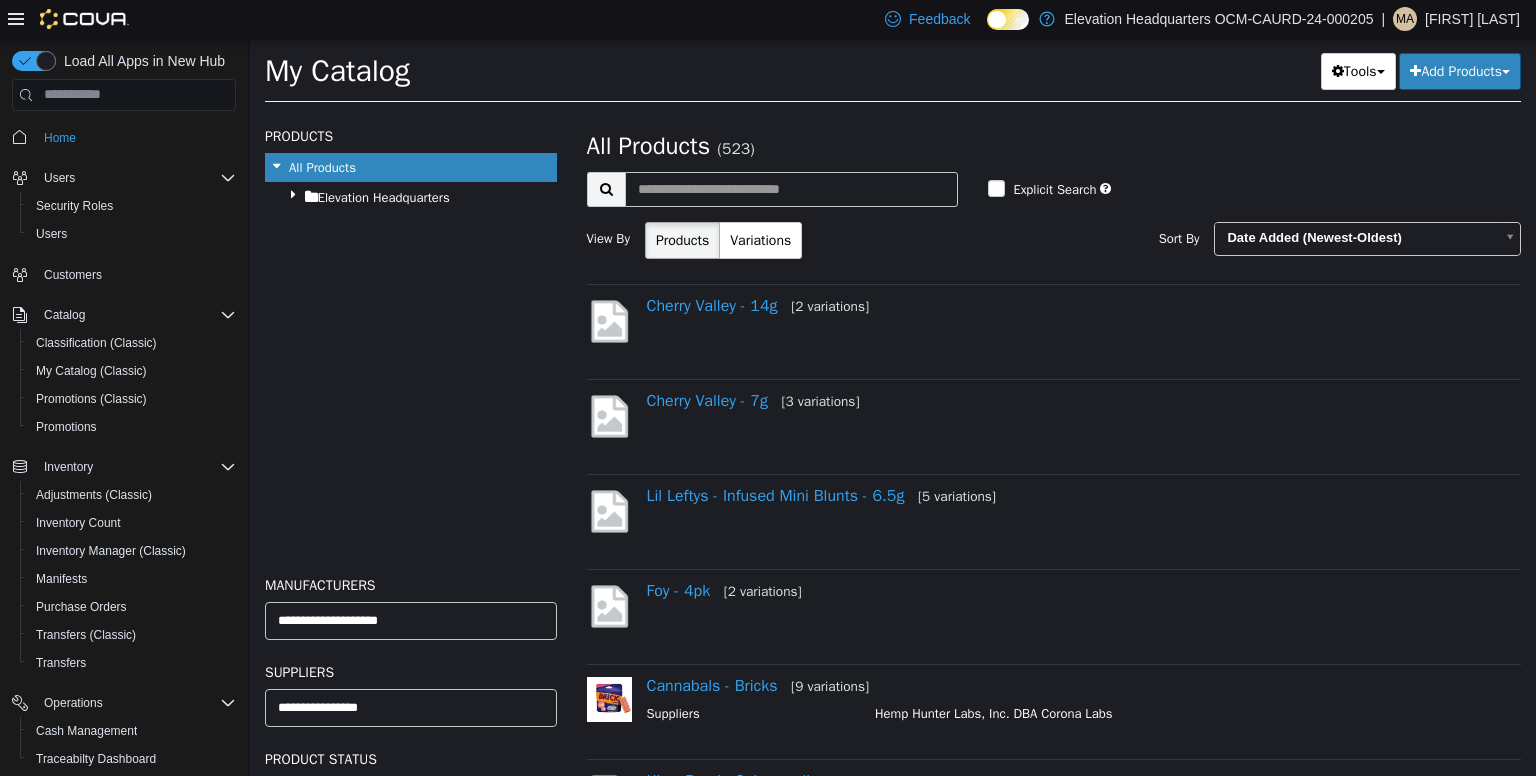 click at bounding box center (294, 194) 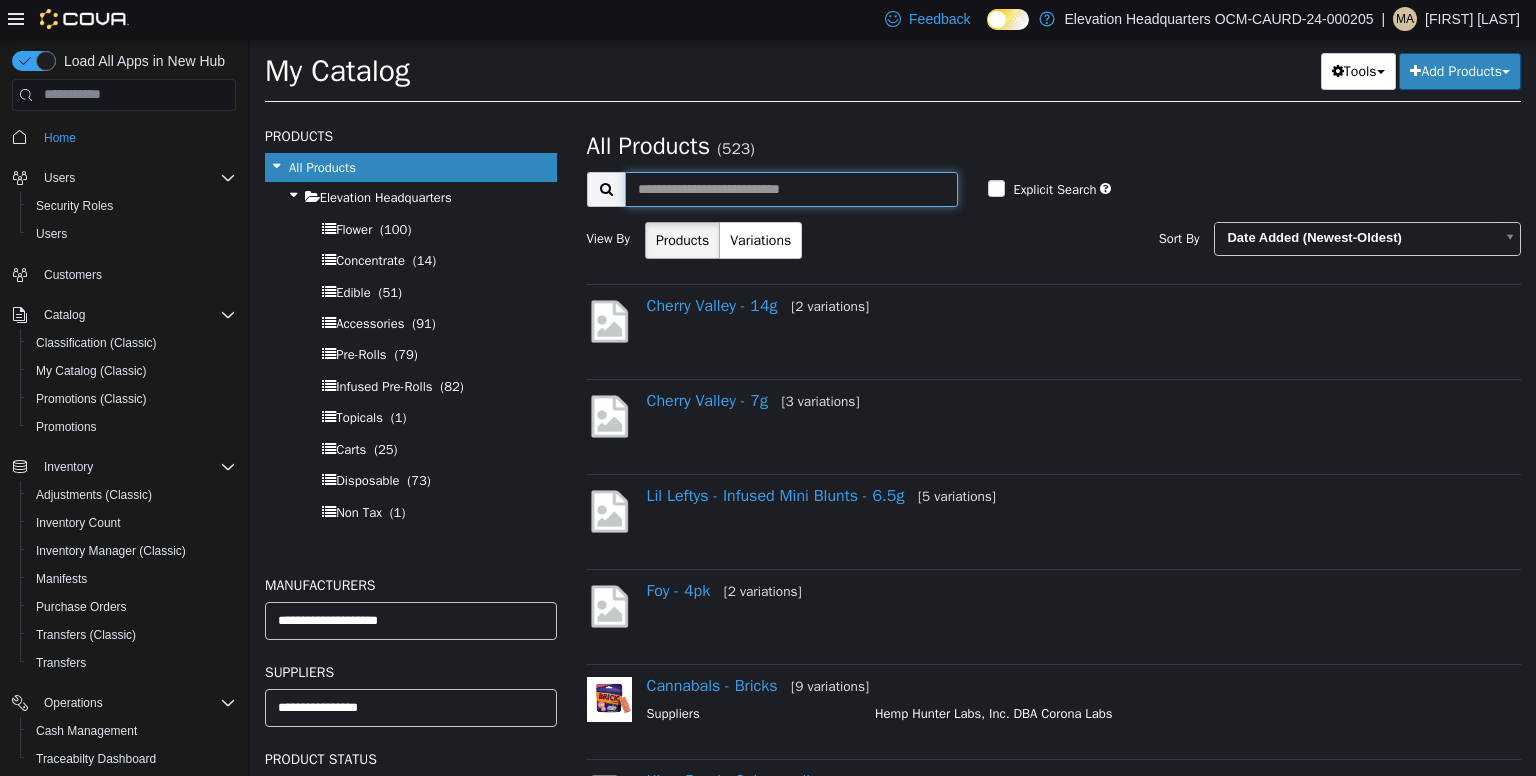 click at bounding box center [792, 188] 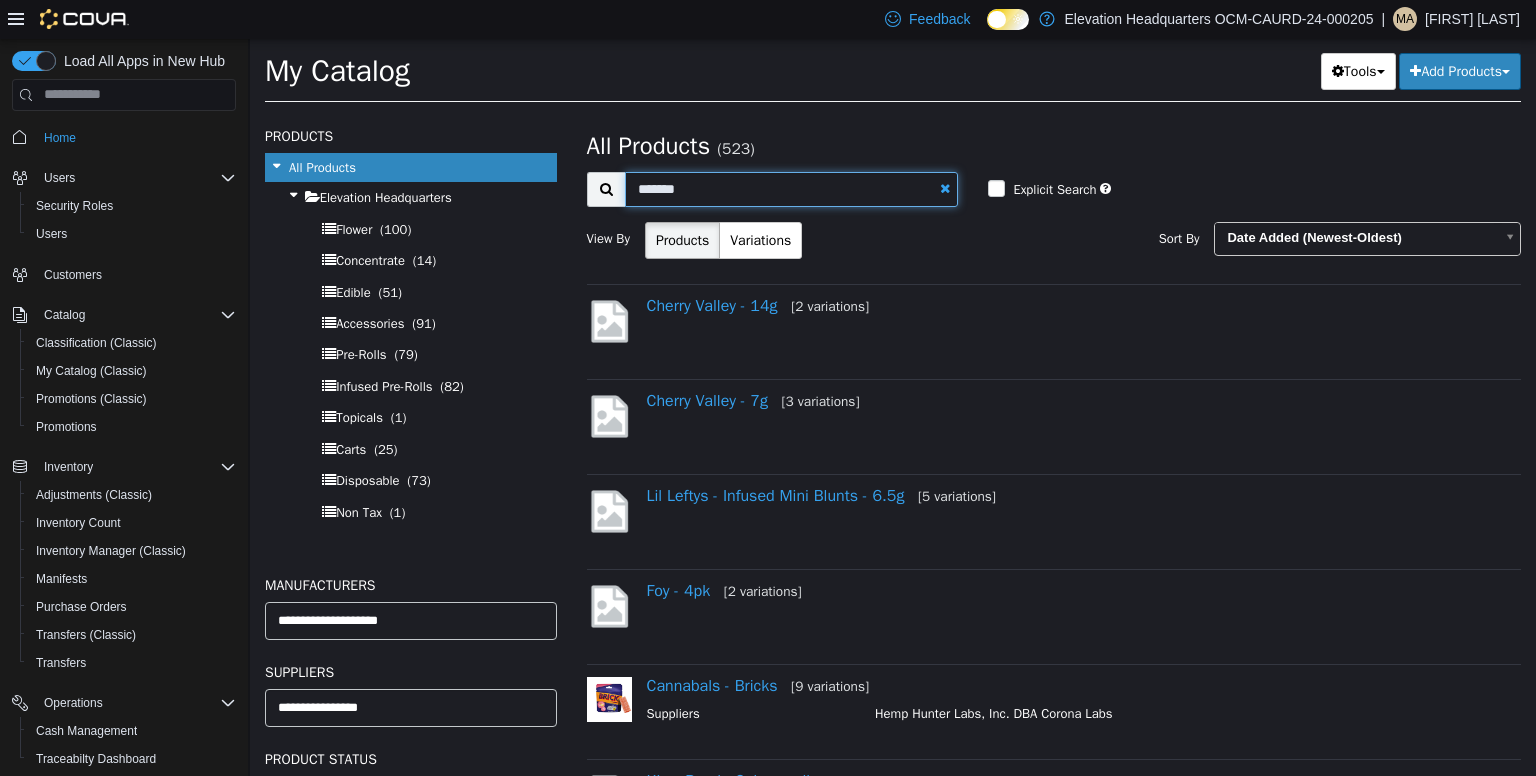 type on "*******" 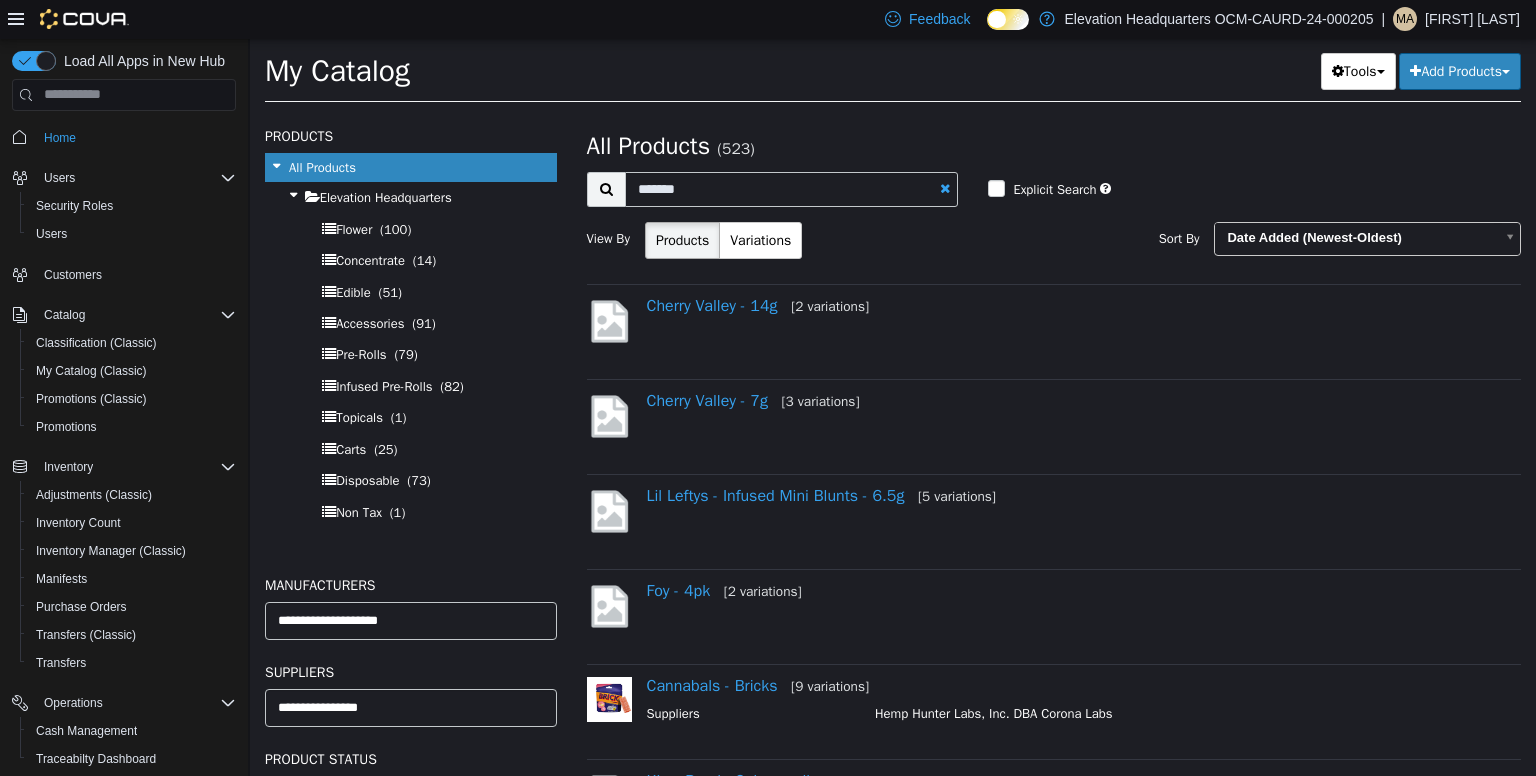 select on "**********" 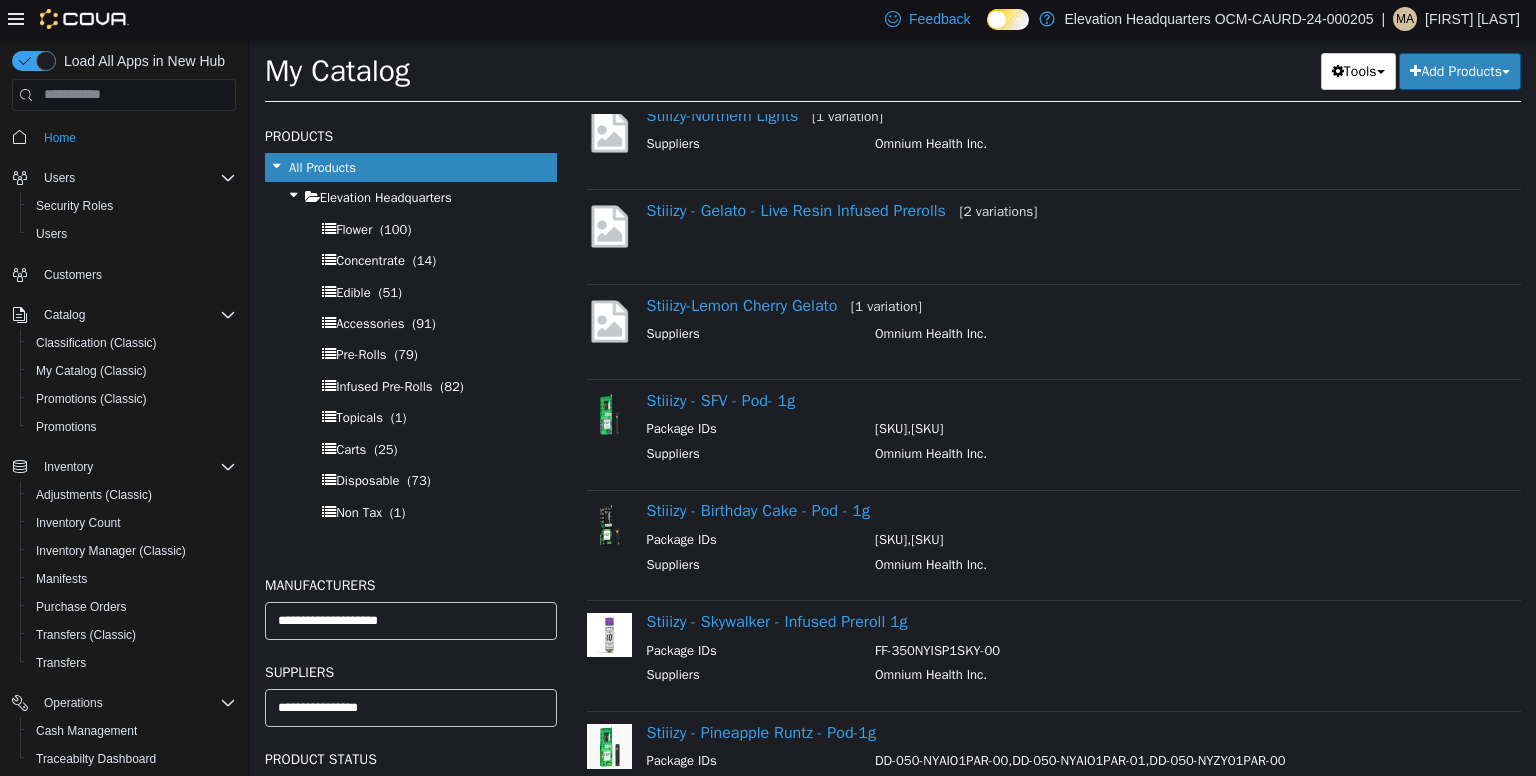 scroll, scrollTop: 188, scrollLeft: 0, axis: vertical 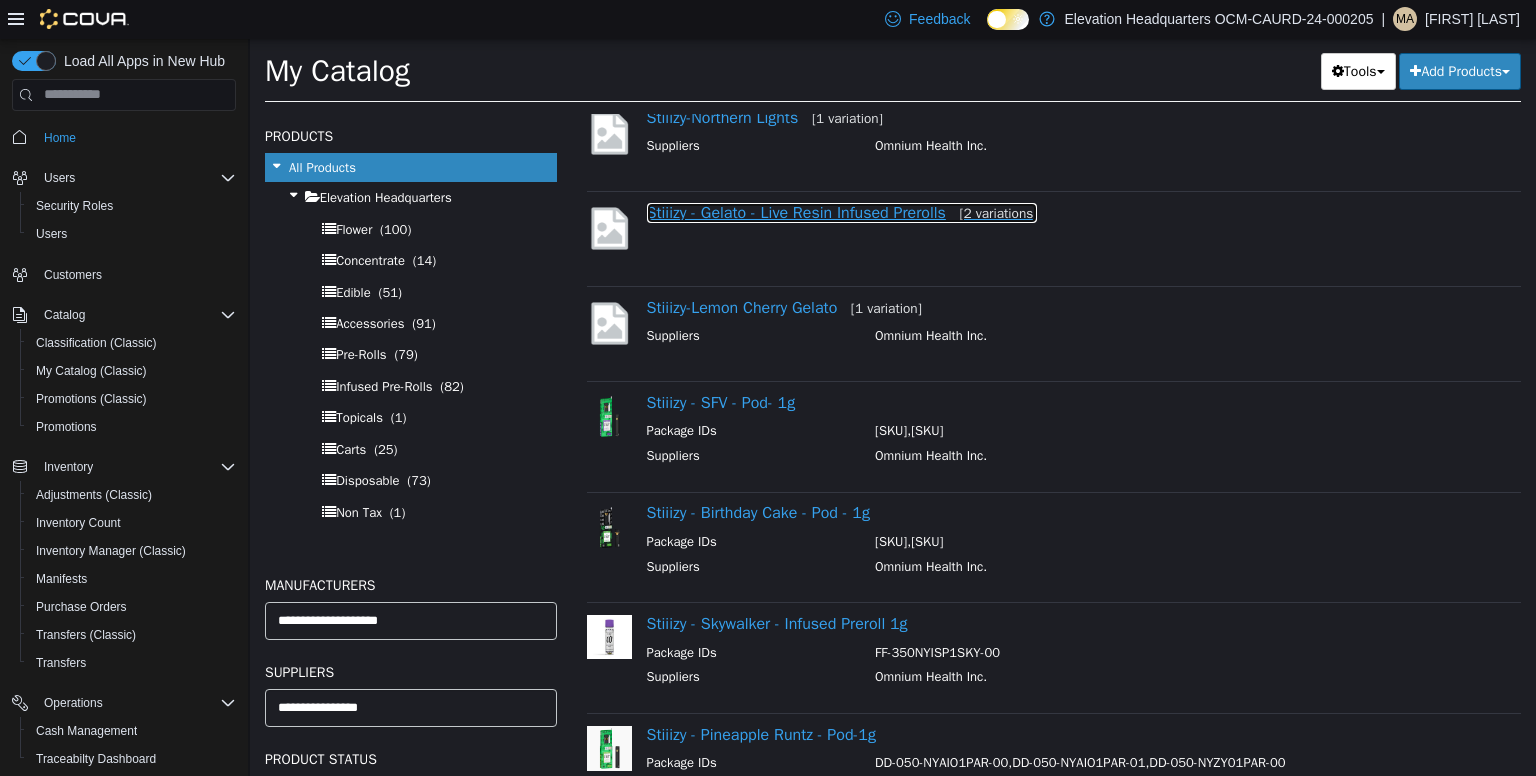 click on "Stiiizy - Gelato - Live Resin Infused Prerolls
[2 variations]" at bounding box center [842, 212] 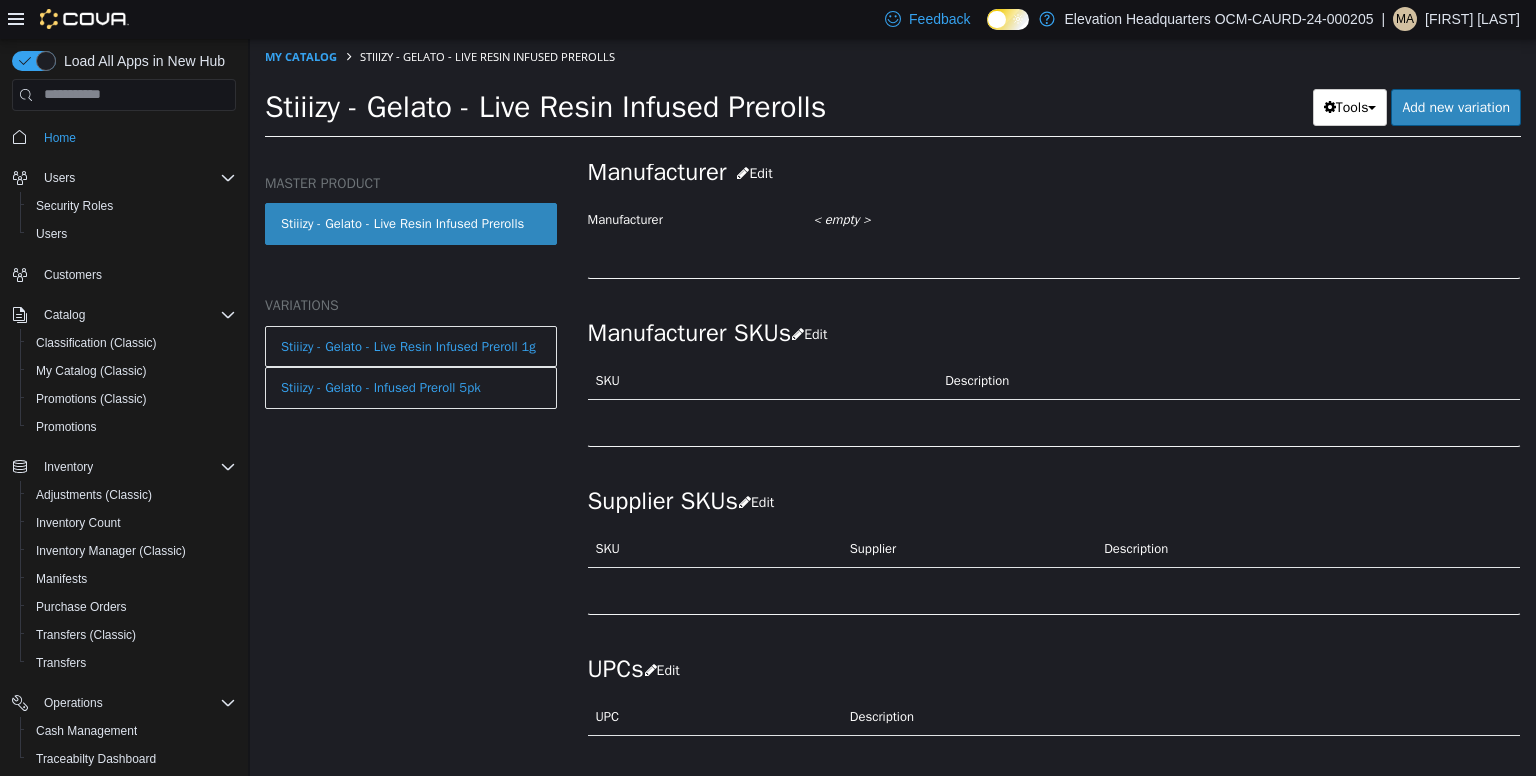 scroll, scrollTop: 1163, scrollLeft: 0, axis: vertical 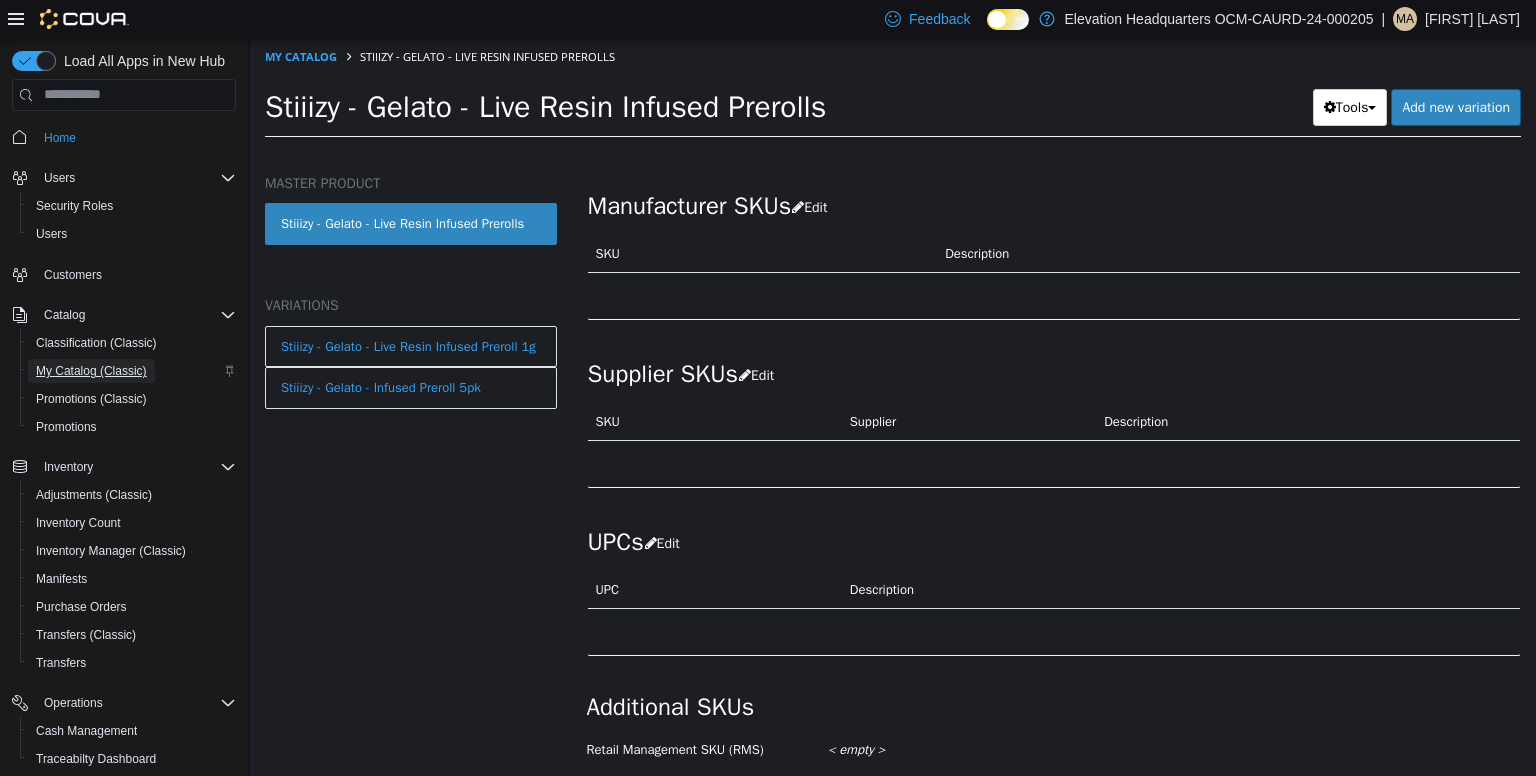 click on "My Catalog (Classic)" at bounding box center [91, 371] 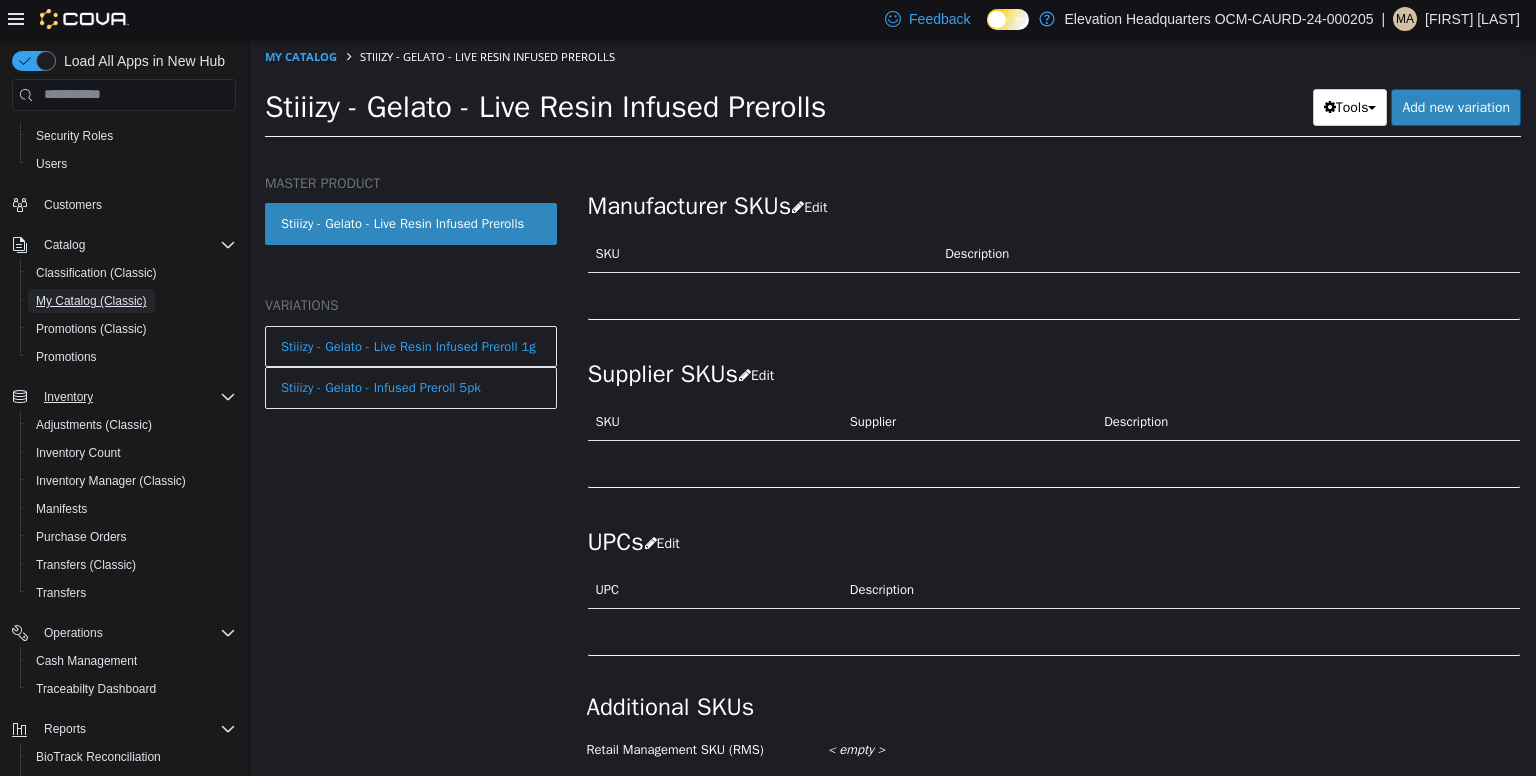 scroll, scrollTop: 146, scrollLeft: 0, axis: vertical 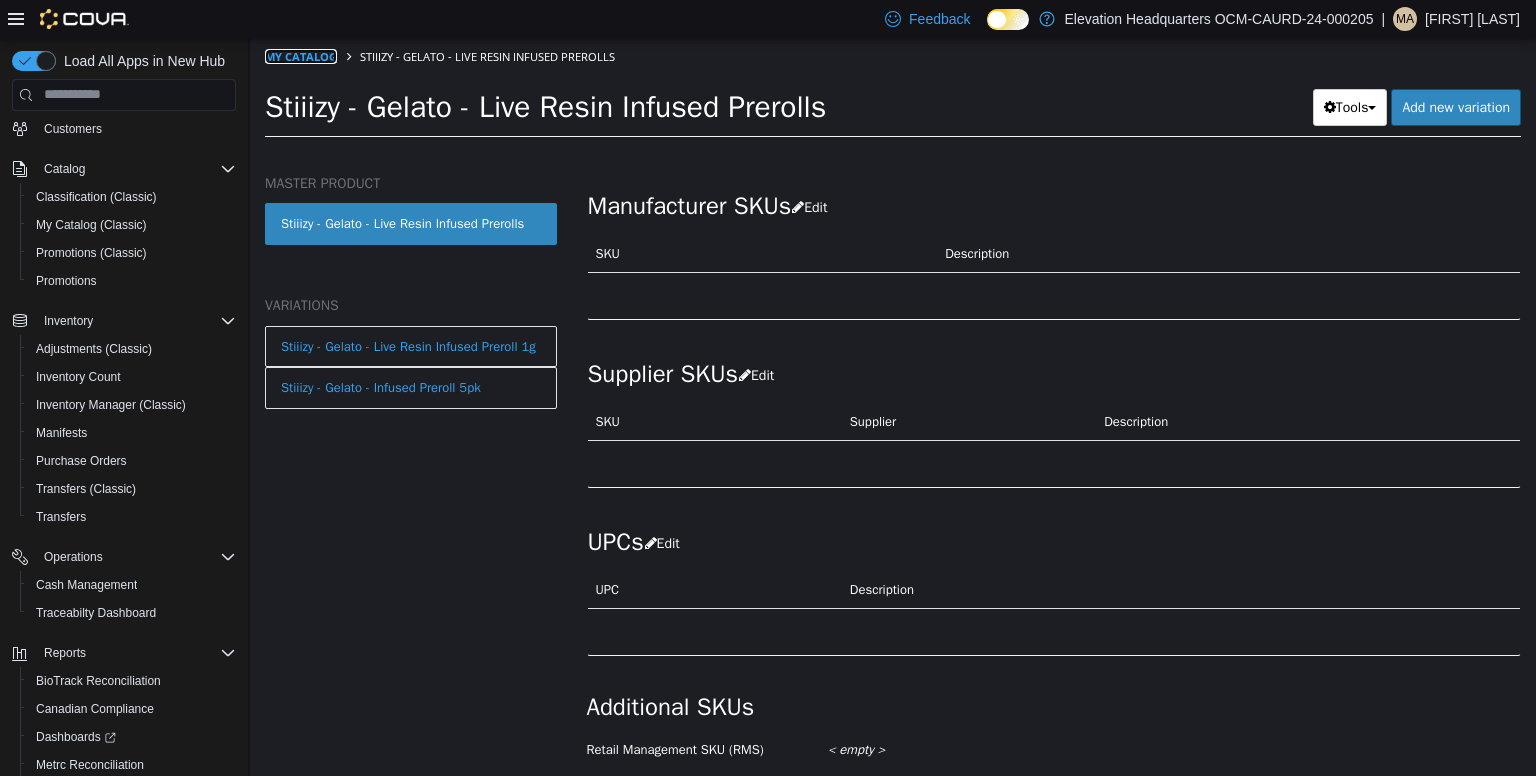 click on "My Catalog" at bounding box center (301, 55) 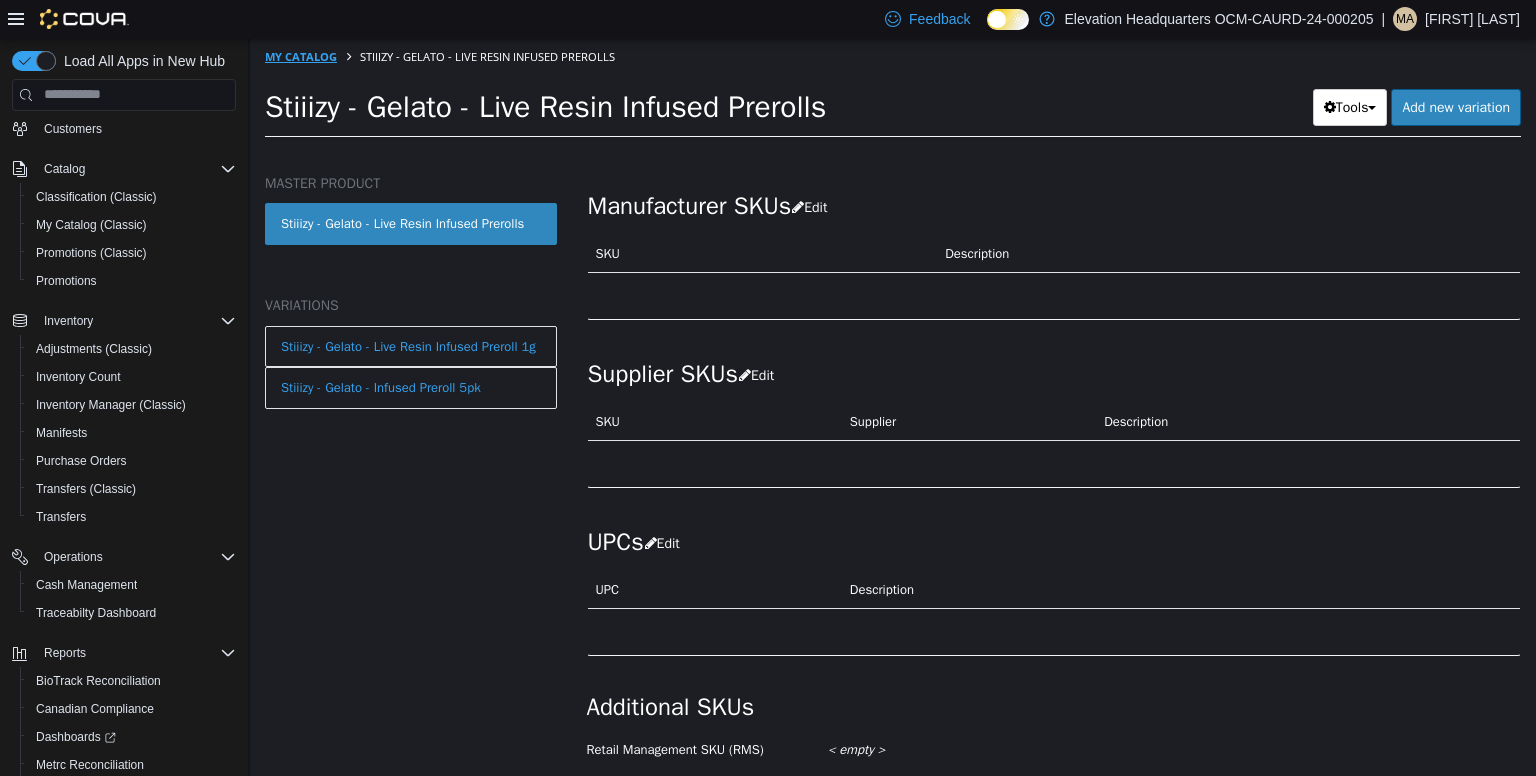 select on "**********" 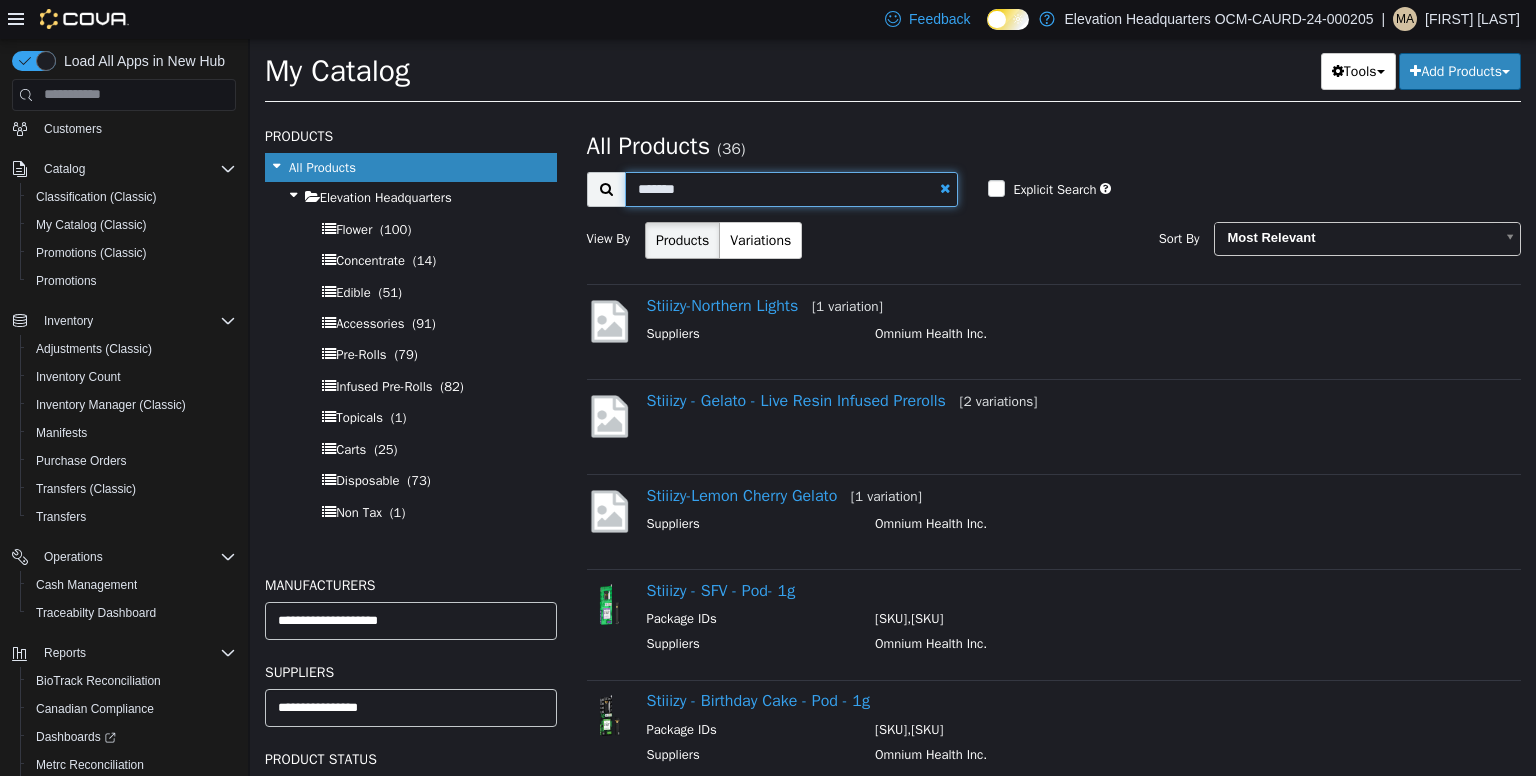 click on "*******" at bounding box center (792, 188) 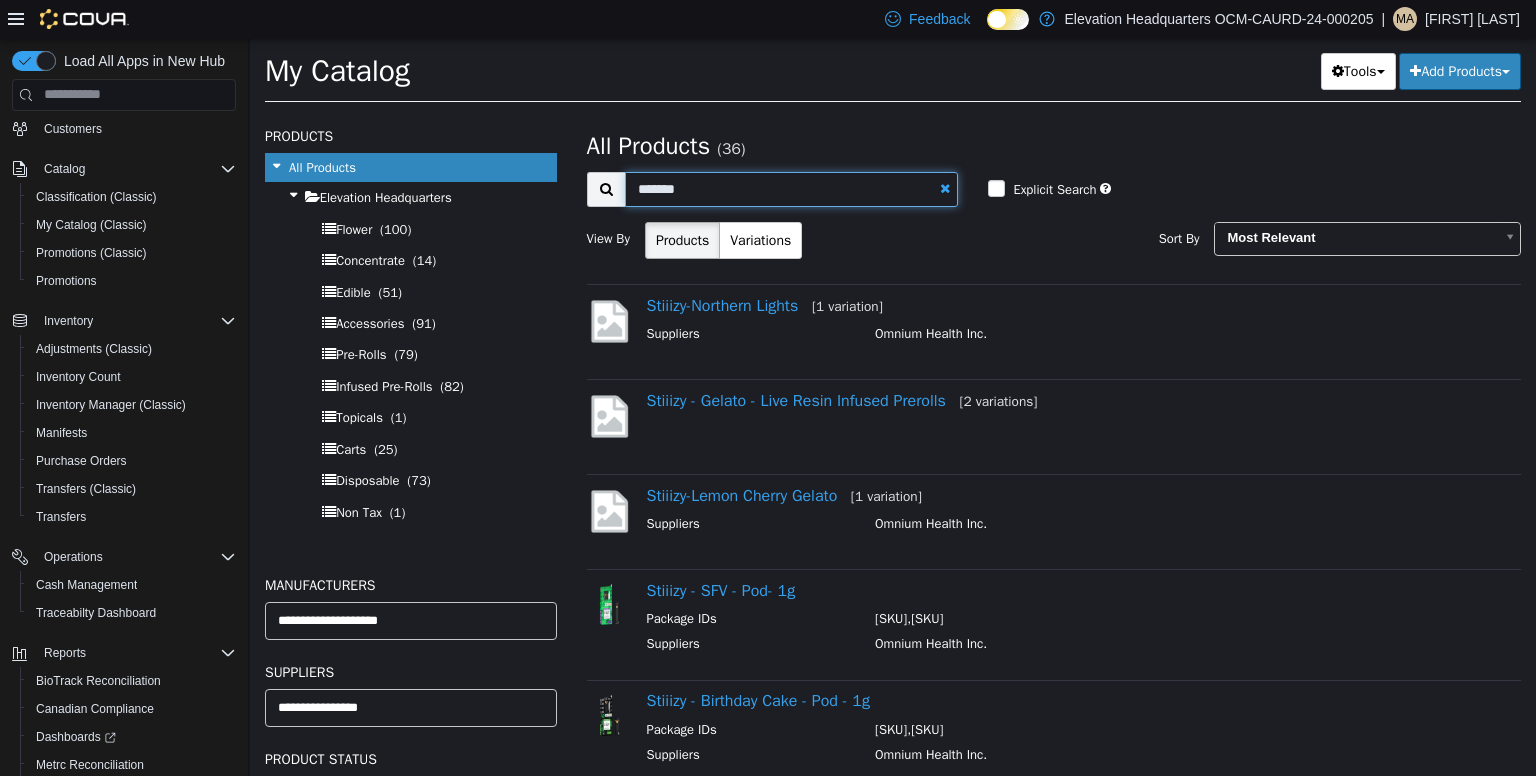 click on "*******" at bounding box center [792, 188] 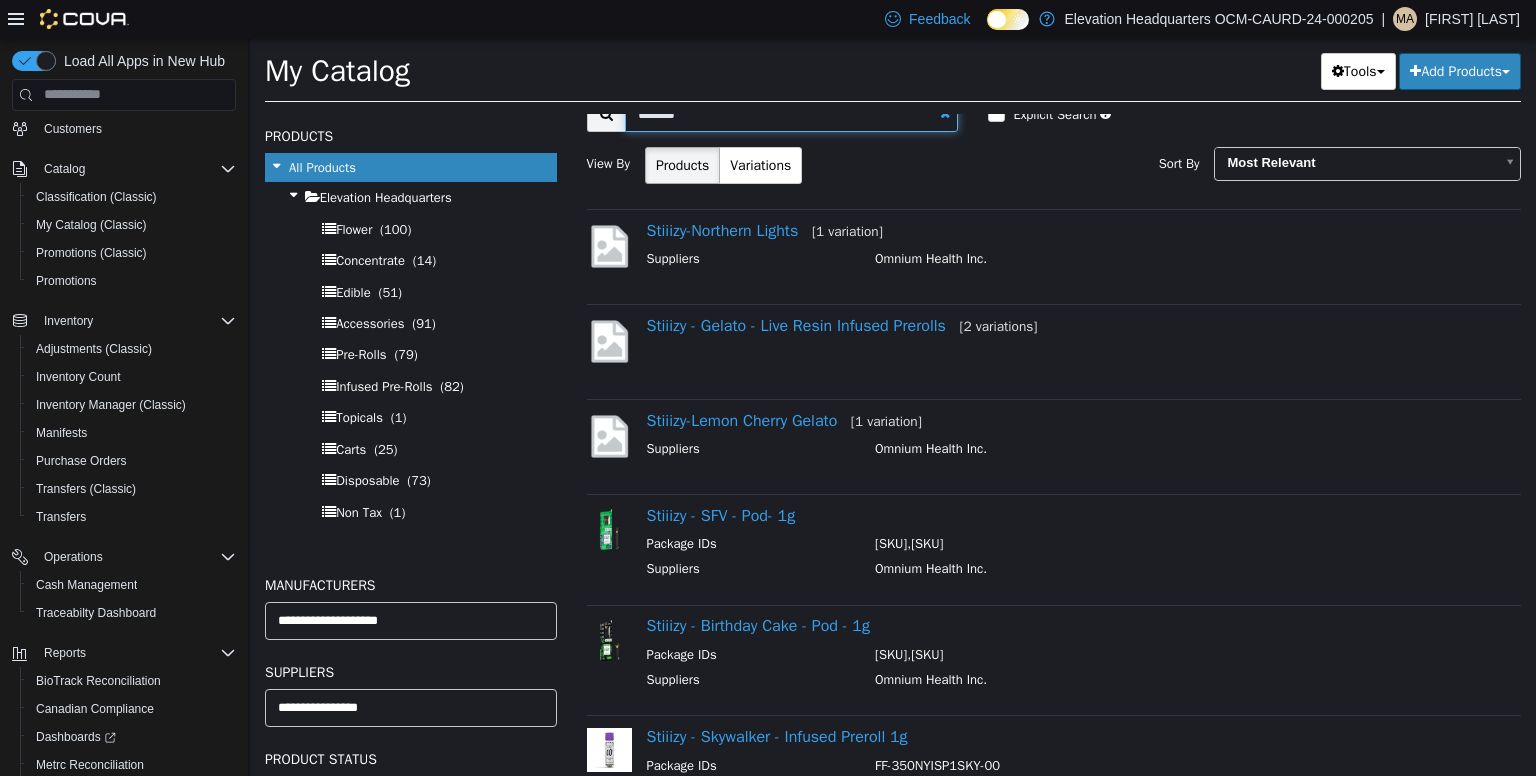 scroll, scrollTop: 0, scrollLeft: 0, axis: both 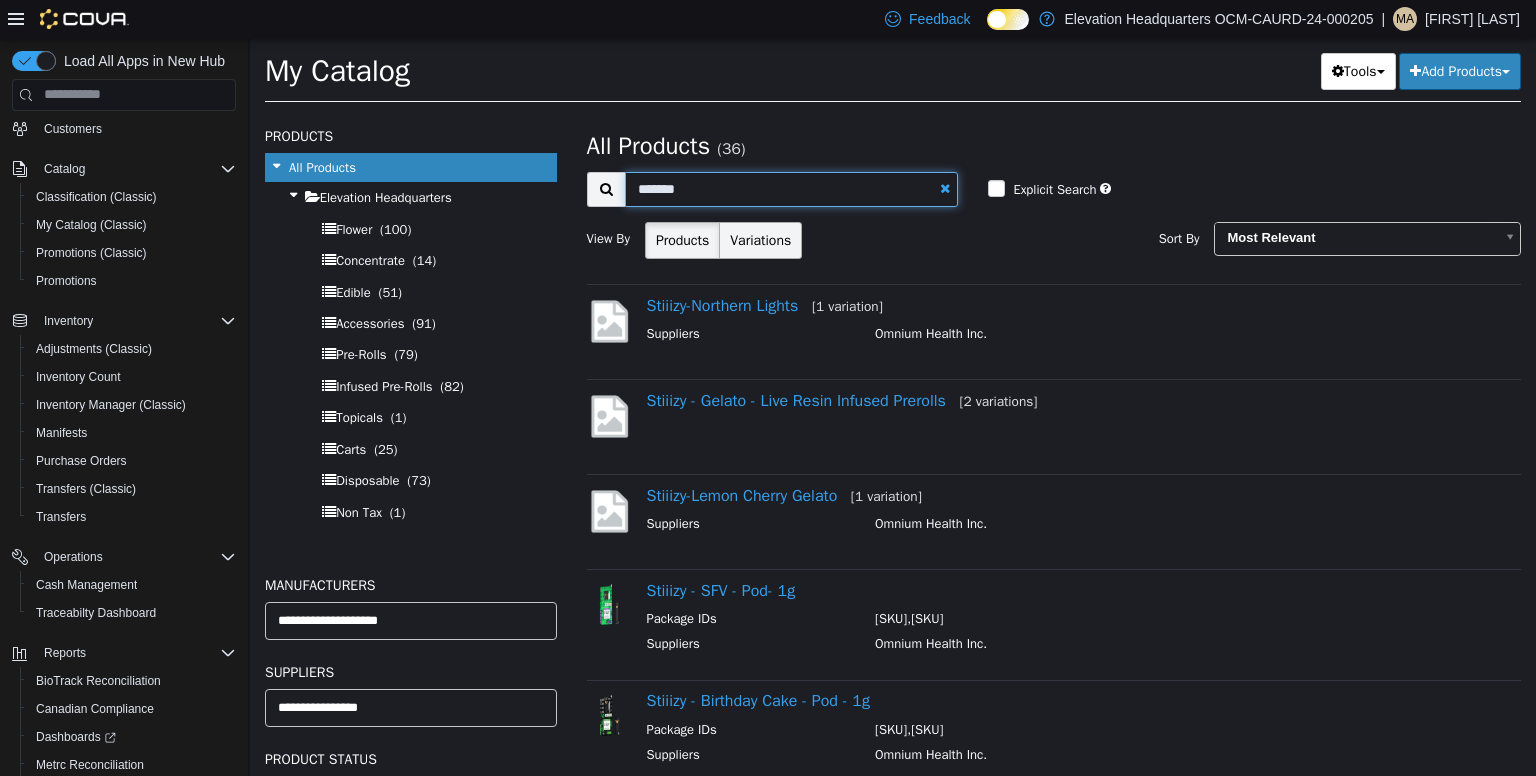 type on "*******" 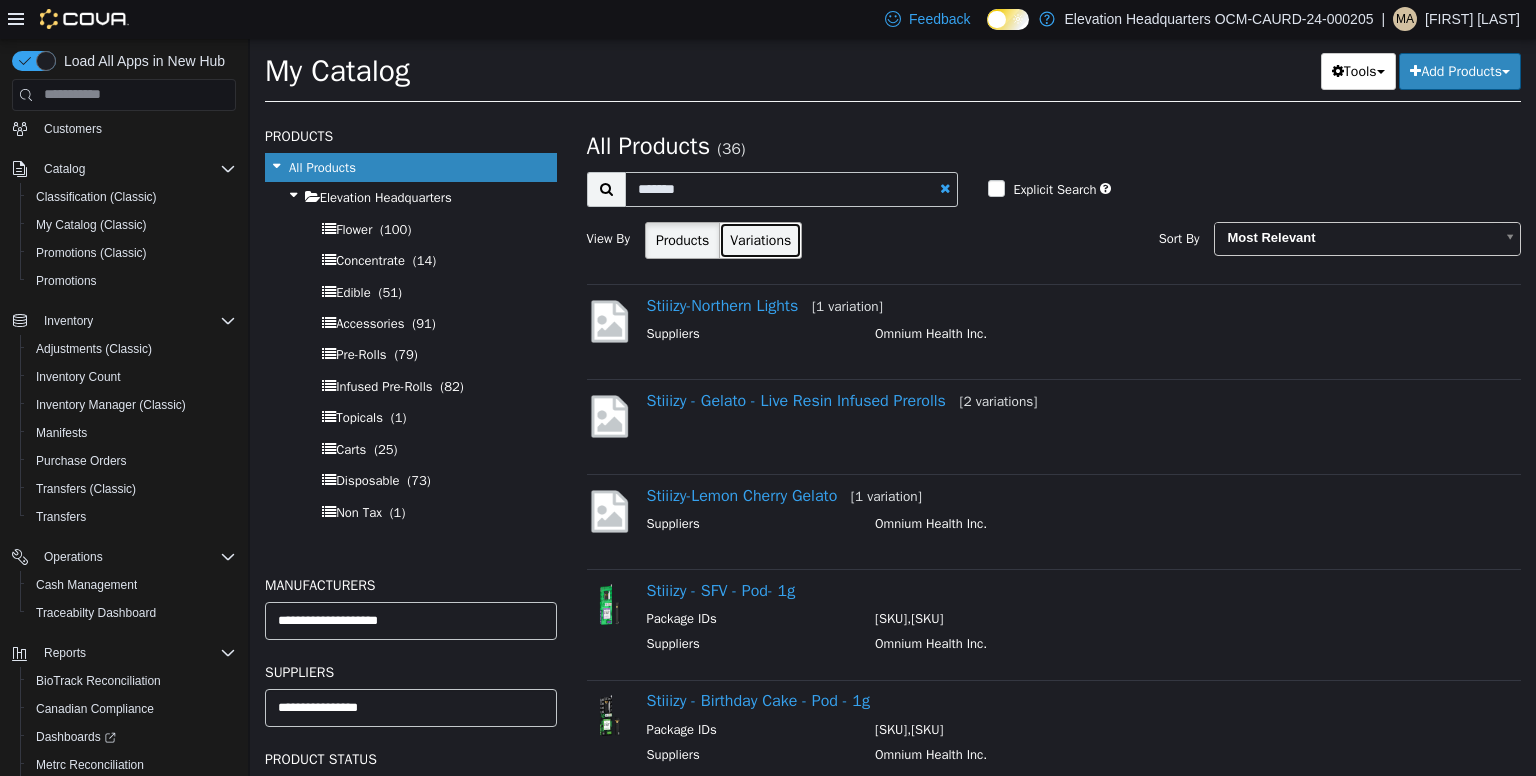 click on "Variations" at bounding box center [760, 239] 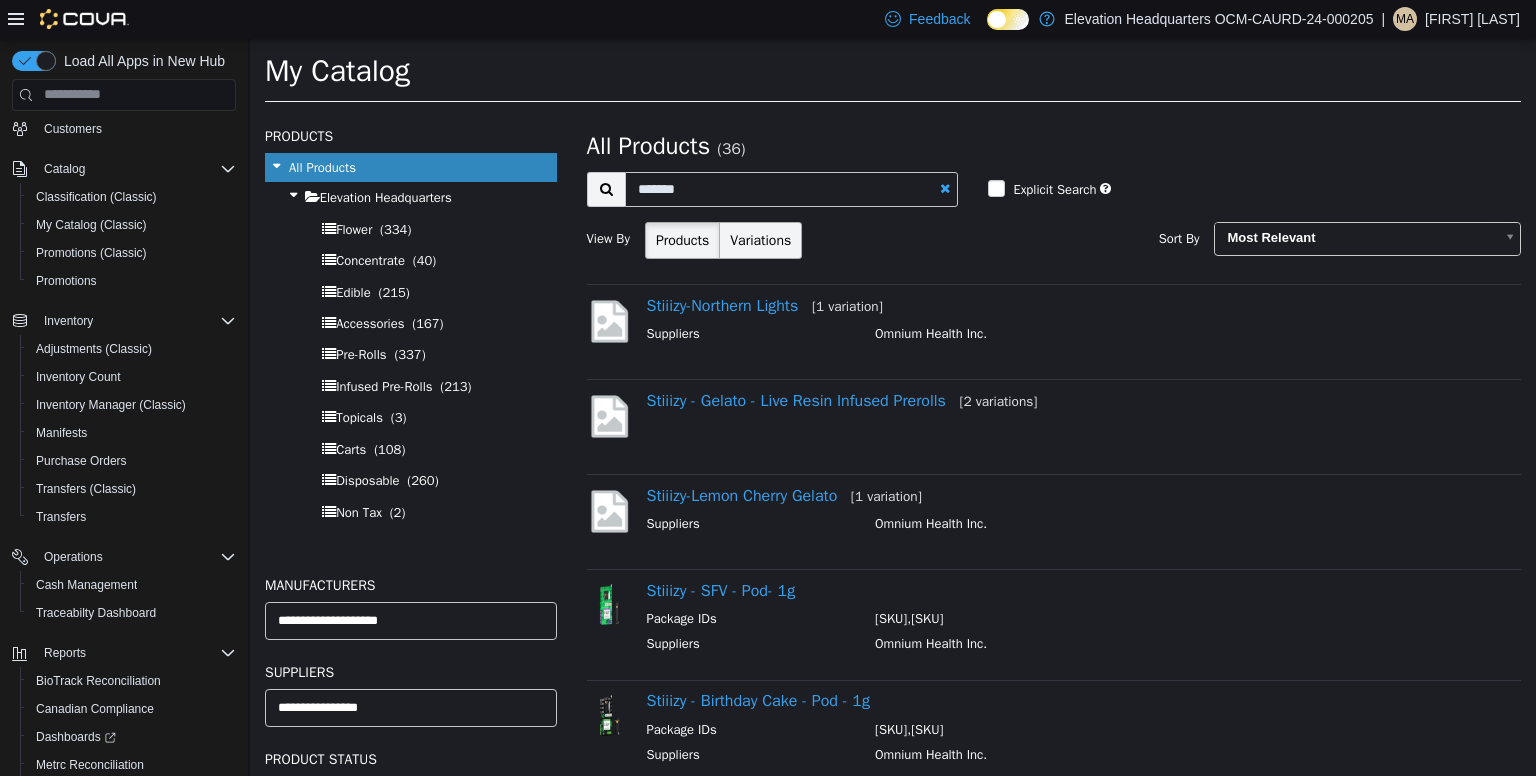 select on "**********" 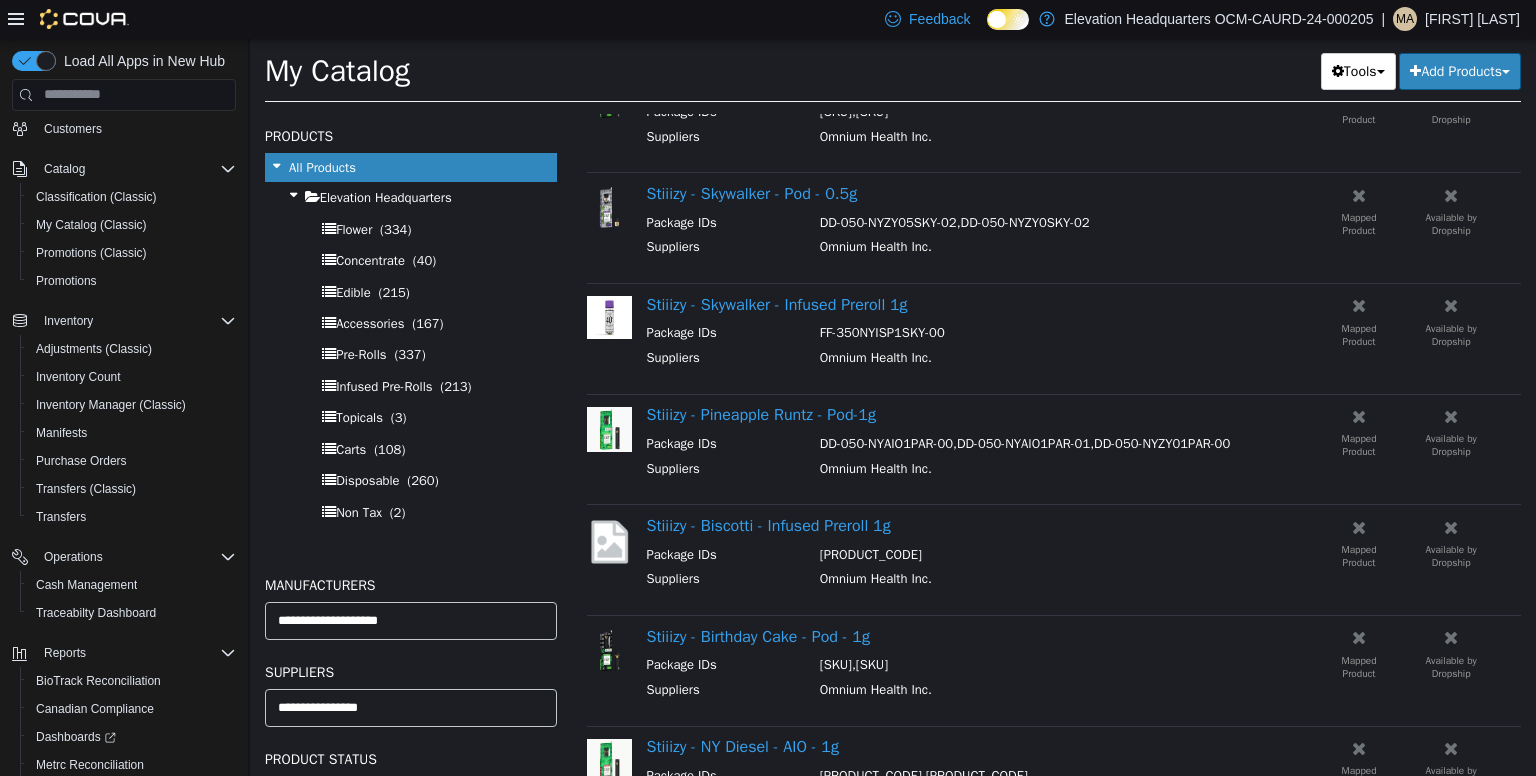 scroll, scrollTop: 0, scrollLeft: 0, axis: both 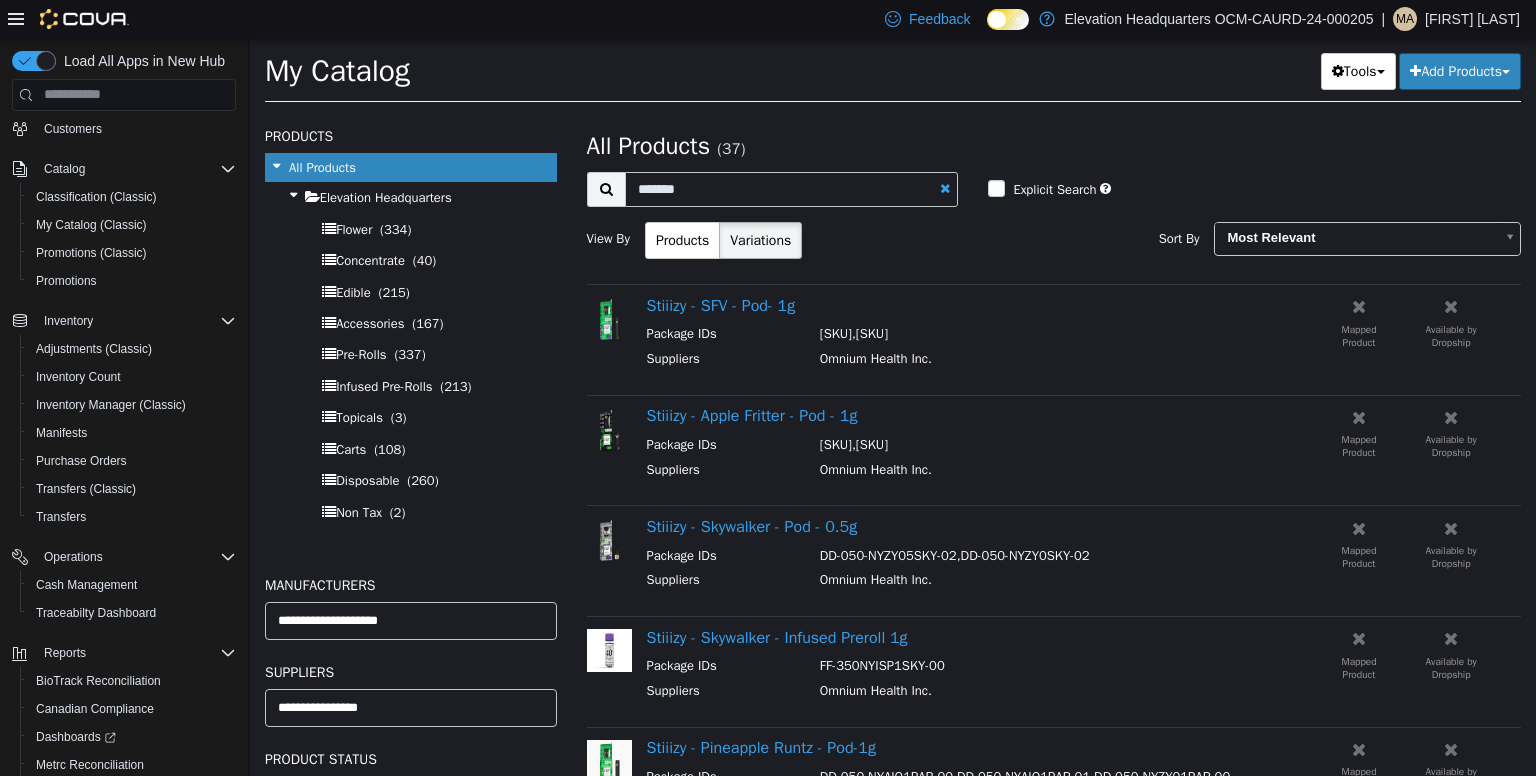 click on "Add Products" at bounding box center (1460, 70) 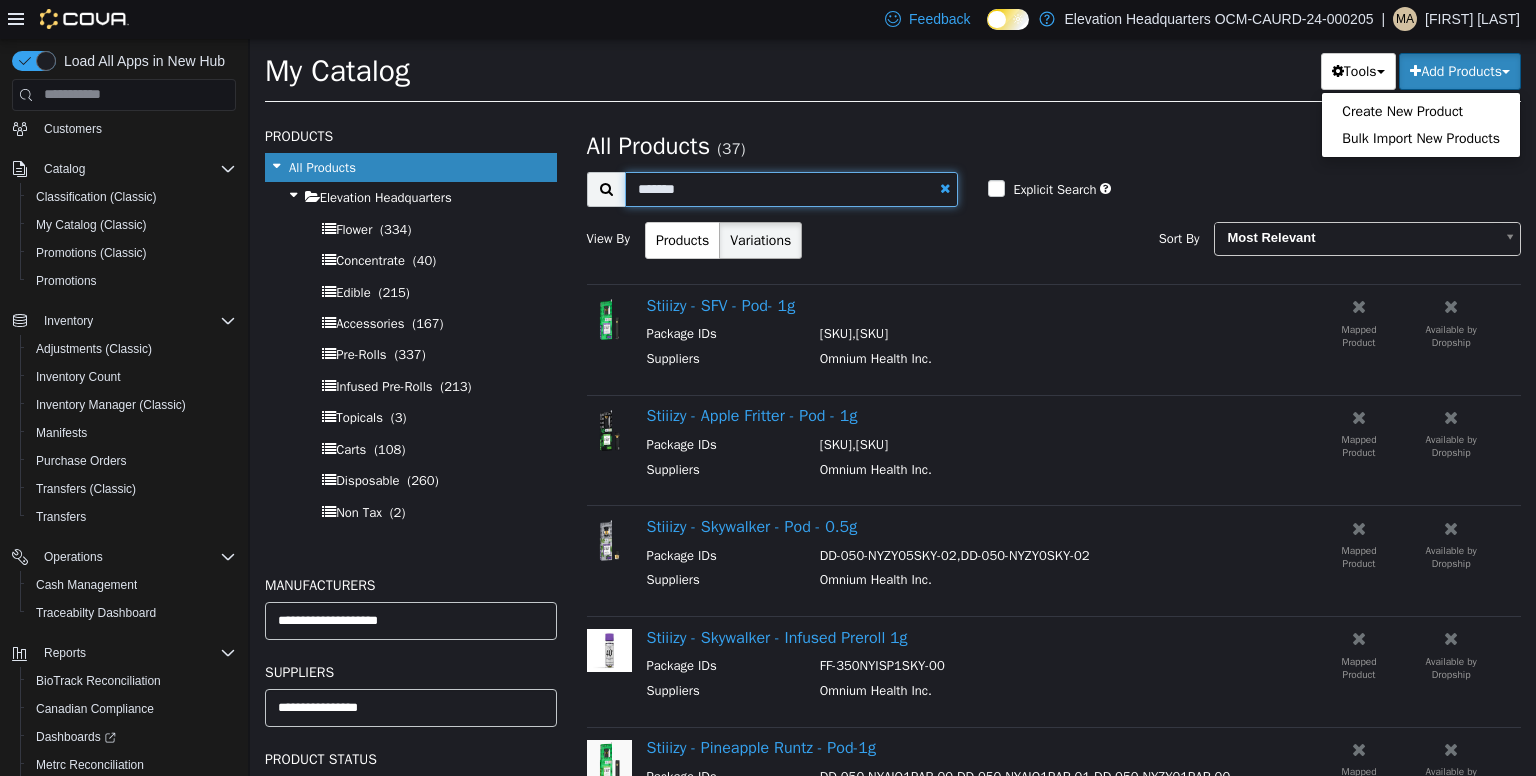 click on "*******" at bounding box center [792, 188] 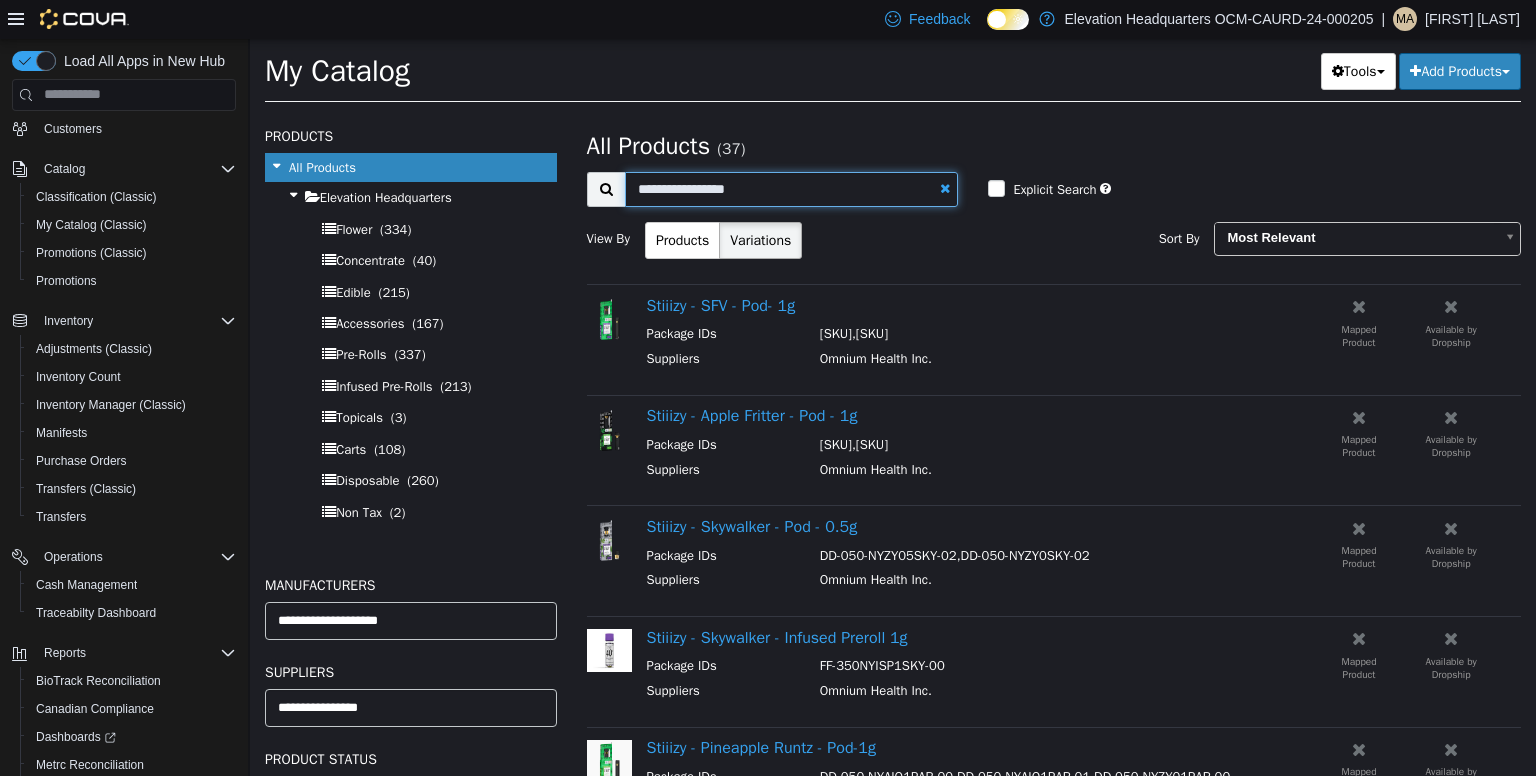 type on "**********" 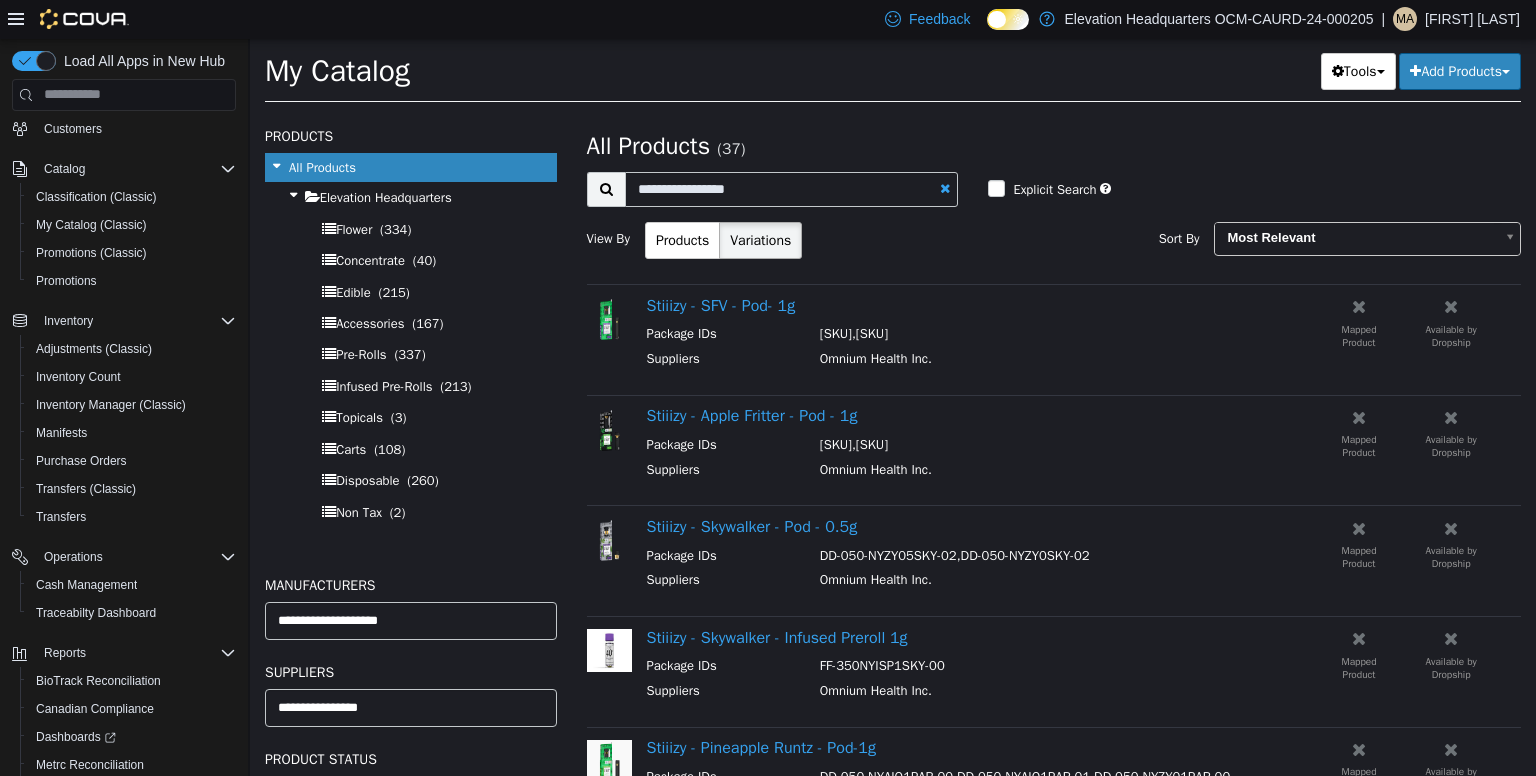 select on "**********" 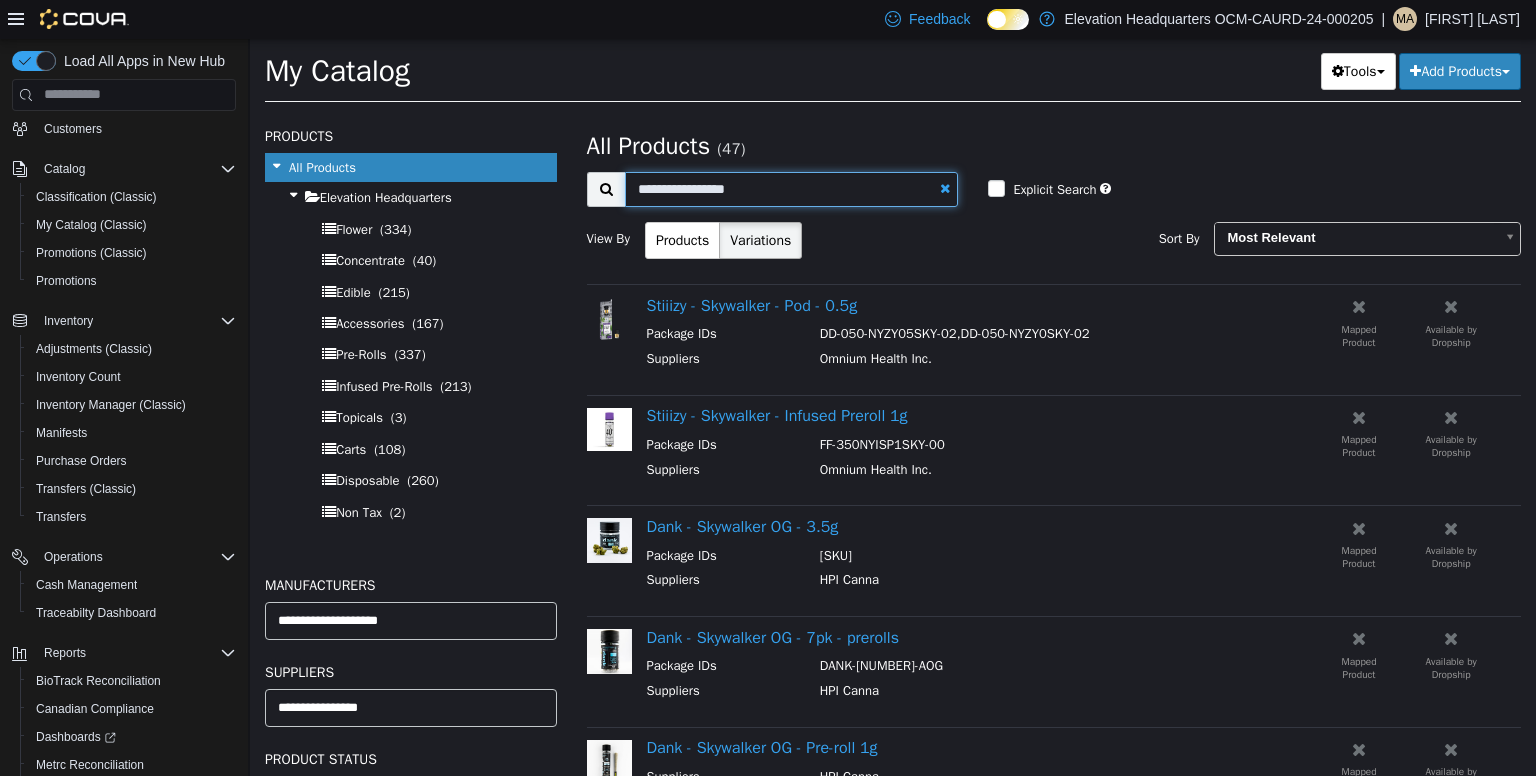 click on "**********" at bounding box center (792, 188) 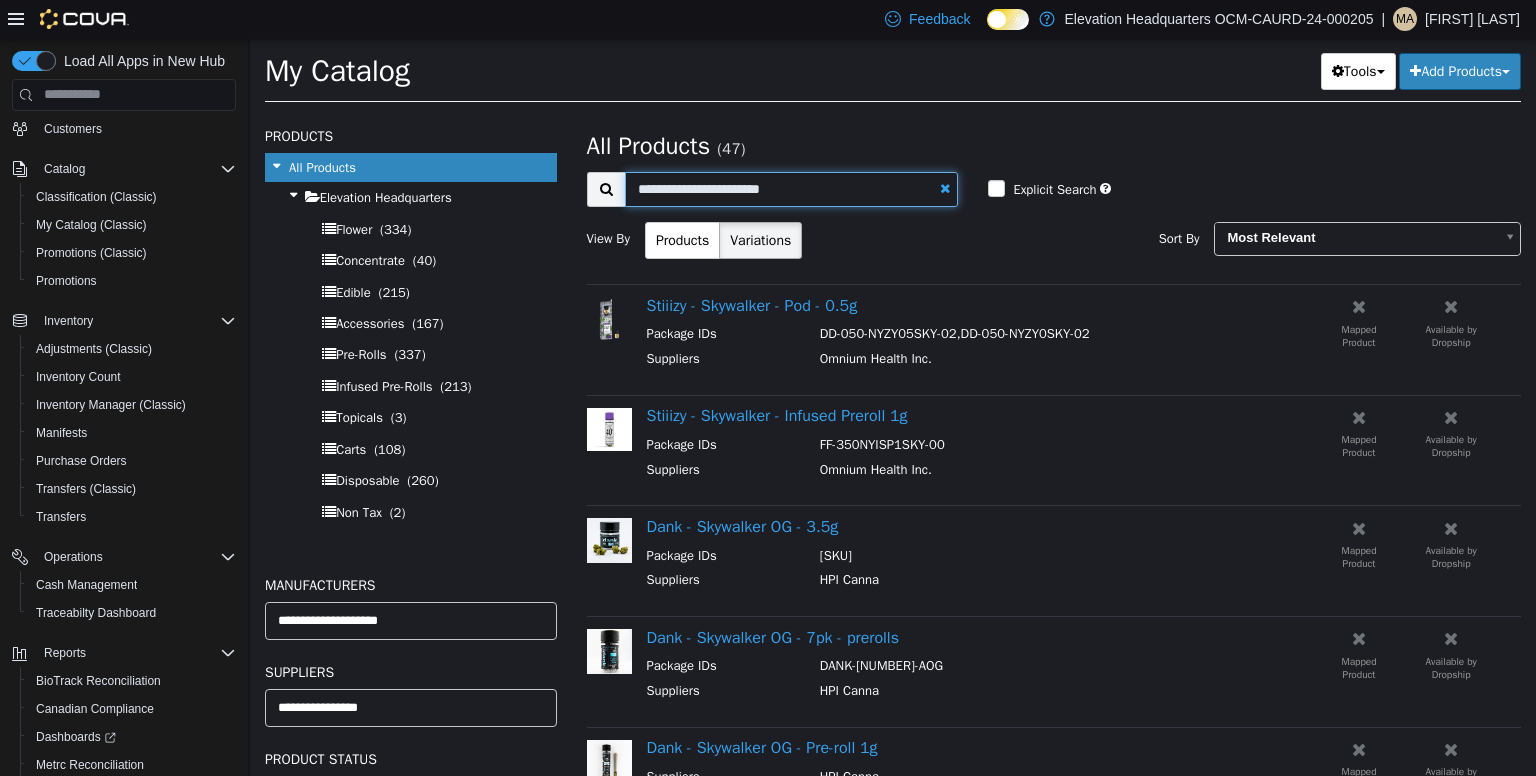 type on "**********" 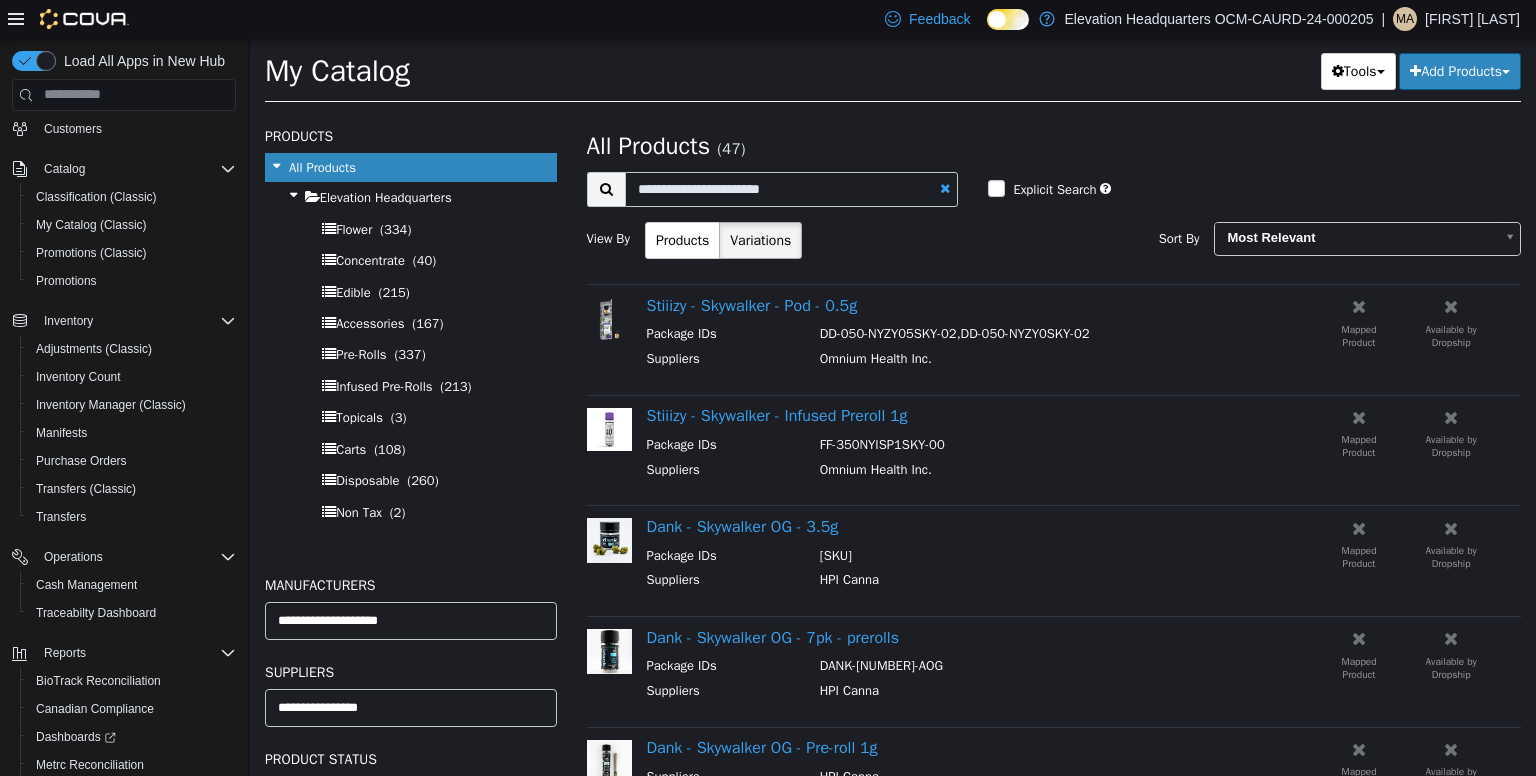 click at bounding box center [606, 188] 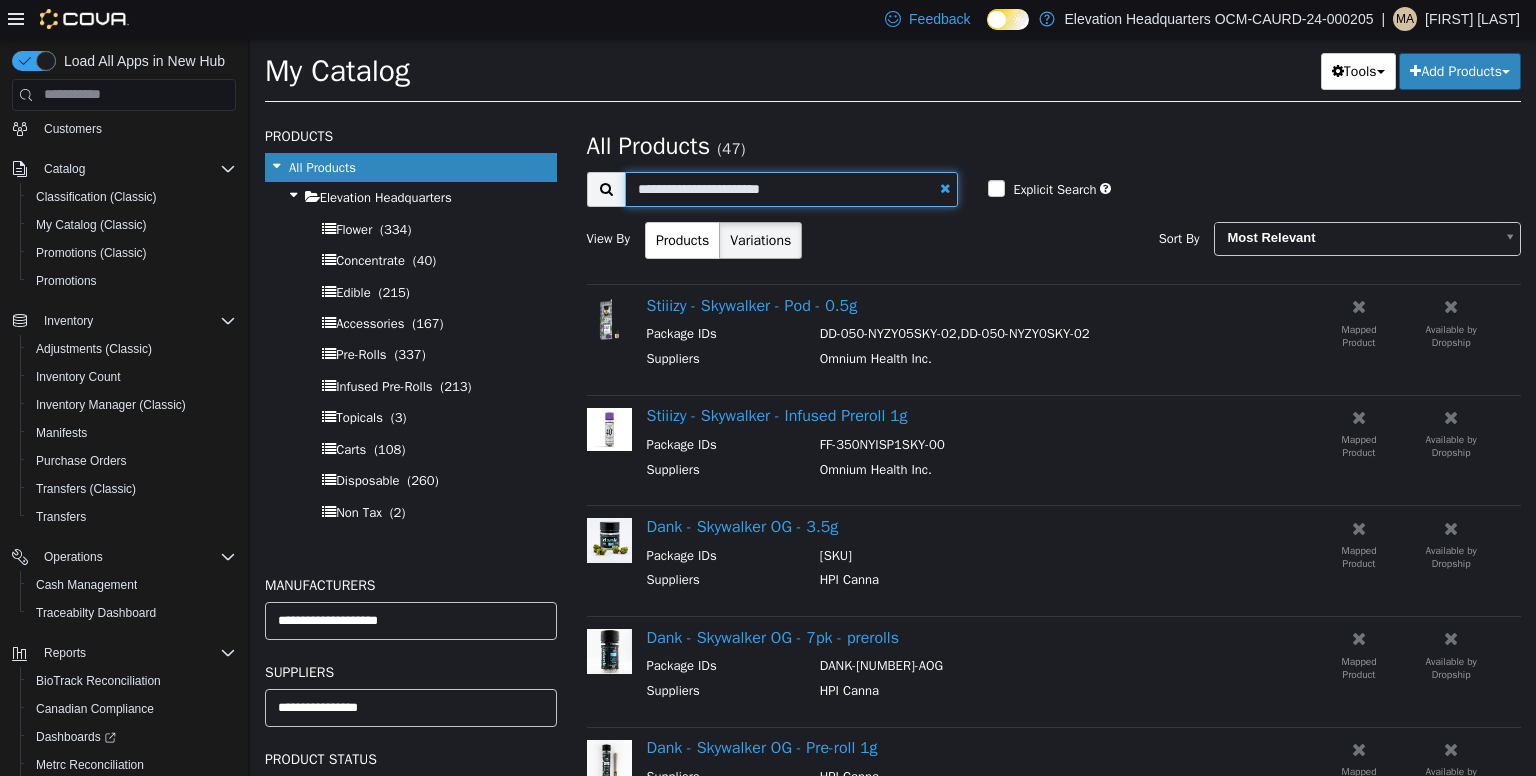 click on "**********" at bounding box center (792, 188) 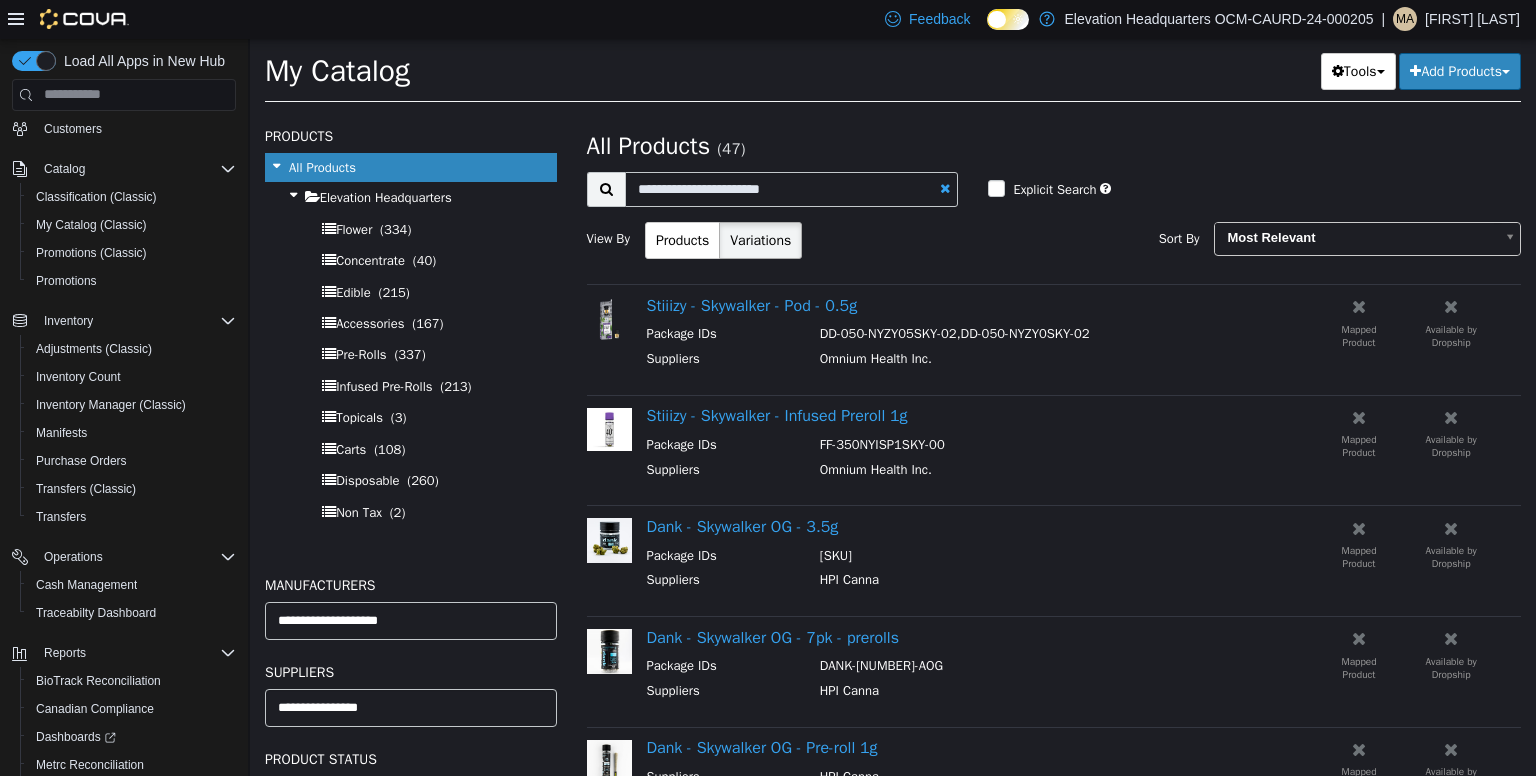select on "**********" 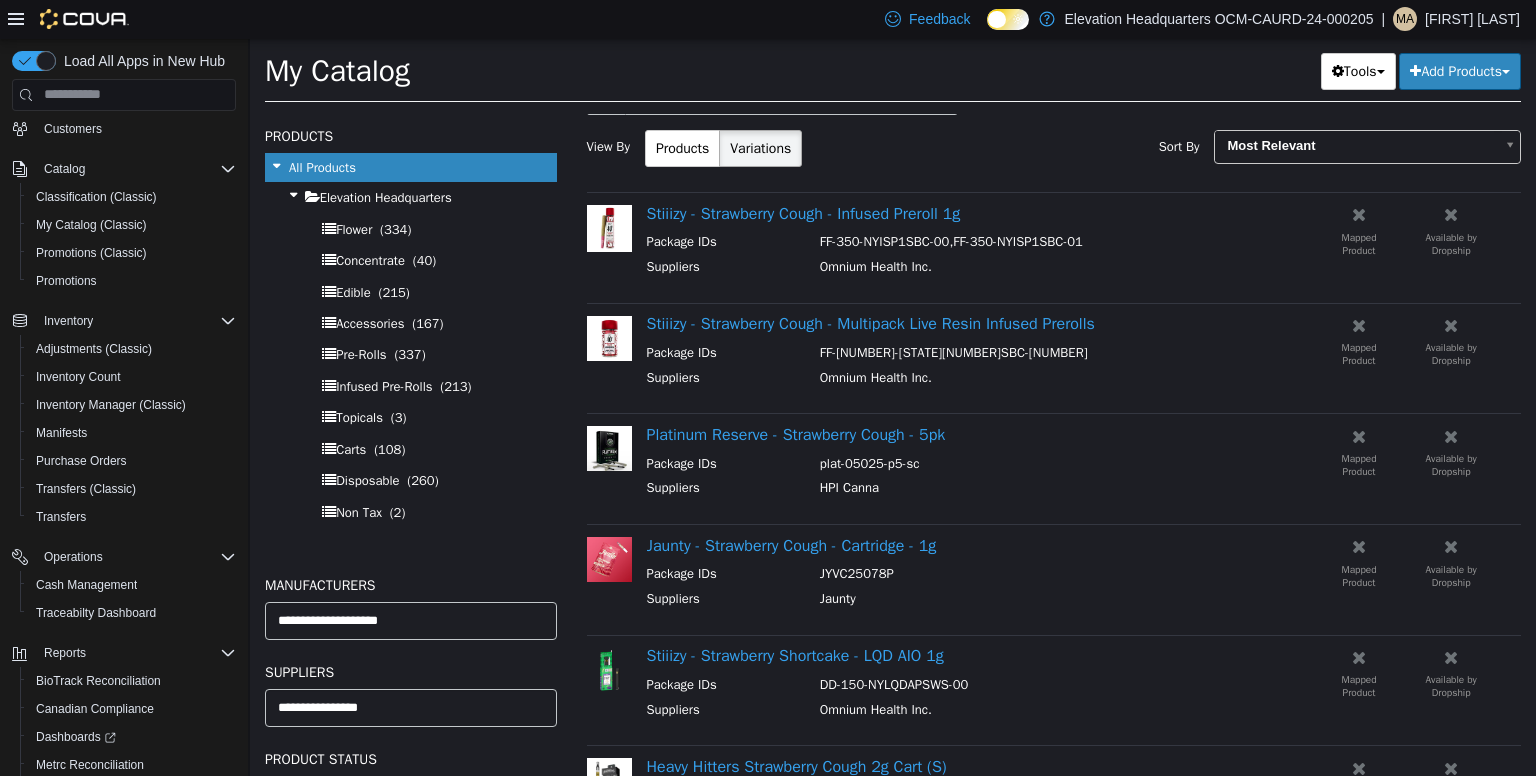 scroll, scrollTop: 0, scrollLeft: 0, axis: both 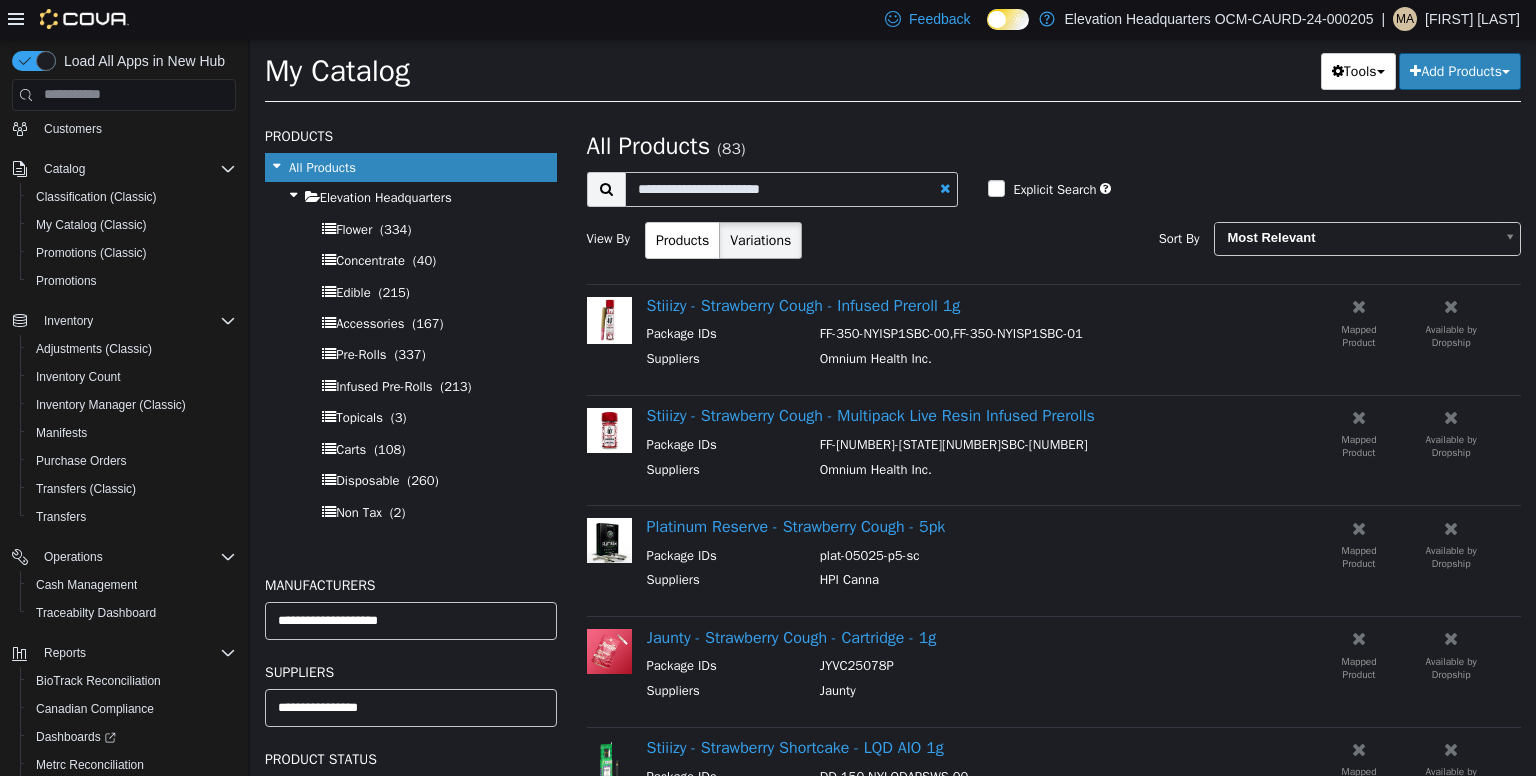 click on "Add Products" at bounding box center [1460, 70] 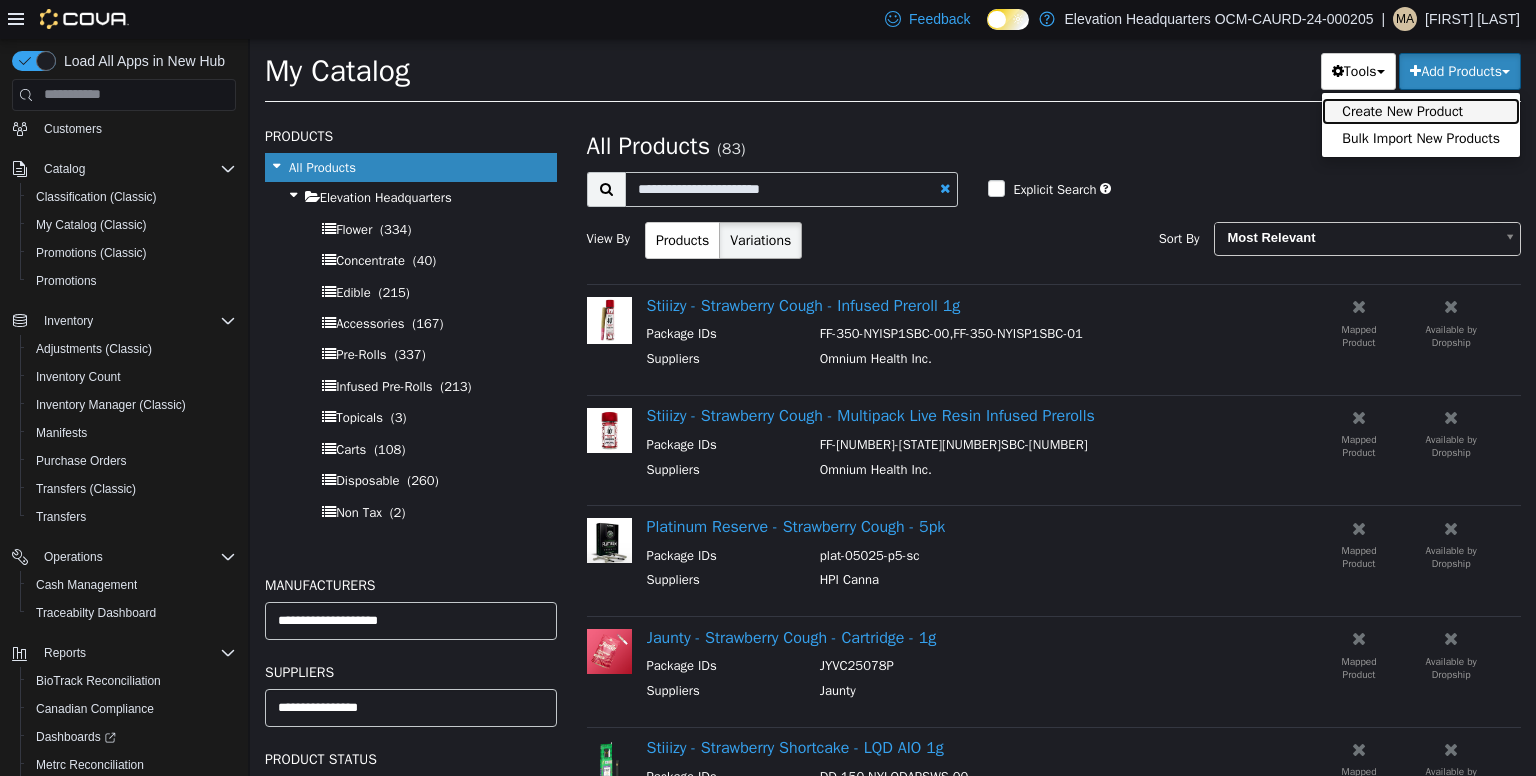 click on "Create New Product" at bounding box center (1421, 110) 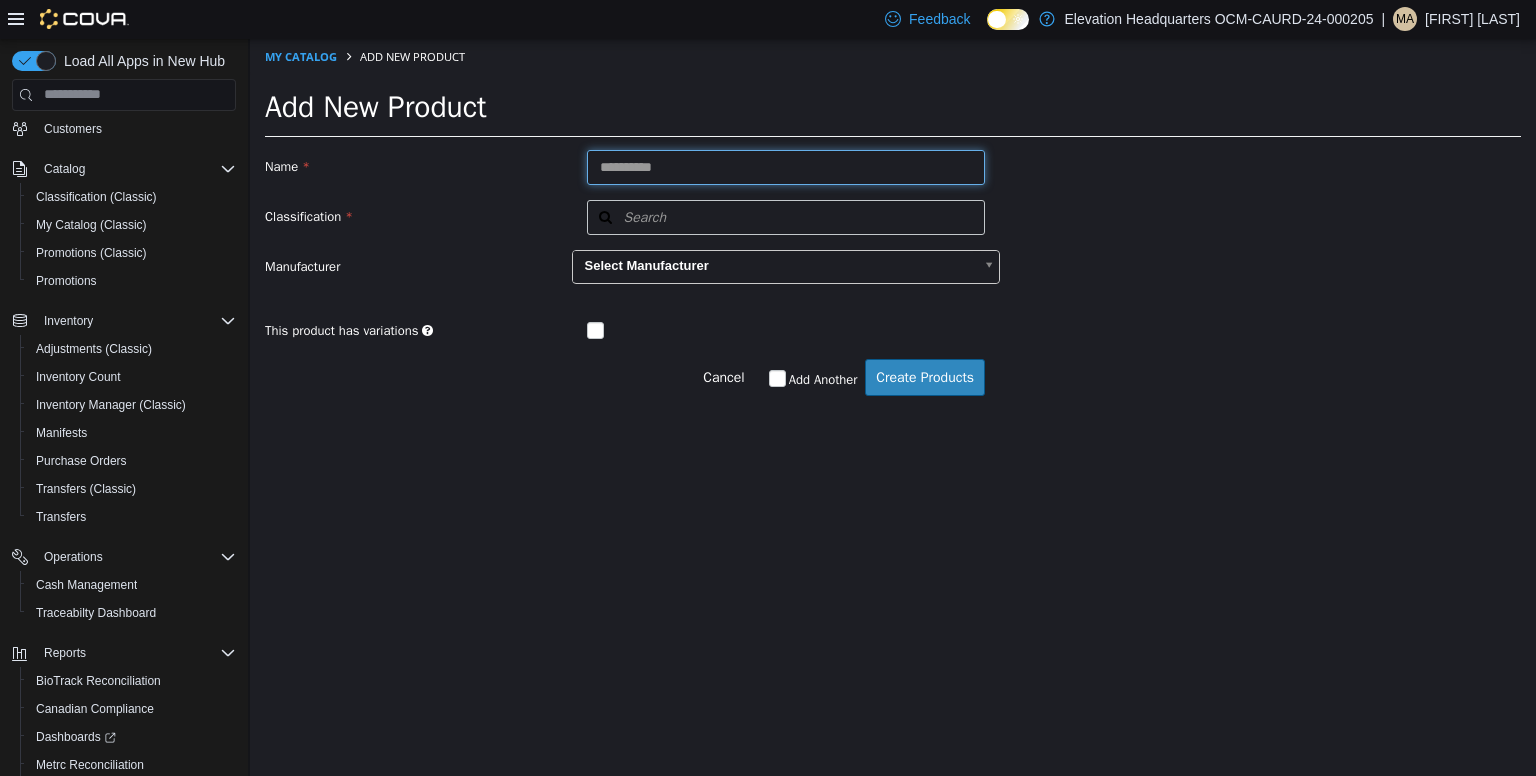 click at bounding box center (786, 166) 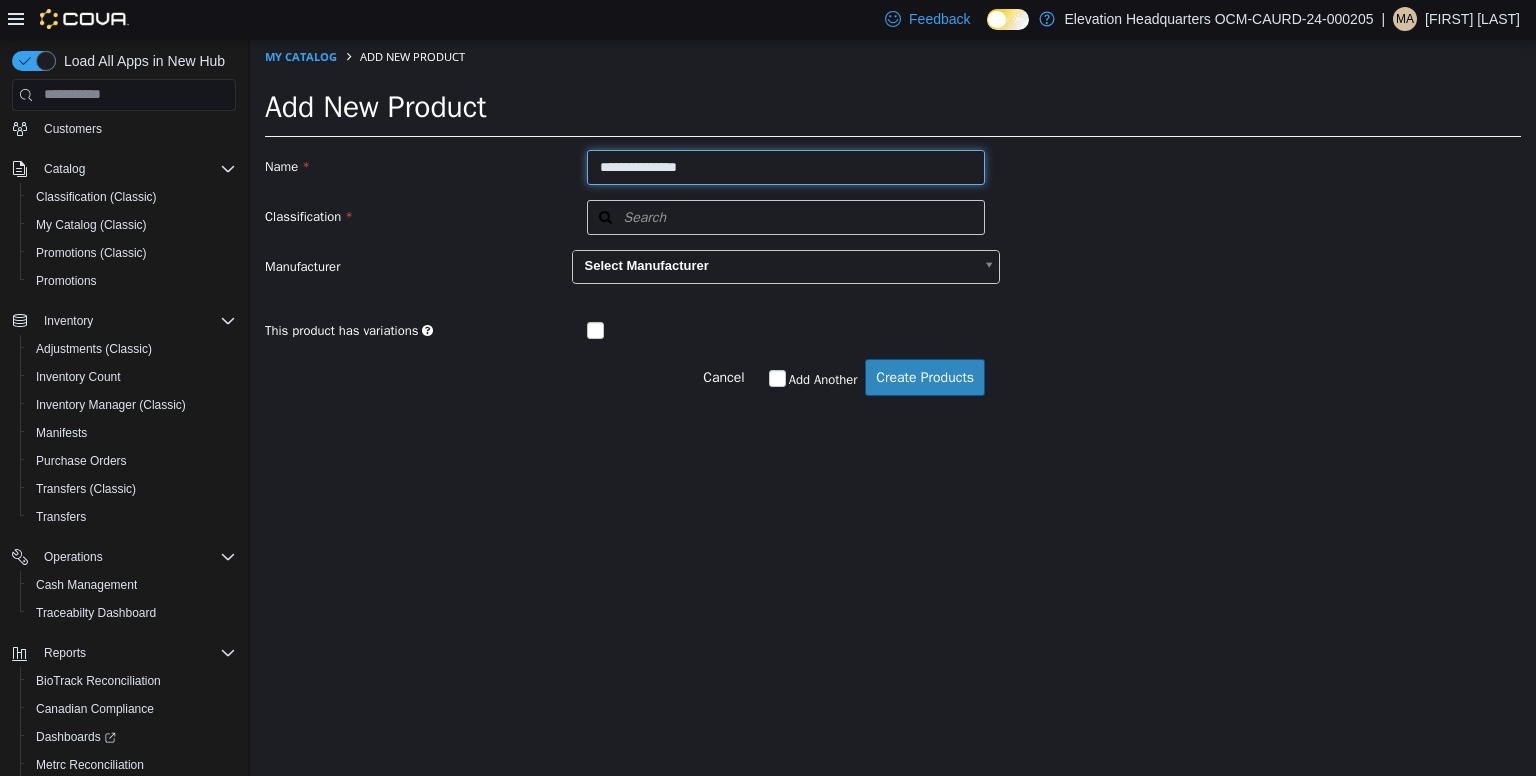 type on "**********" 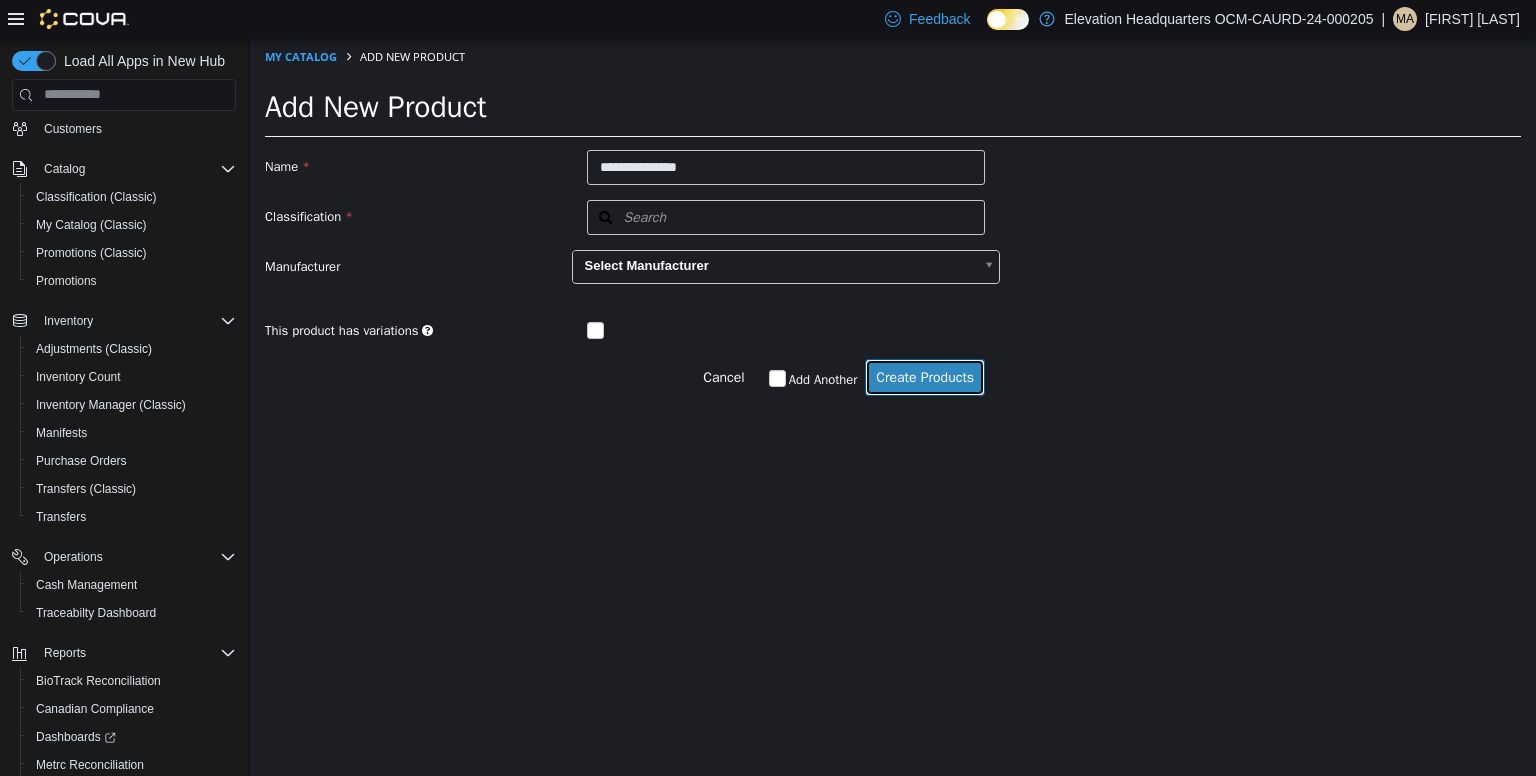 click on "Create Products" at bounding box center (925, 376) 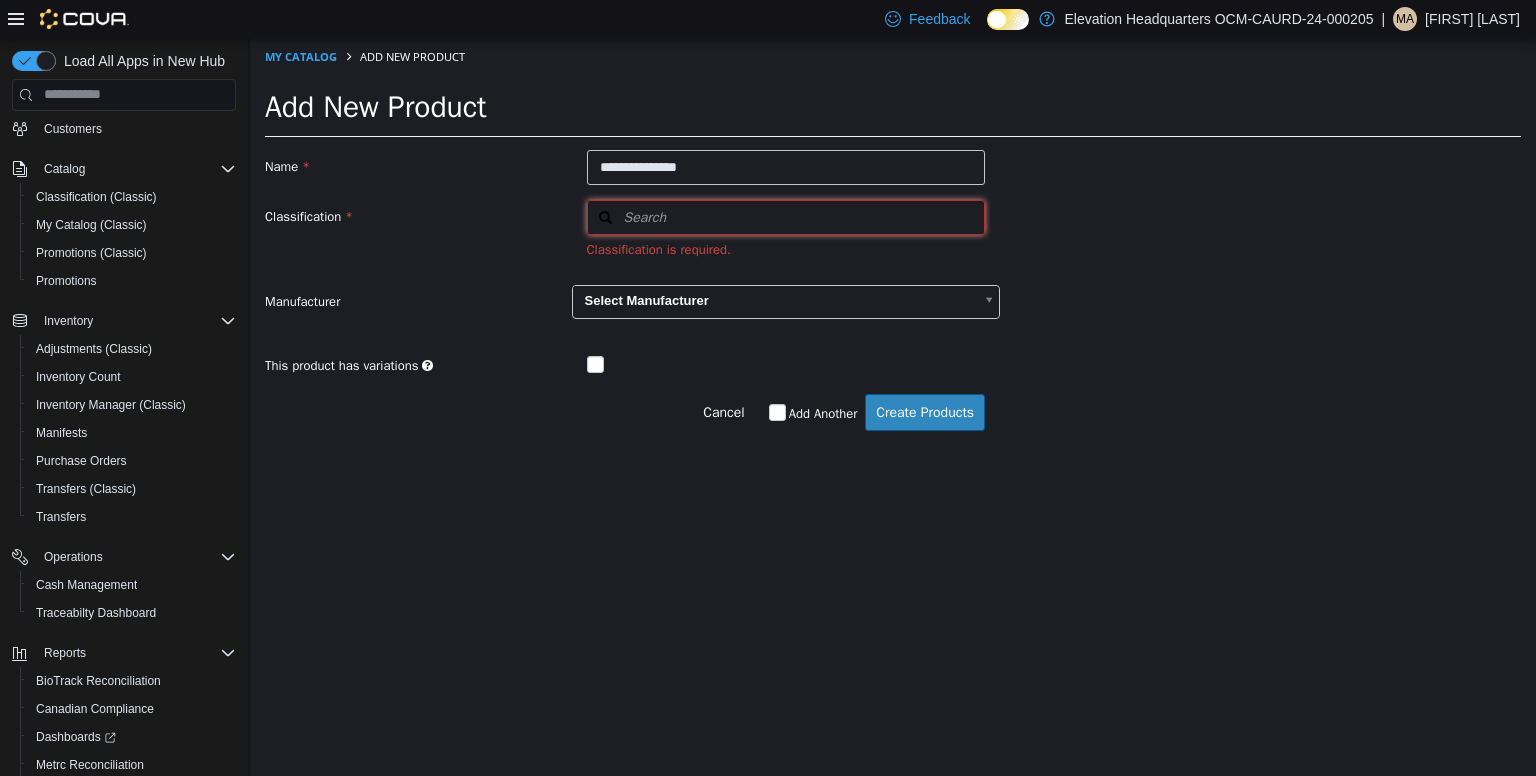 click on "Search" at bounding box center (786, 216) 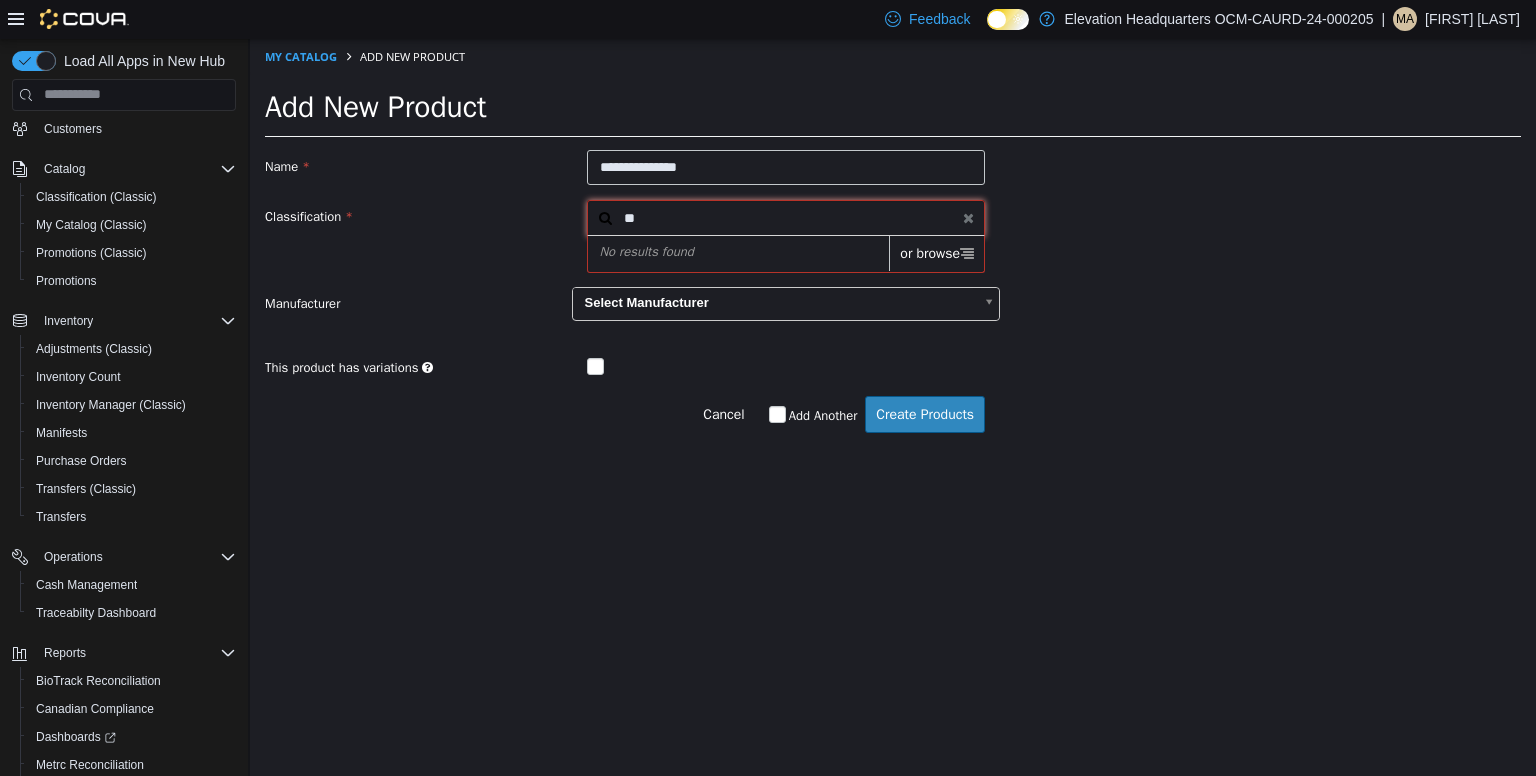 type on "*" 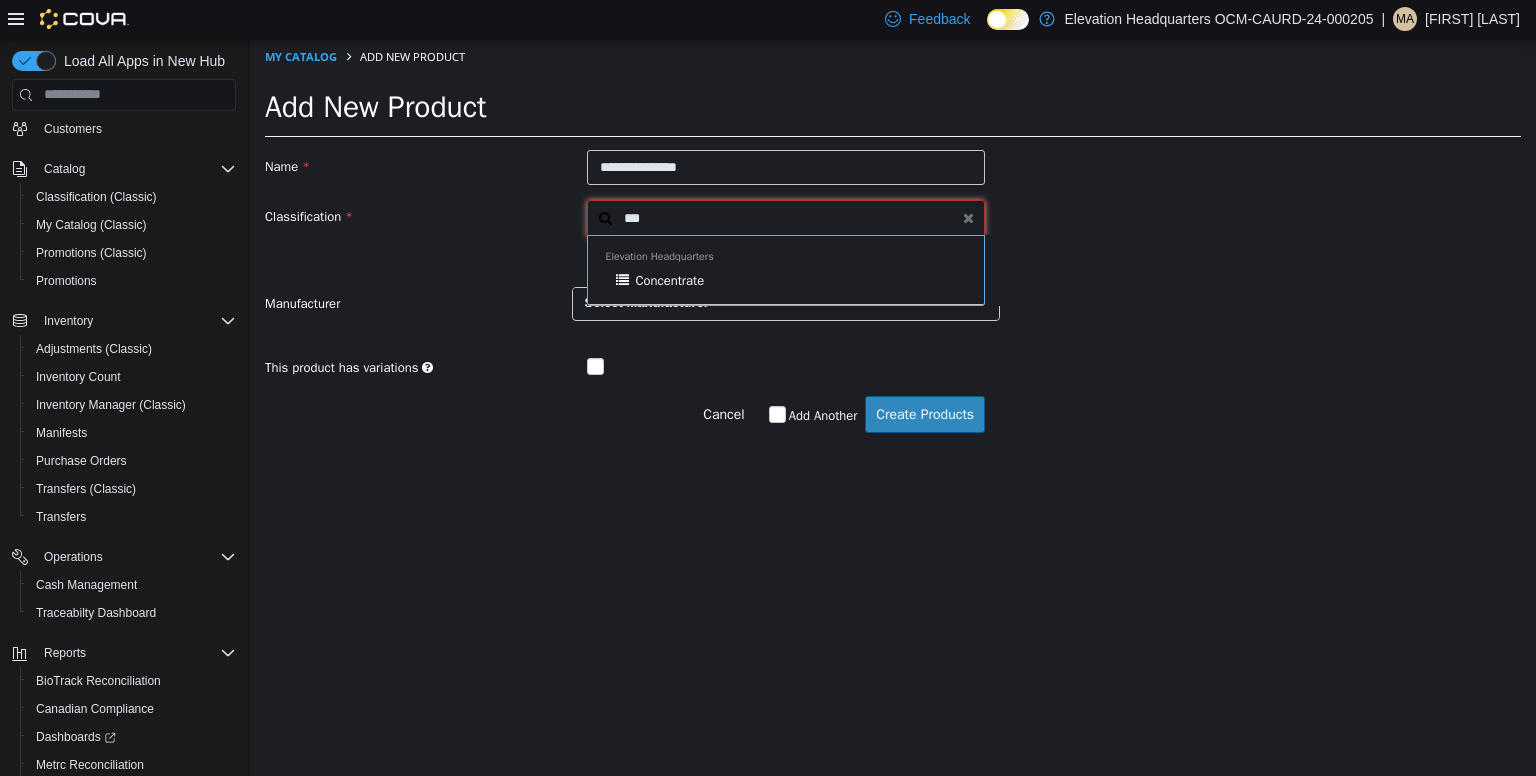 type on "***" 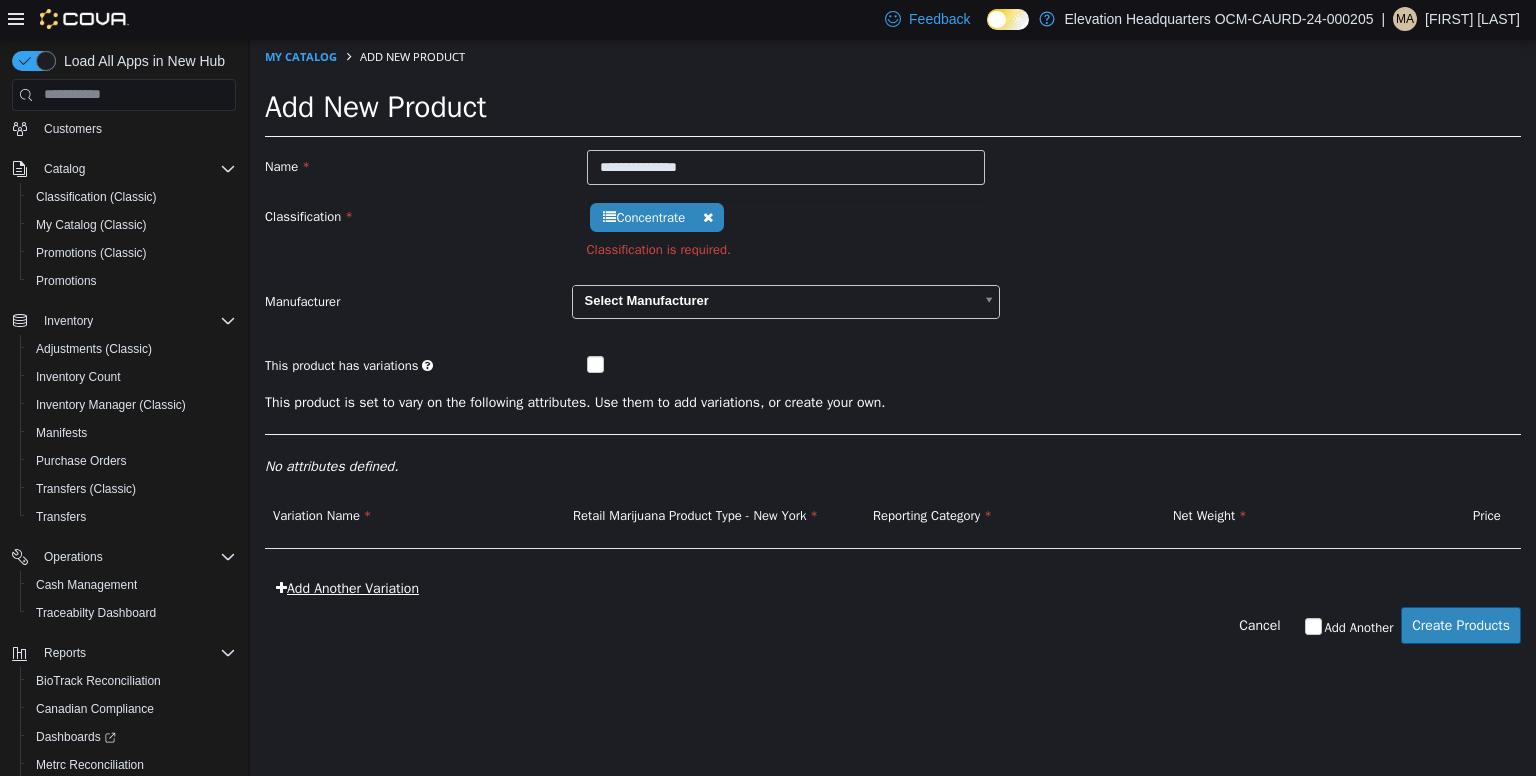 click on "Add Another Variation" at bounding box center (347, 587) 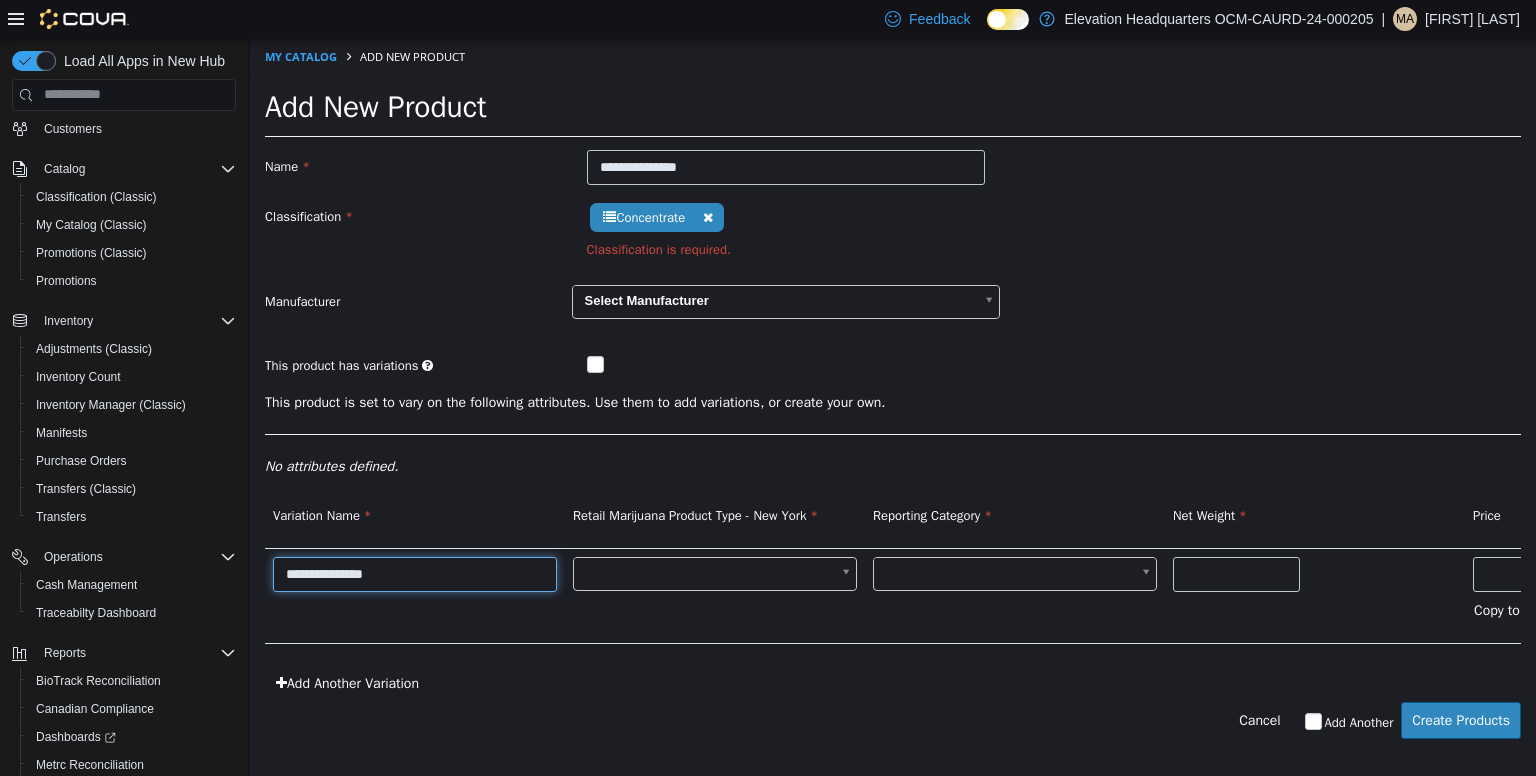 click on "**********" at bounding box center (415, 573) 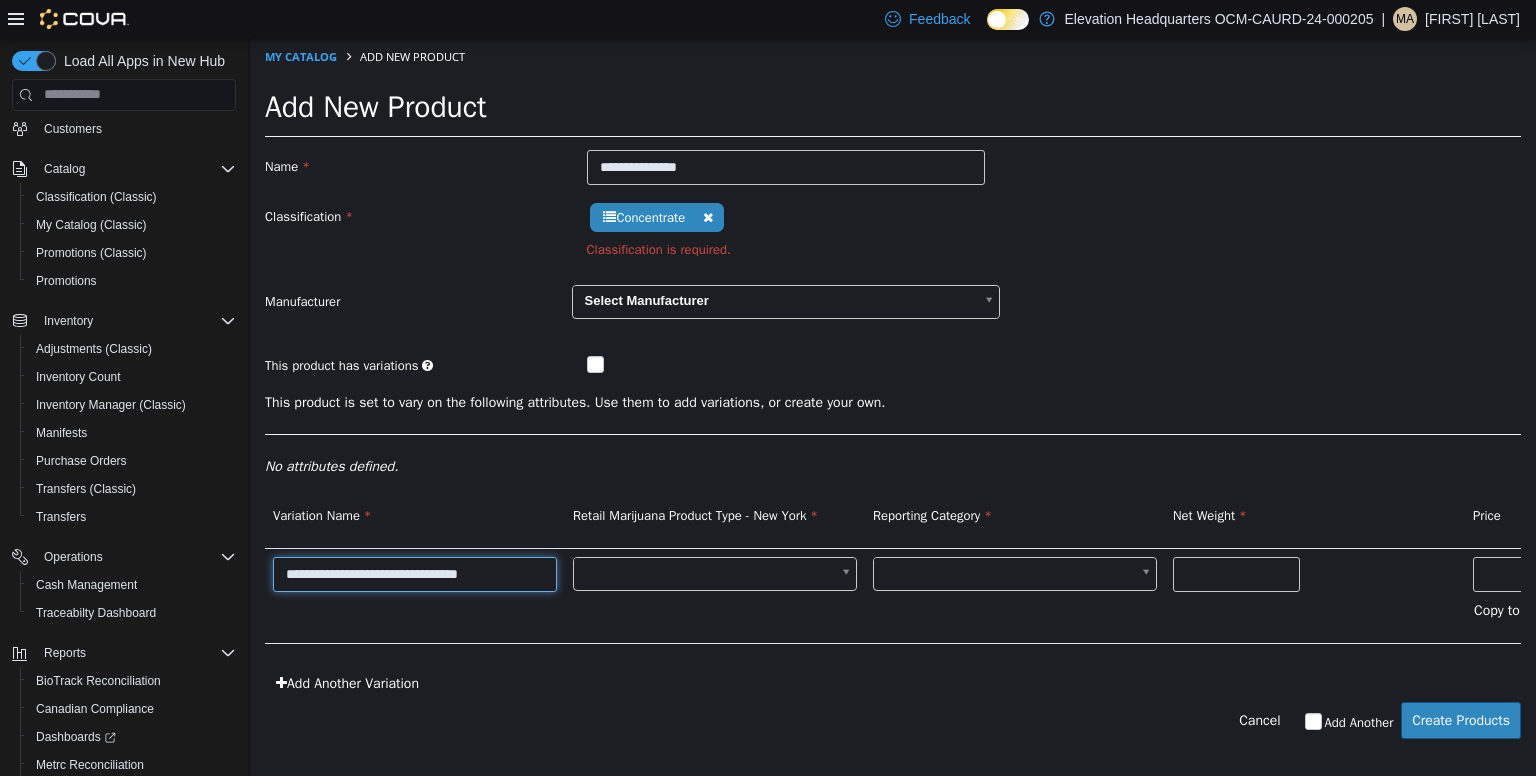type on "**********" 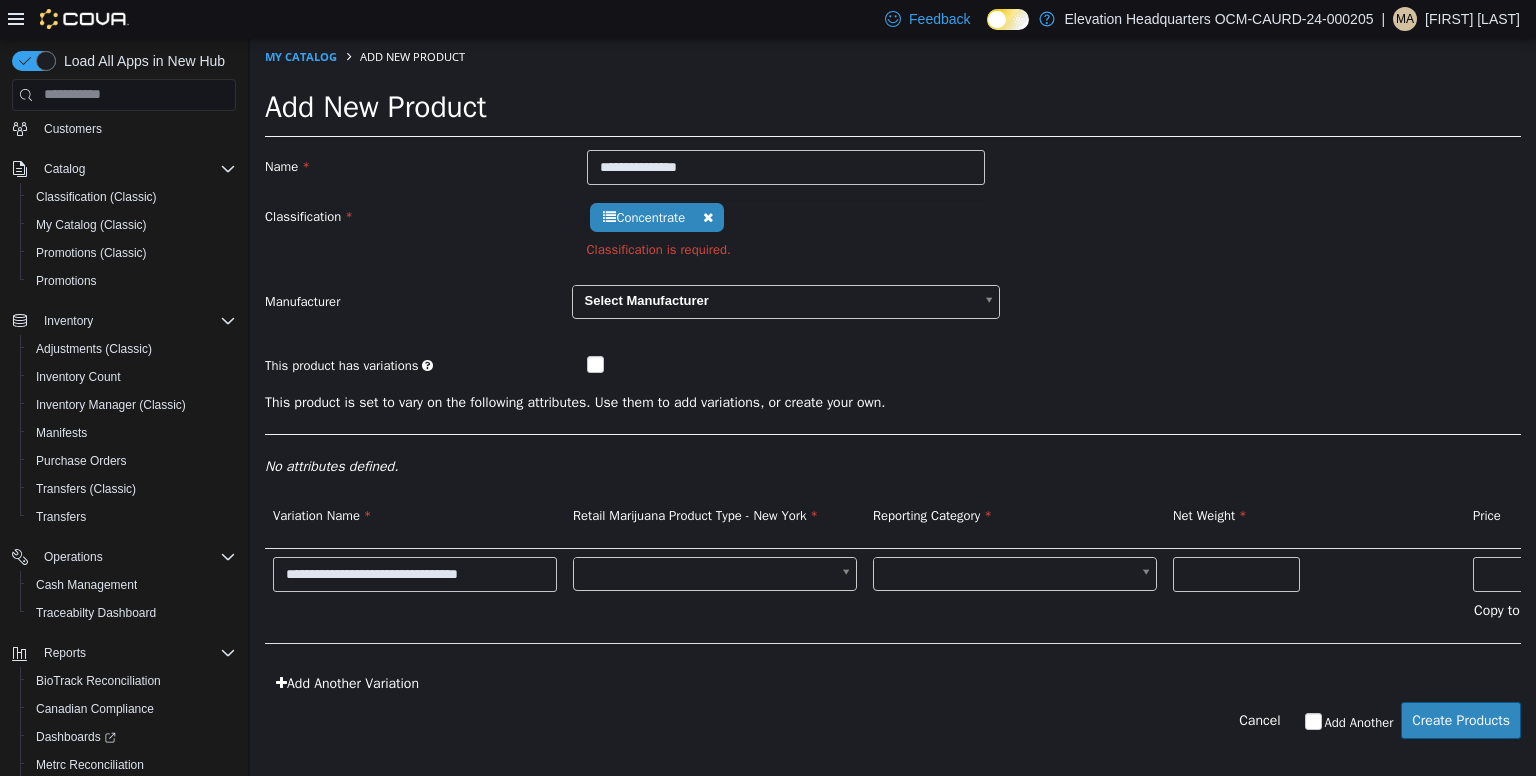 click on "**********" at bounding box center (893, 398) 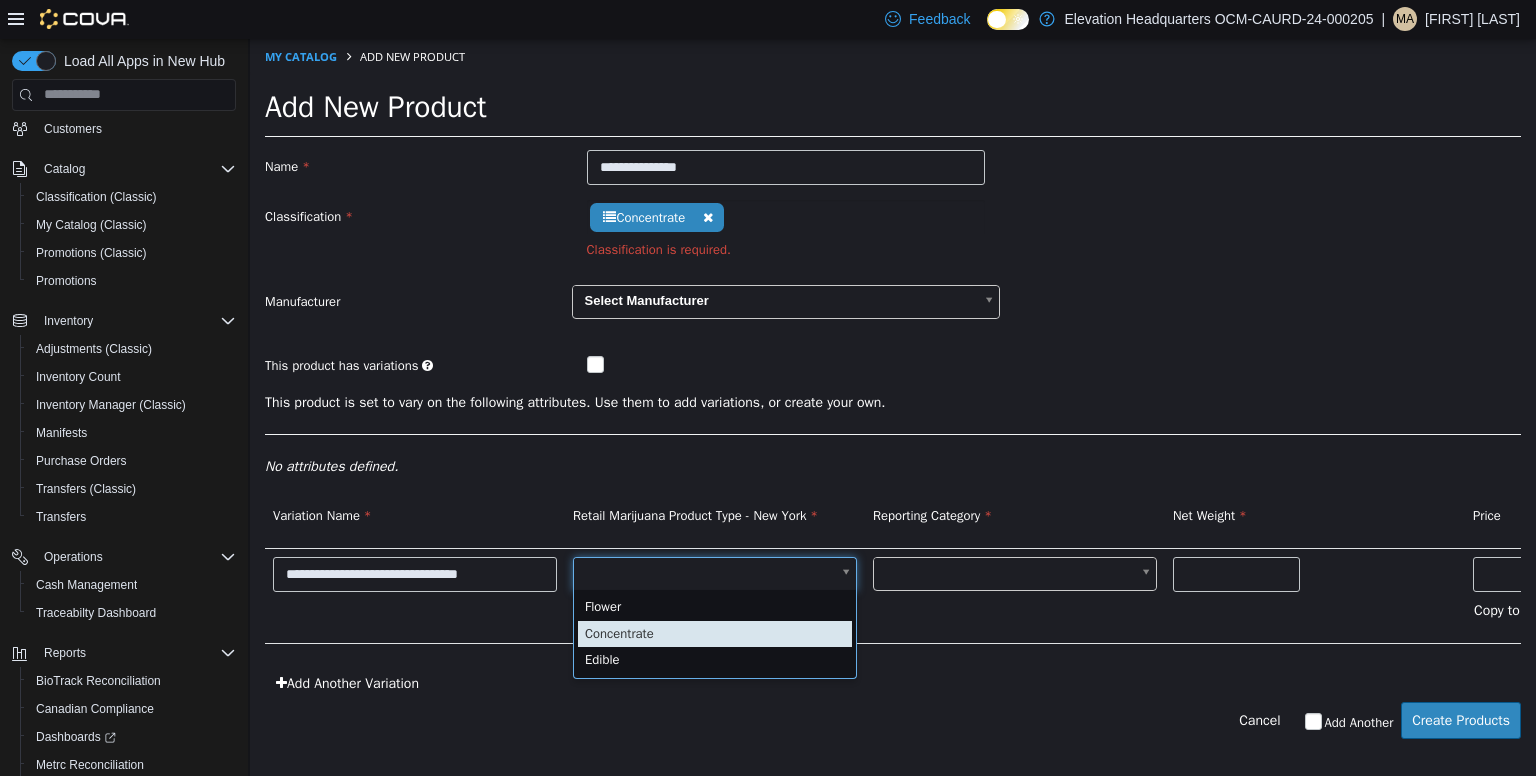 type on "*" 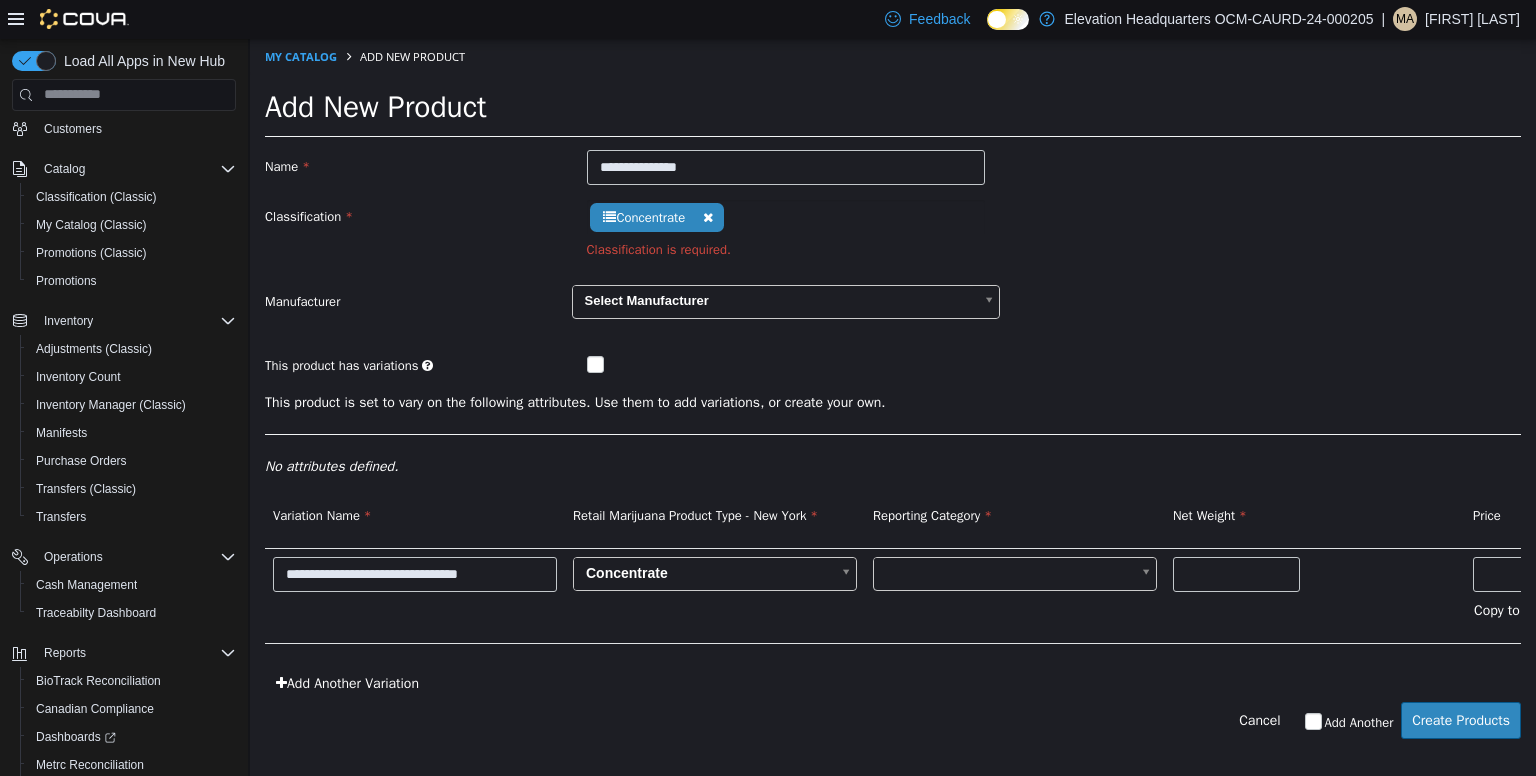 click on "**********" at bounding box center [893, 398] 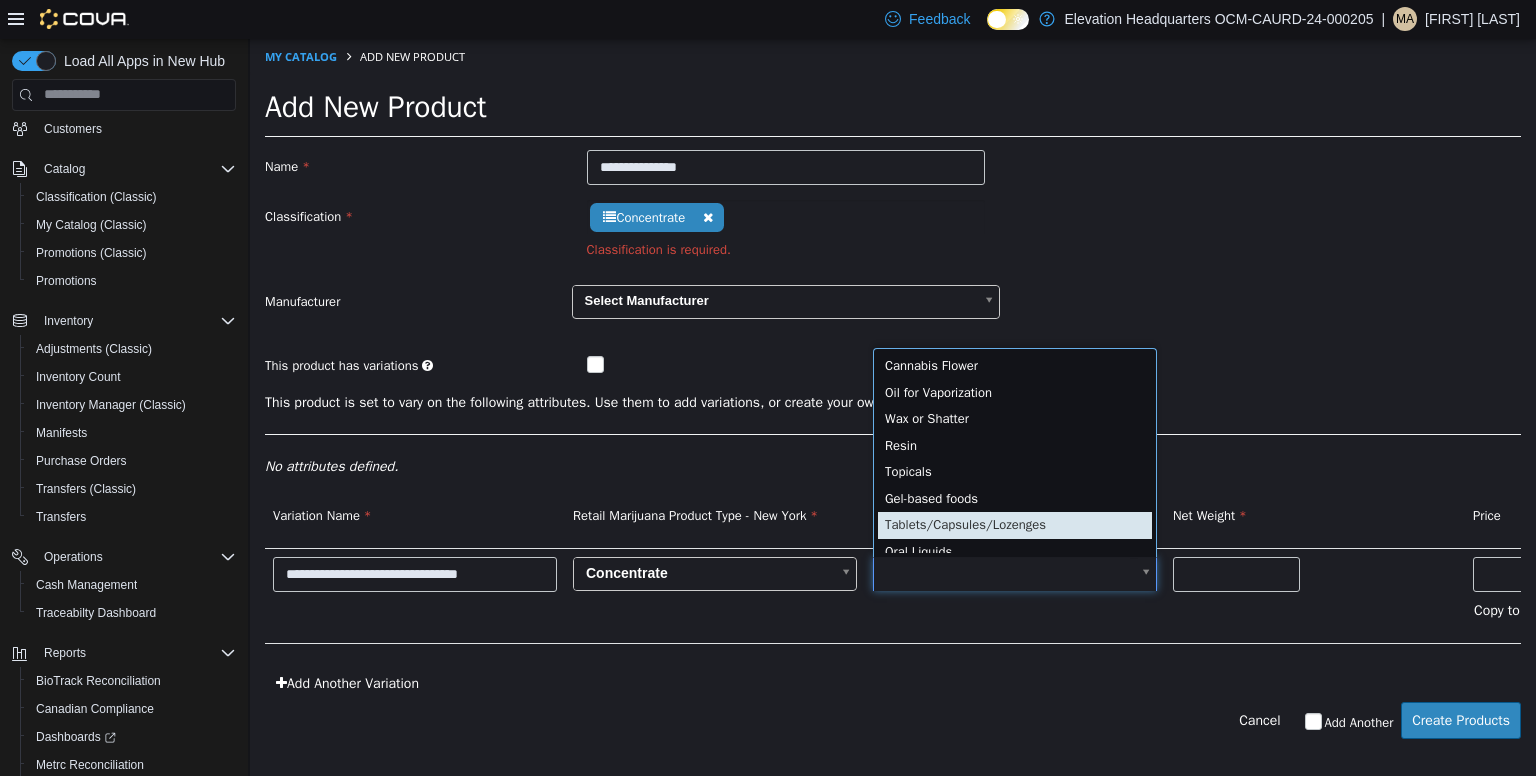 scroll, scrollTop: 4, scrollLeft: 0, axis: vertical 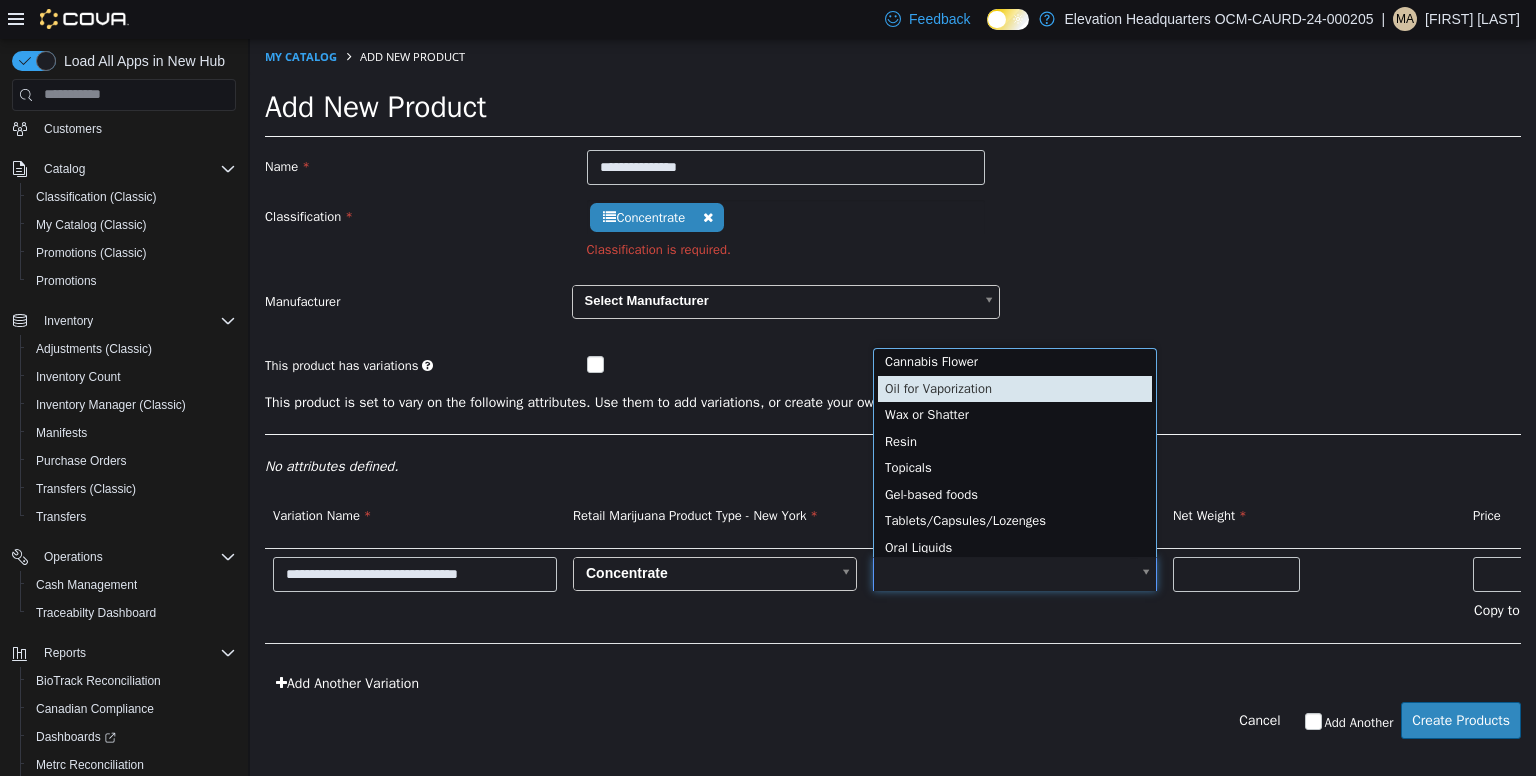 type on "*" 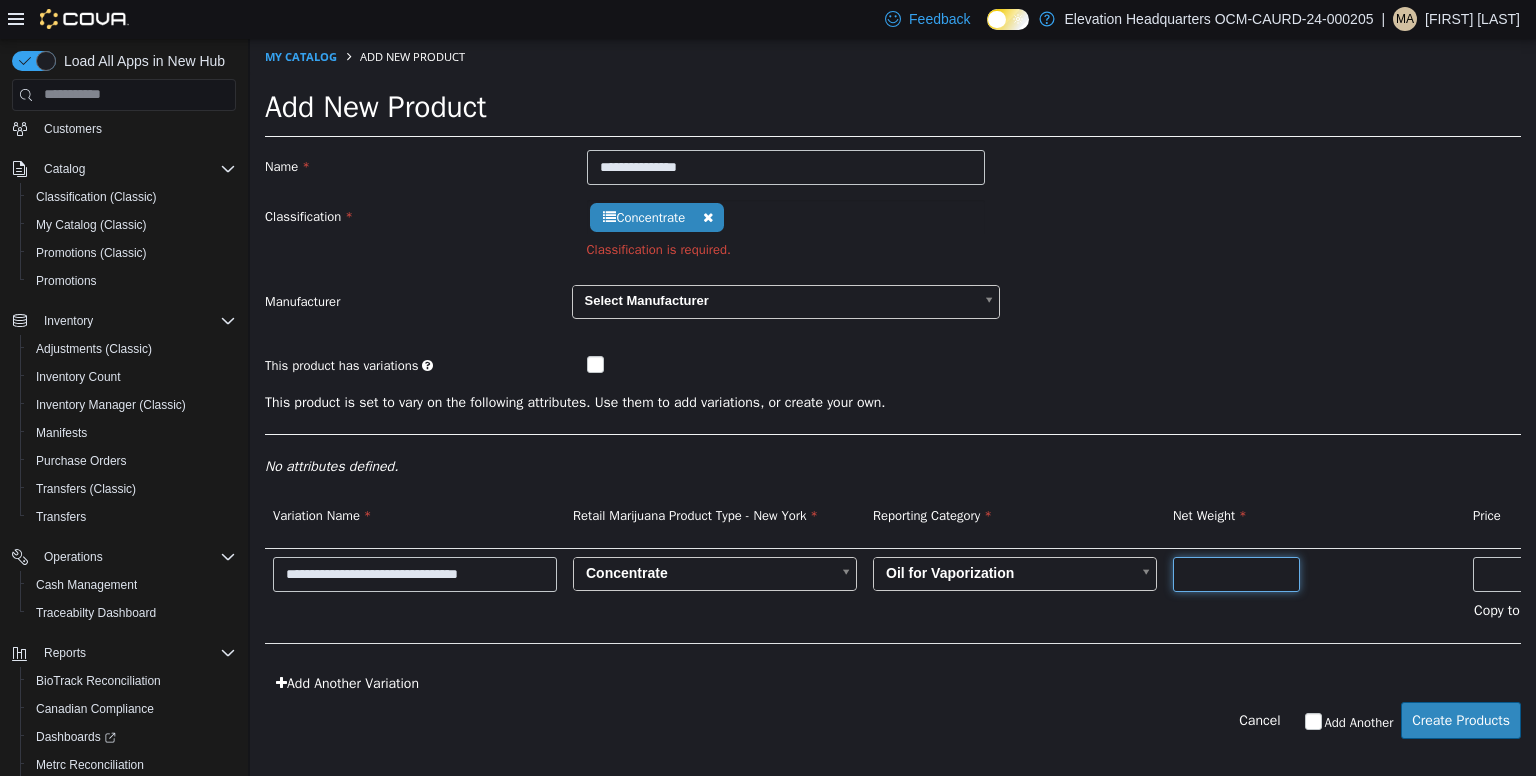 click at bounding box center [1236, 573] 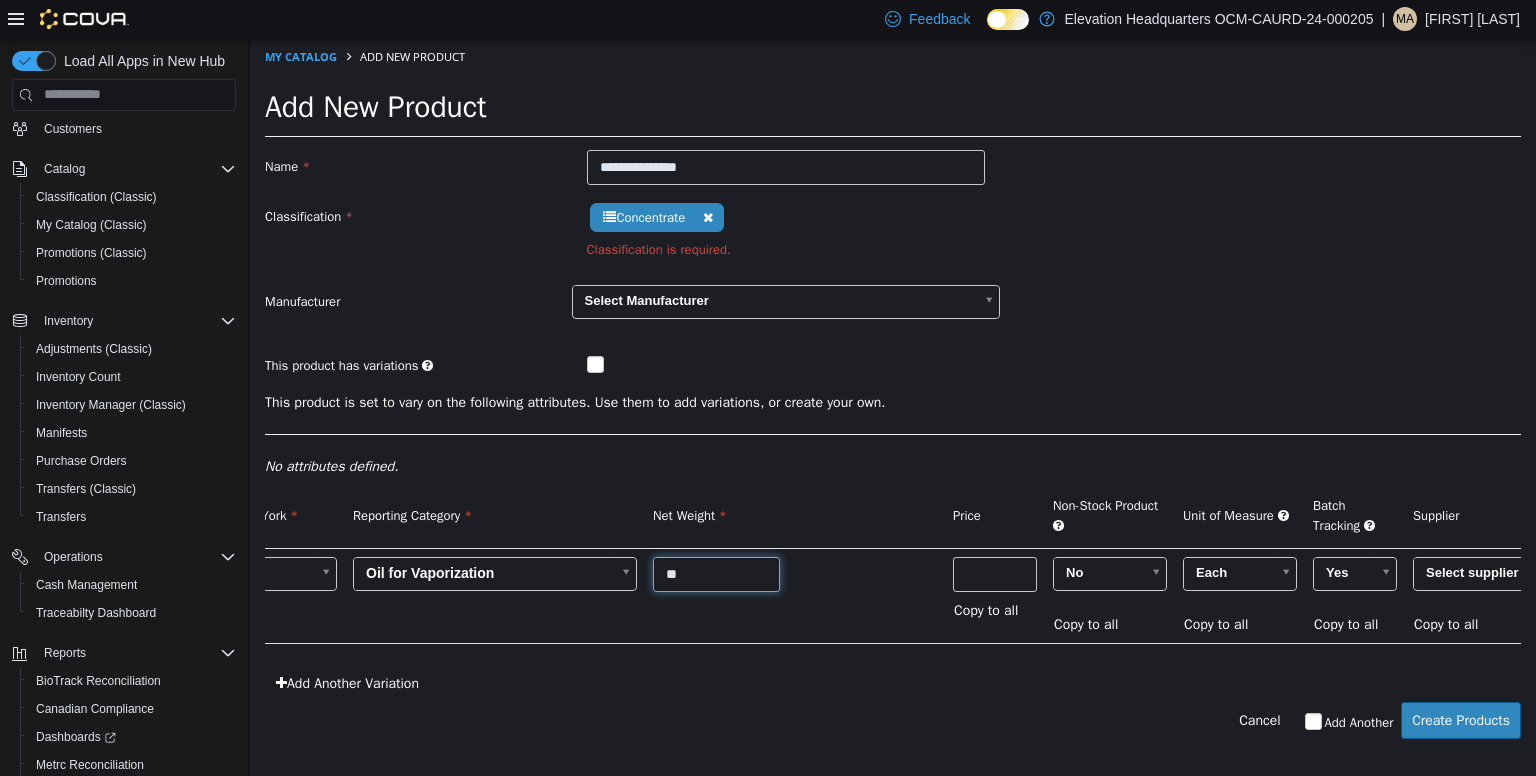 scroll, scrollTop: 0, scrollLeft: 522, axis: horizontal 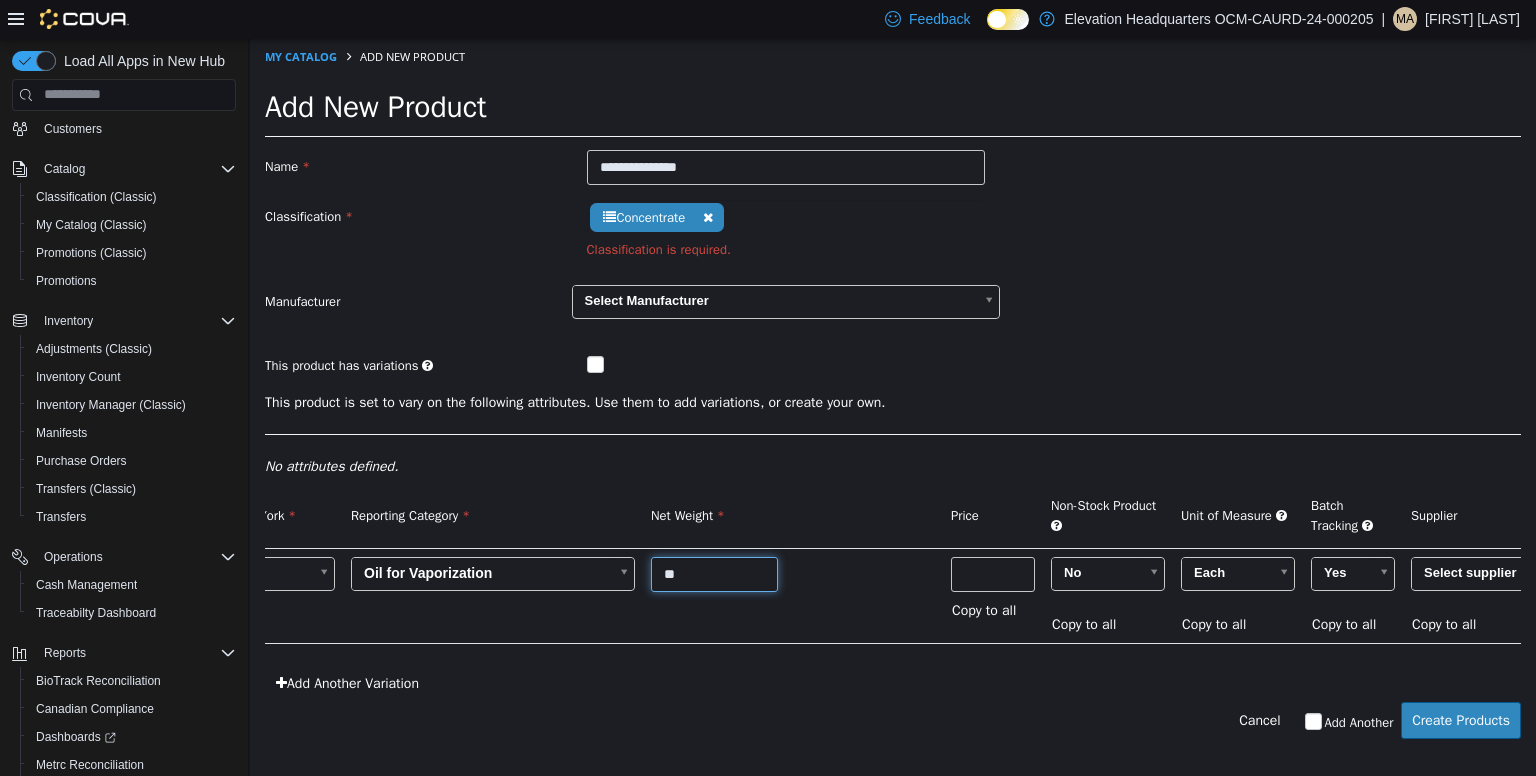 type on "**" 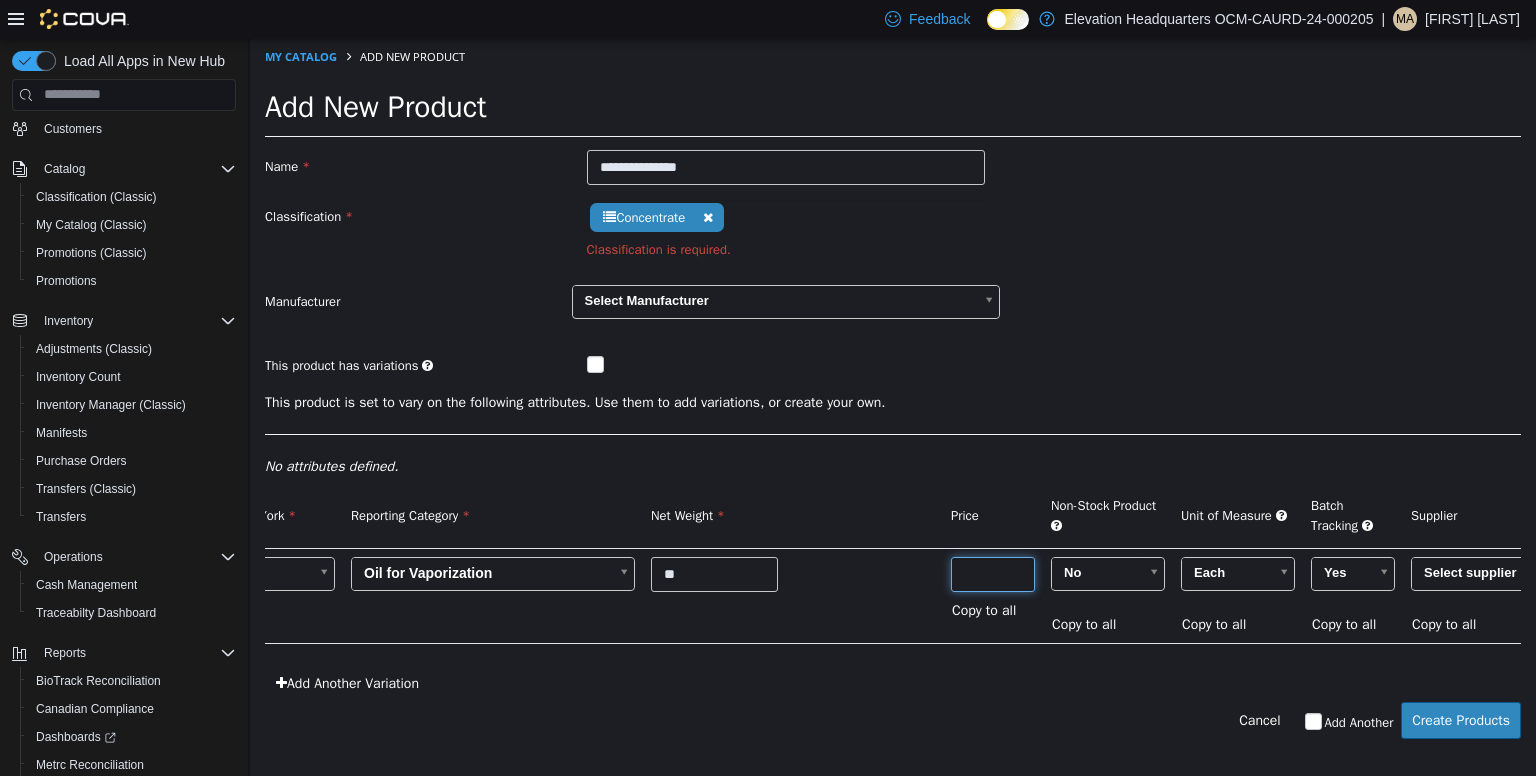 click at bounding box center [993, 573] 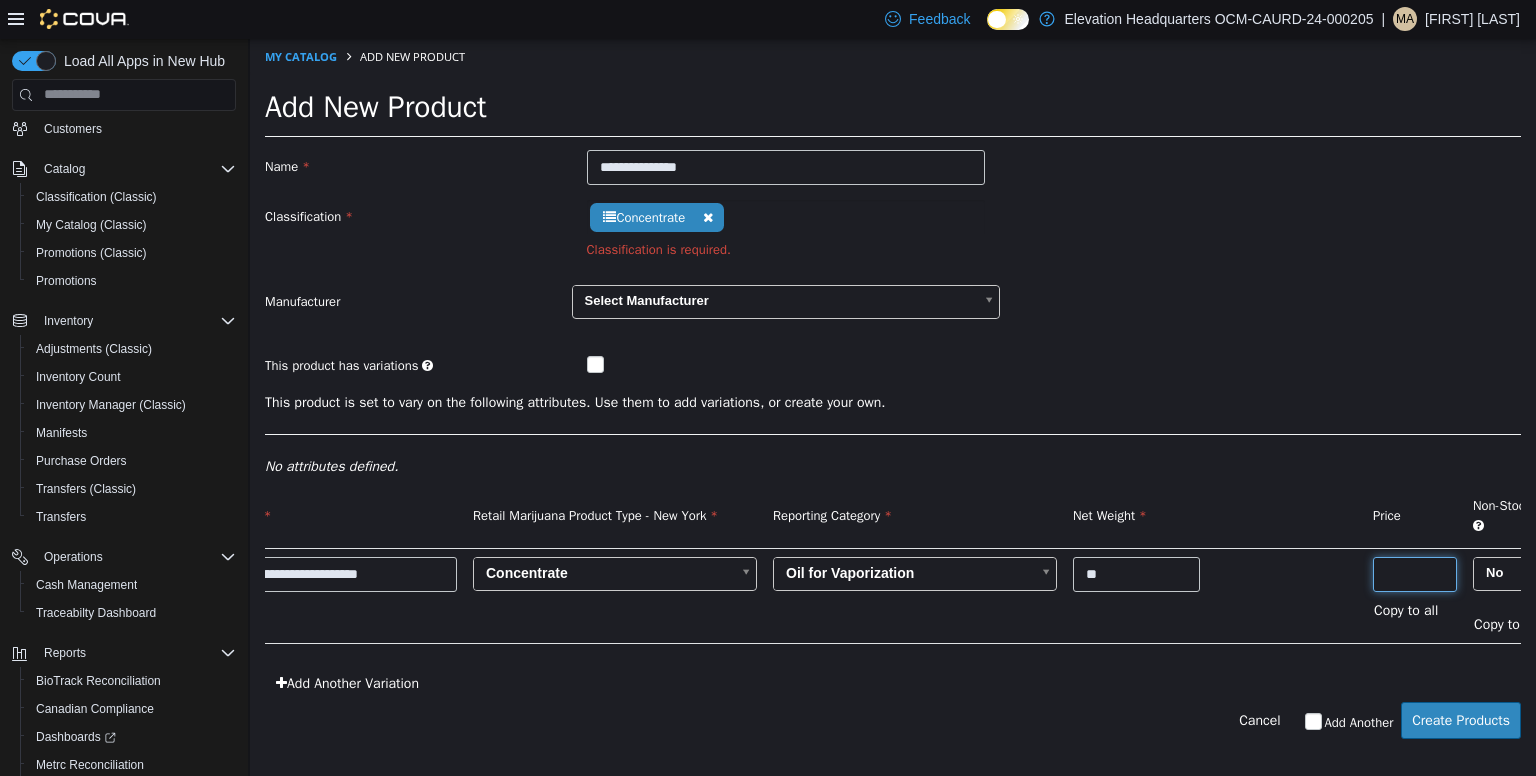 scroll, scrollTop: 0, scrollLeft: 0, axis: both 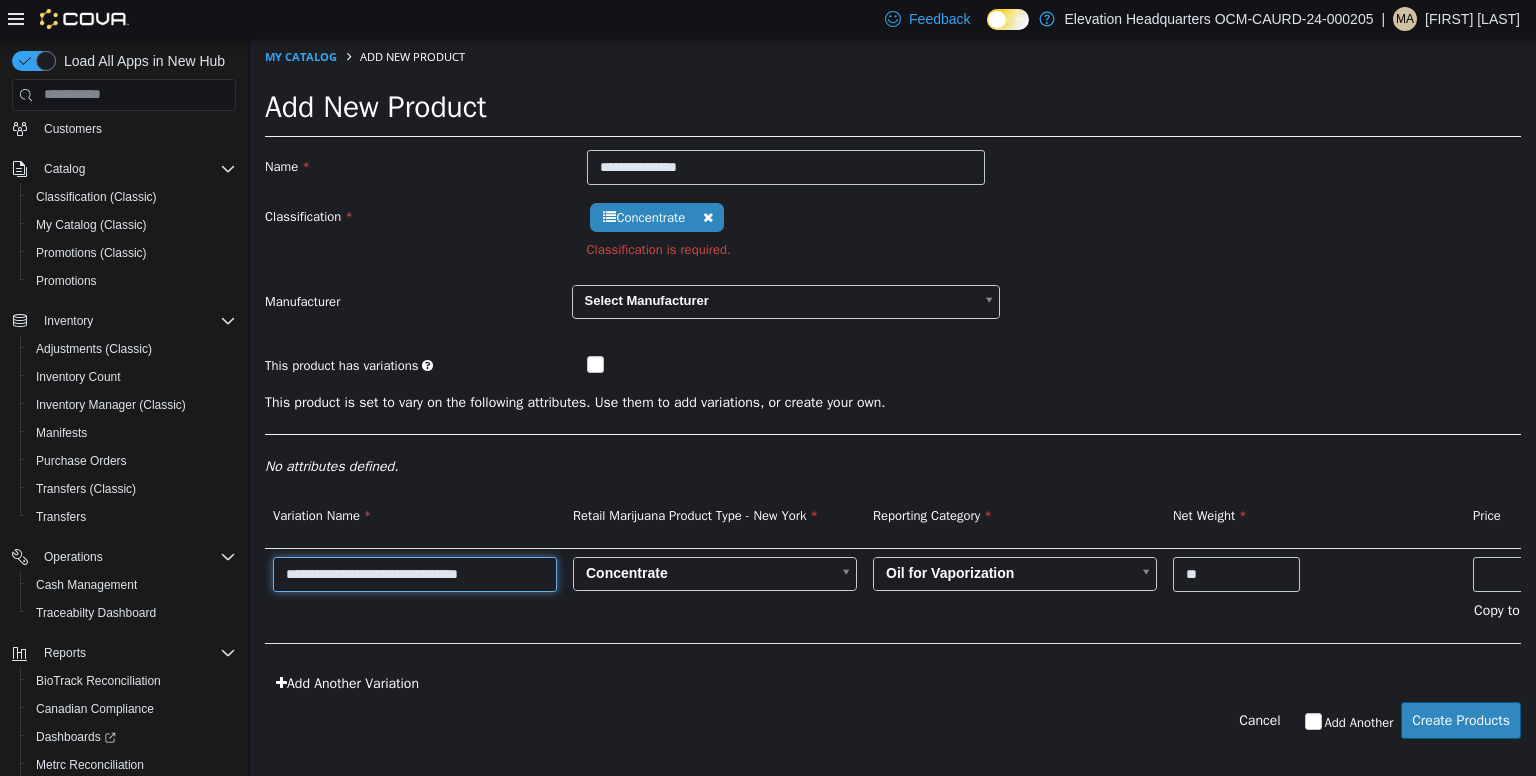 click on "**********" at bounding box center [415, 573] 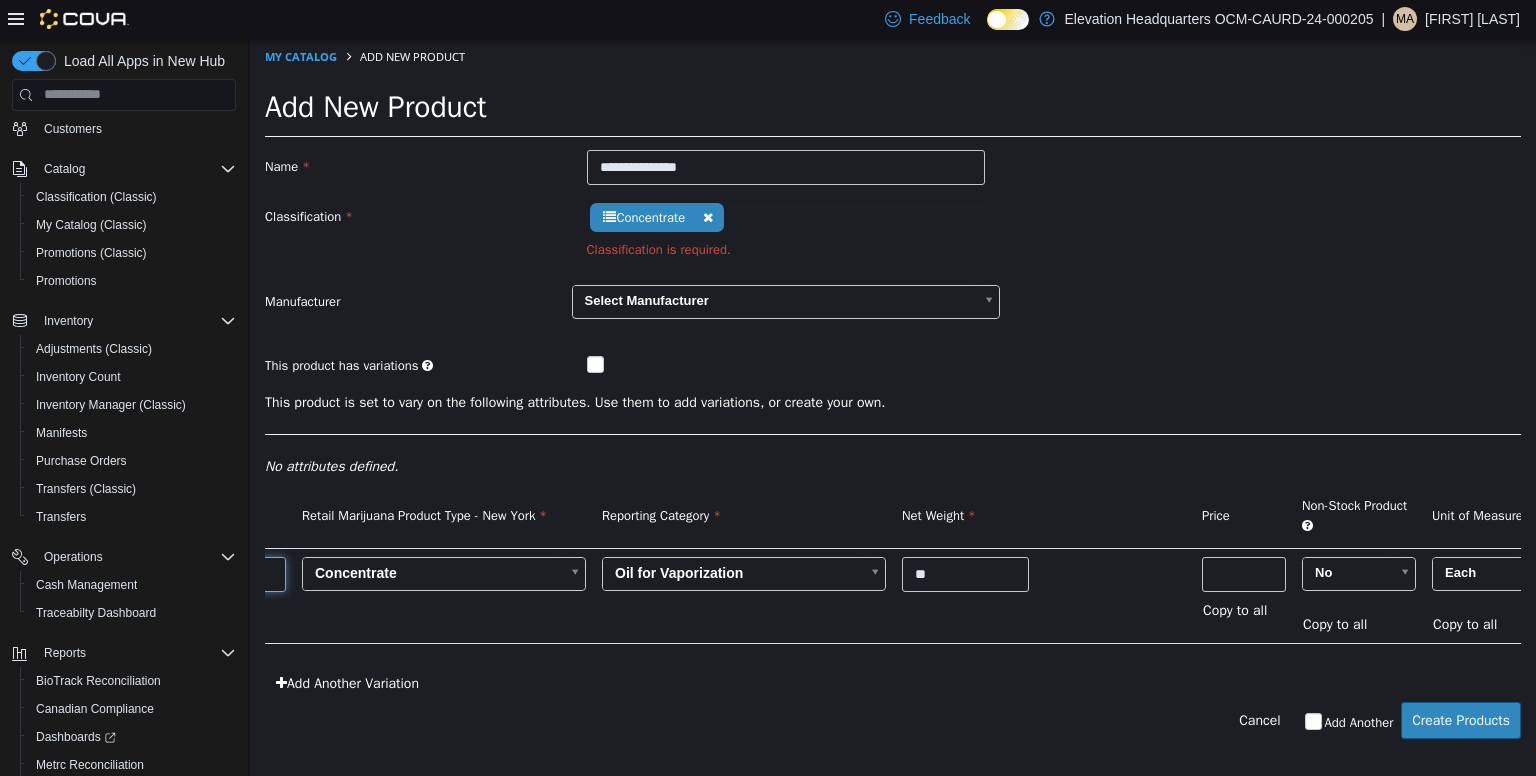 scroll, scrollTop: 0, scrollLeft: 304, axis: horizontal 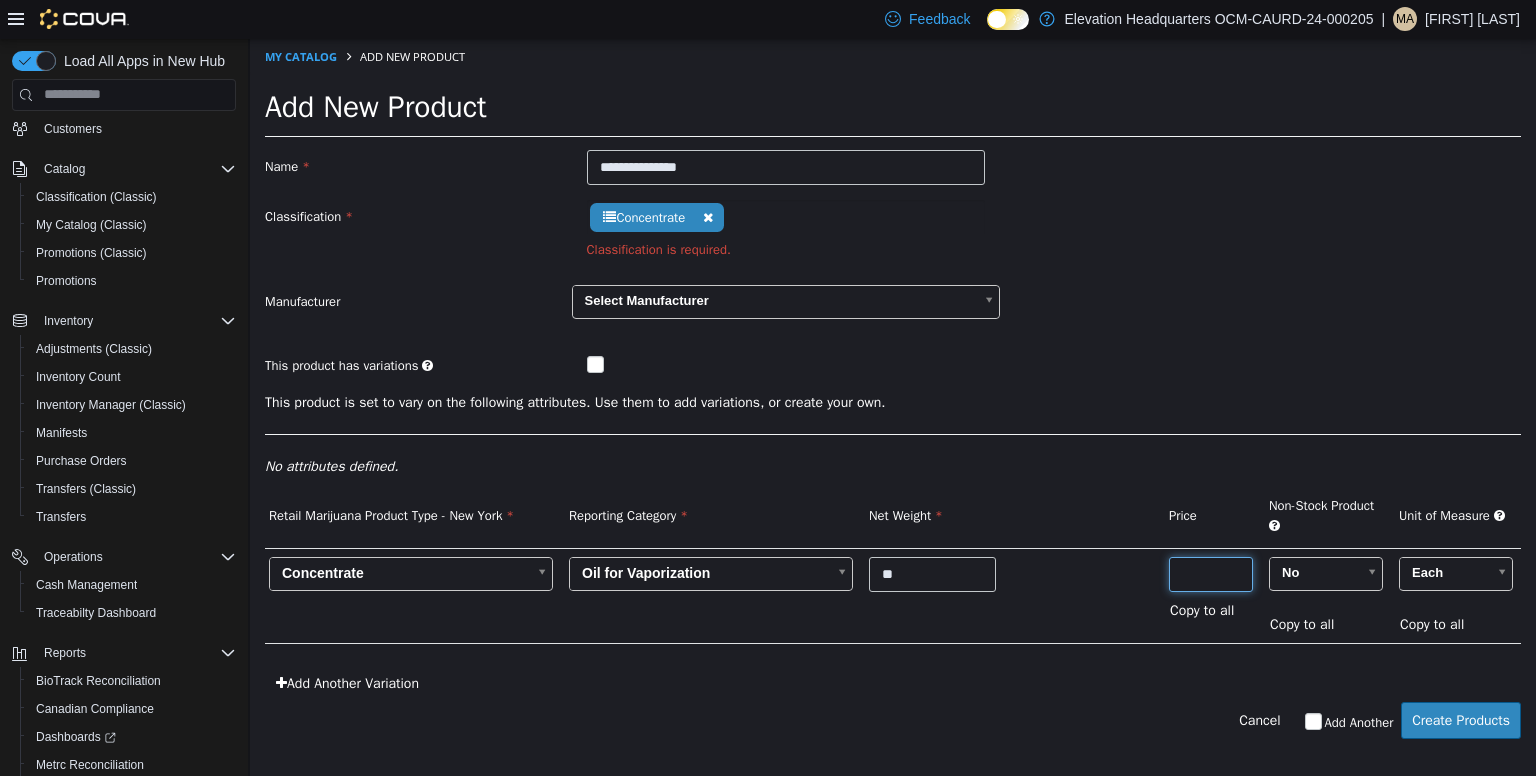 click at bounding box center (1211, 573) 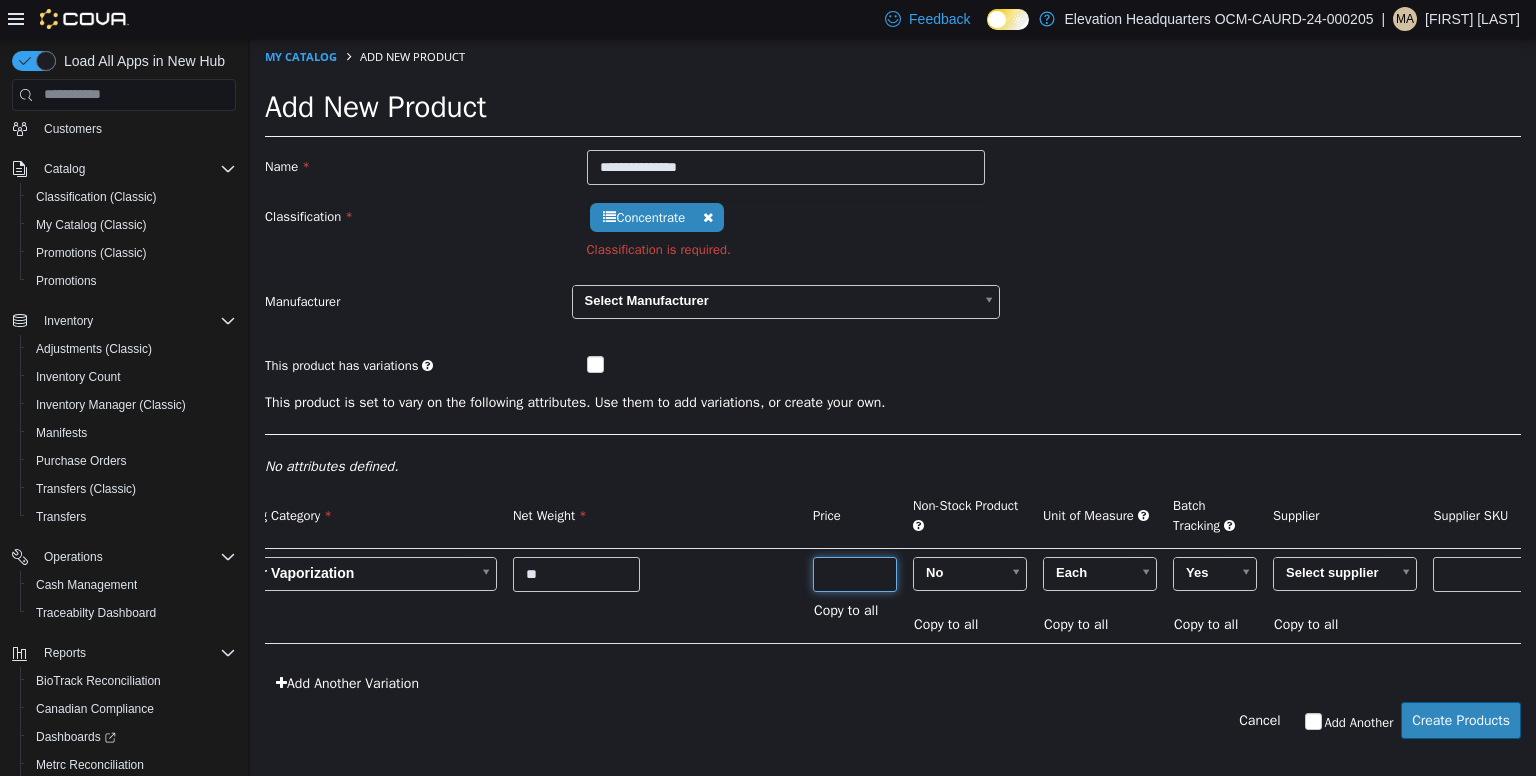 scroll, scrollTop: 0, scrollLeft: 666, axis: horizontal 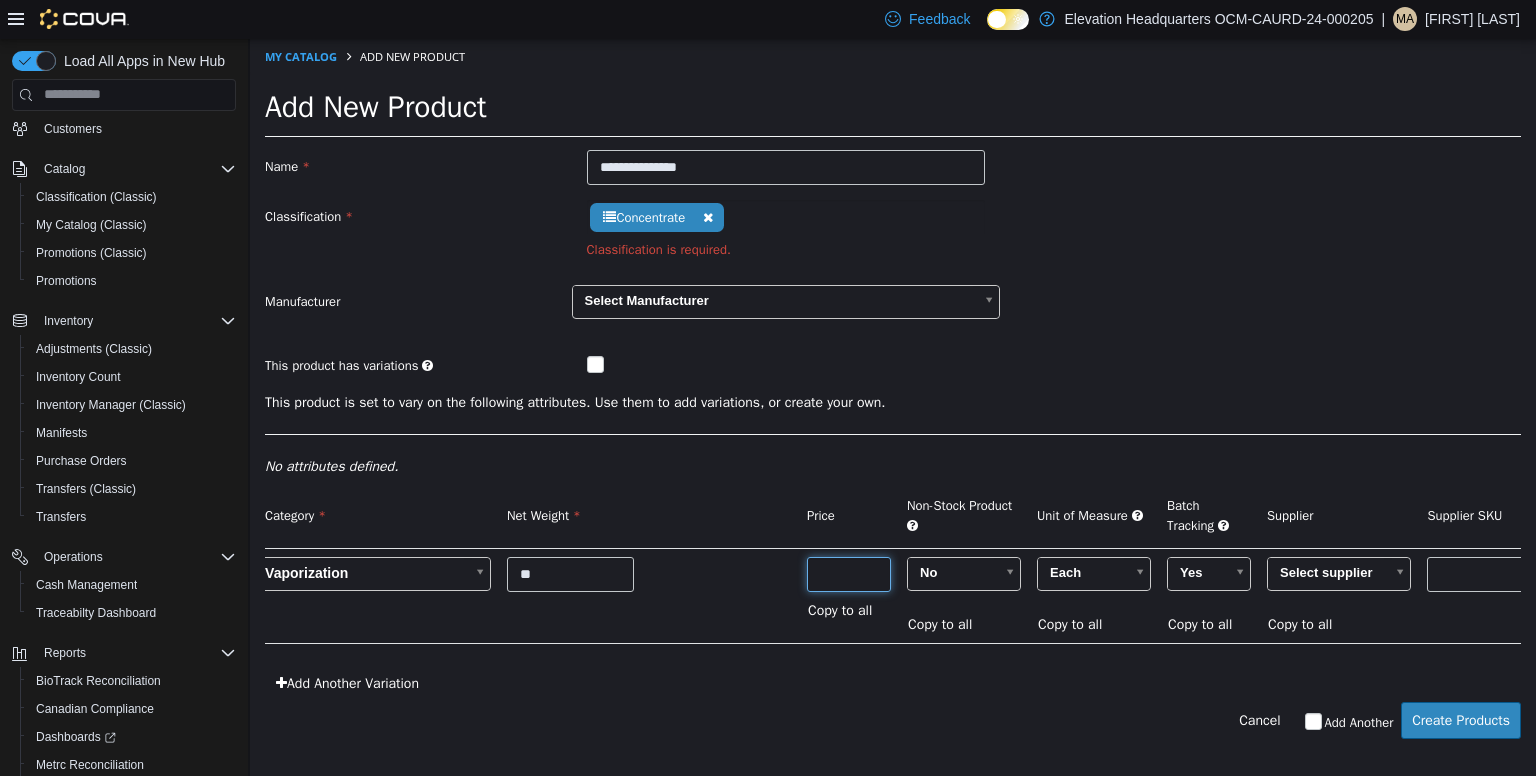 type on "**" 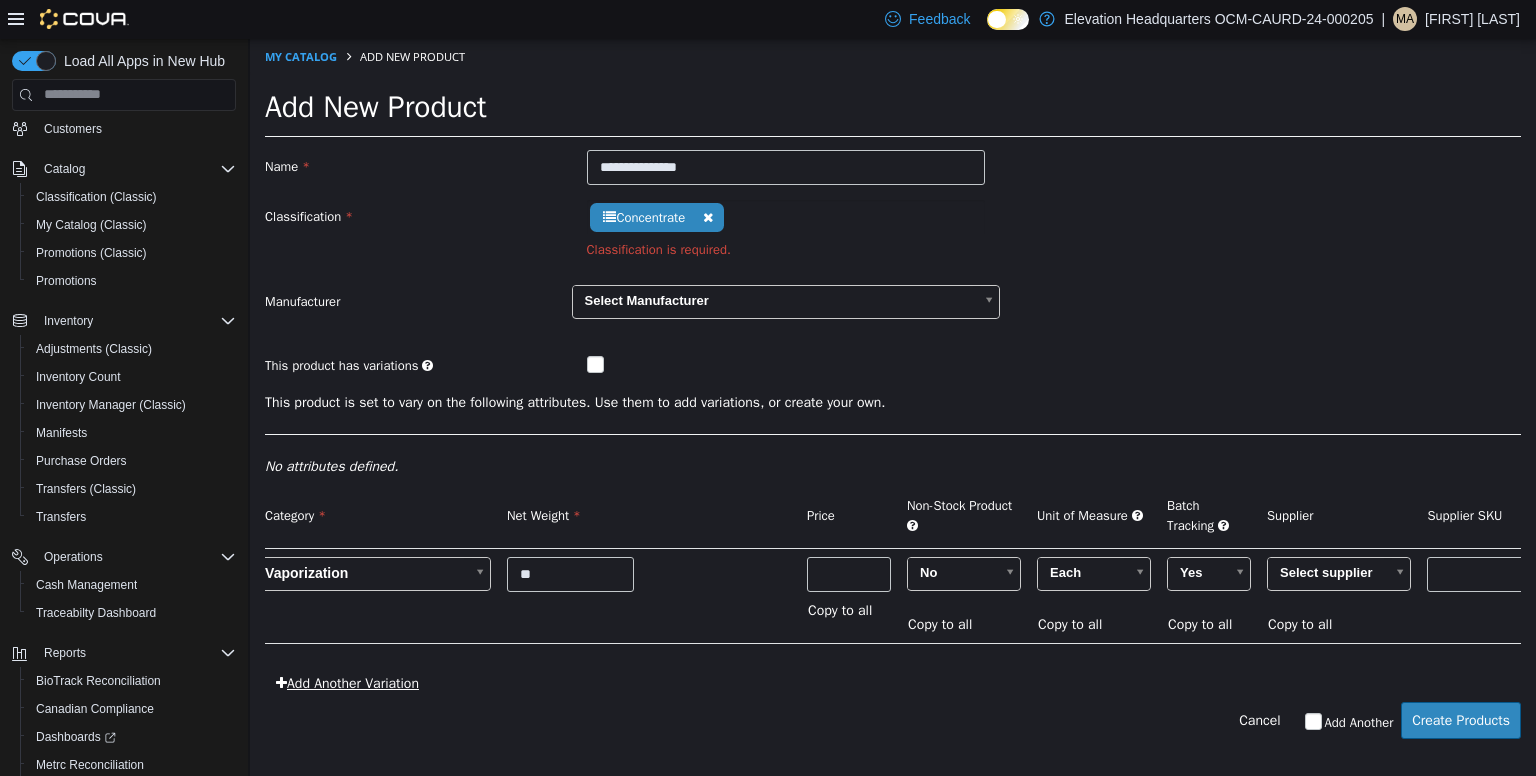 click on "Add Another Variation" at bounding box center (347, 682) 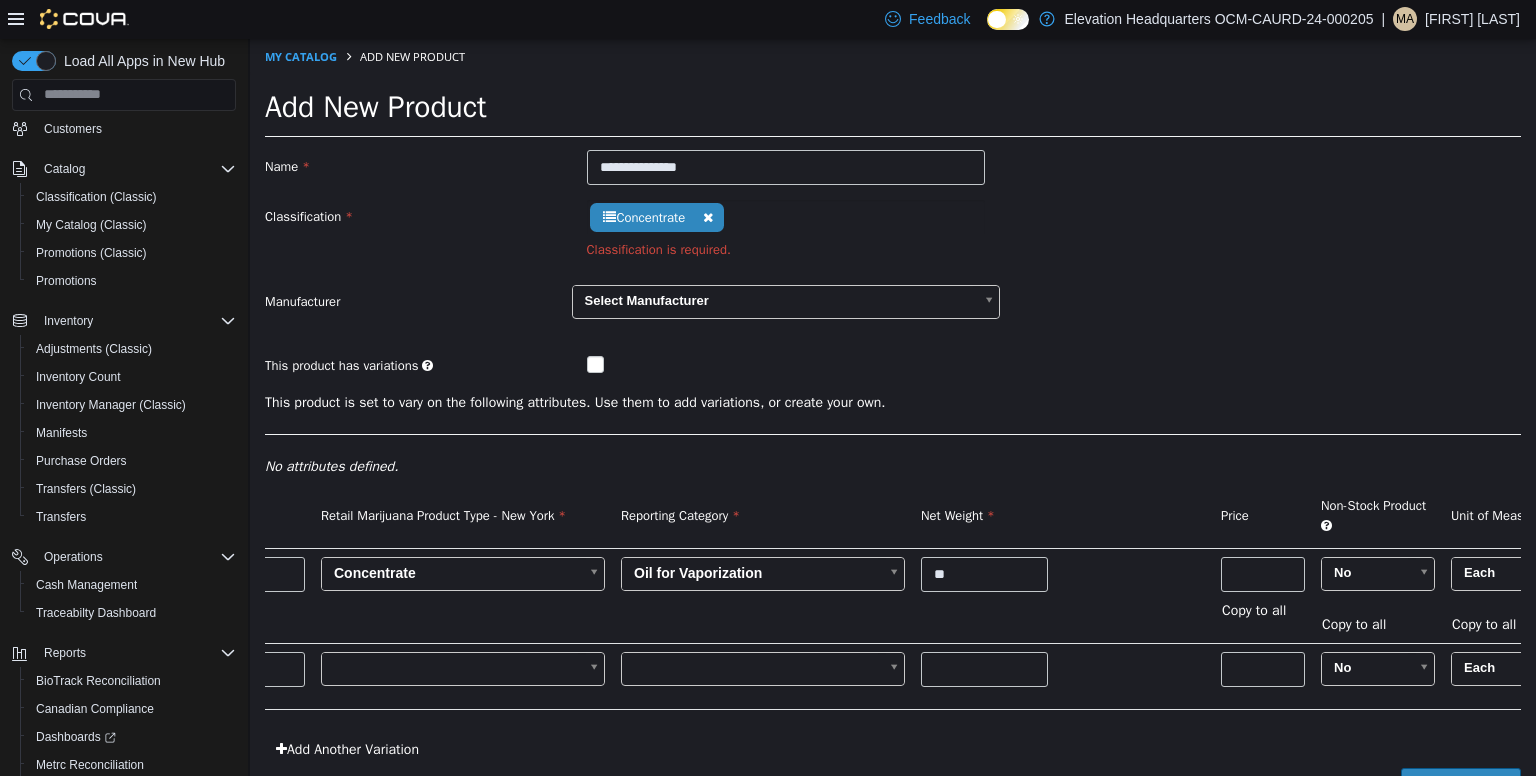 scroll, scrollTop: 0, scrollLeft: 0, axis: both 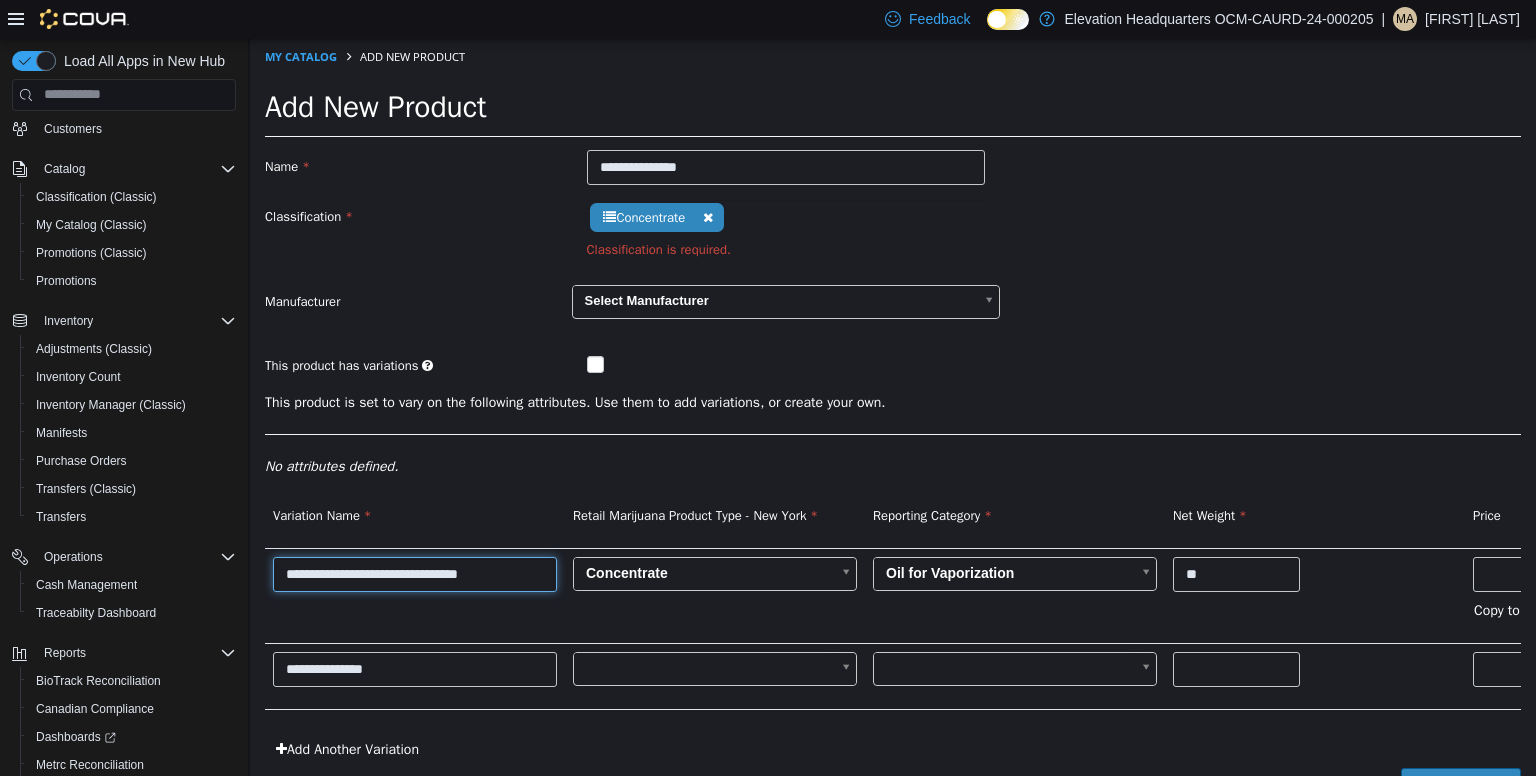 click on "**********" at bounding box center (415, 573) 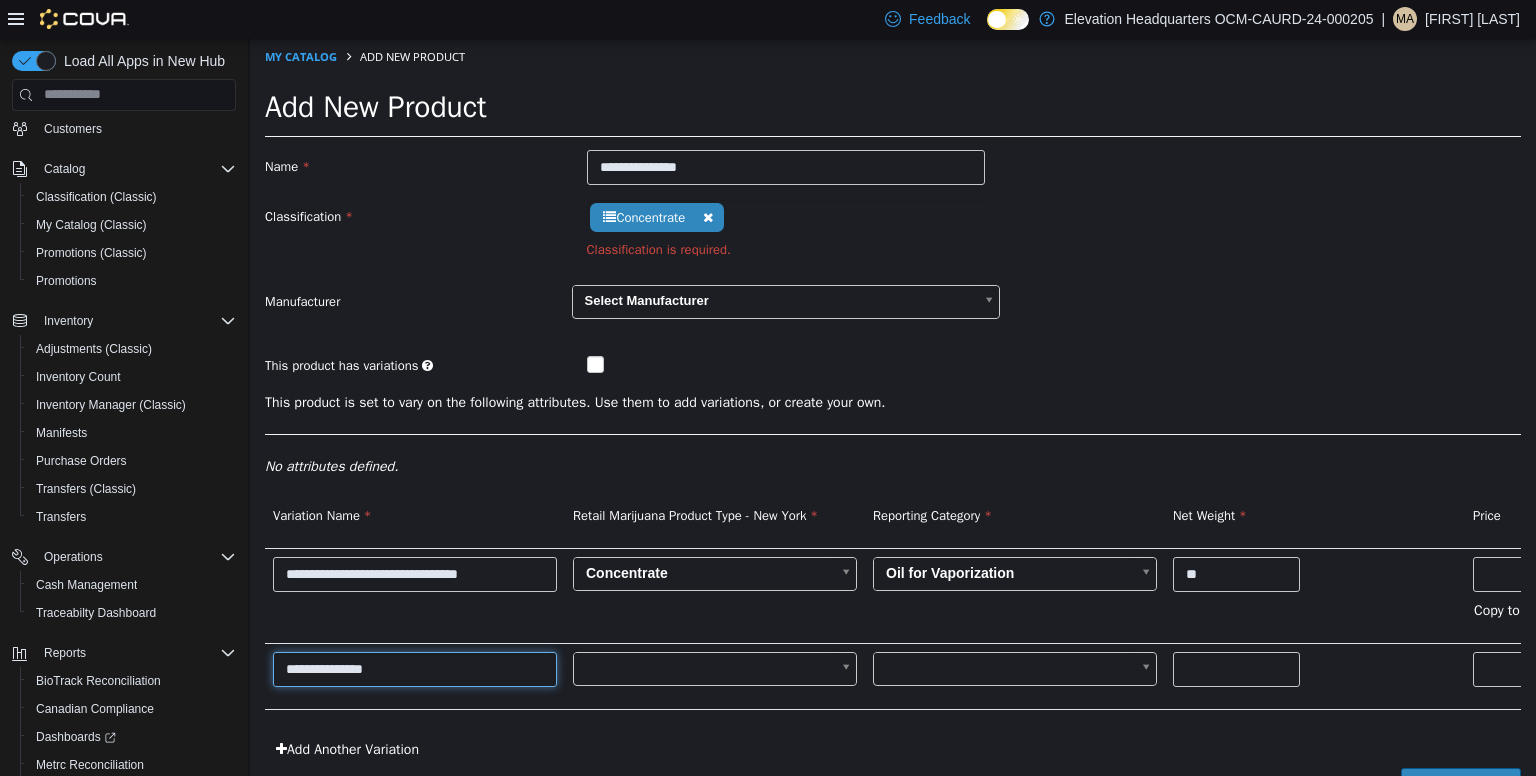 click on "**********" at bounding box center (415, 668) 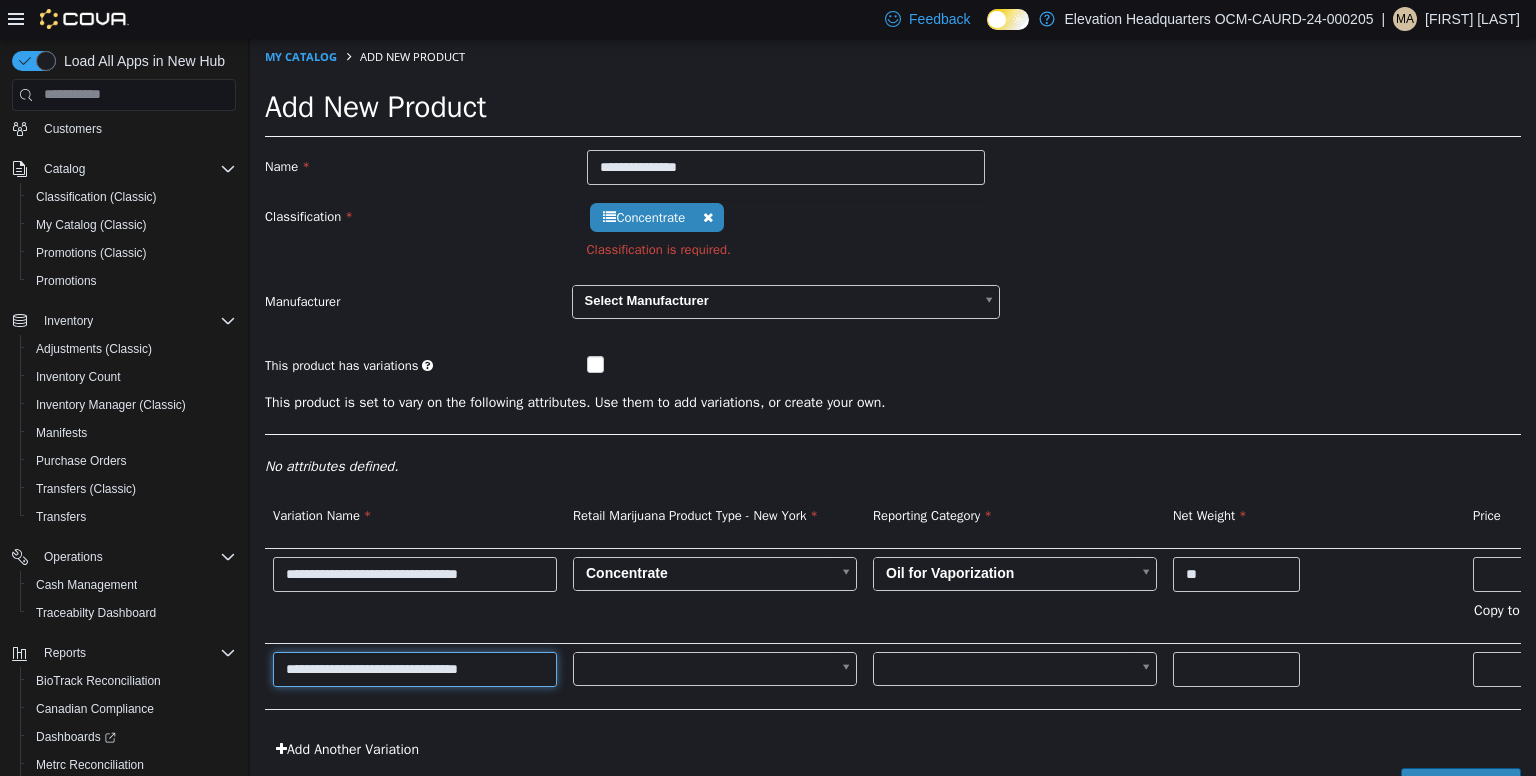 type on "**********" 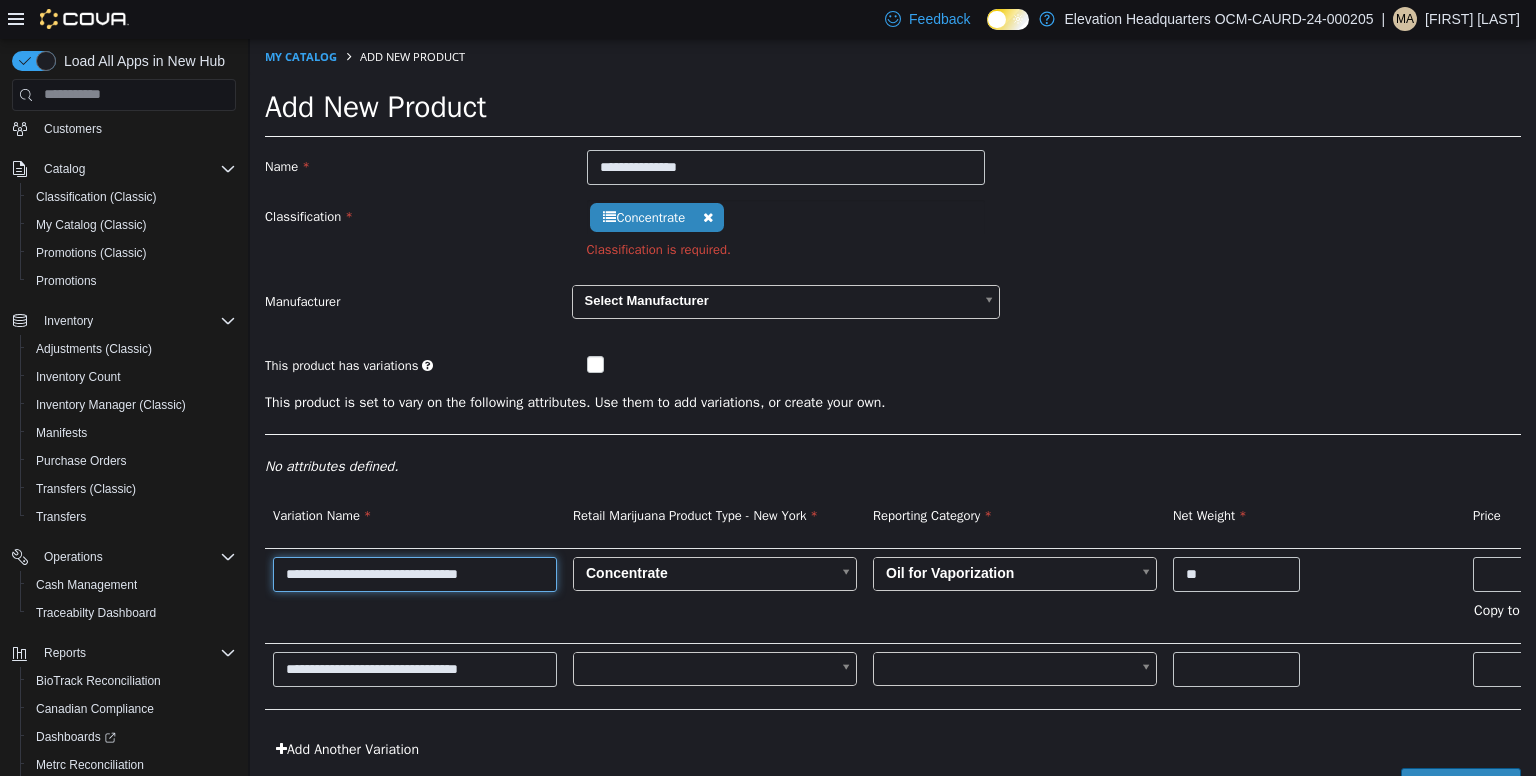 click on "**********" at bounding box center [415, 573] 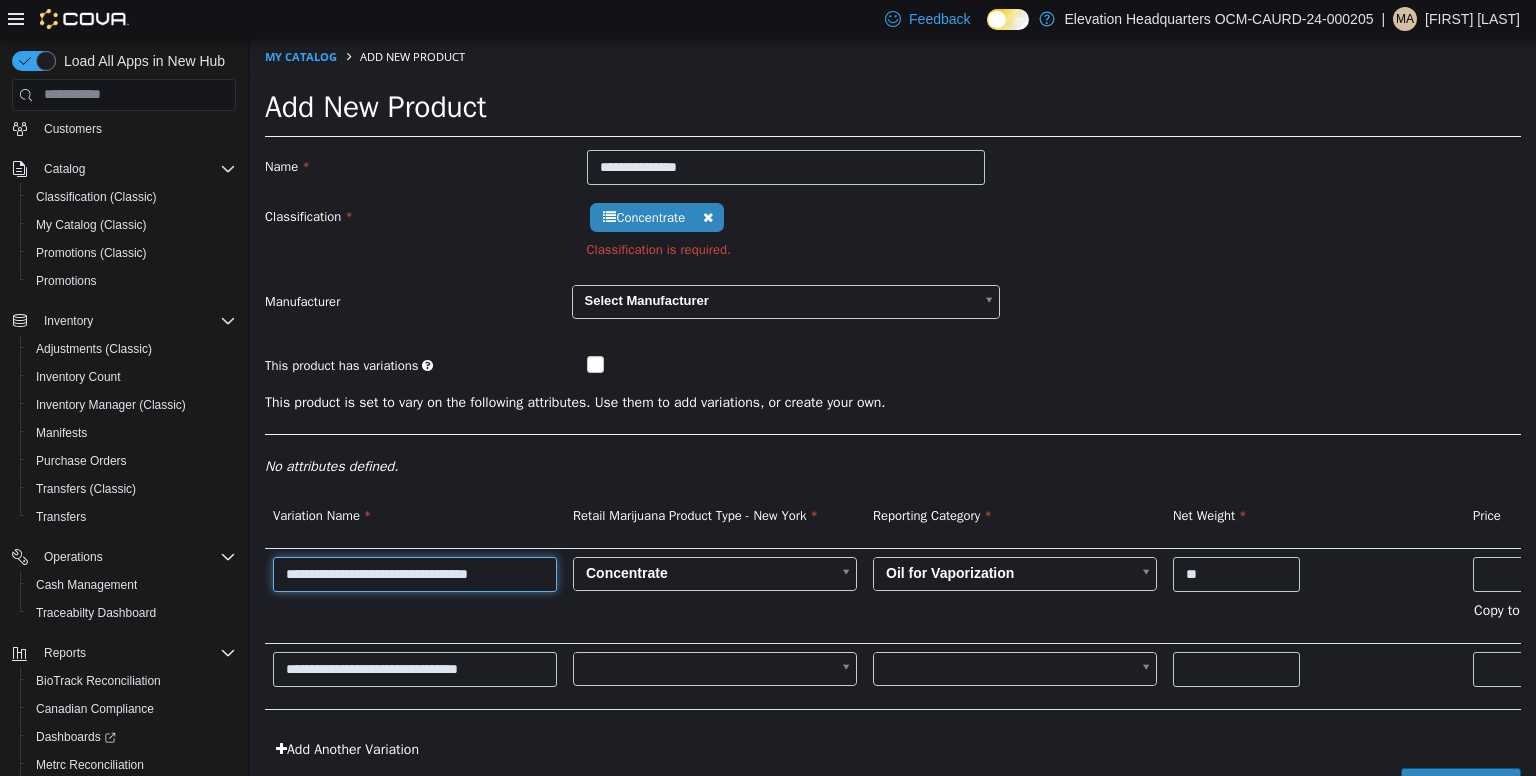 type on "**********" 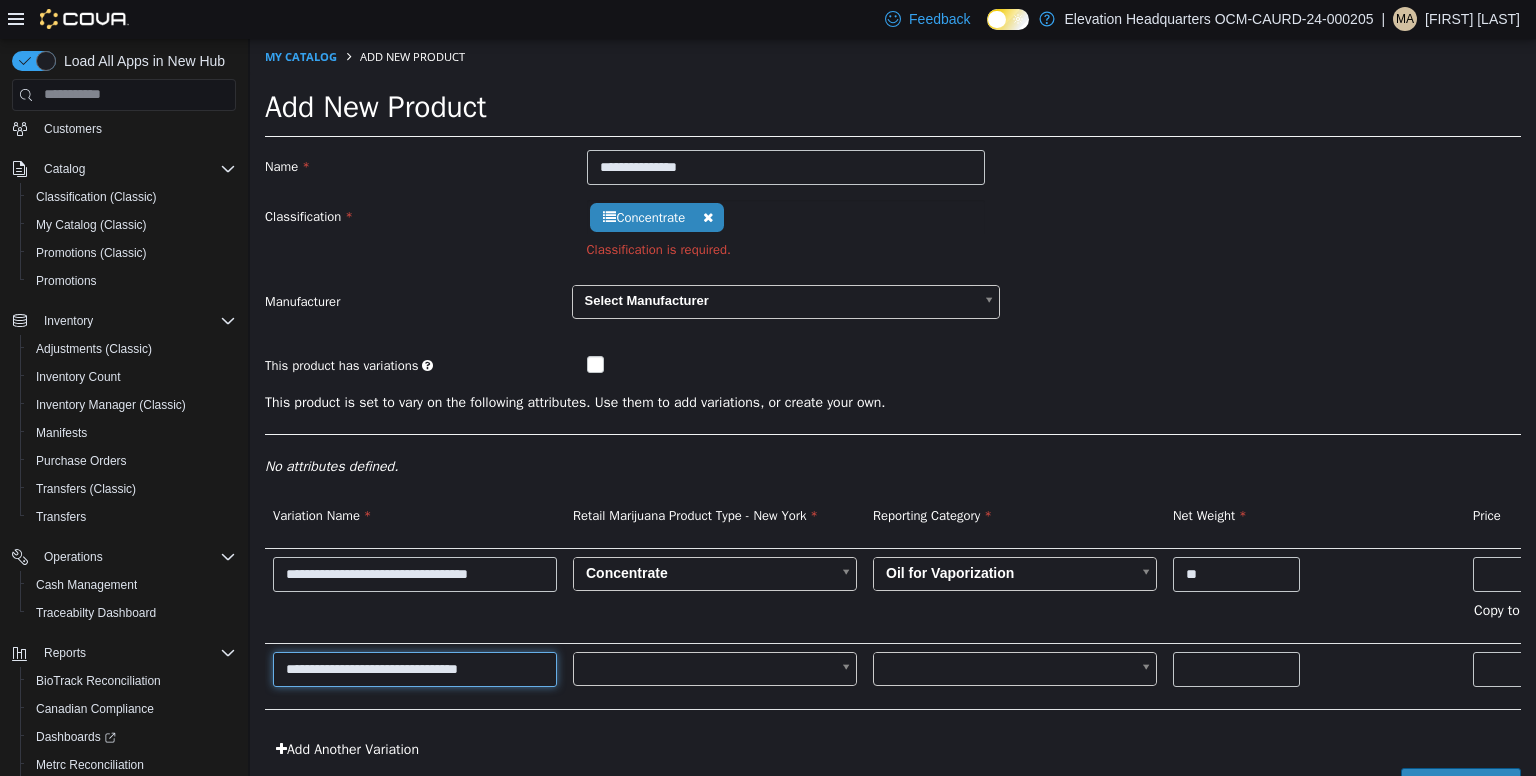 click on "**********" at bounding box center [415, 668] 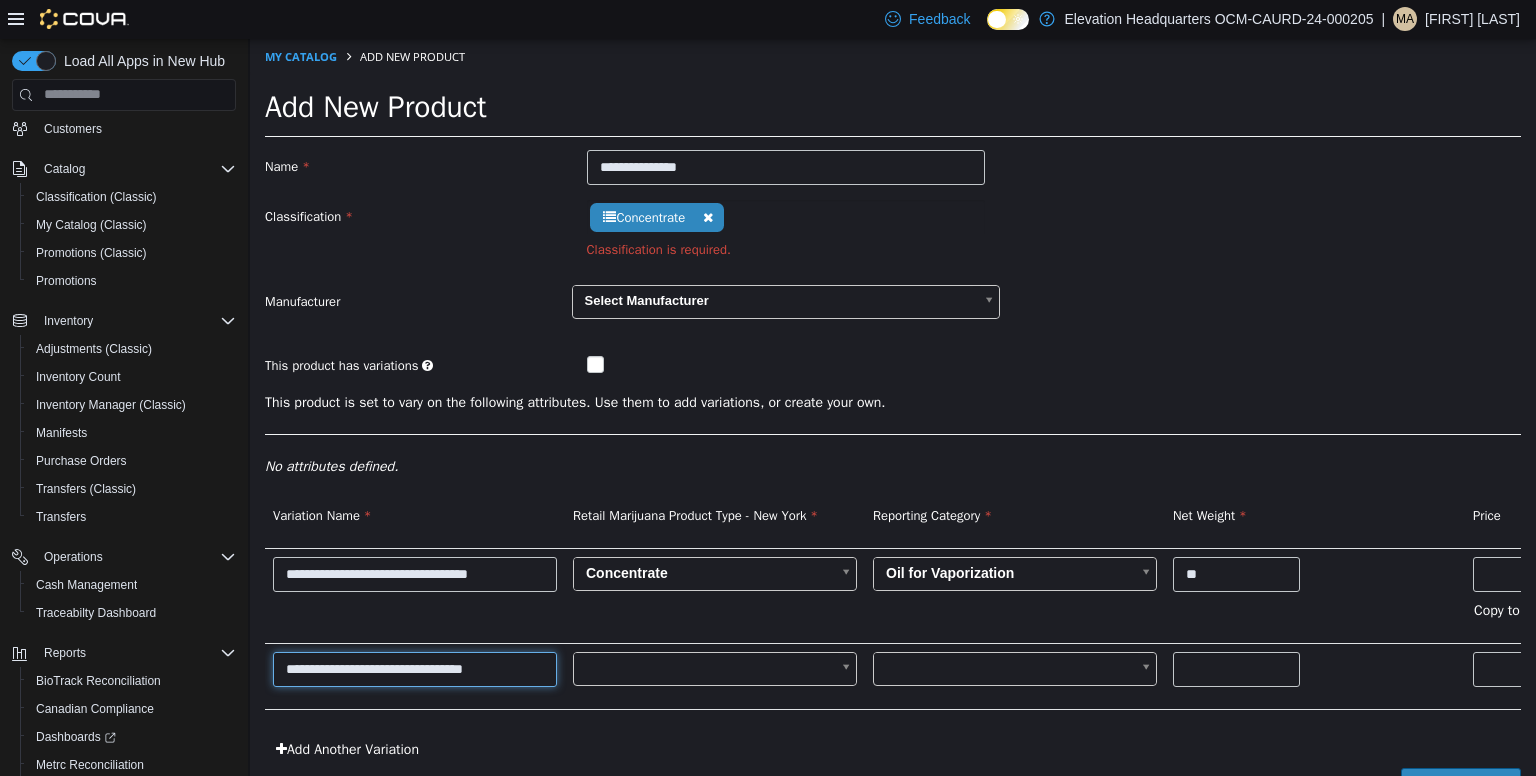 type on "**********" 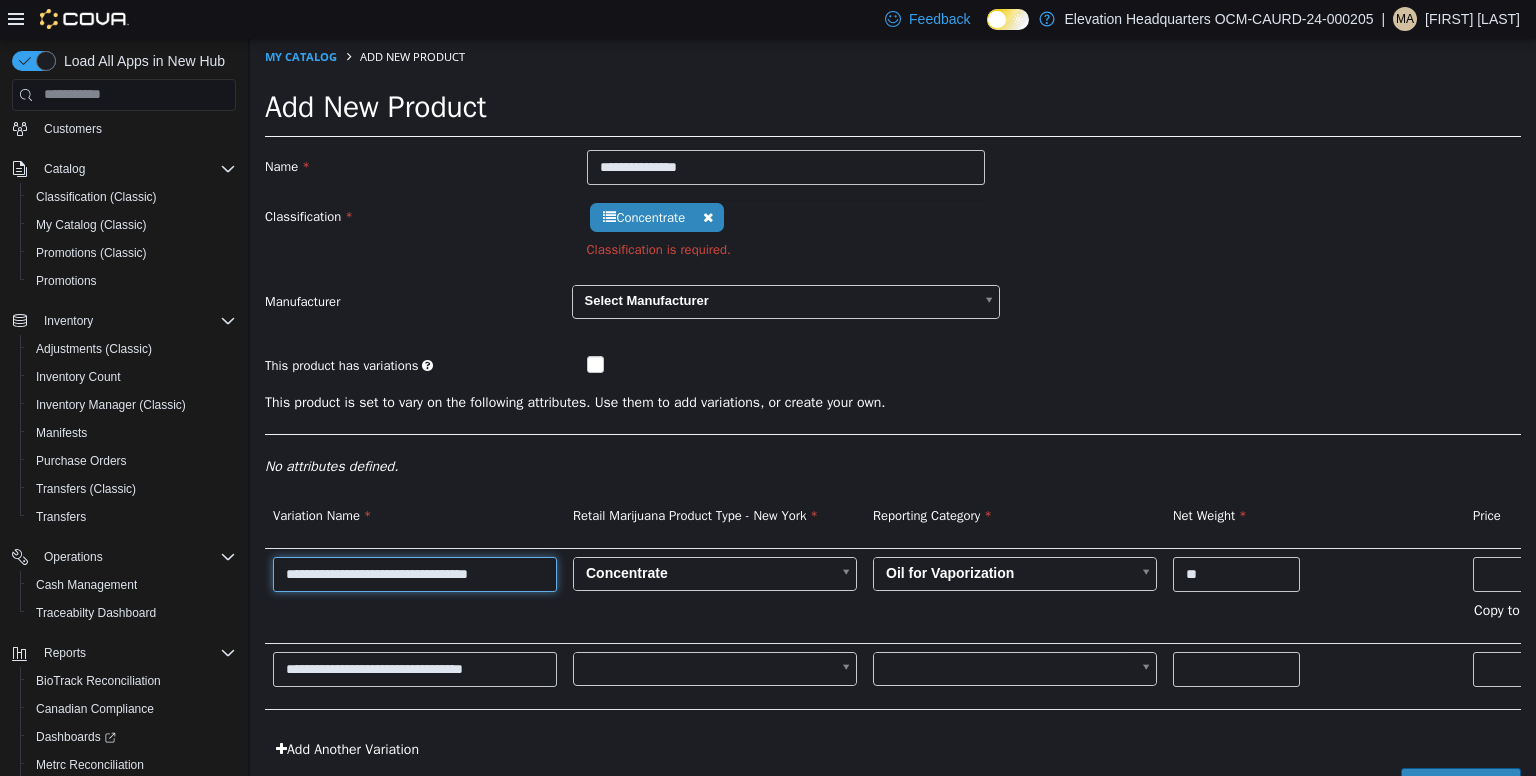click on "**********" at bounding box center (415, 573) 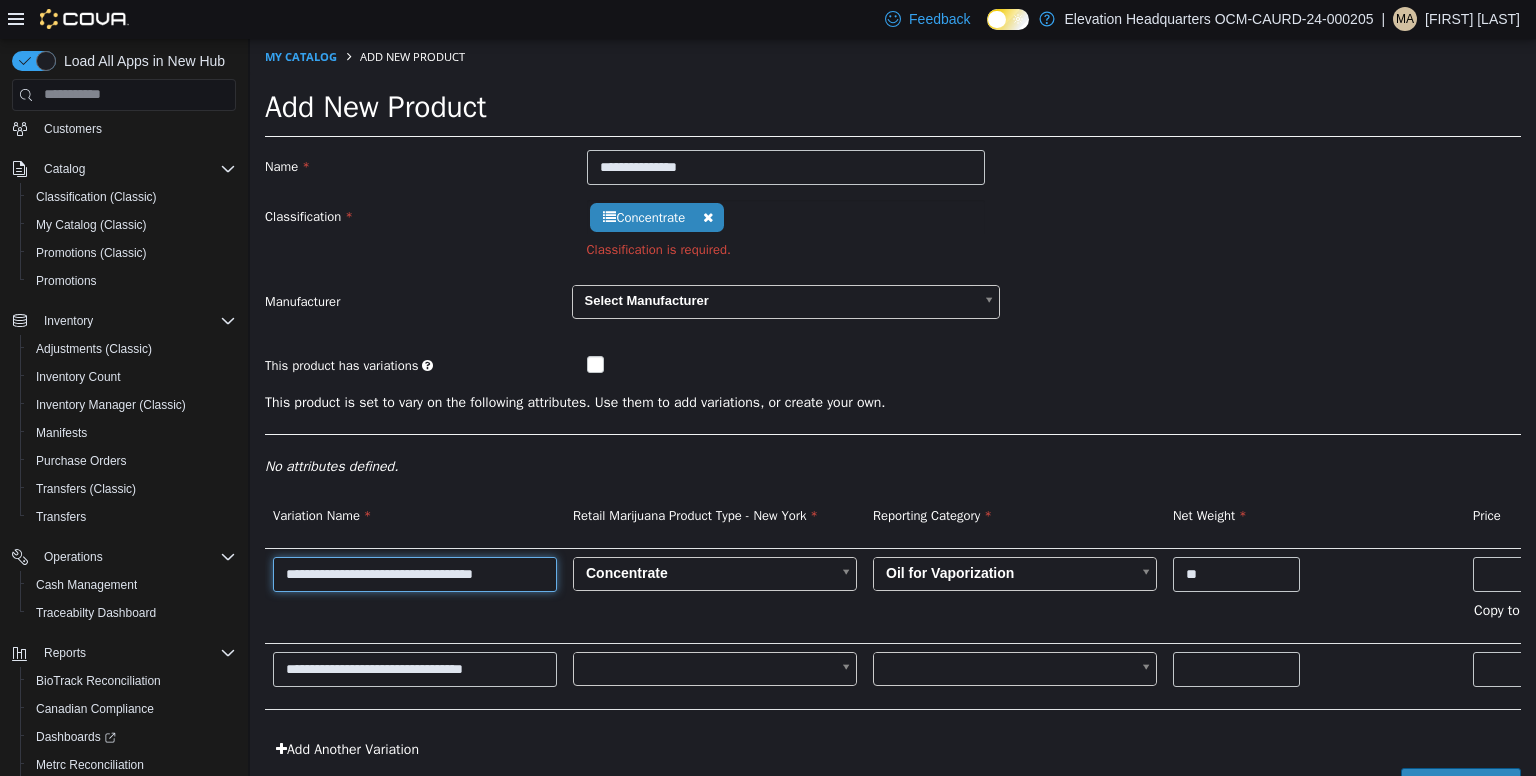 click on "**********" at bounding box center [415, 573] 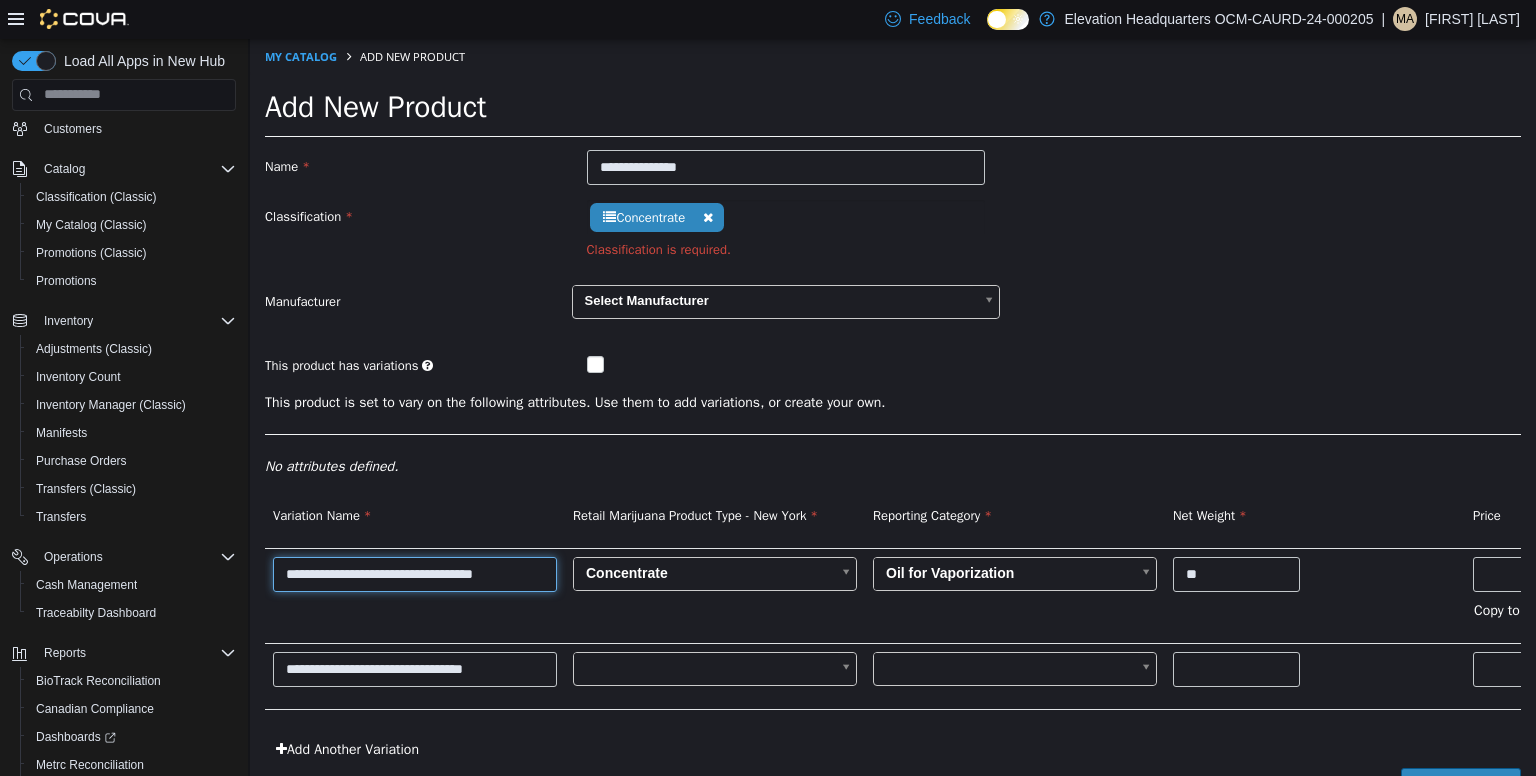 type on "**********" 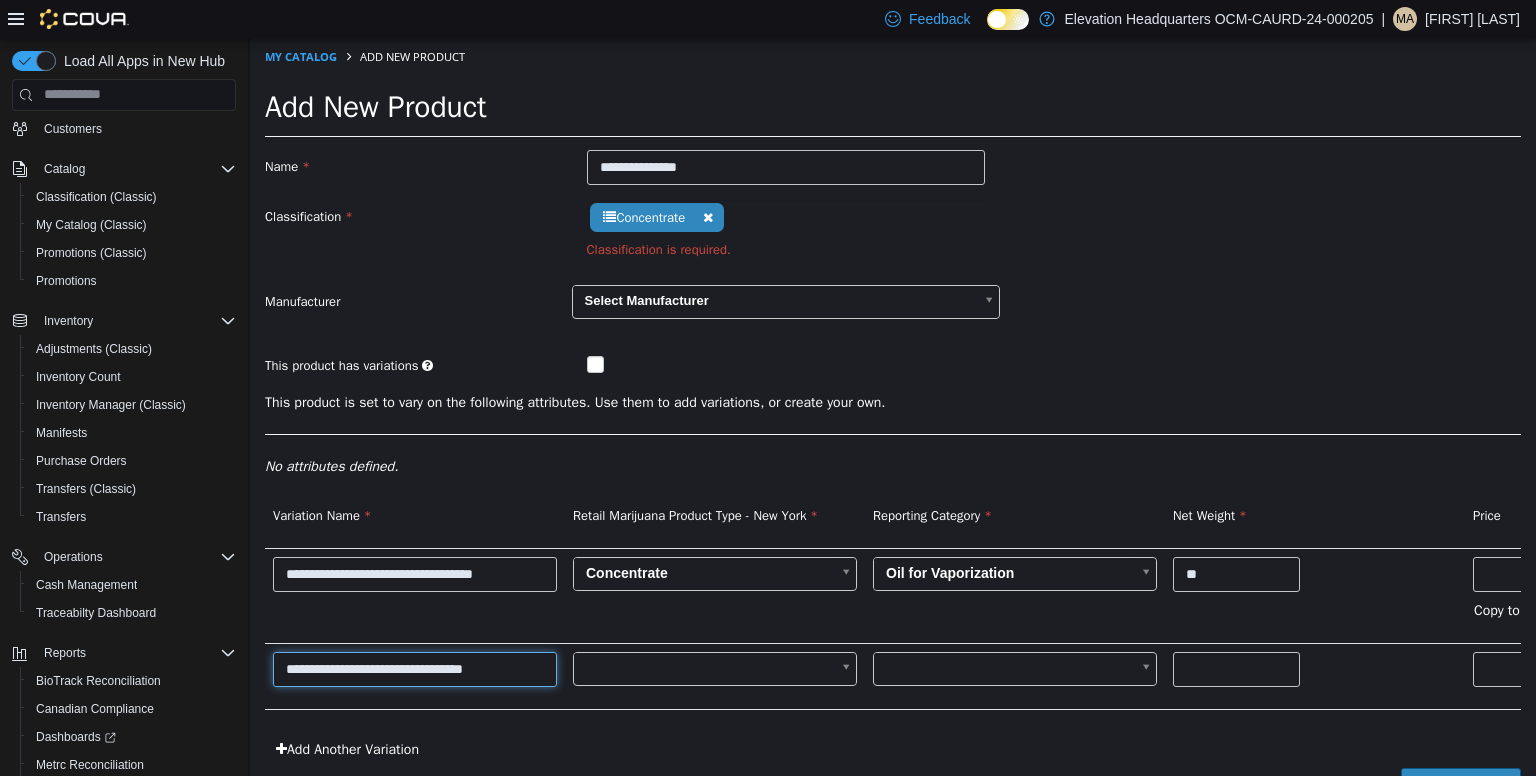click on "**********" at bounding box center [415, 668] 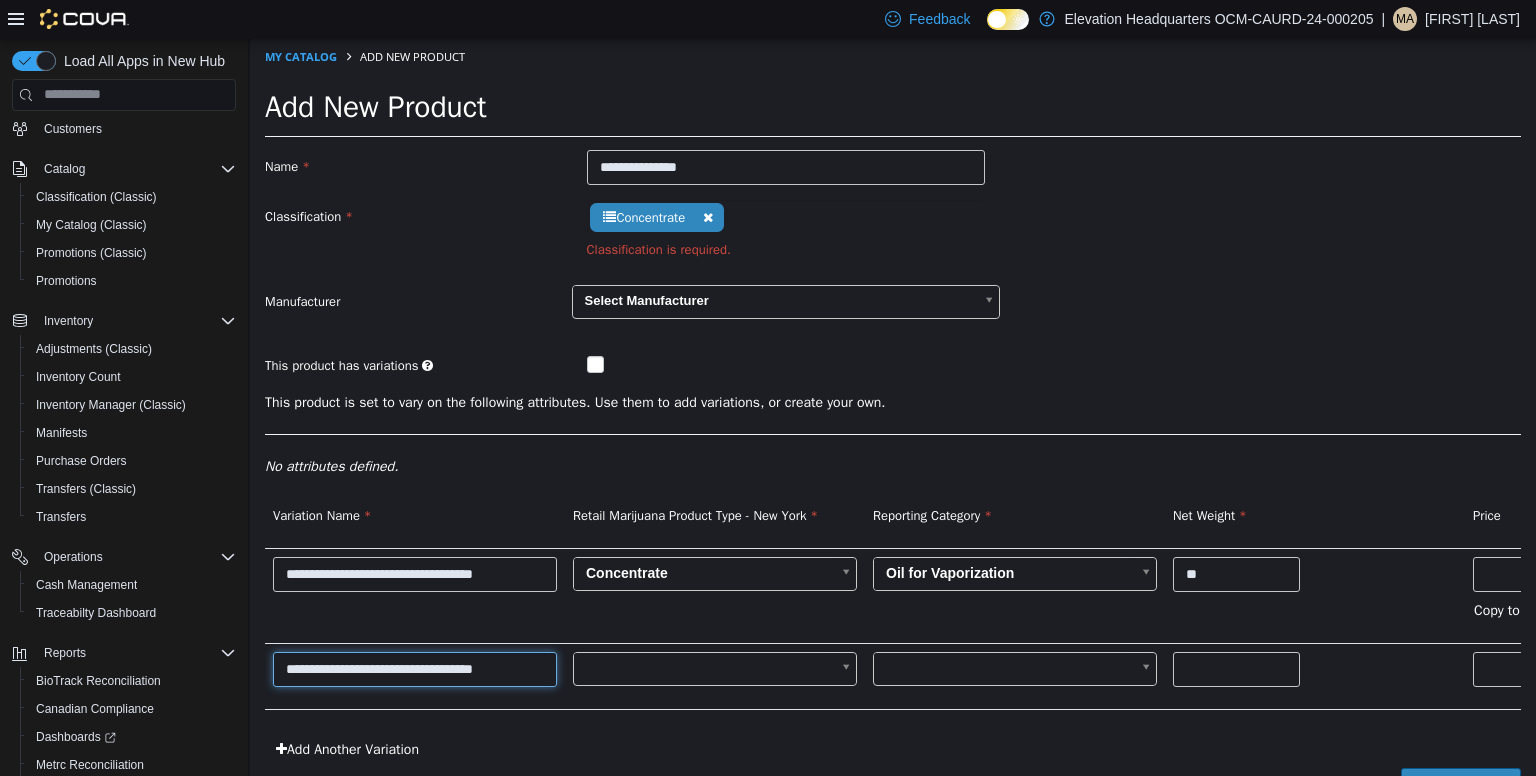 click on "**********" at bounding box center (415, 668) 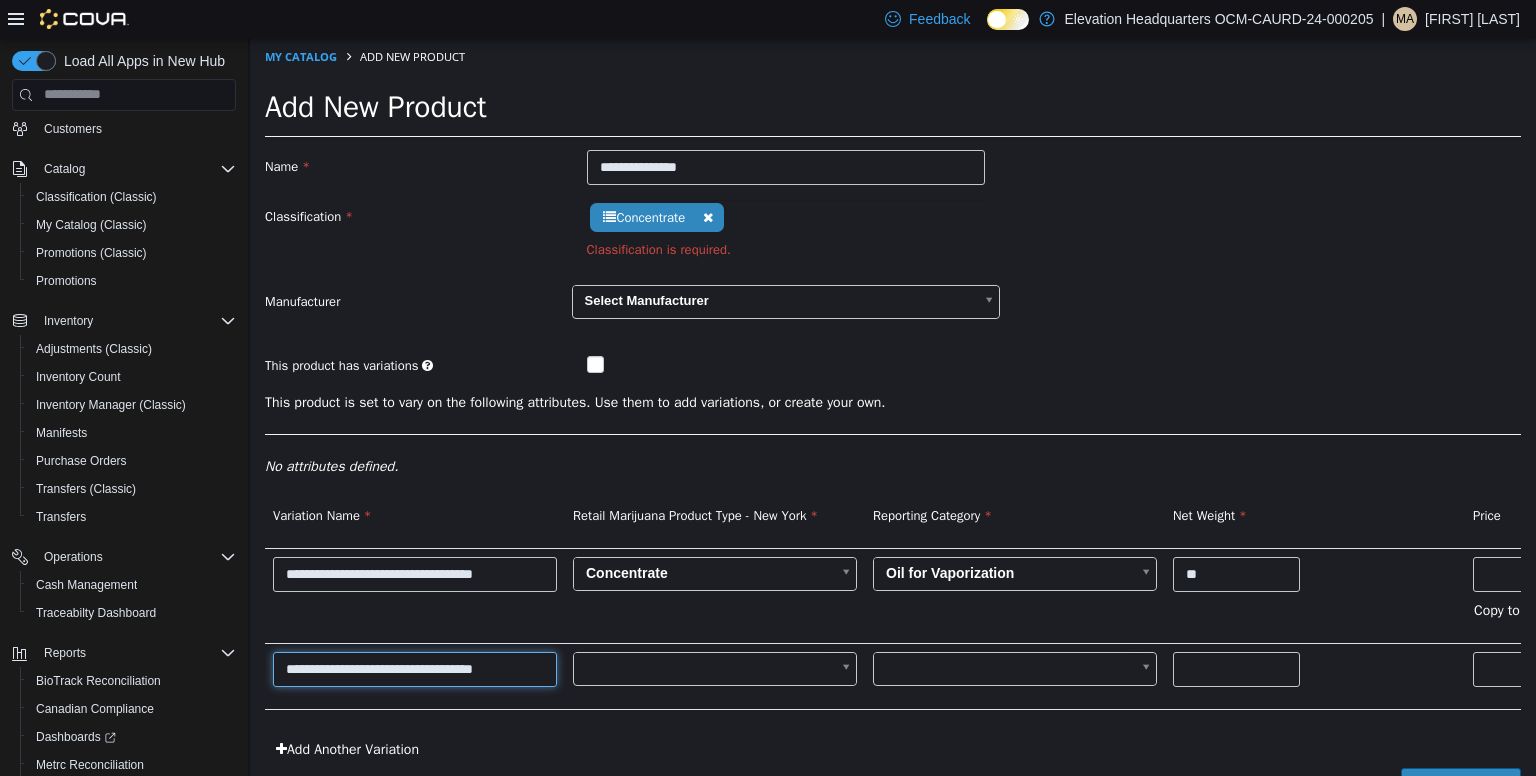 type on "**********" 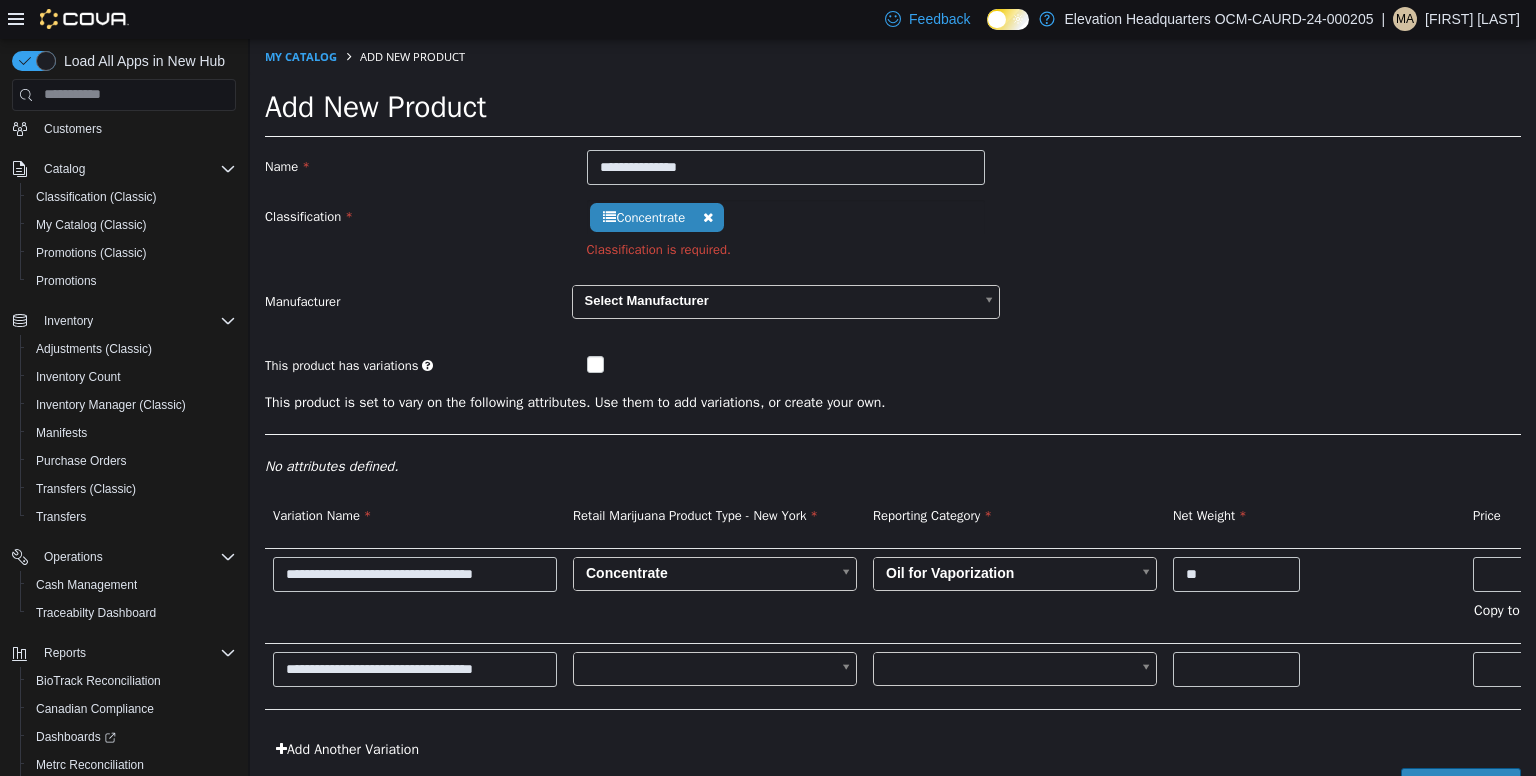 click on "**********" at bounding box center (893, 431) 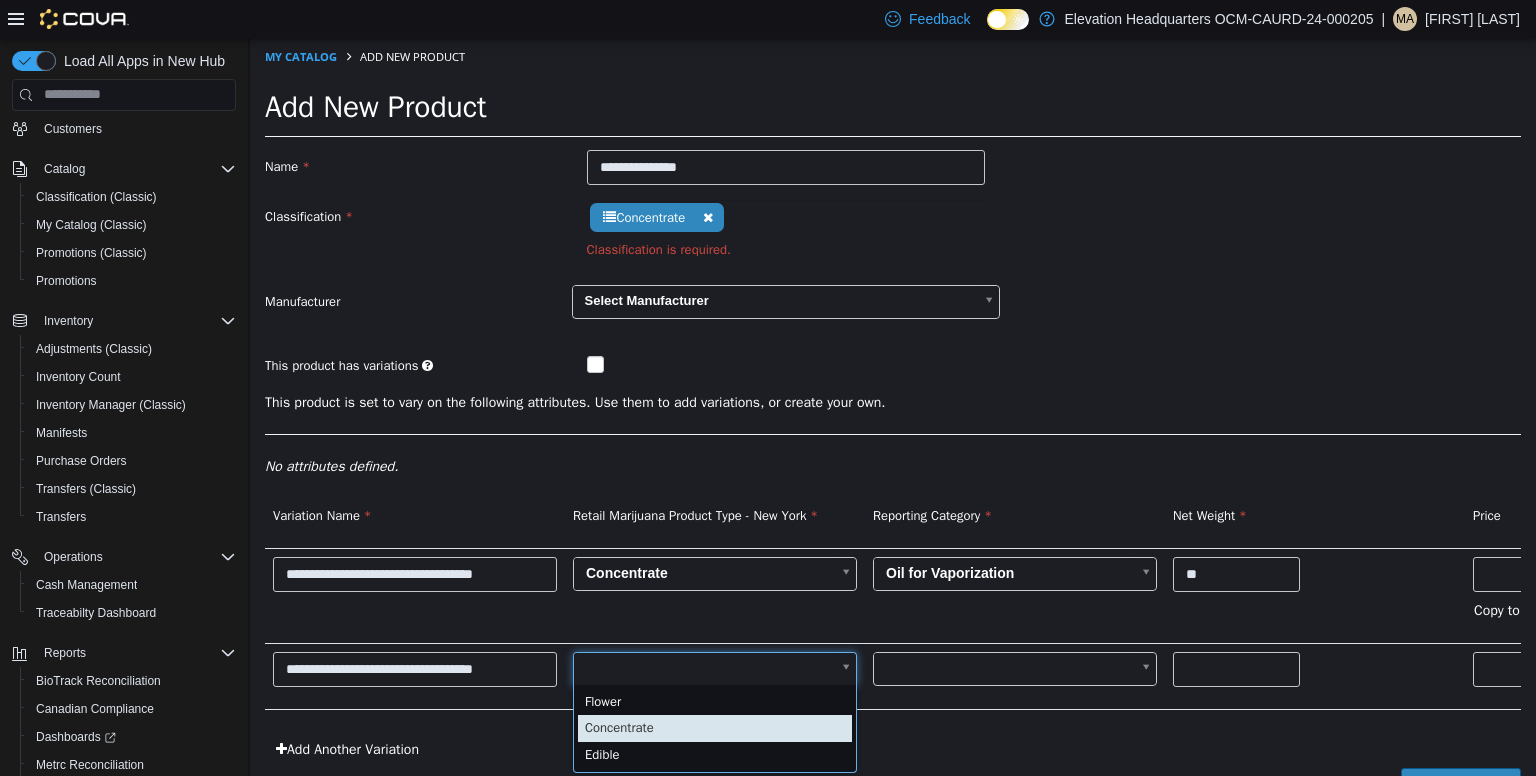 type on "*" 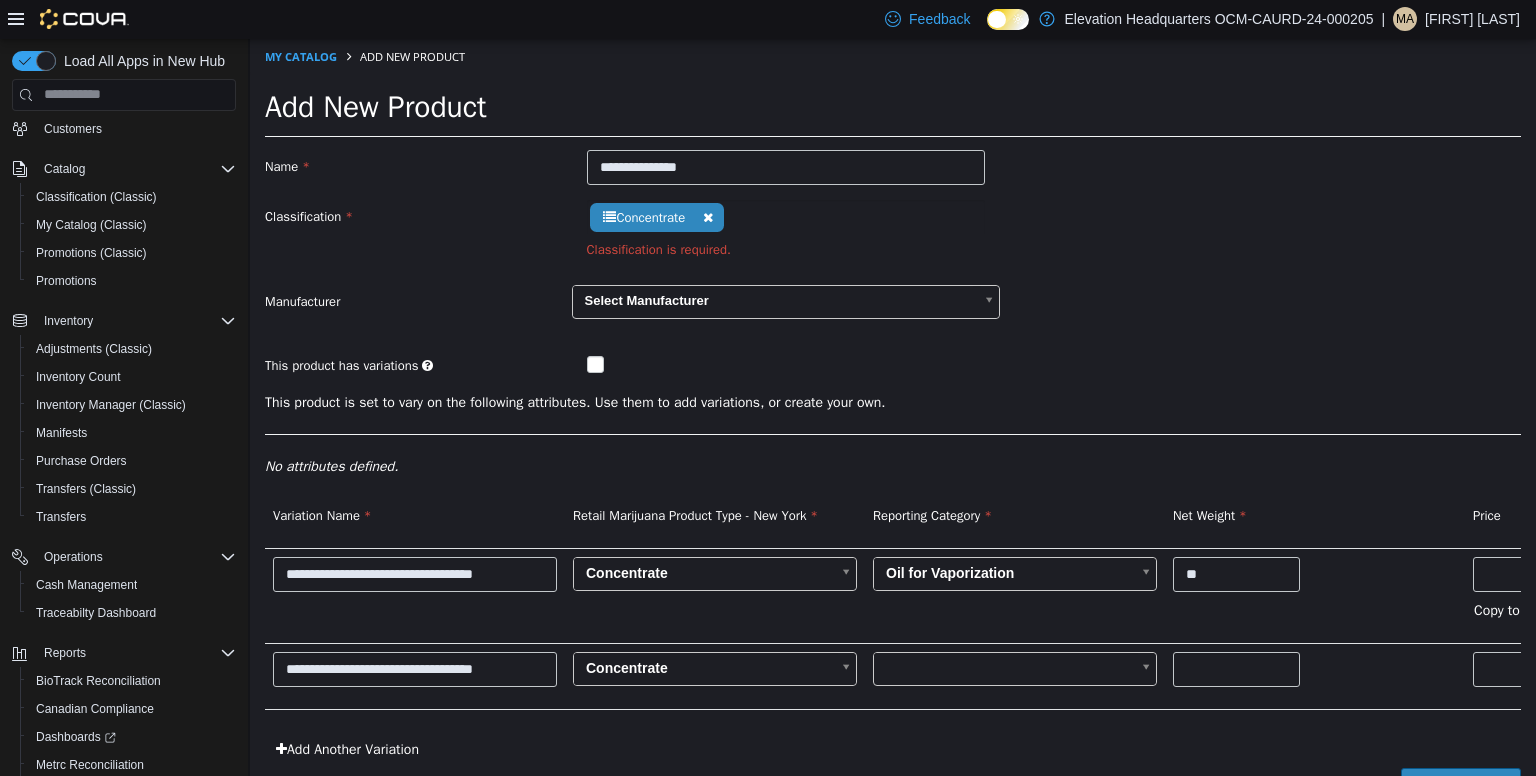 click on "**********" at bounding box center (893, 431) 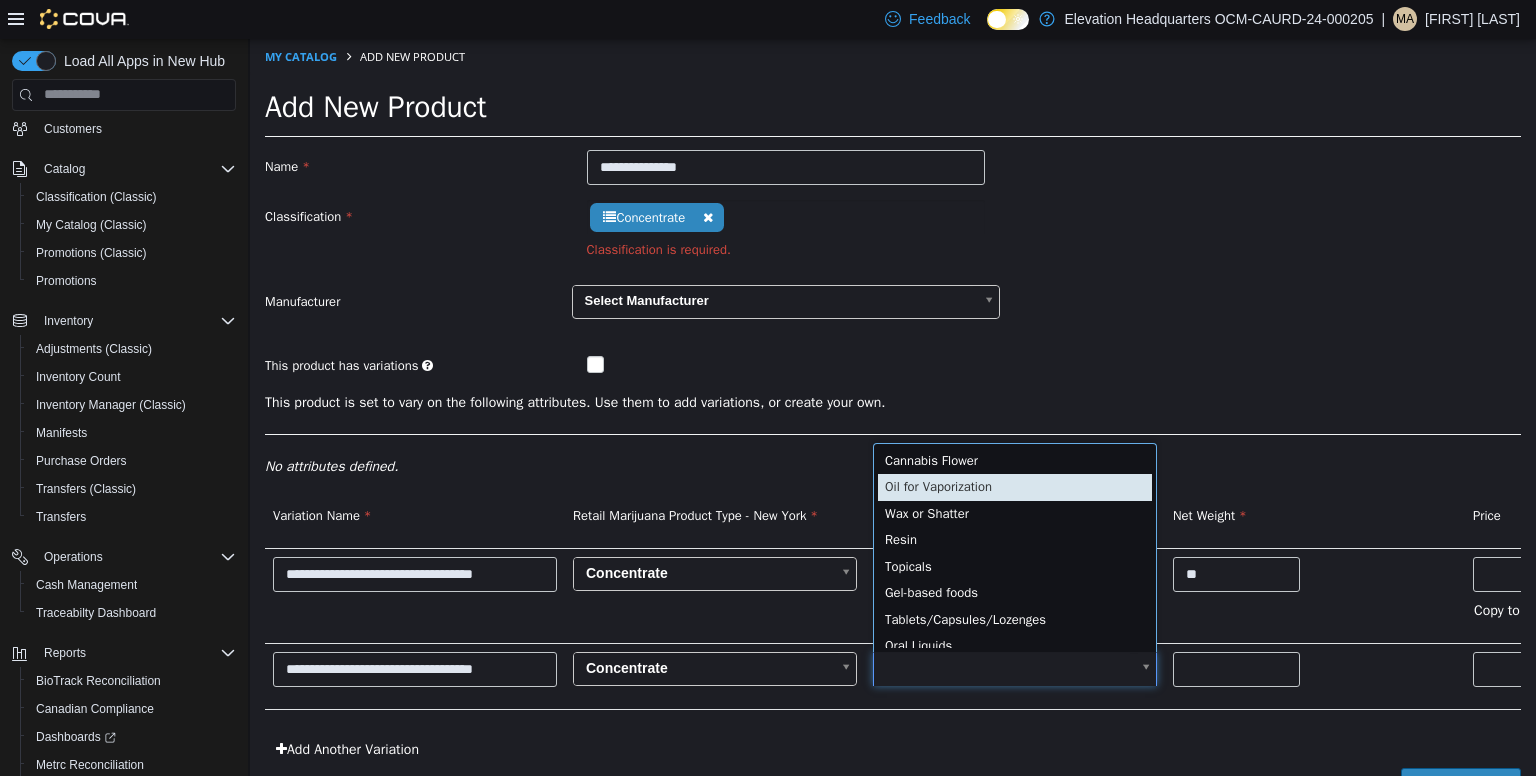 type on "*" 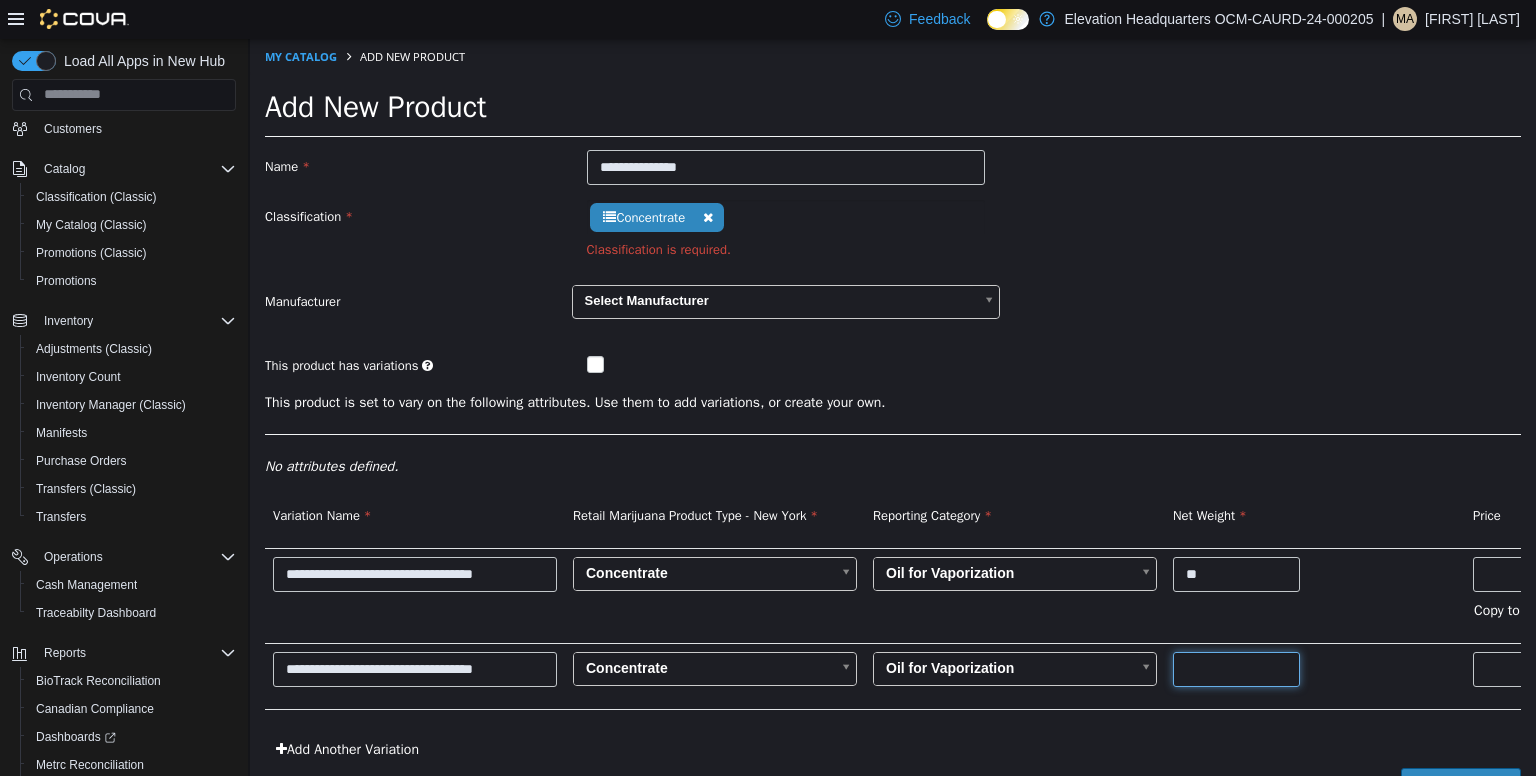 click at bounding box center [1236, 668] 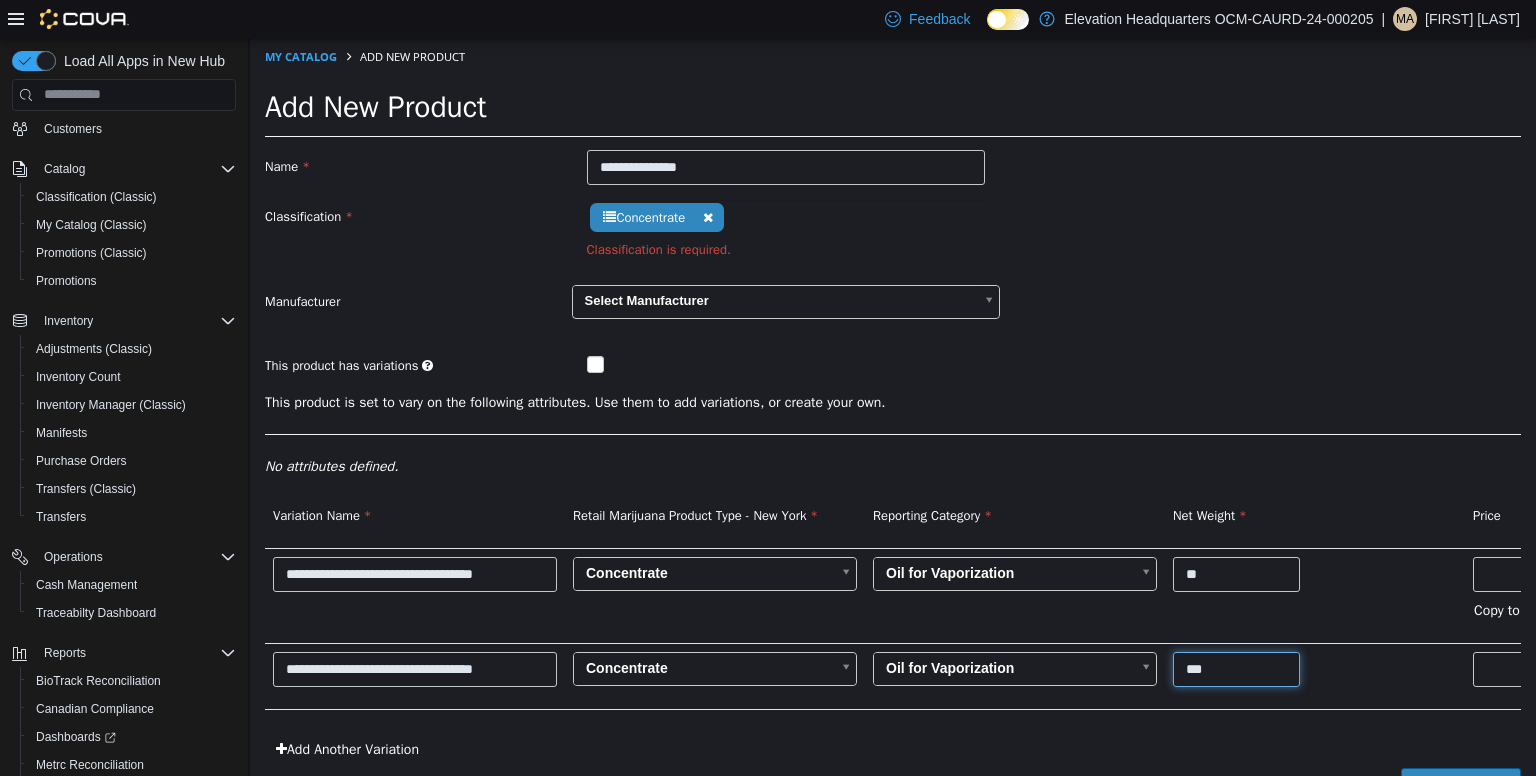 type on "***" 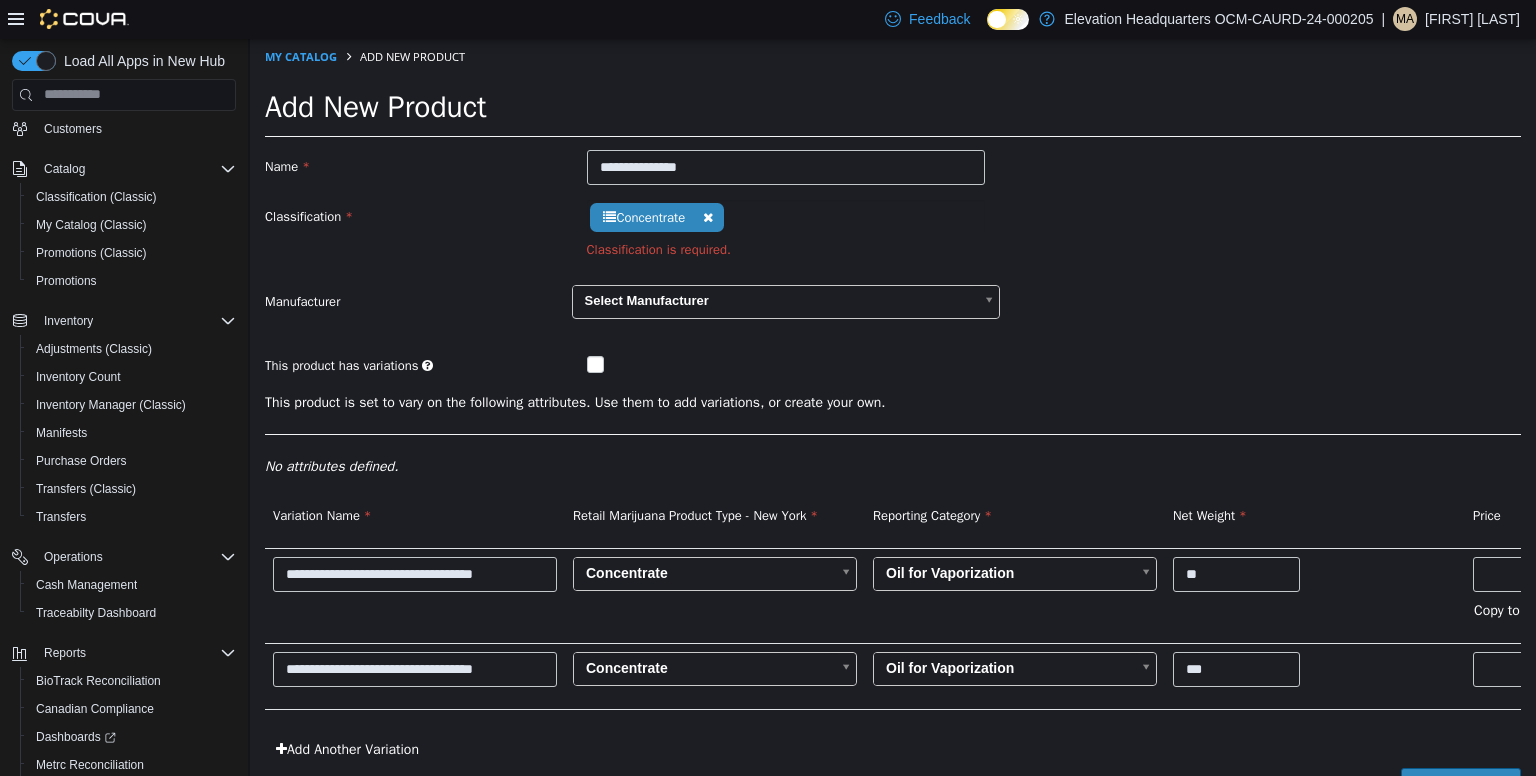 click on "**" at bounding box center [1315, 595] 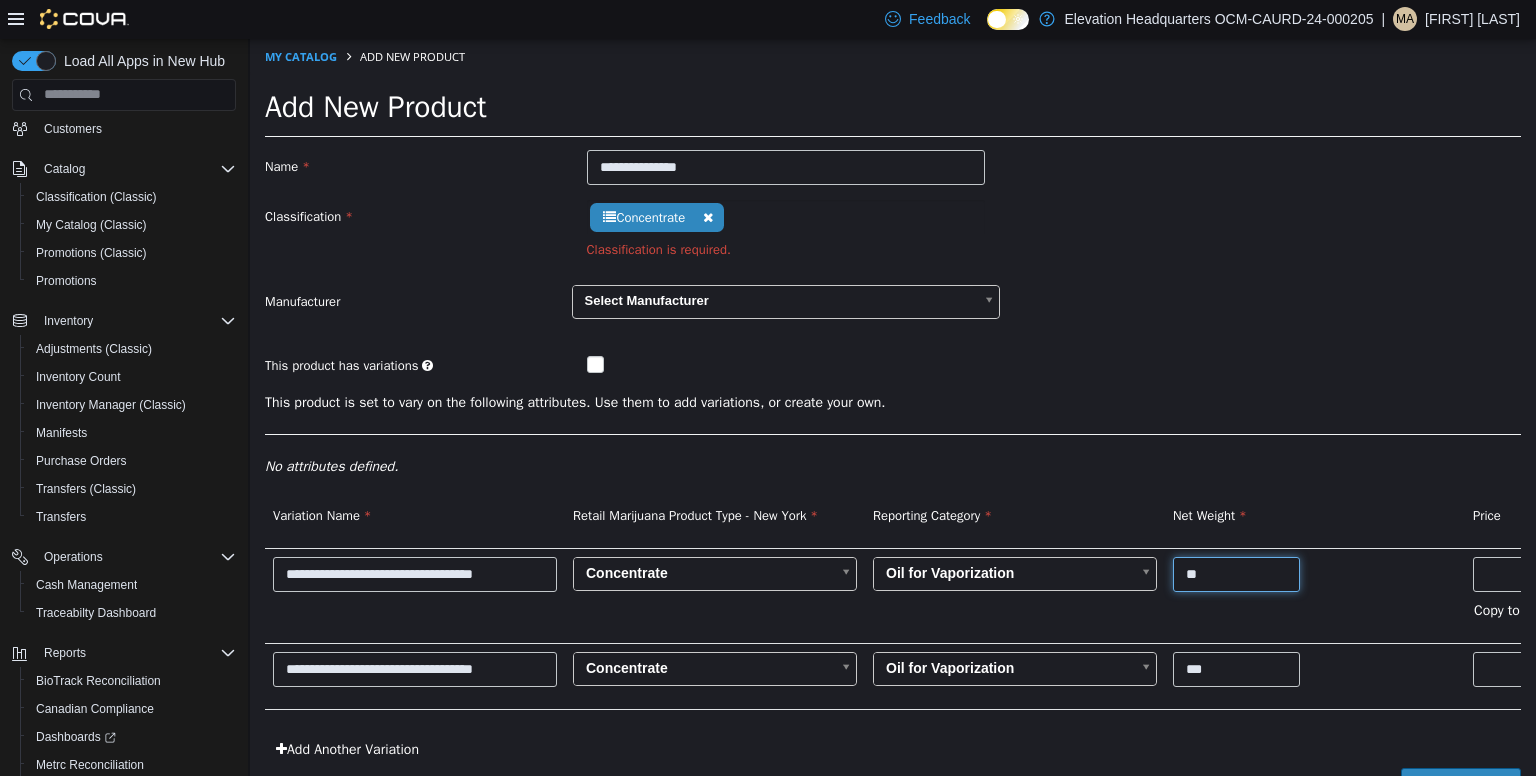 click on "**" at bounding box center [1236, 573] 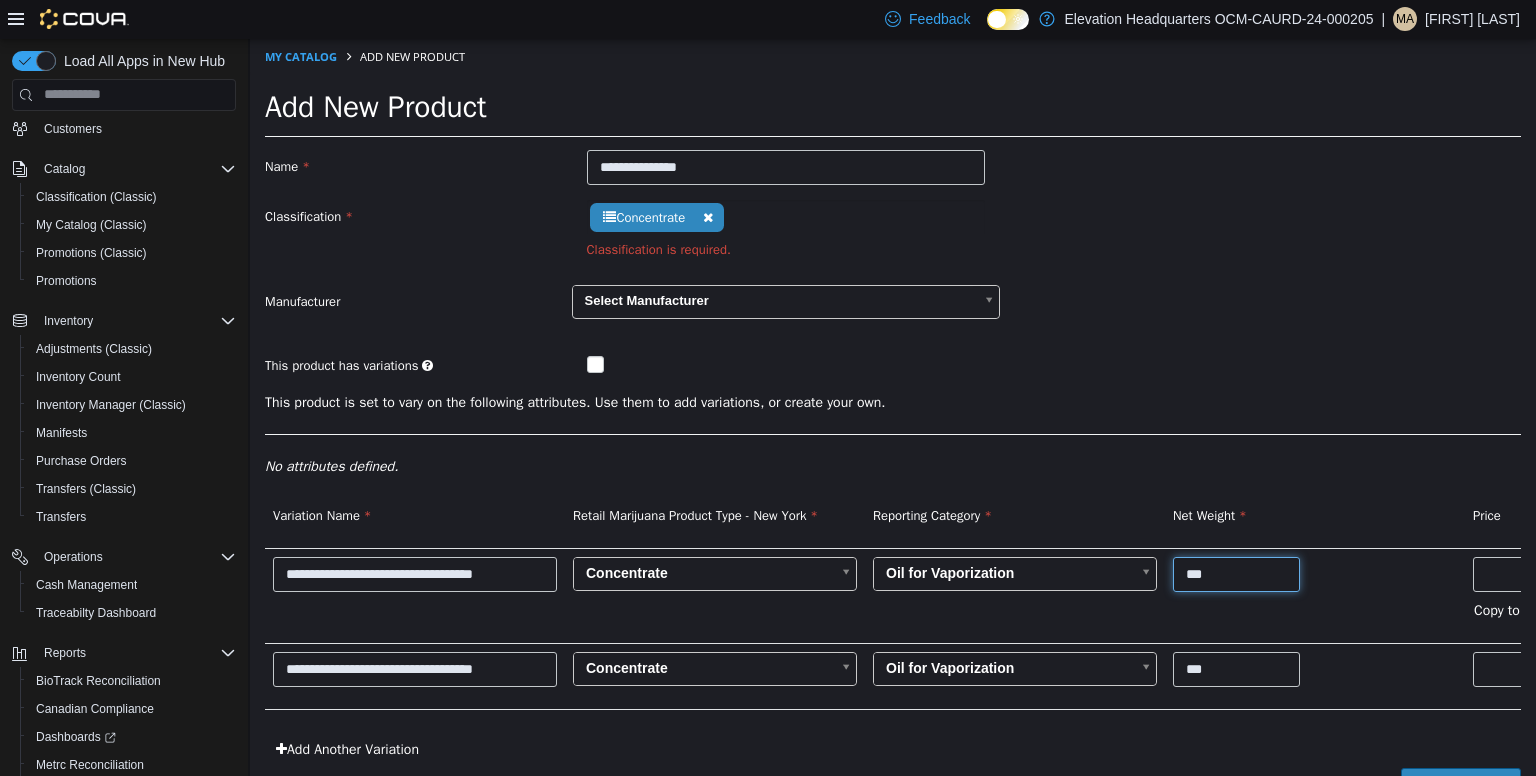 click on "***" at bounding box center [1236, 573] 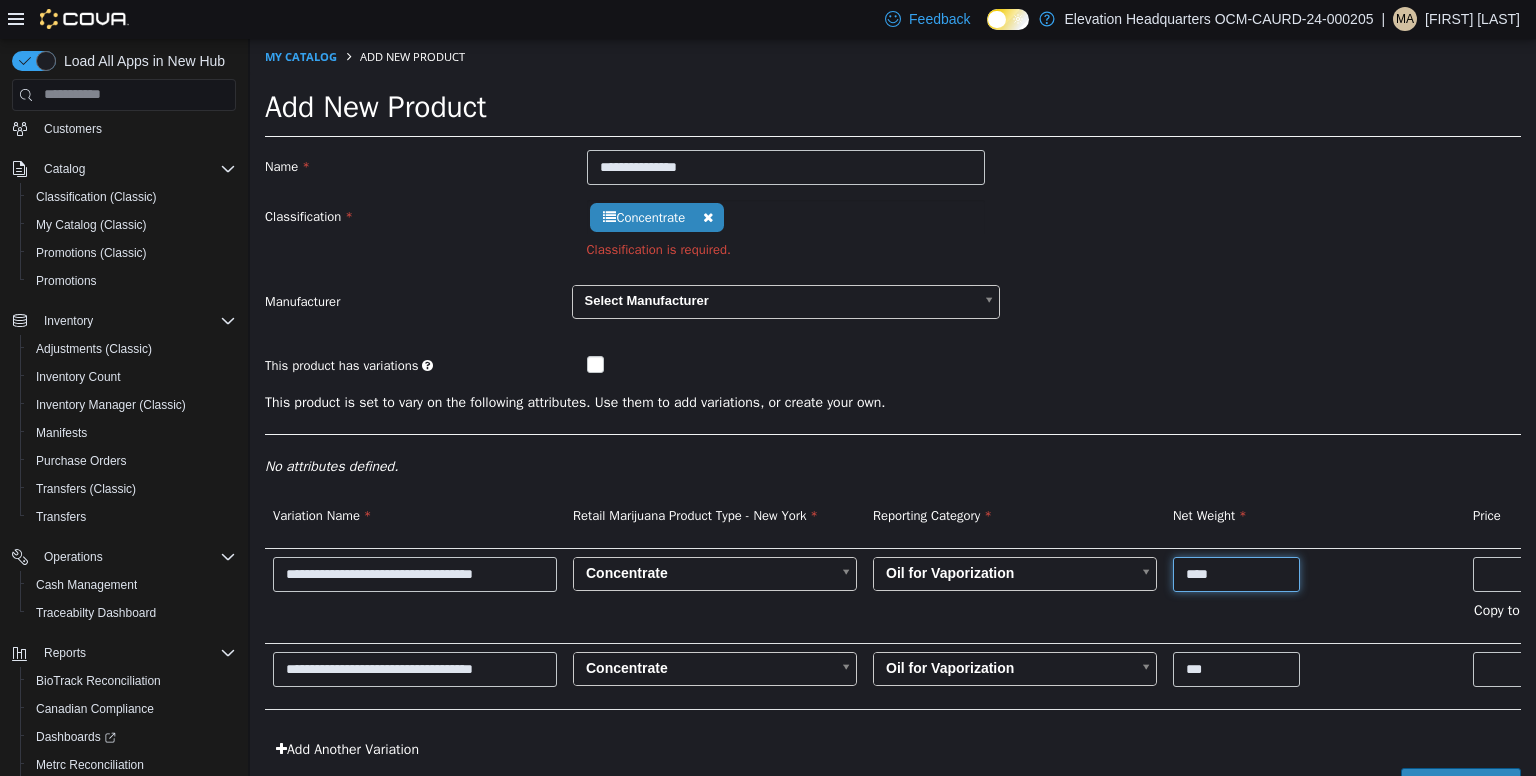type on "****" 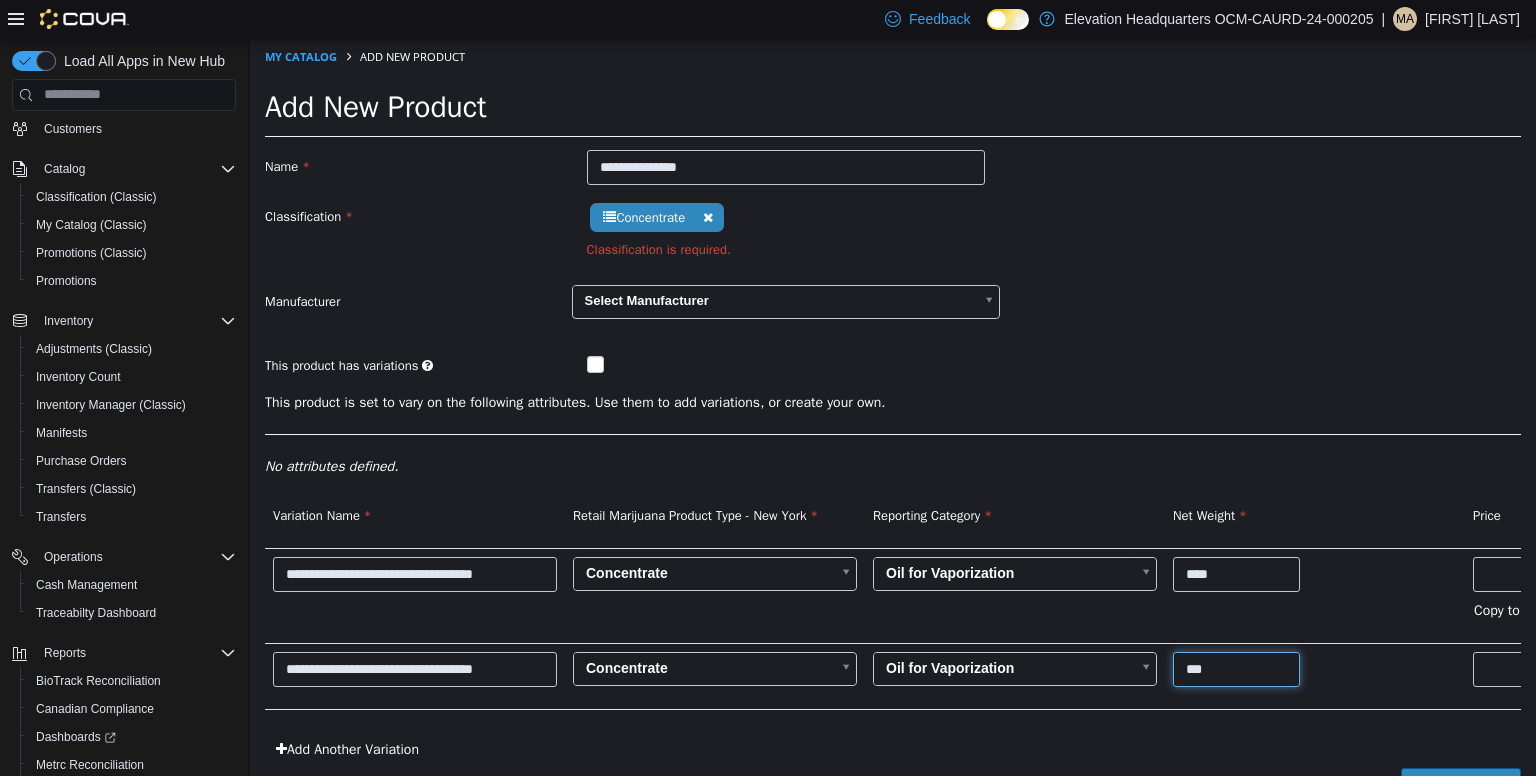 click on "***" at bounding box center (1236, 668) 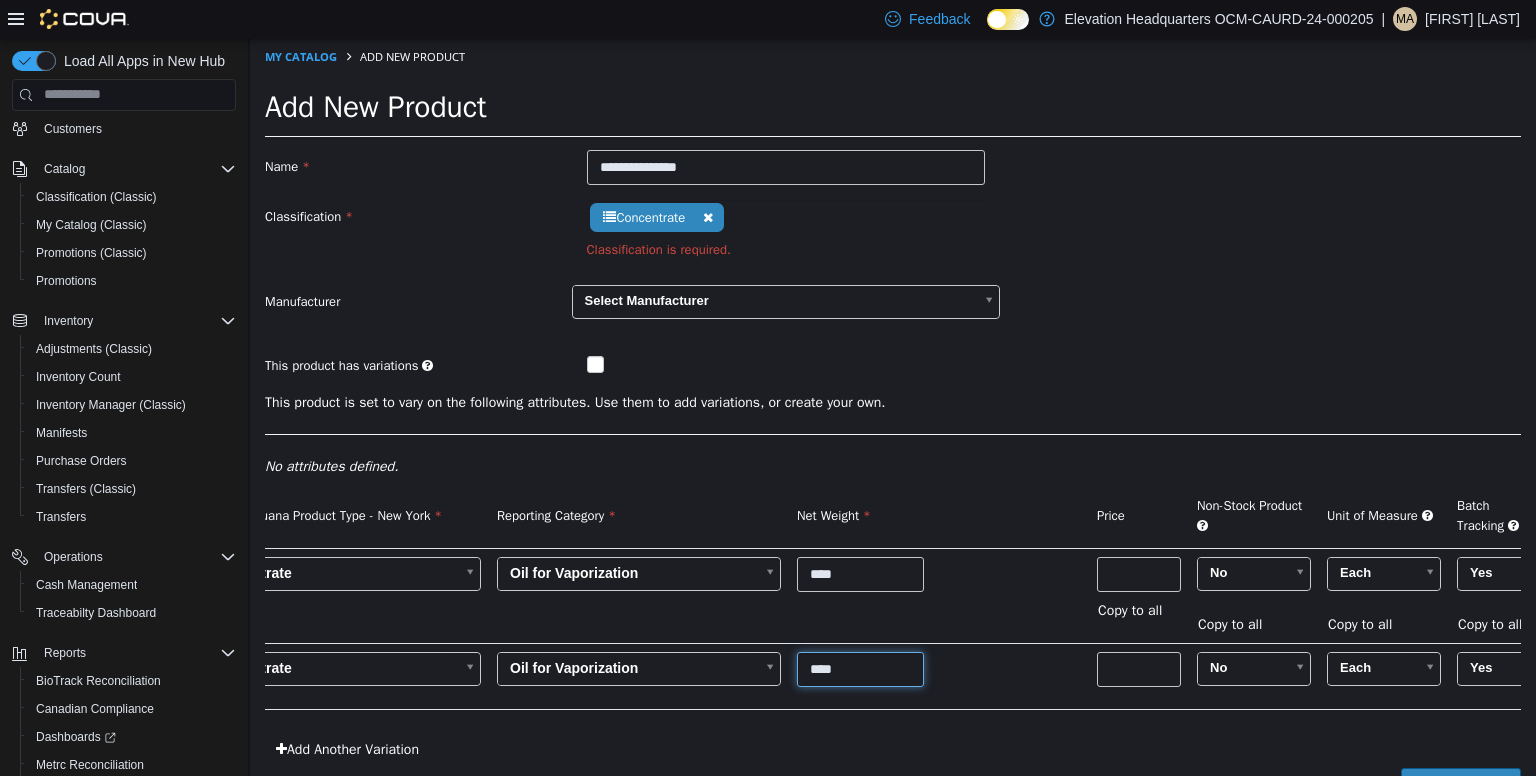 scroll, scrollTop: 0, scrollLeft: 392, axis: horizontal 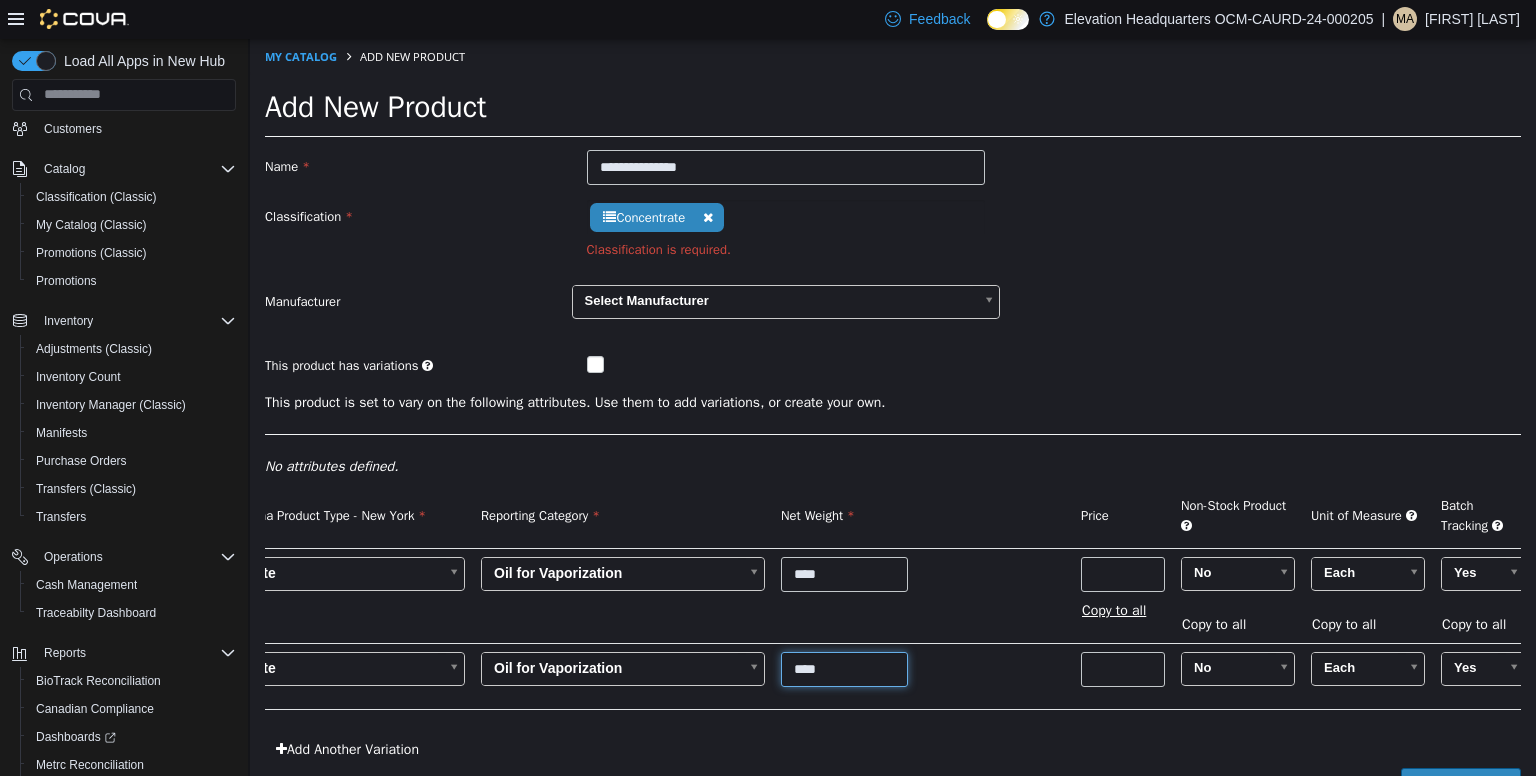 type on "****" 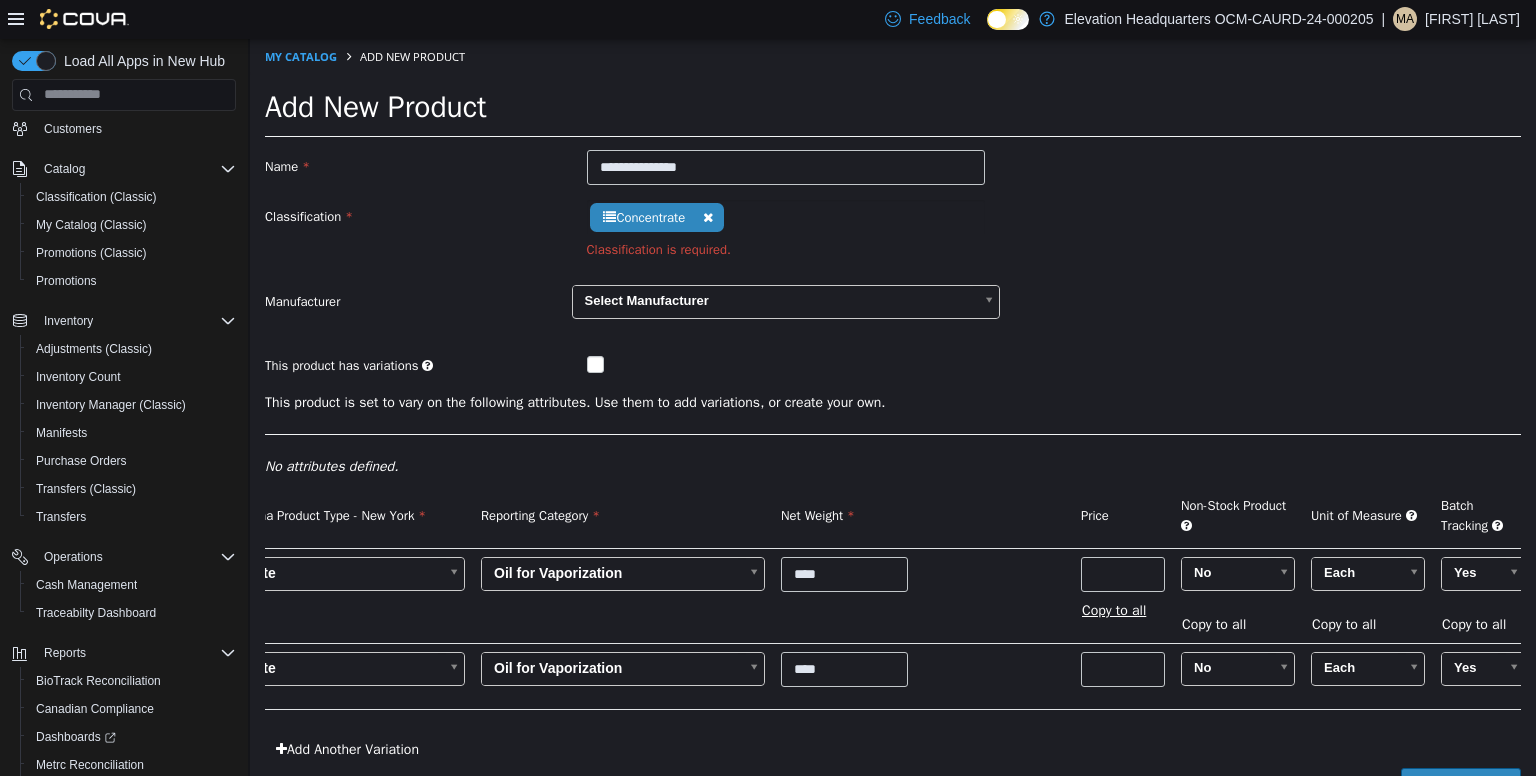 click on "Copy to all" at bounding box center [1119, 609] 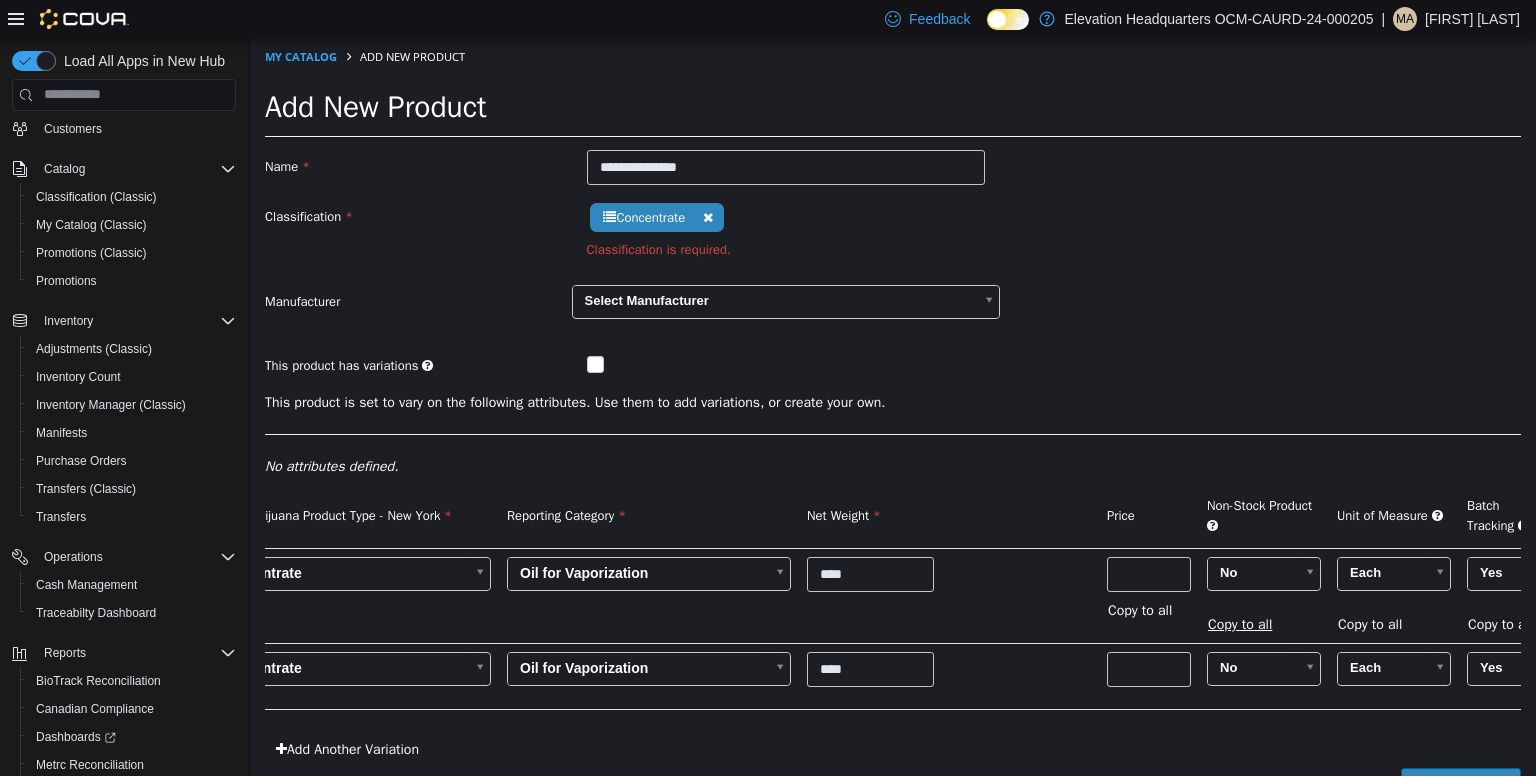 scroll, scrollTop: 0, scrollLeft: 0, axis: both 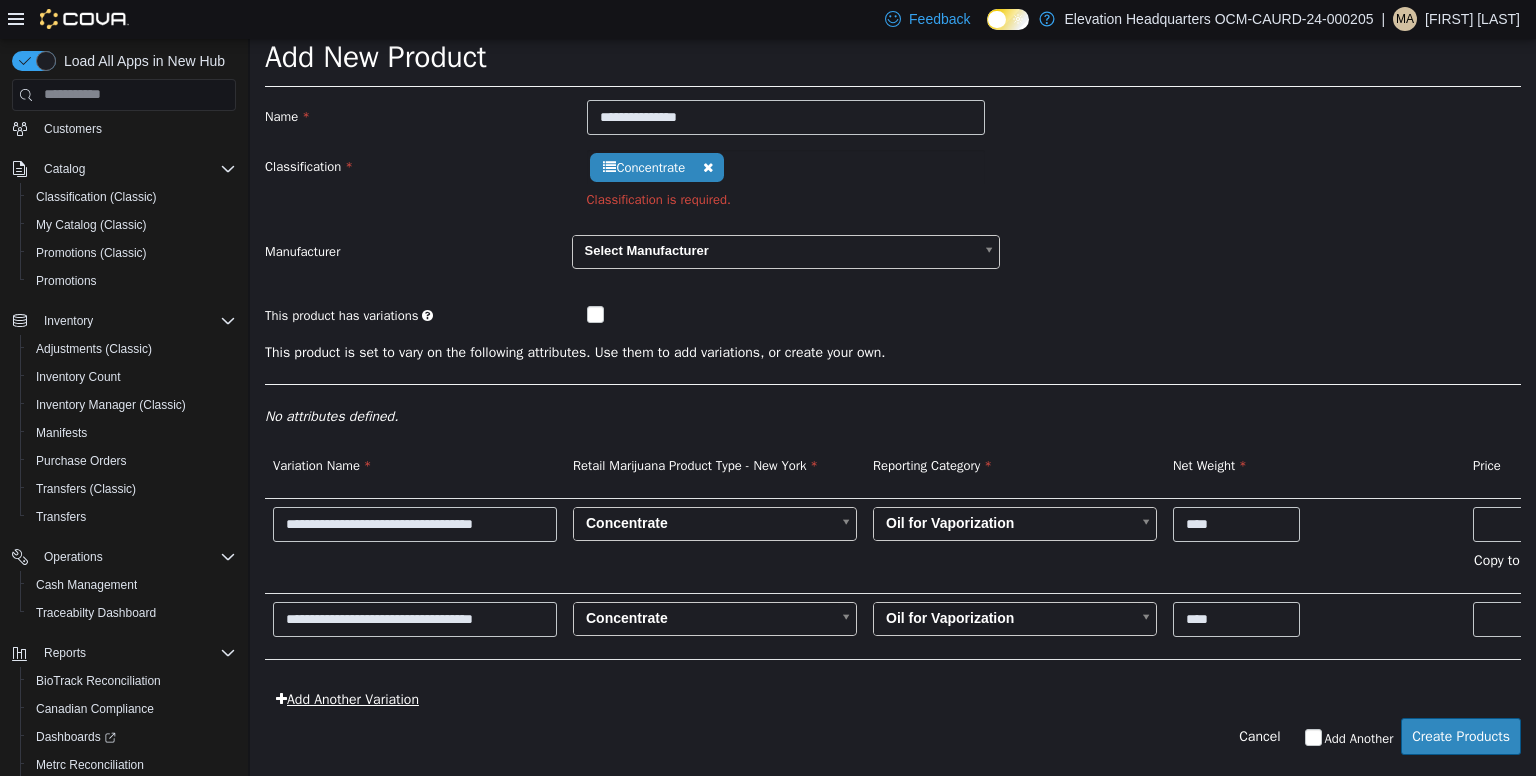 click on "Add Another Variation" at bounding box center (347, 698) 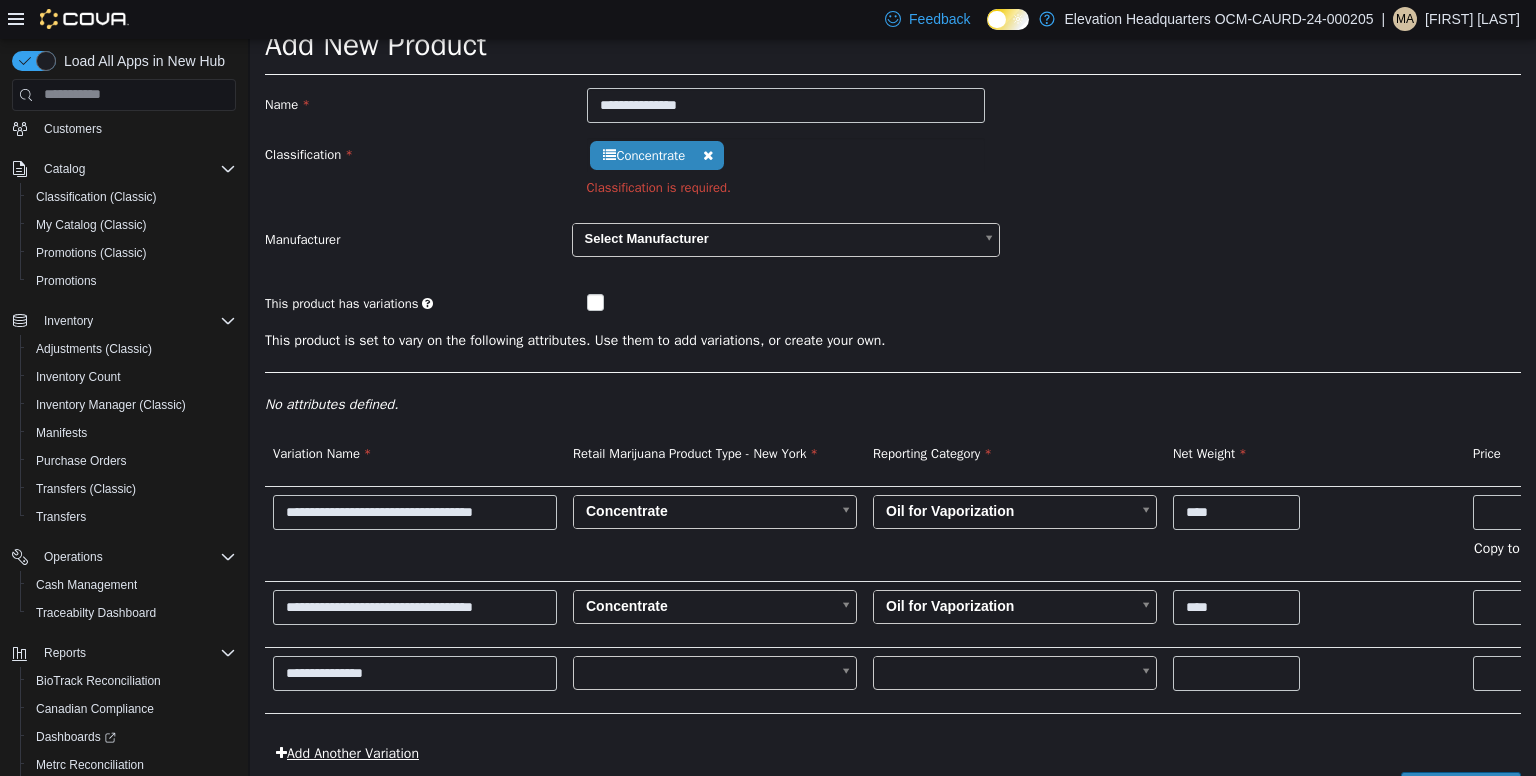 scroll, scrollTop: 128, scrollLeft: 0, axis: vertical 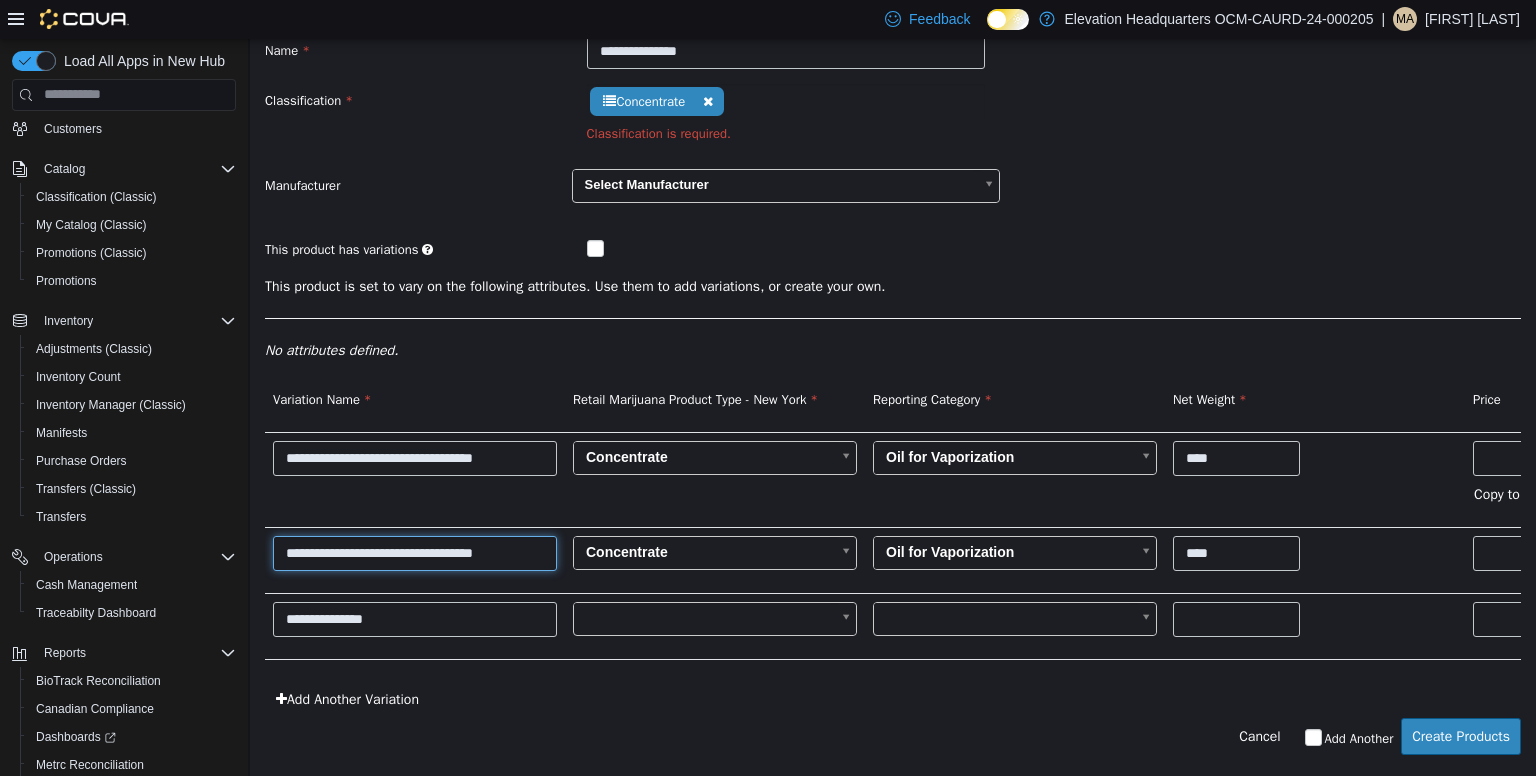 click on "**********" at bounding box center (415, 552) 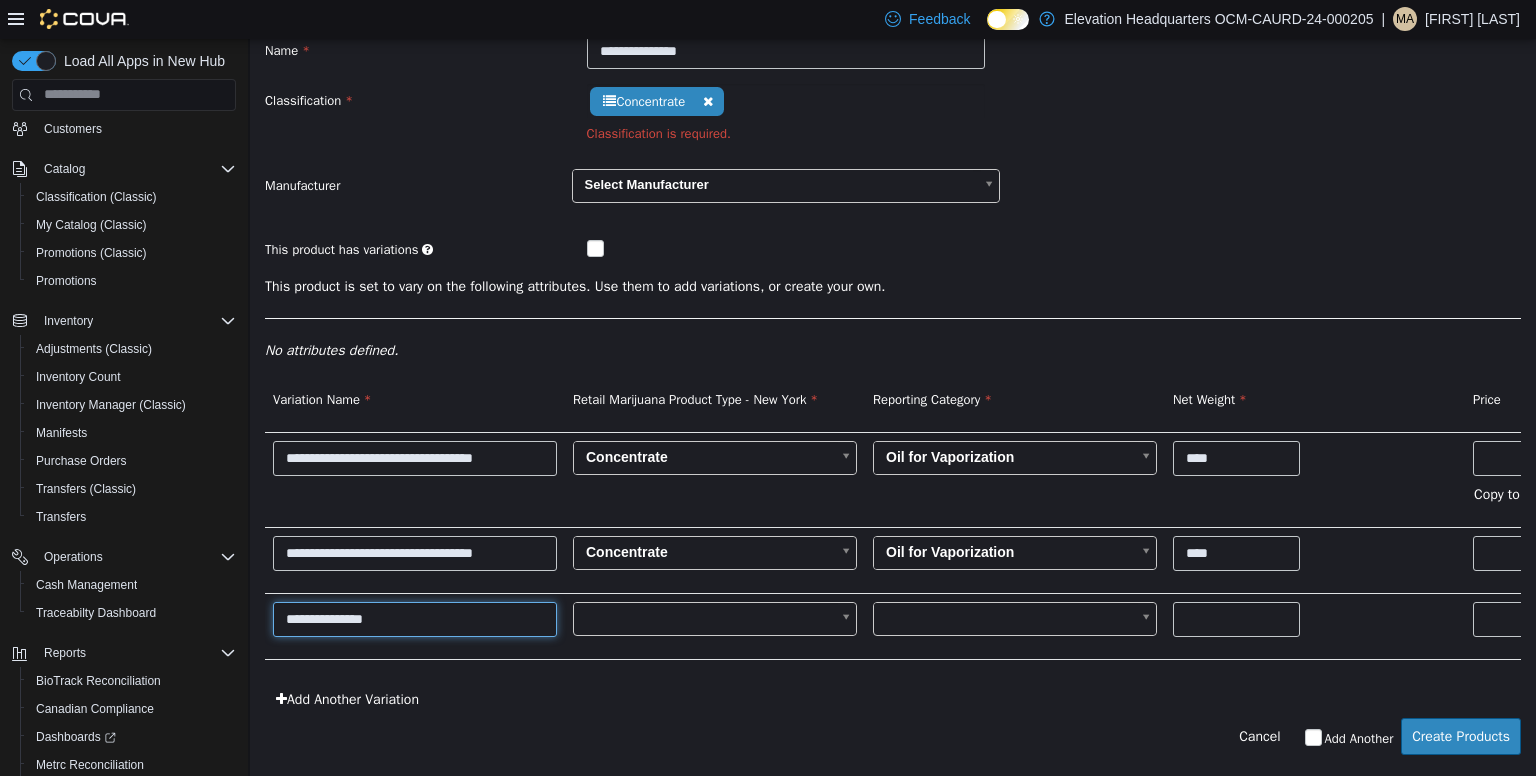 click on "**********" at bounding box center [415, 618] 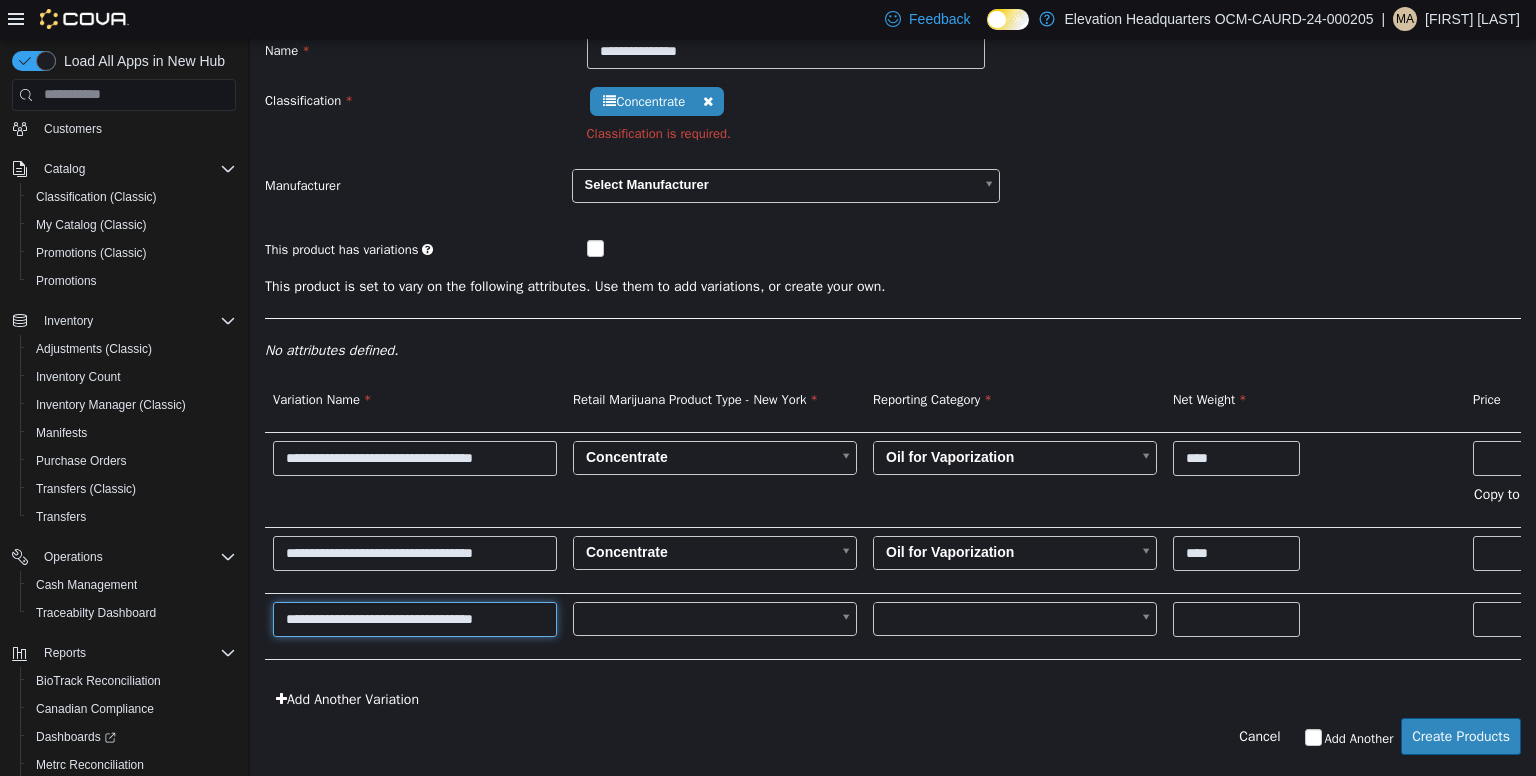click on "**********" at bounding box center [415, 618] 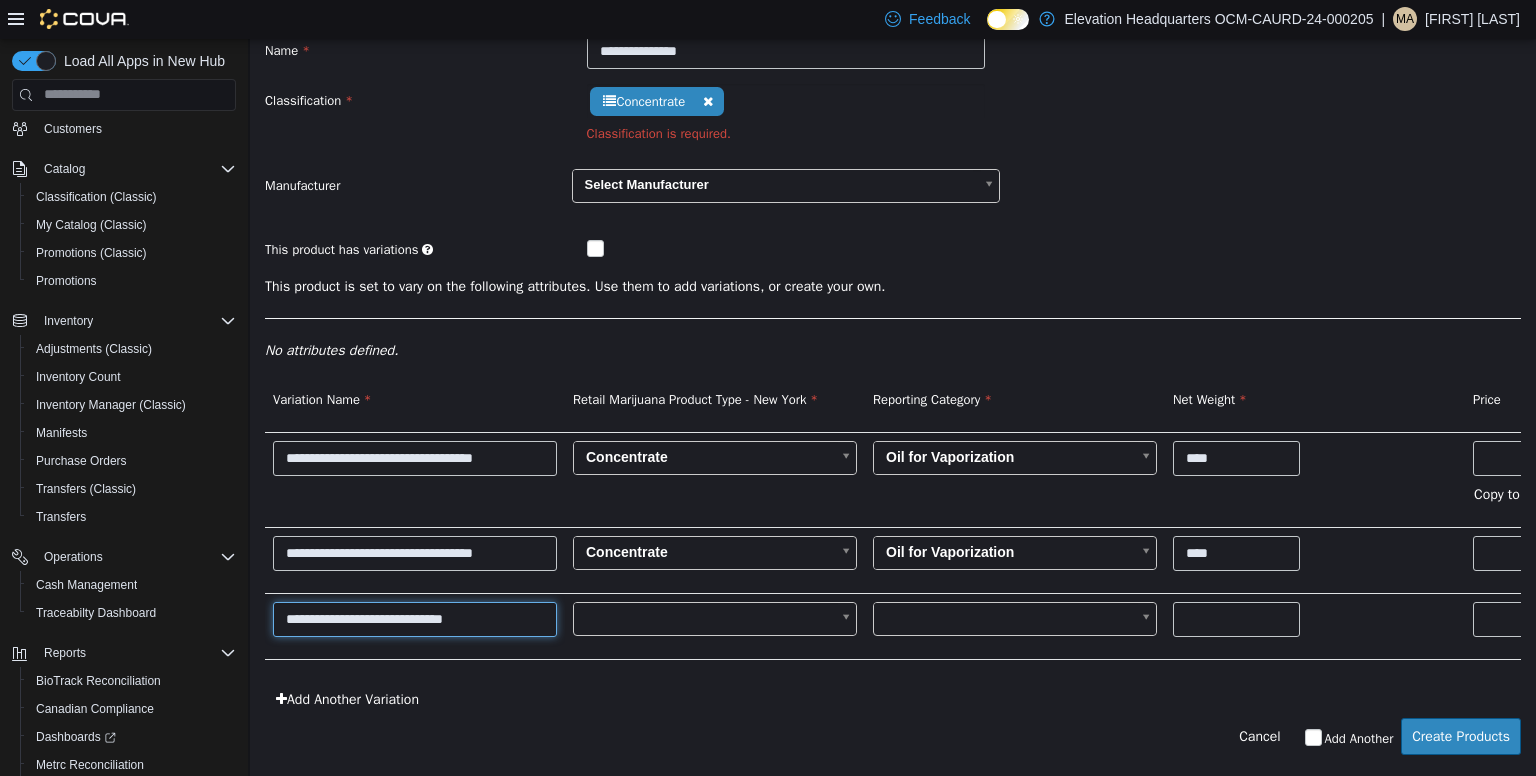 type on "**********" 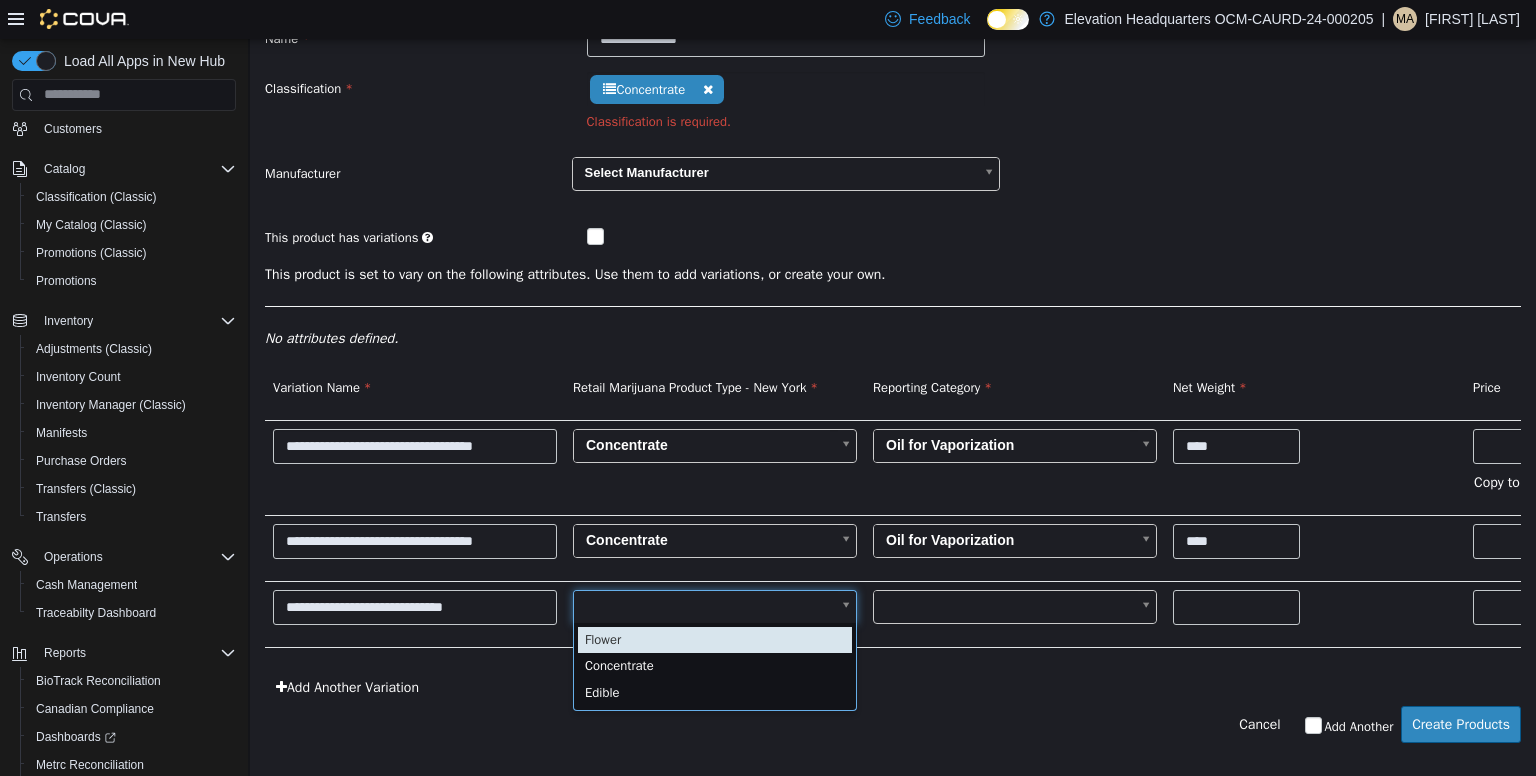 click on "**********" at bounding box center (893, 336) 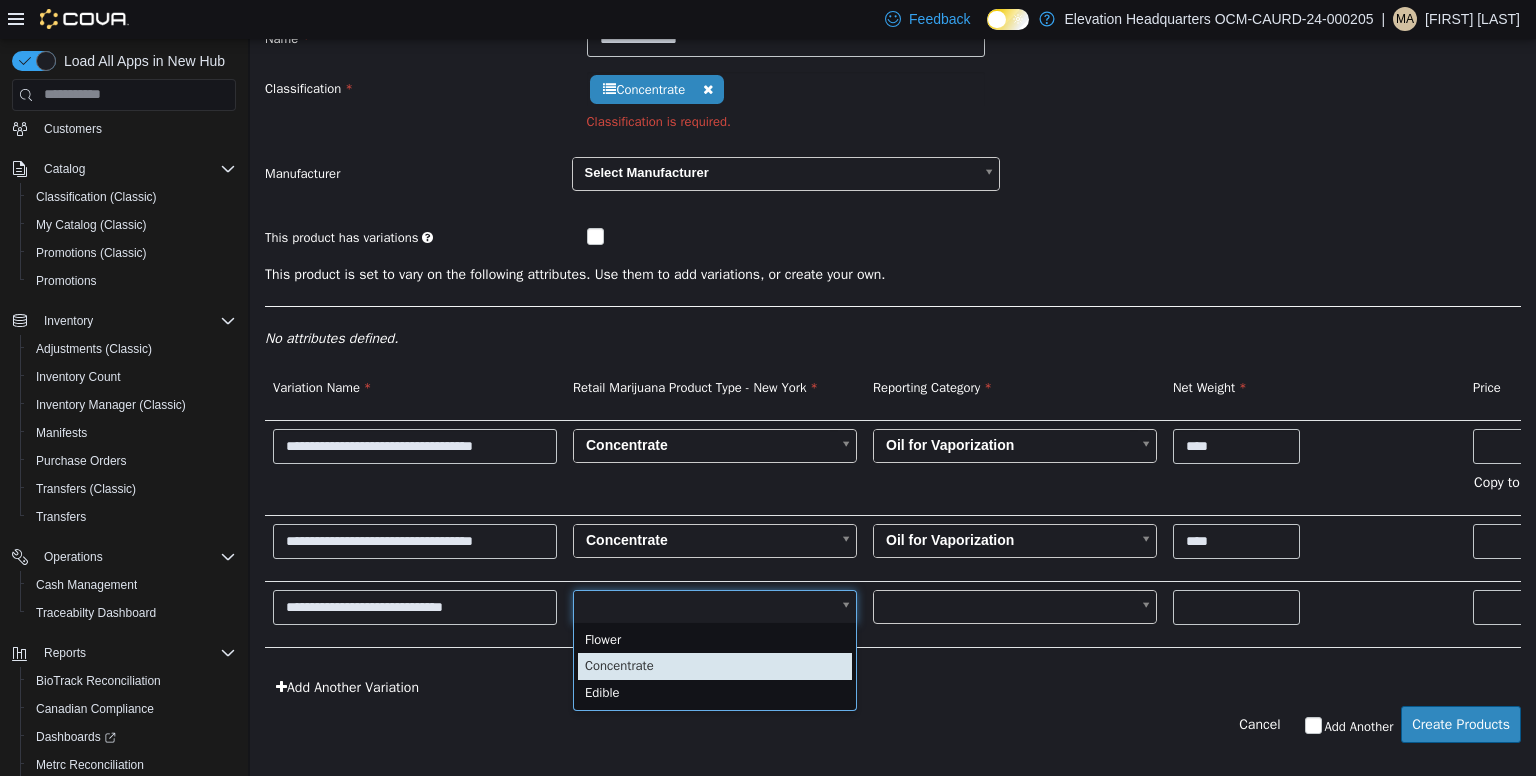 type on "*" 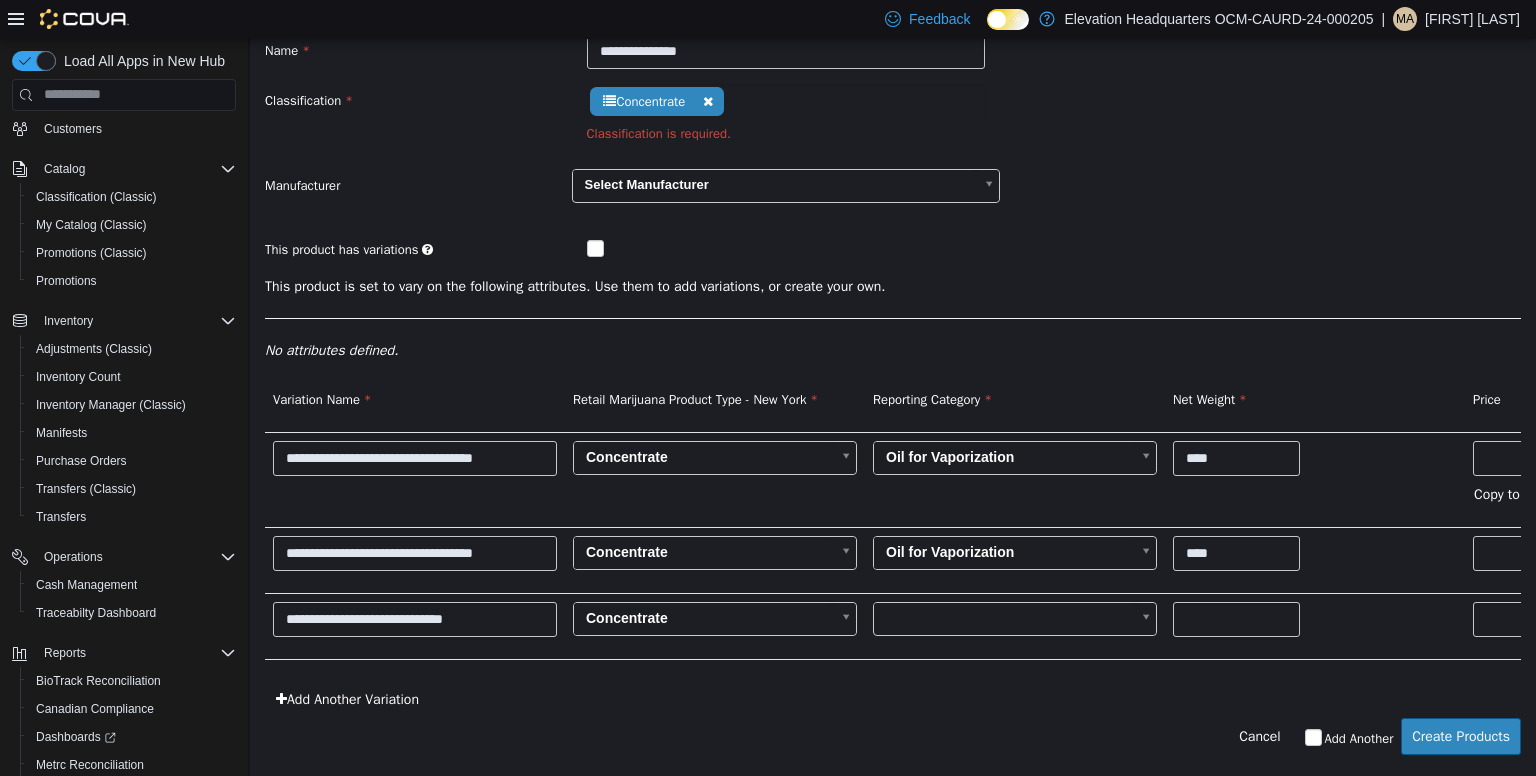 click on "**********" at bounding box center (893, 348) 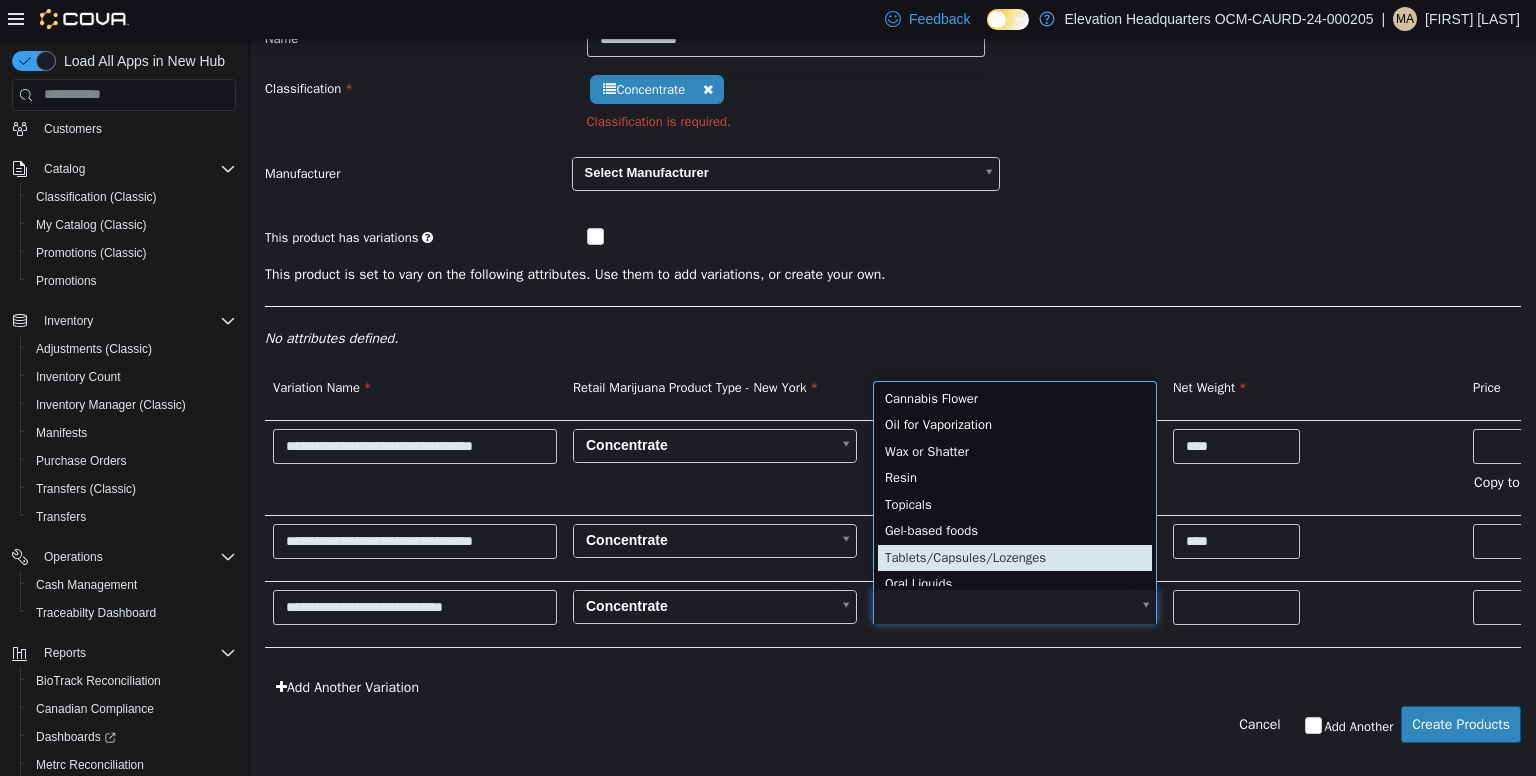 scroll, scrollTop: 4, scrollLeft: 0, axis: vertical 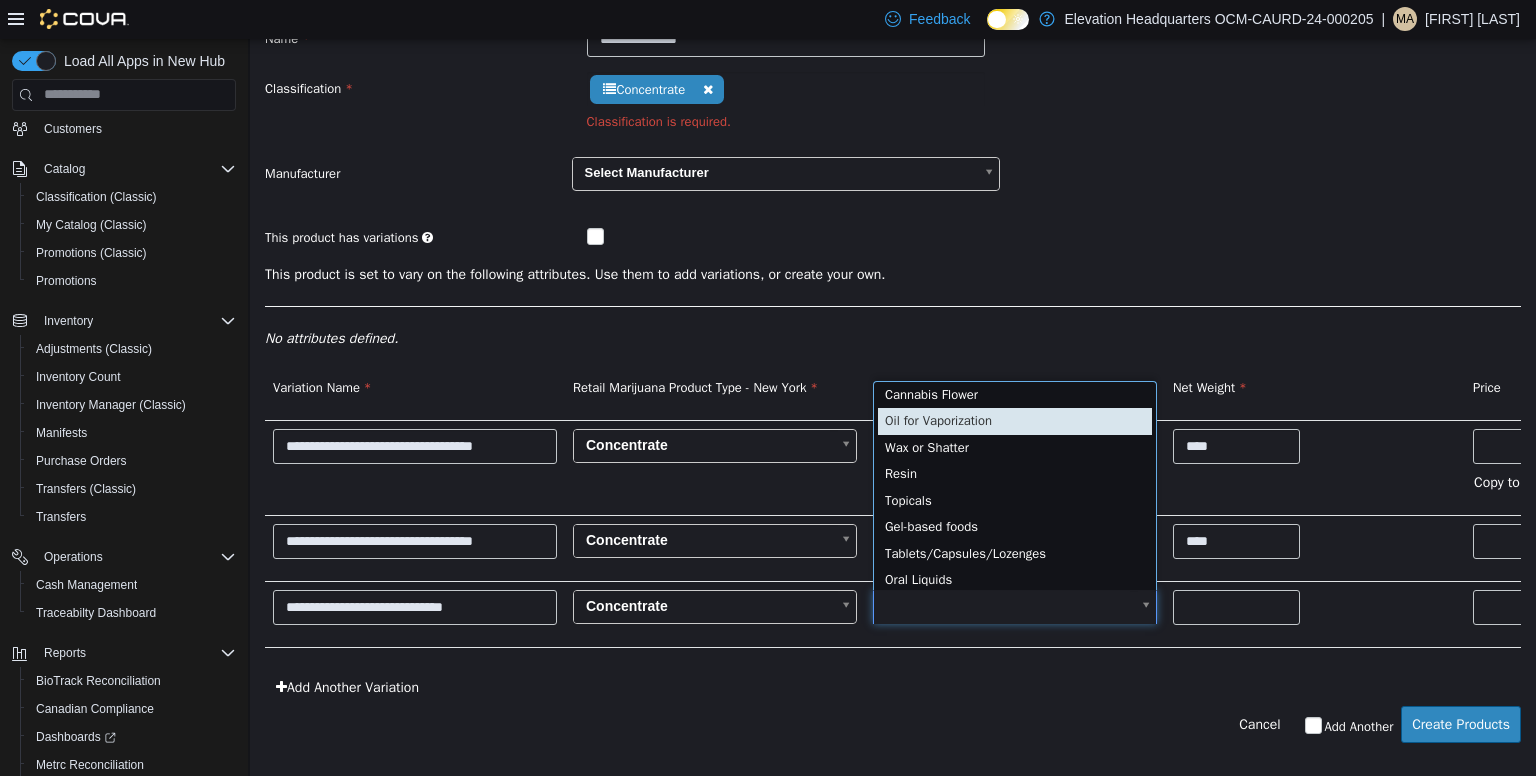type on "*" 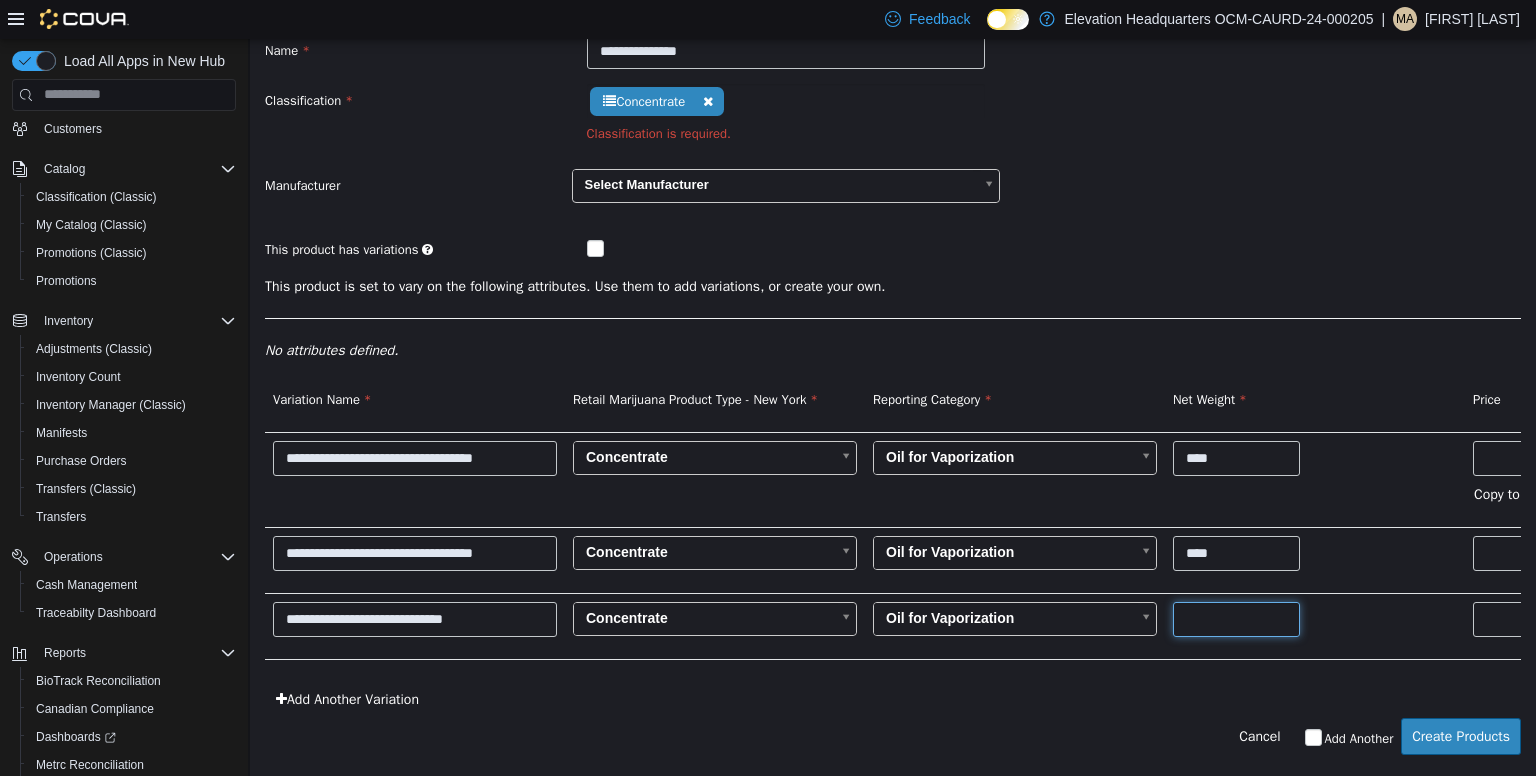 click at bounding box center [1236, 618] 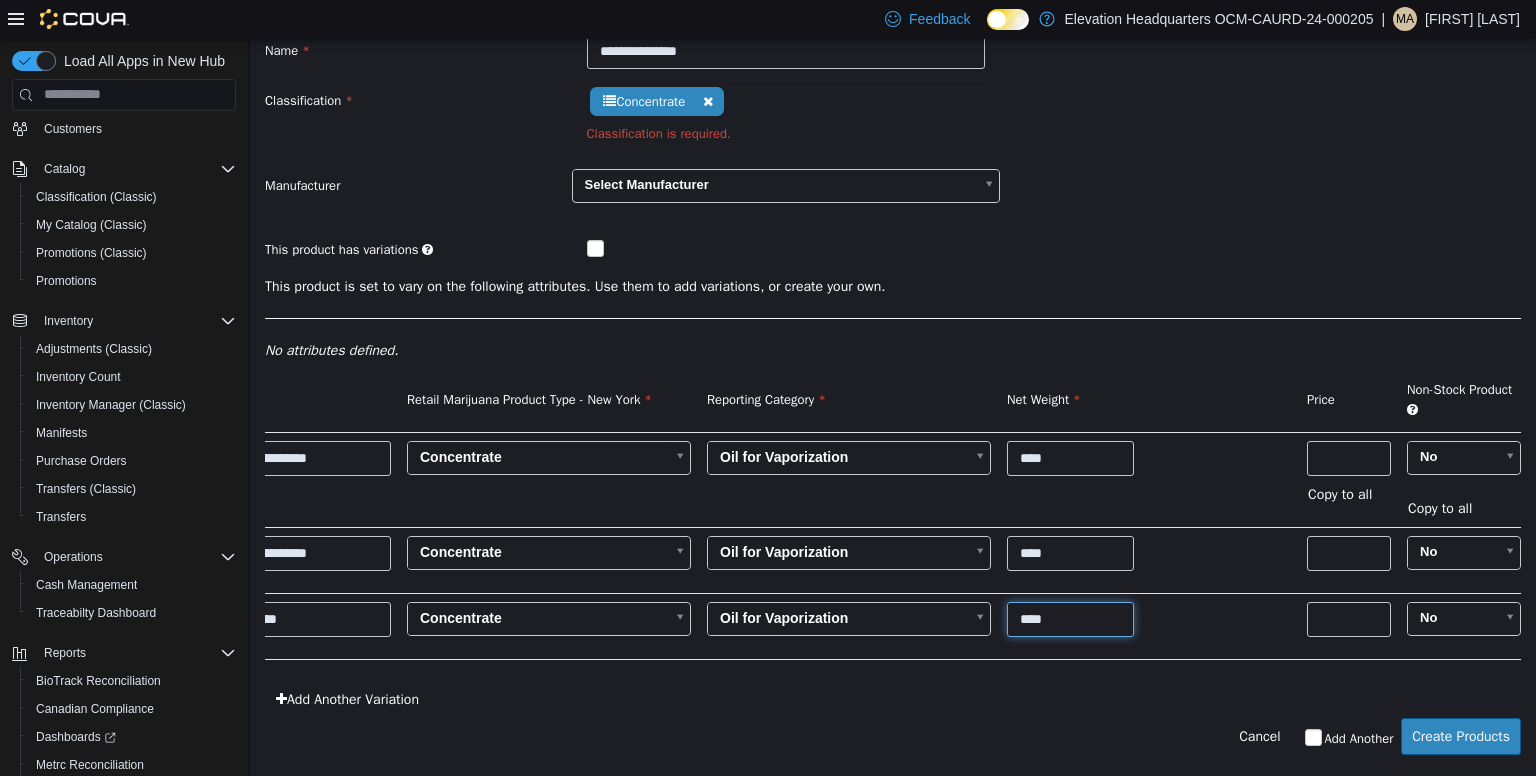 scroll, scrollTop: 0, scrollLeft: 172, axis: horizontal 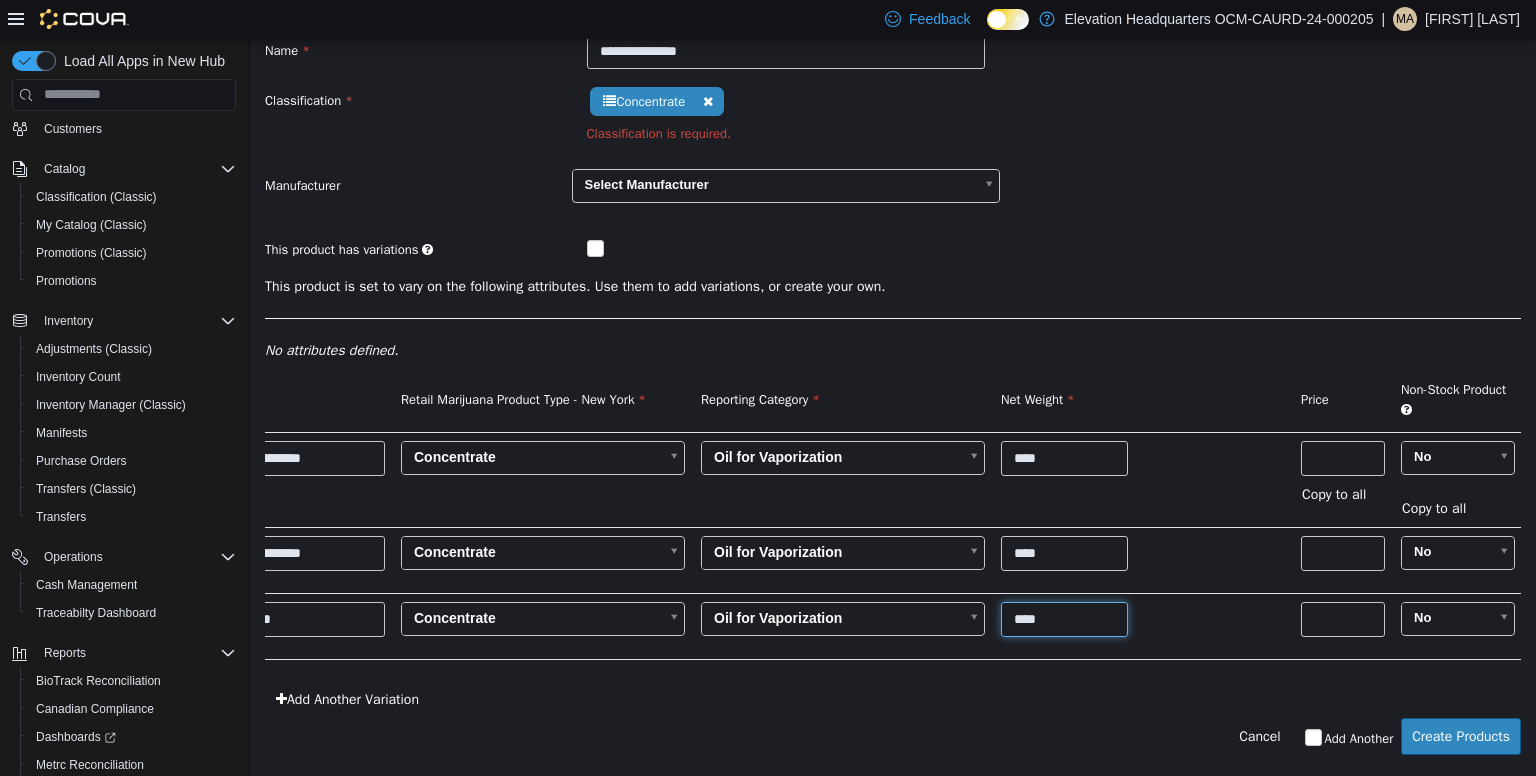 type on "****" 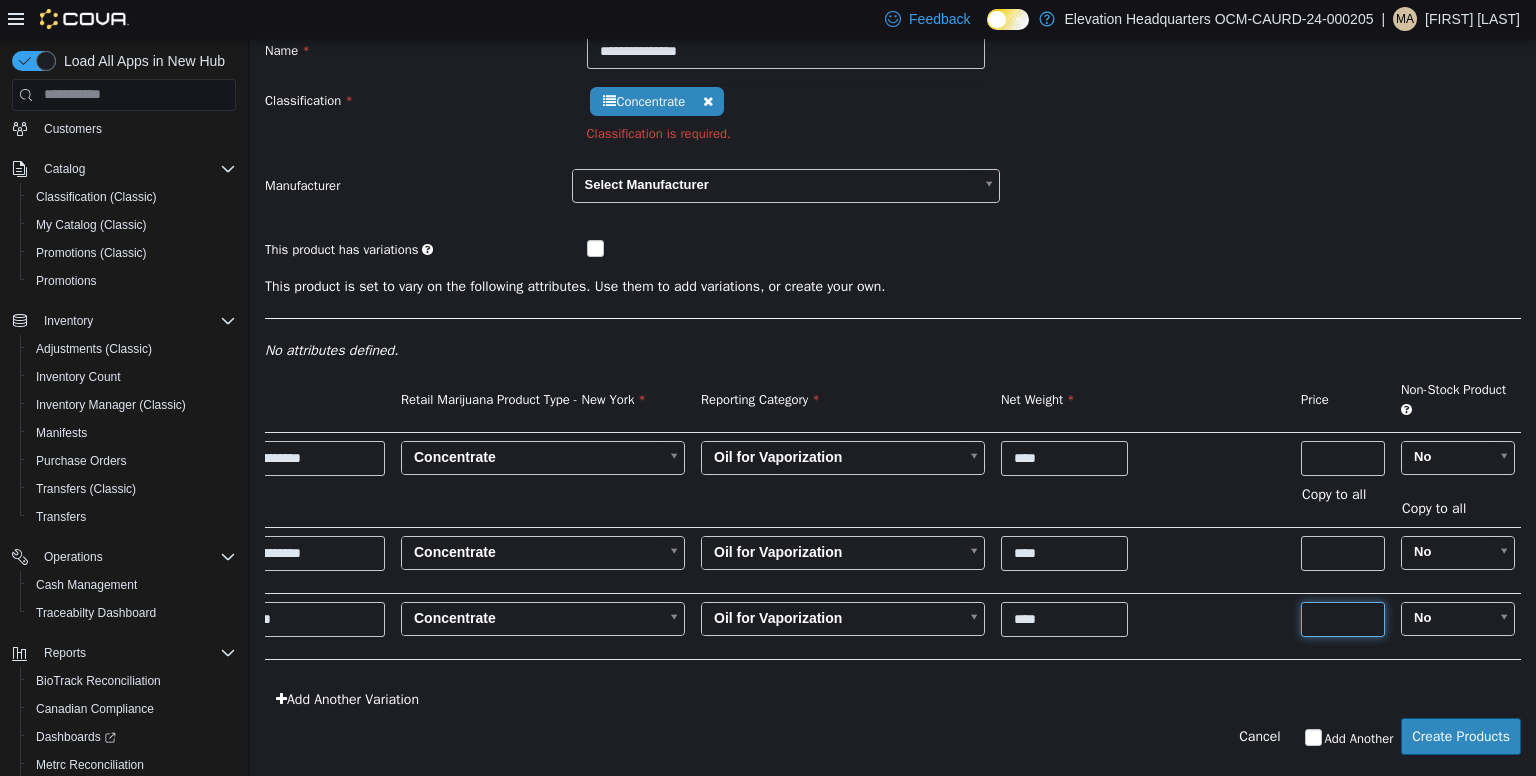 click at bounding box center (1343, 618) 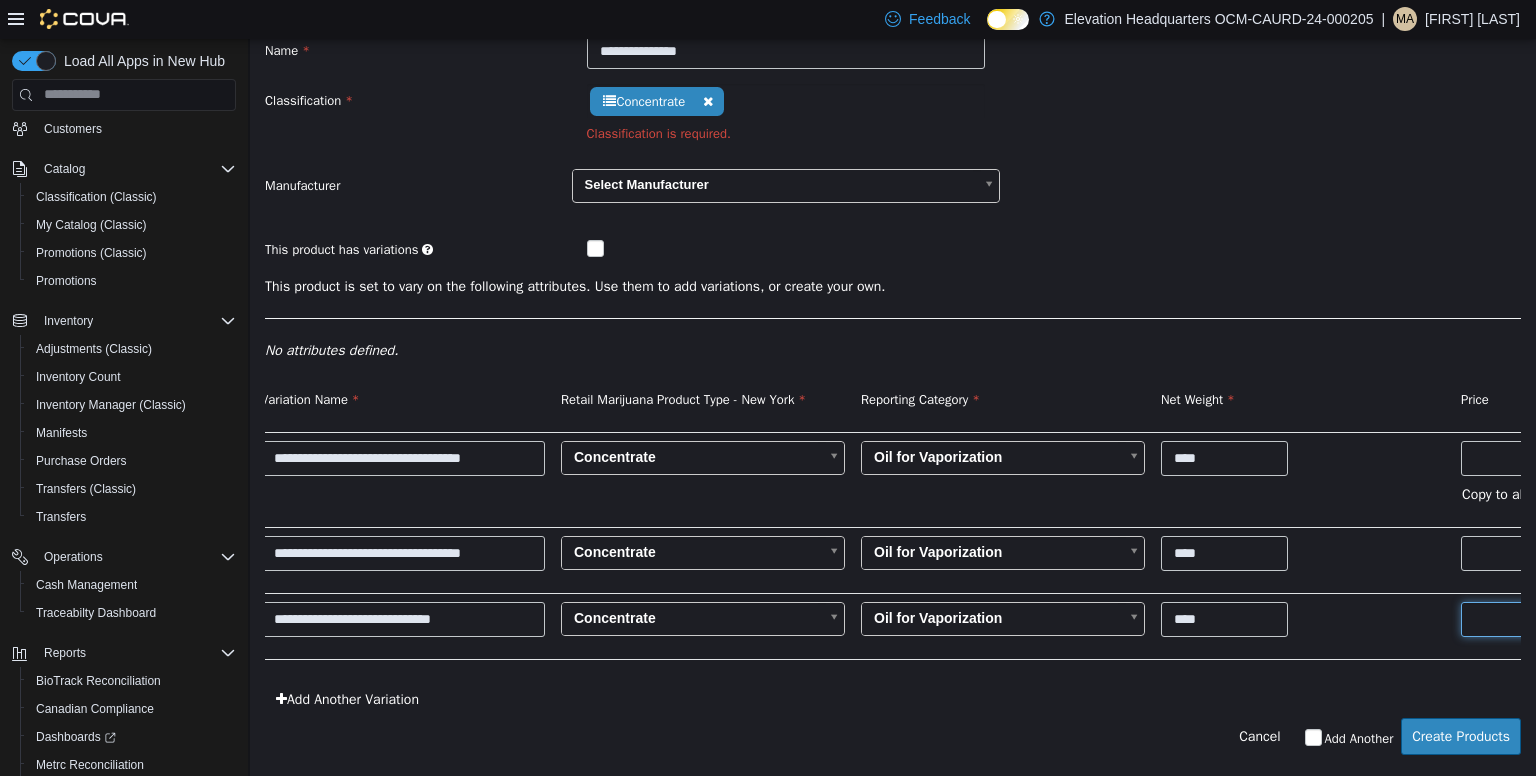 scroll, scrollTop: 0, scrollLeft: 0, axis: both 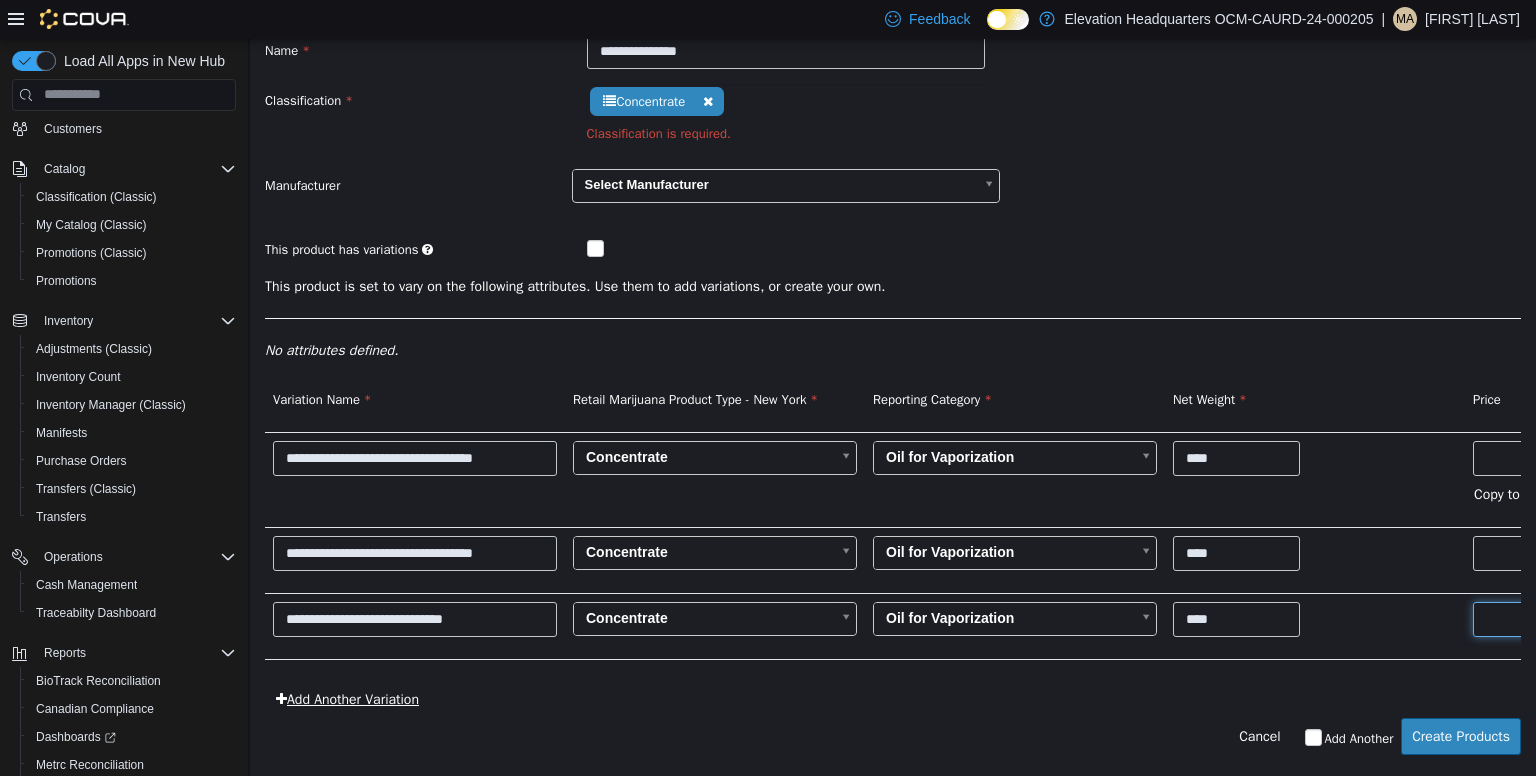 type on "**" 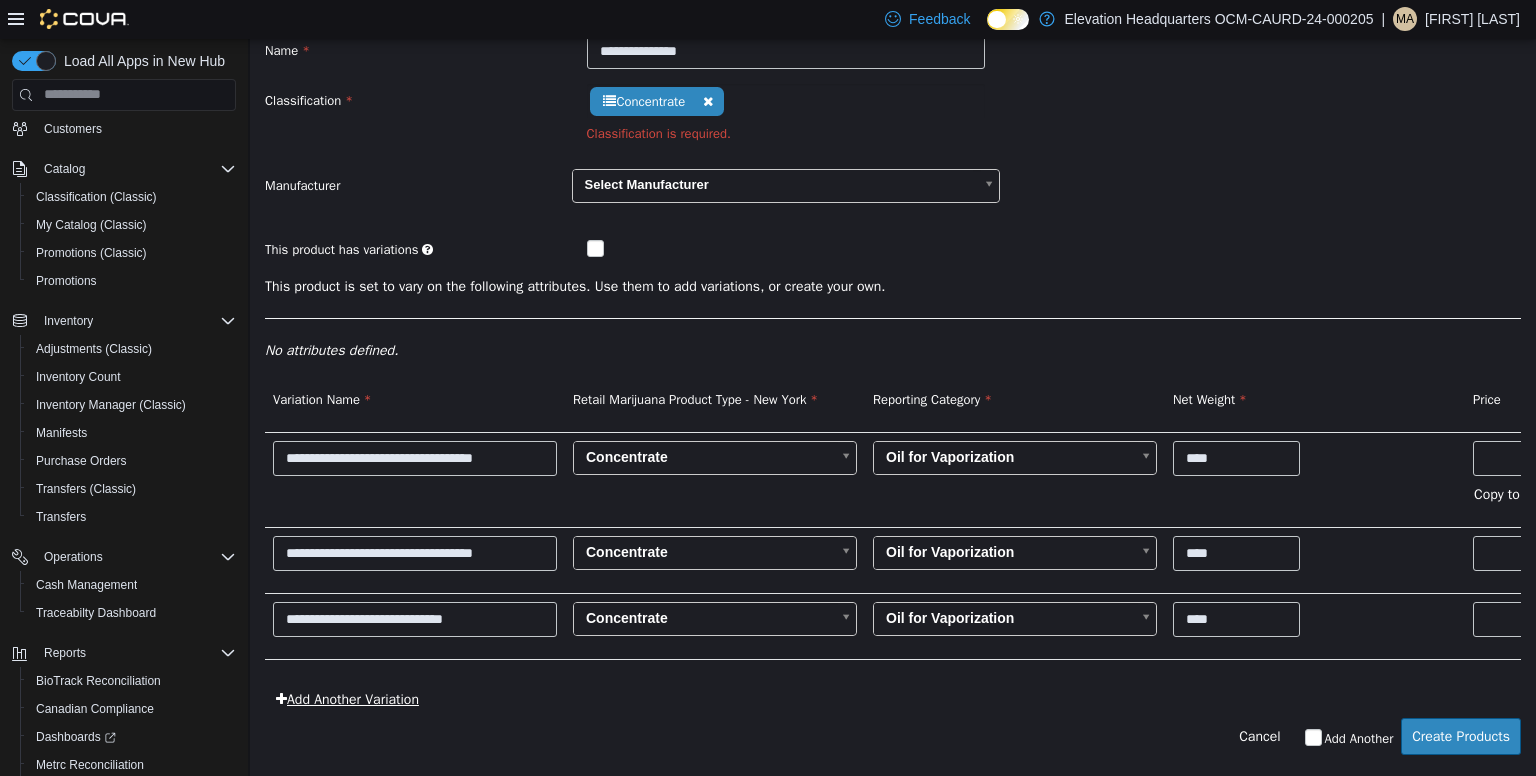 click on "Add Another Variation" at bounding box center (347, 698) 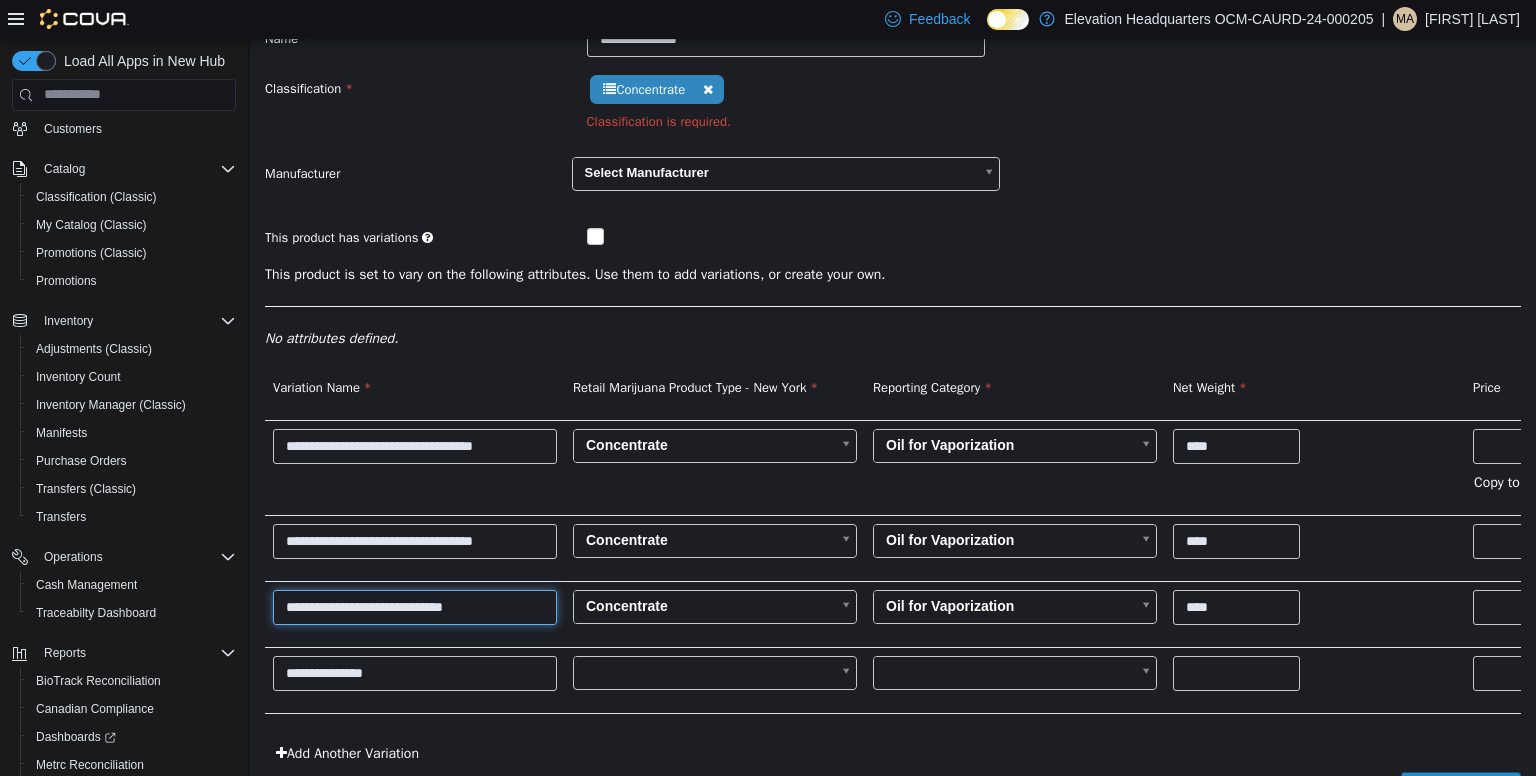 click on "**********" at bounding box center [415, 606] 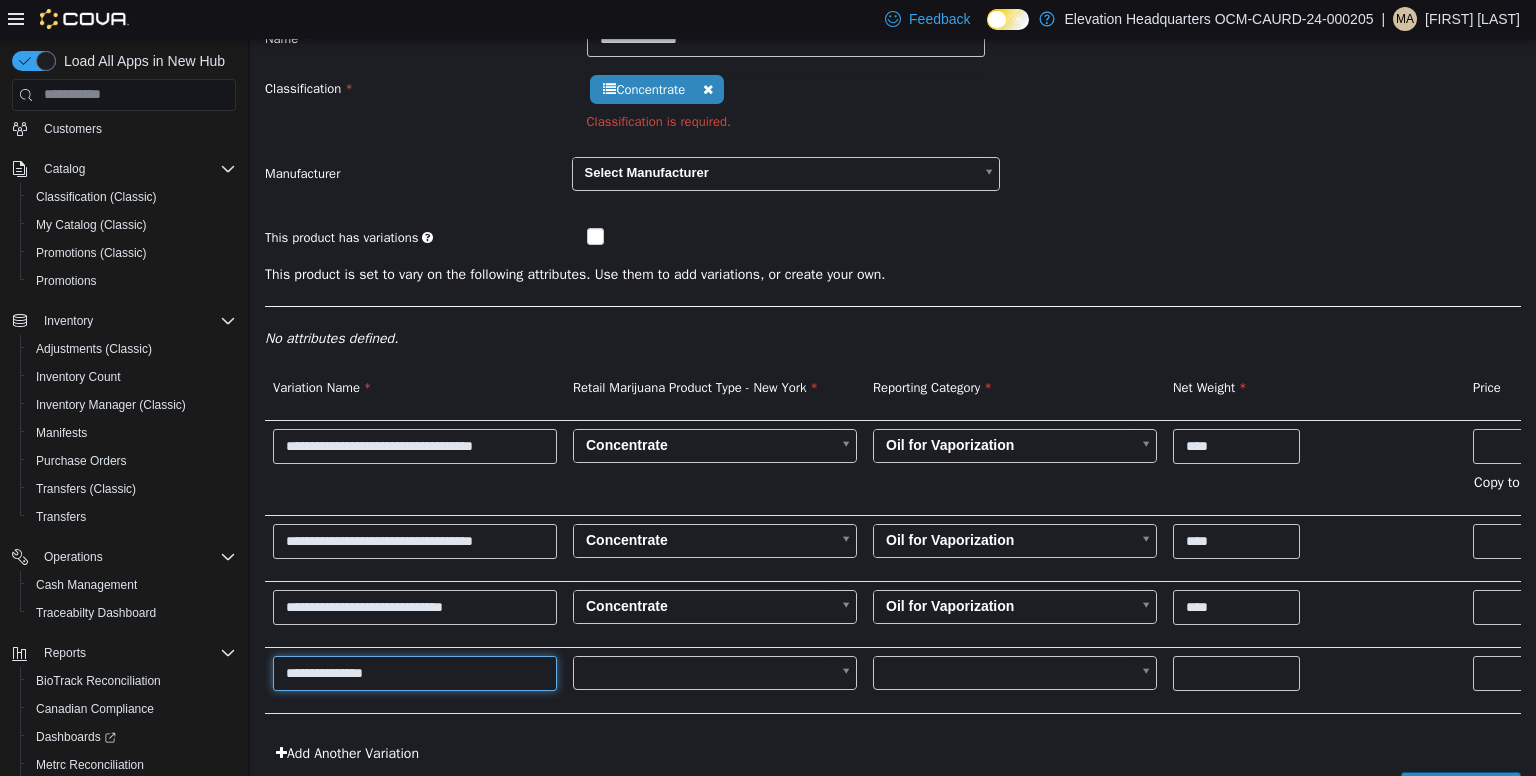 click on "**********" at bounding box center (415, 672) 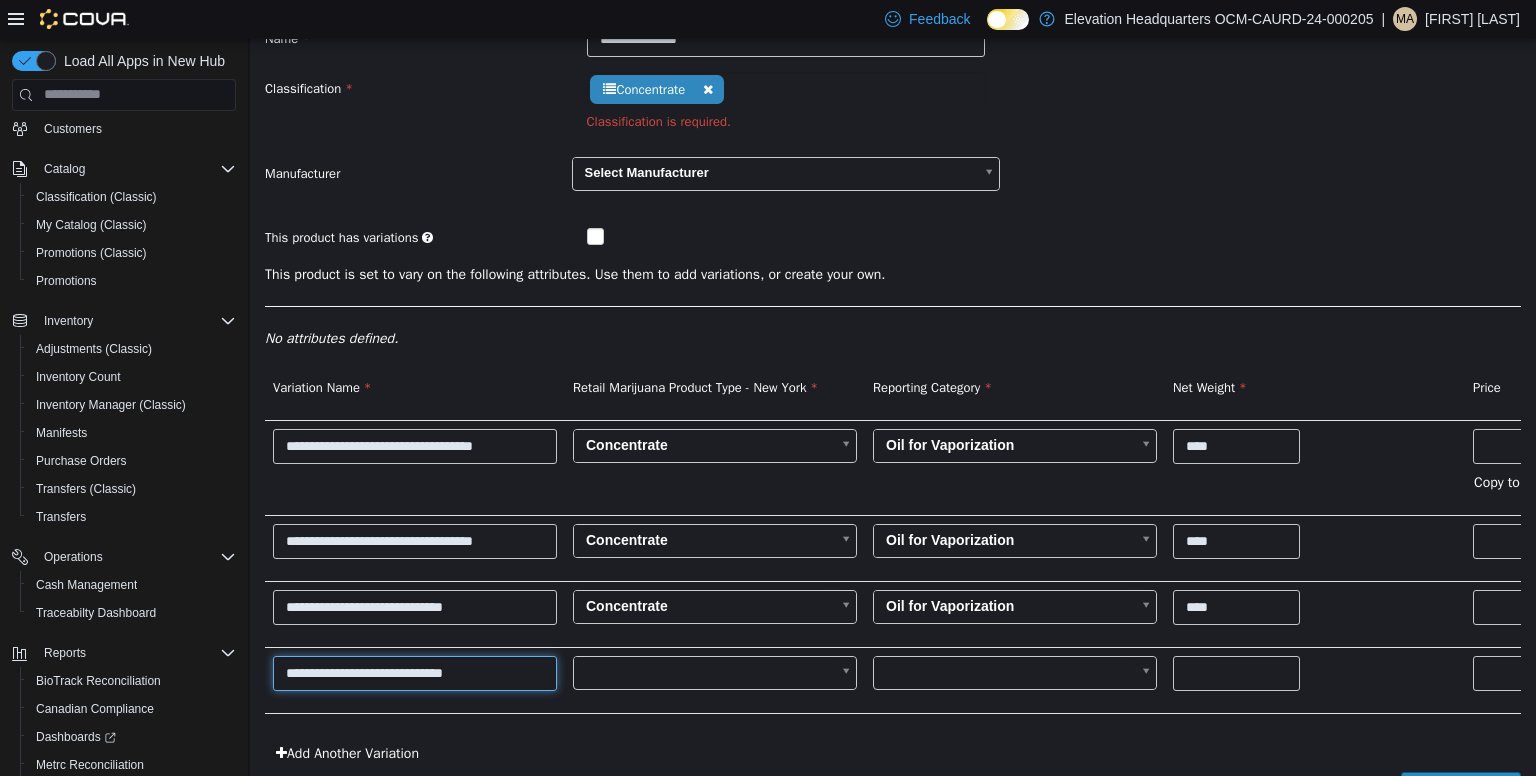 click on "**********" at bounding box center (415, 672) 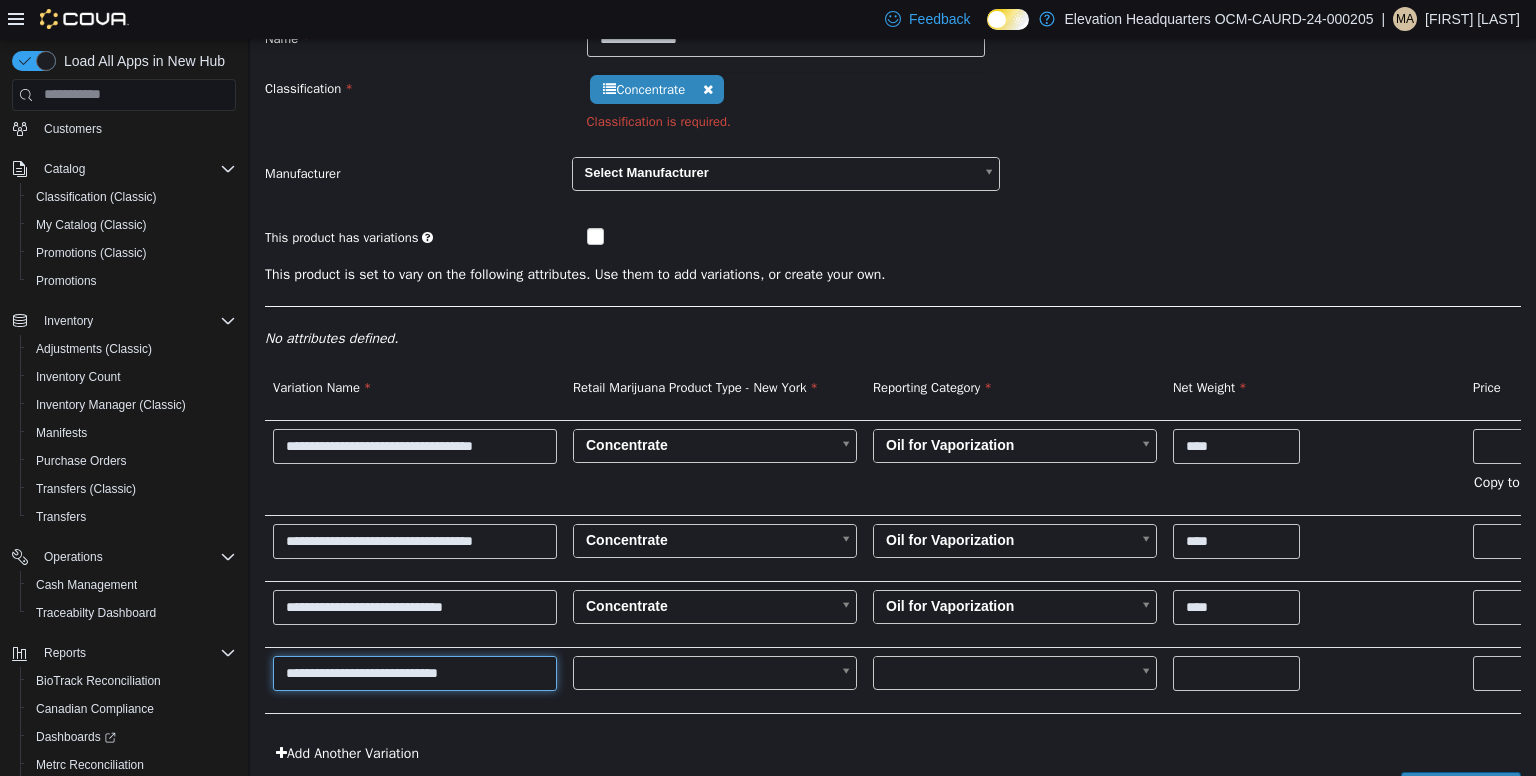 type on "**********" 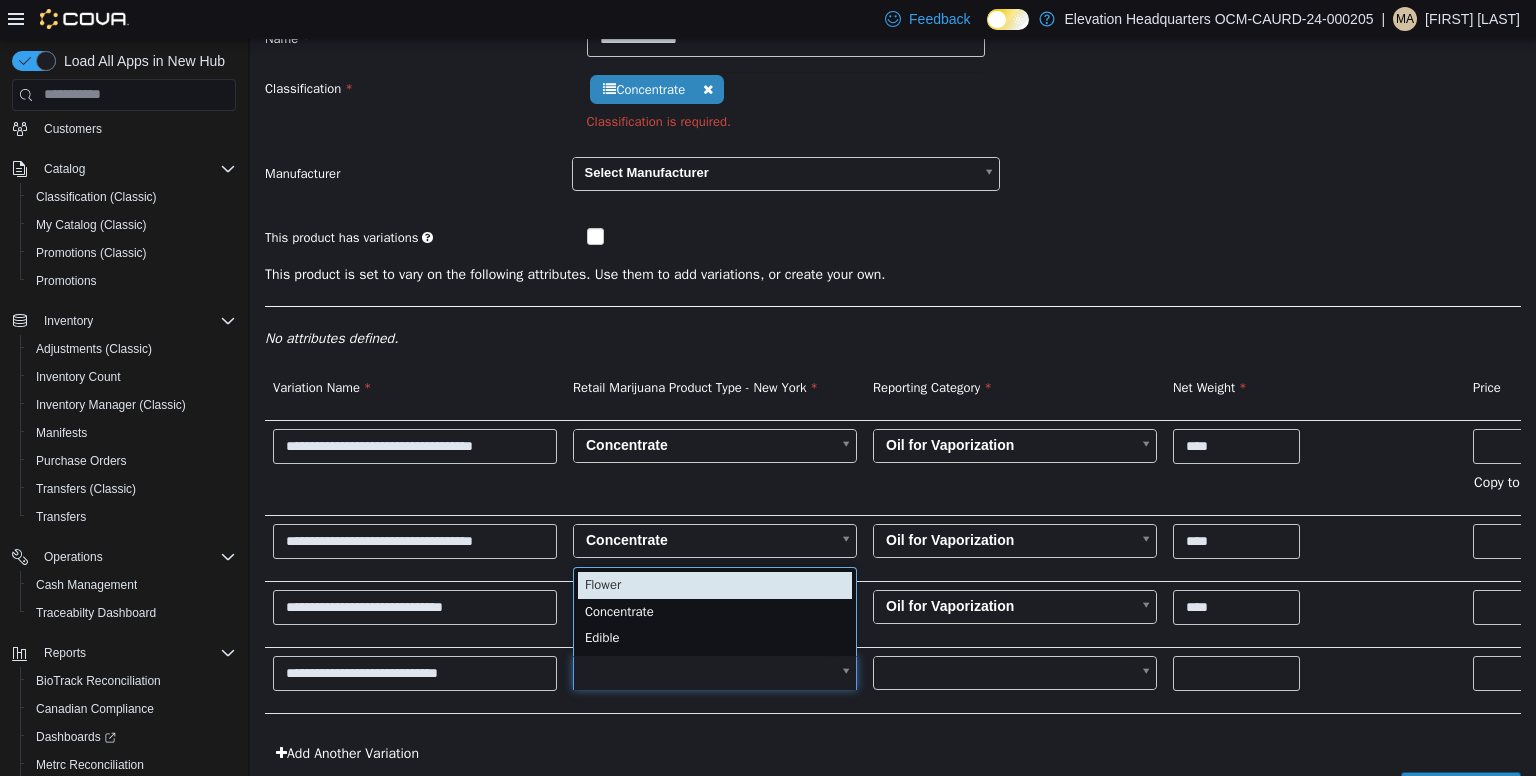 click on "**********" at bounding box center [893, 369] 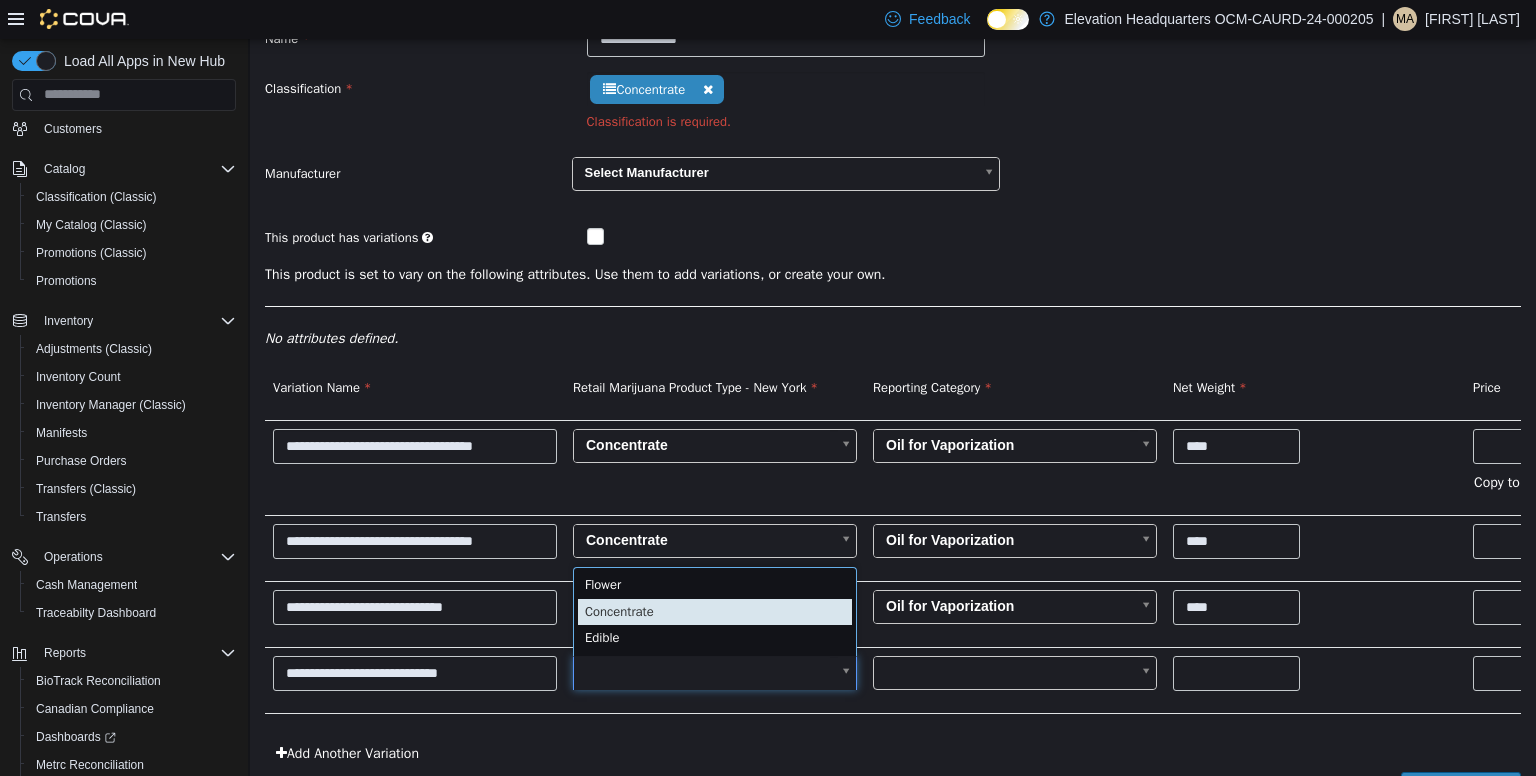 type on "*" 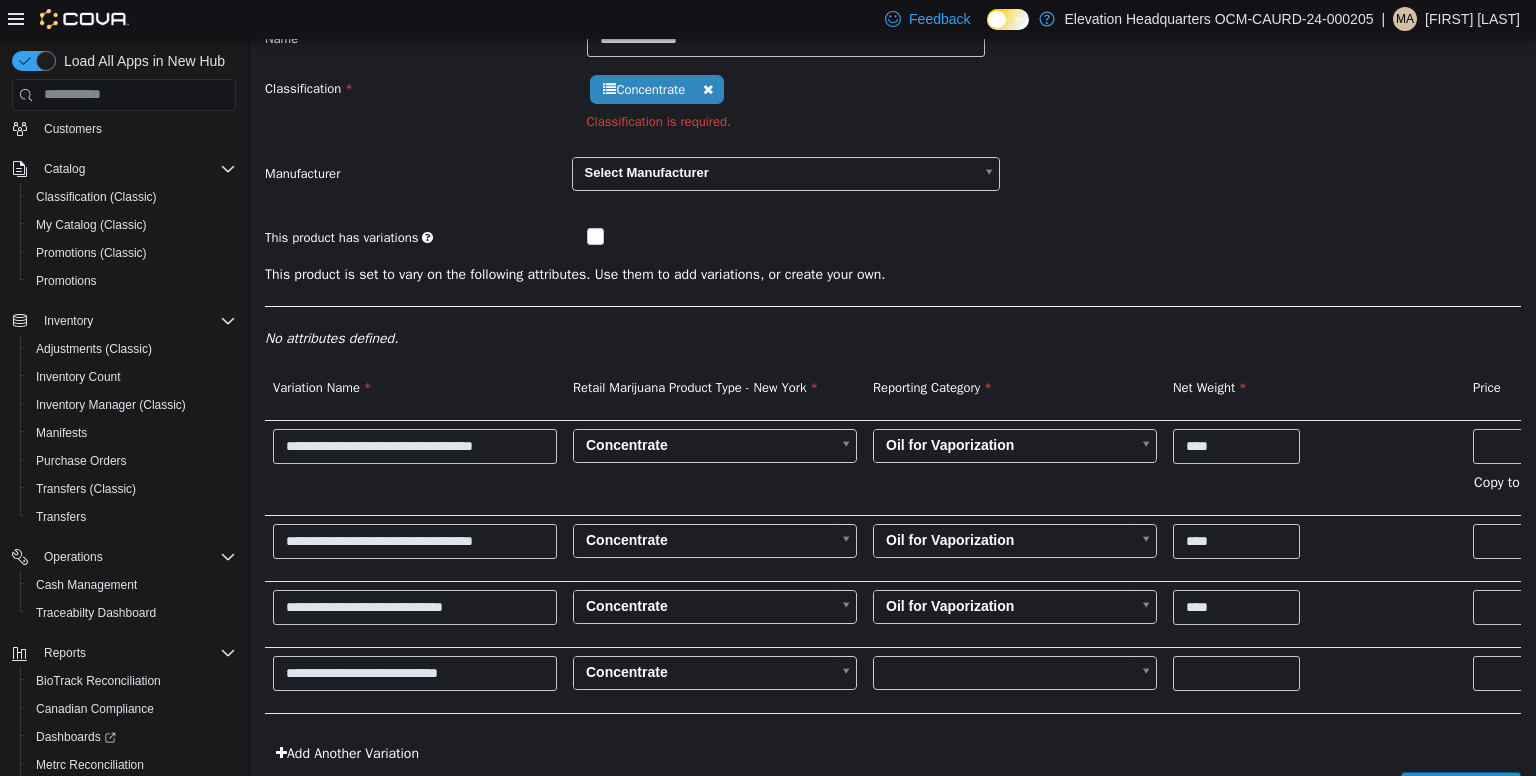 click on "**********" at bounding box center (893, 369) 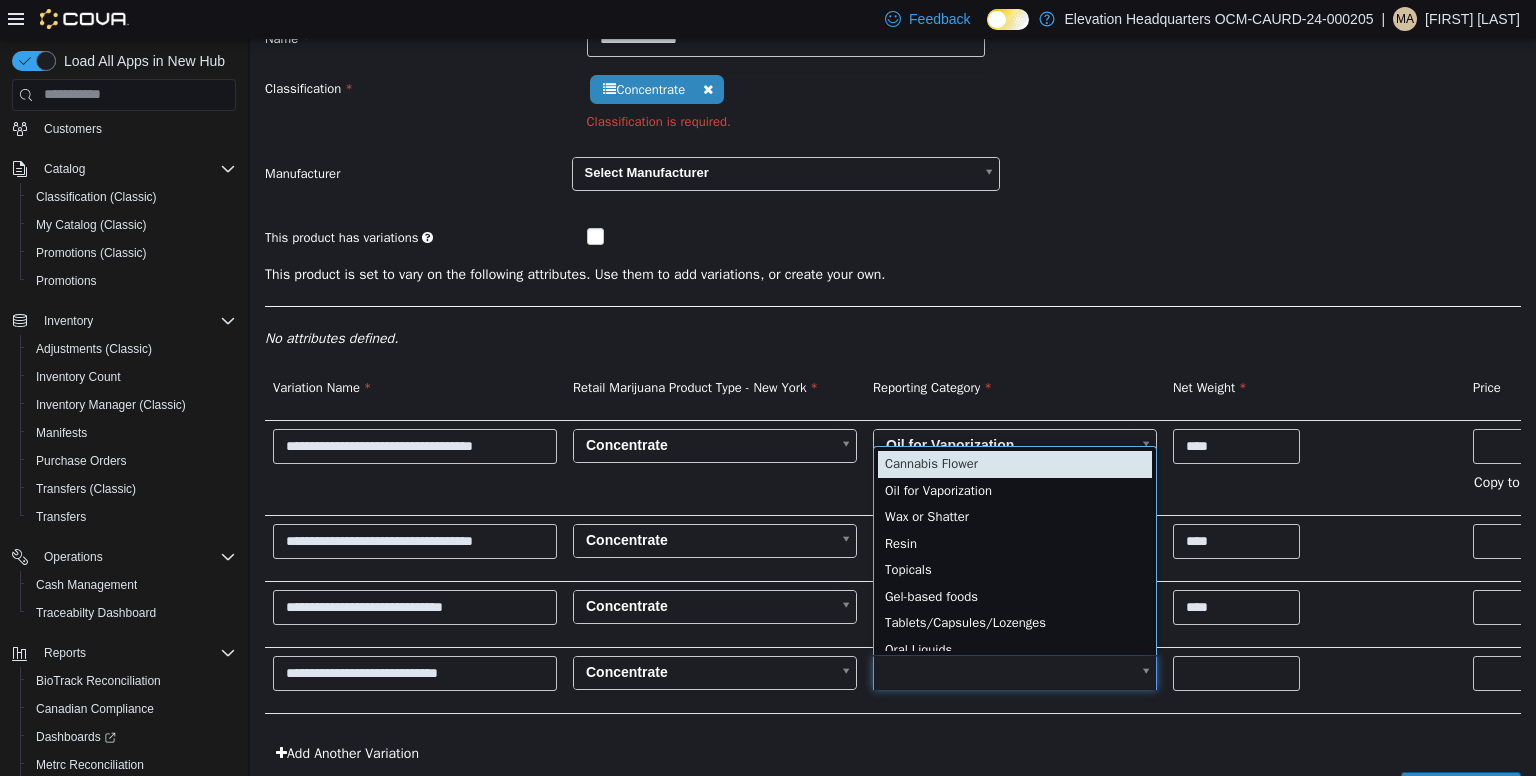 scroll, scrollTop: 4, scrollLeft: 0, axis: vertical 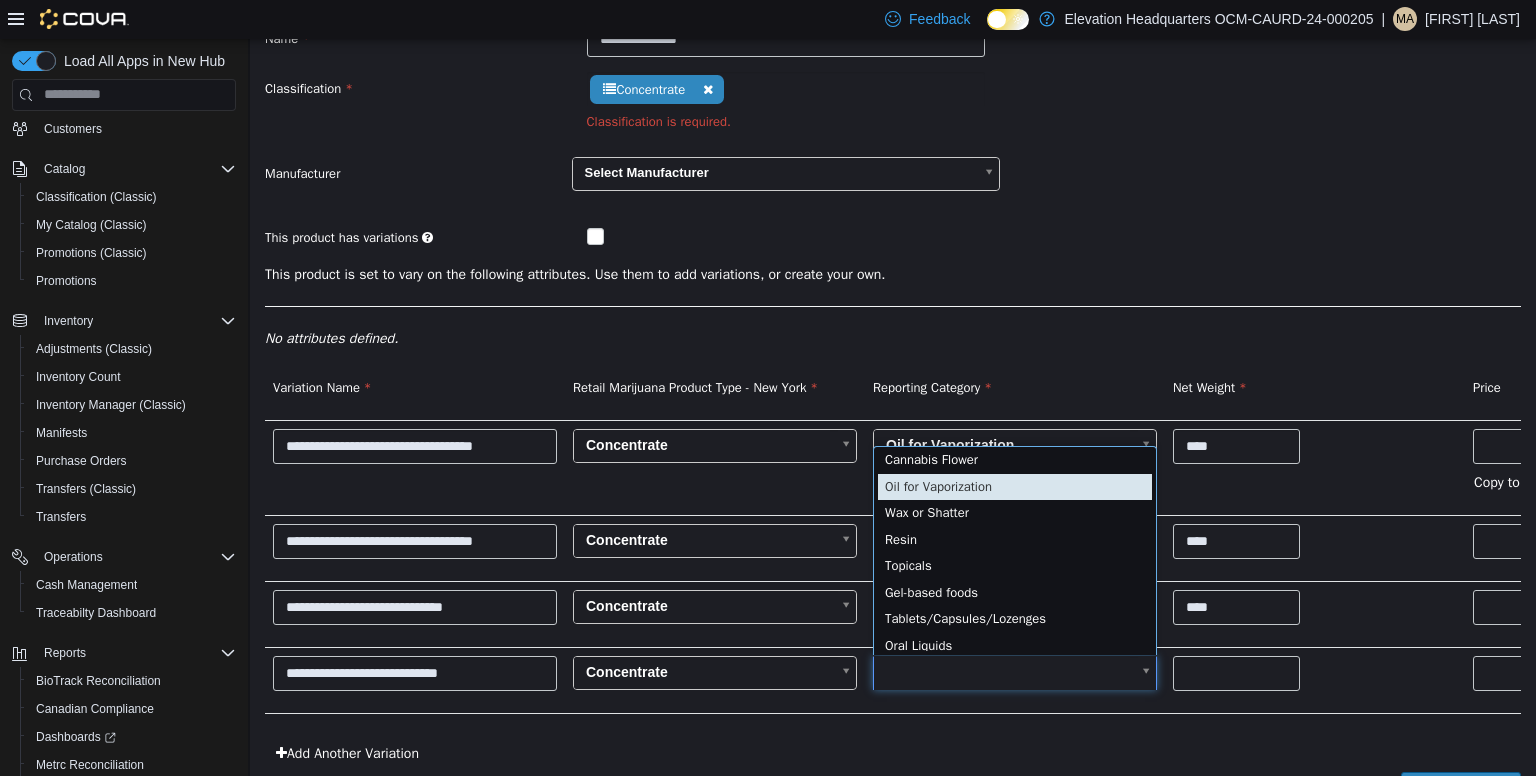 type on "*" 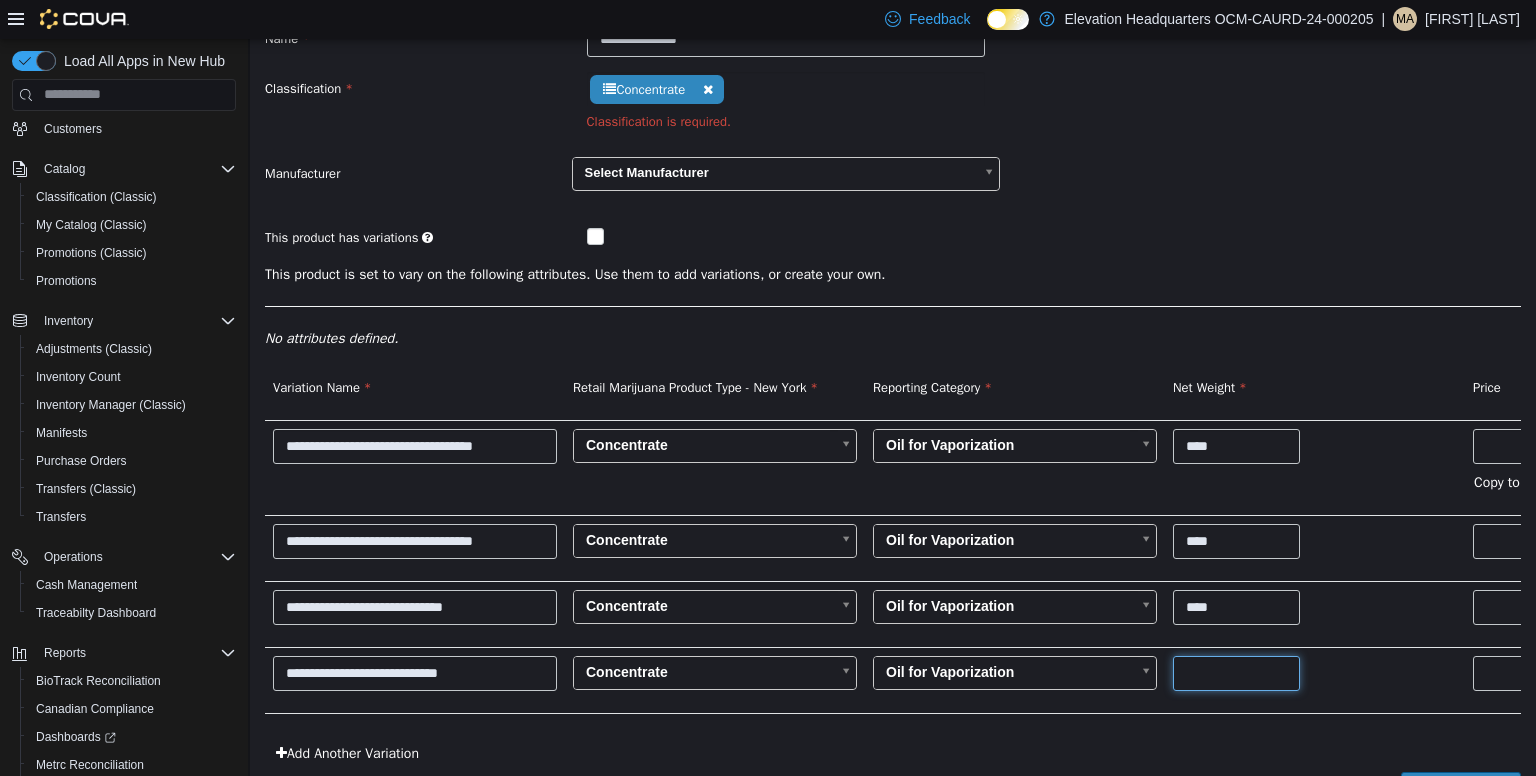 click at bounding box center (1236, 672) 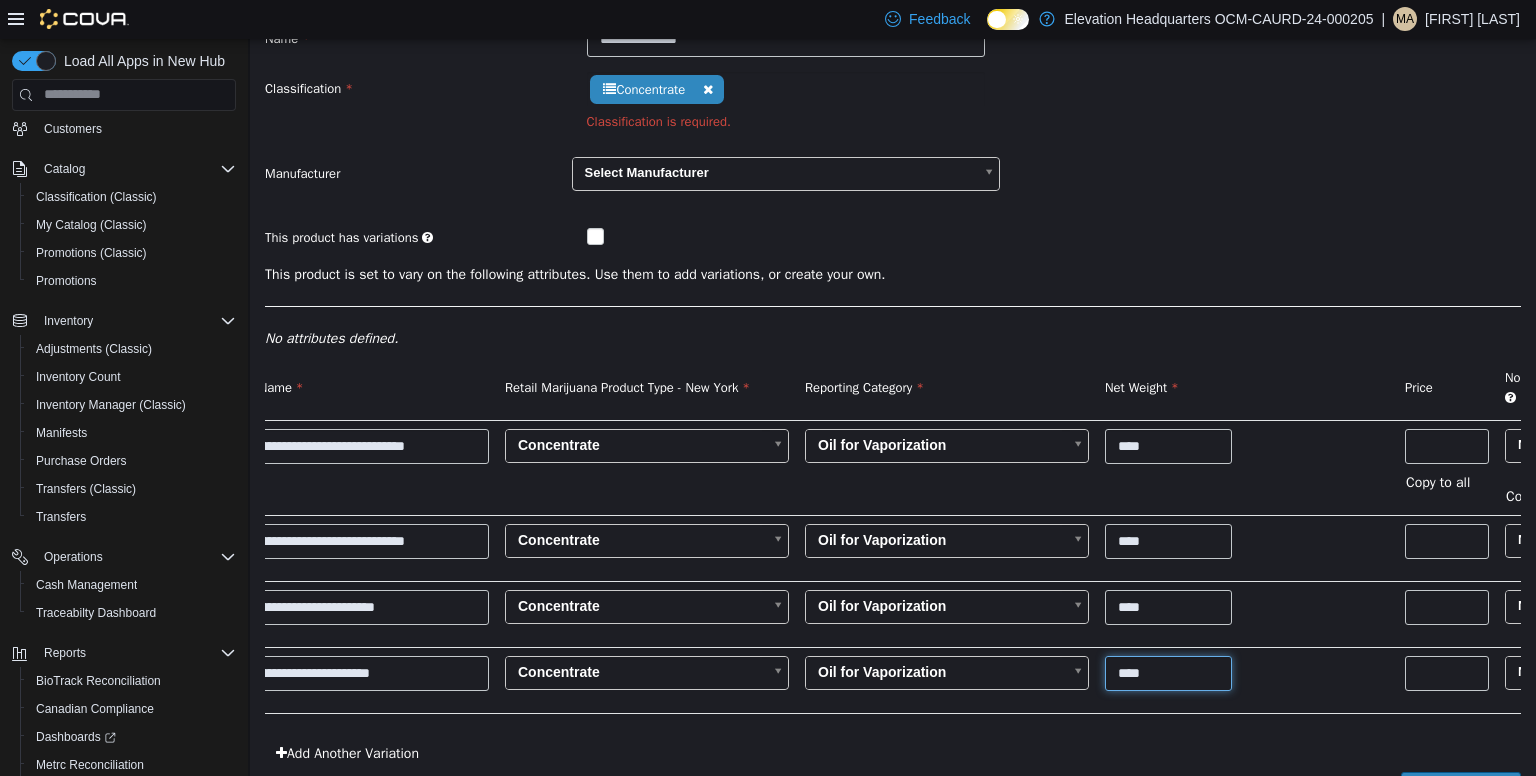 scroll, scrollTop: 0, scrollLeft: 71, axis: horizontal 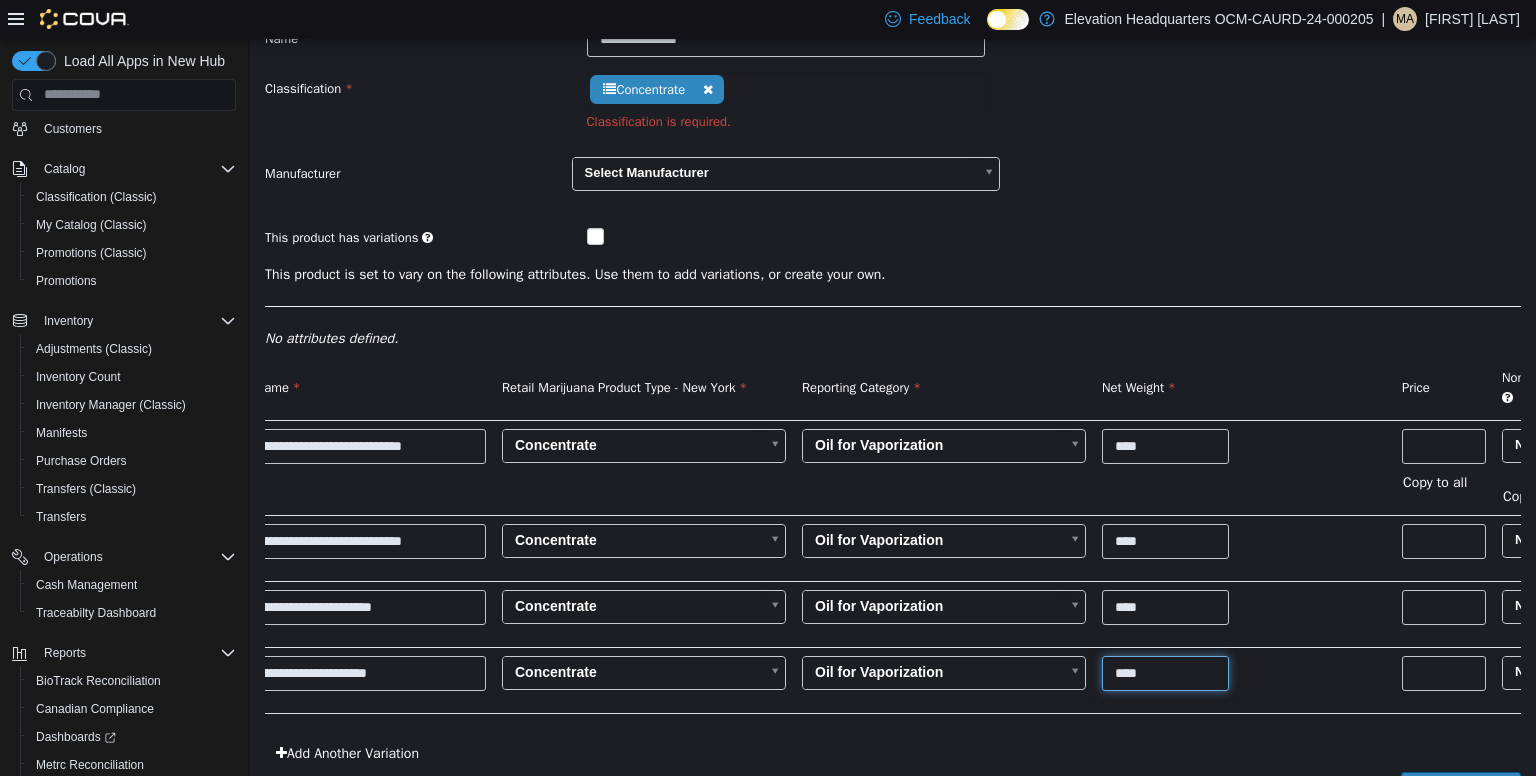 type on "****" 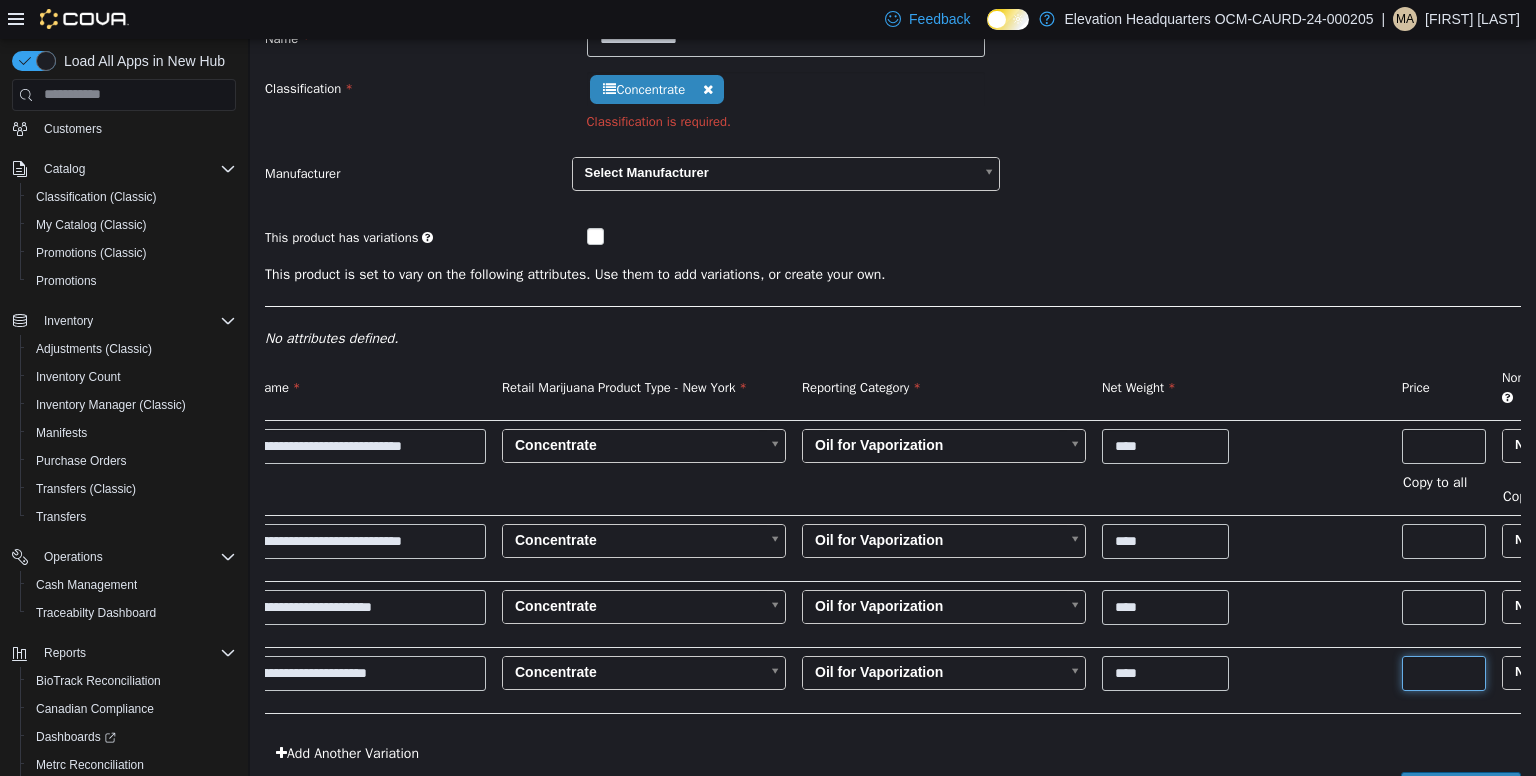 click at bounding box center (1444, 672) 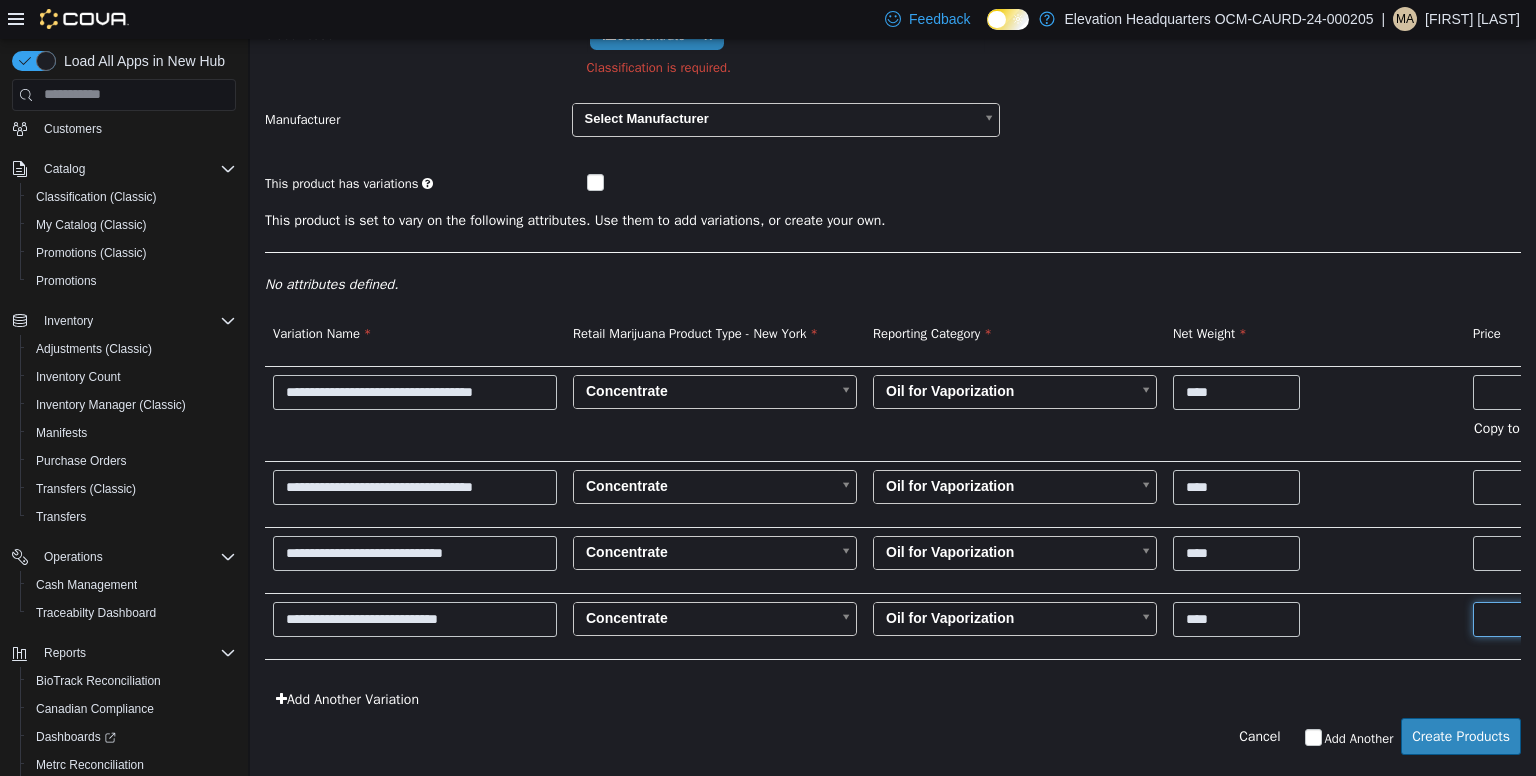 scroll, scrollTop: 194, scrollLeft: 0, axis: vertical 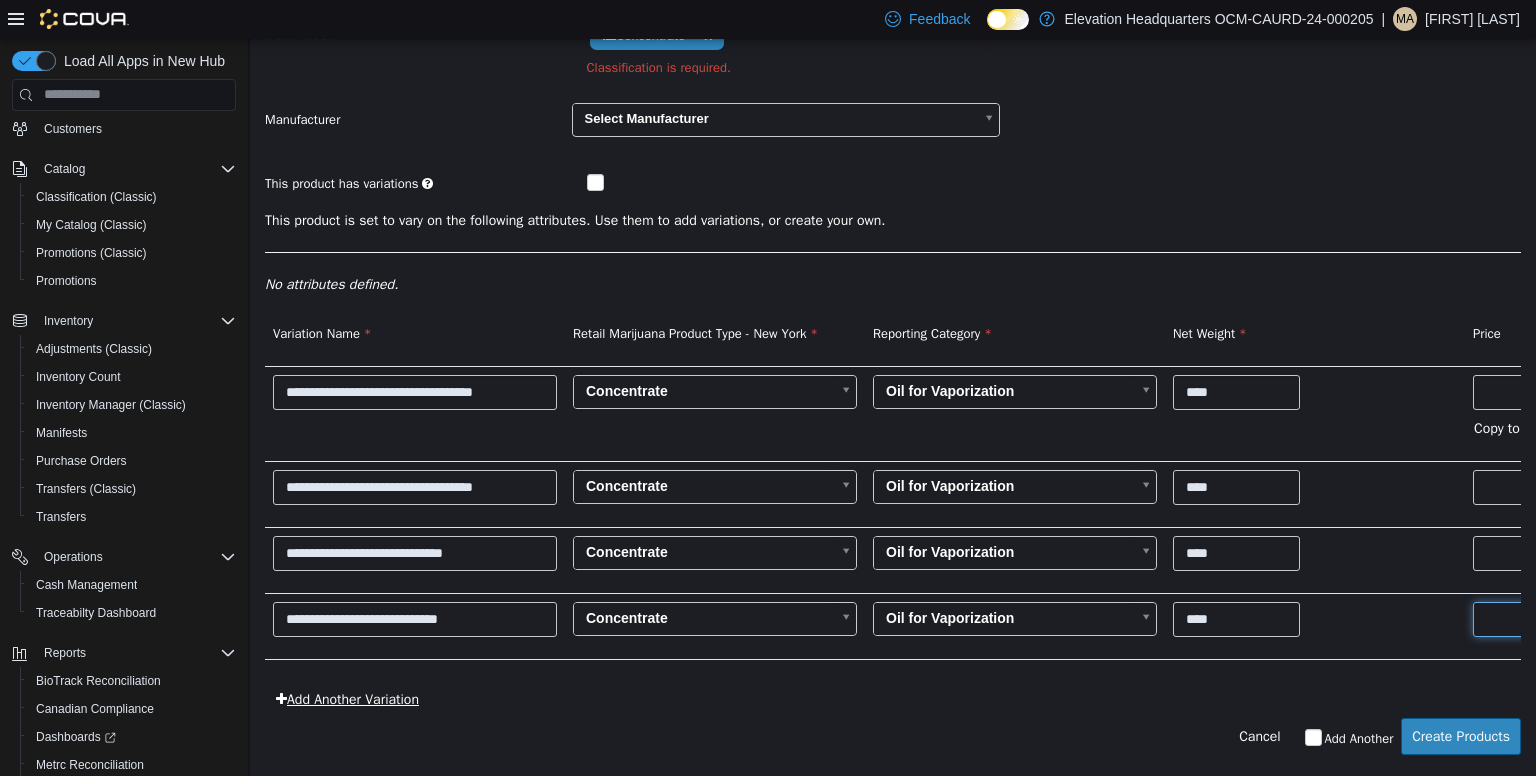 type on "**" 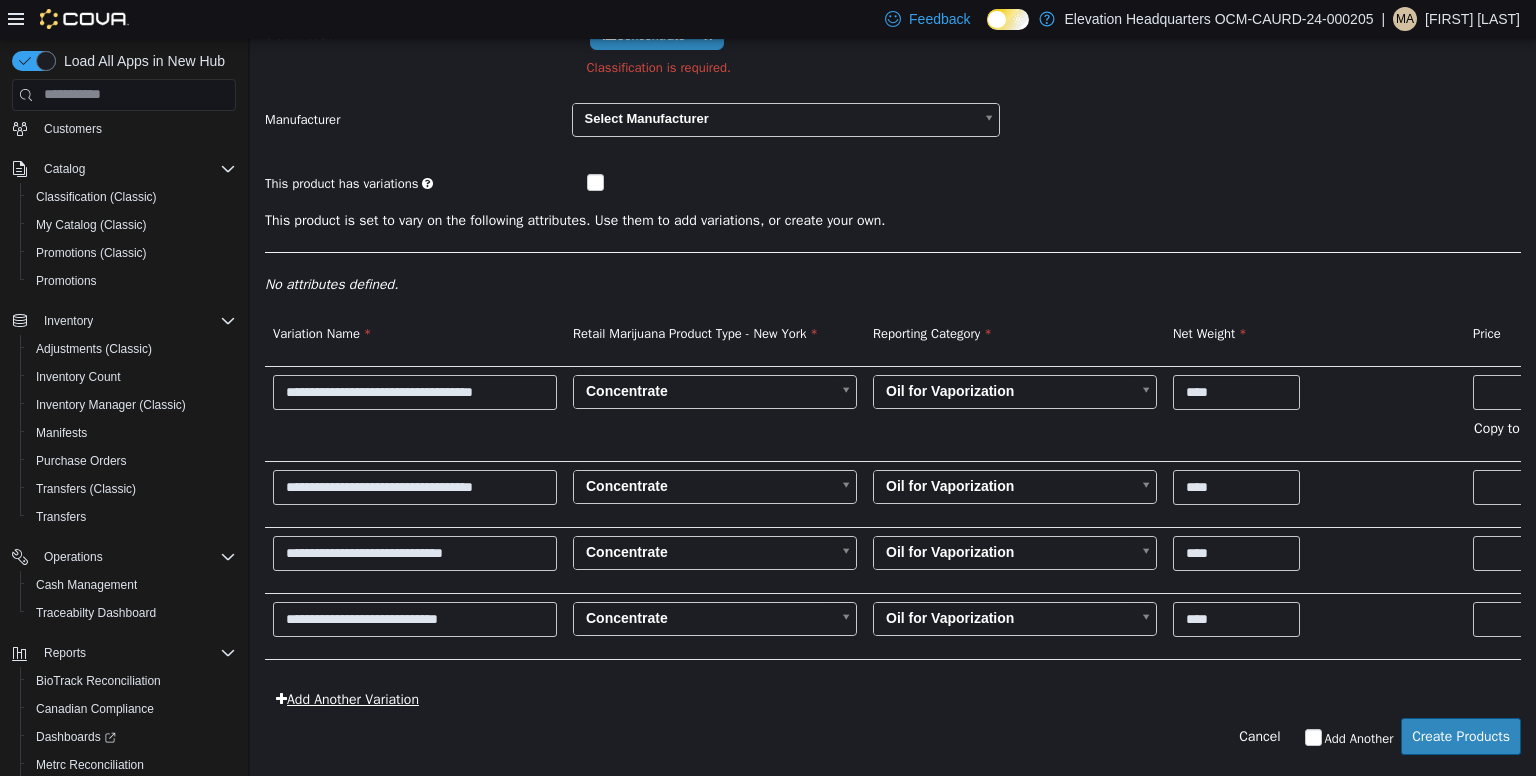 click on "Add Another Variation" at bounding box center (347, 698) 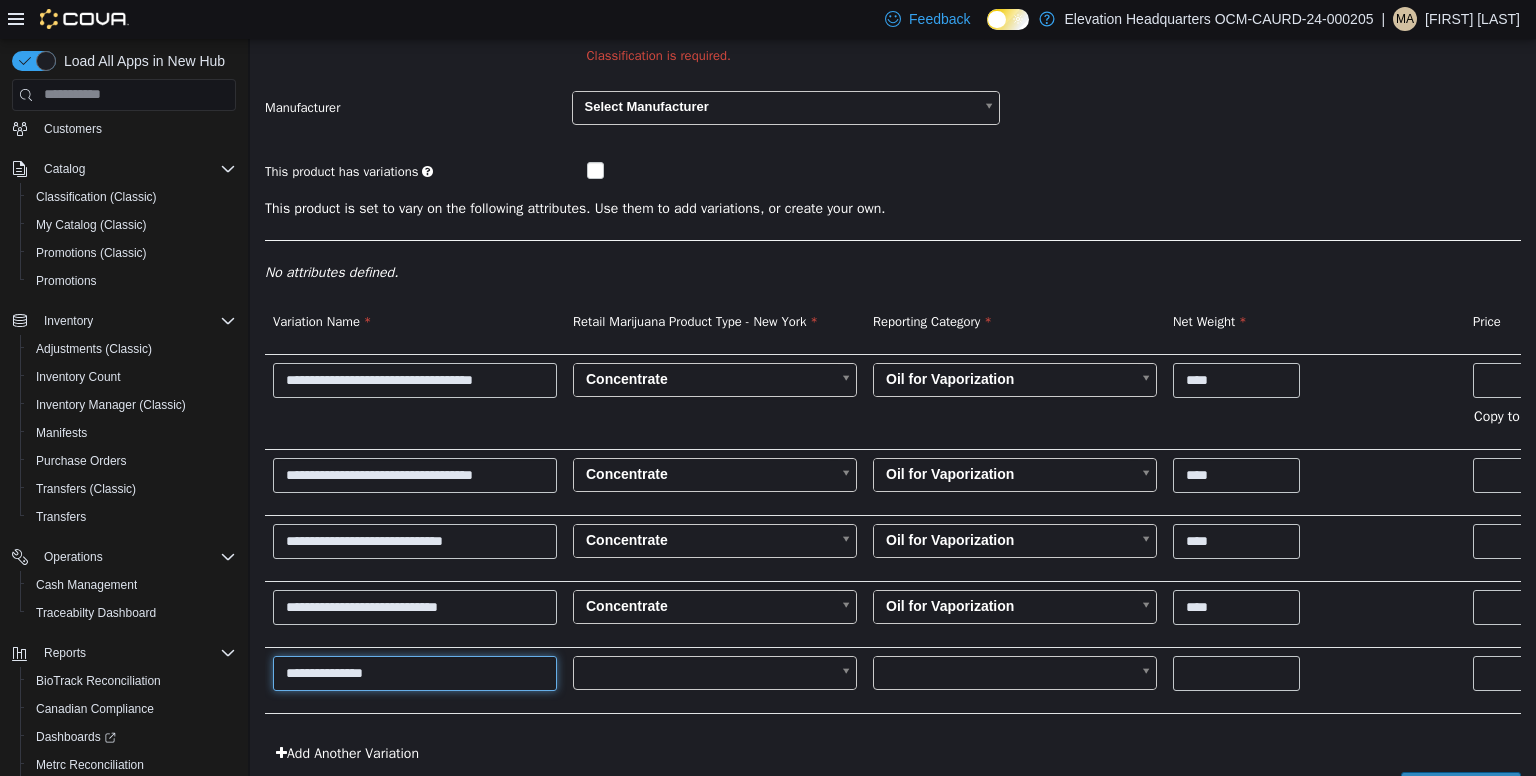 click on "**********" at bounding box center (415, 672) 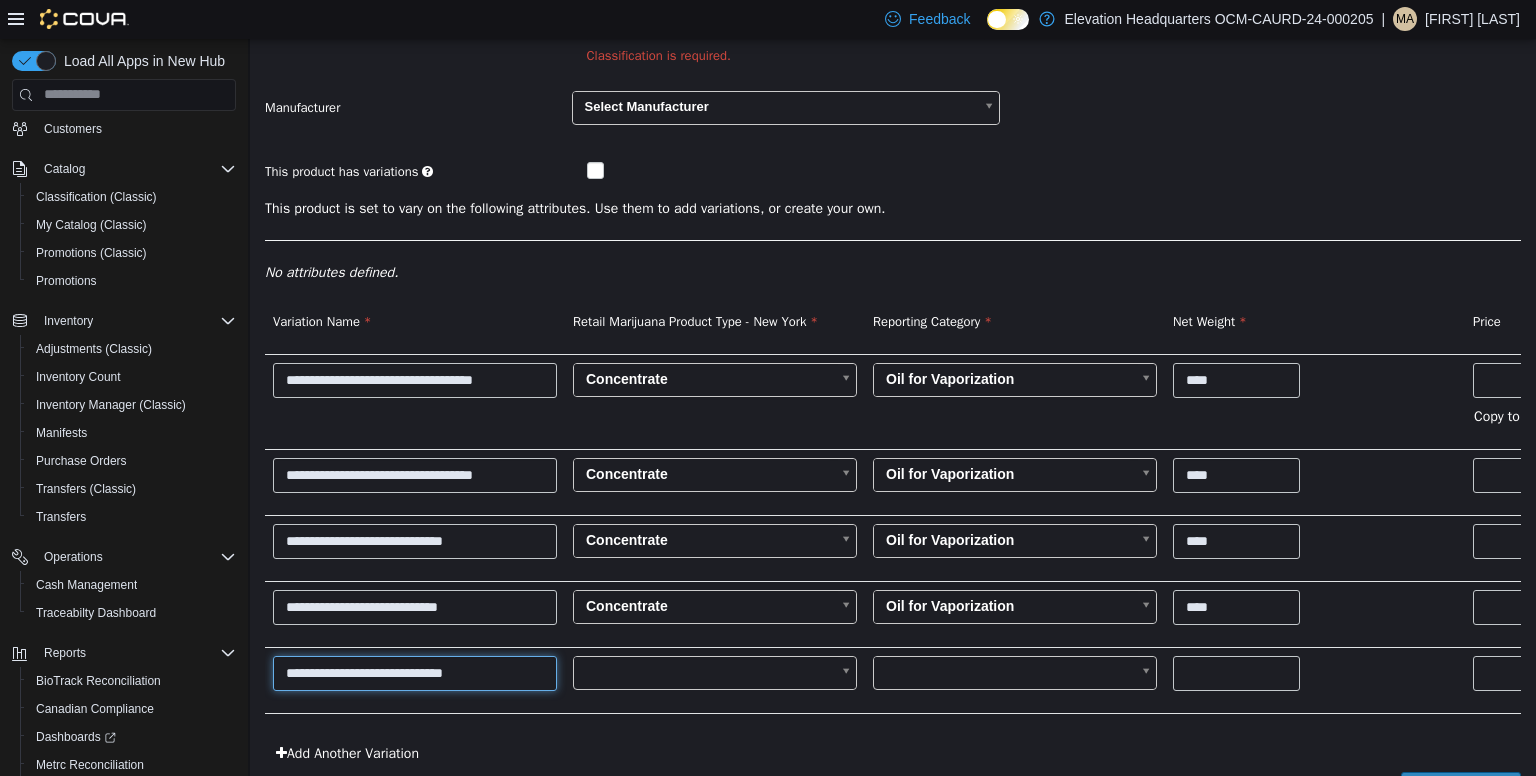 click on "**********" at bounding box center (415, 672) 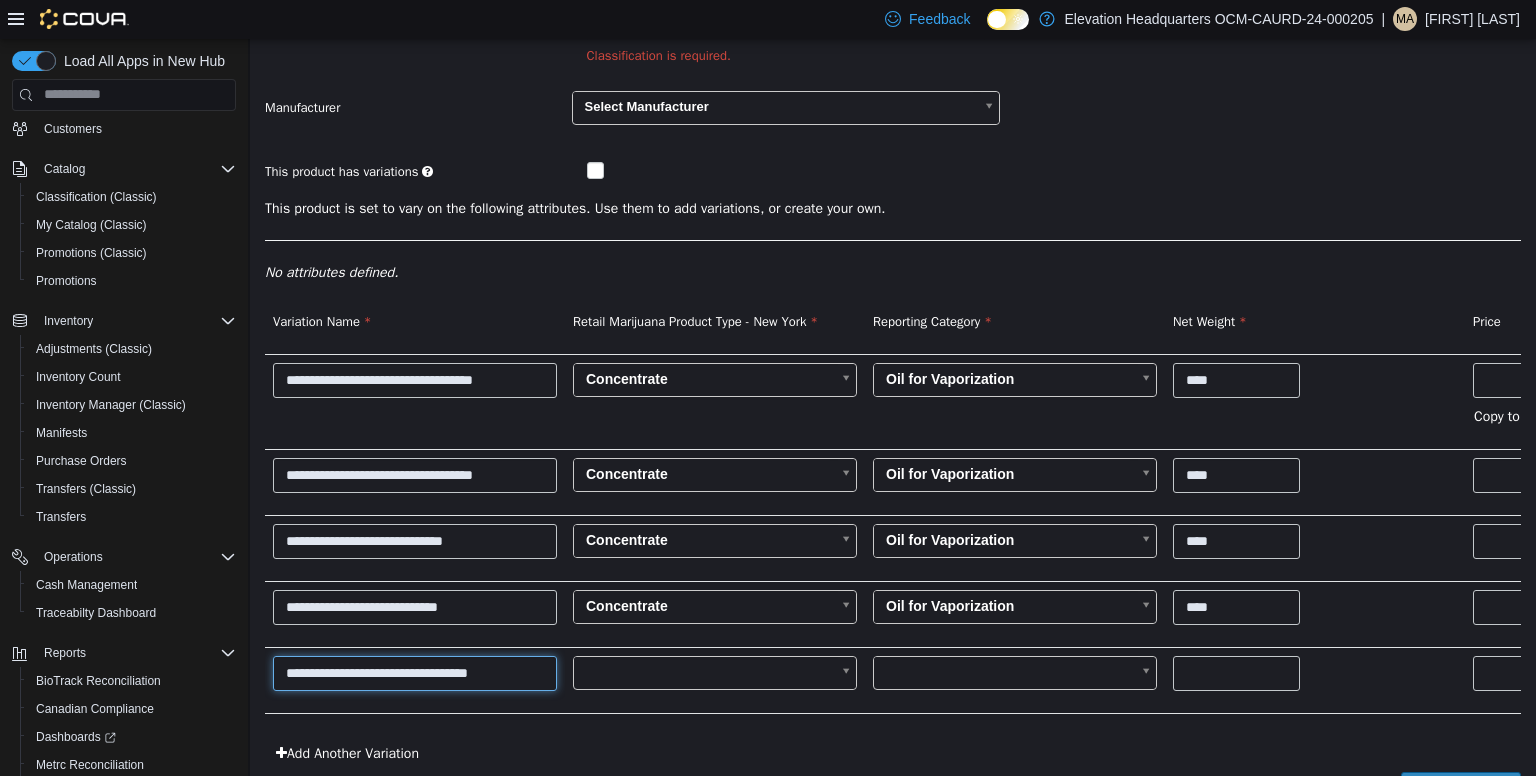 type on "**********" 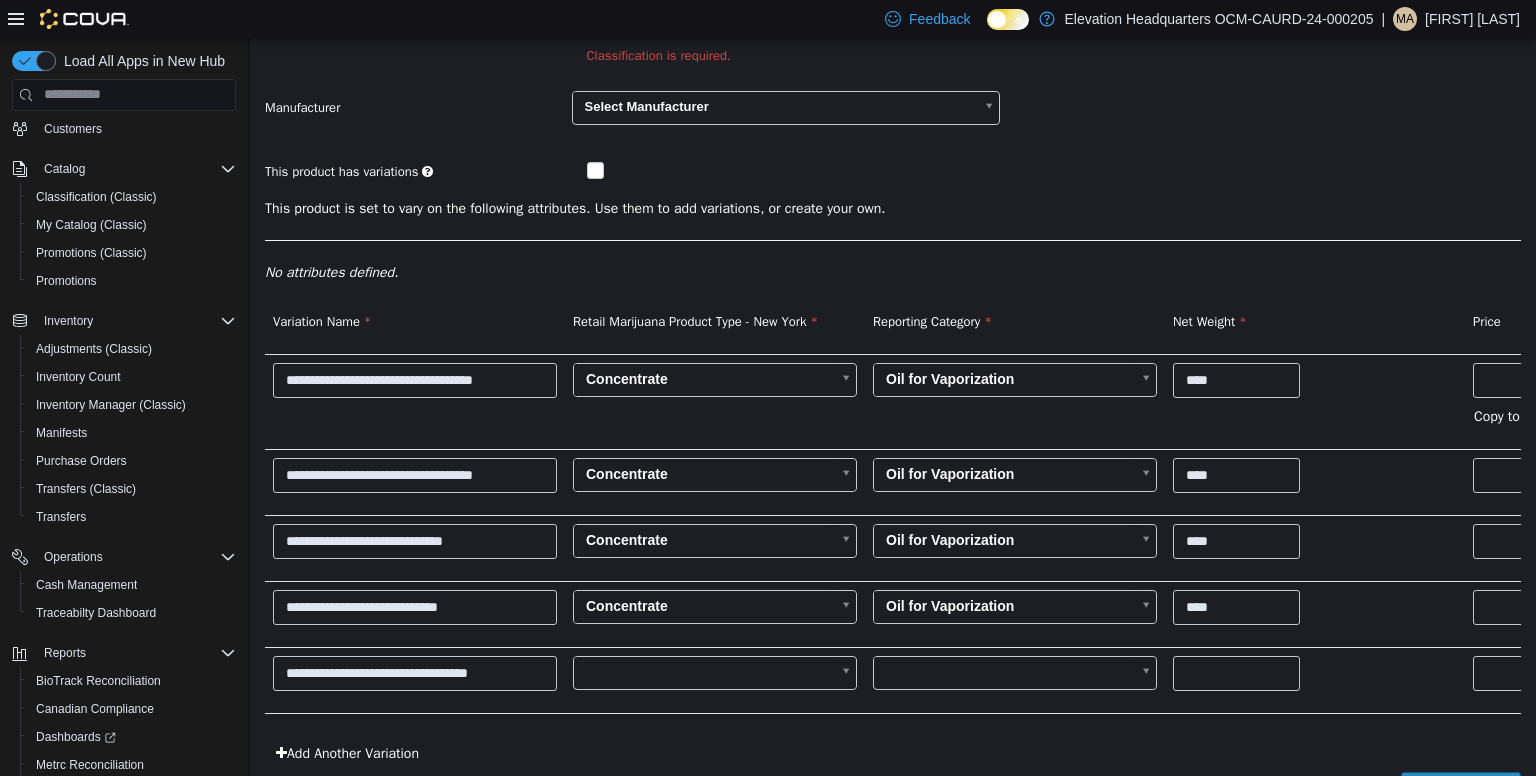 click on "**********" at bounding box center (893, 336) 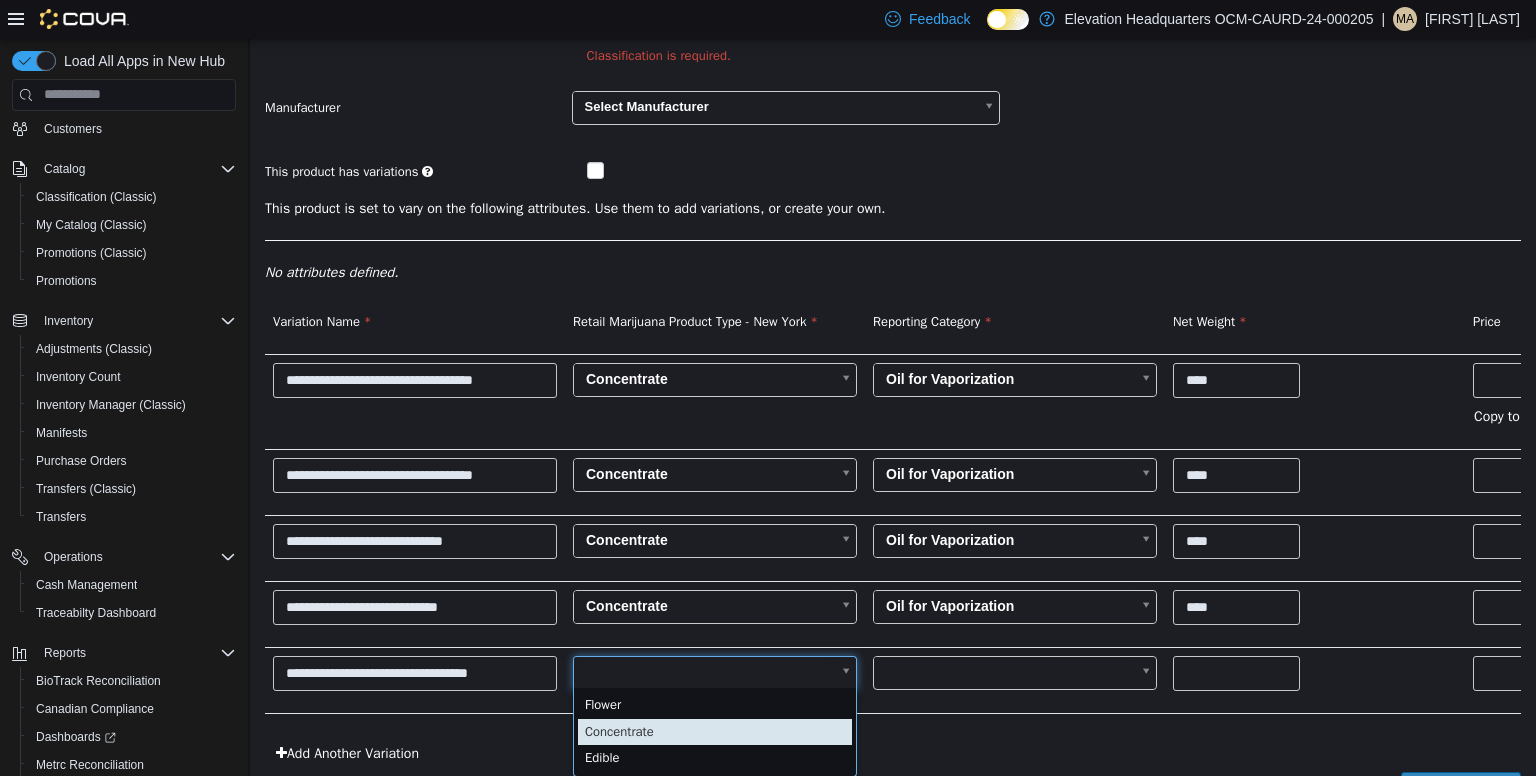 type on "*" 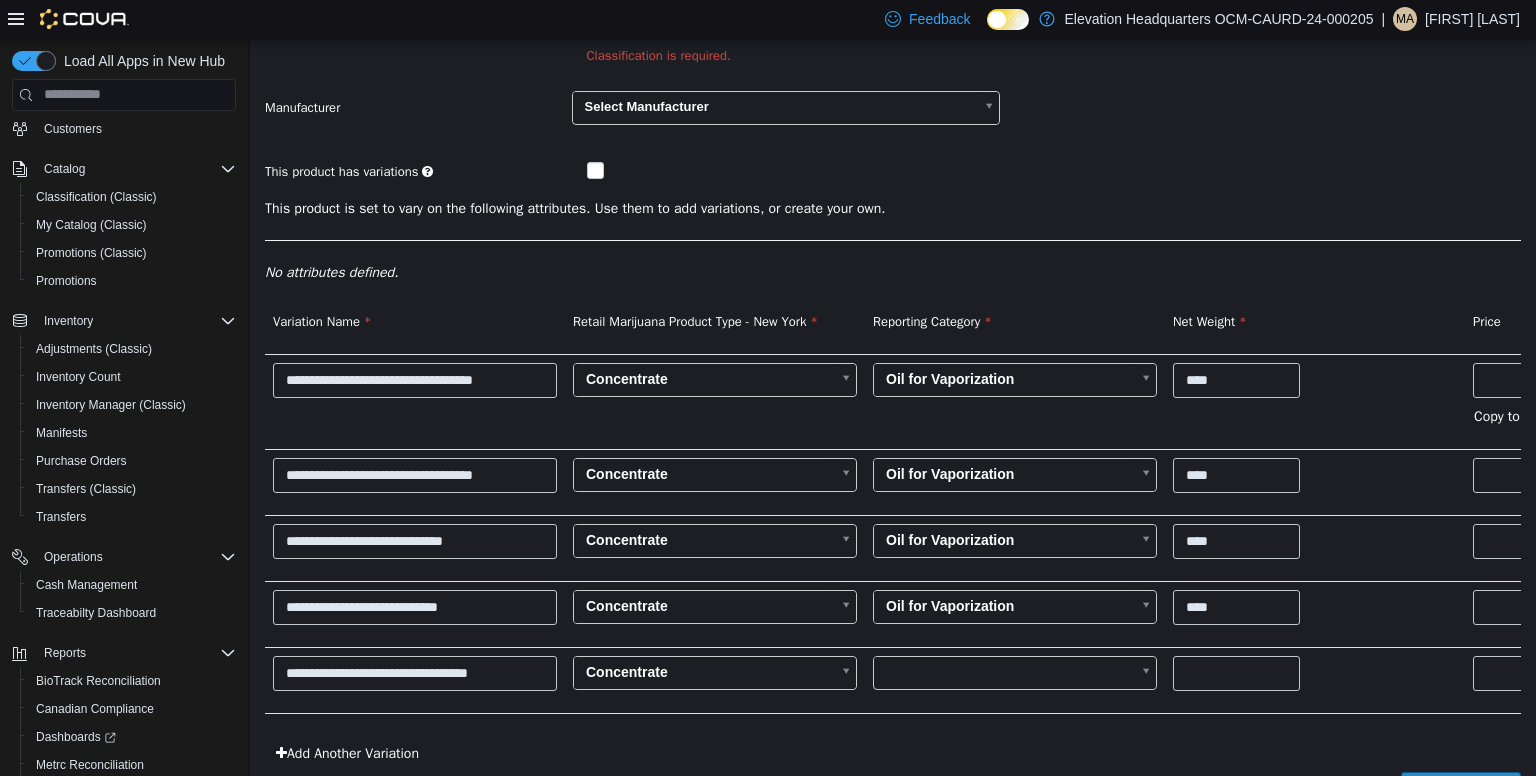 click on "**********" at bounding box center [893, 336] 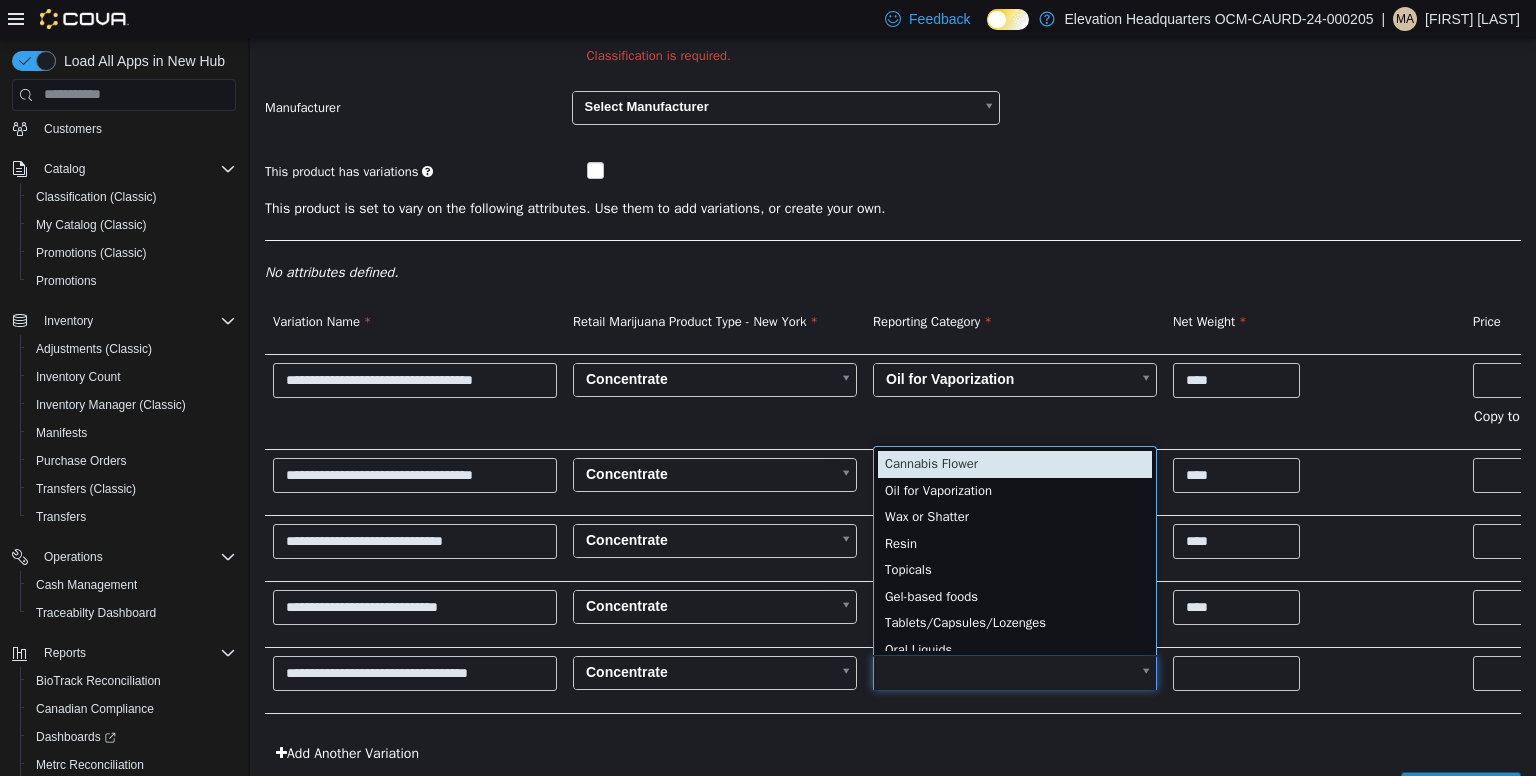 scroll, scrollTop: 0, scrollLeft: 5, axis: horizontal 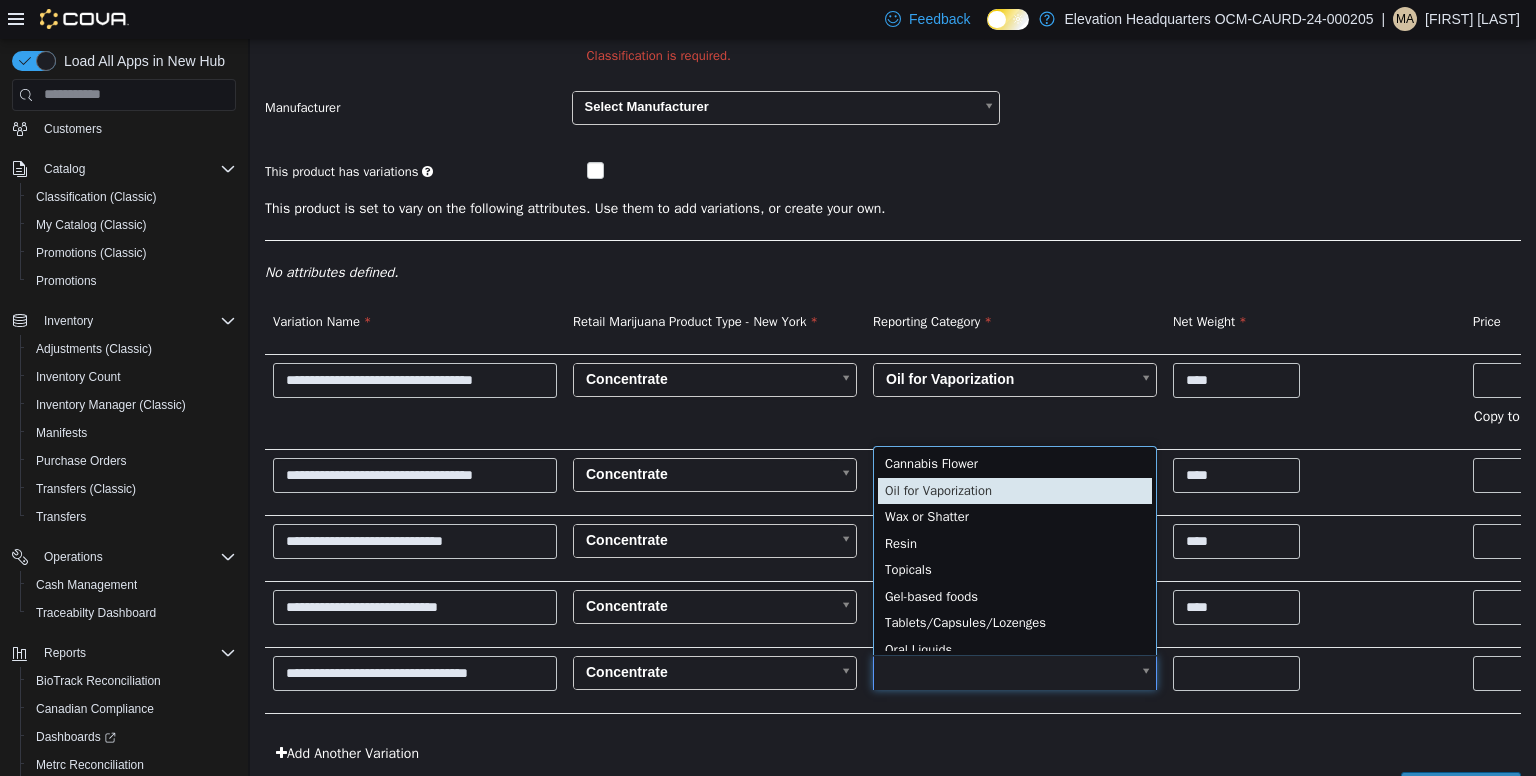 type on "**" 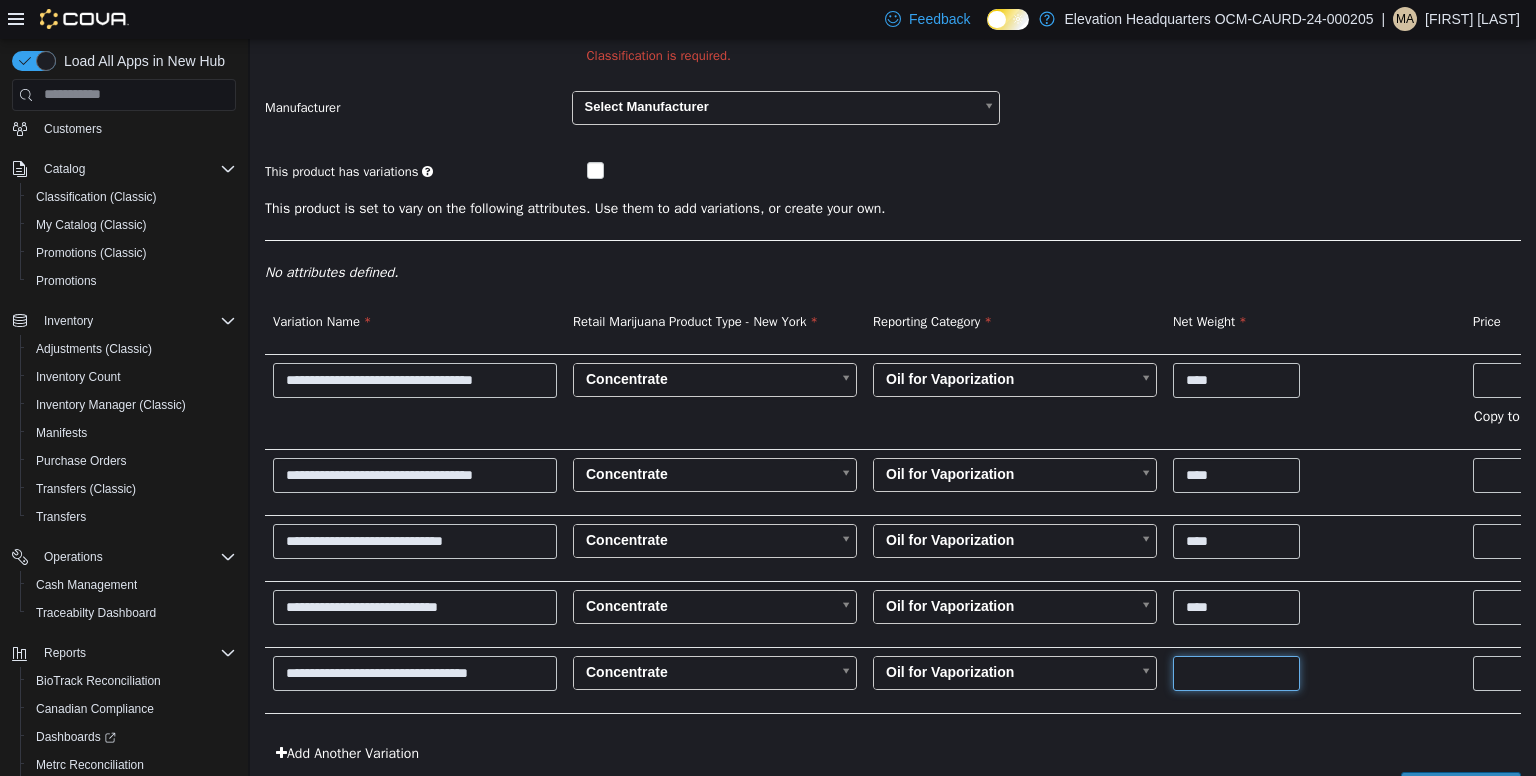click at bounding box center [1236, 672] 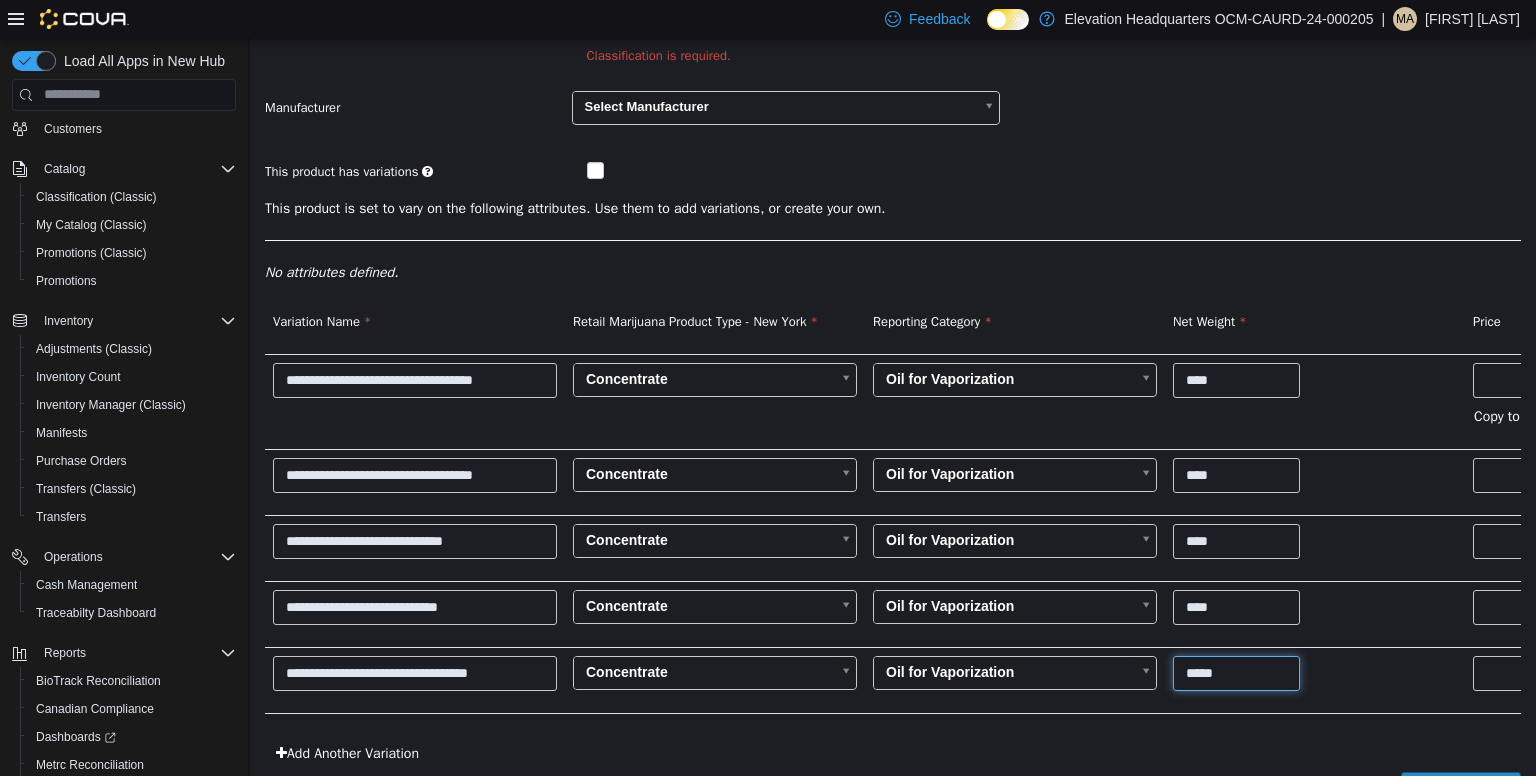 click on "*****" at bounding box center [1236, 672] 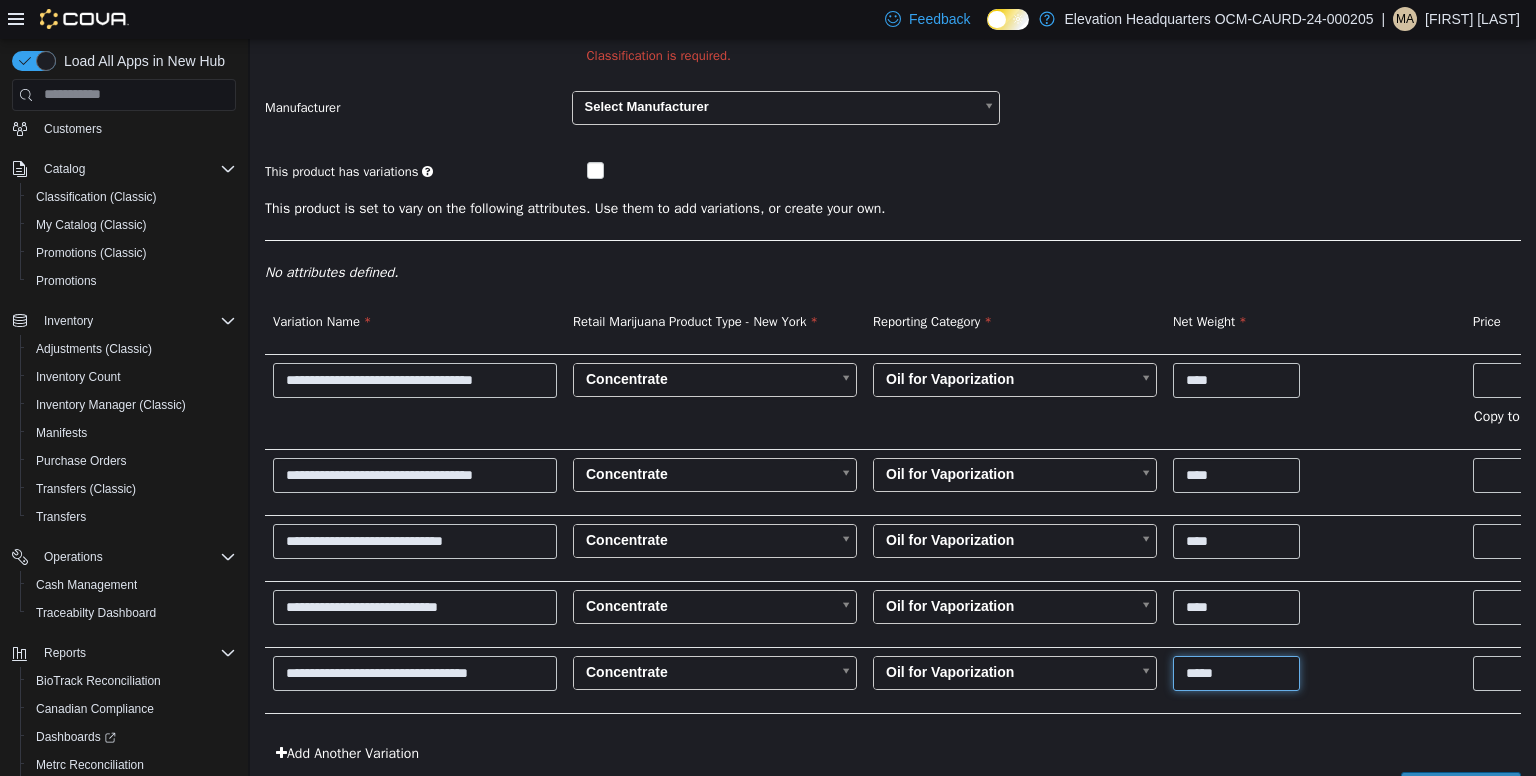 click on "*****" at bounding box center [1236, 672] 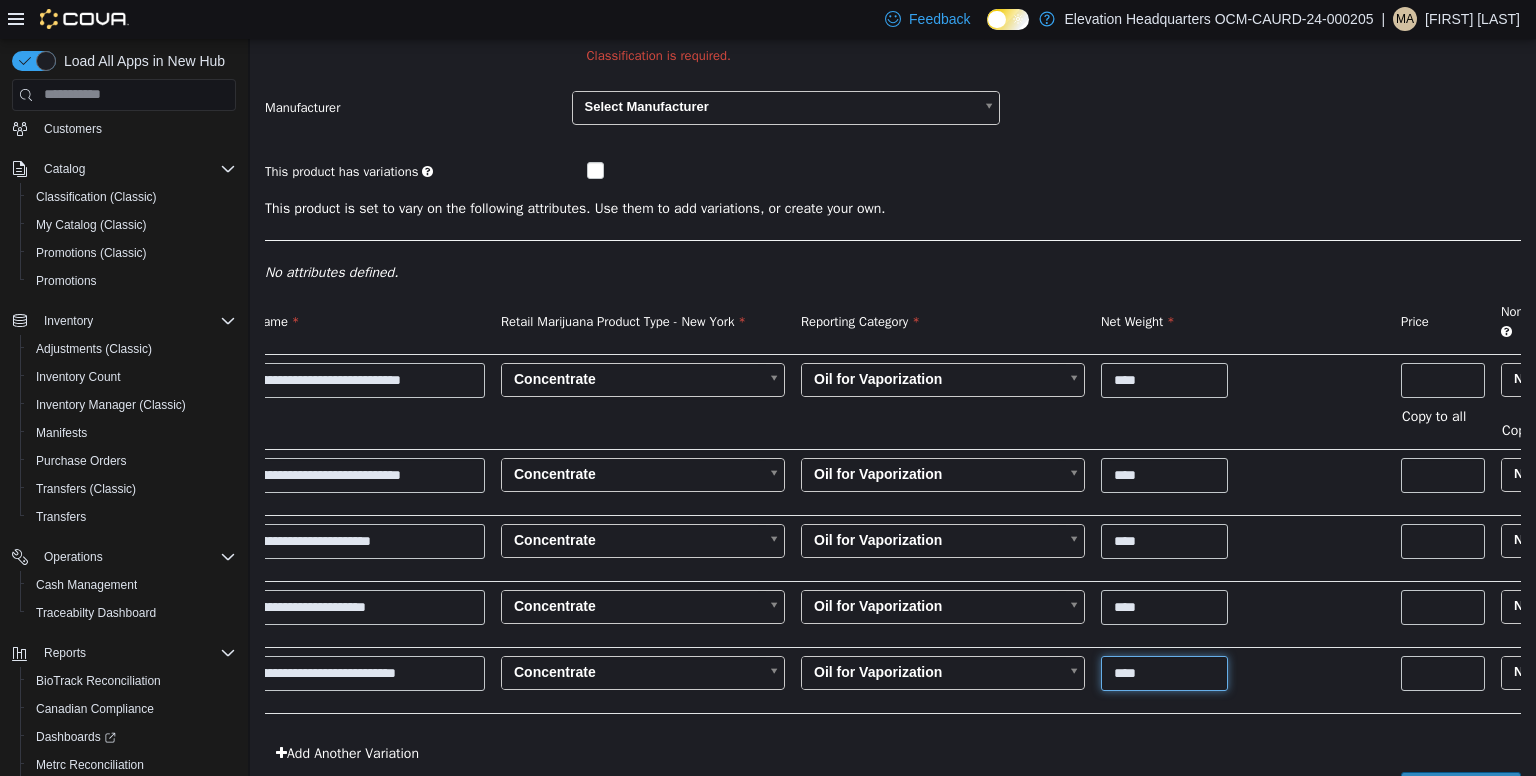 scroll, scrollTop: 0, scrollLeft: 72, axis: horizontal 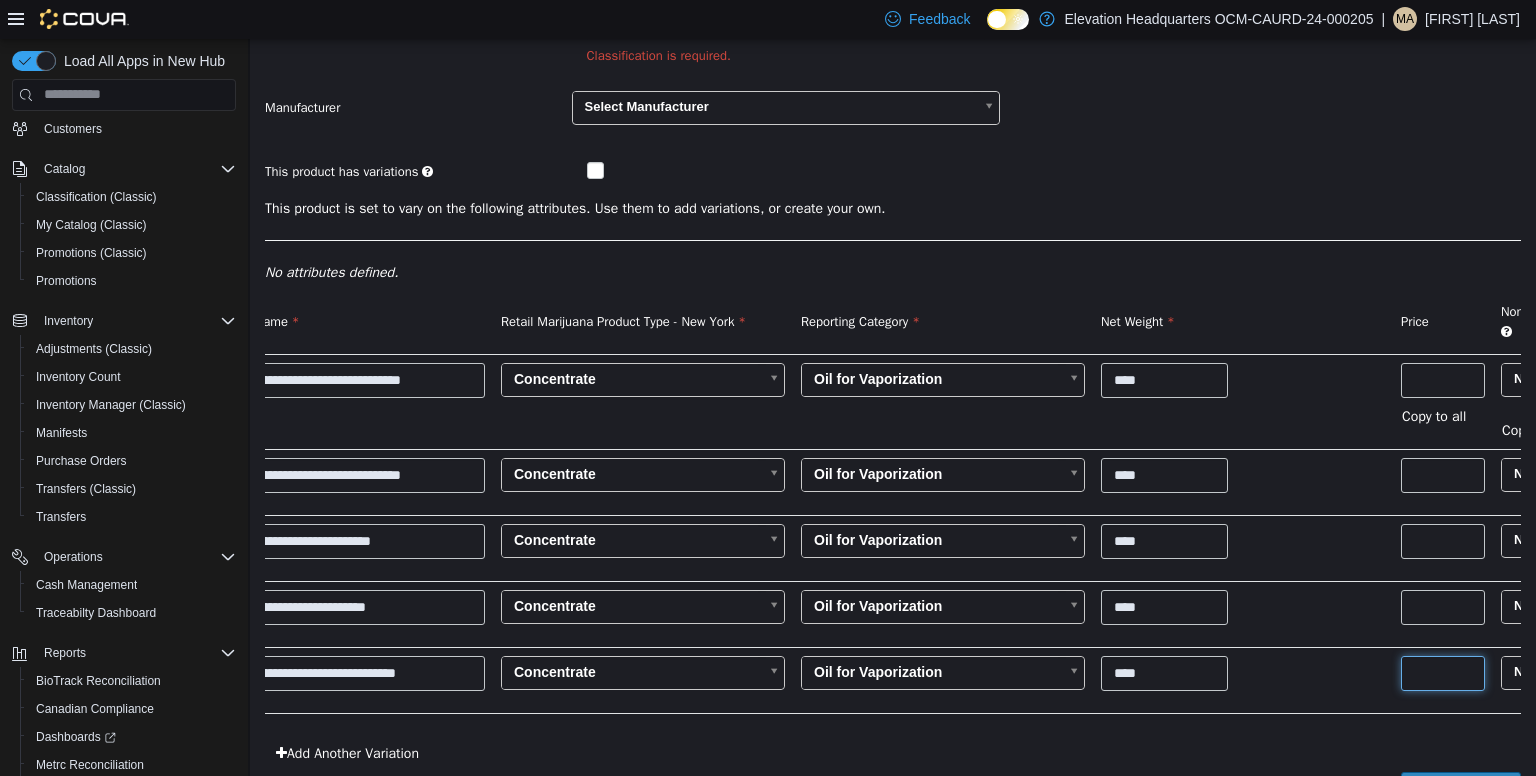 click at bounding box center [1443, 672] 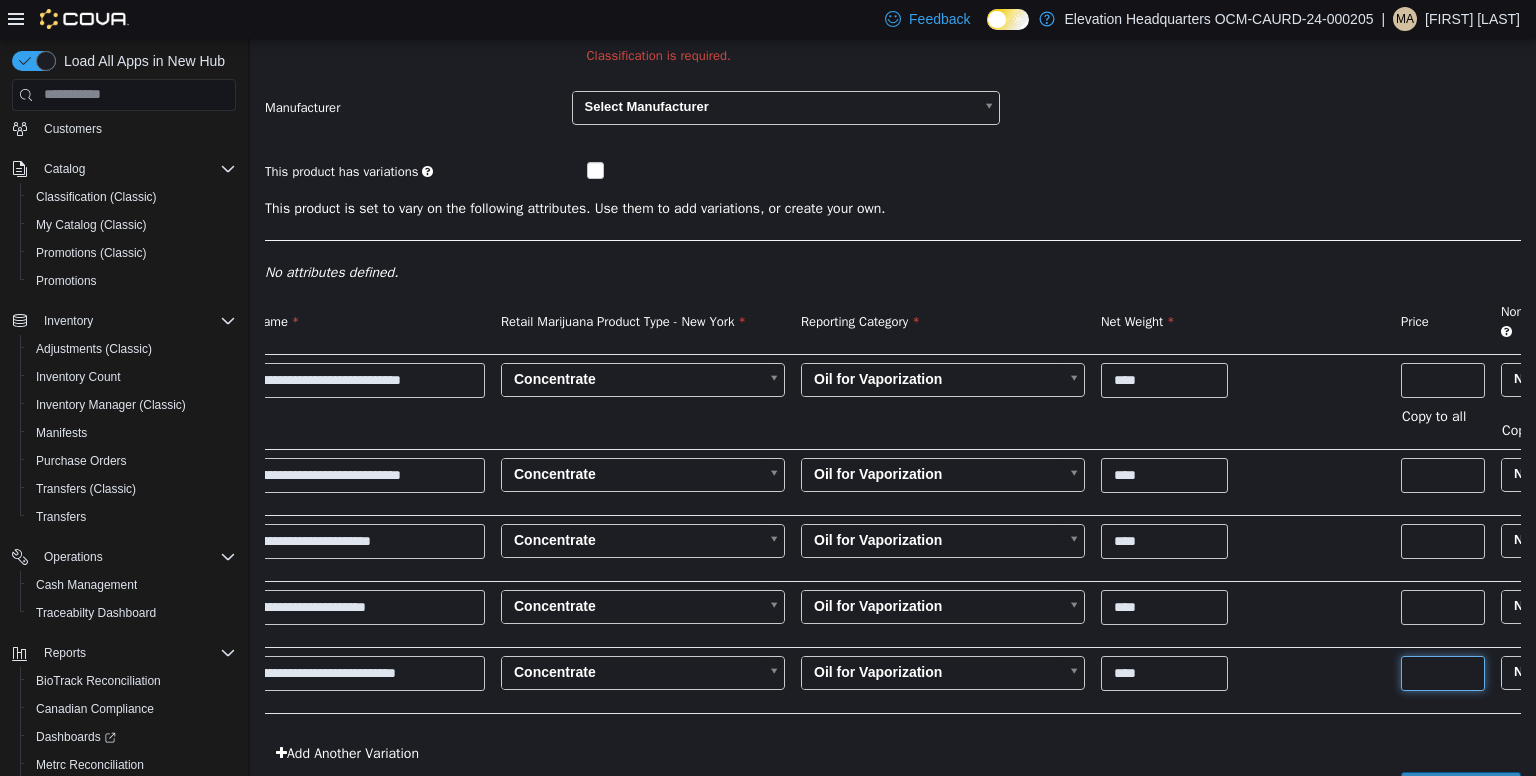 scroll, scrollTop: 0, scrollLeft: 0, axis: both 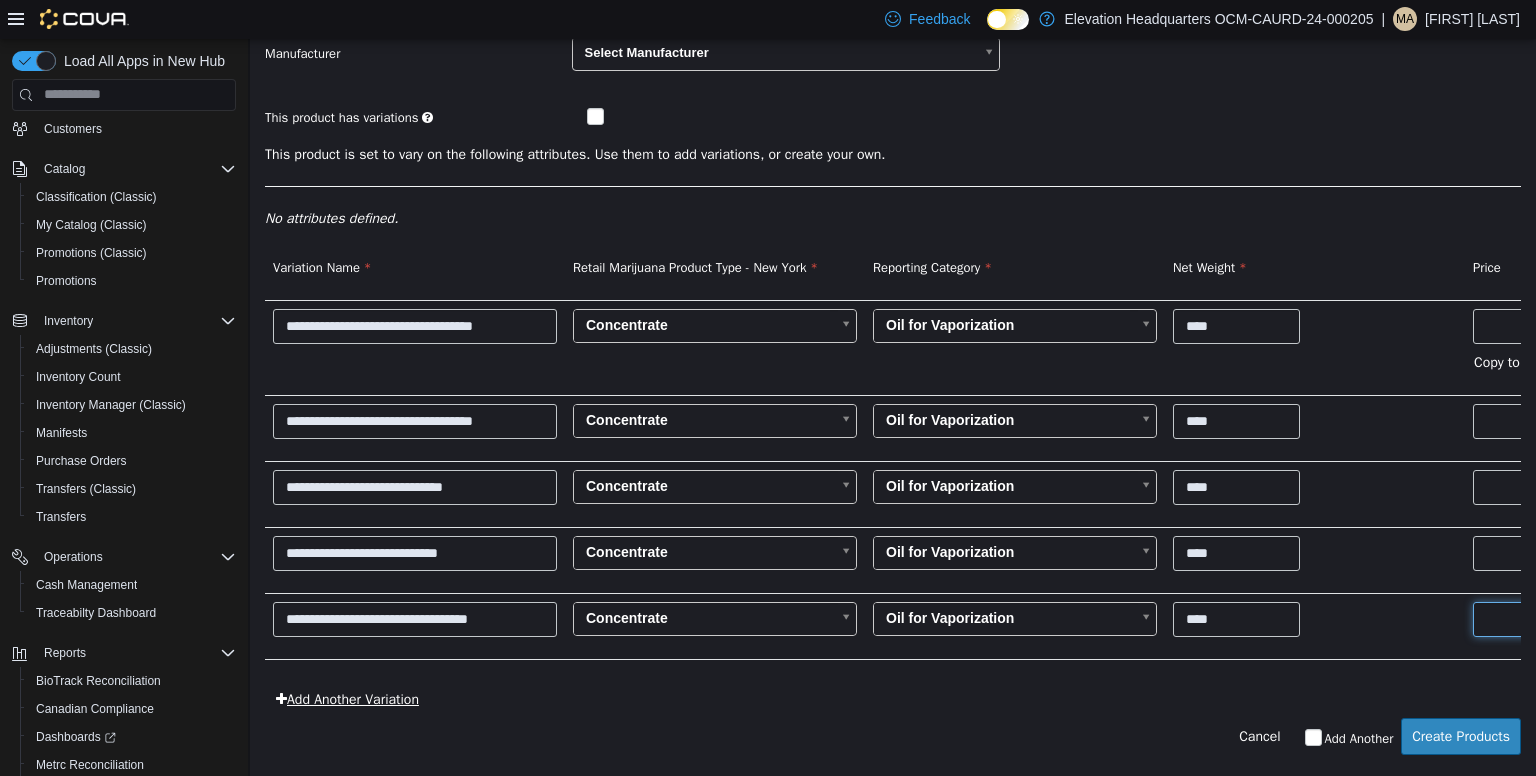 type on "**" 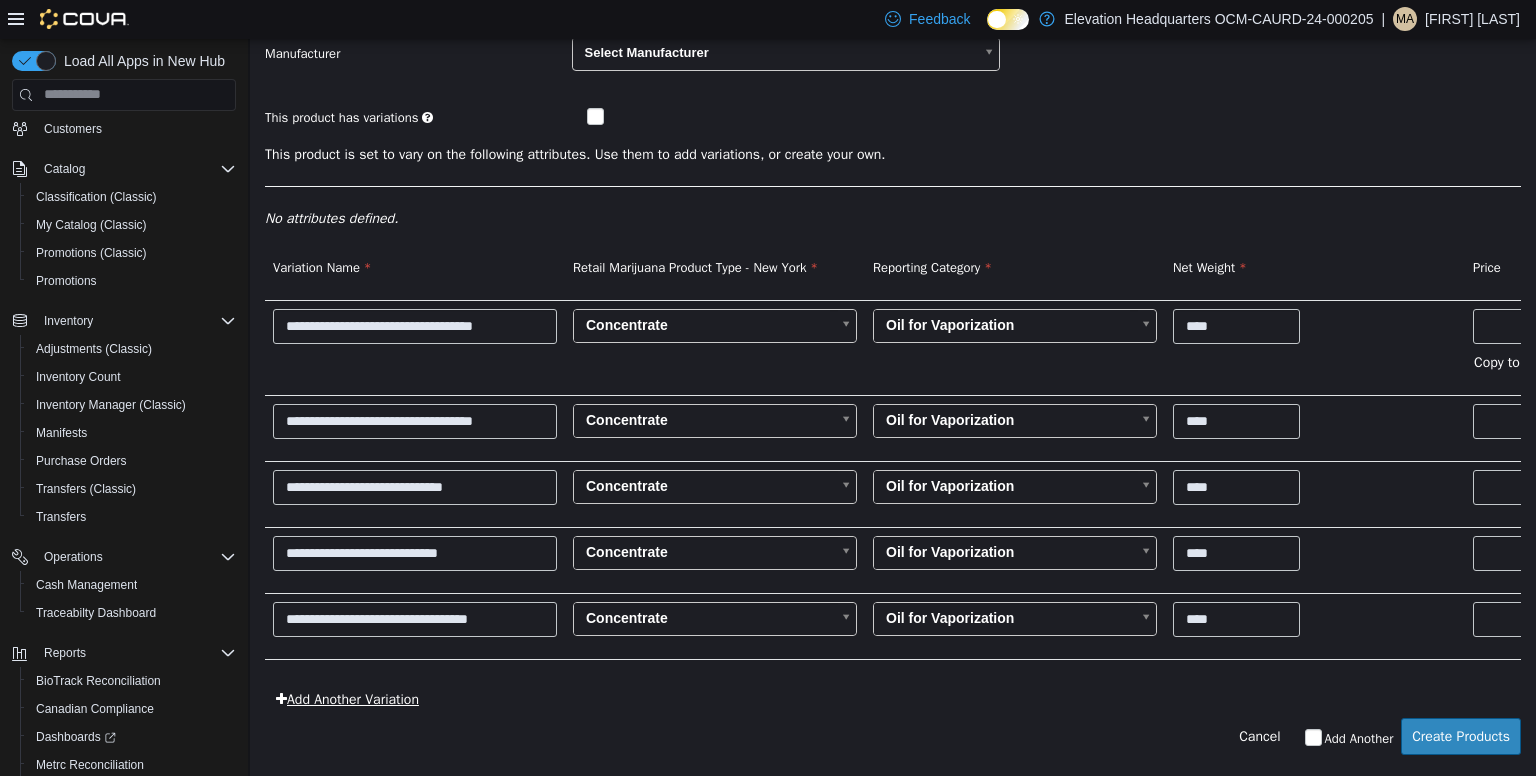 click on "Add Another Variation" at bounding box center [347, 698] 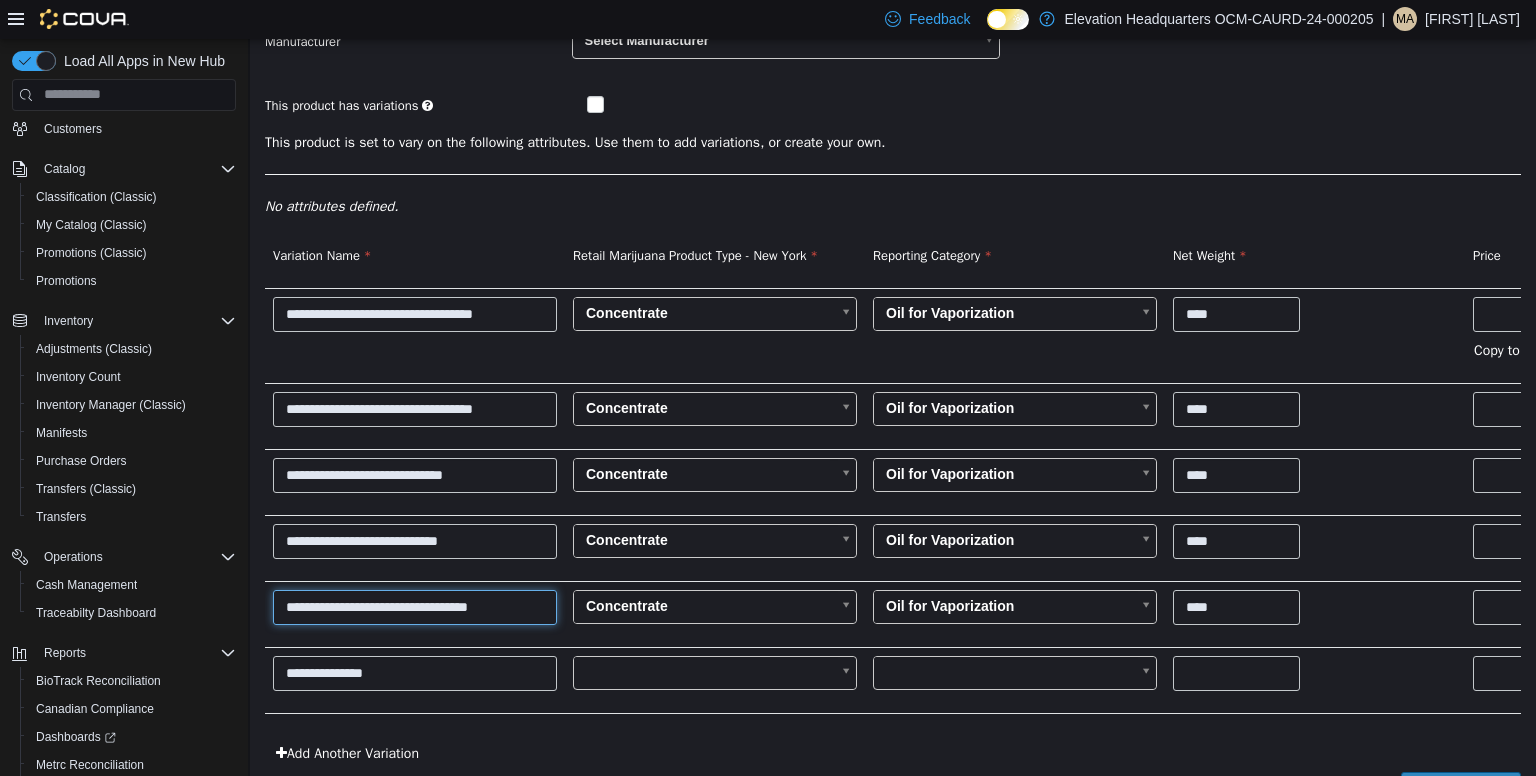 click on "**********" at bounding box center (415, 606) 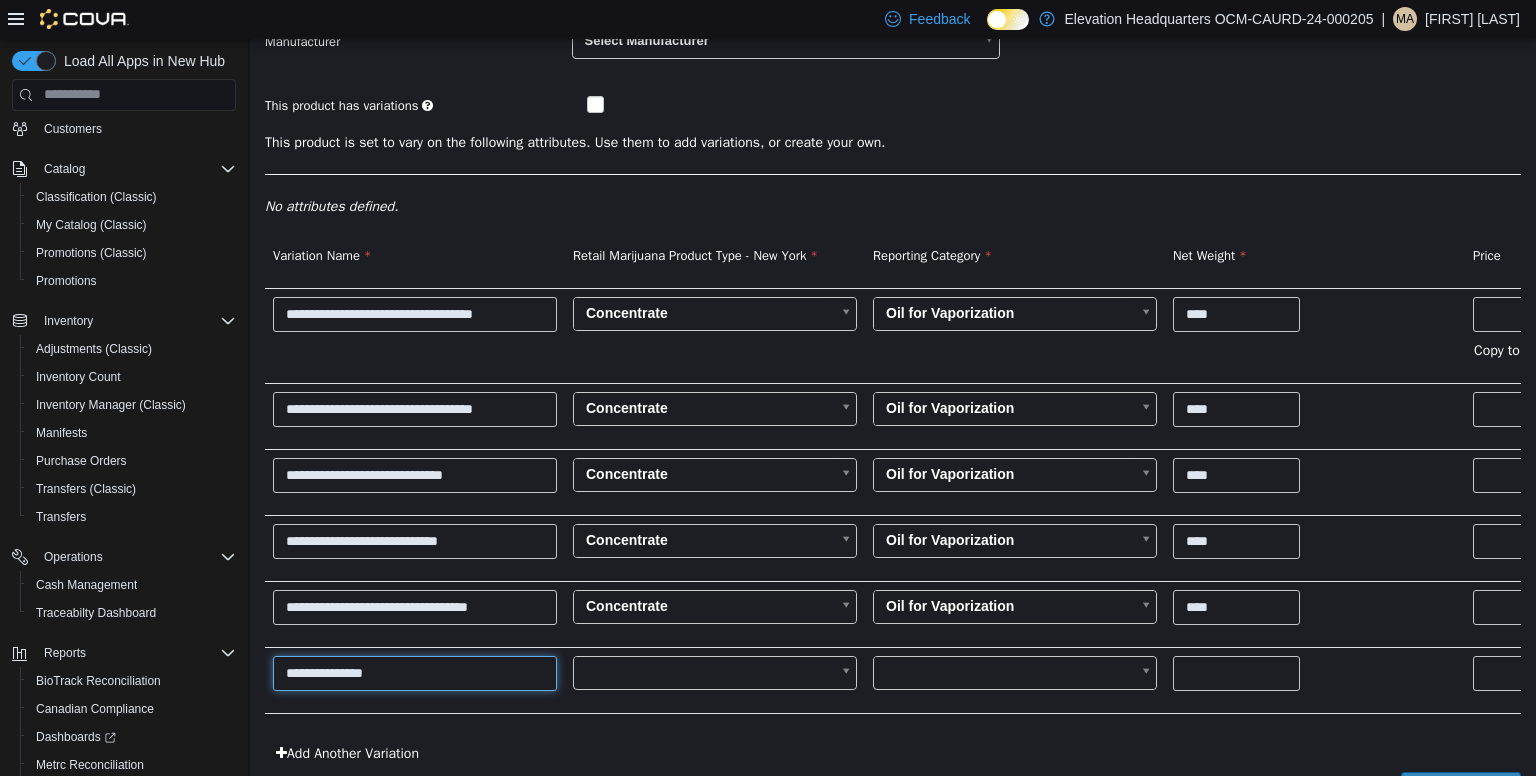 click on "**********" at bounding box center [415, 672] 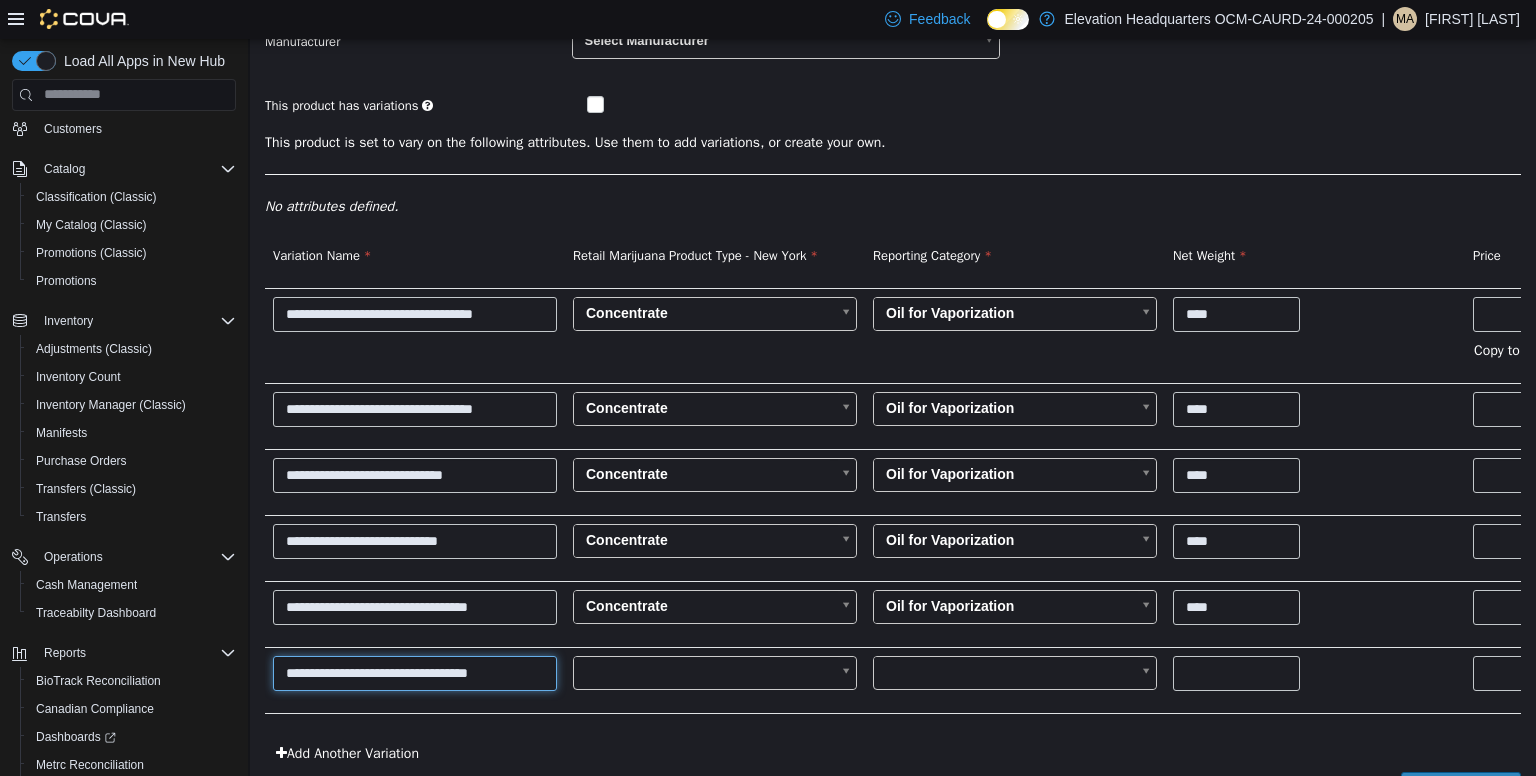 click on "**********" at bounding box center (415, 672) 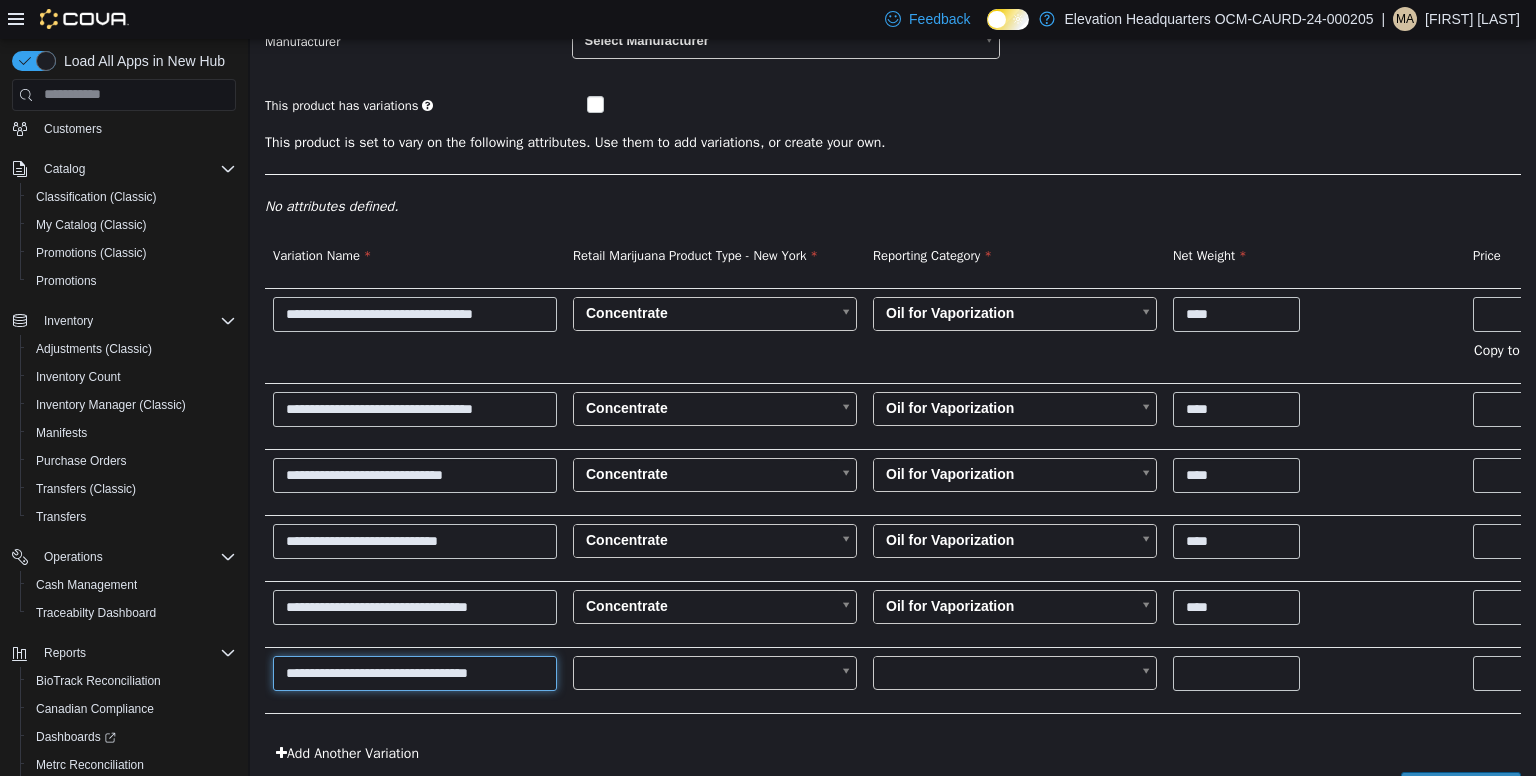 drag, startPoint x: 426, startPoint y: 667, endPoint x: 352, endPoint y: 667, distance: 74 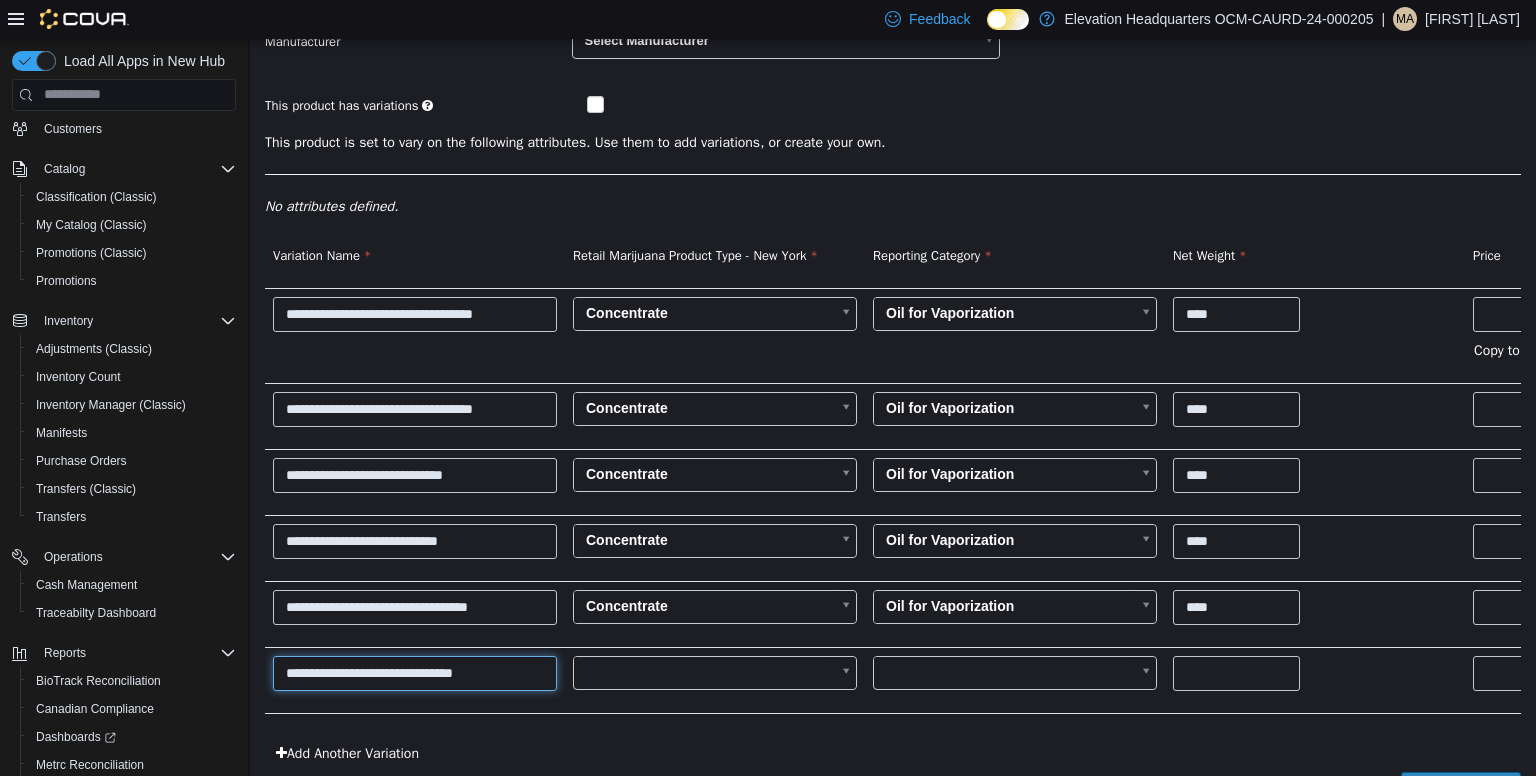 type on "**********" 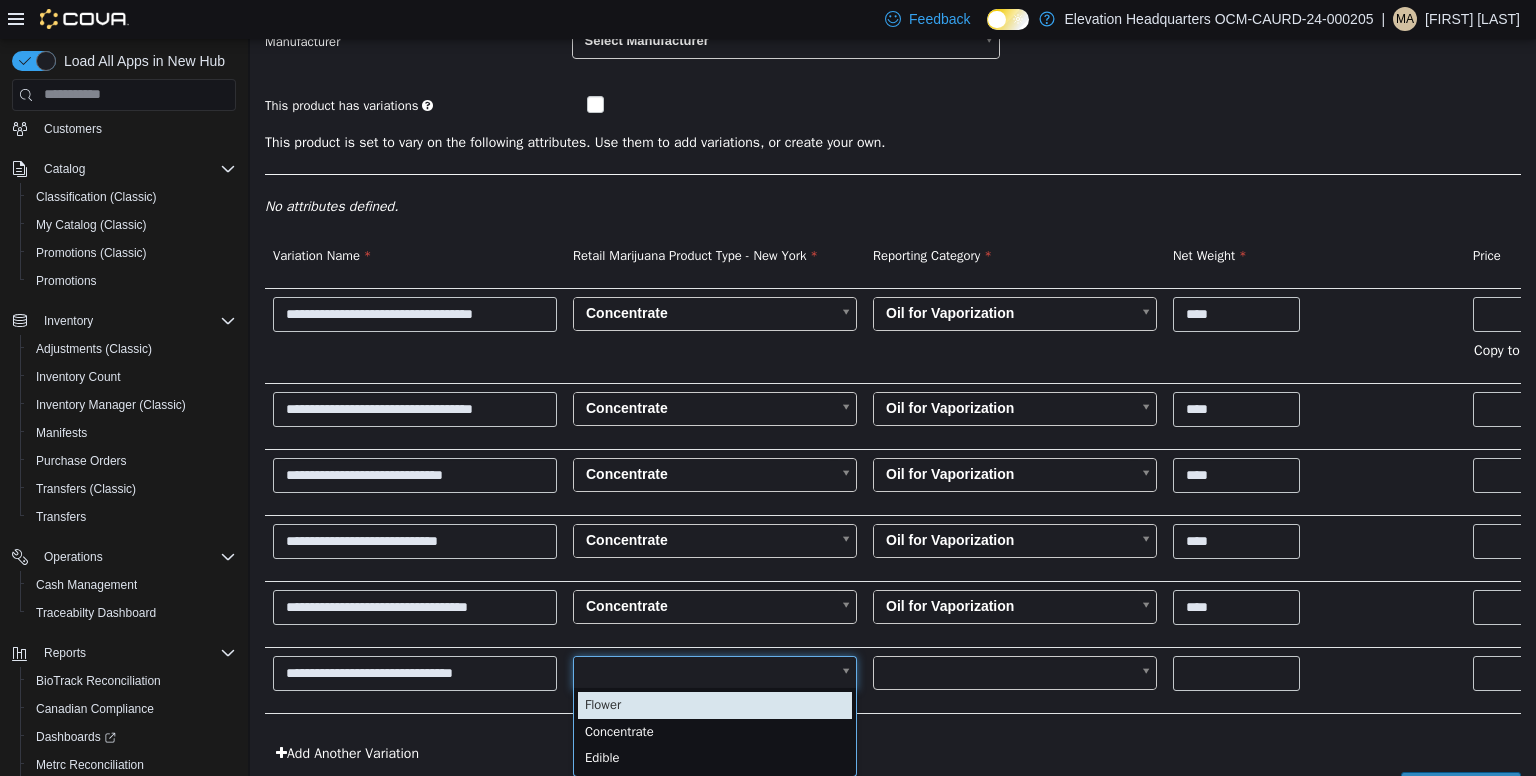 click on "**********" at bounding box center [893, 303] 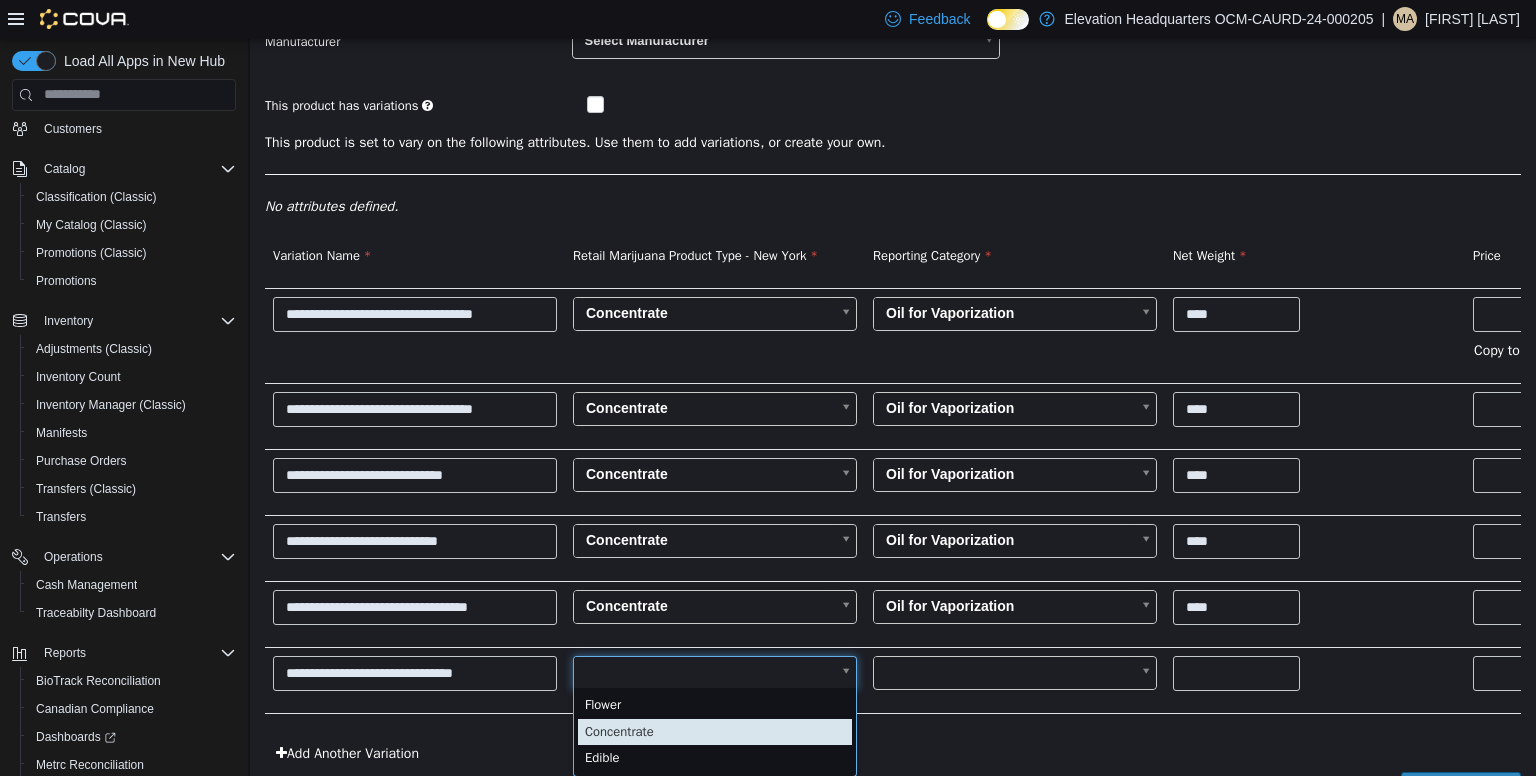 type on "*" 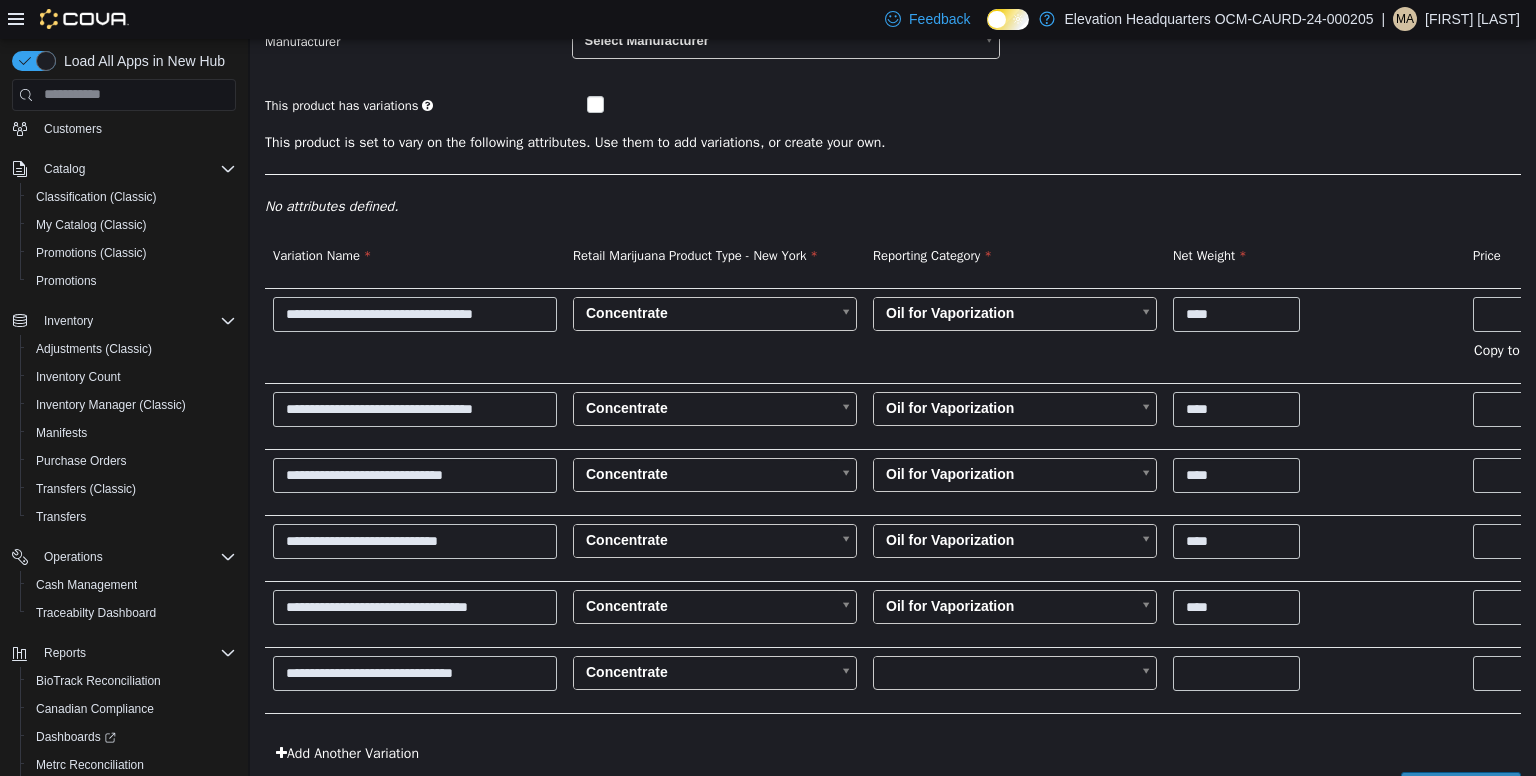 click at bounding box center (1015, 680) 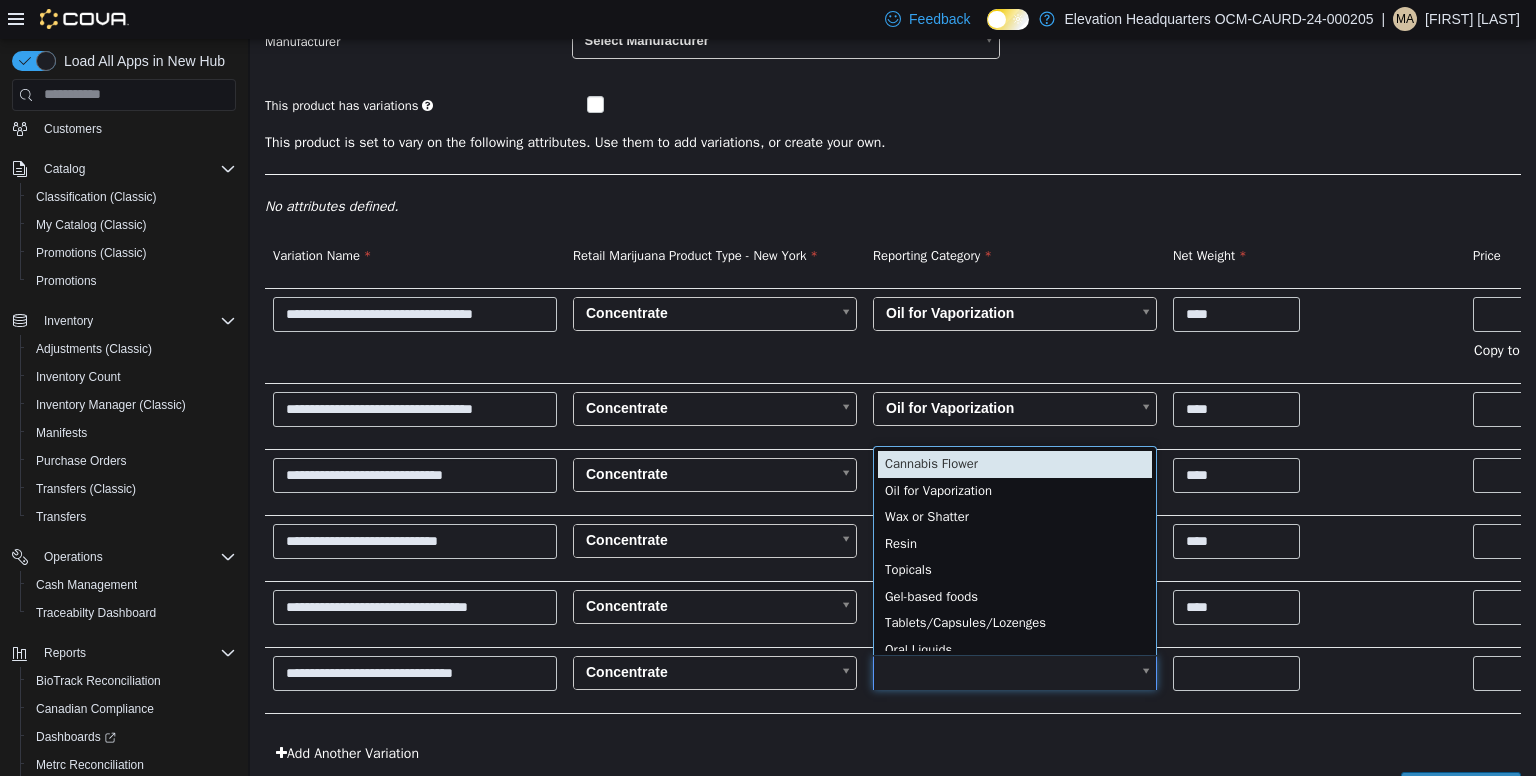 click on "**********" at bounding box center (893, 303) 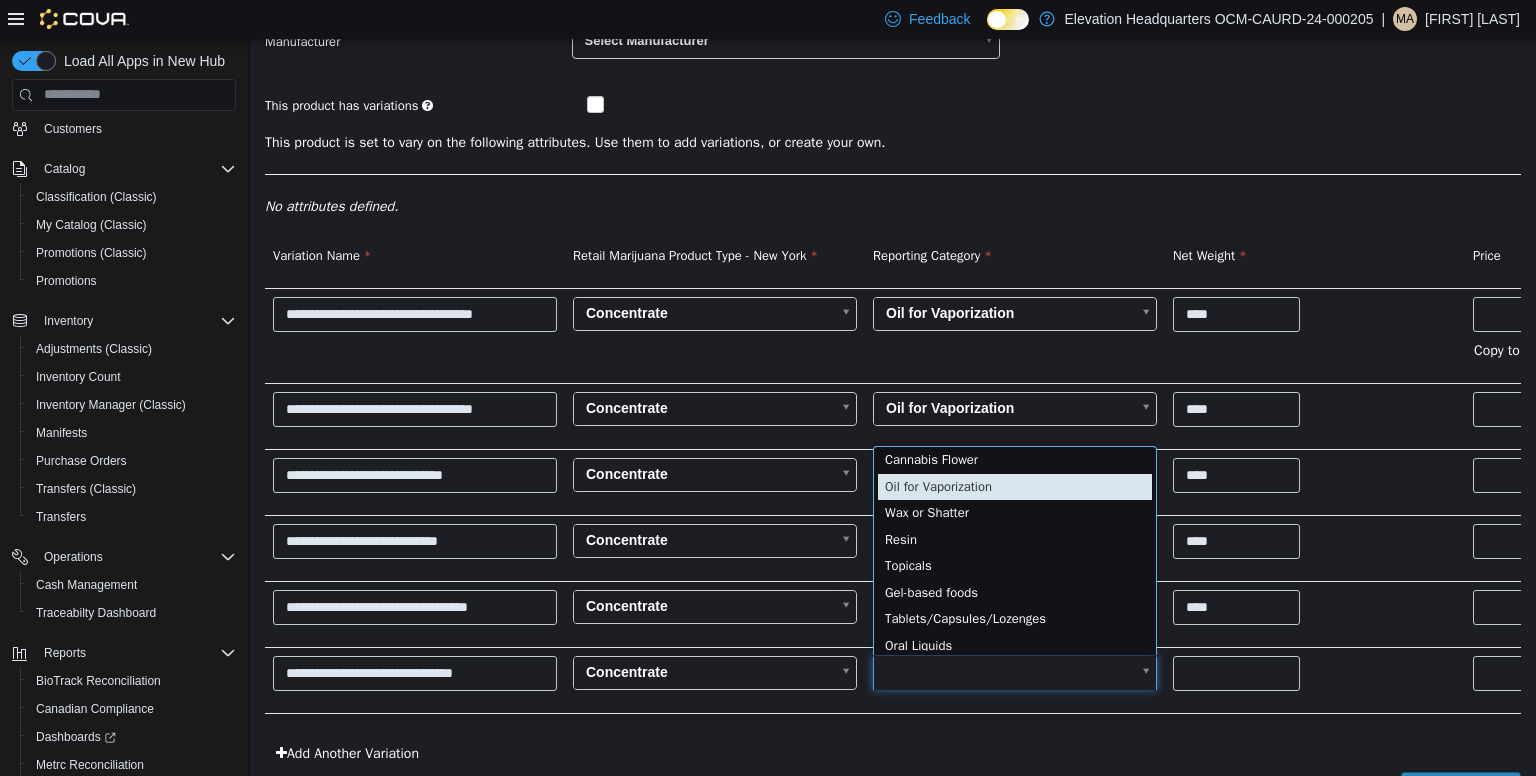 type on "*" 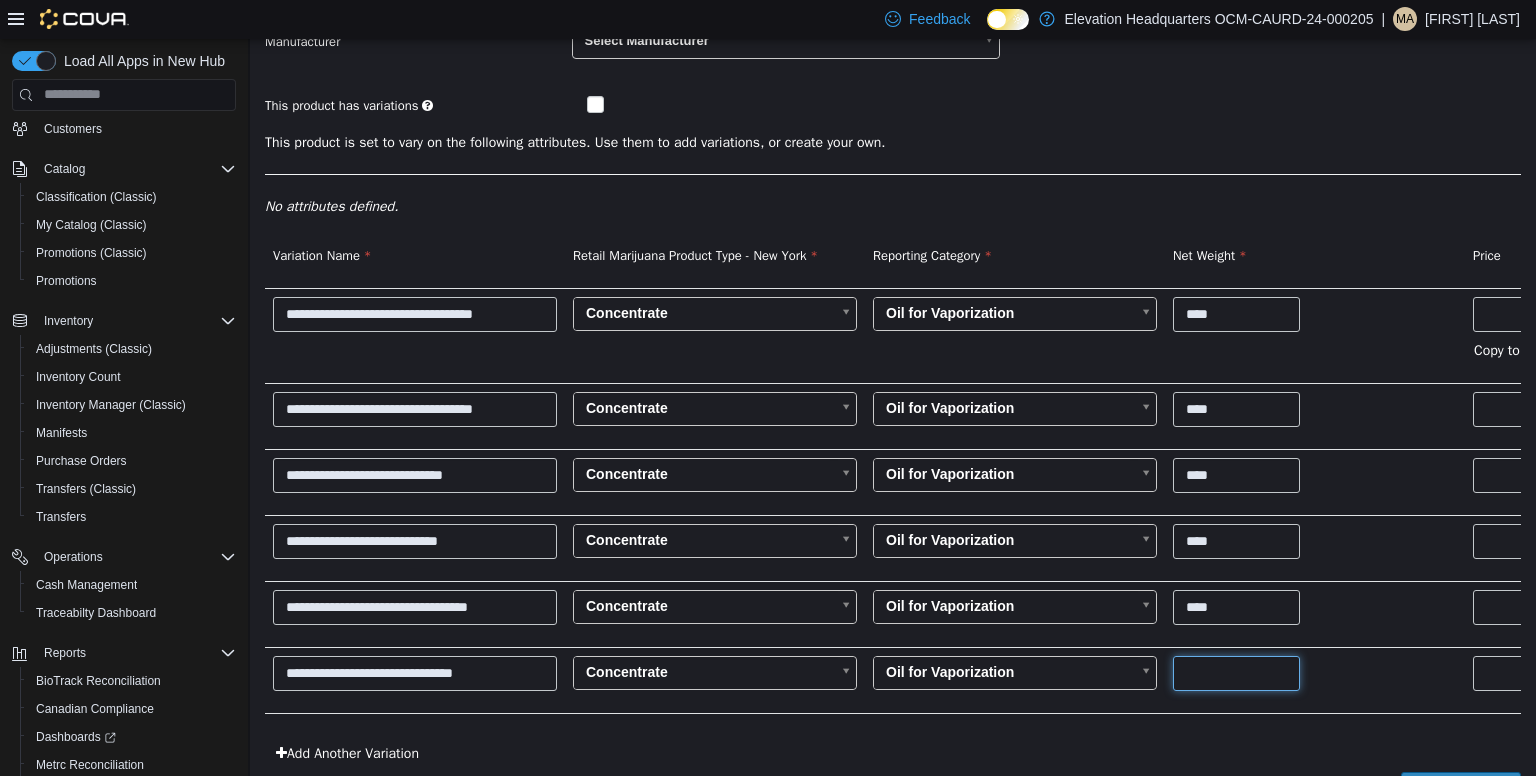click at bounding box center [1236, 672] 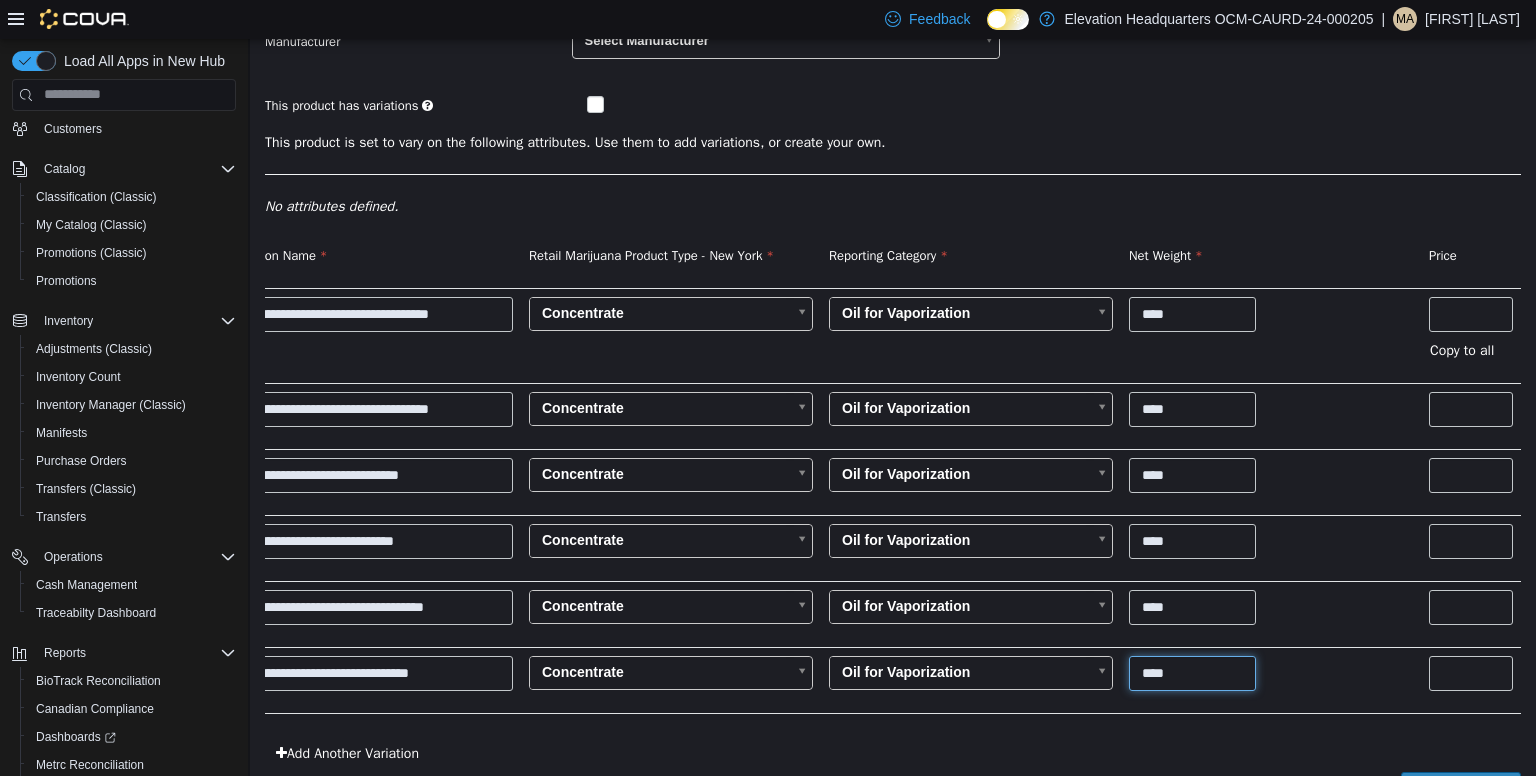 scroll, scrollTop: 0, scrollLeft: 44, axis: horizontal 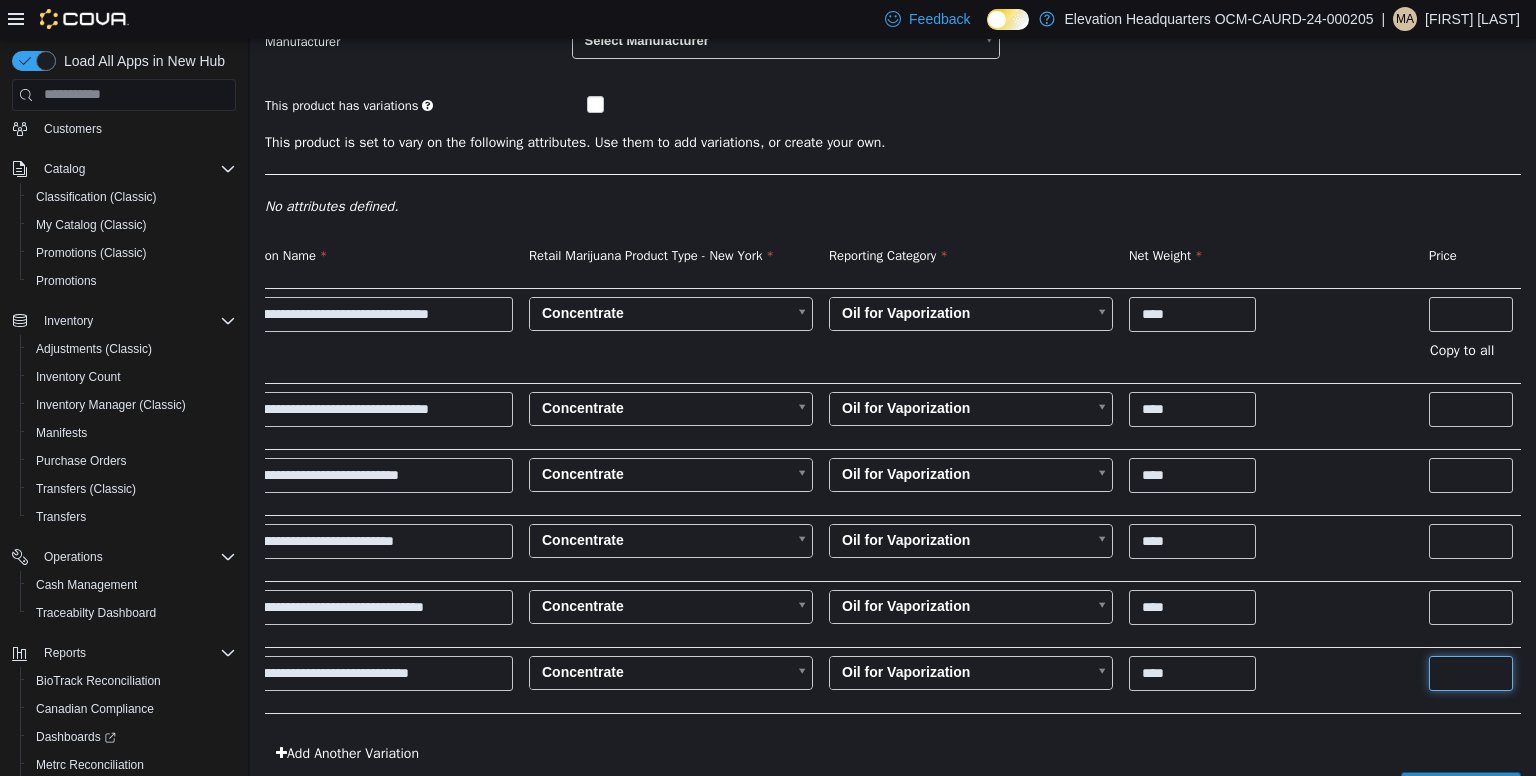 click at bounding box center [1471, 672] 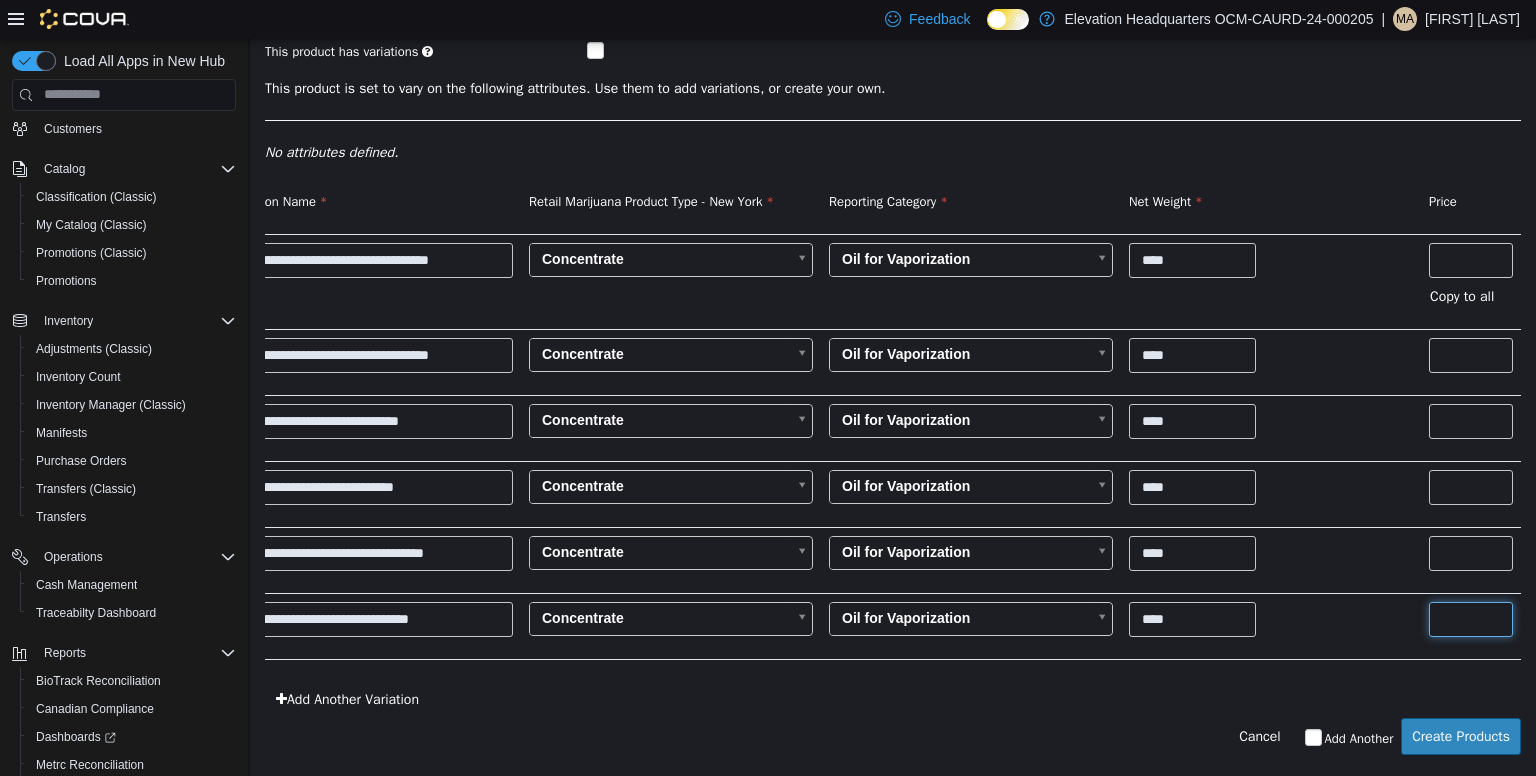type on "**" 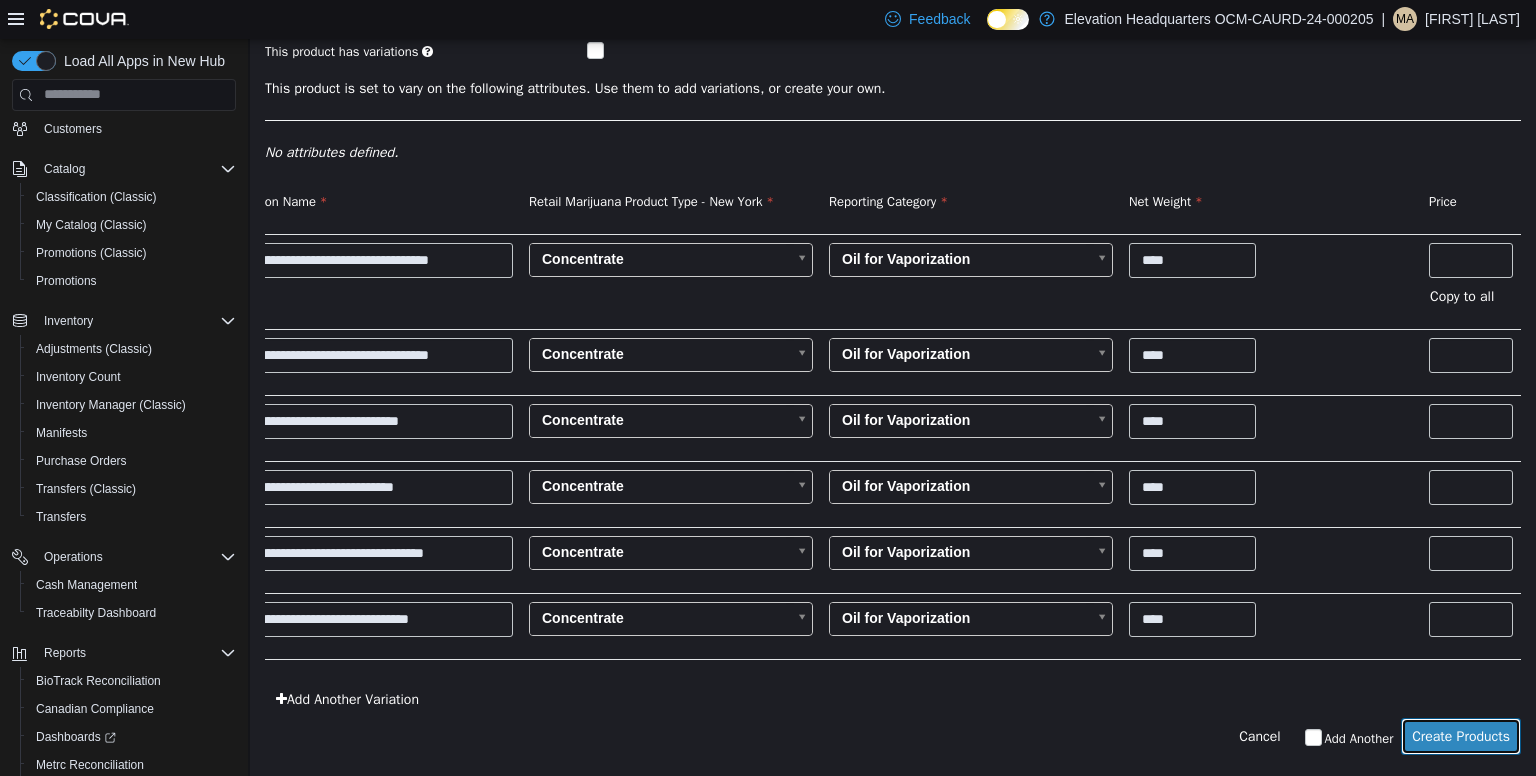click on "Create Products" at bounding box center [1461, 735] 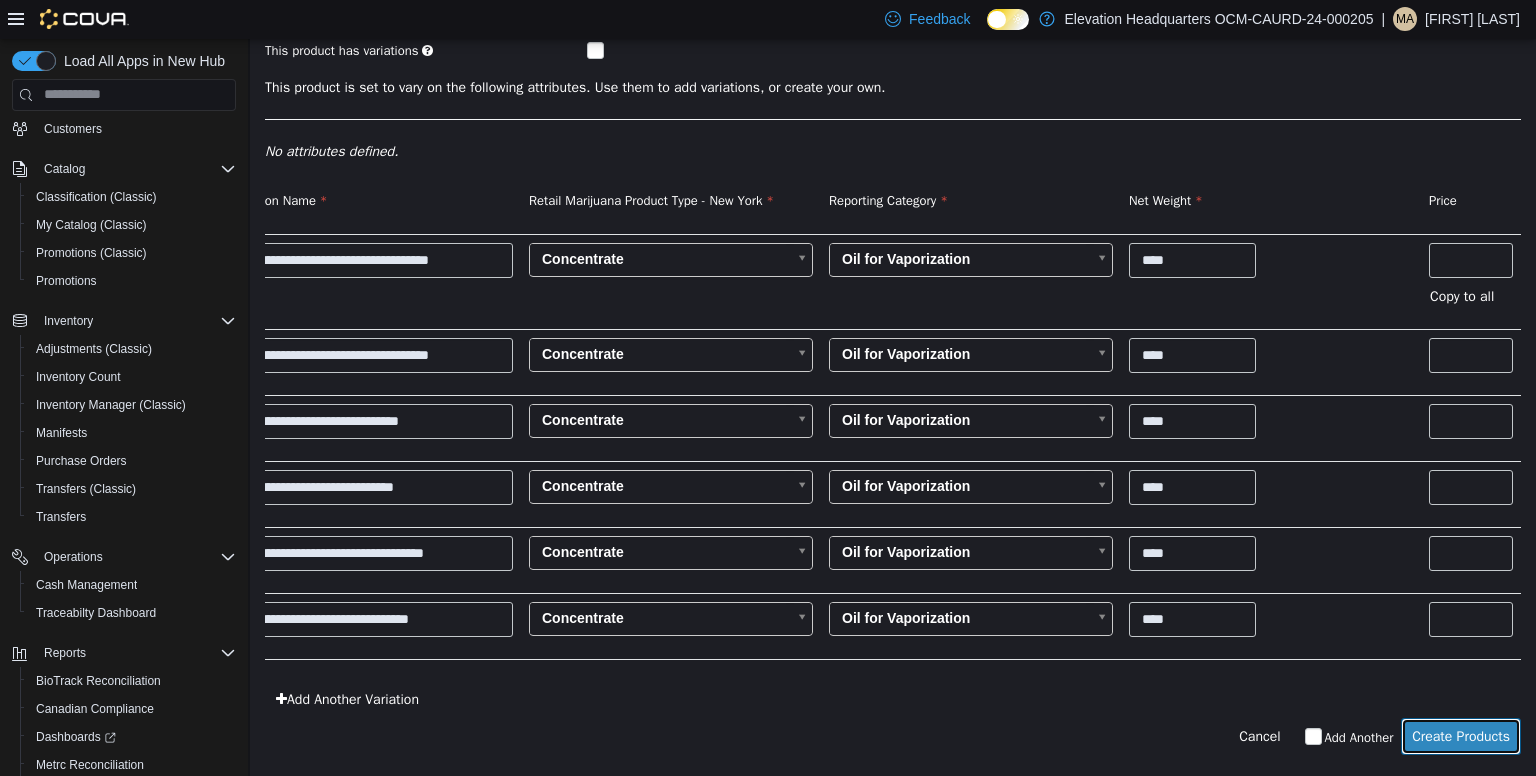 scroll, scrollTop: 291, scrollLeft: 0, axis: vertical 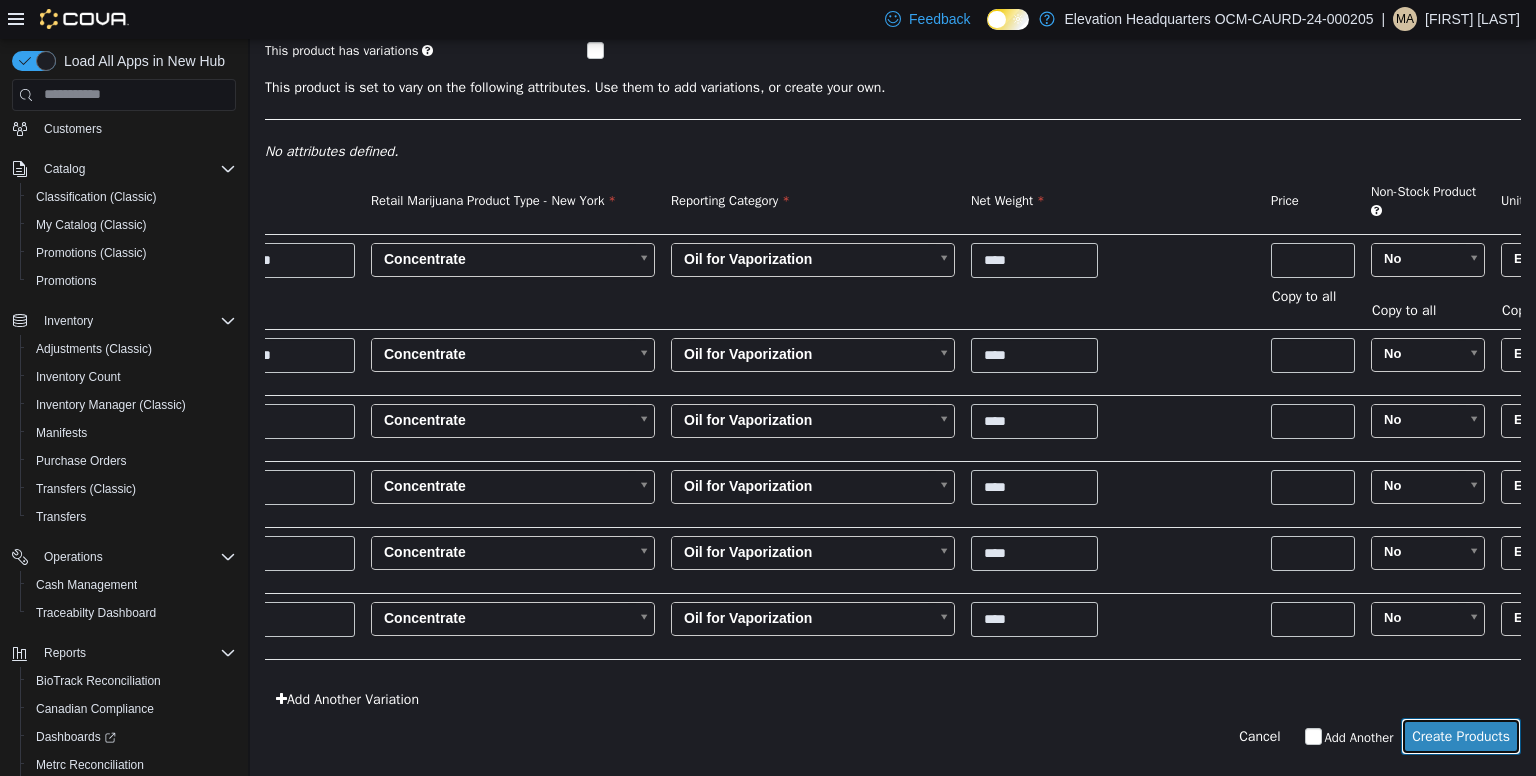 click on "Create Products" at bounding box center (1461, 735) 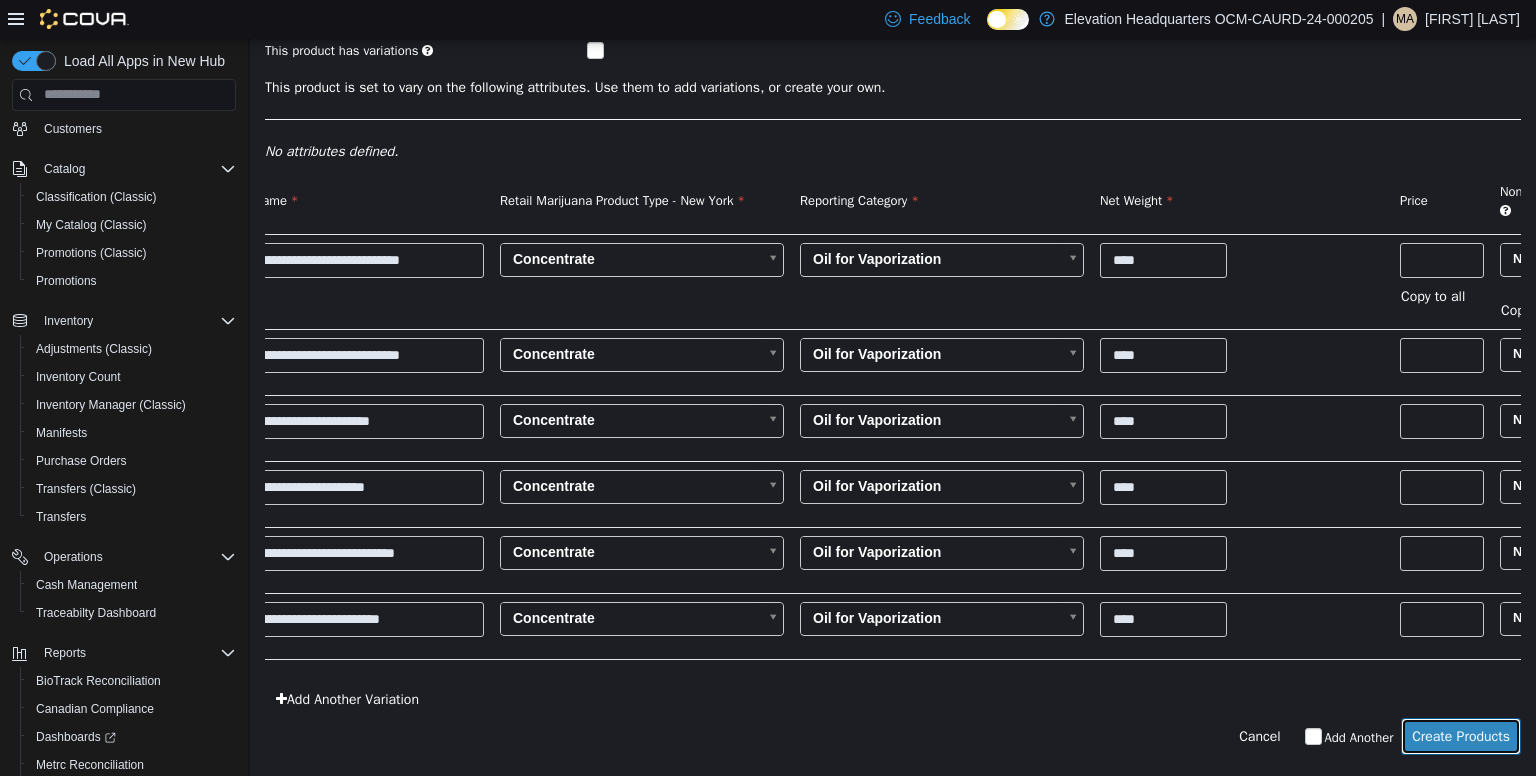 scroll, scrollTop: 0, scrollLeft: 0, axis: both 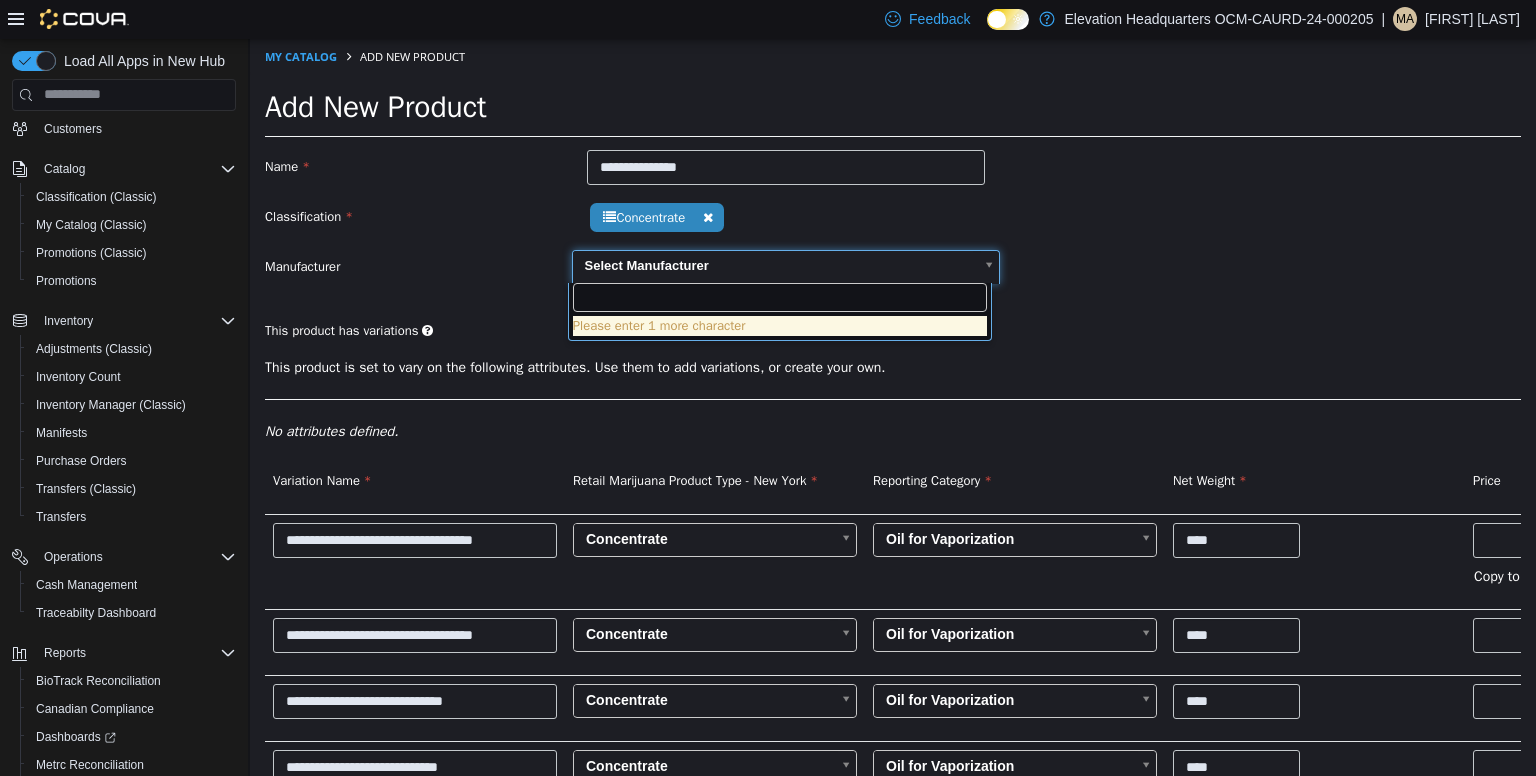 click on "**********" at bounding box center [893, 546] 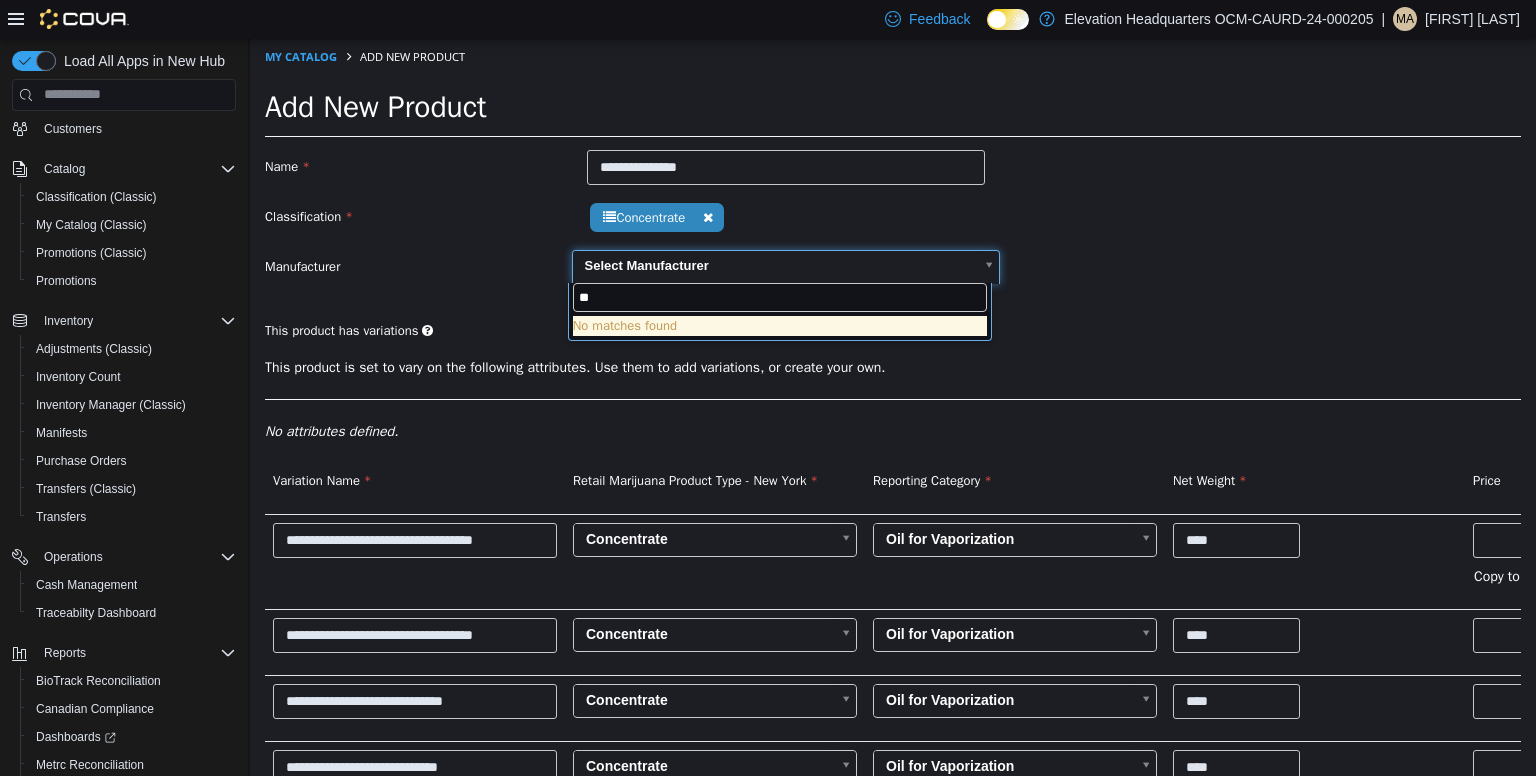 type on "*" 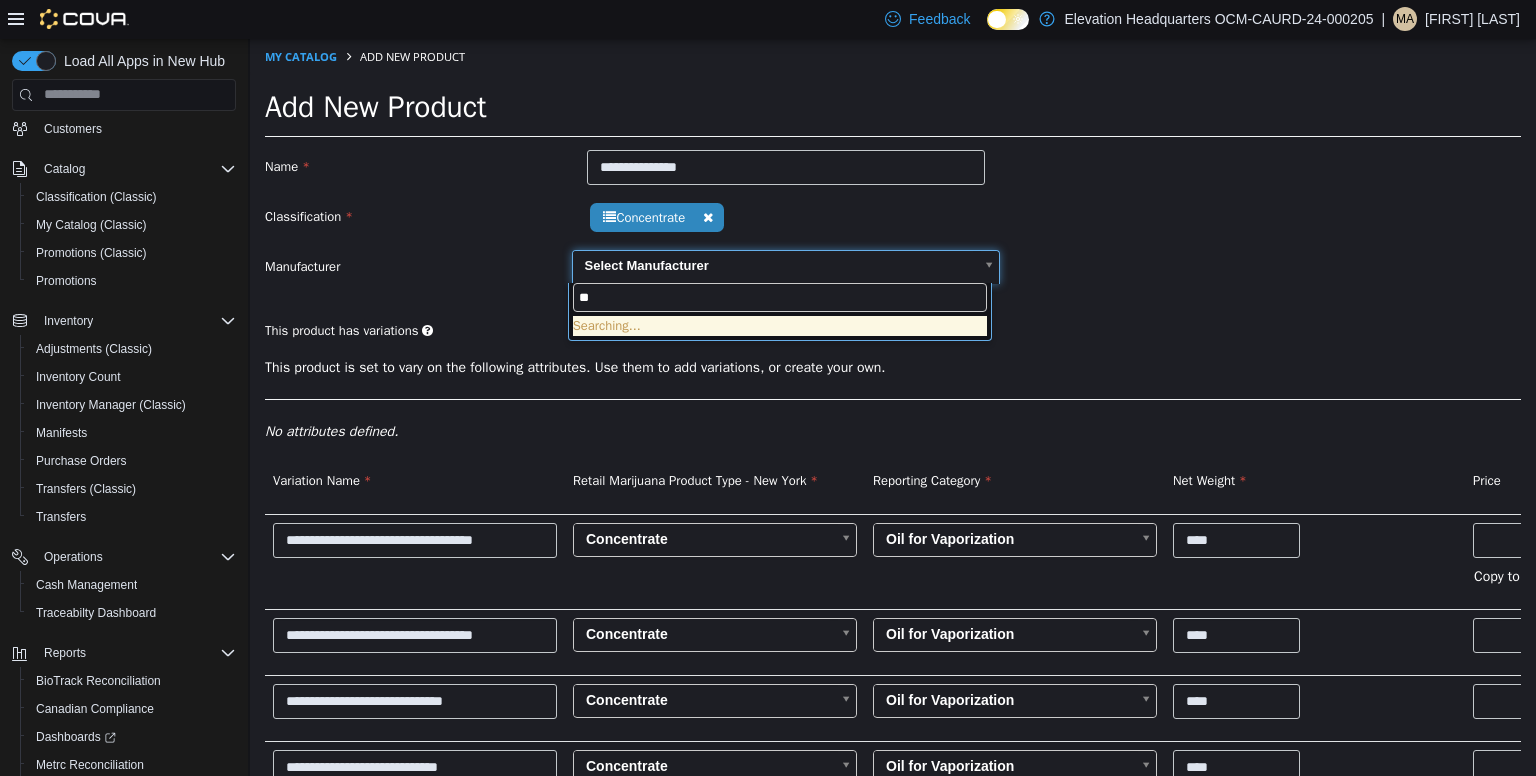 type on "*" 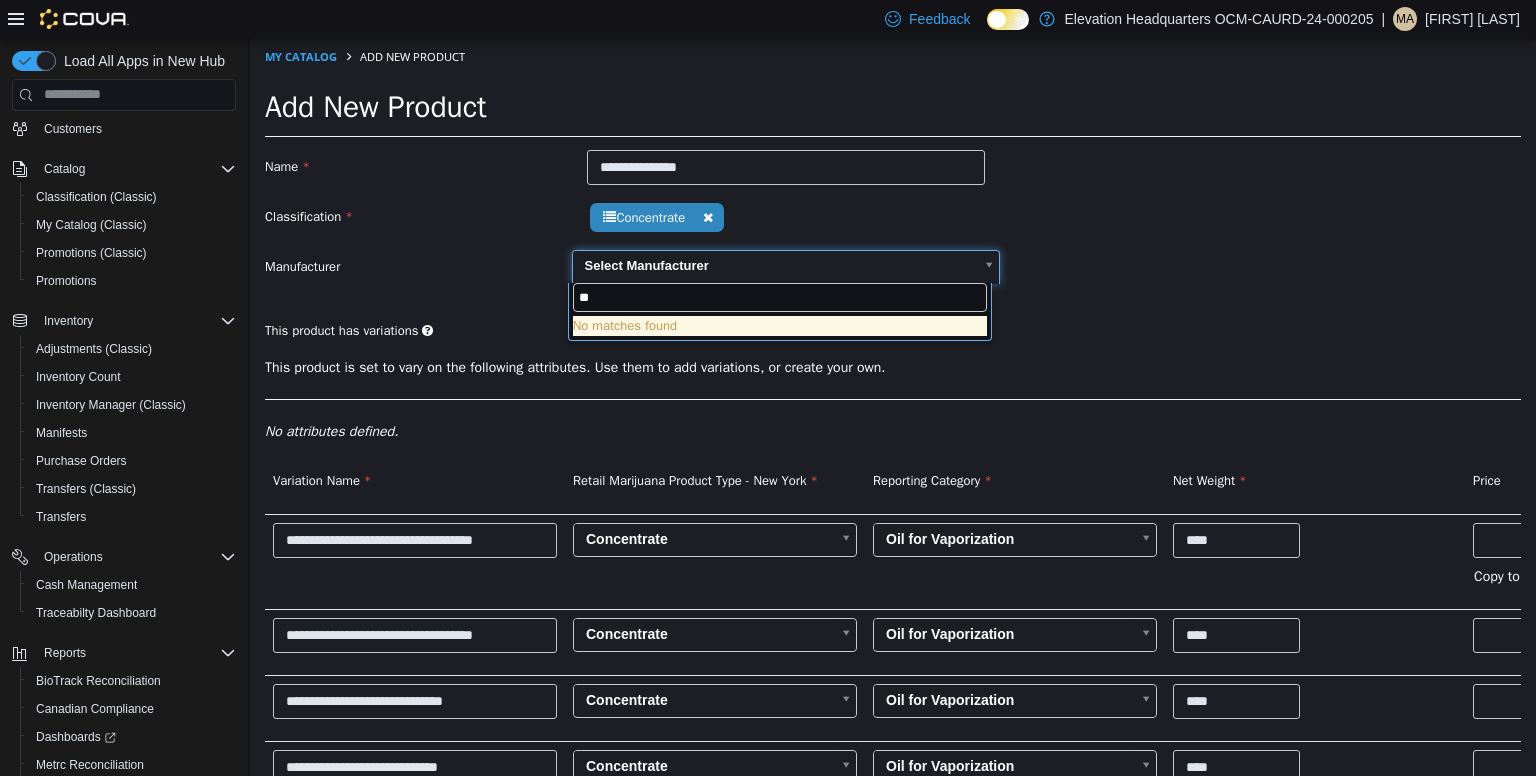 type on "*" 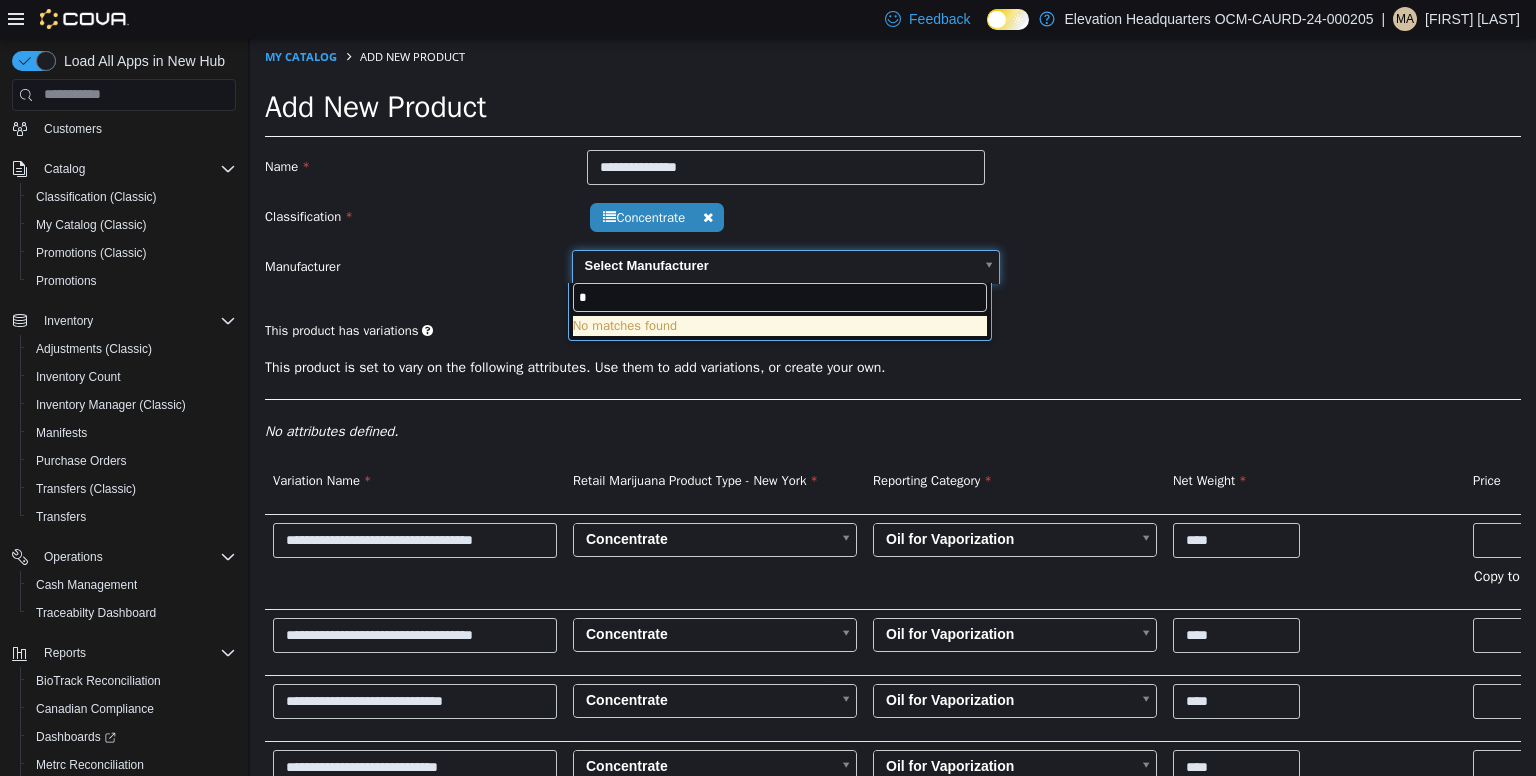 type 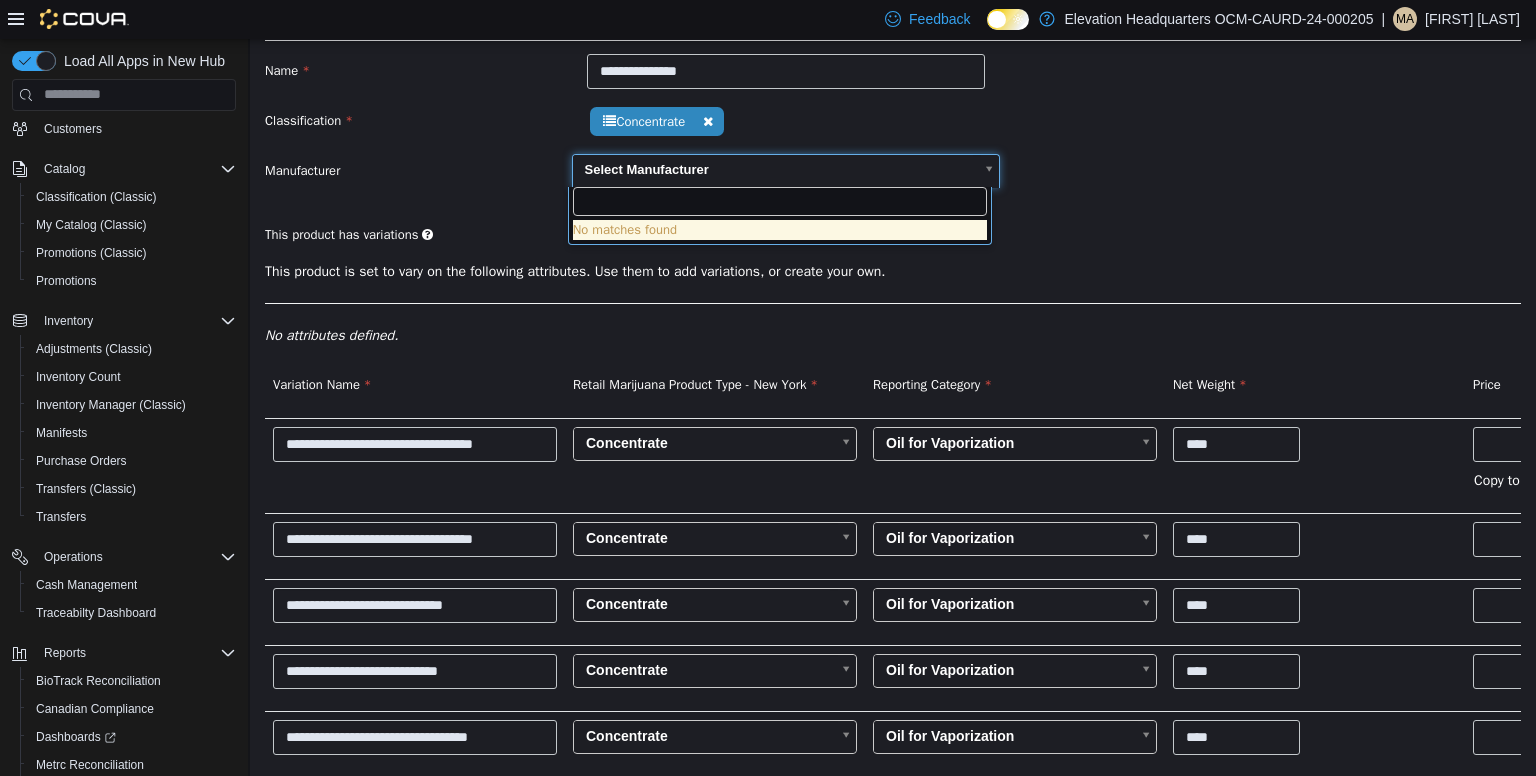 scroll, scrollTop: 291, scrollLeft: 0, axis: vertical 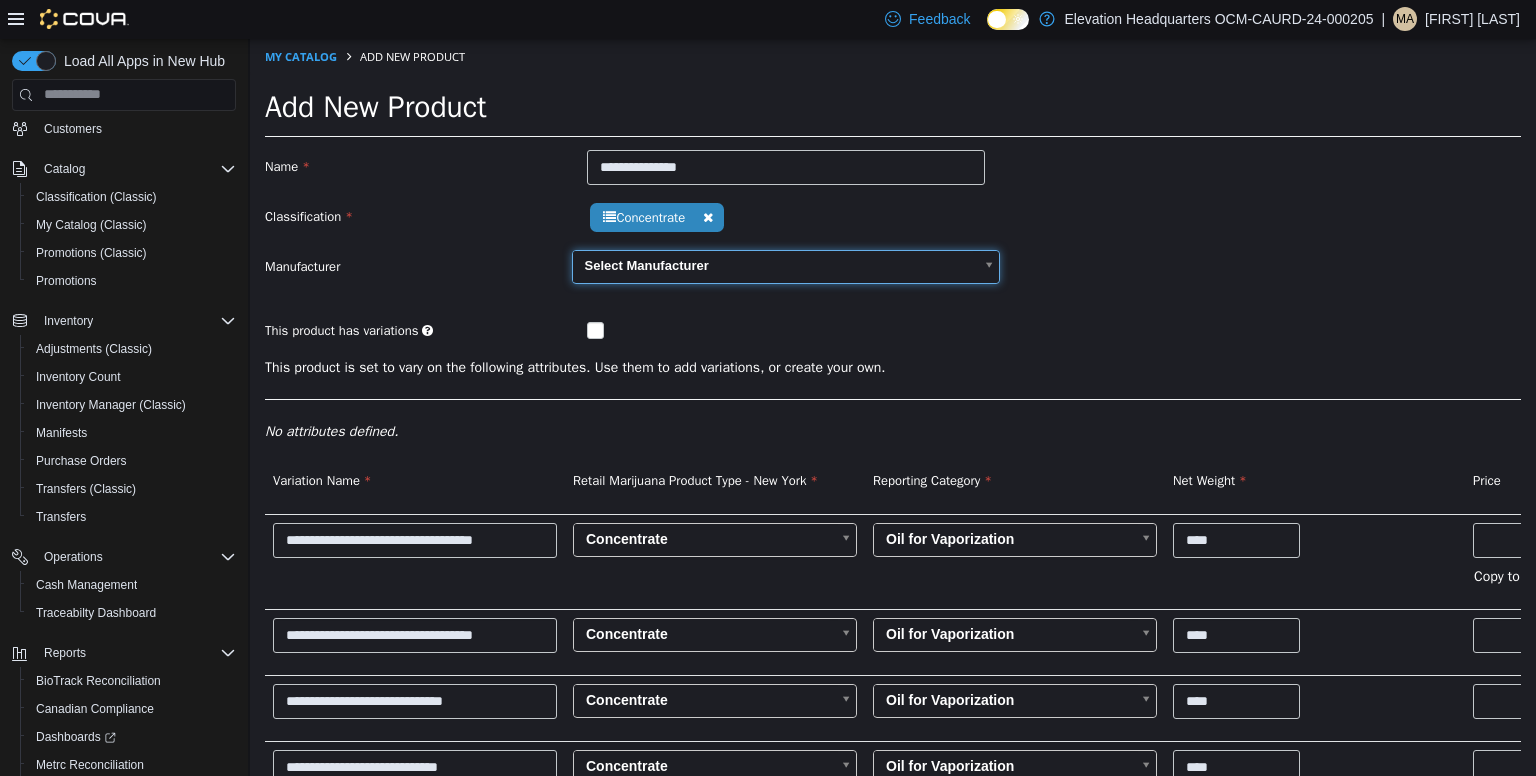 drag, startPoint x: 916, startPoint y: 673, endPoint x: 1005, endPoint y: 668, distance: 89.140335 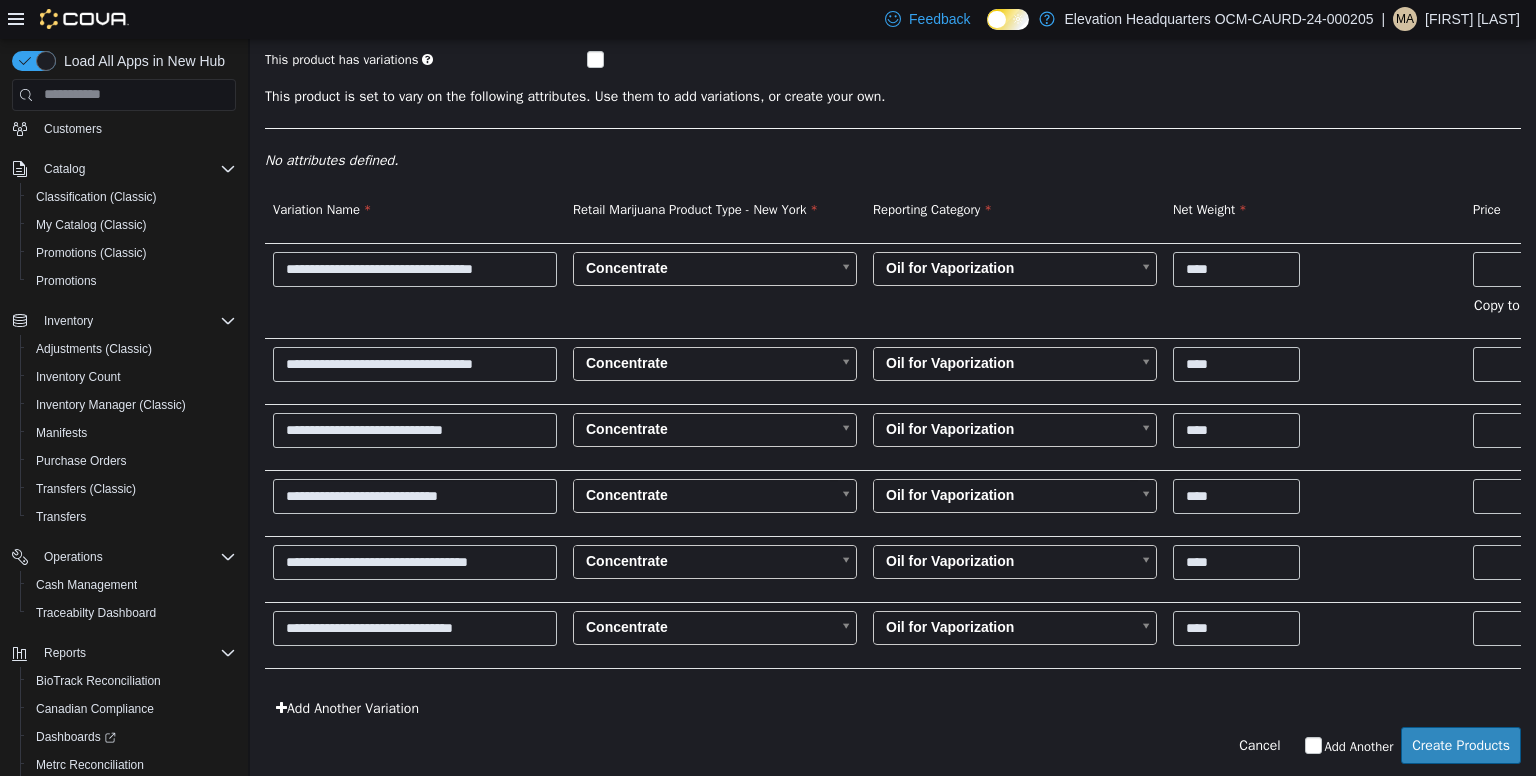 scroll, scrollTop: 291, scrollLeft: 0, axis: vertical 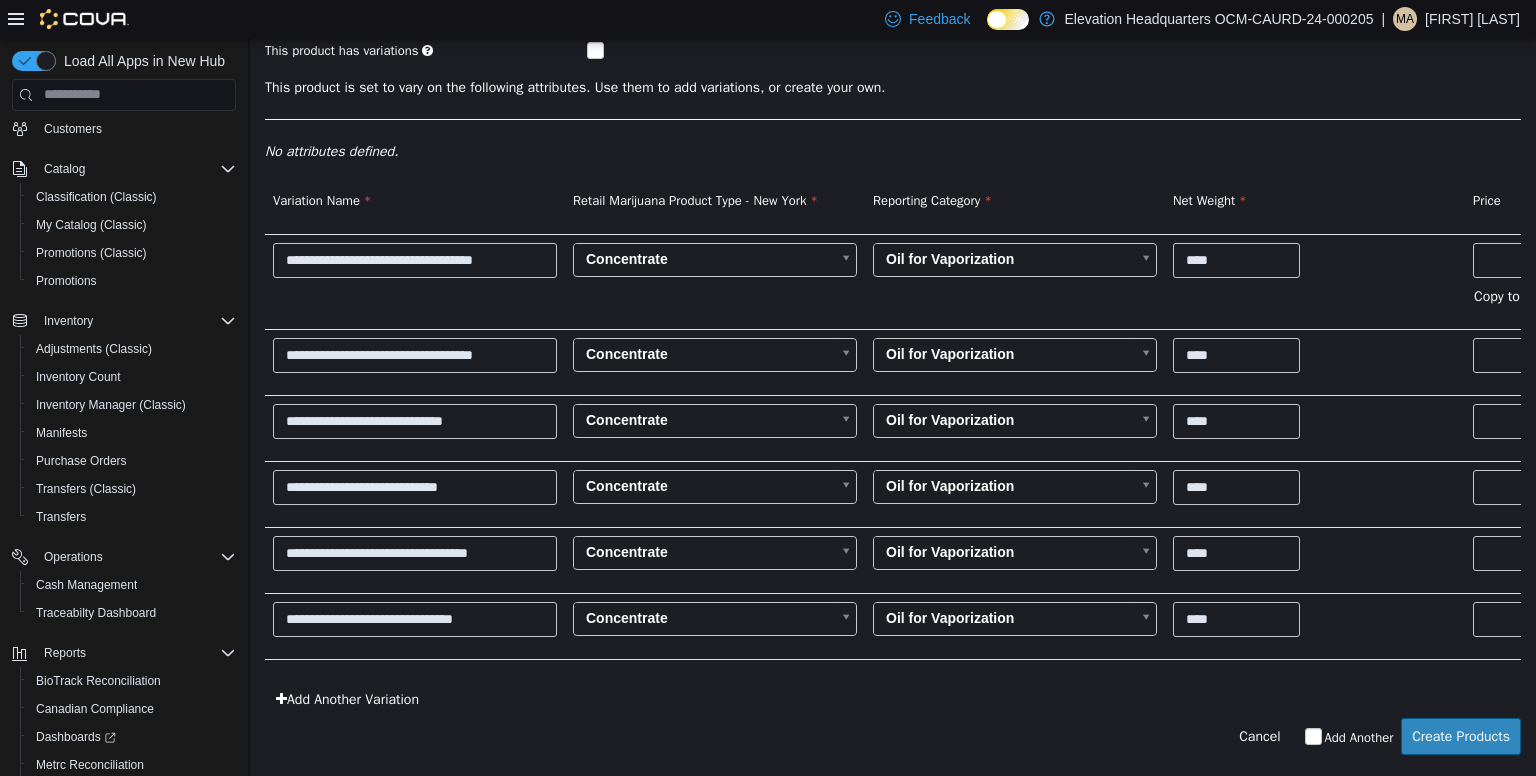 click on "**********" at bounding box center (893, 426) 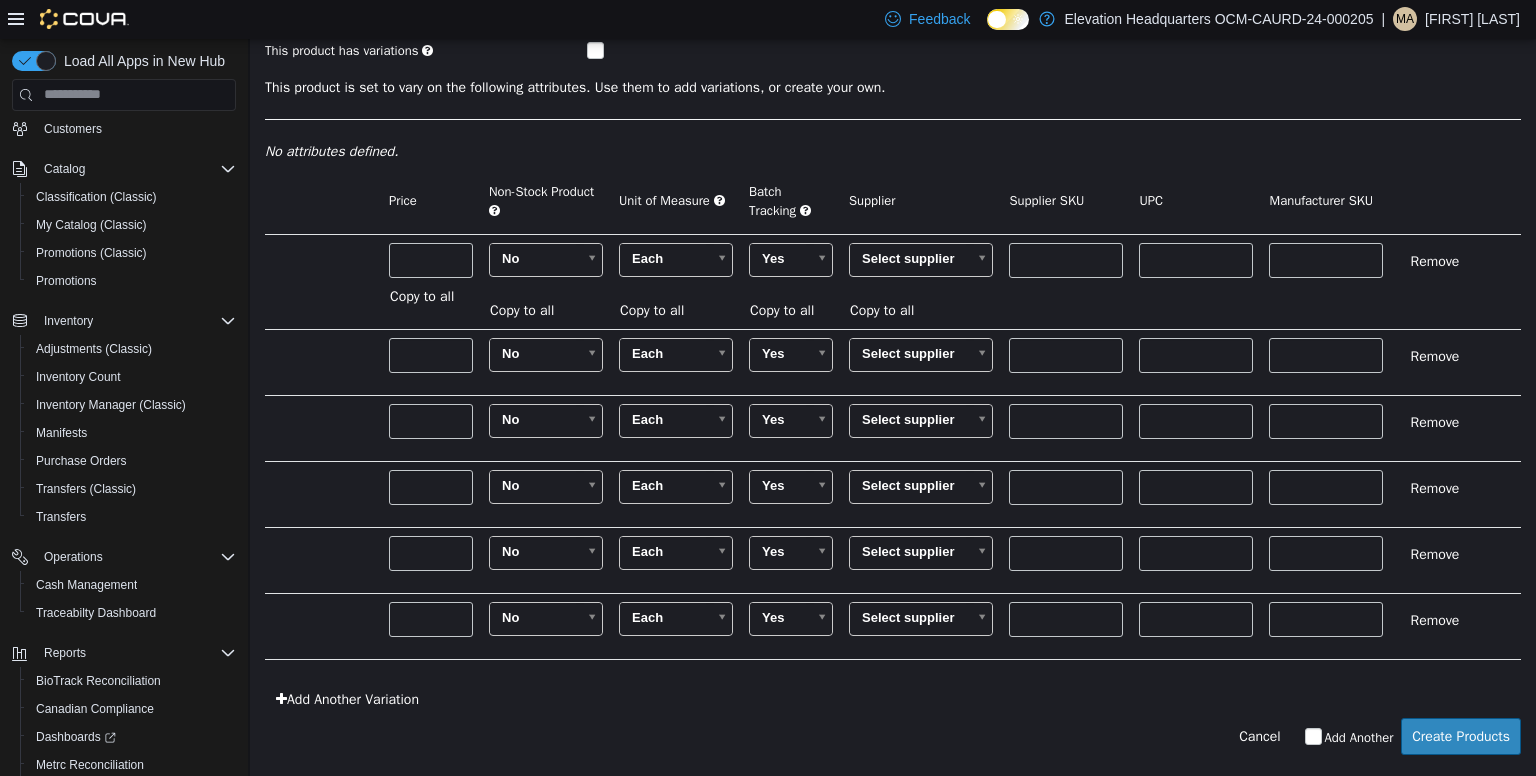 scroll, scrollTop: 0, scrollLeft: 1098, axis: horizontal 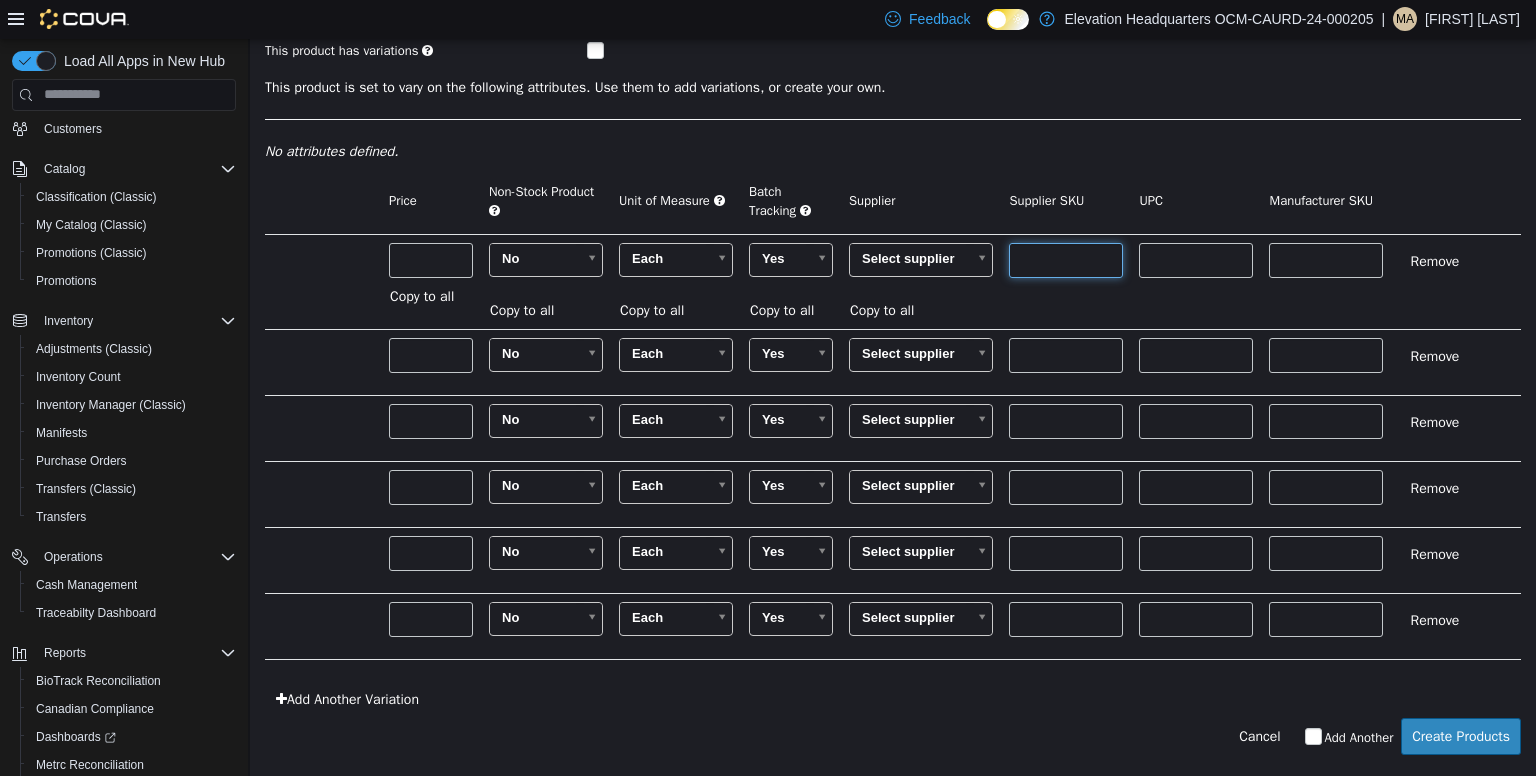 click at bounding box center [1066, 259] 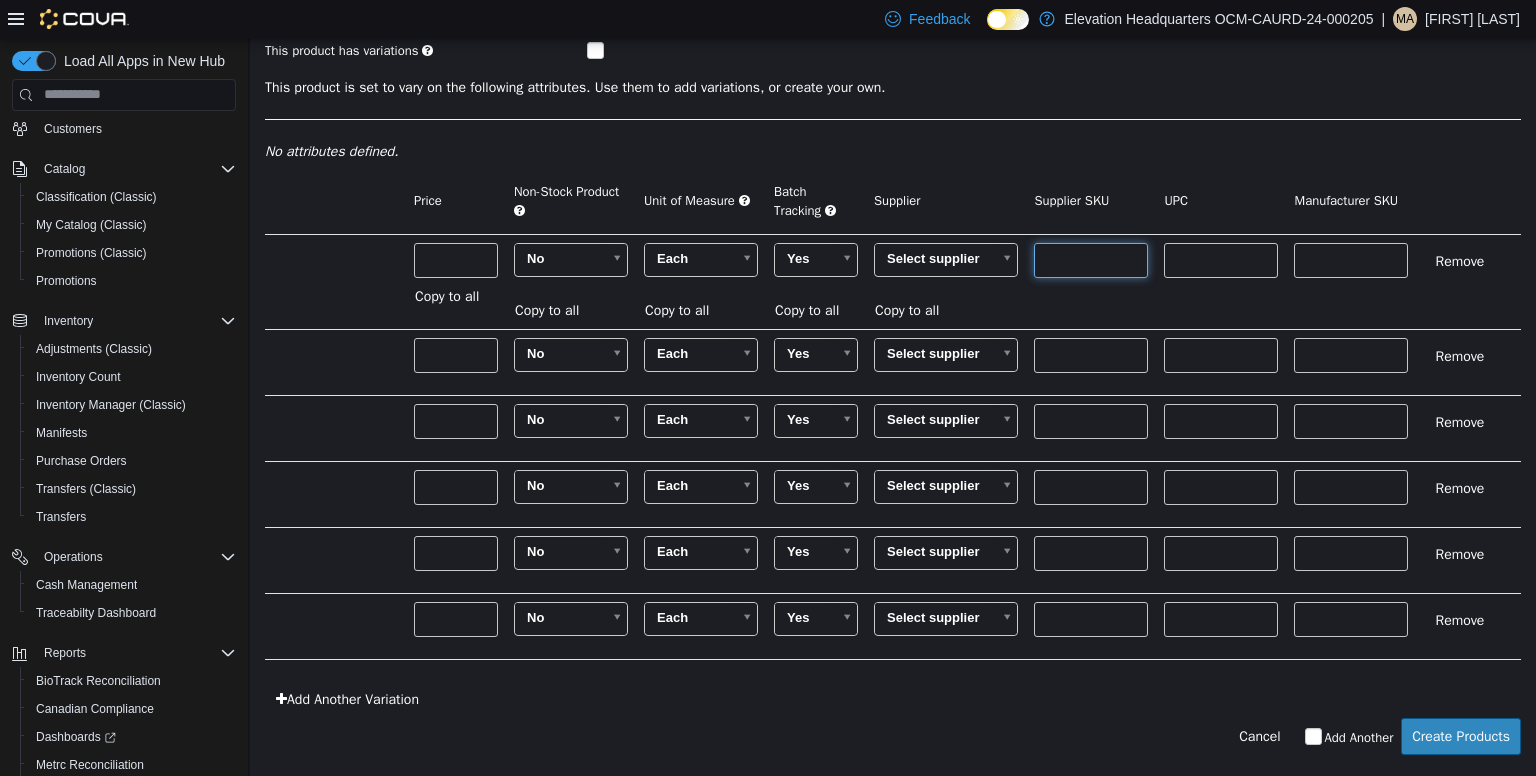 scroll, scrollTop: 0, scrollLeft: 1038, axis: horizontal 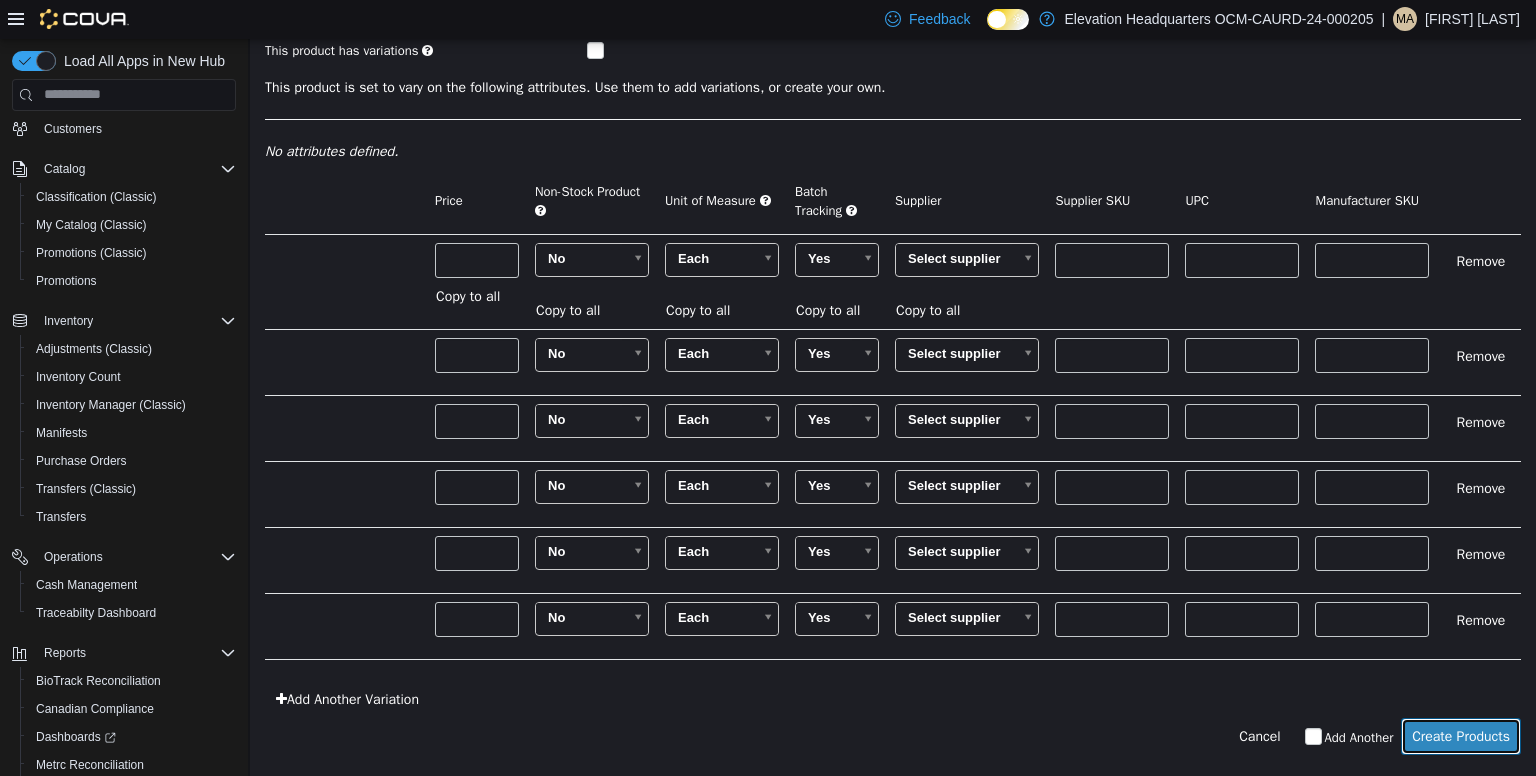 click on "Create Products" at bounding box center (1461, 735) 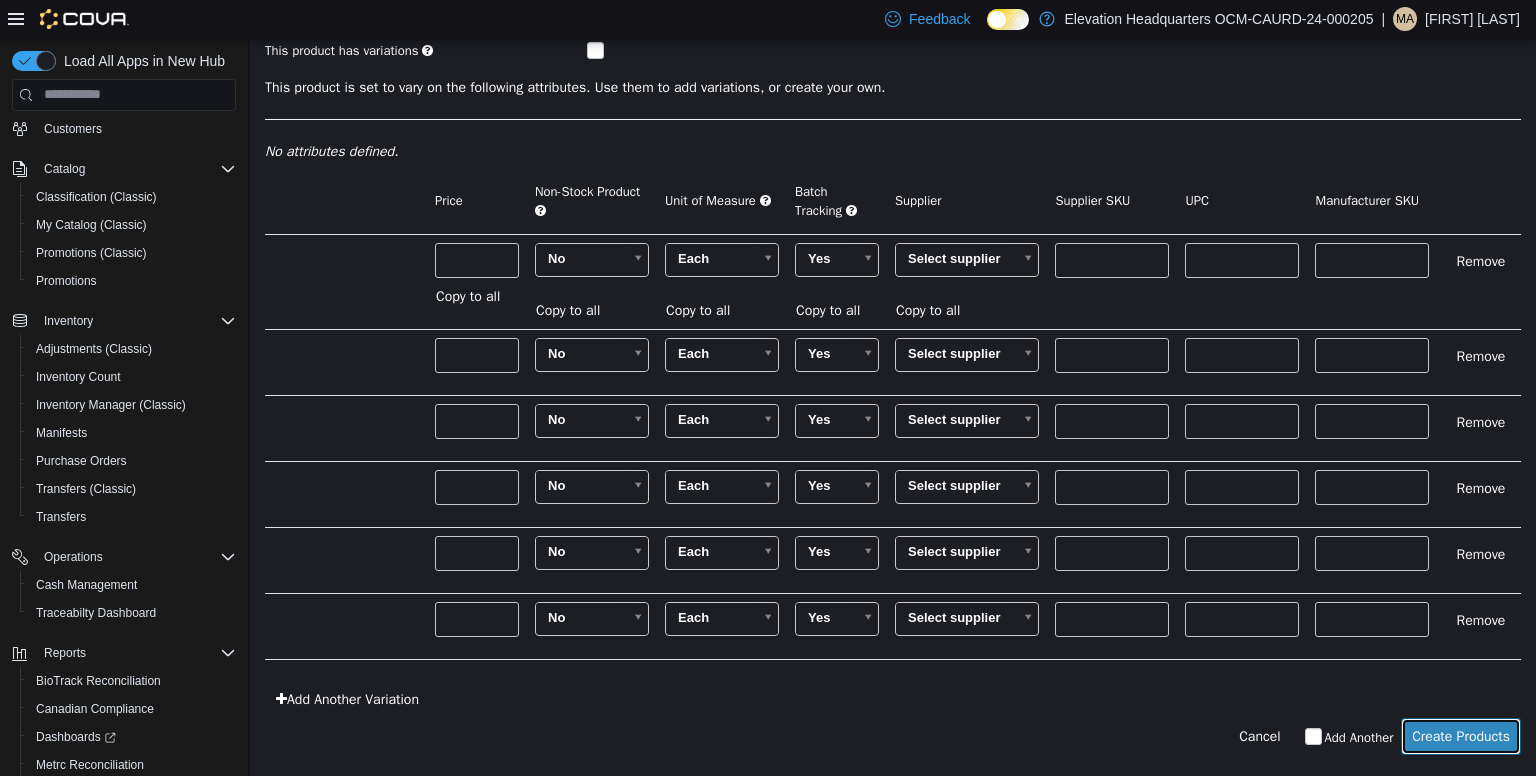 click on "Create Products" at bounding box center (1461, 735) 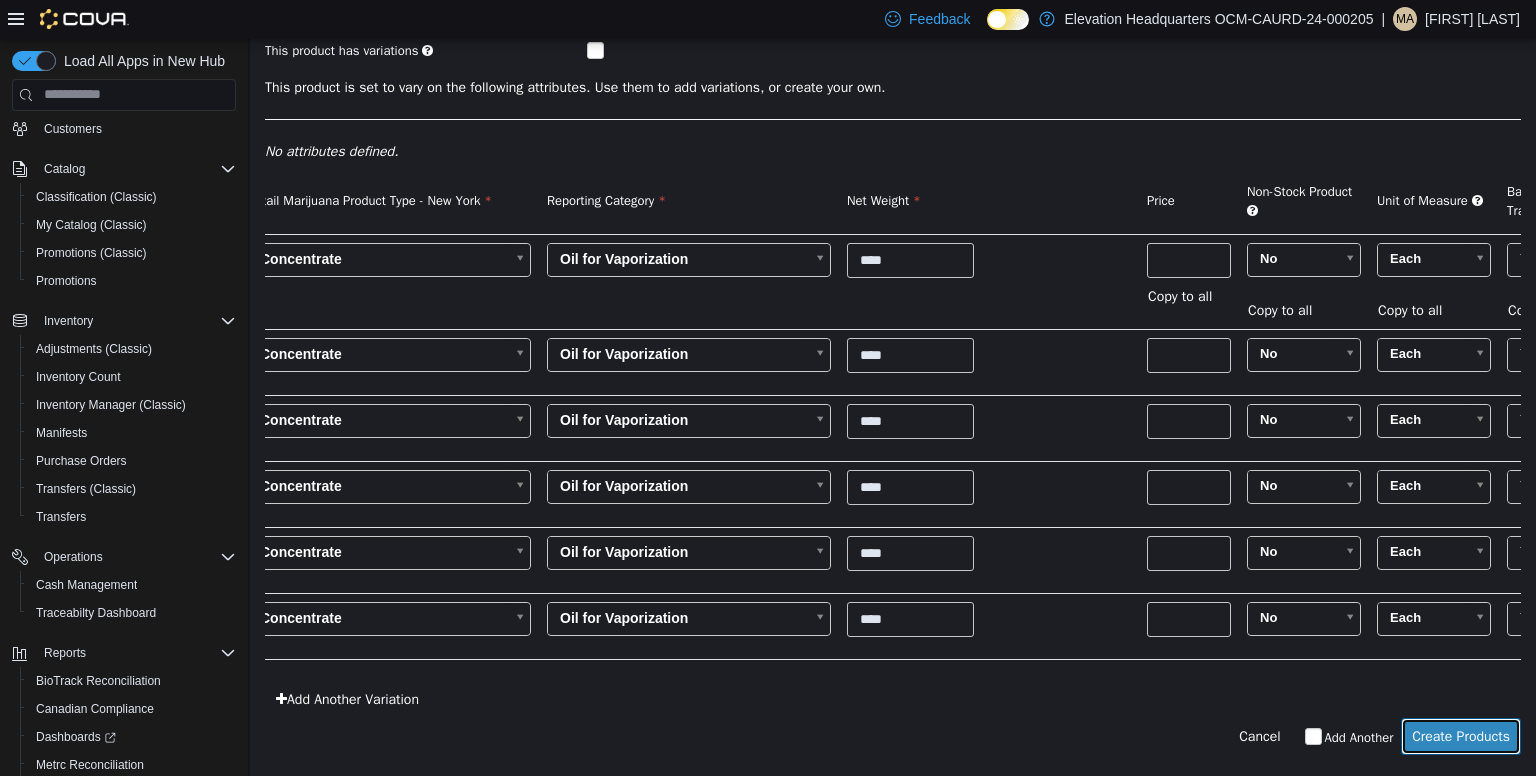 scroll, scrollTop: 0, scrollLeft: 0, axis: both 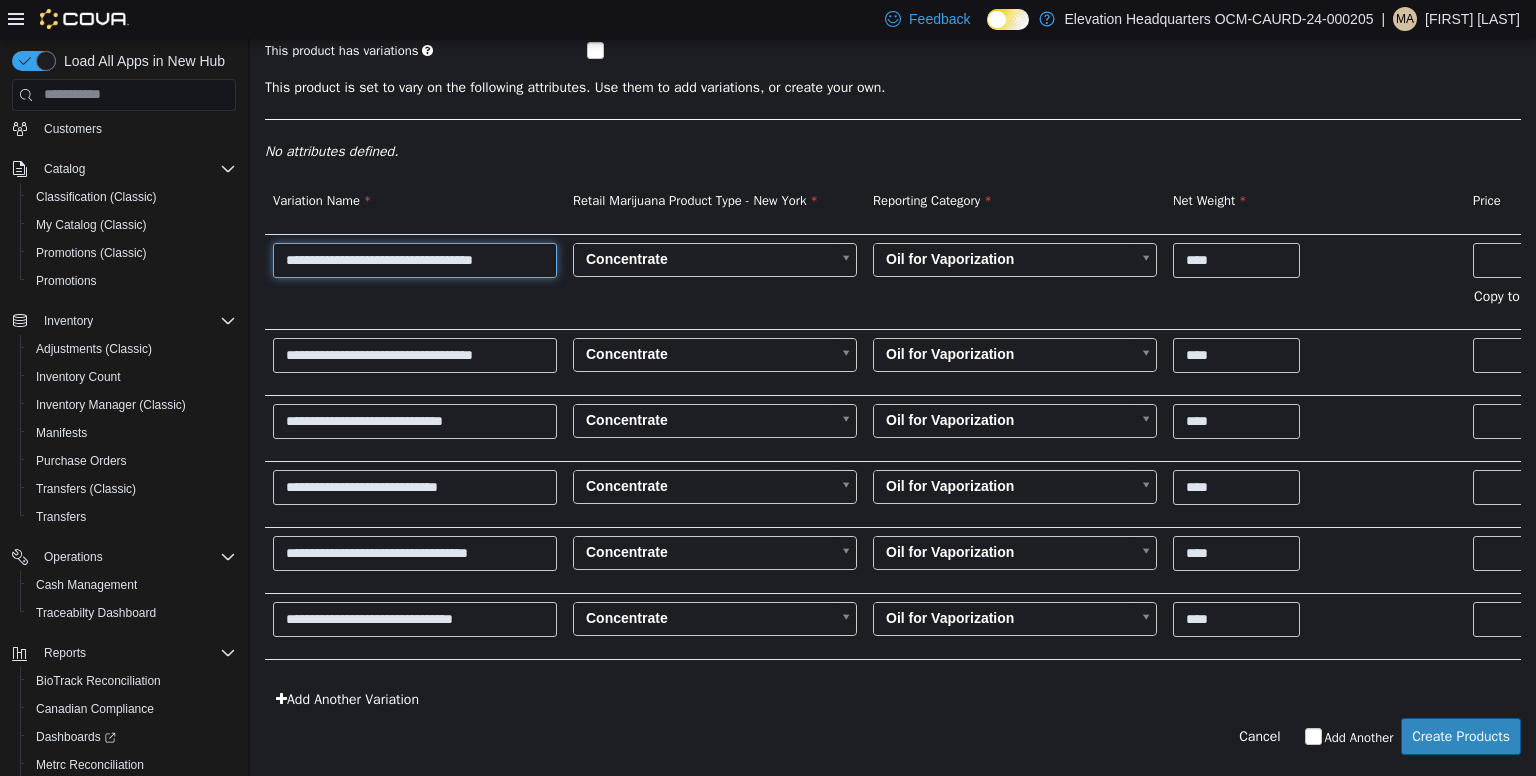 click on "**********" at bounding box center [415, 259] 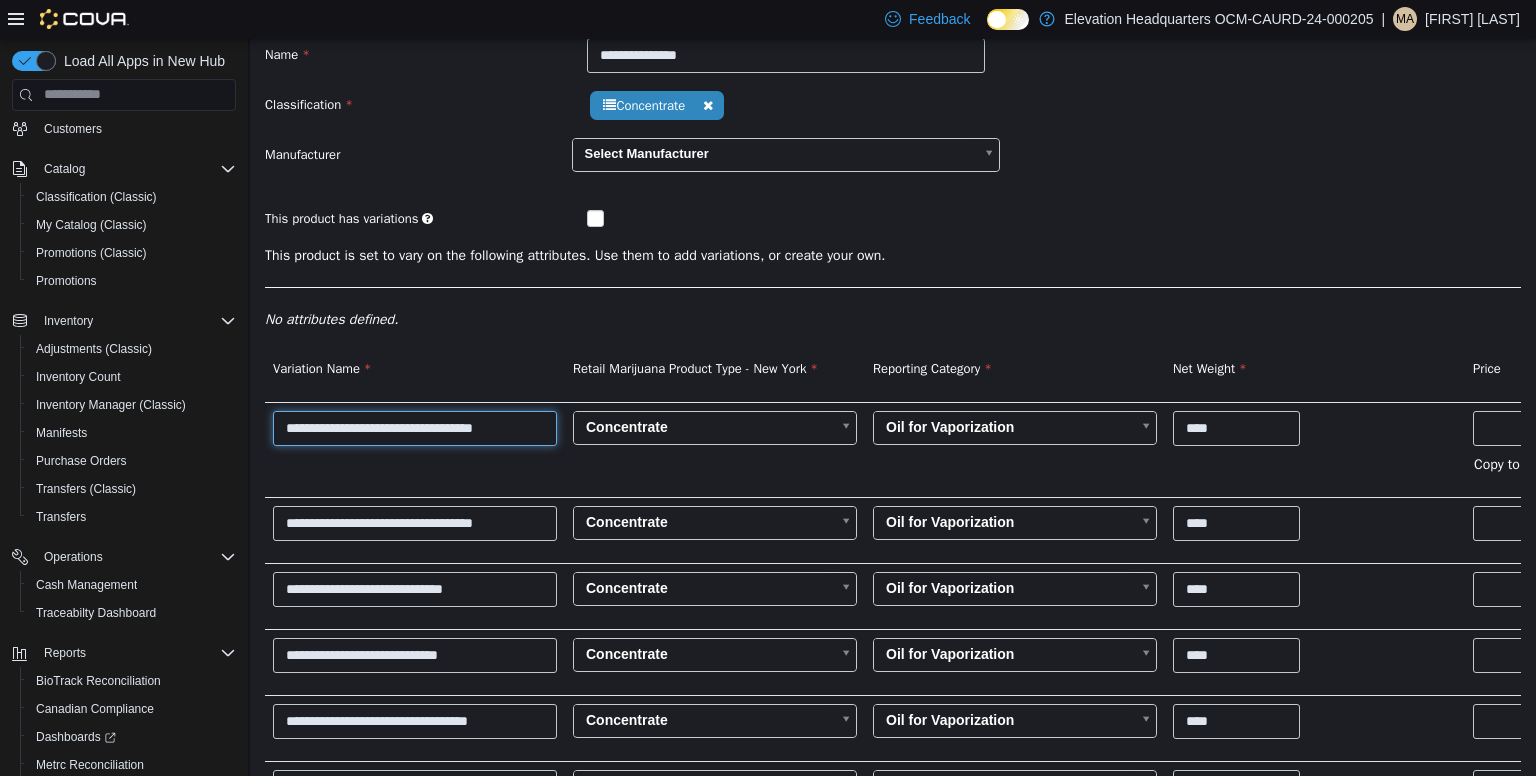 scroll, scrollTop: 291, scrollLeft: 0, axis: vertical 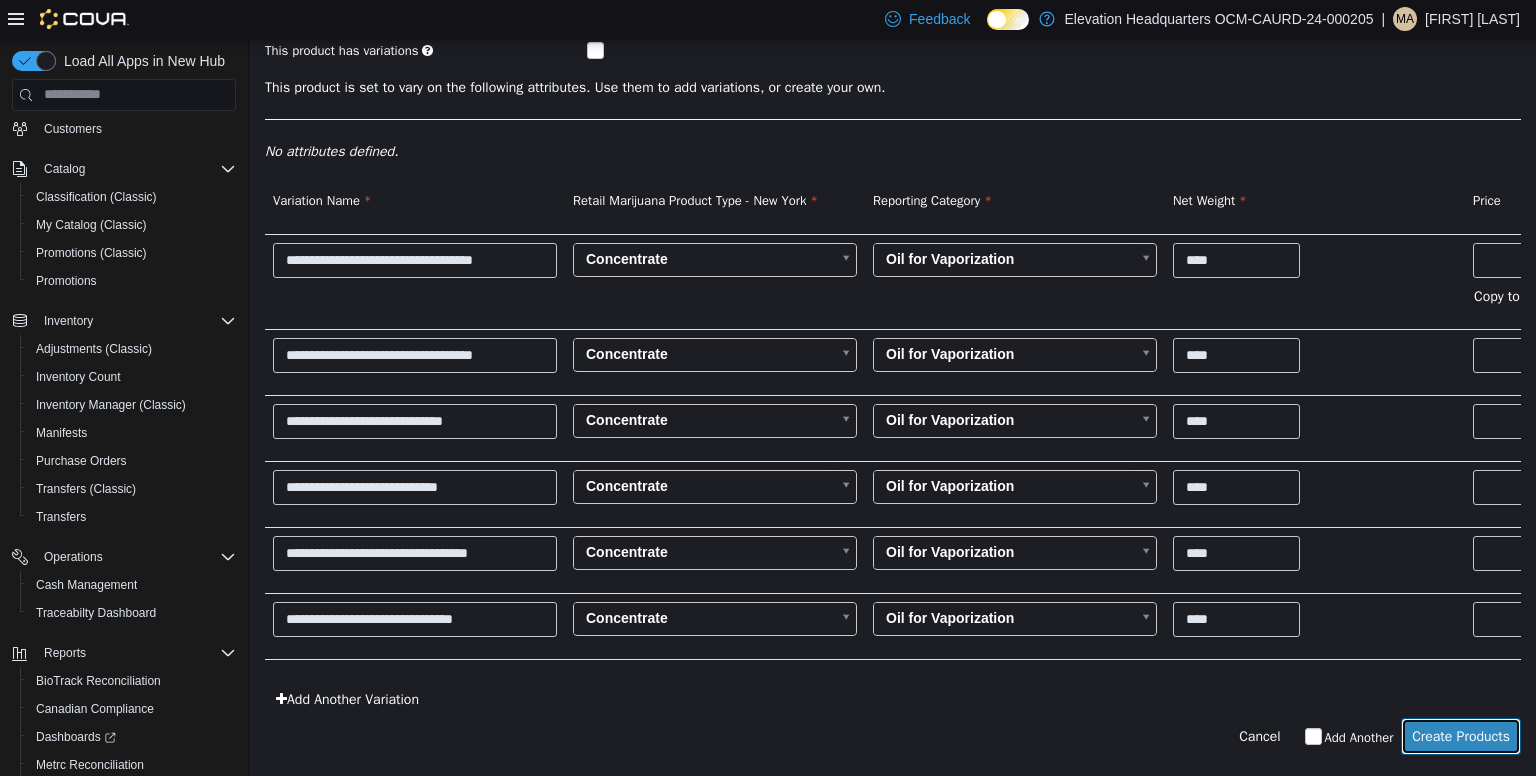 click on "Create Products" at bounding box center (1461, 735) 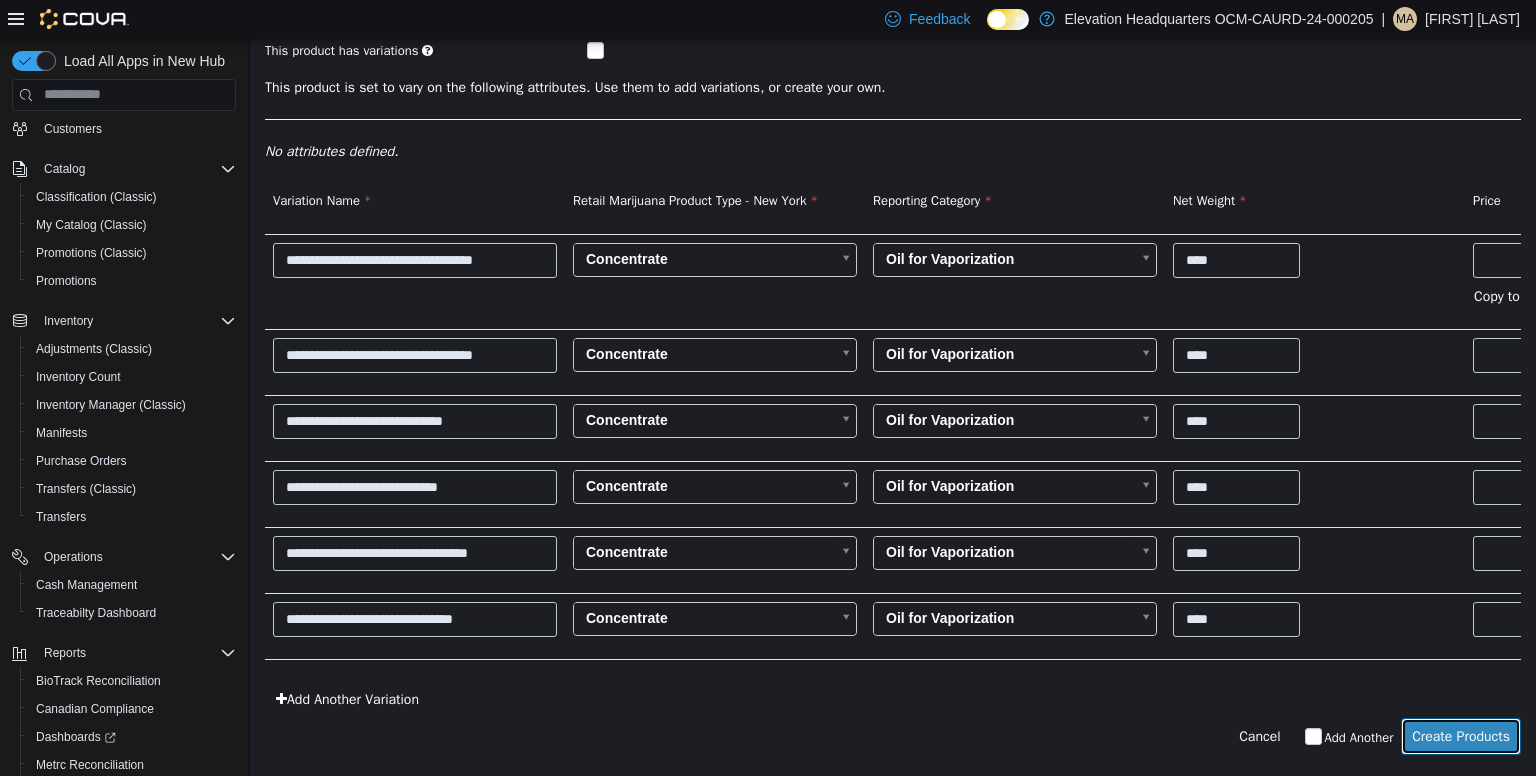 click on "Create Products" at bounding box center (1461, 735) 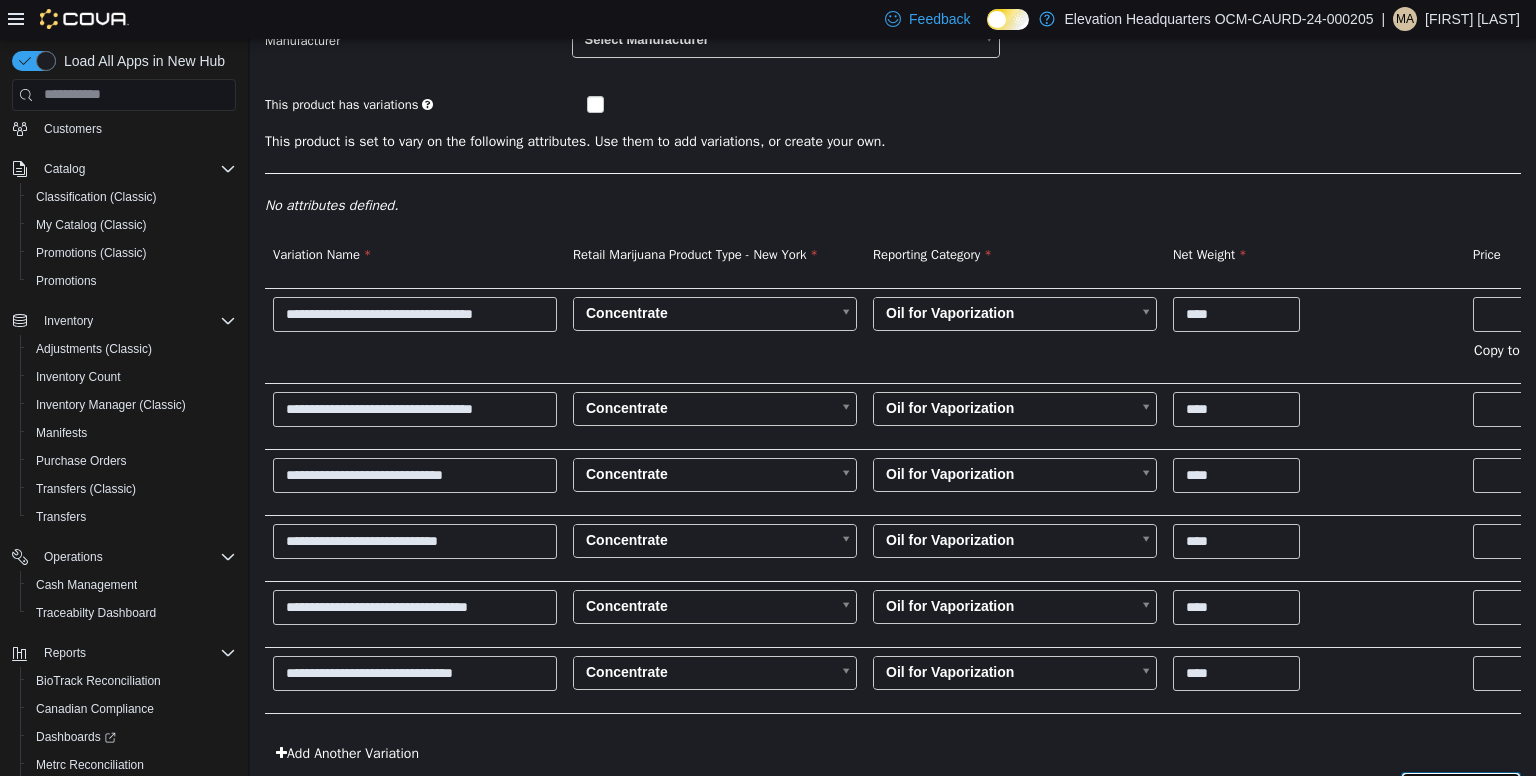 scroll, scrollTop: 291, scrollLeft: 0, axis: vertical 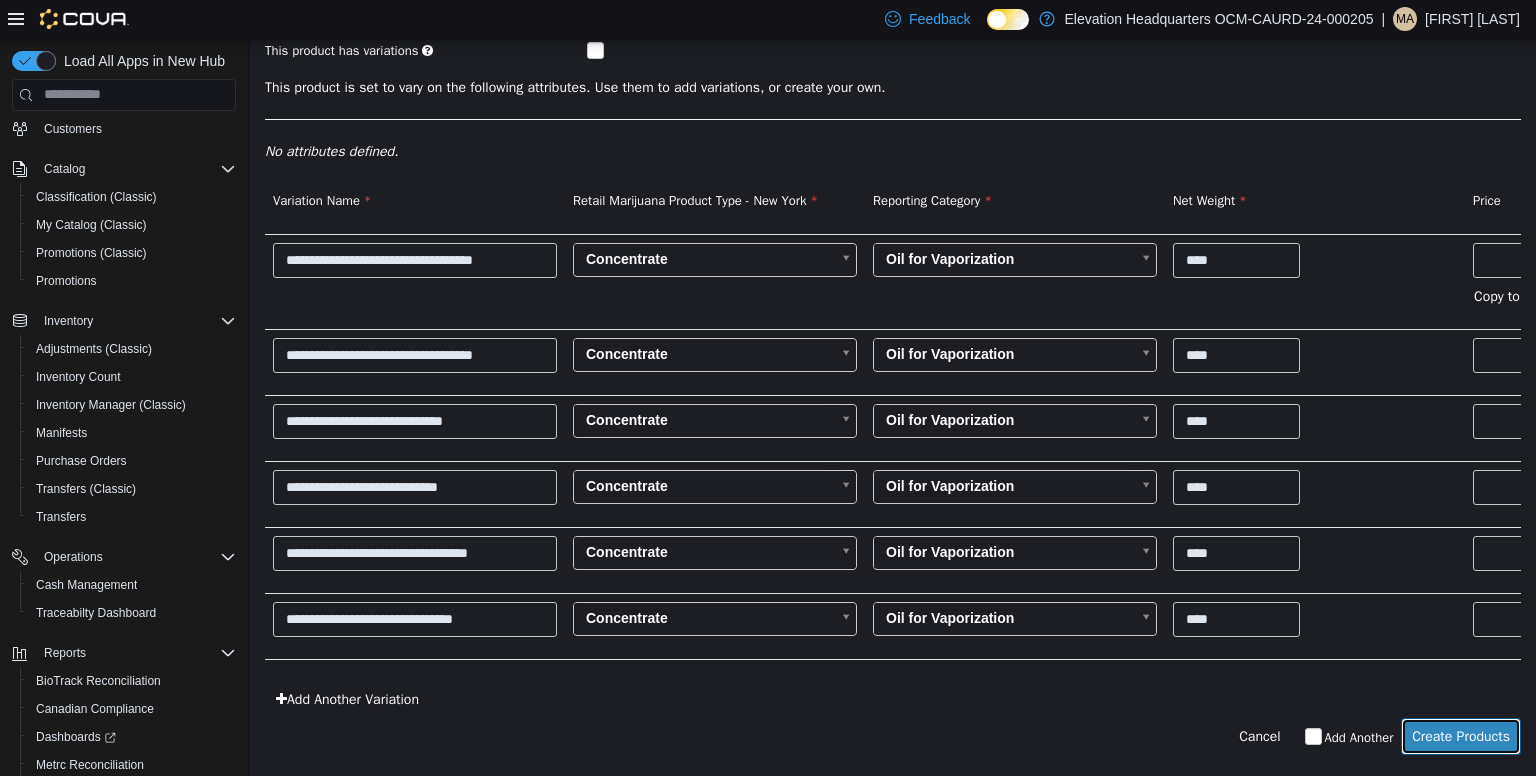 click on "Create Products" at bounding box center [1461, 735] 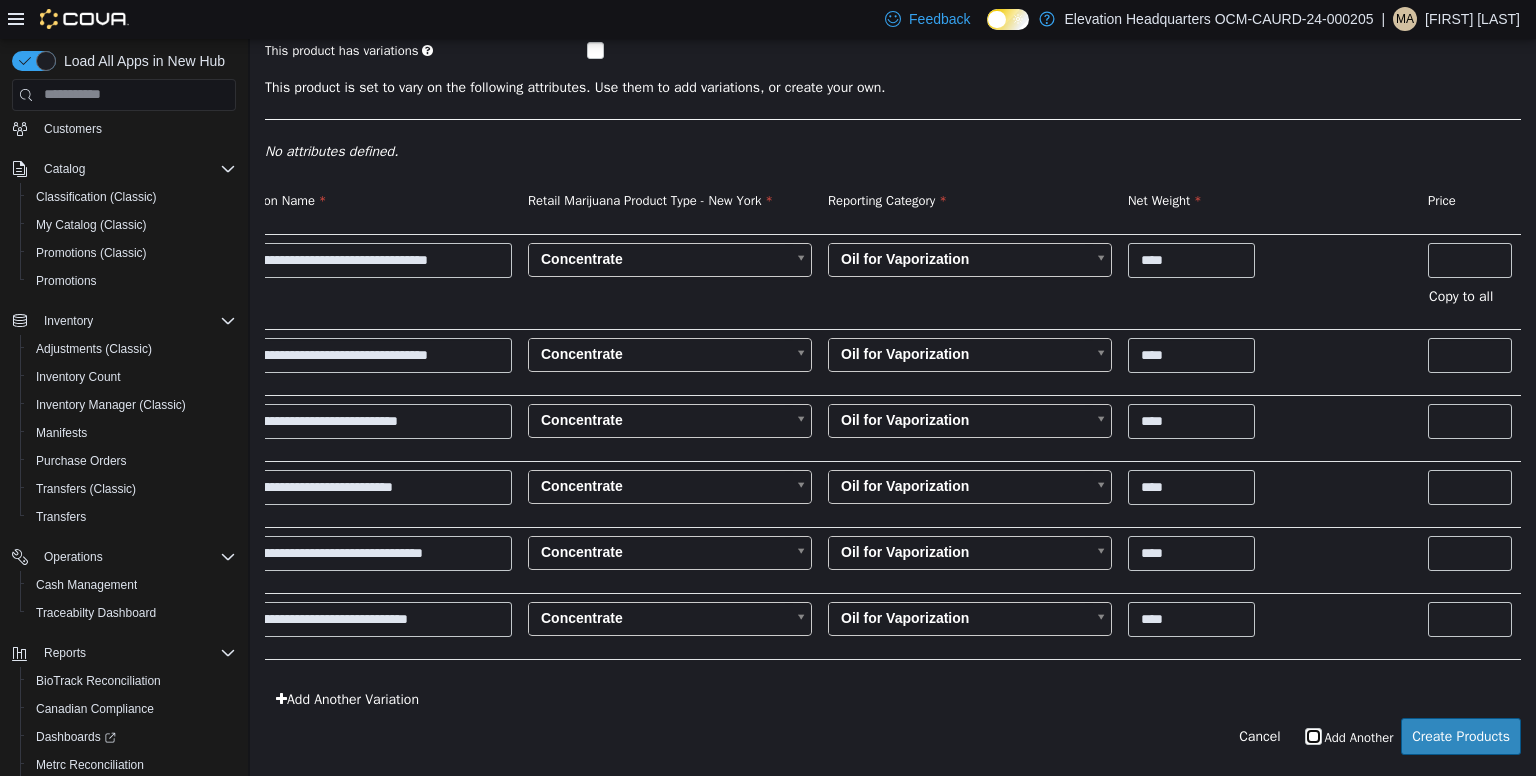 scroll, scrollTop: 0, scrollLeft: 0, axis: both 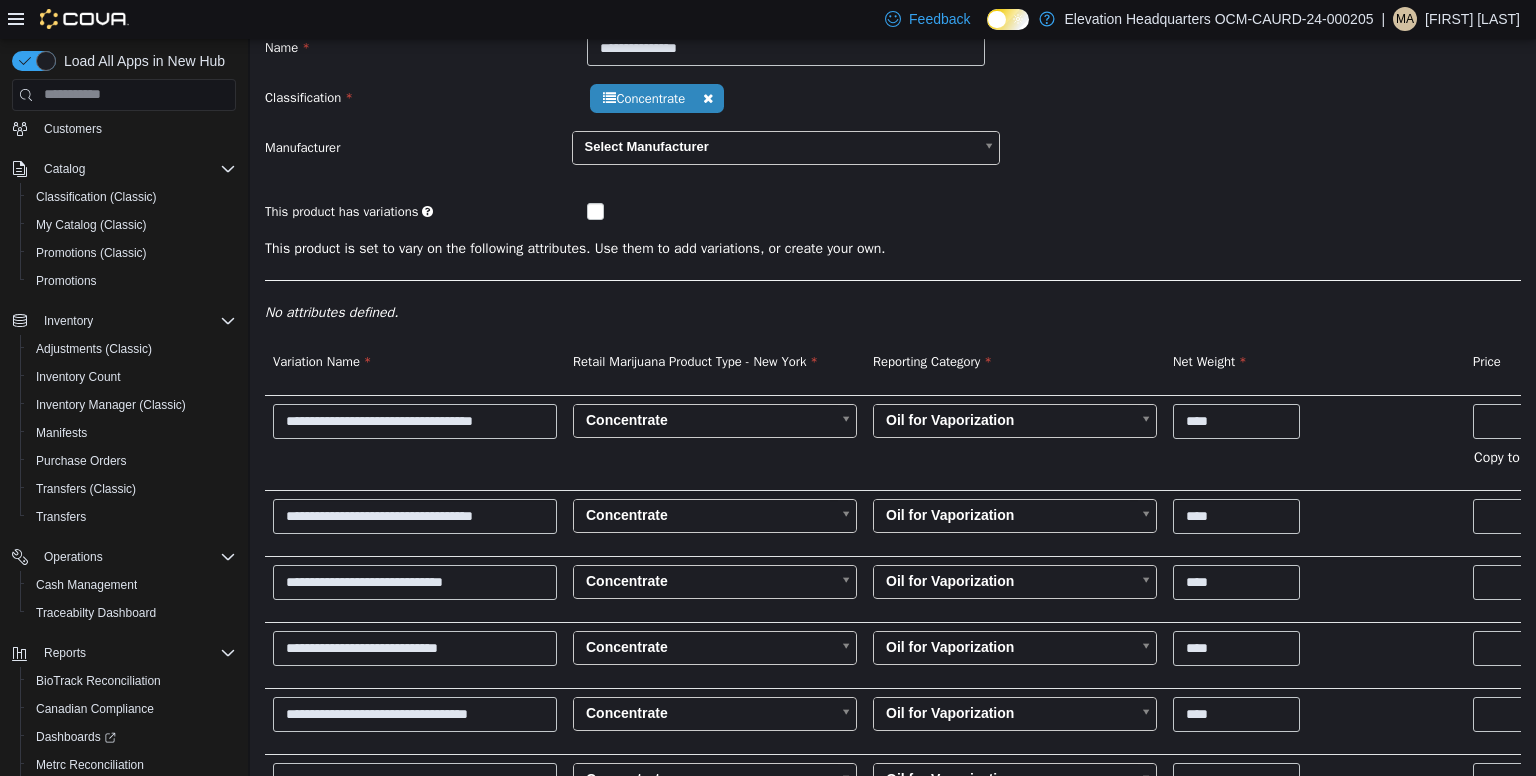 click at bounding box center [611, 212] 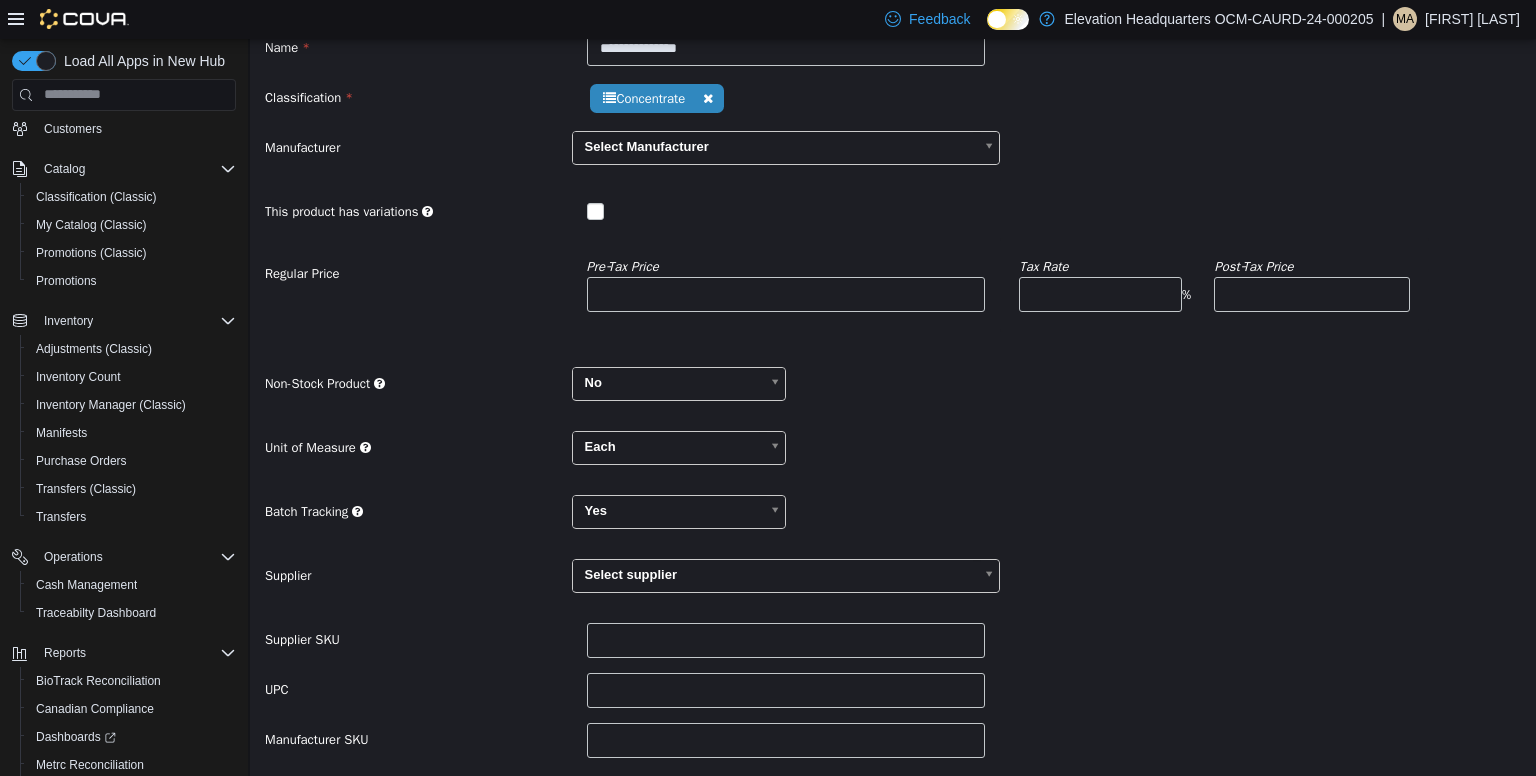 click at bounding box center (611, 212) 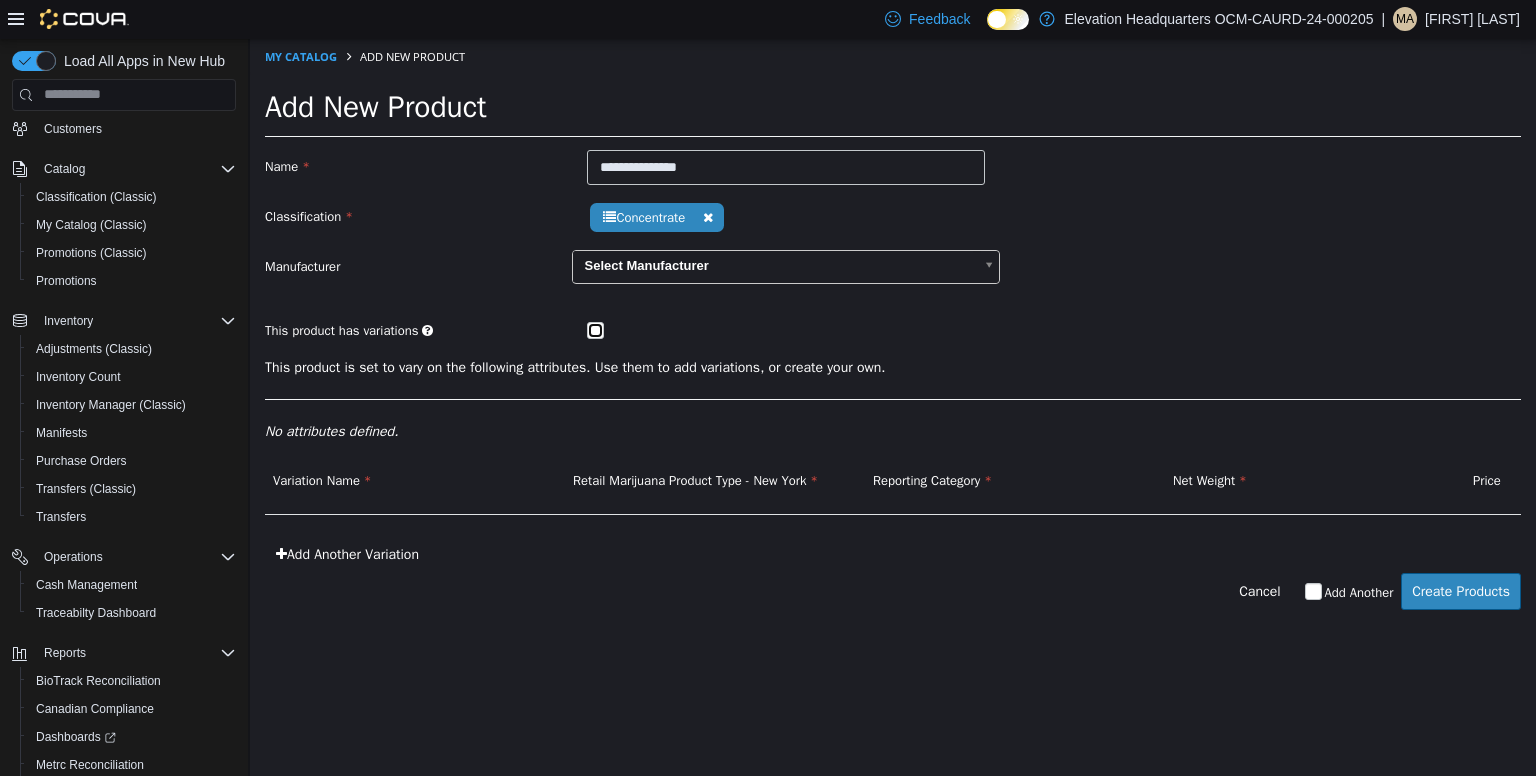 scroll, scrollTop: 0, scrollLeft: 0, axis: both 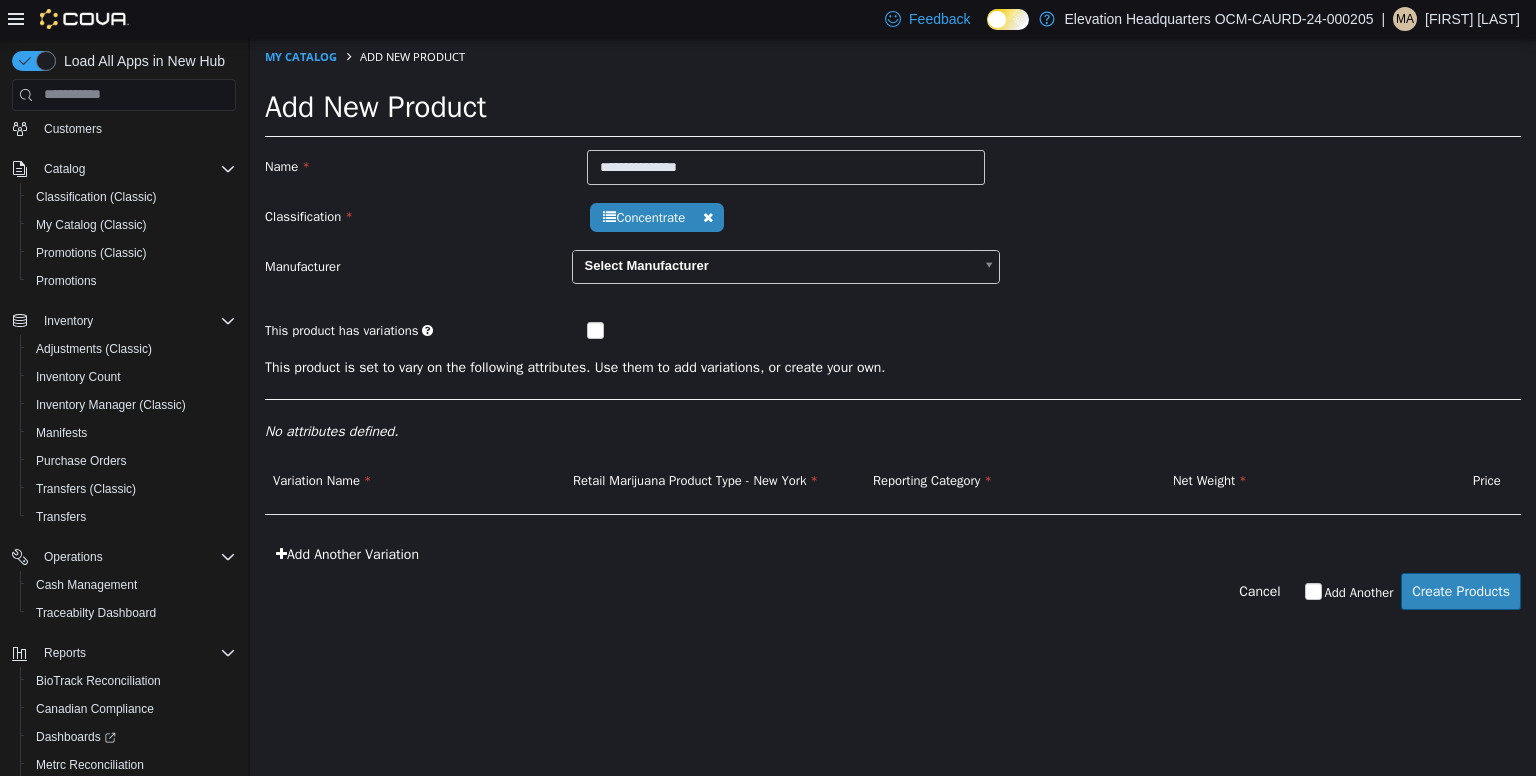 click at bounding box center [679, 327] 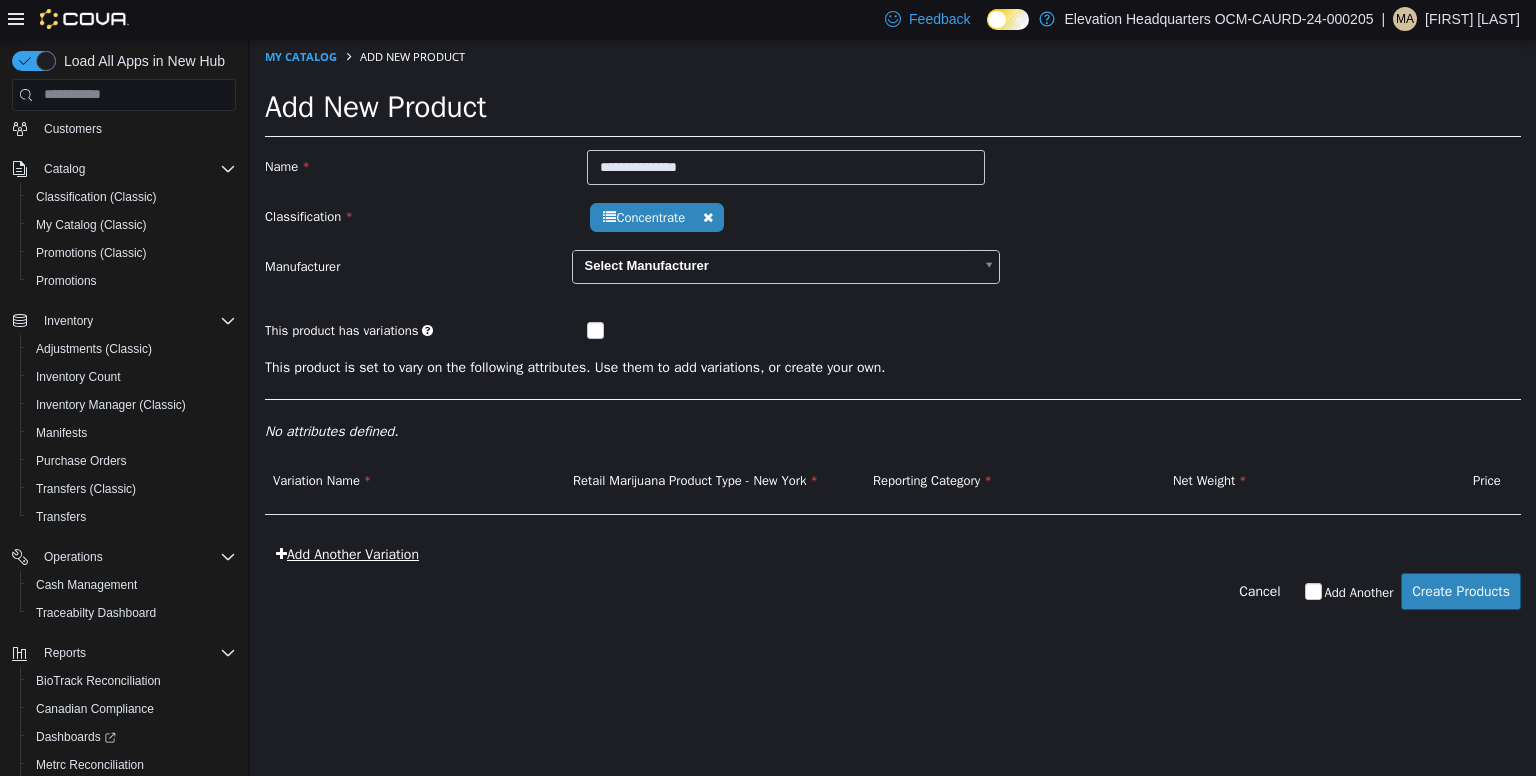 click on "Add Another Variation" at bounding box center [347, 553] 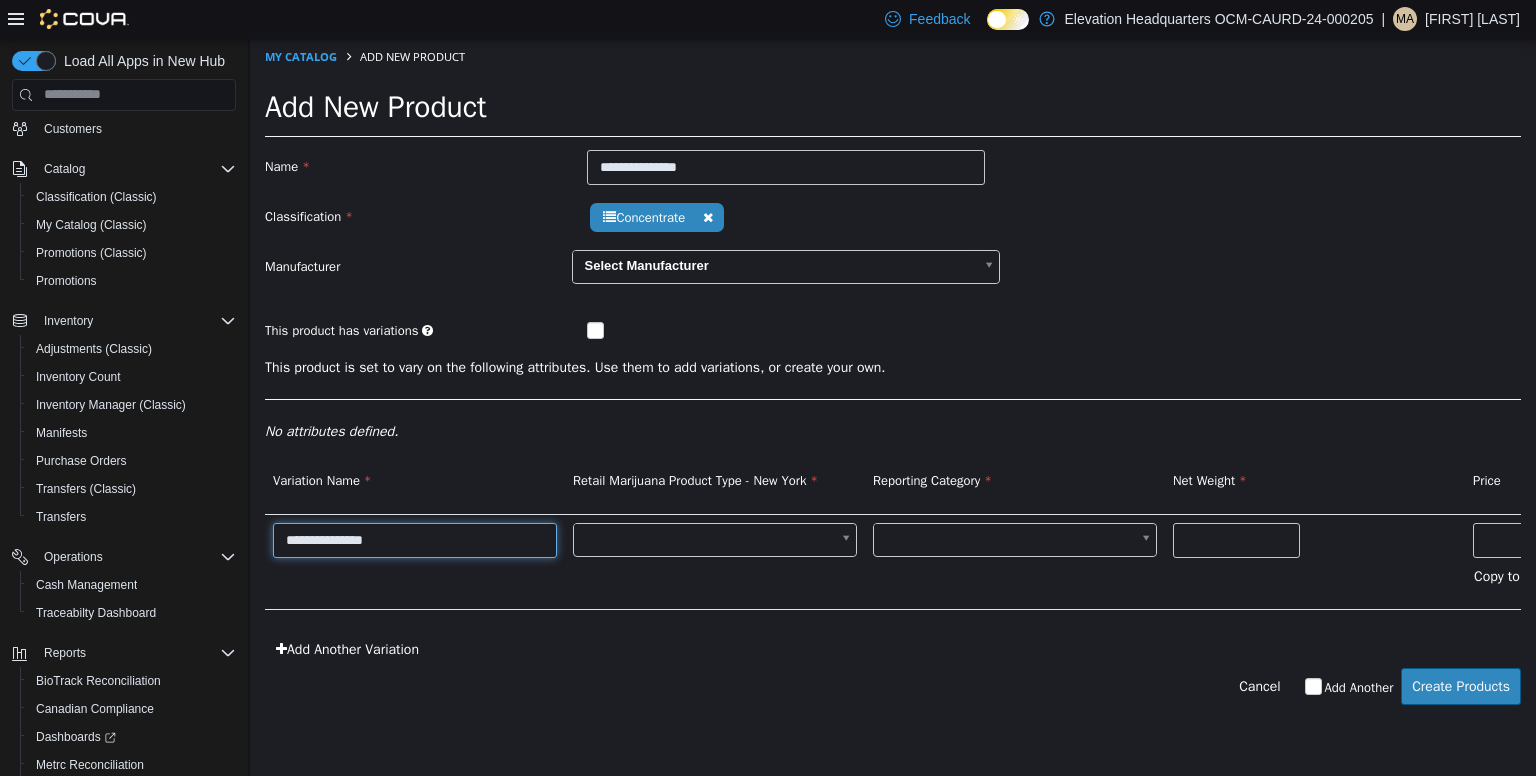 click on "**********" at bounding box center [415, 539] 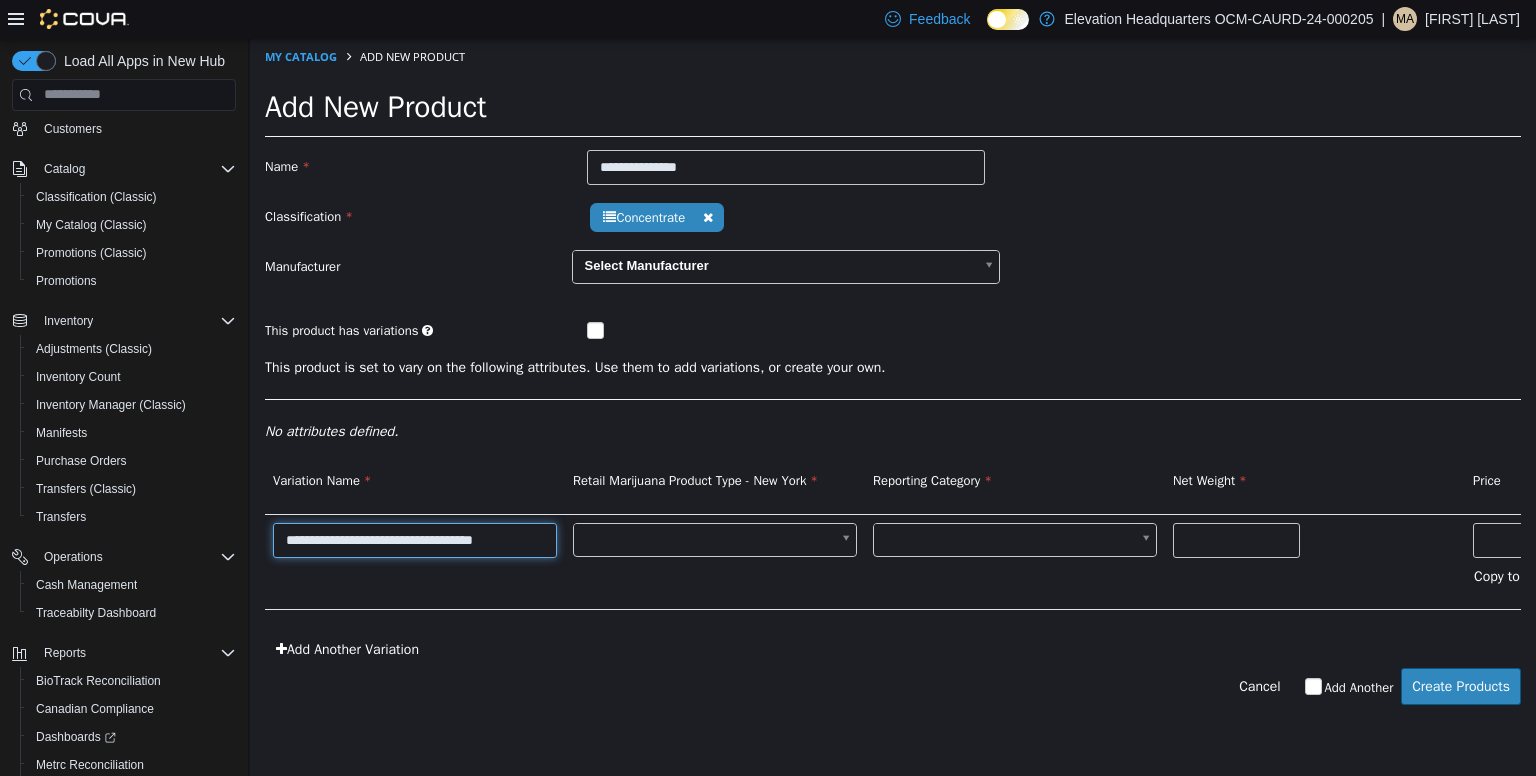 type on "**********" 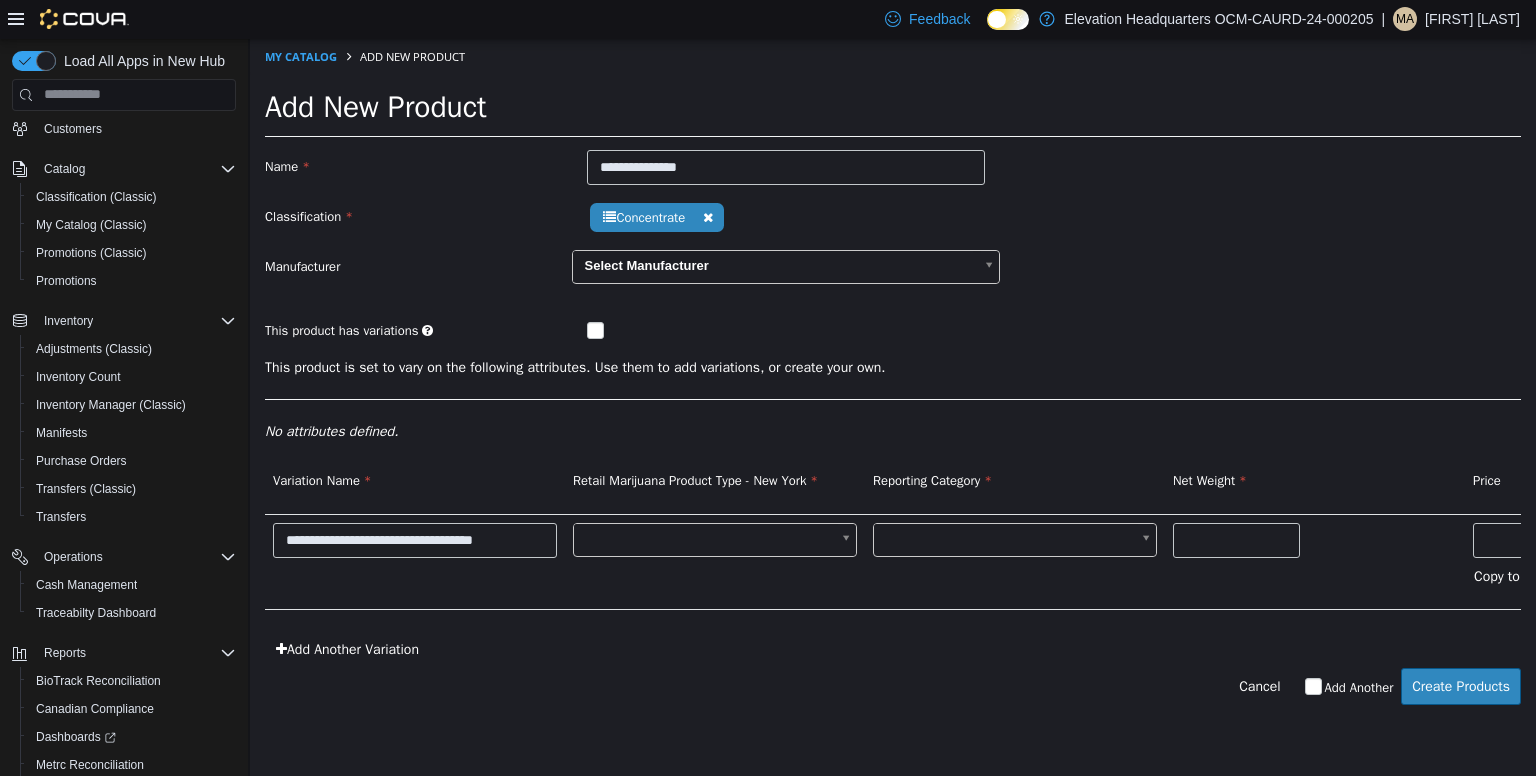 click on "**********" at bounding box center (893, 381) 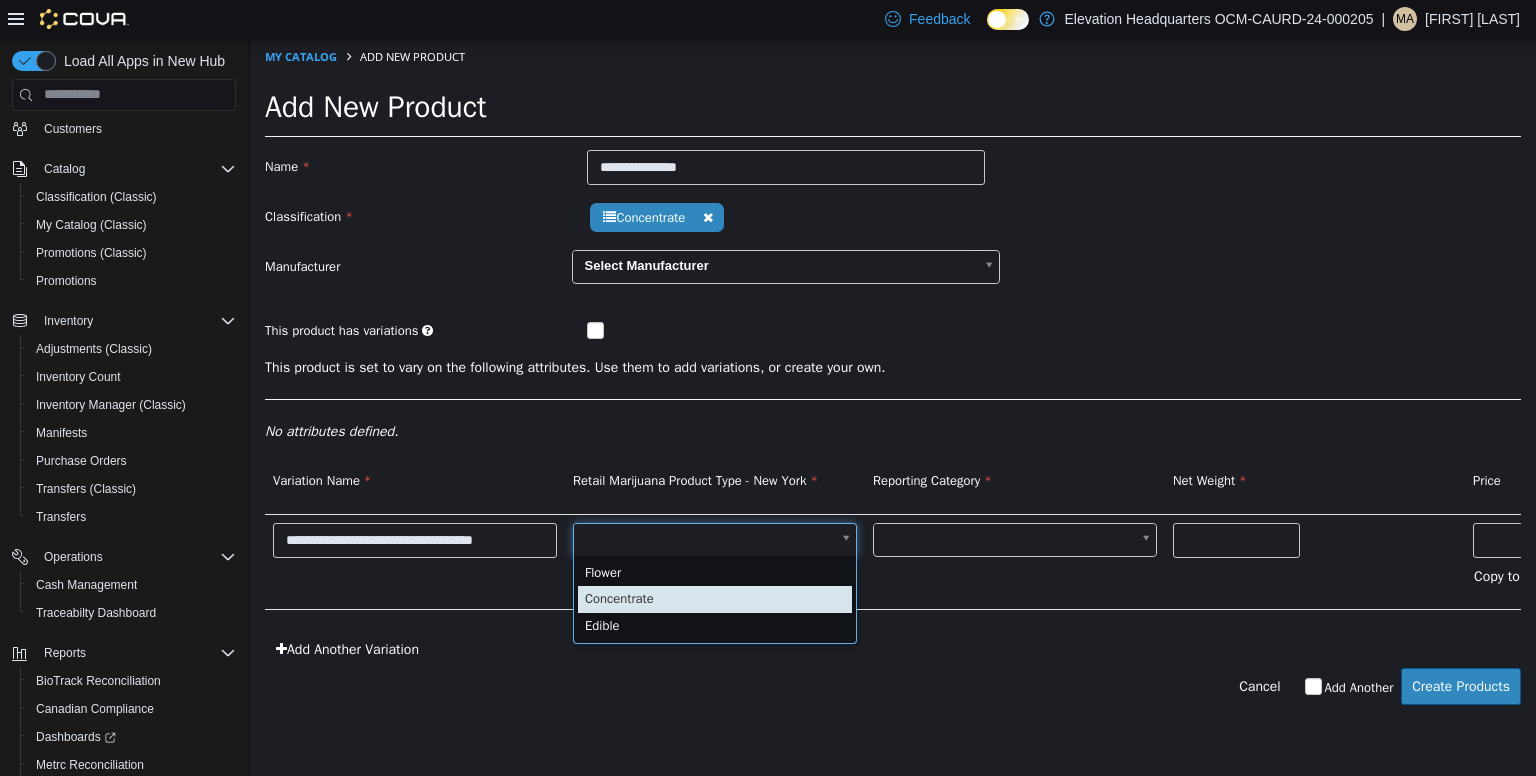 type on "*" 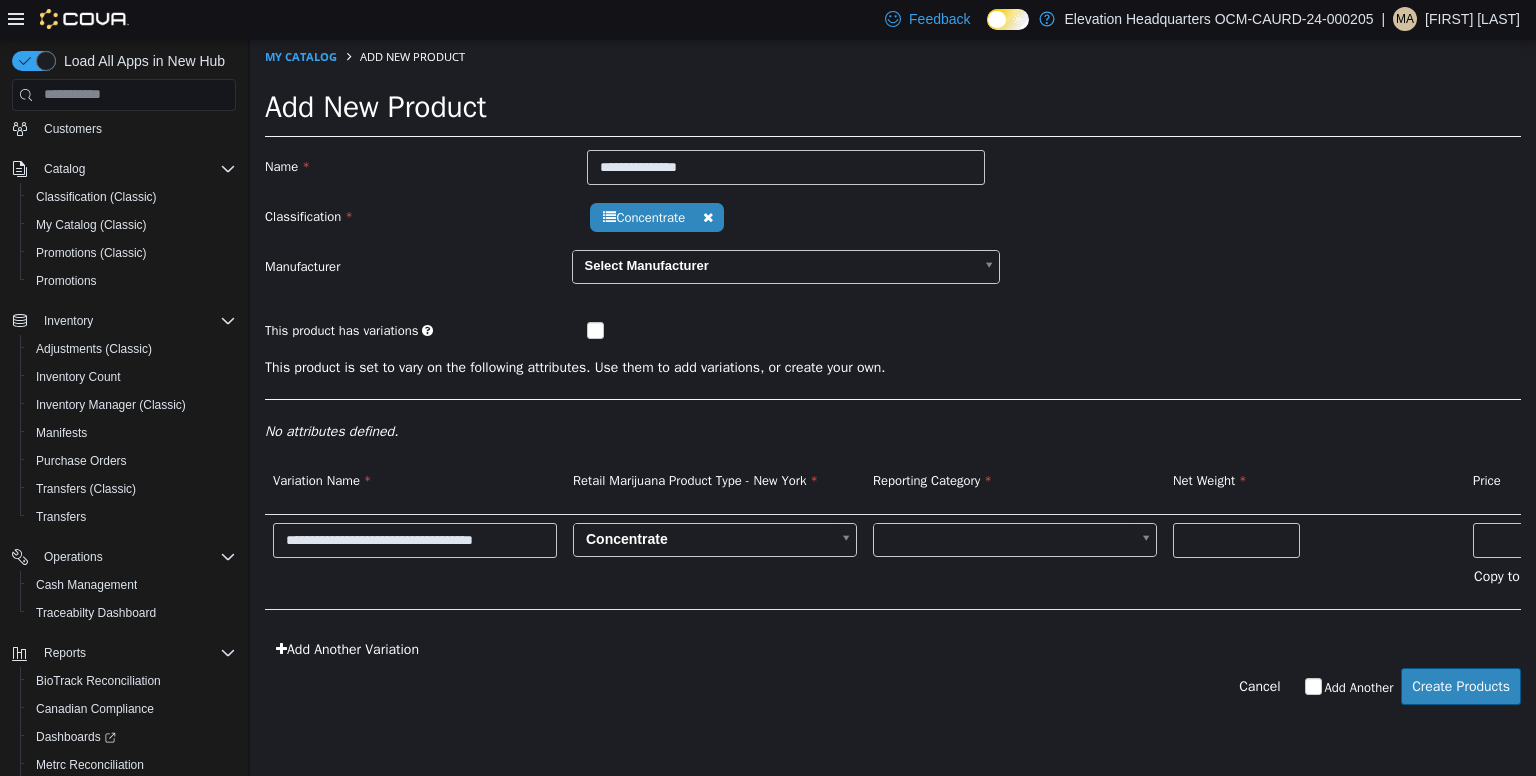 click on "**********" at bounding box center [893, 381] 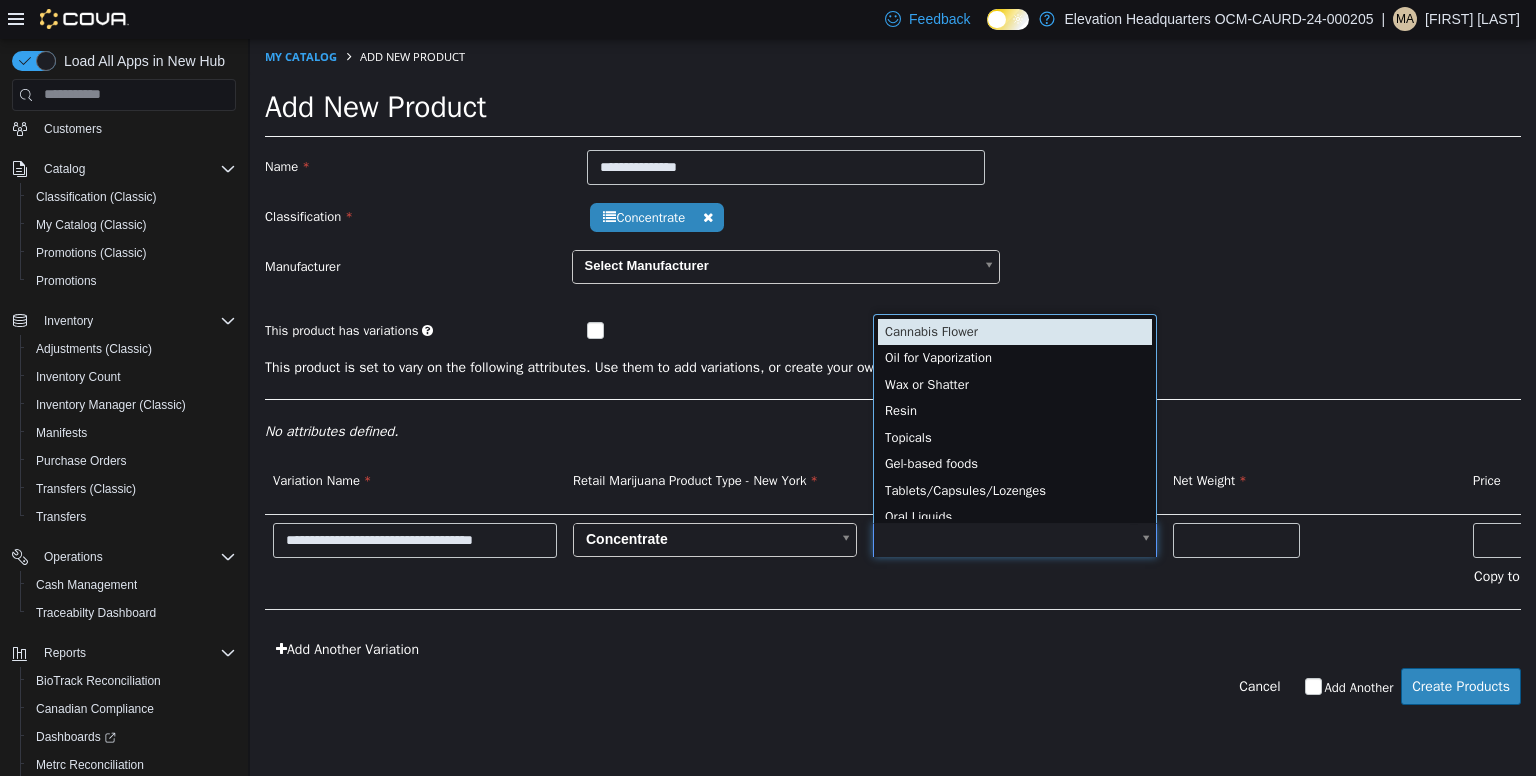 click on "**********" at bounding box center (893, 381) 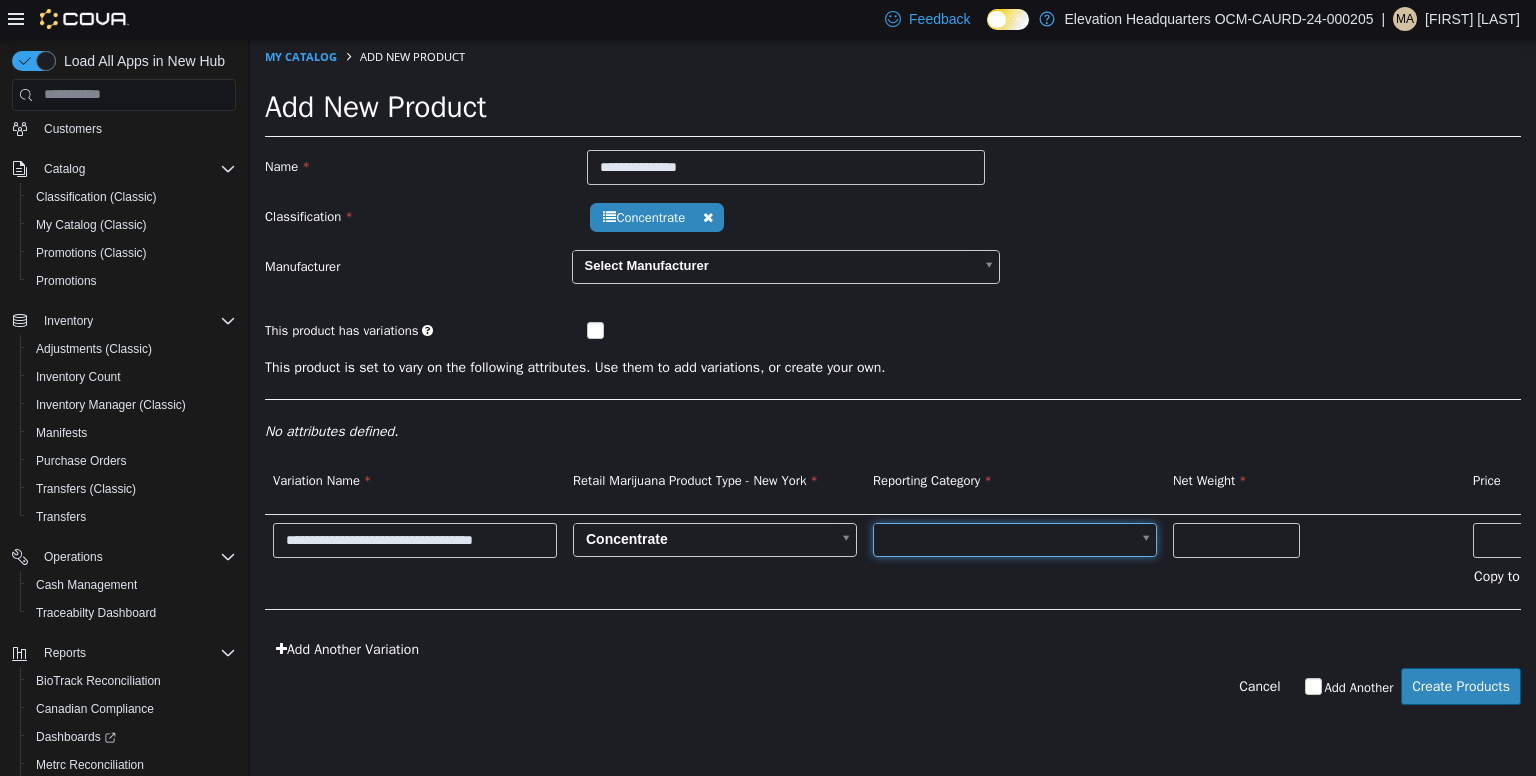 click on "**********" at bounding box center [893, 381] 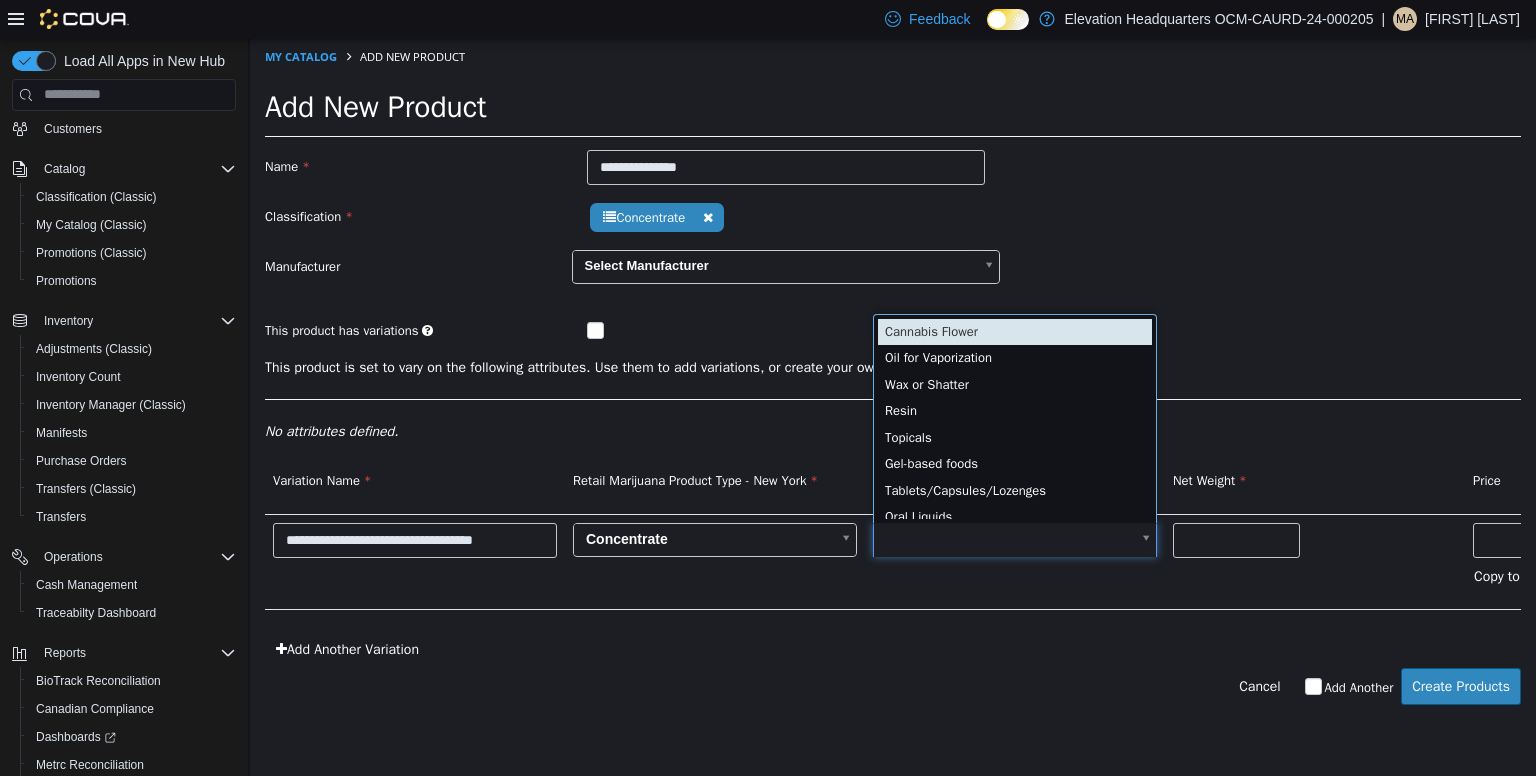 scroll, scrollTop: 4, scrollLeft: 0, axis: vertical 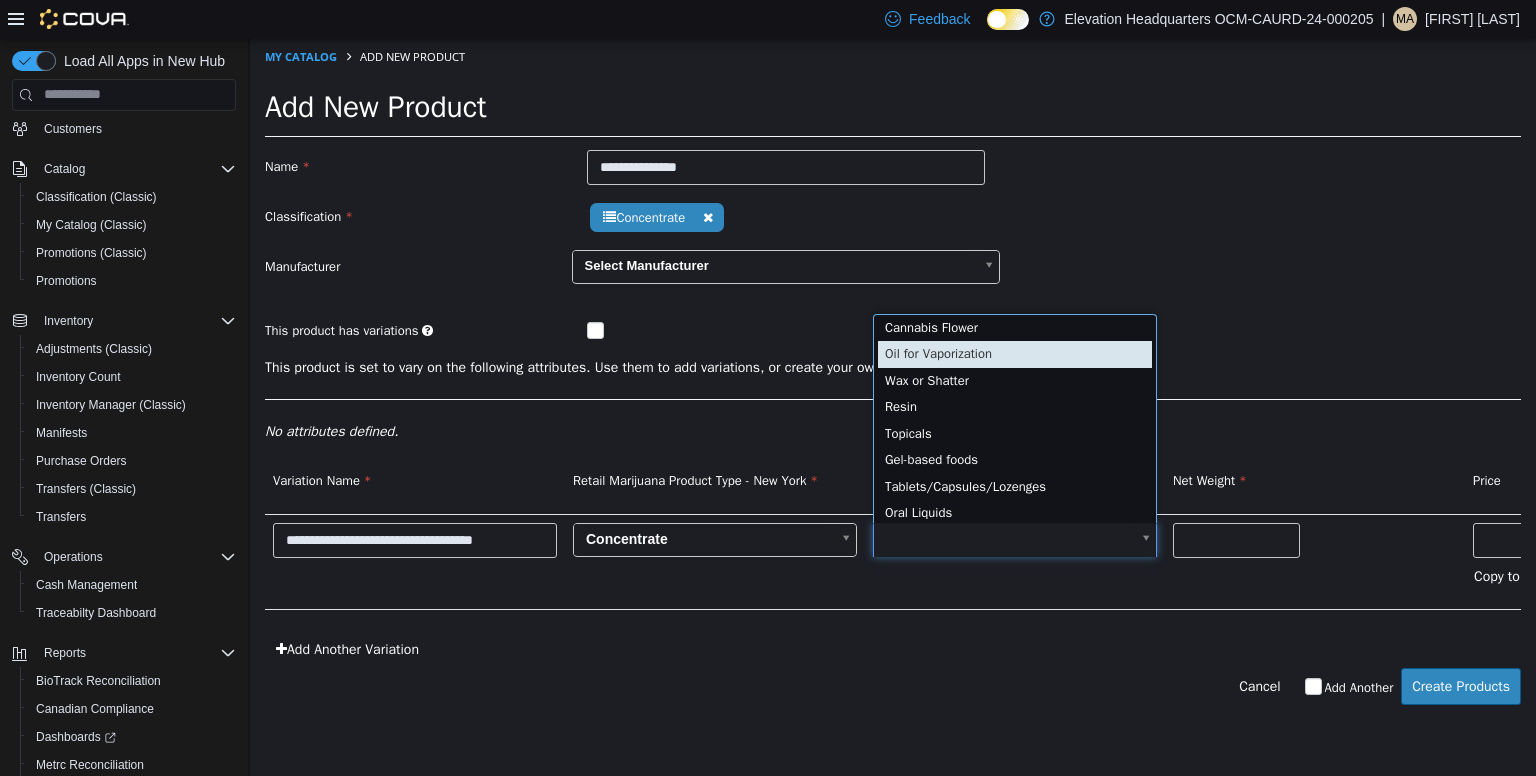 type on "*" 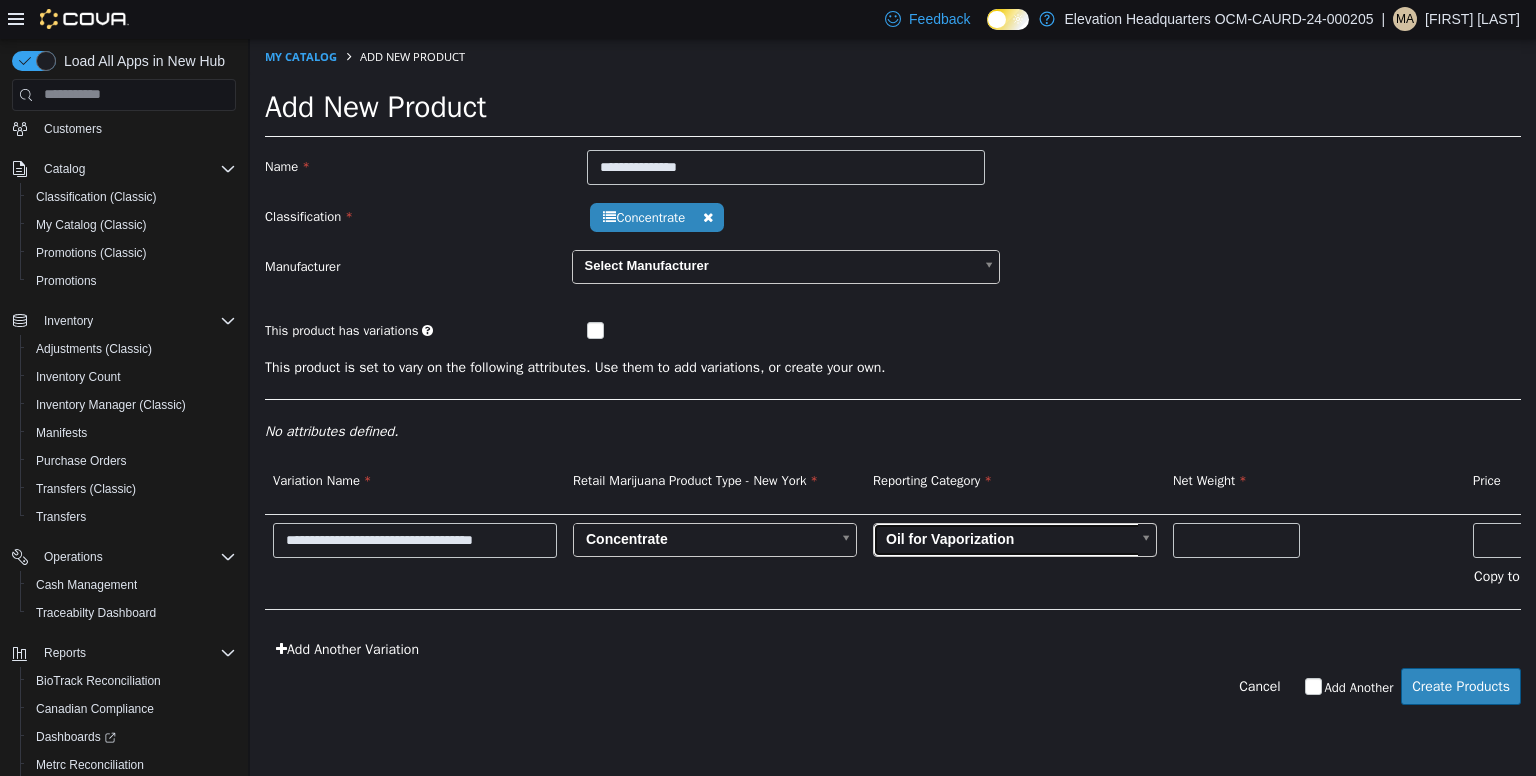 scroll, scrollTop: 0, scrollLeft: 0, axis: both 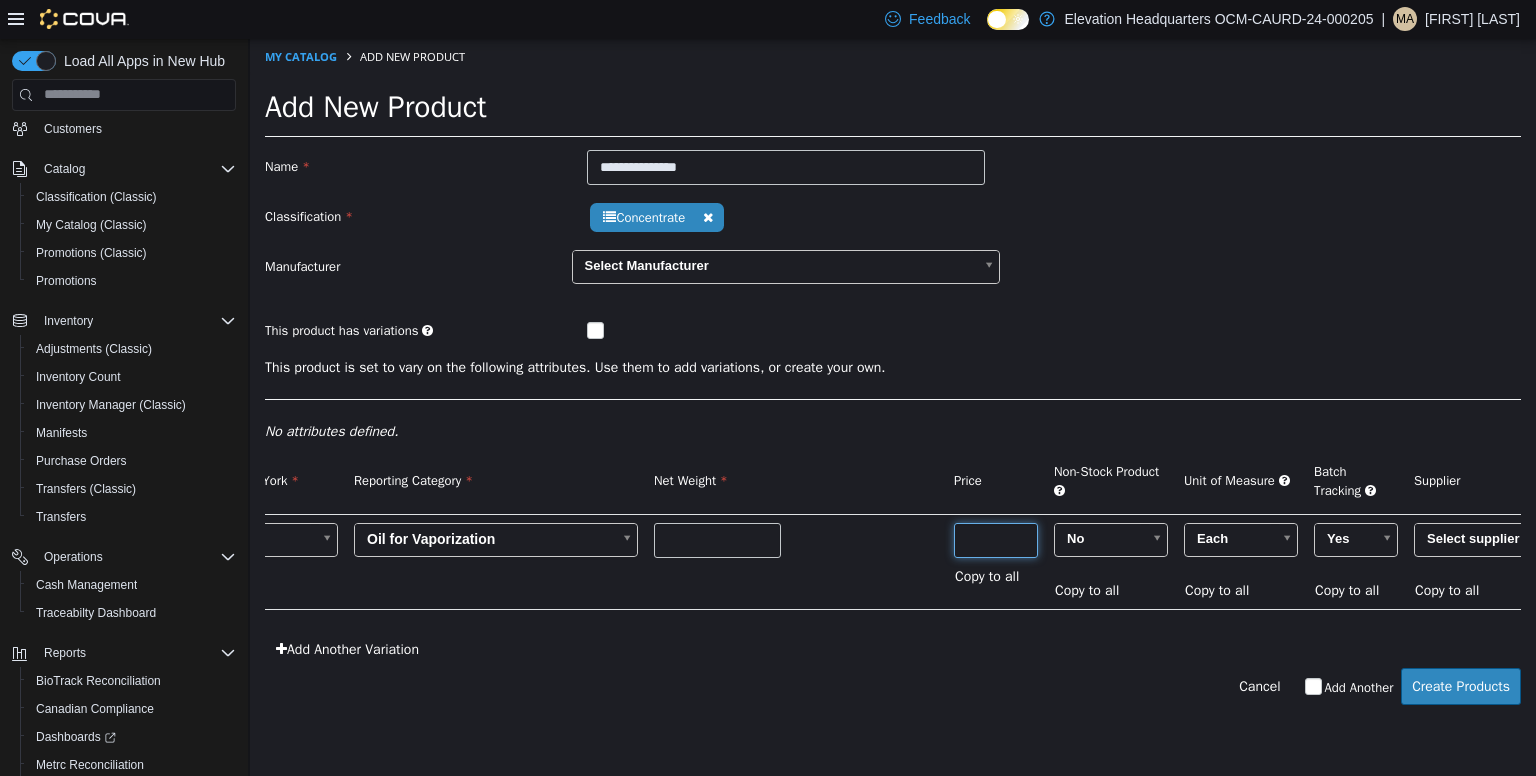 click at bounding box center [996, 539] 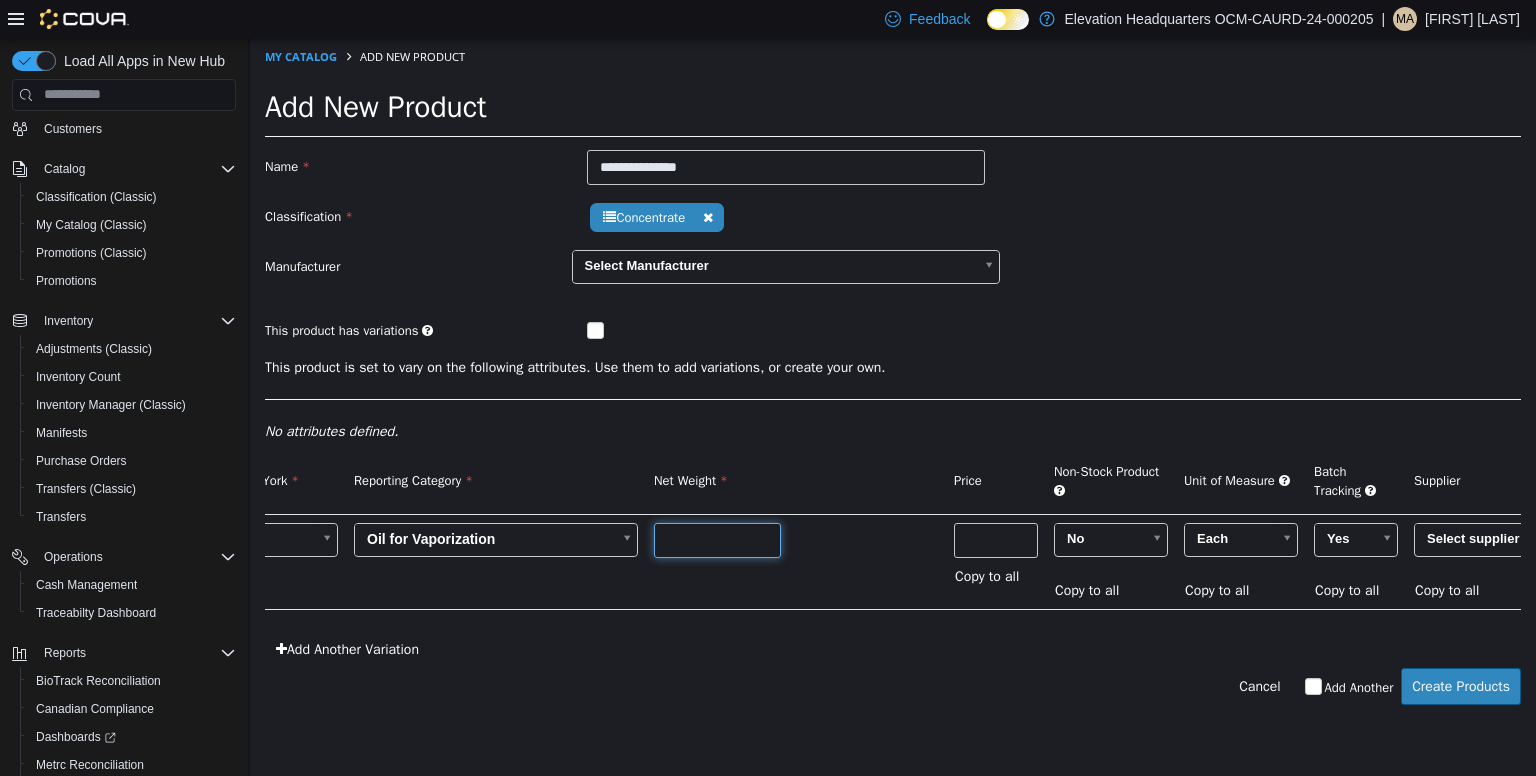 click at bounding box center [717, 539] 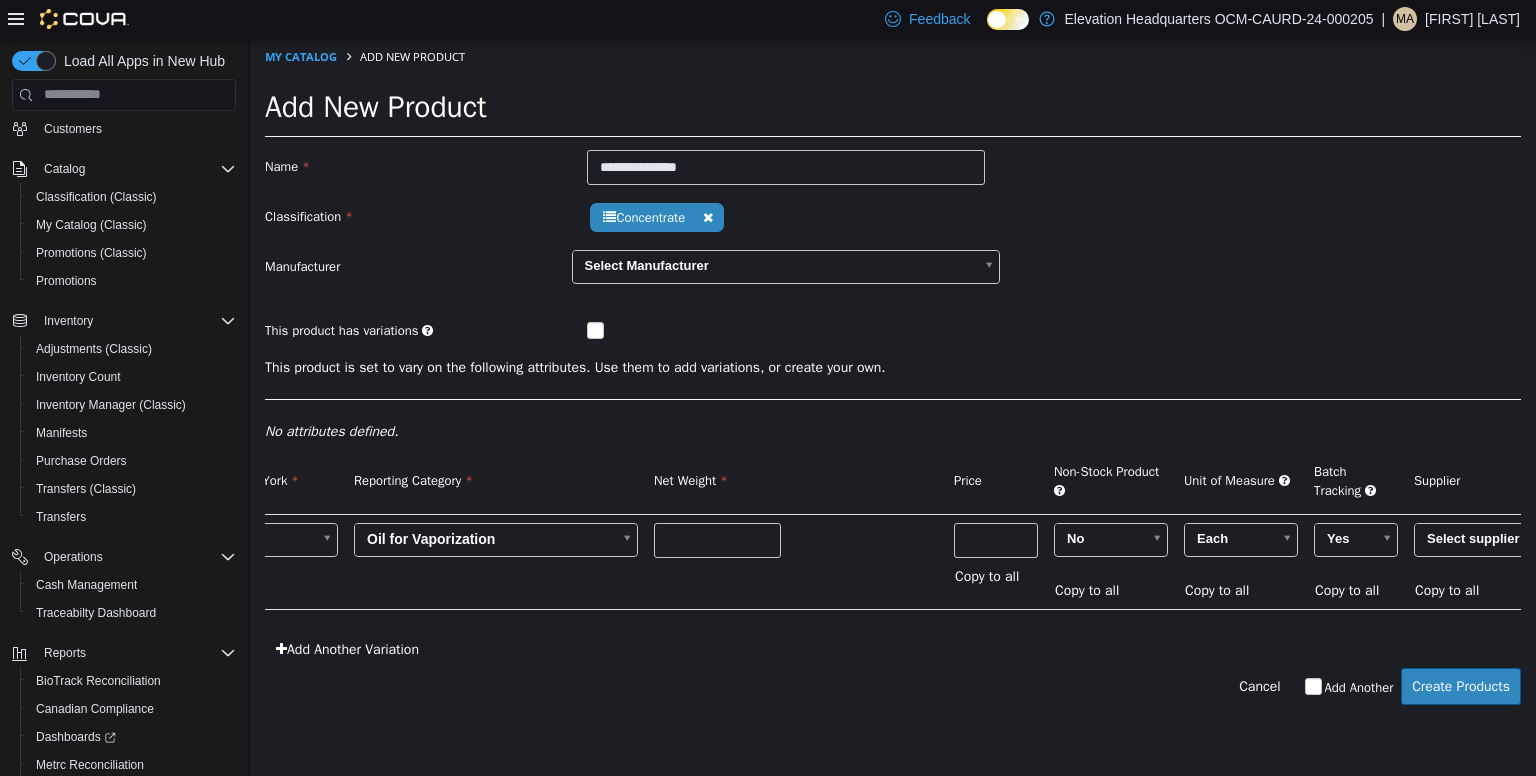 click on "**********" at bounding box center (893, 216) 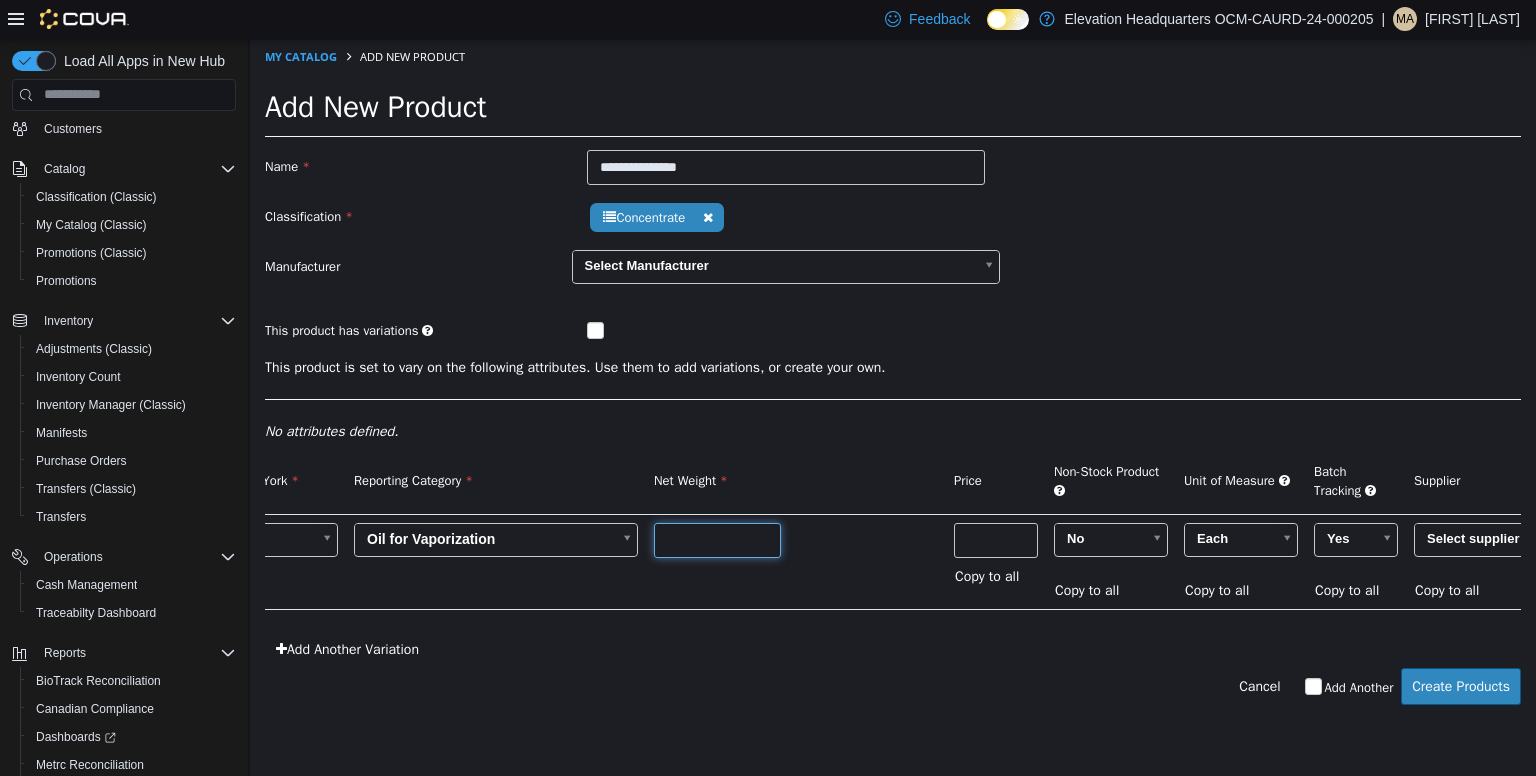 click at bounding box center [717, 539] 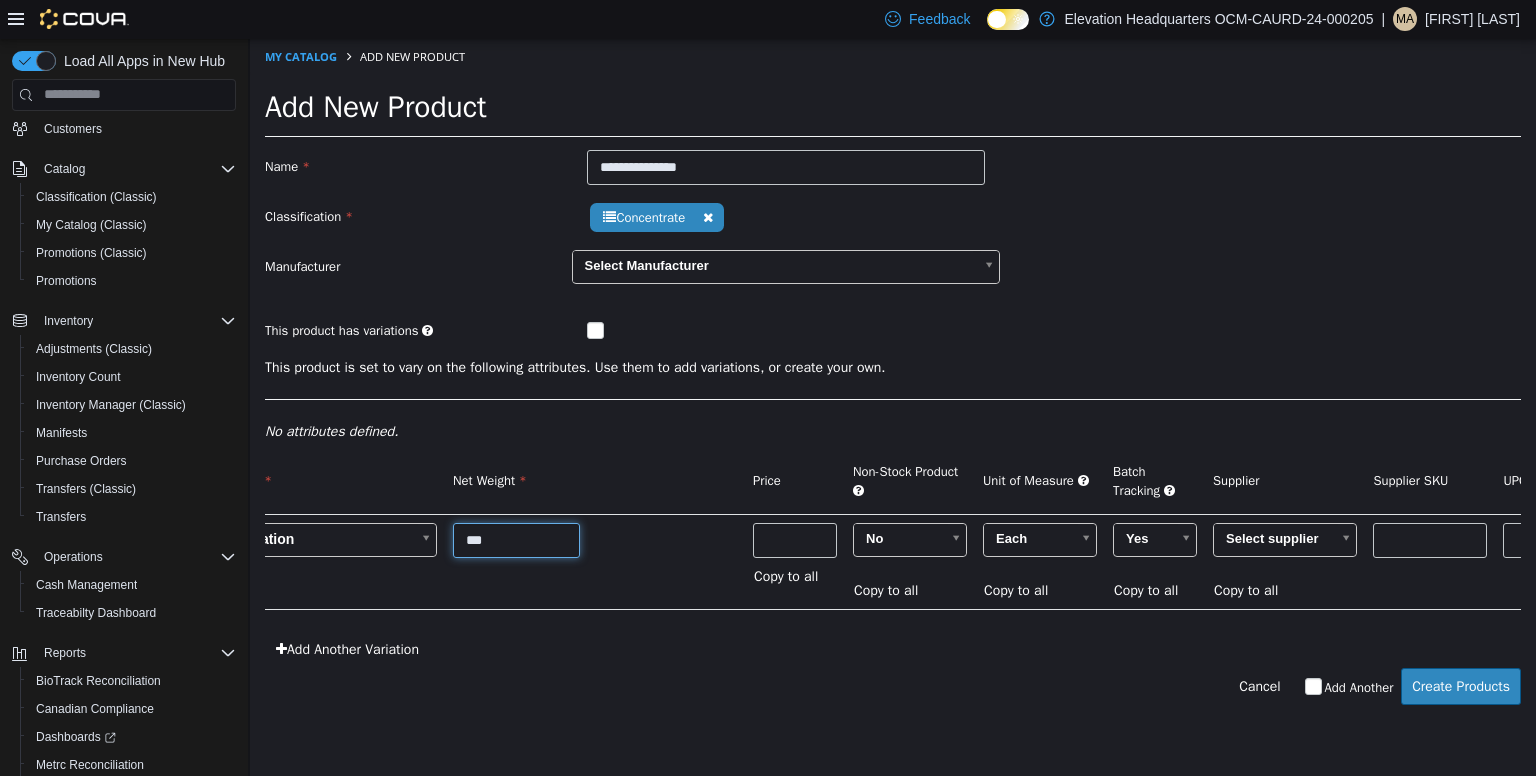 scroll, scrollTop: 0, scrollLeft: 742, axis: horizontal 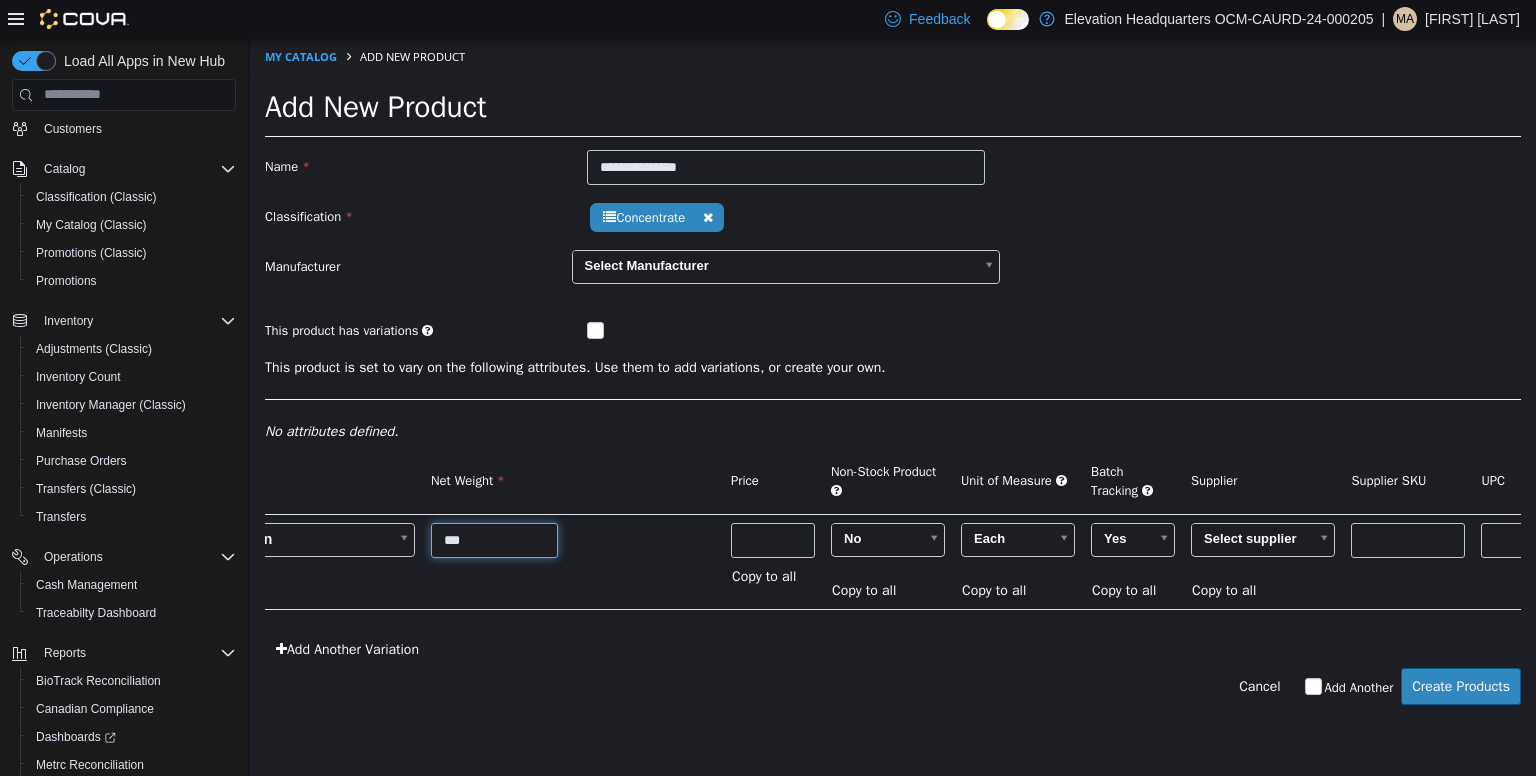 type on "***" 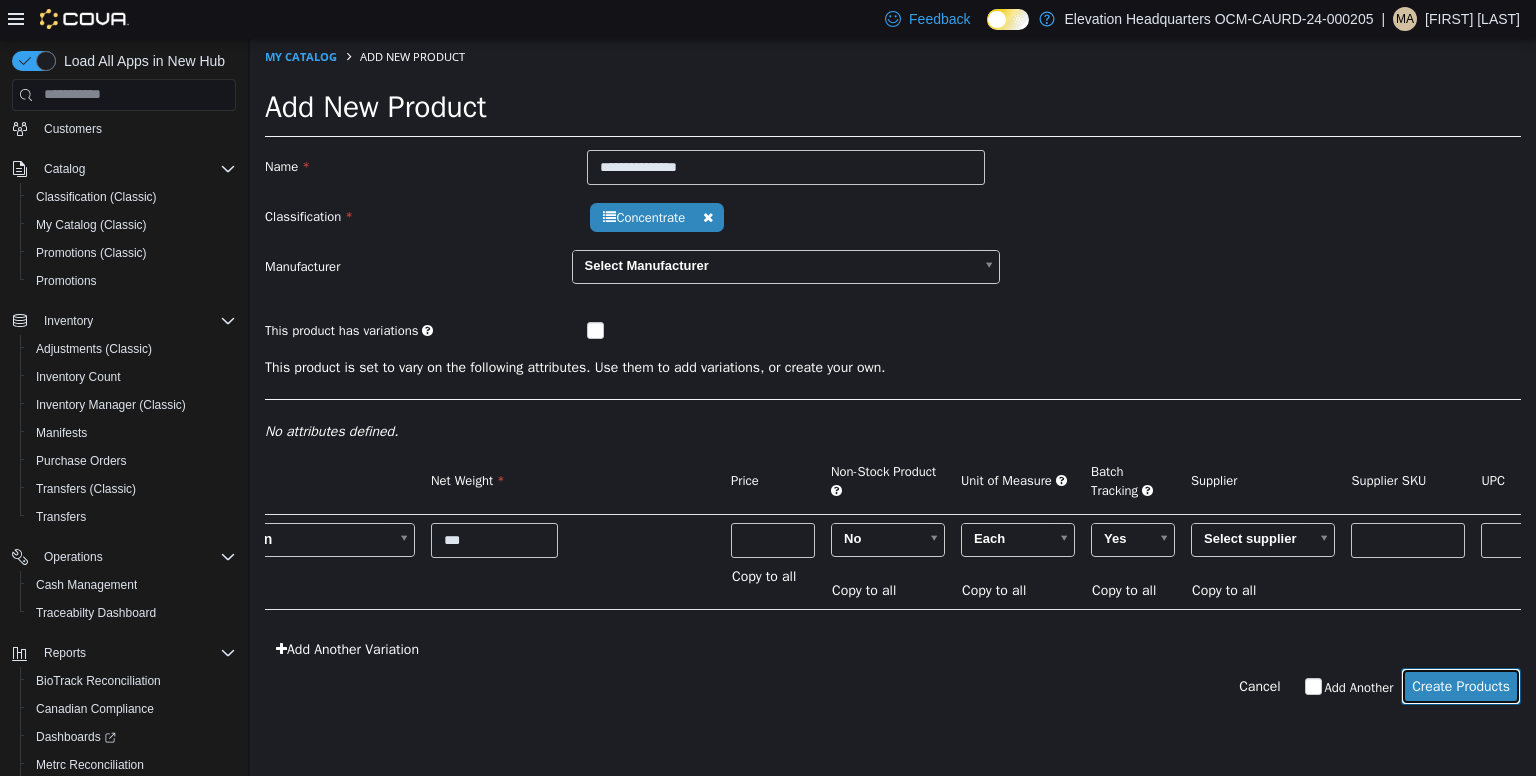 click on "Create Products" at bounding box center (1461, 685) 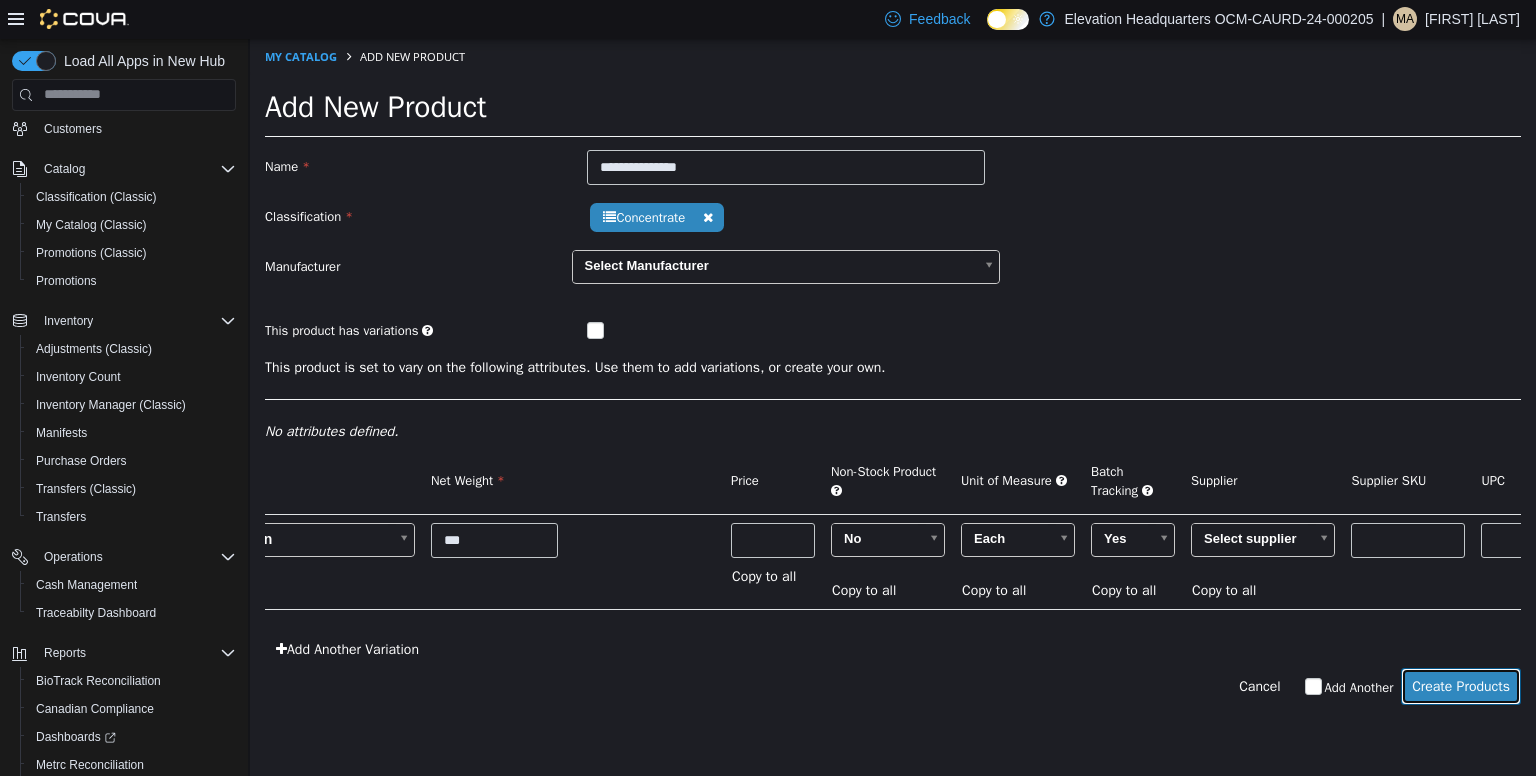 drag, startPoint x: 1433, startPoint y: 697, endPoint x: 1442, endPoint y: 704, distance: 11.401754 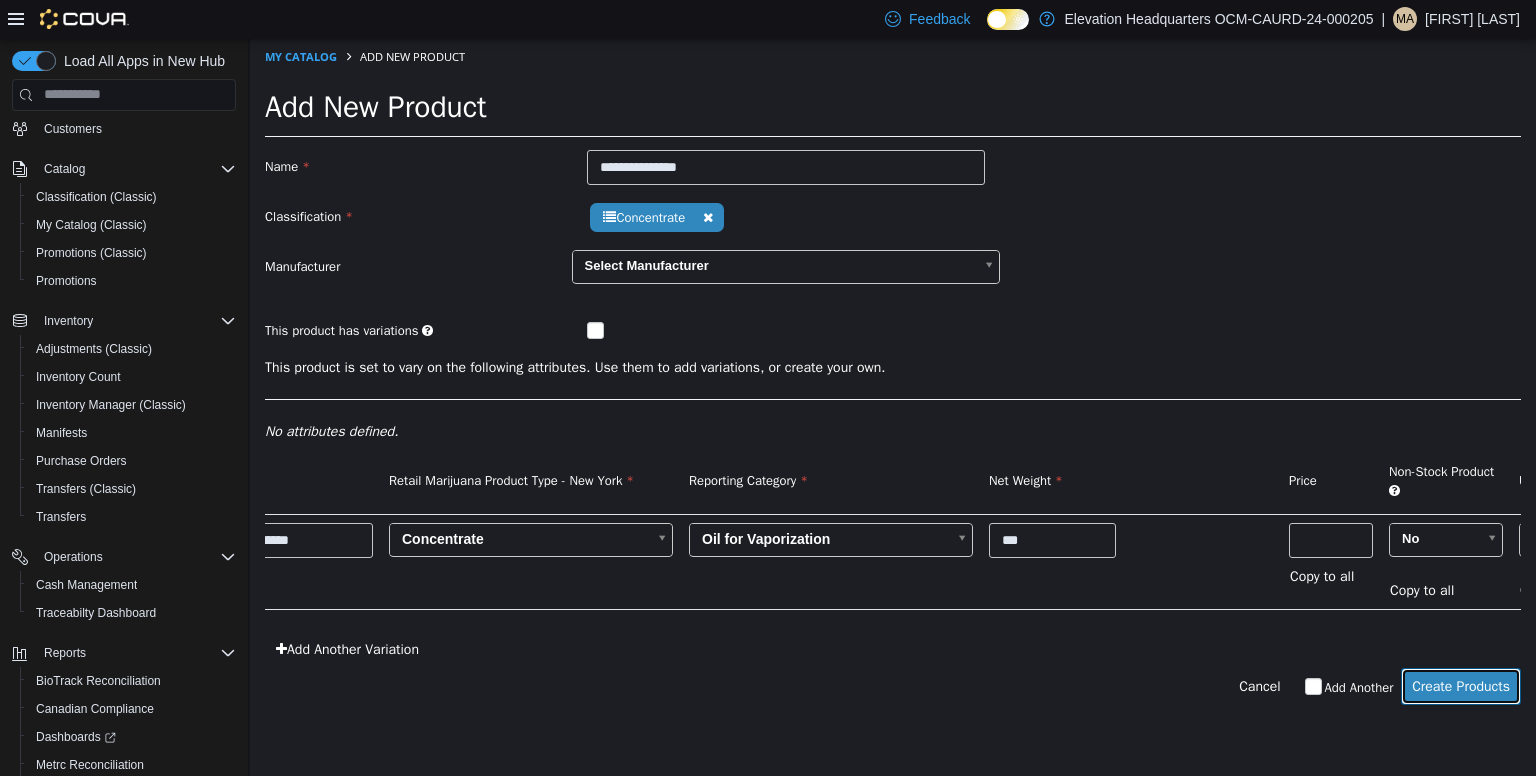 scroll, scrollTop: 0, scrollLeft: 0, axis: both 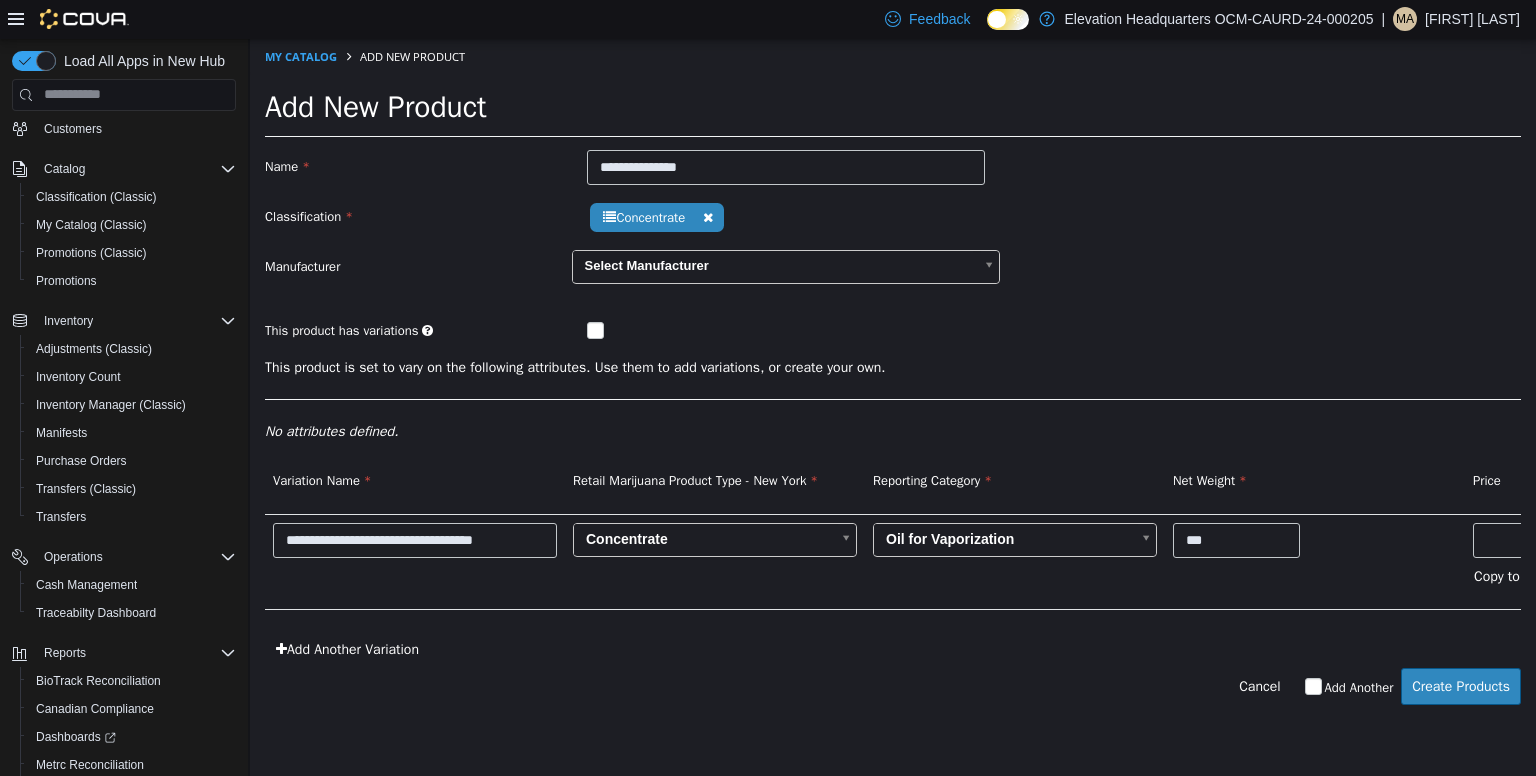 click on "**********" at bounding box center (893, 381) 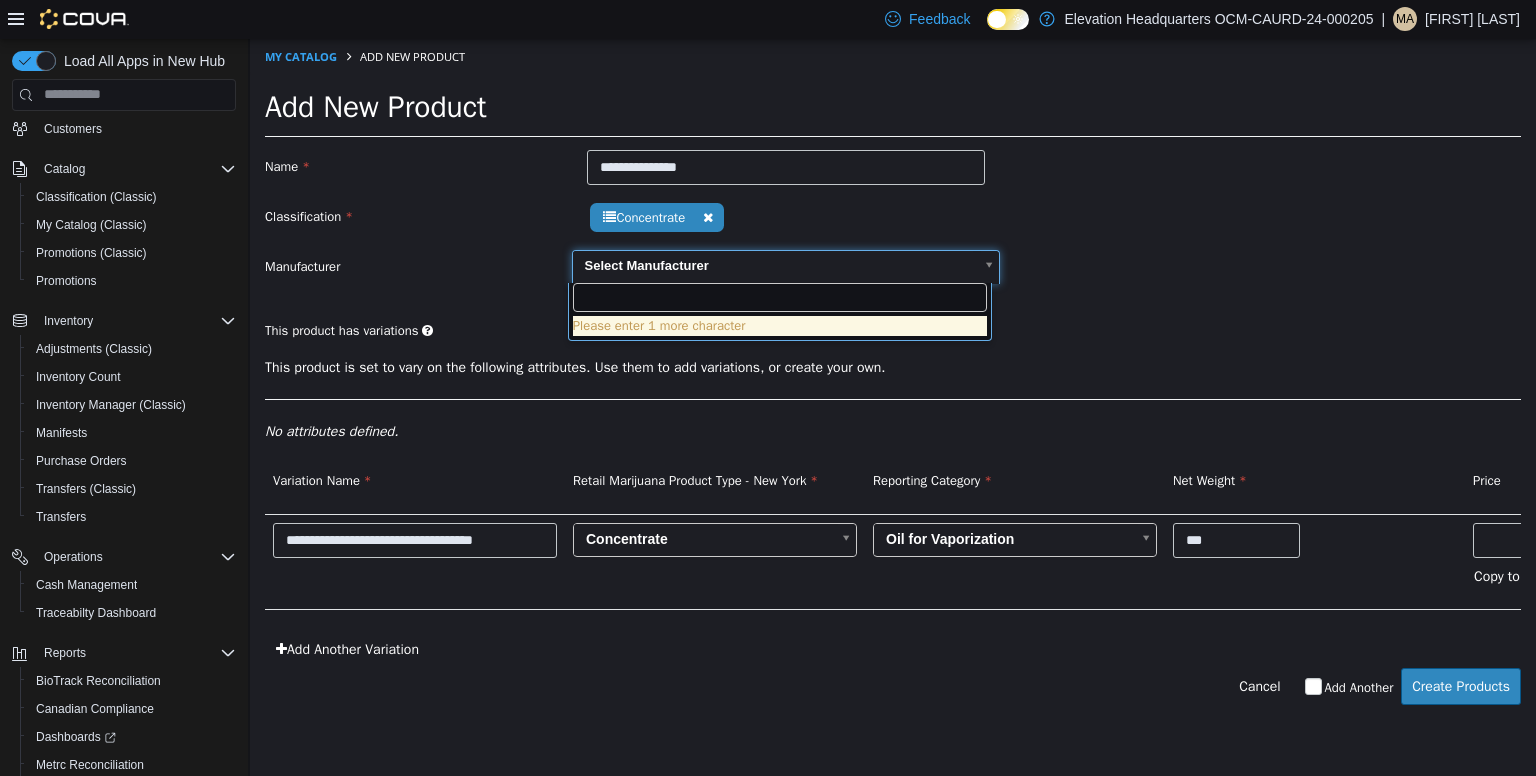 click on "**********" at bounding box center [893, 381] 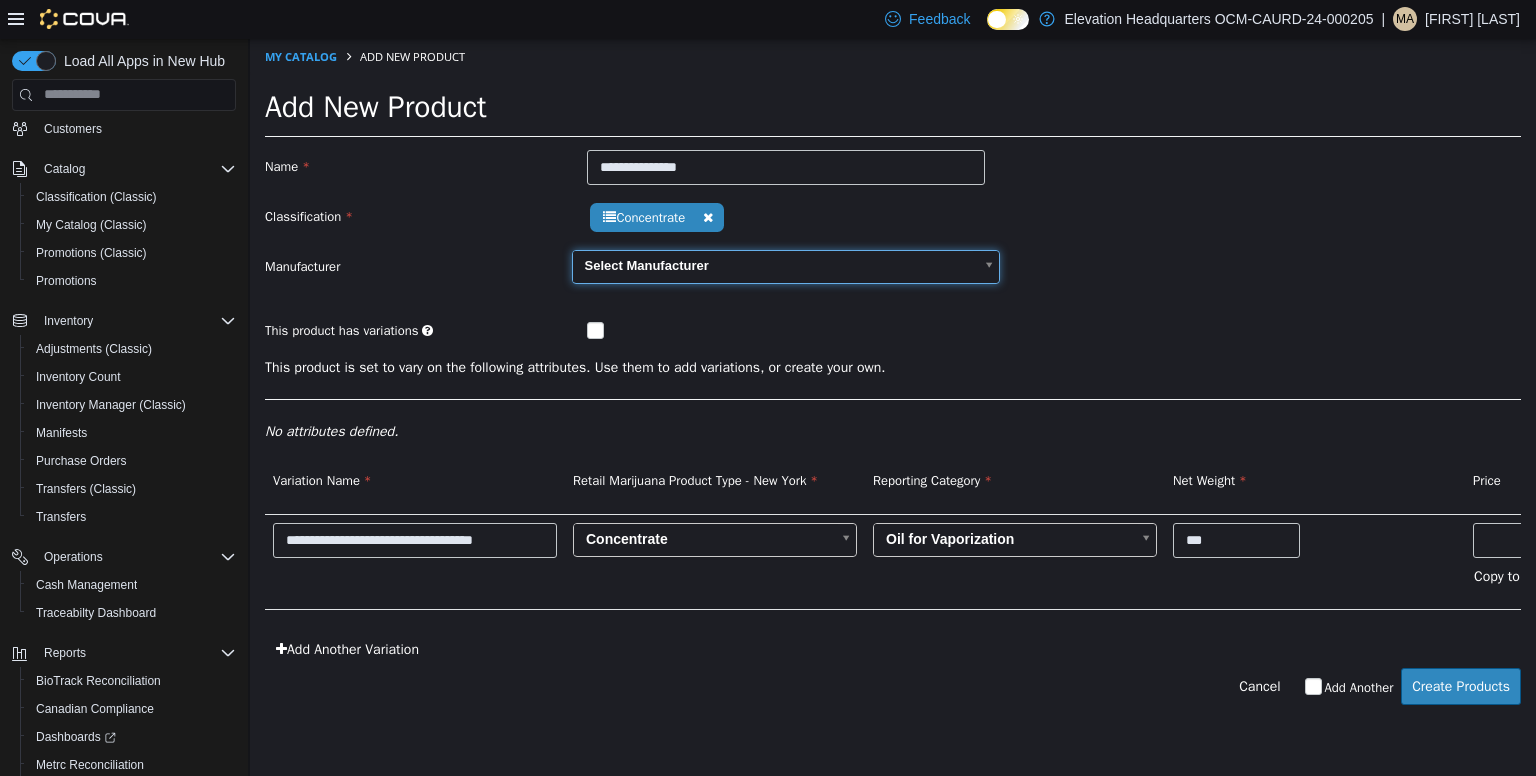 click on "**********" at bounding box center [893, 381] 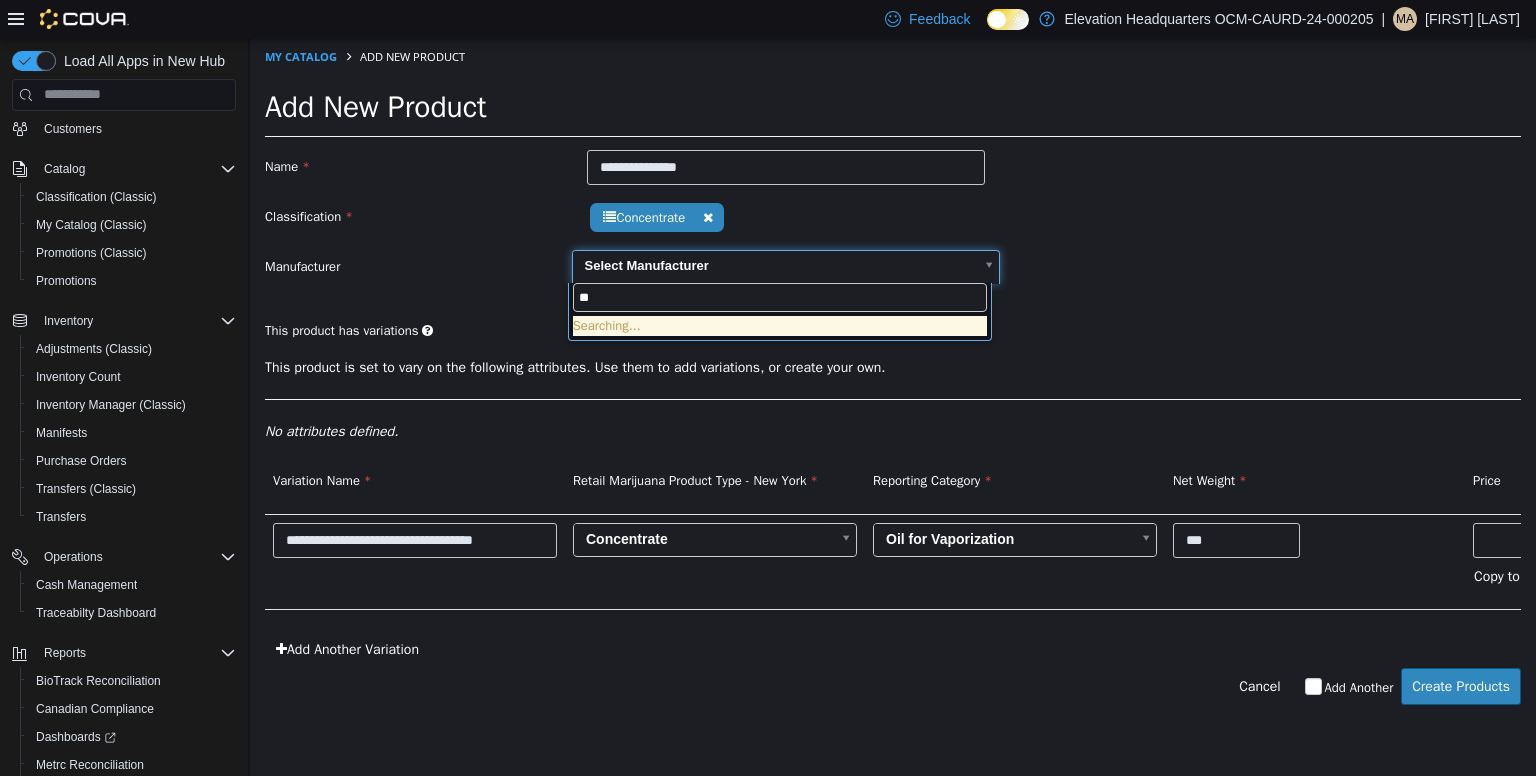 type on "*" 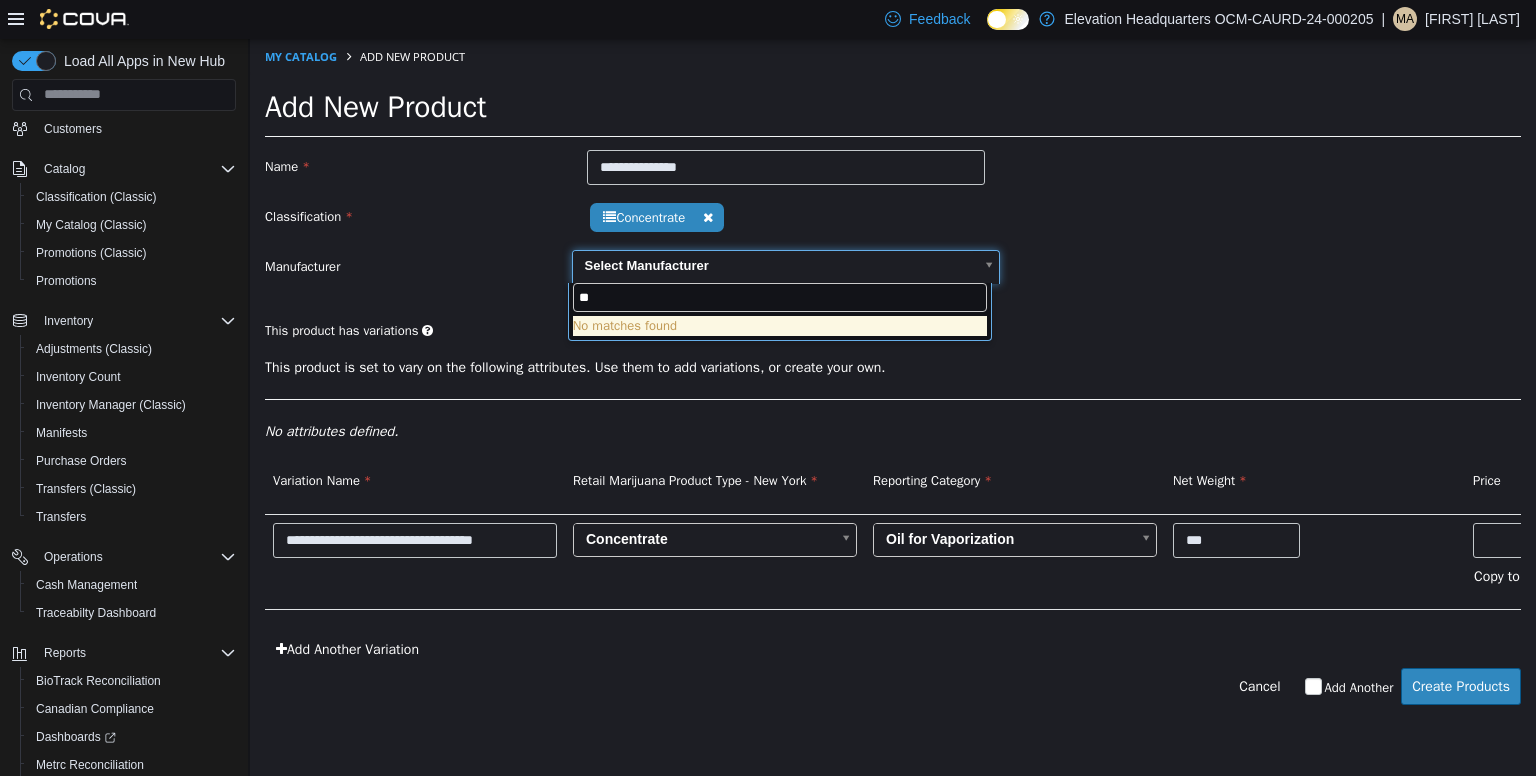 type on "*" 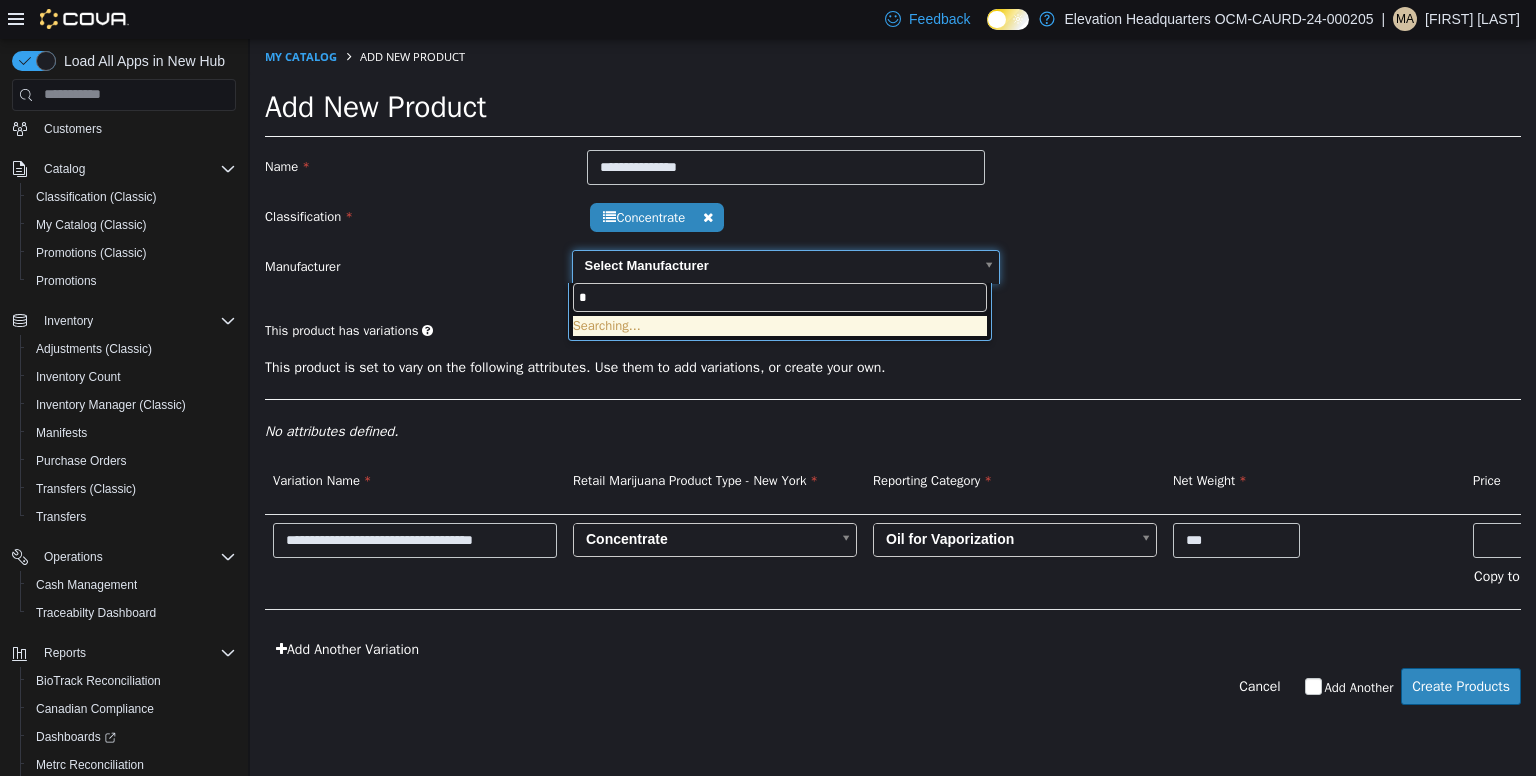 type 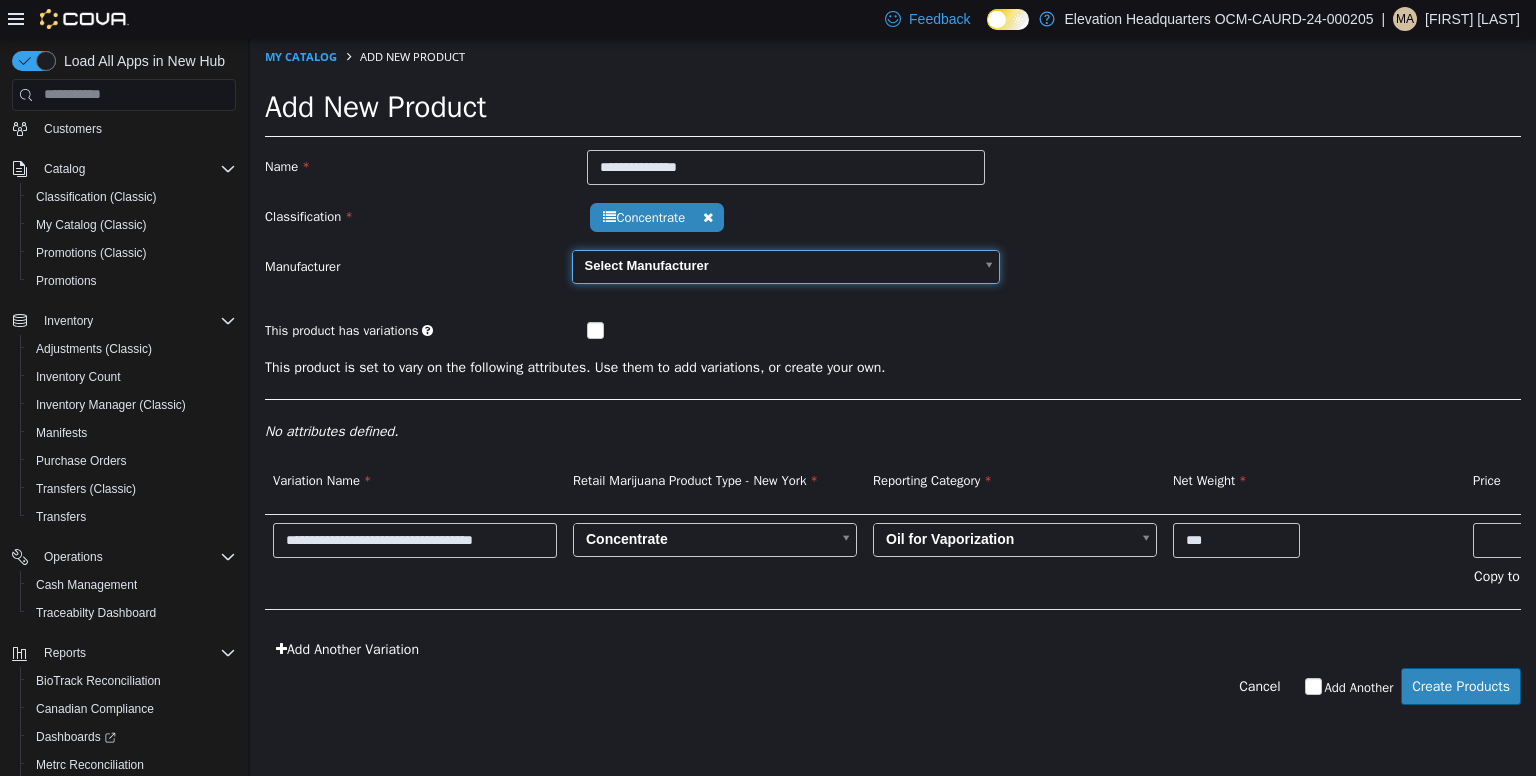 click on "**********" at bounding box center (893, 381) 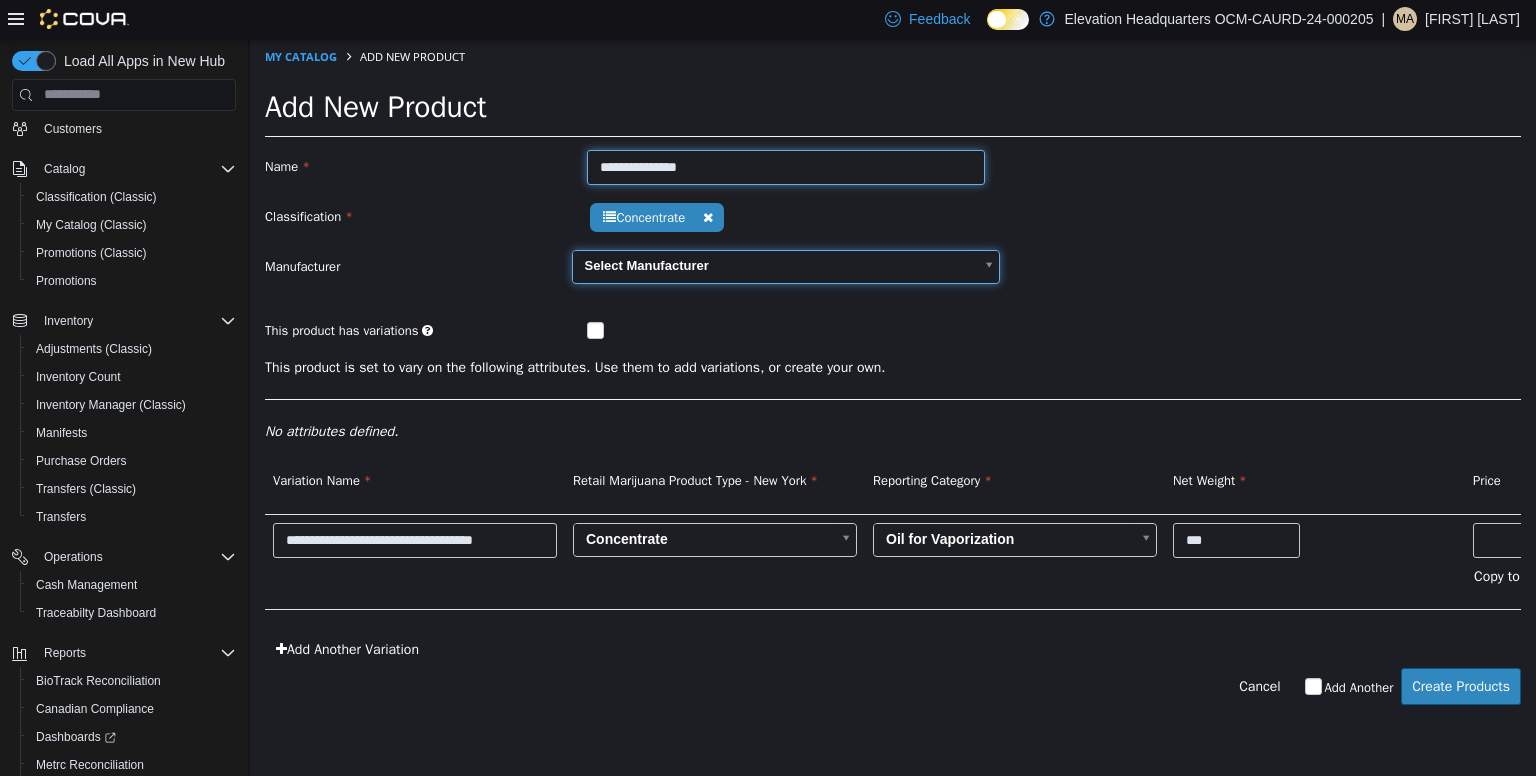 click on "**********" at bounding box center [786, 166] 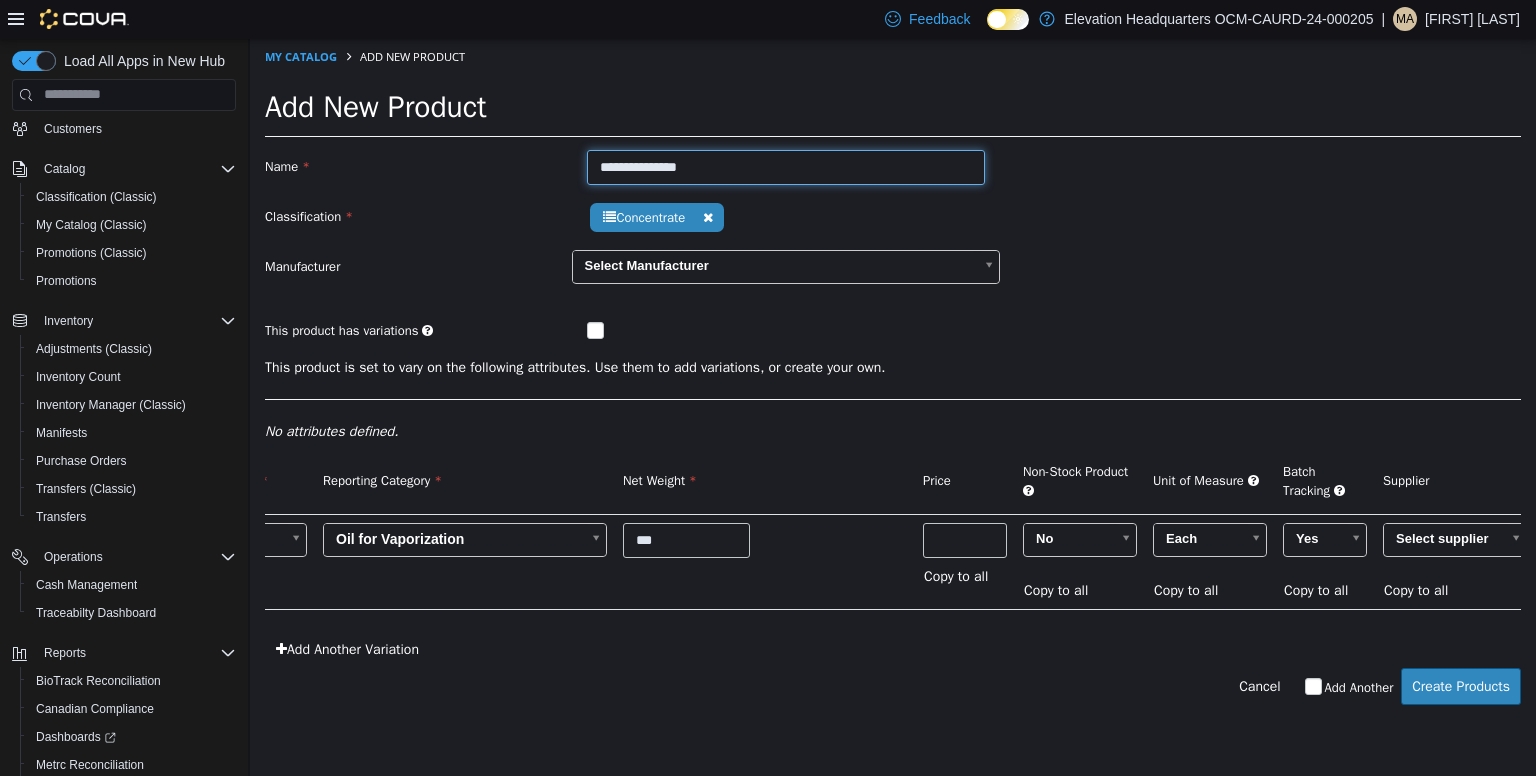 scroll, scrollTop: 0, scrollLeft: 552, axis: horizontal 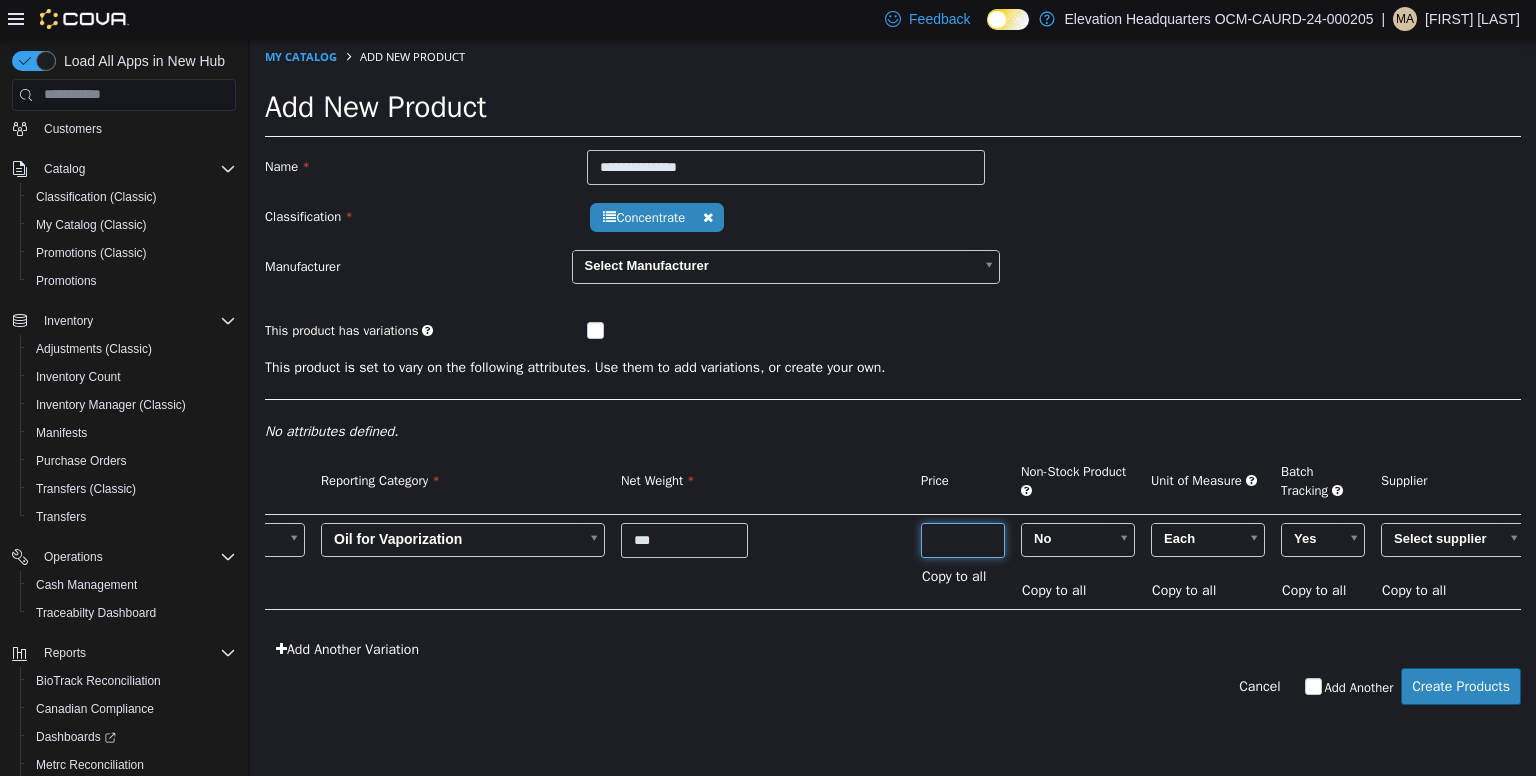 click on "**" at bounding box center (963, 539) 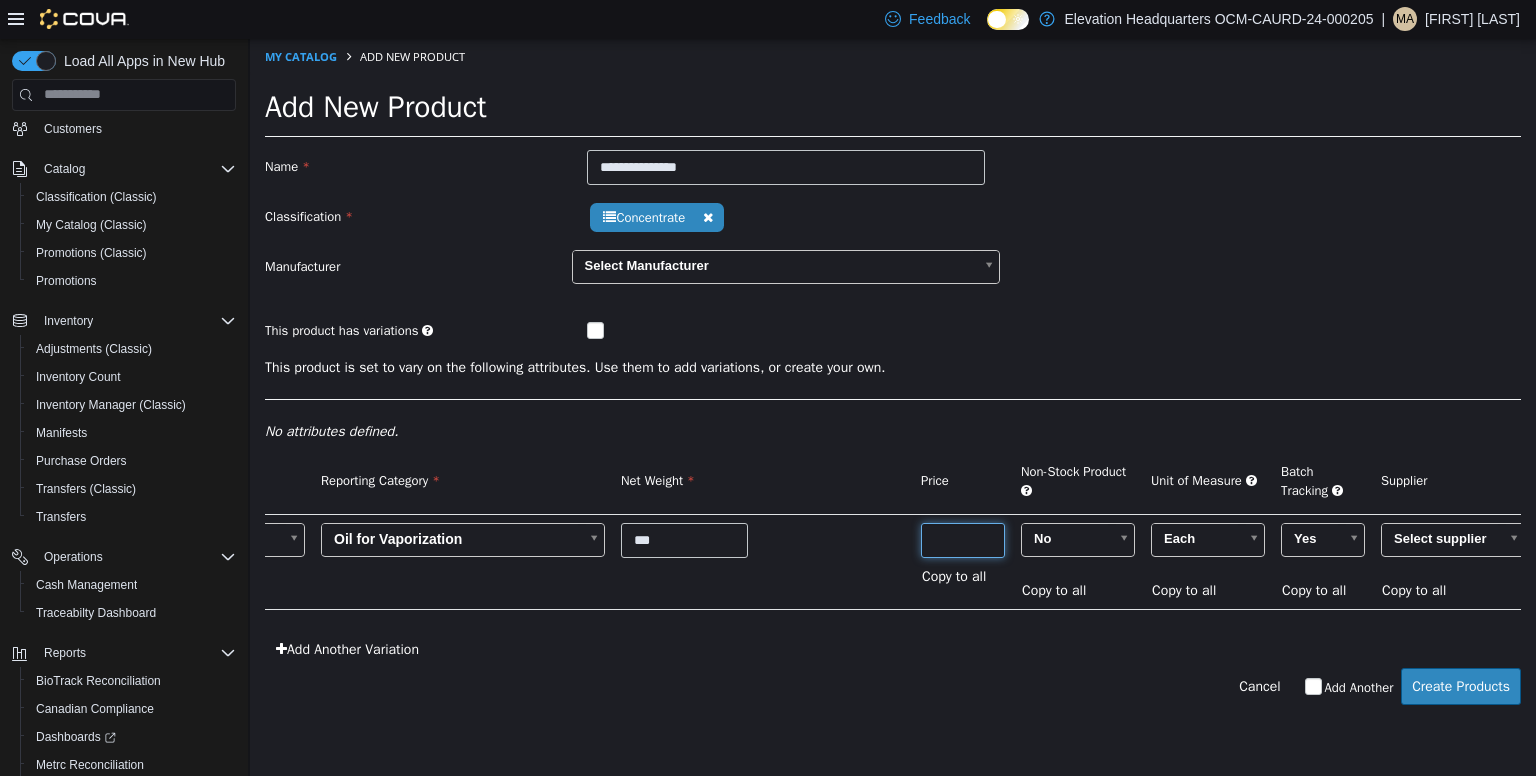 click on "**" at bounding box center (963, 539) 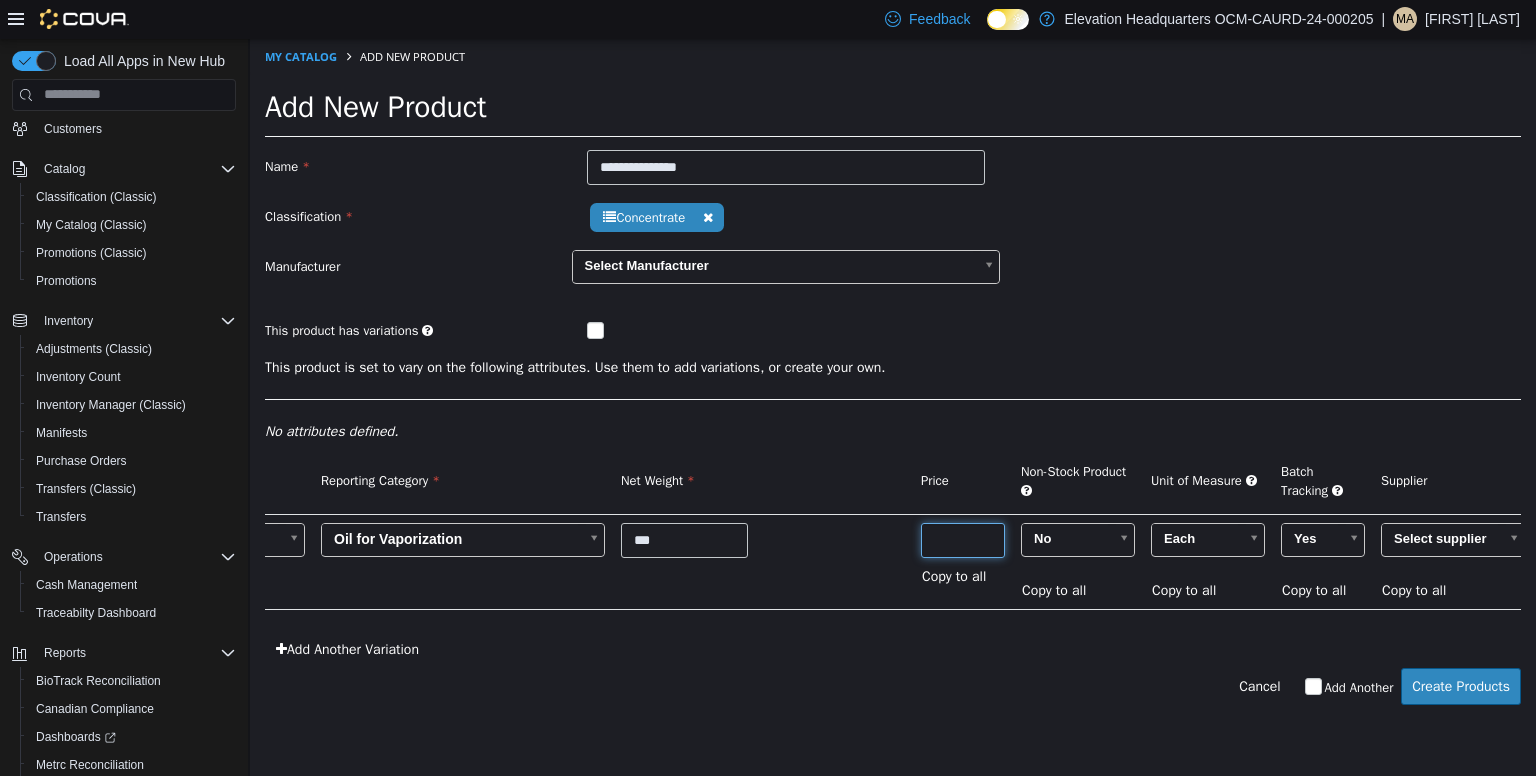 type on "*****" 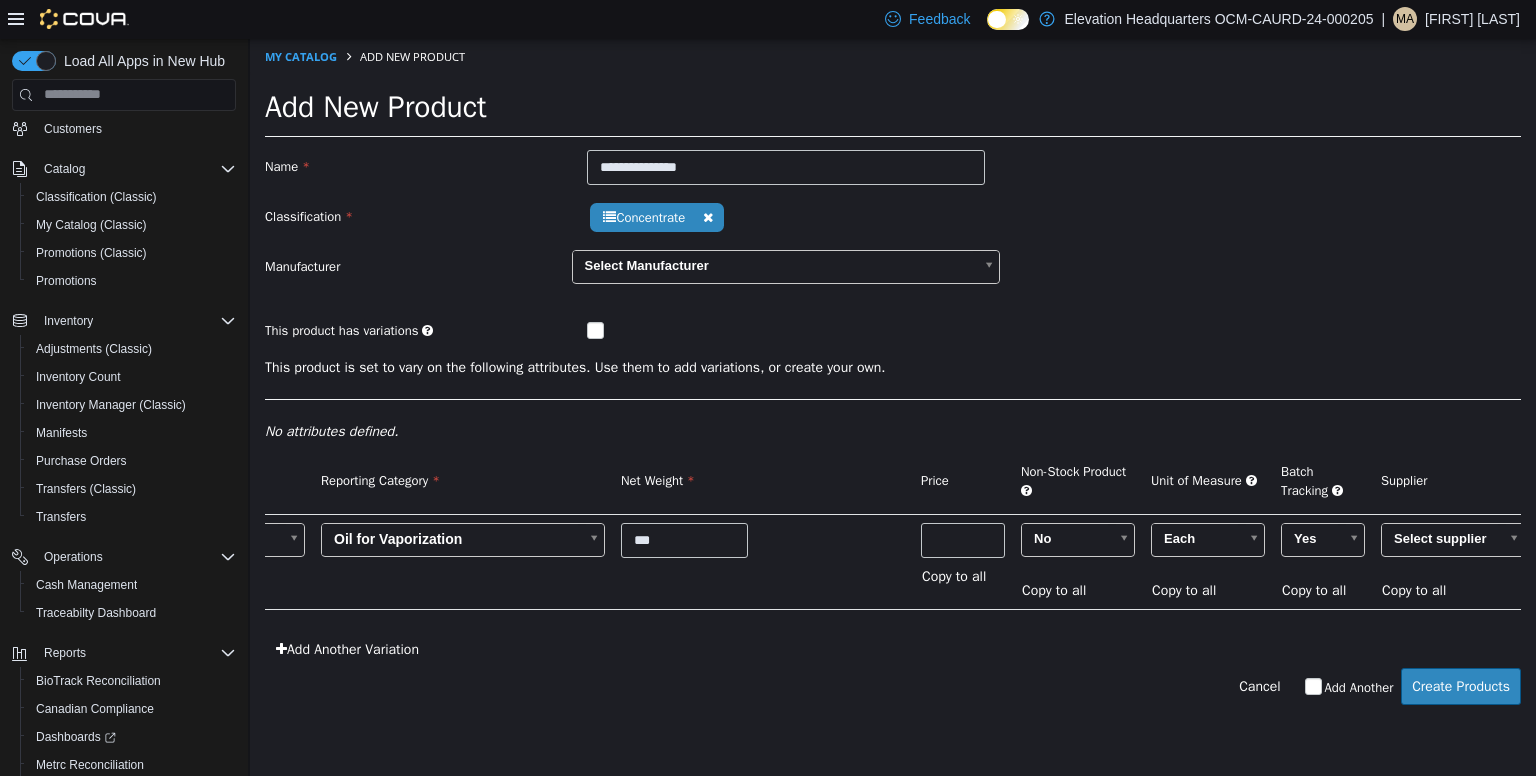 click on "**********" at bounding box center [893, 560] 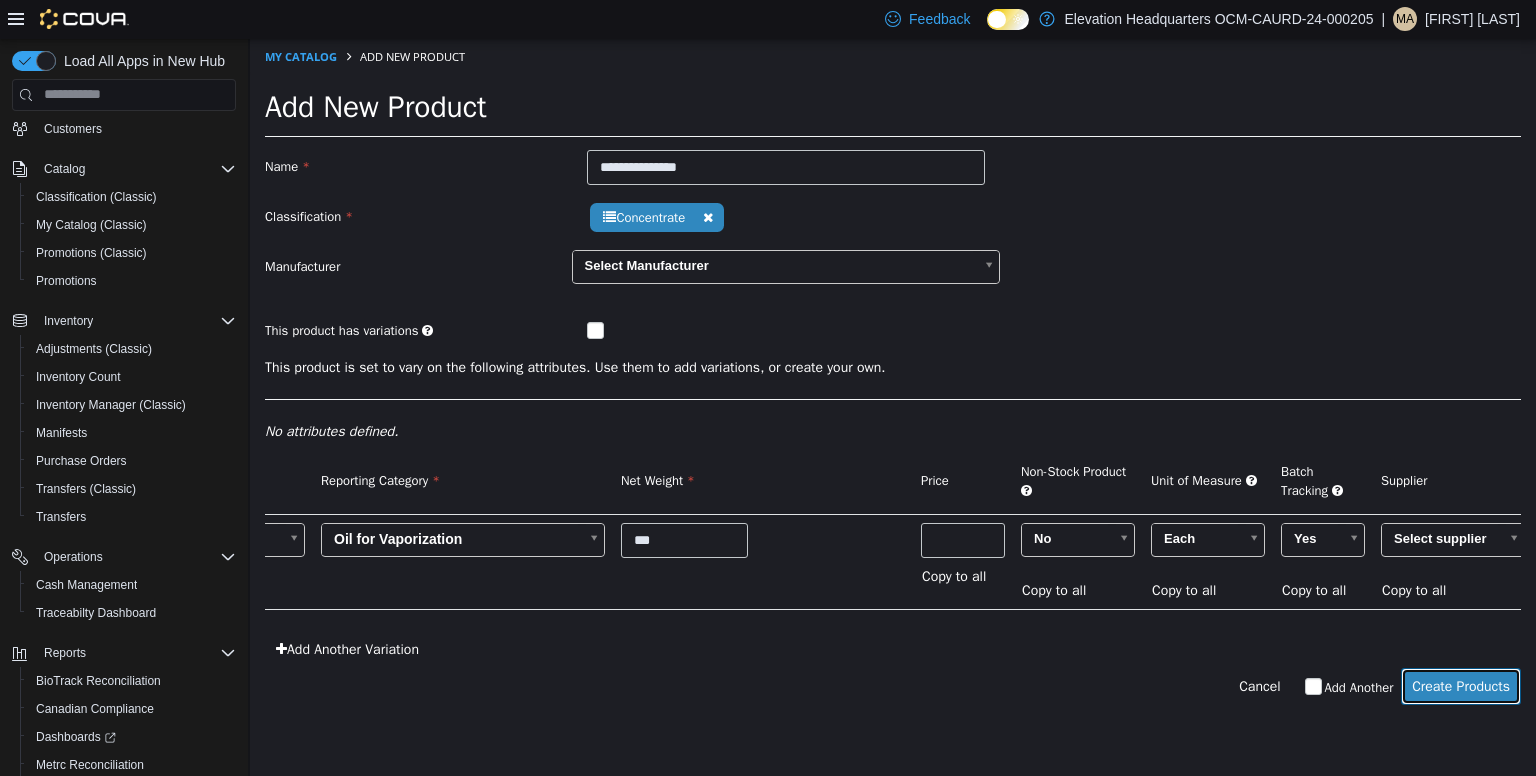 click on "Create Products" at bounding box center (1461, 685) 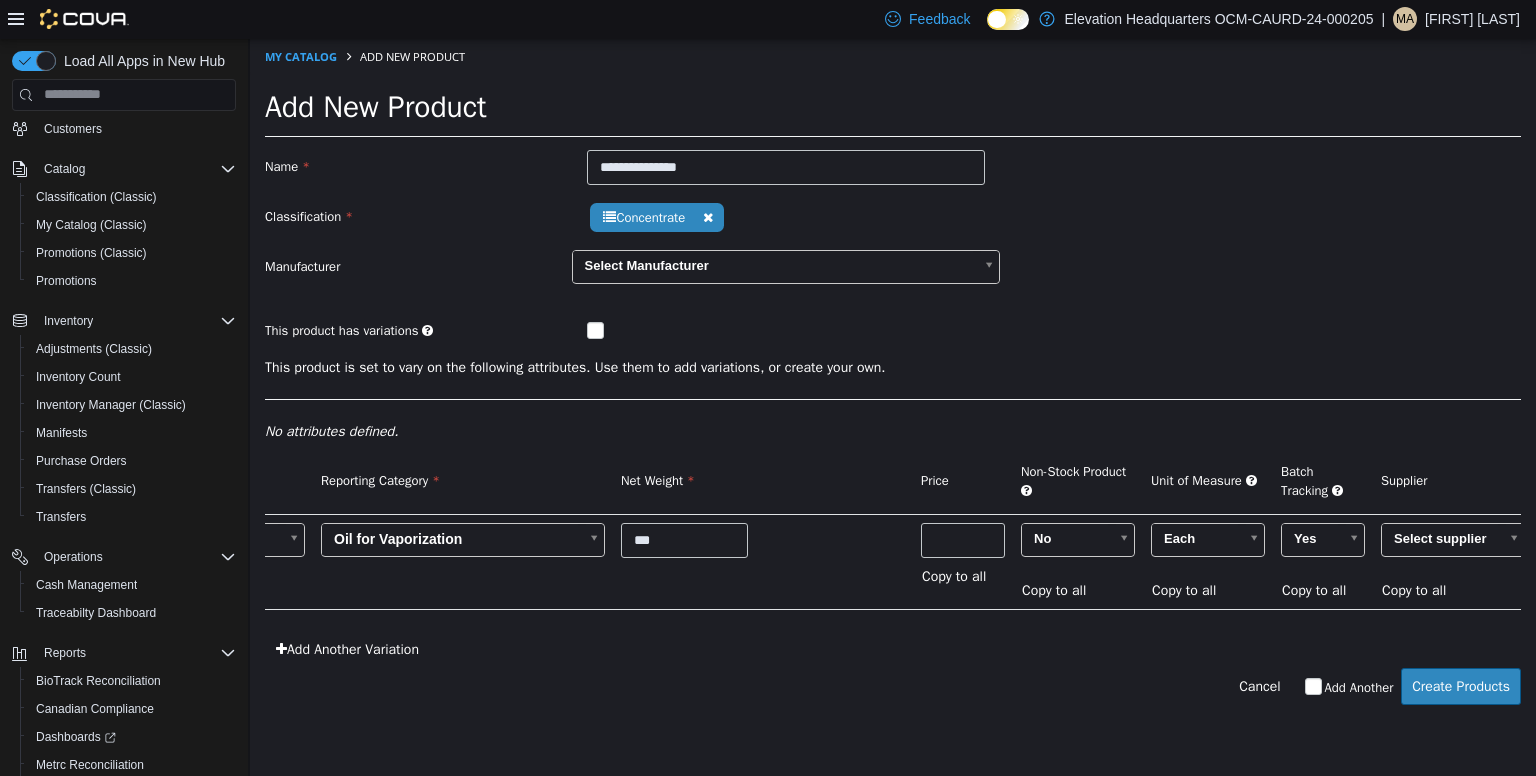 click on "**********" at bounding box center [893, 381] 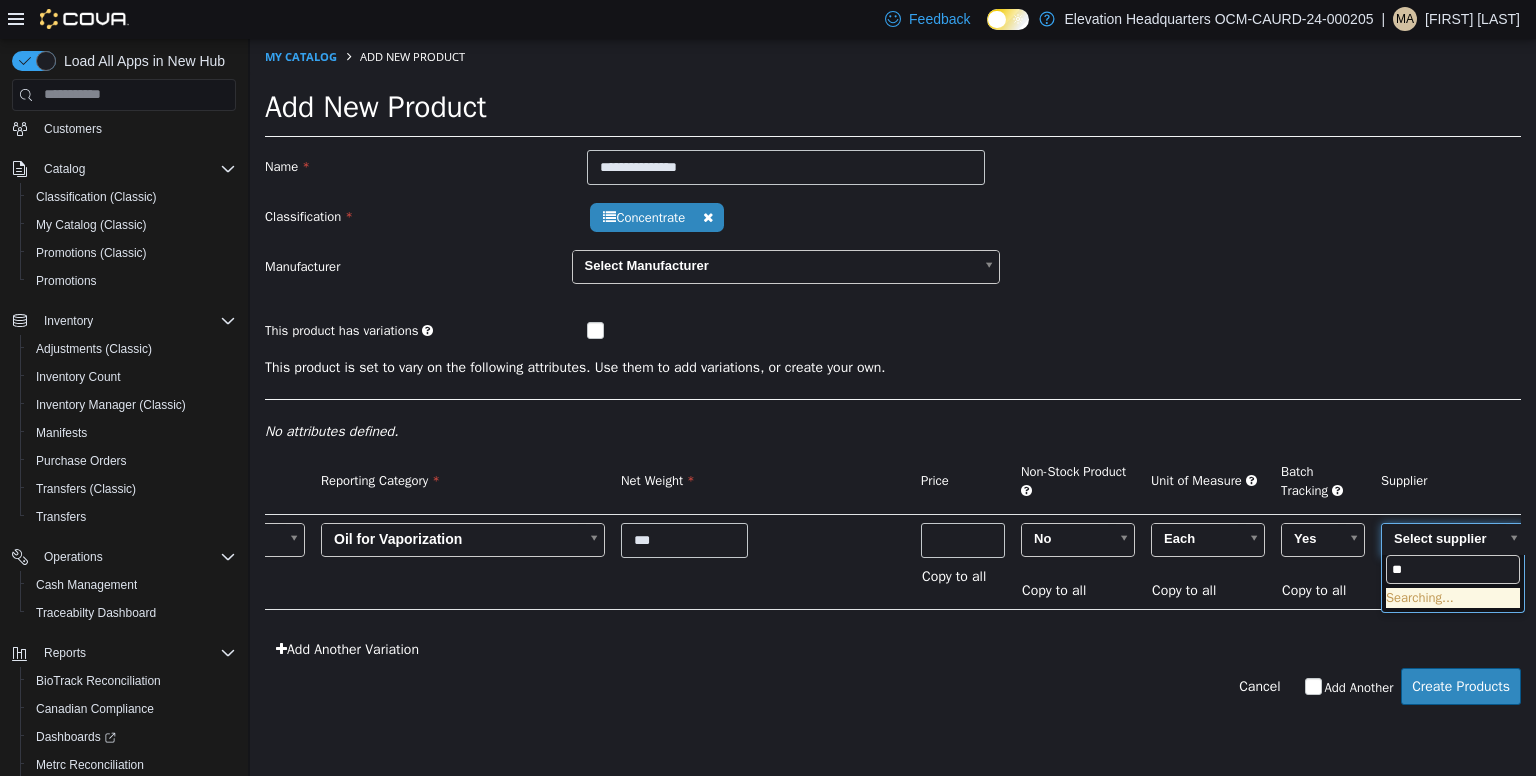 type on "*" 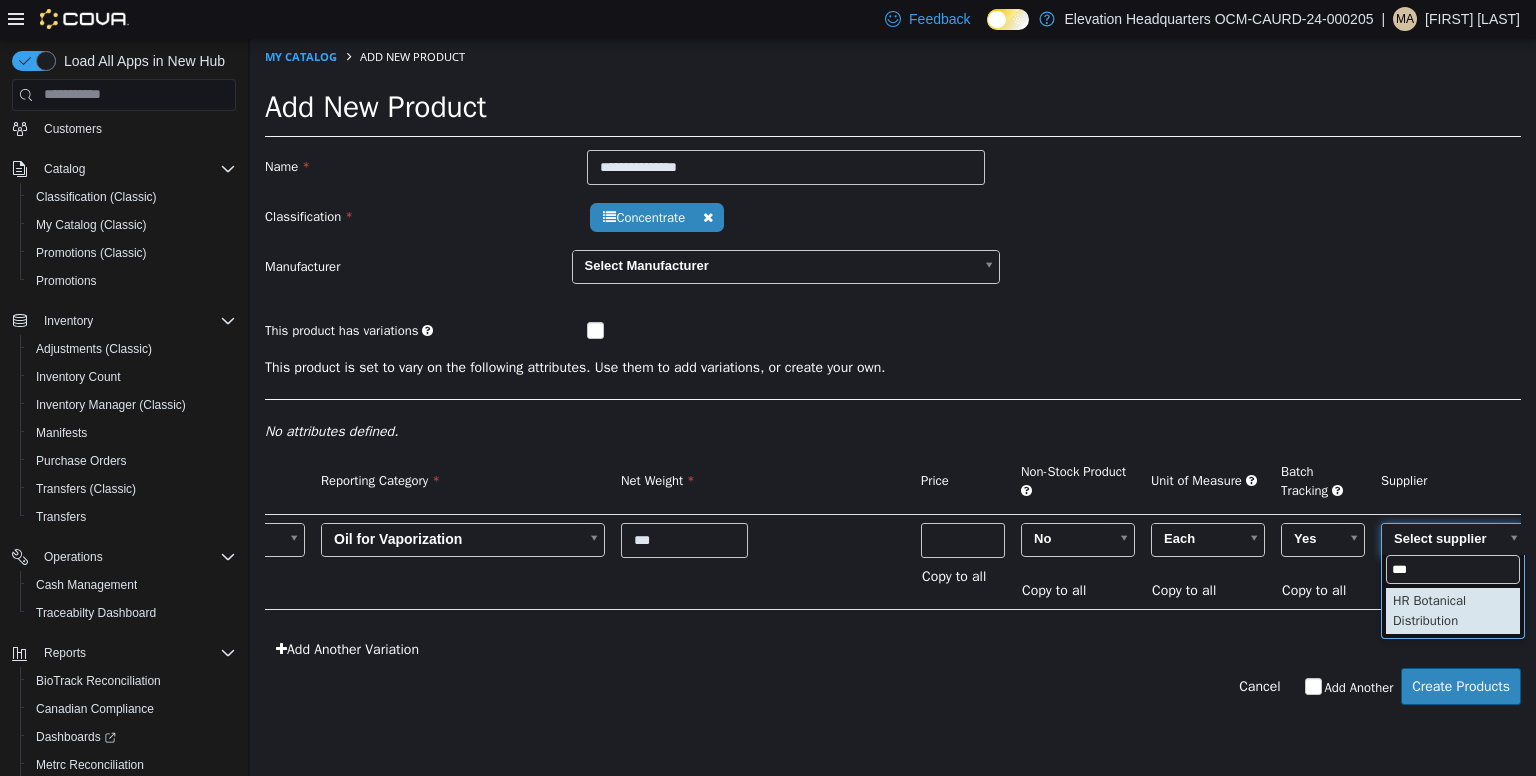 type on "***" 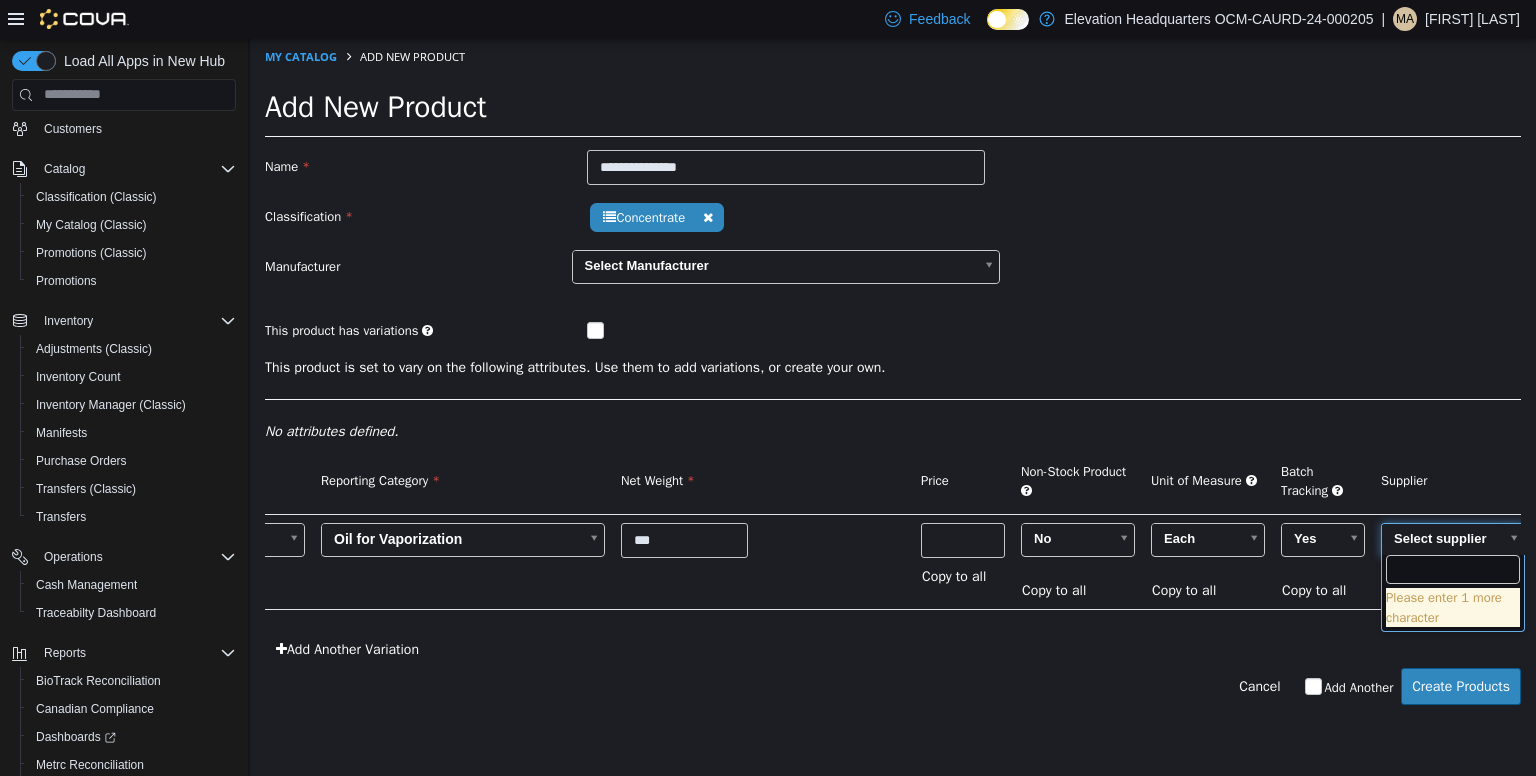 click on "**********" at bounding box center [893, 381] 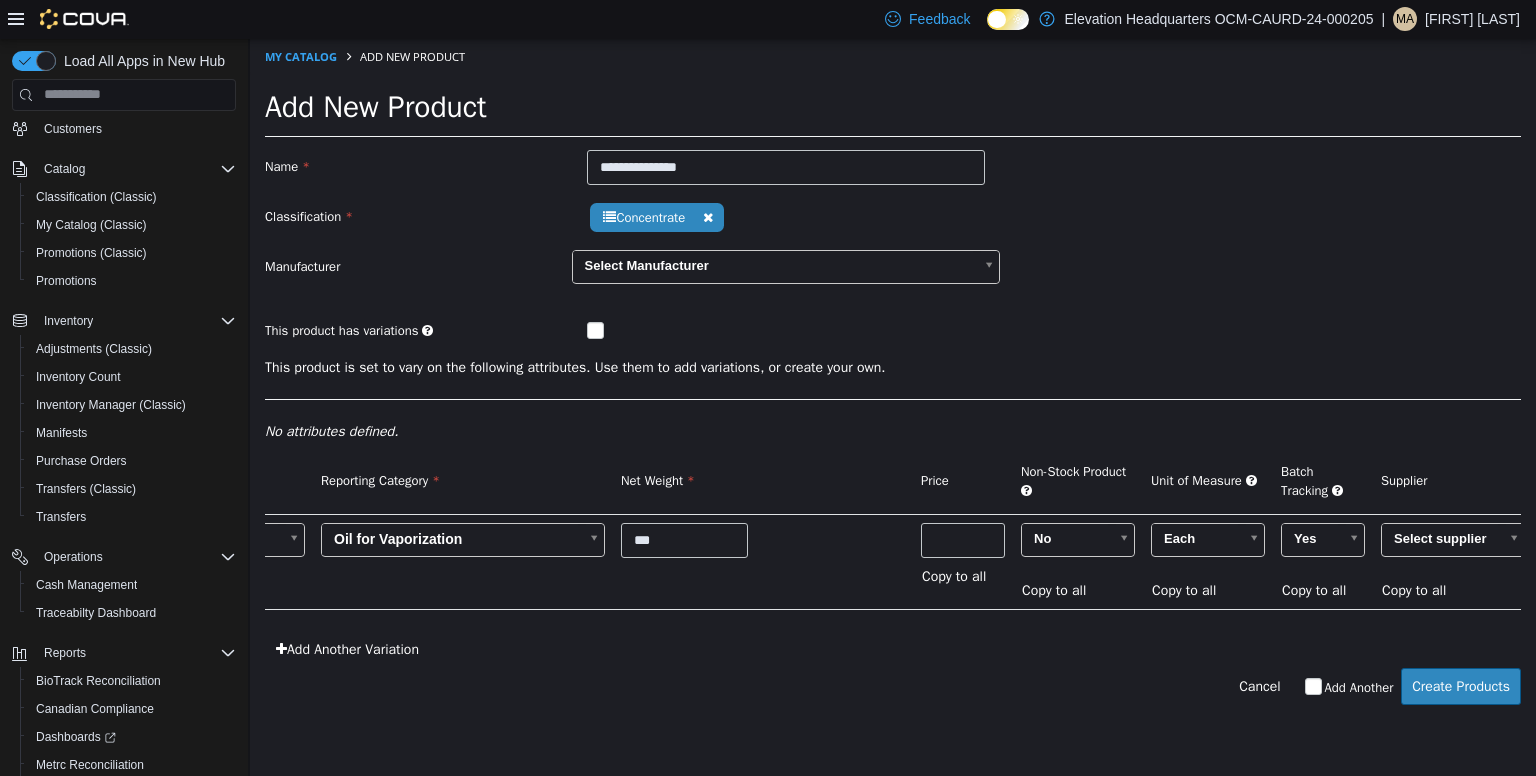 click on "No attributes defined." at bounding box center [893, 430] 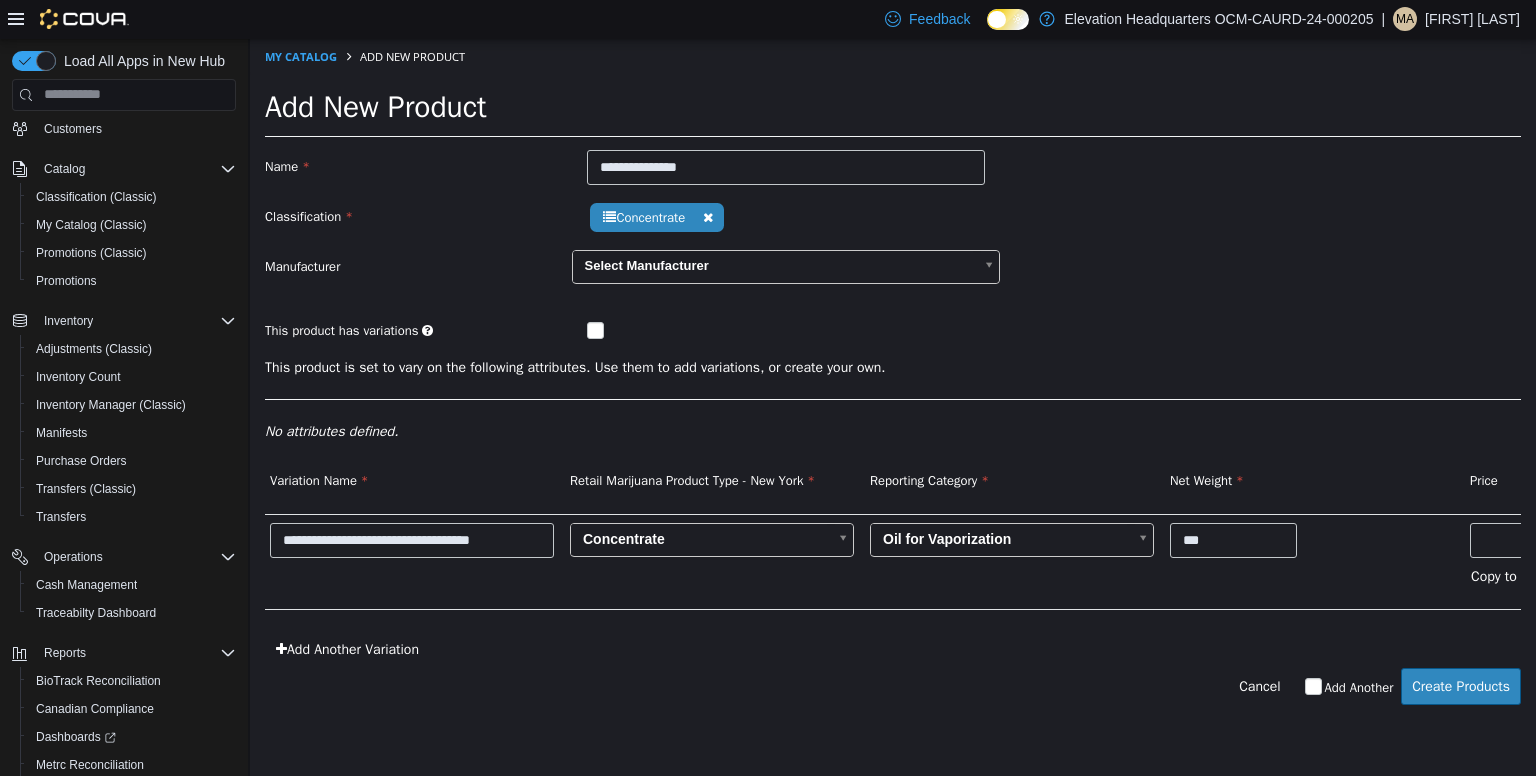 scroll, scrollTop: 0, scrollLeft: 0, axis: both 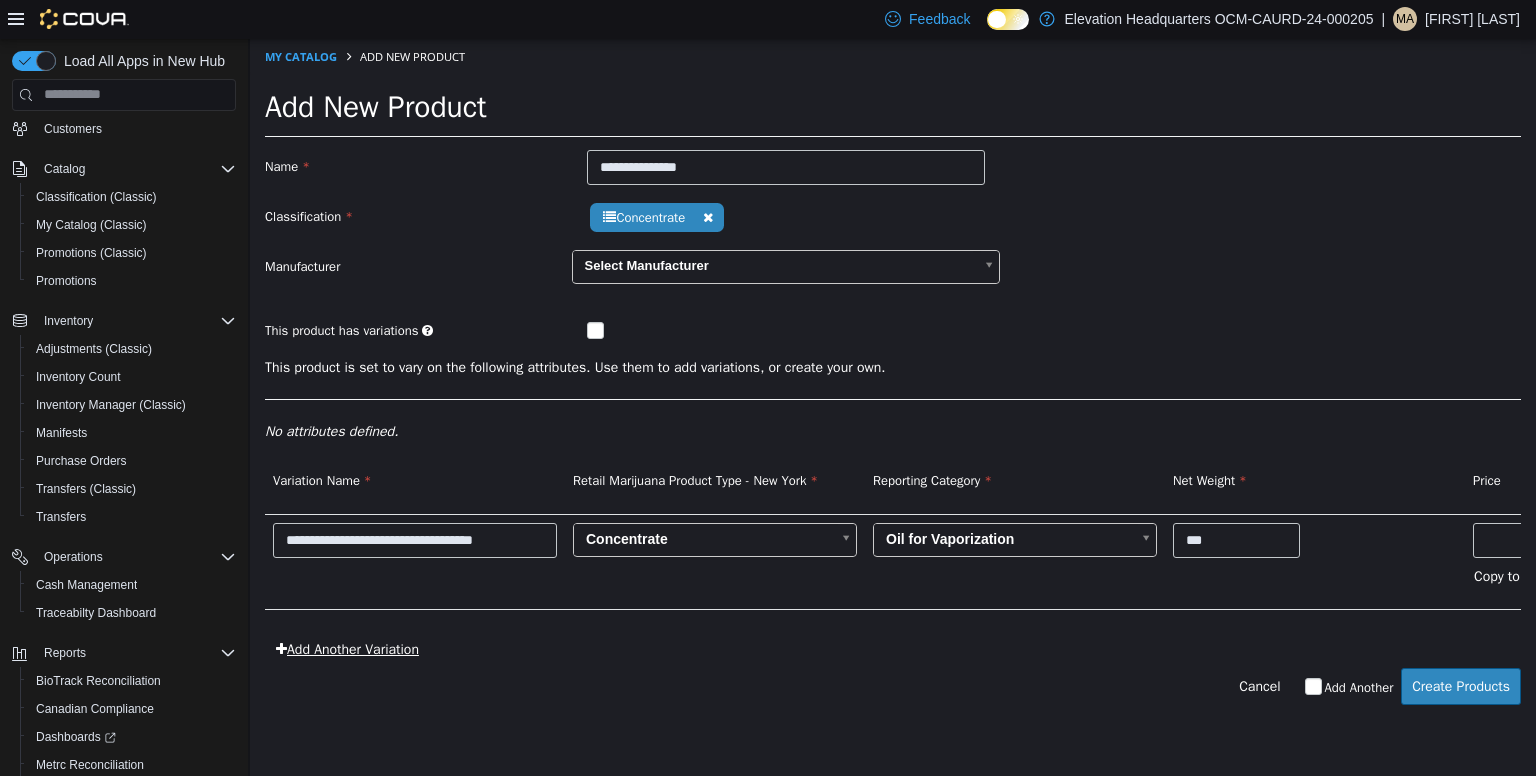 click on "Add Another Variation" at bounding box center (347, 648) 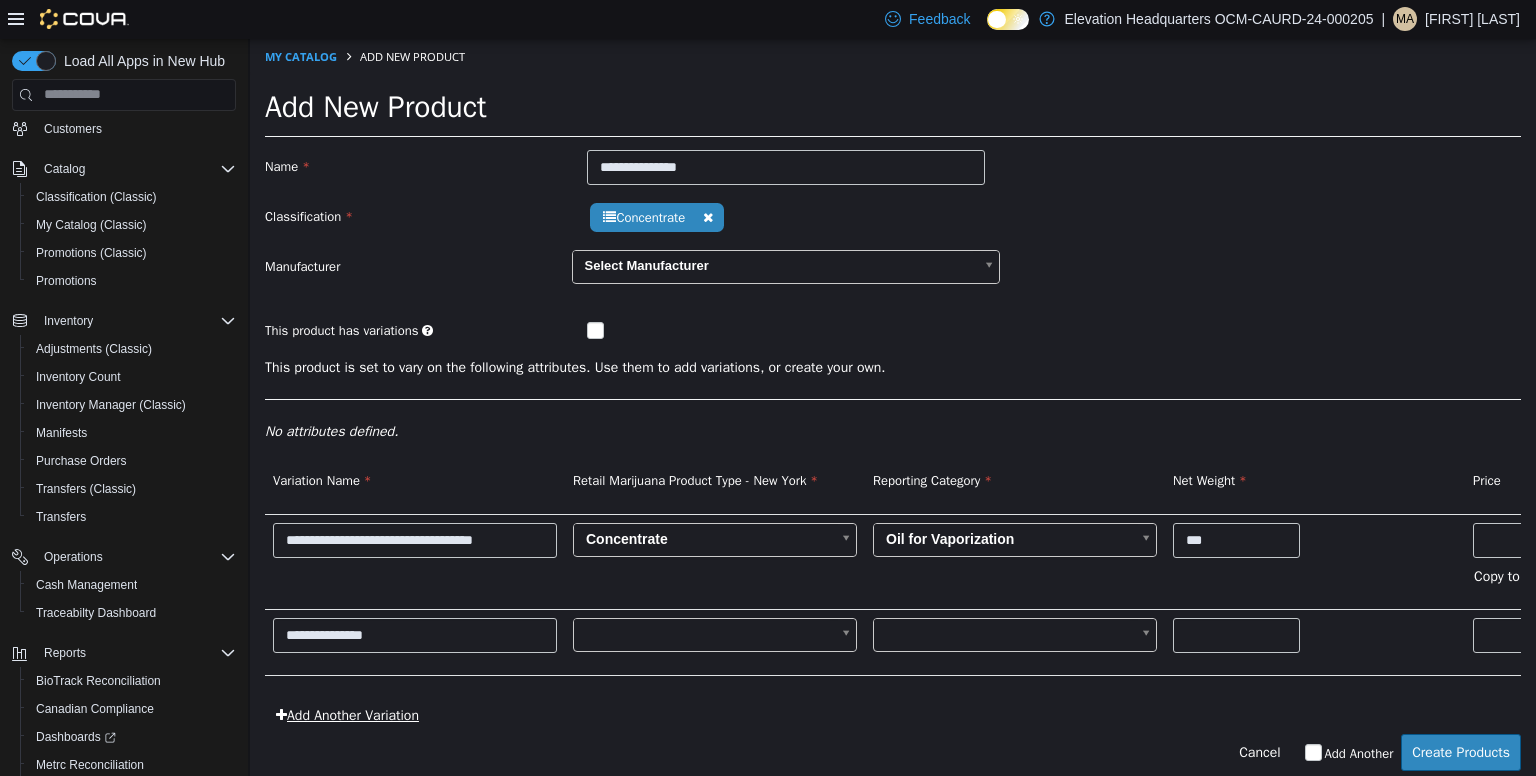 click on "Add Another Variation" at bounding box center [347, 714] 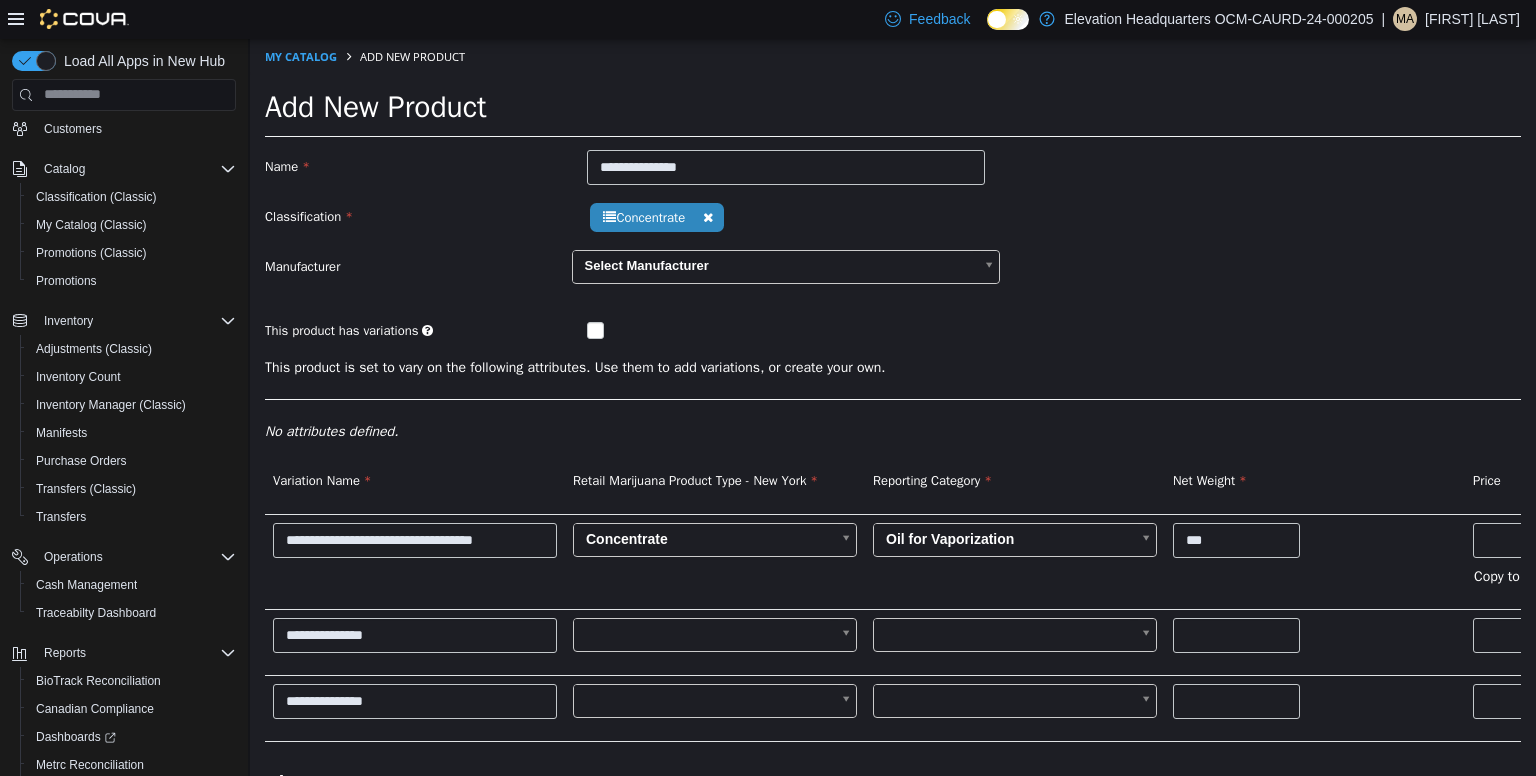 scroll, scrollTop: 93, scrollLeft: 0, axis: vertical 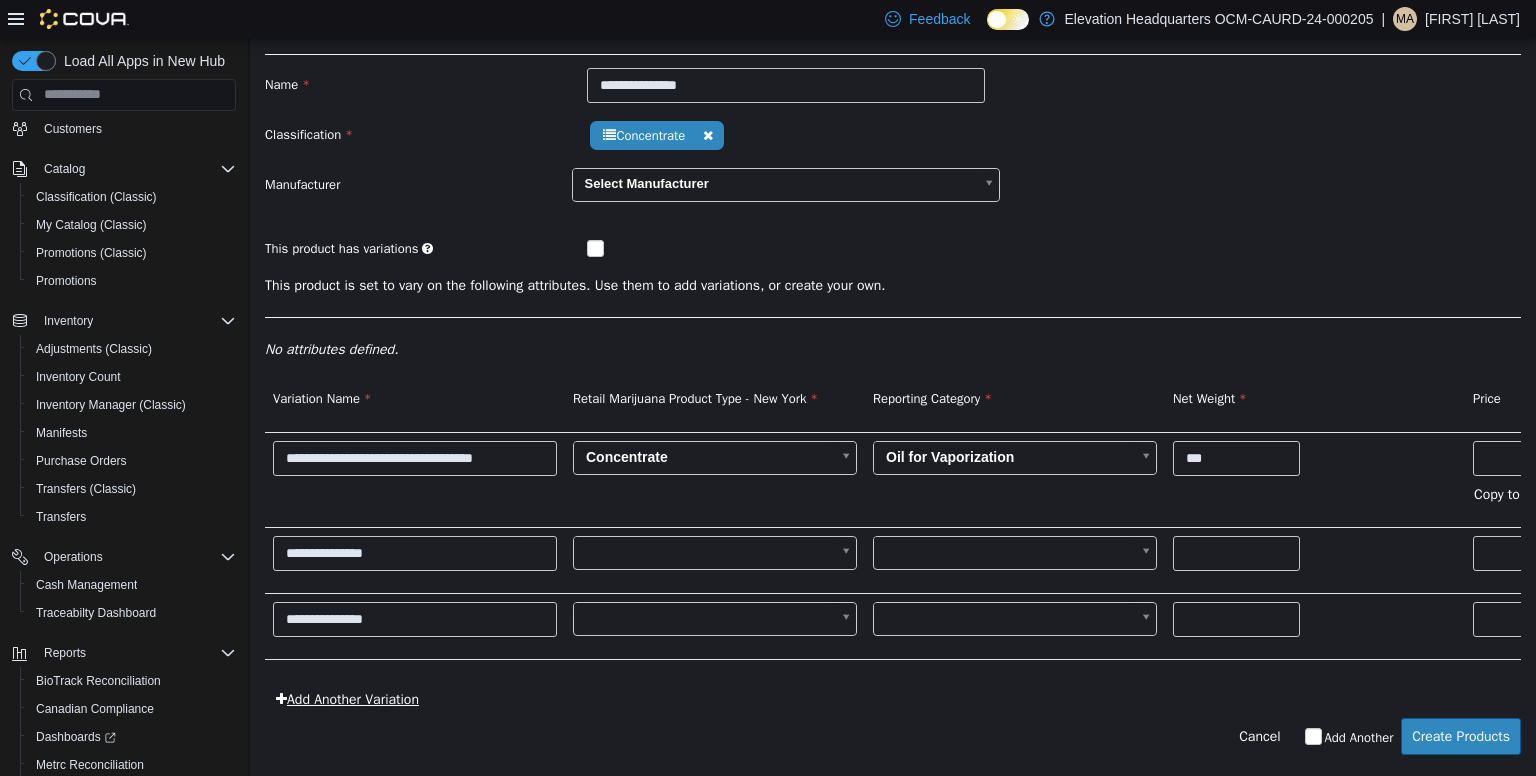 click on "Add Another Variation" at bounding box center (347, 698) 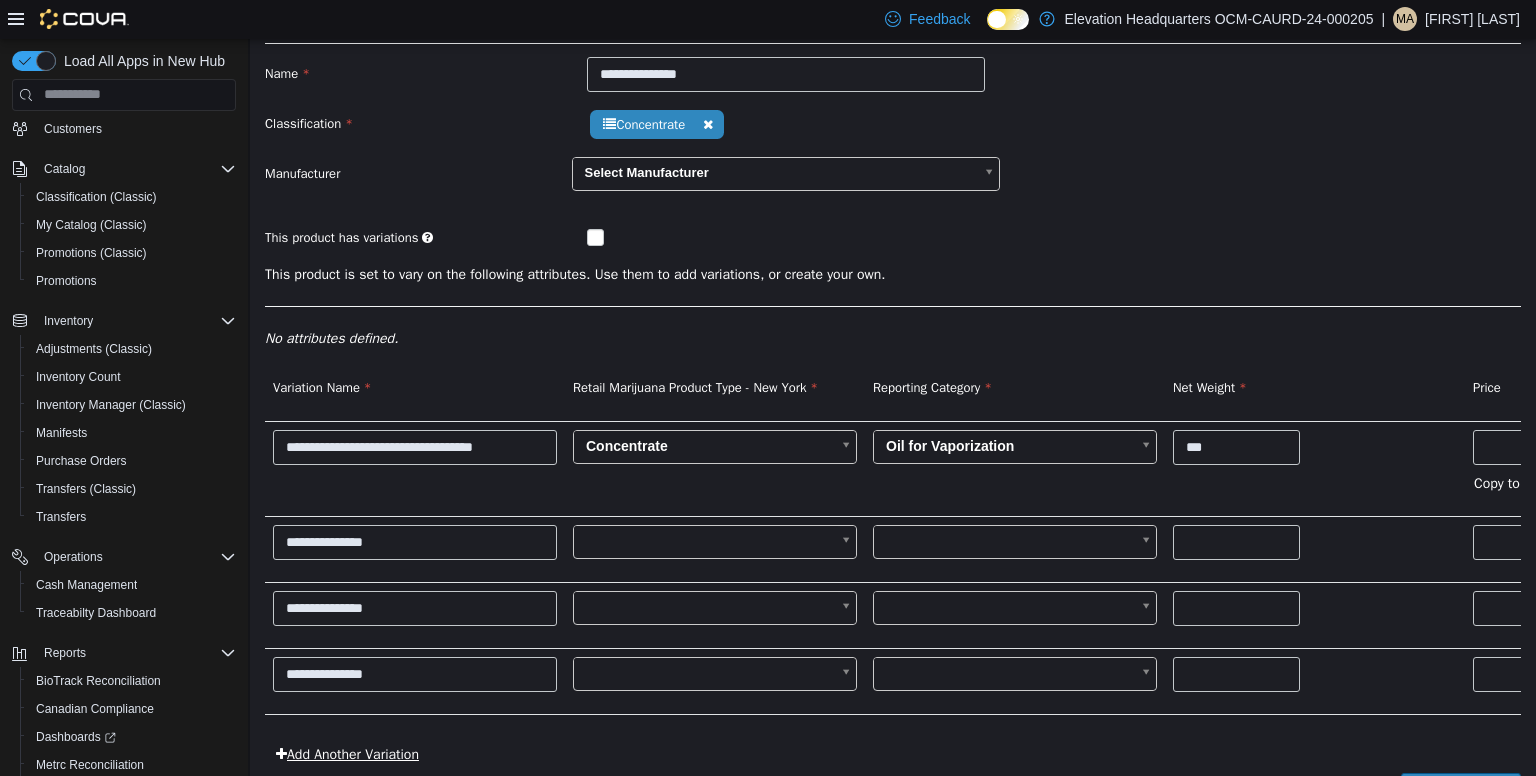 scroll, scrollTop: 159, scrollLeft: 0, axis: vertical 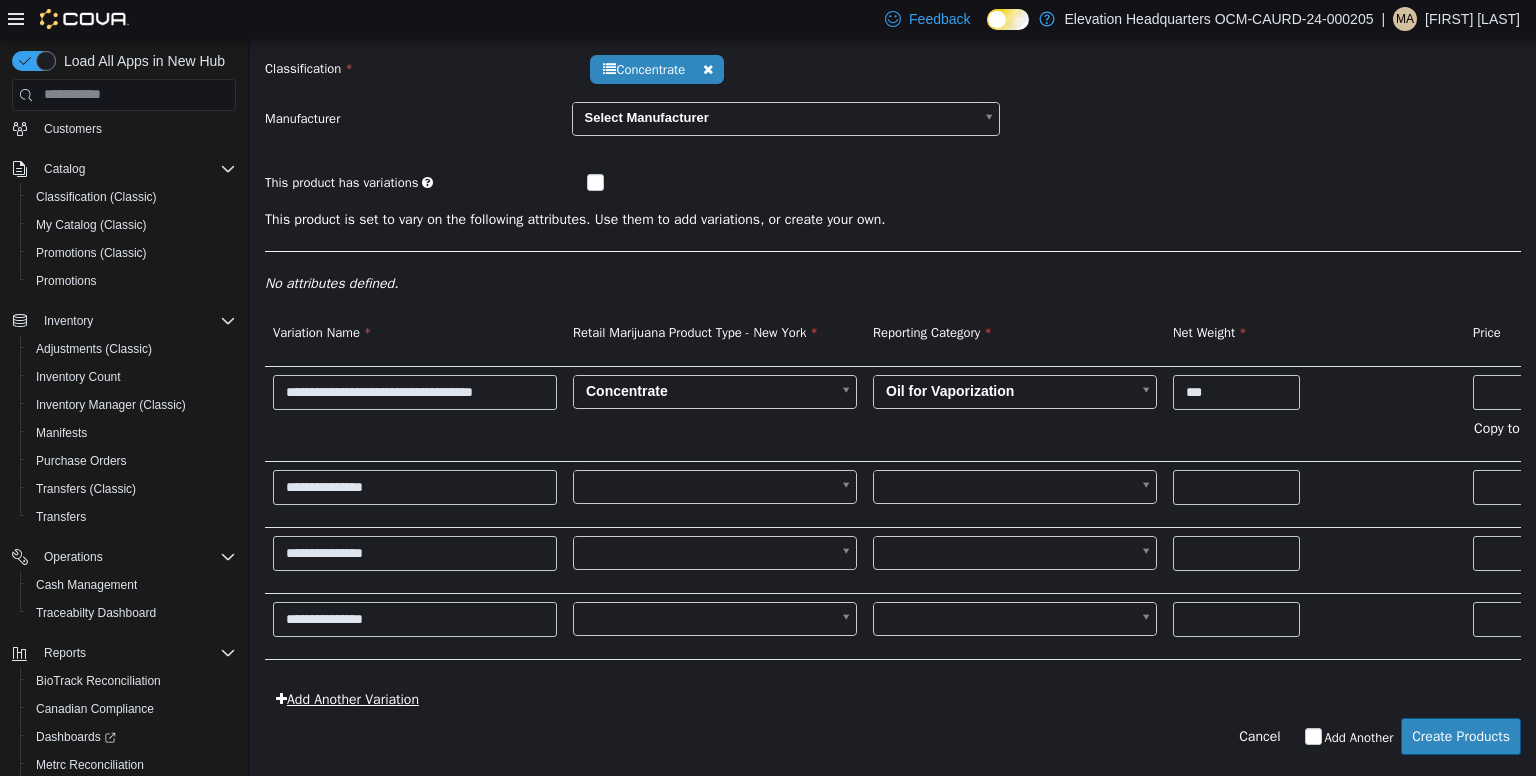 click on "Add Another Variation" at bounding box center (347, 698) 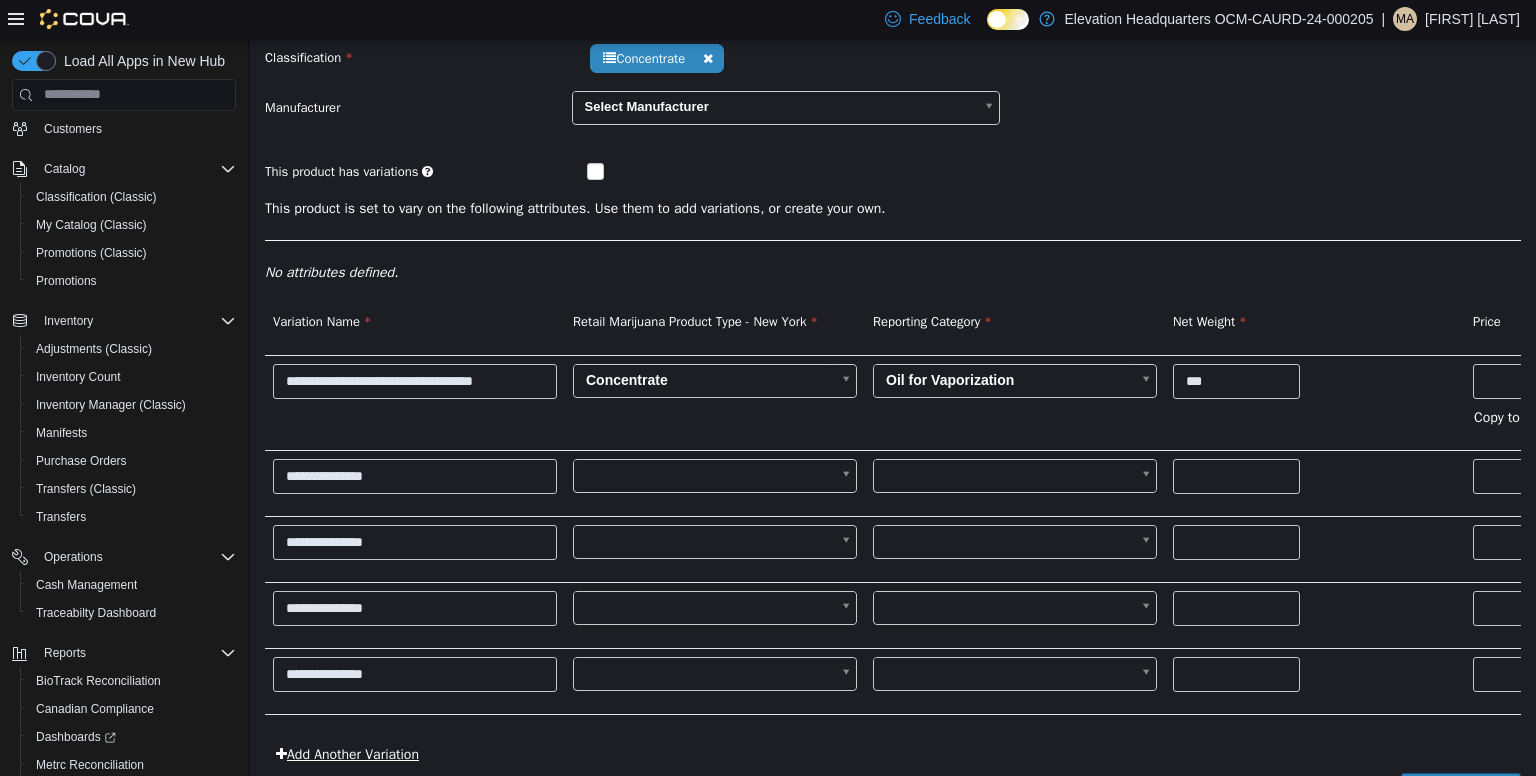 scroll, scrollTop: 225, scrollLeft: 0, axis: vertical 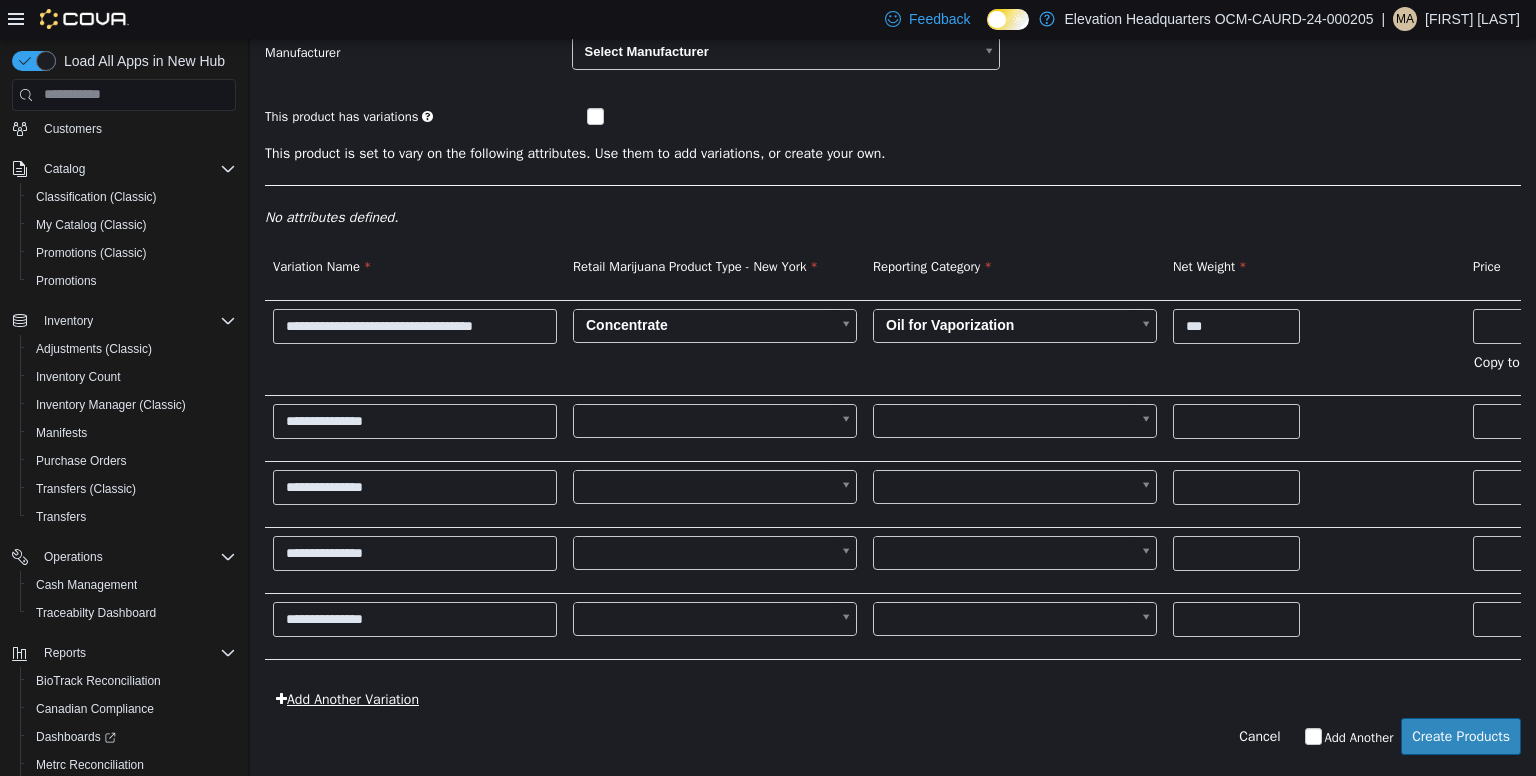 click on "Add Another Variation" at bounding box center (347, 698) 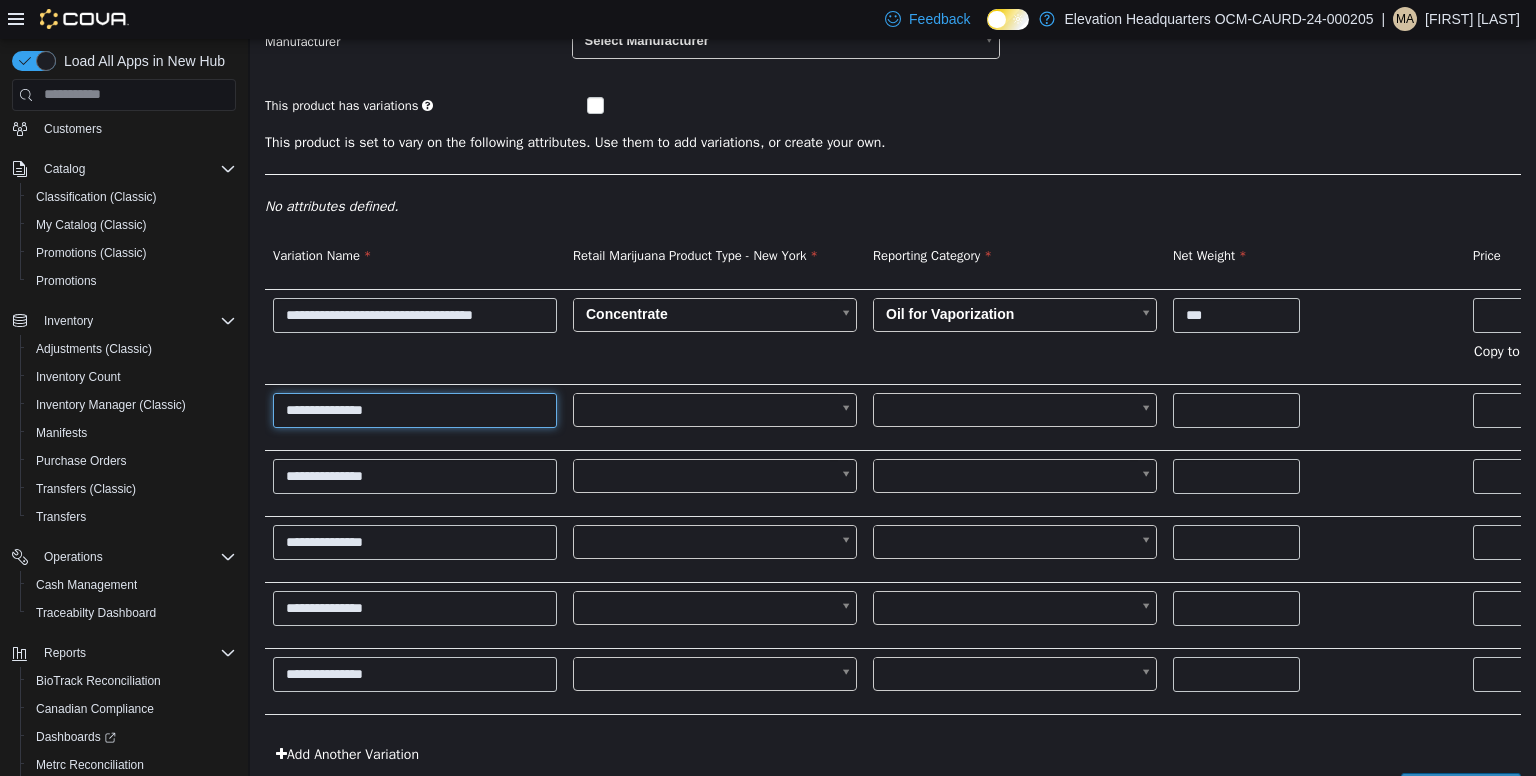 click on "**********" at bounding box center (415, 409) 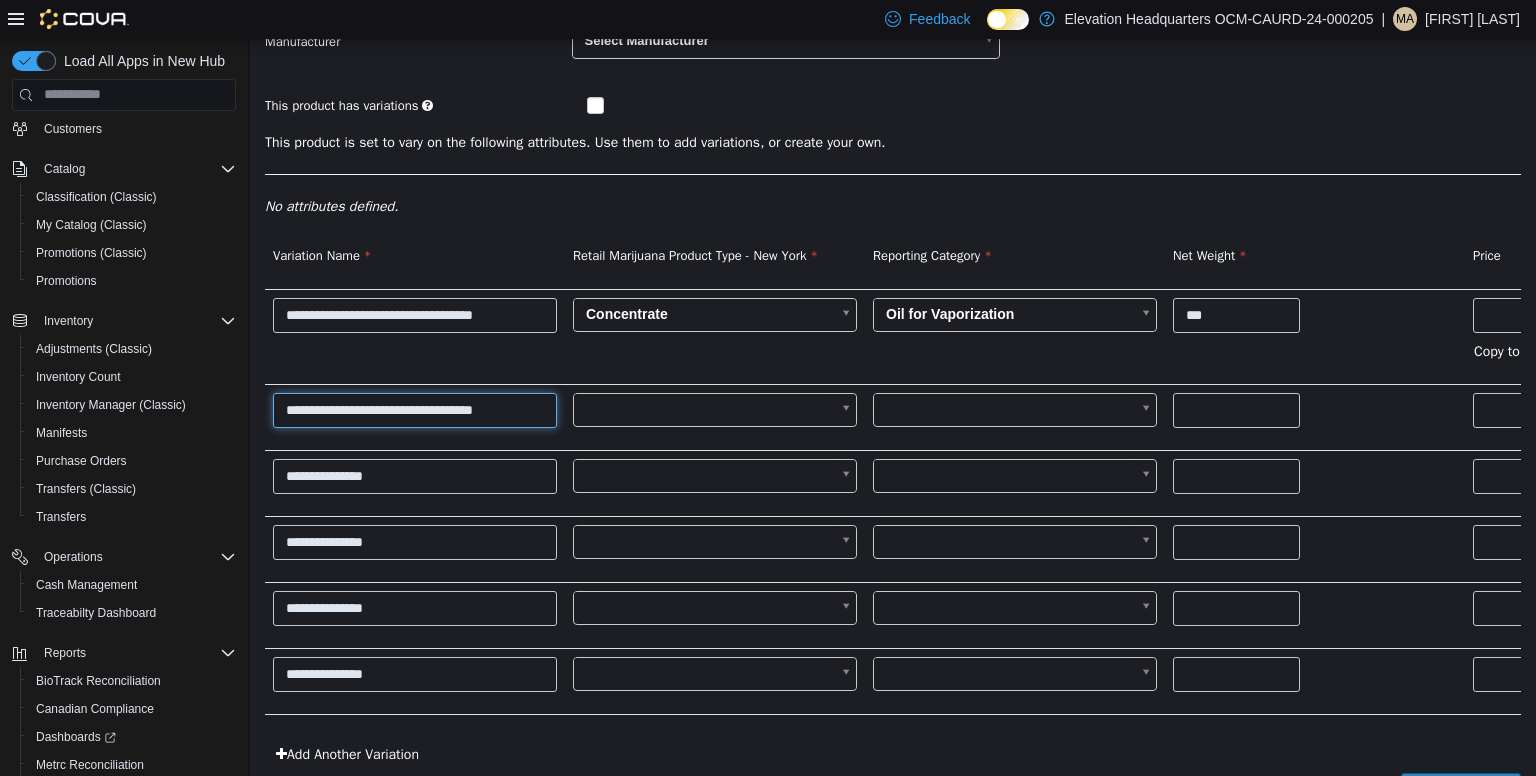type on "**********" 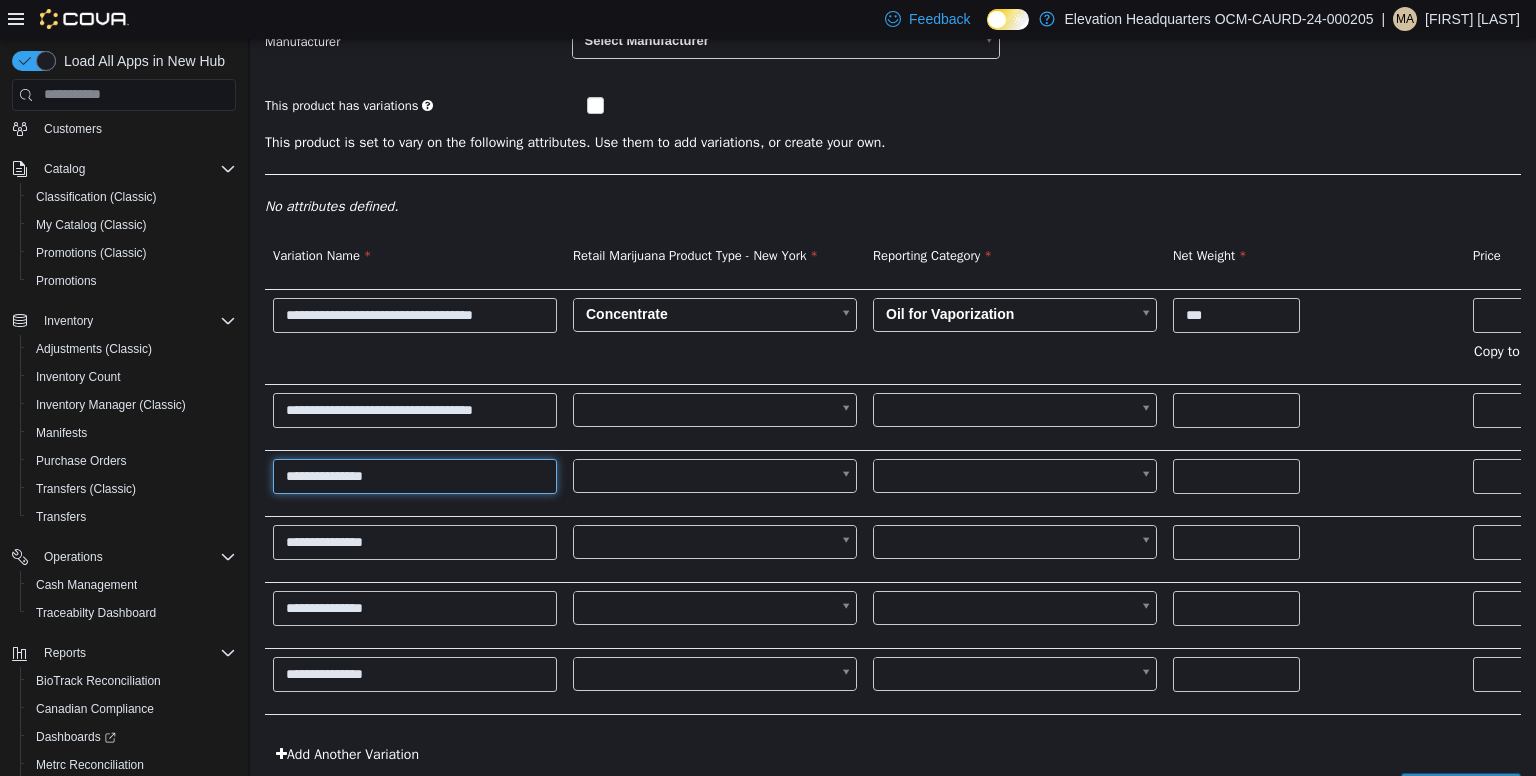 click on "**********" at bounding box center (415, 475) 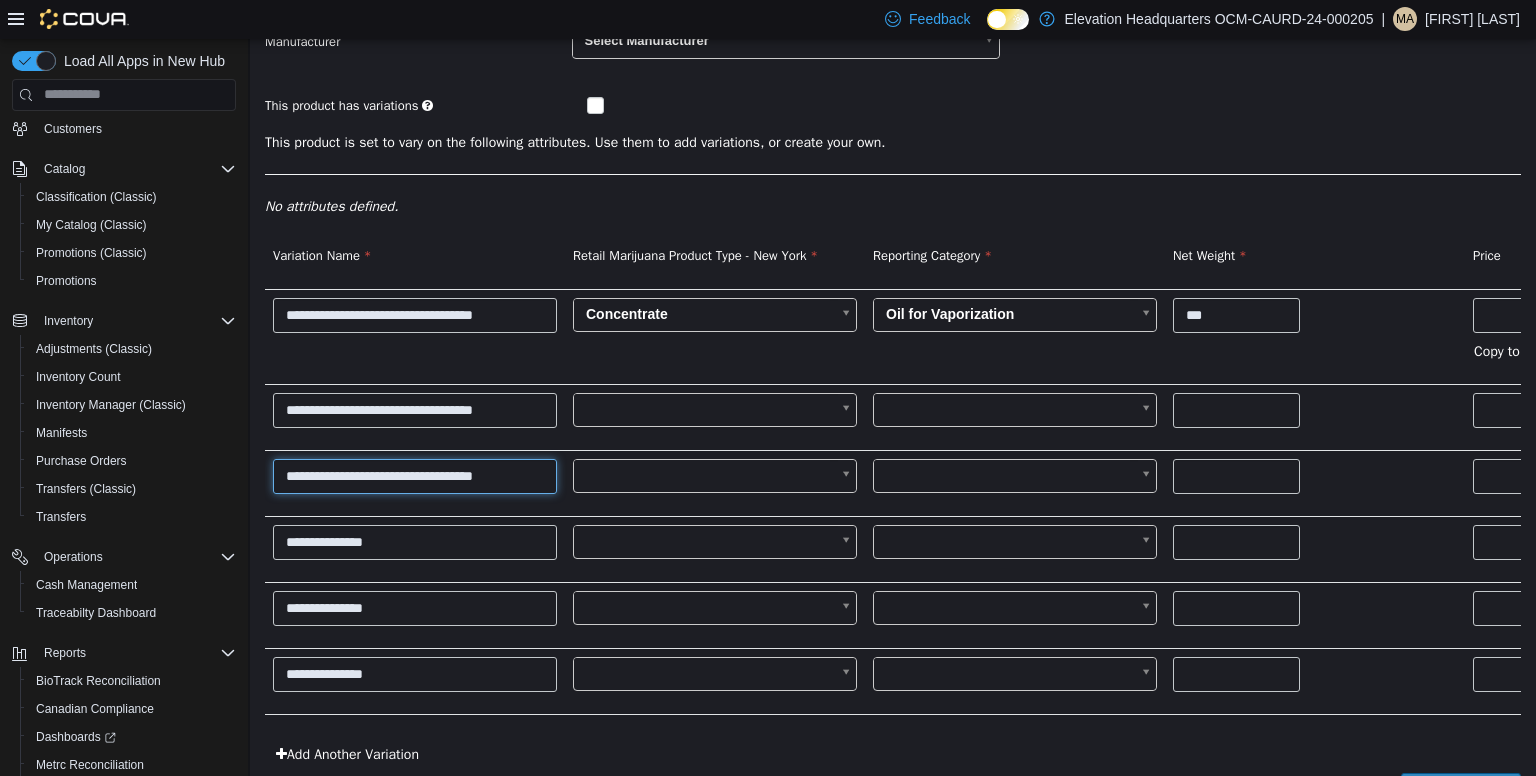 type on "**********" 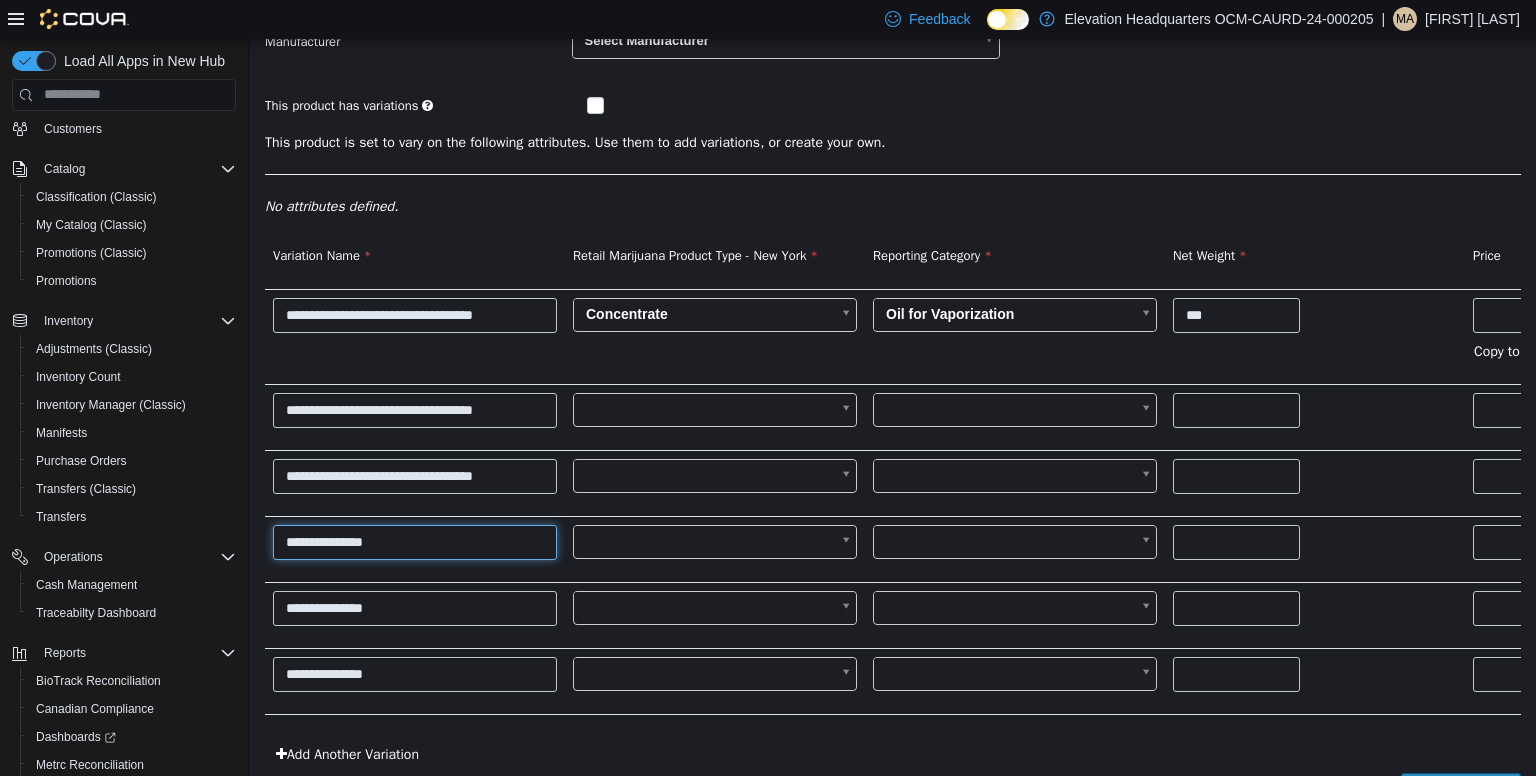 click on "**********" at bounding box center [415, 541] 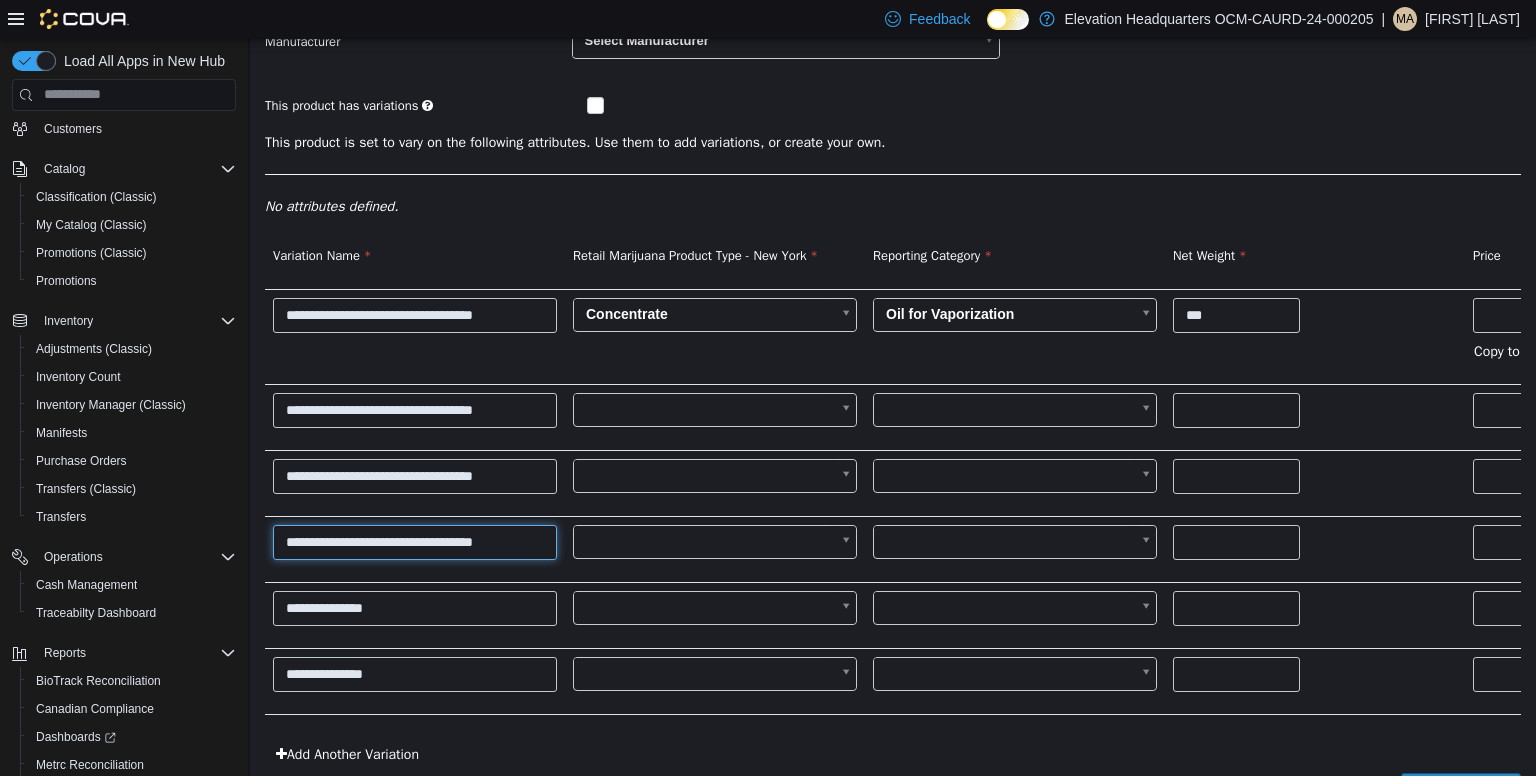 type on "**********" 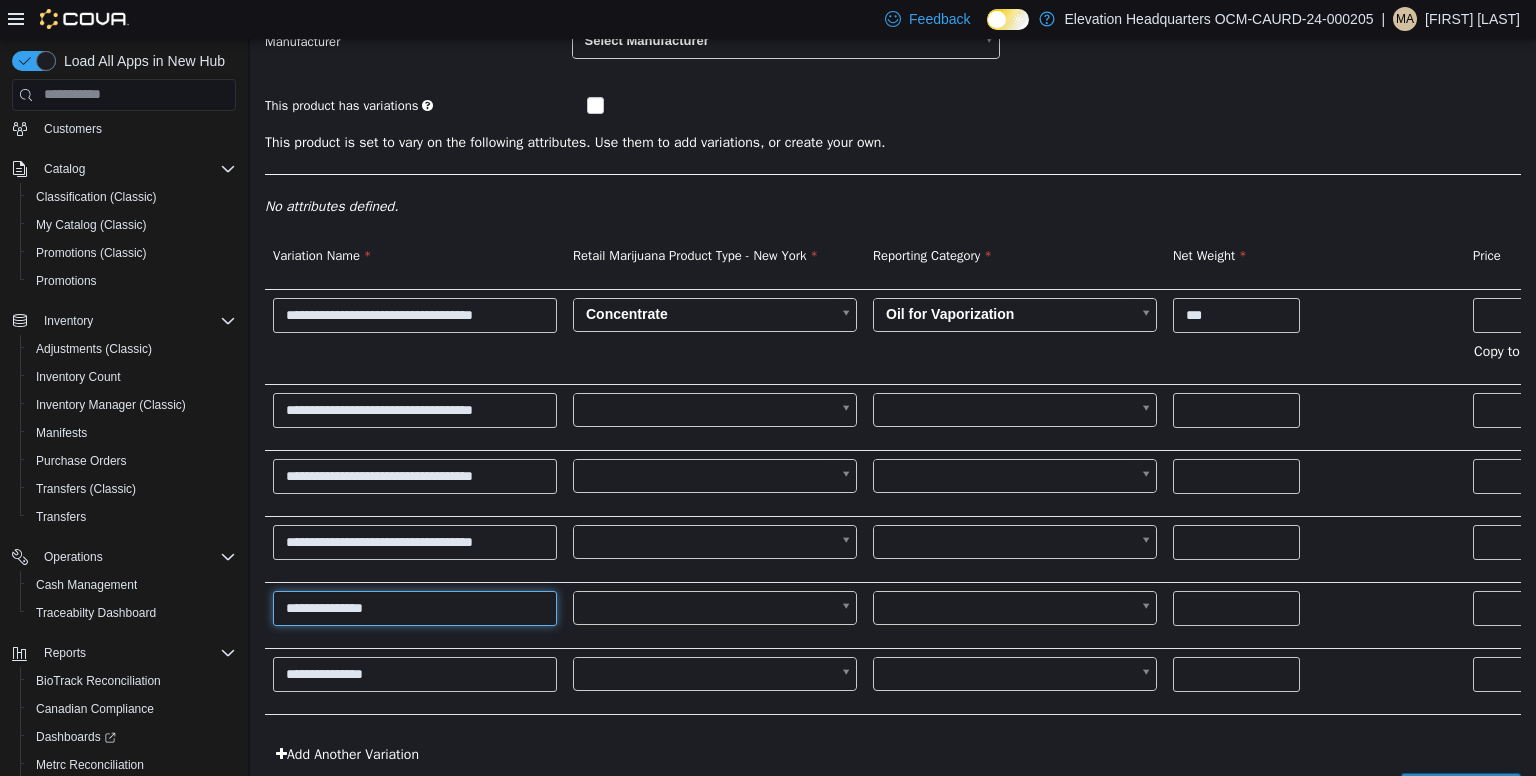 click on "**********" at bounding box center [415, 607] 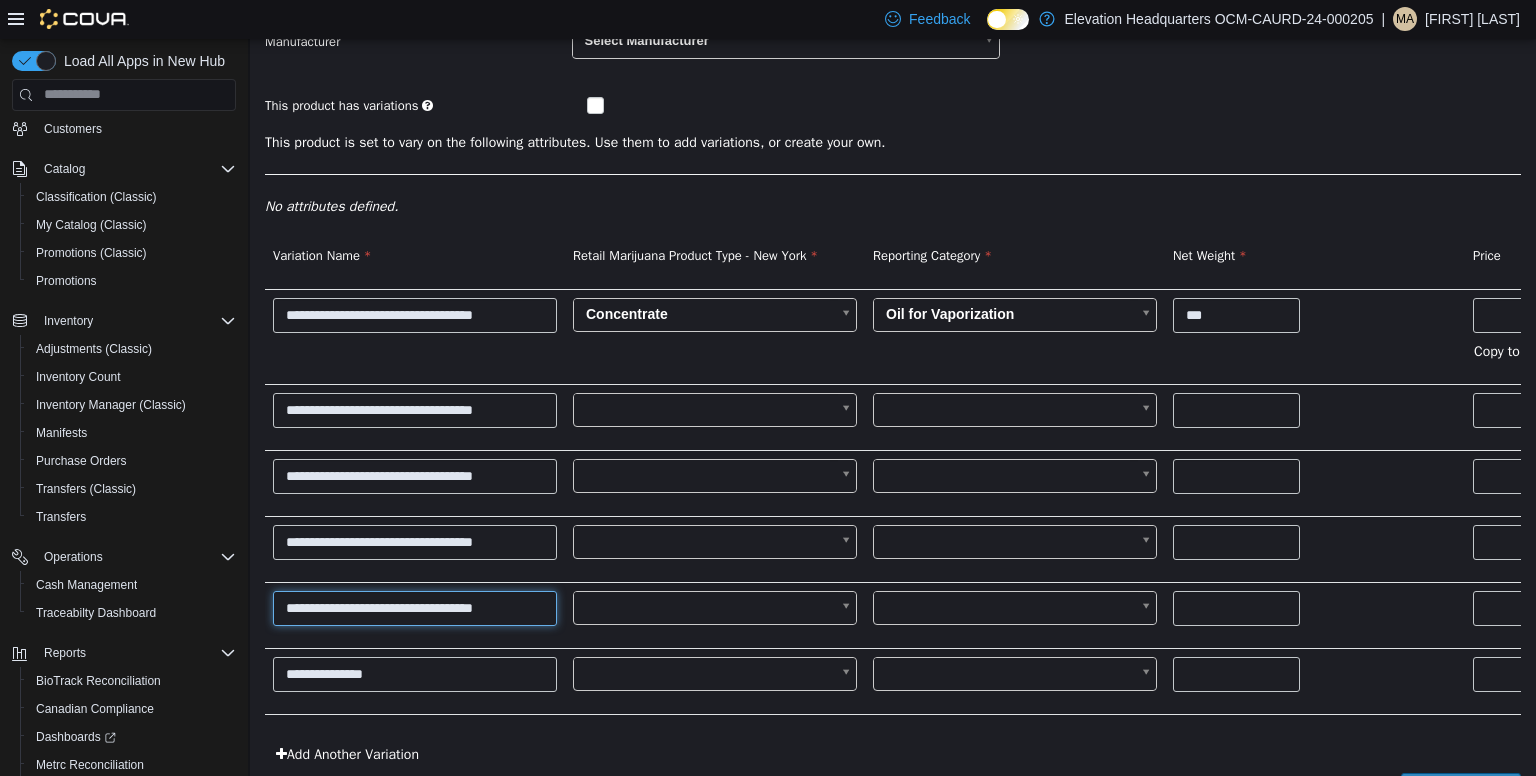 type on "**********" 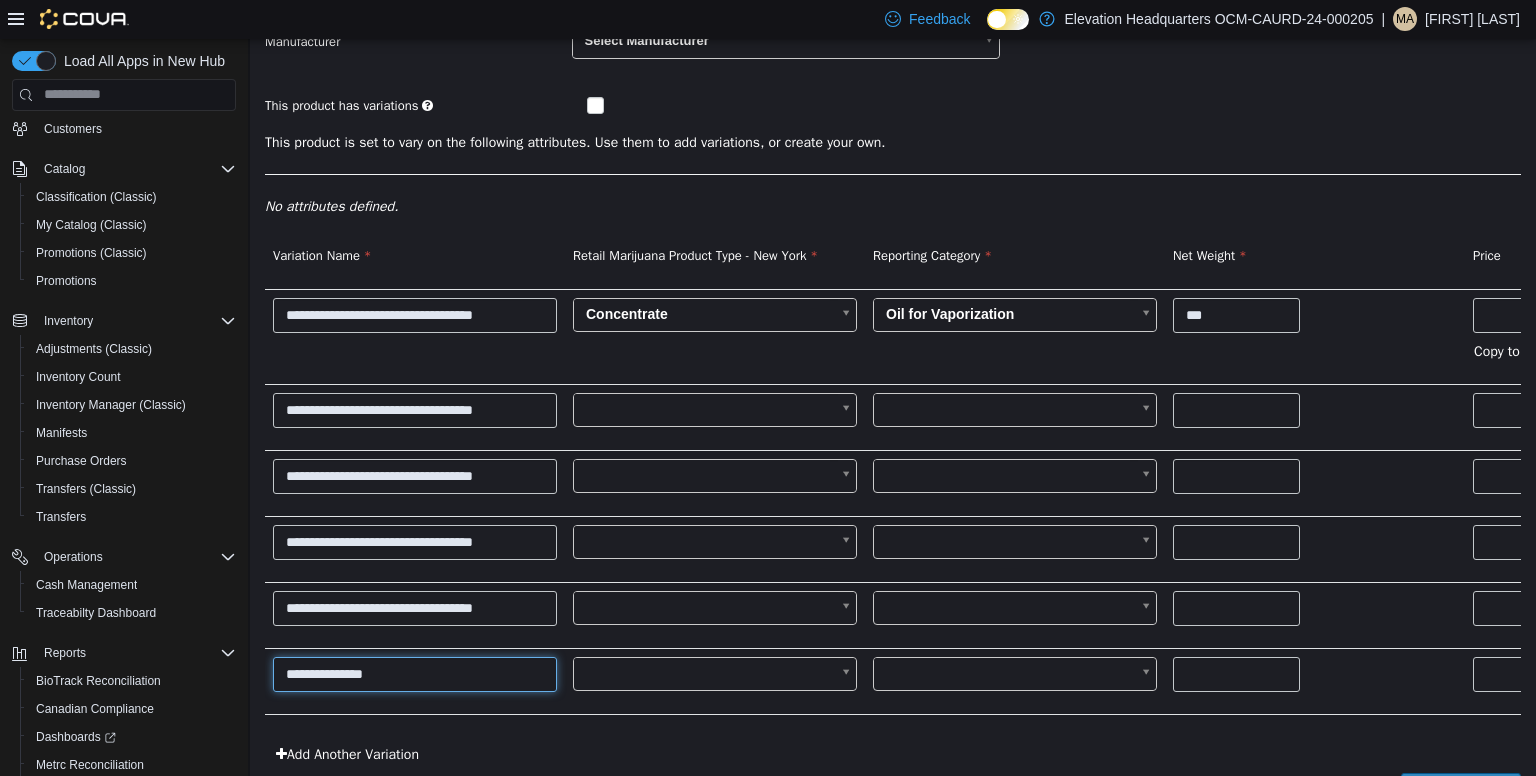 click on "**********" at bounding box center [415, 673] 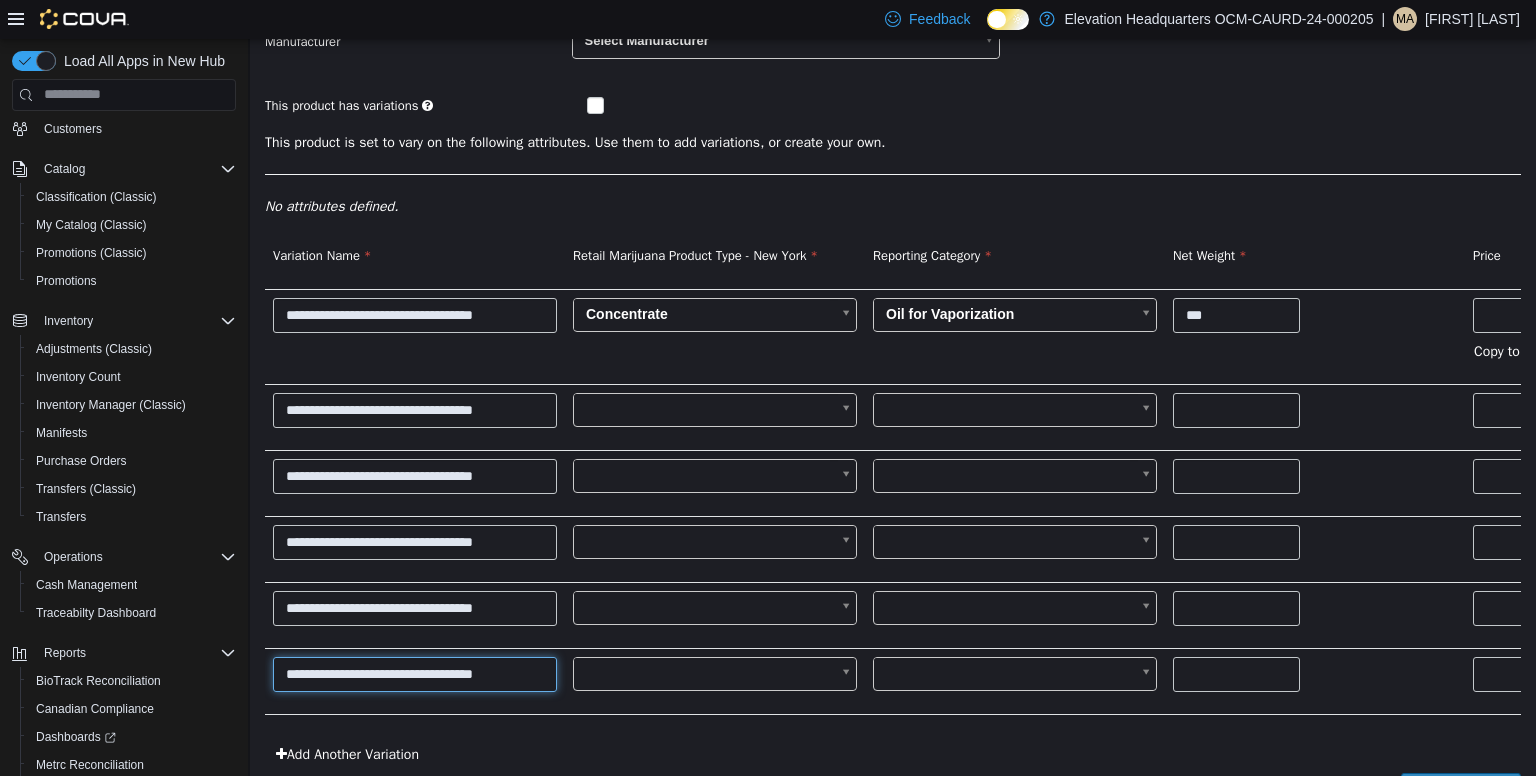 type on "**********" 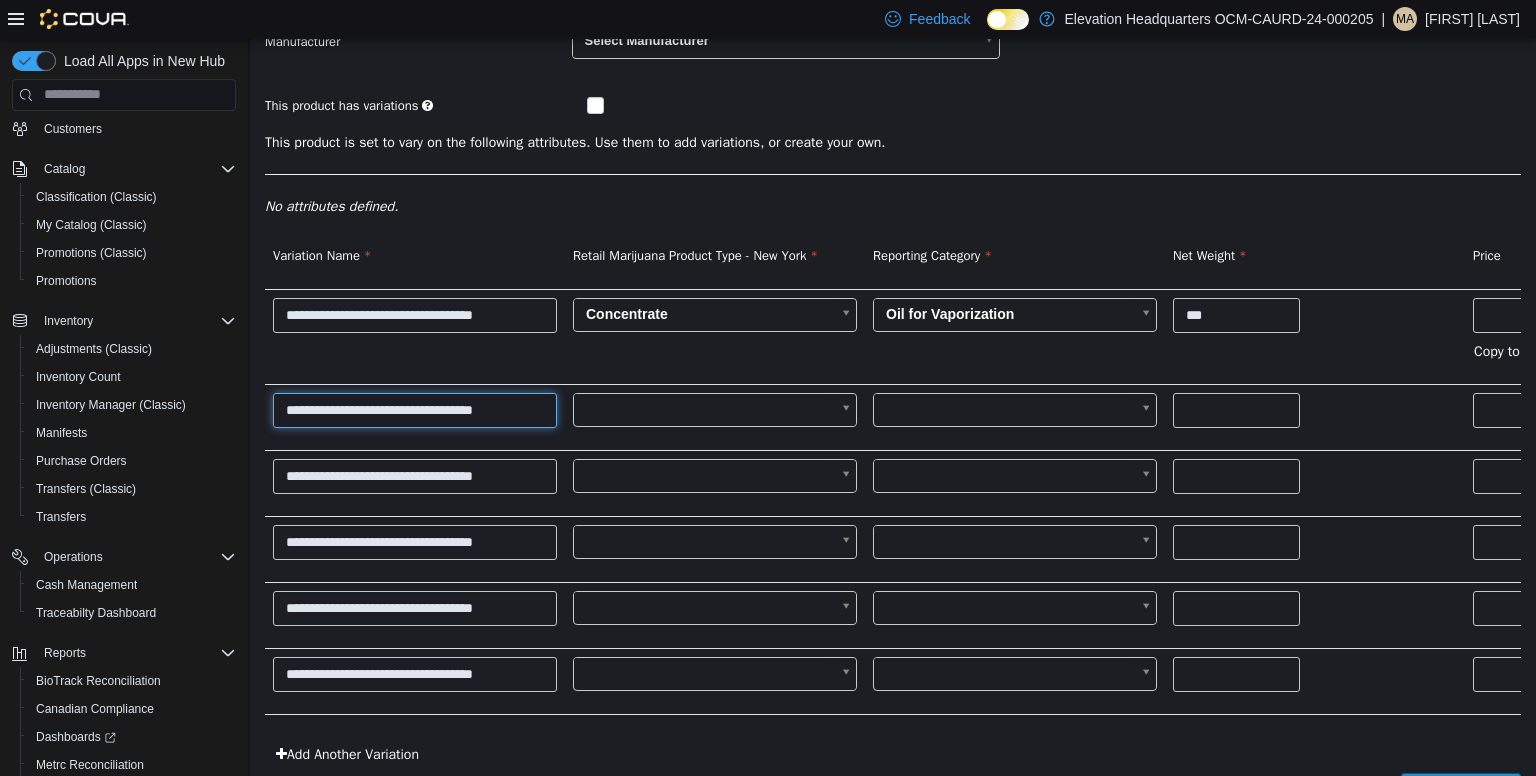 click on "**********" at bounding box center [415, 409] 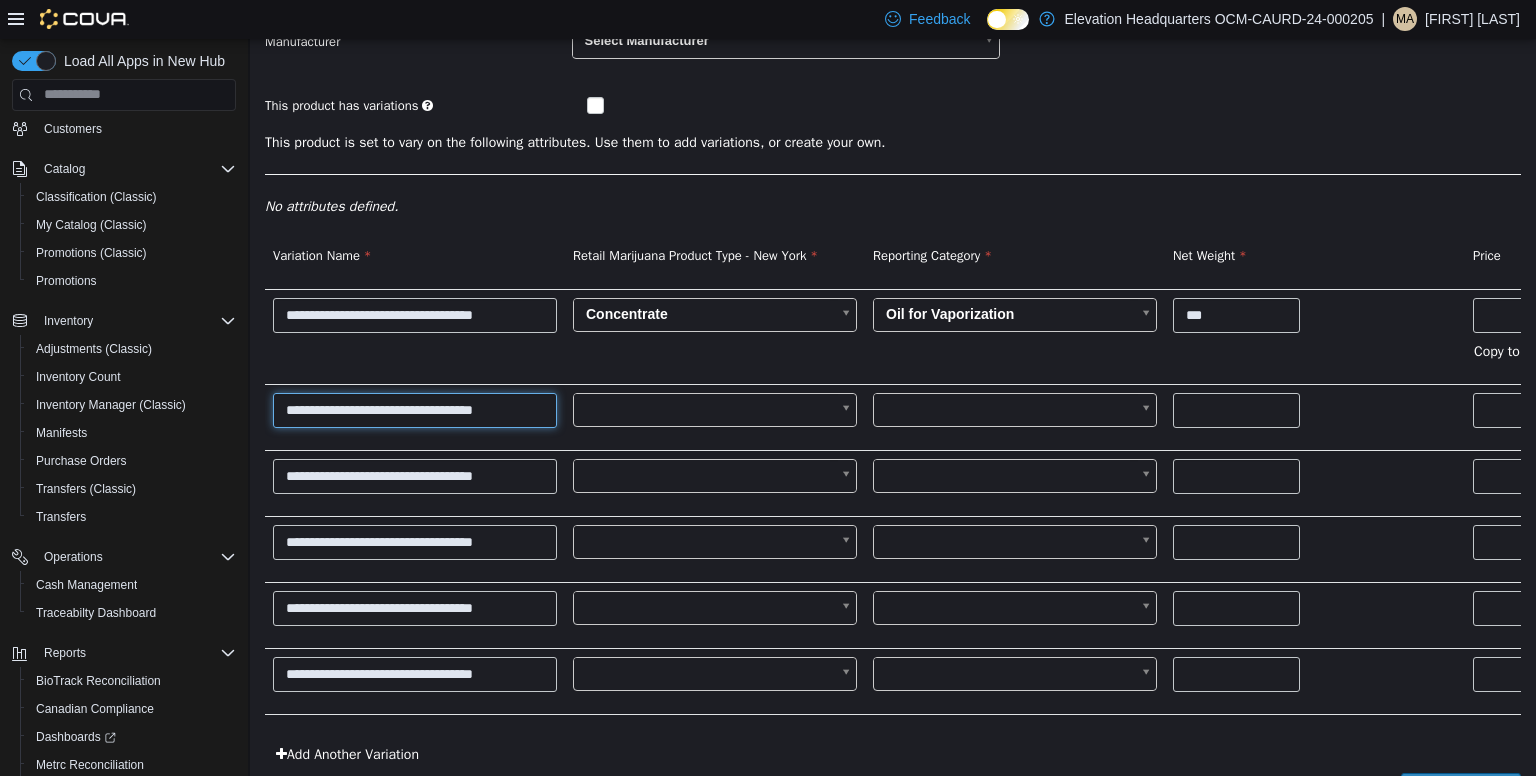 type on "**********" 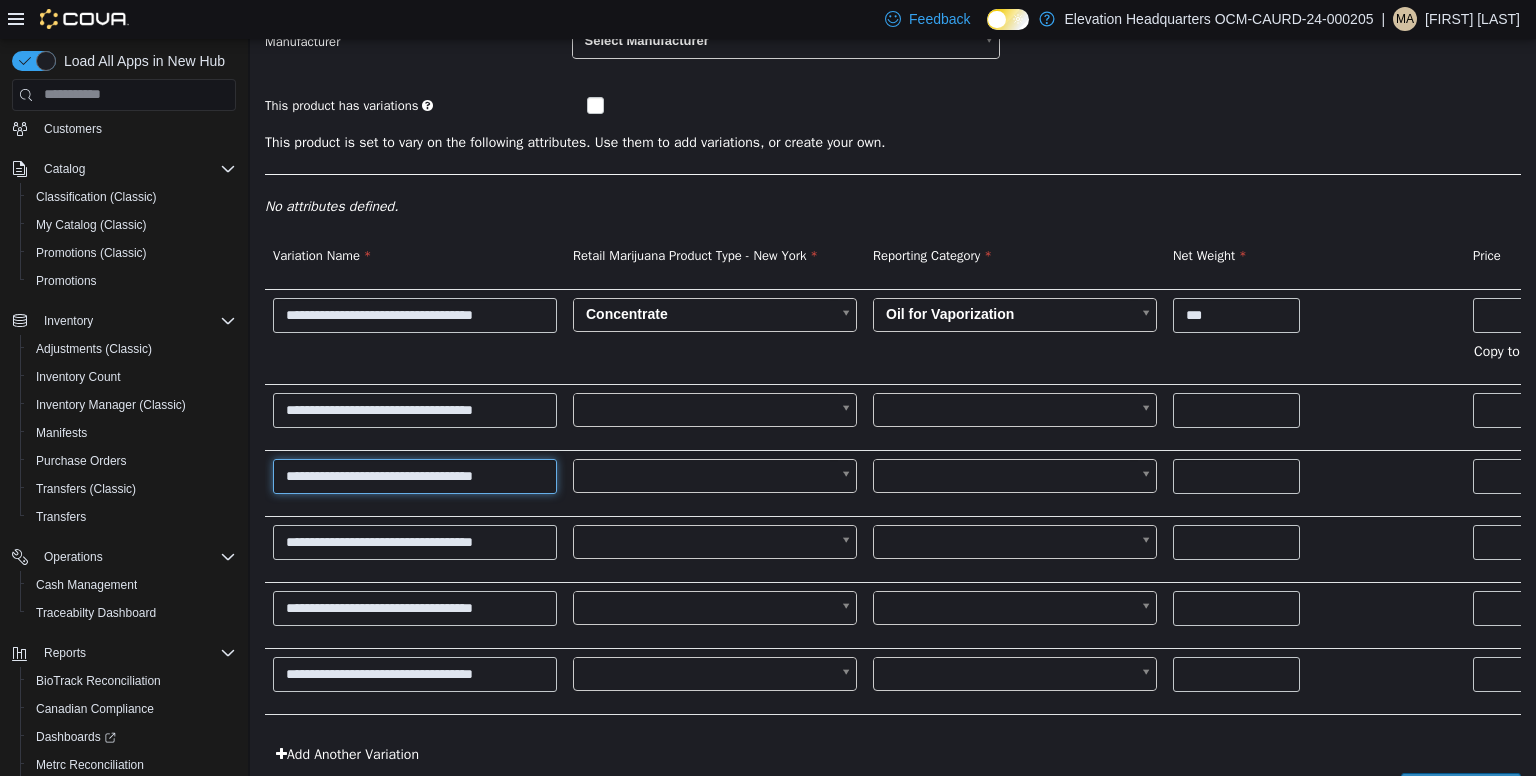 click on "**********" at bounding box center [415, 475] 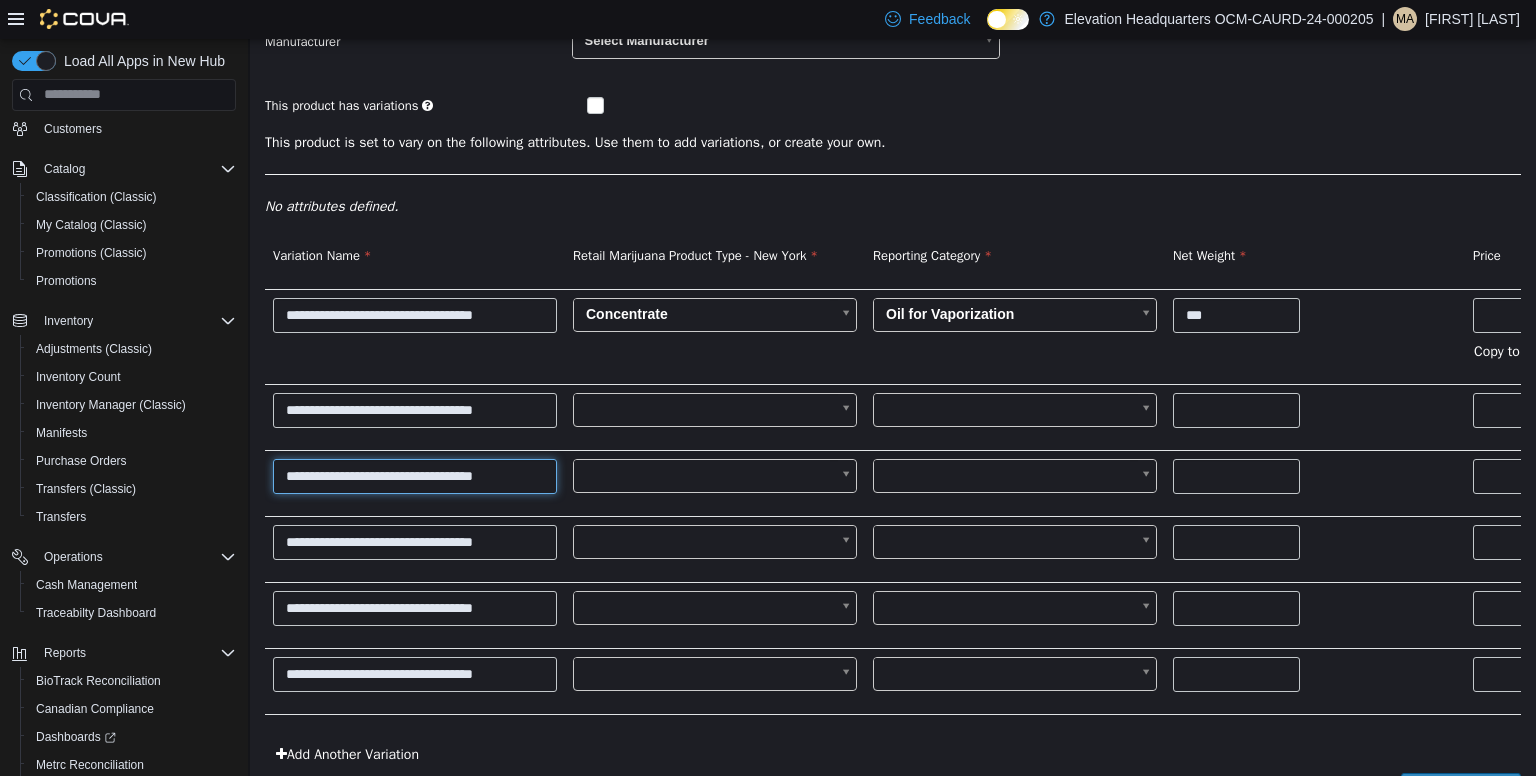 click on "**********" at bounding box center [415, 475] 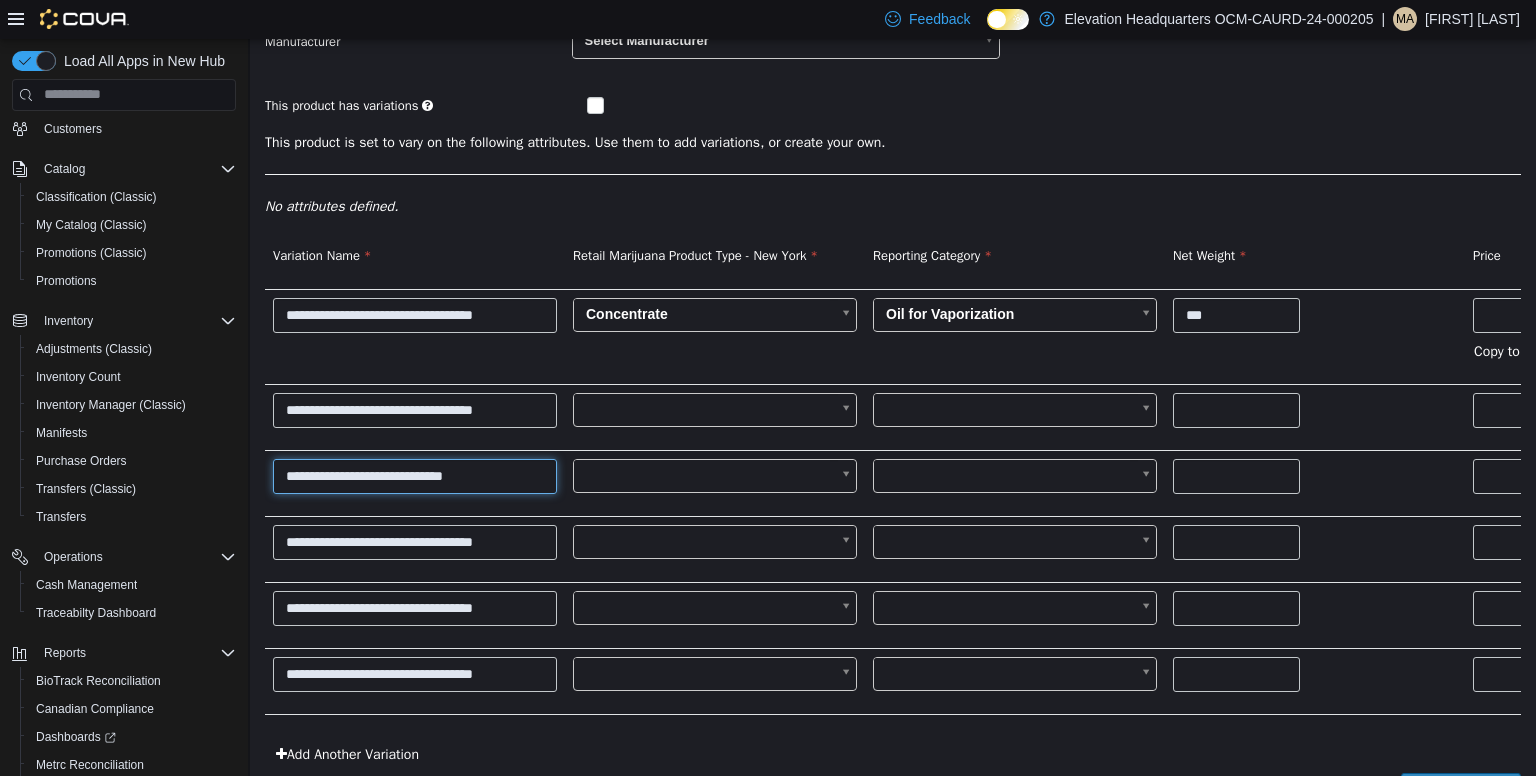 click on "**********" at bounding box center (415, 475) 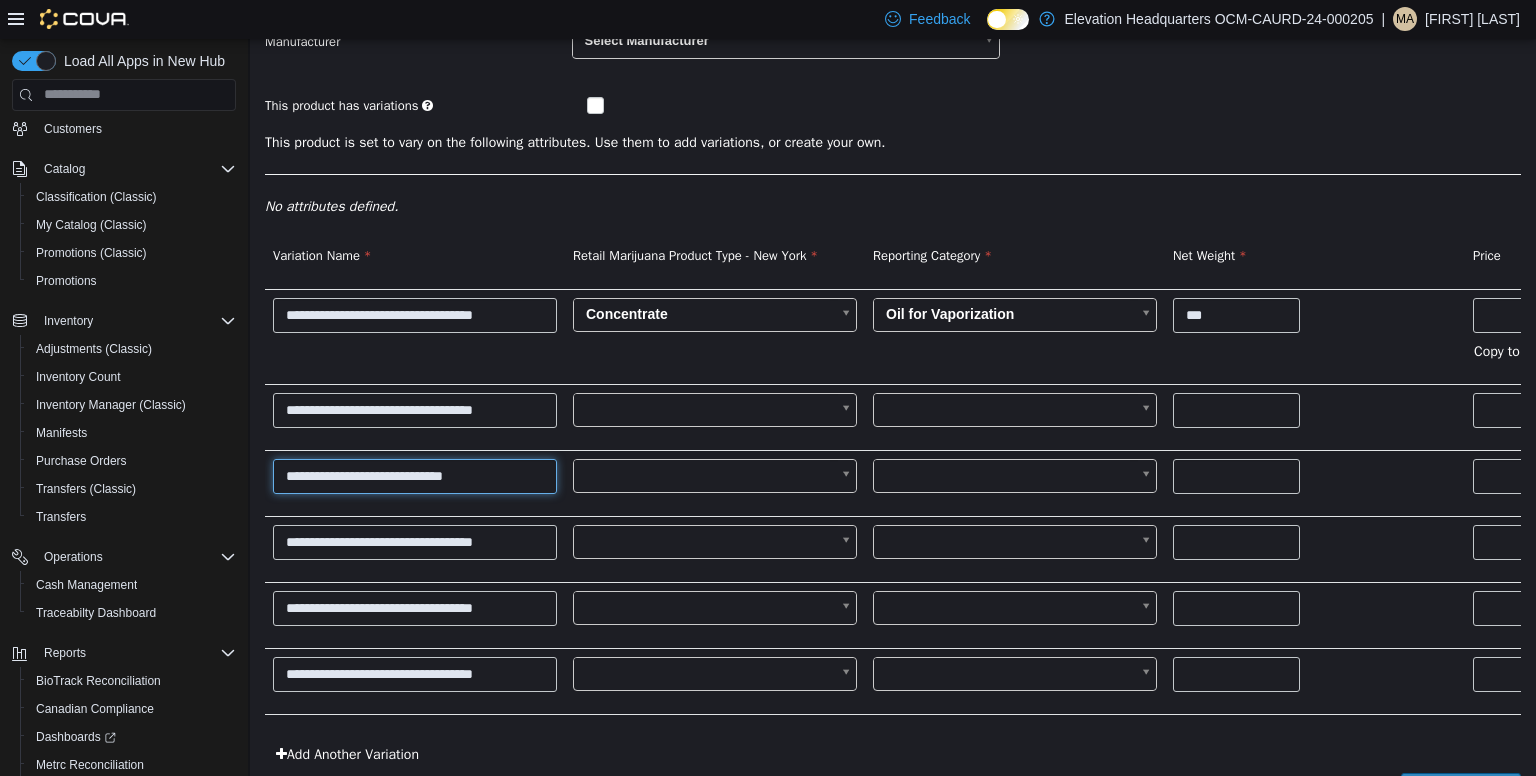 type on "**********" 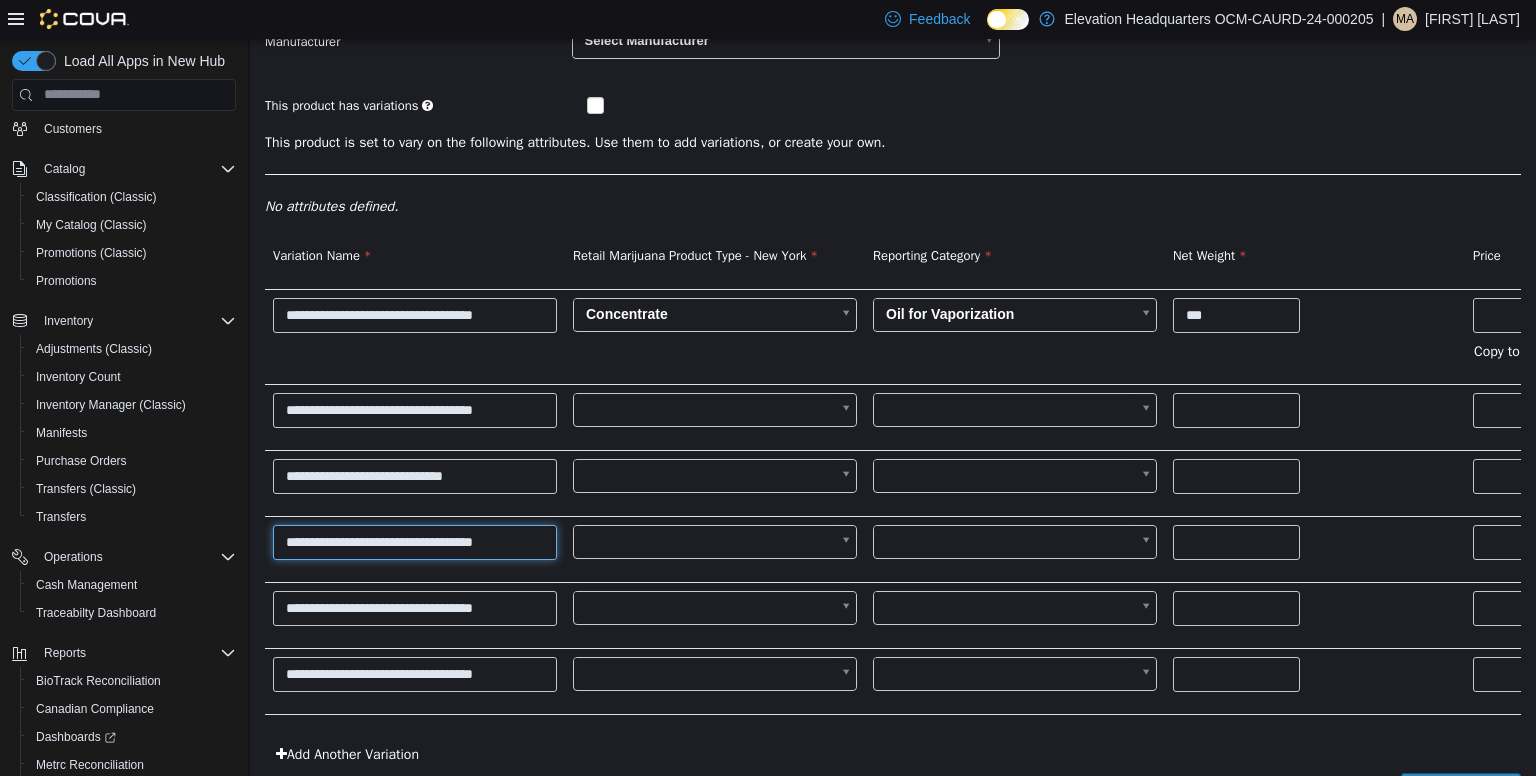 click on "**********" at bounding box center [415, 541] 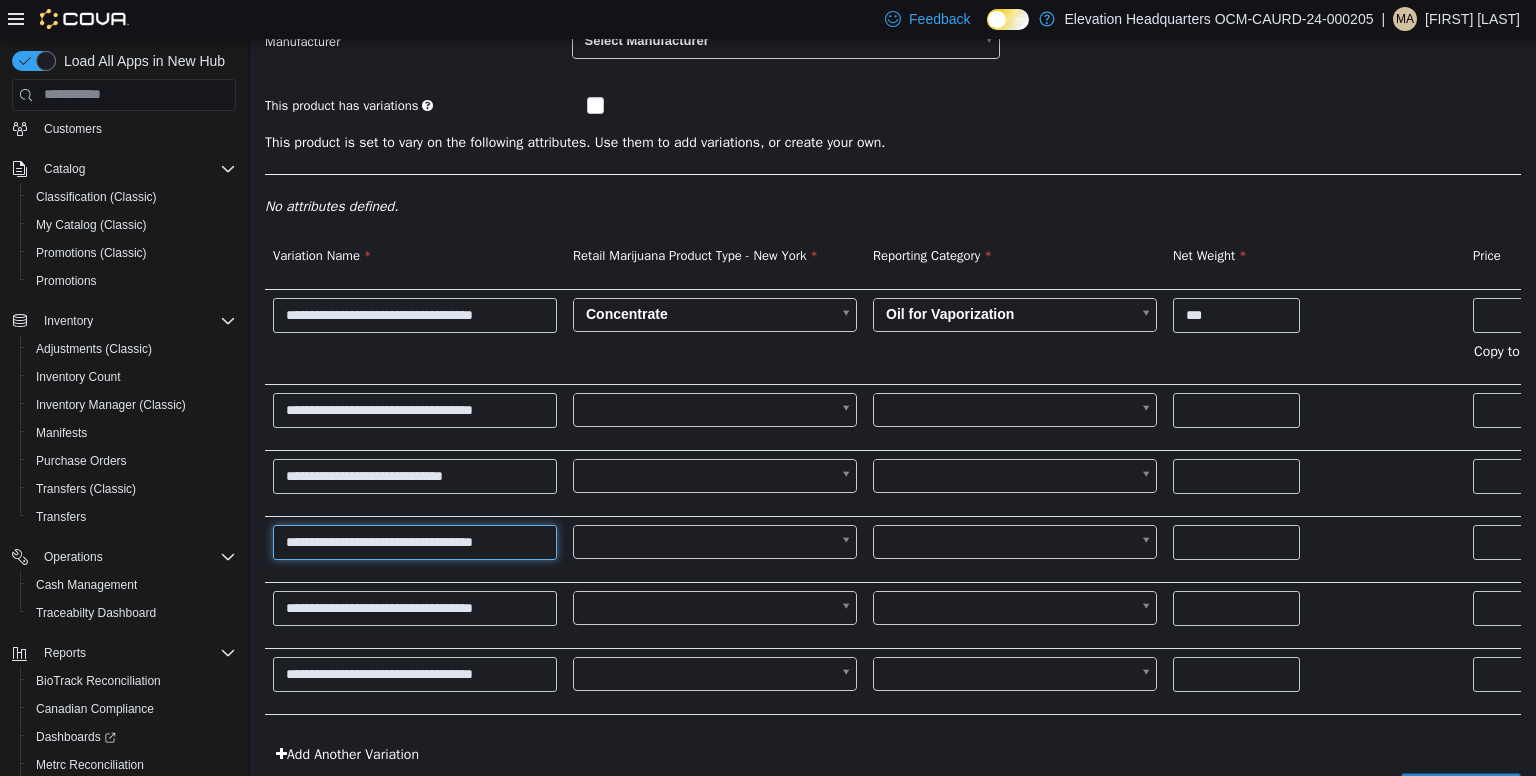 paste 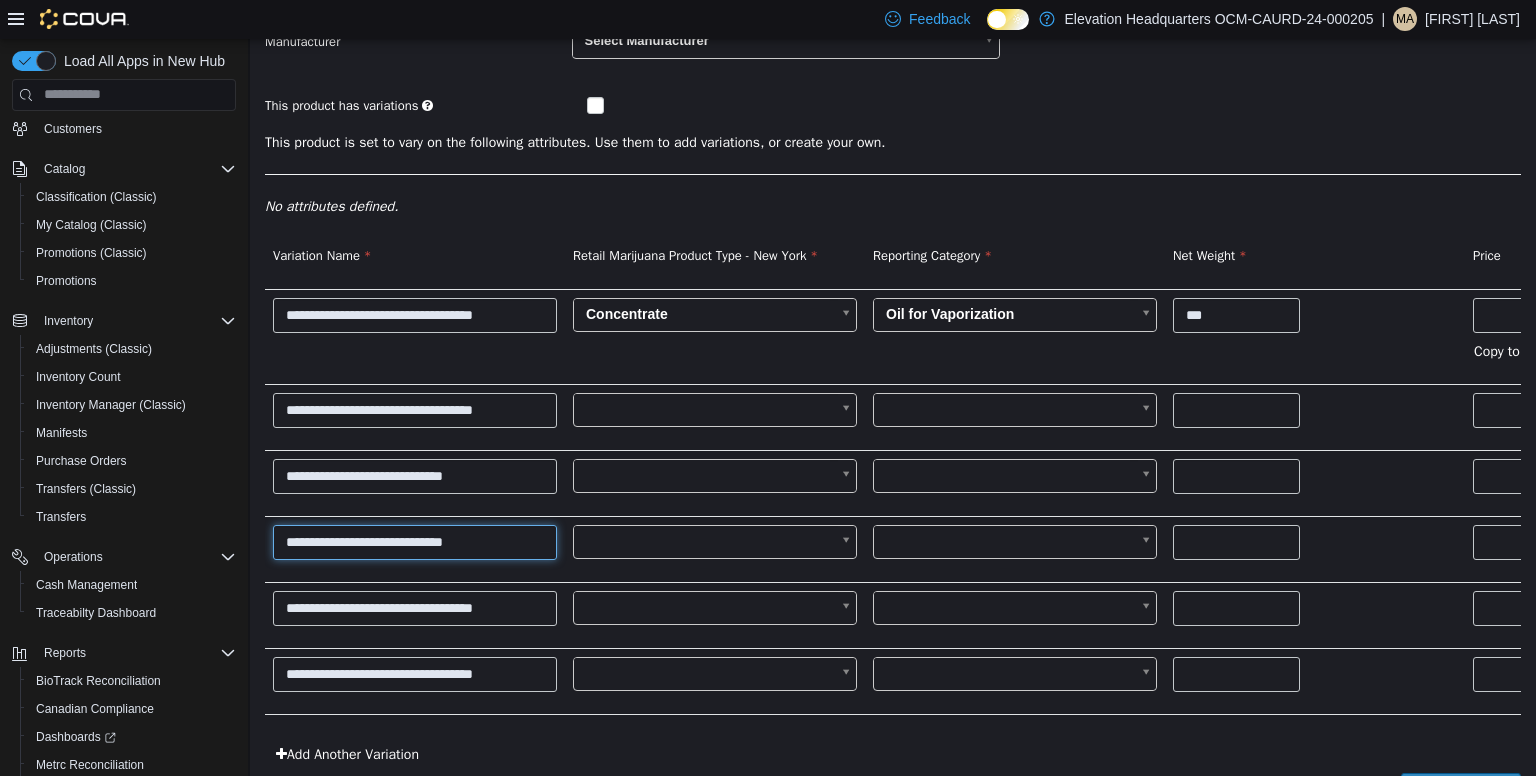 type on "**********" 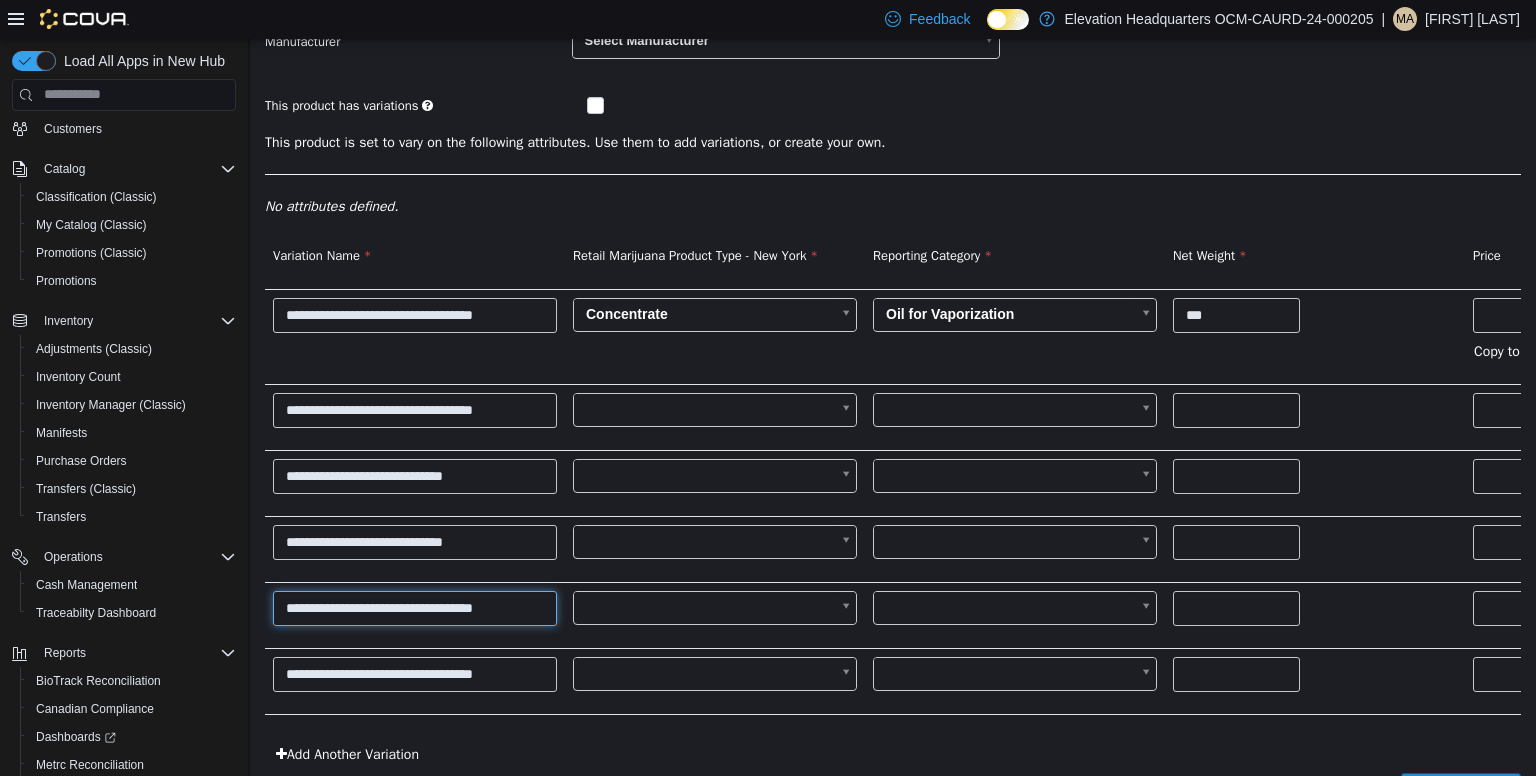 click on "**********" at bounding box center [415, 607] 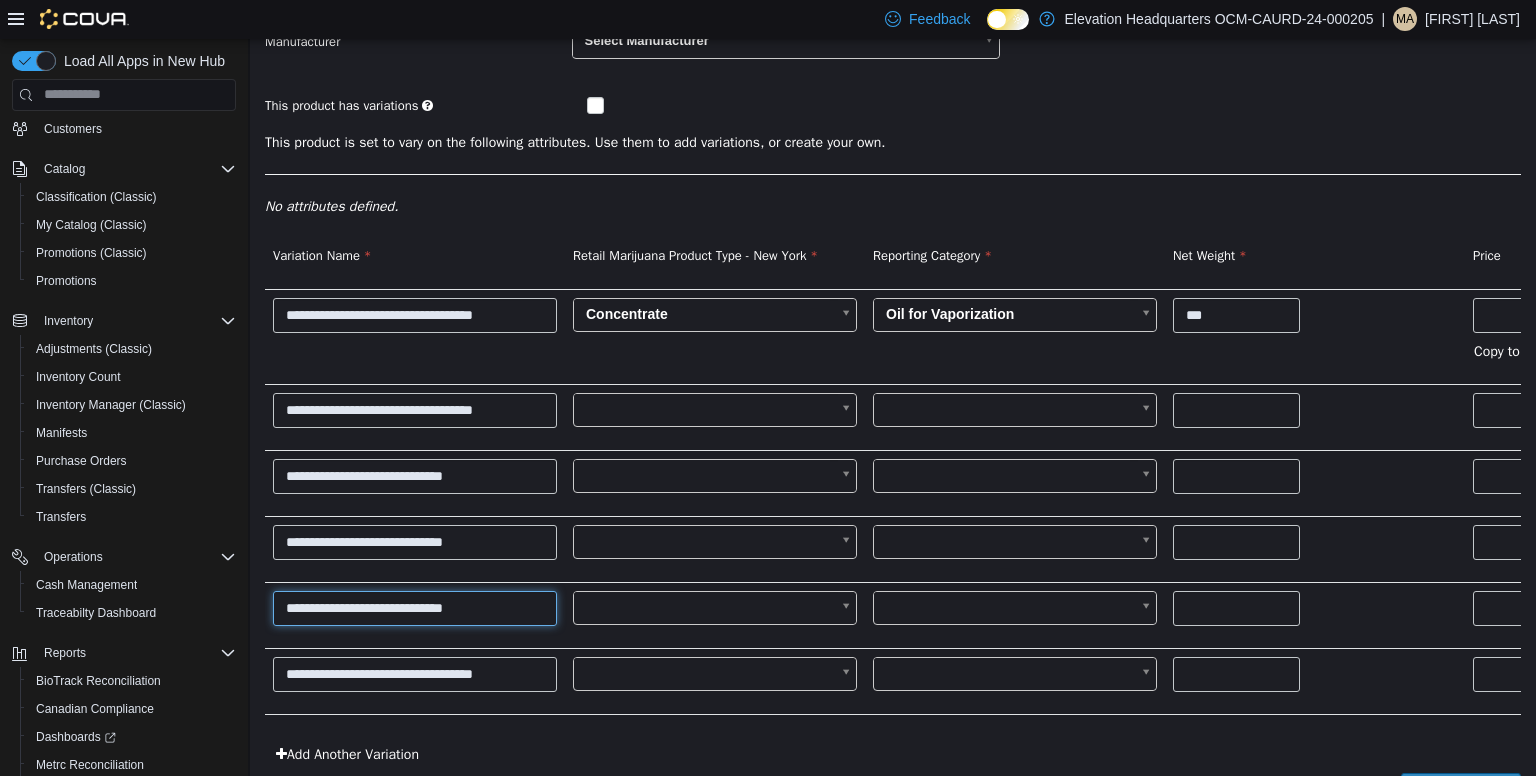 type on "**********" 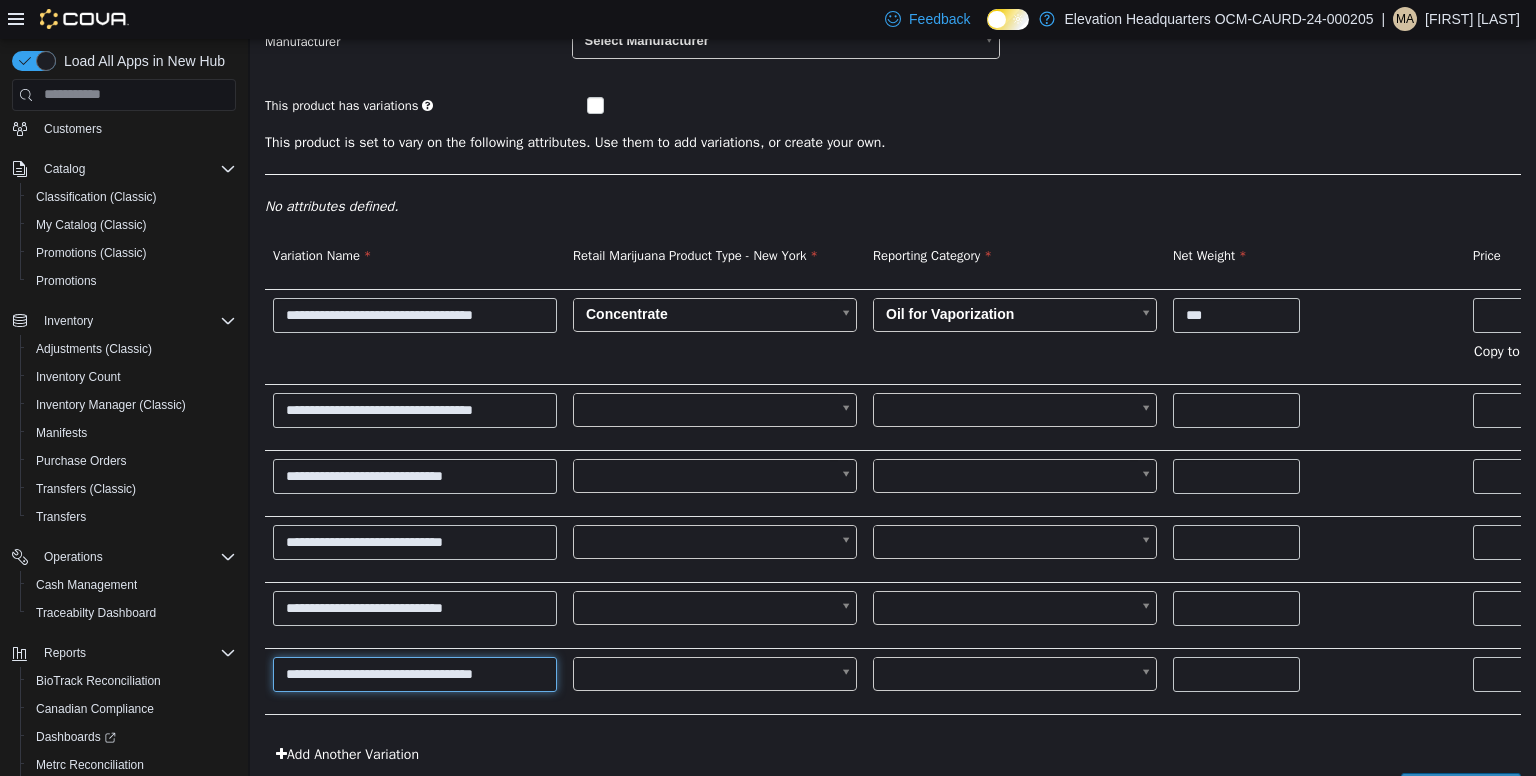 click on "**********" at bounding box center [415, 673] 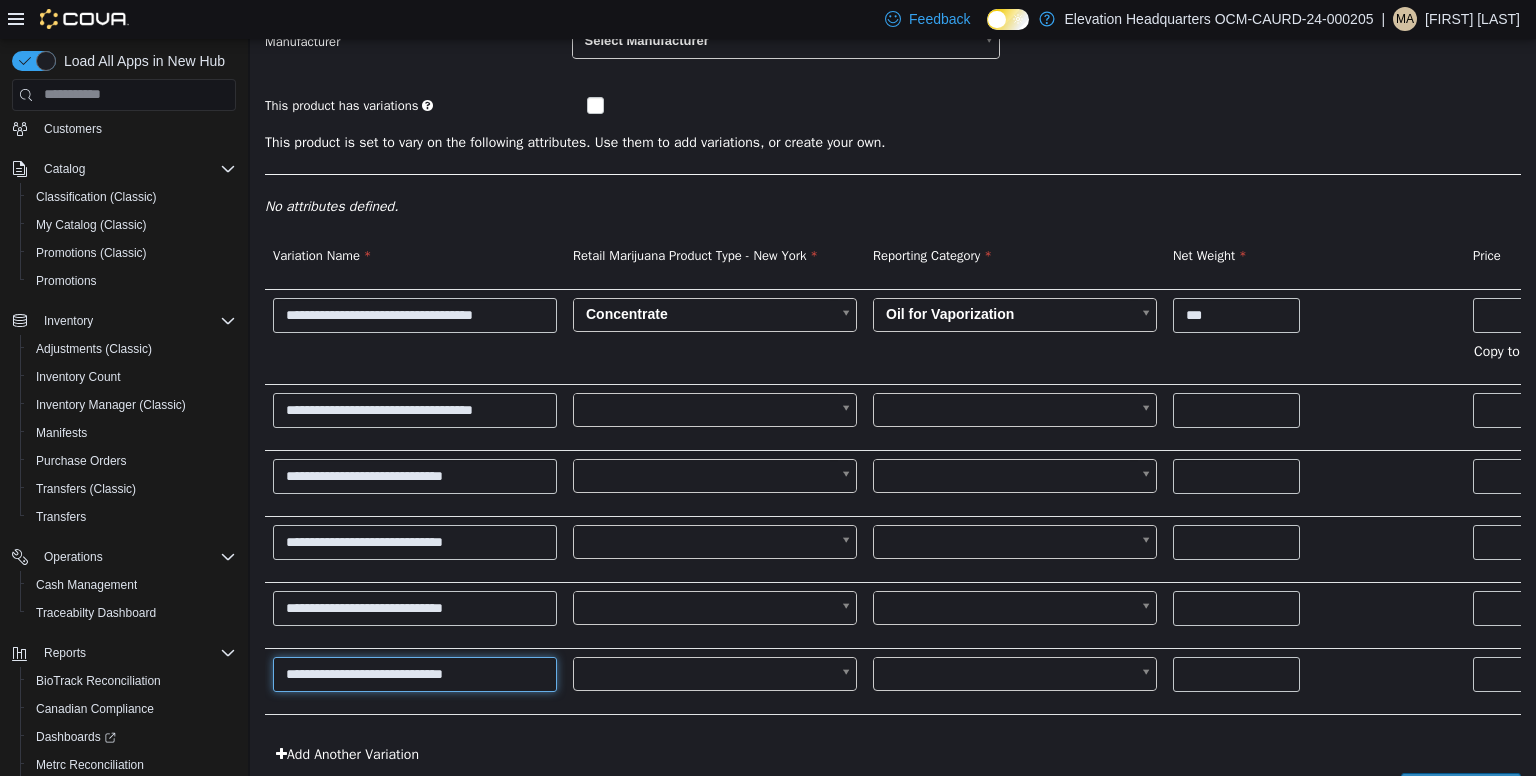 type on "**********" 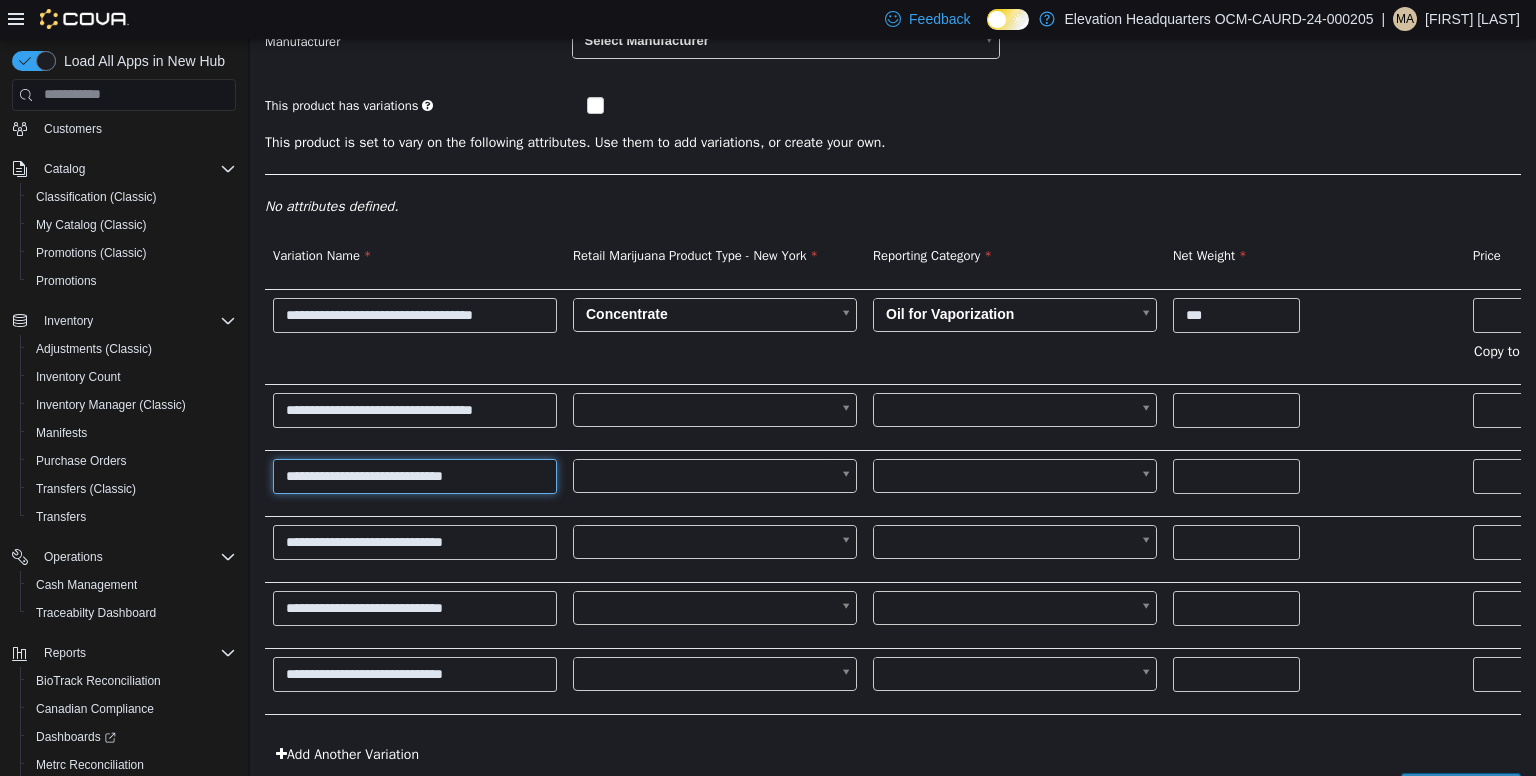 click on "**********" at bounding box center (415, 475) 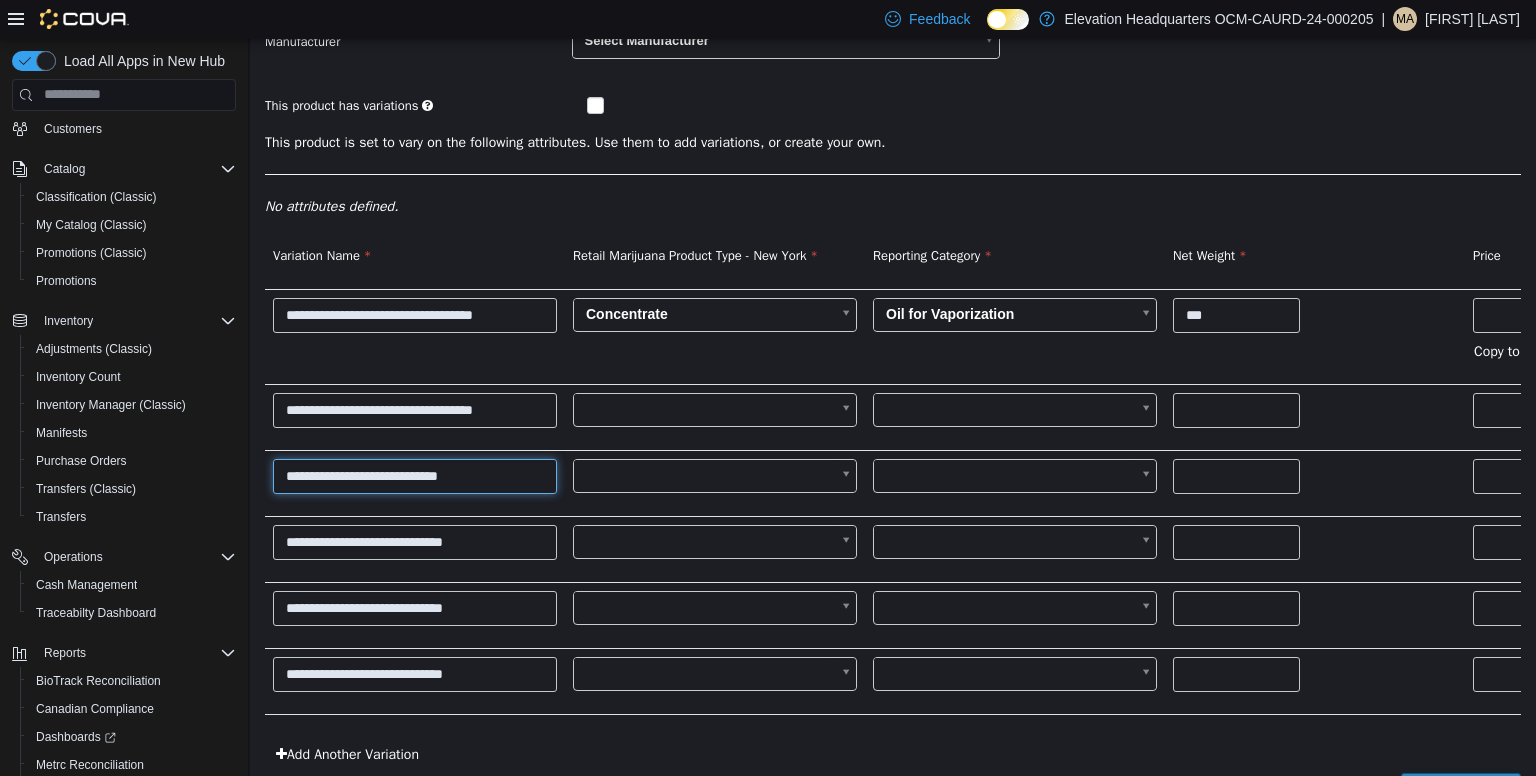 type on "**********" 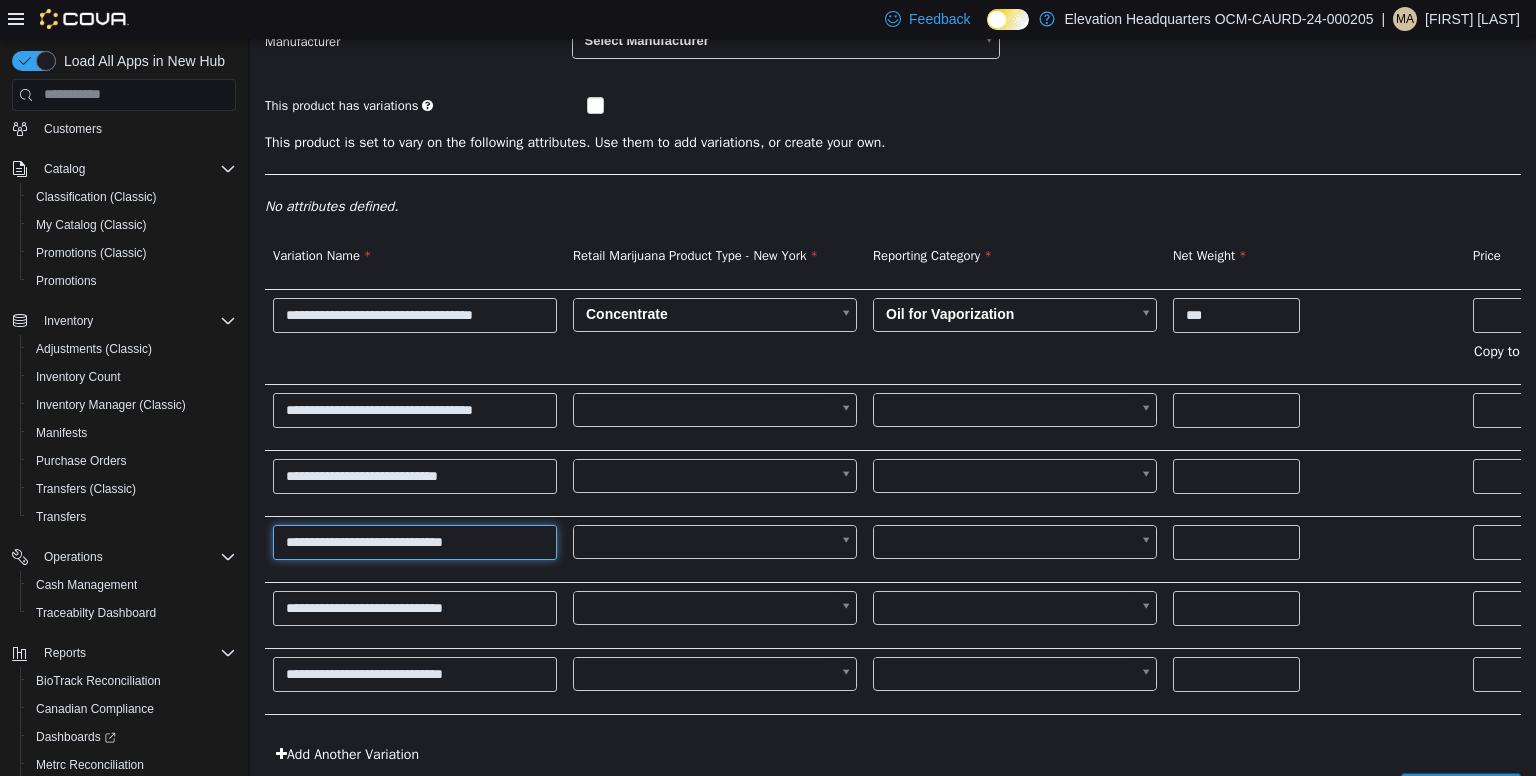 click on "**********" at bounding box center [415, 541] 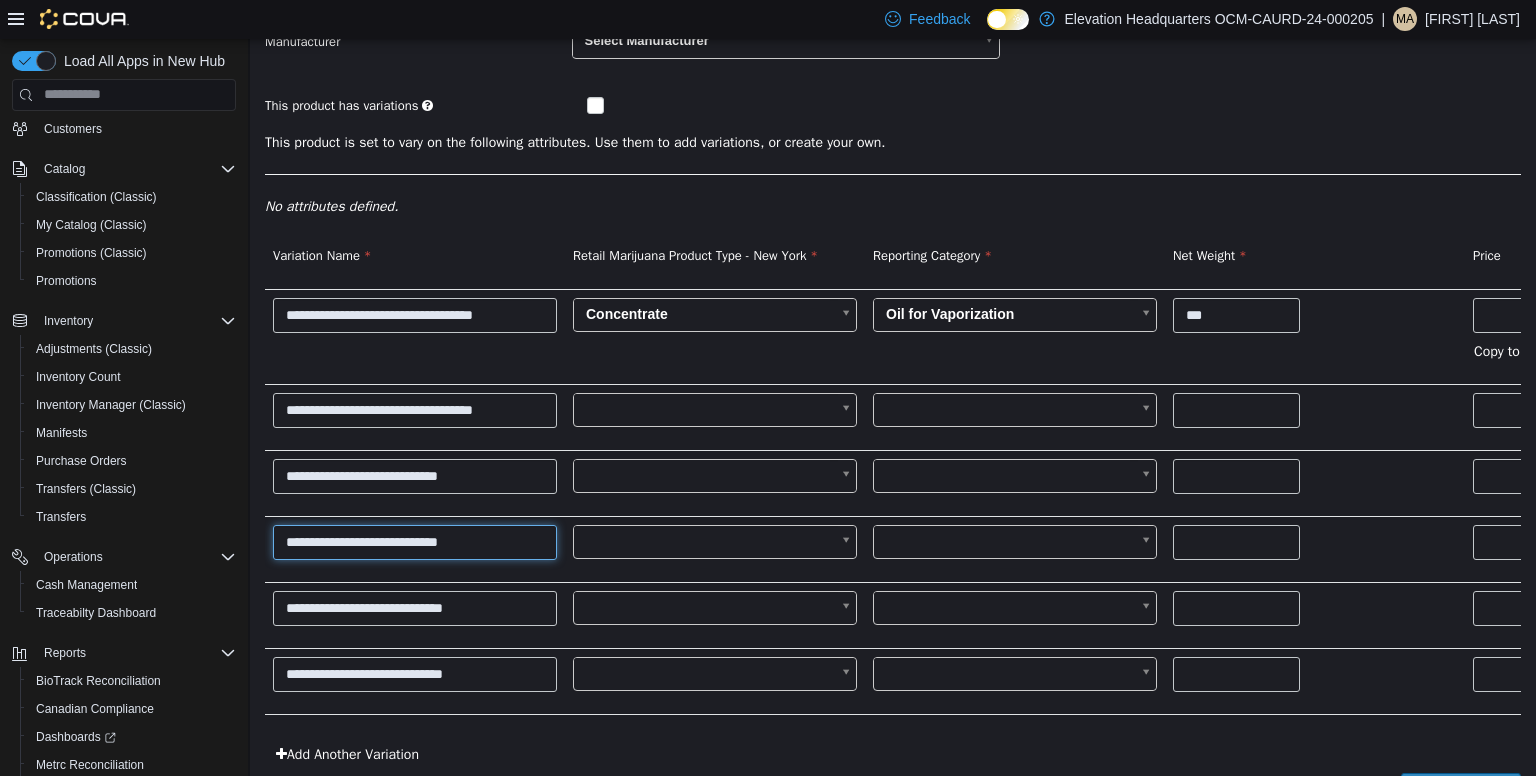 type on "**********" 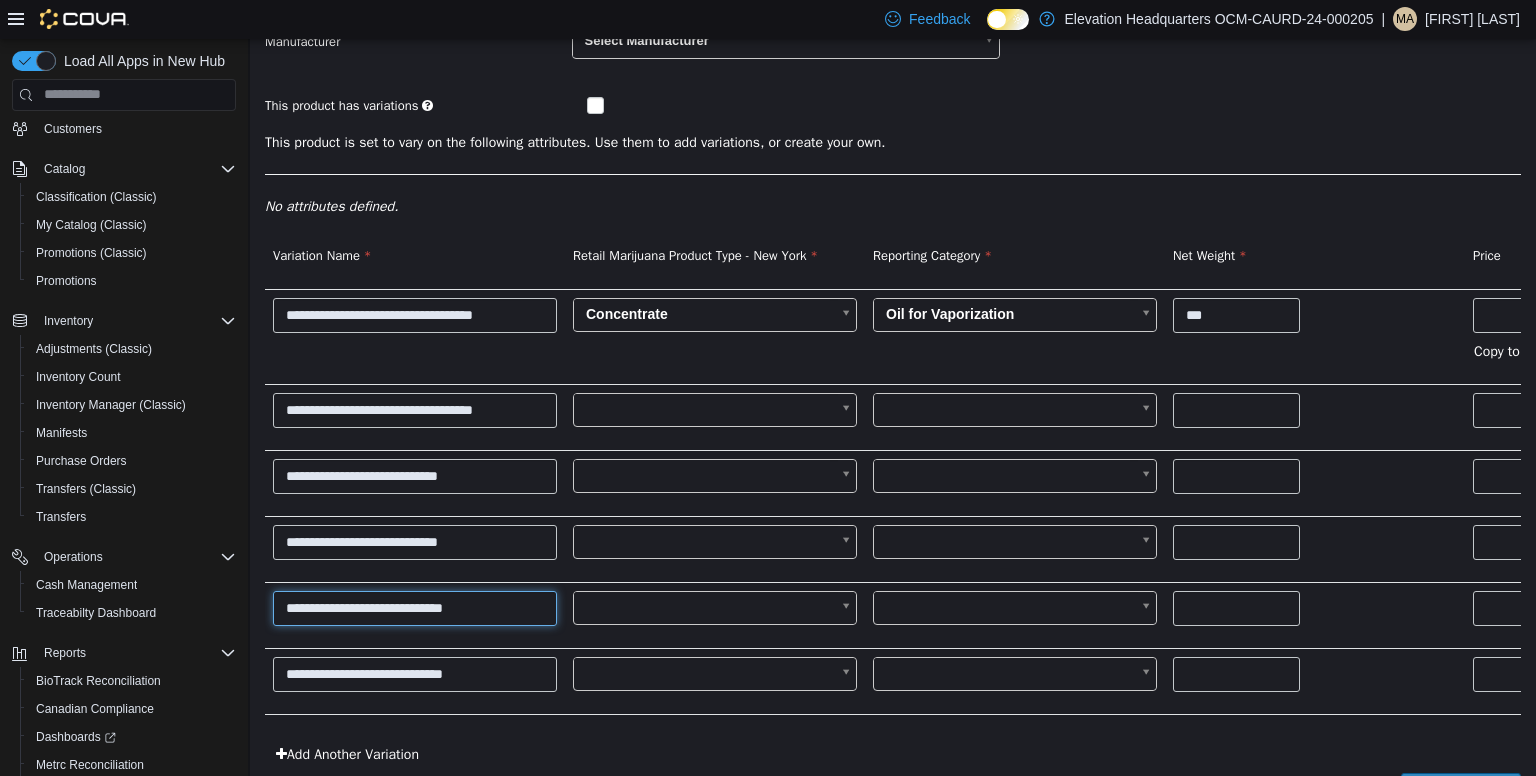 click on "**********" at bounding box center [415, 607] 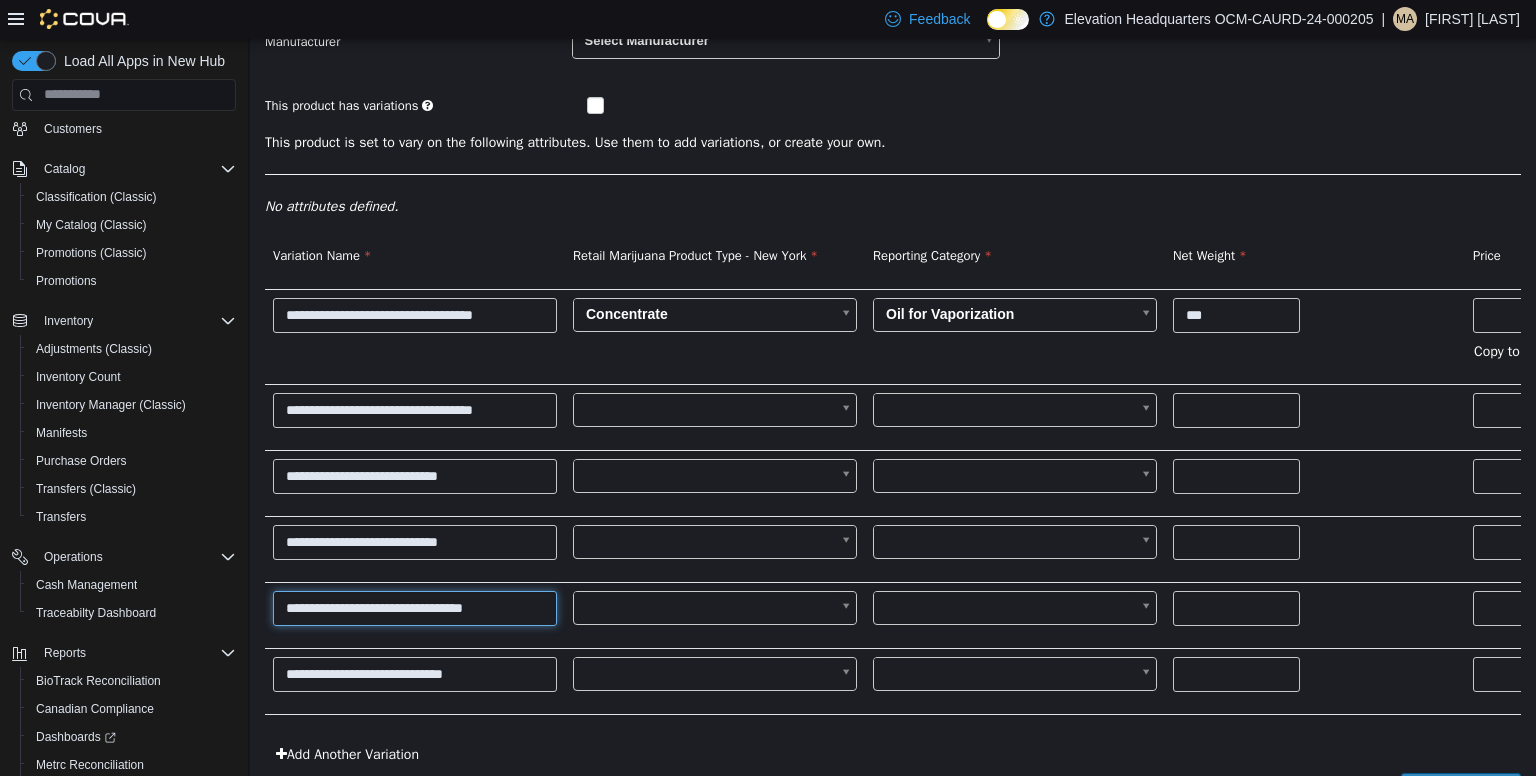 type on "**********" 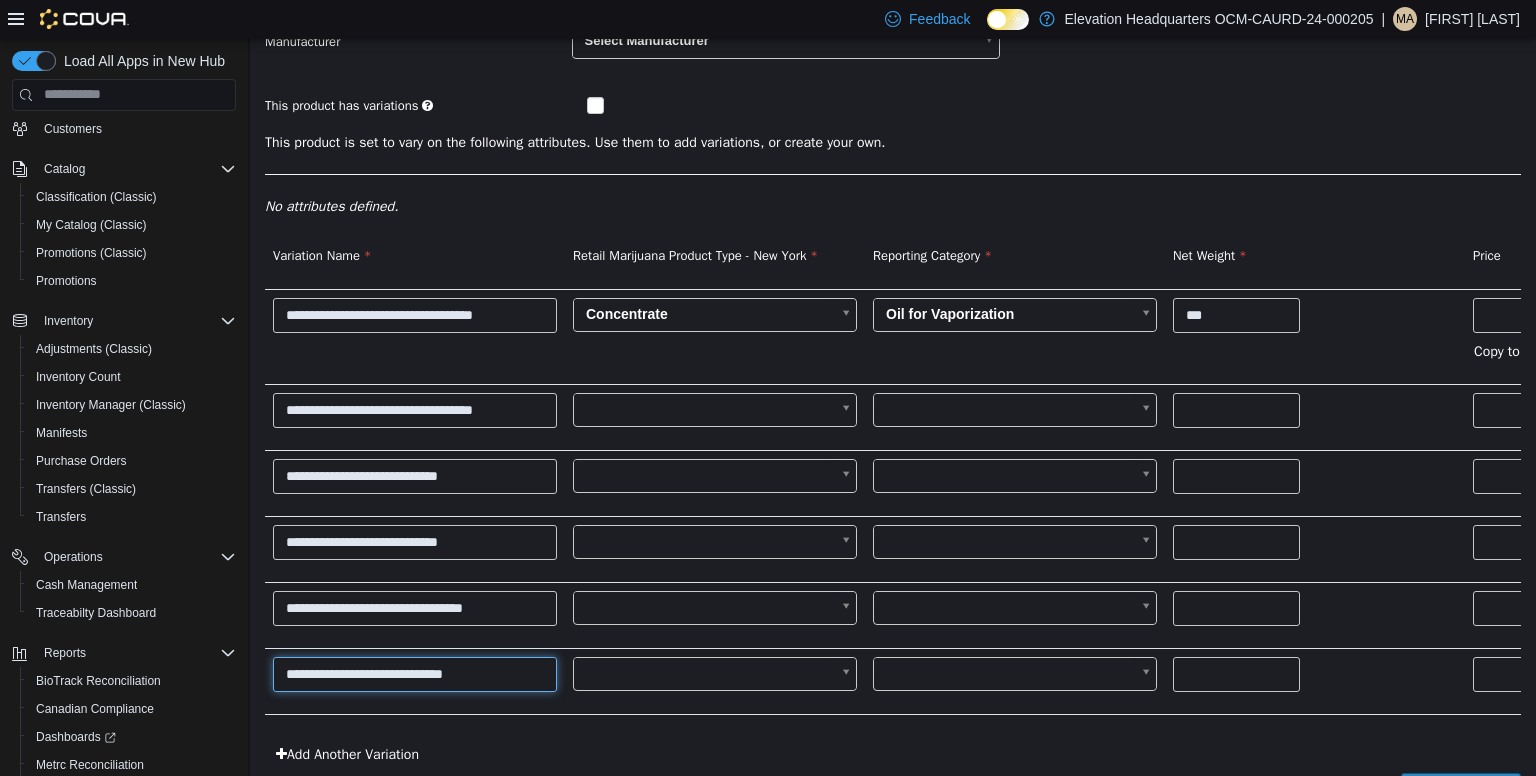 click on "**********" at bounding box center (415, 673) 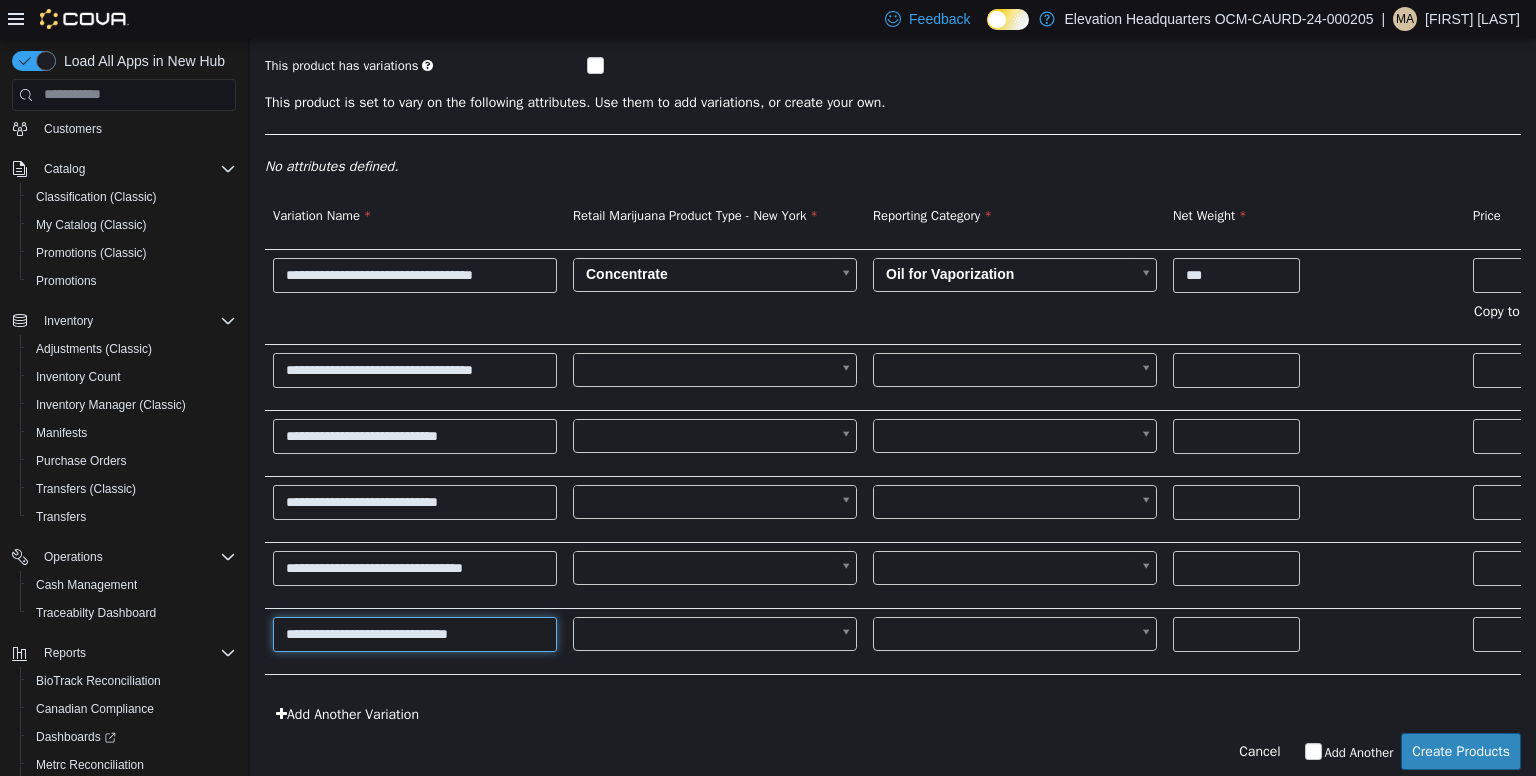 scroll, scrollTop: 291, scrollLeft: 0, axis: vertical 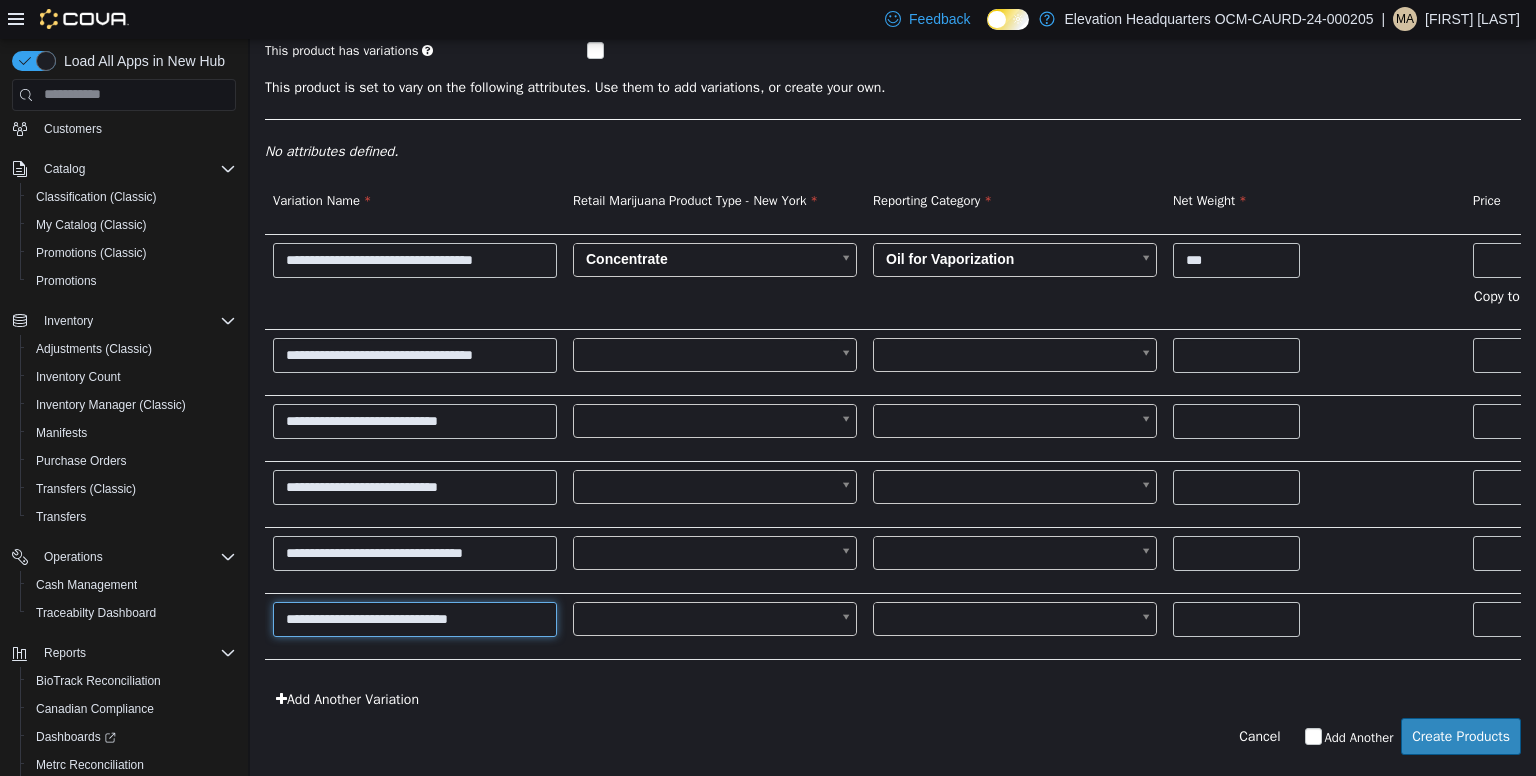 type on "**********" 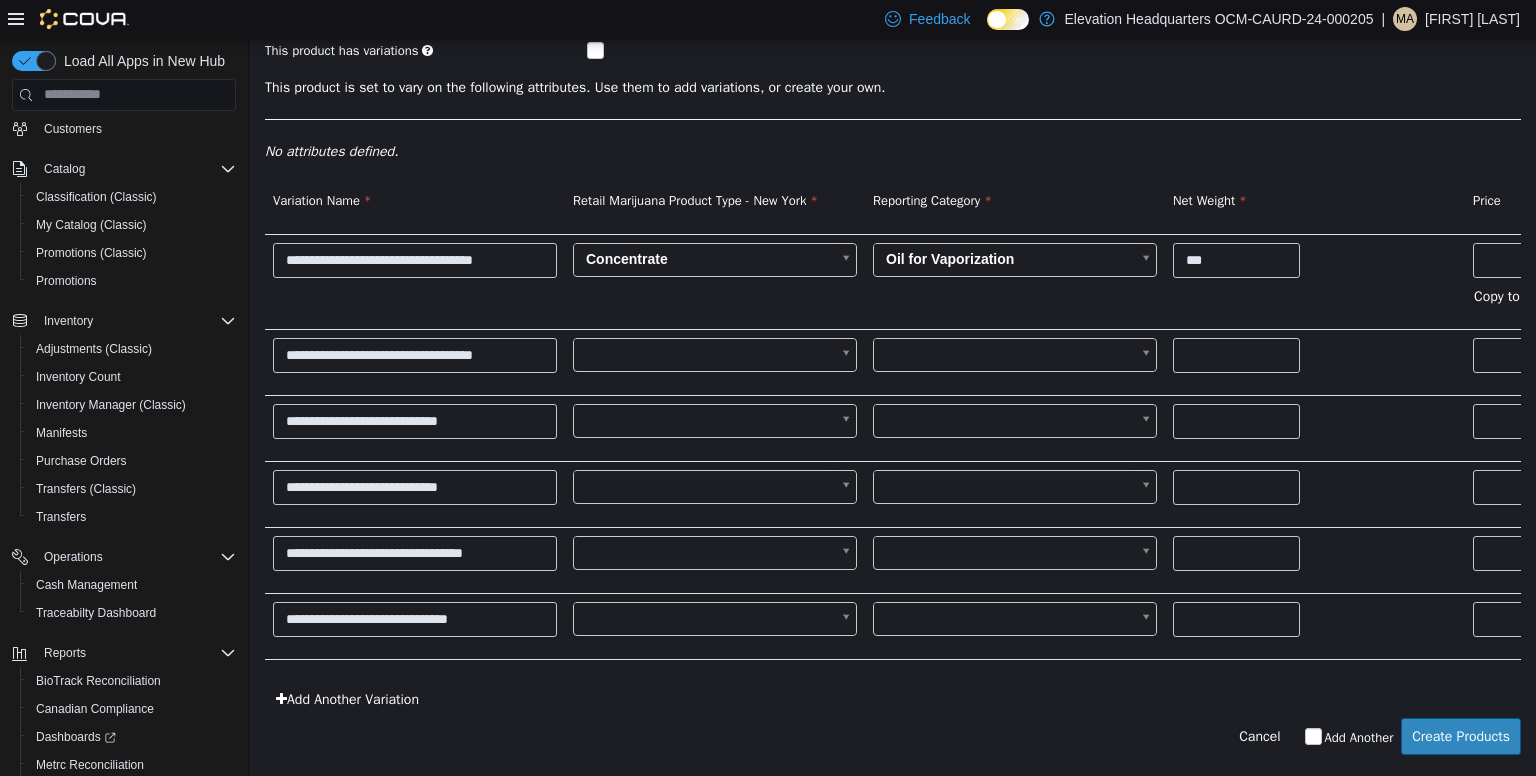 click on "**********" at bounding box center [893, 266] 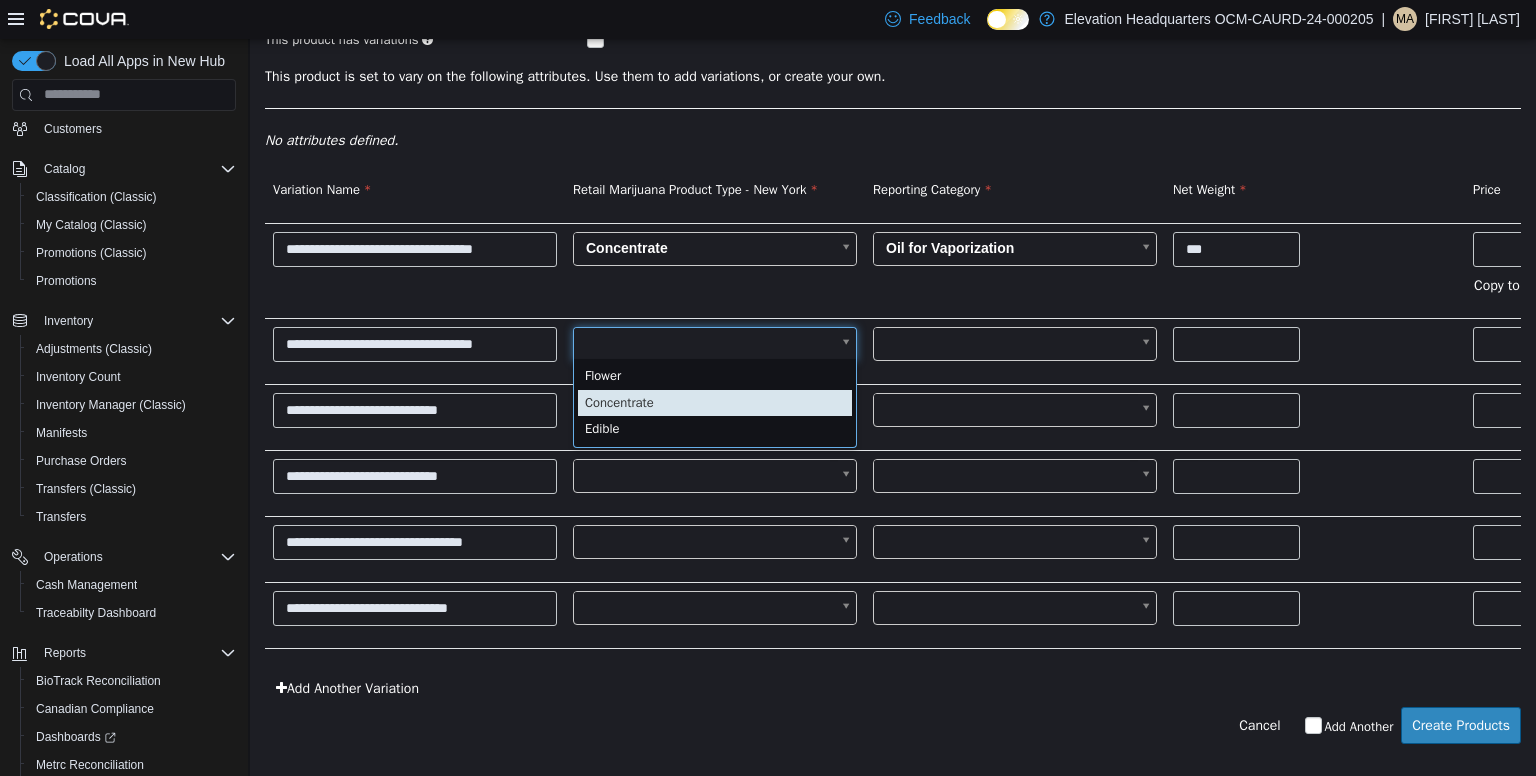 type on "*" 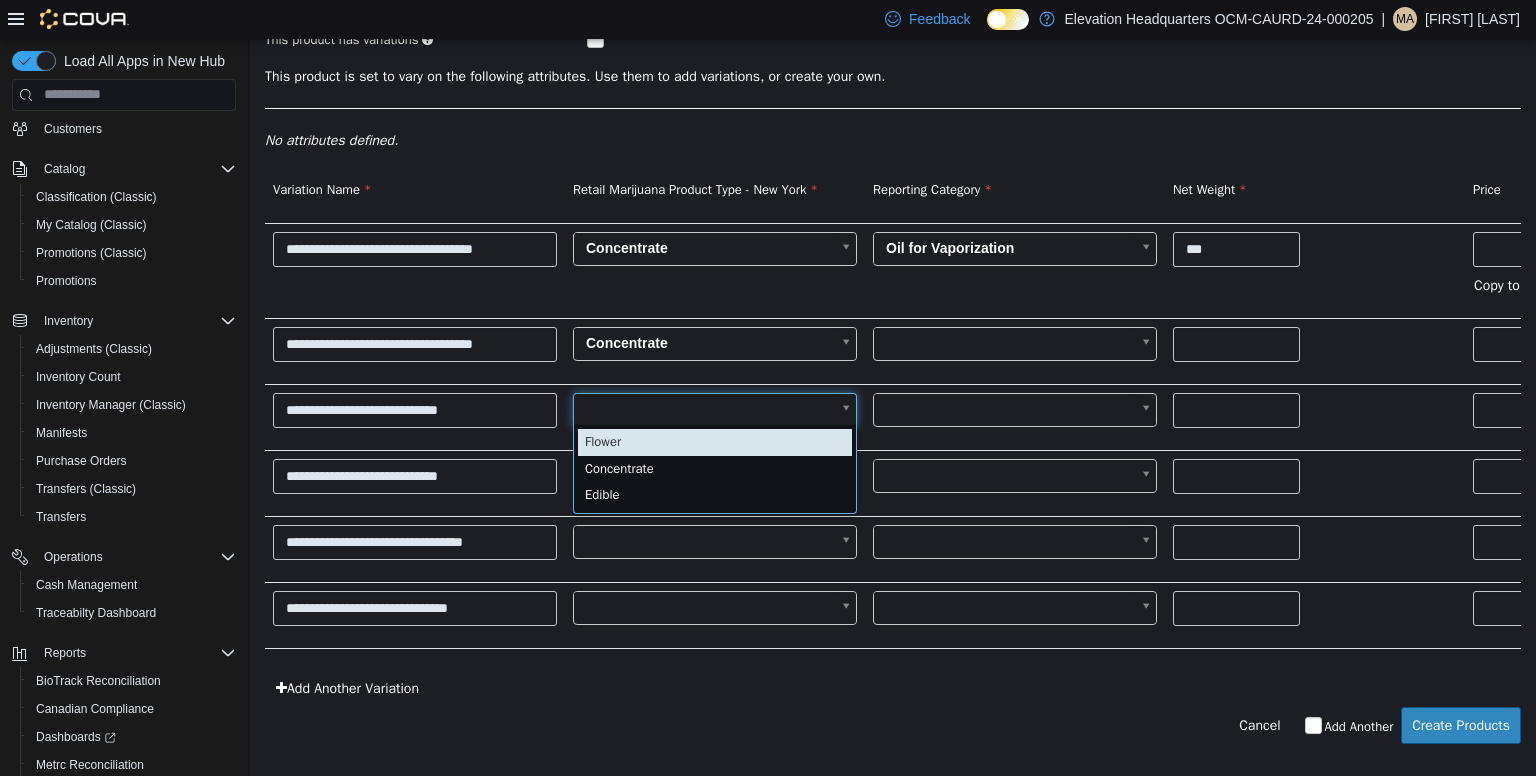 click on "**********" at bounding box center [893, 255] 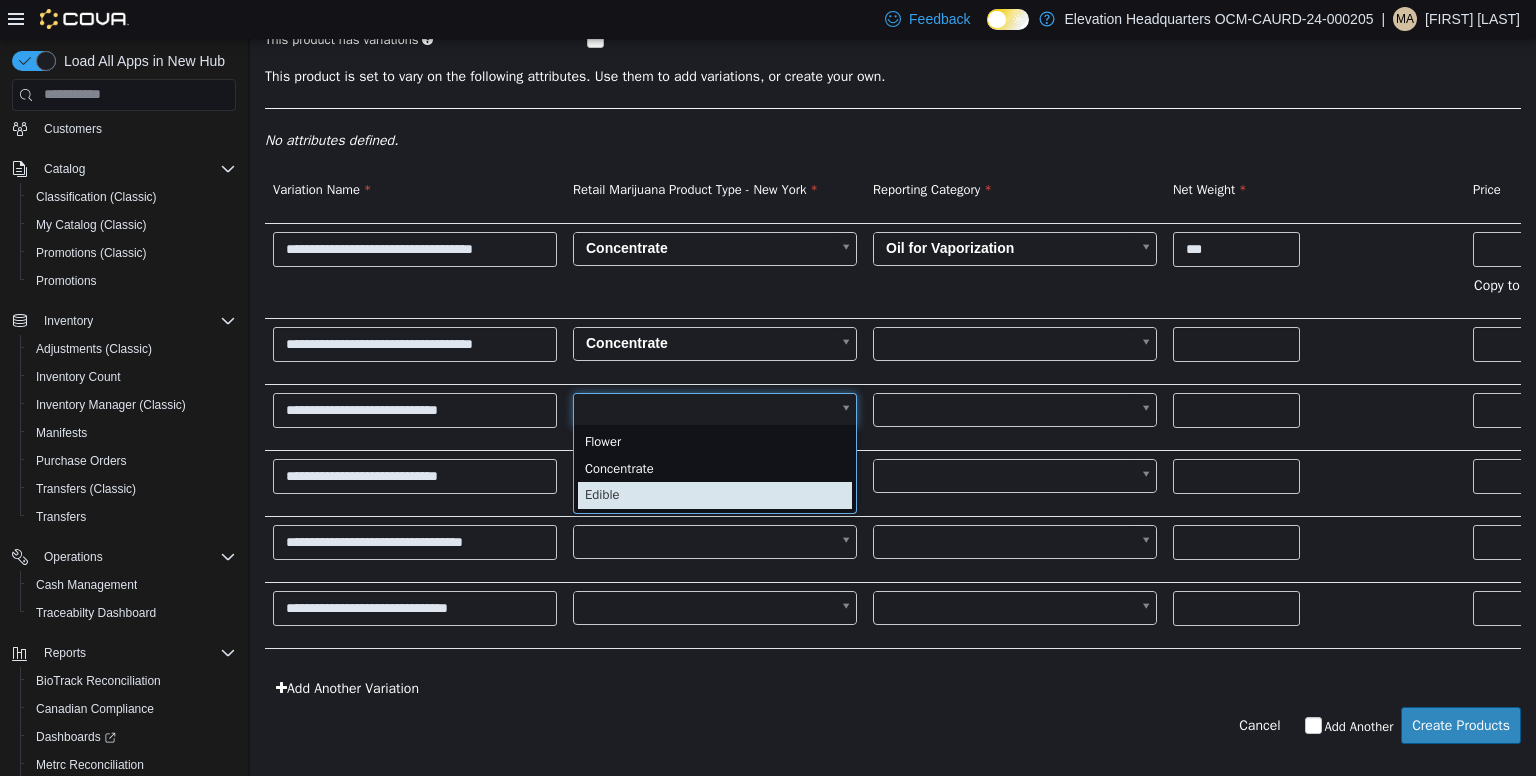 scroll, scrollTop: 0, scrollLeft: 0, axis: both 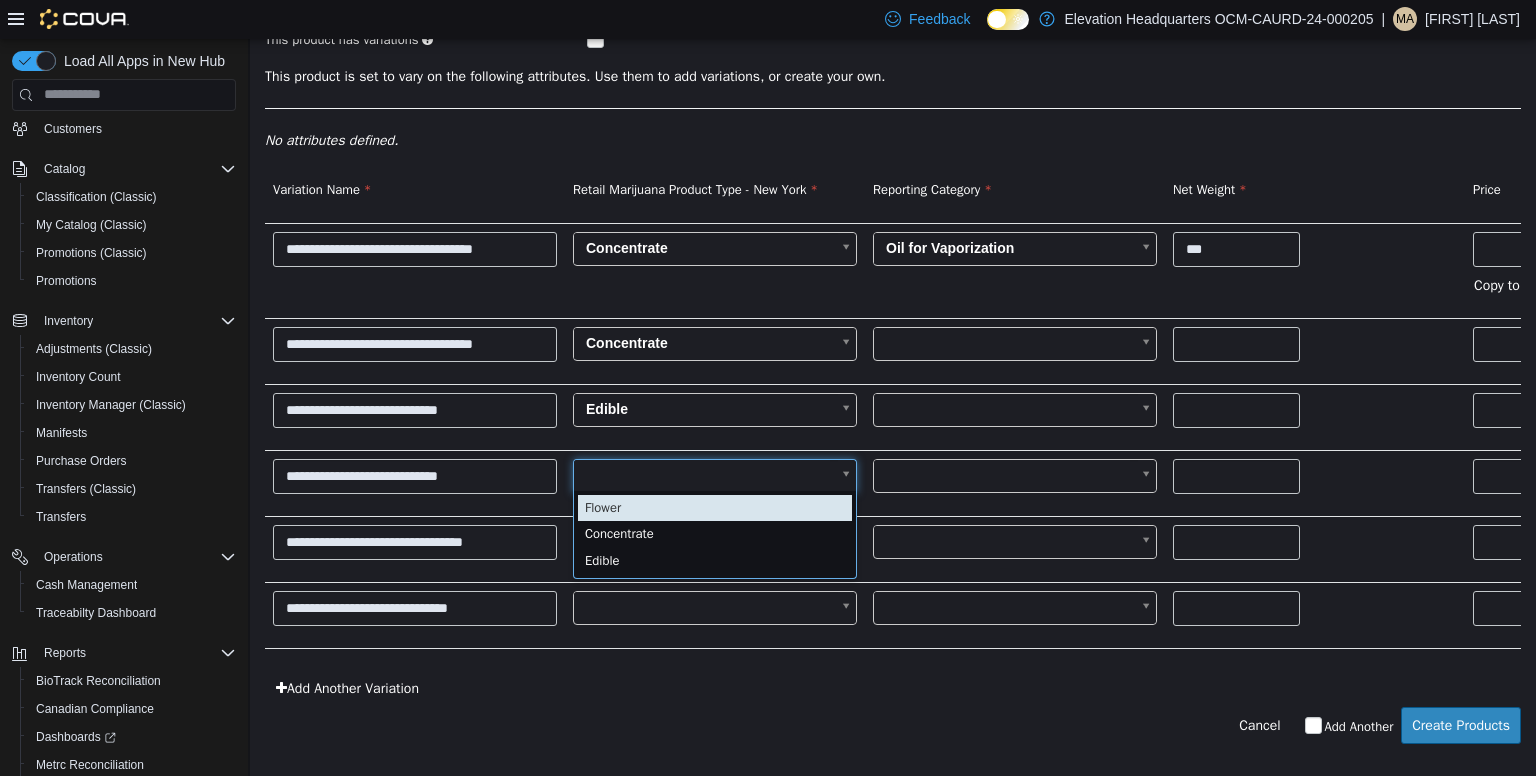 click on "**********" at bounding box center (893, 255) 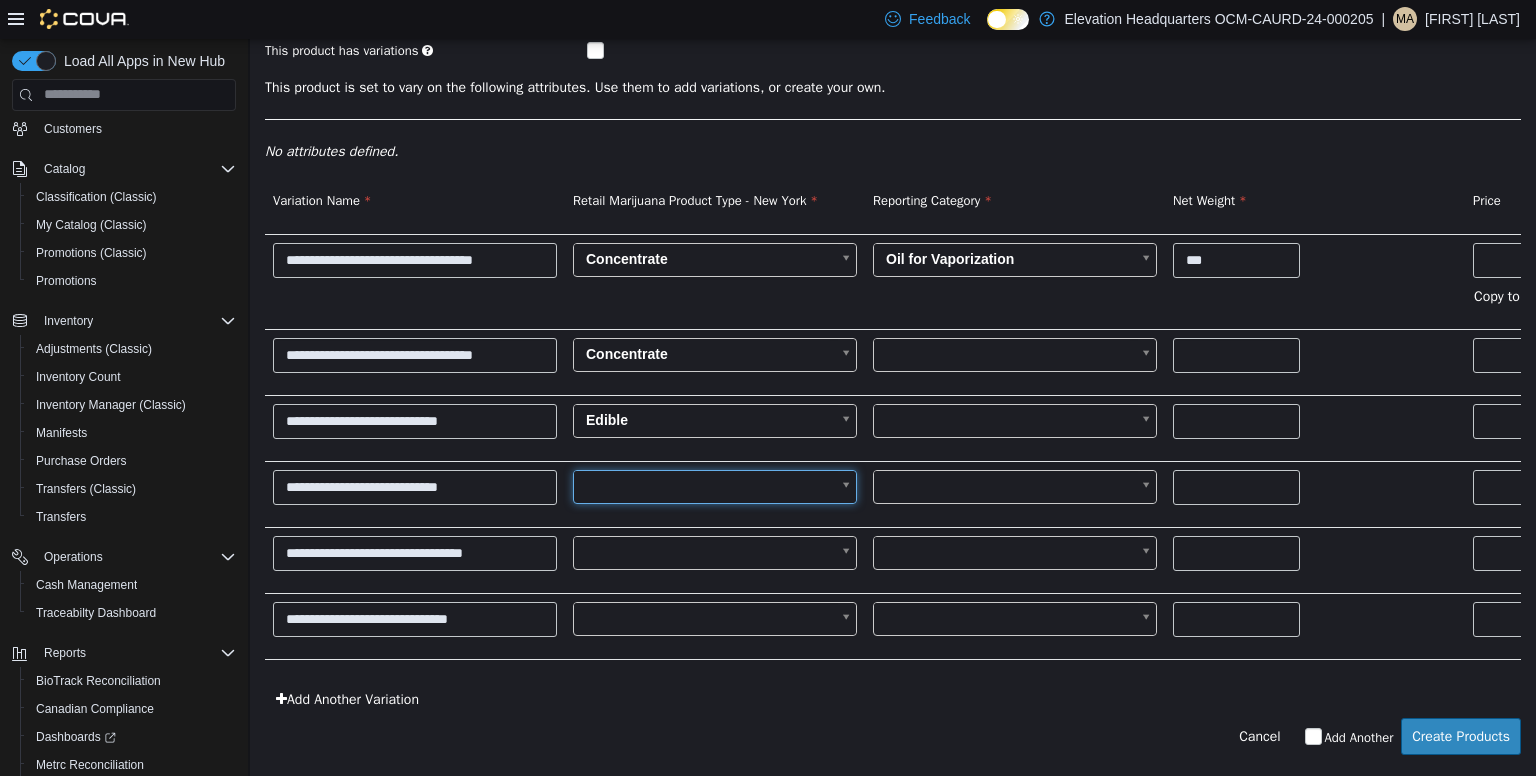 click on "Edible     *" at bounding box center [715, 427] 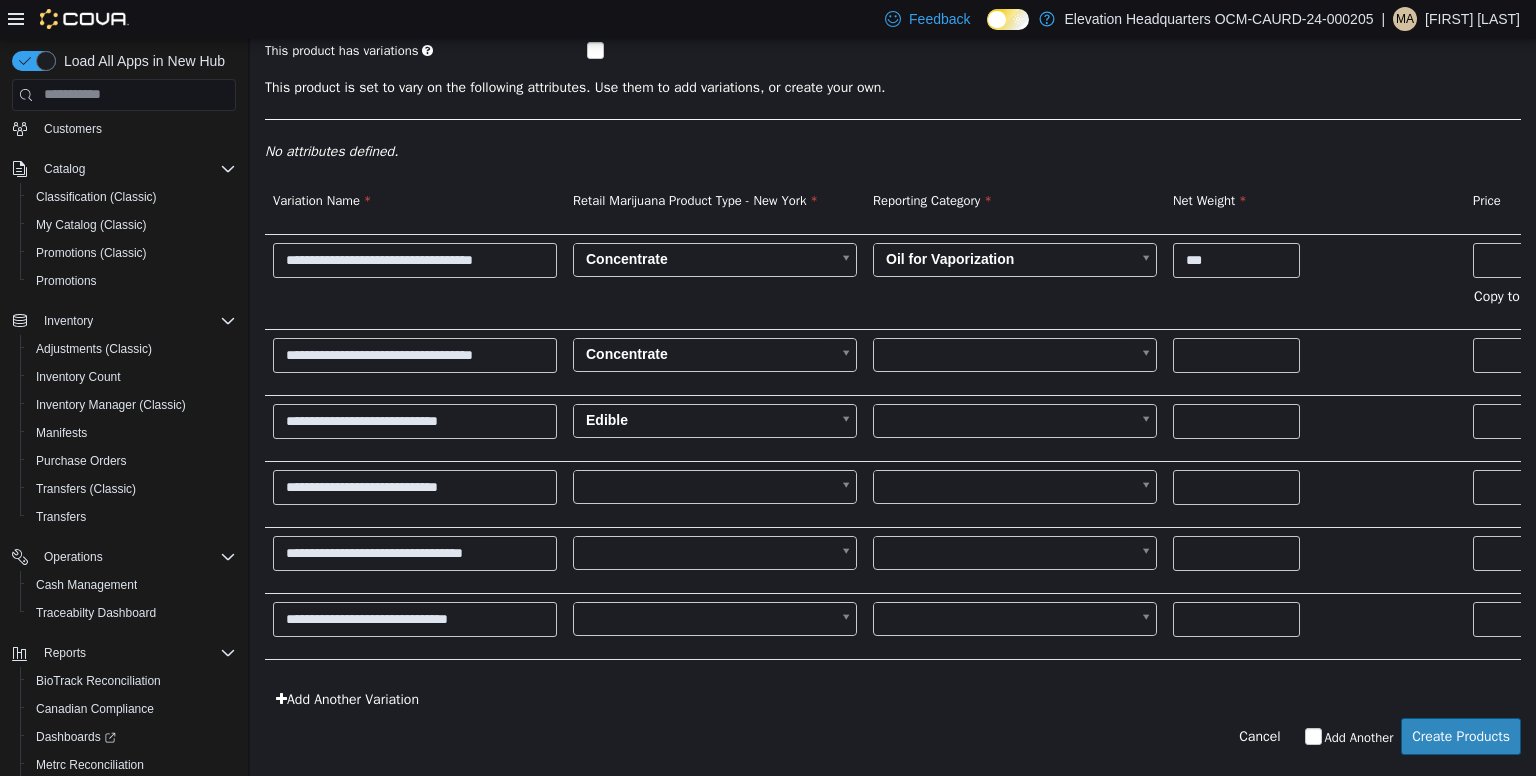 click on "Edible     *" at bounding box center [715, 427] 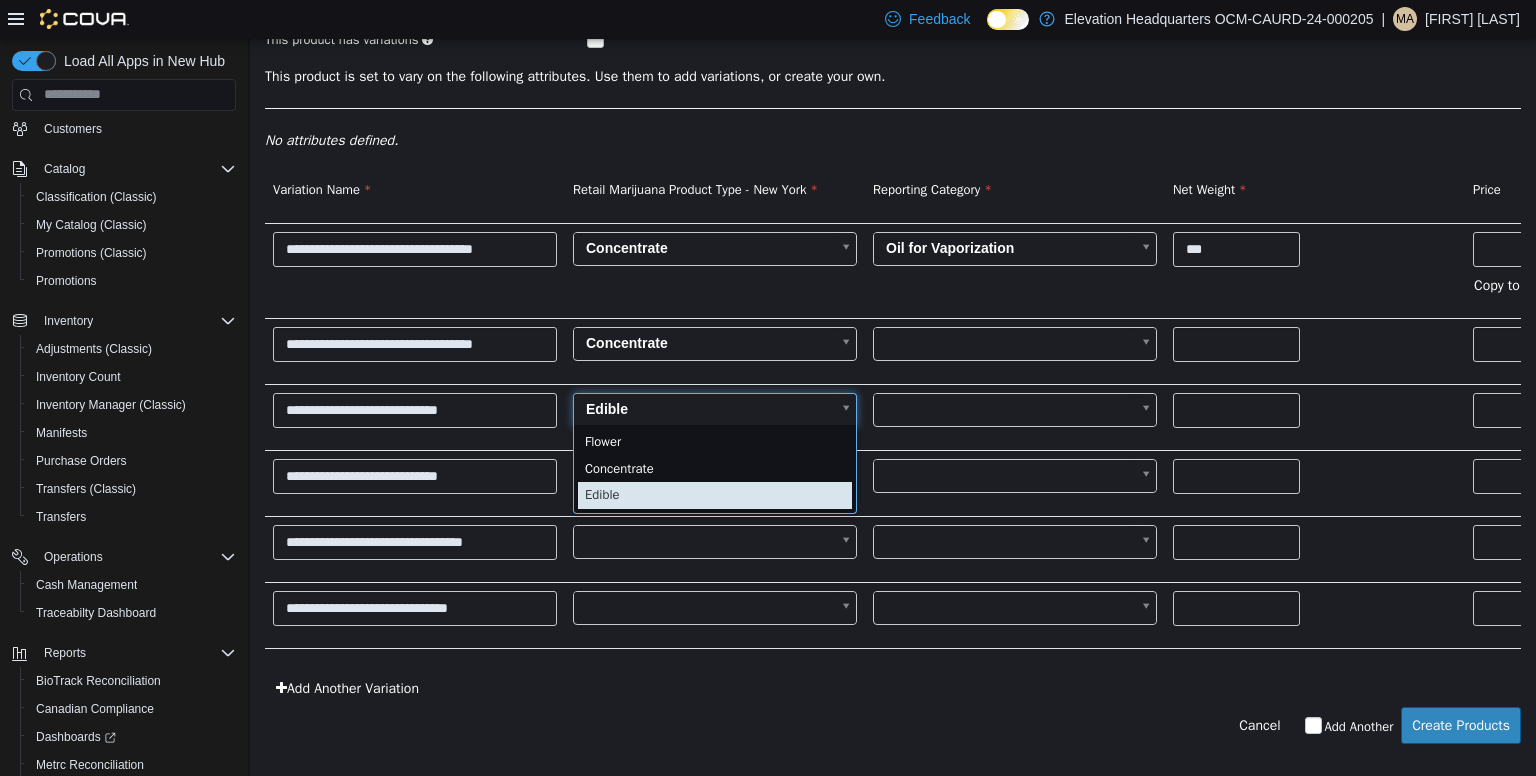 click on "**********" at bounding box center (893, 255) 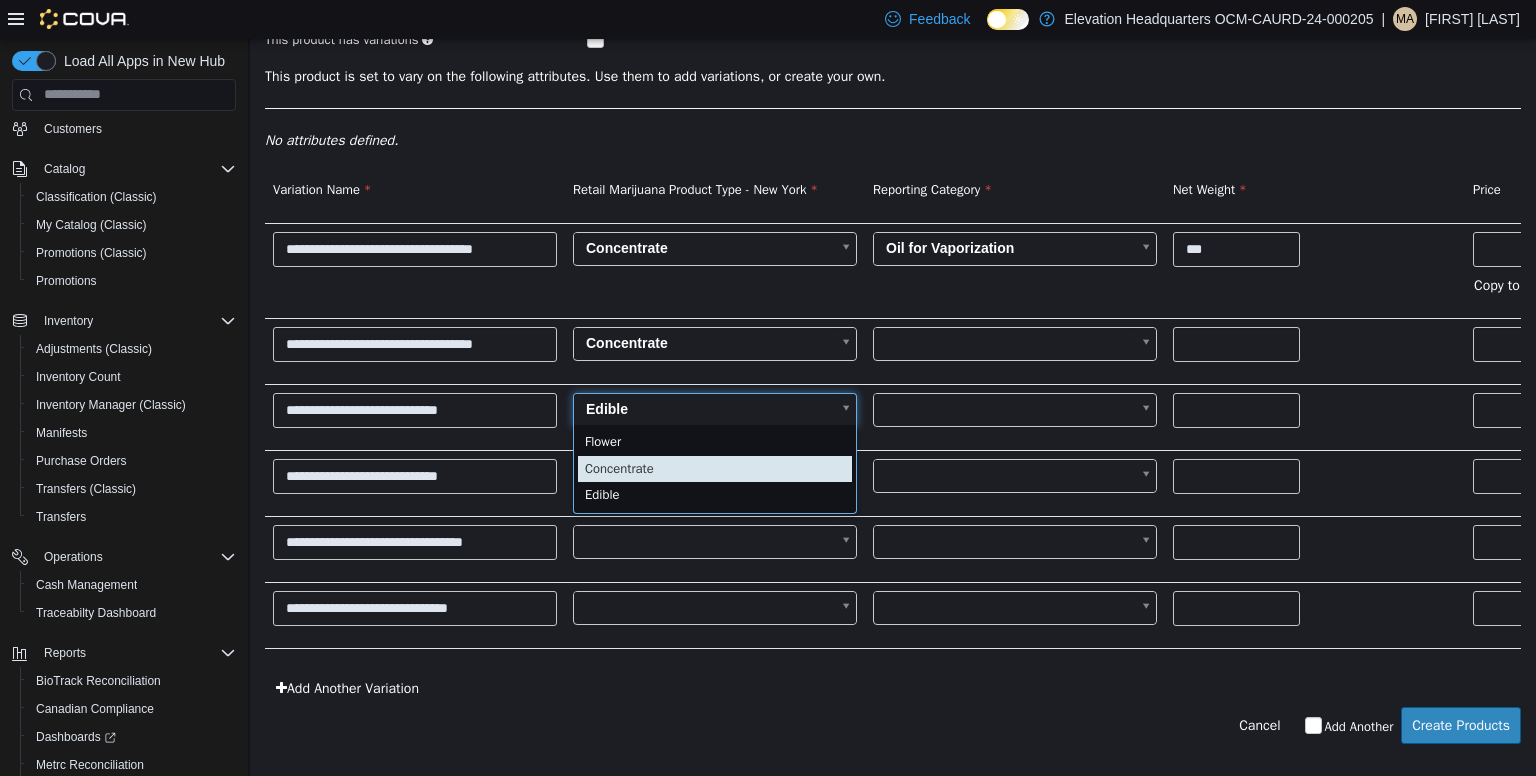 type on "*" 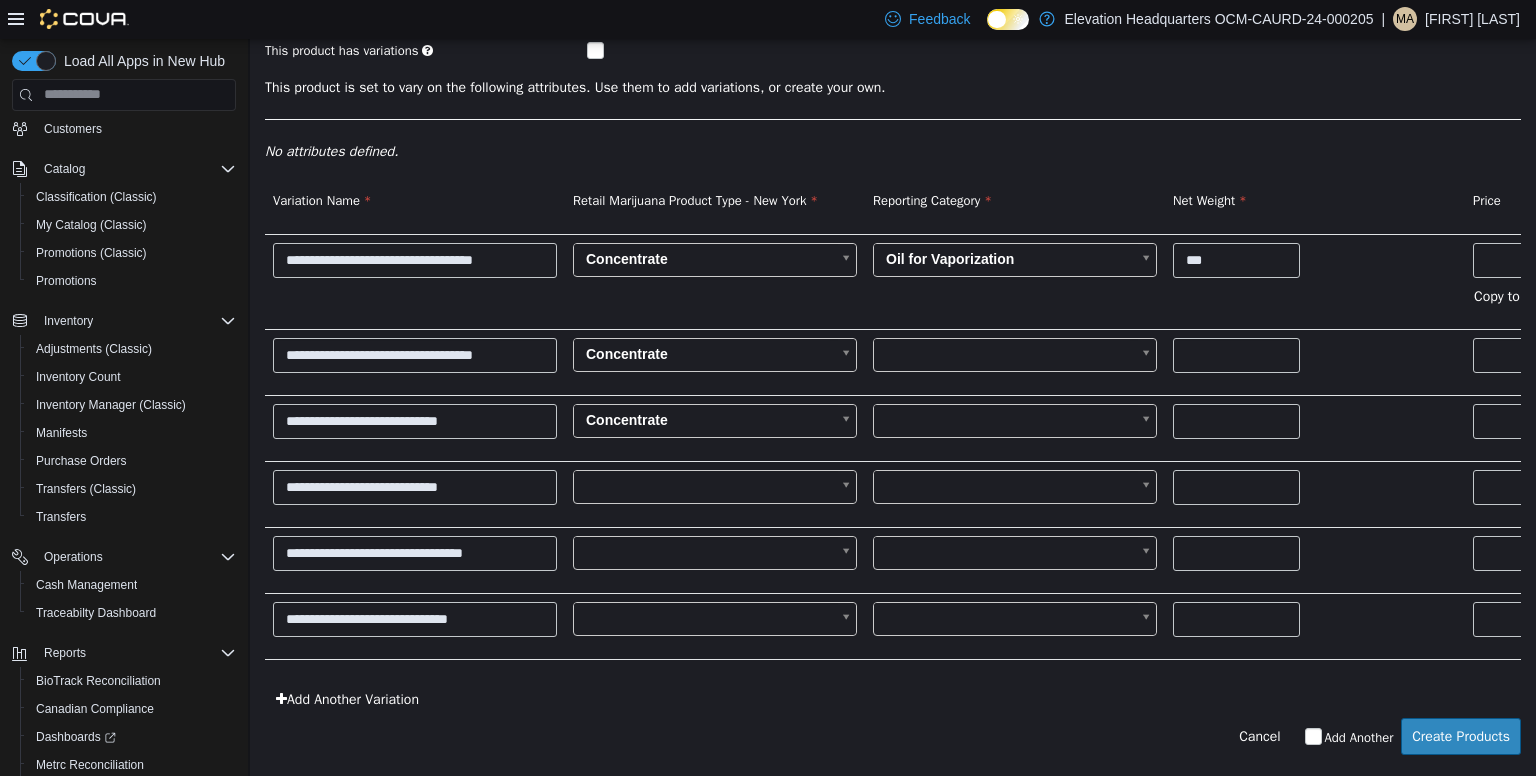 click on "**********" at bounding box center (893, 266) 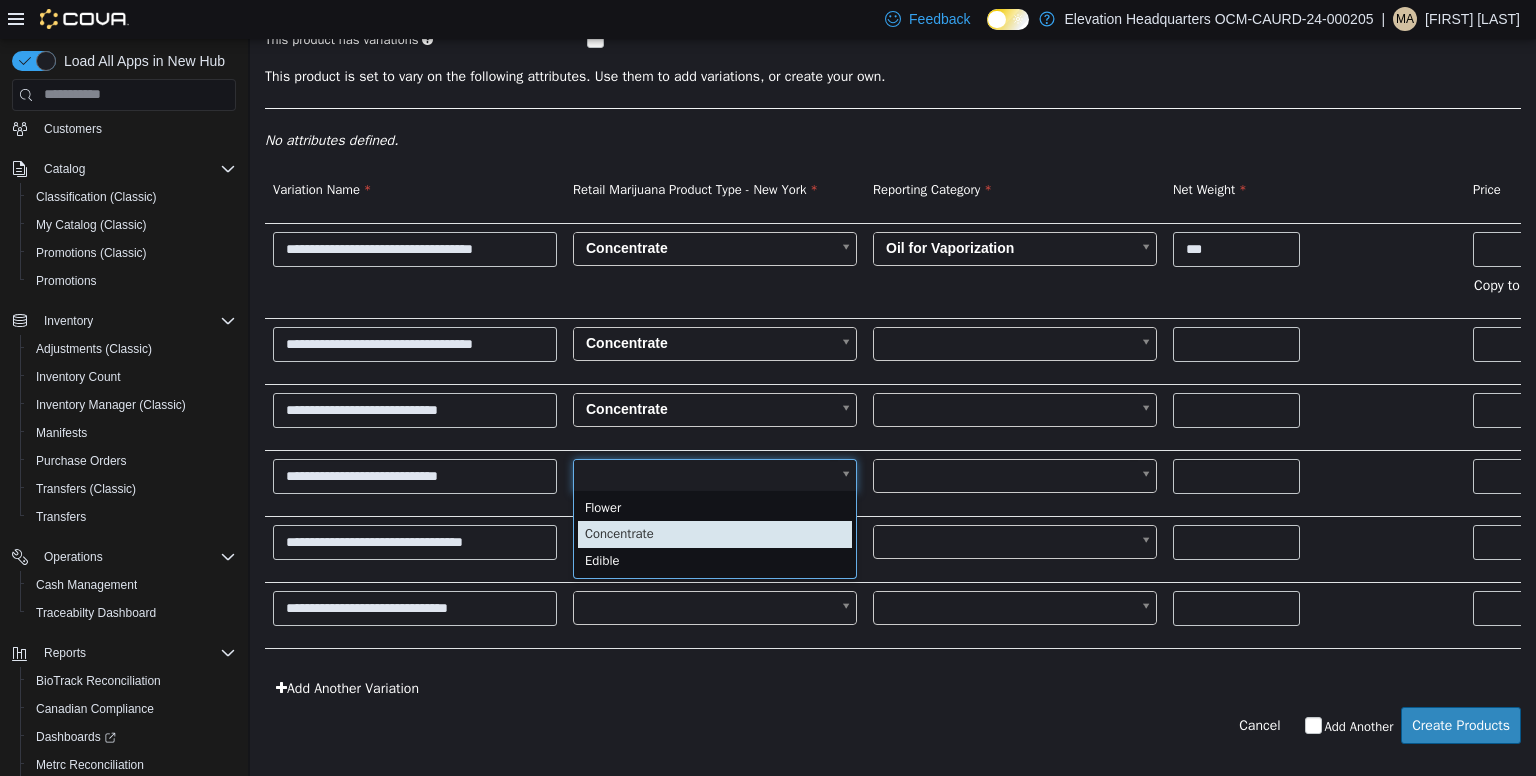 type on "*" 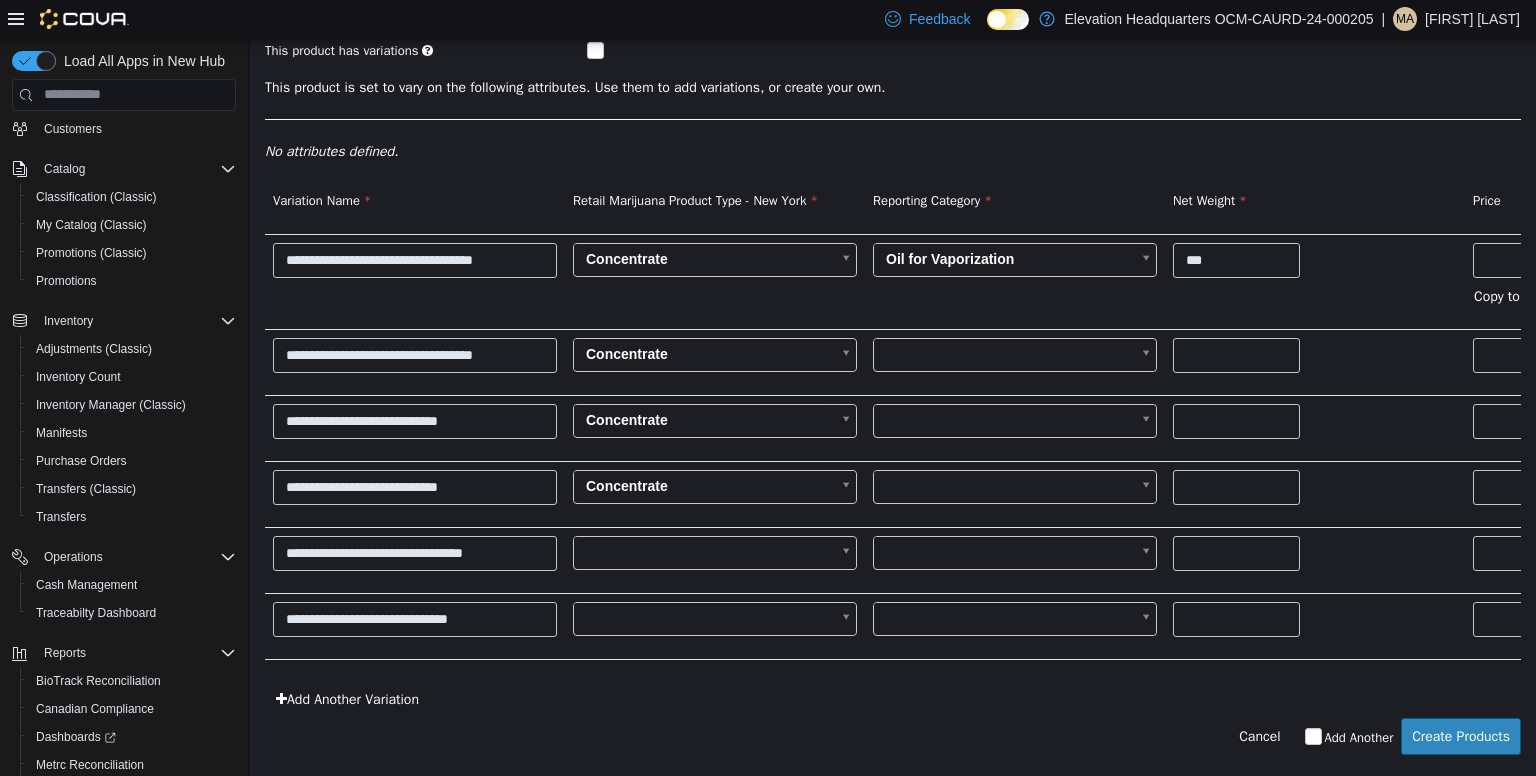 click on "**********" at bounding box center [893, 266] 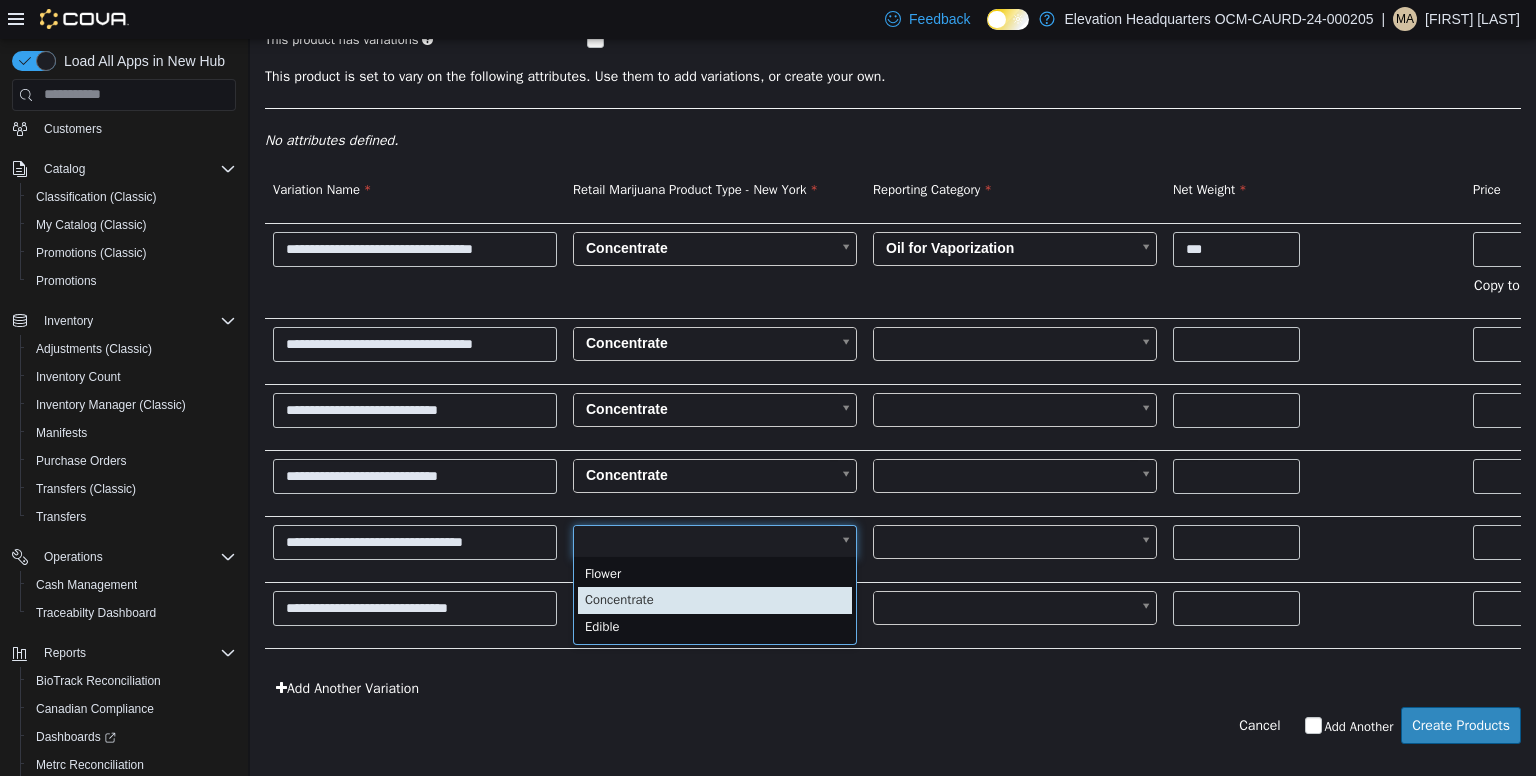 type on "*" 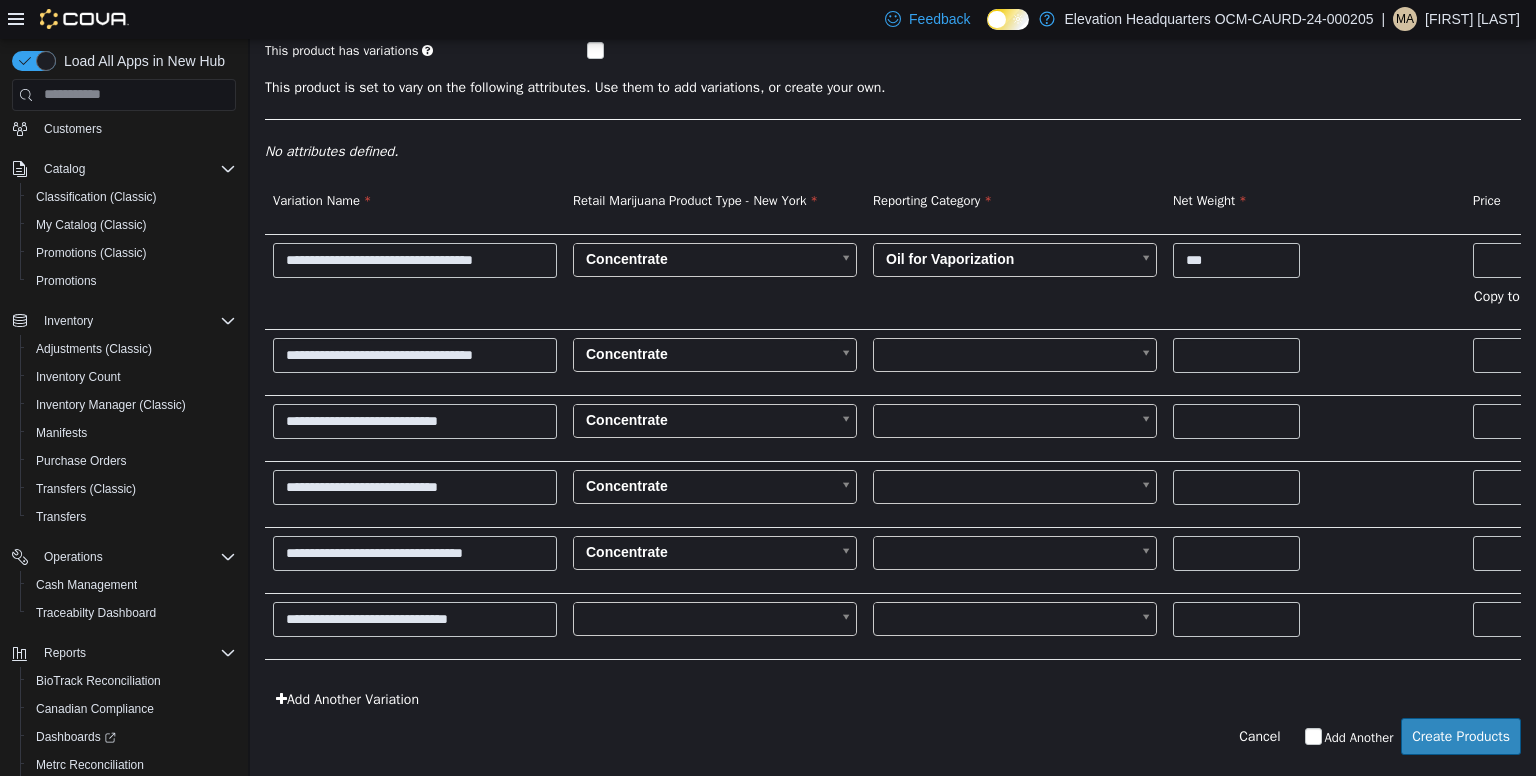 click on "**********" at bounding box center [893, 266] 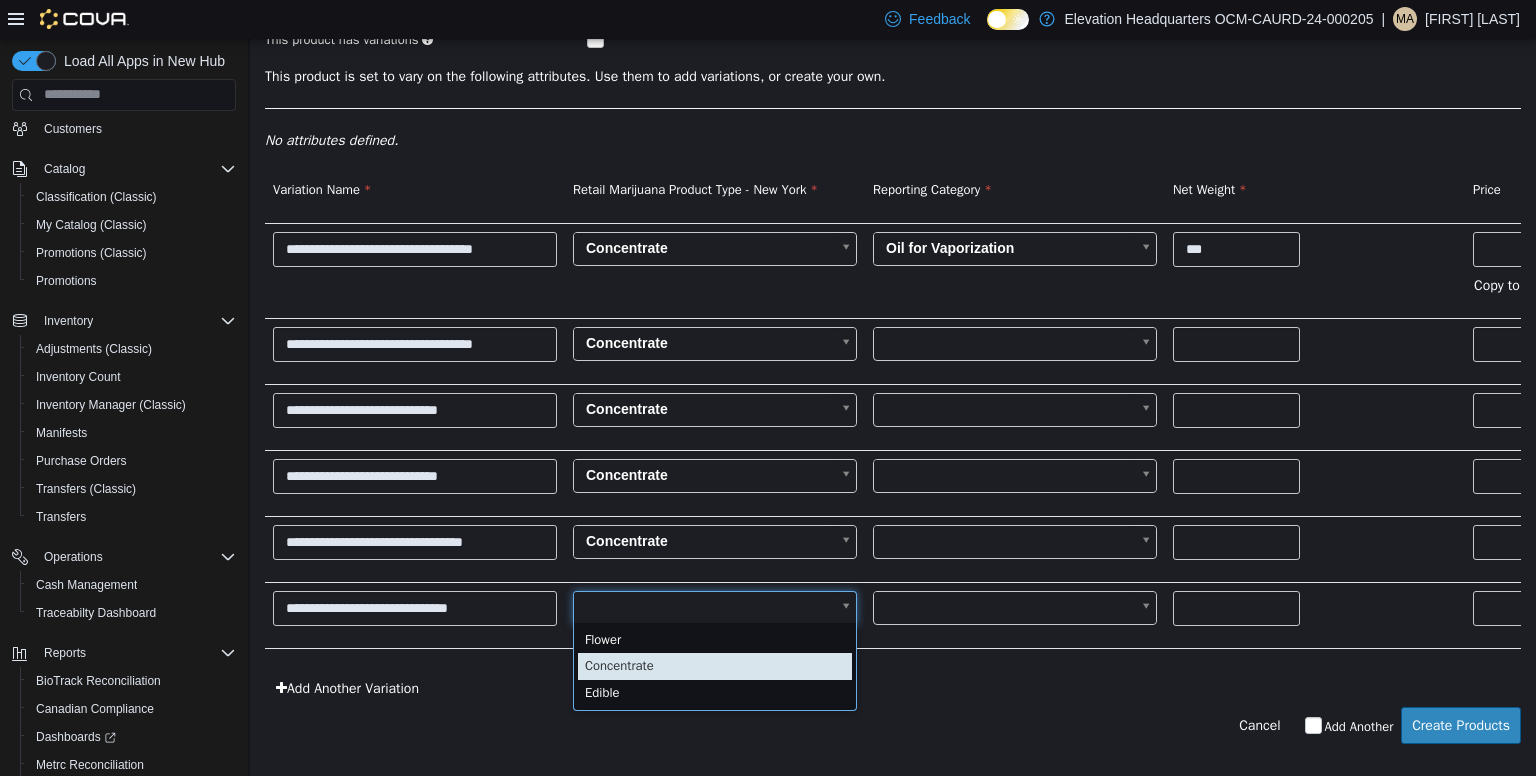 type on "*" 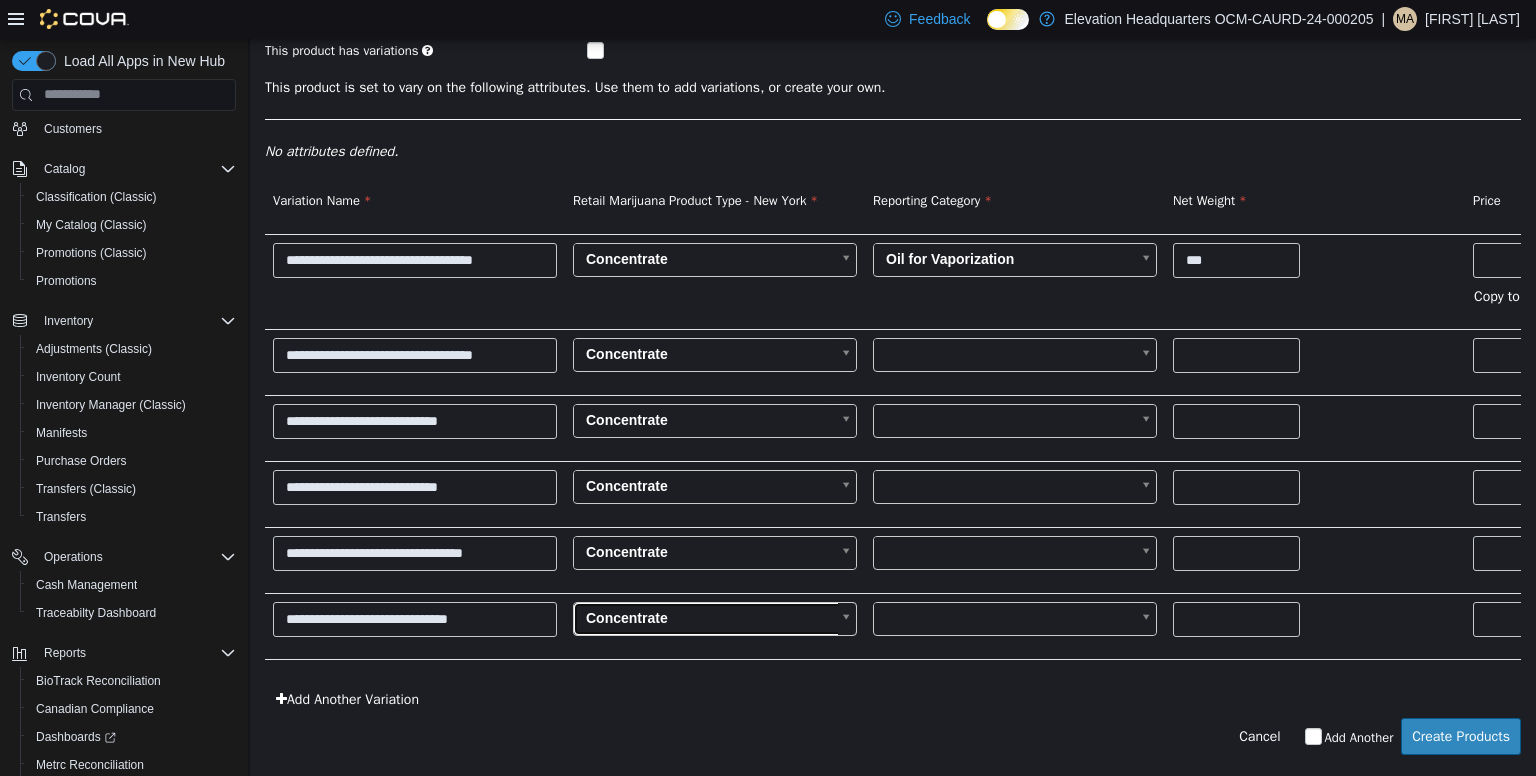 scroll, scrollTop: 0, scrollLeft: 0, axis: both 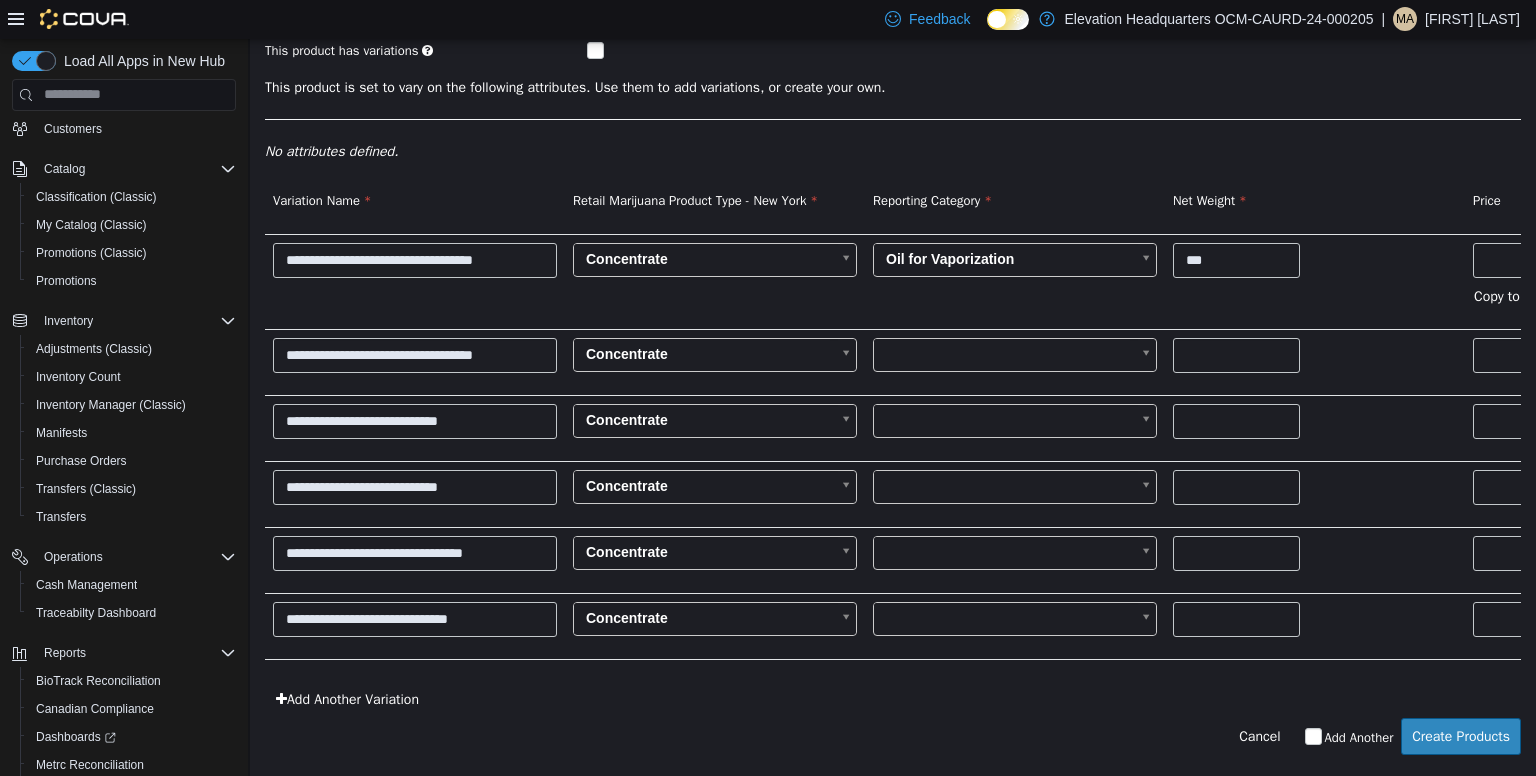 click on "**********" at bounding box center (893, 266) 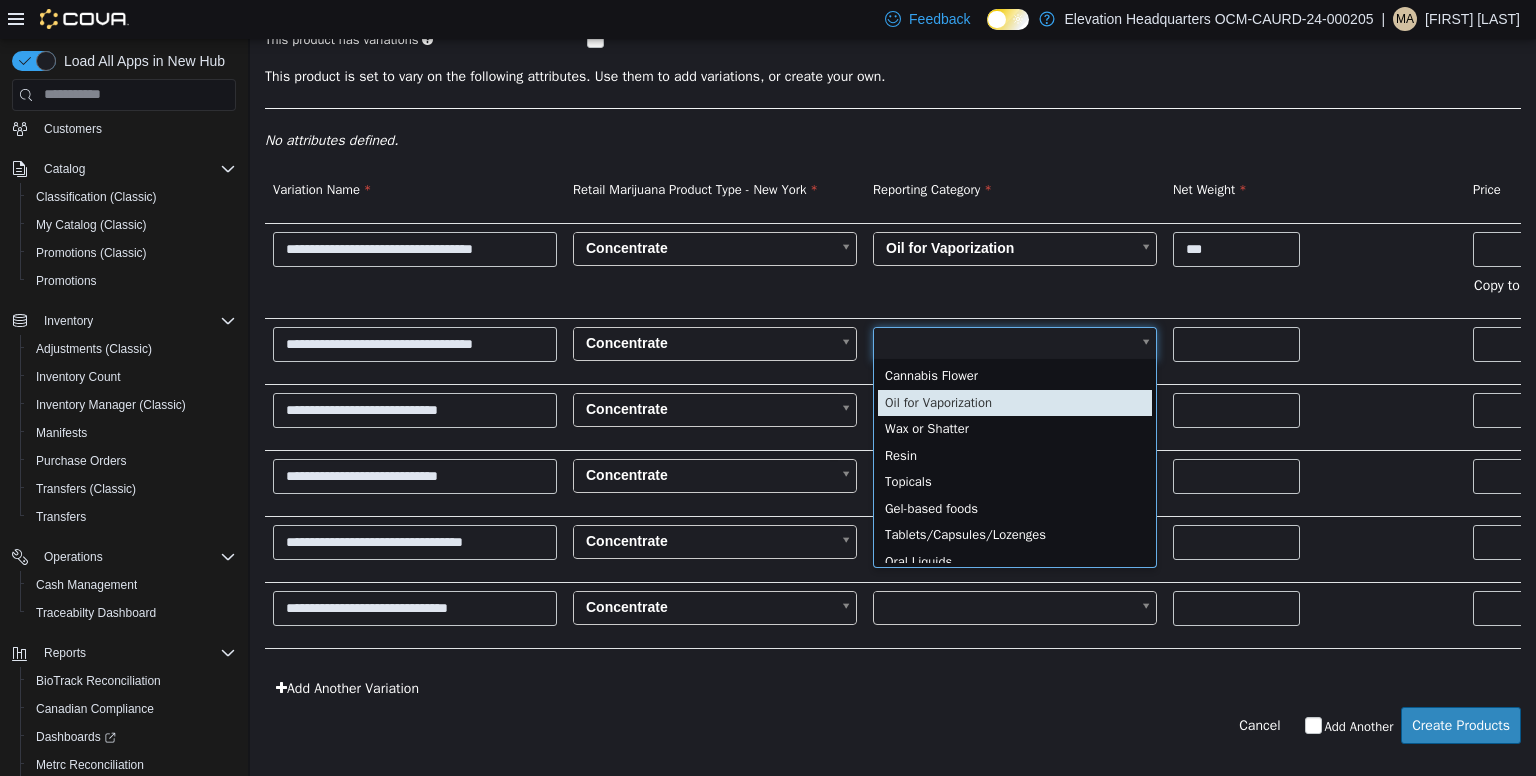 type on "*" 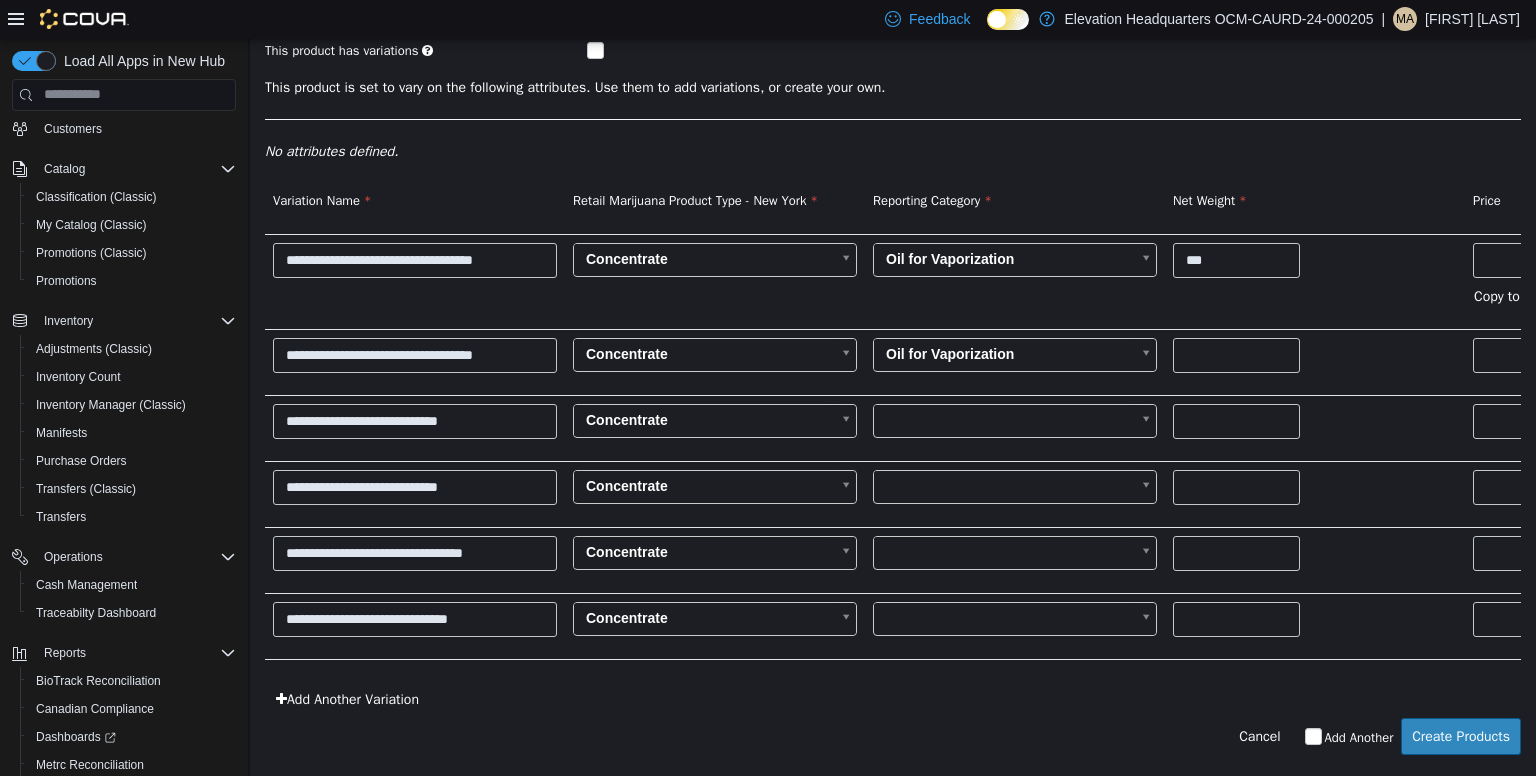 click on "**********" at bounding box center (893, 266) 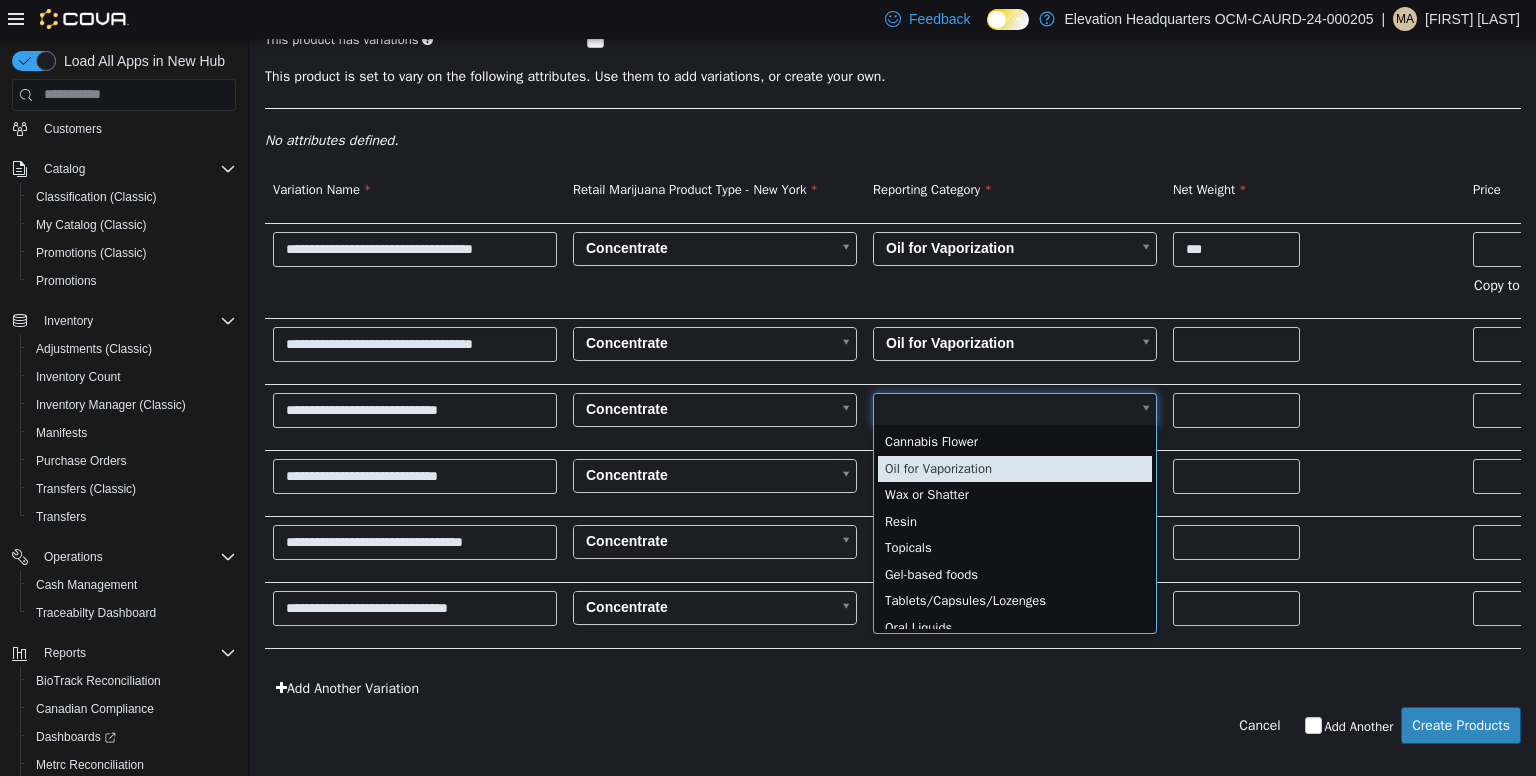 type on "*" 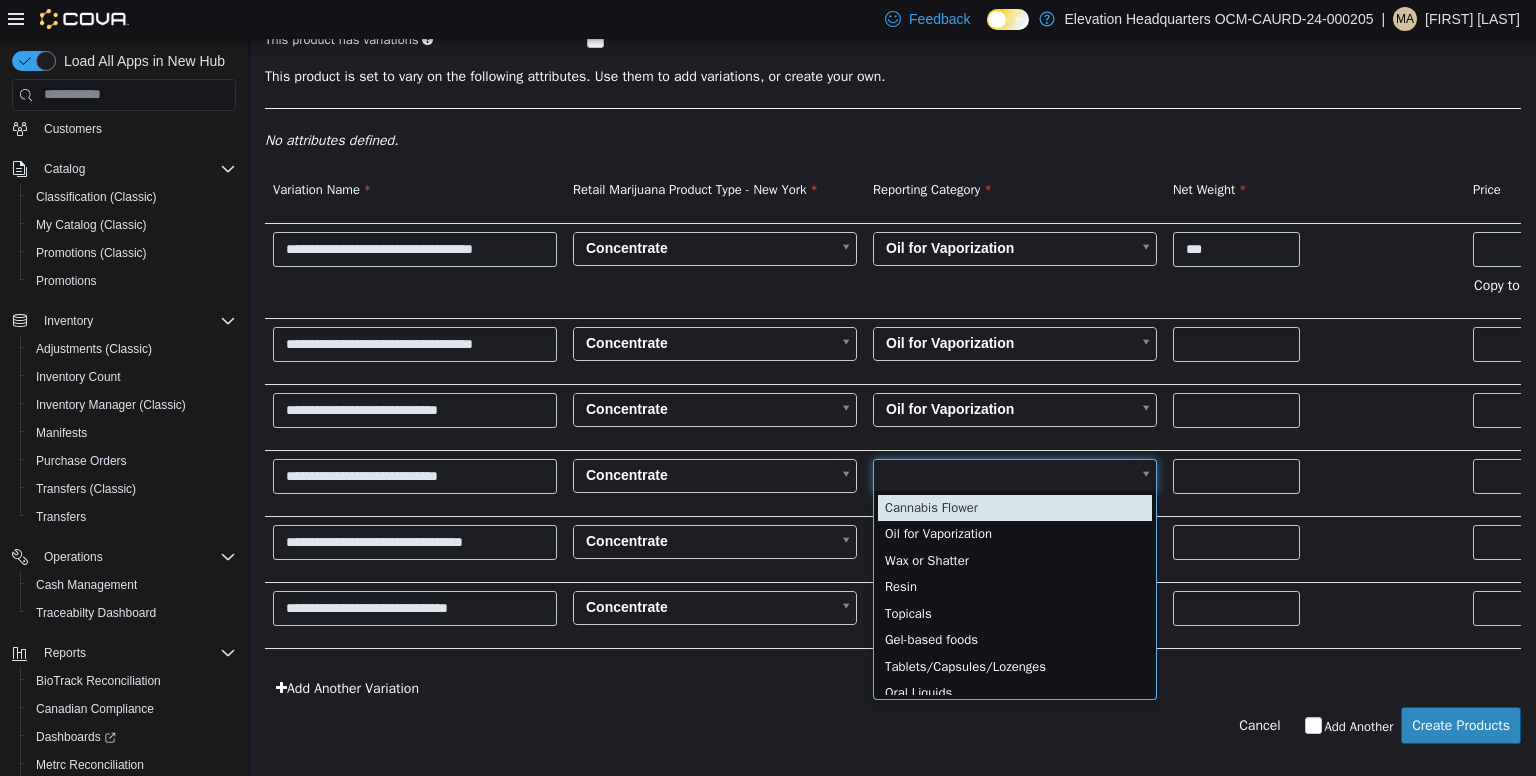 drag, startPoint x: 955, startPoint y: 457, endPoint x: 957, endPoint y: 532, distance: 75.026665 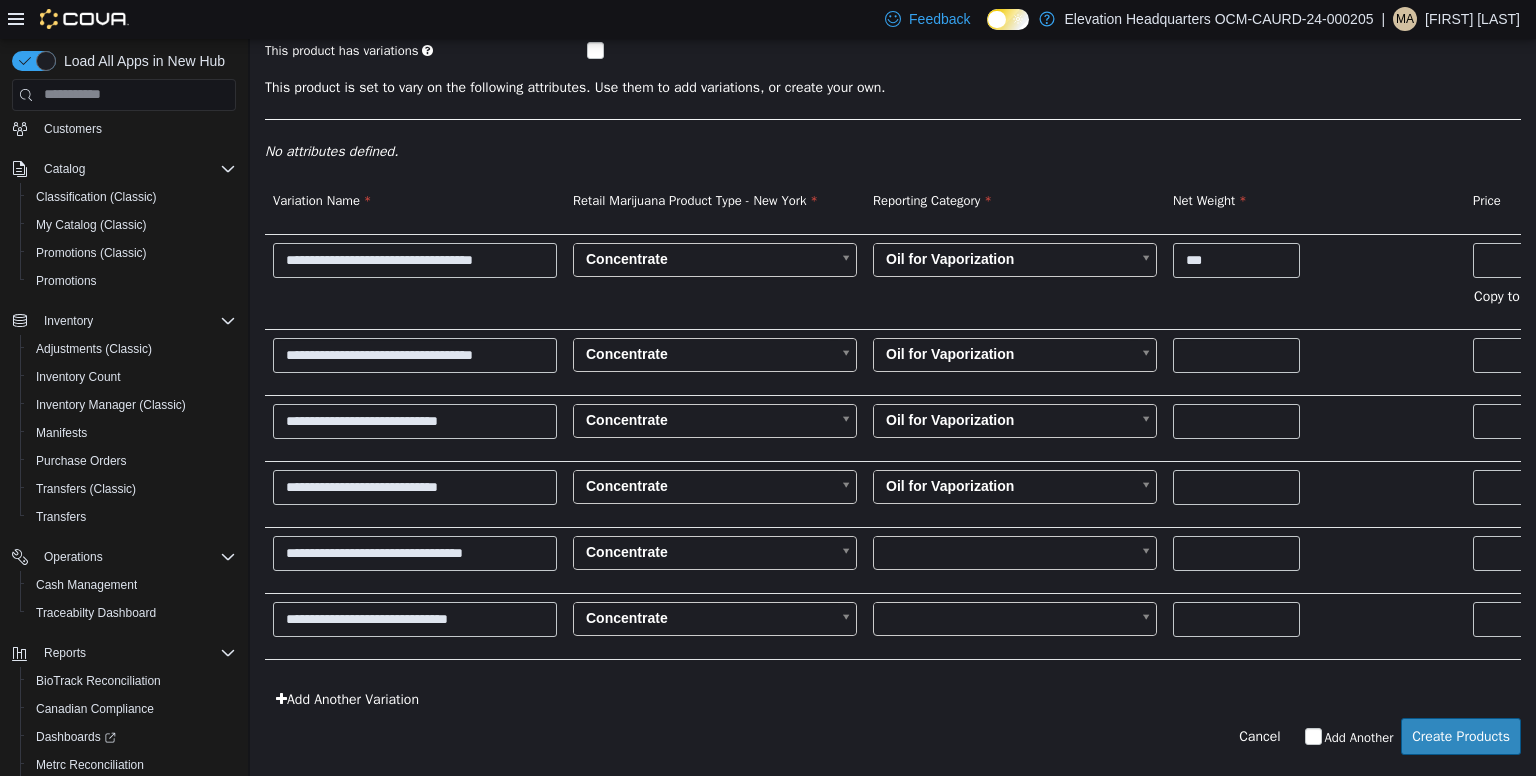 click on "**********" at bounding box center (893, 266) 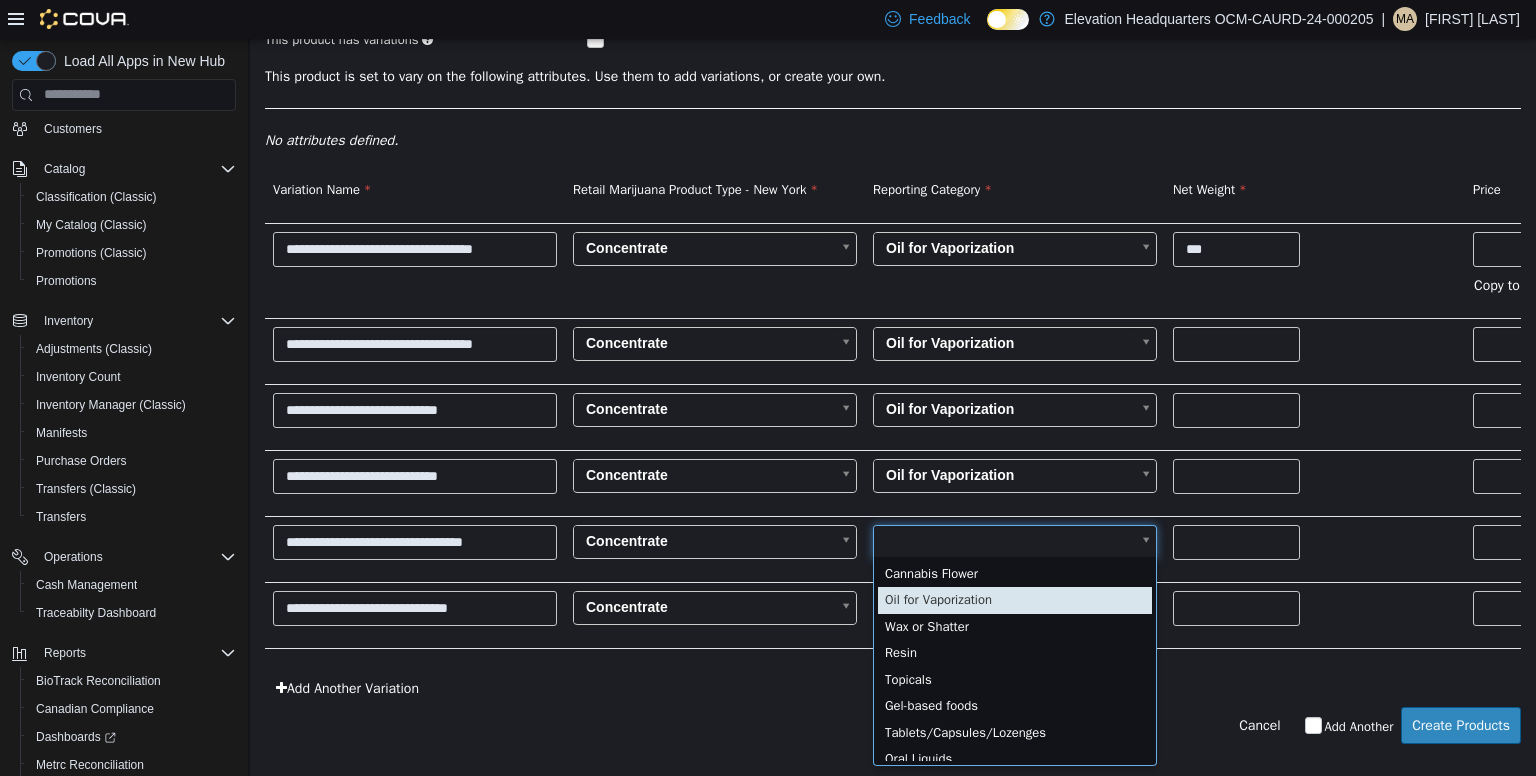type on "*" 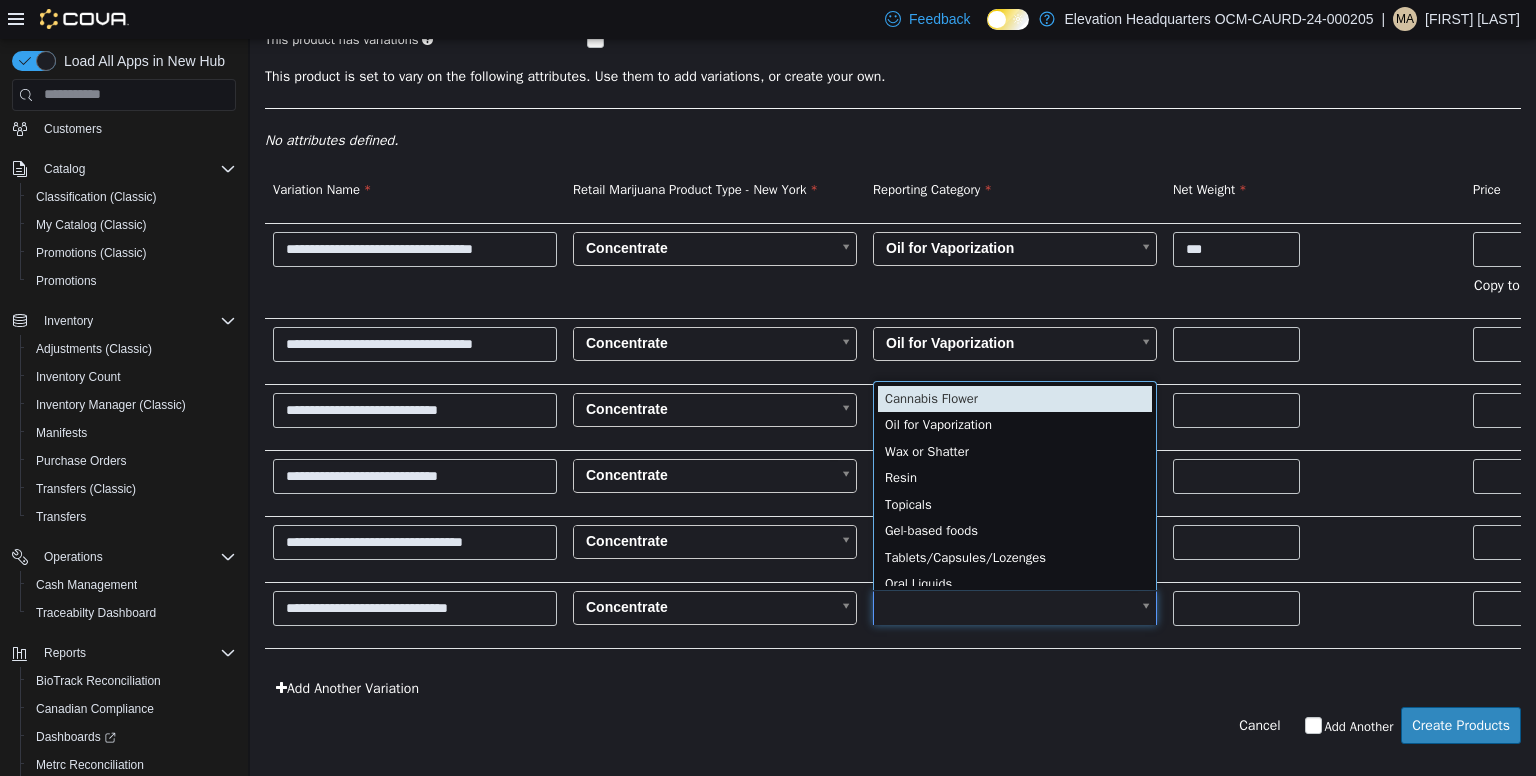 click on "**********" at bounding box center [893, 255] 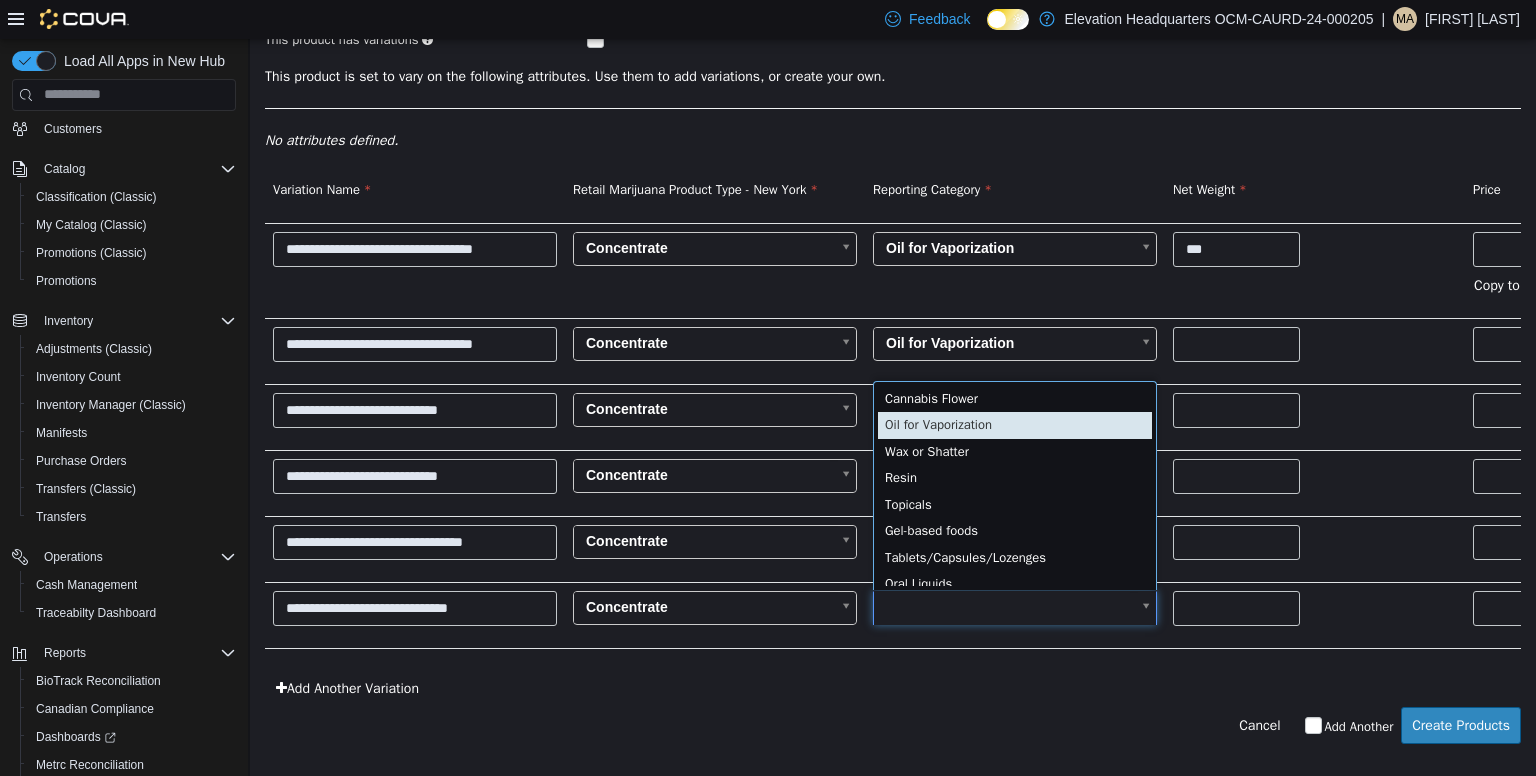 type on "*" 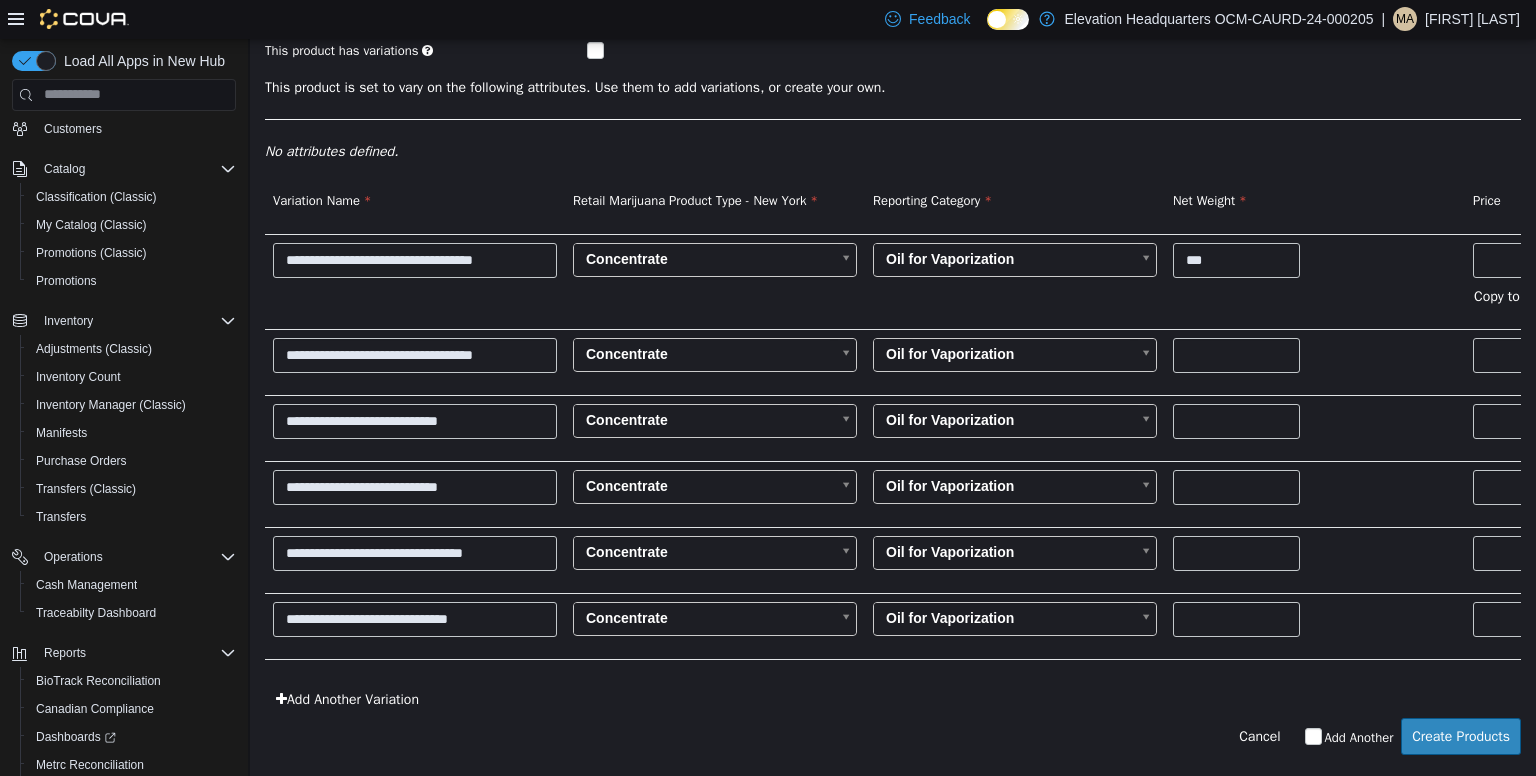 click at bounding box center (1315, 361) 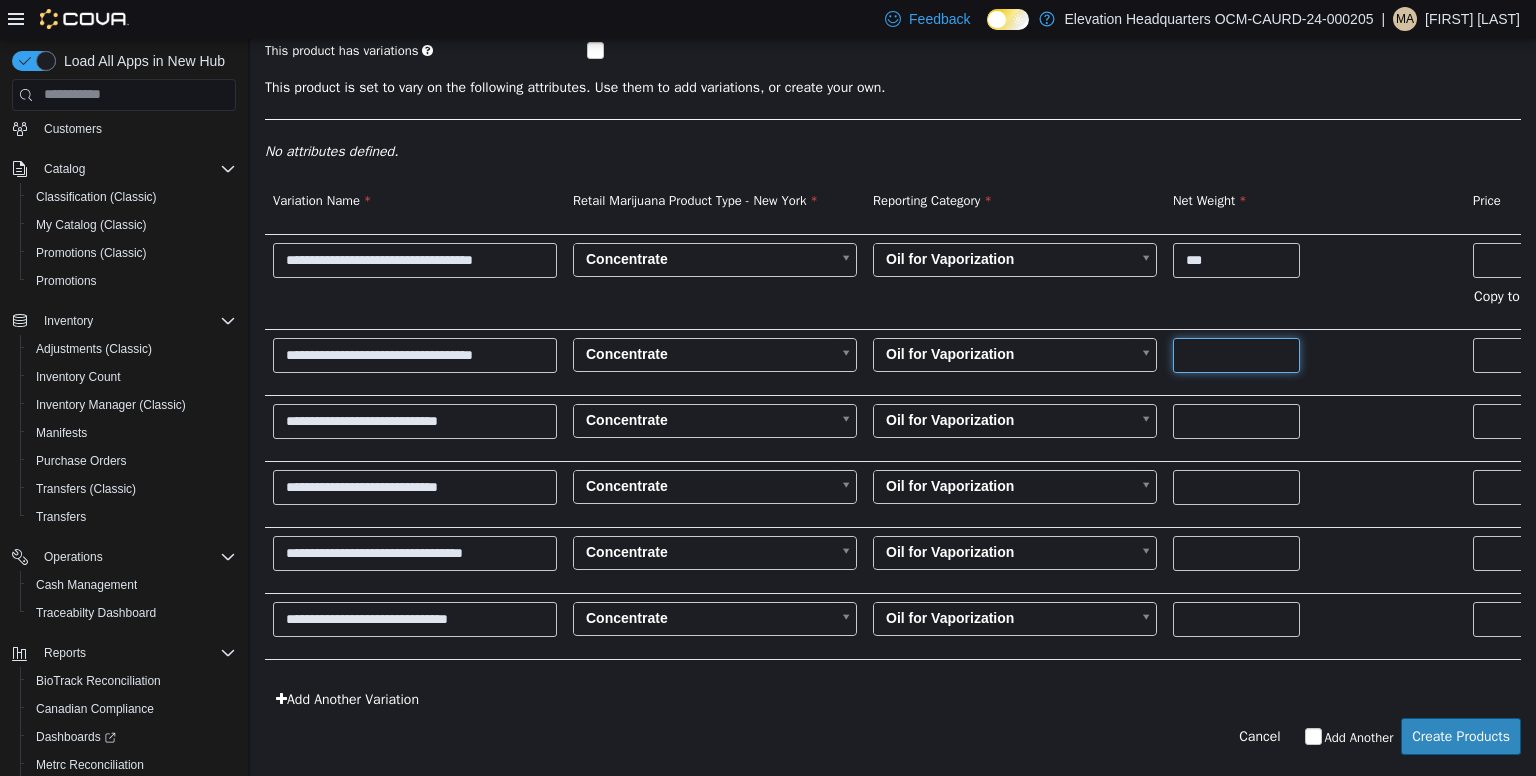 click at bounding box center (1236, 354) 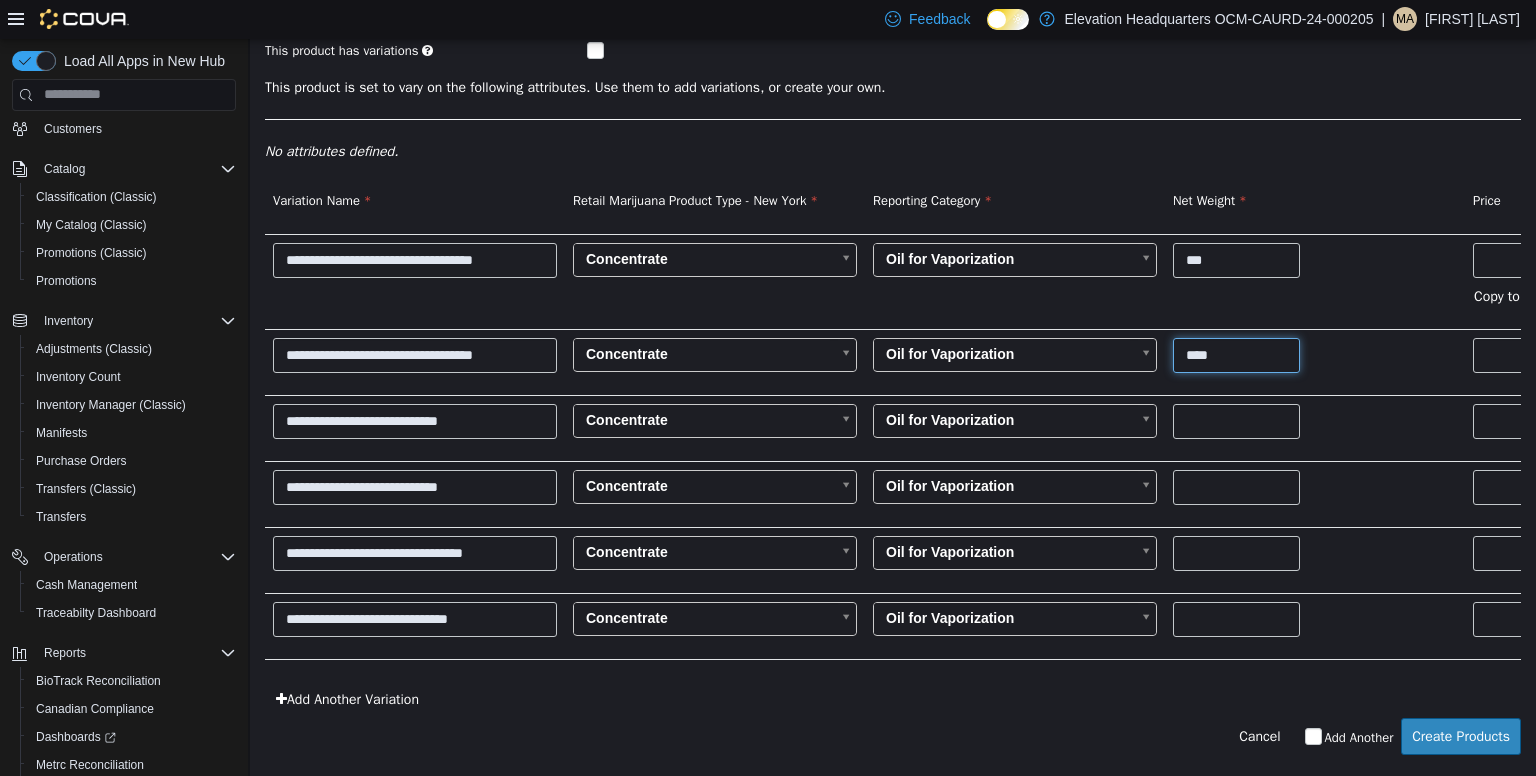 type on "****" 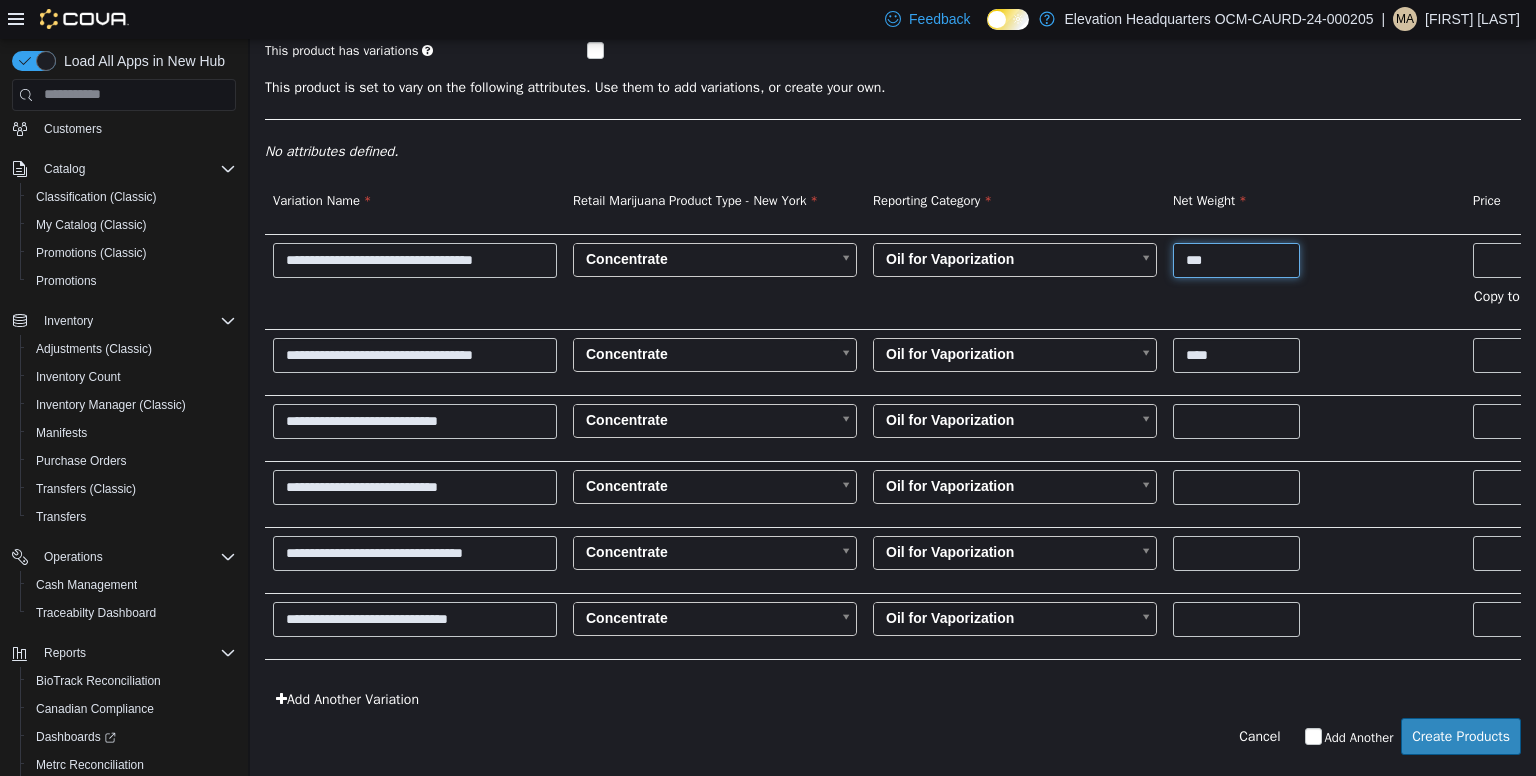 click on "***" at bounding box center (1236, 259) 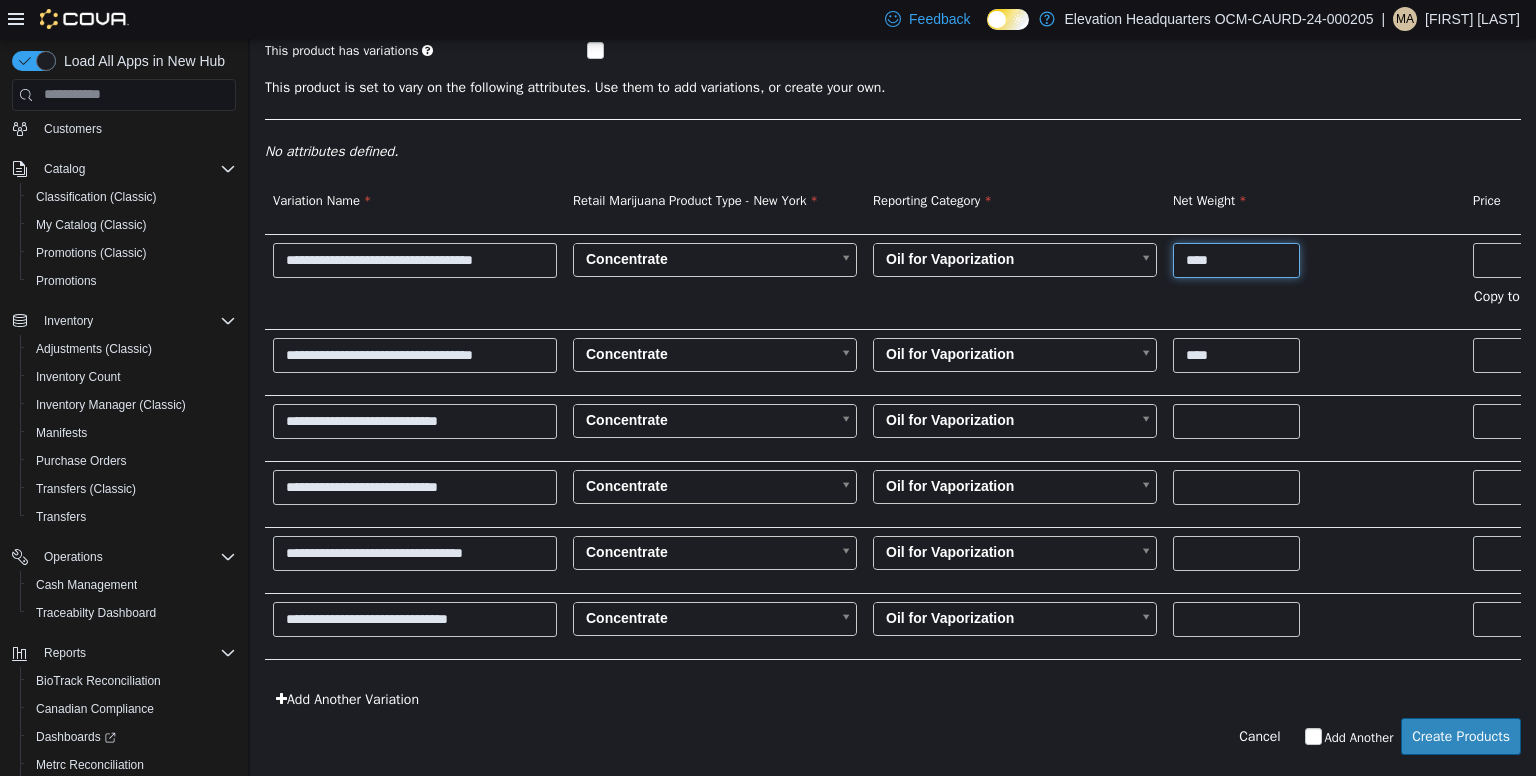 type on "****" 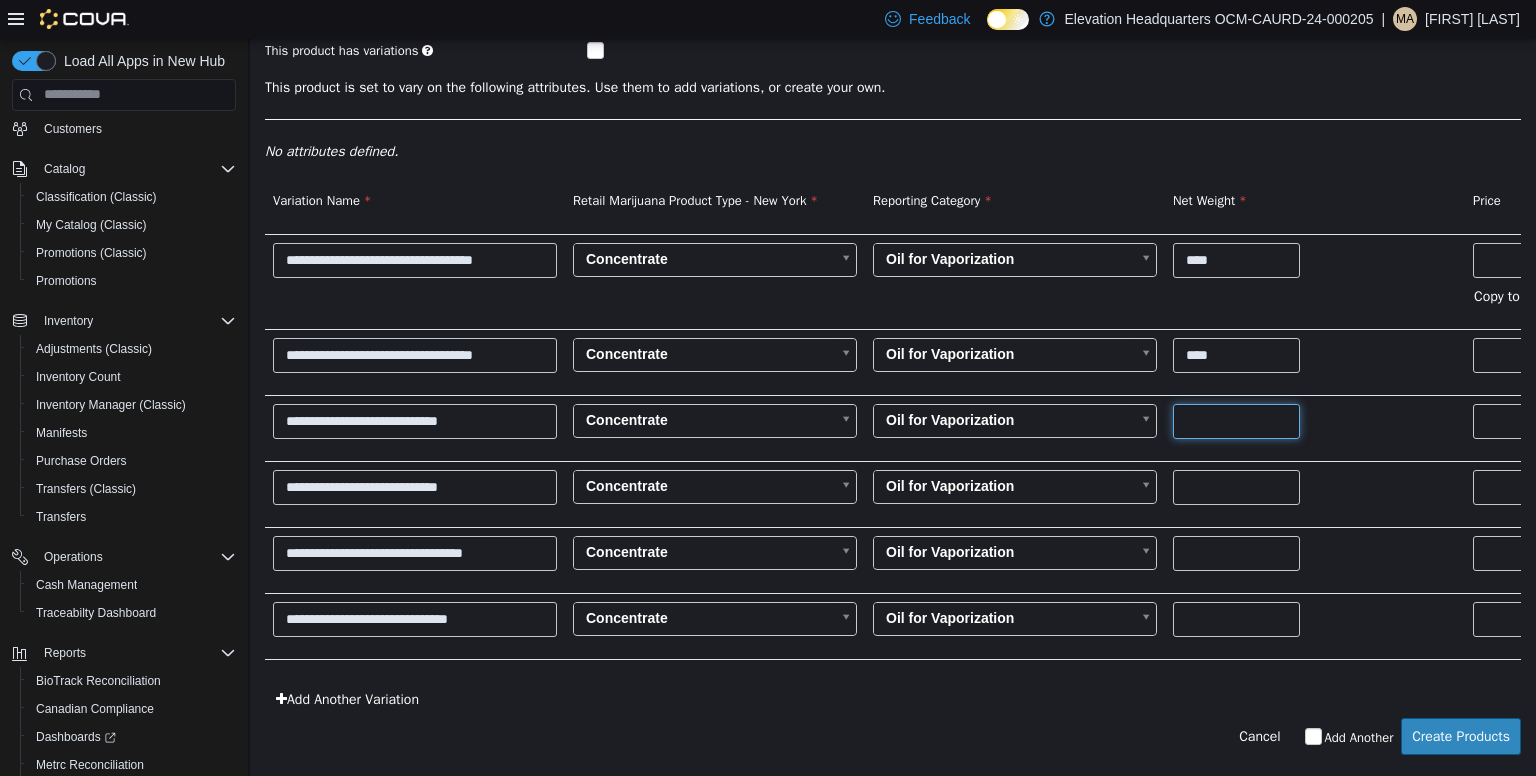click at bounding box center (1236, 420) 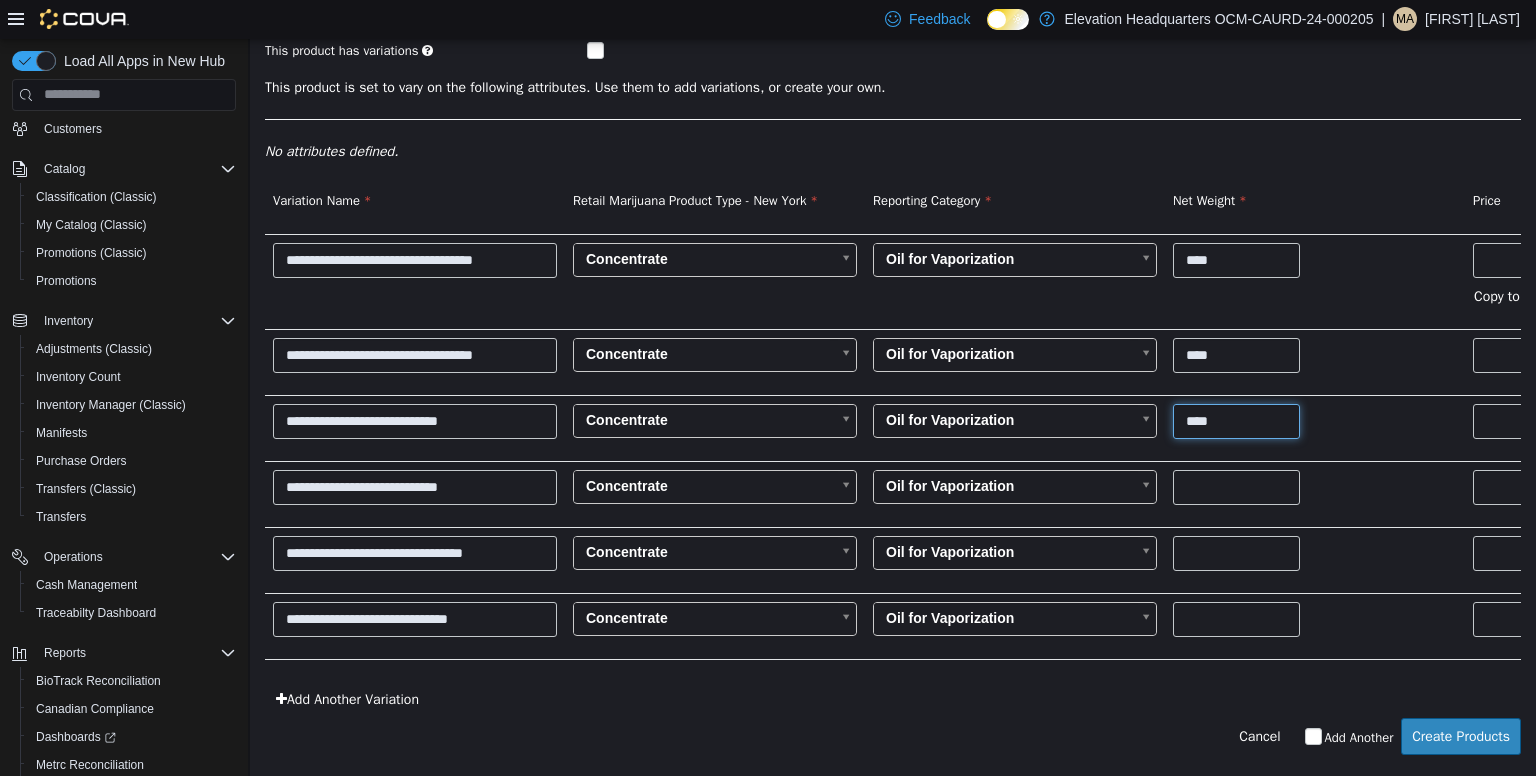 type on "****" 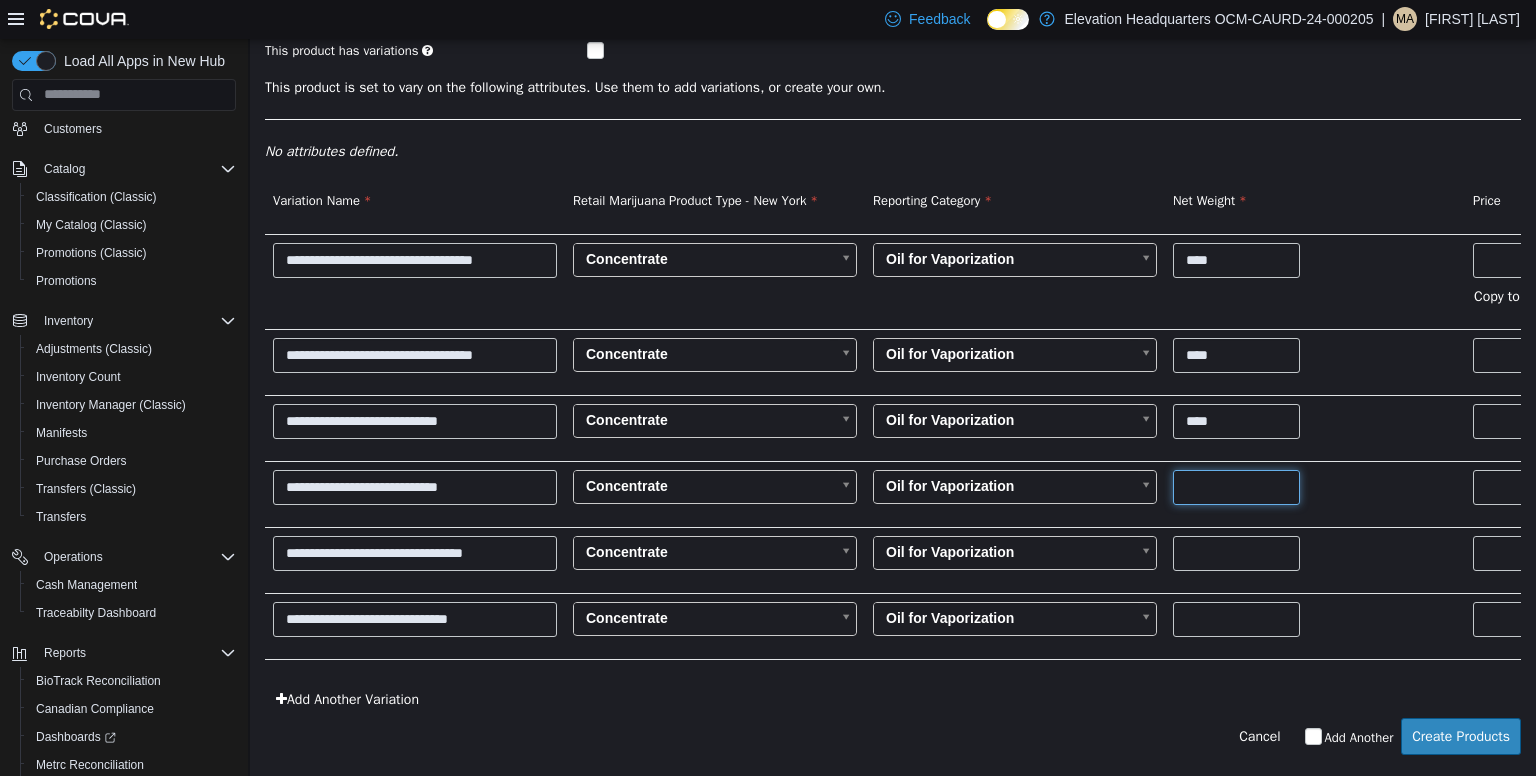 click at bounding box center (1236, 486) 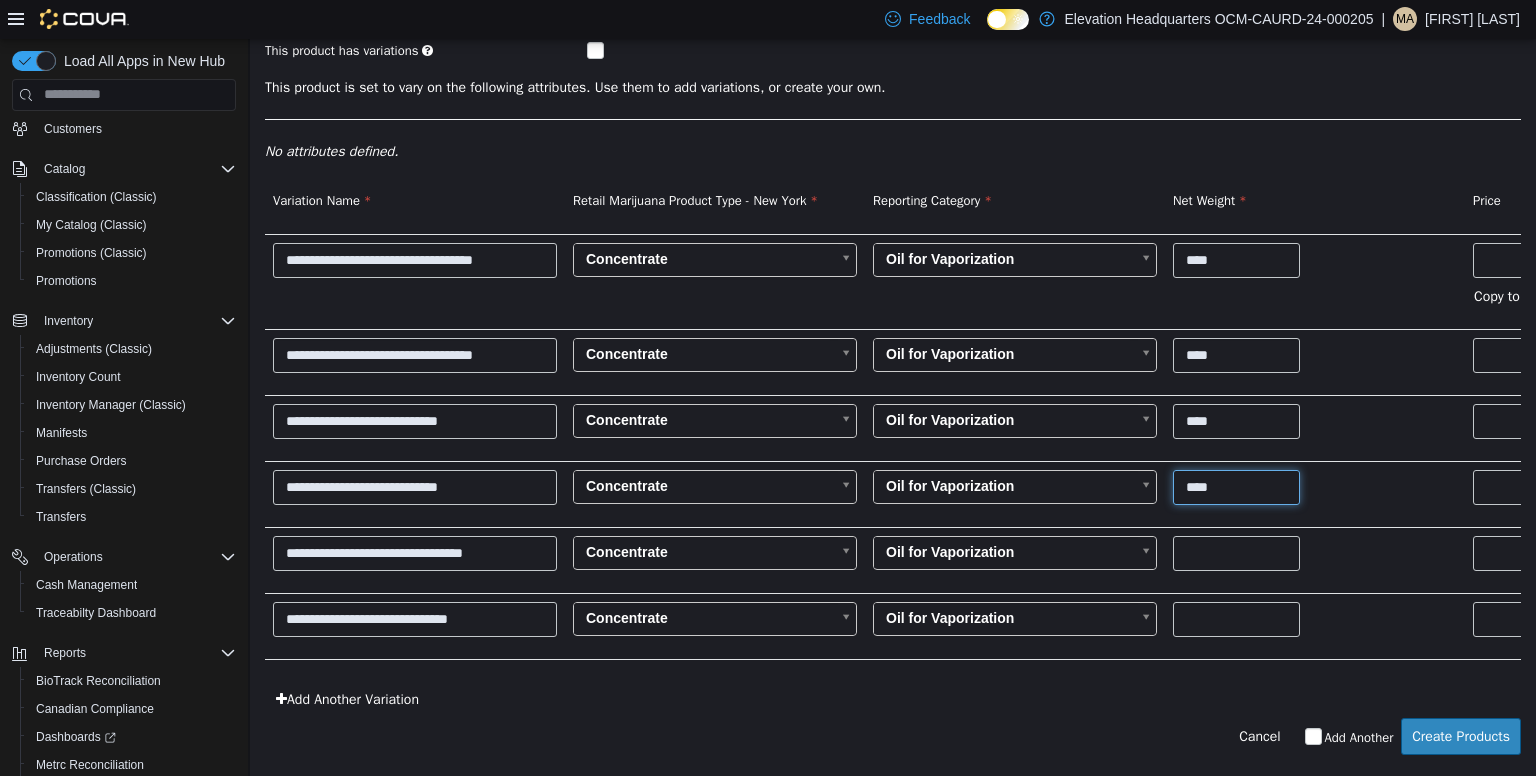 type on "****" 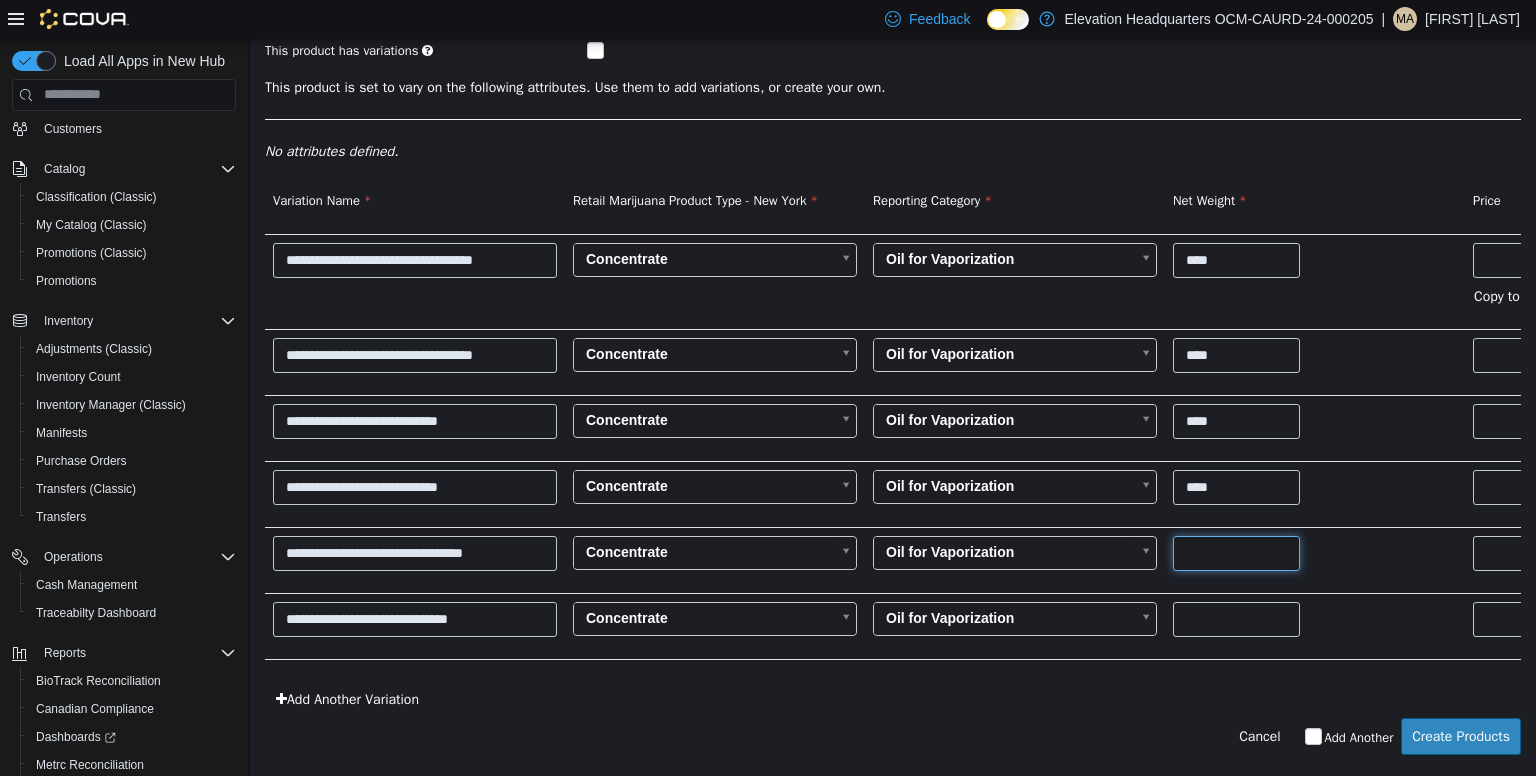 click at bounding box center (1236, 552) 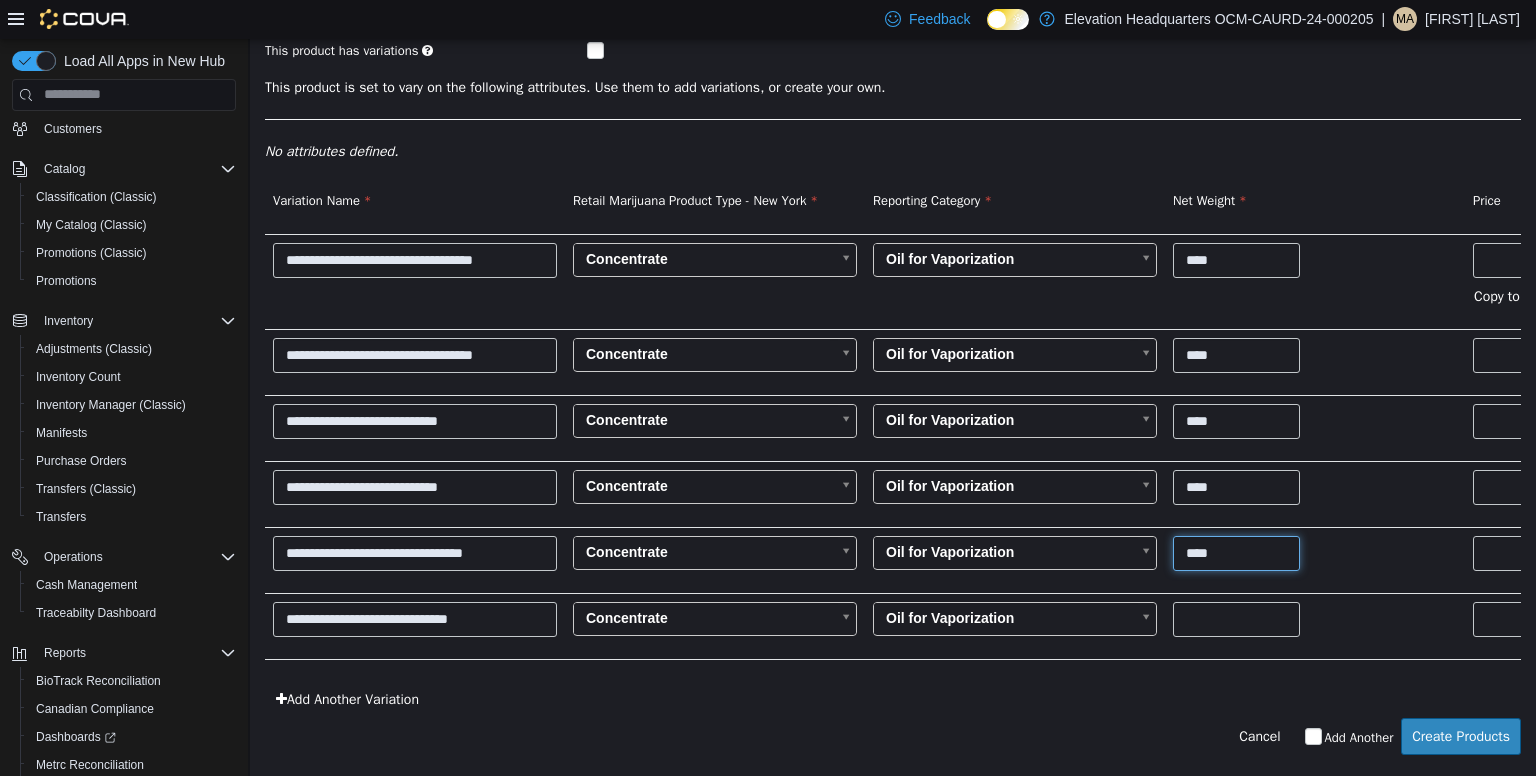 type on "****" 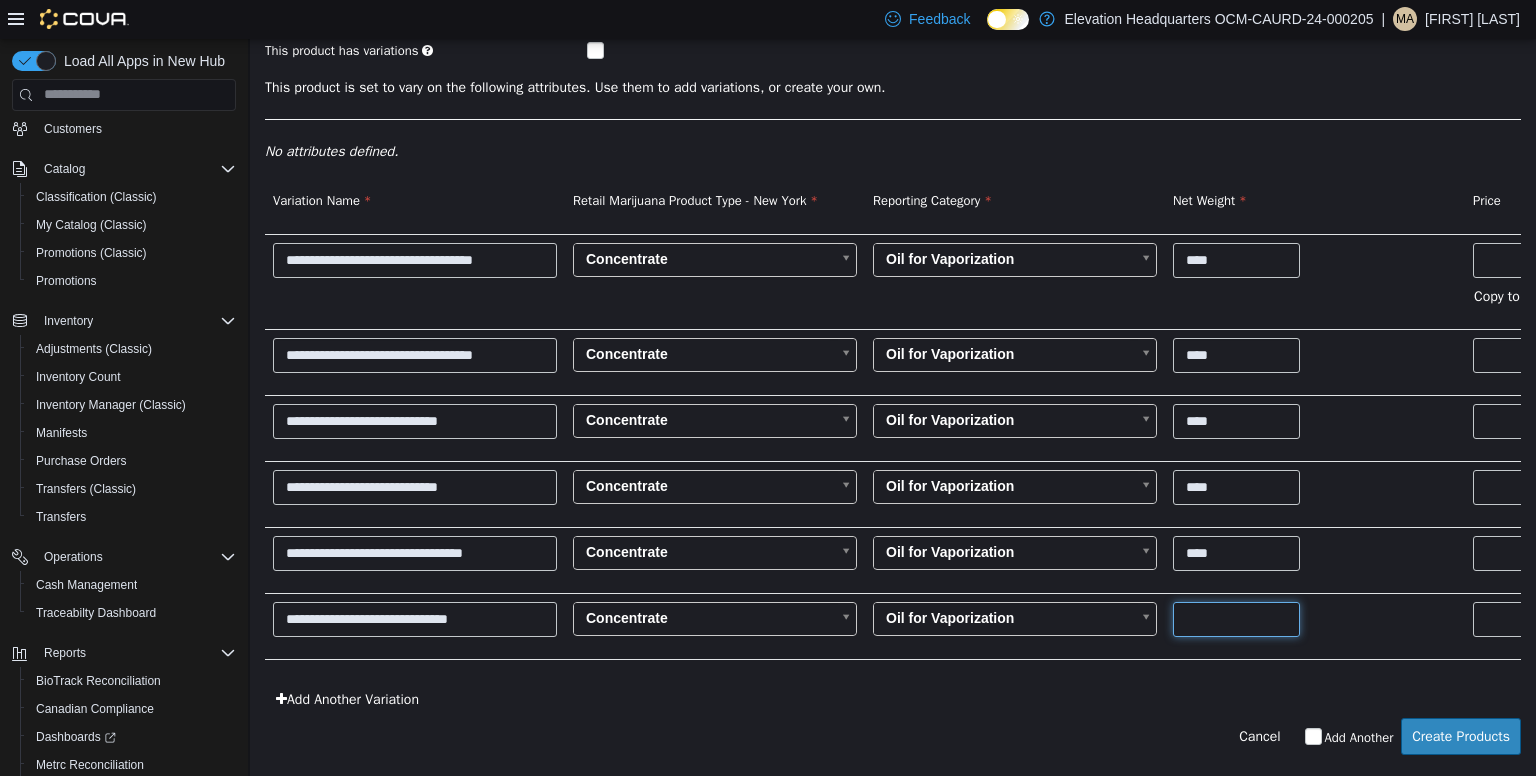 click at bounding box center [1236, 618] 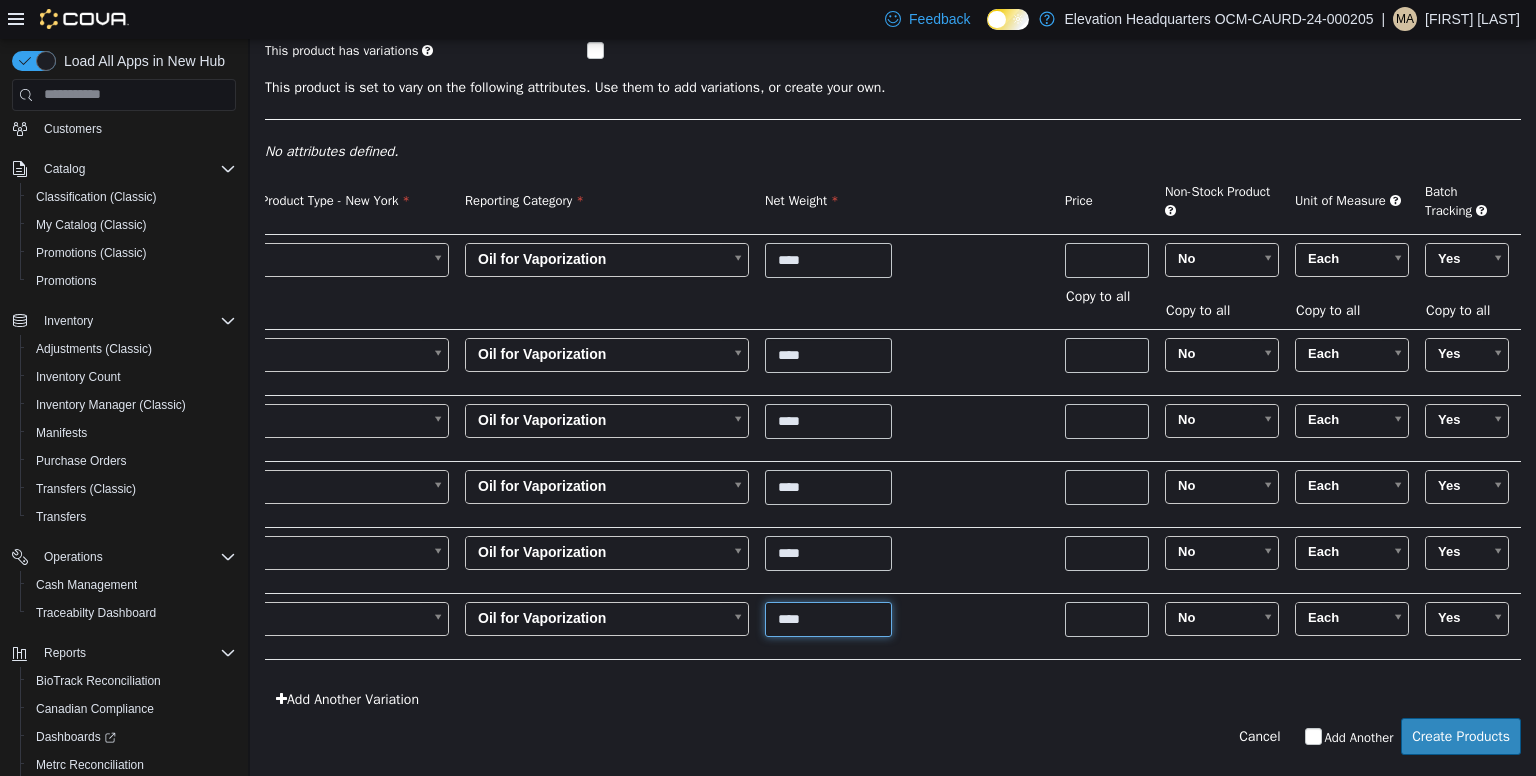 scroll, scrollTop: 0, scrollLeft: 412, axis: horizontal 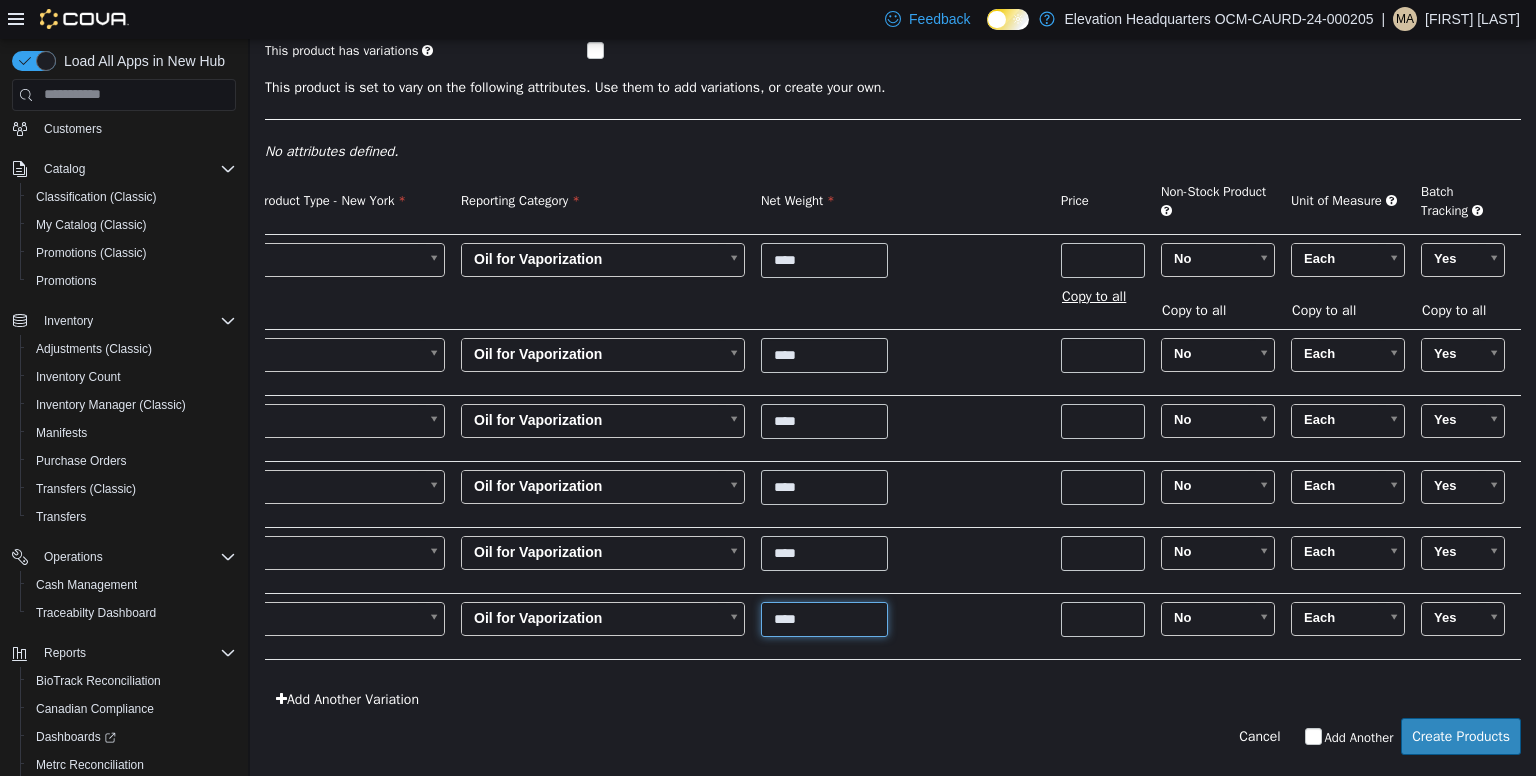 type on "****" 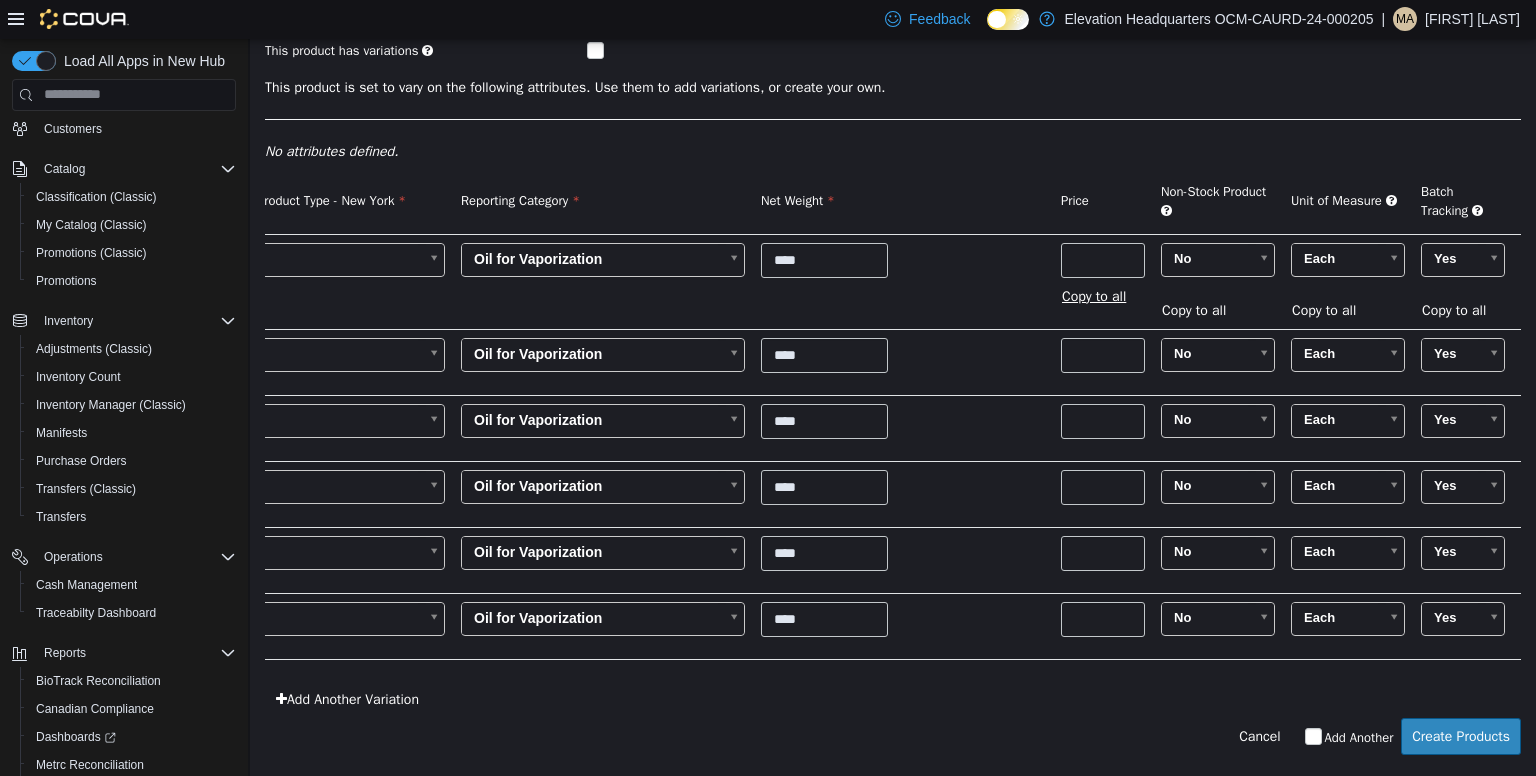 click on "Copy to all" at bounding box center (1099, 295) 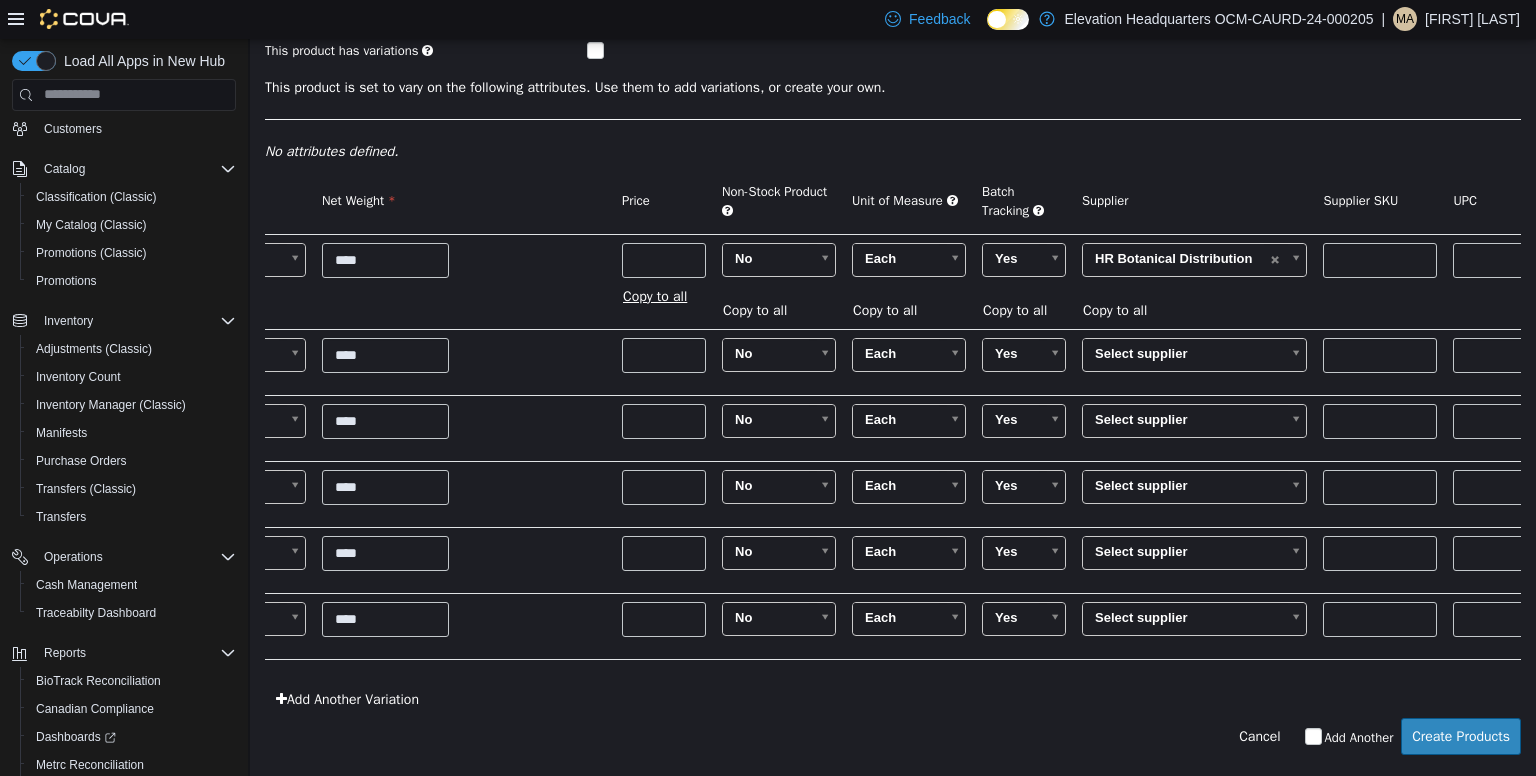scroll, scrollTop: 0, scrollLeft: 856, axis: horizontal 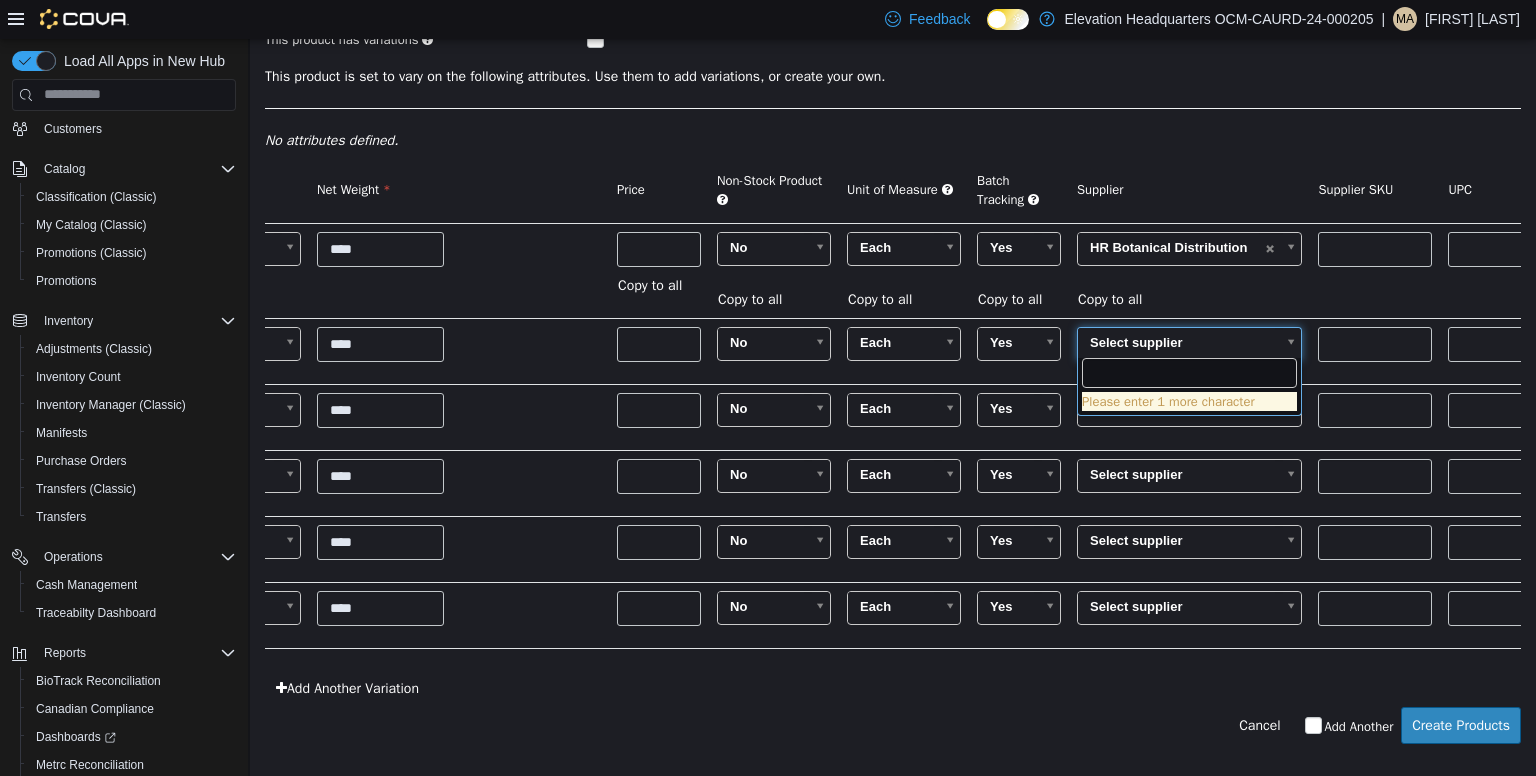 click on "**********" at bounding box center (893, 255) 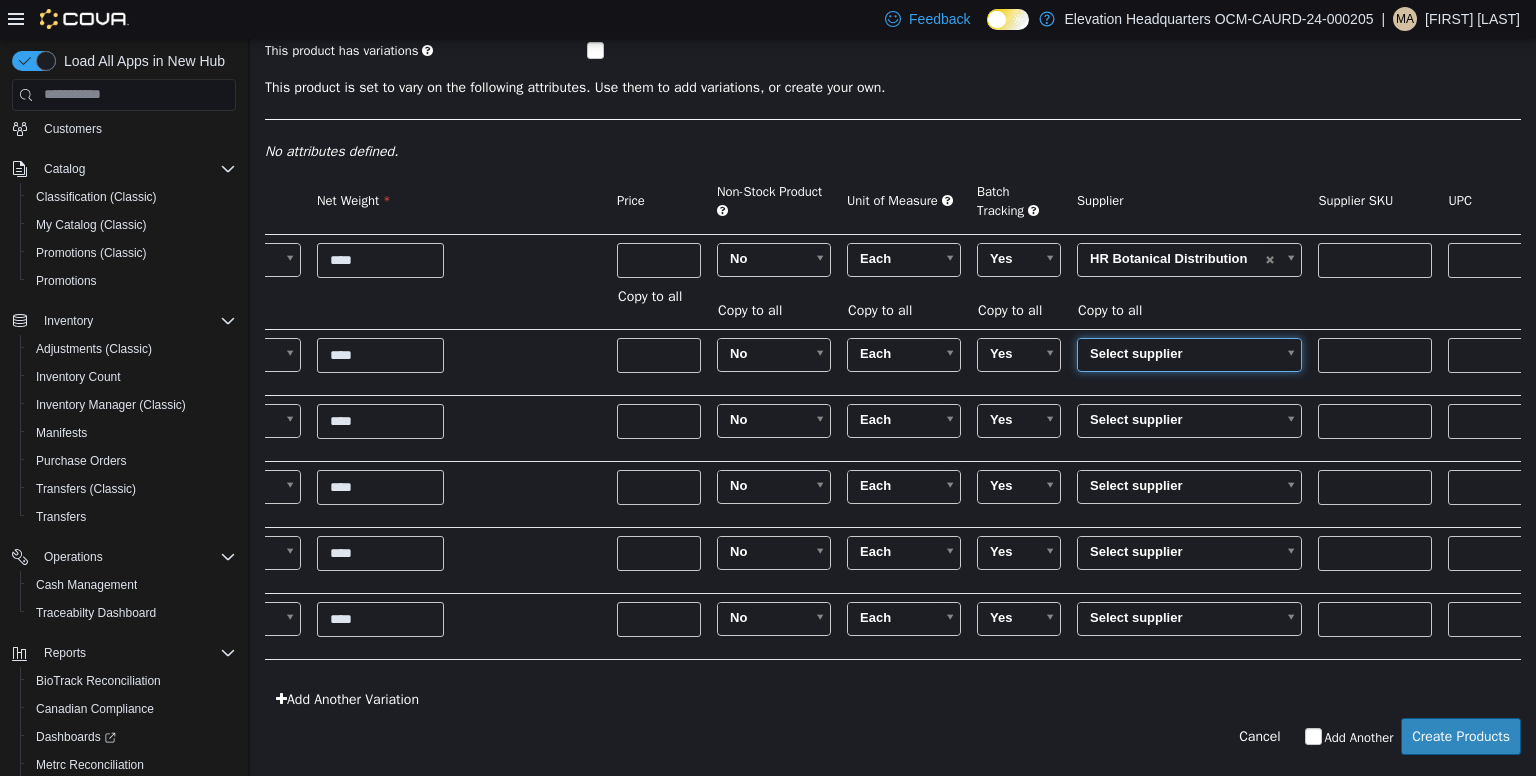 click on "**********" at bounding box center (893, 266) 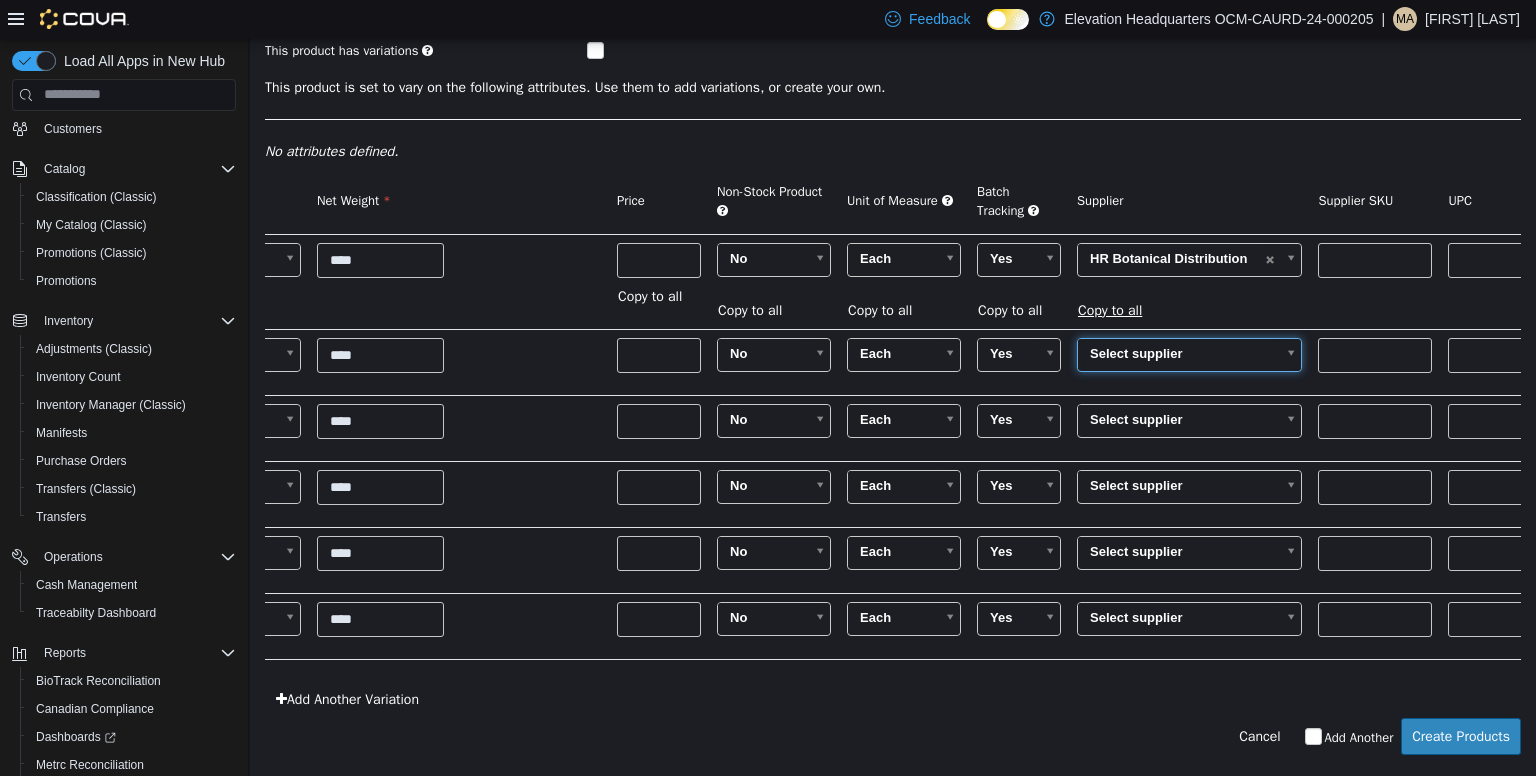 click on "Copy to all" at bounding box center [1115, 309] 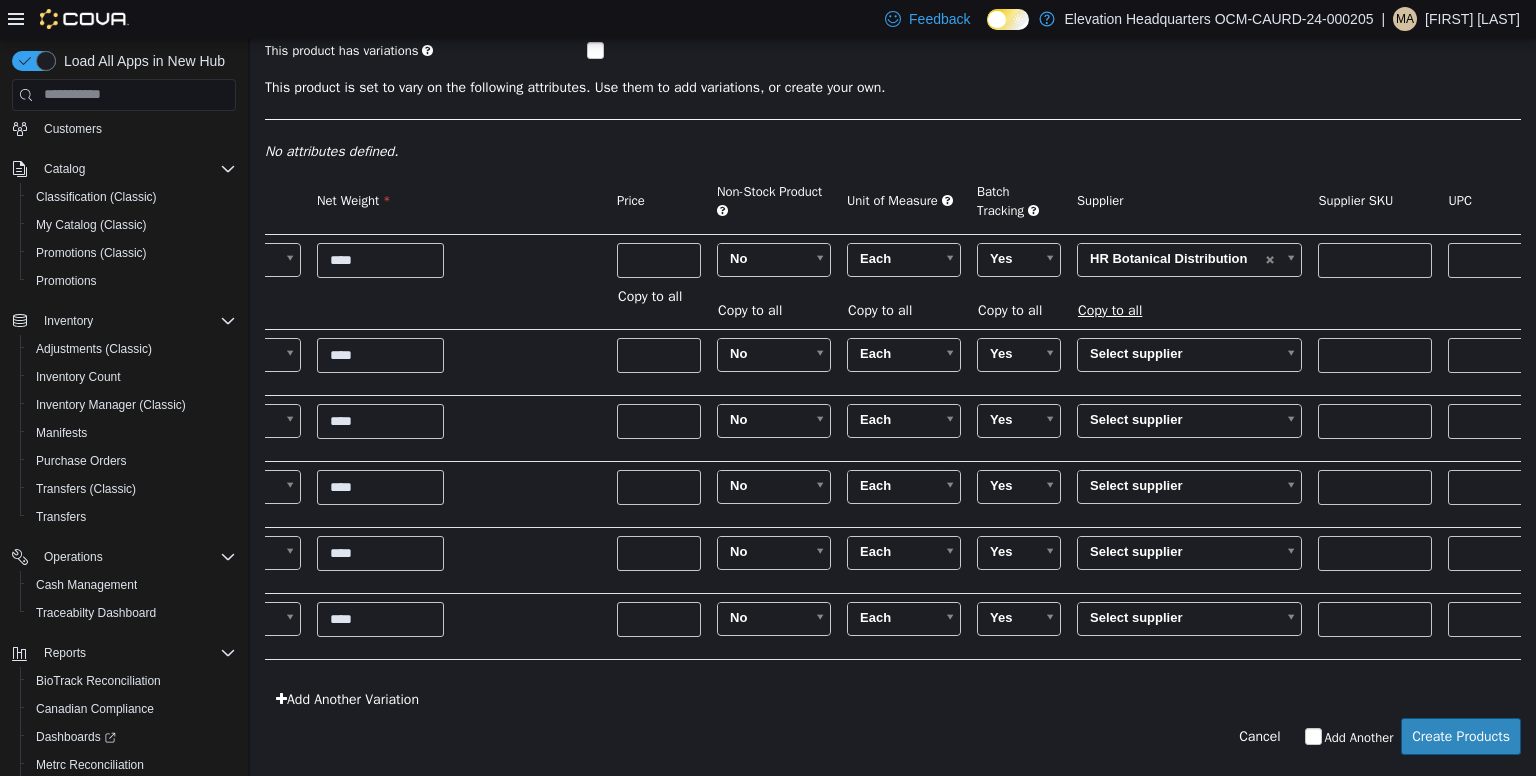 click on "Copy to all" at bounding box center (1115, 309) 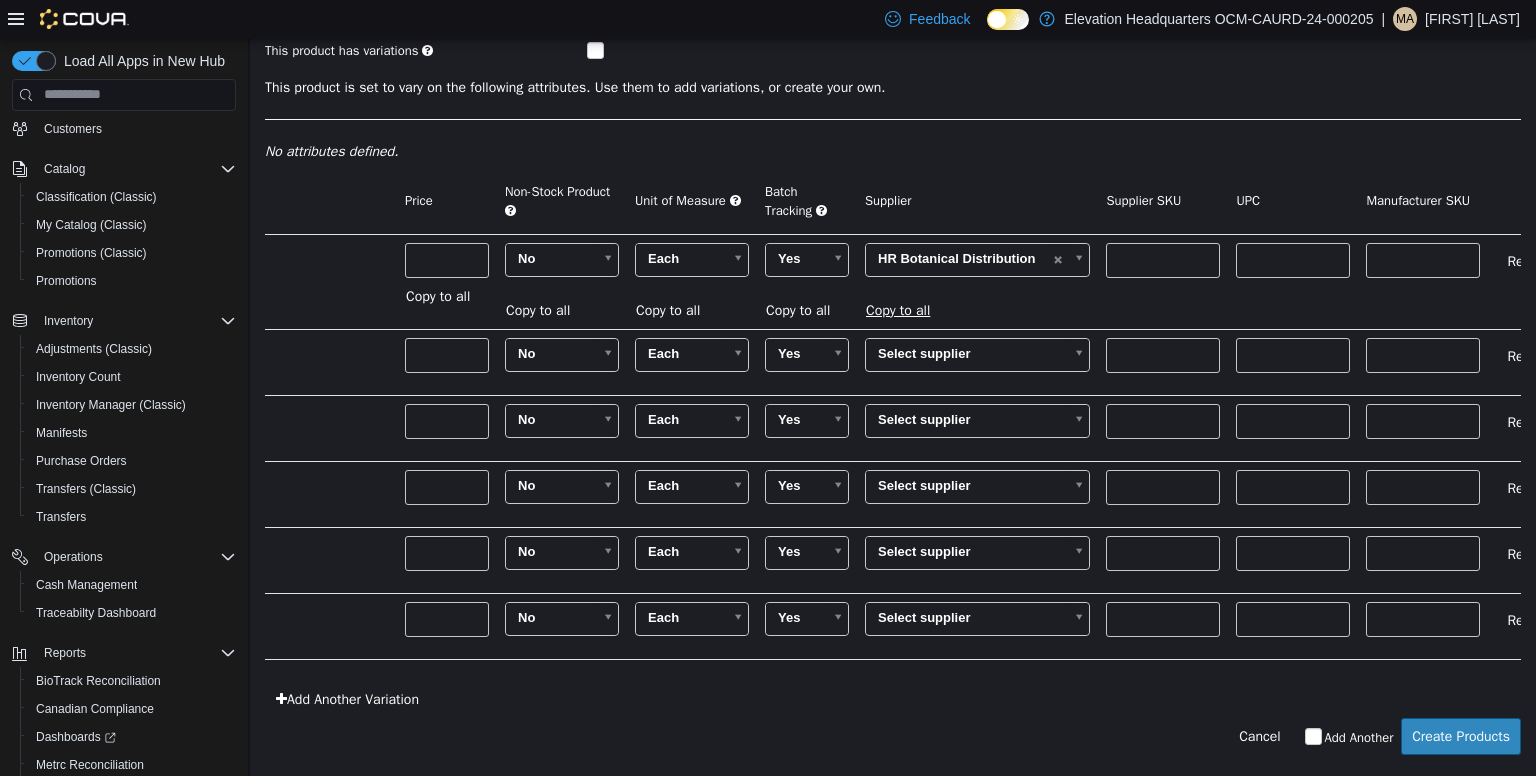 scroll, scrollTop: 0, scrollLeft: 1179, axis: horizontal 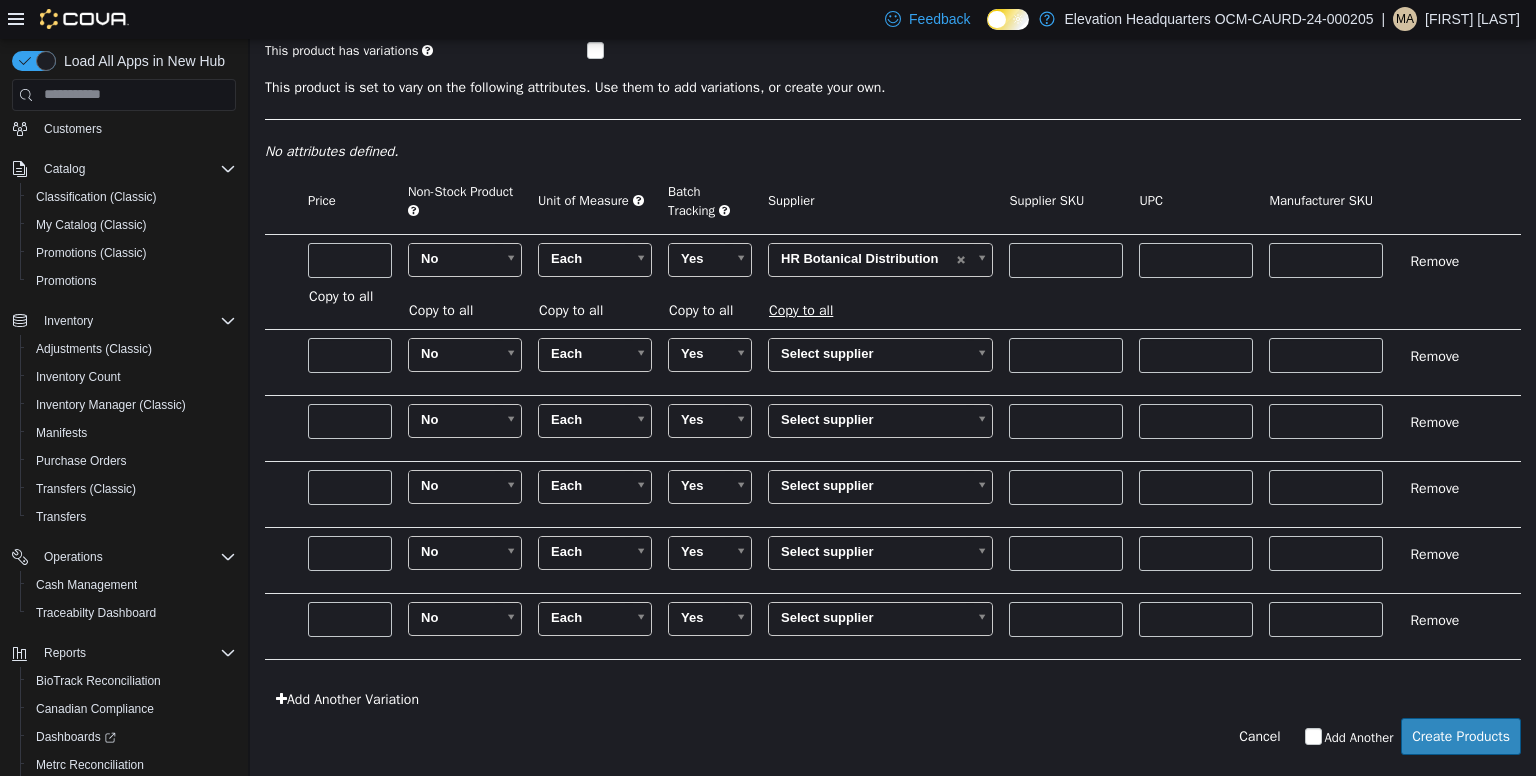 type on "******" 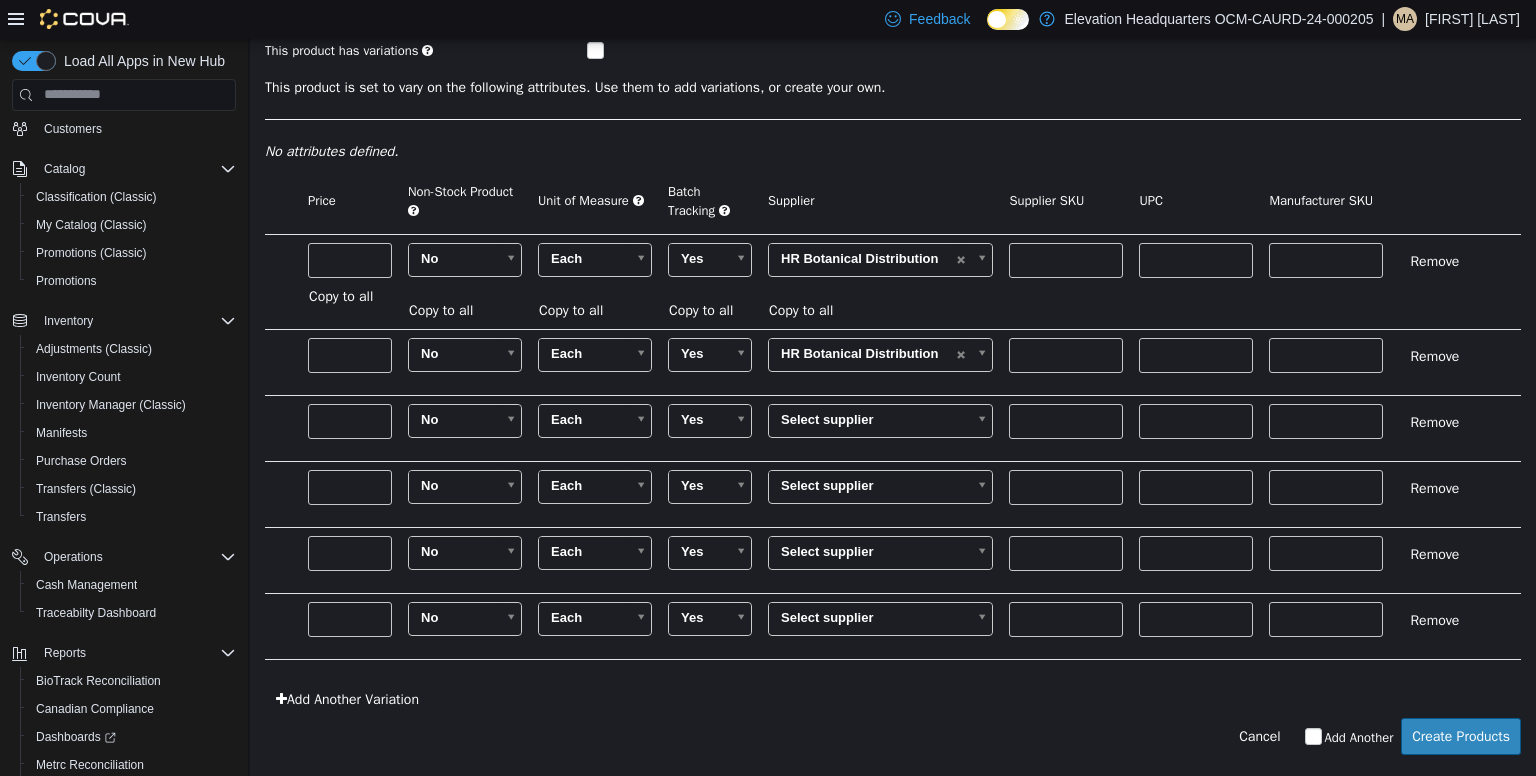 type on "******" 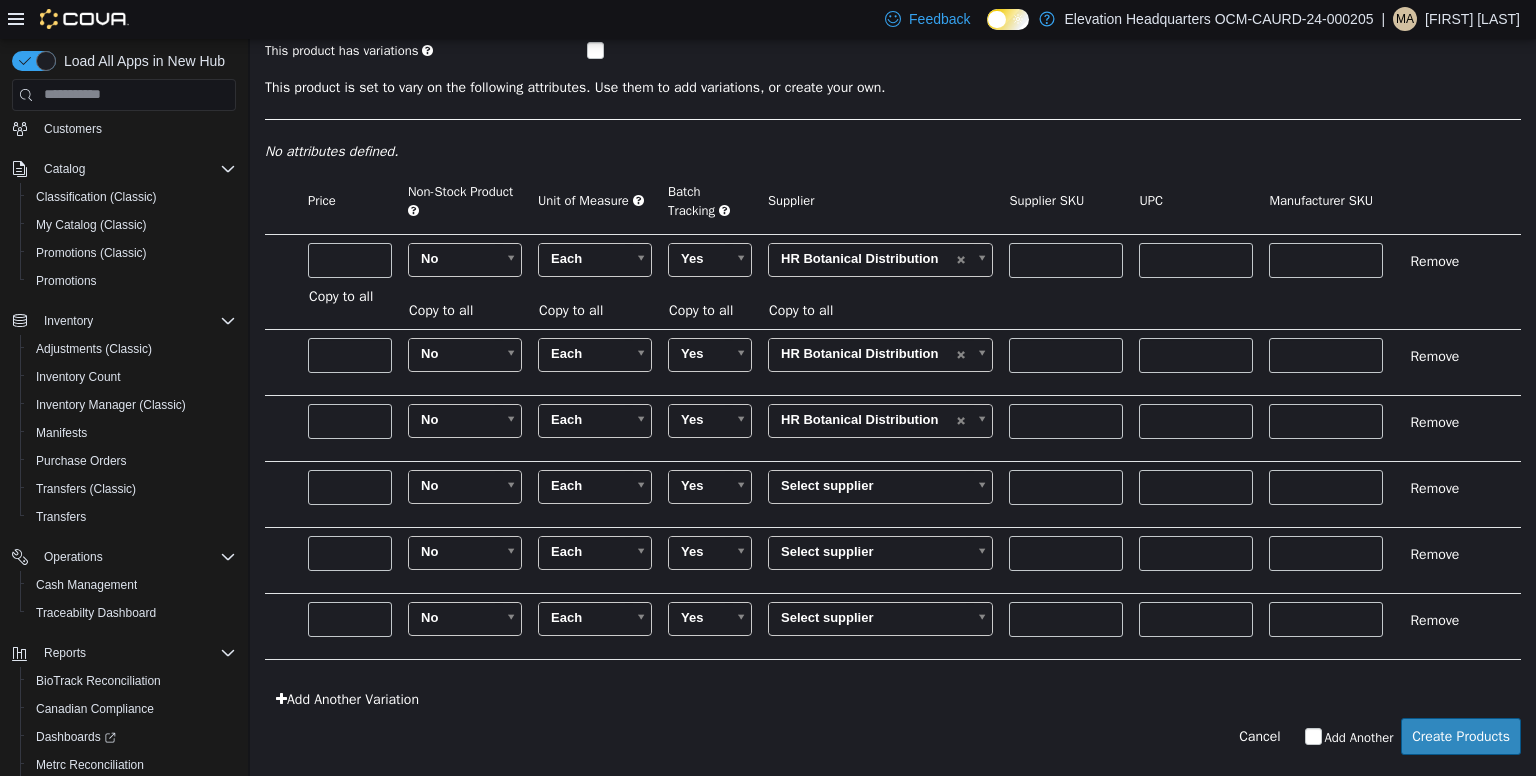 type on "******" 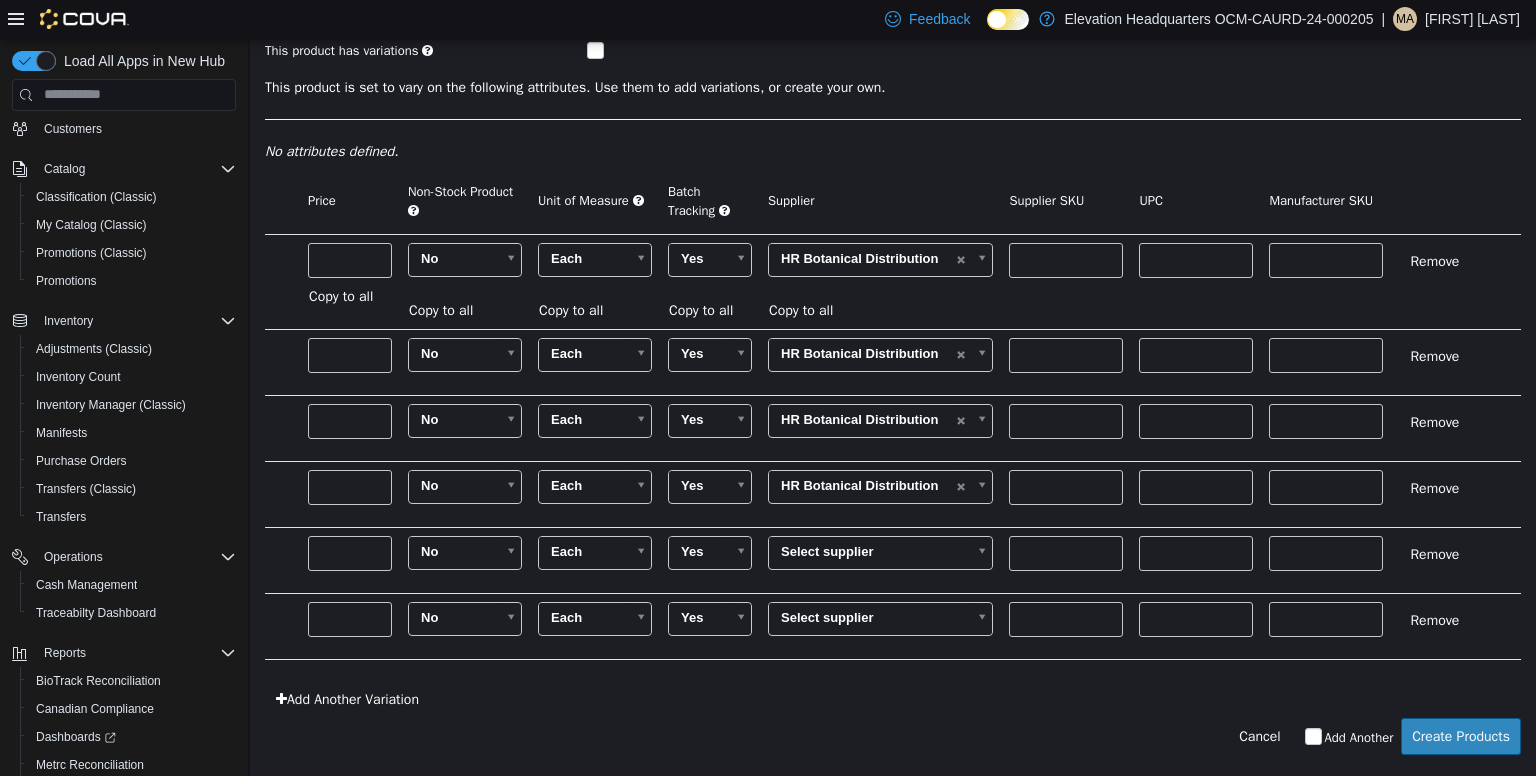 type on "******" 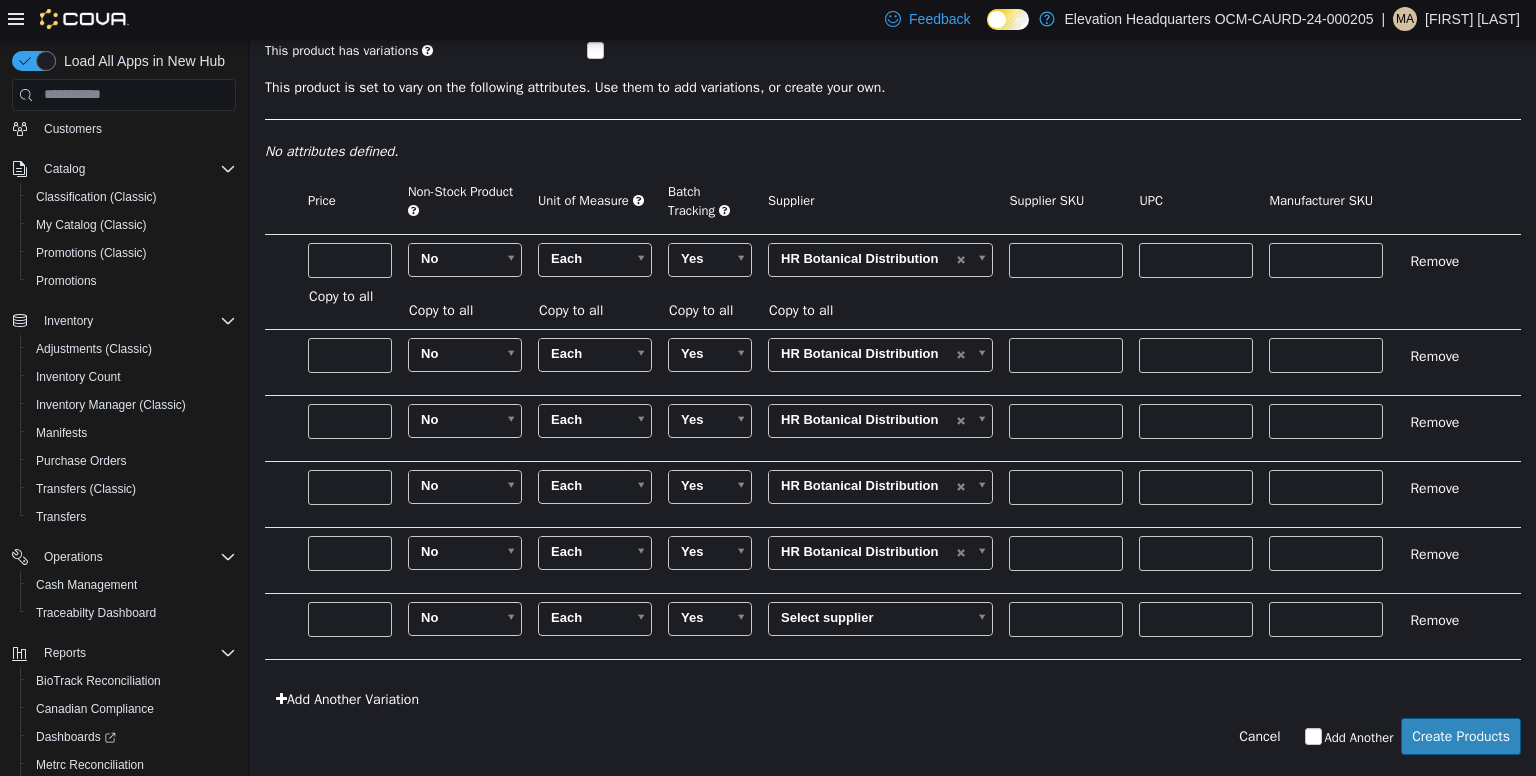 type on "******" 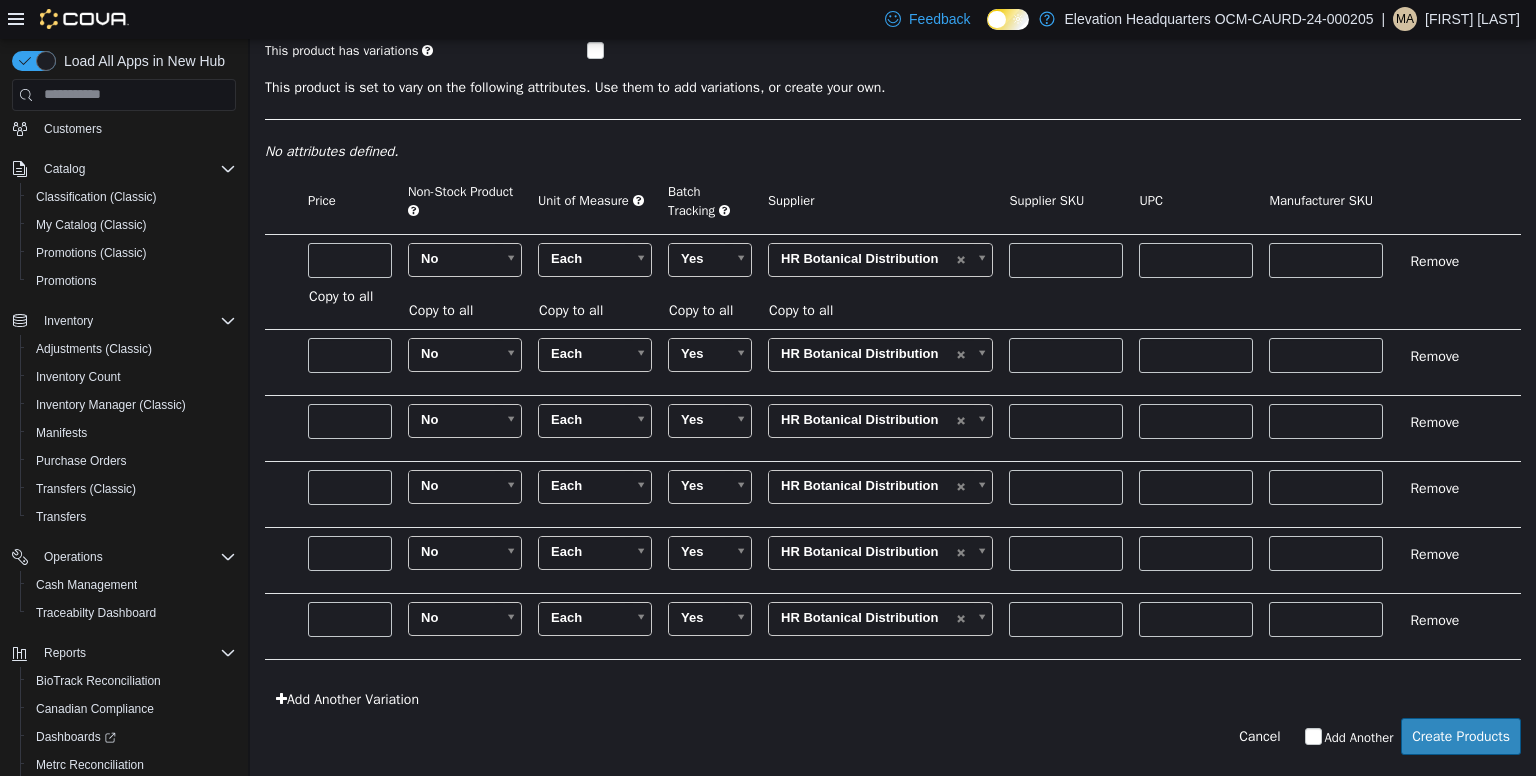 click on "HR Botanical Distribution                             ****** Copy to all" at bounding box center [880, 361] 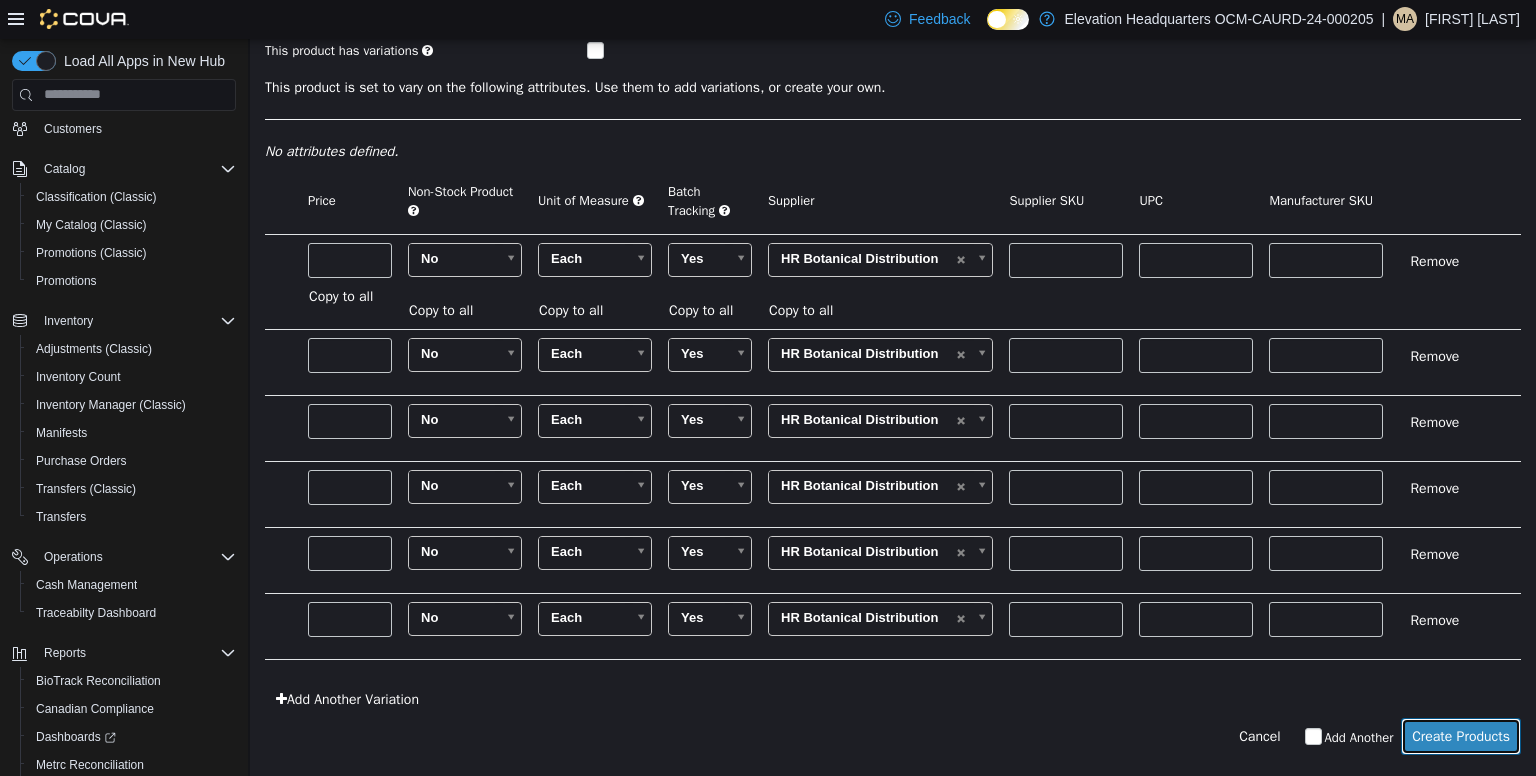 click on "Create Products" at bounding box center (1461, 735) 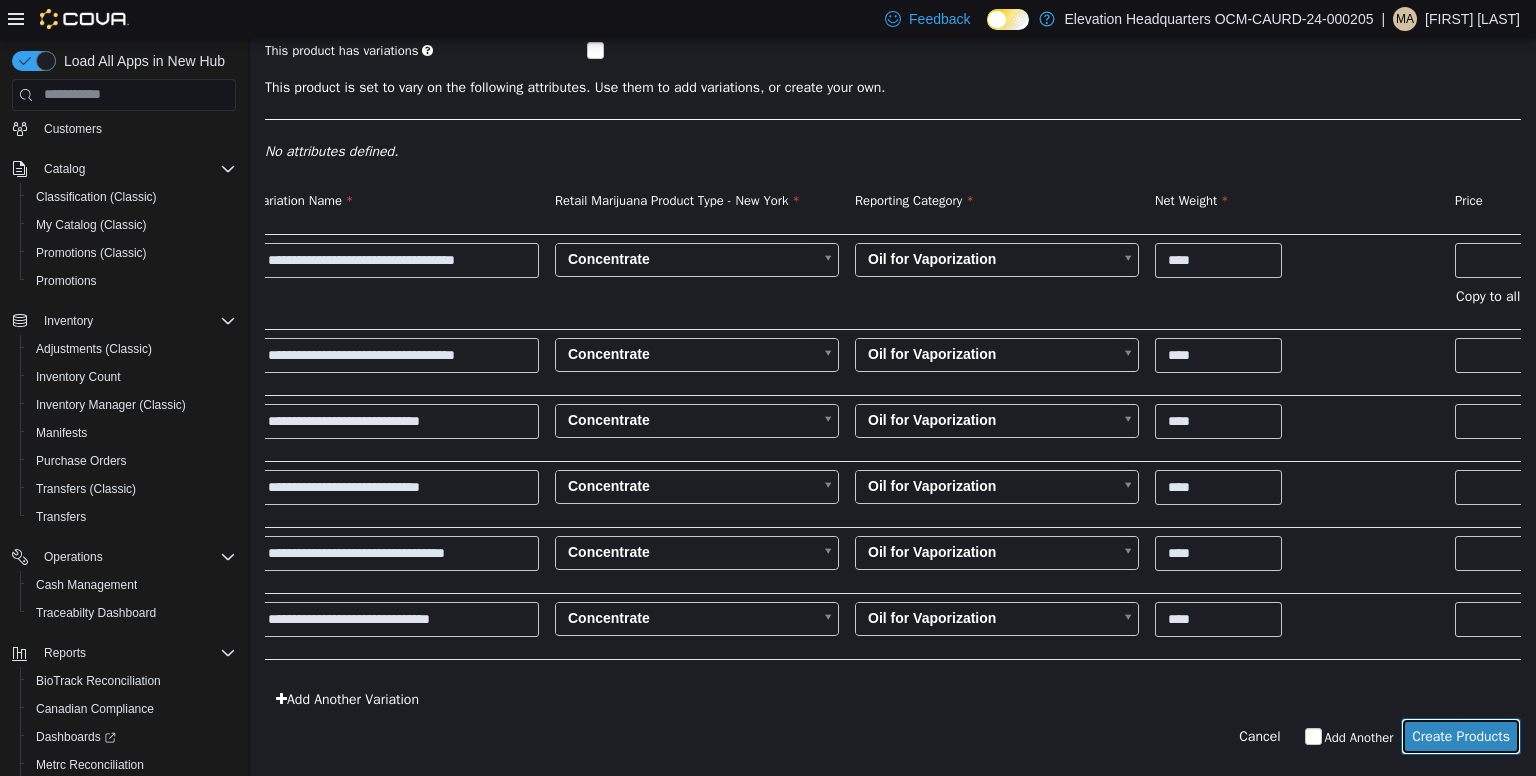 scroll, scrollTop: 0, scrollLeft: 0, axis: both 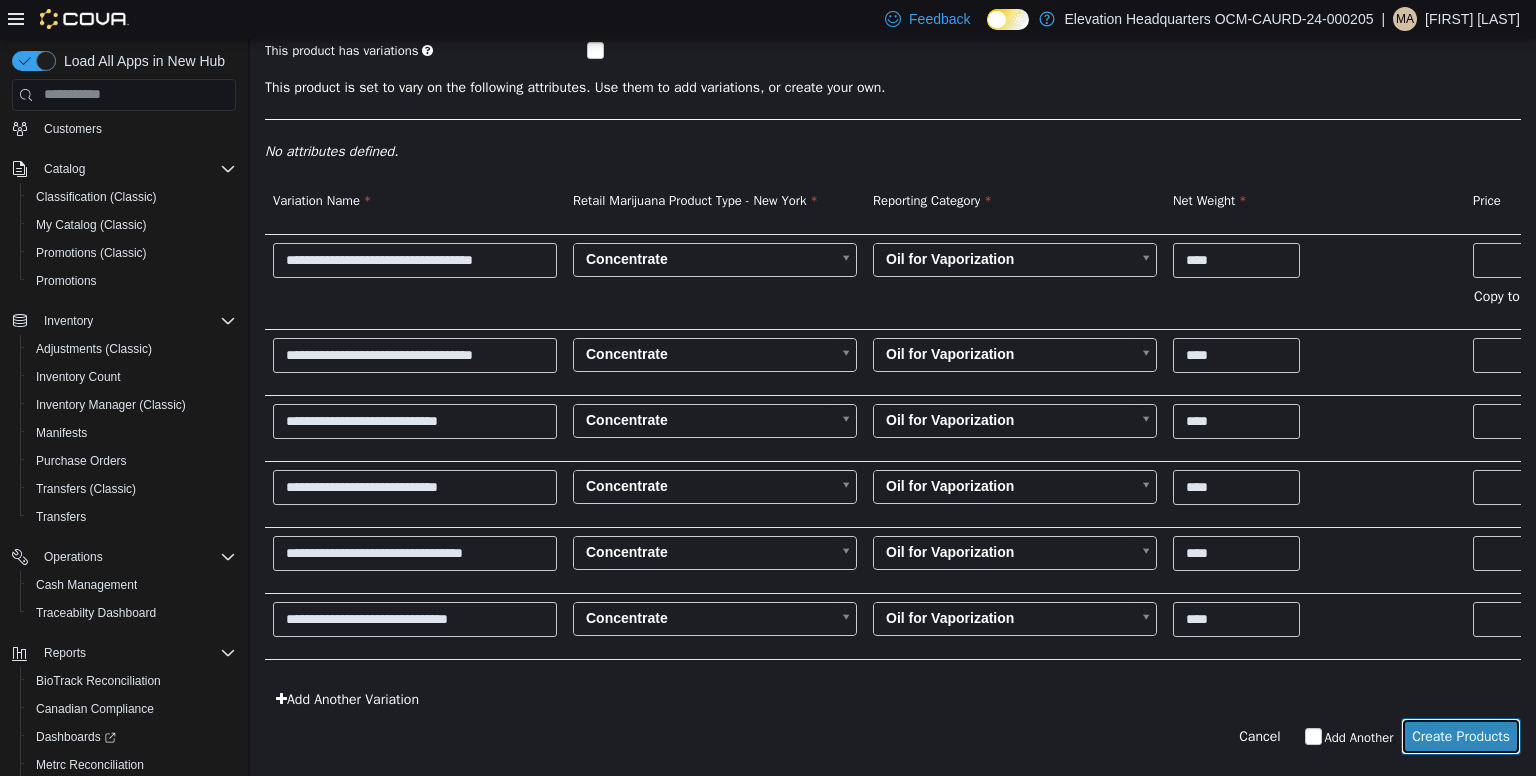 click on "Create Products" at bounding box center [1461, 735] 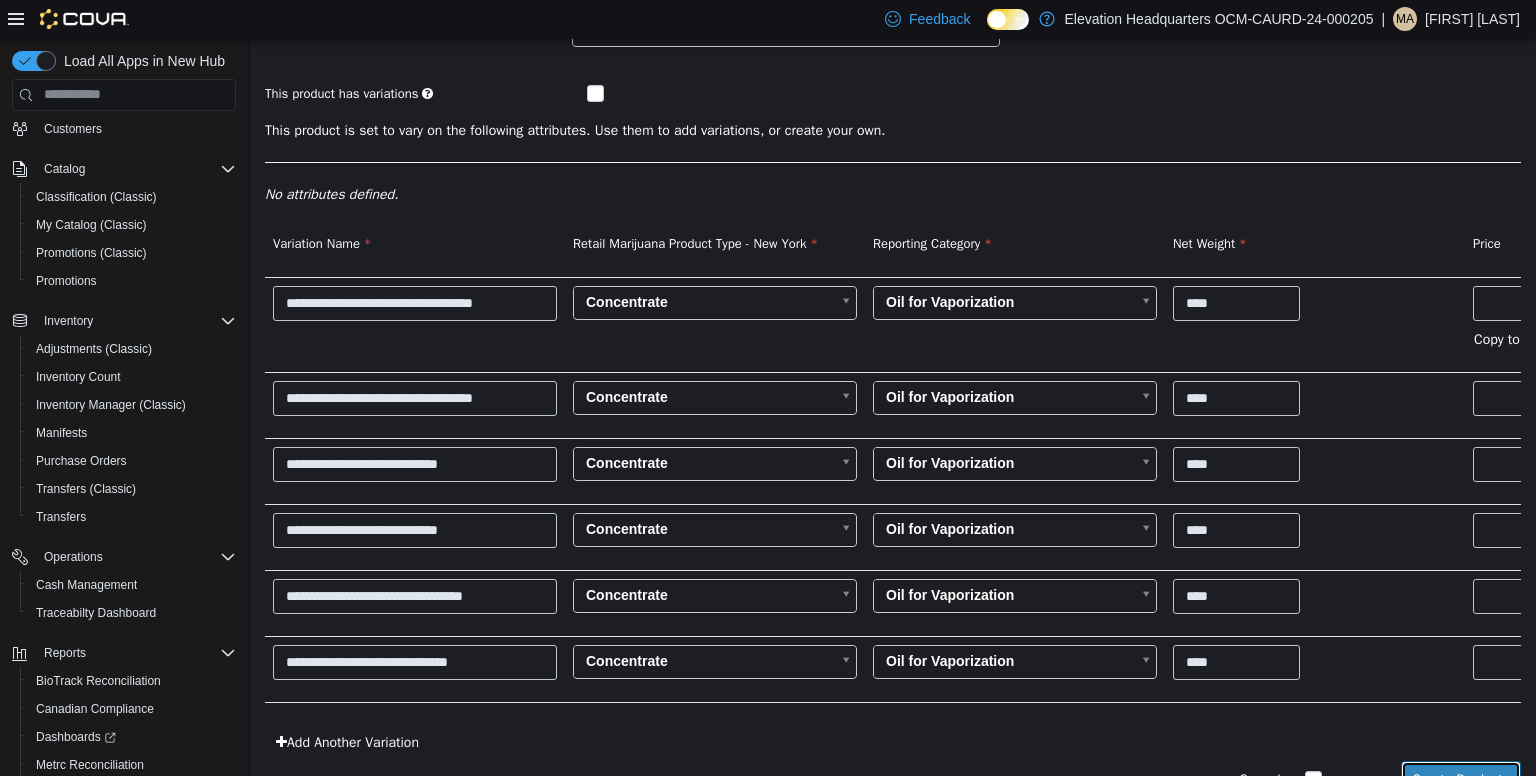 scroll, scrollTop: 211, scrollLeft: 0, axis: vertical 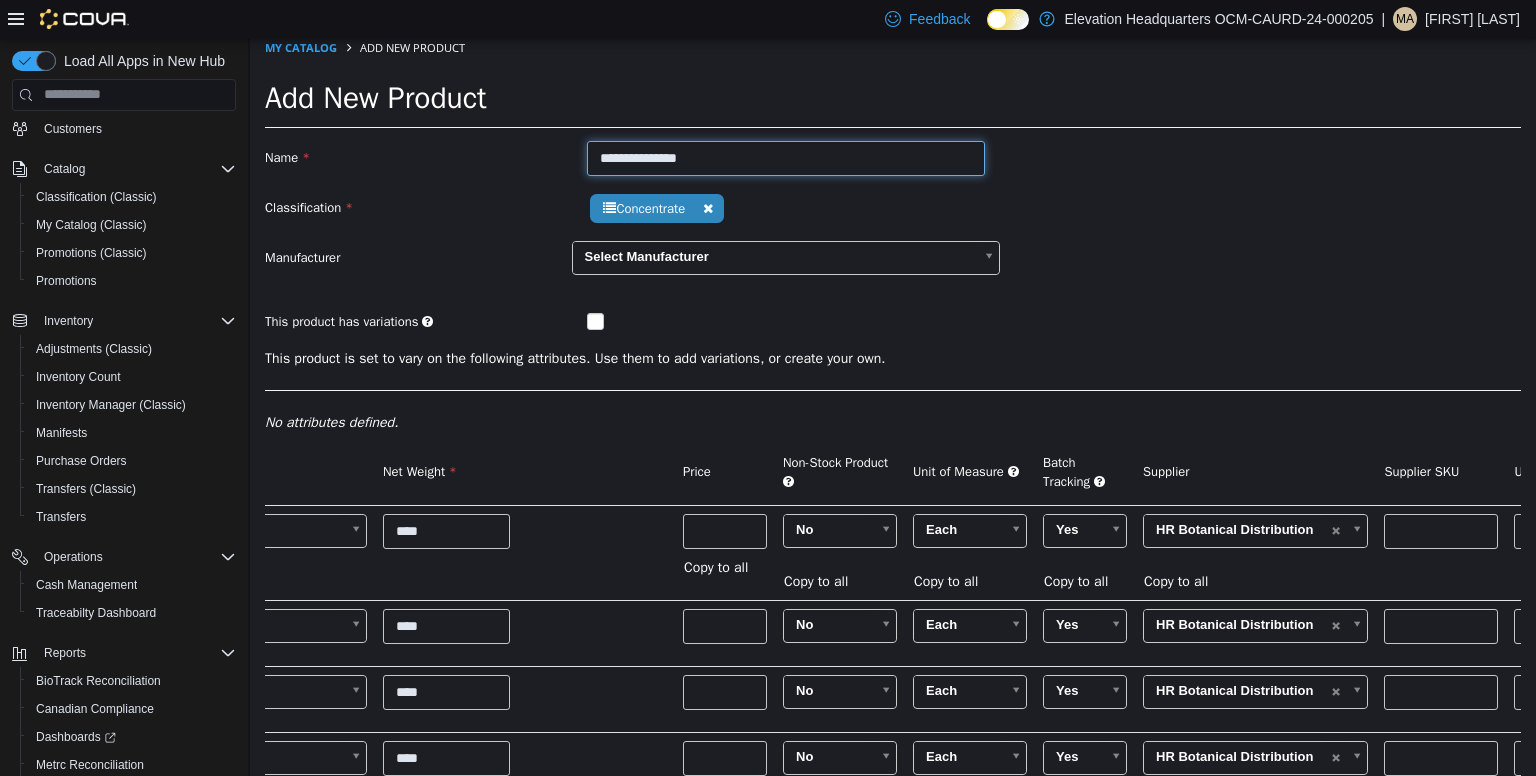 click on "**********" at bounding box center (786, 157) 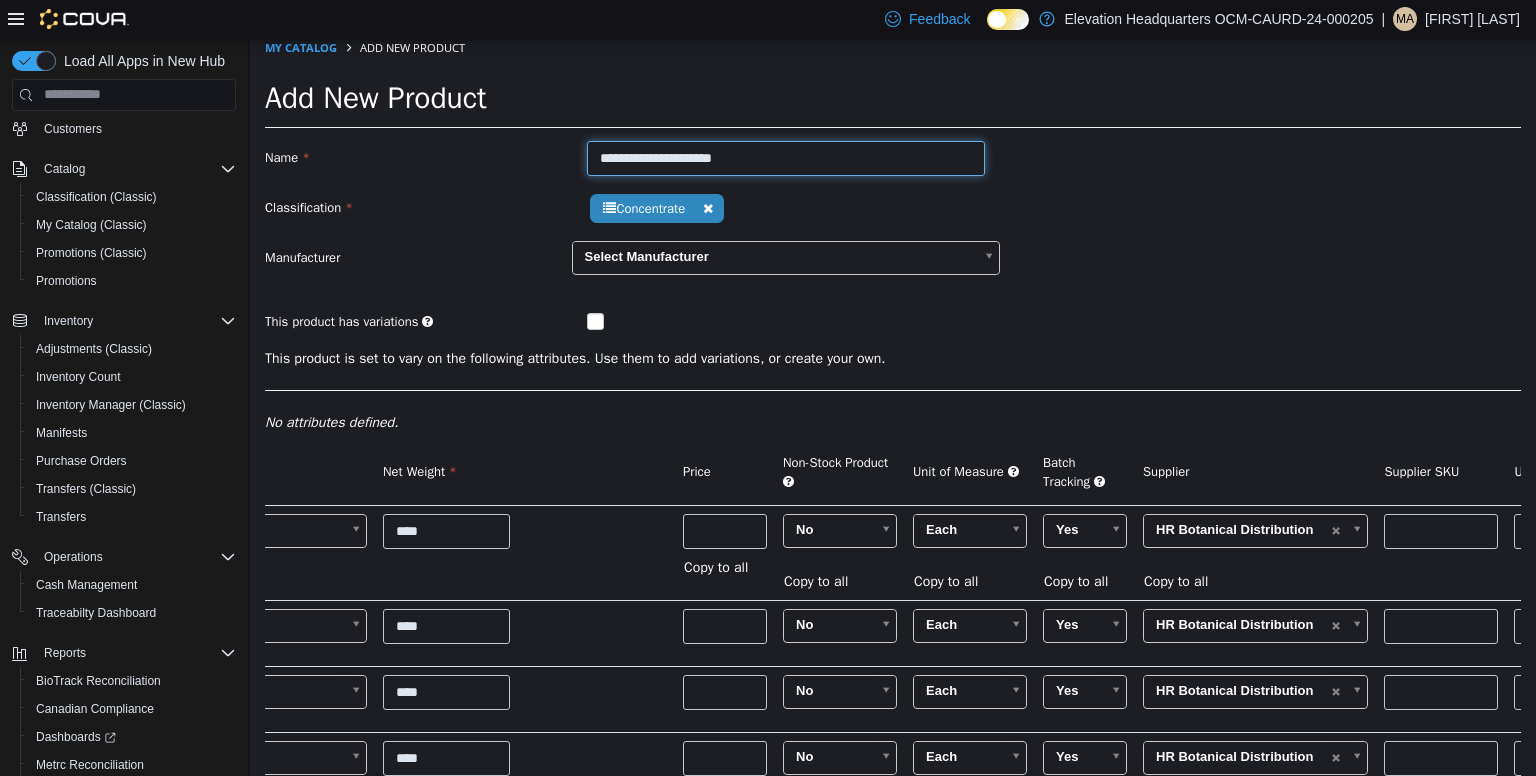 scroll, scrollTop: 291, scrollLeft: 0, axis: vertical 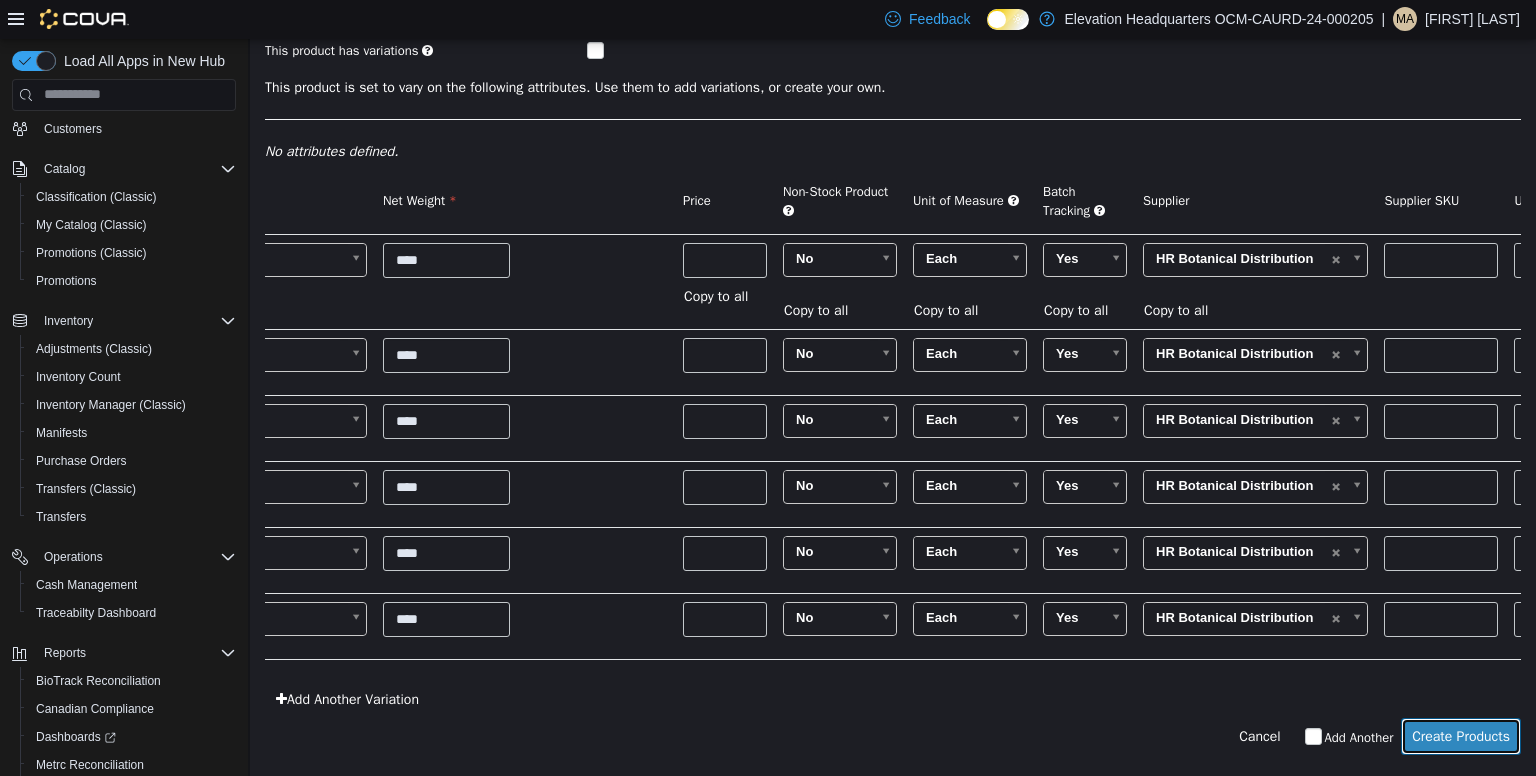 click on "Create Products" at bounding box center [1461, 735] 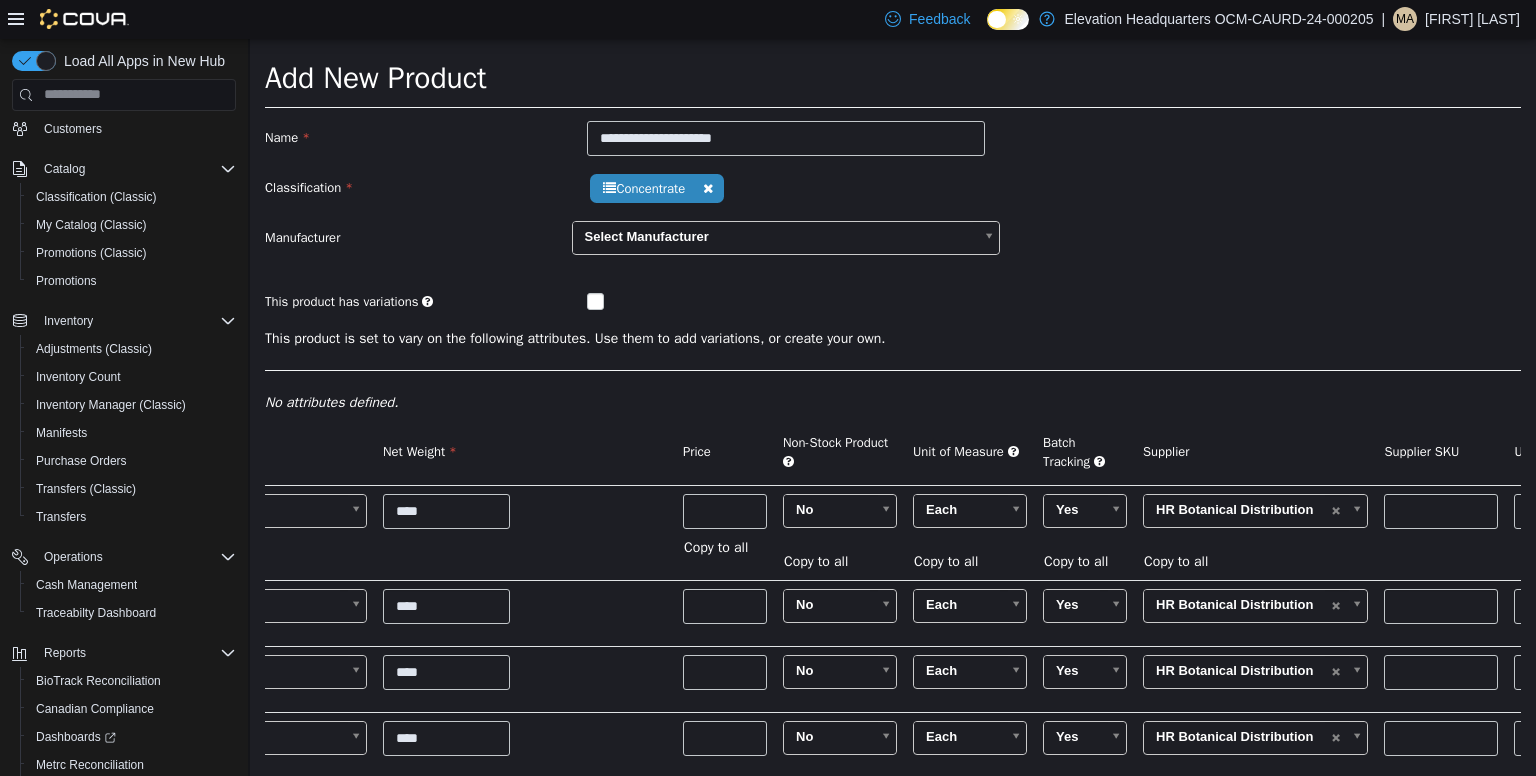 scroll, scrollTop: 0, scrollLeft: 0, axis: both 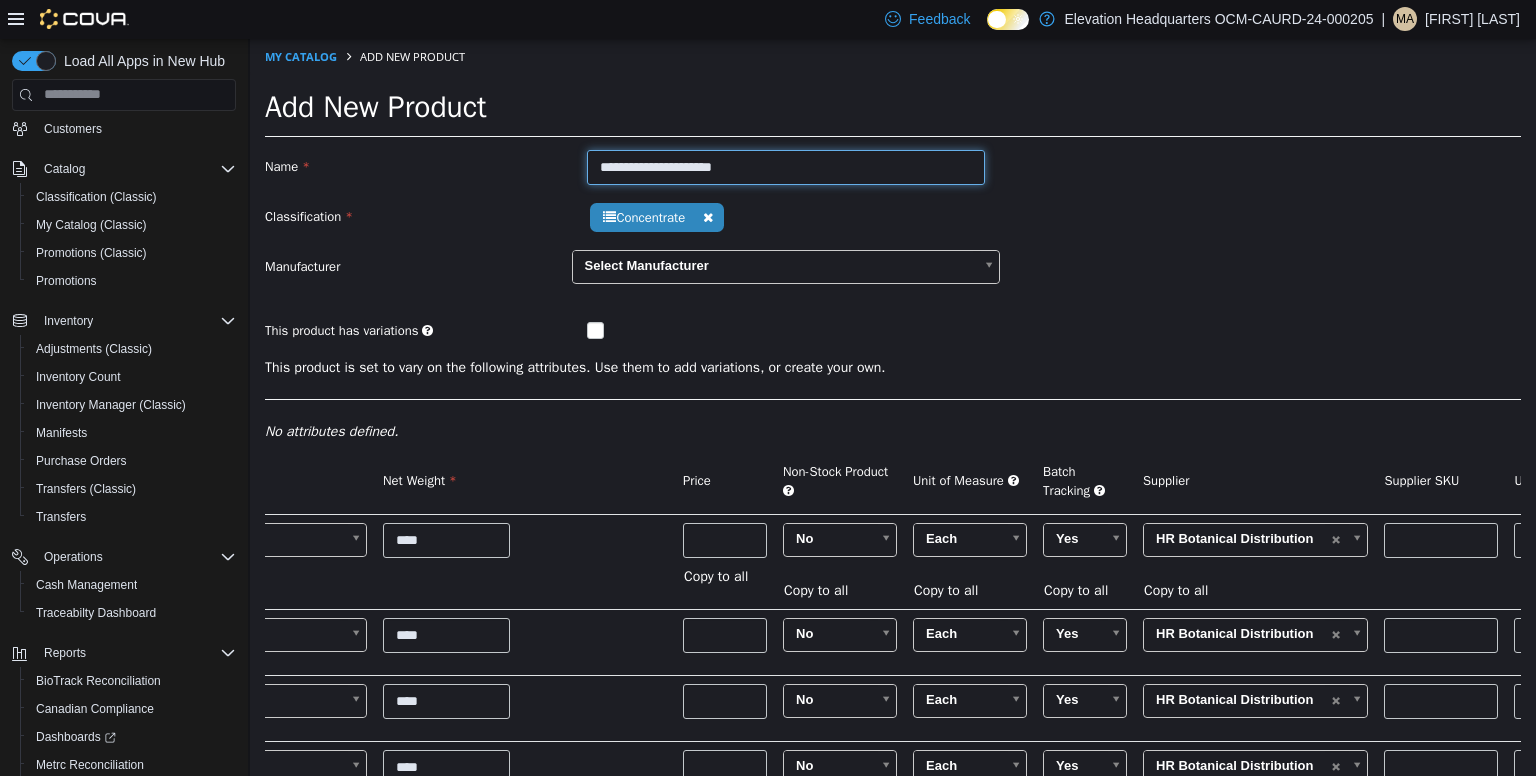 click on "**********" at bounding box center [786, 166] 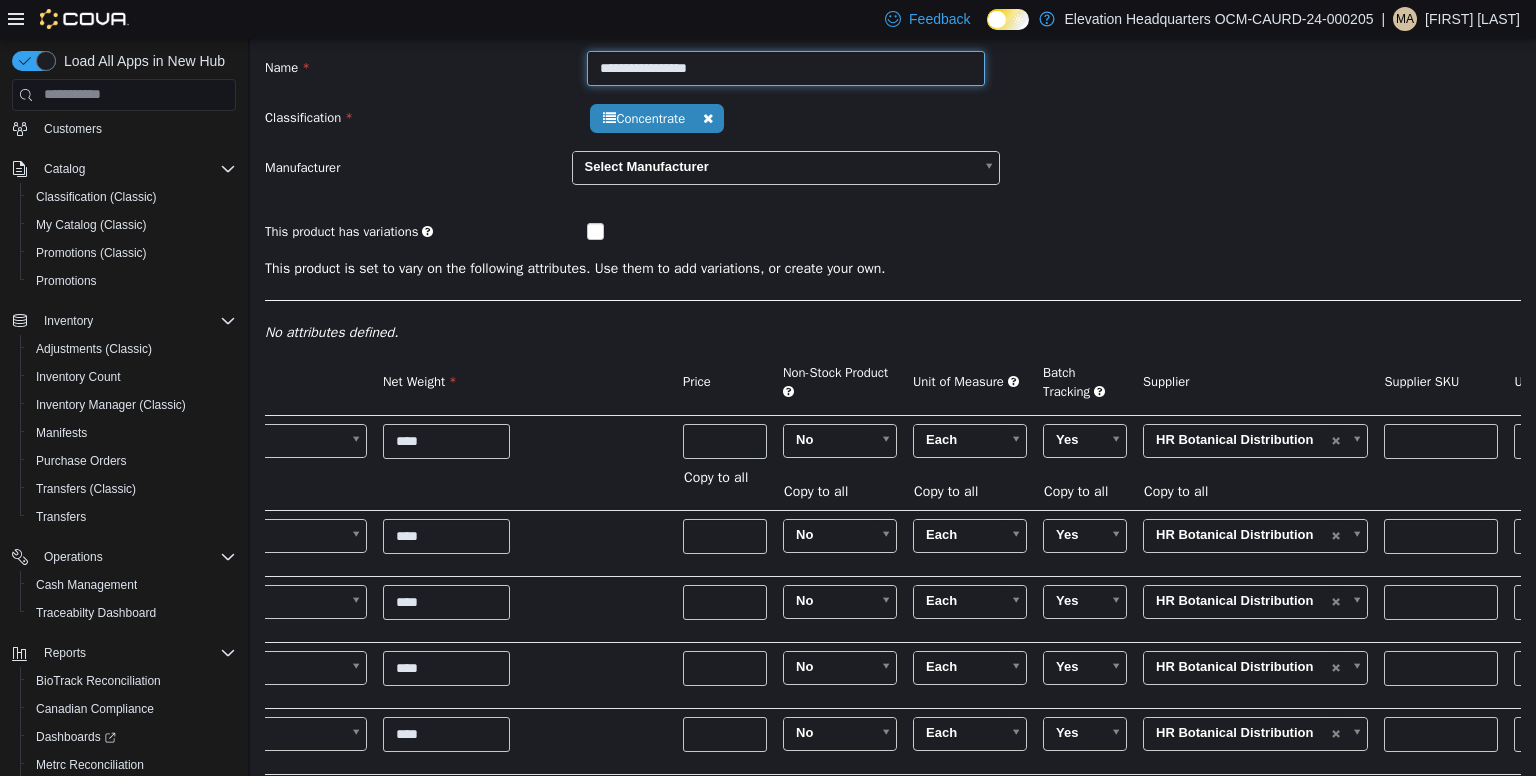 scroll, scrollTop: 102, scrollLeft: 0, axis: vertical 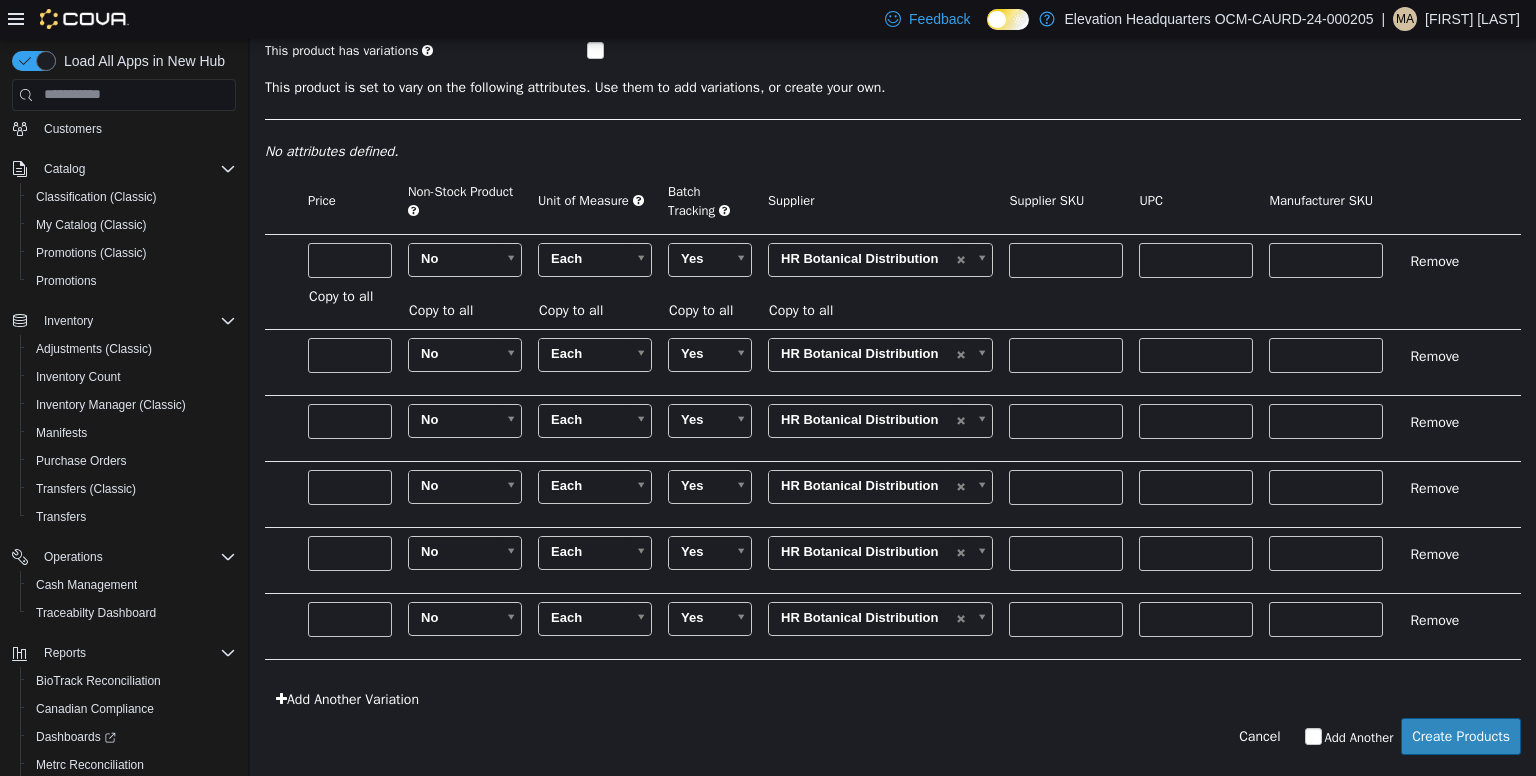 type on "**********" 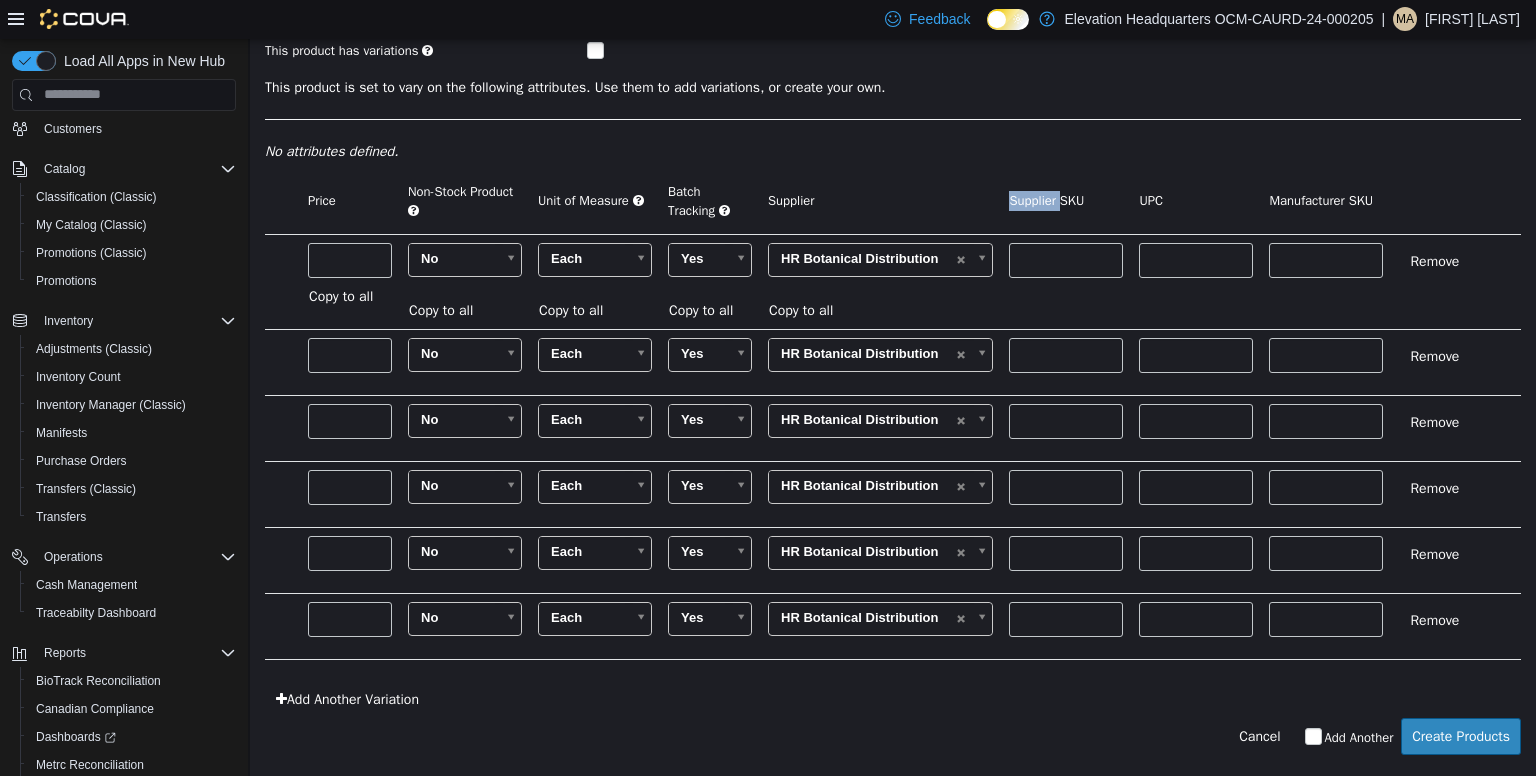 click on "Supplier SKU" at bounding box center [1046, 199] 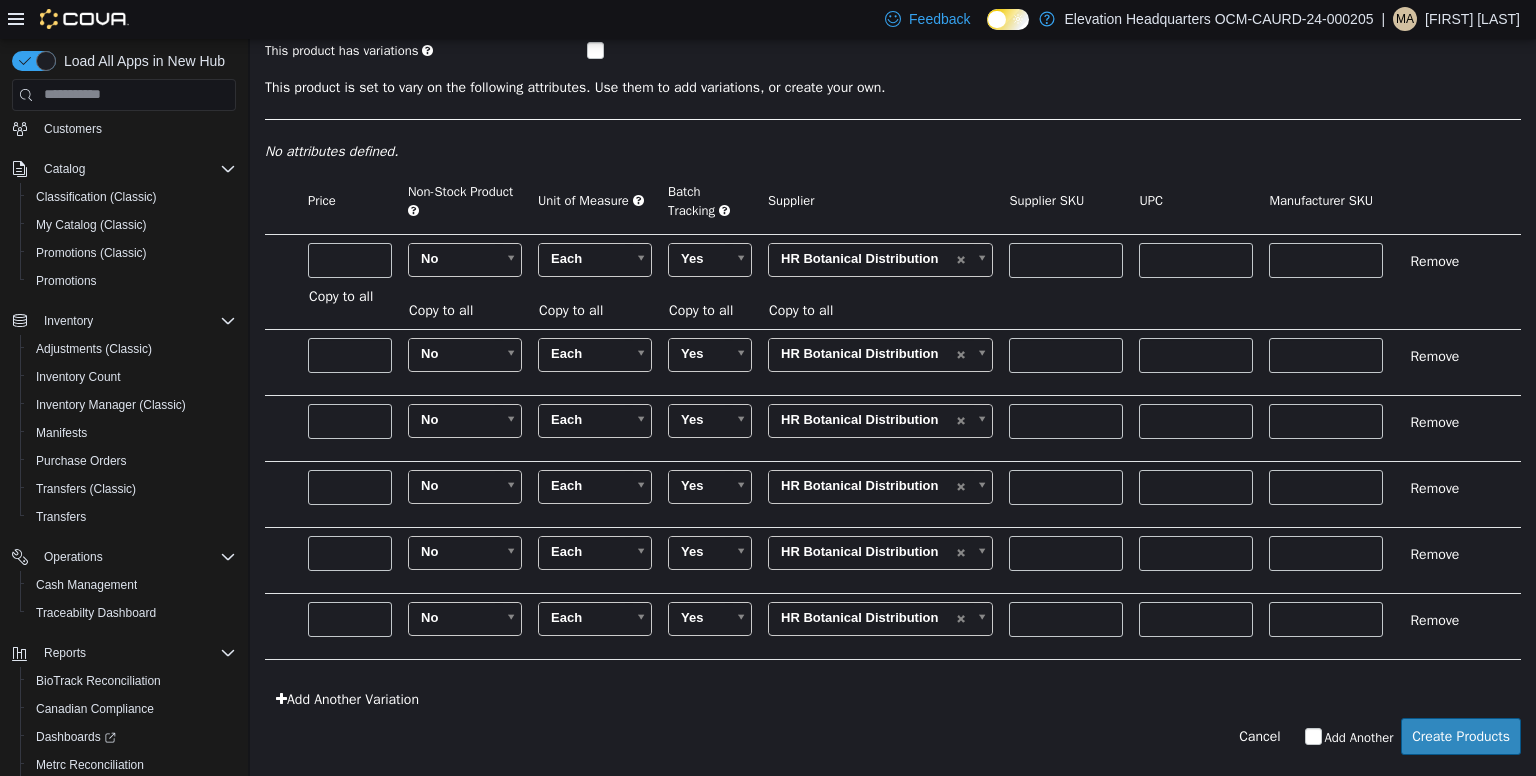 click on "Supplier SKU" at bounding box center (1046, 199) 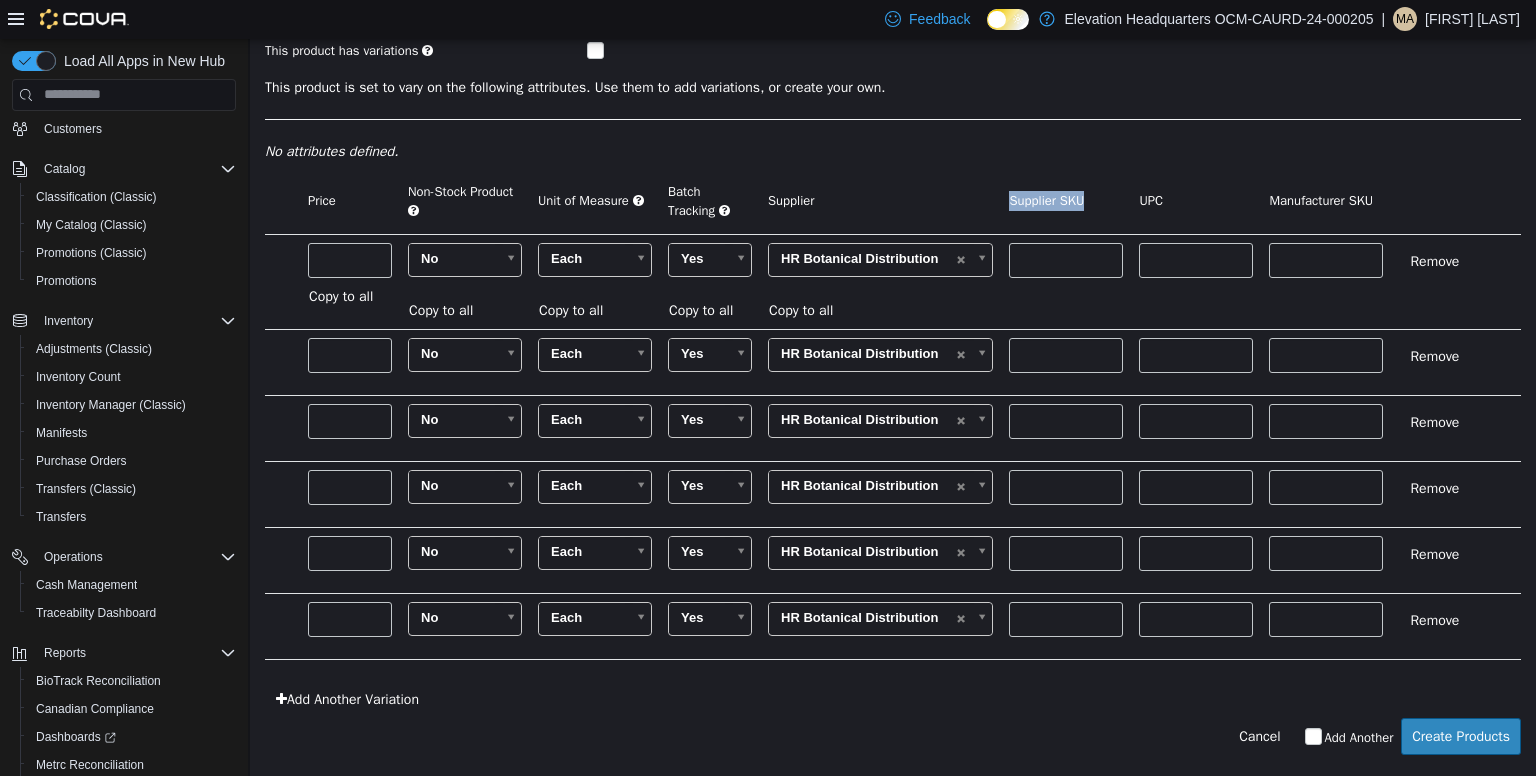 drag, startPoint x: 1064, startPoint y: 190, endPoint x: 1016, endPoint y: 192, distance: 48.04165 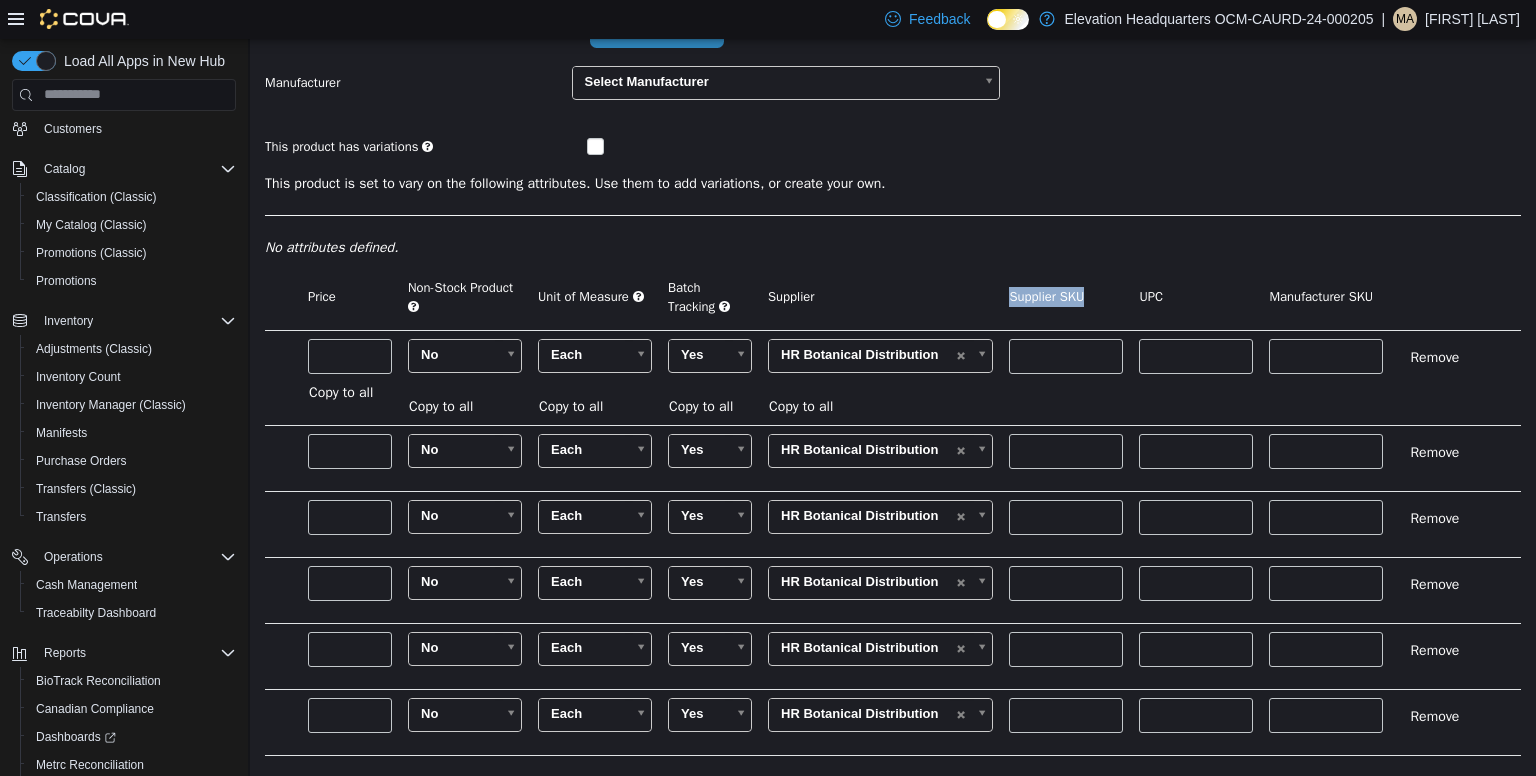 scroll, scrollTop: 183, scrollLeft: 0, axis: vertical 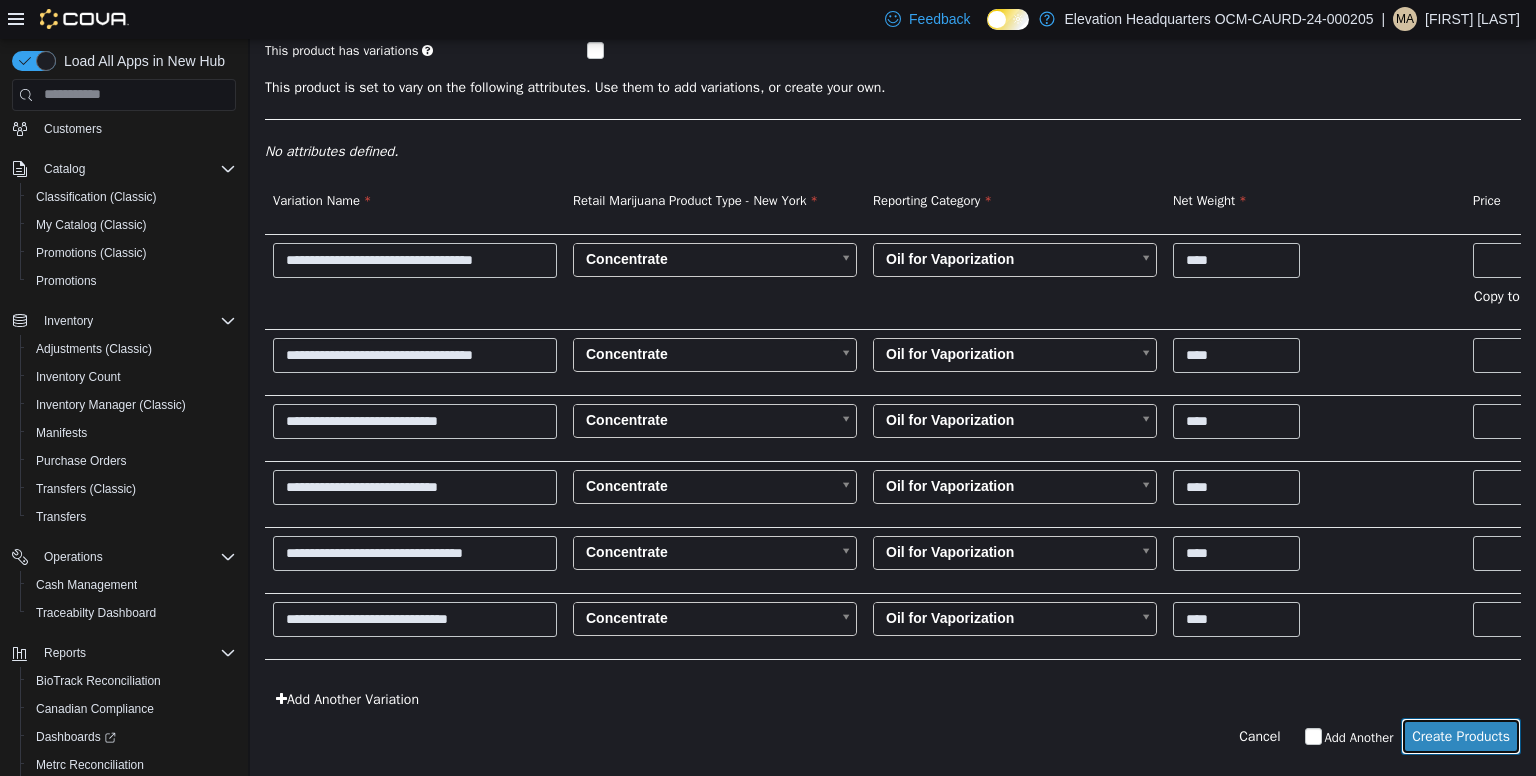 click on "Create Products" at bounding box center (1461, 735) 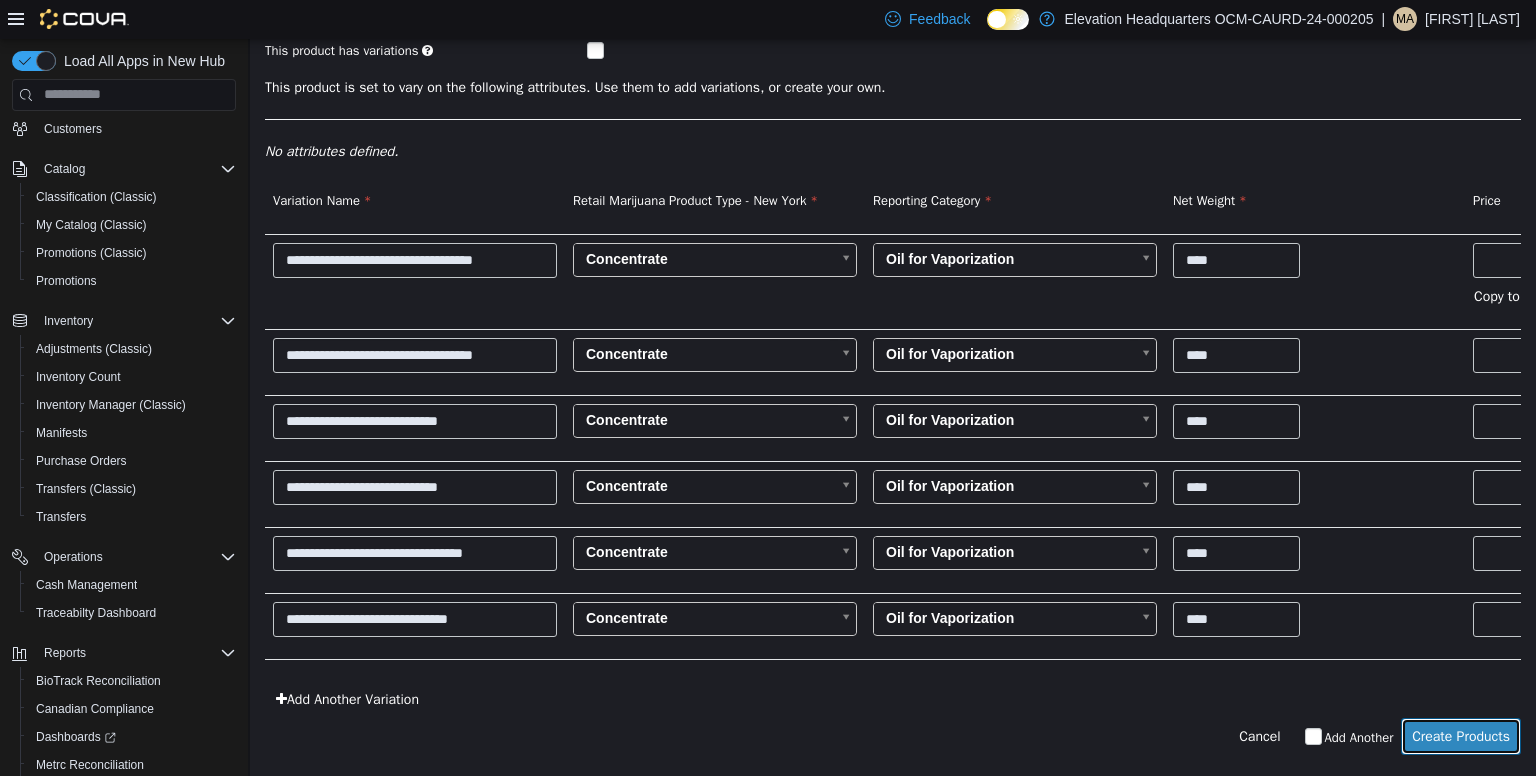 click on "Create Products" at bounding box center [1461, 735] 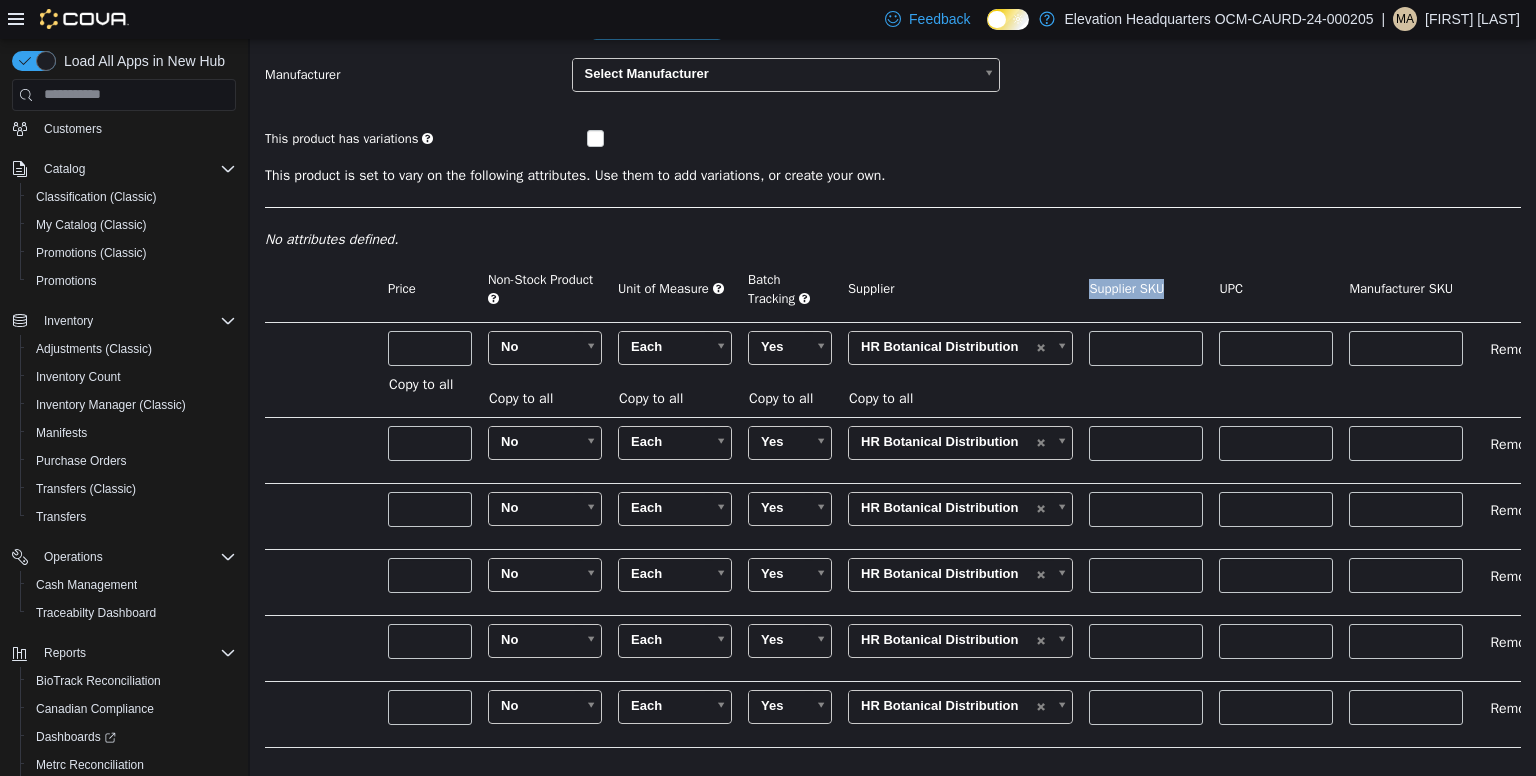scroll, scrollTop: 291, scrollLeft: 0, axis: vertical 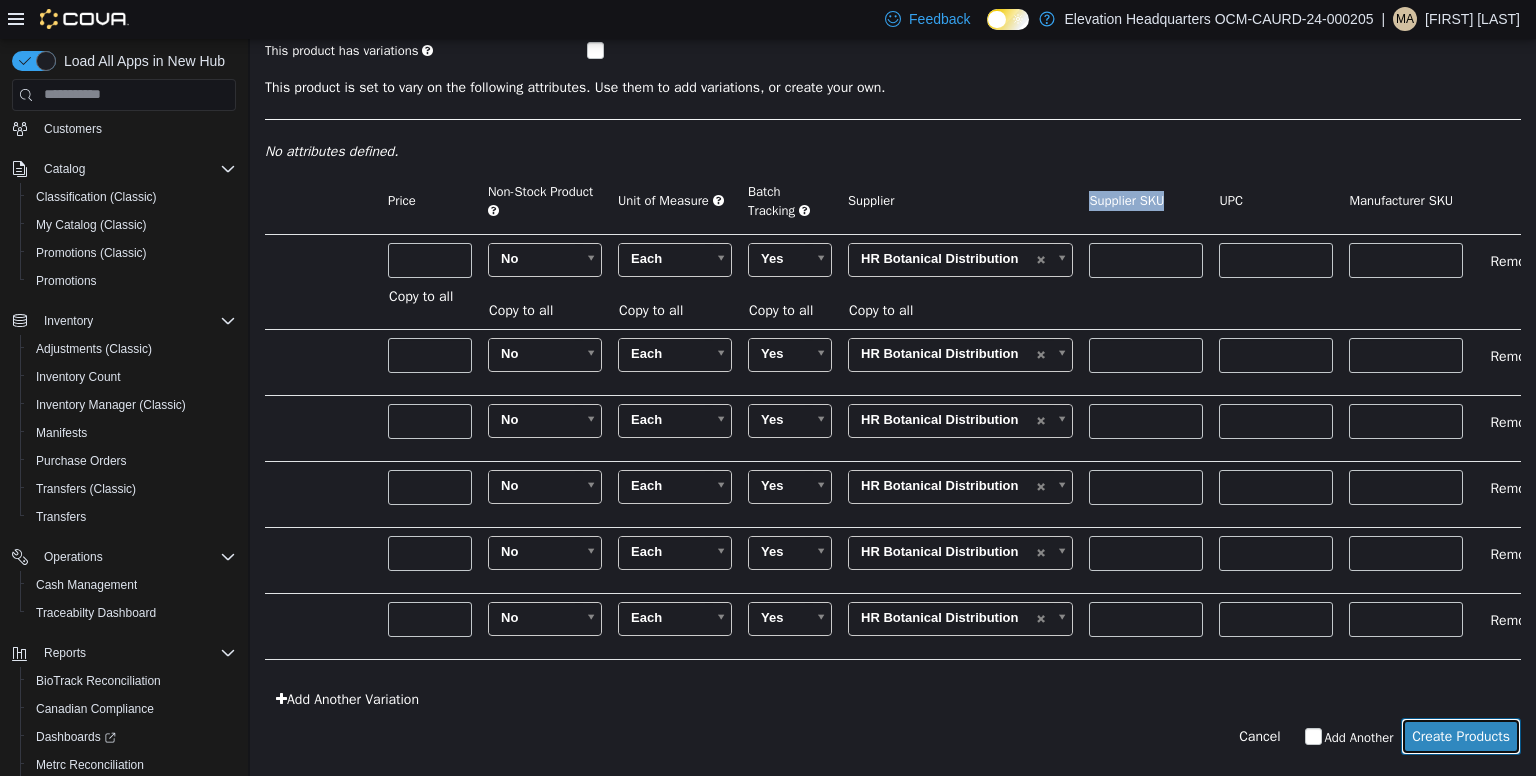 click on "Create Products" at bounding box center [1461, 735] 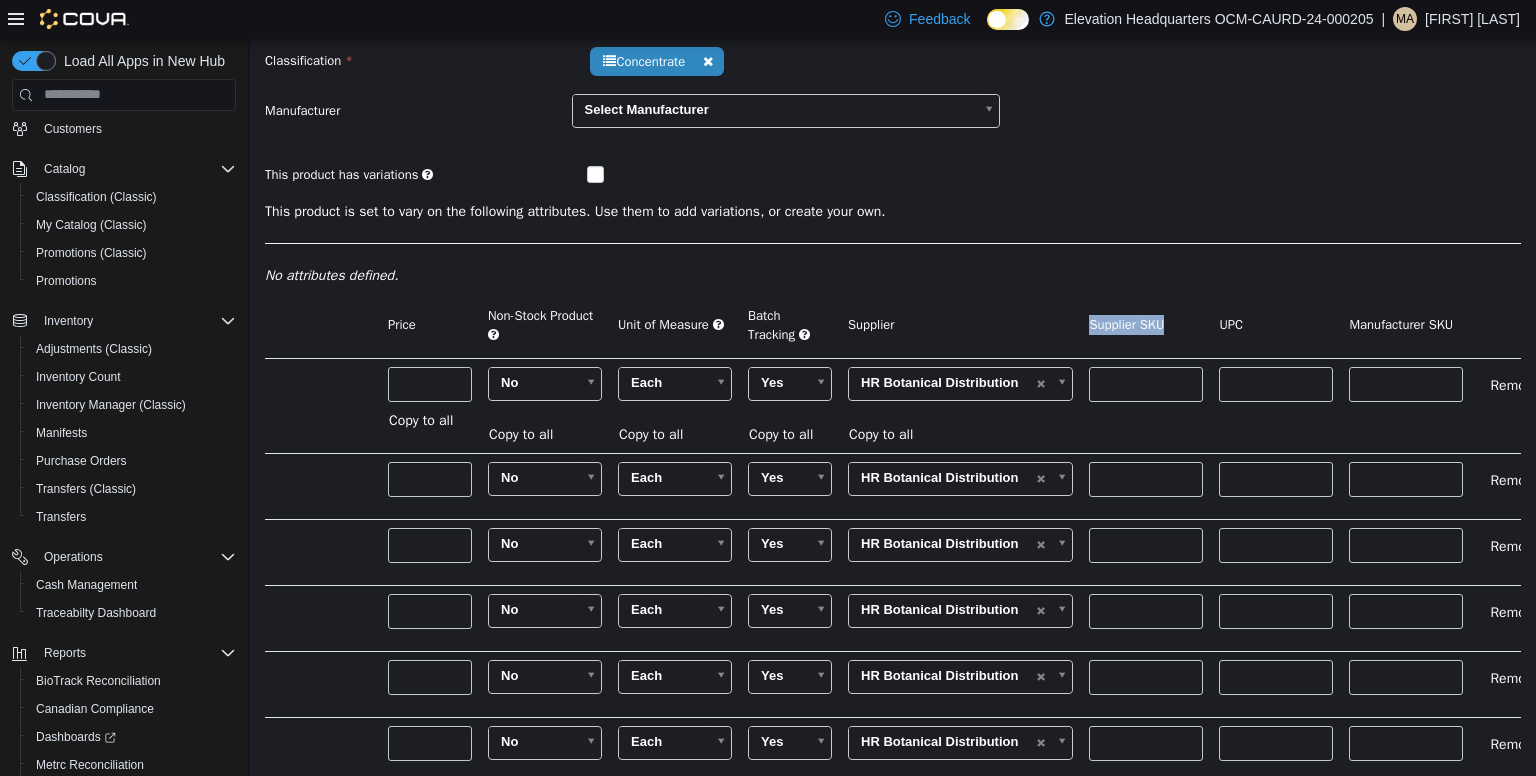 scroll, scrollTop: 148, scrollLeft: 0, axis: vertical 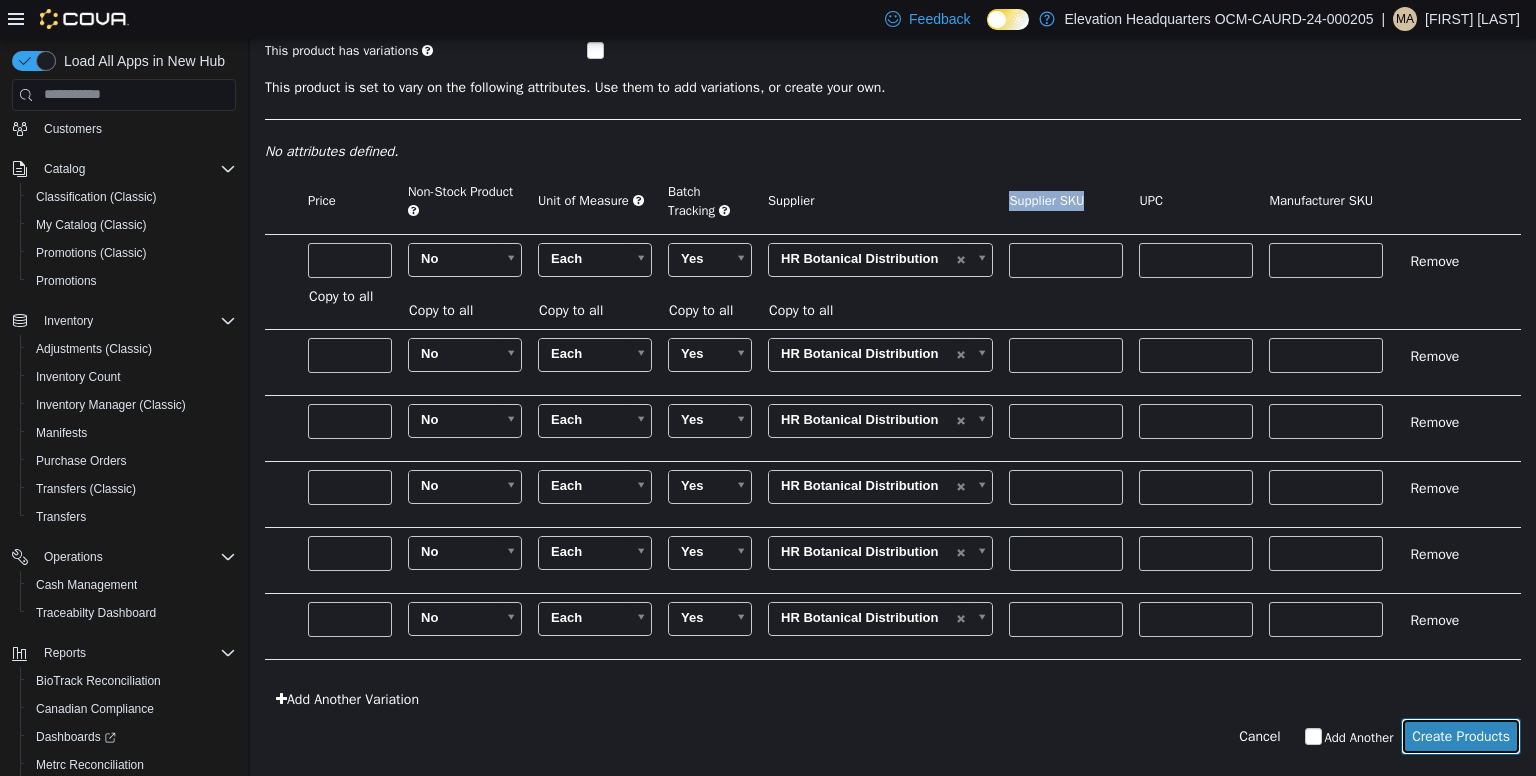 click on "Create Products" at bounding box center (1461, 735) 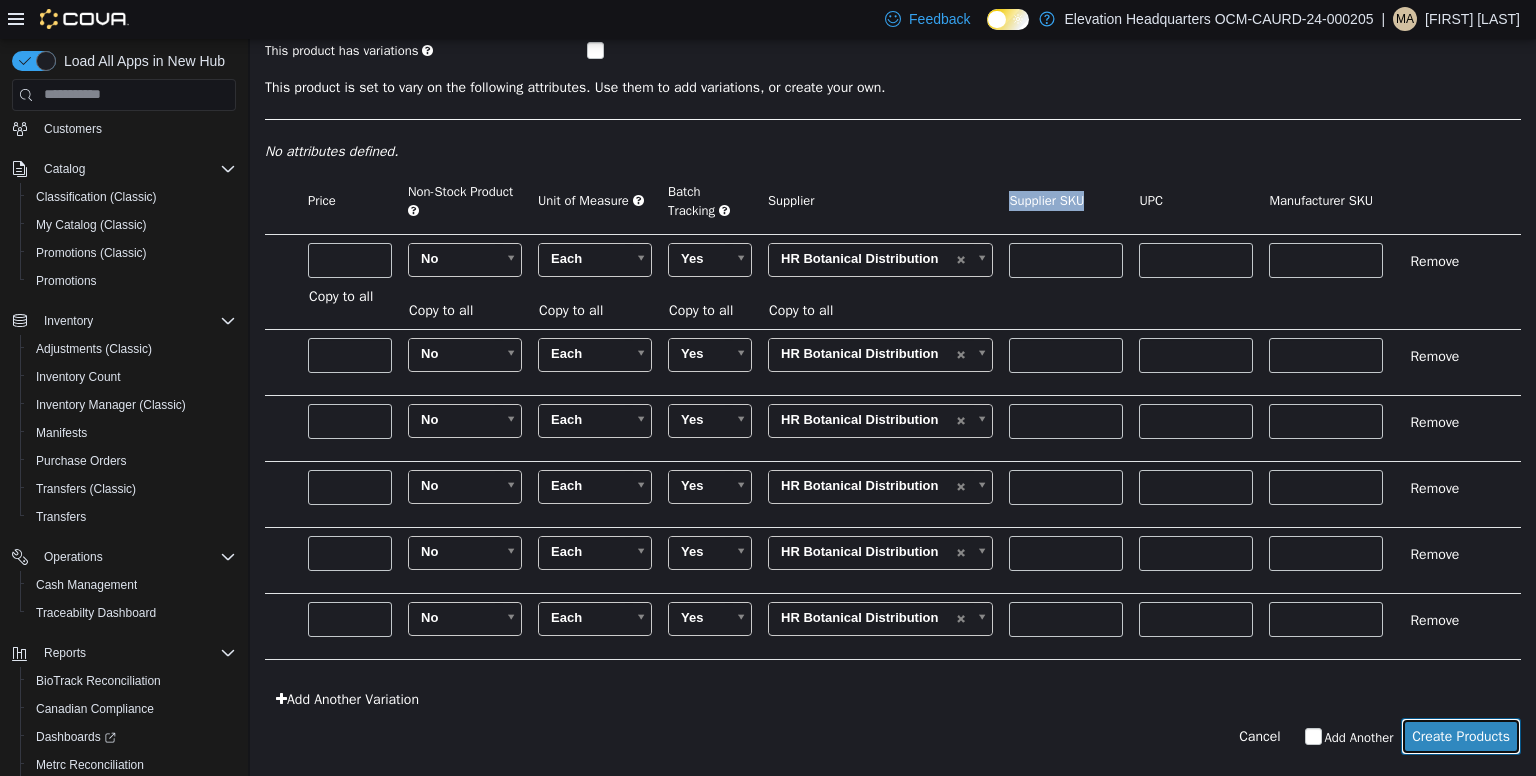 click on "Create Products" at bounding box center [1461, 735] 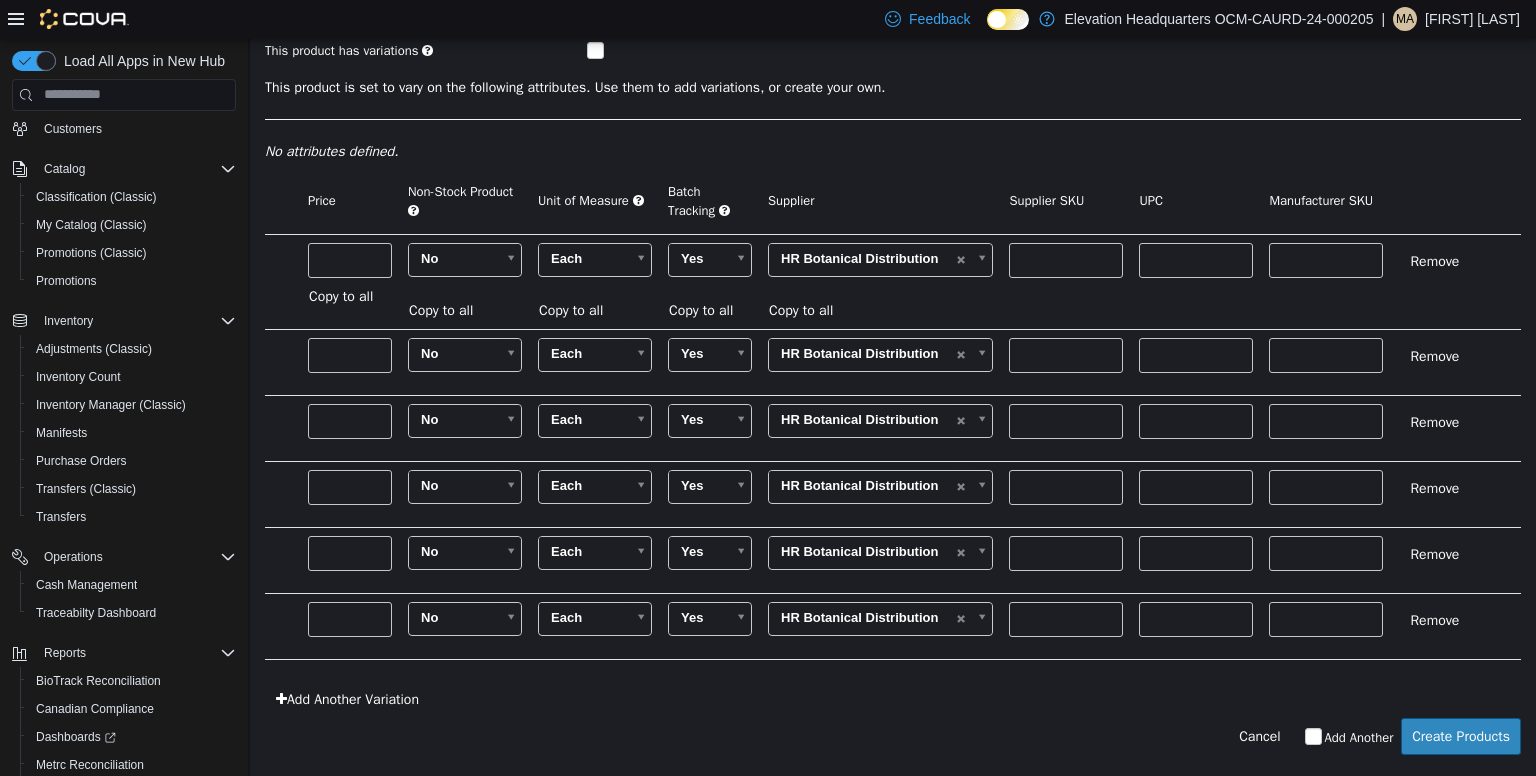 click on "Cancel Add Another    Create Products" at bounding box center [893, 735] 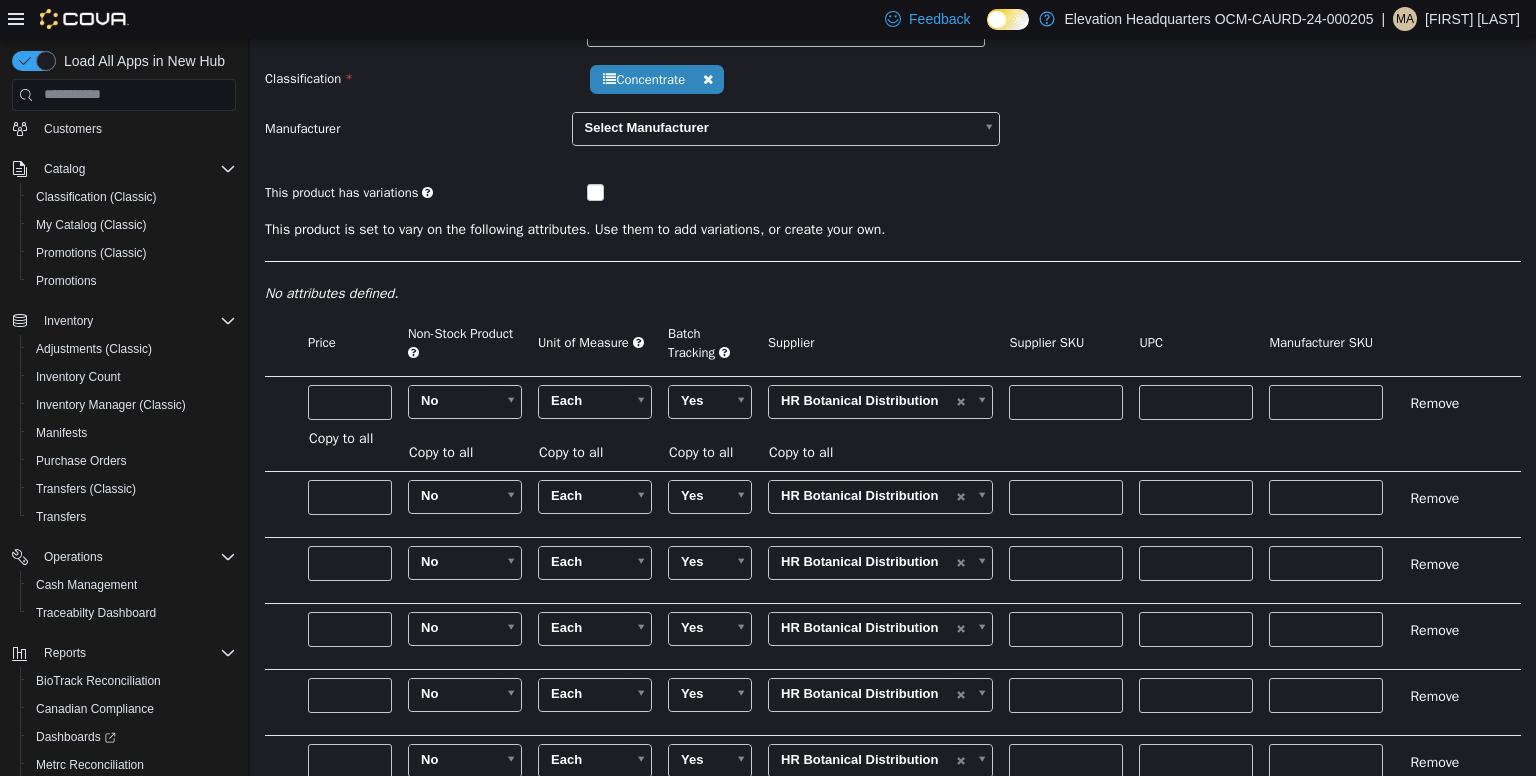 scroll, scrollTop: 291, scrollLeft: 0, axis: vertical 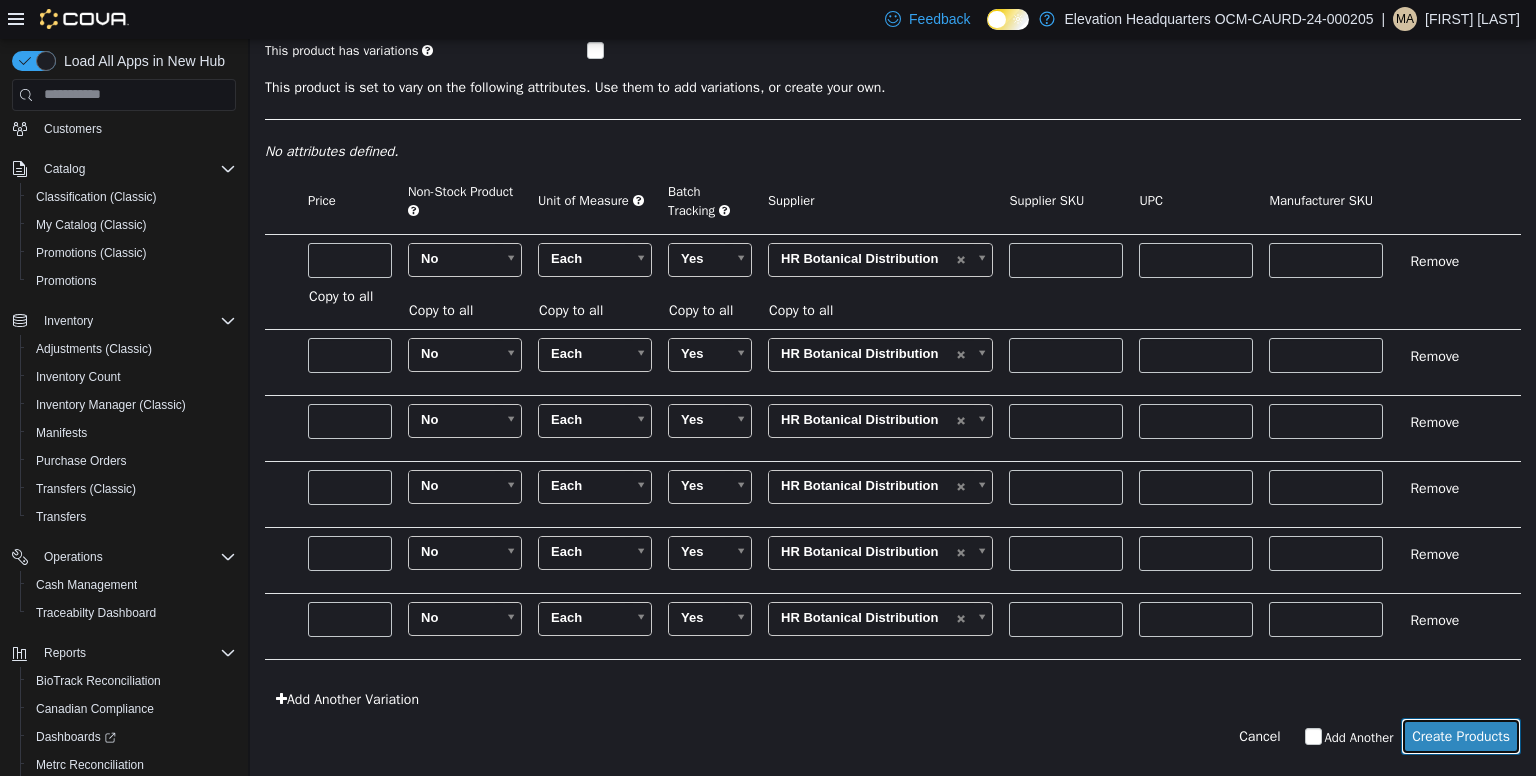 click on "Create Products" at bounding box center [1461, 735] 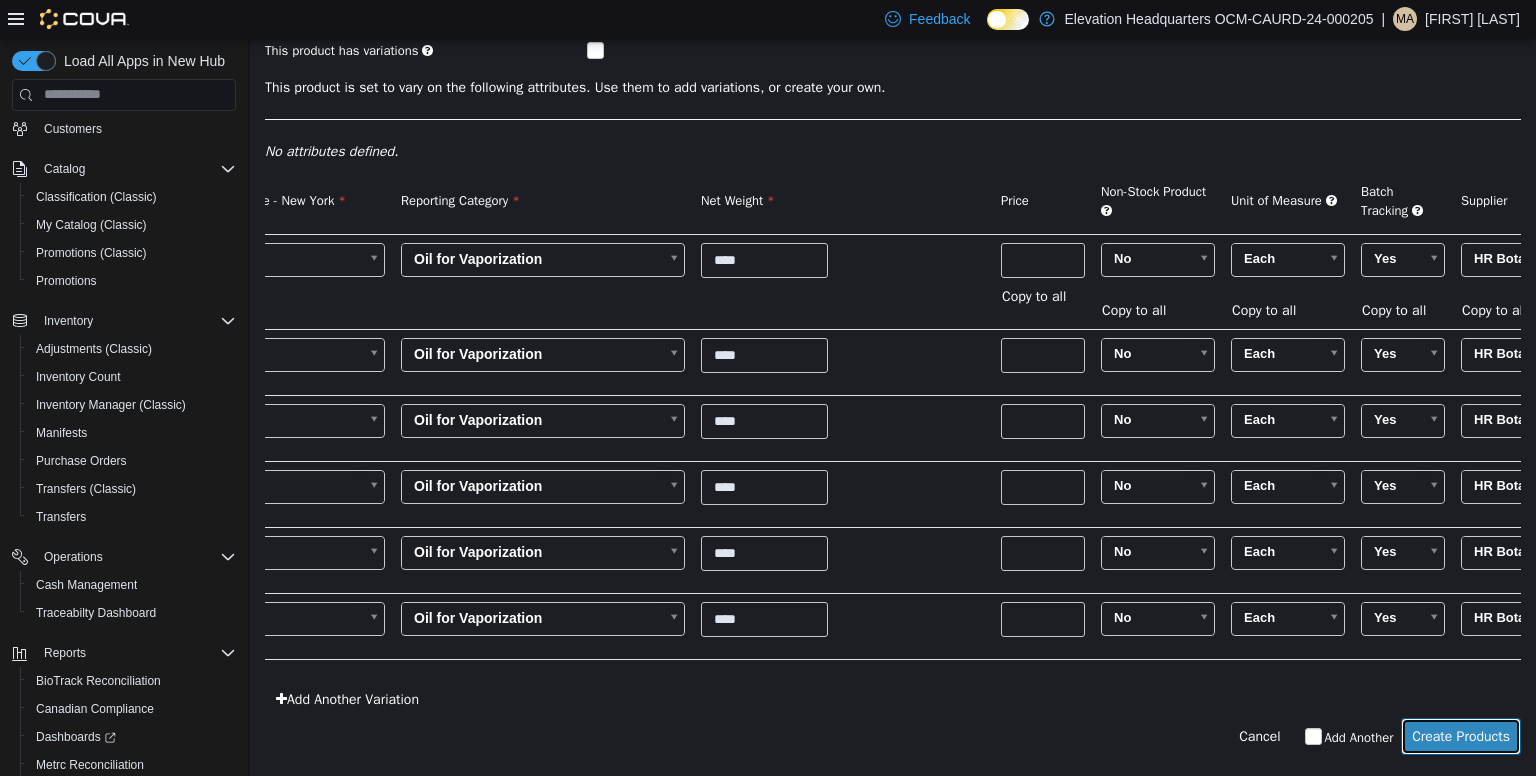 scroll, scrollTop: 0, scrollLeft: 0, axis: both 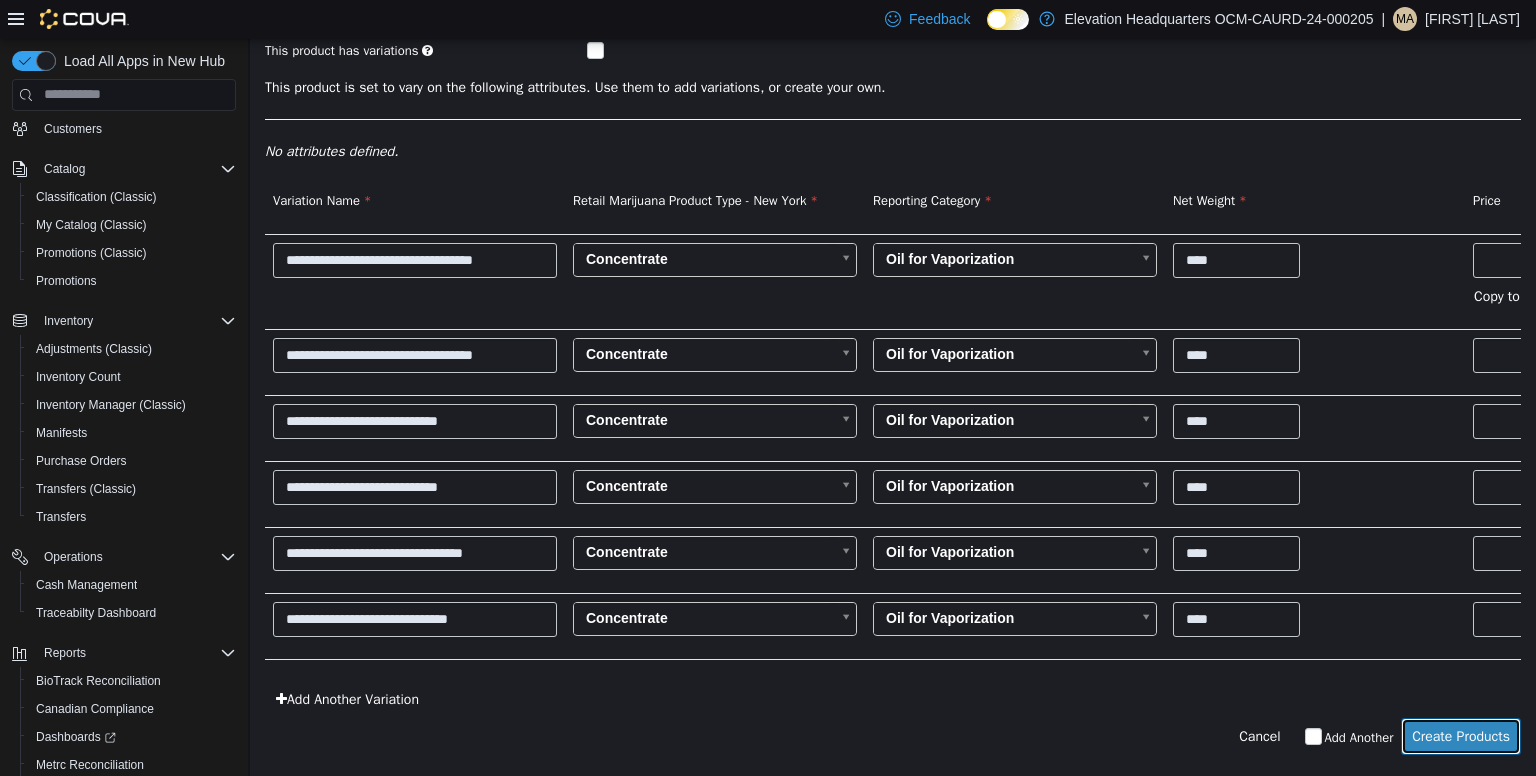 click on "Create Products" at bounding box center [1461, 735] 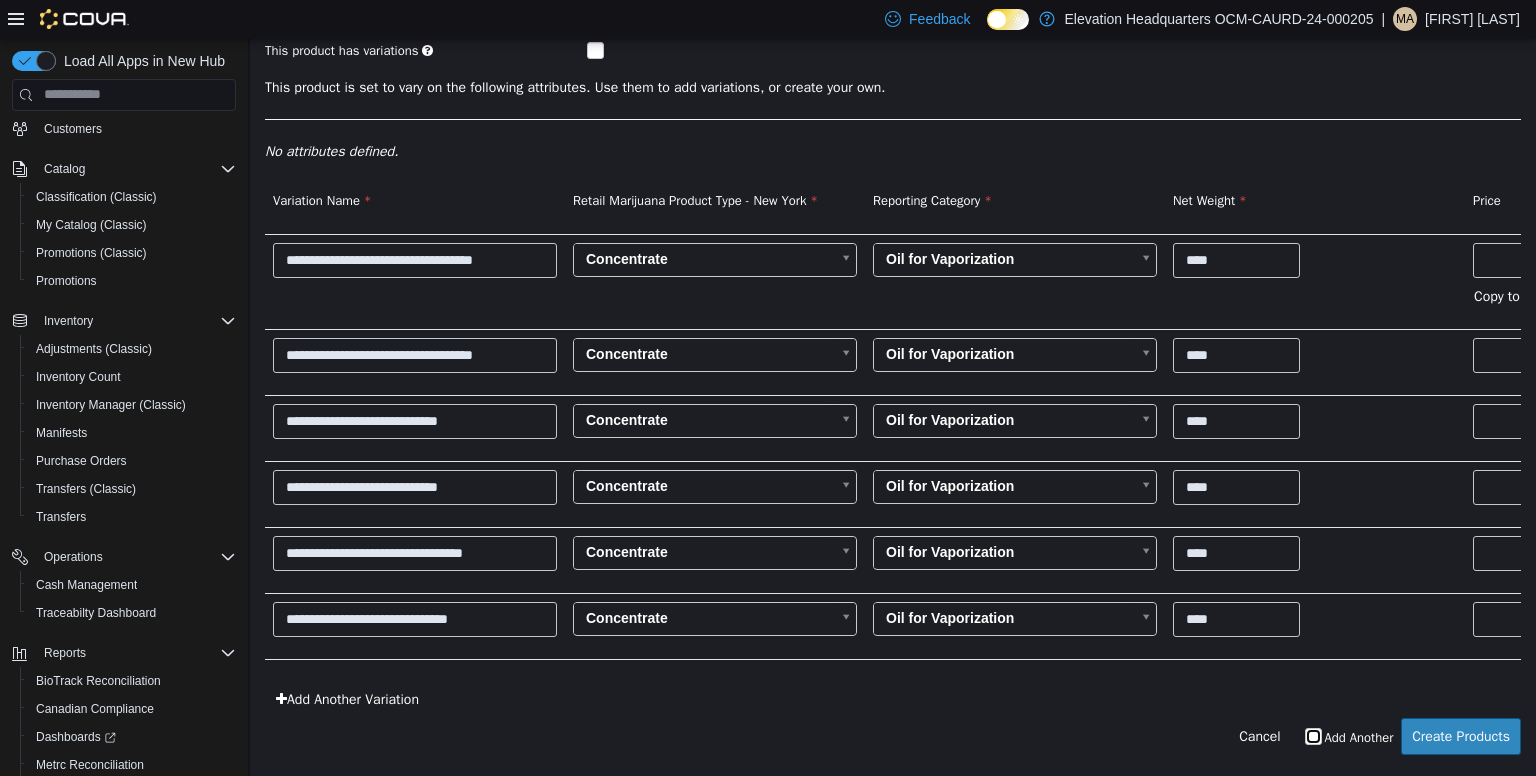 scroll, scrollTop: 0, scrollLeft: 1085, axis: horizontal 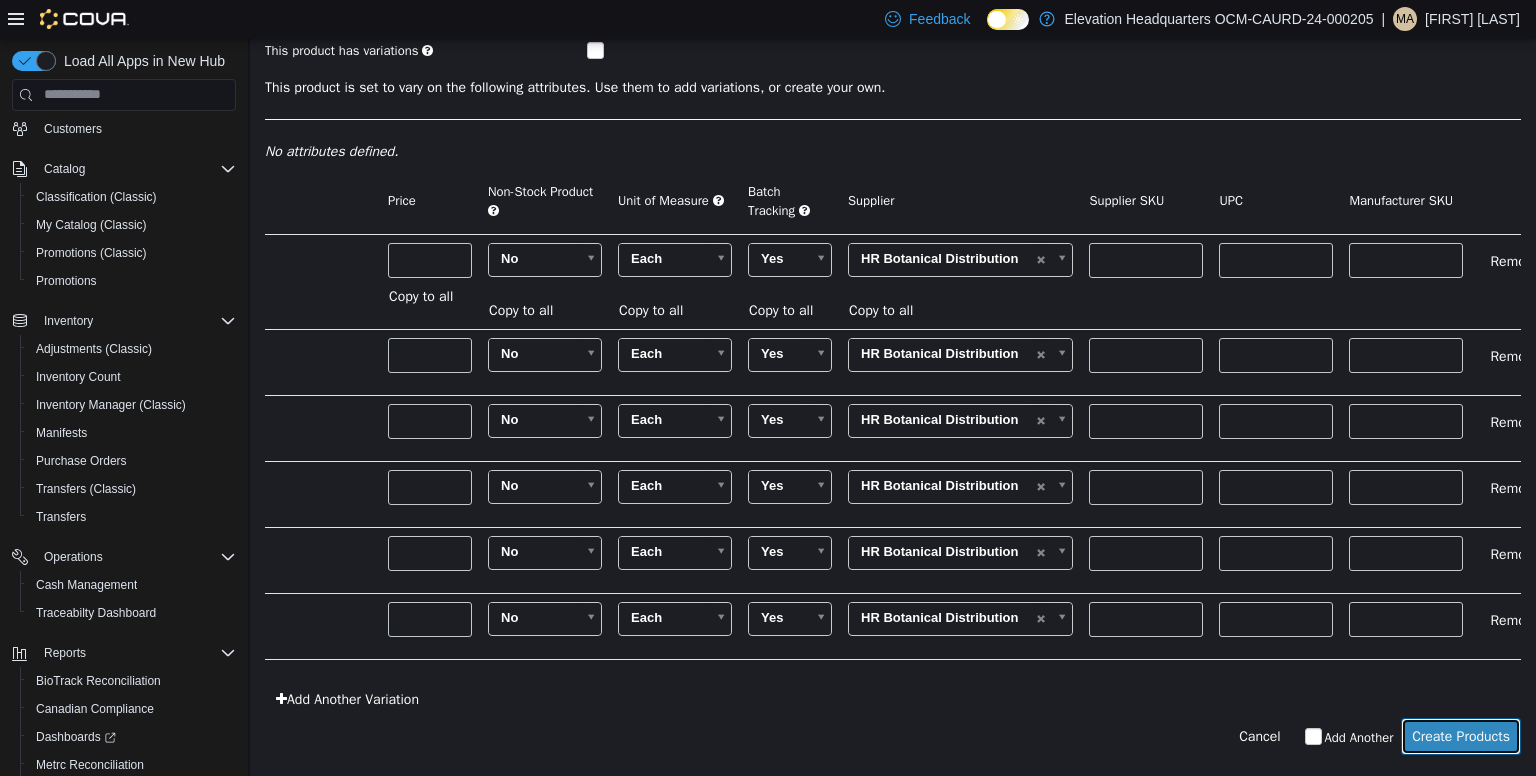 click on "Create Products" at bounding box center [1461, 735] 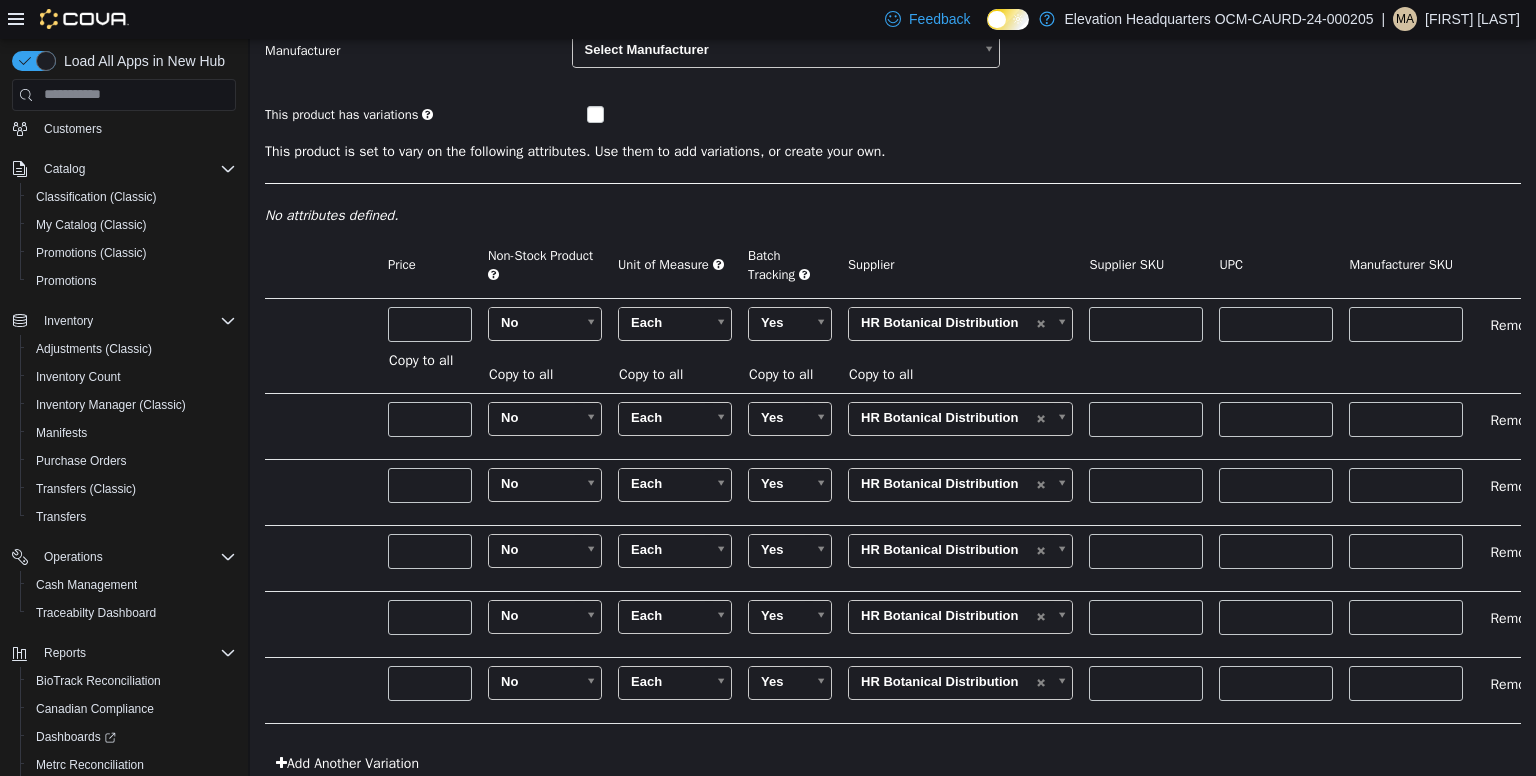 scroll, scrollTop: 220, scrollLeft: 0, axis: vertical 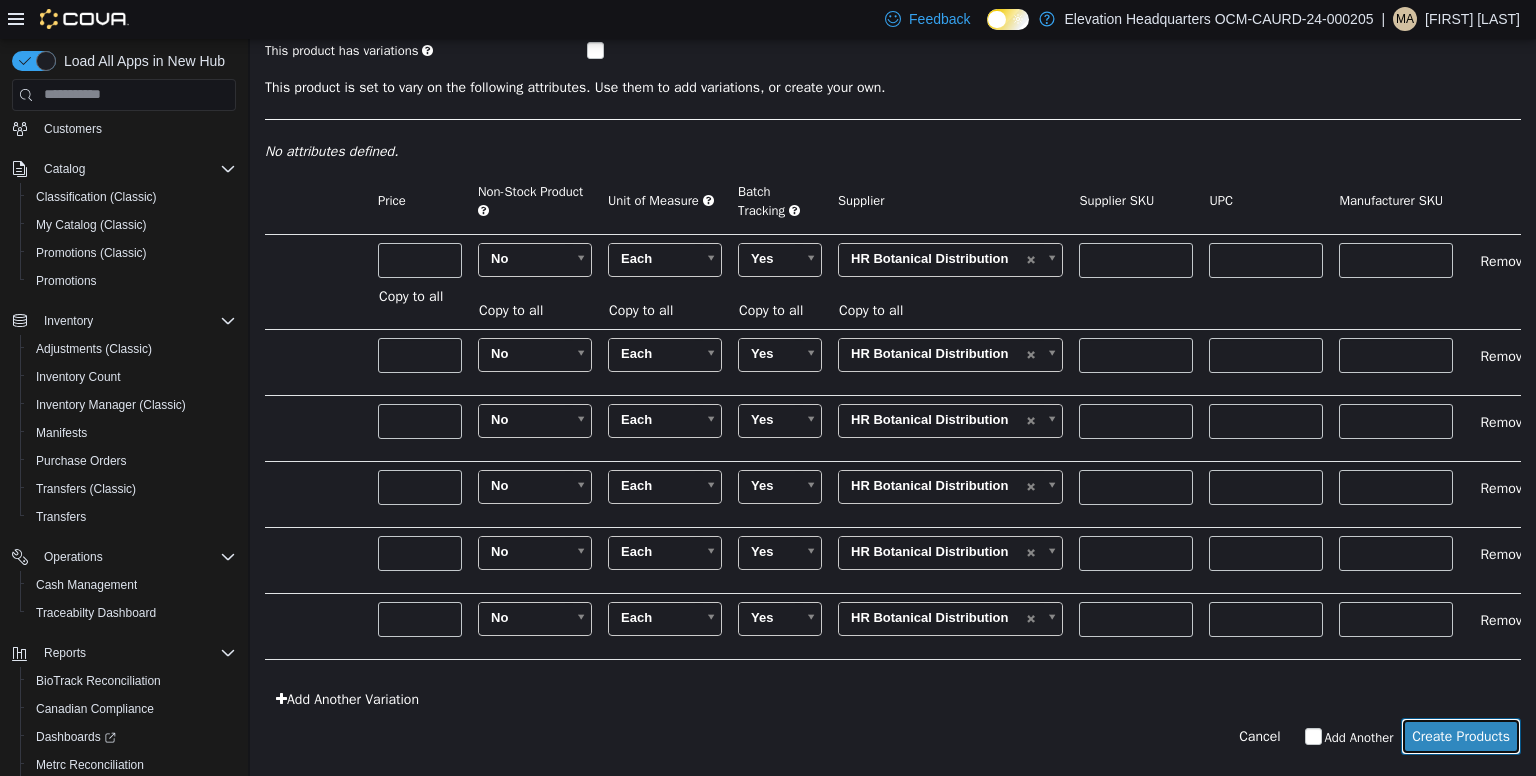 click on "Create Products" at bounding box center (1461, 735) 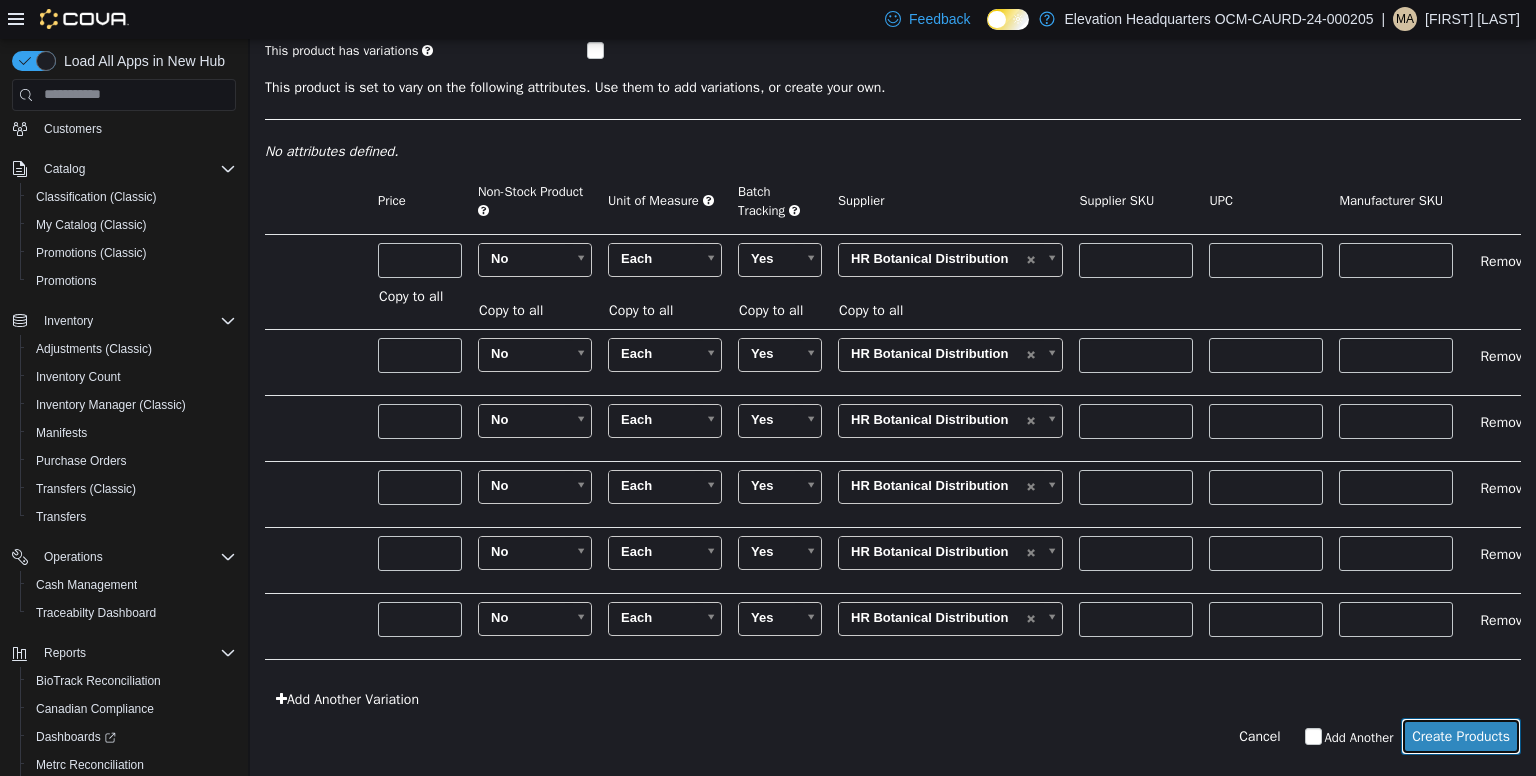 click on "Create Products" at bounding box center (1461, 735) 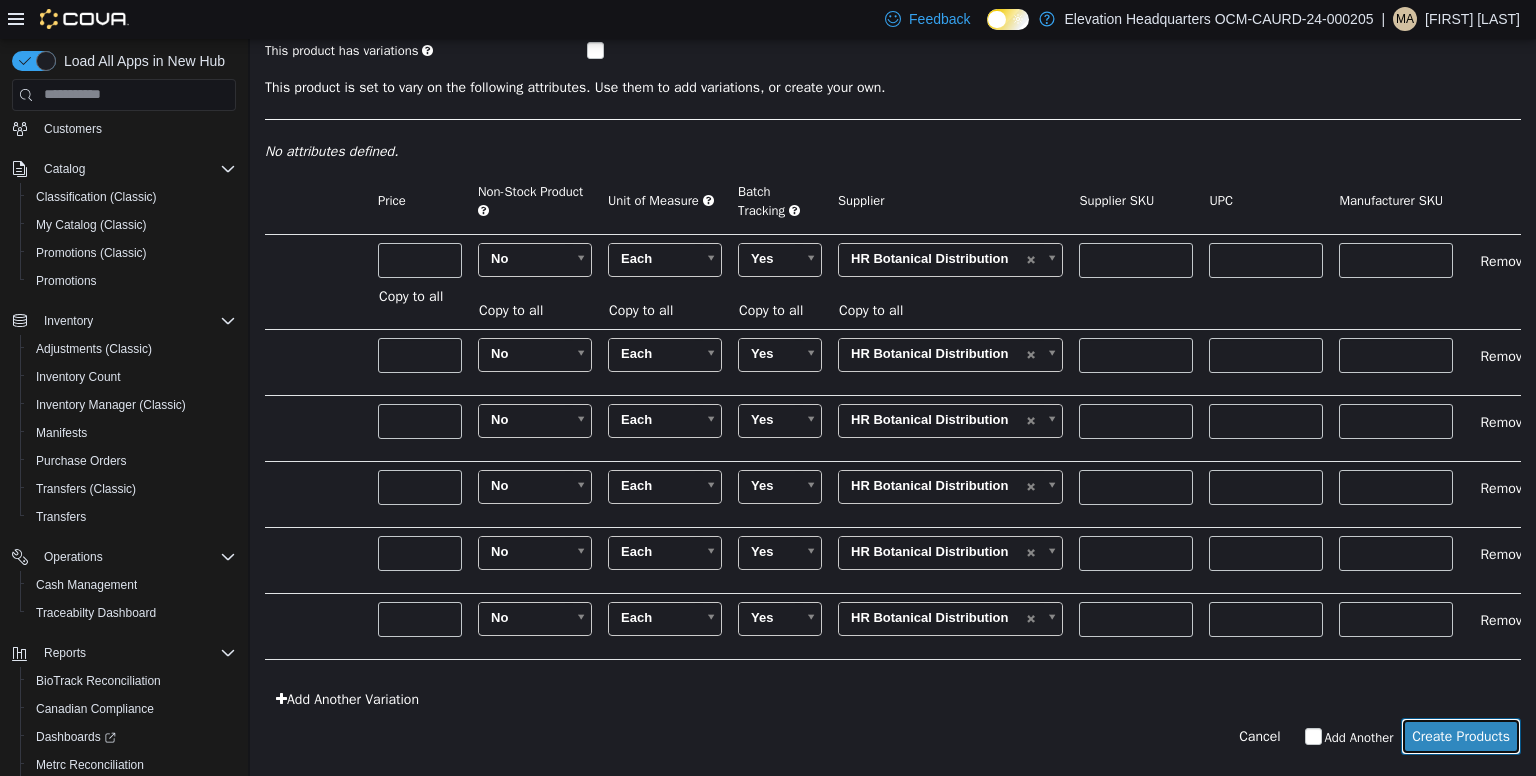 click on "Create Products" at bounding box center [1461, 735] 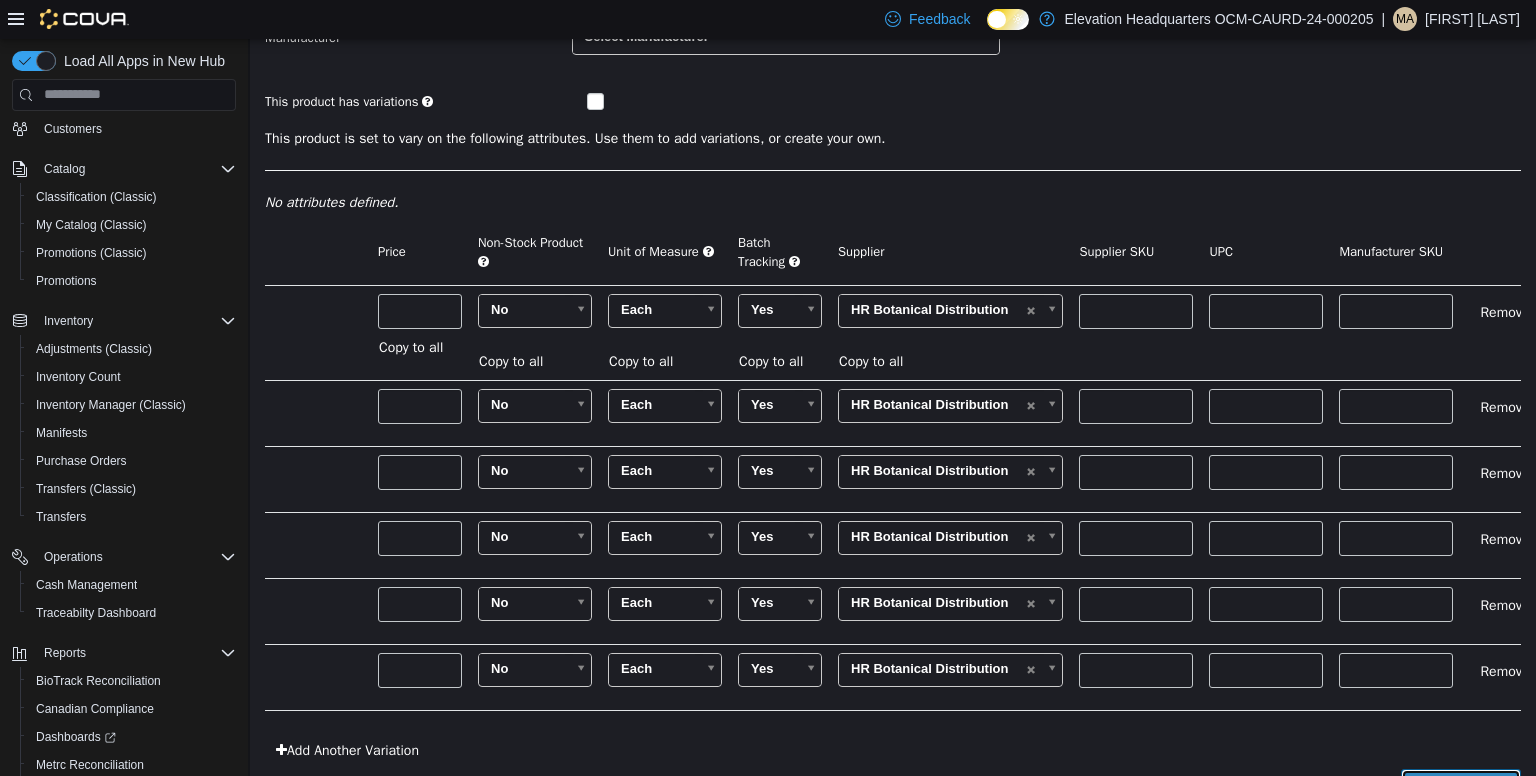 scroll, scrollTop: 291, scrollLeft: 0, axis: vertical 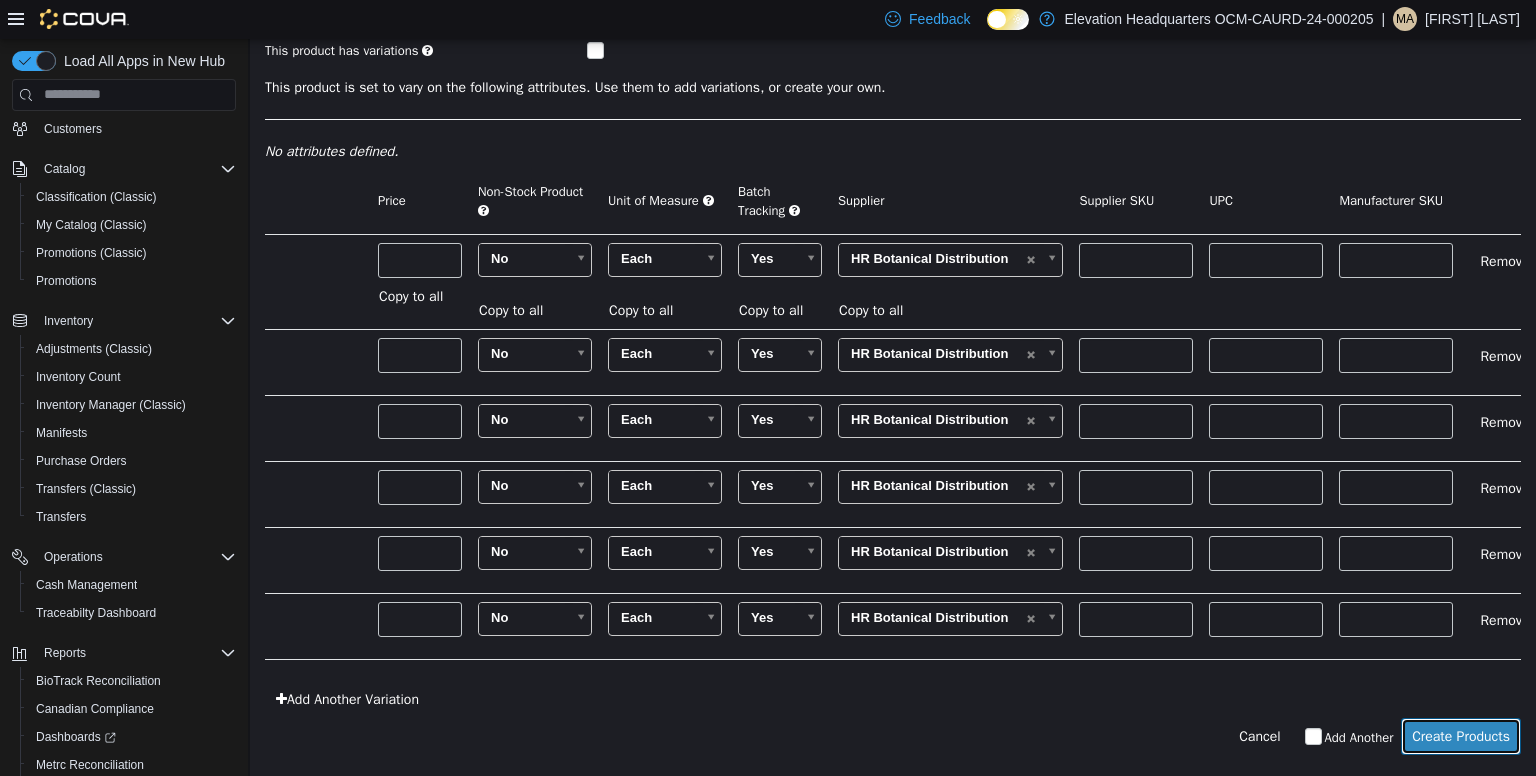 click on "Create Products" at bounding box center [1461, 735] 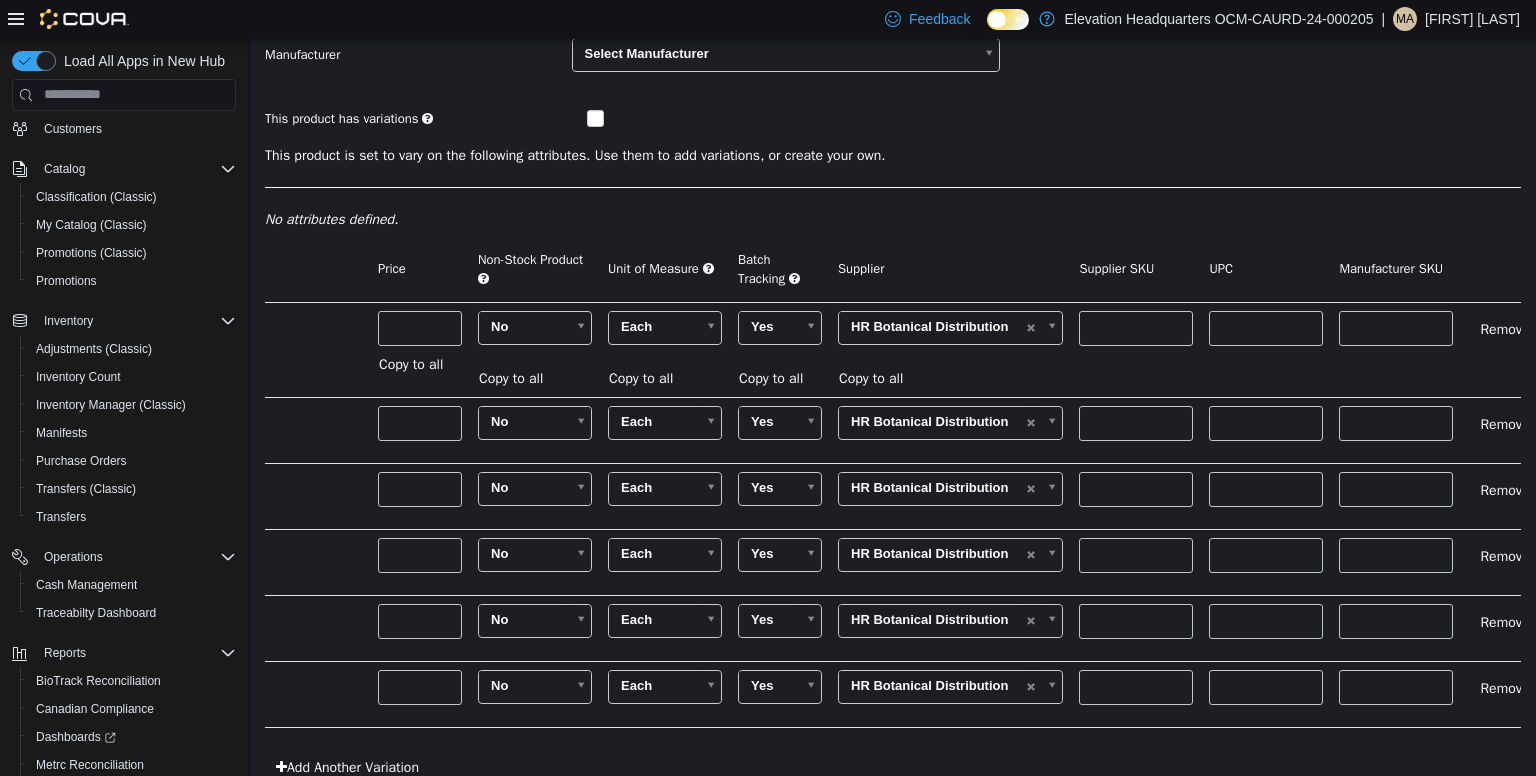 scroll, scrollTop: 214, scrollLeft: 0, axis: vertical 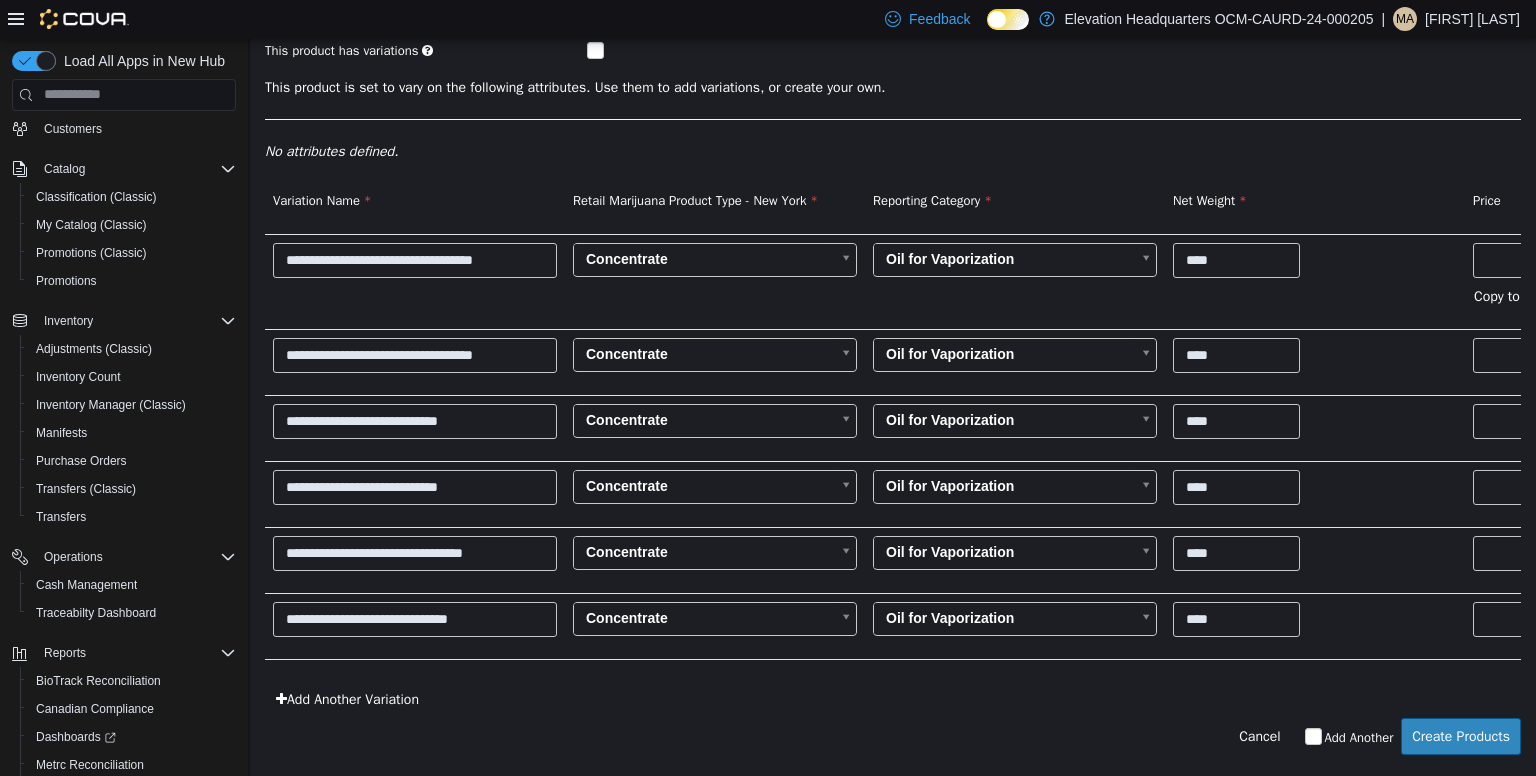 click on "**********" at bounding box center [893, 266] 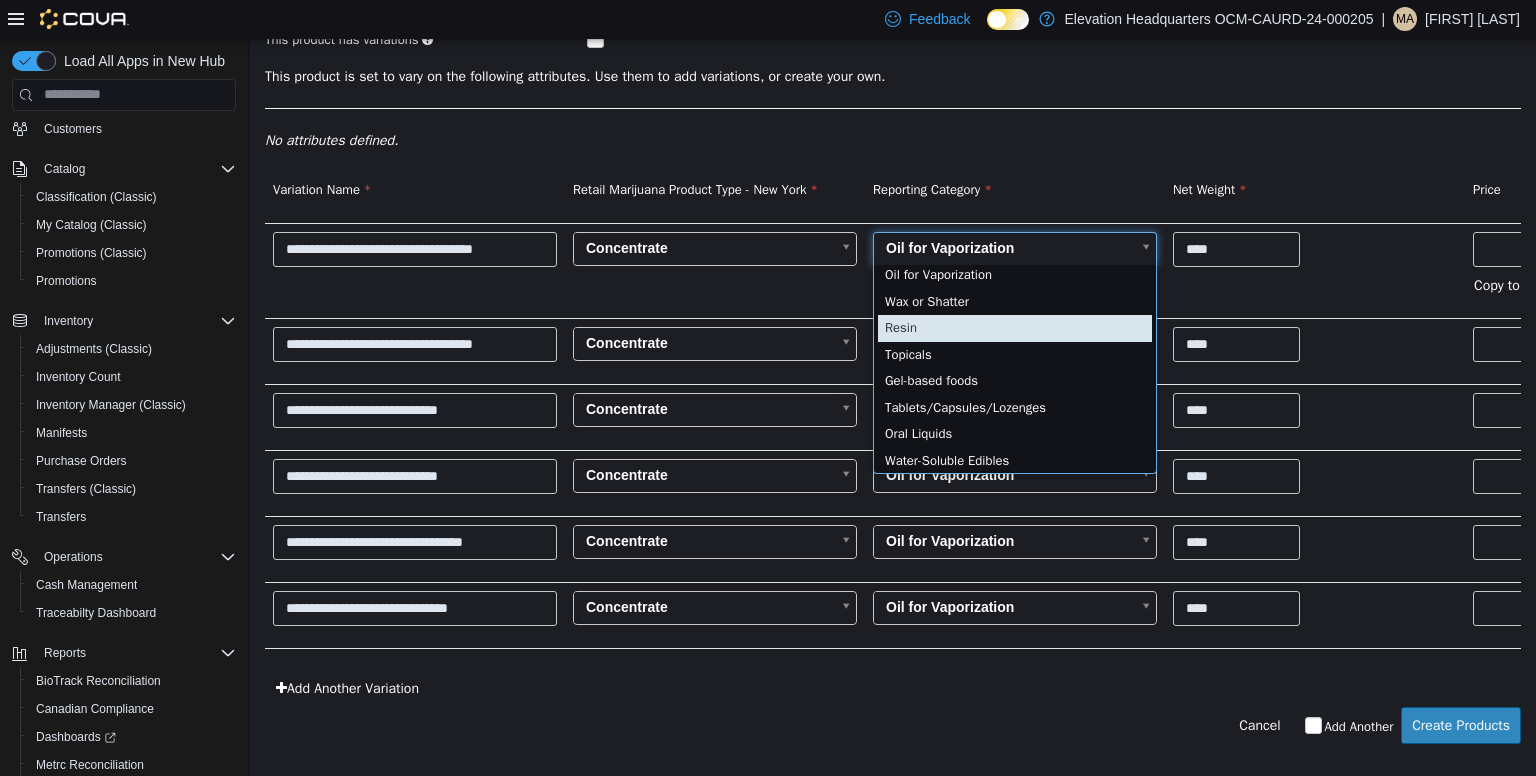 scroll, scrollTop: 0, scrollLeft: 0, axis: both 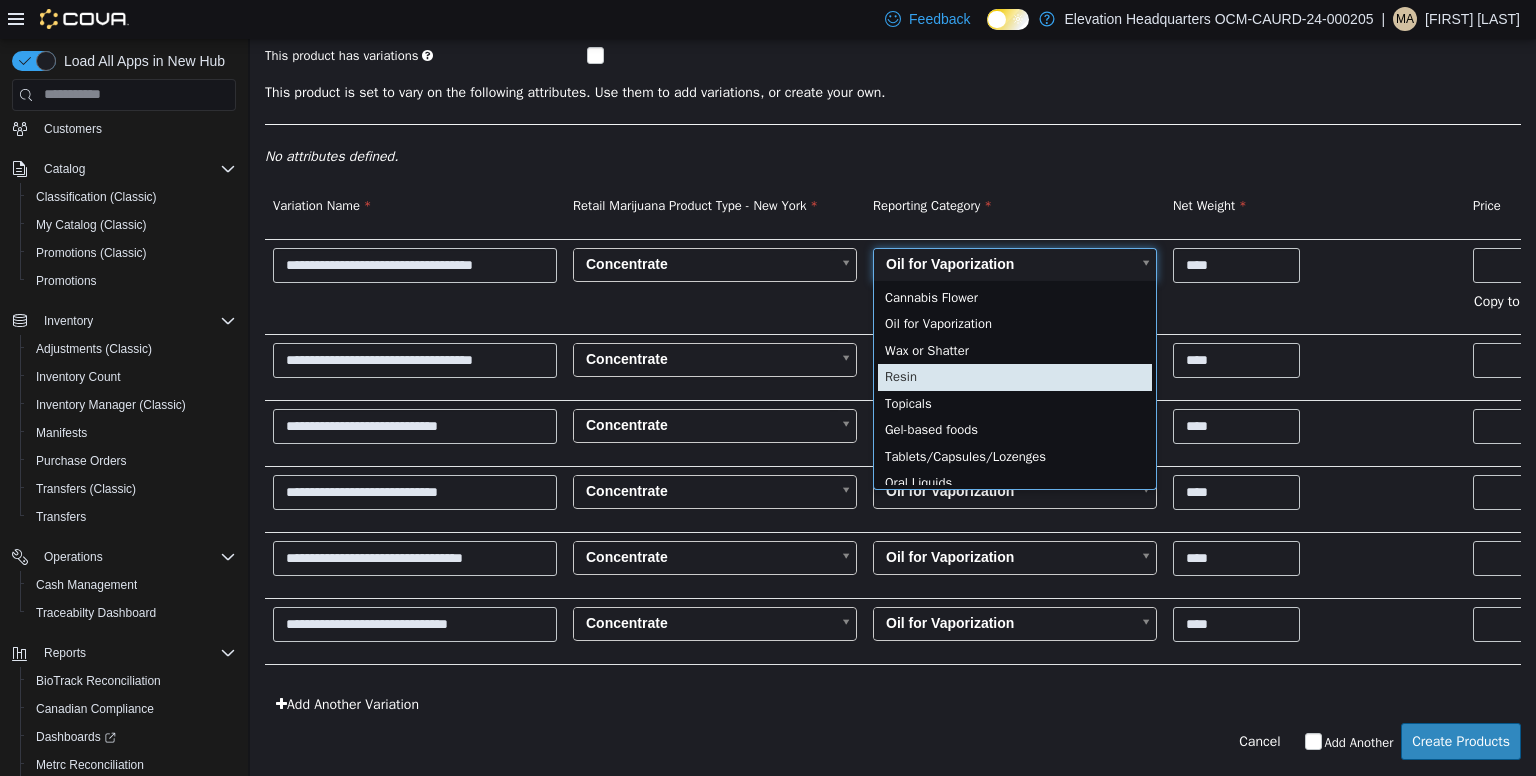 click on "**********" at bounding box center (893, 271) 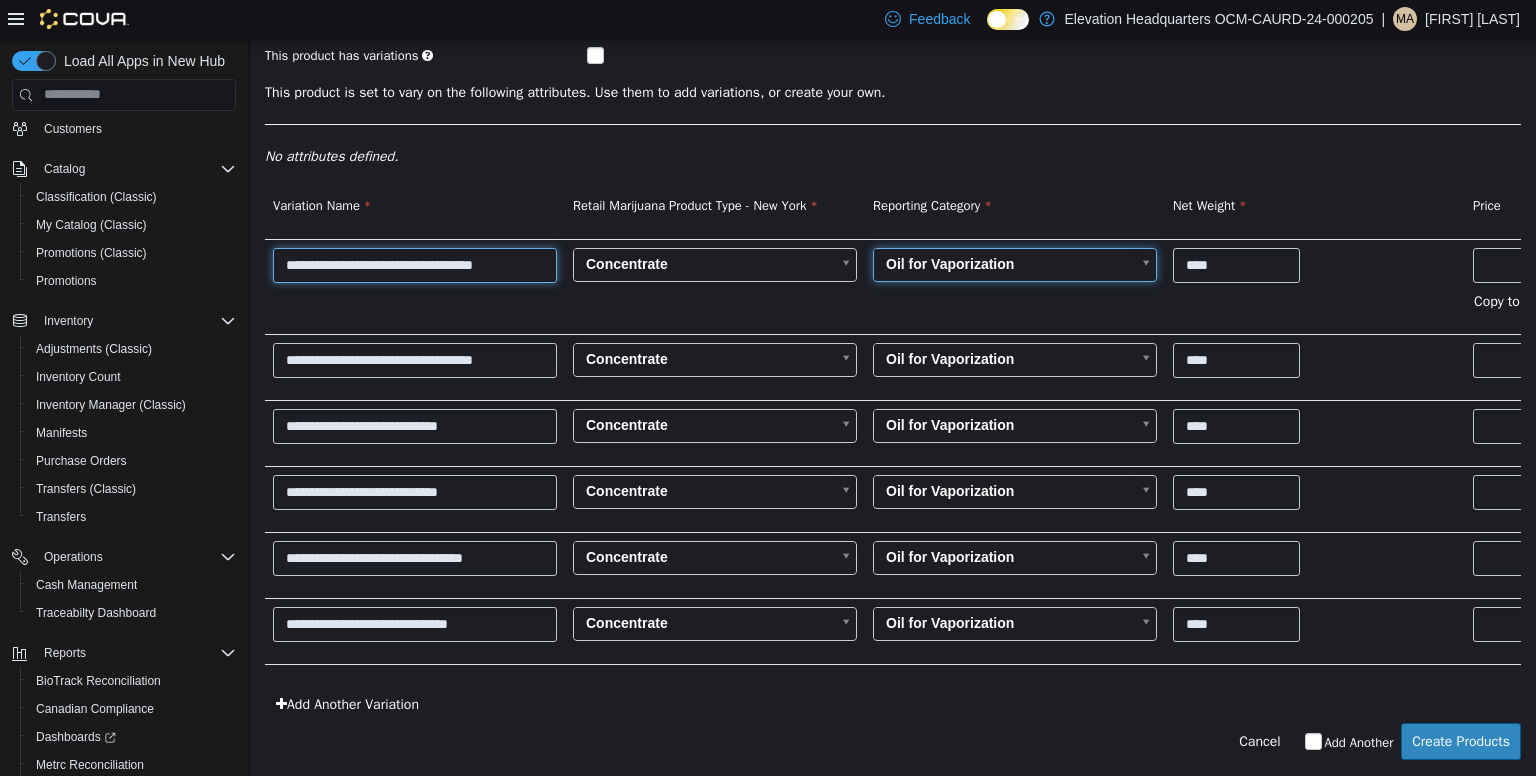 click on "**********" at bounding box center (415, 264) 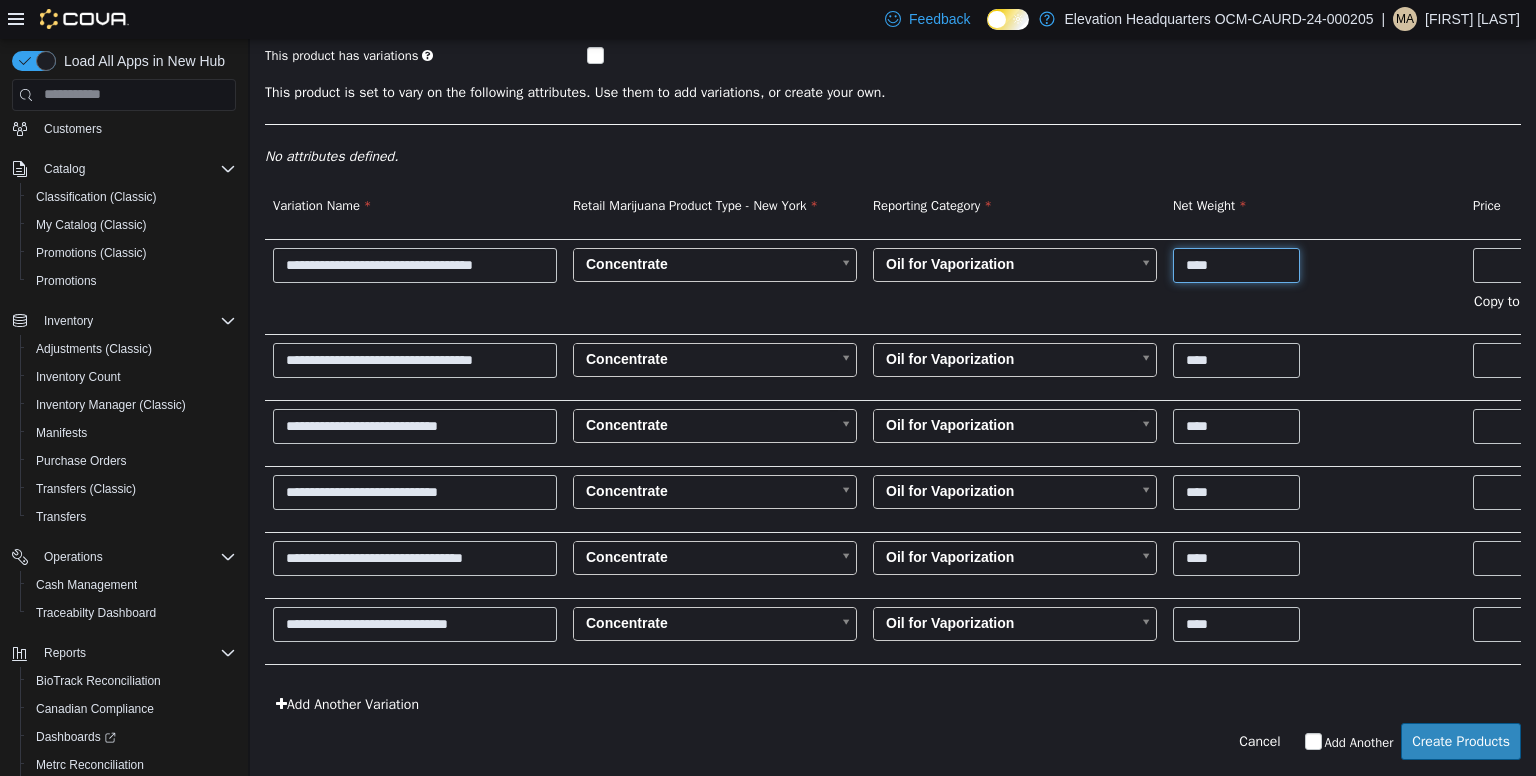 click on "****" at bounding box center [1236, 264] 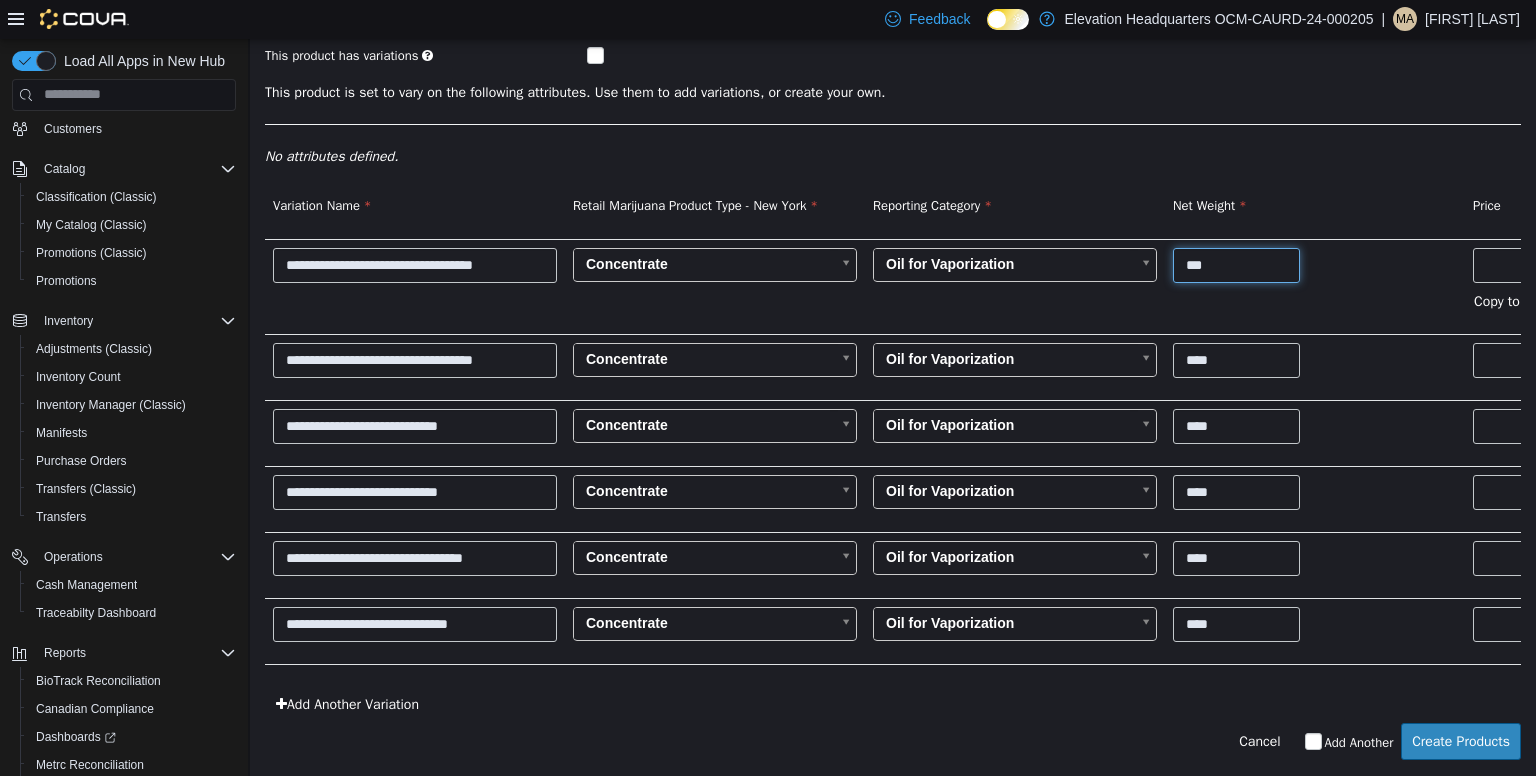 type on "***" 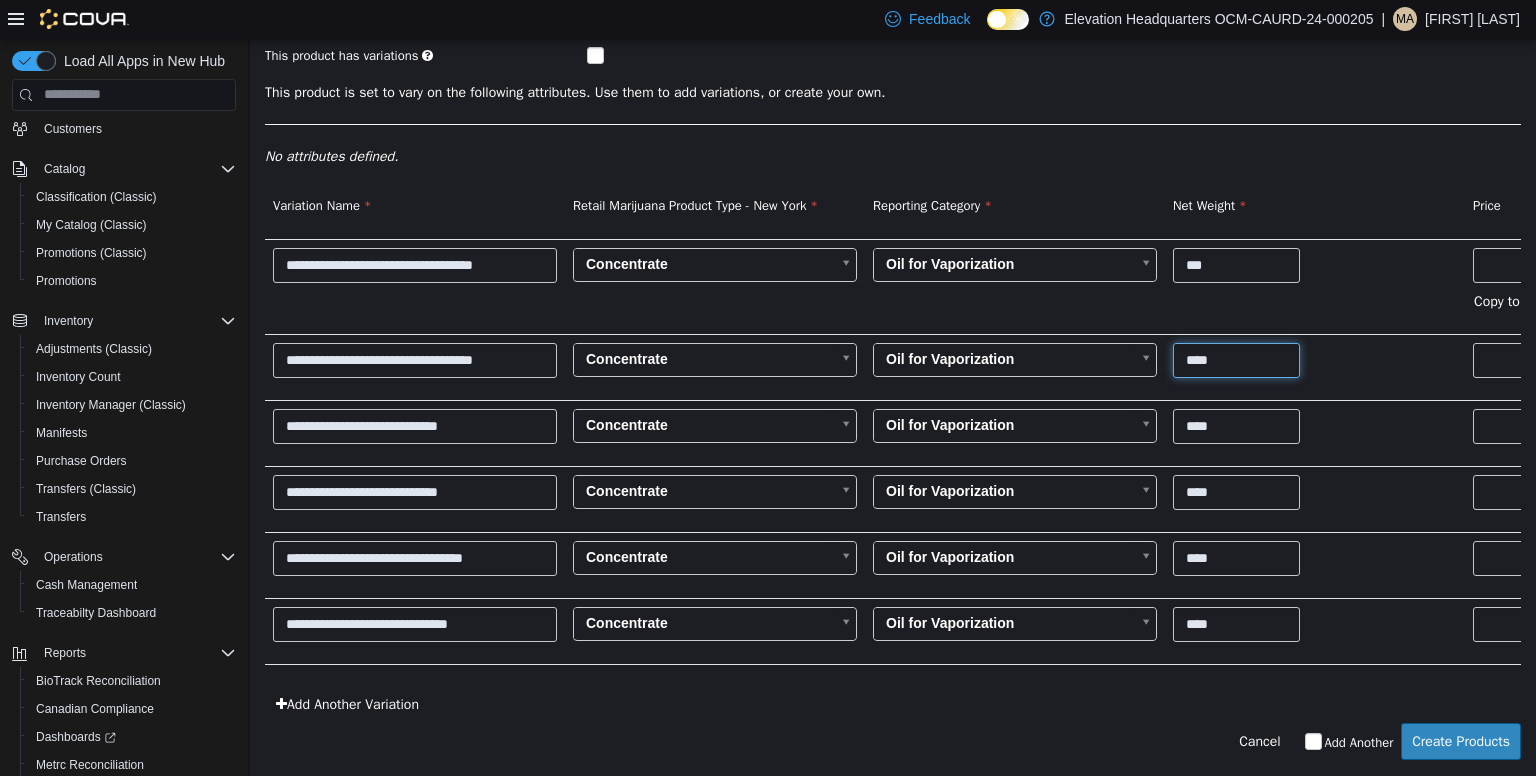 click on "****" at bounding box center (1236, 359) 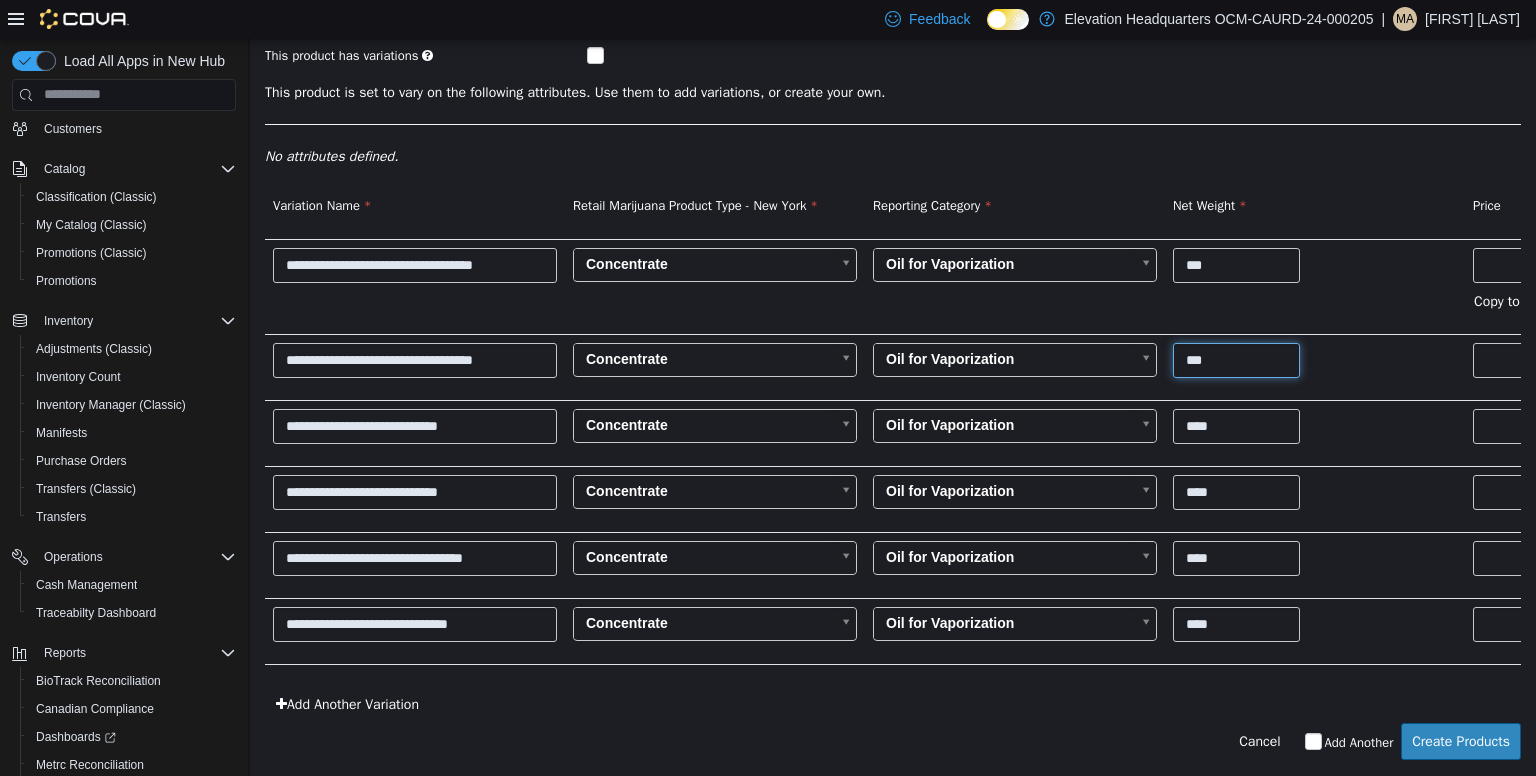 type on "***" 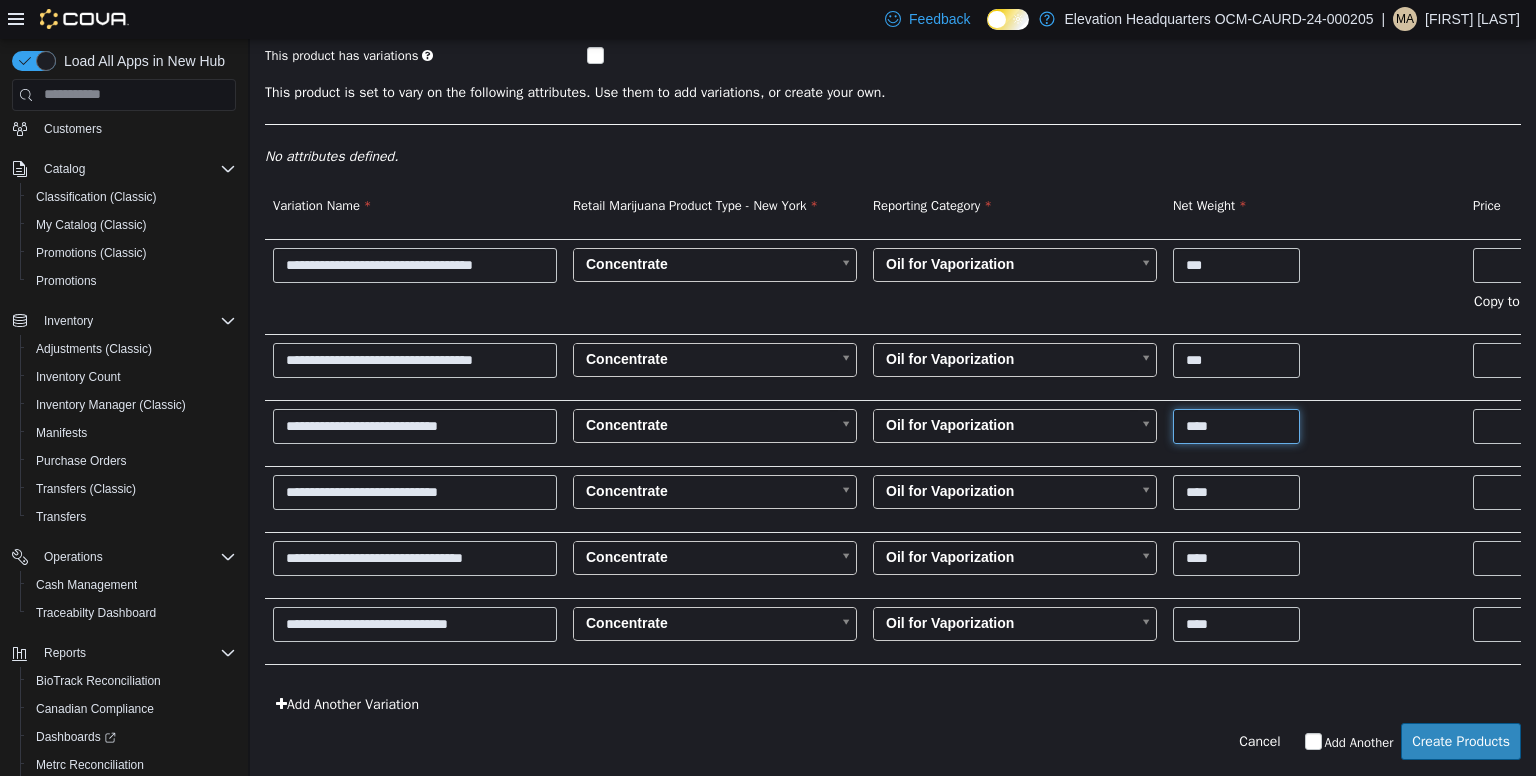 click on "****" at bounding box center [1236, 425] 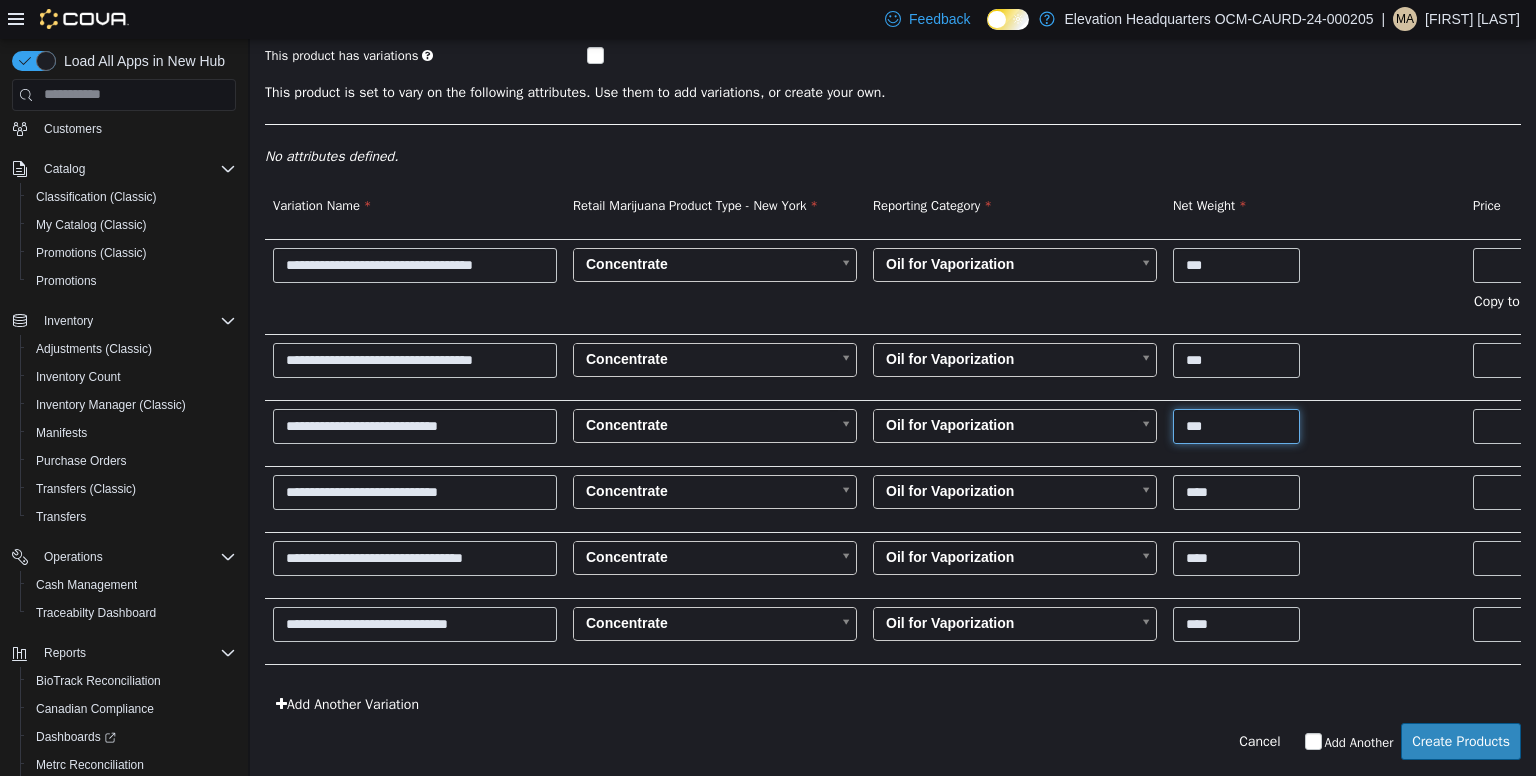 type on "***" 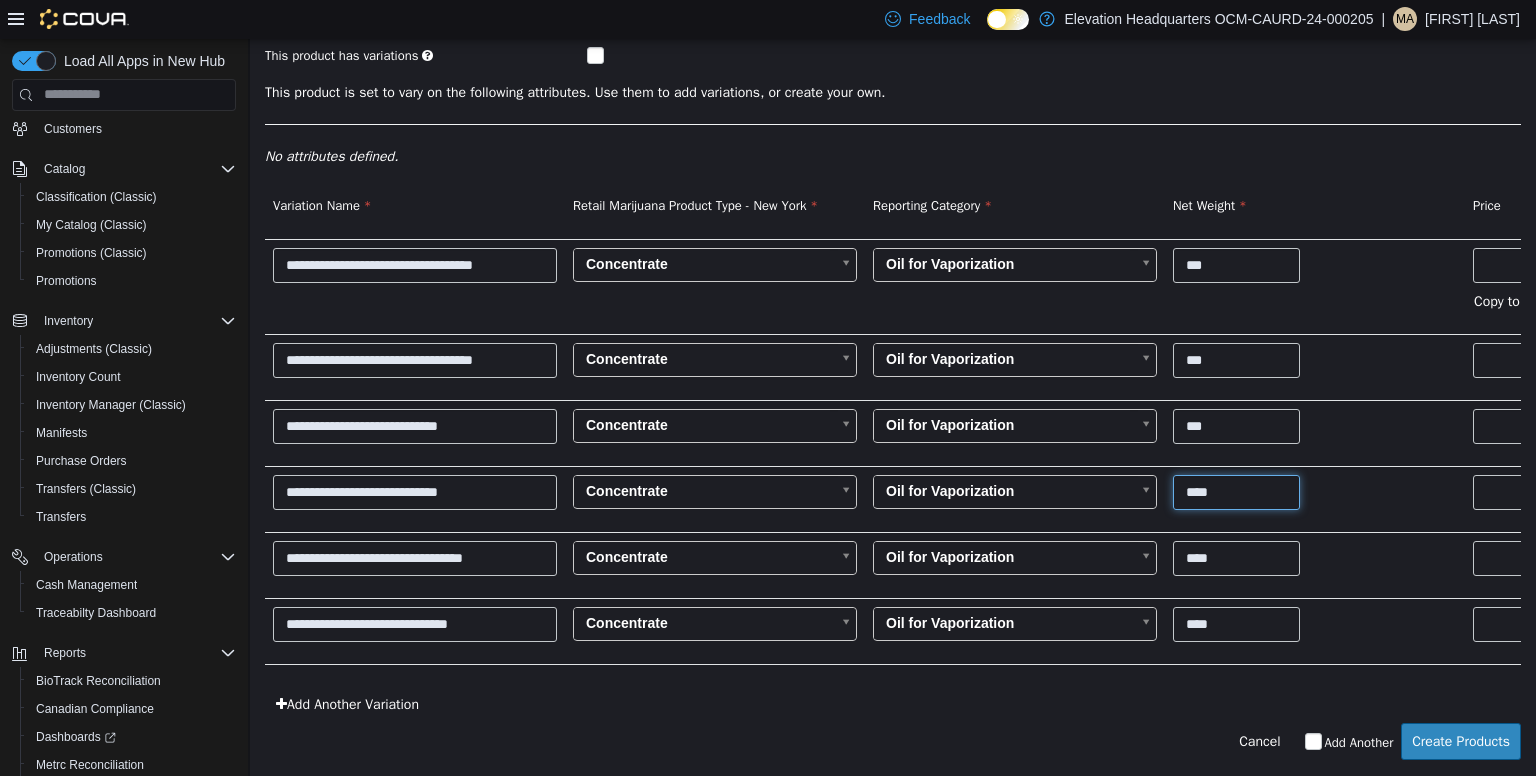 click on "****" at bounding box center [1236, 491] 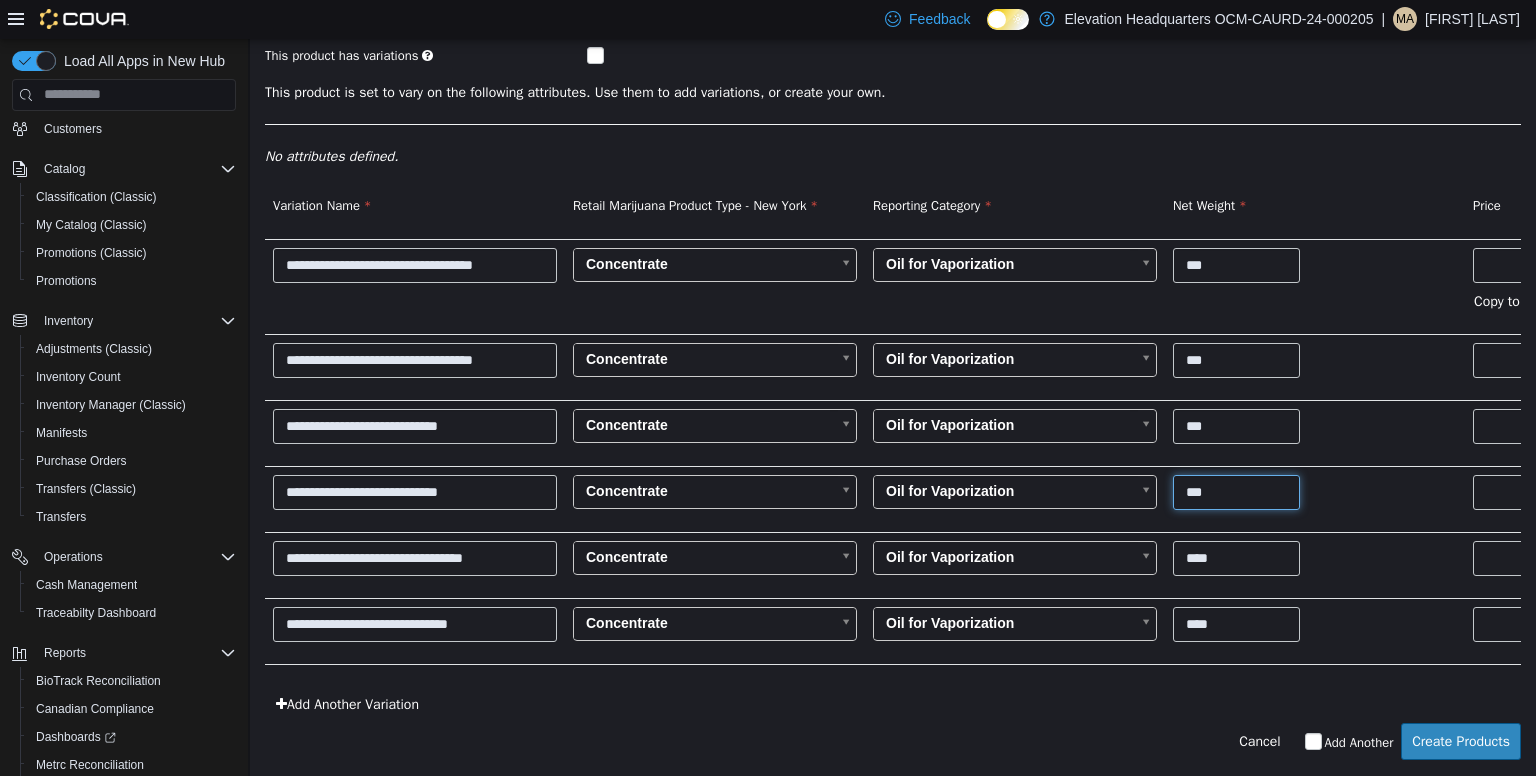 type on "***" 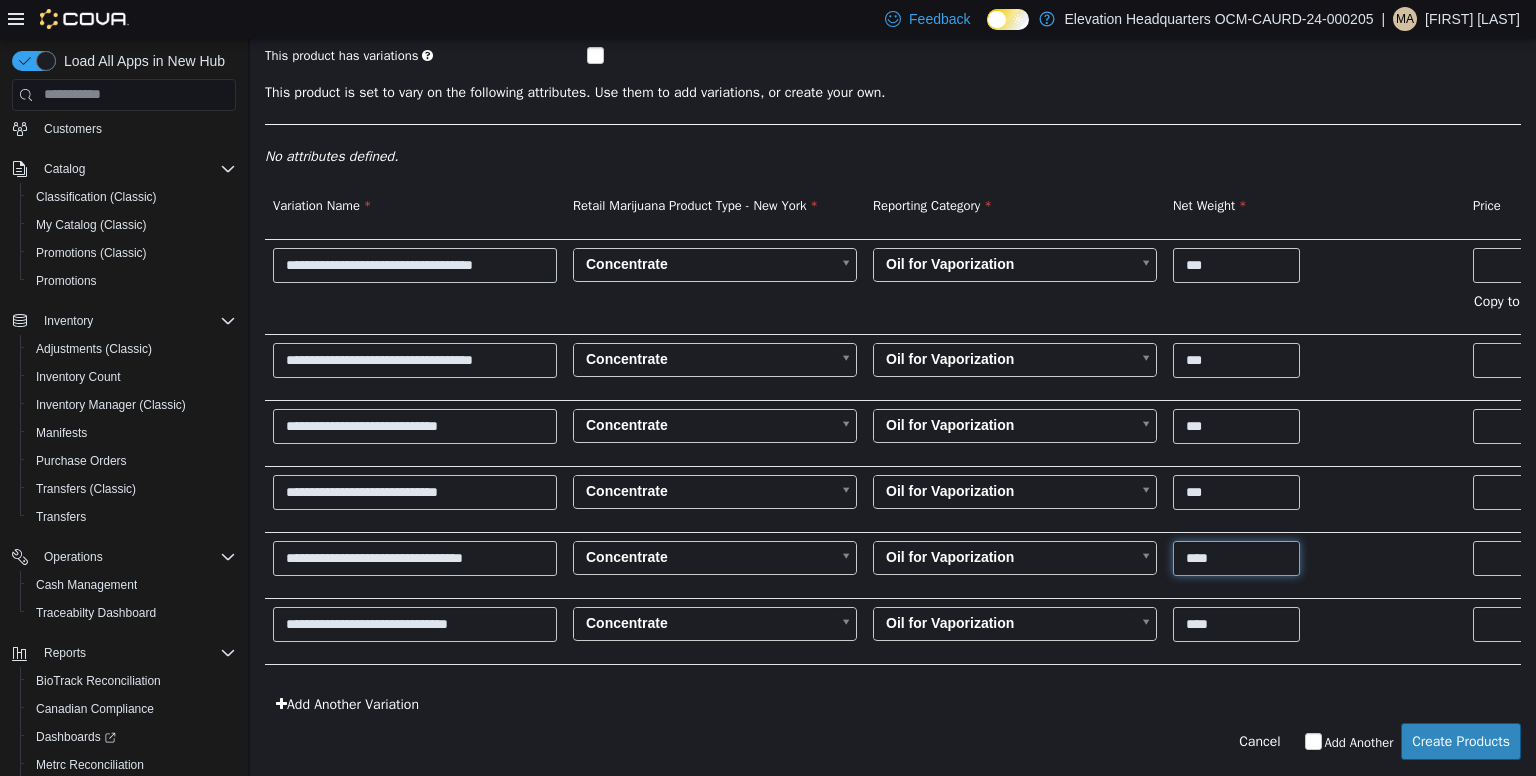 click on "****" at bounding box center [1236, 557] 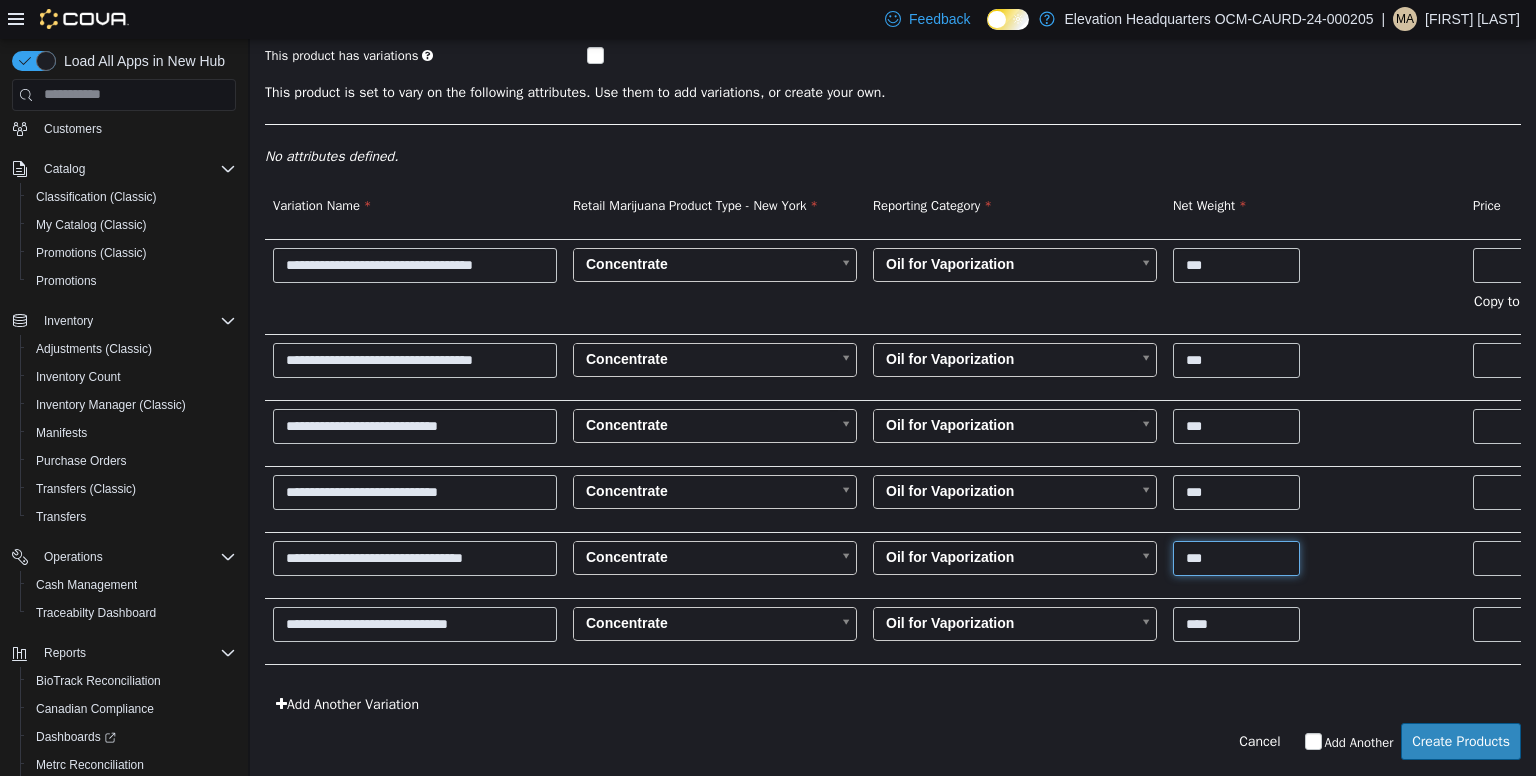 type on "***" 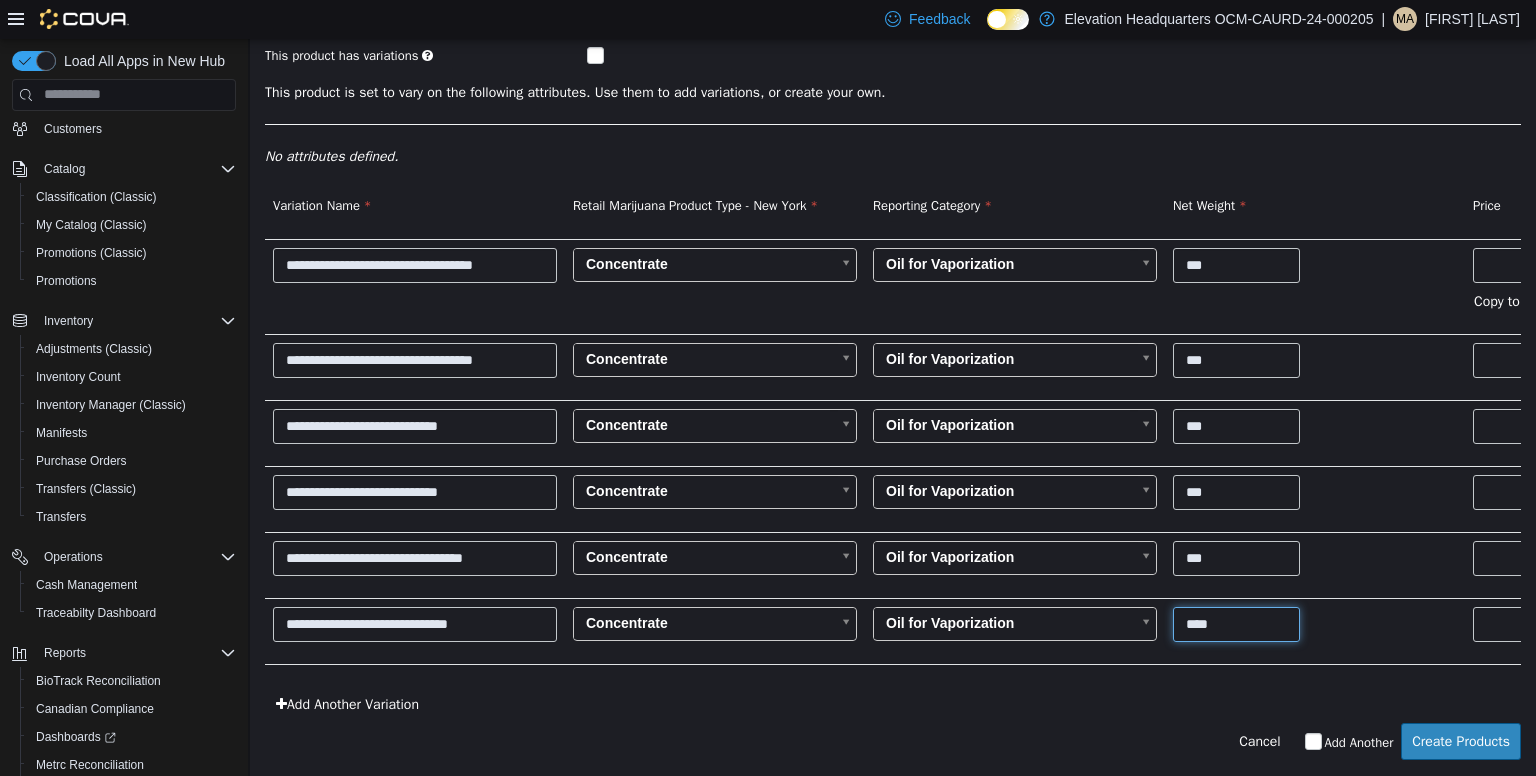 click on "****" at bounding box center [1236, 623] 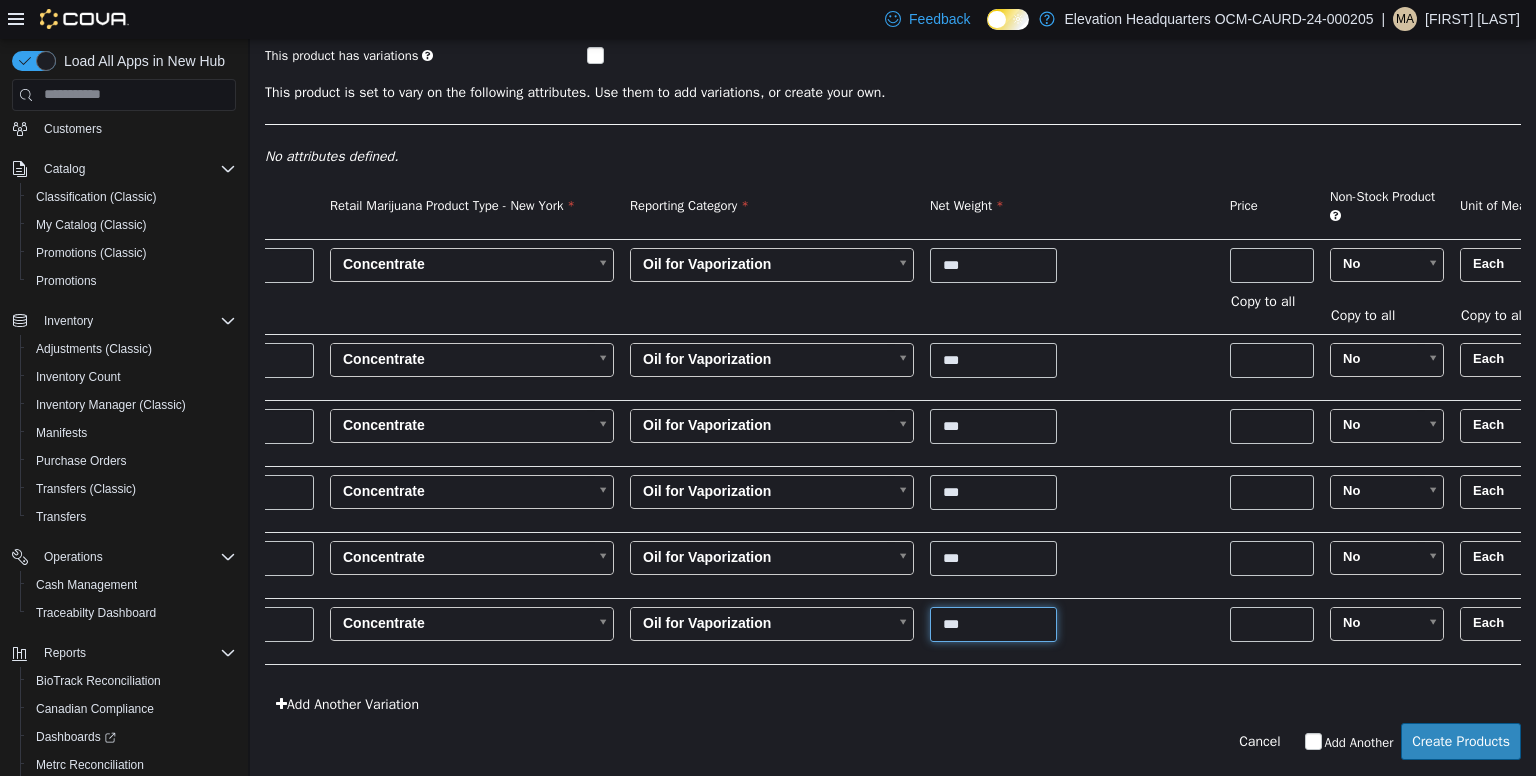scroll, scrollTop: 0, scrollLeft: 252, axis: horizontal 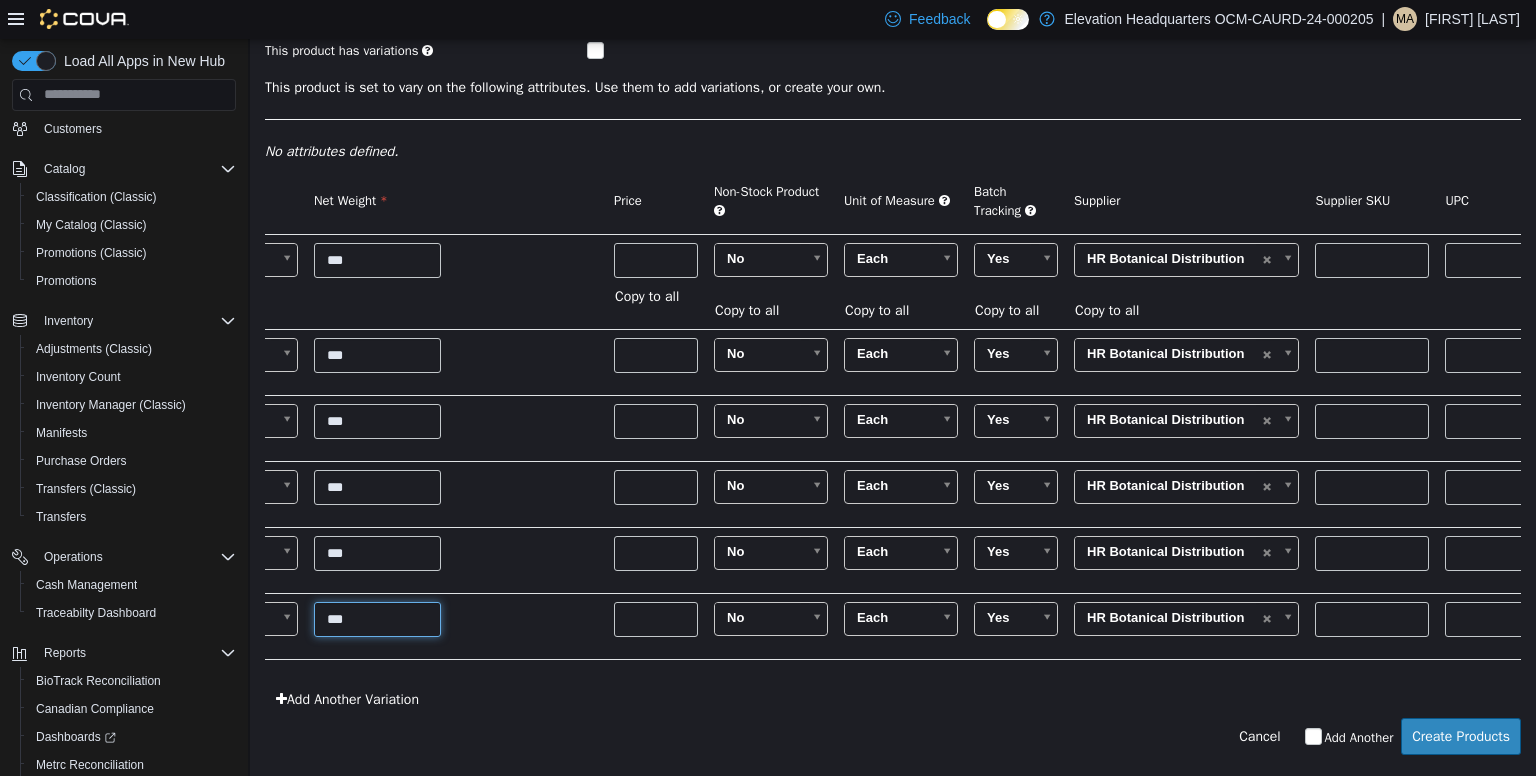 type on "***" 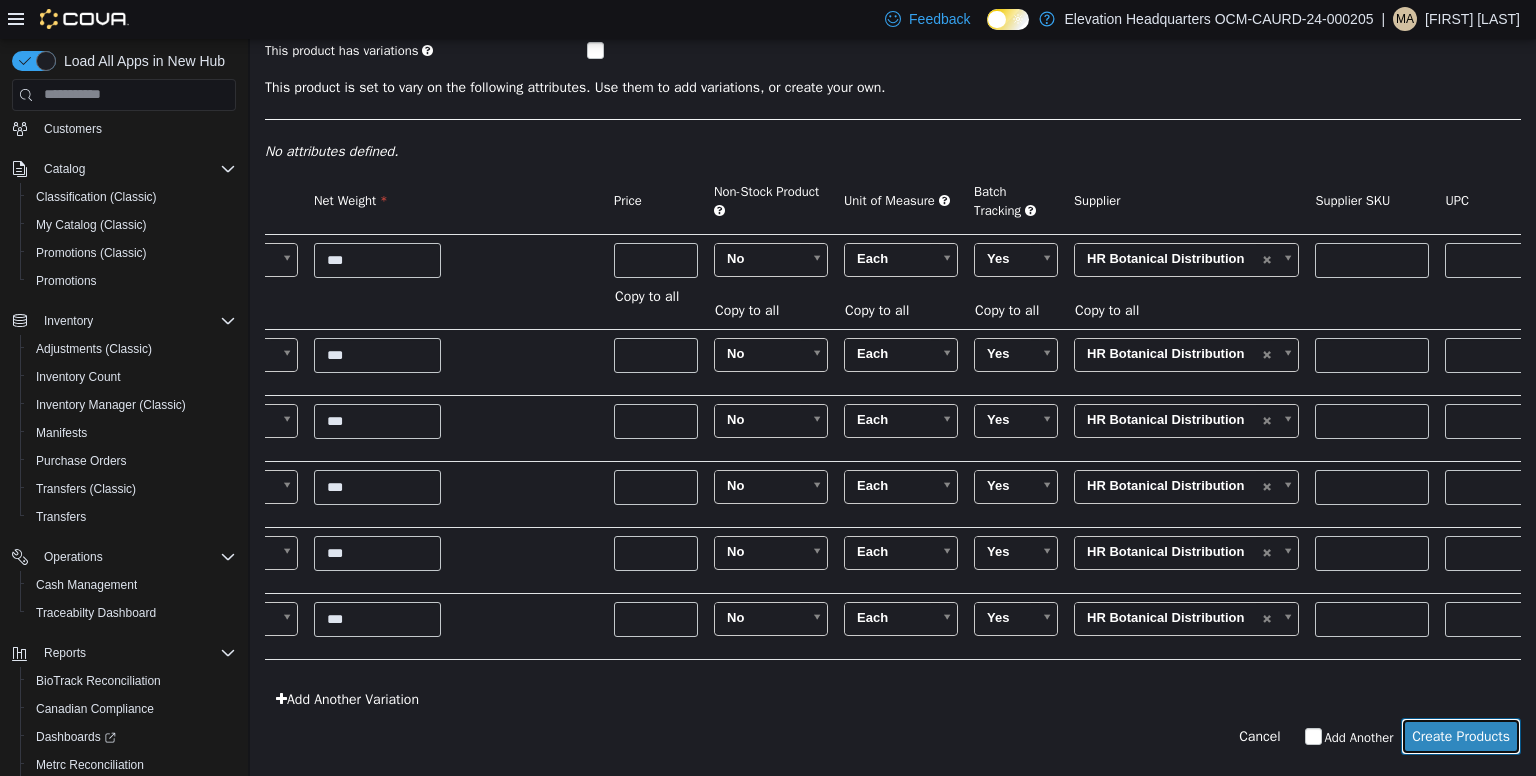 click on "Create Products" at bounding box center [1461, 735] 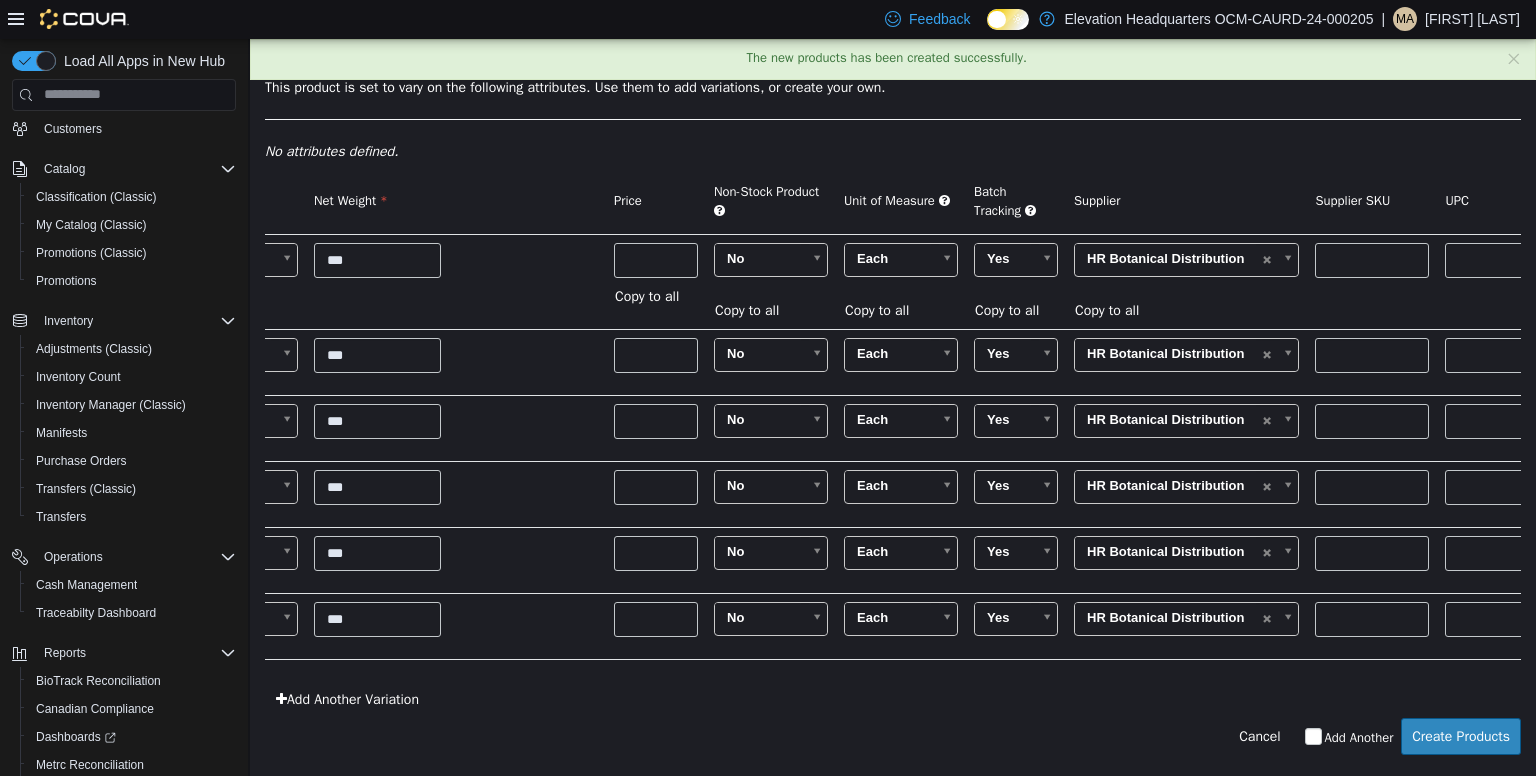 scroll, scrollTop: 0, scrollLeft: 0, axis: both 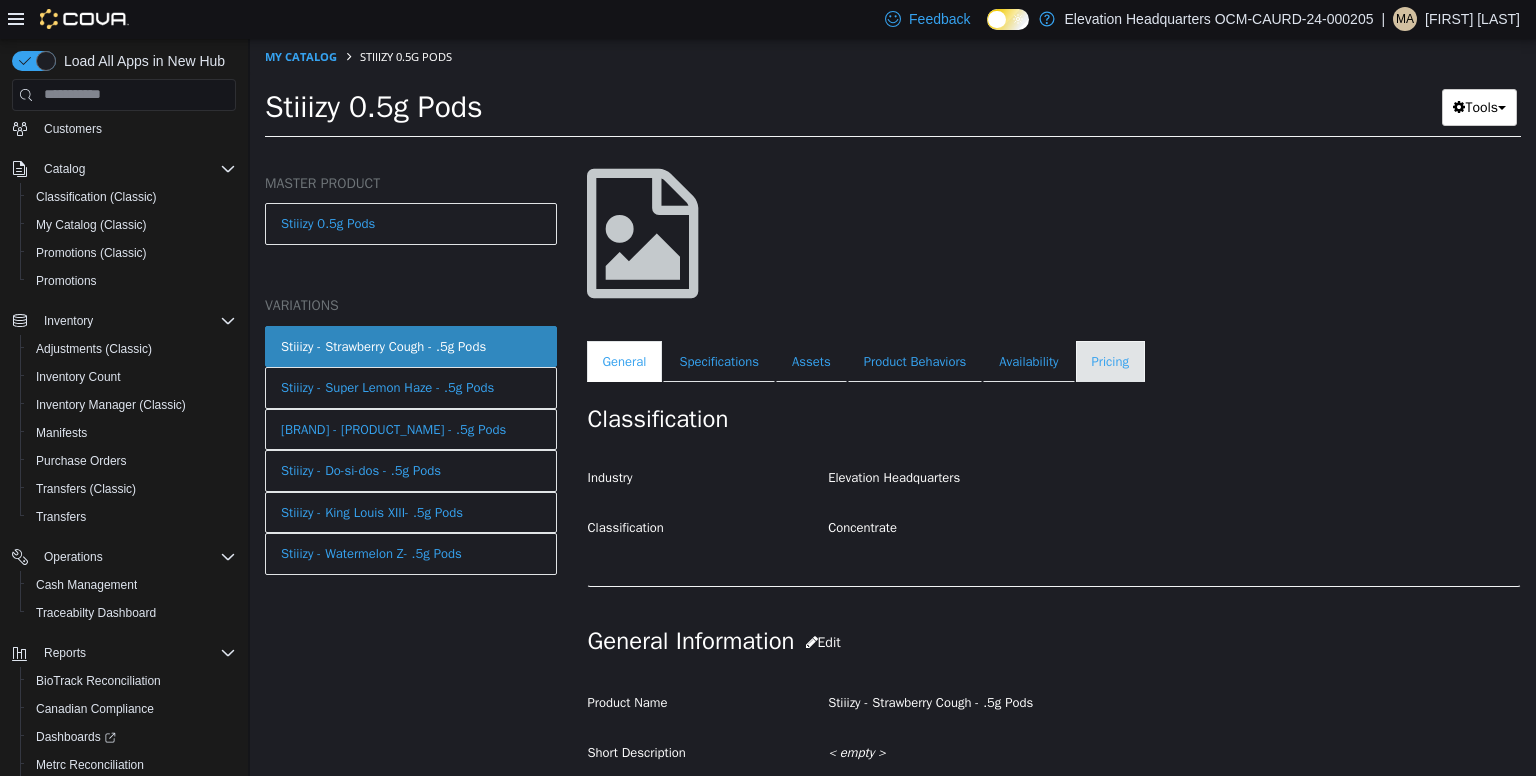 click on "Pricing" at bounding box center [1110, 361] 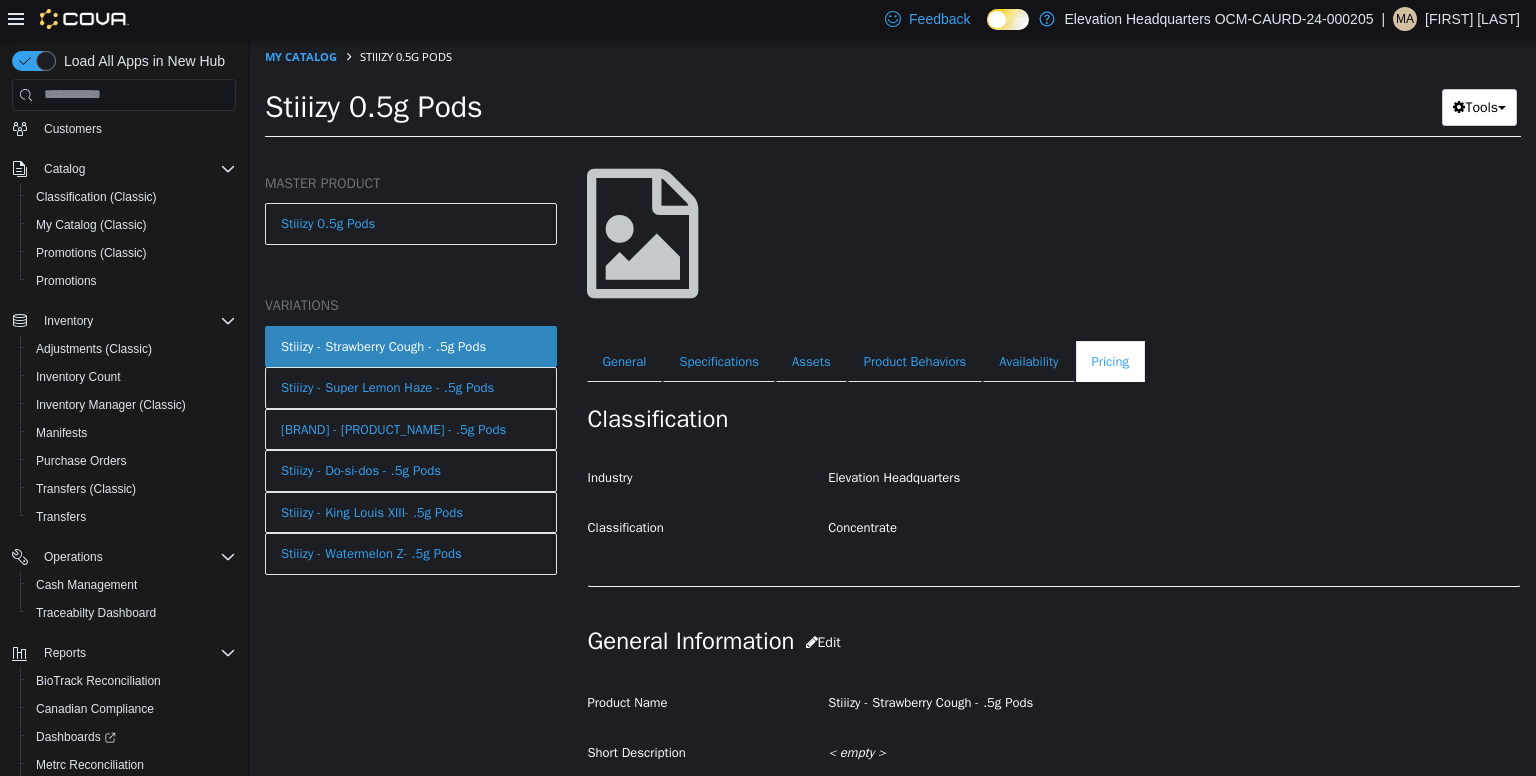 scroll, scrollTop: 0, scrollLeft: 0, axis: both 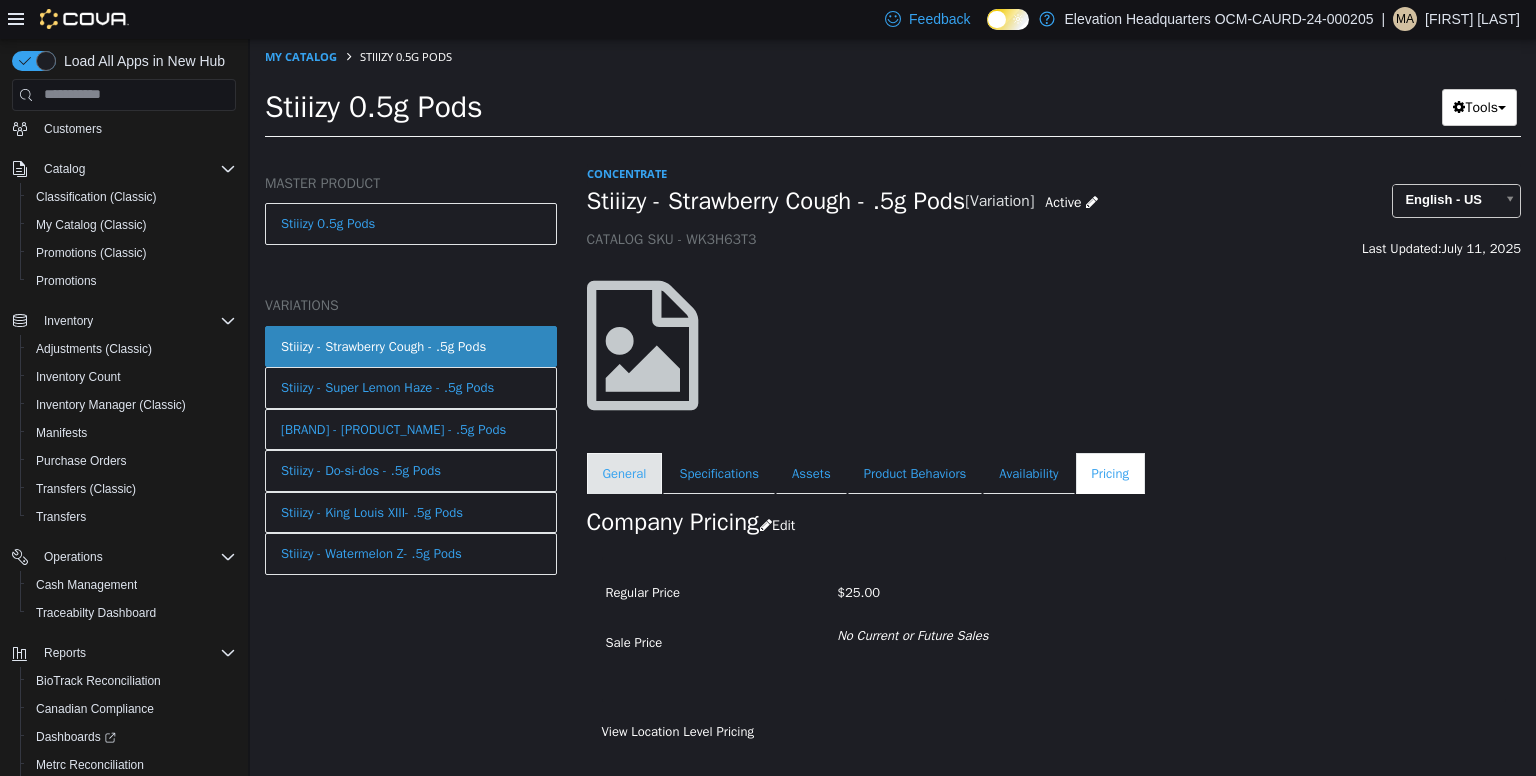 click on "General" at bounding box center (625, 473) 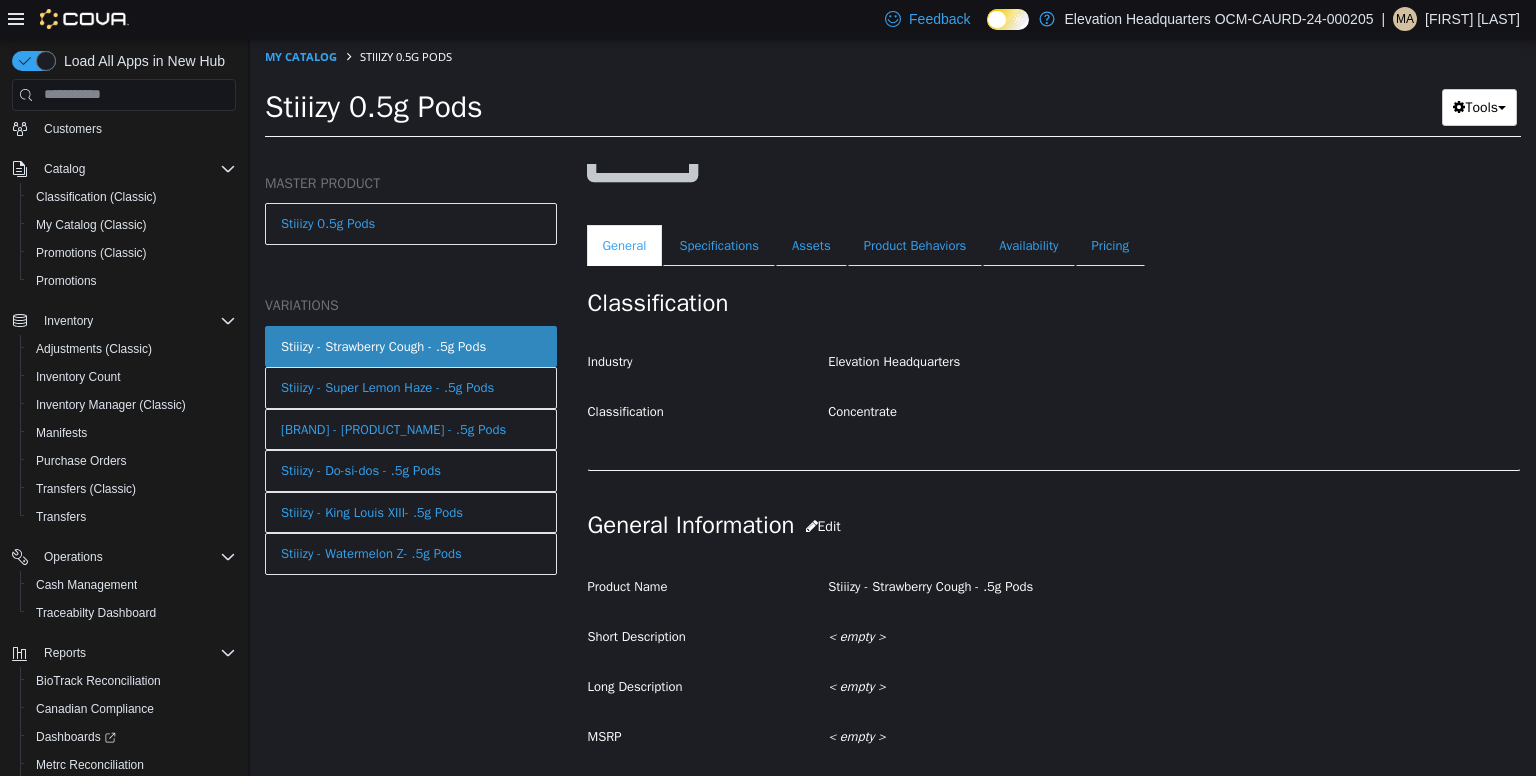 scroll, scrollTop: 226, scrollLeft: 0, axis: vertical 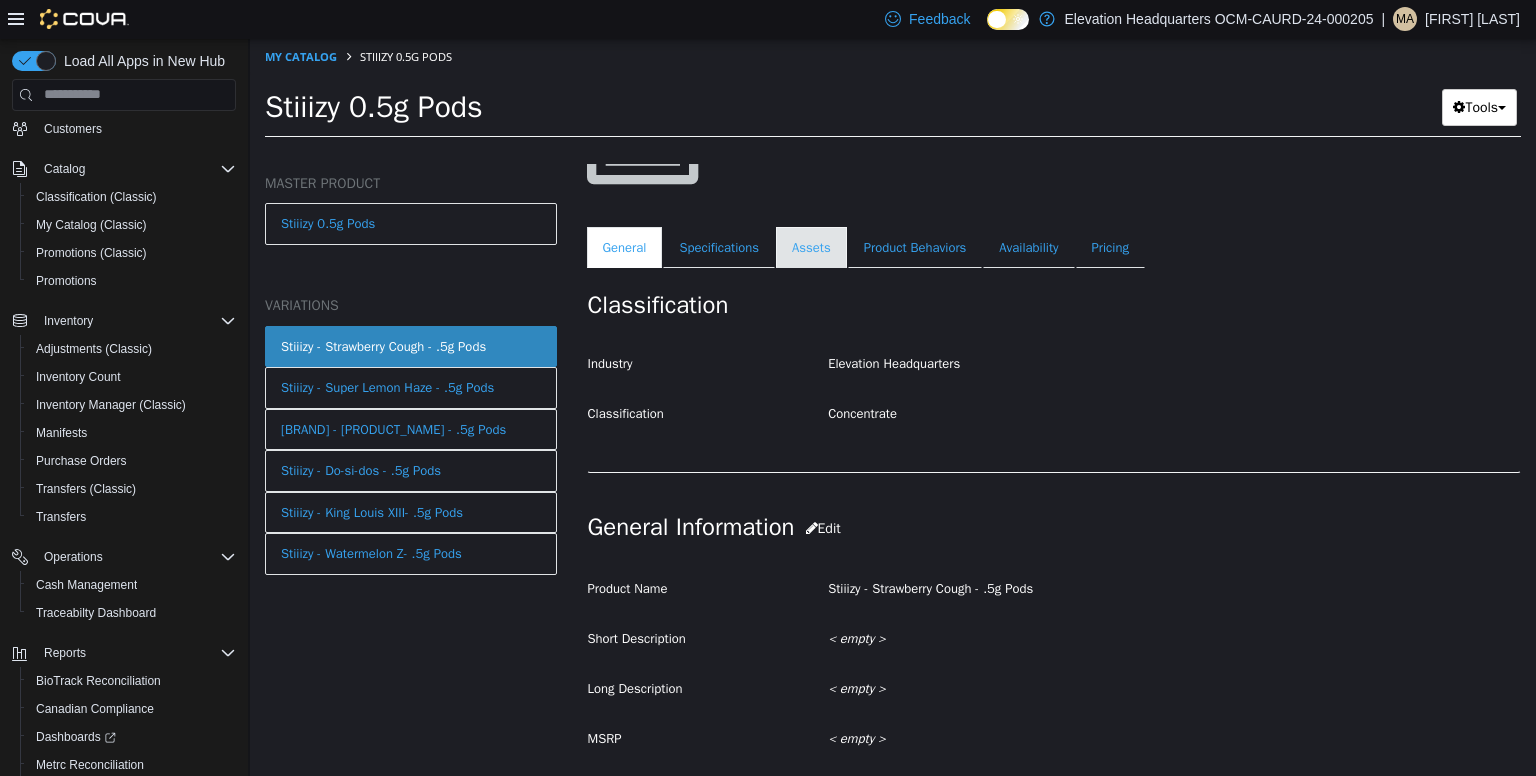 click on "Assets" at bounding box center (811, 247) 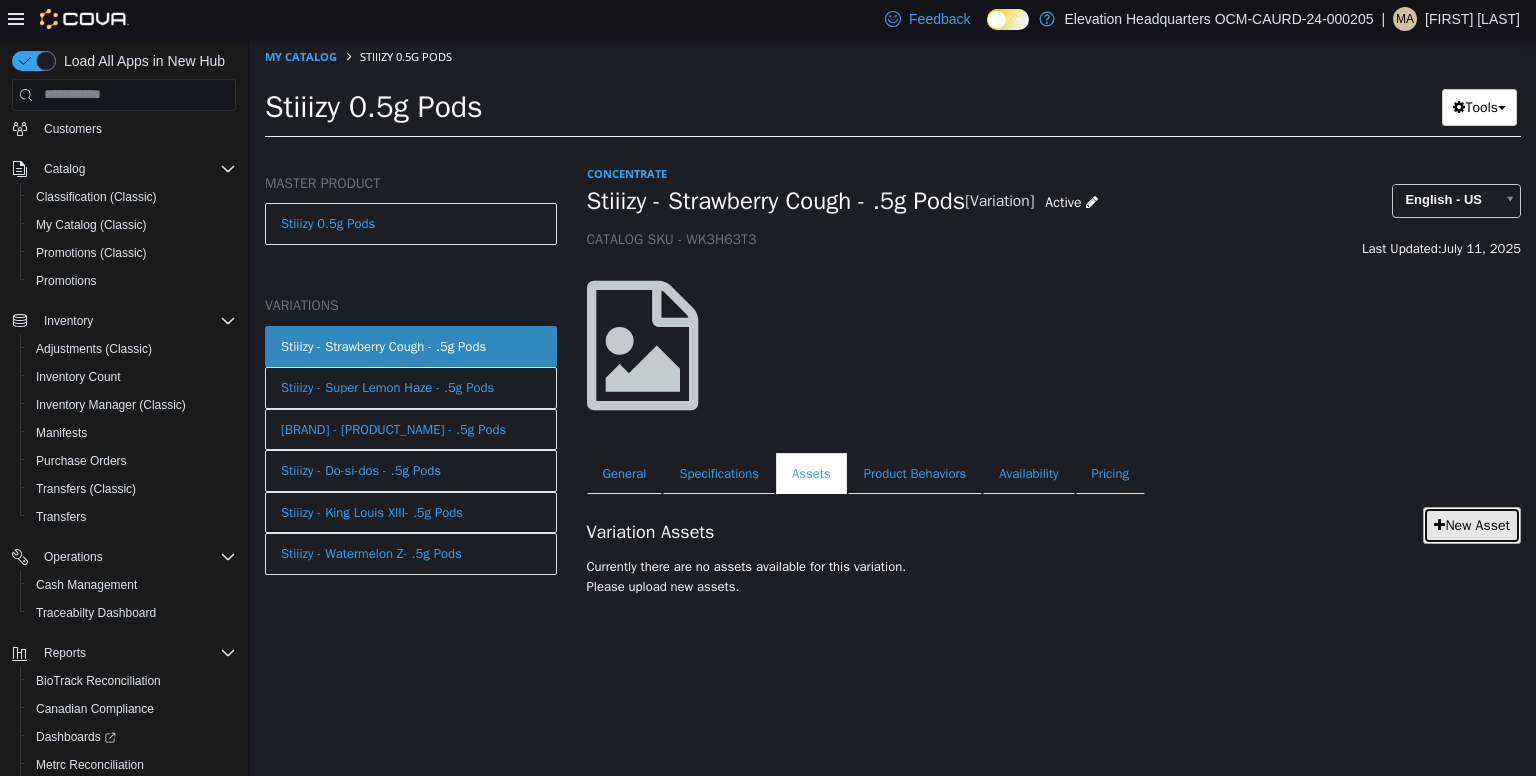 click on "New Asset" at bounding box center [1472, 524] 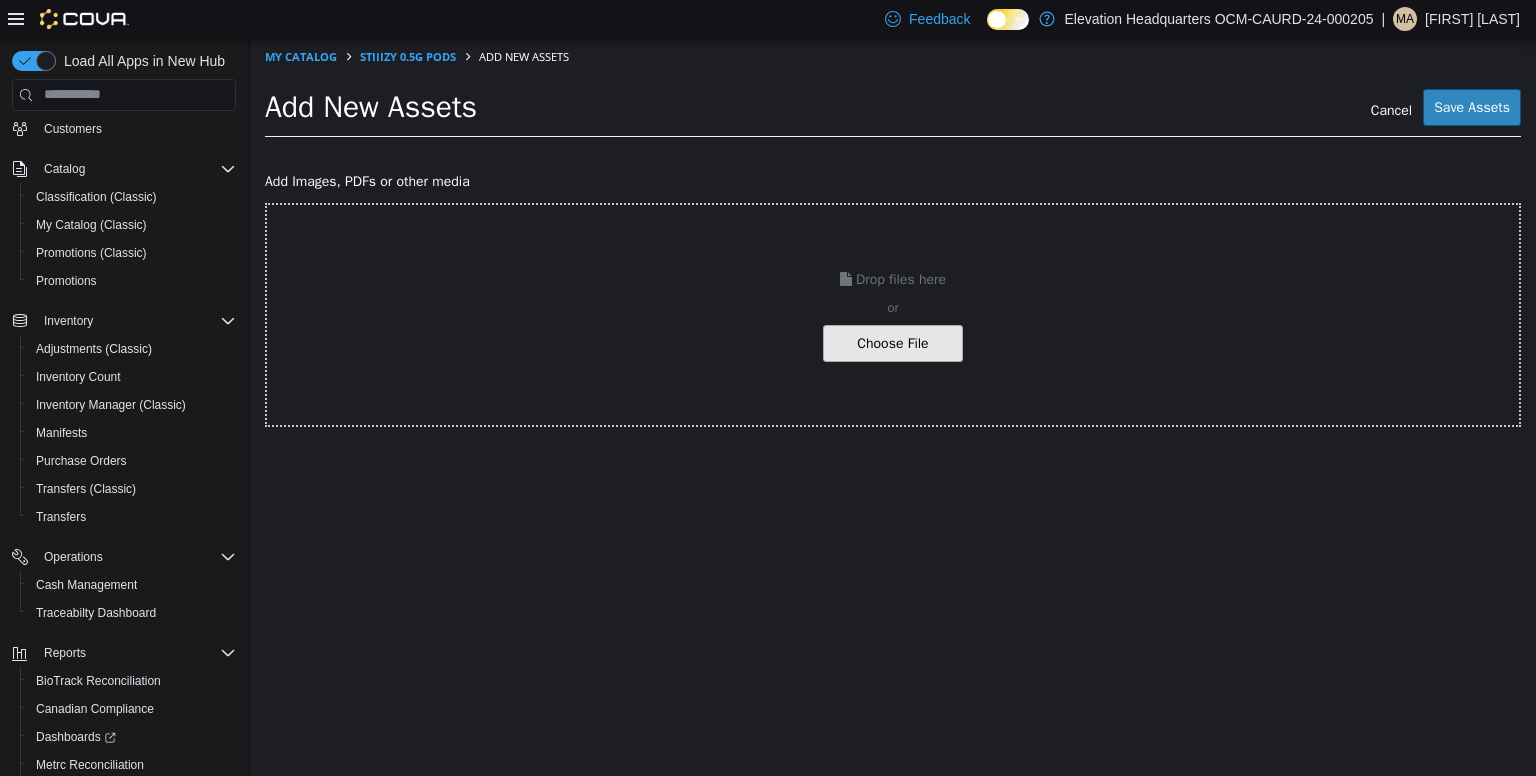 click at bounding box center [-154, 342] 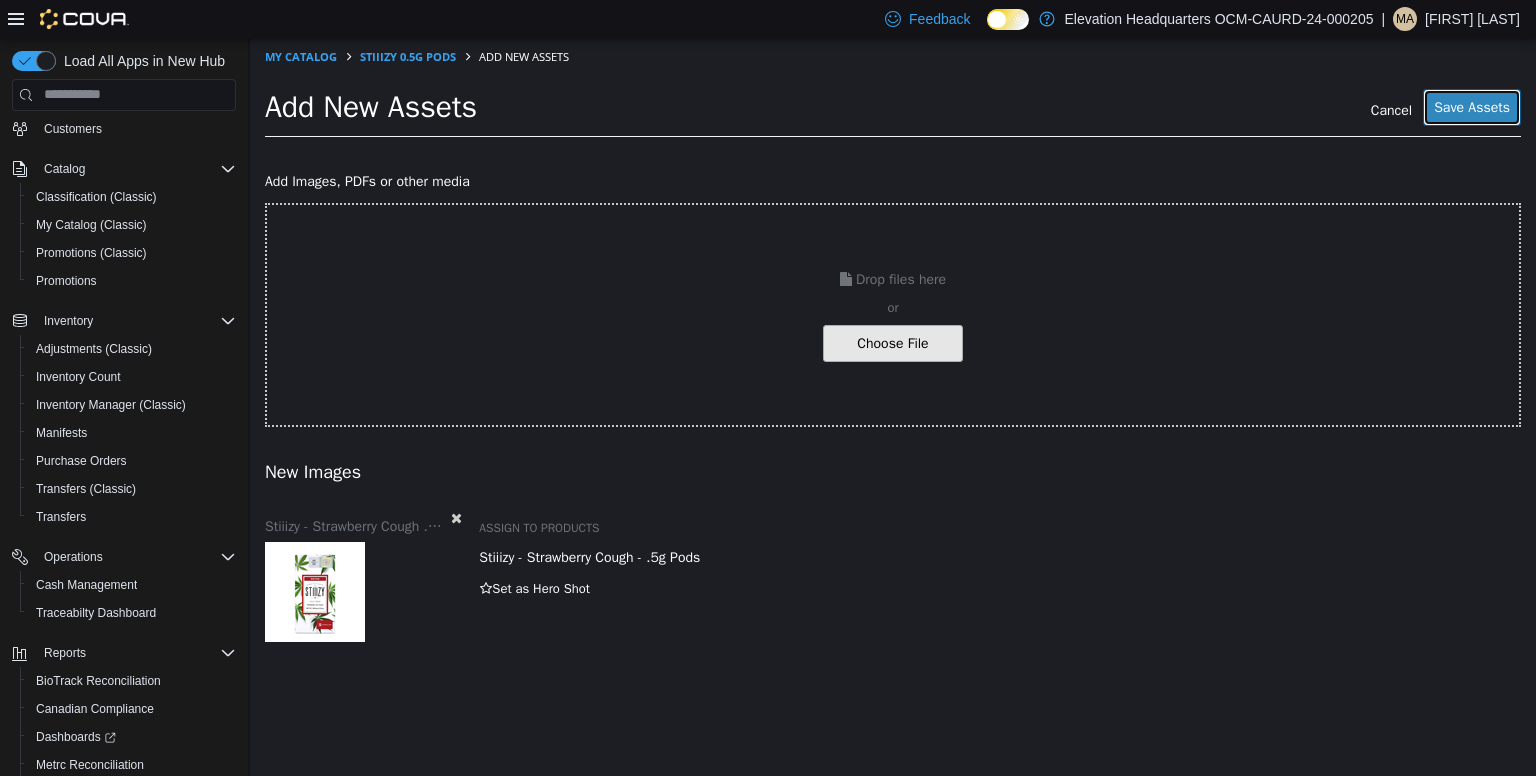 click on "Save Assets" at bounding box center (1472, 106) 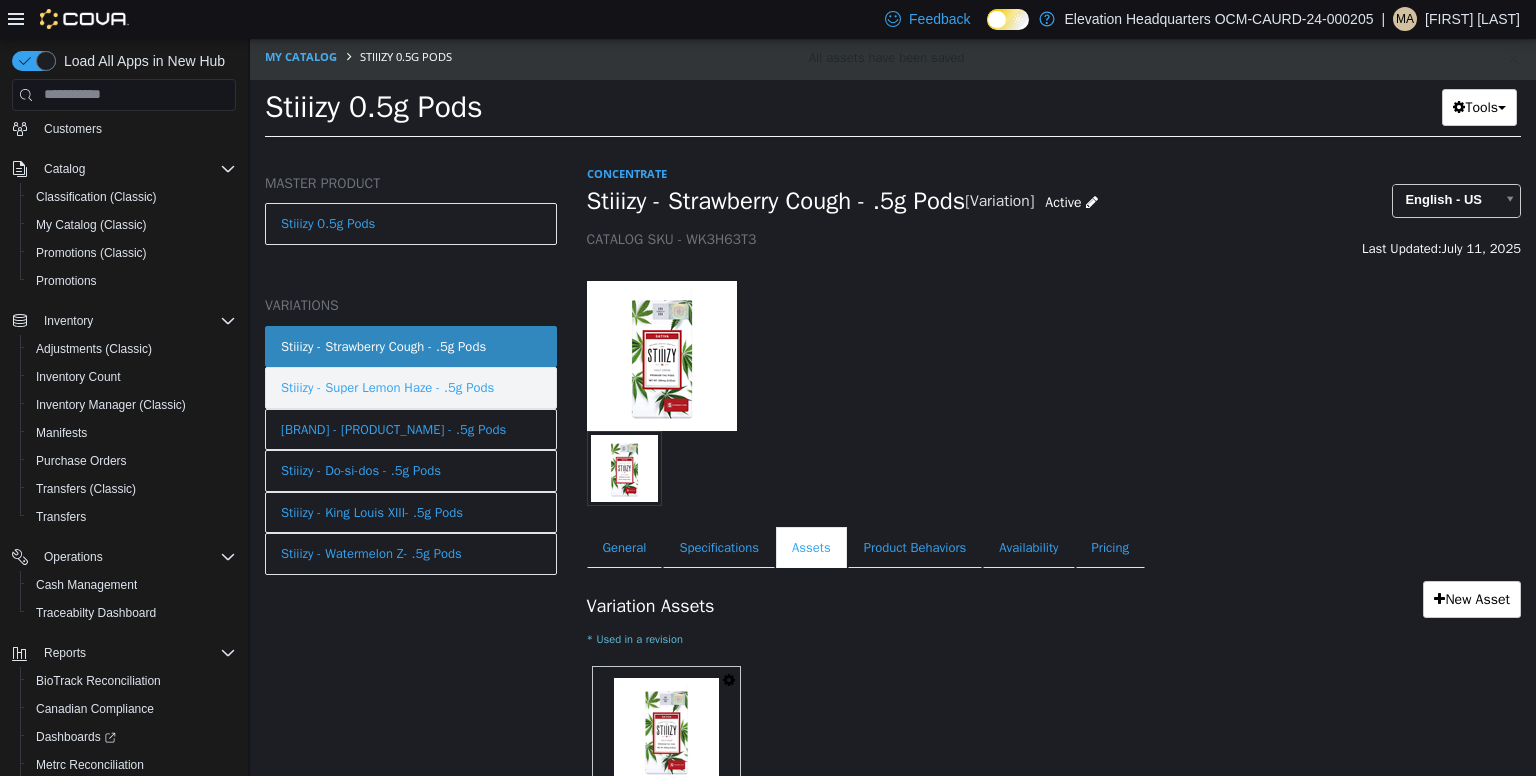 click on "Stiiizy - Super Lemon Haze - .5g Pods" at bounding box center [387, 387] 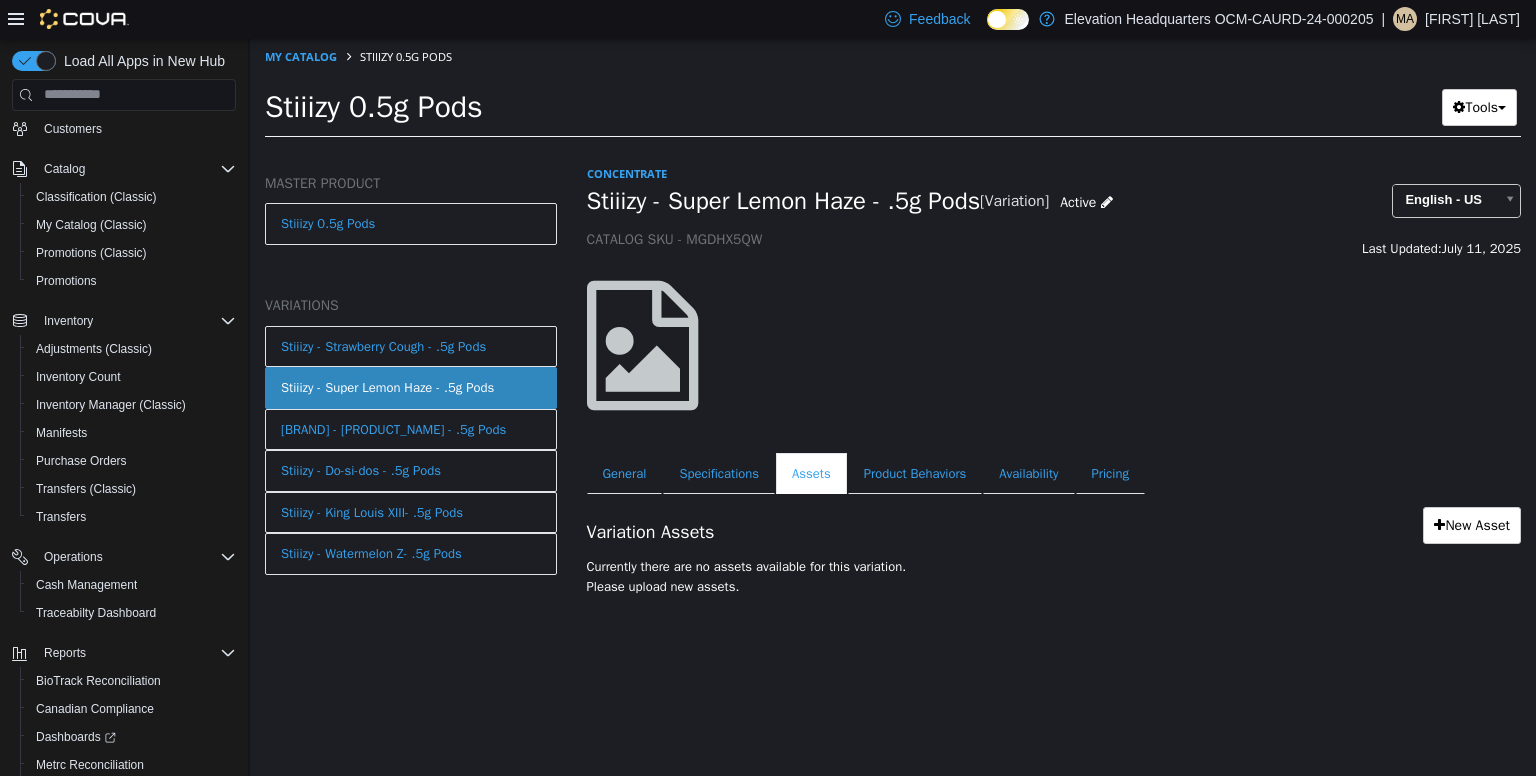click on "Stiiizy - Super Lemon Haze - .5g Pods" at bounding box center [784, 200] 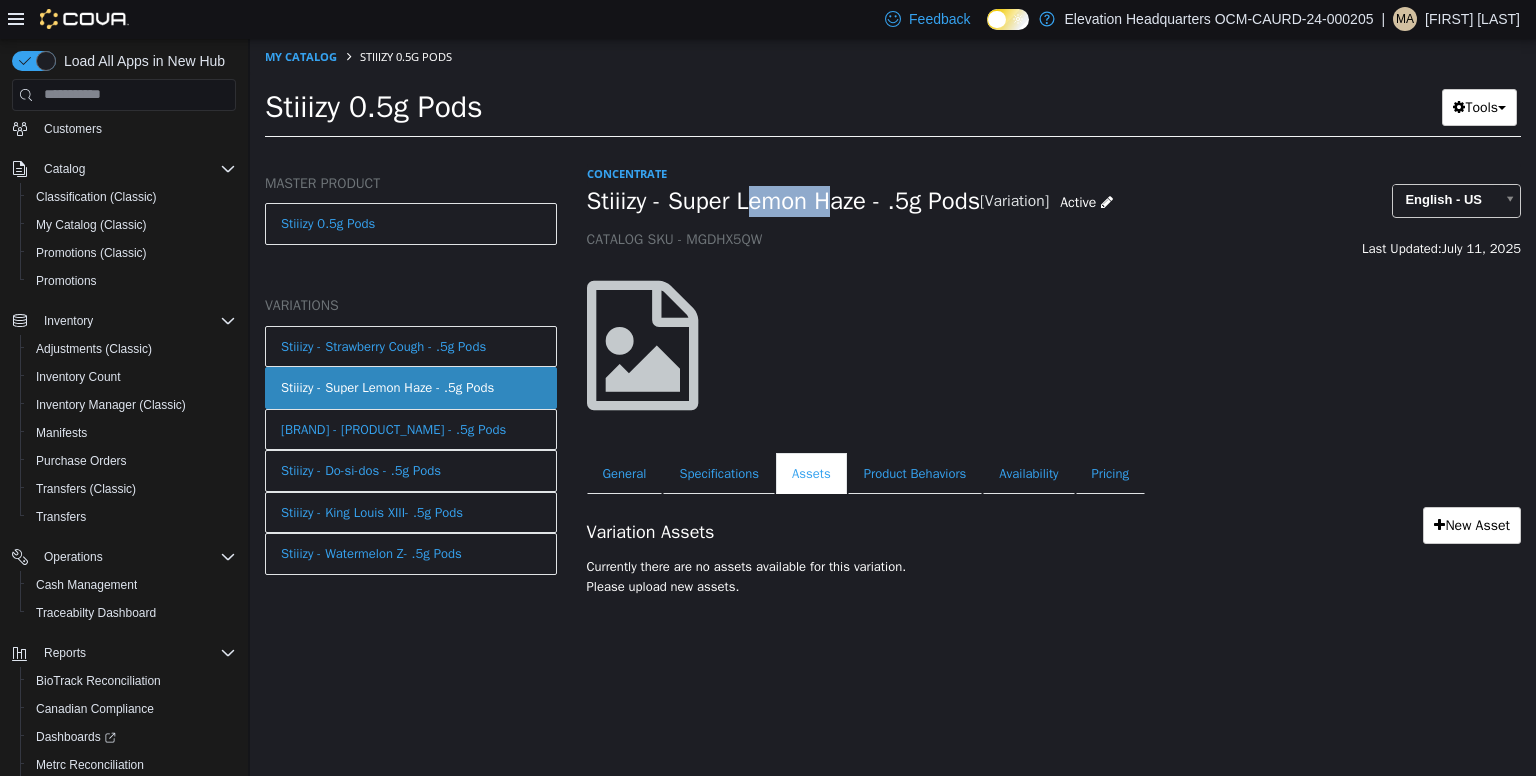 click on "Stiiizy - Super Lemon Haze - .5g Pods" at bounding box center [784, 200] 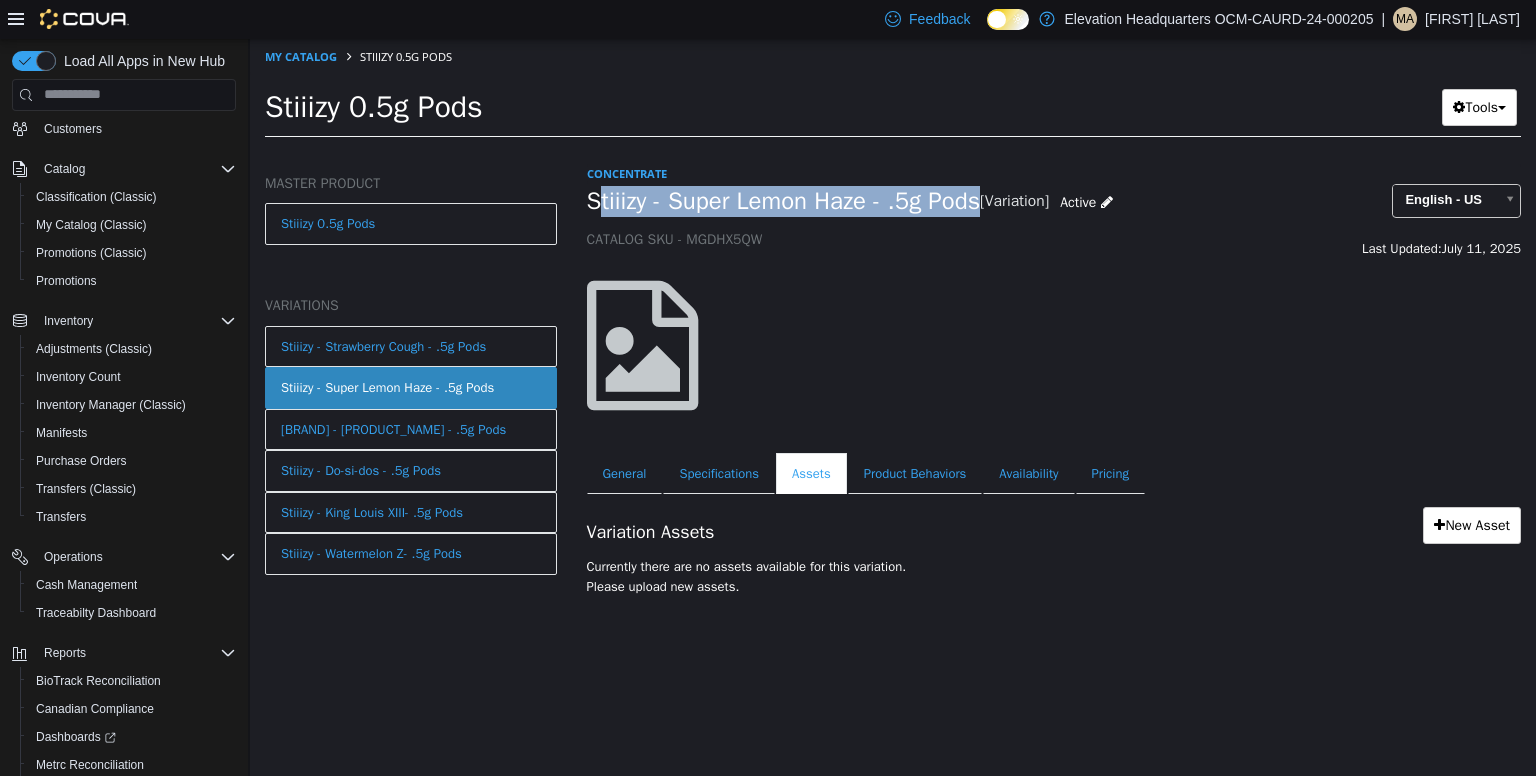 click on "Stiiizy - Super Lemon Haze - .5g Pods" at bounding box center [784, 200] 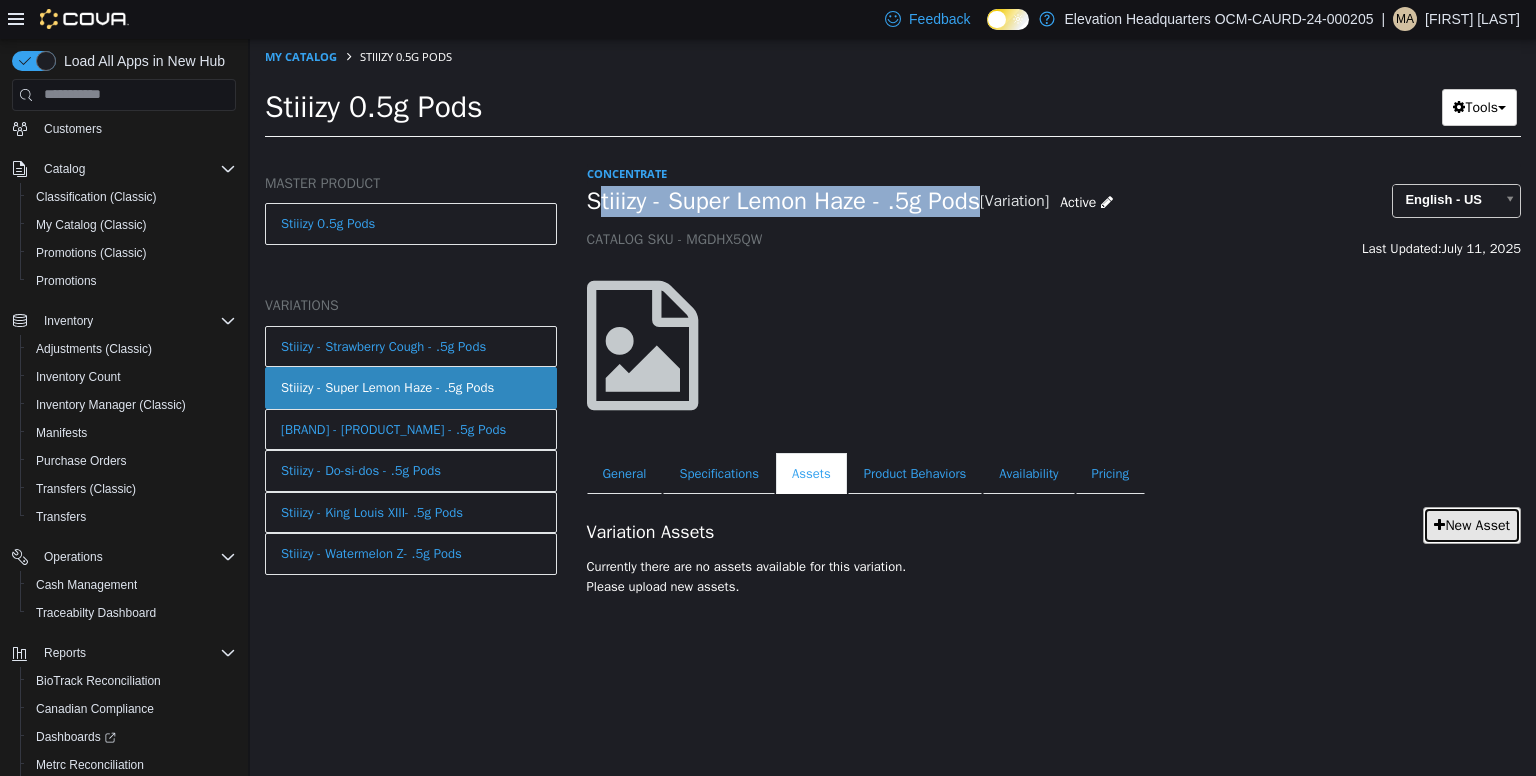click on "New Asset" at bounding box center (1472, 524) 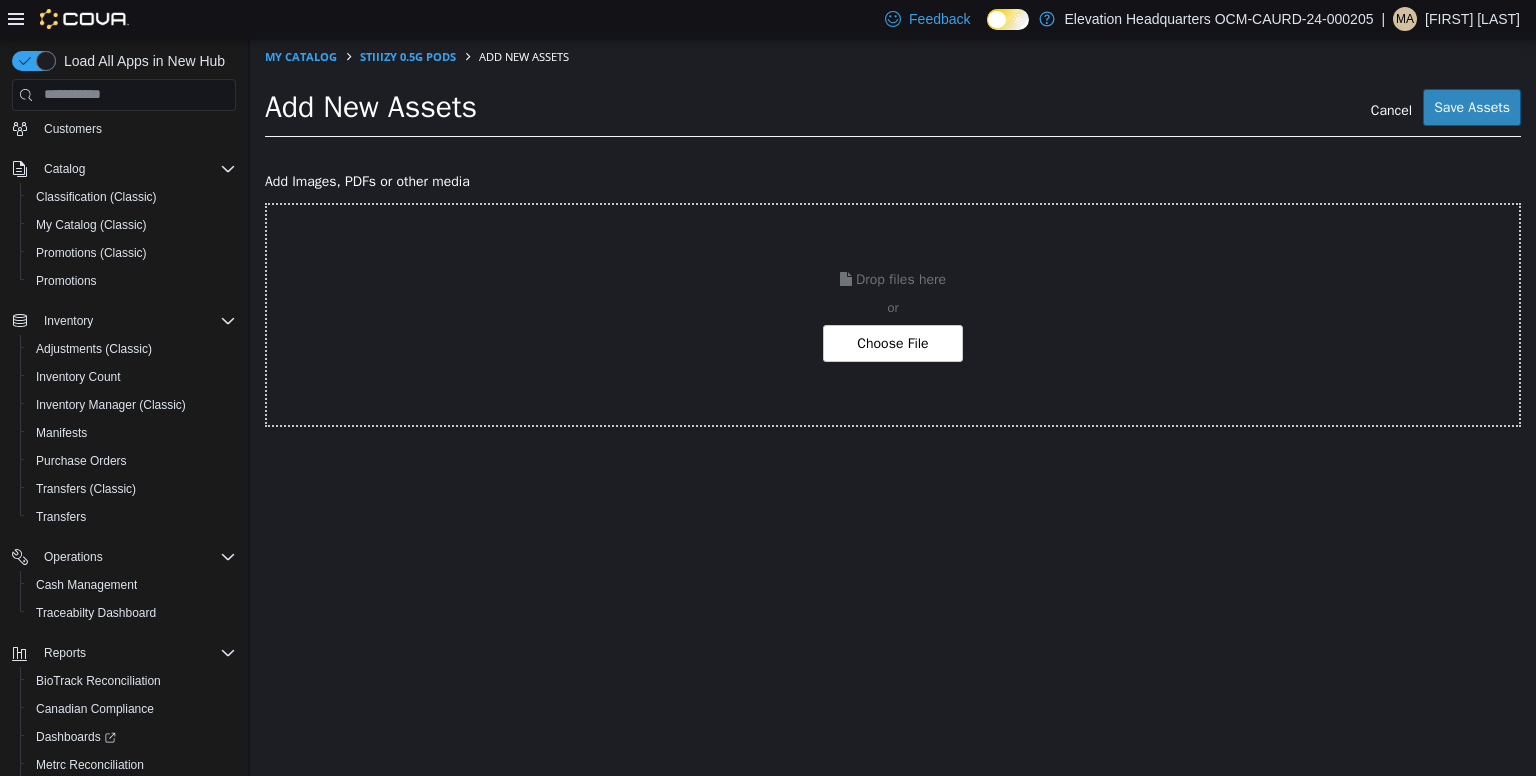 click on "or" at bounding box center [893, 307] 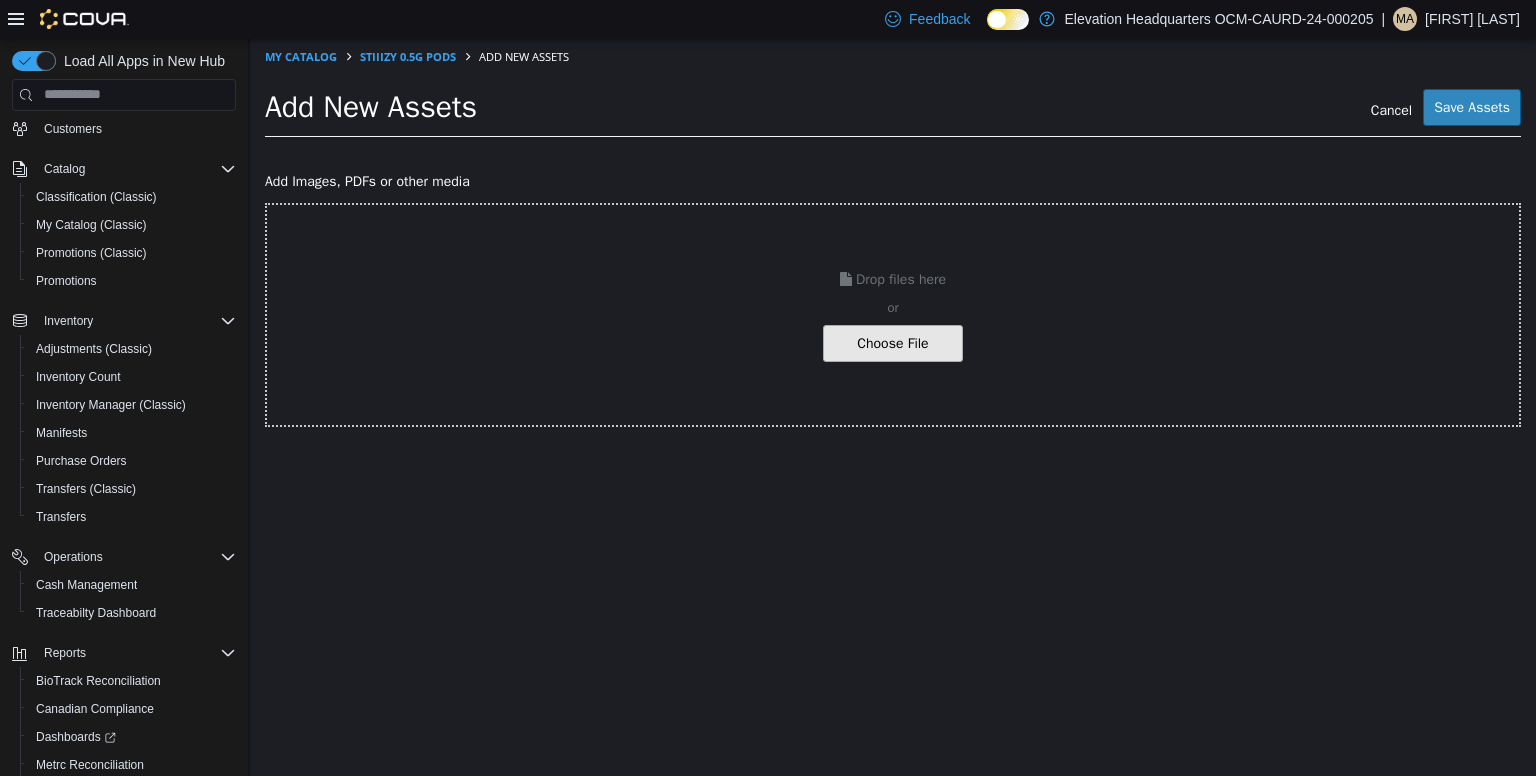 click at bounding box center (-154, 342) 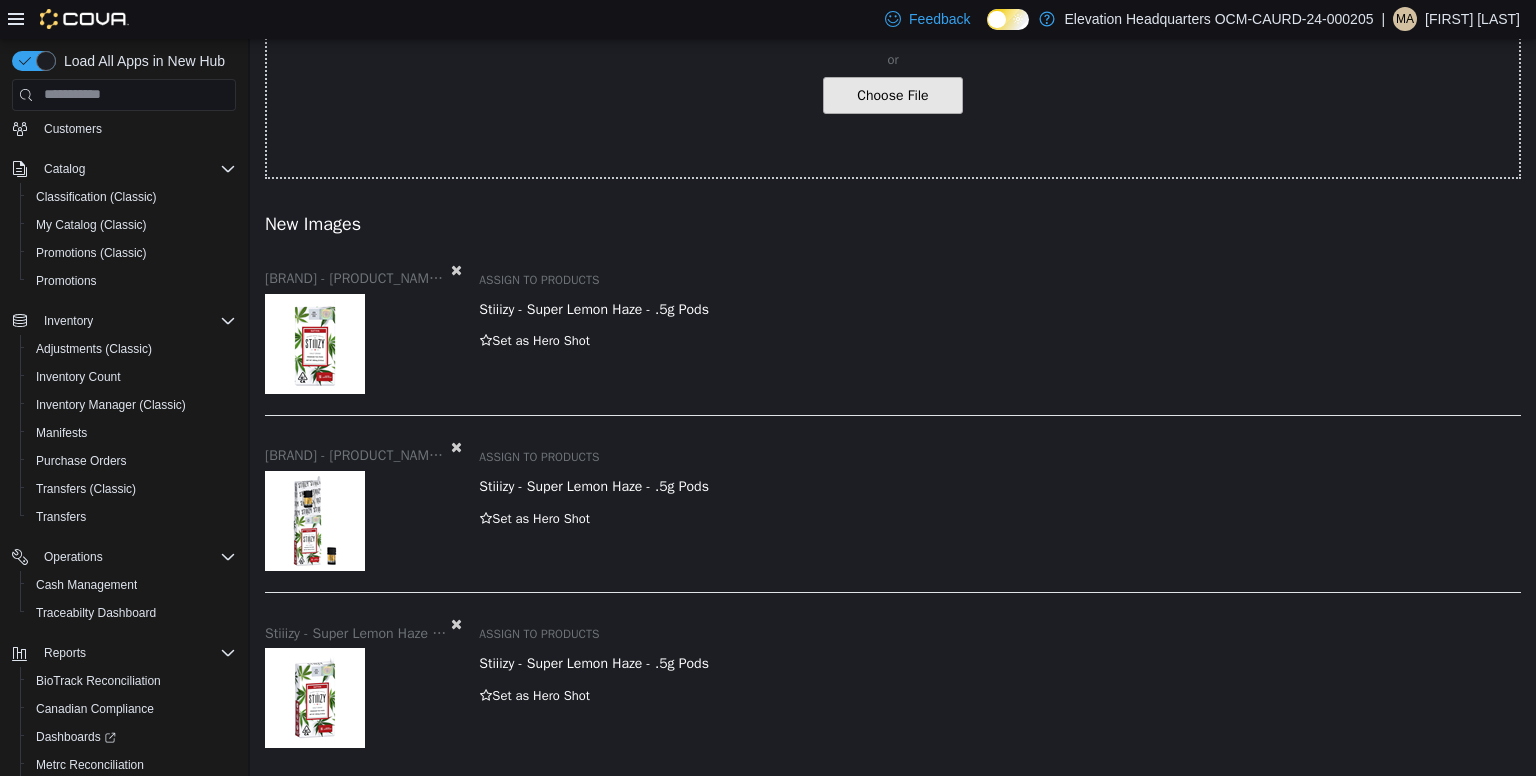 scroll, scrollTop: 258, scrollLeft: 0, axis: vertical 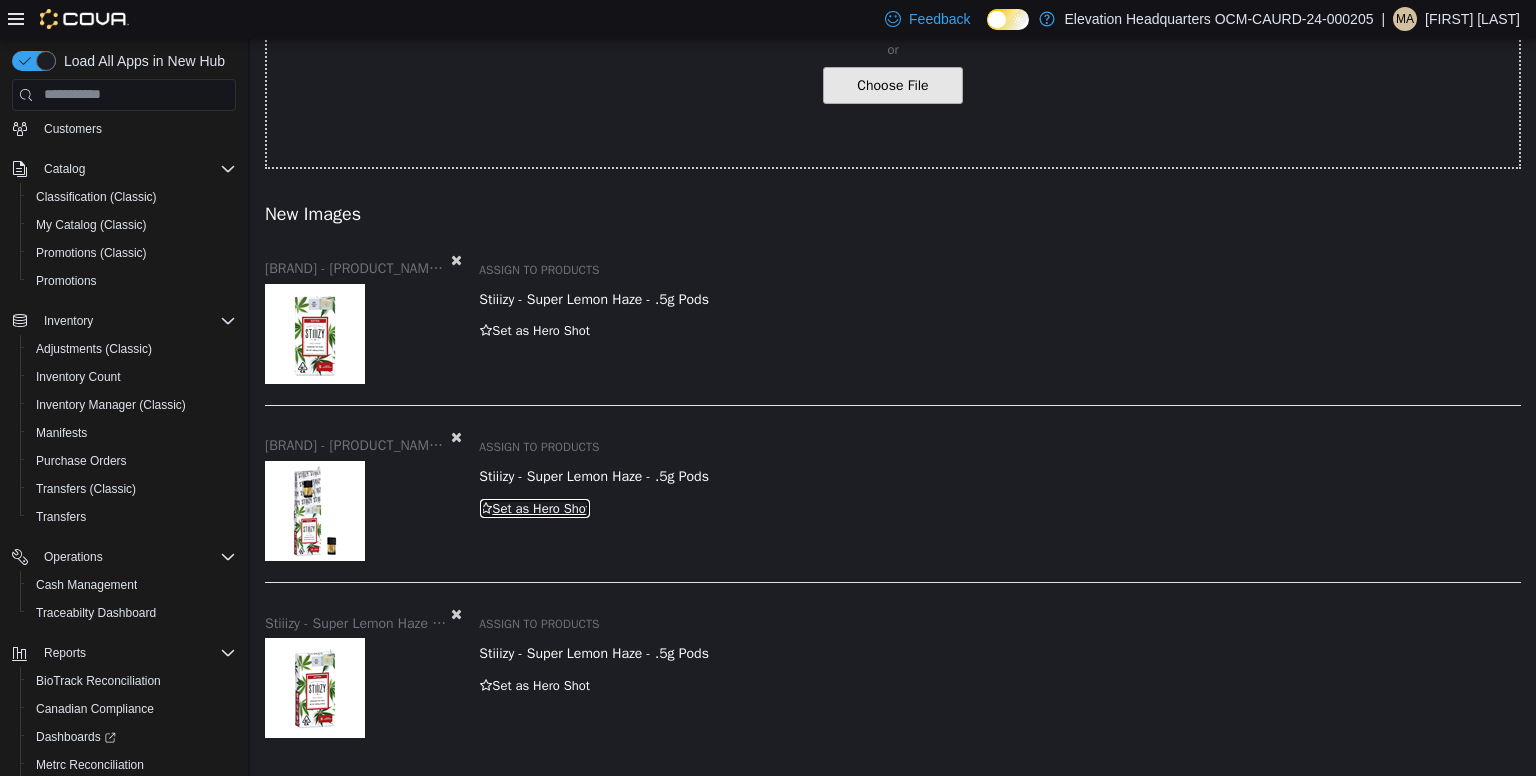 drag, startPoint x: 502, startPoint y: 504, endPoint x: 480, endPoint y: 505, distance: 22.022715 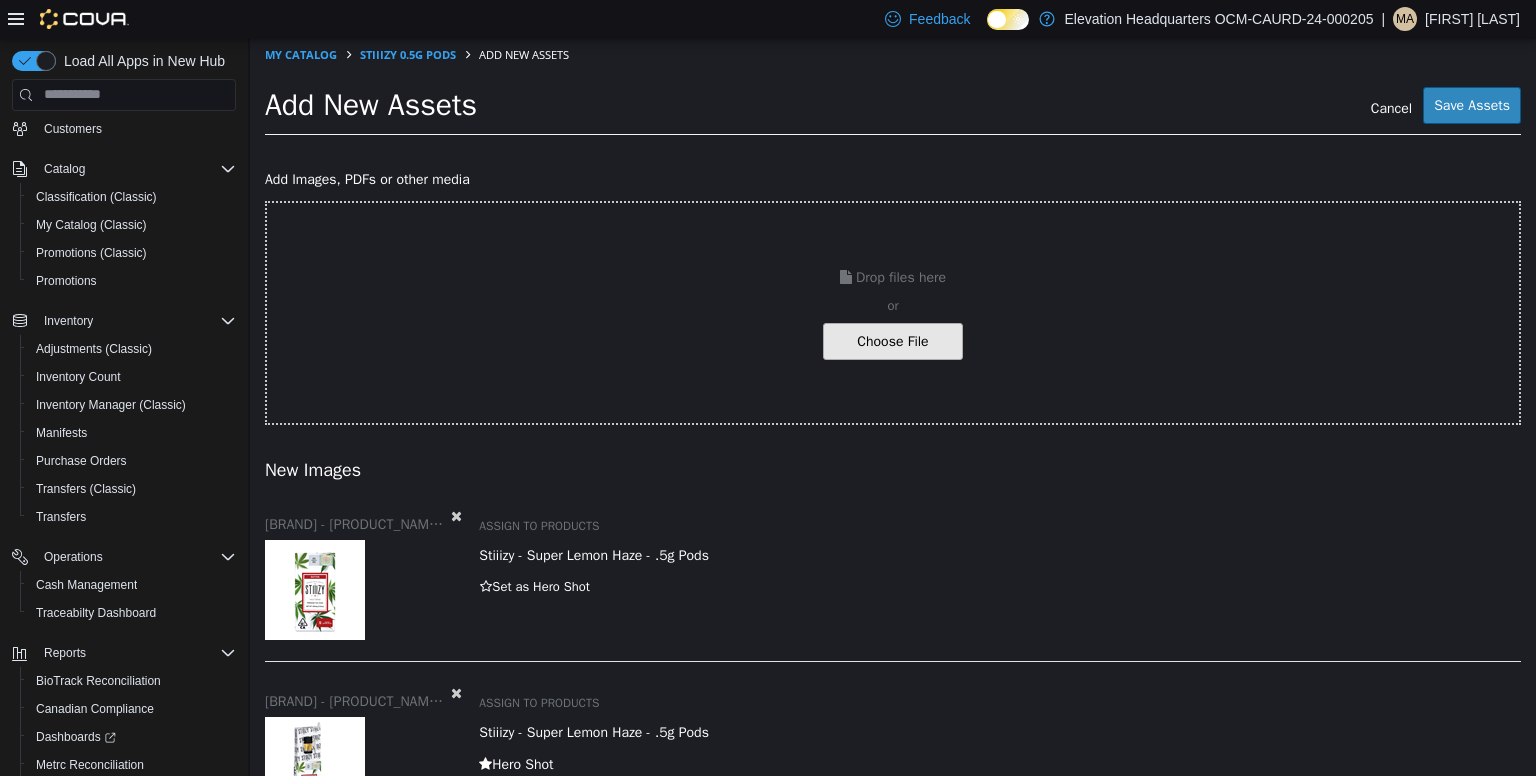 scroll, scrollTop: 0, scrollLeft: 0, axis: both 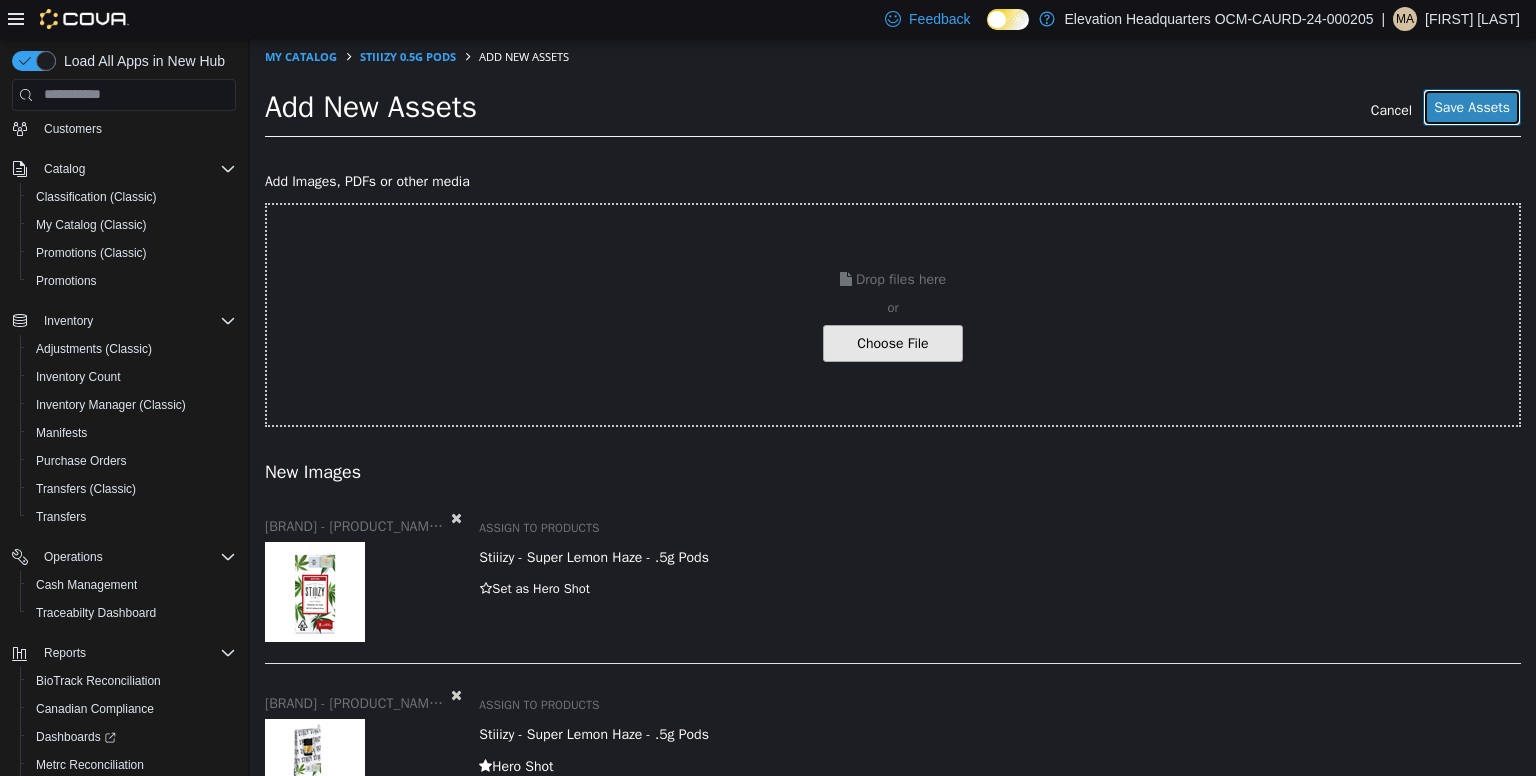 click on "Save Assets" at bounding box center (1472, 106) 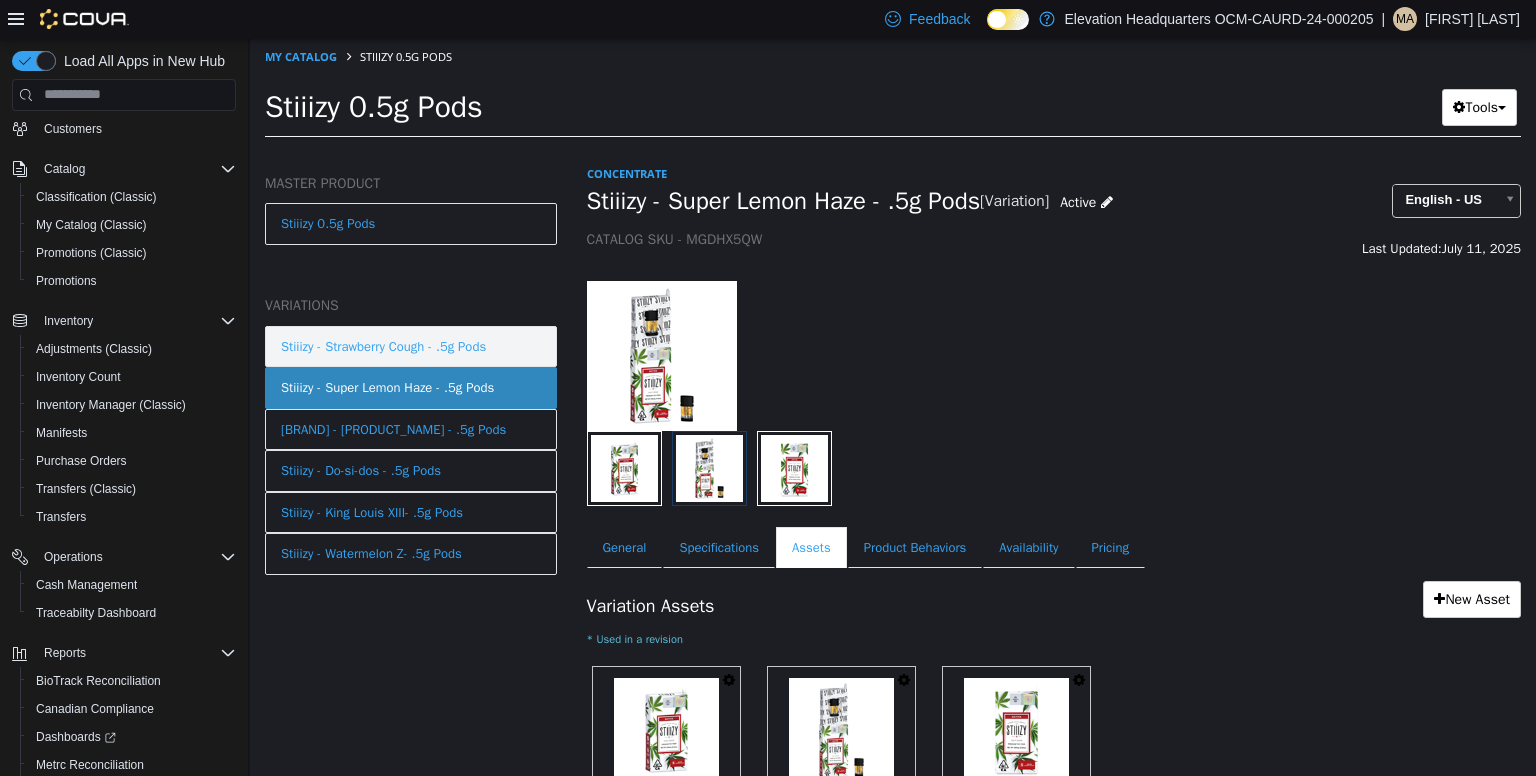 click on "Stiiizy - Strawberry Cough - .5g Pods" at bounding box center [383, 346] 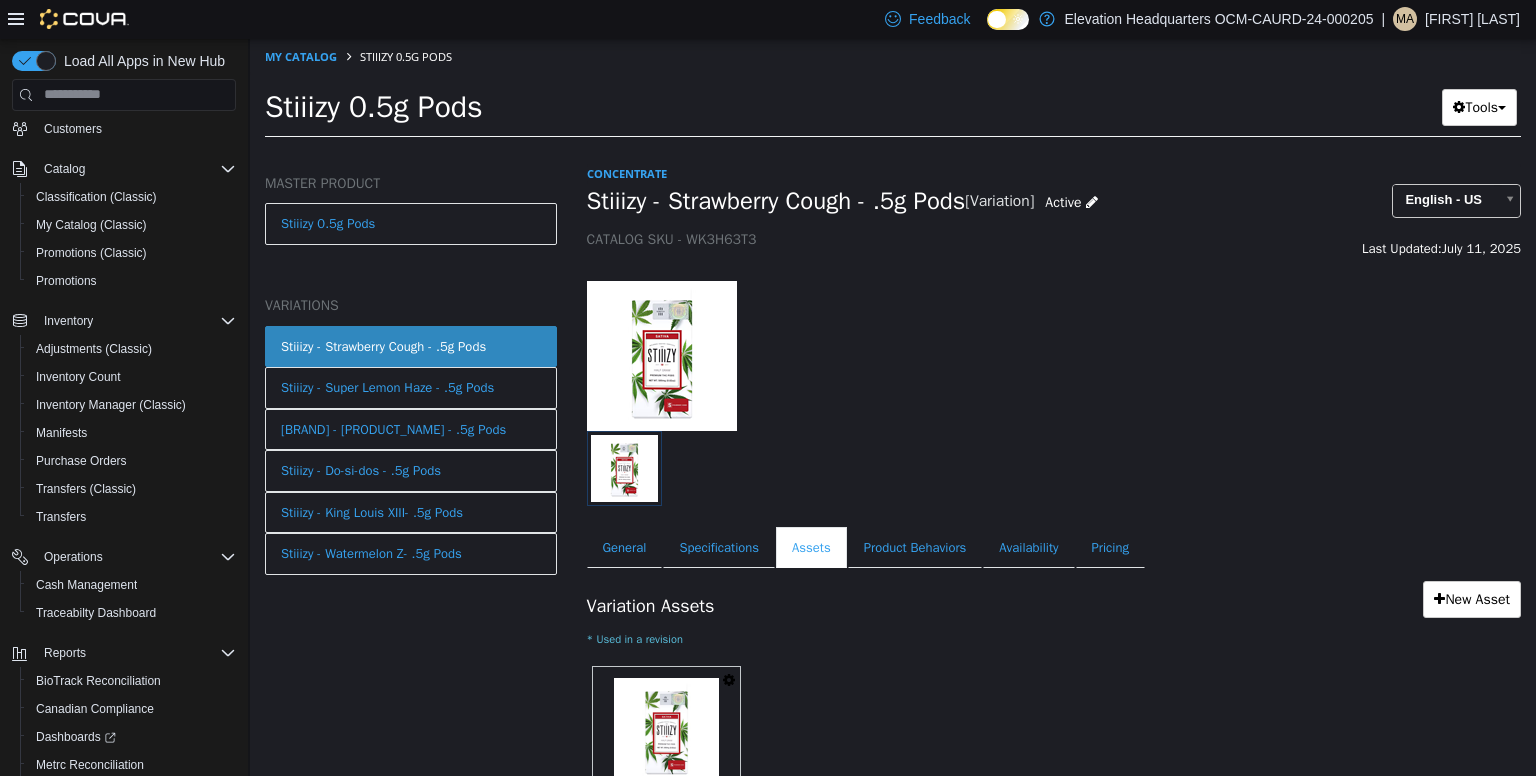 click on "Stiiizy - Strawberry Cough - .5g Pods" at bounding box center (776, 200) 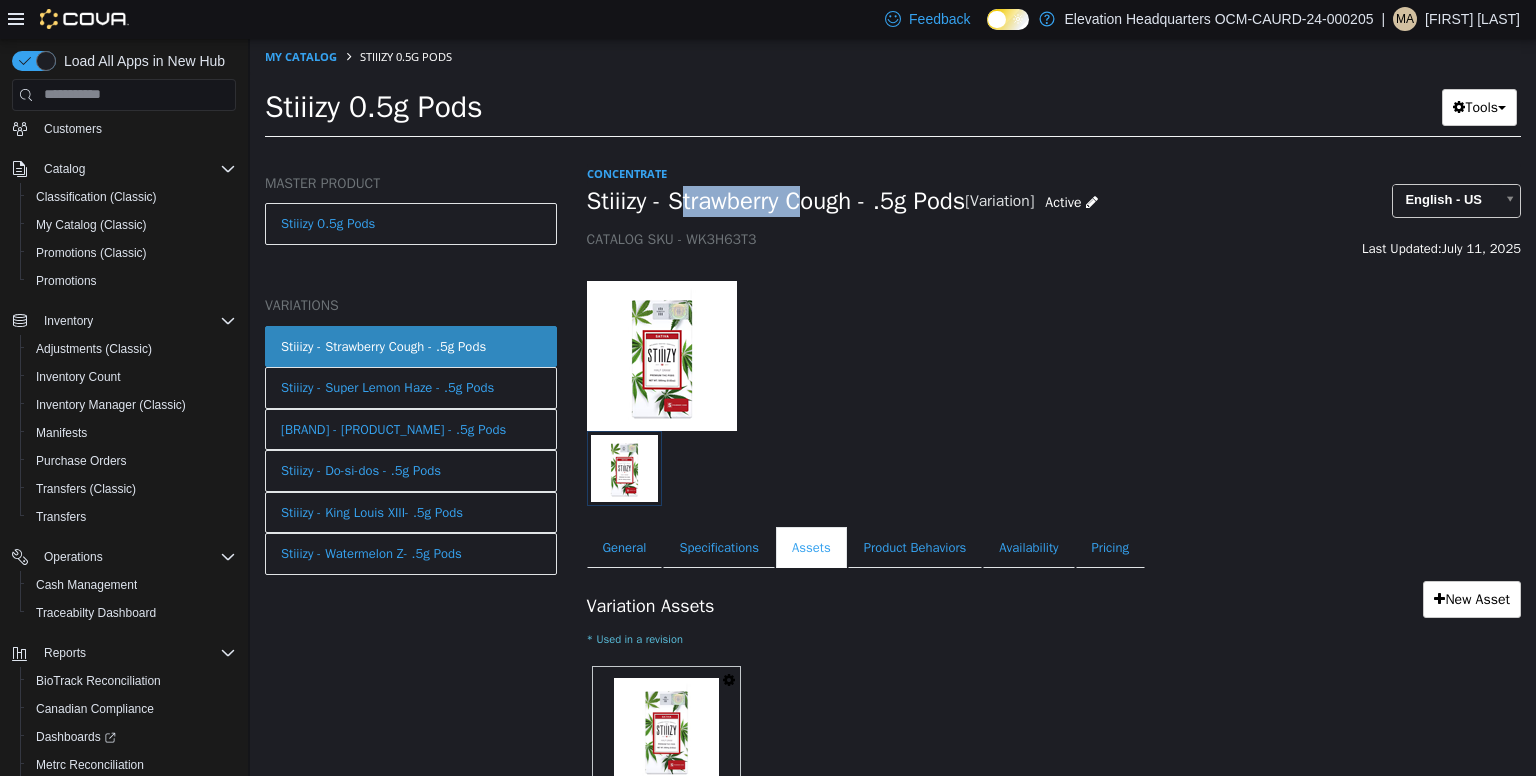 click on "Stiiizy - Strawberry Cough - .5g Pods" at bounding box center [776, 200] 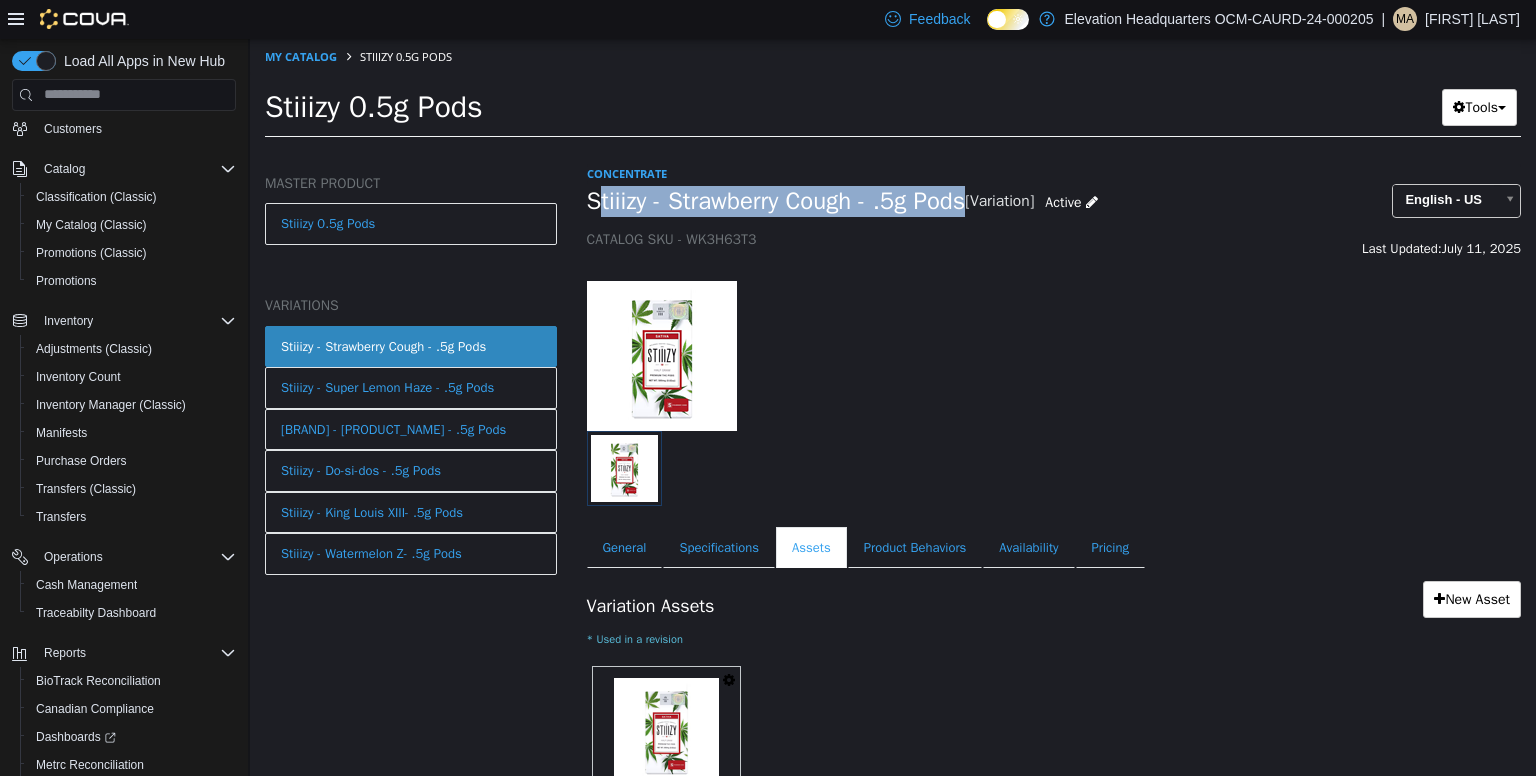 click on "Stiiizy - Strawberry Cough - .5g Pods" at bounding box center (776, 200) 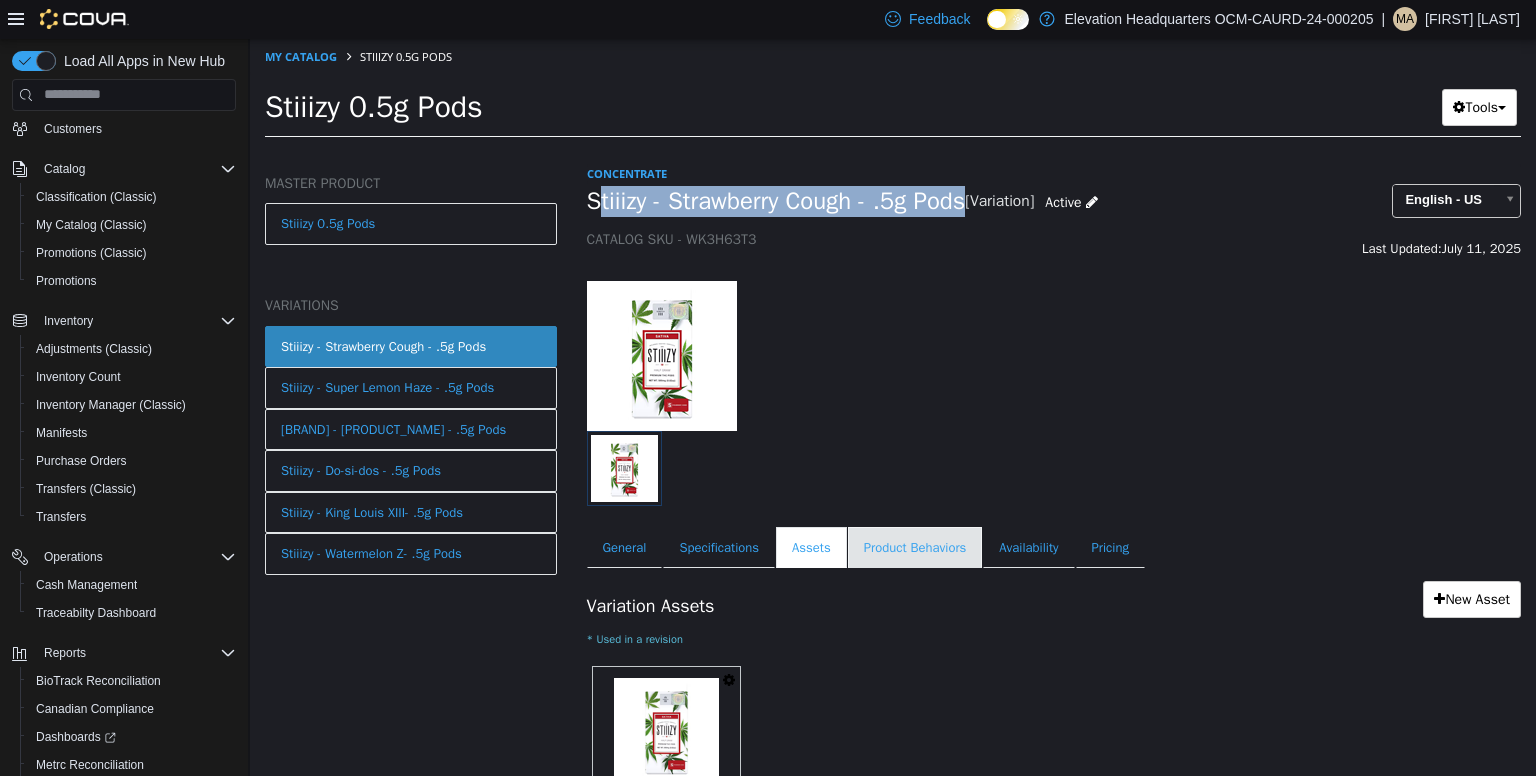scroll, scrollTop: 124, scrollLeft: 0, axis: vertical 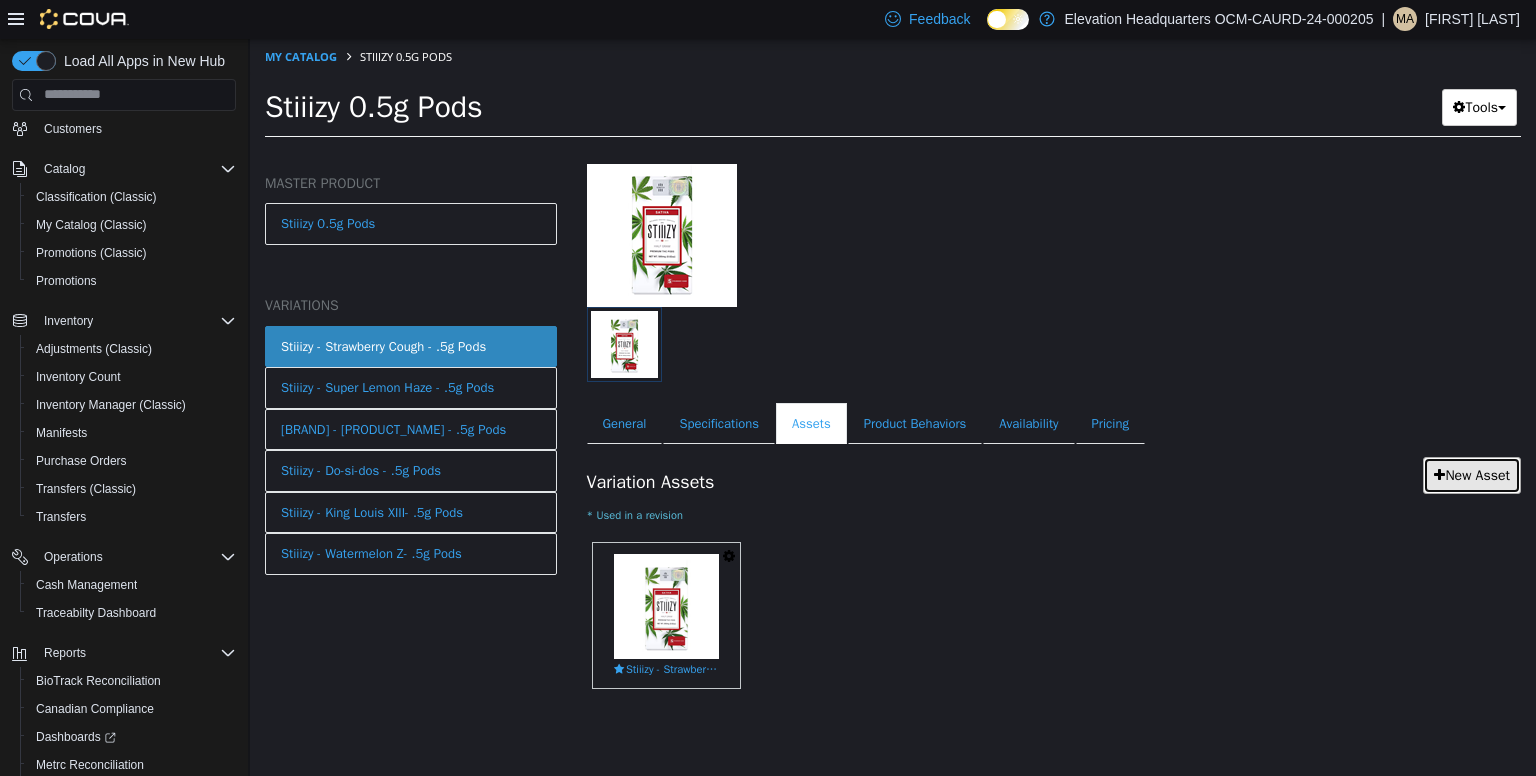 click on "New Asset" at bounding box center [1472, 474] 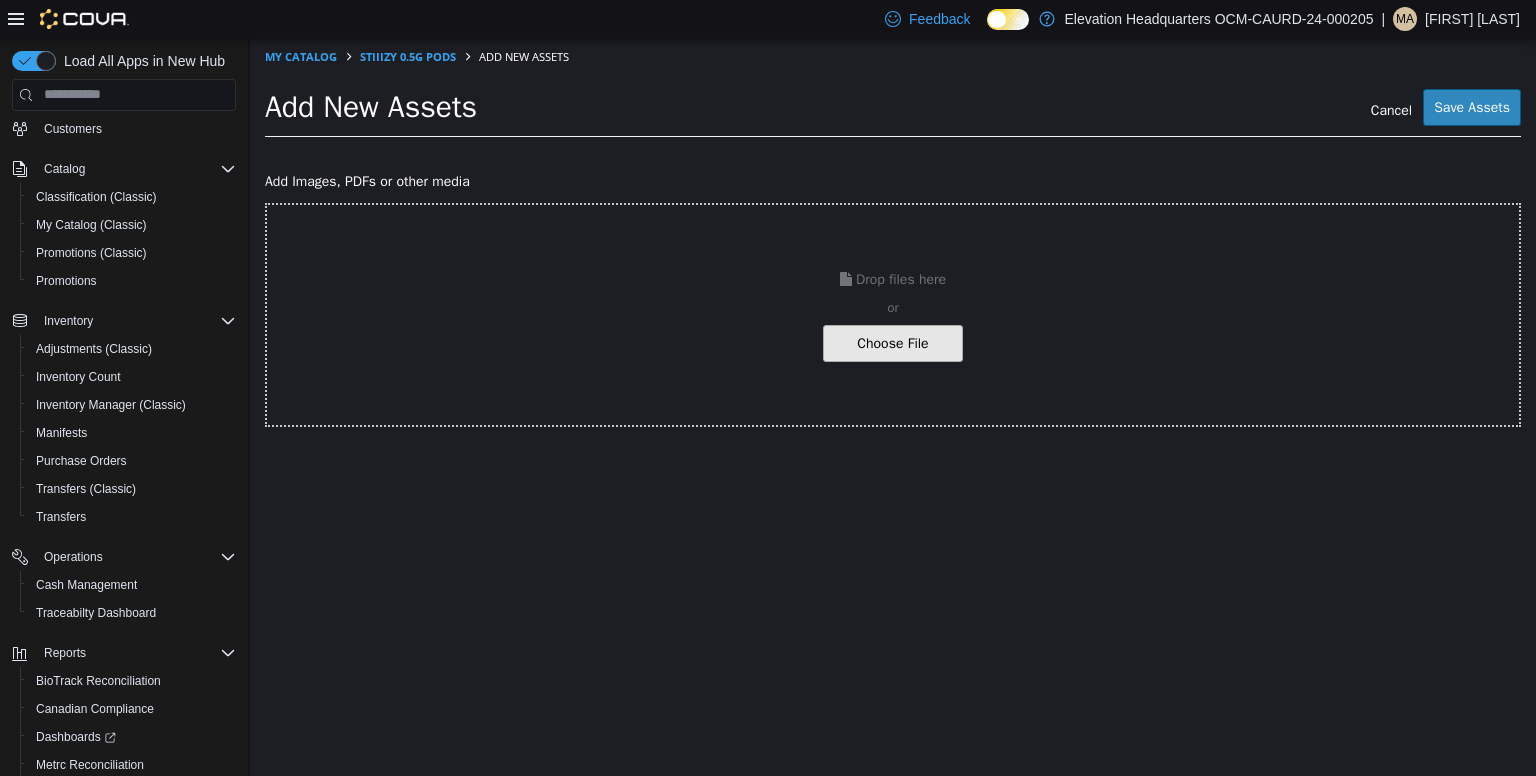 click at bounding box center [-154, 342] 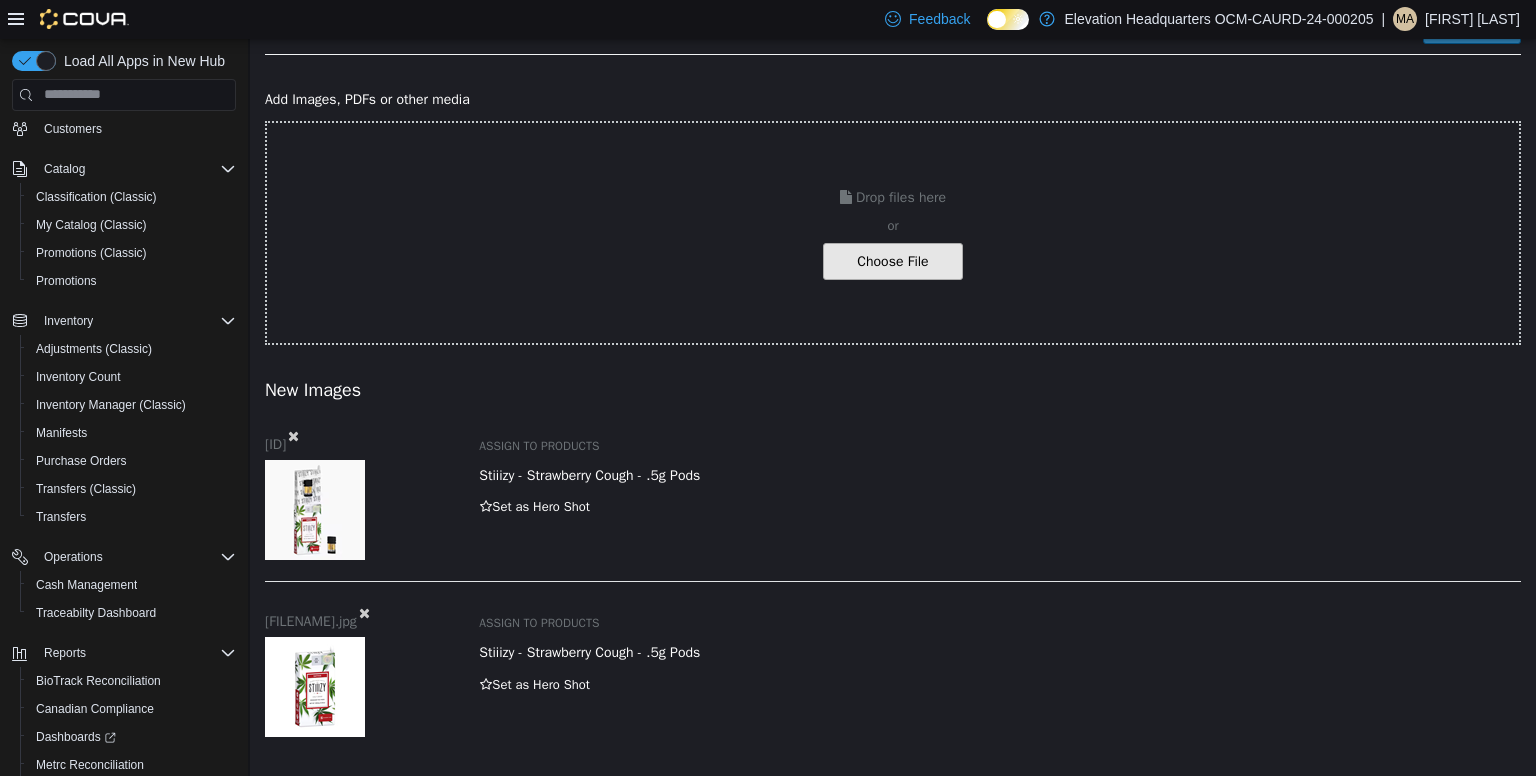 scroll, scrollTop: 0, scrollLeft: 0, axis: both 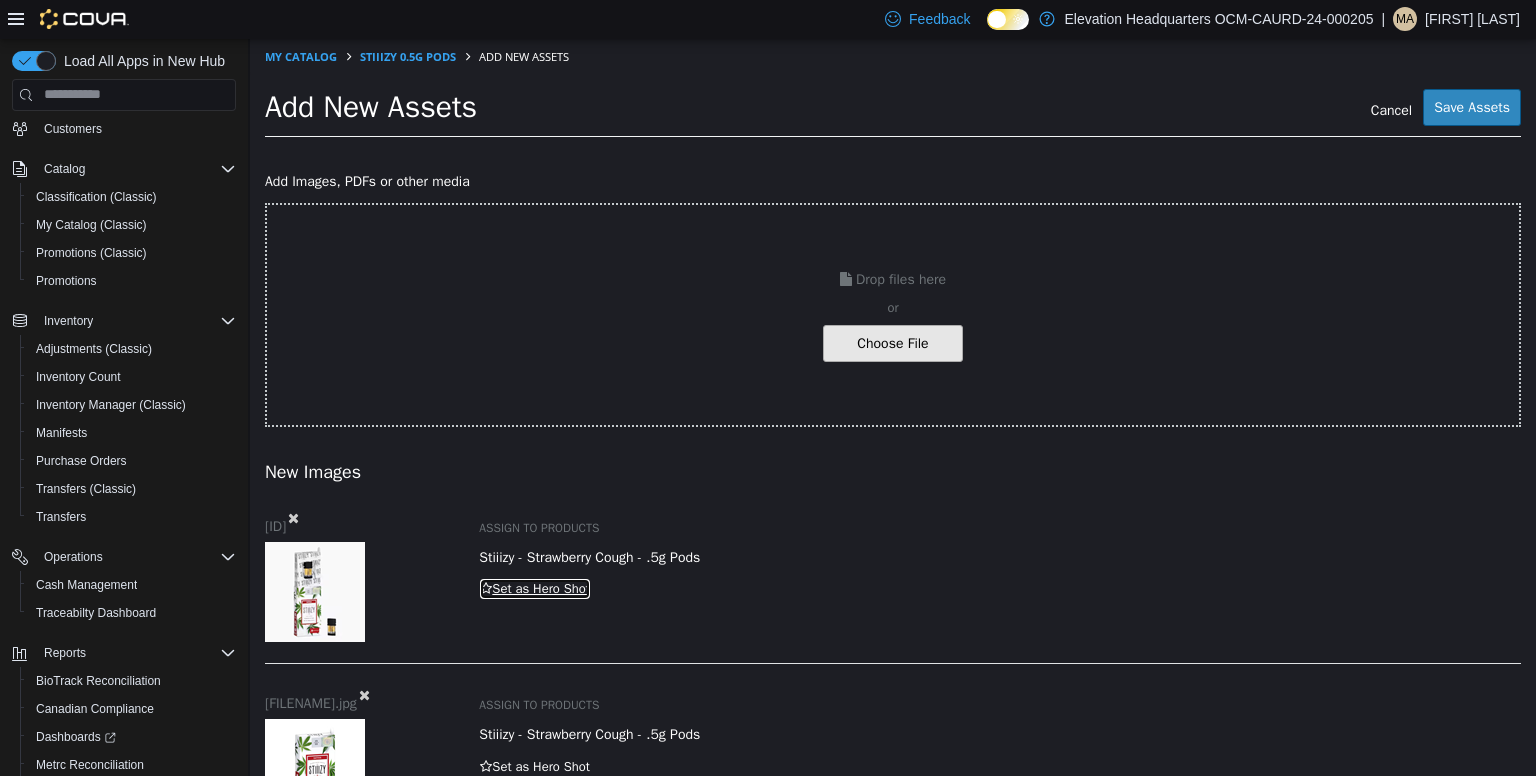 click at bounding box center (486, 587) 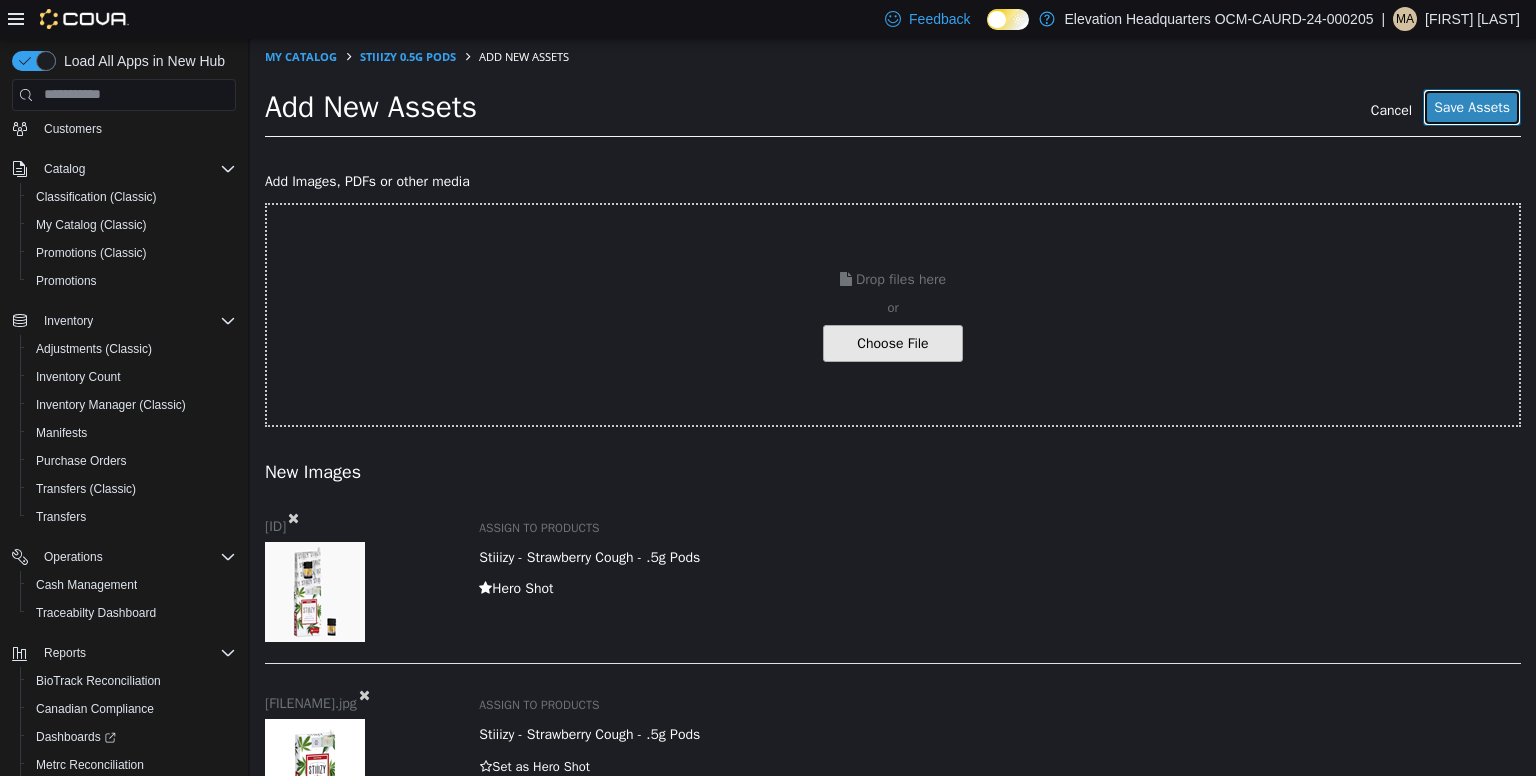 click on "Save Assets" at bounding box center (1472, 106) 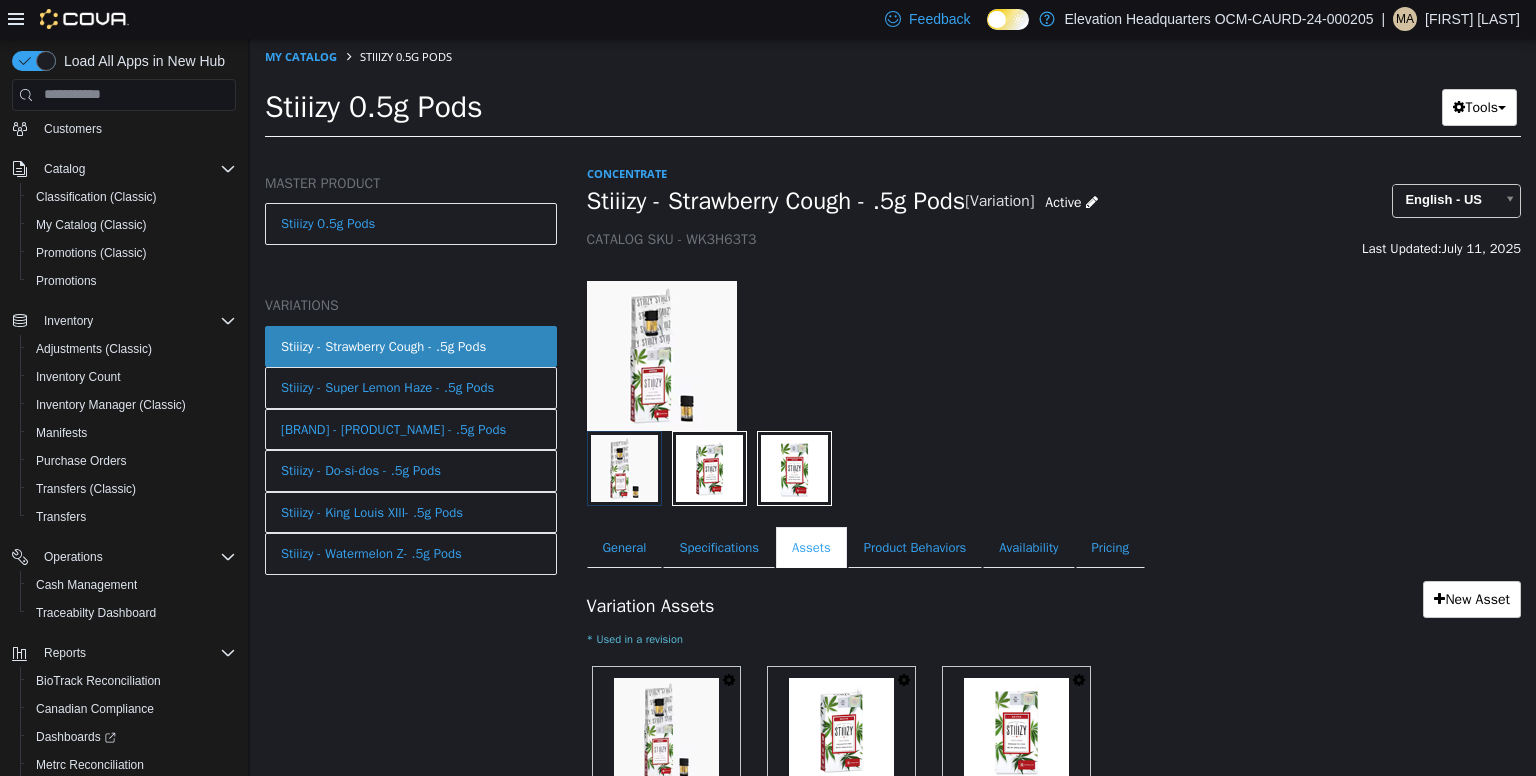 scroll, scrollTop: 124, scrollLeft: 0, axis: vertical 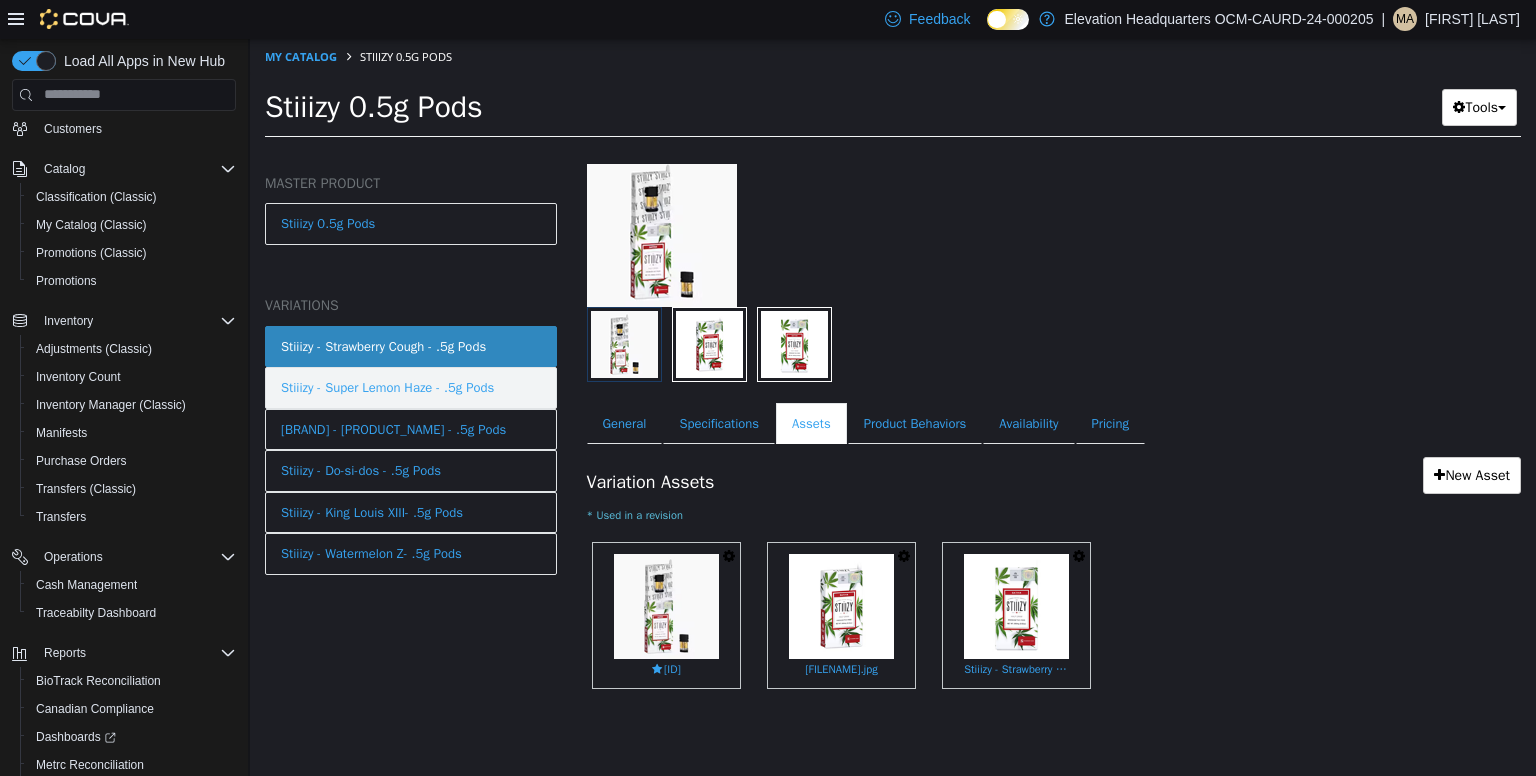 click on "Stiiizy - Super Lemon Haze - .5g Pods" at bounding box center (387, 387) 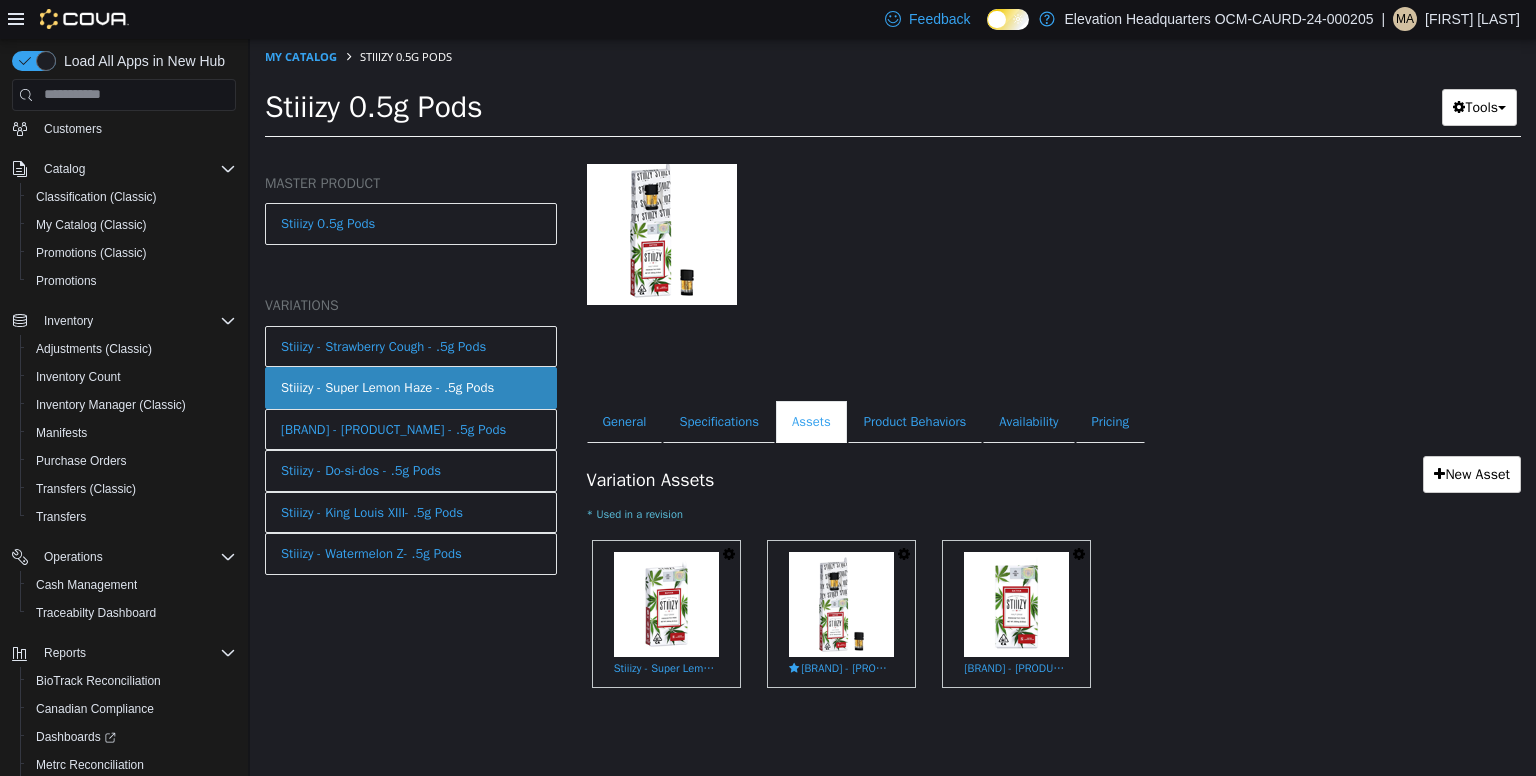 scroll, scrollTop: 122, scrollLeft: 0, axis: vertical 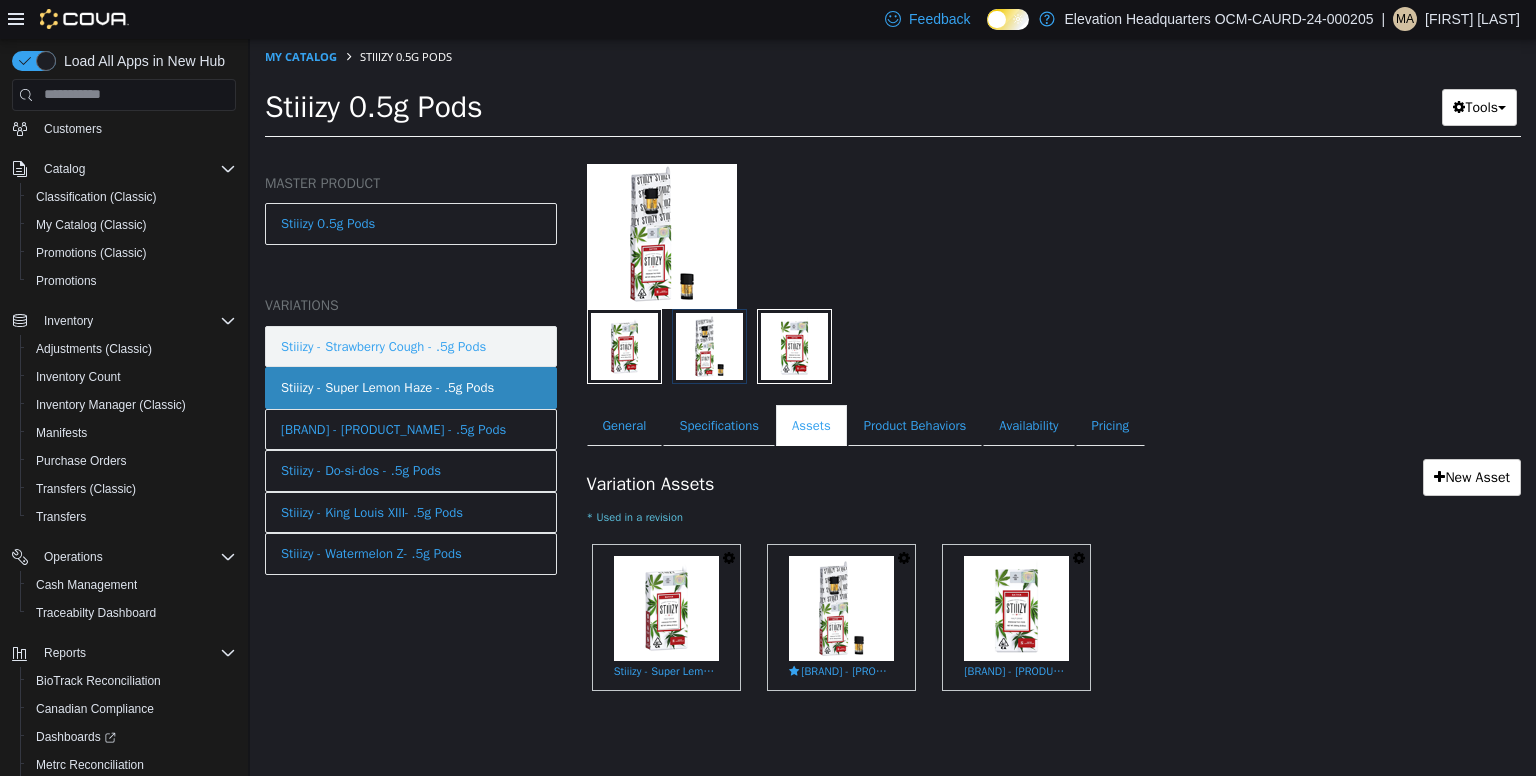 click on "Stiiizy - Strawberry Cough - .5g Pods" at bounding box center [383, 346] 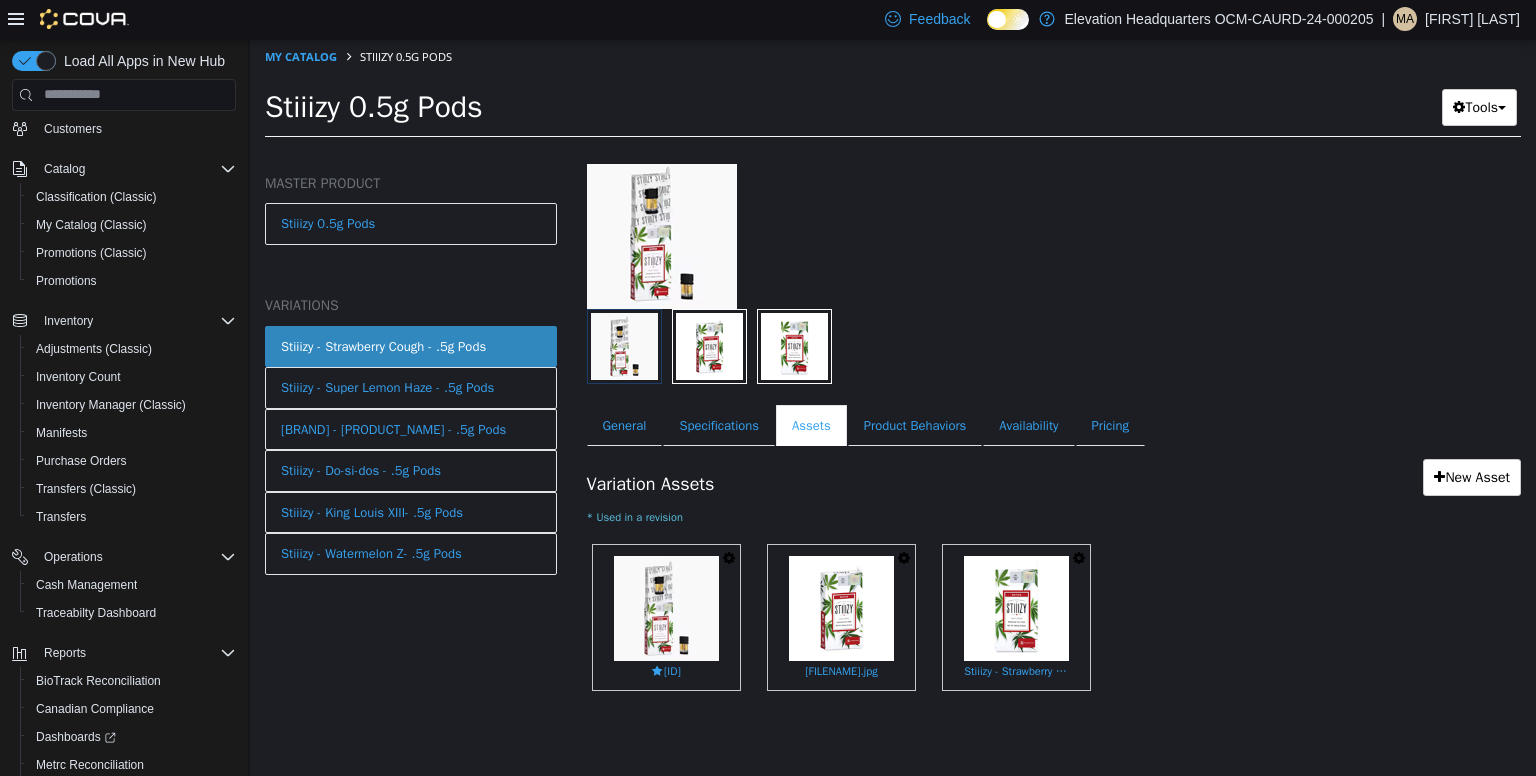 click at bounding box center [904, 557] 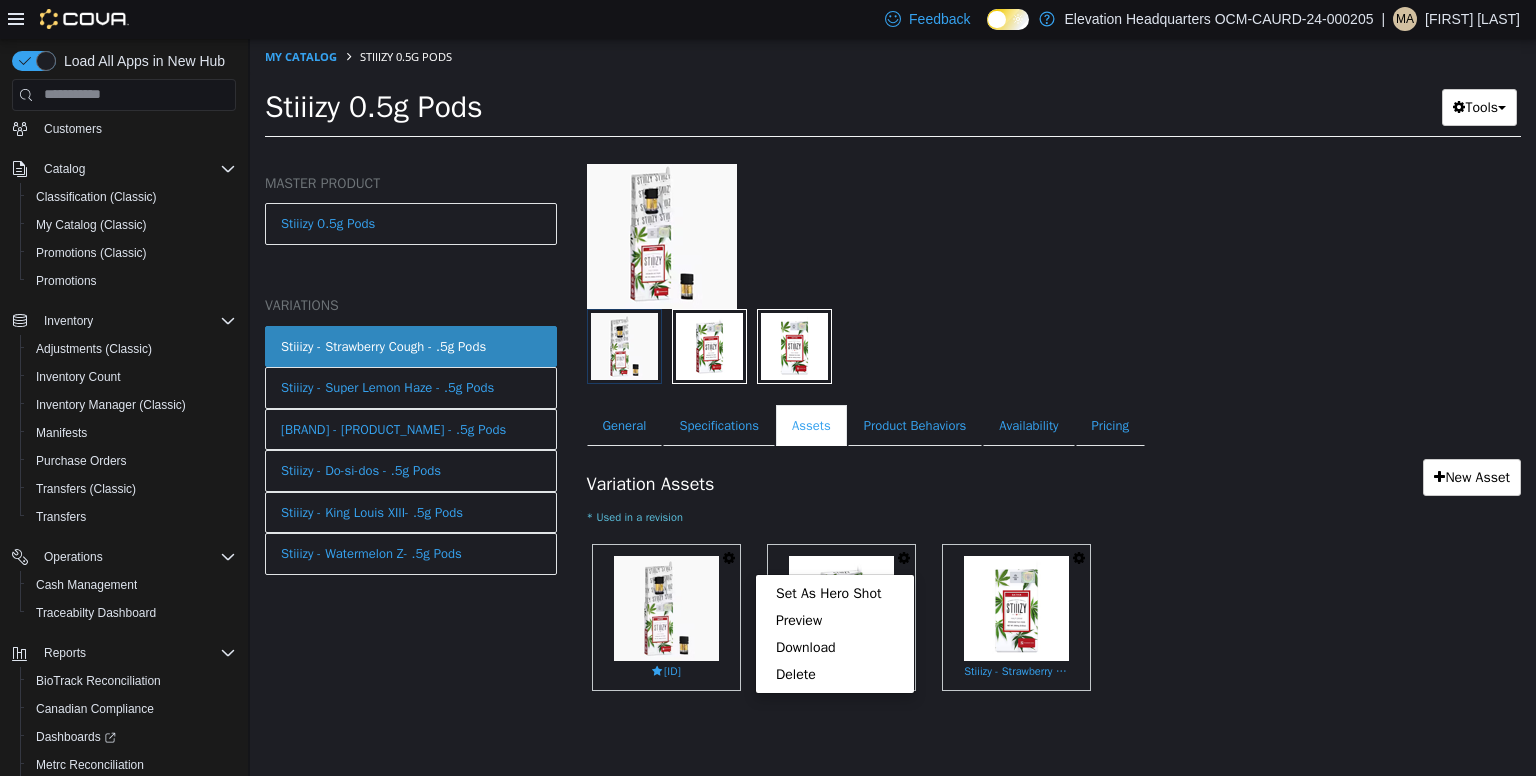 click on "* Used in a revision" at bounding box center [1054, 516] 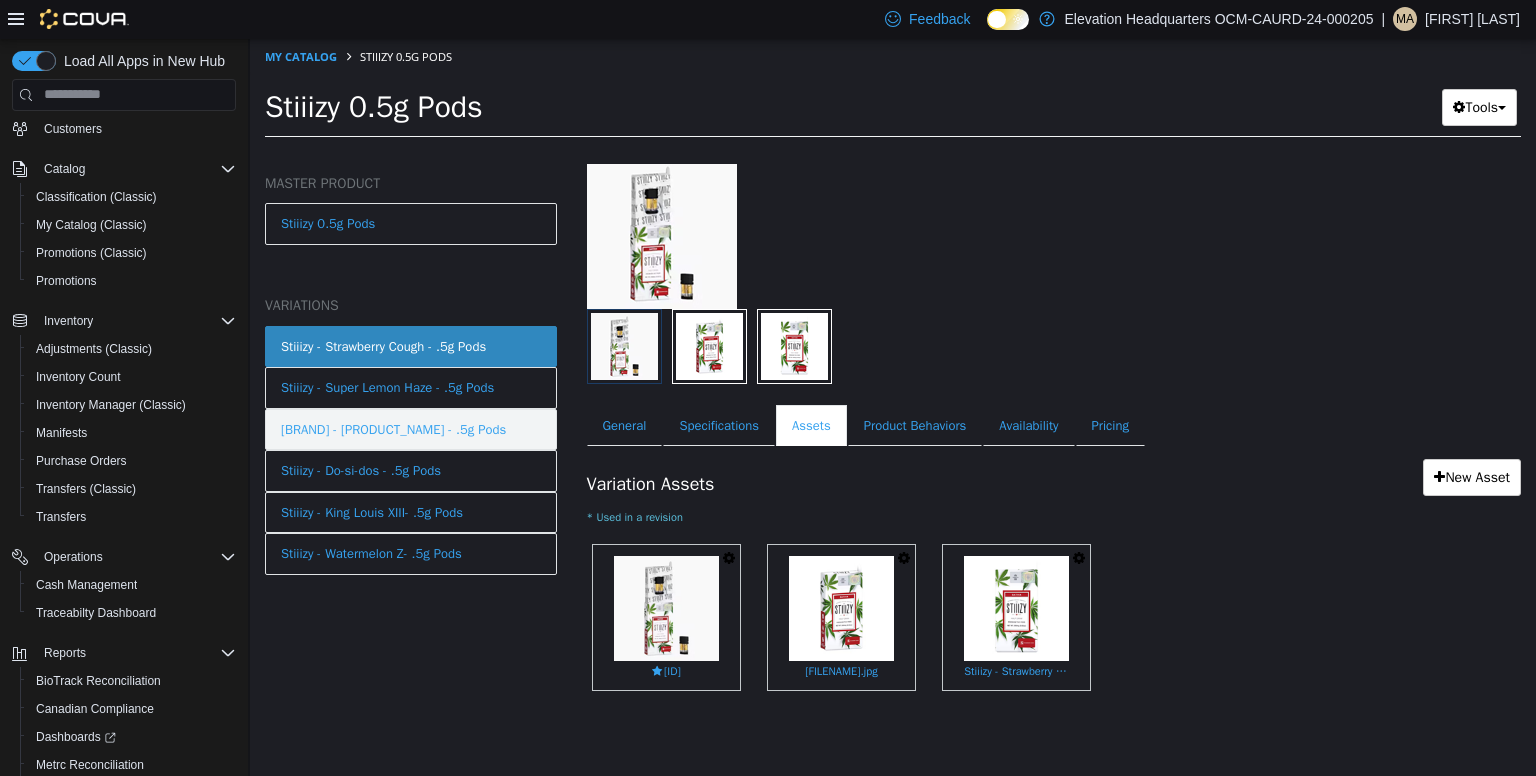 click on "Stiiizy - Blue Burst- .5g Pods" at bounding box center [411, 429] 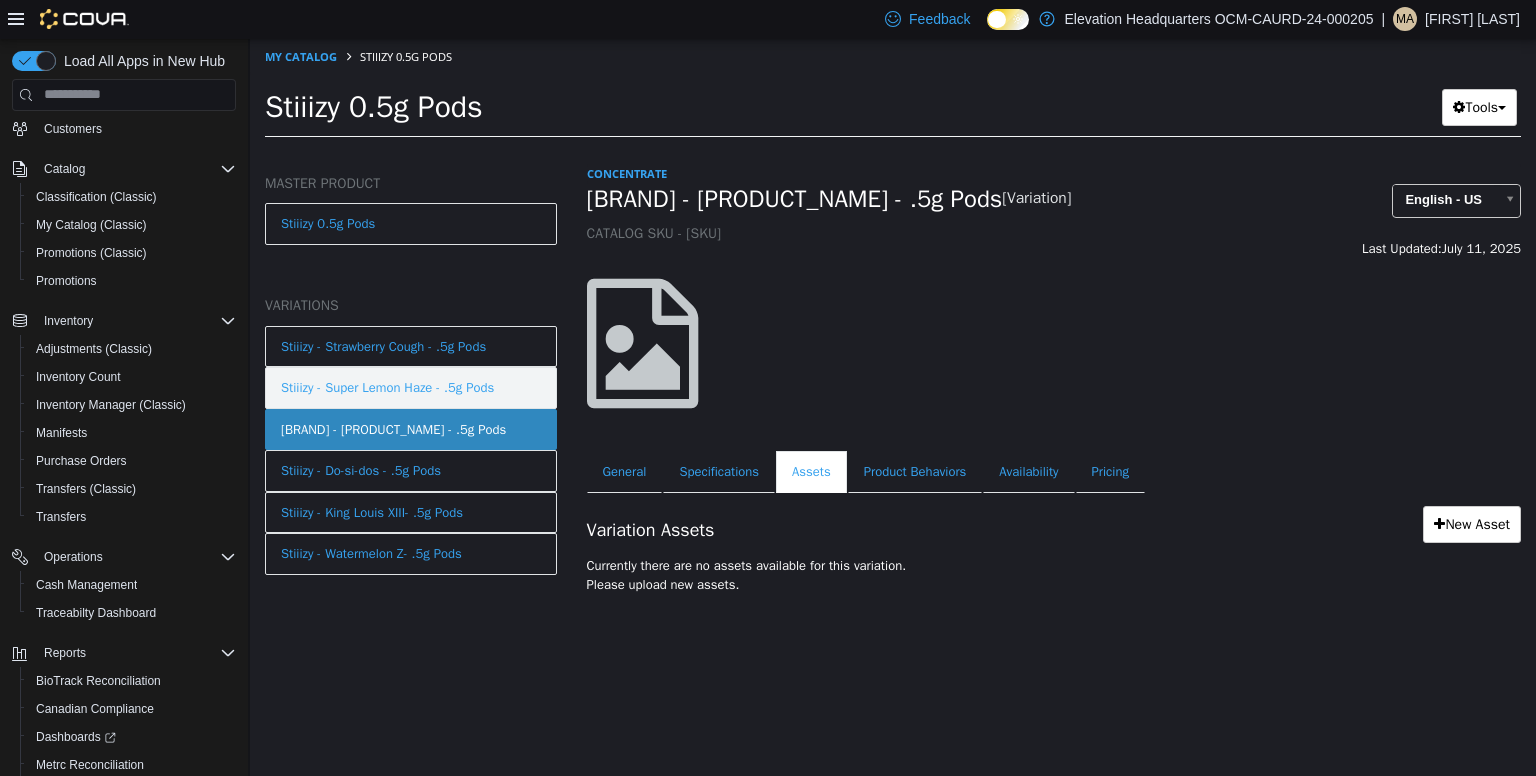 scroll, scrollTop: 0, scrollLeft: 0, axis: both 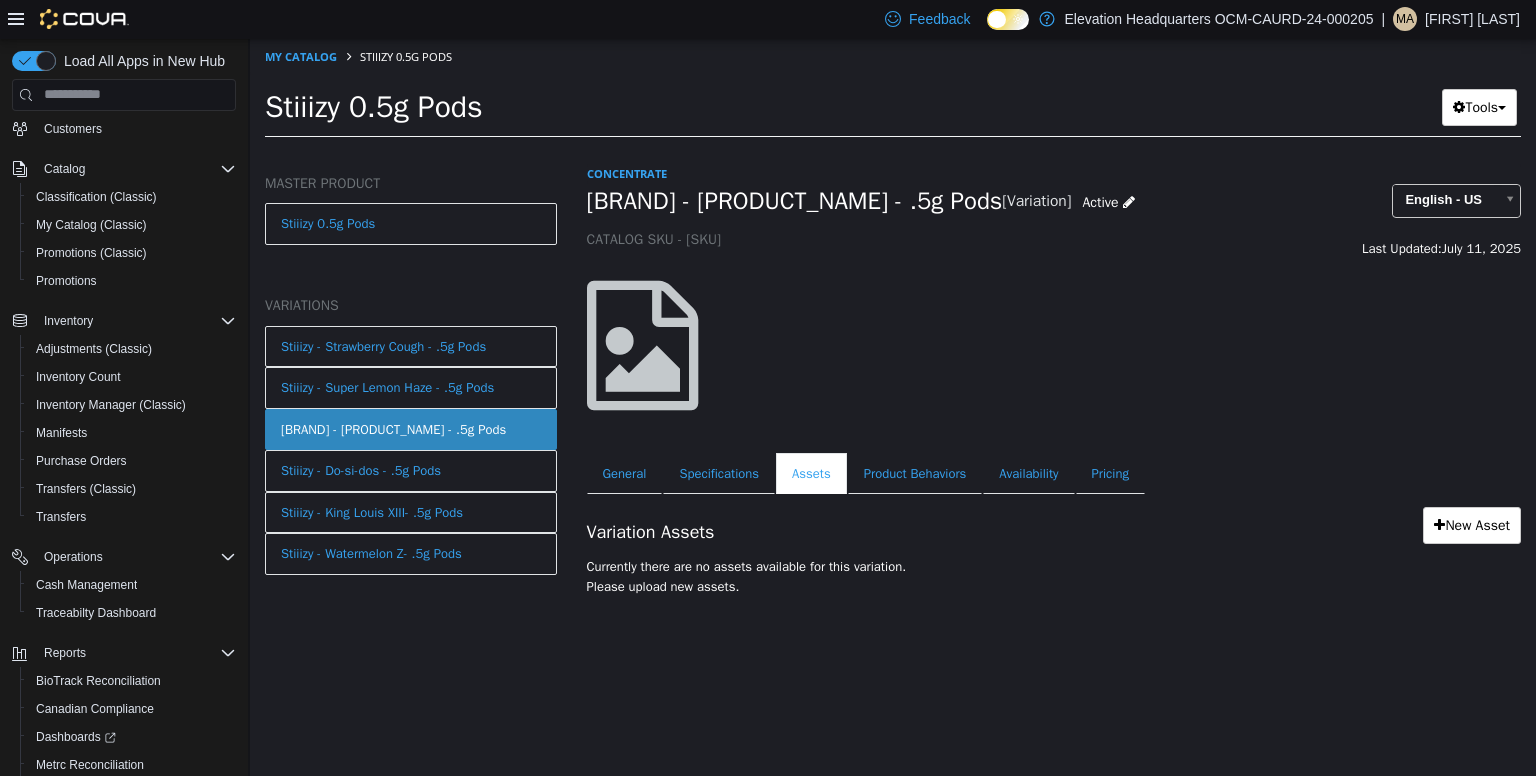 click on "Stiiizy - Blue Burst- .5g Pods" at bounding box center (795, 200) 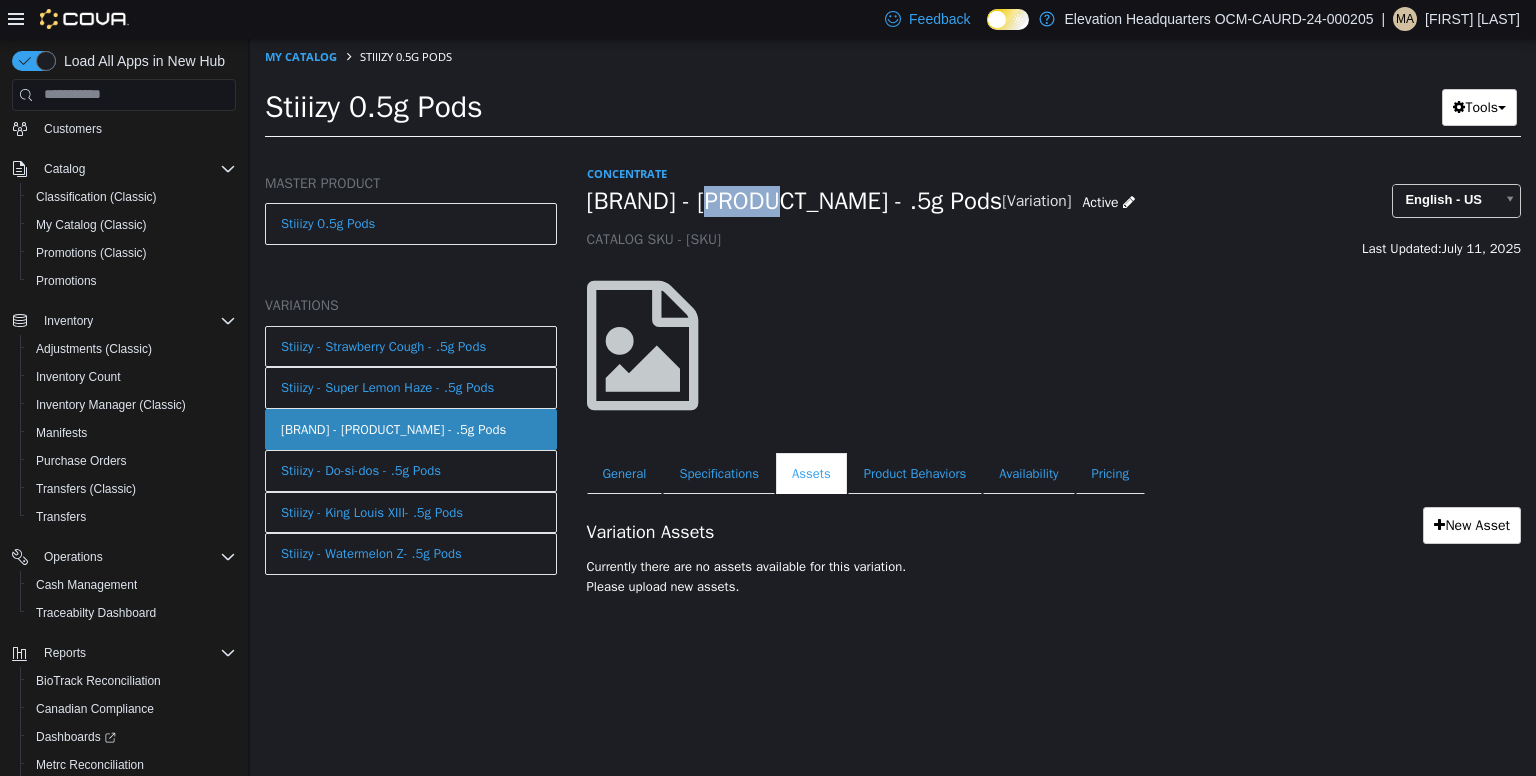 click on "Stiiizy - Blue Burst- .5g Pods" at bounding box center (795, 200) 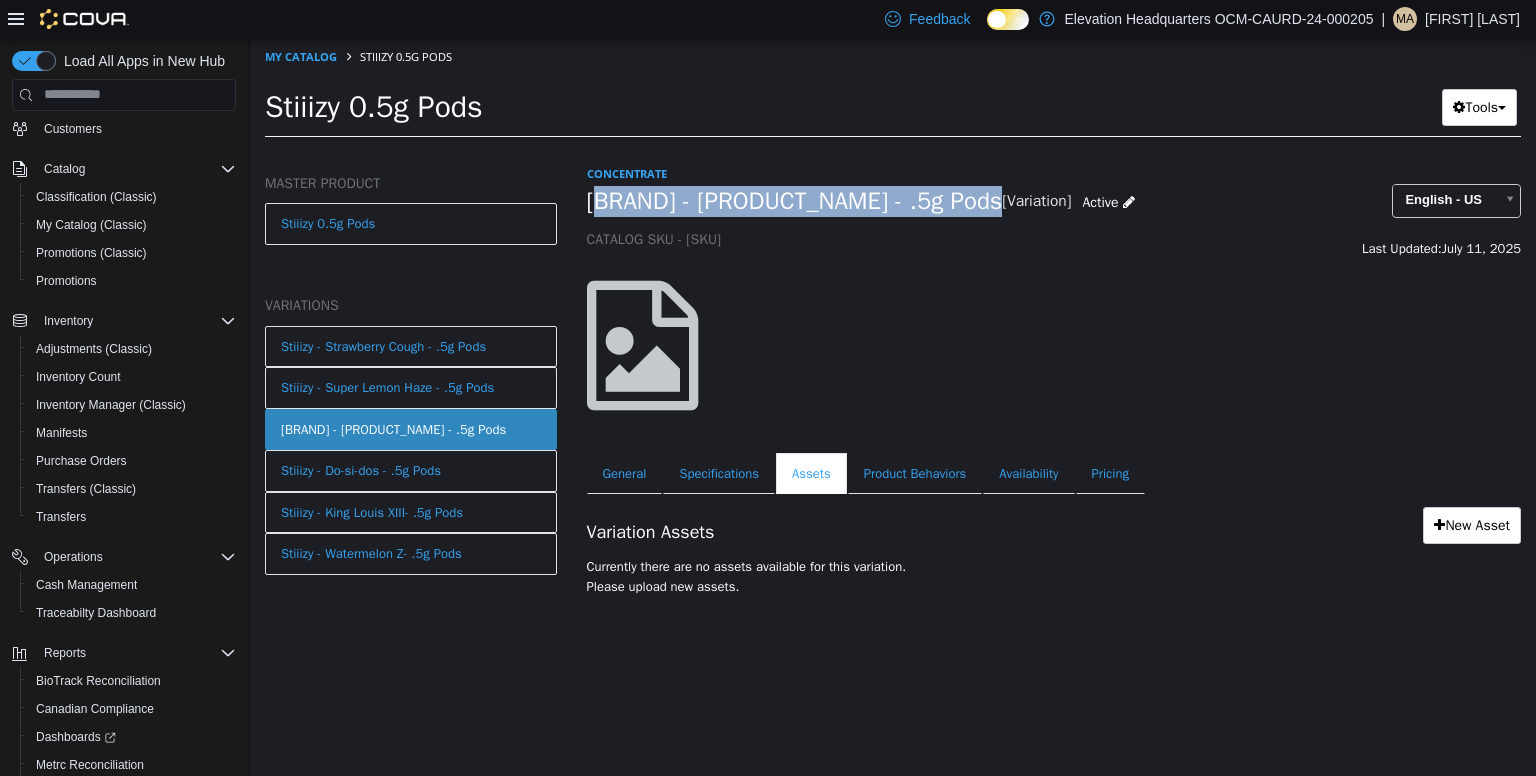 click on "Stiiizy - Blue Burst- .5g Pods" at bounding box center (795, 200) 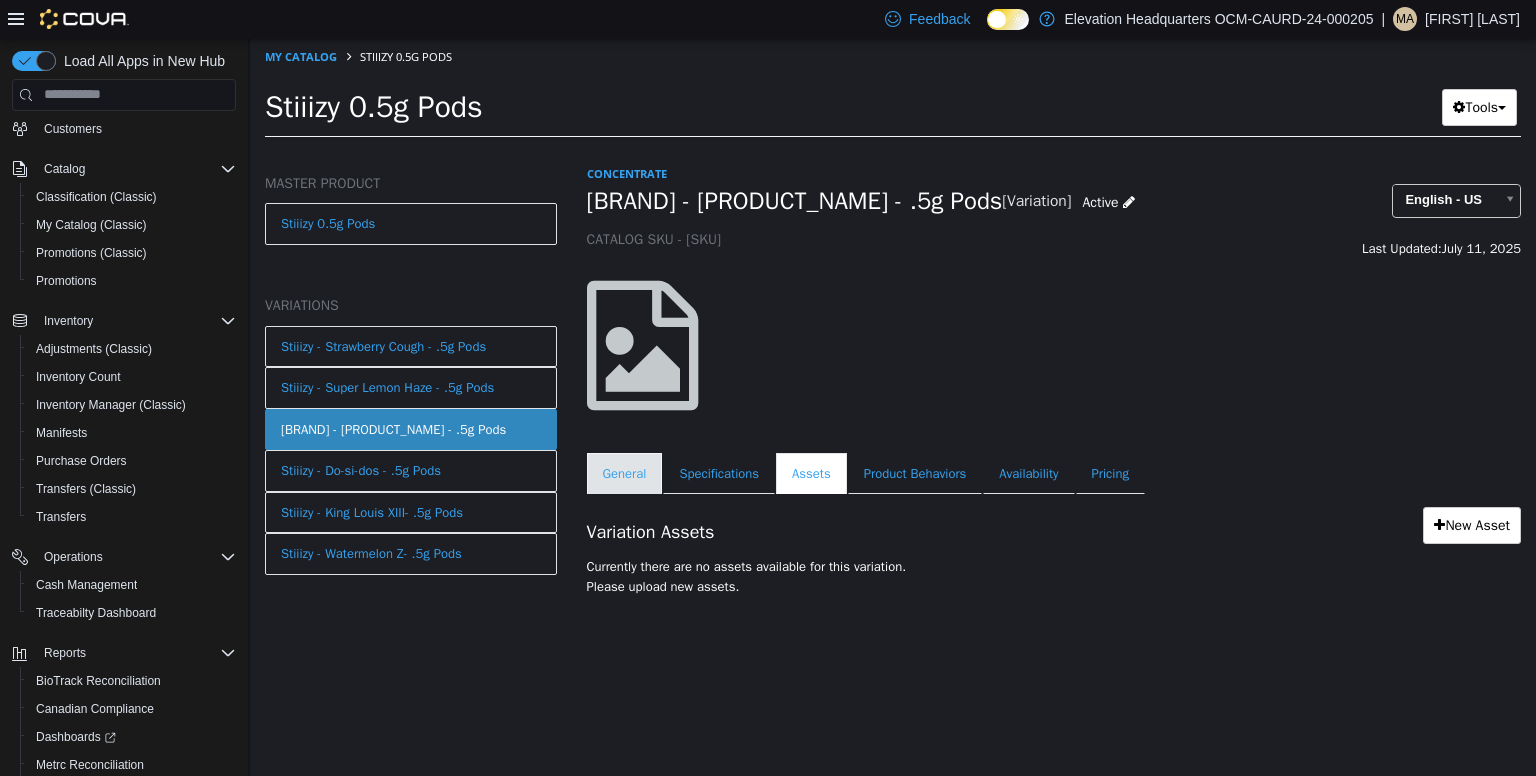 click on "General" at bounding box center [625, 473] 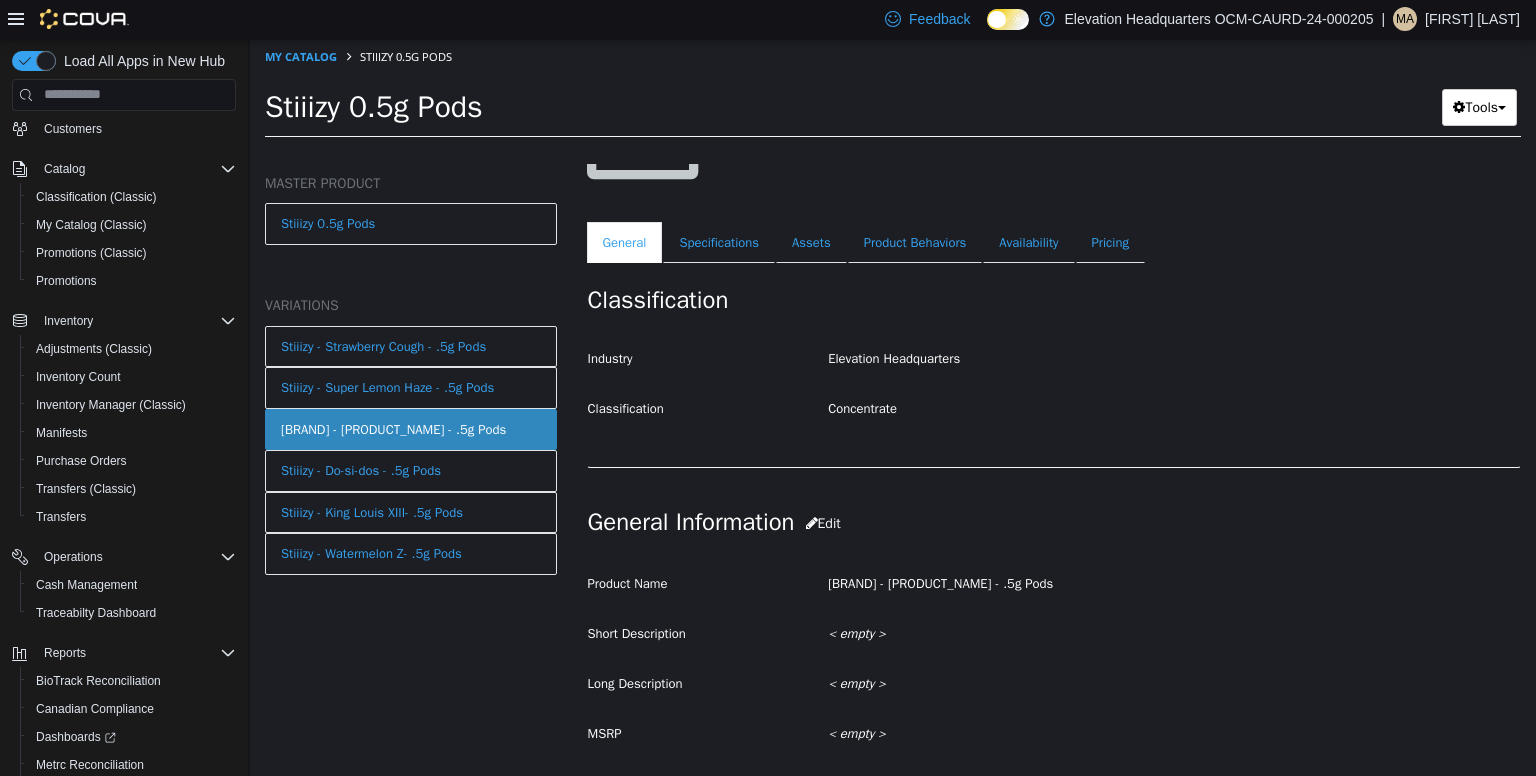 scroll, scrollTop: 229, scrollLeft: 0, axis: vertical 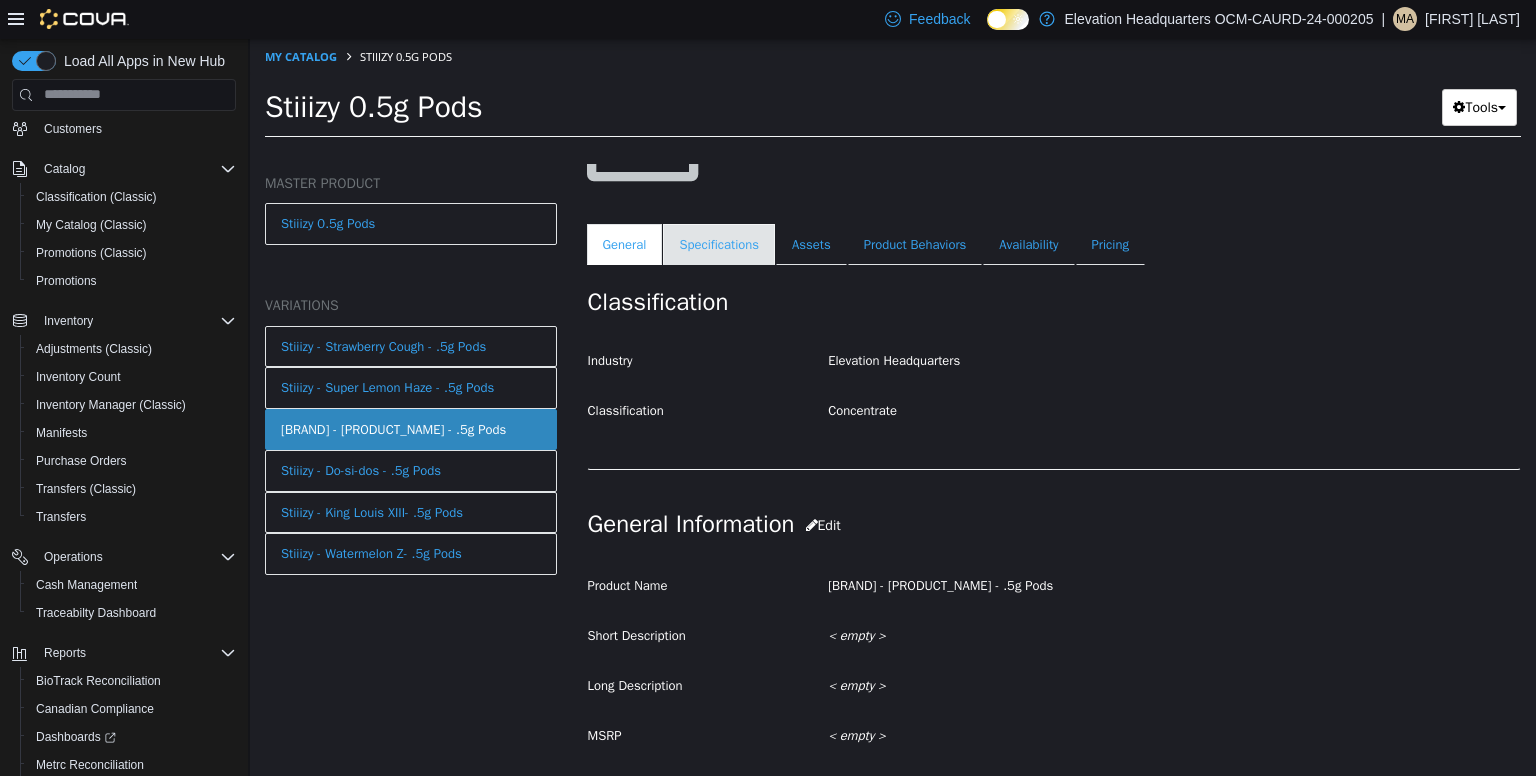 click on "Specifications" at bounding box center (719, 244) 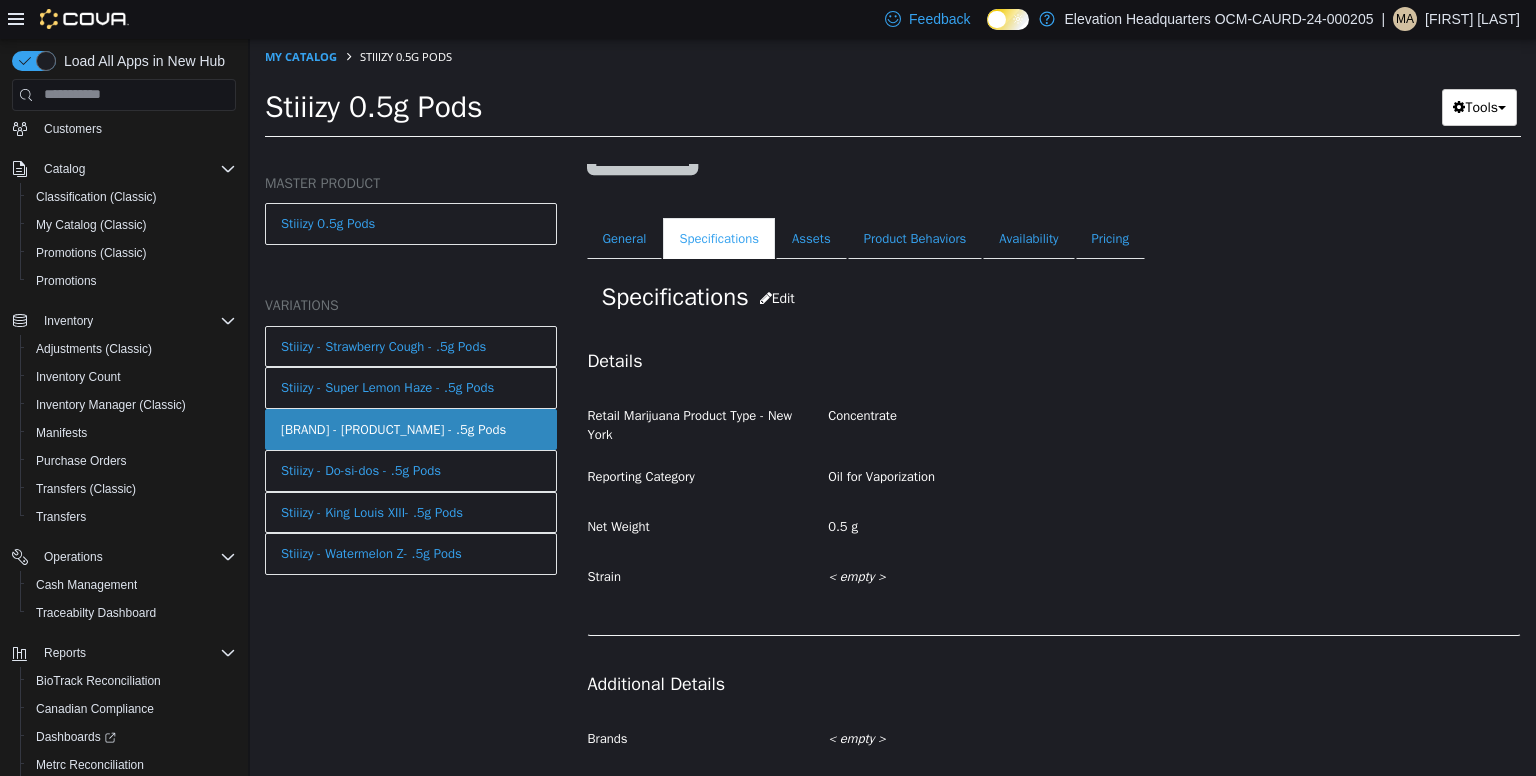 scroll, scrollTop: 228, scrollLeft: 0, axis: vertical 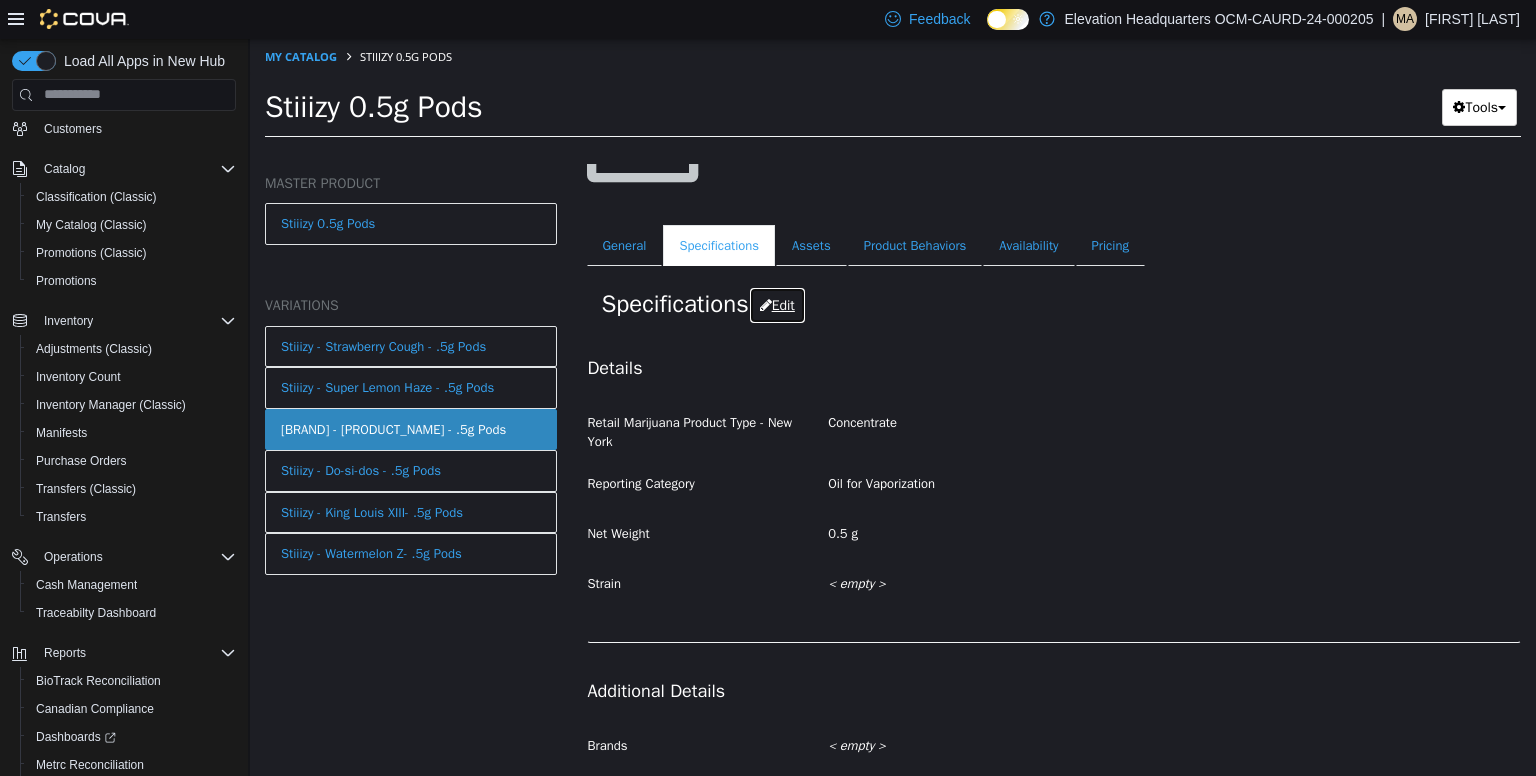 click on "Edit" at bounding box center [777, 304] 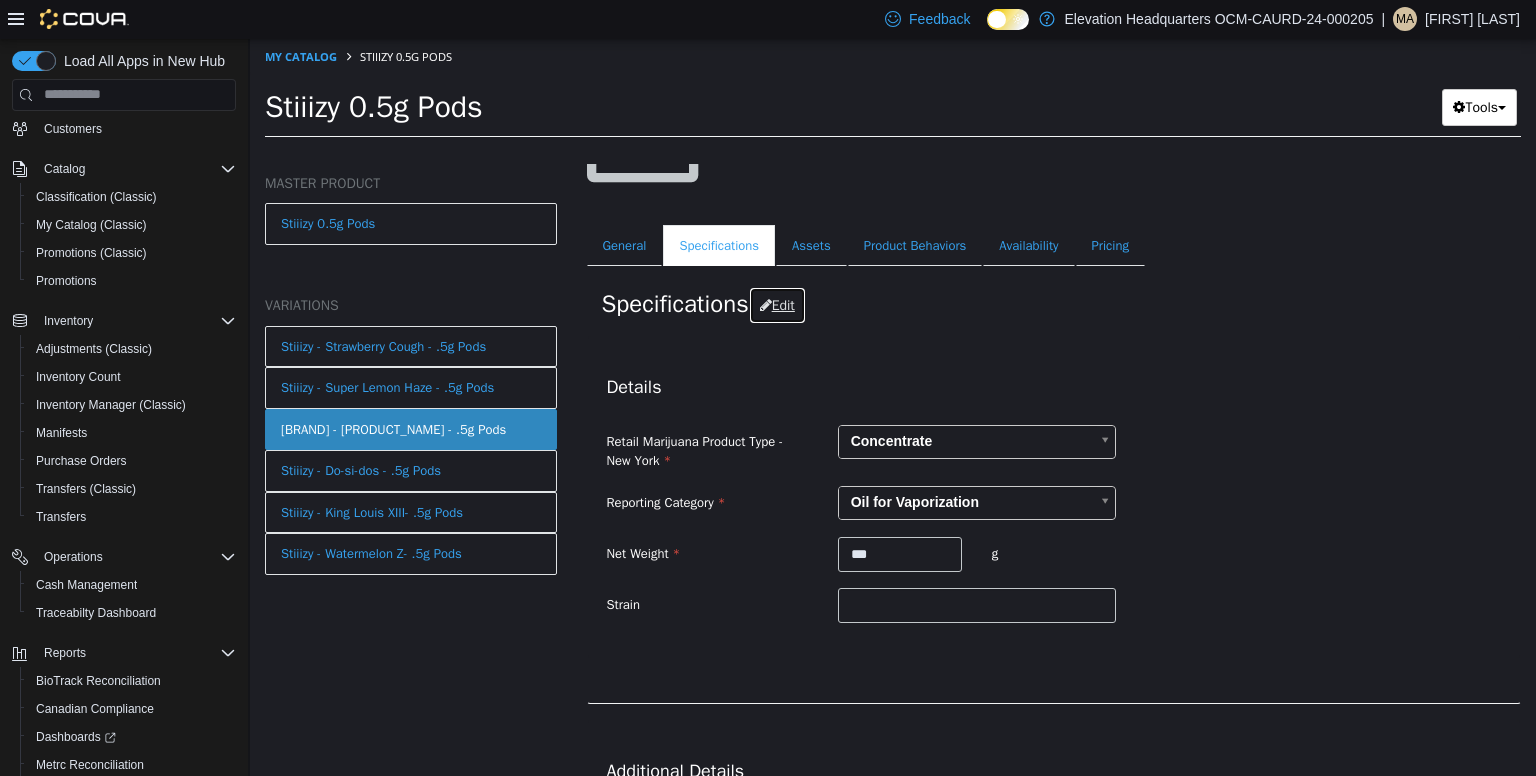 scroll, scrollTop: 296, scrollLeft: 0, axis: vertical 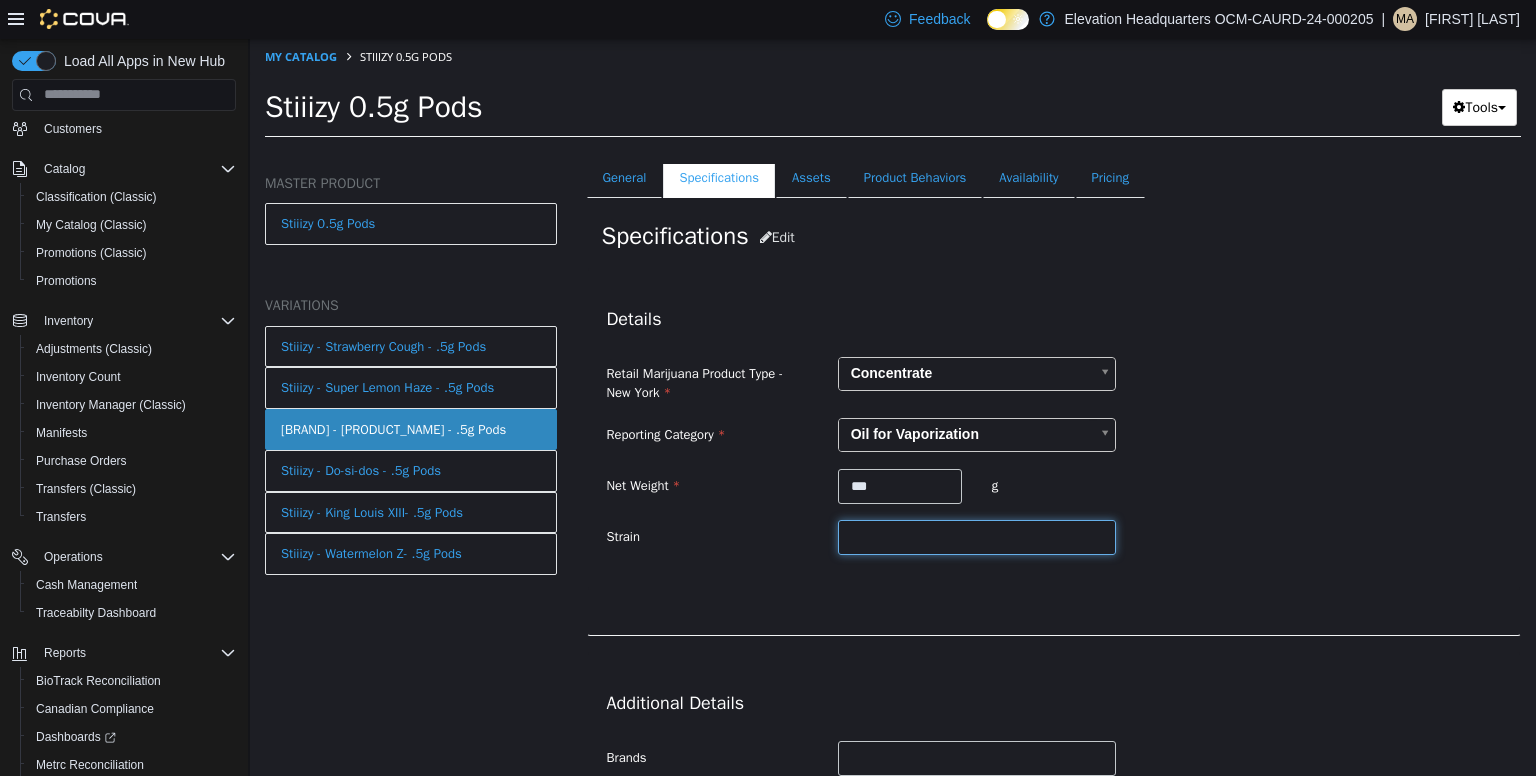click at bounding box center (977, 536) 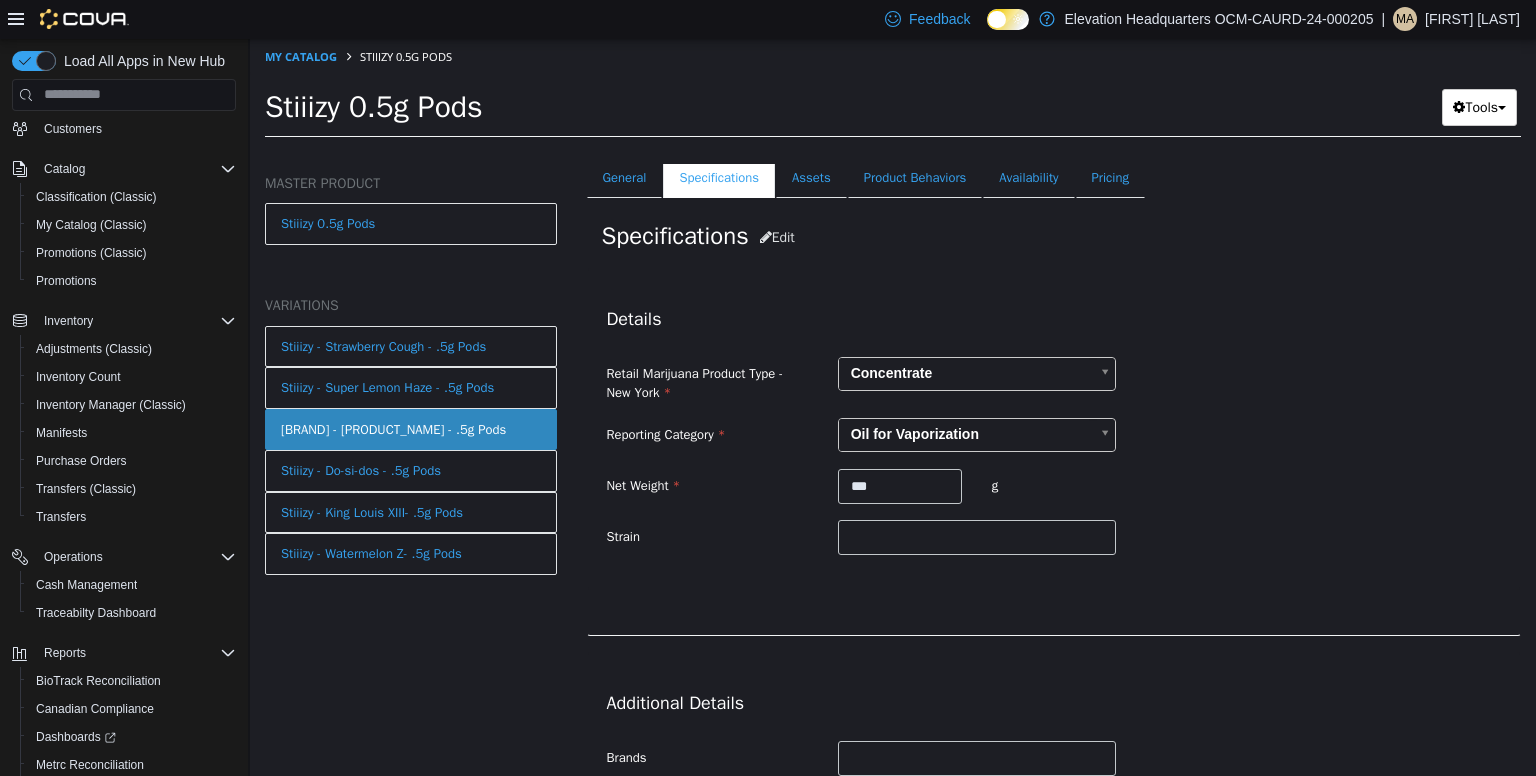 click on "**********" at bounding box center [1054, 428] 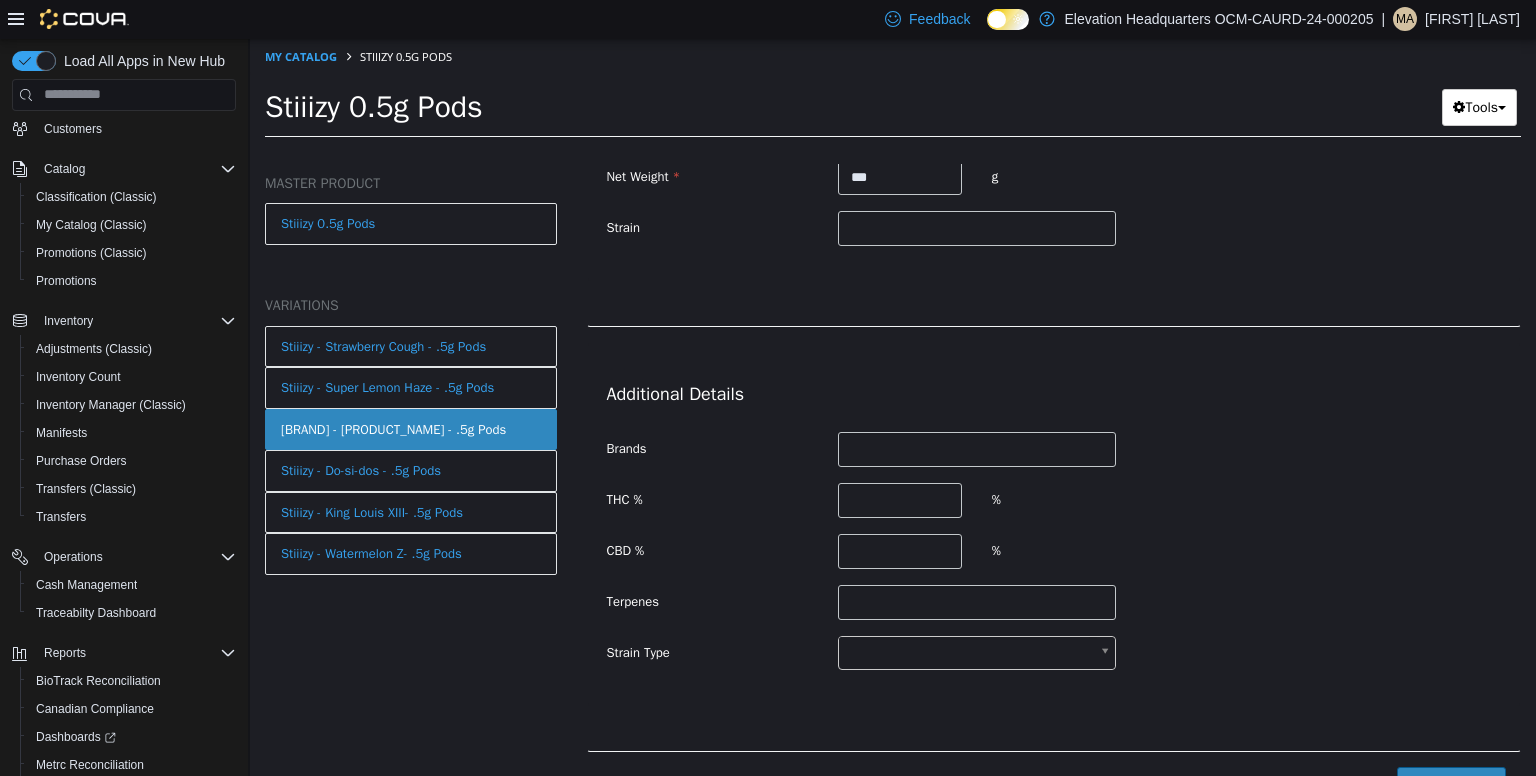 scroll, scrollTop: 628, scrollLeft: 0, axis: vertical 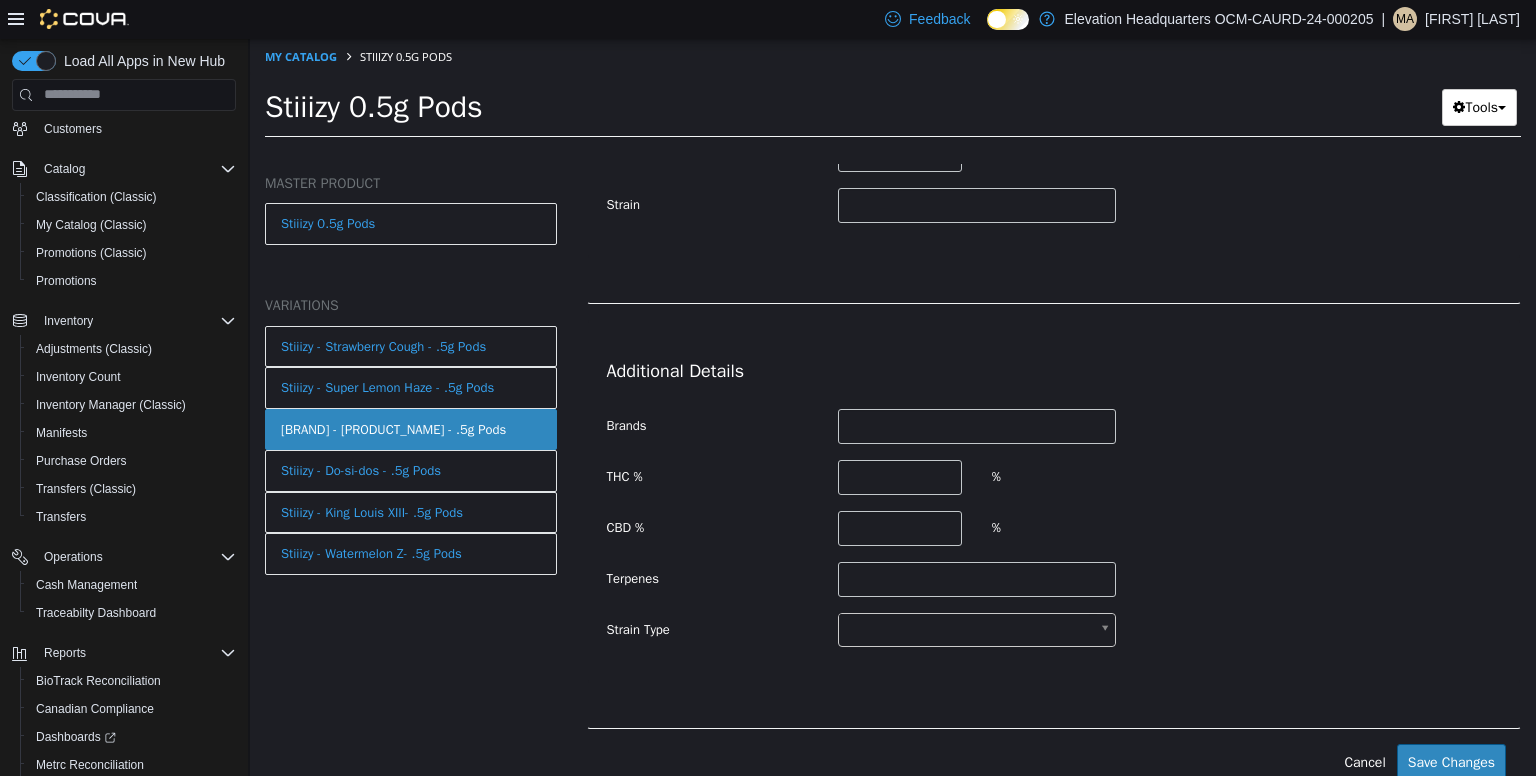 click on "**********" at bounding box center [893, 93] 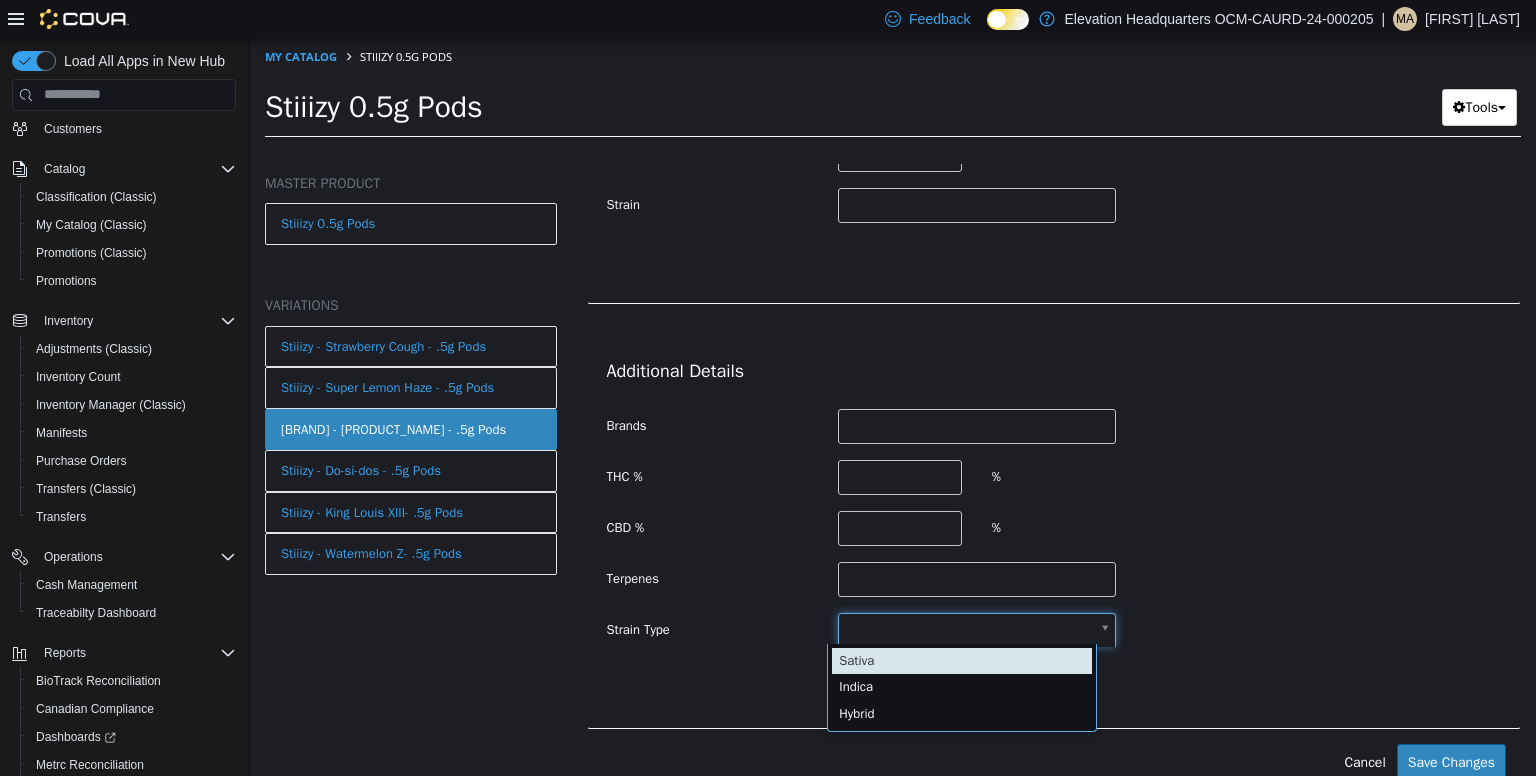 click on "**********" at bounding box center [893, 93] 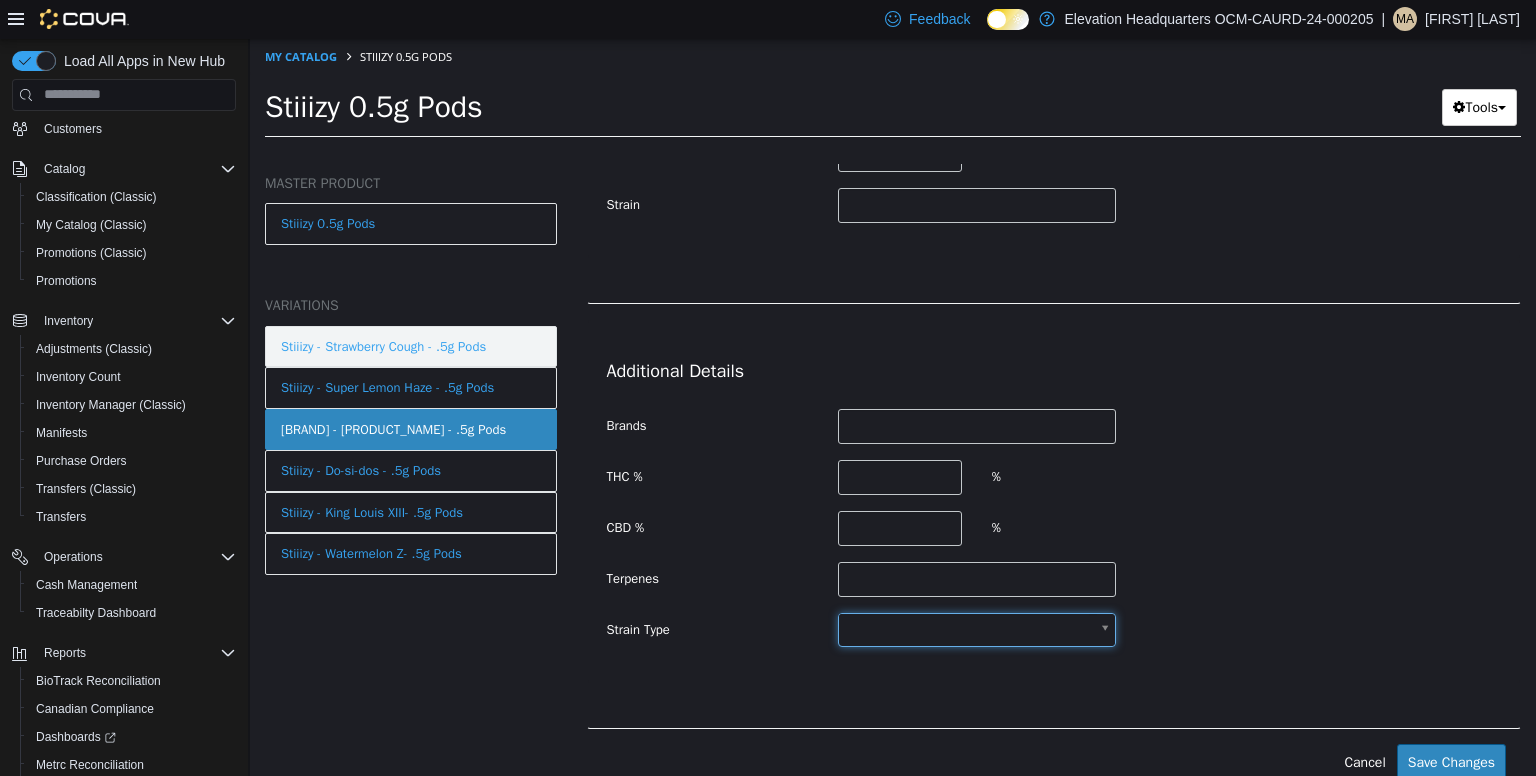 click on "Stiiizy - Strawberry Cough - .5g Pods" at bounding box center (411, 346) 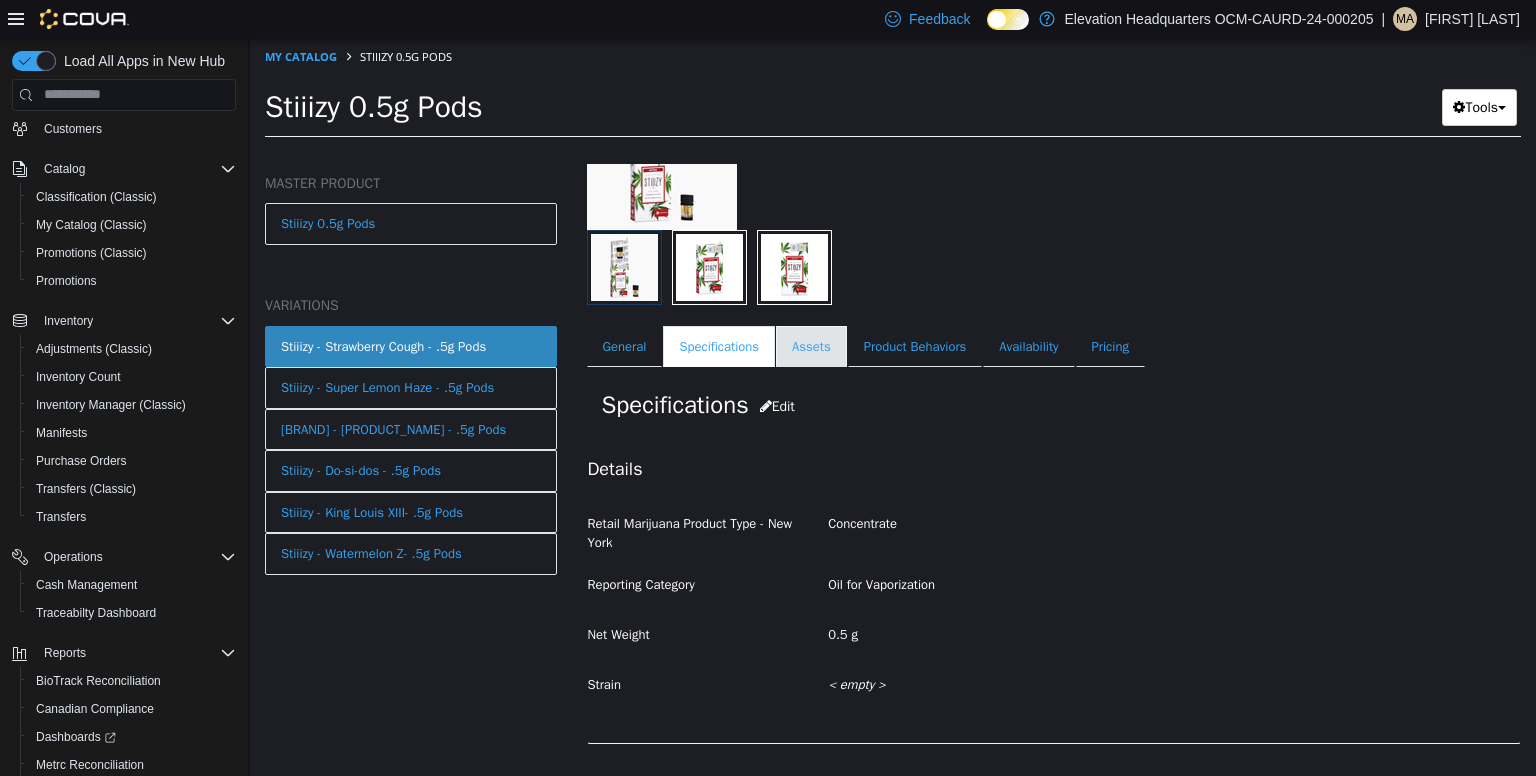 scroll, scrollTop: 200, scrollLeft: 0, axis: vertical 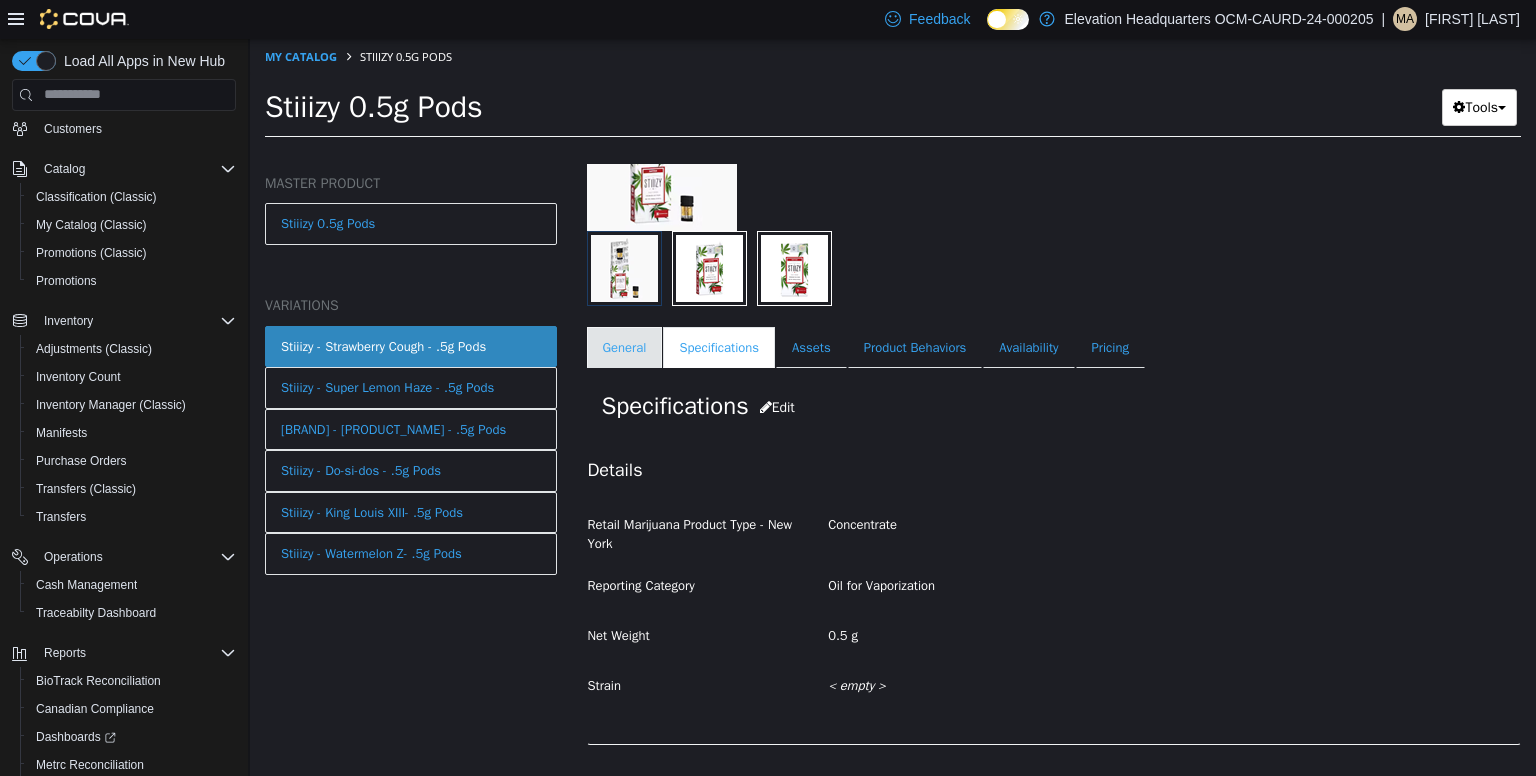 click on "General" at bounding box center (625, 347) 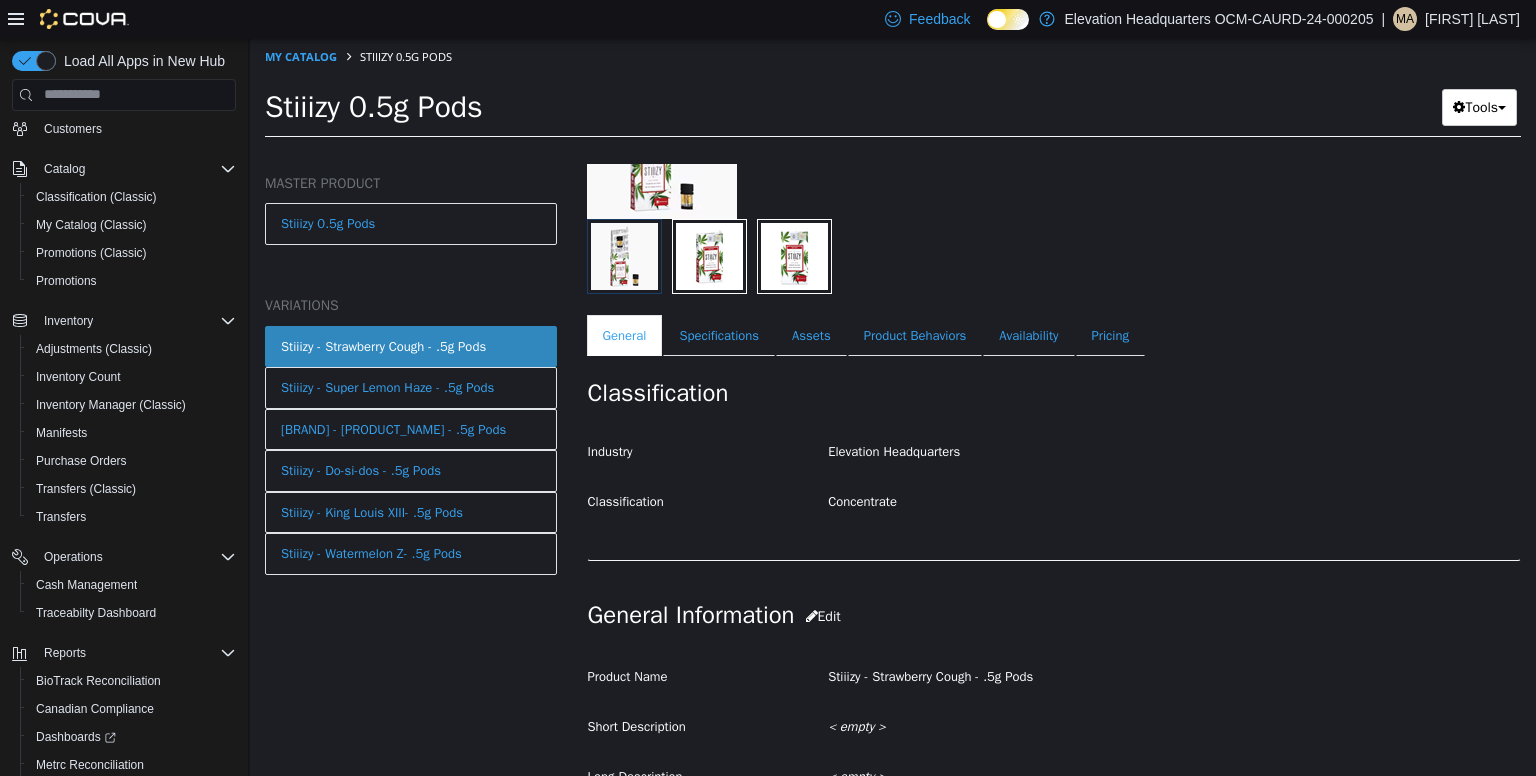scroll, scrollTop: 191, scrollLeft: 0, axis: vertical 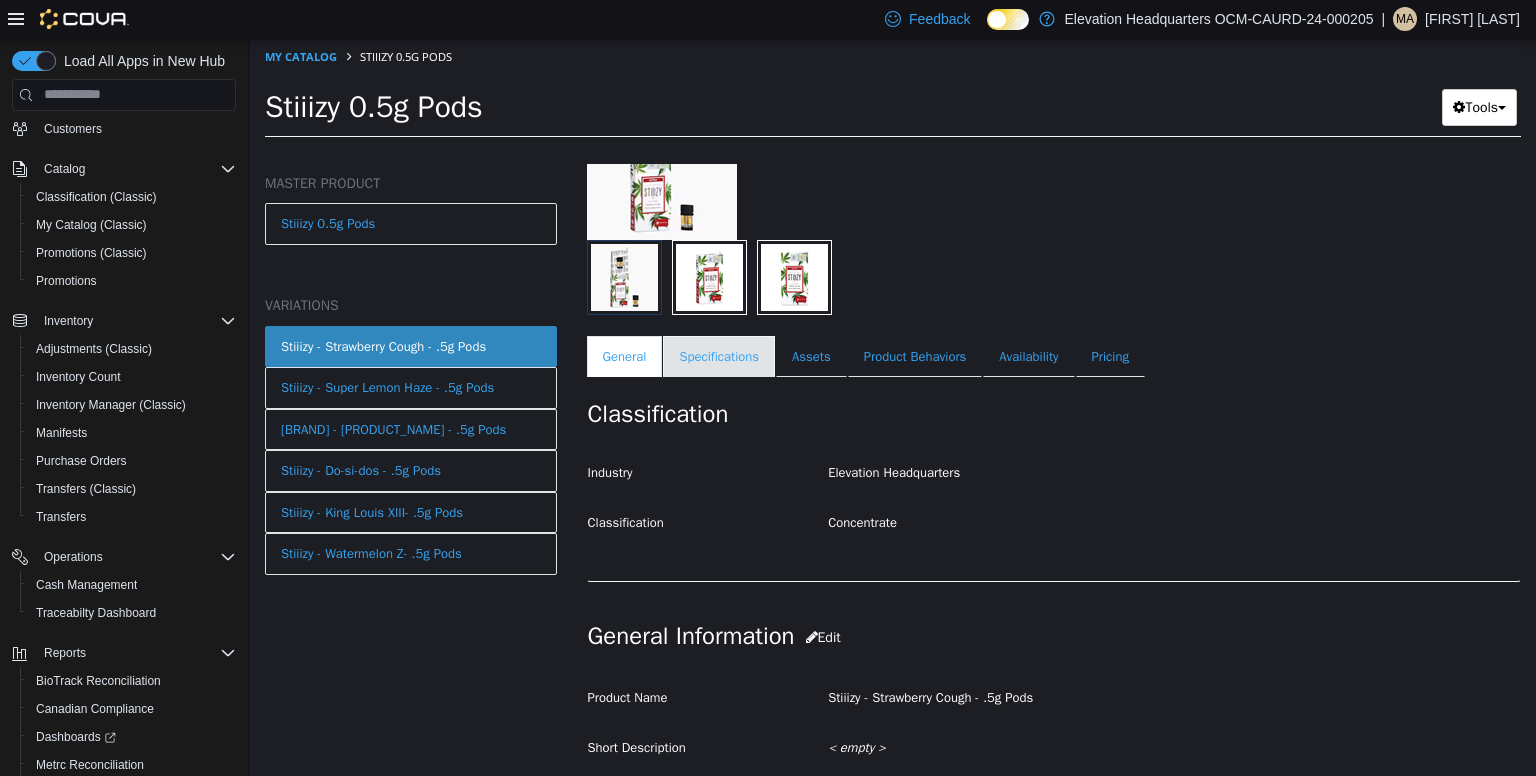 click on "Specifications" at bounding box center [719, 356] 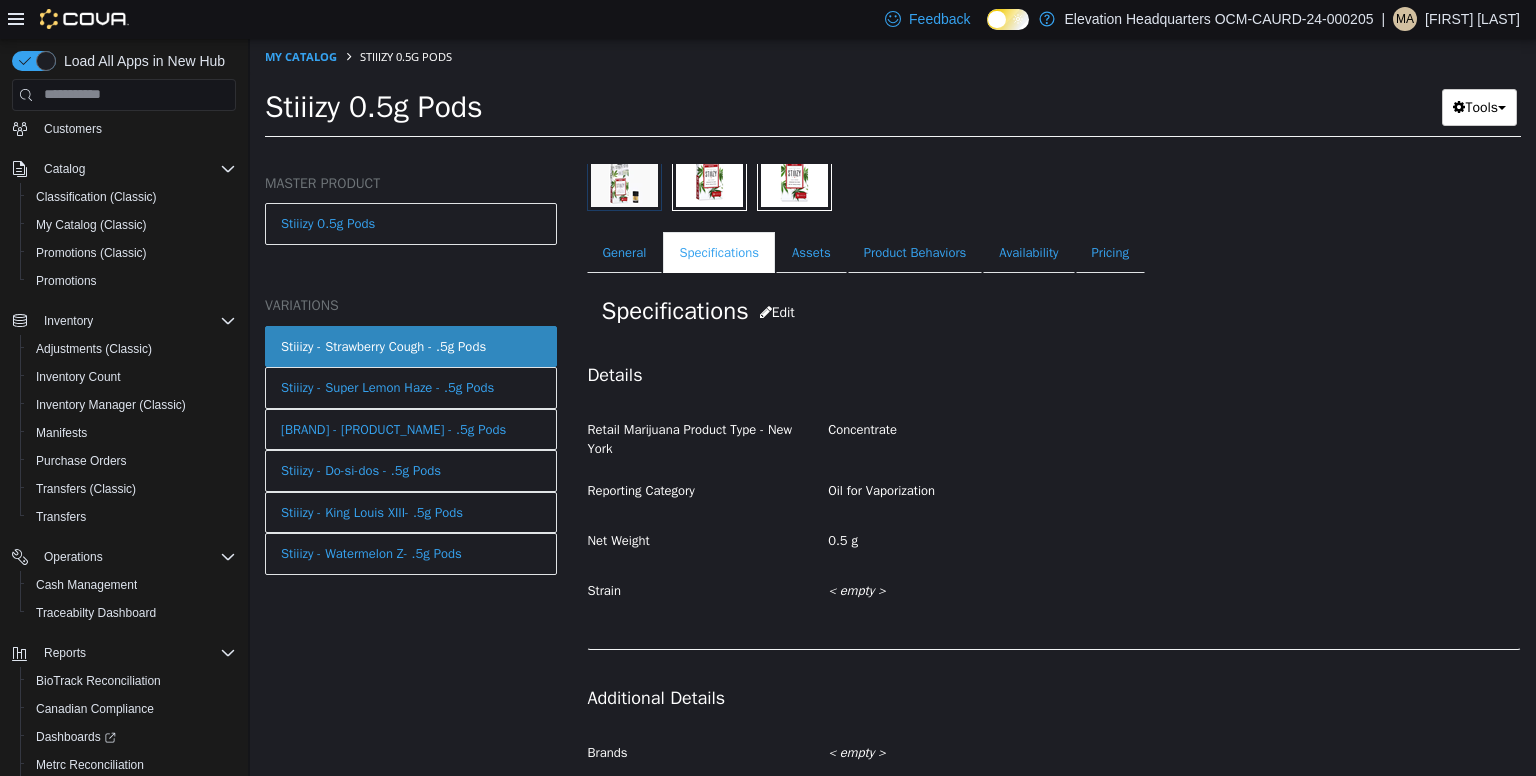 scroll, scrollTop: 294, scrollLeft: 0, axis: vertical 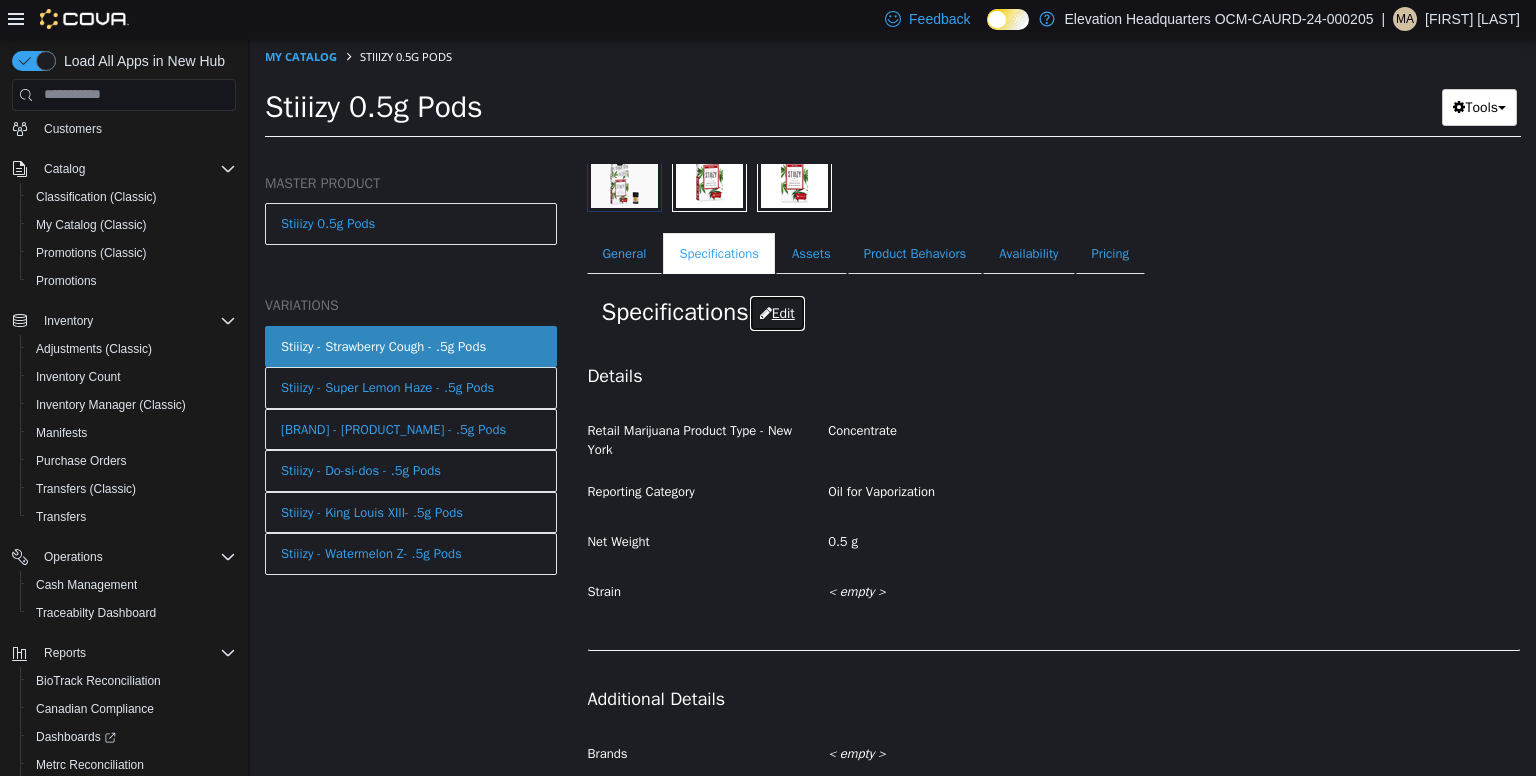 click on "Edit" at bounding box center (777, 312) 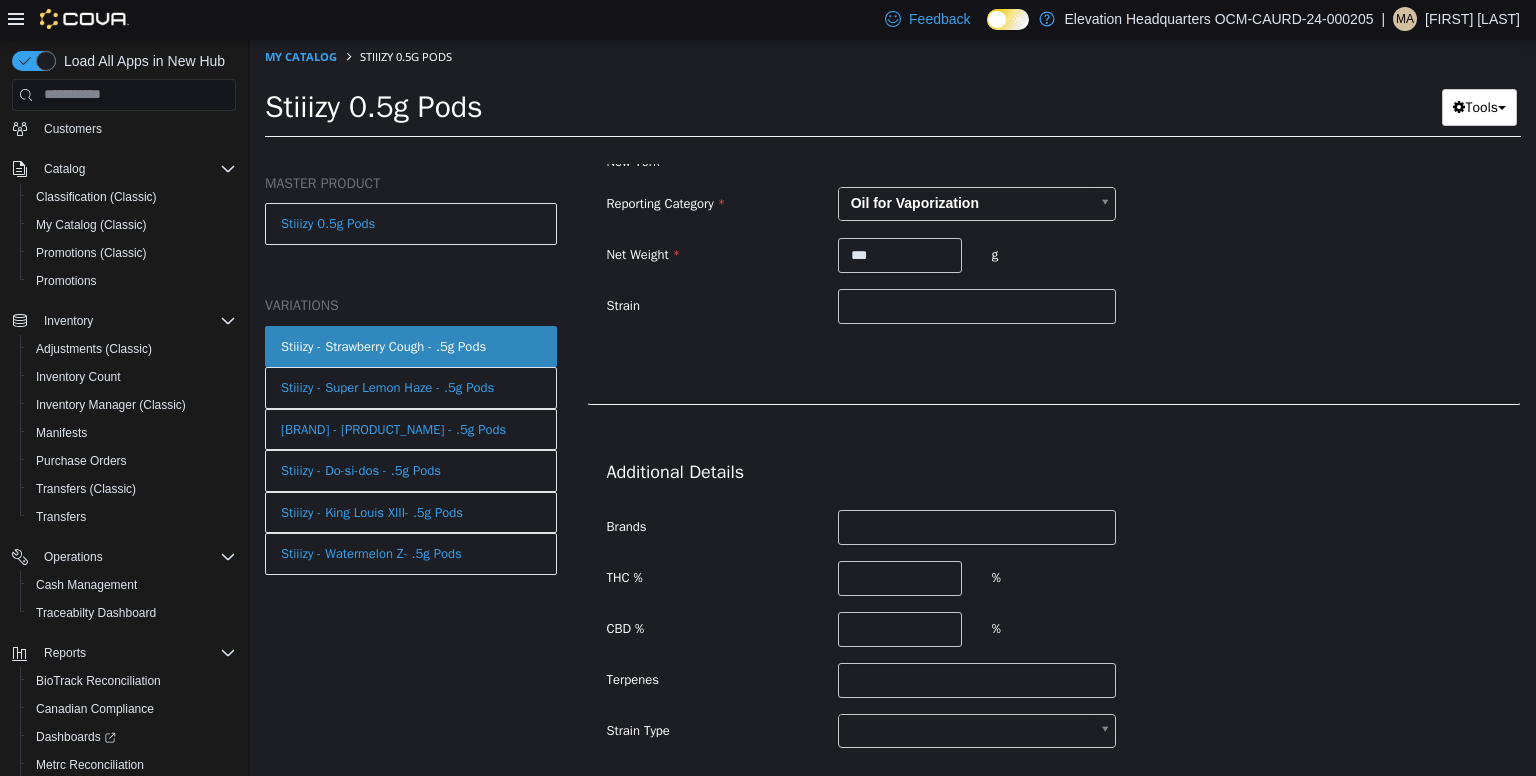 scroll, scrollTop: 703, scrollLeft: 0, axis: vertical 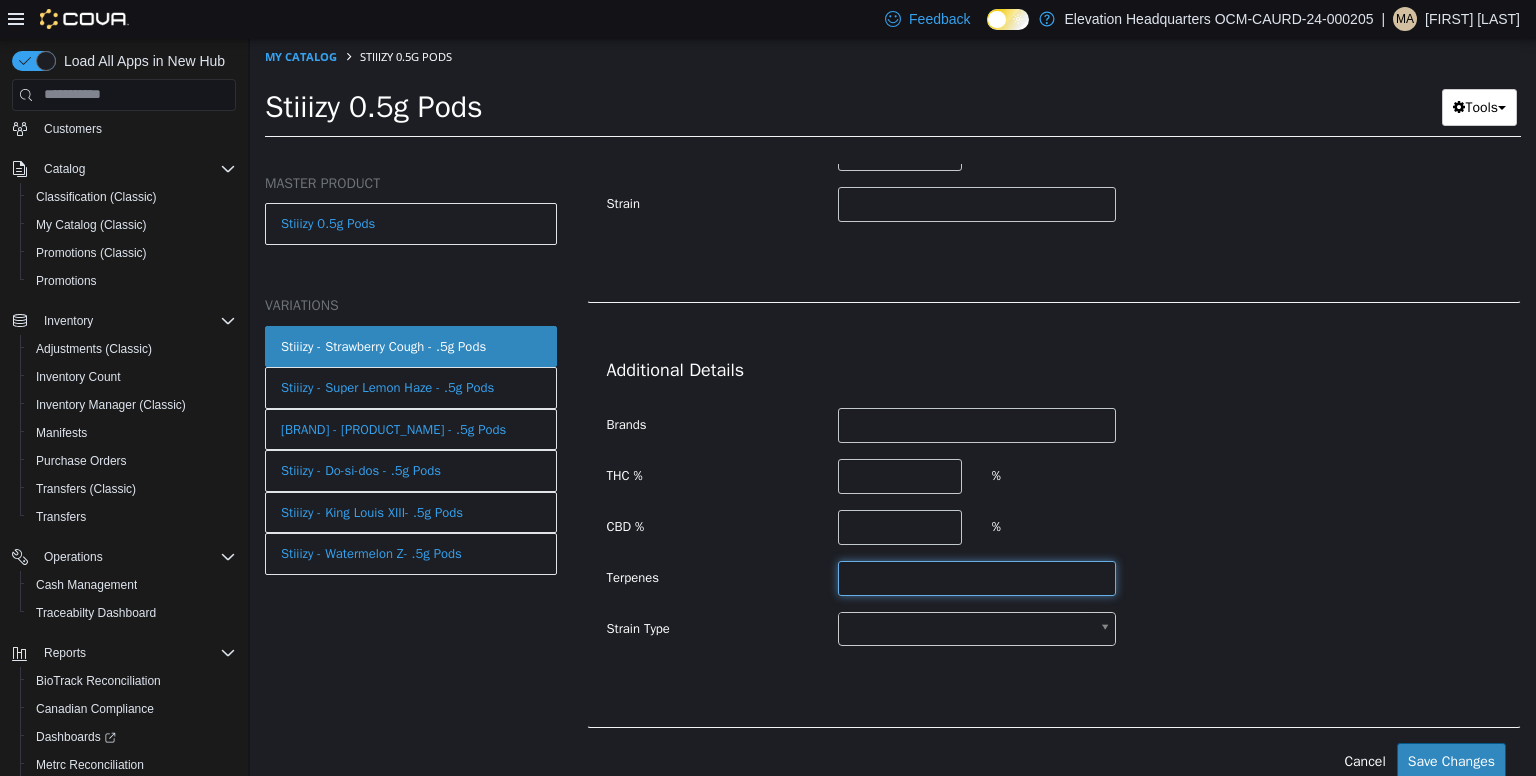 click at bounding box center (977, 577) 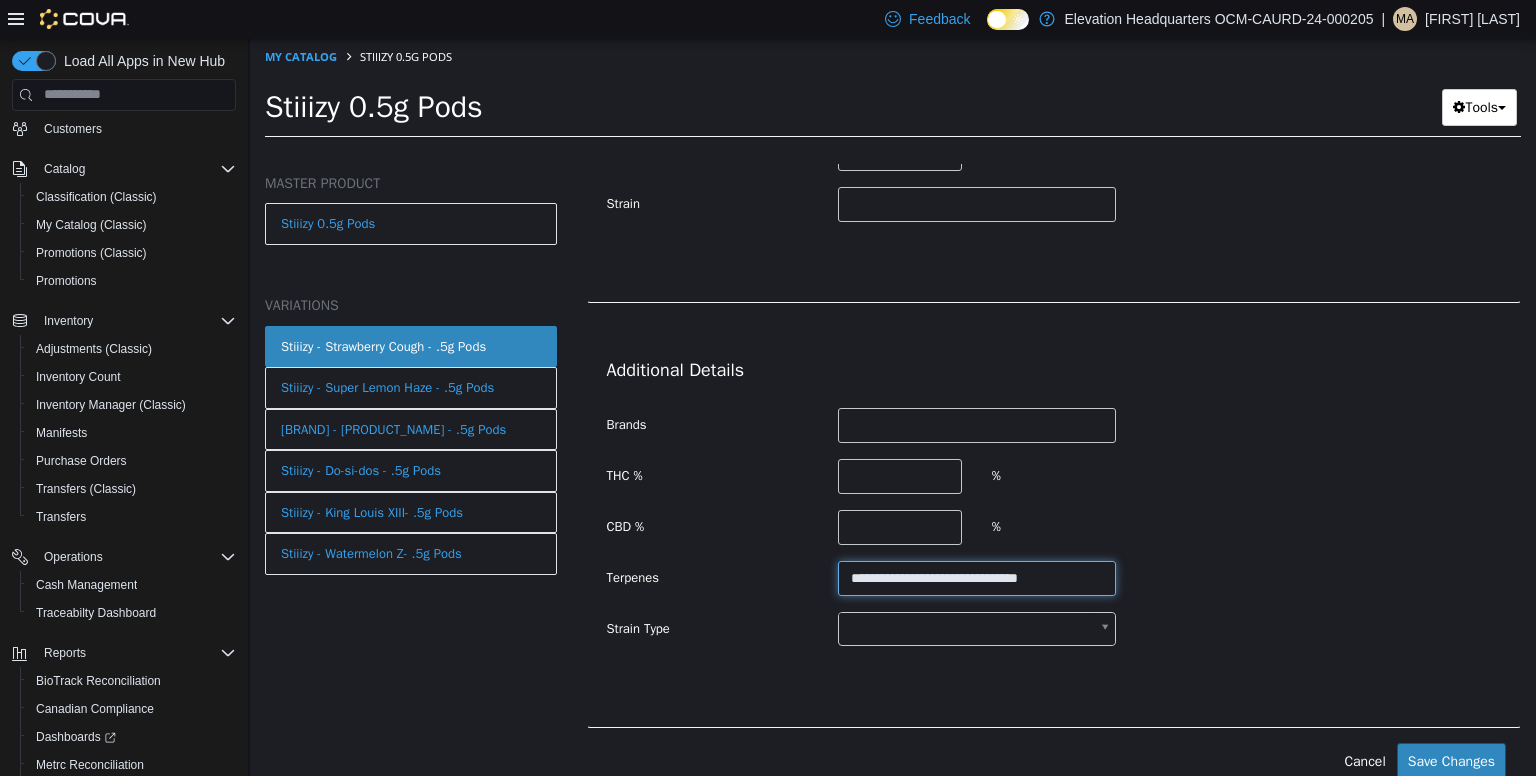 type on "**********" 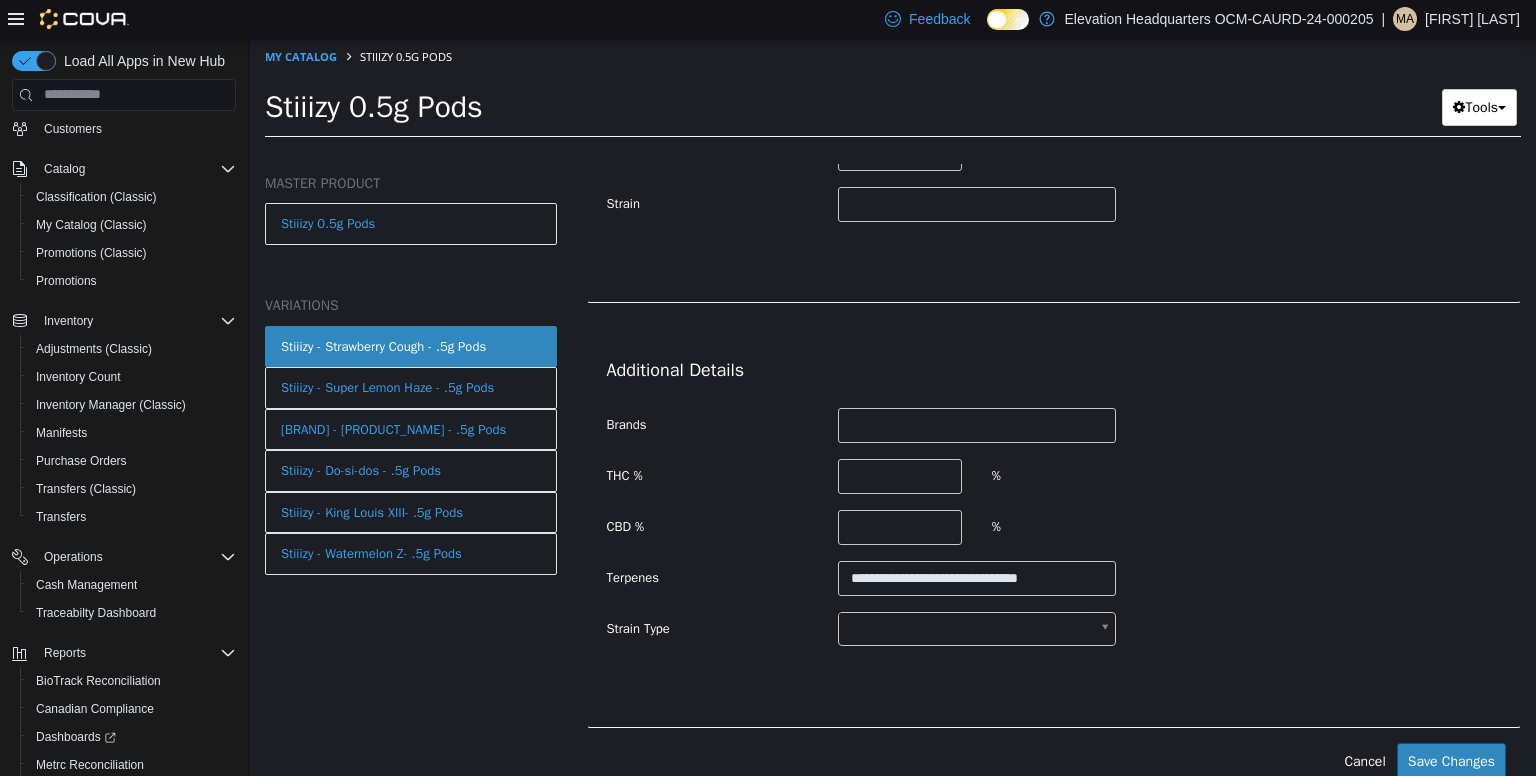 click on "**********" at bounding box center [893, 93] 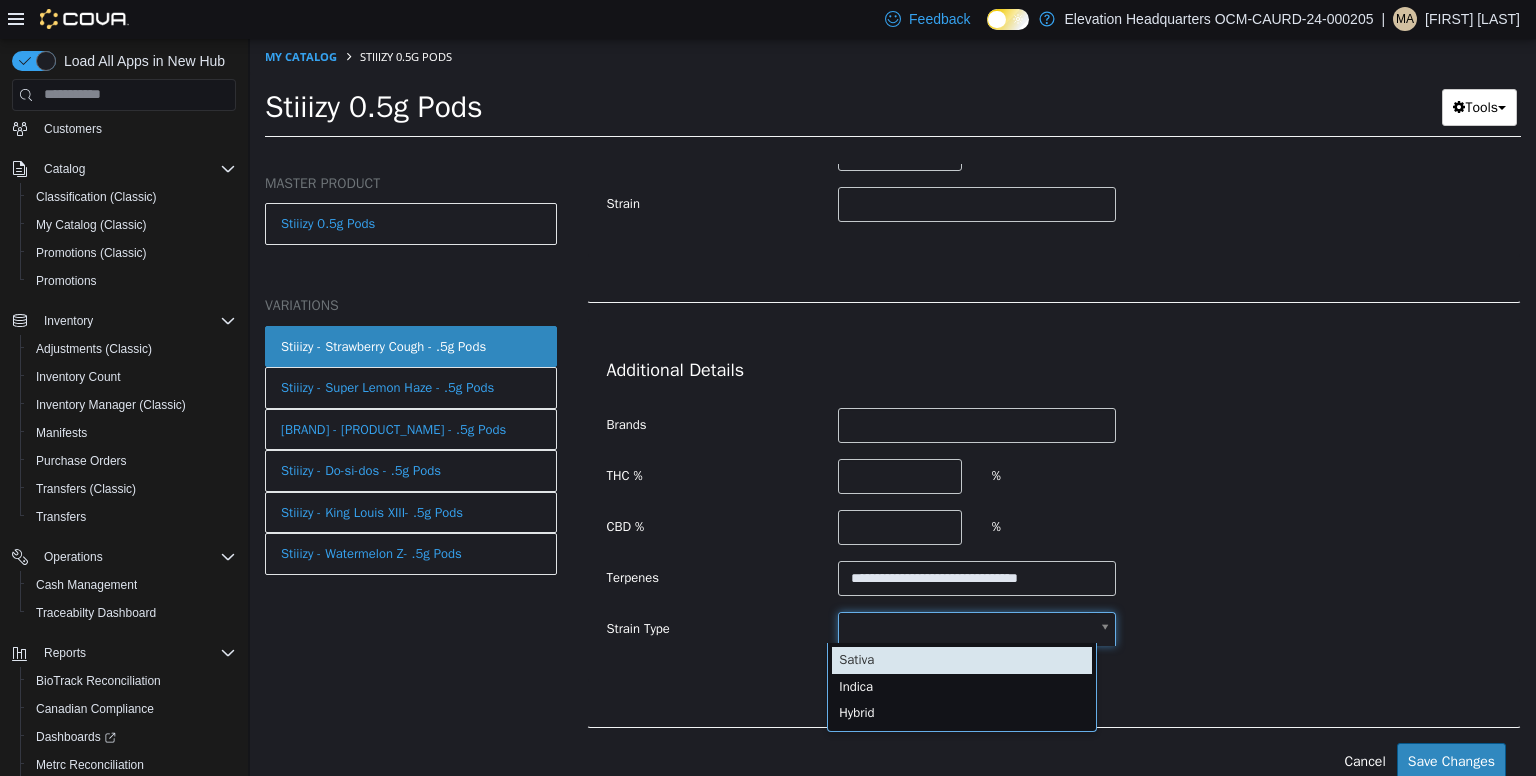 type on "******" 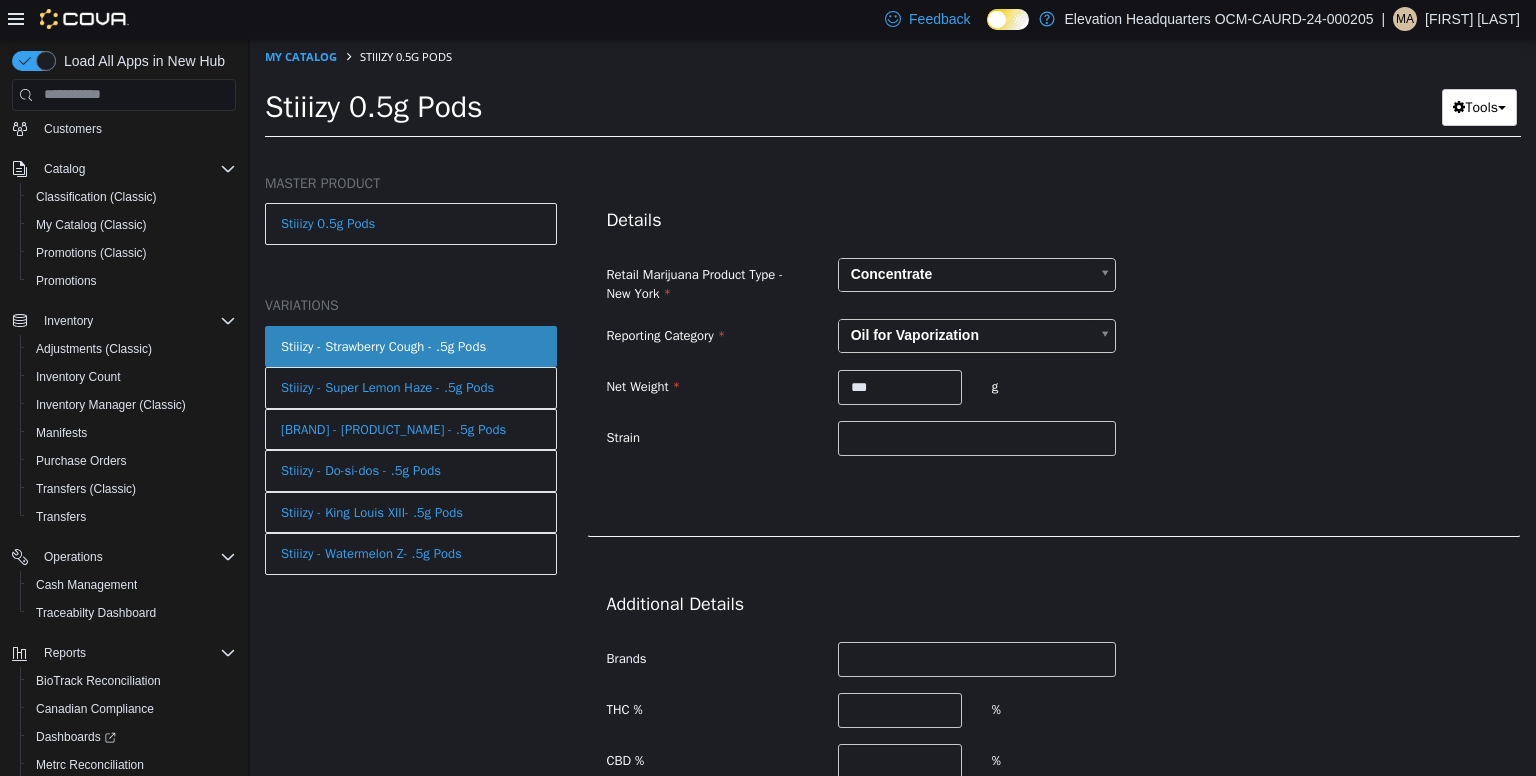 scroll, scrollTop: 460, scrollLeft: 0, axis: vertical 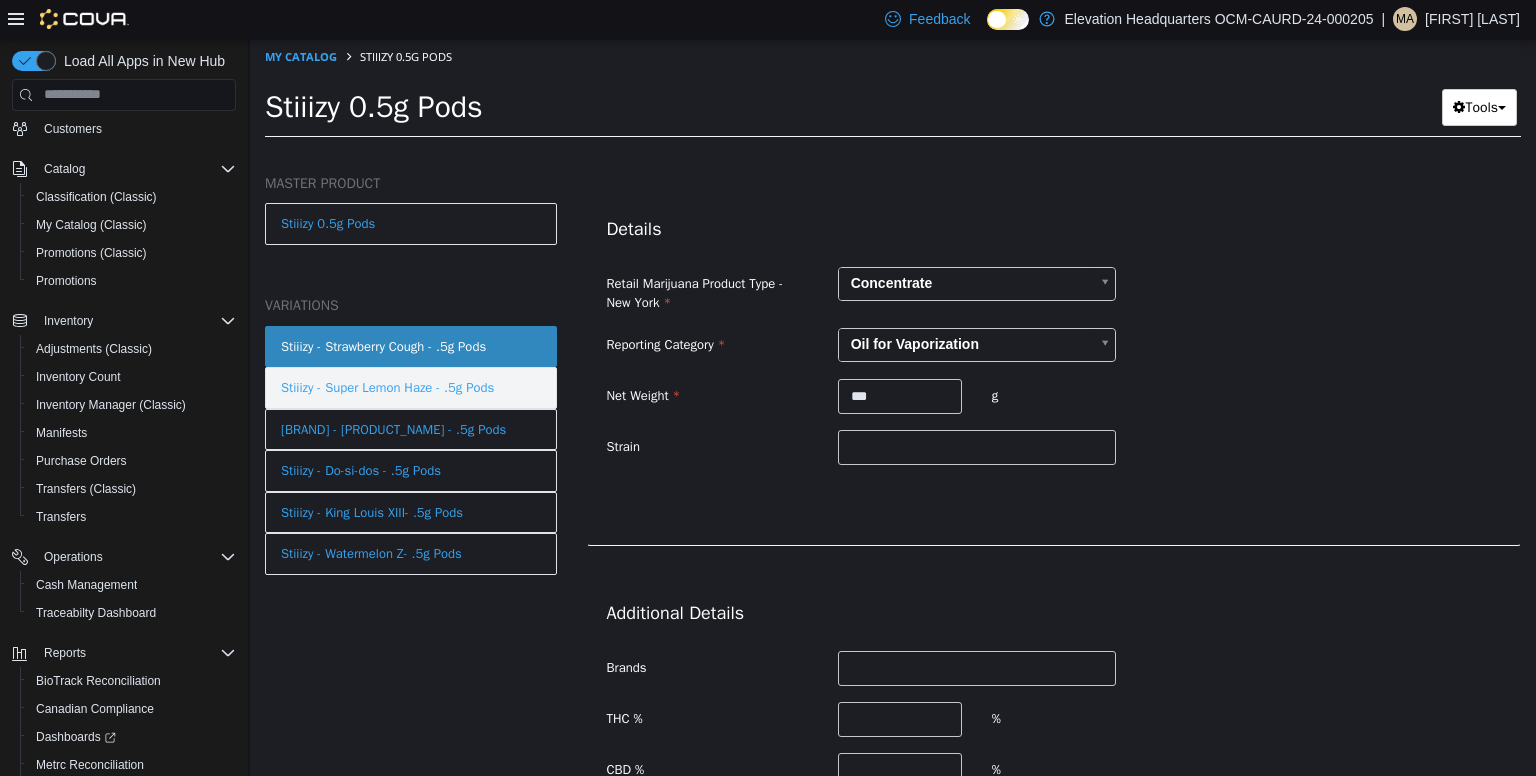 click on "Stiiizy - Super Lemon Haze - .5g Pods" at bounding box center [387, 387] 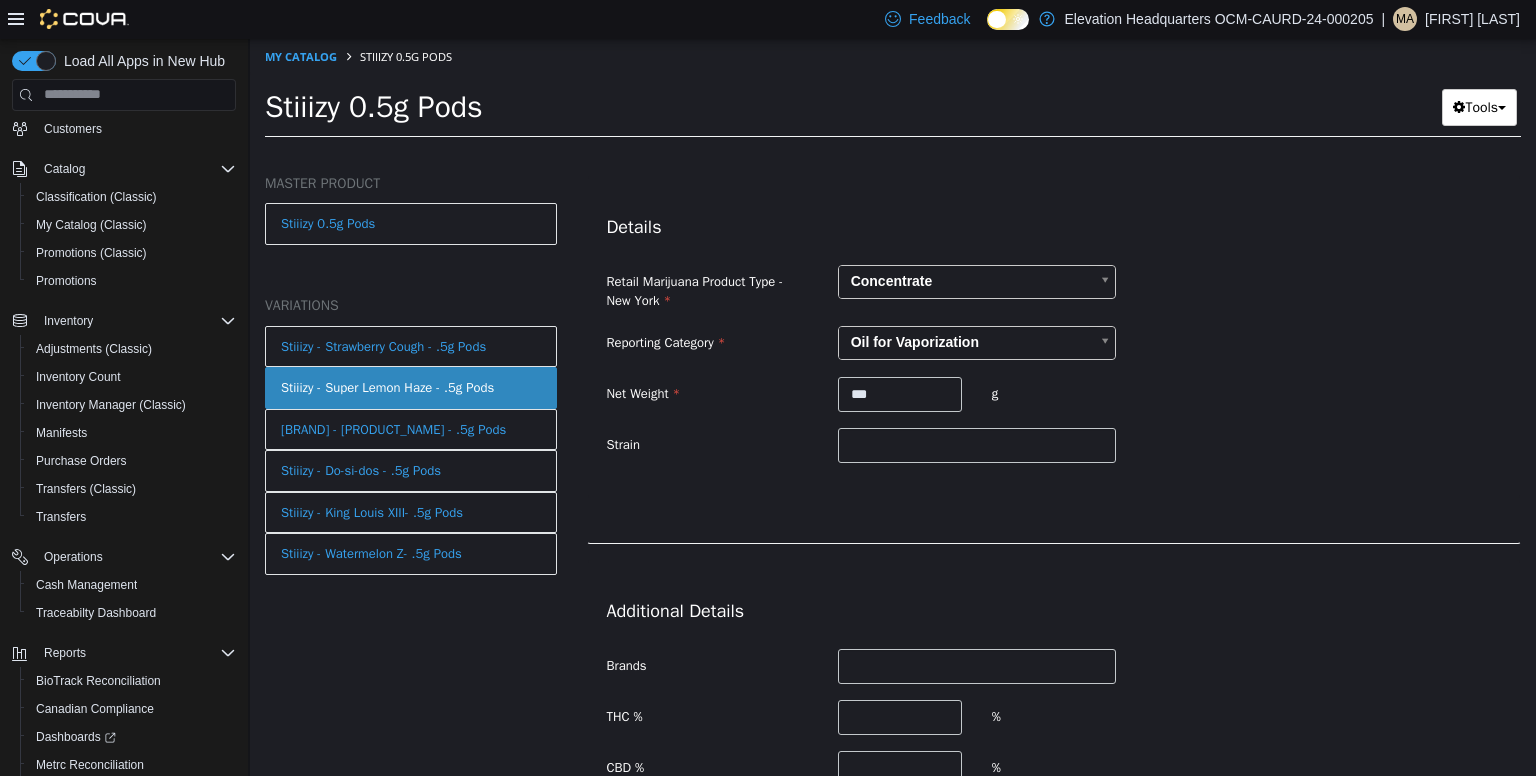 scroll, scrollTop: 459, scrollLeft: 0, axis: vertical 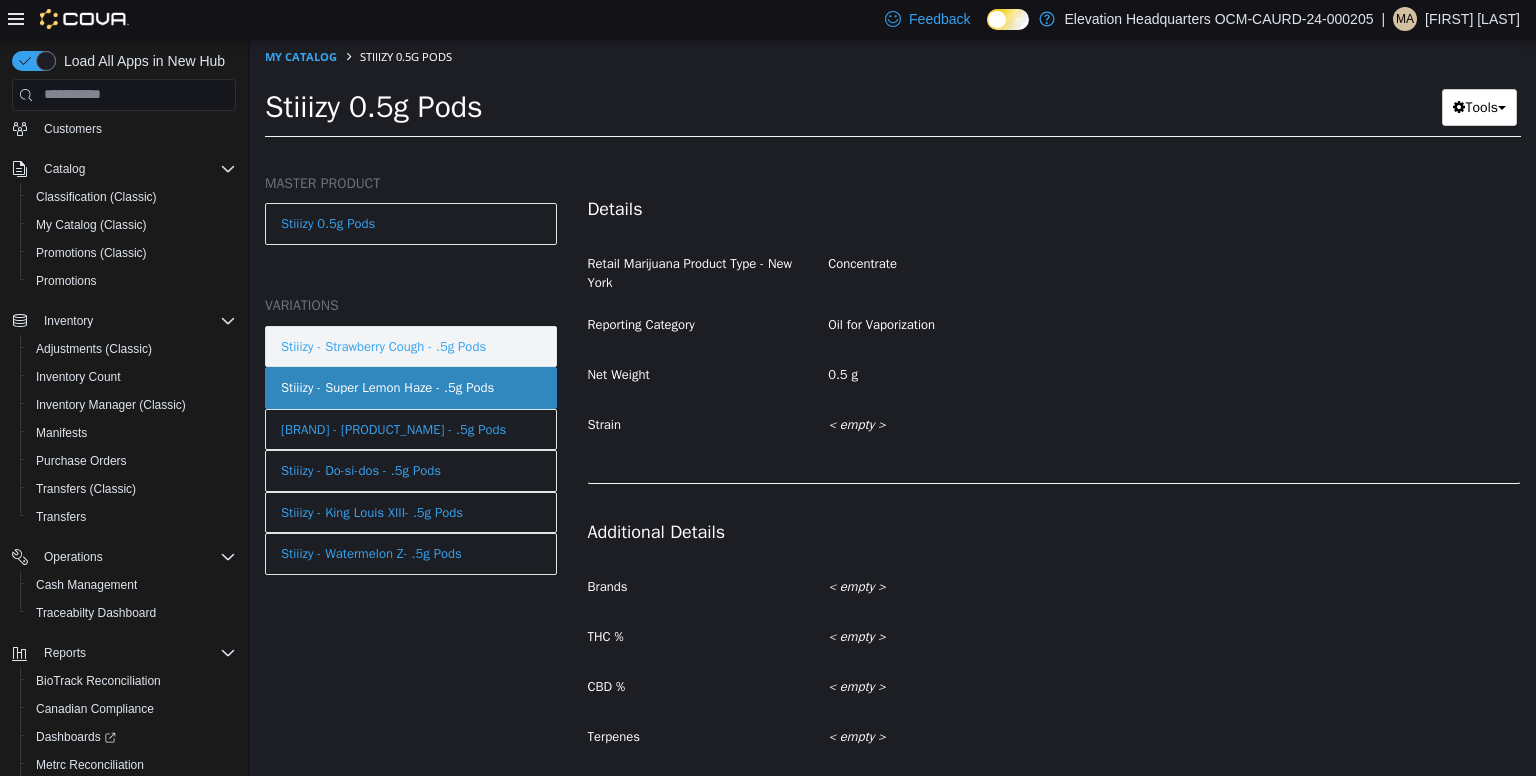 click on "Stiiizy - Strawberry Cough - .5g Pods" at bounding box center (383, 346) 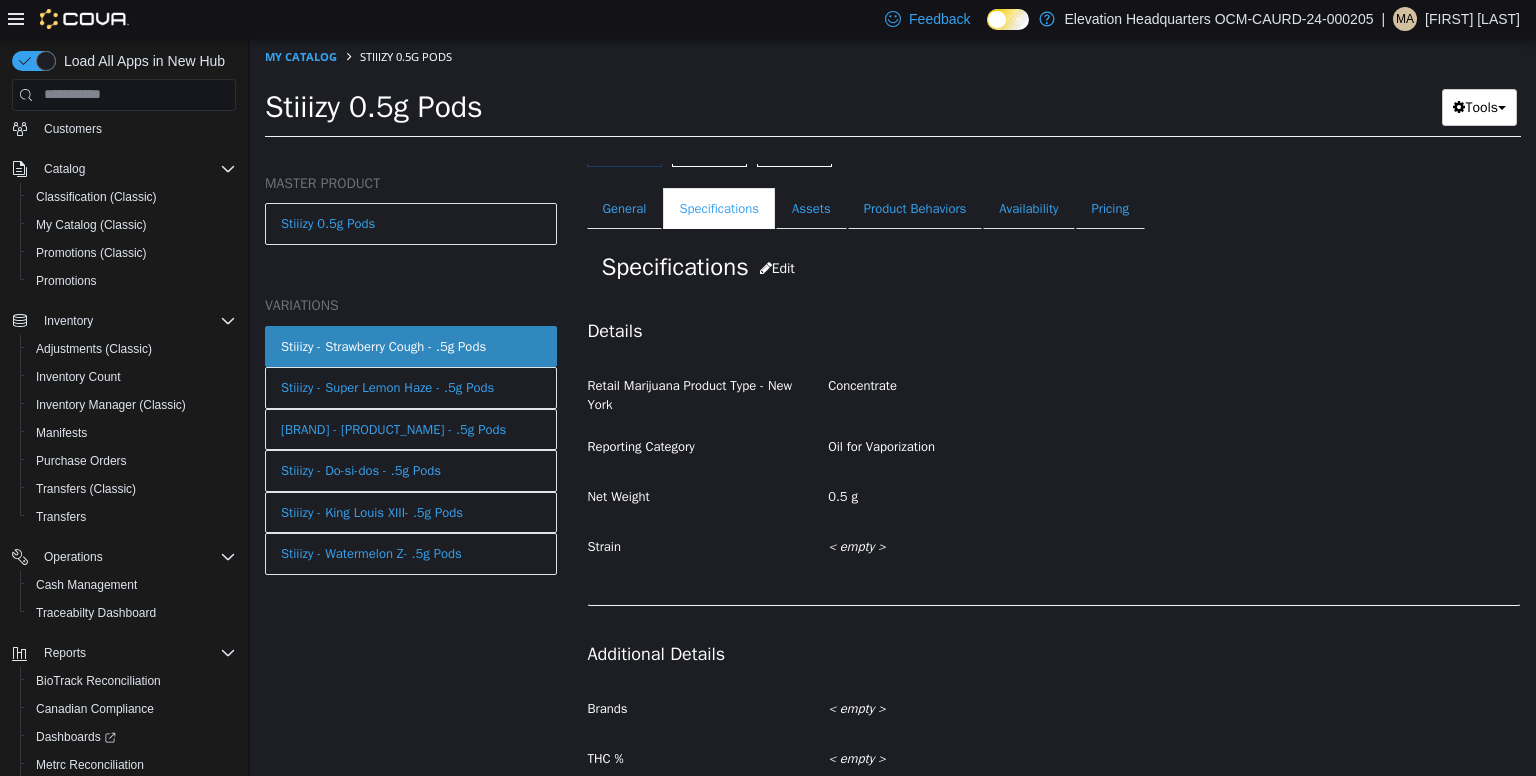 scroll, scrollTop: 324, scrollLeft: 0, axis: vertical 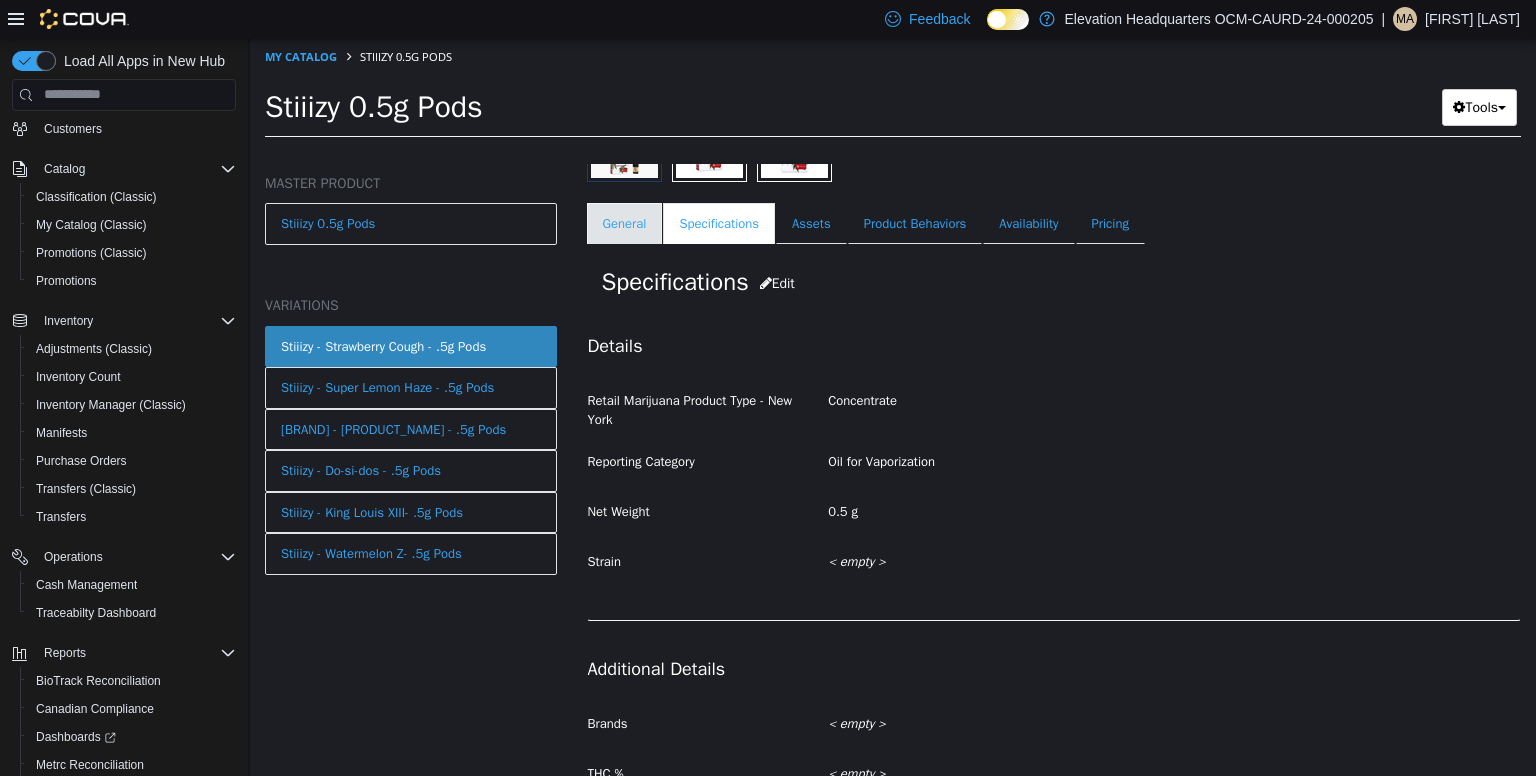 click on "General" at bounding box center [625, 223] 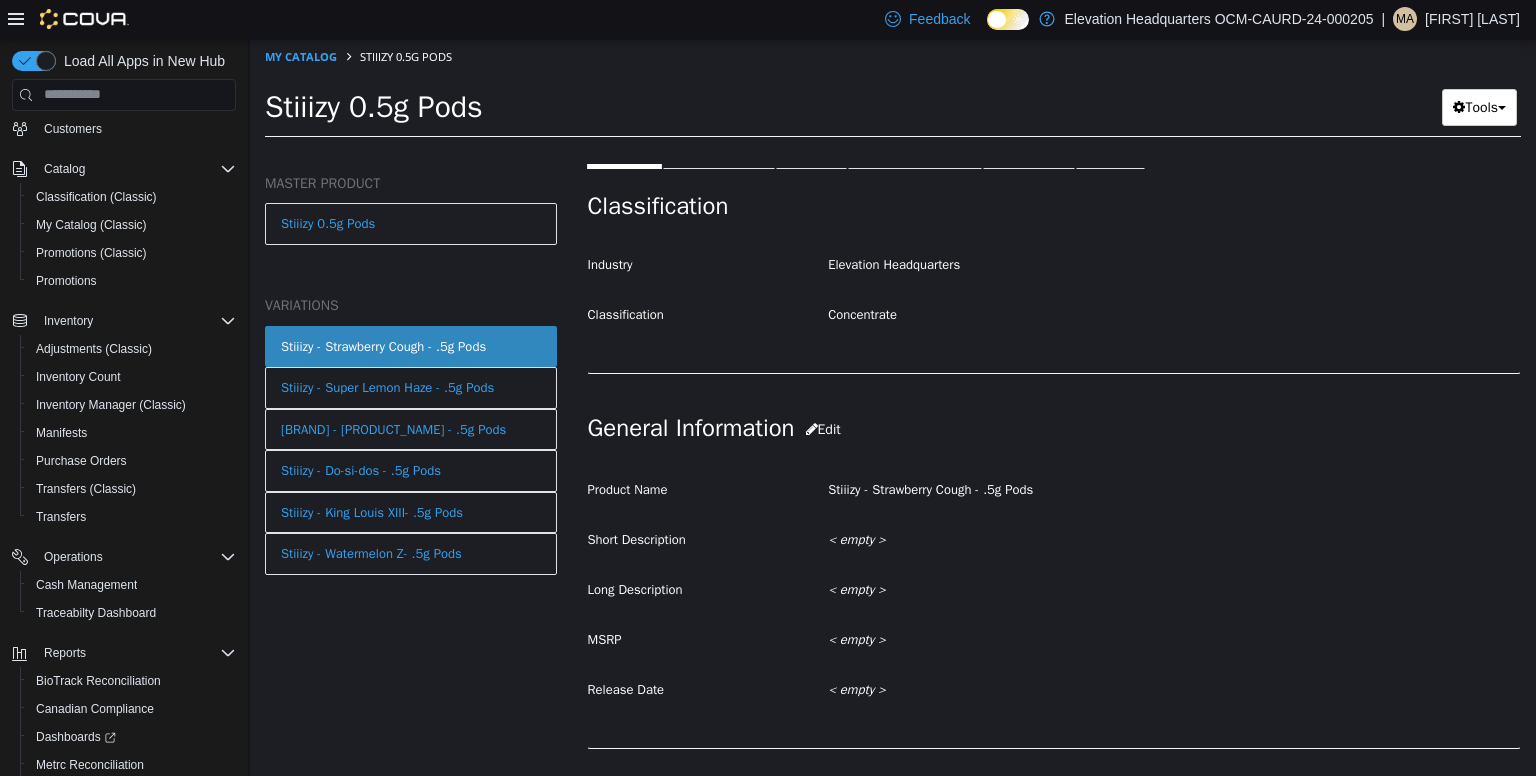 scroll, scrollTop: 387, scrollLeft: 0, axis: vertical 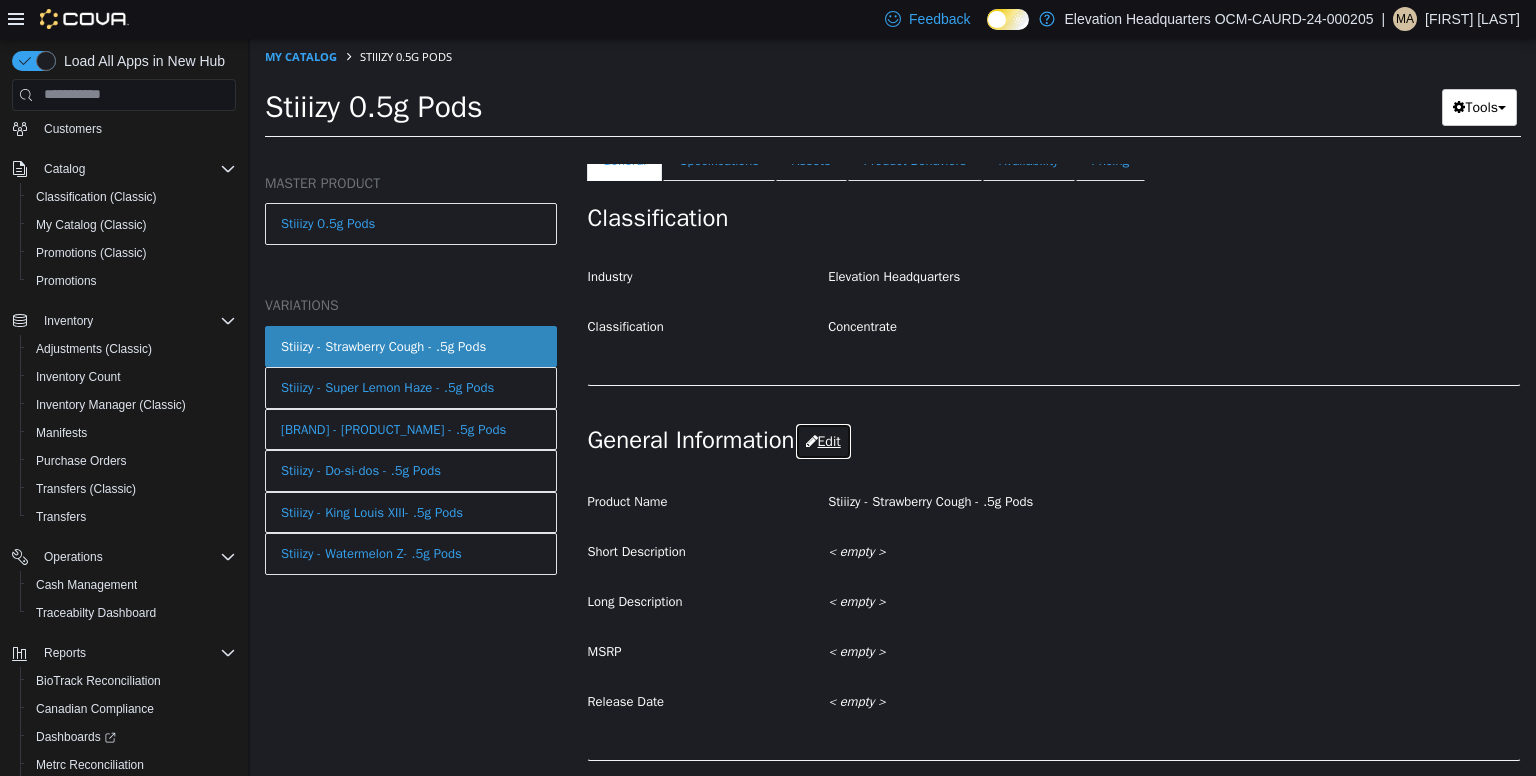 click on "Edit" at bounding box center [823, 440] 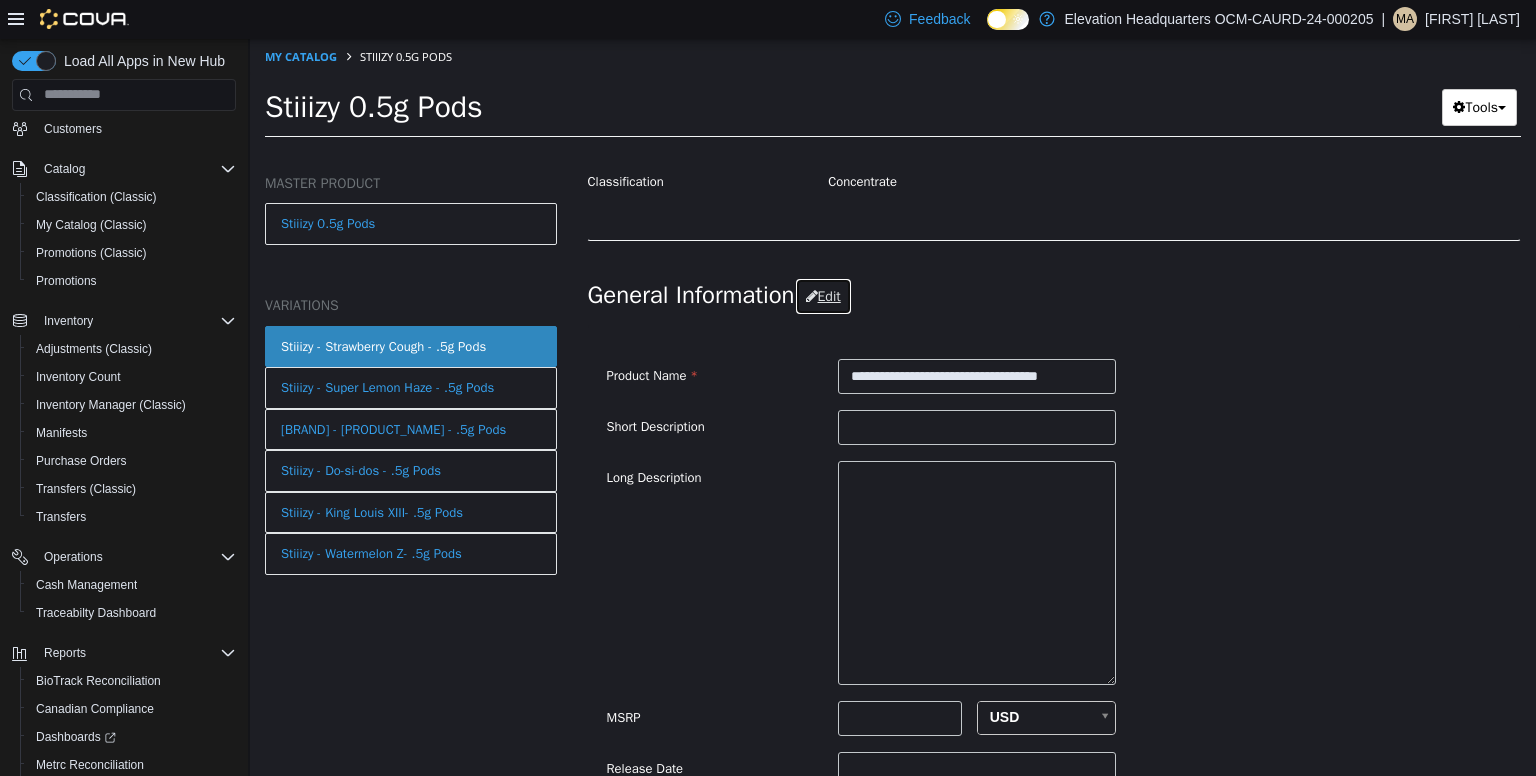 scroll, scrollTop: 536, scrollLeft: 0, axis: vertical 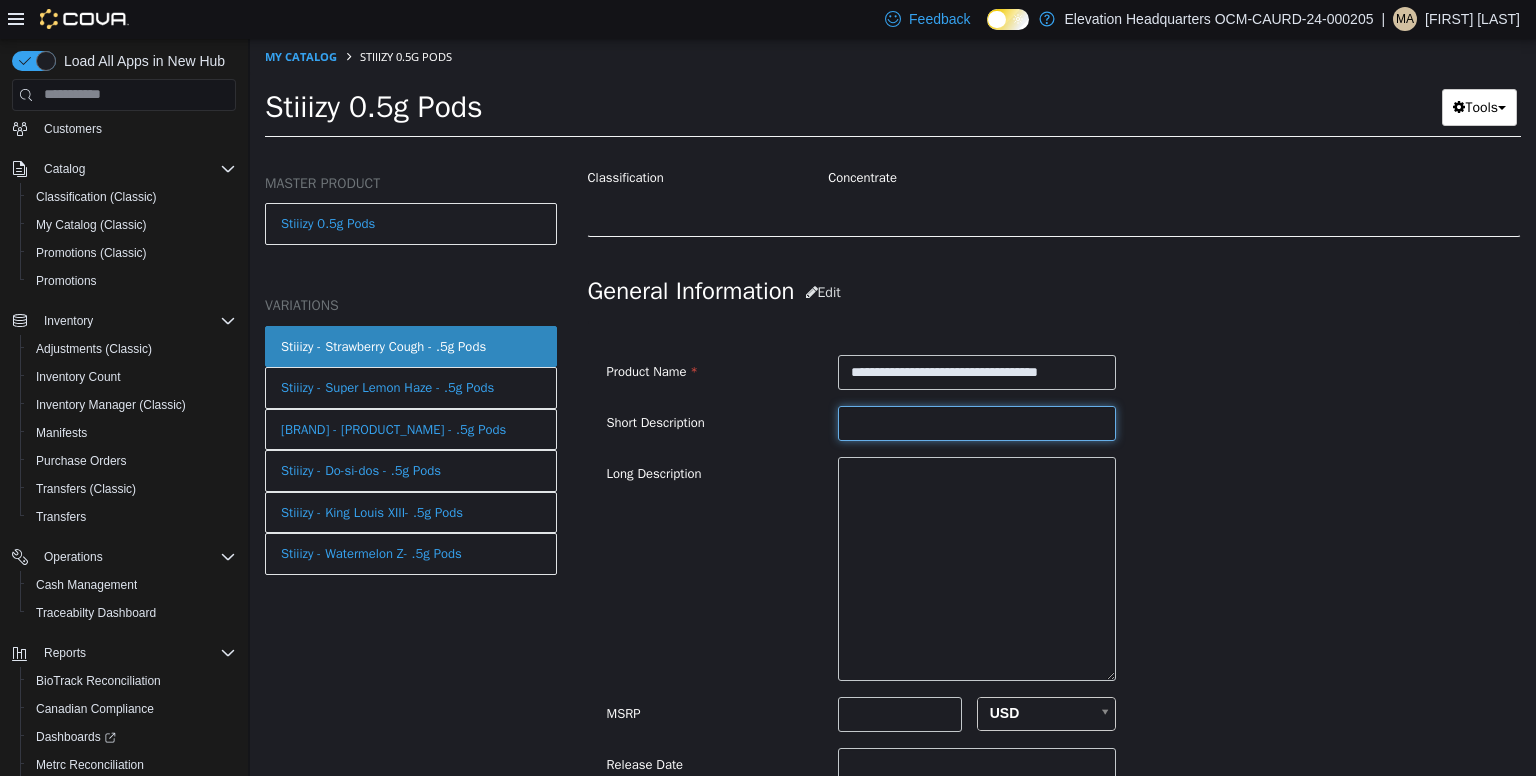 click at bounding box center (977, 422) 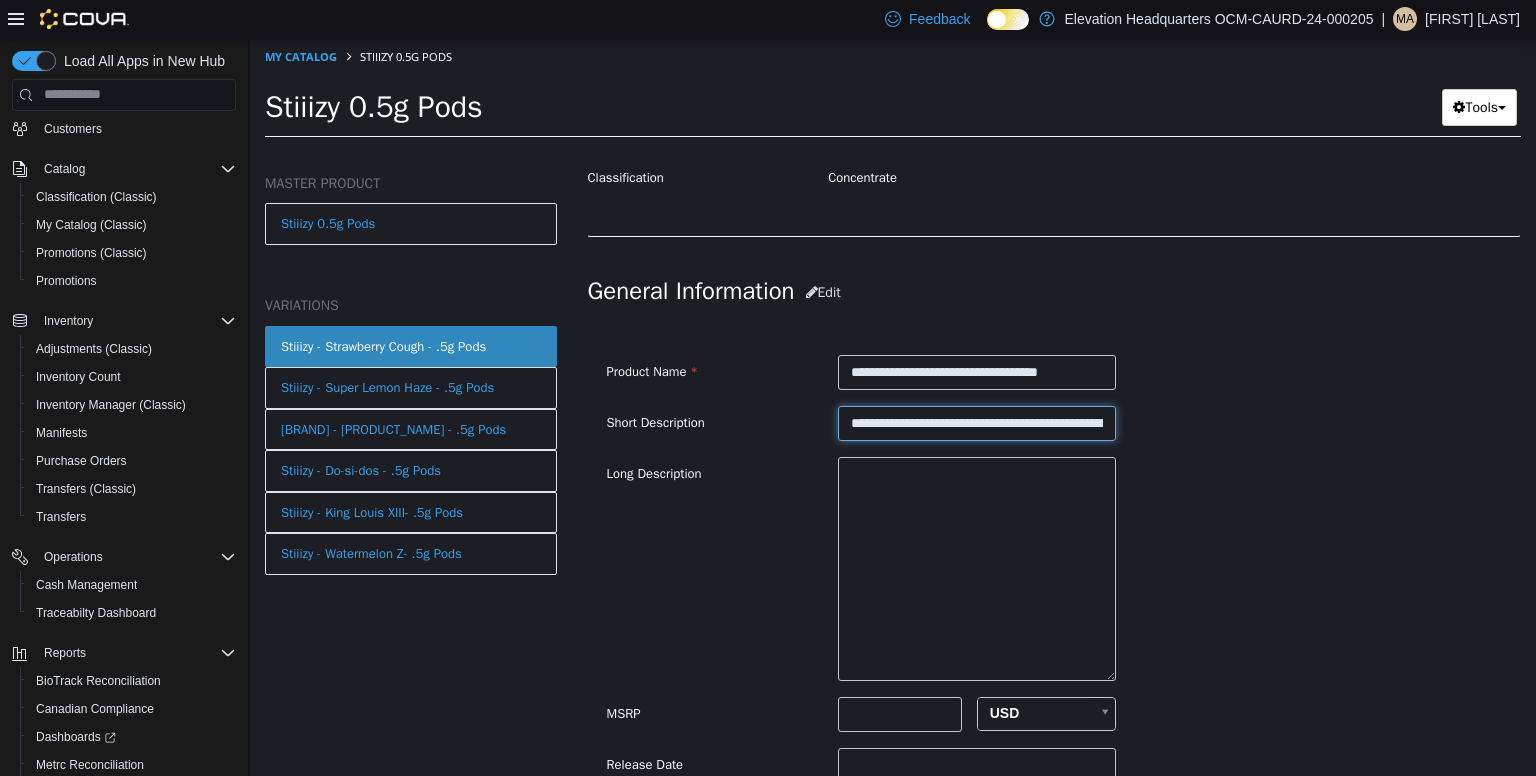 scroll, scrollTop: 0, scrollLeft: 1527, axis: horizontal 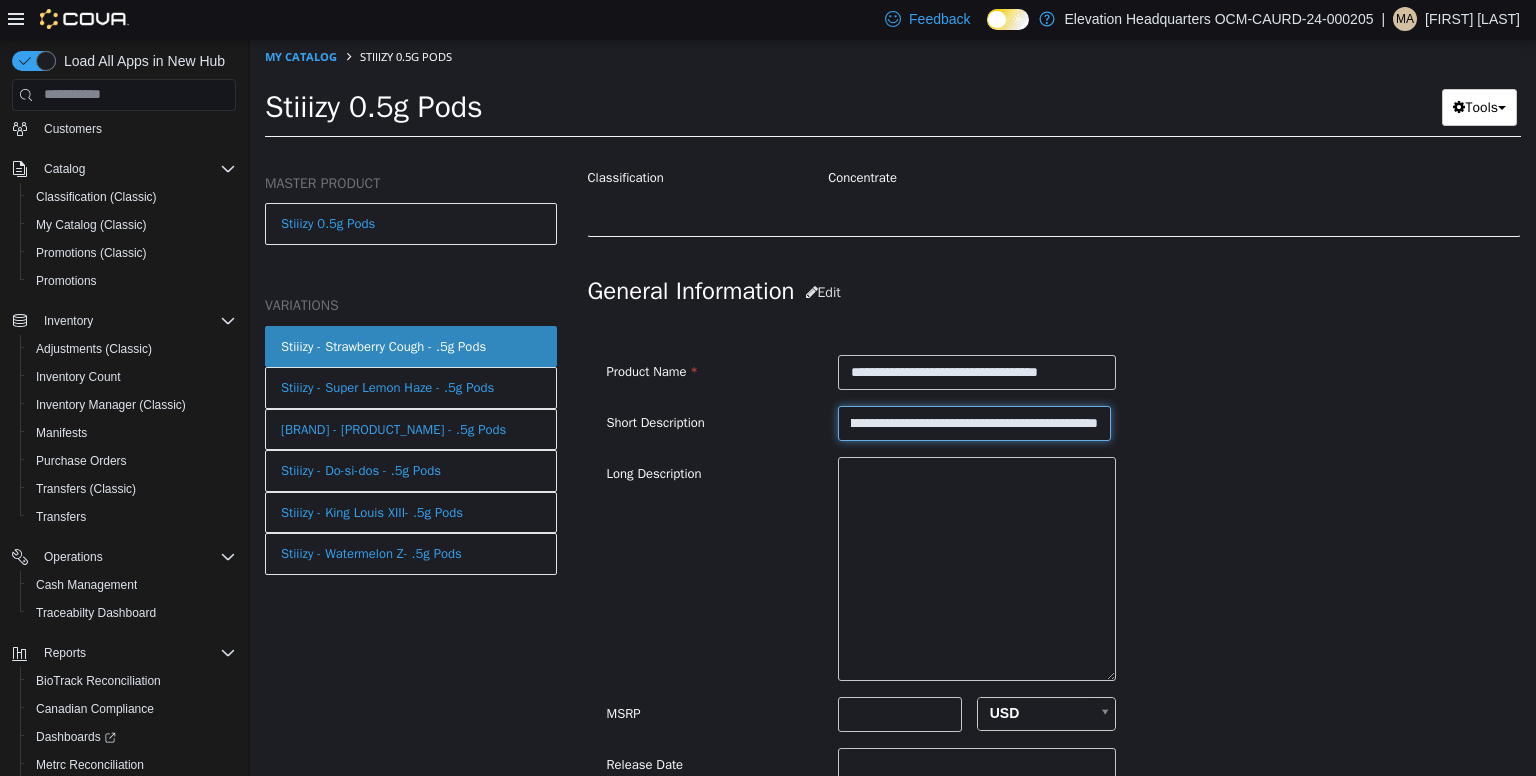 type on "**********" 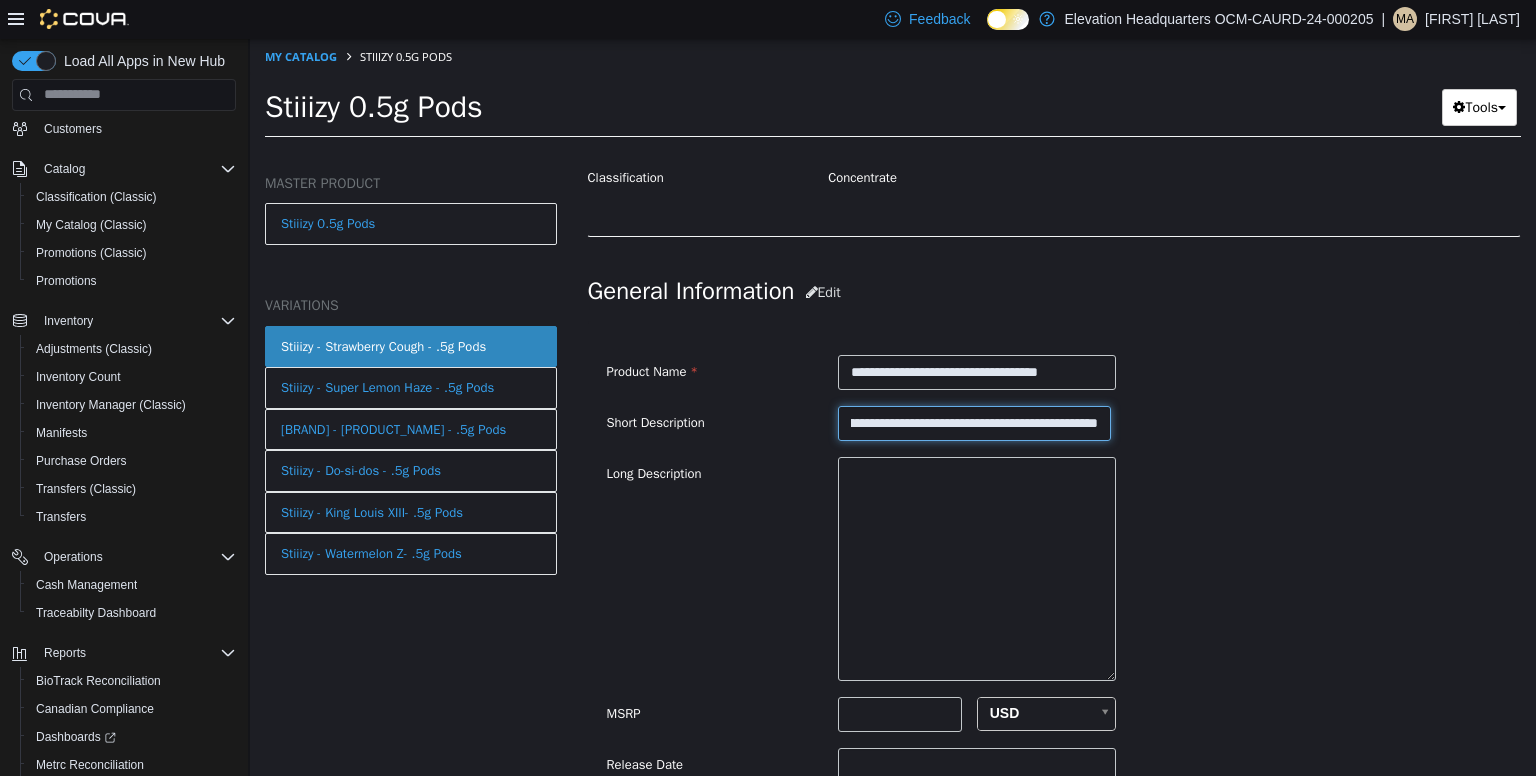 scroll, scrollTop: 0, scrollLeft: 0, axis: both 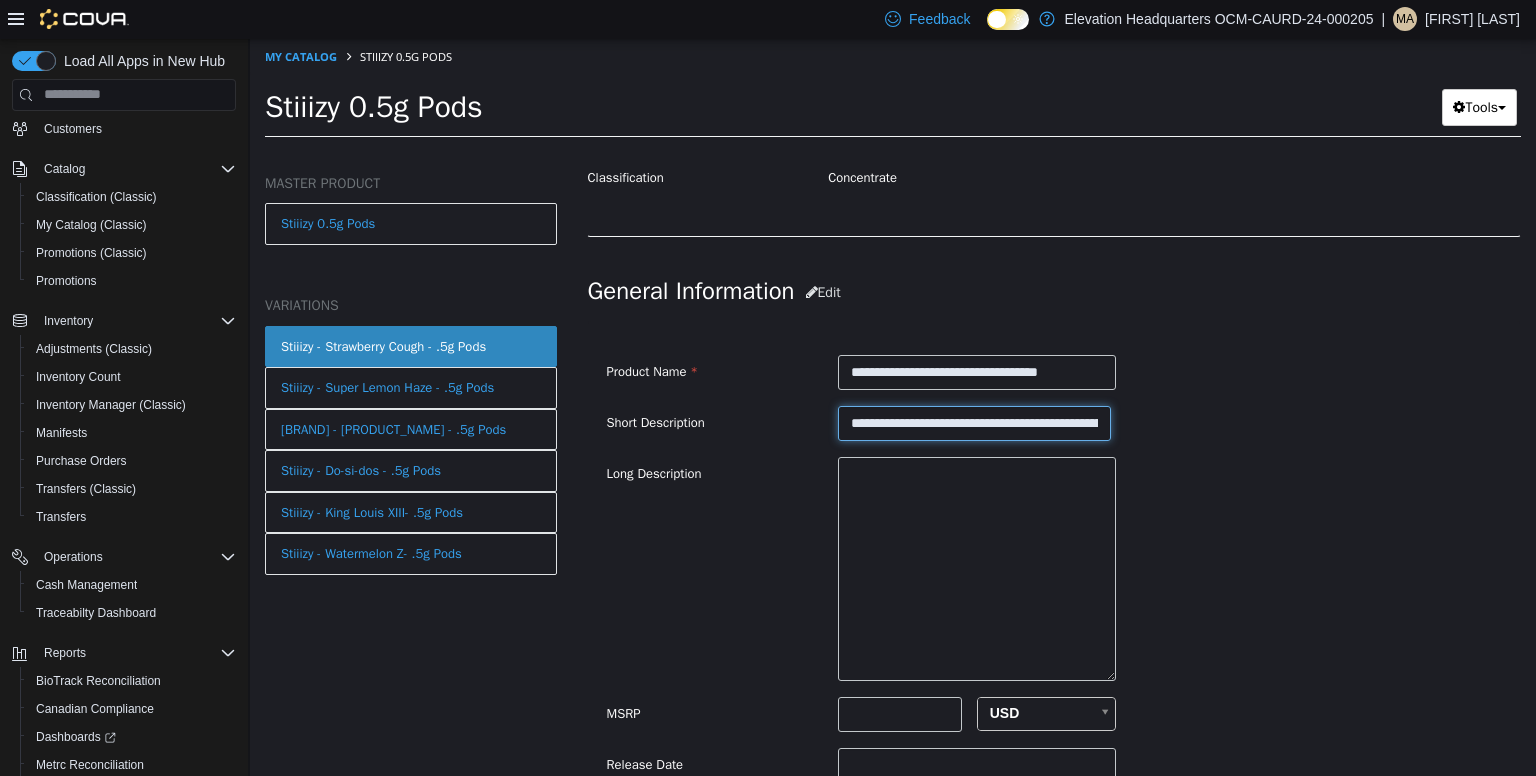 click on "**********" at bounding box center [974, 422] 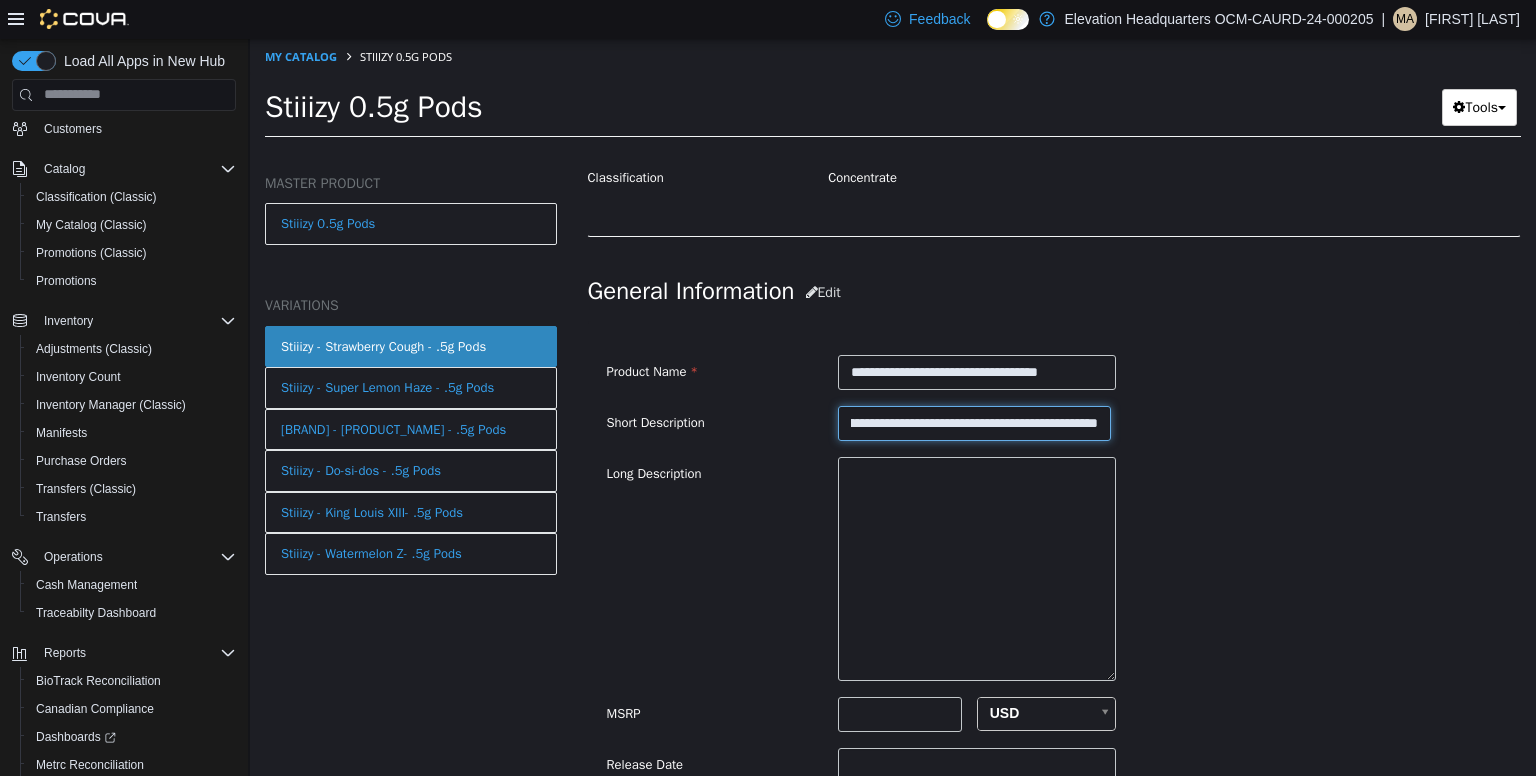 scroll, scrollTop: 0, scrollLeft: 1527, axis: horizontal 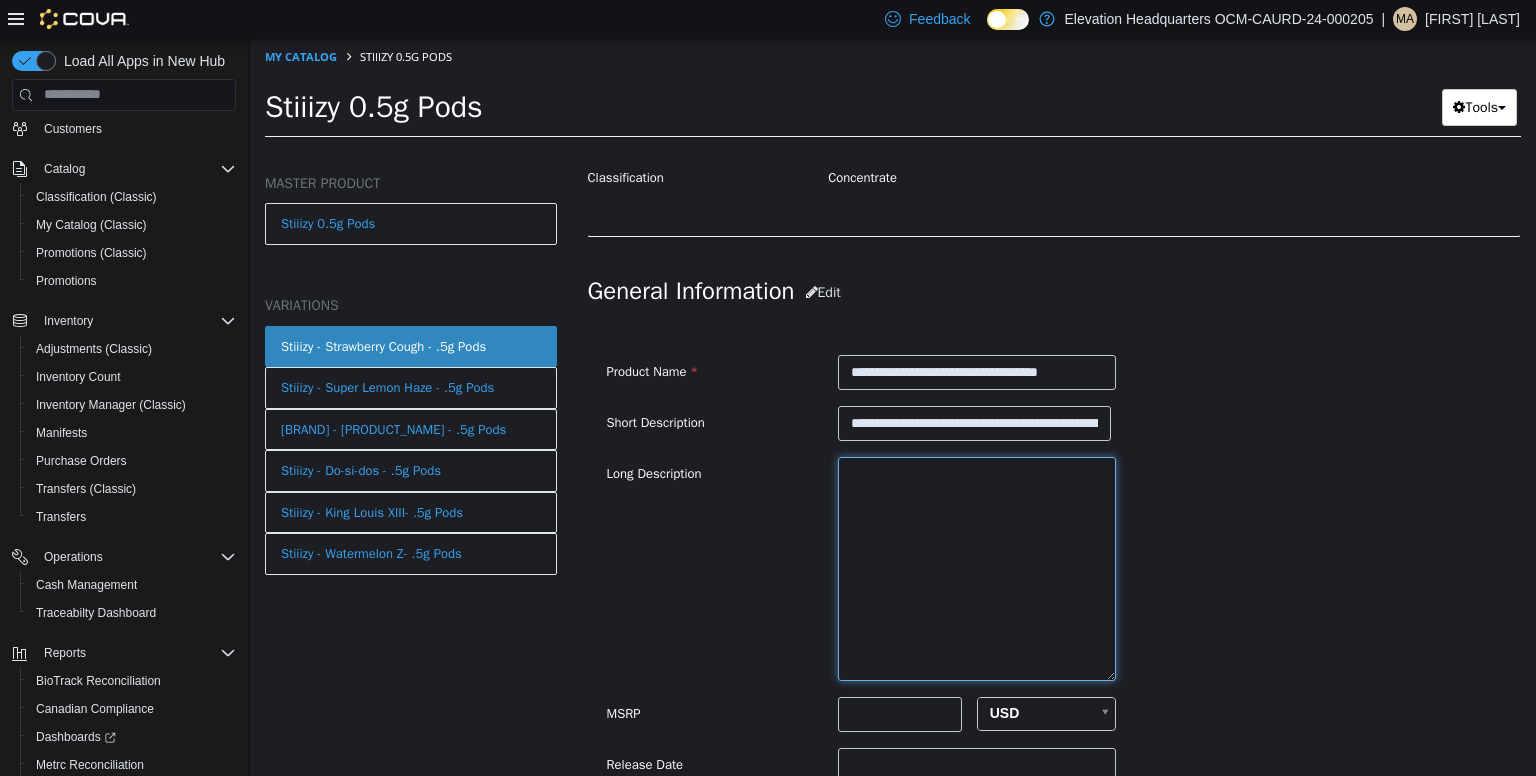 click at bounding box center [977, 568] 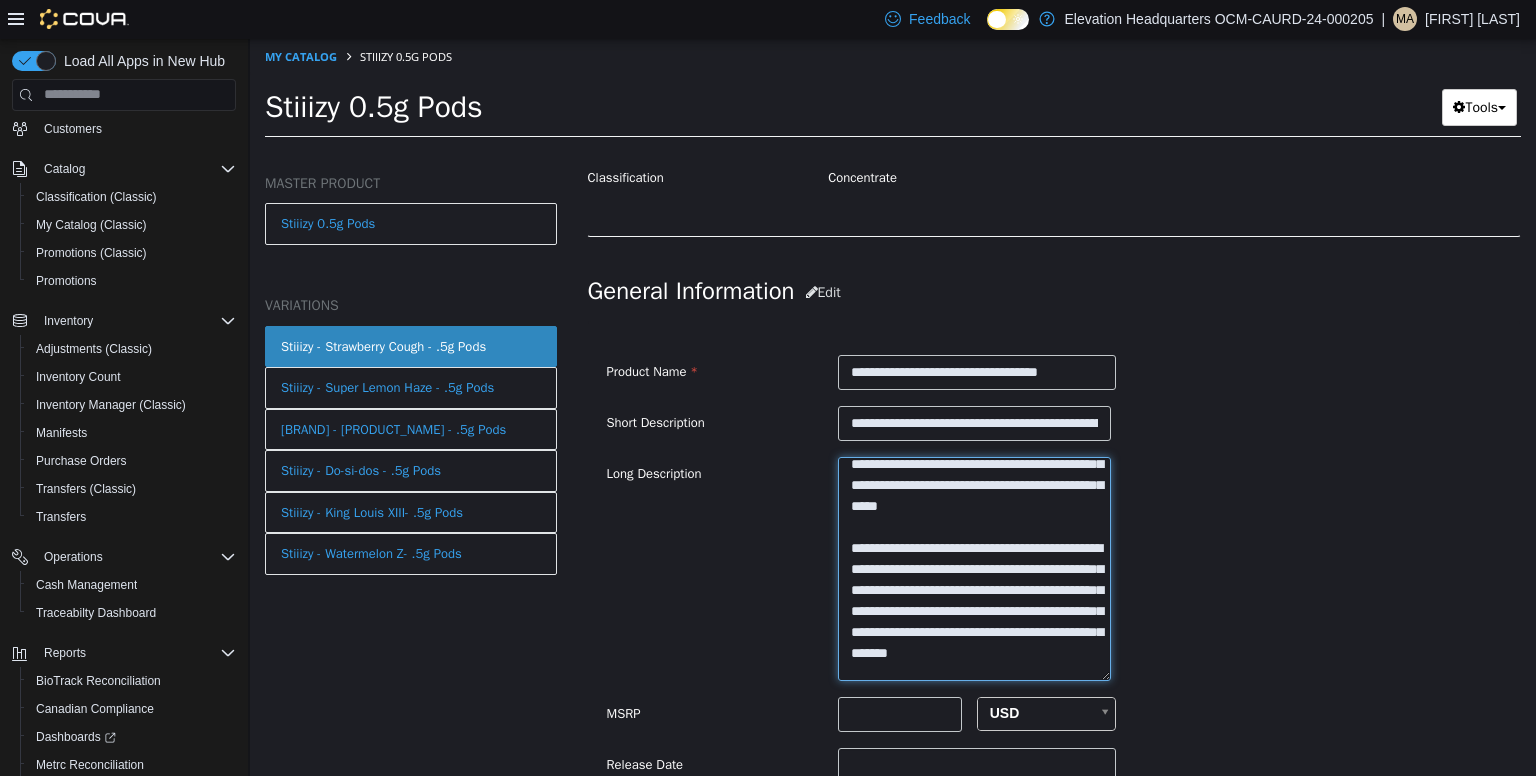 scroll, scrollTop: 0, scrollLeft: 0, axis: both 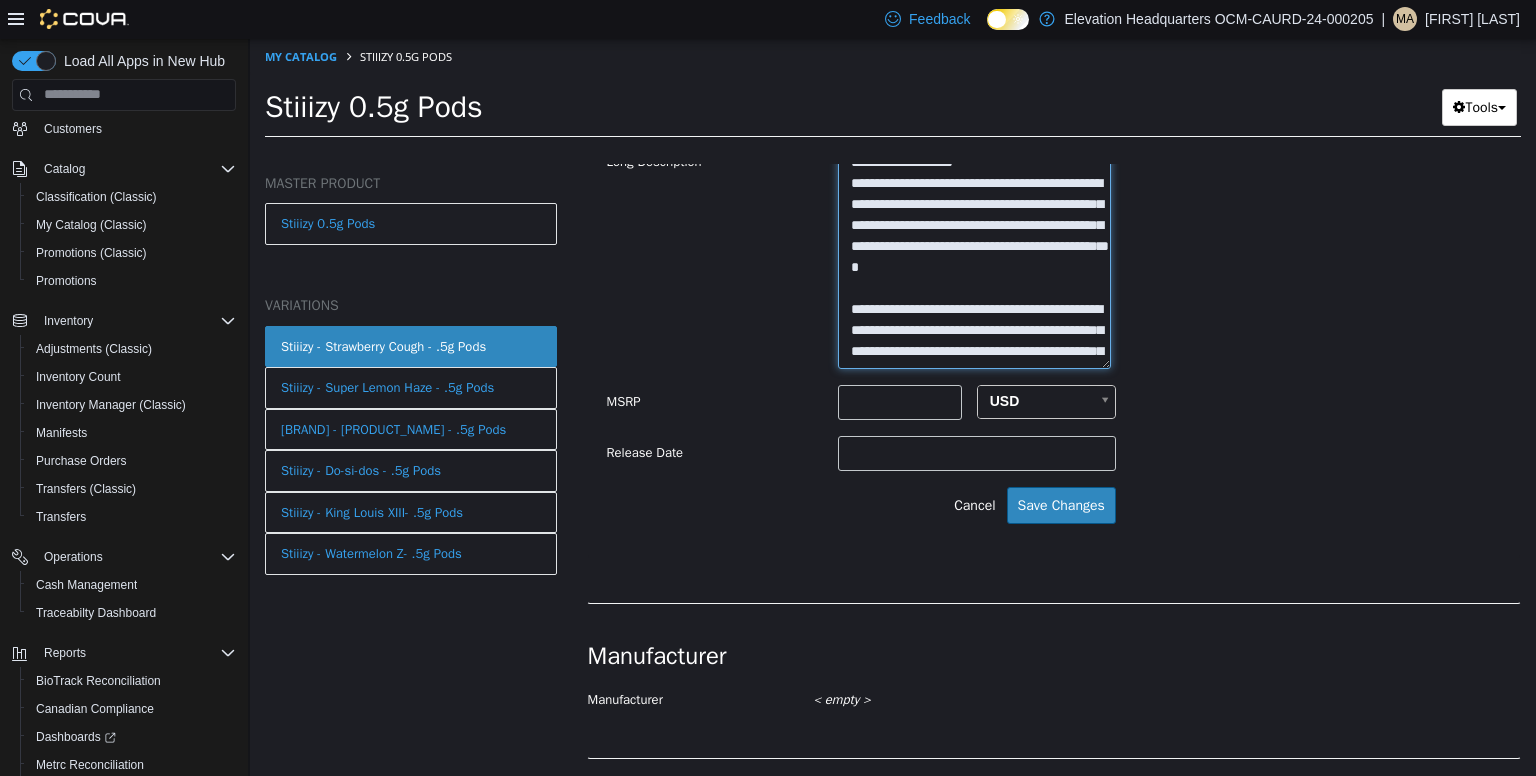 type on "**********" 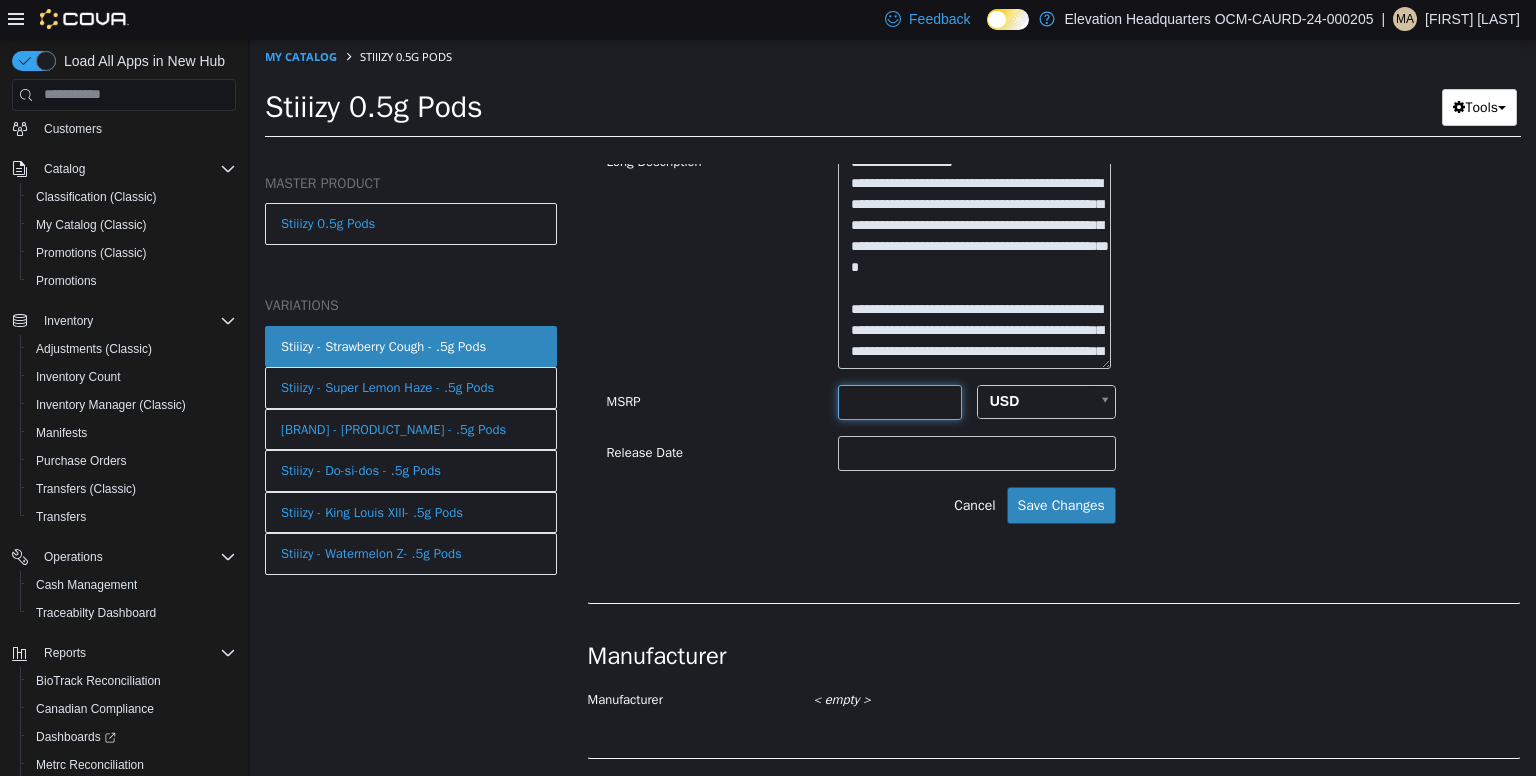 click at bounding box center (900, 401) 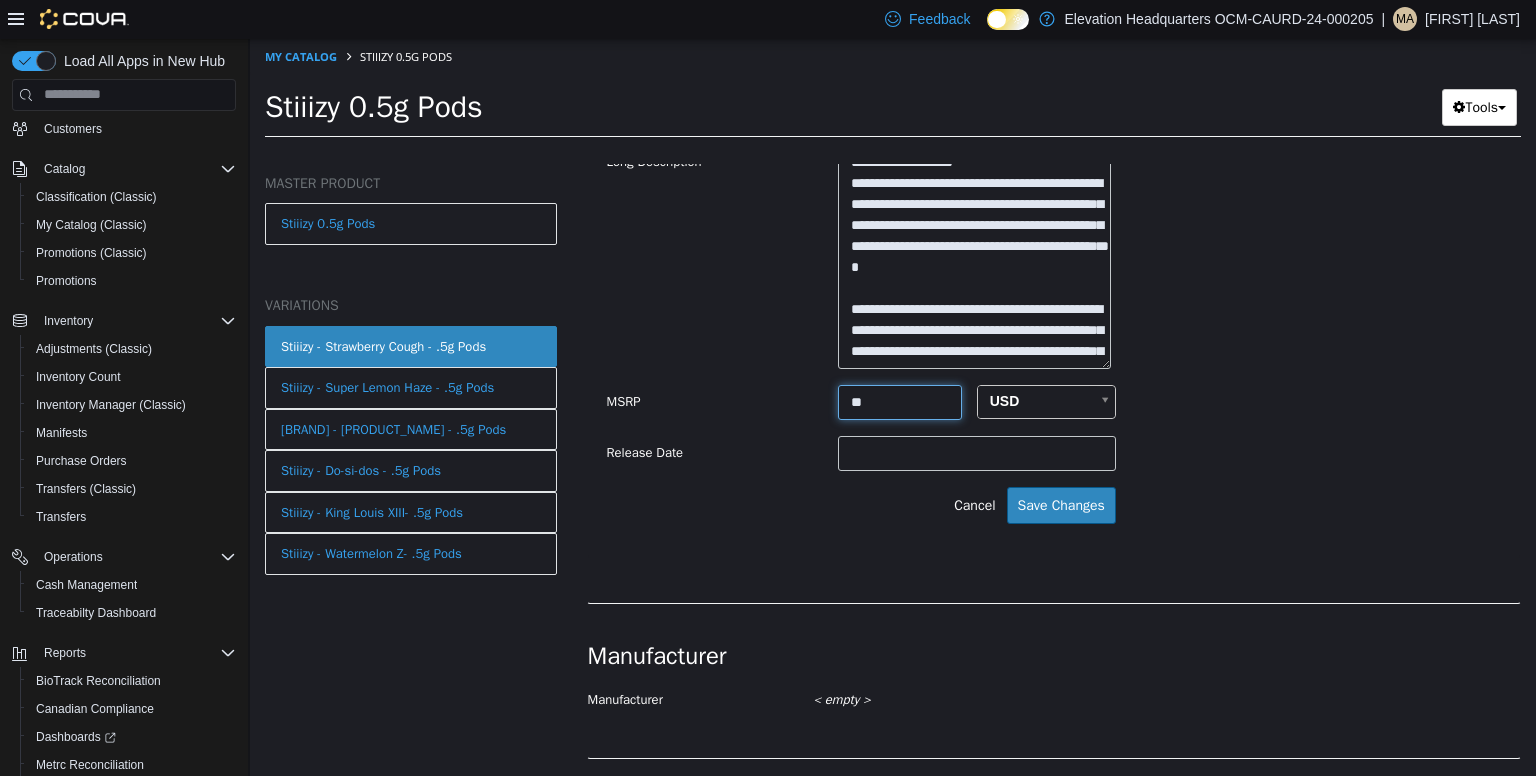 type on "**" 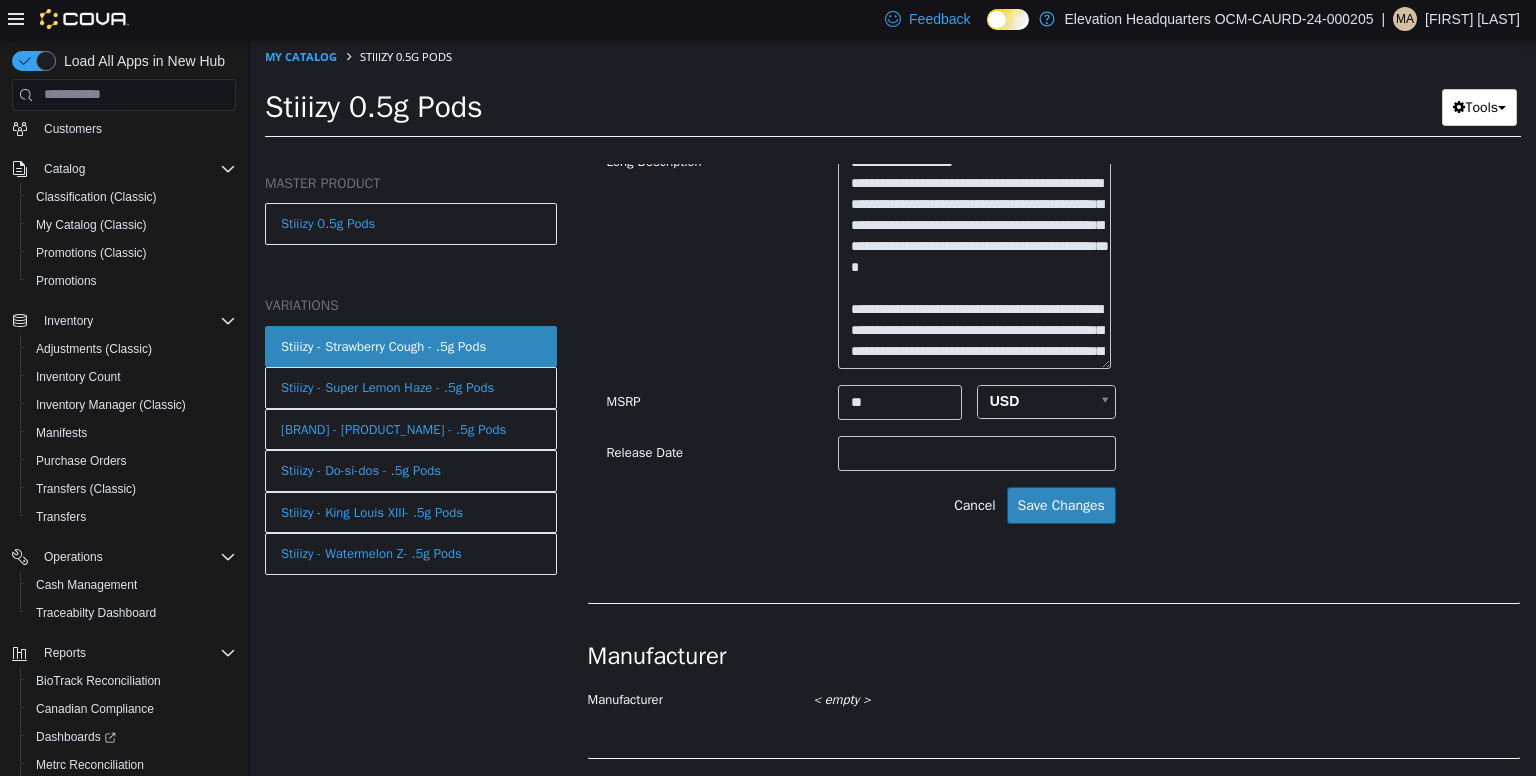 click on "Cancel Save Changes" at bounding box center (861, 504) 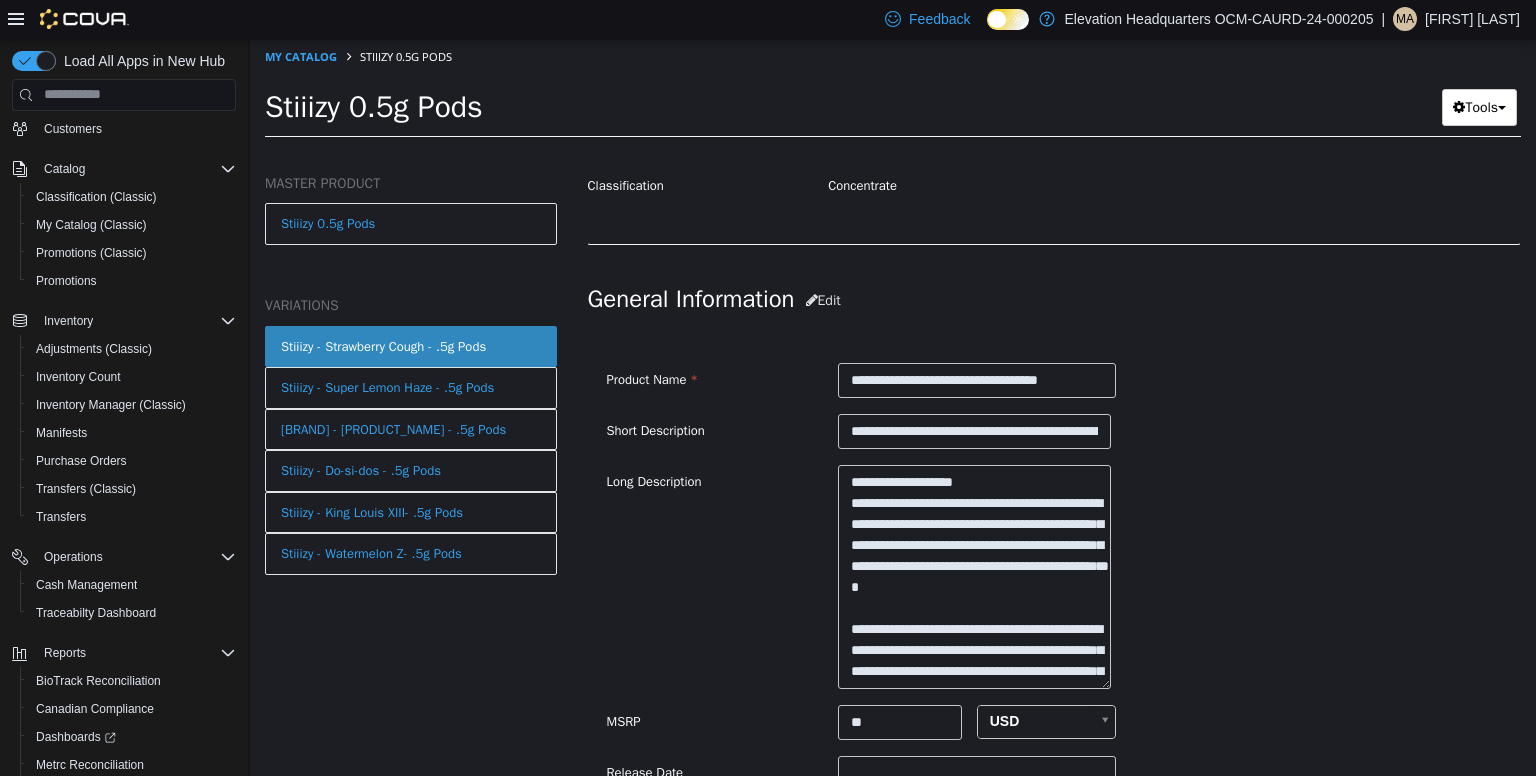 scroll, scrollTop: 534, scrollLeft: 0, axis: vertical 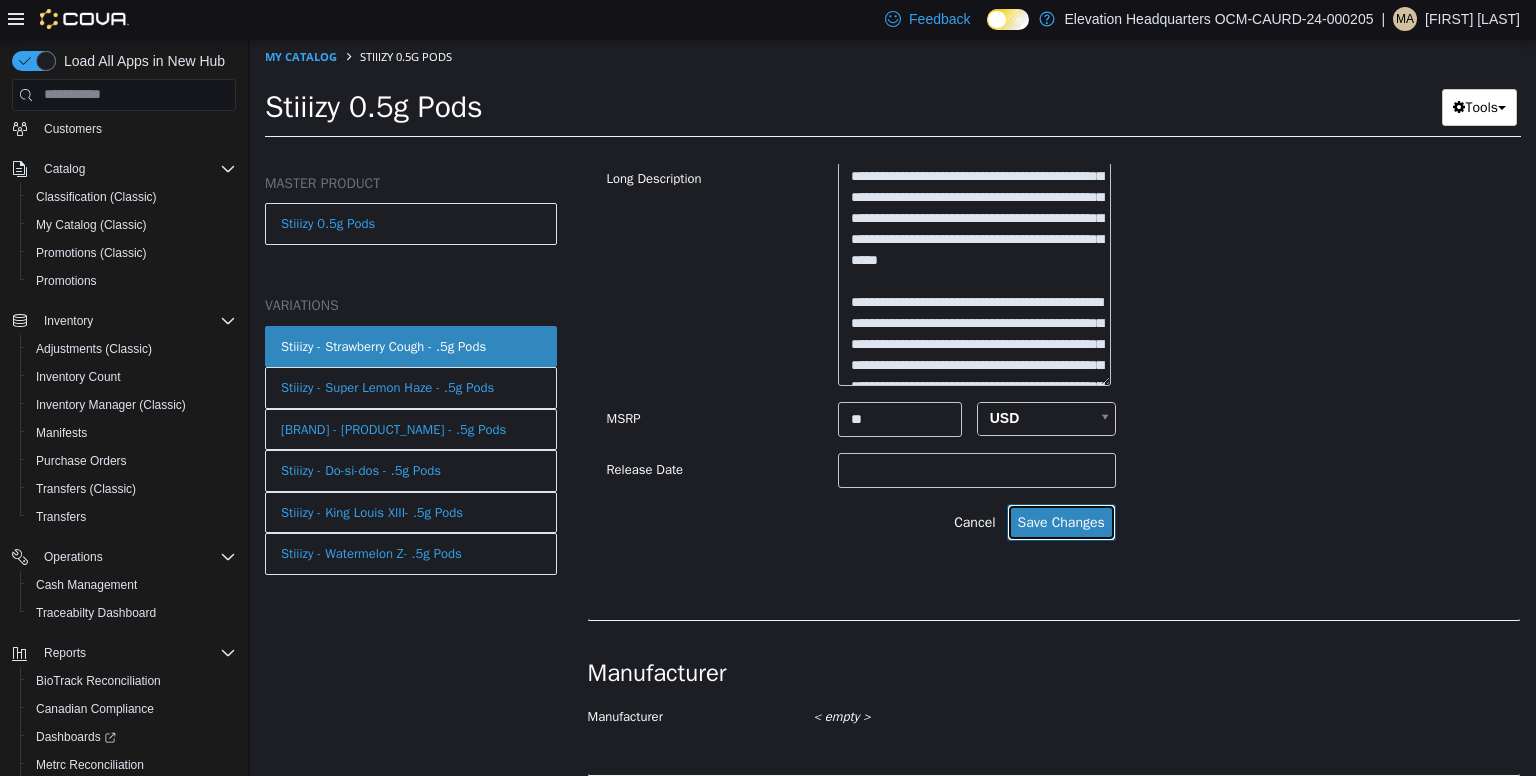 click on "Save Changes" at bounding box center [1061, 521] 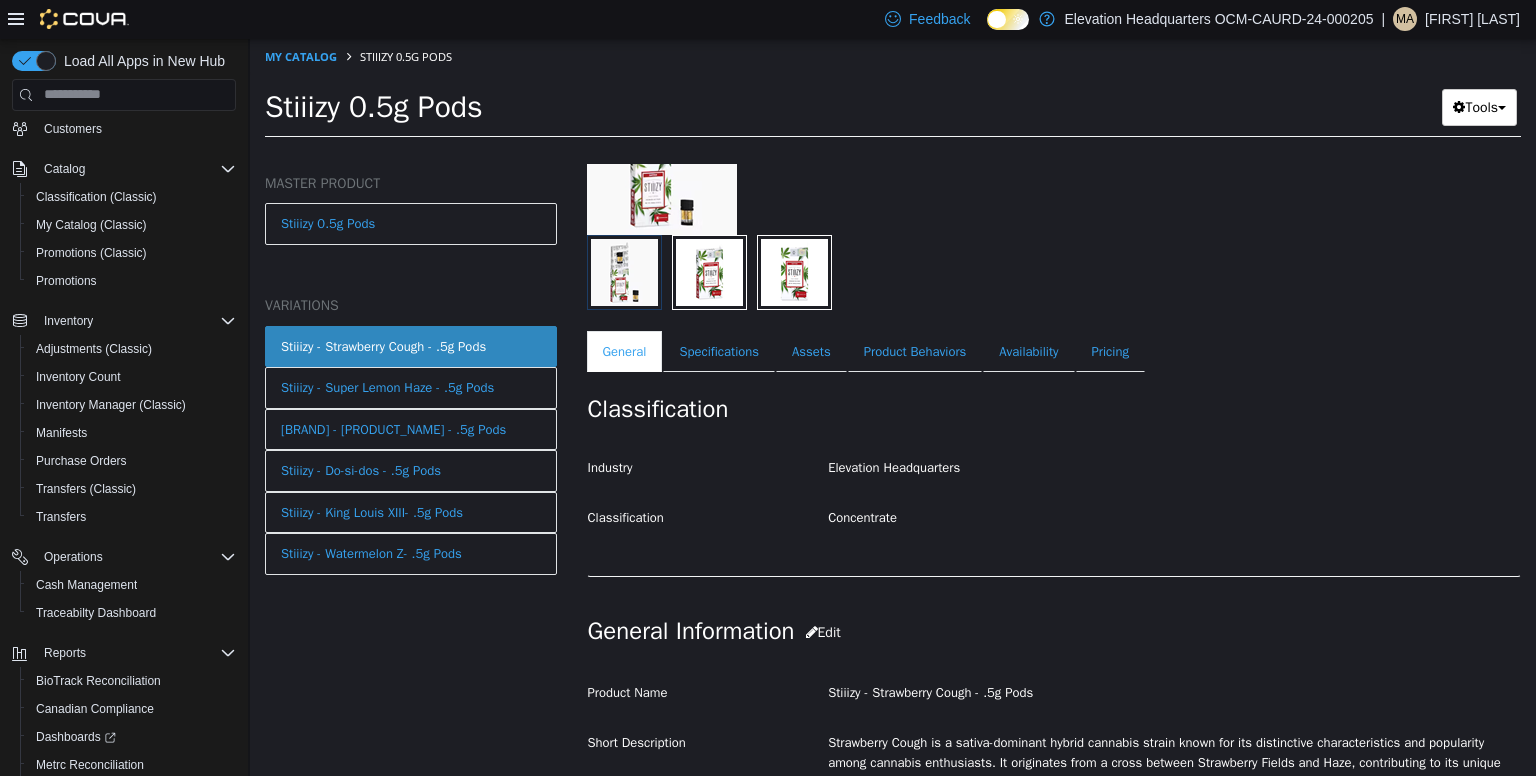 scroll, scrollTop: 167, scrollLeft: 0, axis: vertical 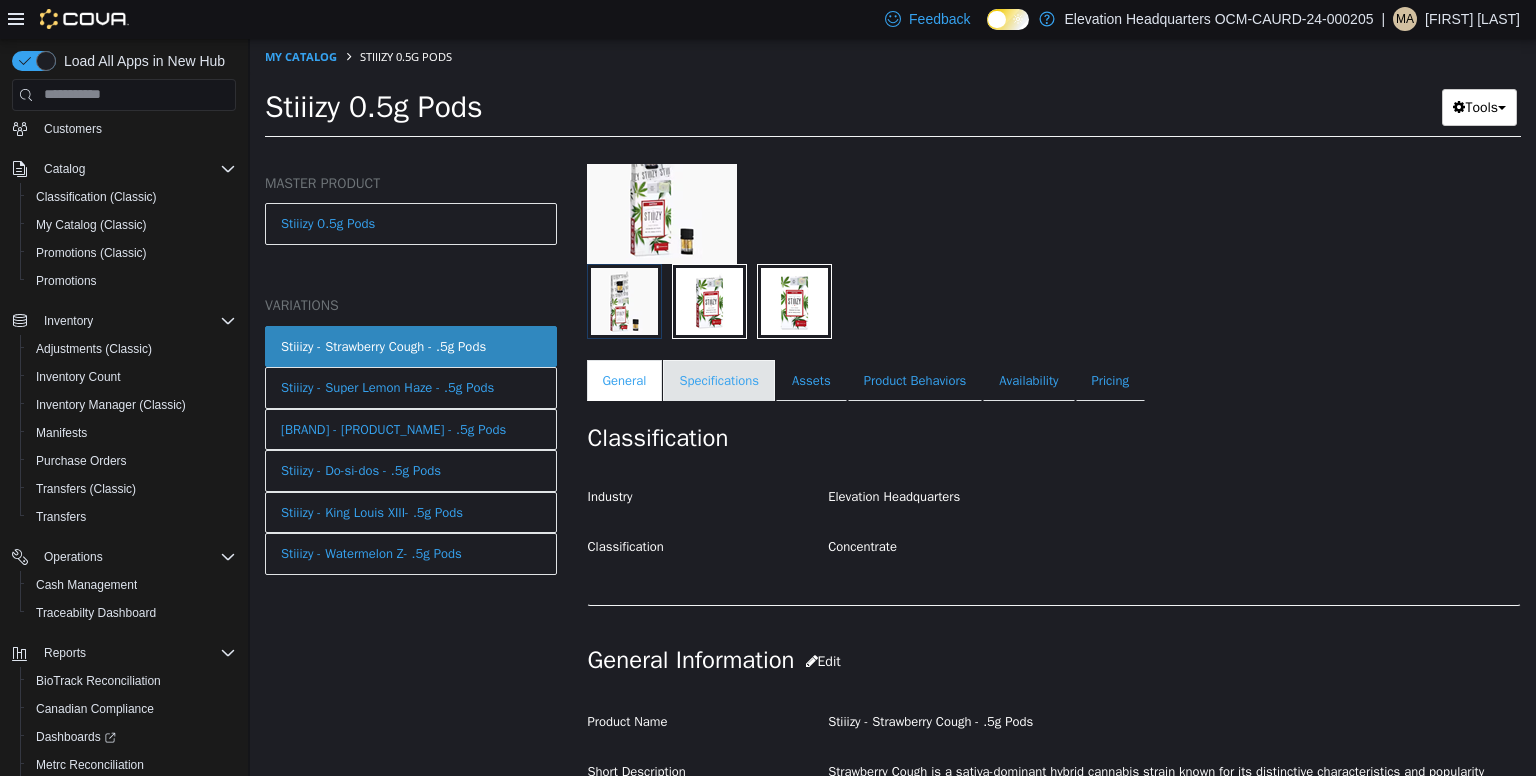 drag, startPoint x: 732, startPoint y: 381, endPoint x: 700, endPoint y: 389, distance: 32.984844 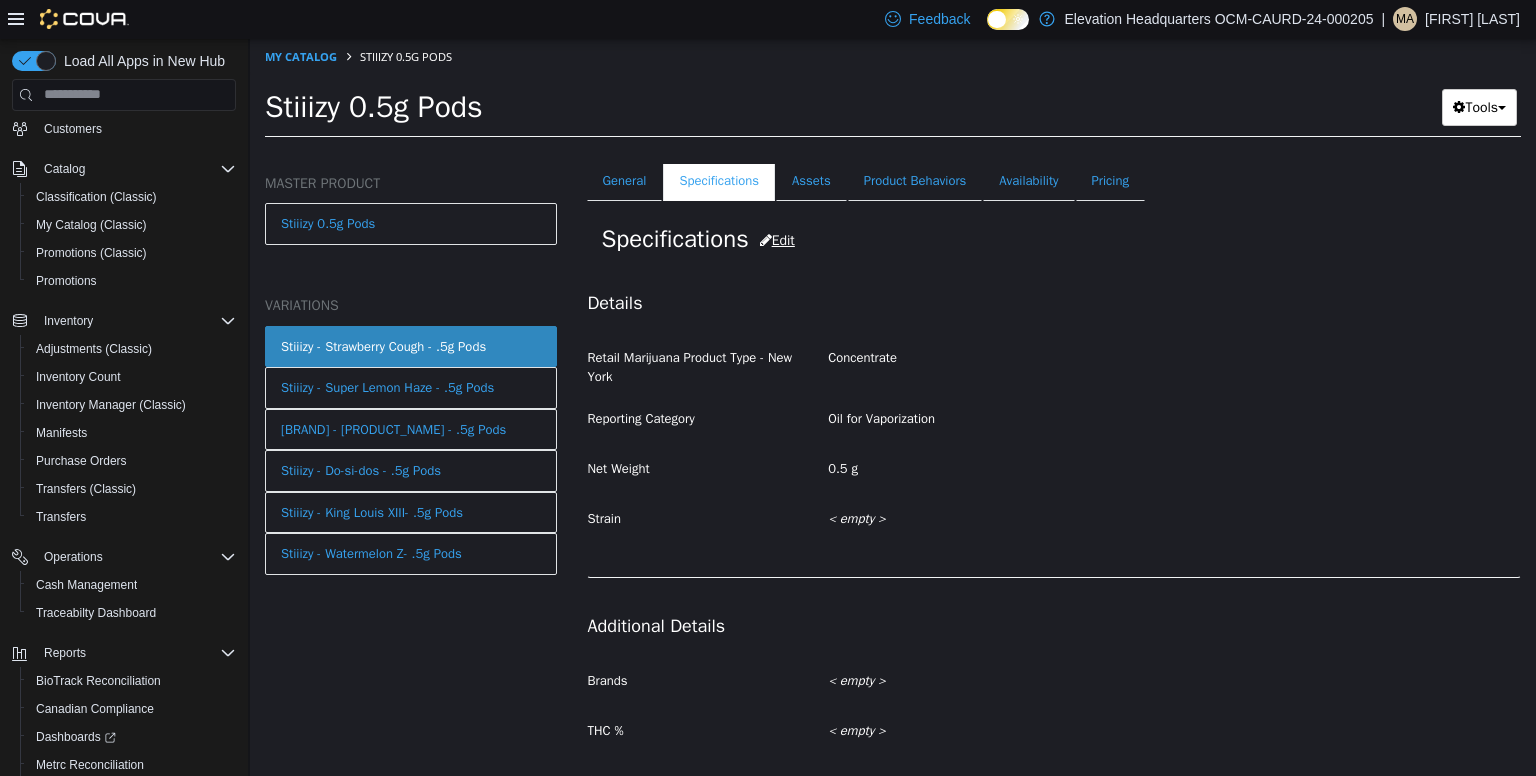 scroll, scrollTop: 366, scrollLeft: 0, axis: vertical 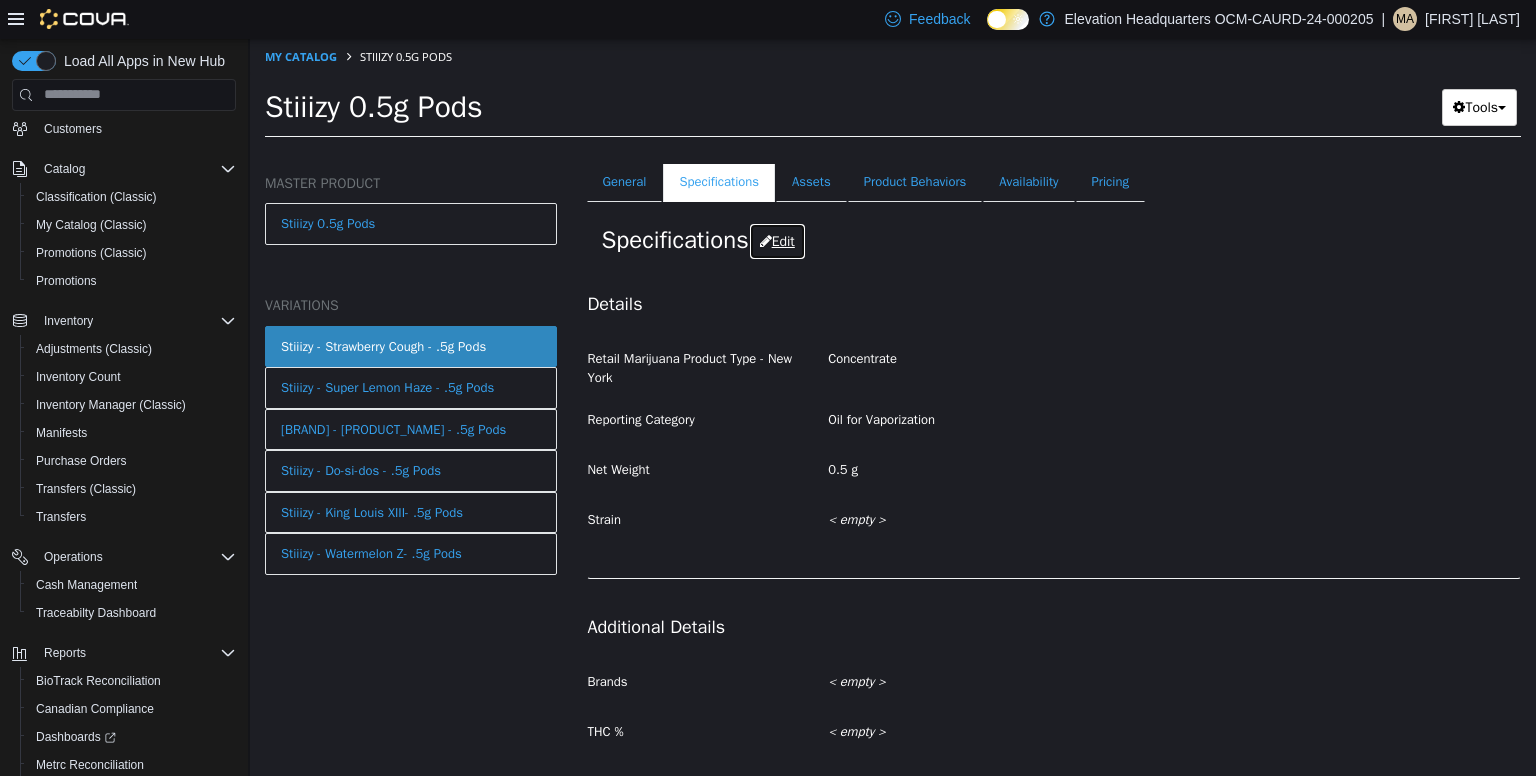 click on "Edit" at bounding box center [777, 240] 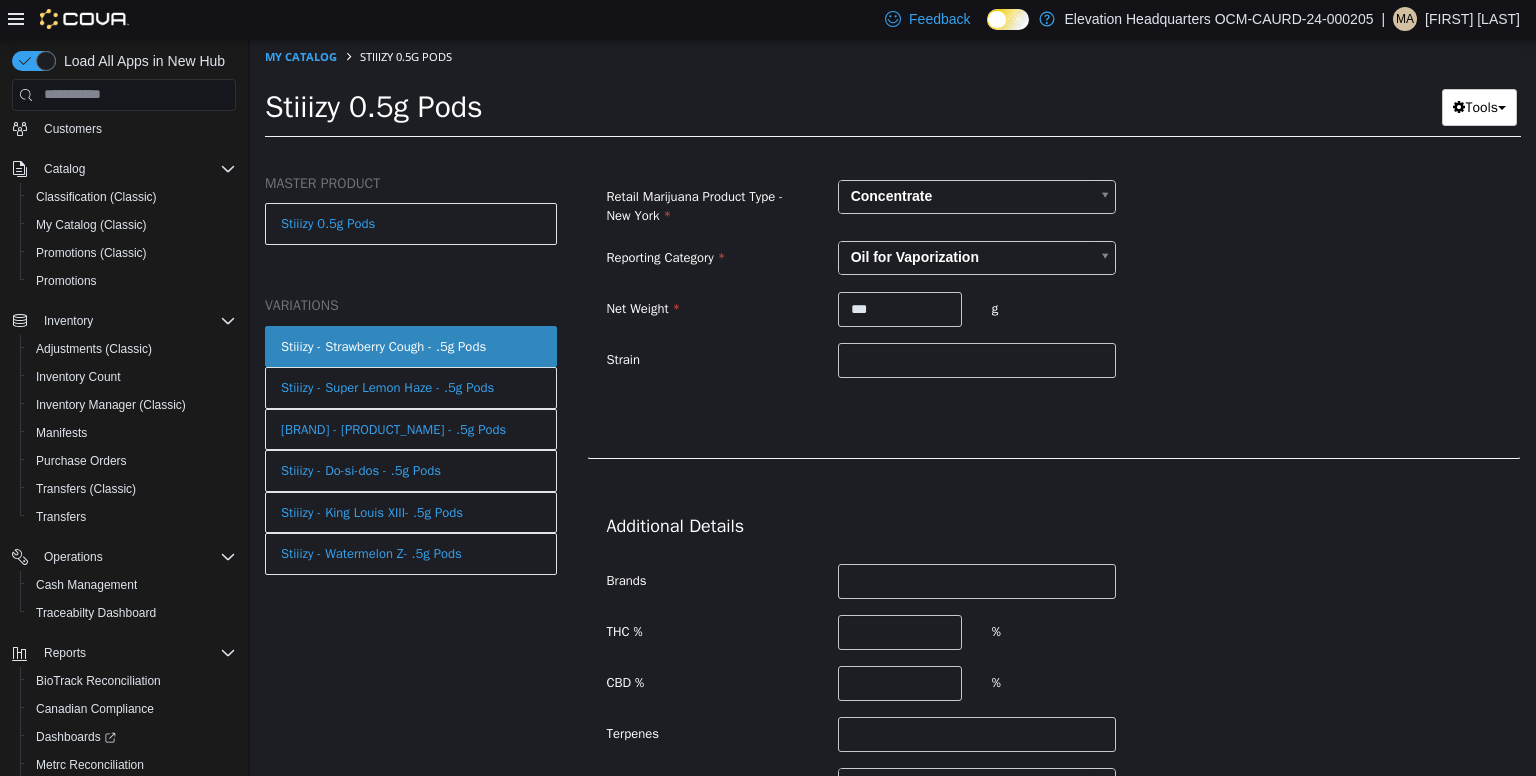 scroll, scrollTop: 571, scrollLeft: 0, axis: vertical 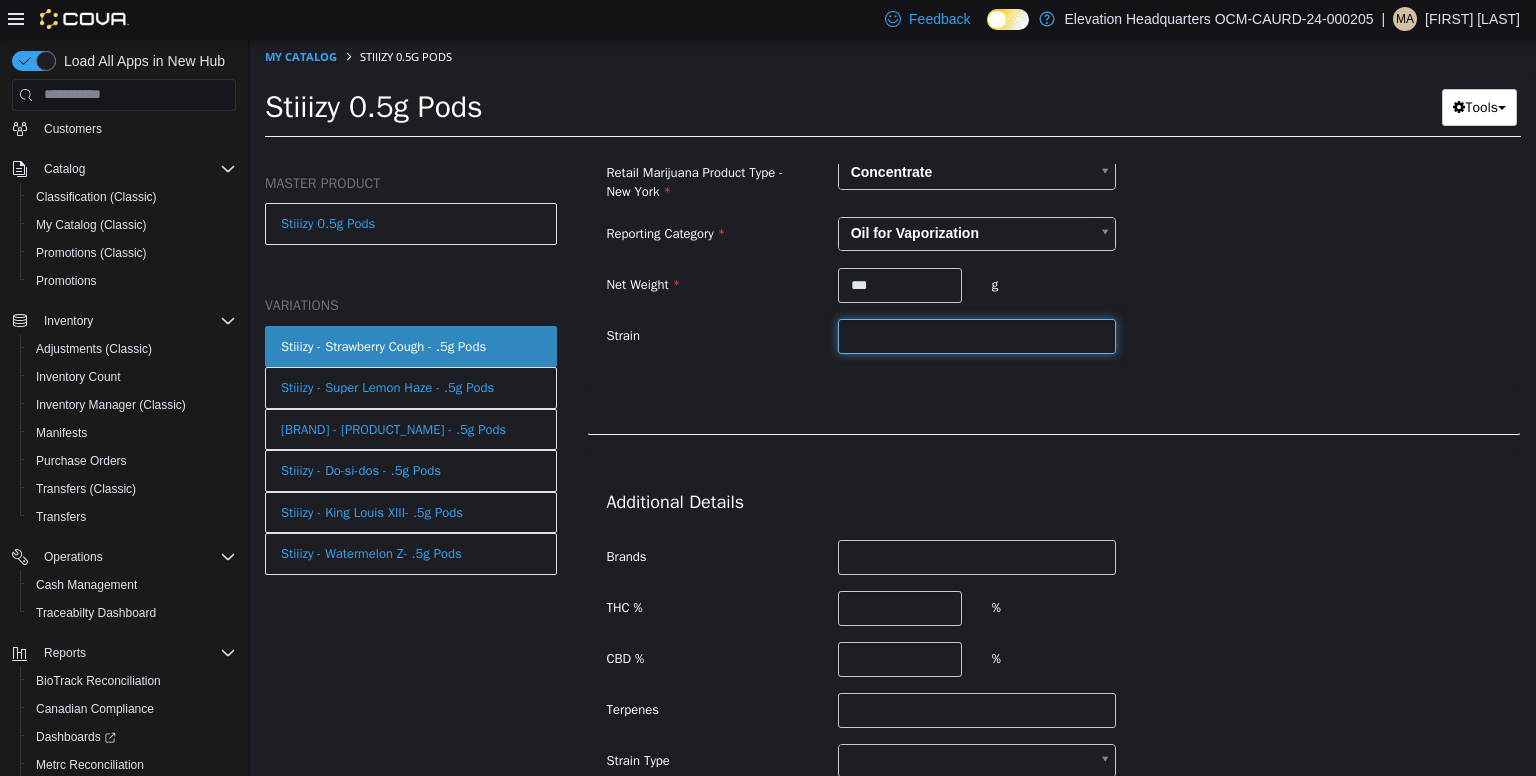 click at bounding box center [977, 335] 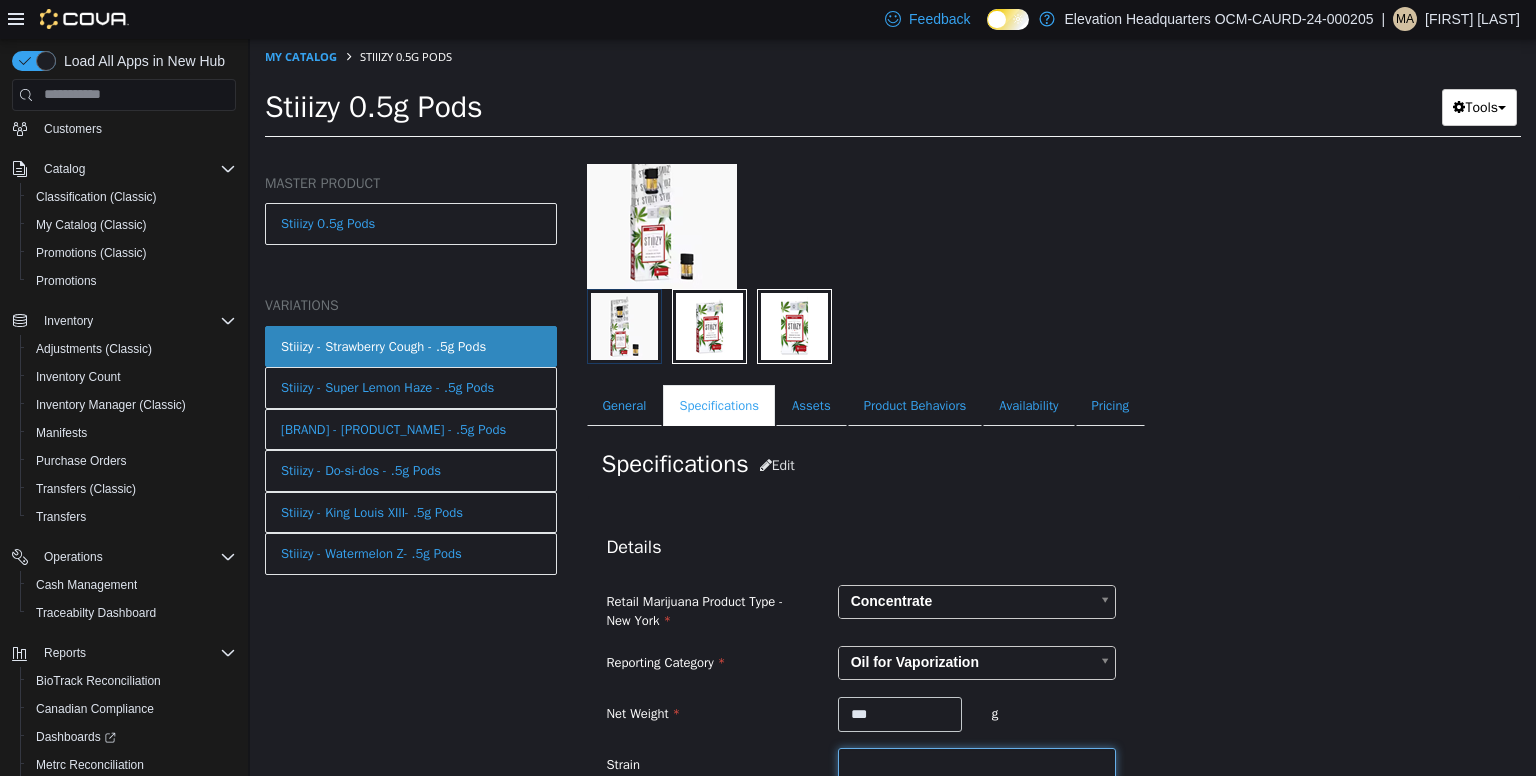 scroll, scrollTop: 0, scrollLeft: 0, axis: both 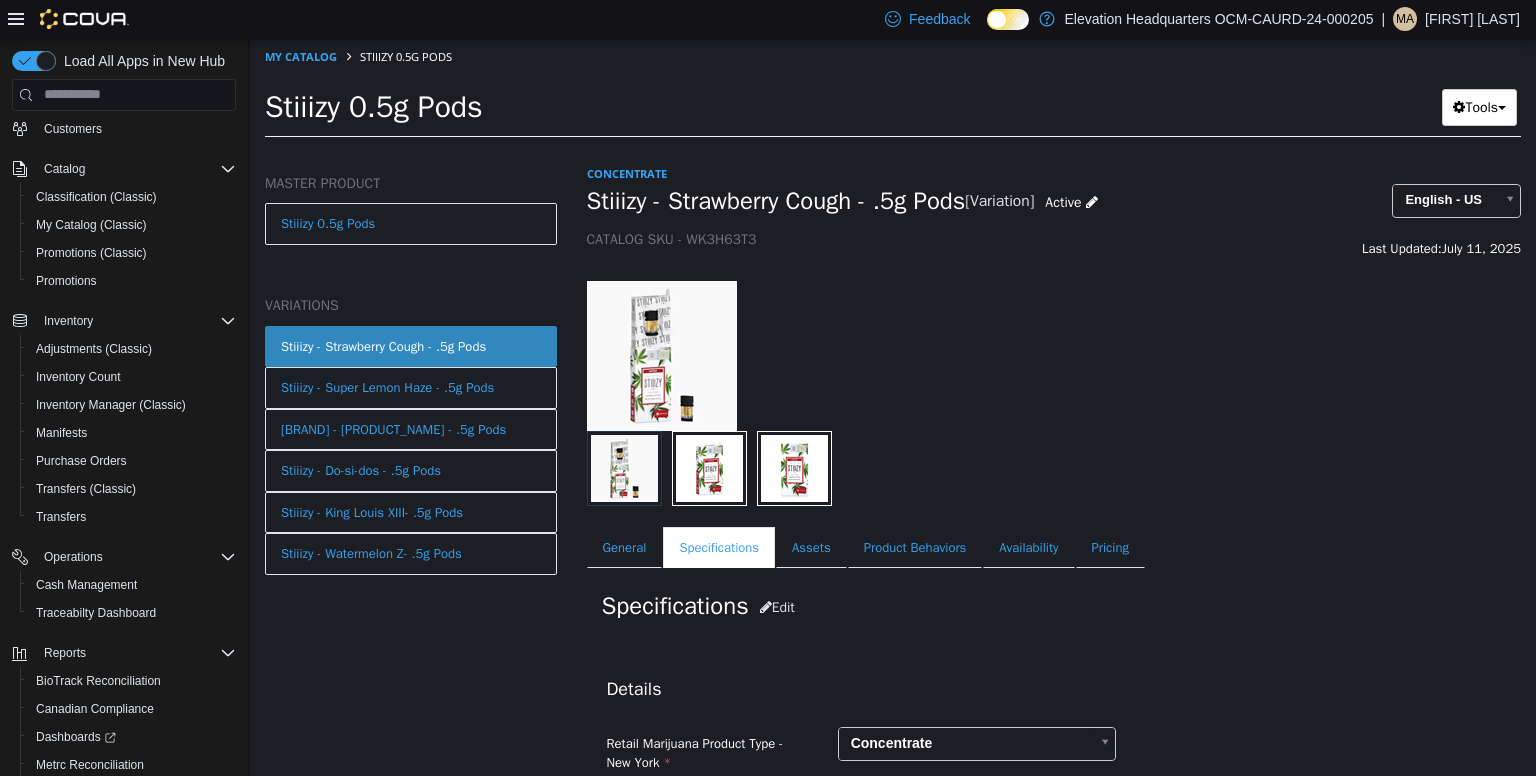 click on "Stiiizy - Strawberry Cough - .5g Pods" at bounding box center (776, 200) 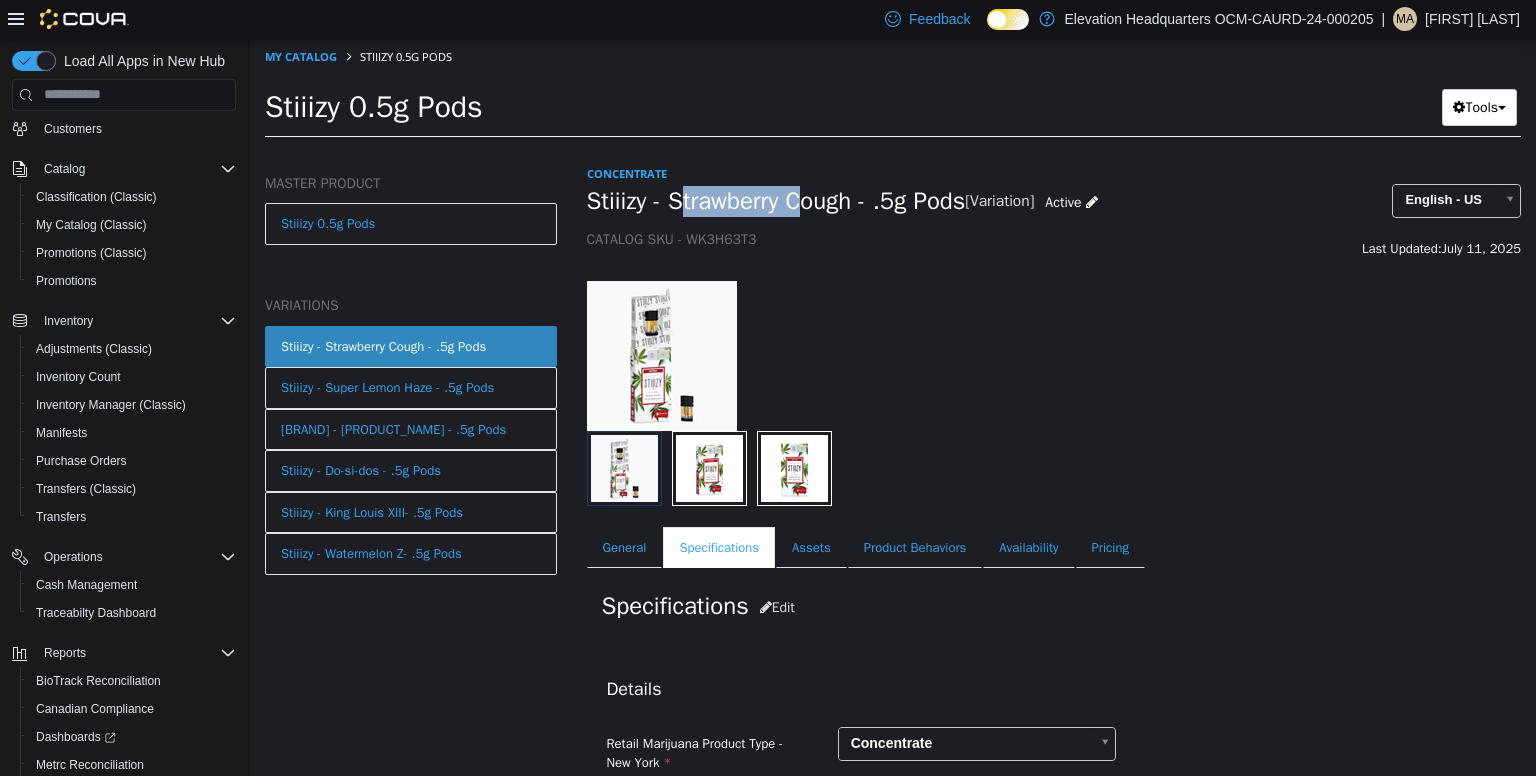 click on "Stiiizy - Strawberry Cough - .5g Pods" at bounding box center (776, 200) 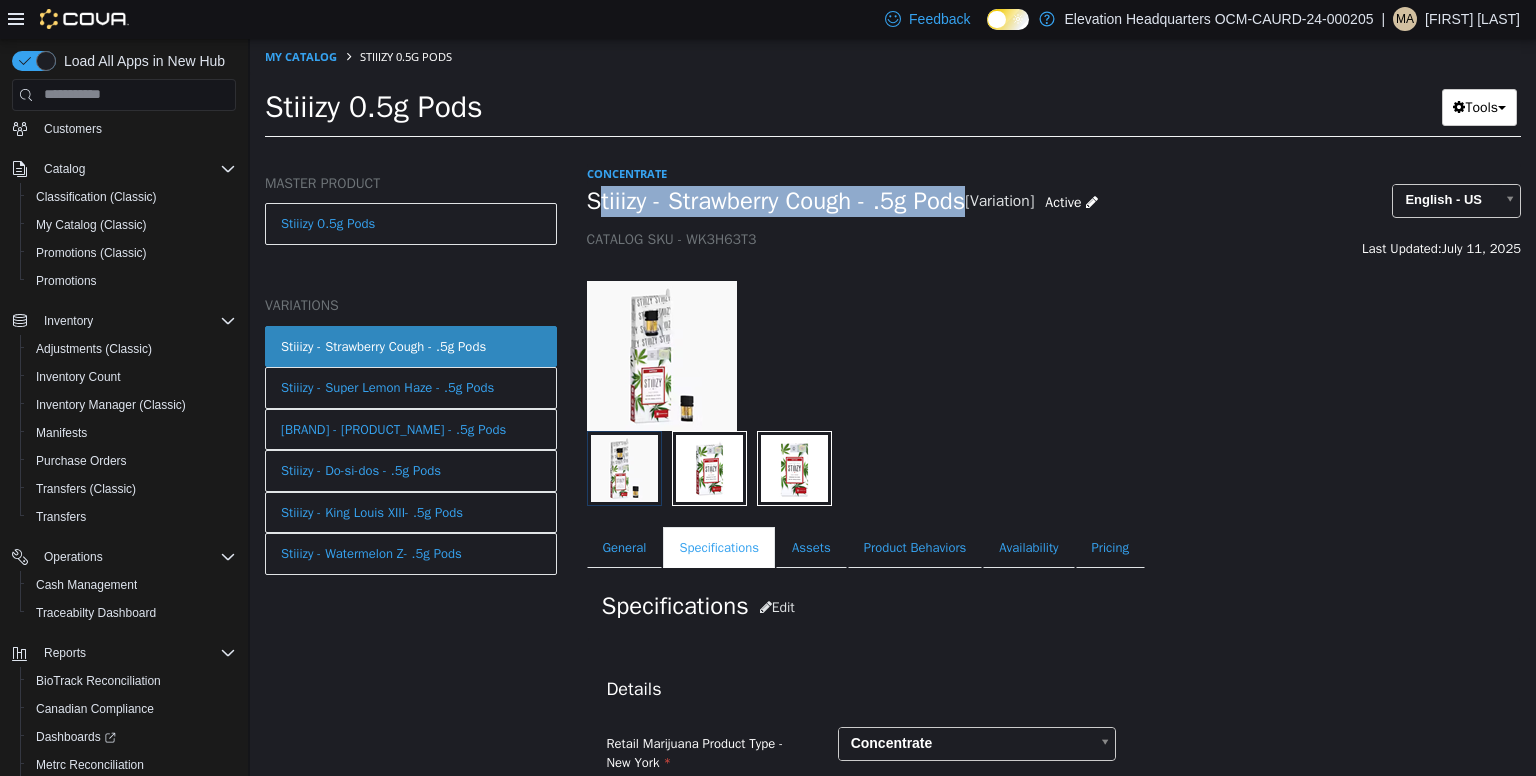 click on "Stiiizy - Strawberry Cough - .5g Pods" at bounding box center (776, 200) 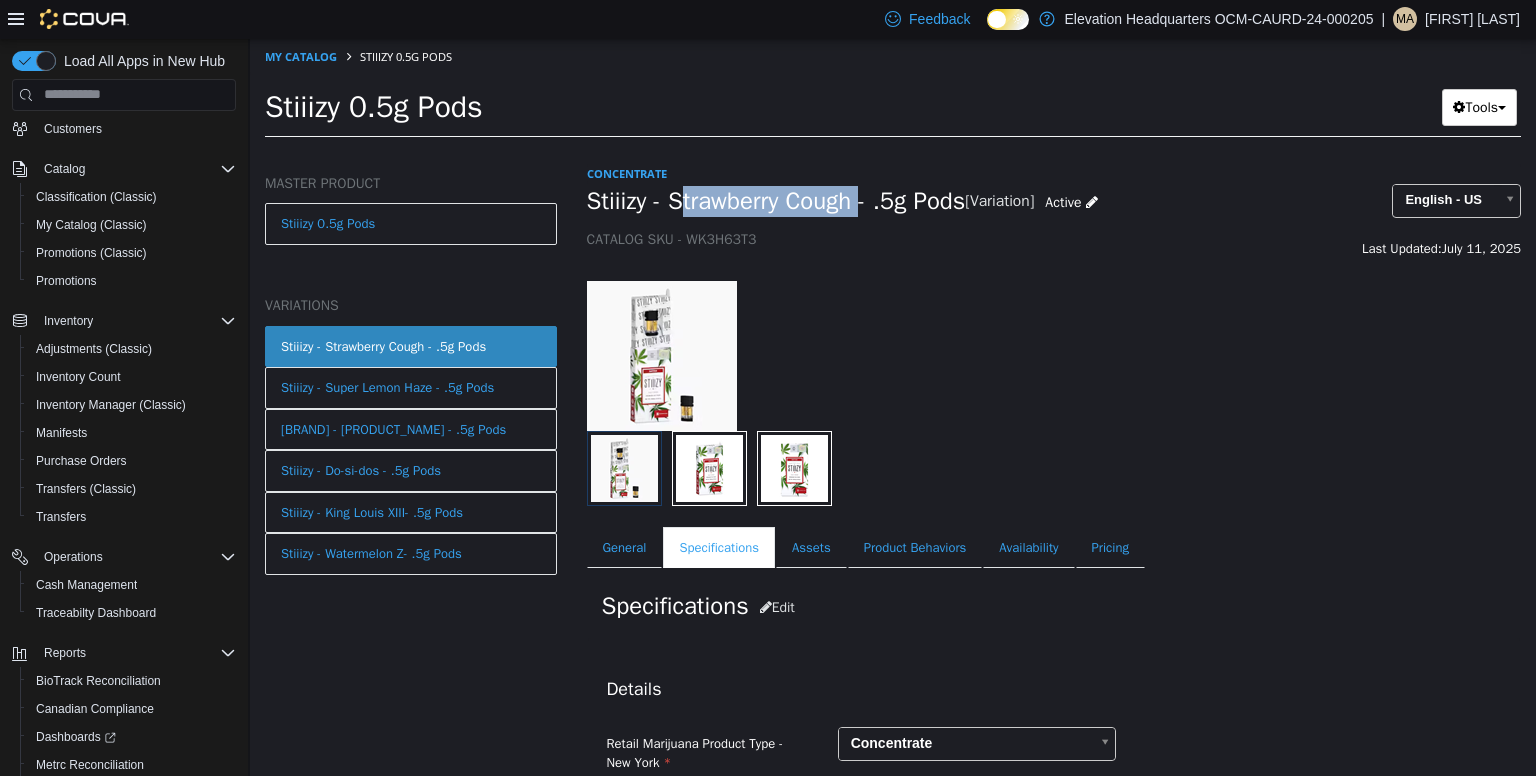 drag, startPoint x: 860, startPoint y: 203, endPoint x: 769, endPoint y: 201, distance: 91.02197 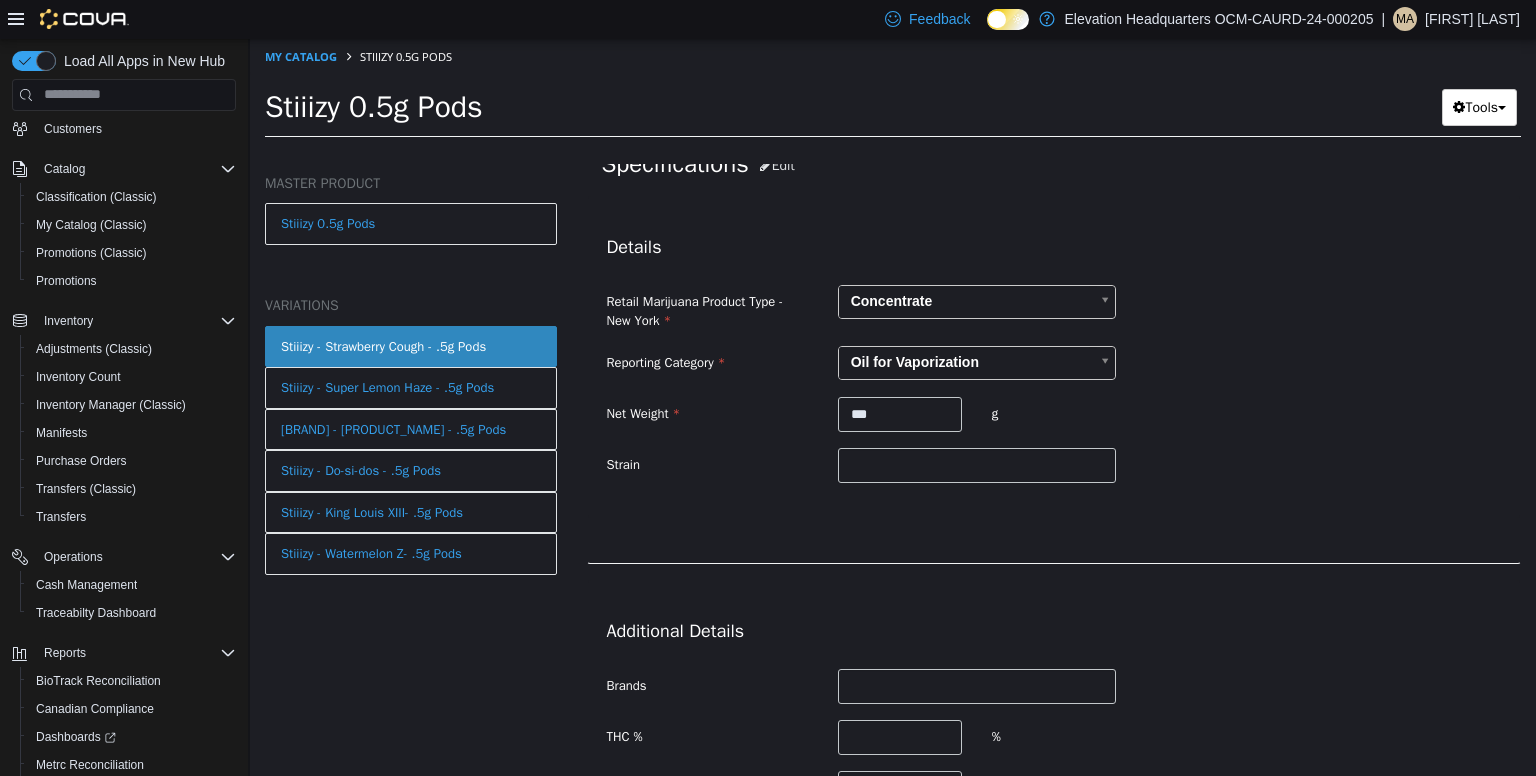 scroll, scrollTop: 536, scrollLeft: 0, axis: vertical 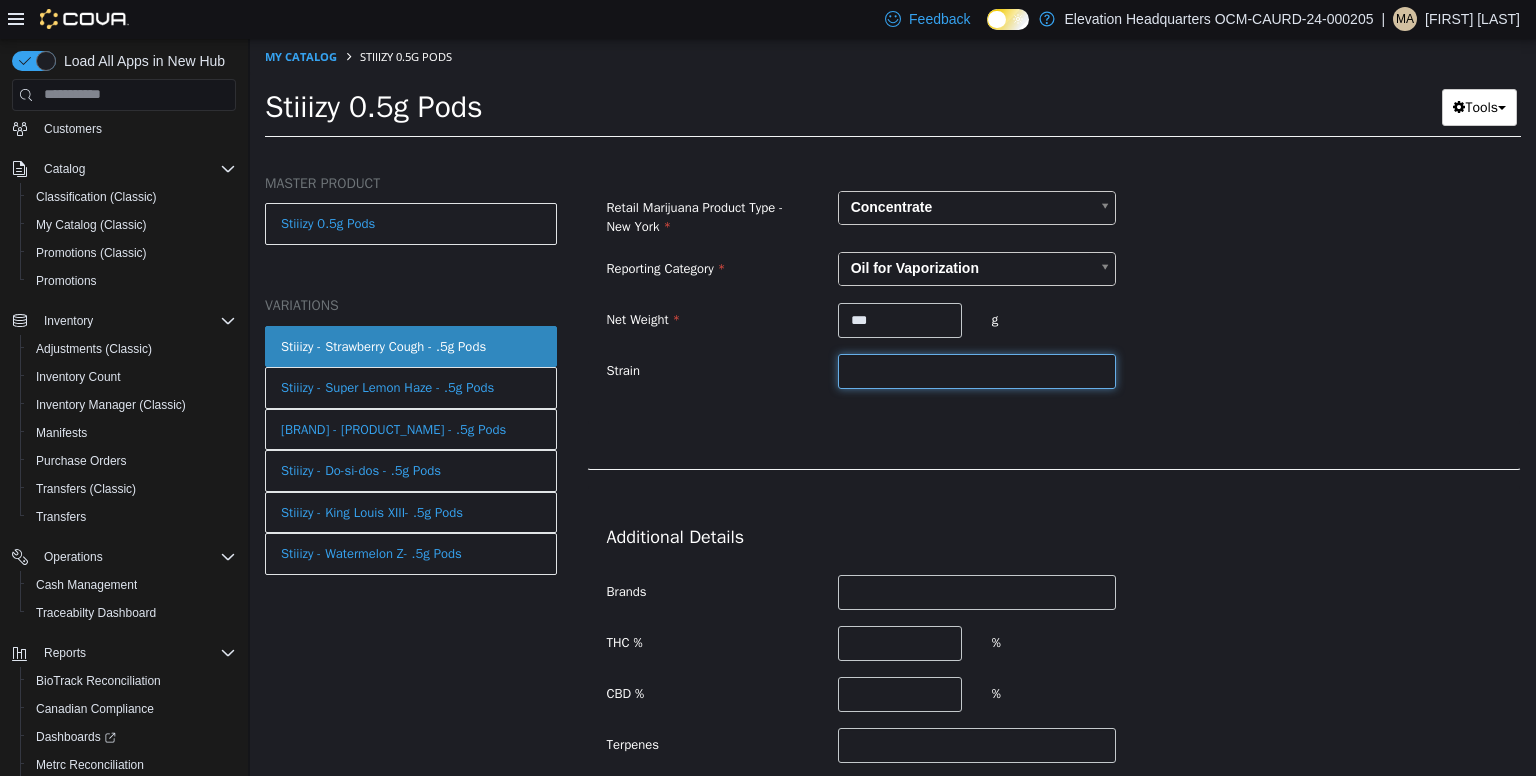 click at bounding box center [977, 370] 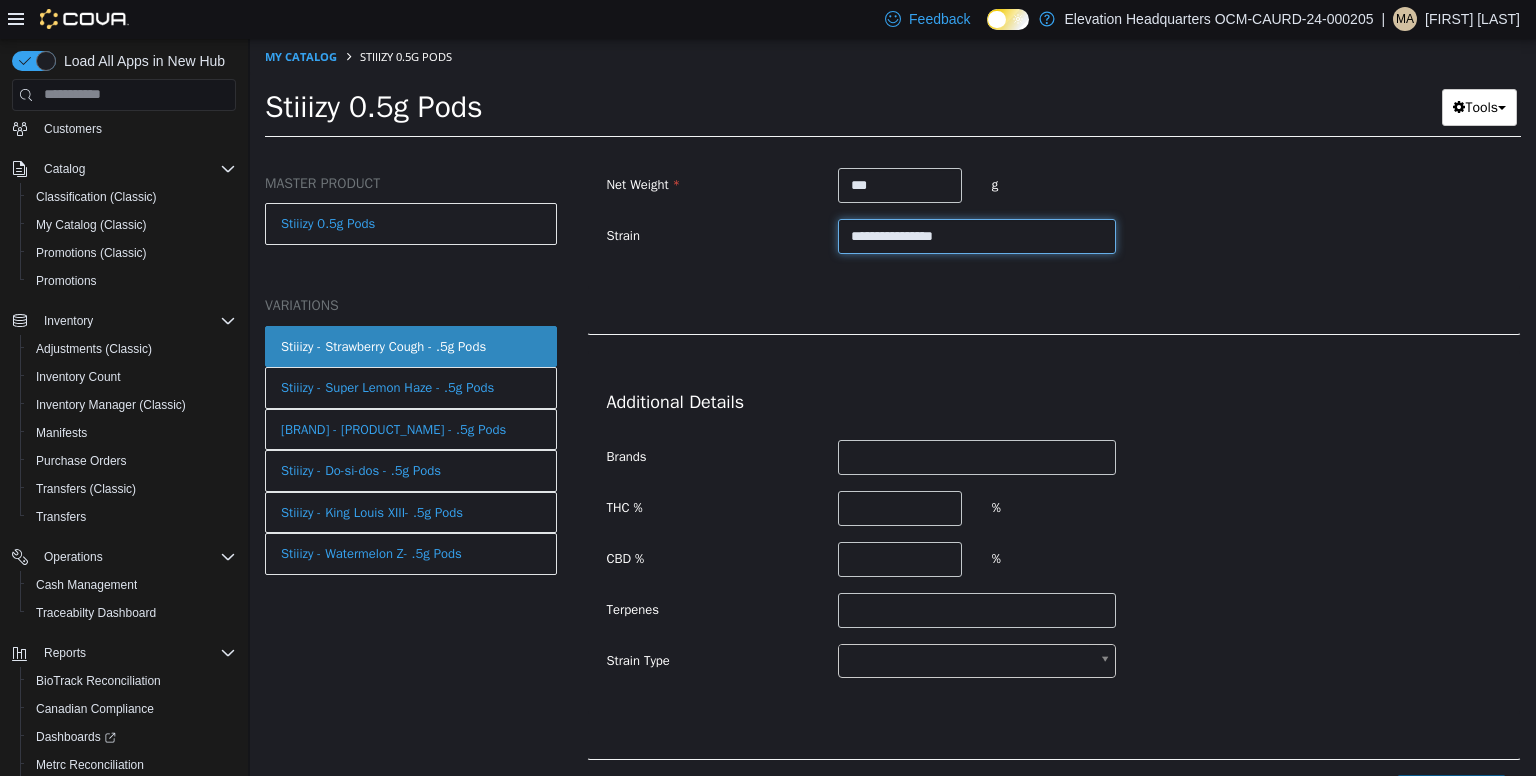 scroll, scrollTop: 676, scrollLeft: 0, axis: vertical 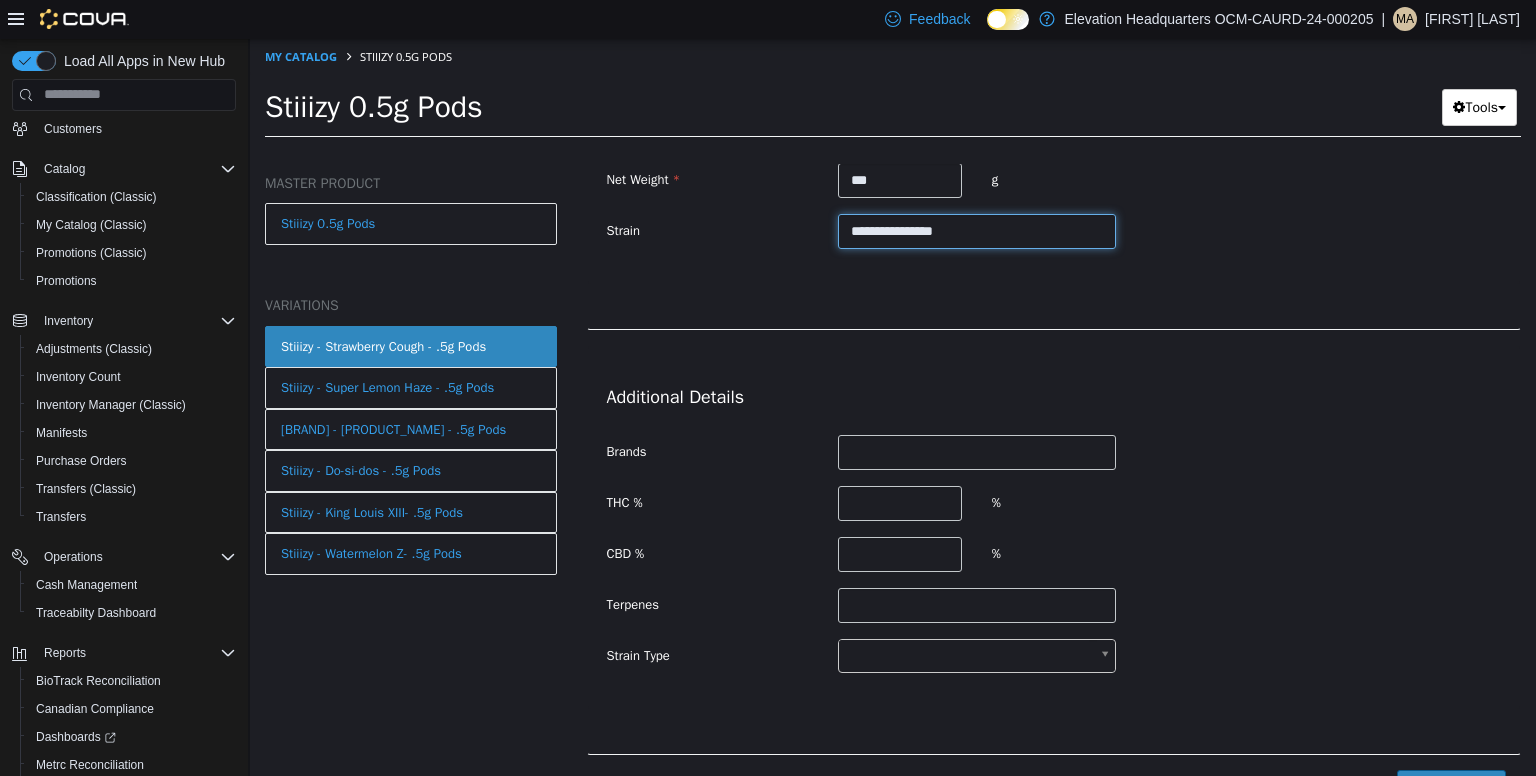 type on "**********" 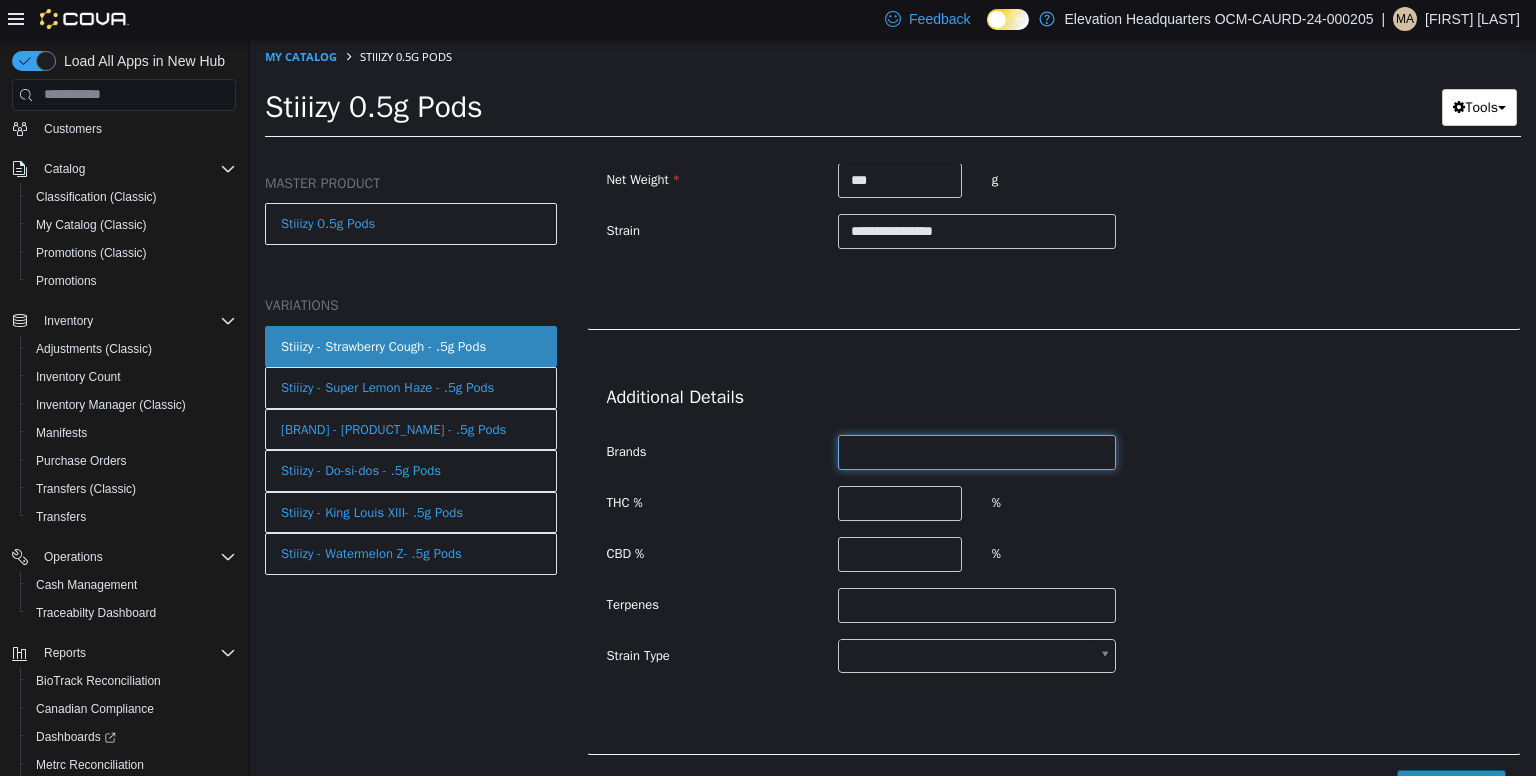 click at bounding box center (977, 451) 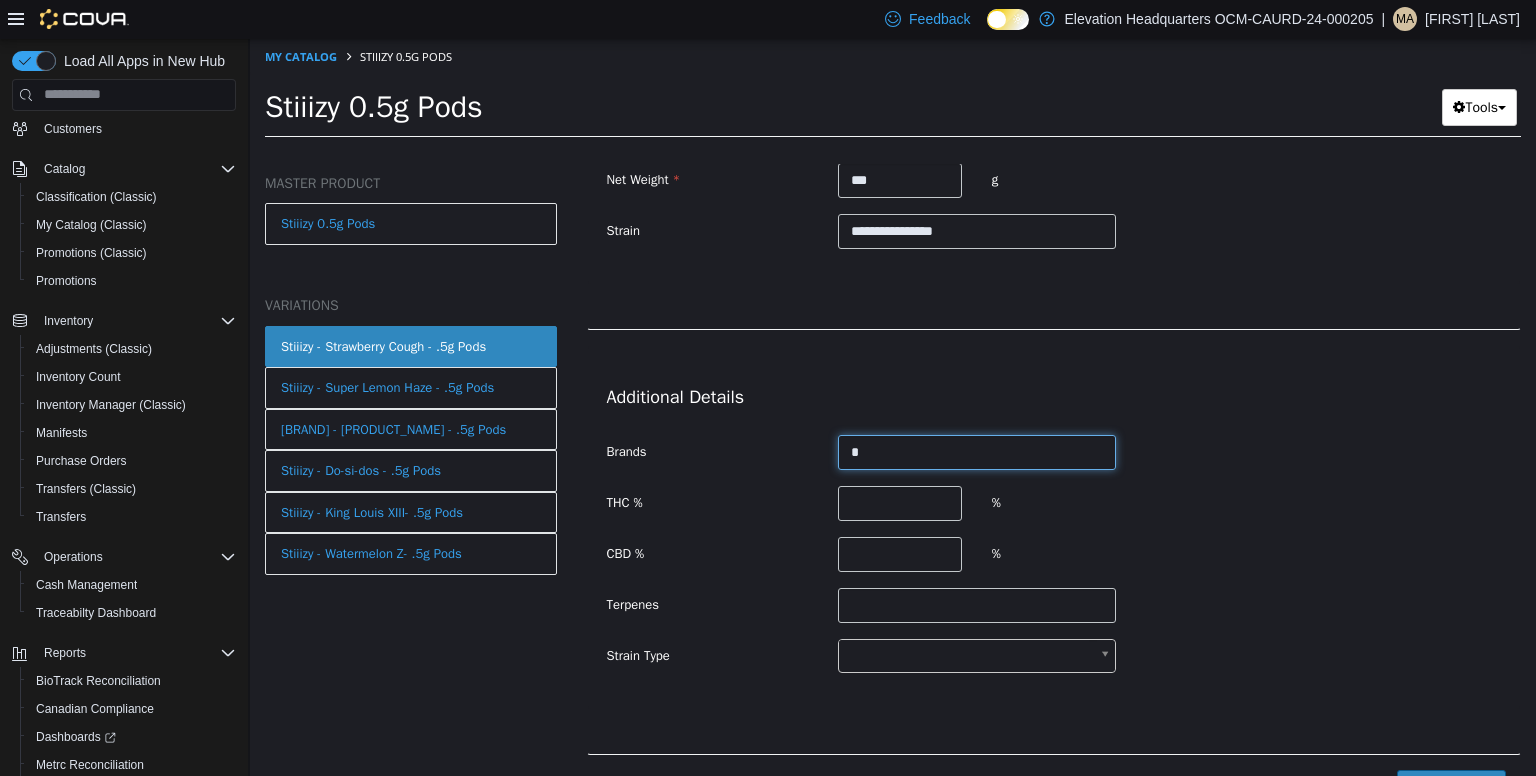 type 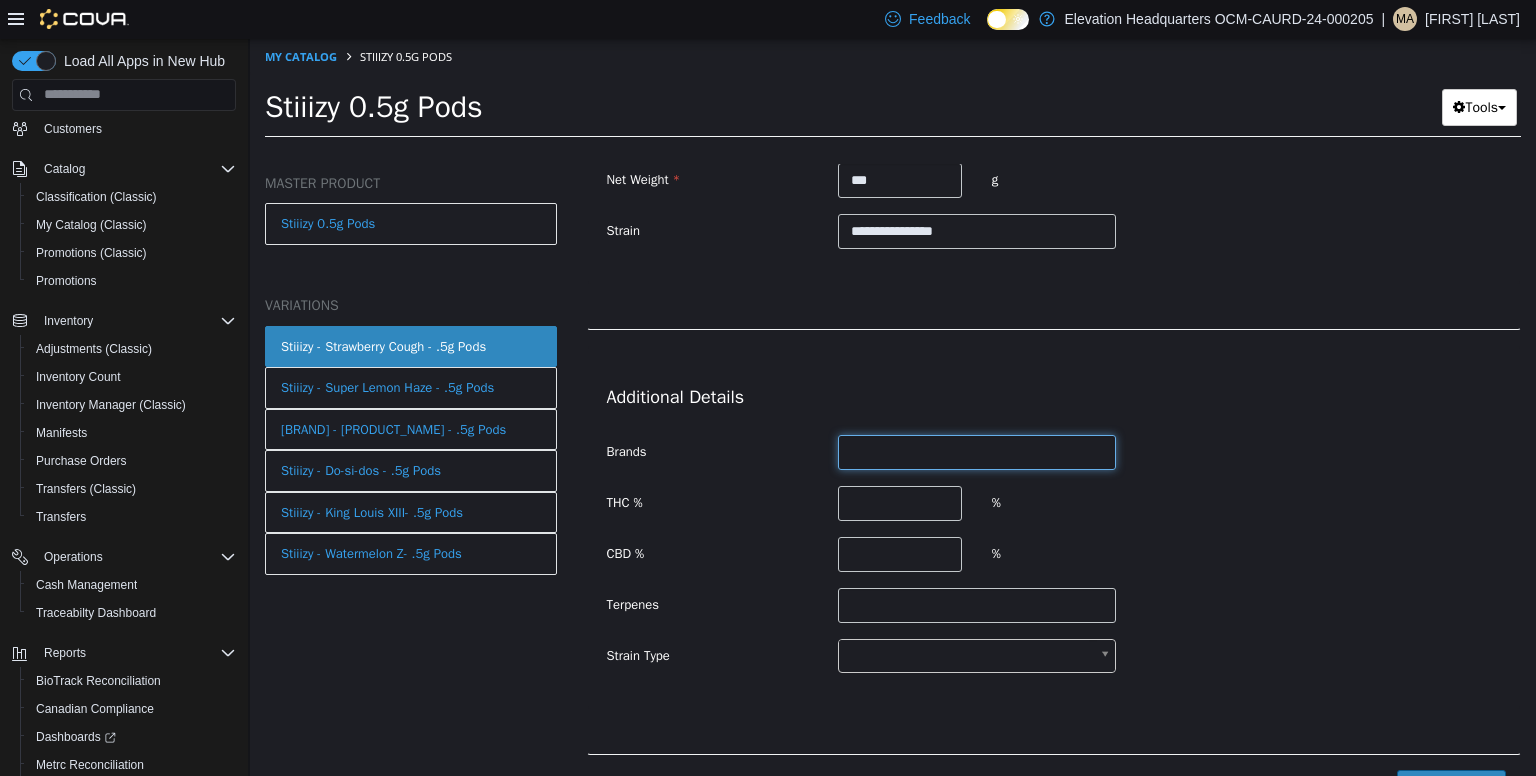 scroll, scrollTop: 703, scrollLeft: 0, axis: vertical 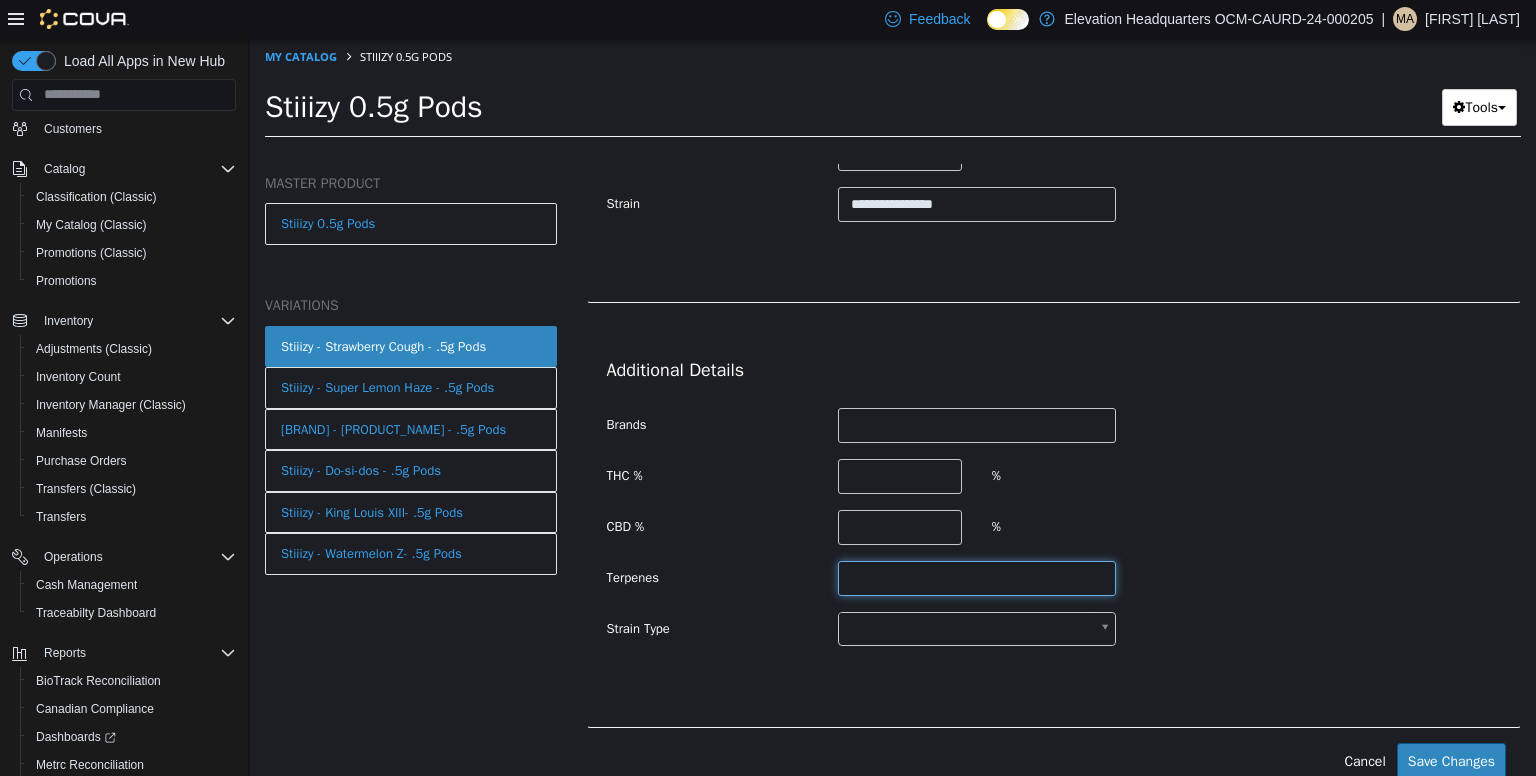 click at bounding box center [977, 577] 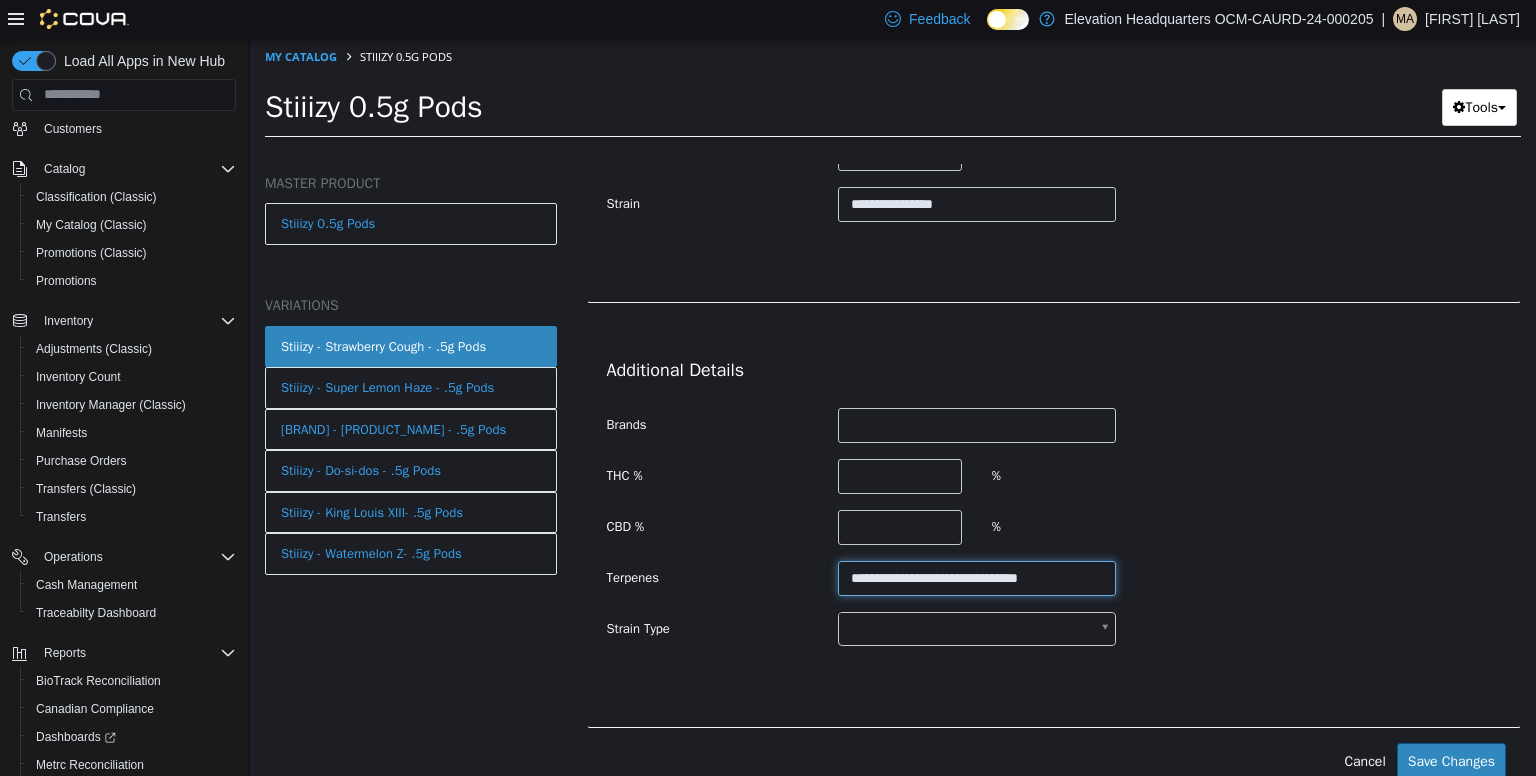 type on "**********" 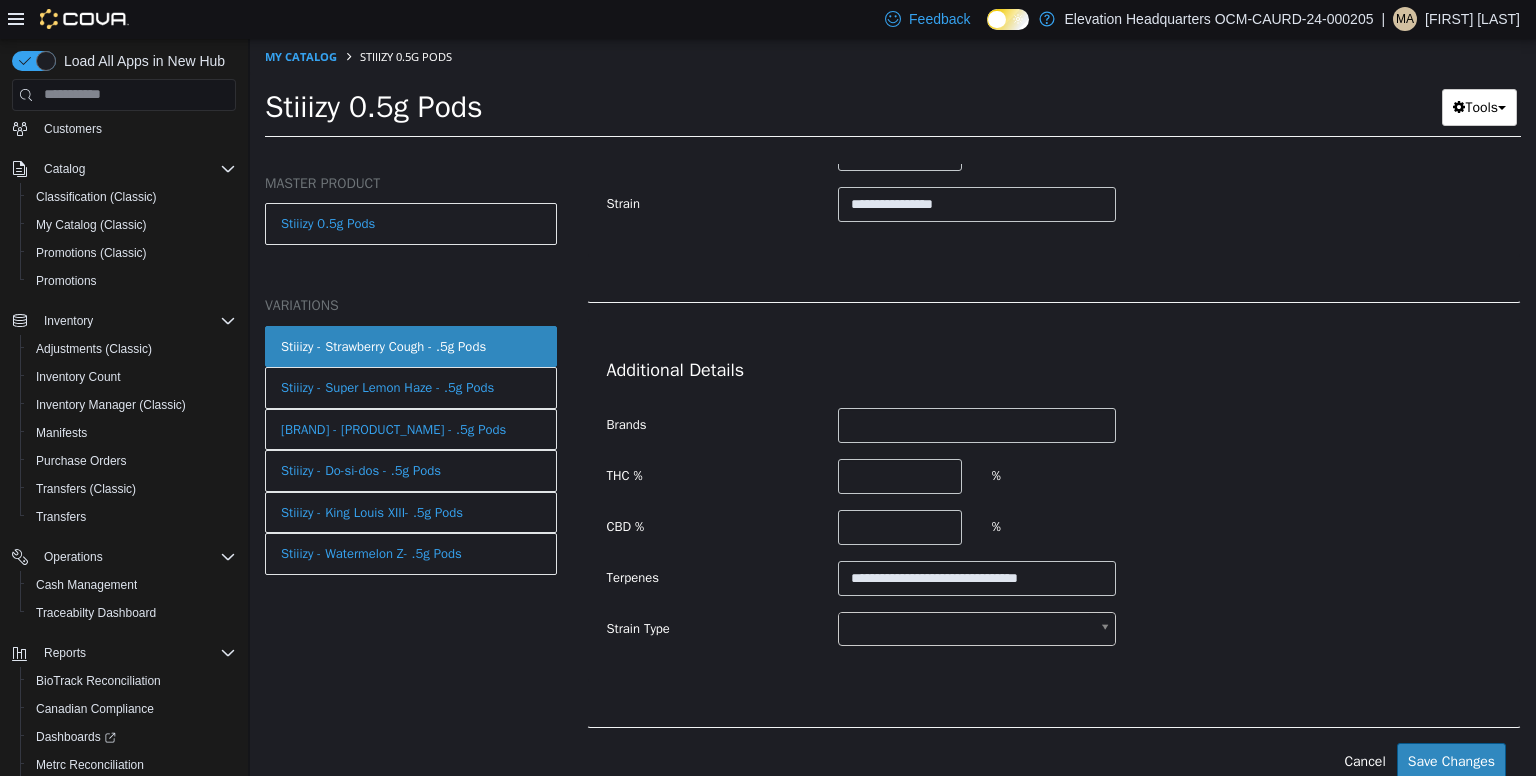 click on "**********" at bounding box center [893, 93] 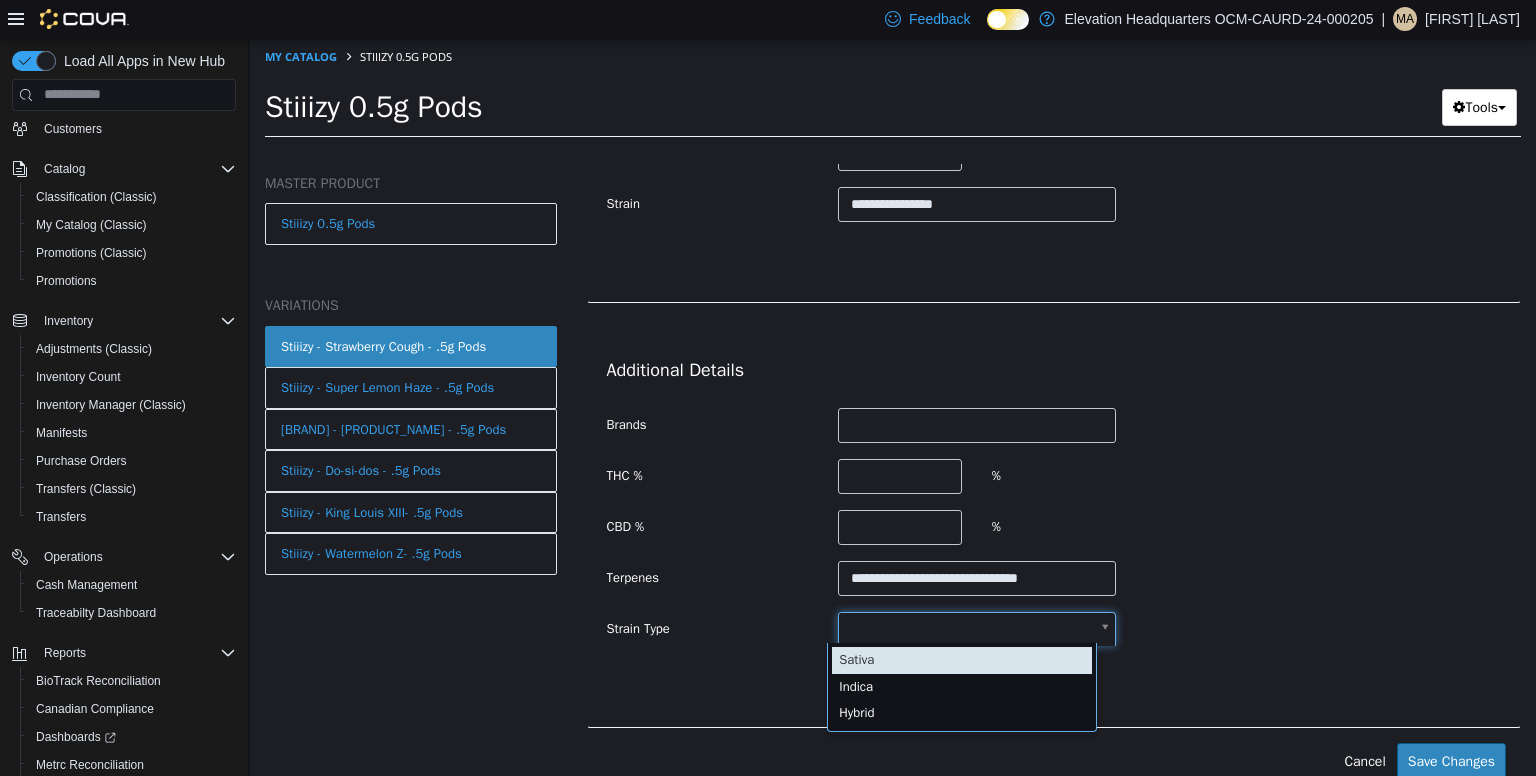 type on "******" 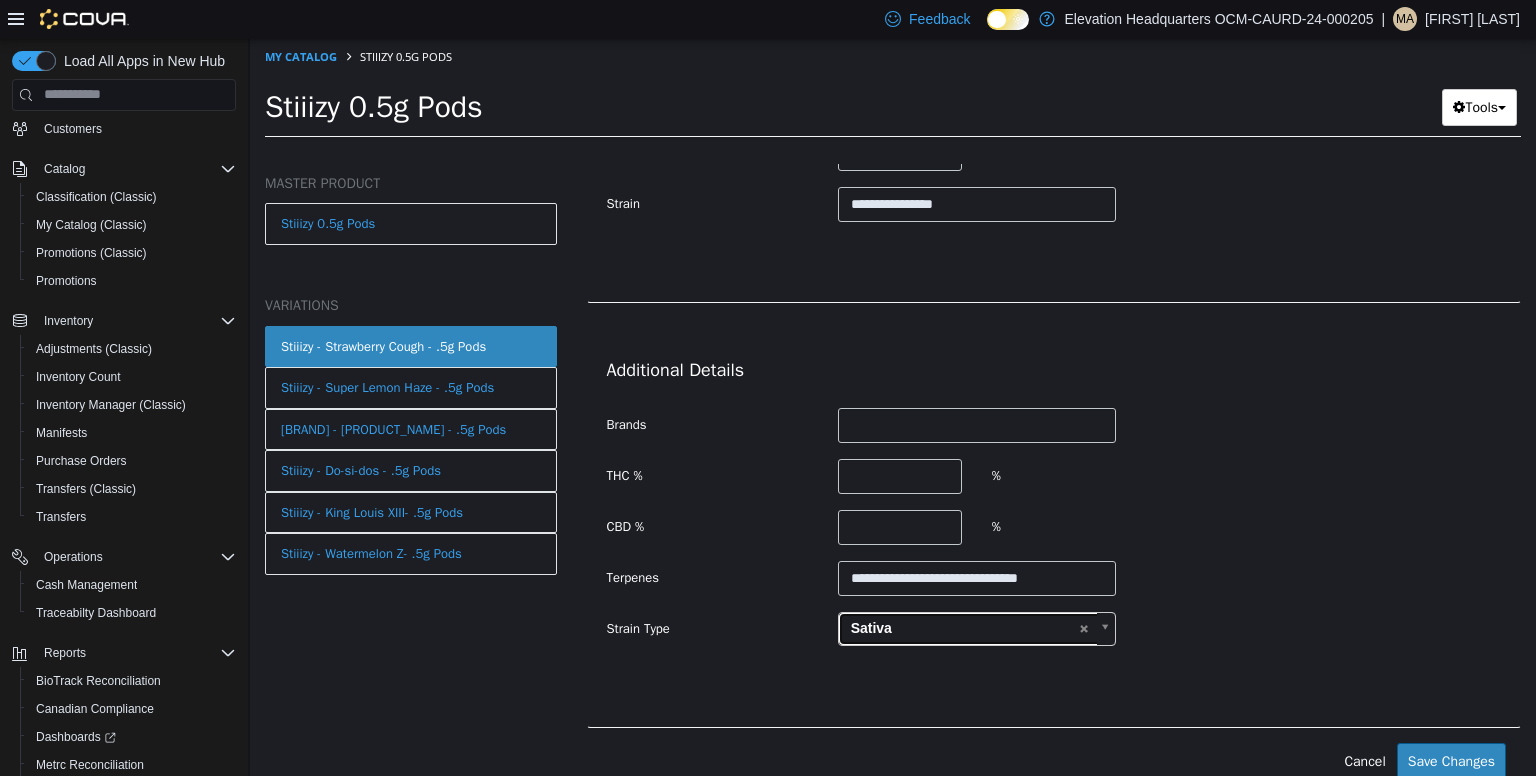 scroll, scrollTop: 0, scrollLeft: 0, axis: both 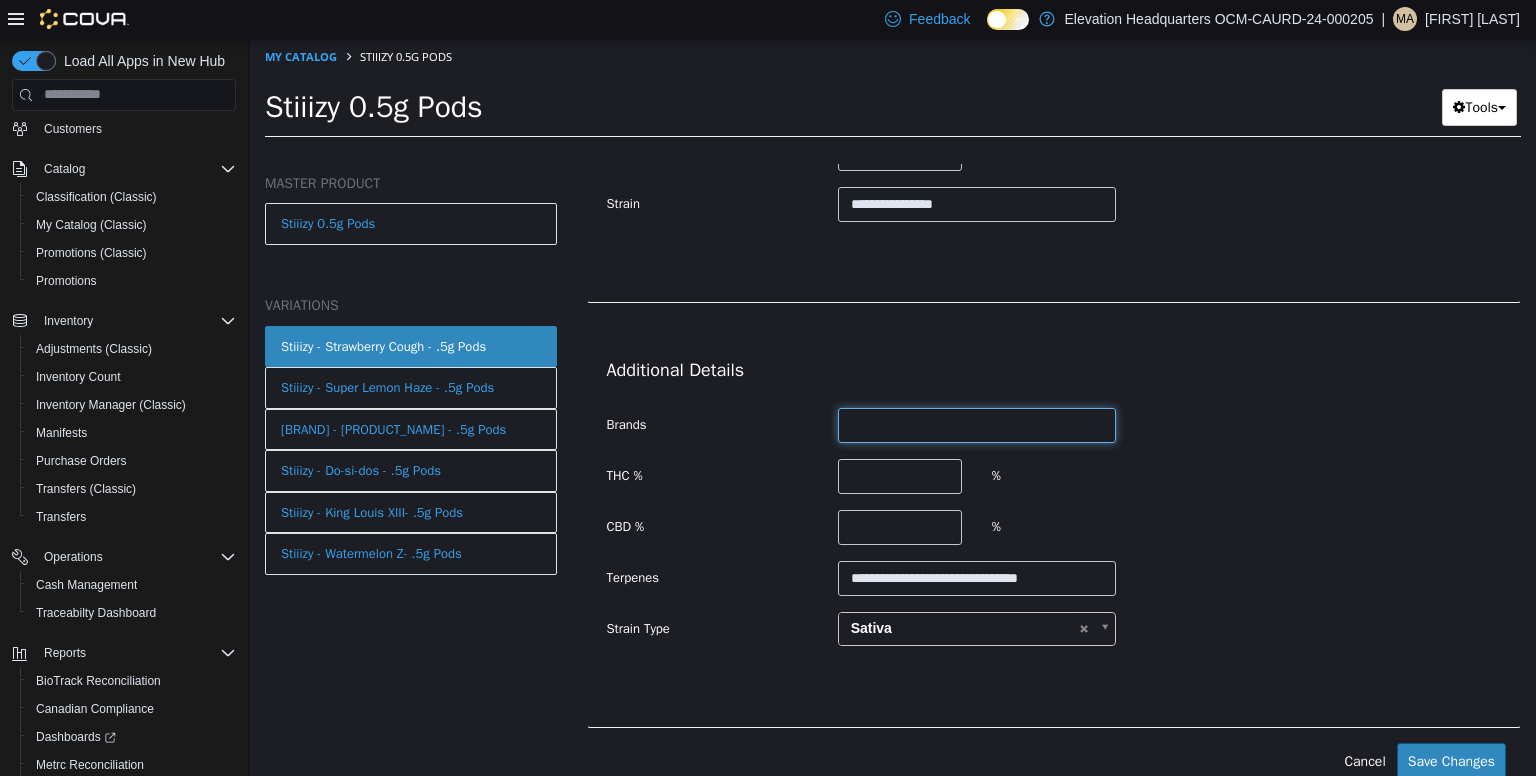 click at bounding box center (977, 424) 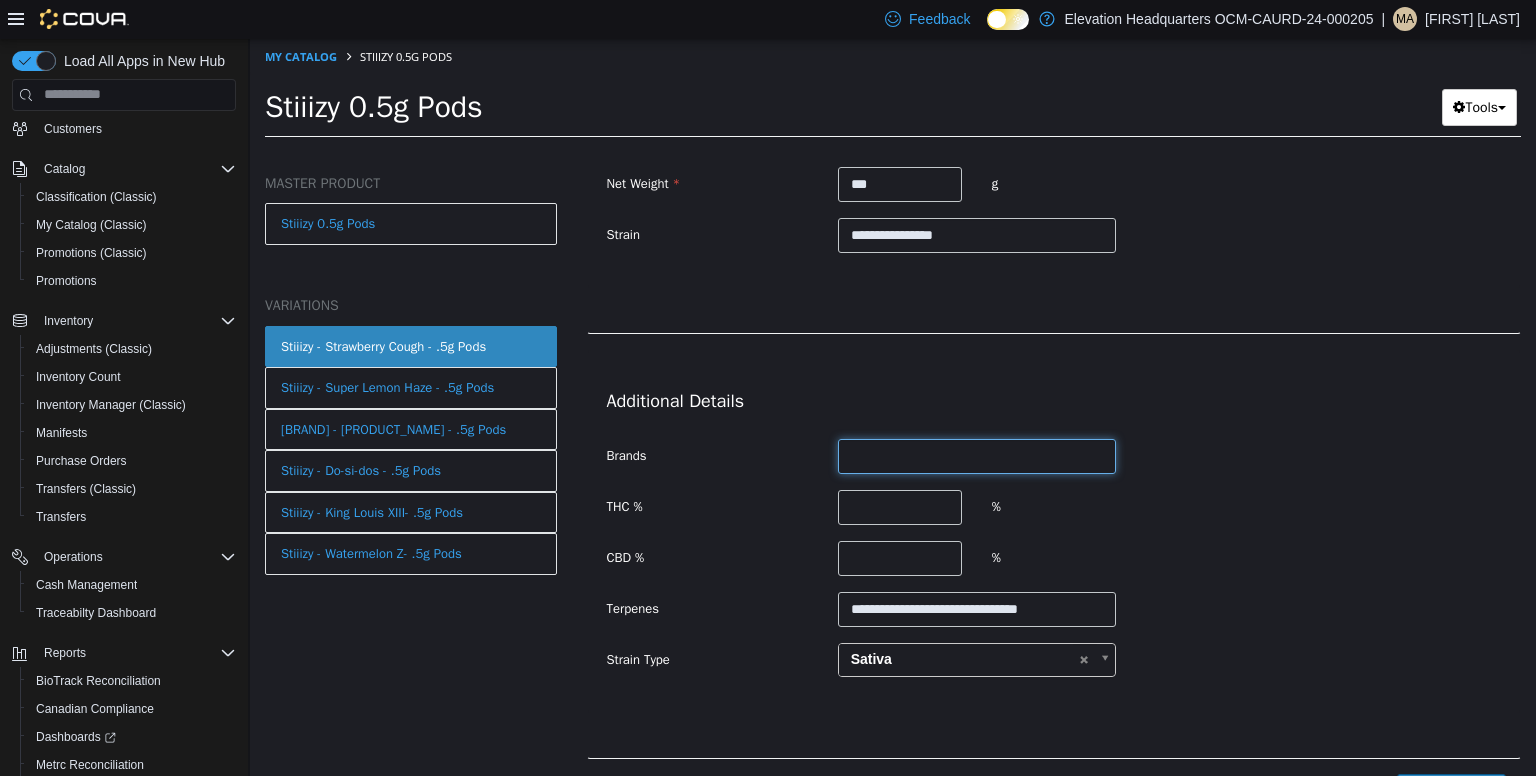 scroll, scrollTop: 703, scrollLeft: 0, axis: vertical 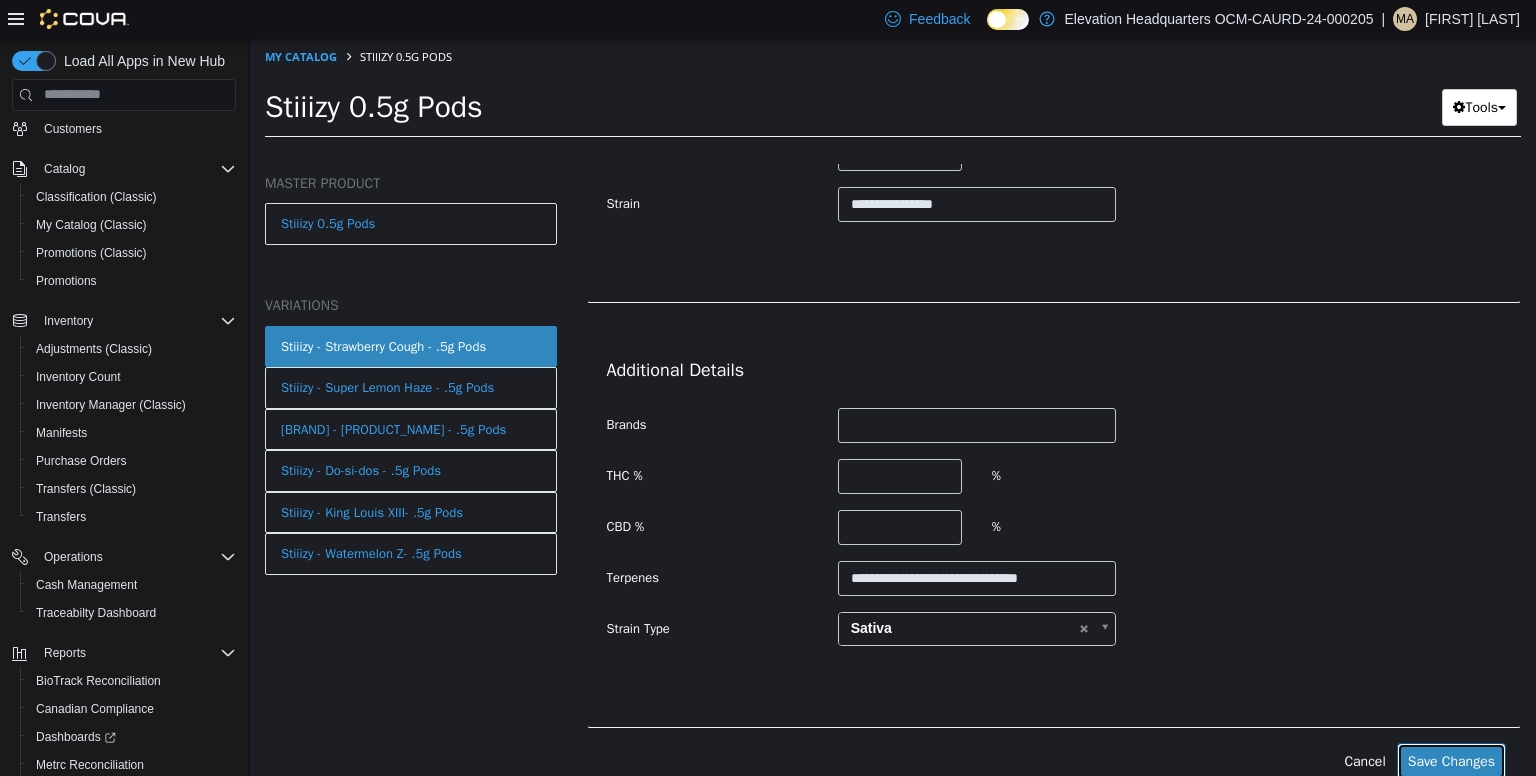 click on "Save Changes" at bounding box center (1451, 760) 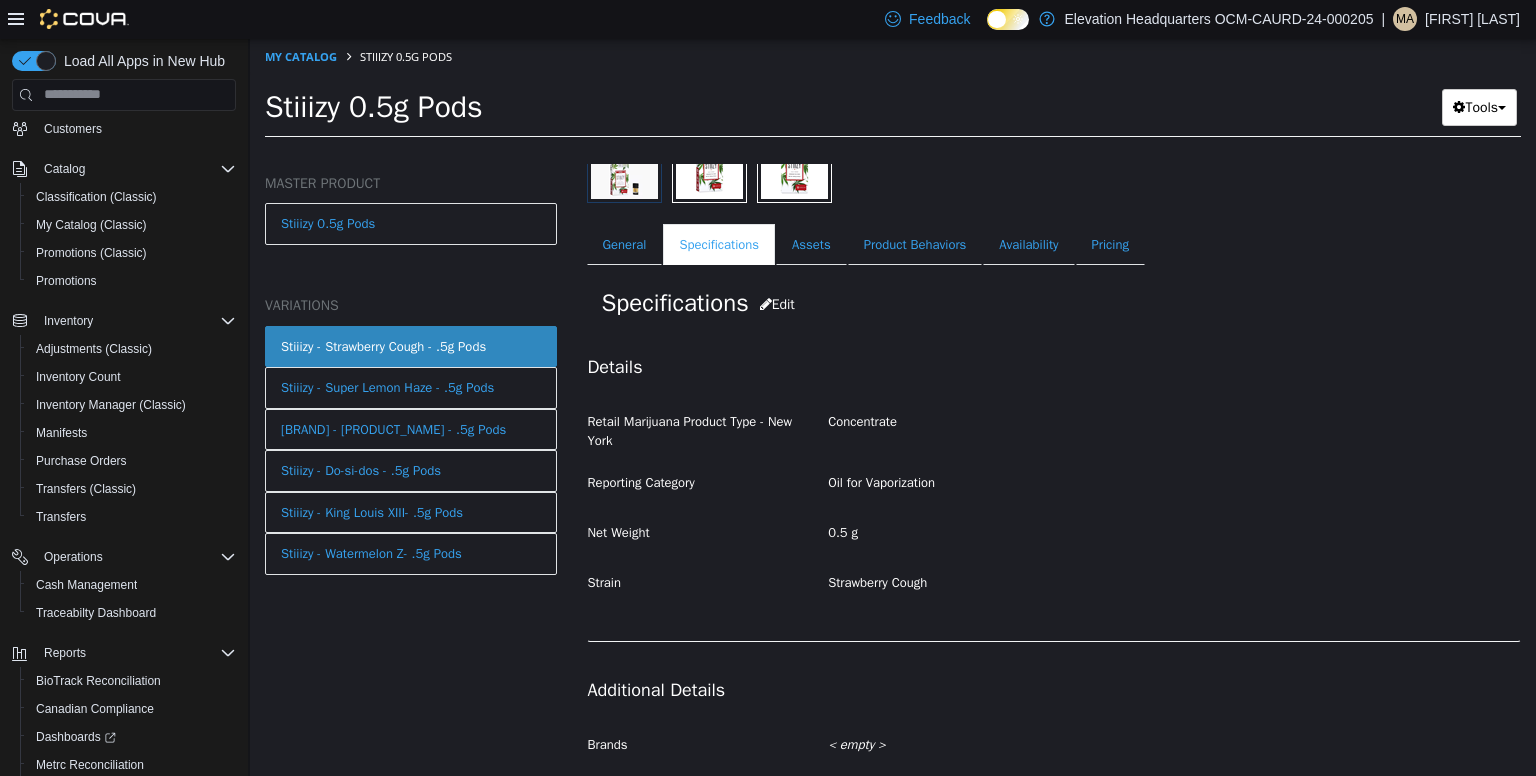 scroll, scrollTop: 302, scrollLeft: 0, axis: vertical 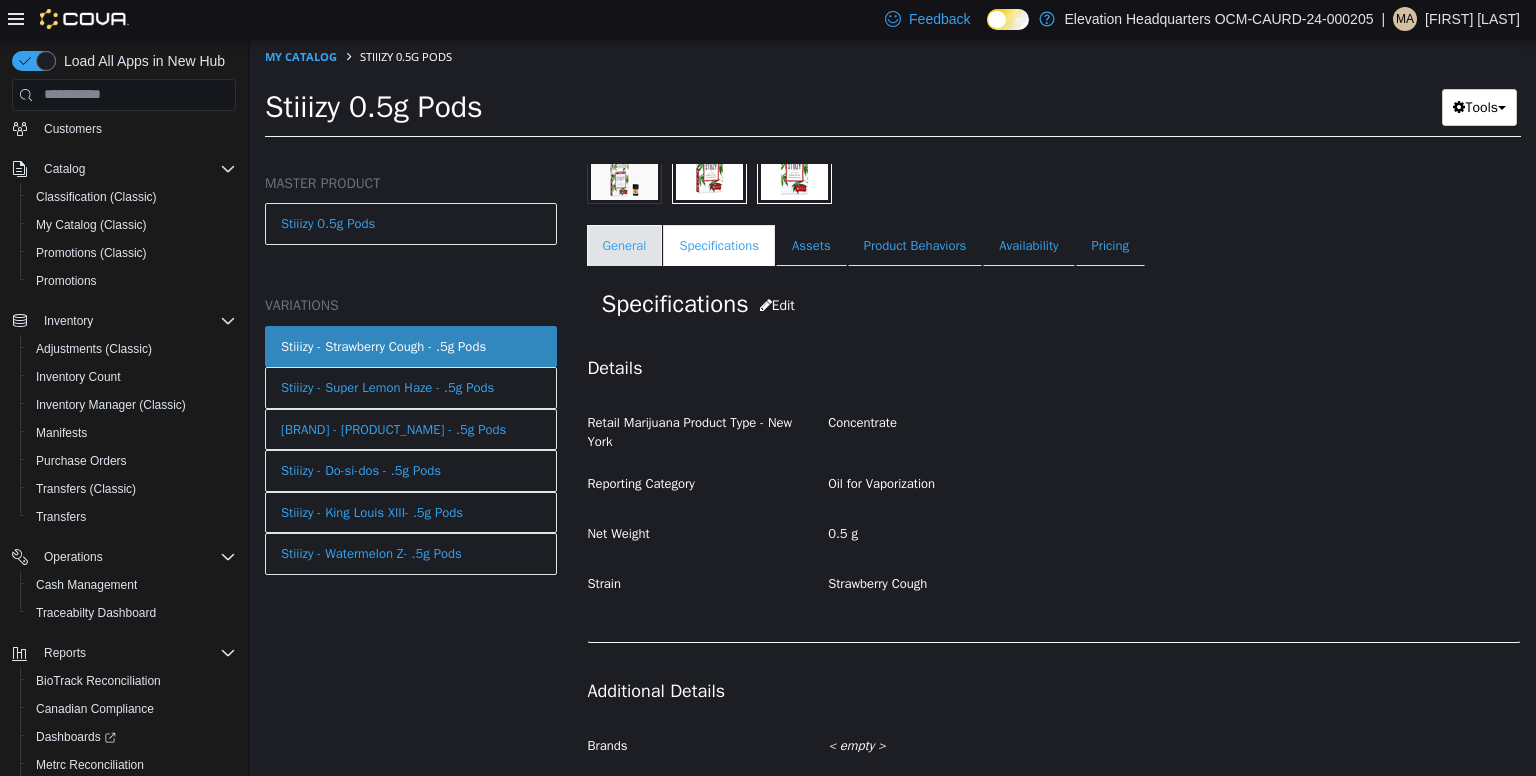 click on "General" at bounding box center [625, 245] 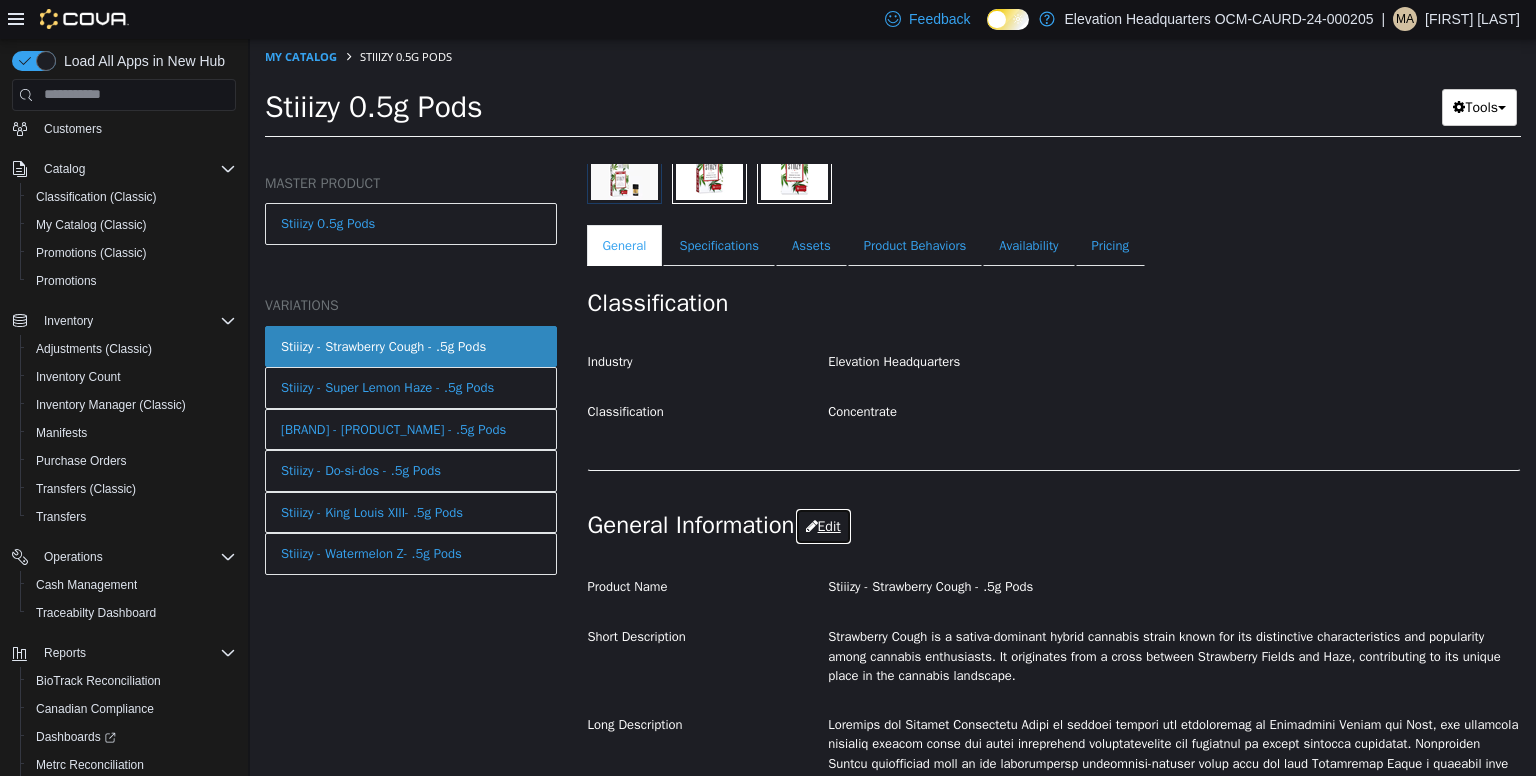 click on "Edit" at bounding box center [823, 525] 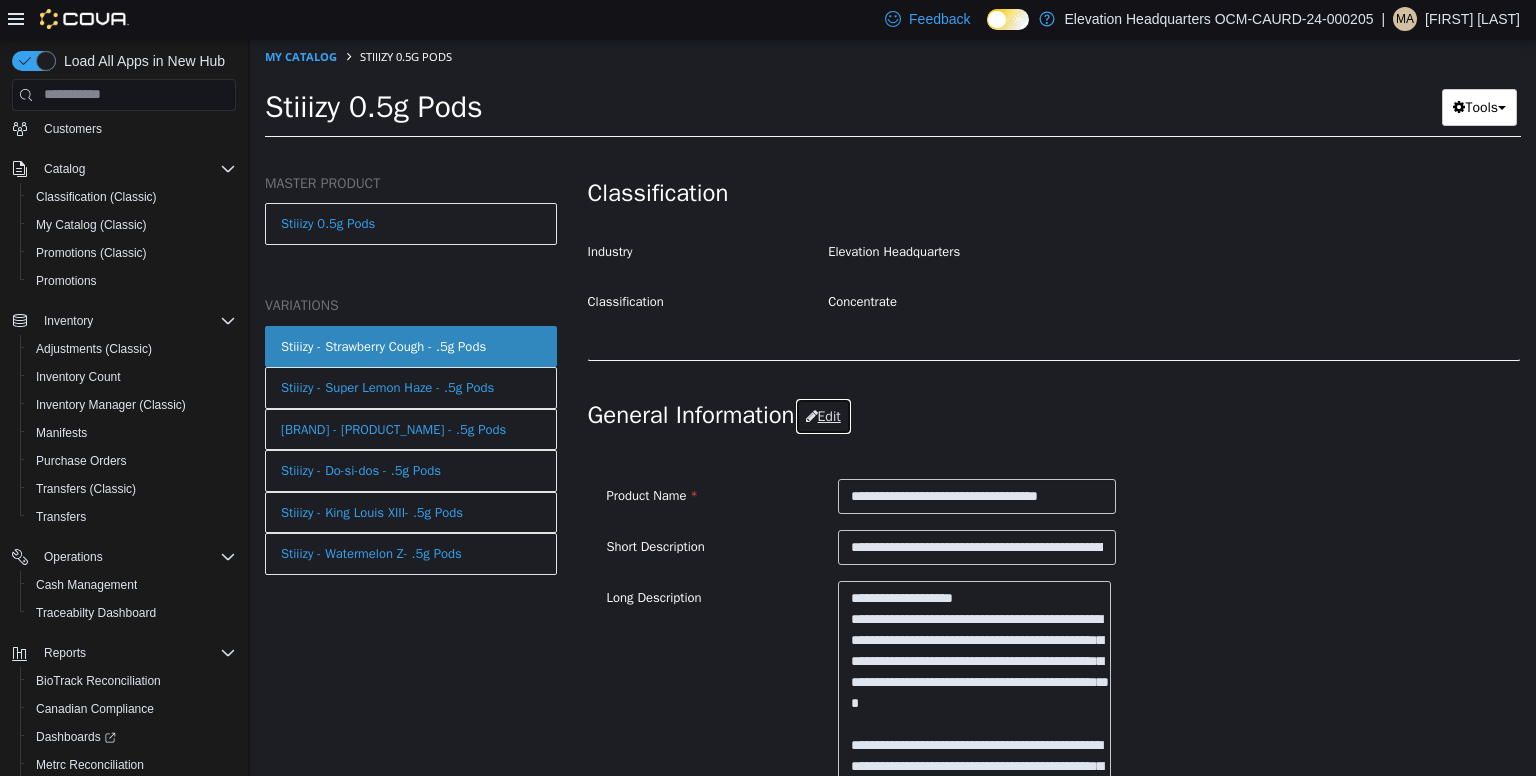 scroll, scrollTop: 451, scrollLeft: 0, axis: vertical 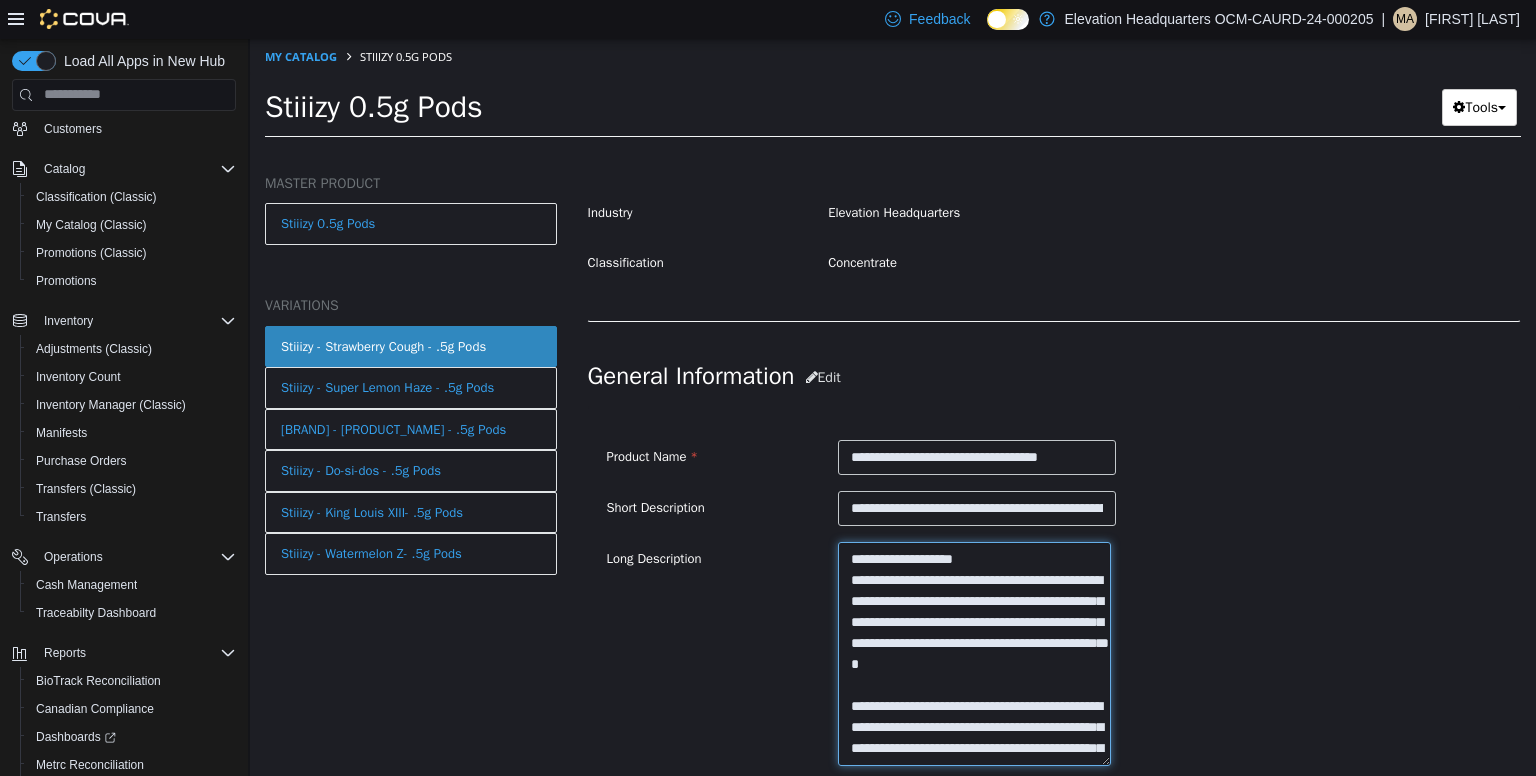 click at bounding box center [974, 653] 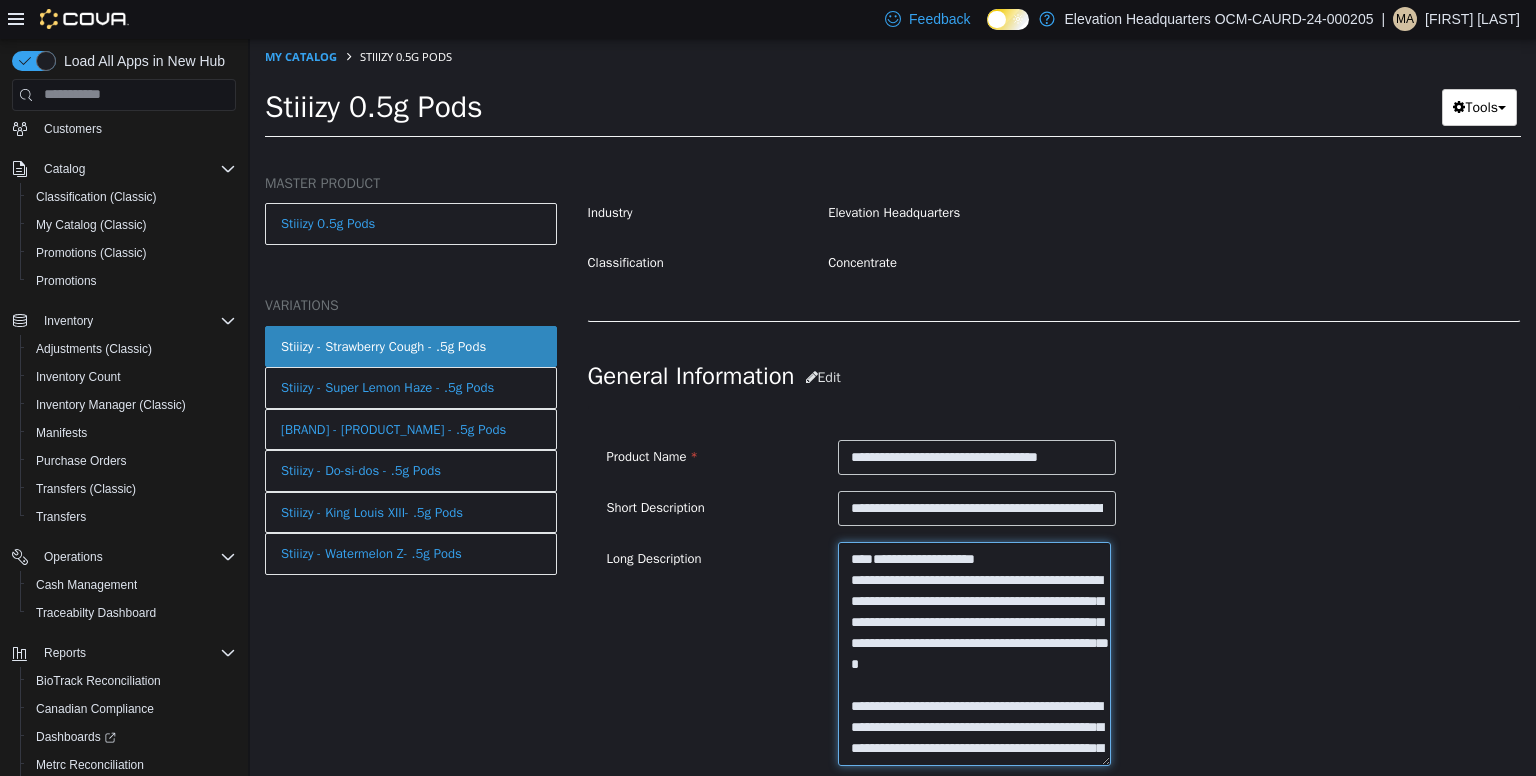 click at bounding box center [974, 653] 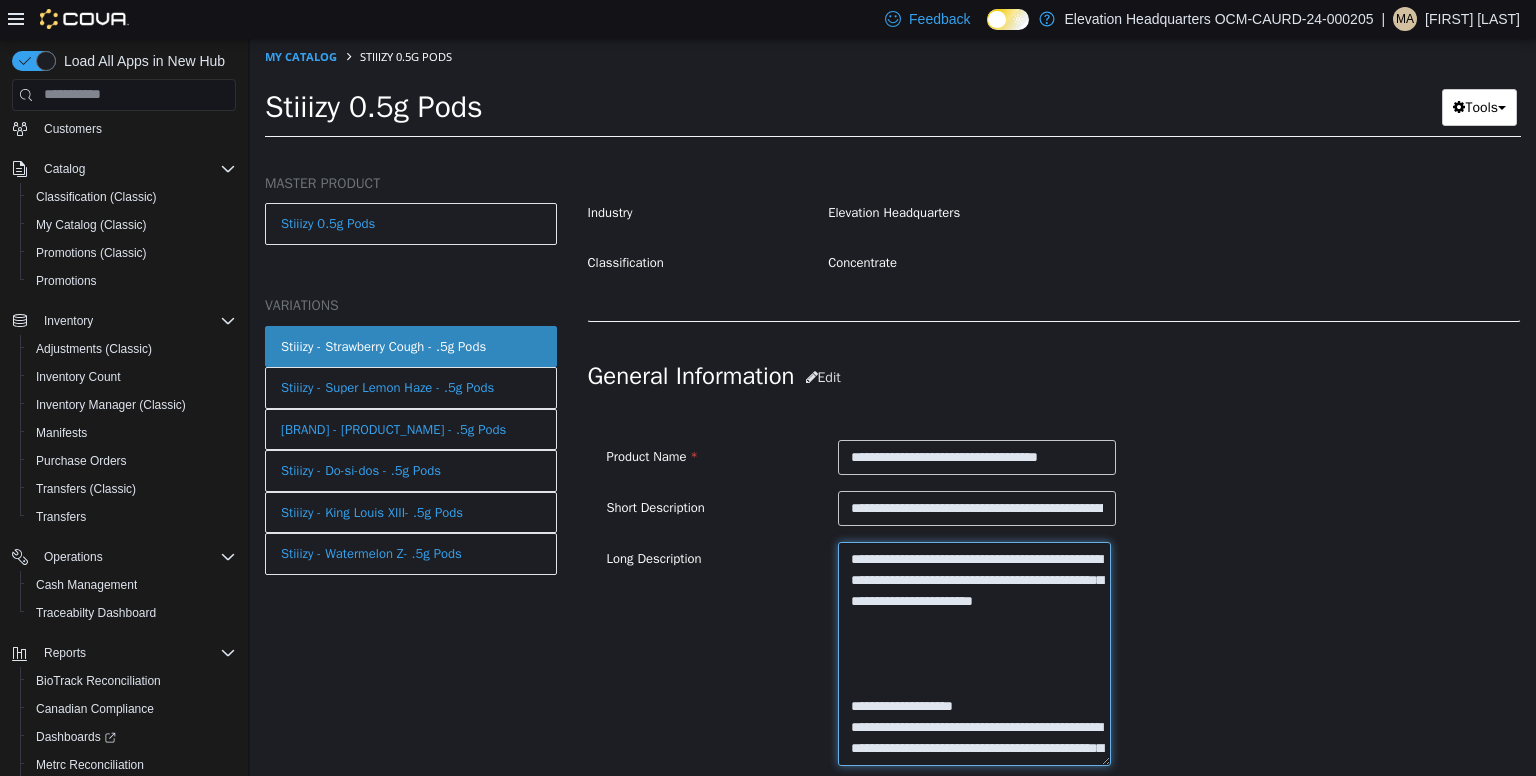 type on "**********" 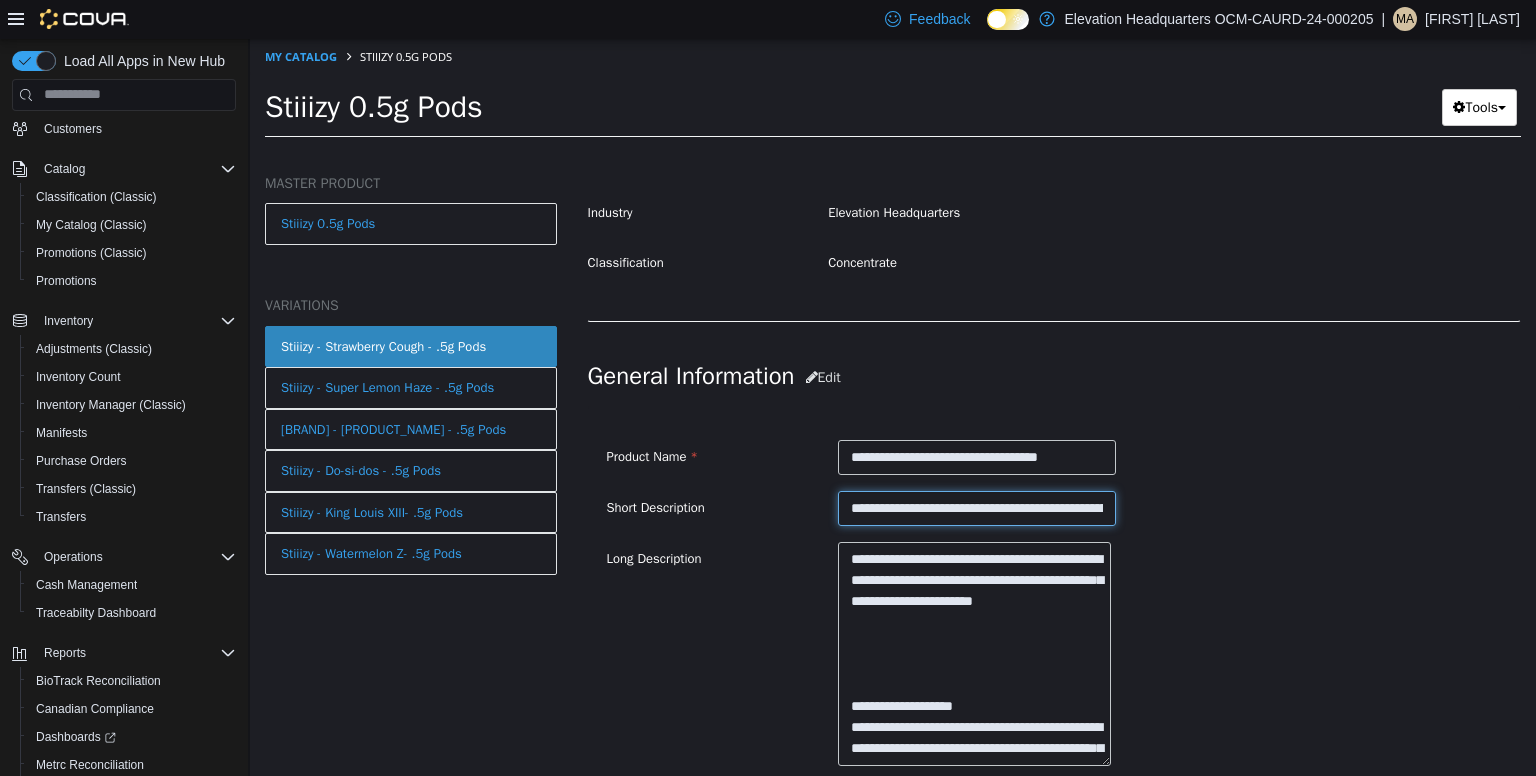click on "**********" at bounding box center [977, 507] 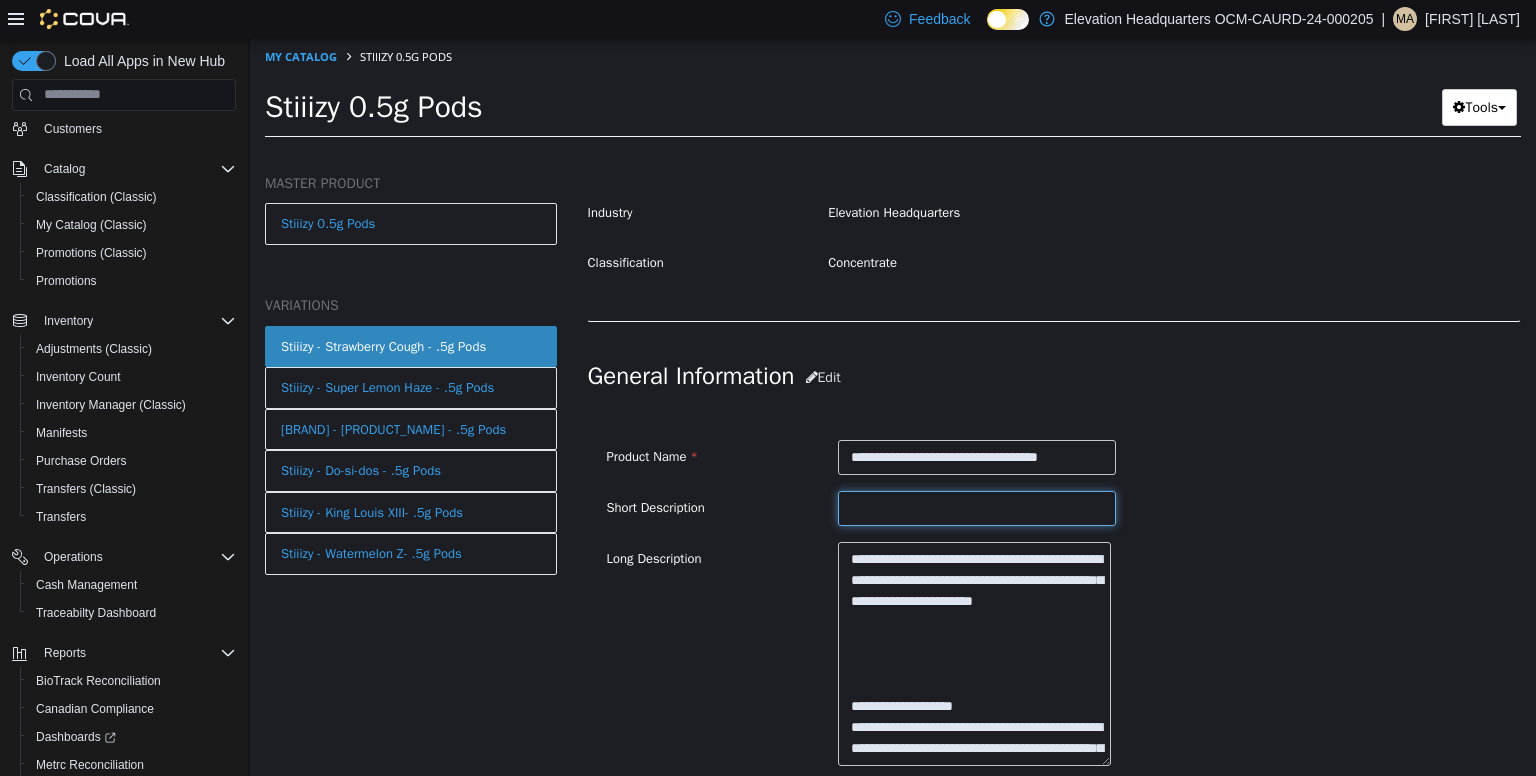 type 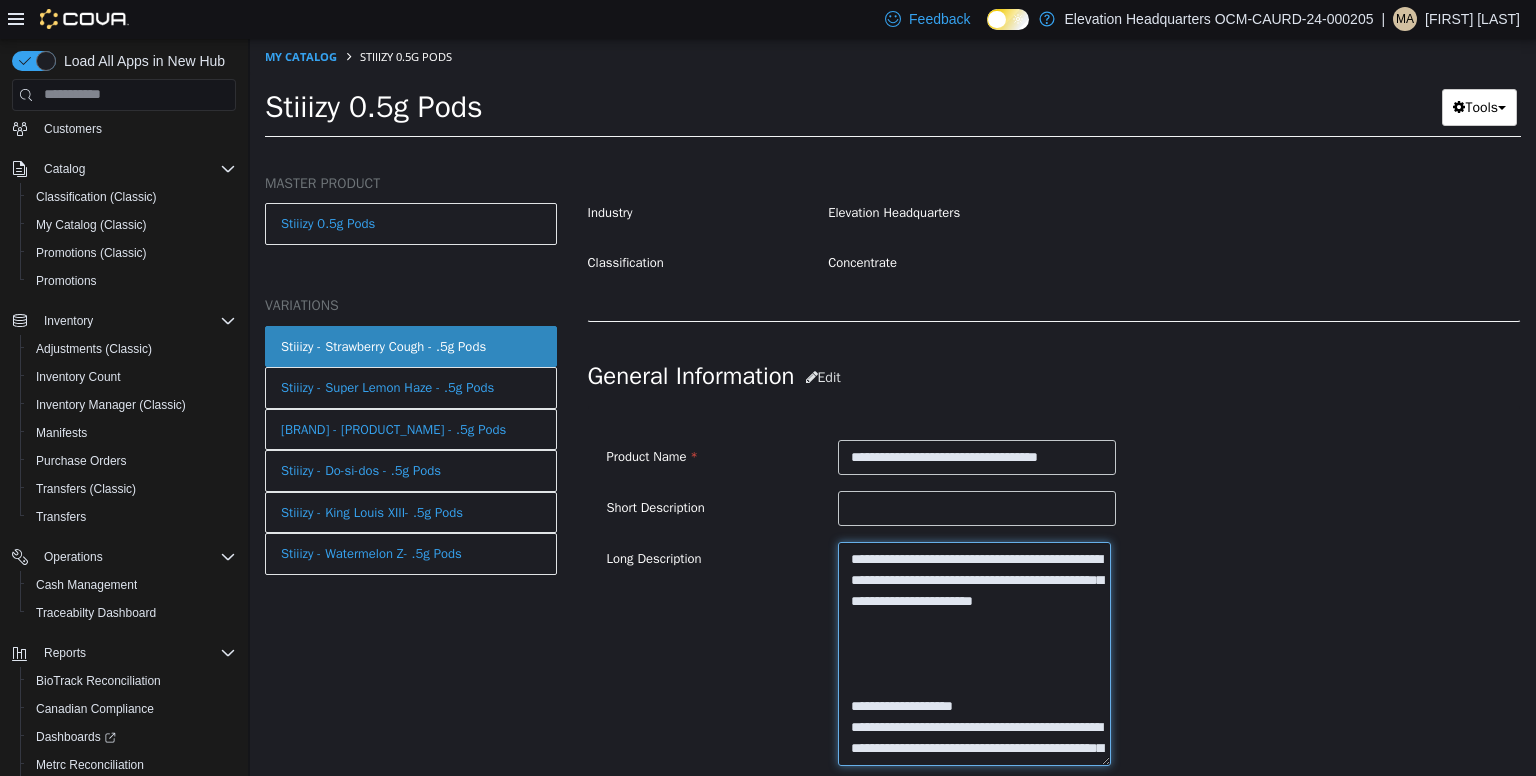 click at bounding box center [974, 653] 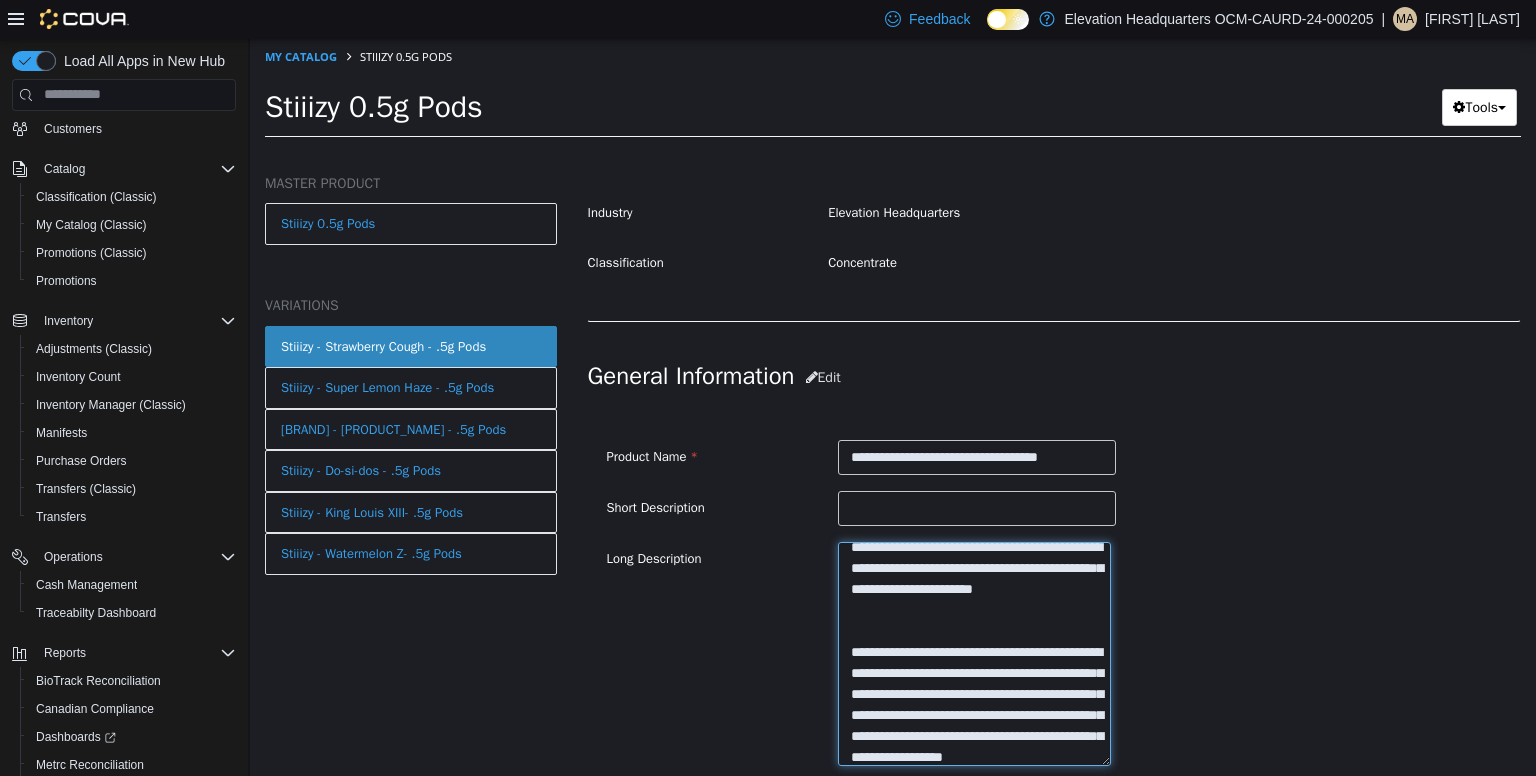 scroll, scrollTop: 5, scrollLeft: 0, axis: vertical 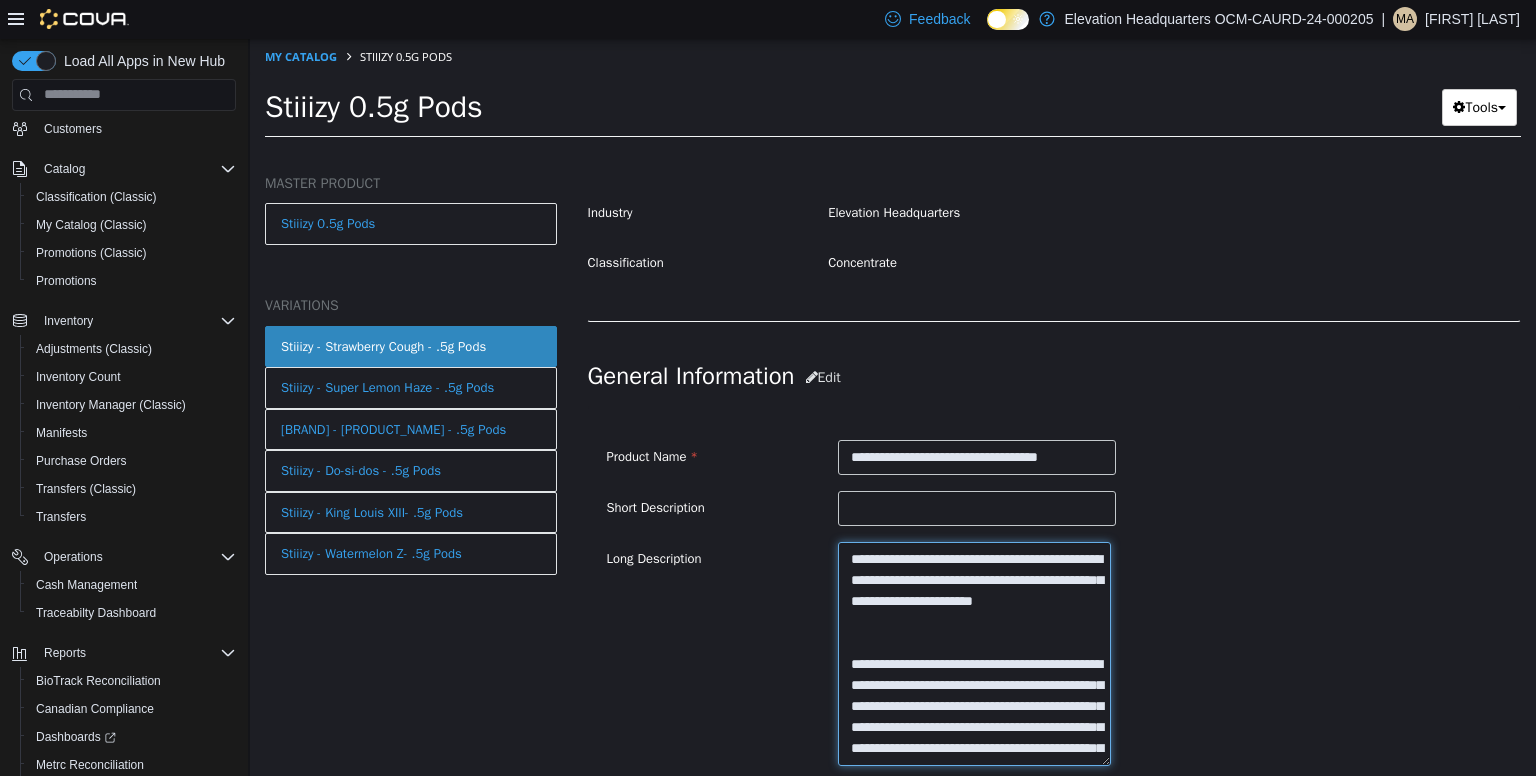 drag, startPoint x: 1018, startPoint y: 614, endPoint x: 836, endPoint y: 530, distance: 200.4495 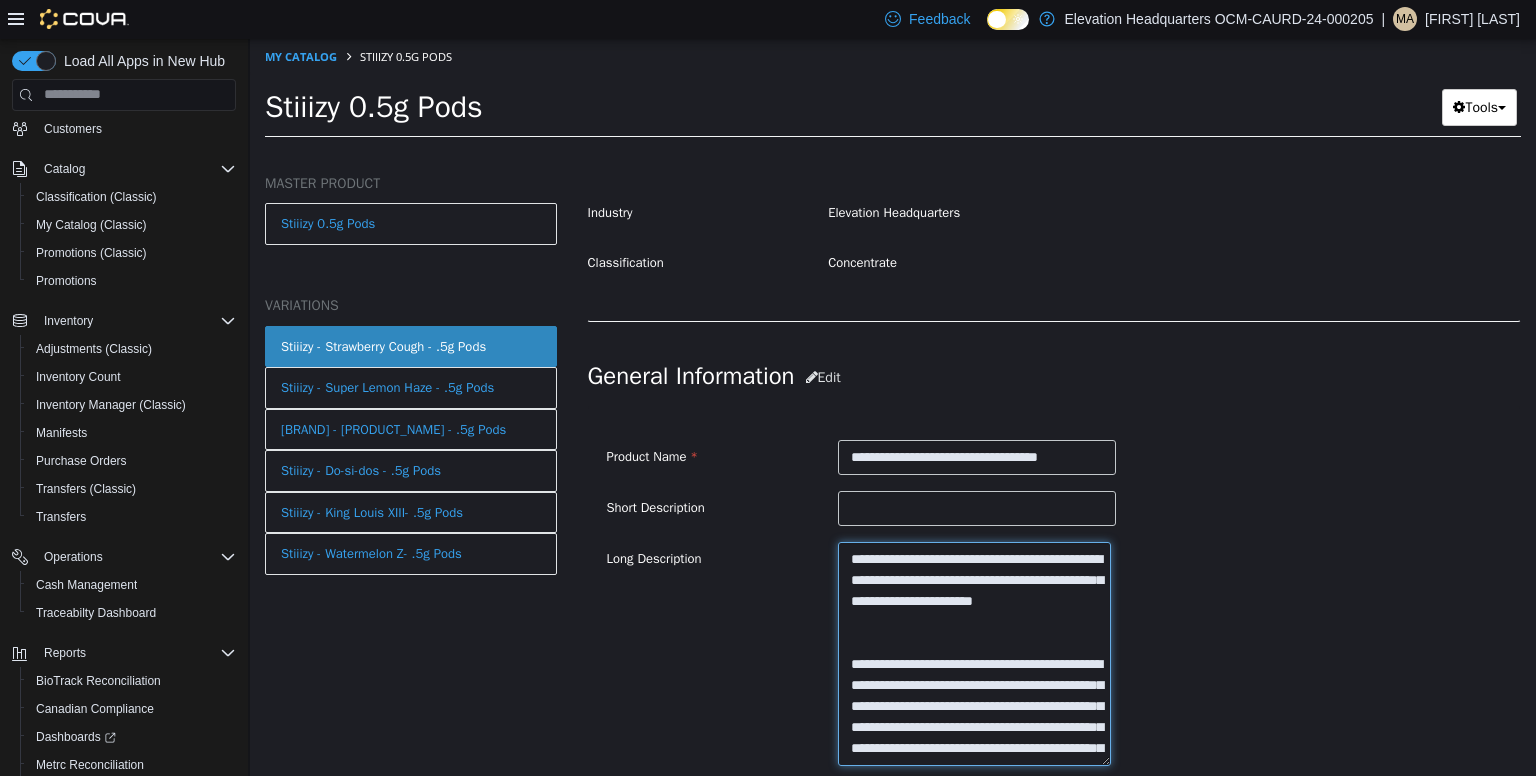 type on "**********" 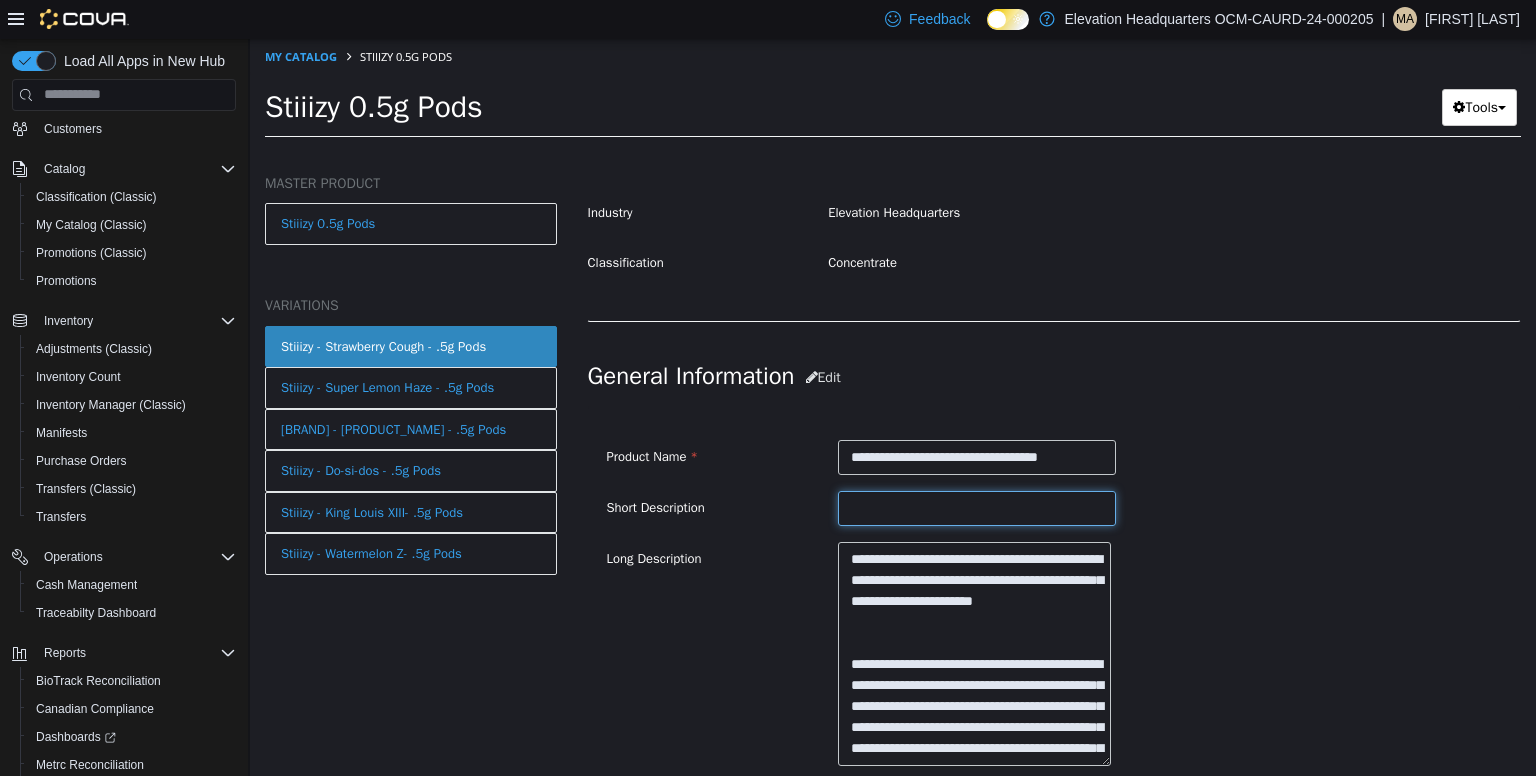 click at bounding box center (977, 507) 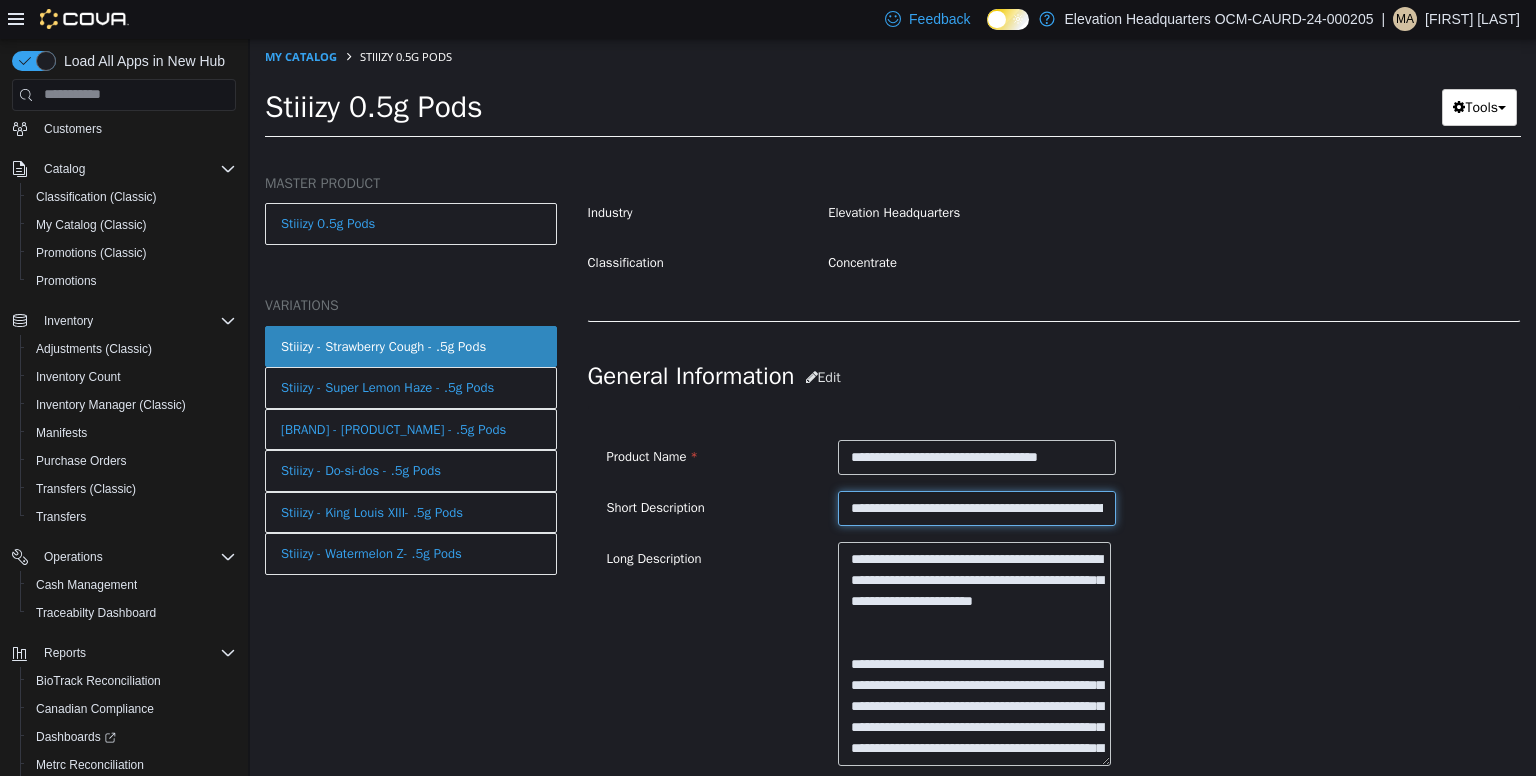 scroll, scrollTop: 0, scrollLeft: 588, axis: horizontal 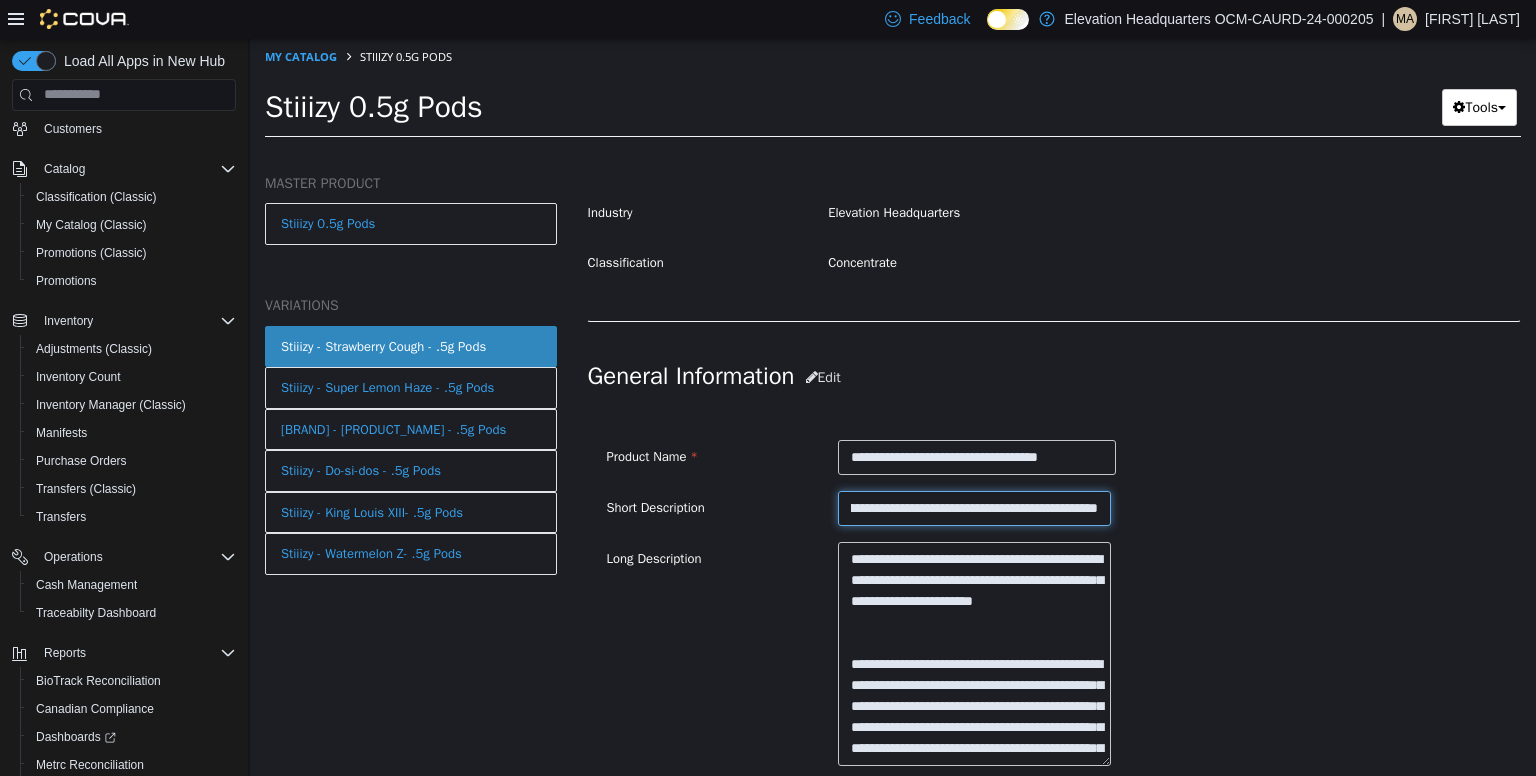 click on "**********" at bounding box center (974, 507) 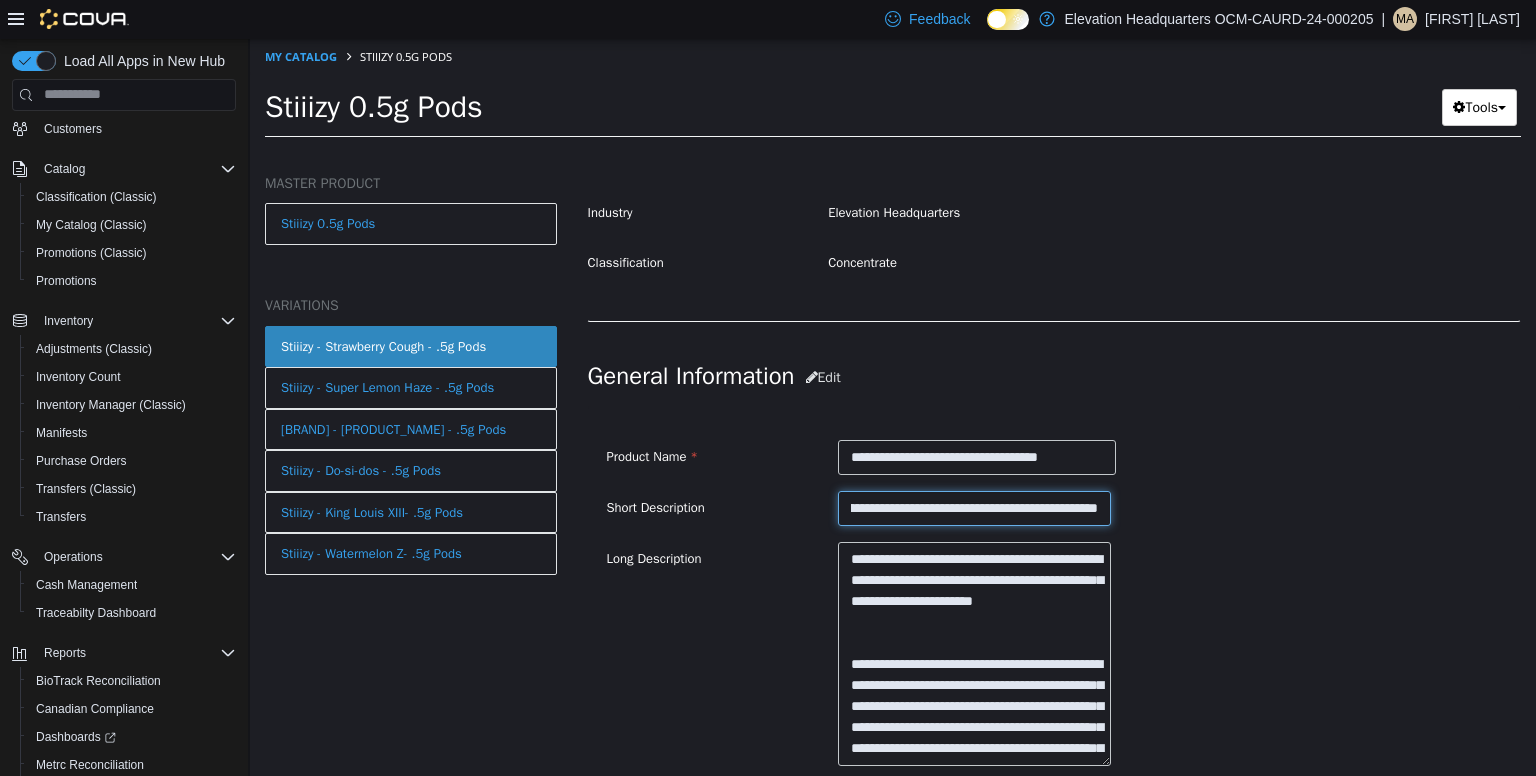 type on "**********" 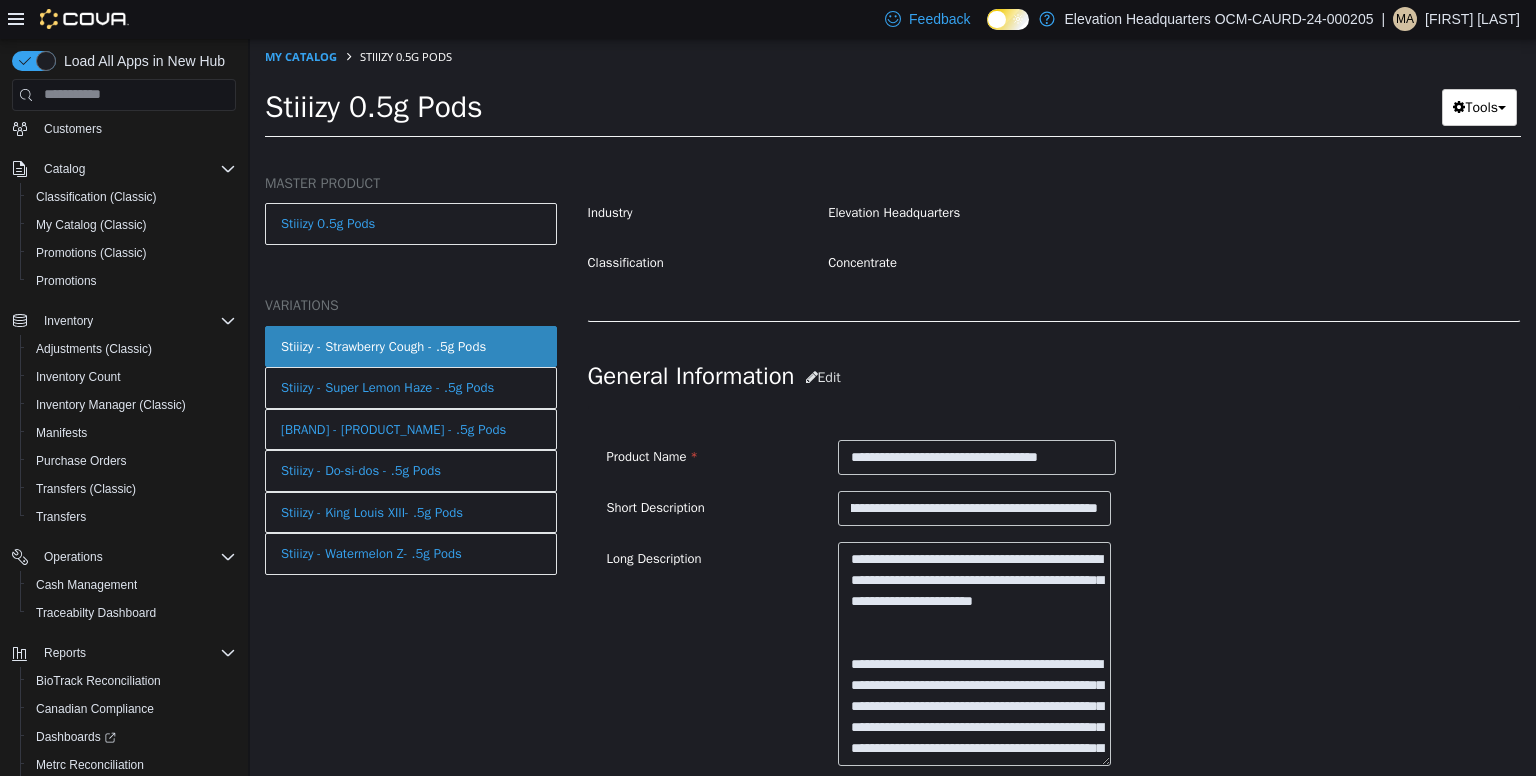 drag, startPoint x: 1048, startPoint y: 517, endPoint x: 1312, endPoint y: 572, distance: 269.6683 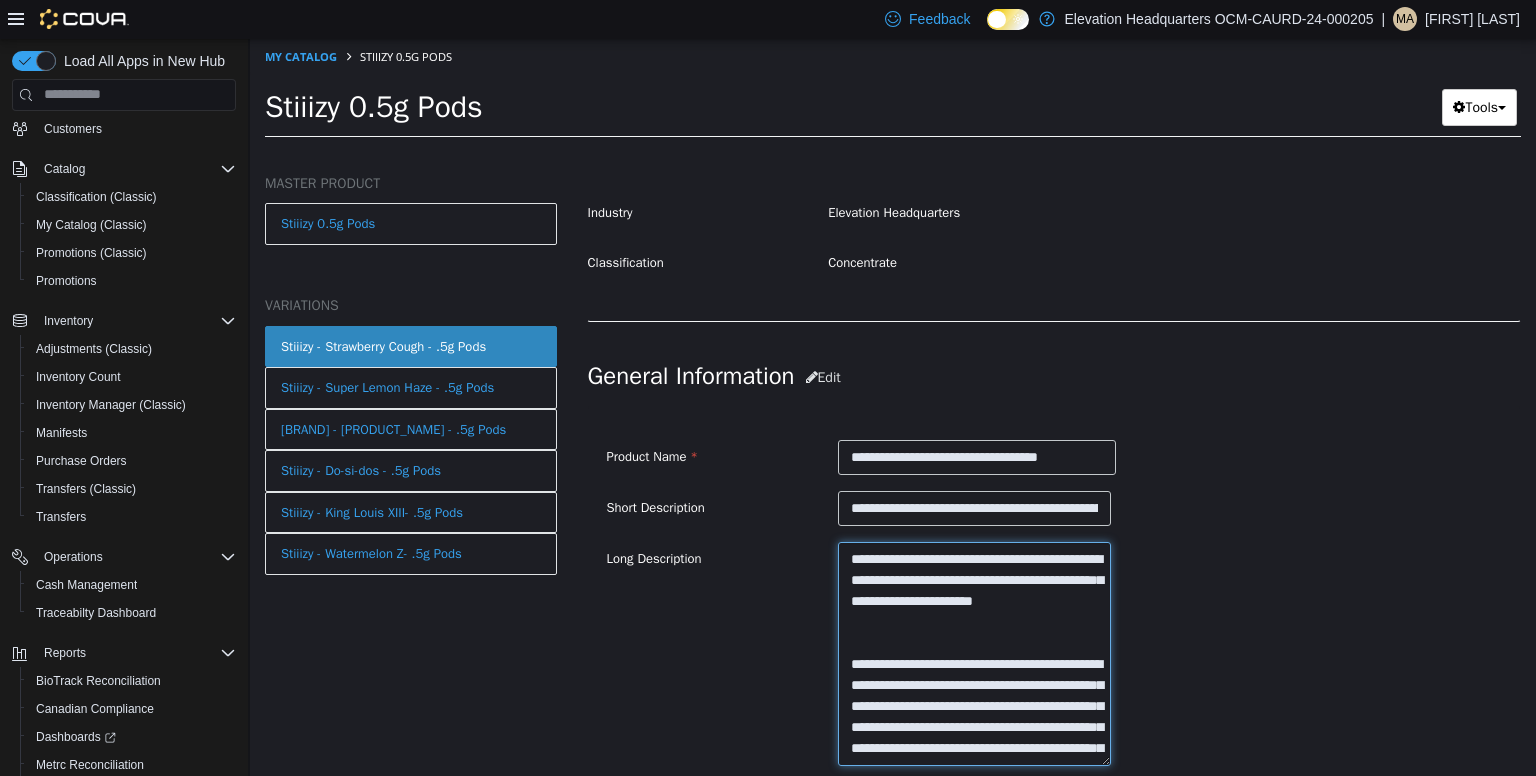 drag, startPoint x: 1030, startPoint y: 619, endPoint x: 837, endPoint y: 557, distance: 202.71408 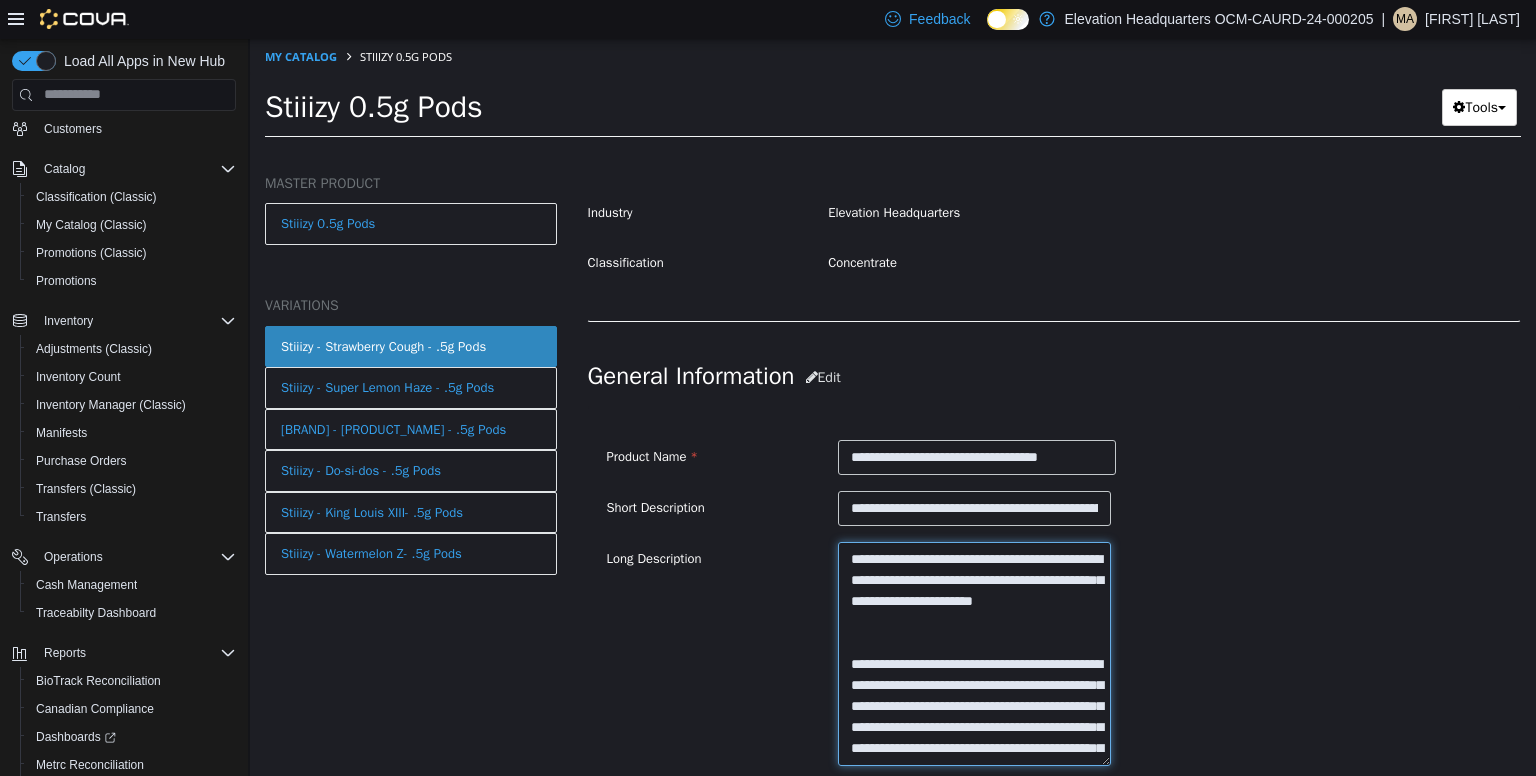 click at bounding box center (974, 653) 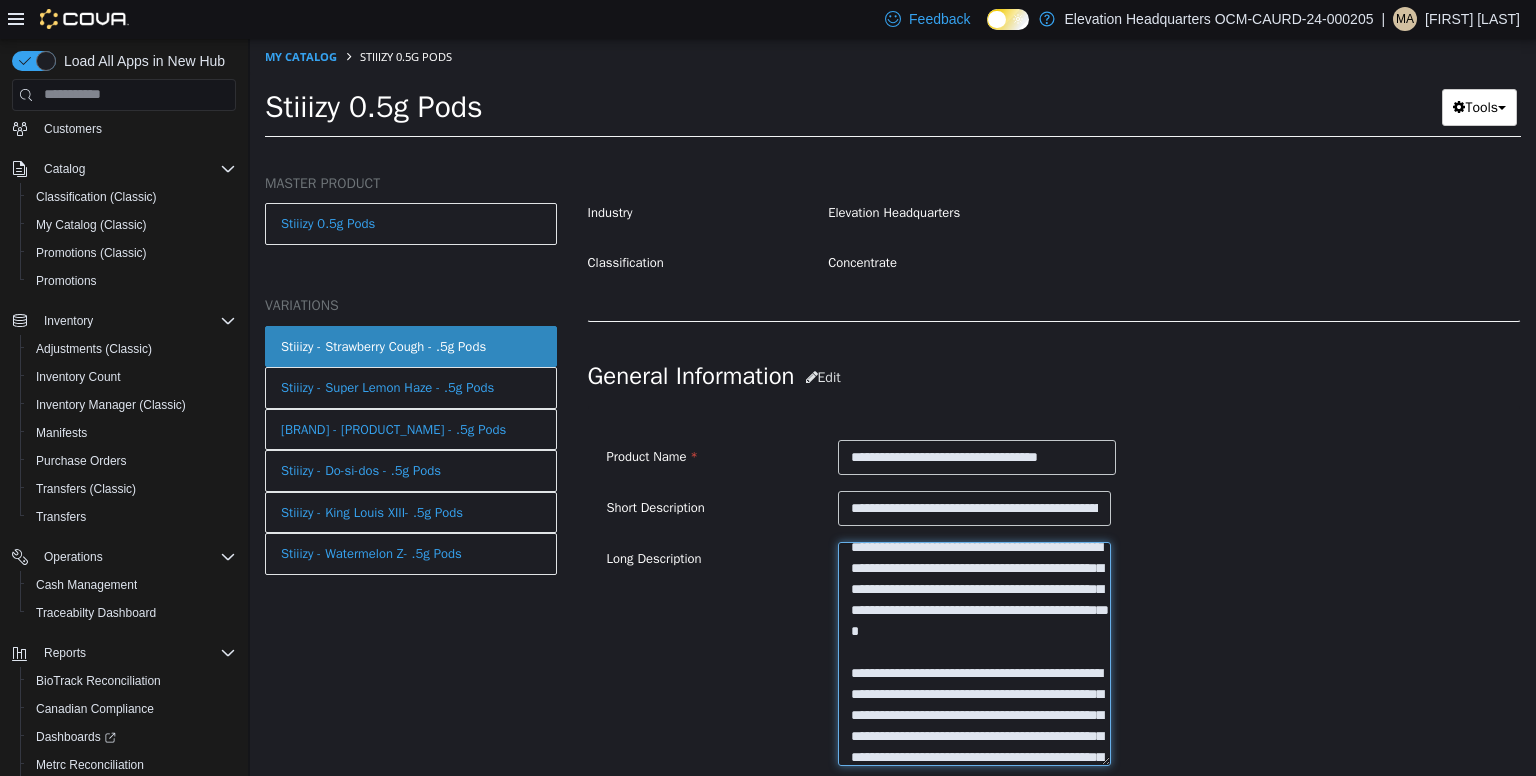 scroll, scrollTop: 177, scrollLeft: 0, axis: vertical 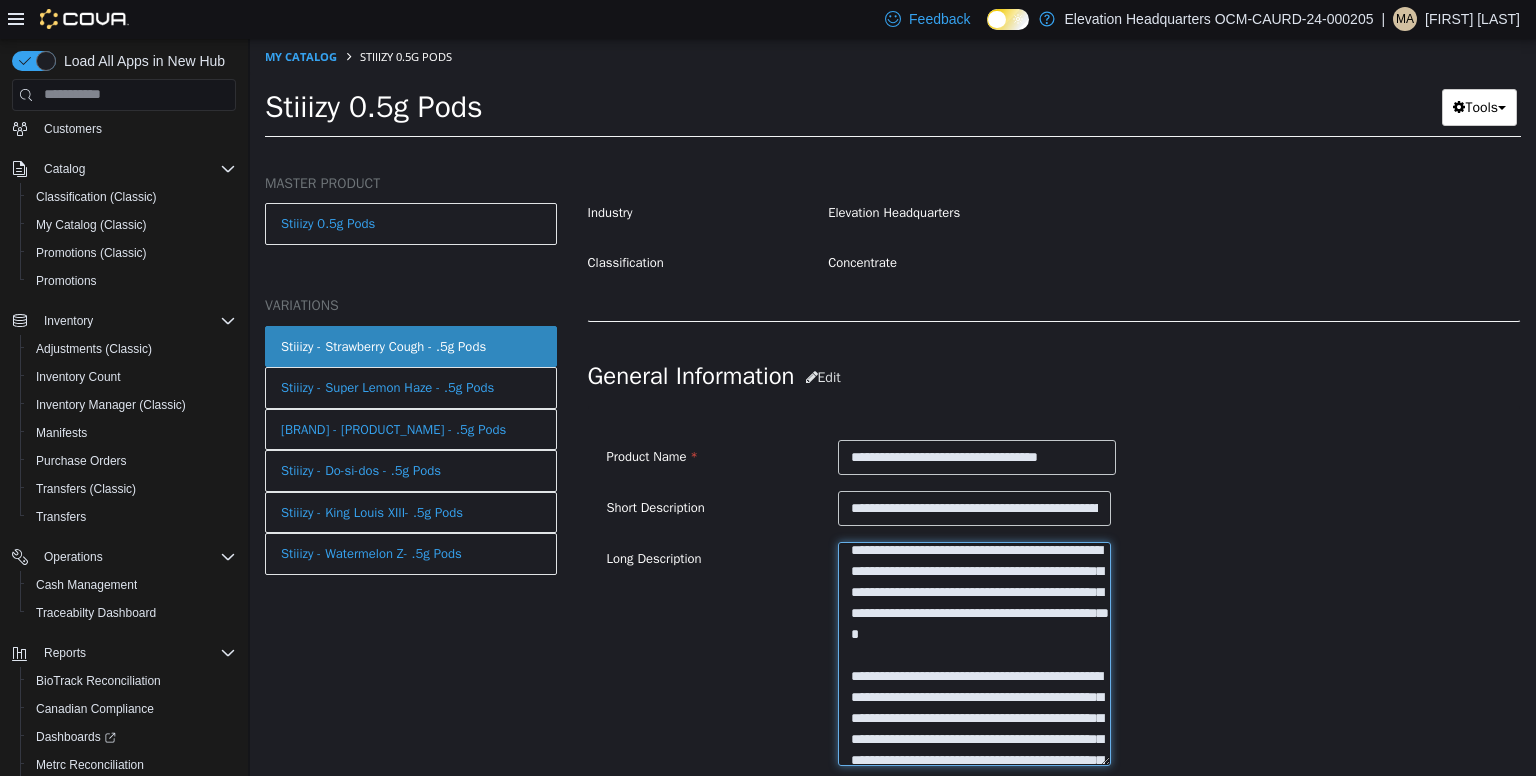 click at bounding box center (974, 653) 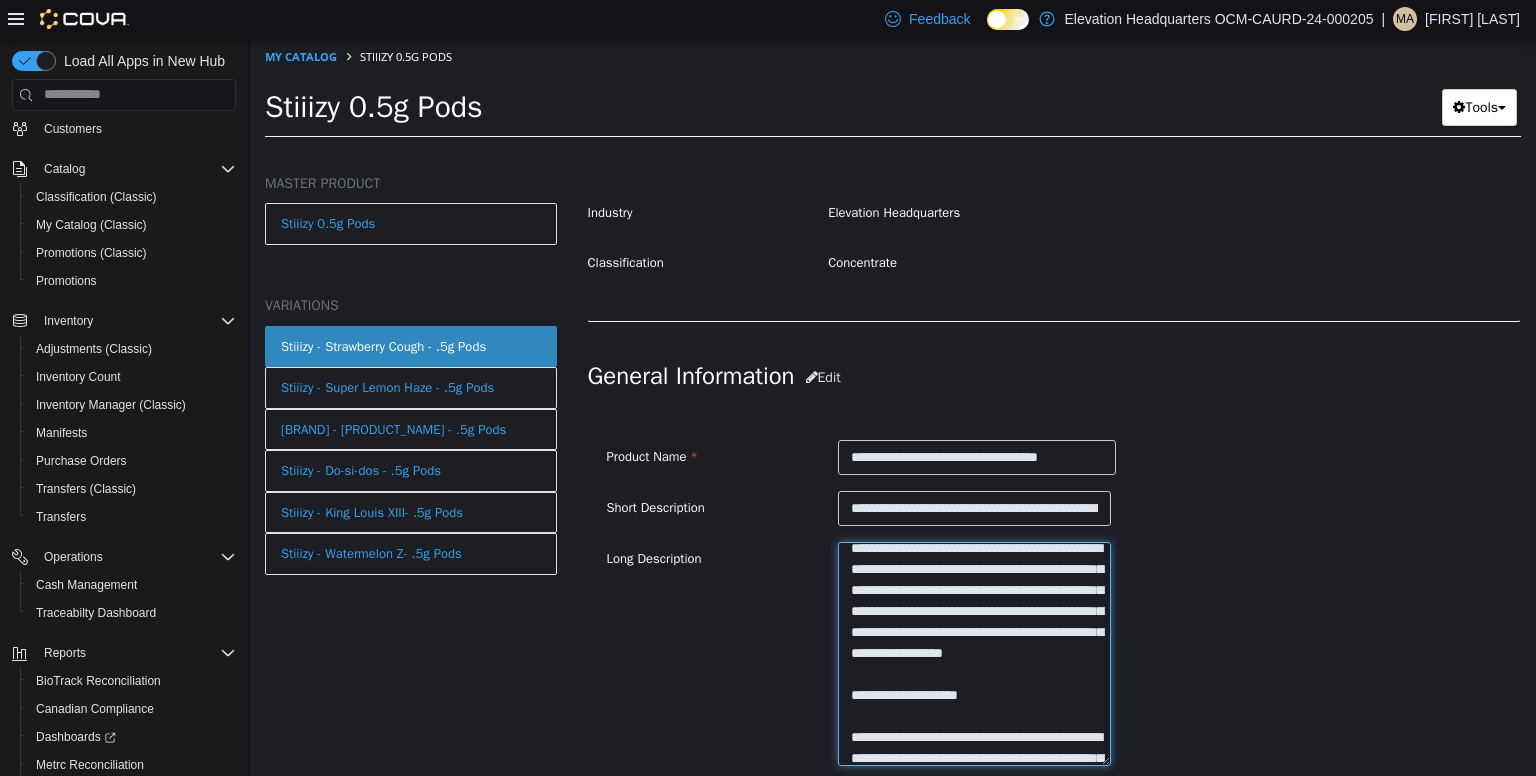 scroll, scrollTop: 0, scrollLeft: 0, axis: both 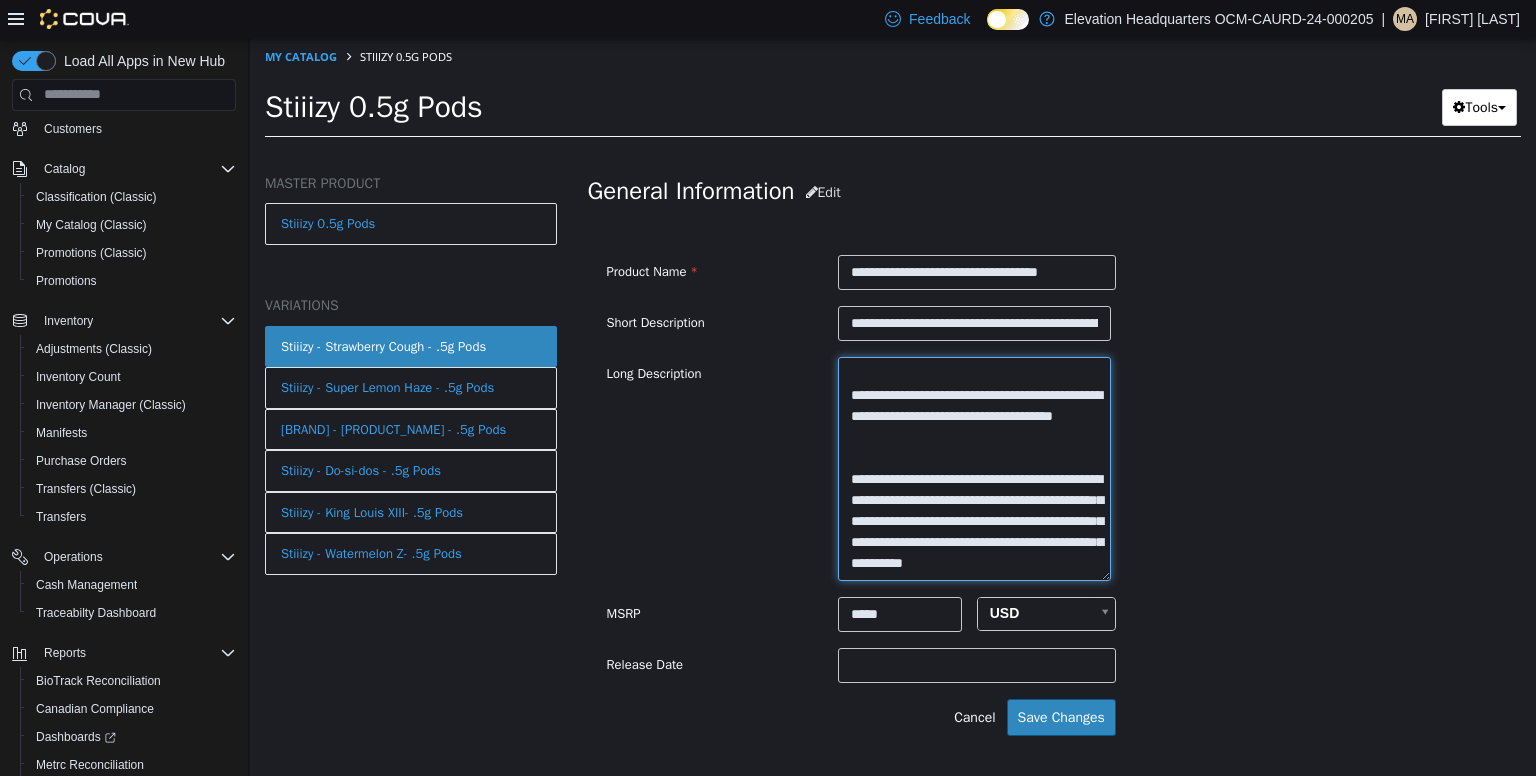 type on "**********" 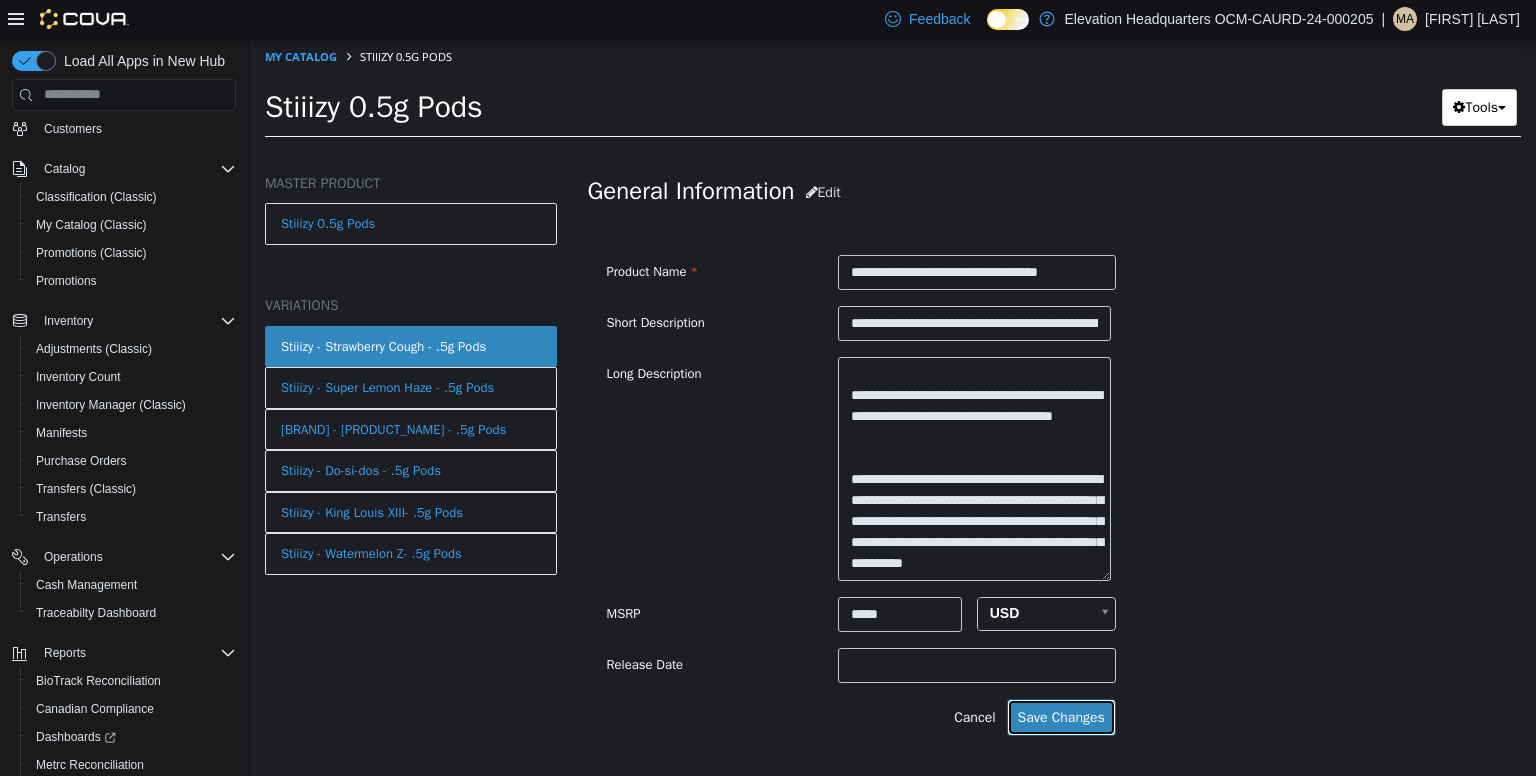 click on "Save Changes" at bounding box center (1061, 716) 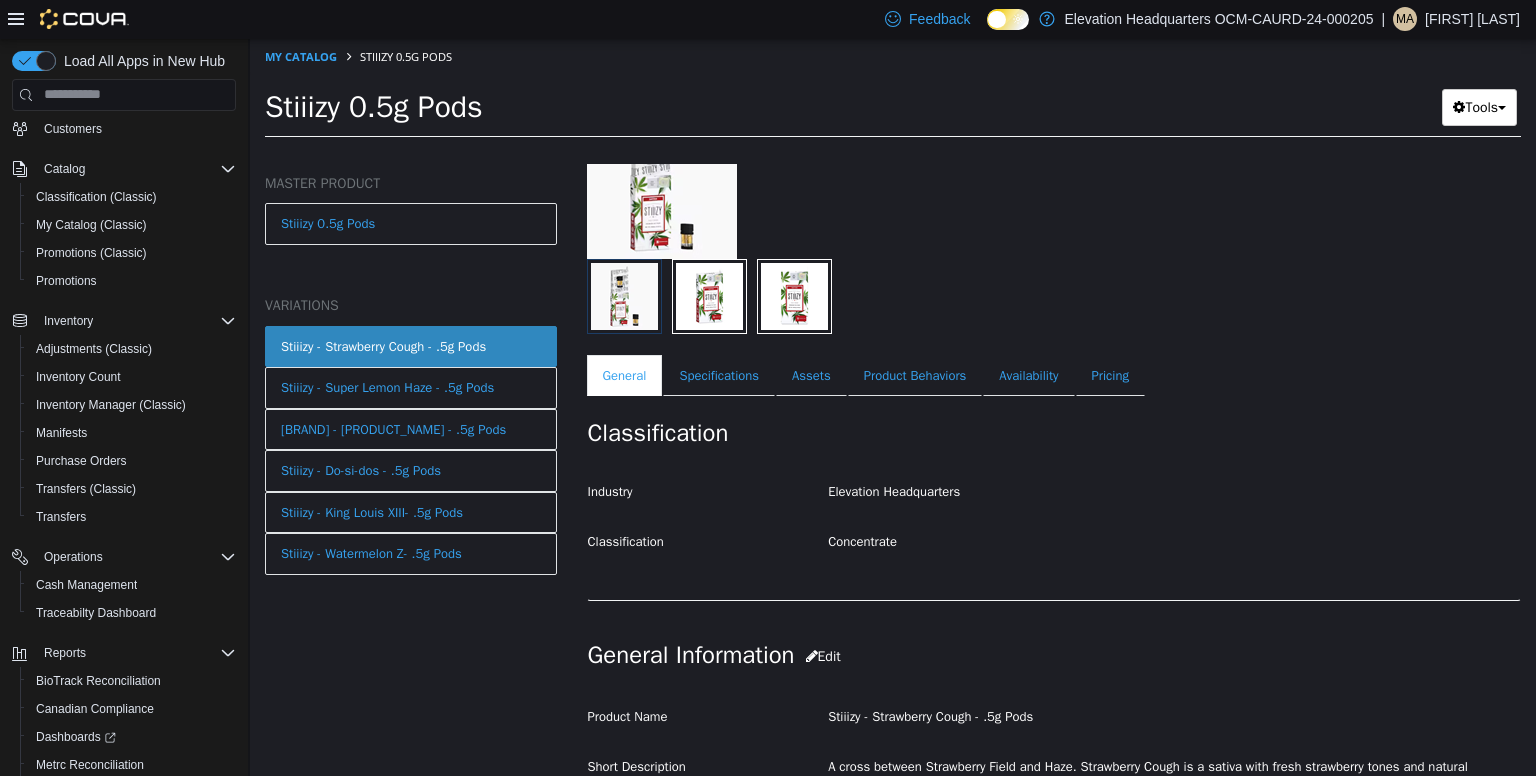 scroll, scrollTop: 168, scrollLeft: 0, axis: vertical 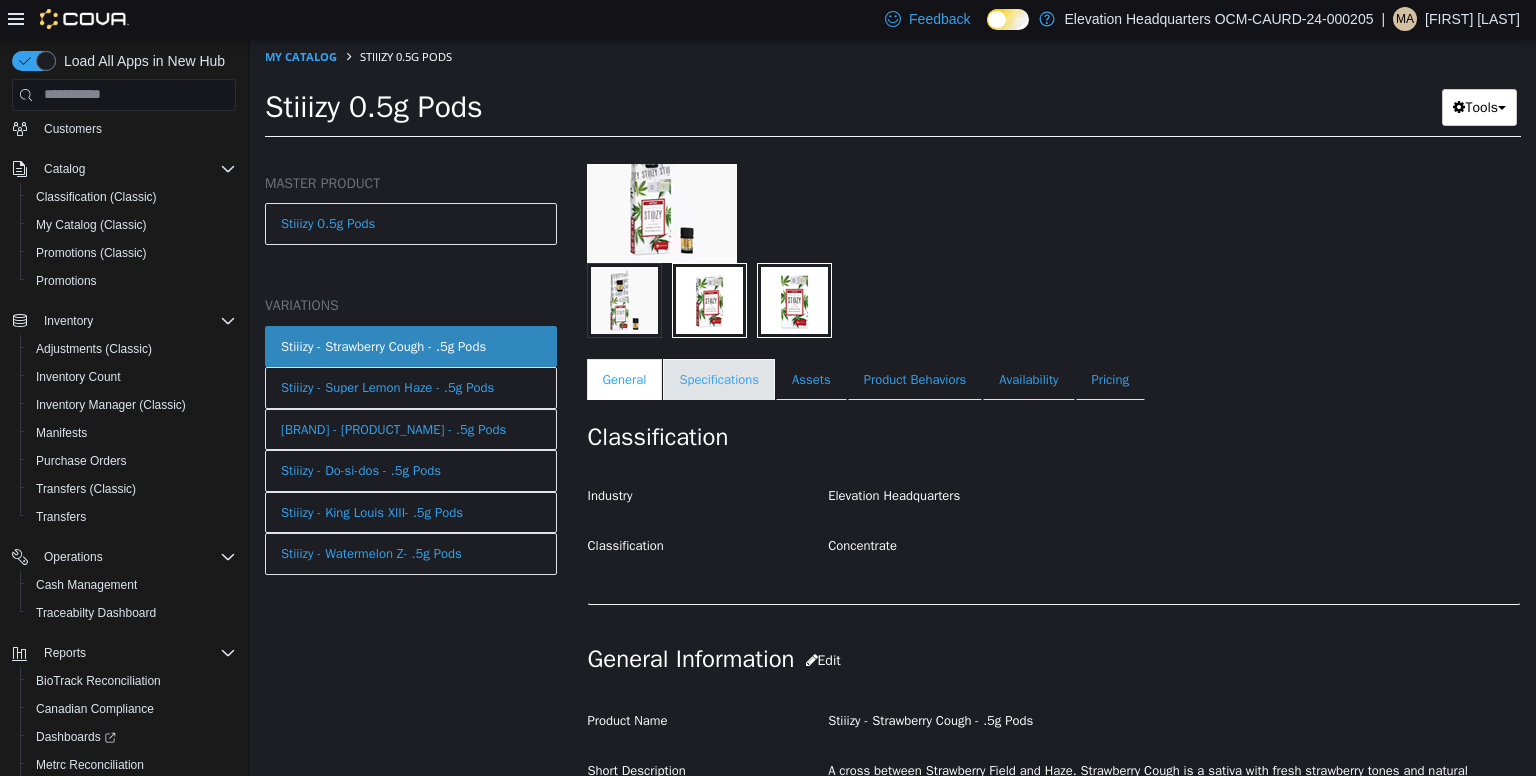 click on "Specifications" at bounding box center (719, 379) 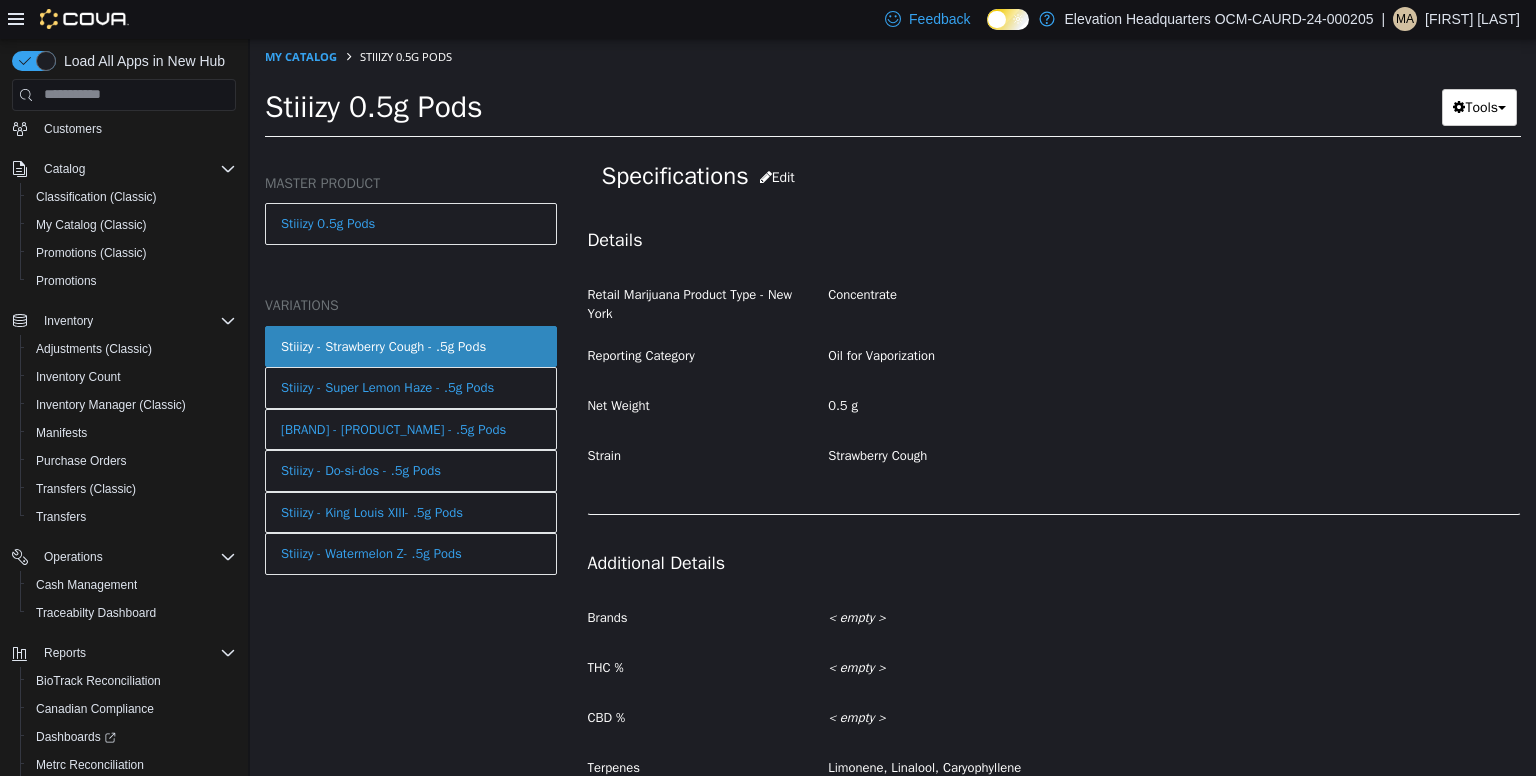 scroll, scrollTop: 542, scrollLeft: 0, axis: vertical 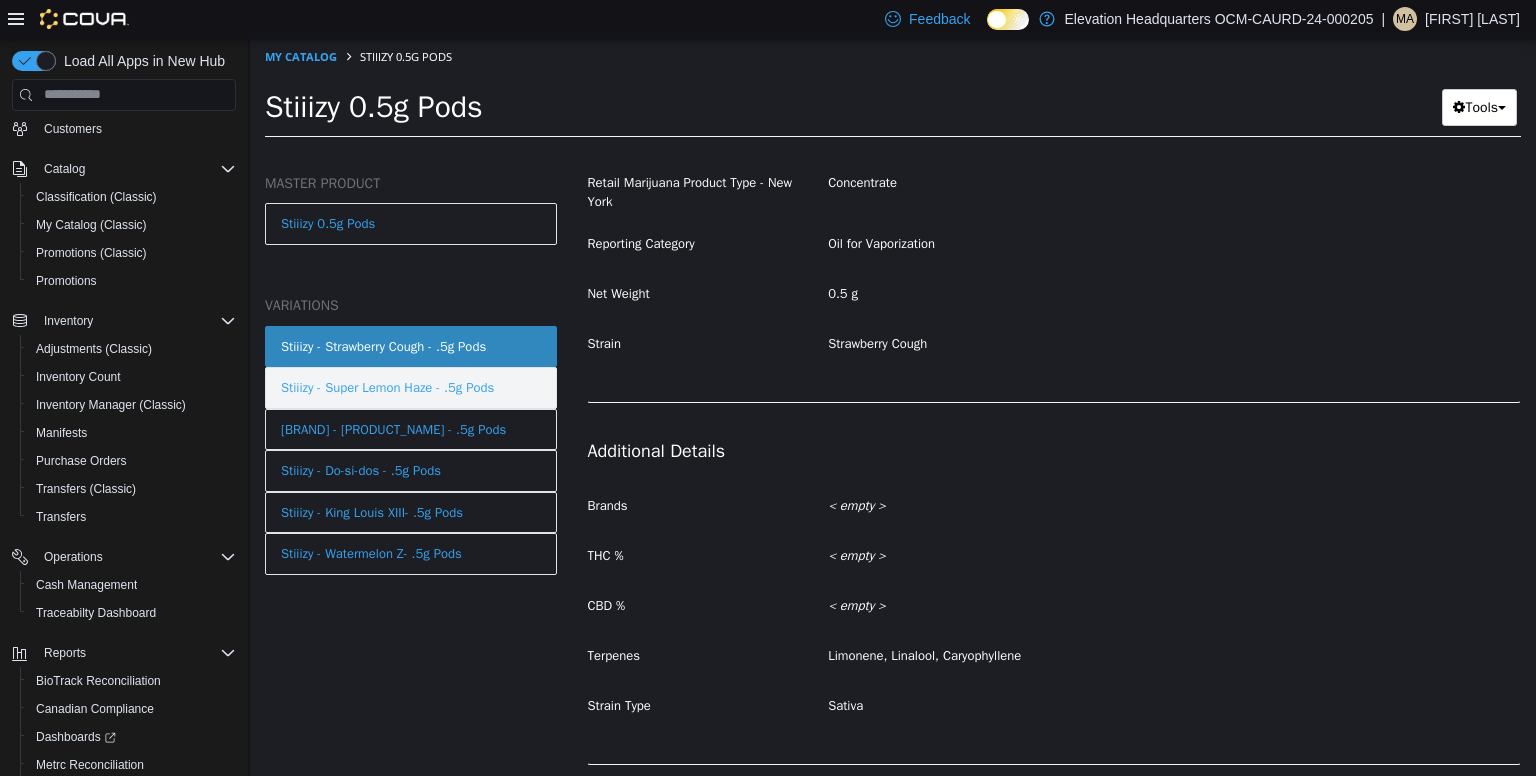 click on "Stiiizy - Super Lemon Haze - .5g Pods" at bounding box center (387, 387) 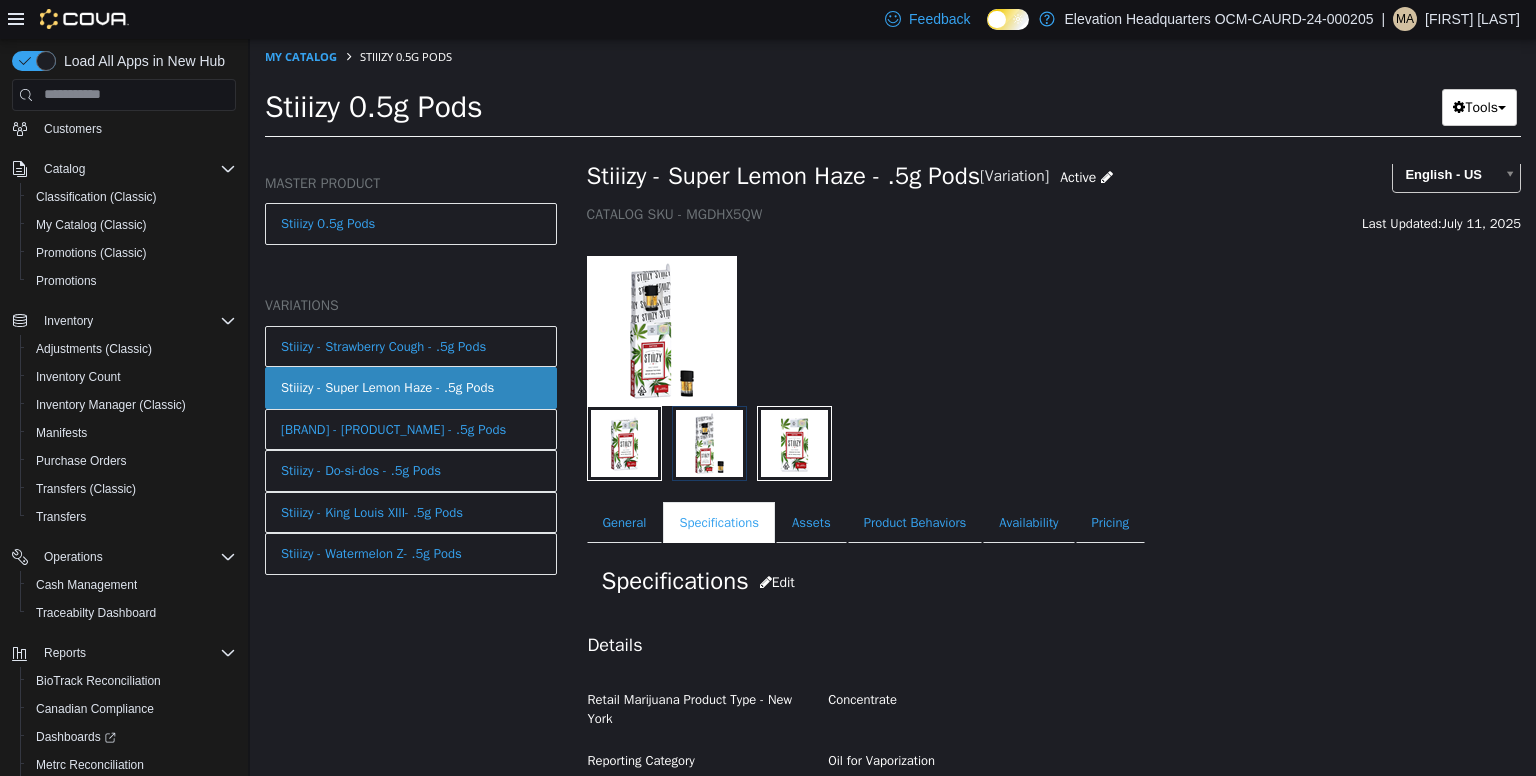 scroll, scrollTop: 0, scrollLeft: 0, axis: both 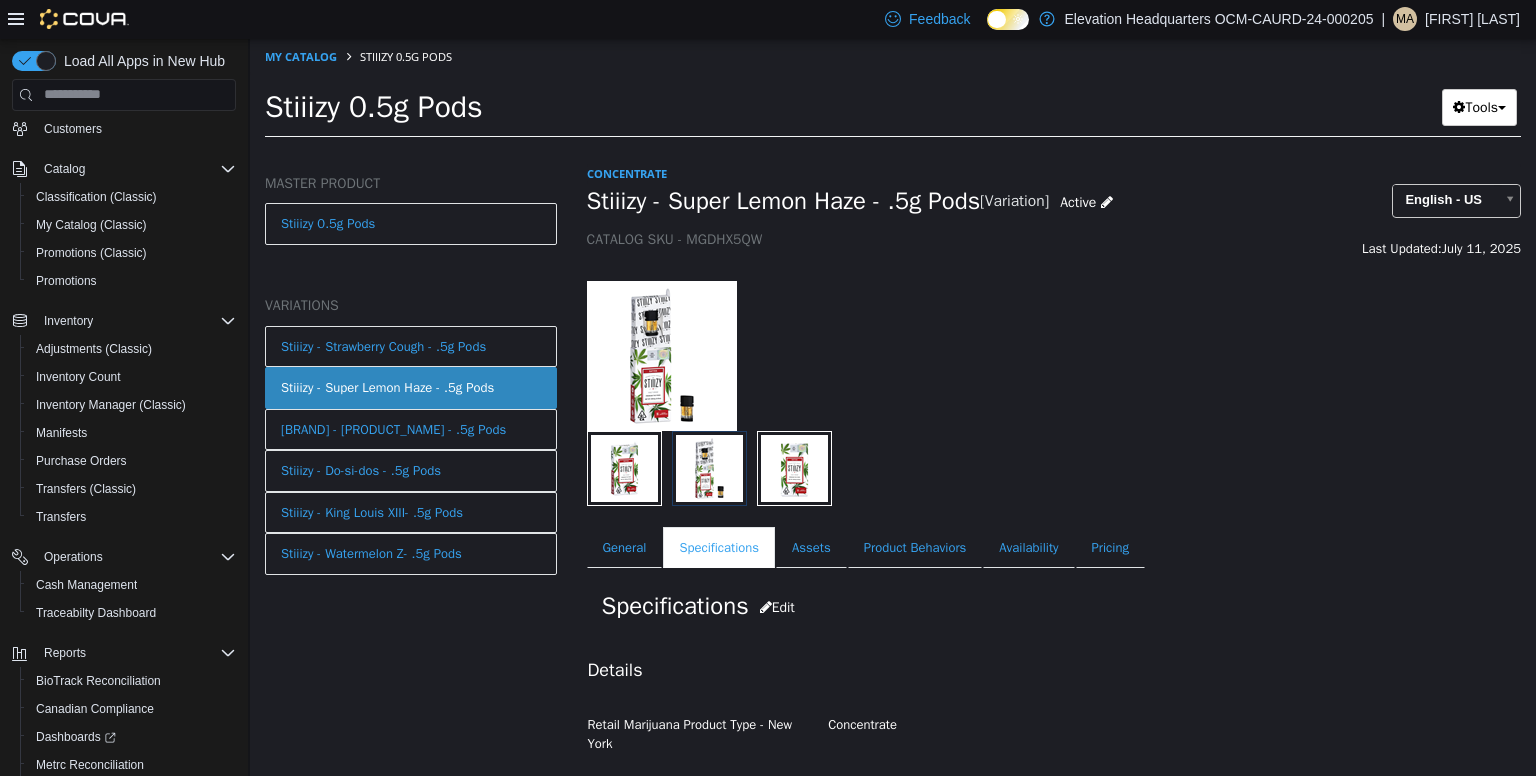 click on "Stiiizy - Super Lemon Haze - .5g Pods" at bounding box center [784, 200] 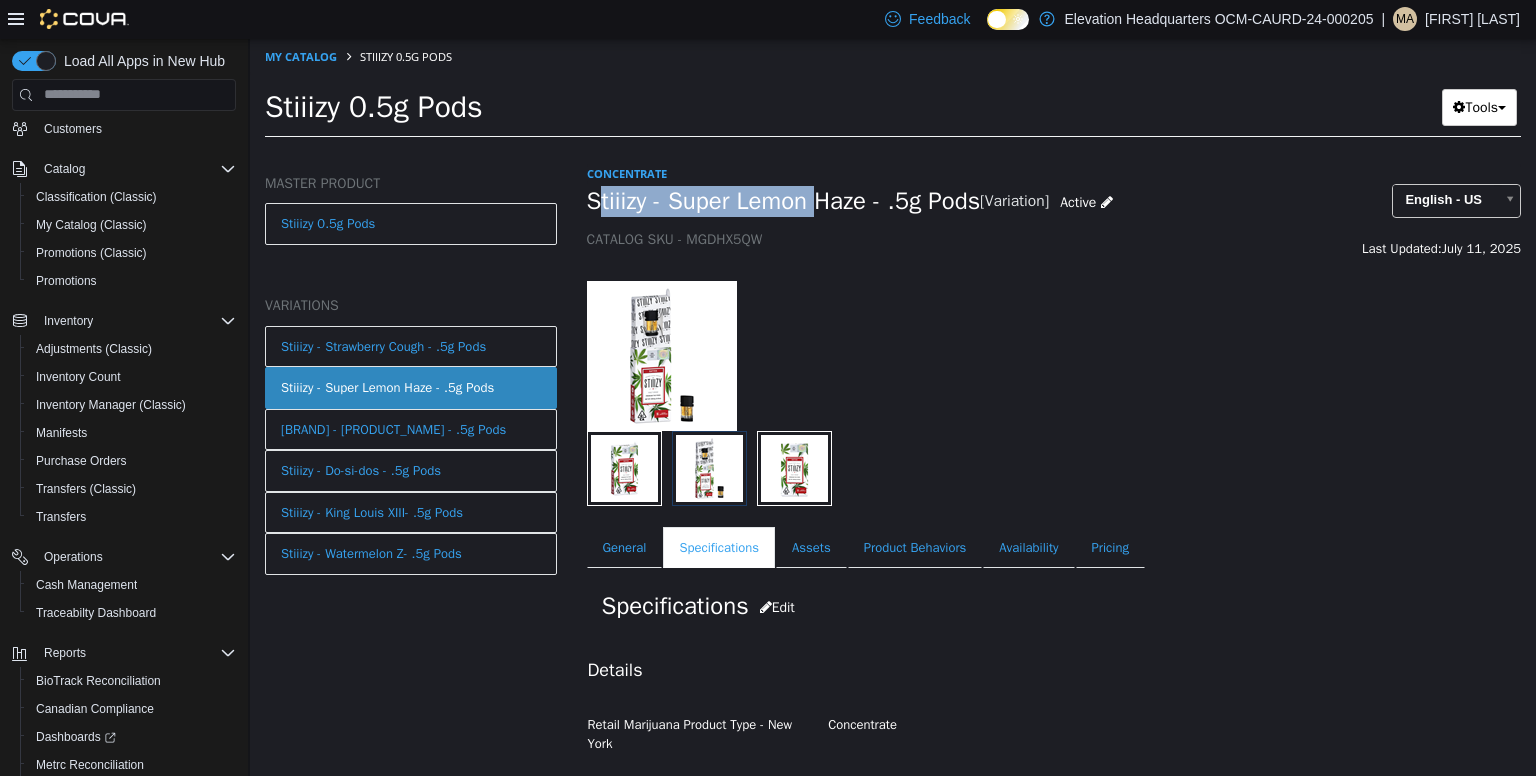 drag, startPoint x: 602, startPoint y: 200, endPoint x: 812, endPoint y: 208, distance: 210.15233 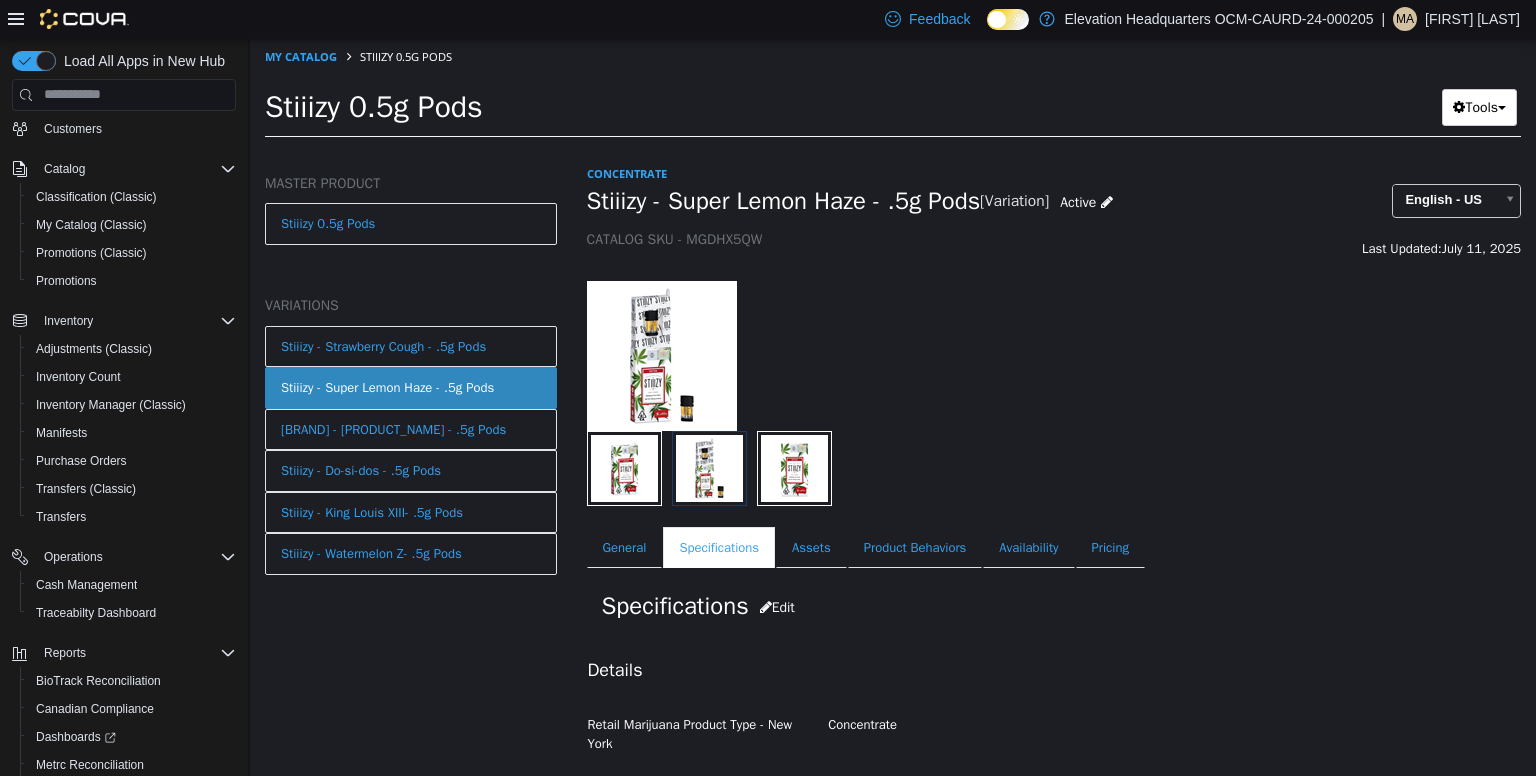 click on "Stiiizy - Super Lemon Haze - .5g Pods" at bounding box center [784, 200] 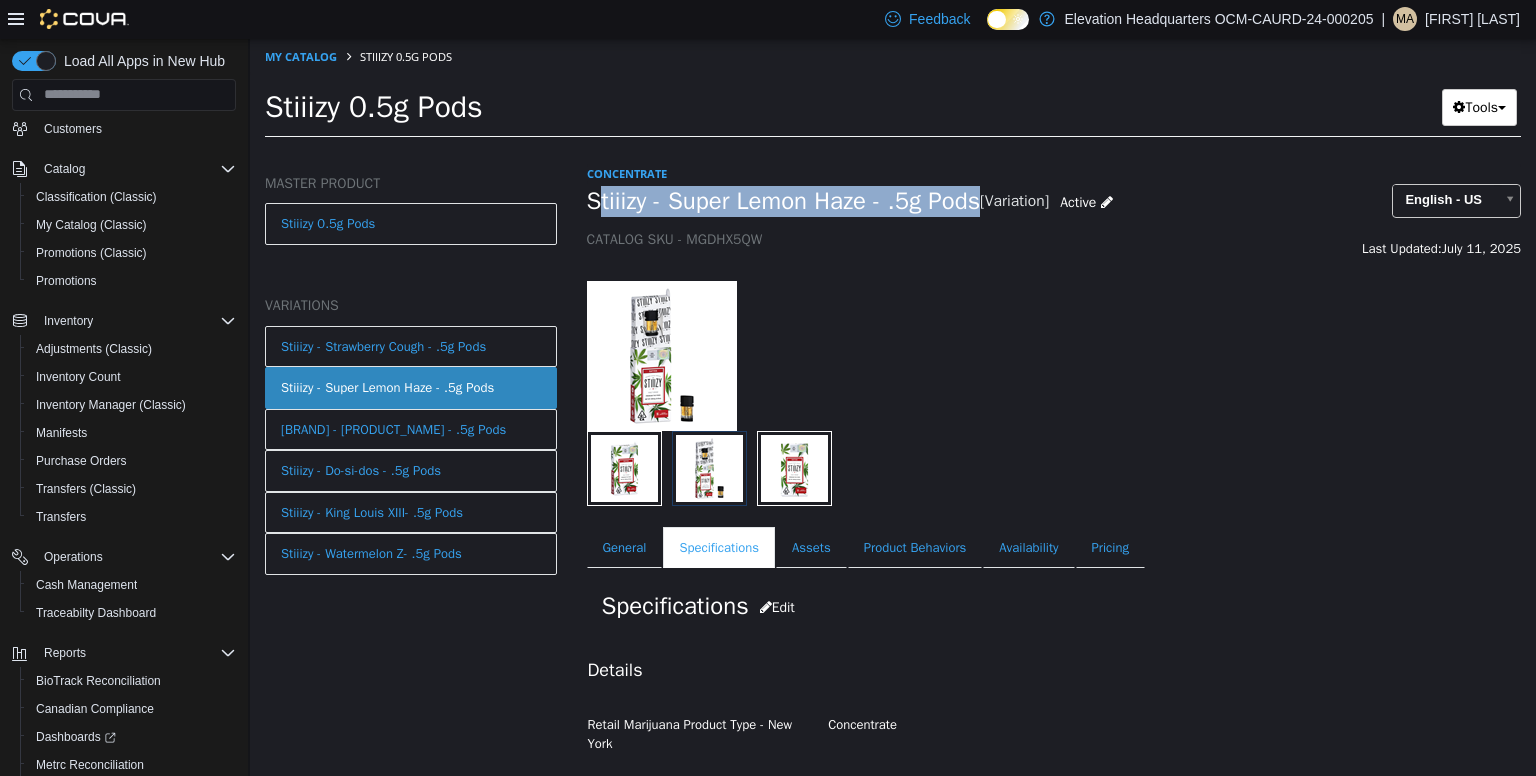 click on "Stiiizy - Super Lemon Haze - .5g Pods" at bounding box center (784, 200) 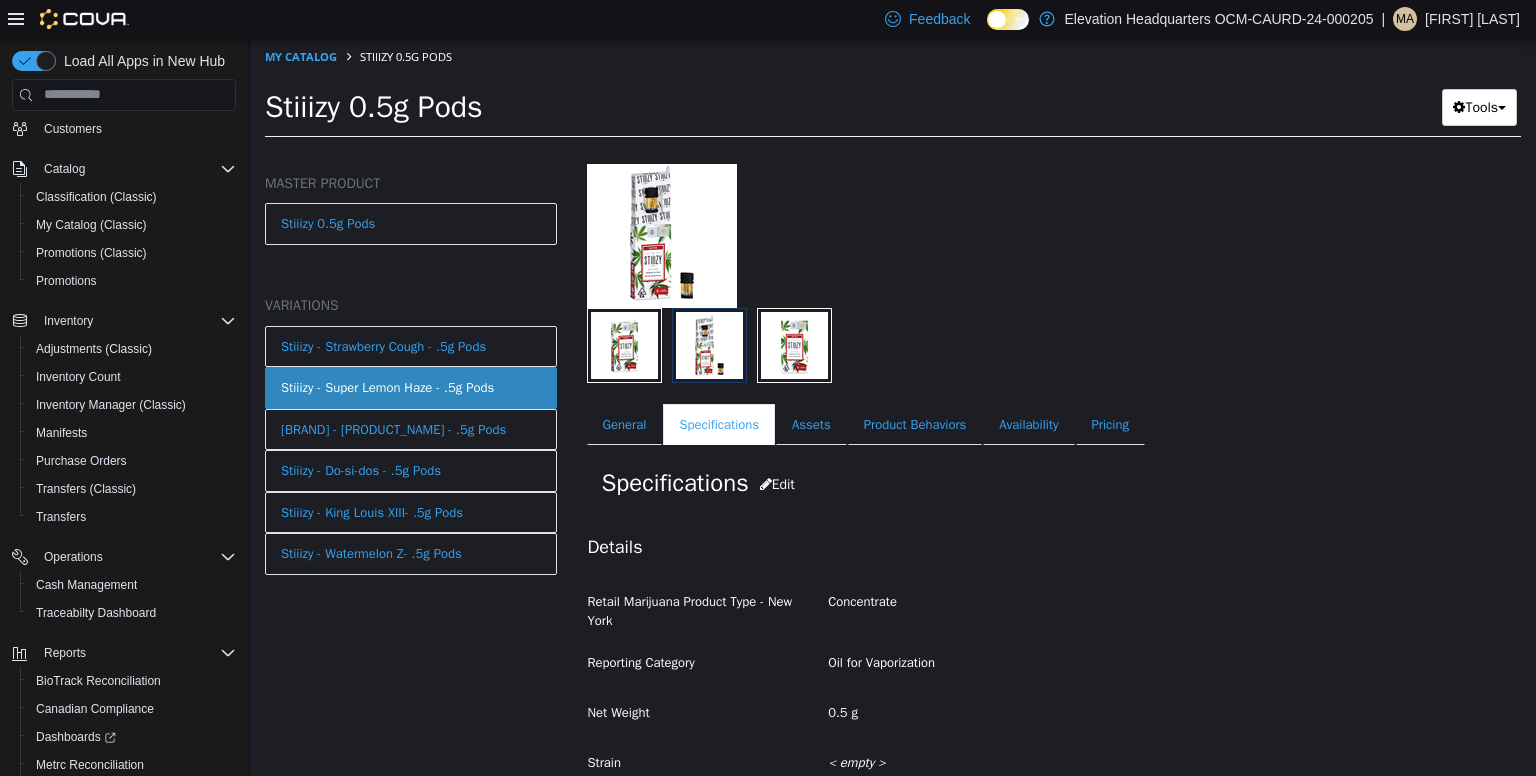 scroll, scrollTop: 114, scrollLeft: 0, axis: vertical 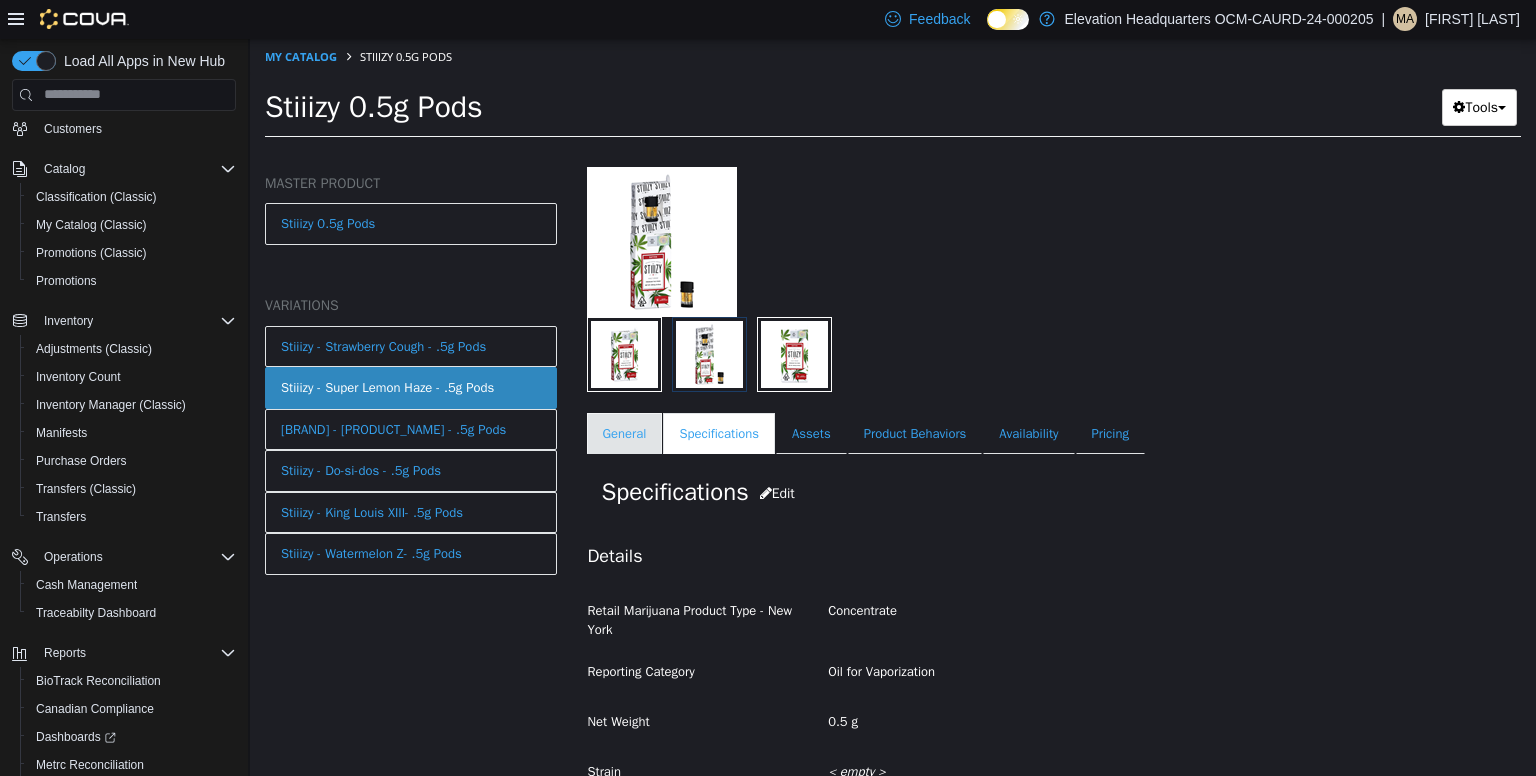 click on "General" at bounding box center (625, 433) 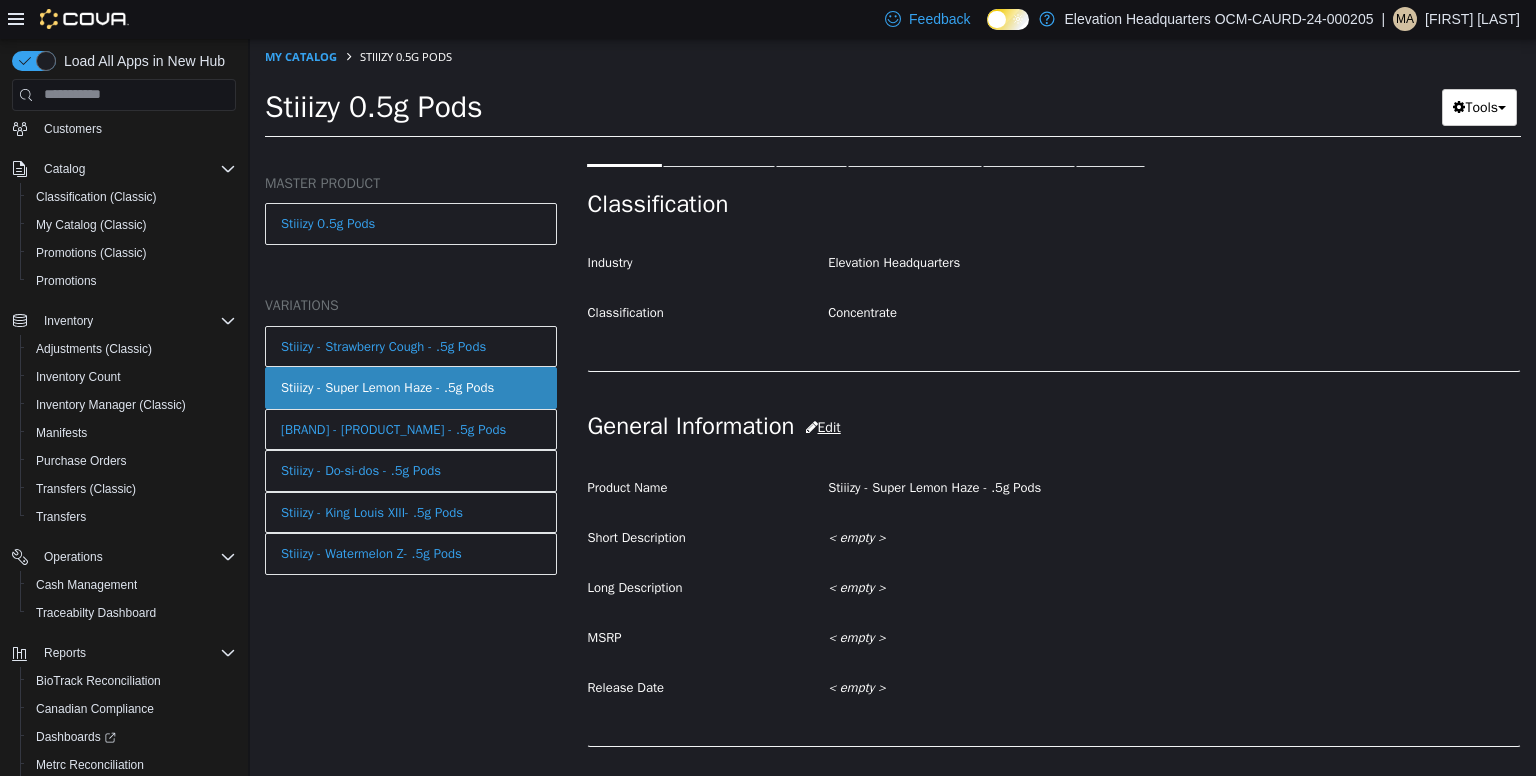 scroll, scrollTop: 435, scrollLeft: 0, axis: vertical 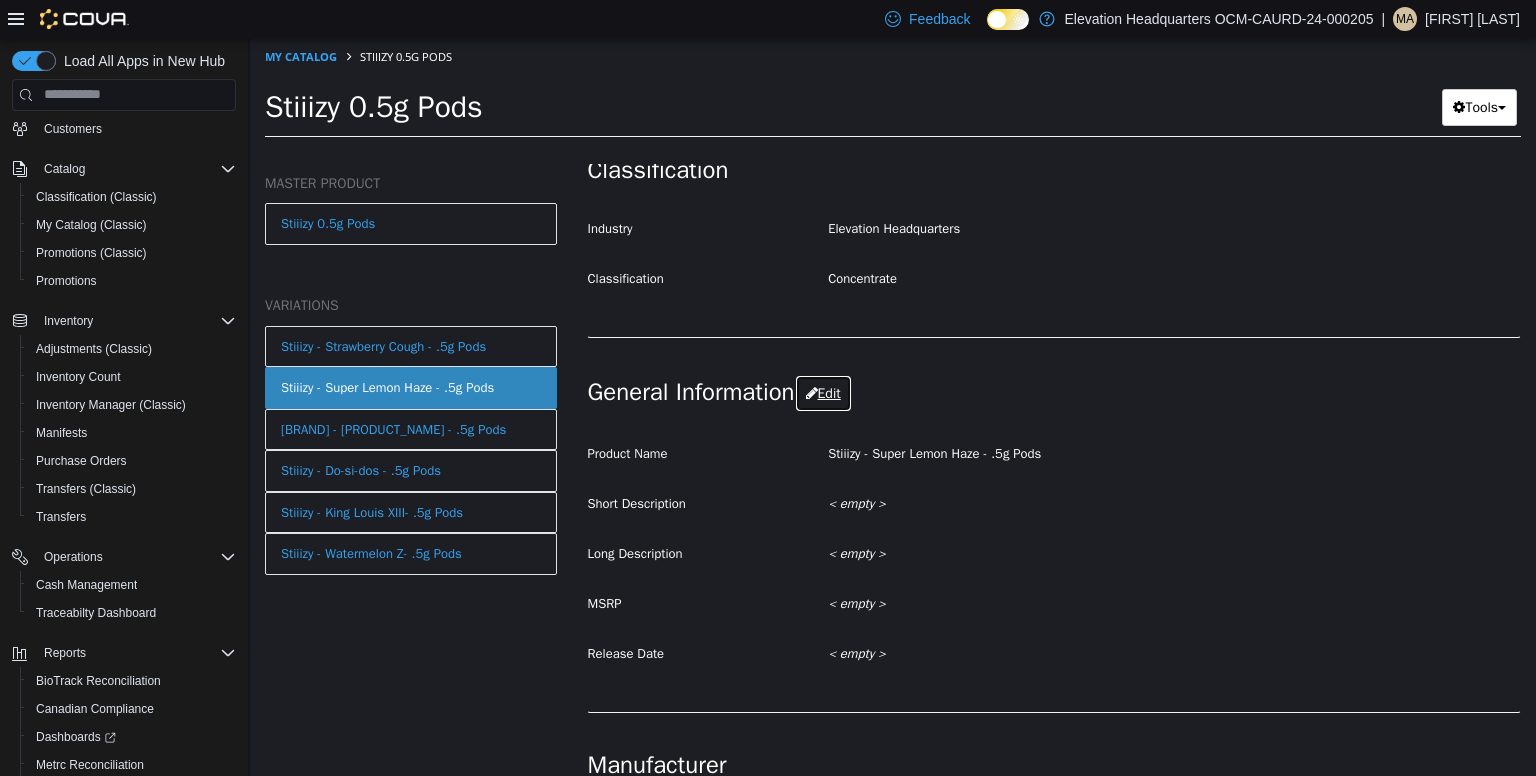 click on "Edit" at bounding box center [823, 392] 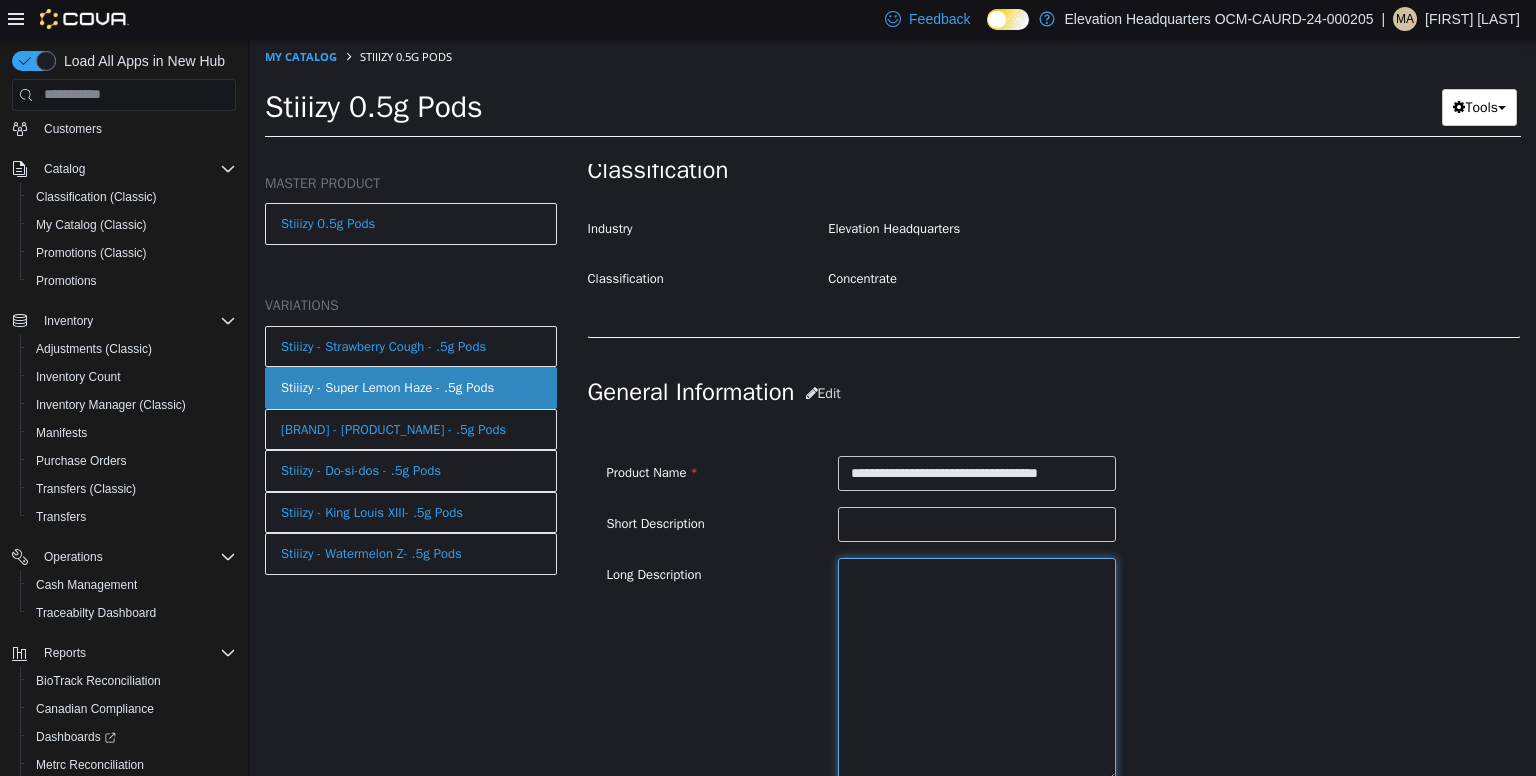 click at bounding box center (977, 669) 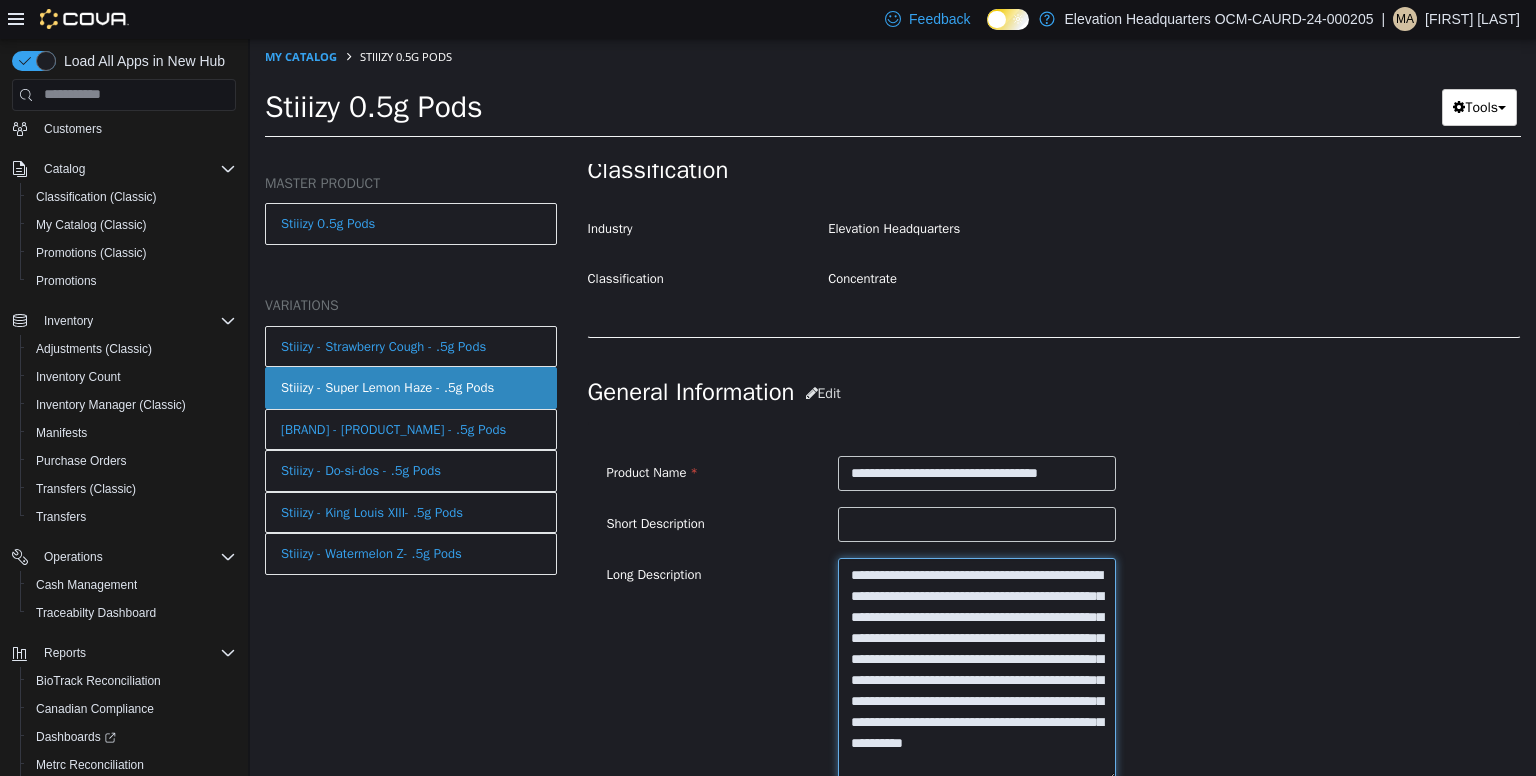 scroll, scrollTop: 0, scrollLeft: 0, axis: both 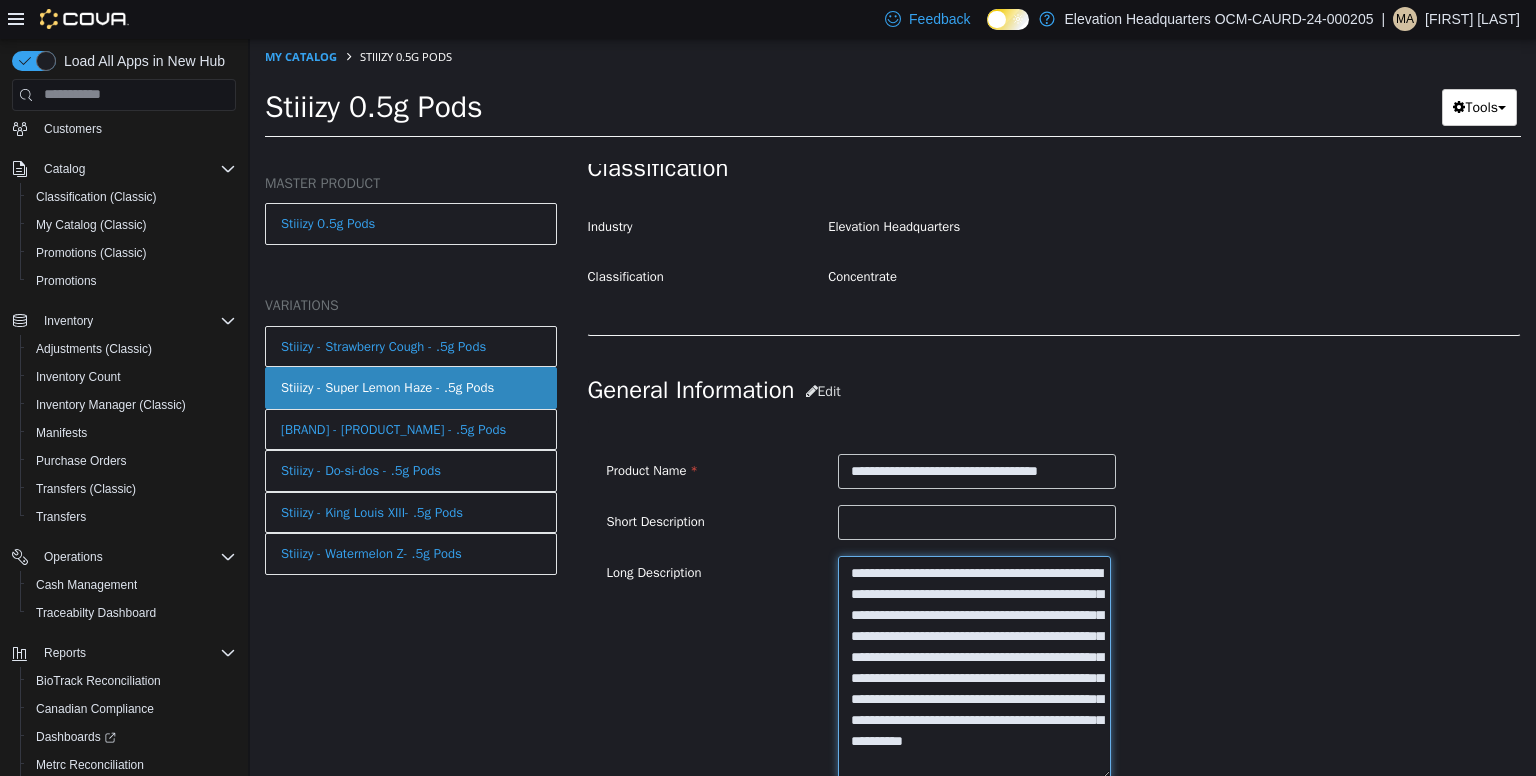 type on "**********" 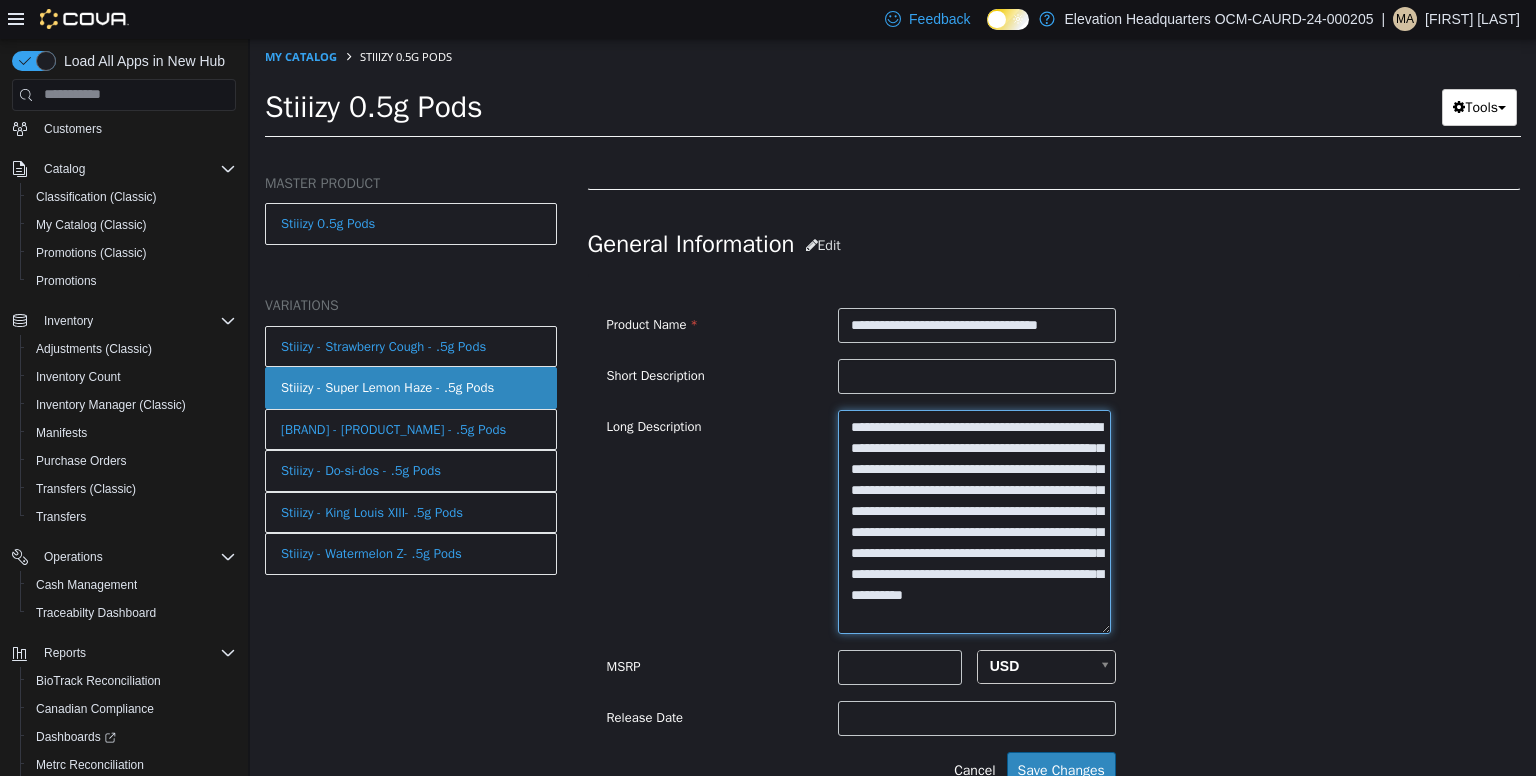 scroll, scrollTop: 708, scrollLeft: 0, axis: vertical 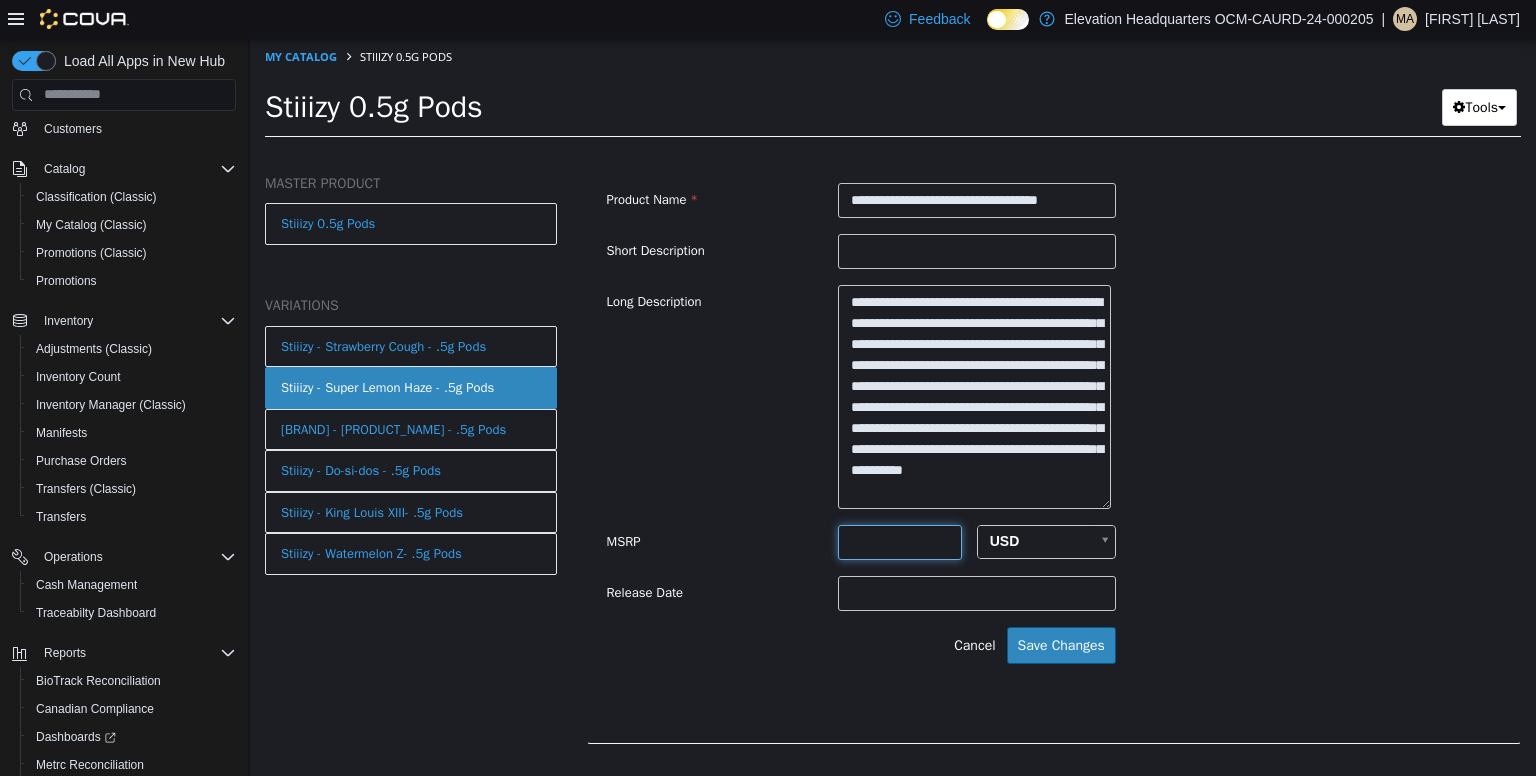 click at bounding box center [900, 541] 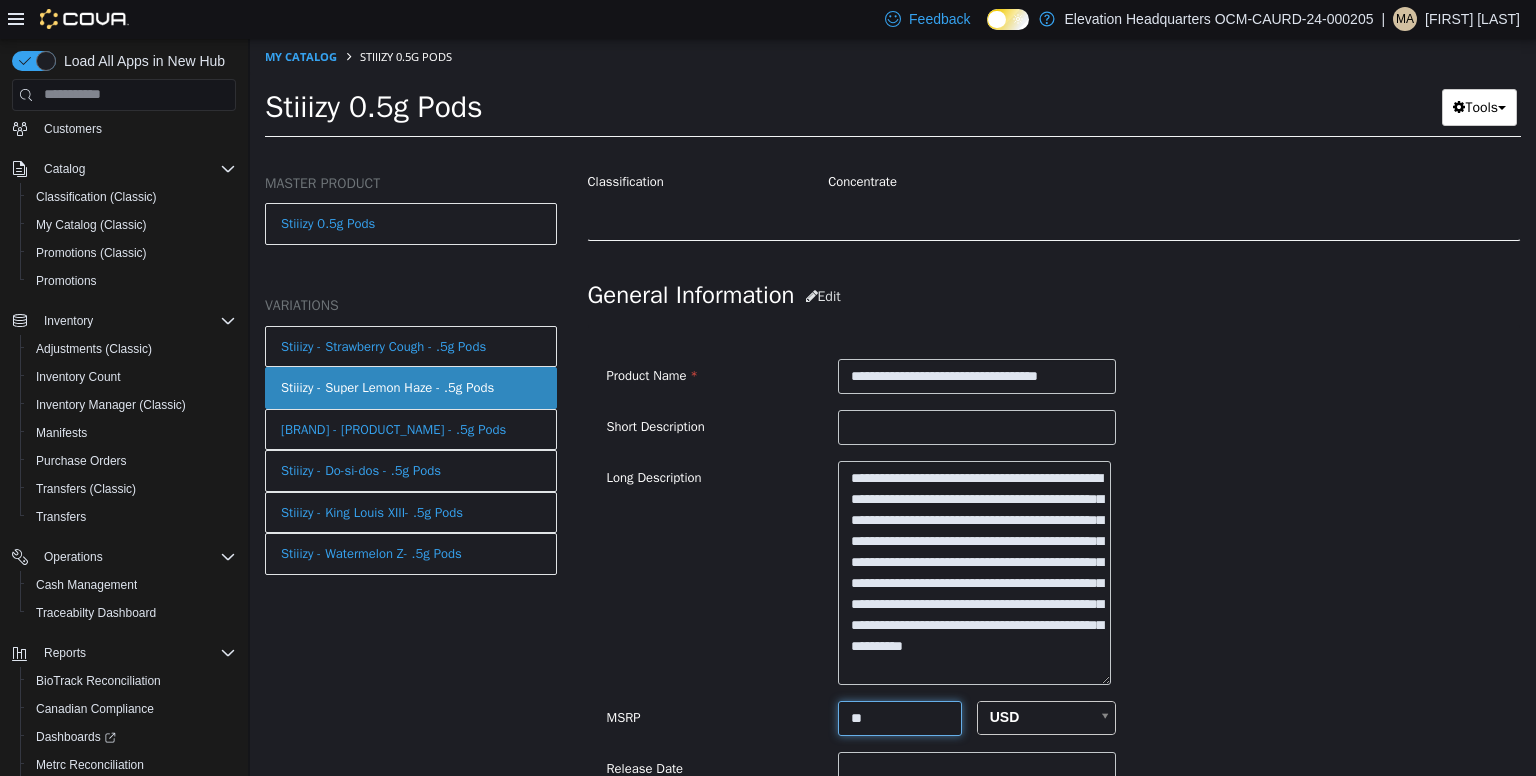 scroll, scrollTop: 472, scrollLeft: 0, axis: vertical 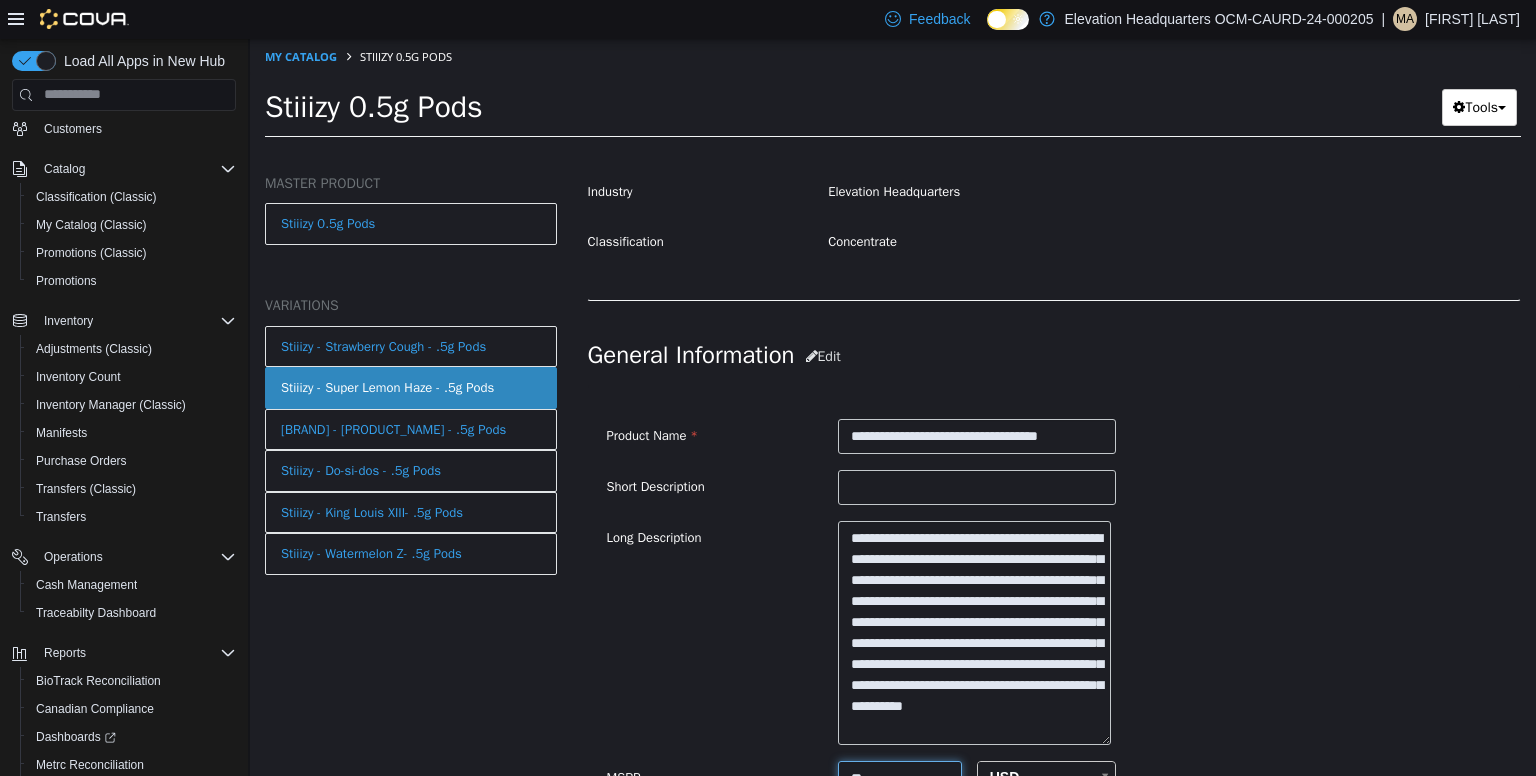 type on "**" 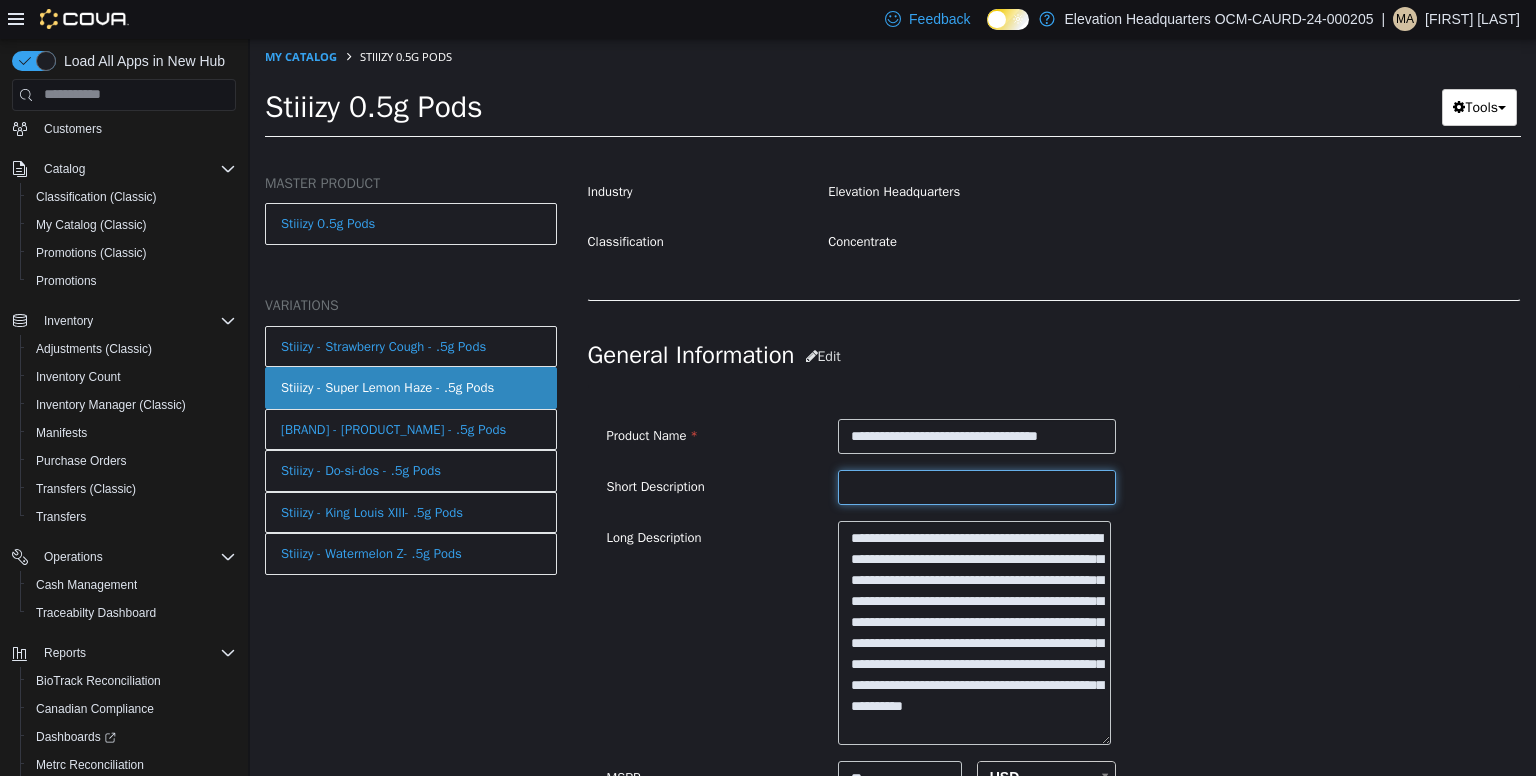 click at bounding box center [977, 486] 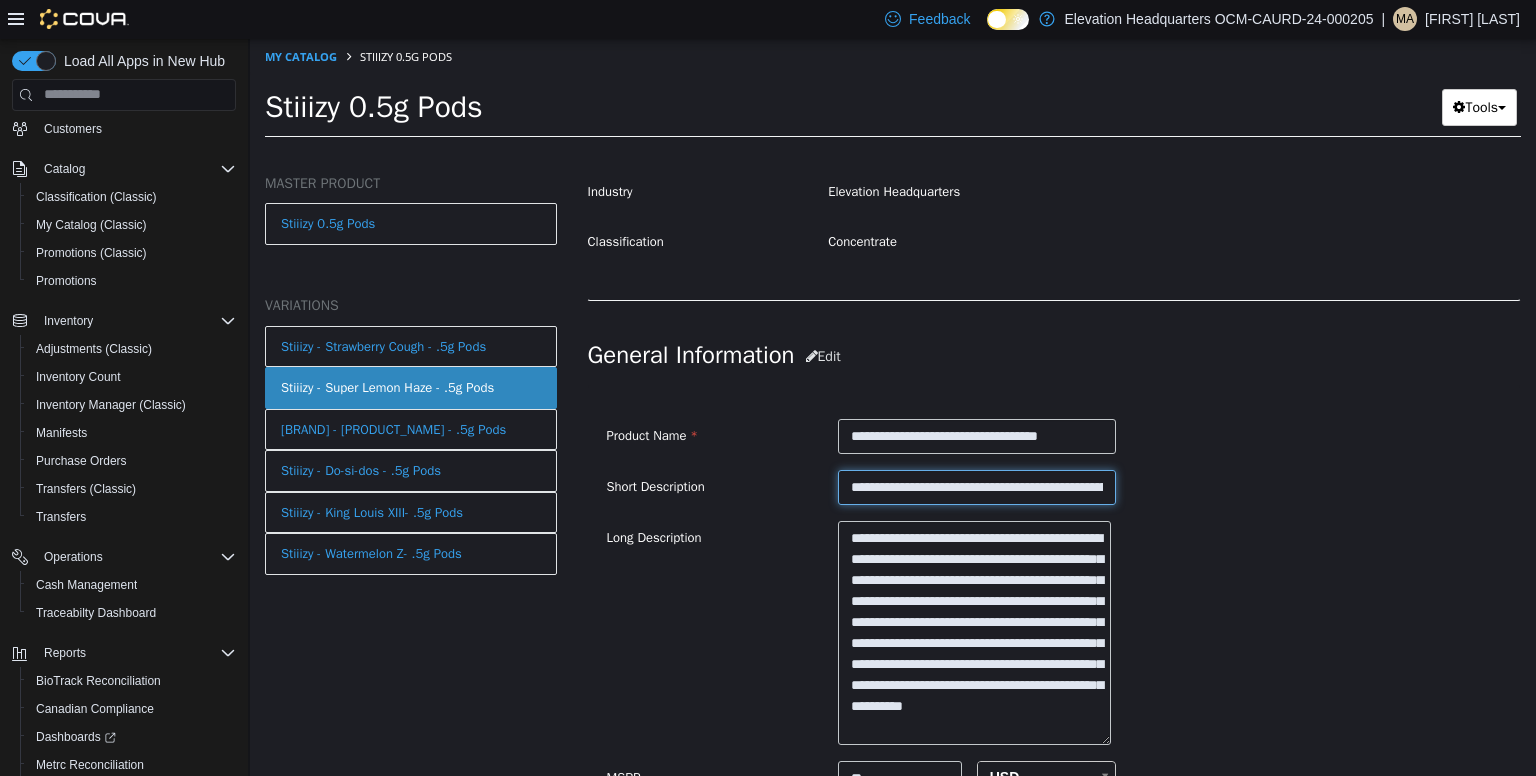 scroll, scrollTop: 0, scrollLeft: 981, axis: horizontal 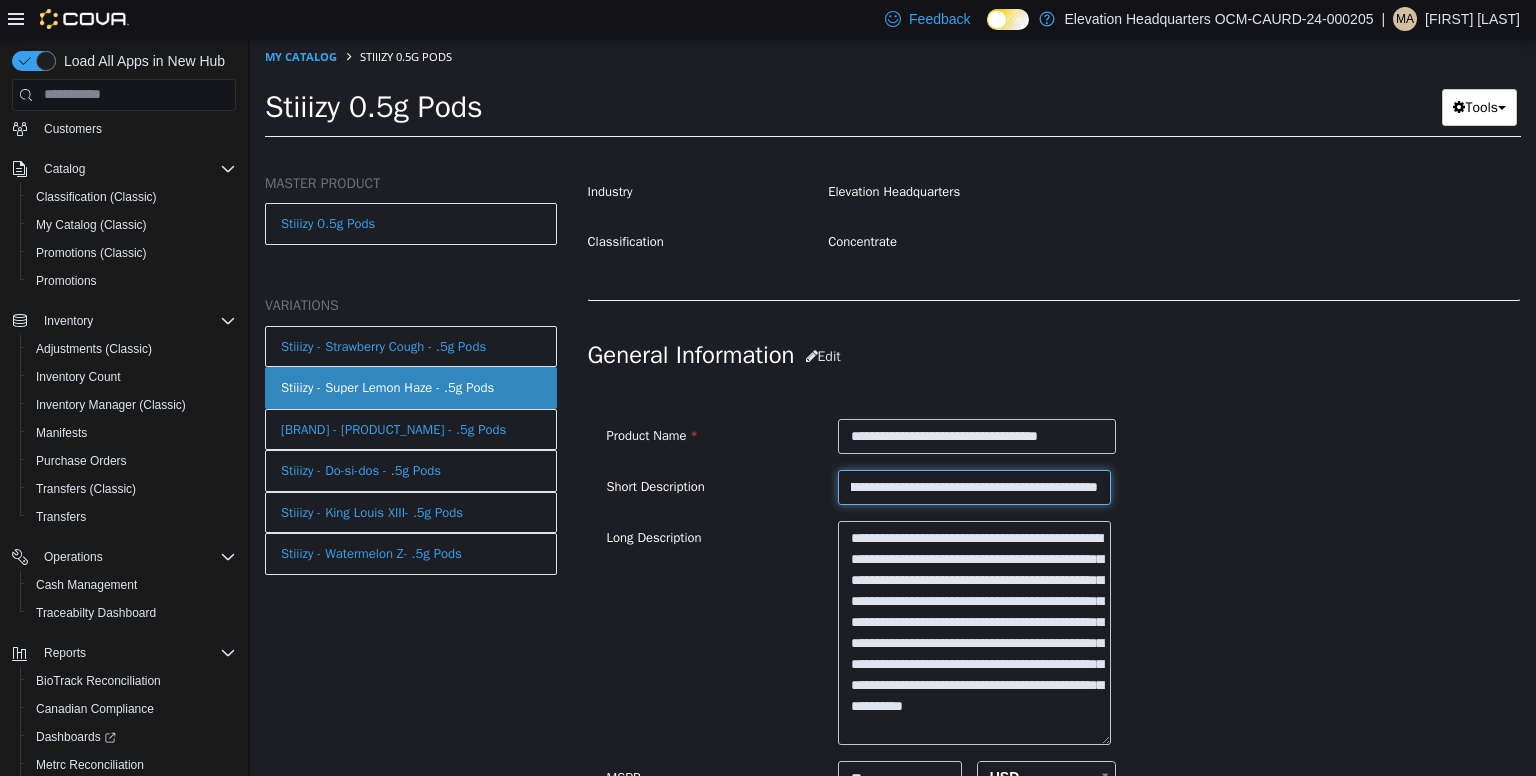 type on "**********" 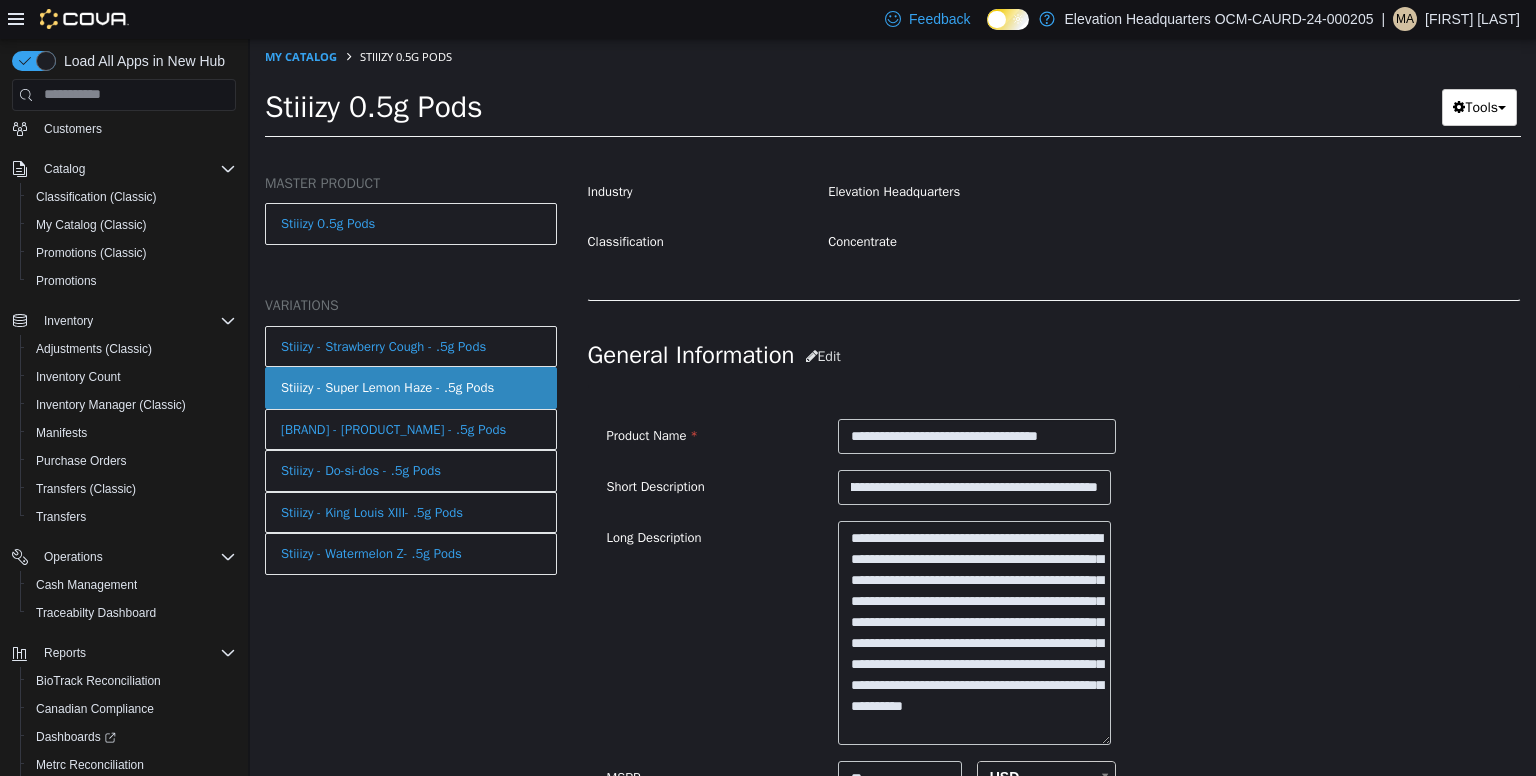 scroll, scrollTop: 0, scrollLeft: 0, axis: both 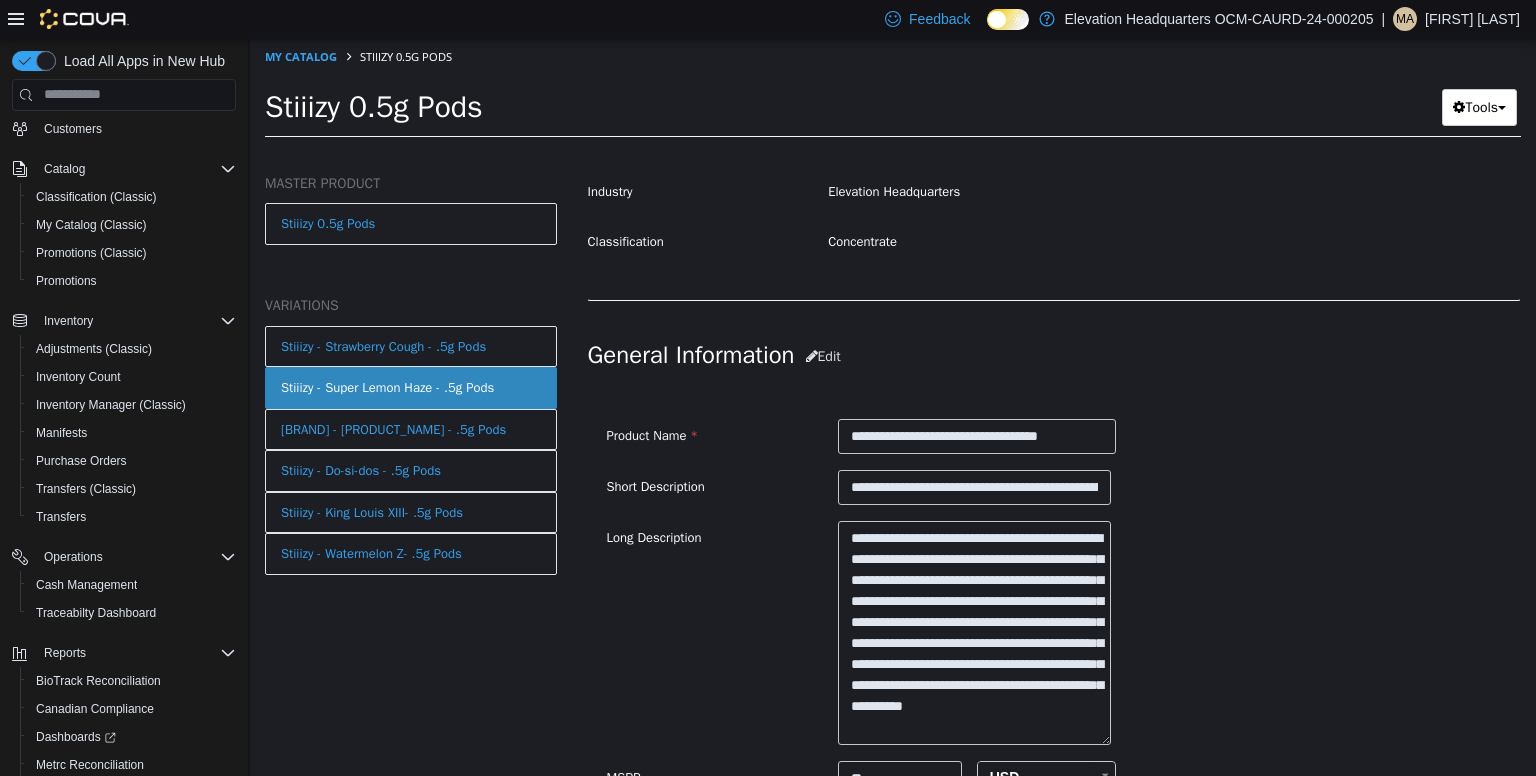 click on "**********" at bounding box center (1054, 632) 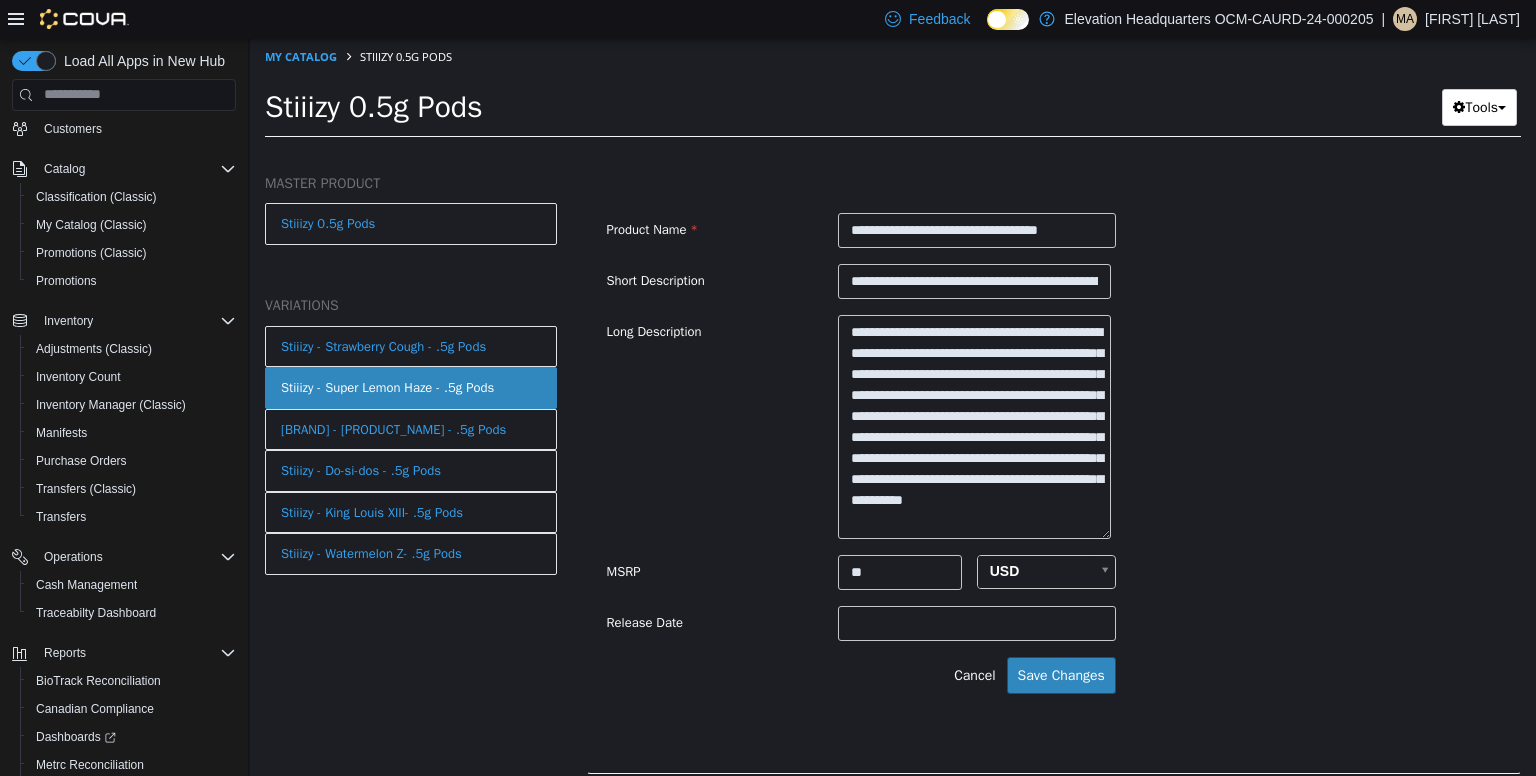 scroll, scrollTop: 682, scrollLeft: 0, axis: vertical 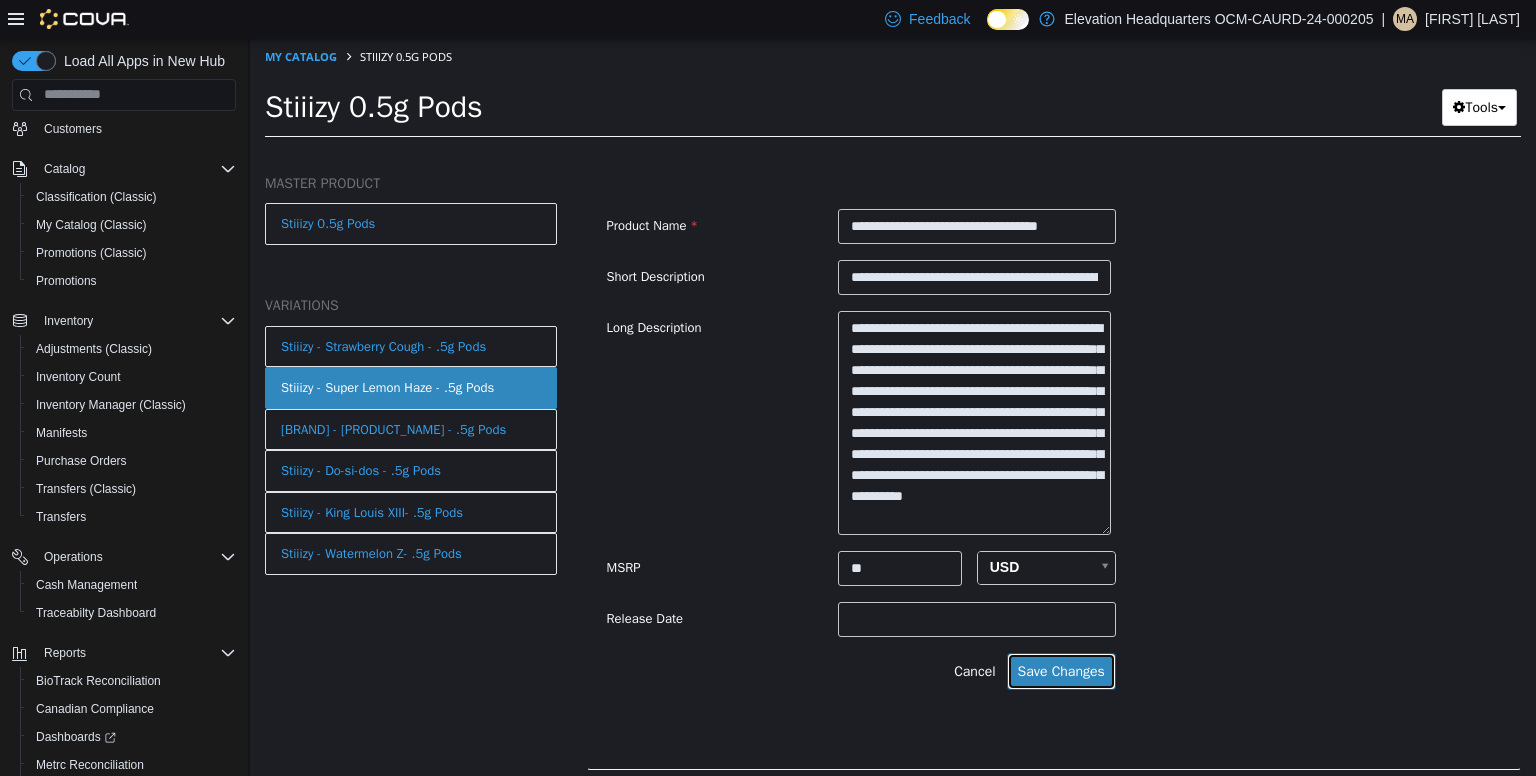 click on "Save Changes" at bounding box center (1061, 670) 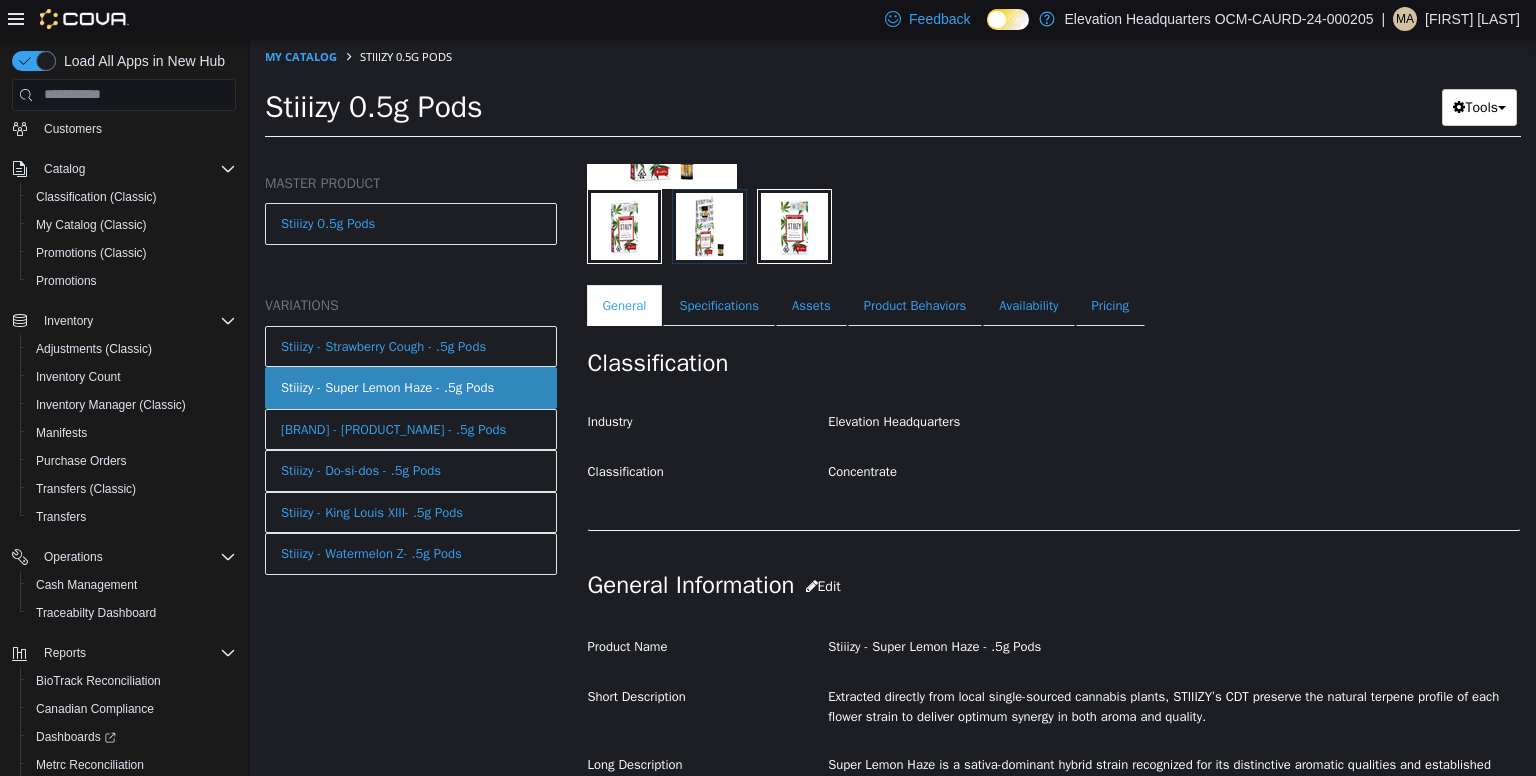 scroll, scrollTop: 232, scrollLeft: 0, axis: vertical 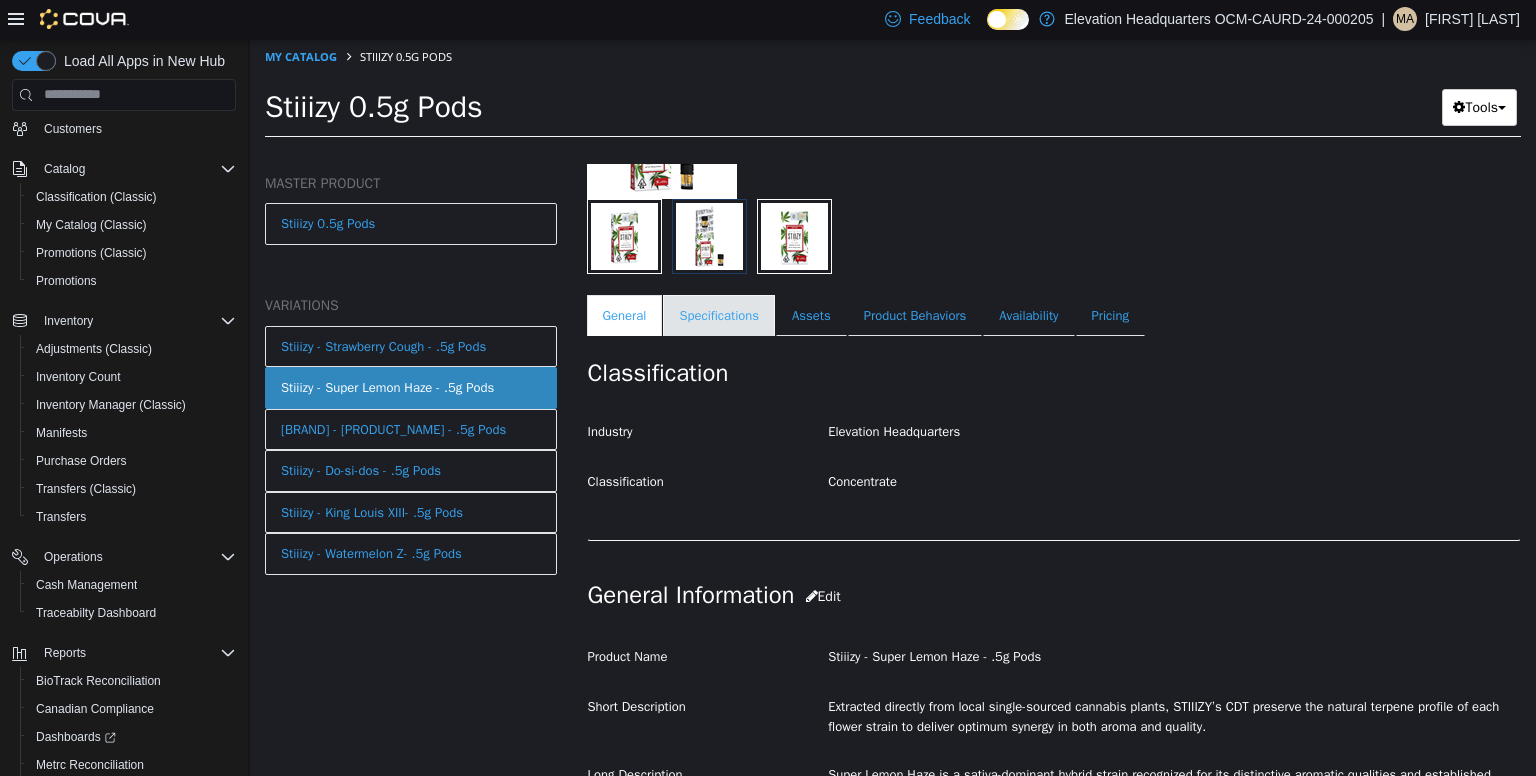 click on "Specifications" at bounding box center (719, 315) 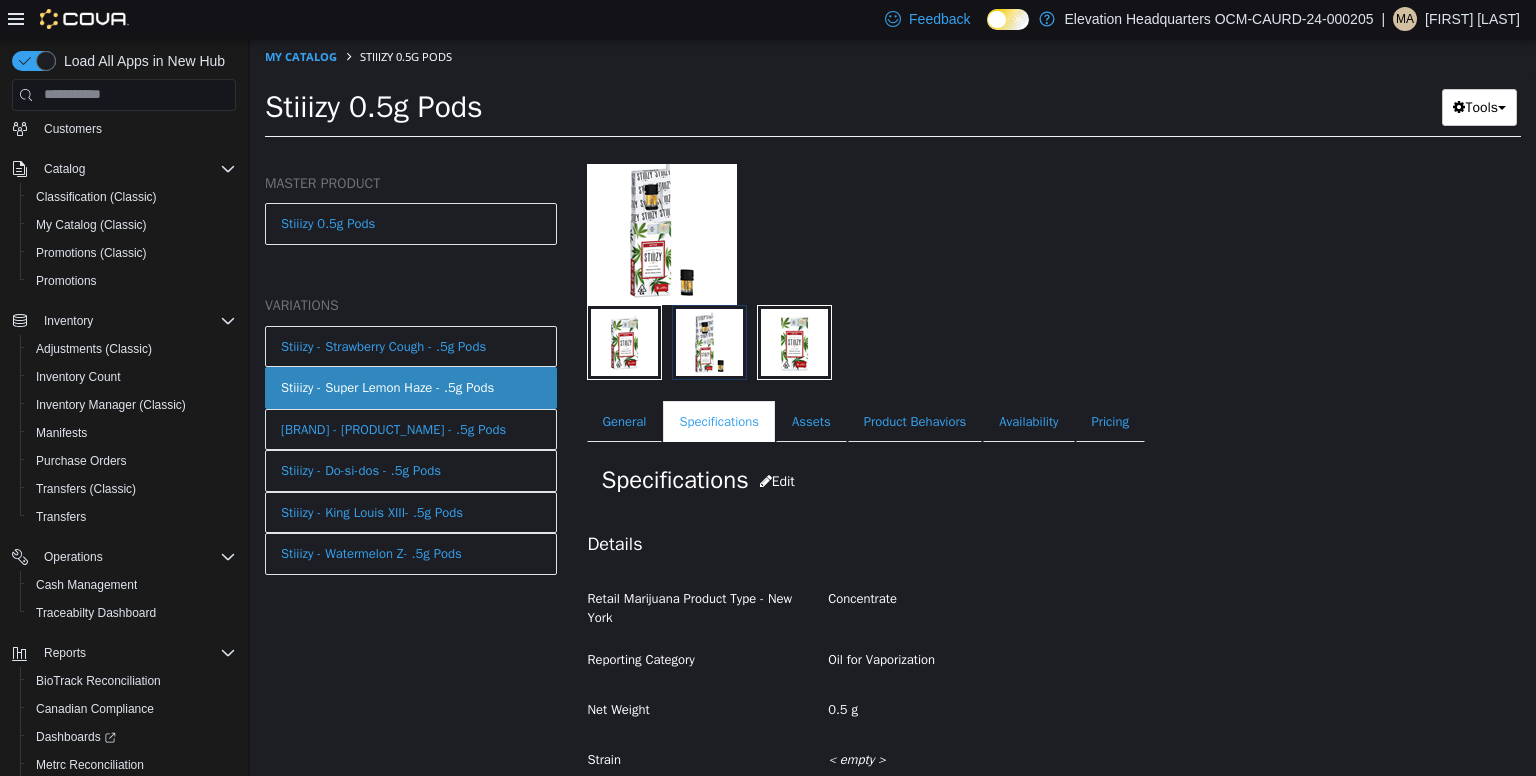 scroll, scrollTop: 68, scrollLeft: 0, axis: vertical 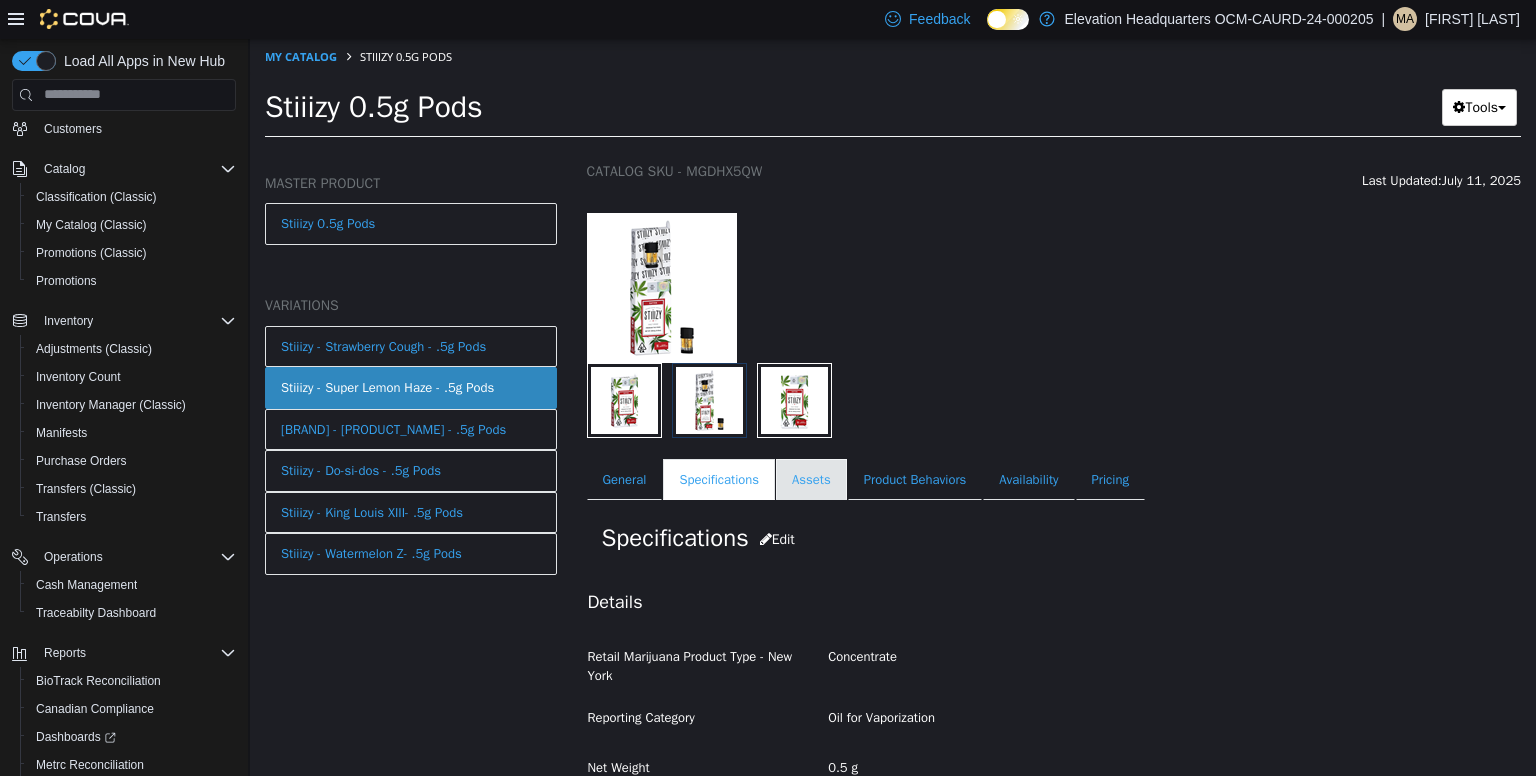 click on "Assets" at bounding box center (811, 479) 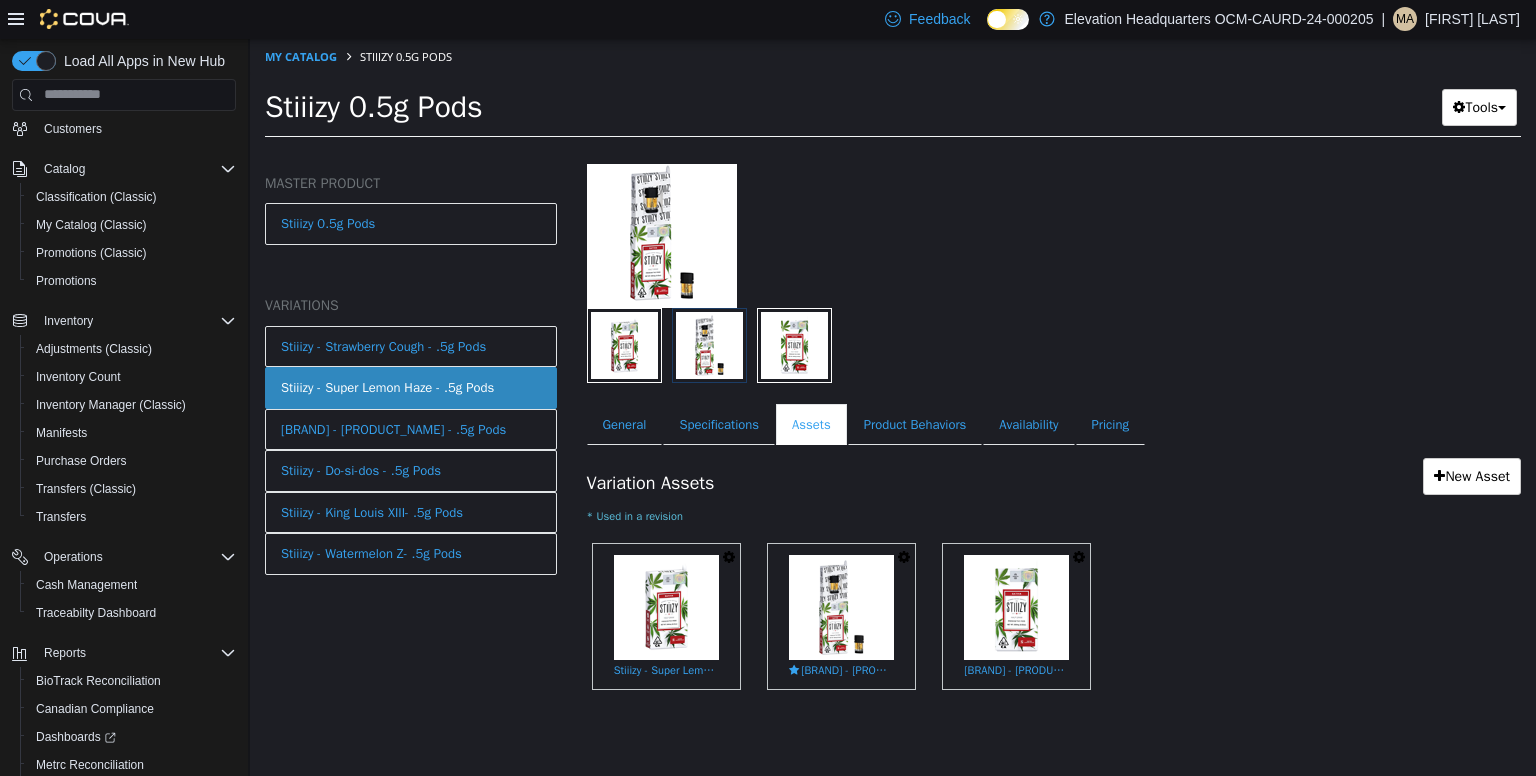 scroll, scrollTop: 124, scrollLeft: 0, axis: vertical 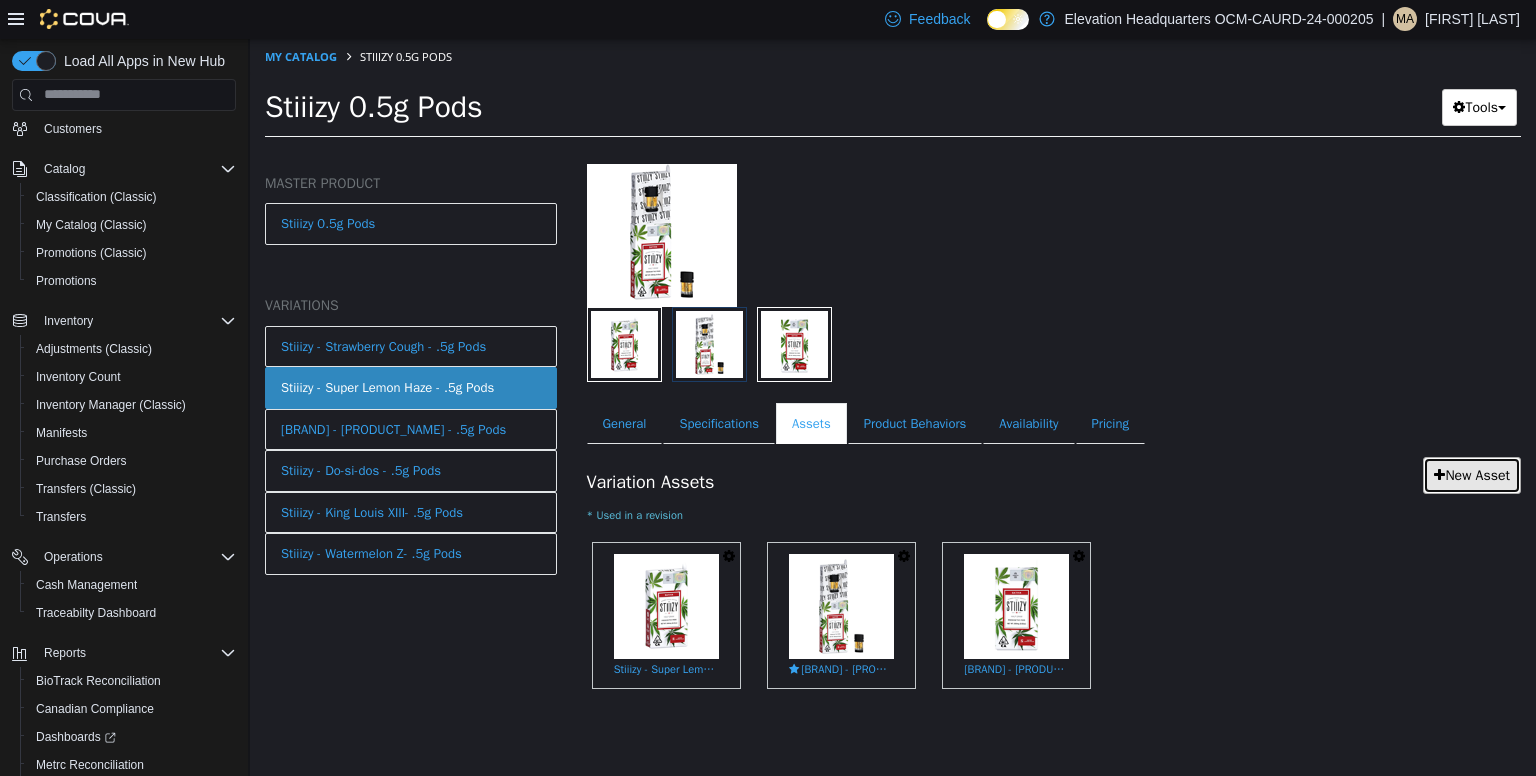 click on "New Asset" at bounding box center [1472, 474] 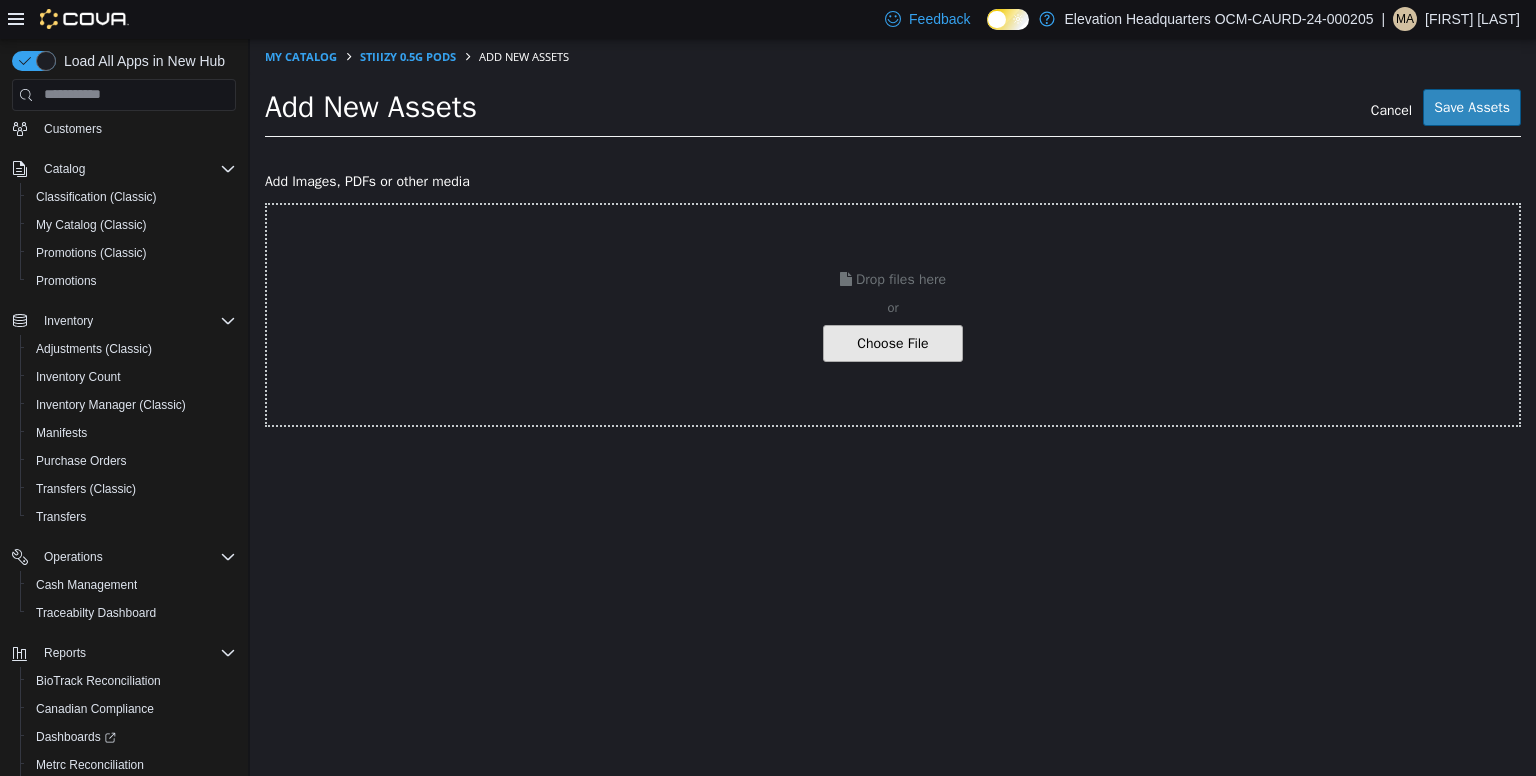 click at bounding box center [-154, 342] 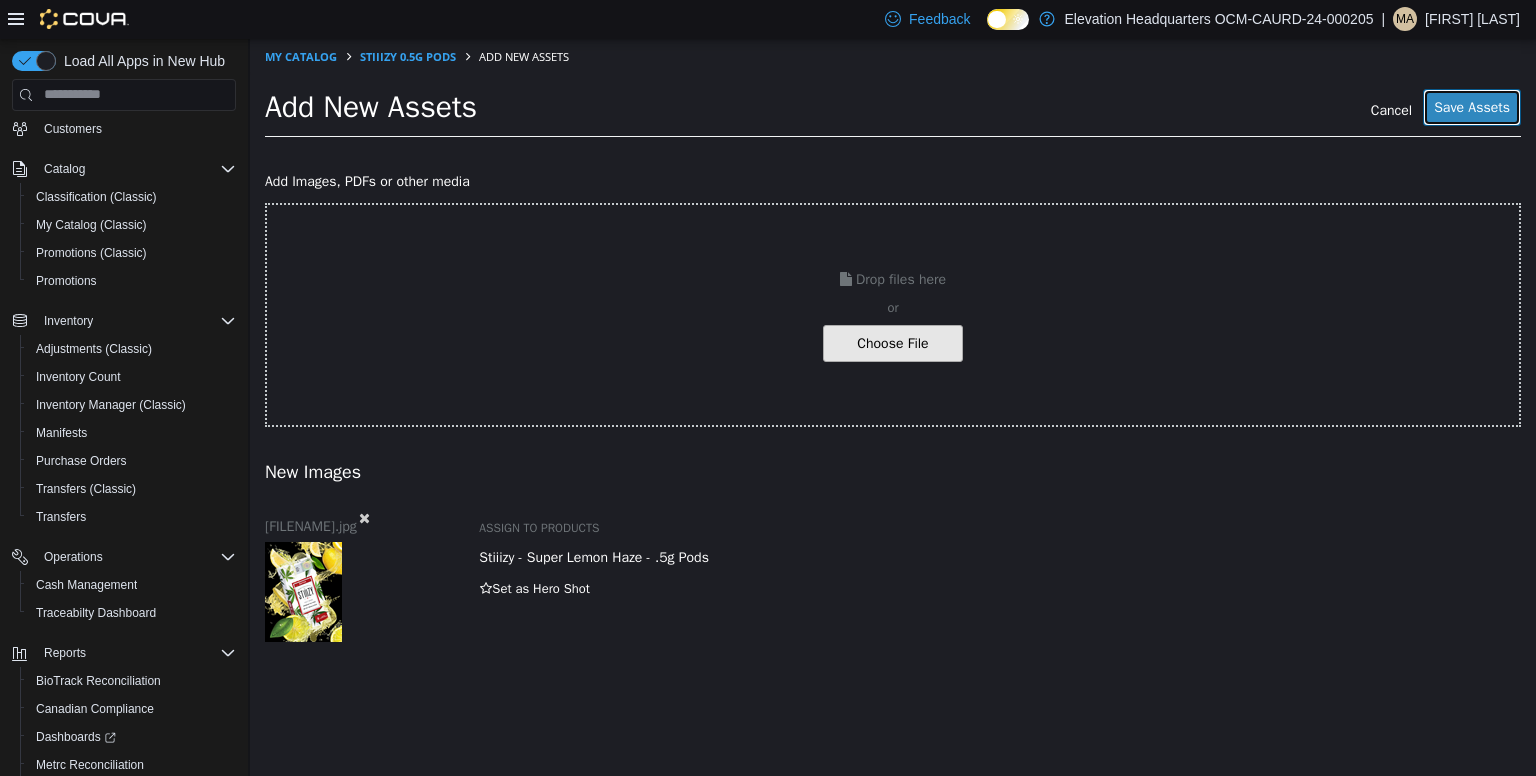 click on "Save Assets" at bounding box center [1472, 106] 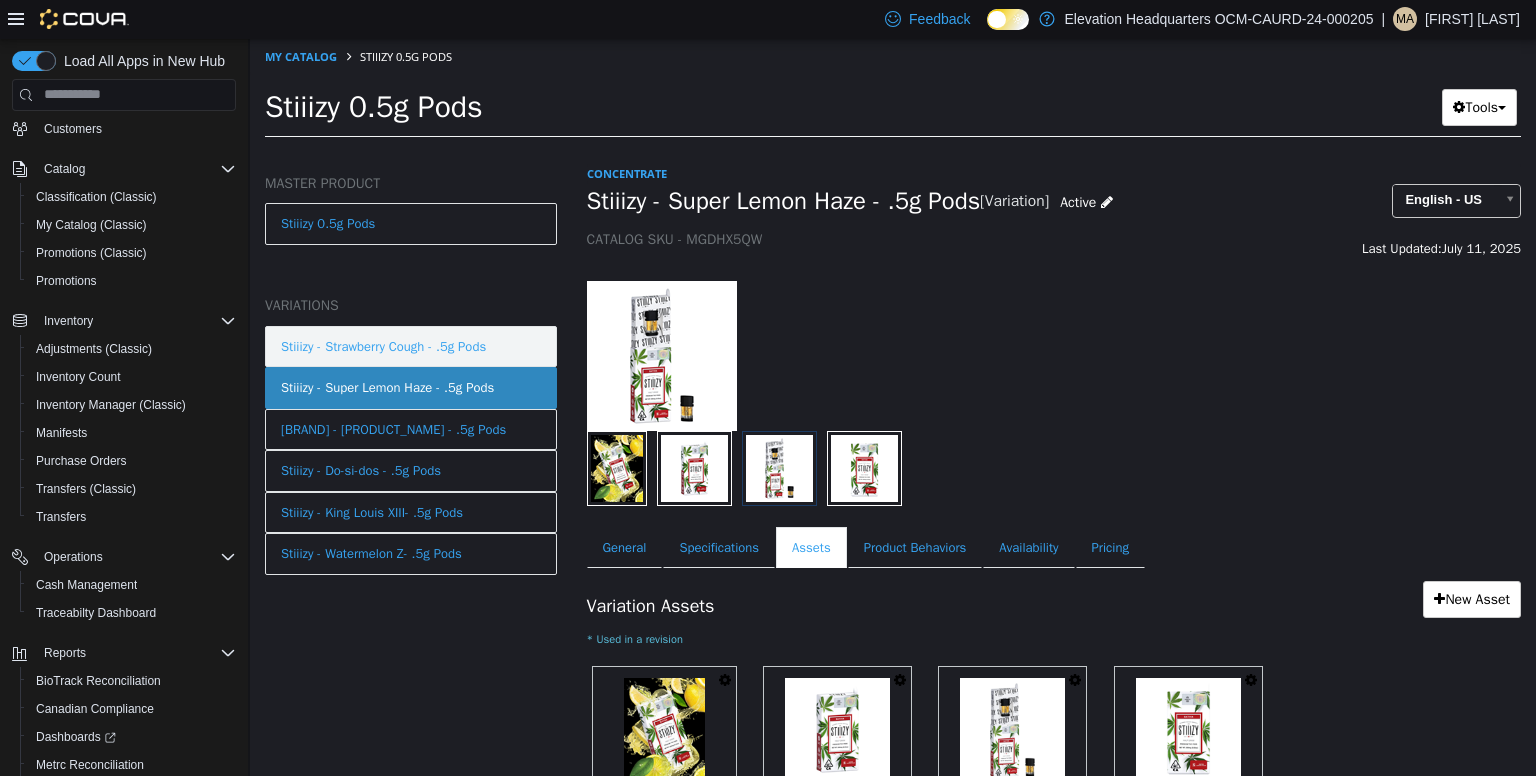 click on "Stiiizy - Strawberry Cough - .5g Pods" at bounding box center [411, 346] 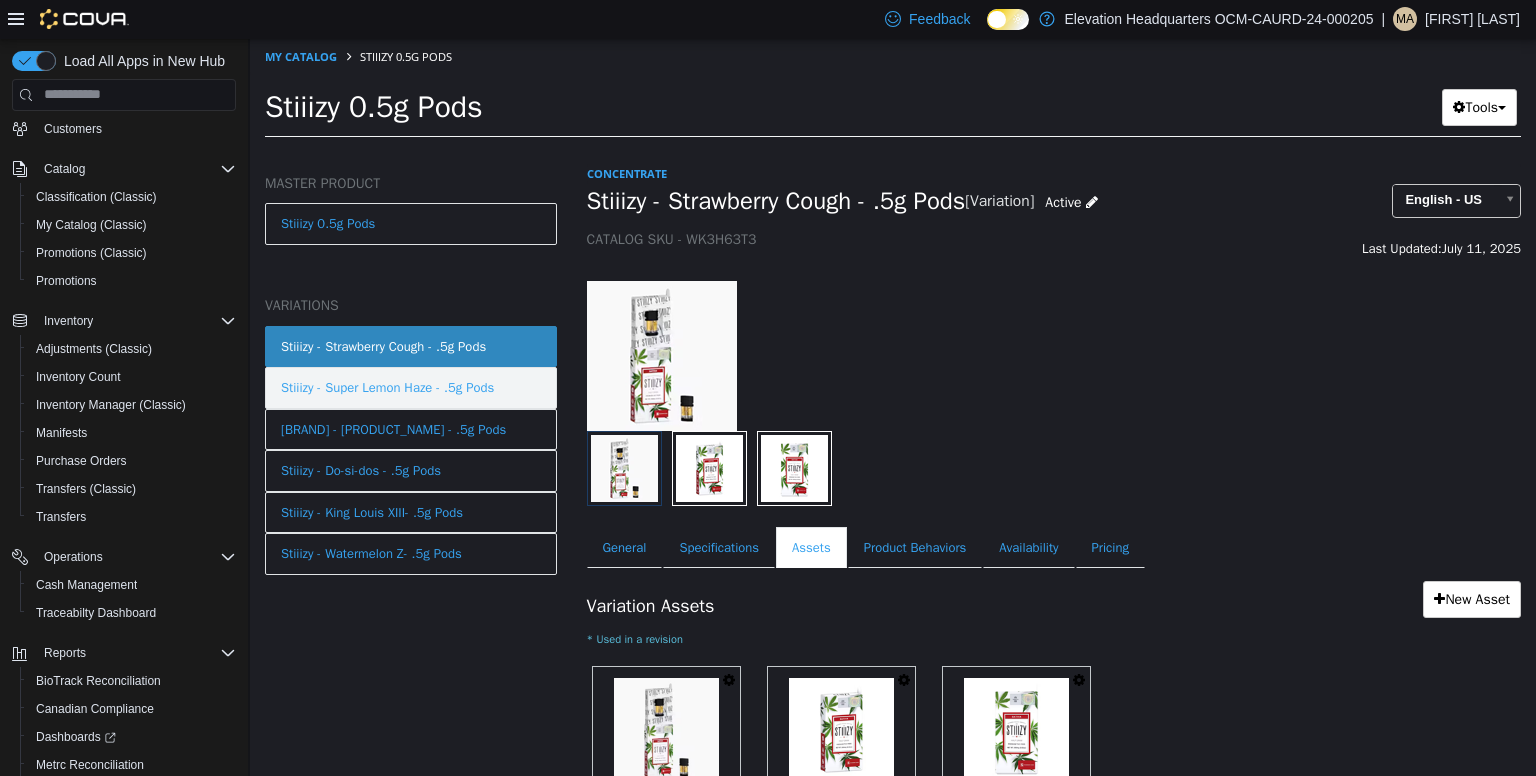 click on "Stiiizy - Super Lemon Haze - .5g Pods" at bounding box center (387, 387) 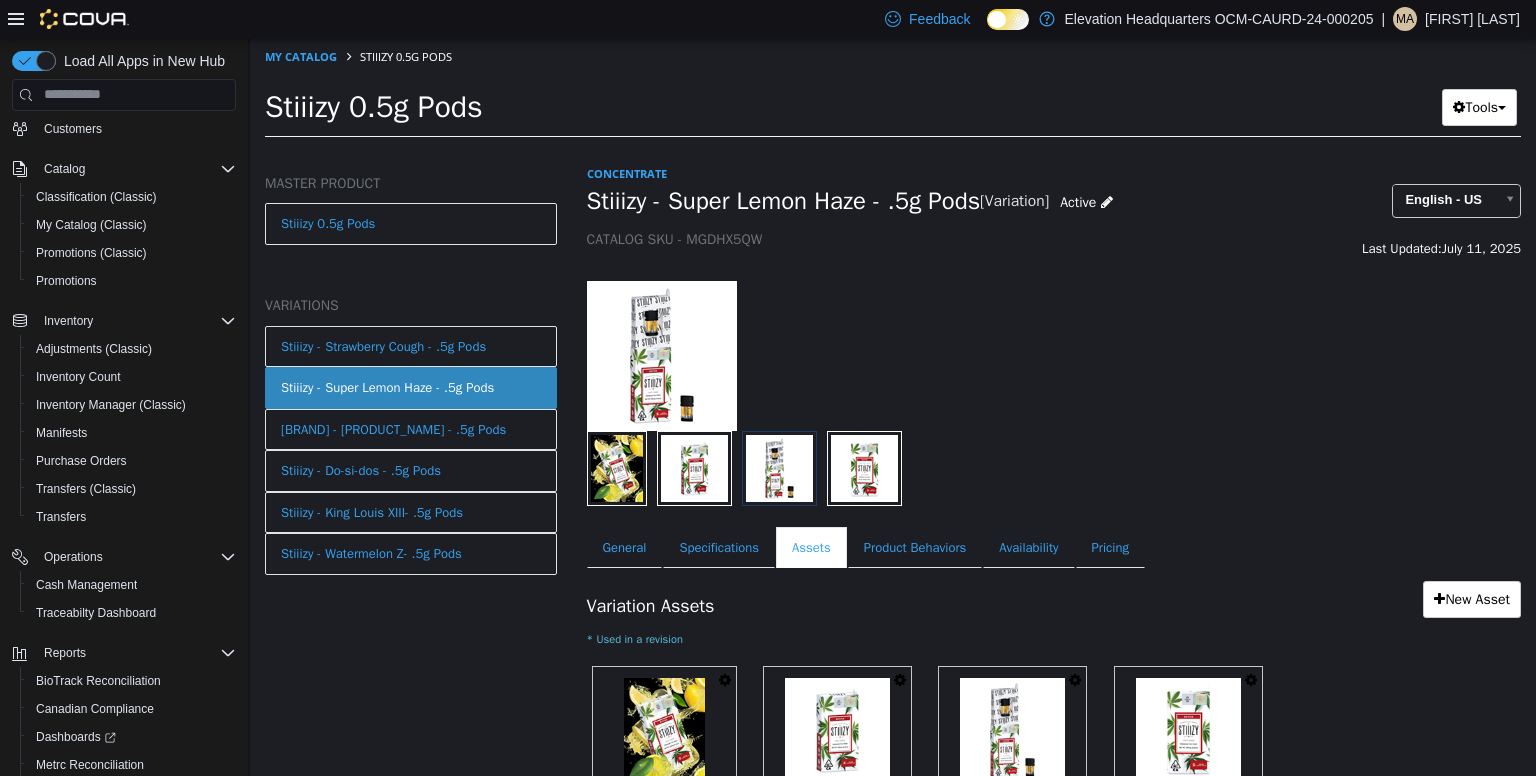 click on "Stiiizy - Blue Burst- .5g Pods" at bounding box center [393, 429] 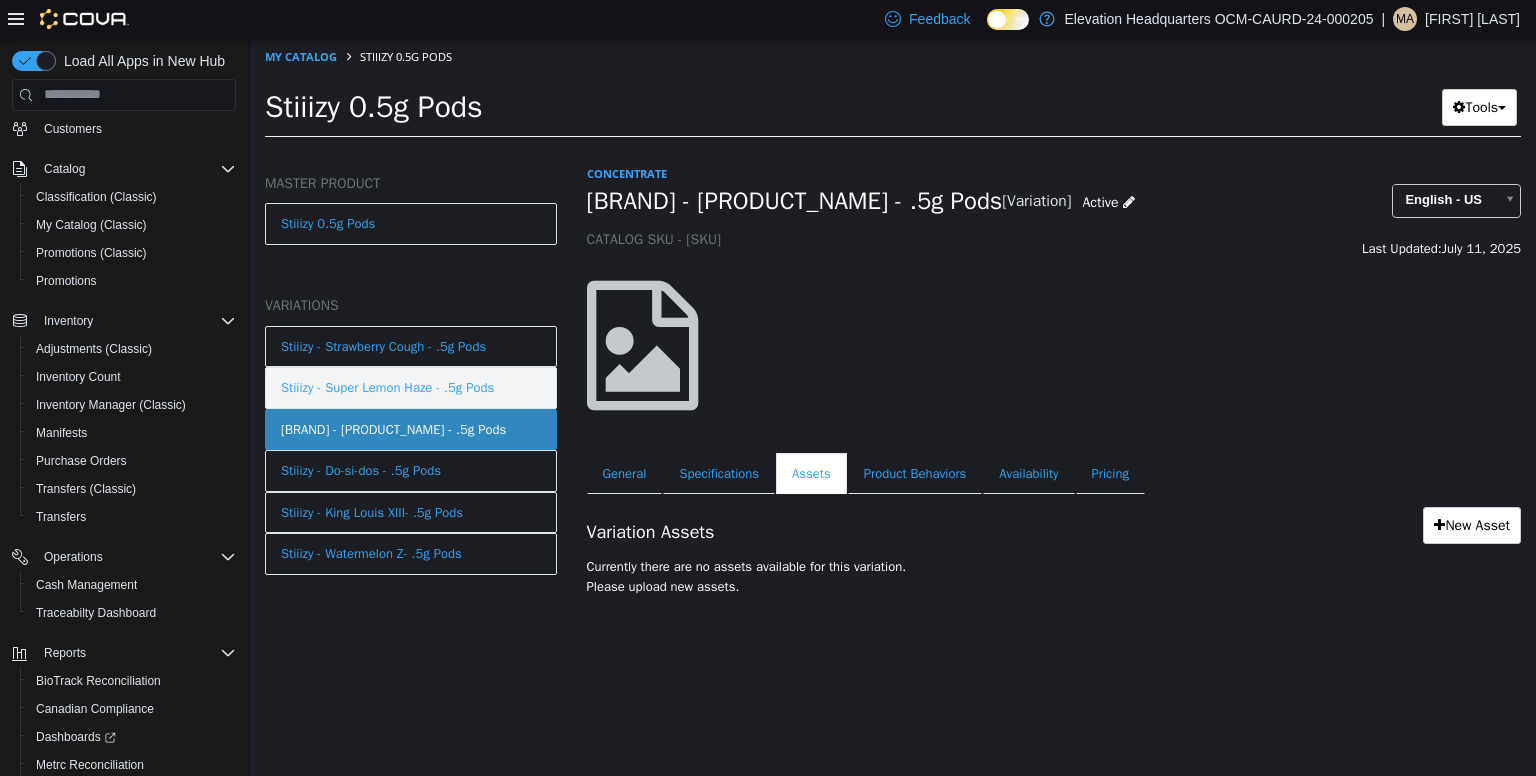 click on "Stiiizy - Super Lemon Haze - .5g Pods" at bounding box center [387, 387] 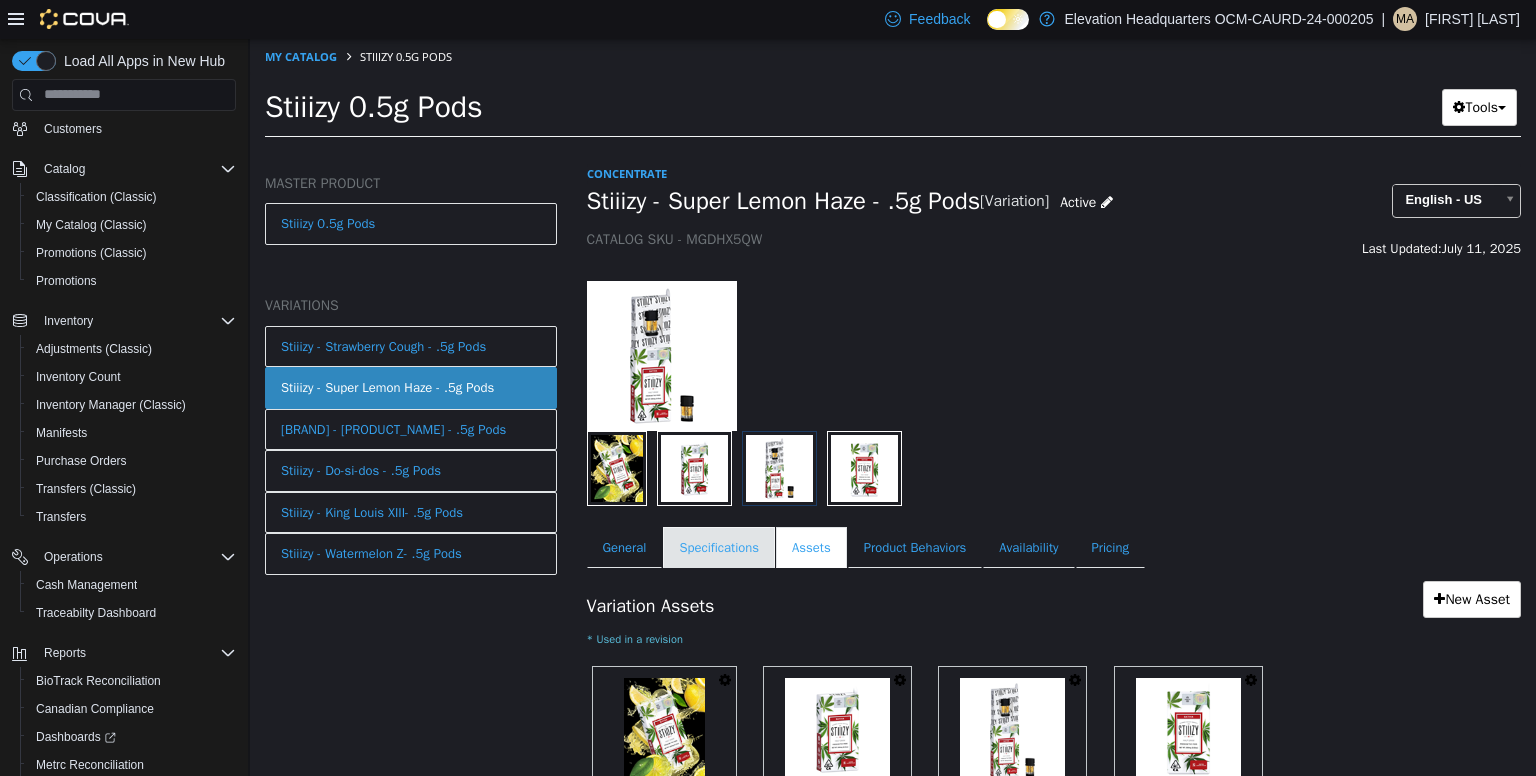 click on "Specifications" at bounding box center [719, 547] 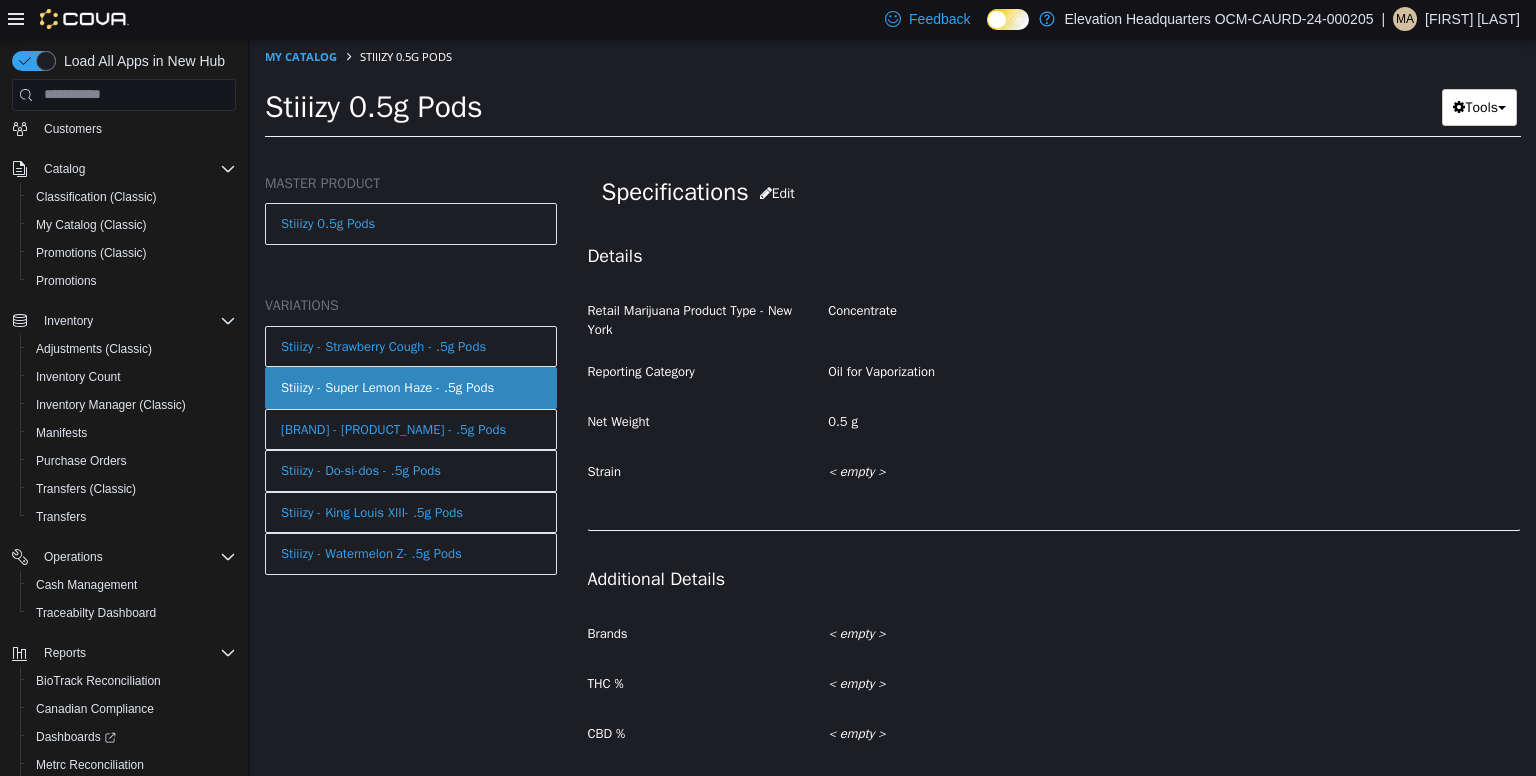 scroll, scrollTop: 401, scrollLeft: 0, axis: vertical 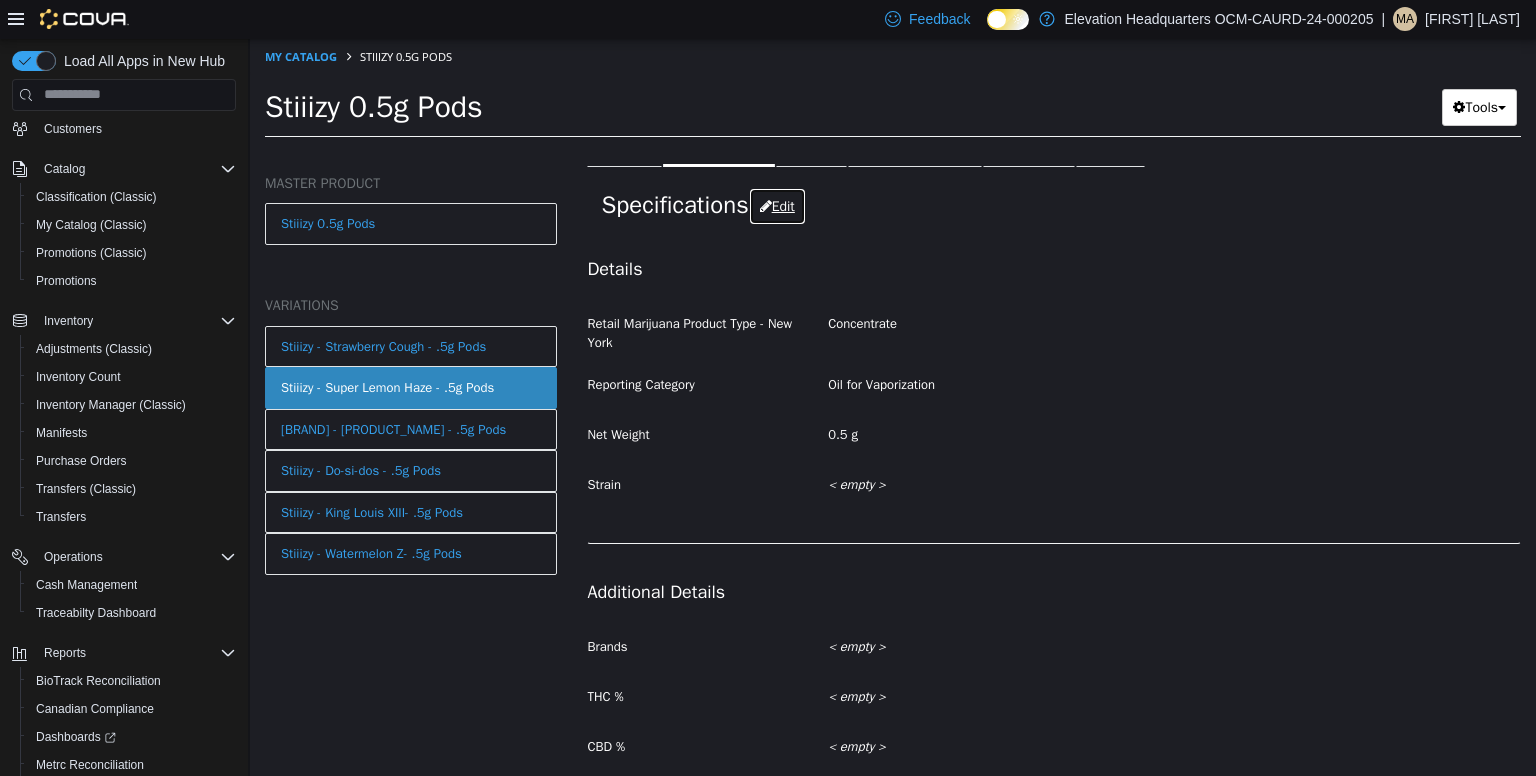 click on "Edit" at bounding box center [777, 205] 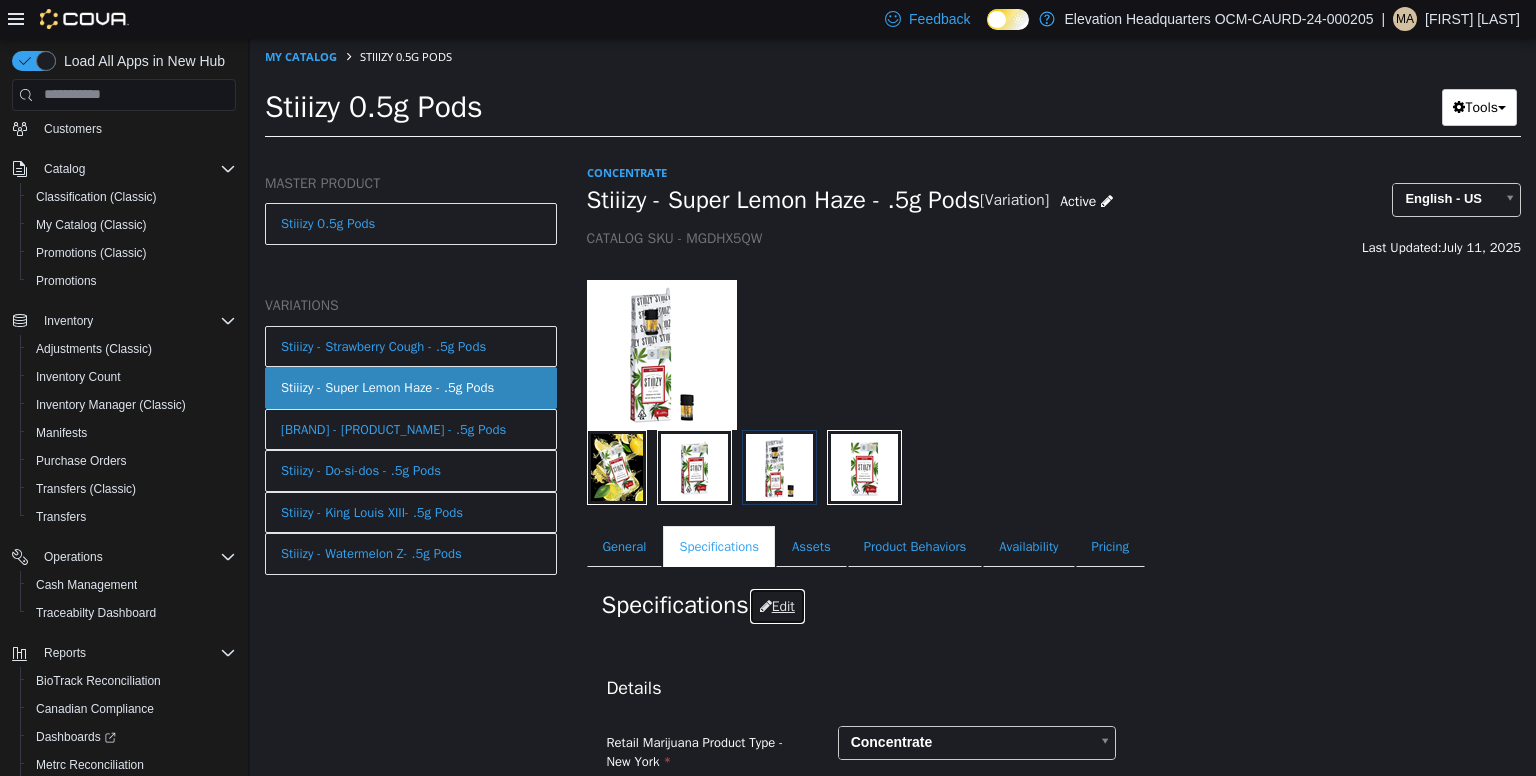 scroll, scrollTop: 0, scrollLeft: 0, axis: both 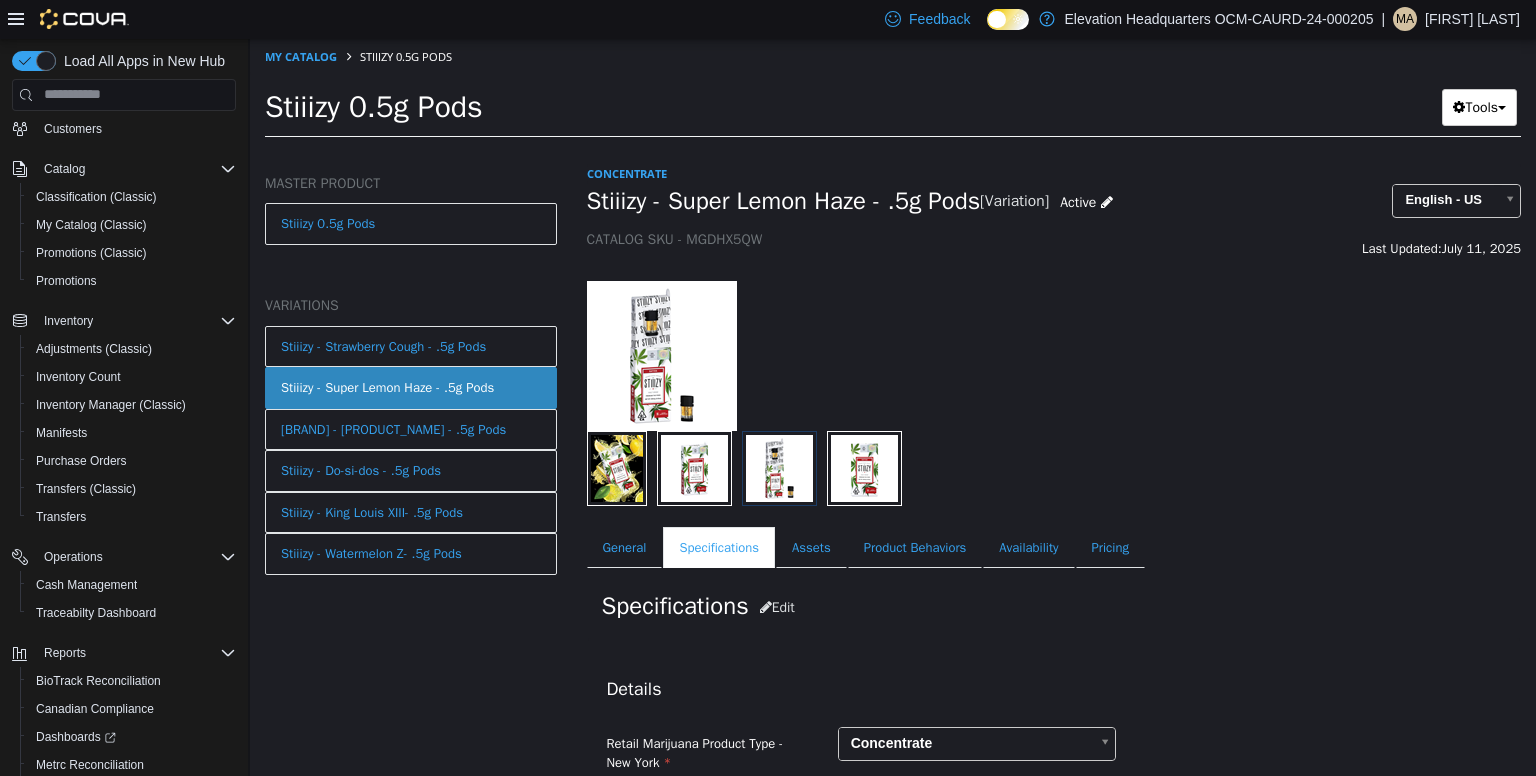 click on "Stiiizy - Super Lemon Haze - .5g Pods" at bounding box center [784, 200] 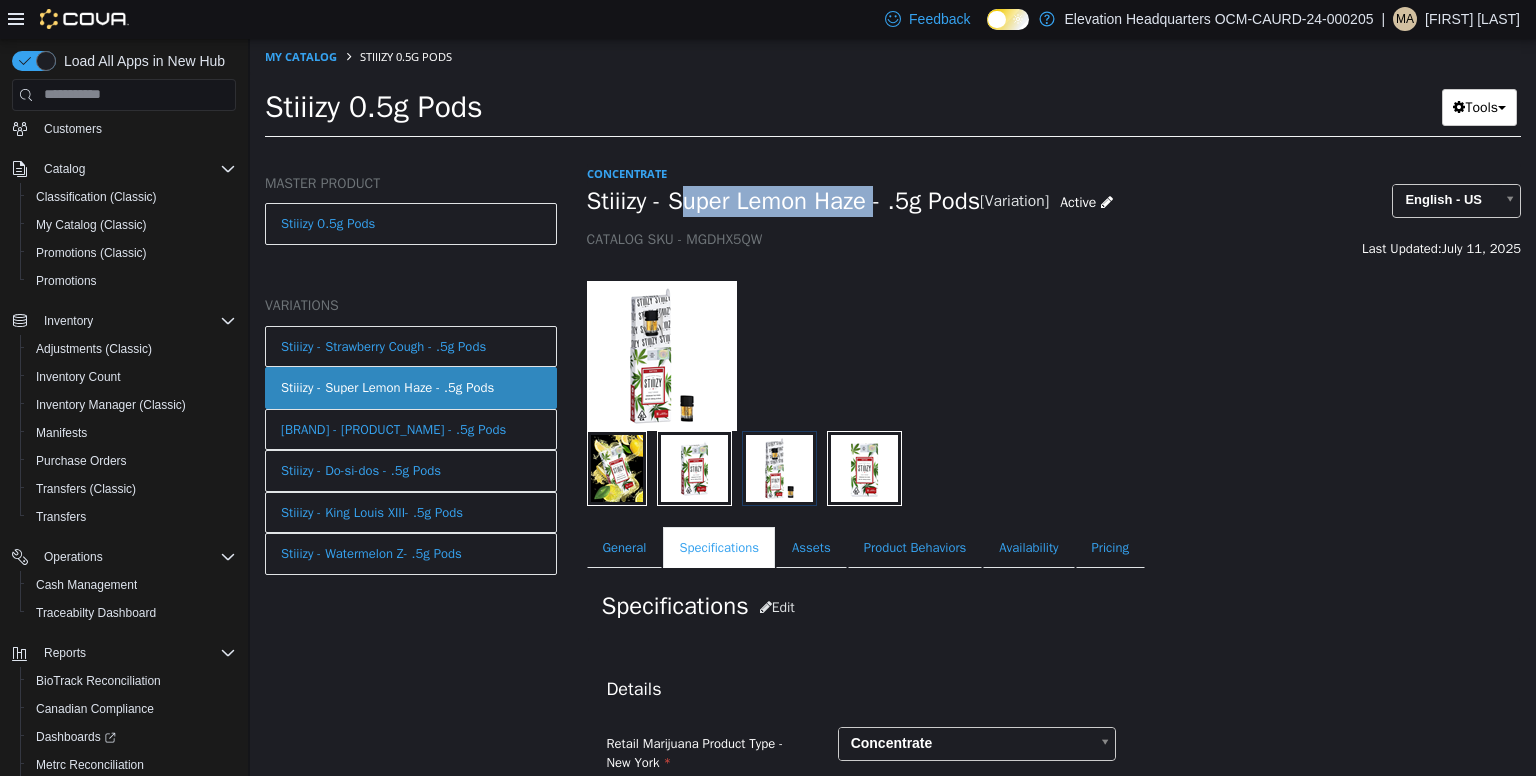 drag, startPoint x: 714, startPoint y: 206, endPoint x: 858, endPoint y: 201, distance: 144.08678 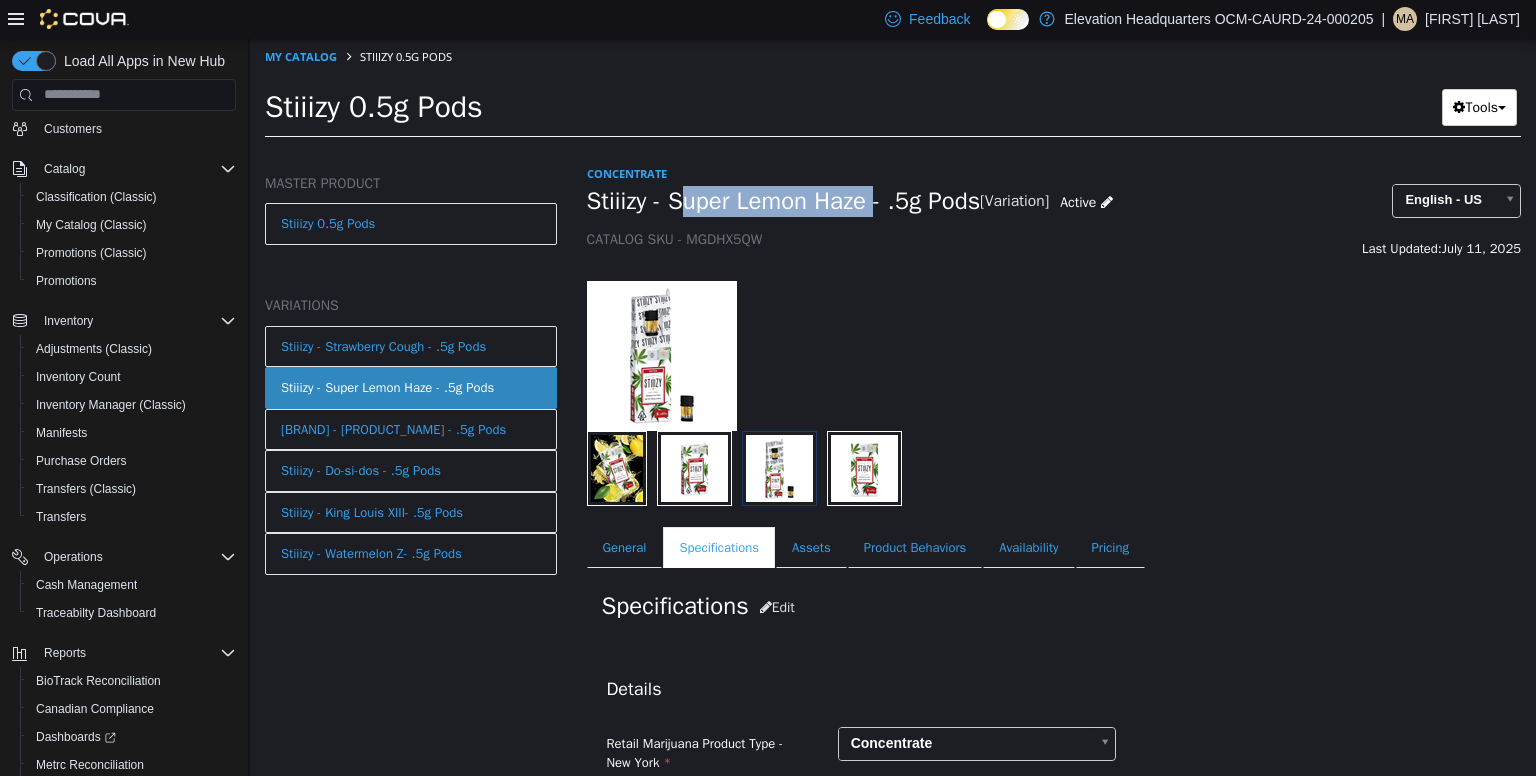 copy on "Super Lemon Haze" 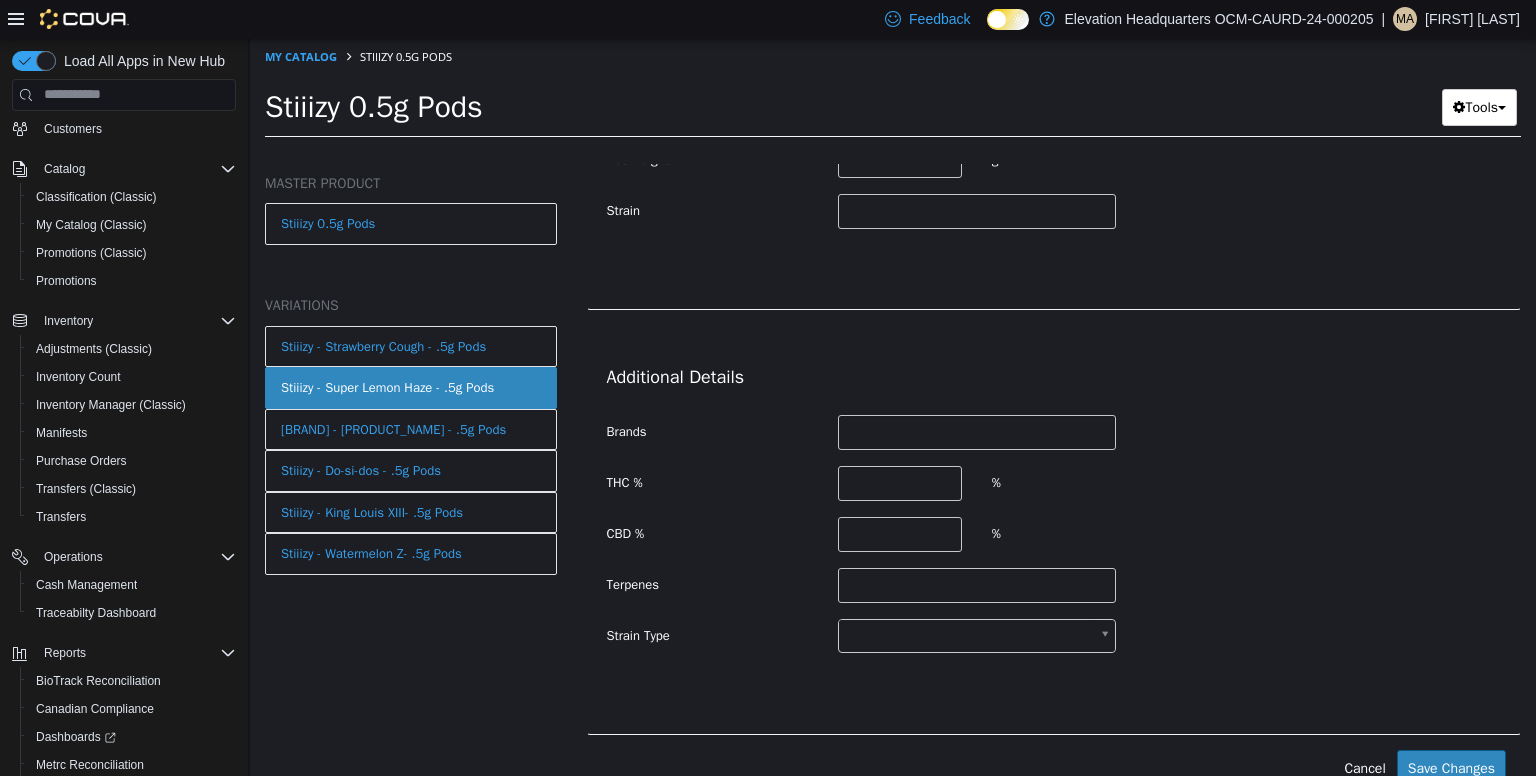 scroll, scrollTop: 703, scrollLeft: 0, axis: vertical 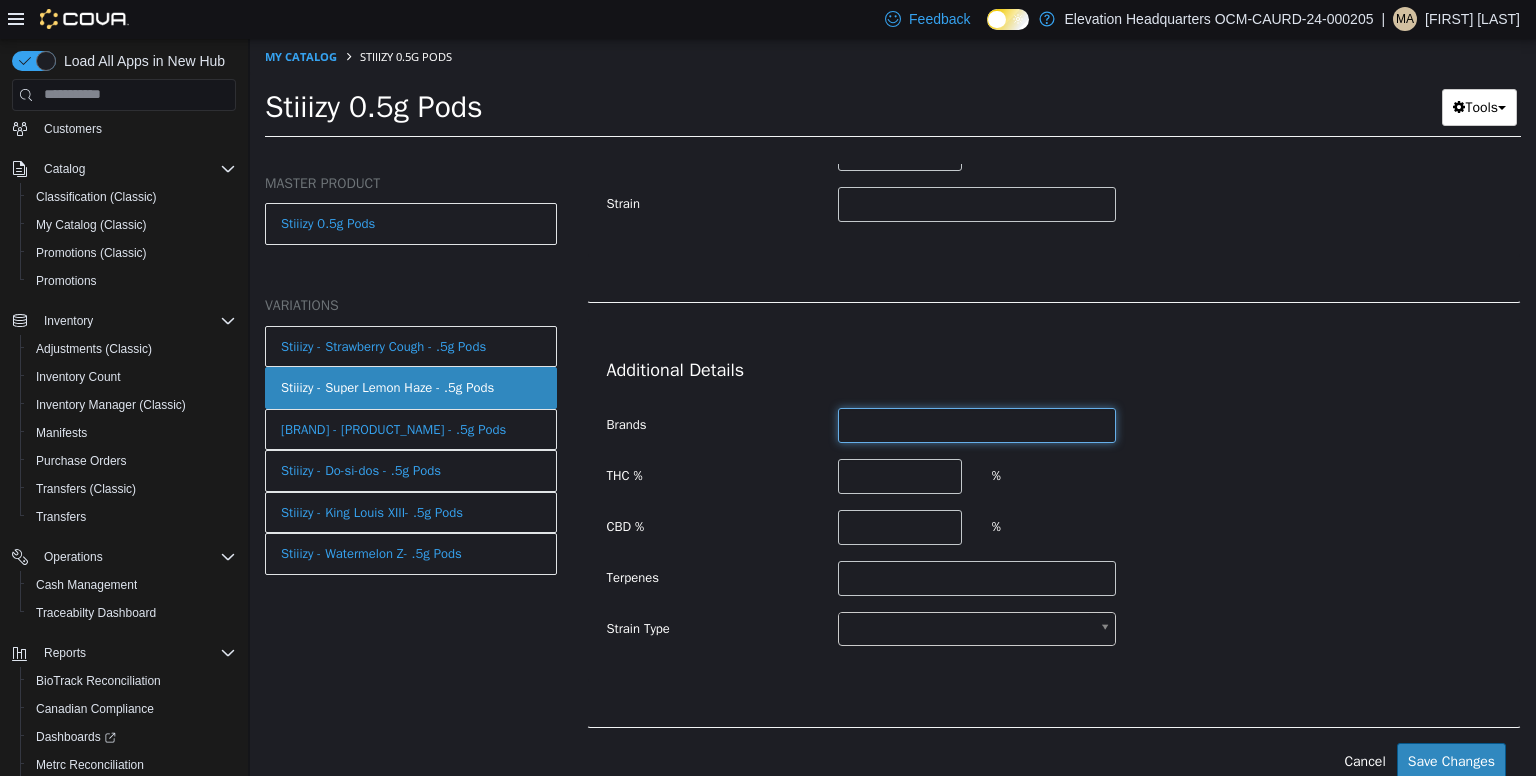 click at bounding box center [977, 424] 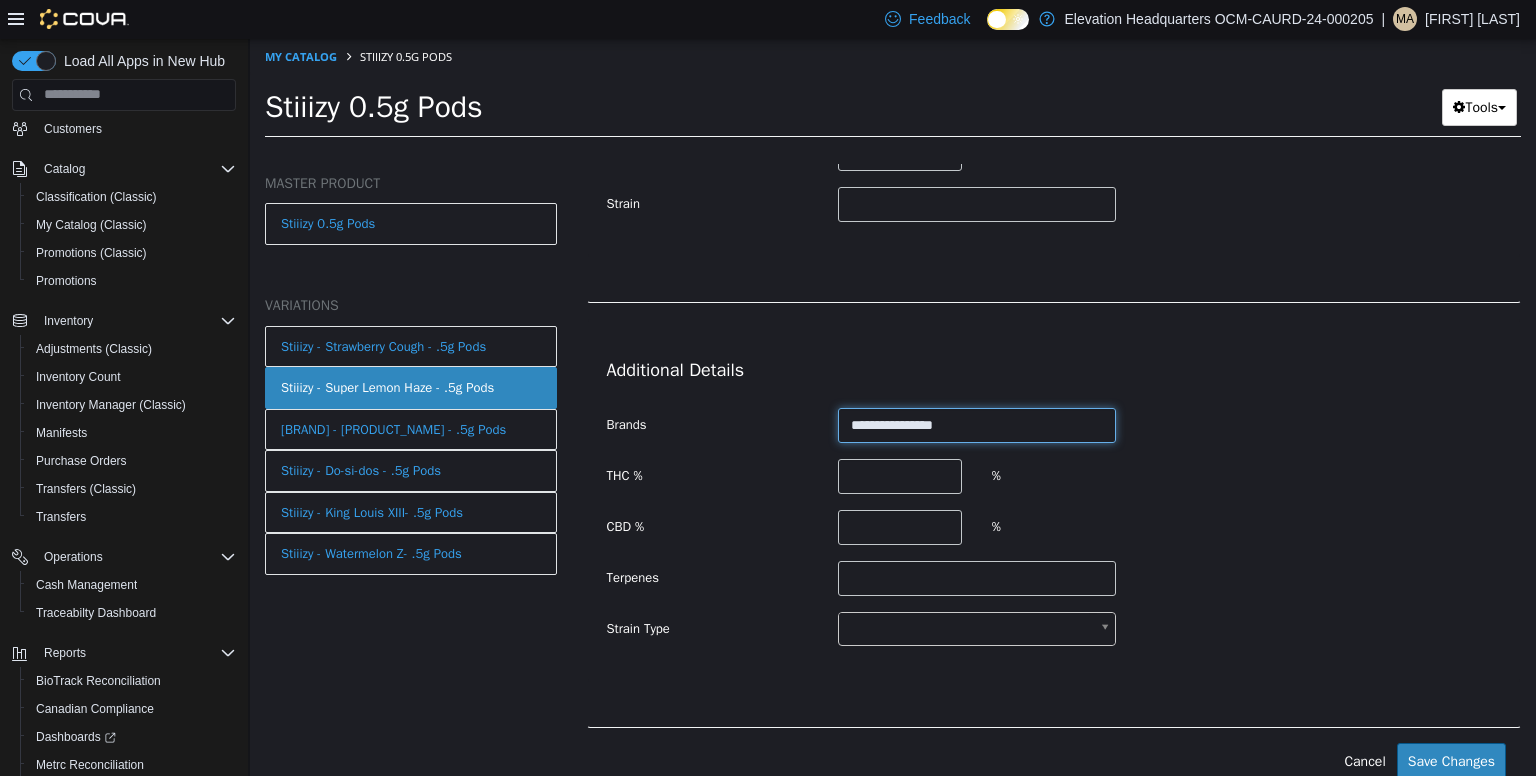 type on "**********" 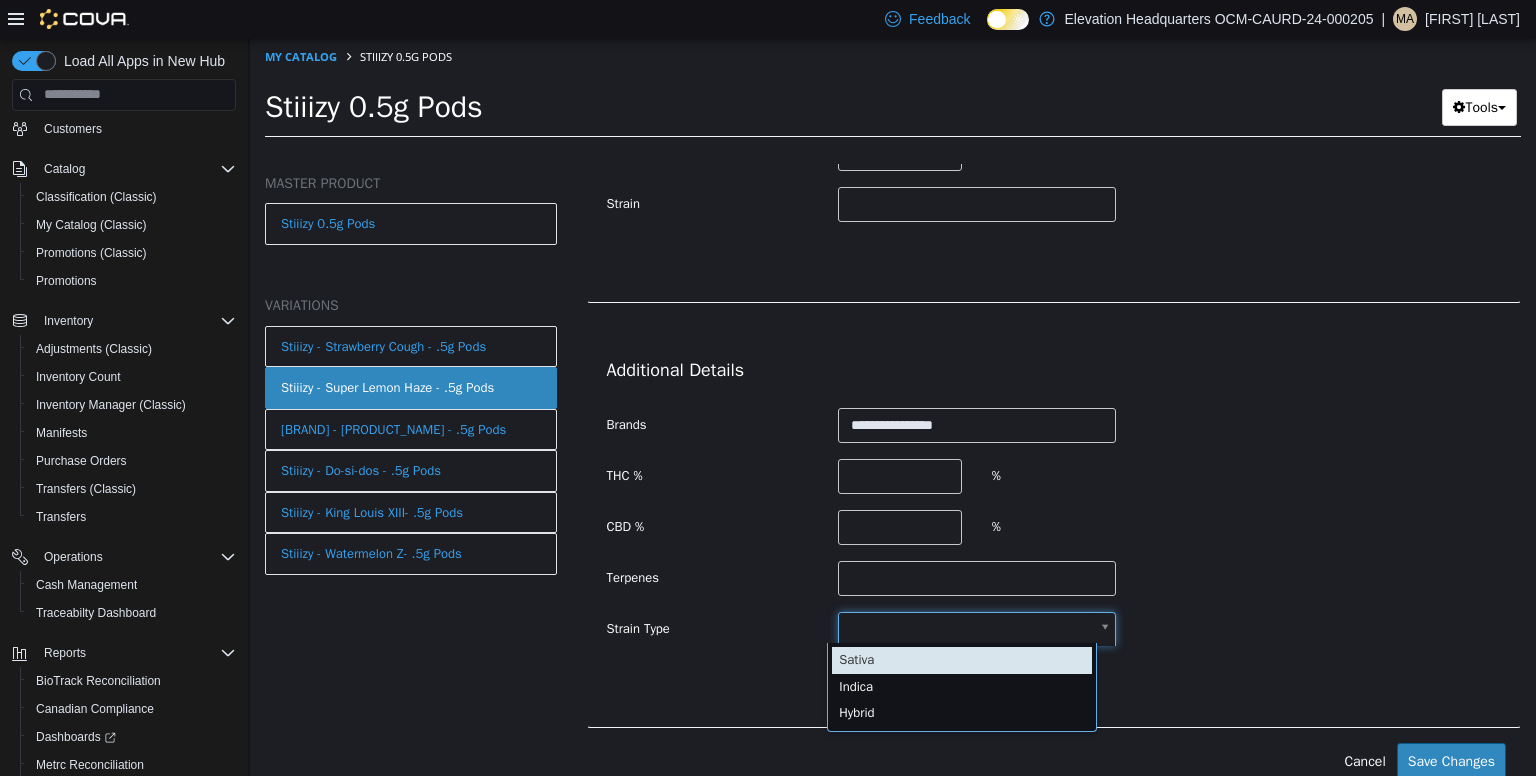 click on "**********" at bounding box center (893, 93) 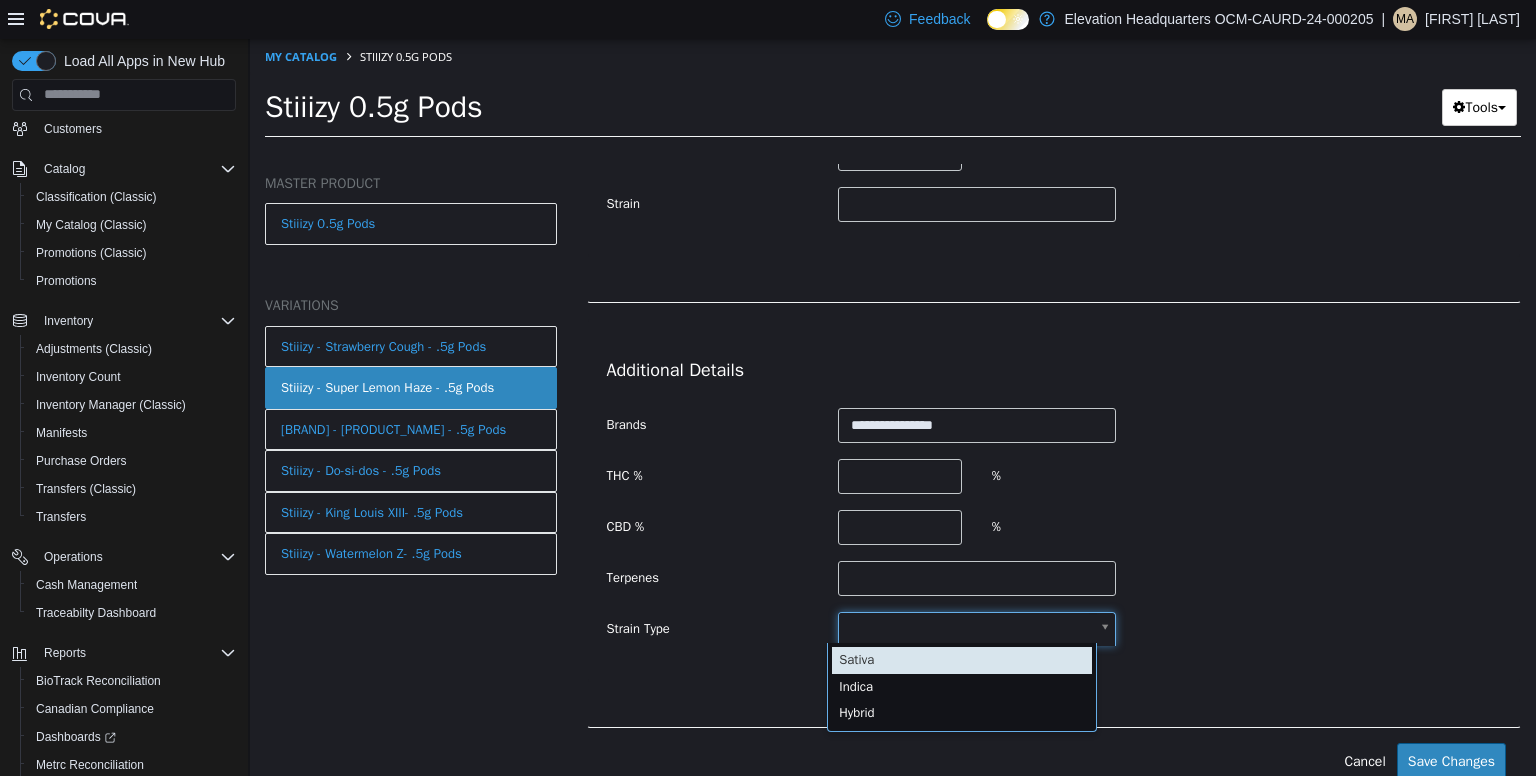 type on "******" 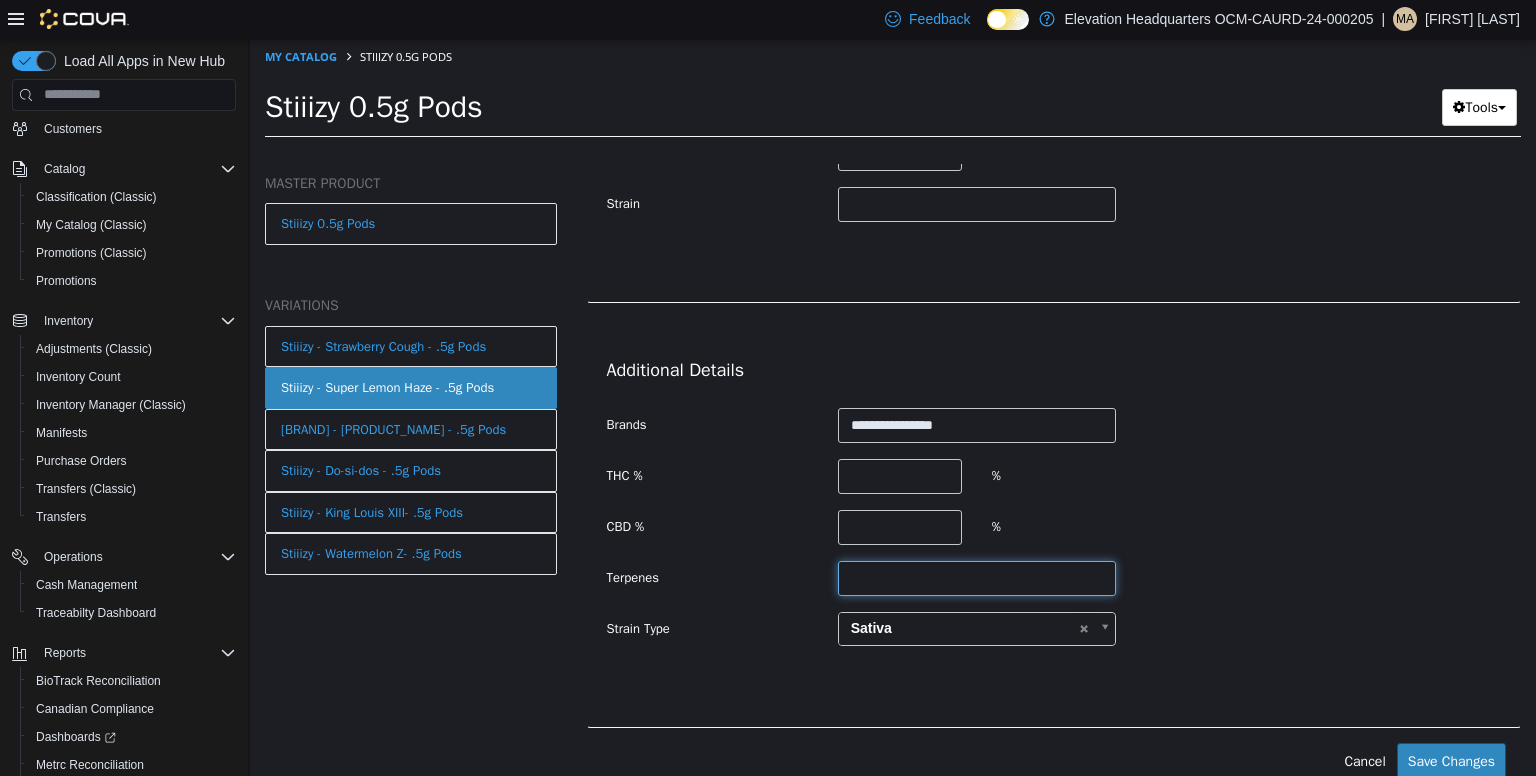 click at bounding box center (977, 577) 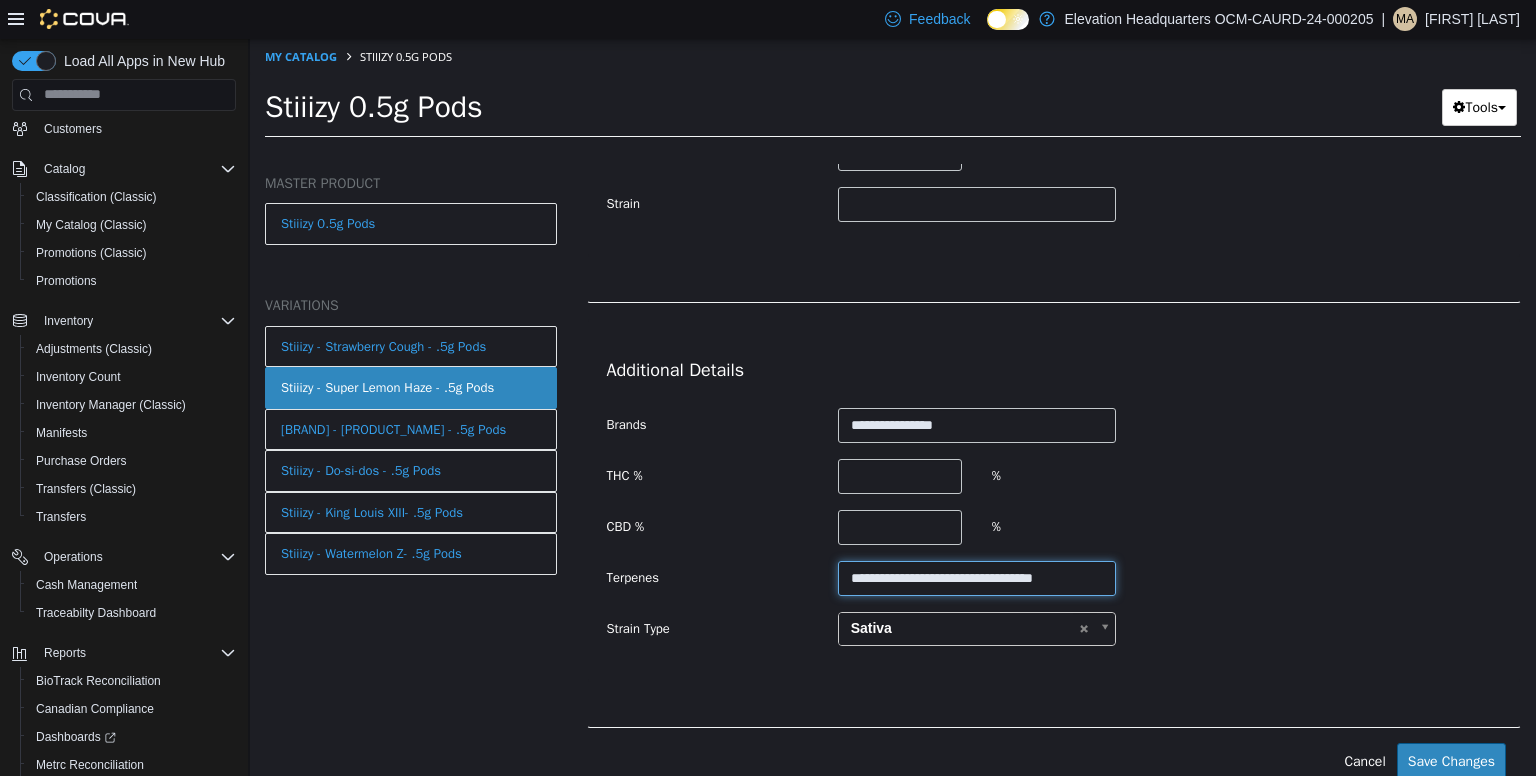 scroll, scrollTop: 0, scrollLeft: 4, axis: horizontal 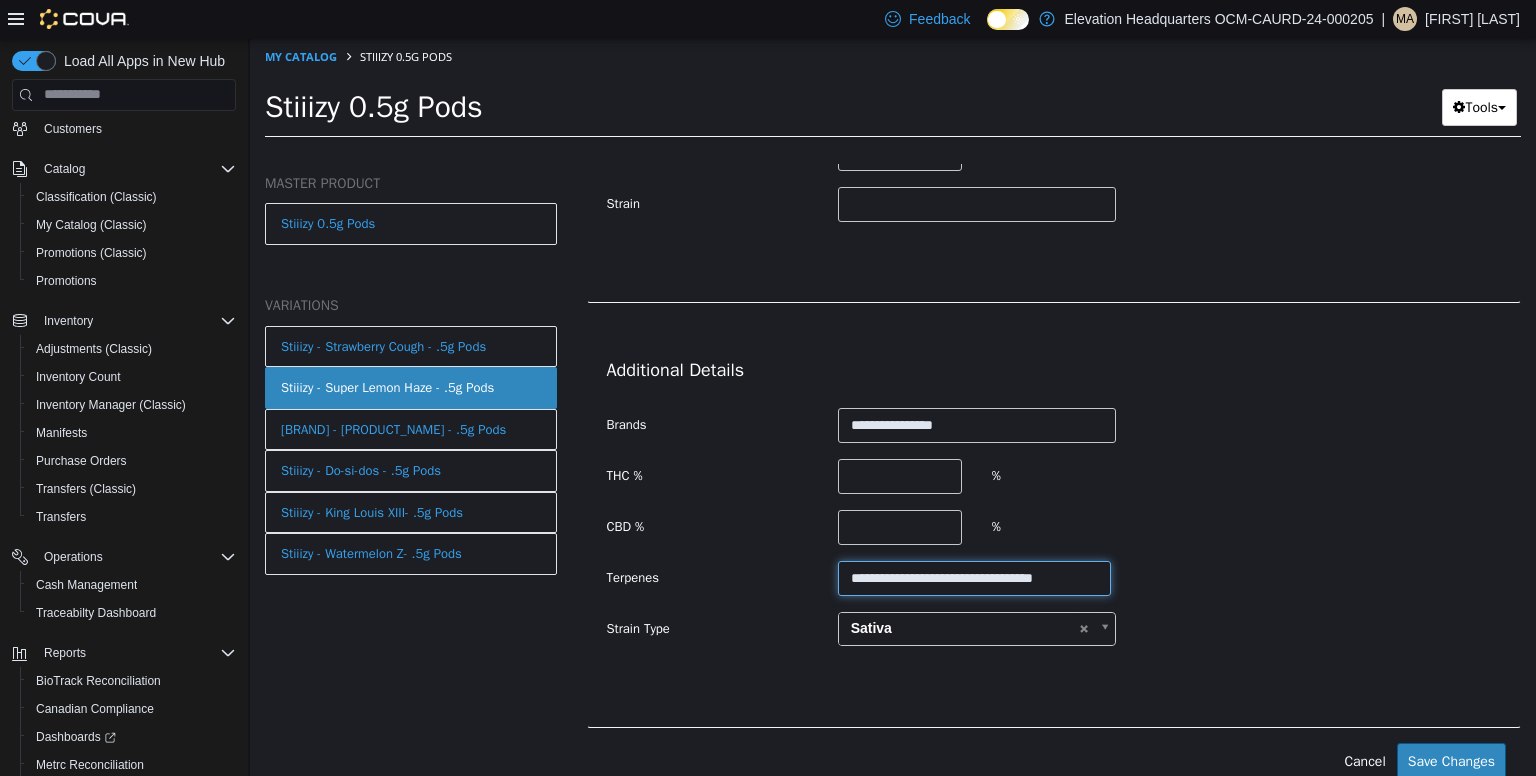 type on "**********" 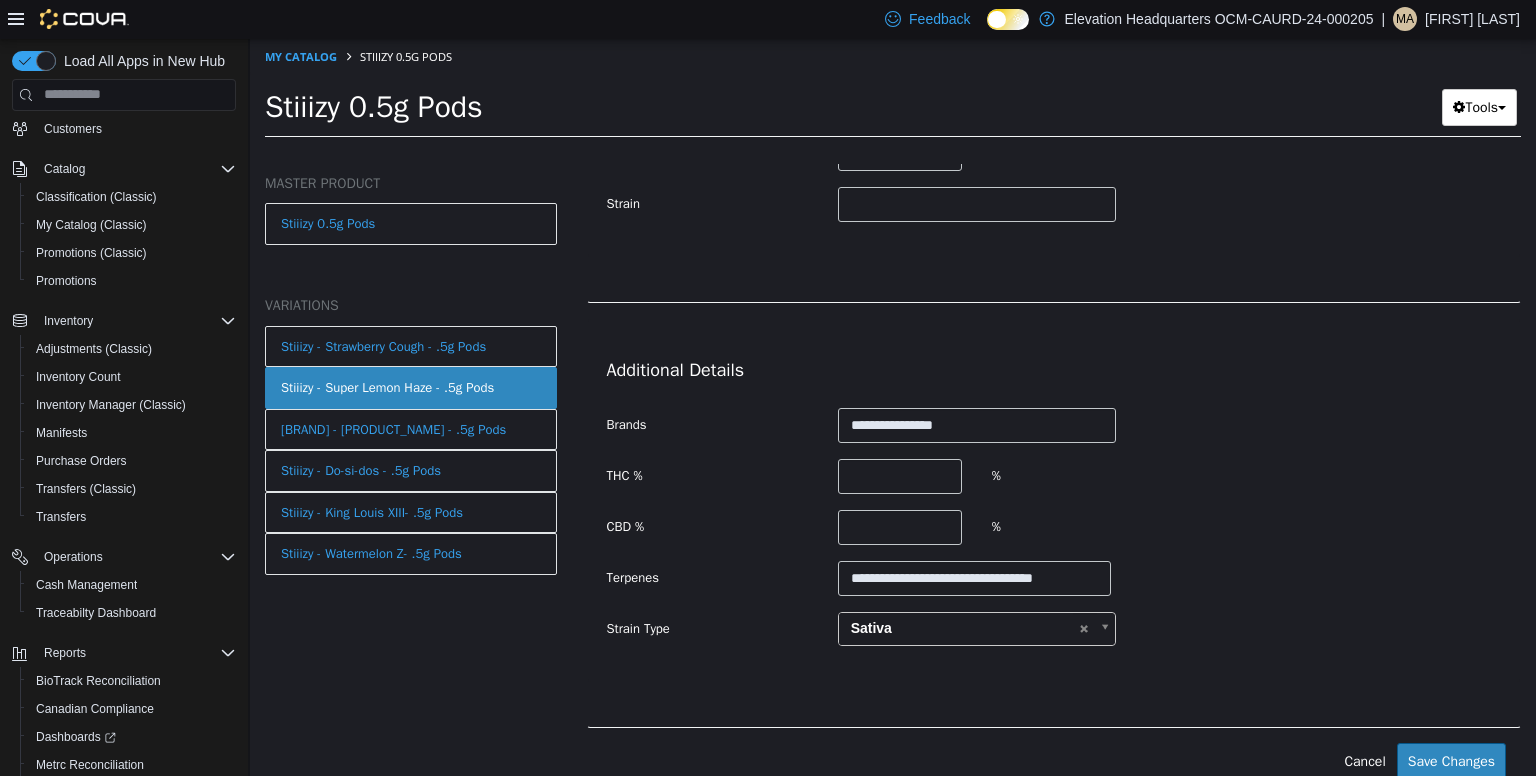 click on "**********" at bounding box center (1054, 527) 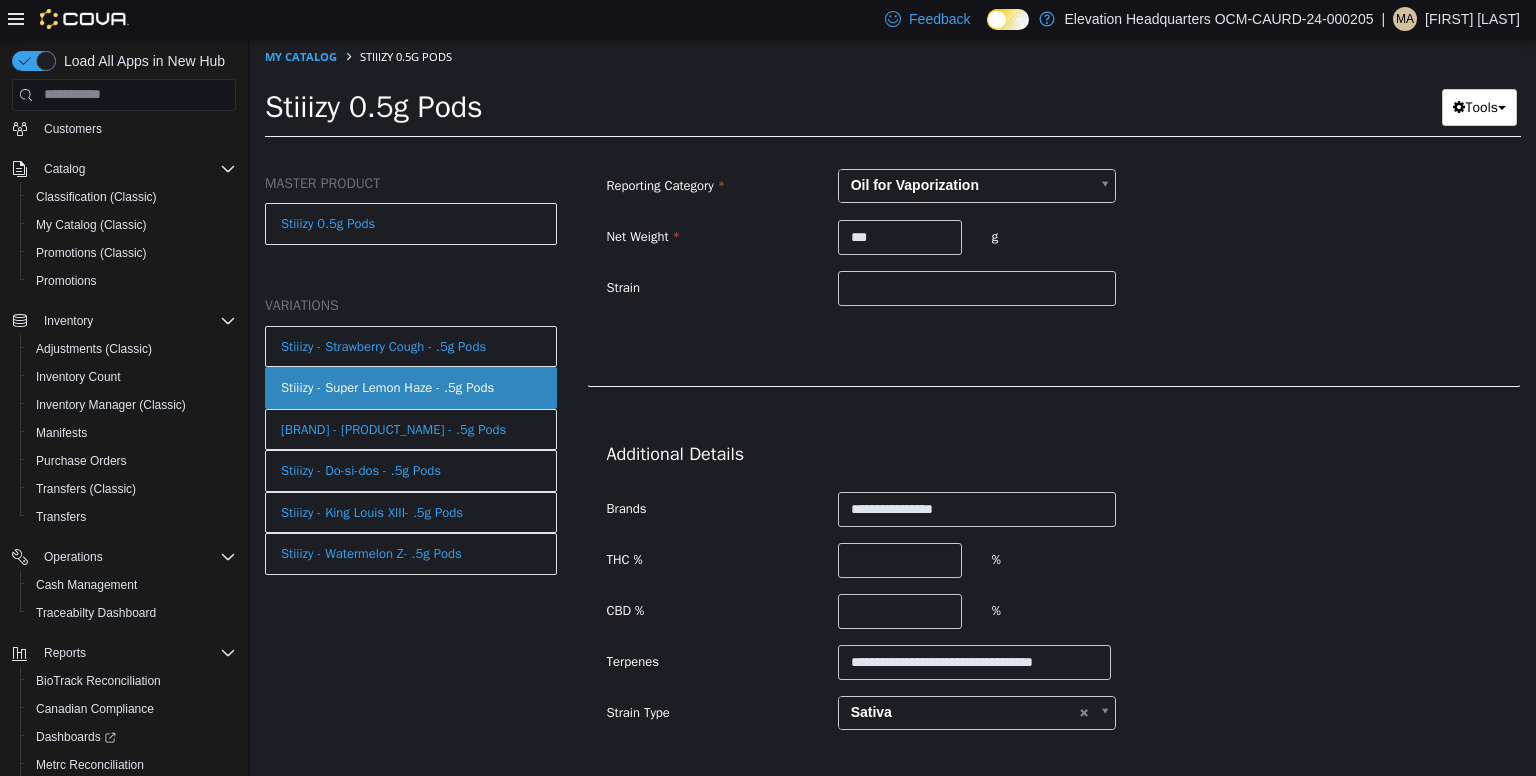 scroll, scrollTop: 620, scrollLeft: 0, axis: vertical 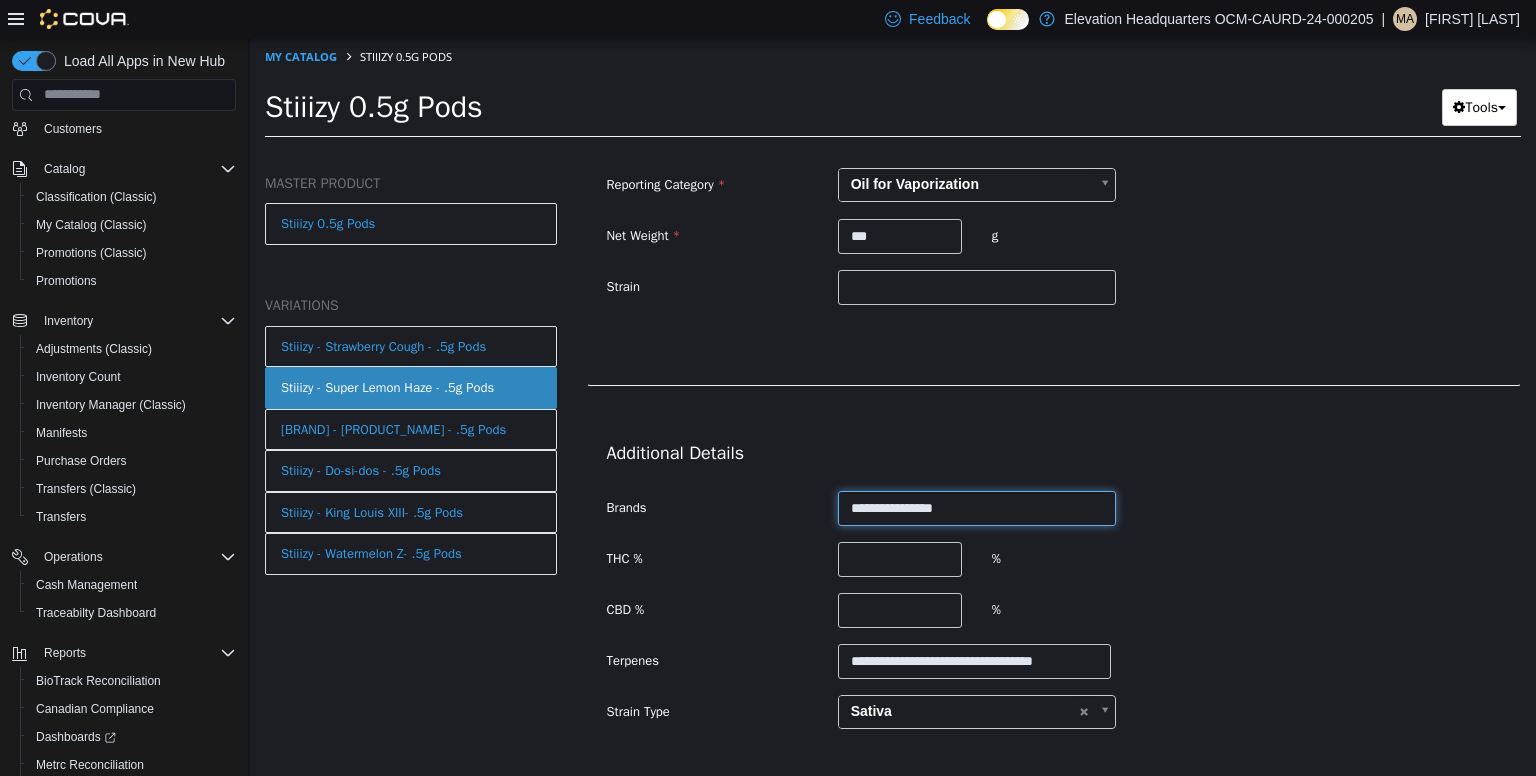 click on "**********" at bounding box center (977, 507) 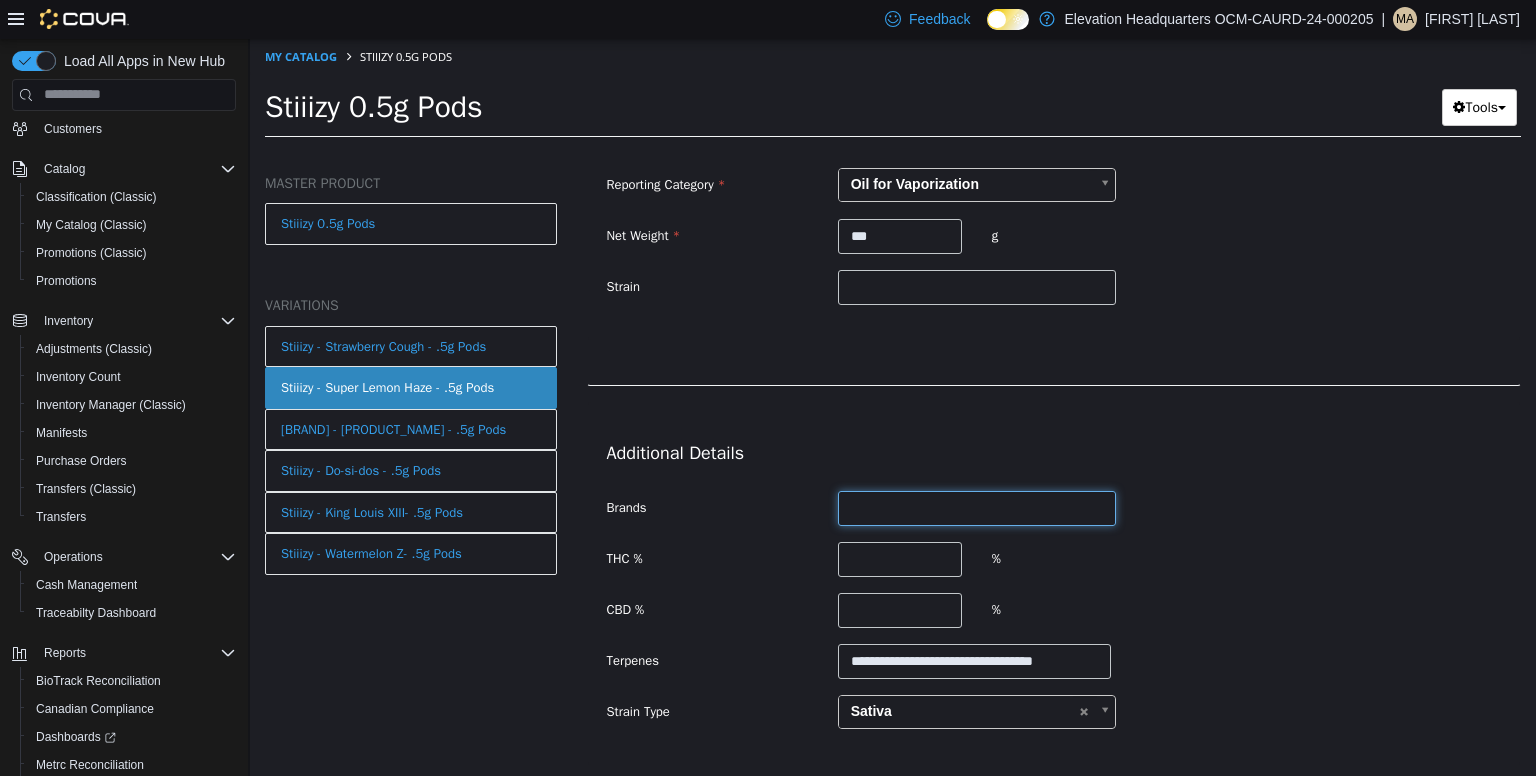 type 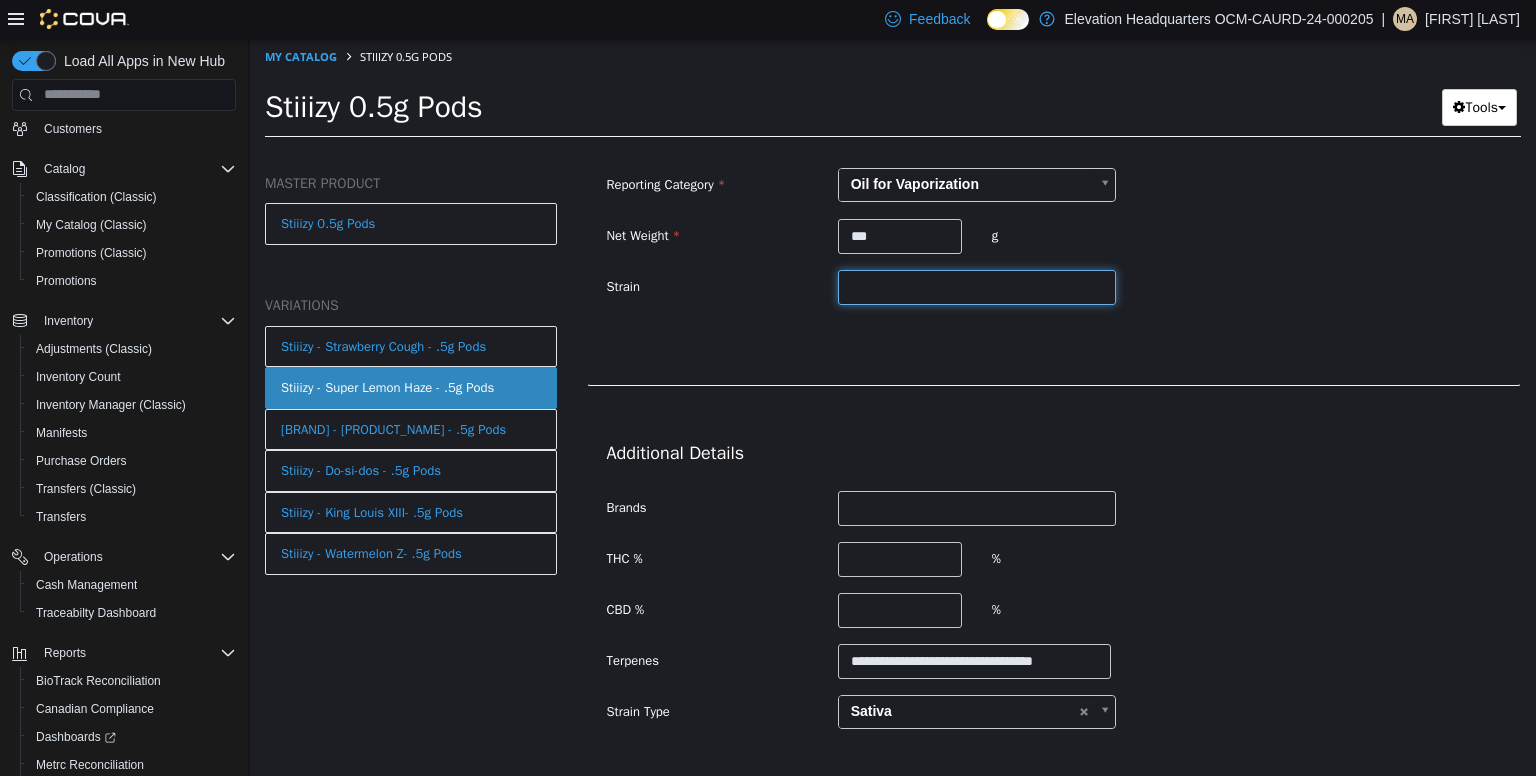 click at bounding box center (977, 286) 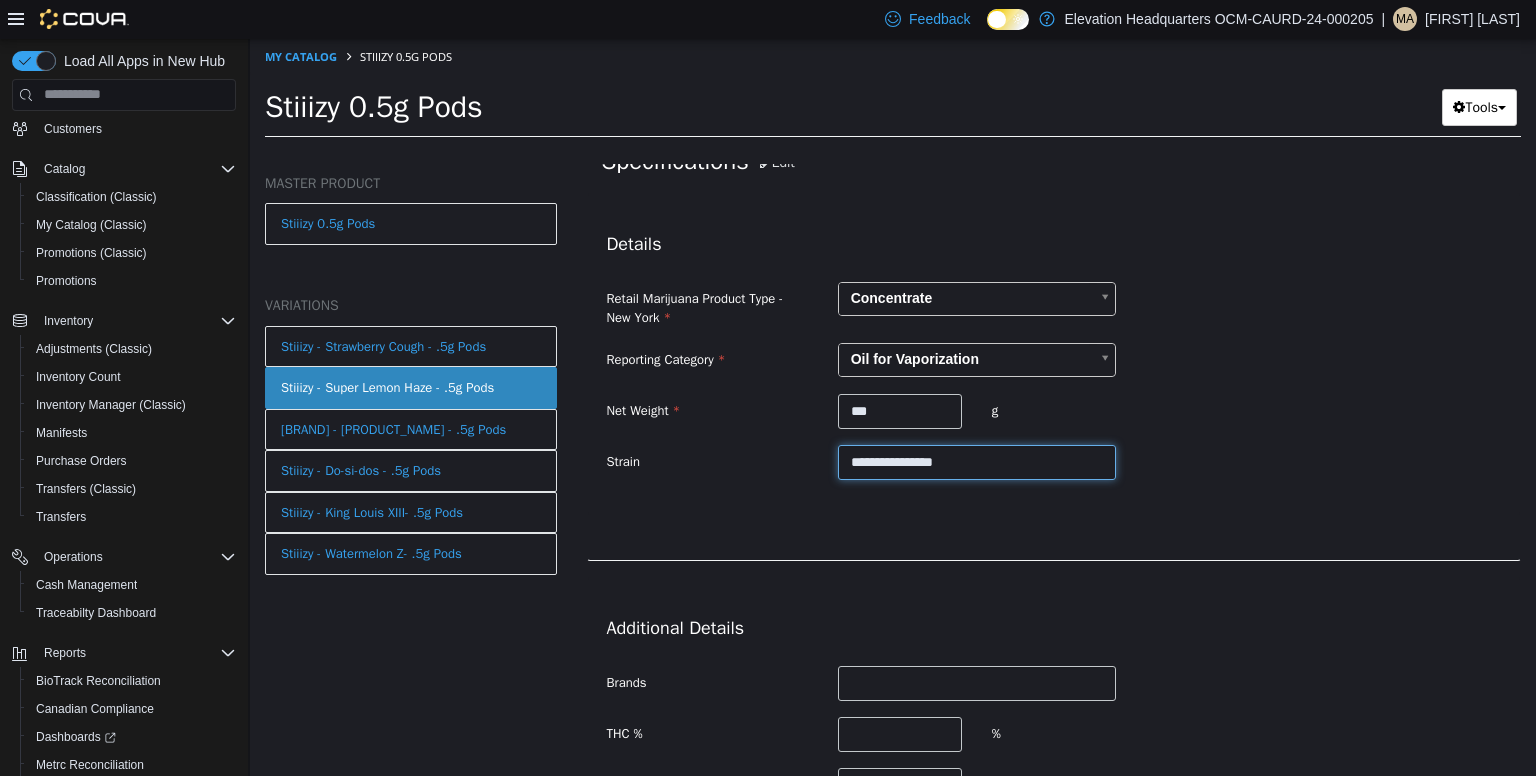 scroll, scrollTop: 703, scrollLeft: 0, axis: vertical 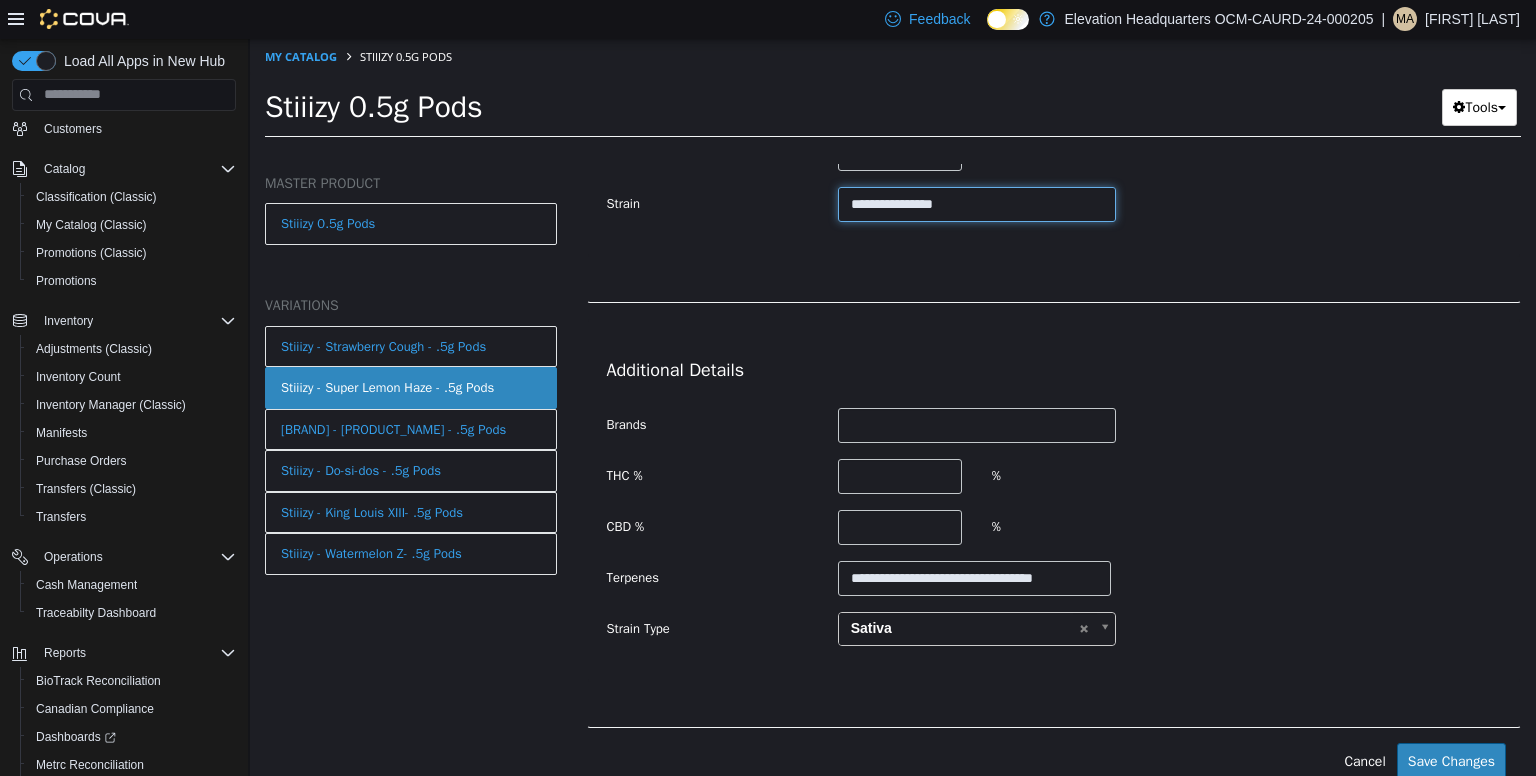 type on "**********" 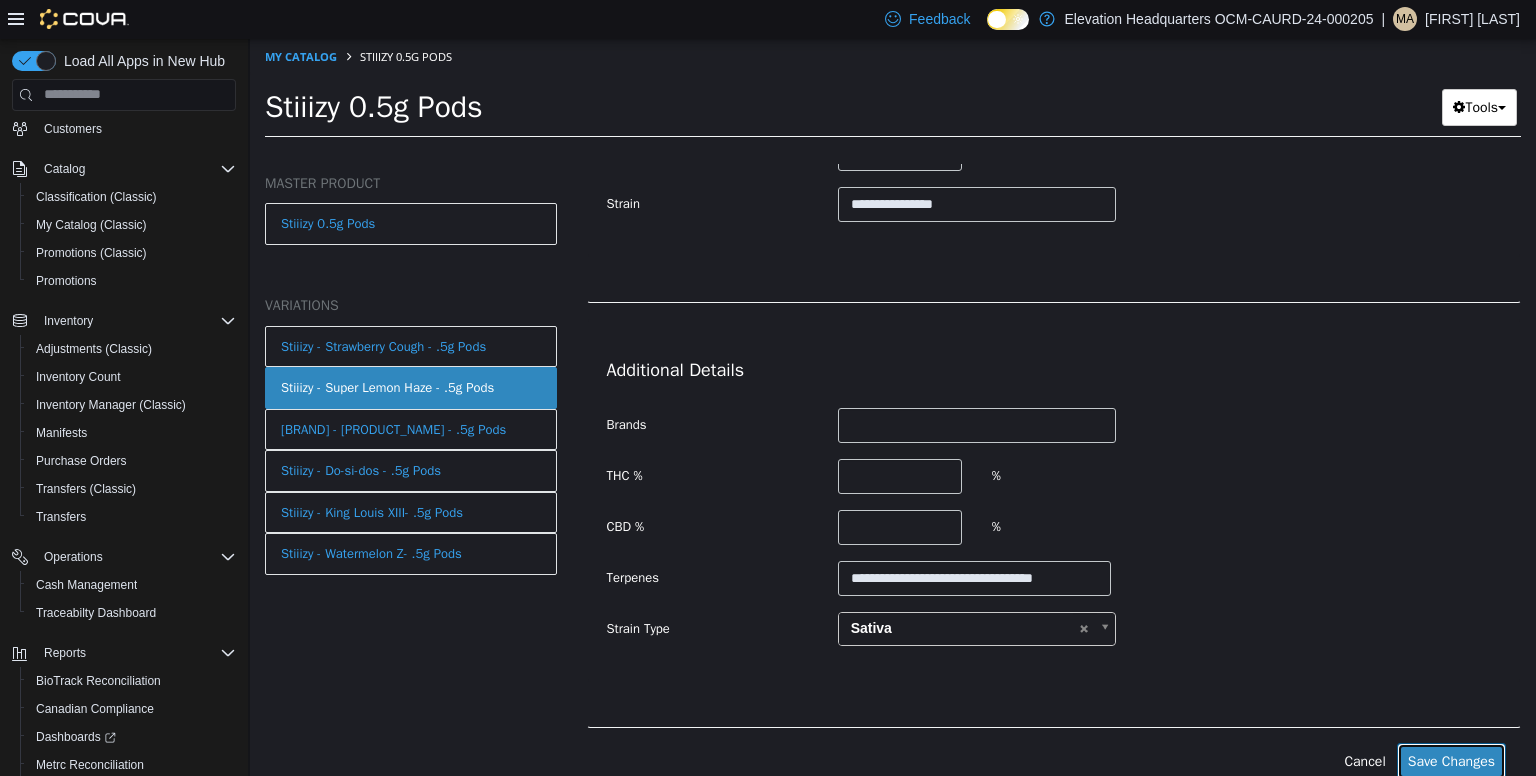 click on "Save Changes" at bounding box center [1451, 760] 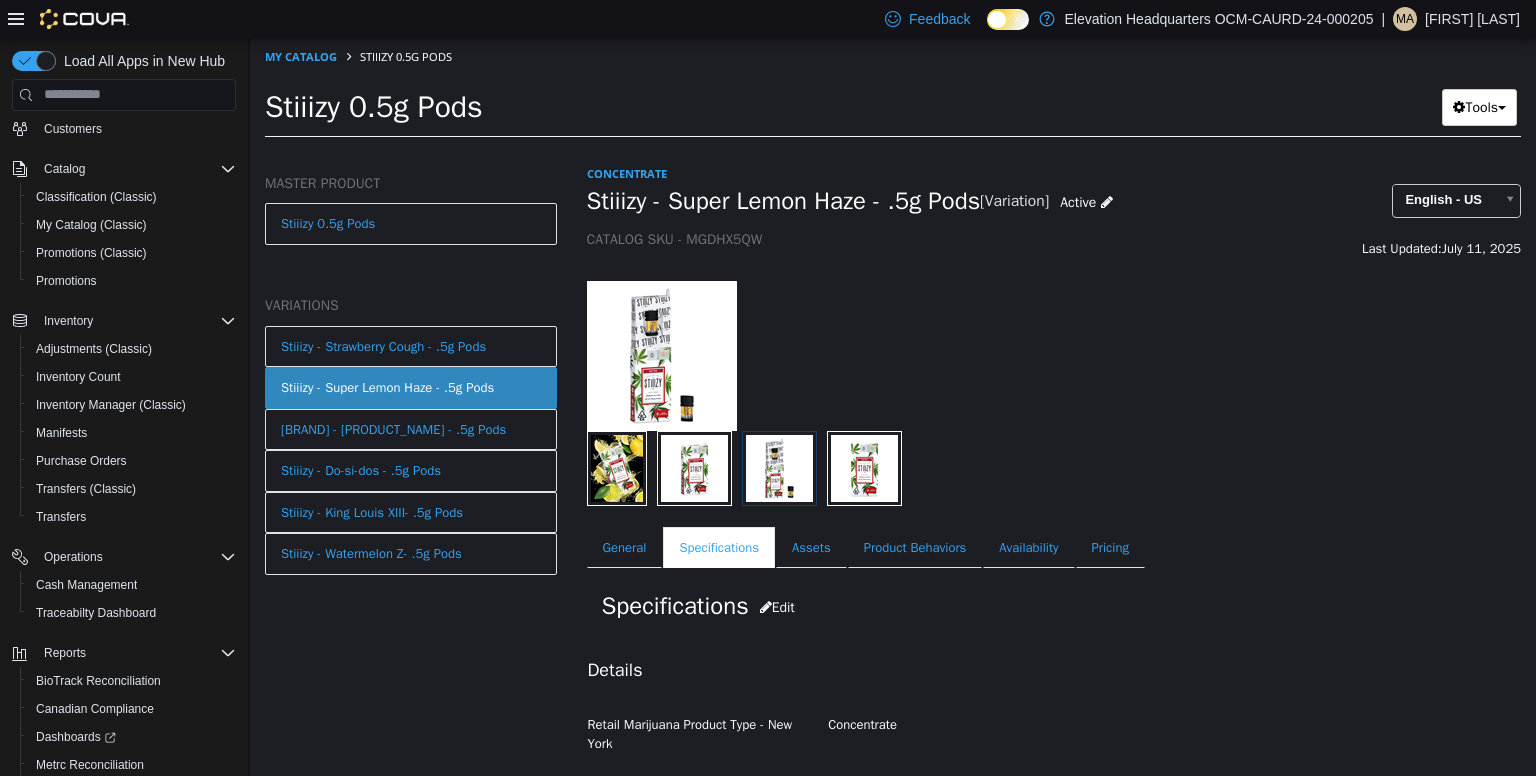 scroll, scrollTop: 48, scrollLeft: 0, axis: vertical 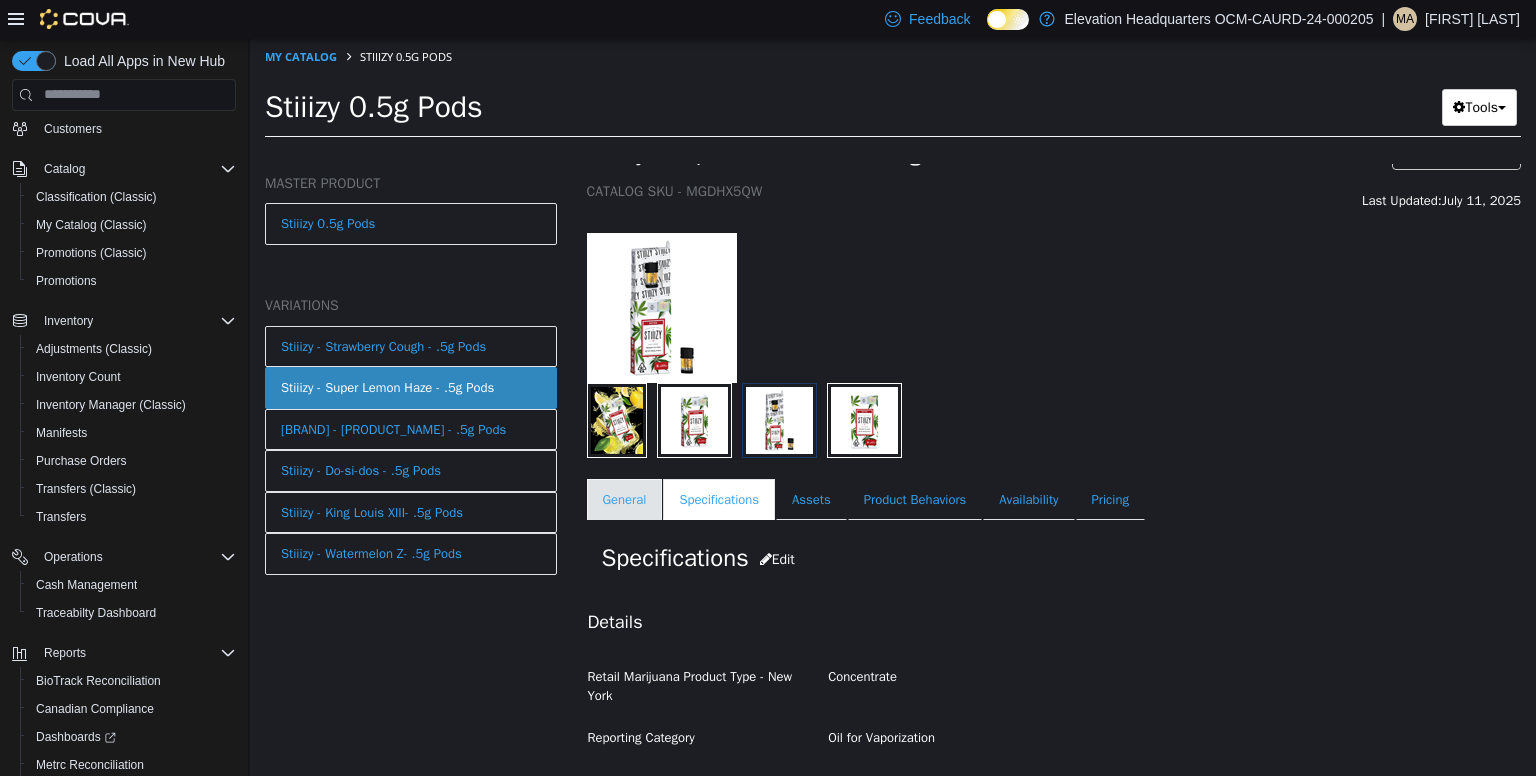click on "General" at bounding box center [625, 499] 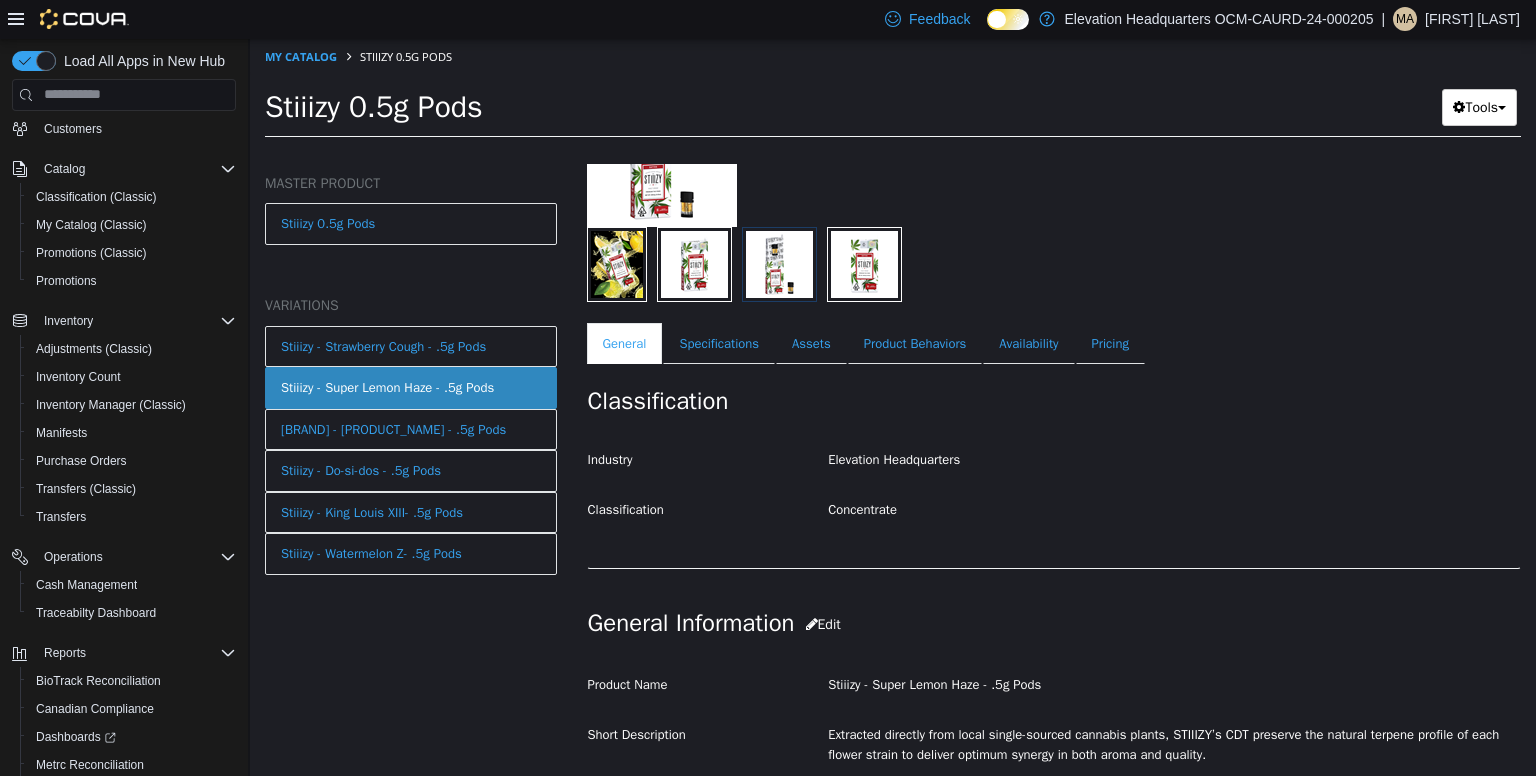scroll, scrollTop: 207, scrollLeft: 0, axis: vertical 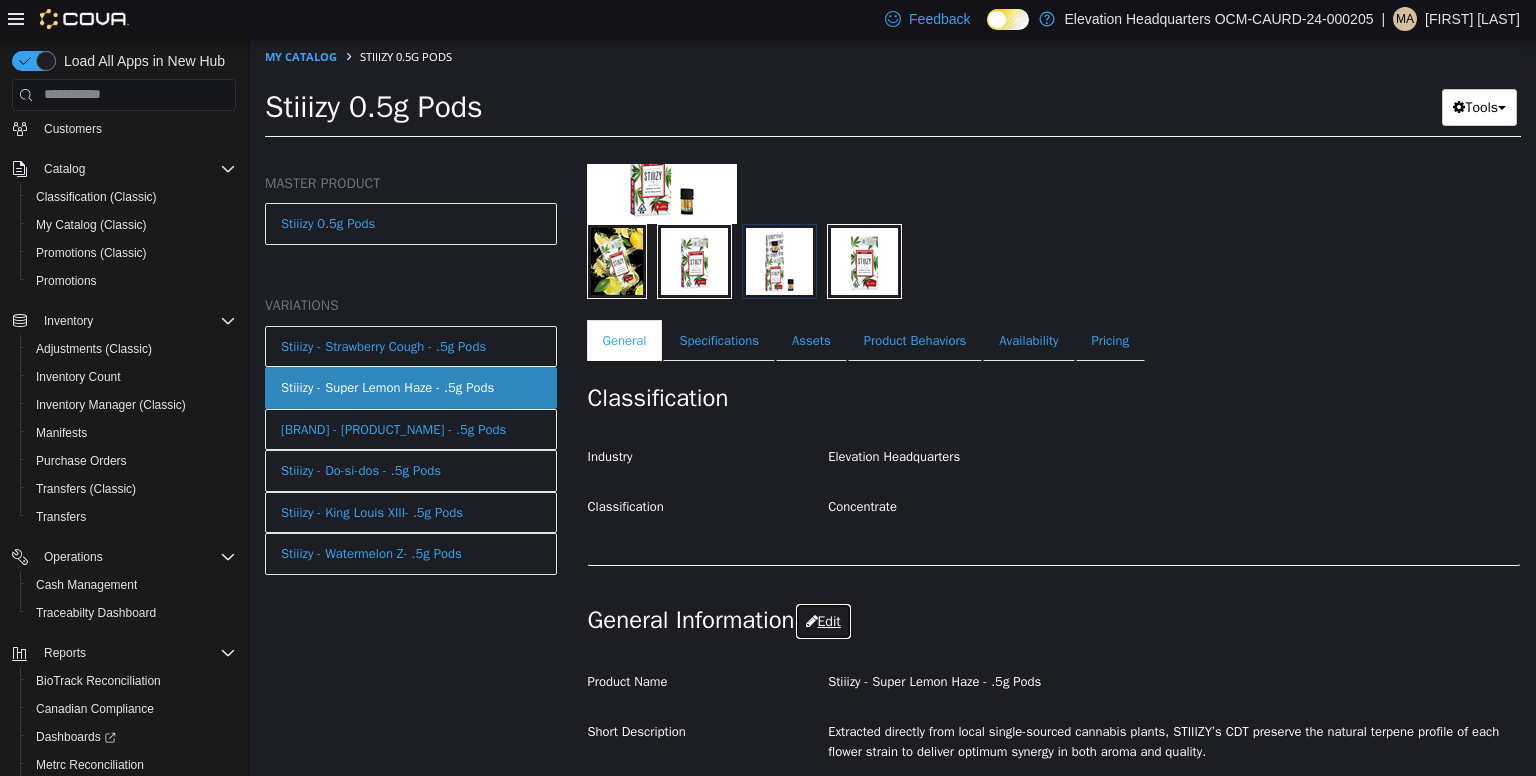 click at bounding box center [812, 620] 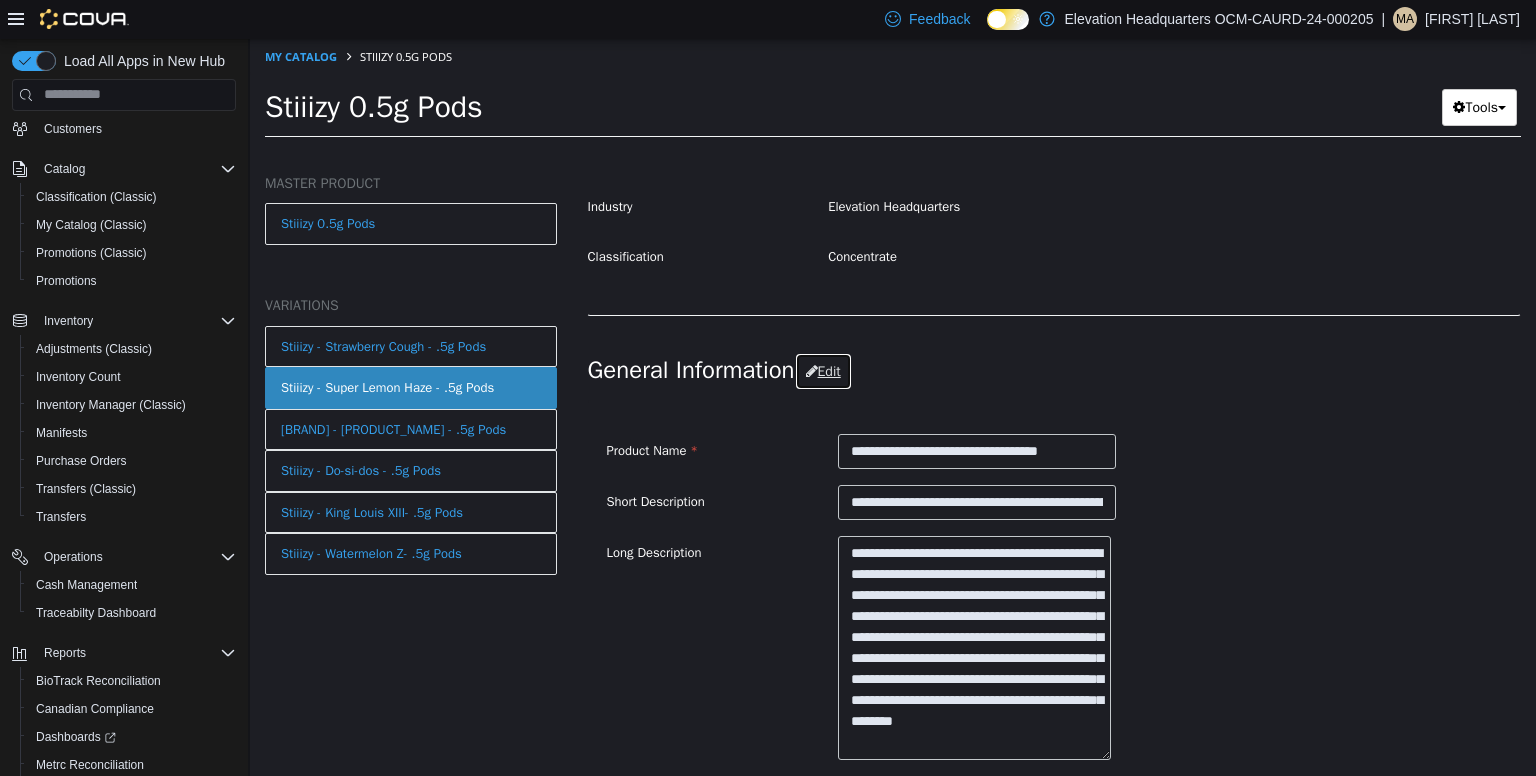 scroll, scrollTop: 467, scrollLeft: 0, axis: vertical 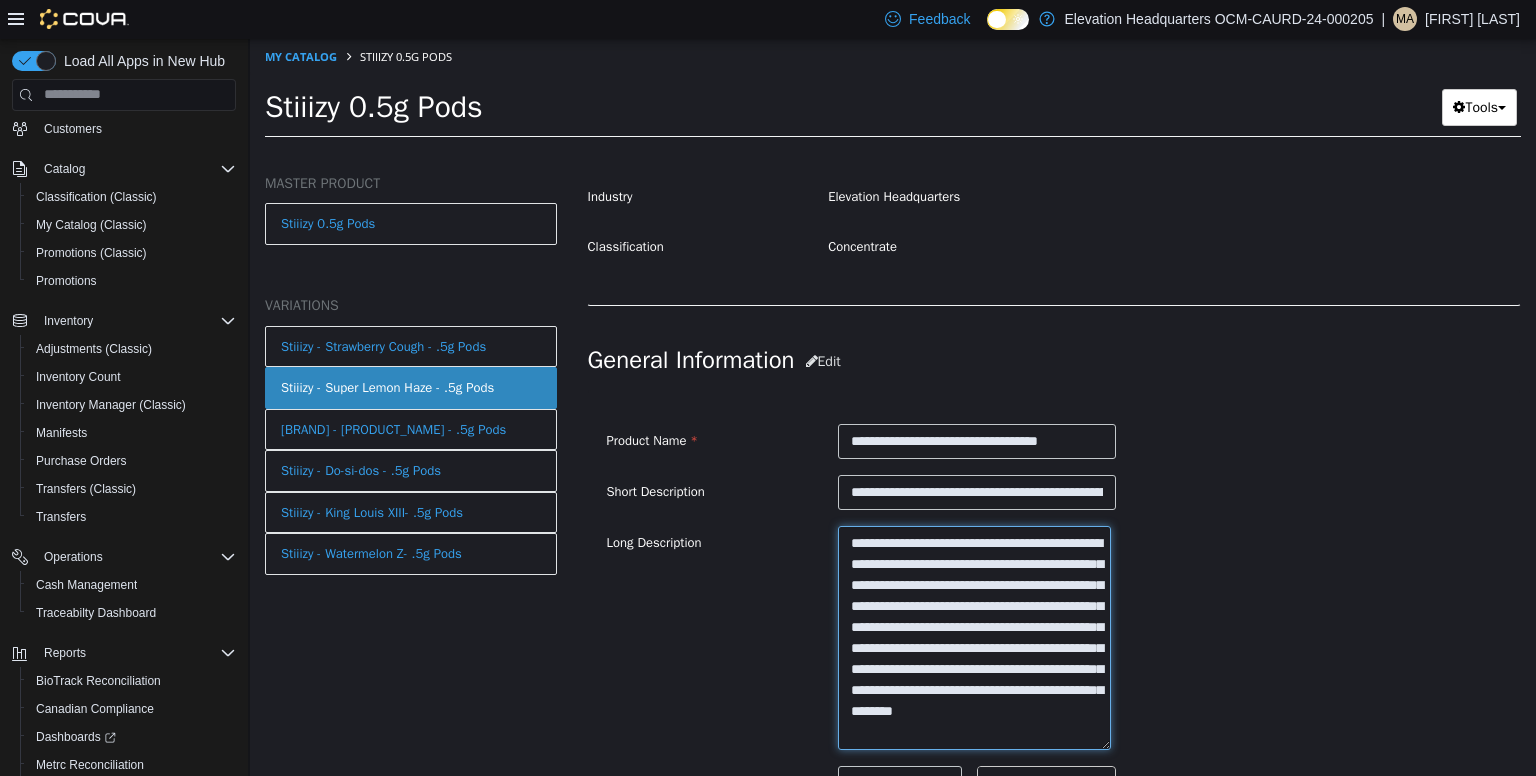 click on "**********" at bounding box center [974, 637] 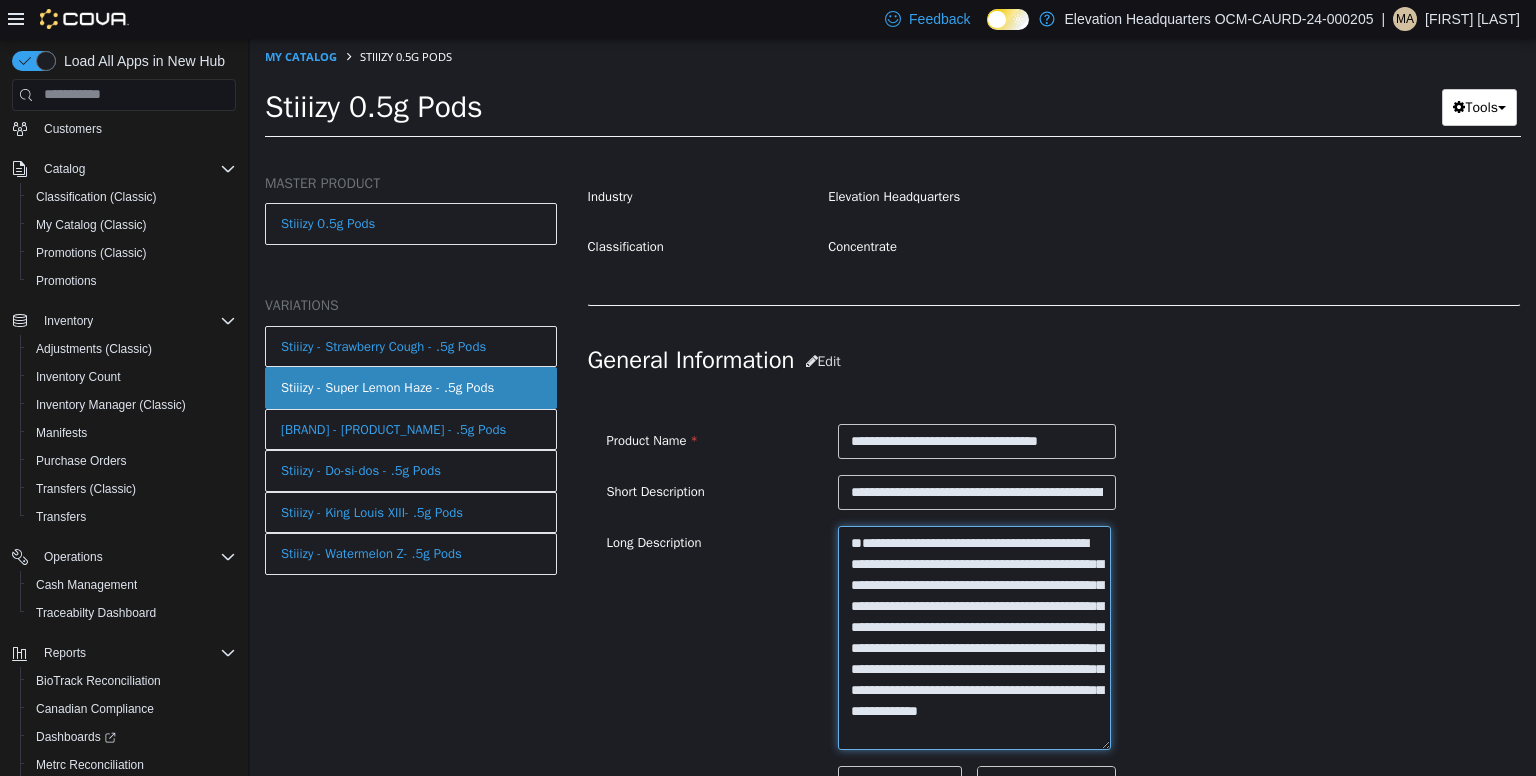 click on "**********" at bounding box center (974, 637) 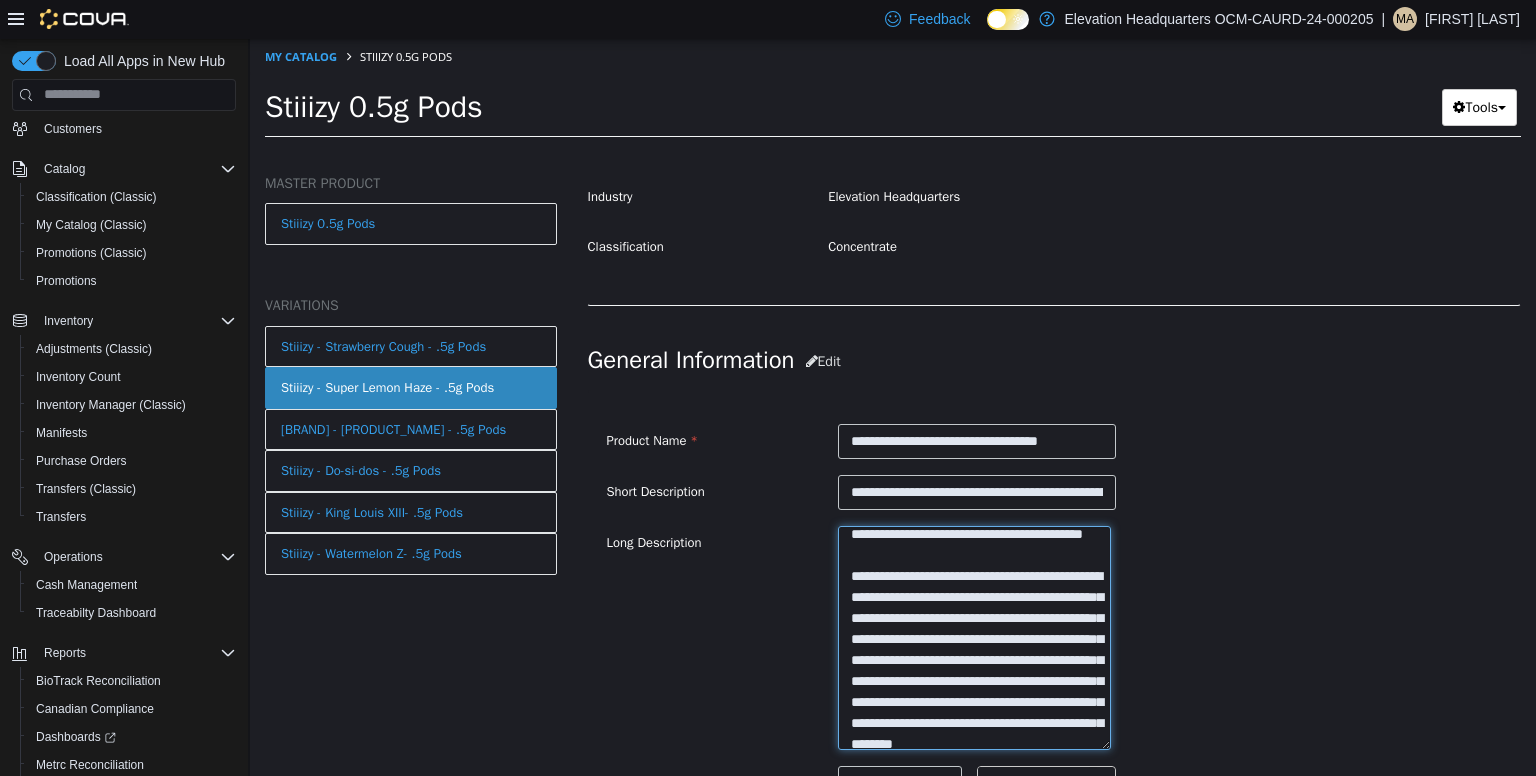 scroll, scrollTop: 713, scrollLeft: 0, axis: vertical 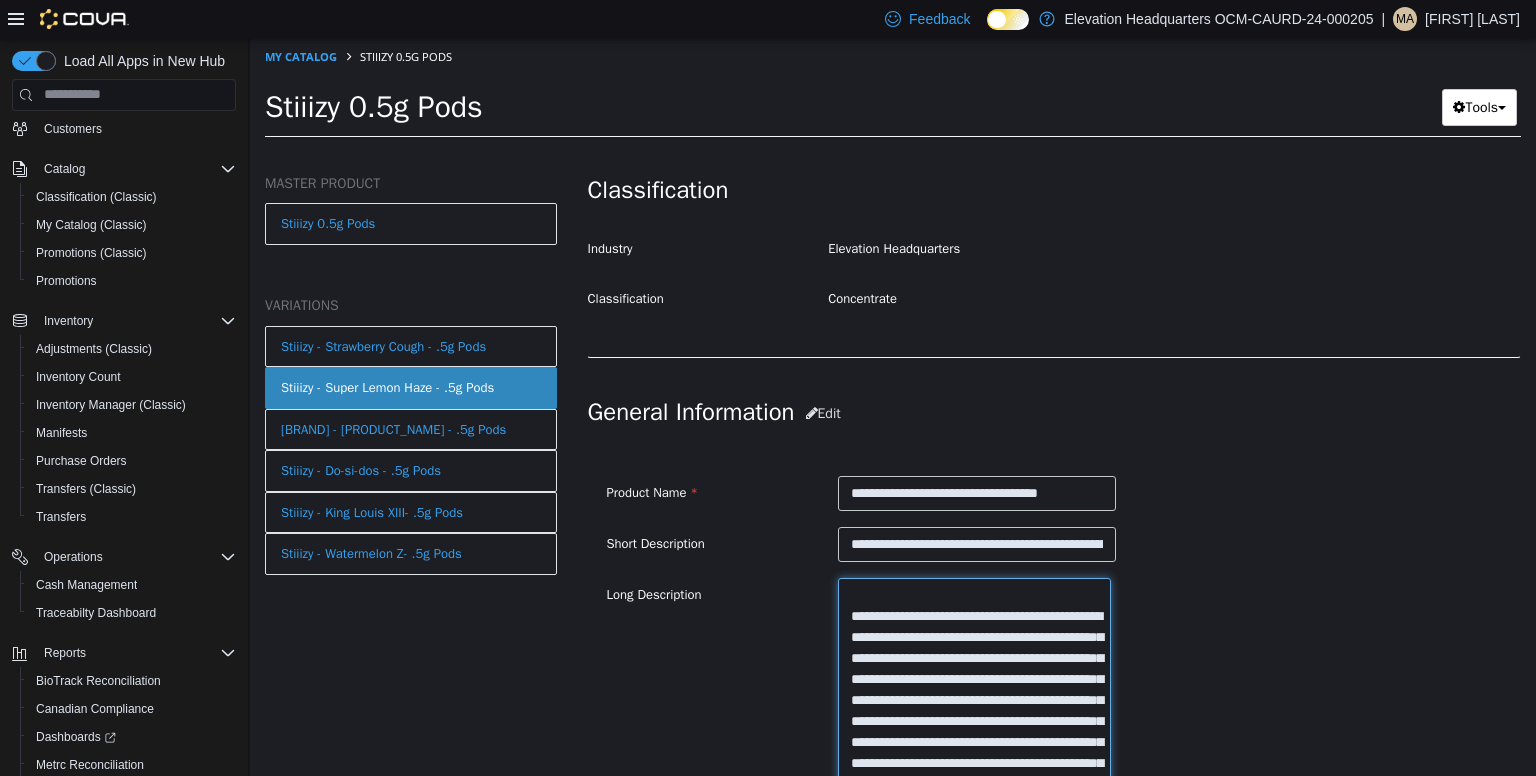click on "**********" at bounding box center (974, 689) 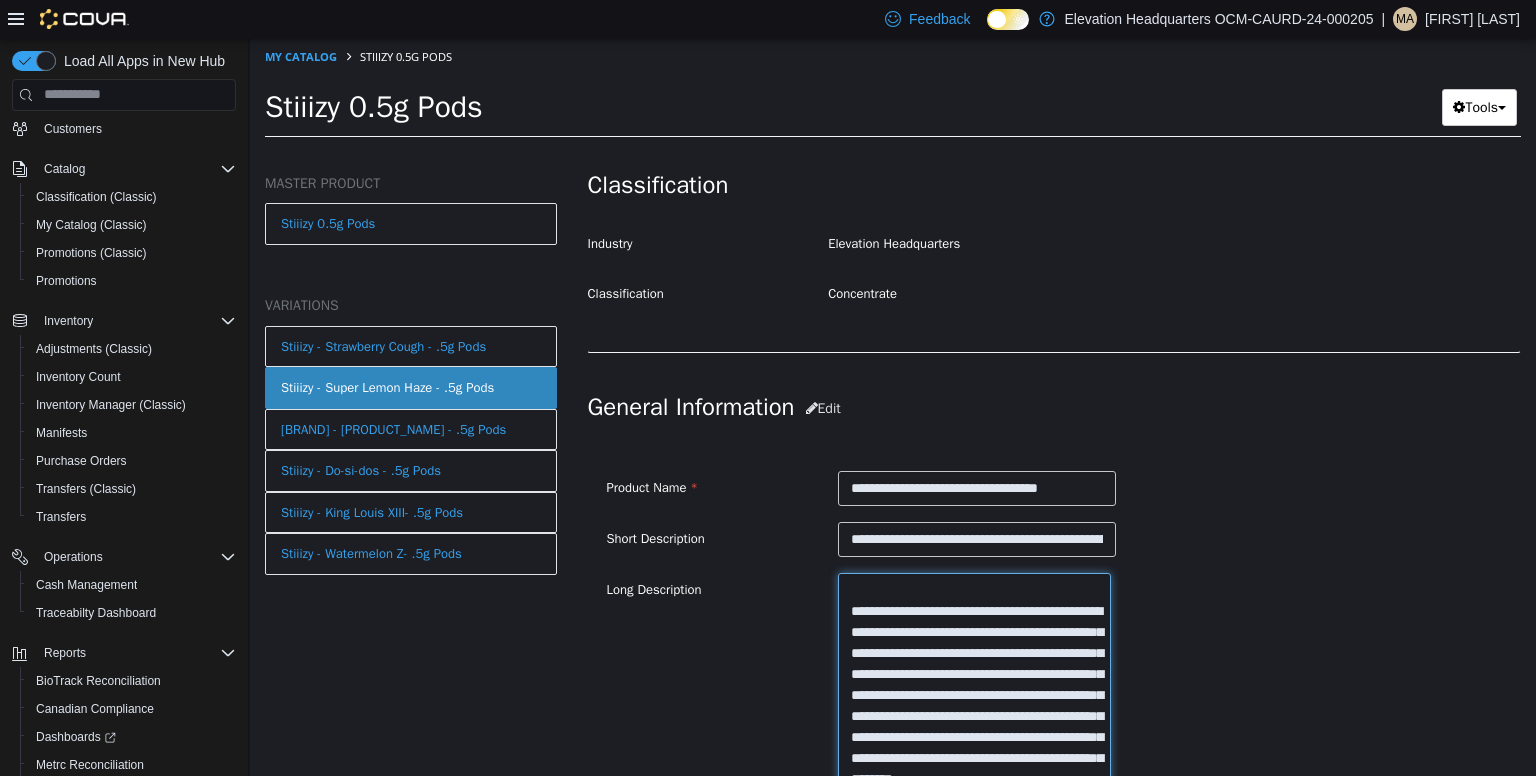 scroll, scrollTop: 437, scrollLeft: 0, axis: vertical 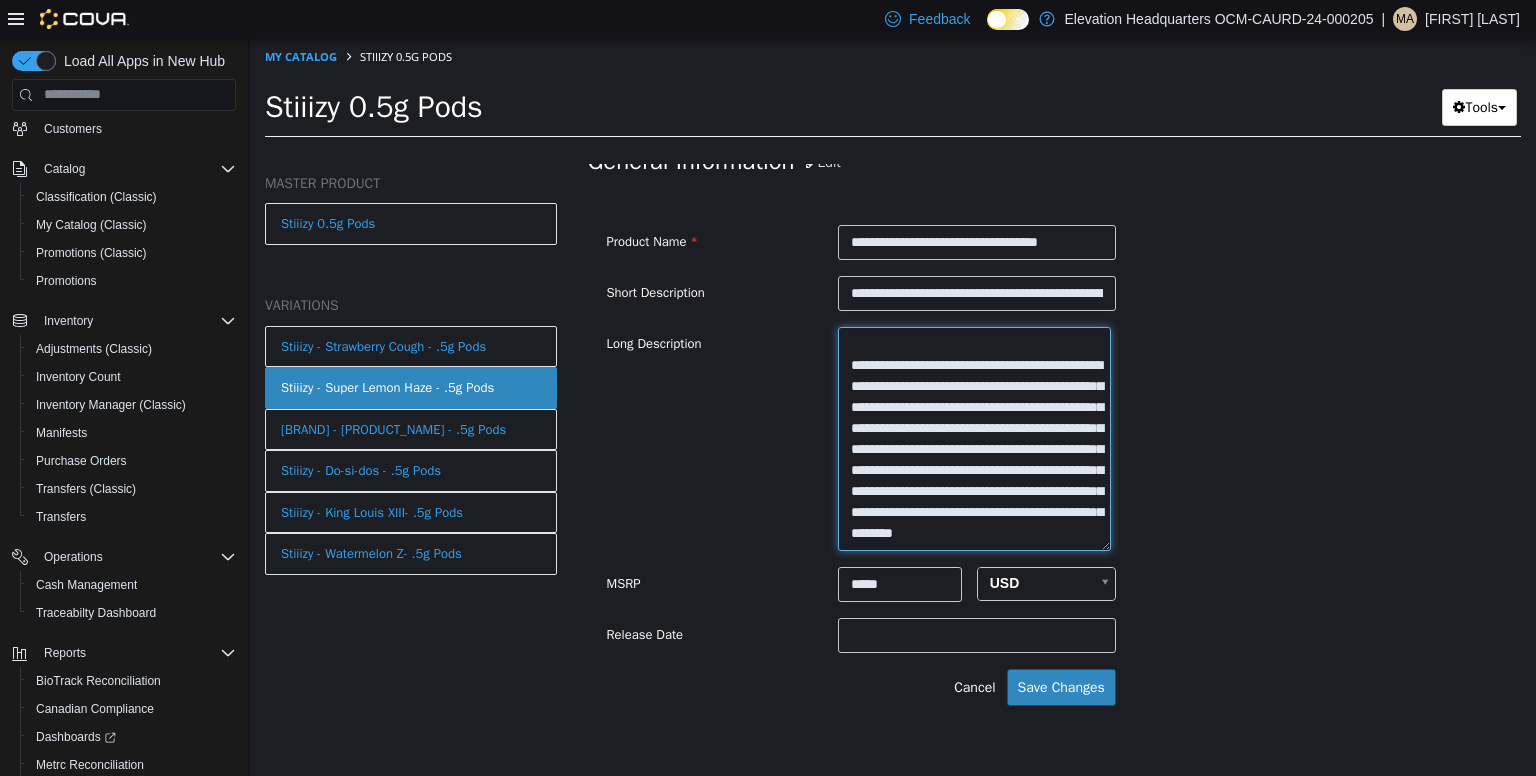 drag, startPoint x: 868, startPoint y: 620, endPoint x: 1018, endPoint y: 776, distance: 216.41626 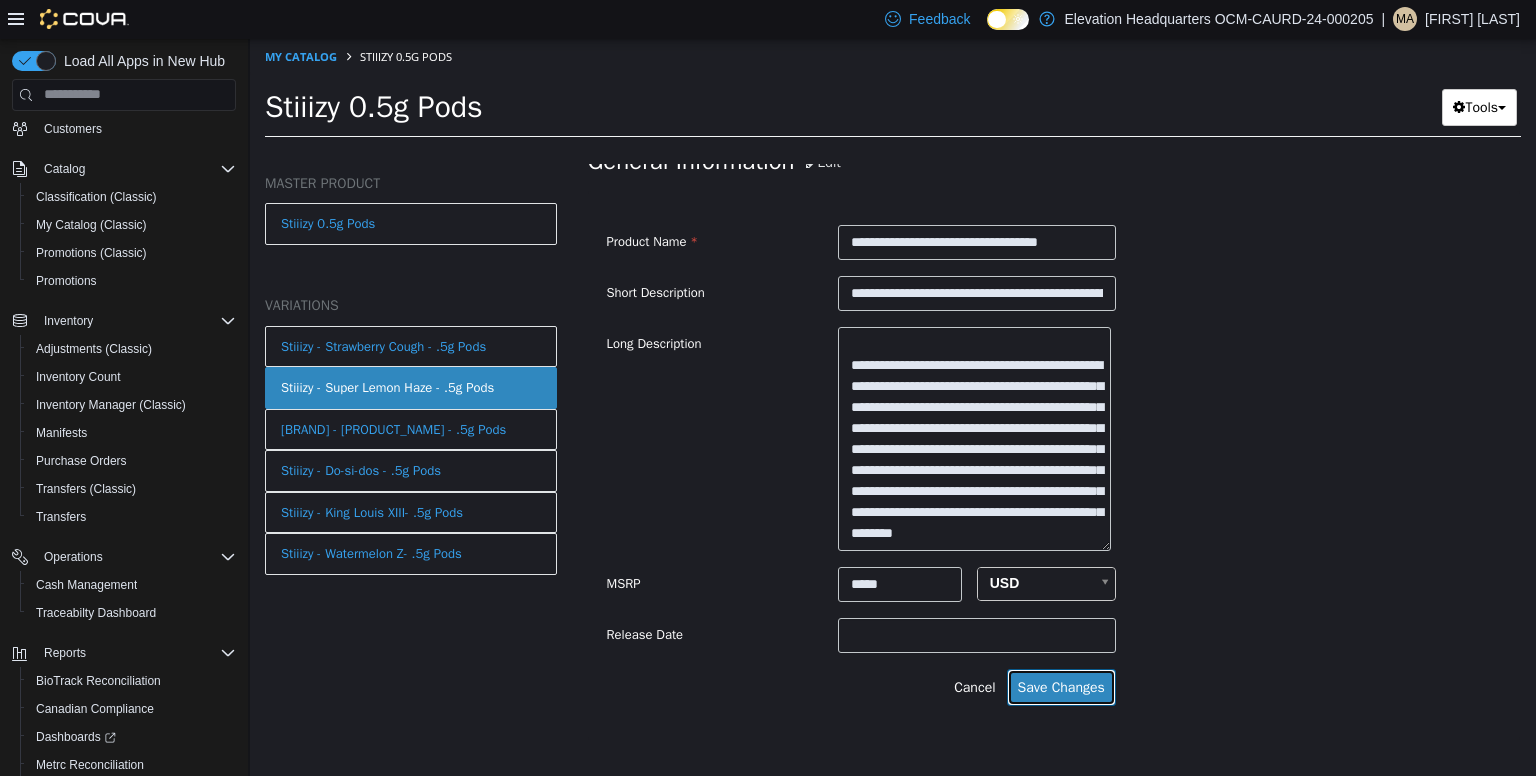 drag, startPoint x: 991, startPoint y: 685, endPoint x: 1001, endPoint y: 638, distance: 48.052055 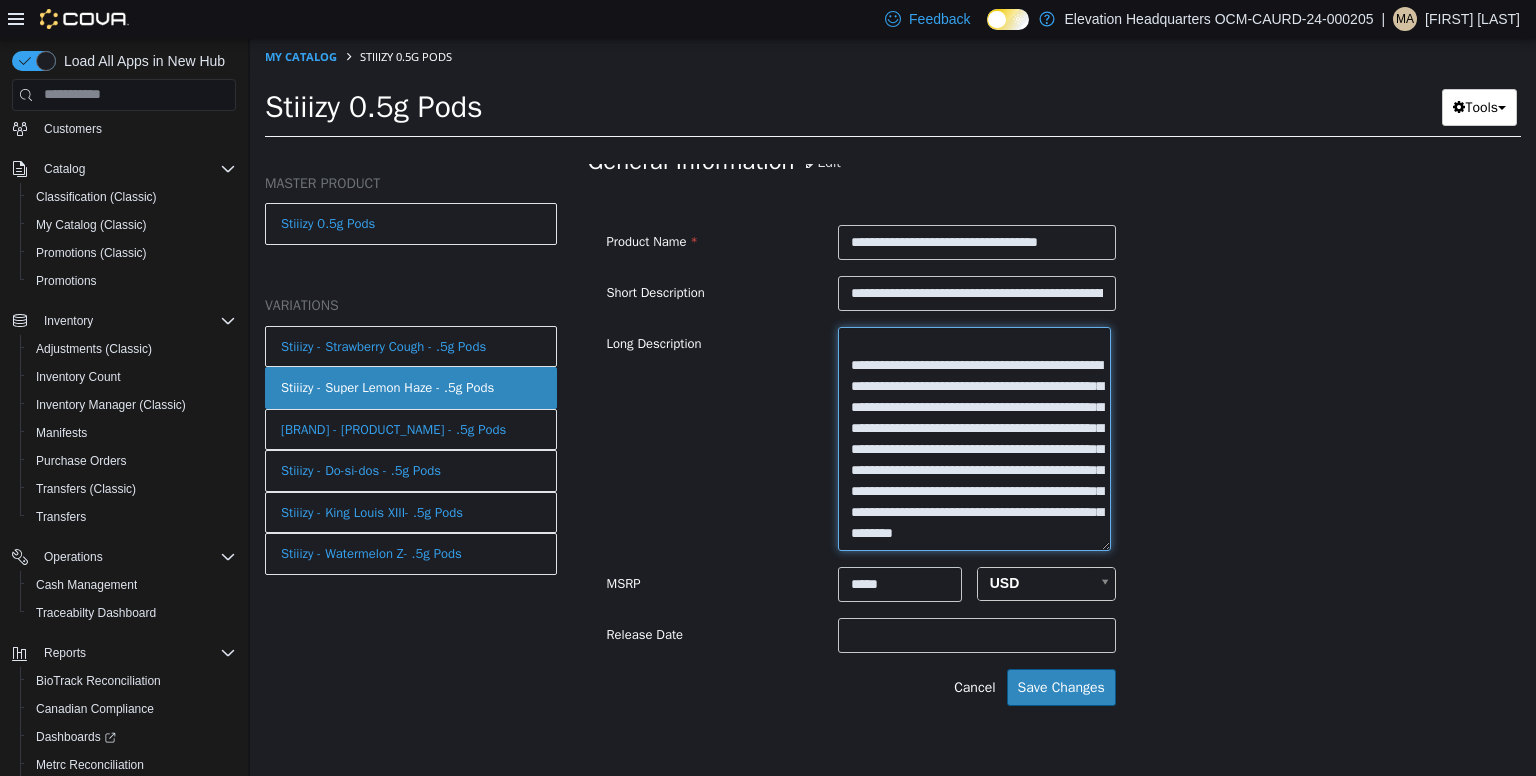 drag, startPoint x: 1063, startPoint y: 534, endPoint x: 888, endPoint y: 423, distance: 207.23416 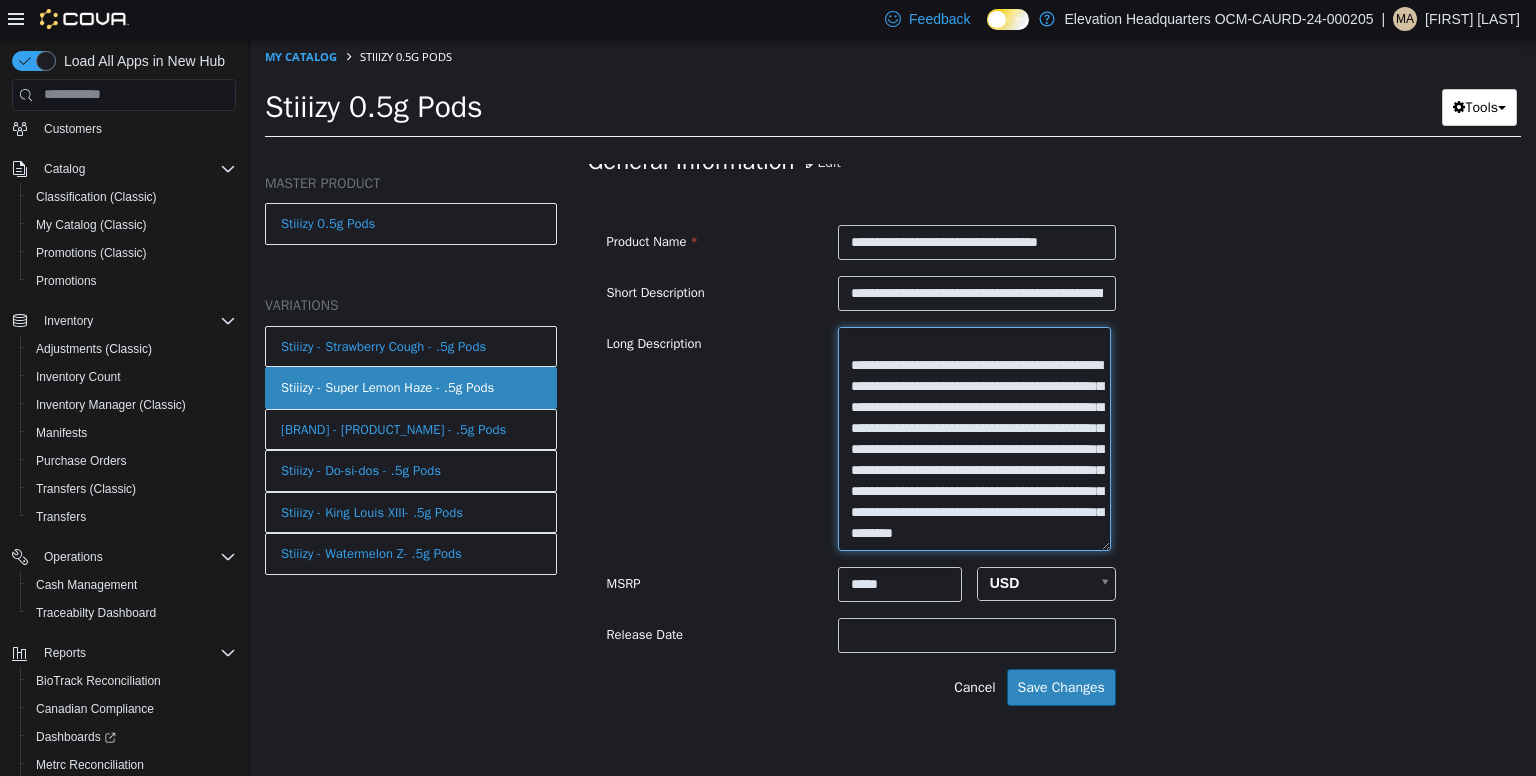 scroll, scrollTop: 553, scrollLeft: 0, axis: vertical 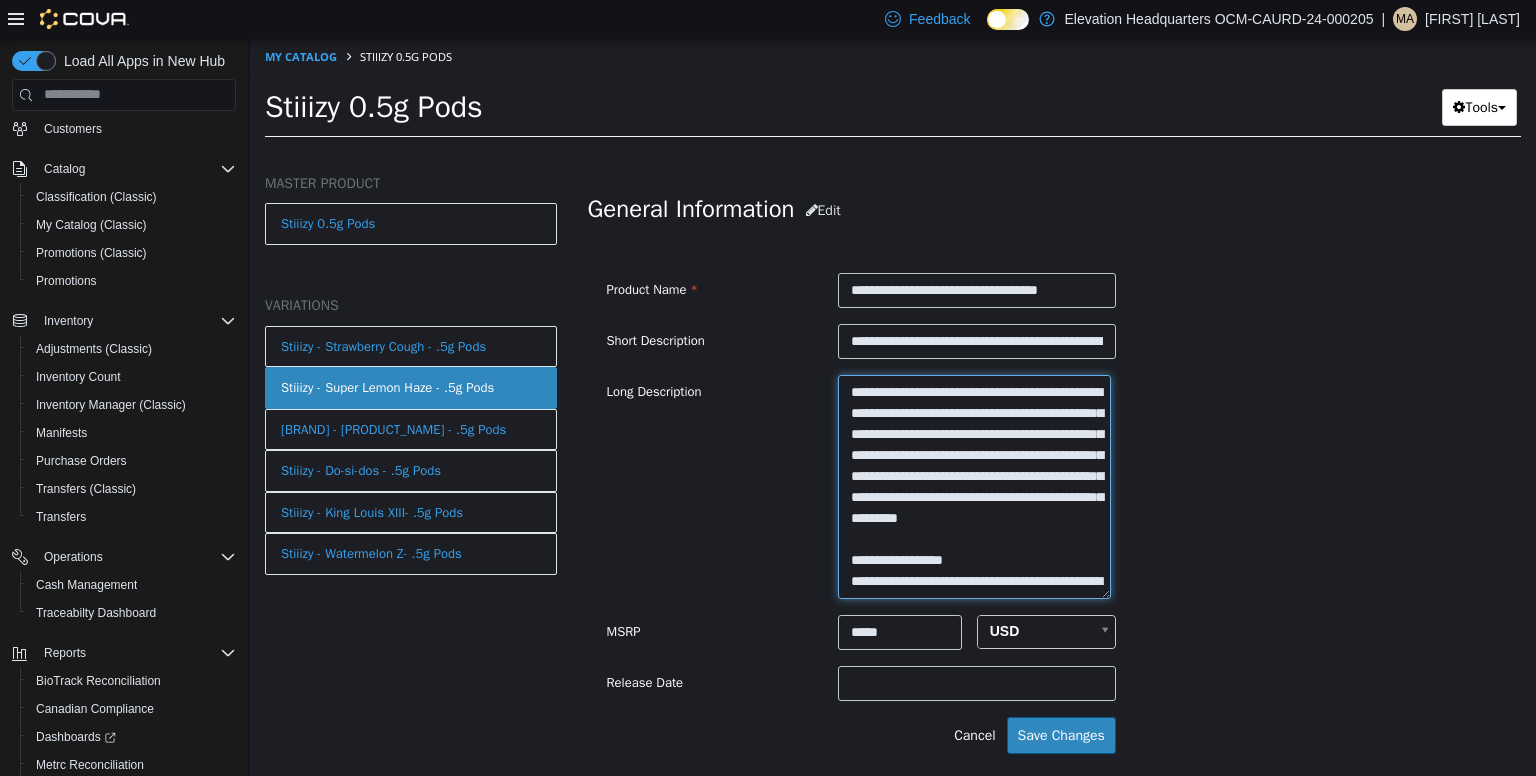 click on "**********" at bounding box center [974, 486] 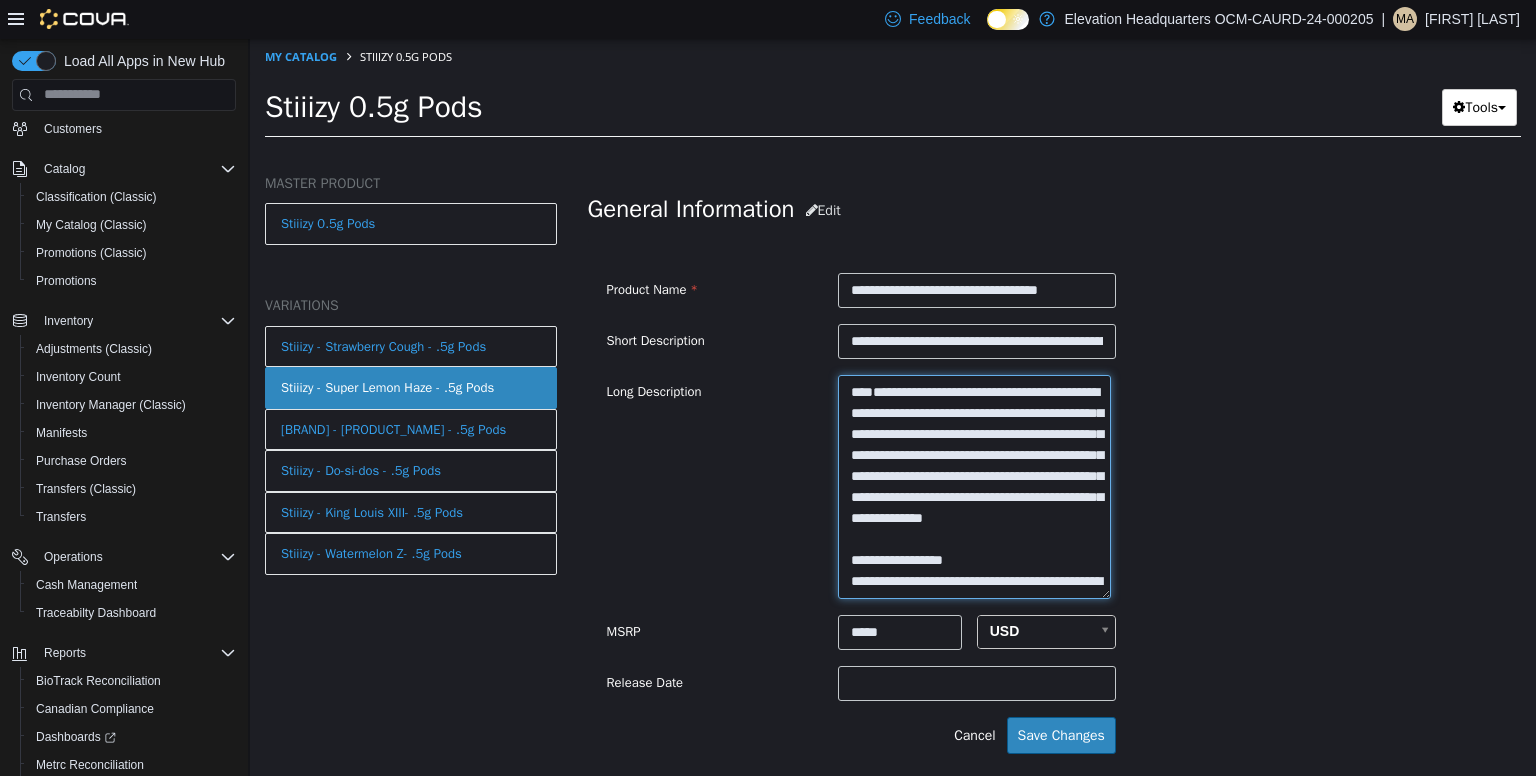 click on "**********" at bounding box center (974, 486) 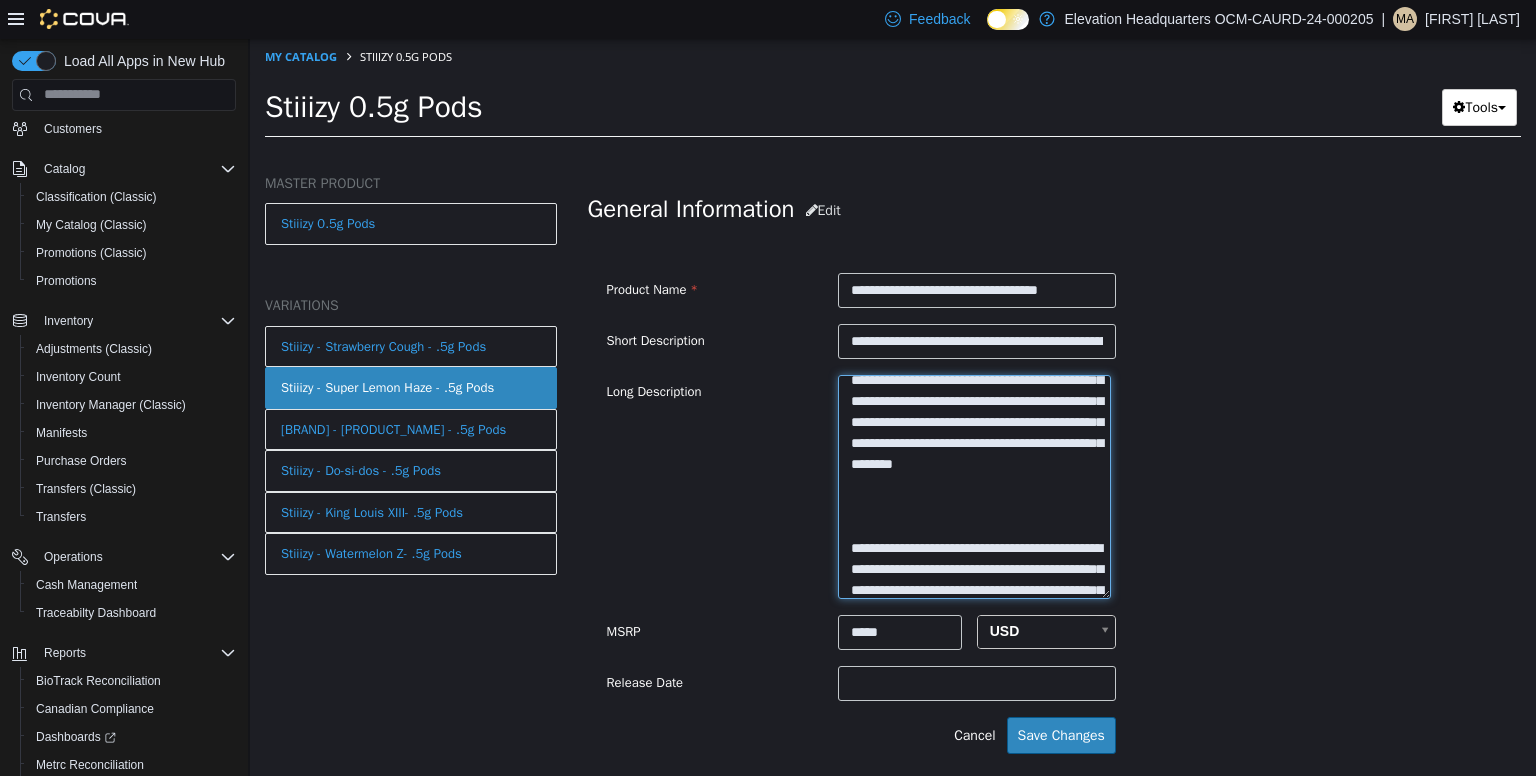 scroll, scrollTop: 0, scrollLeft: 0, axis: both 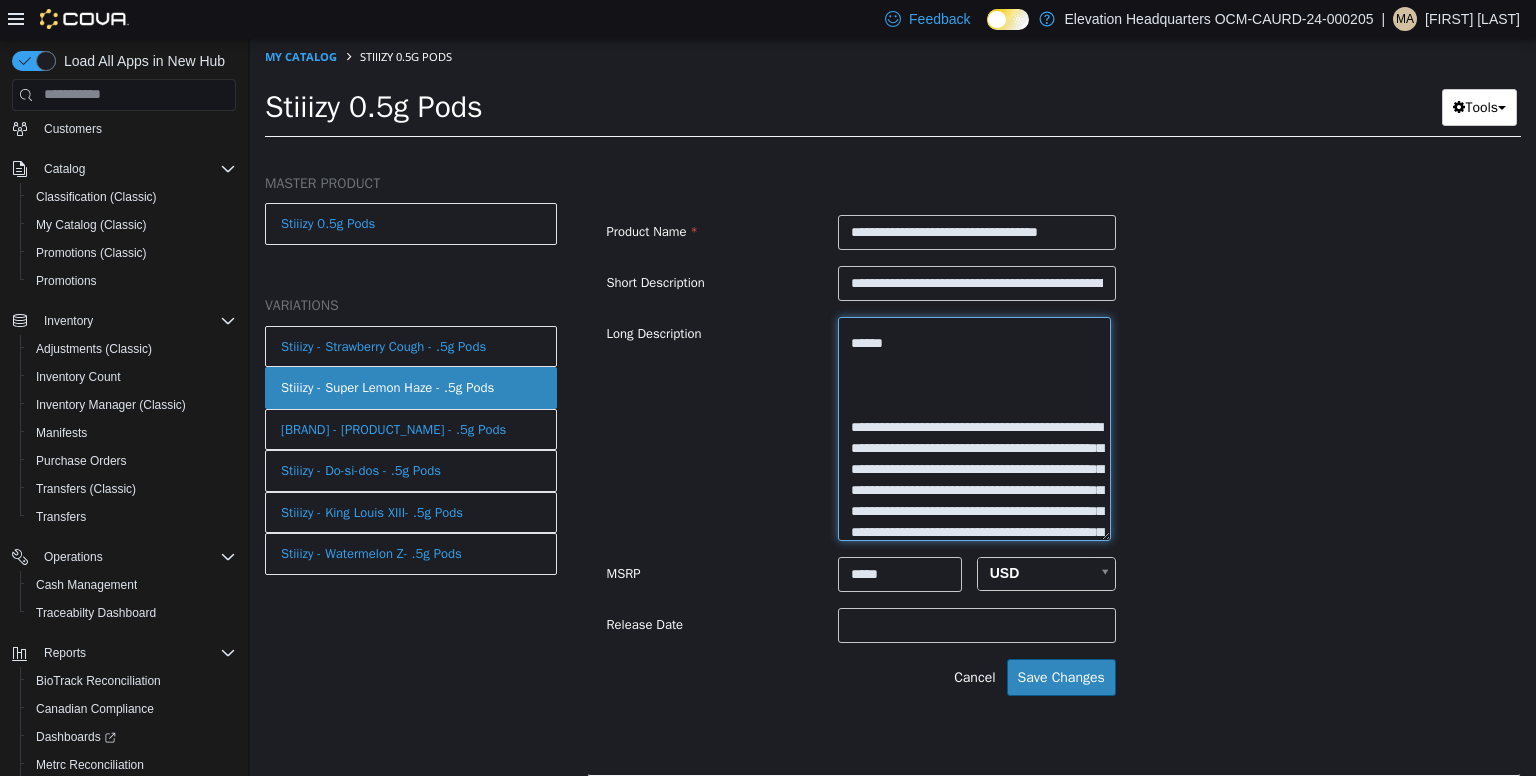 type on "**********" 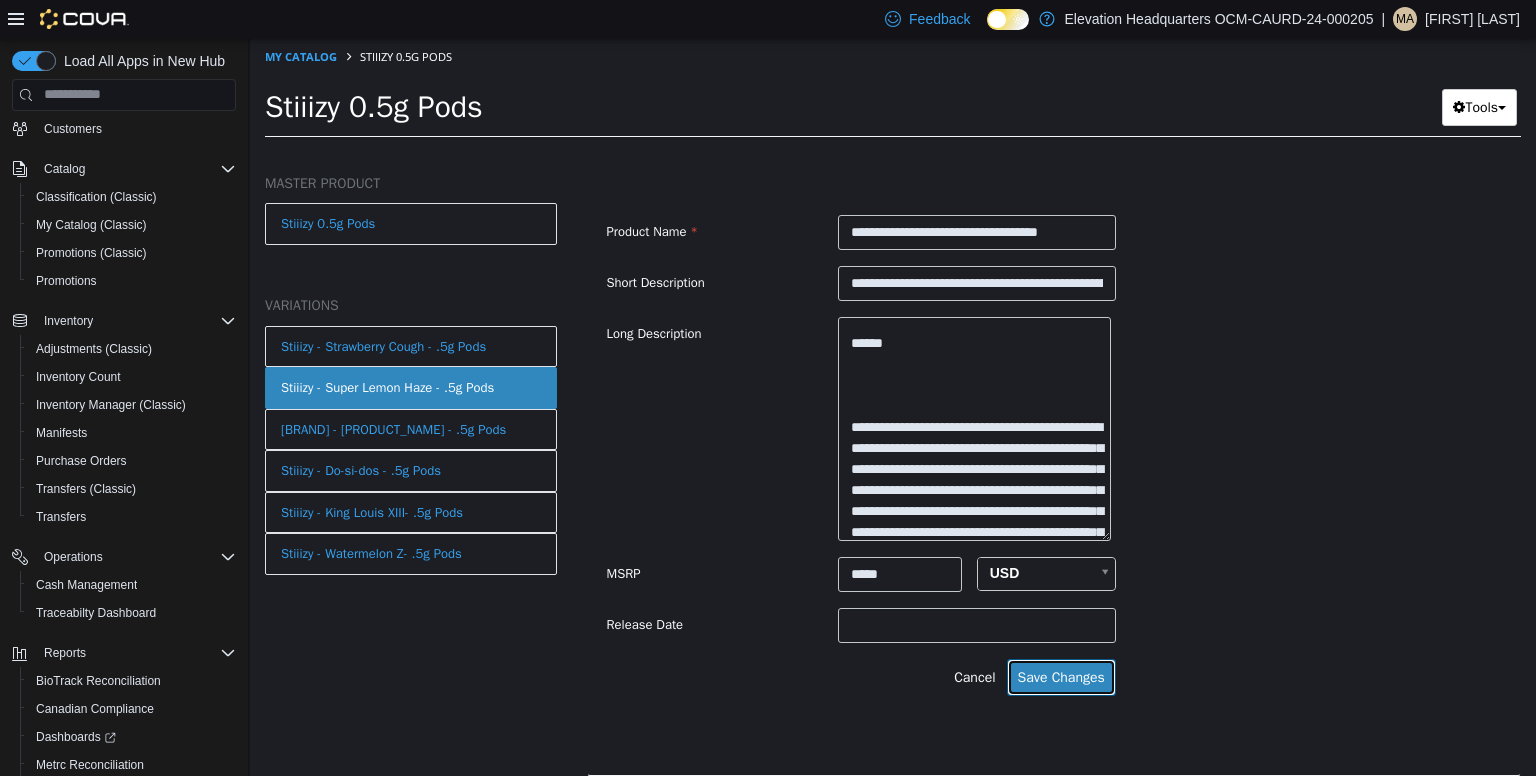 click on "Save Changes" at bounding box center [1061, 676] 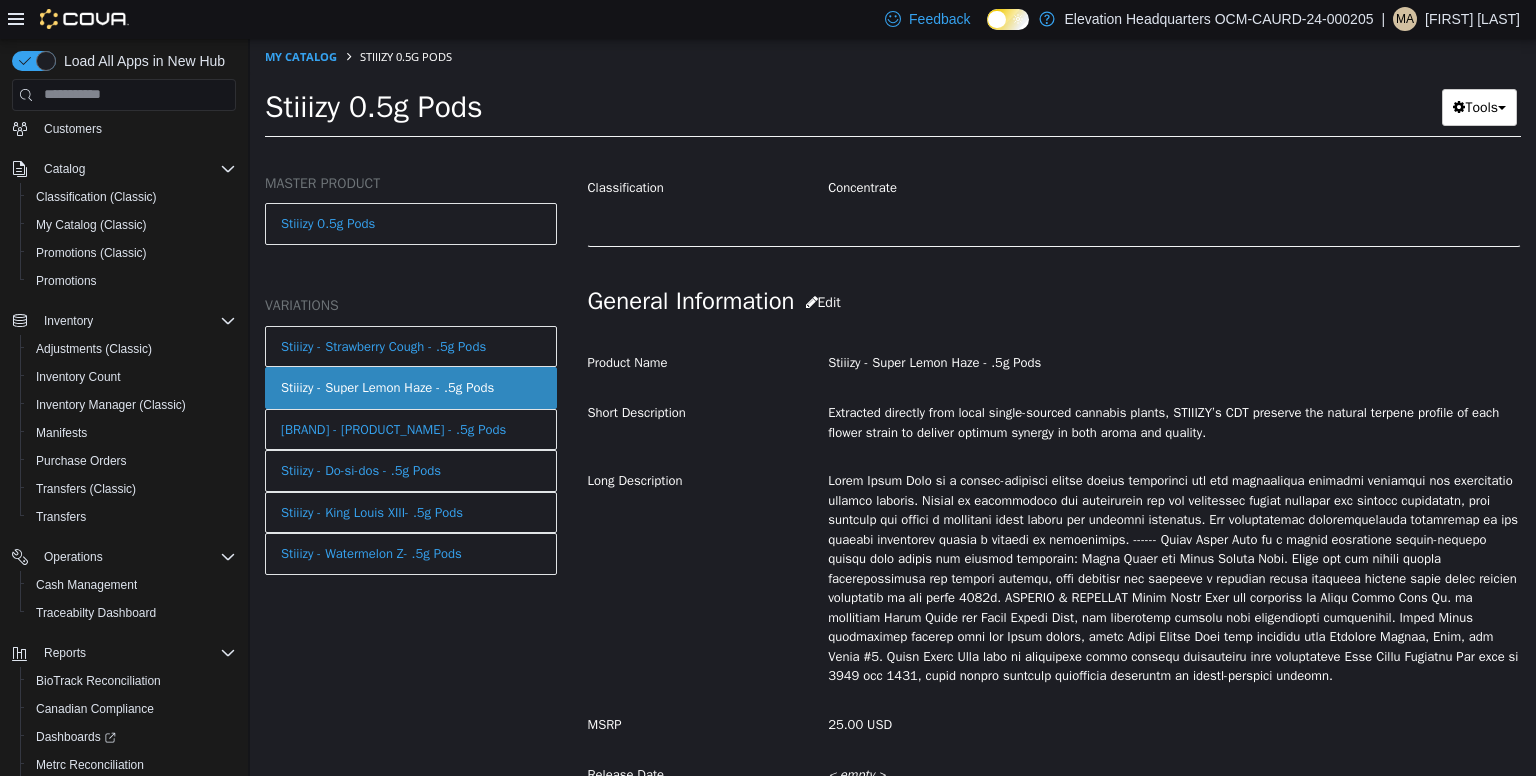 scroll, scrollTop: 522, scrollLeft: 0, axis: vertical 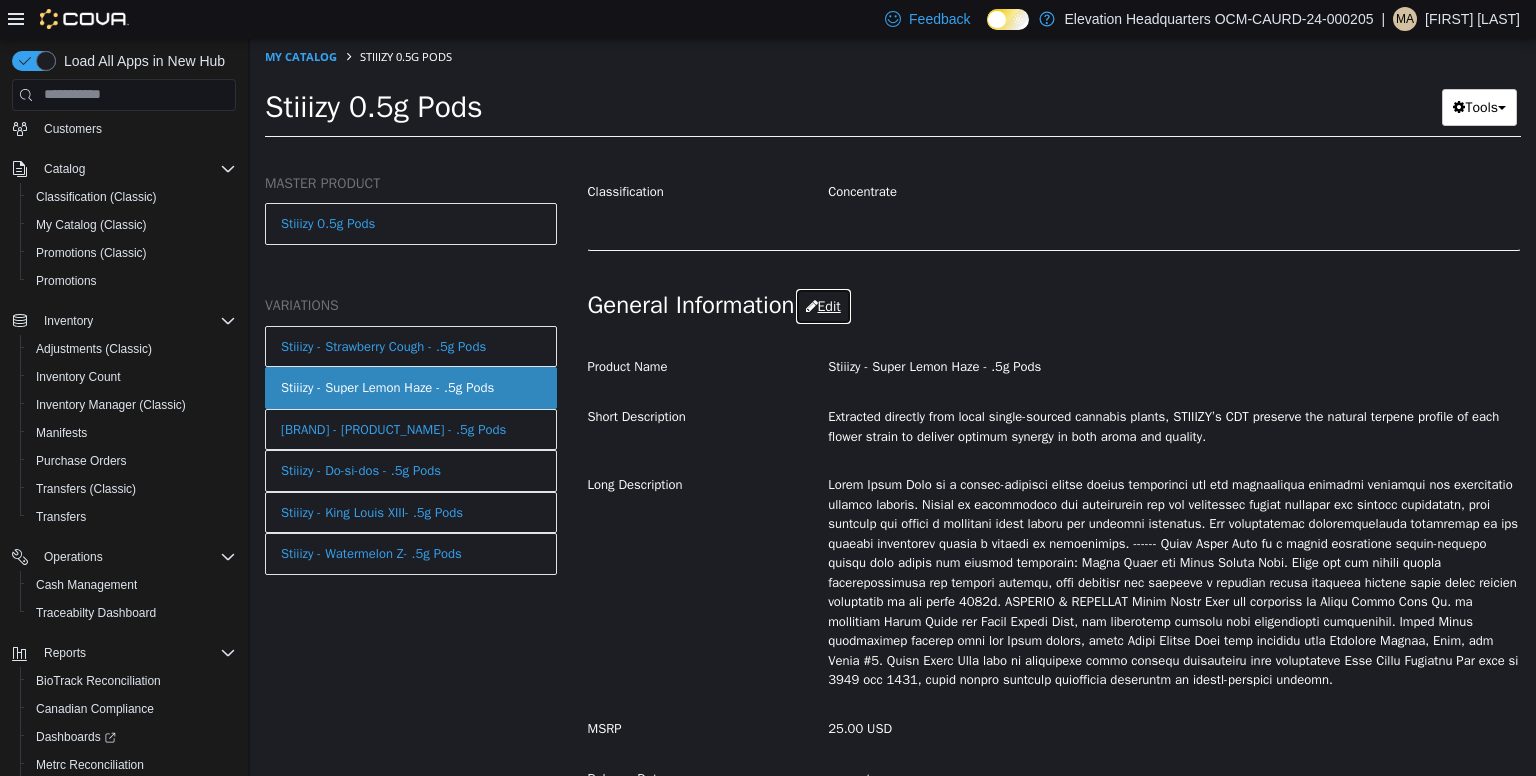 click at bounding box center (812, 305) 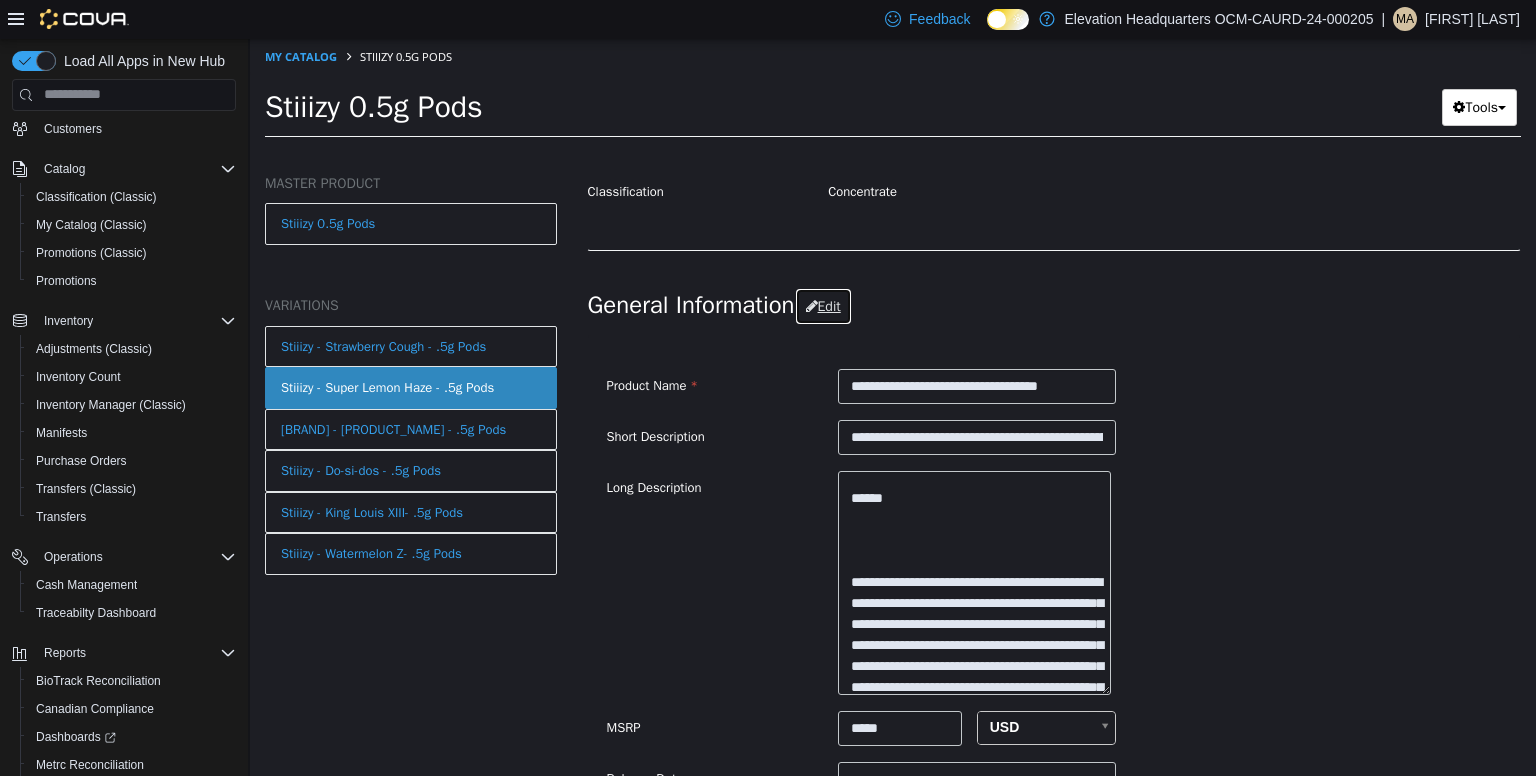 scroll, scrollTop: 200, scrollLeft: 0, axis: vertical 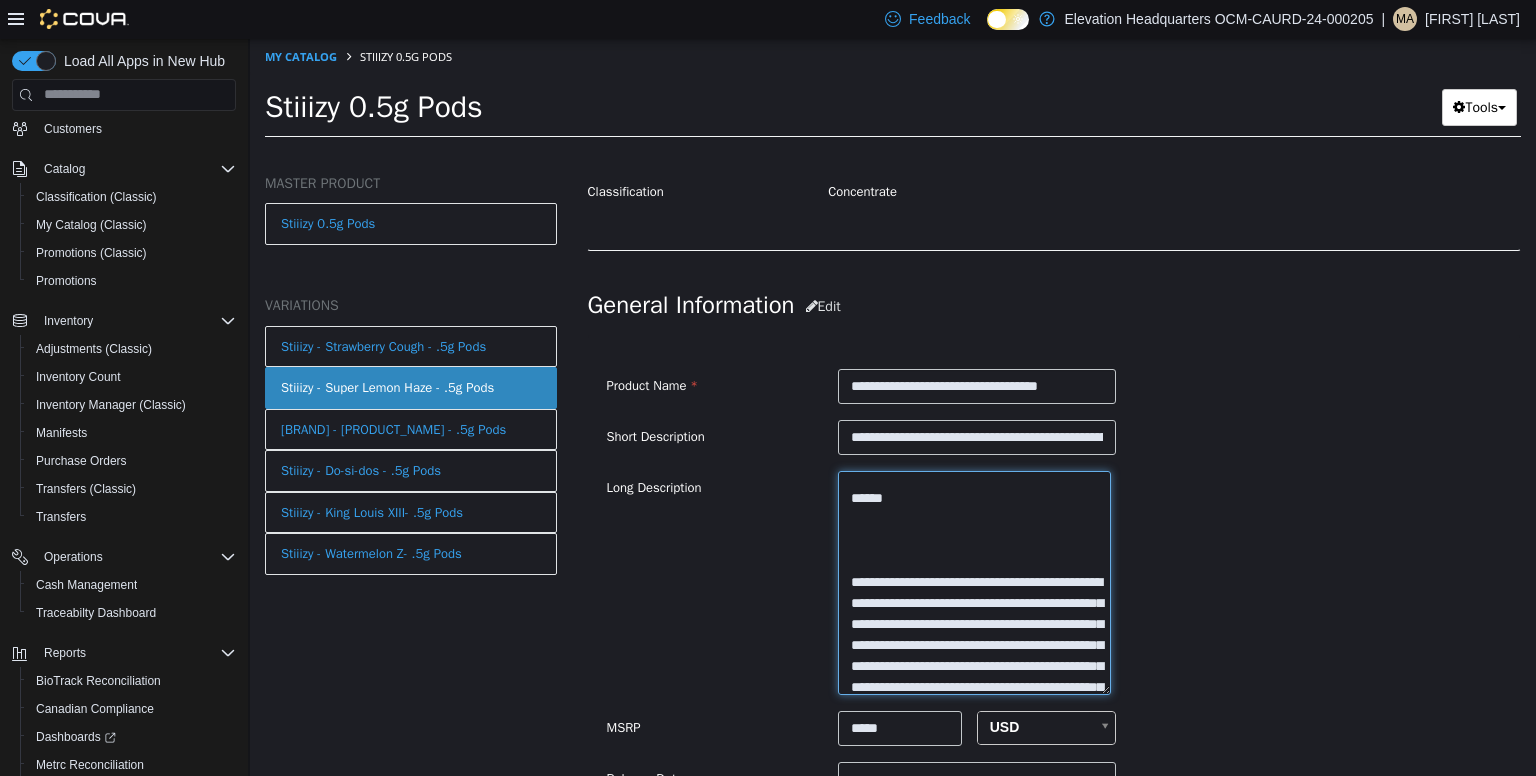 click at bounding box center [974, 582] 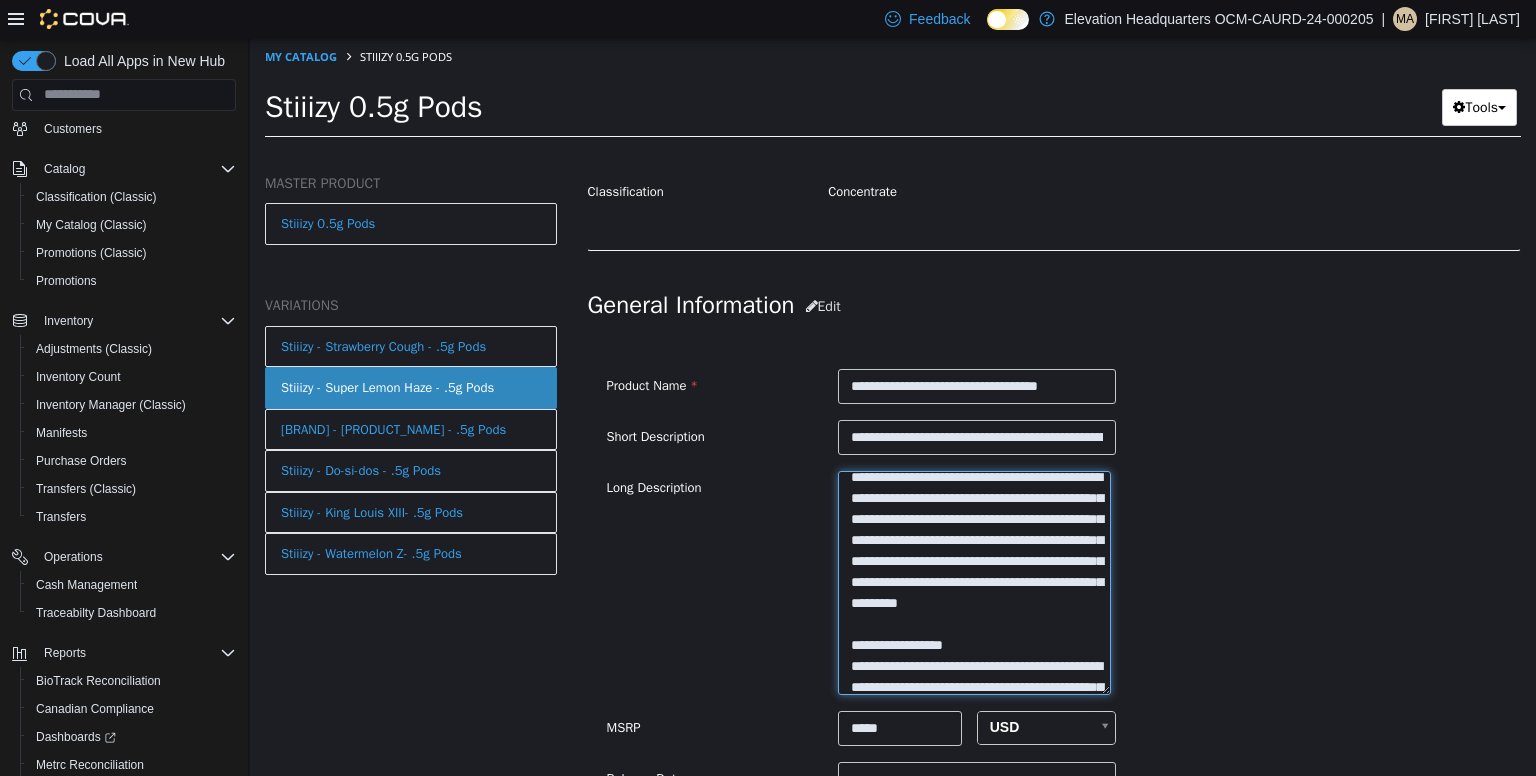 scroll, scrollTop: 379, scrollLeft: 0, axis: vertical 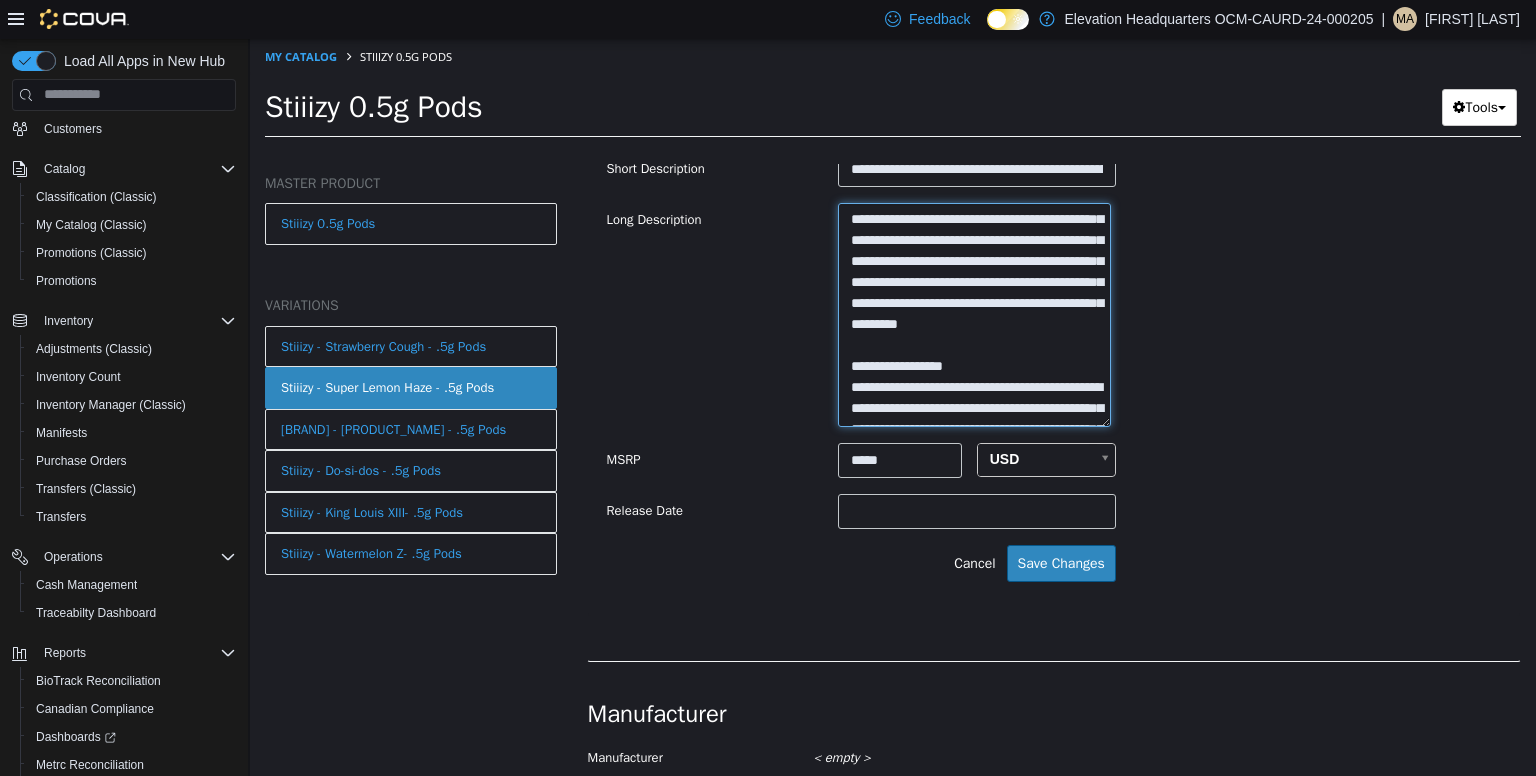 type on "**********" 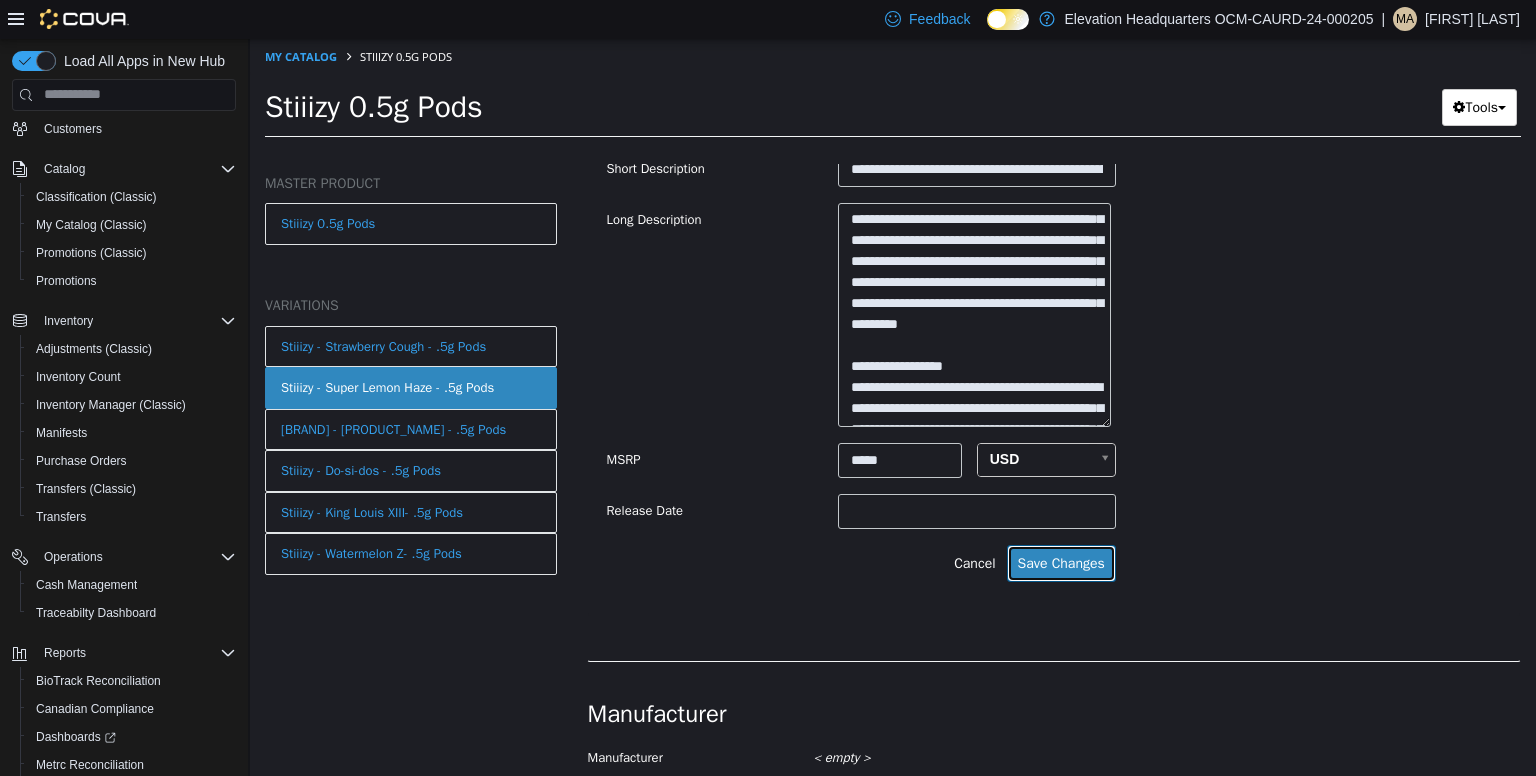 click on "Save Changes" at bounding box center [1061, 562] 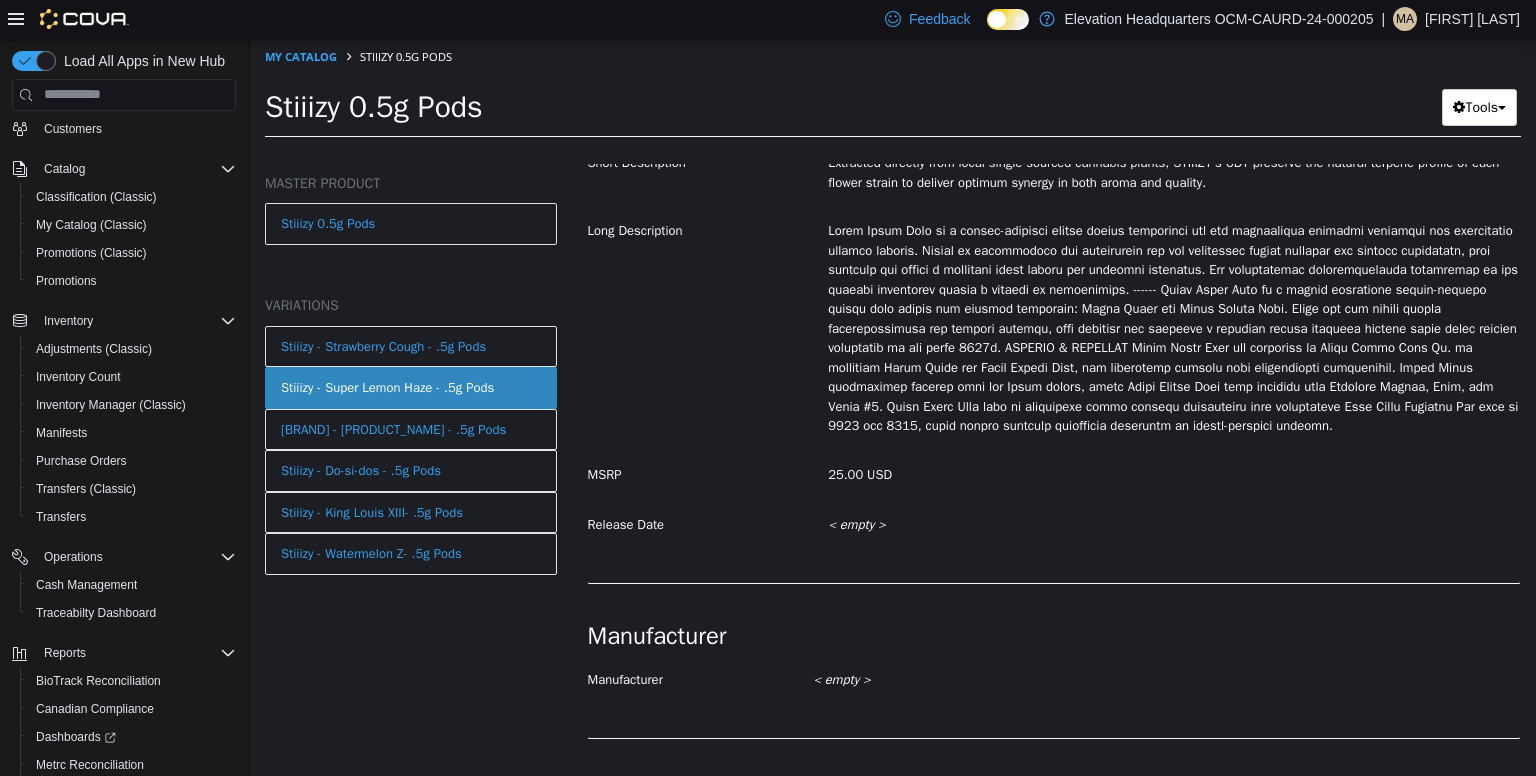 scroll, scrollTop: 528, scrollLeft: 0, axis: vertical 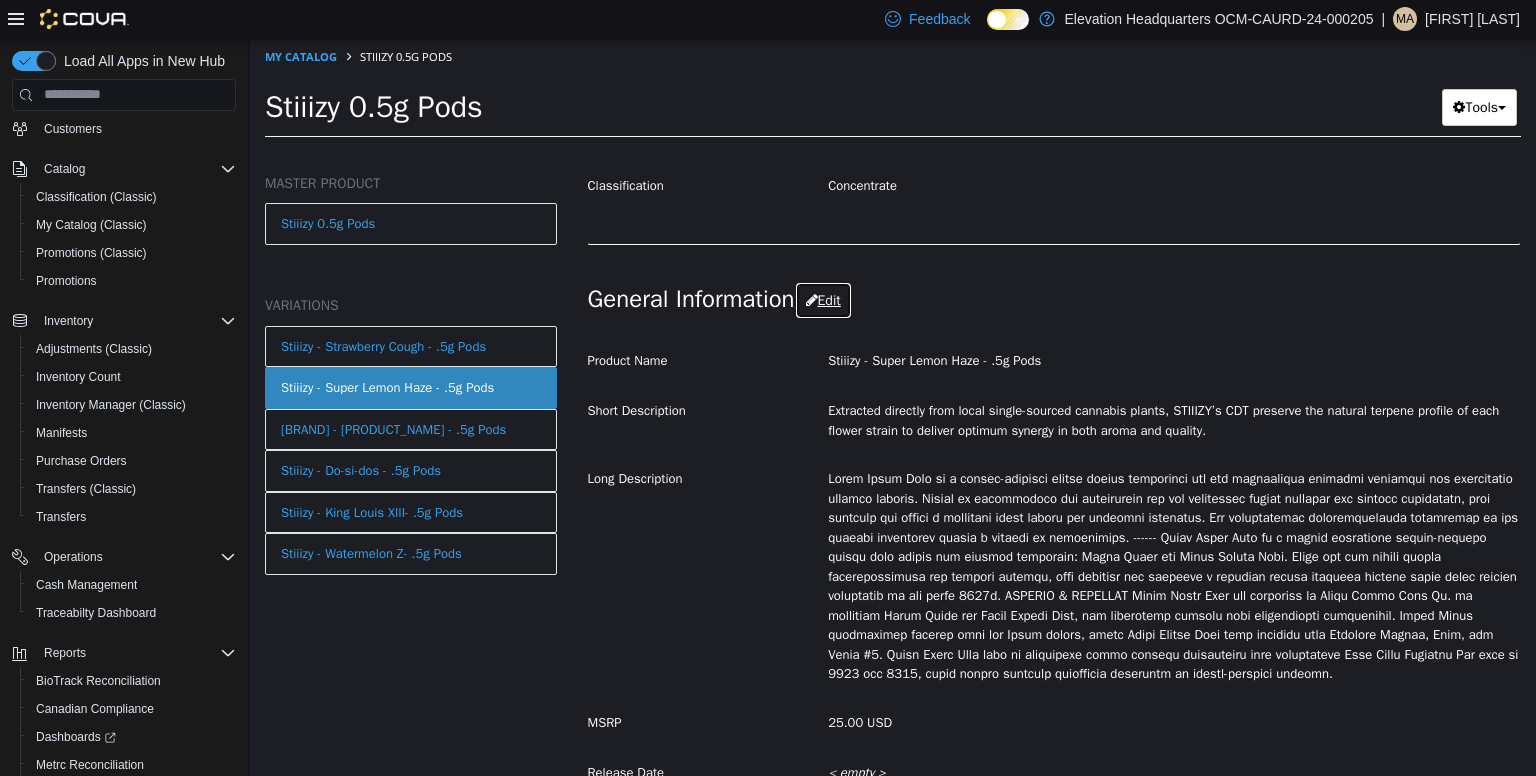 click on "Edit" at bounding box center (823, 299) 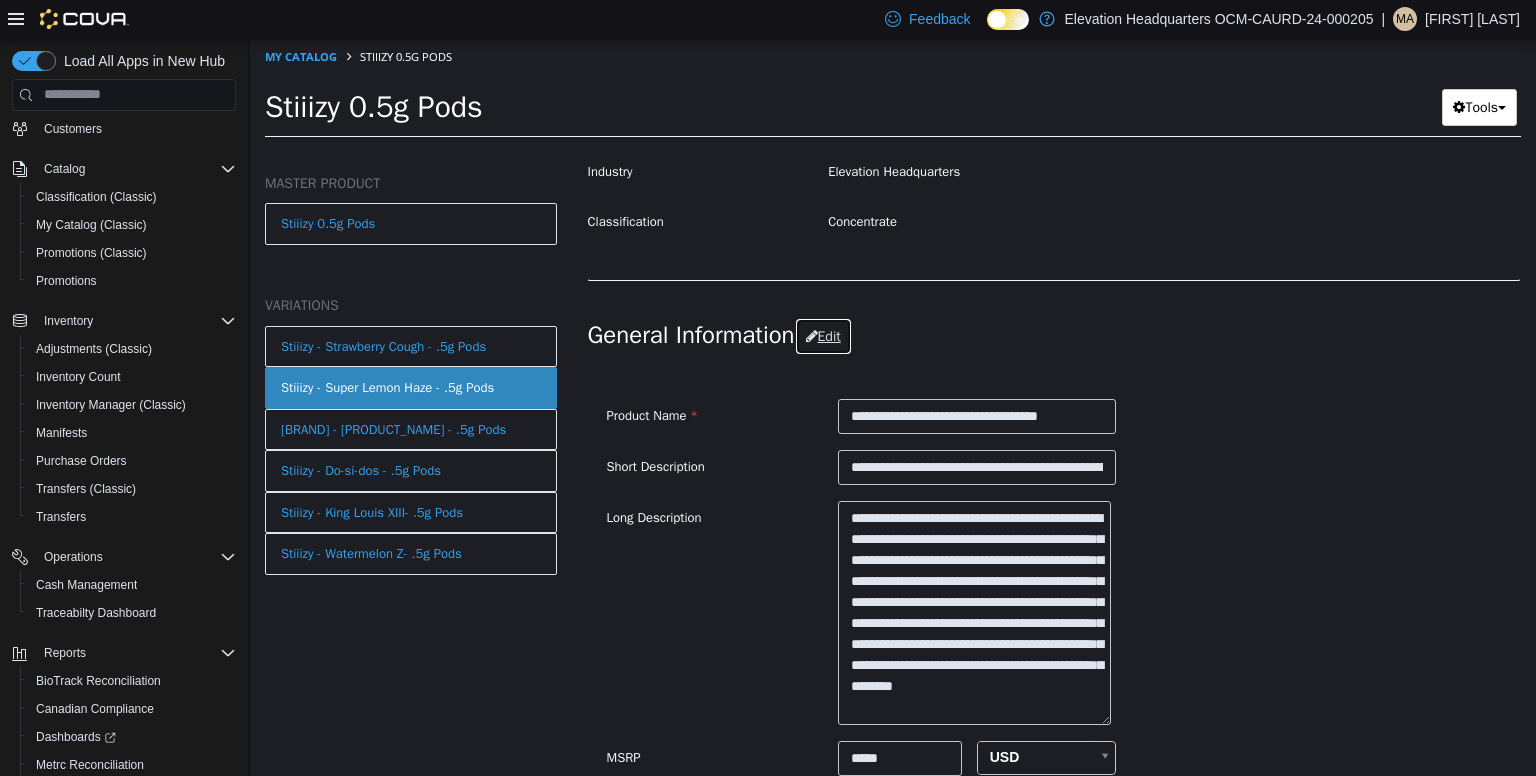 scroll, scrollTop: 520, scrollLeft: 0, axis: vertical 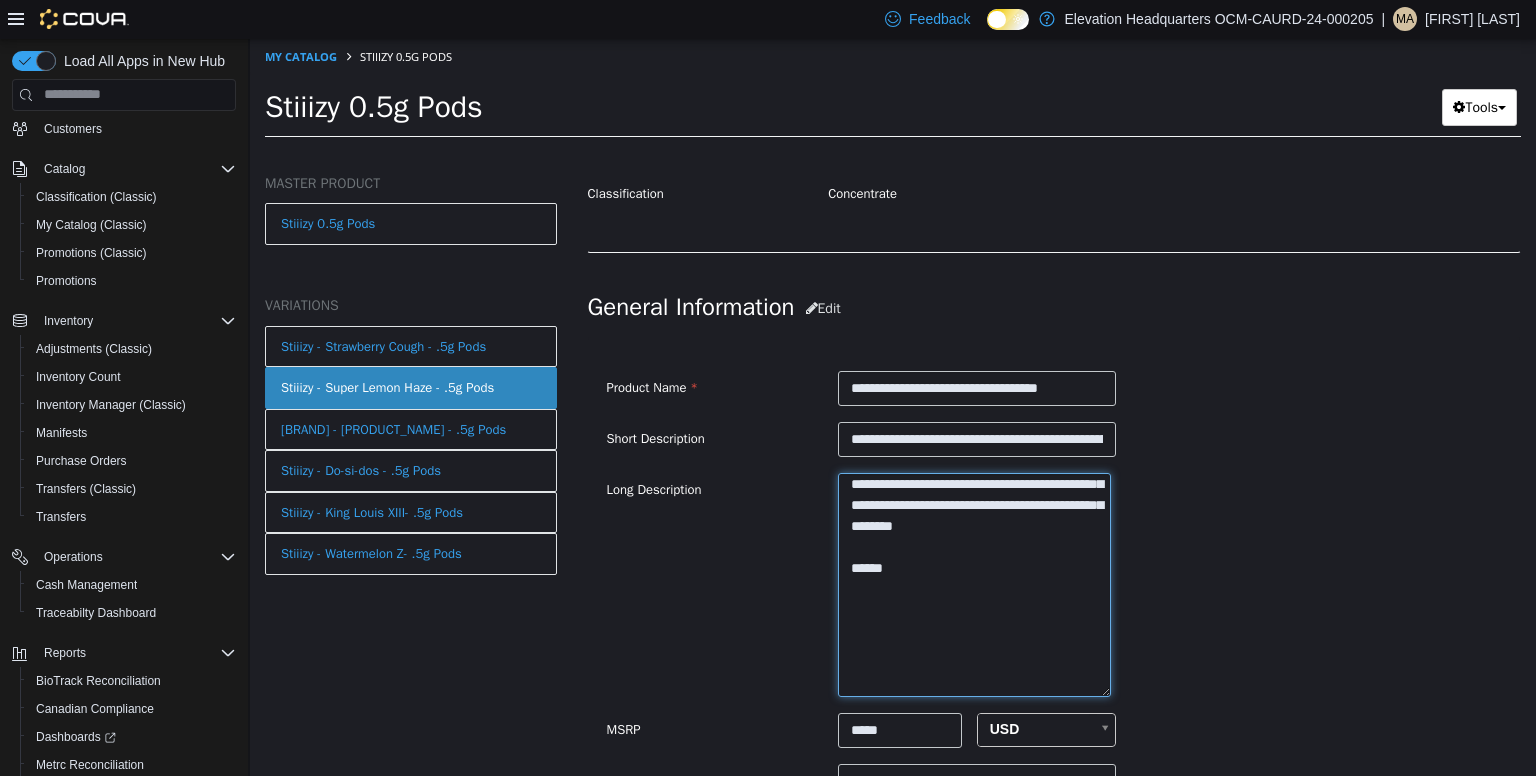 click at bounding box center (974, 584) 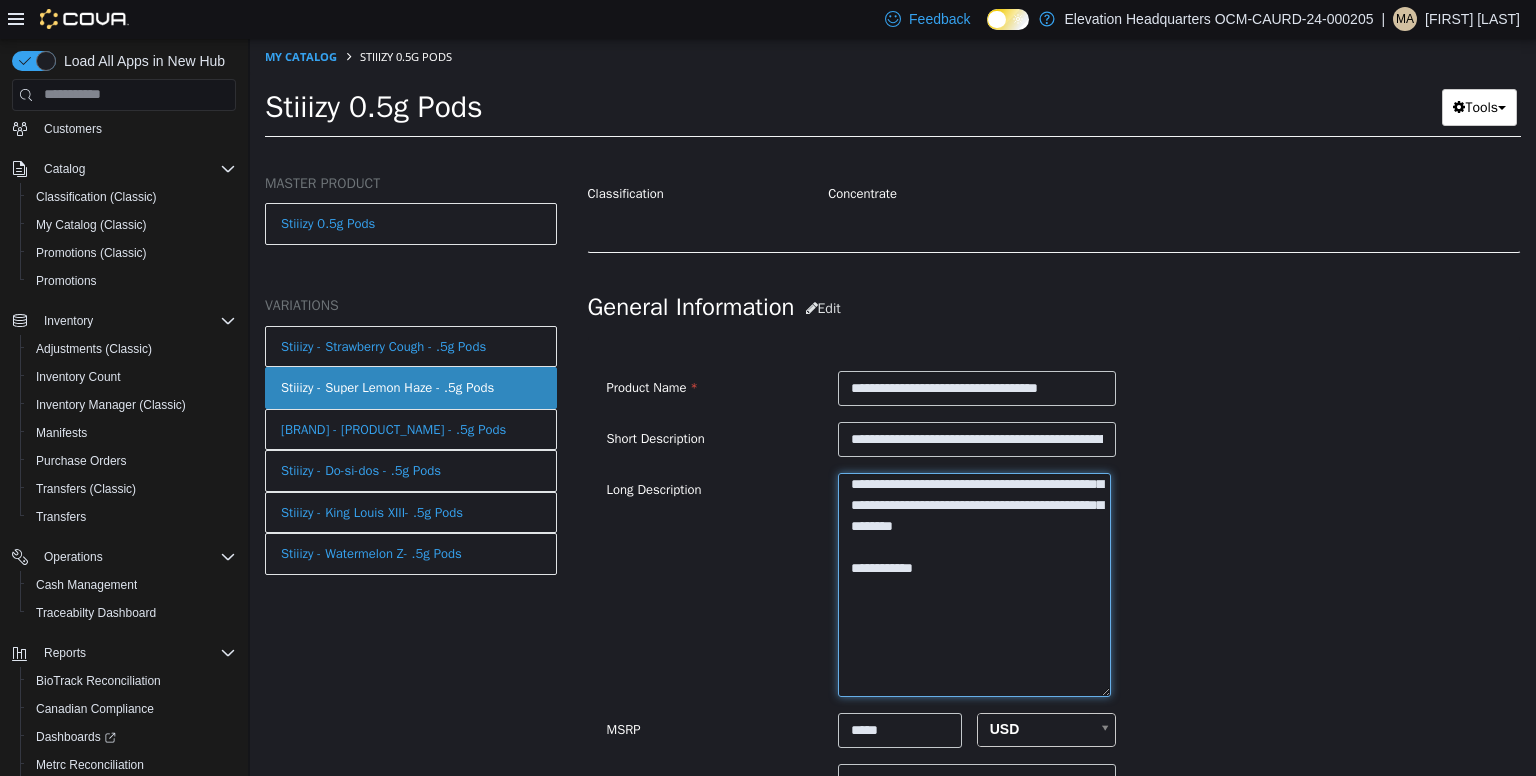scroll, scrollTop: 198, scrollLeft: 0, axis: vertical 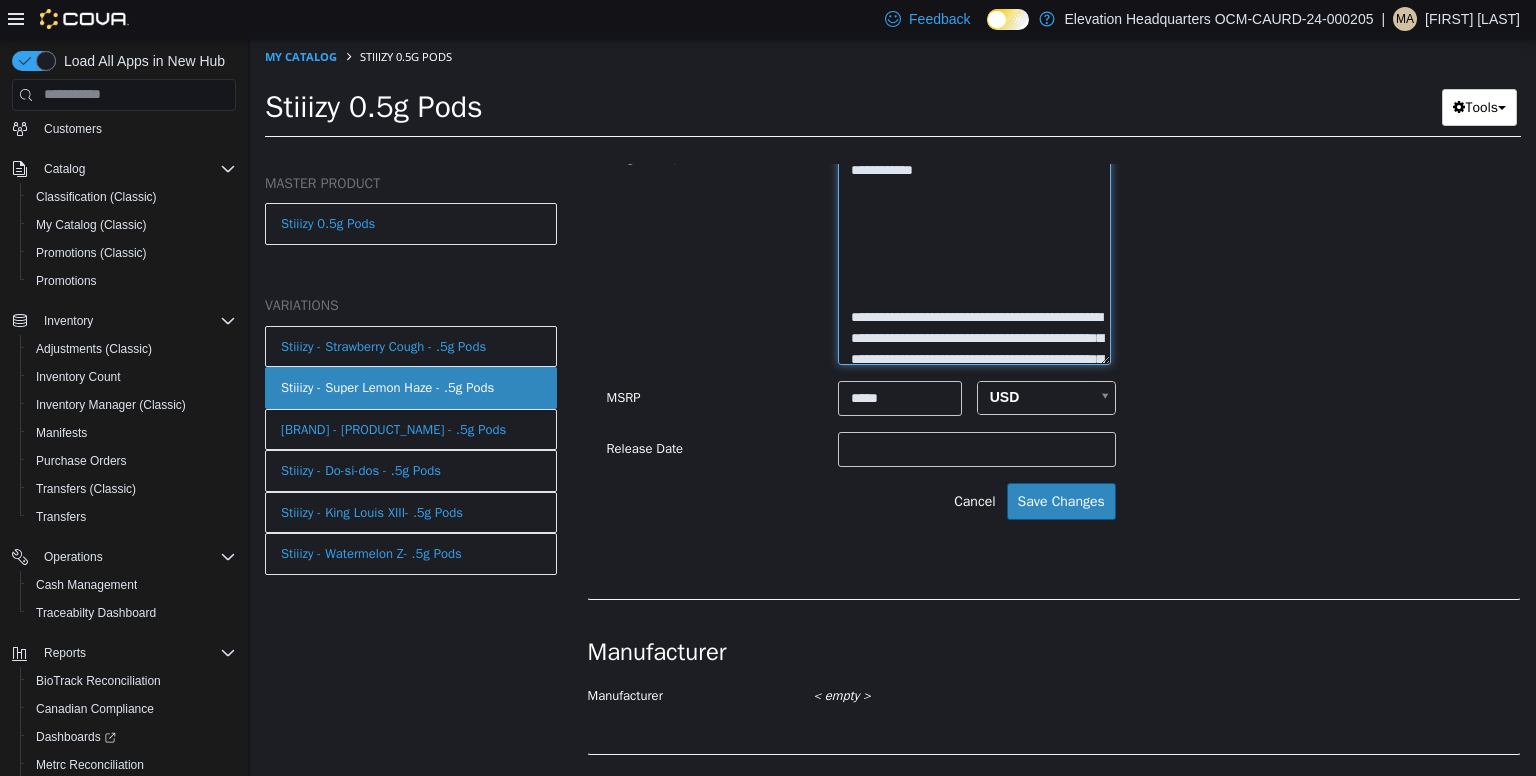 type on "**********" 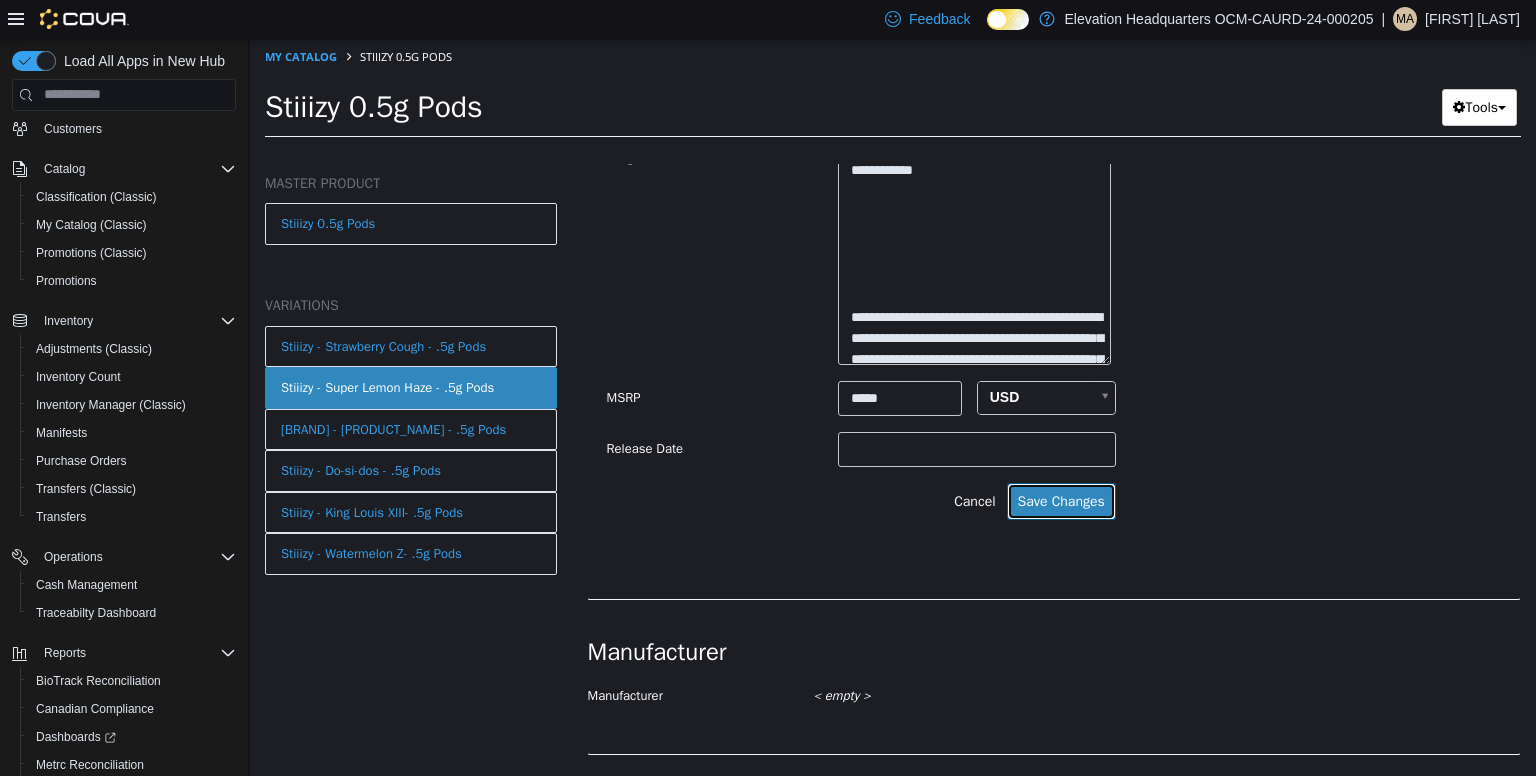 click on "Save Changes" at bounding box center (1061, 500) 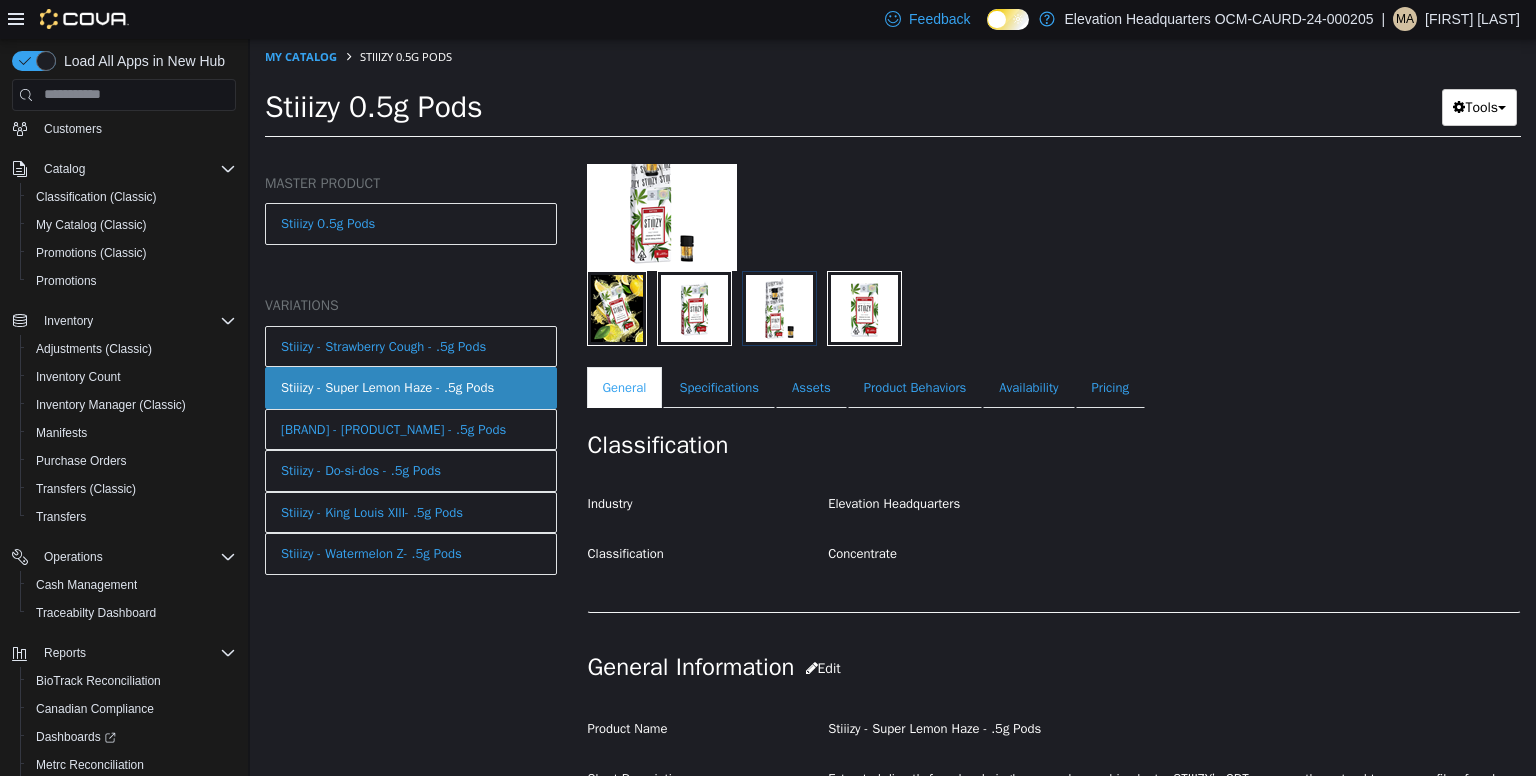 scroll, scrollTop: 155, scrollLeft: 0, axis: vertical 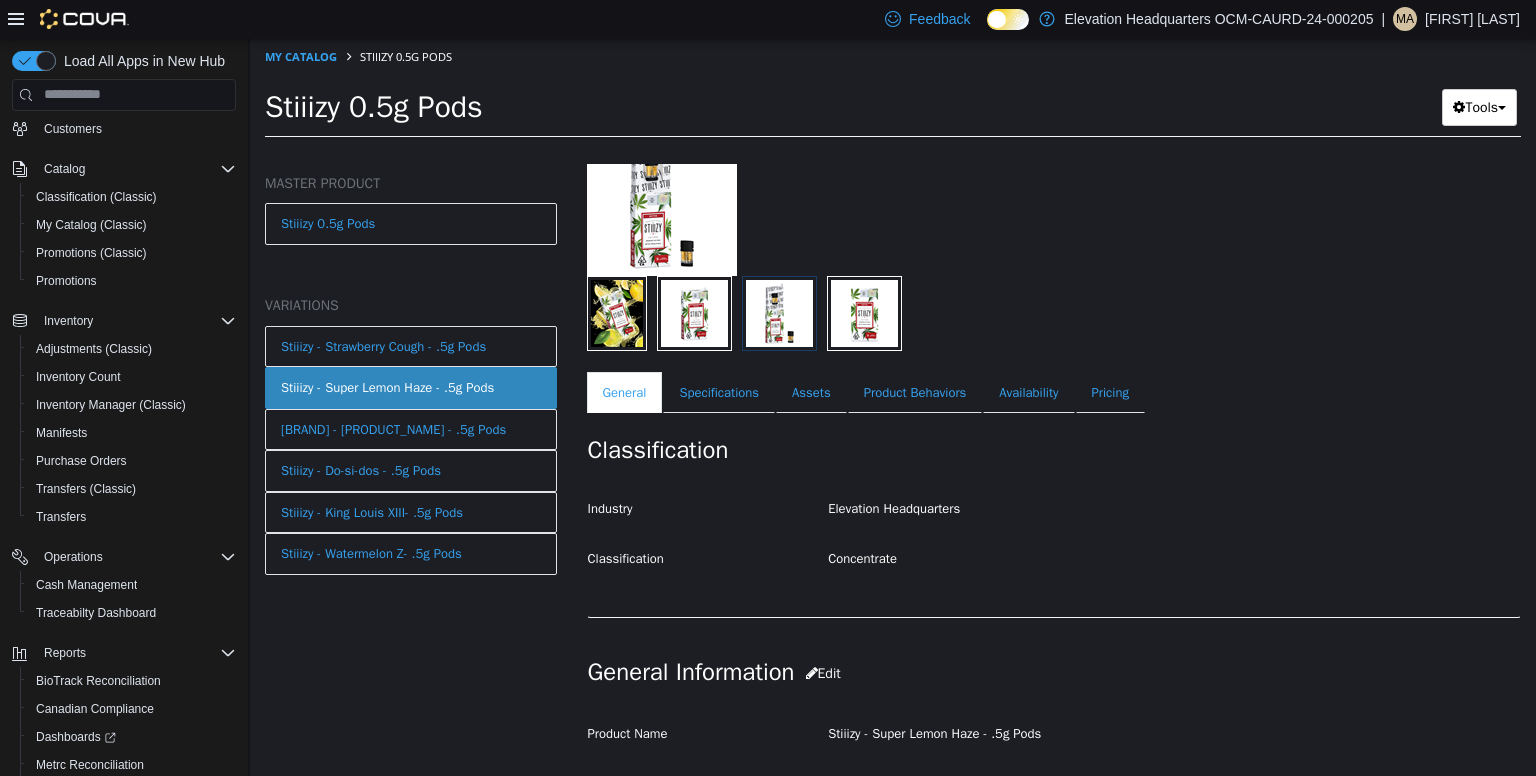 click on "Classification Industry
Elevation Headquarters
Classification
Concentrate
Cancel Save Changes" at bounding box center (1054, 514) 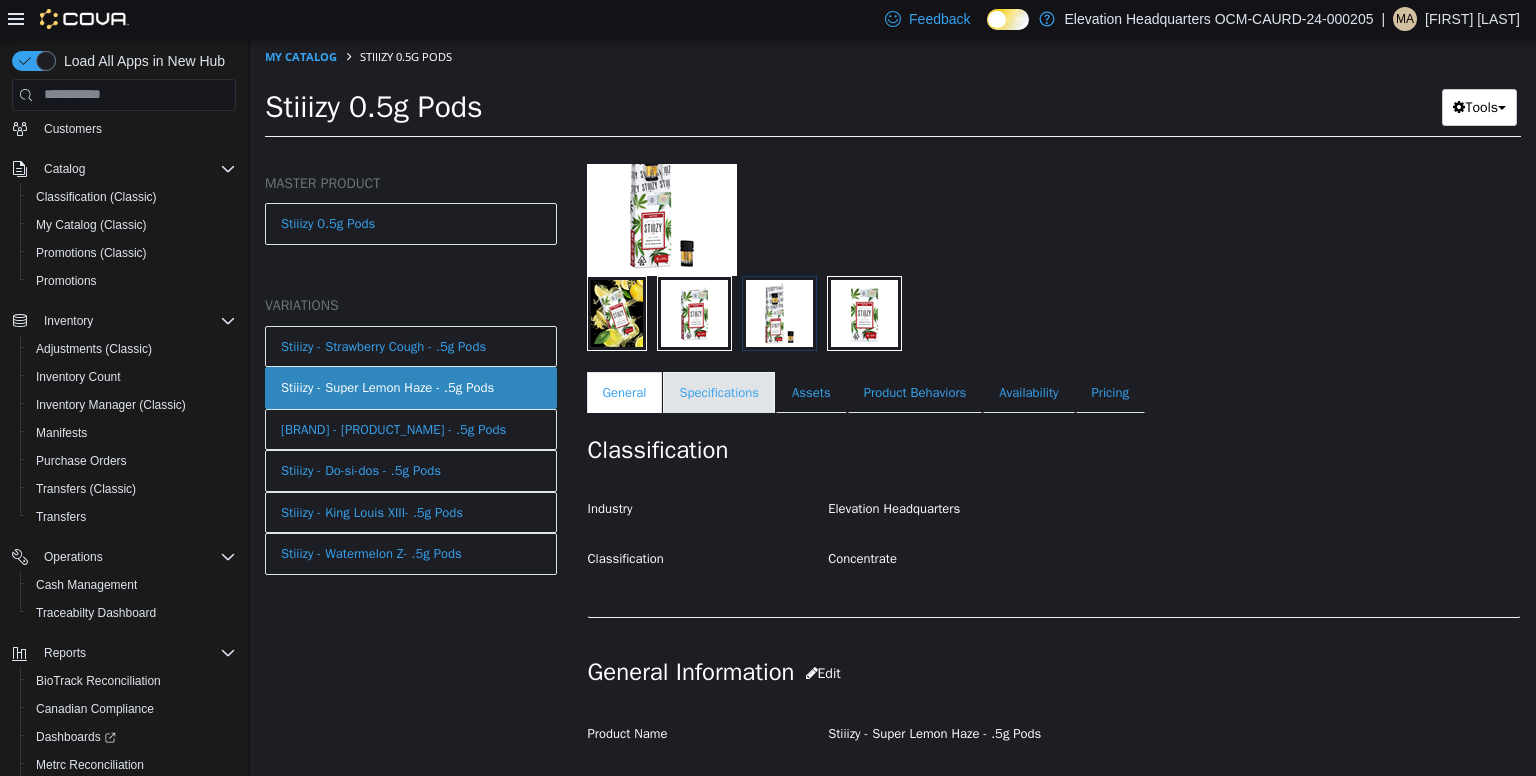 click on "Specifications" at bounding box center [719, 392] 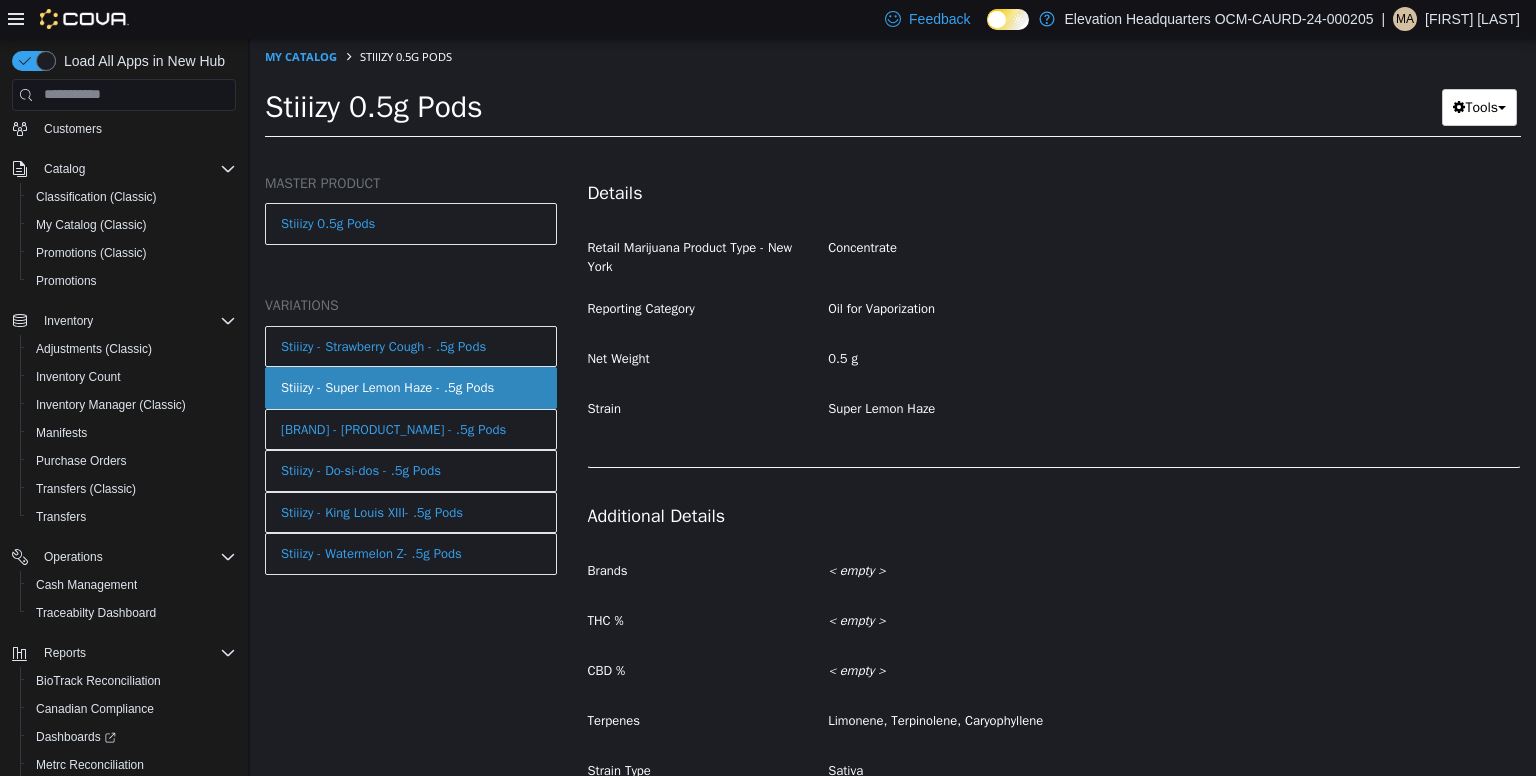 scroll, scrollTop: 445, scrollLeft: 0, axis: vertical 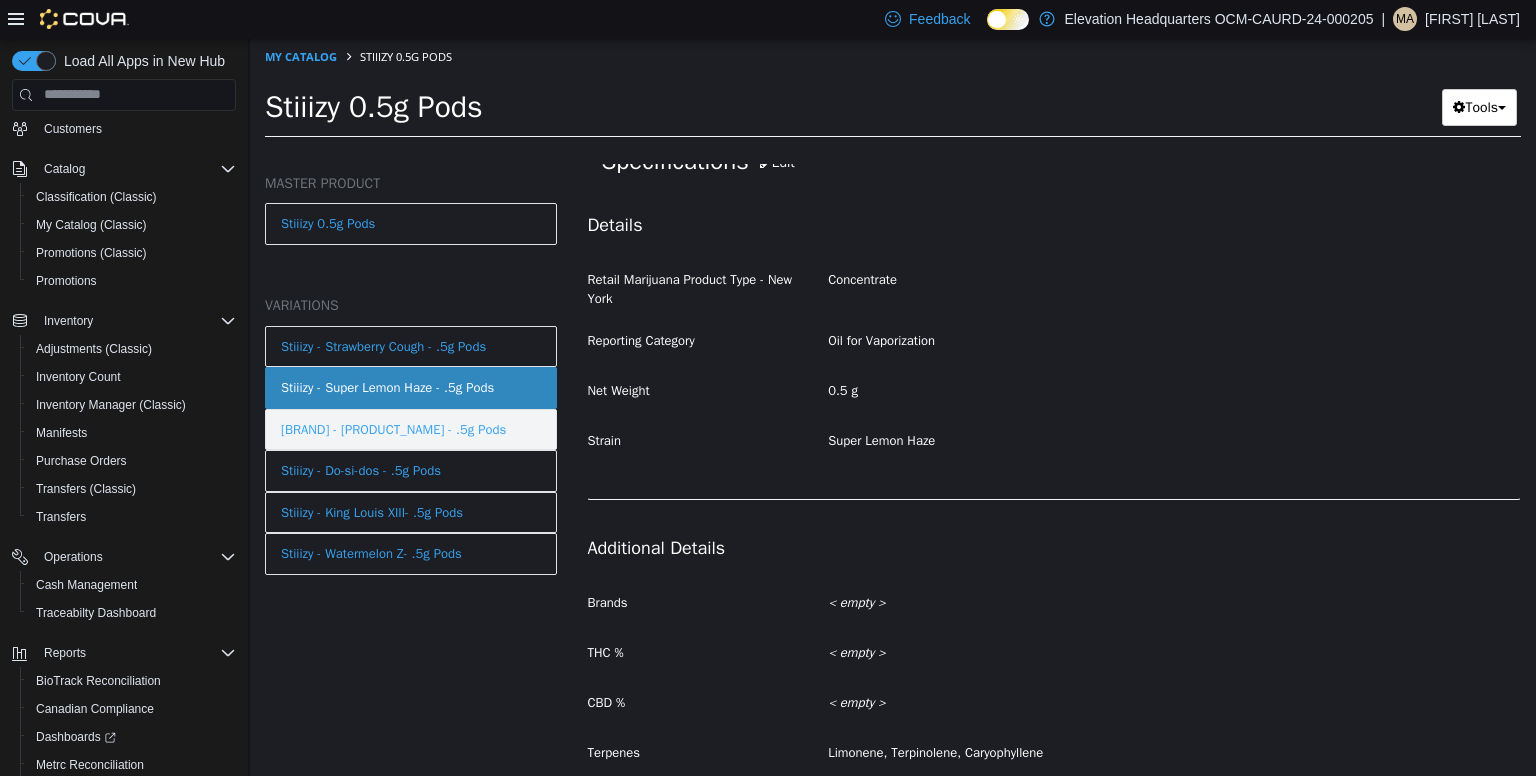 click on "Stiiizy - Blue Burst- .5g Pods" at bounding box center [411, 429] 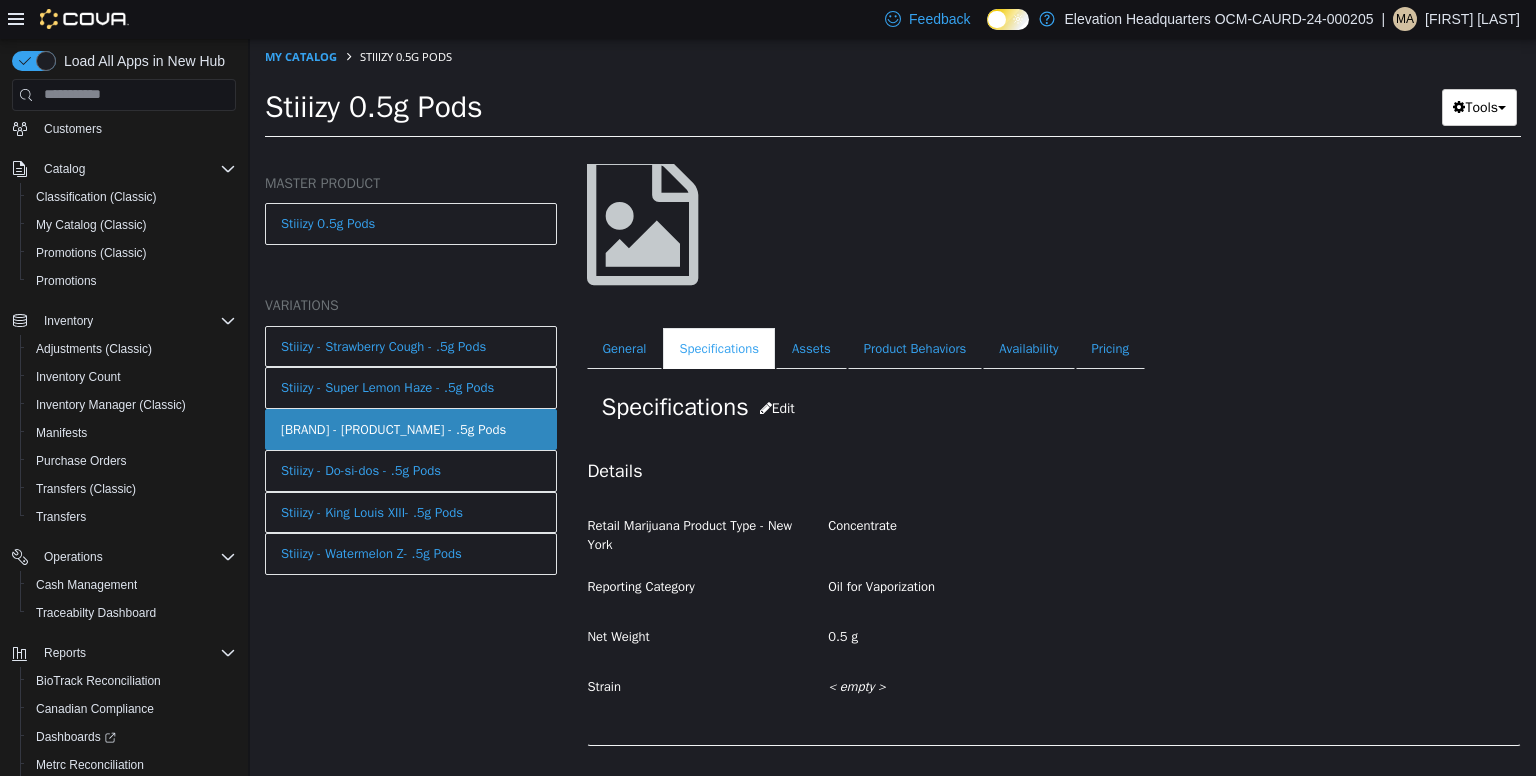 scroll, scrollTop: 0, scrollLeft: 0, axis: both 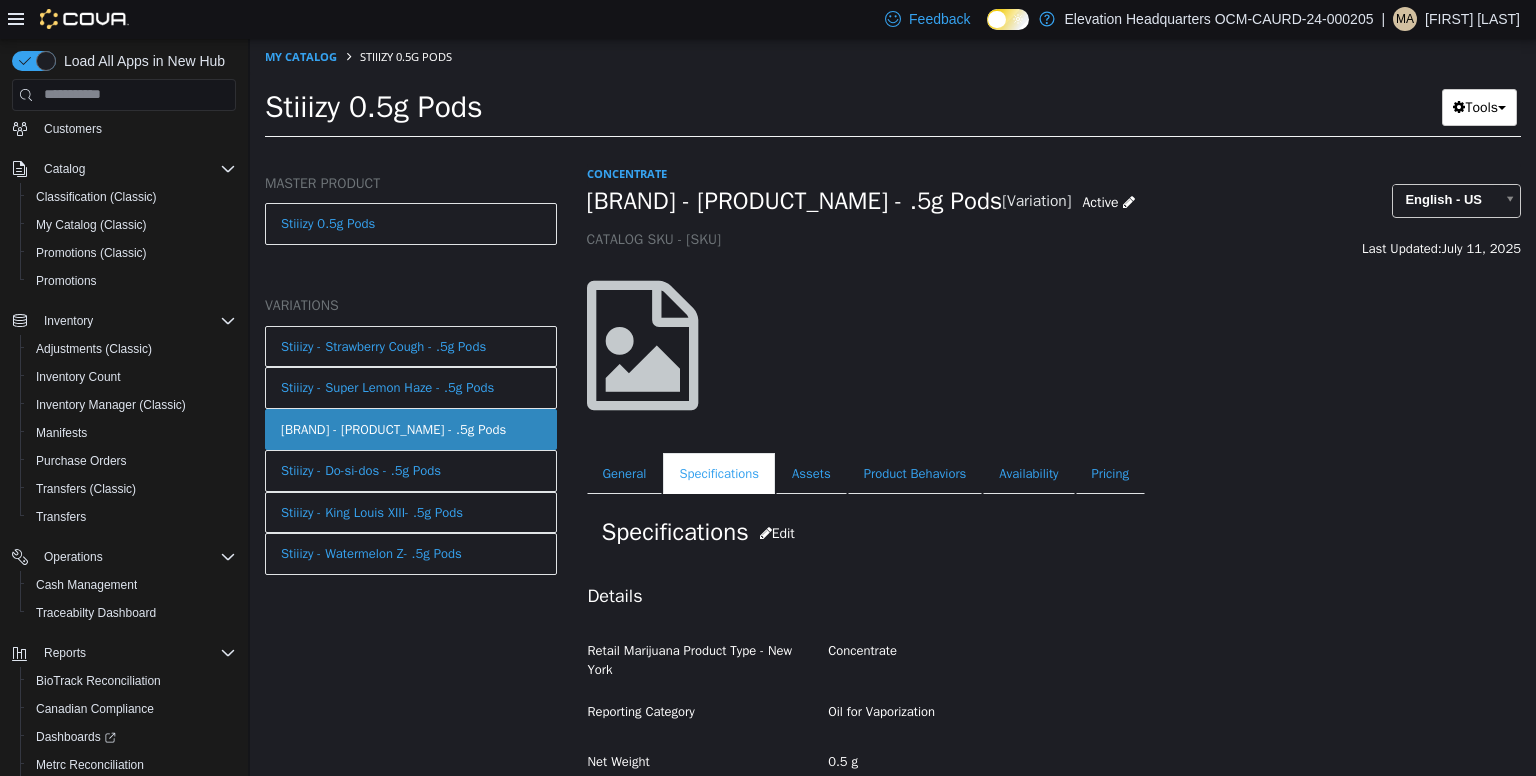 click on "Stiiizy - Blue Burst- .5g Pods" at bounding box center (795, 200) 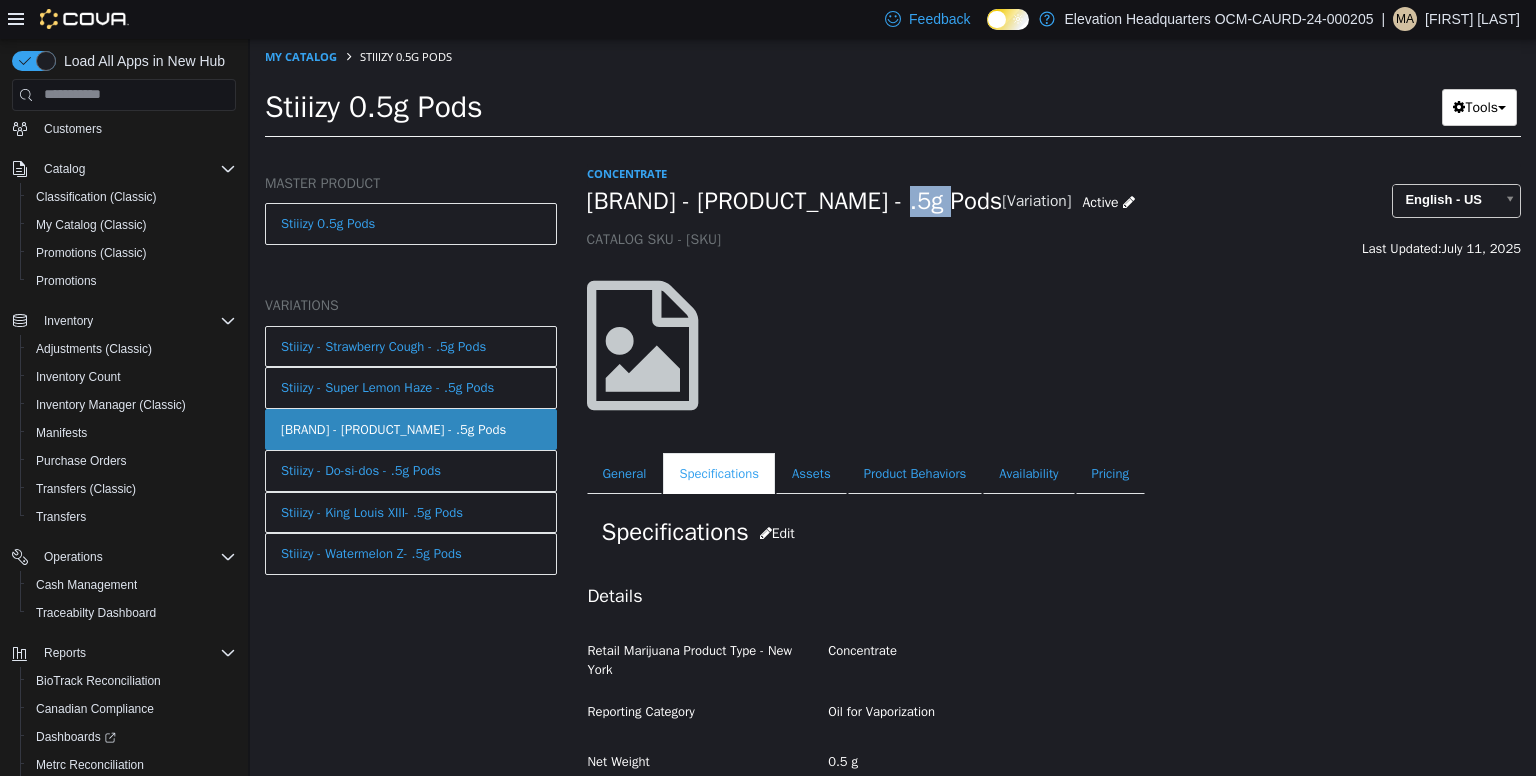 click on "Stiiizy - Blue Burst- .5g Pods" at bounding box center (795, 200) 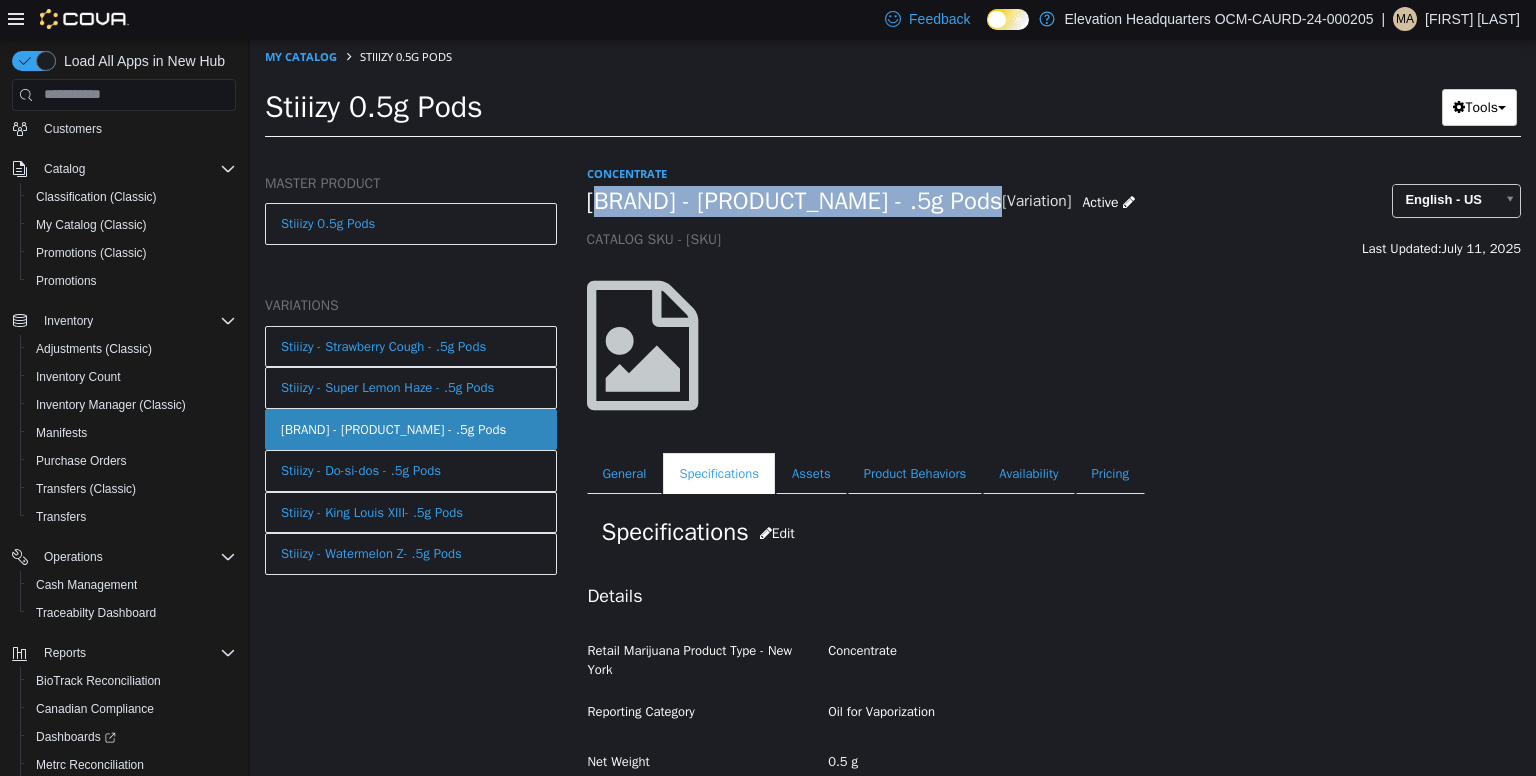 copy on "Stiiizy - Blue Burst- .5g Pods" 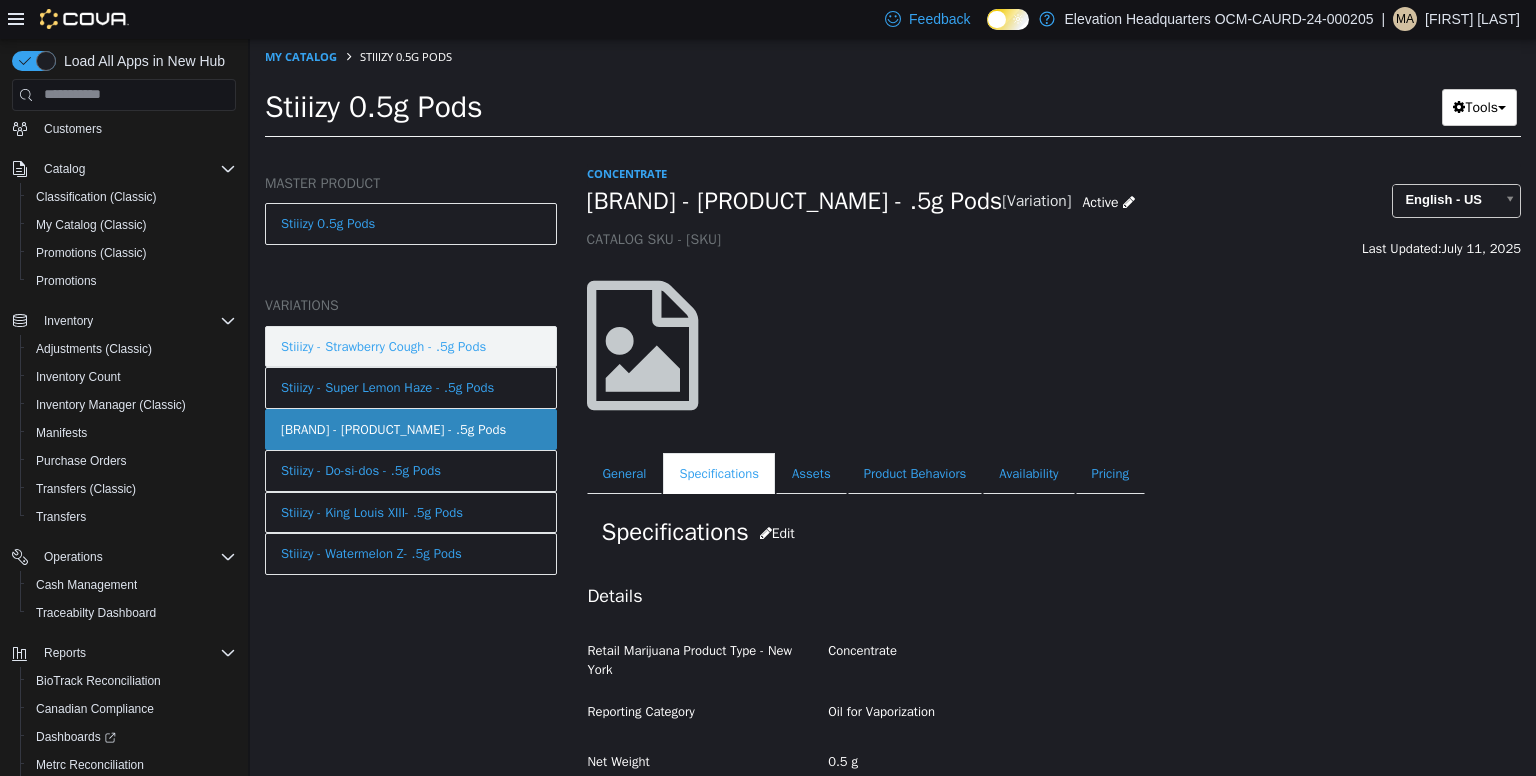 click on "Stiiizy - Strawberry Cough - .5g Pods" at bounding box center (383, 346) 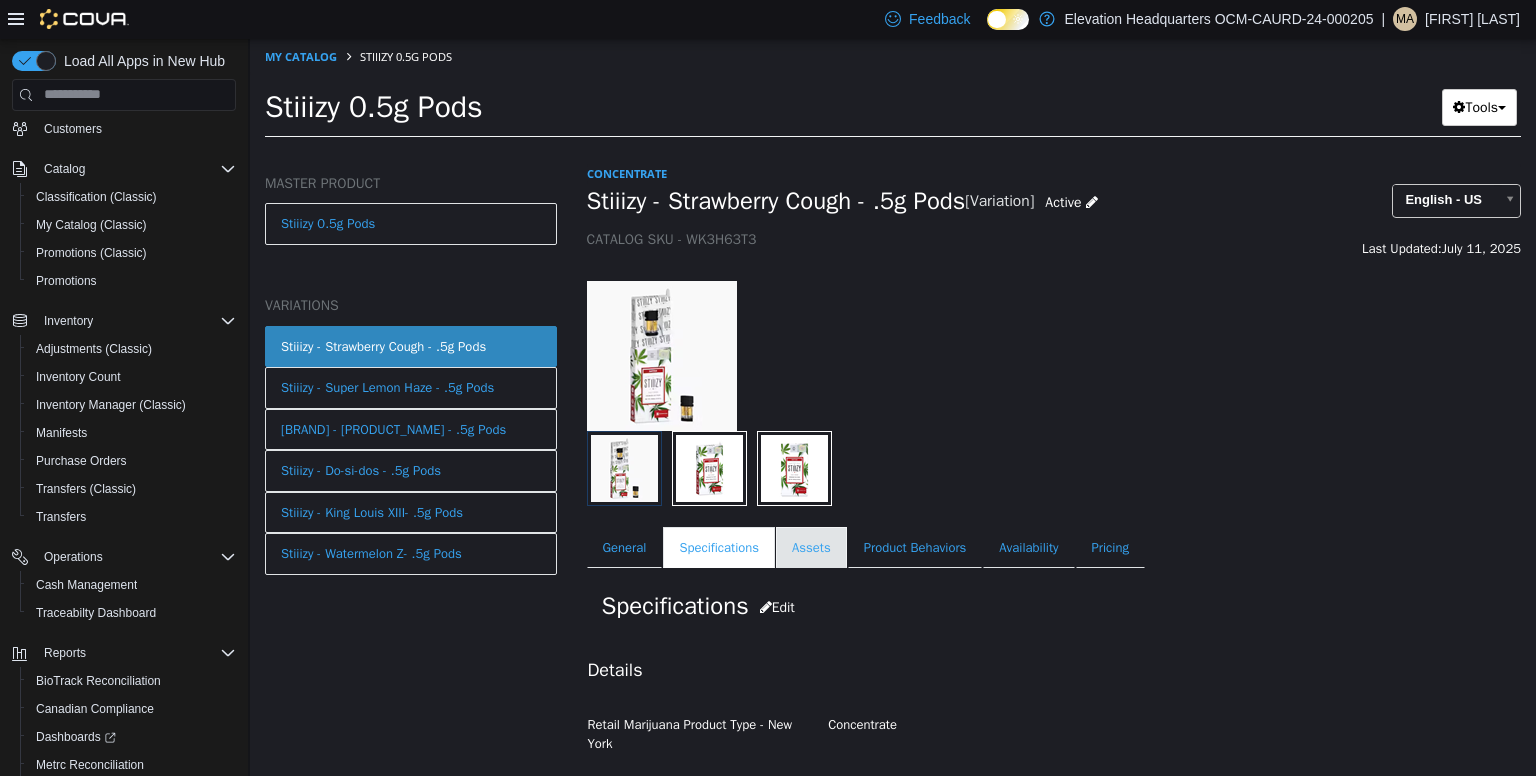 click on "Assets" at bounding box center (811, 547) 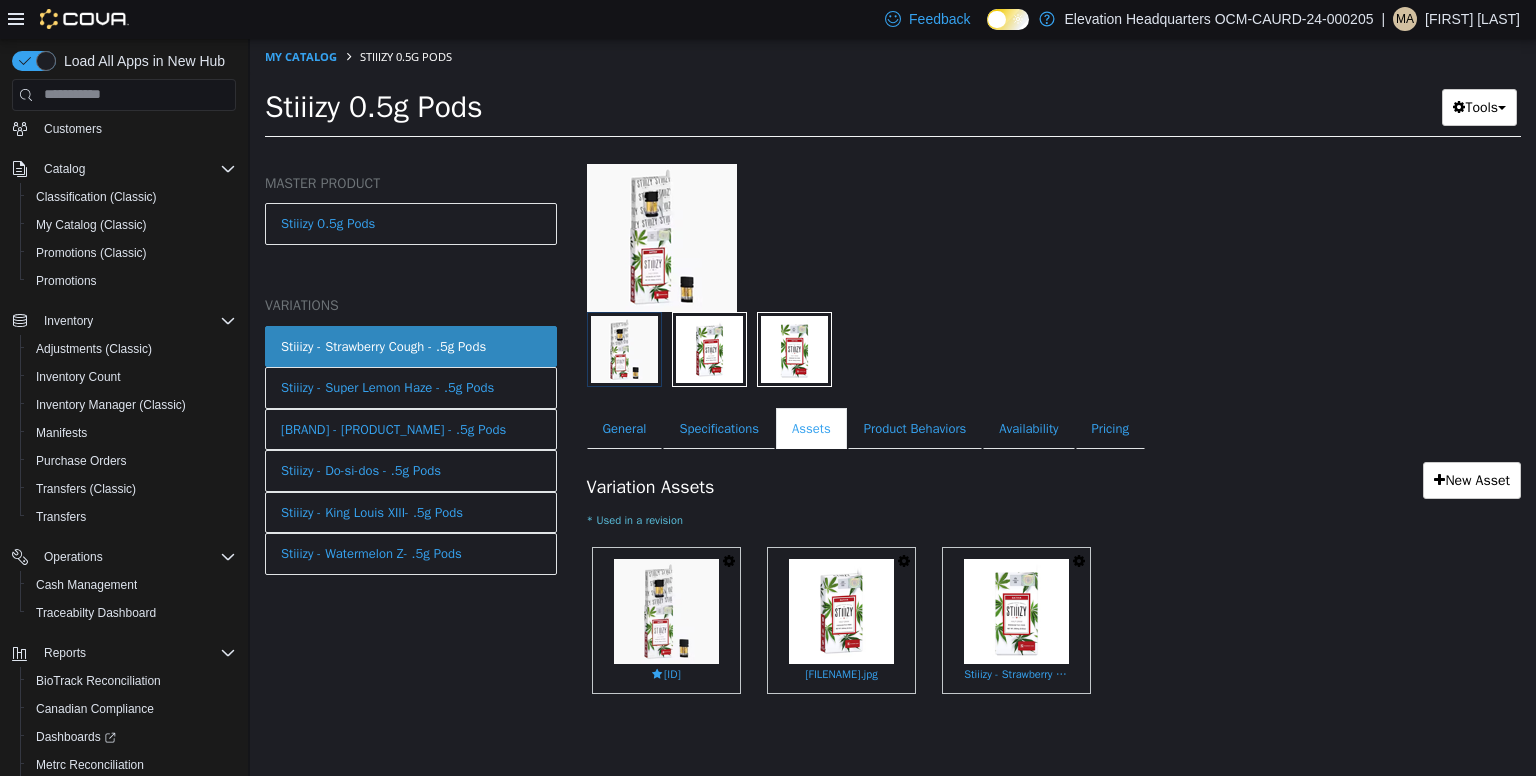 scroll, scrollTop: 124, scrollLeft: 0, axis: vertical 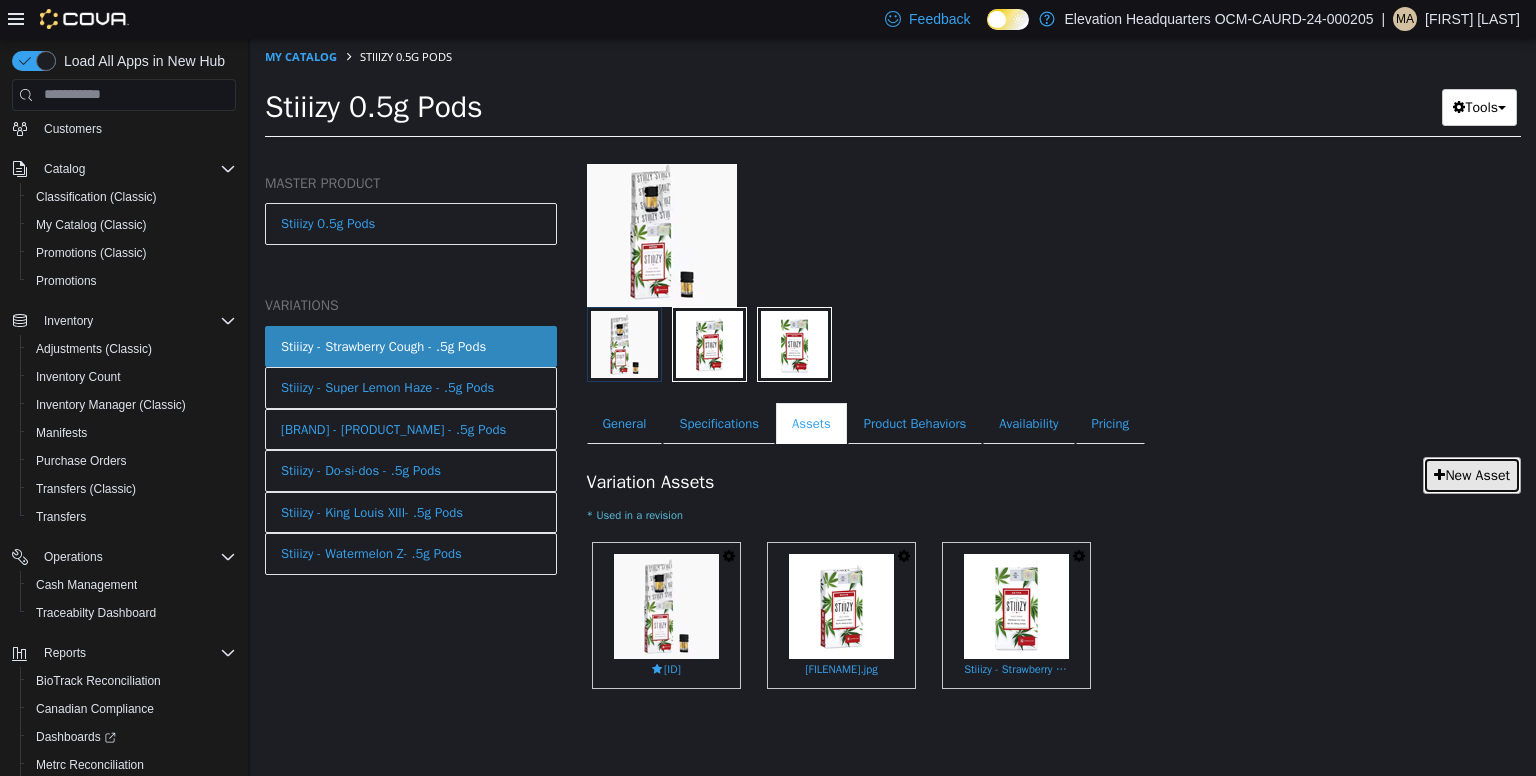 click on "New Asset" at bounding box center (1472, 474) 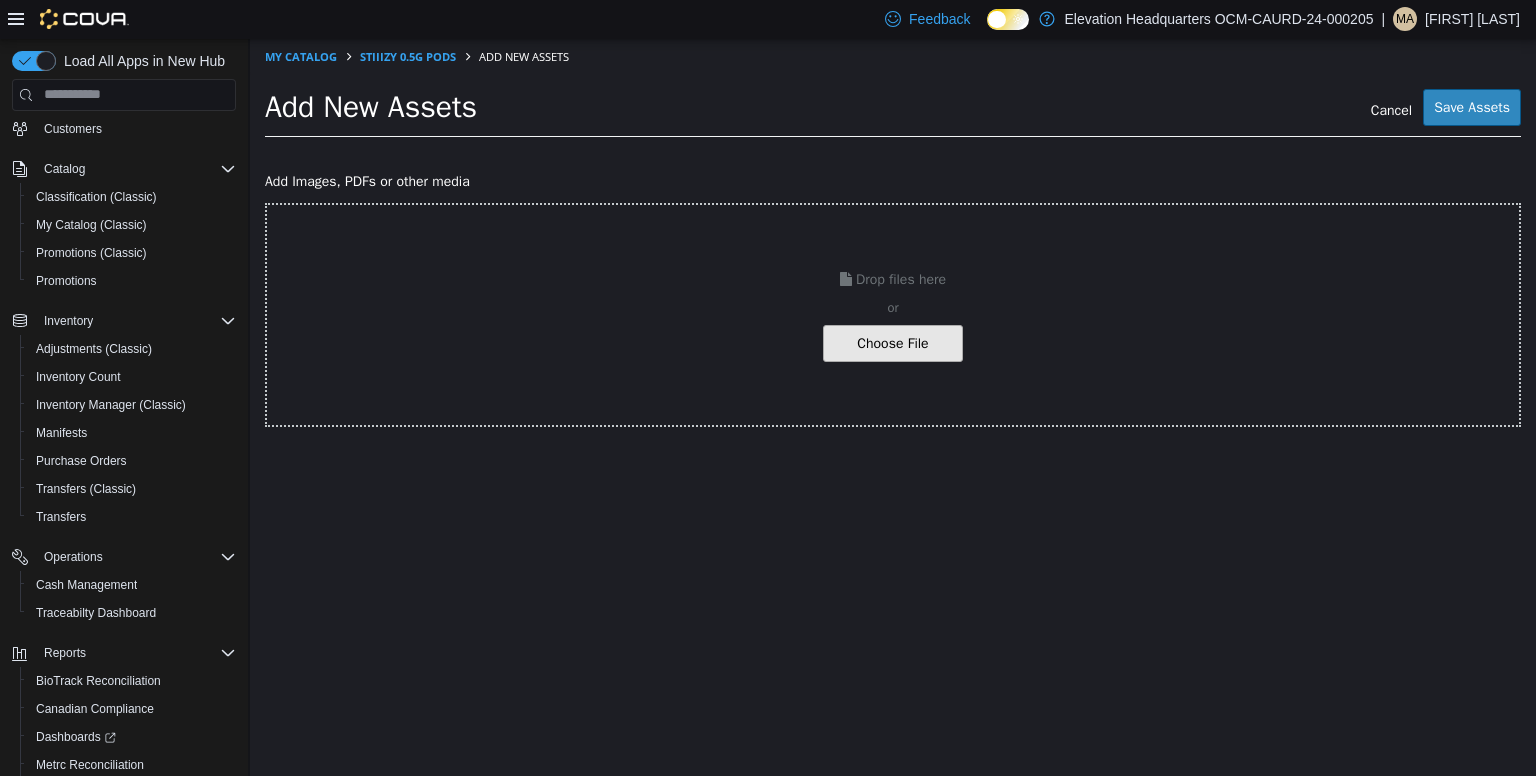 click at bounding box center (-154, 342) 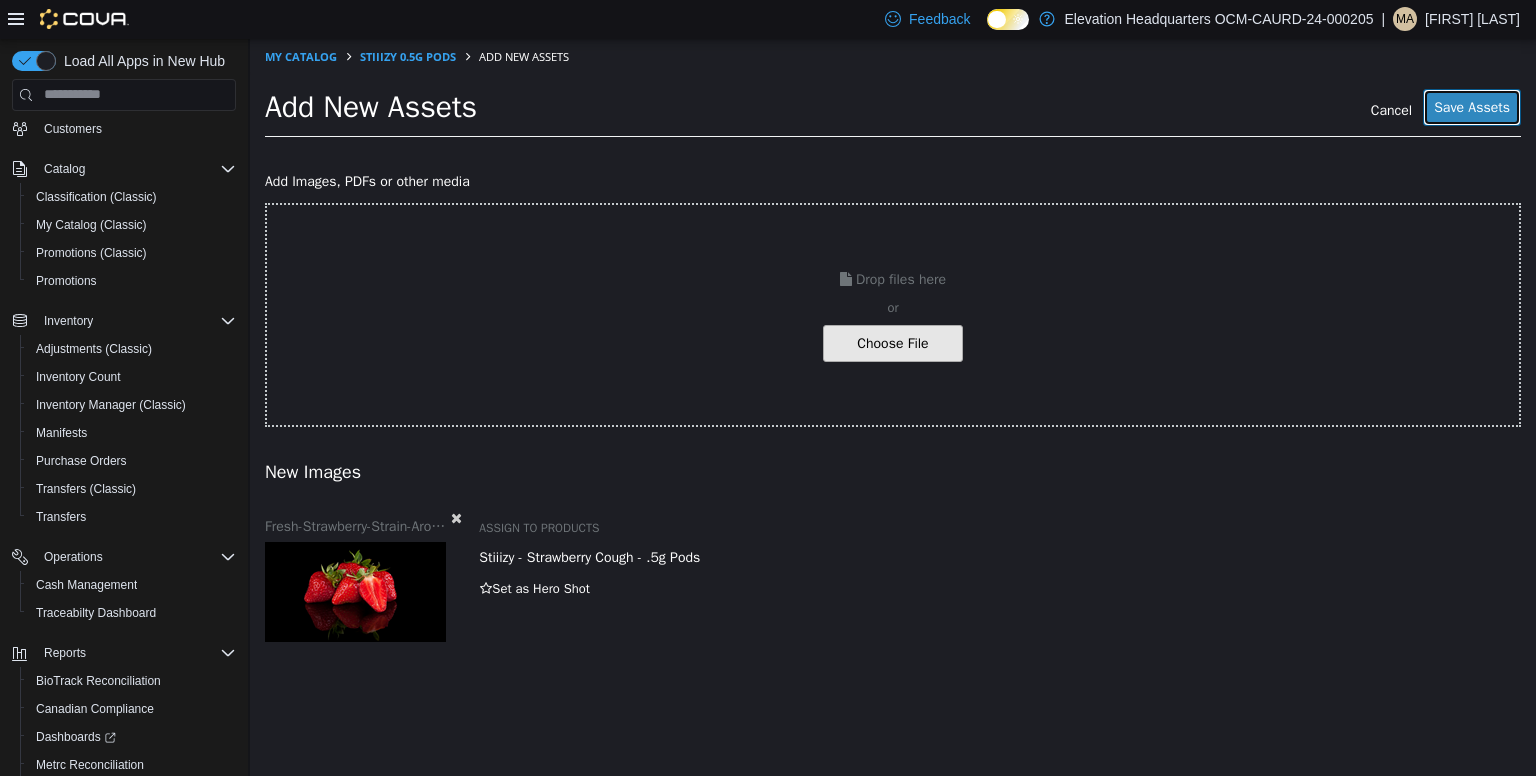 click on "Save Assets" at bounding box center [1472, 106] 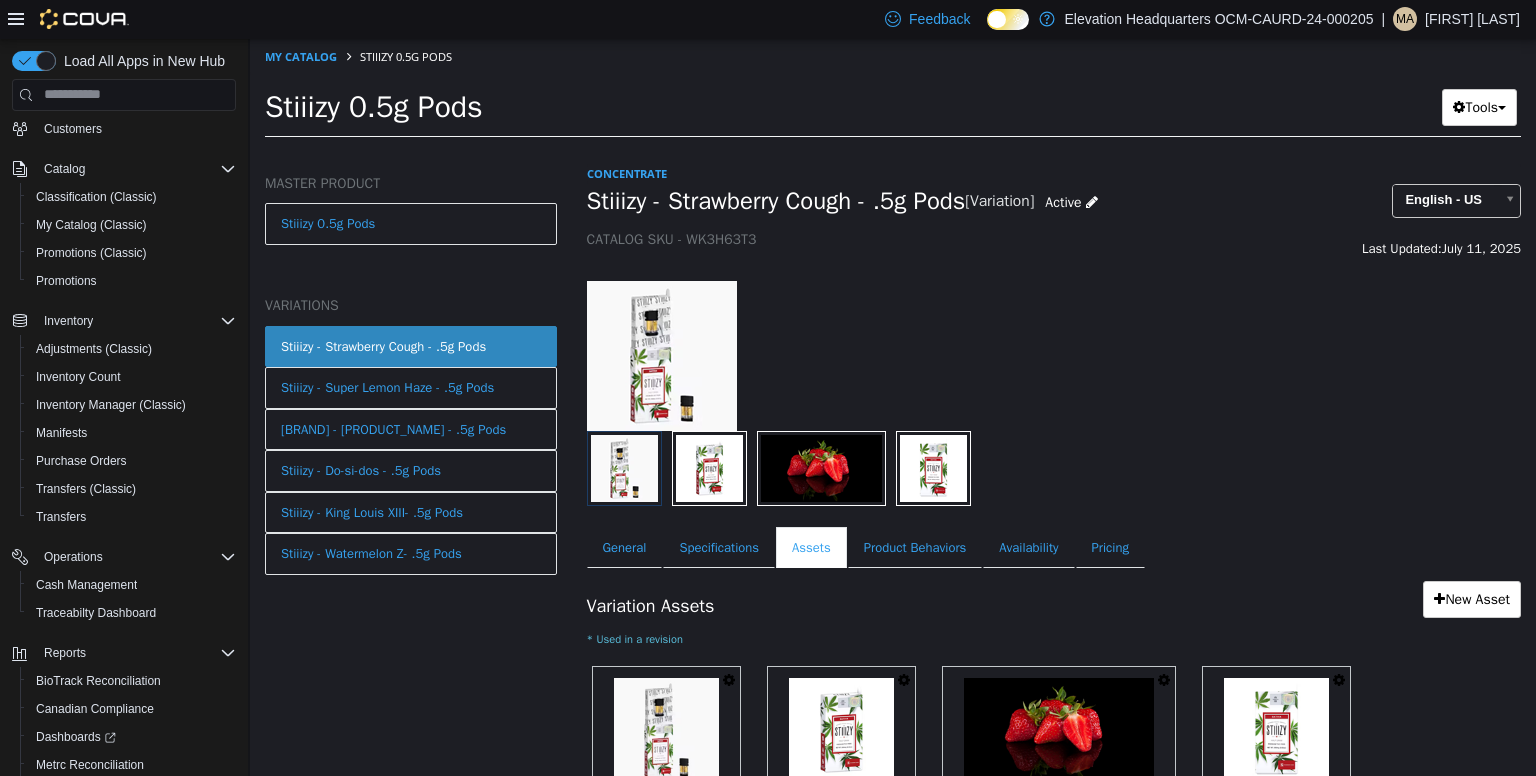 scroll, scrollTop: 124, scrollLeft: 0, axis: vertical 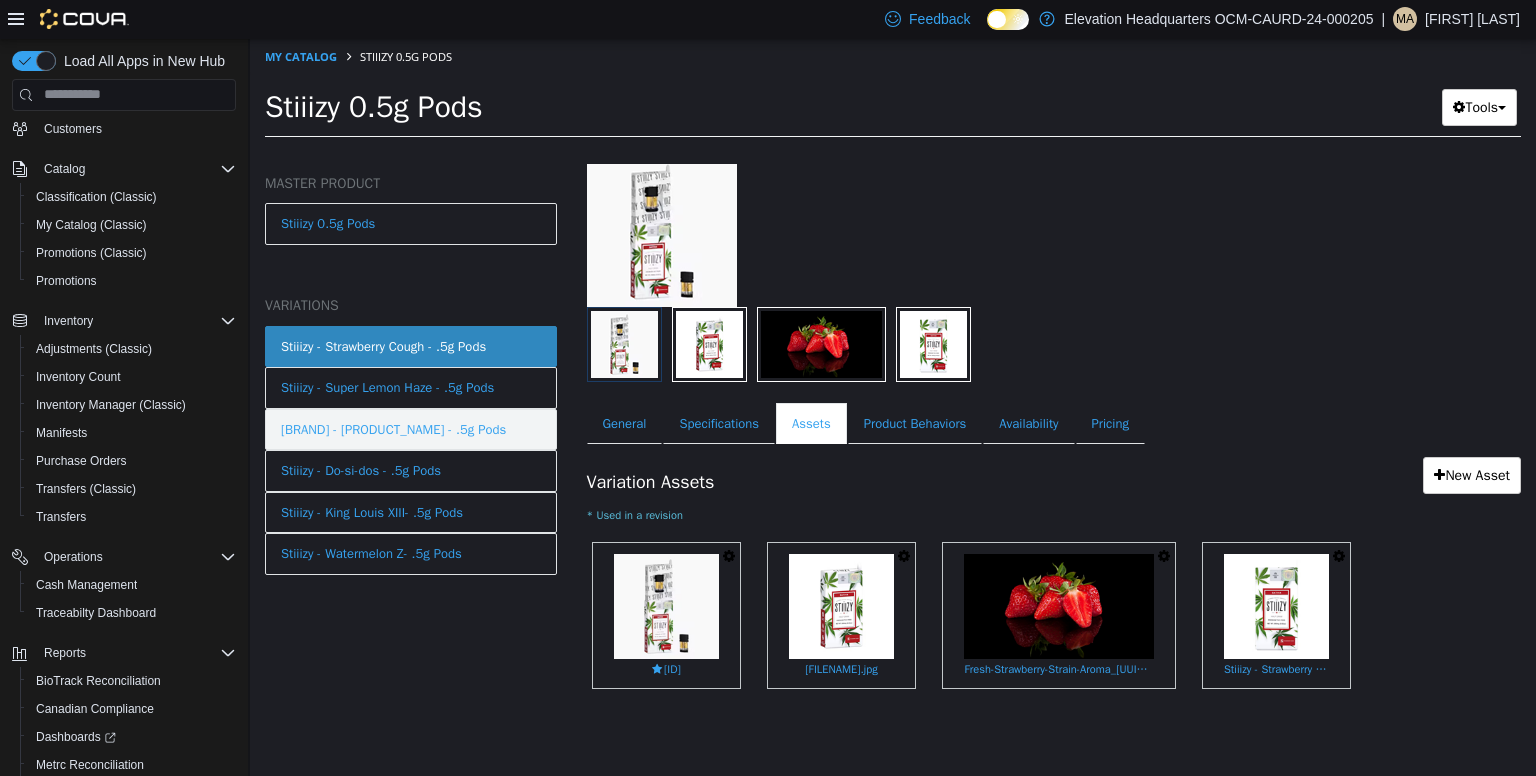 click on "Stiiizy - Blue Burst- .5g Pods" at bounding box center [393, 429] 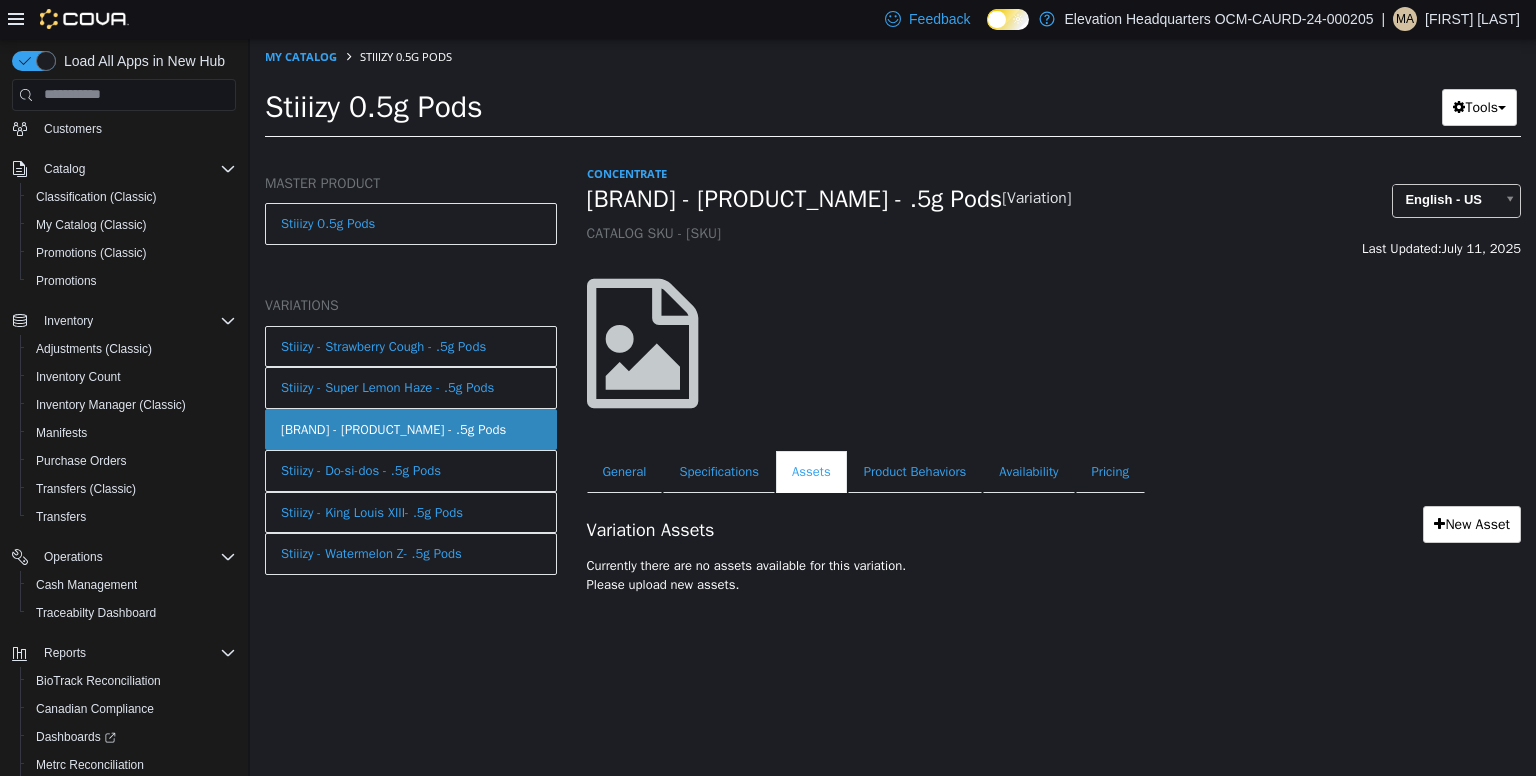 scroll, scrollTop: 0, scrollLeft: 0, axis: both 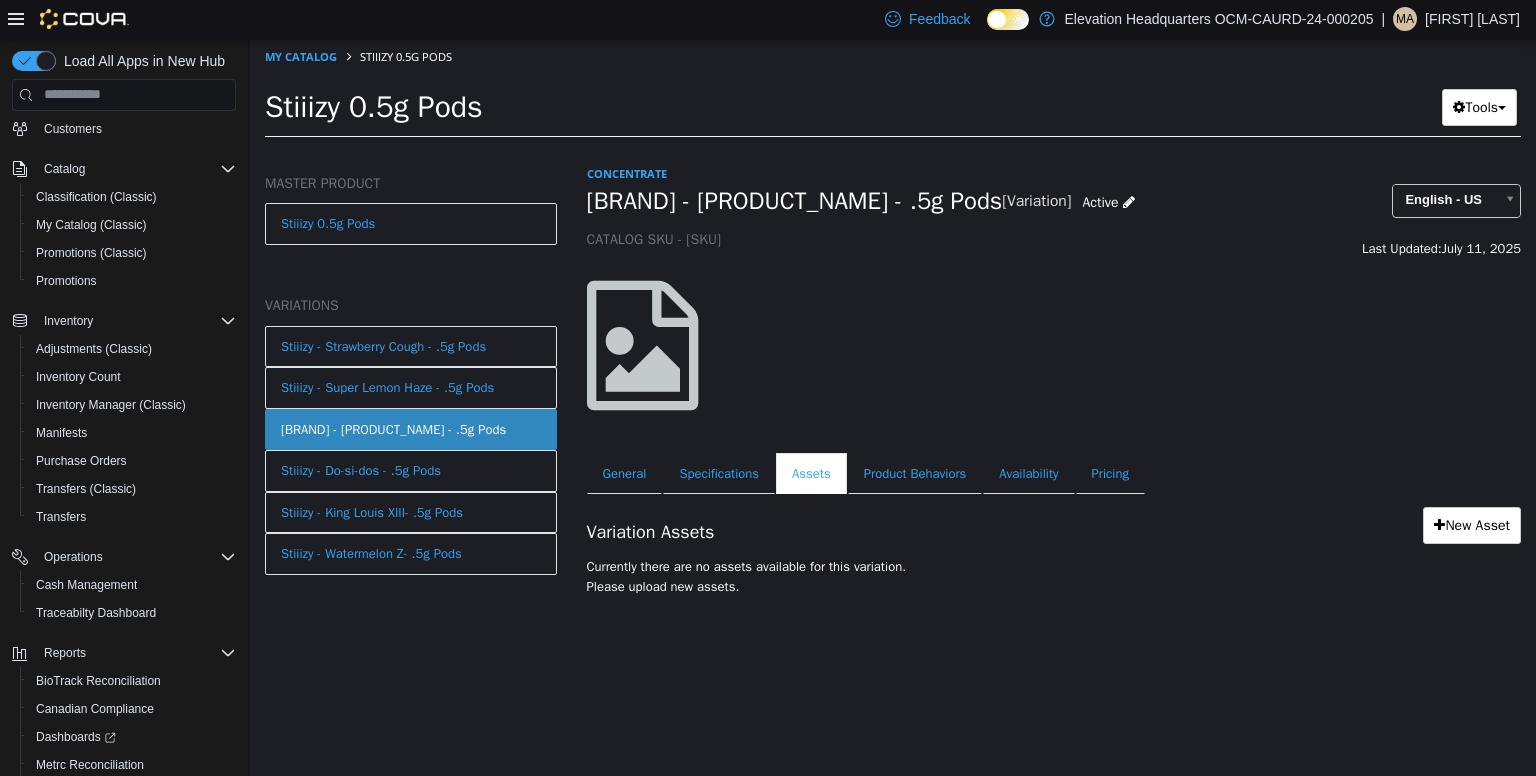 click on "Stiiizy - Blue Burst- .5g Pods" at bounding box center (795, 200) 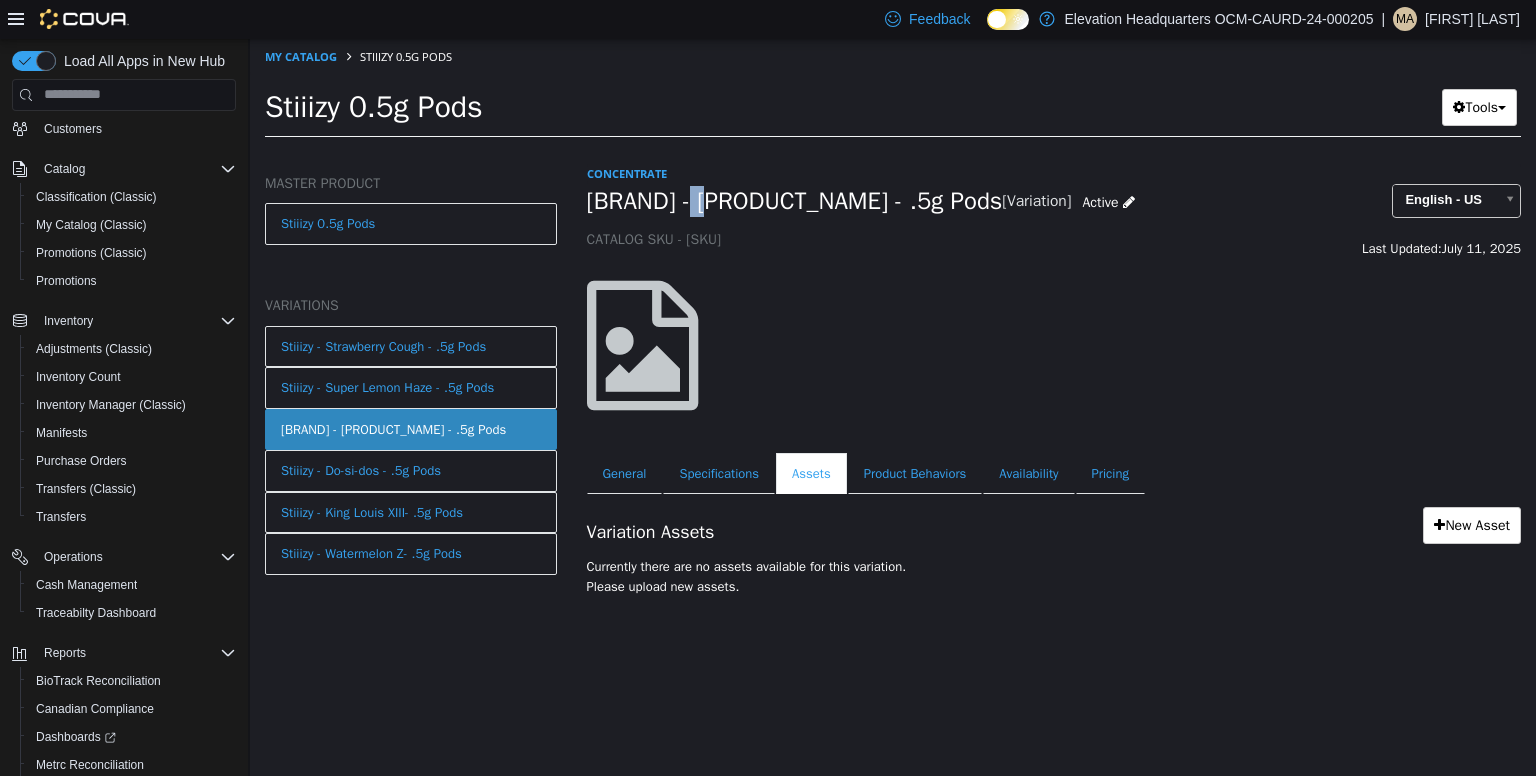 click on "Stiiizy - Blue Burst- .5g Pods" at bounding box center [795, 200] 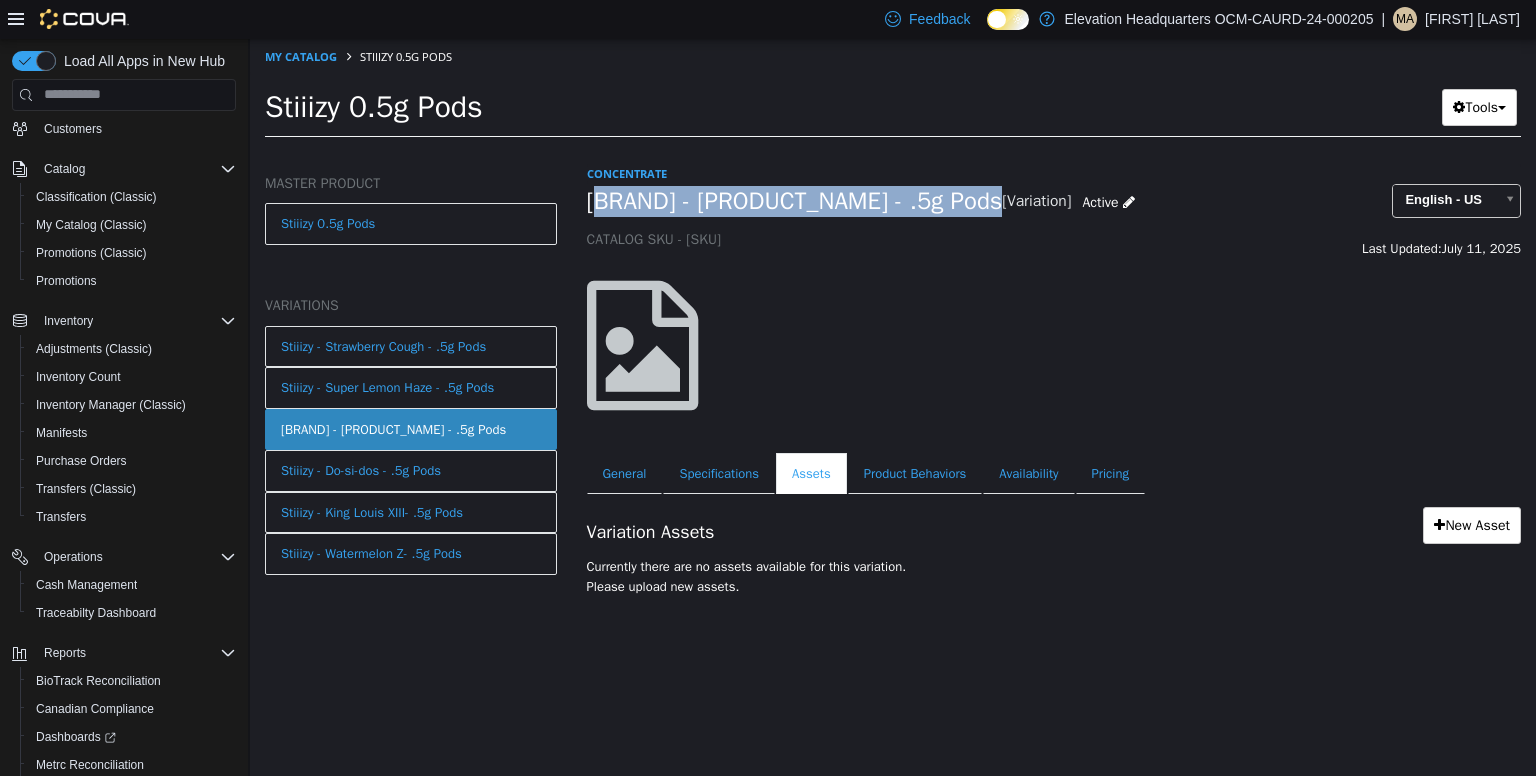 click on "Stiiizy - Blue Burst- .5g Pods" at bounding box center (795, 200) 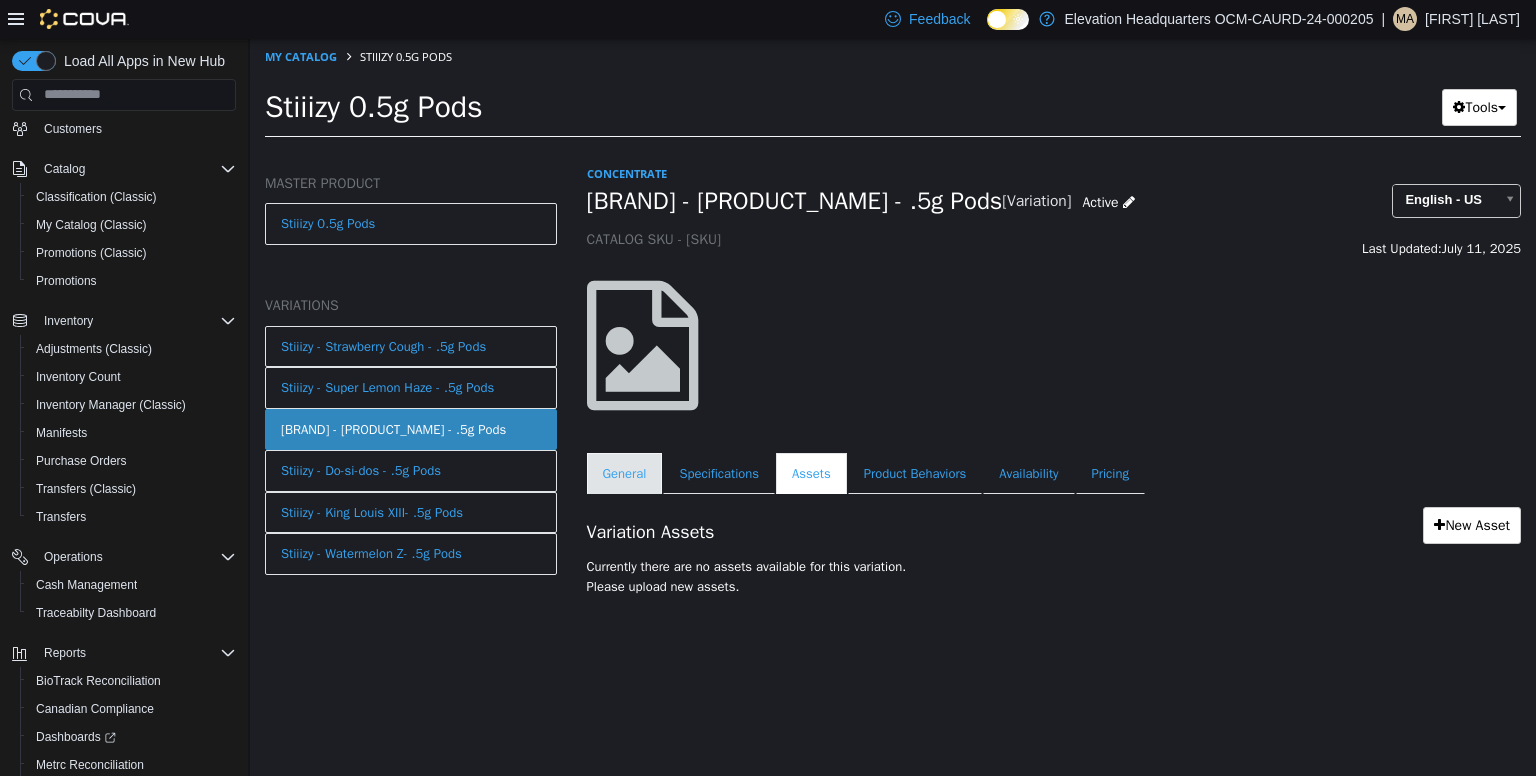 click on "General" at bounding box center (625, 473) 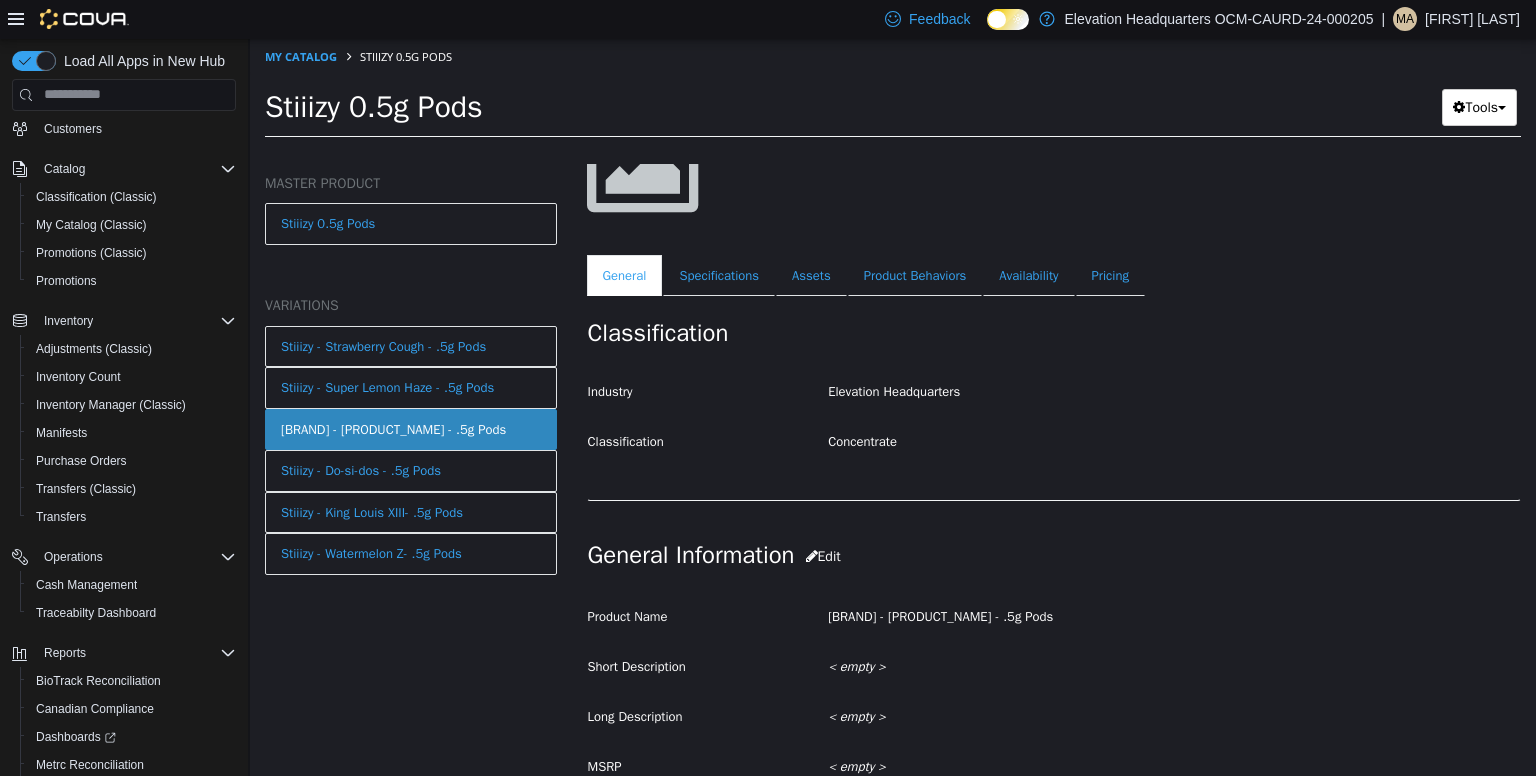 scroll, scrollTop: 204, scrollLeft: 0, axis: vertical 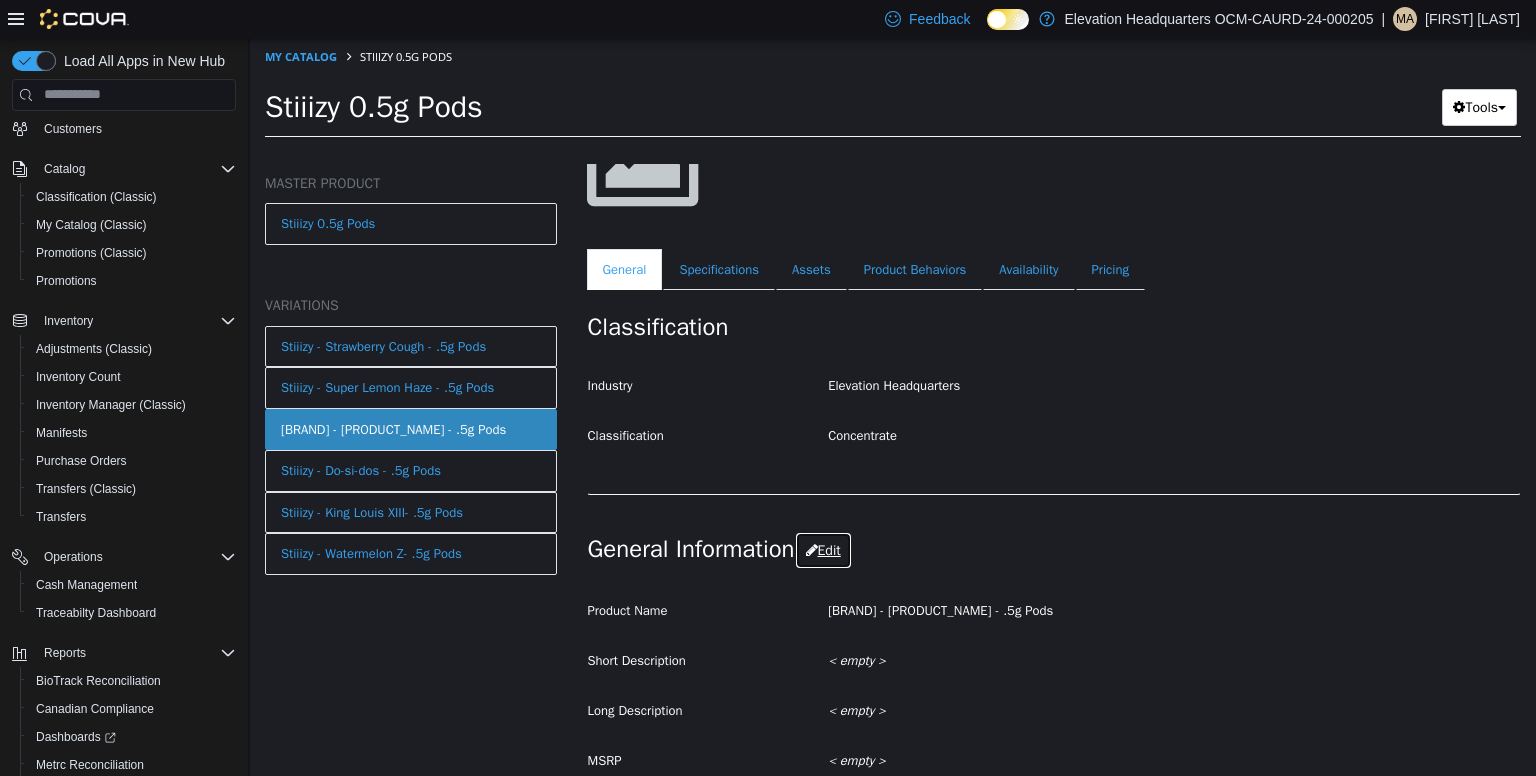 click on "Edit" at bounding box center (823, 549) 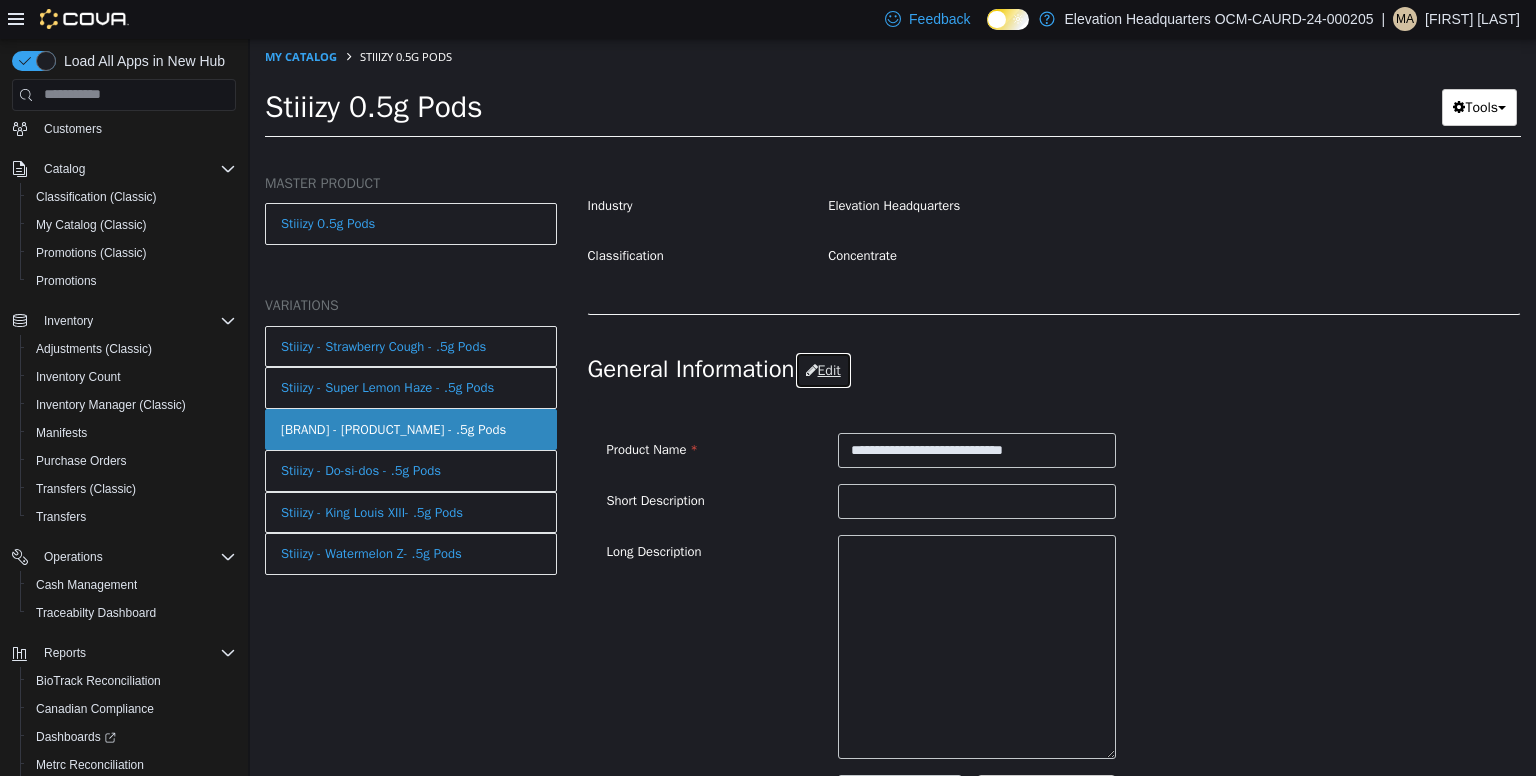 scroll, scrollTop: 407, scrollLeft: 0, axis: vertical 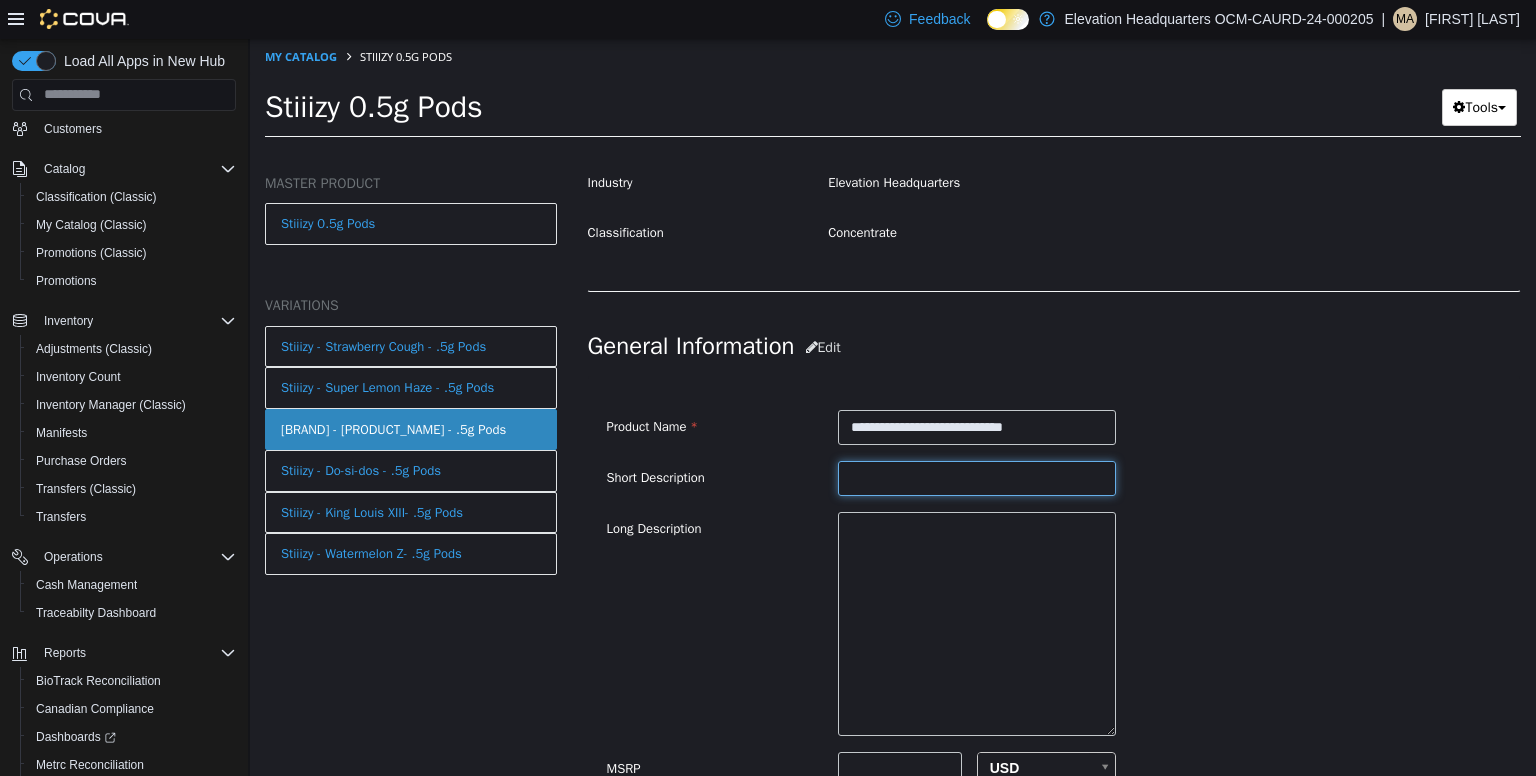 click at bounding box center [977, 477] 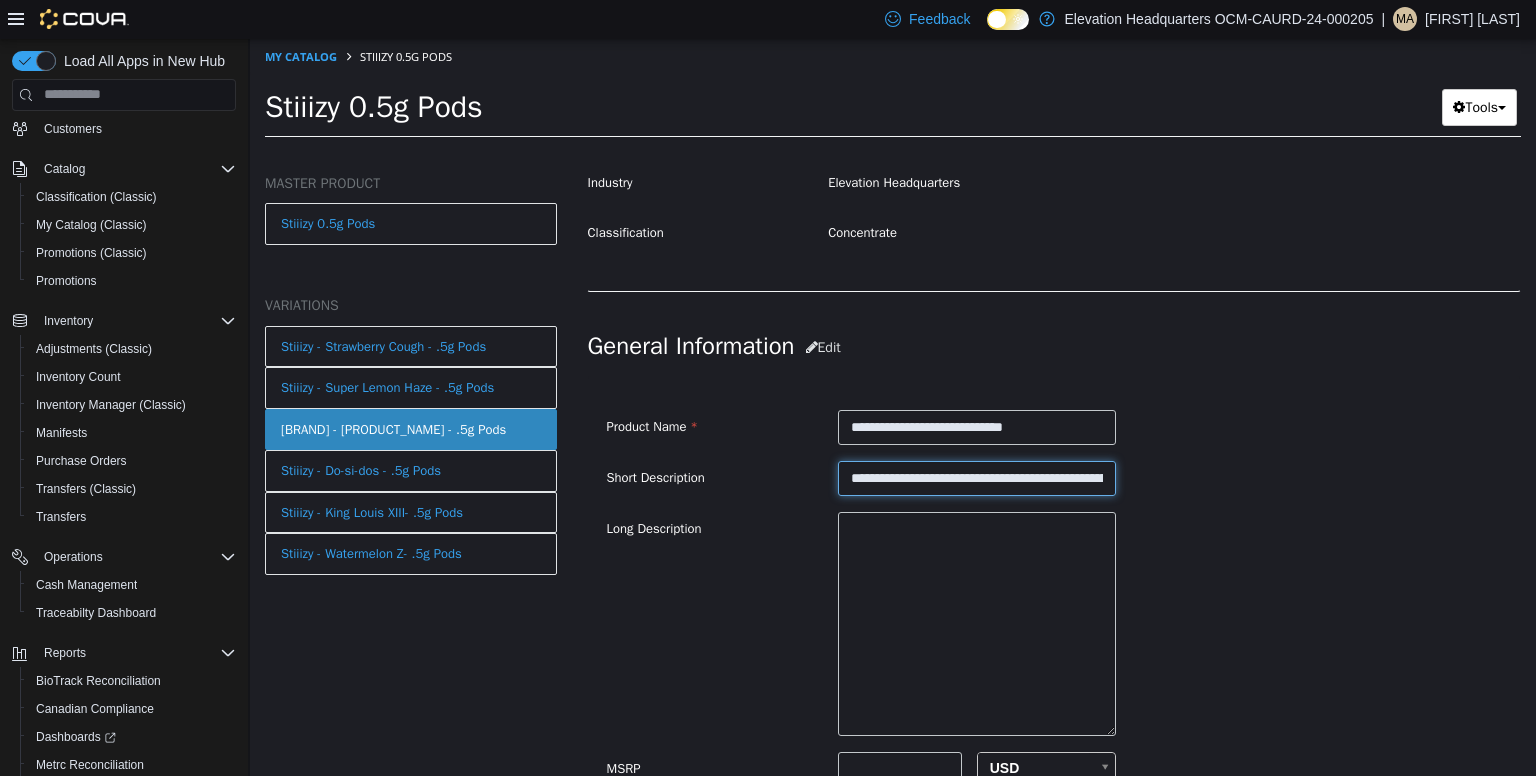 scroll, scrollTop: 0, scrollLeft: 310, axis: horizontal 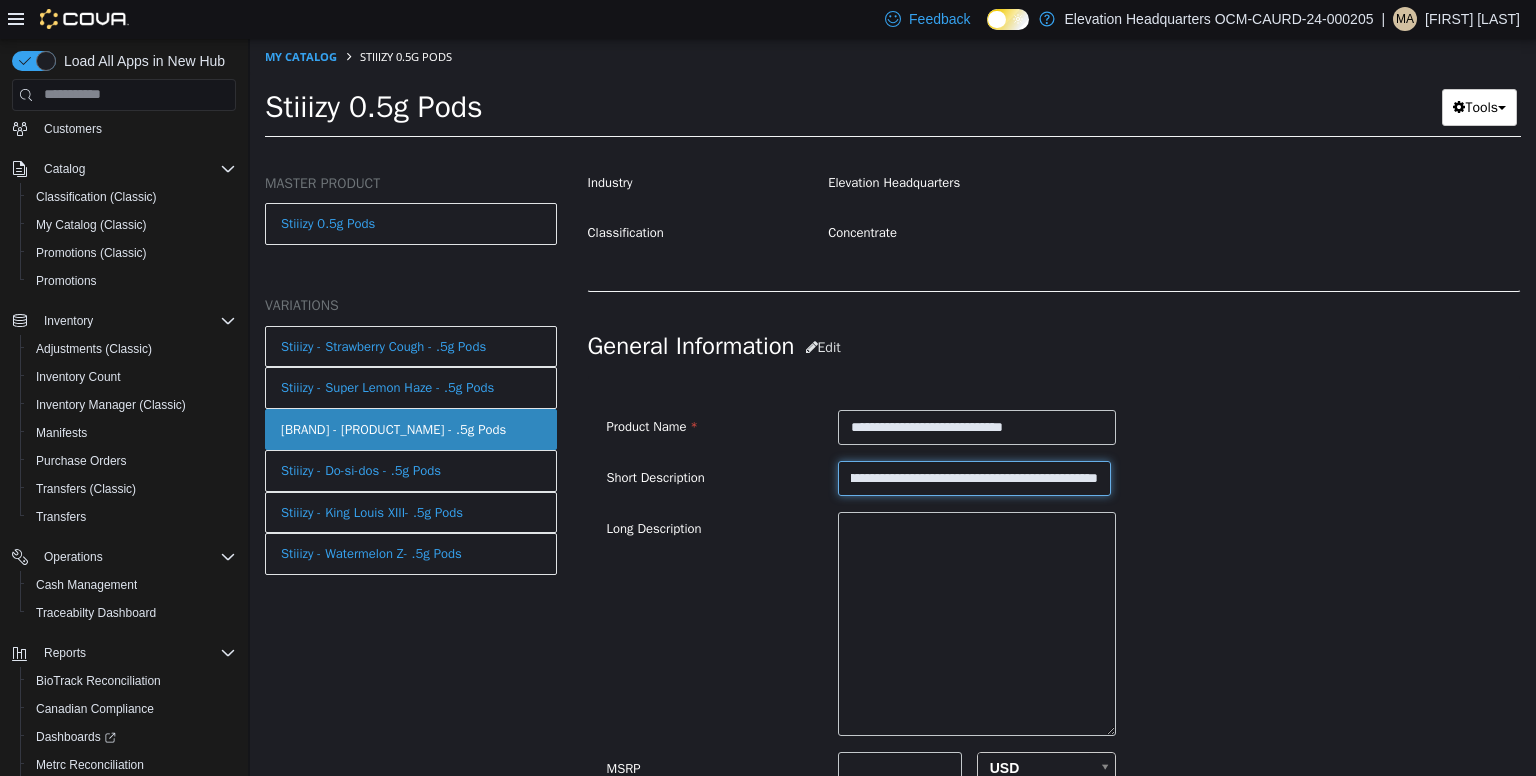 type on "**********" 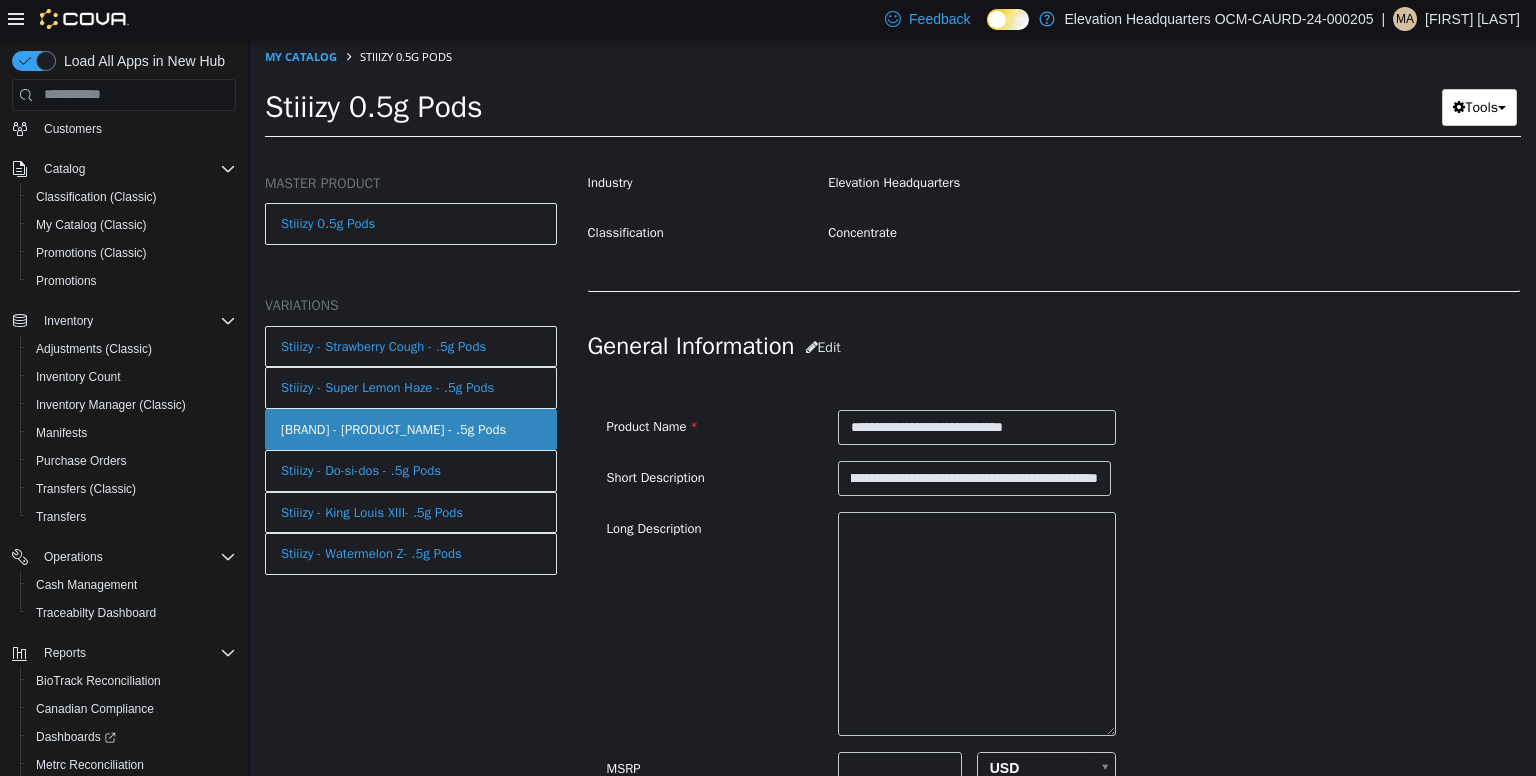 scroll, scrollTop: 0, scrollLeft: 0, axis: both 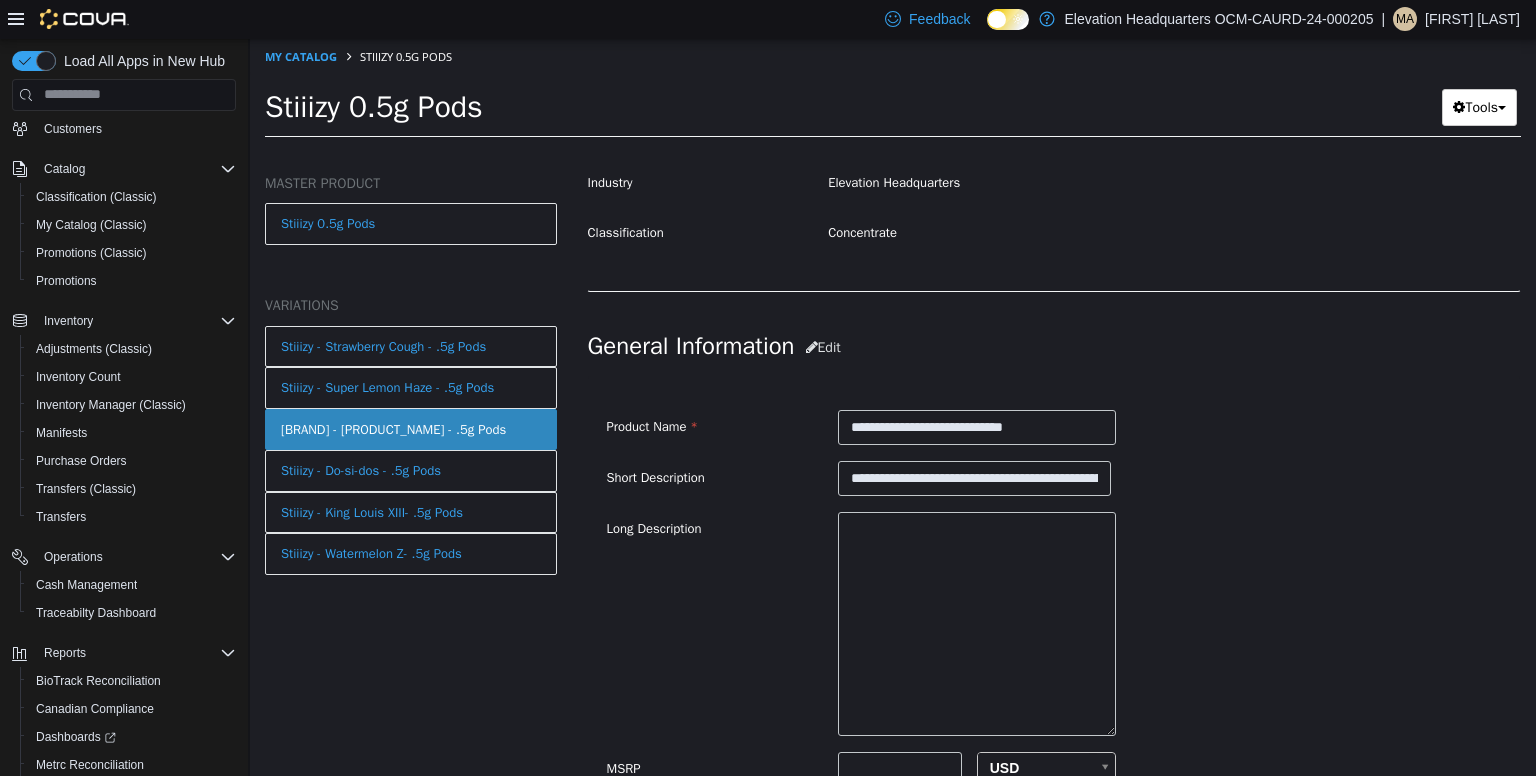 drag, startPoint x: 1204, startPoint y: 574, endPoint x: 1175, endPoint y: 576, distance: 29.068884 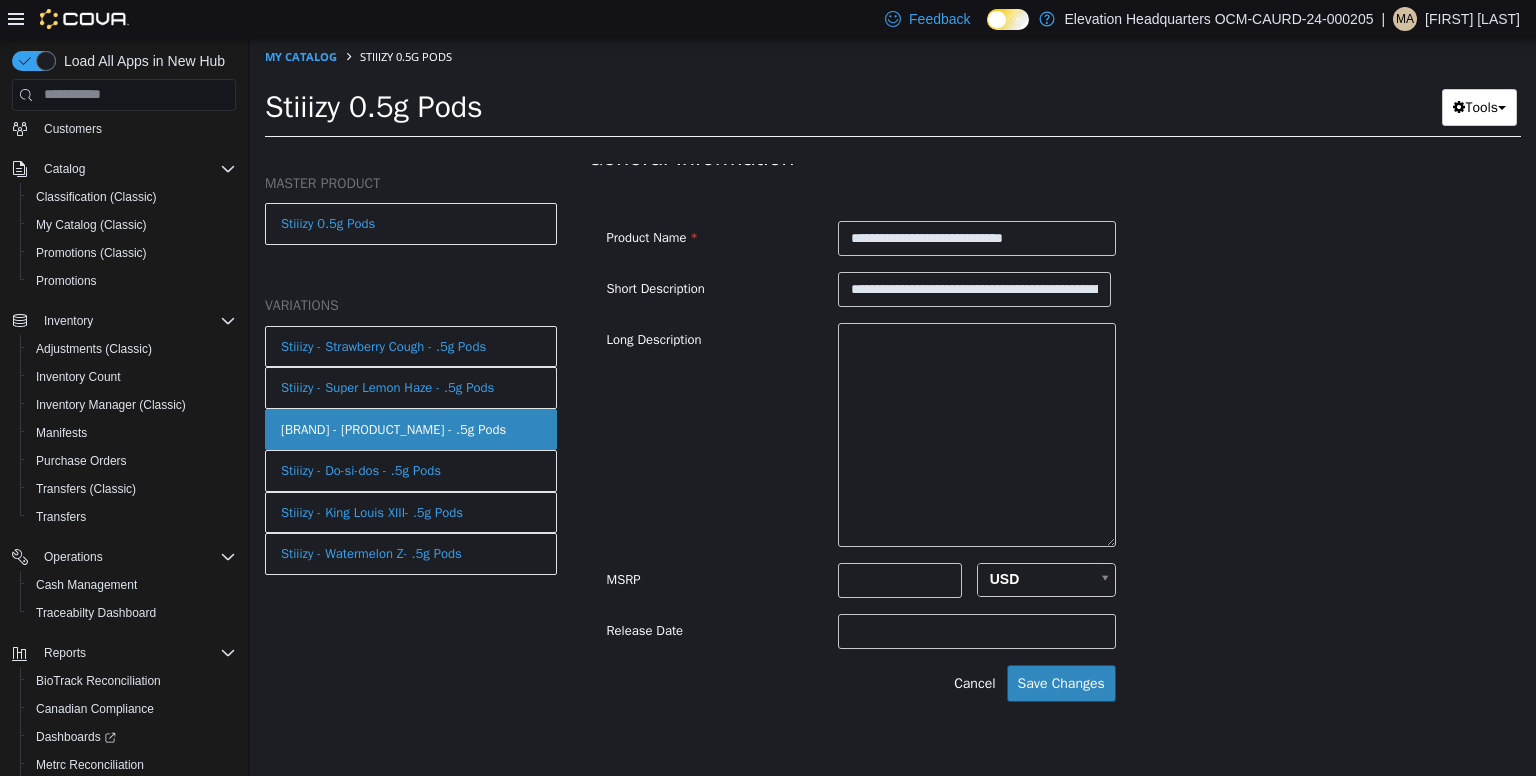 scroll, scrollTop: 619, scrollLeft: 0, axis: vertical 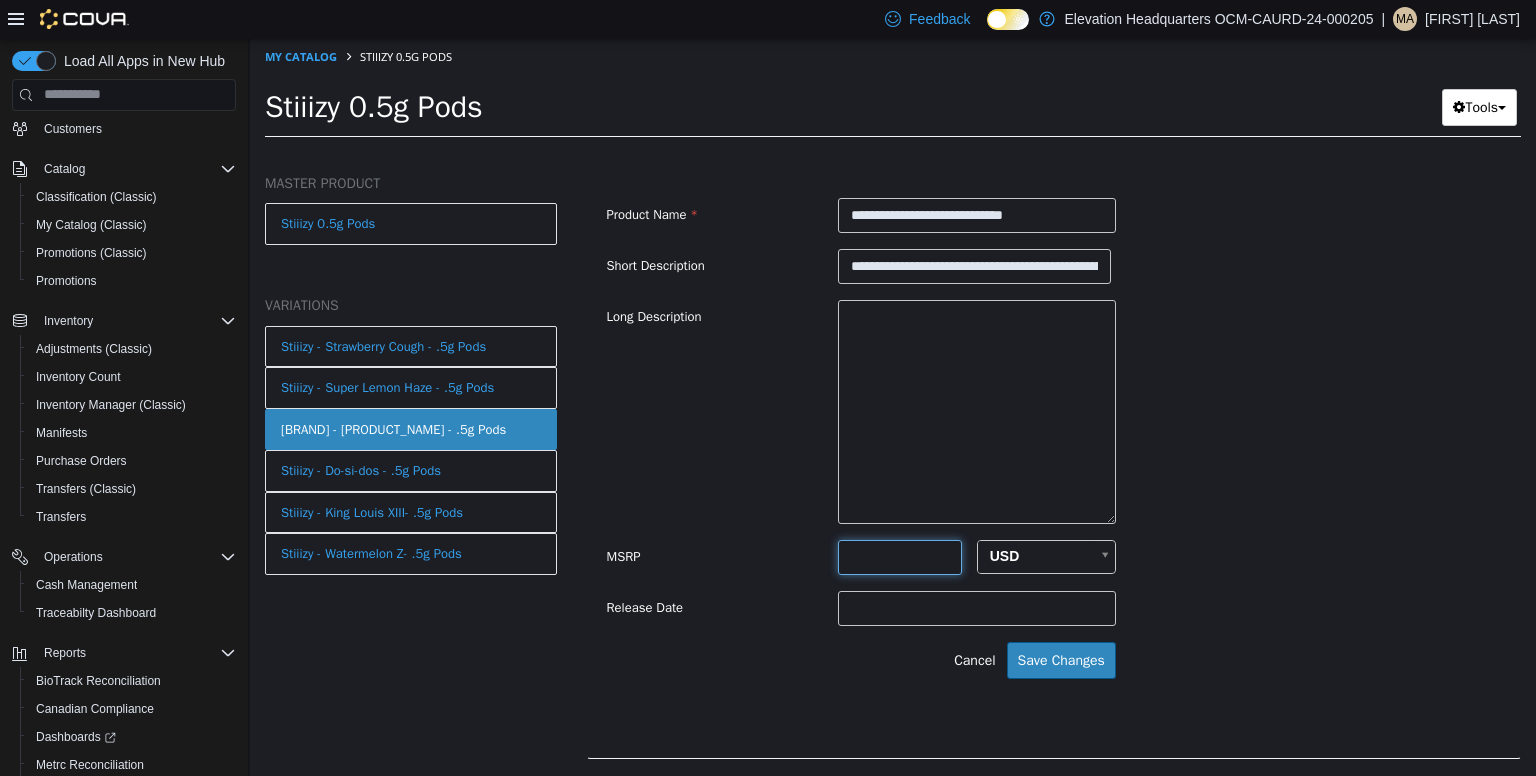 click at bounding box center [900, 556] 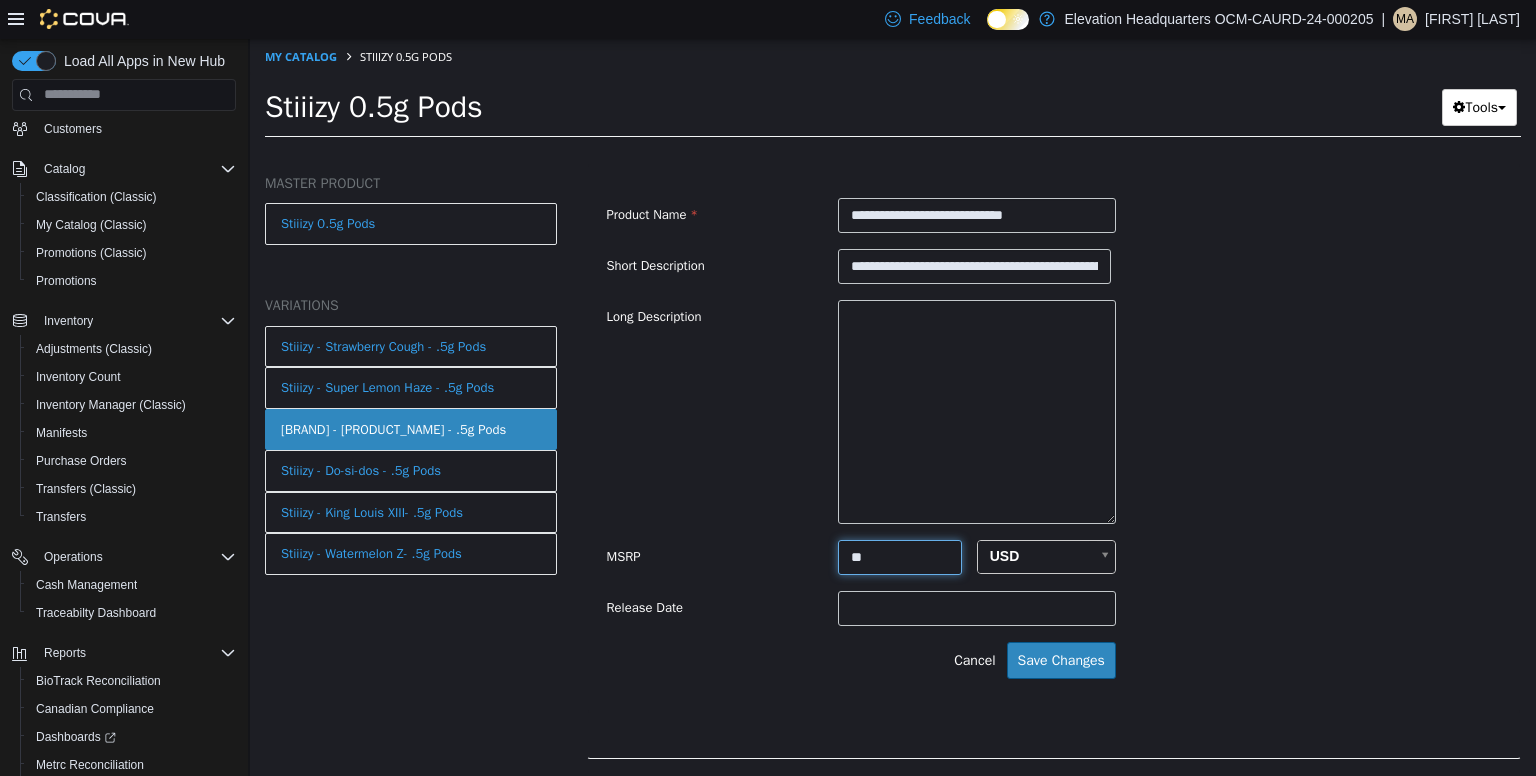 type on "**" 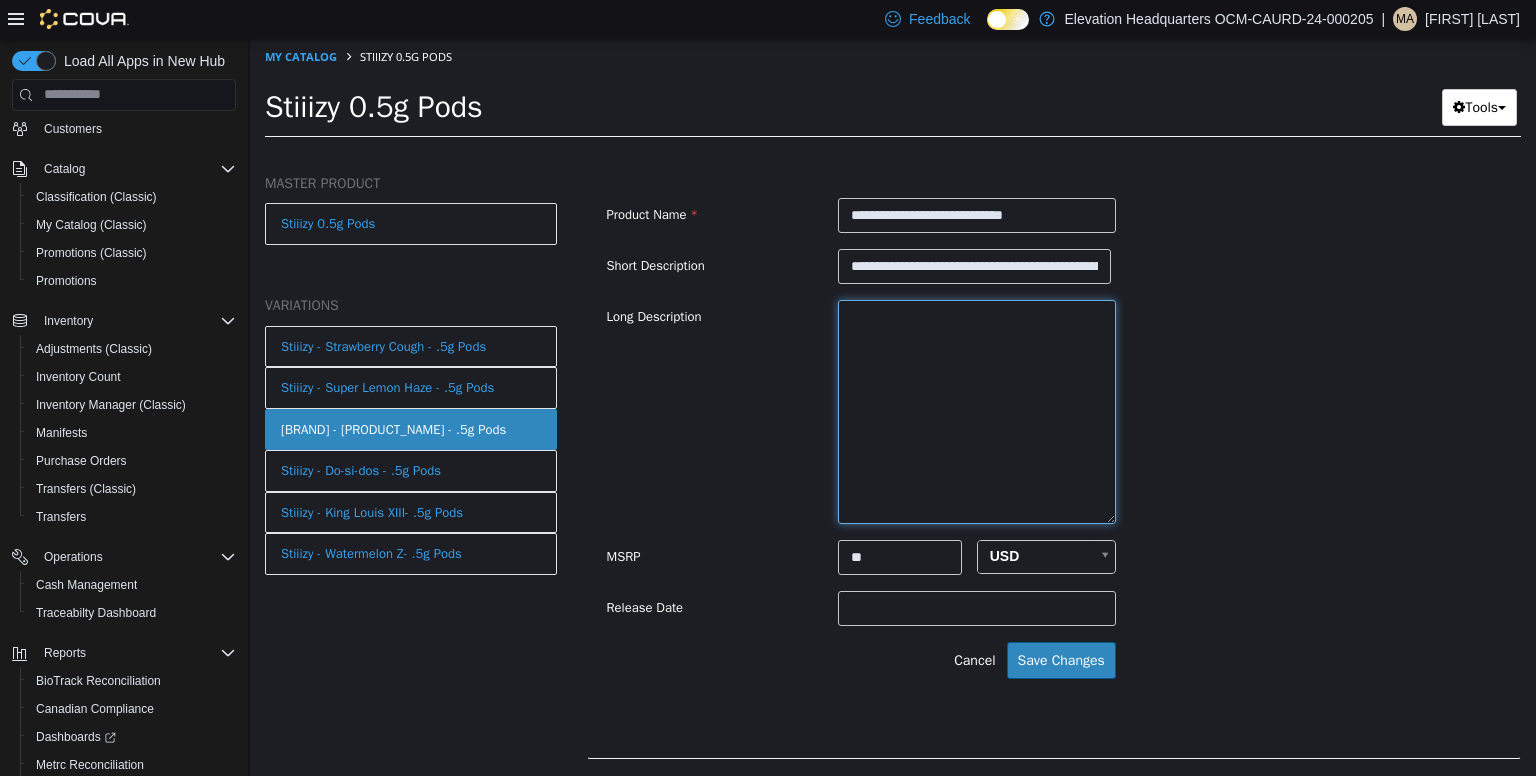 click at bounding box center (977, 411) 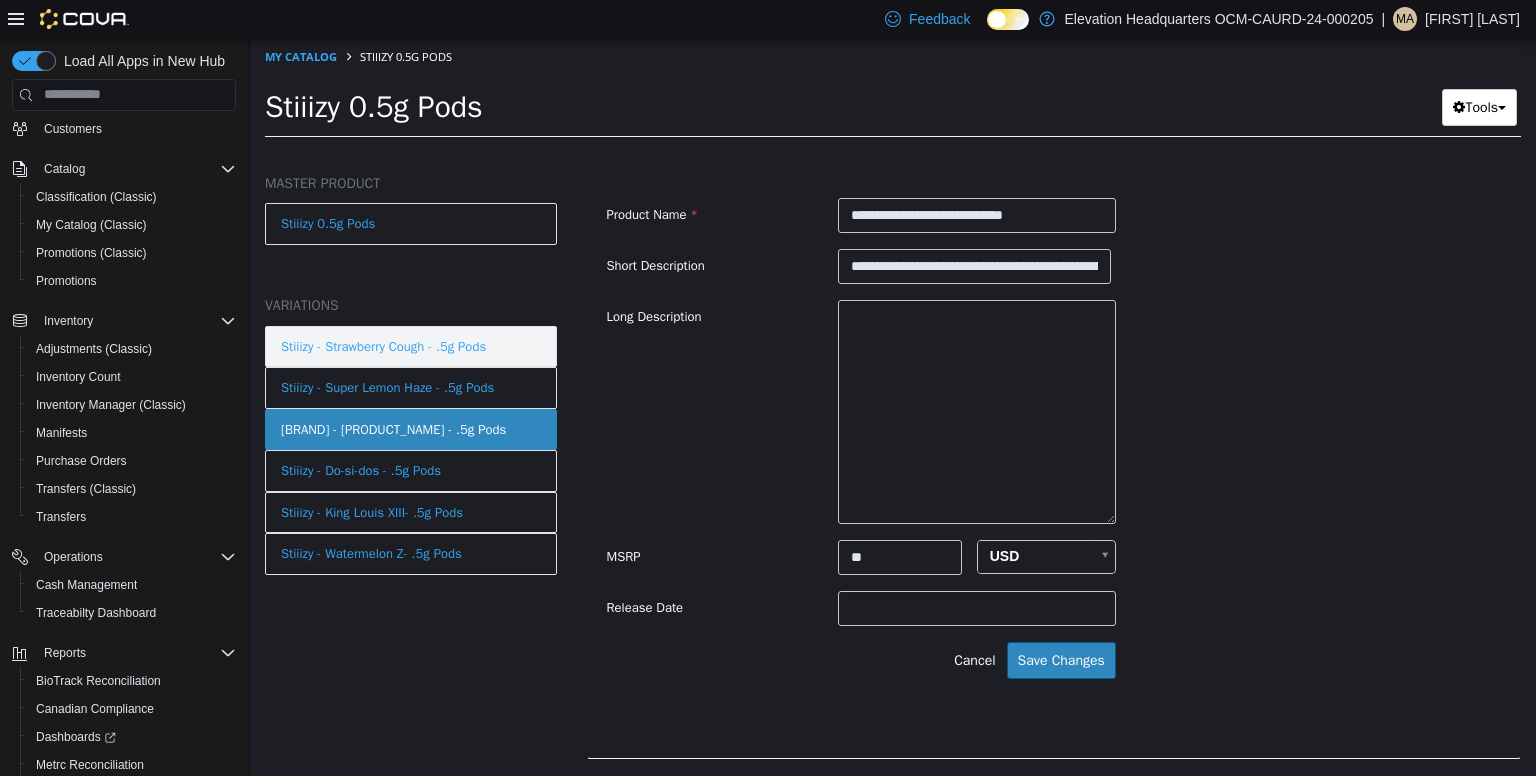 click on "Stiiizy - Strawberry Cough - .5g Pods" at bounding box center (383, 346) 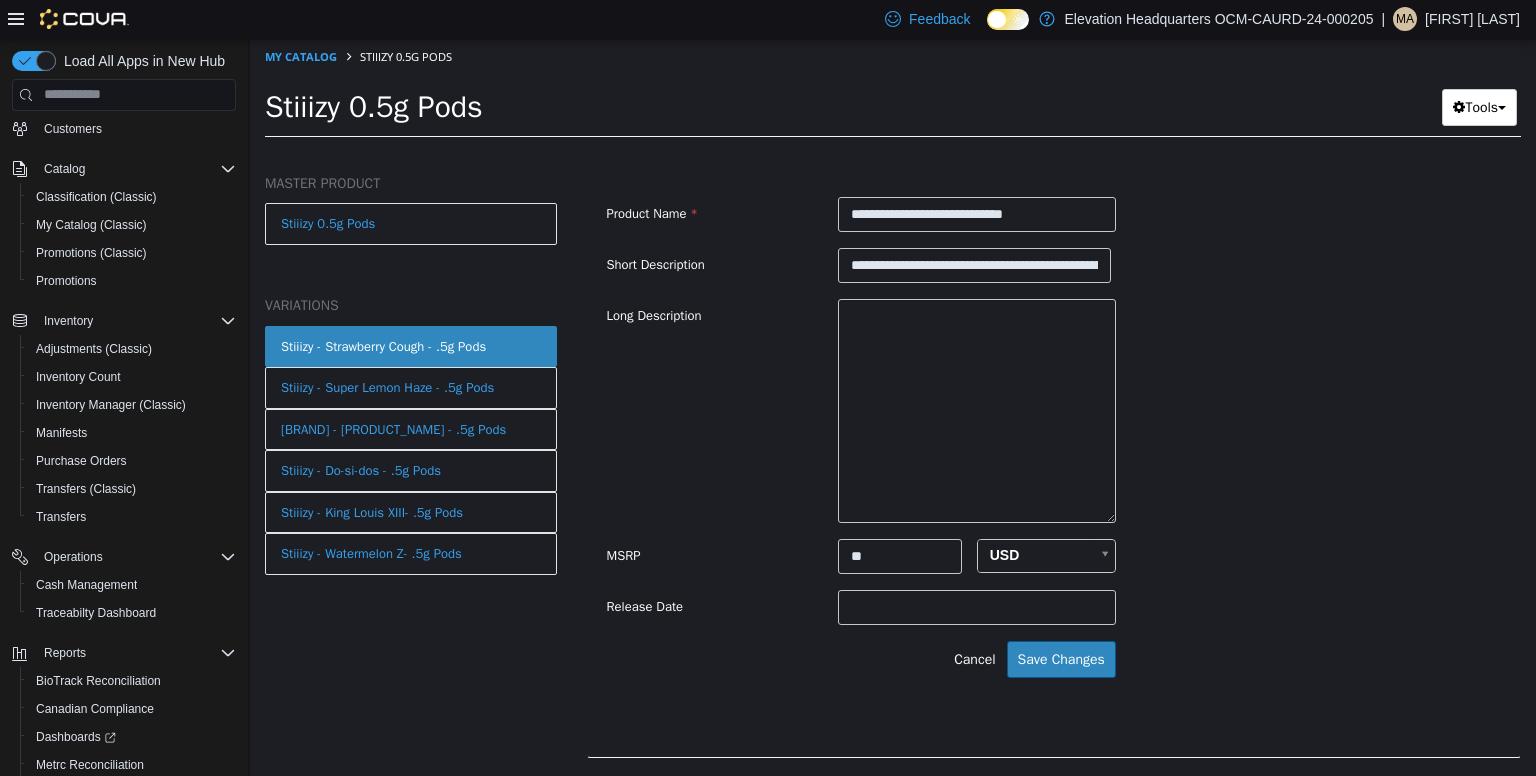scroll, scrollTop: 618, scrollLeft: 0, axis: vertical 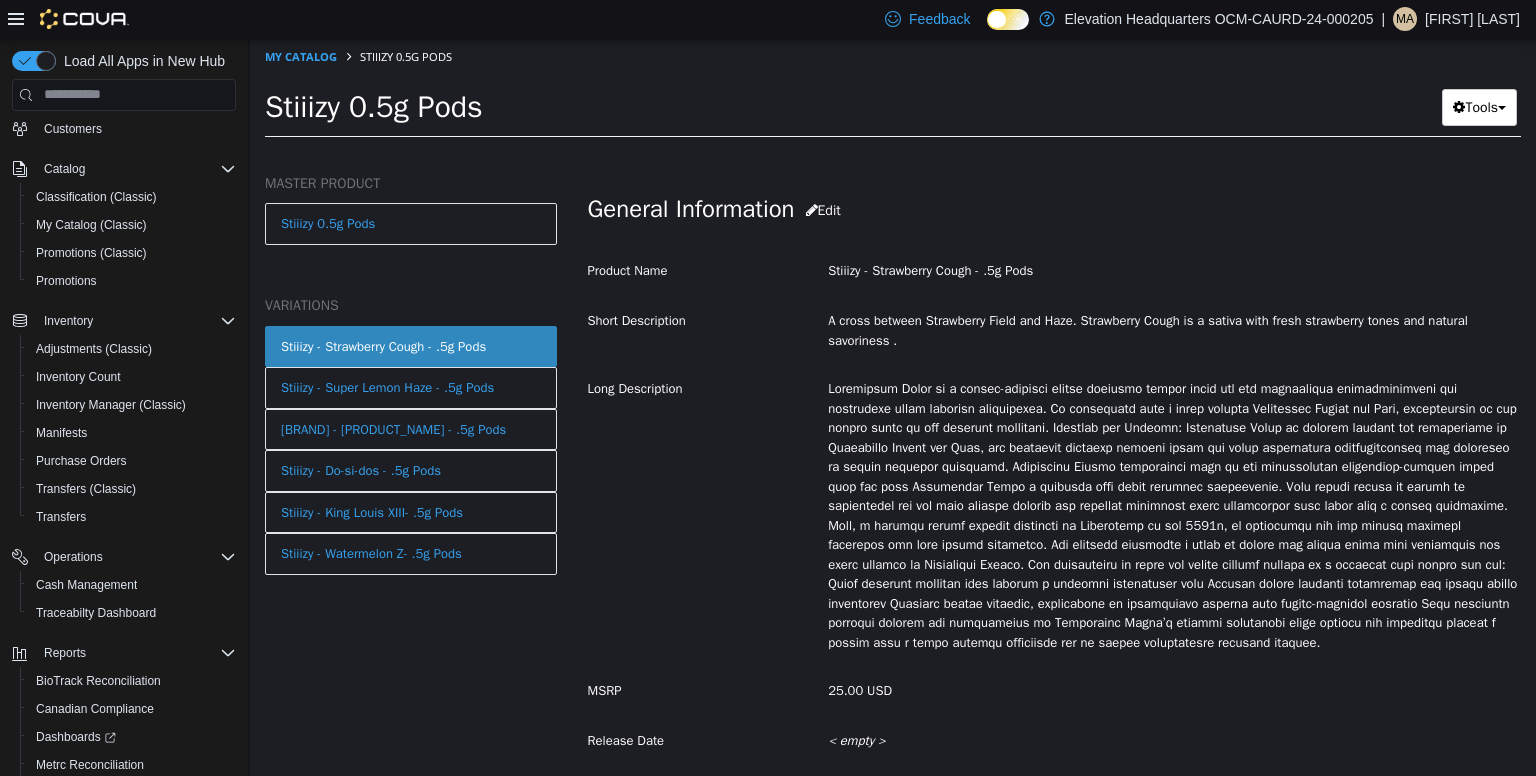 click at bounding box center [1174, 514] 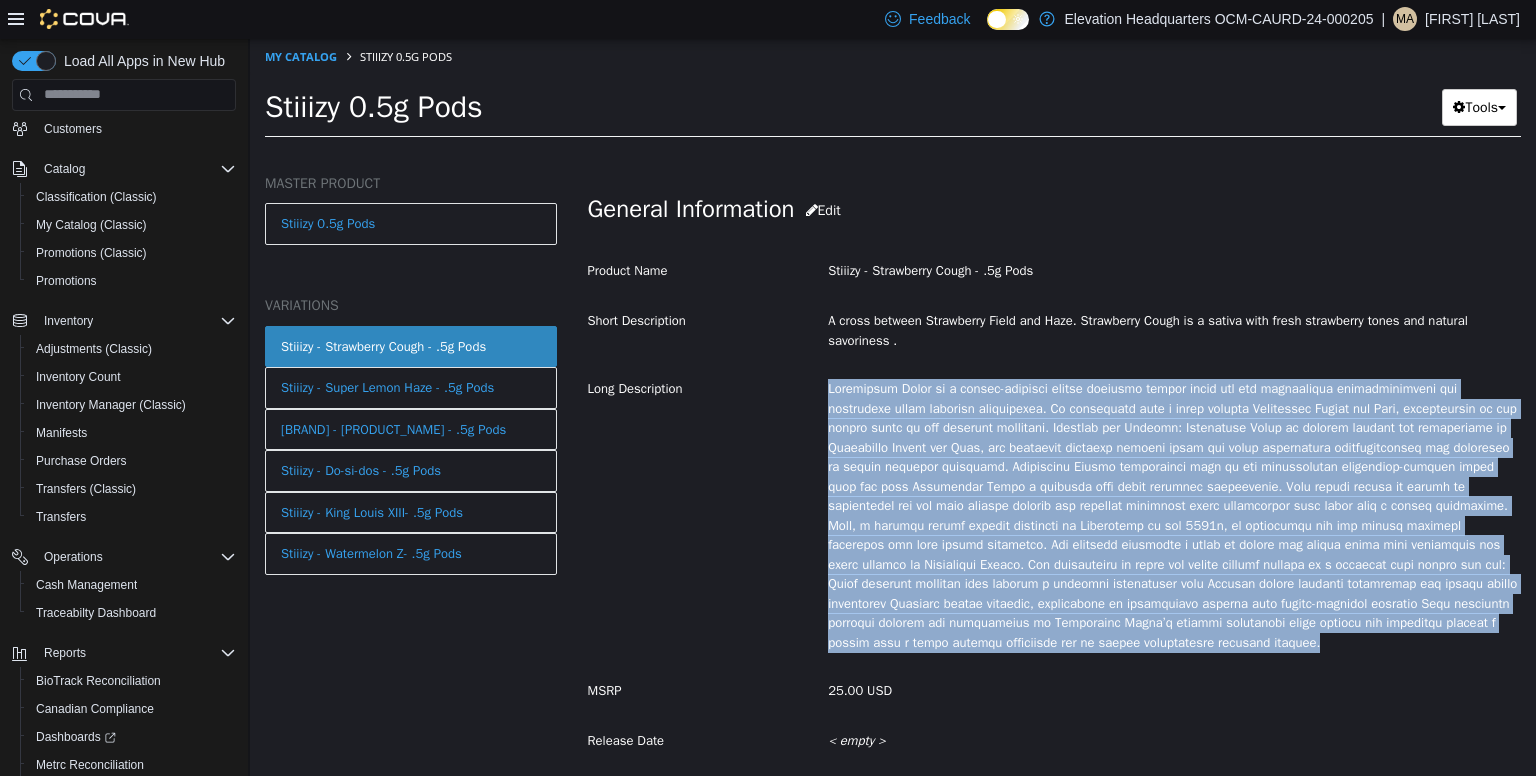 click at bounding box center [1174, 514] 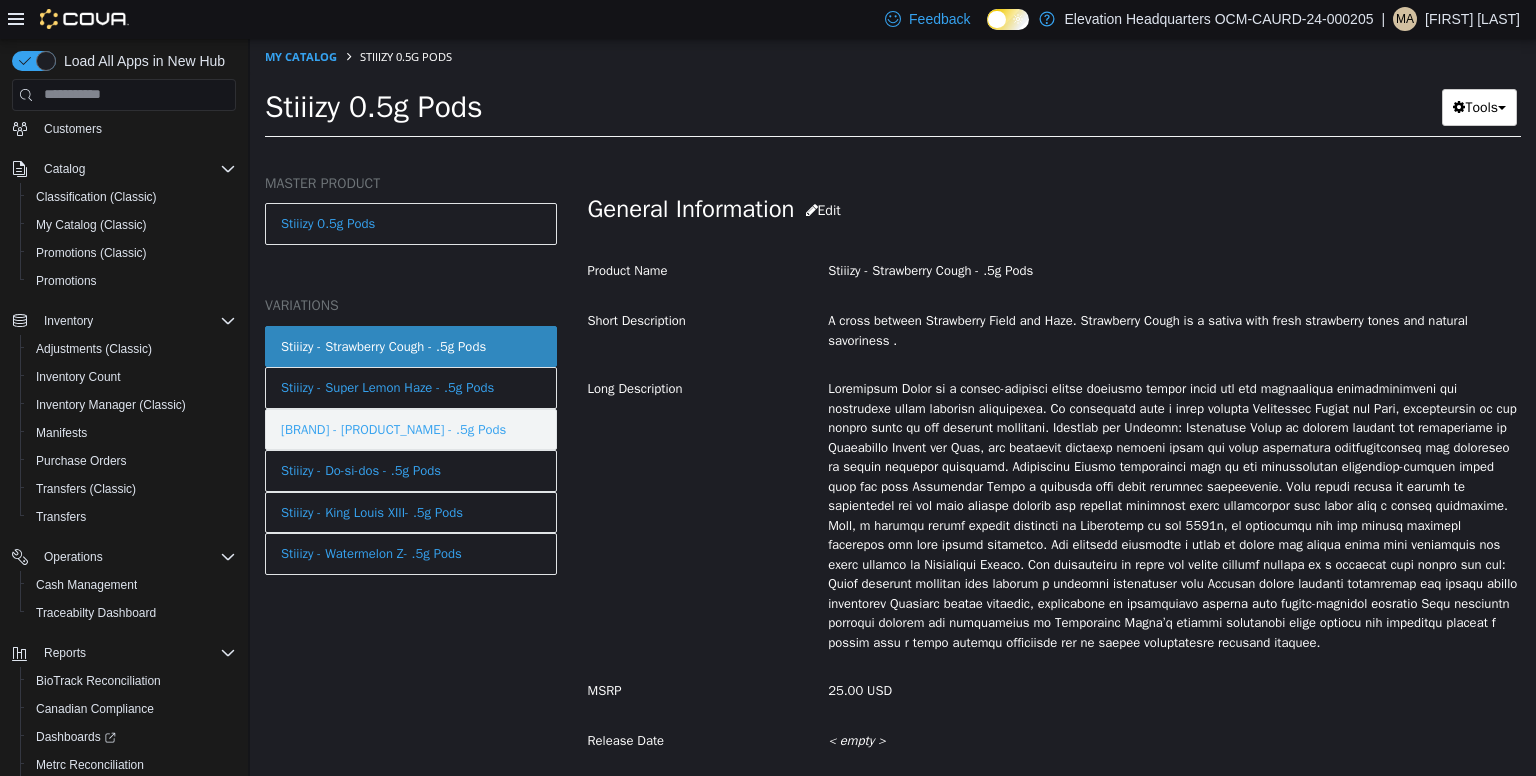 click on "Stiiizy - Blue Burst- .5g Pods" at bounding box center (393, 429) 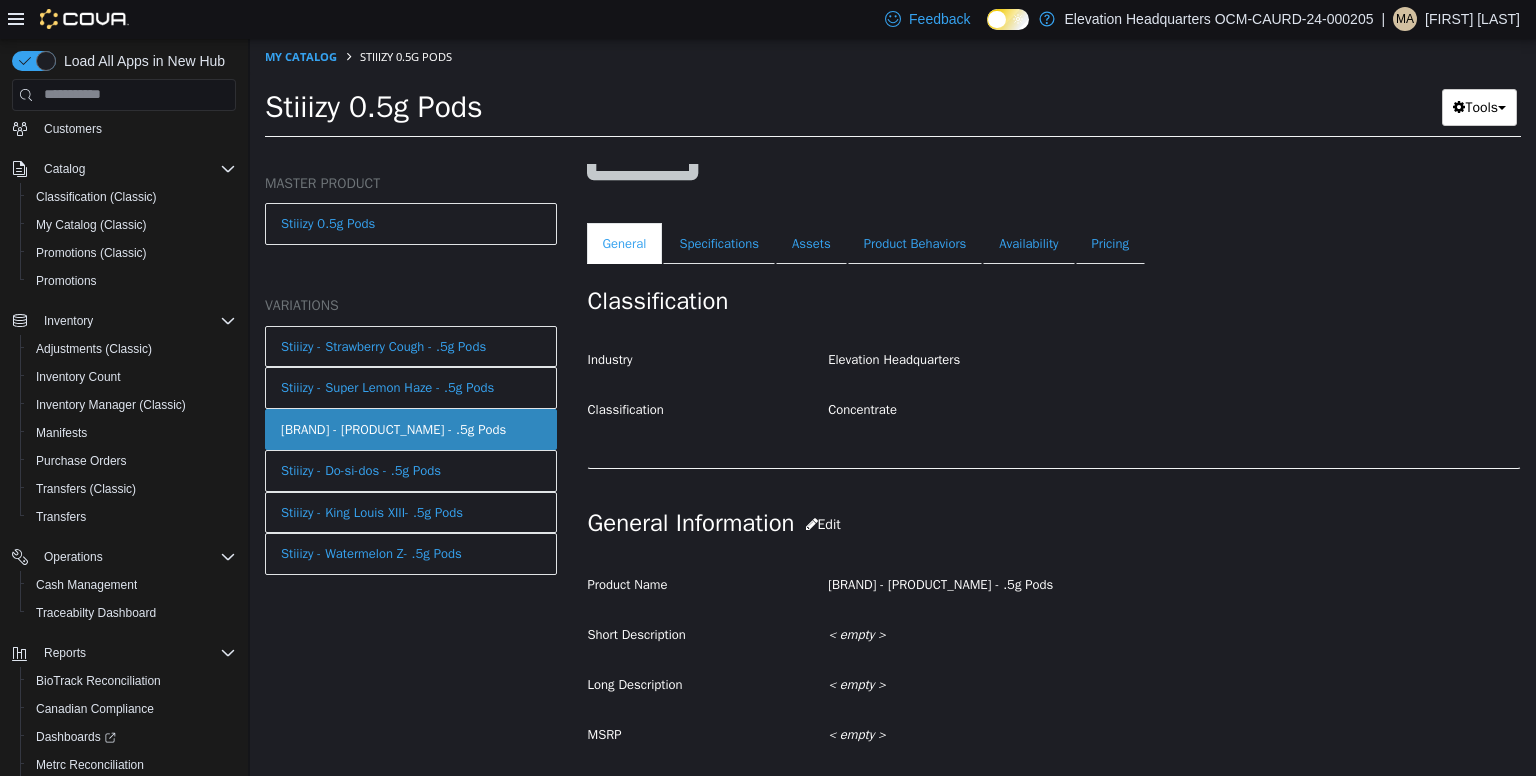 scroll, scrollTop: 229, scrollLeft: 0, axis: vertical 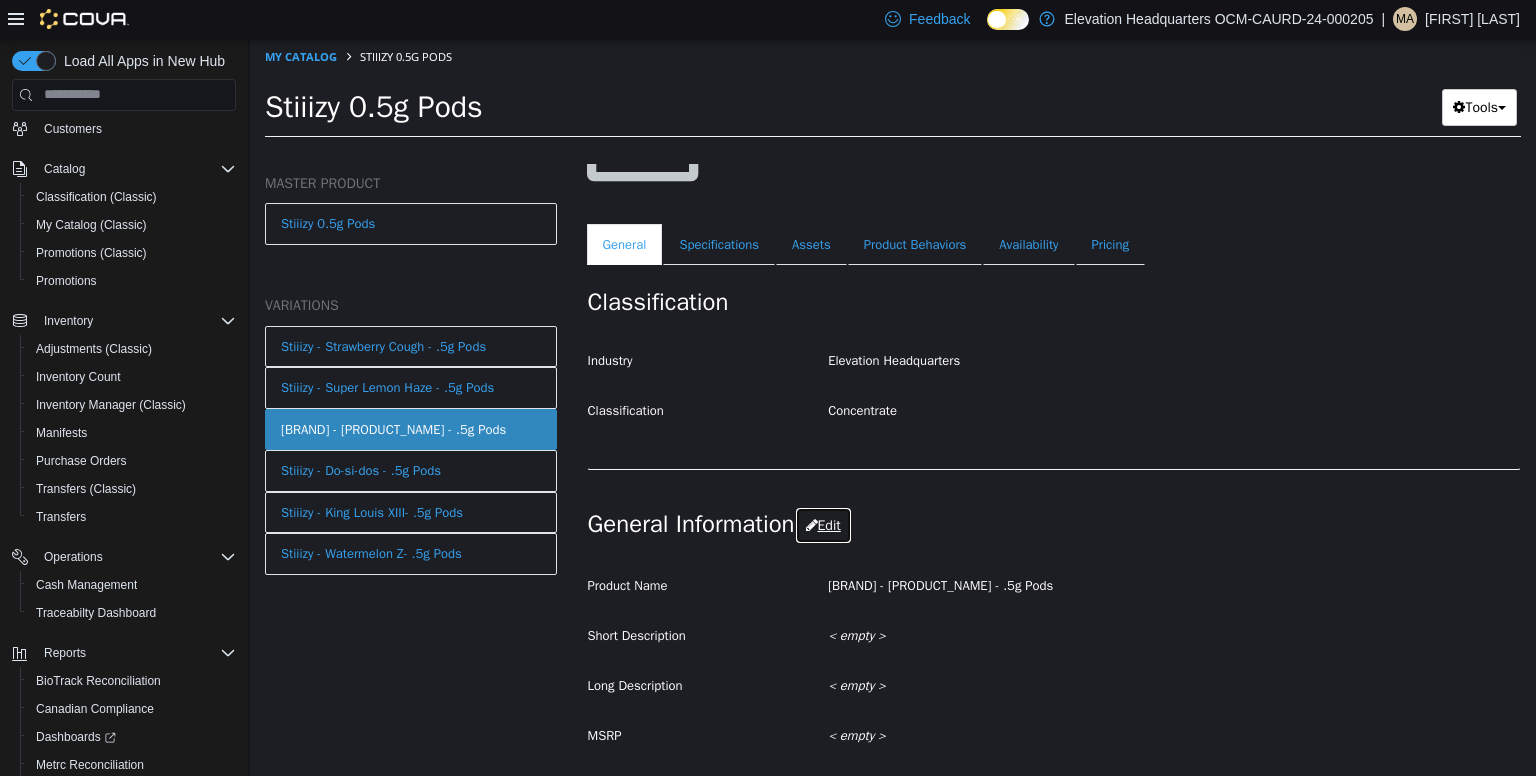 click on "Edit" at bounding box center (823, 524) 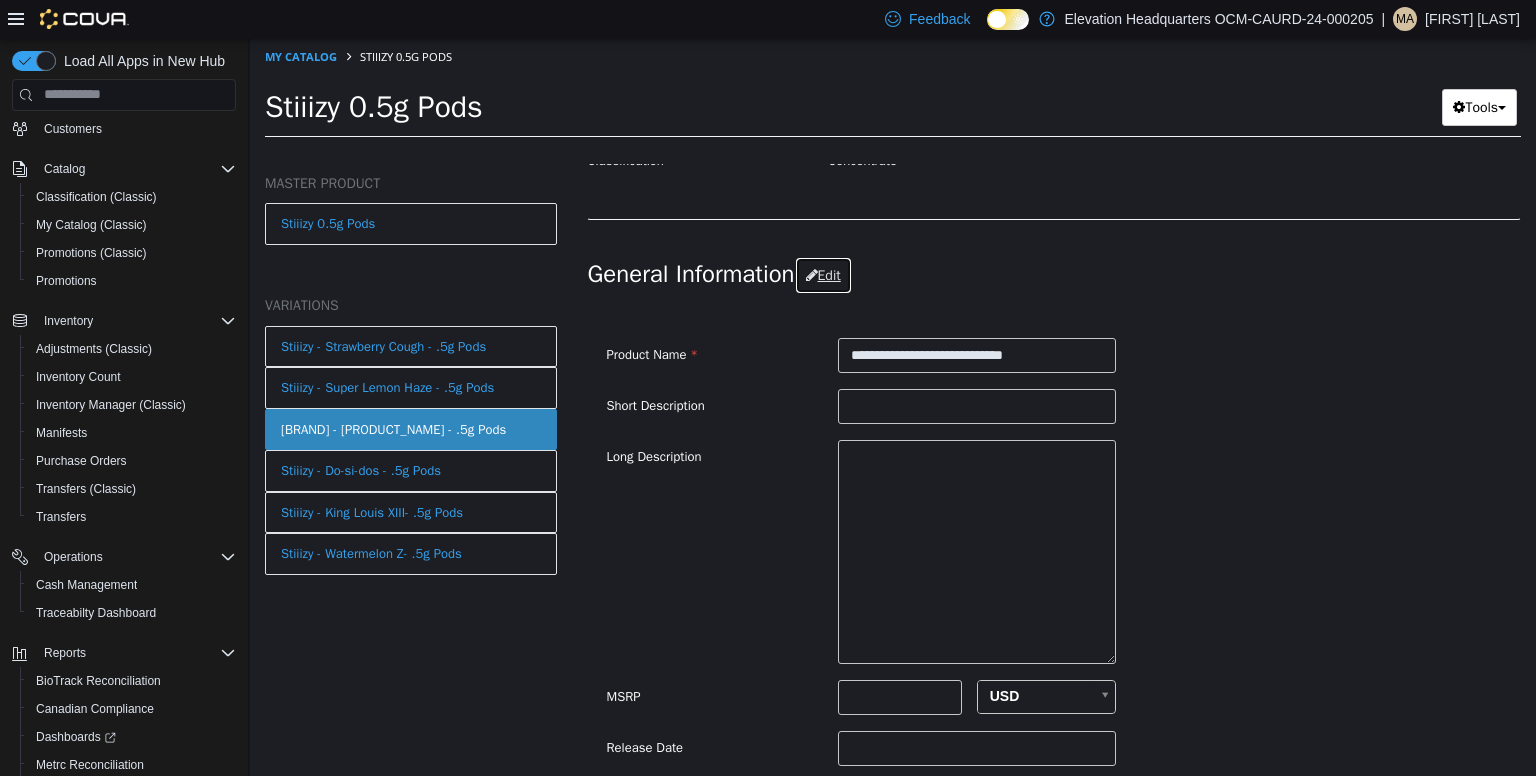 scroll, scrollTop: 484, scrollLeft: 0, axis: vertical 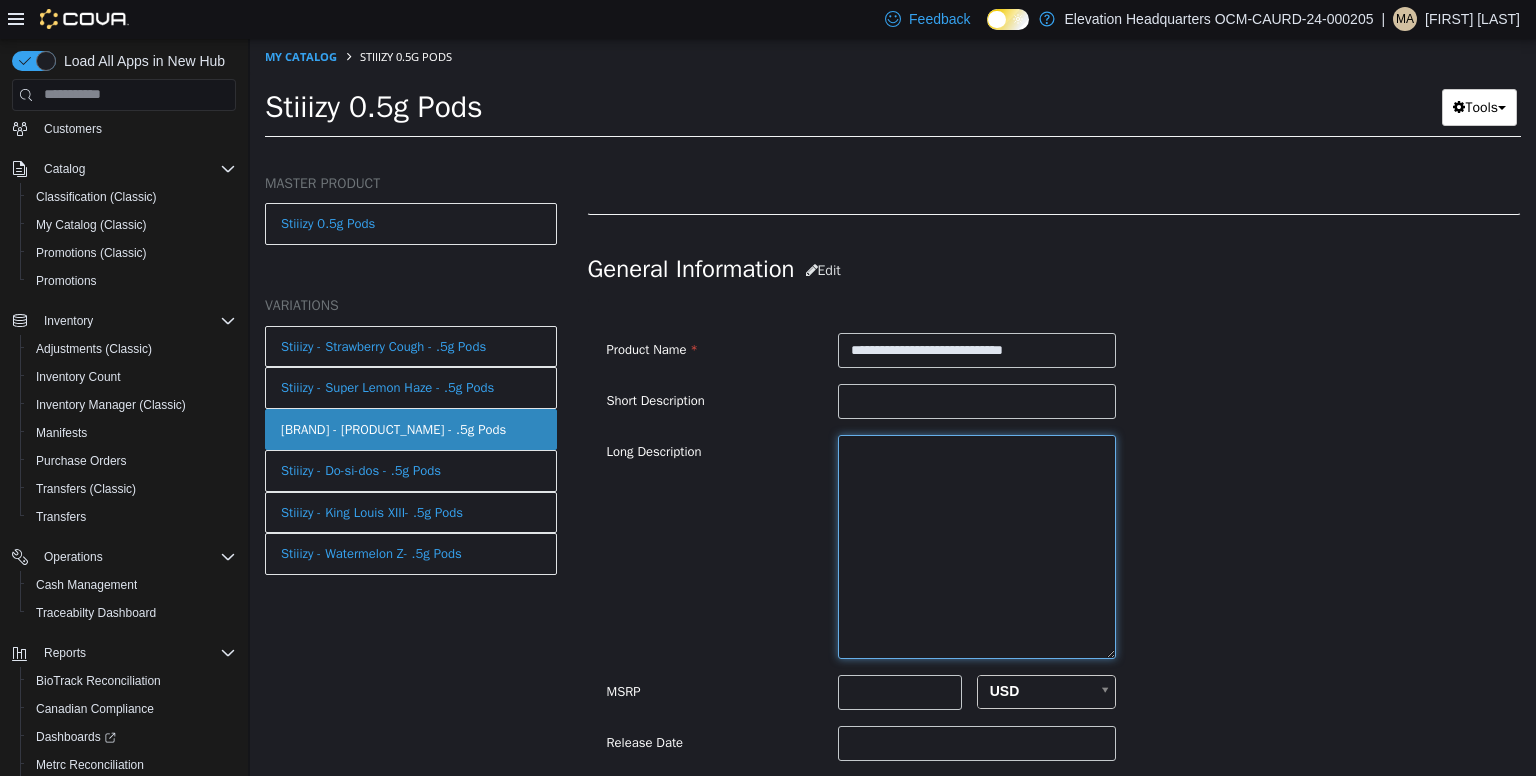 click at bounding box center (977, 546) 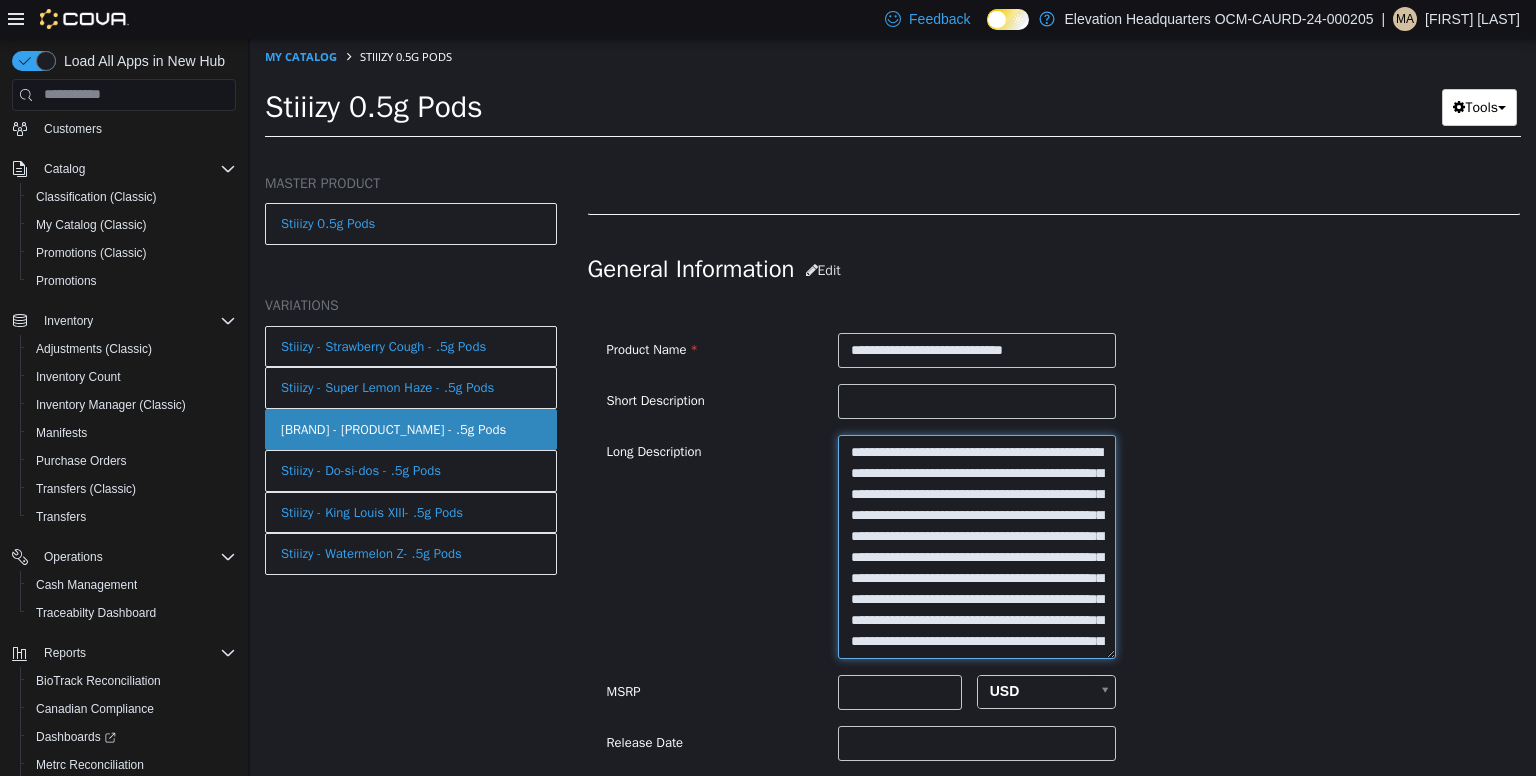scroll, scrollTop: 895, scrollLeft: 0, axis: vertical 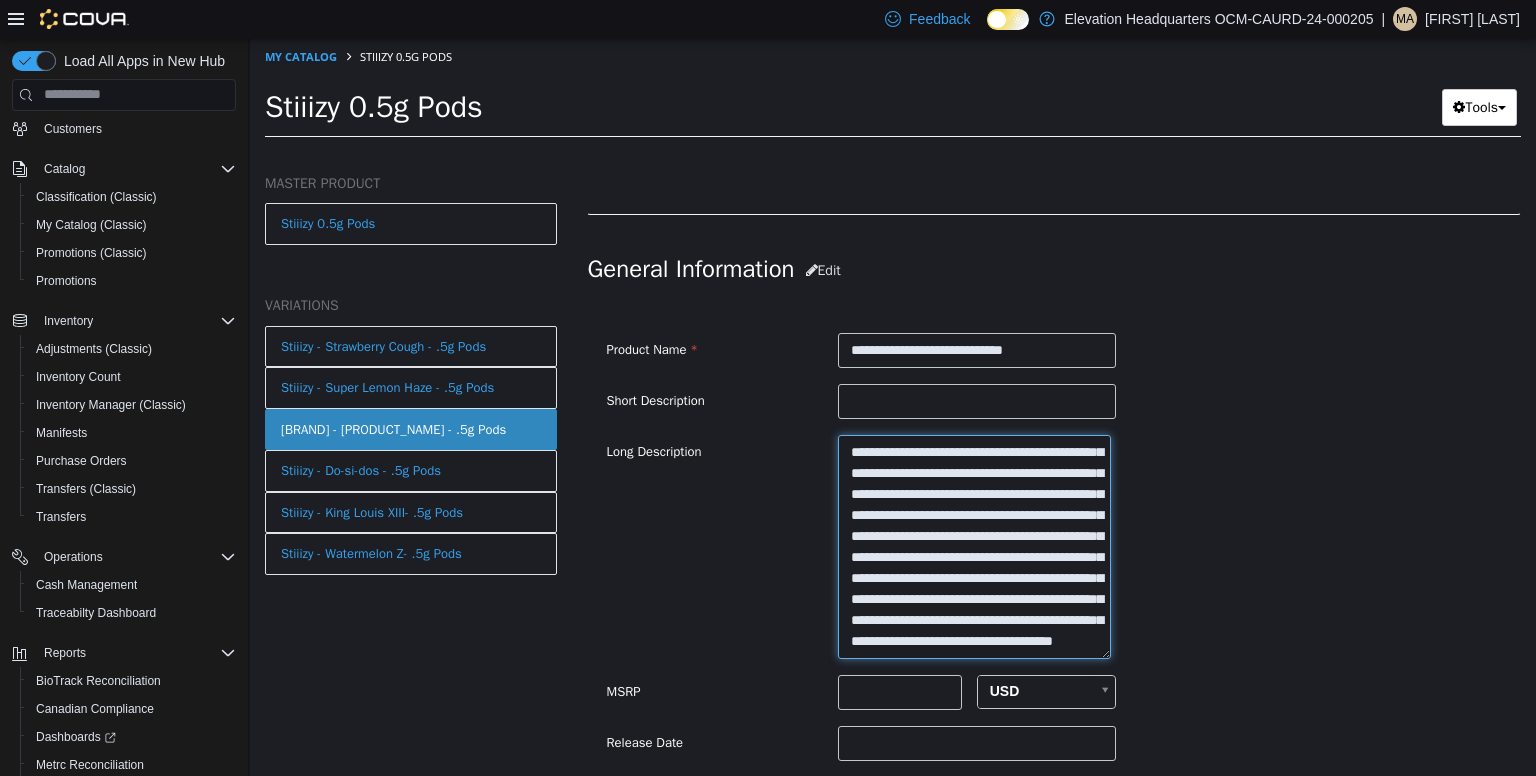 type on "**********" 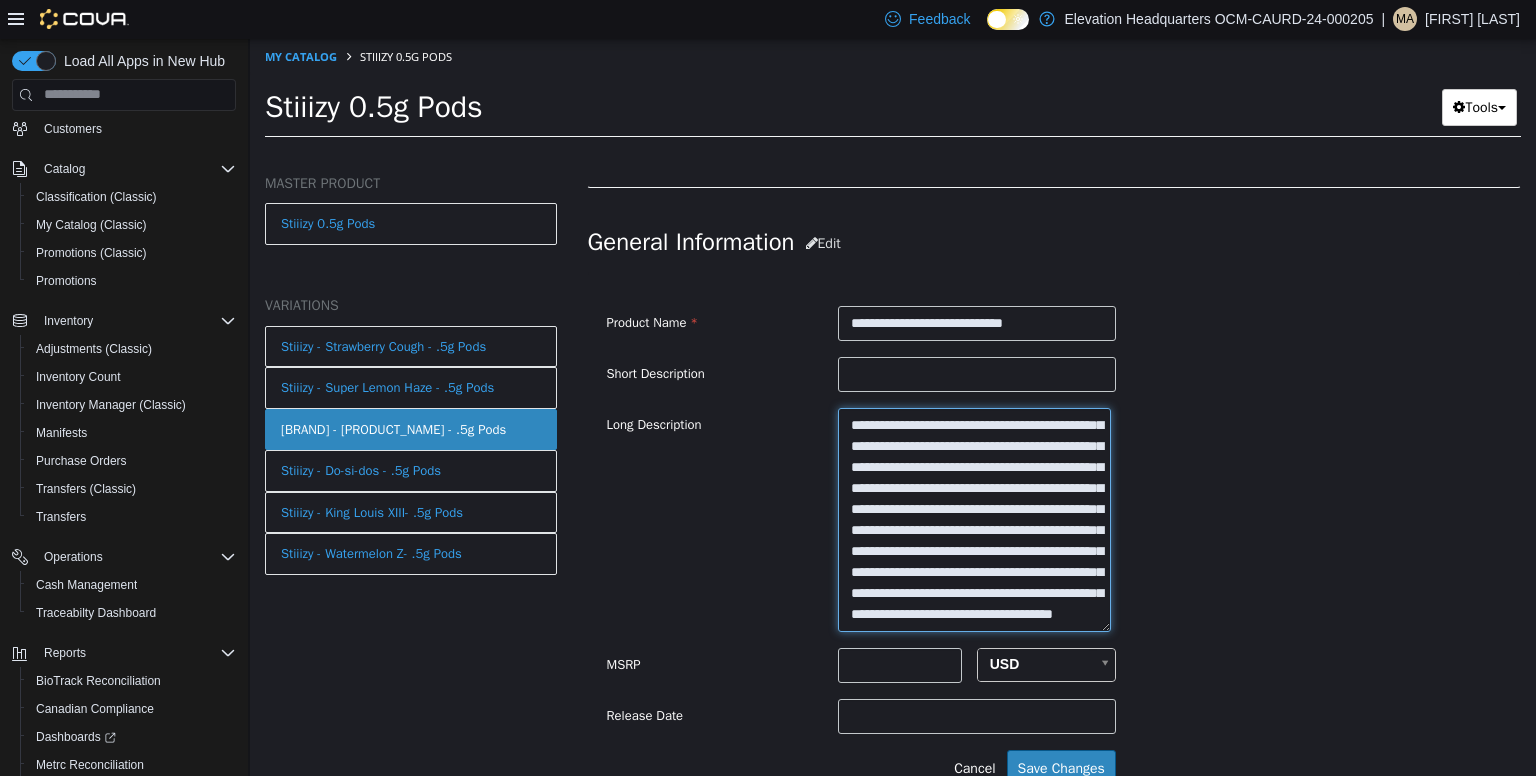 scroll, scrollTop: 510, scrollLeft: 0, axis: vertical 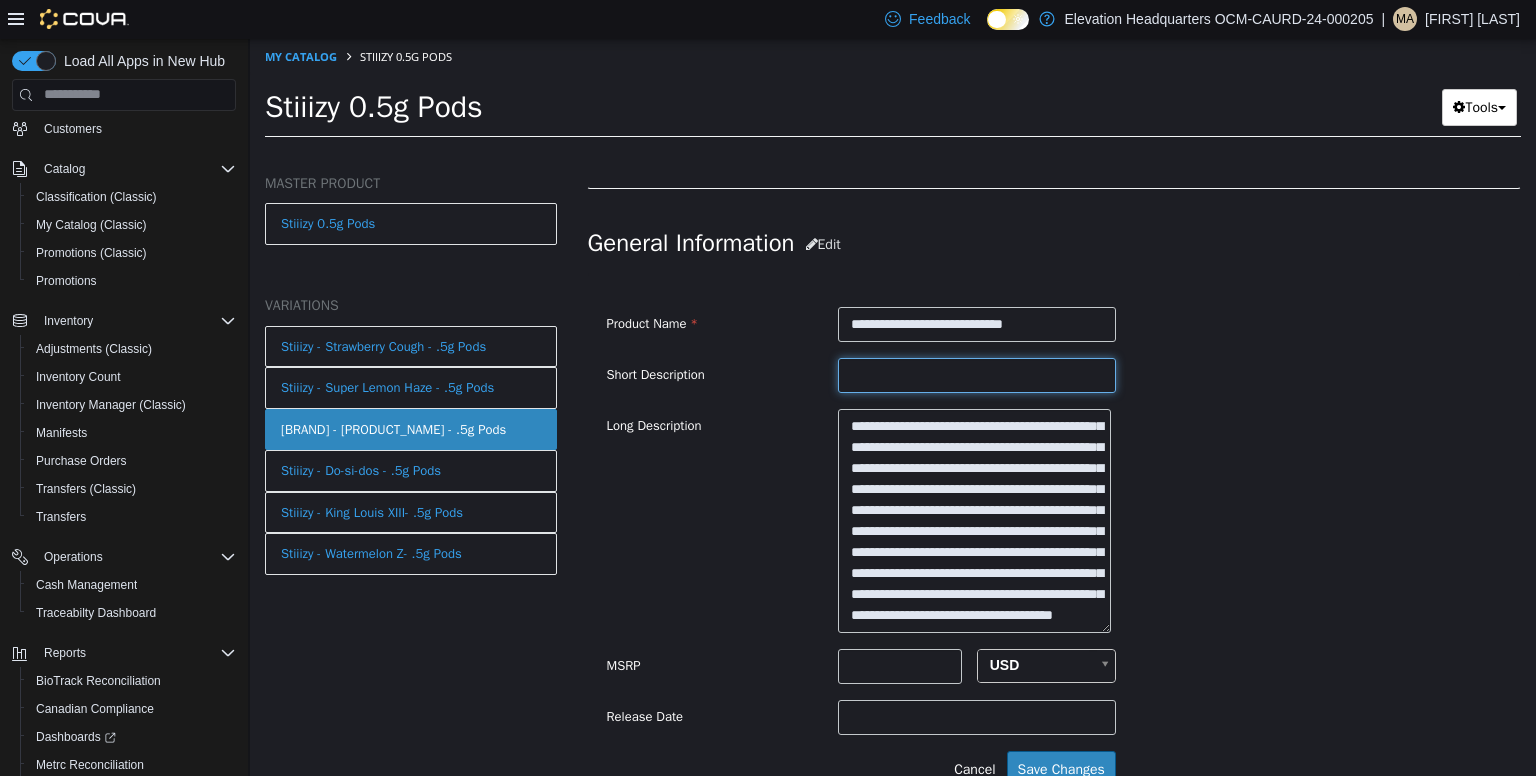 click at bounding box center (977, 374) 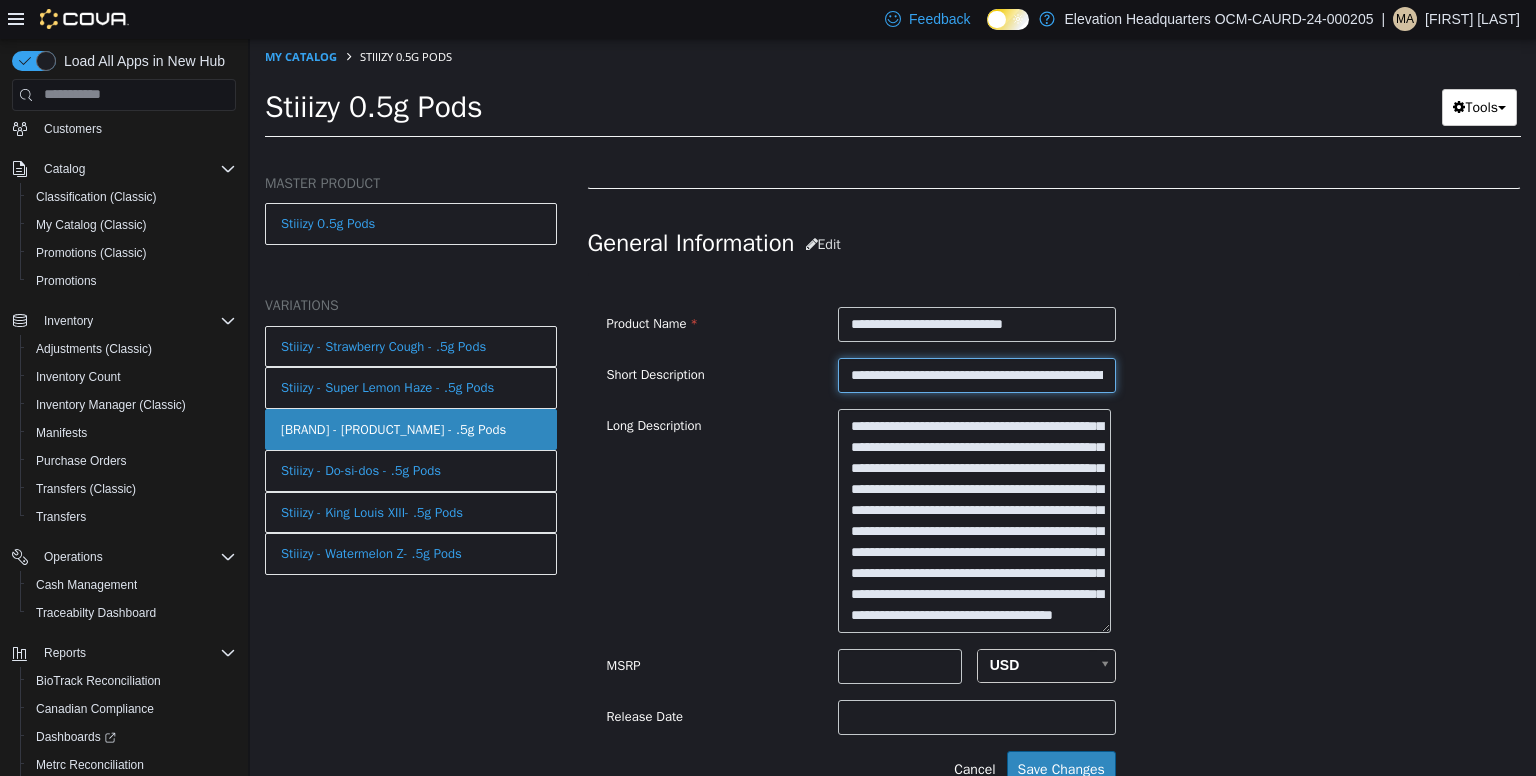scroll, scrollTop: 0, scrollLeft: 310, axis: horizontal 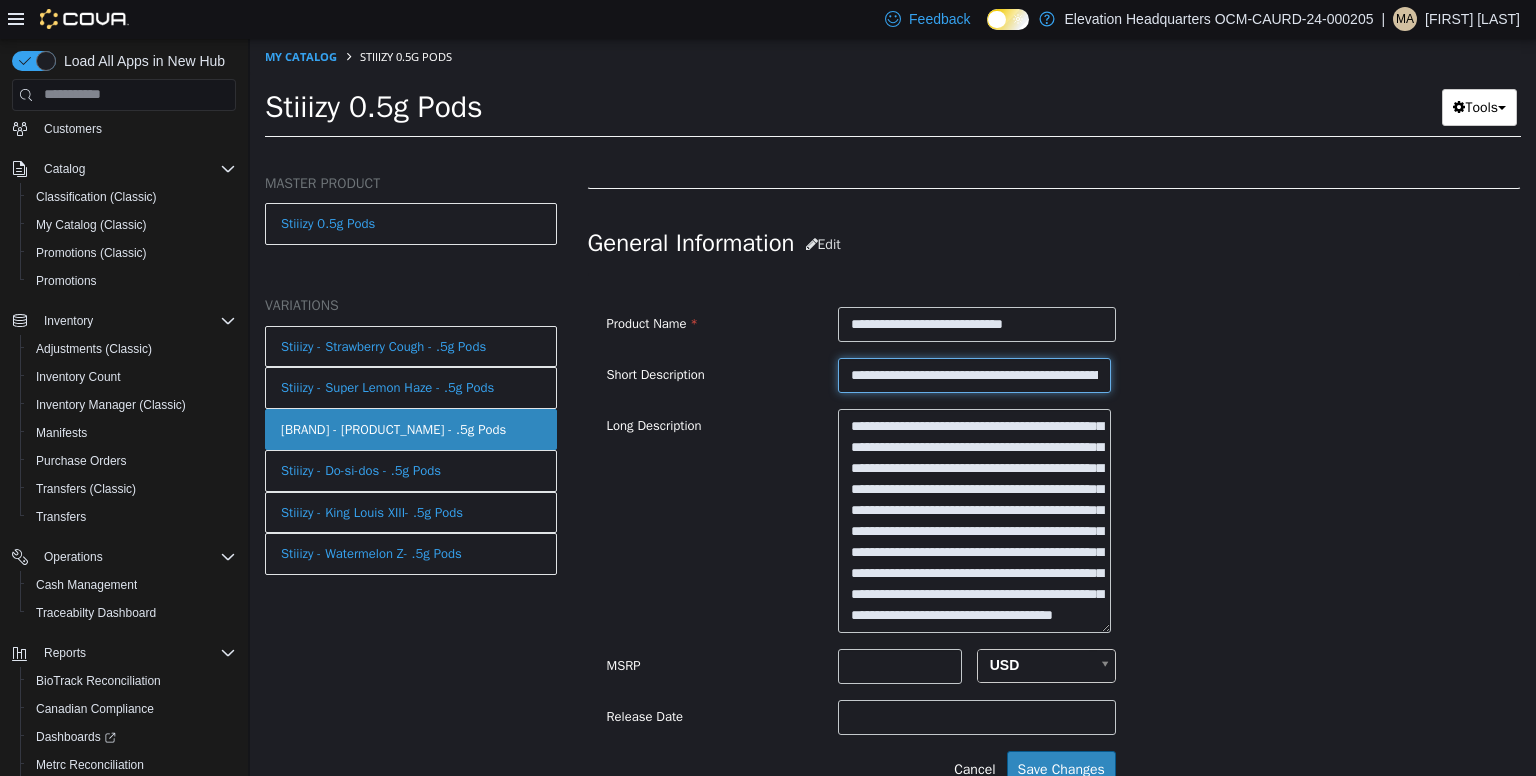 drag, startPoint x: 1093, startPoint y: 378, endPoint x: 774, endPoint y: 372, distance: 319.05643 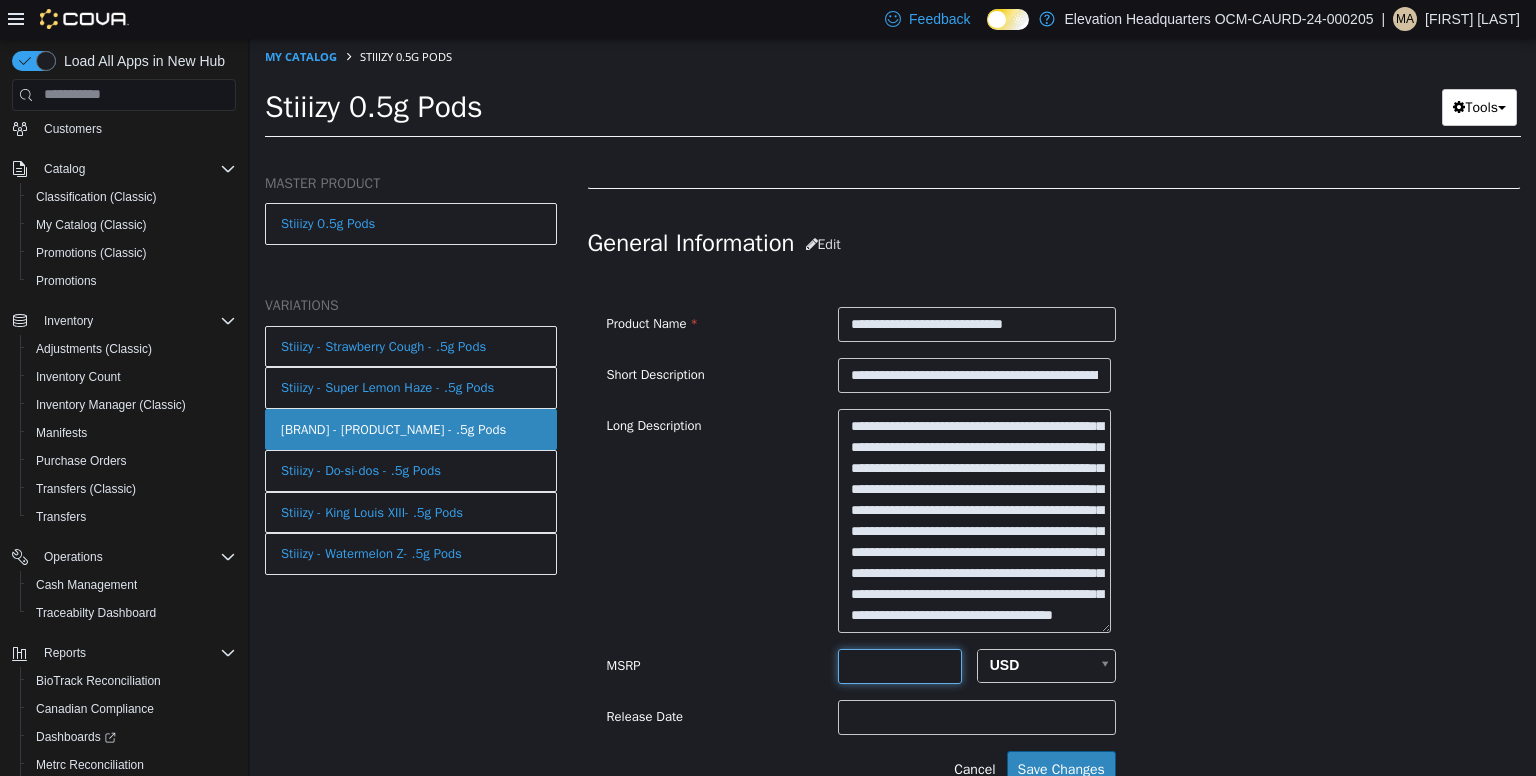 click at bounding box center (900, 665) 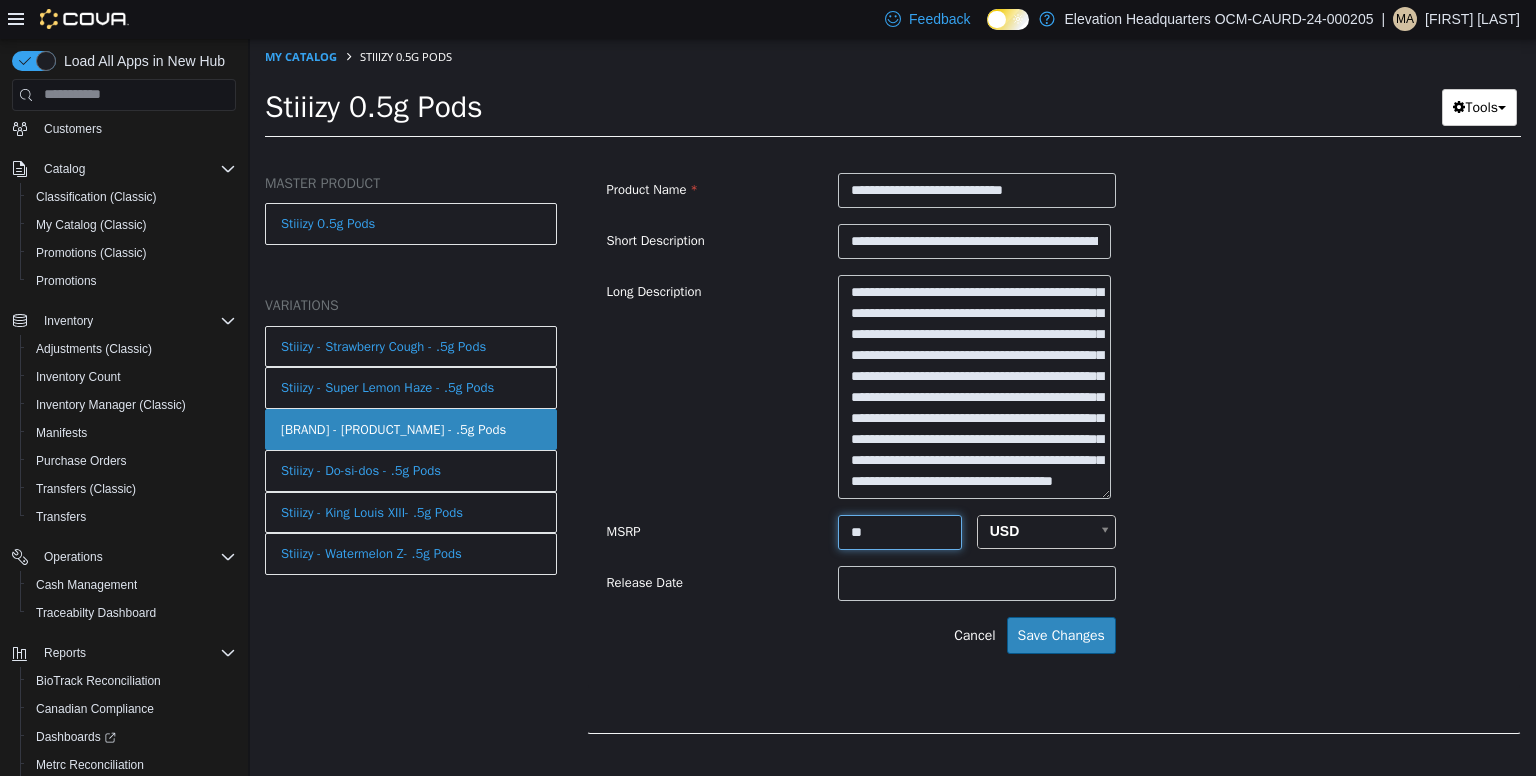 scroll, scrollTop: 650, scrollLeft: 0, axis: vertical 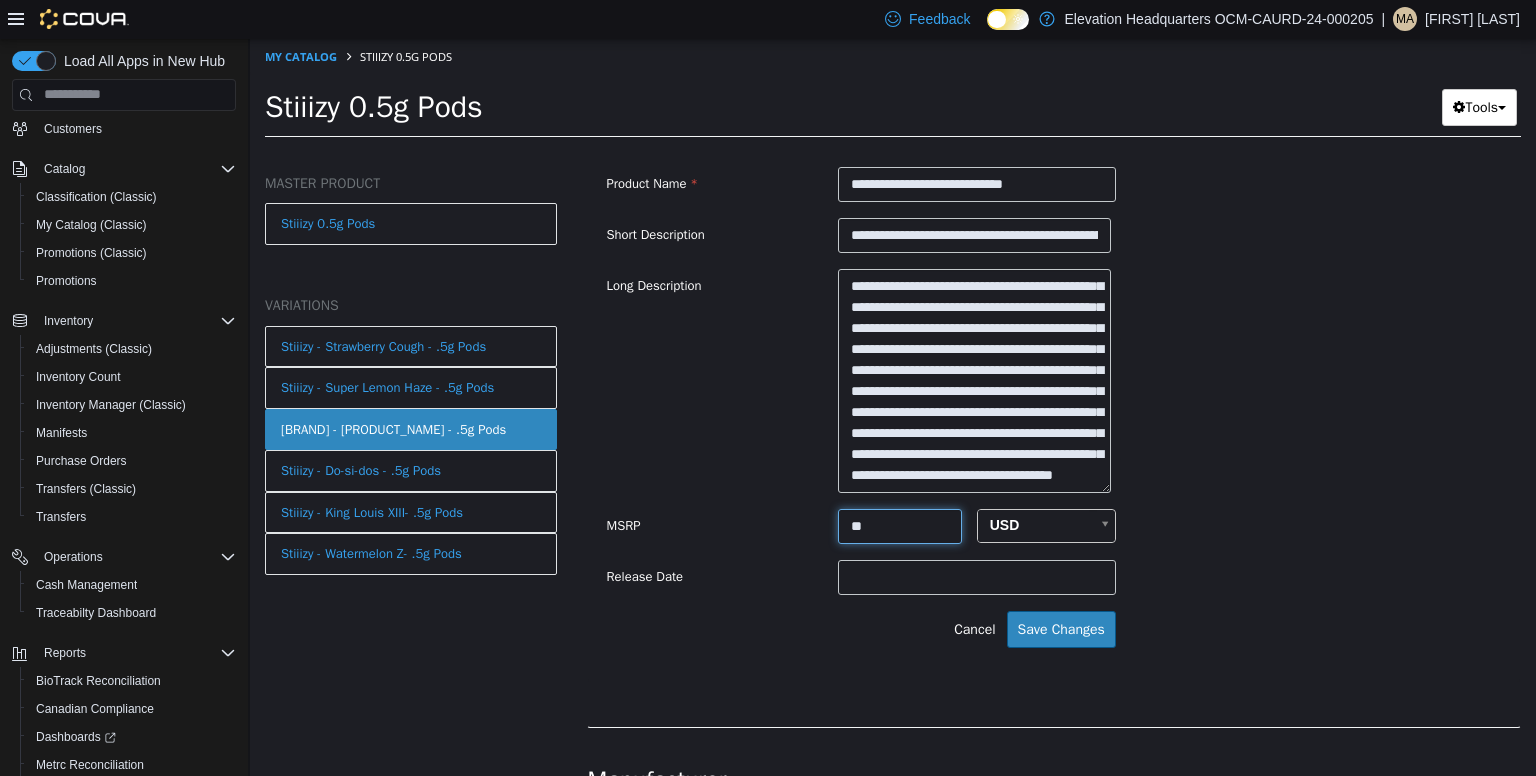 type on "**" 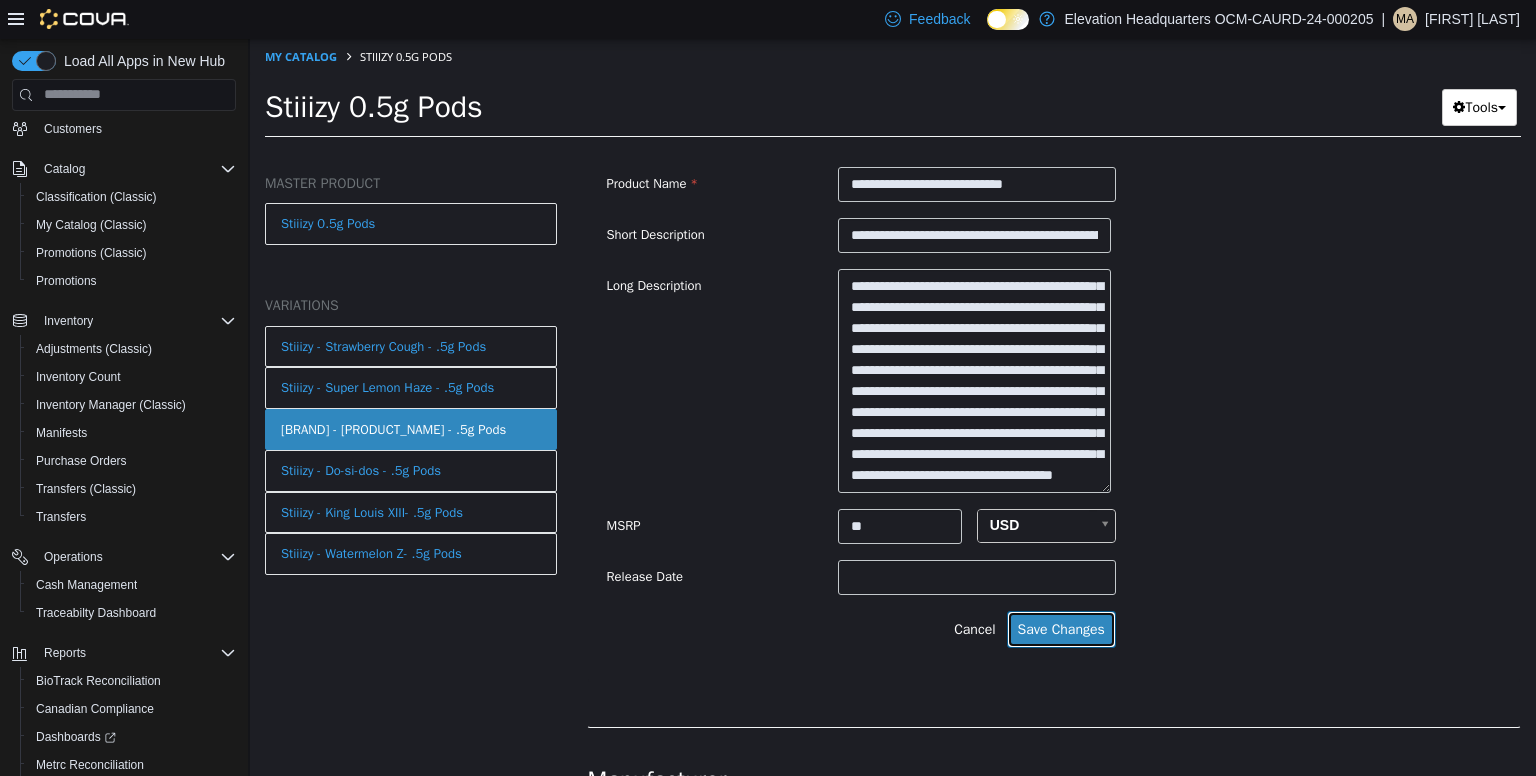click on "Save Changes" at bounding box center [1061, 628] 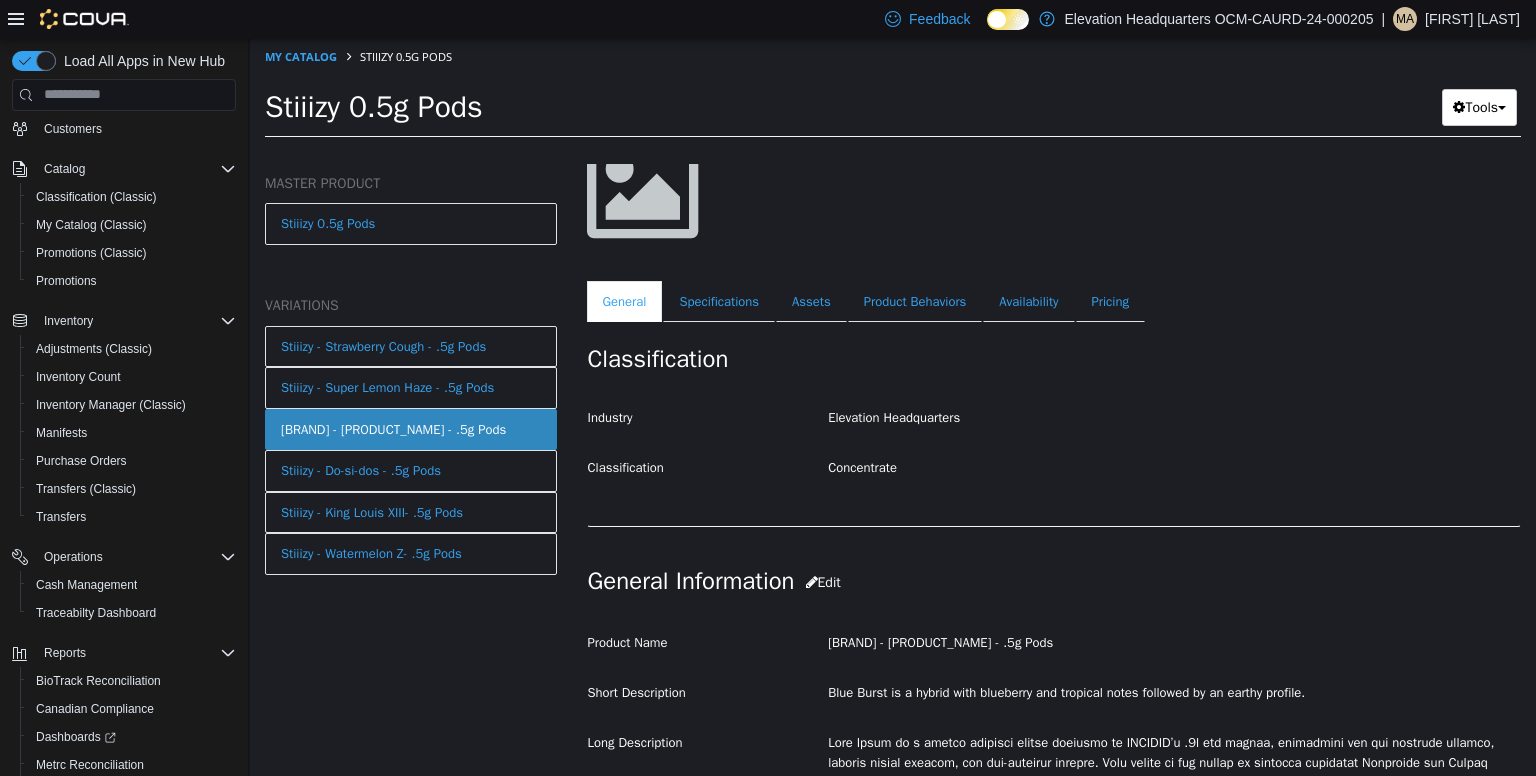 scroll, scrollTop: 168, scrollLeft: 0, axis: vertical 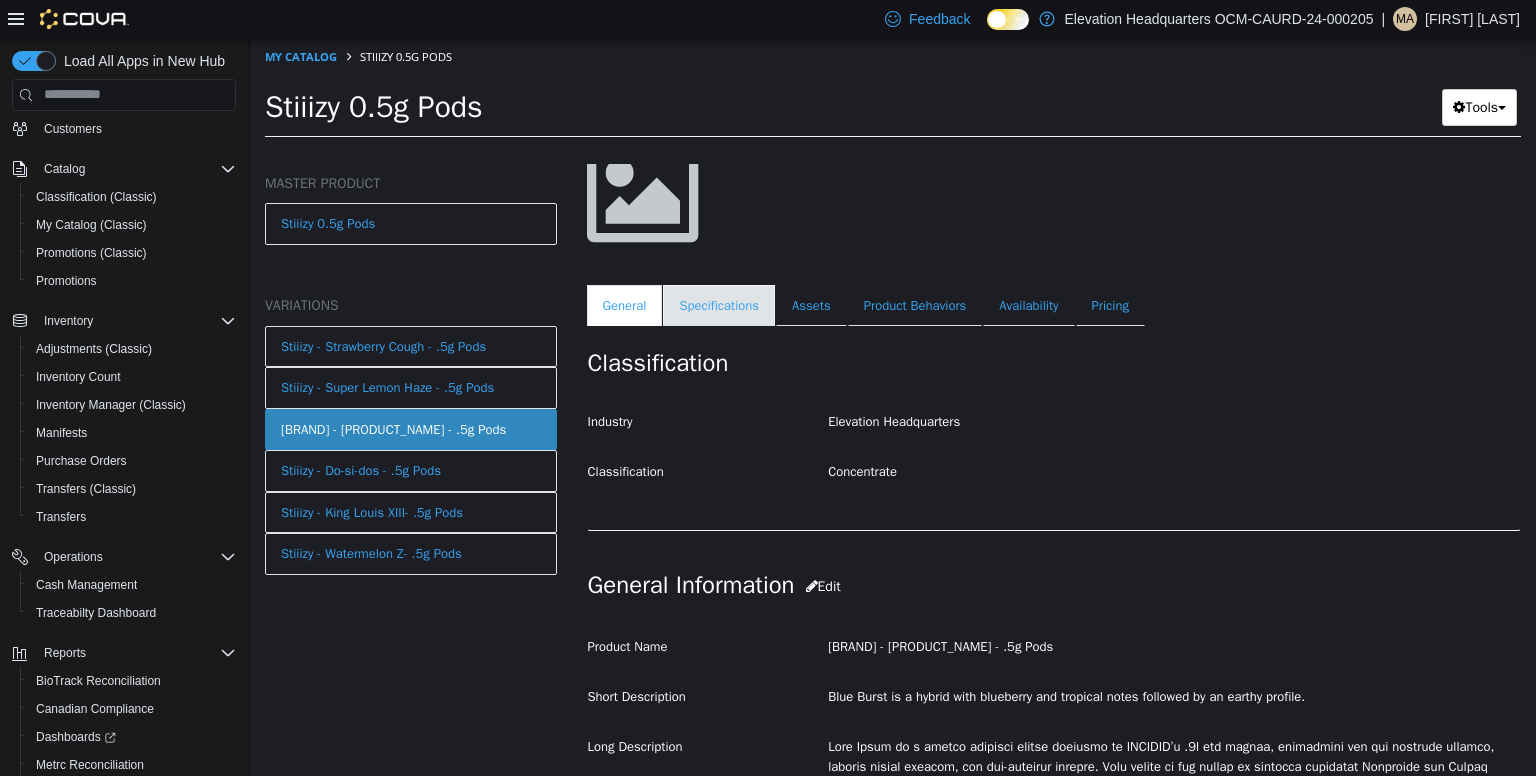 click on "Specifications" at bounding box center [719, 305] 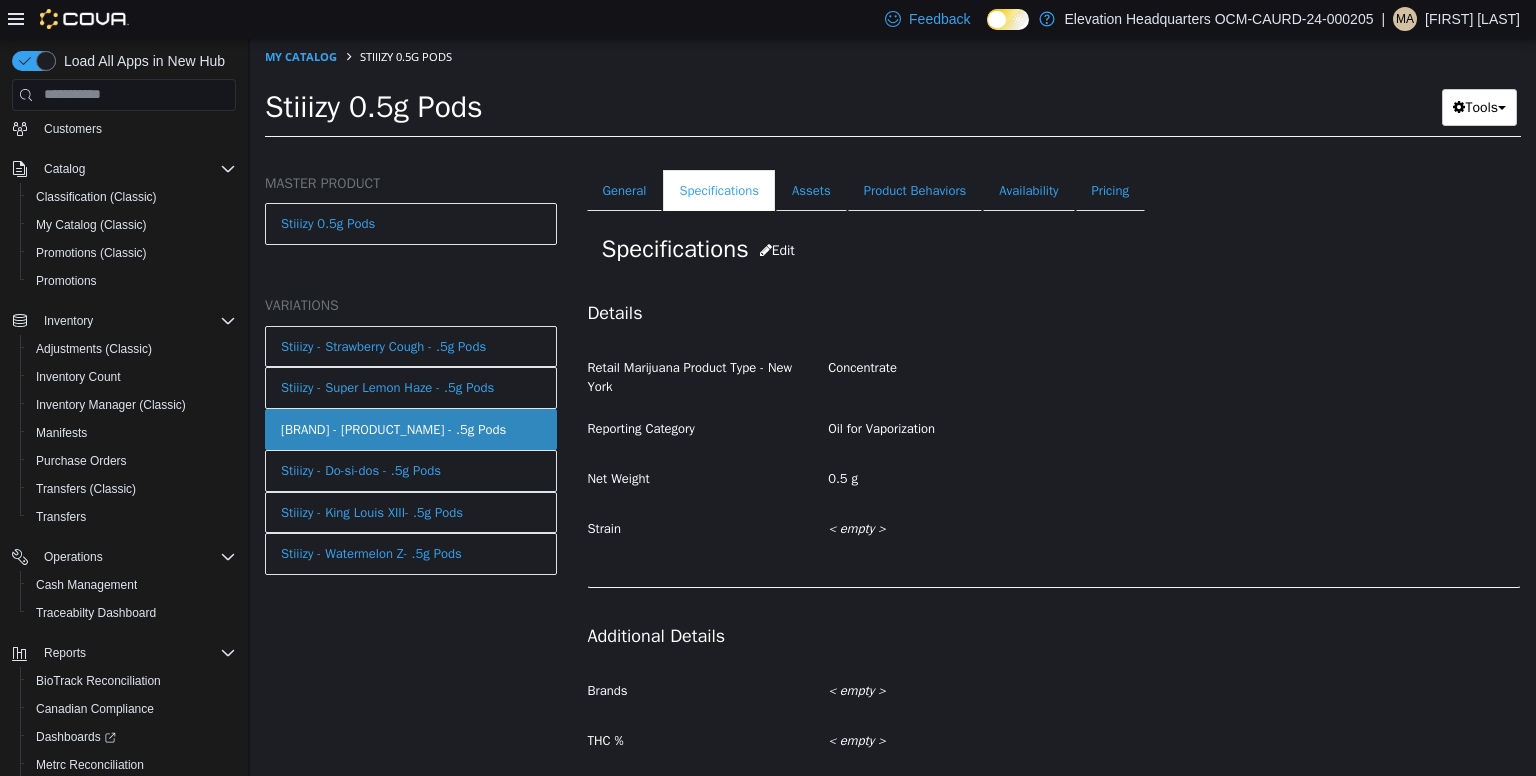 scroll, scrollTop: 268, scrollLeft: 0, axis: vertical 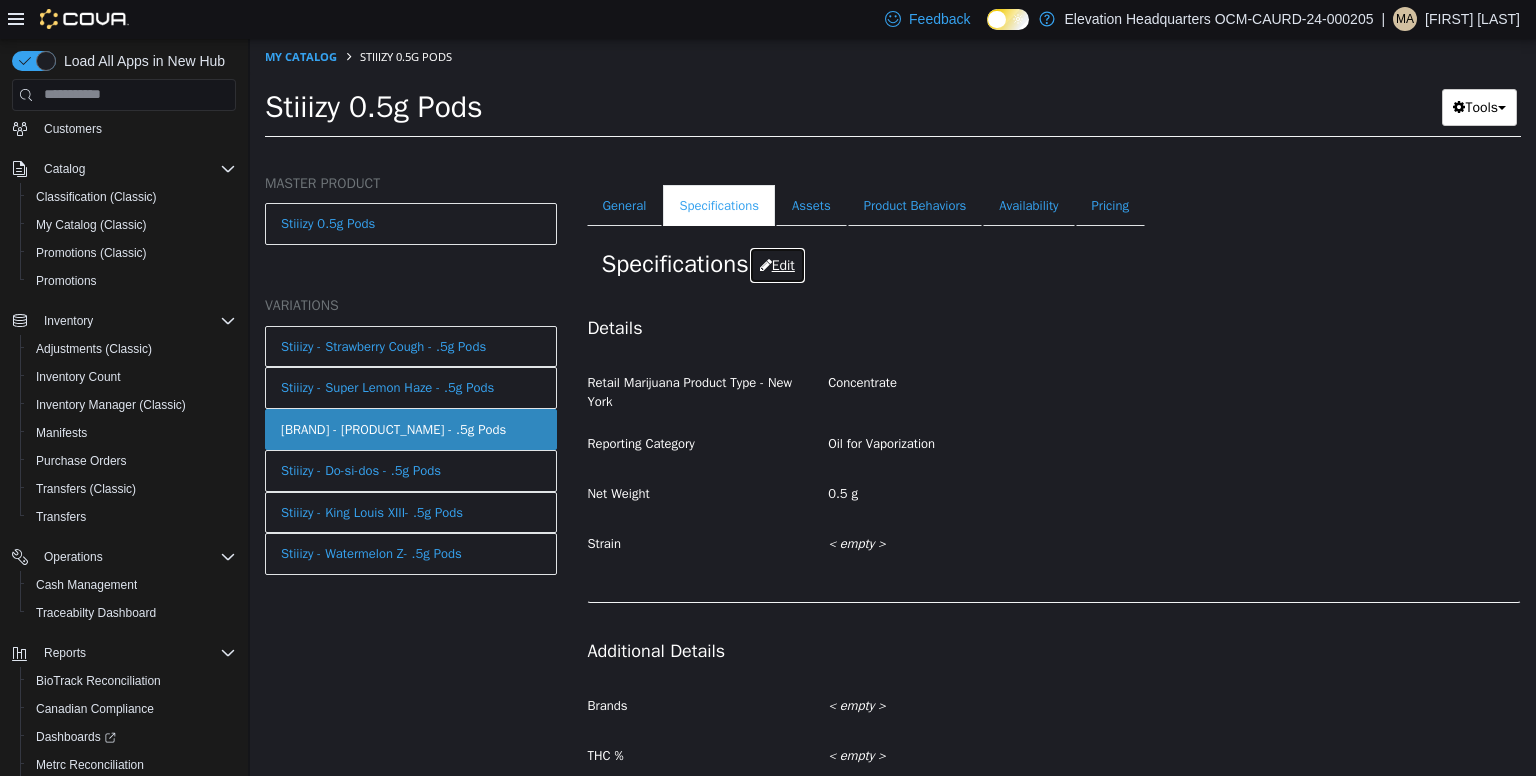 click on "Edit" at bounding box center [777, 264] 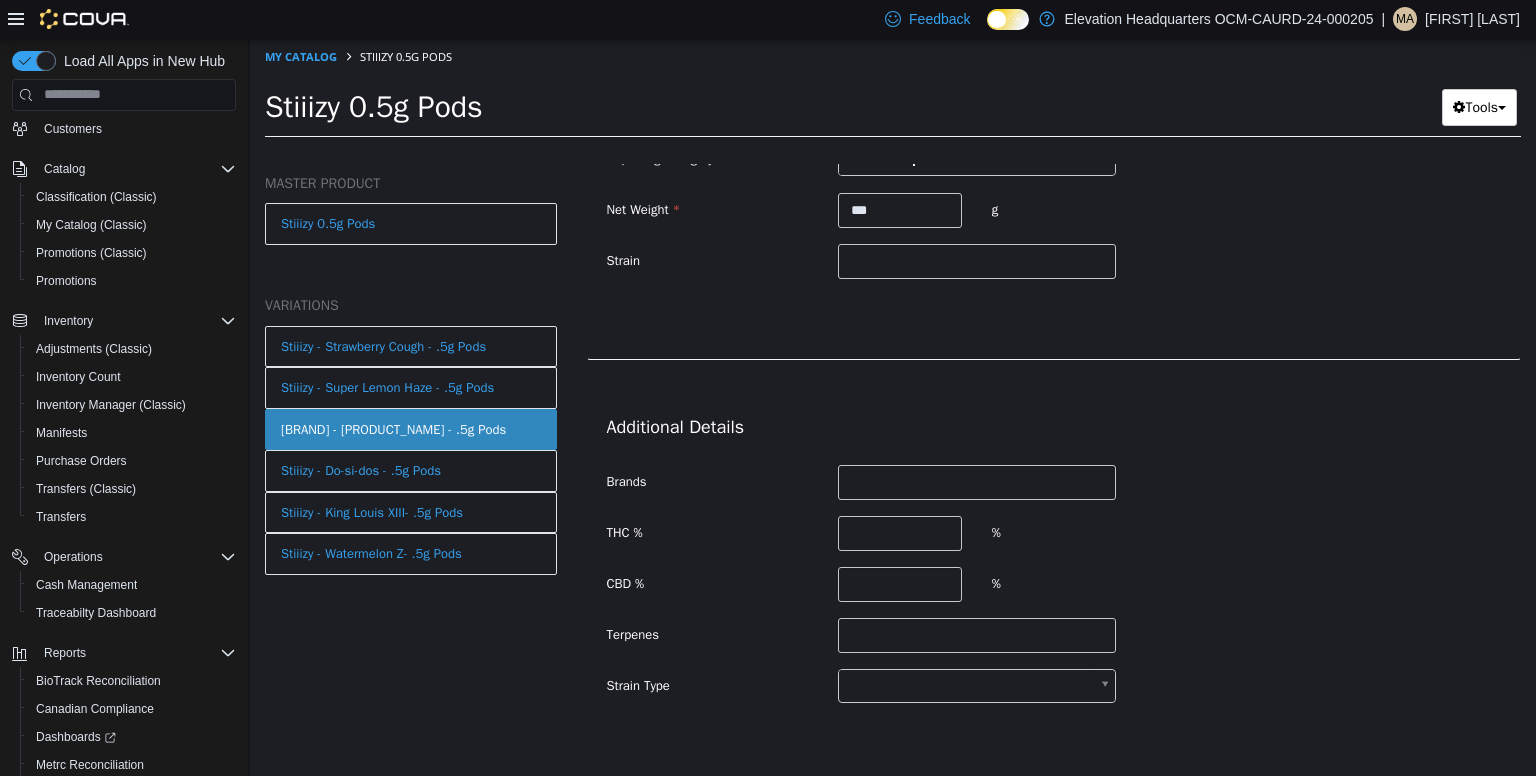 scroll, scrollTop: 628, scrollLeft: 0, axis: vertical 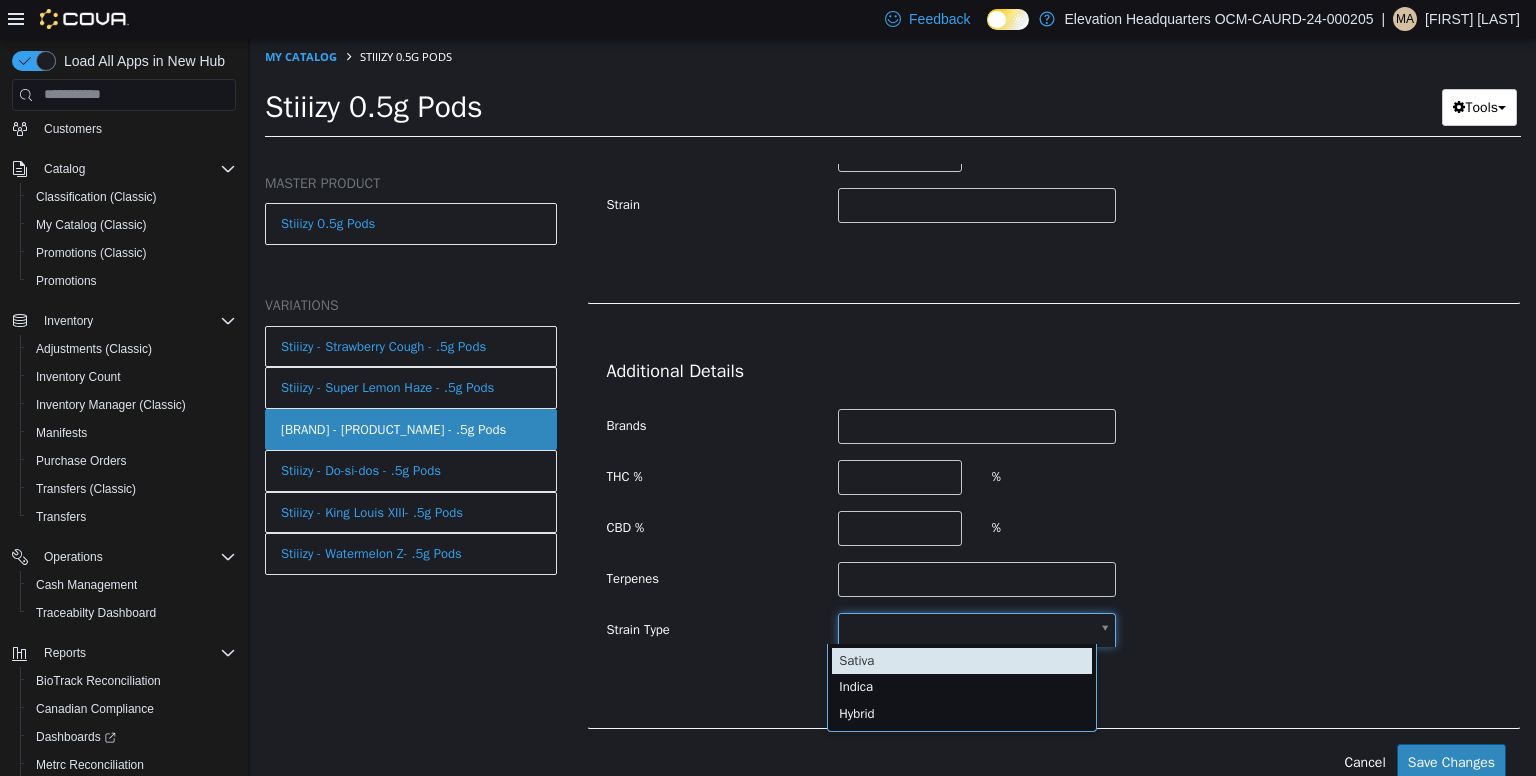 click on "**********" at bounding box center [893, 93] 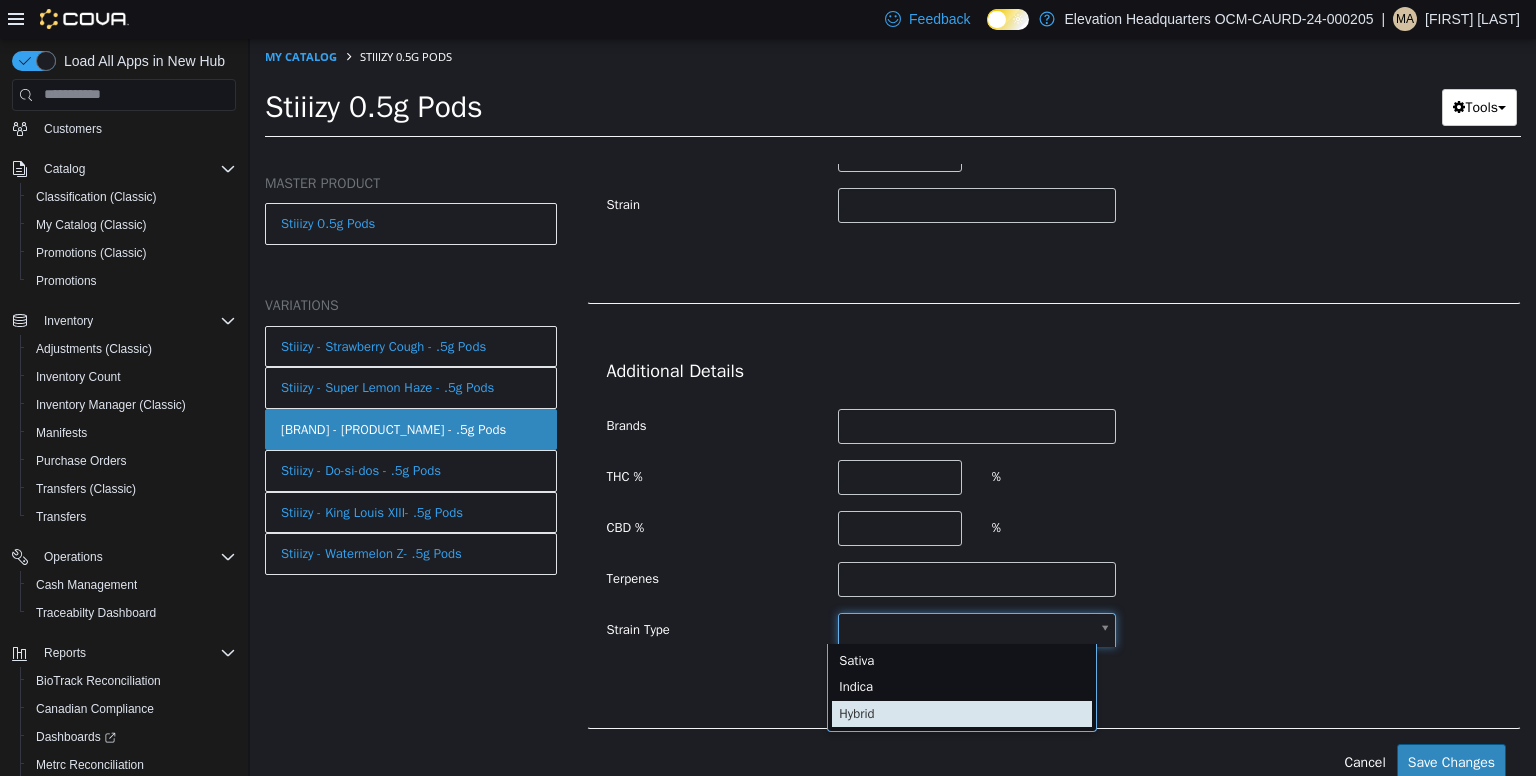 type on "******" 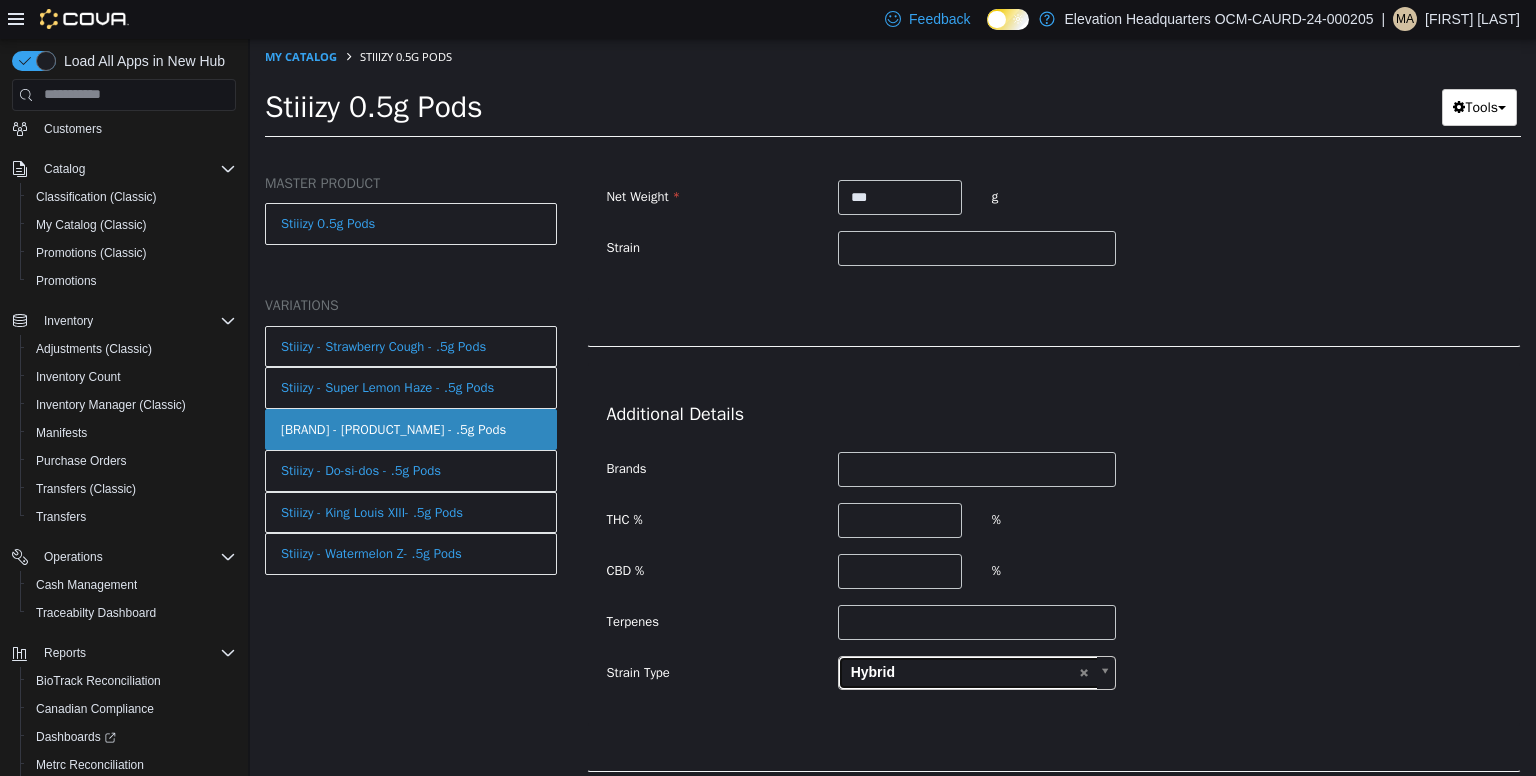 scroll, scrollTop: 436, scrollLeft: 0, axis: vertical 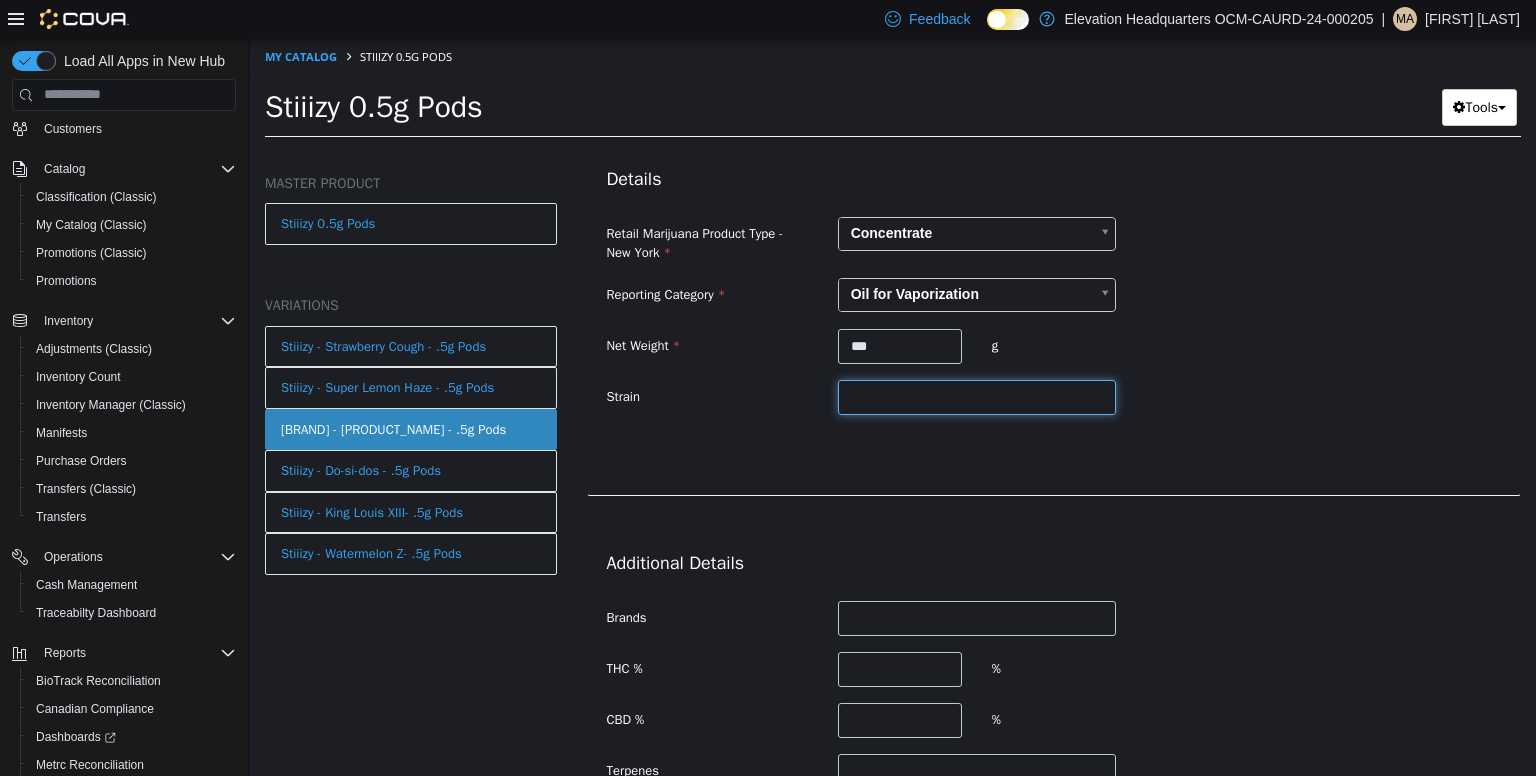click at bounding box center (977, 396) 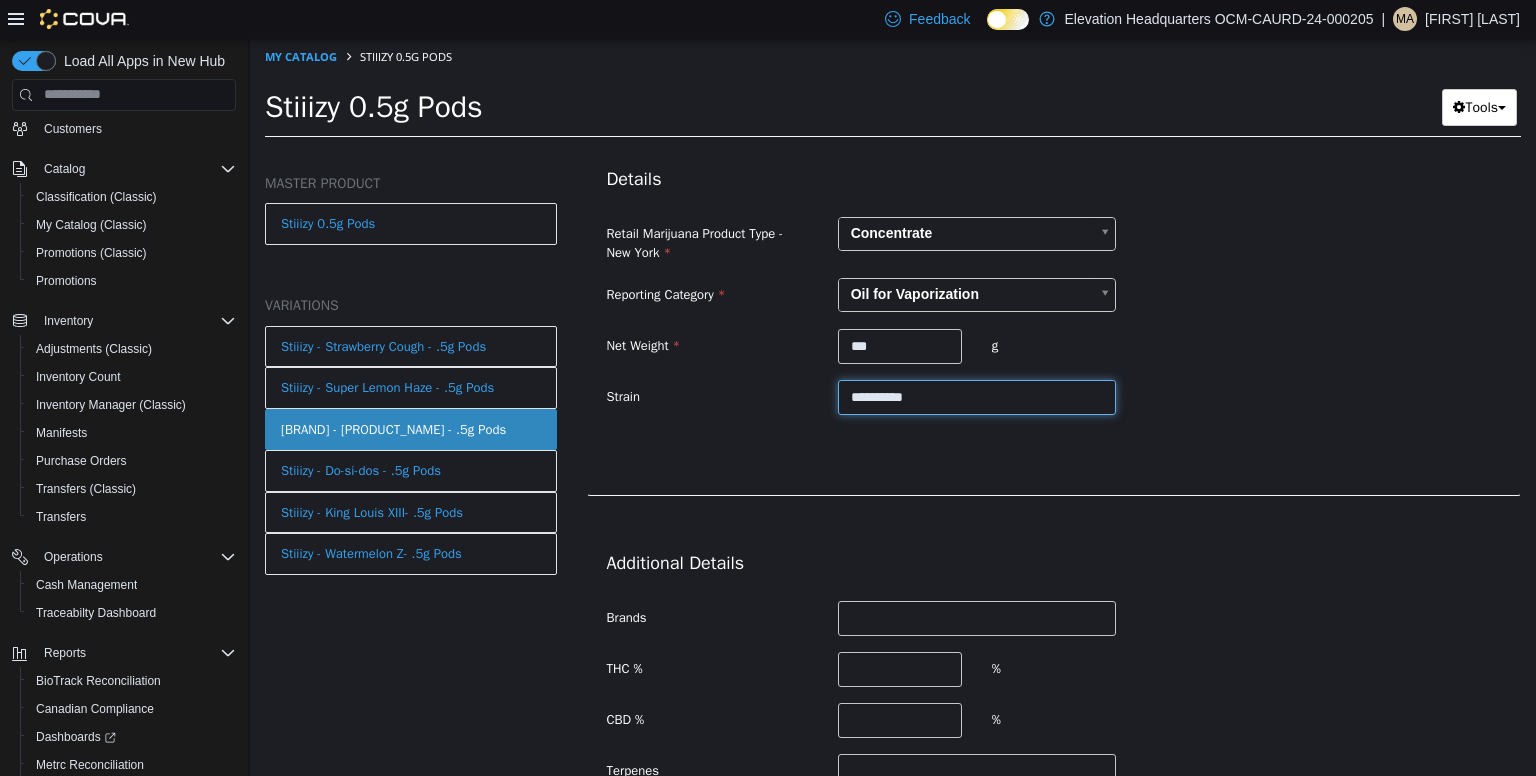 click on "**********" at bounding box center (977, 396) 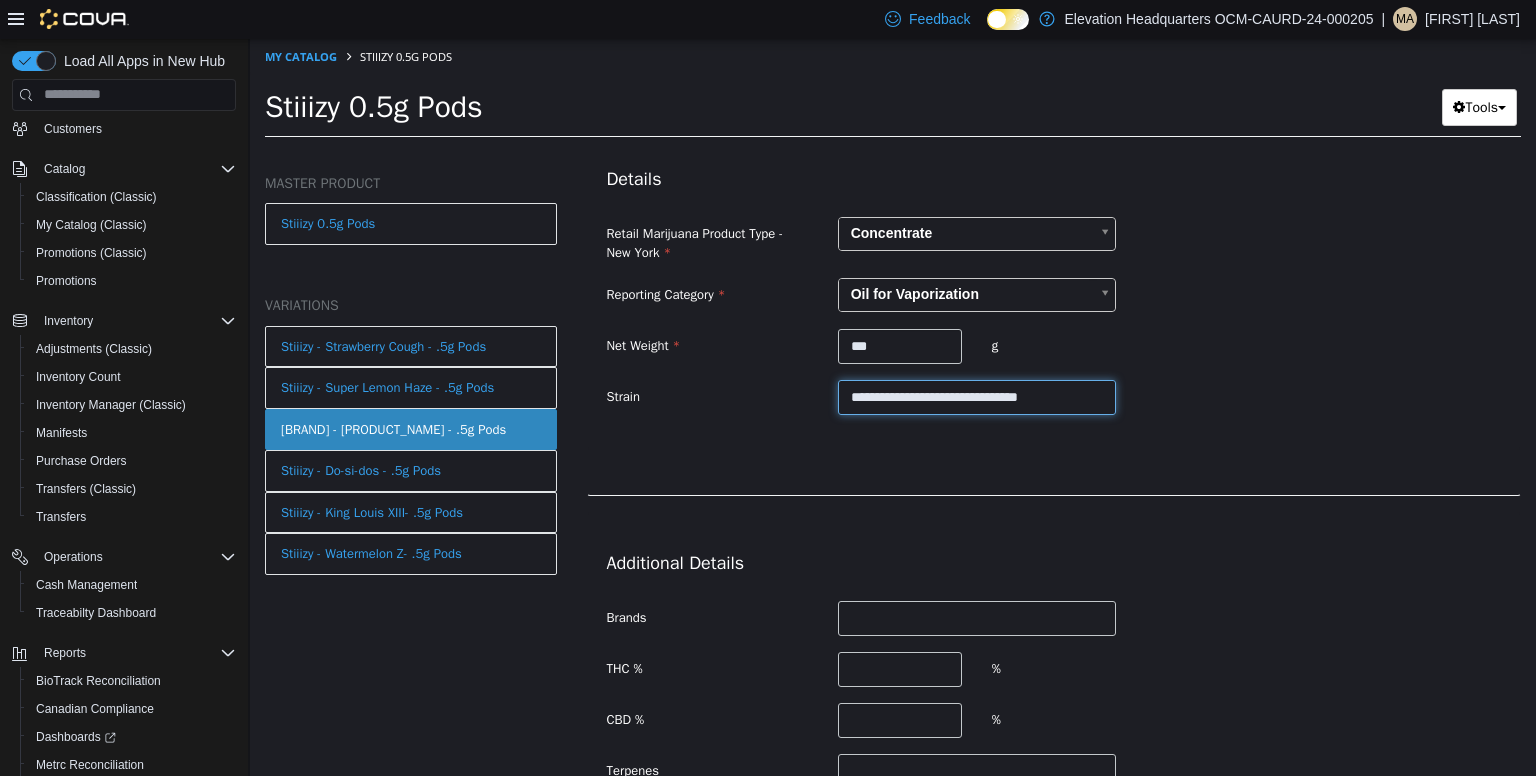 scroll, scrollTop: 628, scrollLeft: 0, axis: vertical 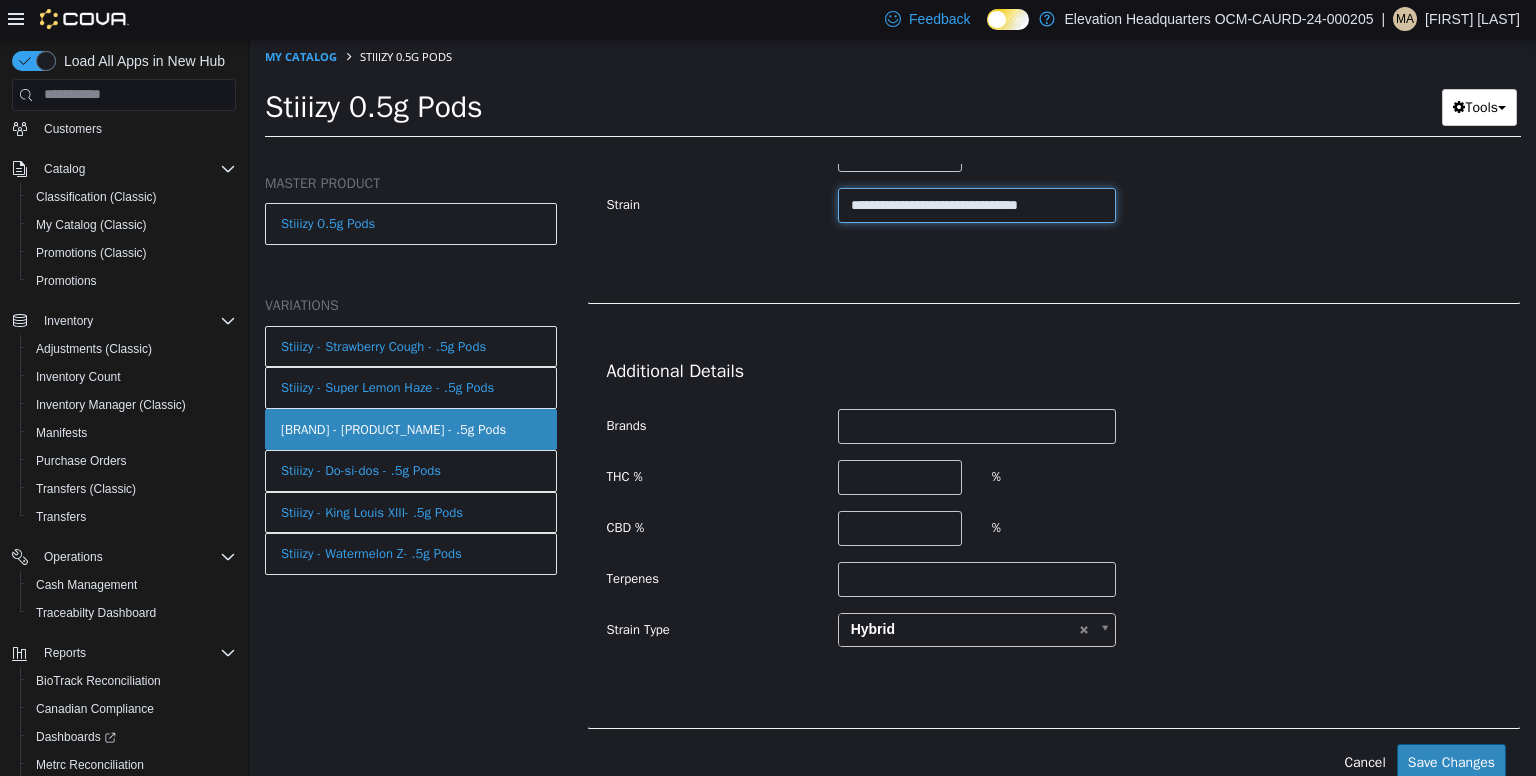 type on "**********" 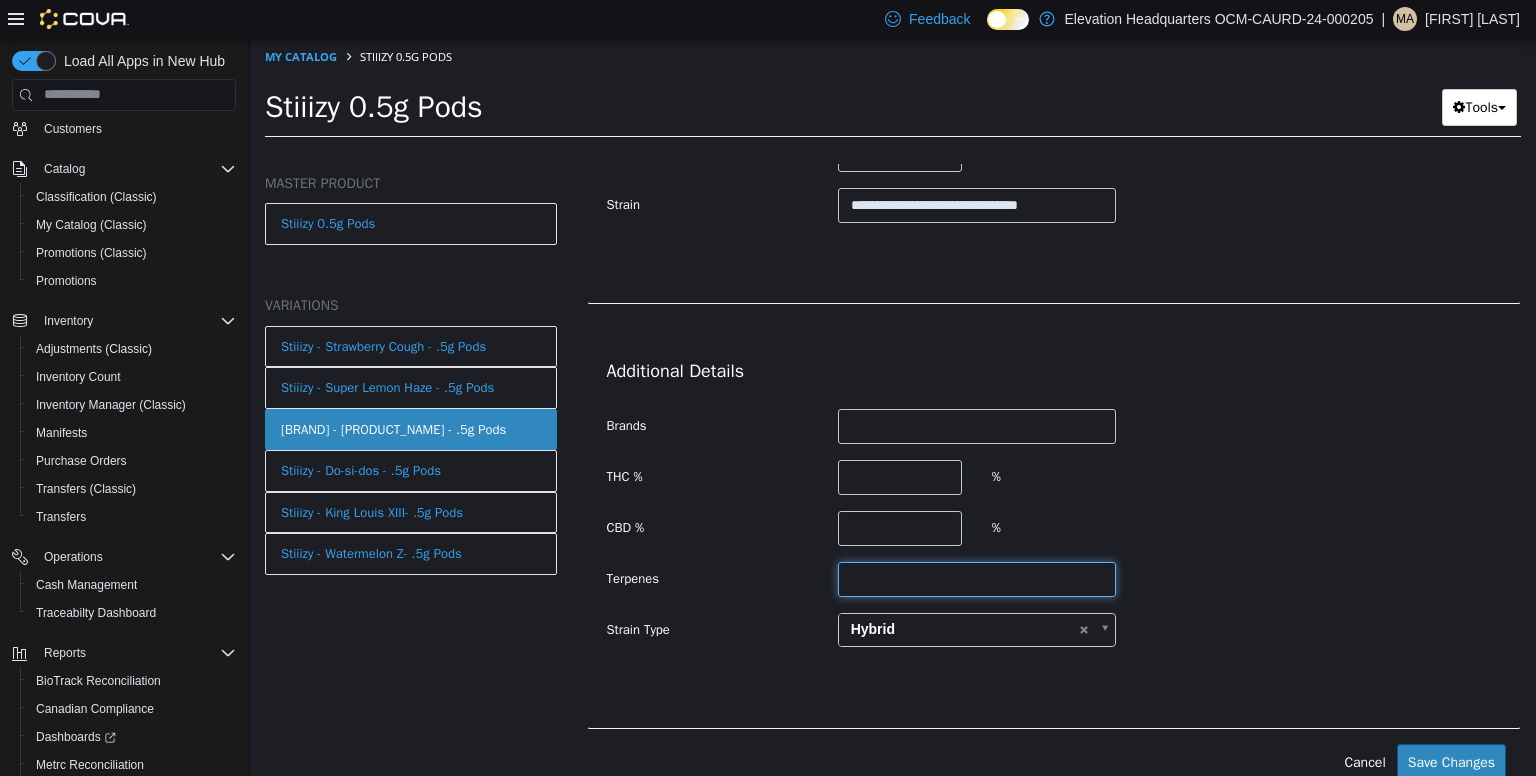 click at bounding box center [977, 578] 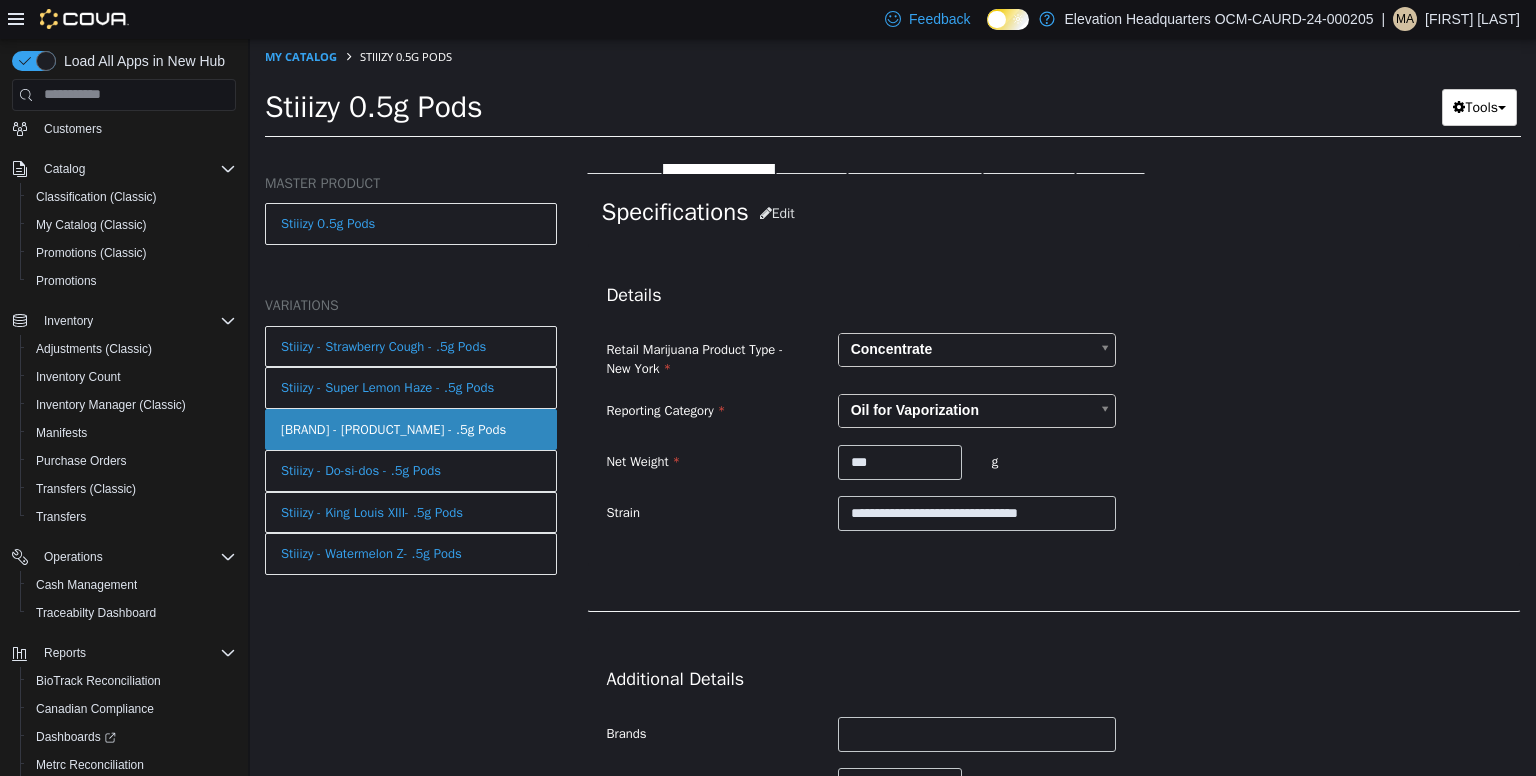 scroll, scrollTop: 303, scrollLeft: 0, axis: vertical 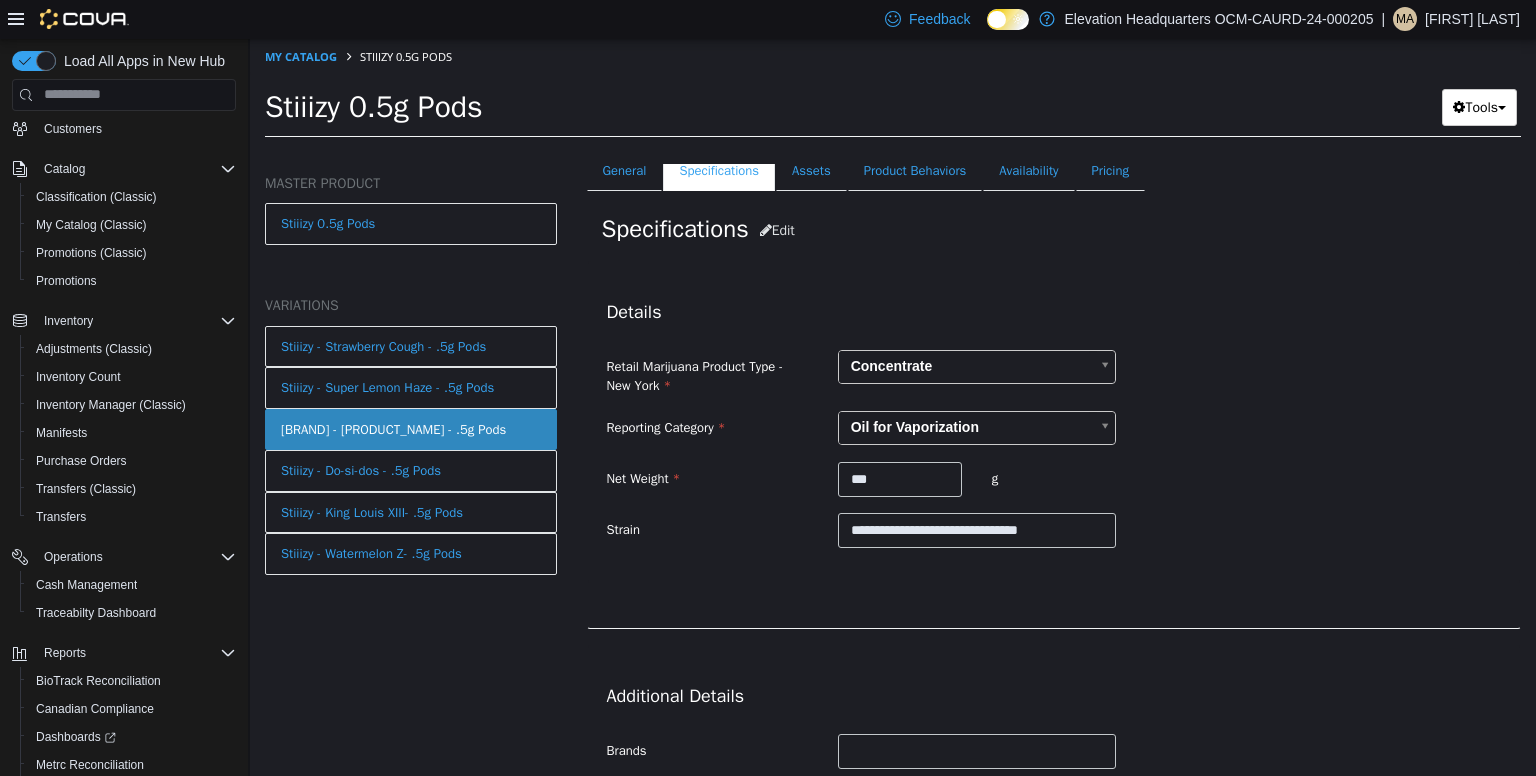 type on "**********" 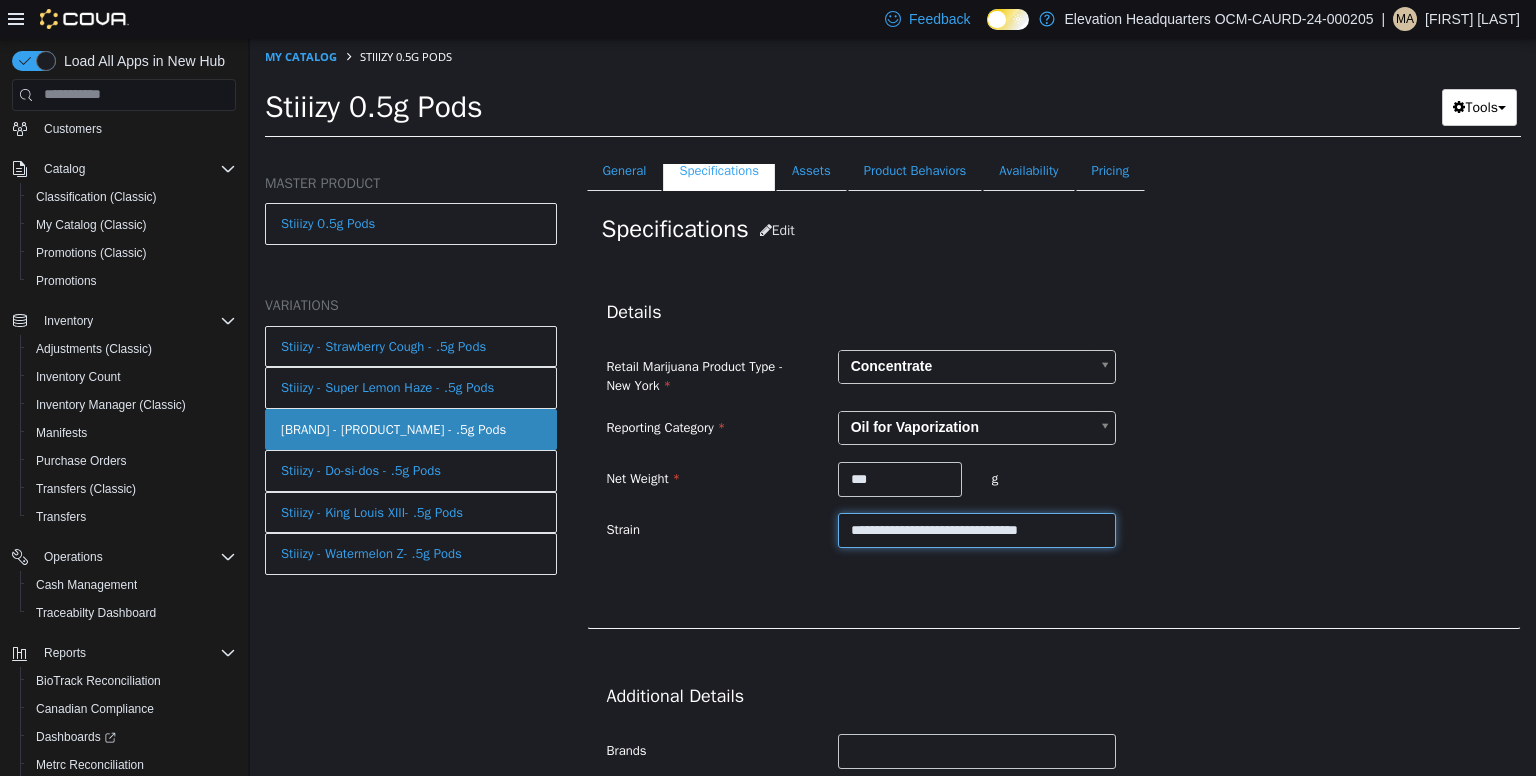 click on "**********" at bounding box center (977, 529) 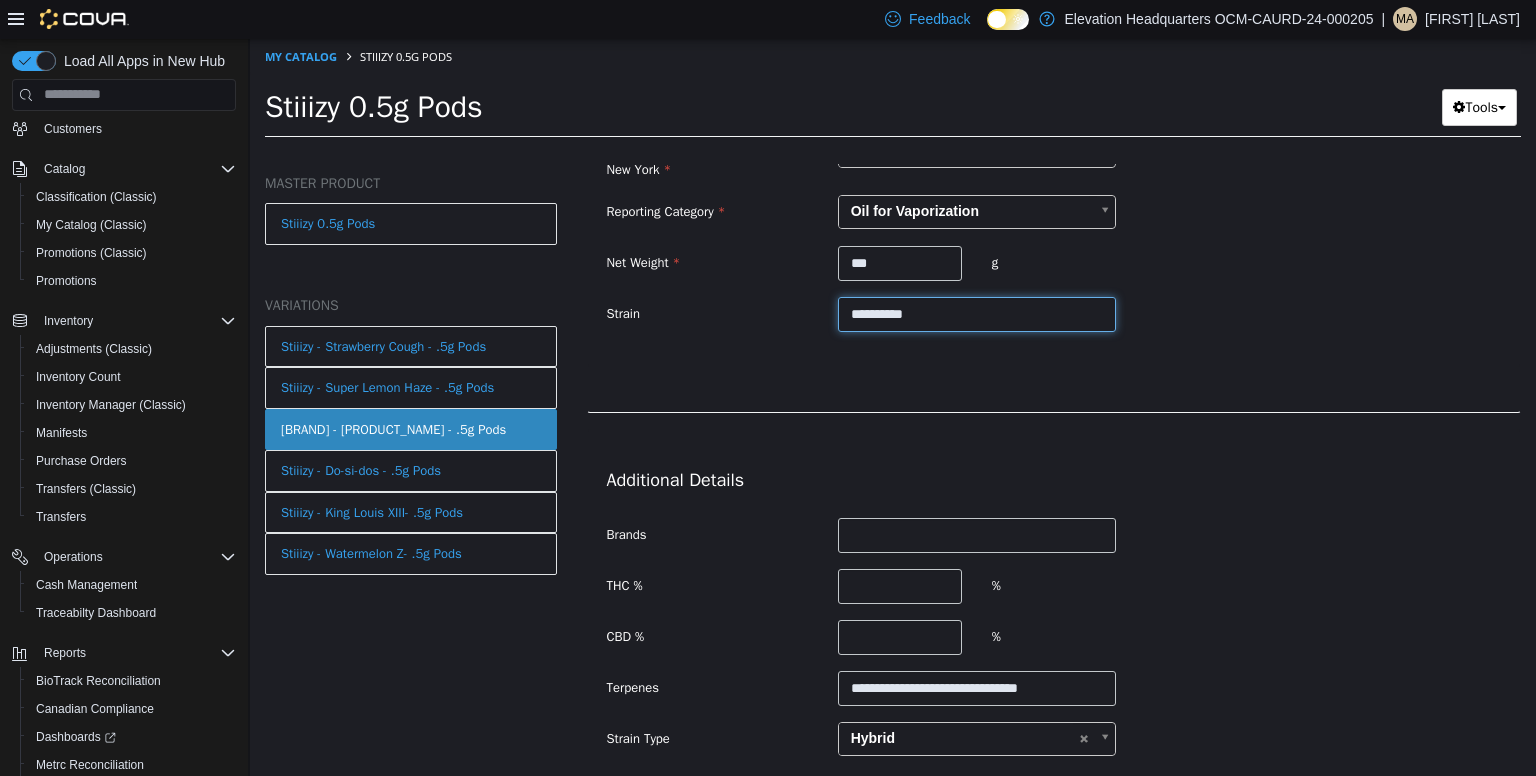 scroll, scrollTop: 628, scrollLeft: 0, axis: vertical 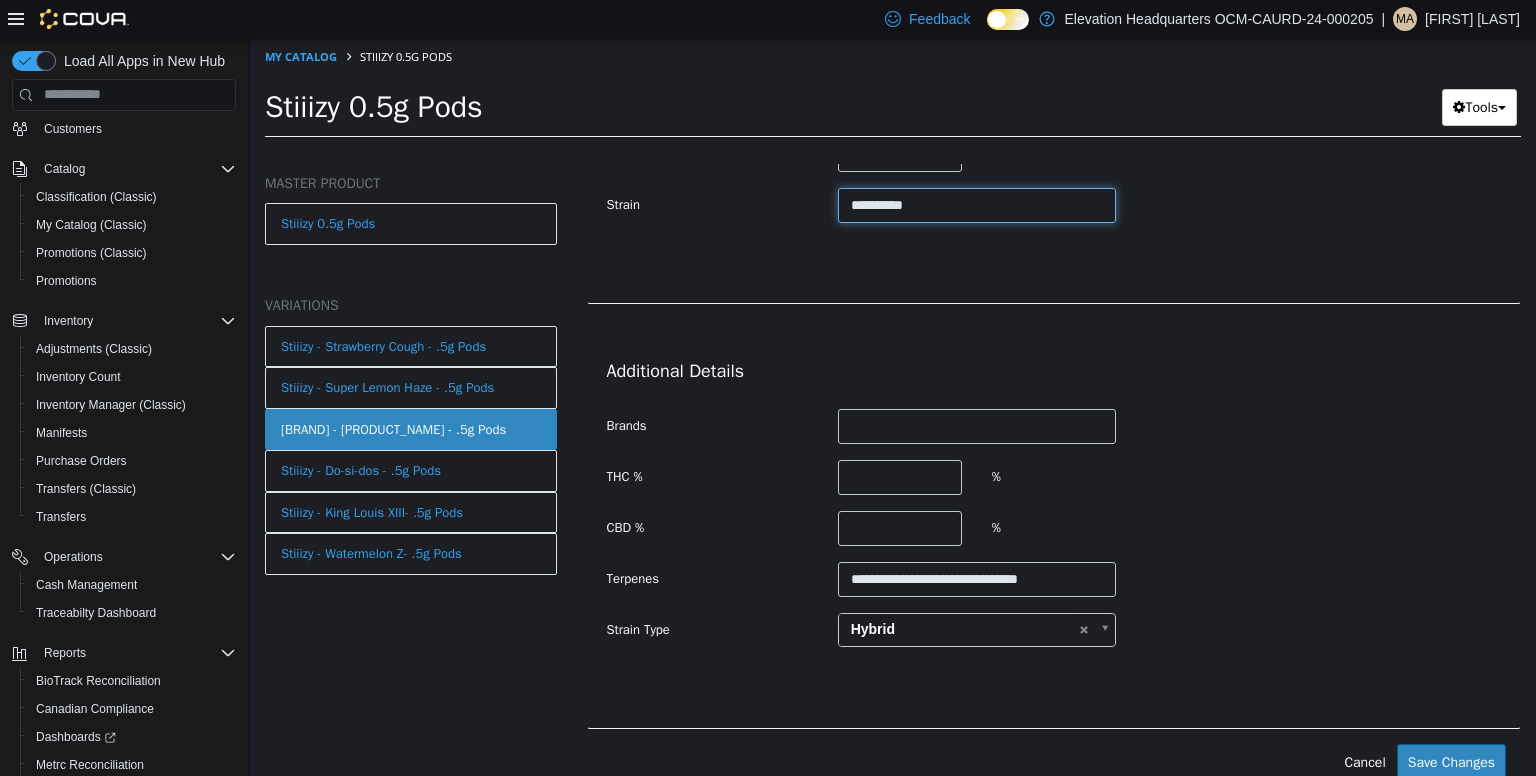 type on "**********" 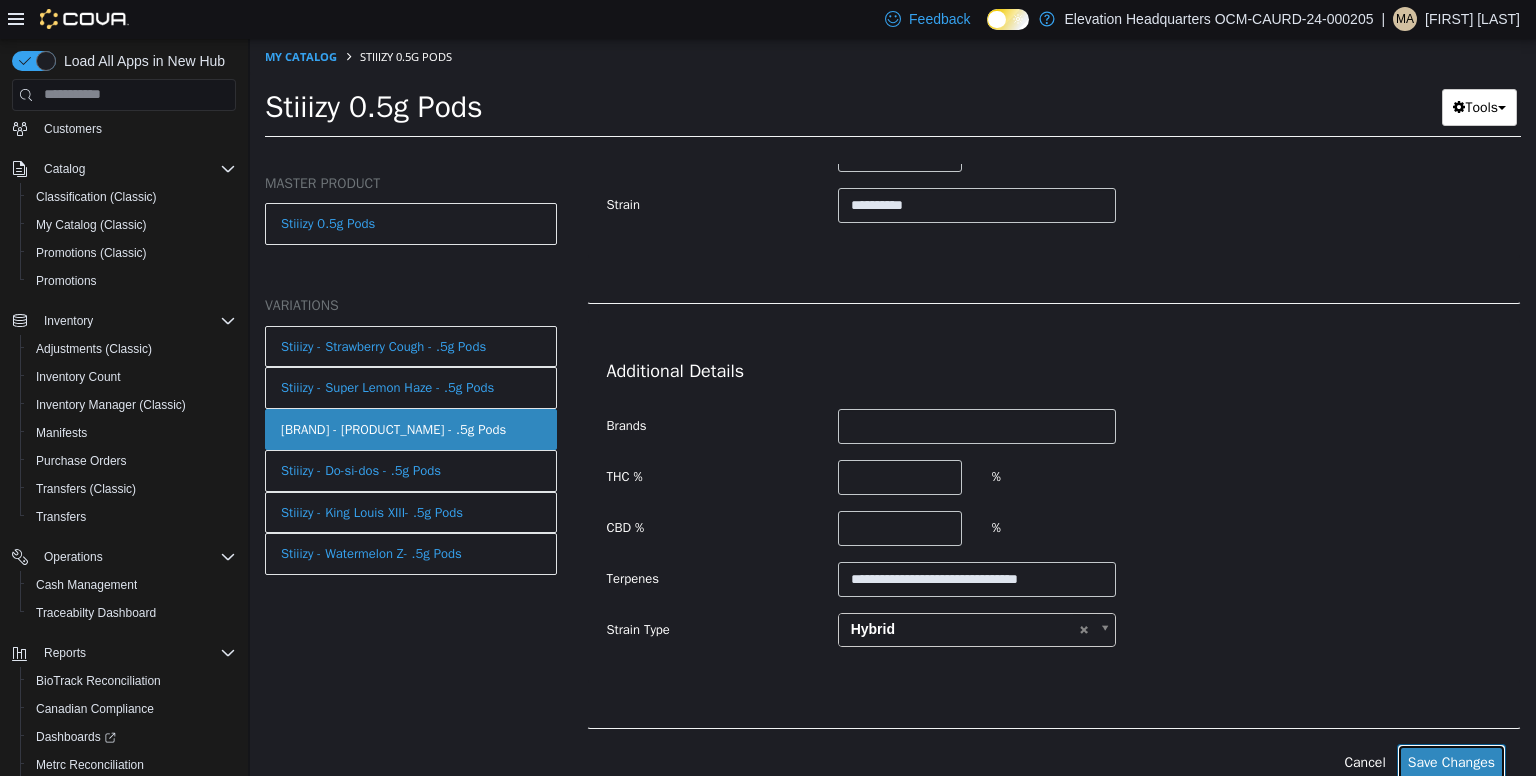 click on "Save Changes" at bounding box center [1451, 761] 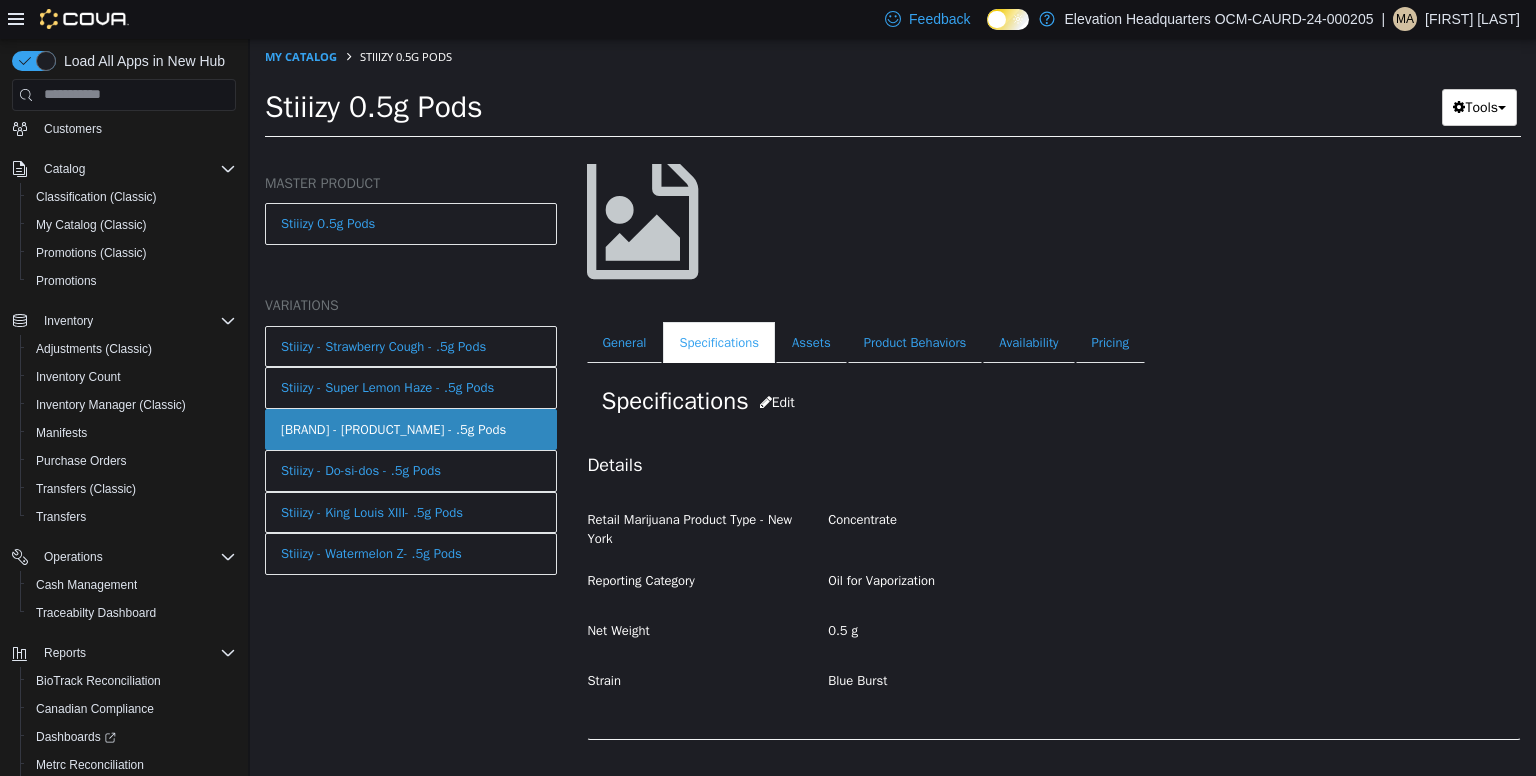 scroll, scrollTop: 127, scrollLeft: 0, axis: vertical 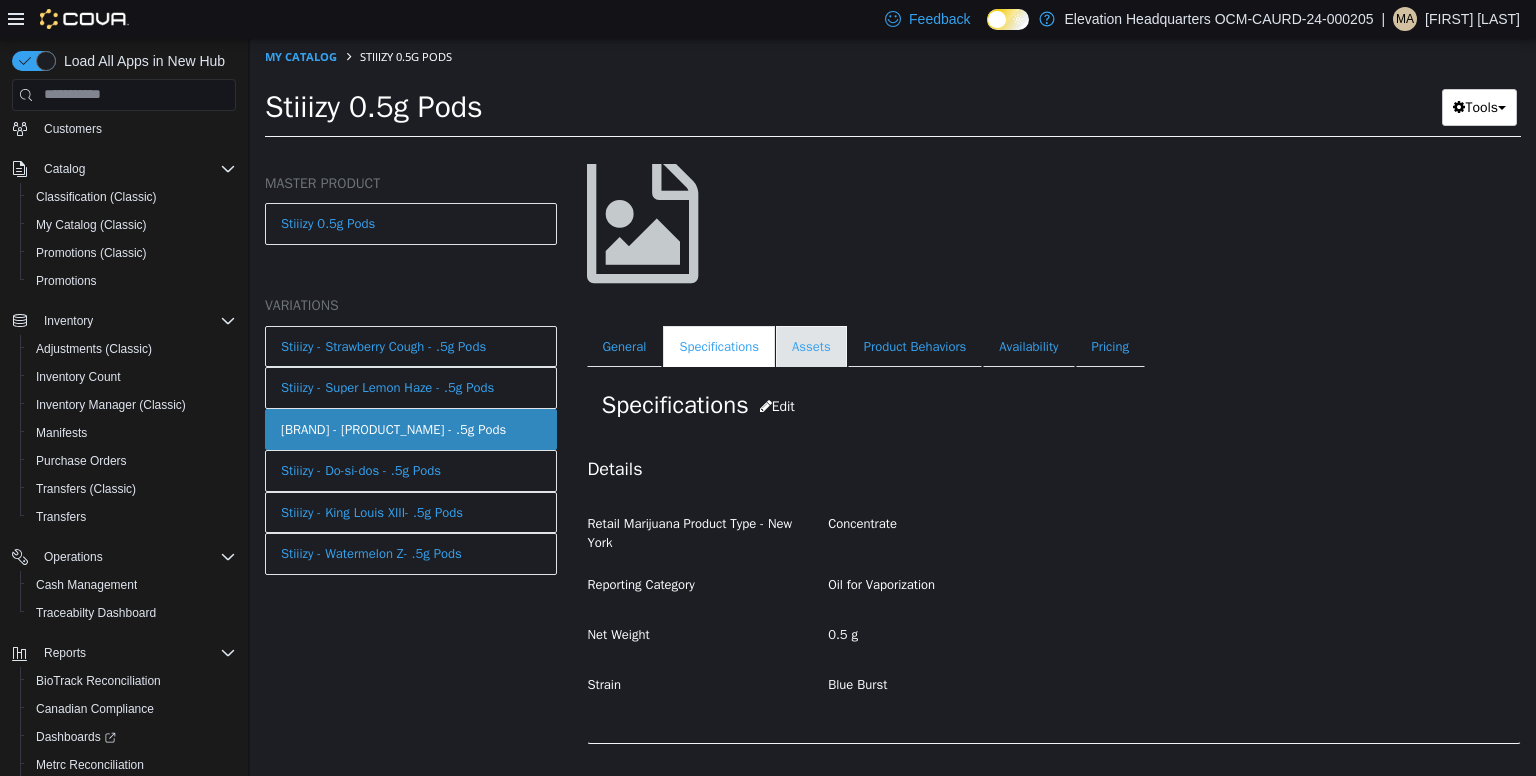 click on "Assets" at bounding box center [811, 346] 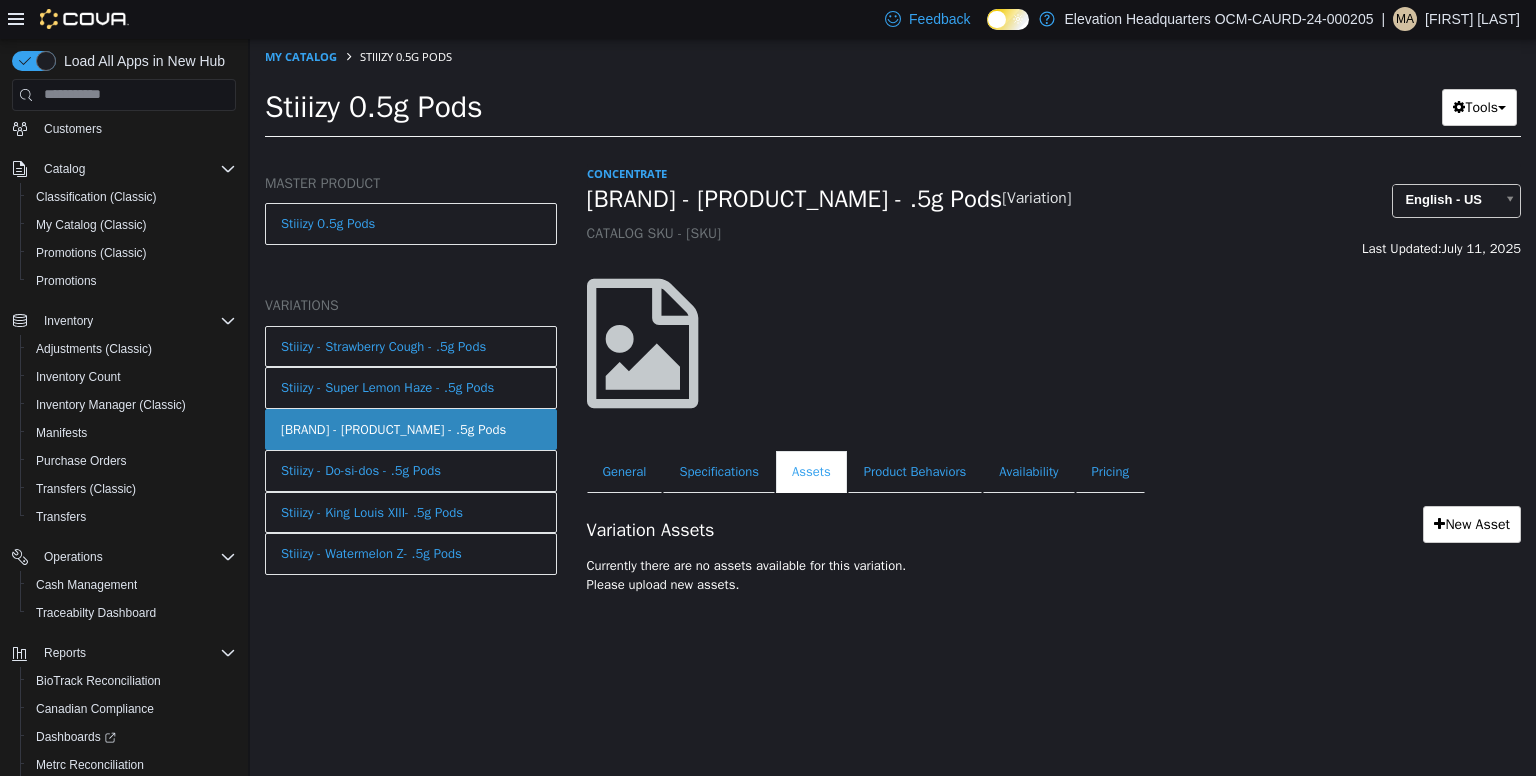 scroll, scrollTop: 0, scrollLeft: 0, axis: both 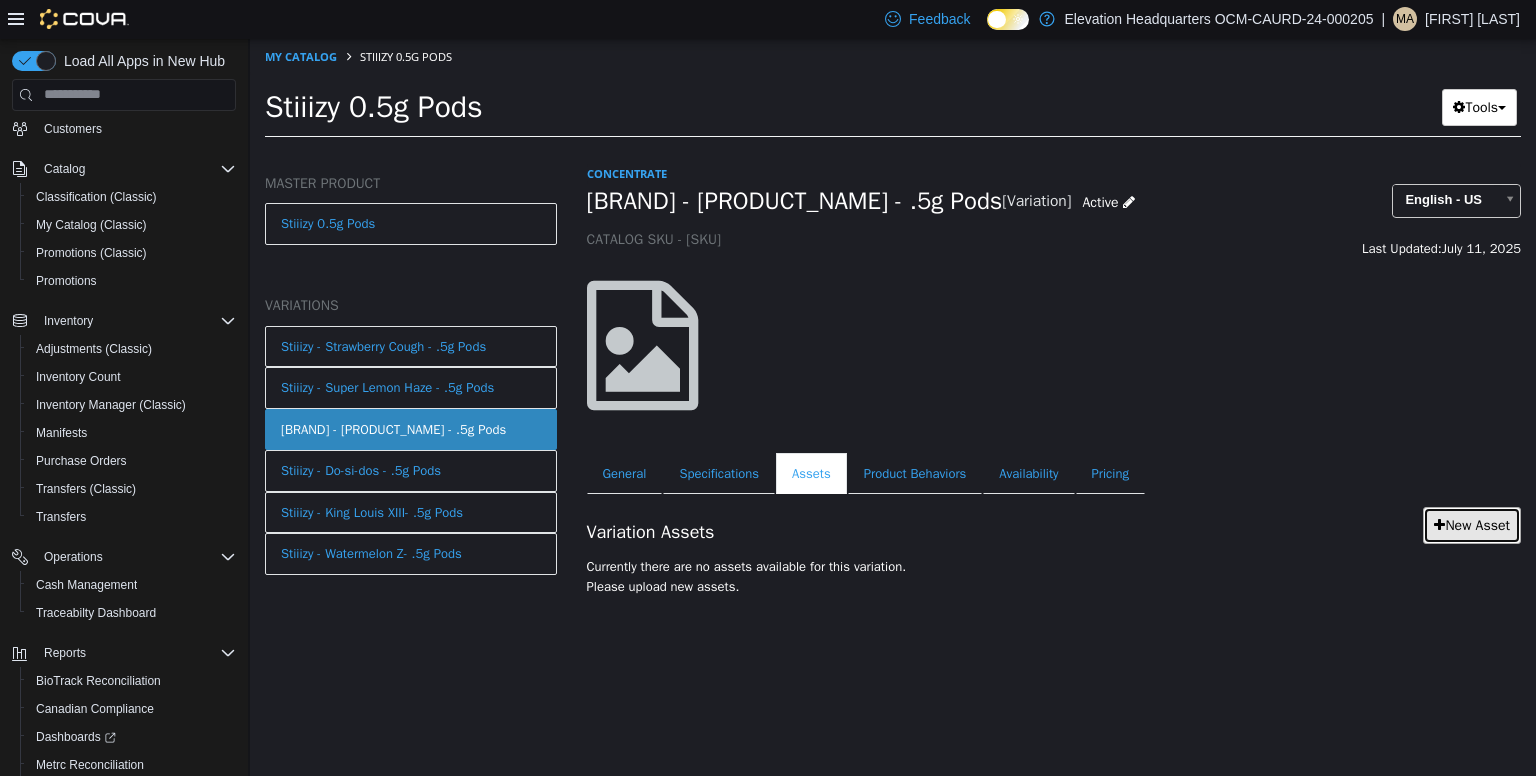 click on "New Asset" at bounding box center (1472, 524) 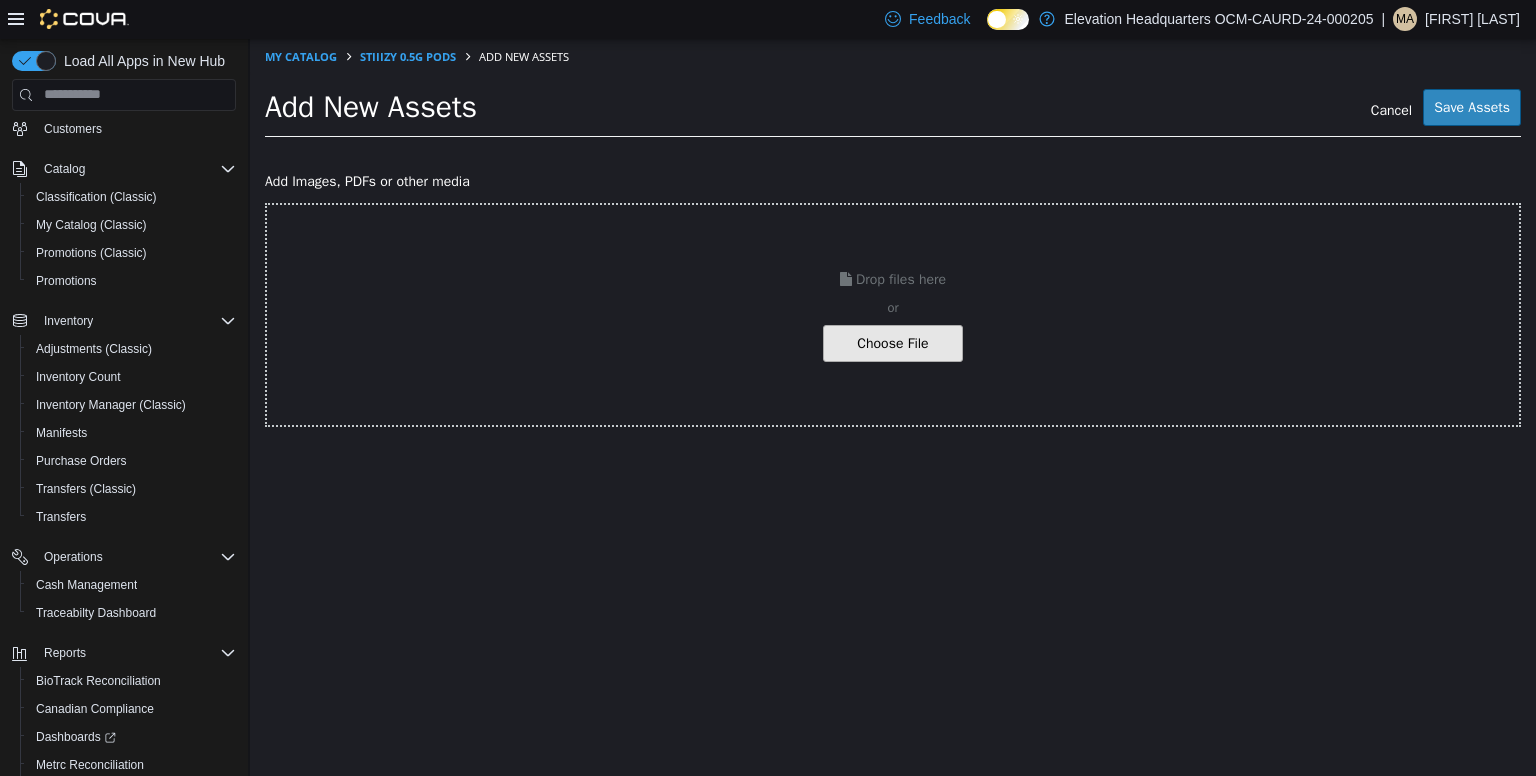 click at bounding box center [-154, 342] 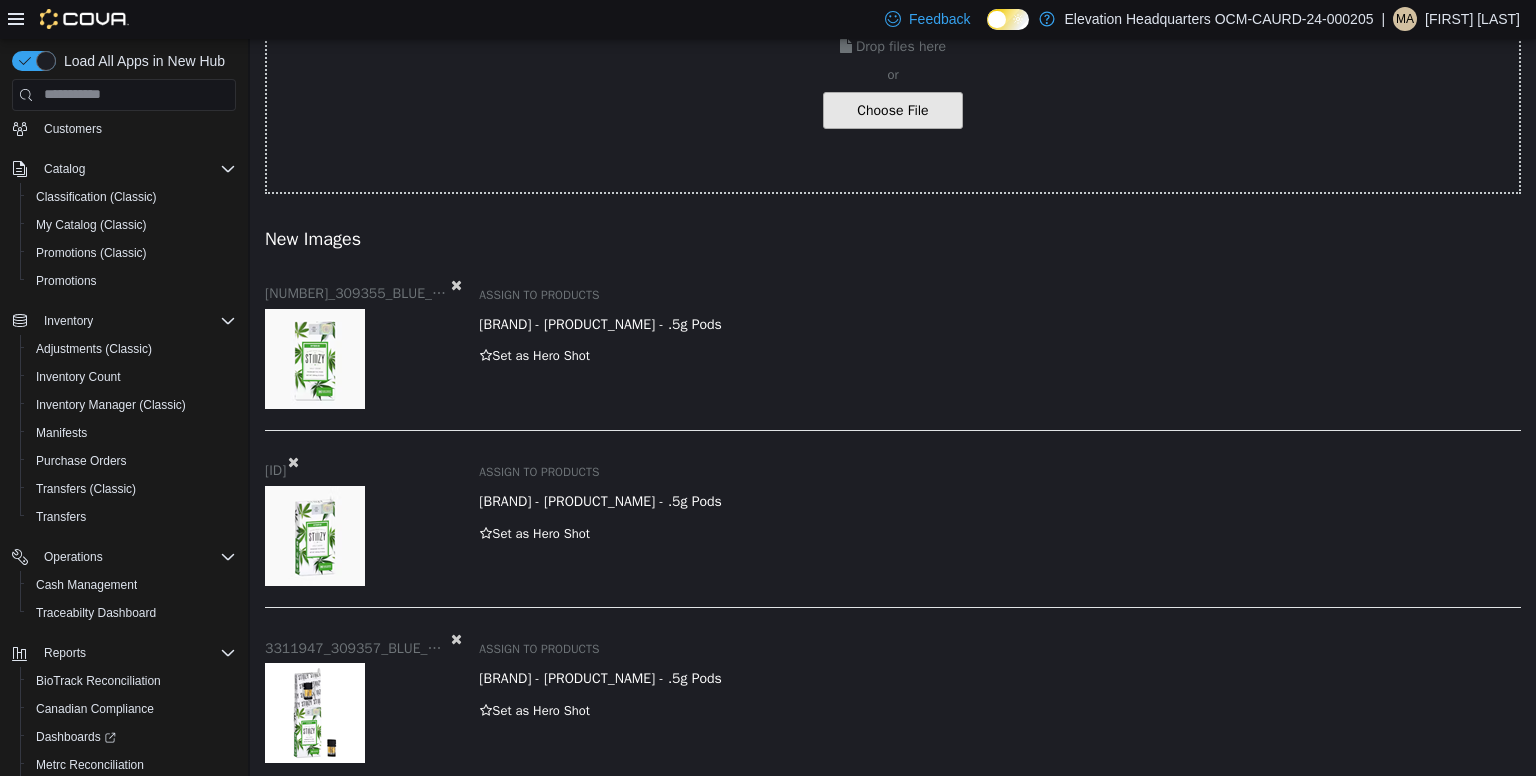 scroll, scrollTop: 235, scrollLeft: 0, axis: vertical 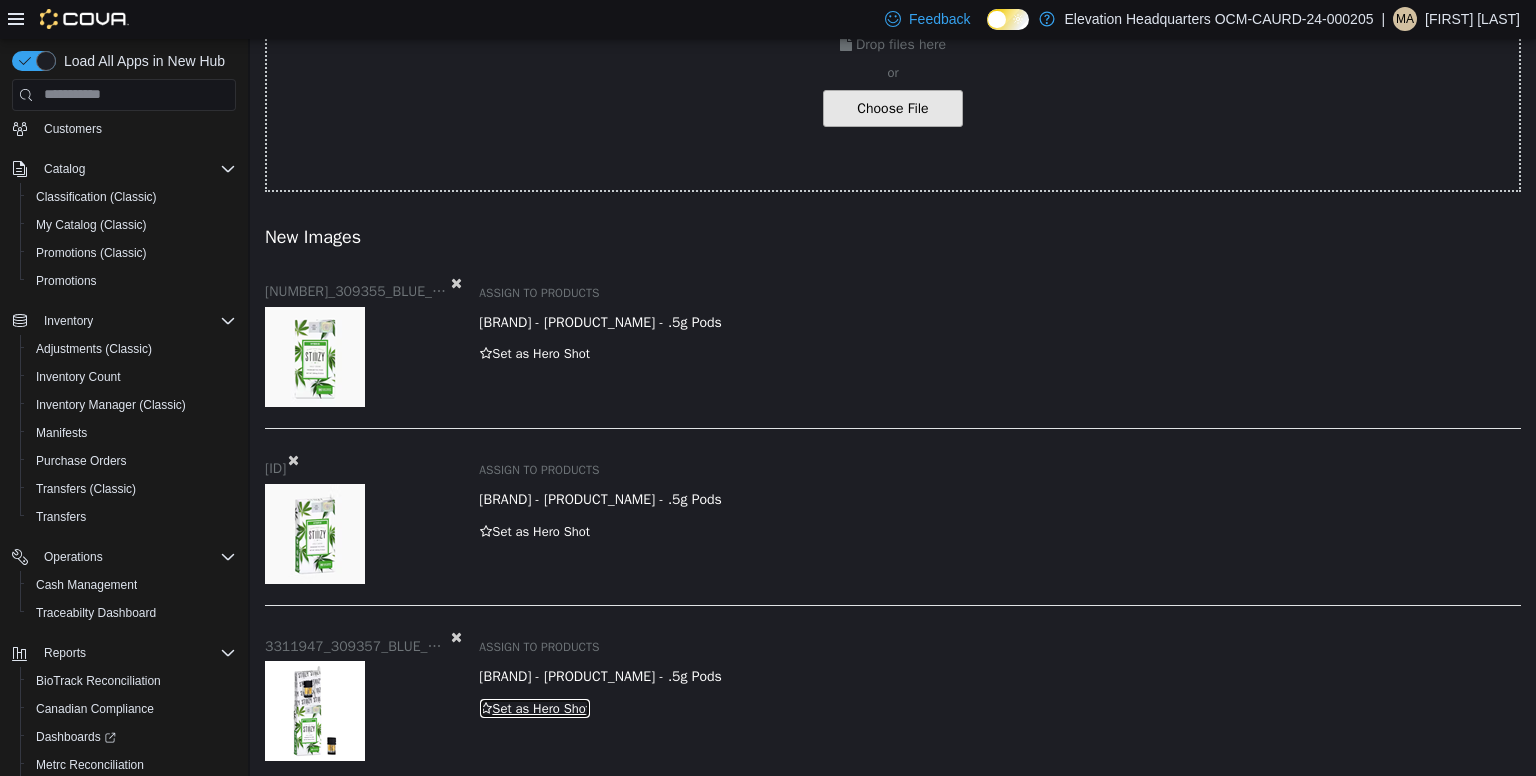 click at bounding box center (486, 707) 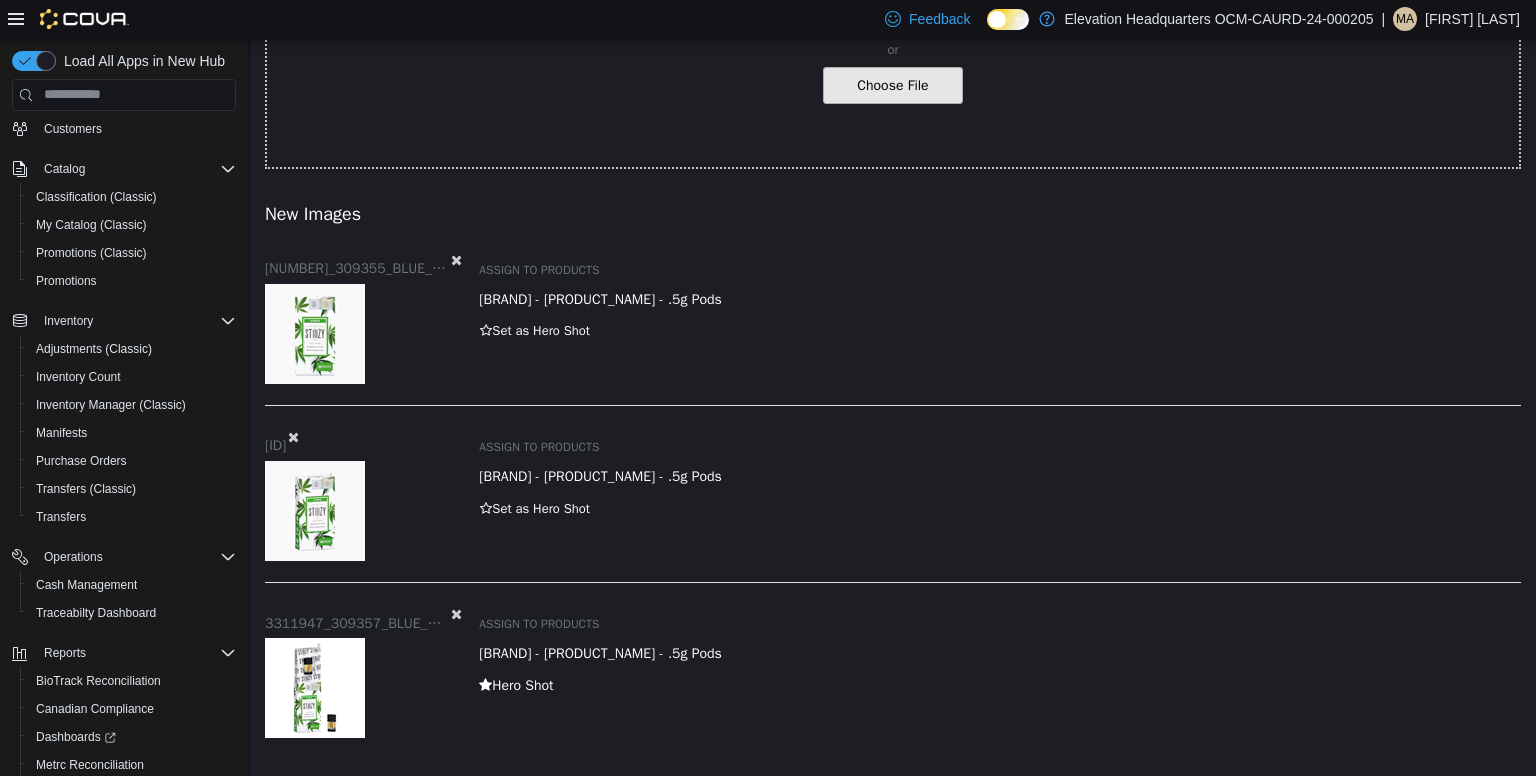 scroll, scrollTop: 0, scrollLeft: 0, axis: both 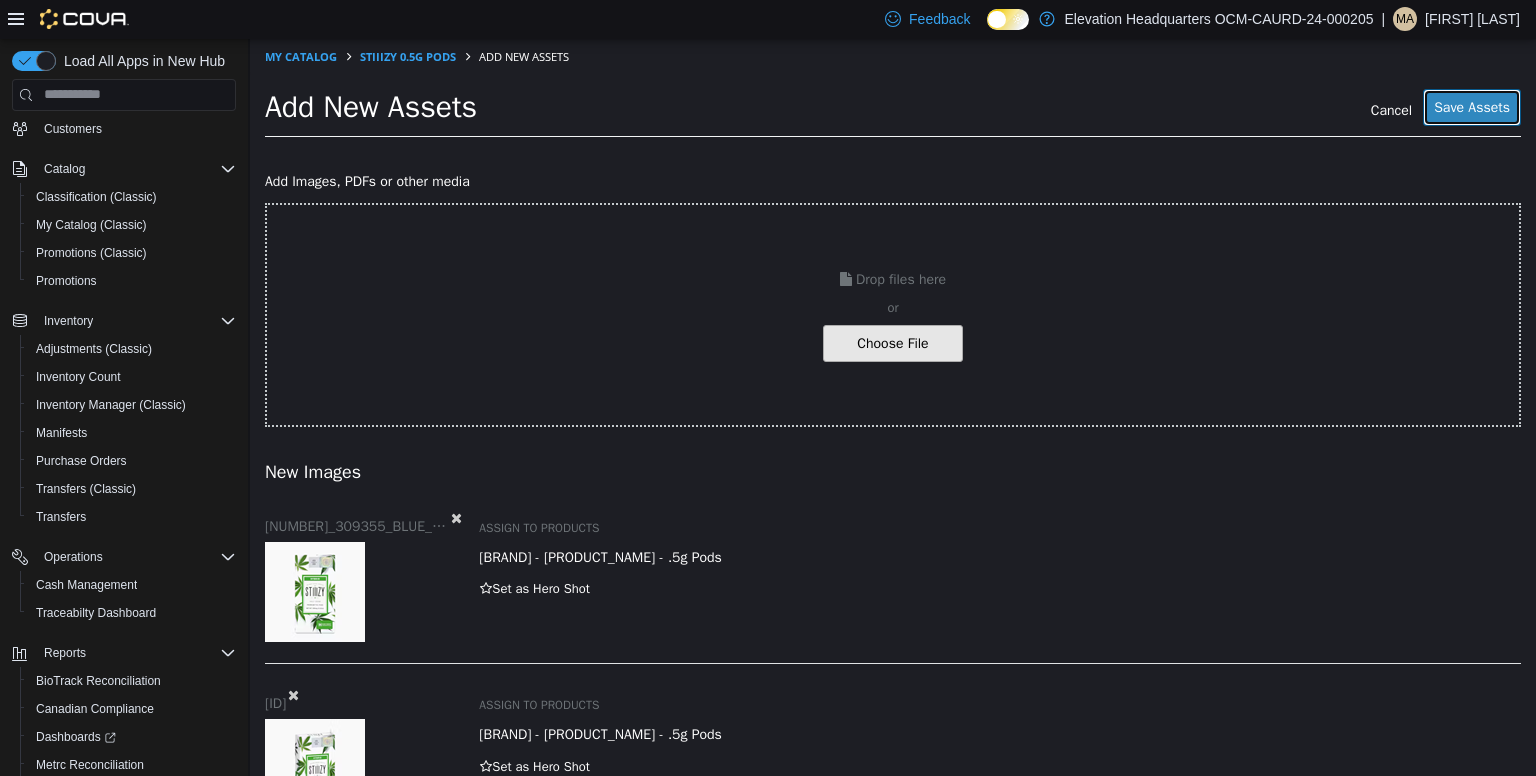 click on "Save Assets" at bounding box center [1472, 106] 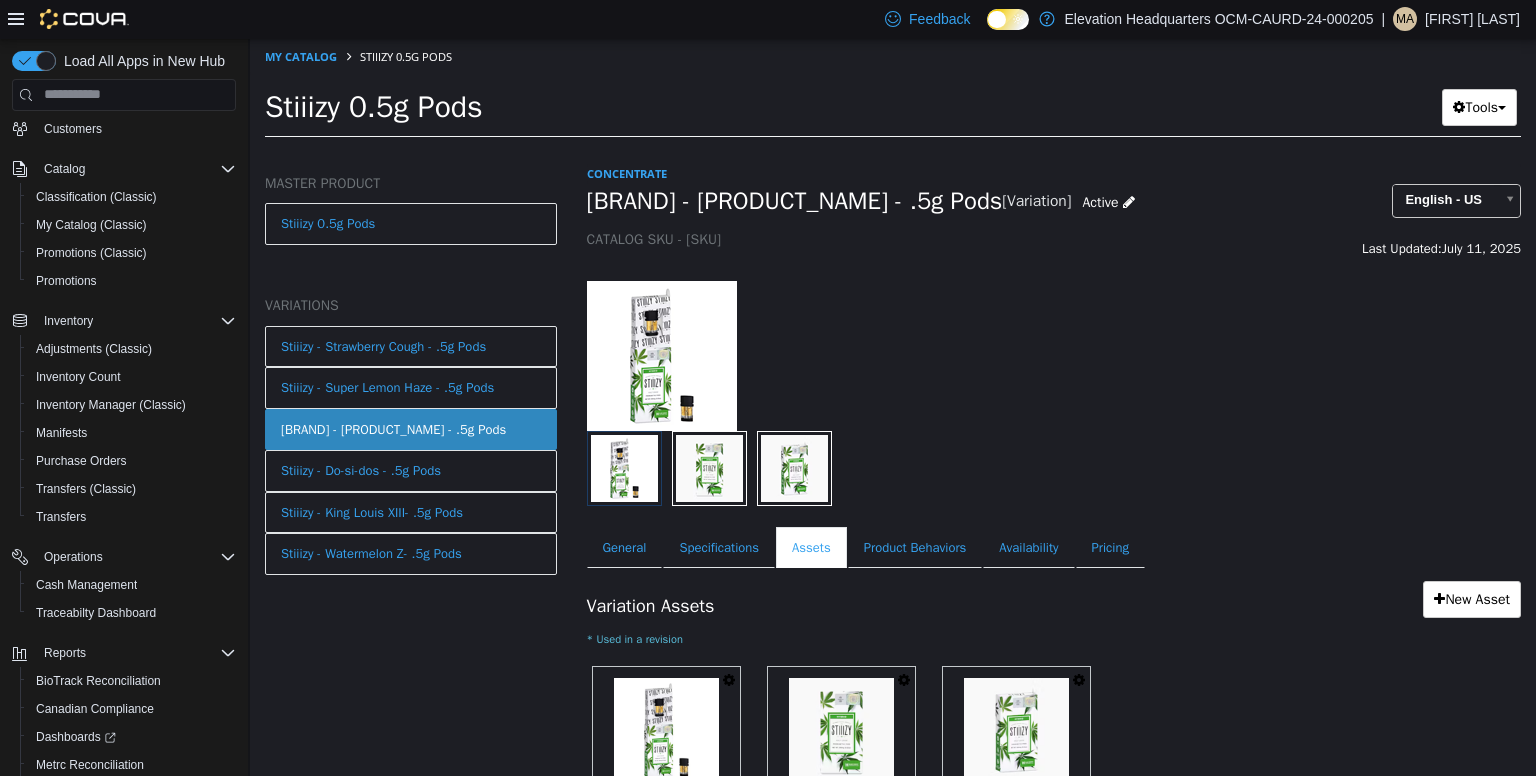scroll, scrollTop: 124, scrollLeft: 0, axis: vertical 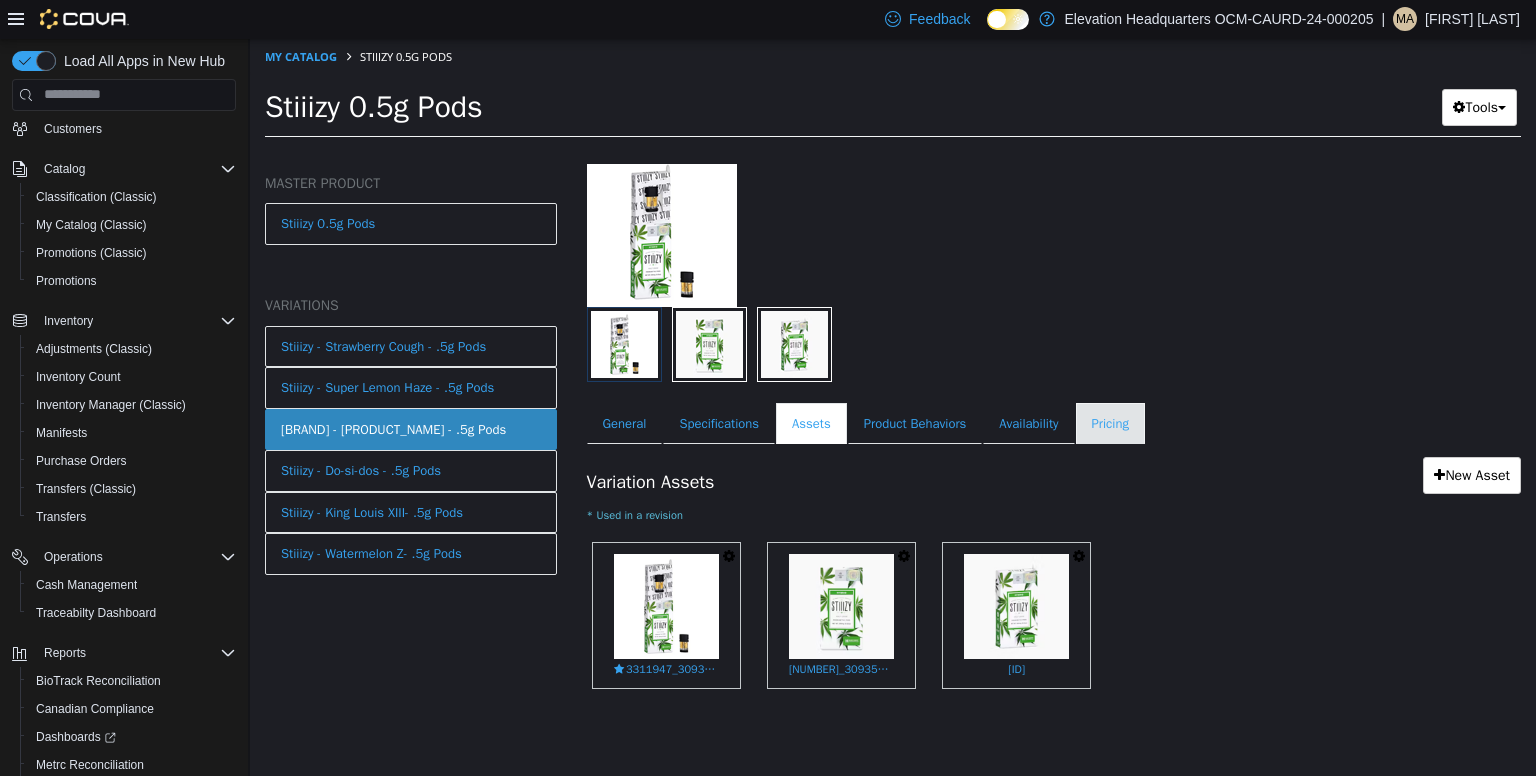 click on "Pricing" at bounding box center [1110, 423] 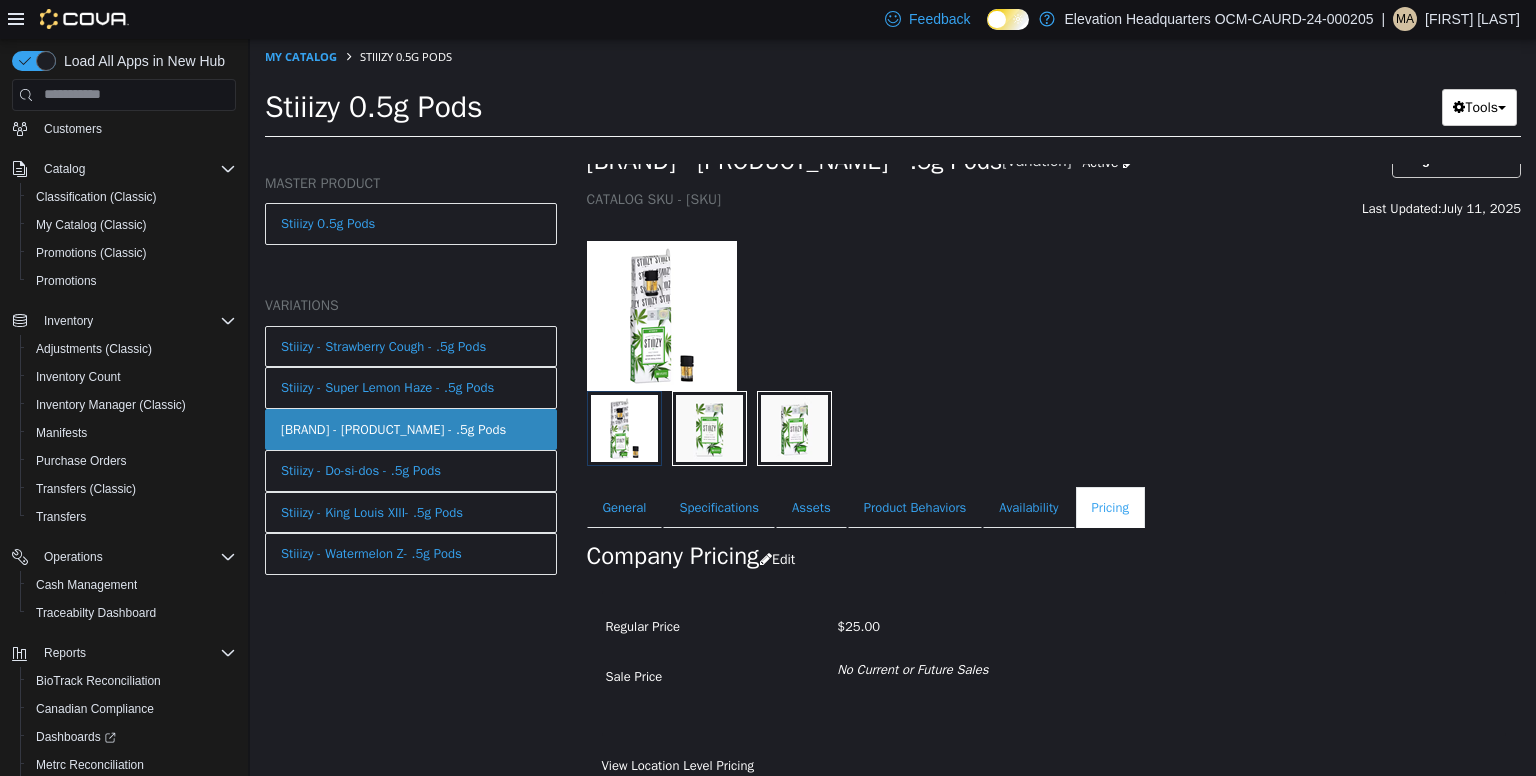 scroll, scrollTop: 52, scrollLeft: 0, axis: vertical 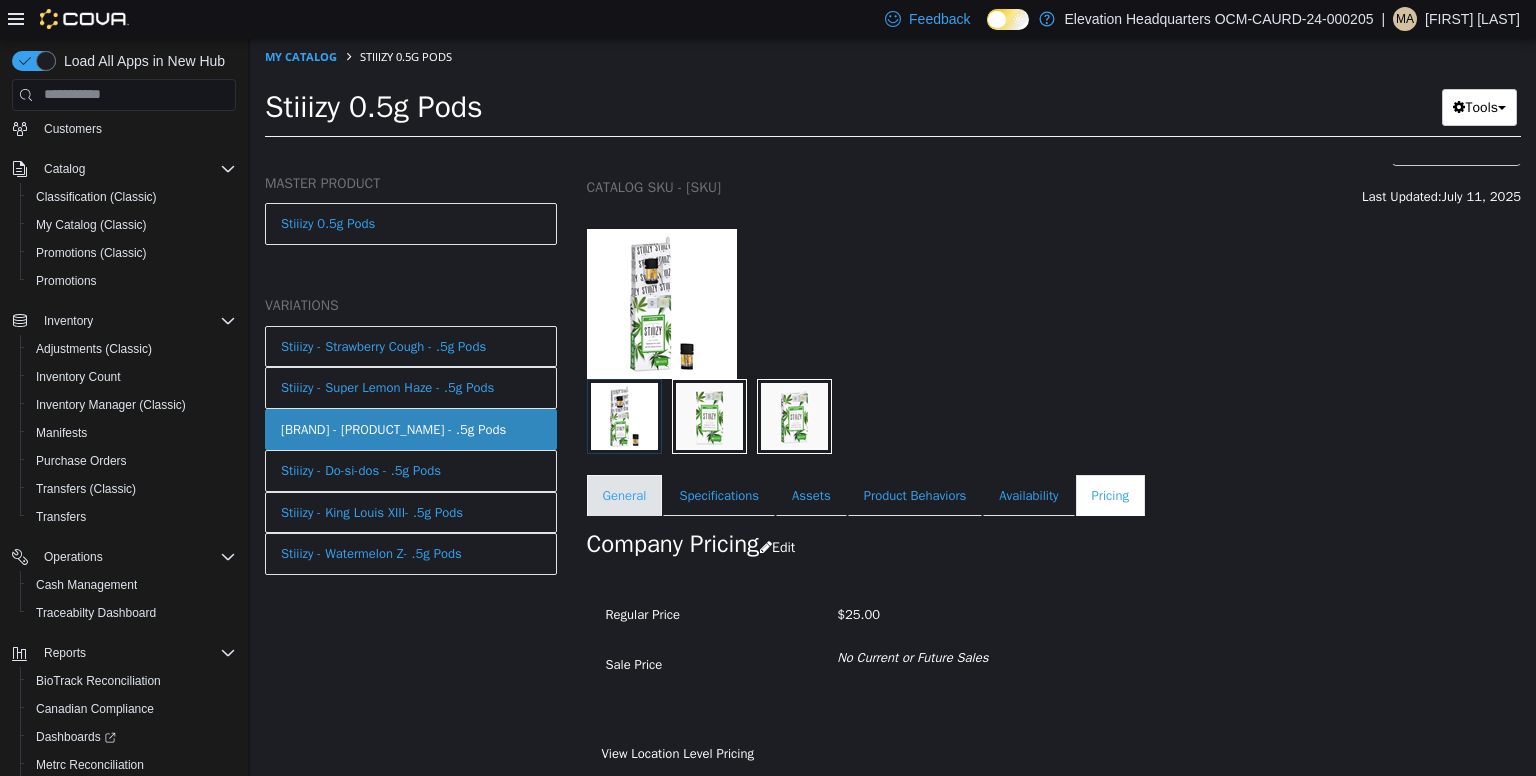 click on "General" at bounding box center (625, 495) 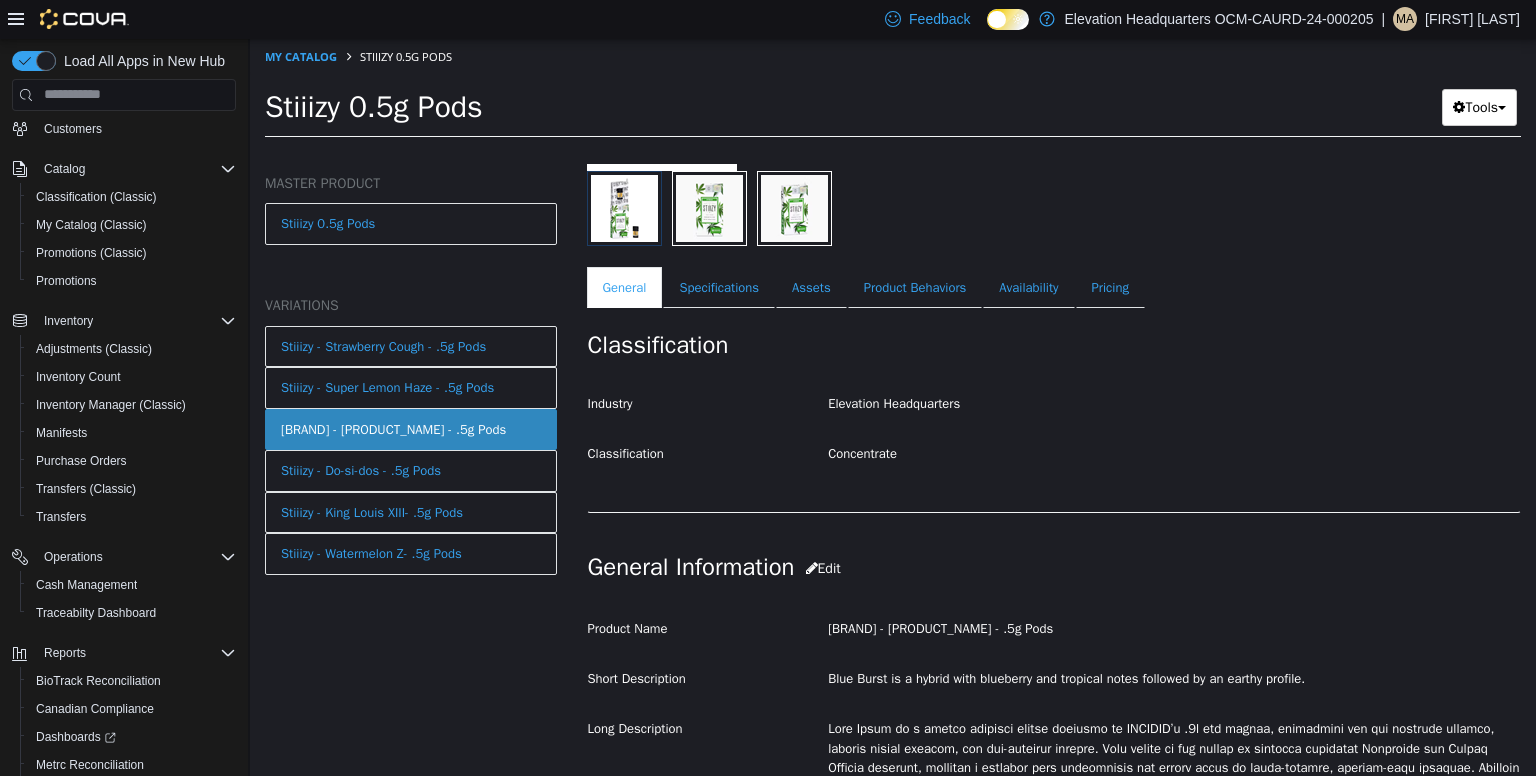 scroll, scrollTop: 250, scrollLeft: 0, axis: vertical 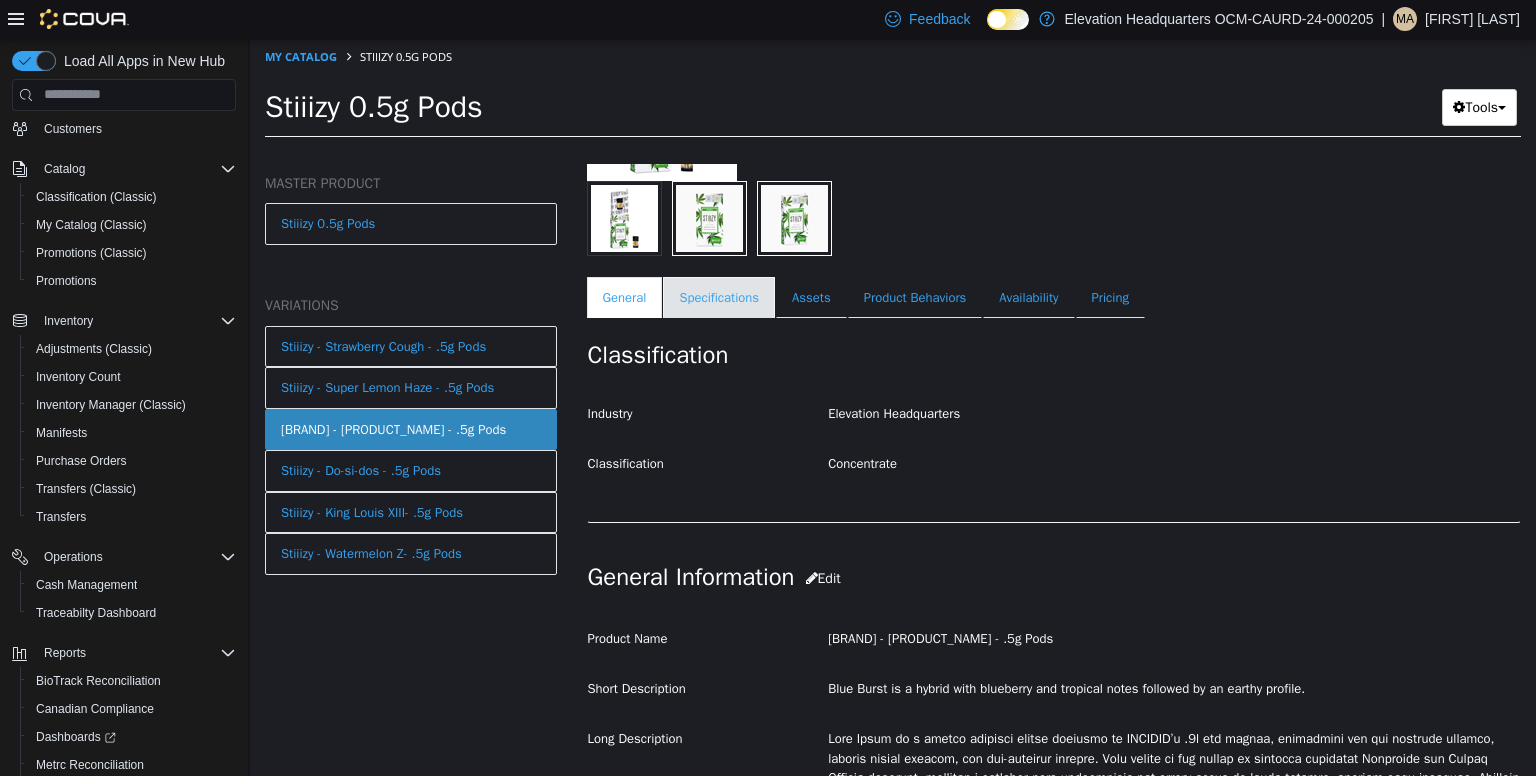 click on "Specifications" at bounding box center (719, 297) 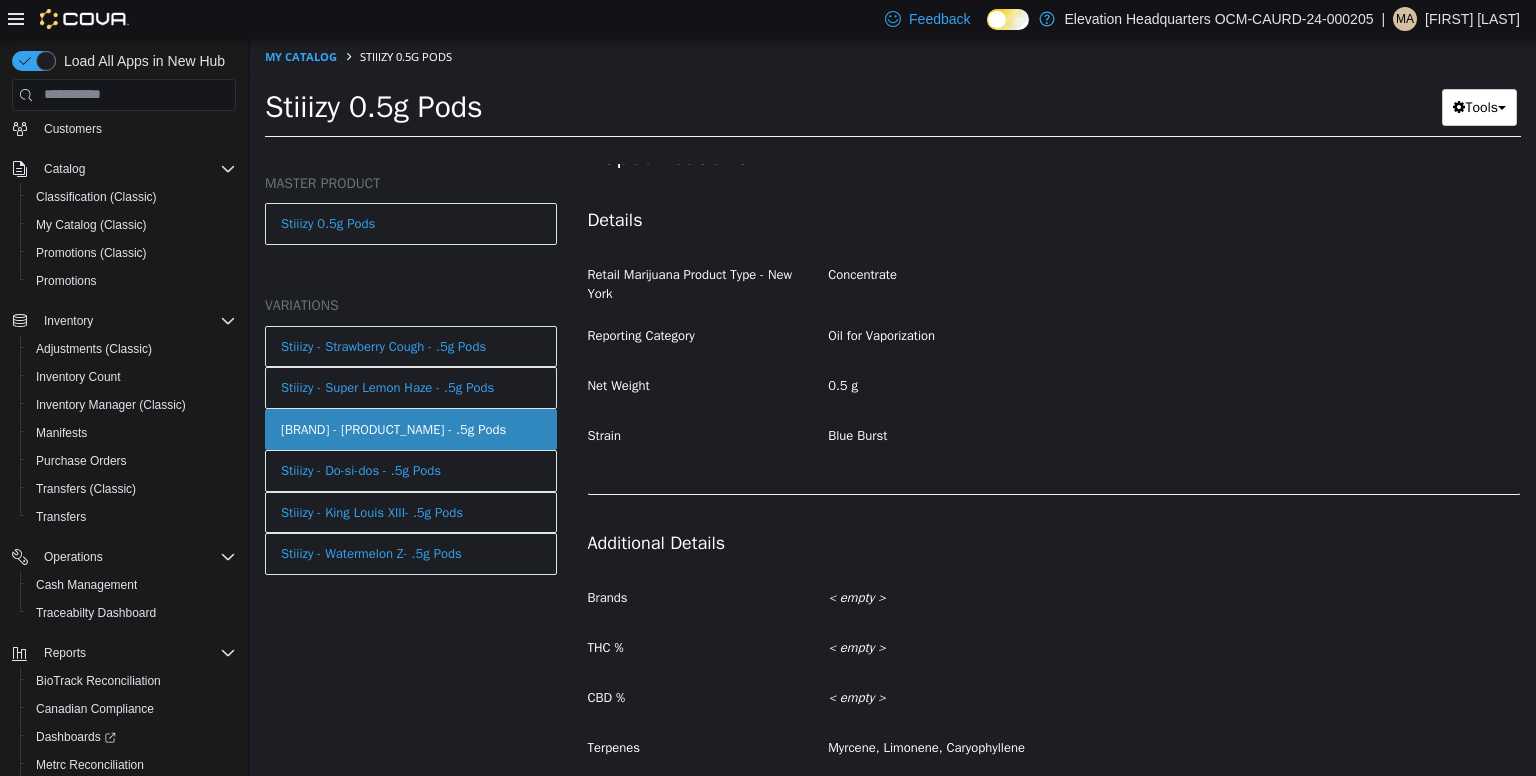 scroll, scrollTop: 542, scrollLeft: 0, axis: vertical 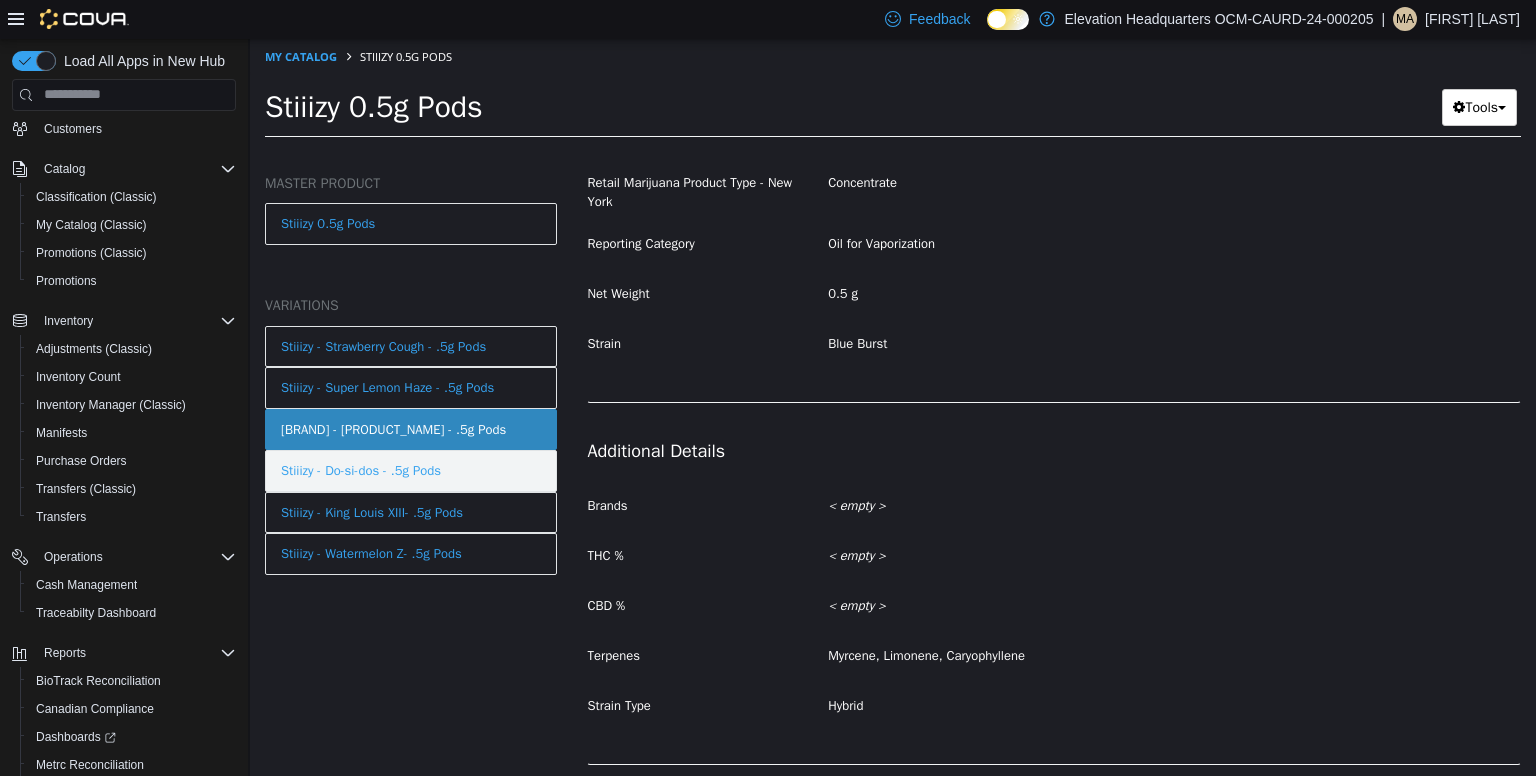 click on "Stiiizy - Do-si-dos - .5g Pods" at bounding box center (361, 470) 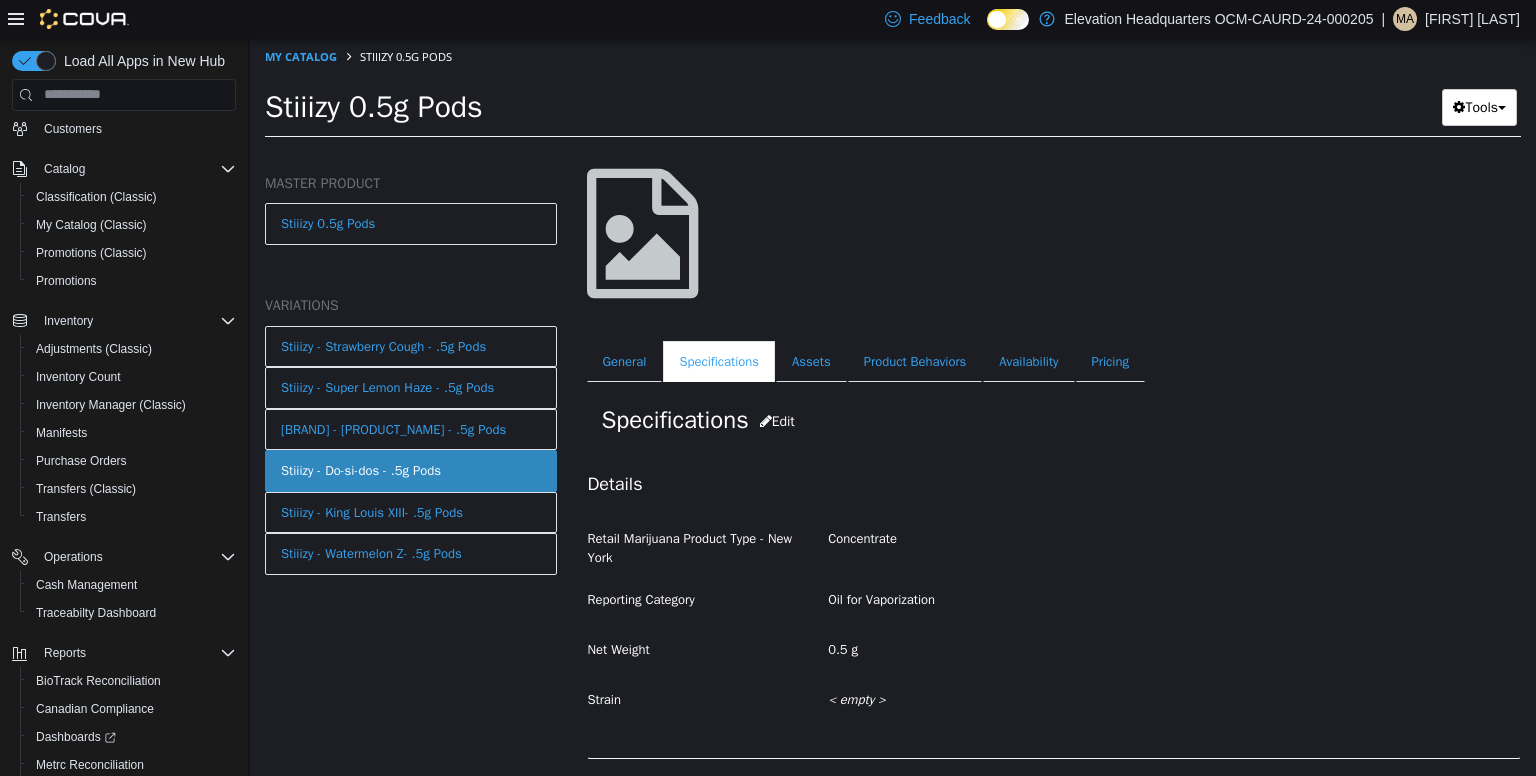 scroll, scrollTop: 103, scrollLeft: 0, axis: vertical 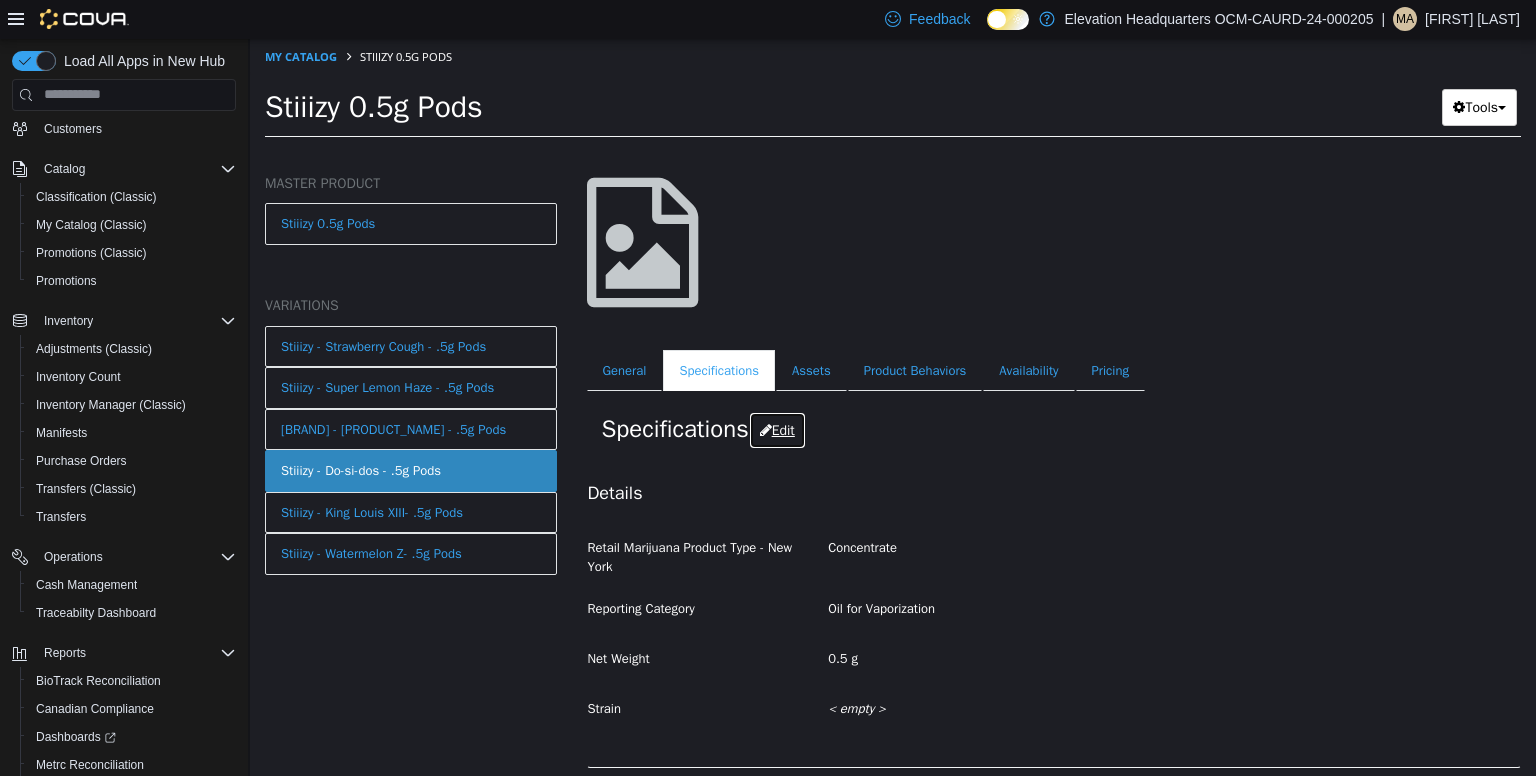 click on "Edit" at bounding box center (777, 429) 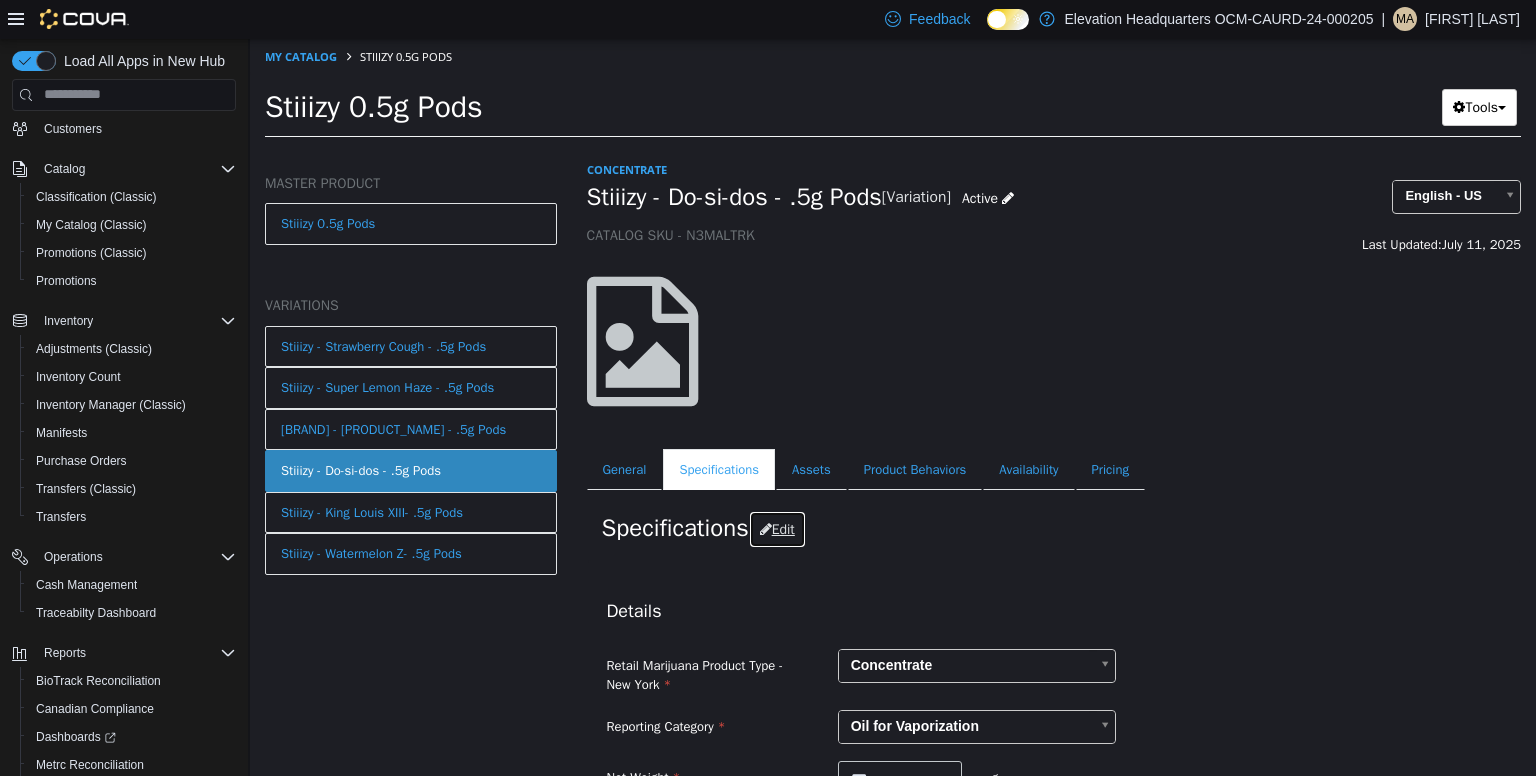 scroll, scrollTop: 0, scrollLeft: 0, axis: both 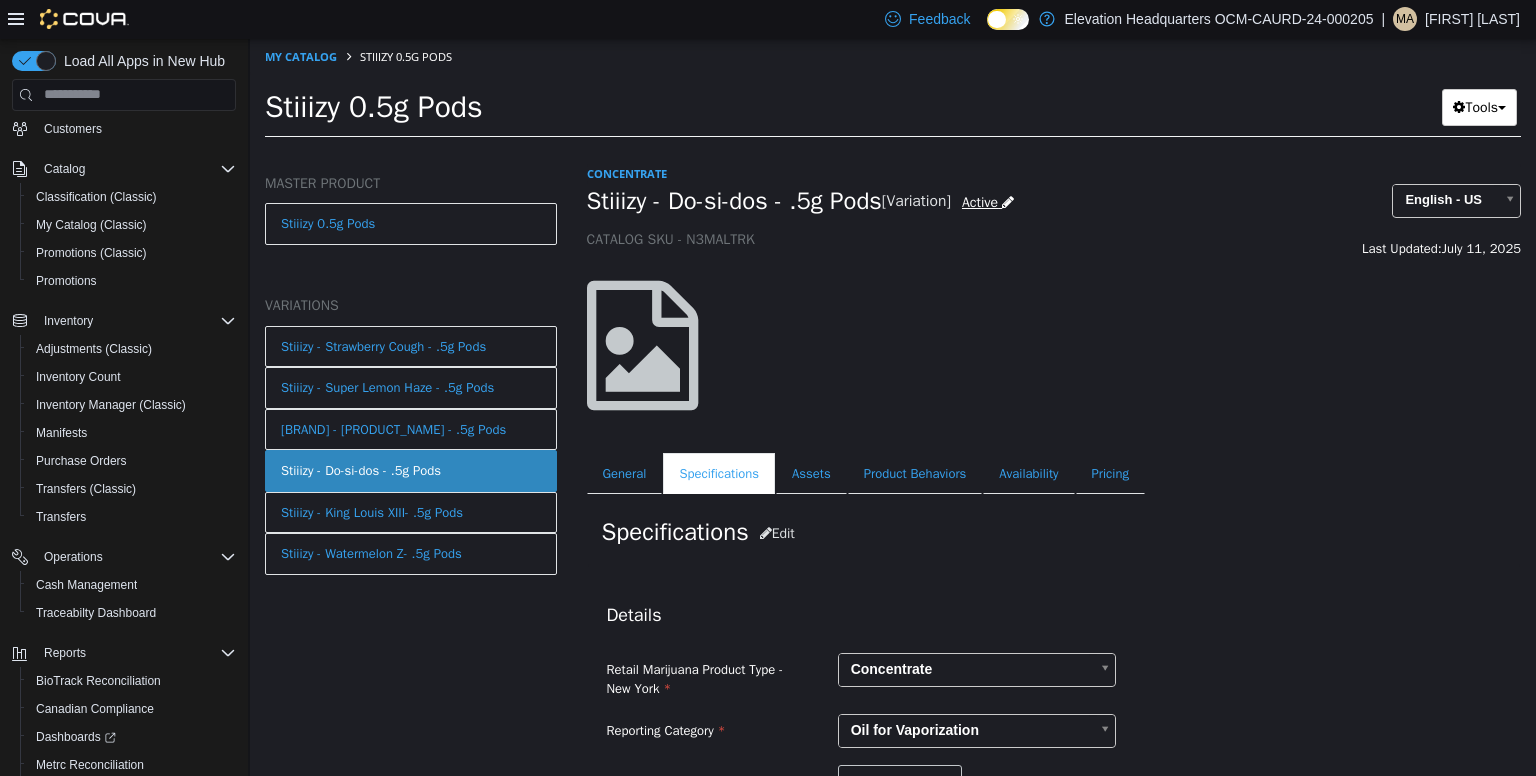 click on "Active" at bounding box center (980, 201) 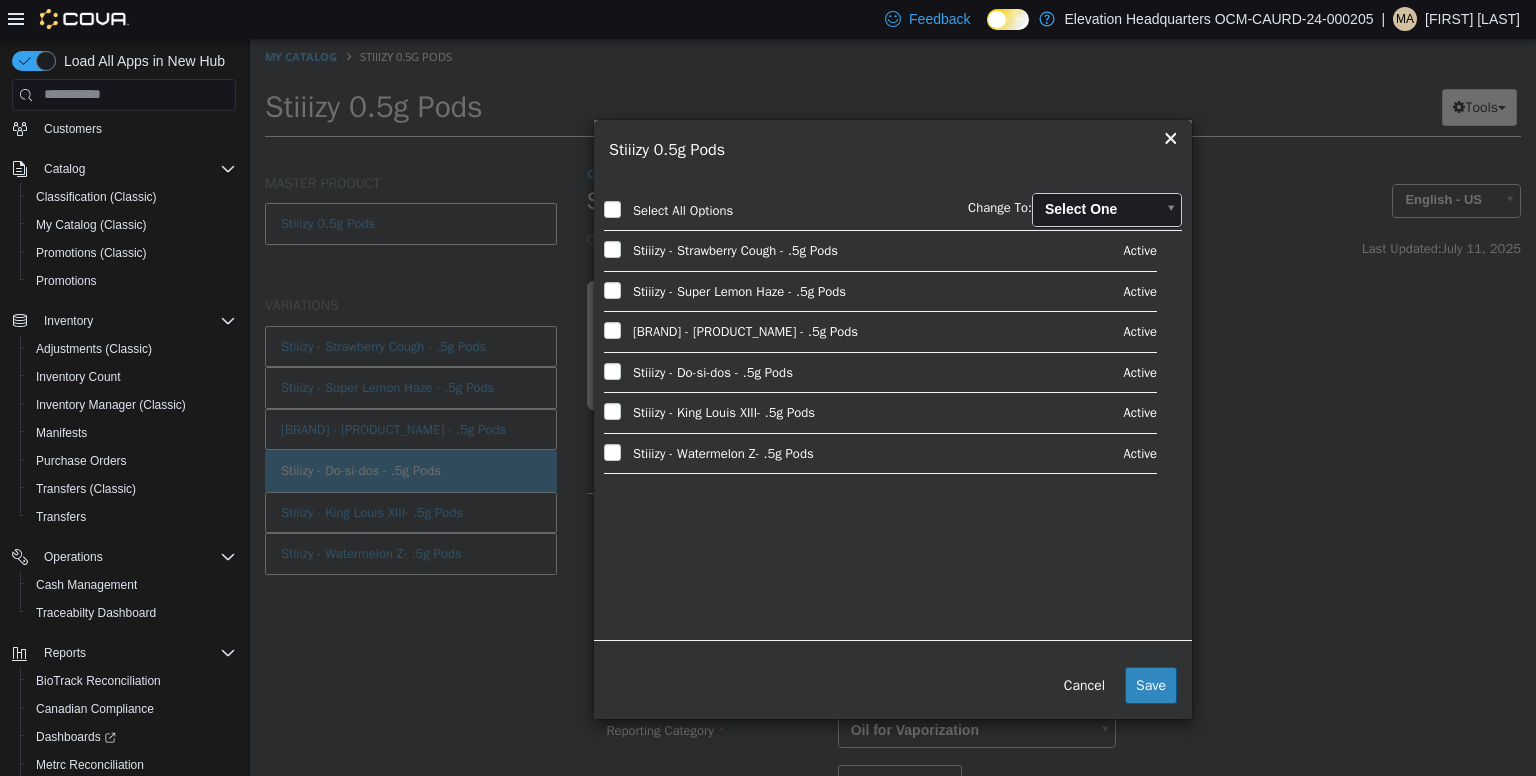click on "×" at bounding box center (1170, 136) 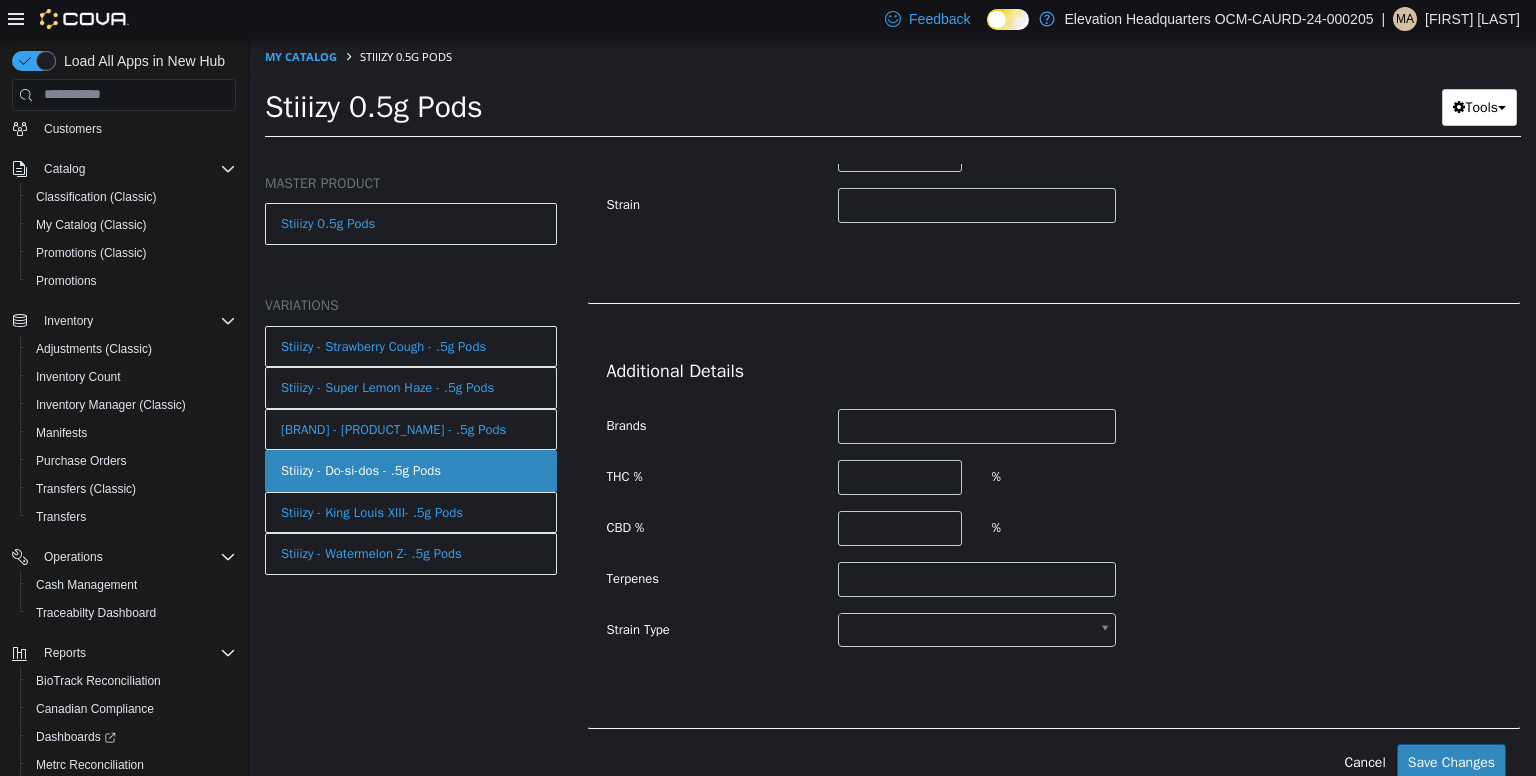 scroll, scrollTop: 576, scrollLeft: 0, axis: vertical 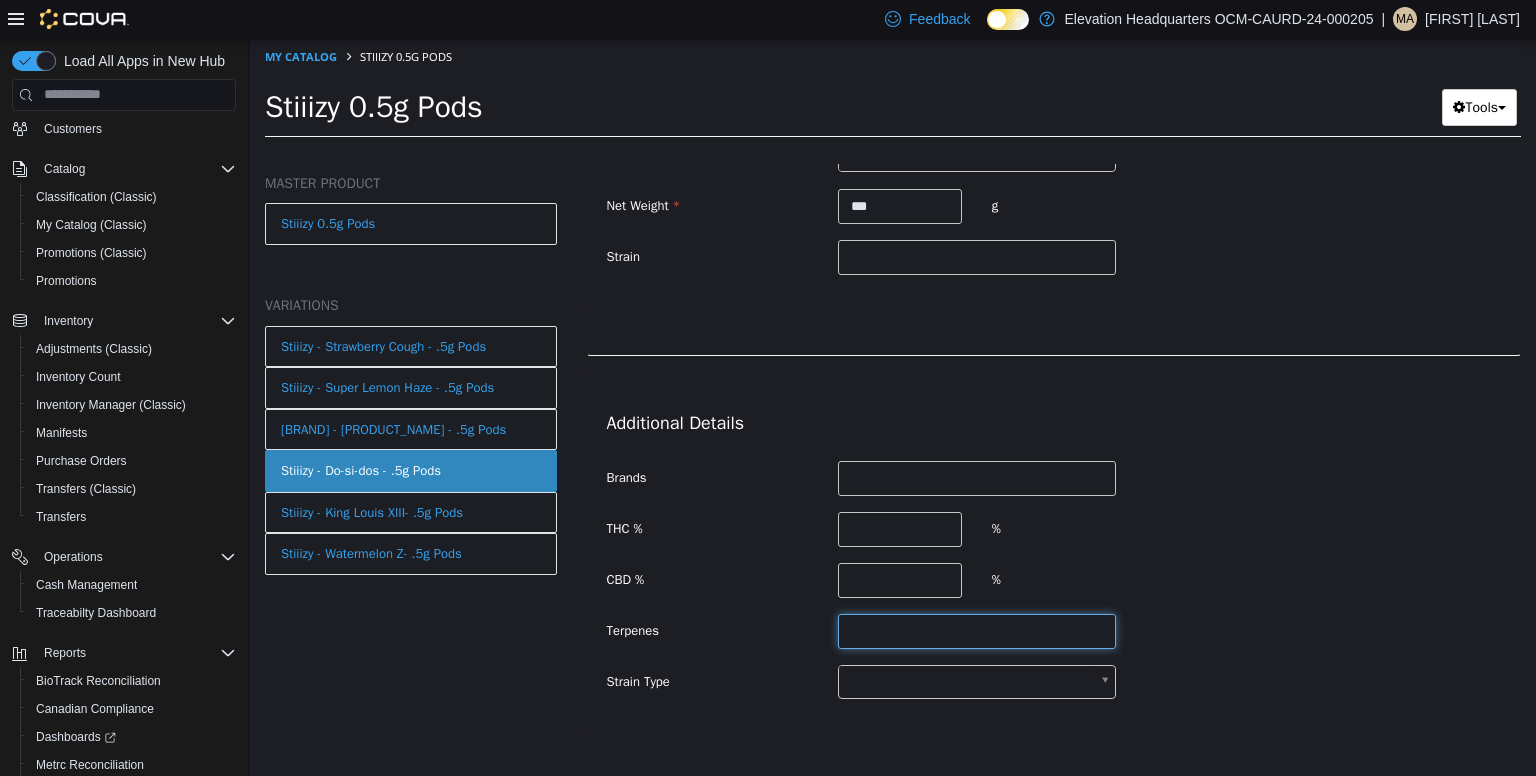 click at bounding box center [977, 630] 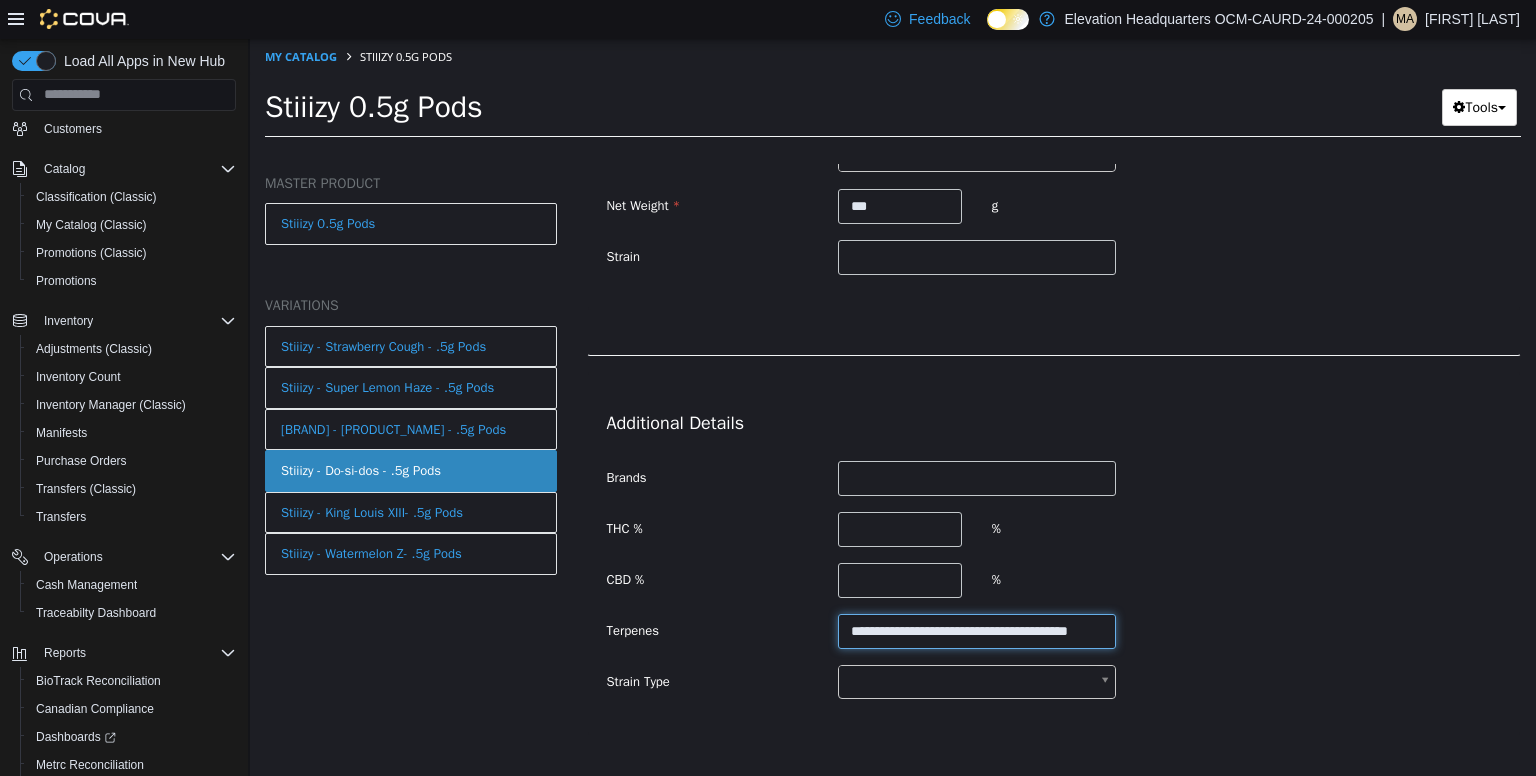scroll, scrollTop: 0, scrollLeft: 47, axis: horizontal 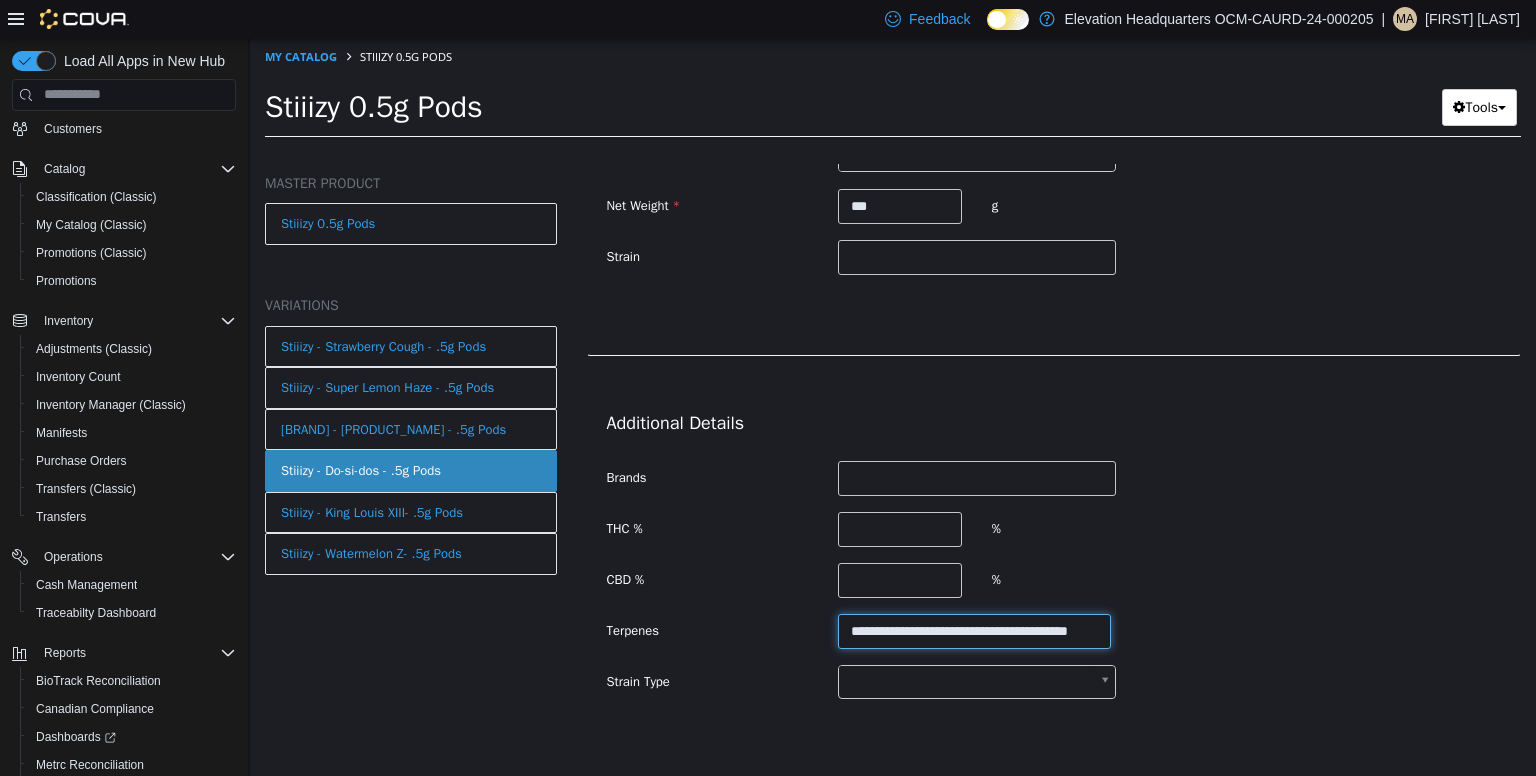 type on "**********" 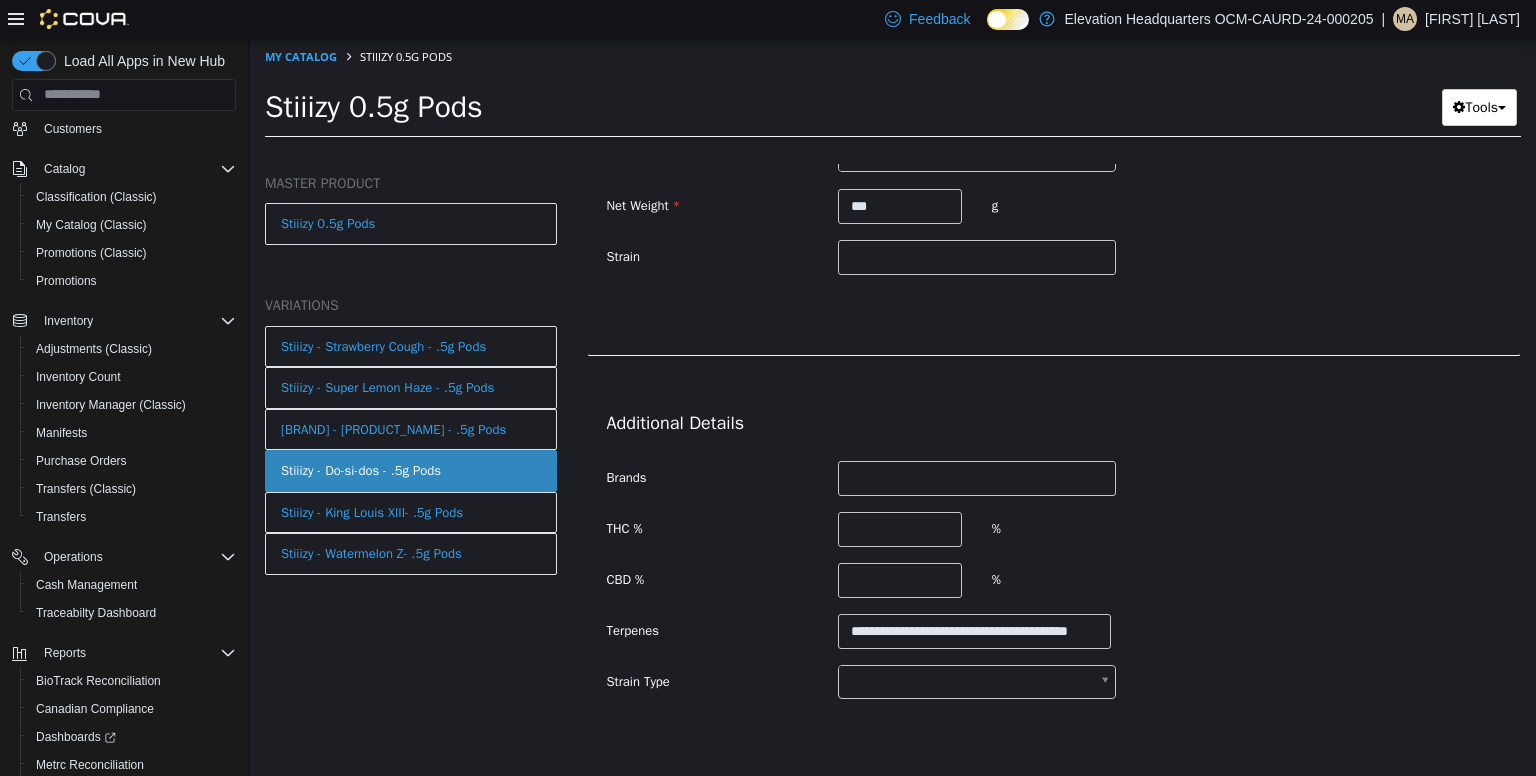 click on "**********" at bounding box center [893, 93] 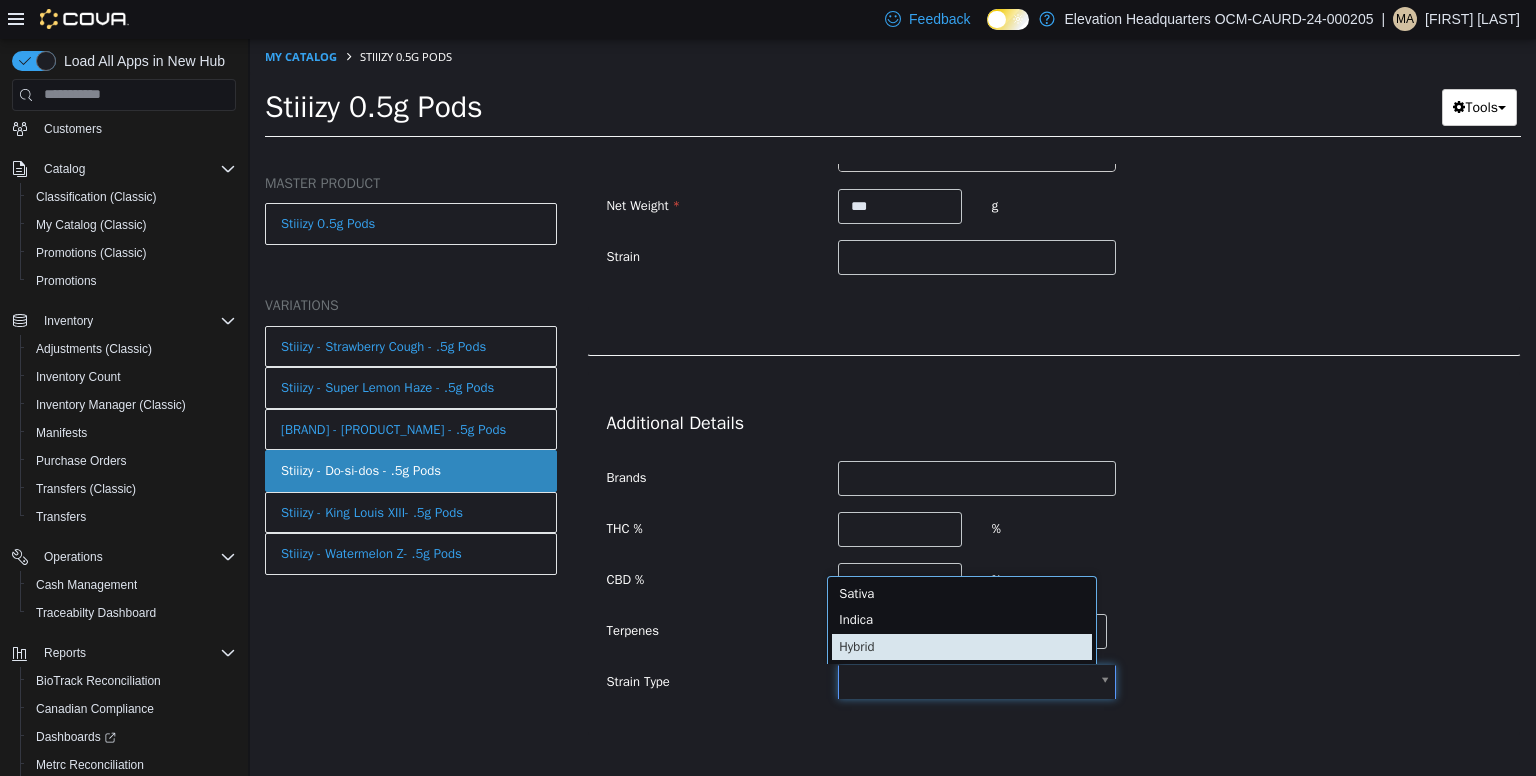 type on "******" 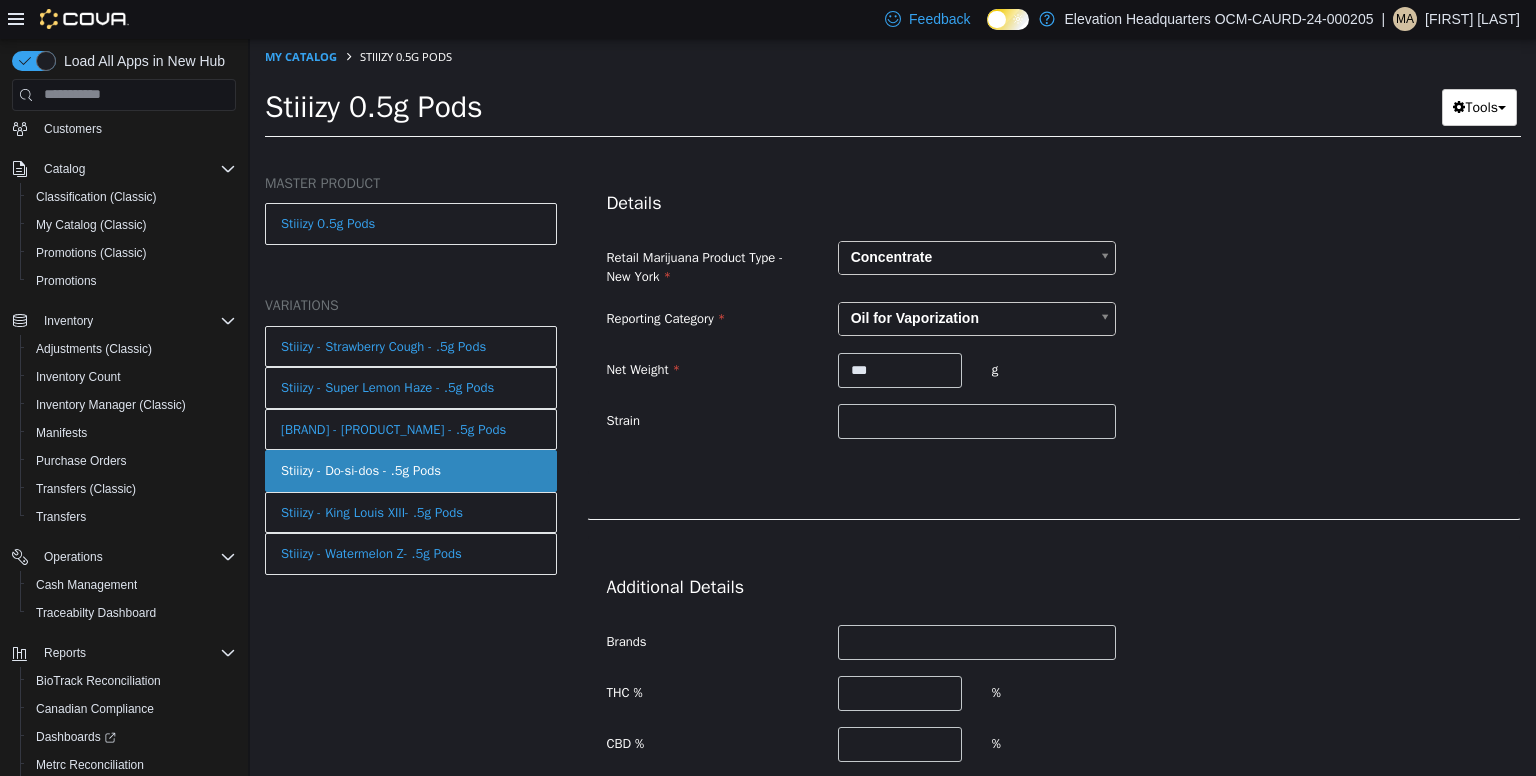 scroll, scrollTop: 308, scrollLeft: 0, axis: vertical 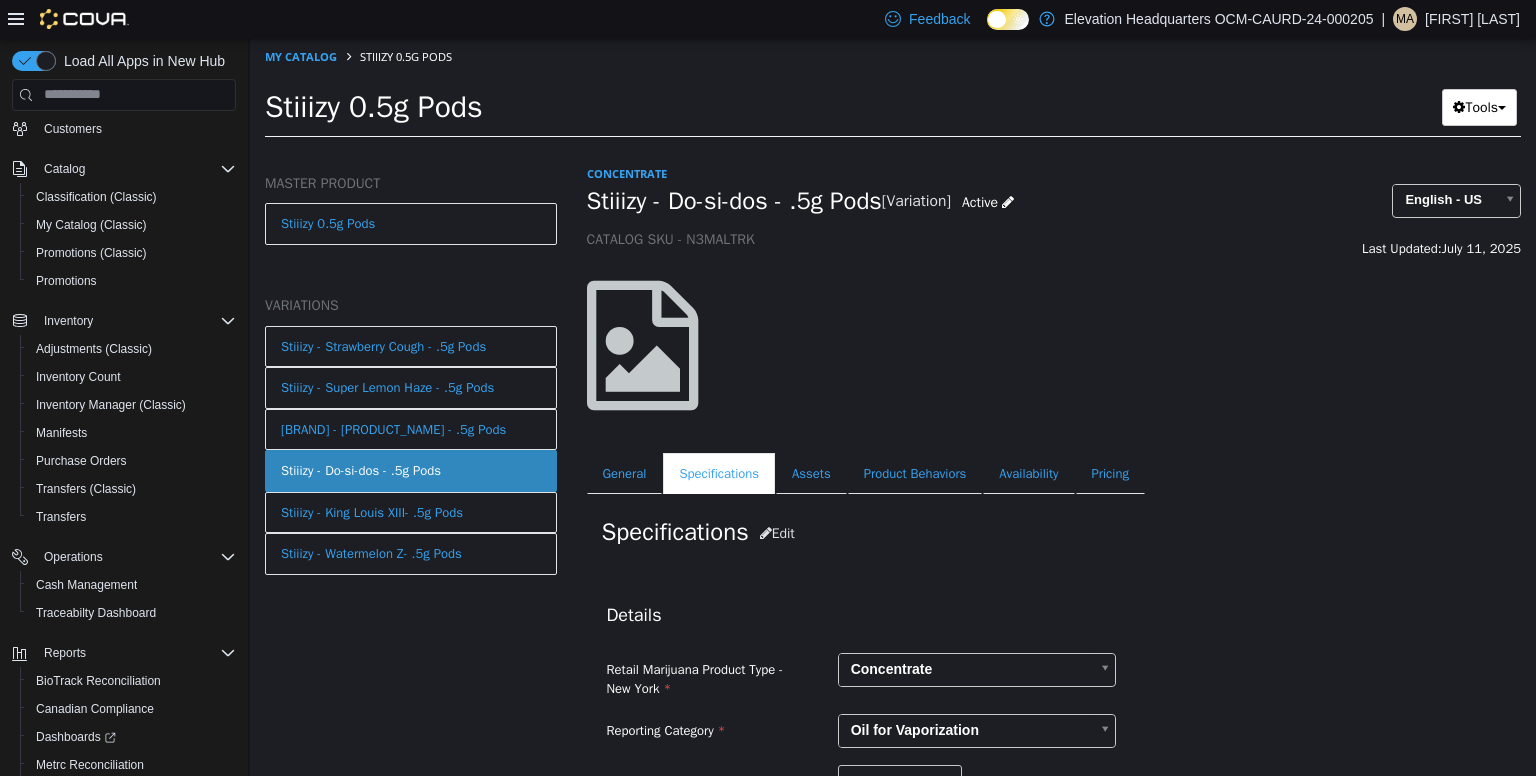 click on "Stiiizy - Do-si-dos - .5g Pods" at bounding box center [734, 200] 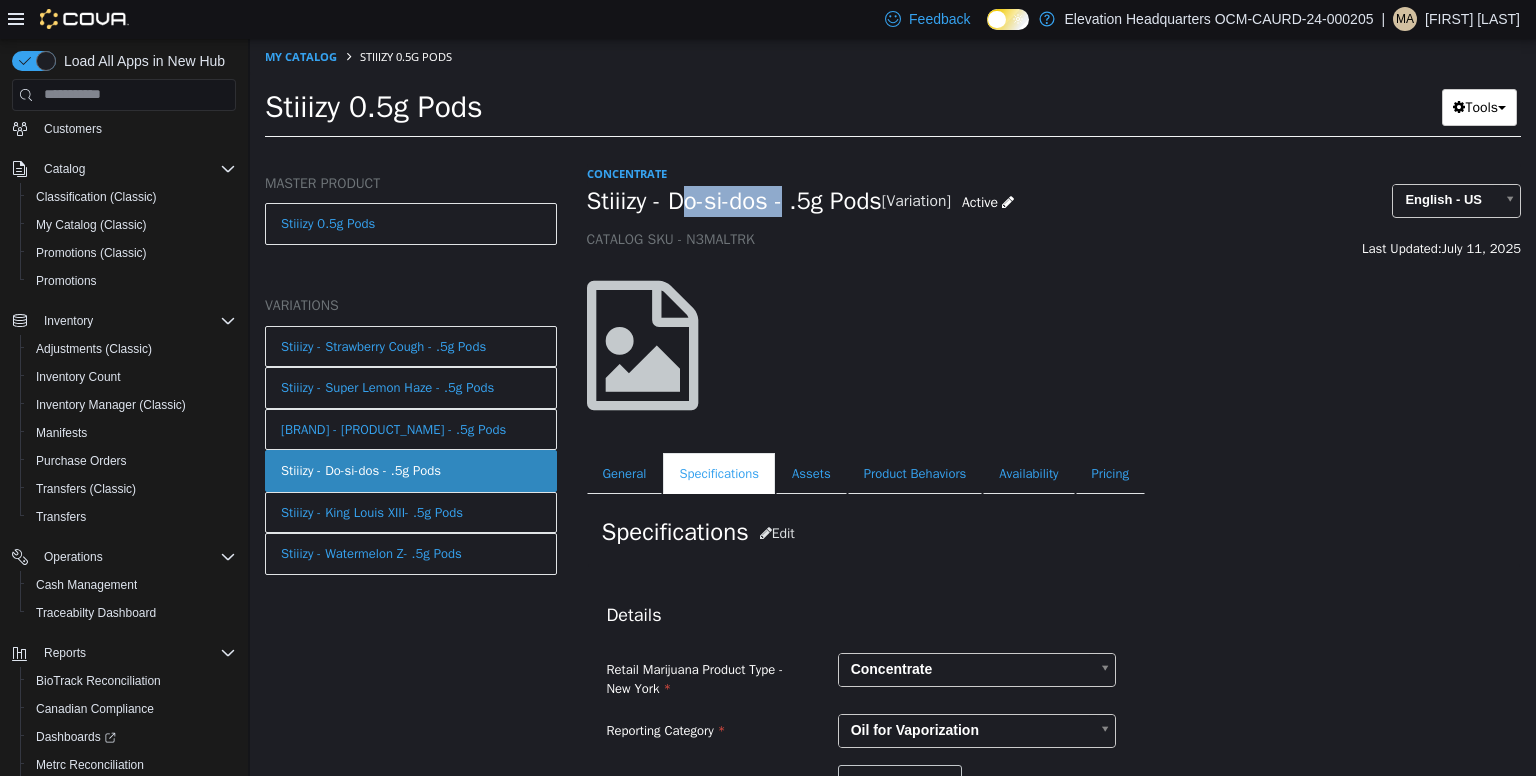 drag, startPoint x: 688, startPoint y: 203, endPoint x: 787, endPoint y: 201, distance: 99.0202 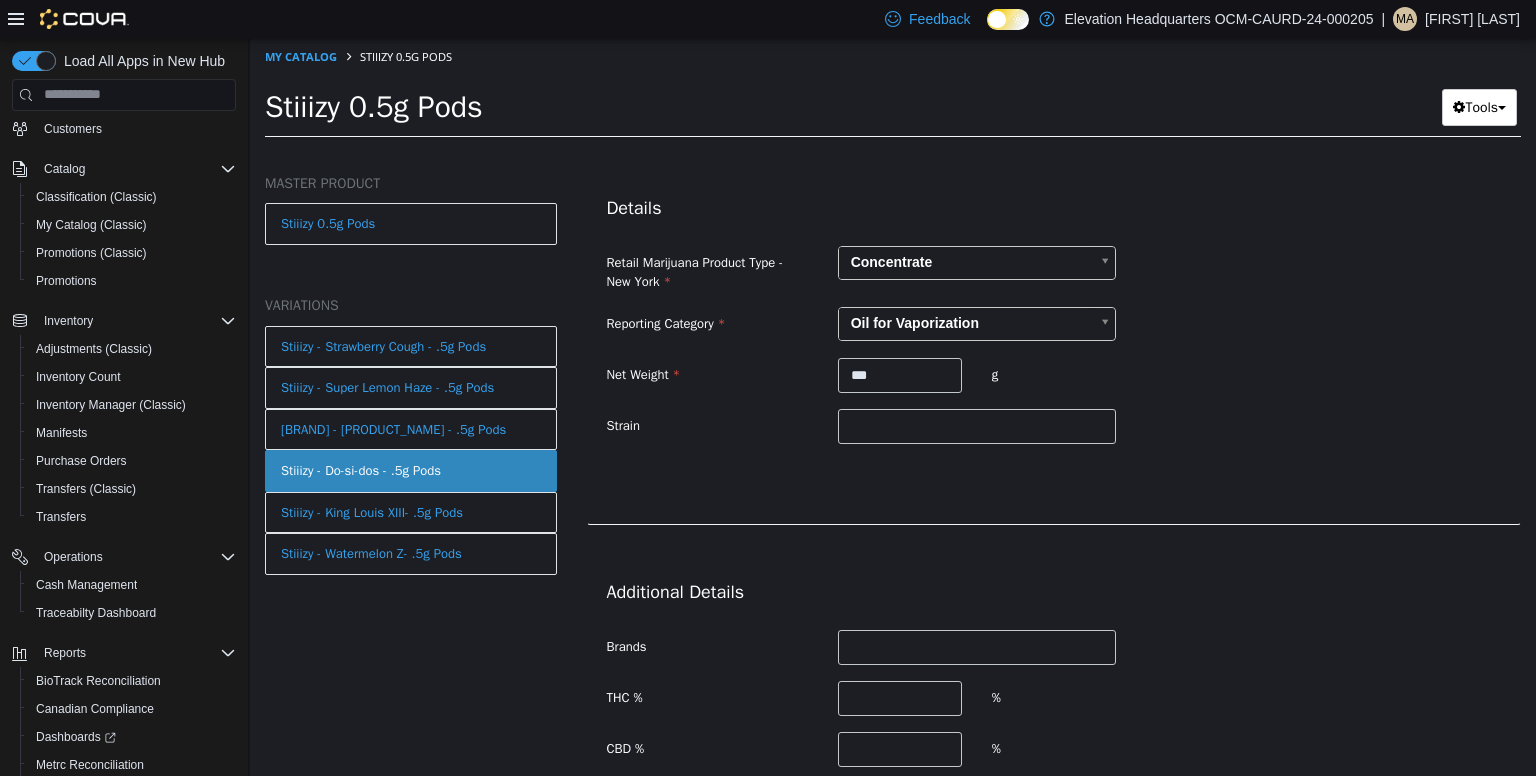 scroll, scrollTop: 412, scrollLeft: 0, axis: vertical 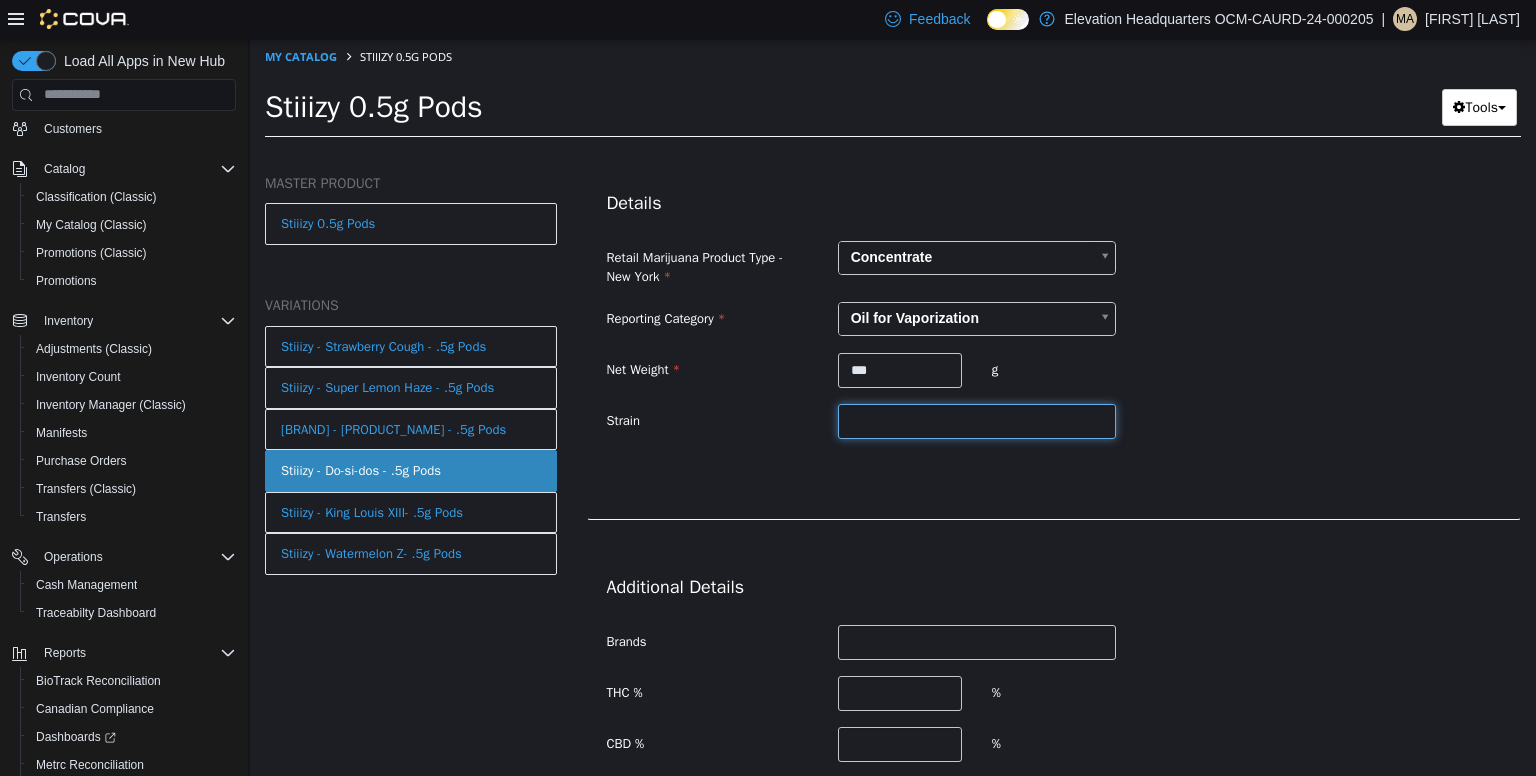 click at bounding box center [977, 420] 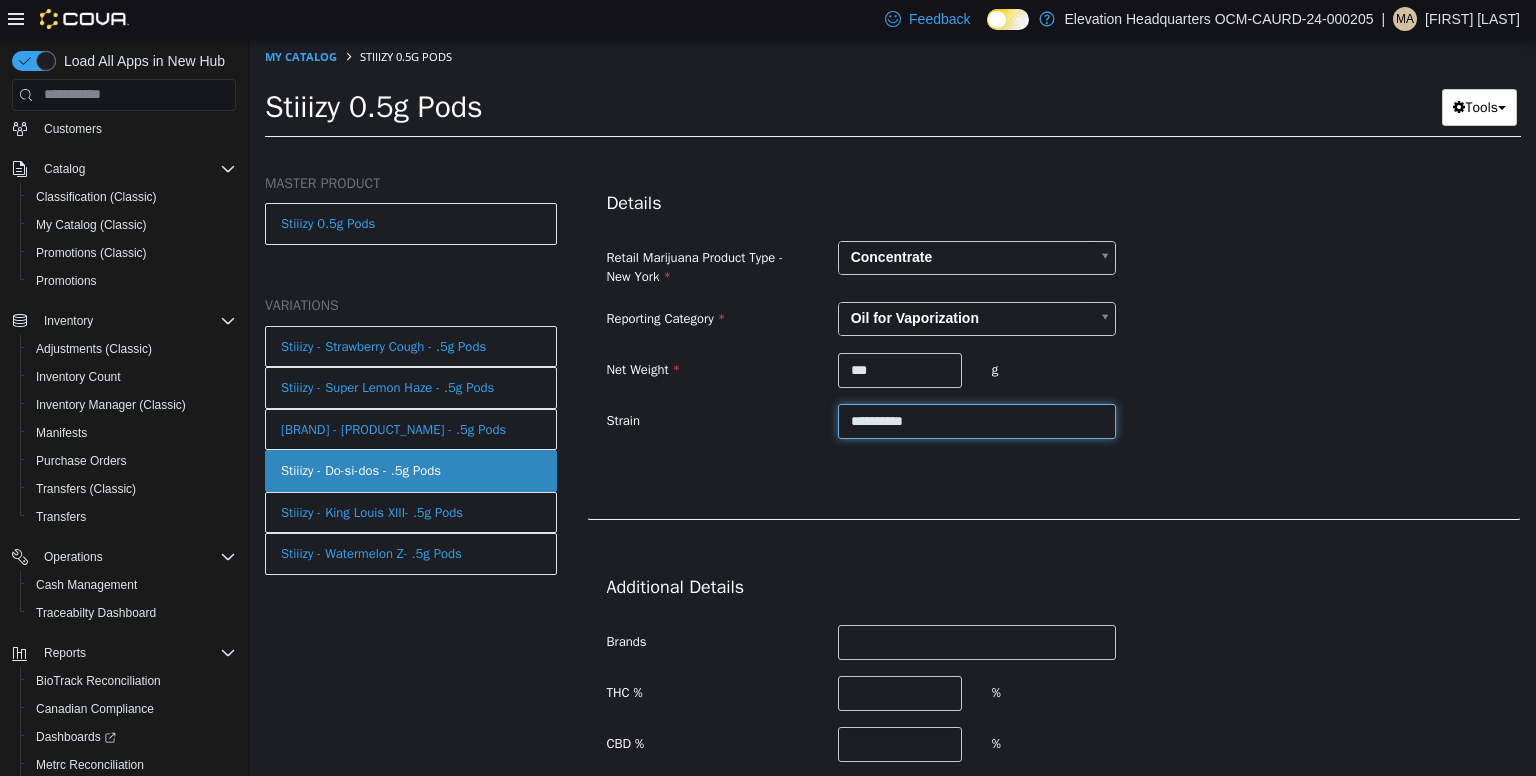 click on "*********" at bounding box center (977, 420) 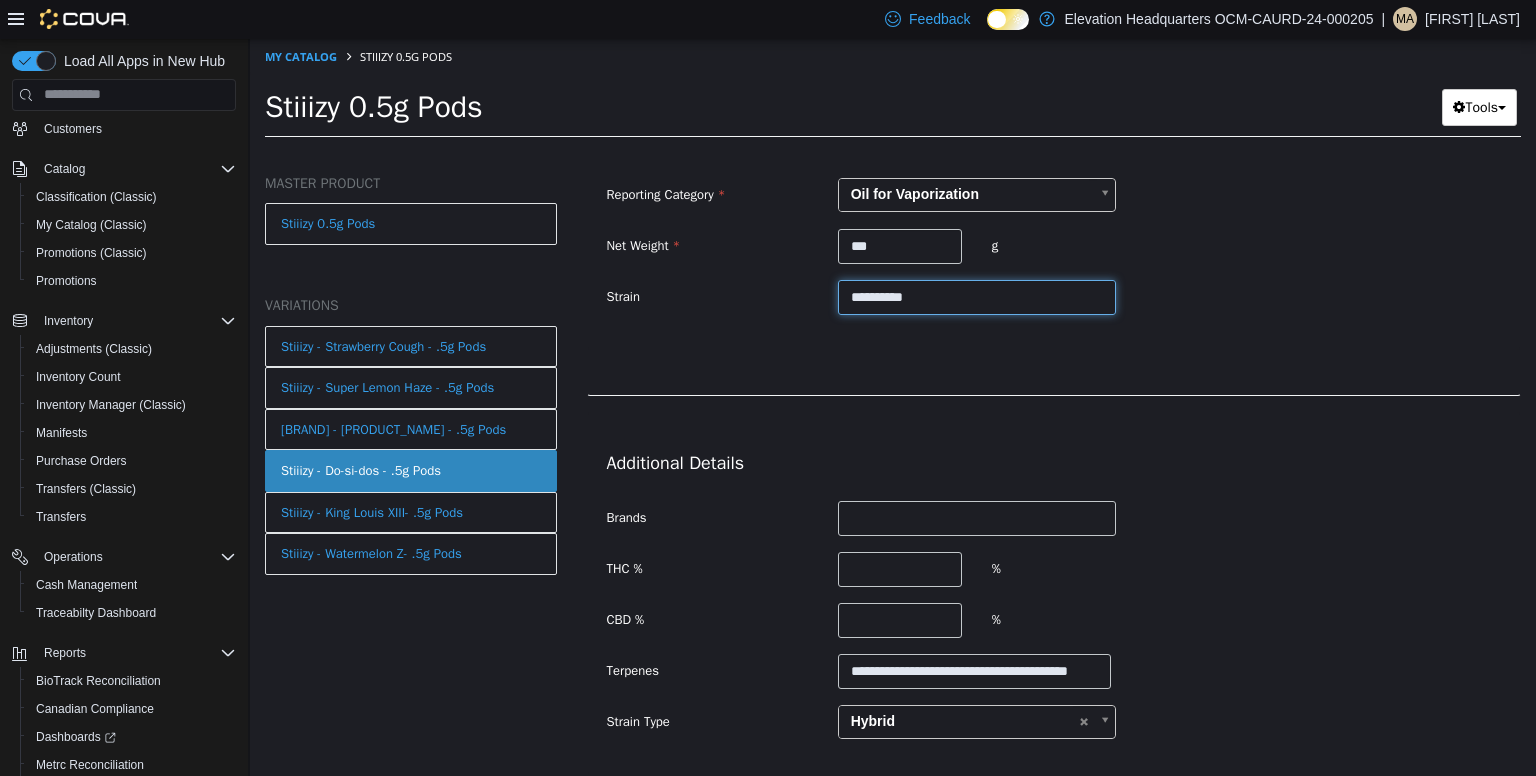 scroll, scrollTop: 628, scrollLeft: 0, axis: vertical 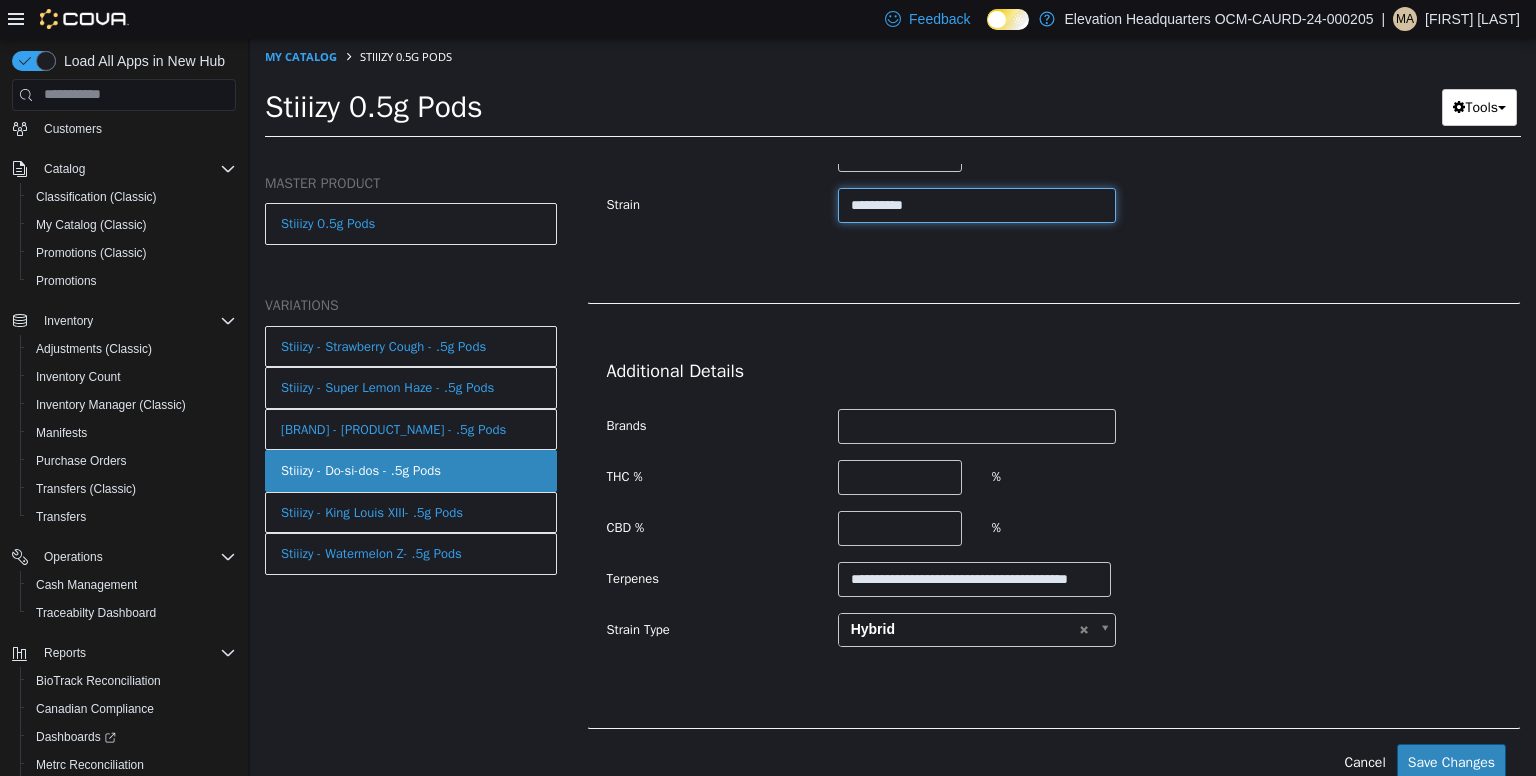 type on "*********" 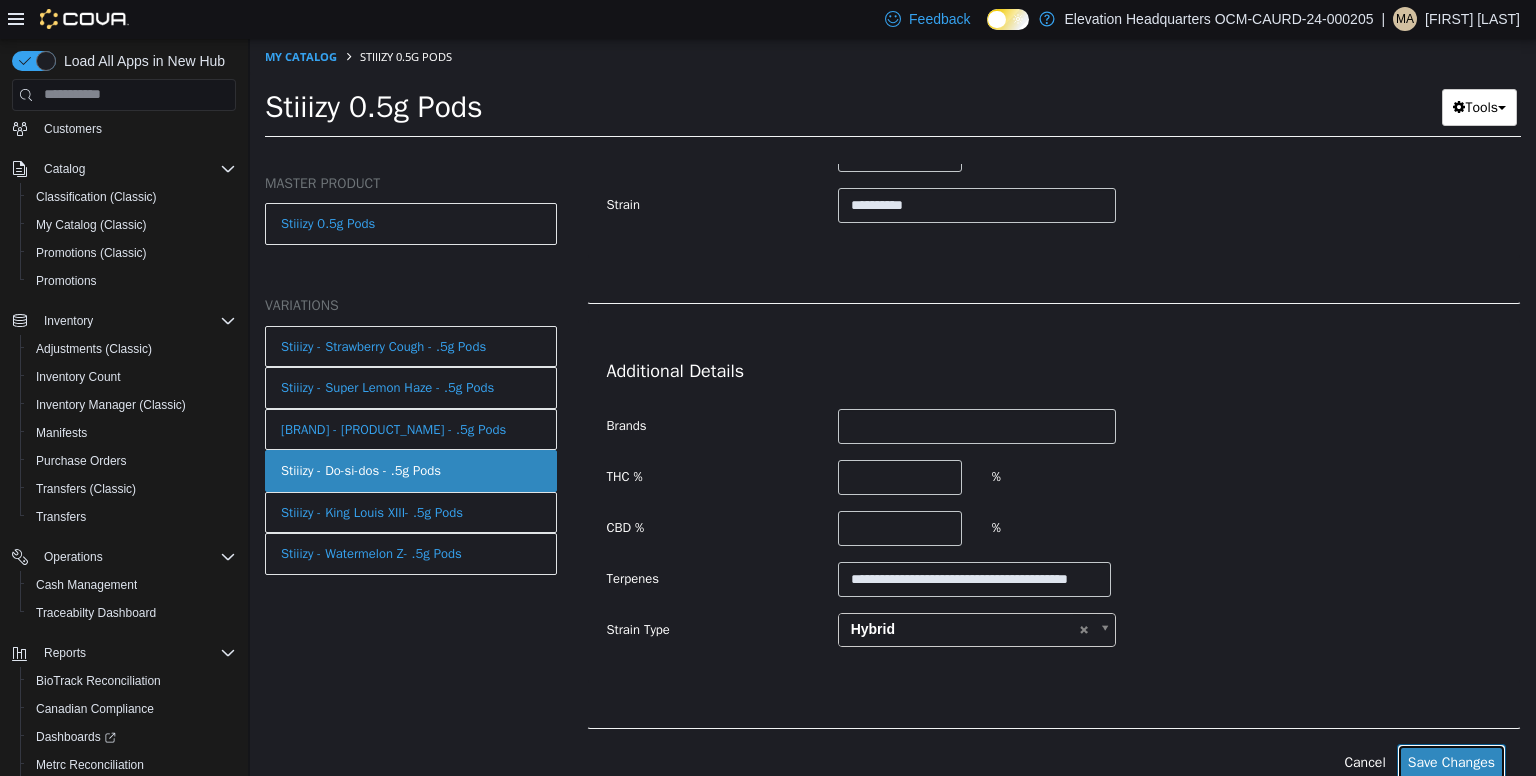 click on "Save Changes" at bounding box center [1451, 761] 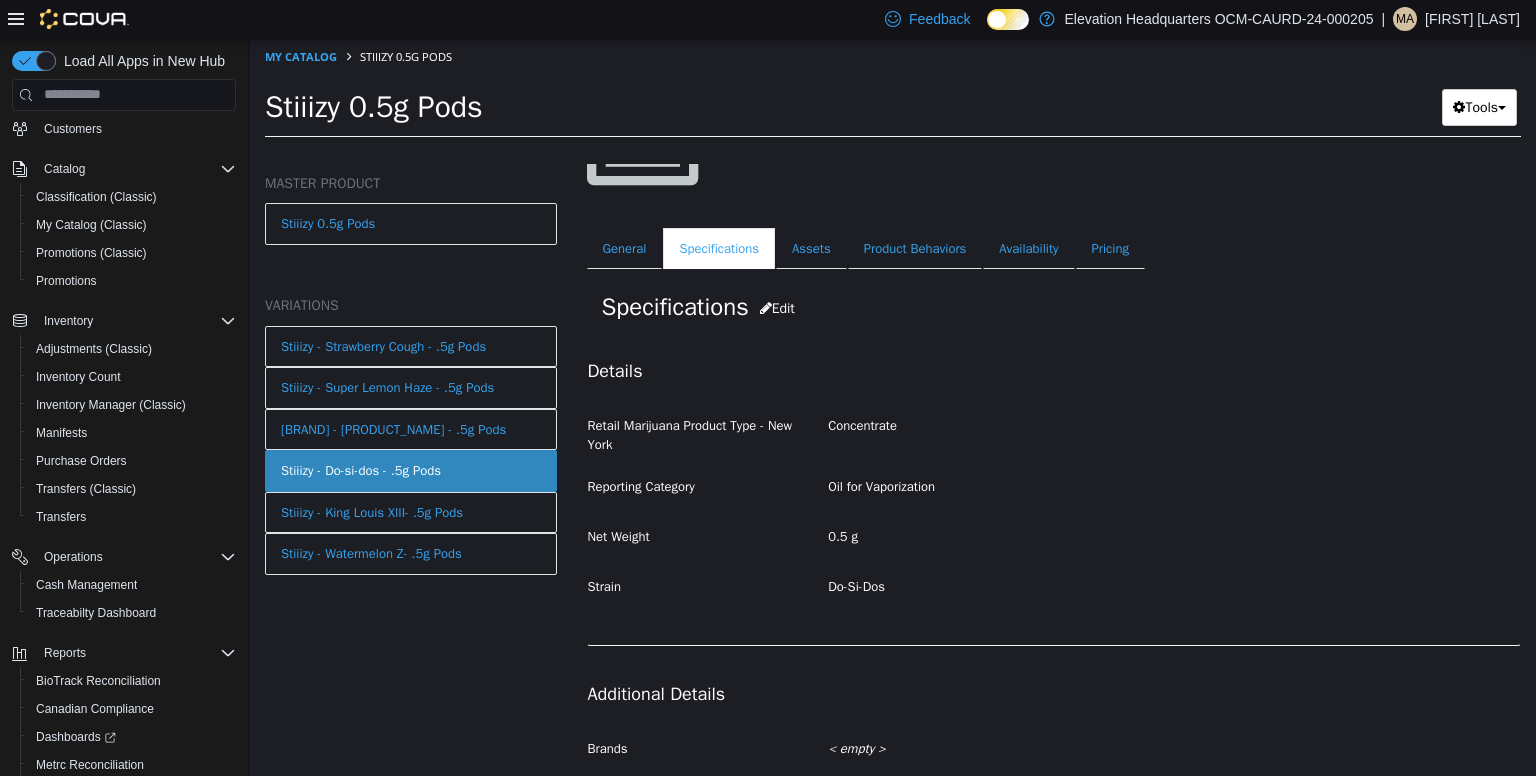 scroll, scrollTop: 223, scrollLeft: 0, axis: vertical 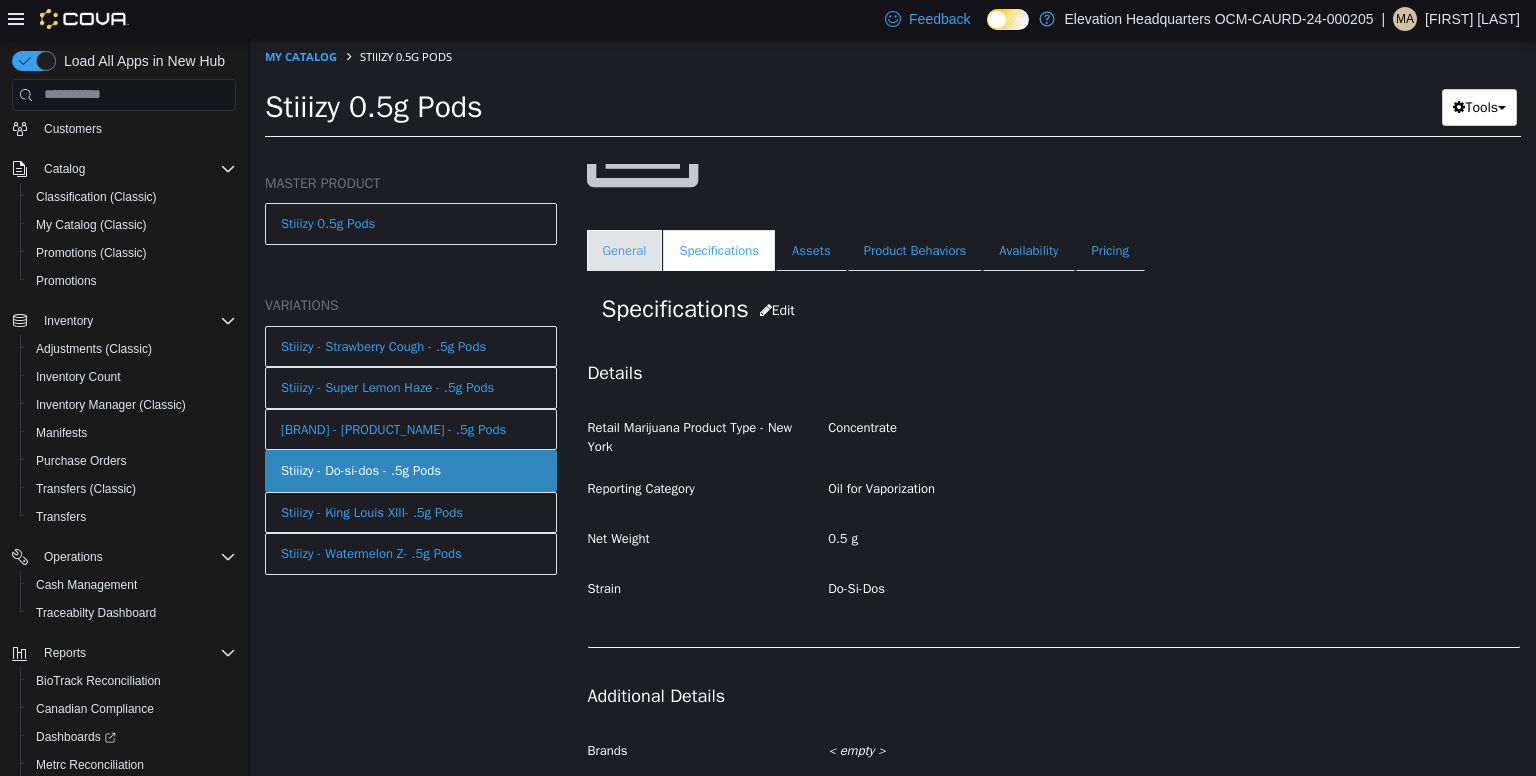 click on "General" at bounding box center [625, 250] 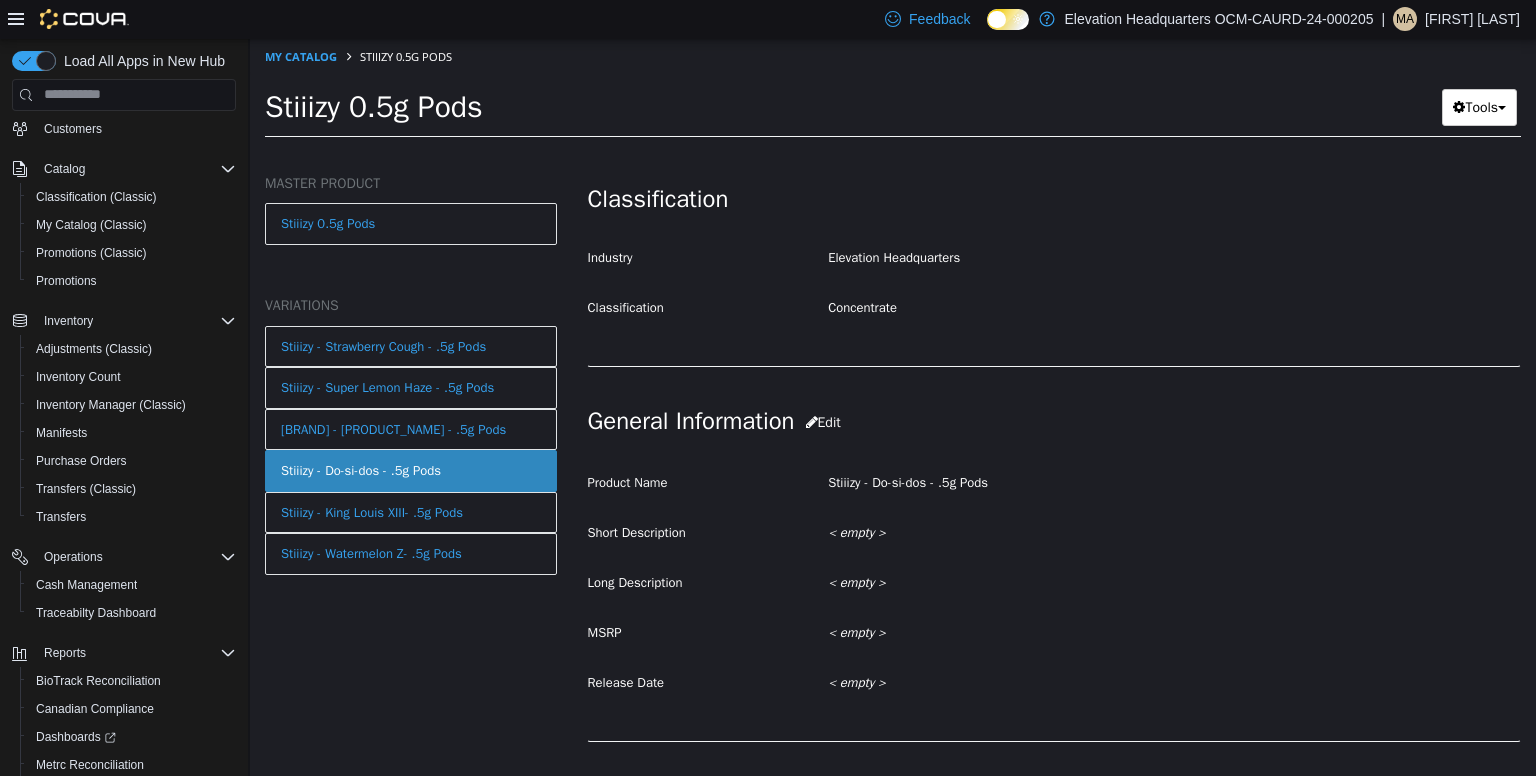 scroll, scrollTop: 355, scrollLeft: 0, axis: vertical 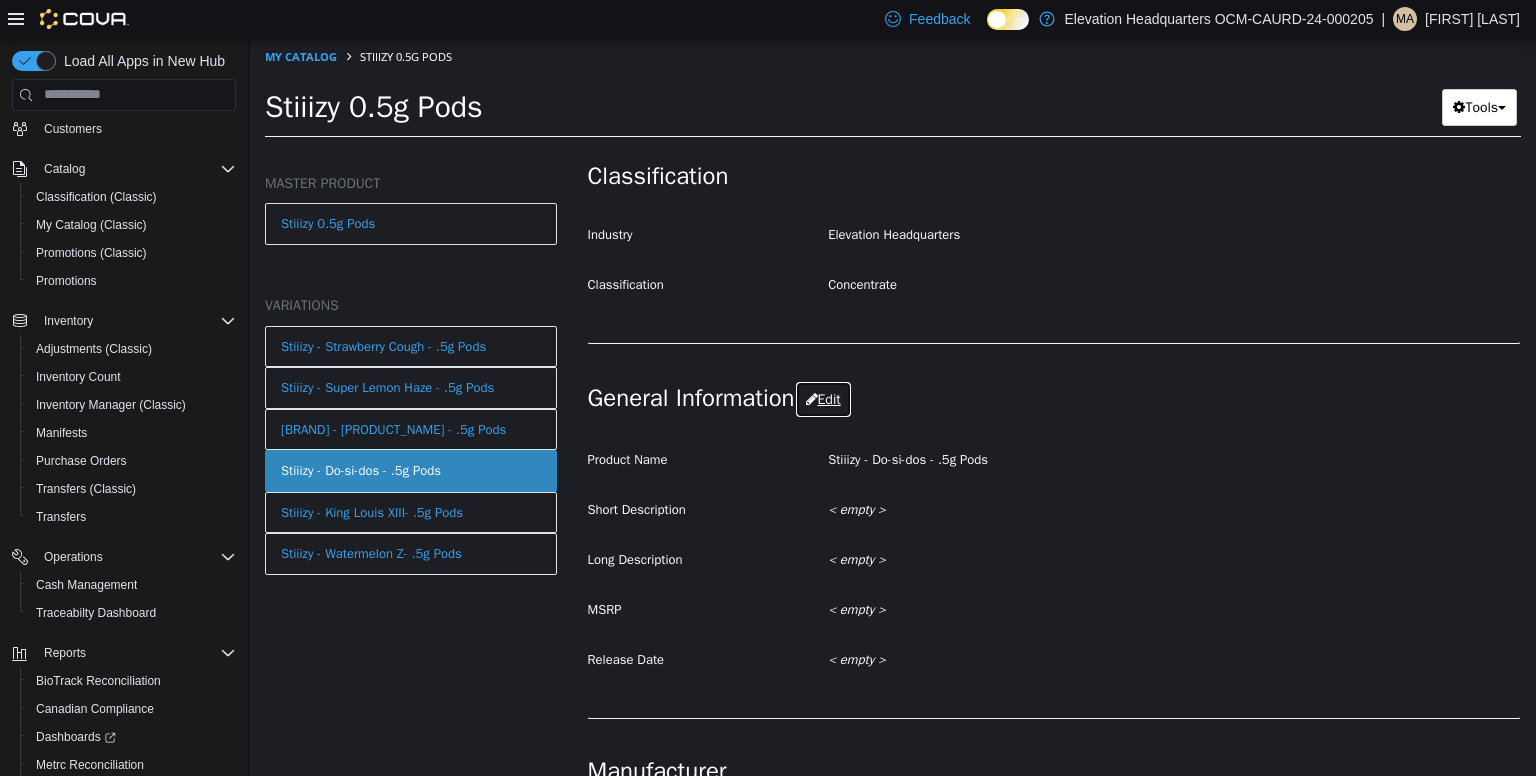 click on "Edit" at bounding box center (823, 398) 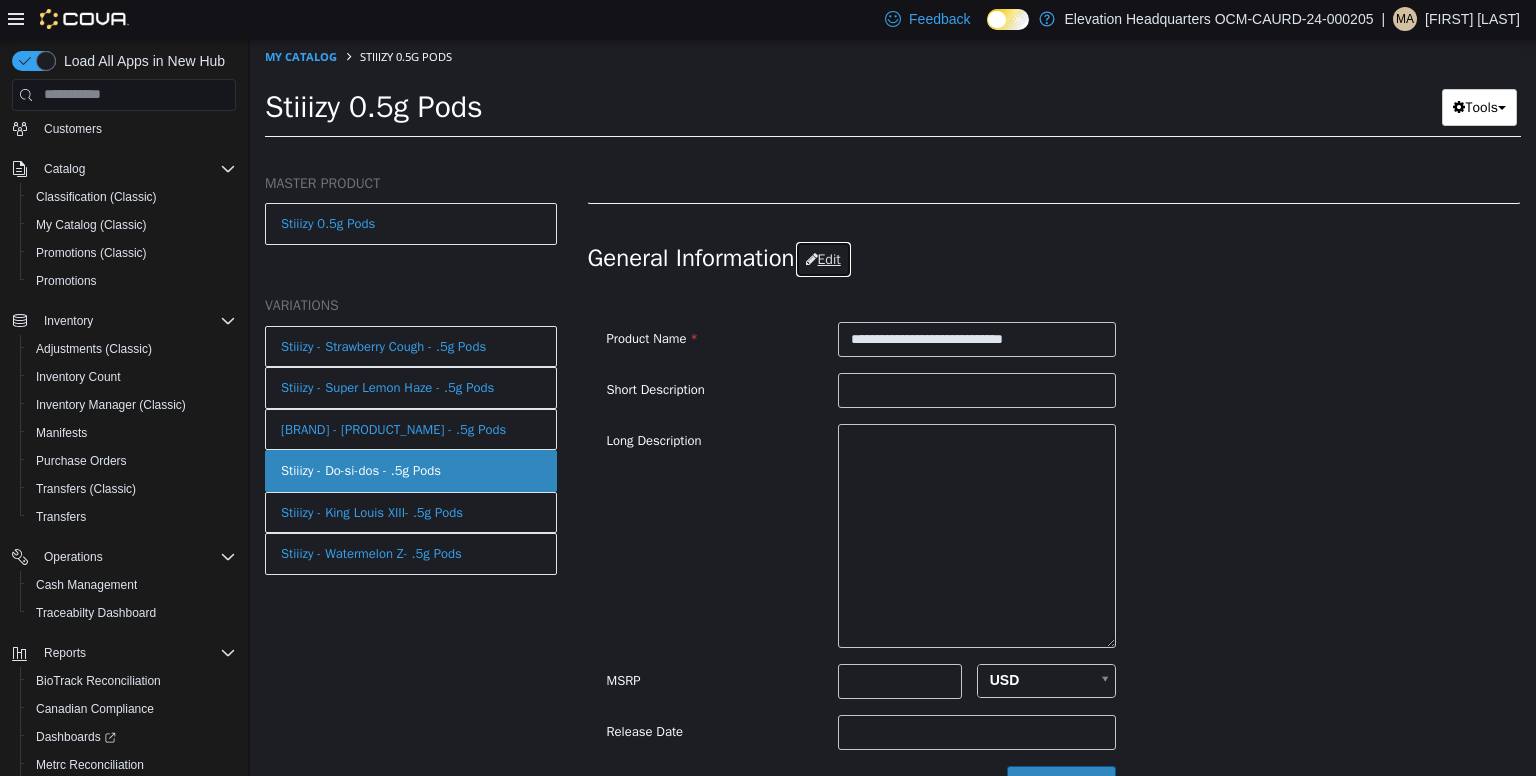 scroll, scrollTop: 508, scrollLeft: 0, axis: vertical 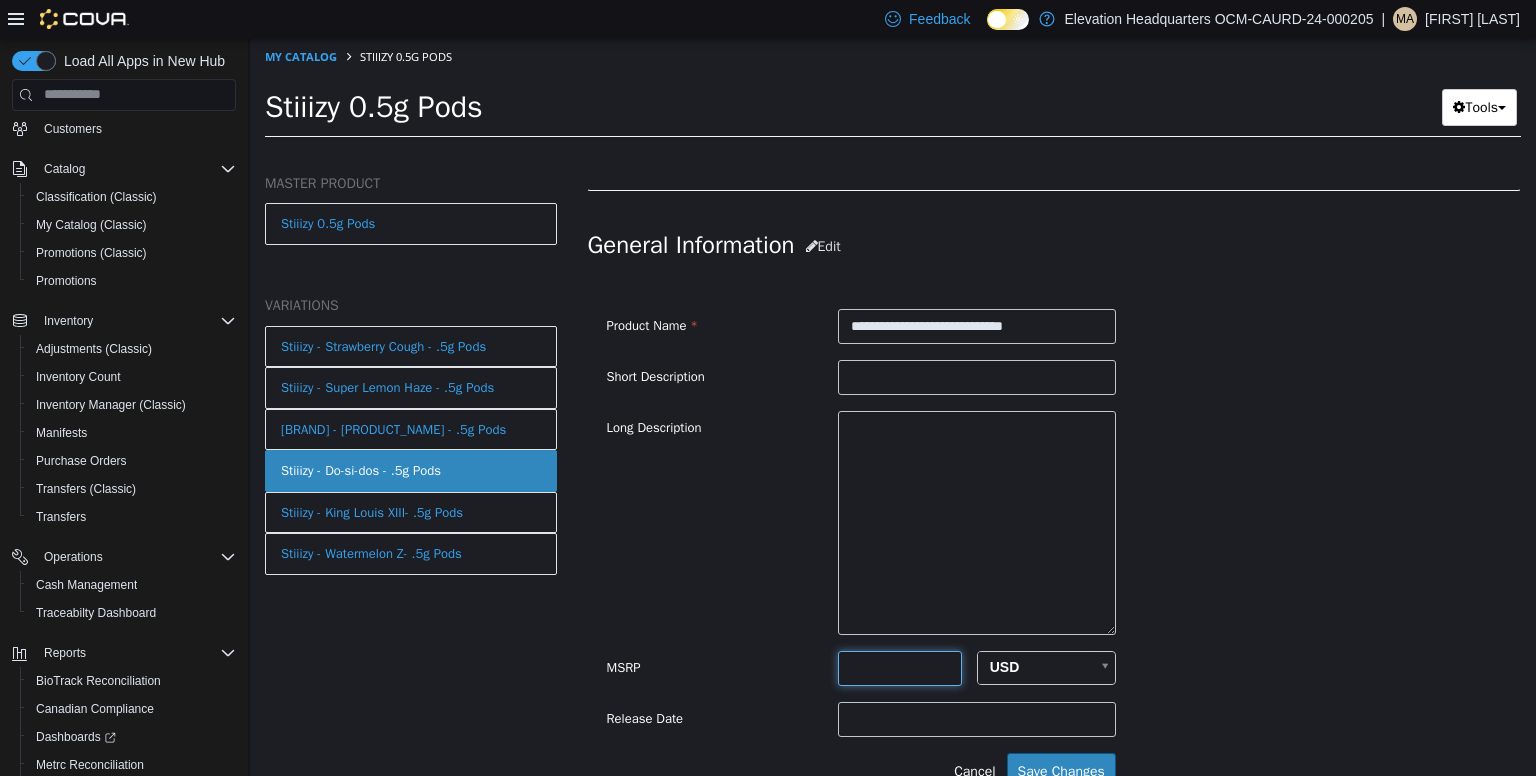 click at bounding box center (900, 667) 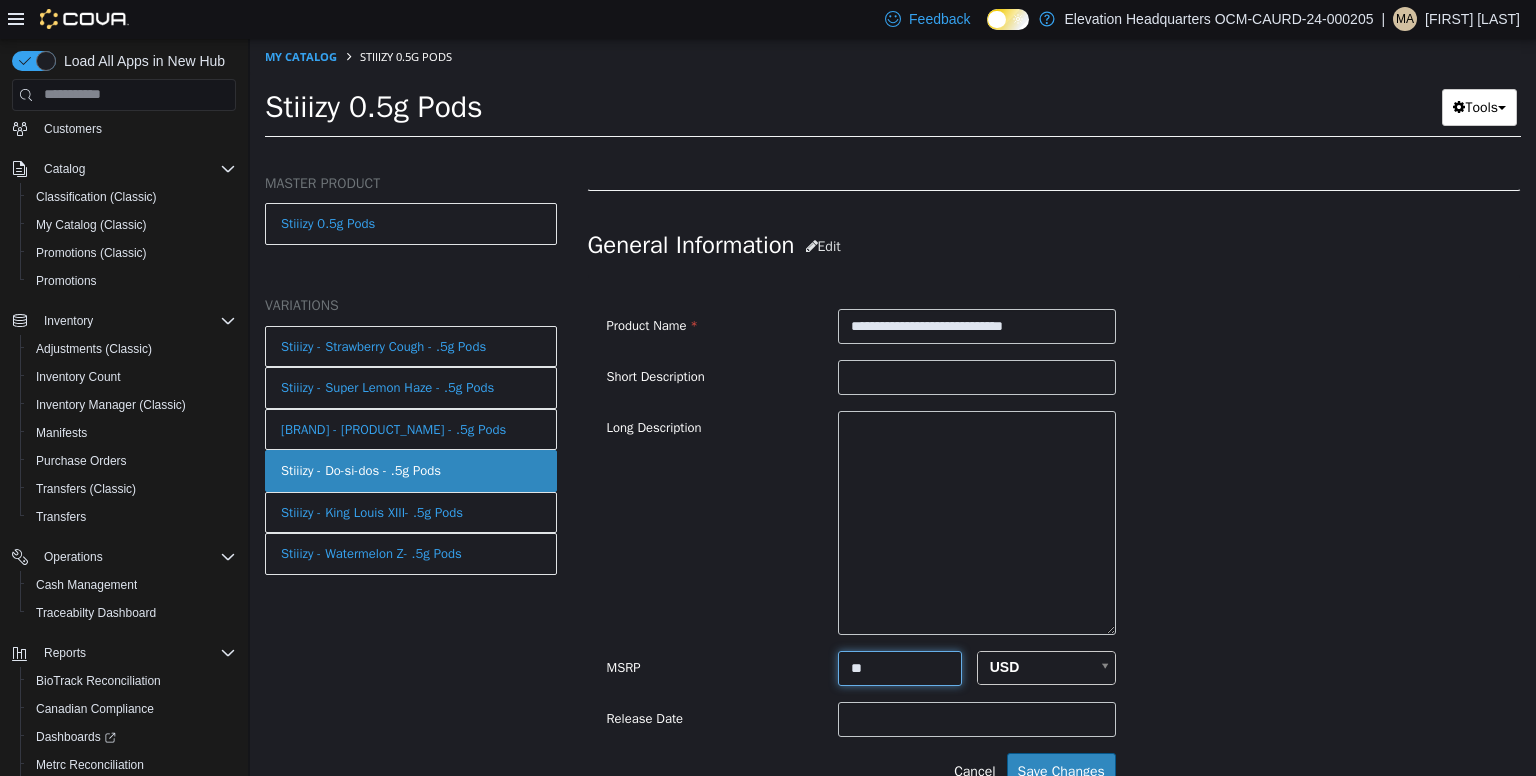 type on "**" 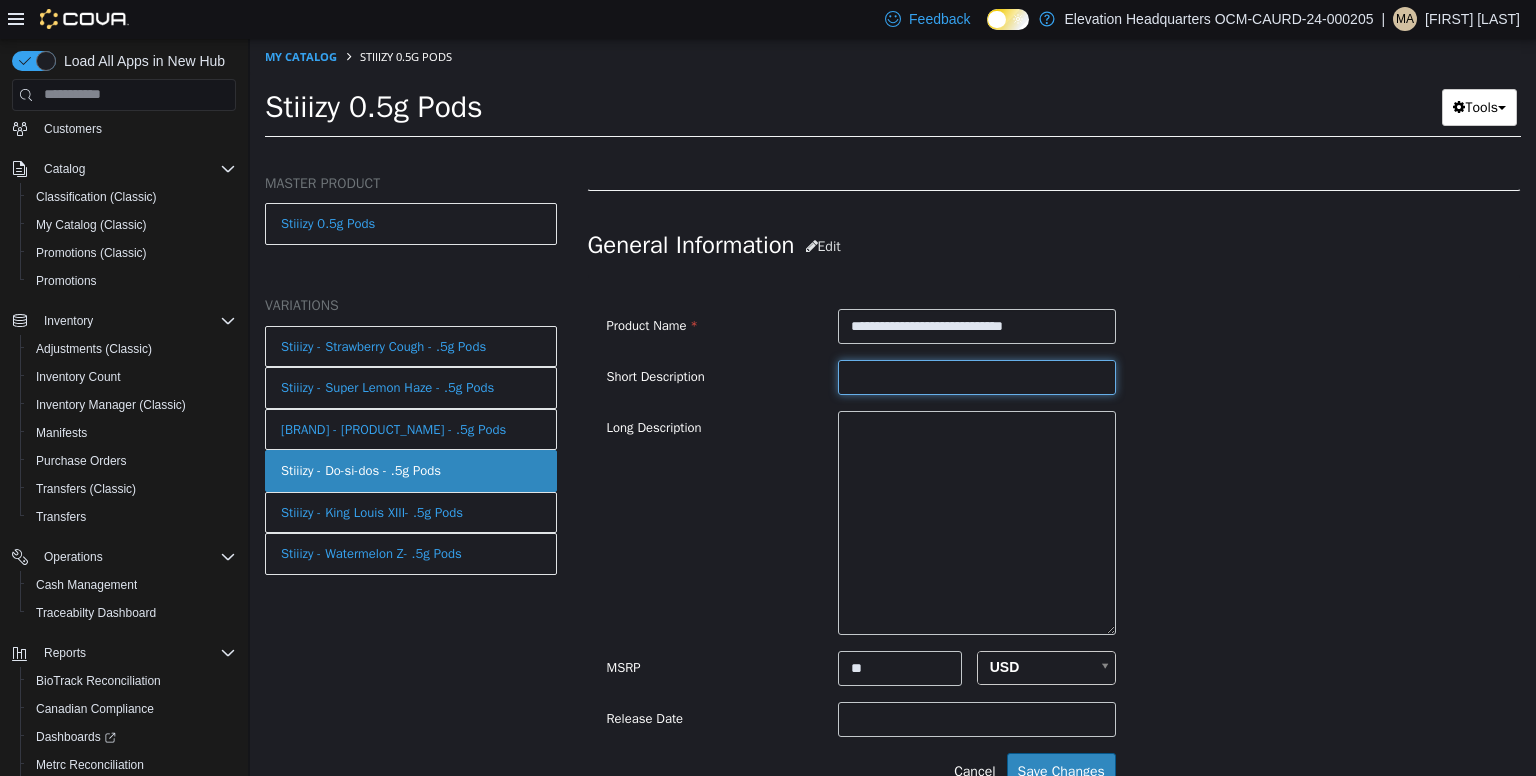 click at bounding box center [977, 376] 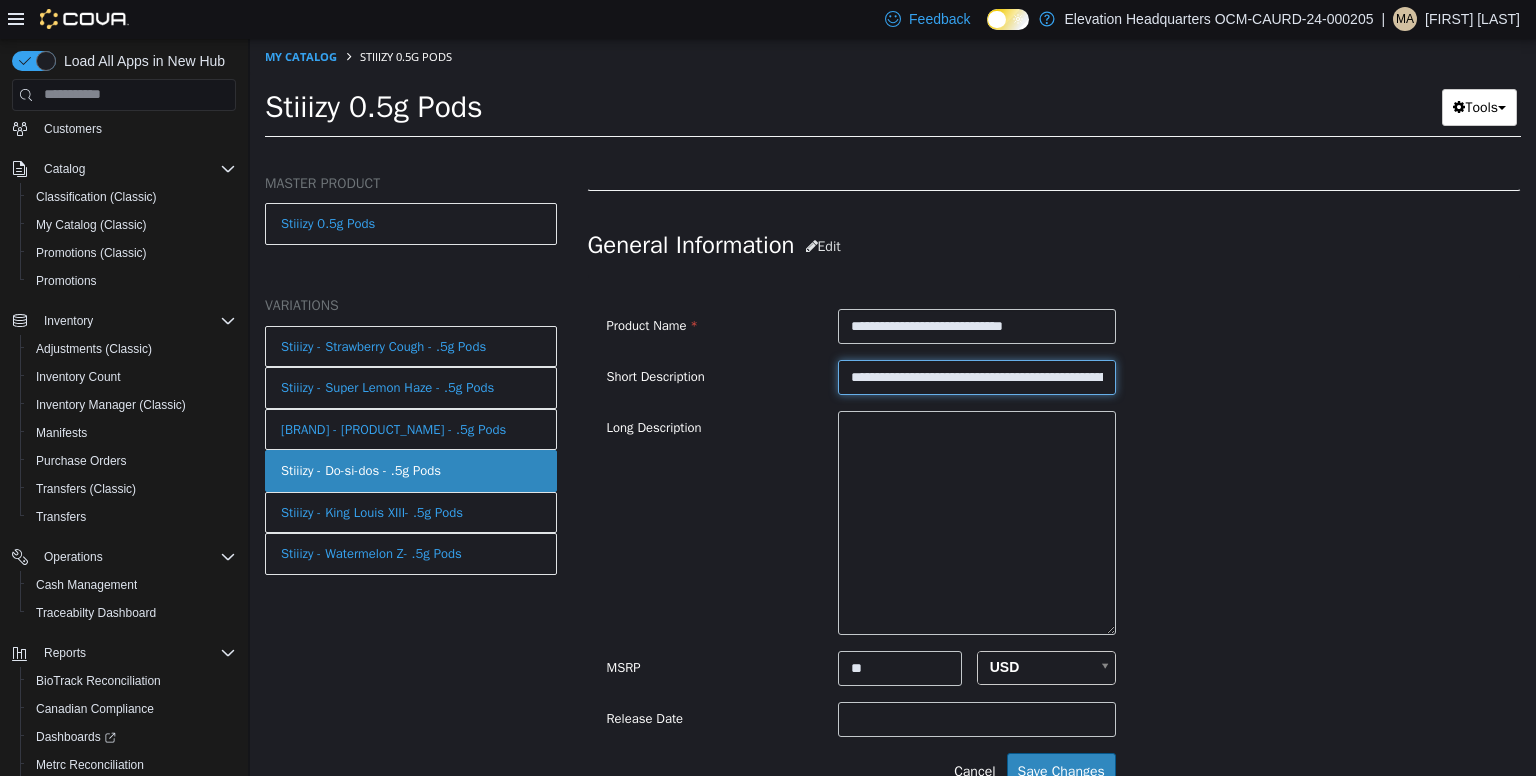 scroll, scrollTop: 0, scrollLeft: 768, axis: horizontal 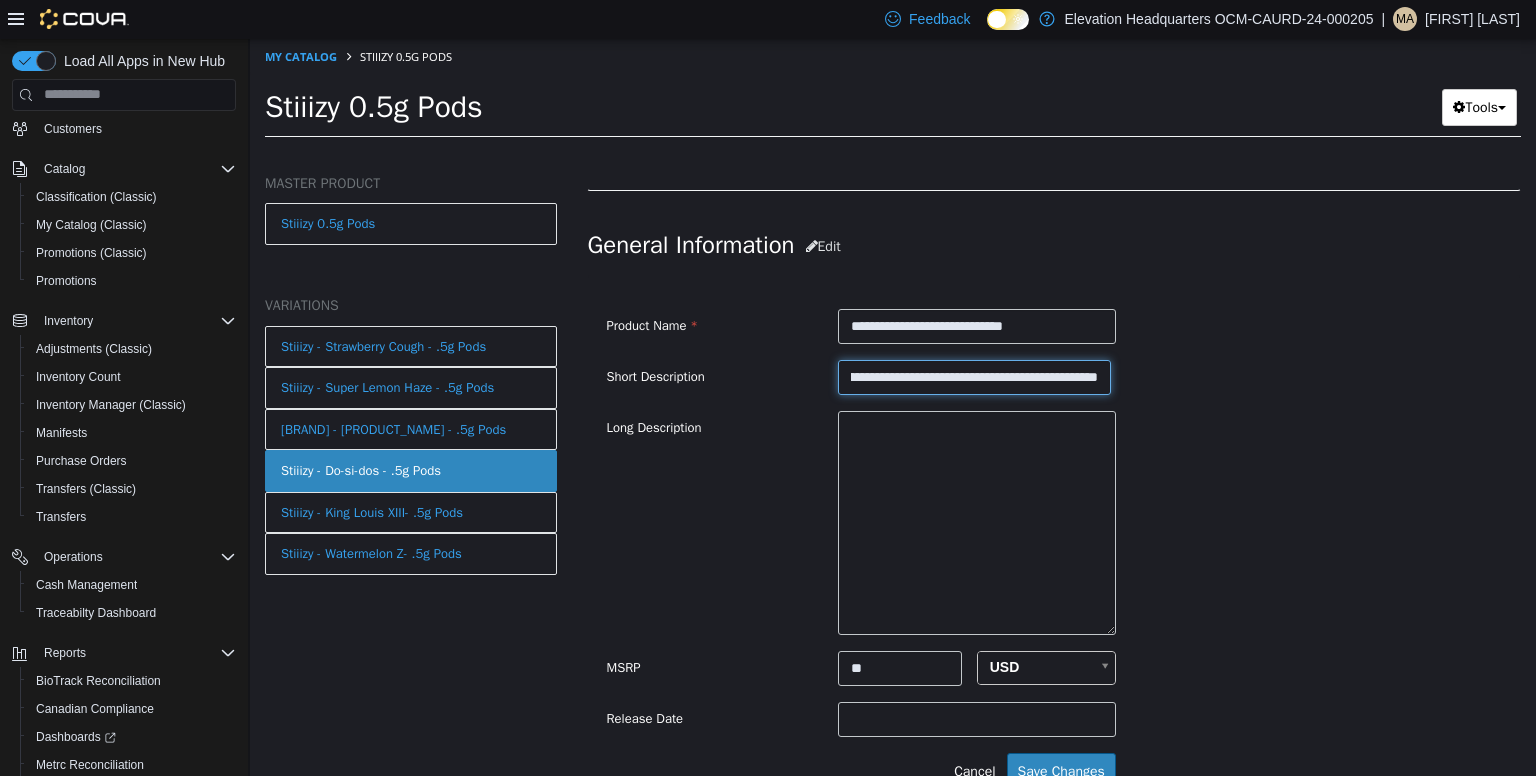 click on "**********" at bounding box center (974, 376) 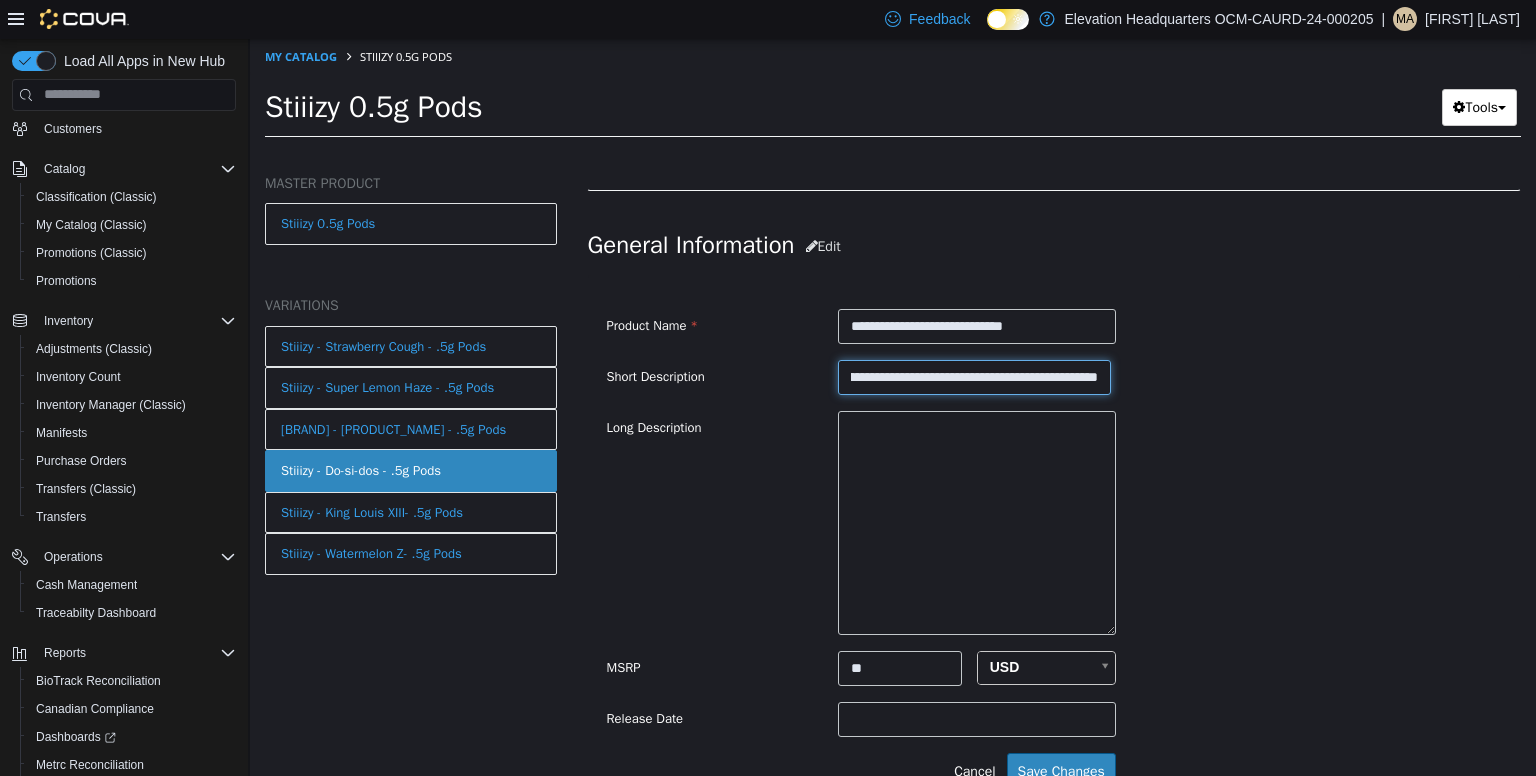 scroll, scrollTop: 0, scrollLeft: 644, axis: horizontal 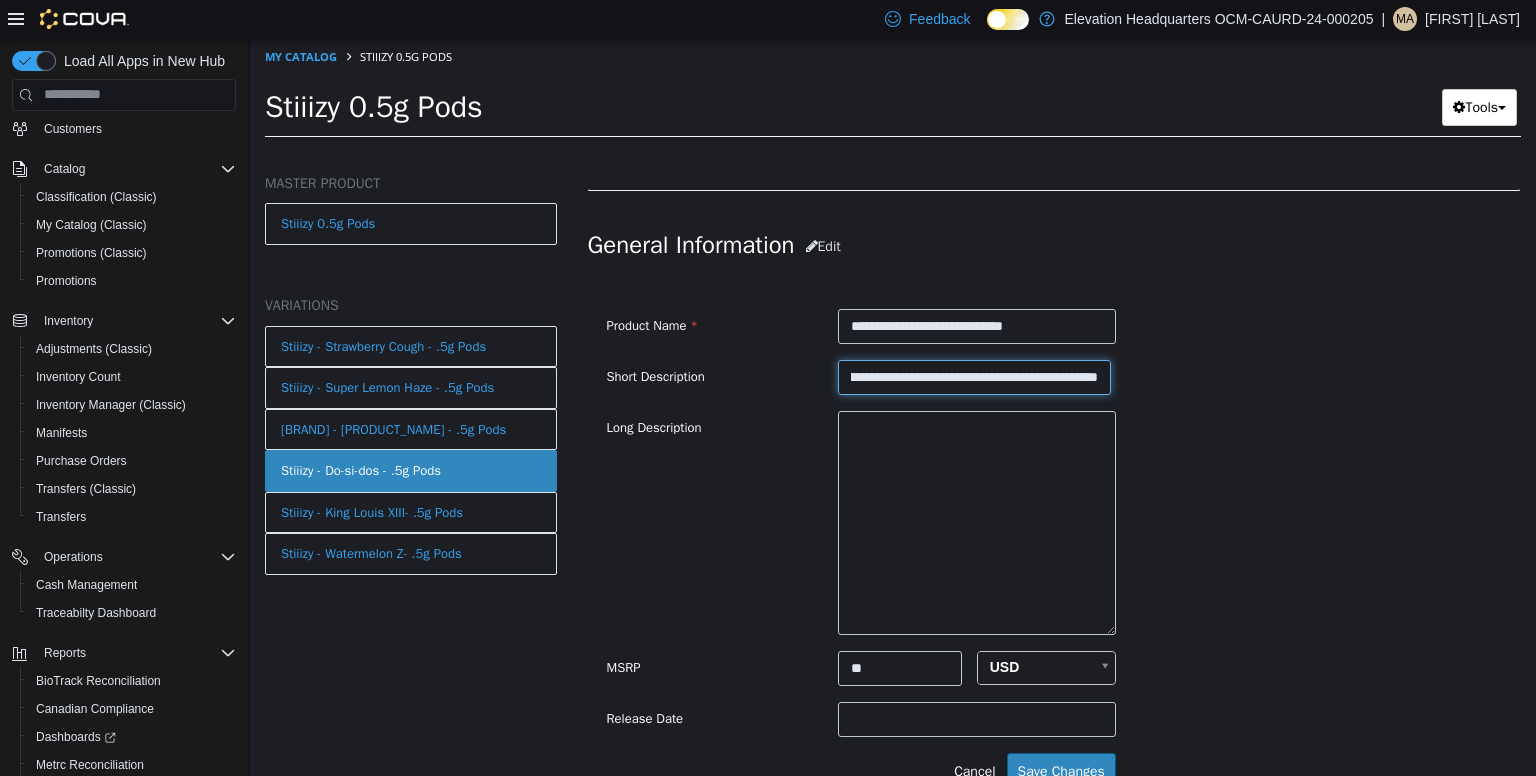 type on "**********" 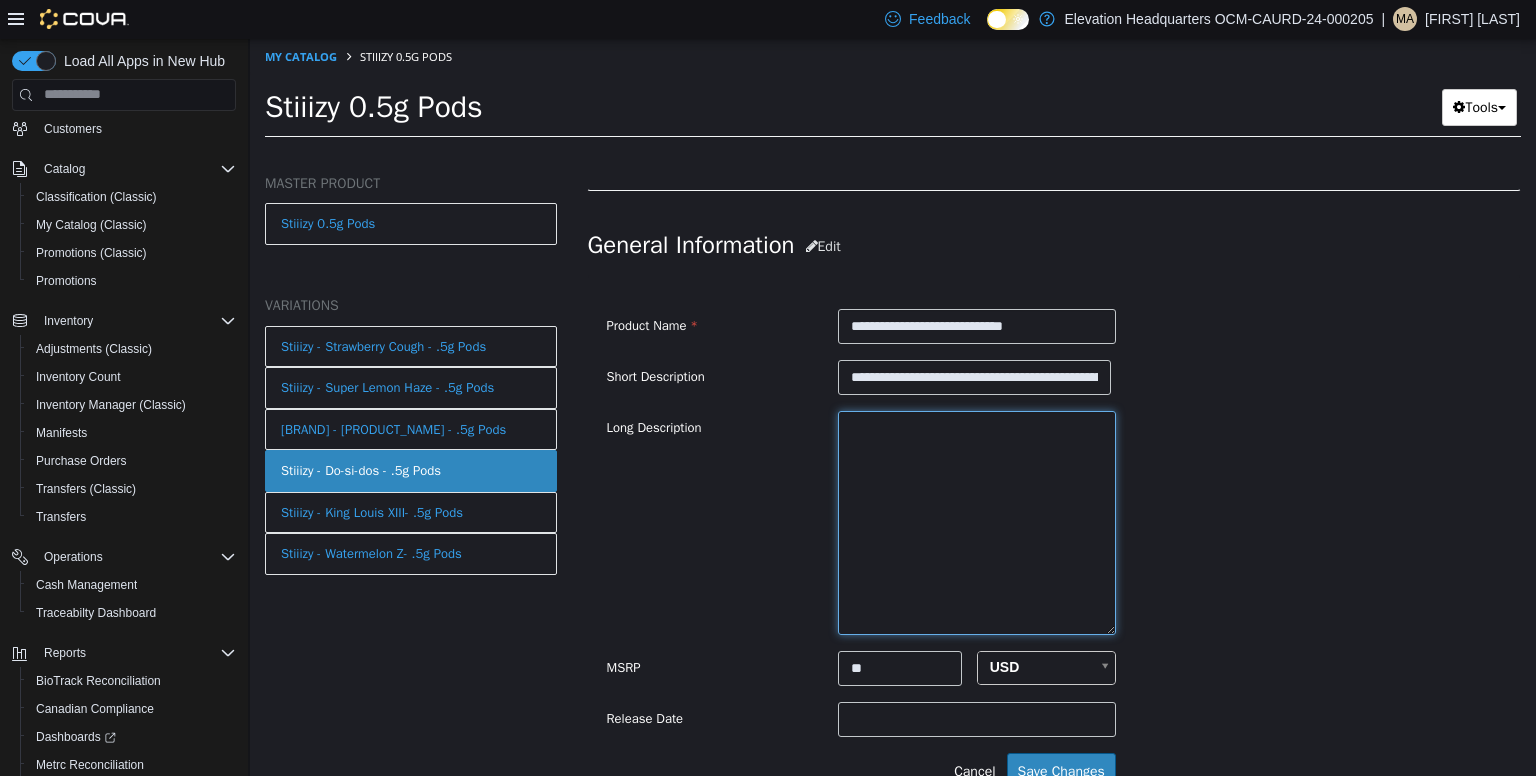 click at bounding box center (977, 522) 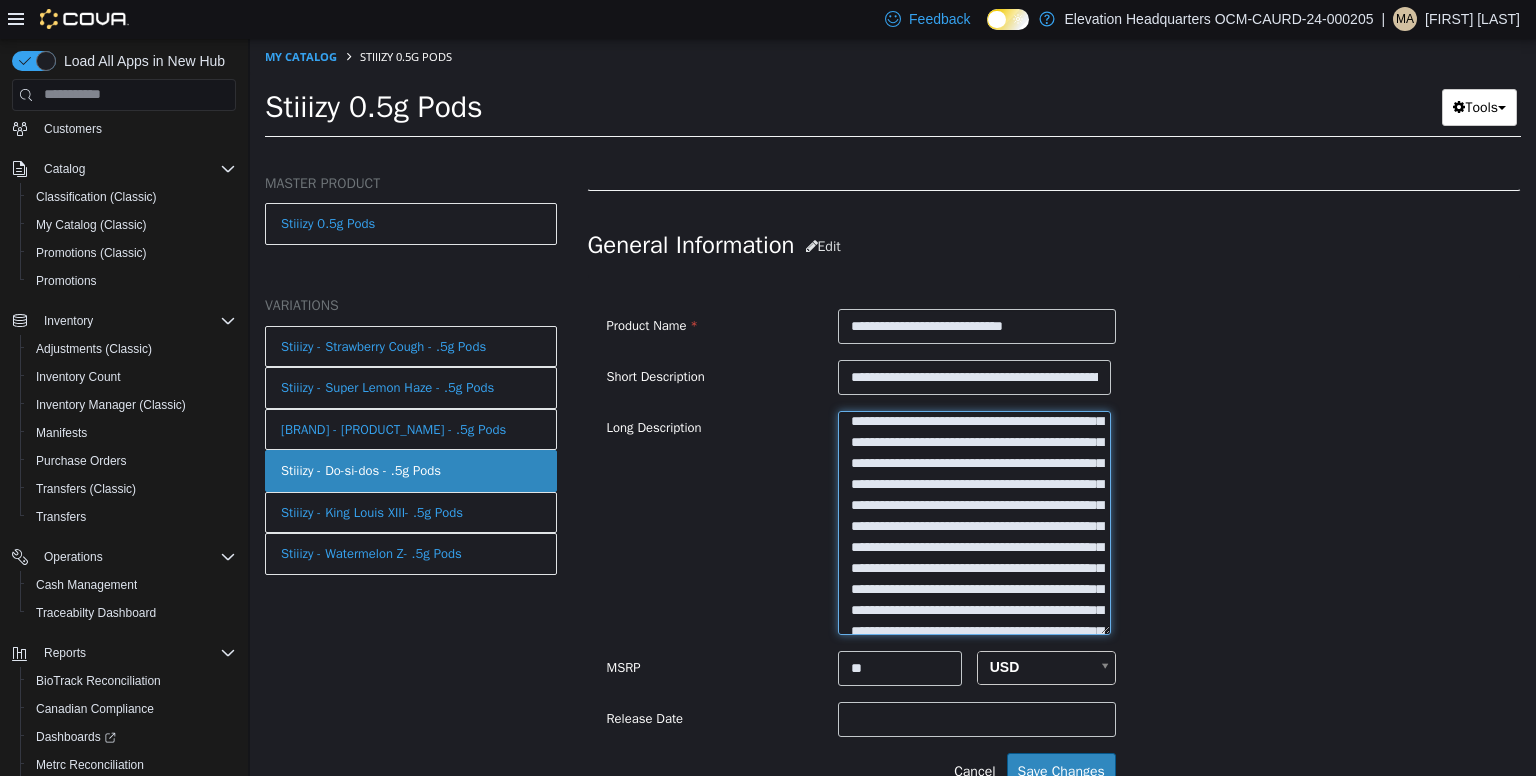 scroll, scrollTop: 0, scrollLeft: 0, axis: both 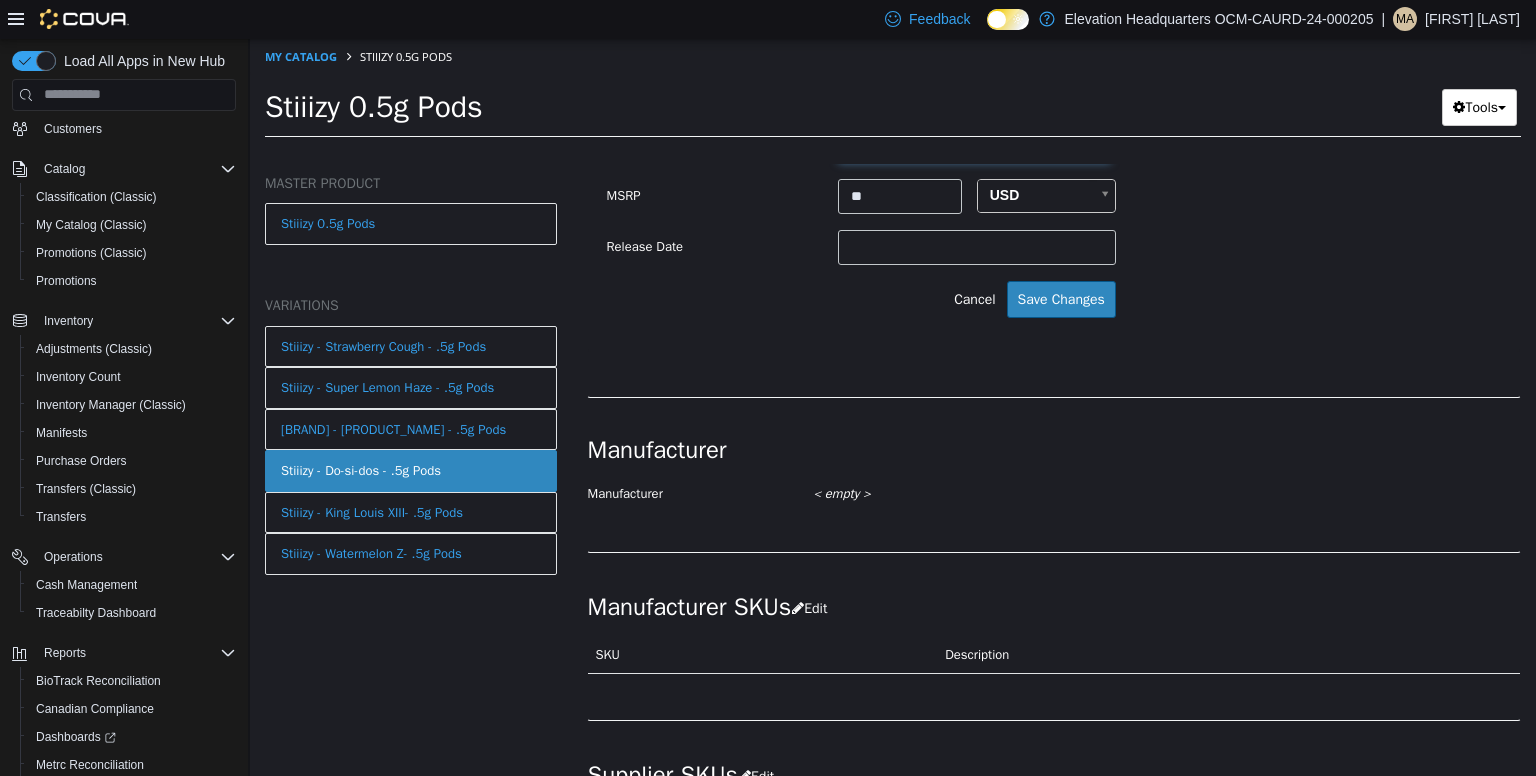 type on "**********" 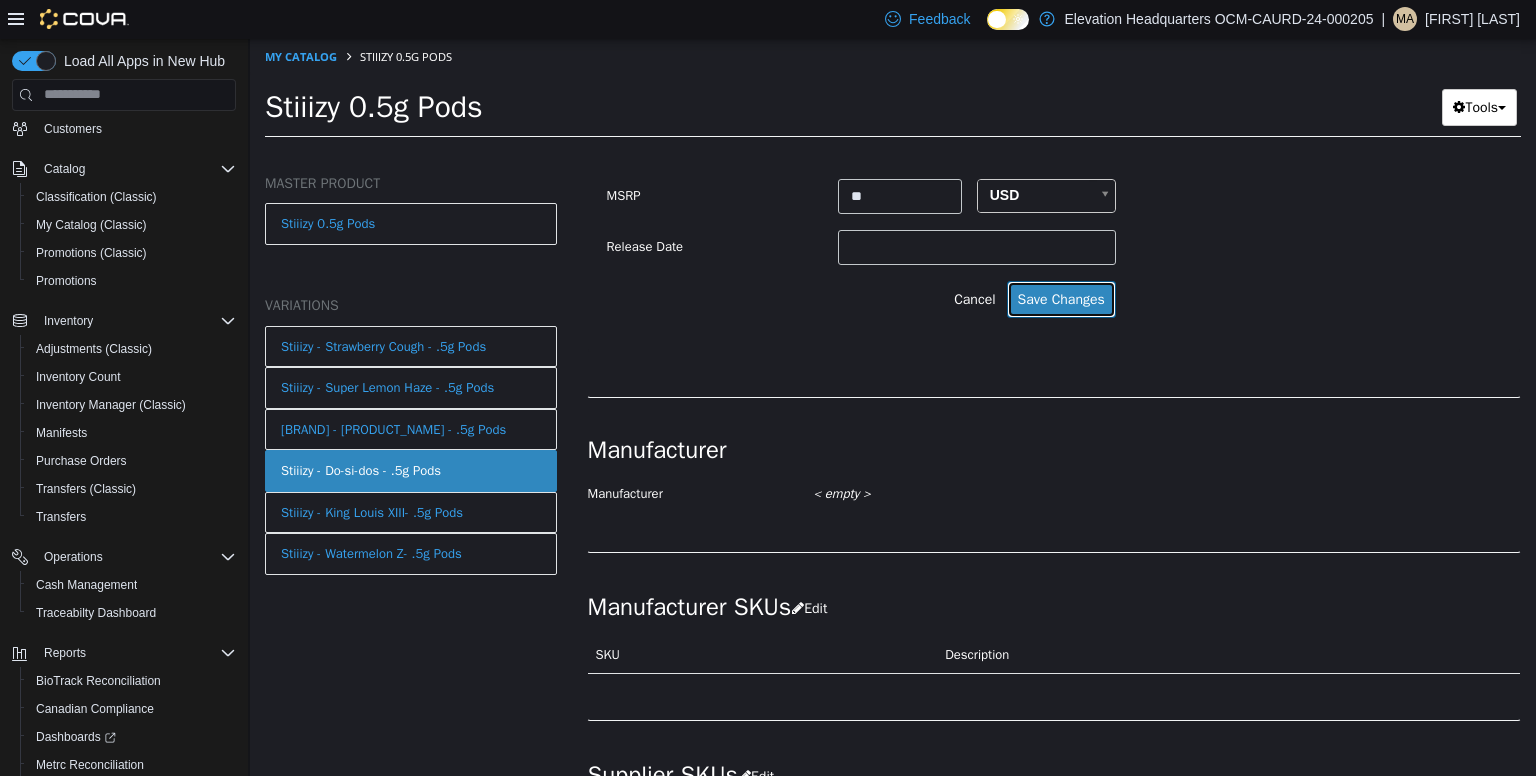 click on "Save Changes" at bounding box center (1061, 298) 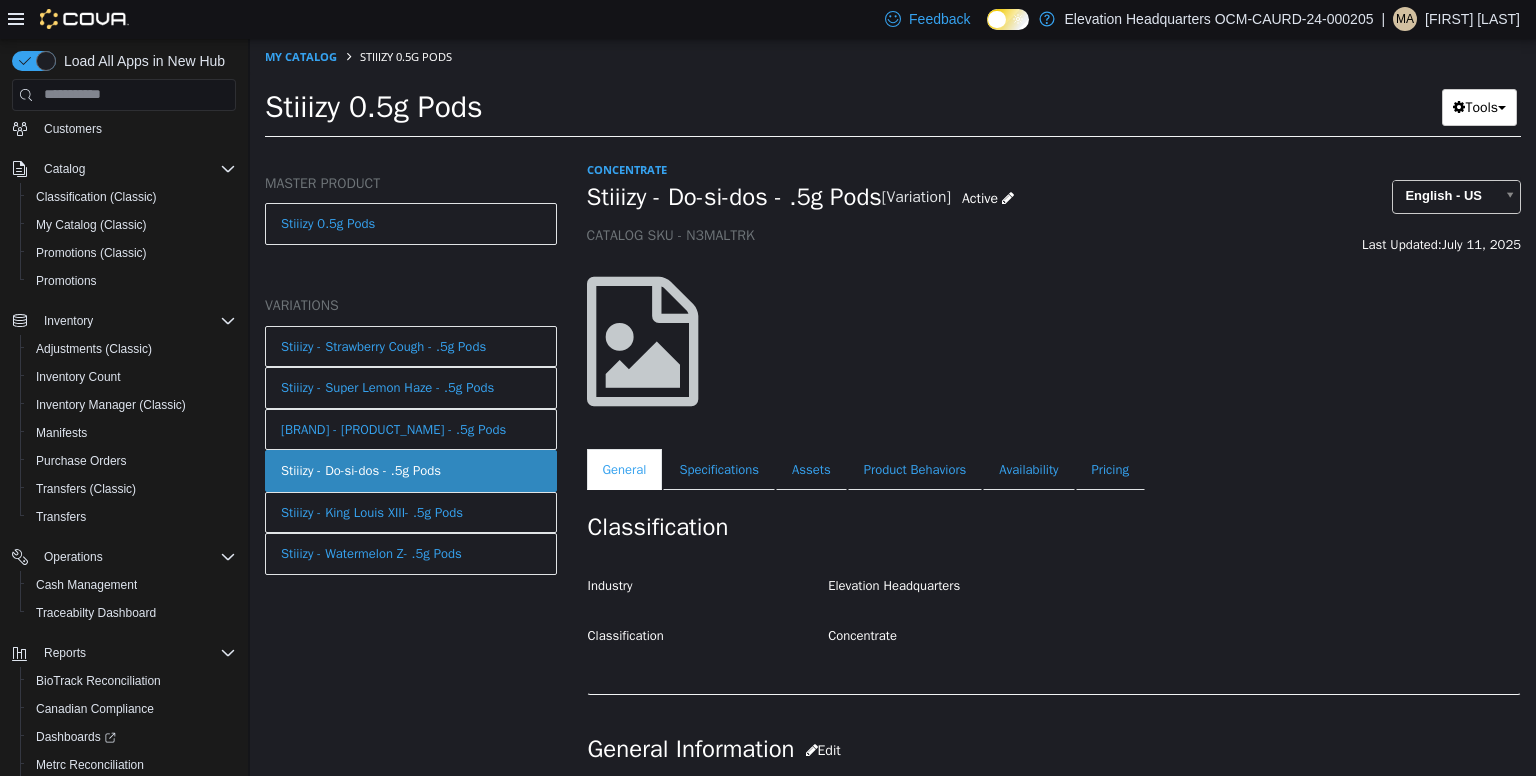 scroll, scrollTop: 0, scrollLeft: 0, axis: both 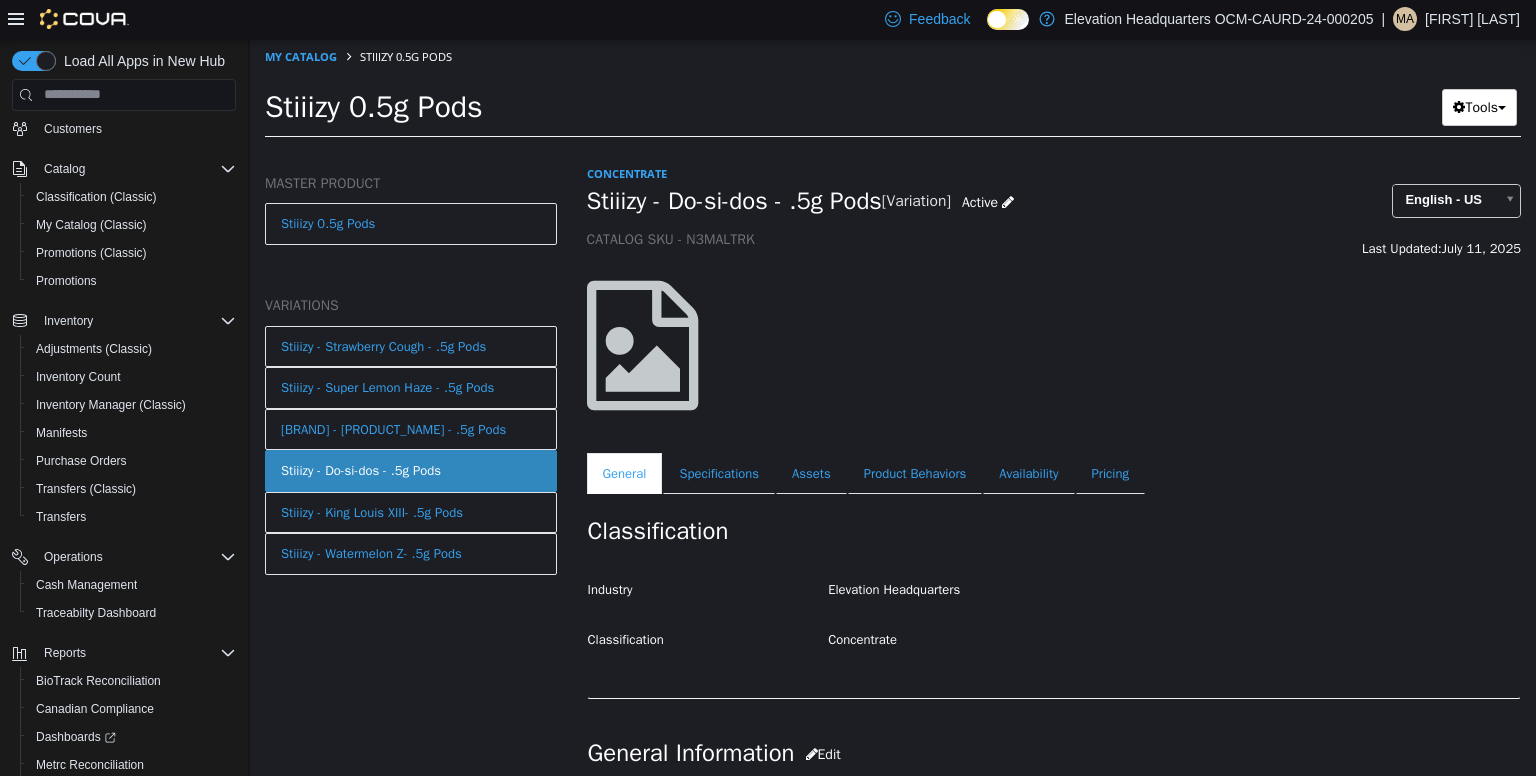click on "Stiiizy - Do-si-dos - .5g Pods" at bounding box center [734, 200] 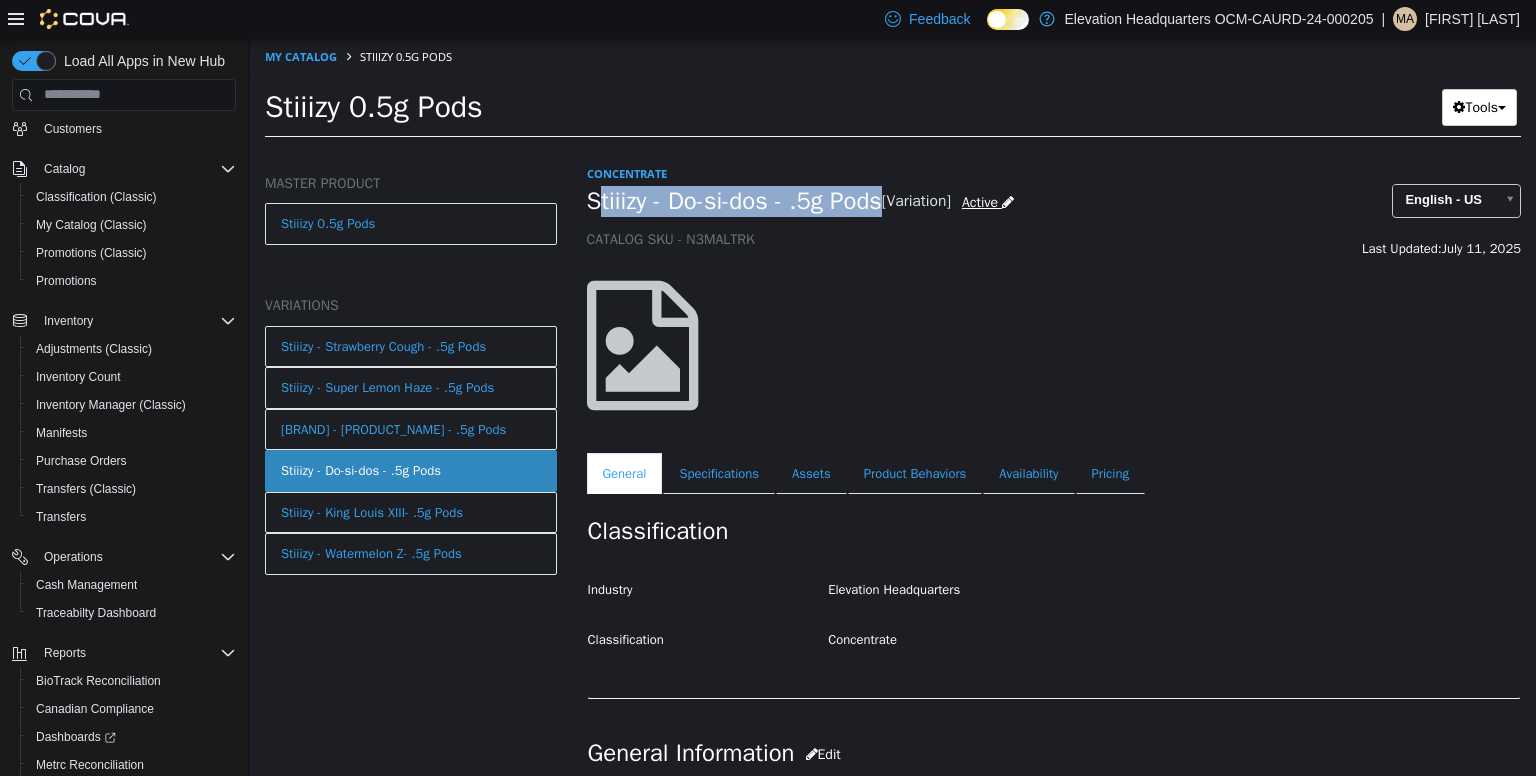 click on "Active" at bounding box center [988, 201] 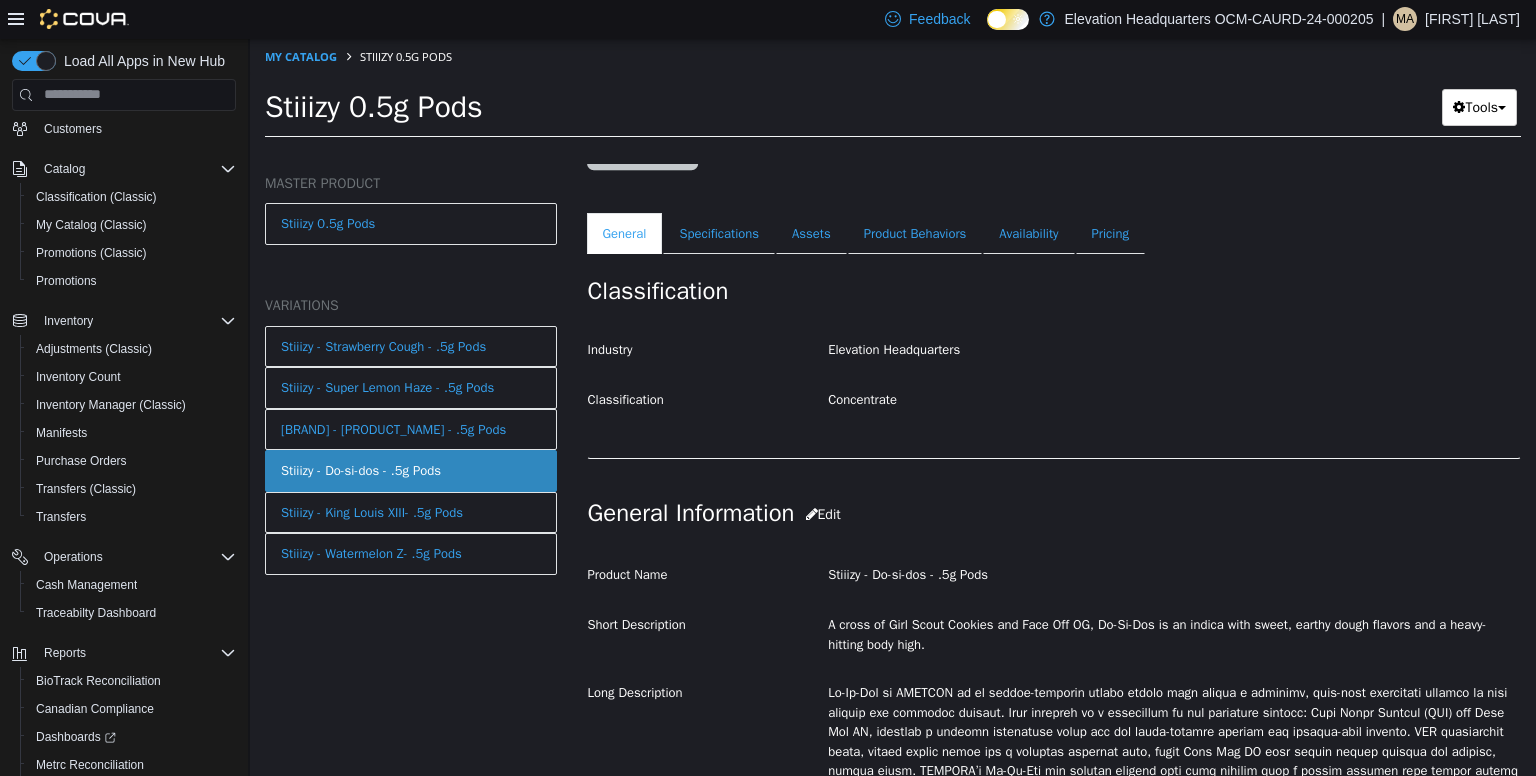 scroll, scrollTop: 264, scrollLeft: 0, axis: vertical 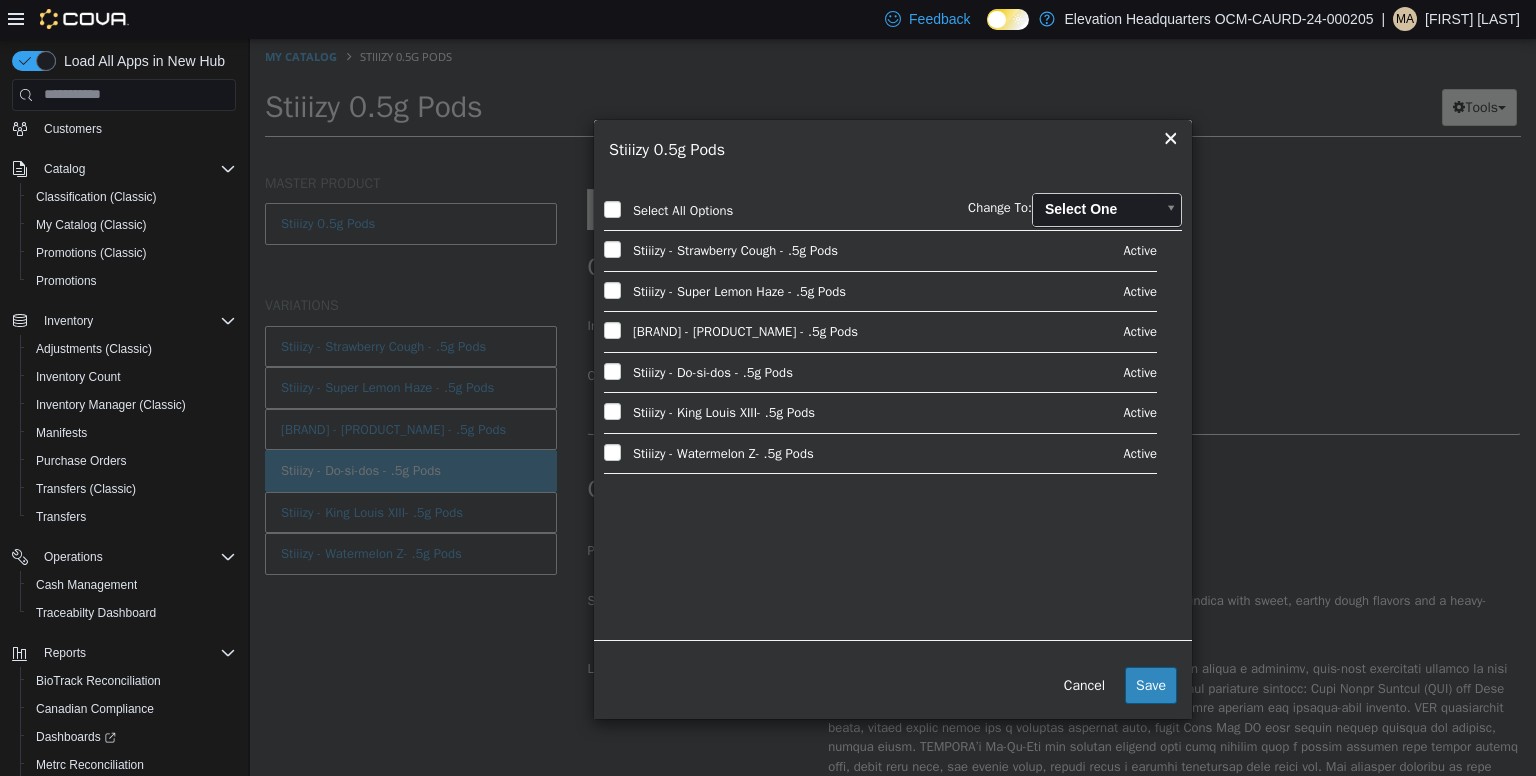 click on "×" at bounding box center (1170, 136) 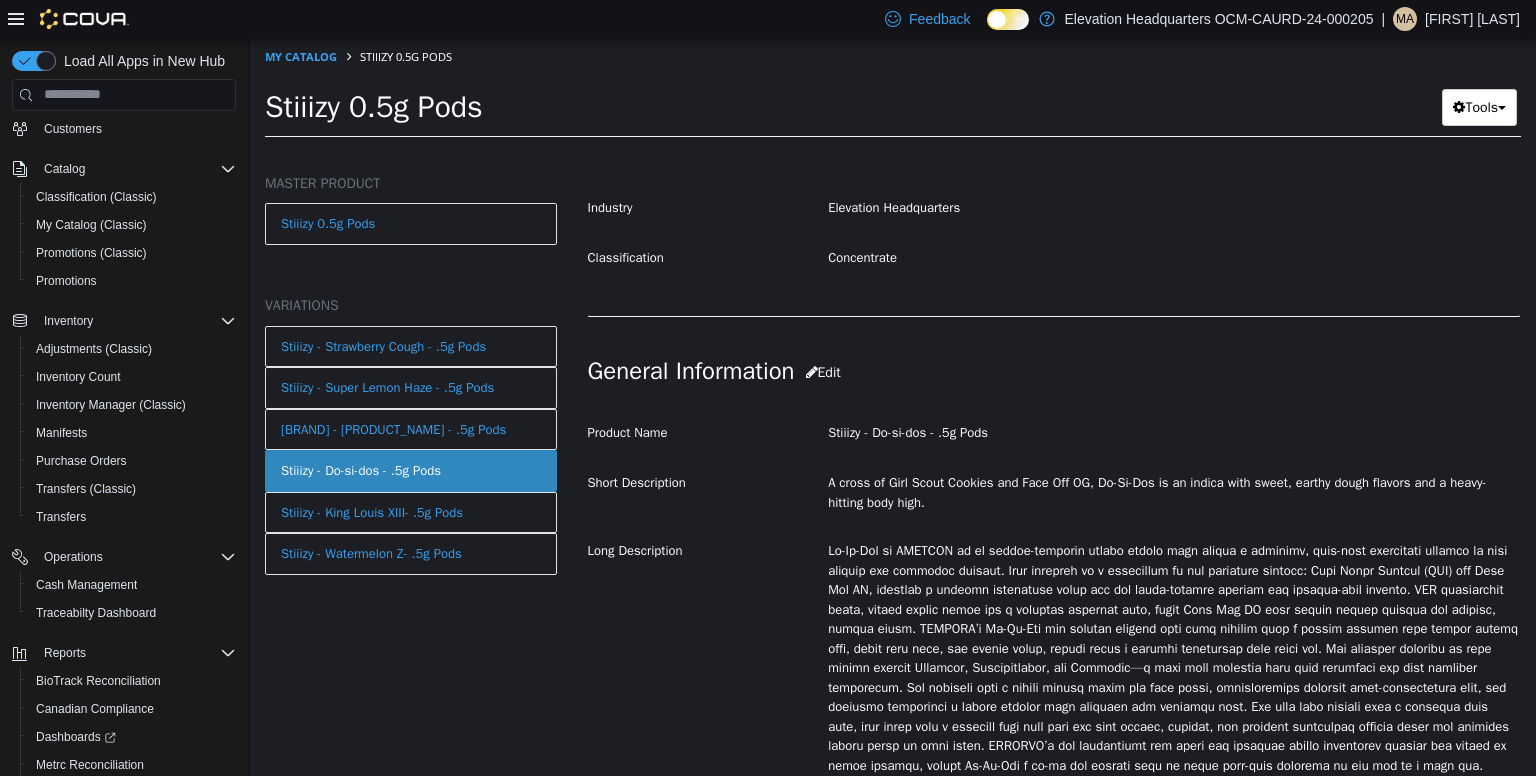 scroll, scrollTop: 388, scrollLeft: 0, axis: vertical 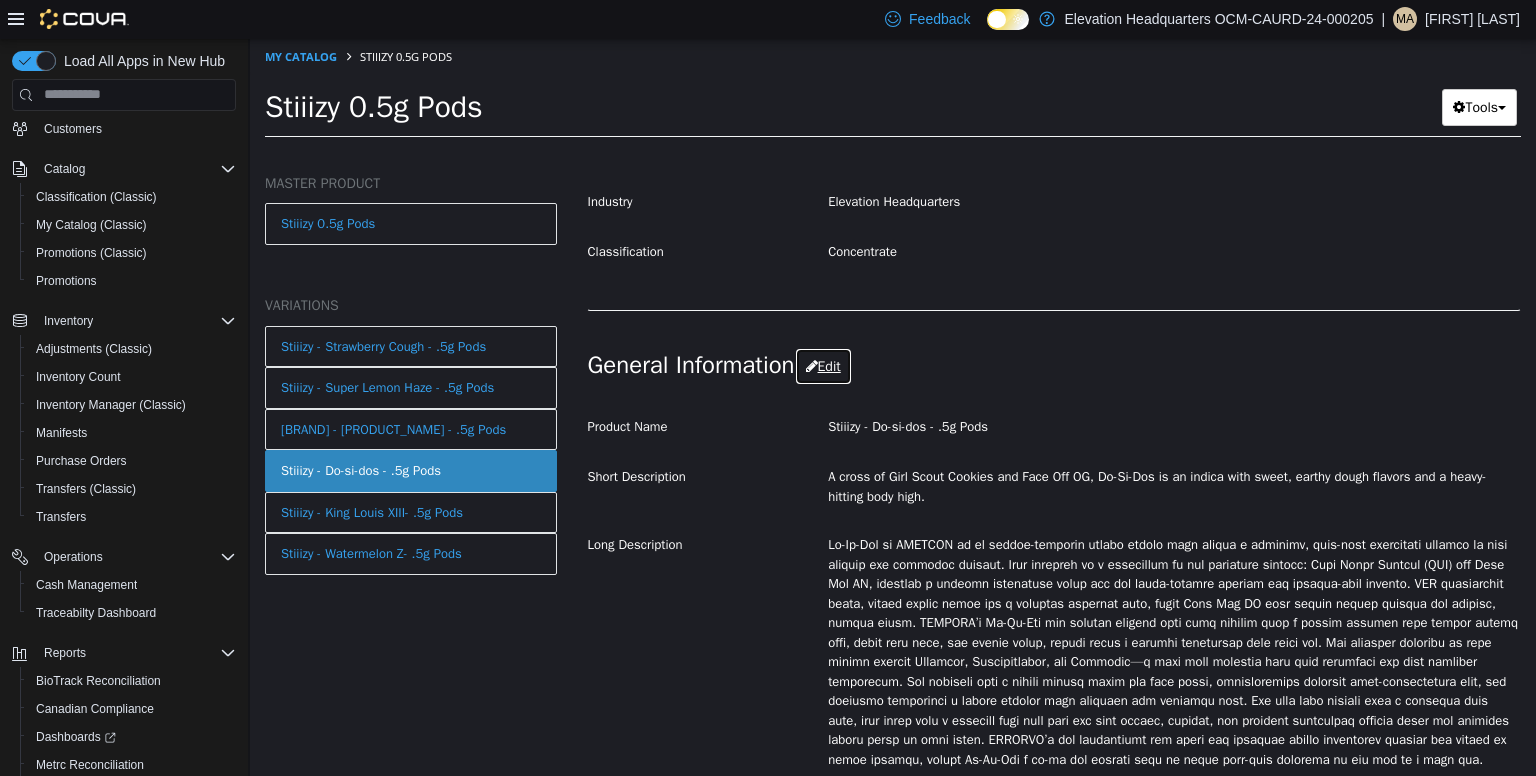 click on "Edit" at bounding box center [823, 365] 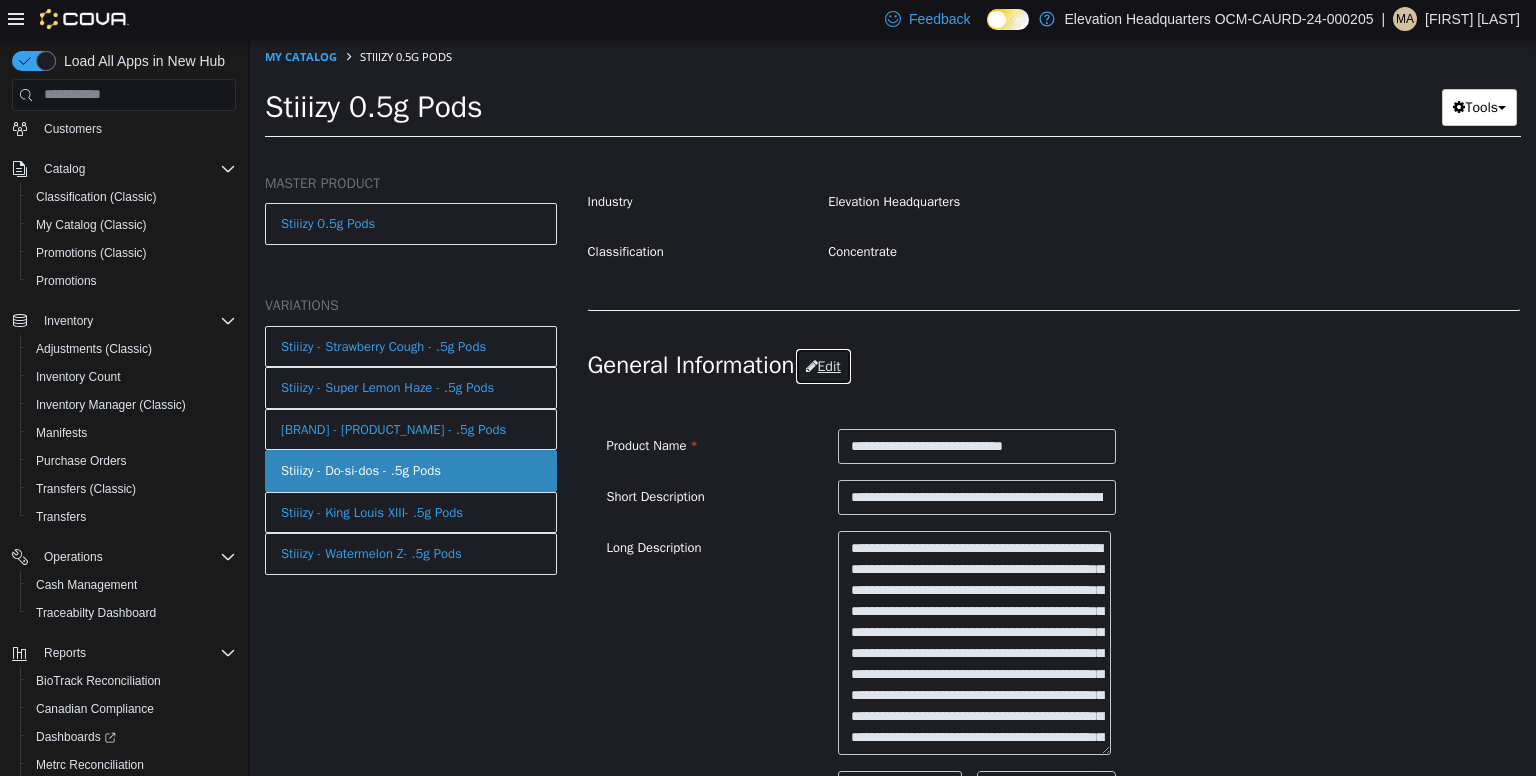 scroll, scrollTop: 398, scrollLeft: 0, axis: vertical 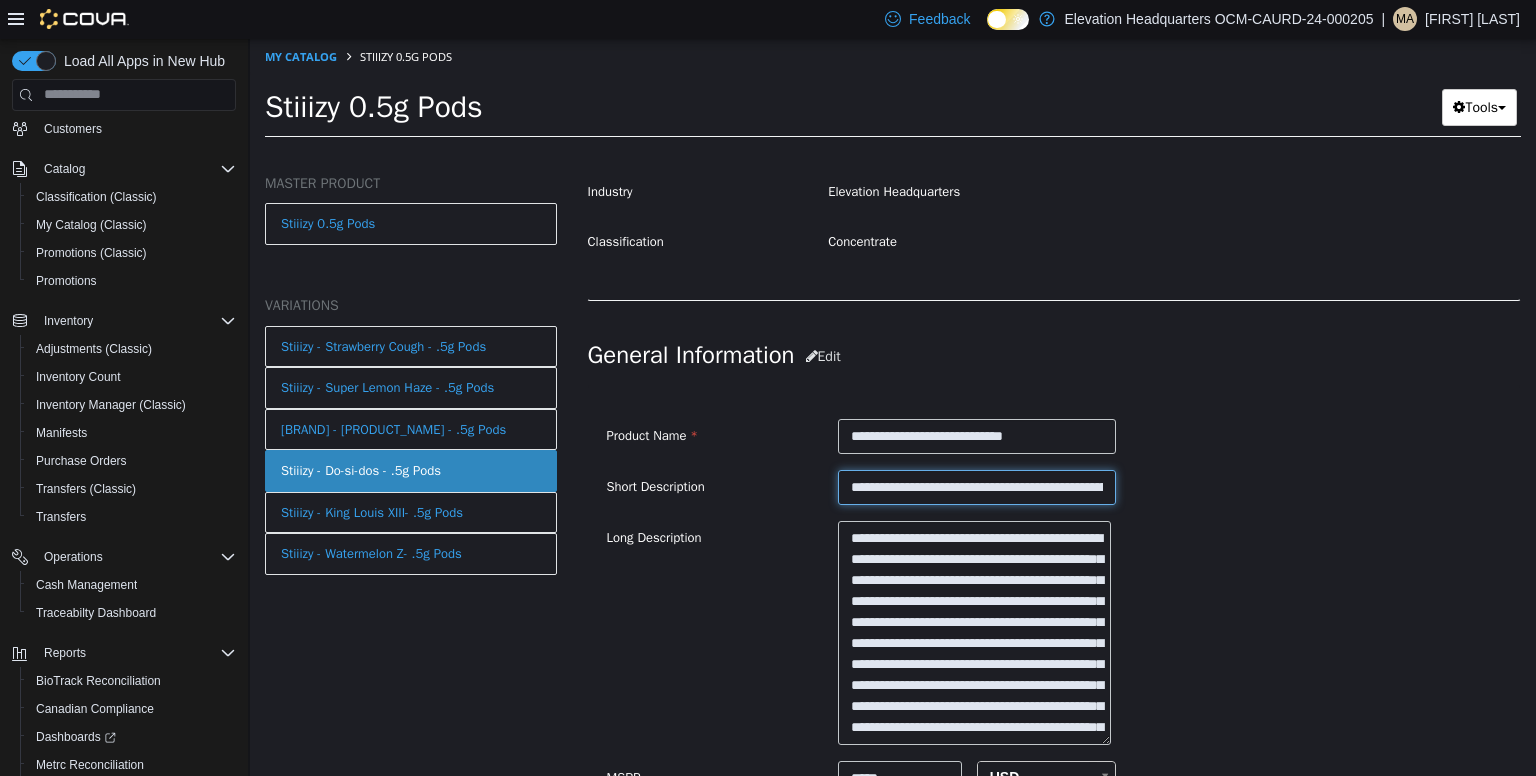 click on "**********" at bounding box center (977, 486) 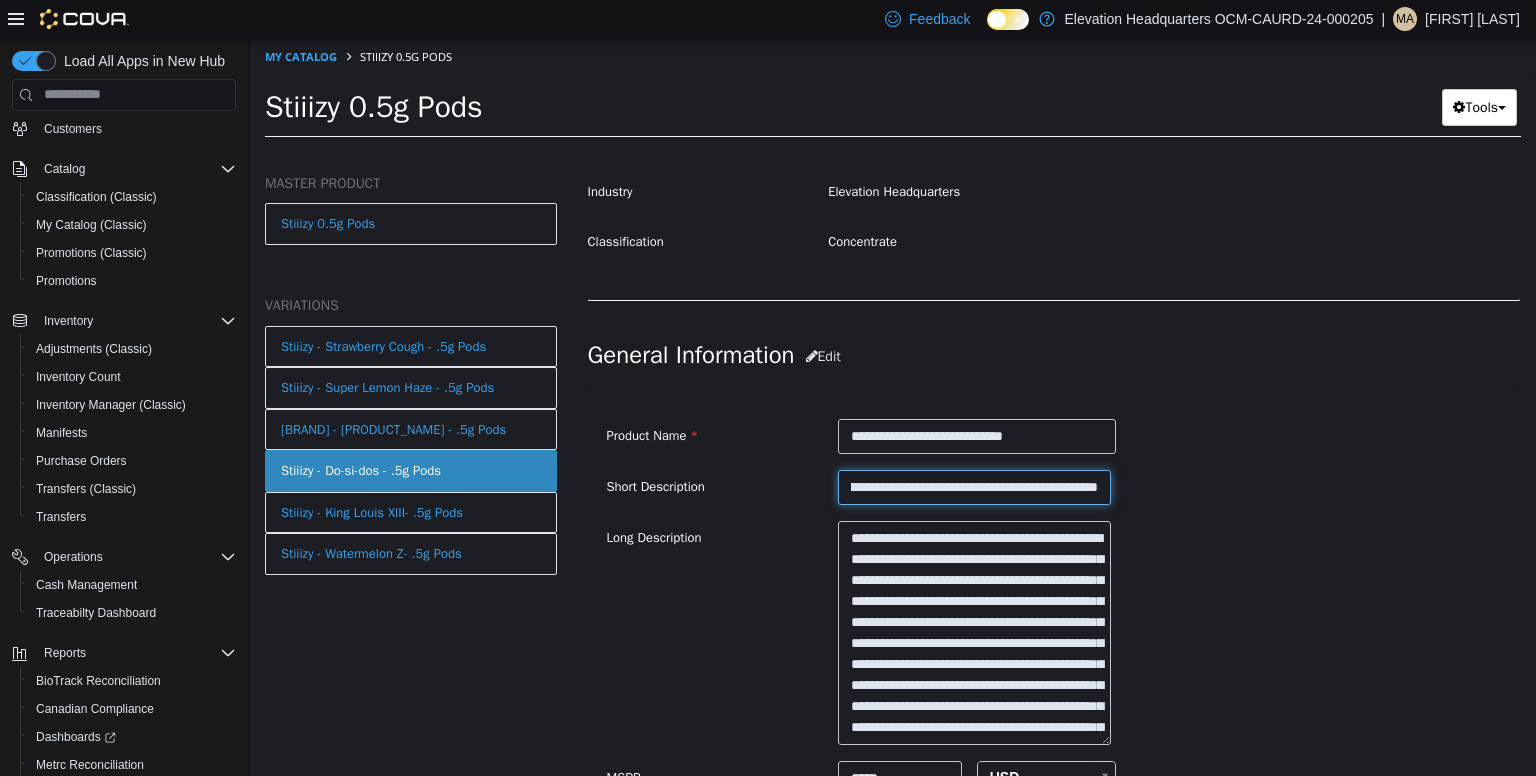 scroll, scrollTop: 0, scrollLeft: 644, axis: horizontal 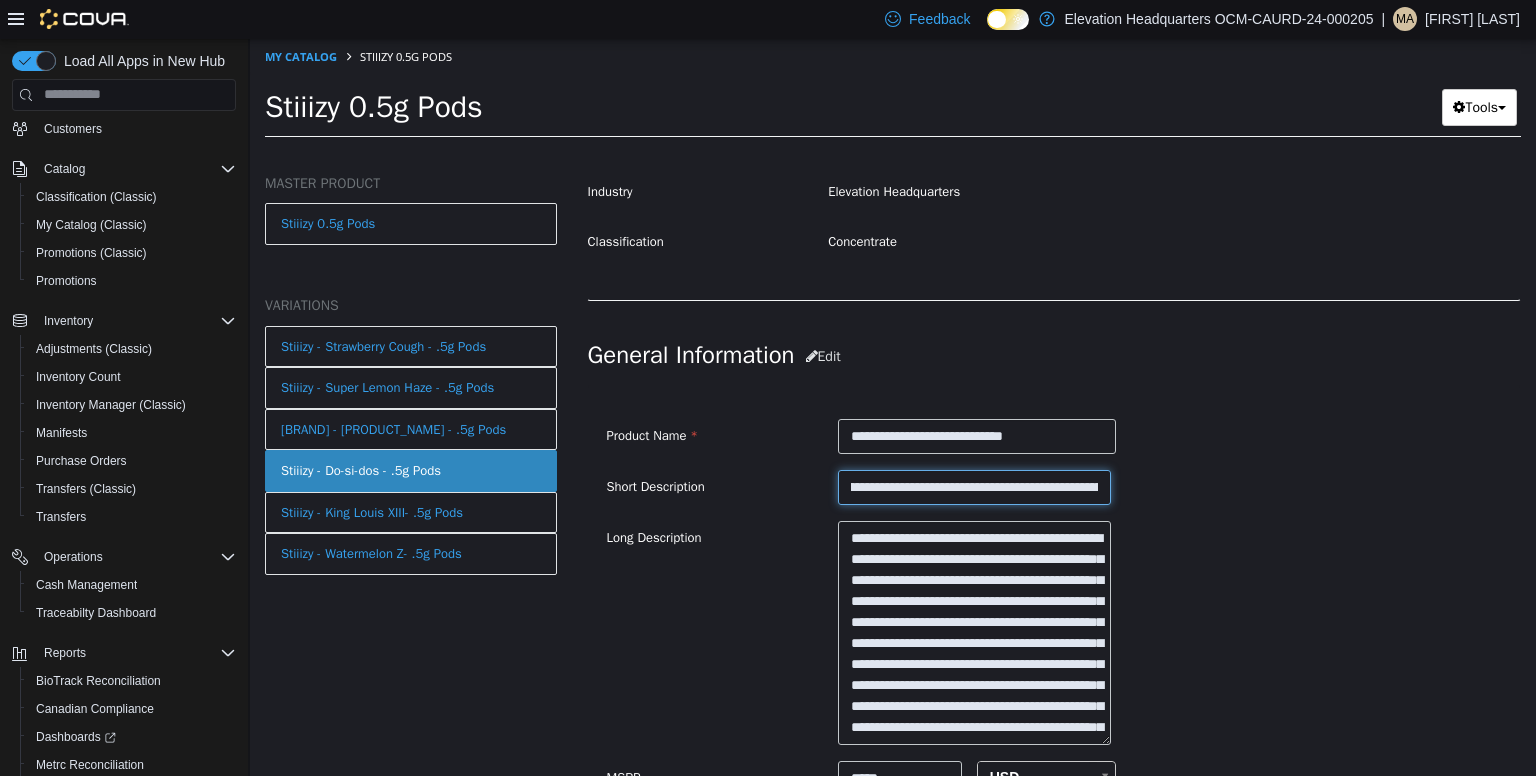 click on "**********" at bounding box center [974, 486] 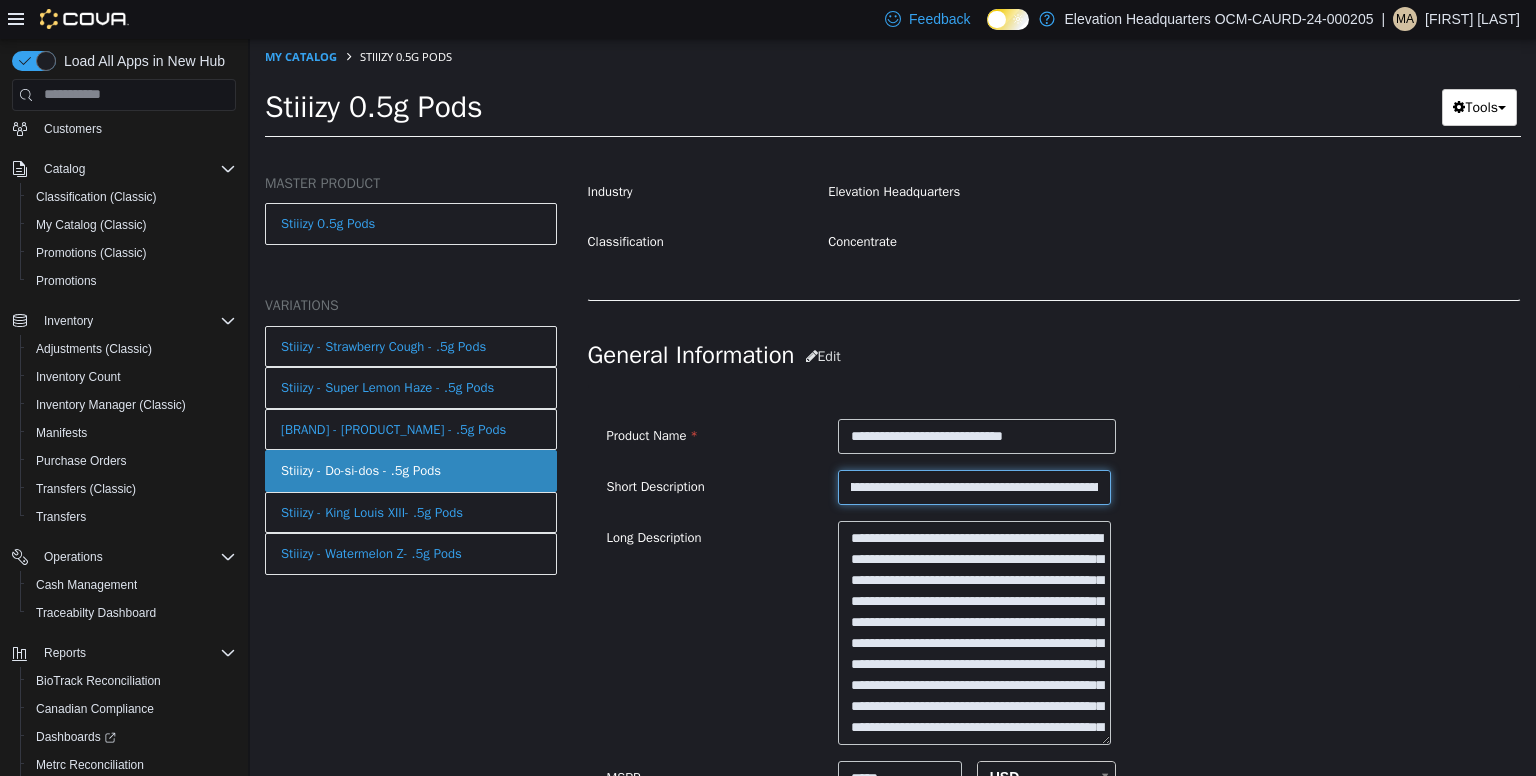 click on "**********" at bounding box center (974, 486) 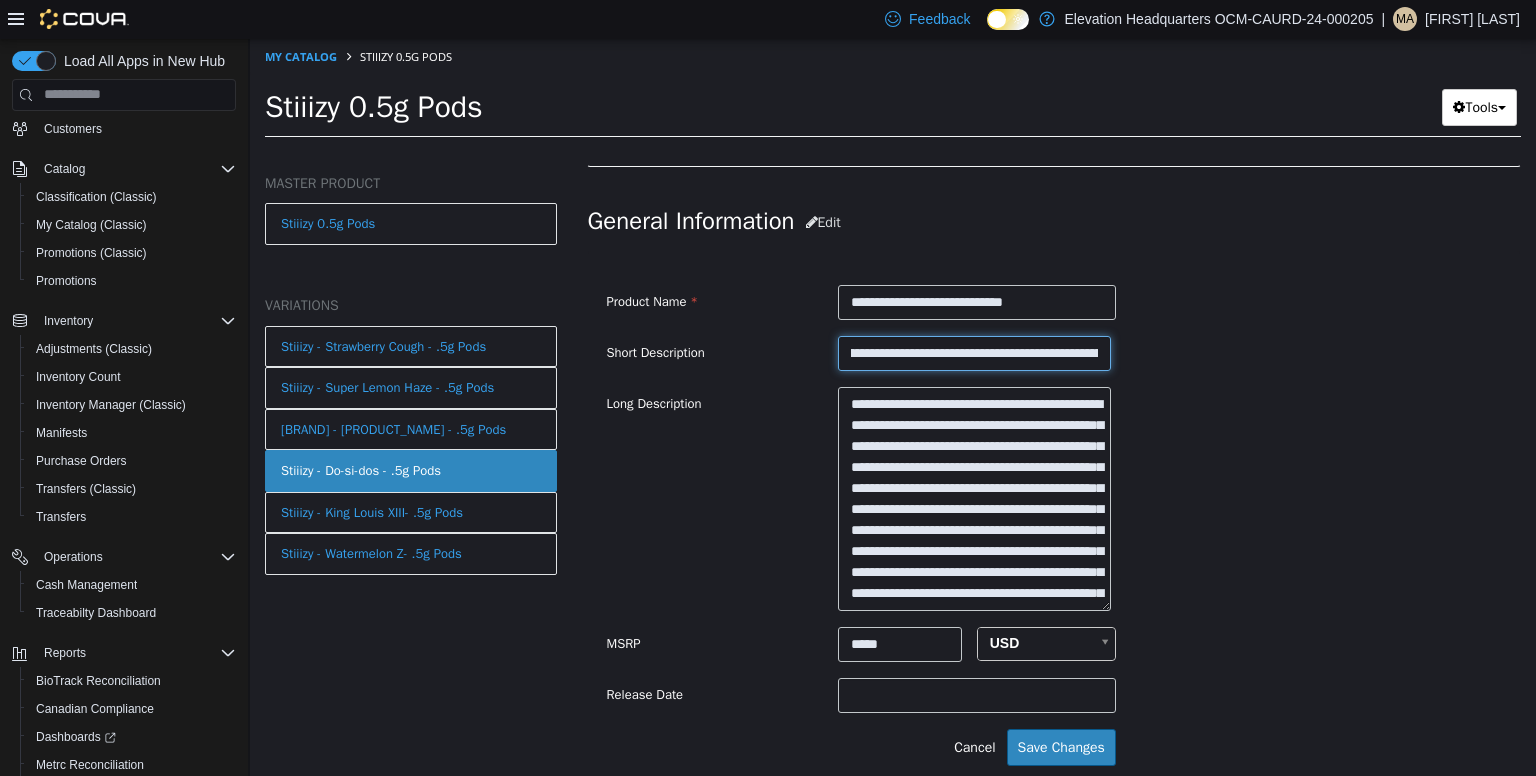 scroll, scrollTop: 556, scrollLeft: 0, axis: vertical 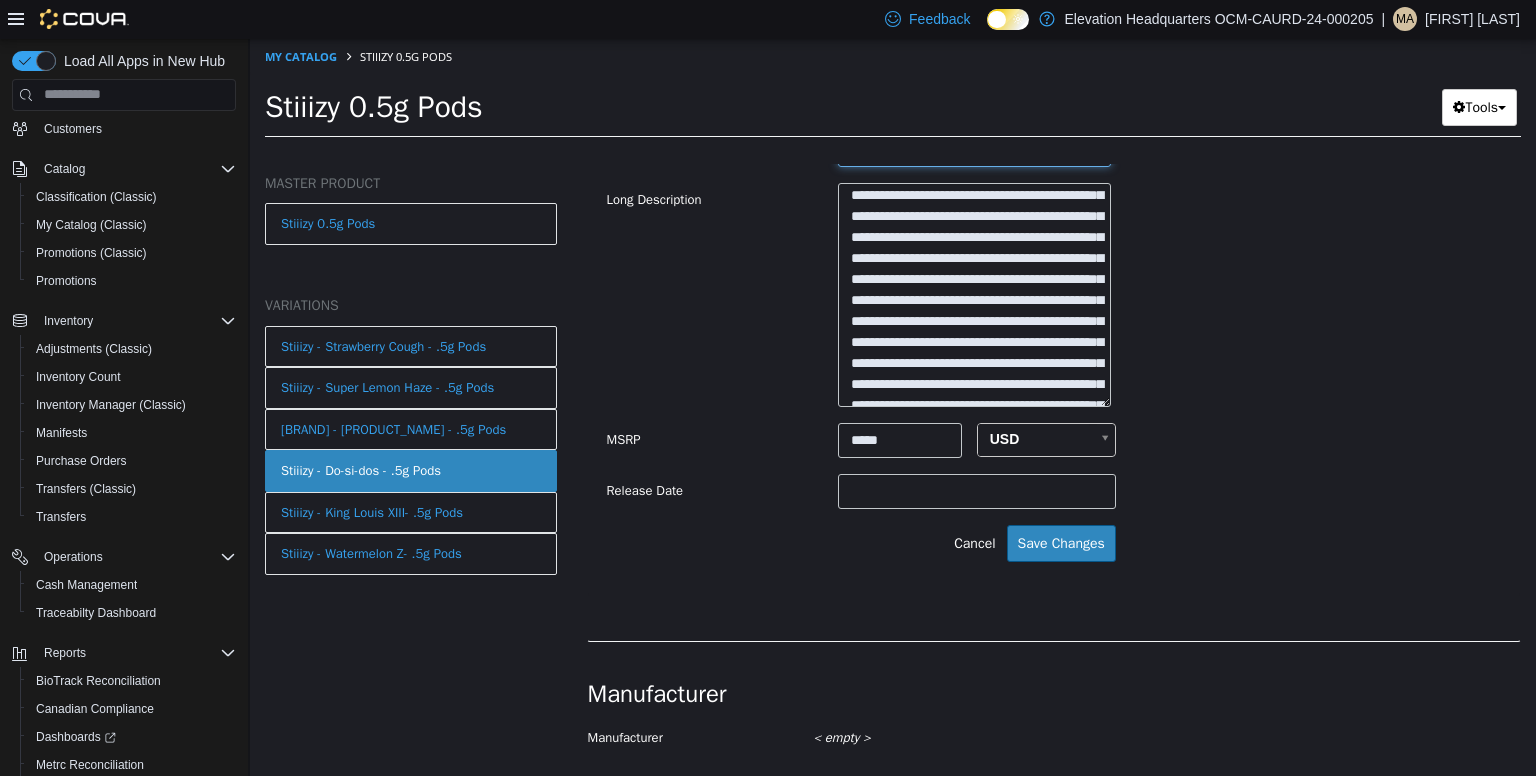 type on "**********" 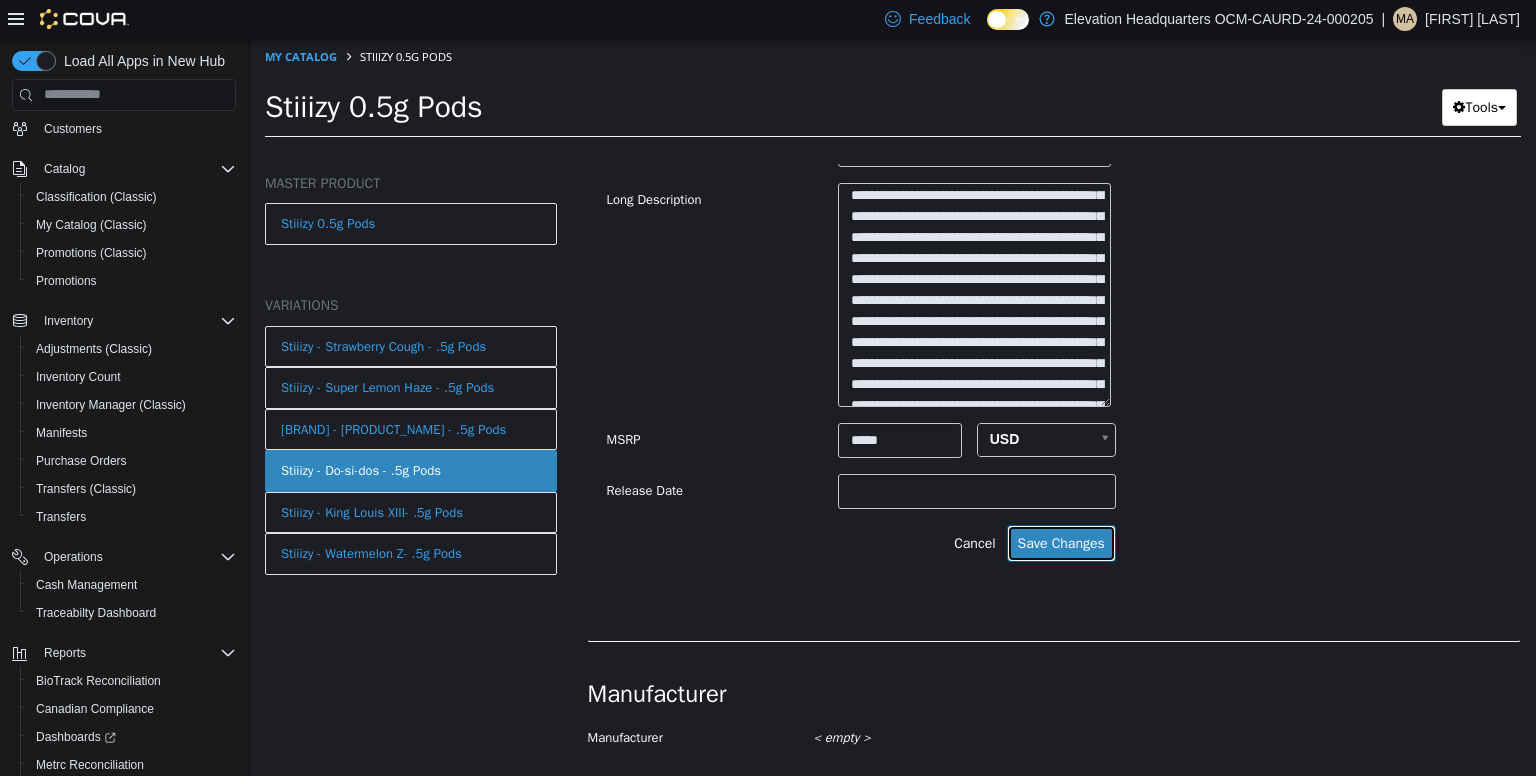 click on "Save Changes" at bounding box center [1061, 542] 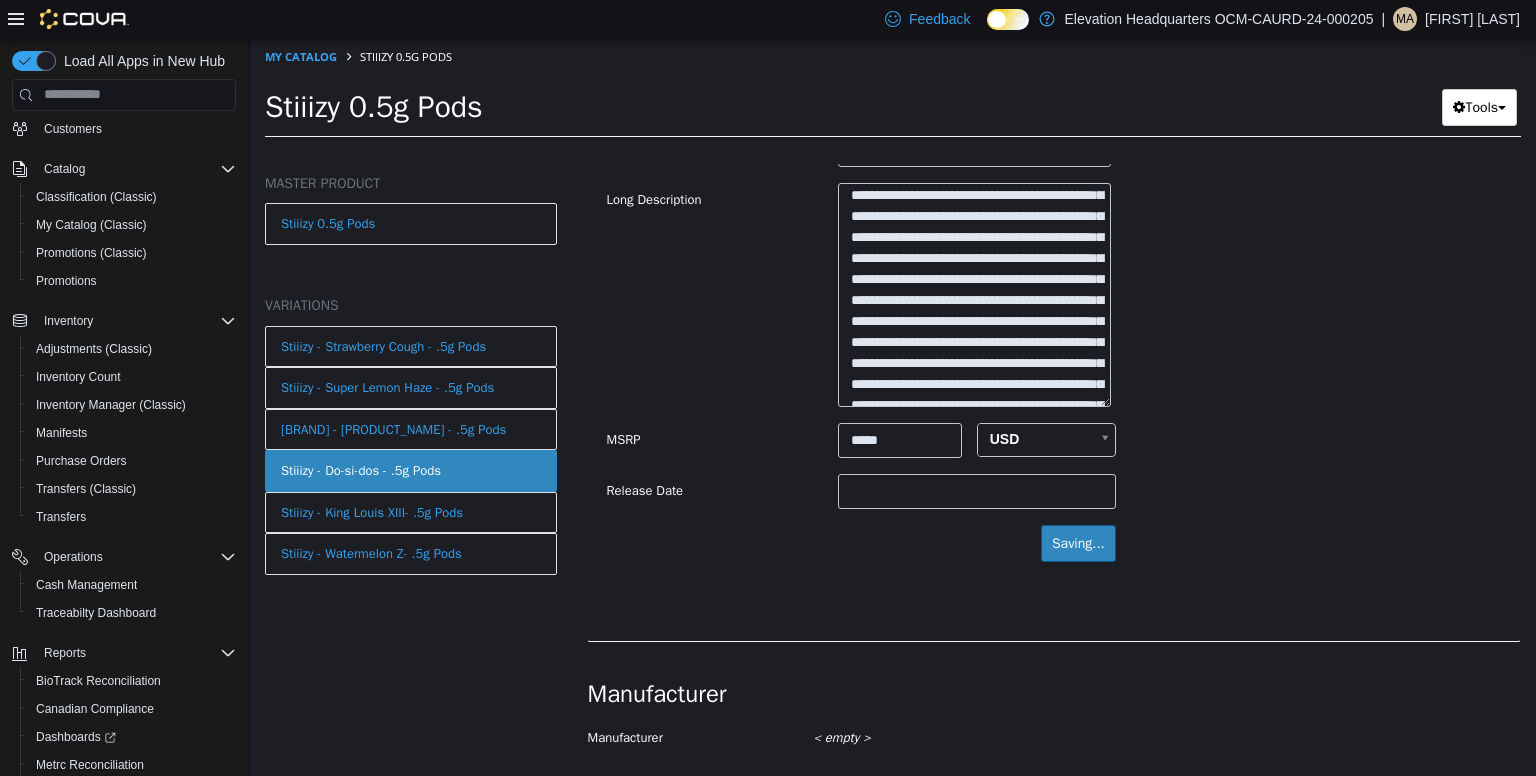 scroll, scrollTop: 0, scrollLeft: 0, axis: both 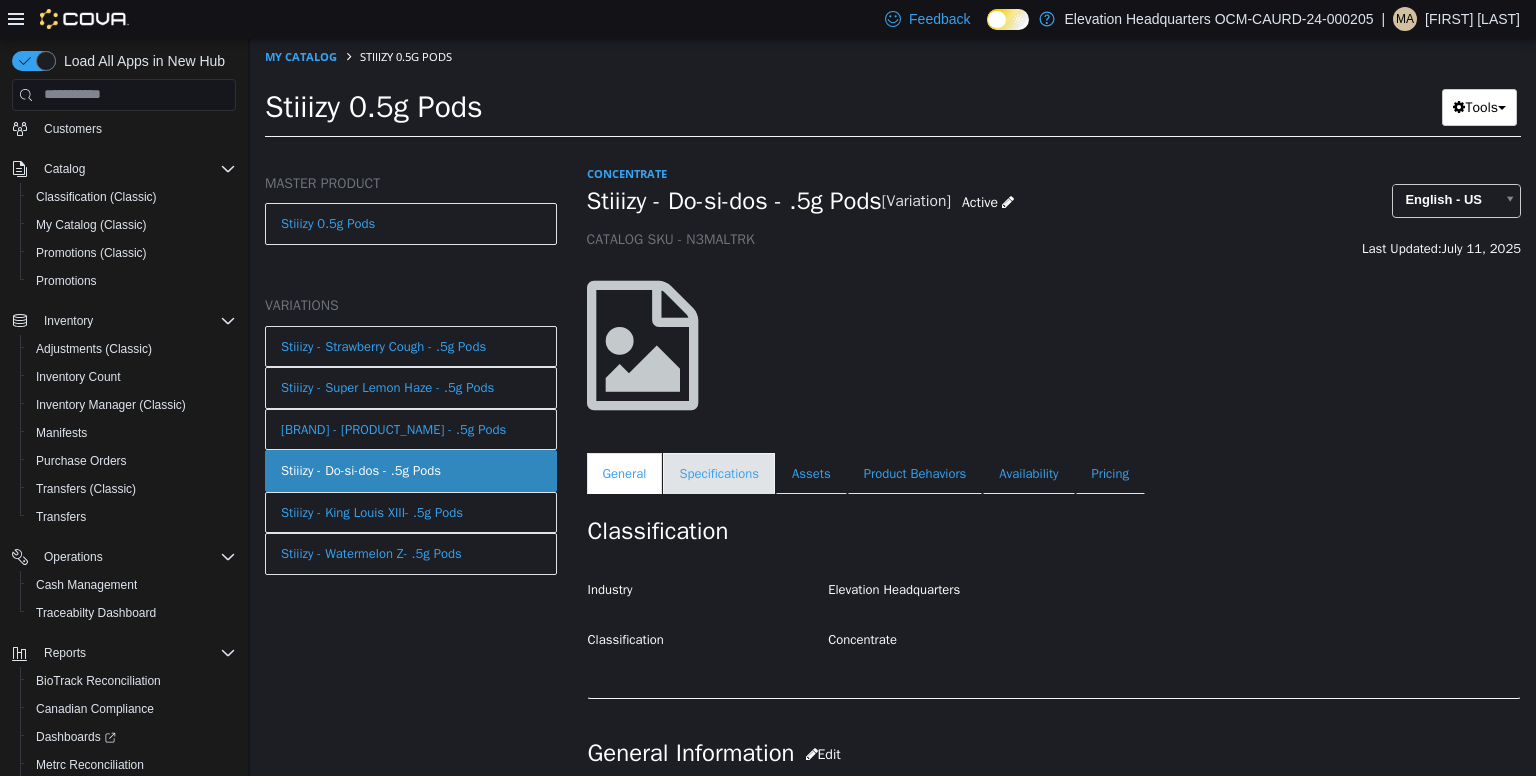 click on "Specifications" at bounding box center (719, 473) 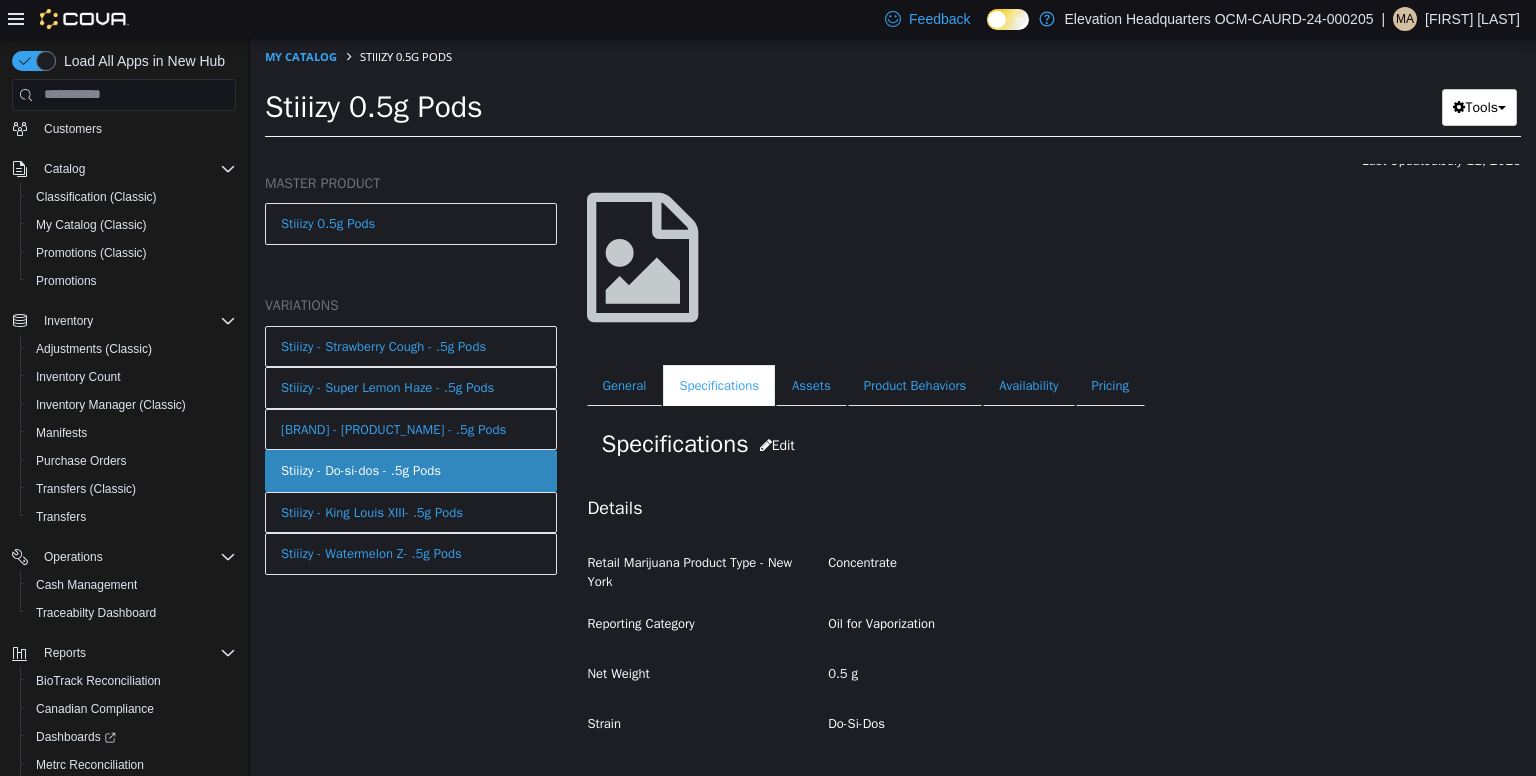 scroll, scrollTop: 77, scrollLeft: 0, axis: vertical 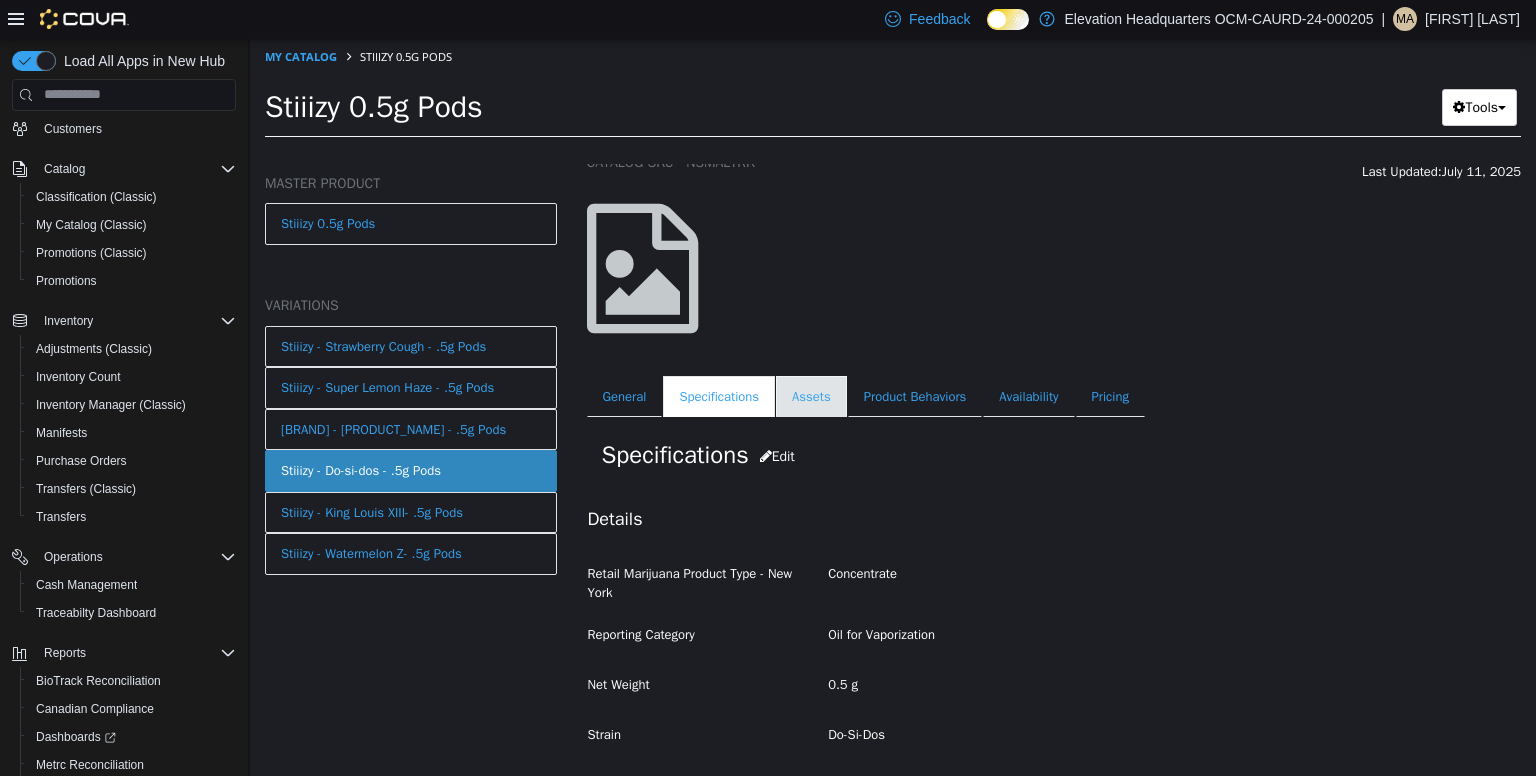 click on "Assets" at bounding box center [811, 396] 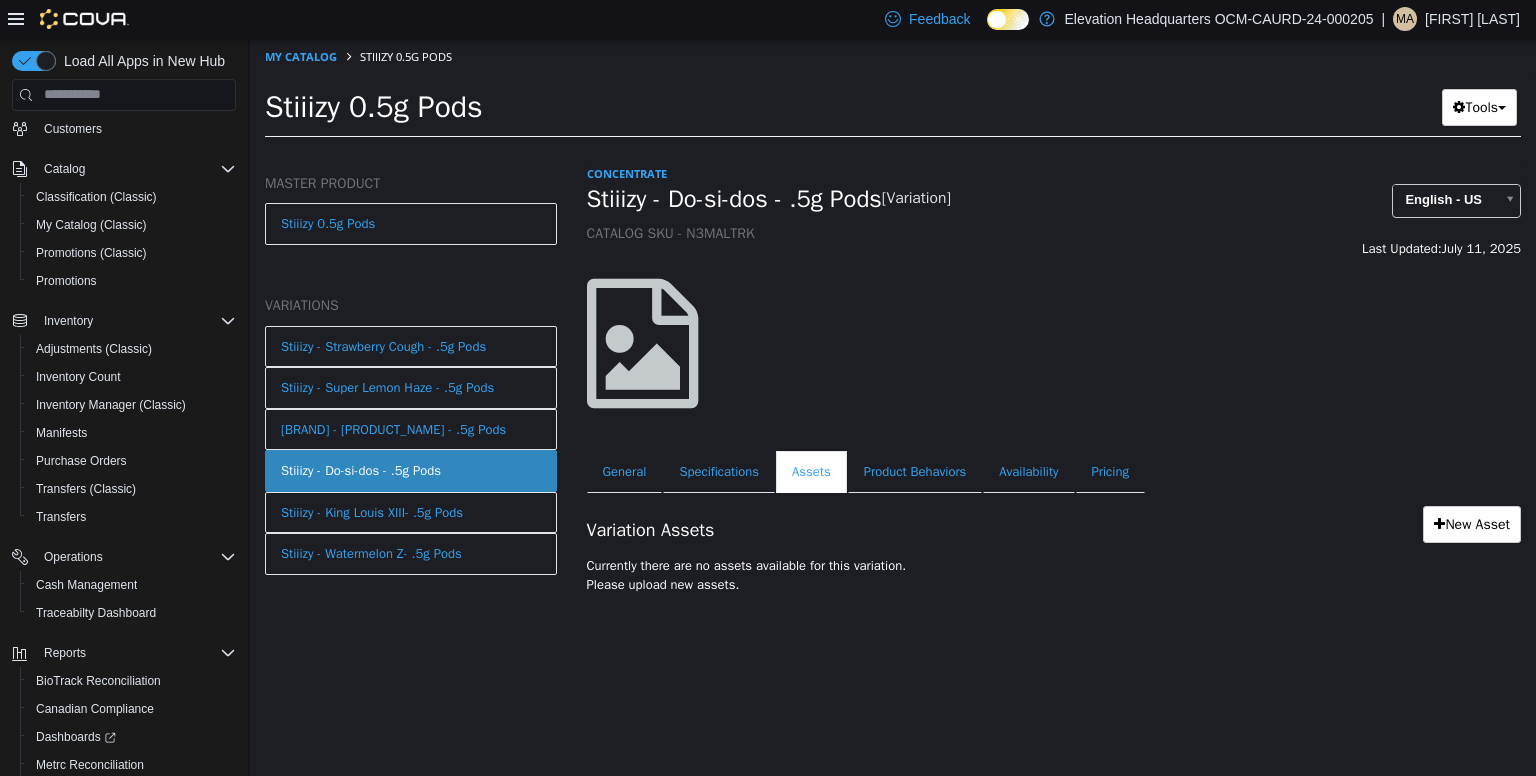 scroll, scrollTop: 0, scrollLeft: 0, axis: both 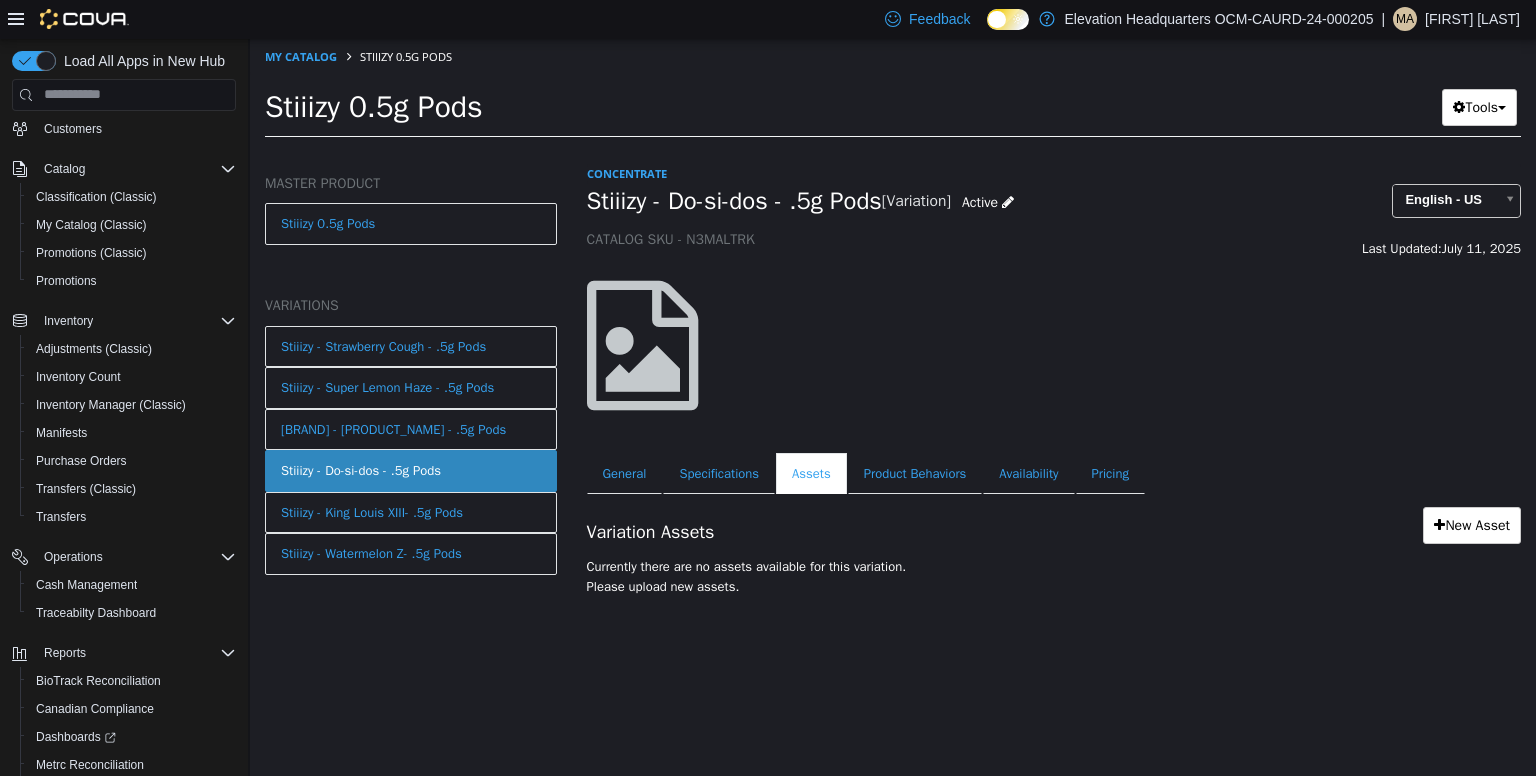 click on "Stiiizy - Do-si-dos - .5g Pods" at bounding box center (734, 200) 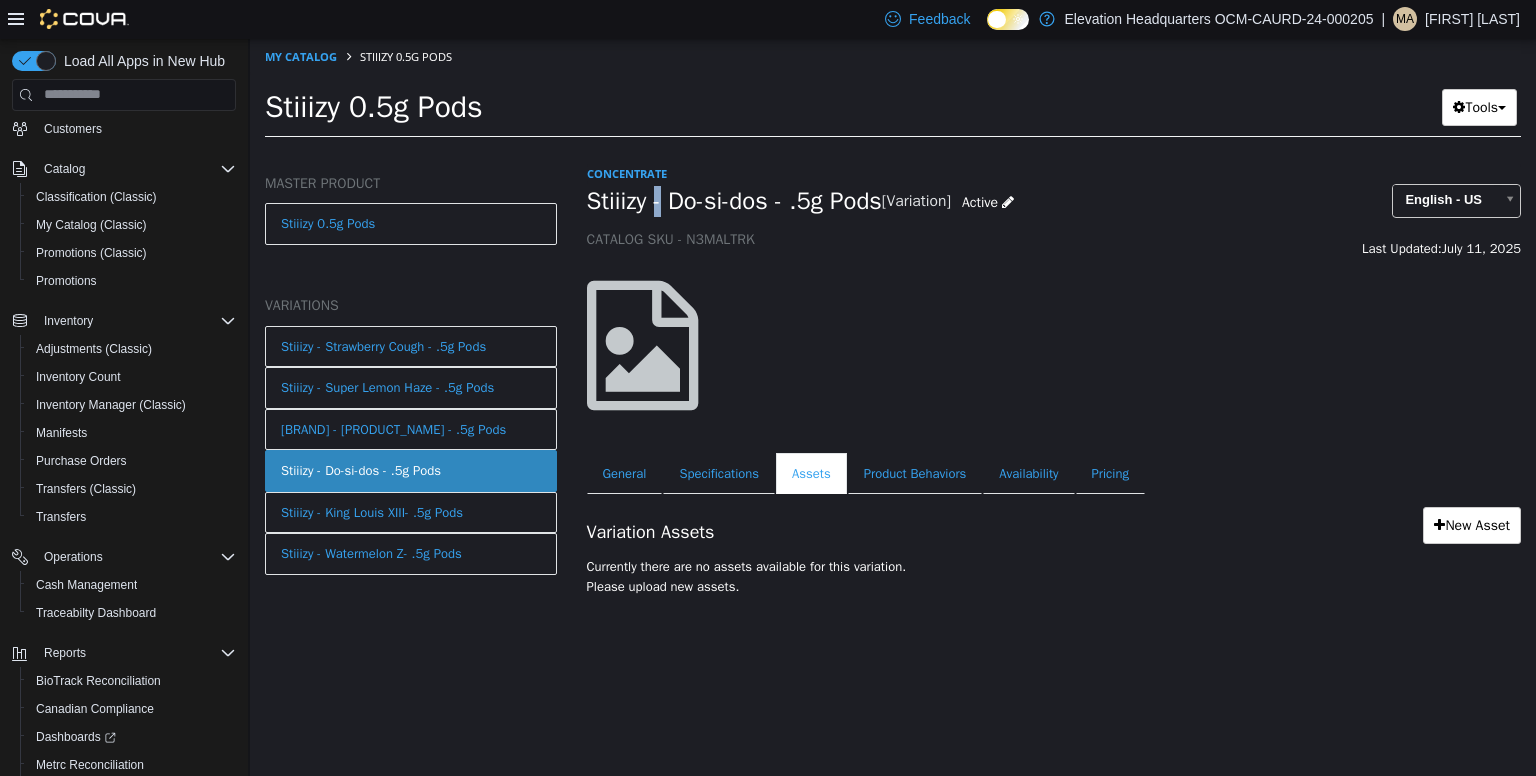 click on "Stiiizy - Do-si-dos - .5g Pods" at bounding box center (734, 200) 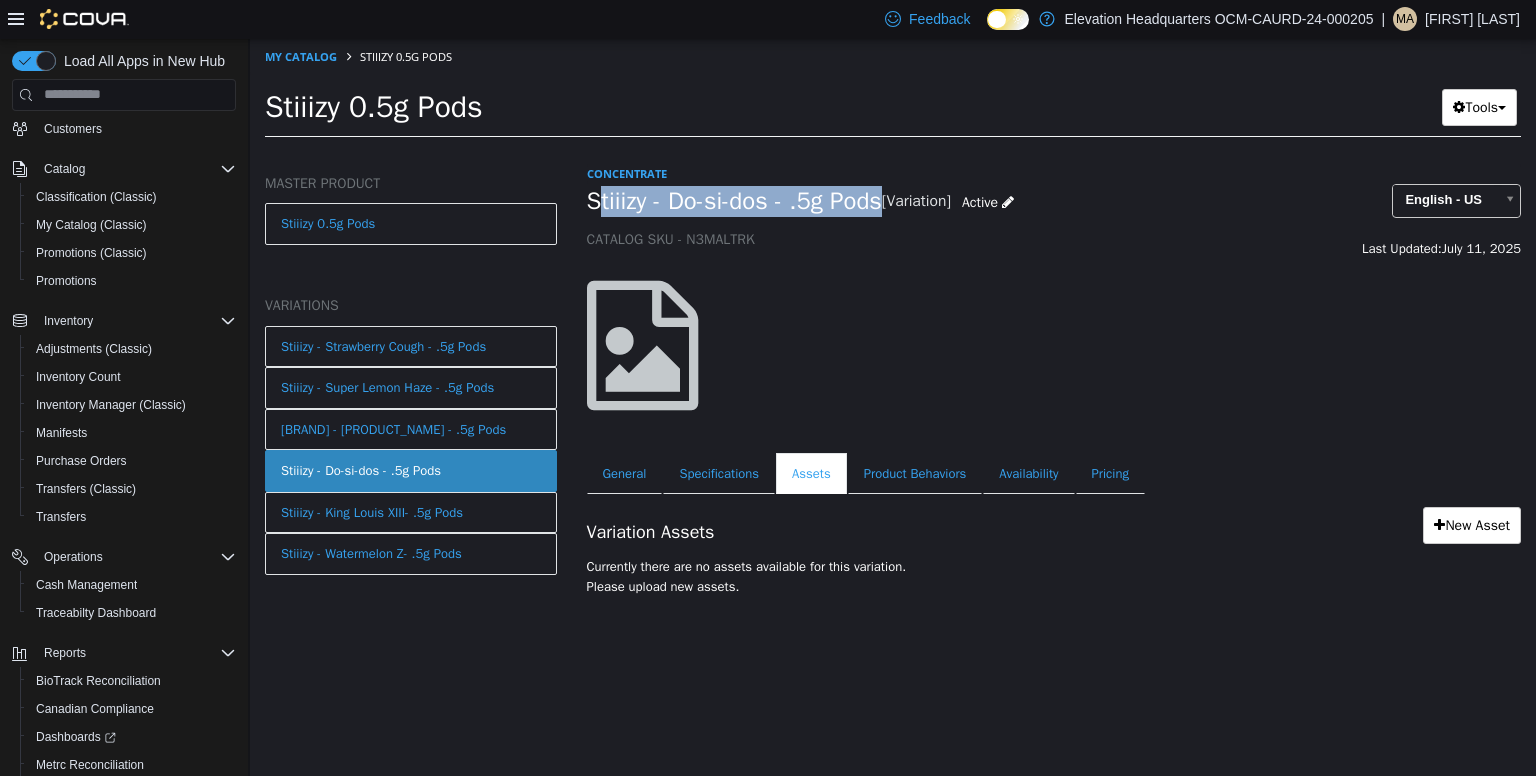click on "Stiiizy - Do-si-dos - .5g Pods" at bounding box center (734, 200) 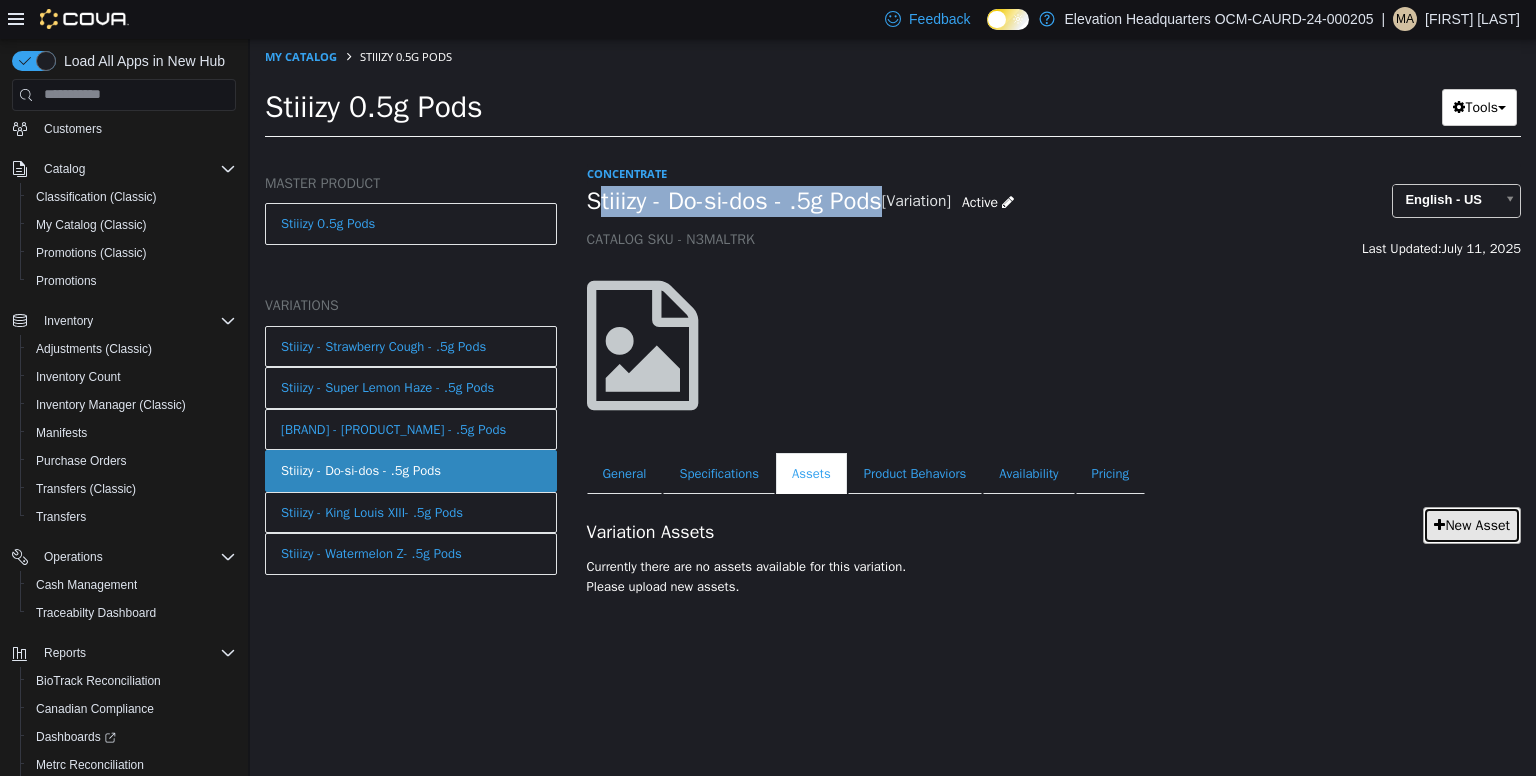 click on "New Asset" at bounding box center (1472, 524) 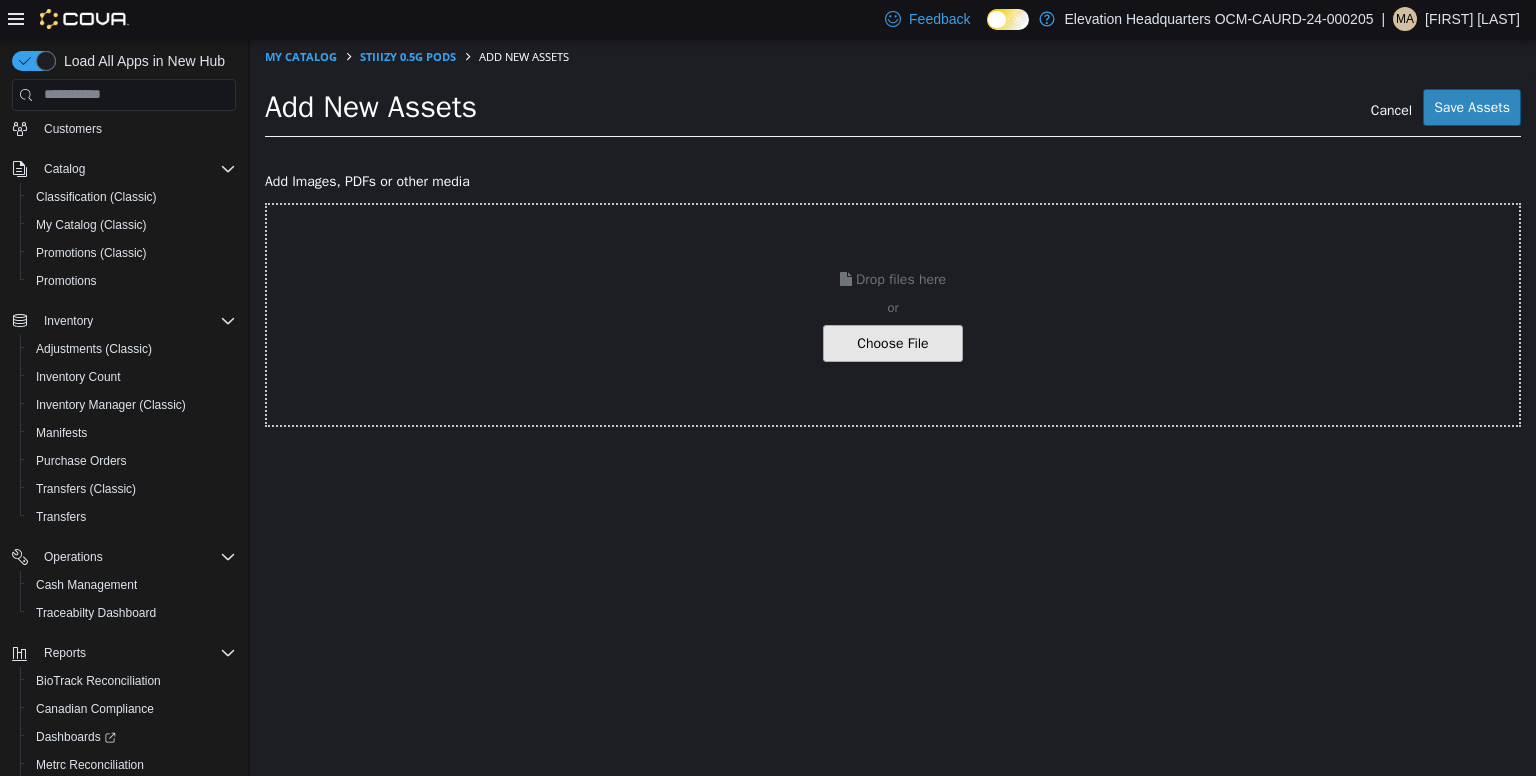 click at bounding box center [-154, 342] 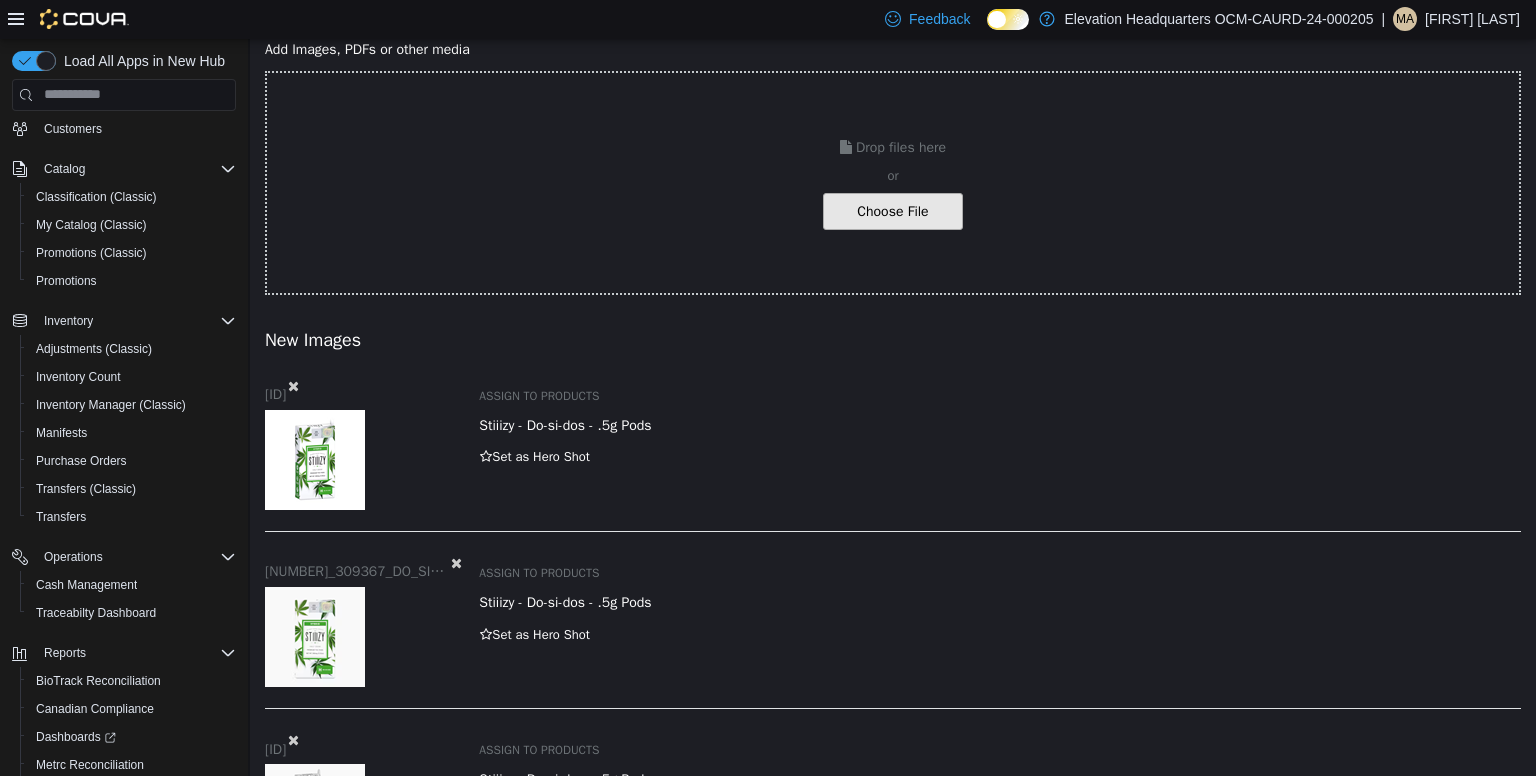 scroll, scrollTop: 258, scrollLeft: 0, axis: vertical 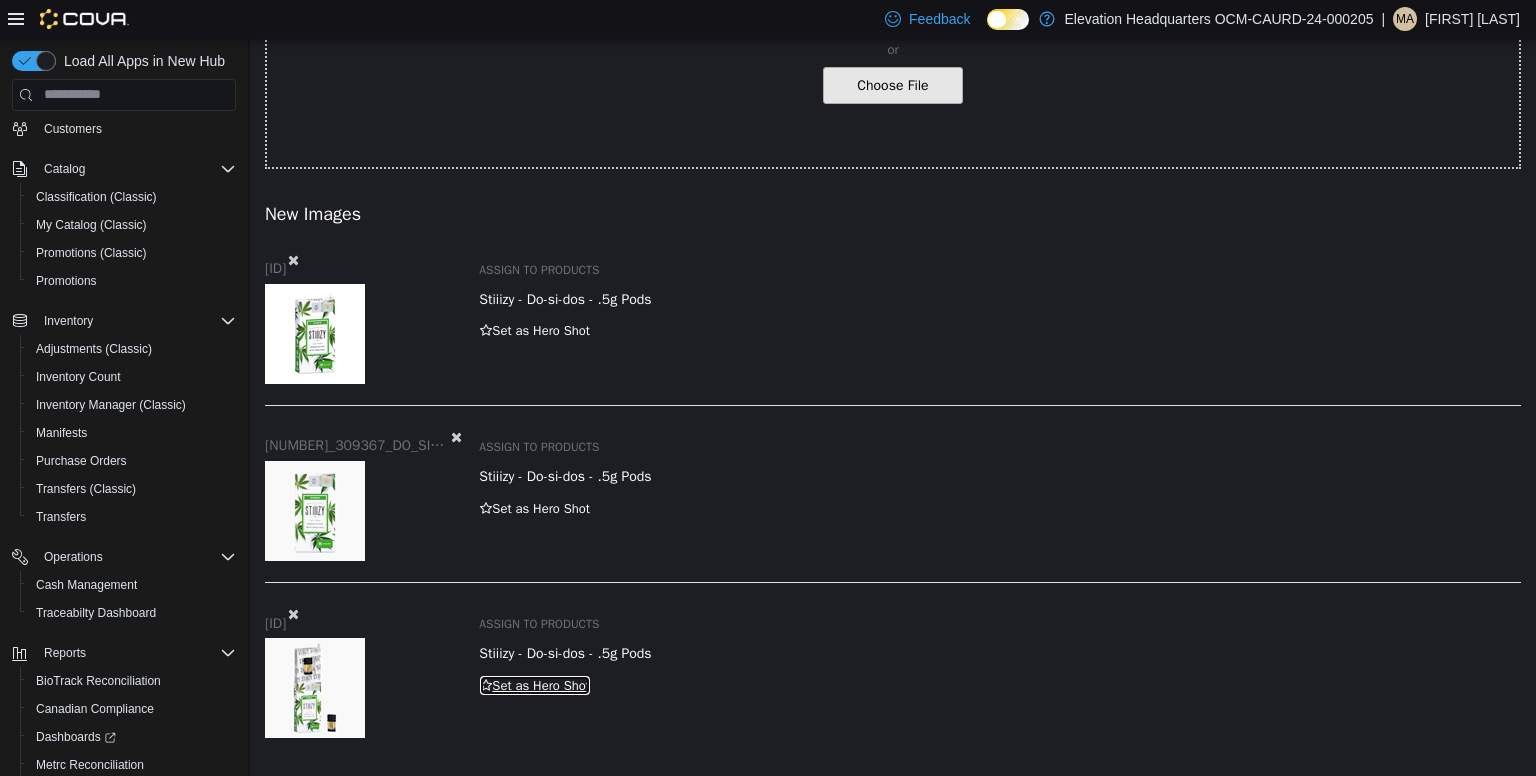click on "Set as Hero Shot" at bounding box center [535, 685] 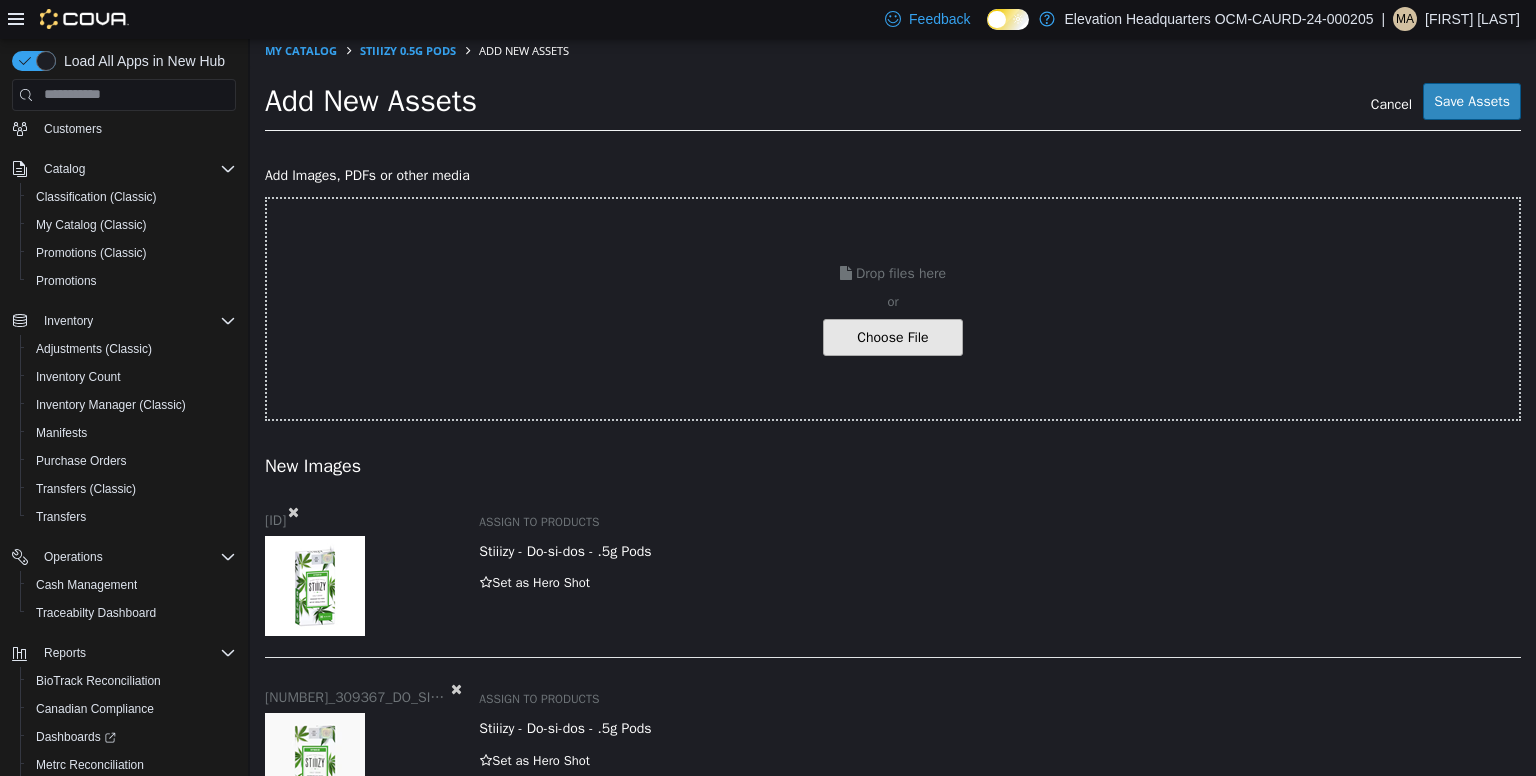 scroll, scrollTop: 0, scrollLeft: 0, axis: both 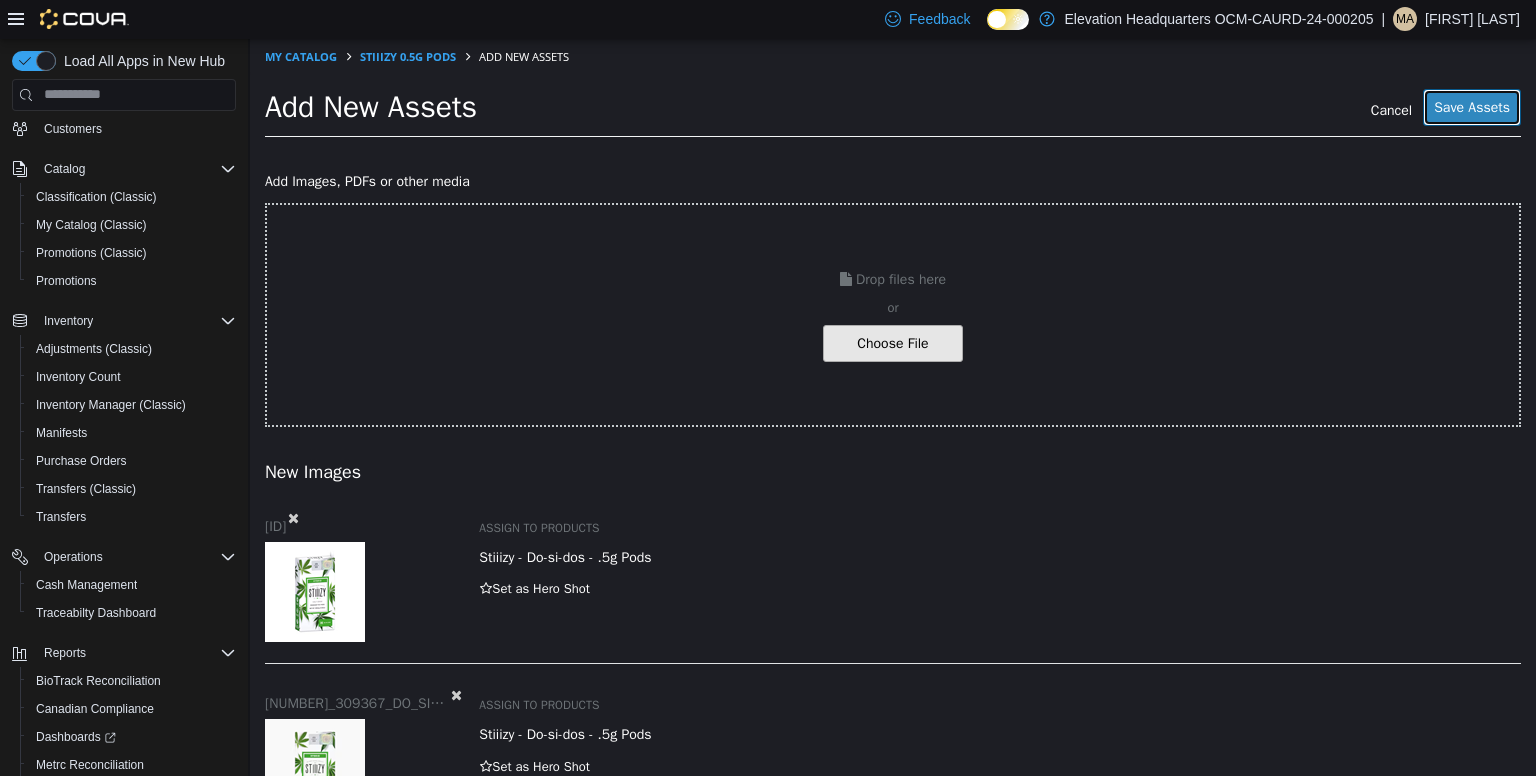 click on "Save Assets" at bounding box center [1472, 106] 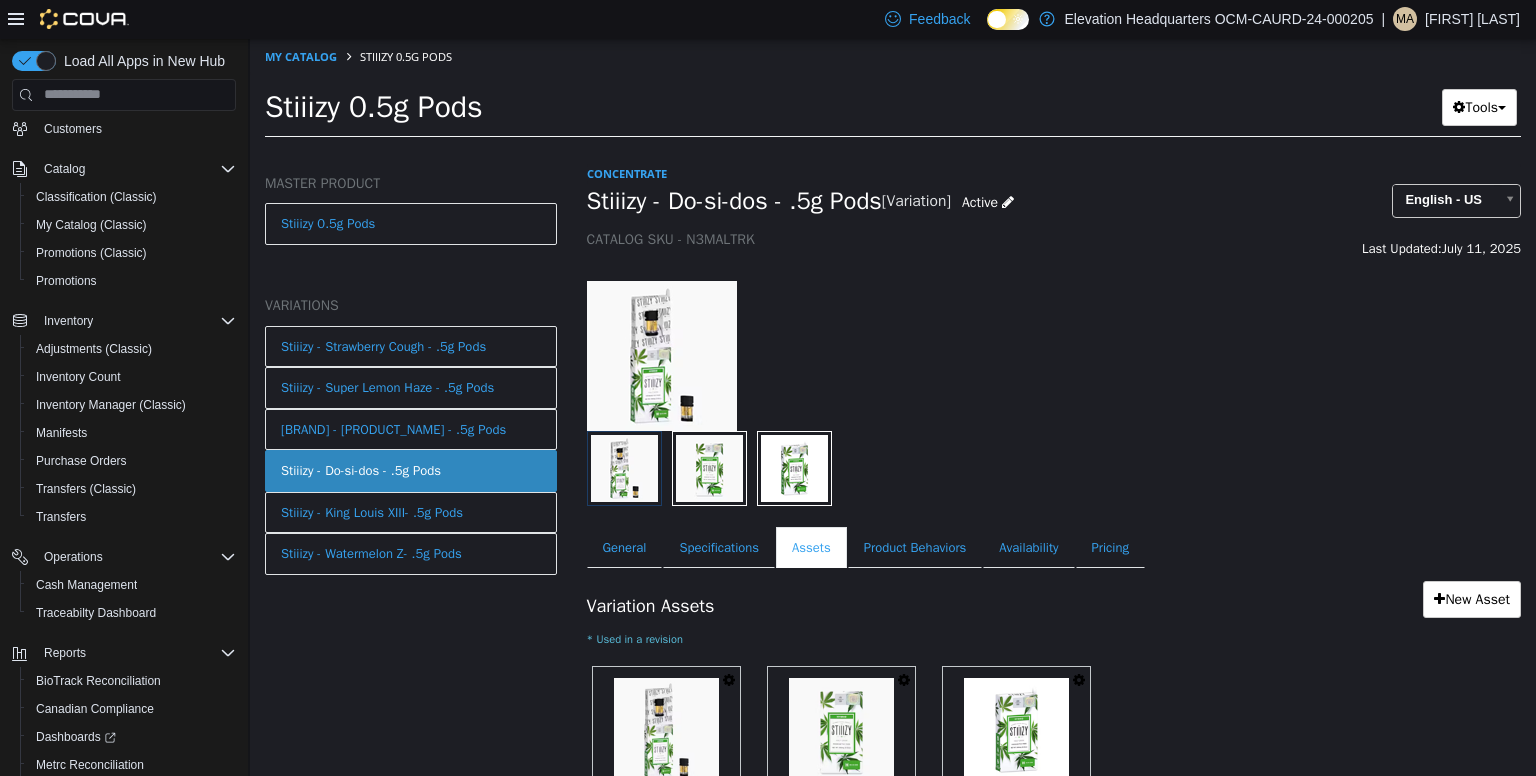 scroll, scrollTop: 124, scrollLeft: 0, axis: vertical 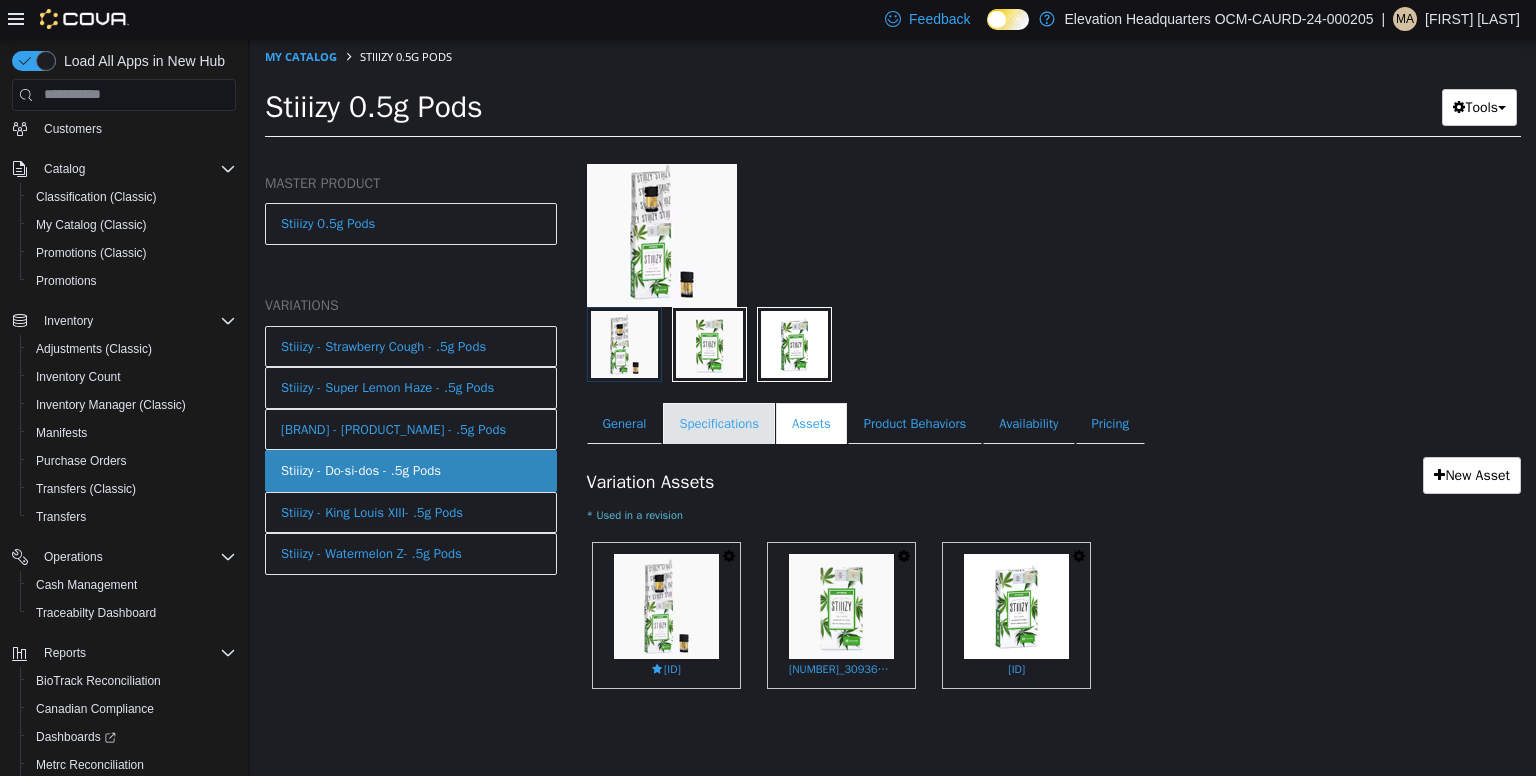 click on "Specifications" at bounding box center [719, 423] 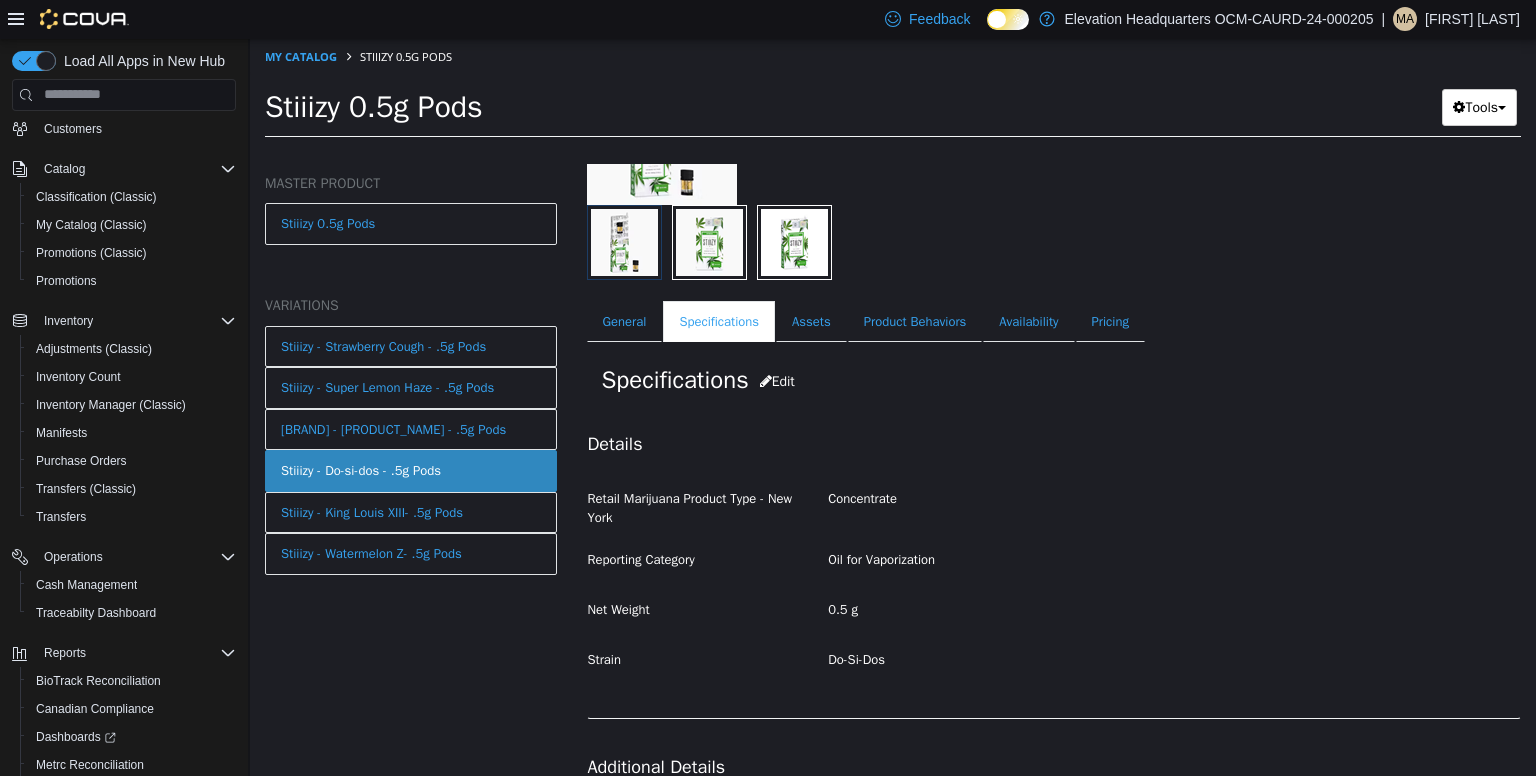 scroll, scrollTop: 206, scrollLeft: 0, axis: vertical 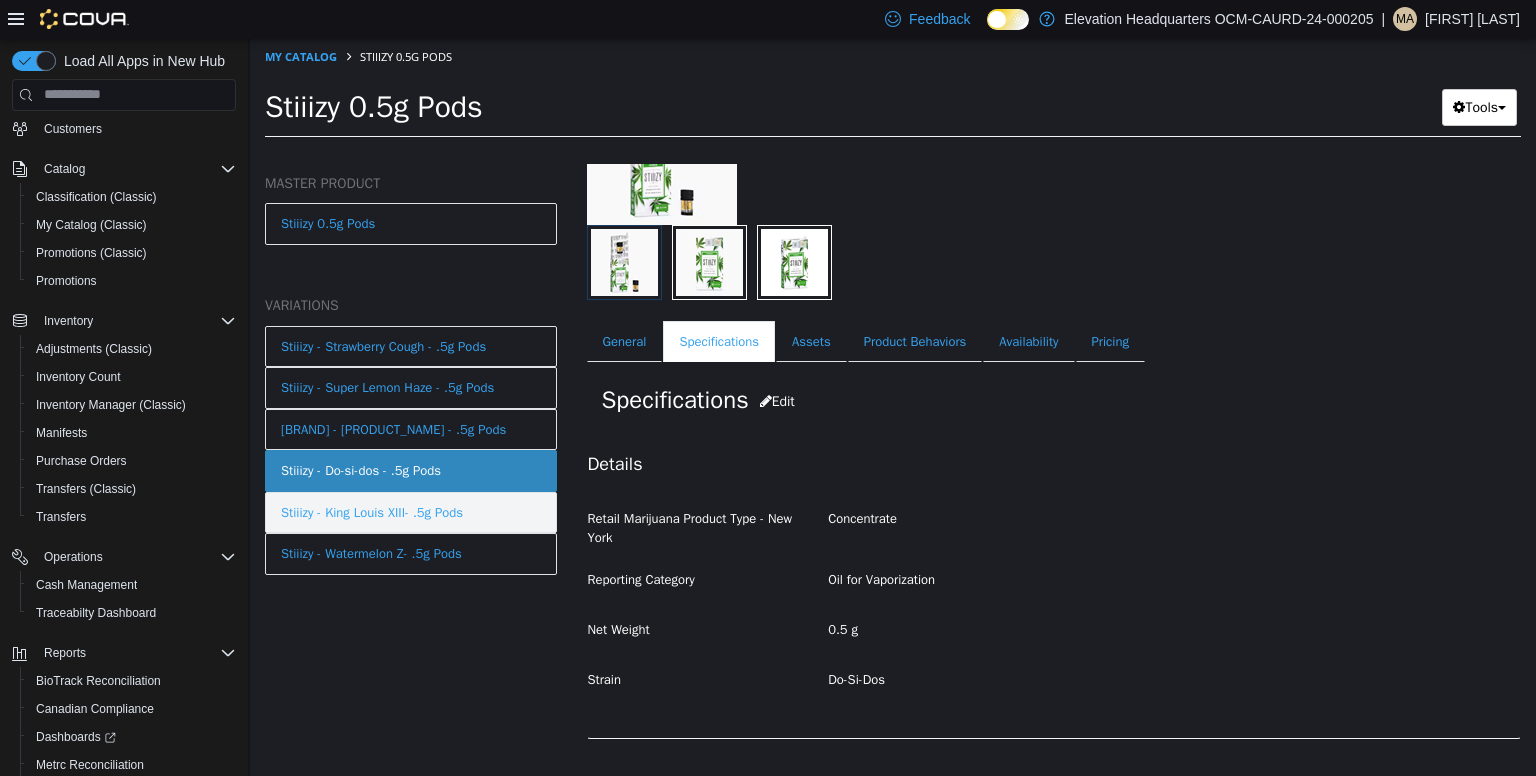 click on "Stiiizy - King Louis XIII- .5g Pods" at bounding box center [372, 512] 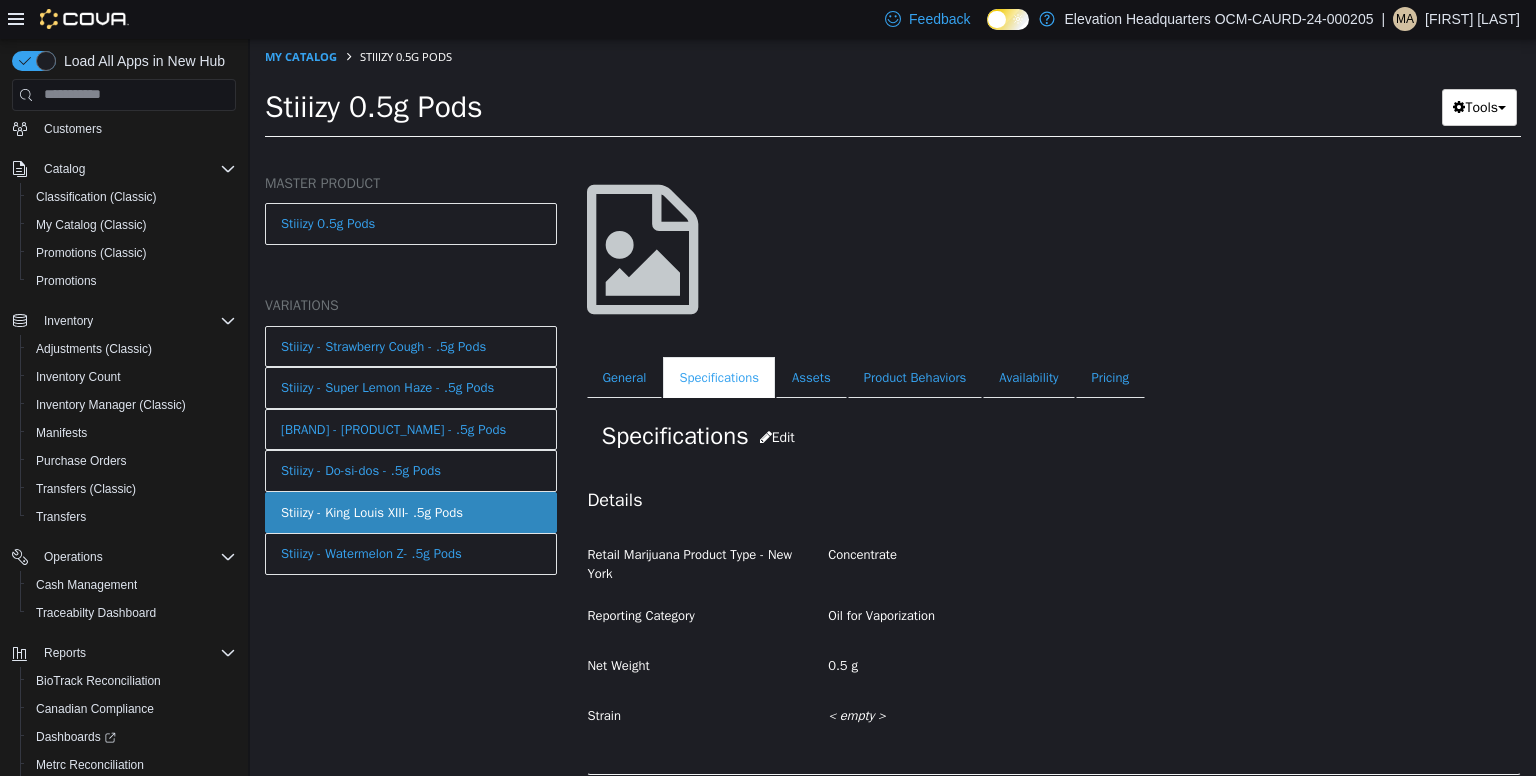 scroll, scrollTop: 95, scrollLeft: 0, axis: vertical 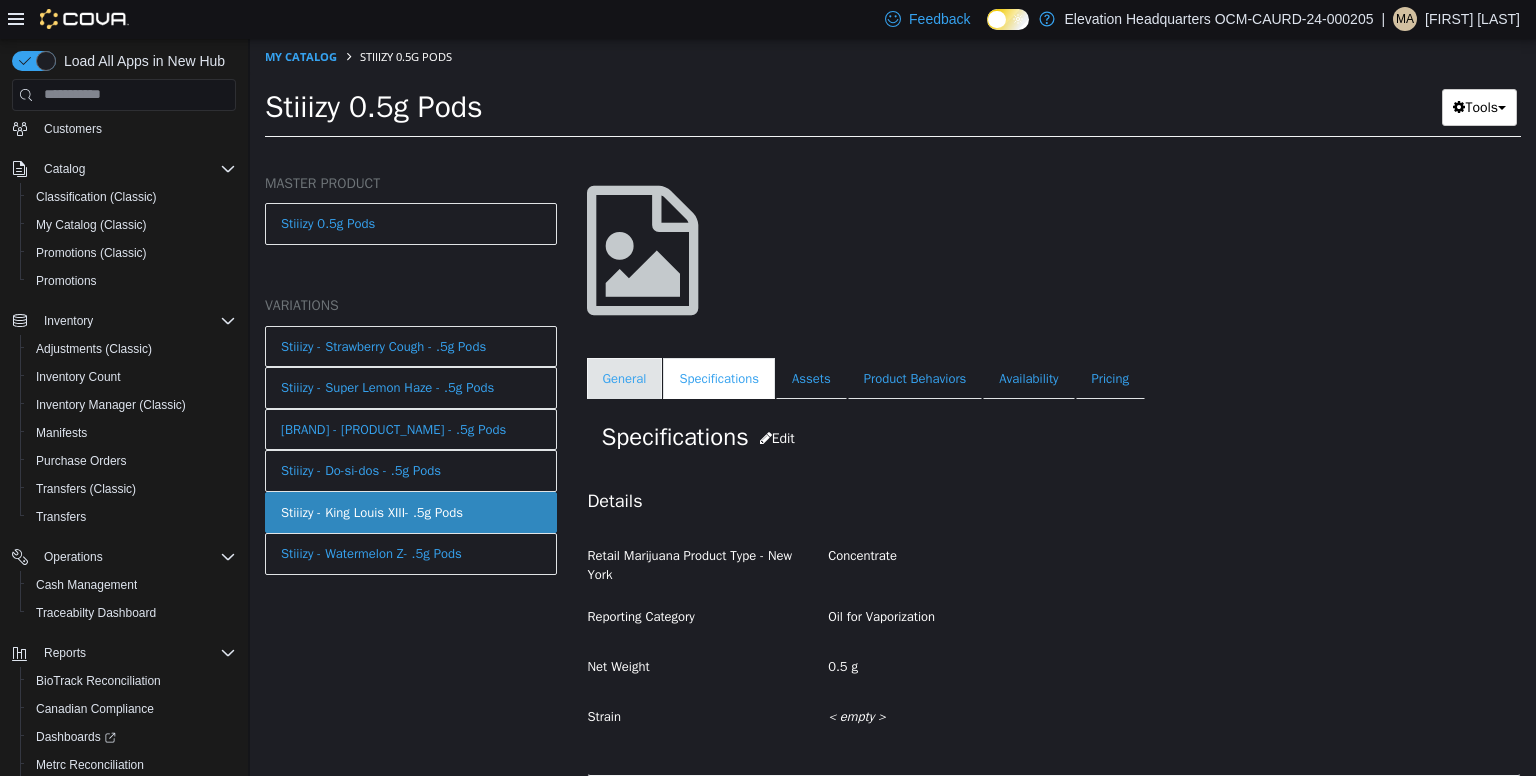 click on "General" at bounding box center (625, 378) 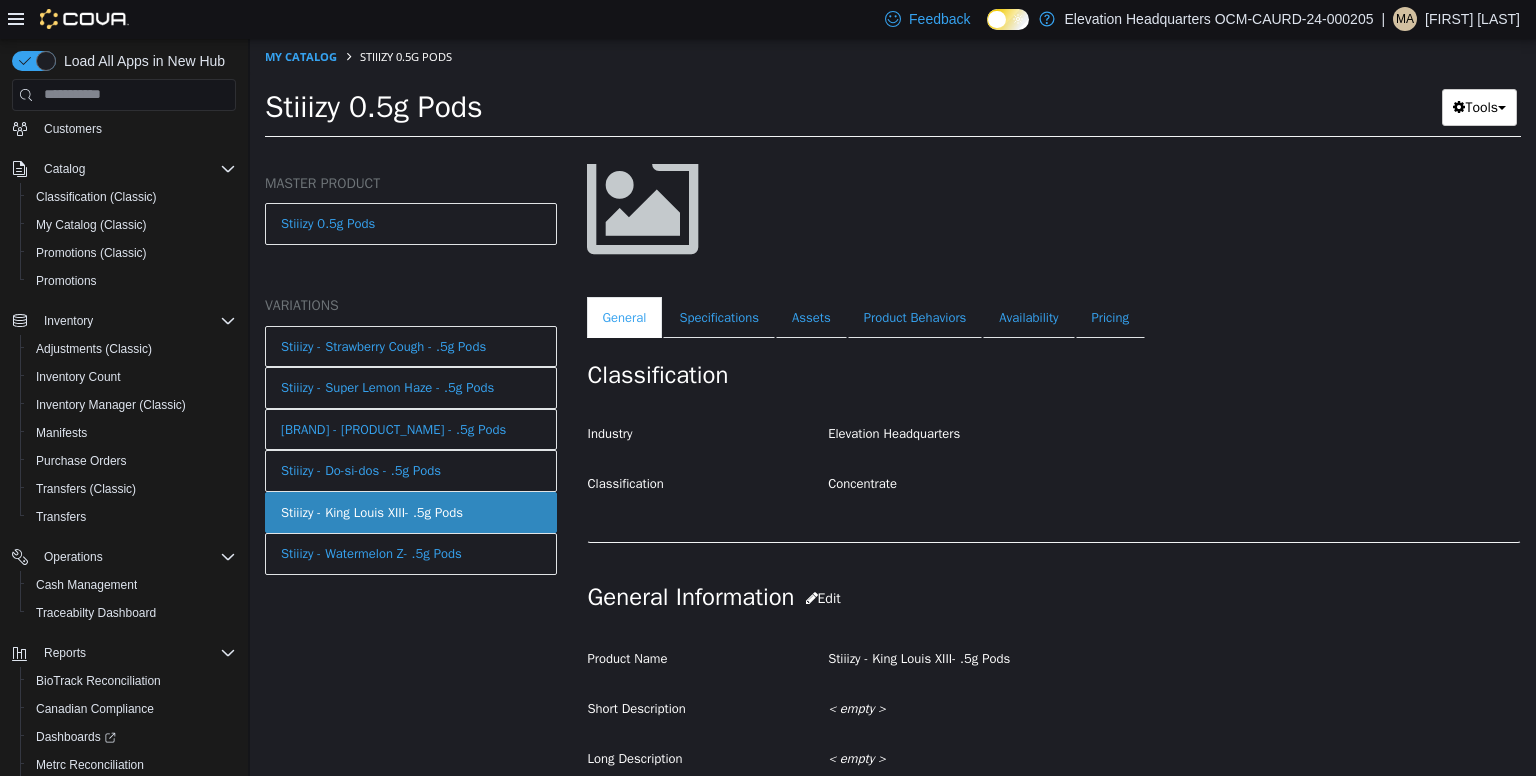 scroll, scrollTop: 0, scrollLeft: 0, axis: both 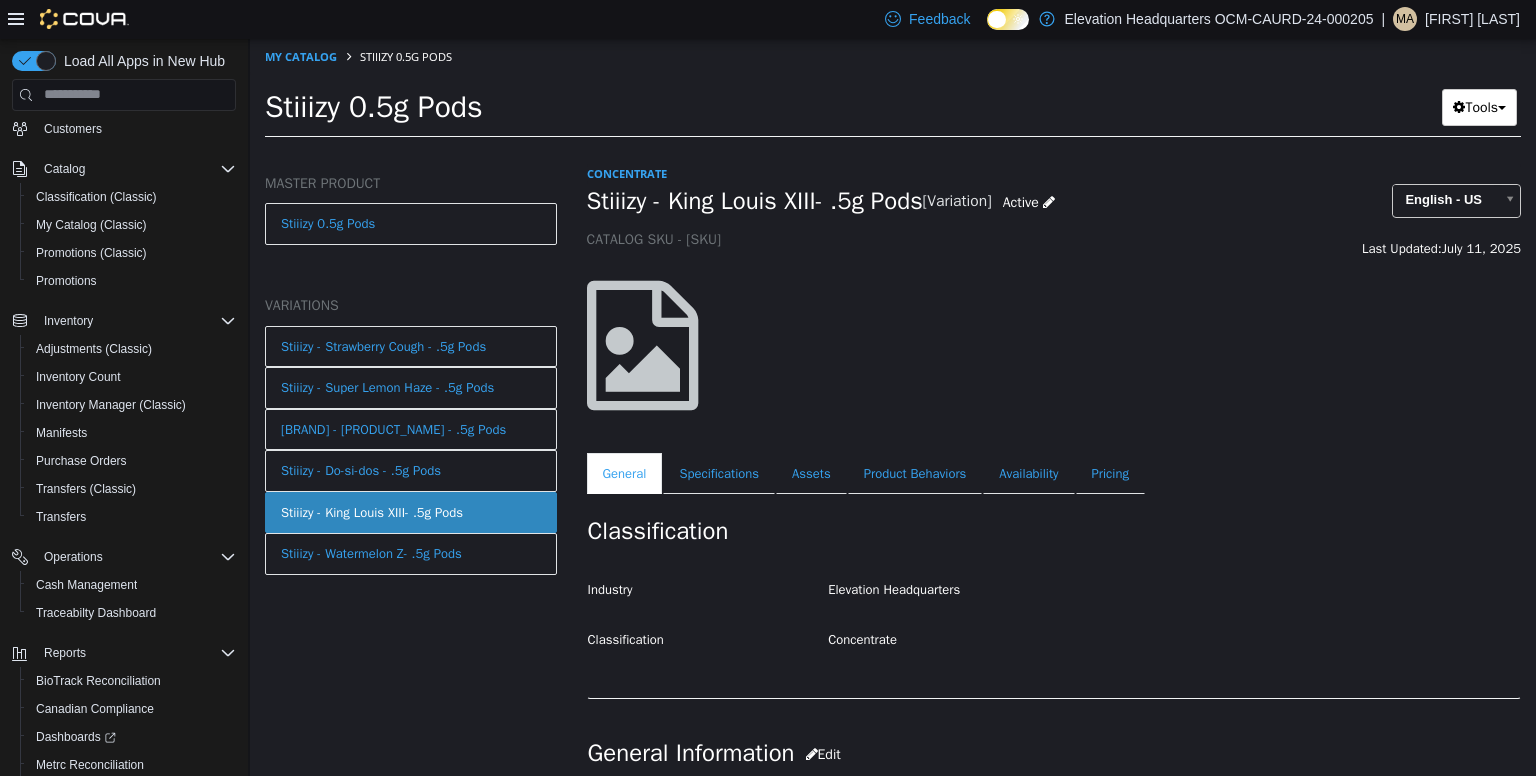 click on "Stiiizy - King Louis XIII- .5g Pods" at bounding box center [755, 200] 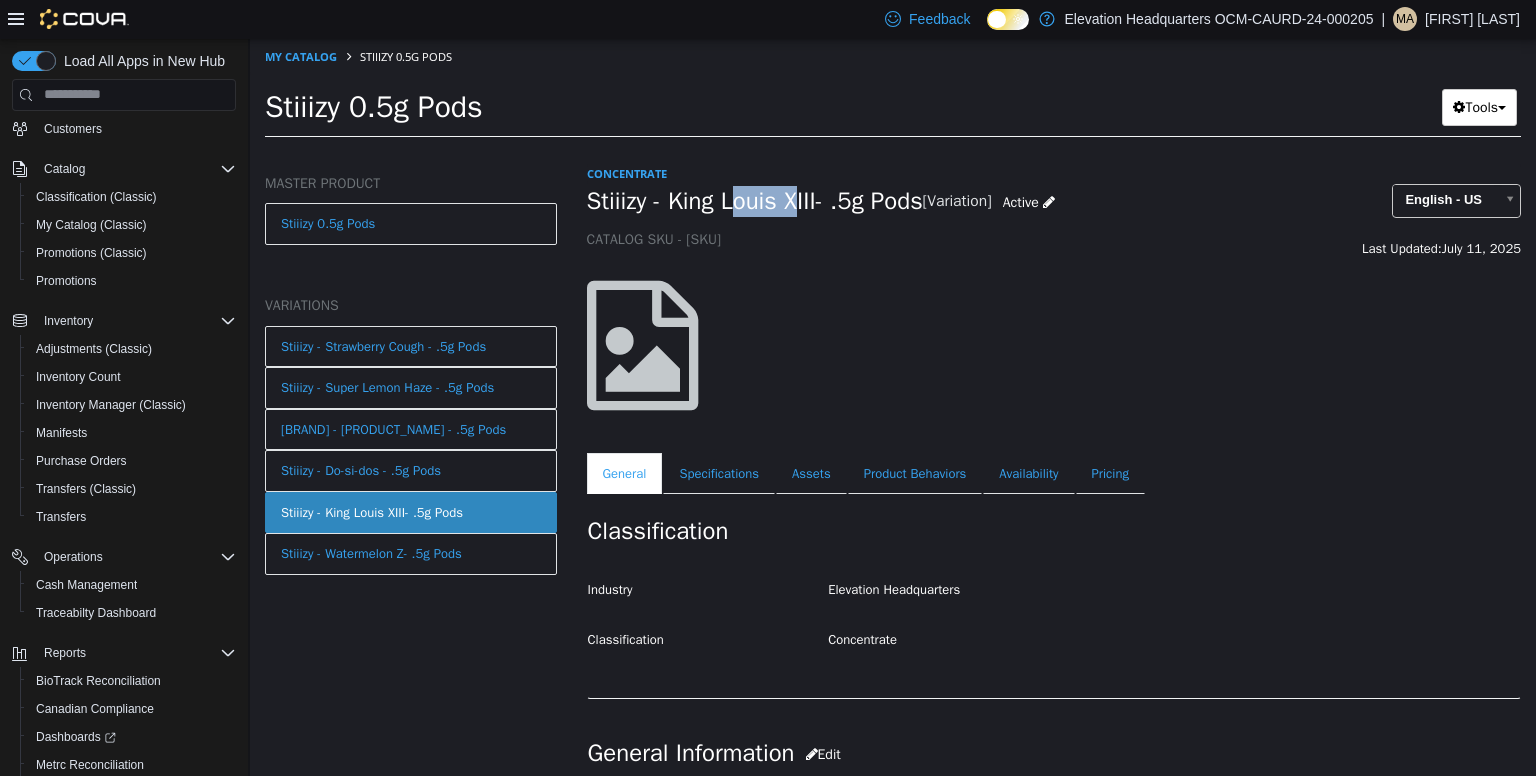 click on "Stiiizy - King Louis XIII- .5g Pods" at bounding box center (755, 200) 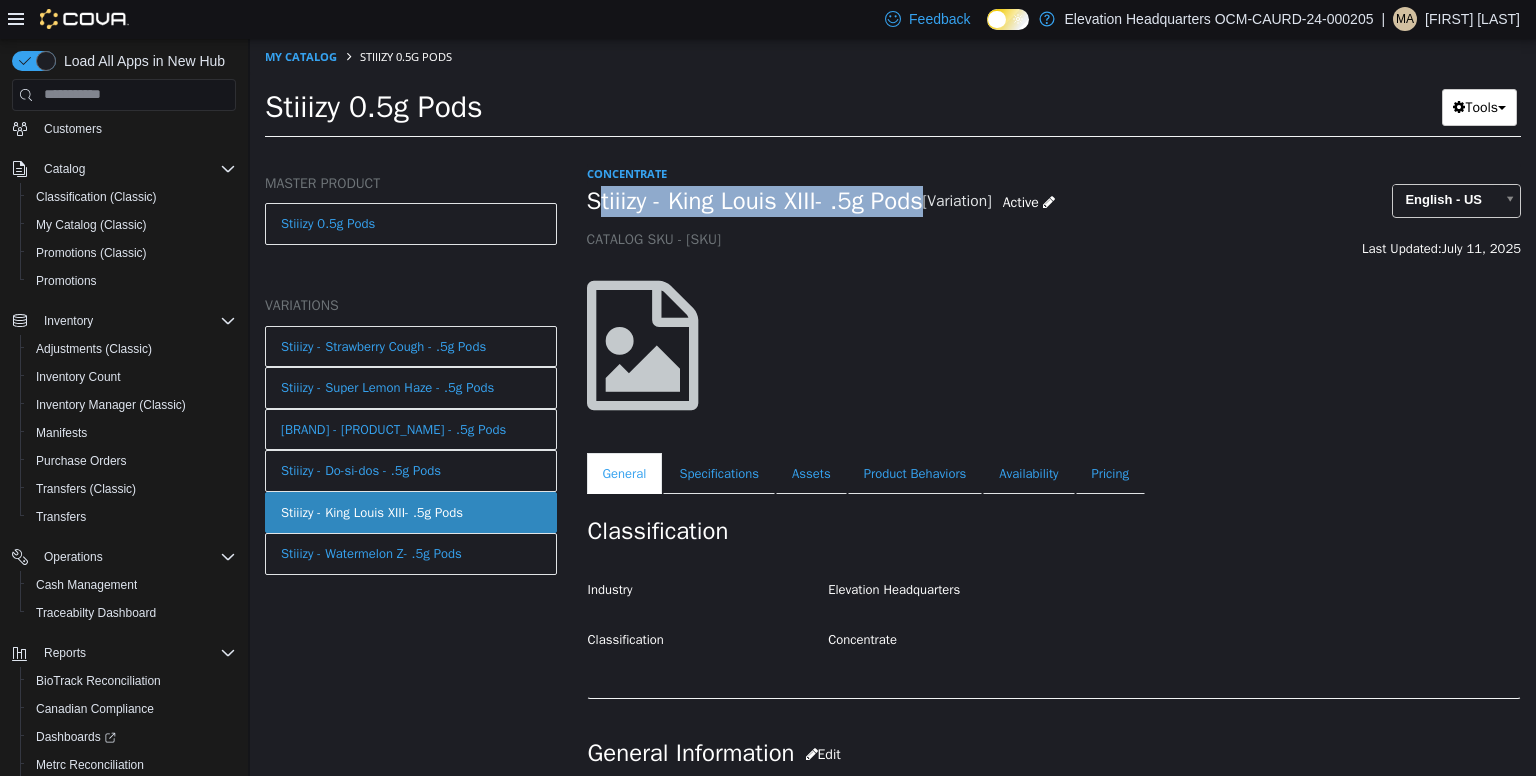 click on "Stiiizy - King Louis XIII- .5g Pods" at bounding box center (755, 200) 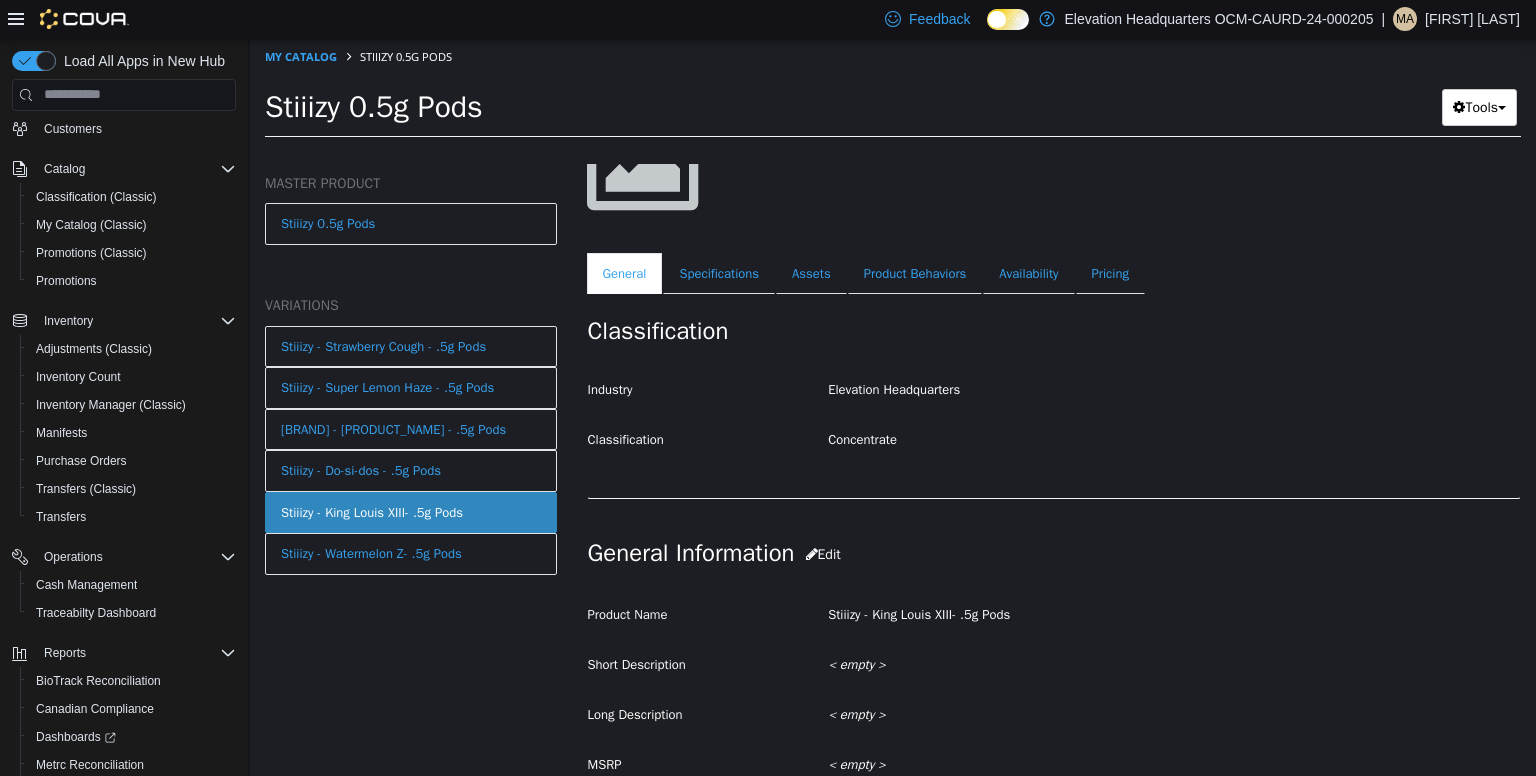 scroll, scrollTop: 196, scrollLeft: 0, axis: vertical 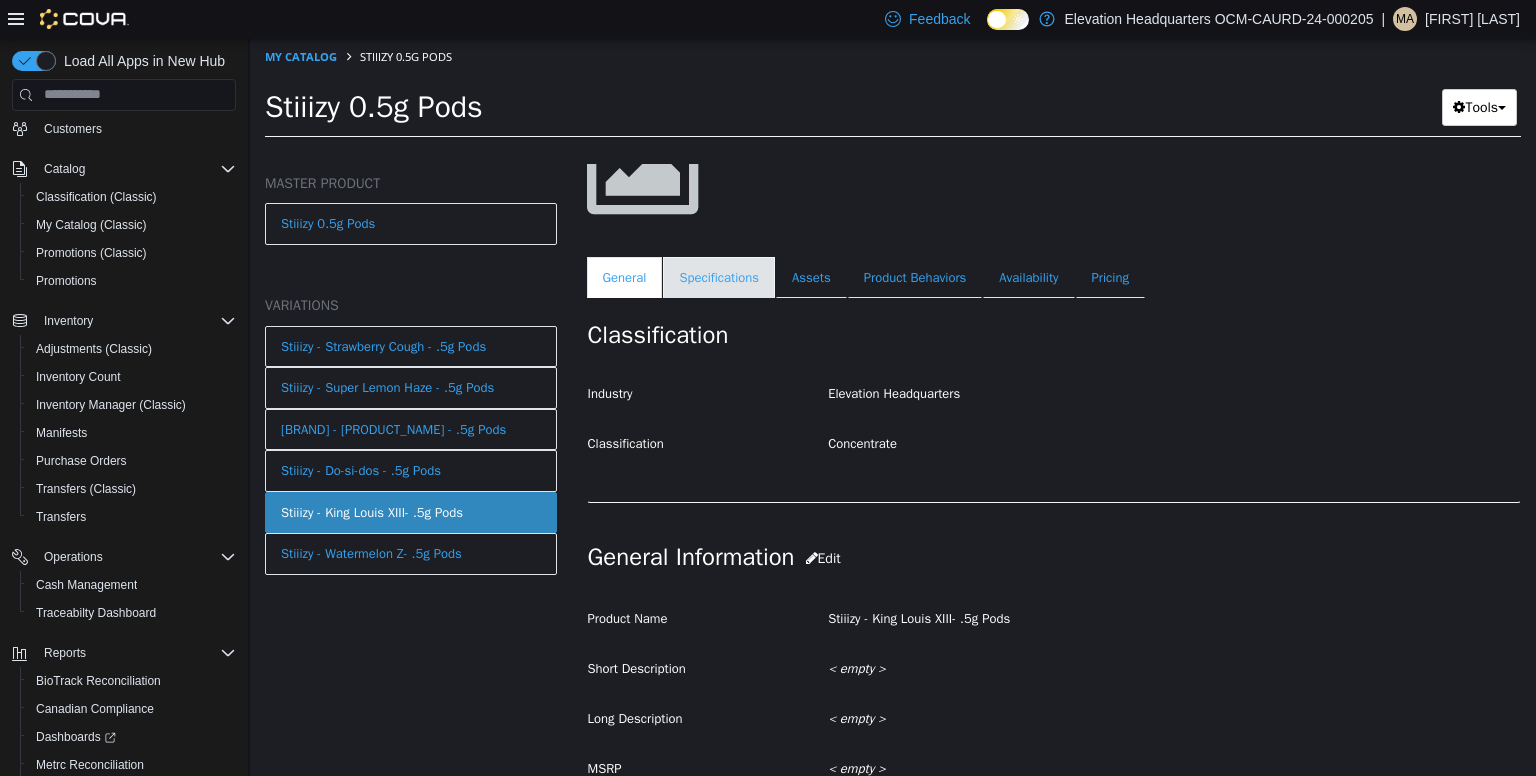 click on "Specifications" at bounding box center (719, 277) 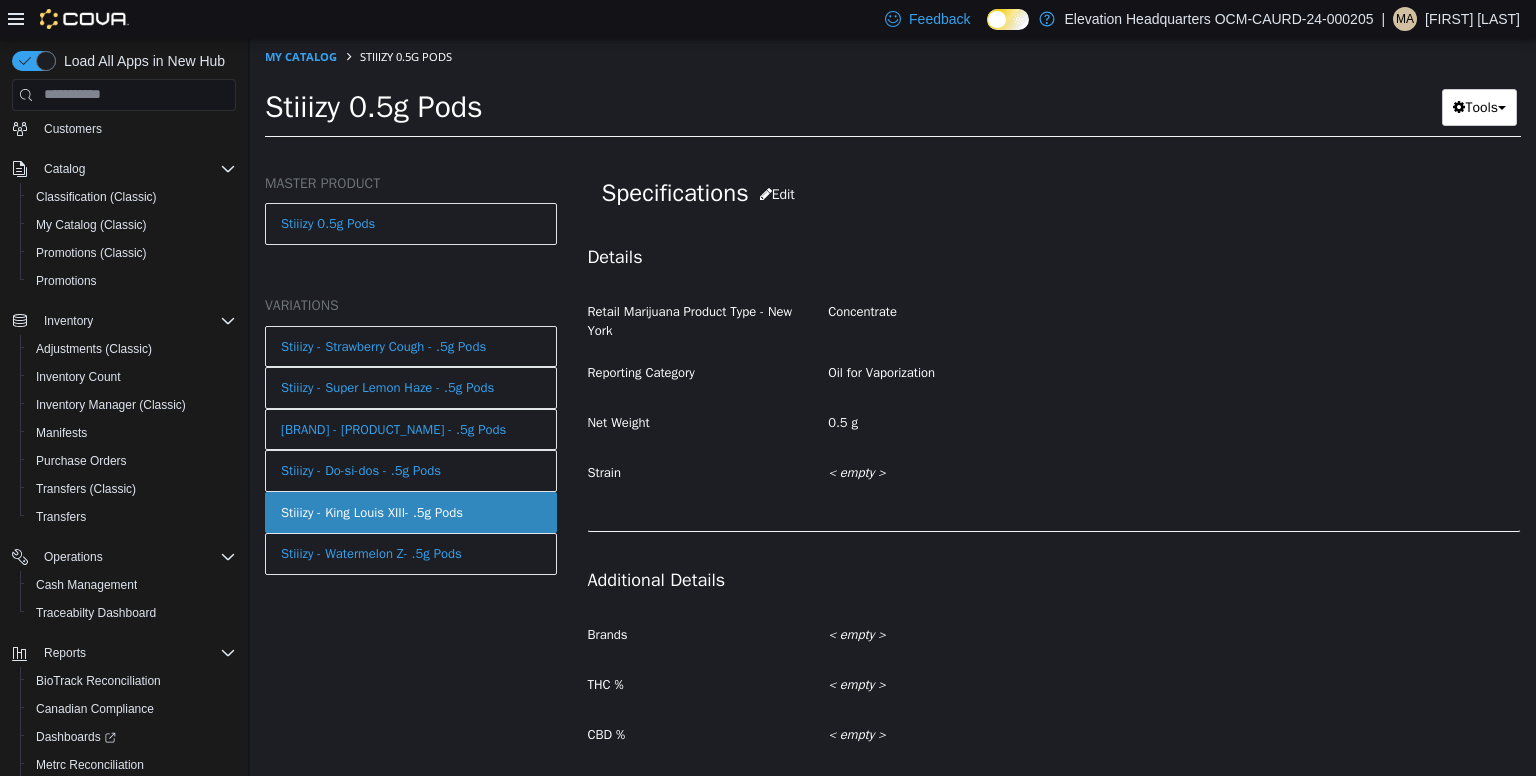 scroll, scrollTop: 332, scrollLeft: 0, axis: vertical 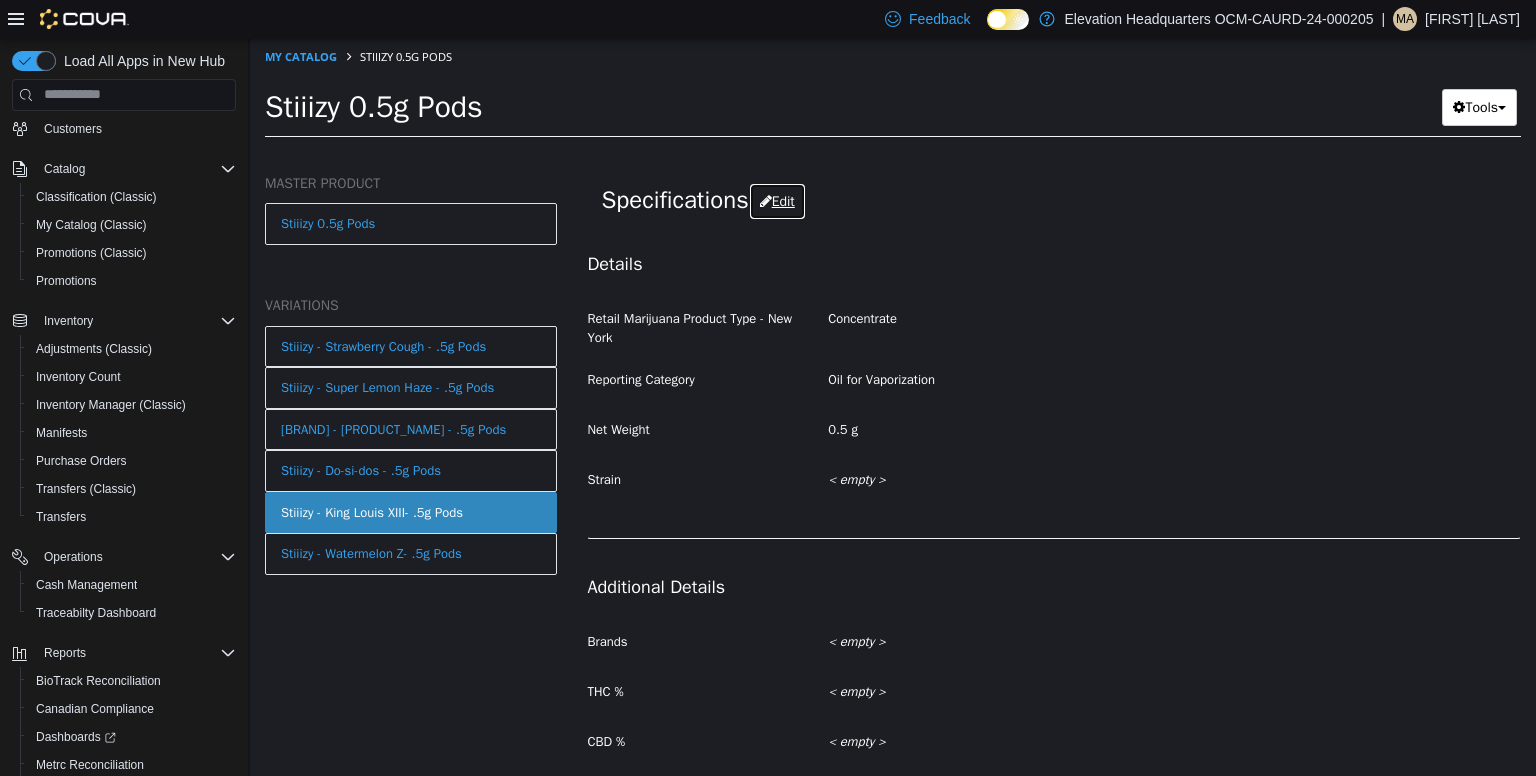 click on "Edit" at bounding box center [777, 200] 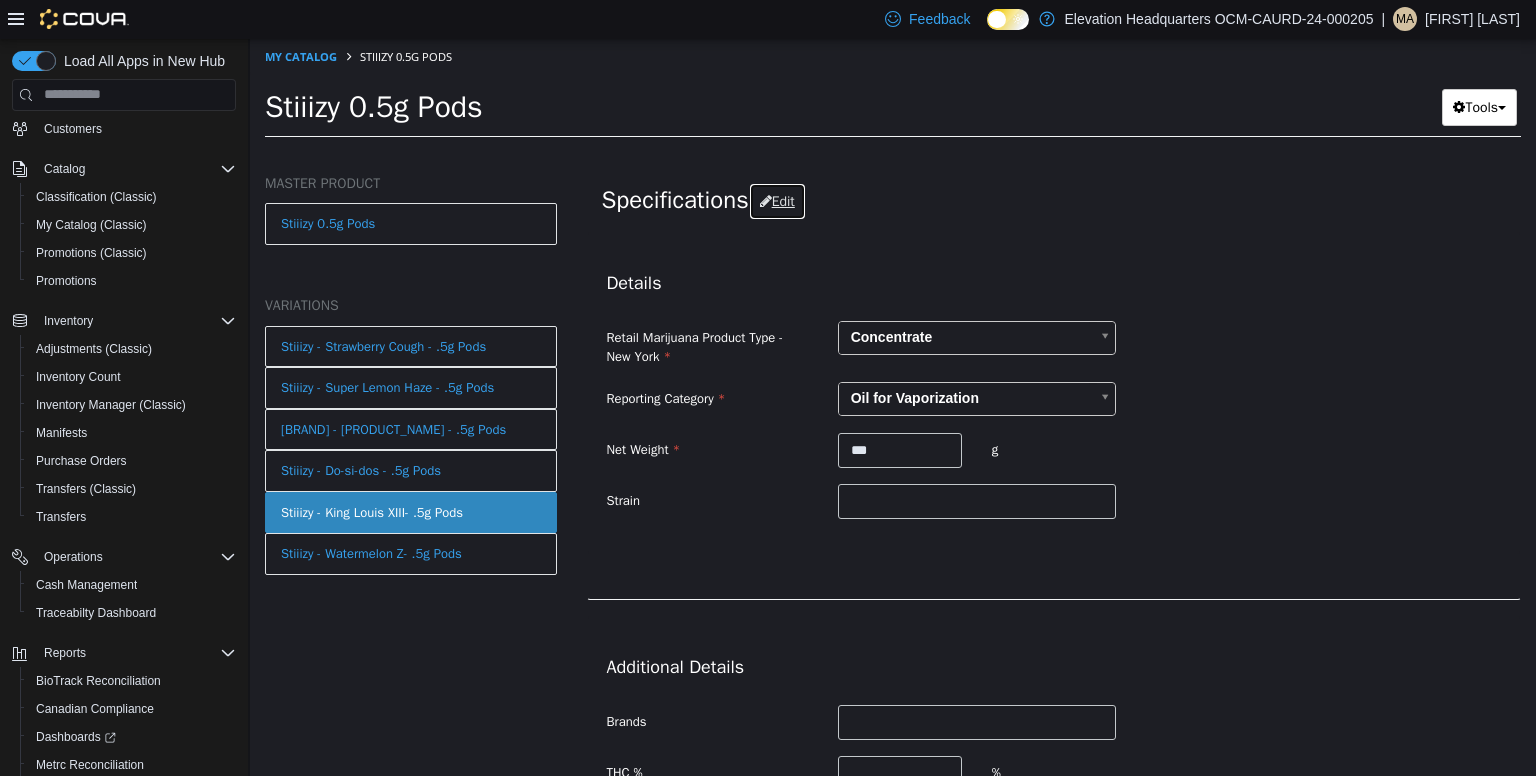 scroll, scrollTop: 628, scrollLeft: 0, axis: vertical 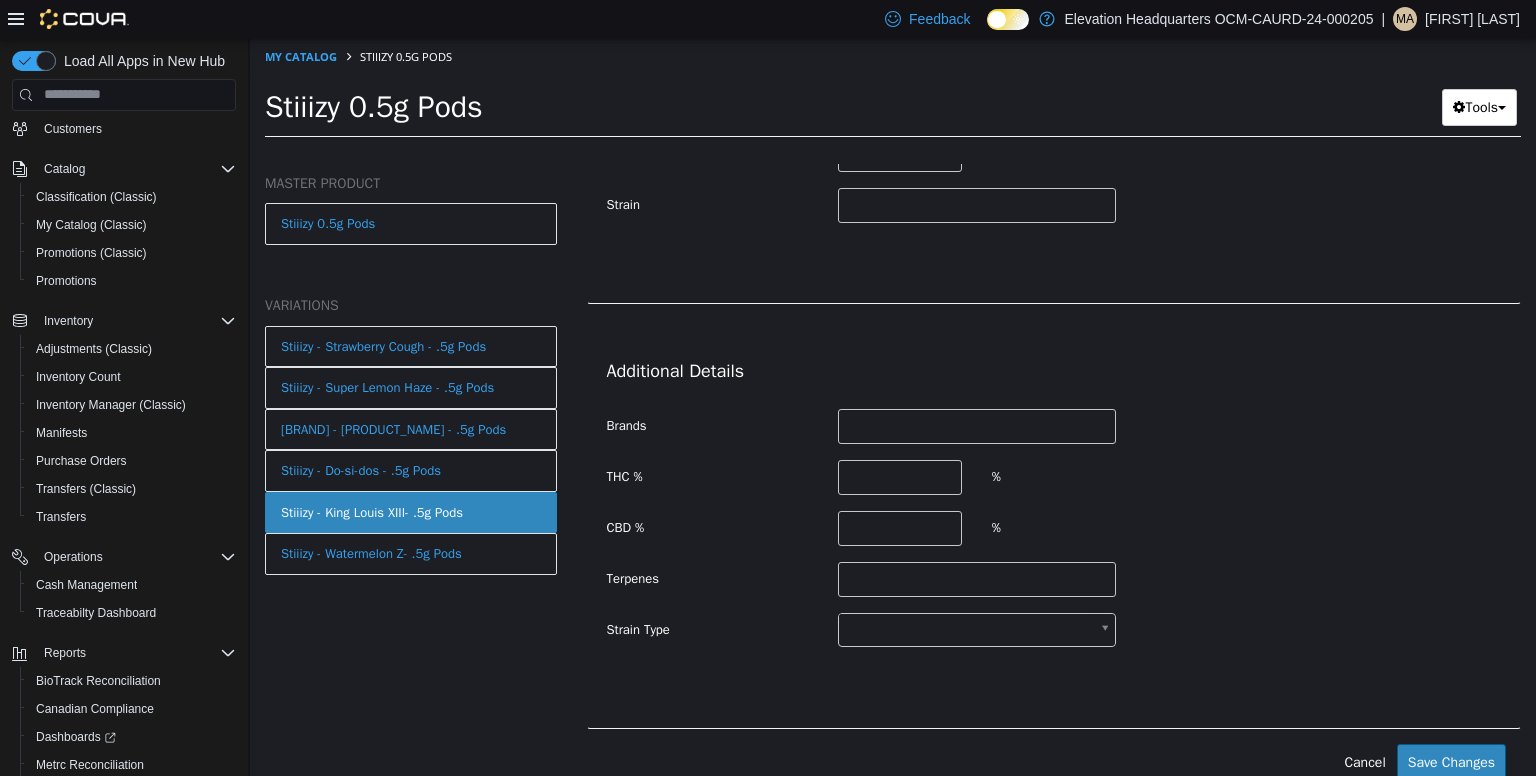 click on "**********" at bounding box center (893, 93) 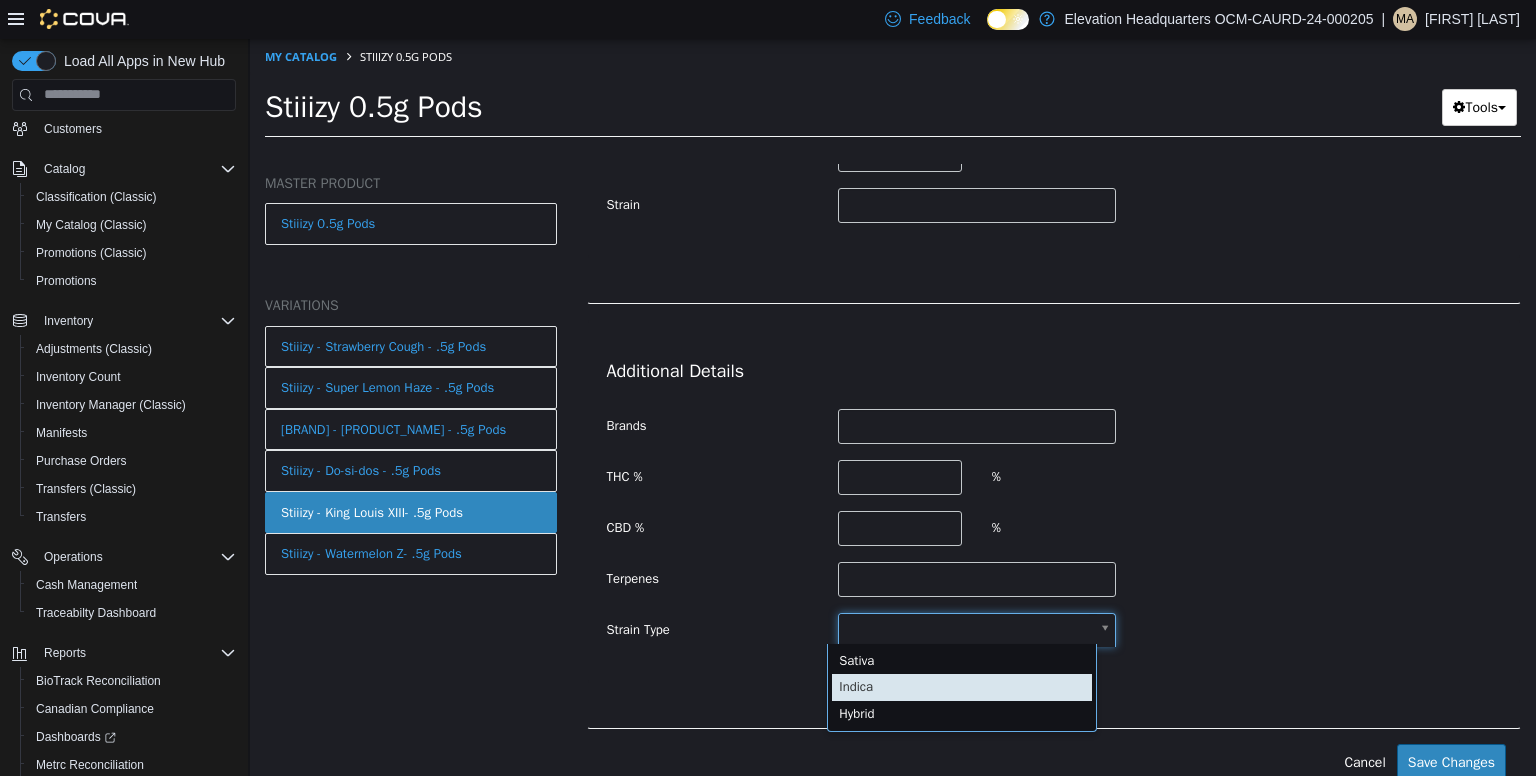 type on "******" 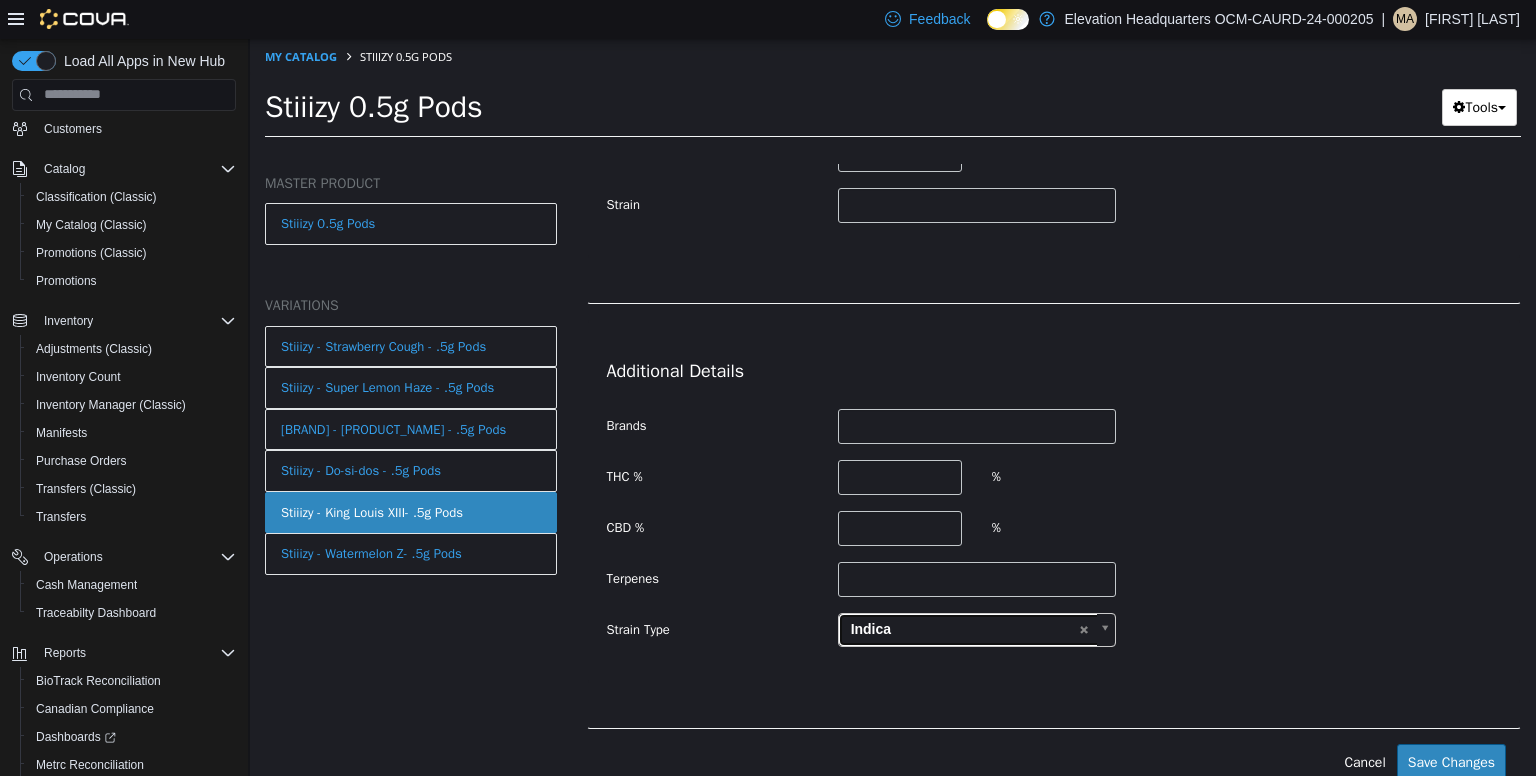 scroll, scrollTop: 503, scrollLeft: 0, axis: vertical 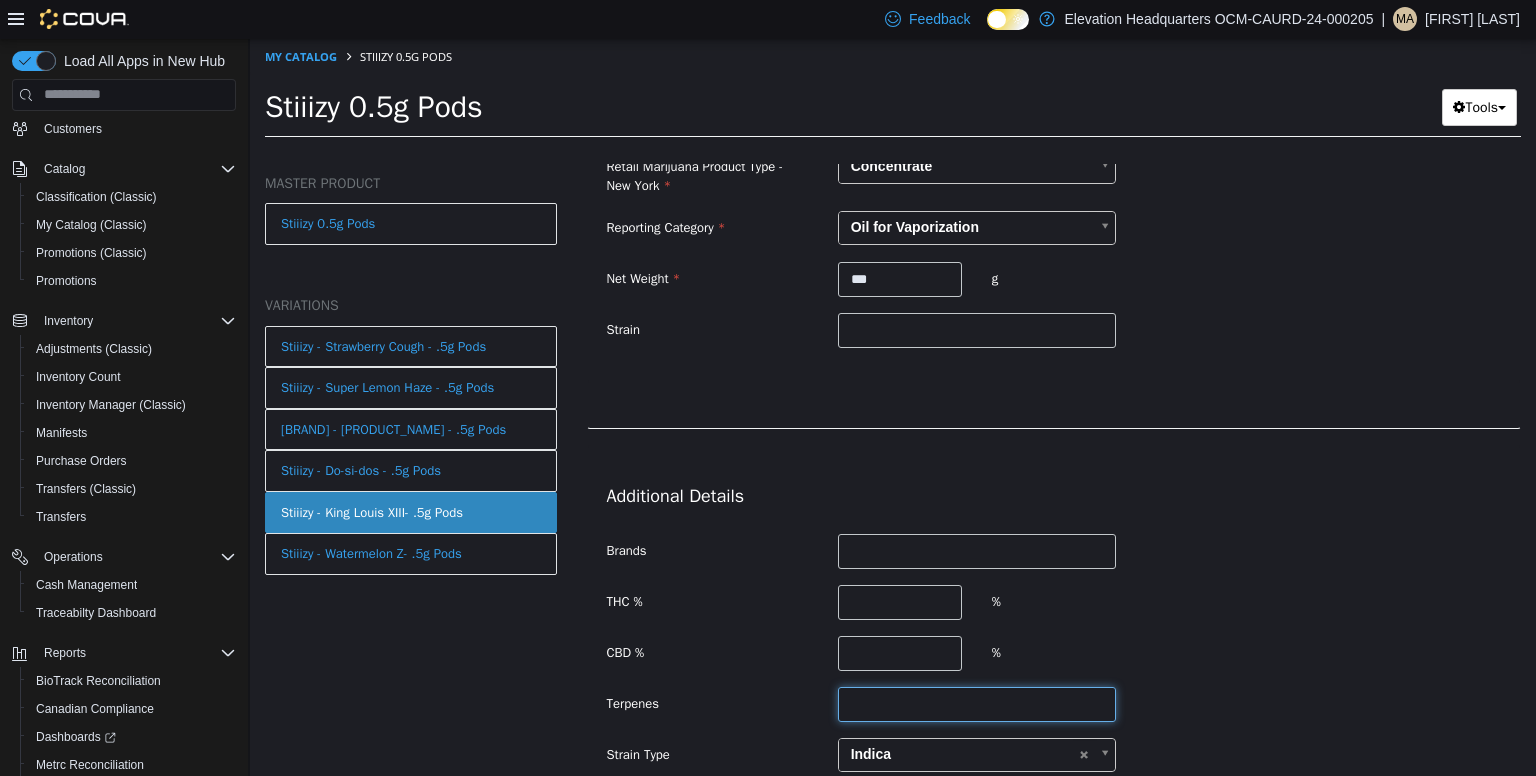drag, startPoint x: 940, startPoint y: 709, endPoint x: 908, endPoint y: 705, distance: 32.24903 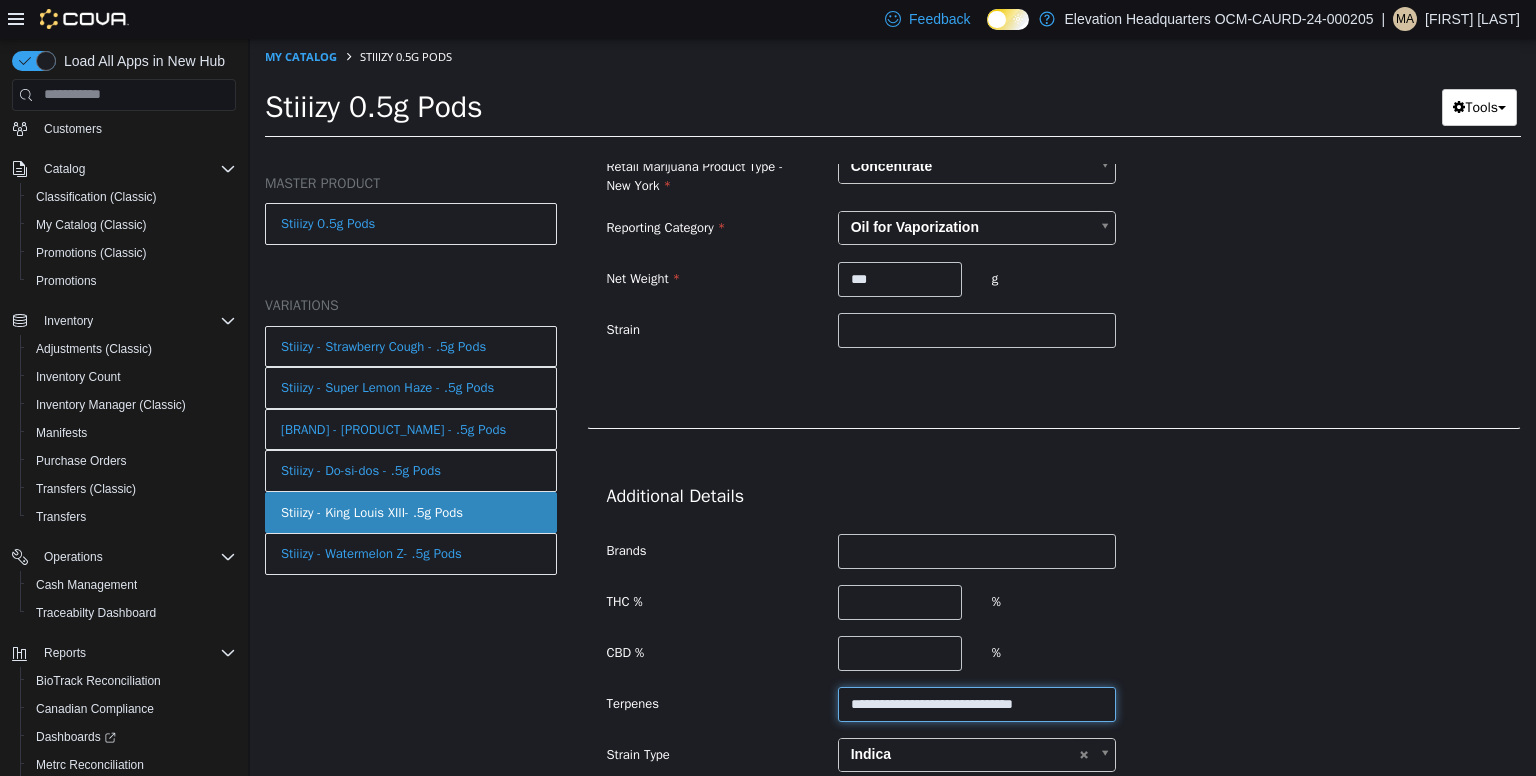 type on "**********" 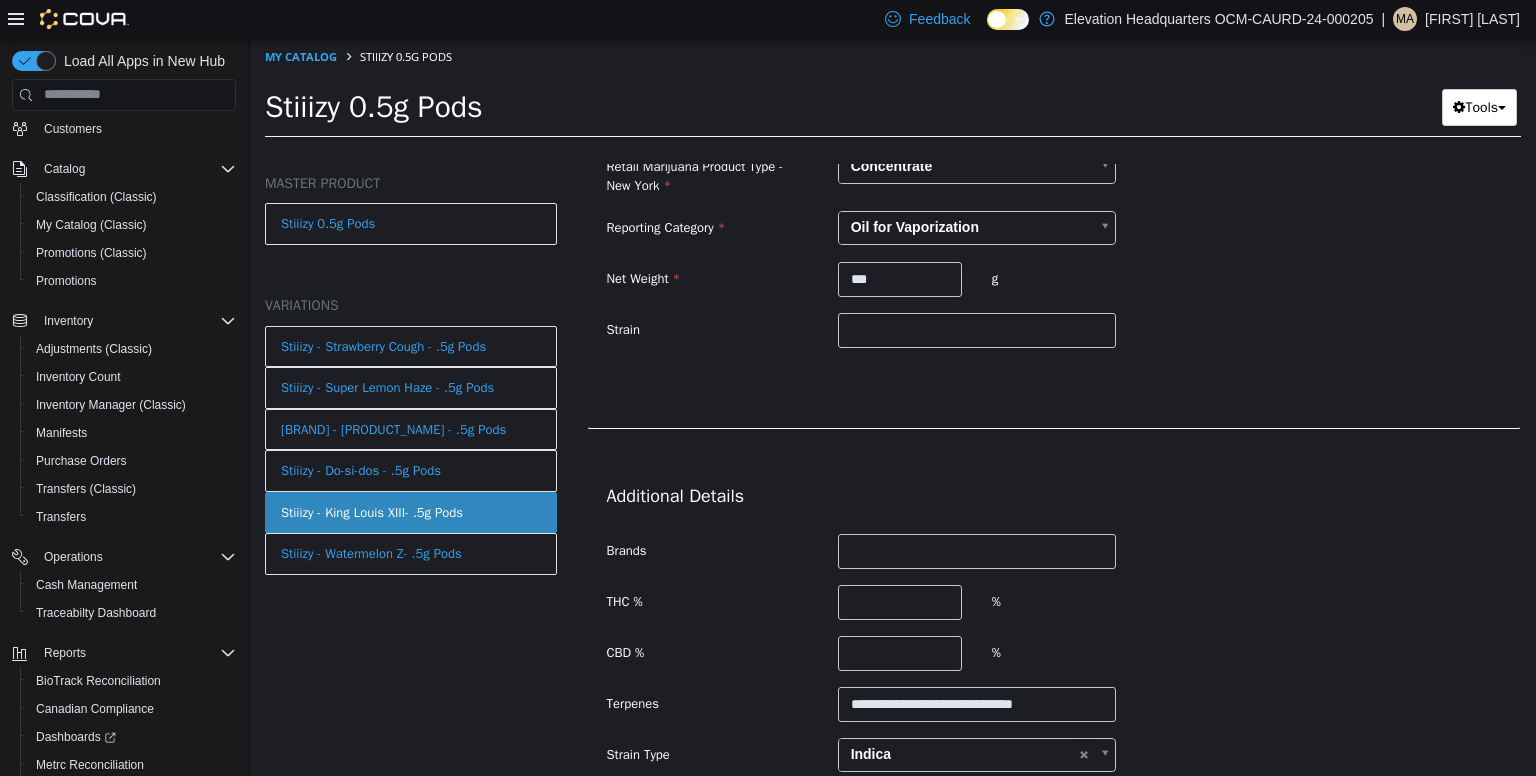click on "THC %
%" at bounding box center (1054, 602) 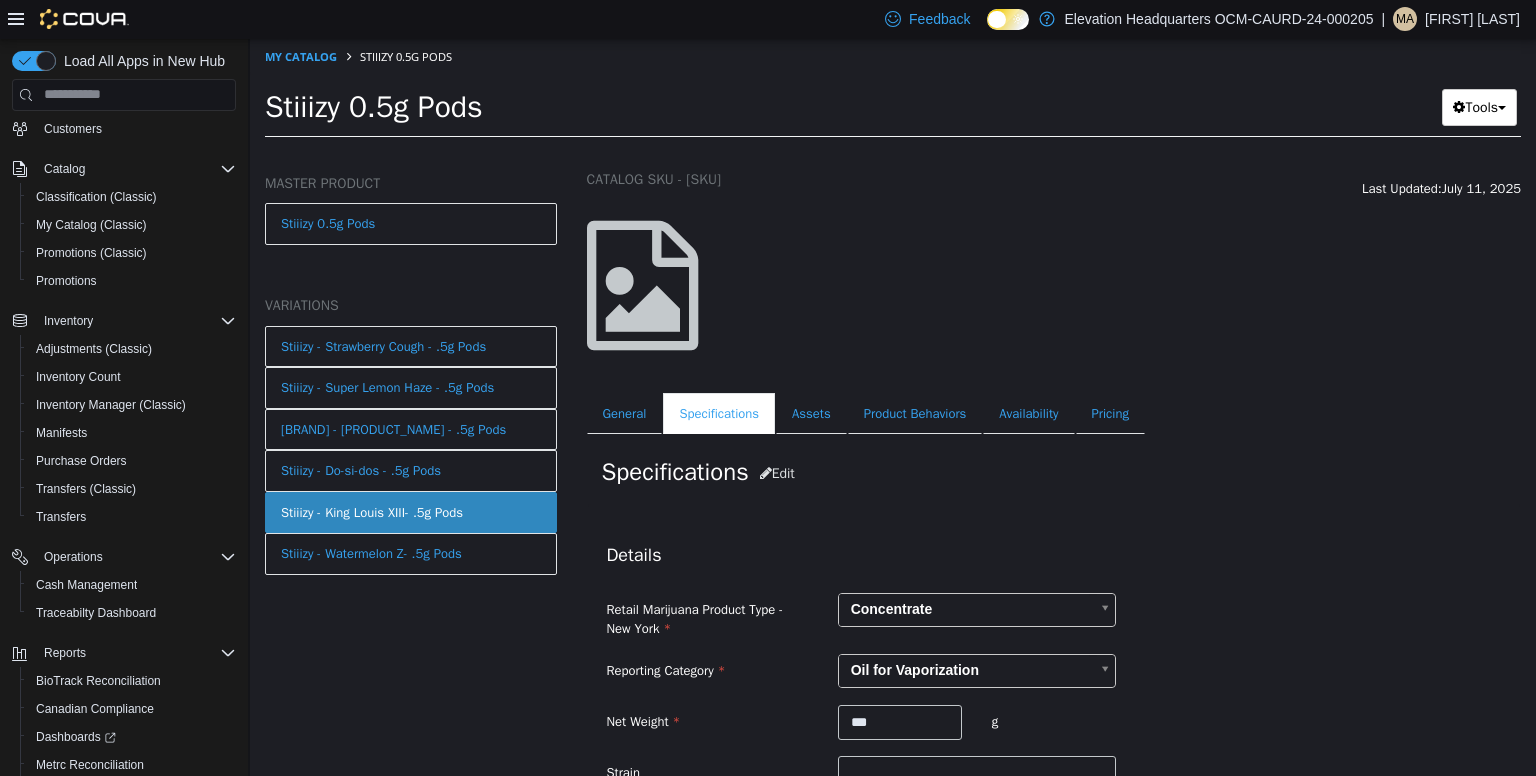 scroll, scrollTop: 0, scrollLeft: 0, axis: both 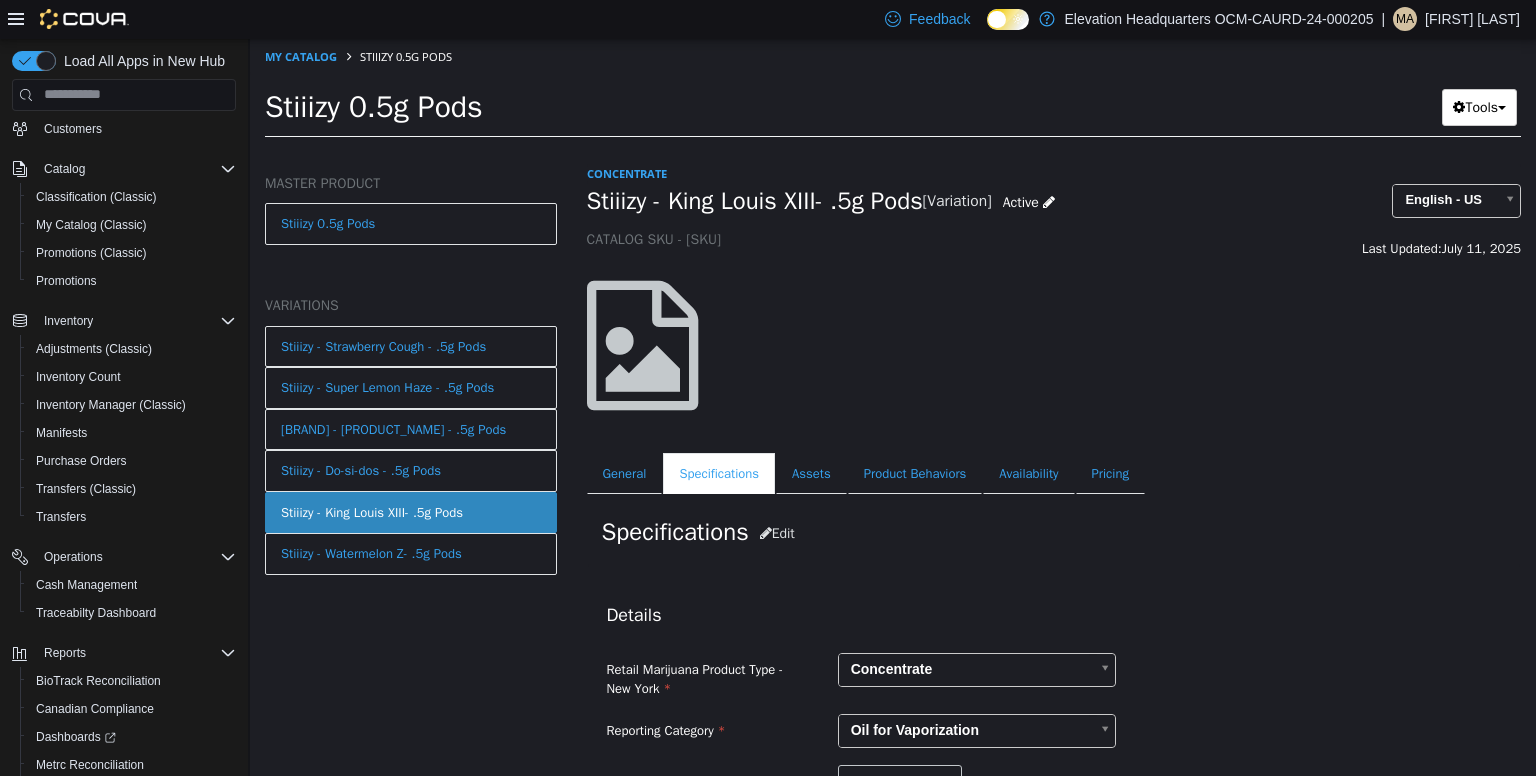click on "Stiiizy - King Louis XIII- .5g Pods" at bounding box center (755, 200) 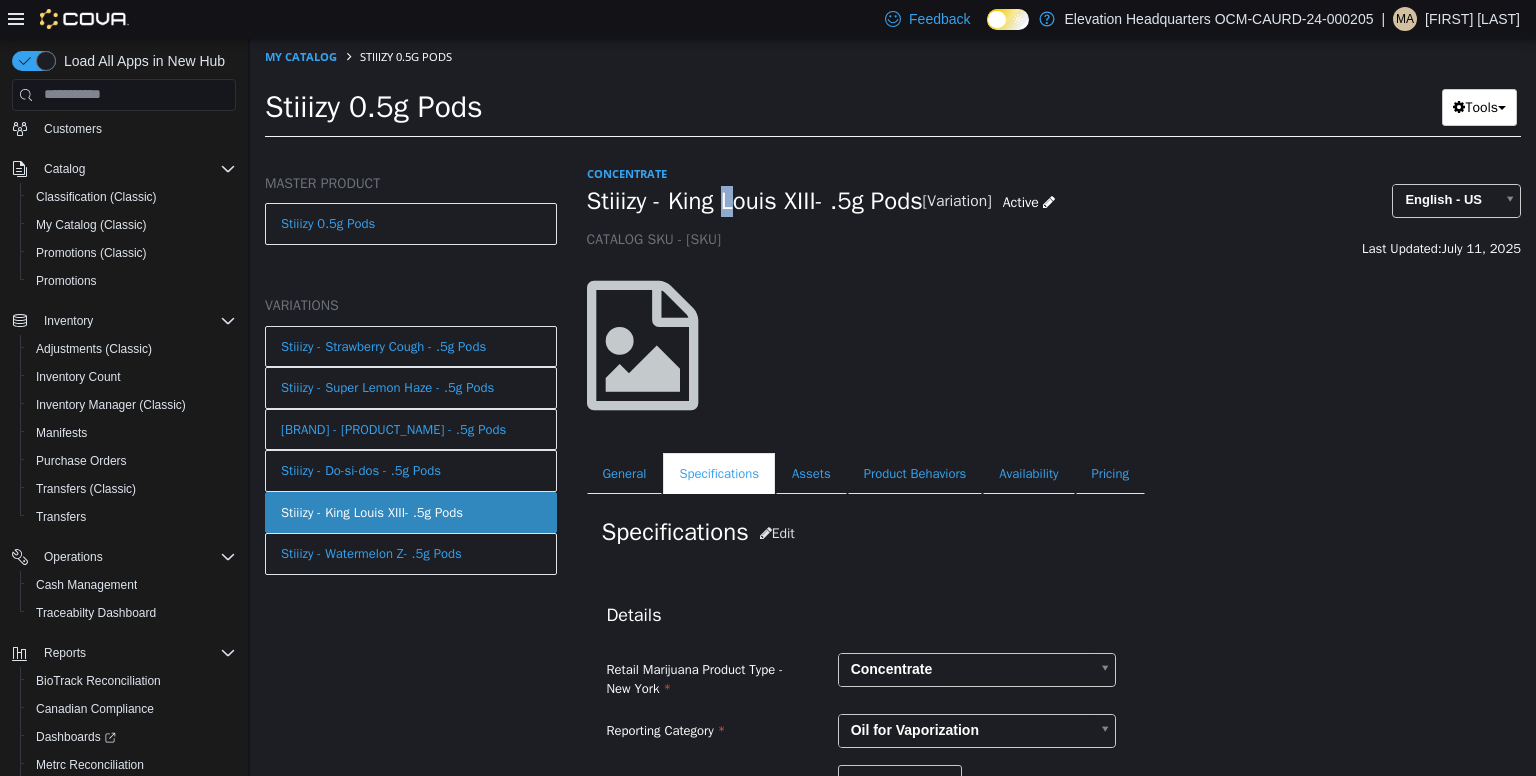 click on "Stiiizy - King Louis XIII- .5g Pods" at bounding box center [755, 200] 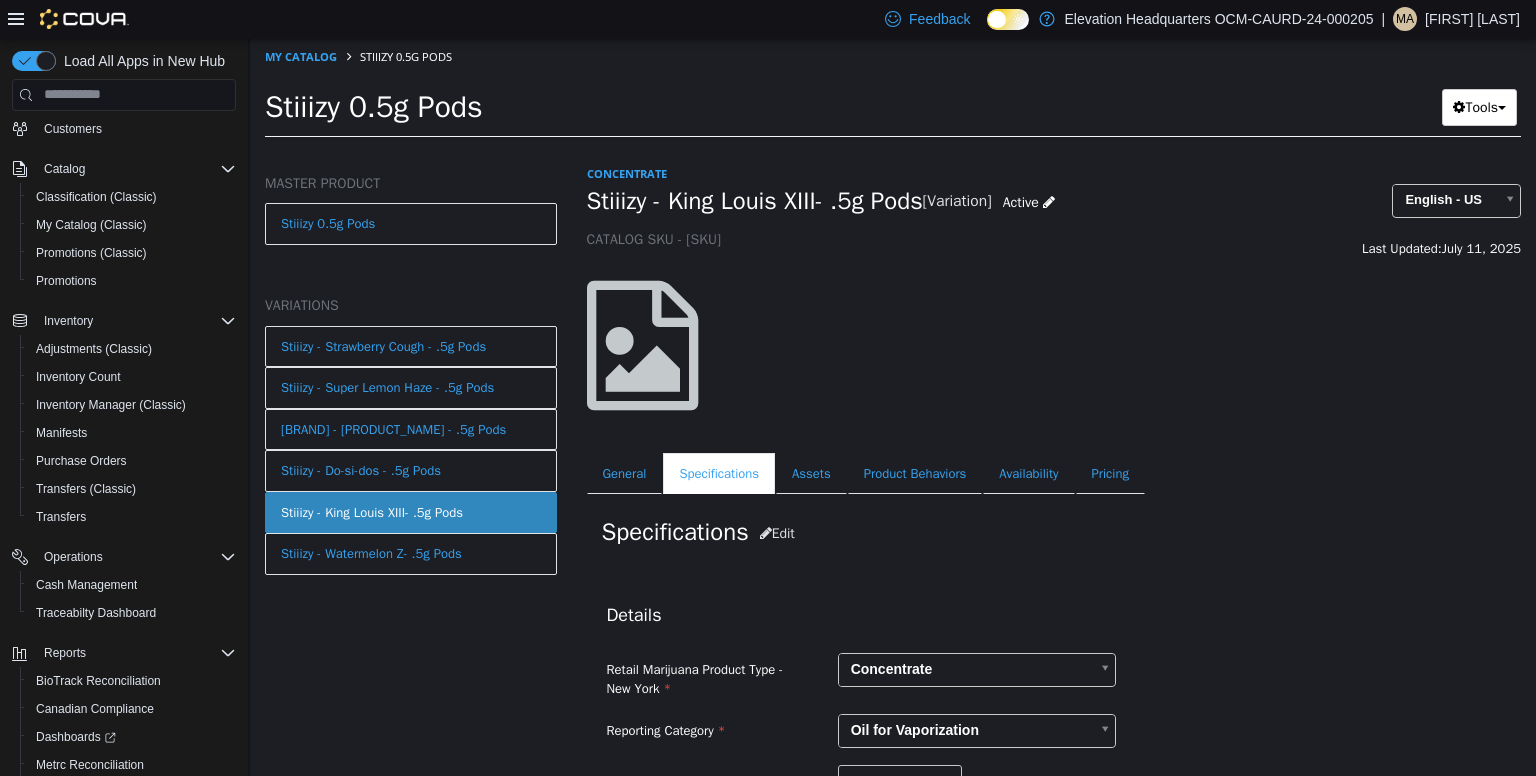 click on "Stiiizy - King Louis XIII- .5g Pods" at bounding box center (755, 200) 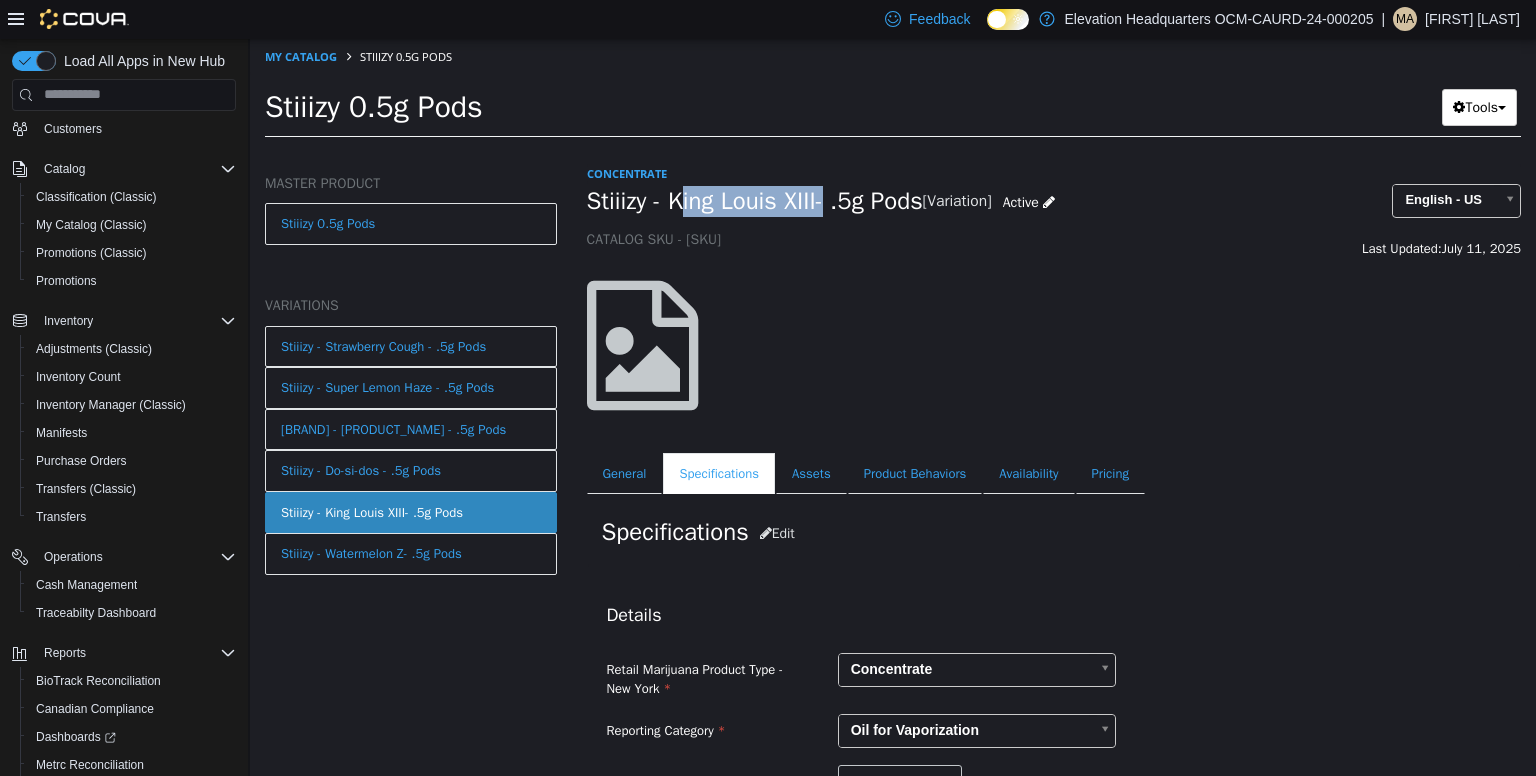 drag, startPoint x: 686, startPoint y: 207, endPoint x: 808, endPoint y: 209, distance: 122.016396 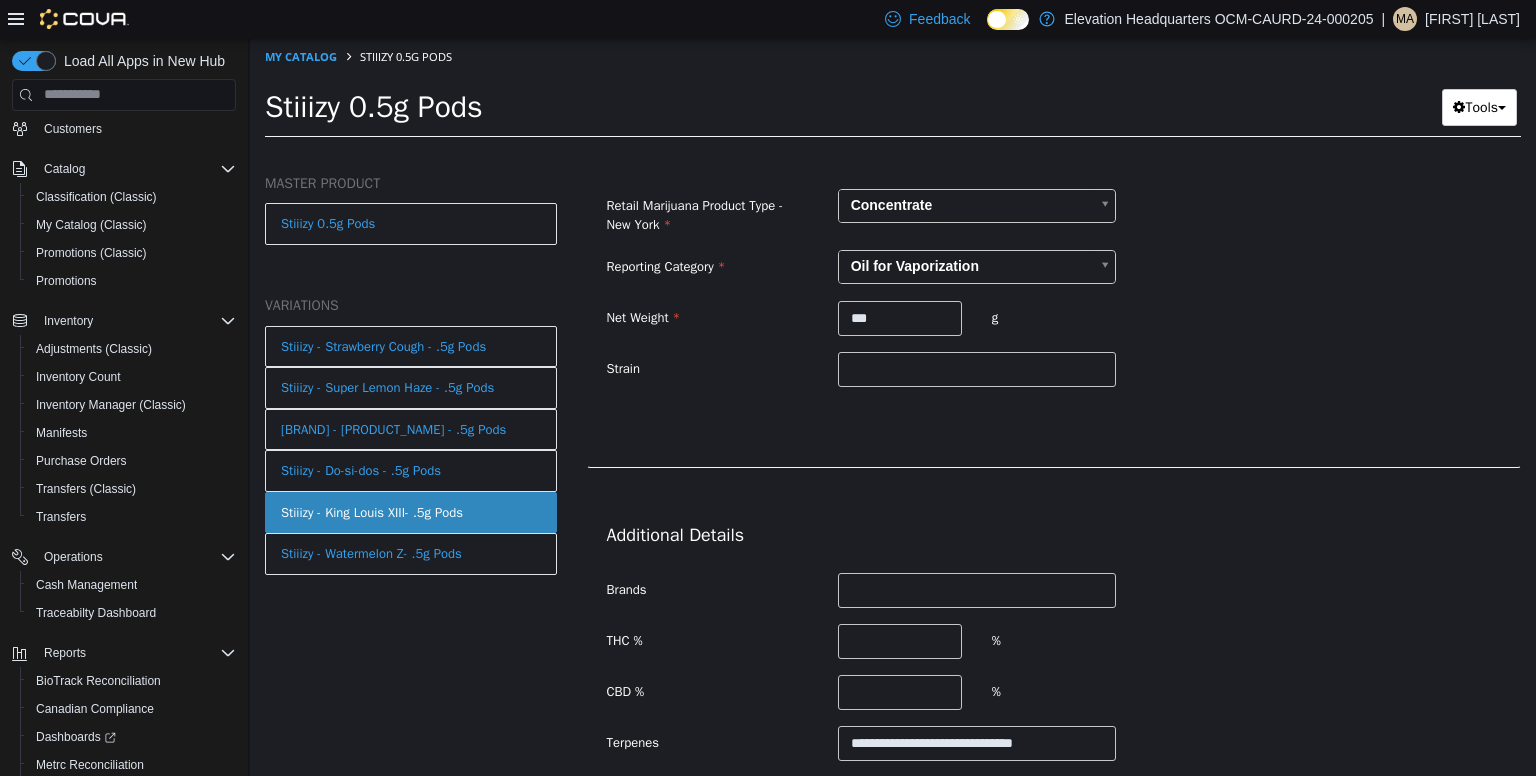 scroll, scrollTop: 479, scrollLeft: 0, axis: vertical 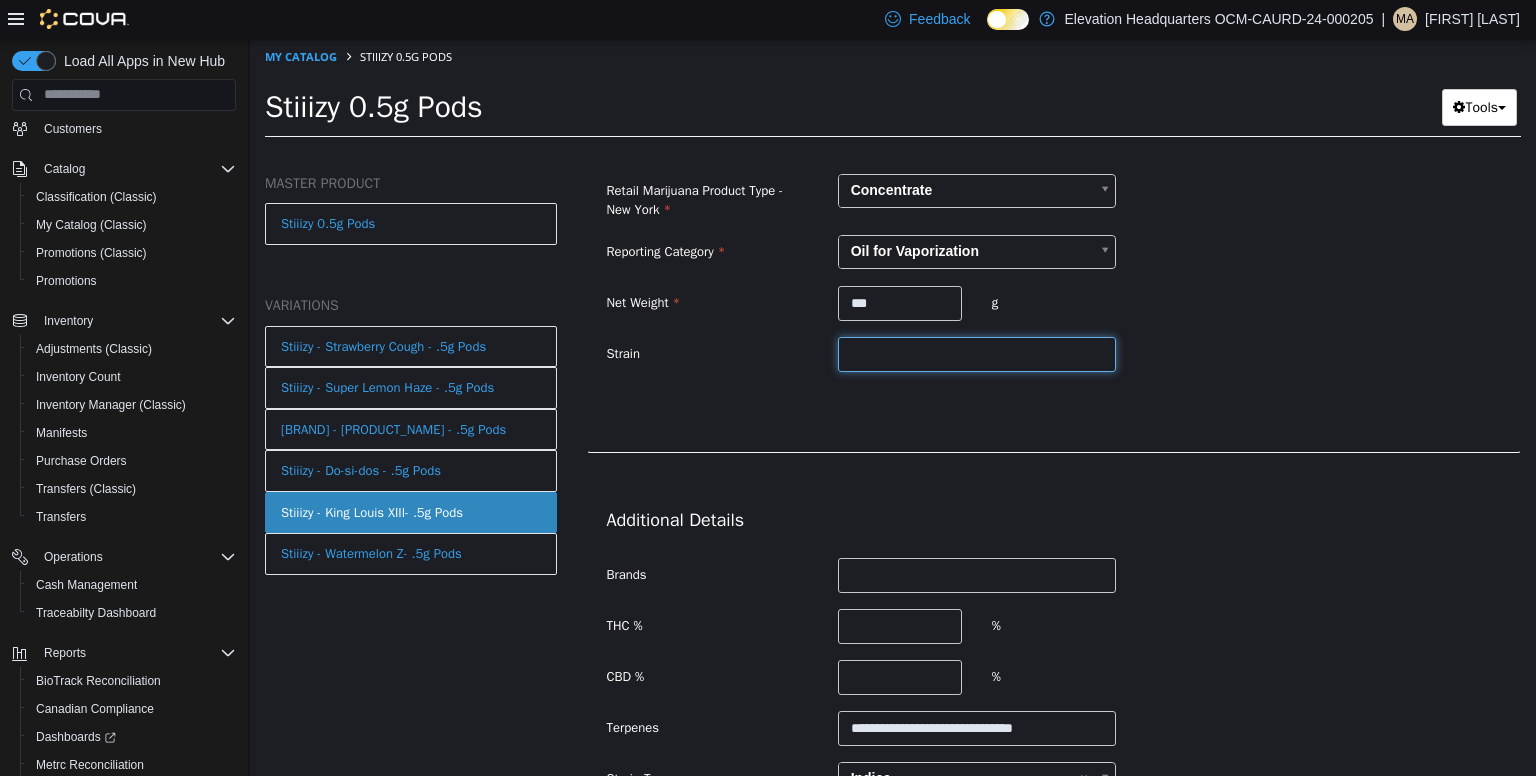 click at bounding box center [977, 353] 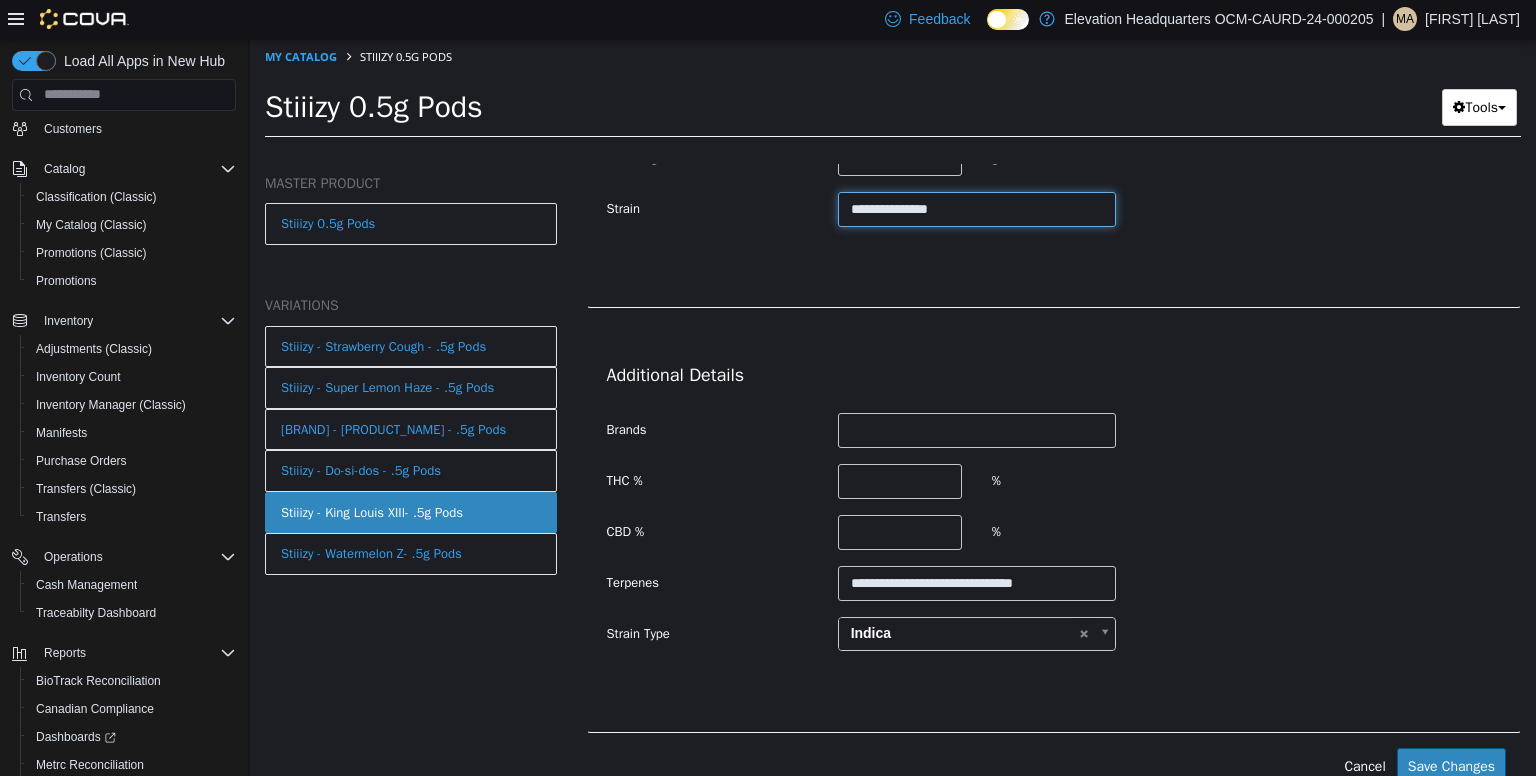 scroll, scrollTop: 628, scrollLeft: 0, axis: vertical 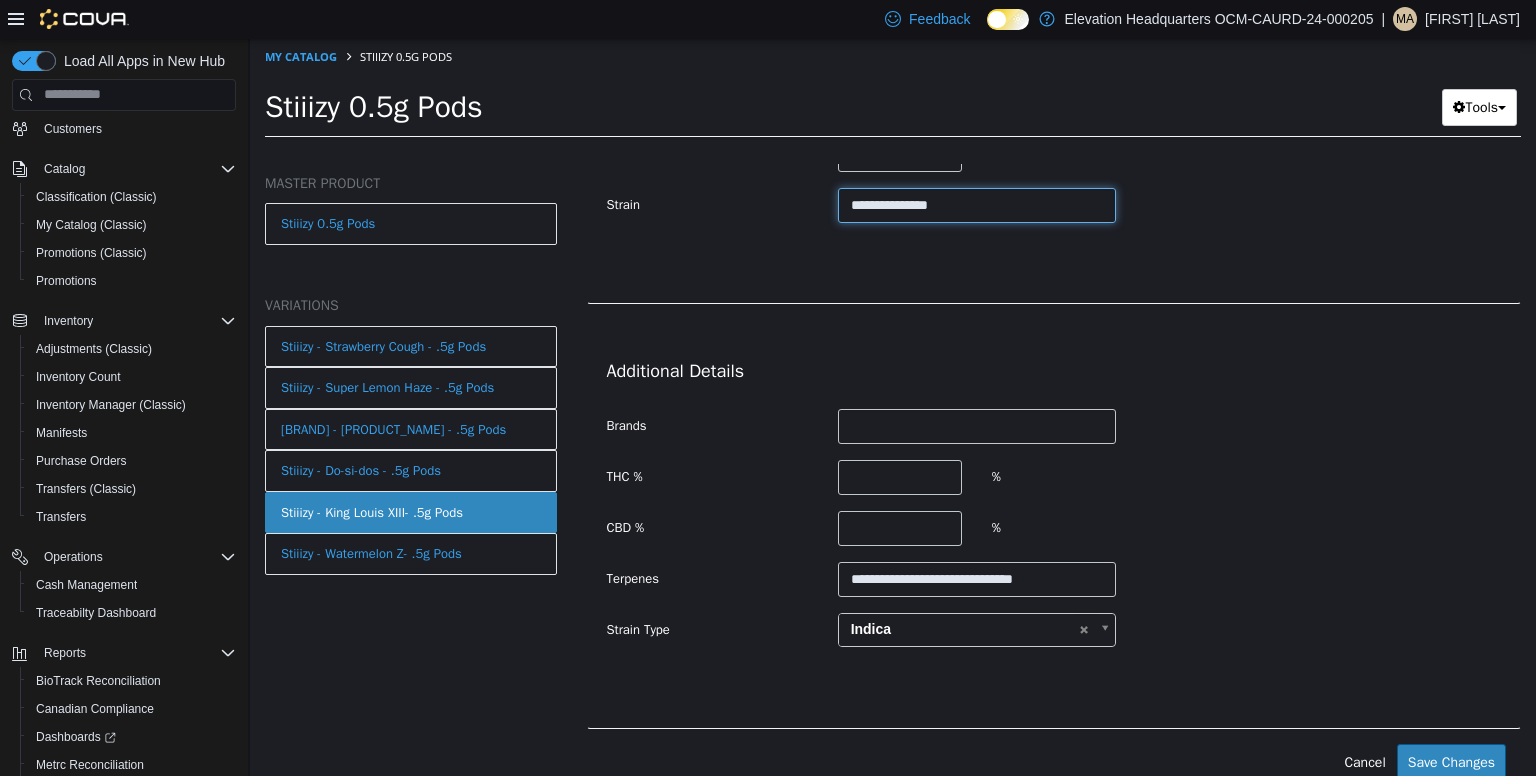type on "**********" 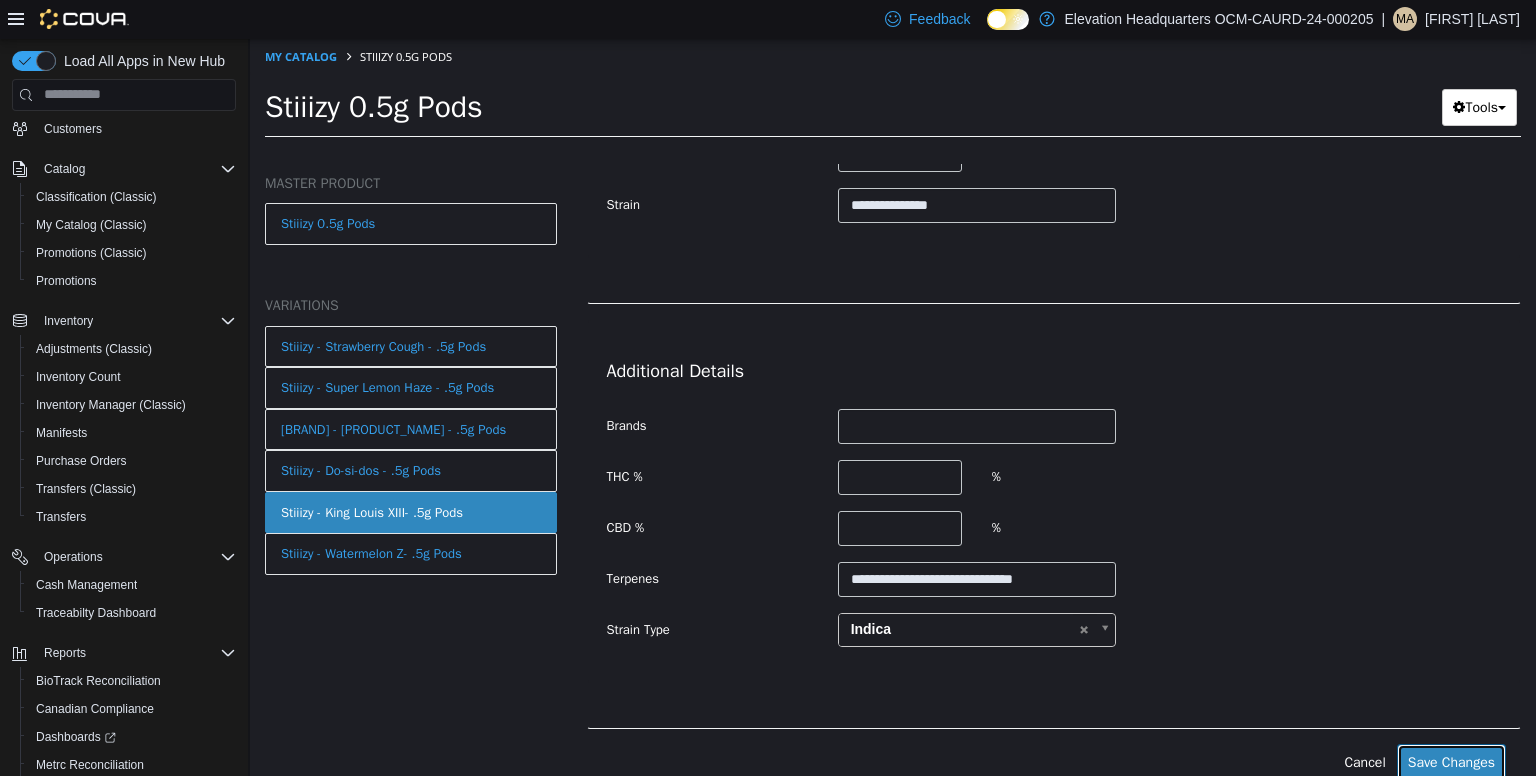 click on "Save Changes" at bounding box center (1451, 761) 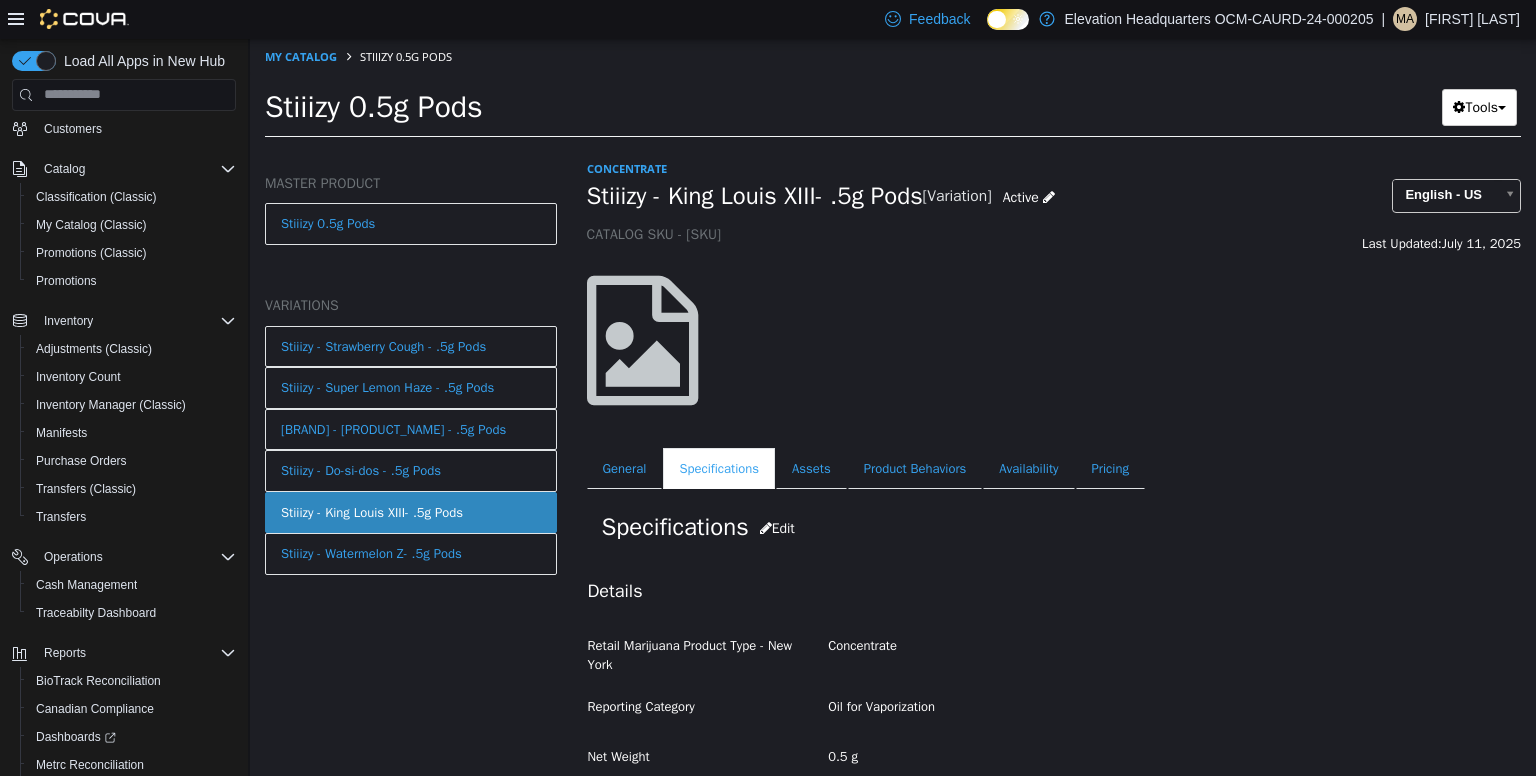 scroll, scrollTop: 0, scrollLeft: 0, axis: both 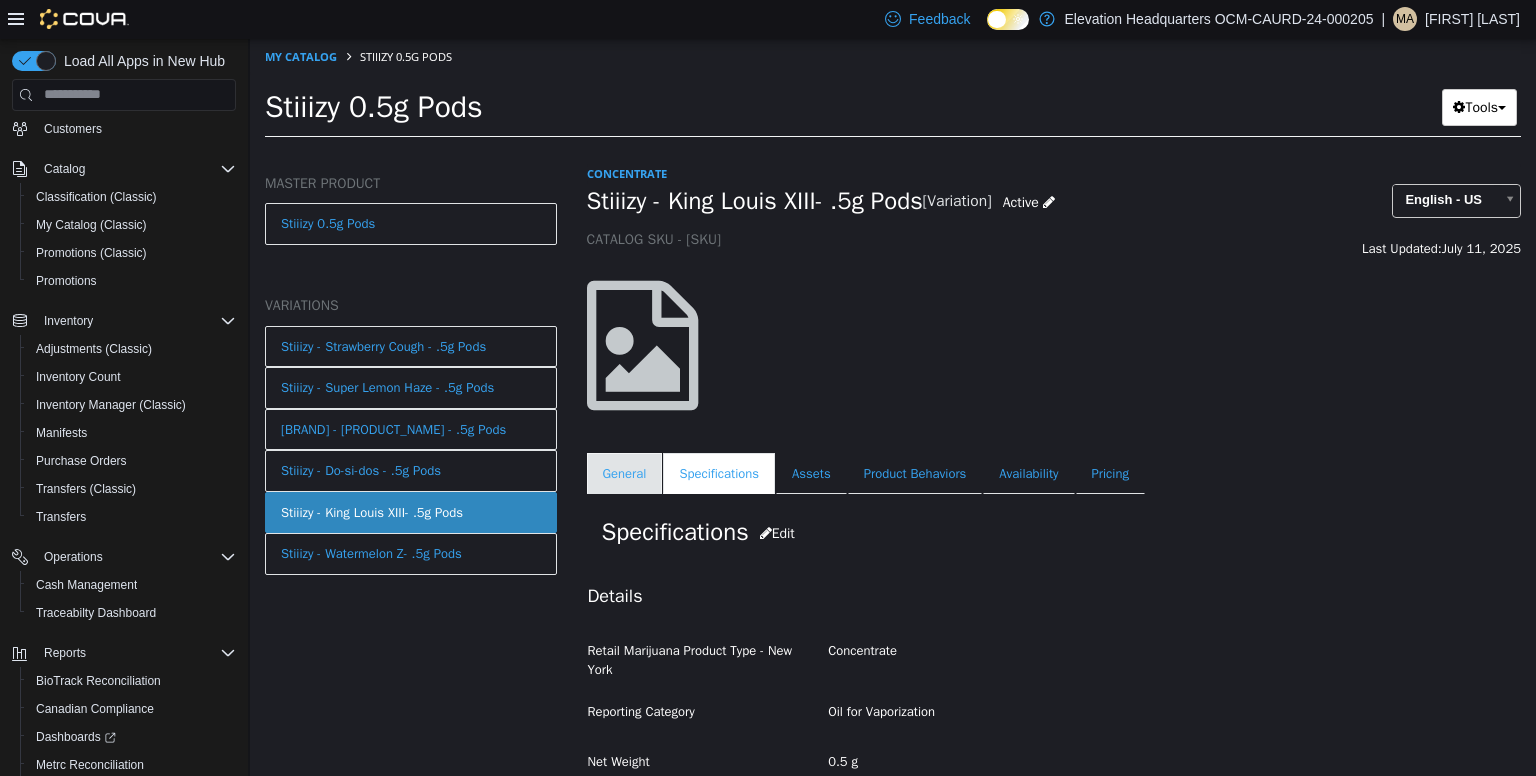 click on "General" at bounding box center (625, 473) 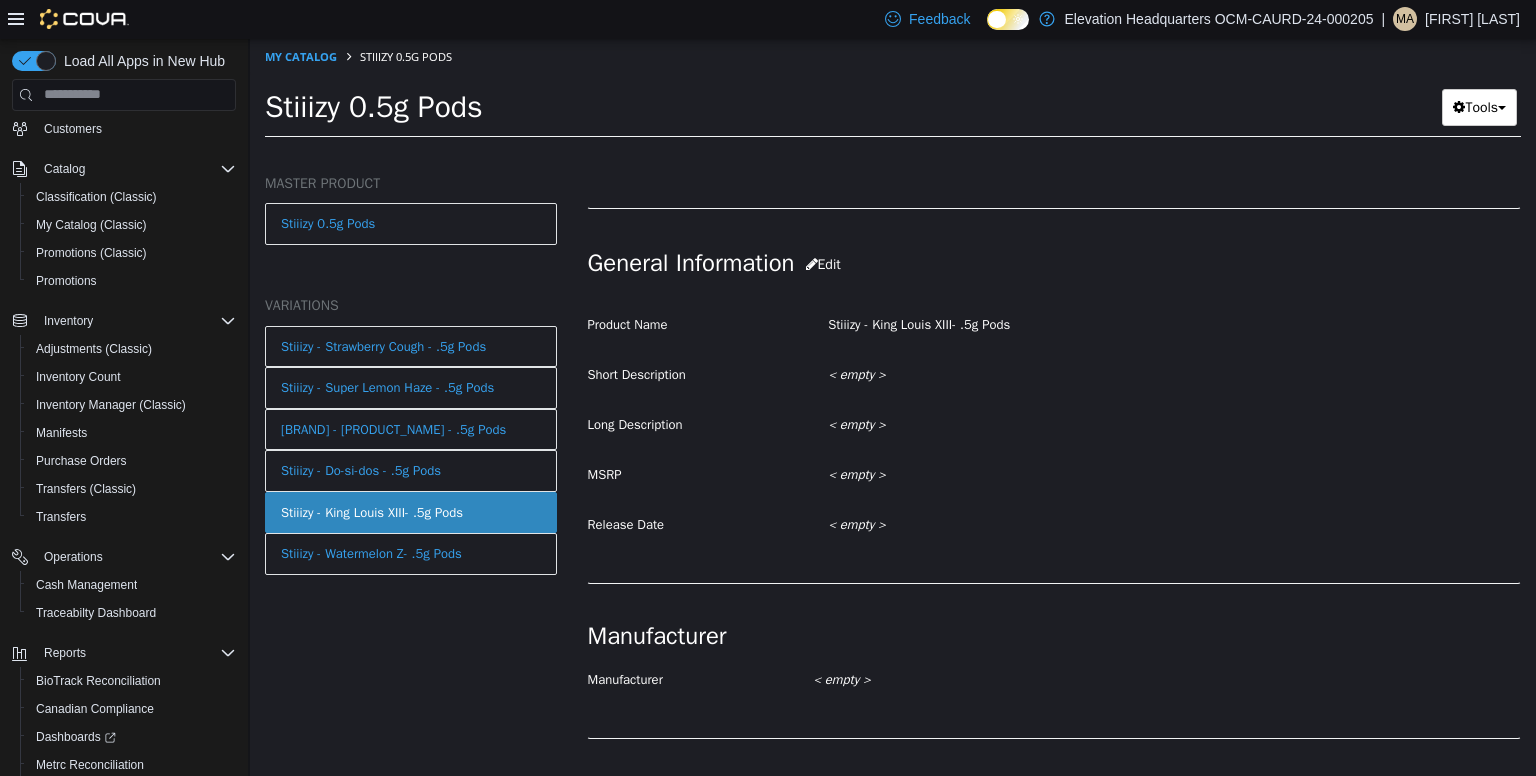 scroll, scrollTop: 491, scrollLeft: 0, axis: vertical 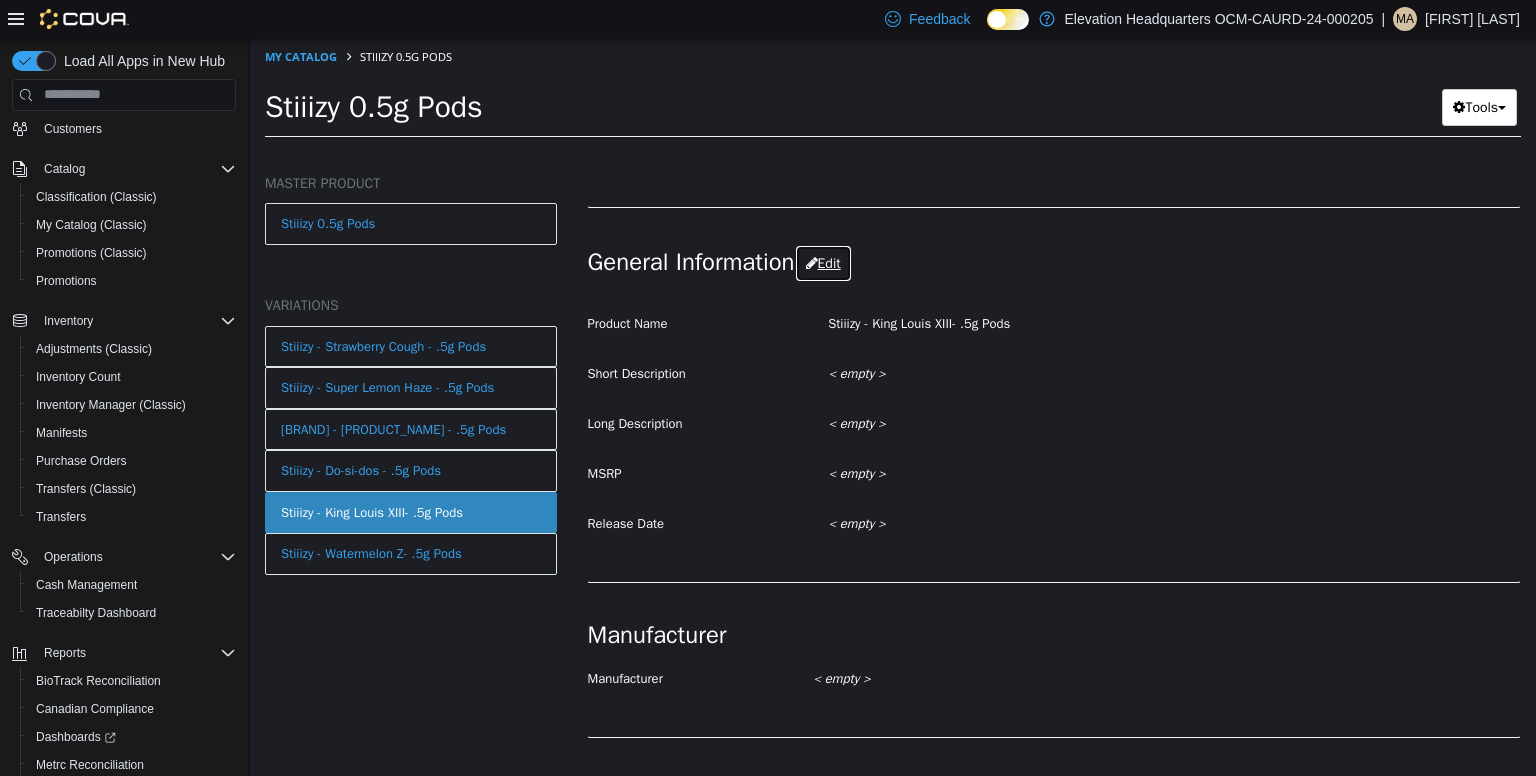 click on "Edit" at bounding box center [823, 262] 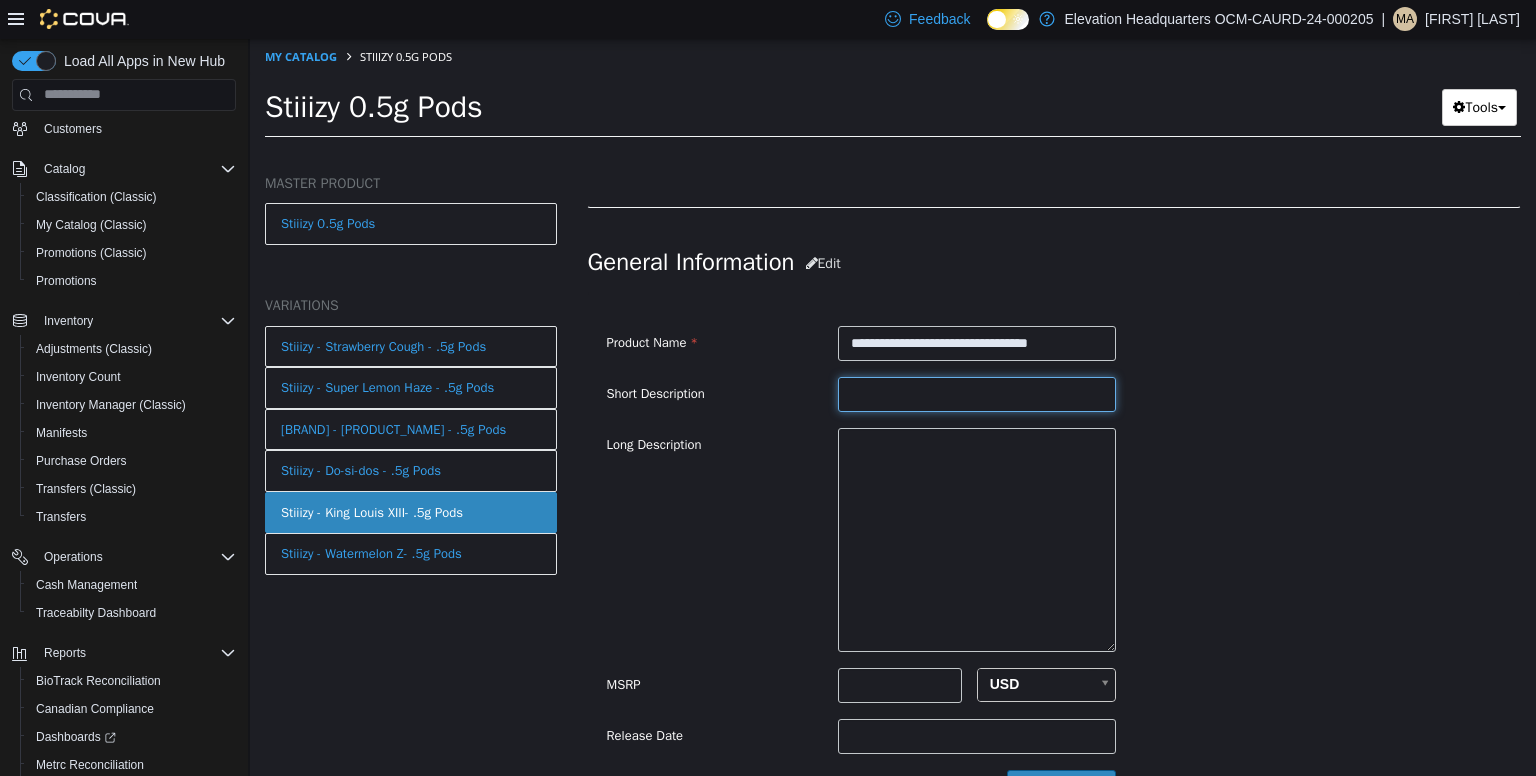 click at bounding box center (977, 393) 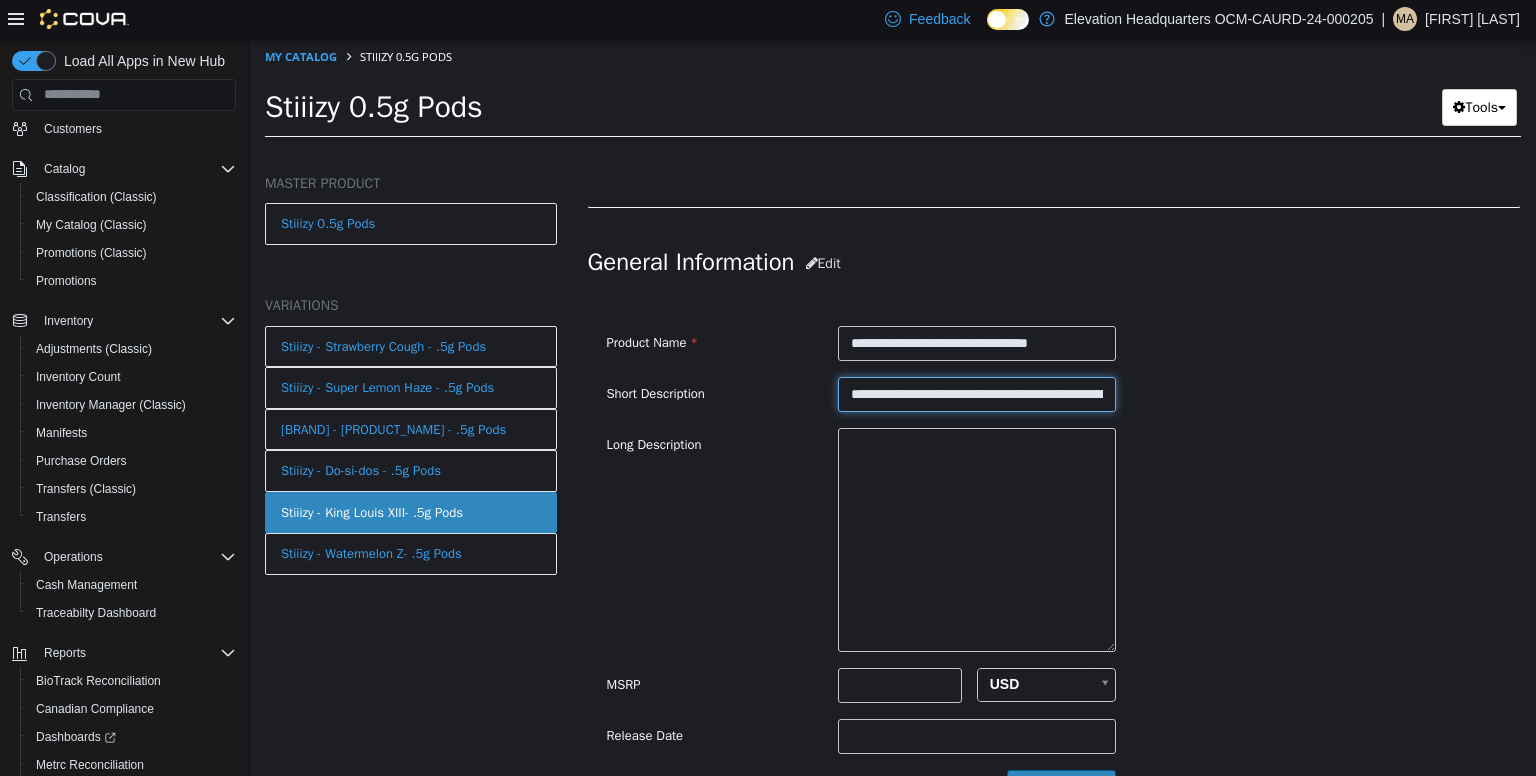 scroll, scrollTop: 0, scrollLeft: 770, axis: horizontal 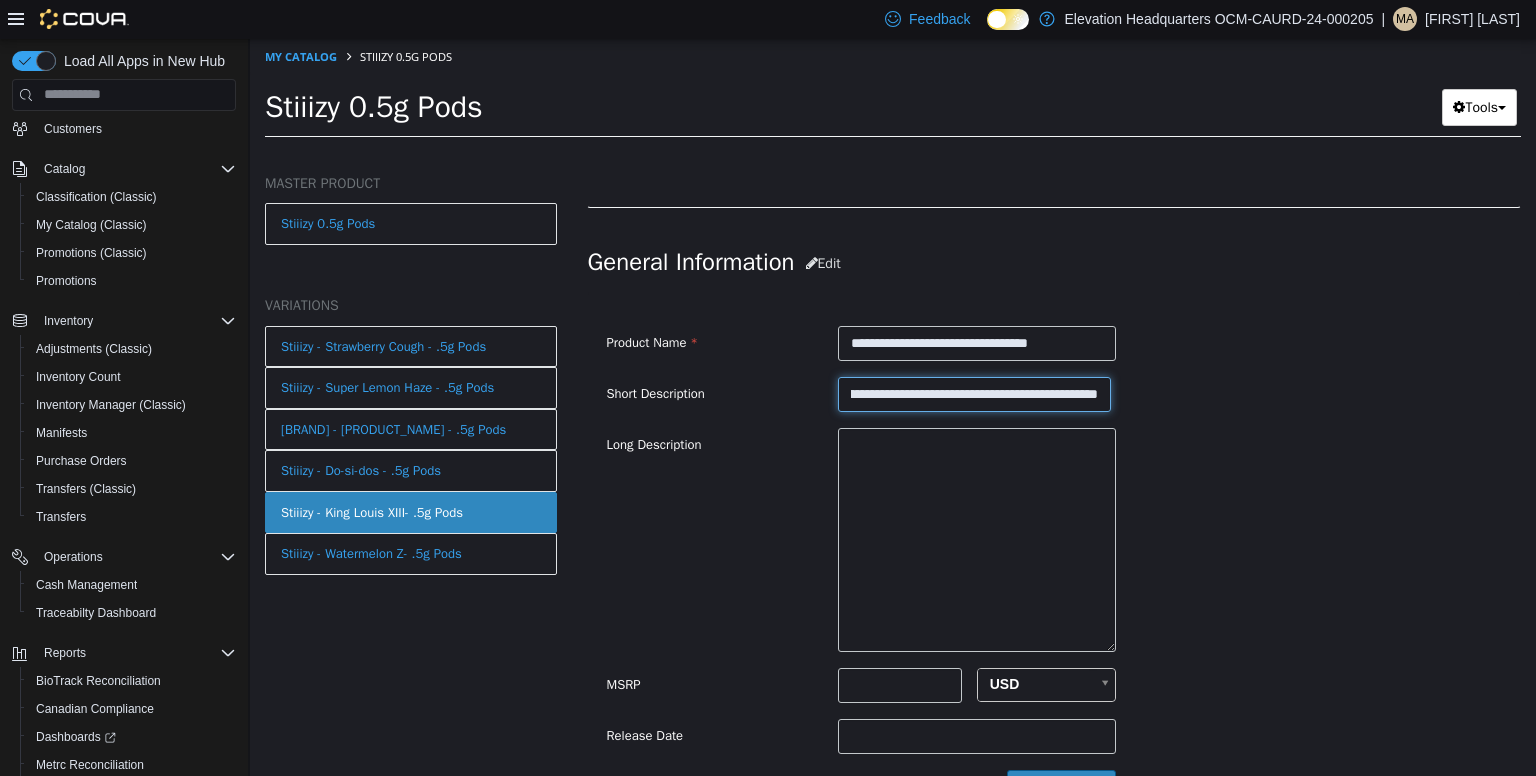 type on "**********" 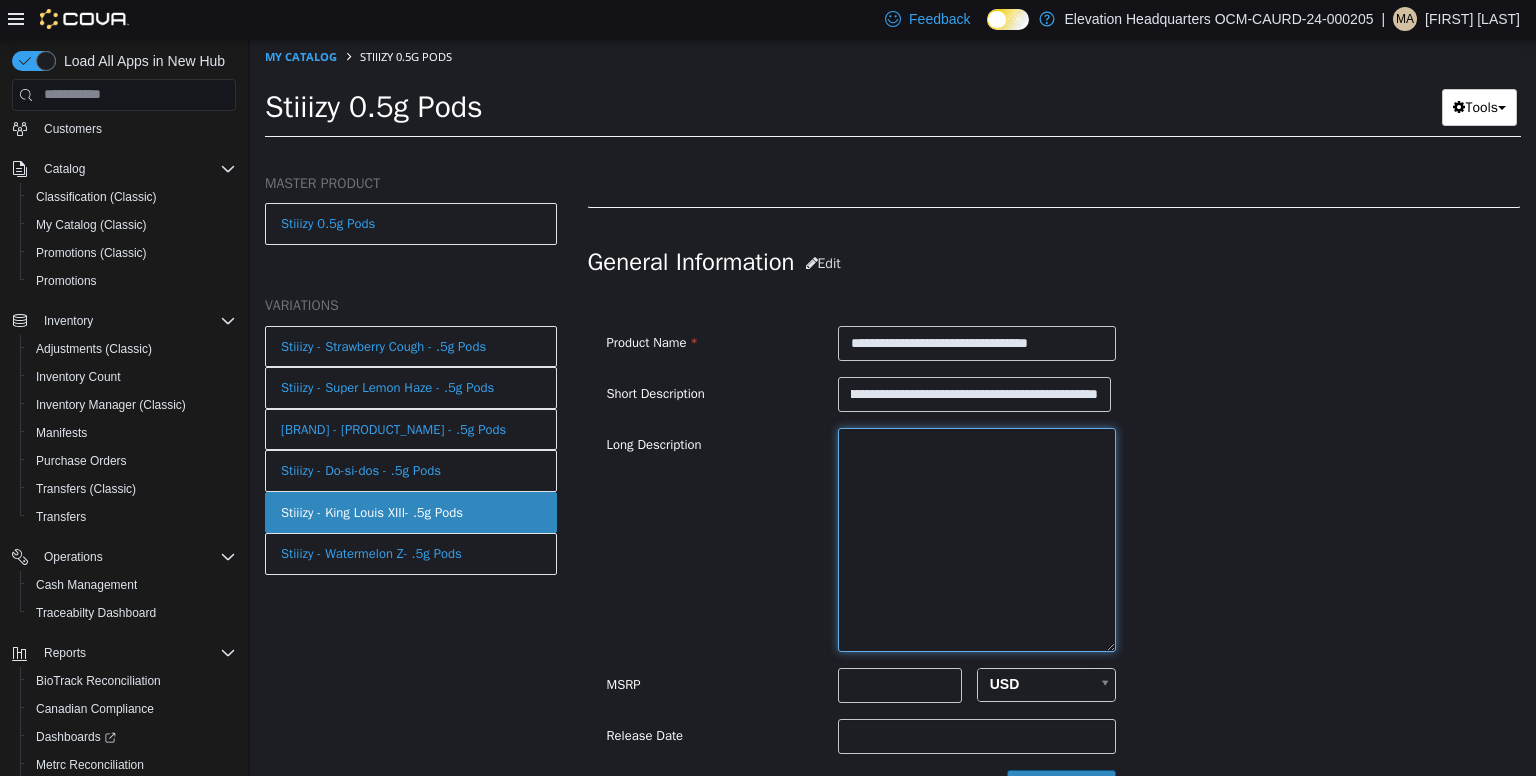scroll, scrollTop: 0, scrollLeft: 0, axis: both 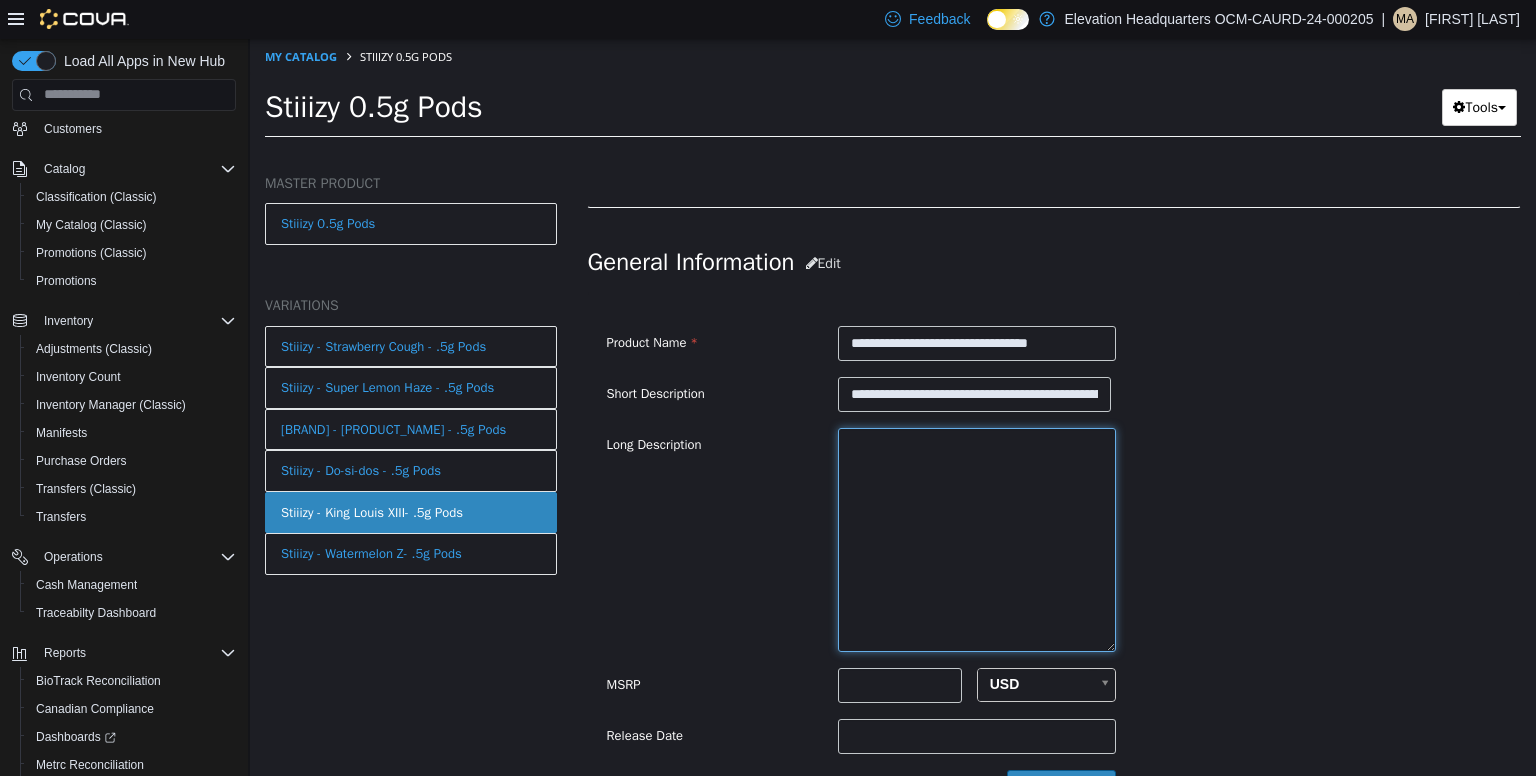 click at bounding box center [977, 539] 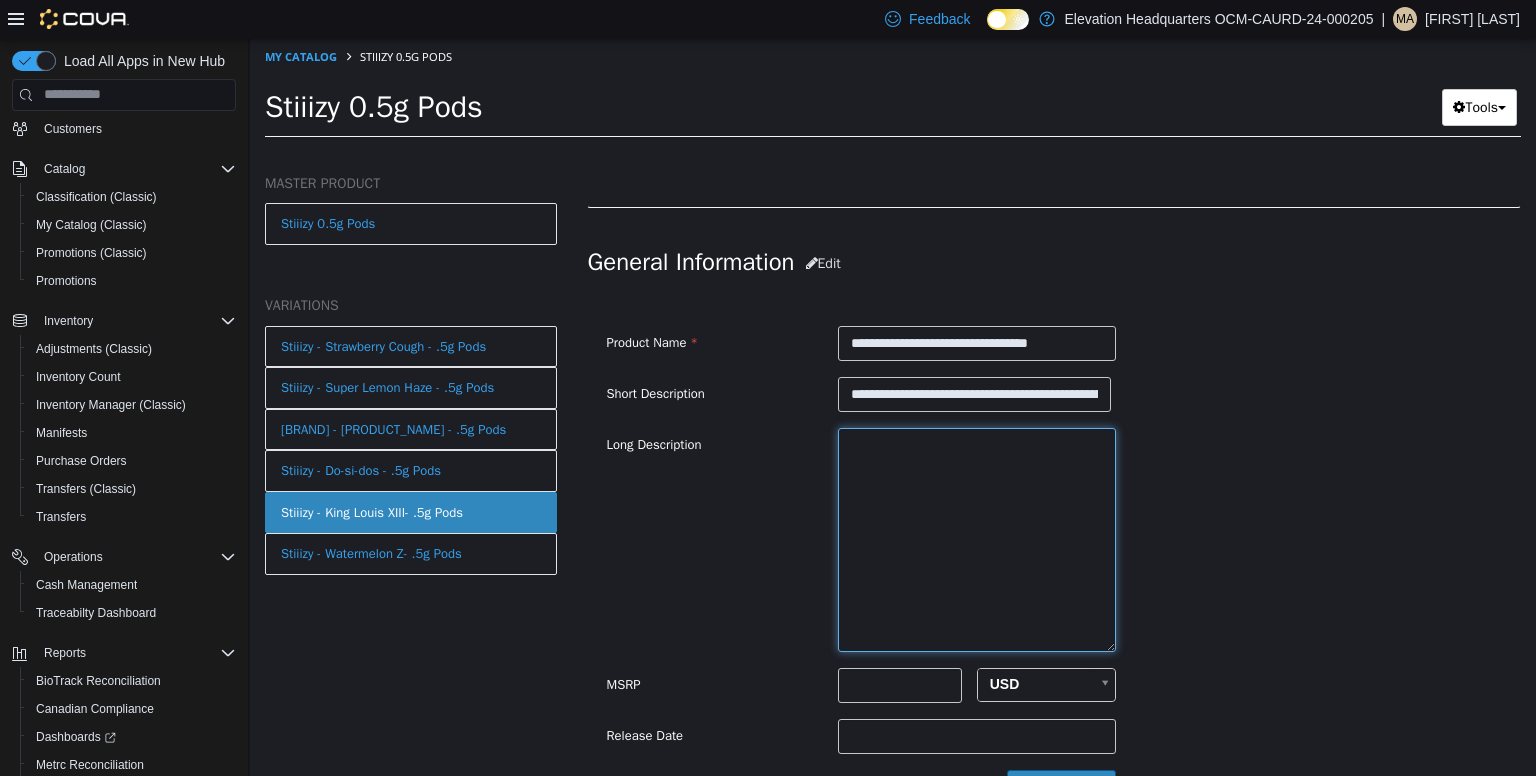 paste on "**********" 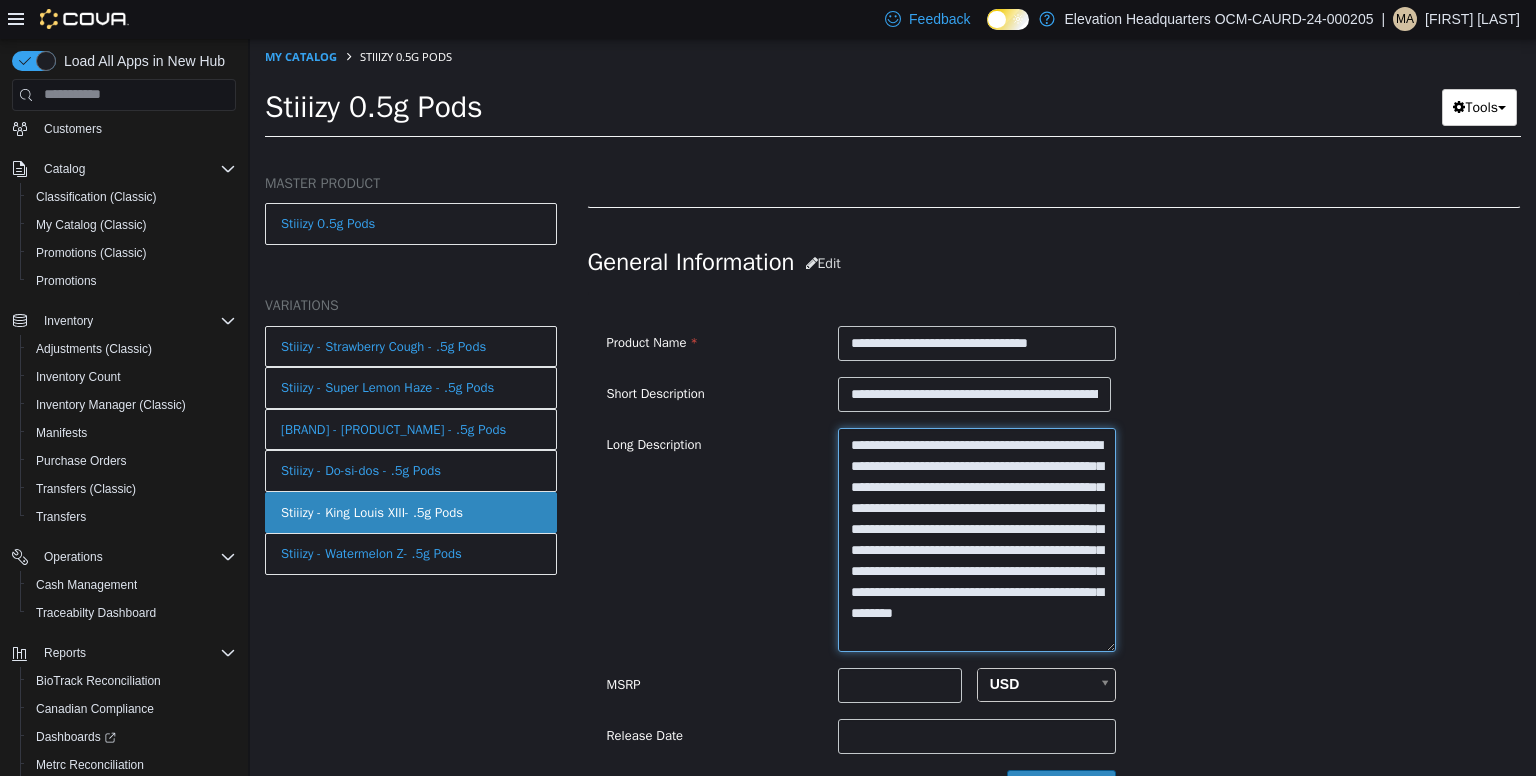 scroll, scrollTop: 559, scrollLeft: 0, axis: vertical 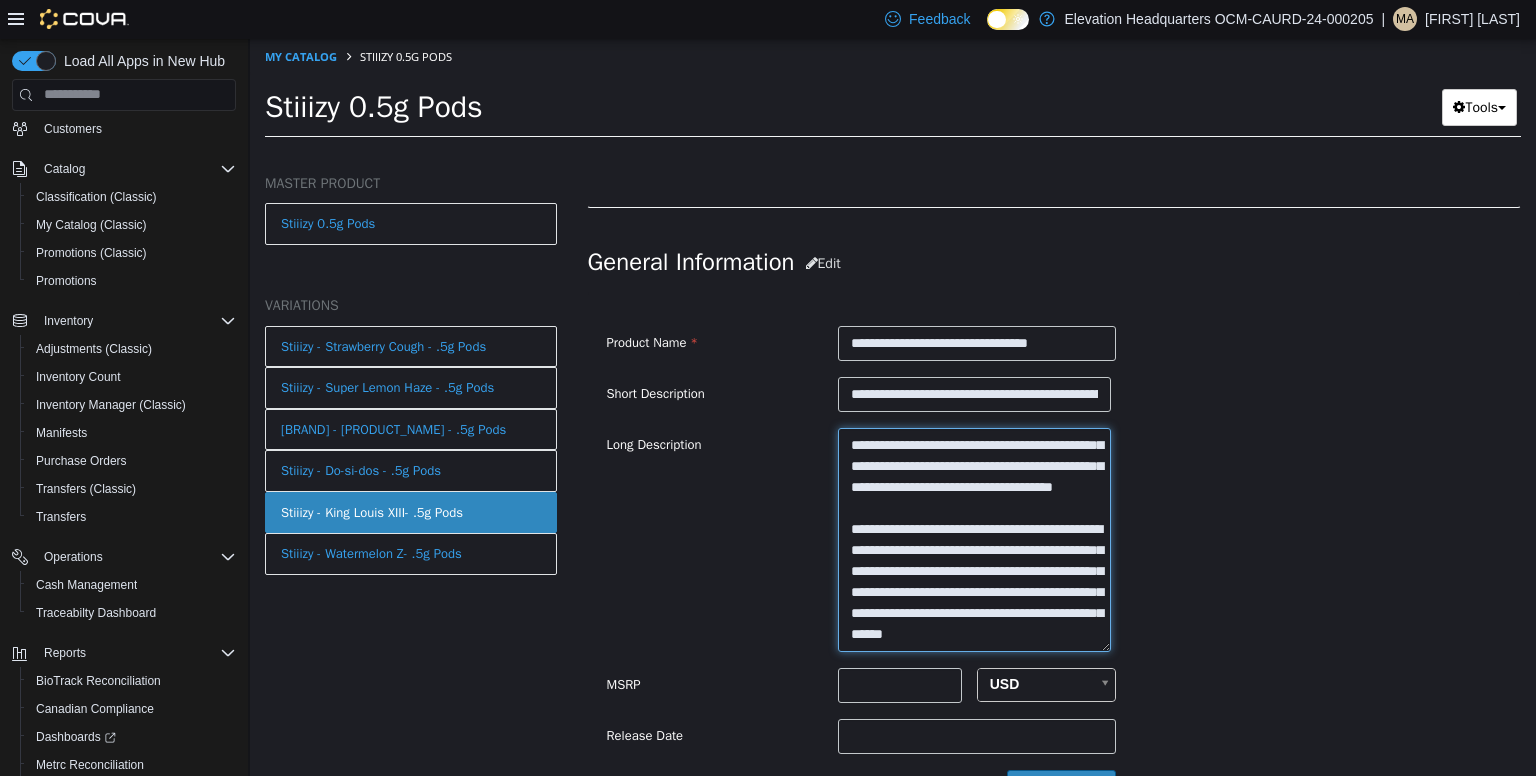 type on "**********" 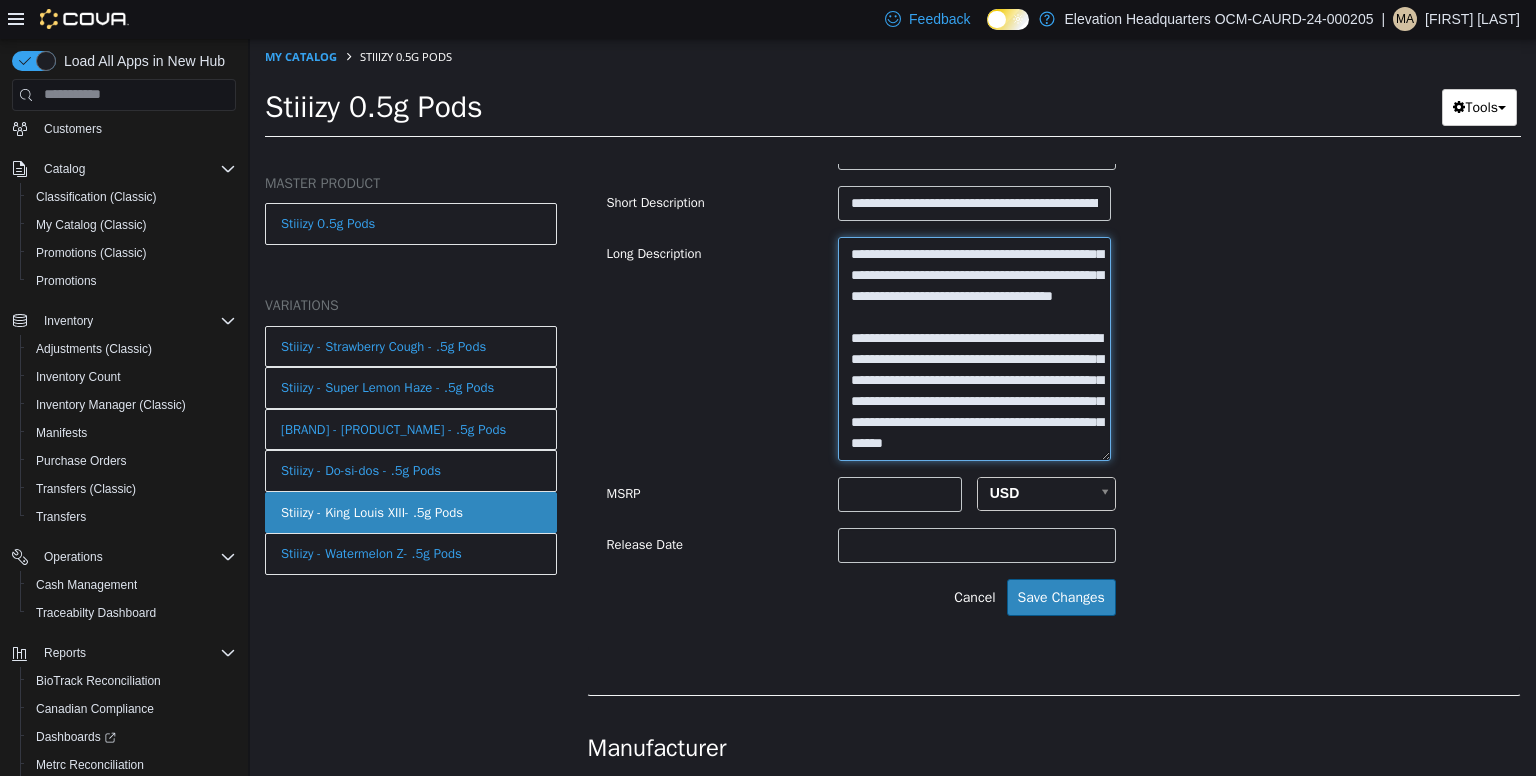 scroll, scrollTop: 683, scrollLeft: 0, axis: vertical 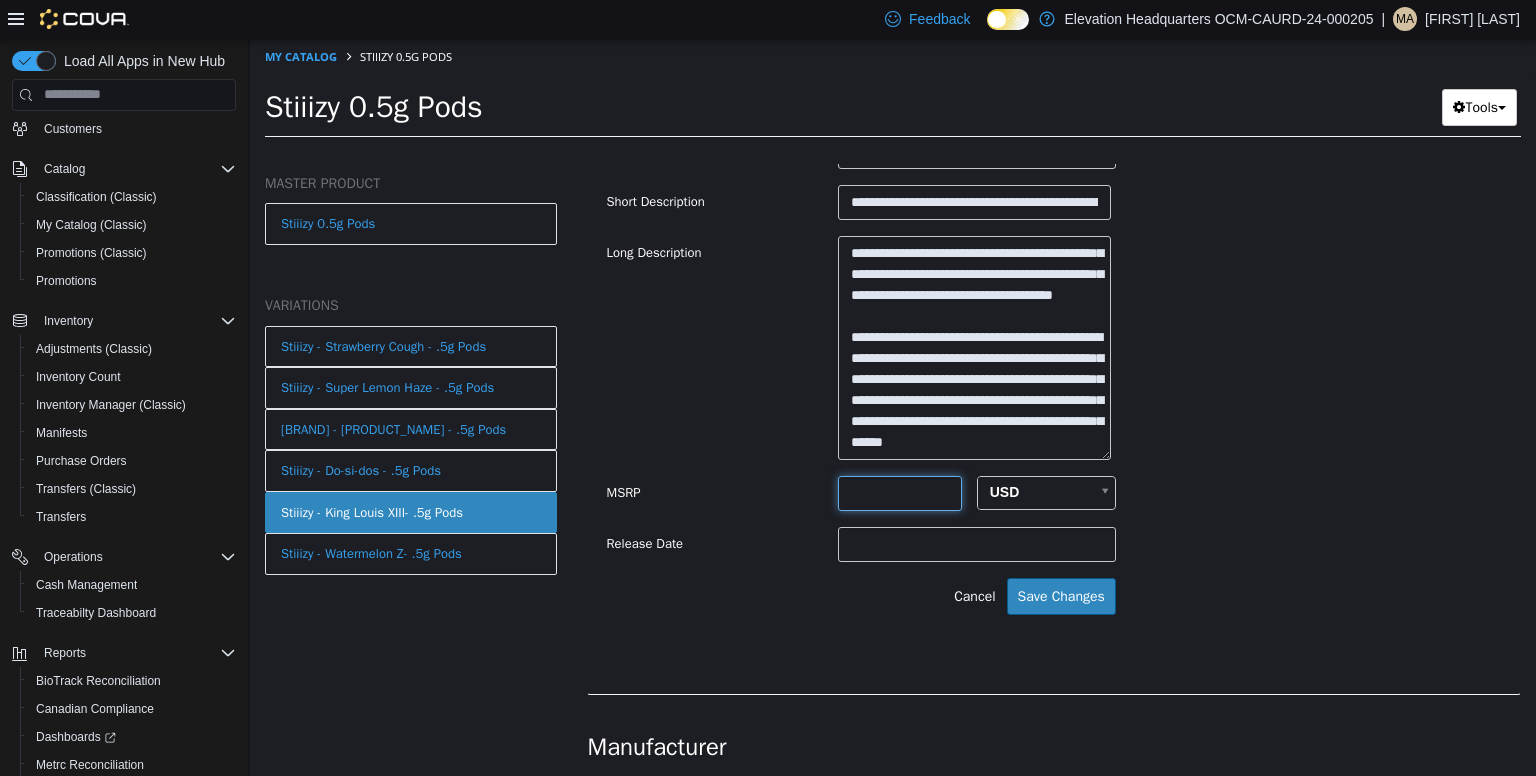 click at bounding box center (900, 492) 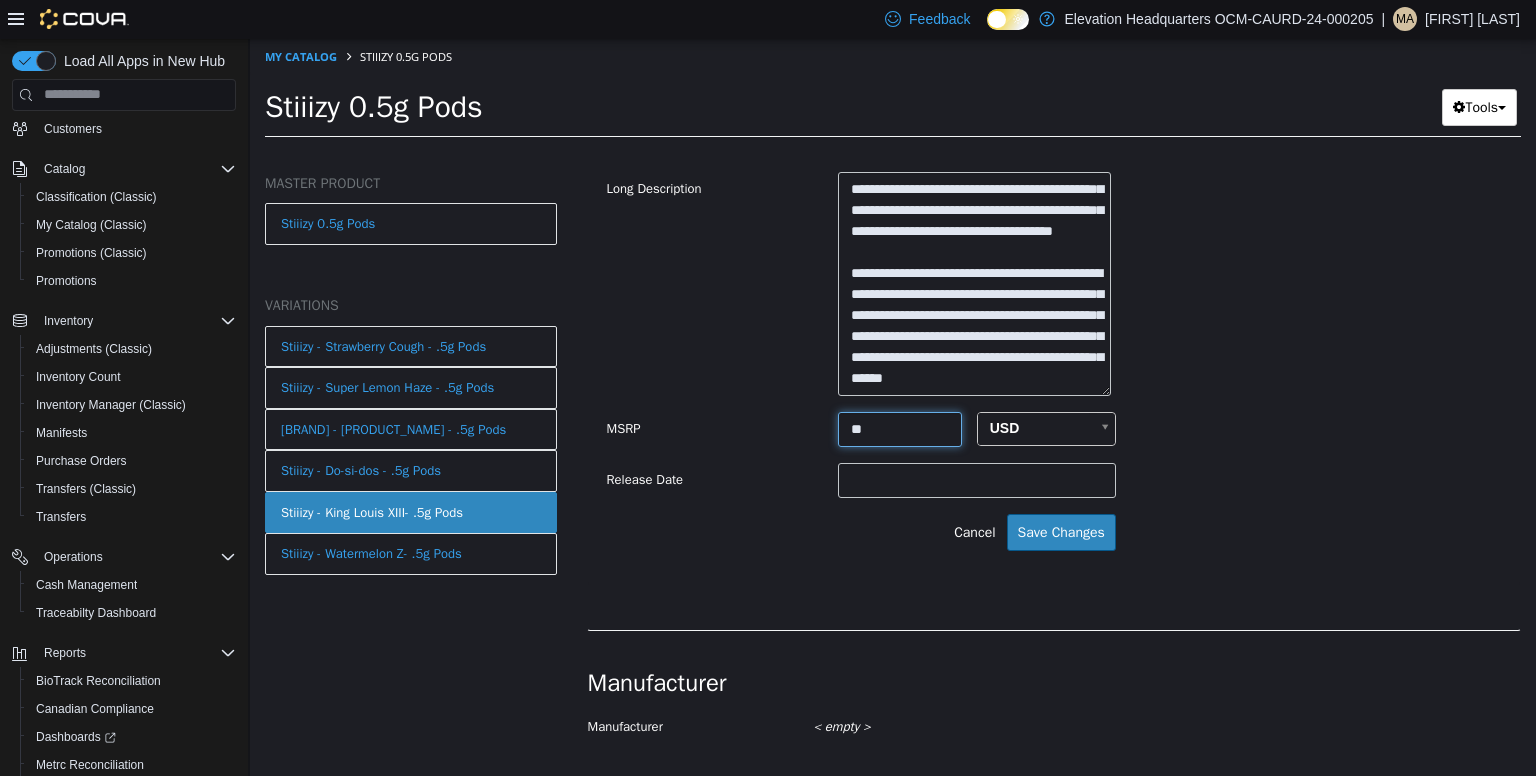 scroll, scrollTop: 734, scrollLeft: 0, axis: vertical 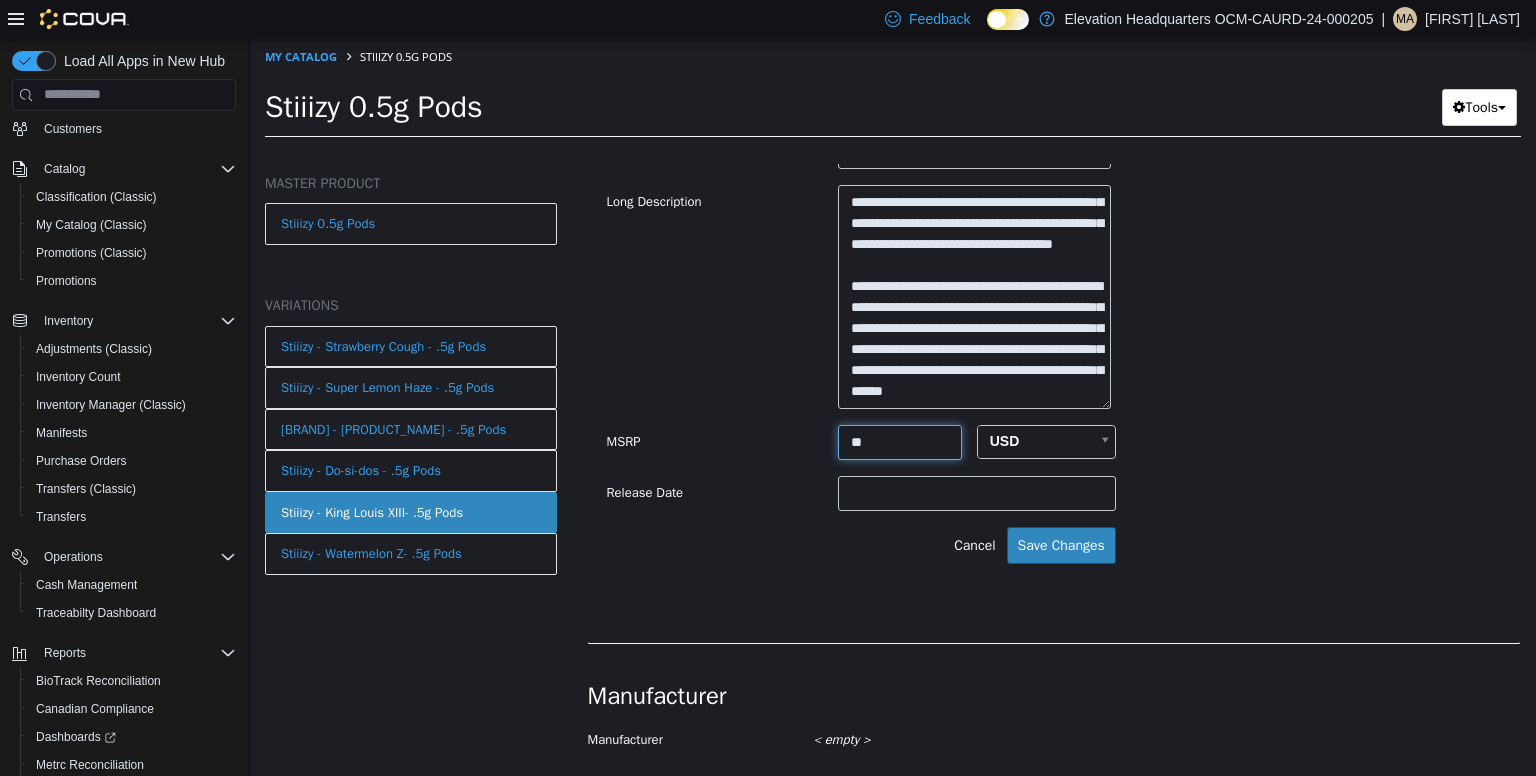 type on "**" 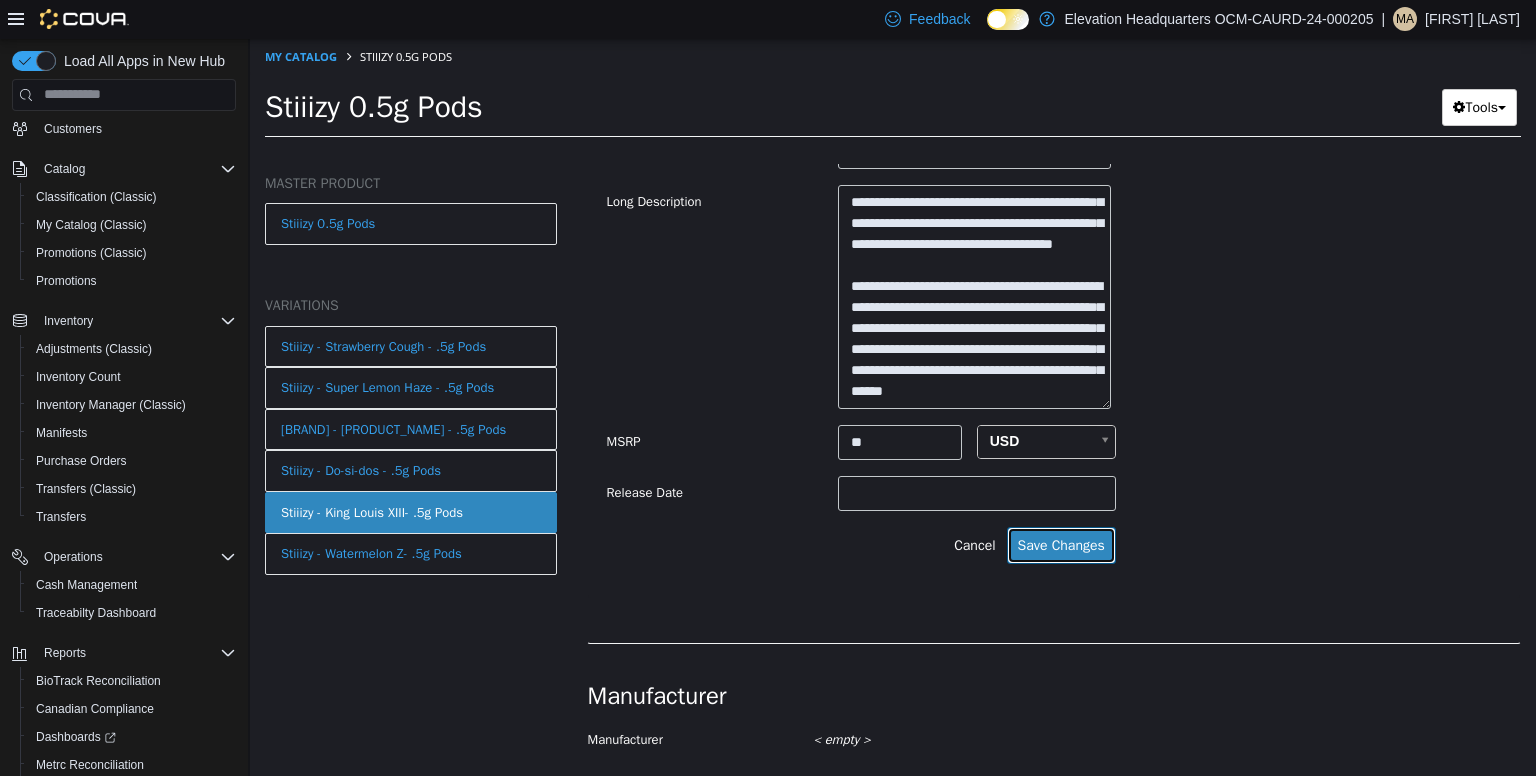 click on "Save Changes" at bounding box center [1061, 544] 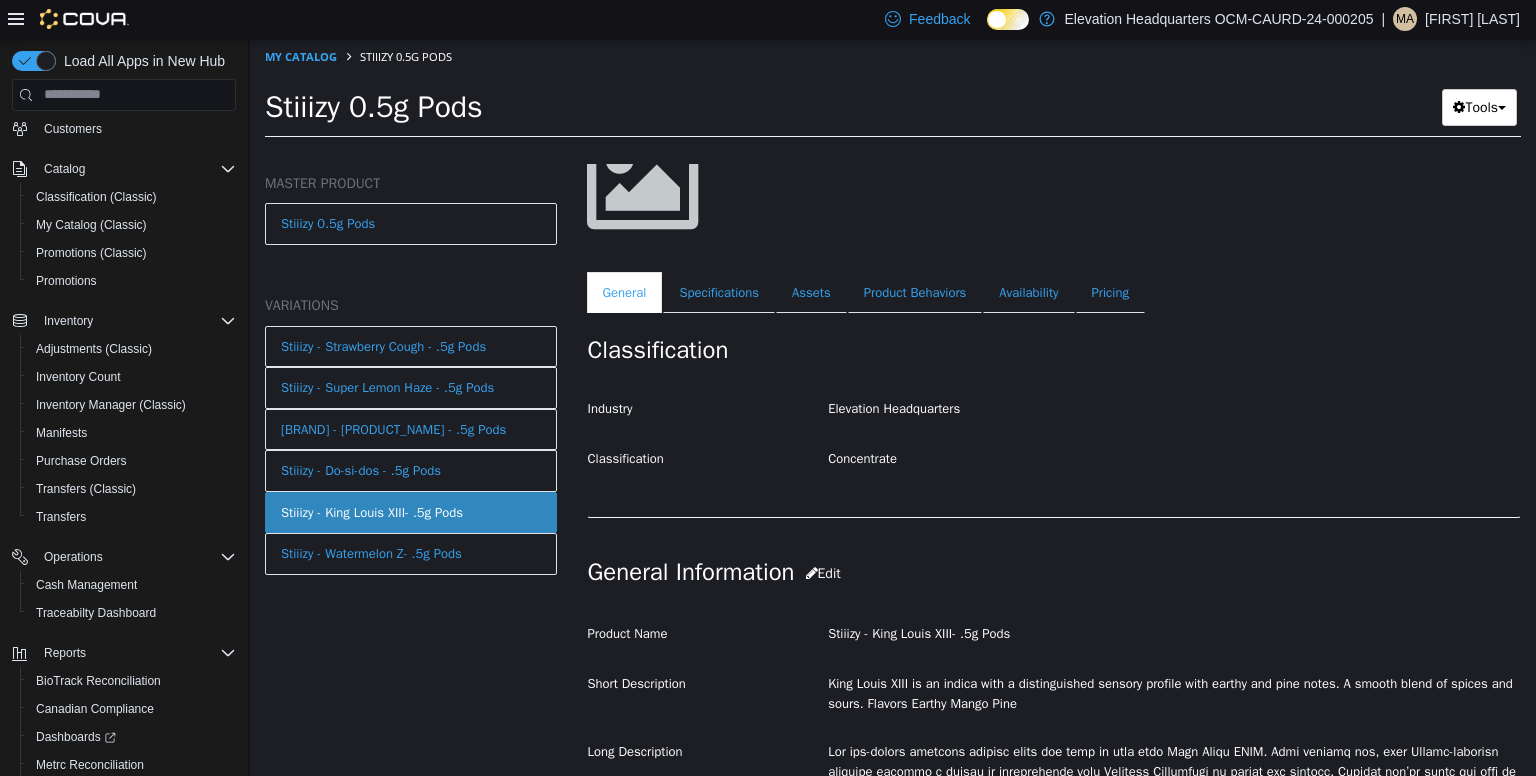 scroll, scrollTop: 158, scrollLeft: 0, axis: vertical 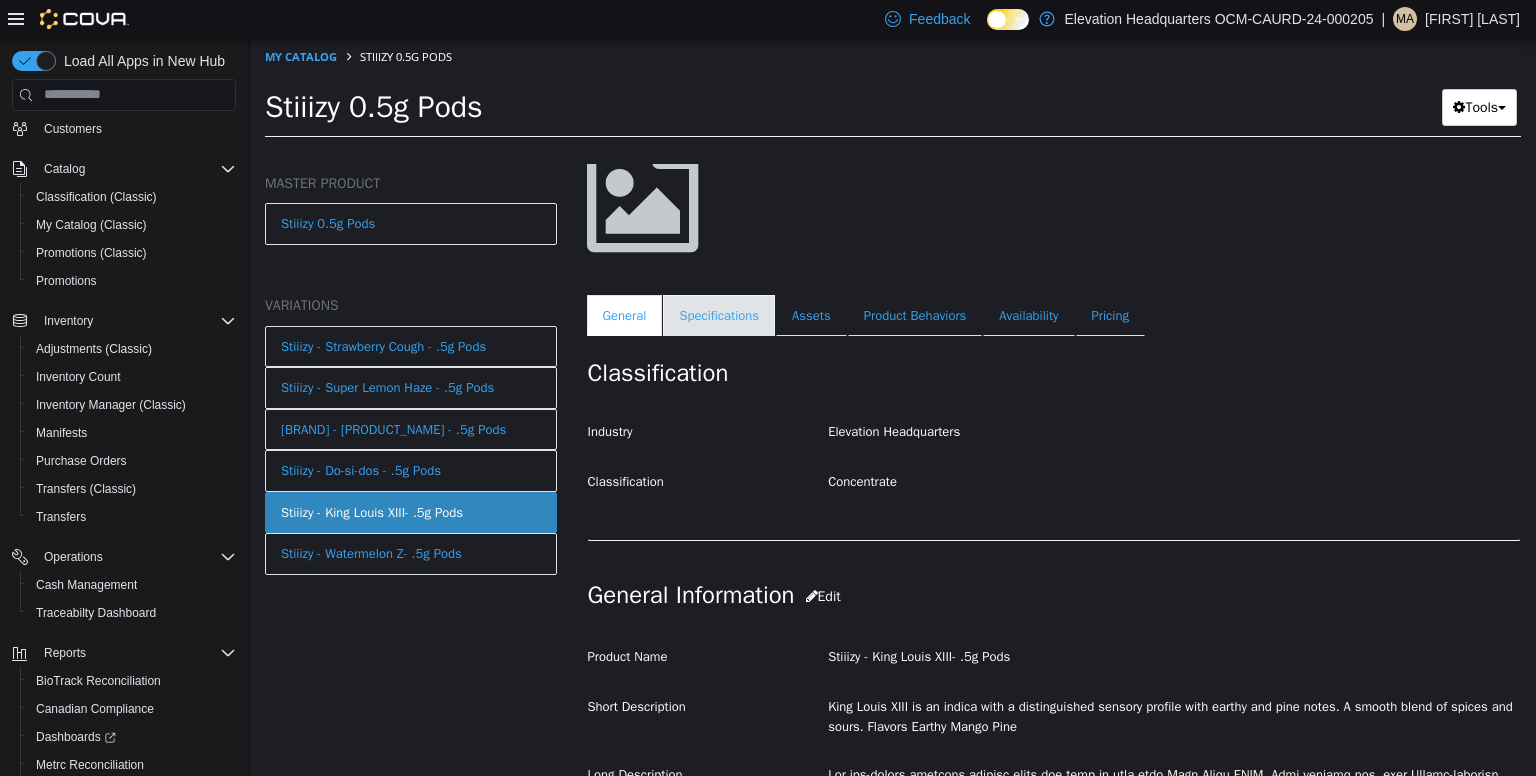 click on "Specifications" at bounding box center [719, 315] 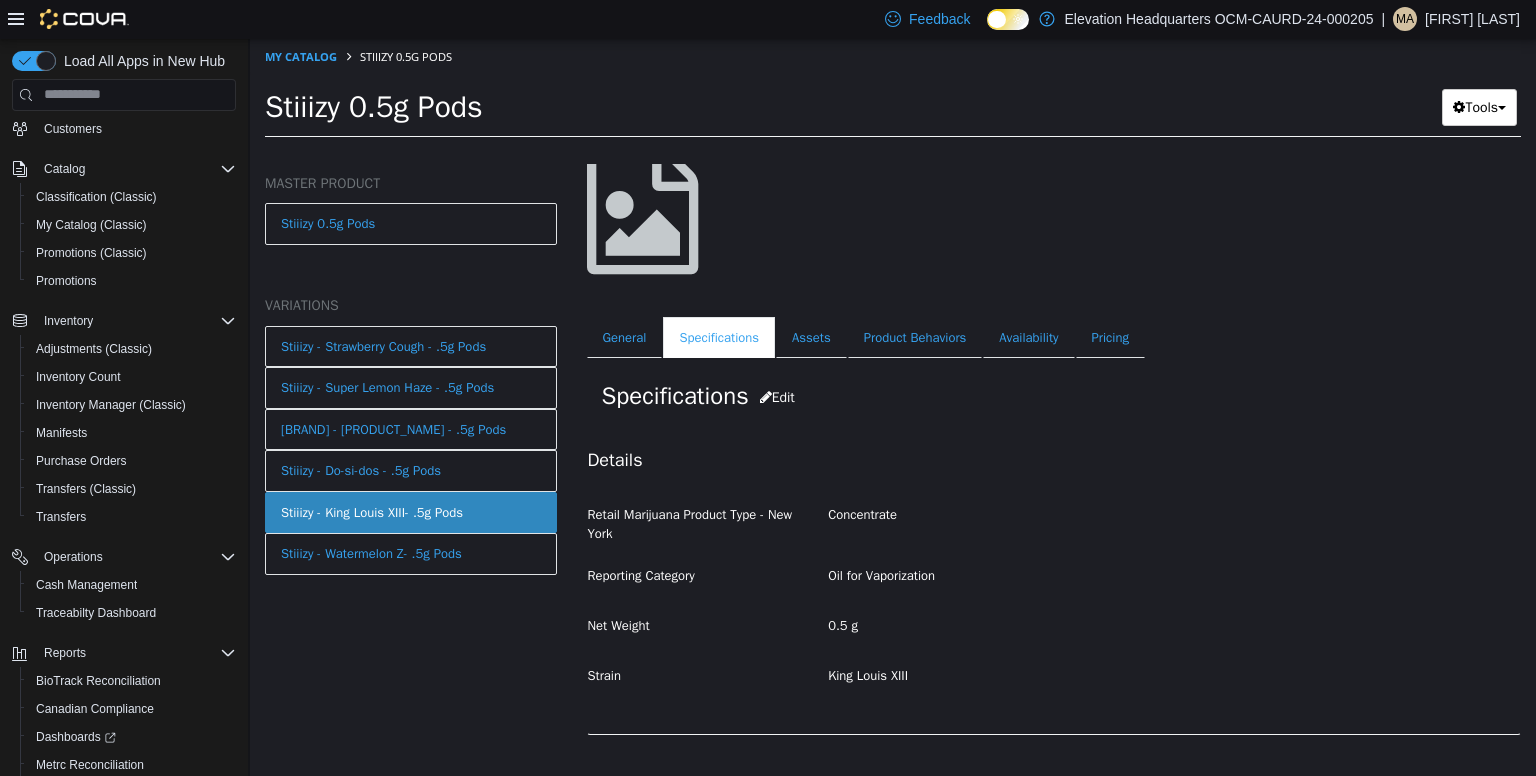 scroll, scrollTop: 131, scrollLeft: 0, axis: vertical 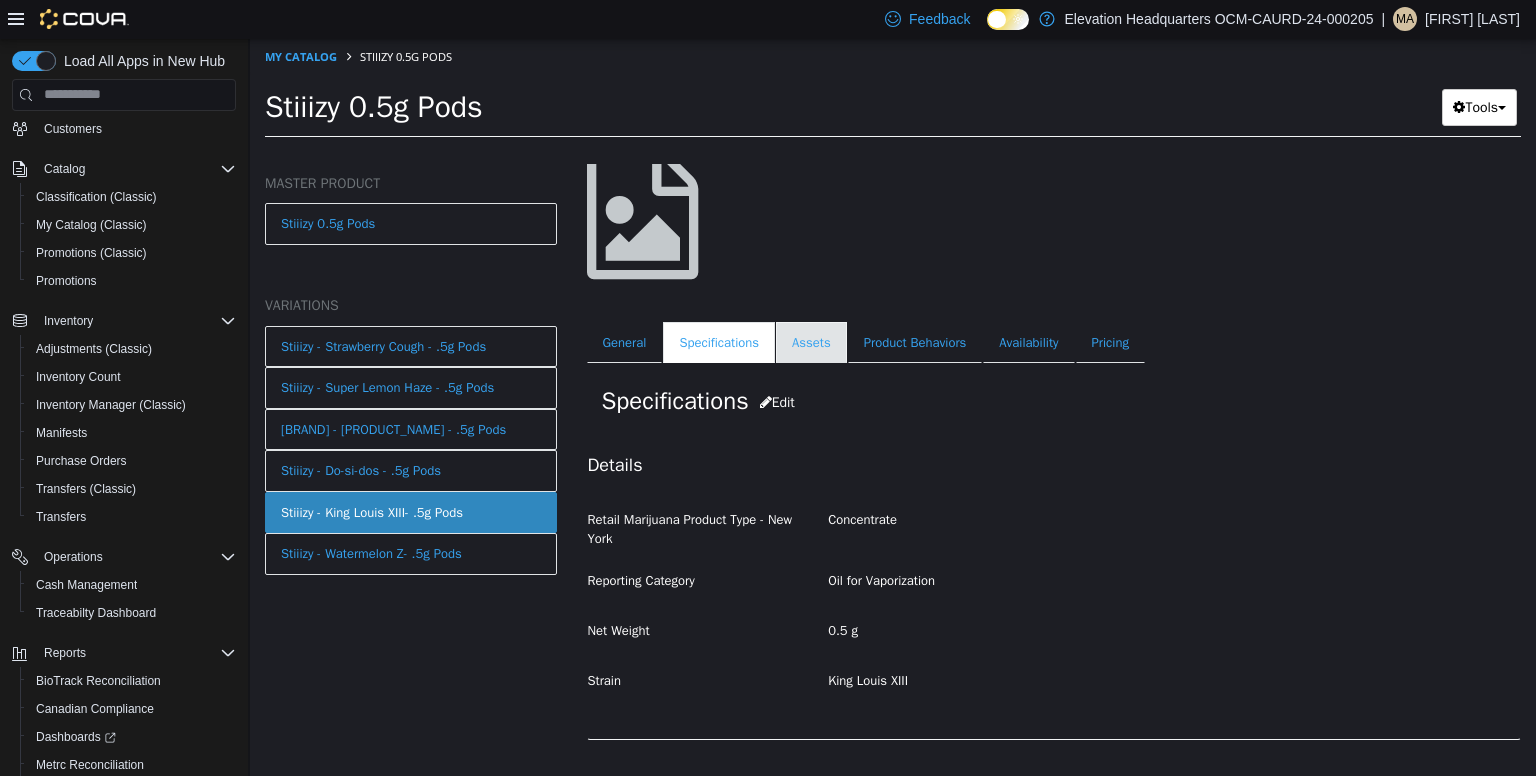 click on "Assets" at bounding box center (811, 342) 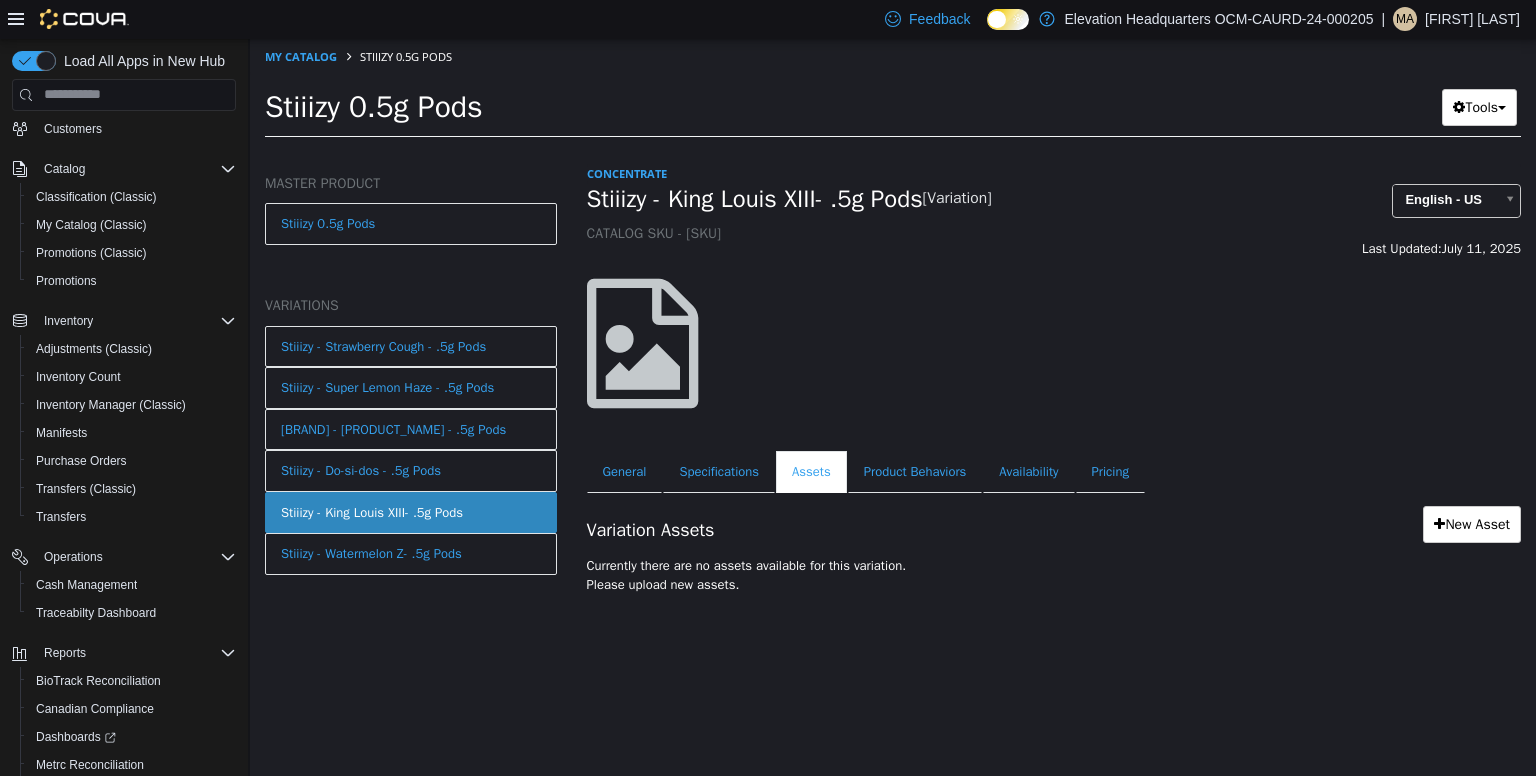 scroll, scrollTop: 0, scrollLeft: 0, axis: both 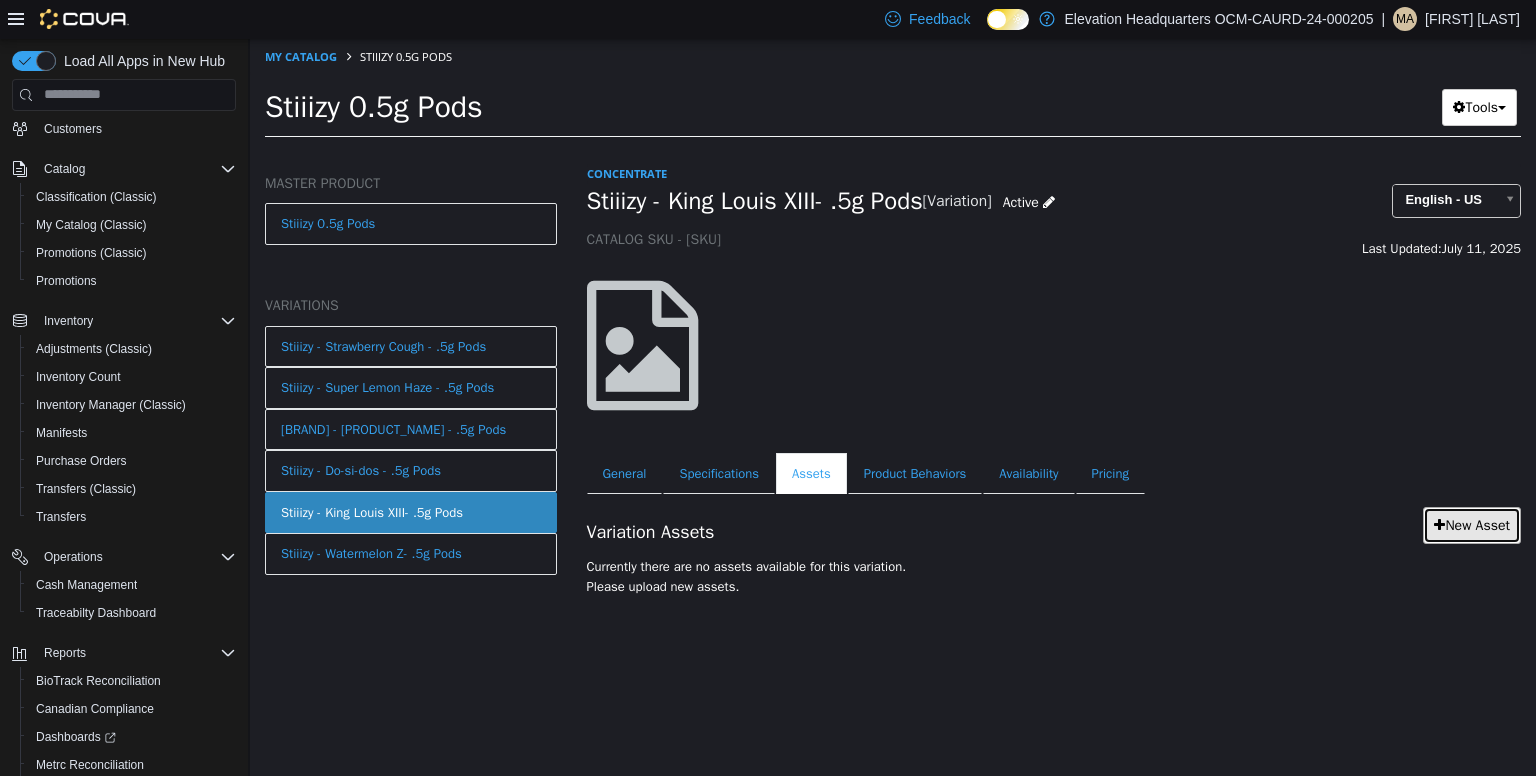 click on "New Asset" at bounding box center [1472, 524] 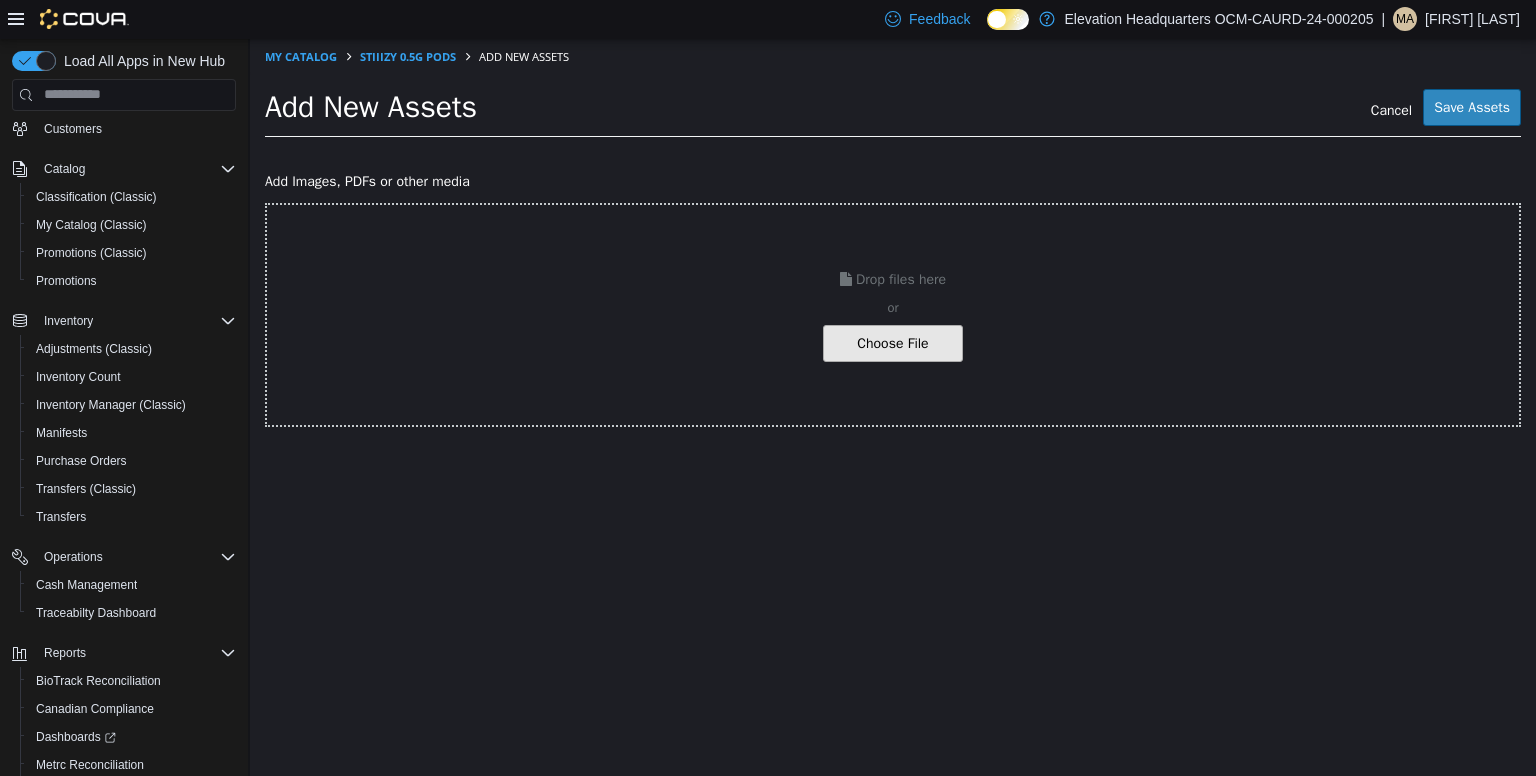 click at bounding box center [-154, 342] 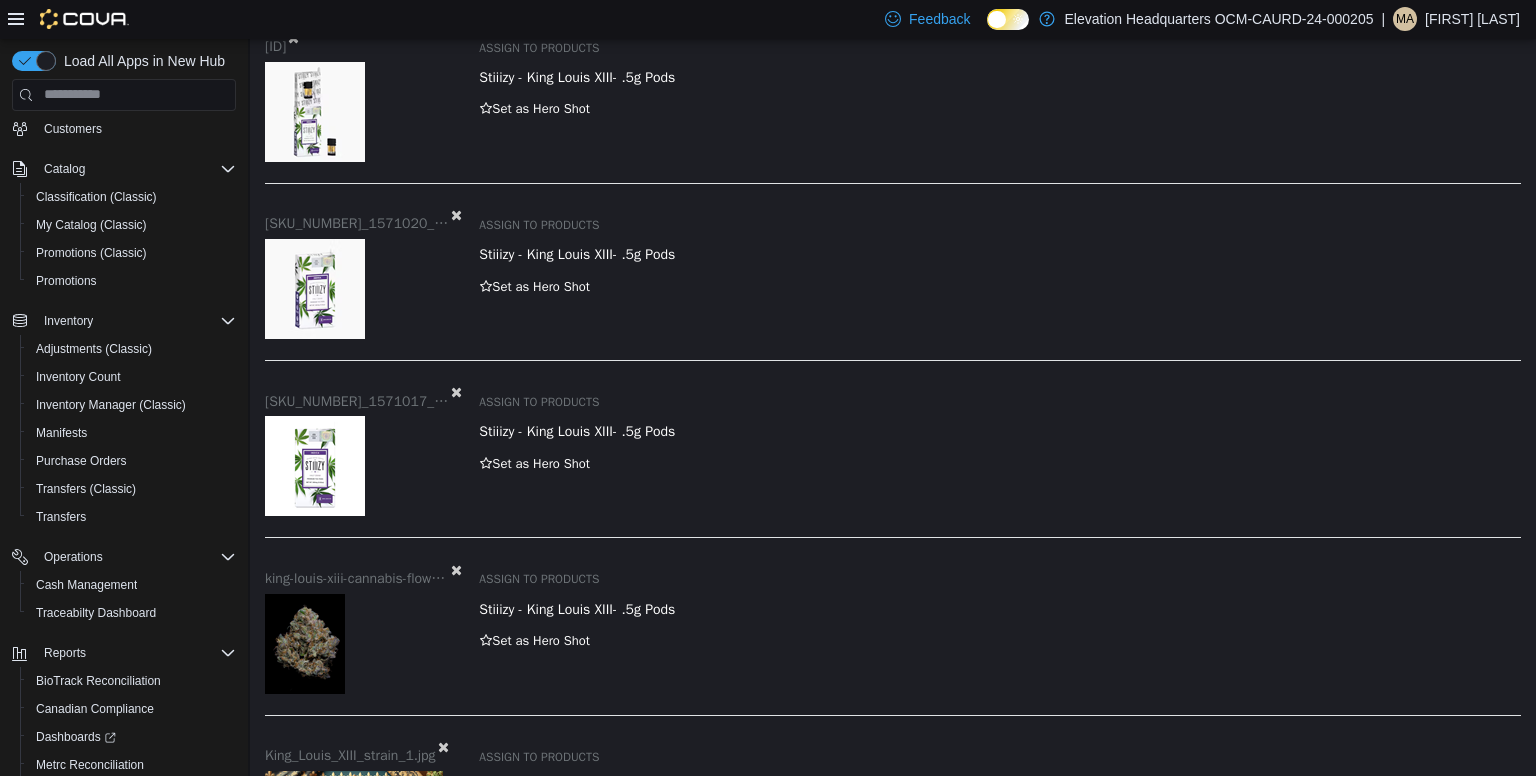 scroll, scrollTop: 480, scrollLeft: 0, axis: vertical 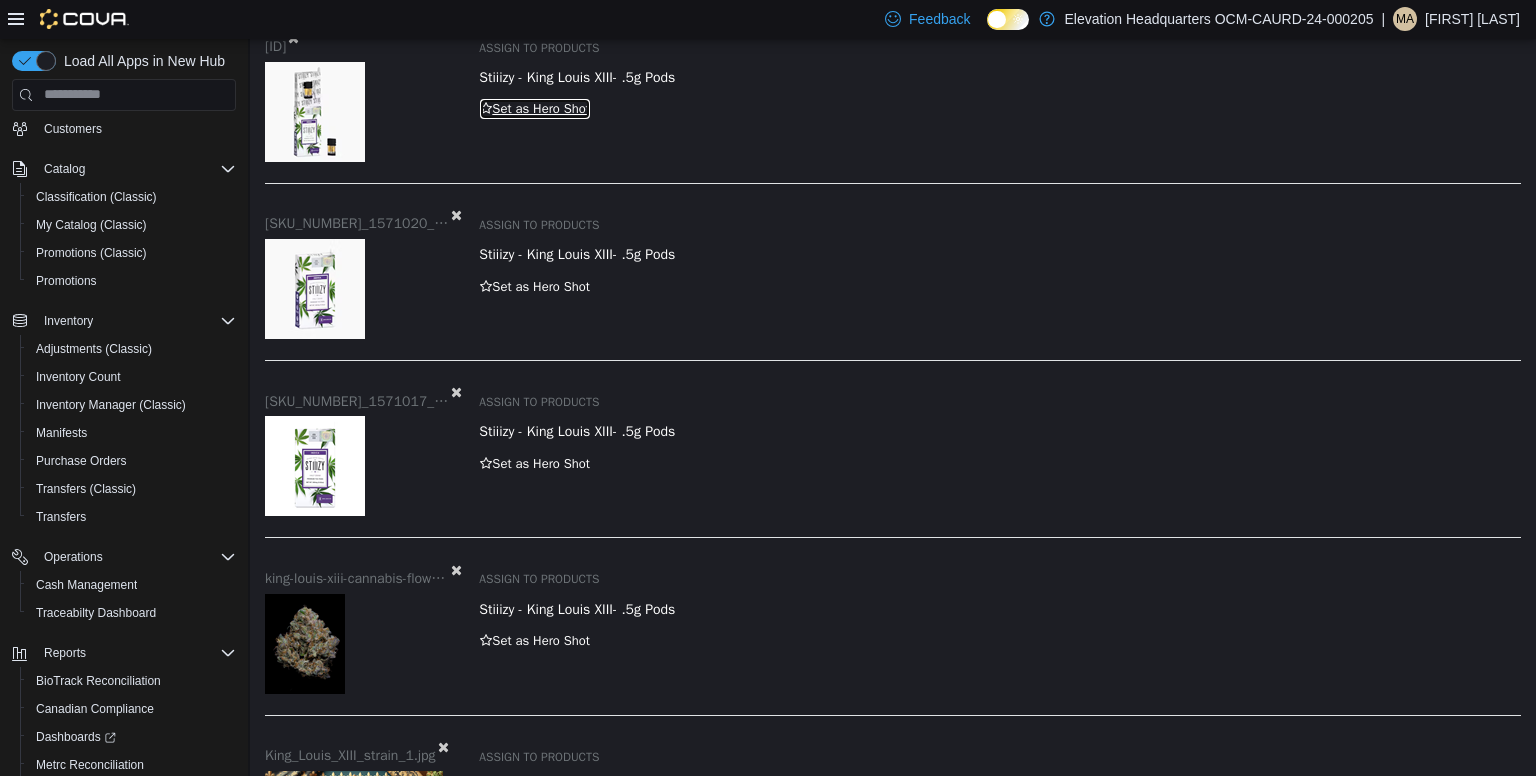 click on "Set as Hero Shot" at bounding box center [535, 108] 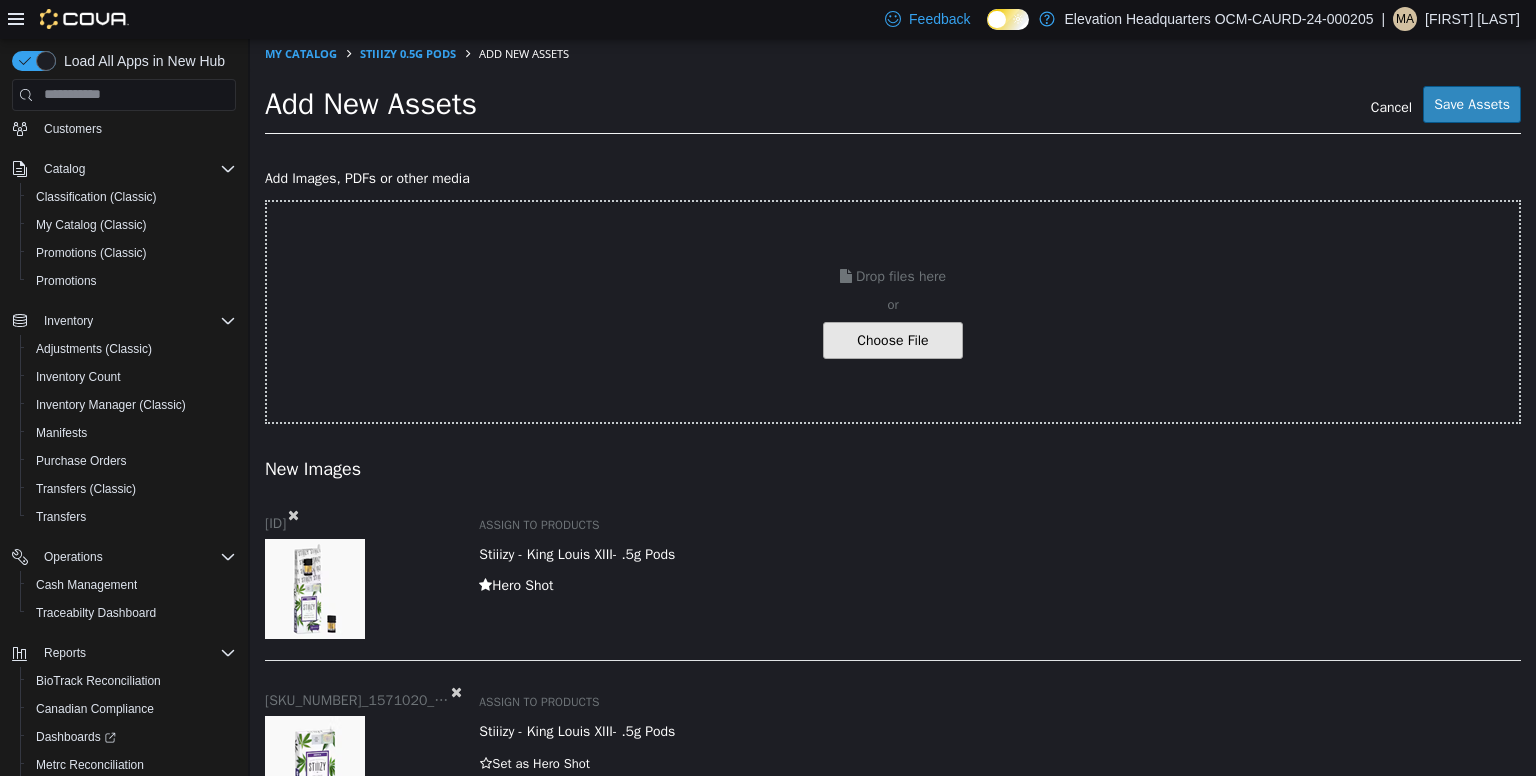 scroll, scrollTop: 0, scrollLeft: 0, axis: both 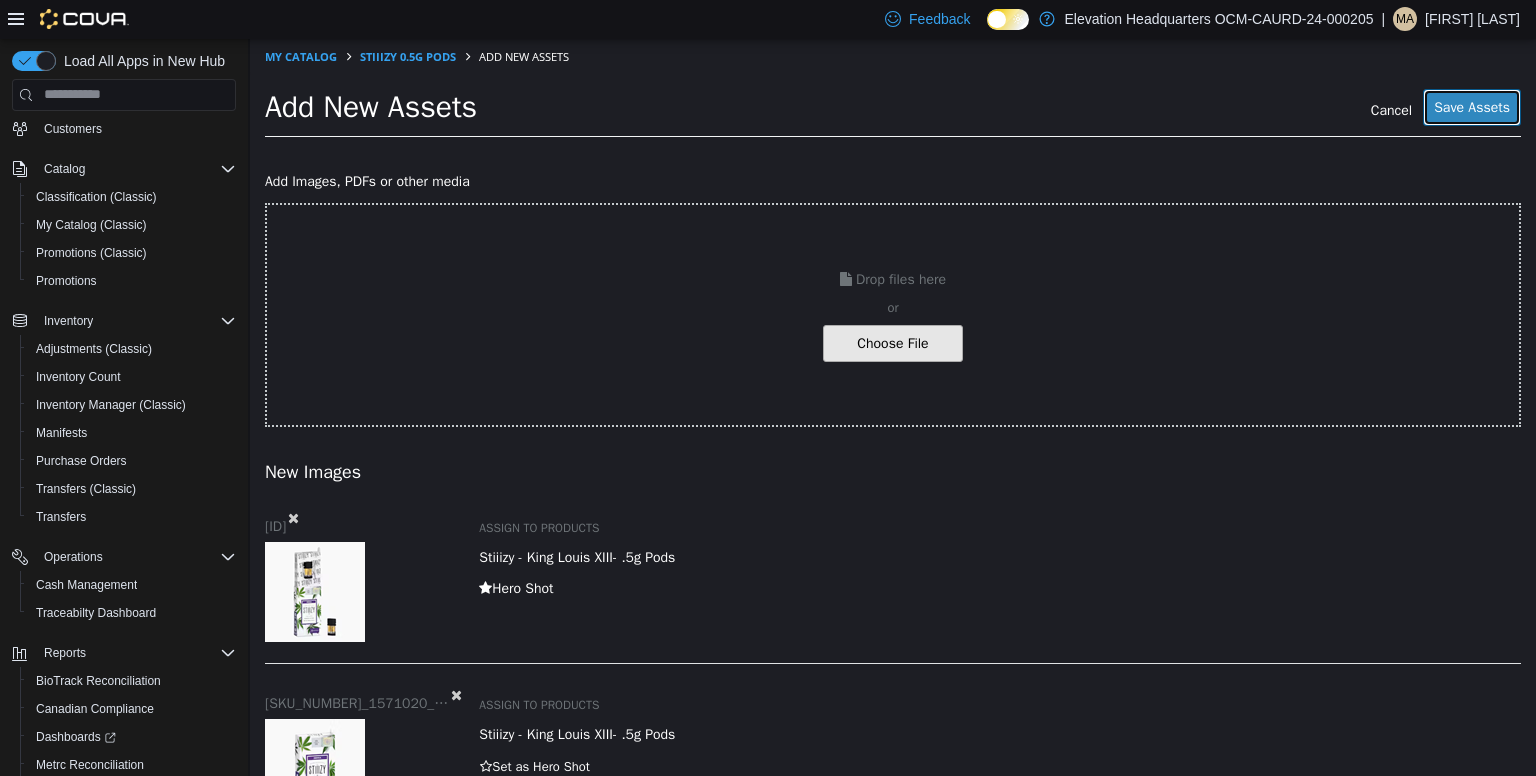 click on "Save Assets" at bounding box center (1472, 106) 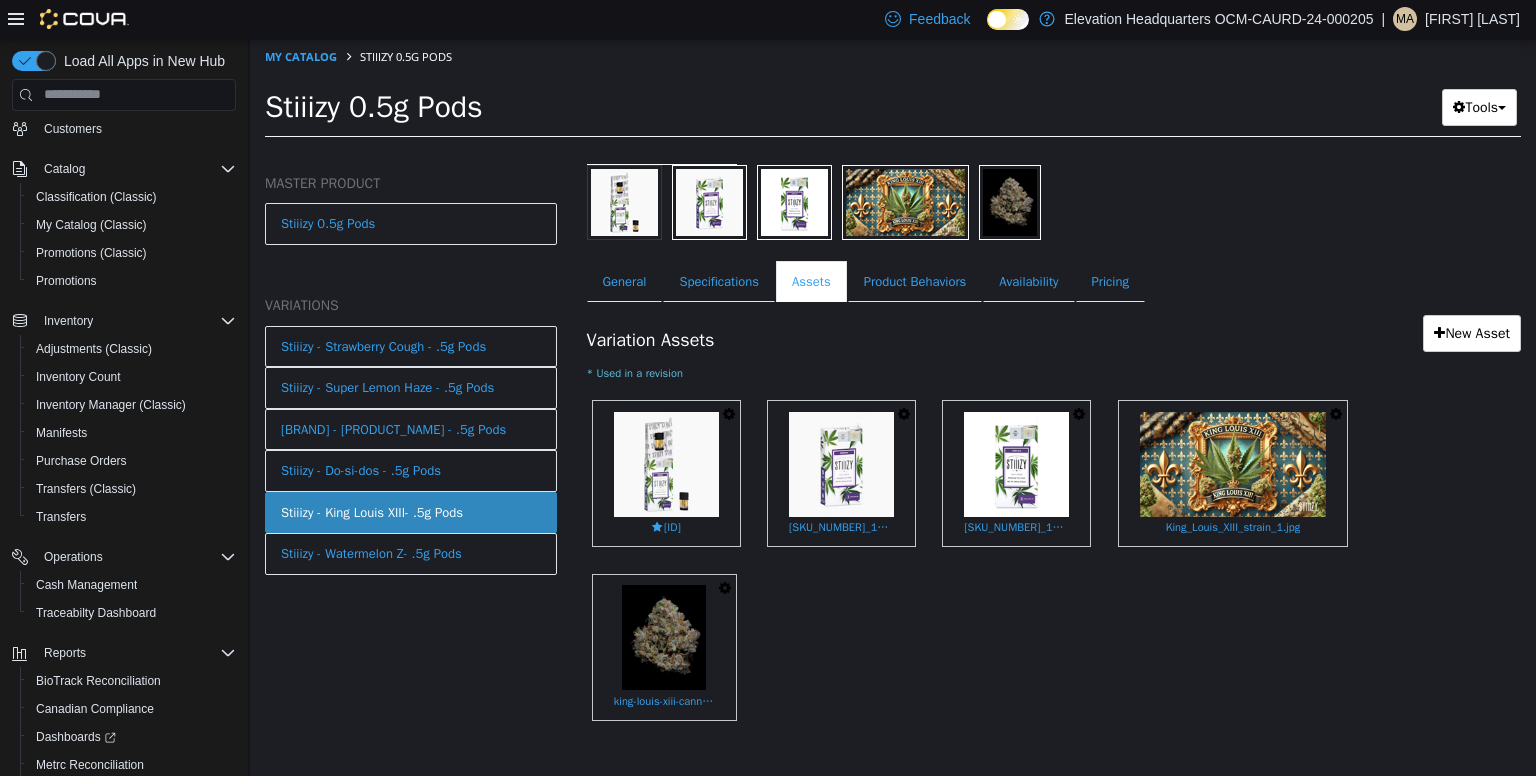 scroll, scrollTop: 296, scrollLeft: 0, axis: vertical 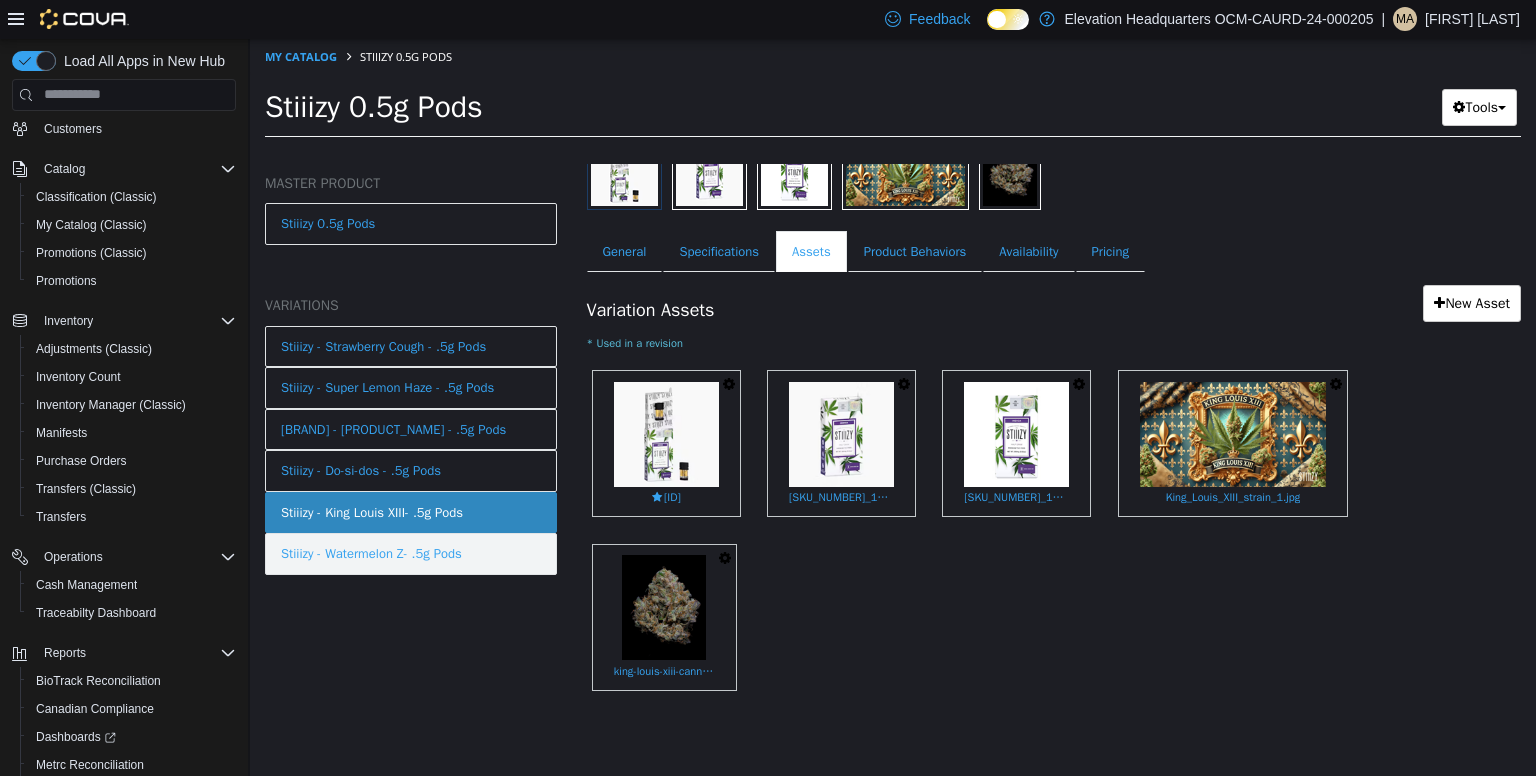 click on "Stiiizy - Watermelon Z- .5g Pods" at bounding box center (411, 553) 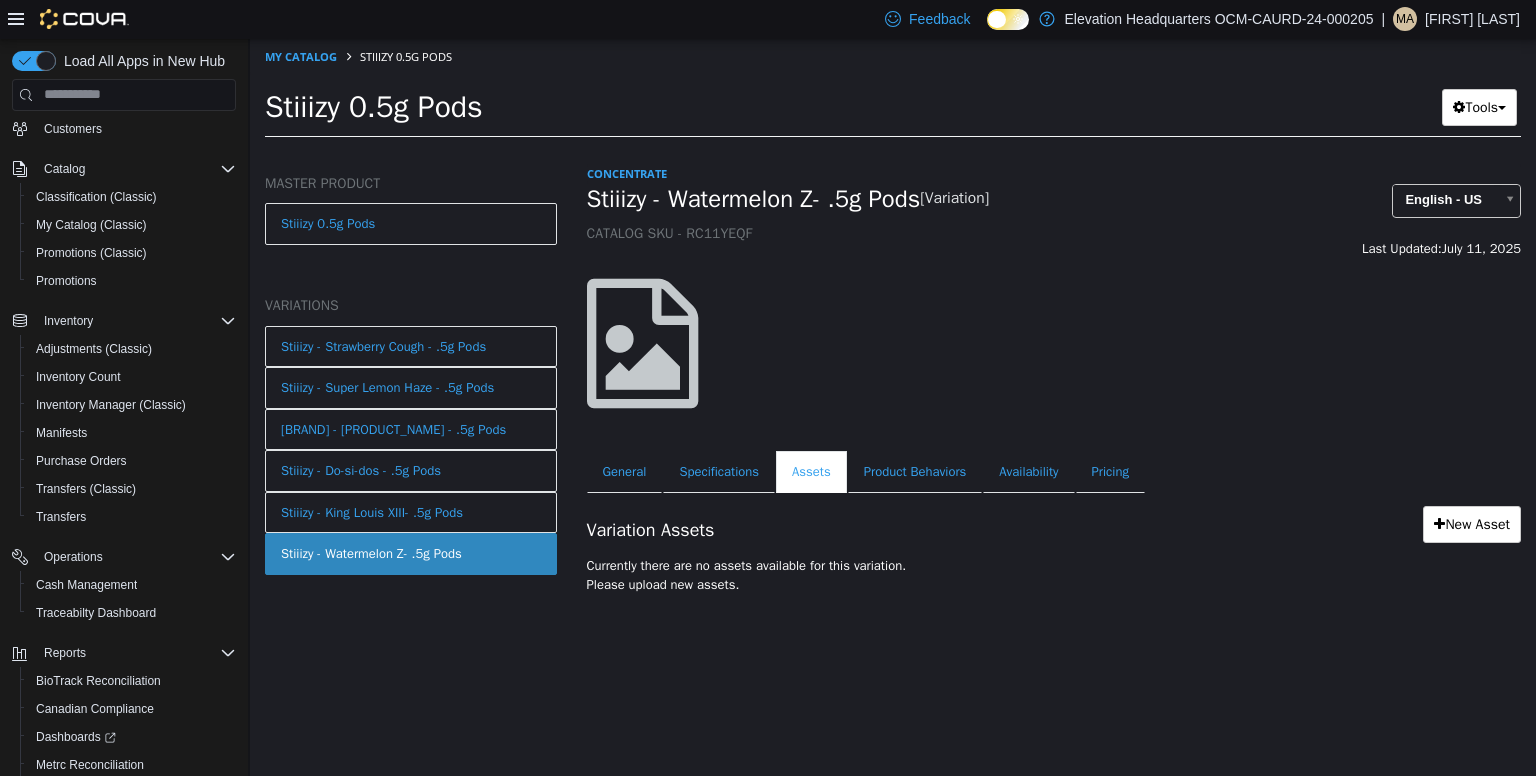 scroll, scrollTop: 0, scrollLeft: 0, axis: both 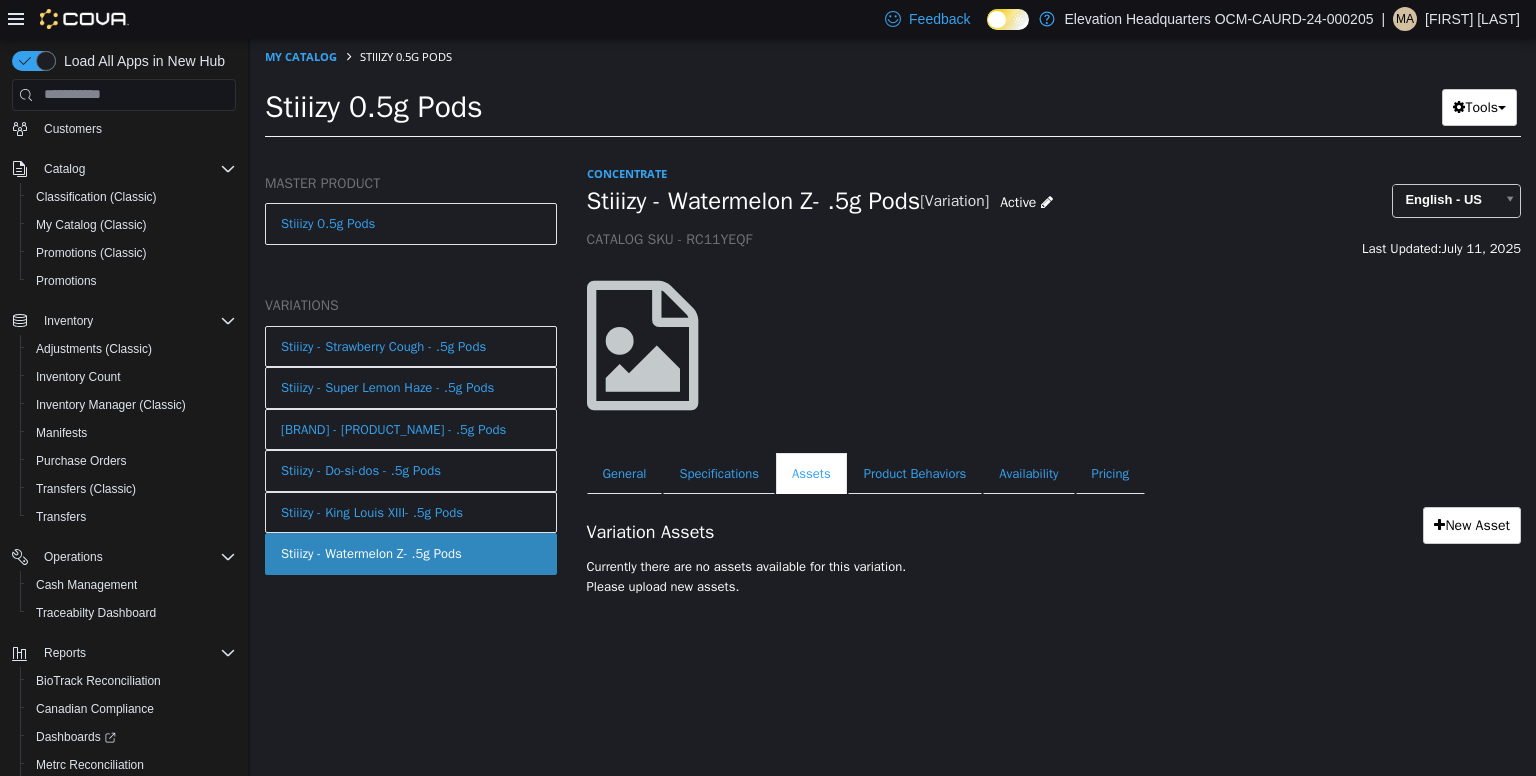 click on "Variation Assets  New Asset Currently there are no assets available for this variation. Please upload new assets." at bounding box center [1054, 554] 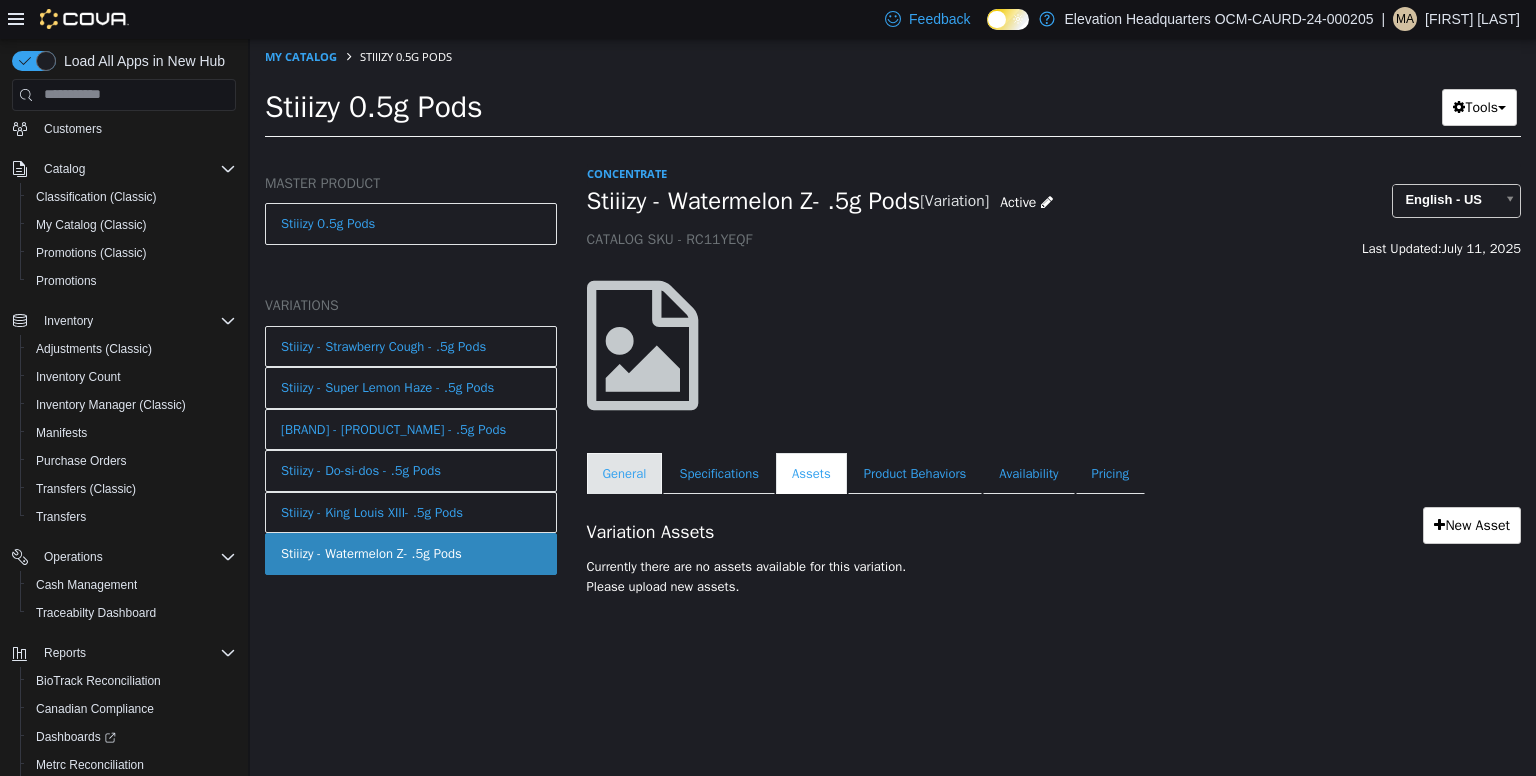click on "General" at bounding box center [625, 473] 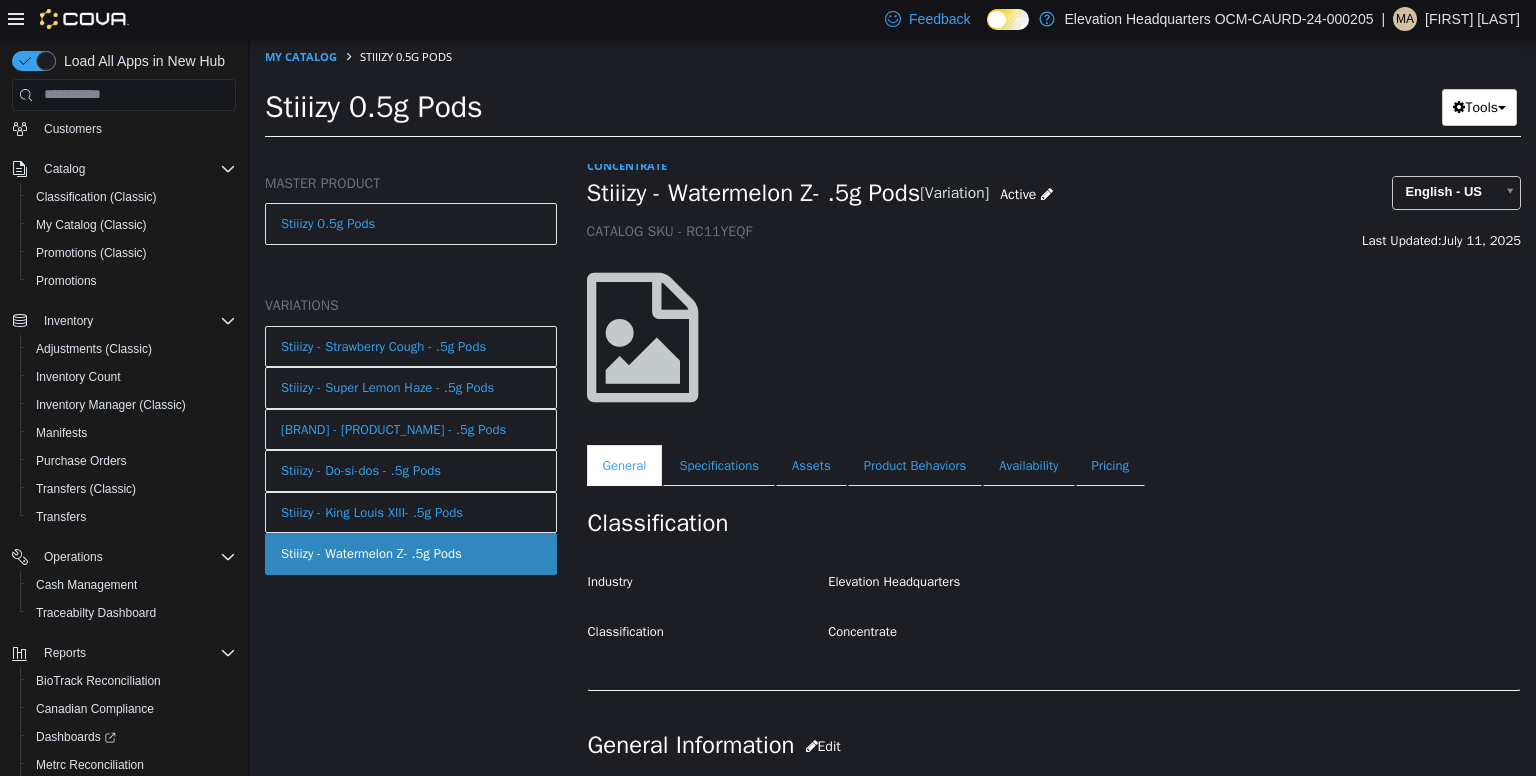 scroll, scrollTop: 0, scrollLeft: 0, axis: both 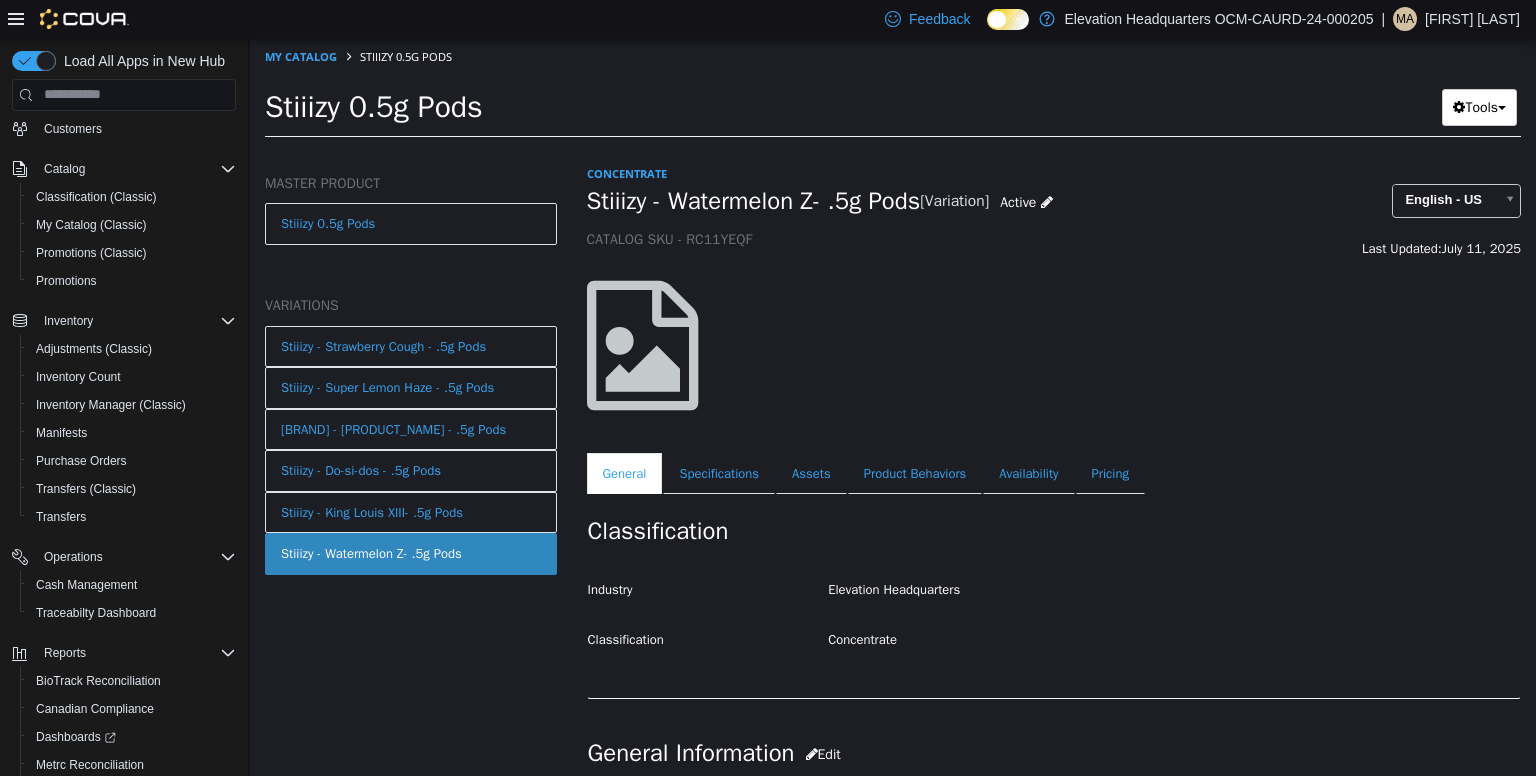 click on "Stiiizy - Watermelon Z- .5g Pods
[Variation] Active   CATALOG SKU - RC11YEQF" at bounding box center (933, 221) 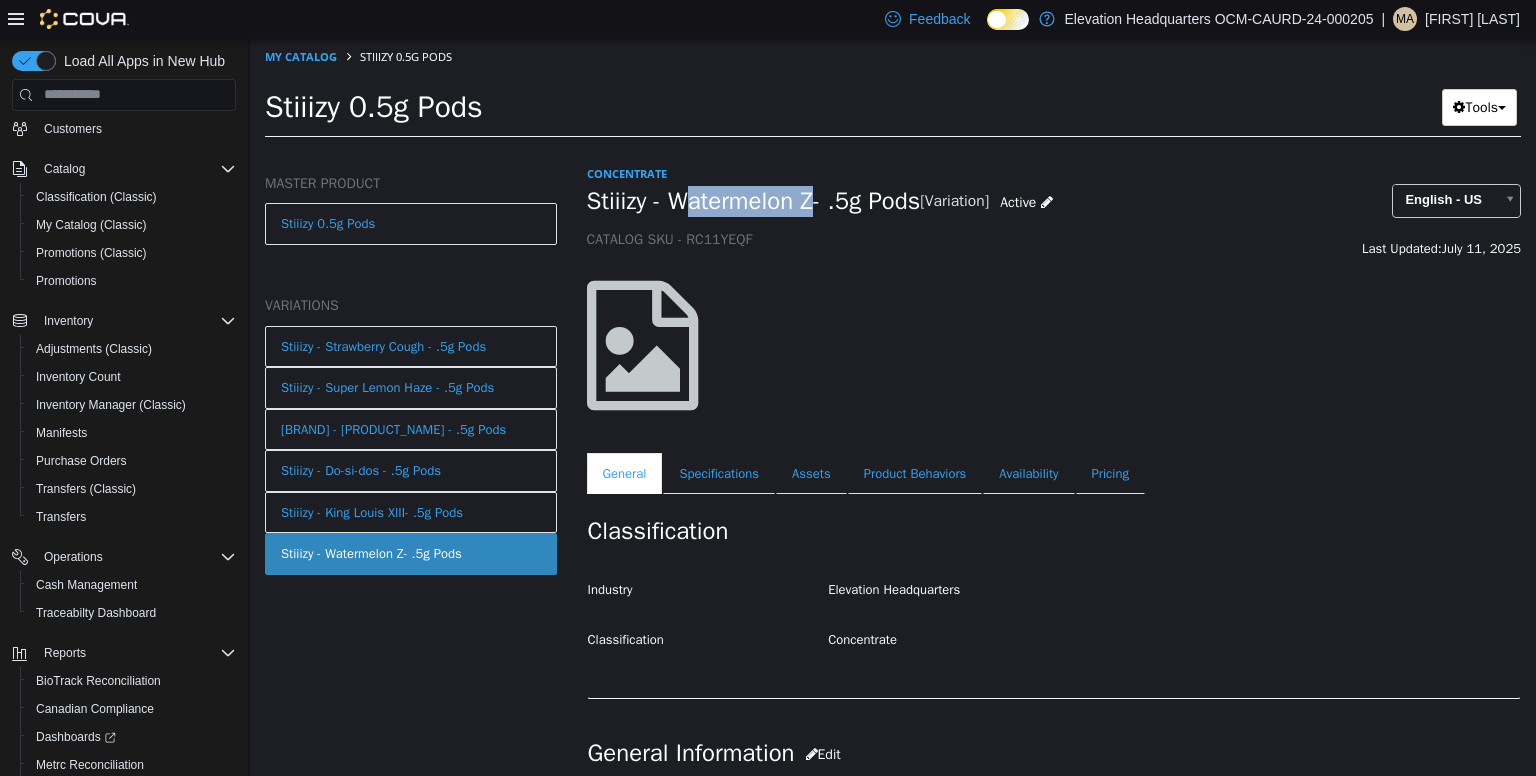 click on "Stiiizy - Watermelon Z- .5g Pods" at bounding box center (754, 200) 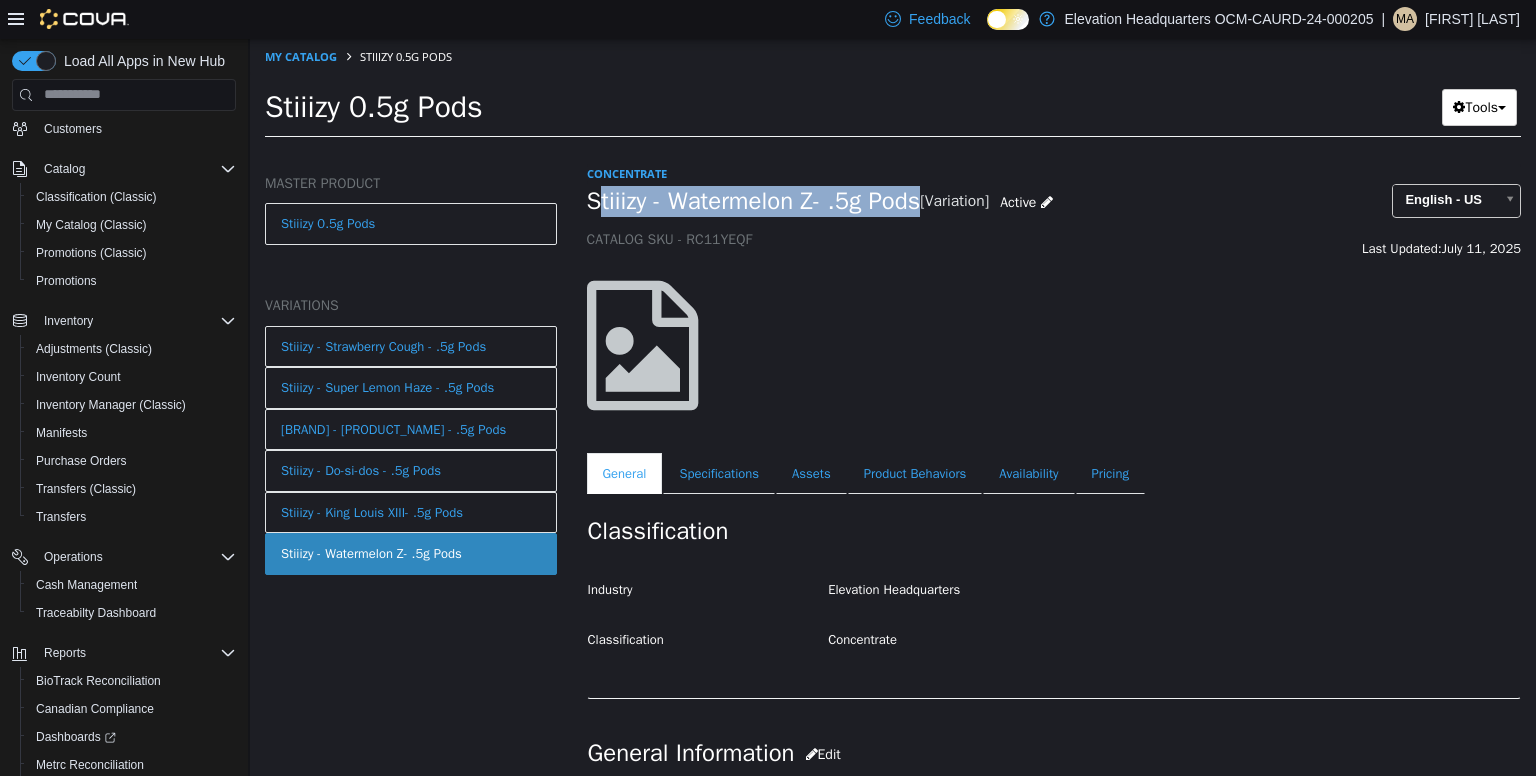 click on "Stiiizy - Watermelon Z- .5g Pods" at bounding box center (754, 200) 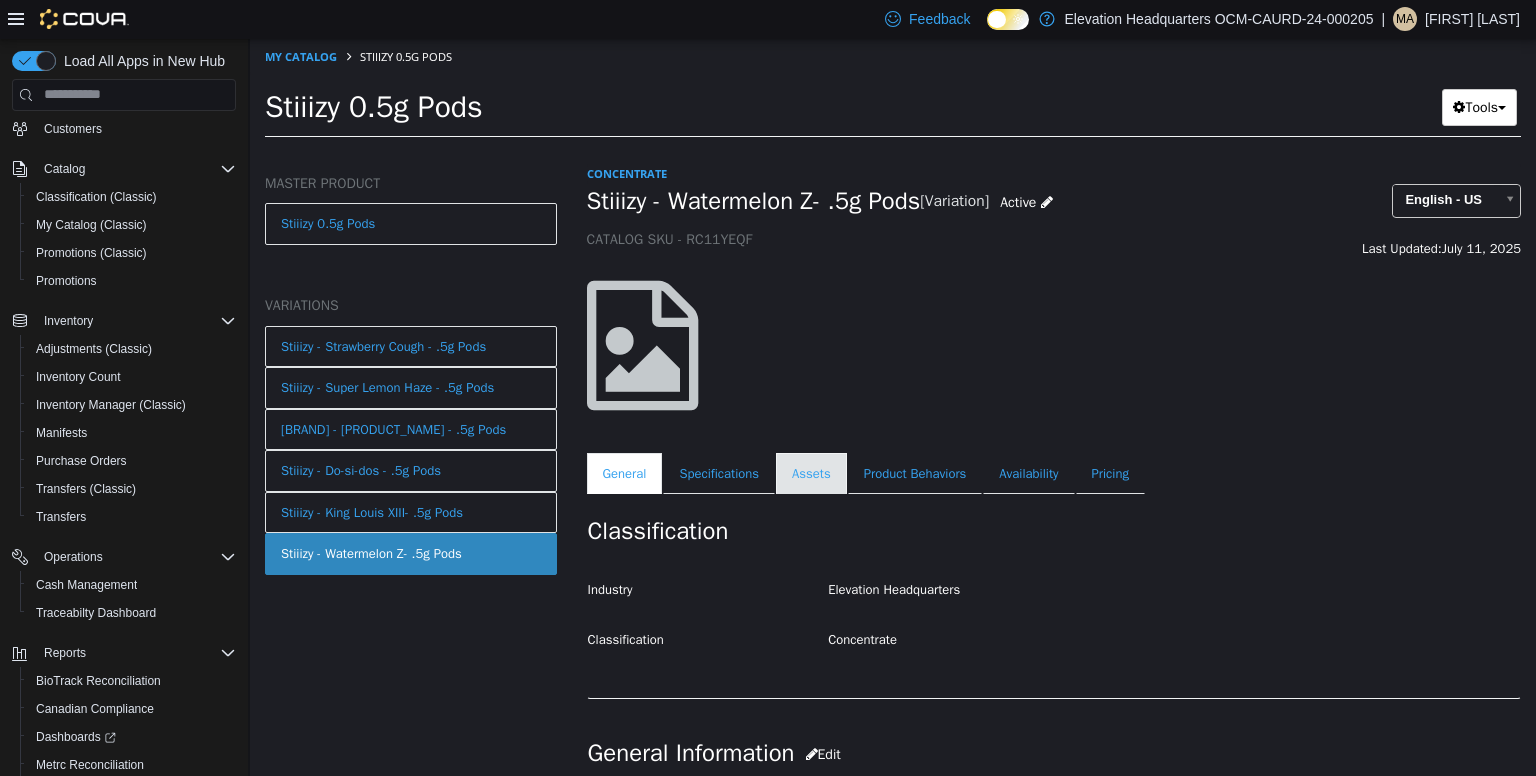 click on "Assets" at bounding box center [811, 473] 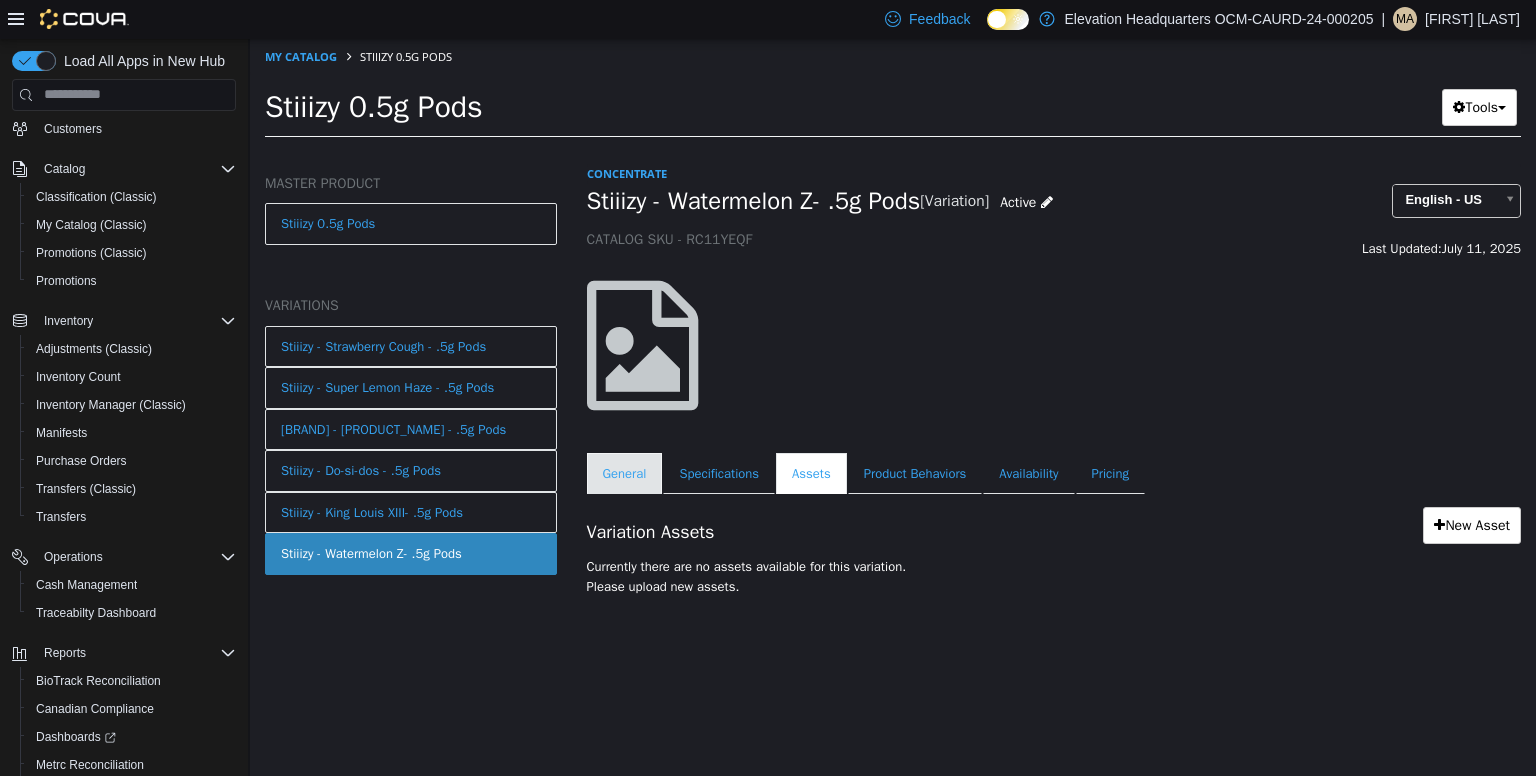 click on "General" at bounding box center (625, 473) 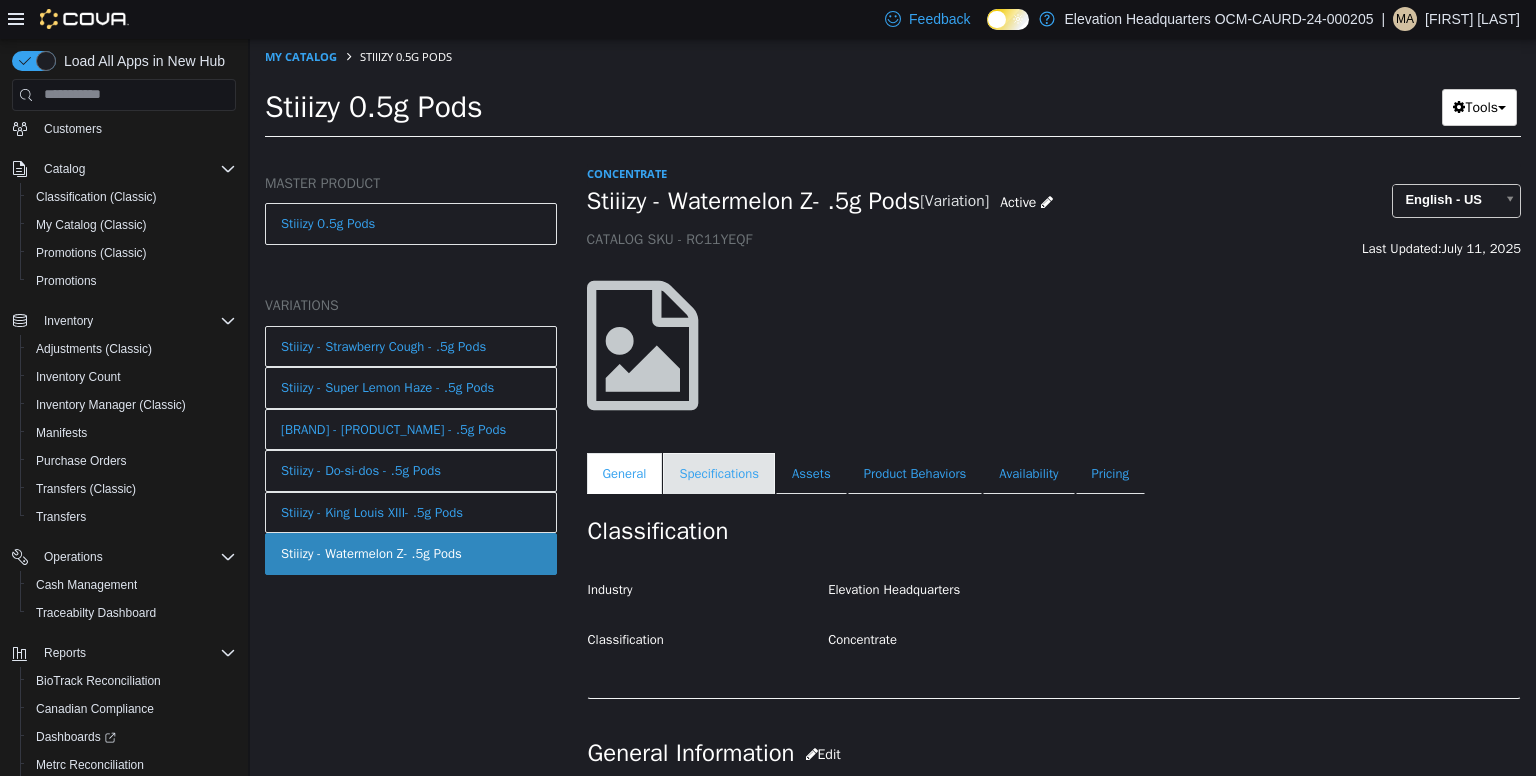 click on "Specifications" at bounding box center [719, 473] 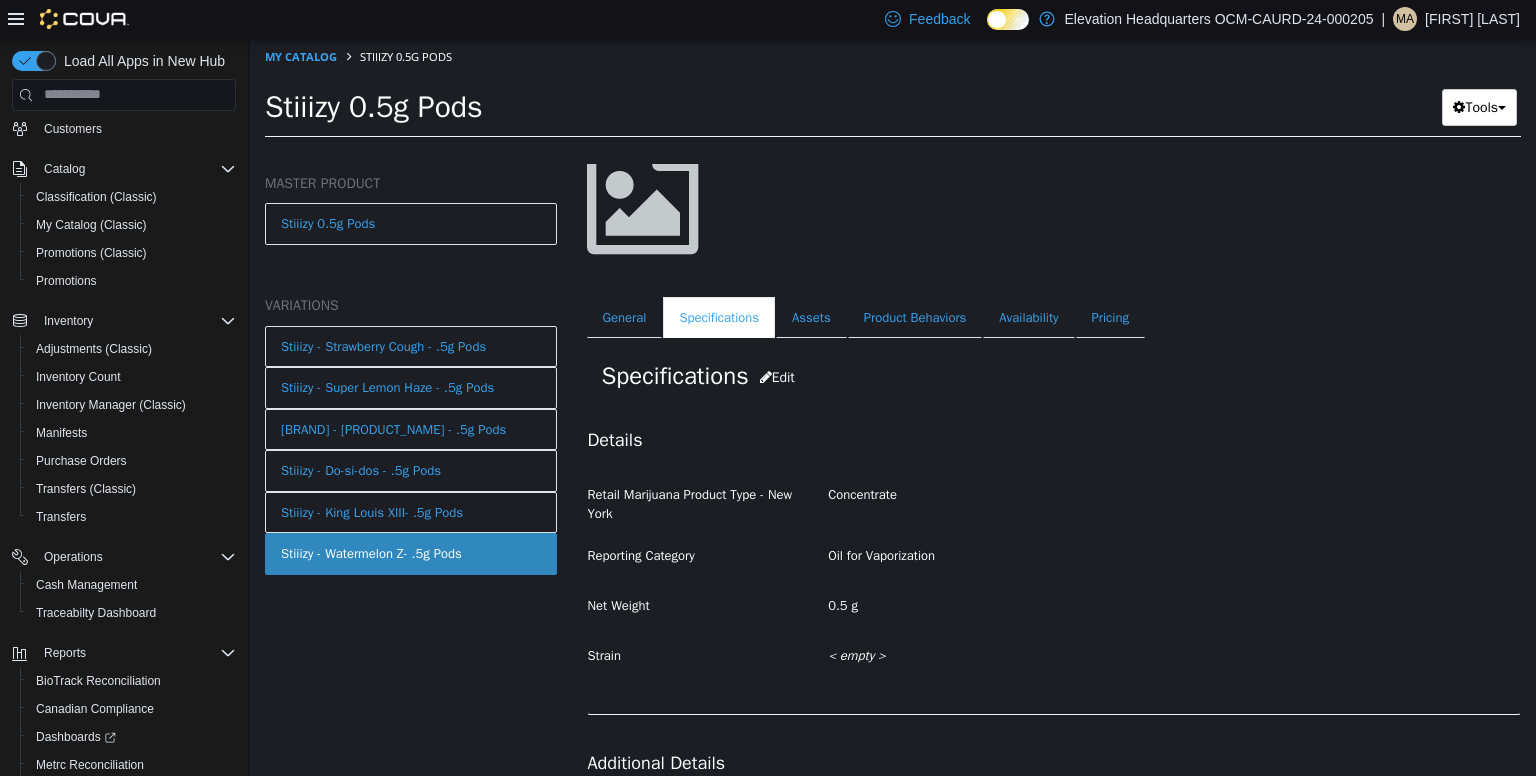 scroll, scrollTop: 164, scrollLeft: 0, axis: vertical 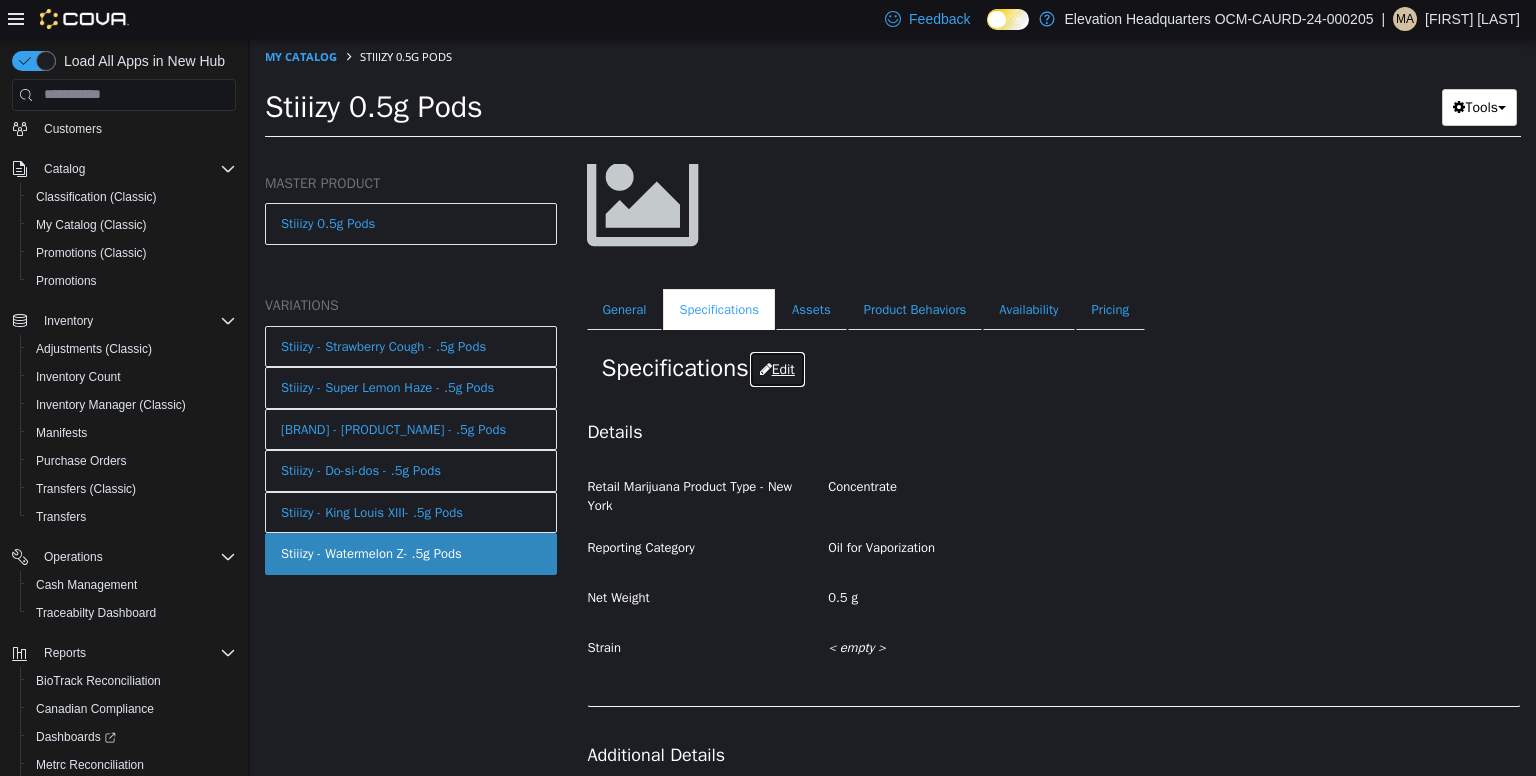 click on "Edit" at bounding box center (777, 368) 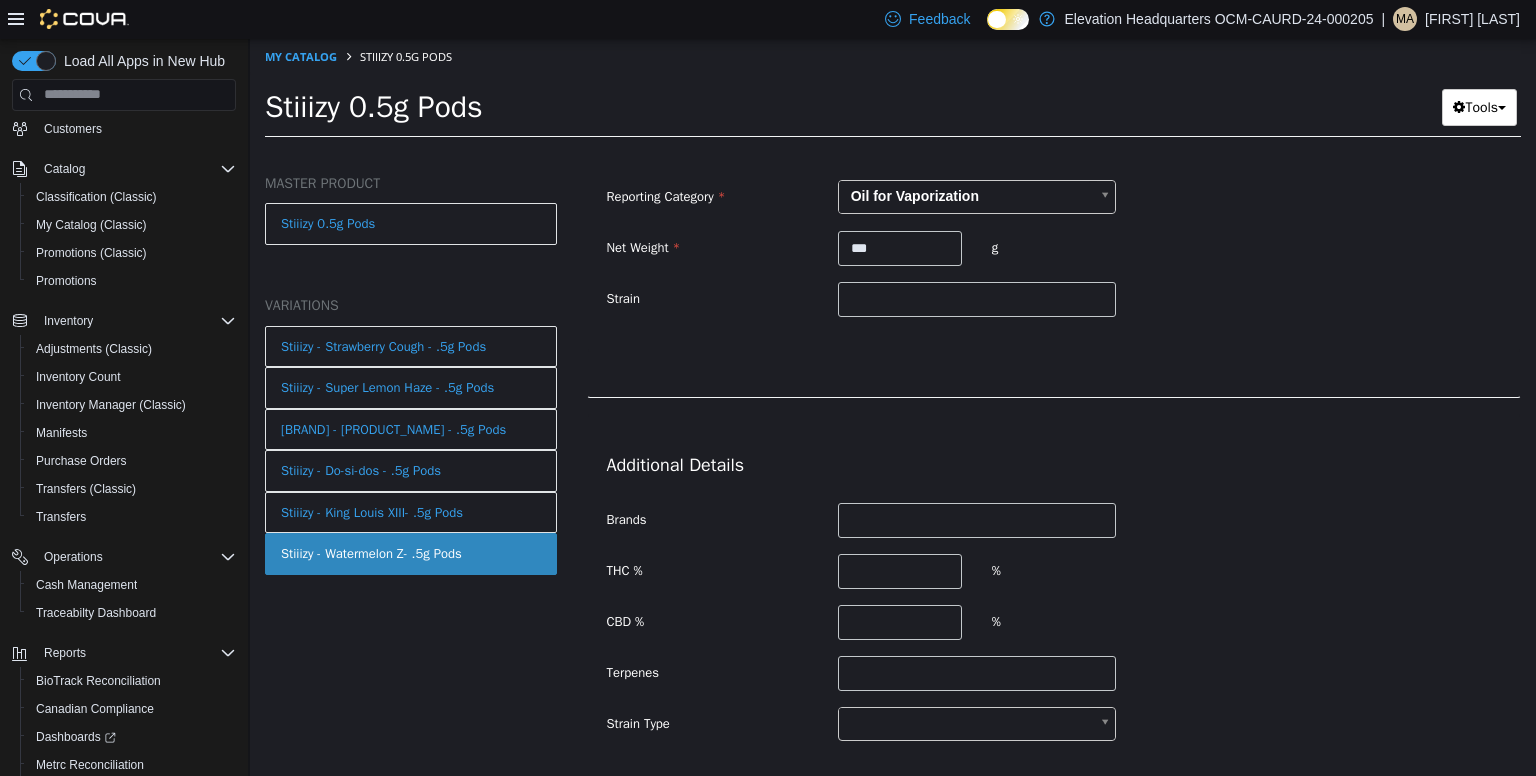 scroll, scrollTop: 628, scrollLeft: 0, axis: vertical 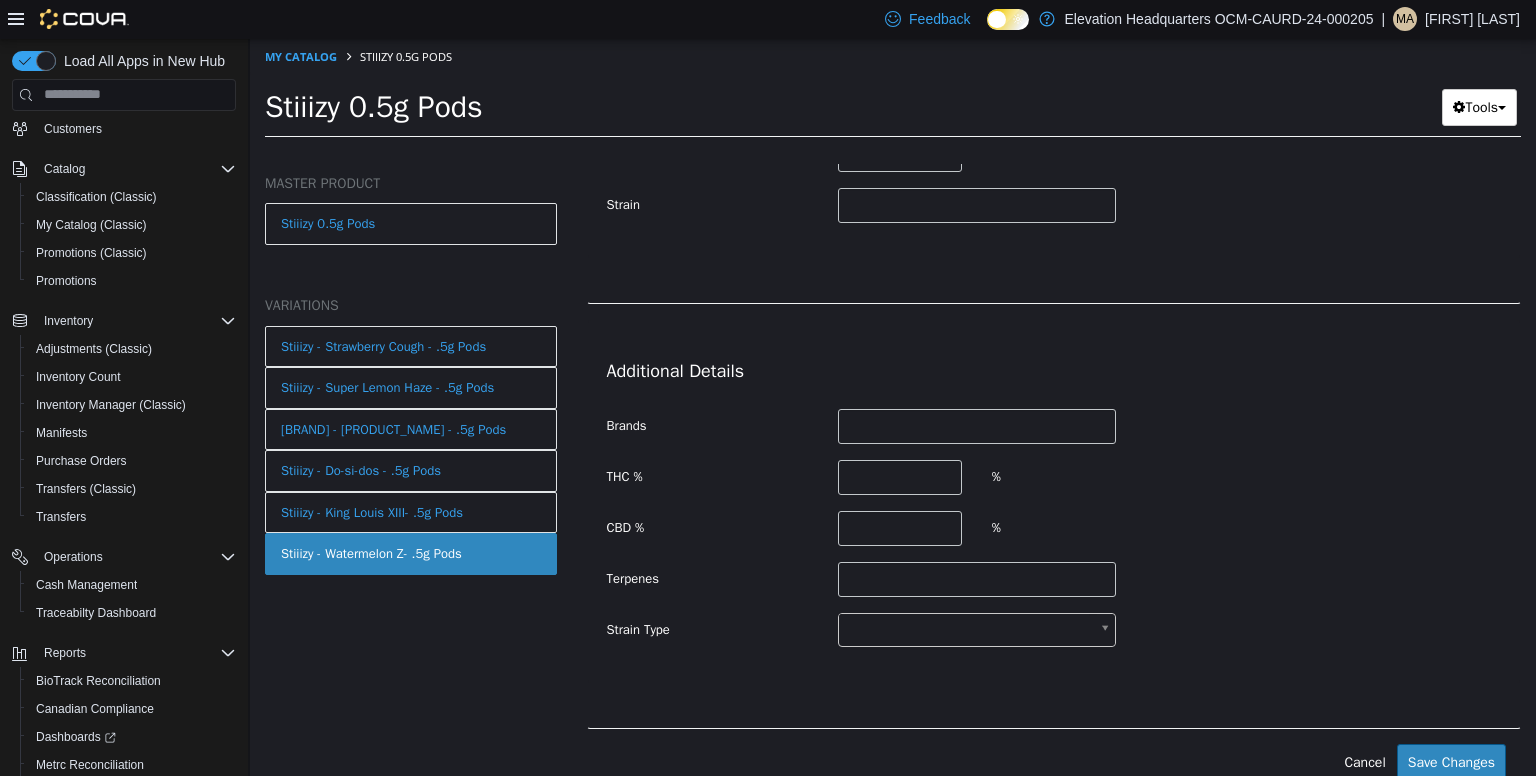 click on "**********" at bounding box center (893, 93) 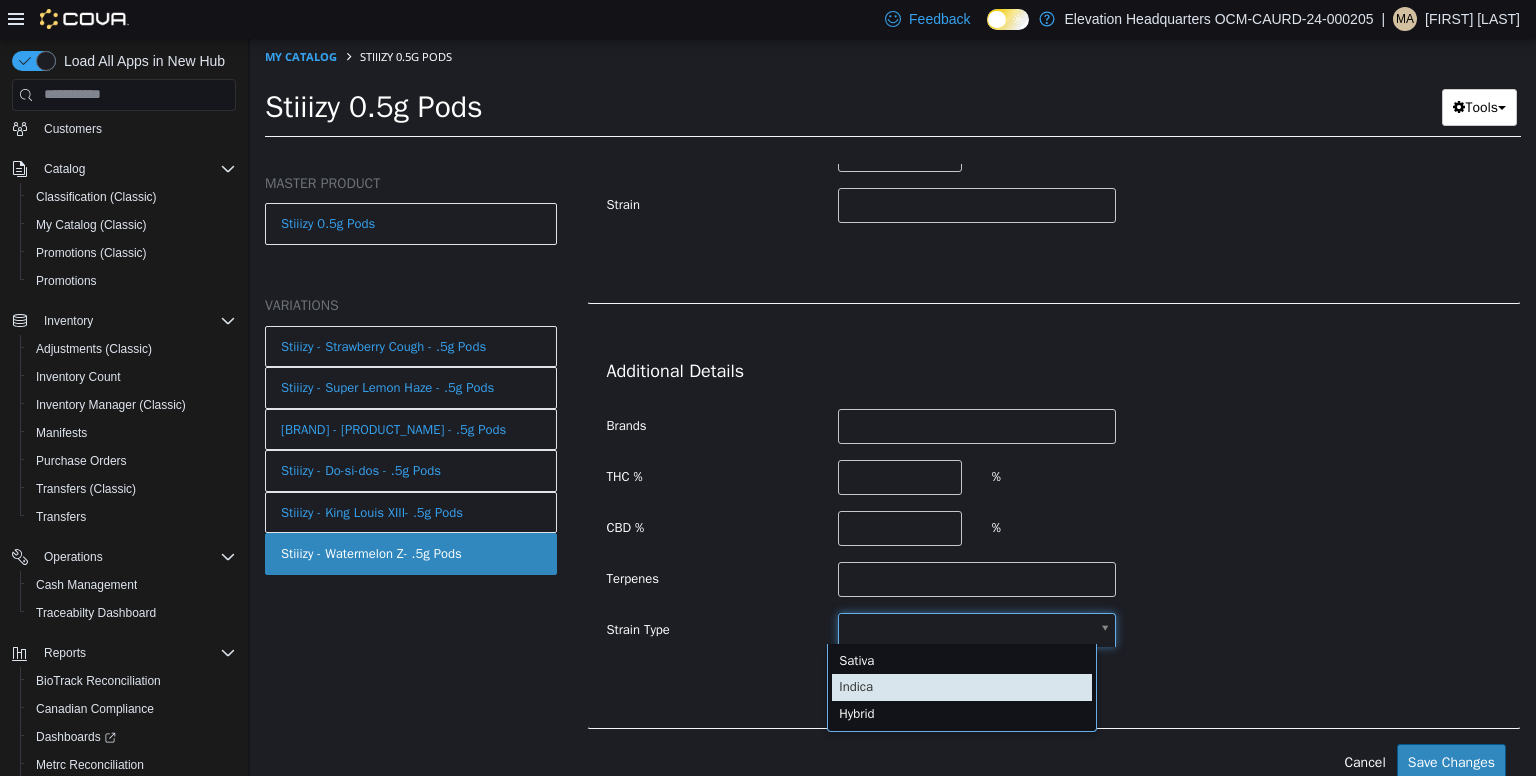 type on "******" 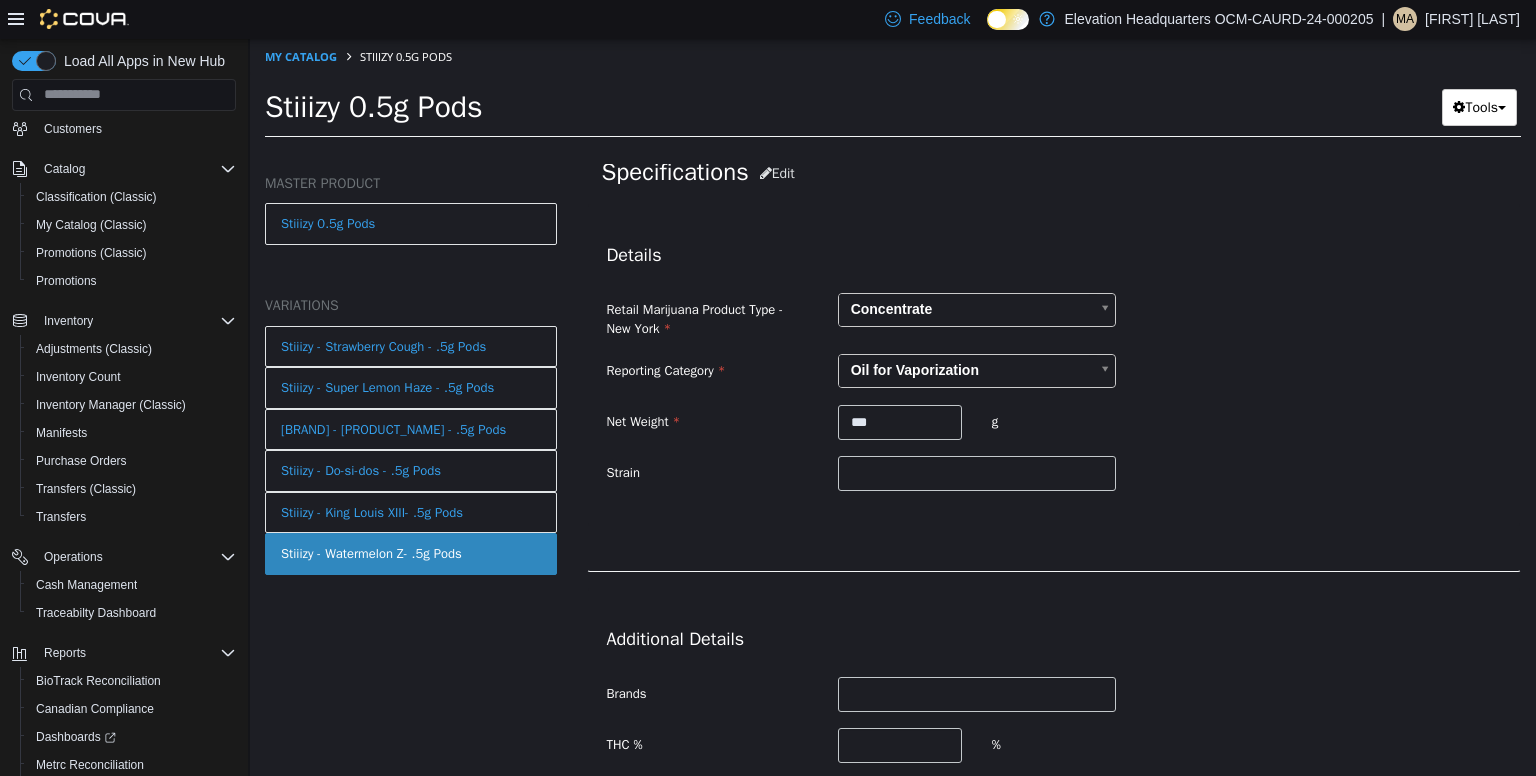 scroll, scrollTop: 354, scrollLeft: 0, axis: vertical 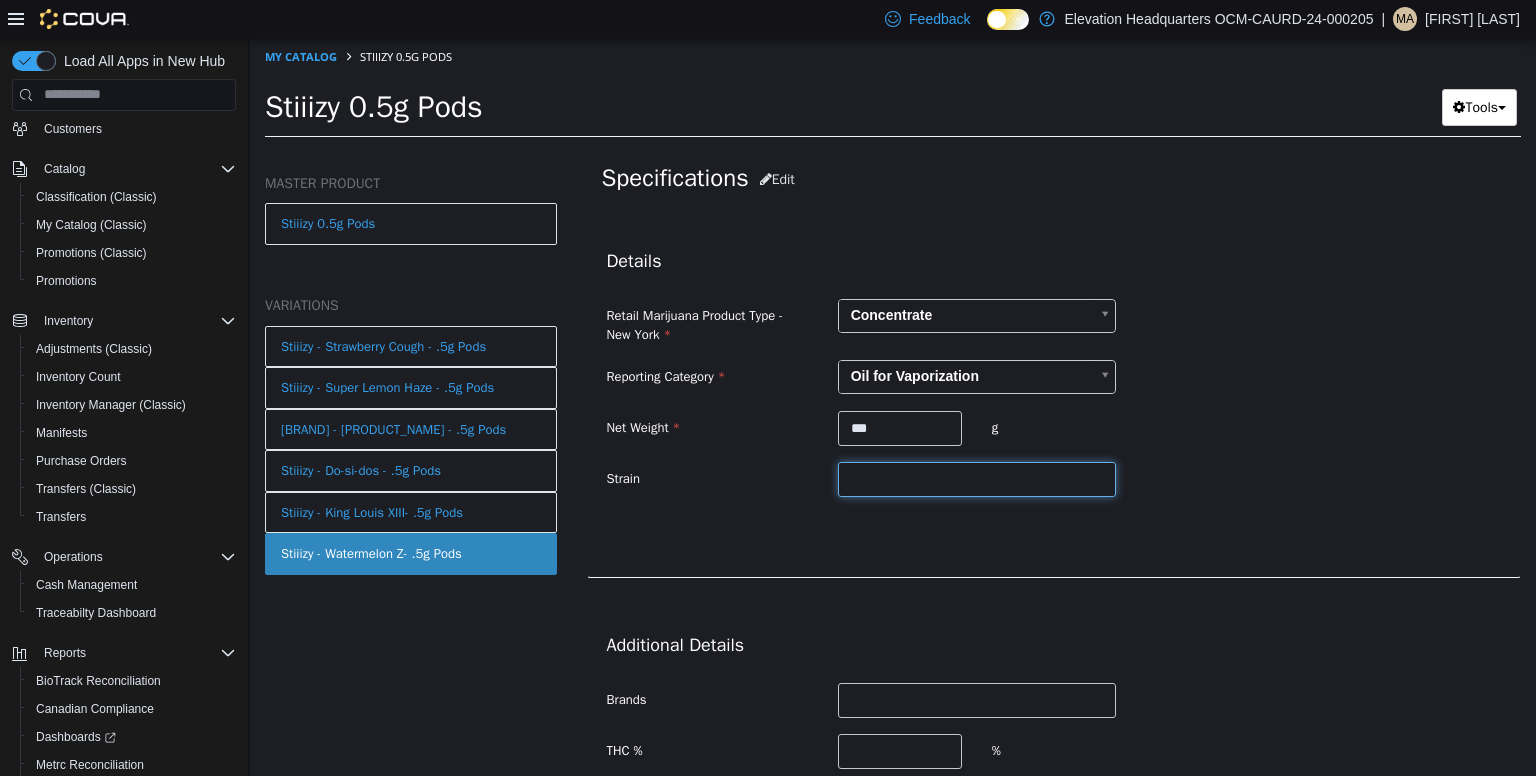 click at bounding box center [977, 478] 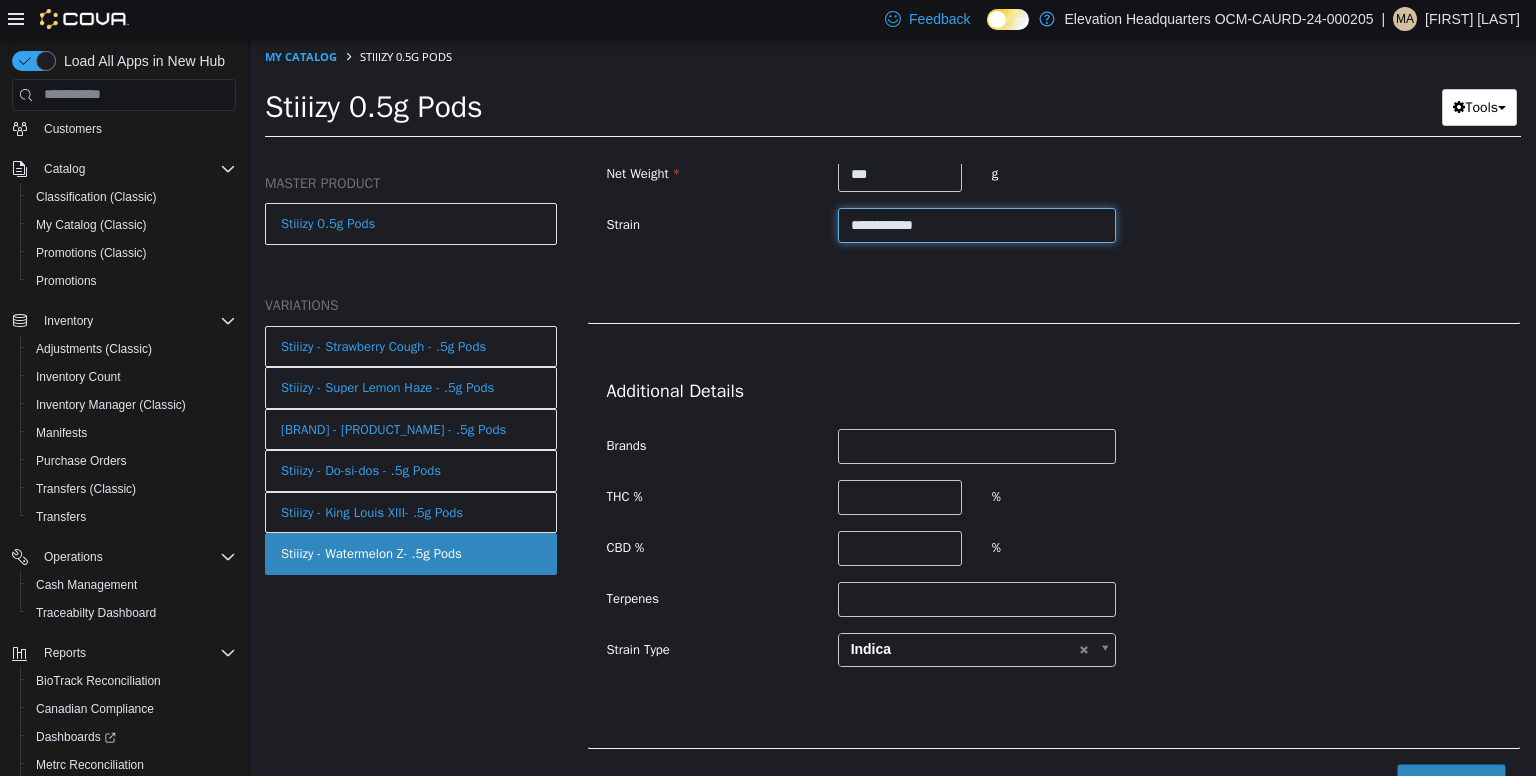 scroll, scrollTop: 610, scrollLeft: 0, axis: vertical 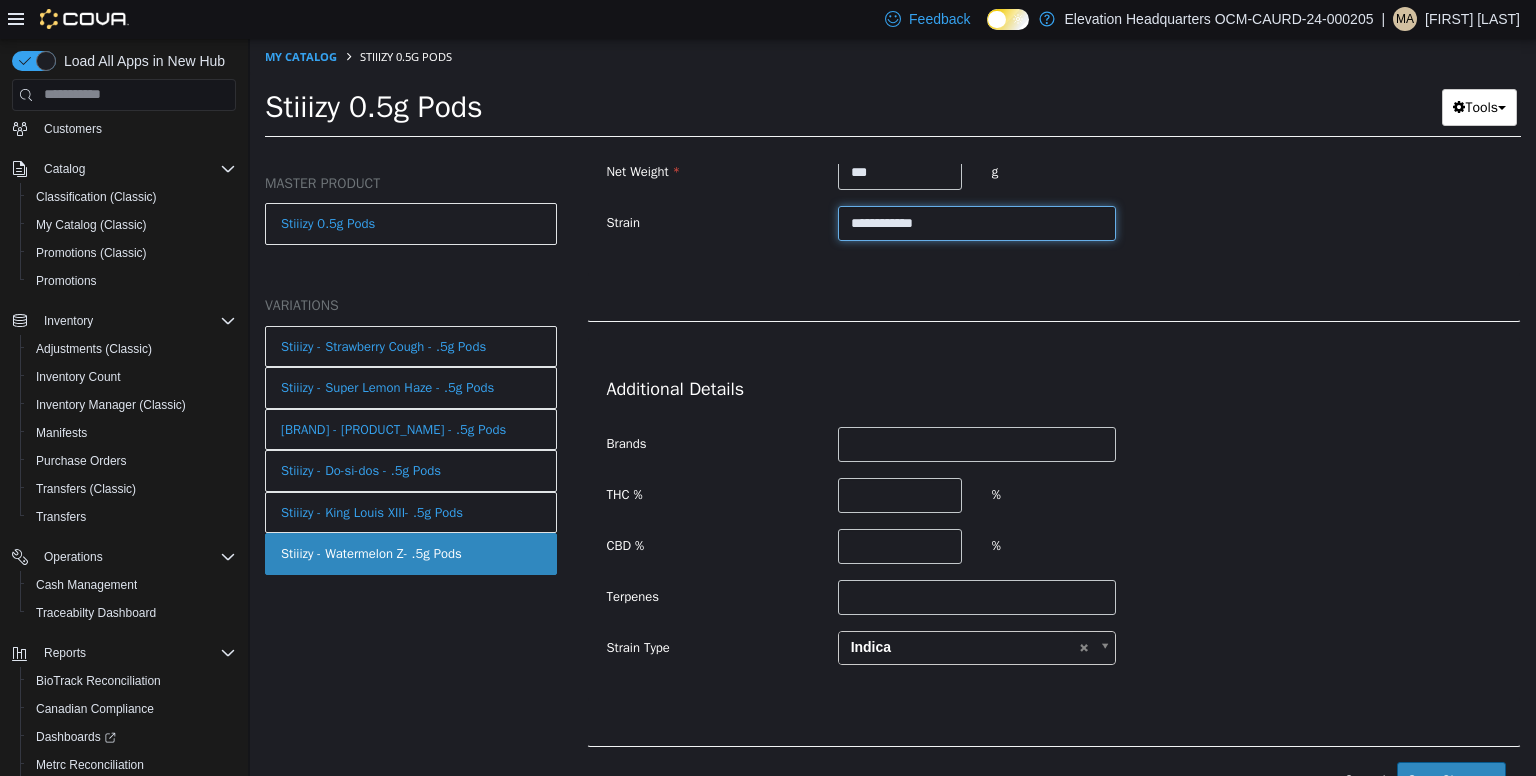 type on "**********" 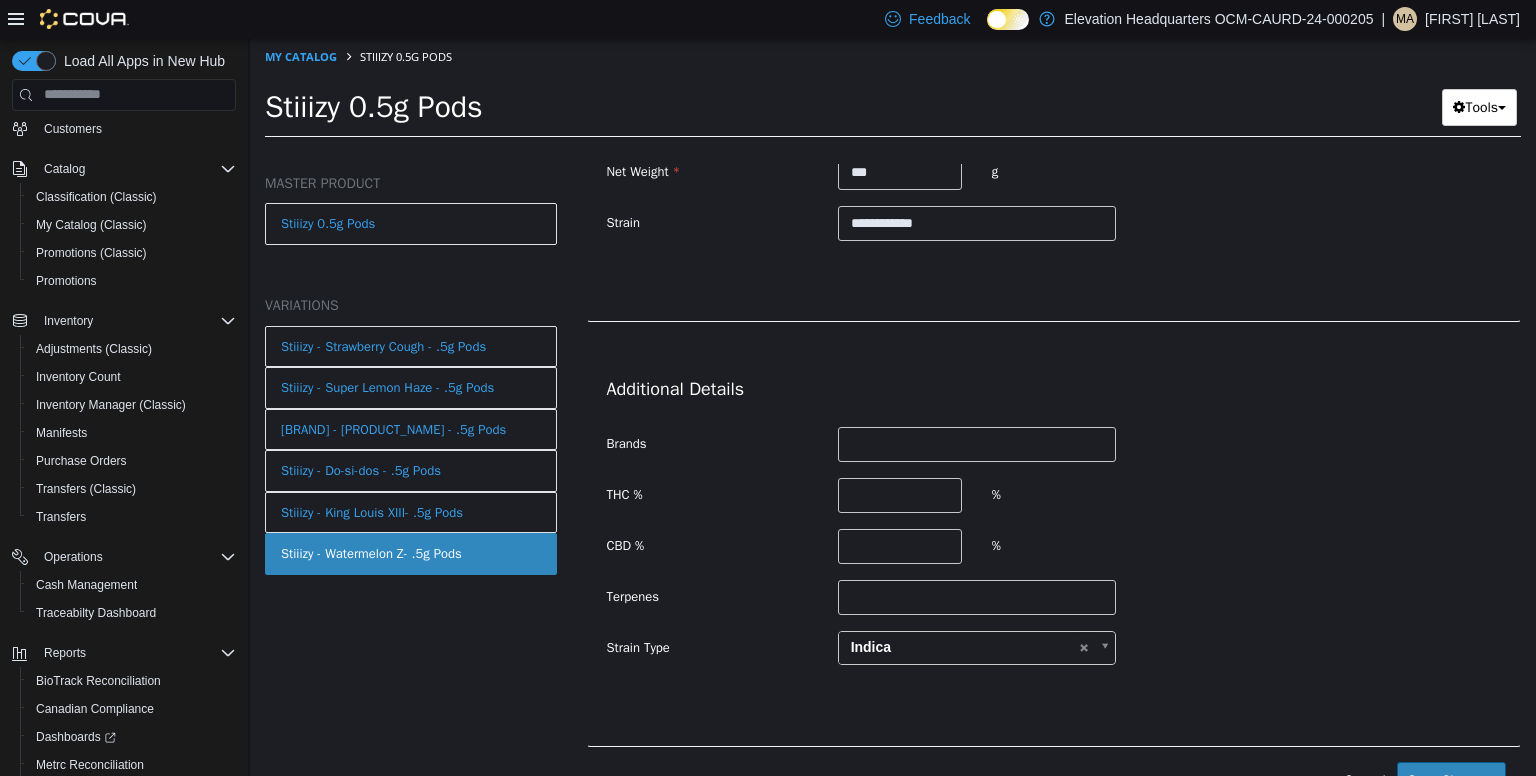 click on "Brands
THC %
%
CBD %
%
Terpenes
Strain Type
Indica     ******" at bounding box center (1054, 546) 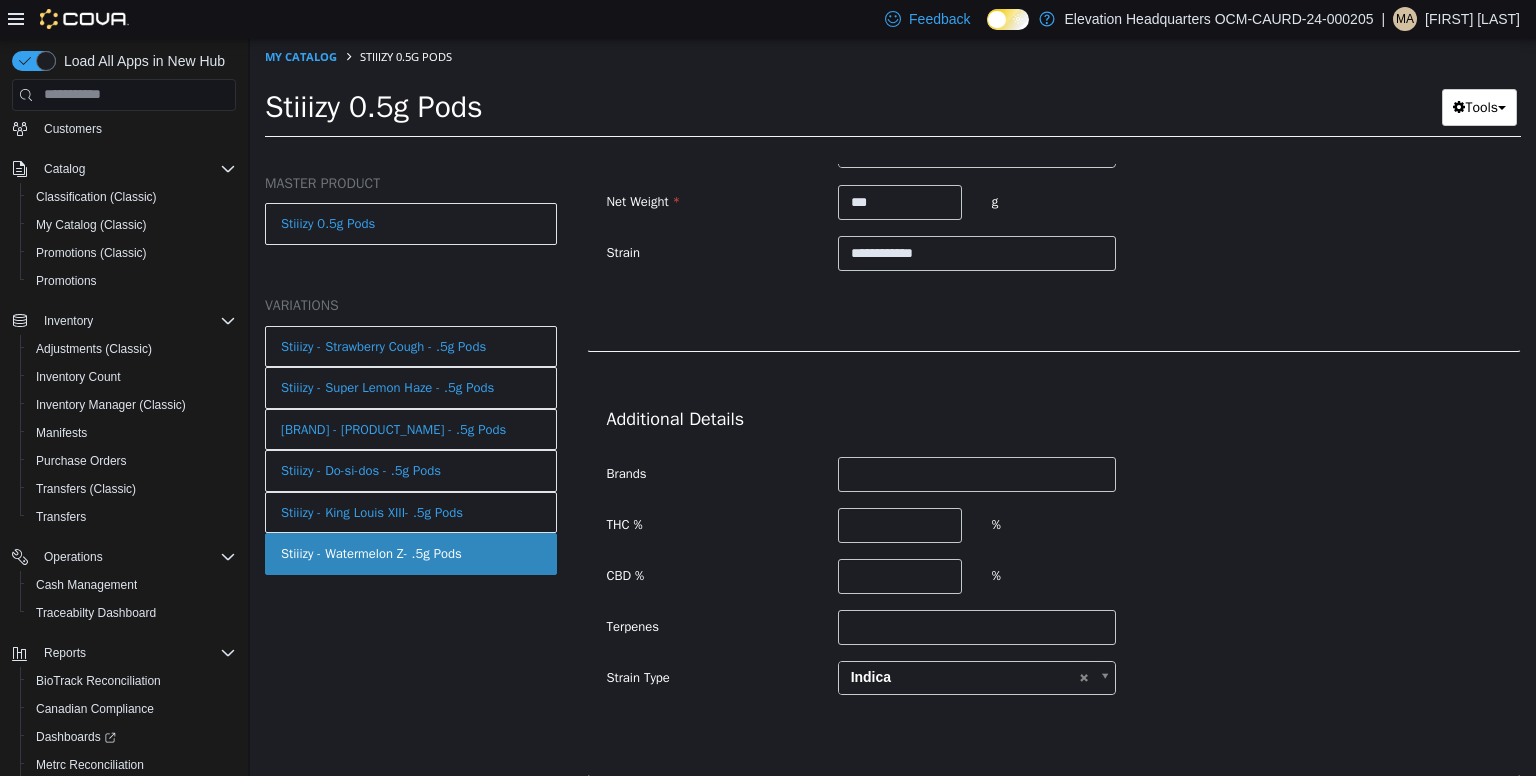 scroll, scrollTop: 628, scrollLeft: 0, axis: vertical 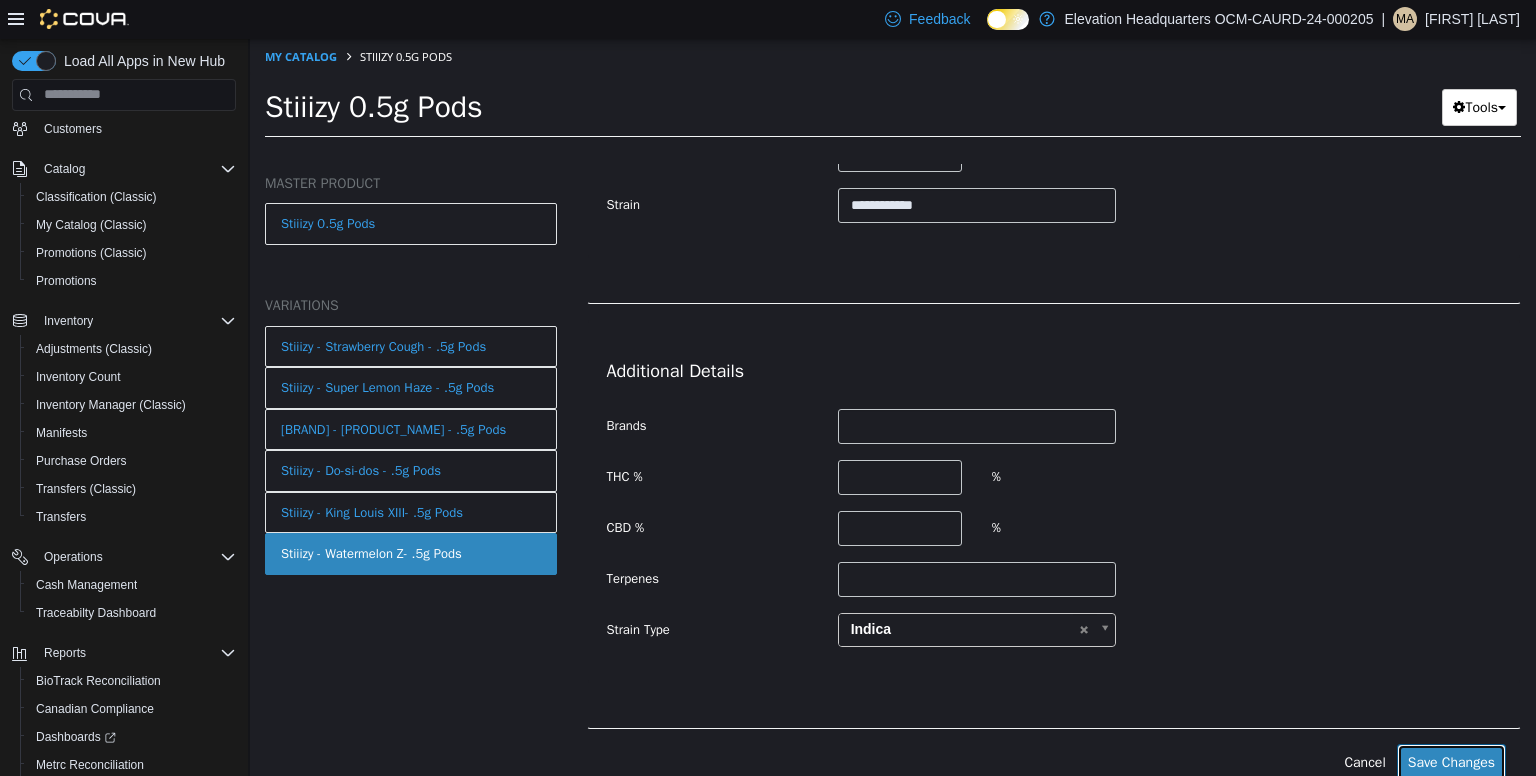 click on "Save Changes" at bounding box center [1451, 761] 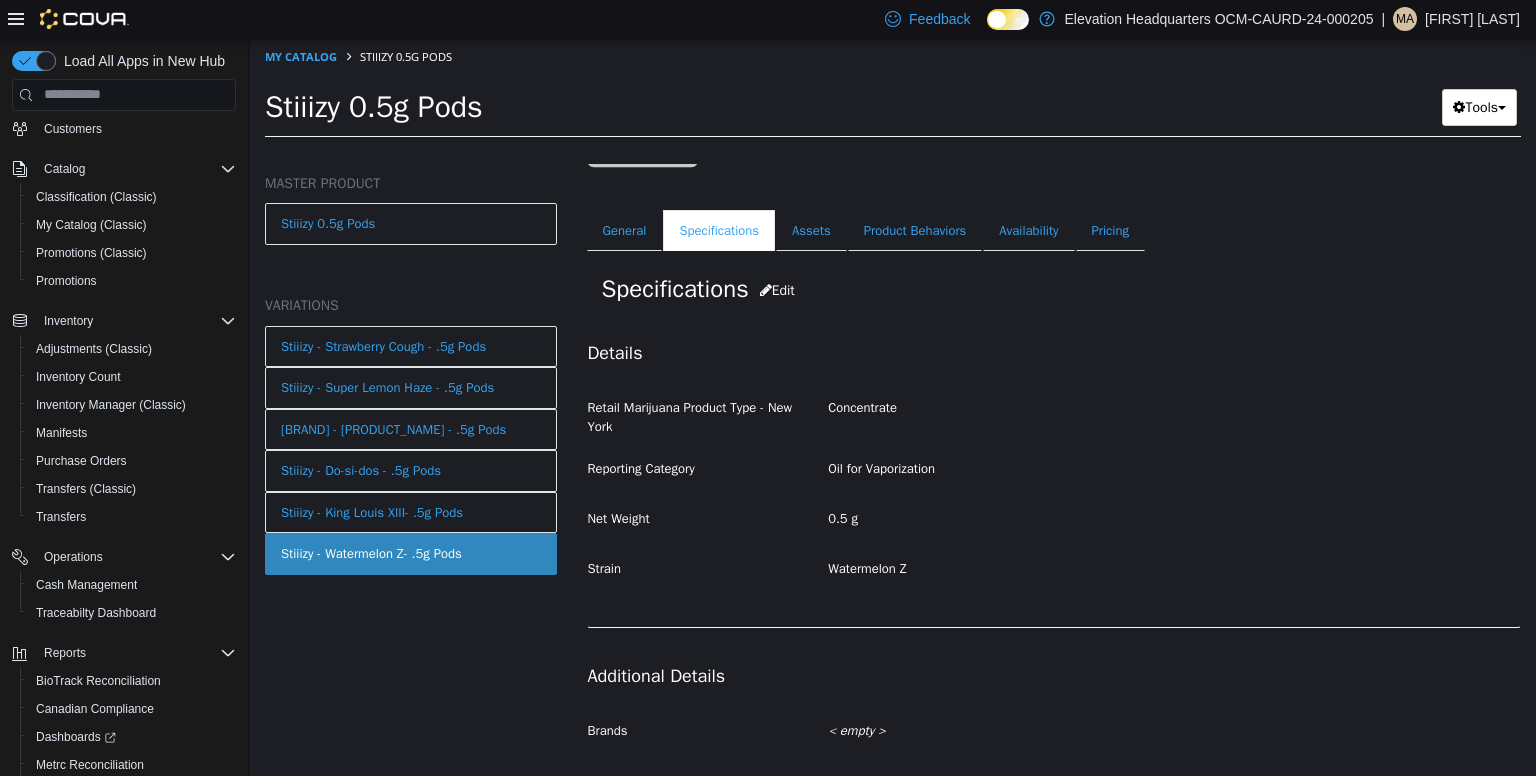 scroll, scrollTop: 233, scrollLeft: 0, axis: vertical 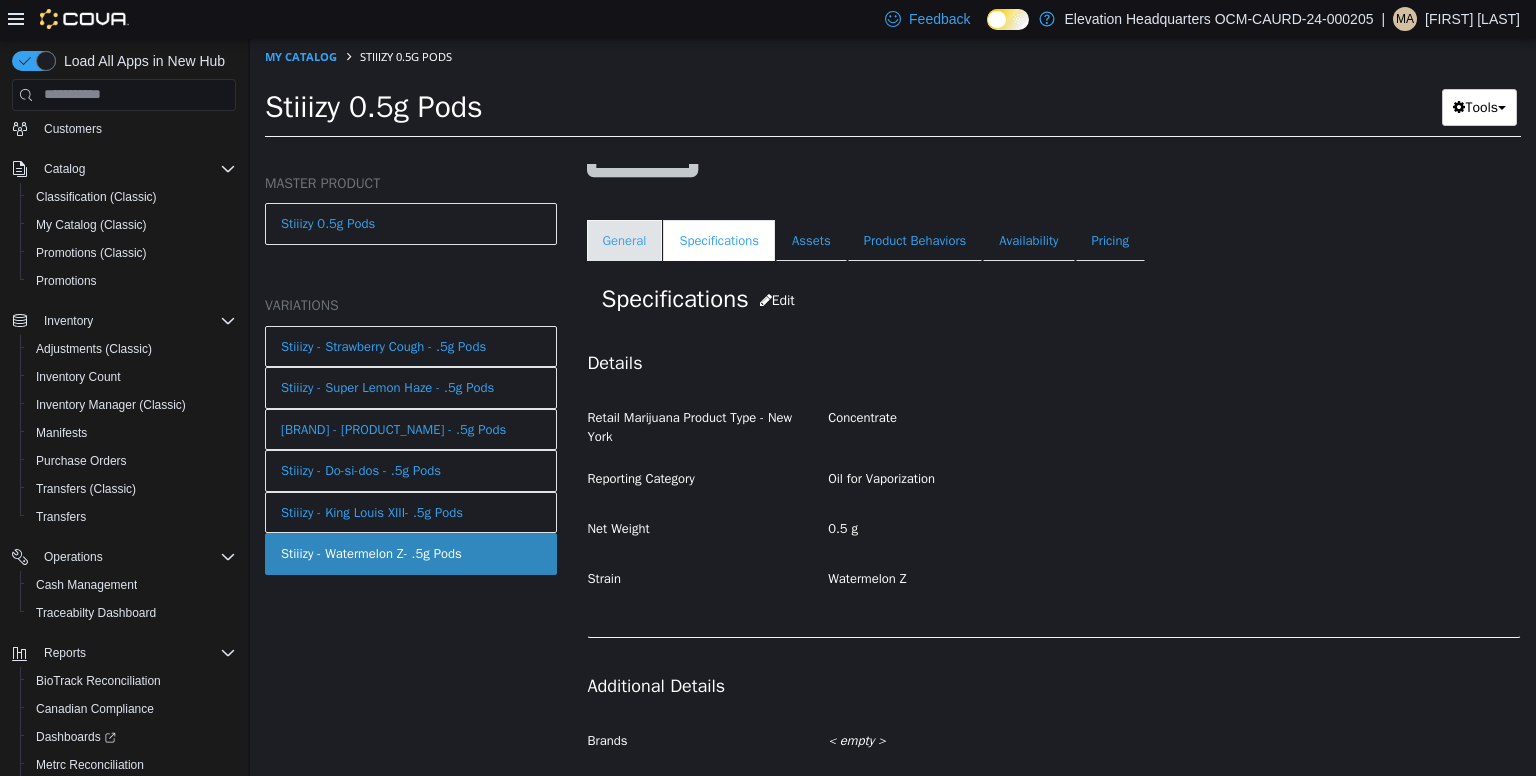 click on "General" at bounding box center [625, 240] 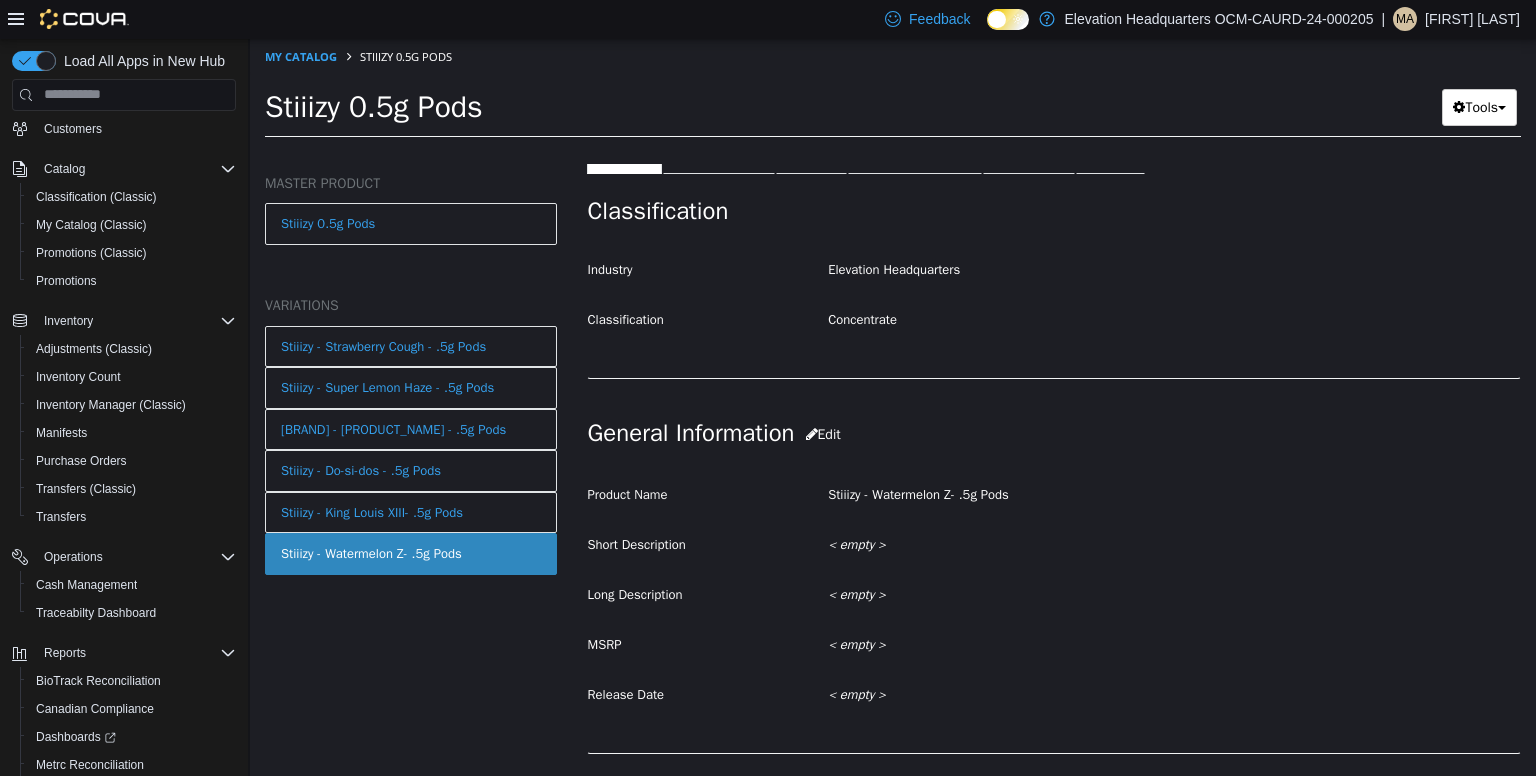 scroll, scrollTop: 323, scrollLeft: 0, axis: vertical 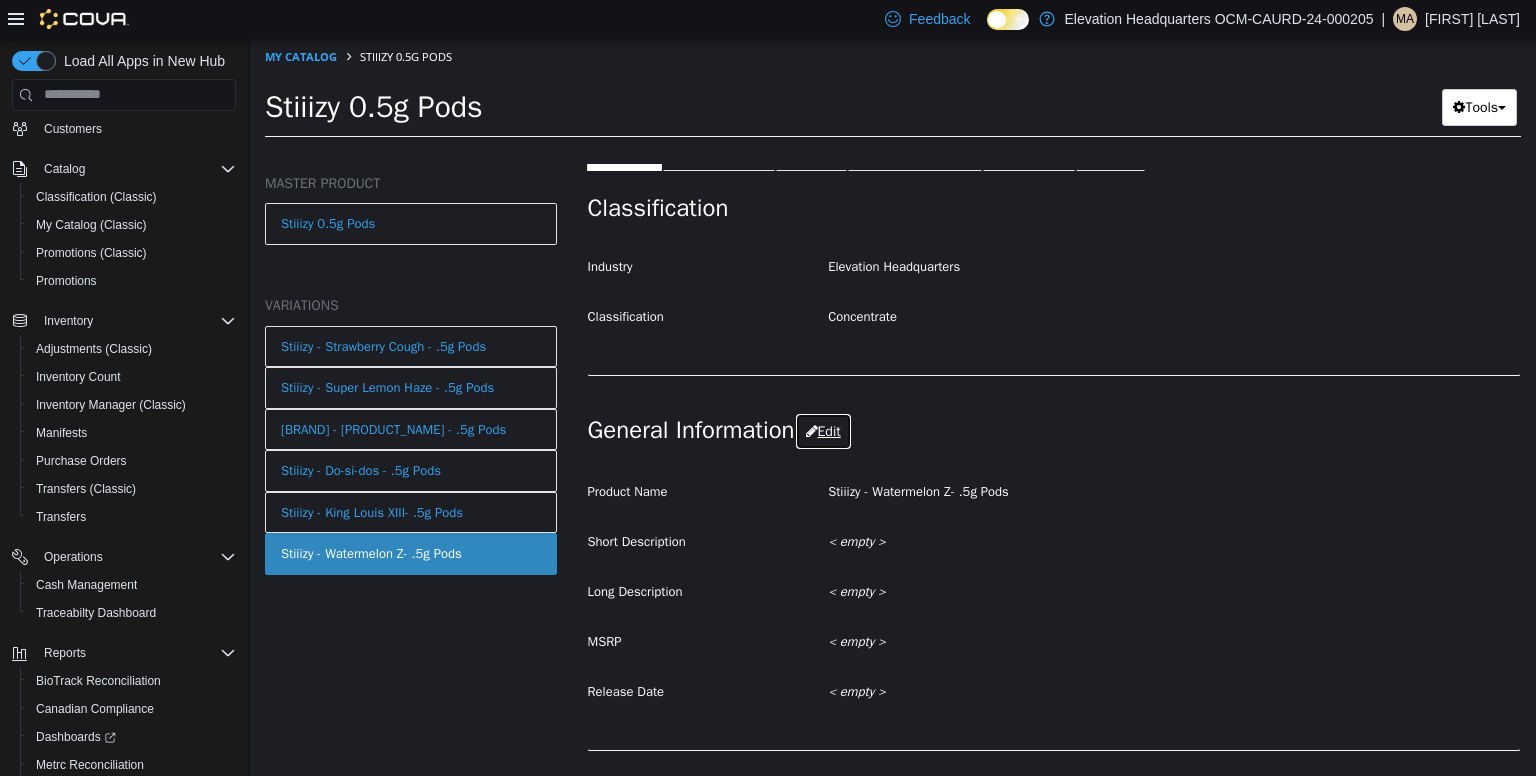 click on "Edit" at bounding box center [823, 430] 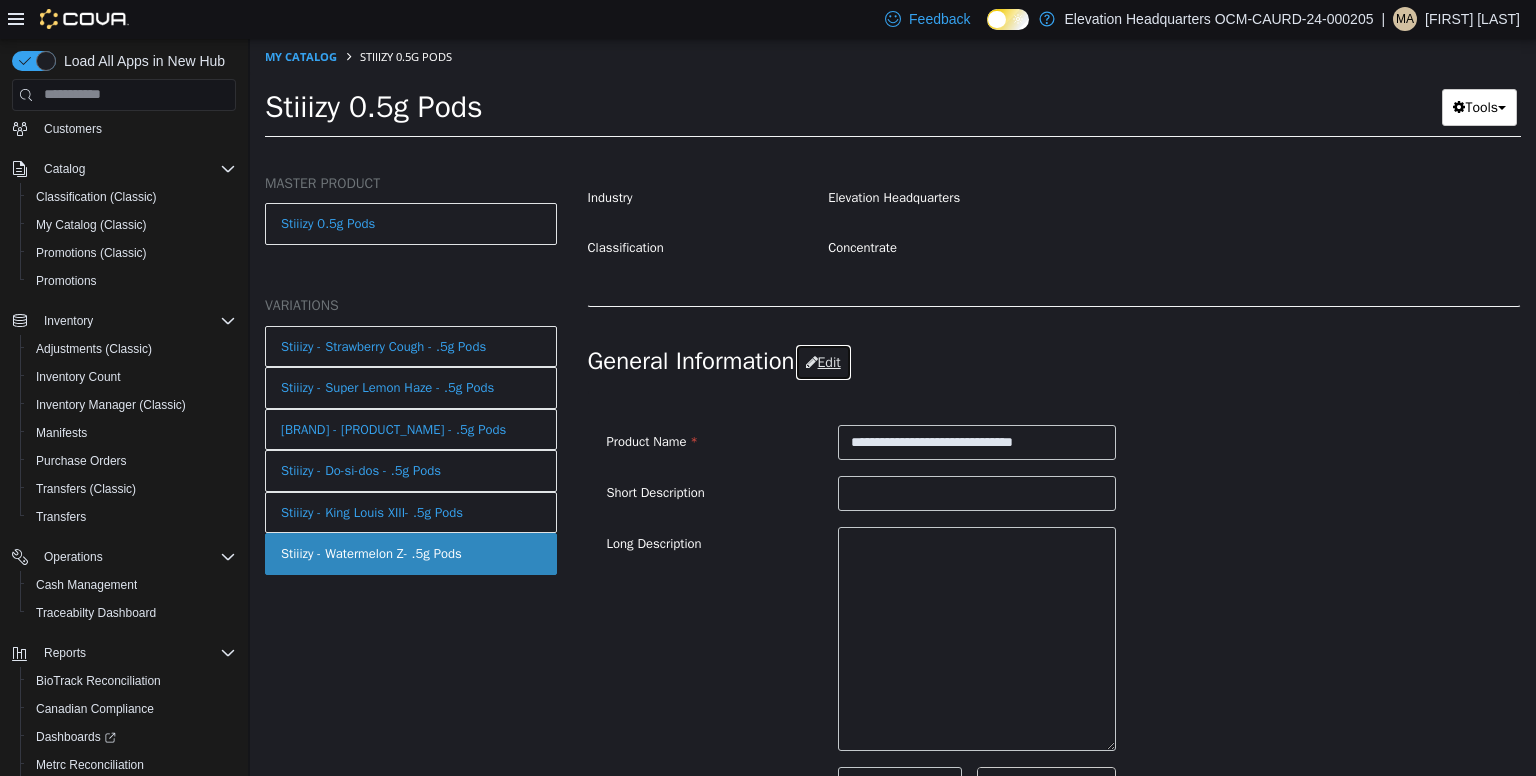 scroll, scrollTop: 392, scrollLeft: 0, axis: vertical 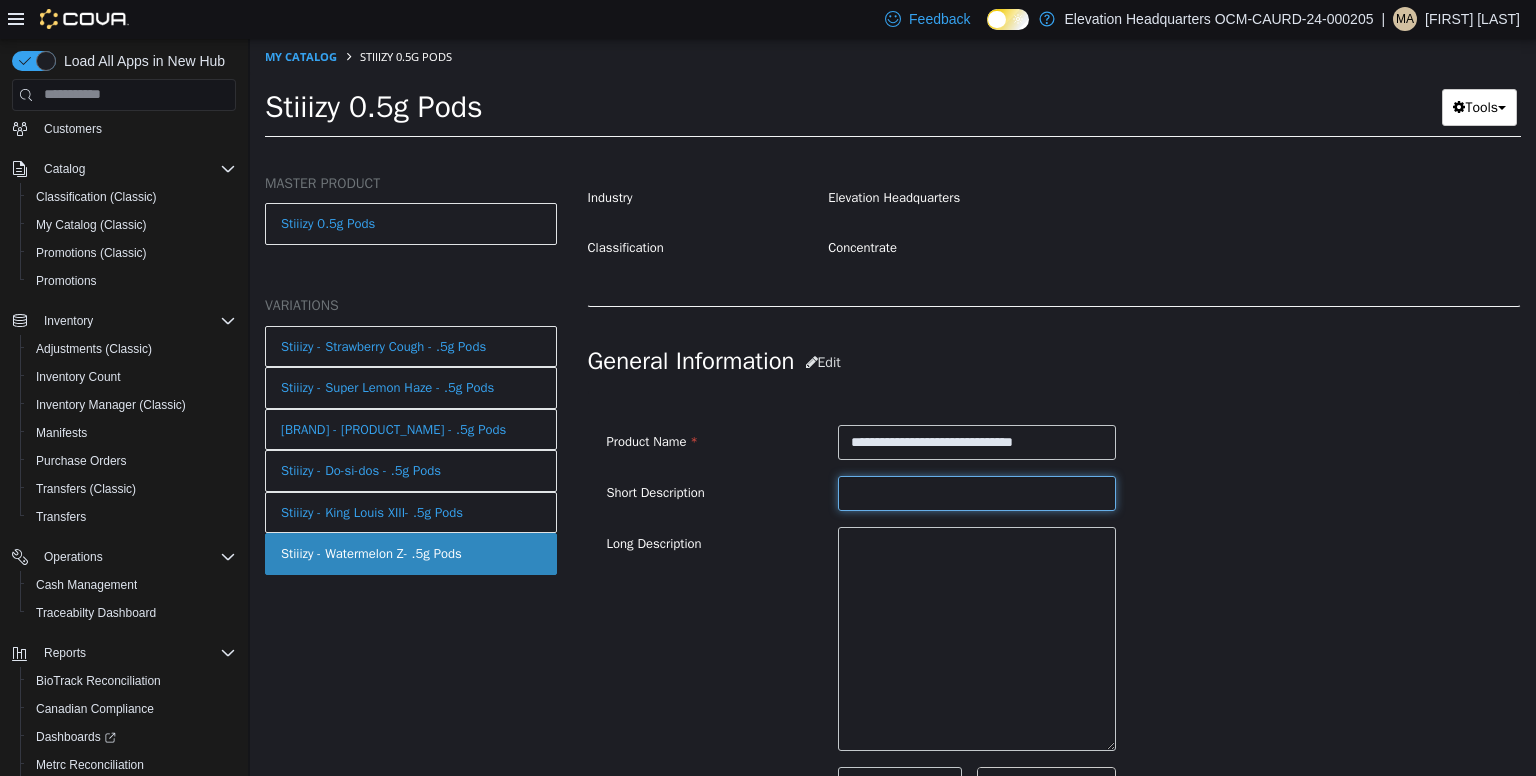click at bounding box center (977, 492) 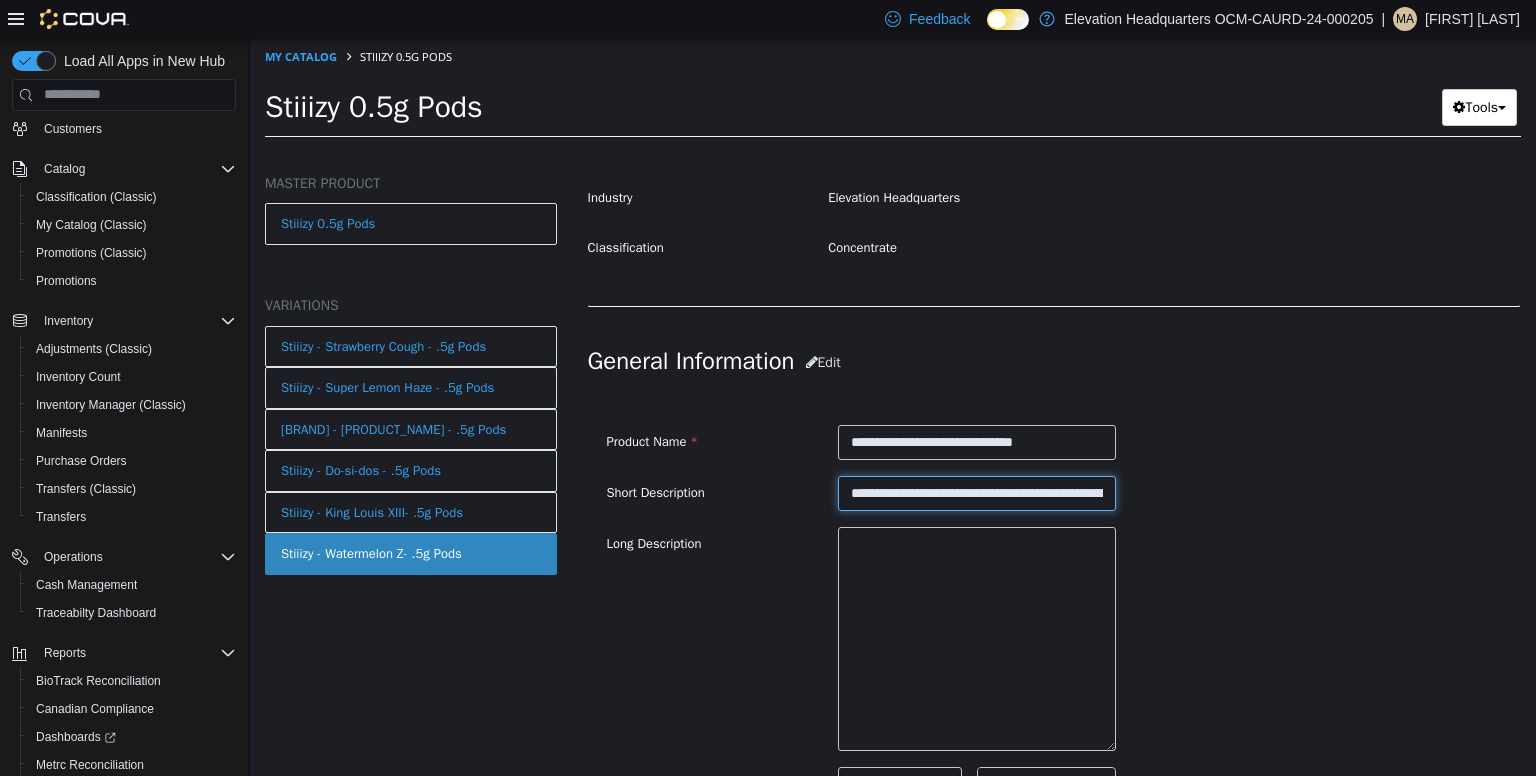 scroll, scrollTop: 0, scrollLeft: 792, axis: horizontal 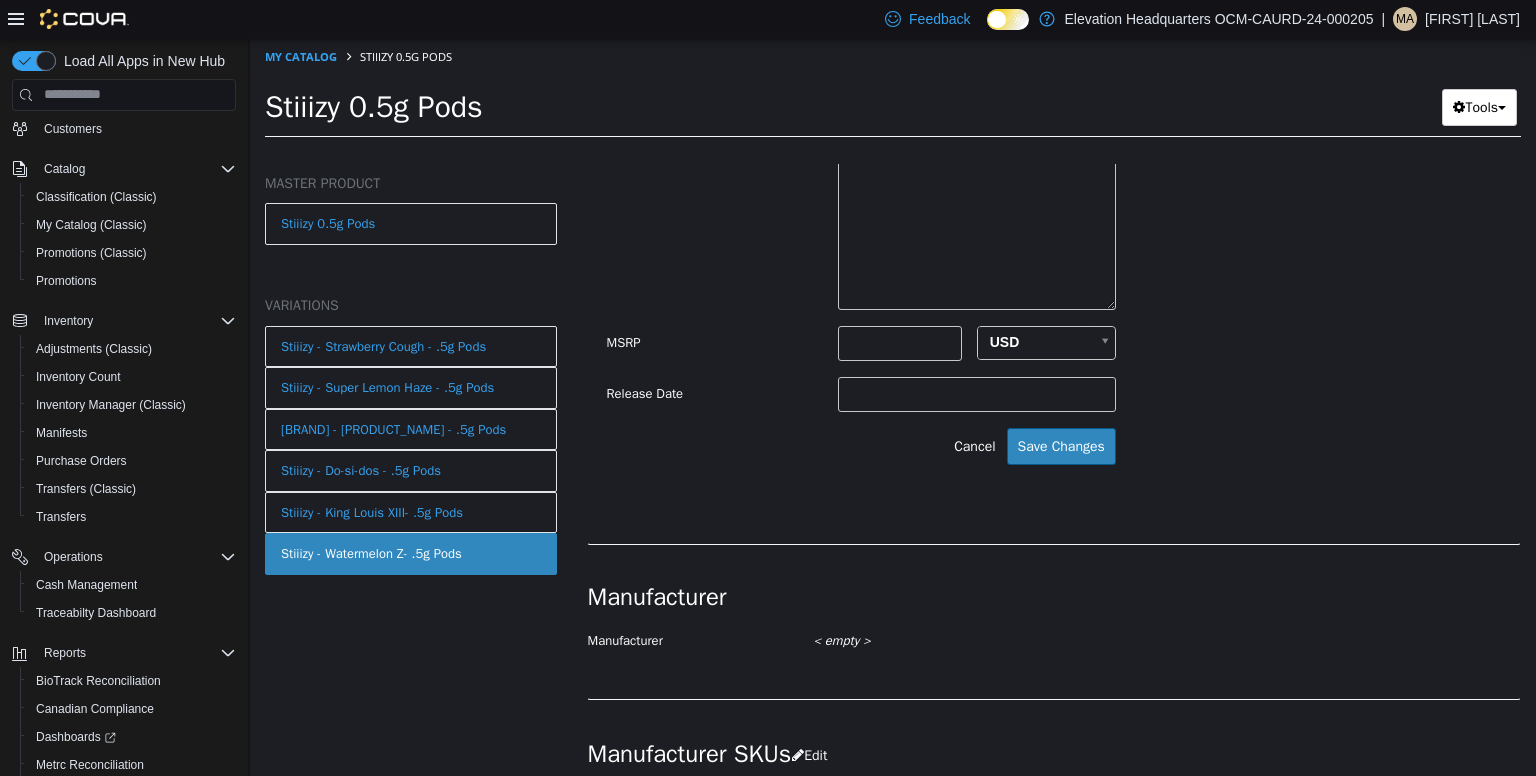 type on "**********" 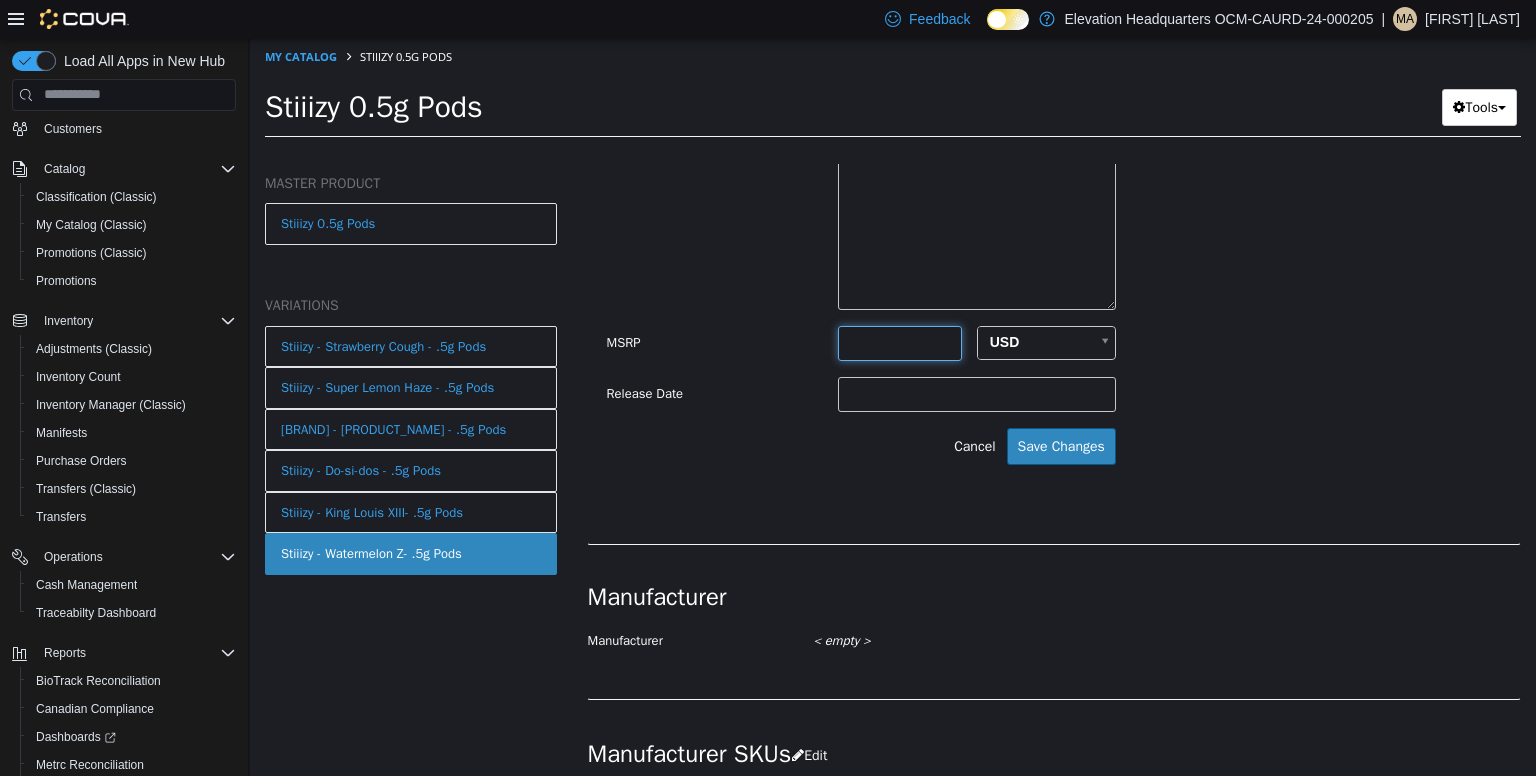 scroll, scrollTop: 0, scrollLeft: 0, axis: both 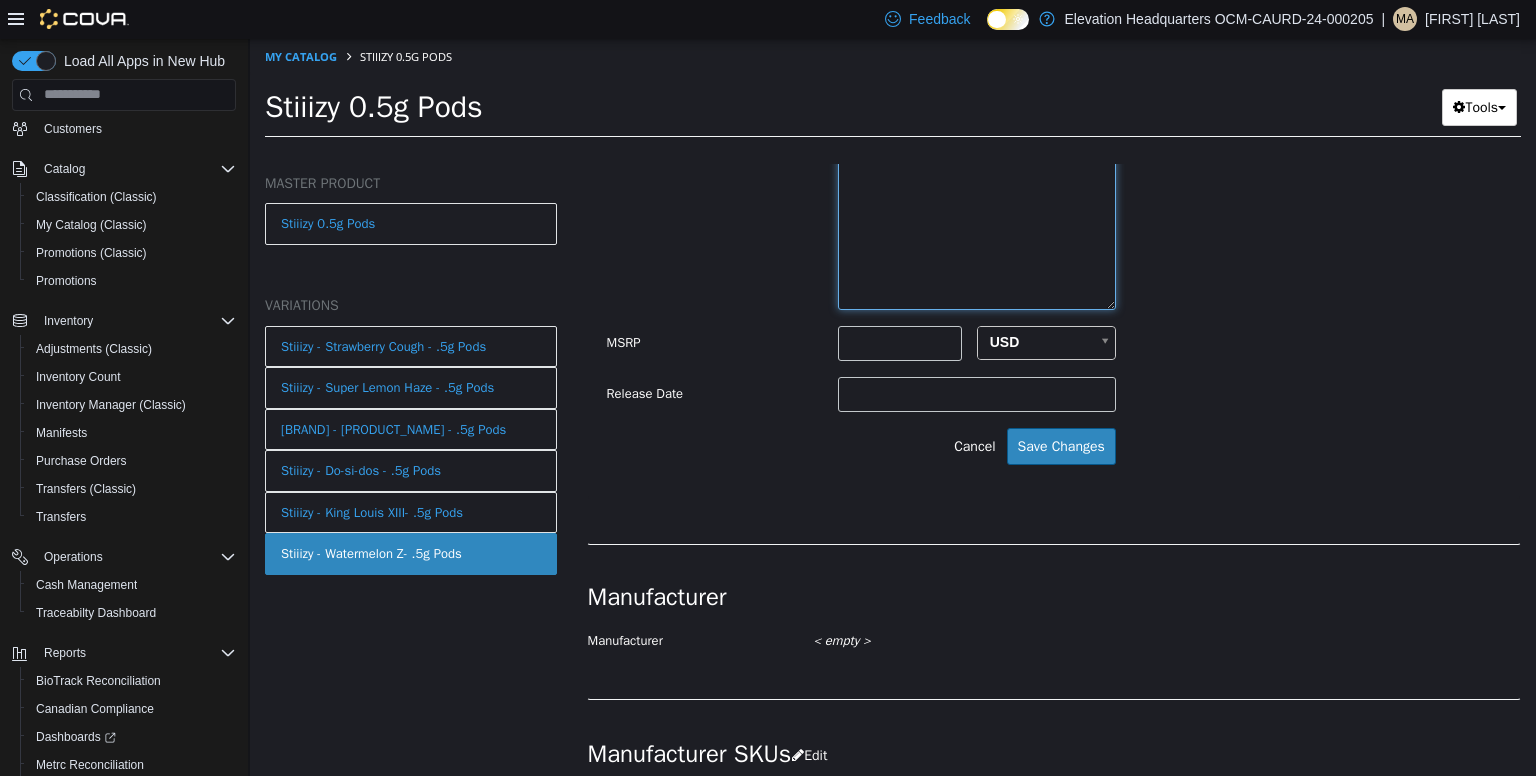 click at bounding box center [977, 197] 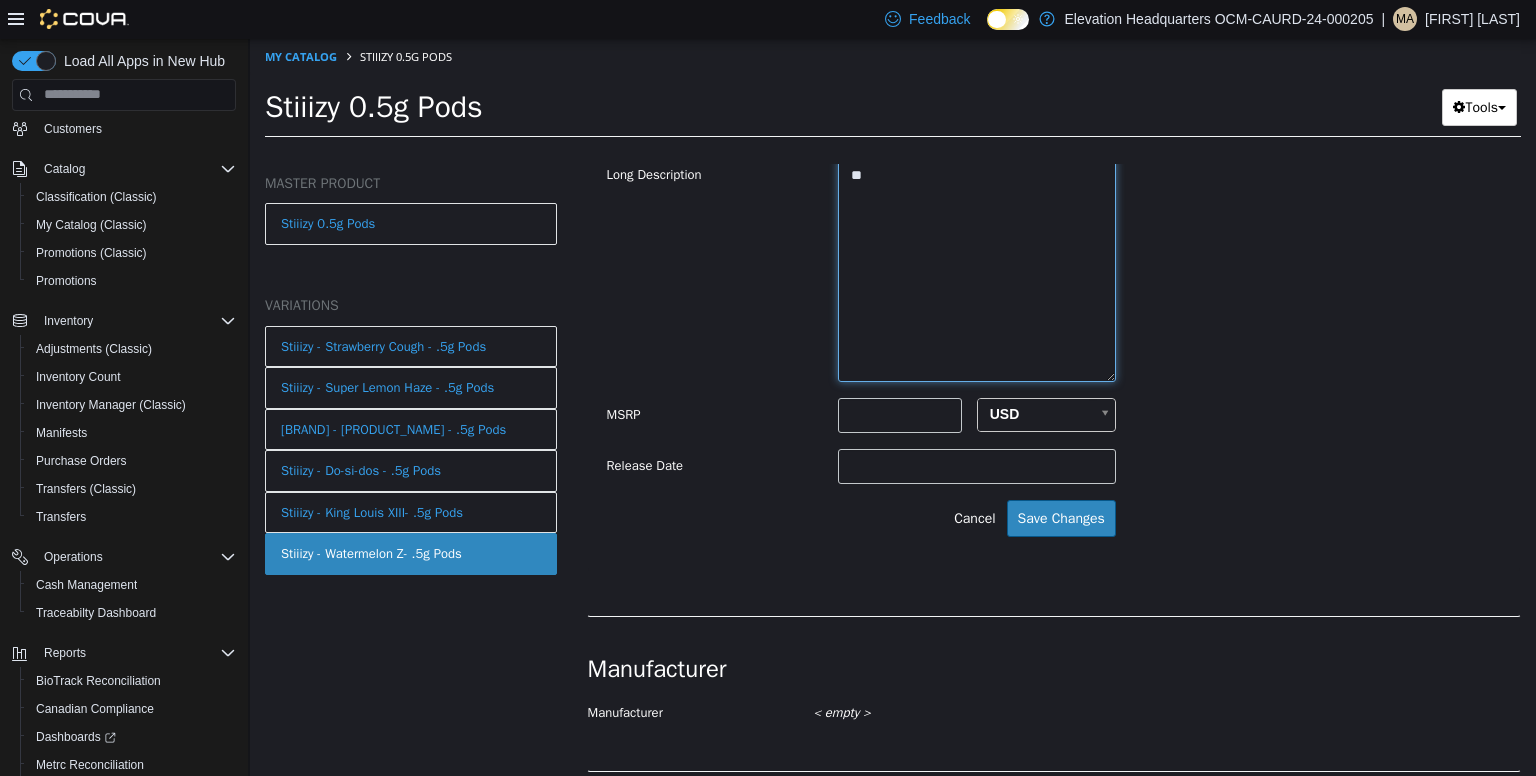 type on "*" 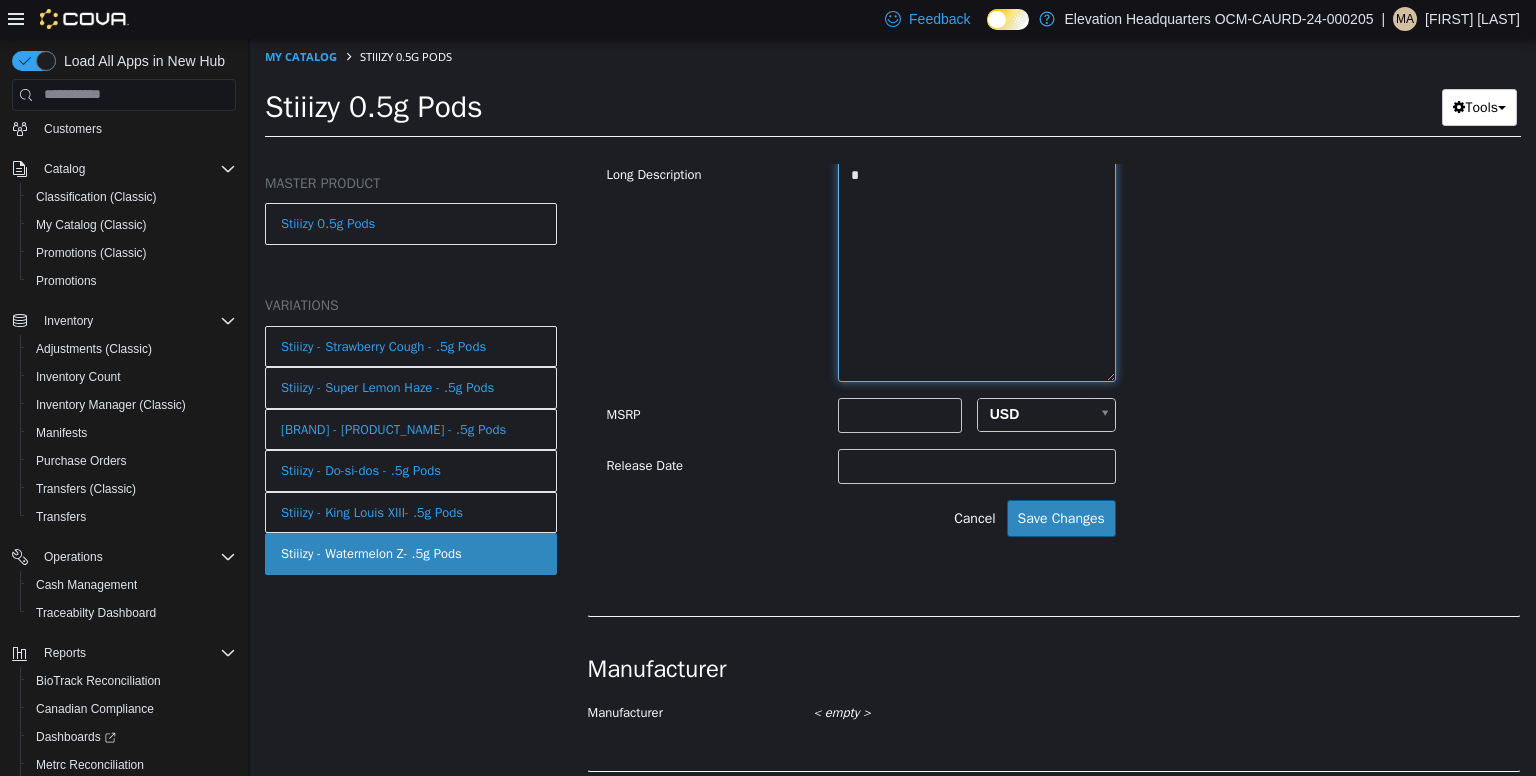 type 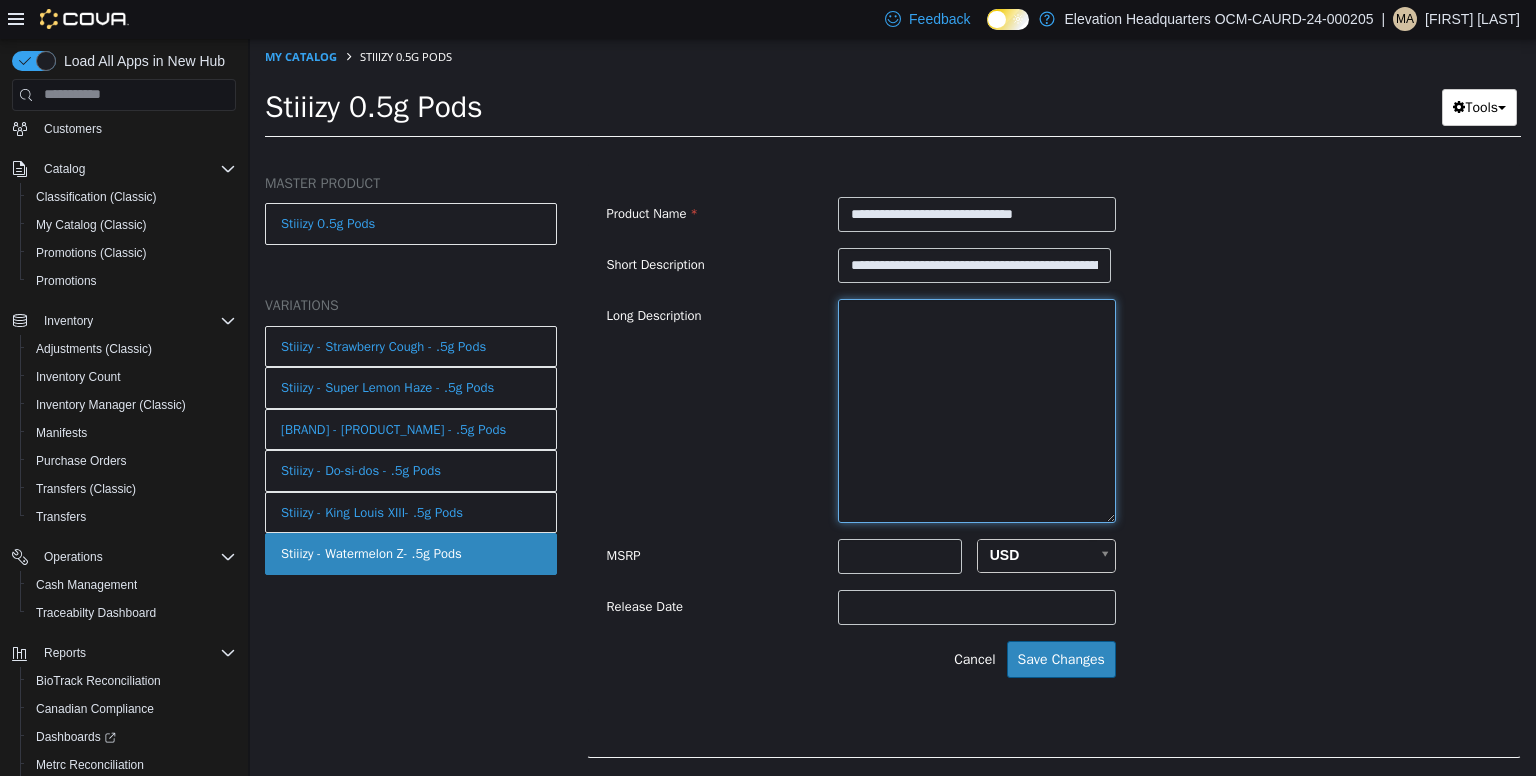 scroll, scrollTop: 620, scrollLeft: 0, axis: vertical 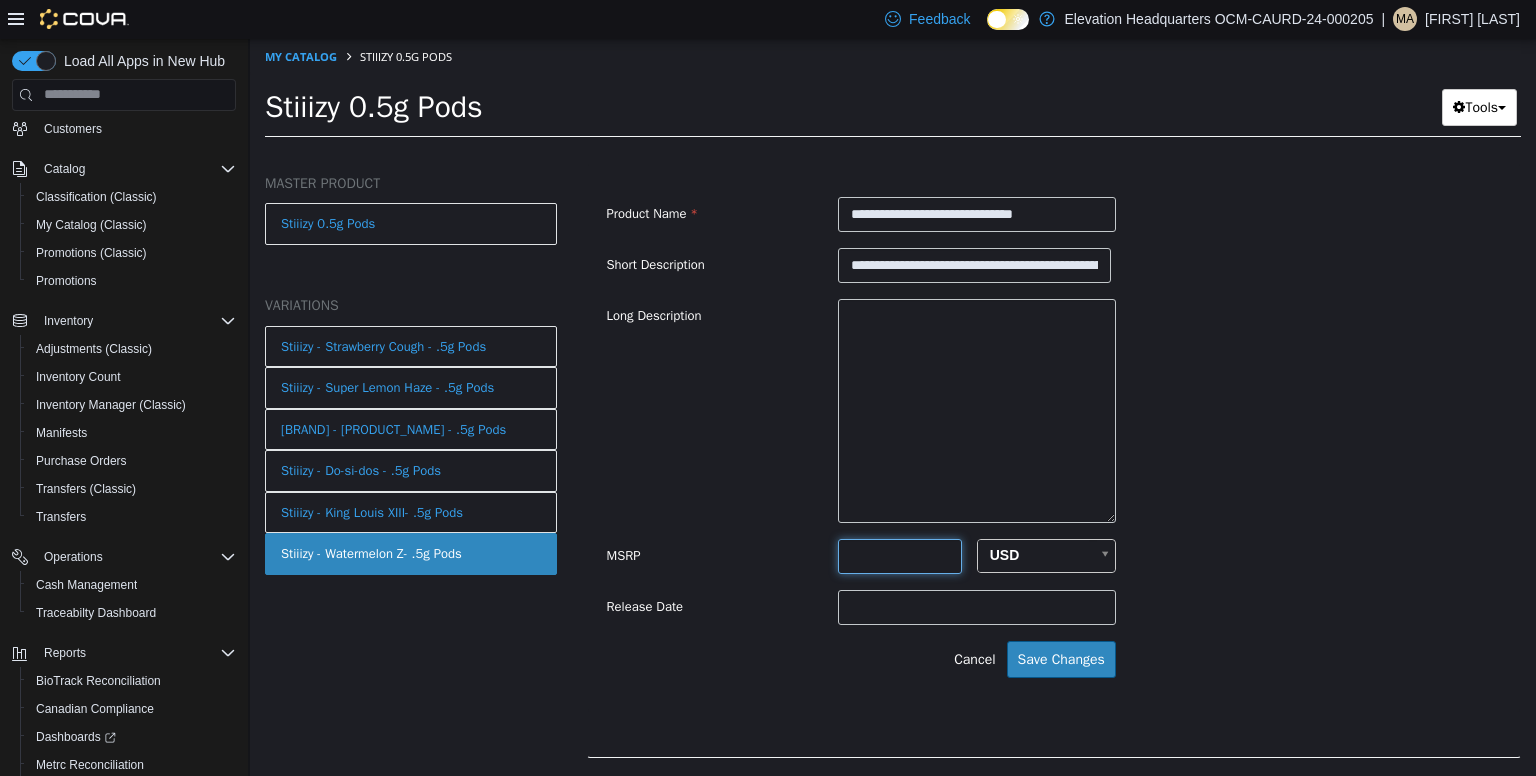 click at bounding box center (900, 555) 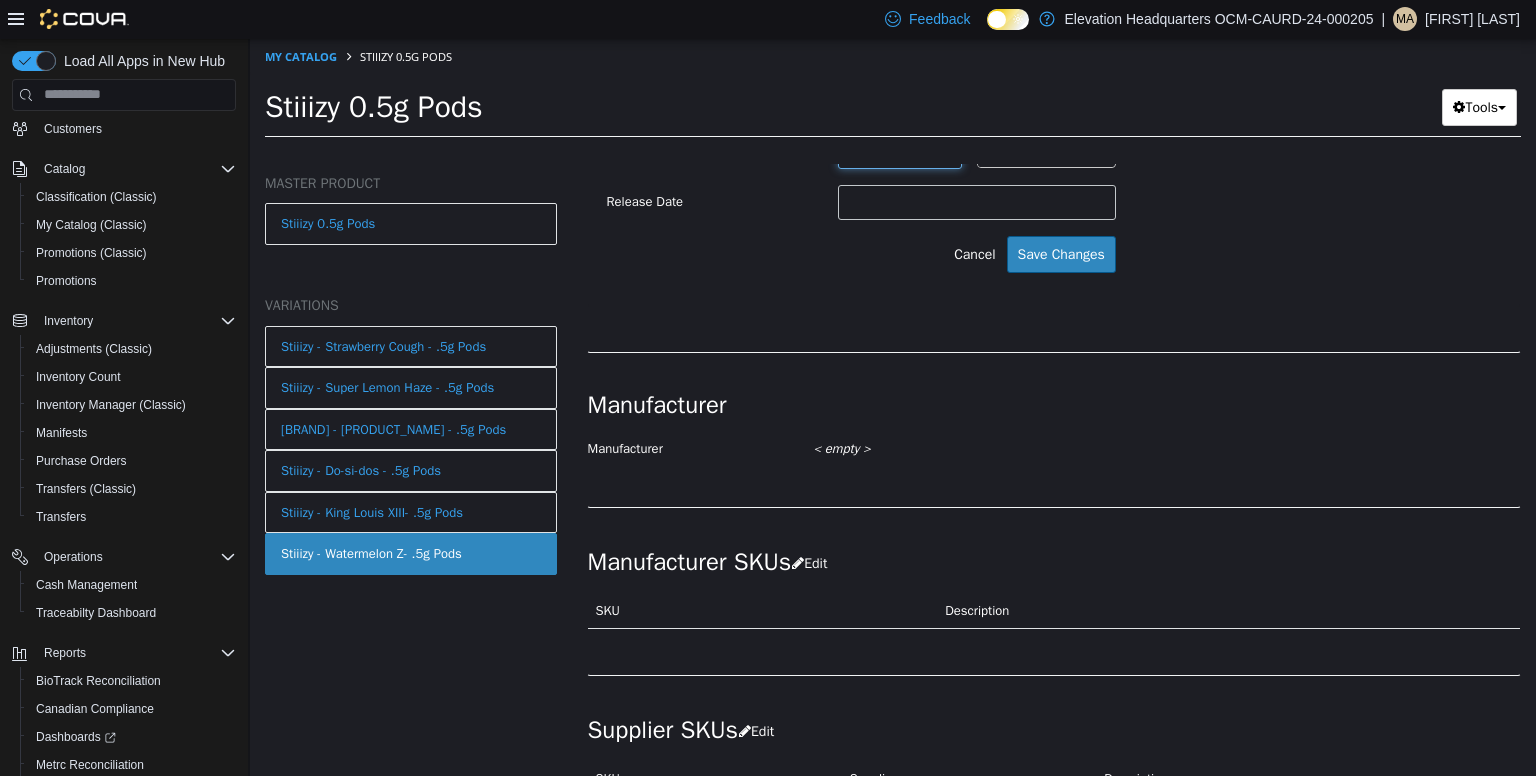 scroll, scrollTop: 1035, scrollLeft: 0, axis: vertical 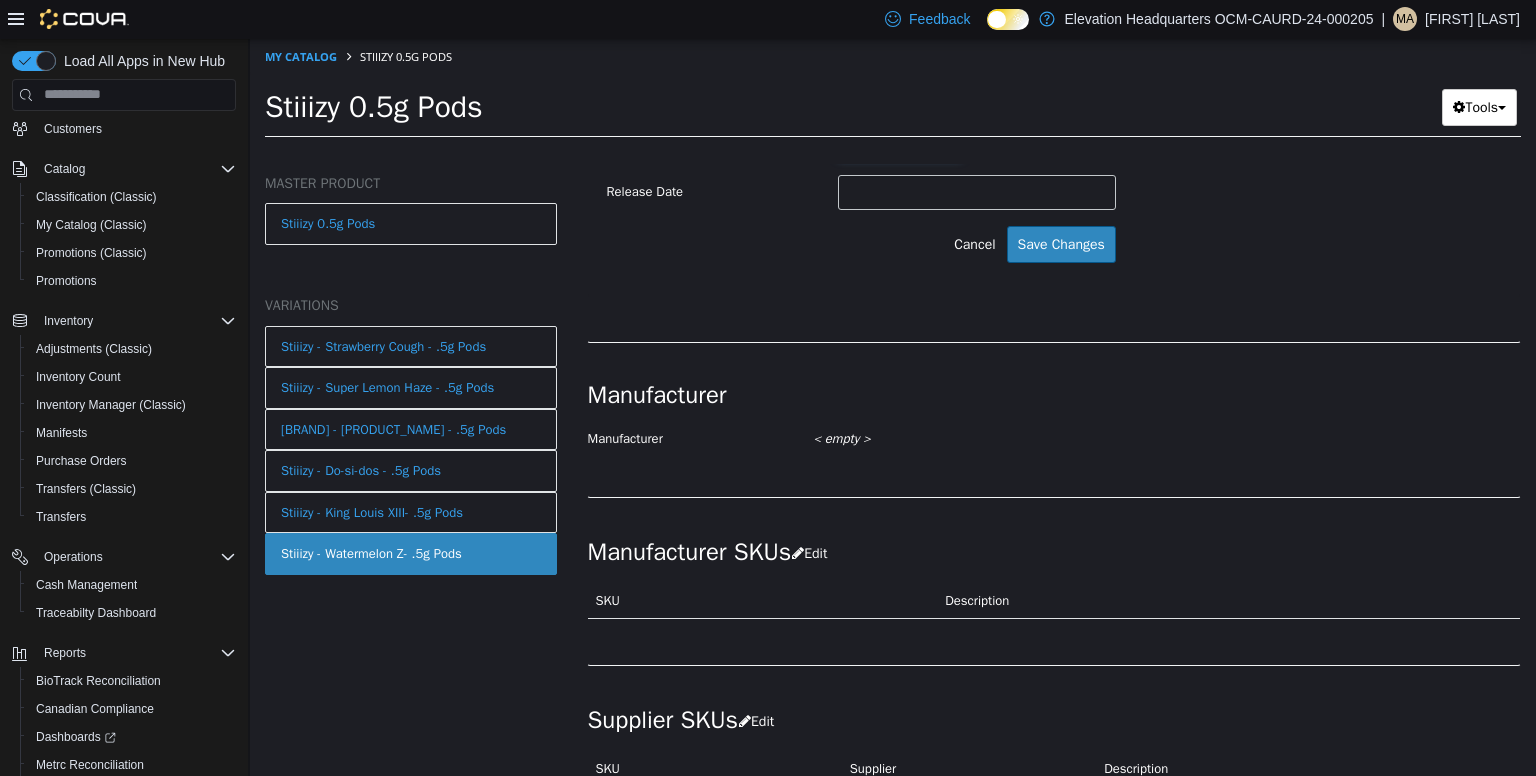 type on "**" 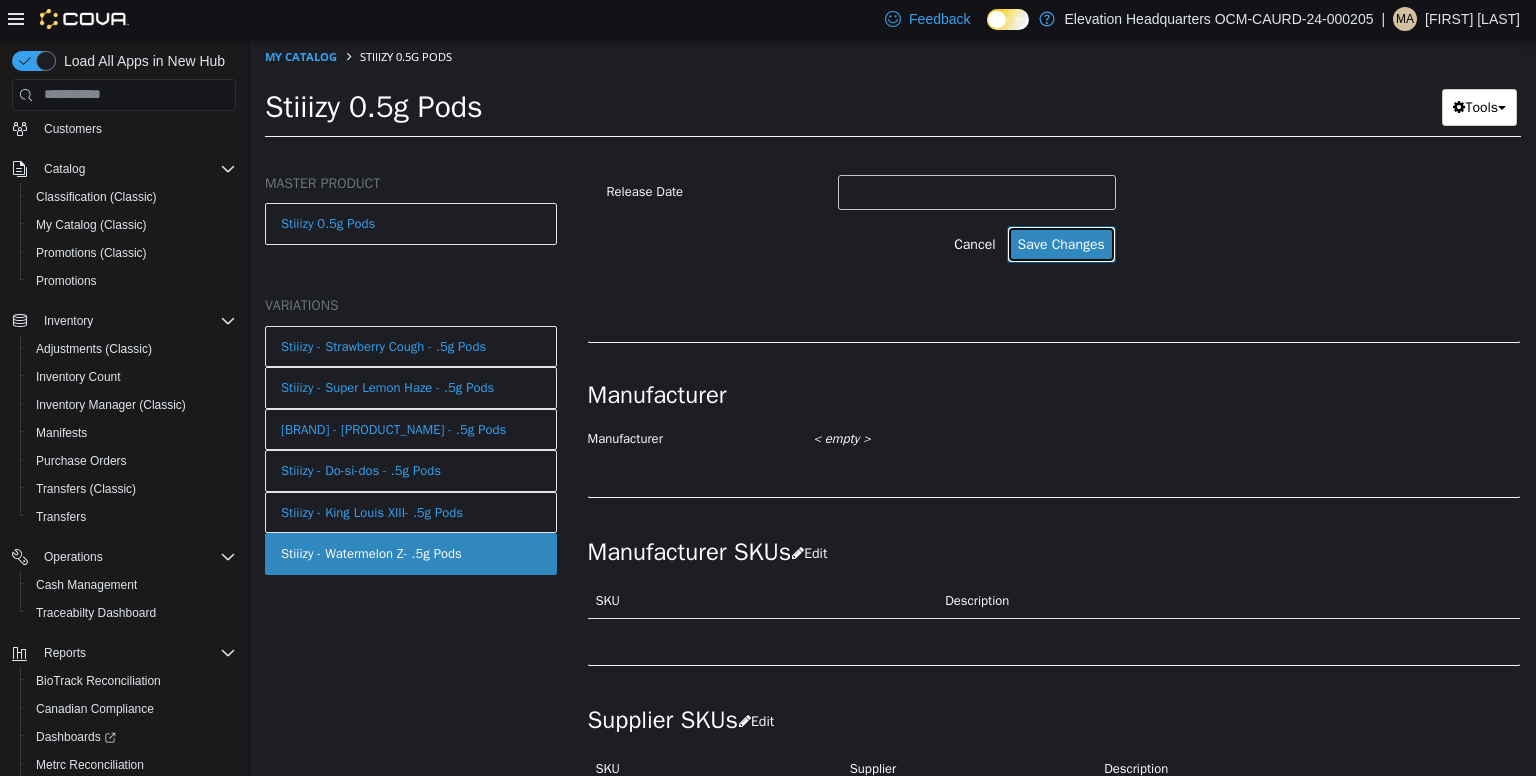 click on "Save Changes" at bounding box center [1061, 243] 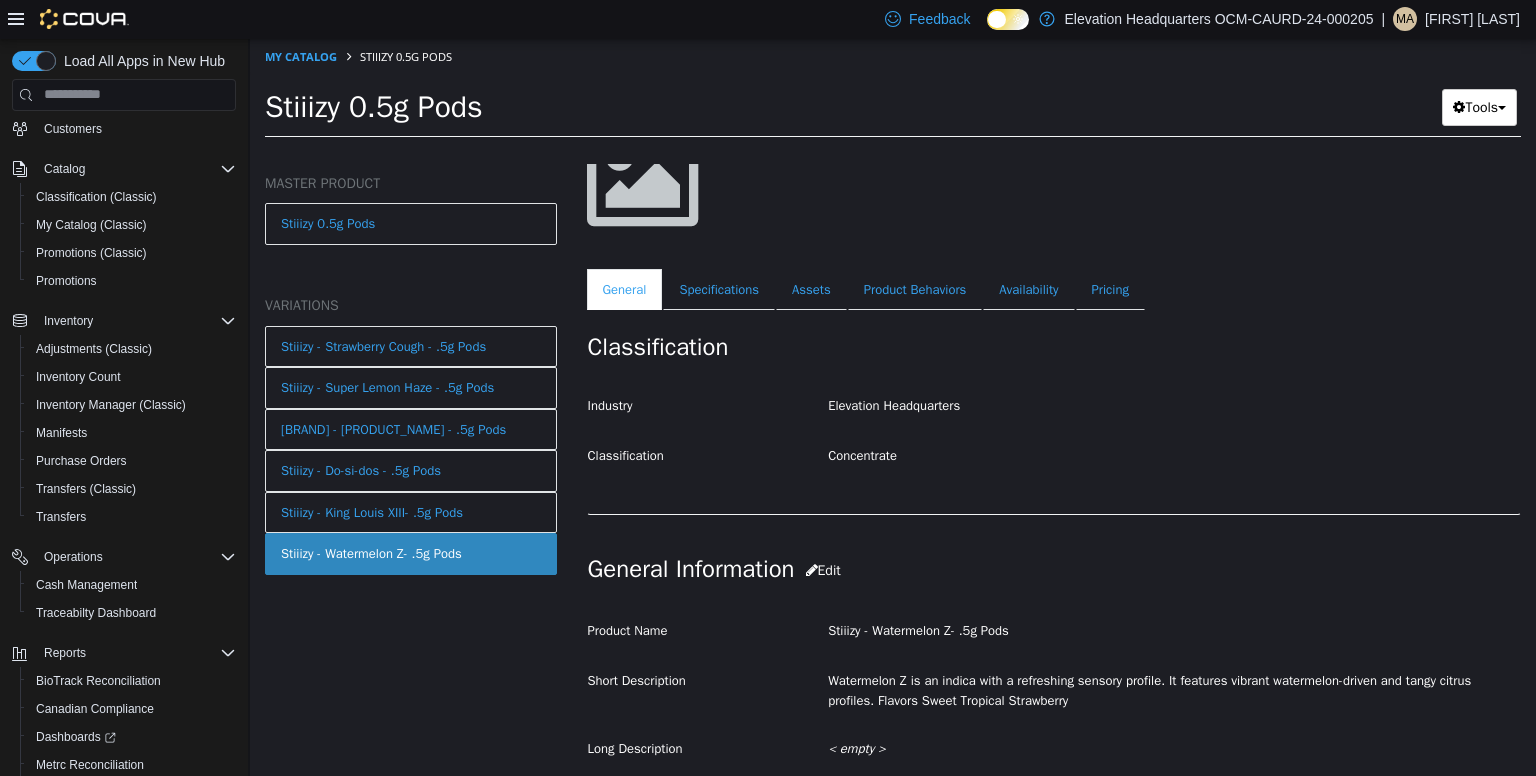 scroll, scrollTop: 180, scrollLeft: 0, axis: vertical 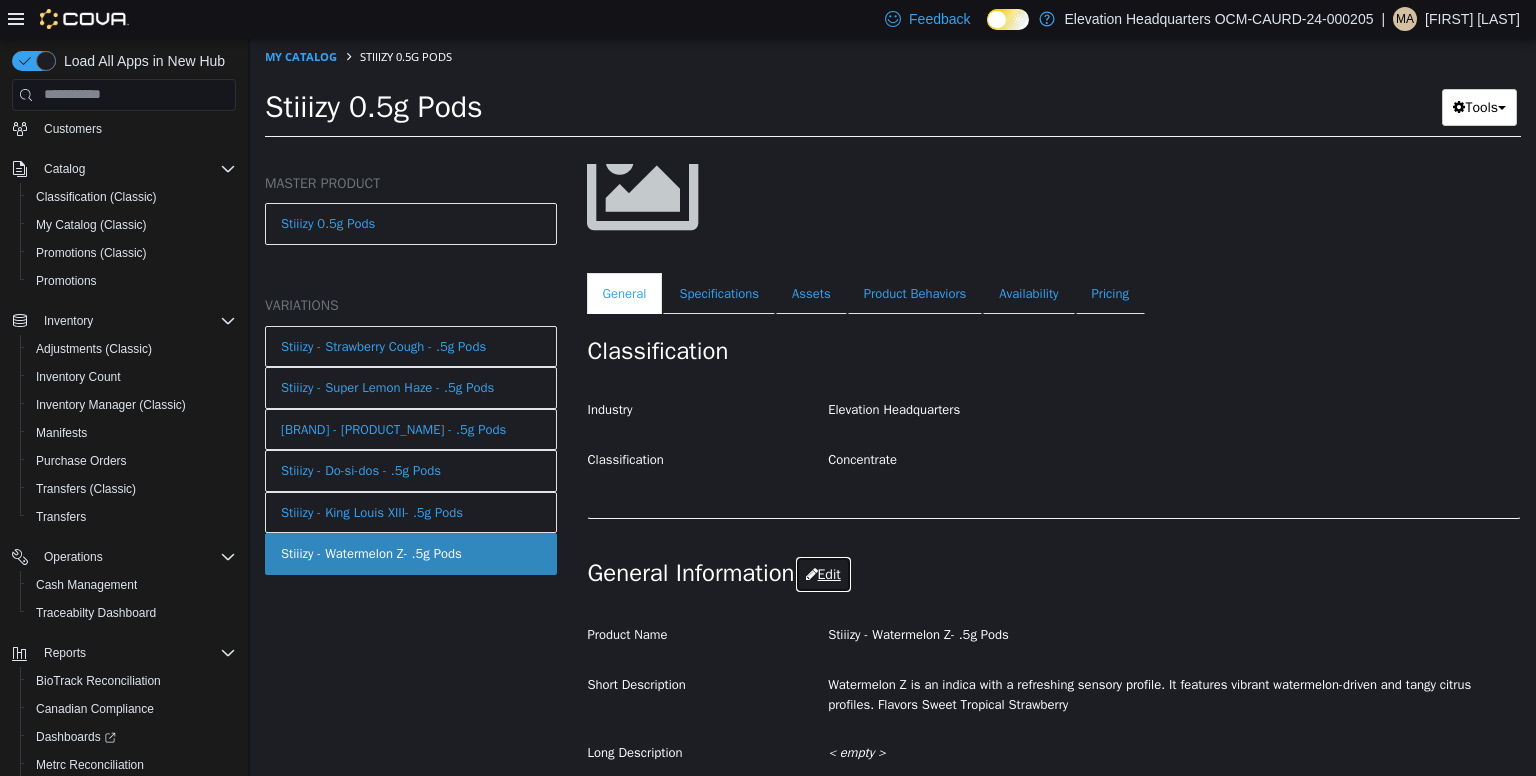 click at bounding box center [812, 573] 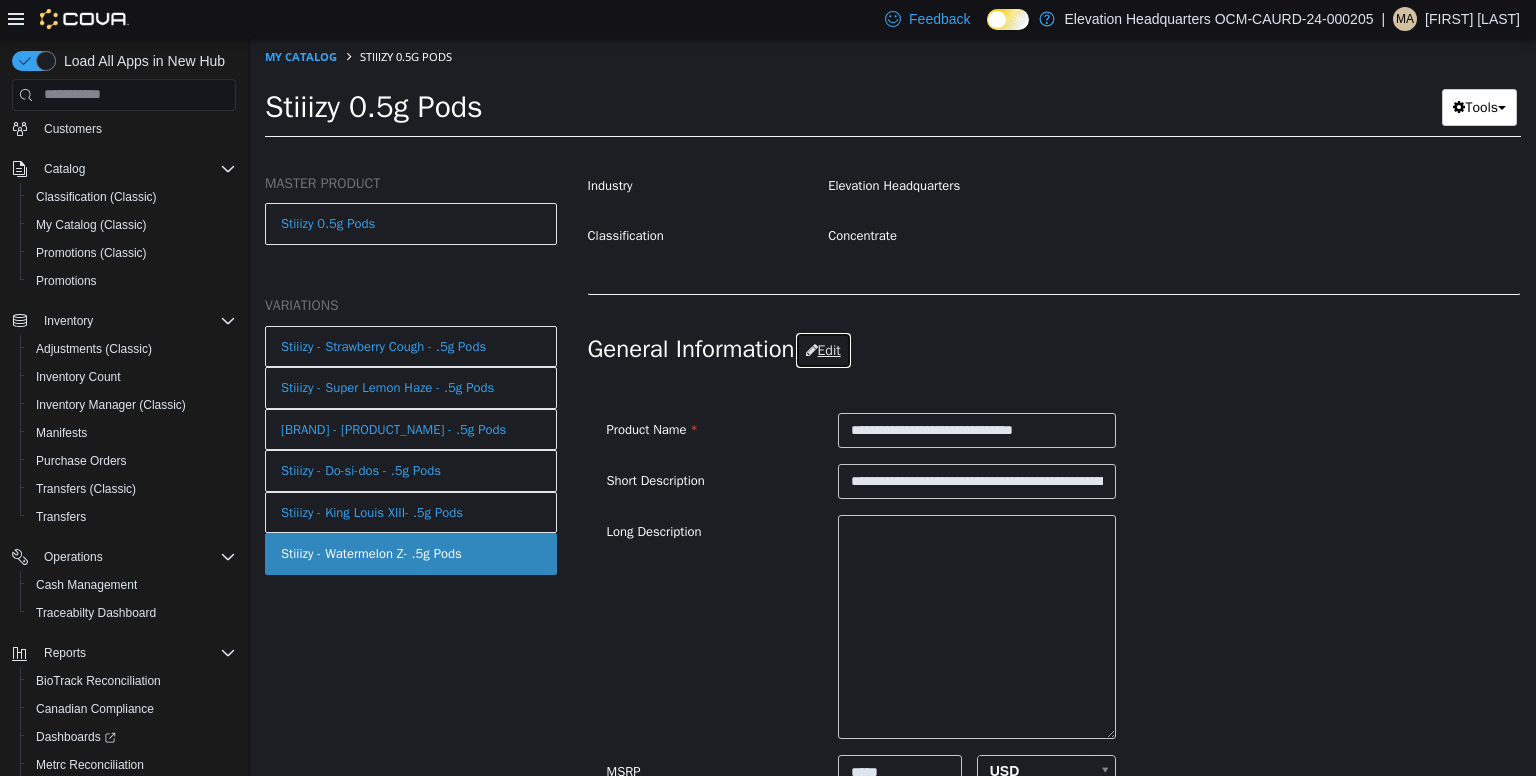 scroll, scrollTop: 416, scrollLeft: 0, axis: vertical 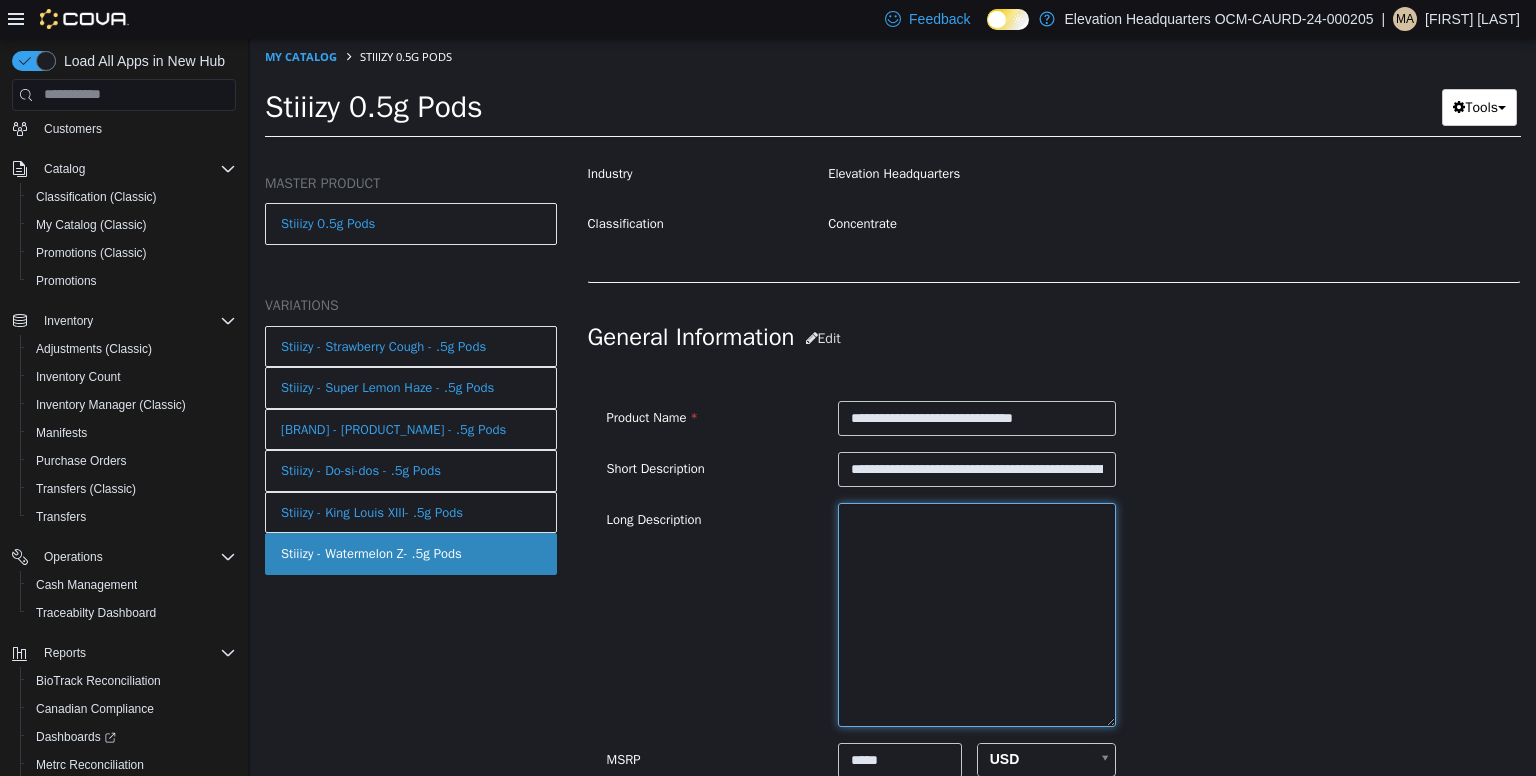 click at bounding box center (977, 614) 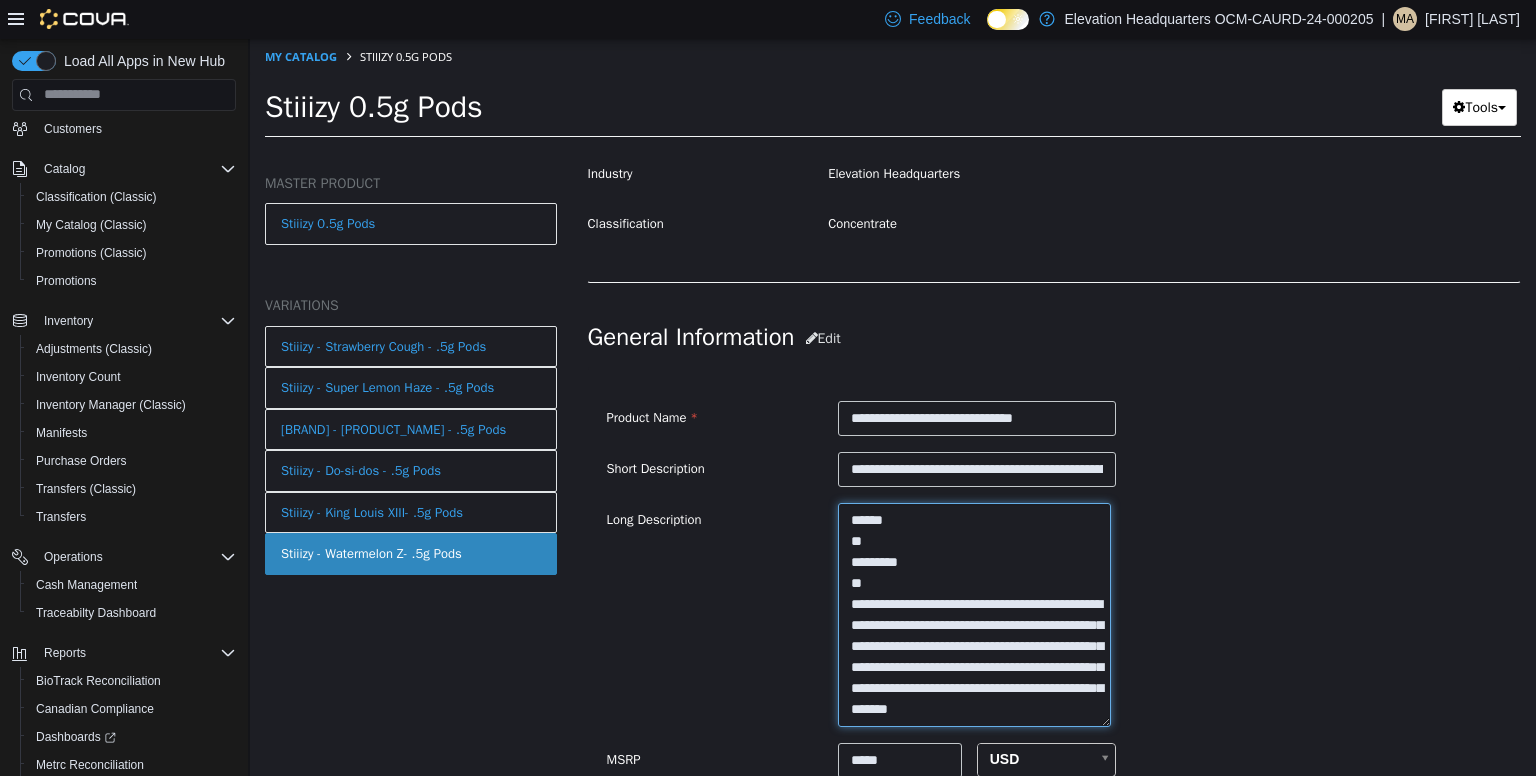 scroll, scrollTop: 528, scrollLeft: 0, axis: vertical 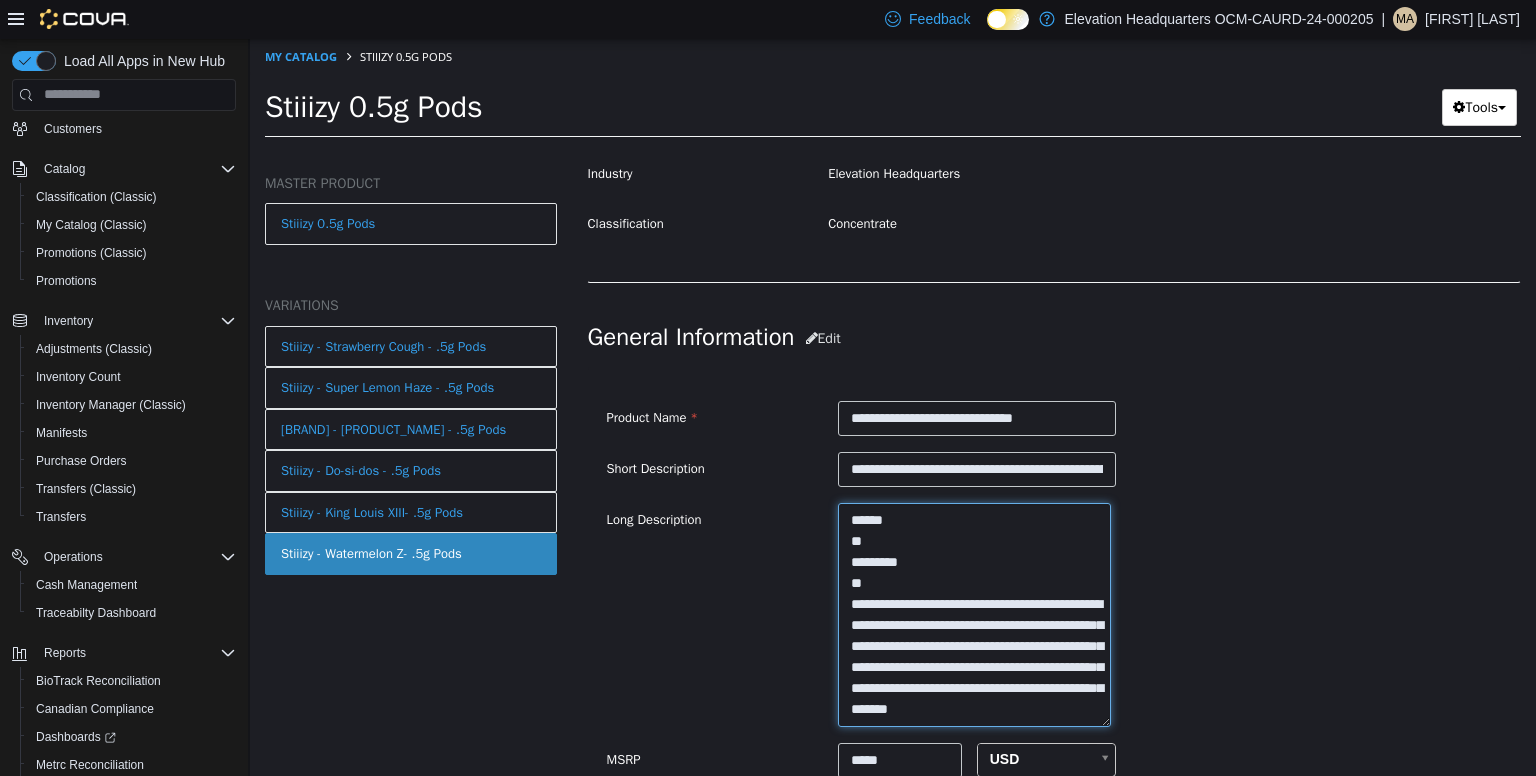 click at bounding box center (974, 614) 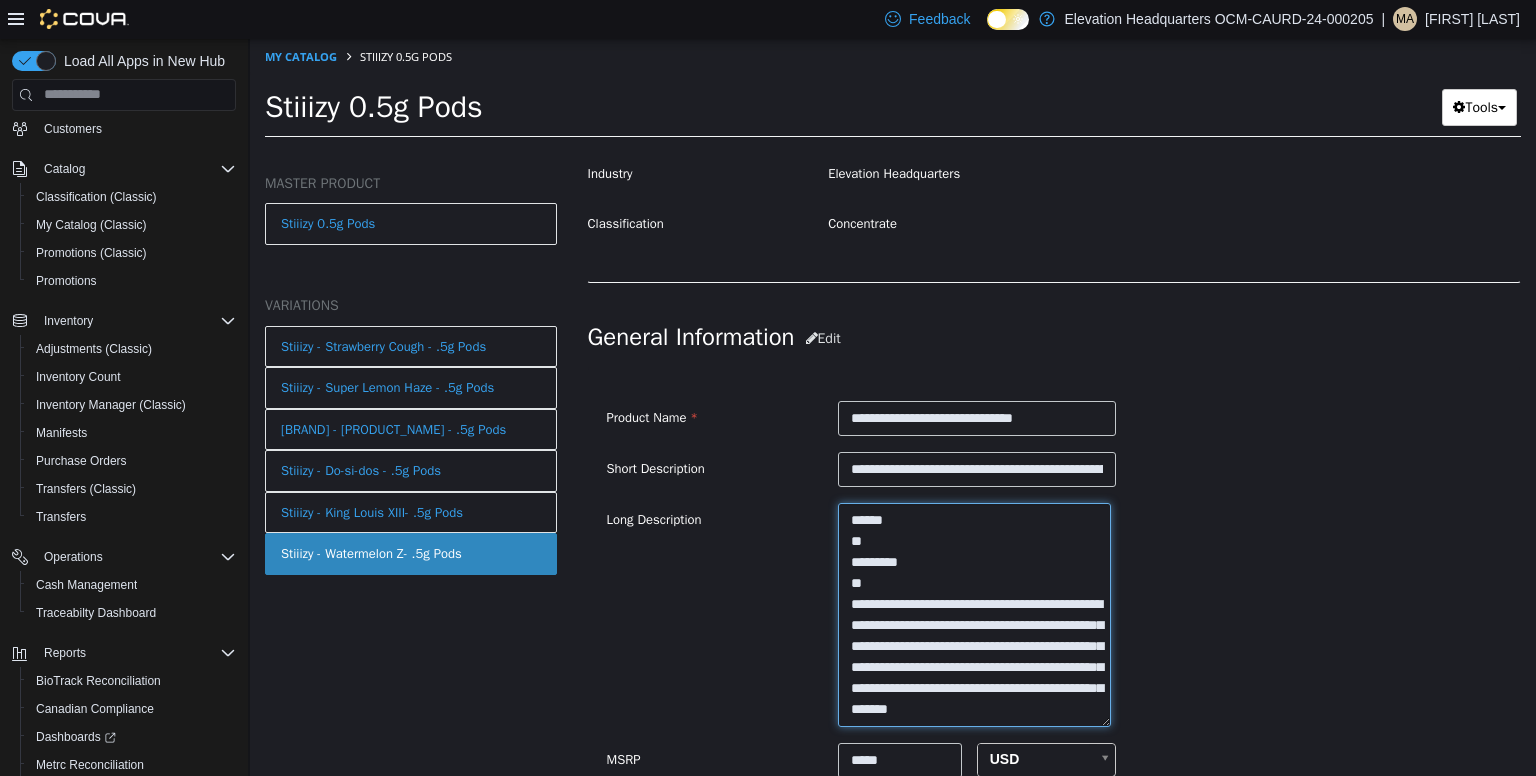 paste on "**********" 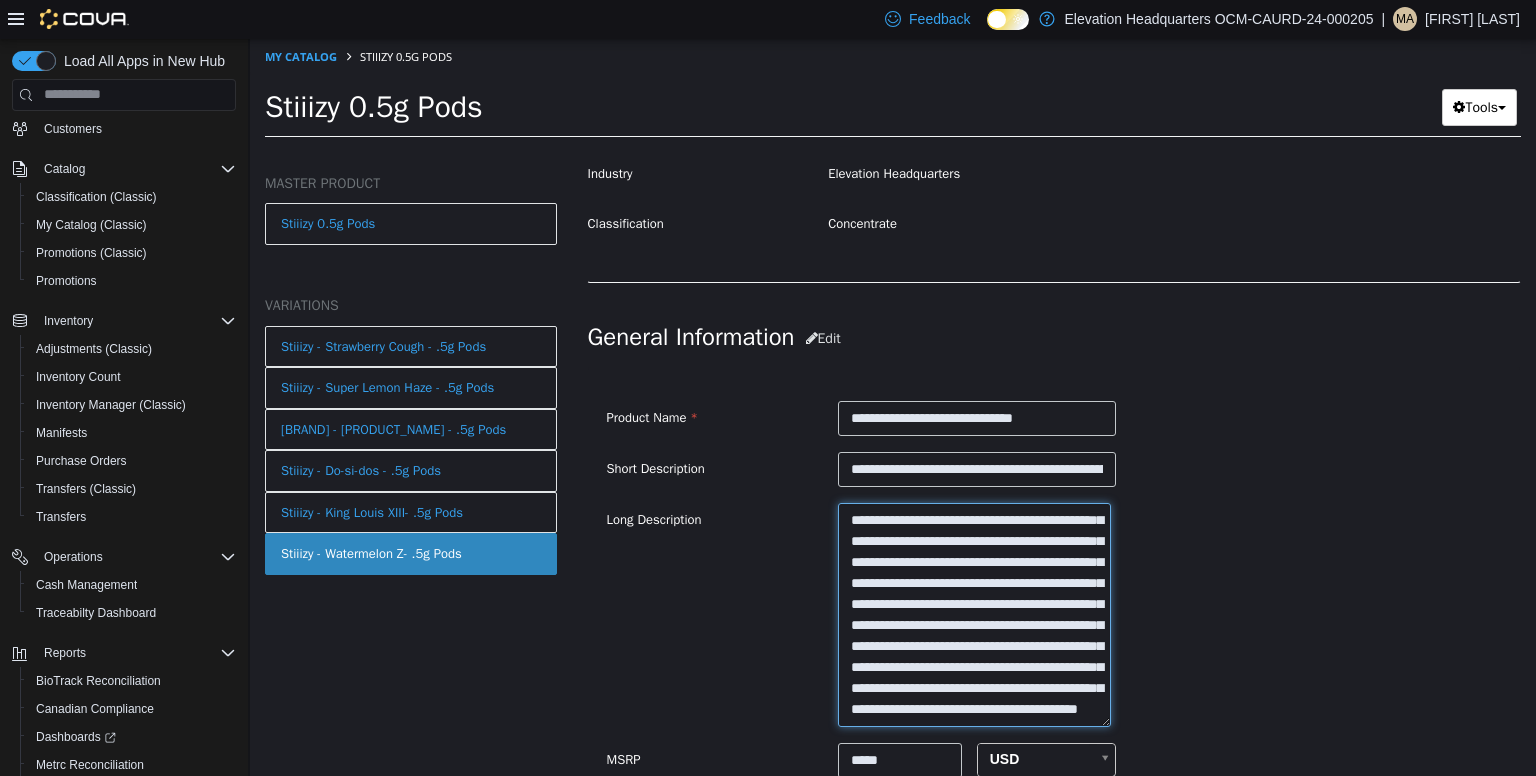 scroll, scrollTop: 440, scrollLeft: 0, axis: vertical 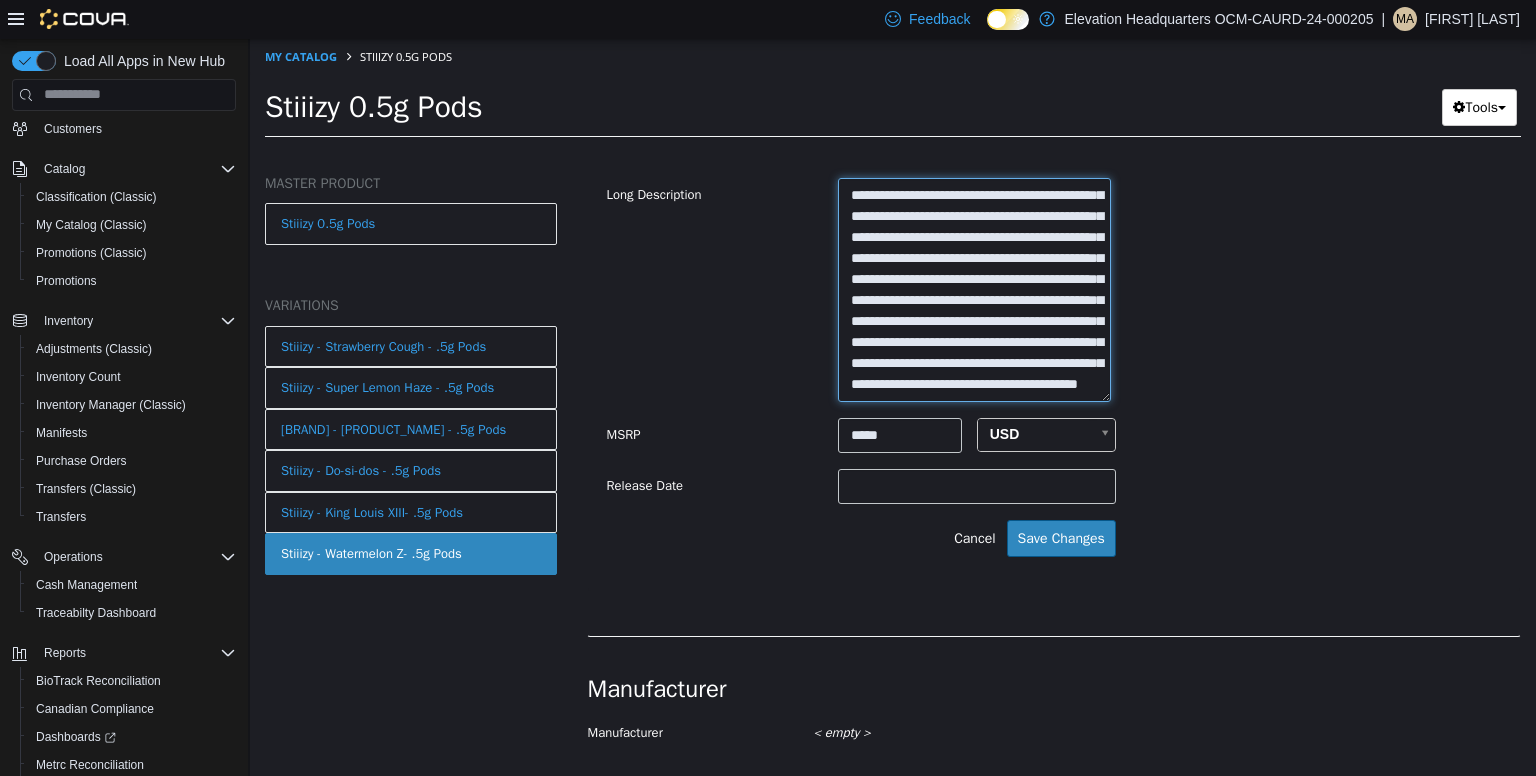 type on "**********" 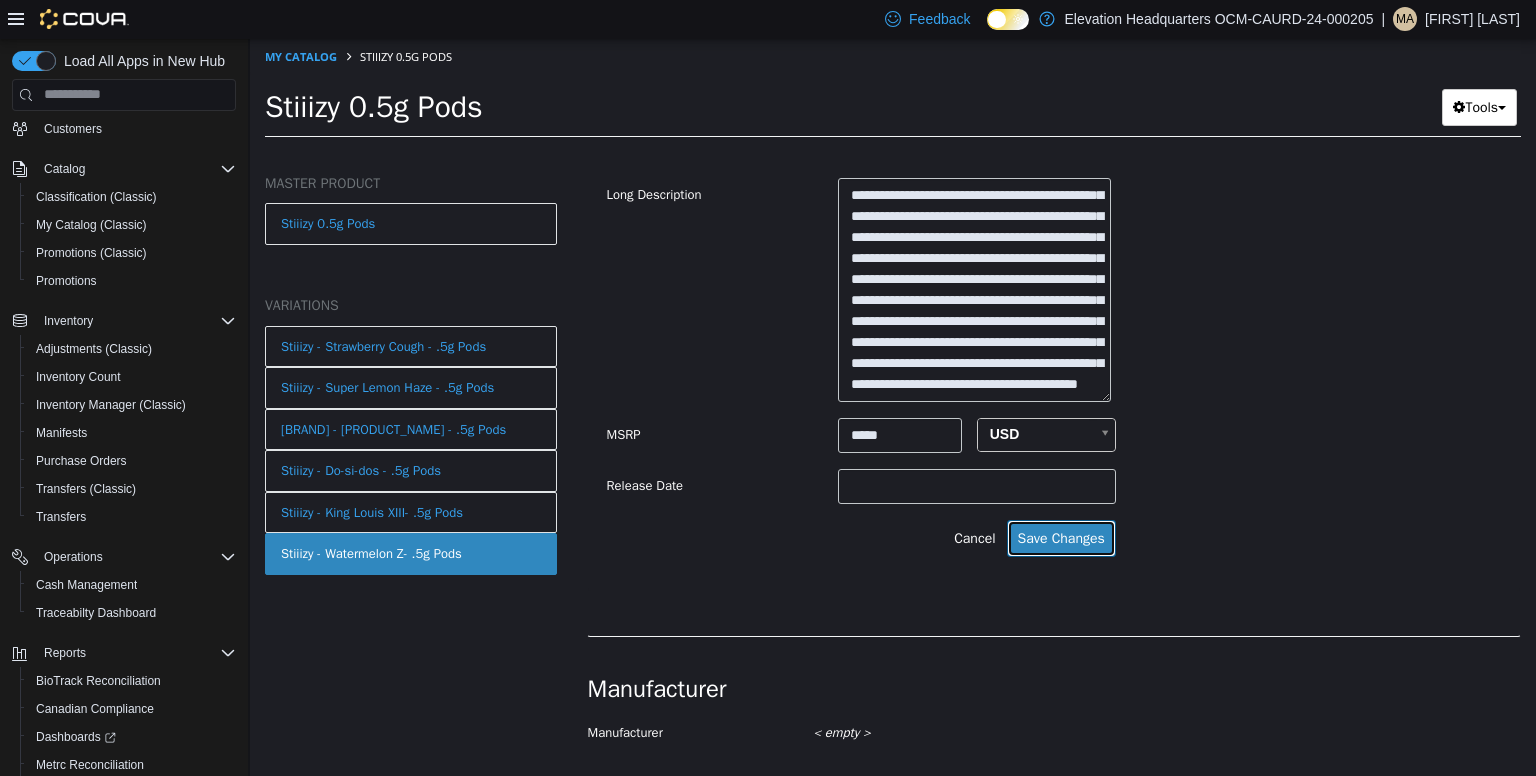 click on "Save Changes" at bounding box center [1061, 537] 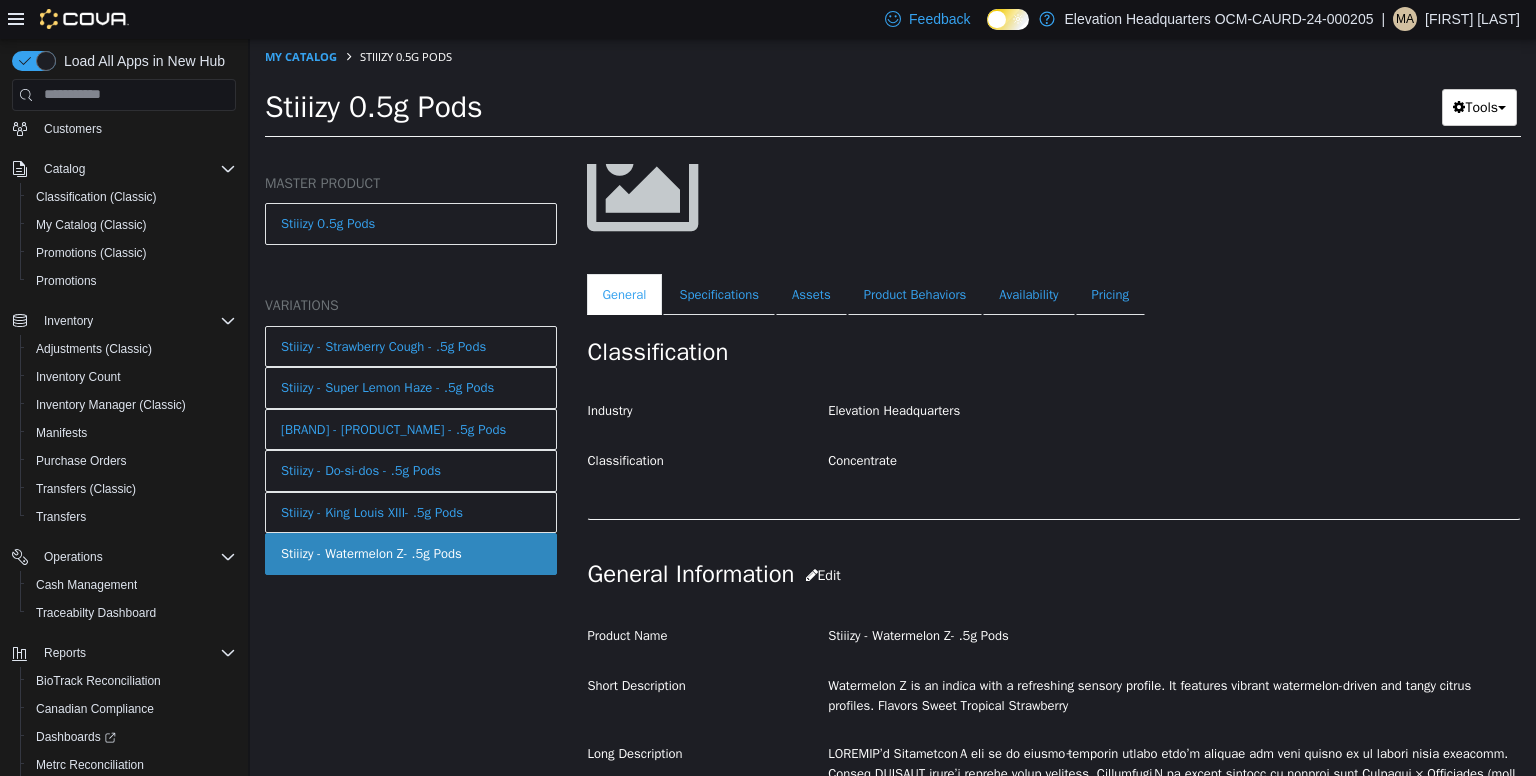 scroll, scrollTop: 177, scrollLeft: 0, axis: vertical 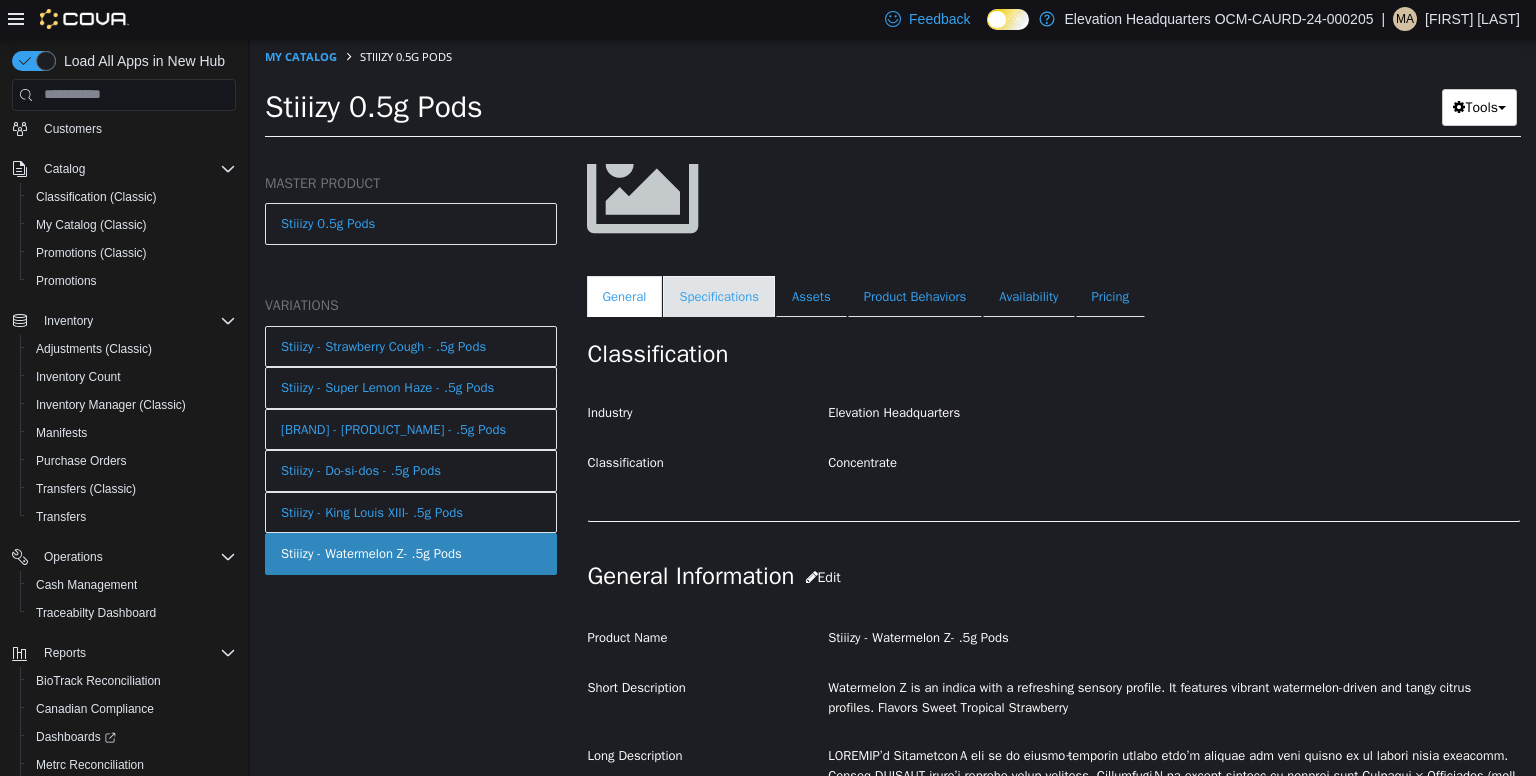 click on "Specifications" at bounding box center [719, 296] 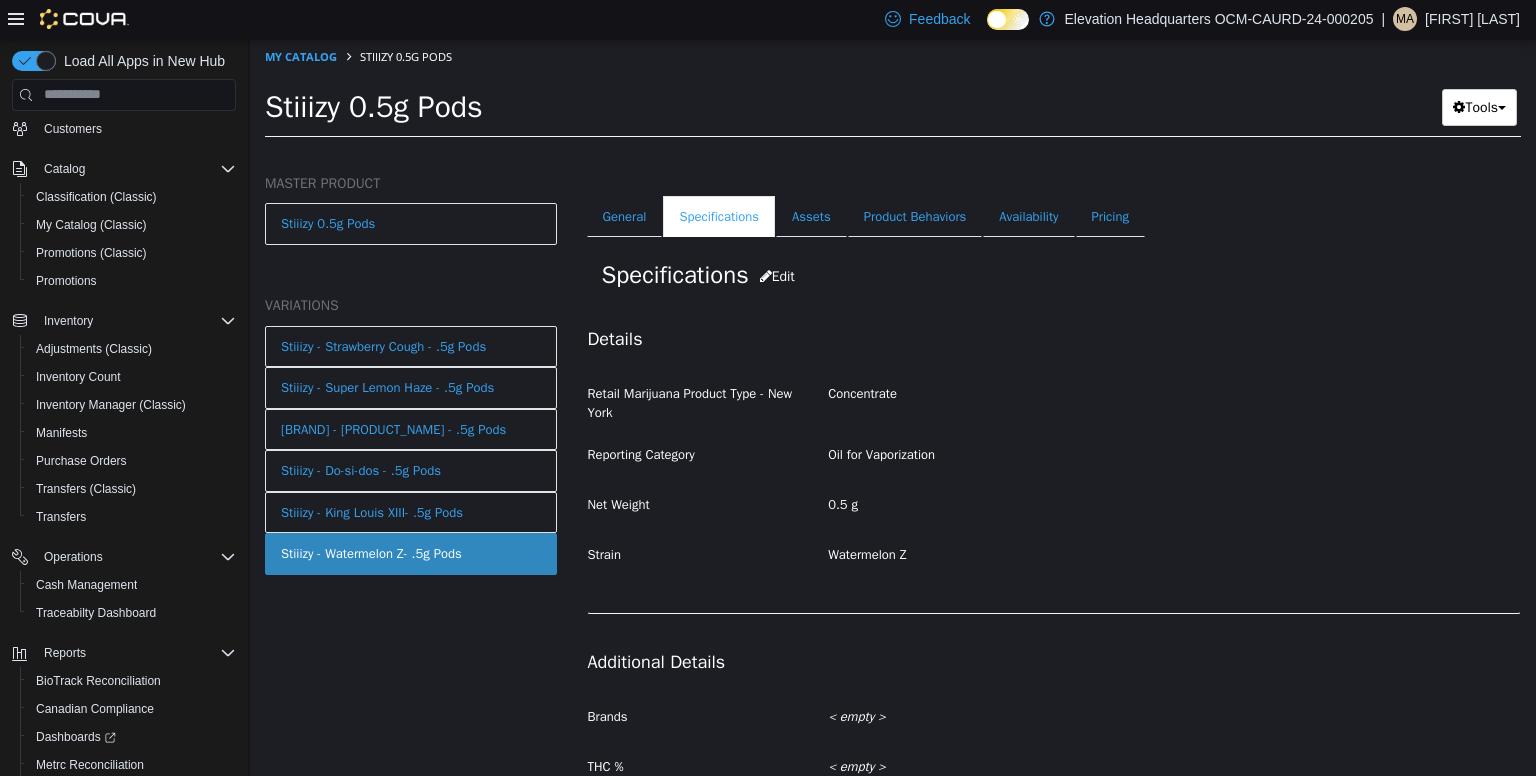 scroll, scrollTop: 248, scrollLeft: 0, axis: vertical 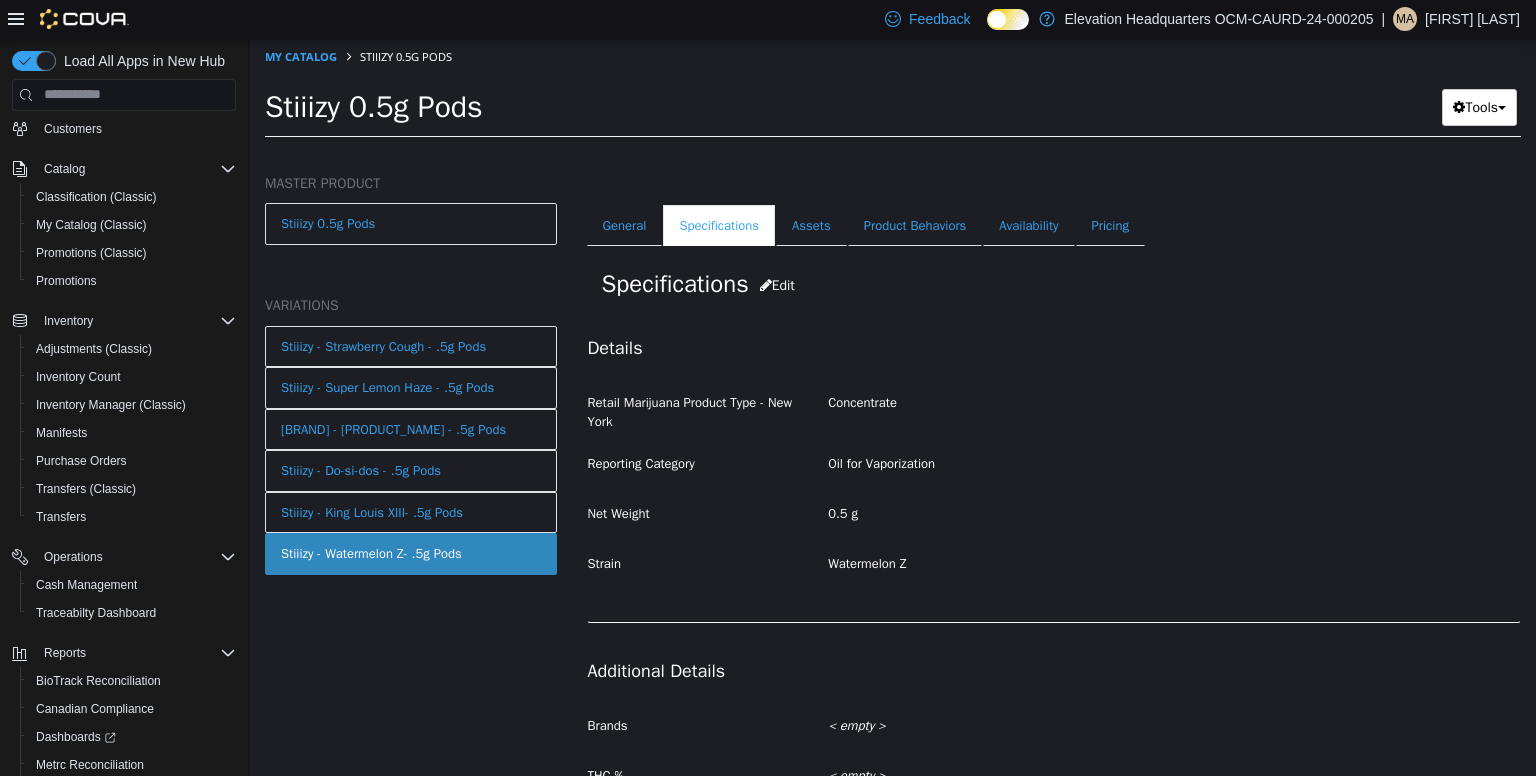 click on "Concentrate
Stiiizy - Watermelon Z- .5g Pods
[Variation] Active   CATALOG SKU - RC11YEQF     English - US                             Last Updated:  July 11, 2025
General Specifications Assets Product Behaviors Availability Pricing
Marketing Specifications  Edit Details Retail Marijuana Product Type - New York
Concentrate
Reporting Category
Oil for Vaporization
Net Weight
0.5 g
Strain
Watermelon Z
Additional Details Brands
< empty >
THC %
< empty >
CBD %
< empty >
Terpenes
< empty >
Strain Type
Indica
Cancel  Save Changes" at bounding box center (1054, 80) 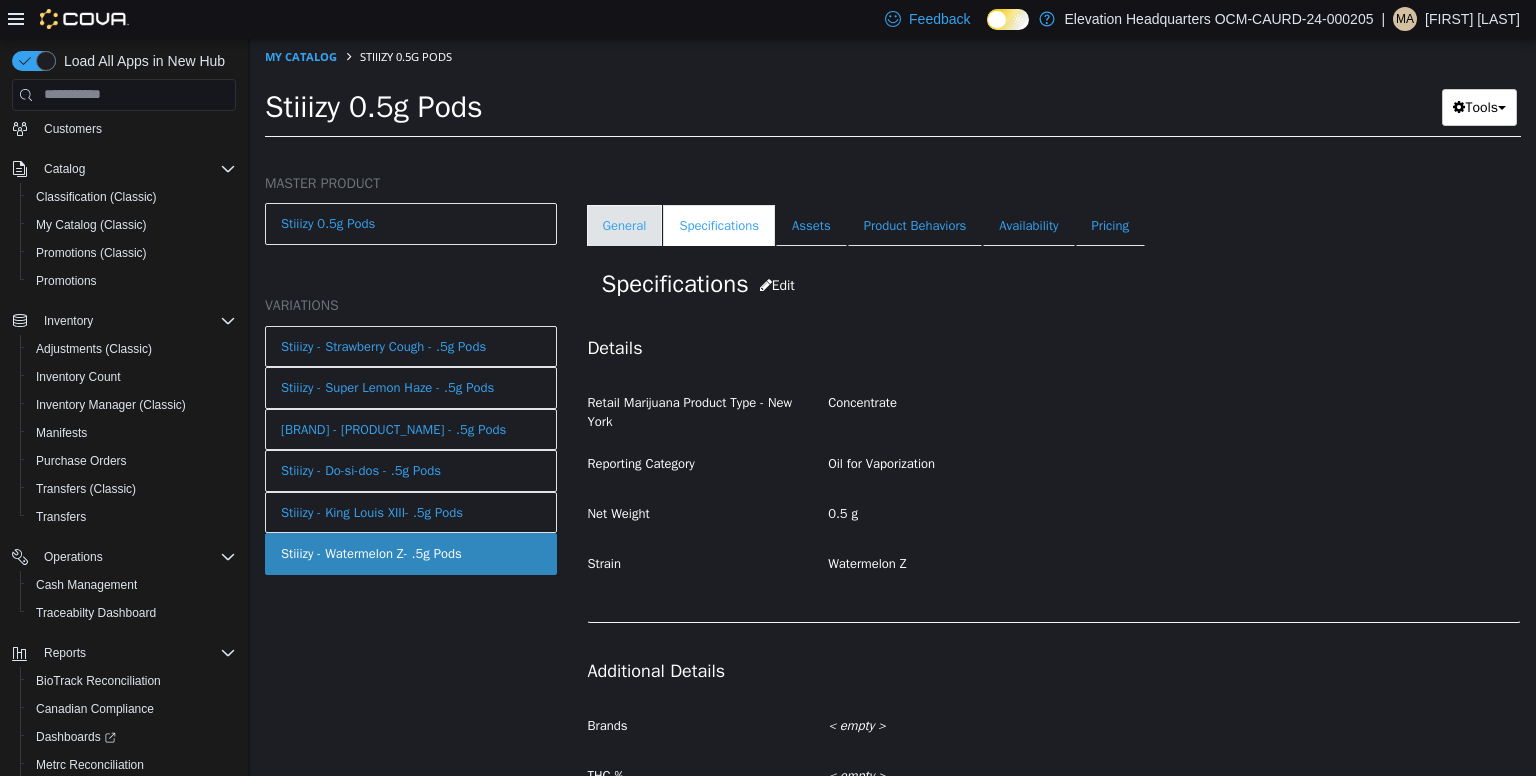 click on "General" at bounding box center [625, 225] 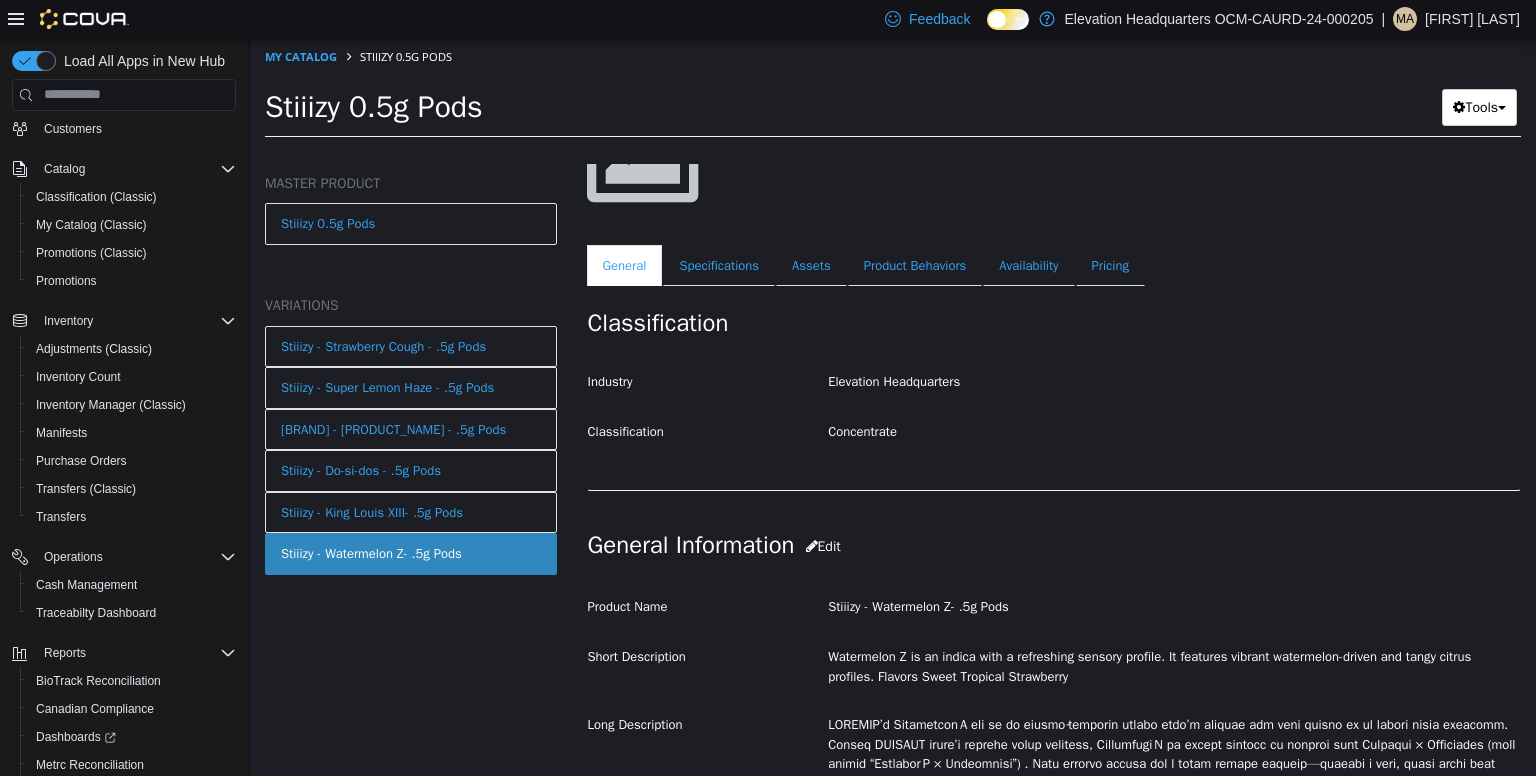 scroll, scrollTop: 207, scrollLeft: 0, axis: vertical 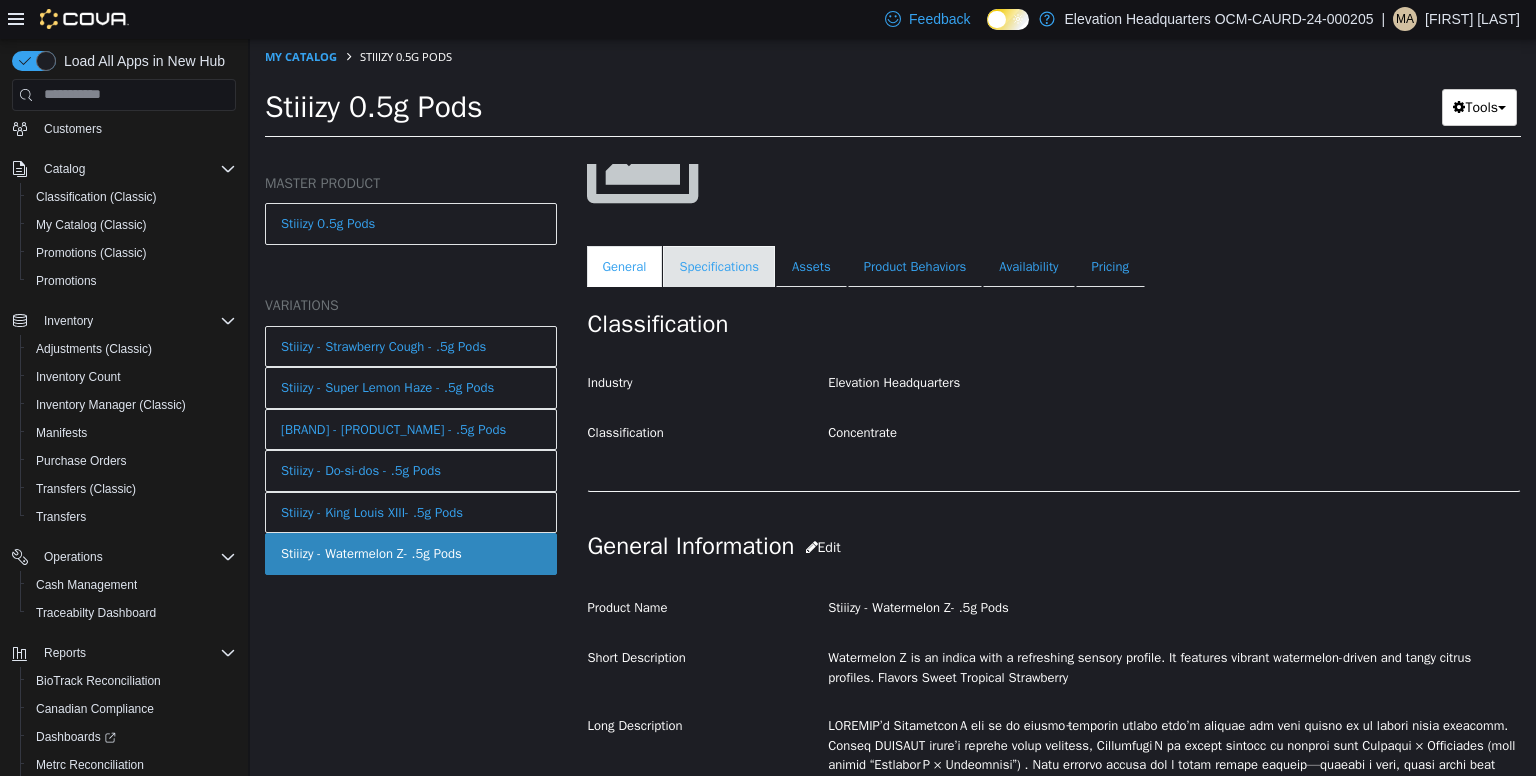 click on "Specifications" at bounding box center (719, 266) 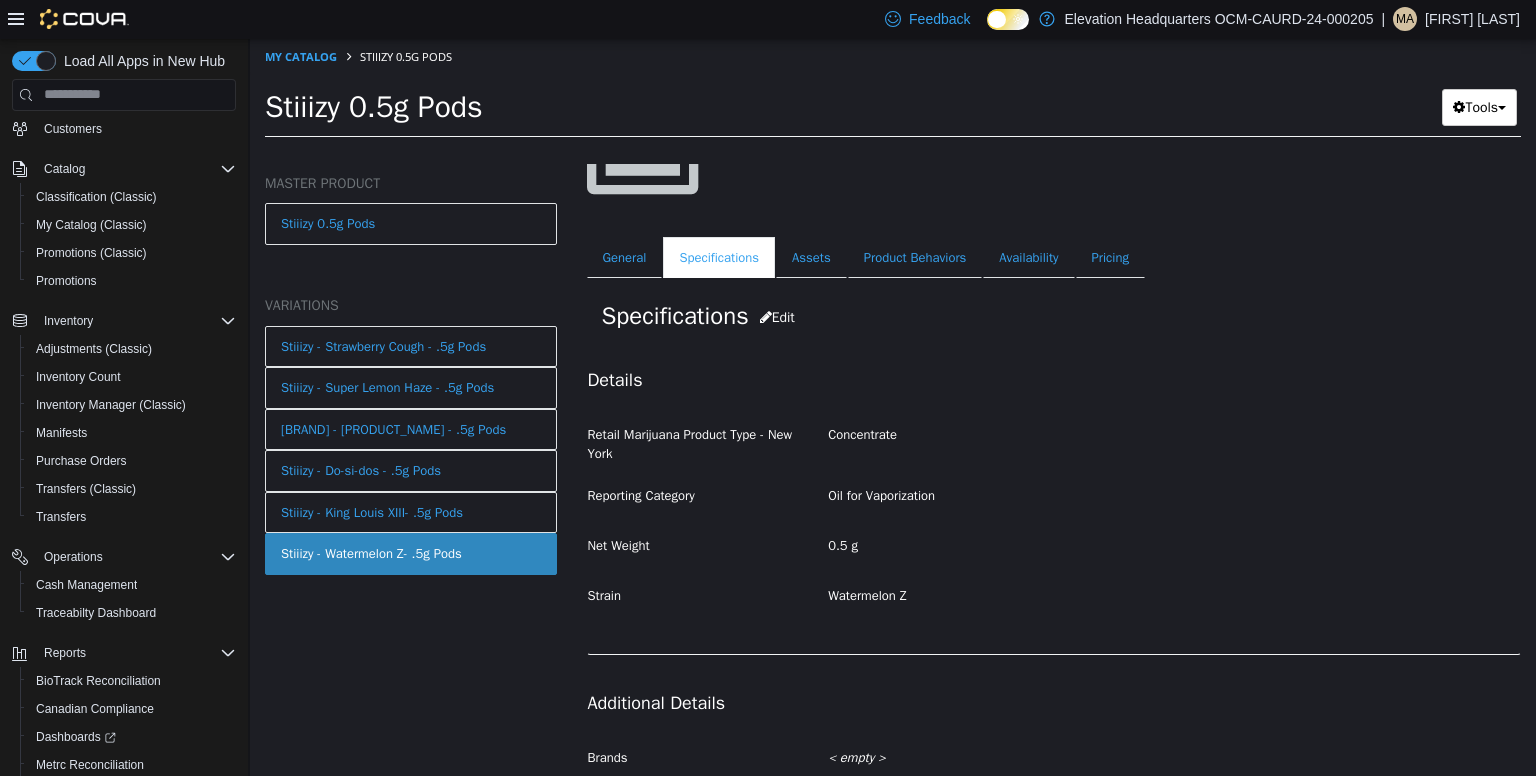scroll, scrollTop: 211, scrollLeft: 0, axis: vertical 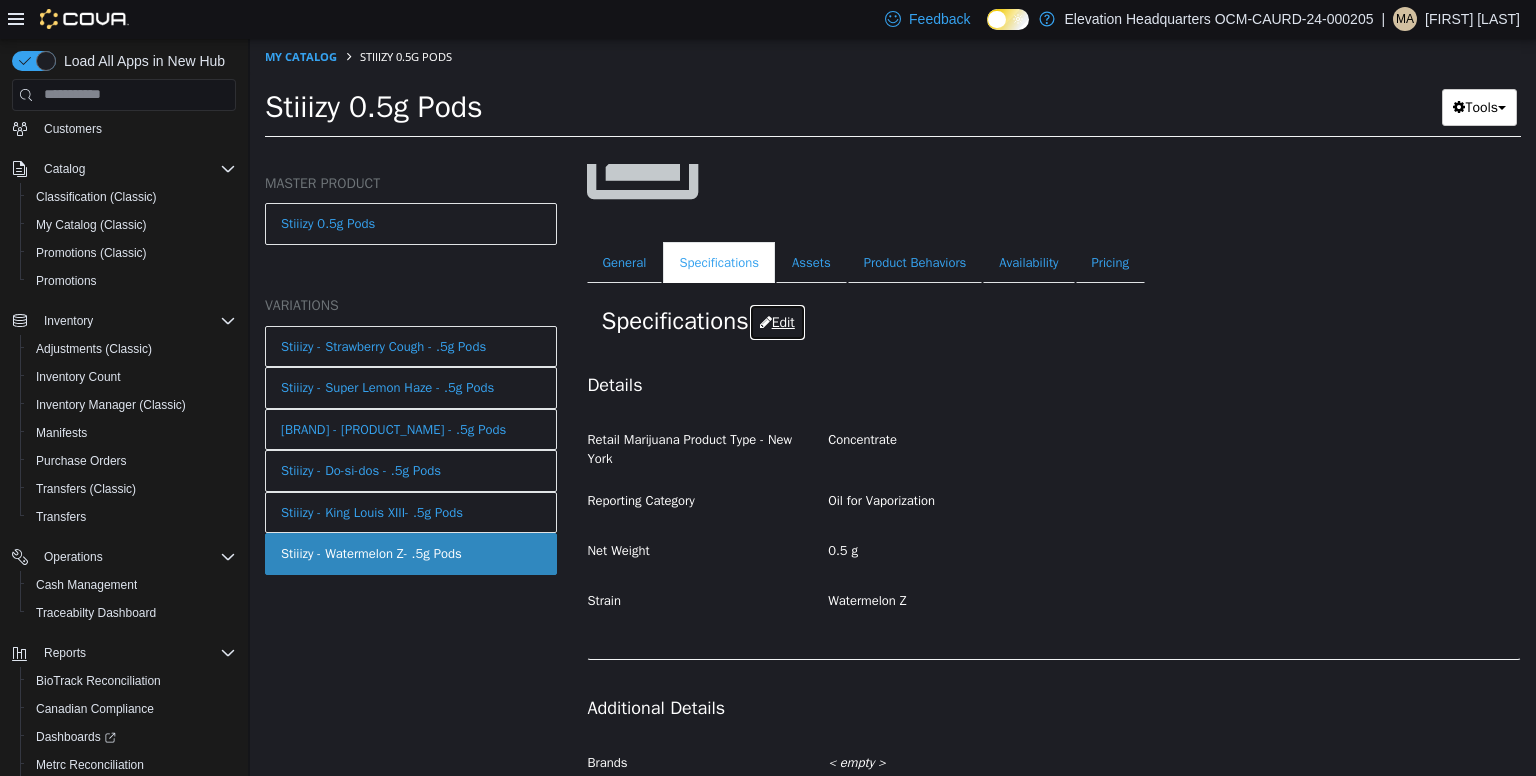click on "Edit" at bounding box center (777, 321) 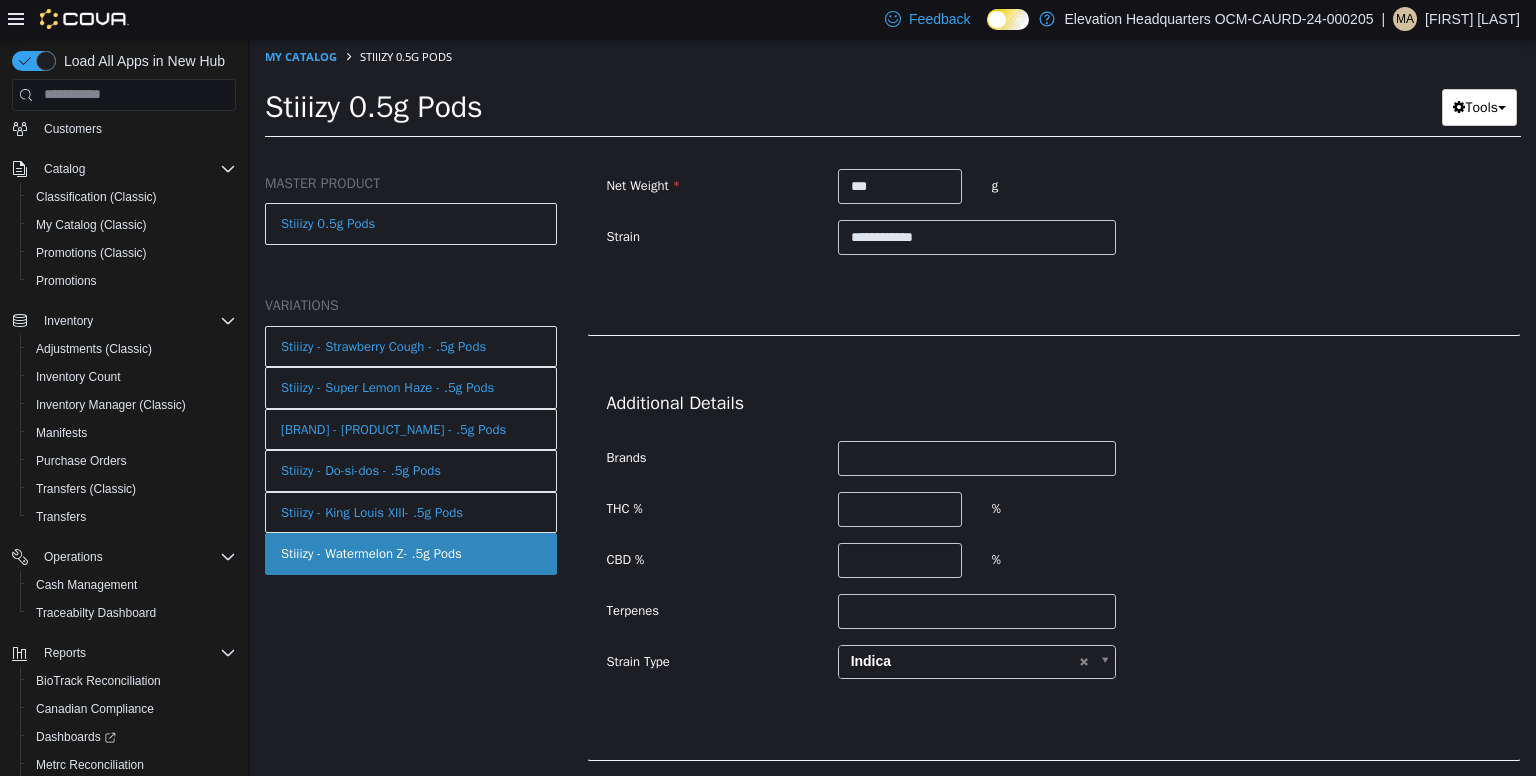 scroll, scrollTop: 628, scrollLeft: 0, axis: vertical 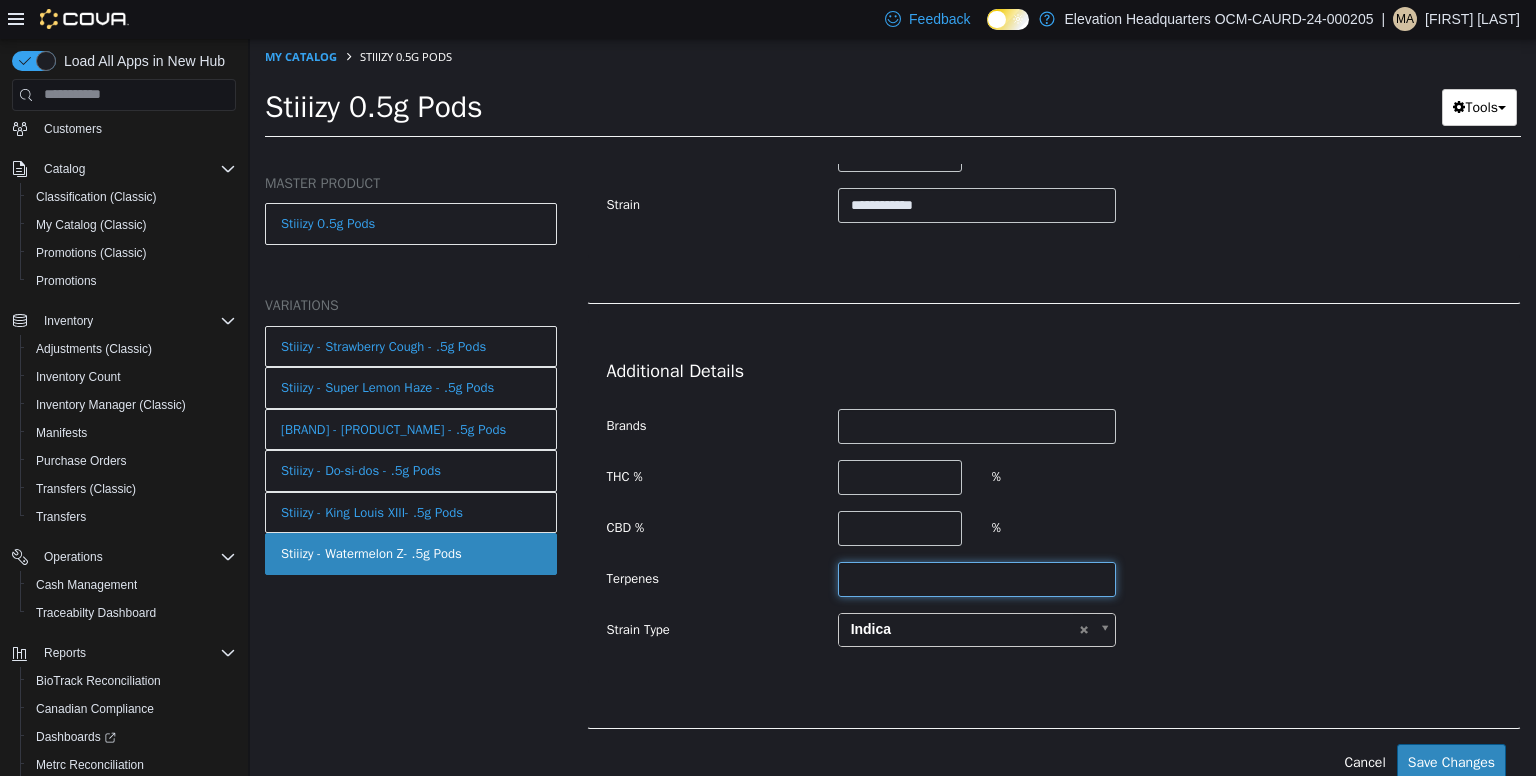 click at bounding box center [977, 578] 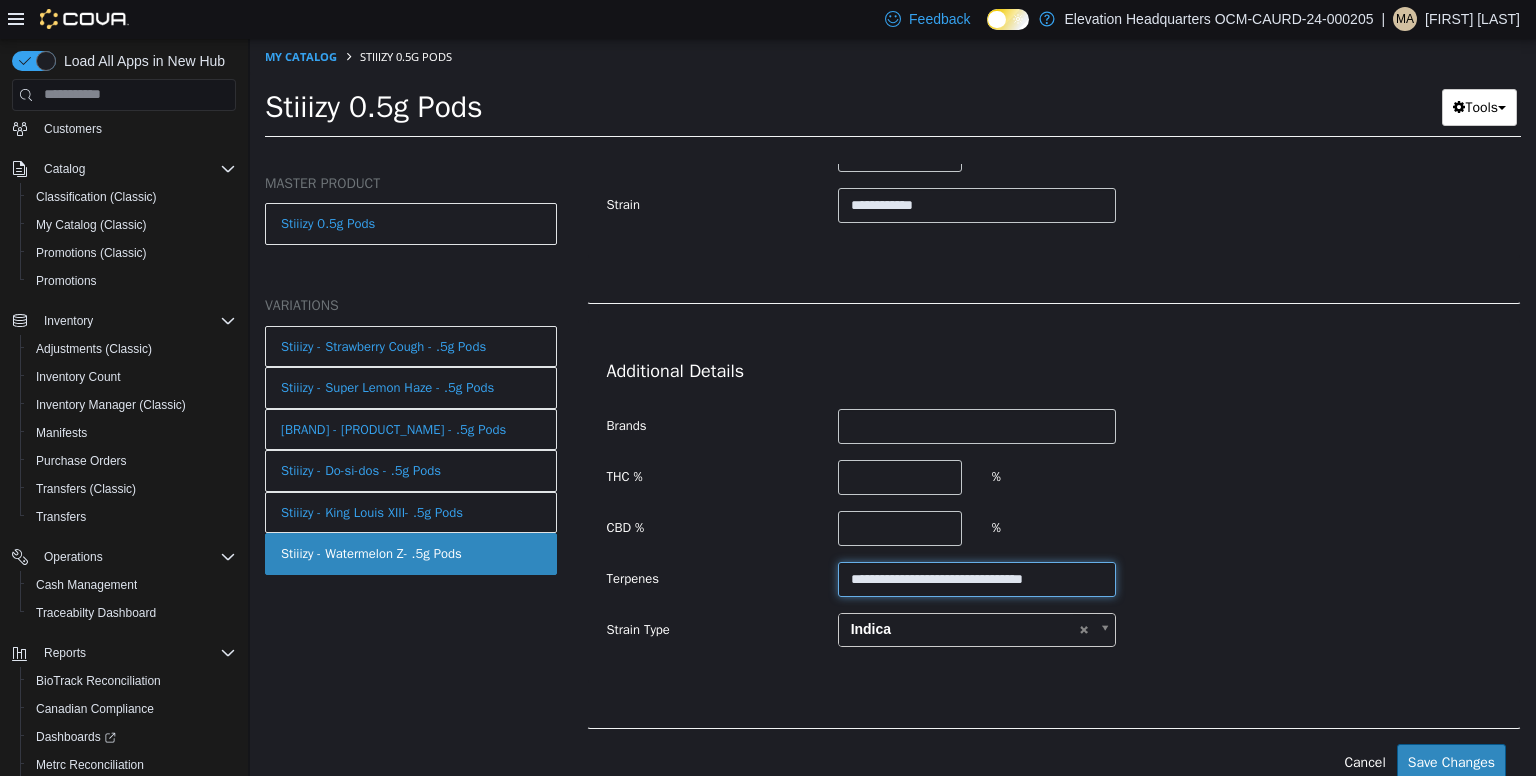 type on "**********" 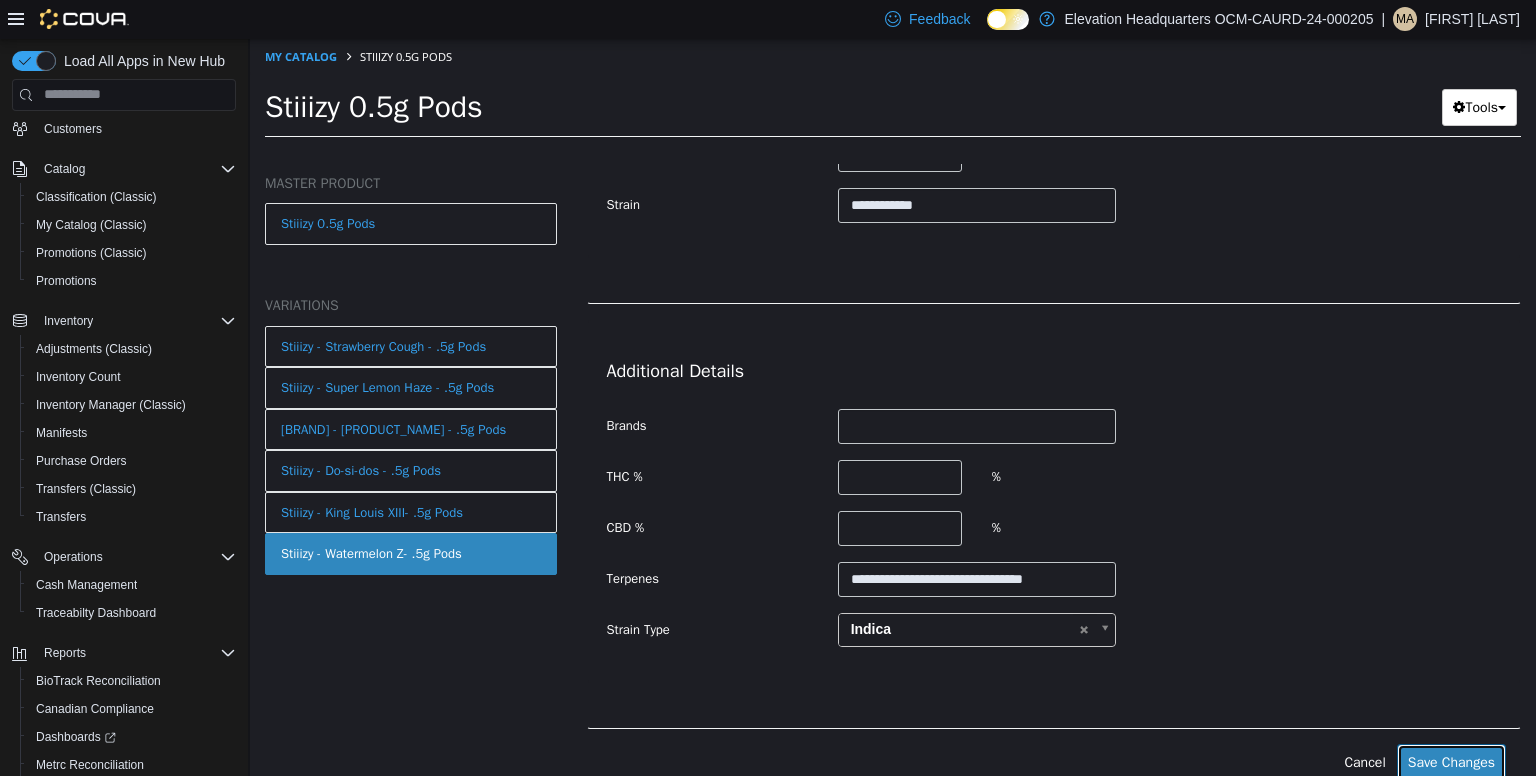 click on "Save Changes" at bounding box center [1451, 761] 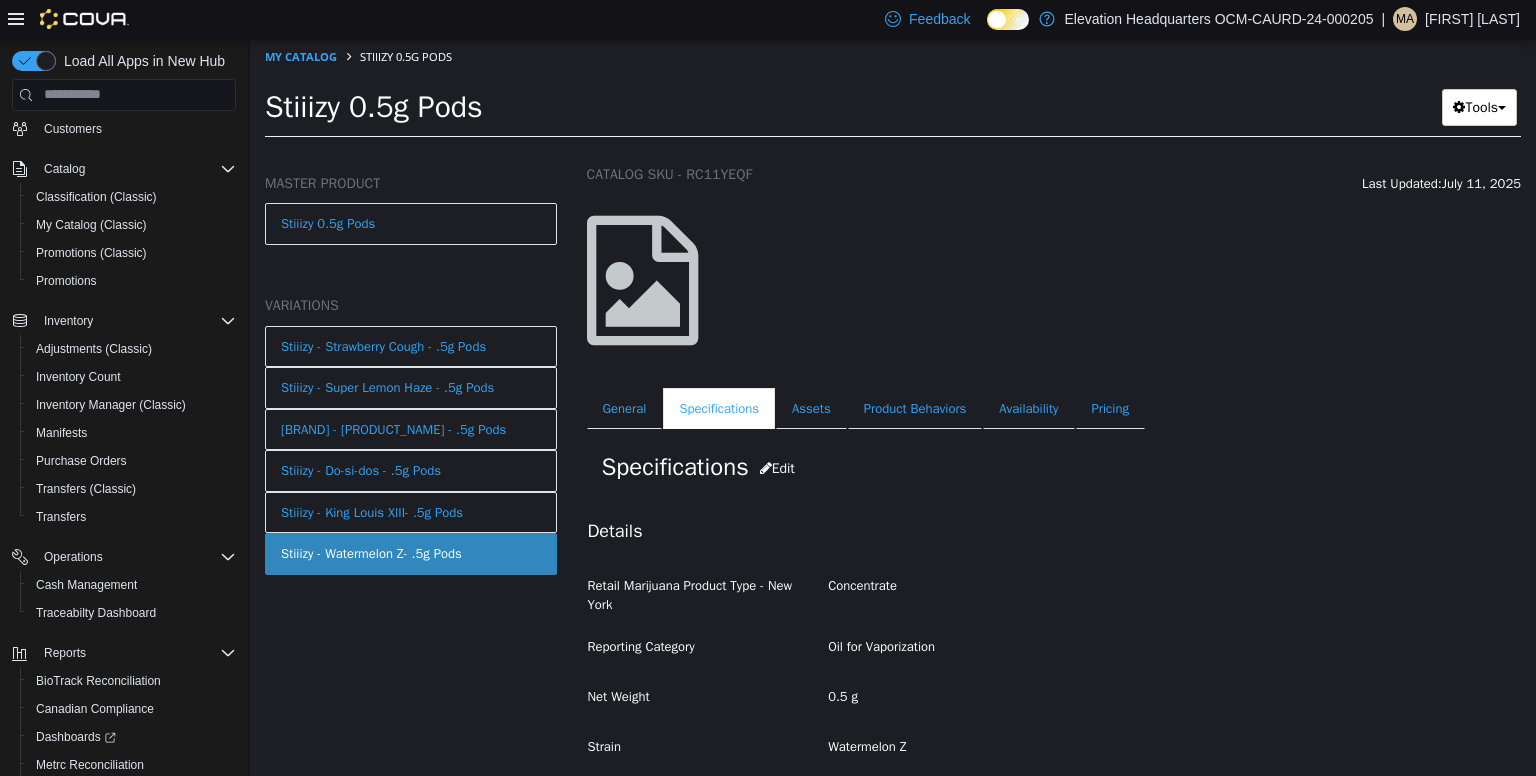 scroll, scrollTop: 59, scrollLeft: 0, axis: vertical 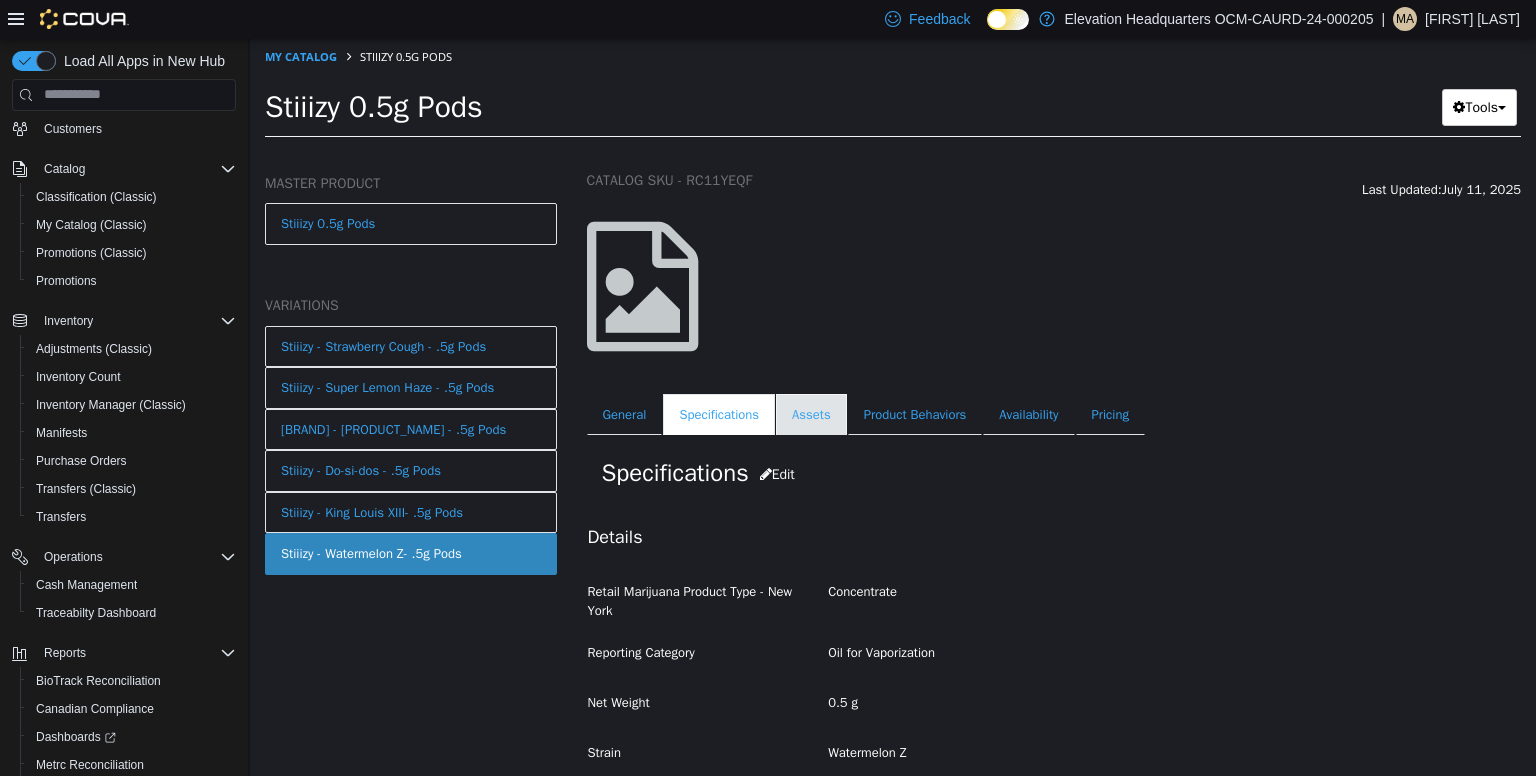 click on "Assets" at bounding box center (811, 414) 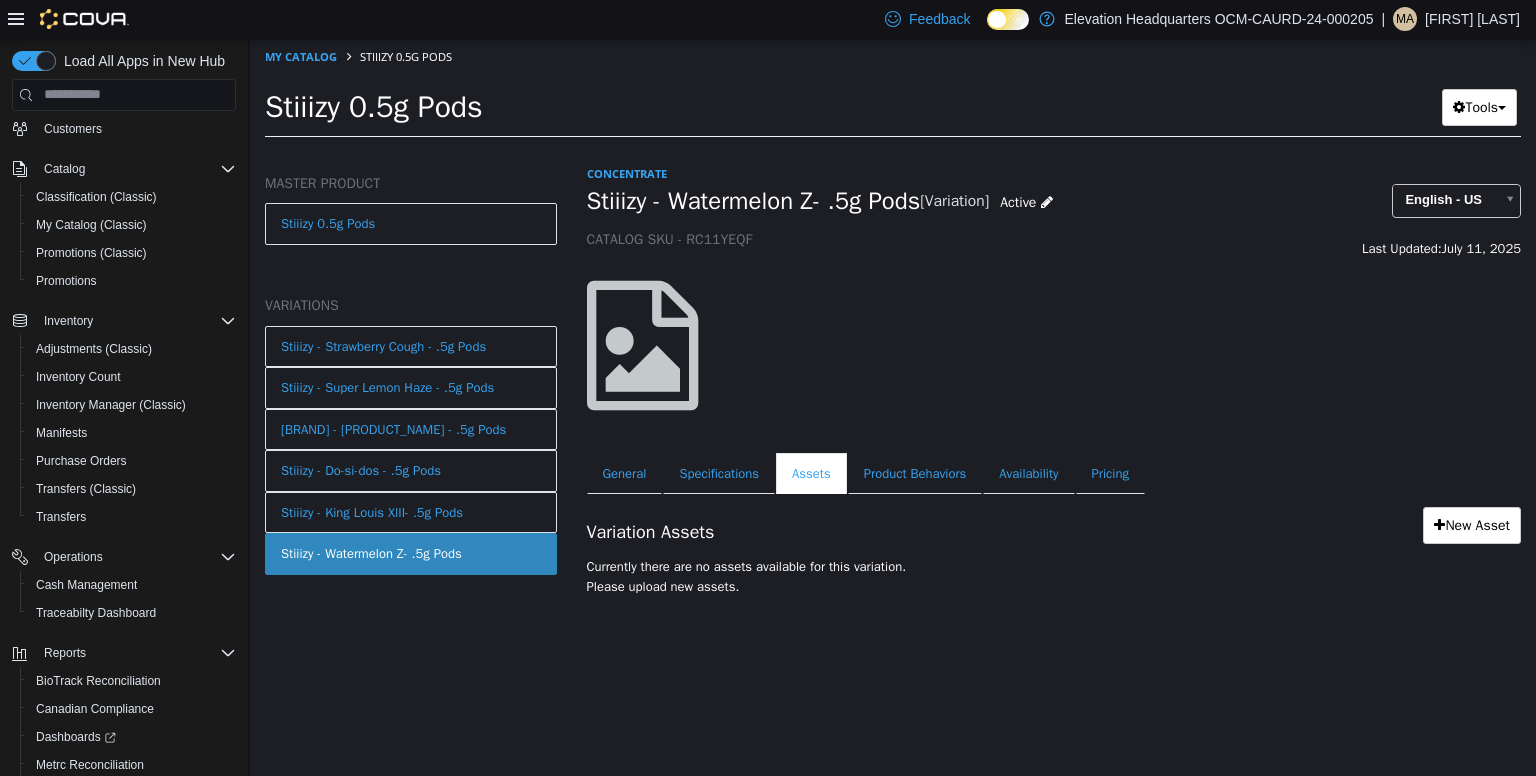 scroll, scrollTop: 0, scrollLeft: 0, axis: both 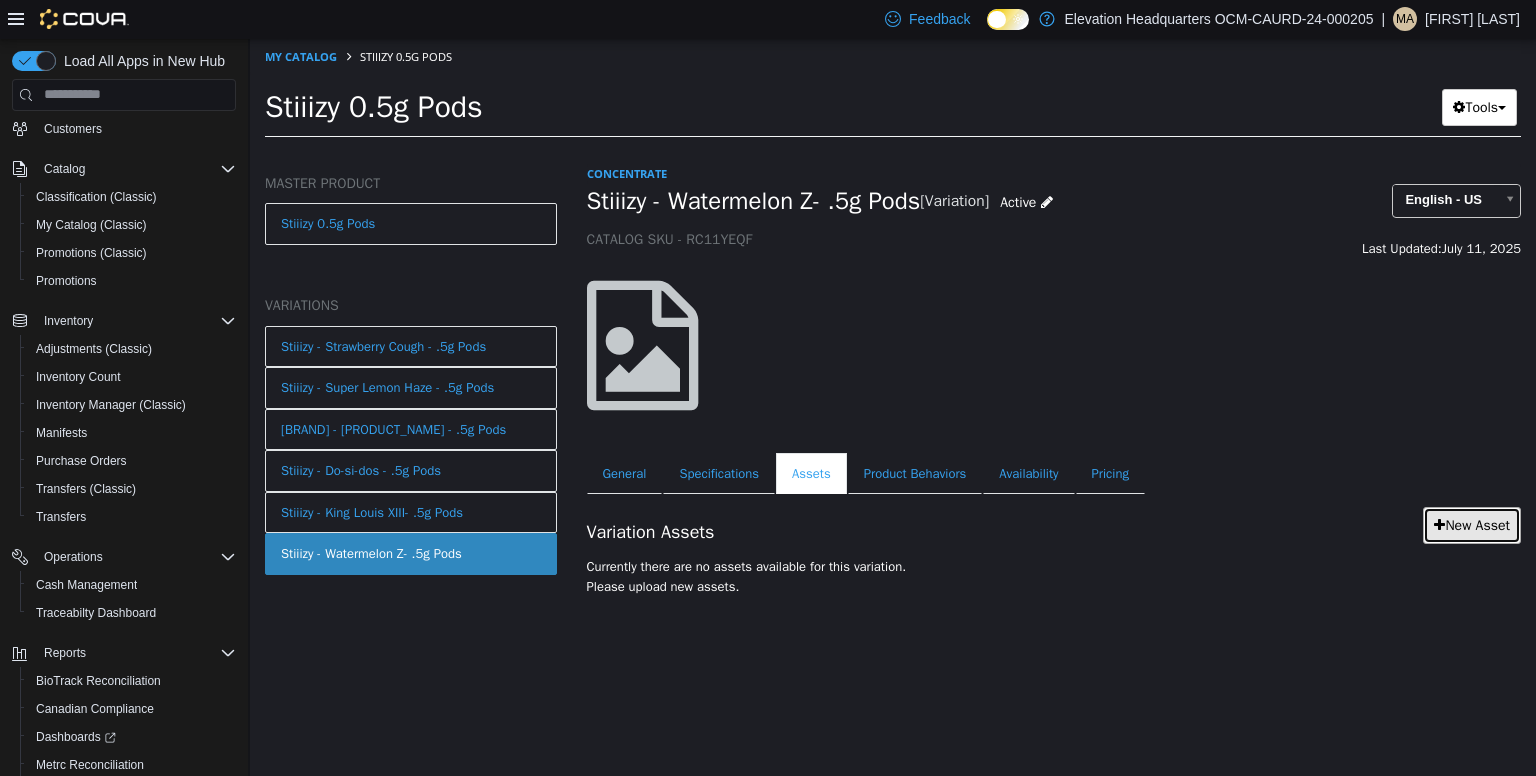 click on "New Asset" at bounding box center (1472, 524) 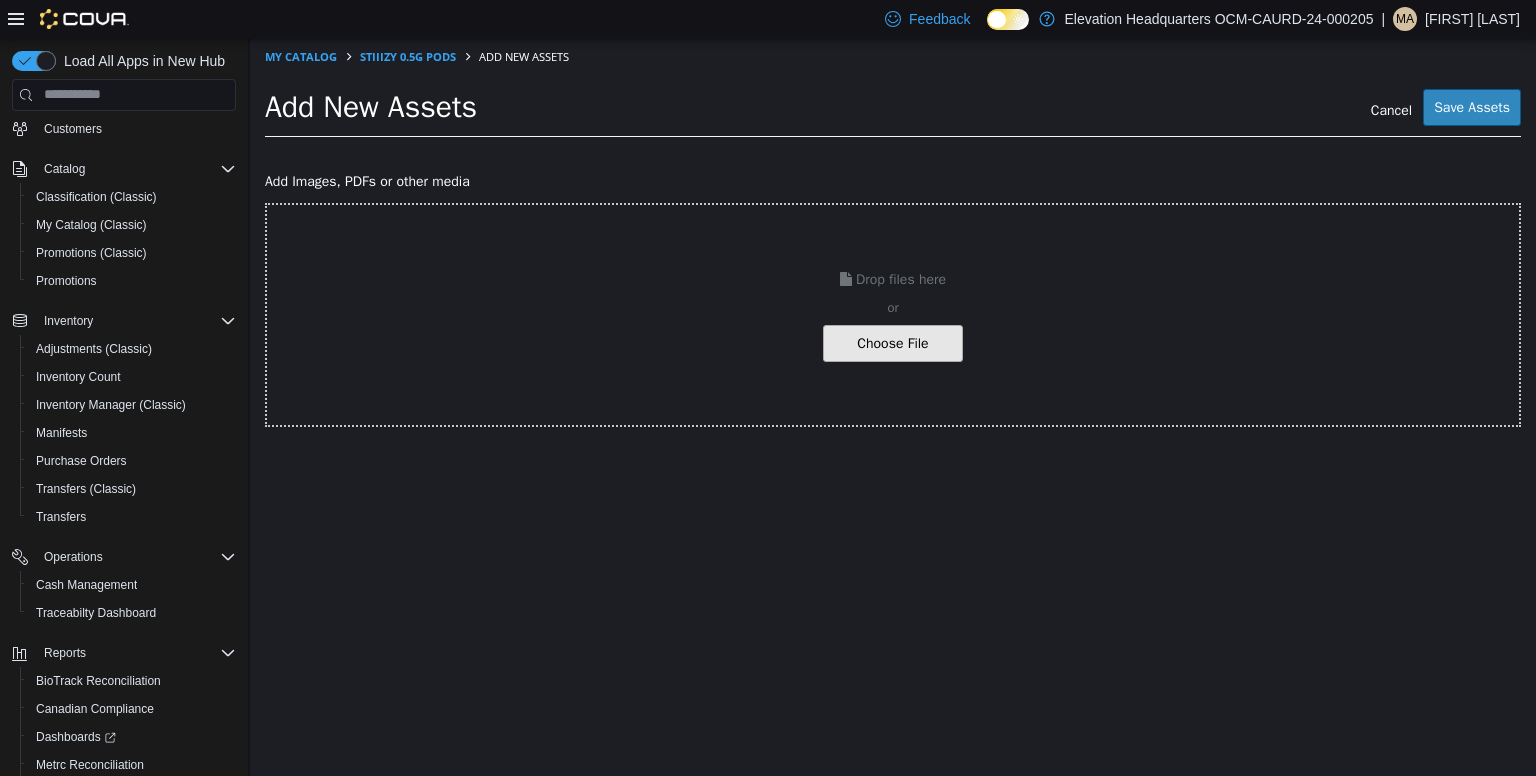 click at bounding box center [-154, 342] 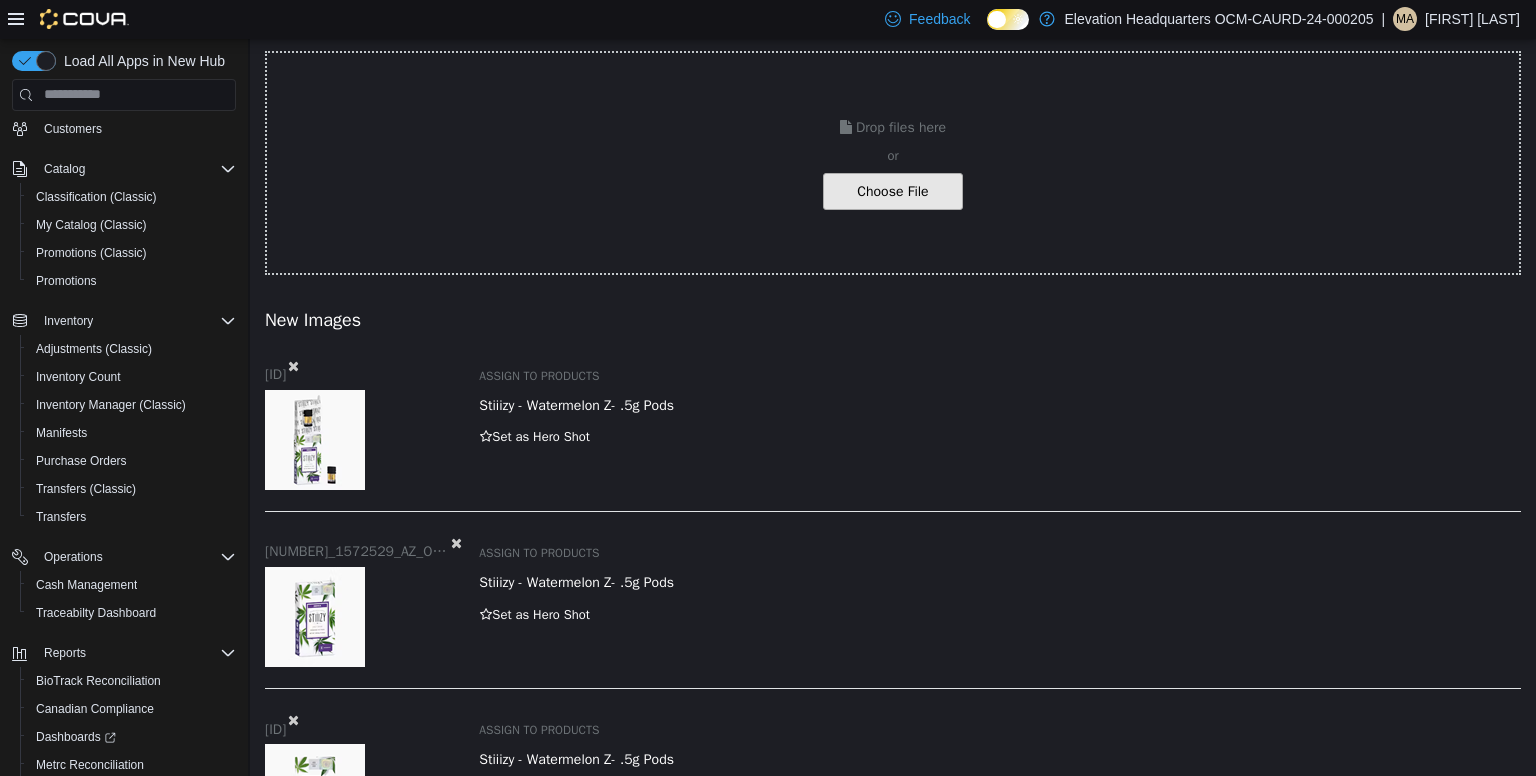 scroll, scrollTop: 200, scrollLeft: 0, axis: vertical 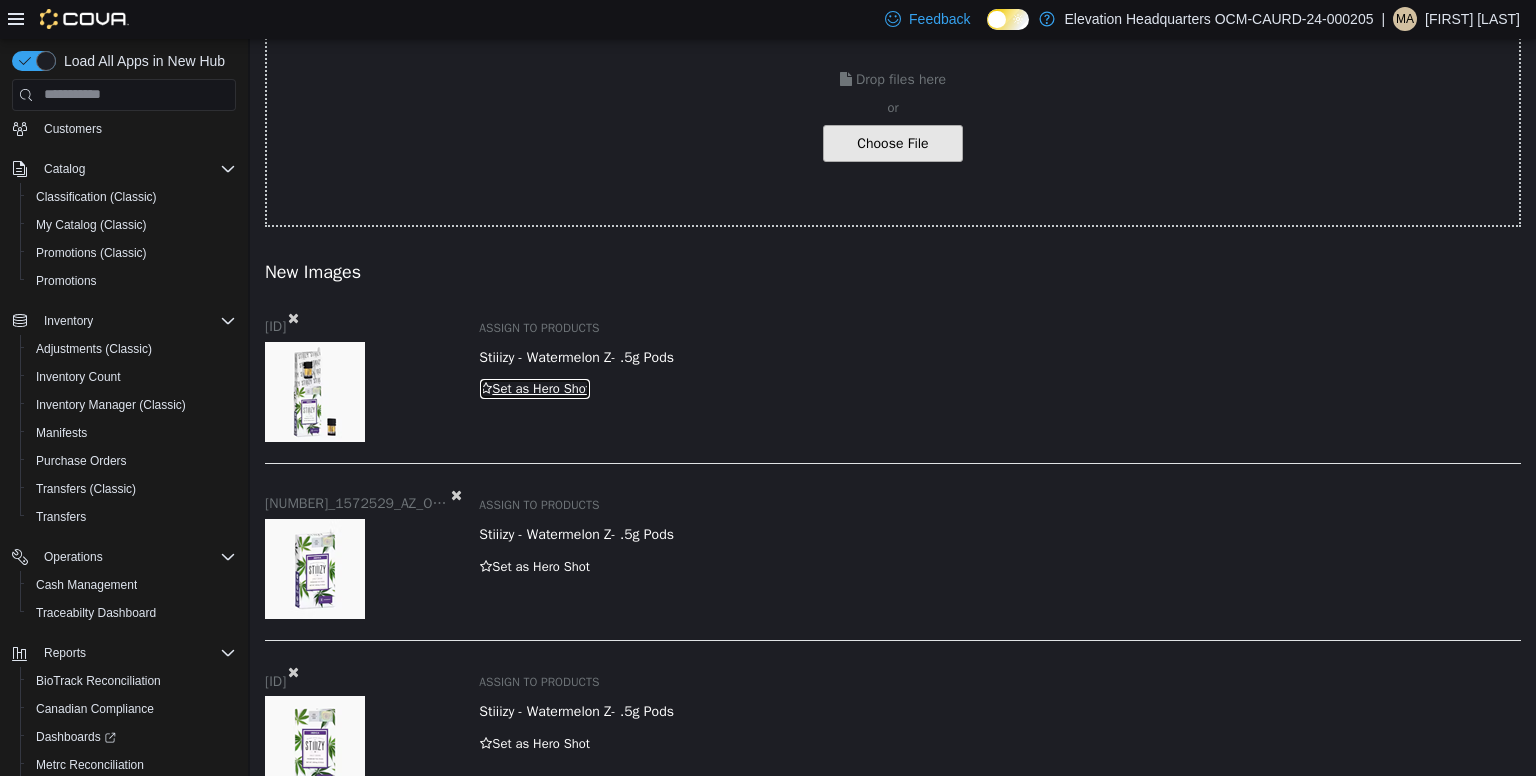 click at bounding box center [486, 387] 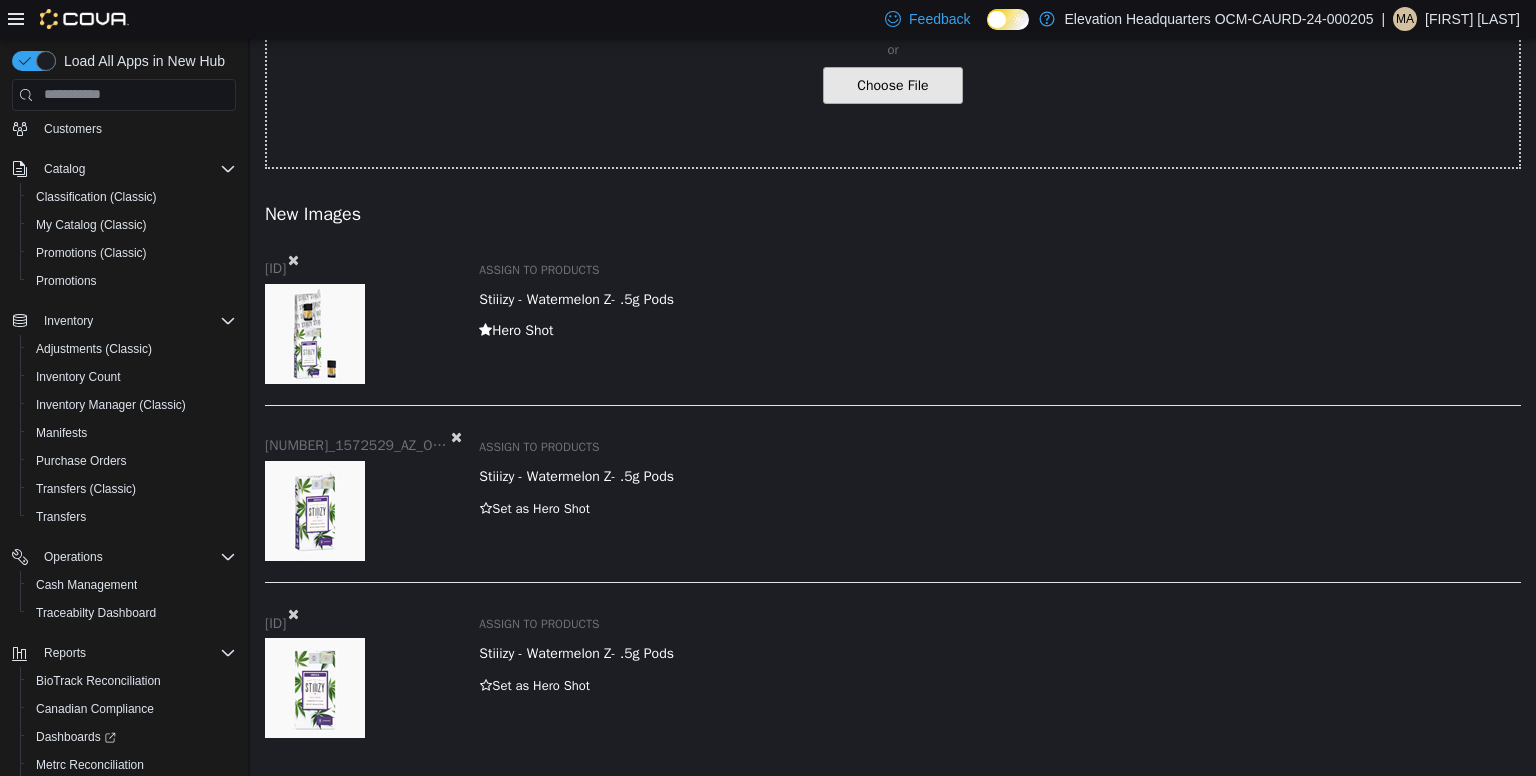 scroll, scrollTop: 0, scrollLeft: 0, axis: both 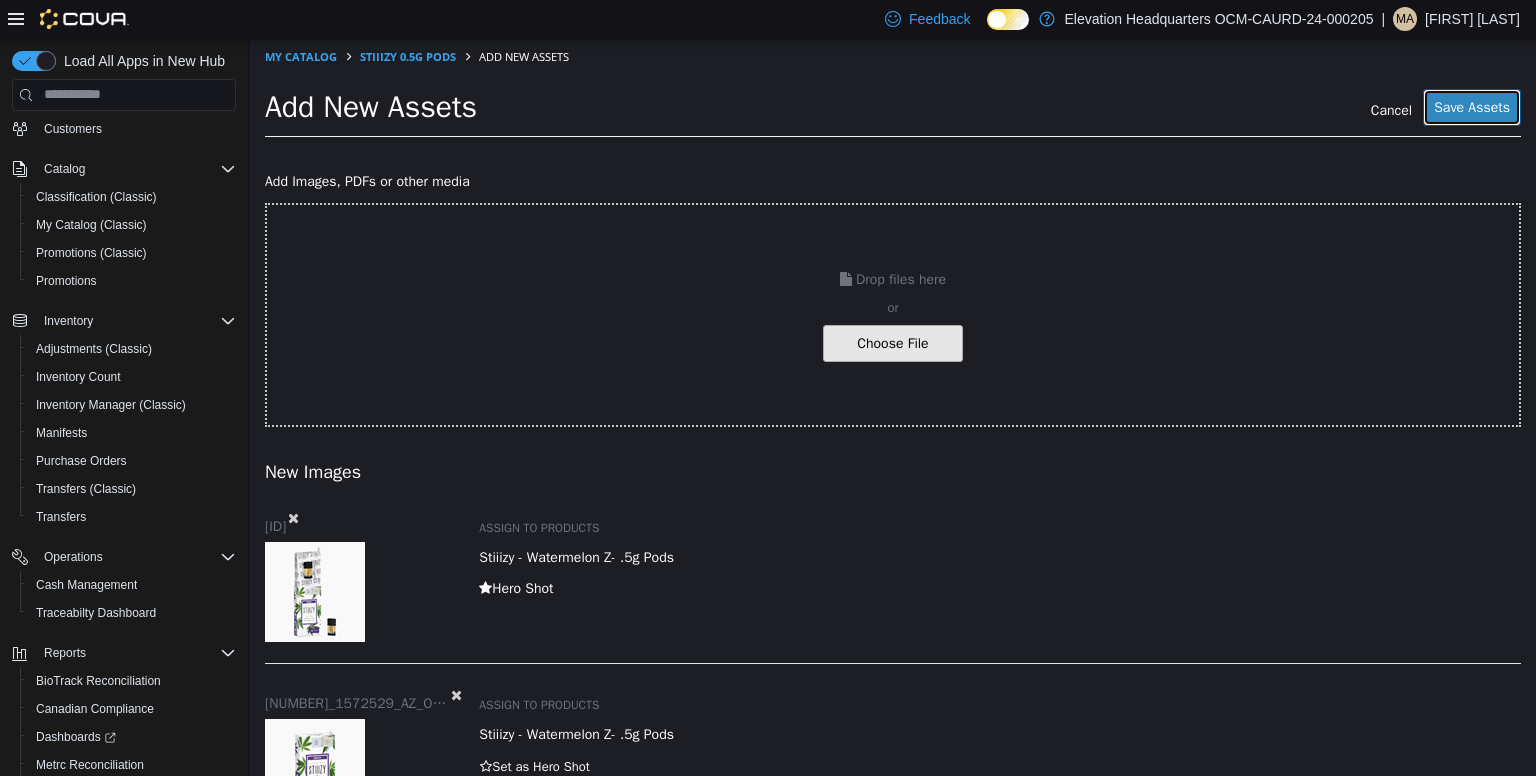 click on "Save Assets" at bounding box center (1472, 106) 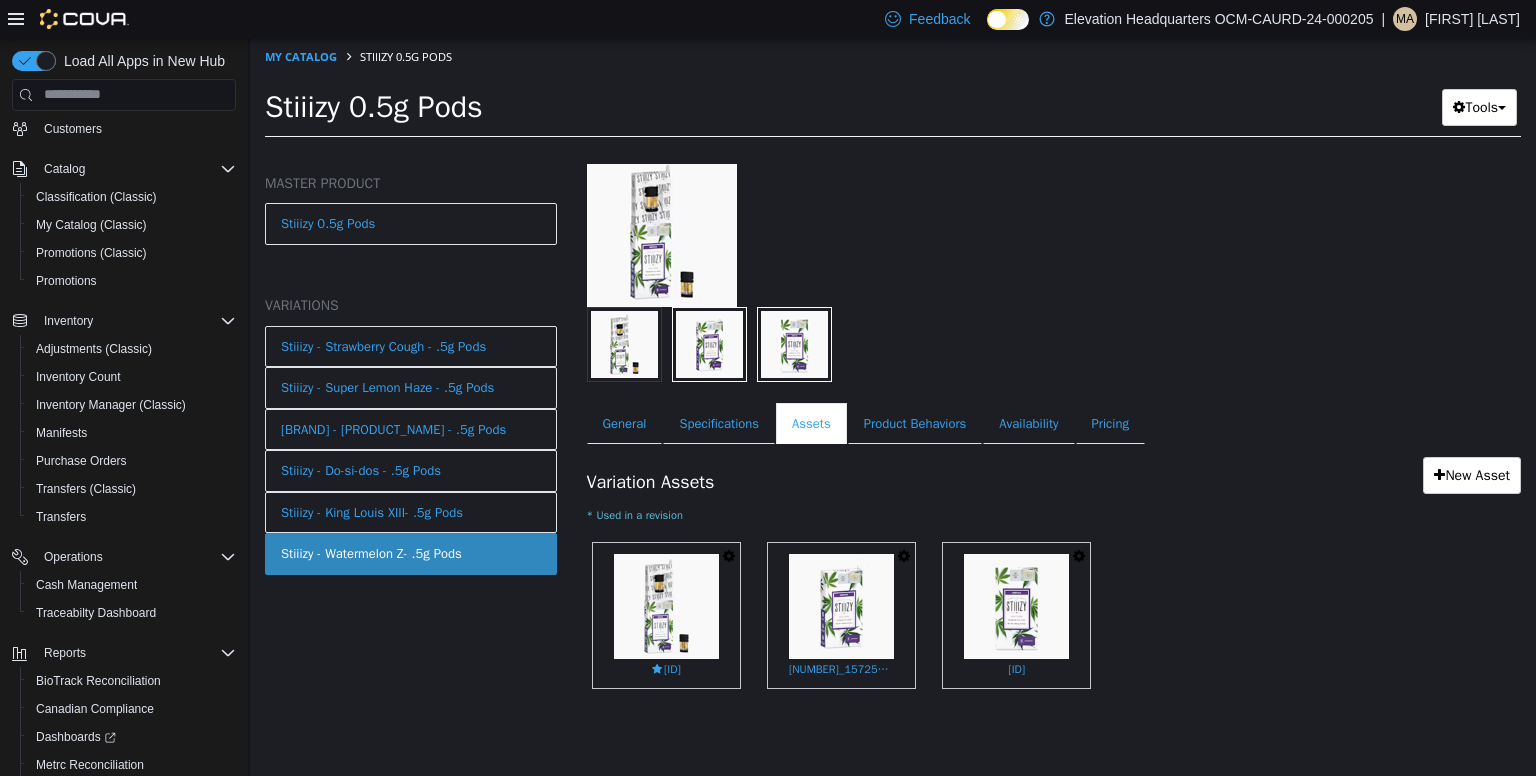 scroll, scrollTop: 0, scrollLeft: 0, axis: both 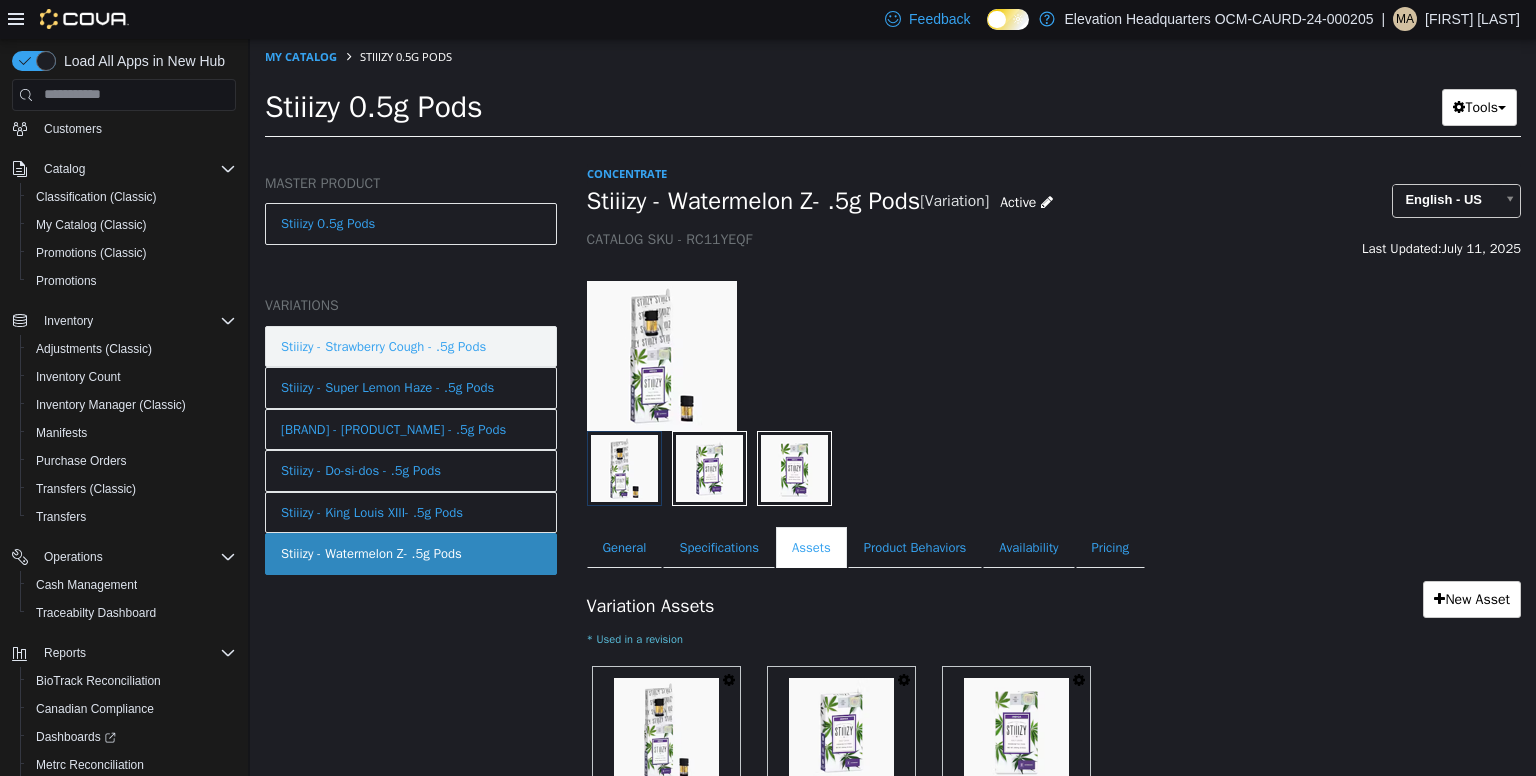 click on "Stiiizy - Strawberry Cough - .5g Pods" at bounding box center [383, 346] 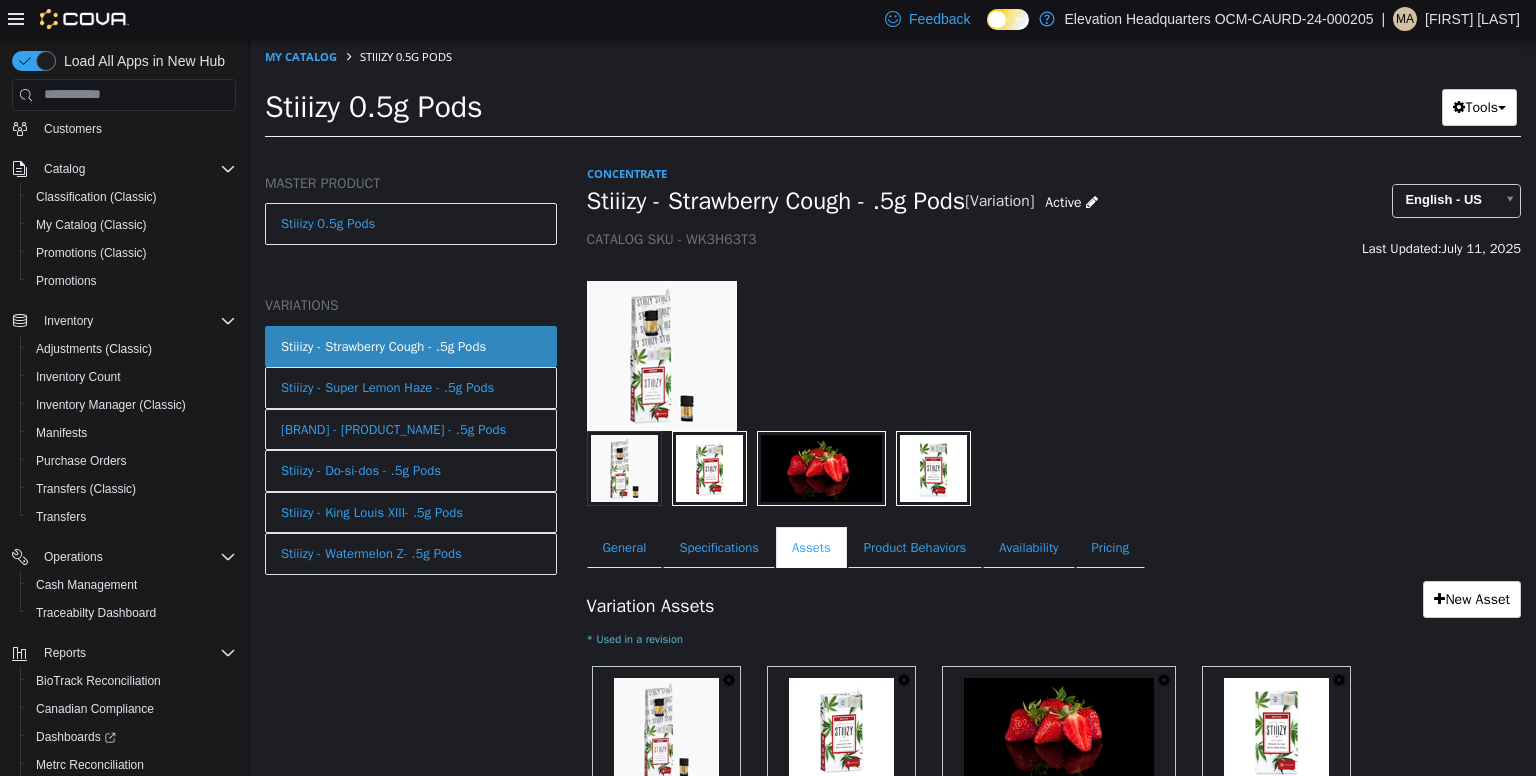 click on "Stiiizy - Super Lemon Haze - .5g Pods" at bounding box center (387, 387) 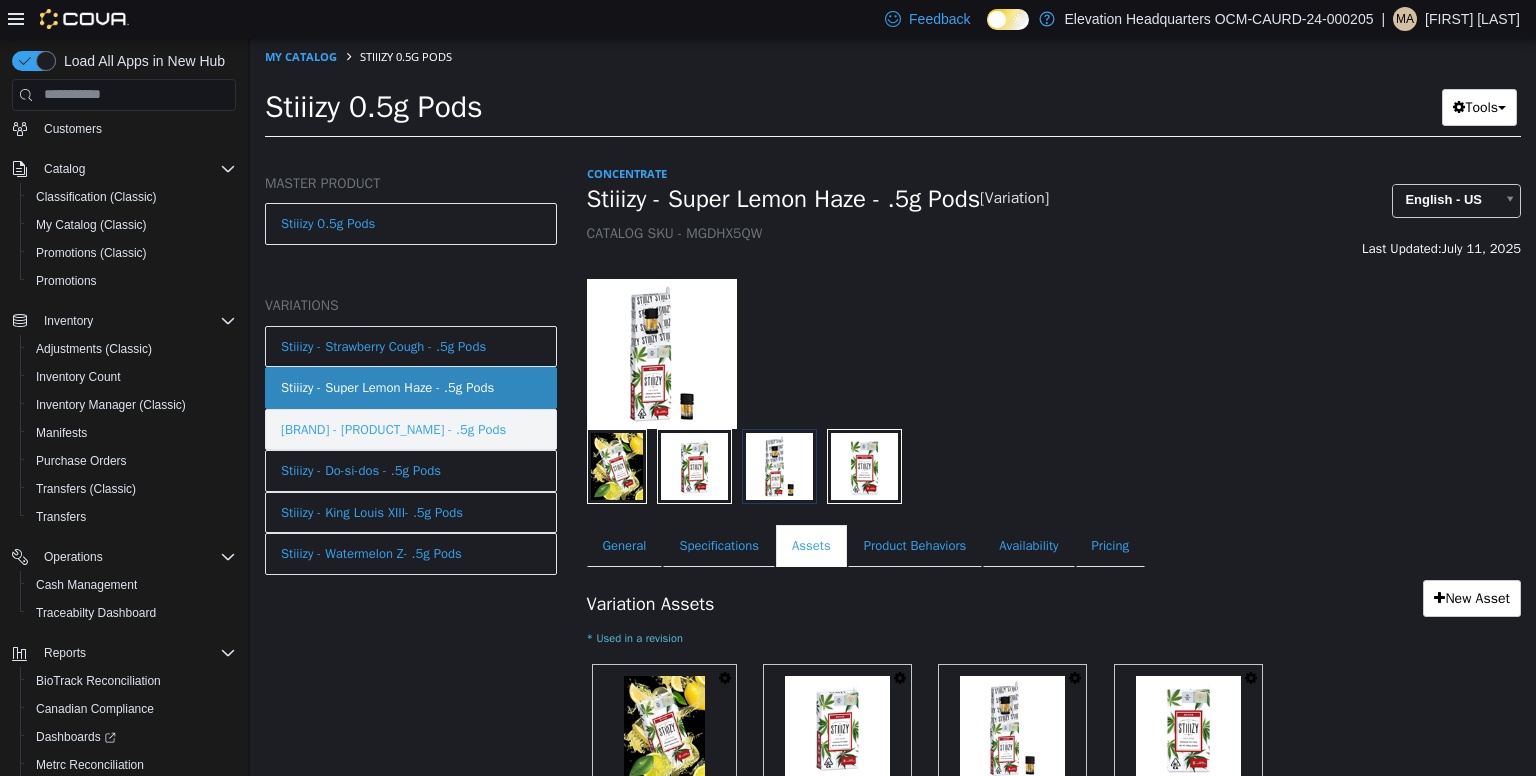 click on "Stiiizy - Blue Burst- .5g Pods" at bounding box center (393, 429) 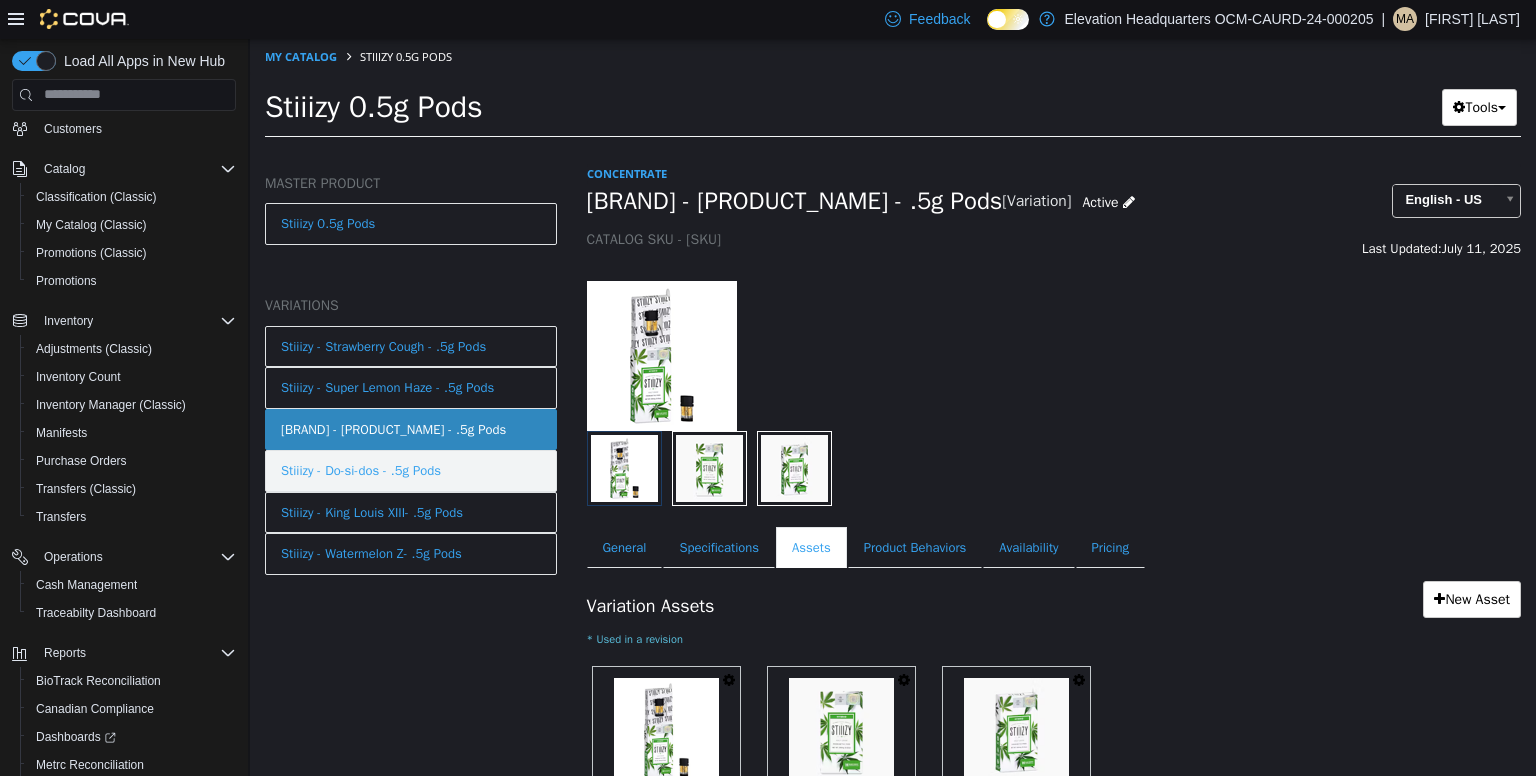 click on "Stiiizy - Do-si-dos - .5g Pods" at bounding box center (361, 470) 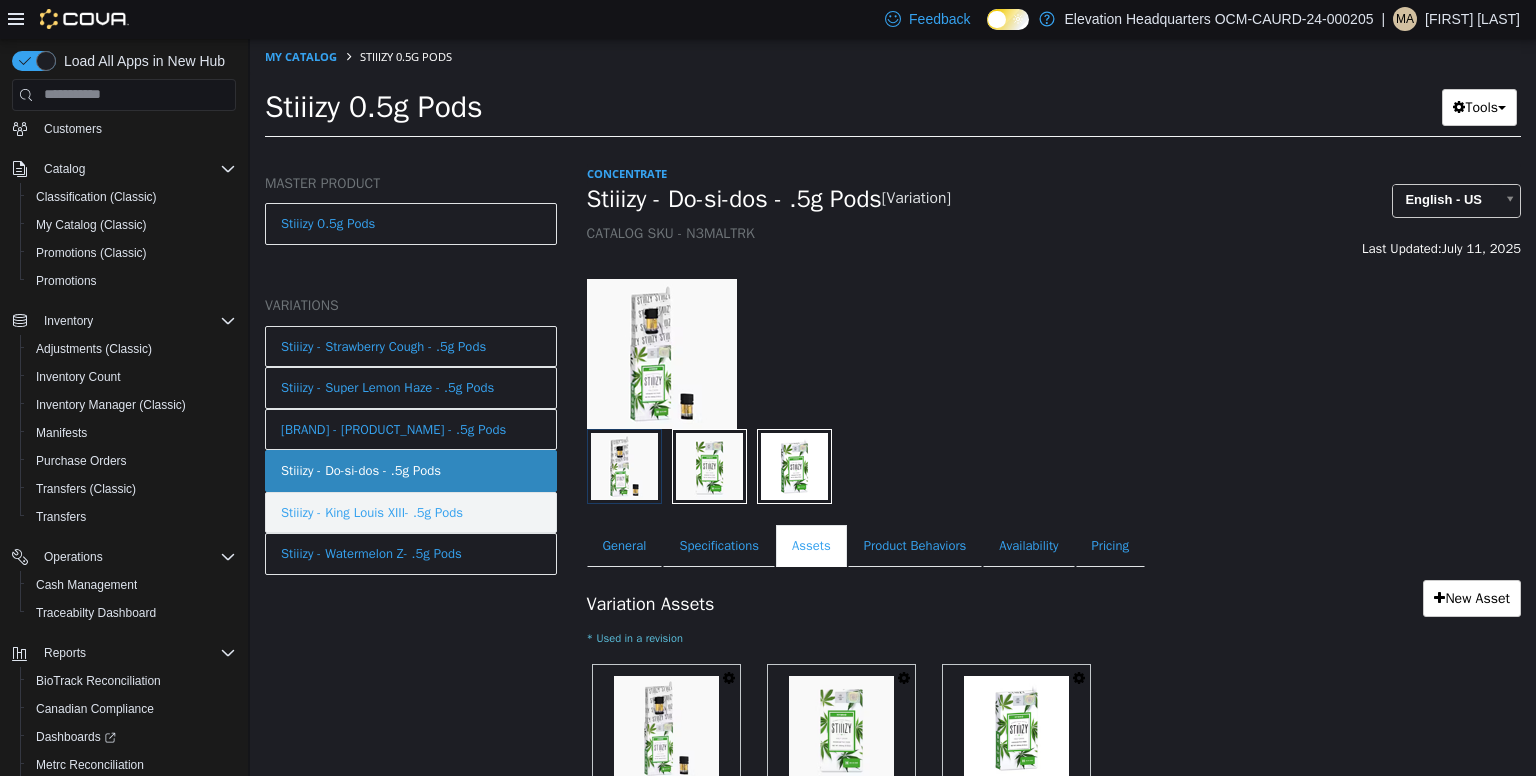 click on "Stiiizy - King Louis XIII- .5g Pods" at bounding box center [372, 512] 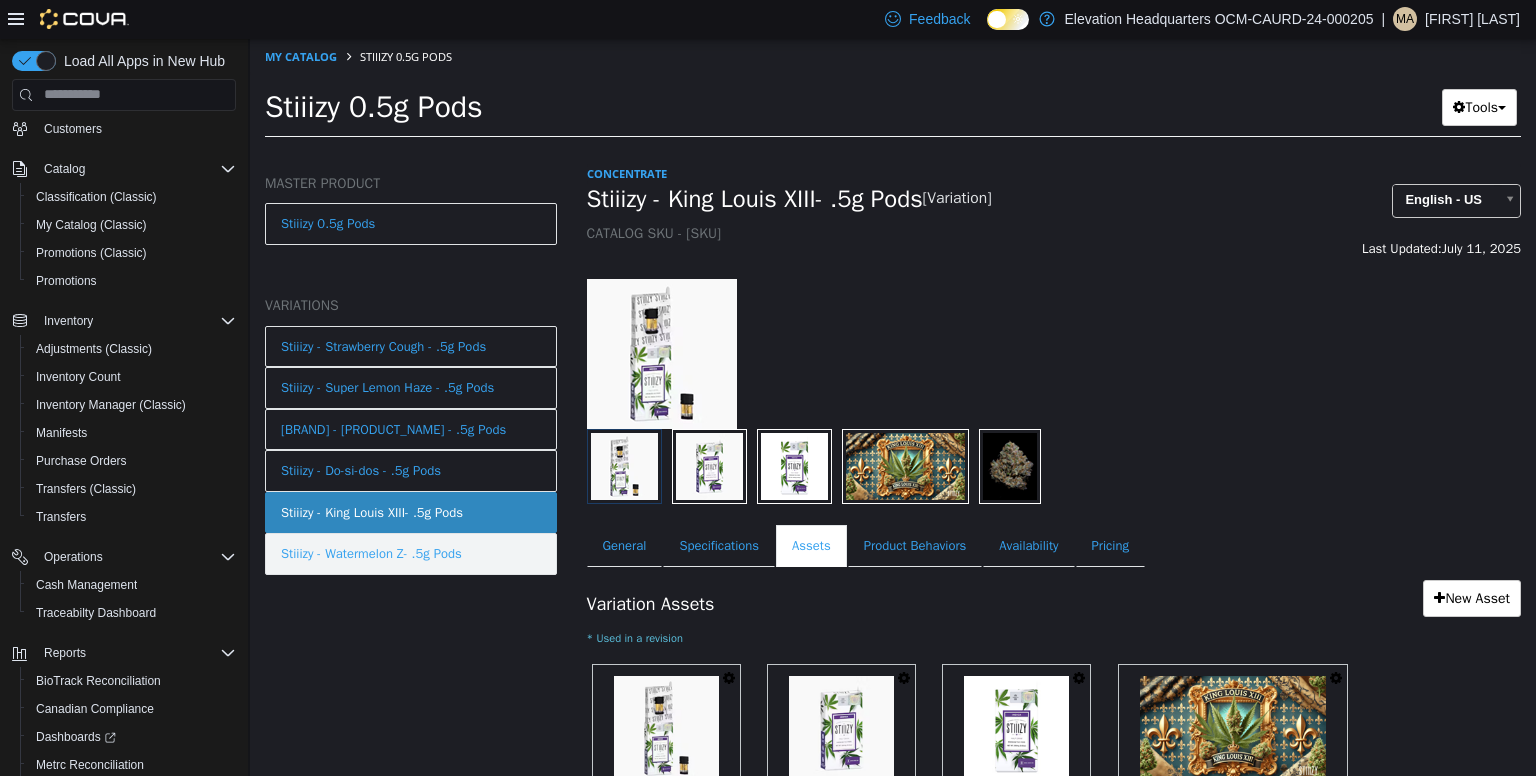 click on "Stiiizy - Watermelon Z- .5g Pods" at bounding box center [371, 553] 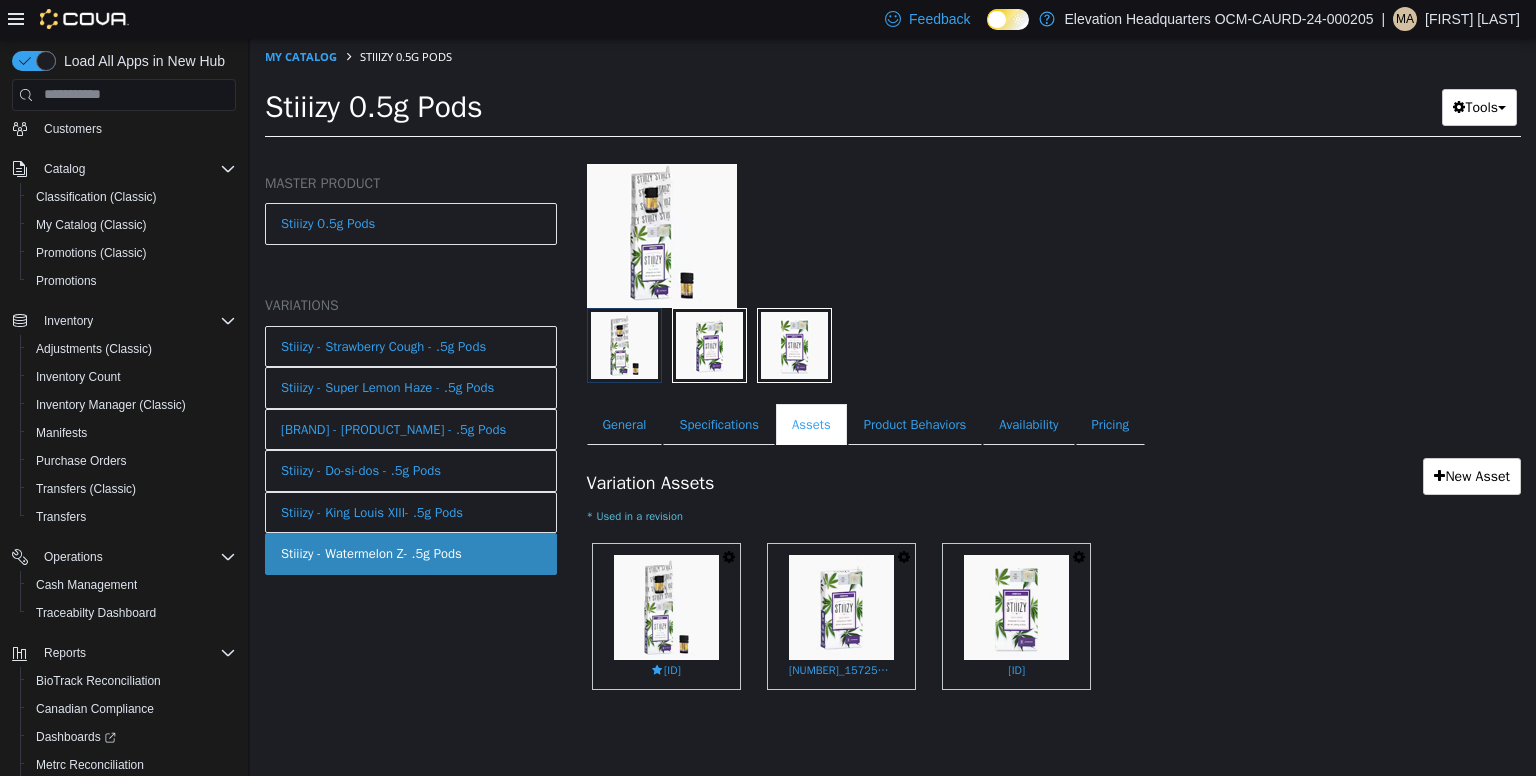 scroll, scrollTop: 124, scrollLeft: 0, axis: vertical 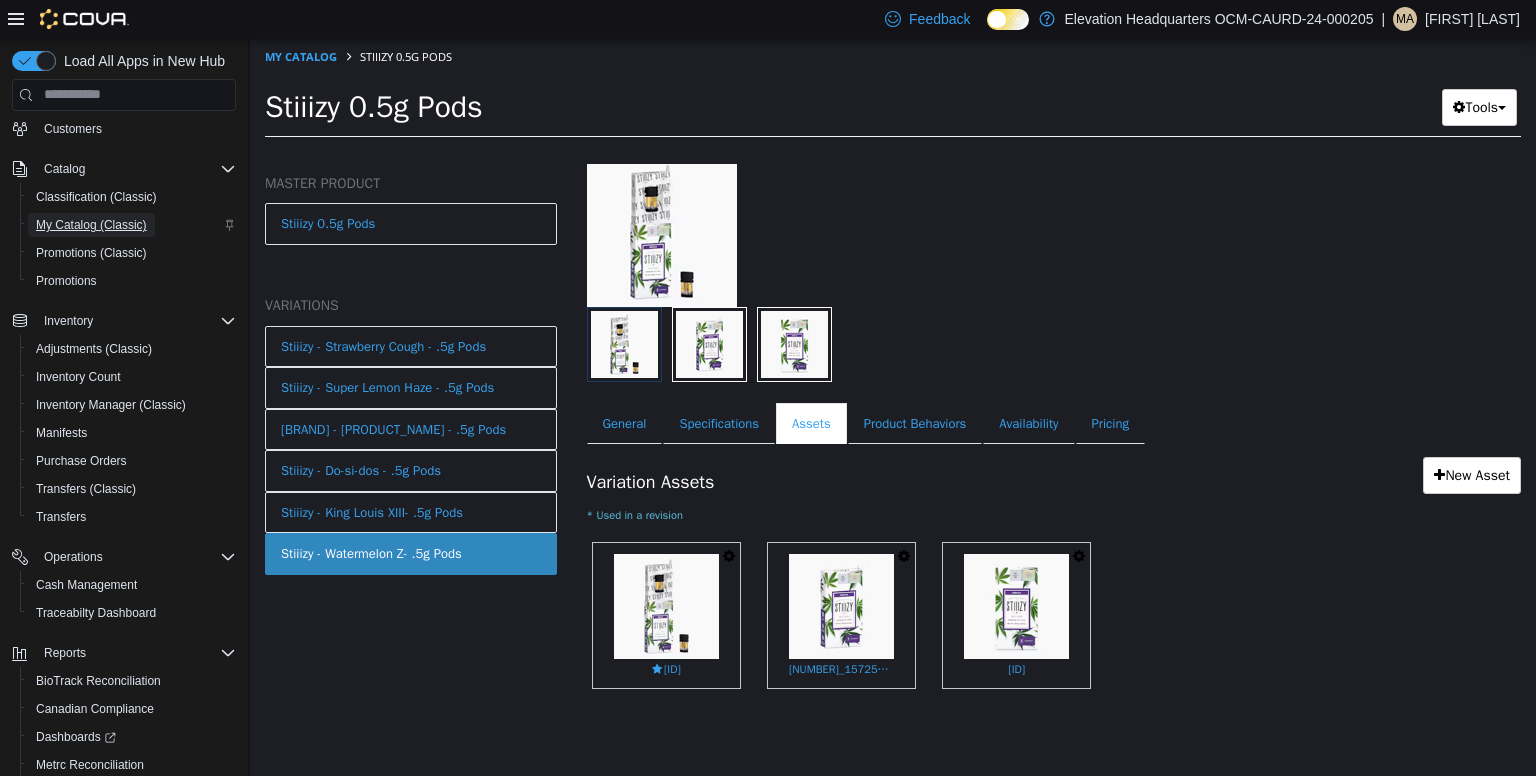 click on "My Catalog (Classic)" at bounding box center [91, 225] 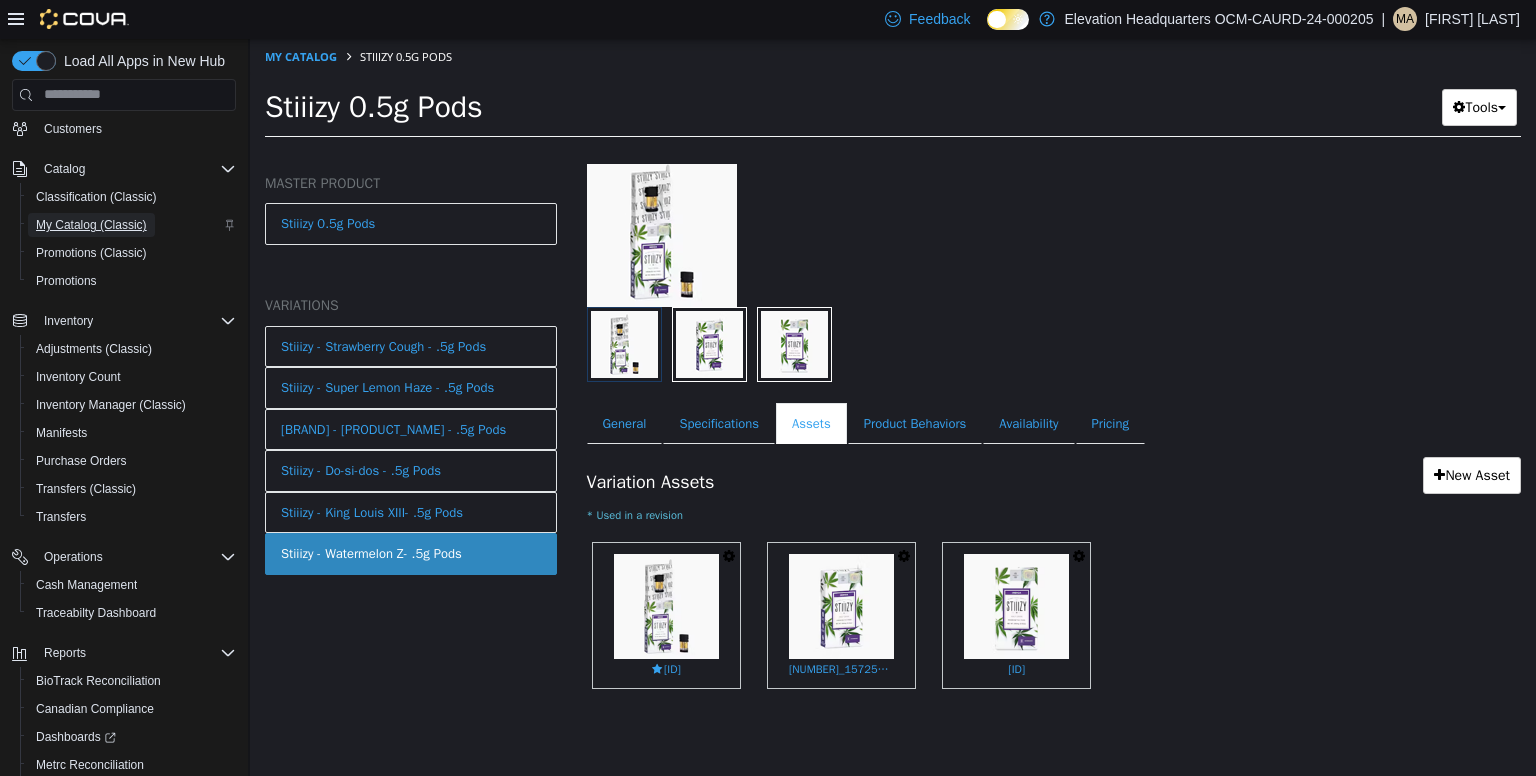 click on "My Catalog (Classic)" at bounding box center (91, 225) 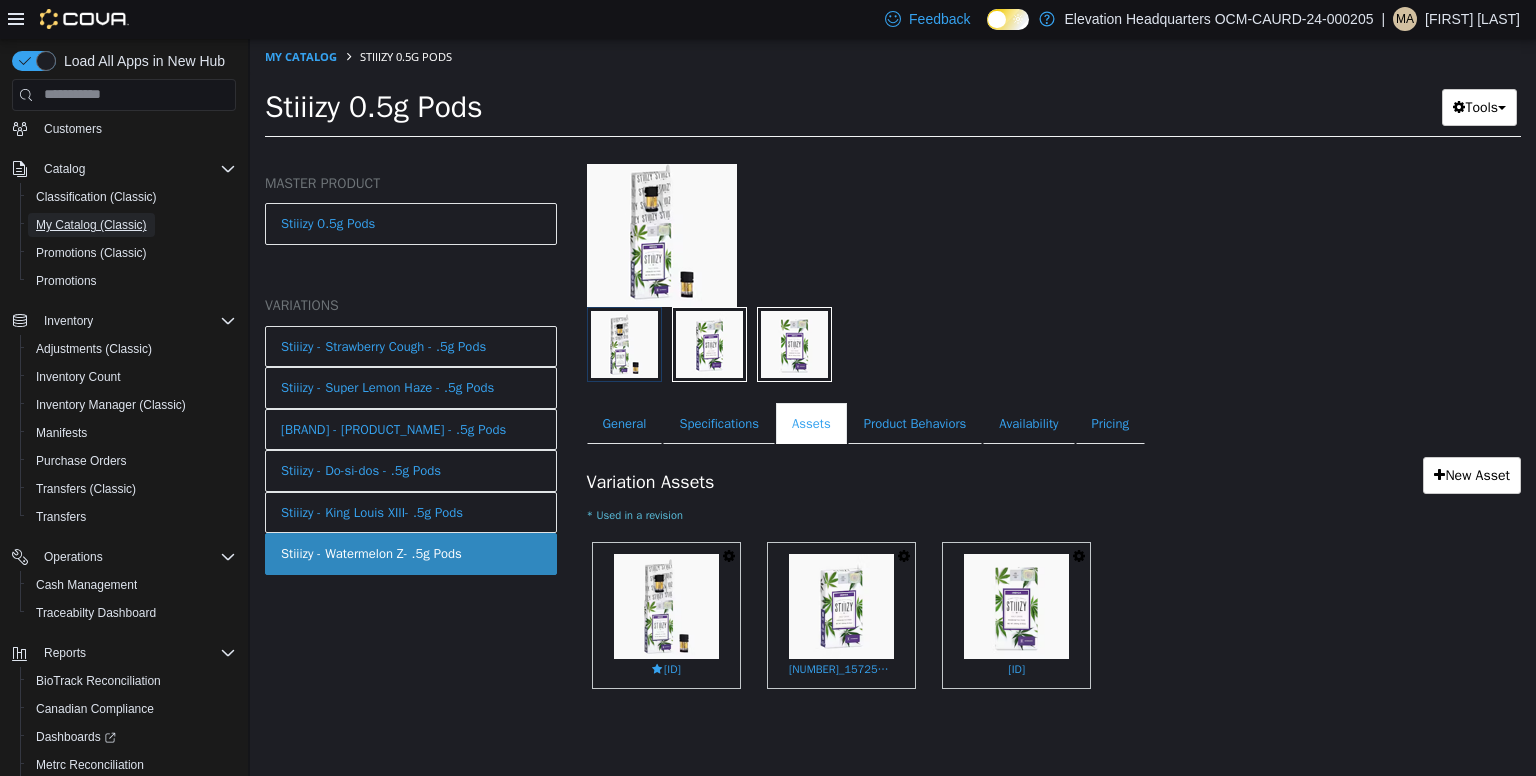 scroll, scrollTop: 0, scrollLeft: 0, axis: both 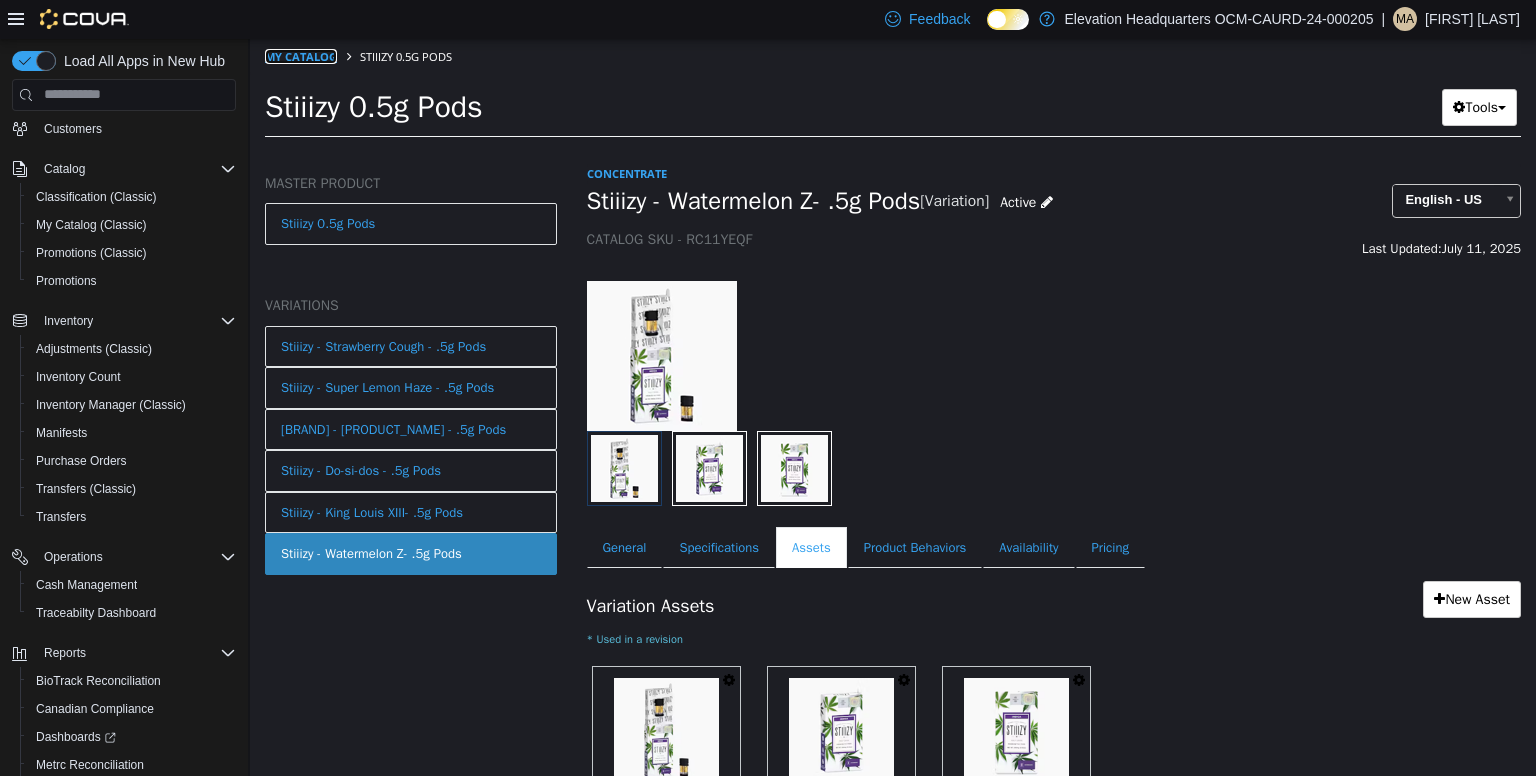 click on "My Catalog" at bounding box center (301, 55) 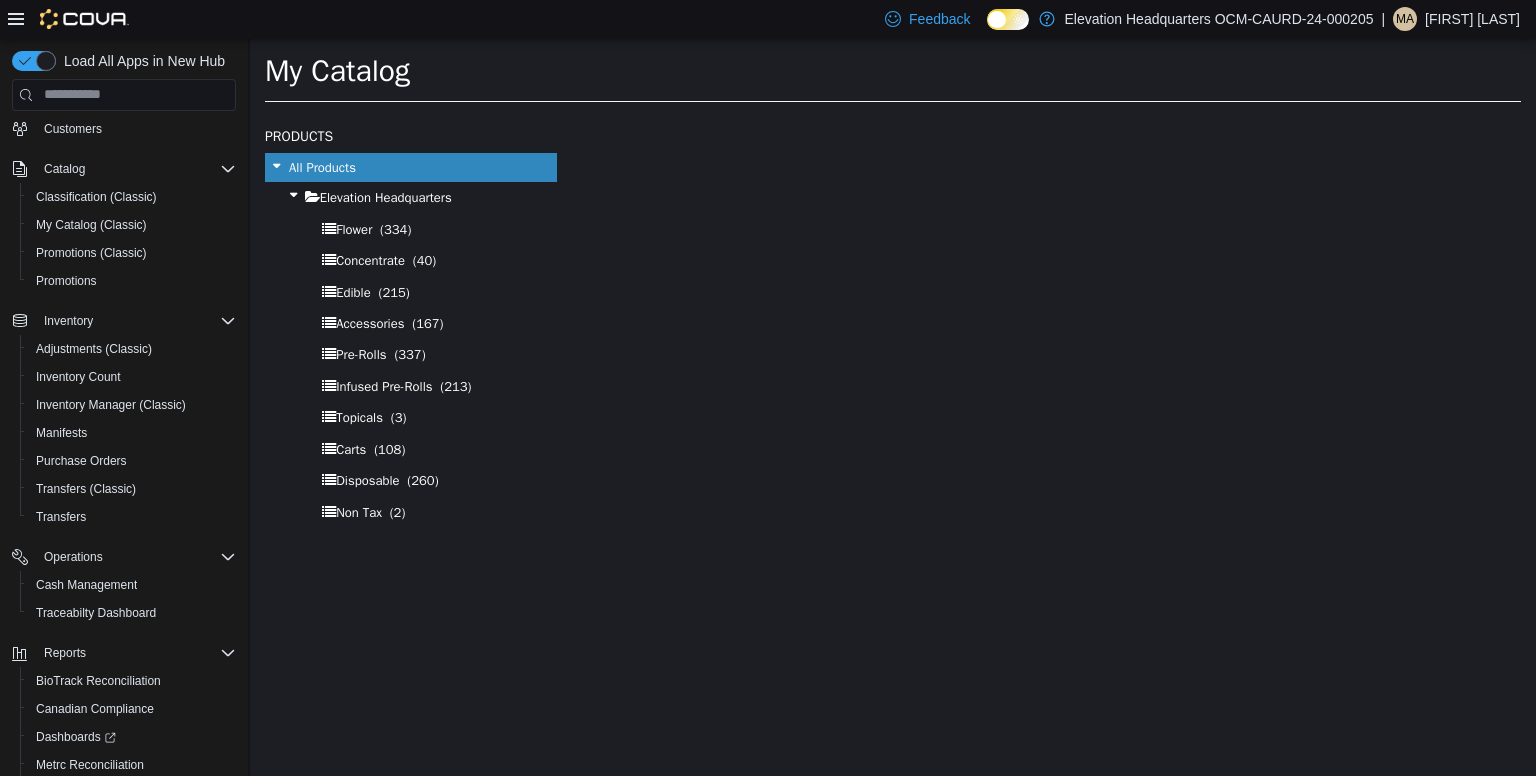 select on "**********" 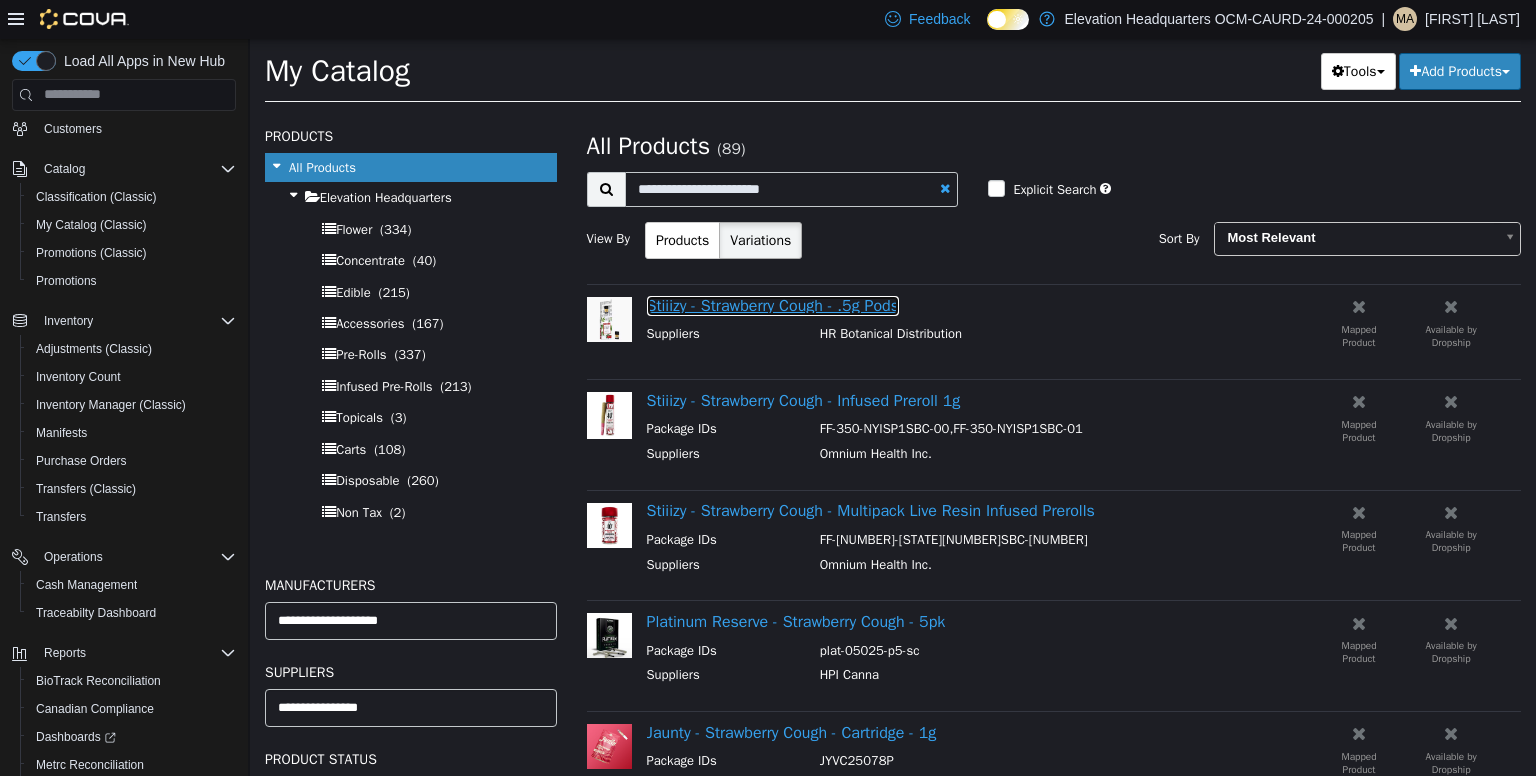 click on "Stiiizy - Strawberry Cough - .5g Pods" at bounding box center [773, 305] 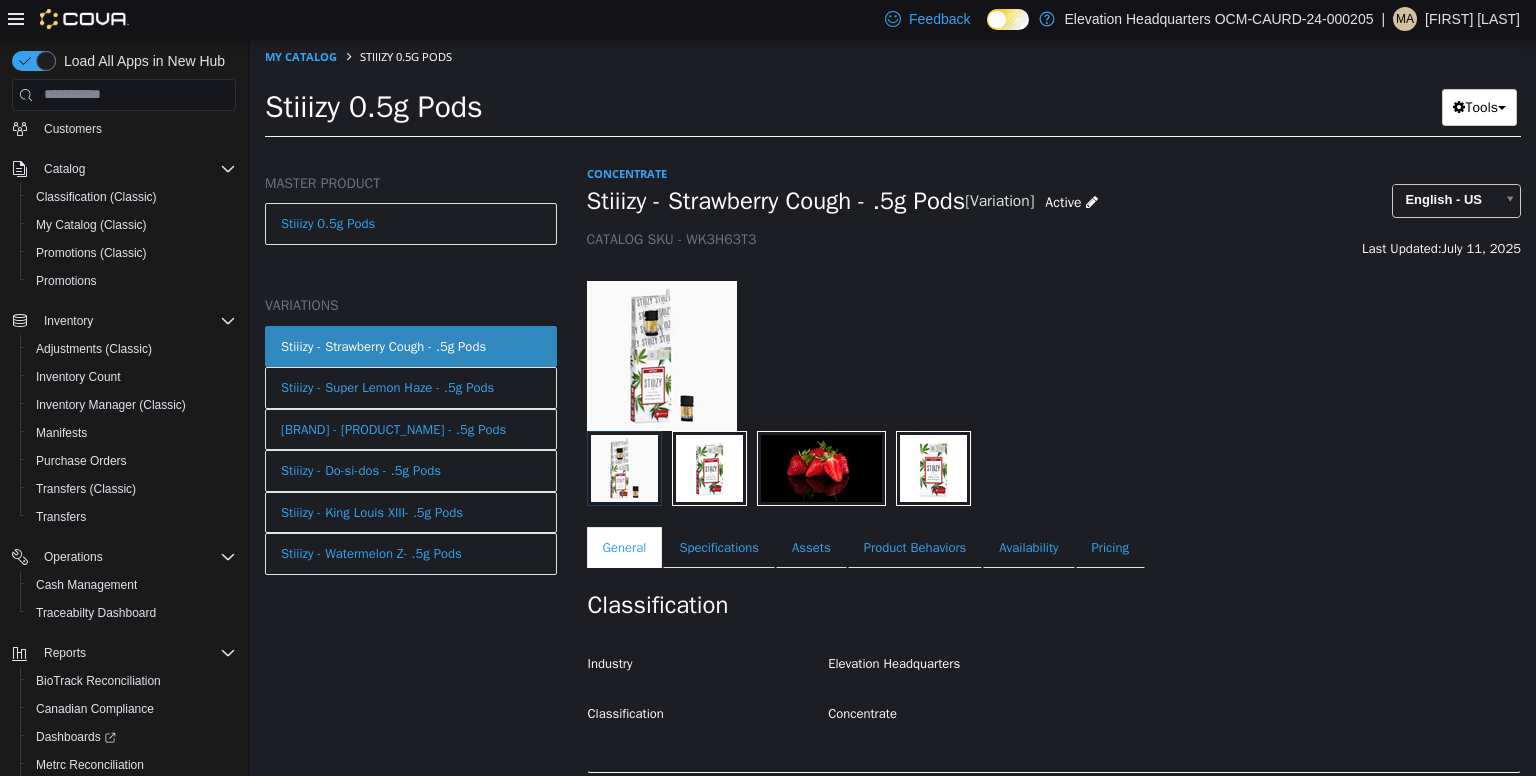 click on "Stiiizy - Strawberry Cough - .5g Pods" at bounding box center [776, 200] 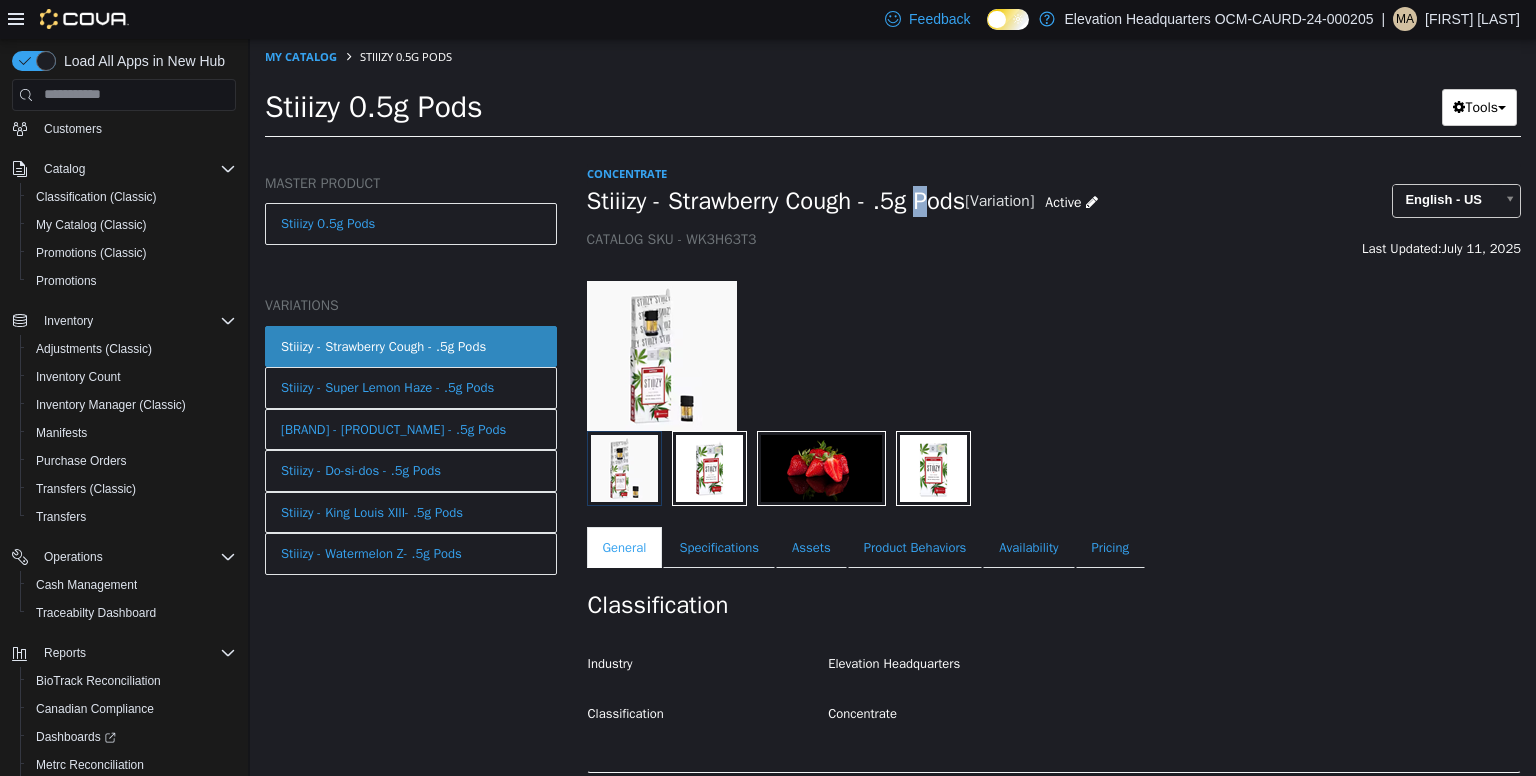 click on "Stiiizy - Strawberry Cough - .5g Pods" at bounding box center [776, 200] 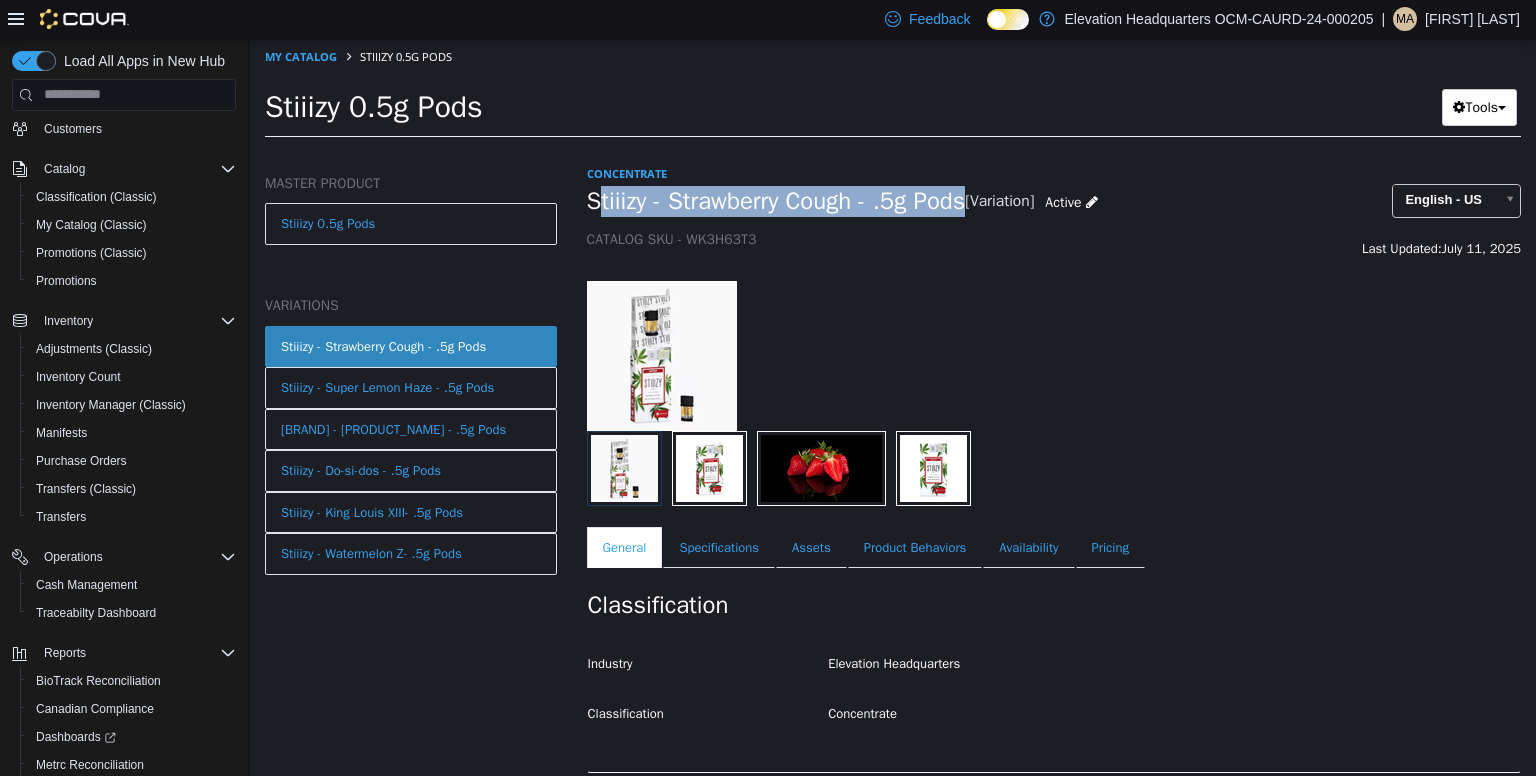 click on "Stiiizy - Strawberry Cough - .5g Pods" at bounding box center [776, 200] 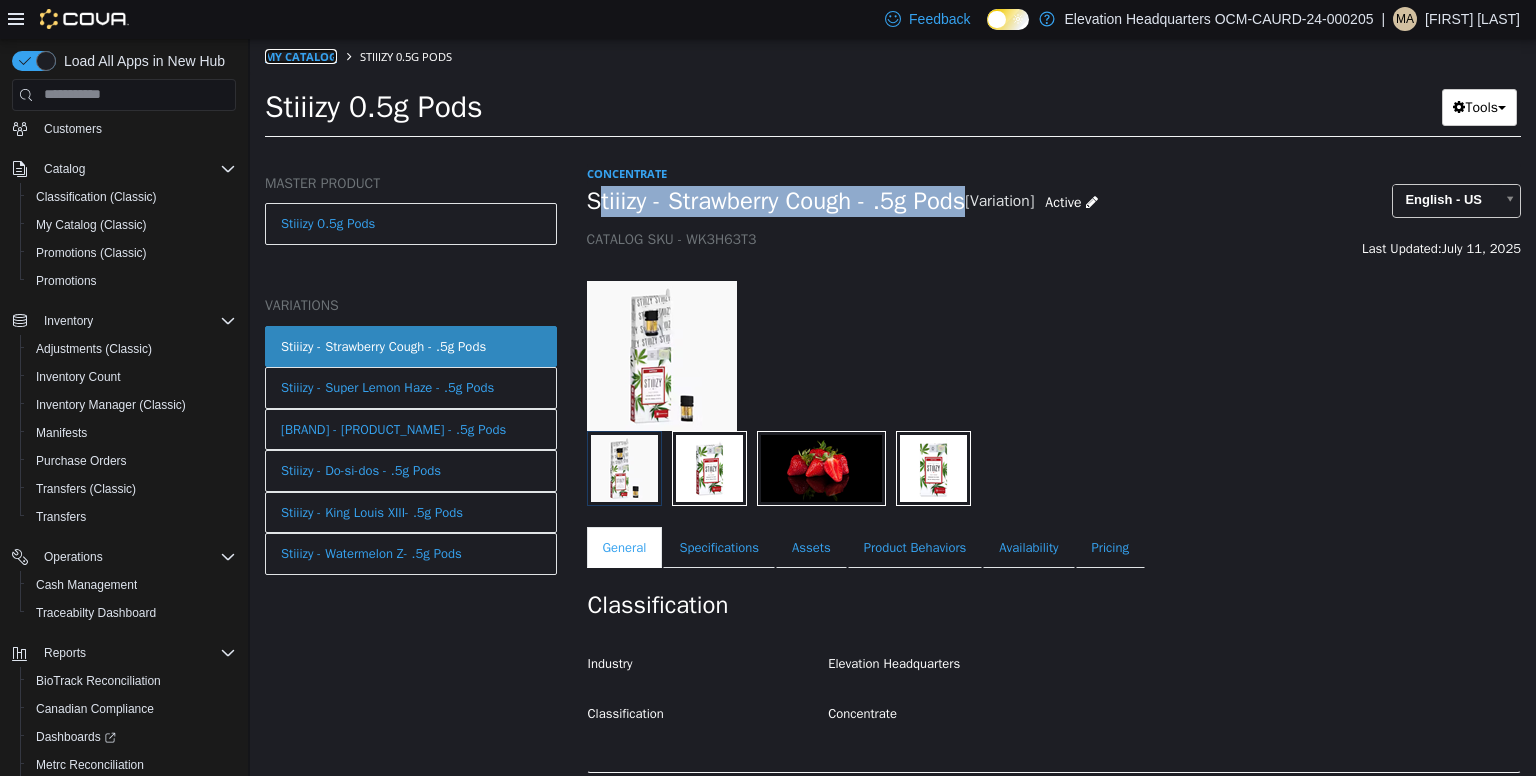 click on "My Catalog" at bounding box center (301, 55) 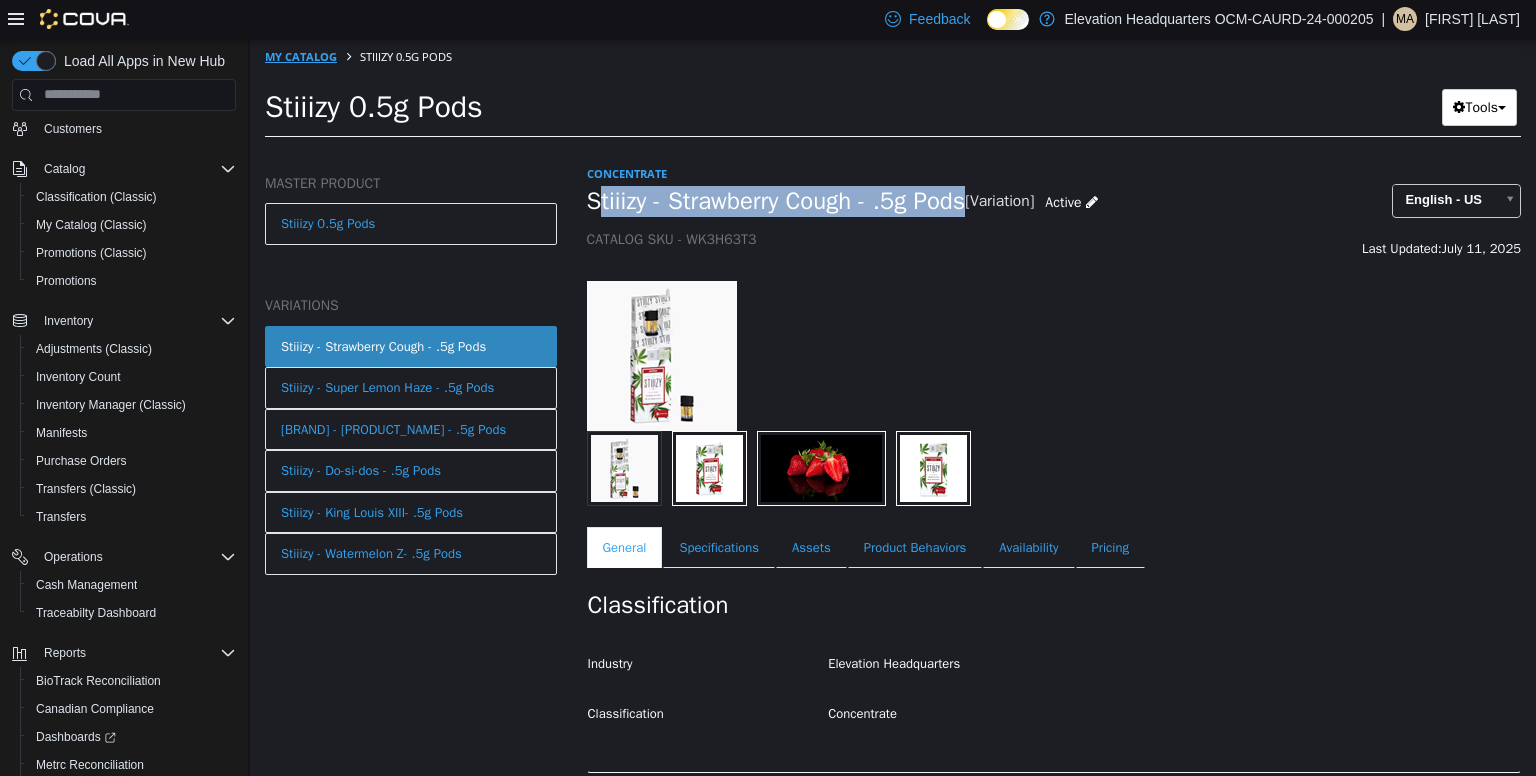select on "**********" 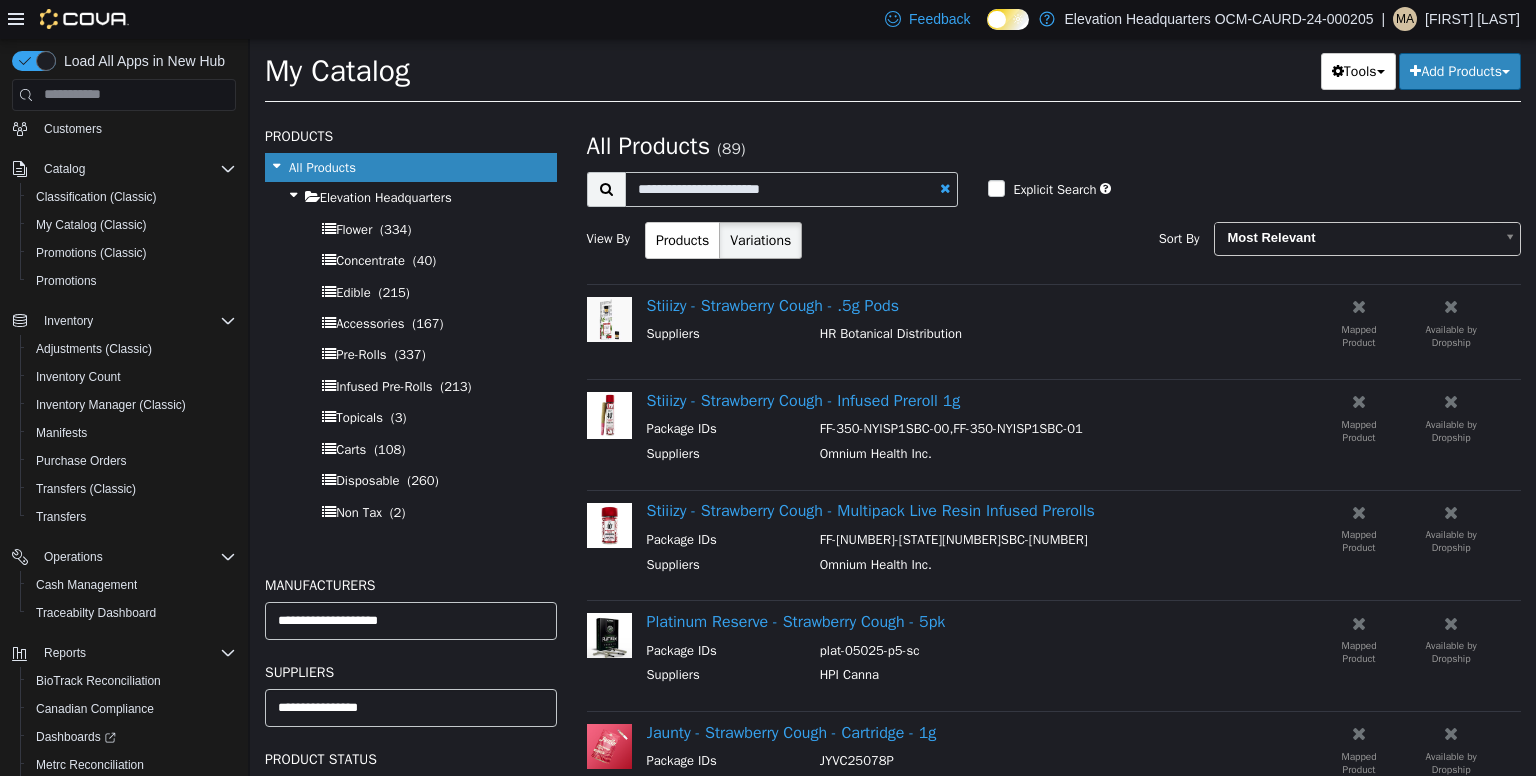 click on "Add Products" at bounding box center [1460, 70] 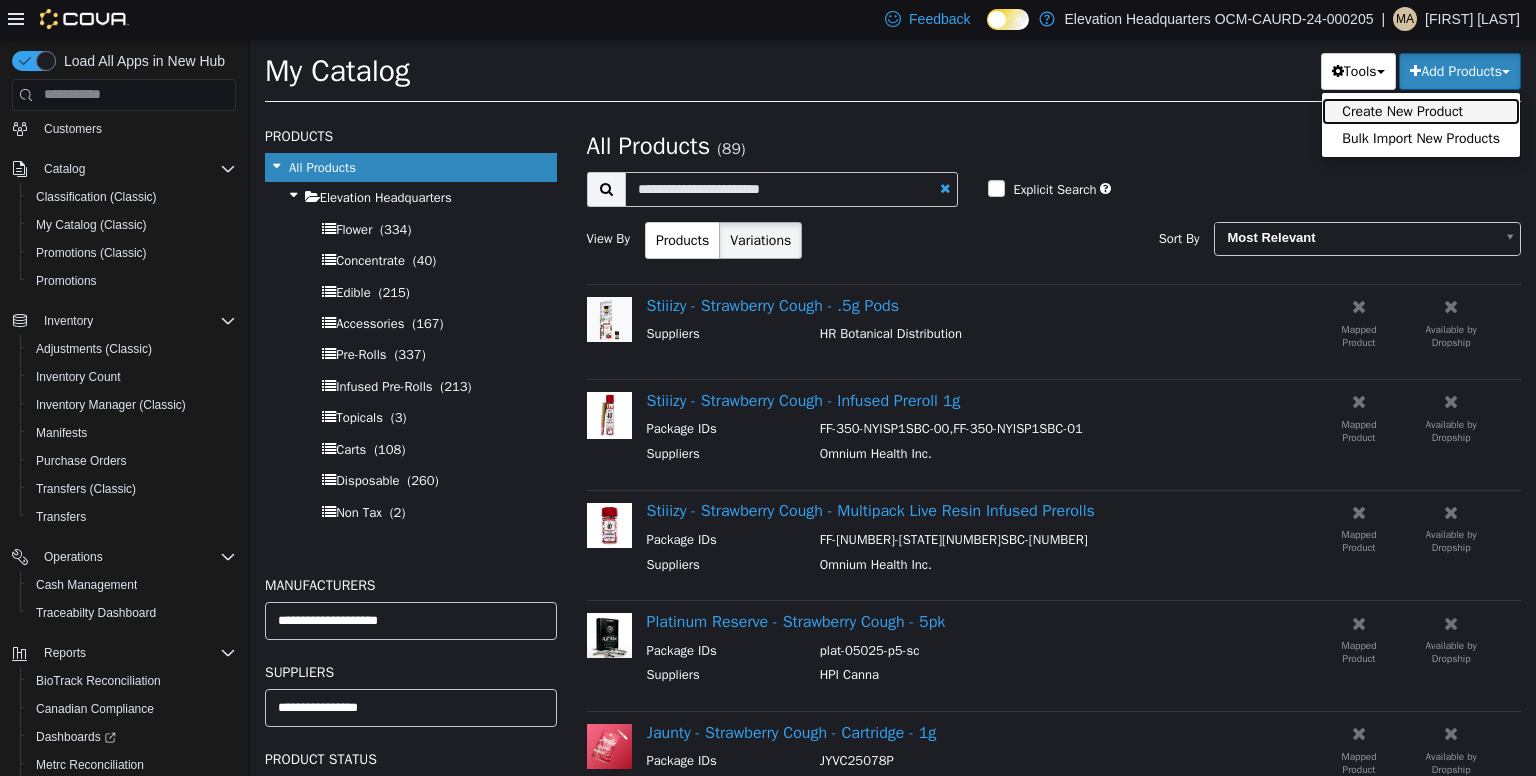 click on "Create New Product" at bounding box center [1421, 110] 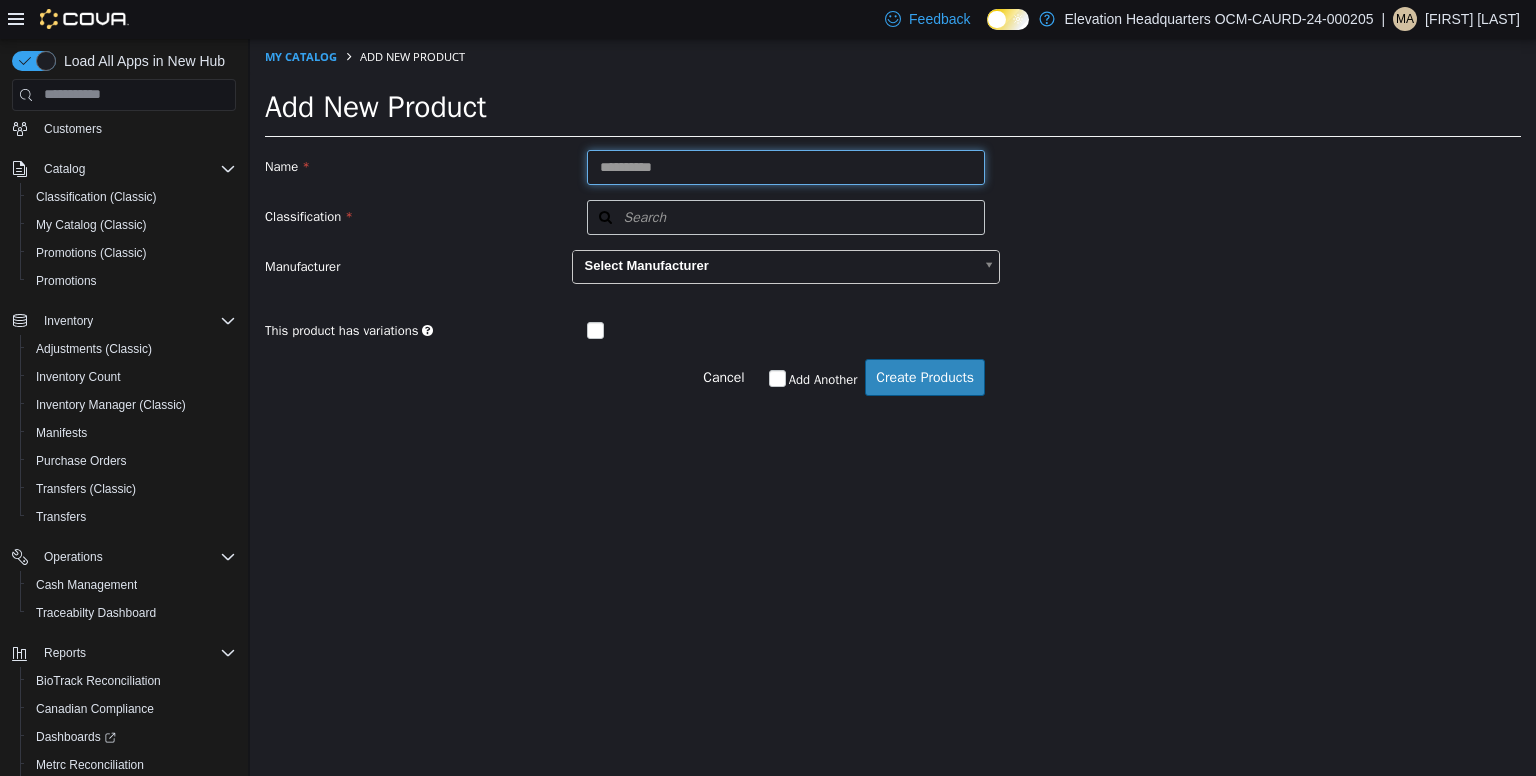 click at bounding box center [786, 166] 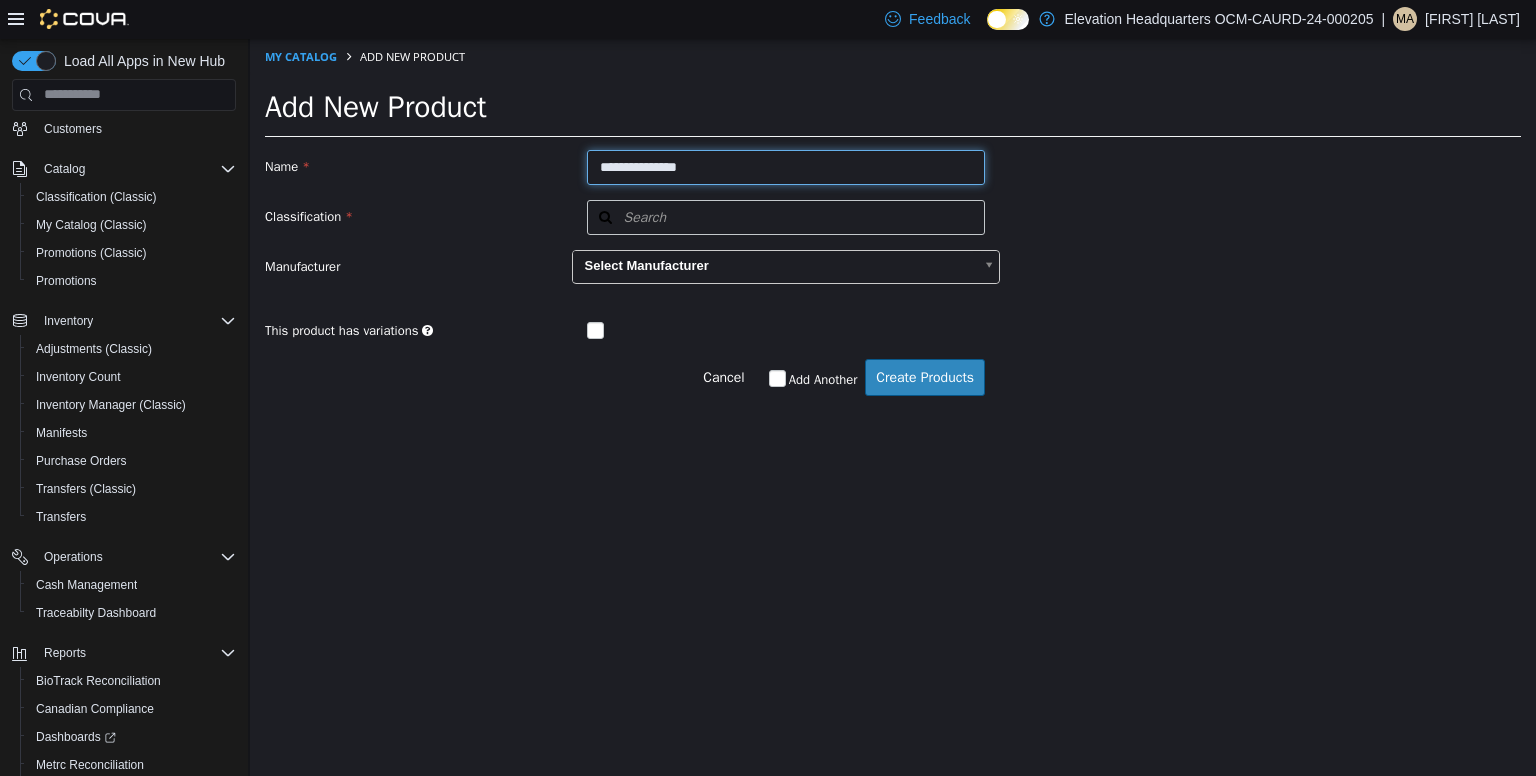 type on "**********" 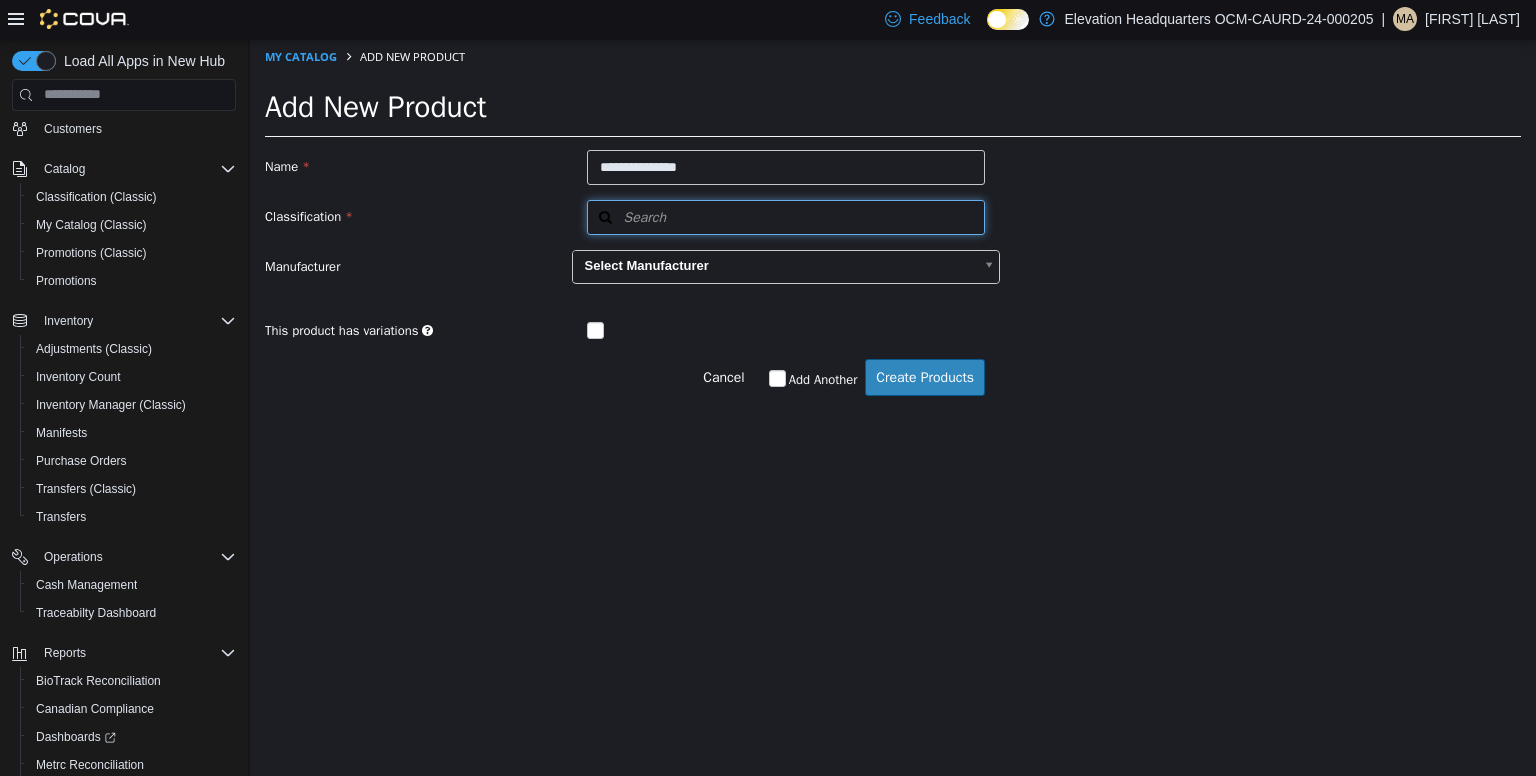 click on "Search" at bounding box center (786, 216) 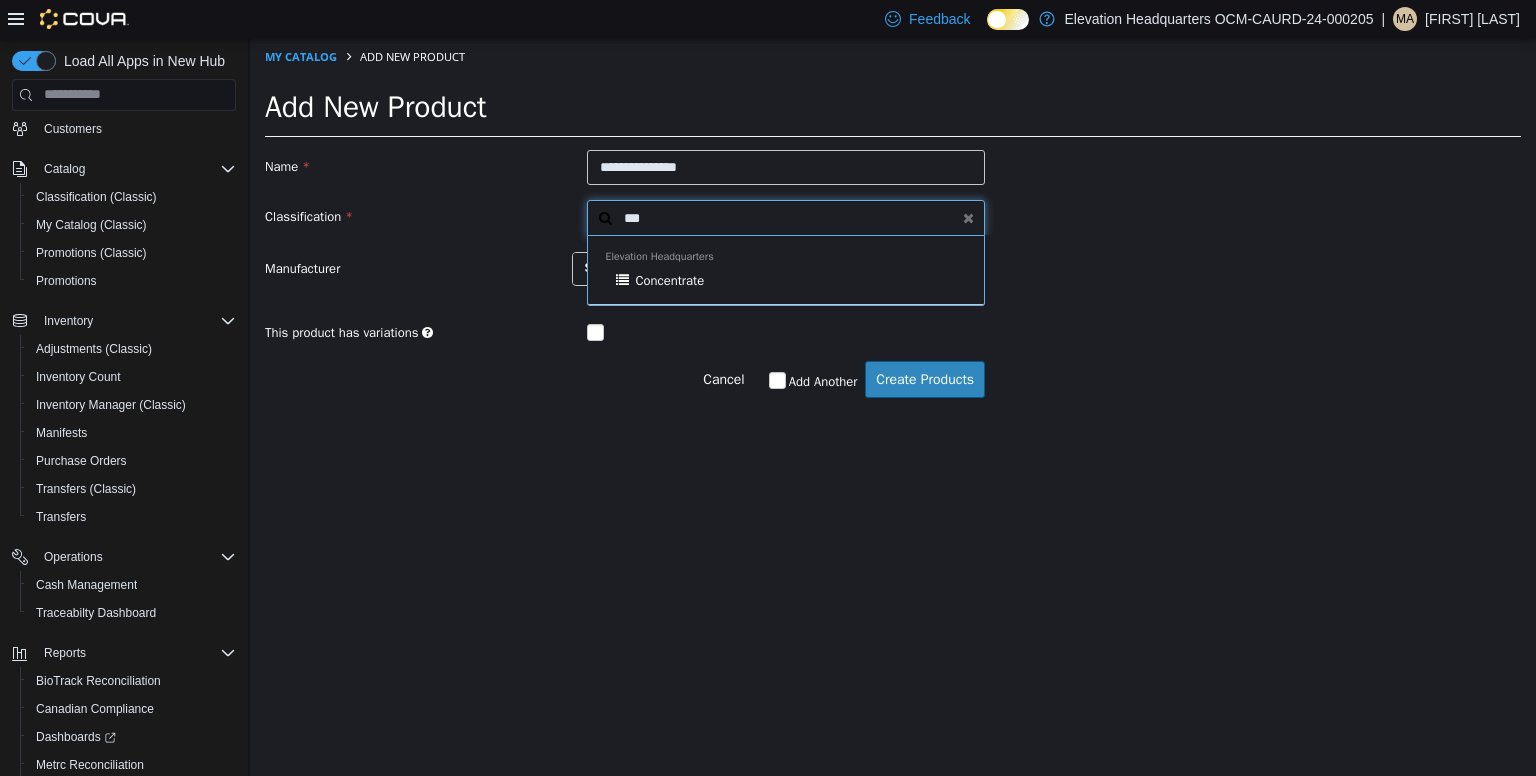 type on "***" 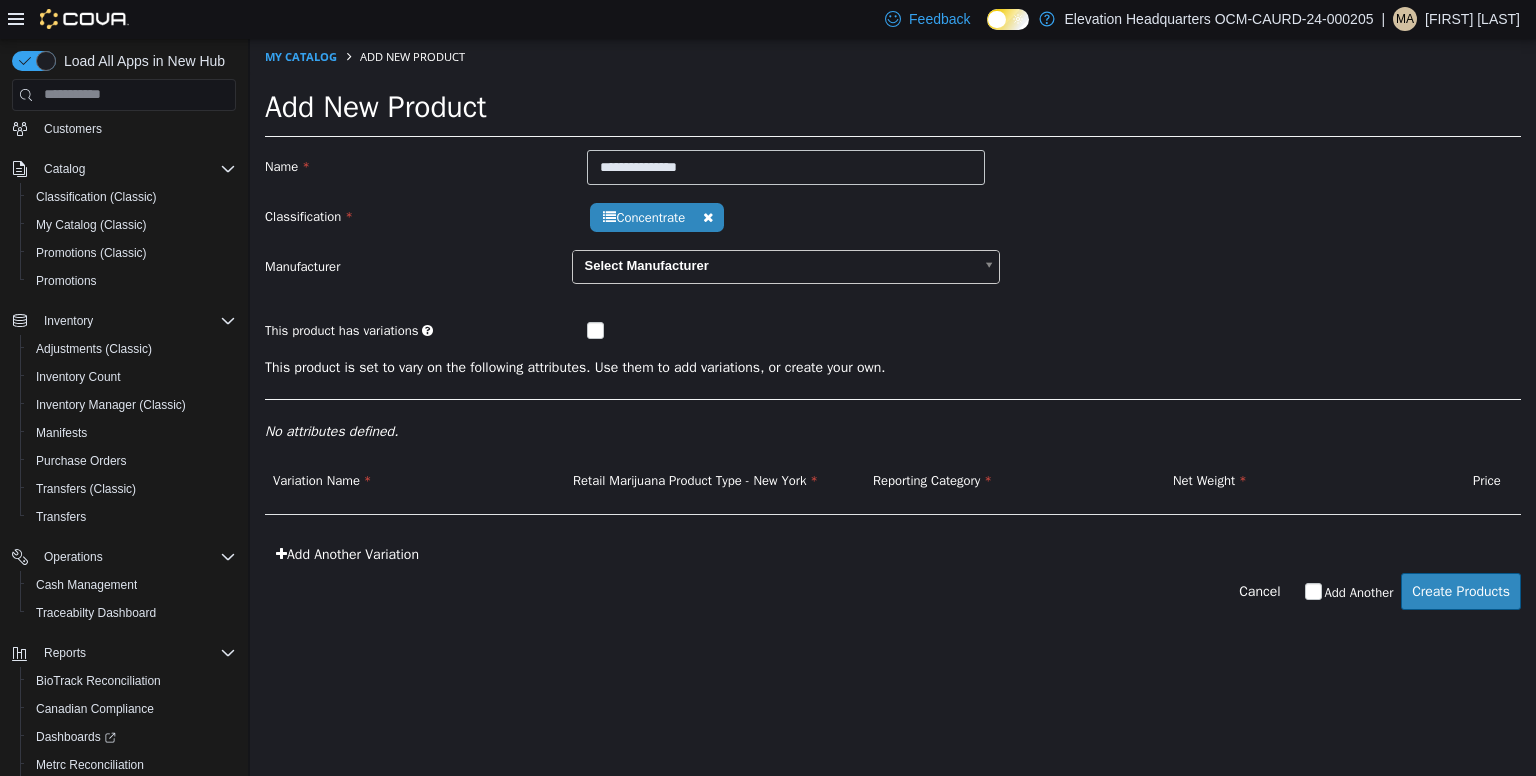click on "This product is set to vary on the following attributes. Use them to add variations, or create your own. No attributes defined." at bounding box center [893, 404] 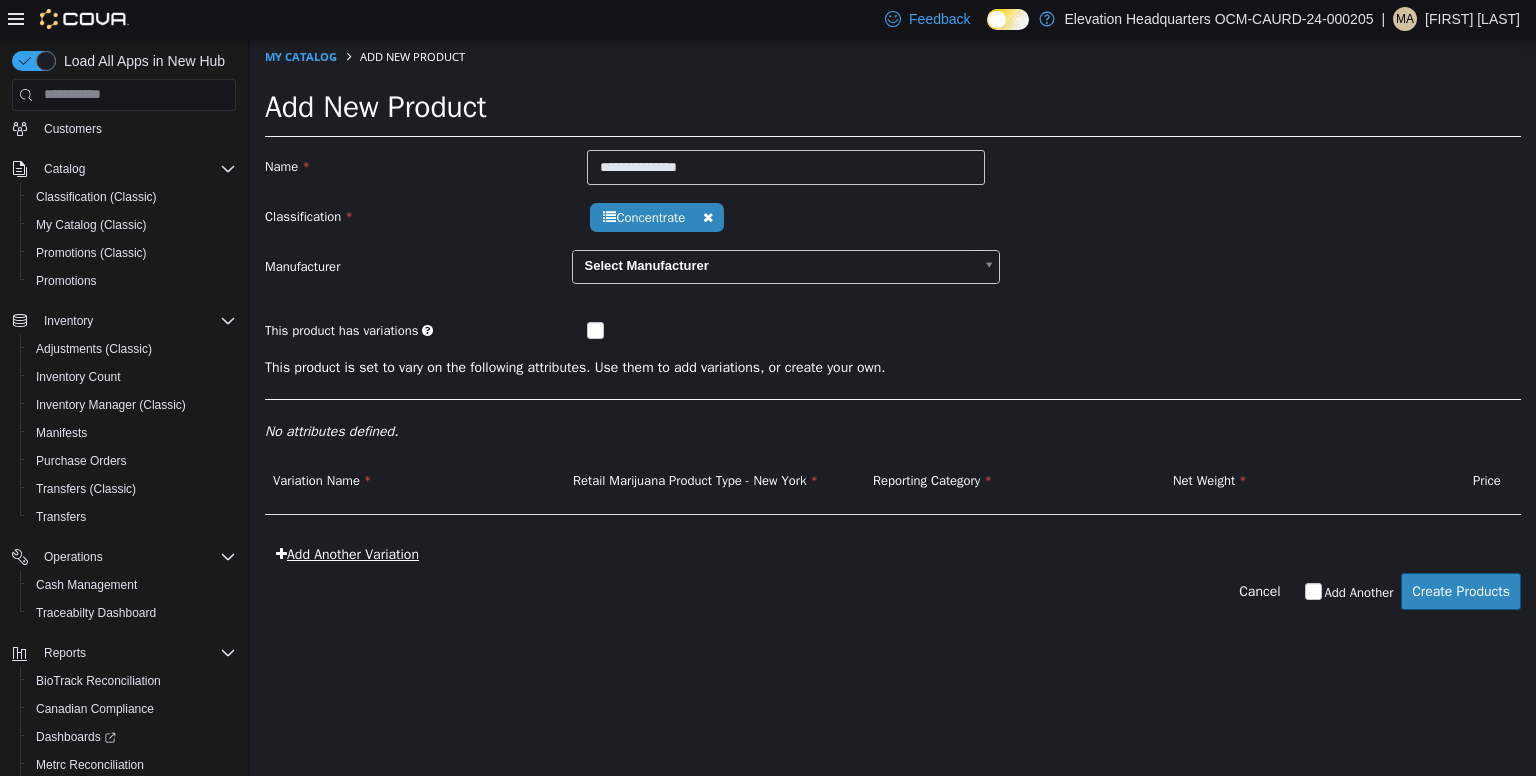 click on "Add Another Variation" at bounding box center (347, 553) 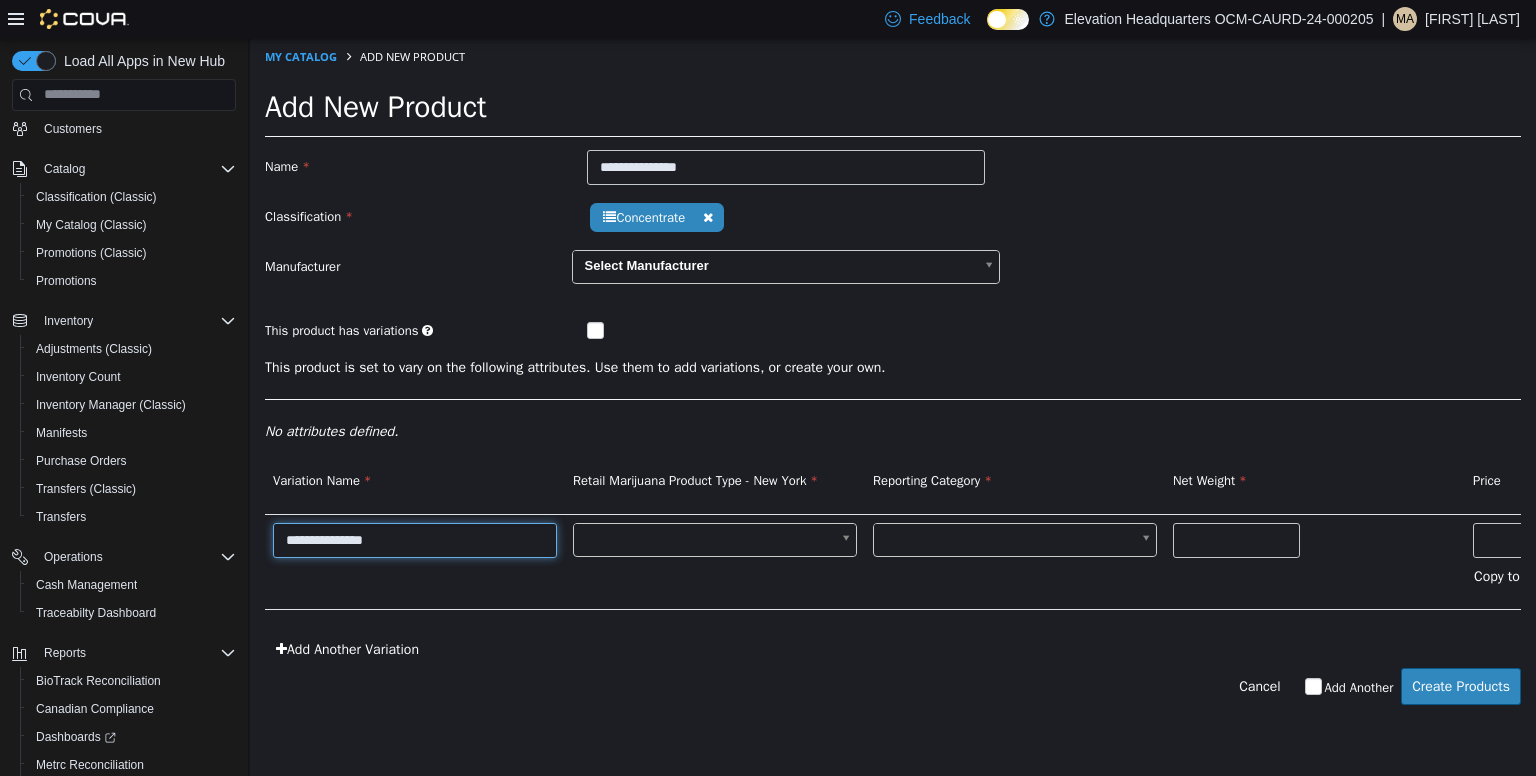 click on "**********" at bounding box center [415, 539] 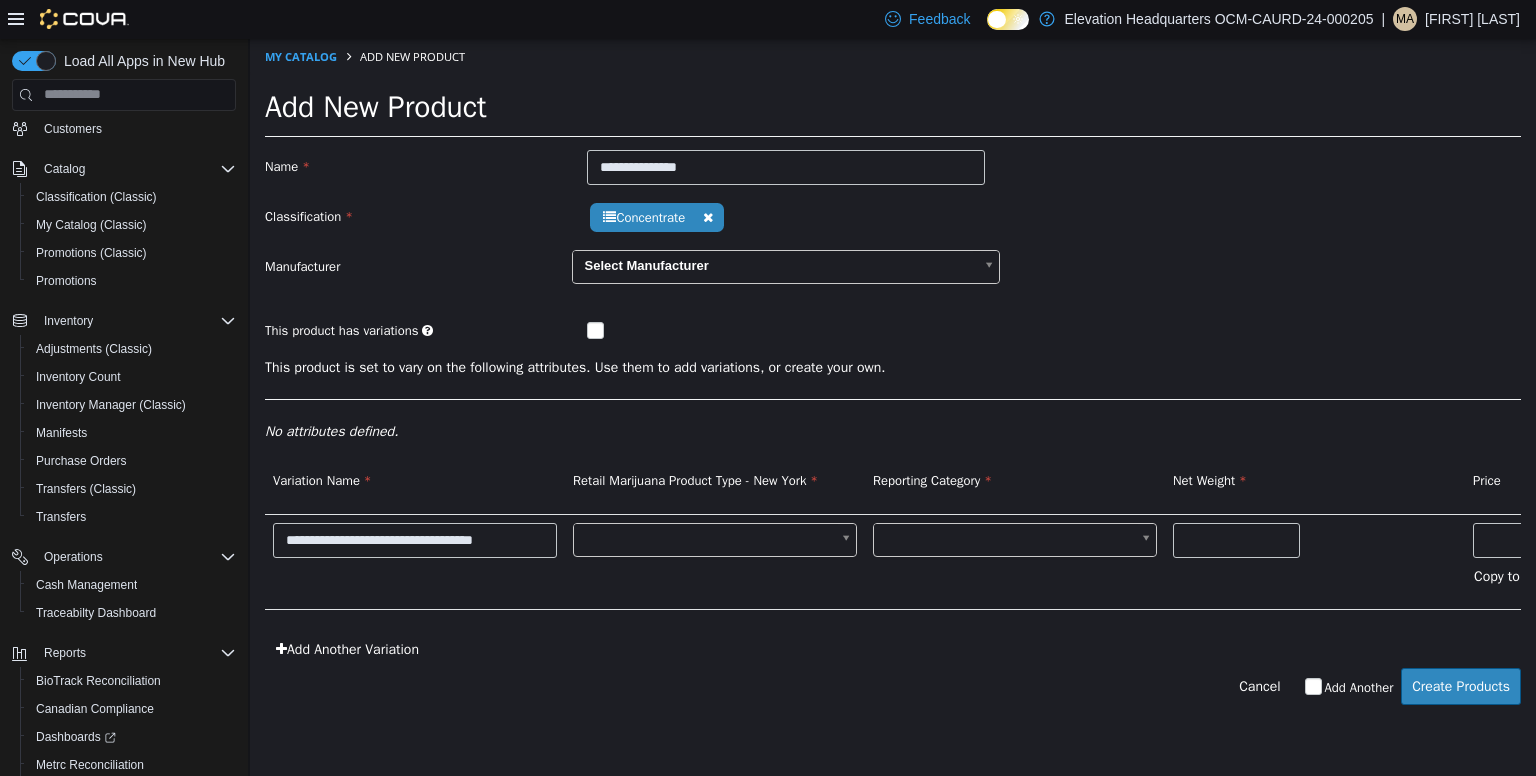 click on "**********" at bounding box center [893, 560] 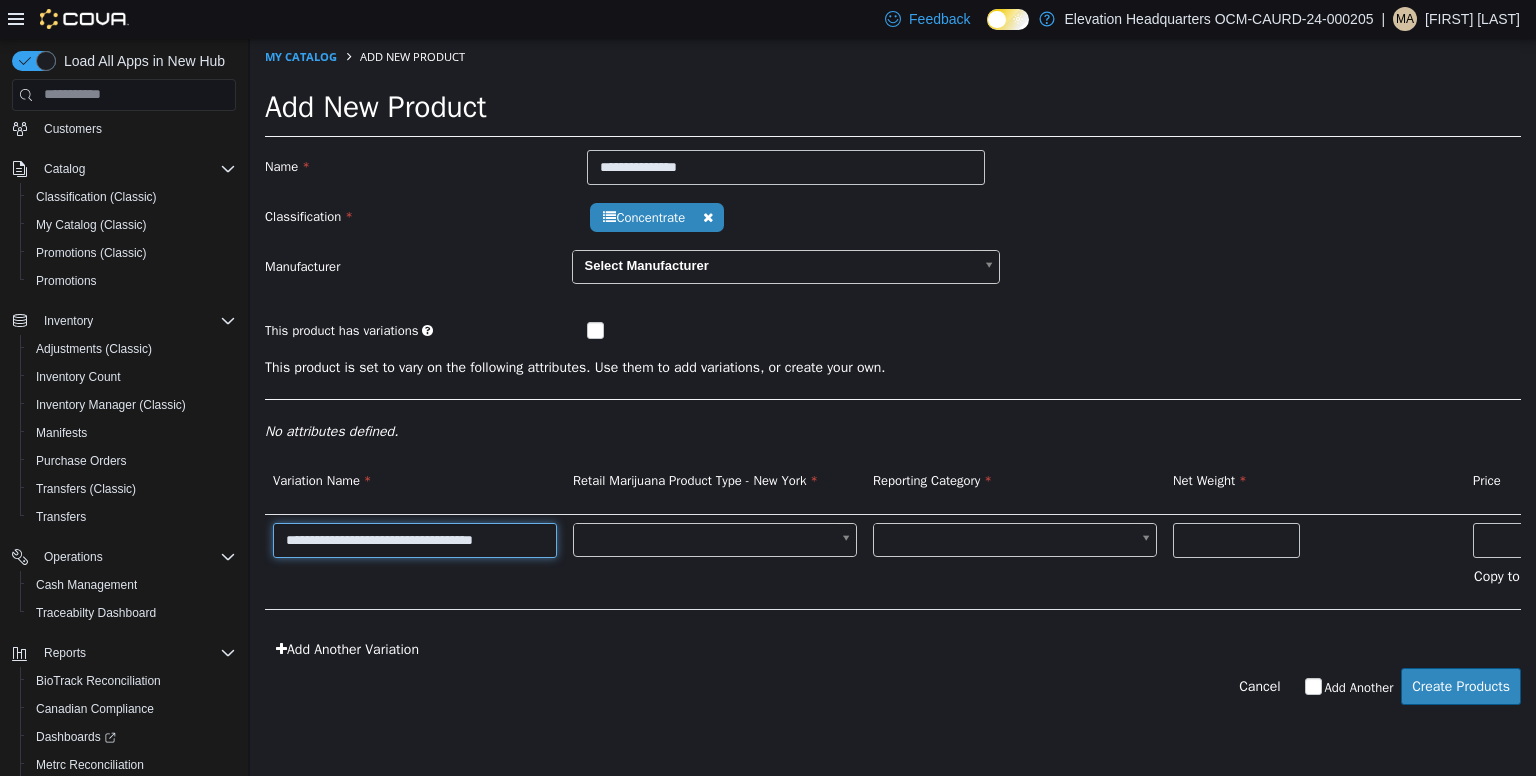click on "**********" at bounding box center [415, 539] 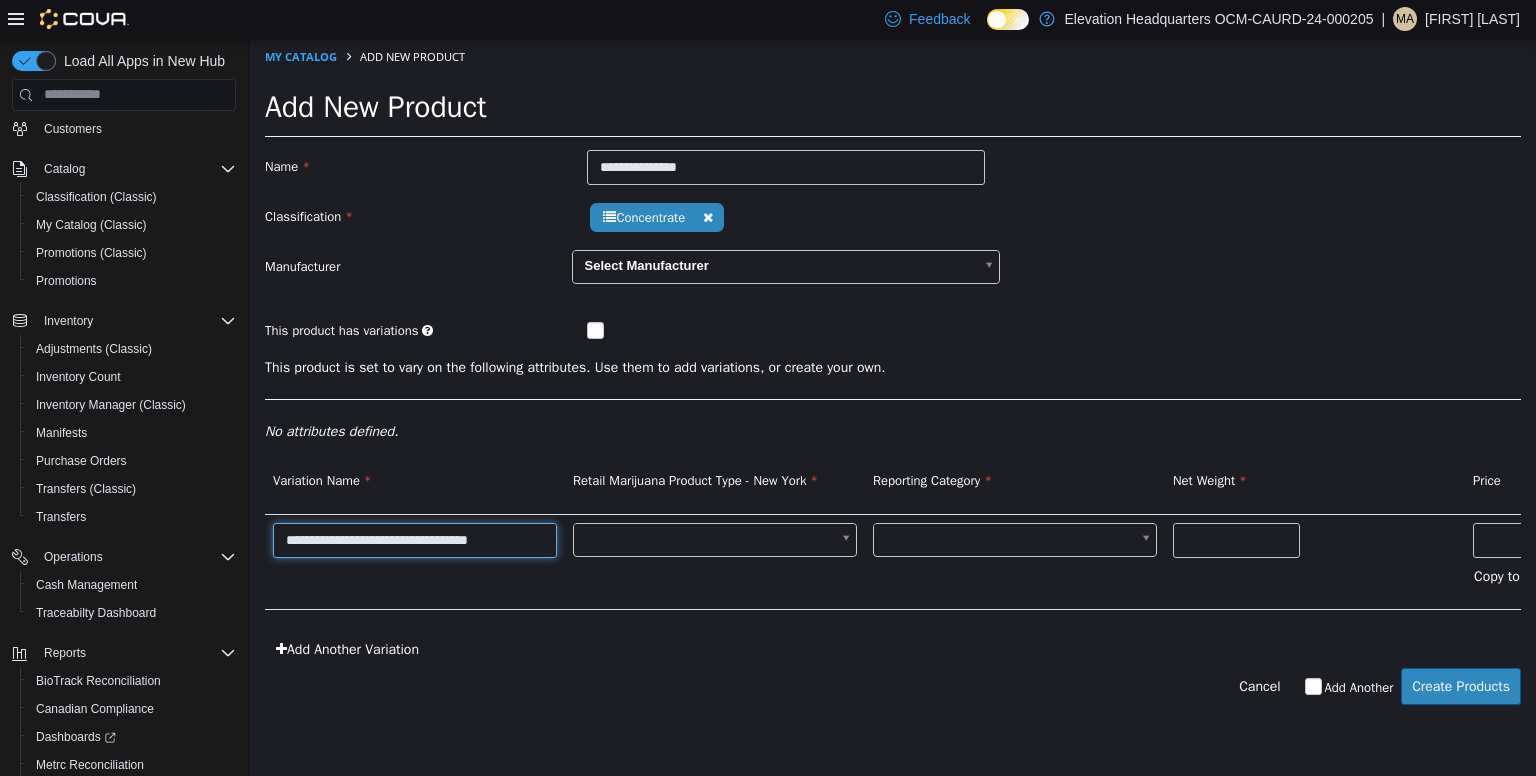 click on "**********" at bounding box center [415, 539] 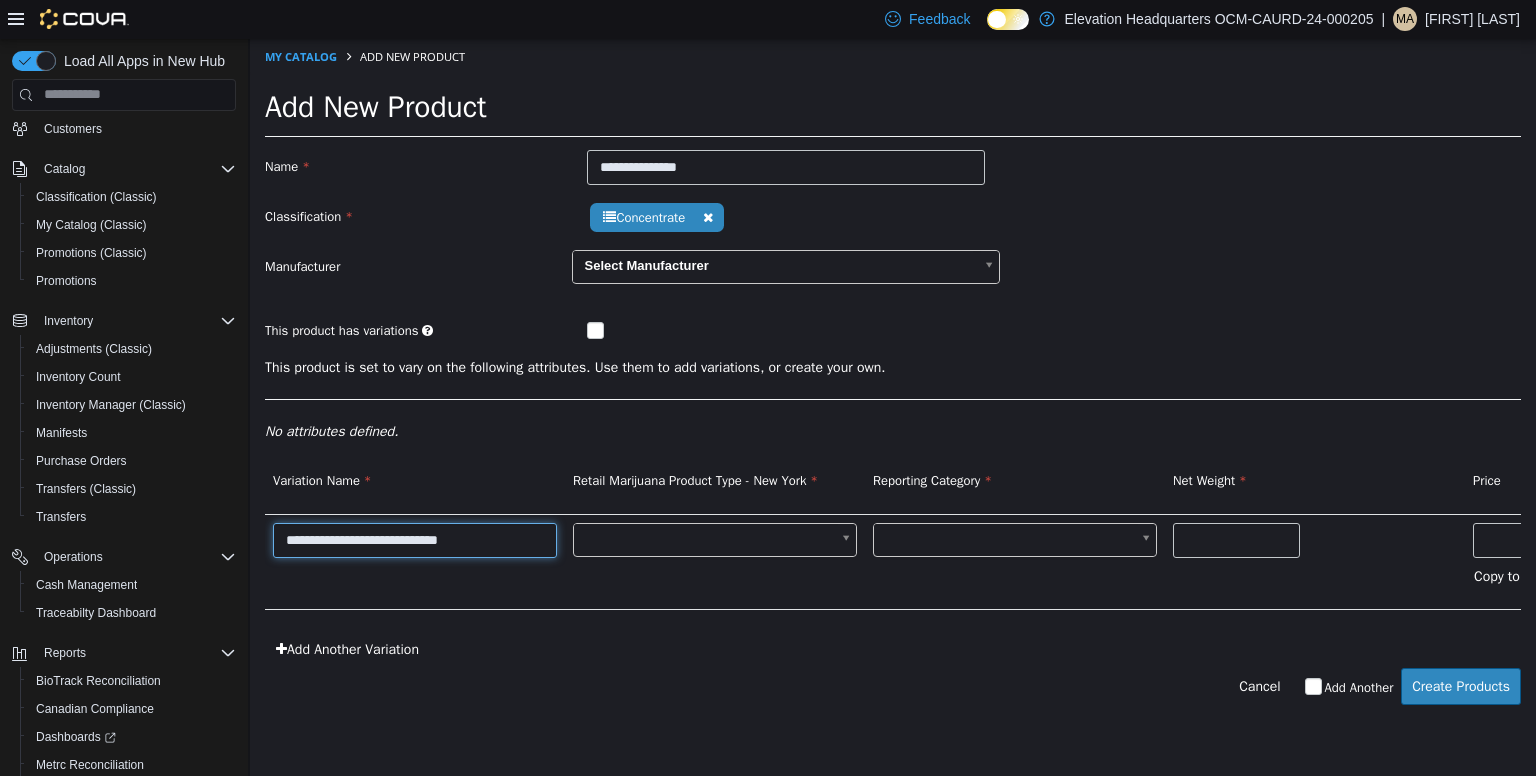 click on "**********" at bounding box center (415, 539) 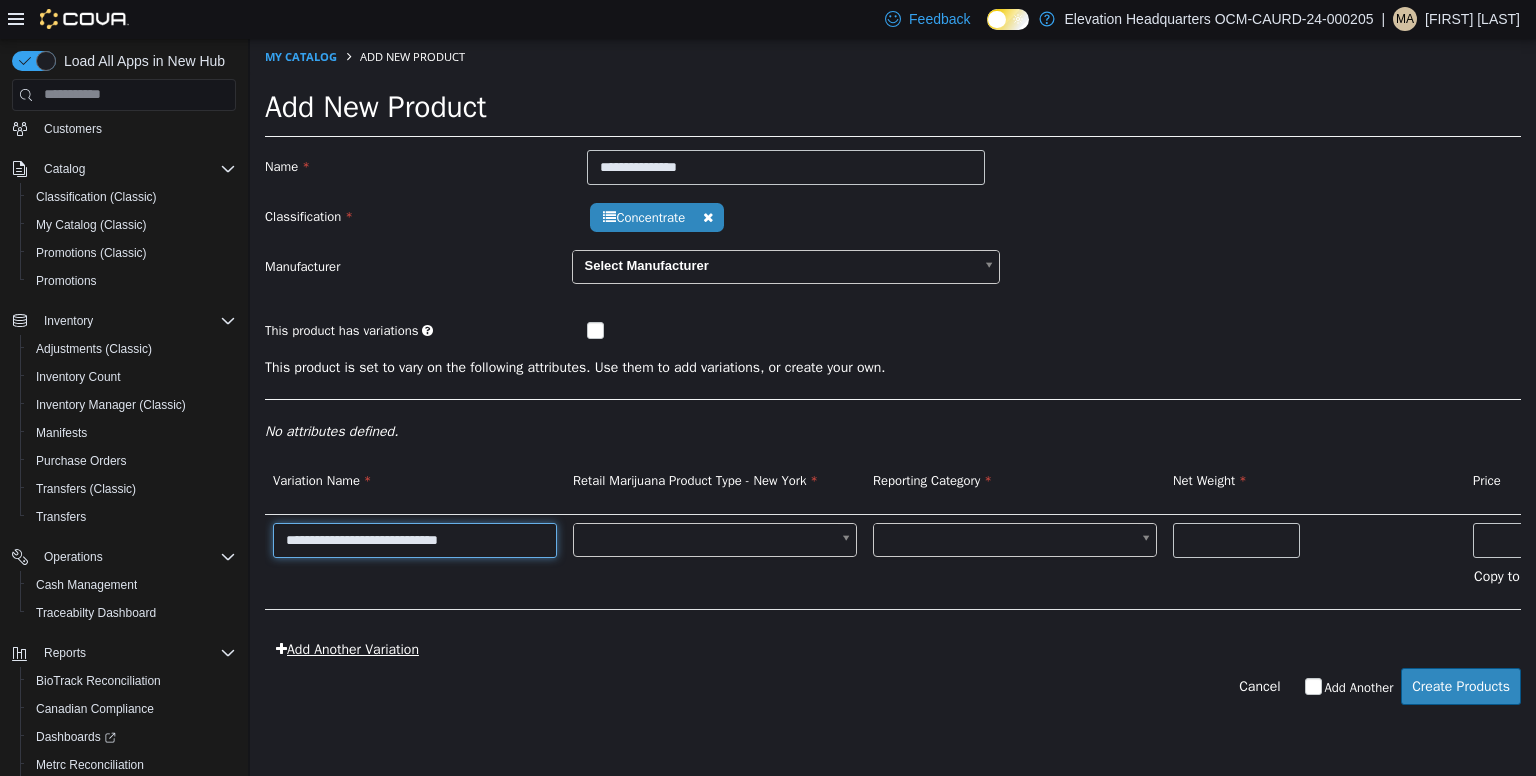 type on "**********" 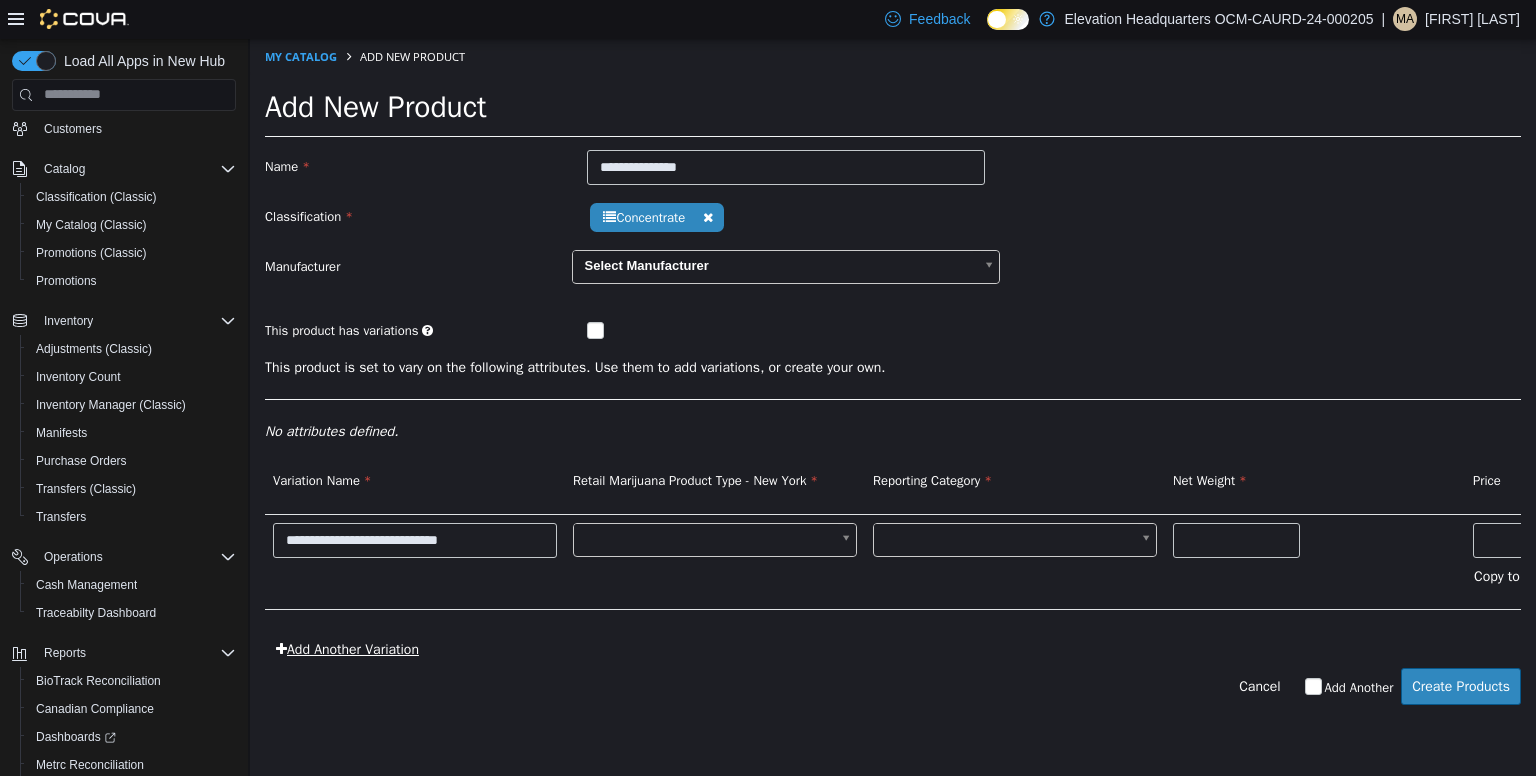 click on "Add Another Variation" at bounding box center (347, 648) 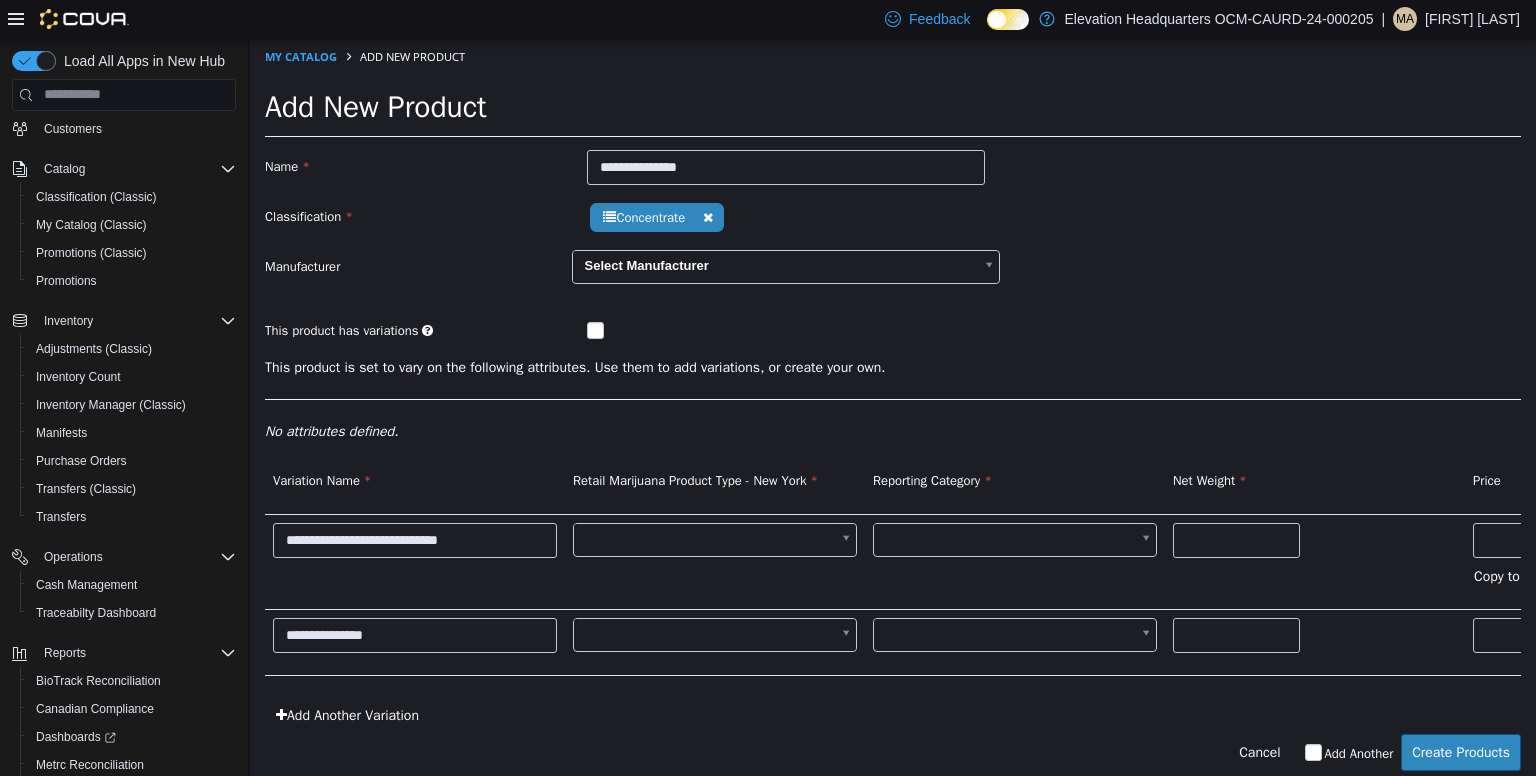 scroll, scrollTop: 28, scrollLeft: 0, axis: vertical 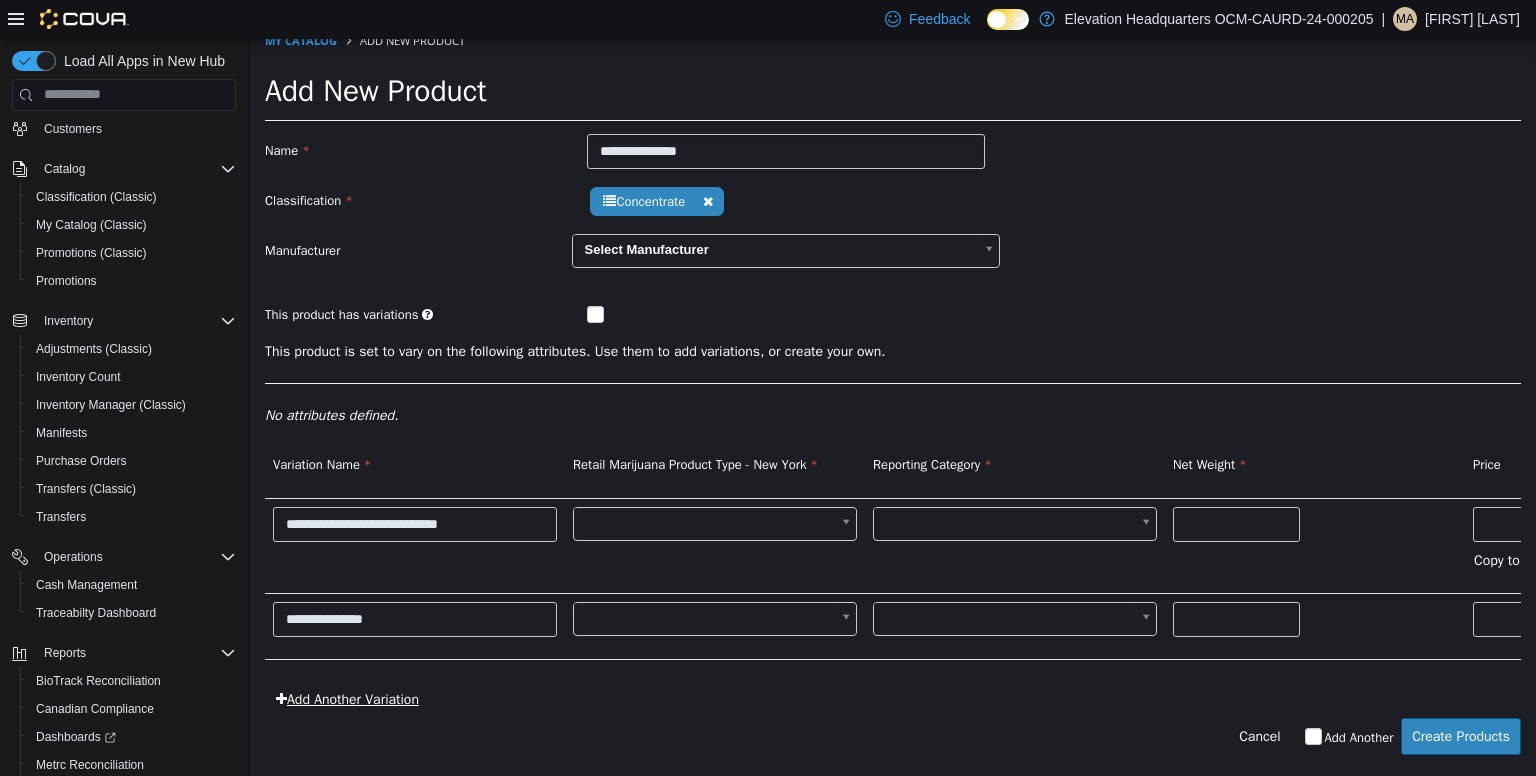click on "Add Another Variation" at bounding box center (347, 698) 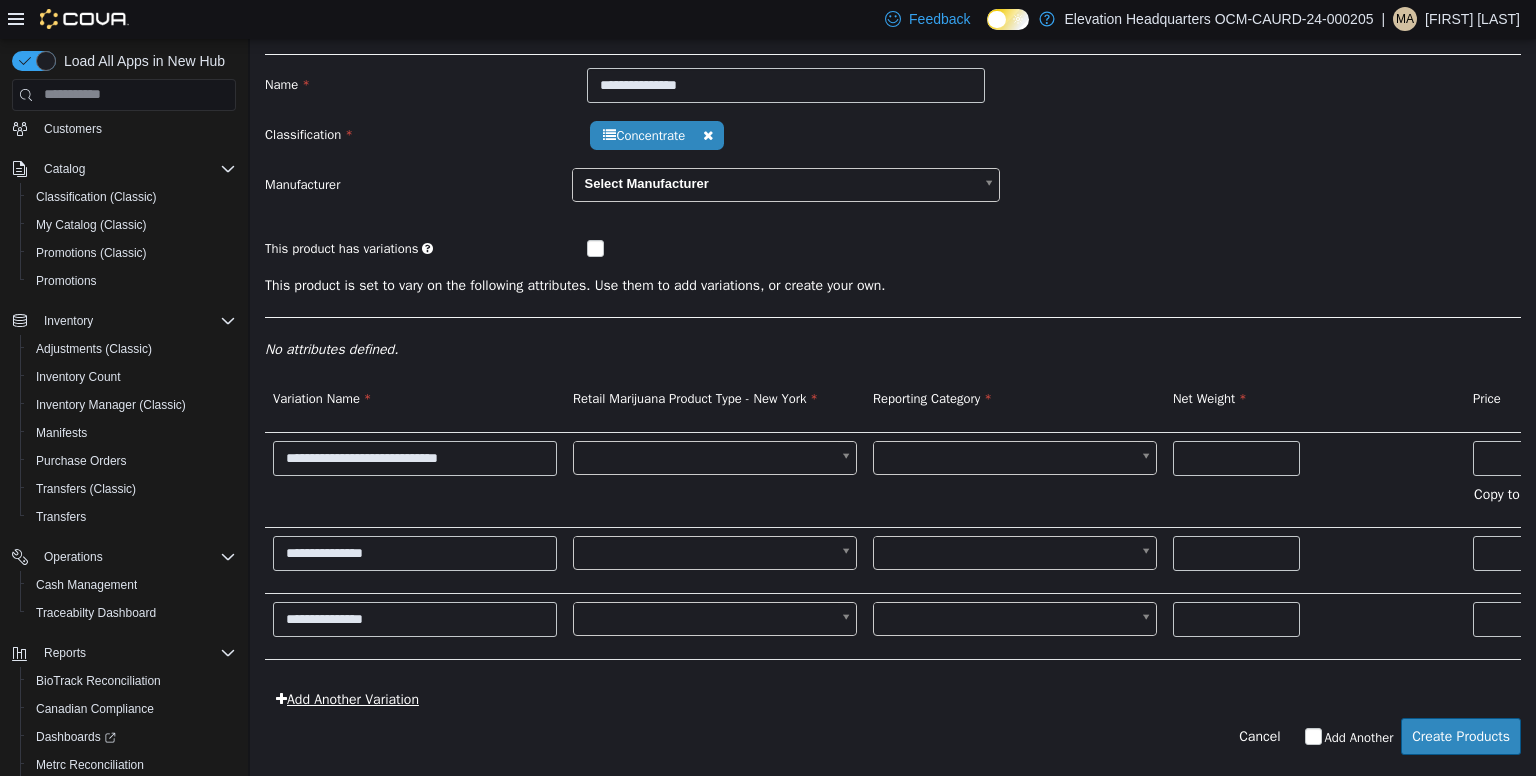 click on "Add Another Variation" at bounding box center [347, 698] 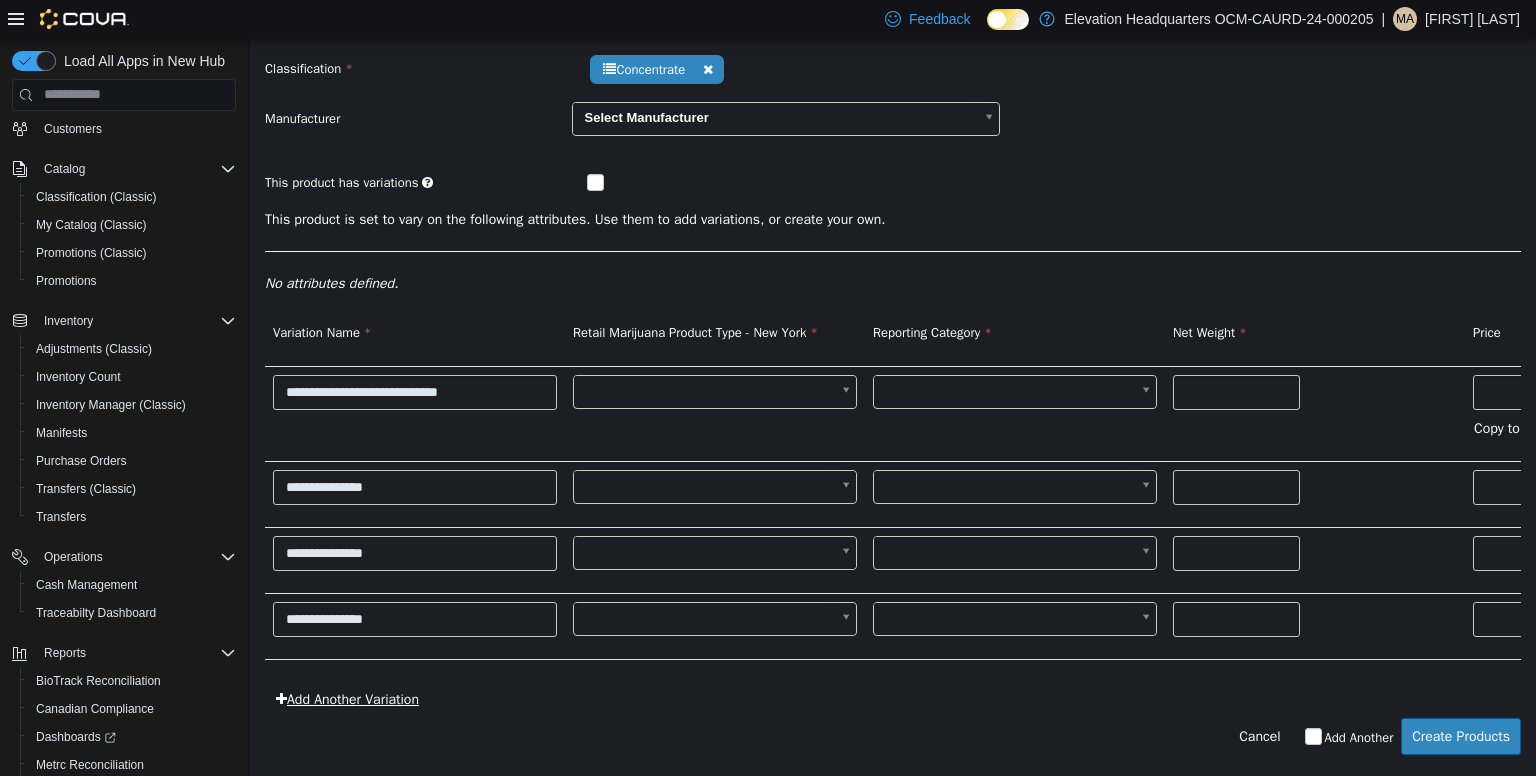 click on "Add Another Variation" at bounding box center [347, 698] 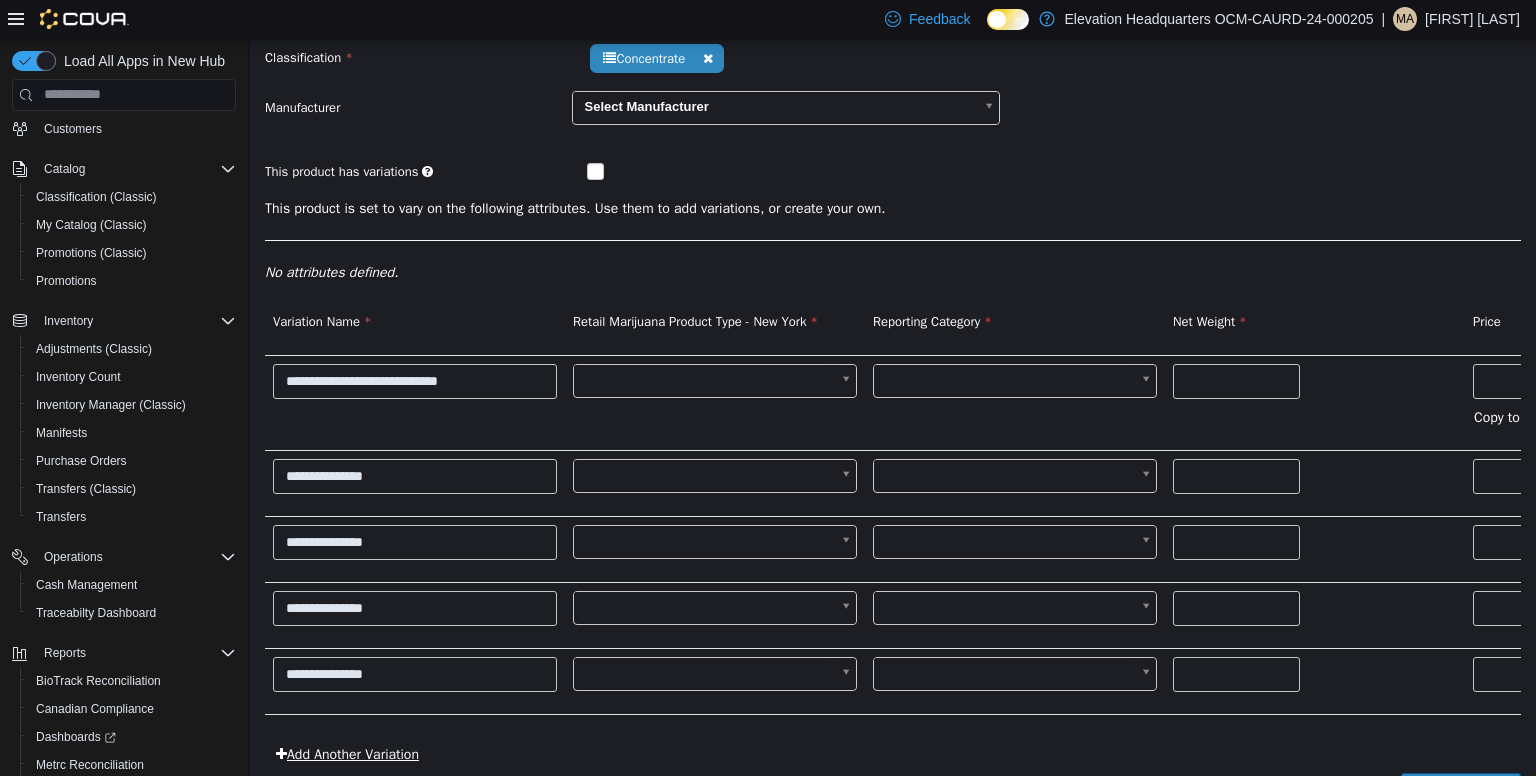 scroll, scrollTop: 225, scrollLeft: 0, axis: vertical 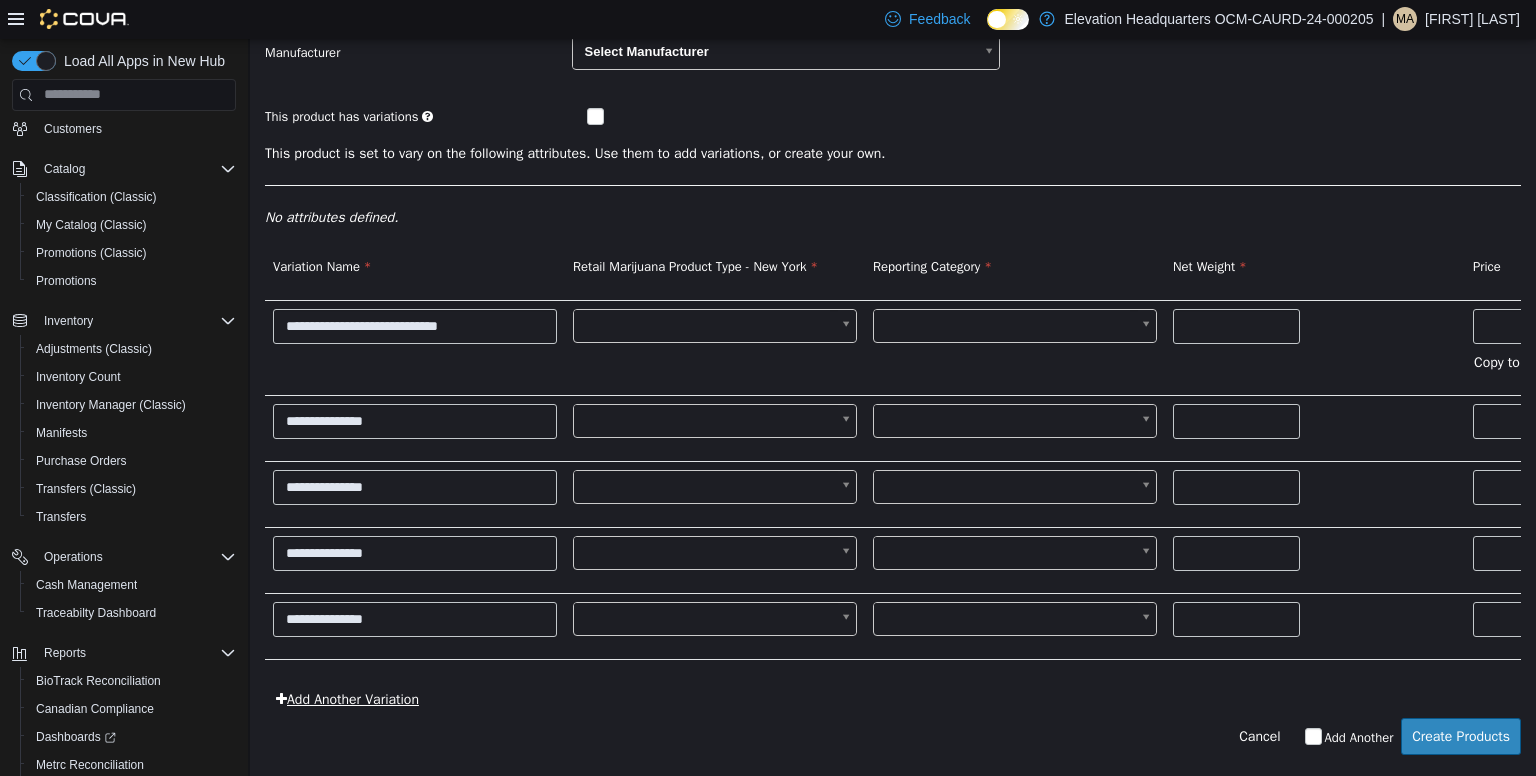 click on "Add Another Variation" at bounding box center [347, 698] 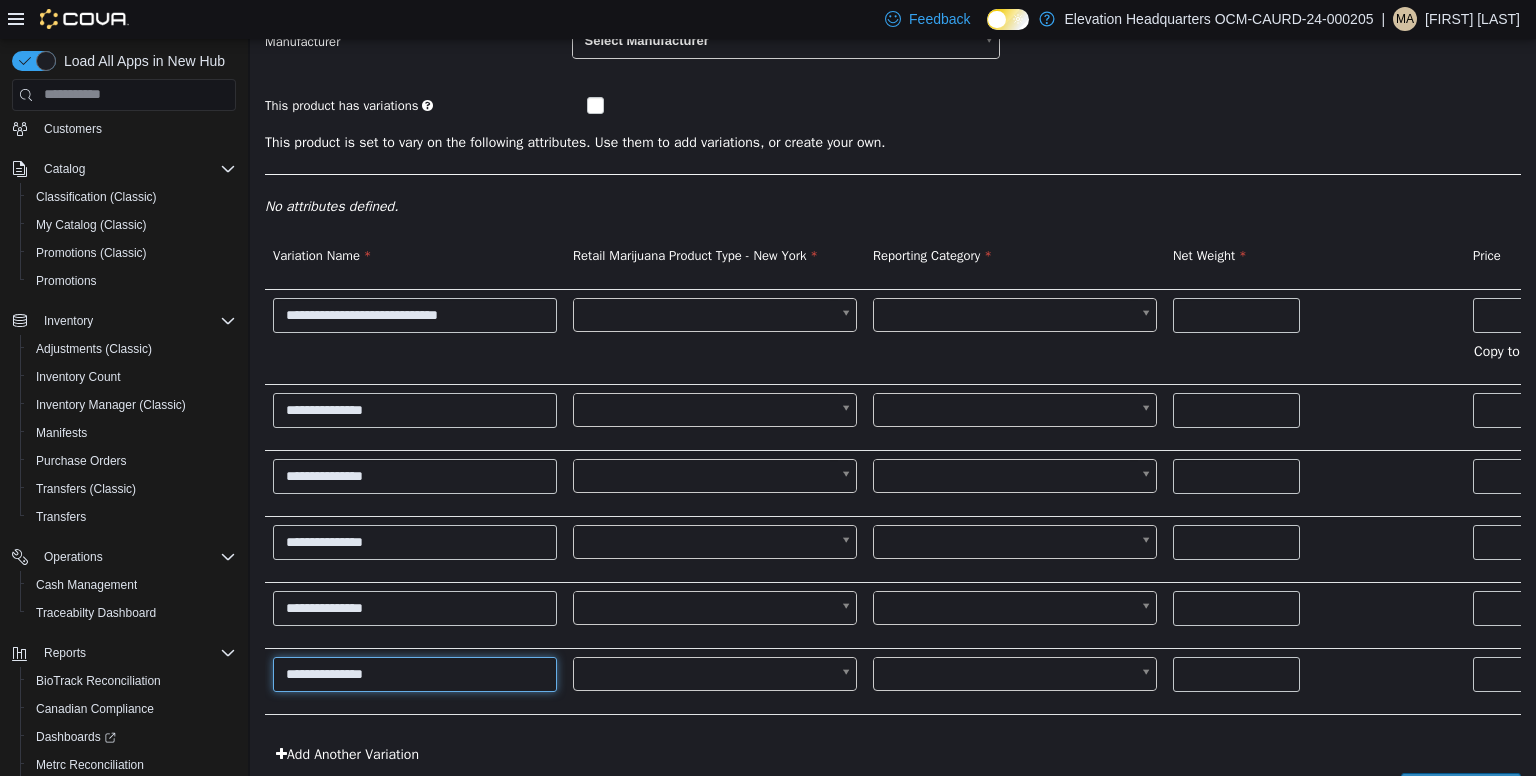 click on "**********" at bounding box center [415, 673] 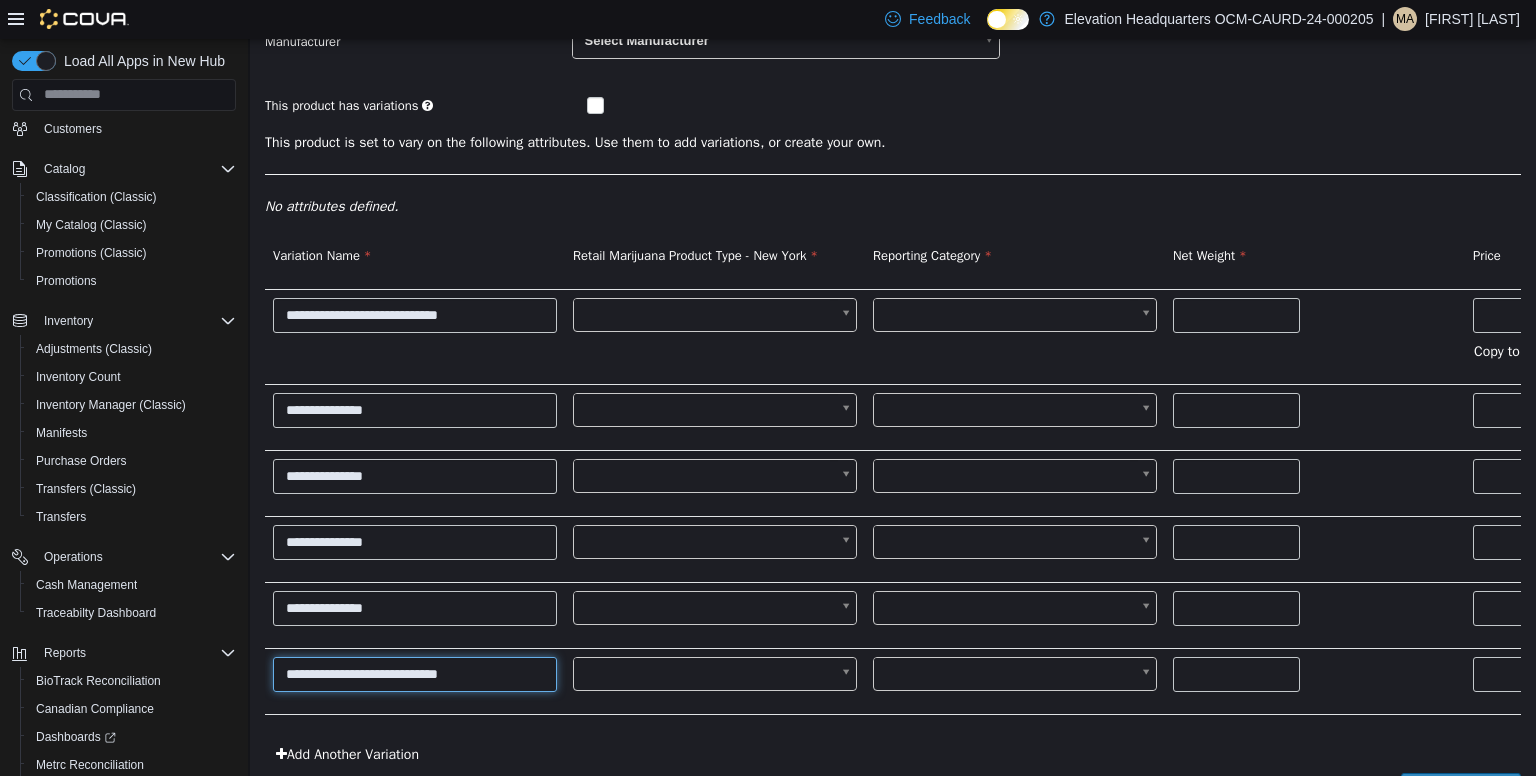 type on "**********" 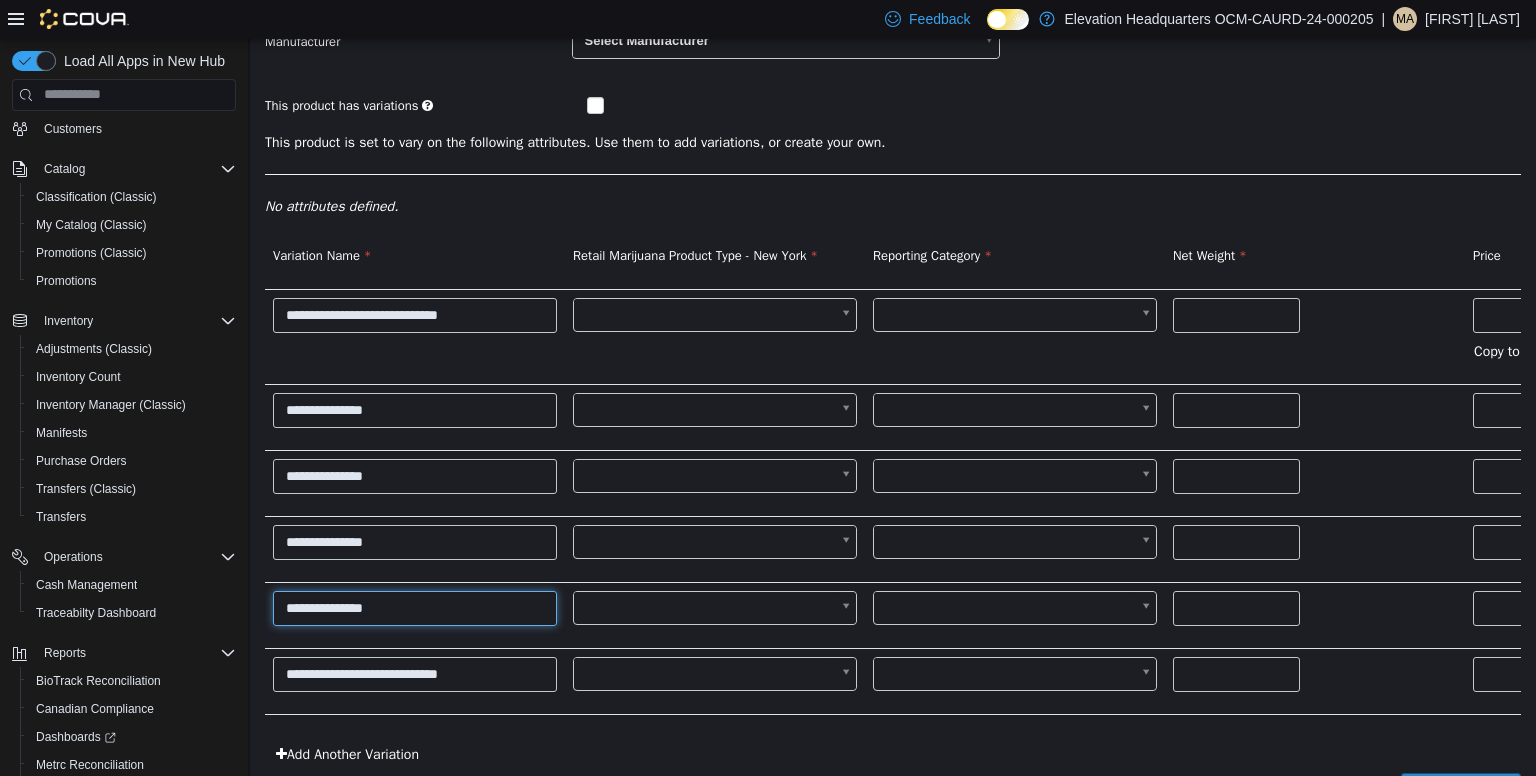 click on "**********" at bounding box center (415, 607) 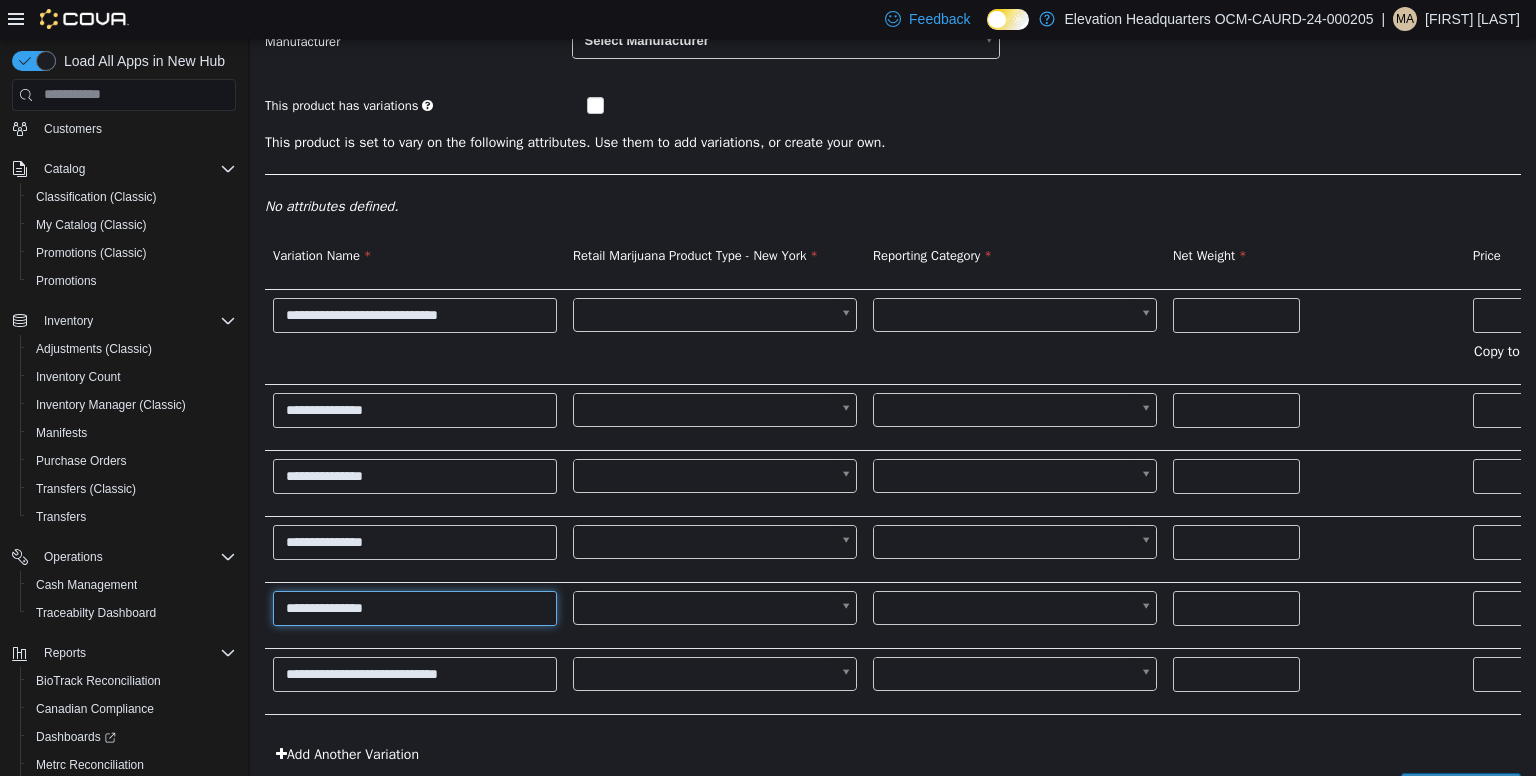 paste on "**********" 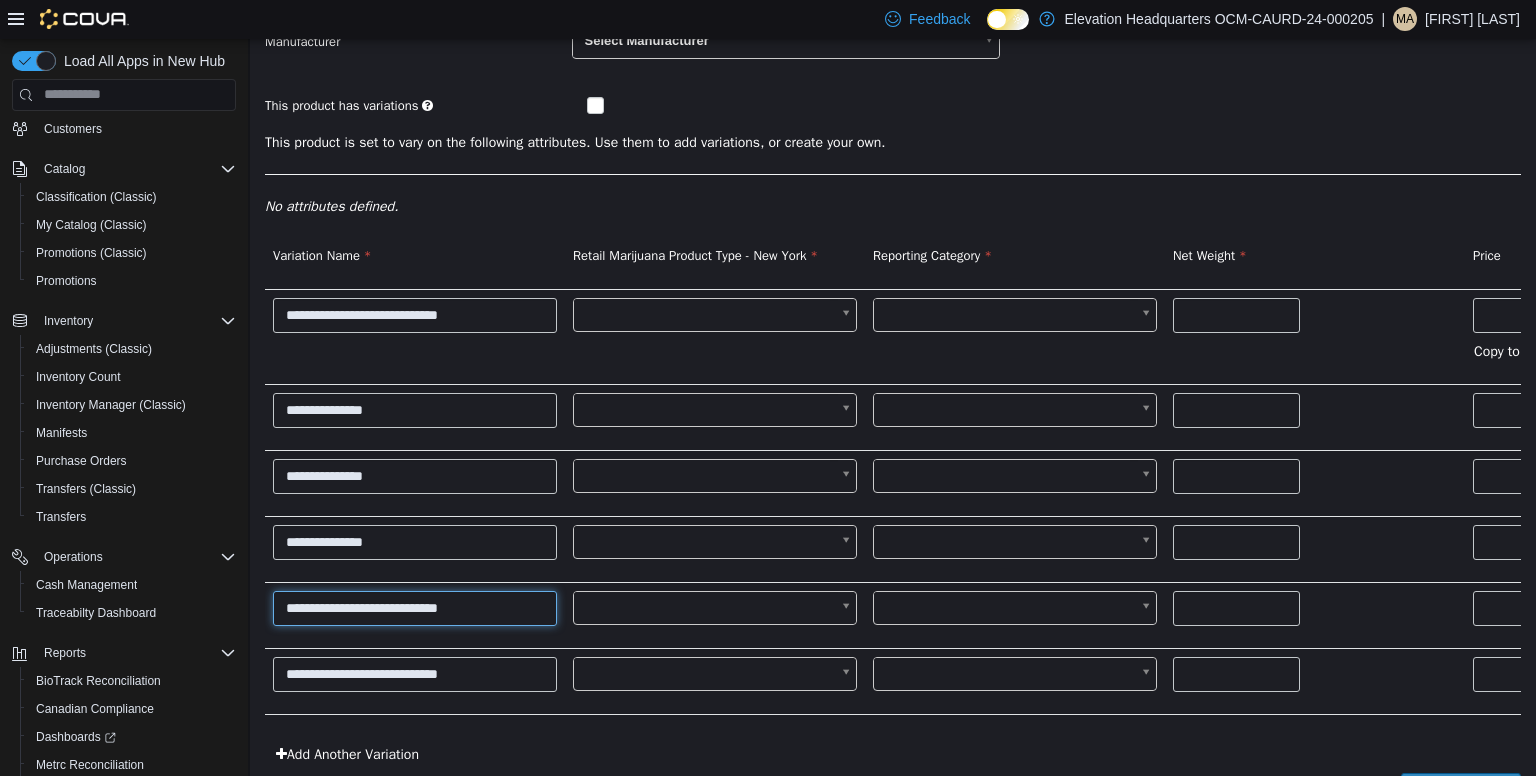 type on "**********" 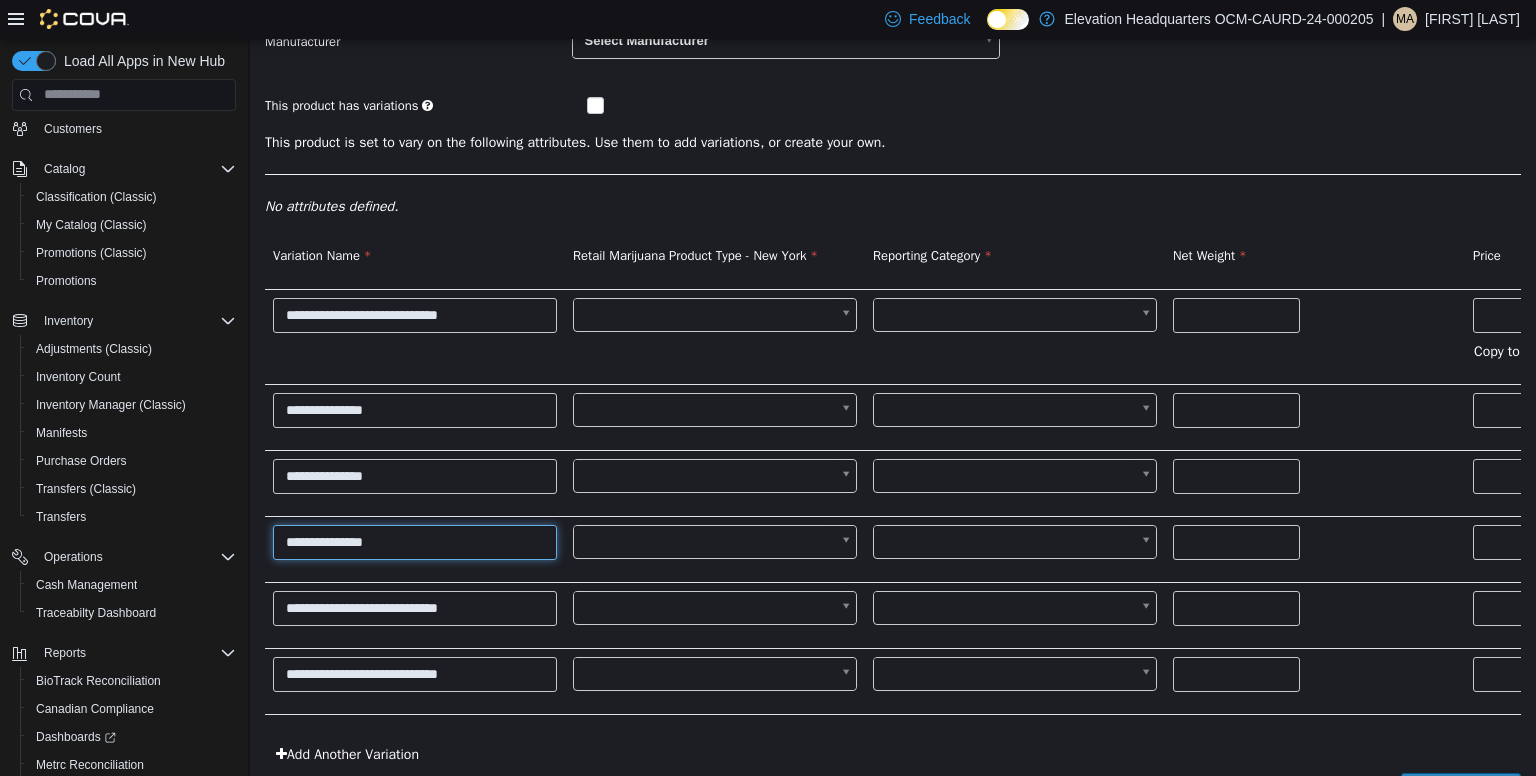 click on "**********" at bounding box center (415, 541) 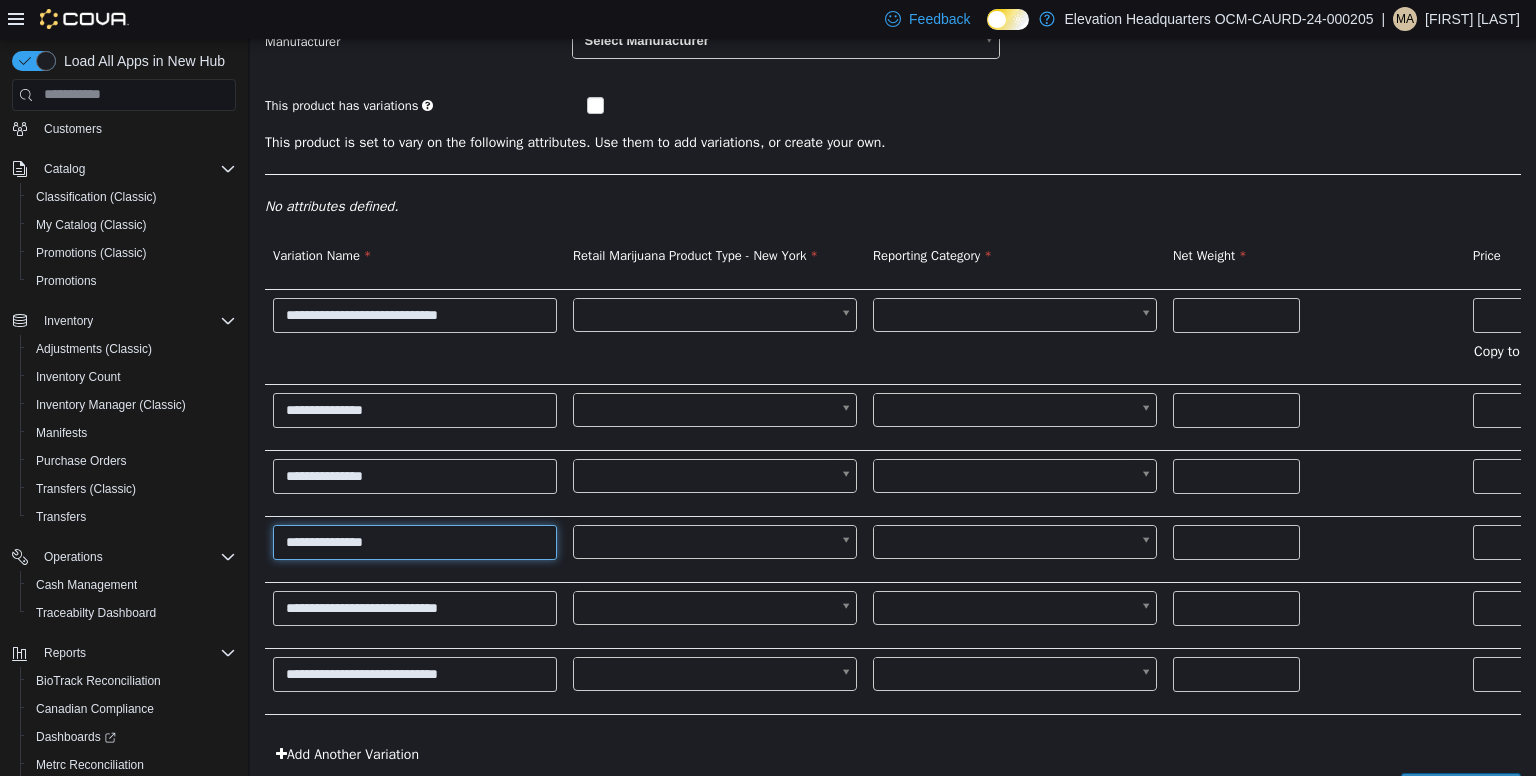 paste on "**********" 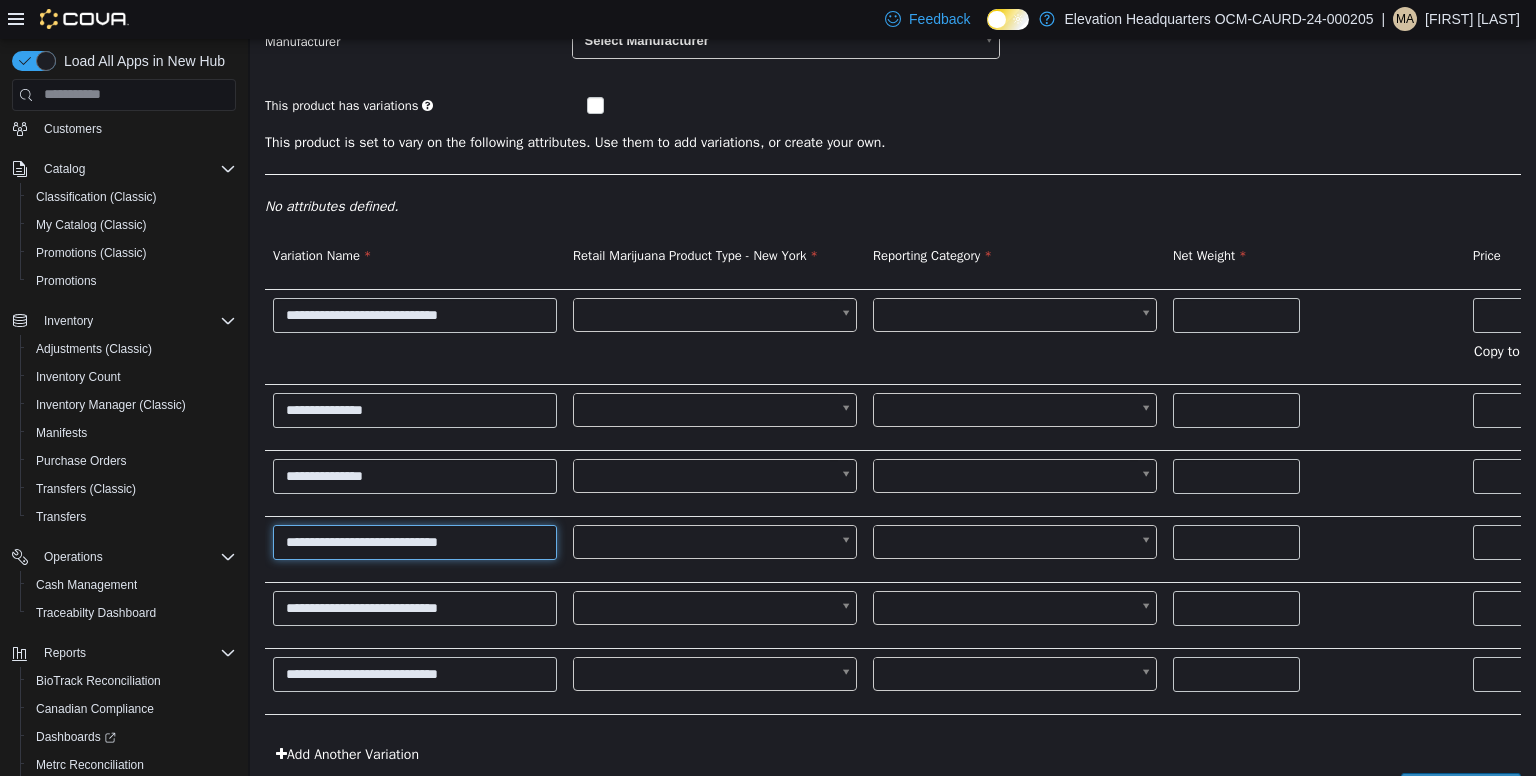 type on "**********" 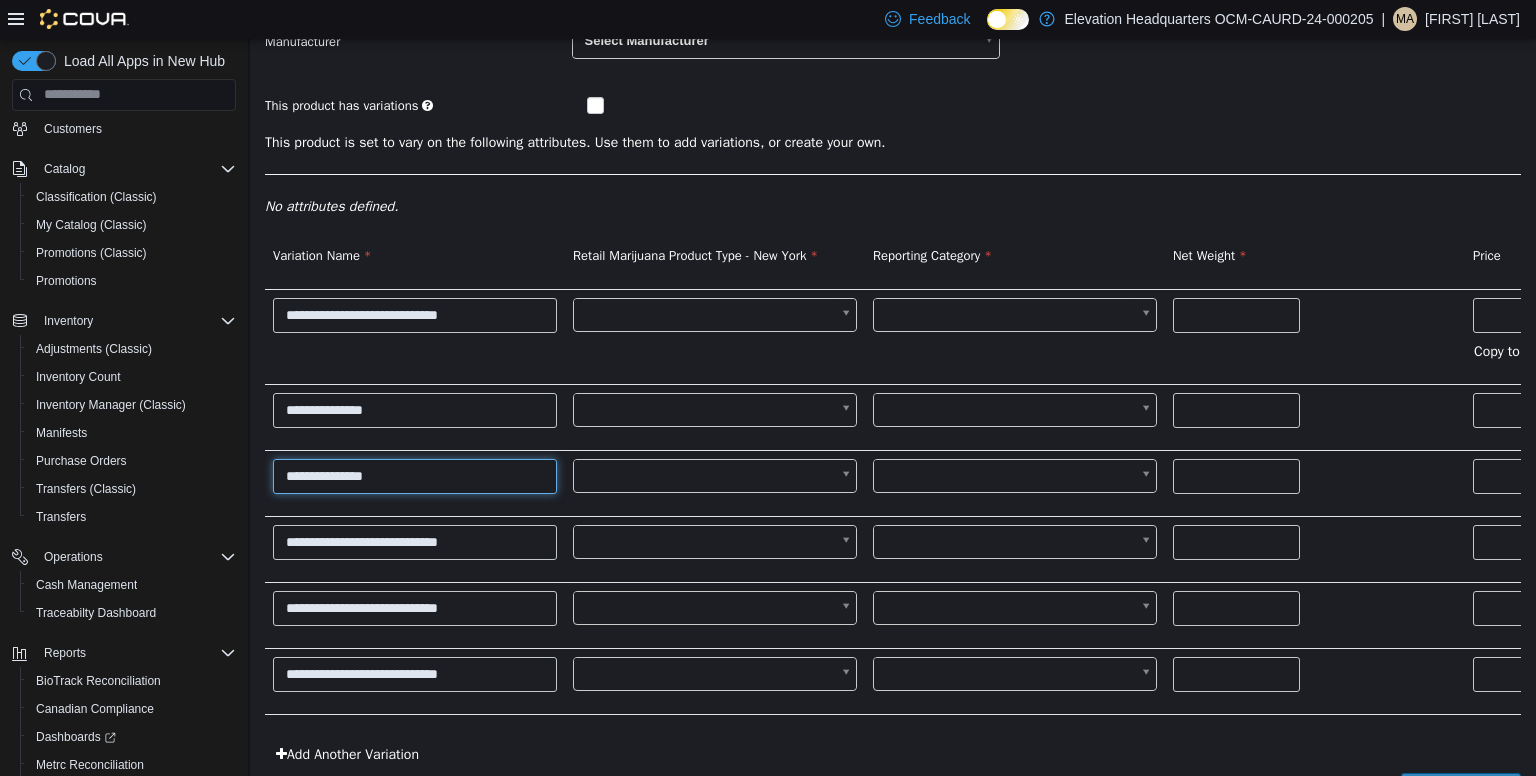 click on "**********" at bounding box center (415, 475) 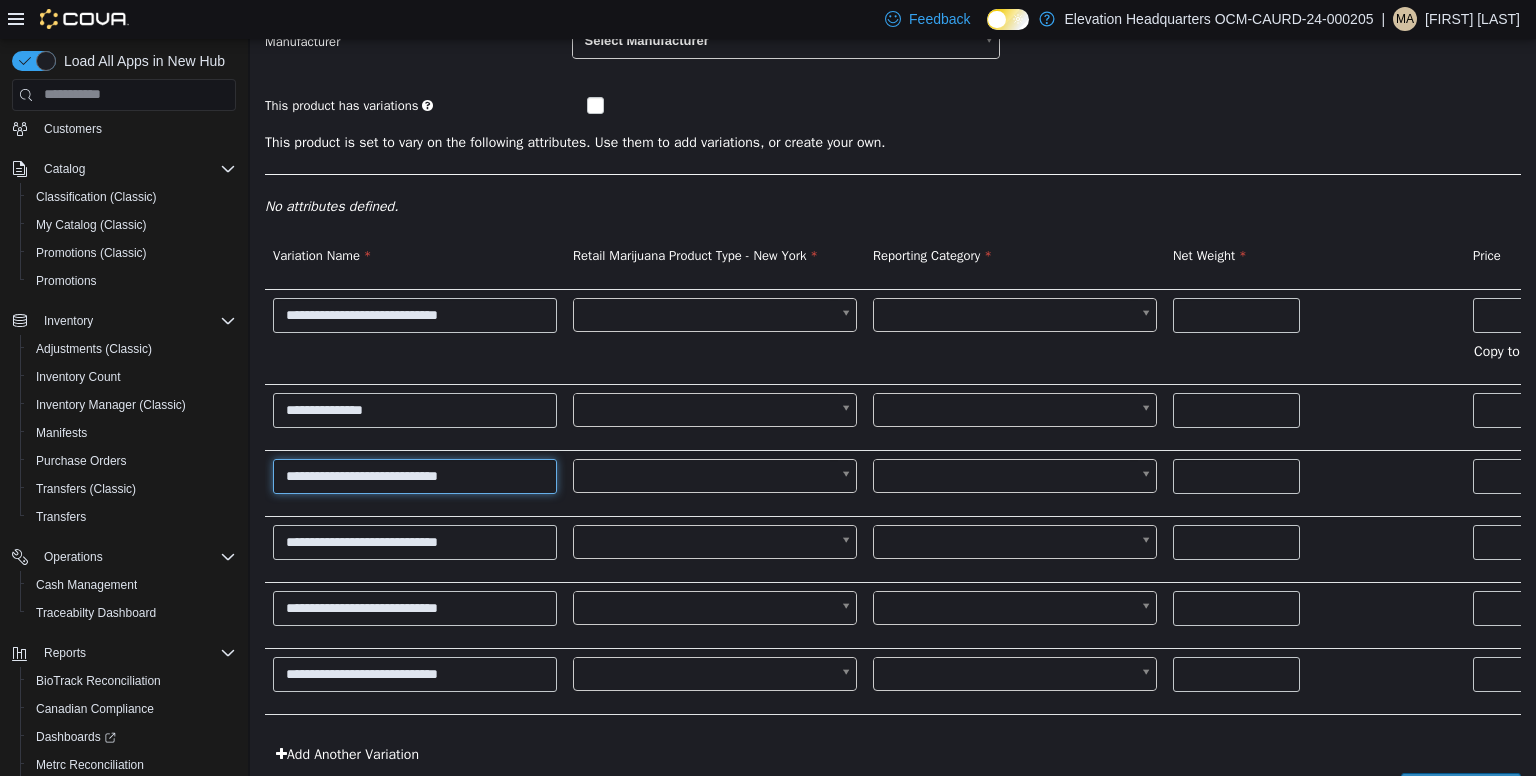 type on "**********" 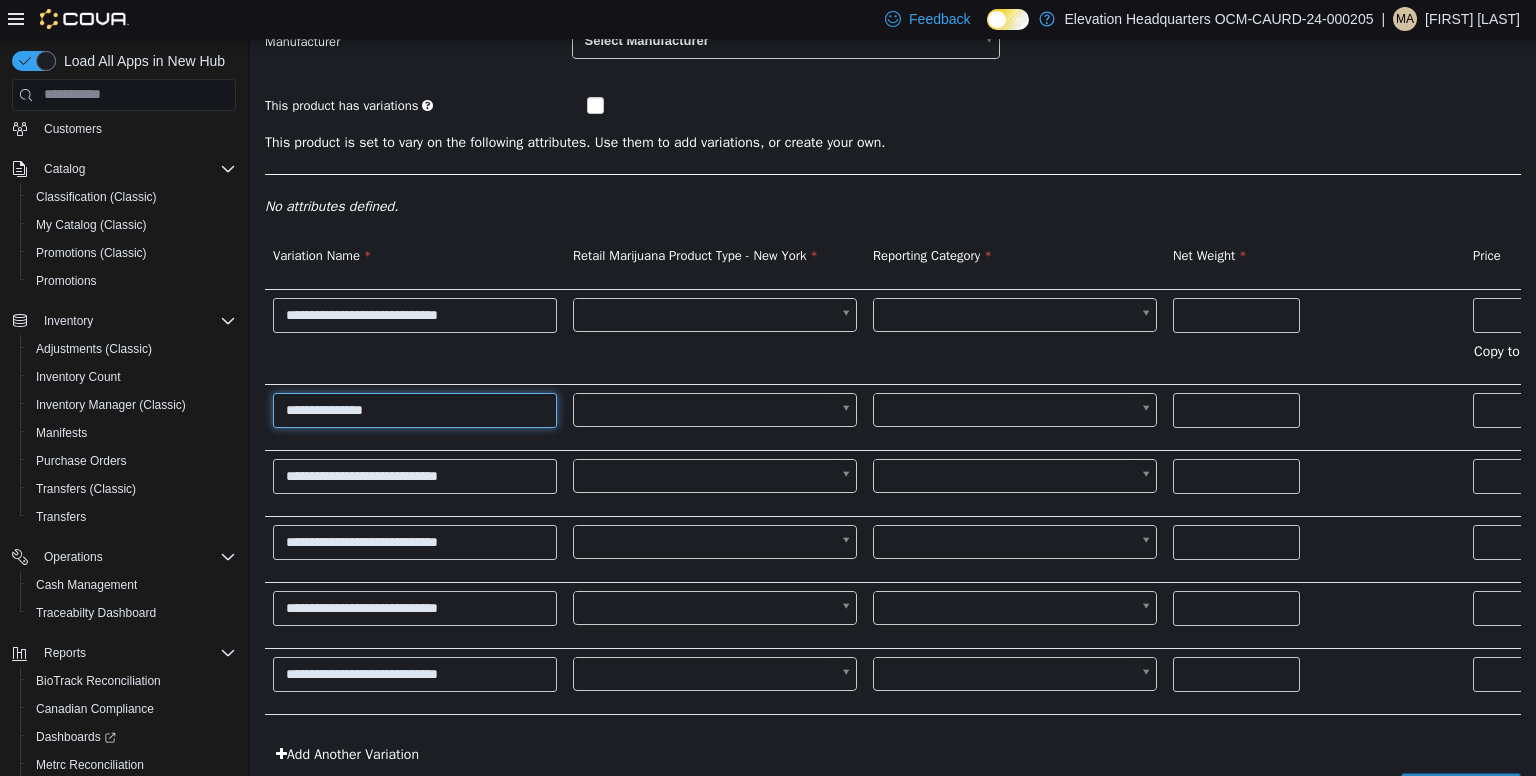 click on "**********" at bounding box center (415, 409) 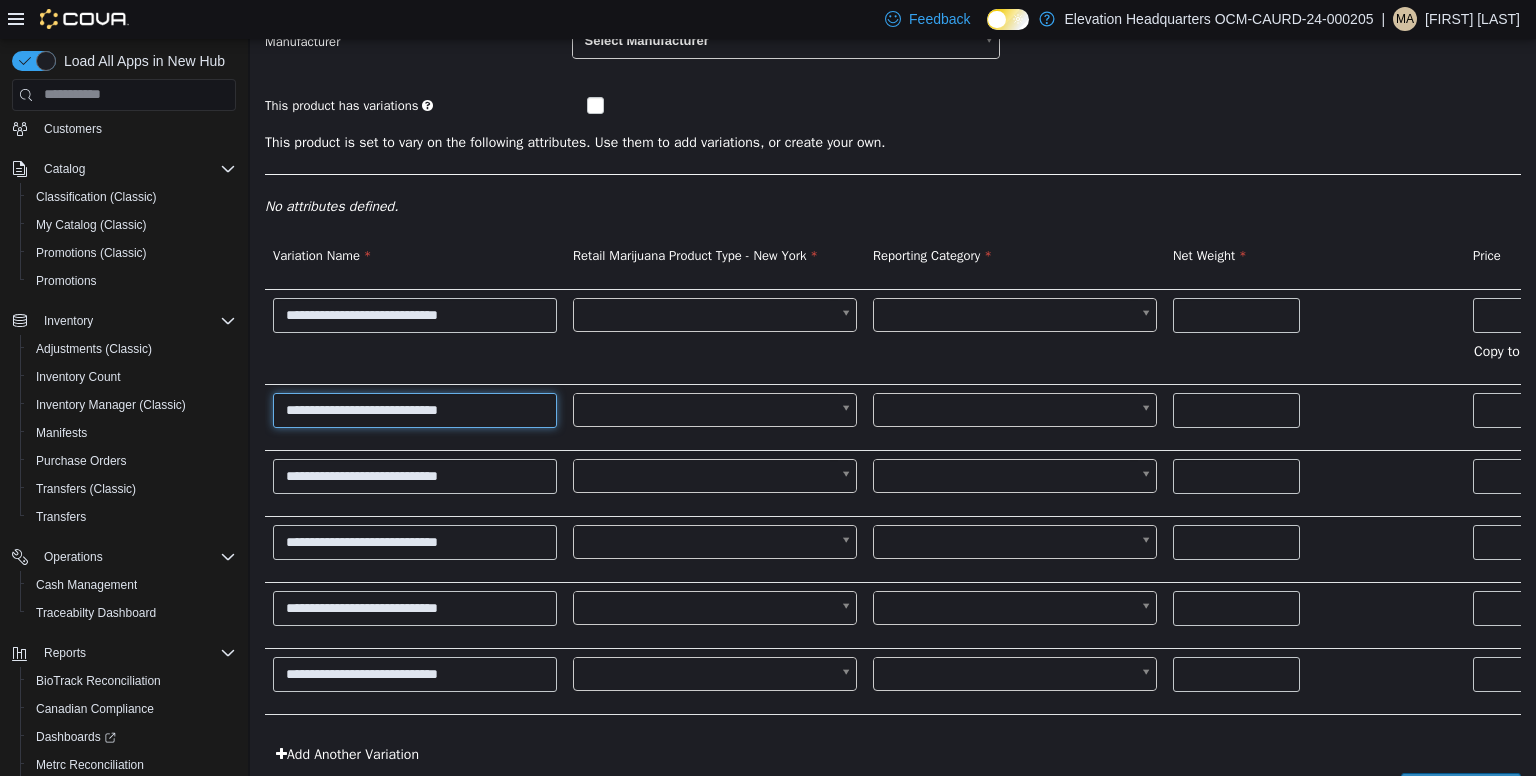 type on "**********" 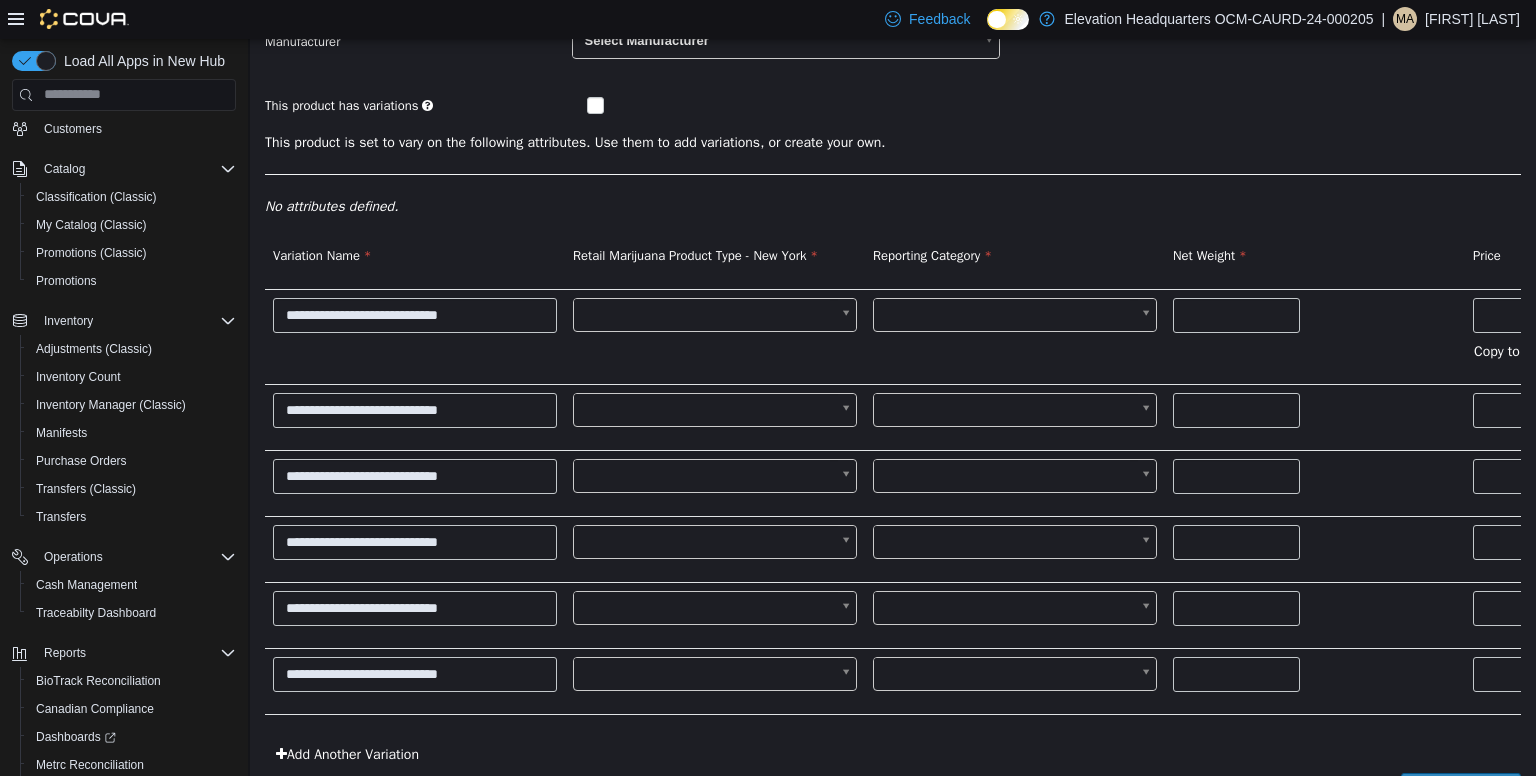 click on "**********" at bounding box center (415, 335) 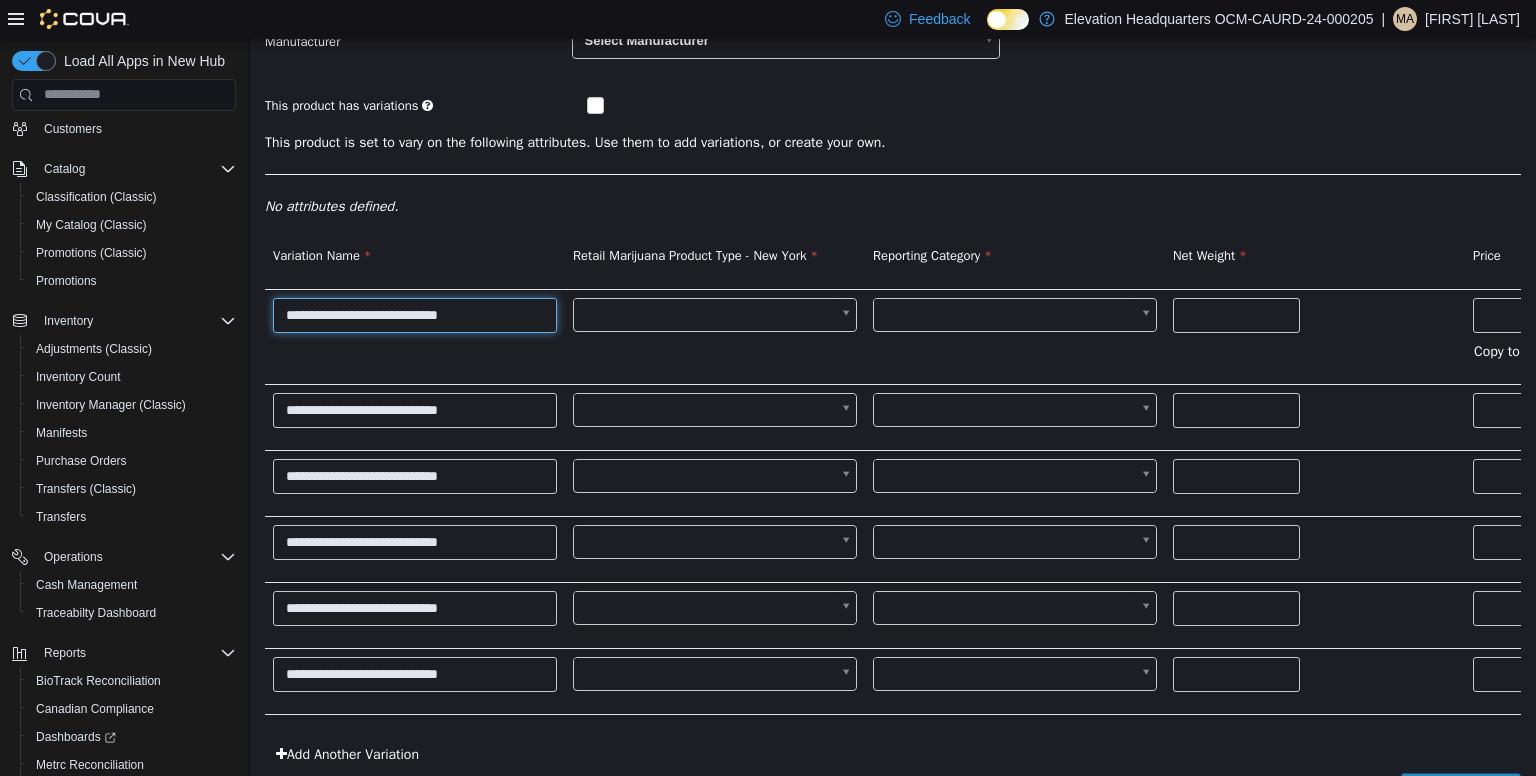 click on "**********" at bounding box center [415, 314] 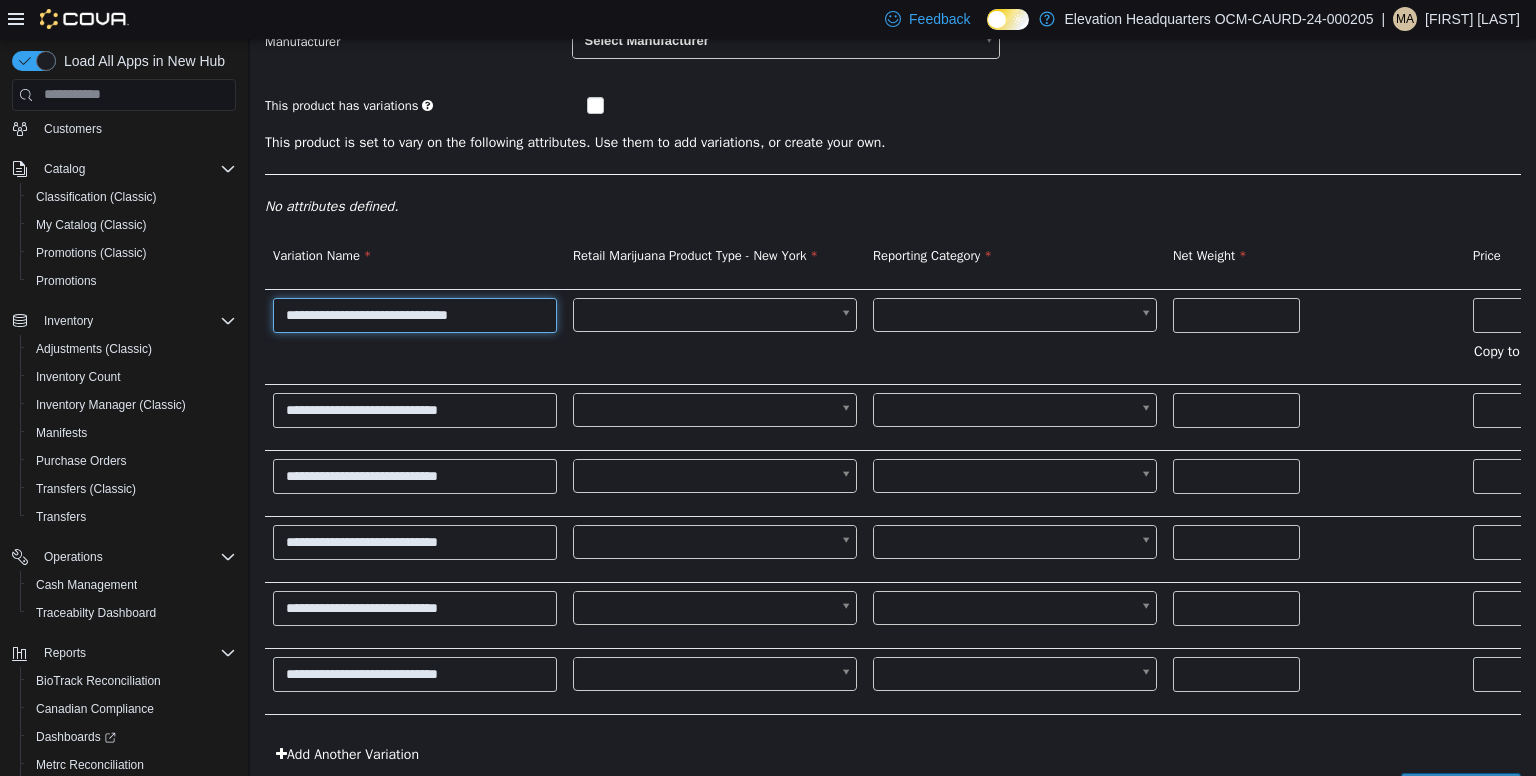 type on "**********" 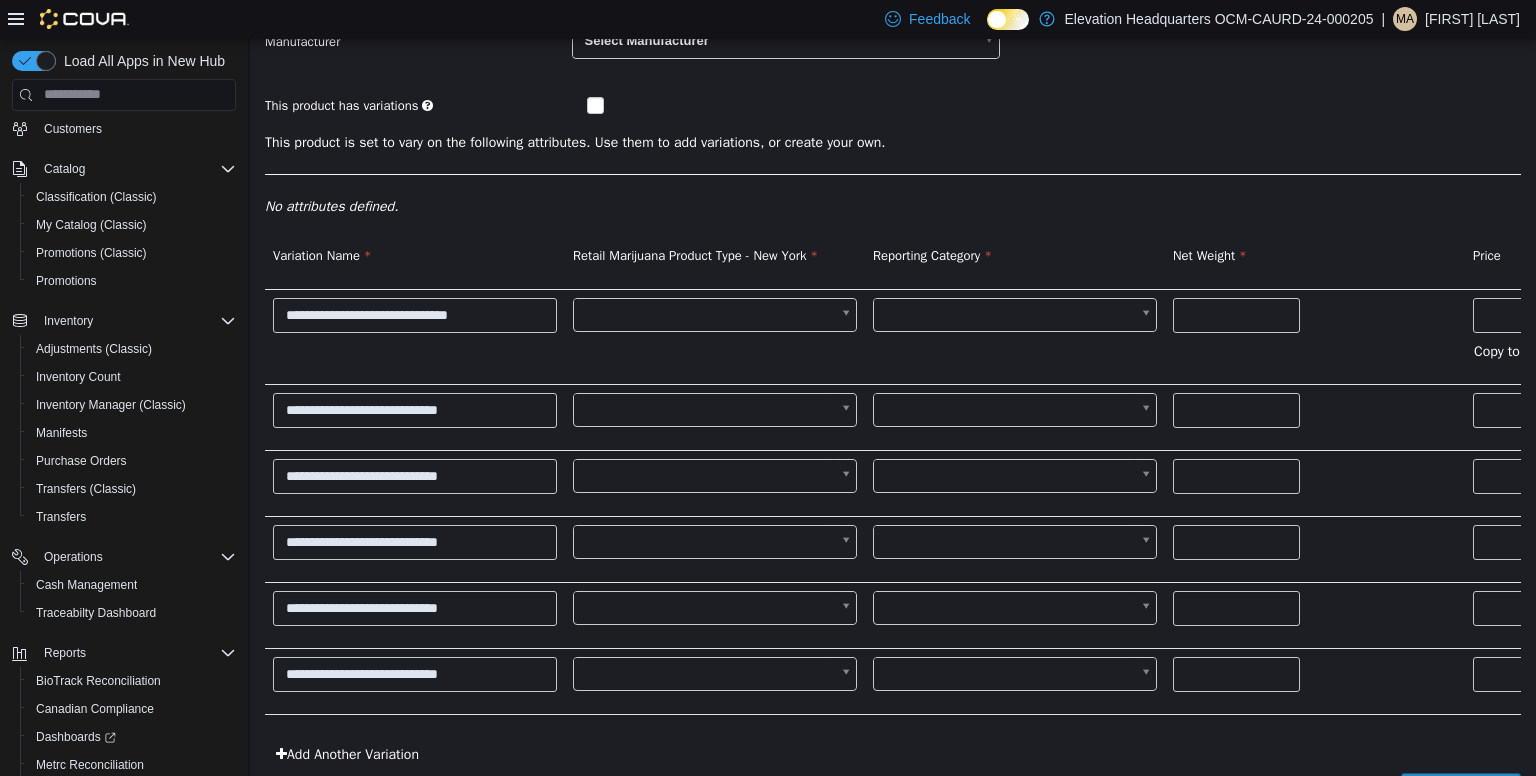 click on "**********" at bounding box center [893, 321] 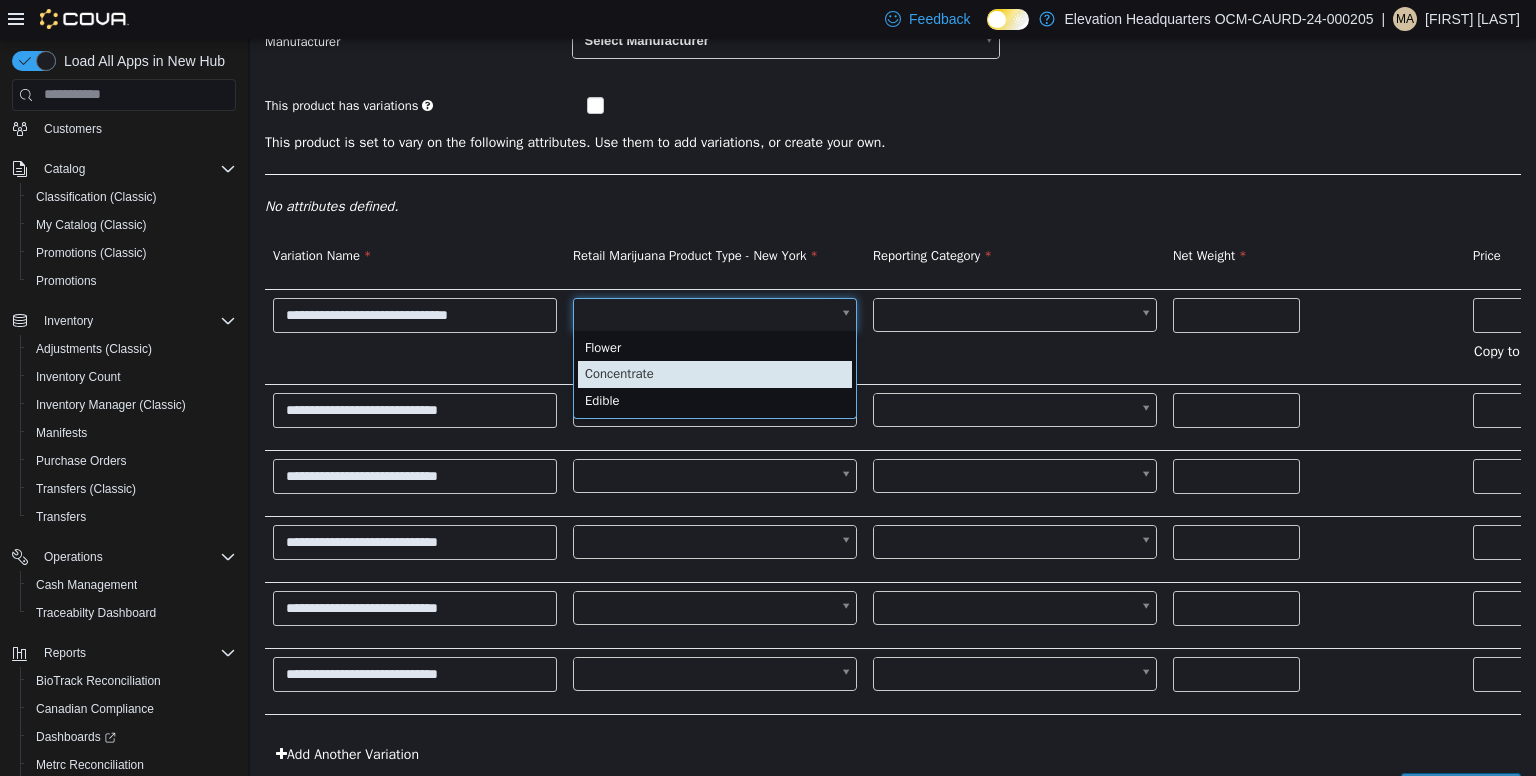type on "*" 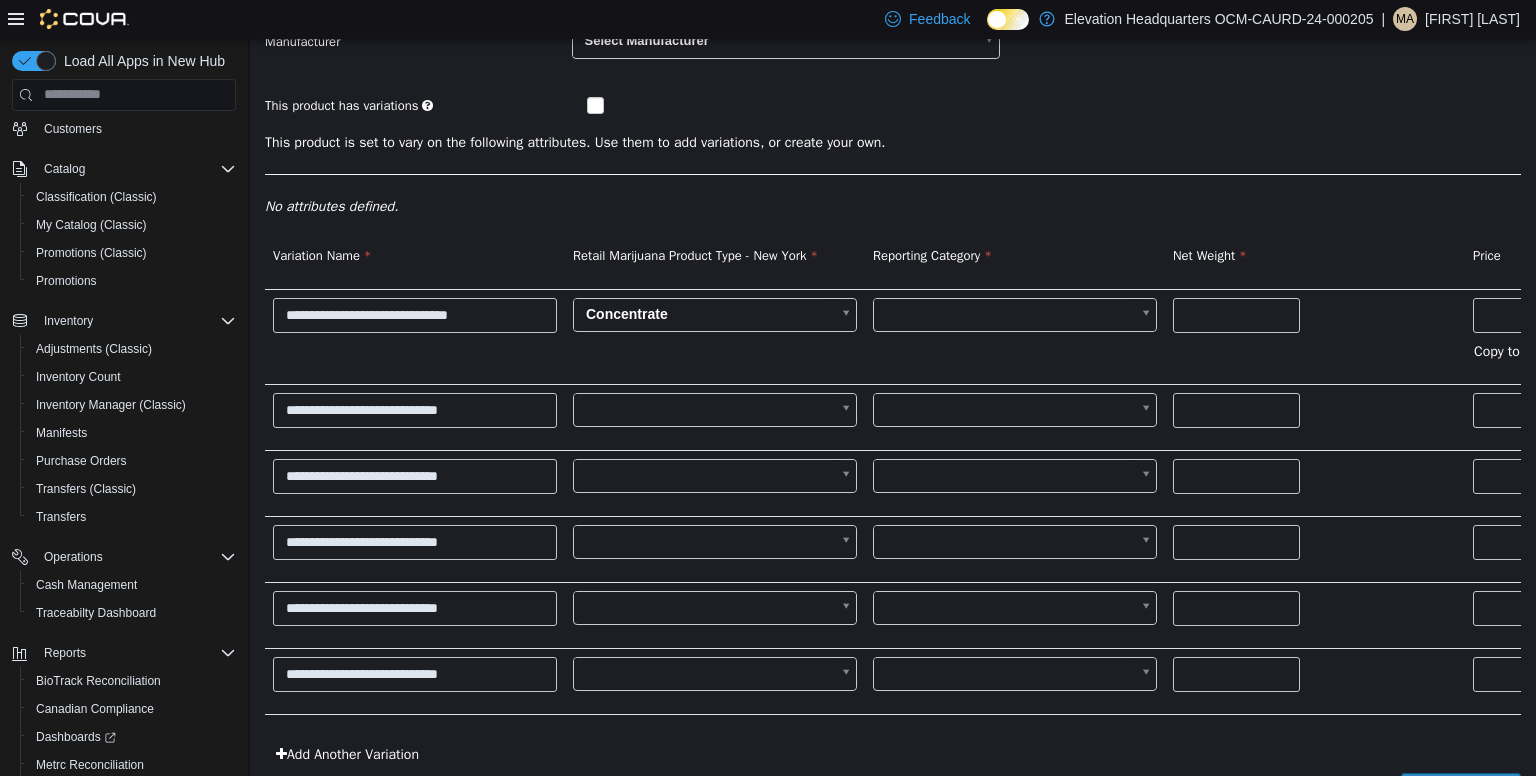 click on "**********" at bounding box center (893, 321) 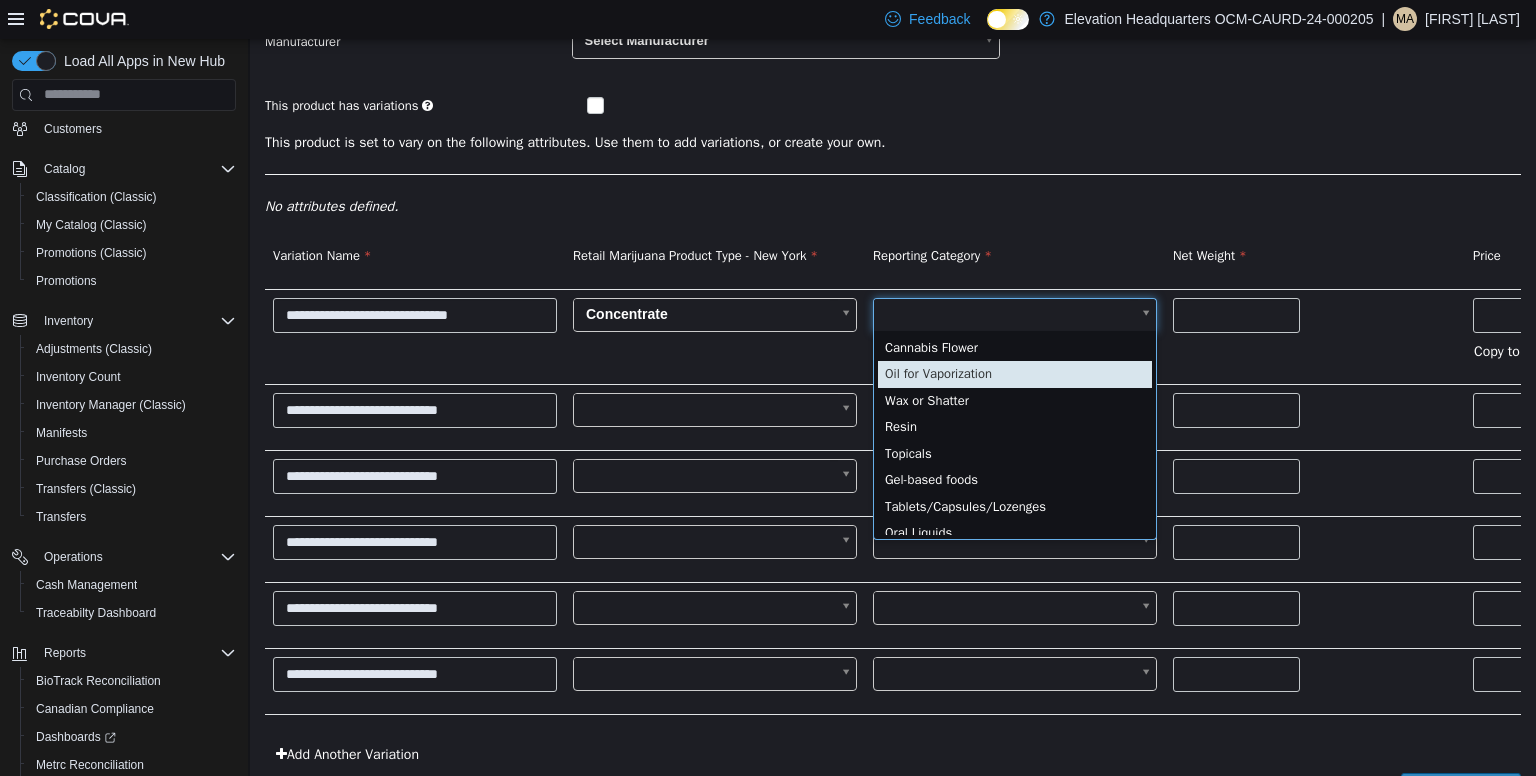 type on "*" 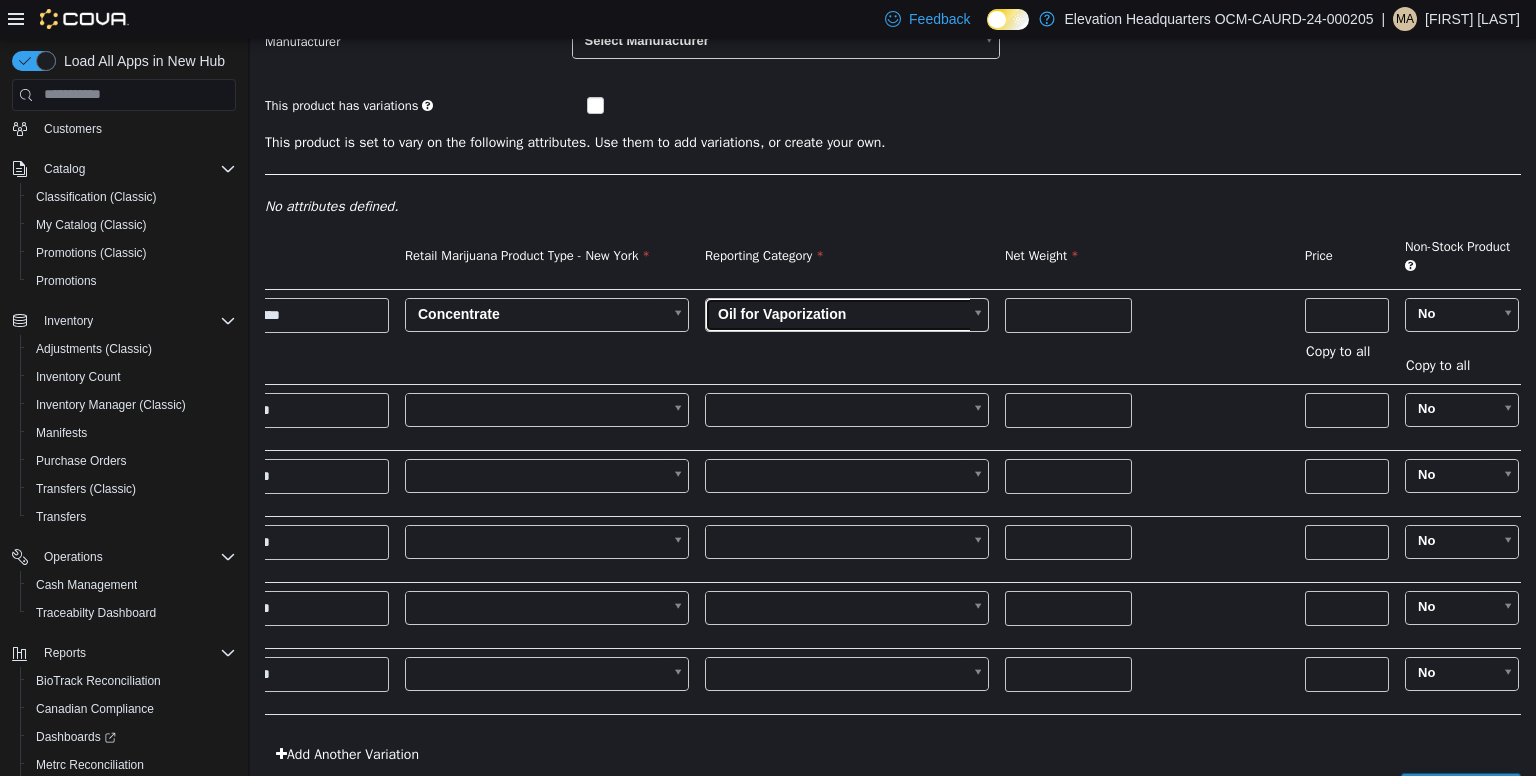scroll, scrollTop: 0, scrollLeft: 166, axis: horizontal 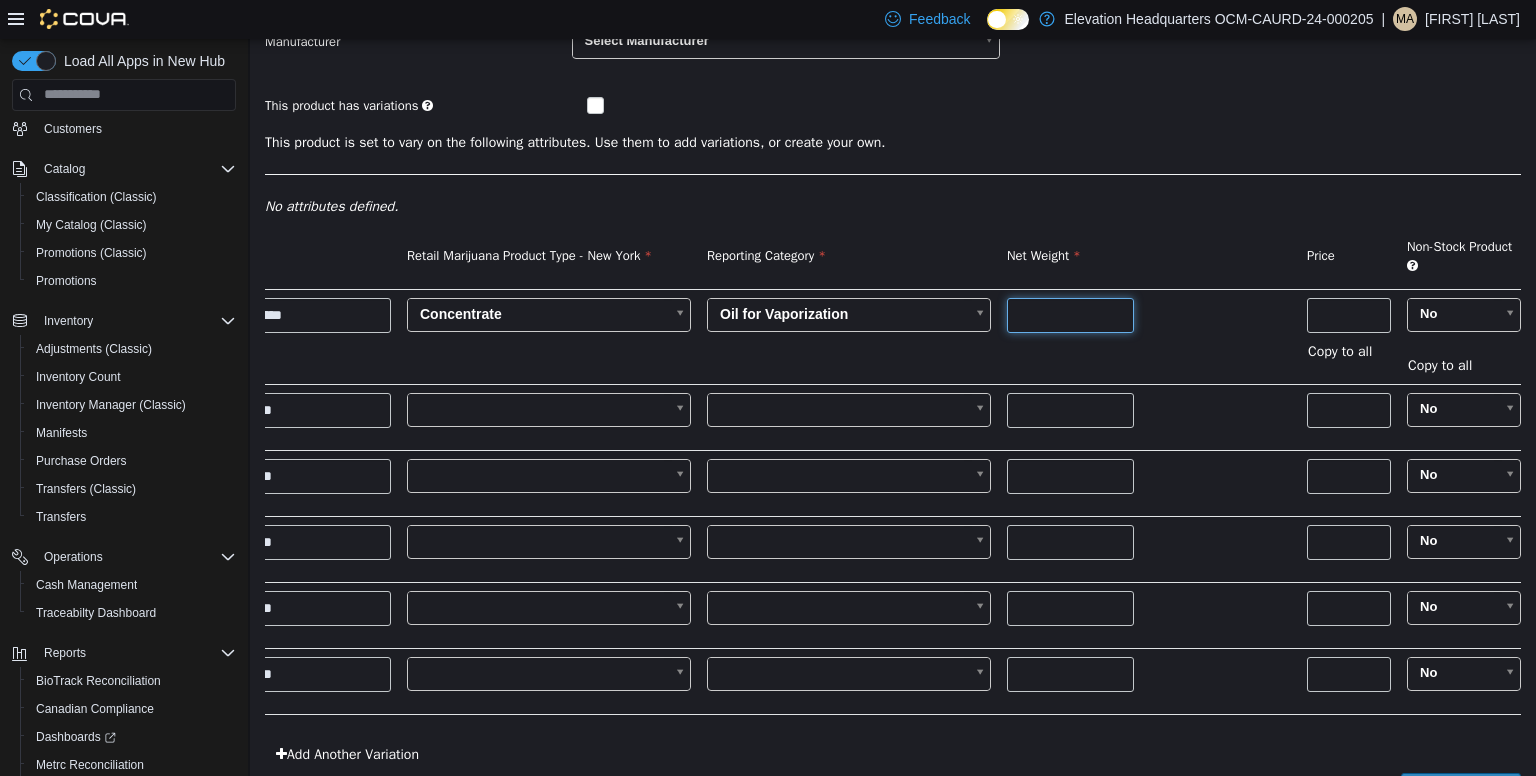 click at bounding box center [1070, 314] 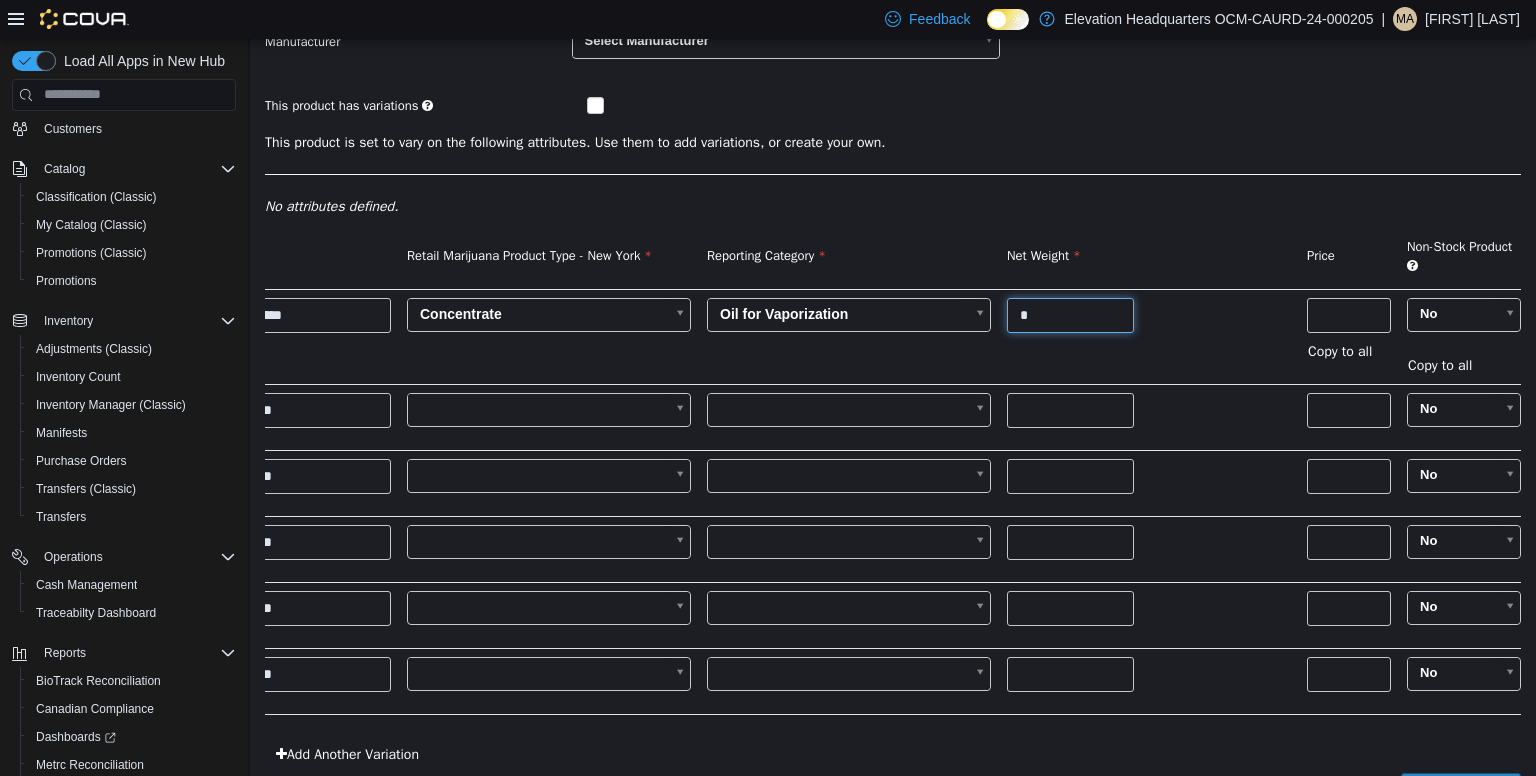 type on "*" 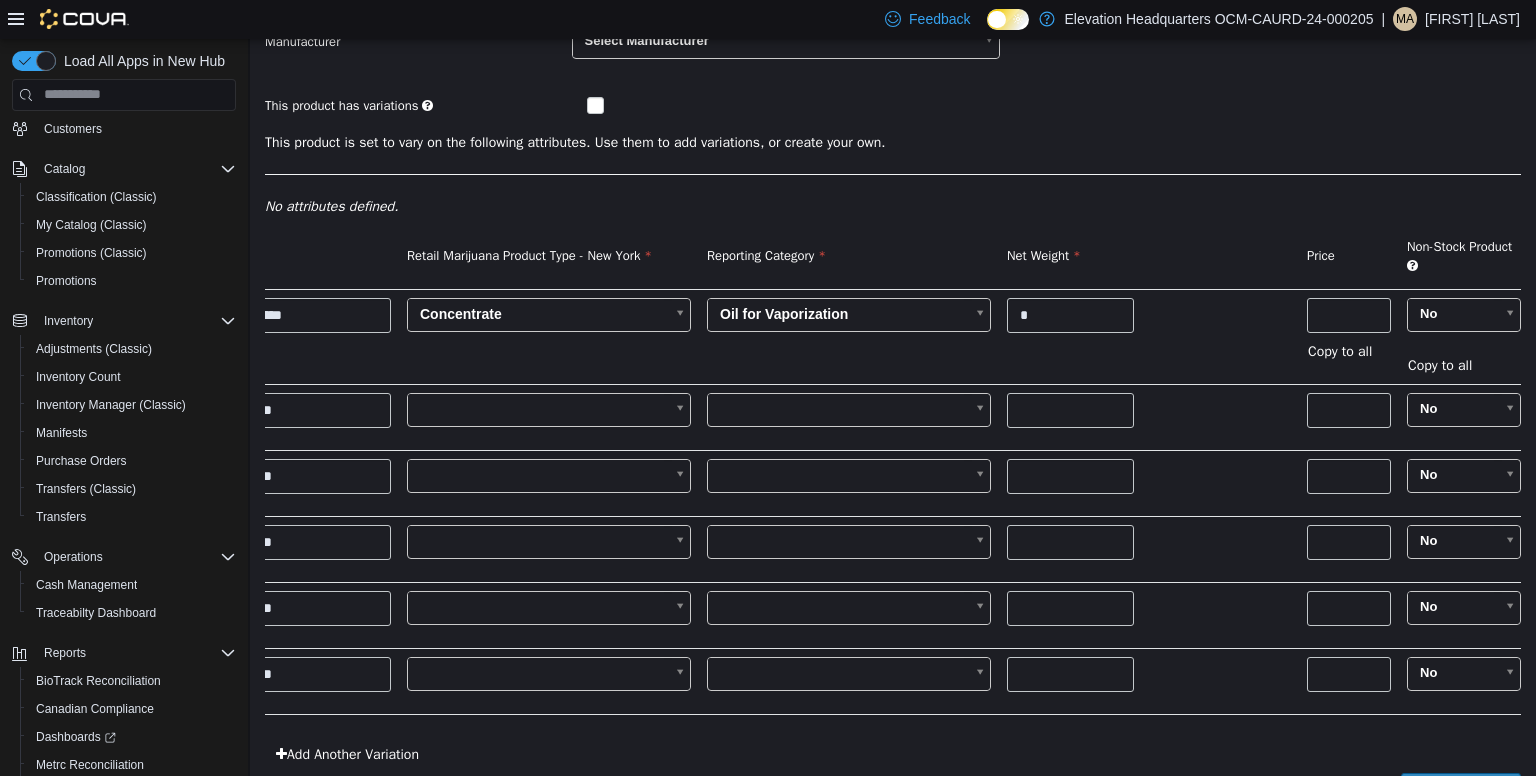 click at bounding box center [1149, 416] 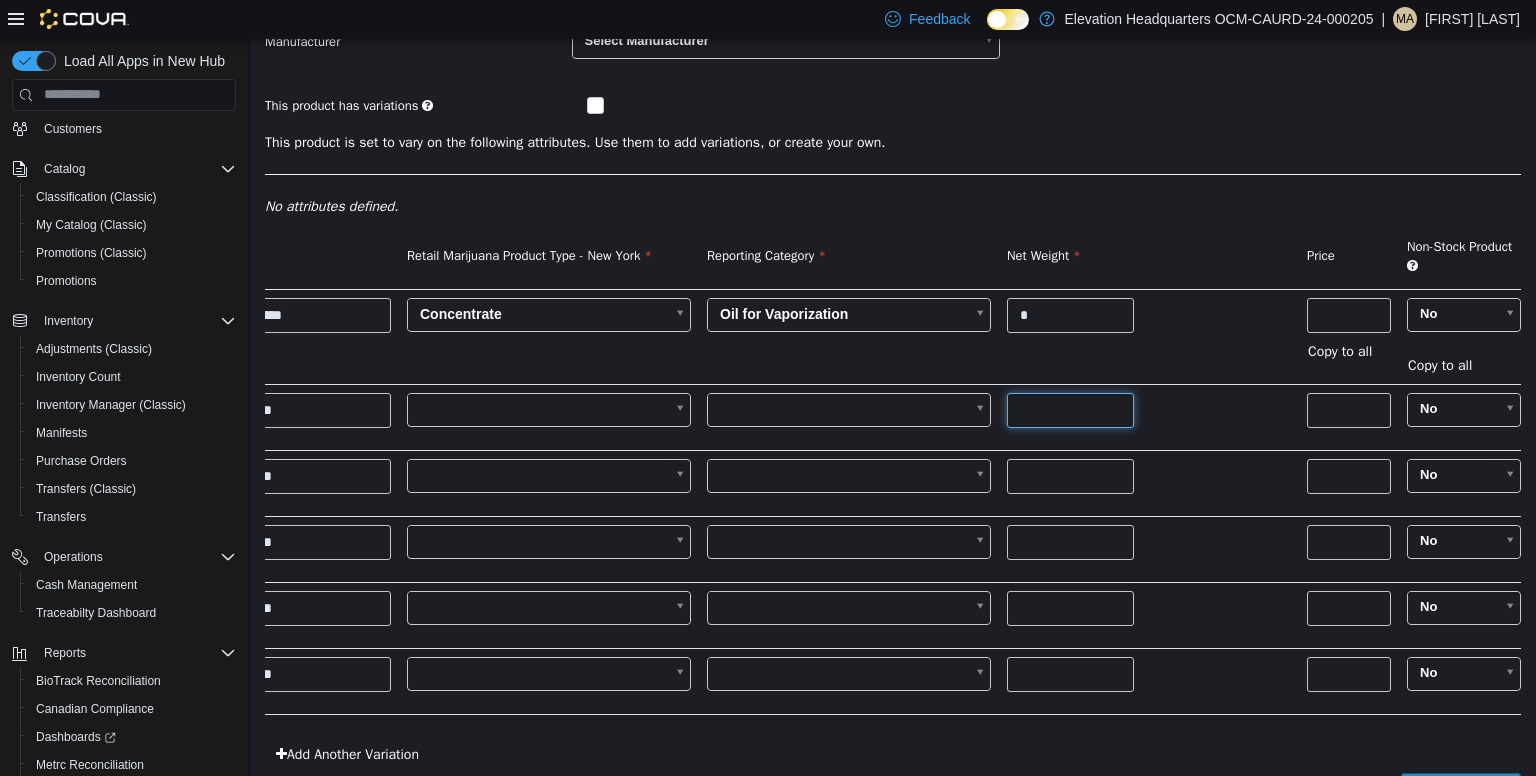 click at bounding box center (1070, 409) 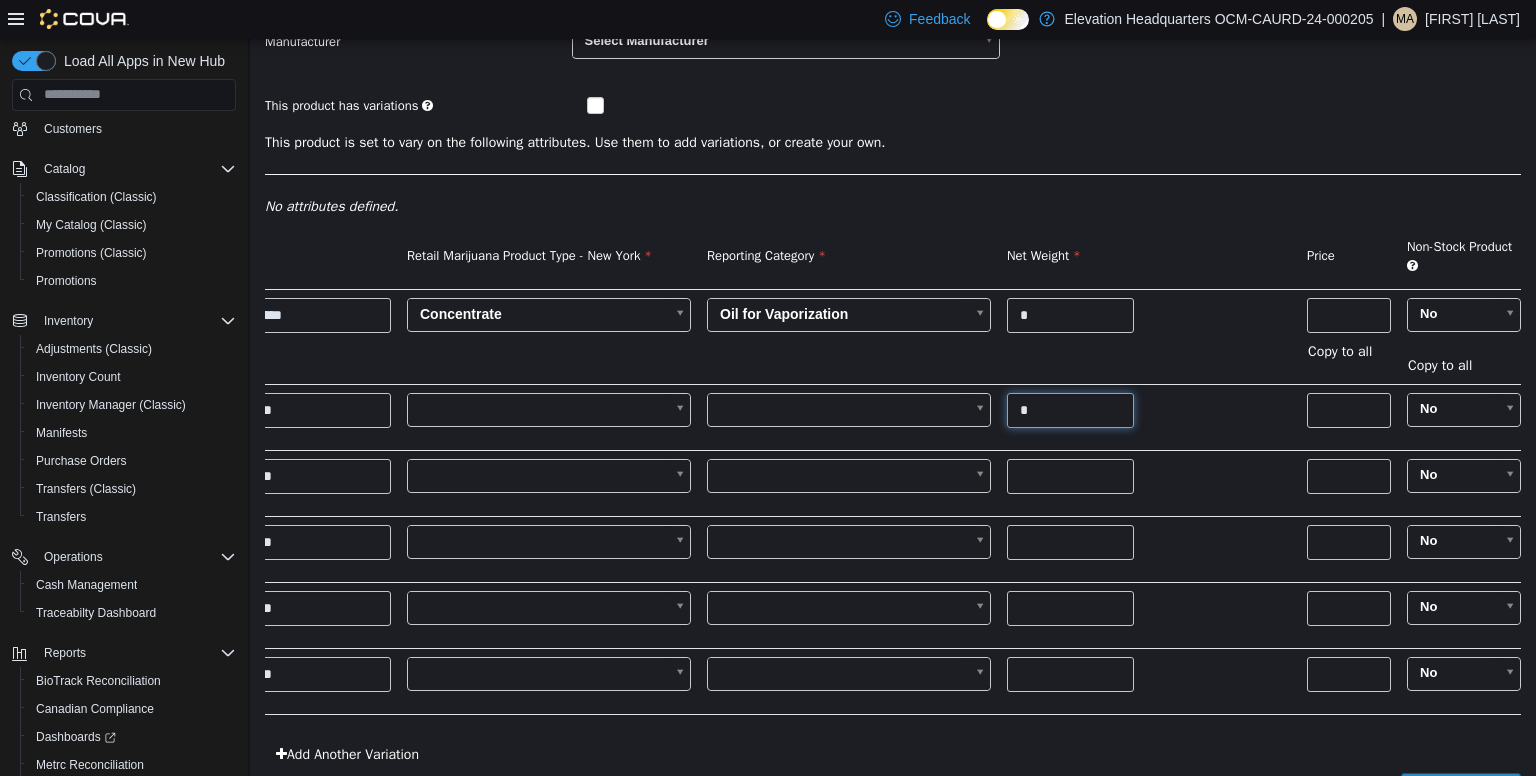 type on "*" 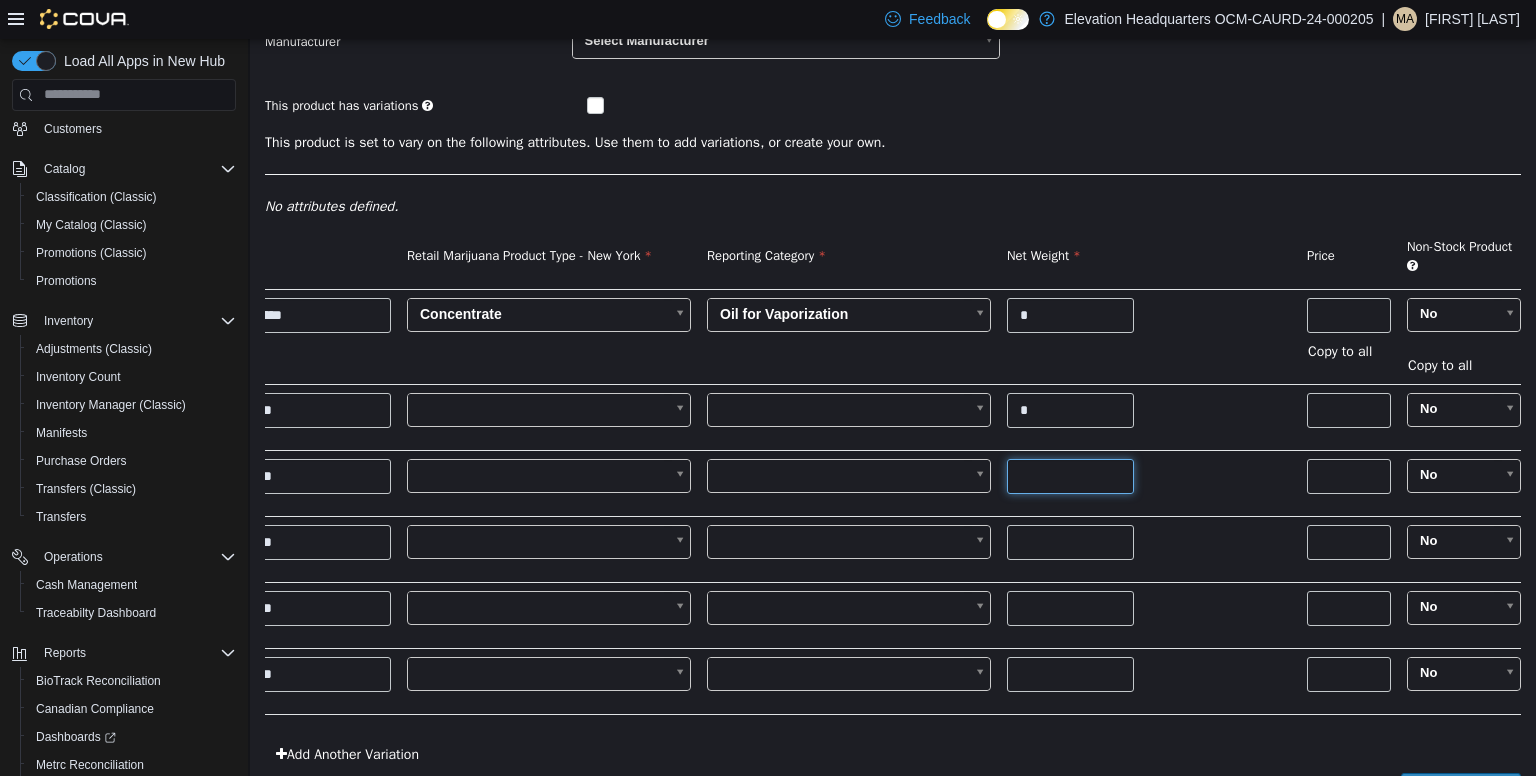click at bounding box center (1070, 475) 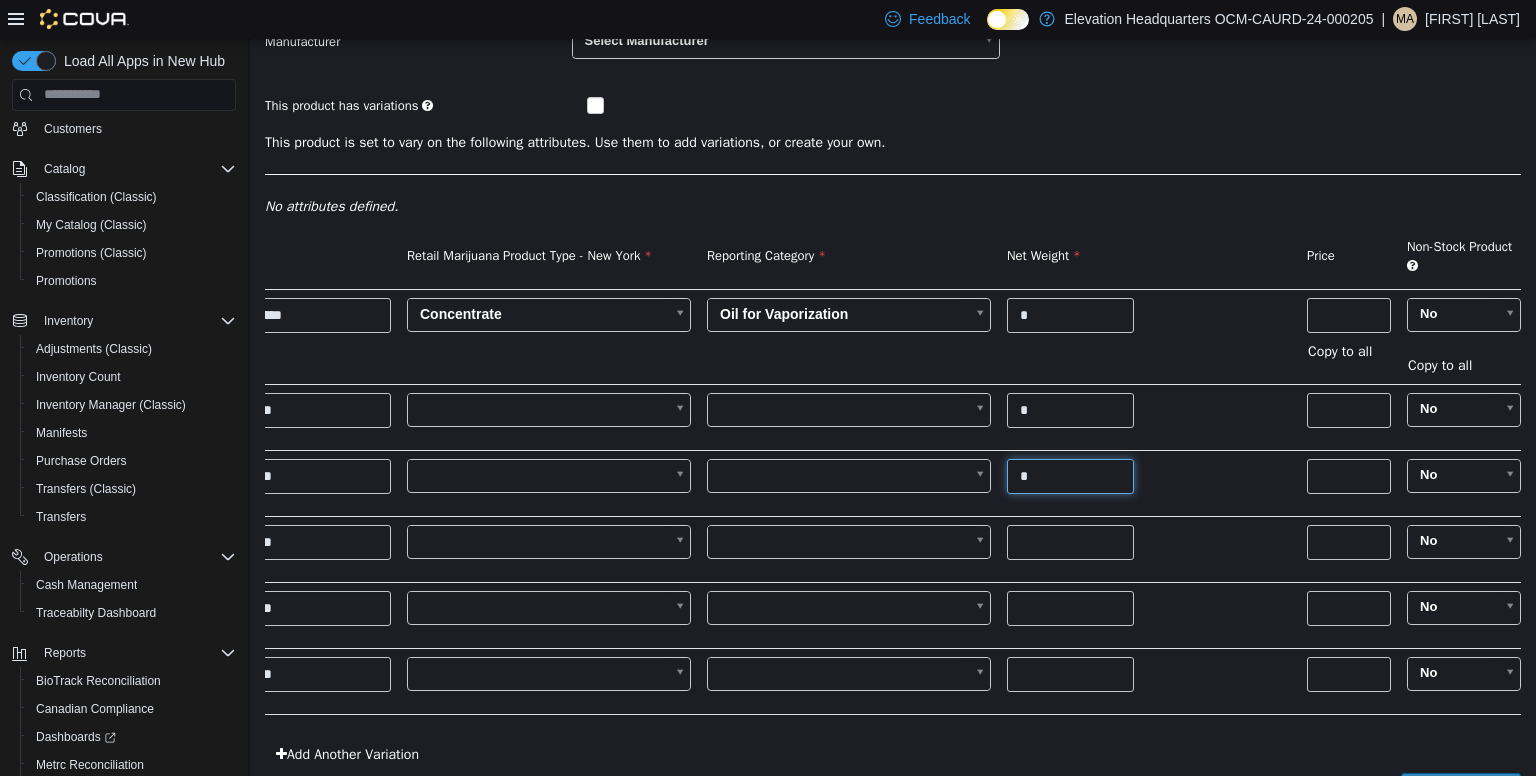 type on "*" 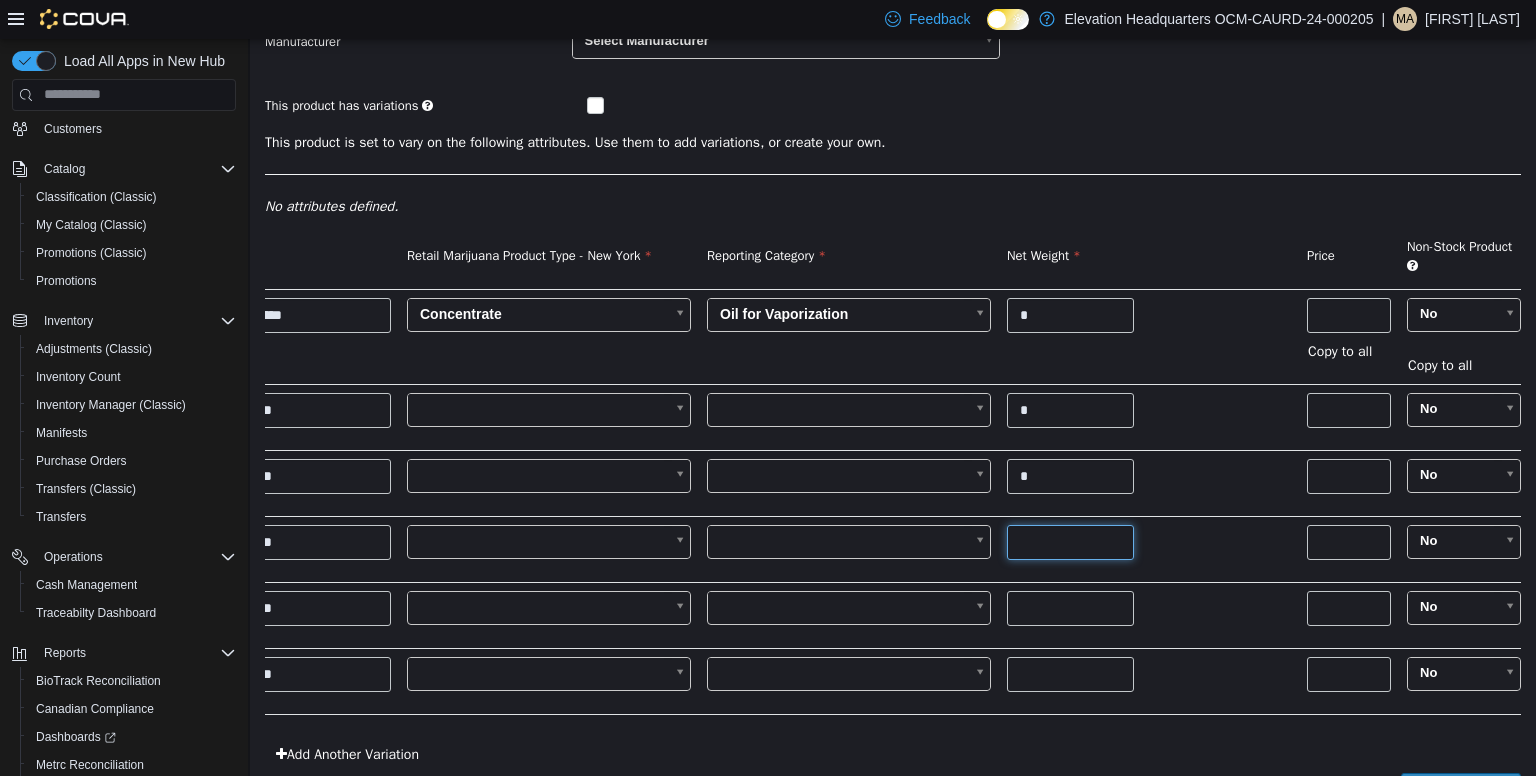 click at bounding box center [1070, 541] 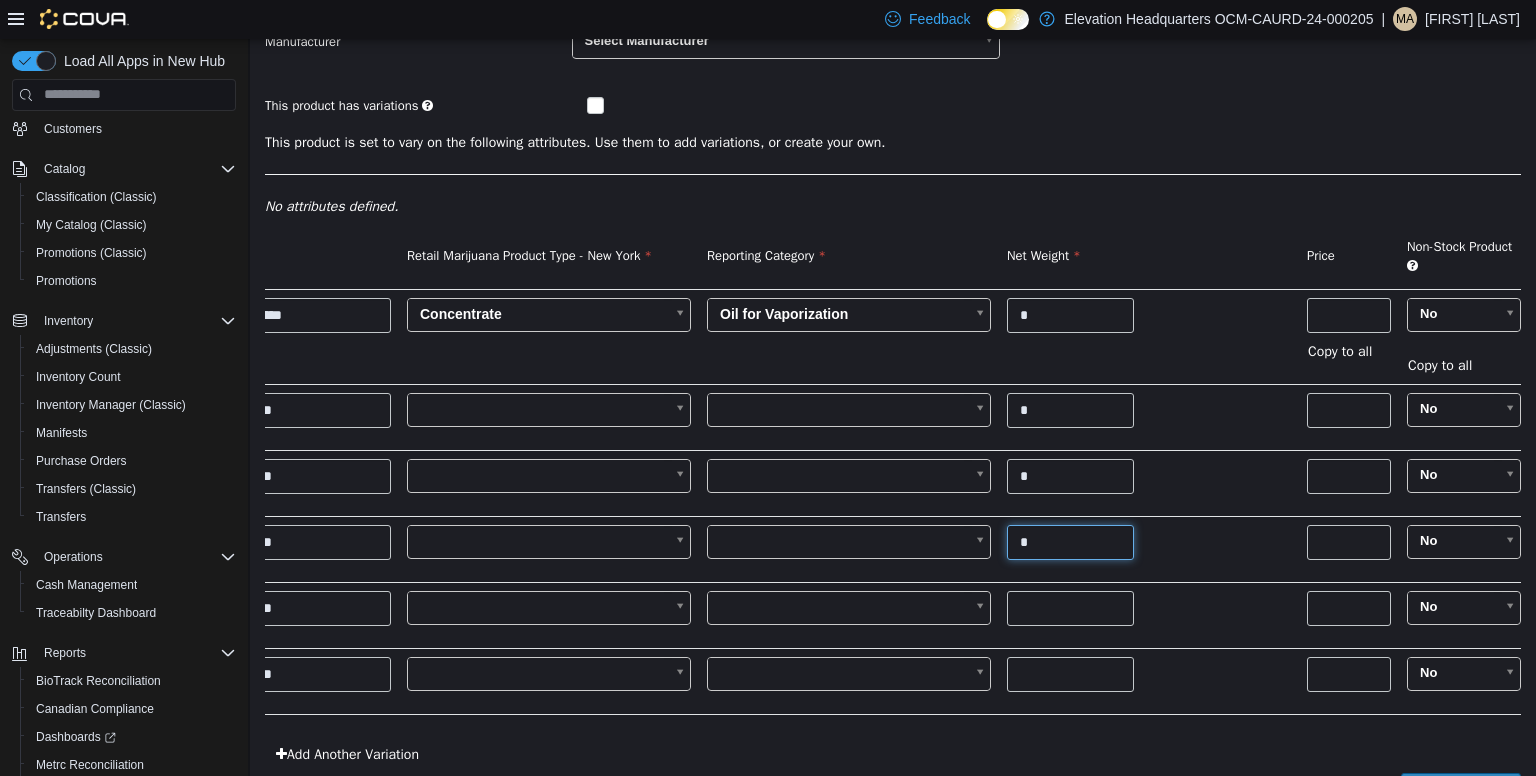 type on "*" 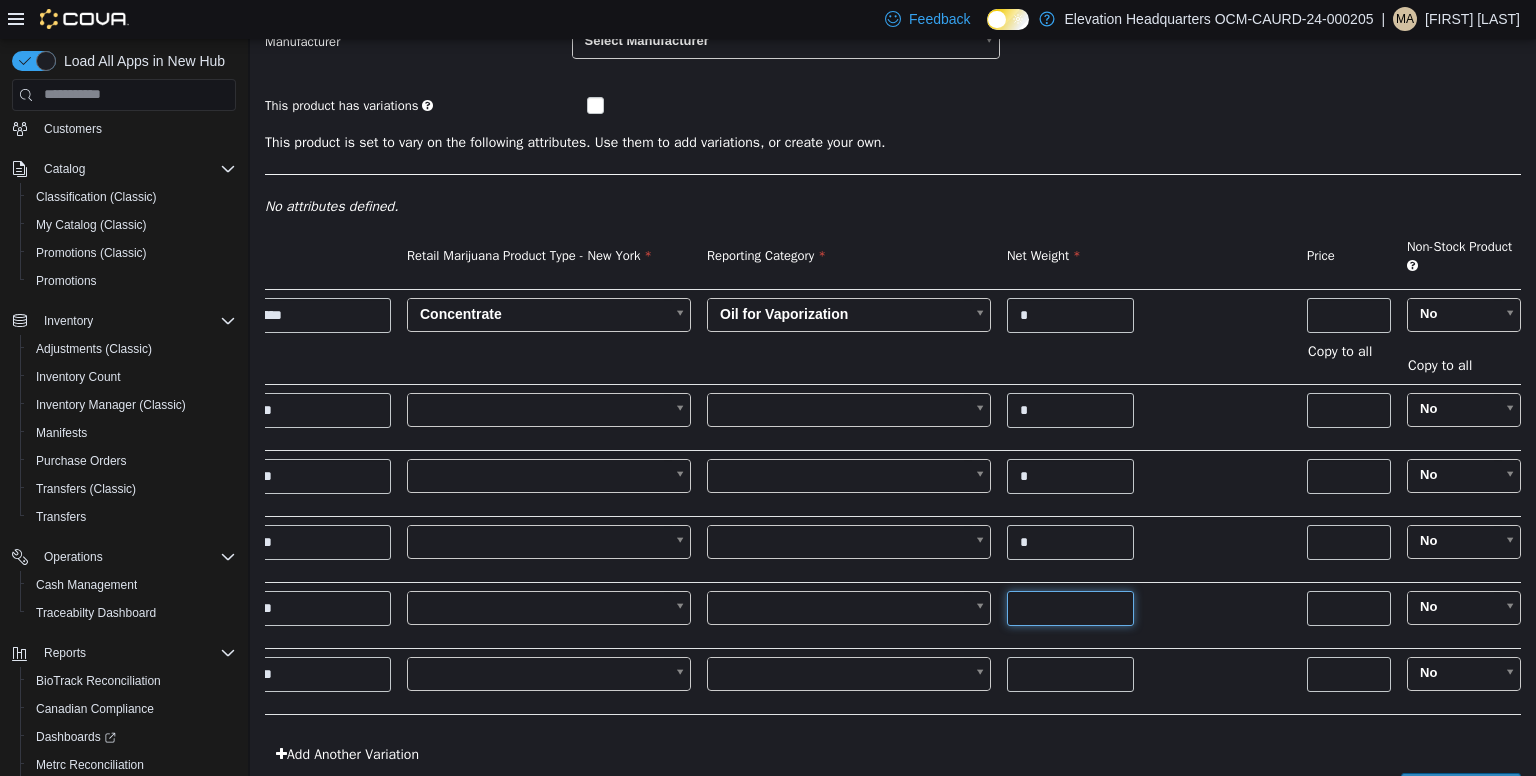 click at bounding box center (1070, 607) 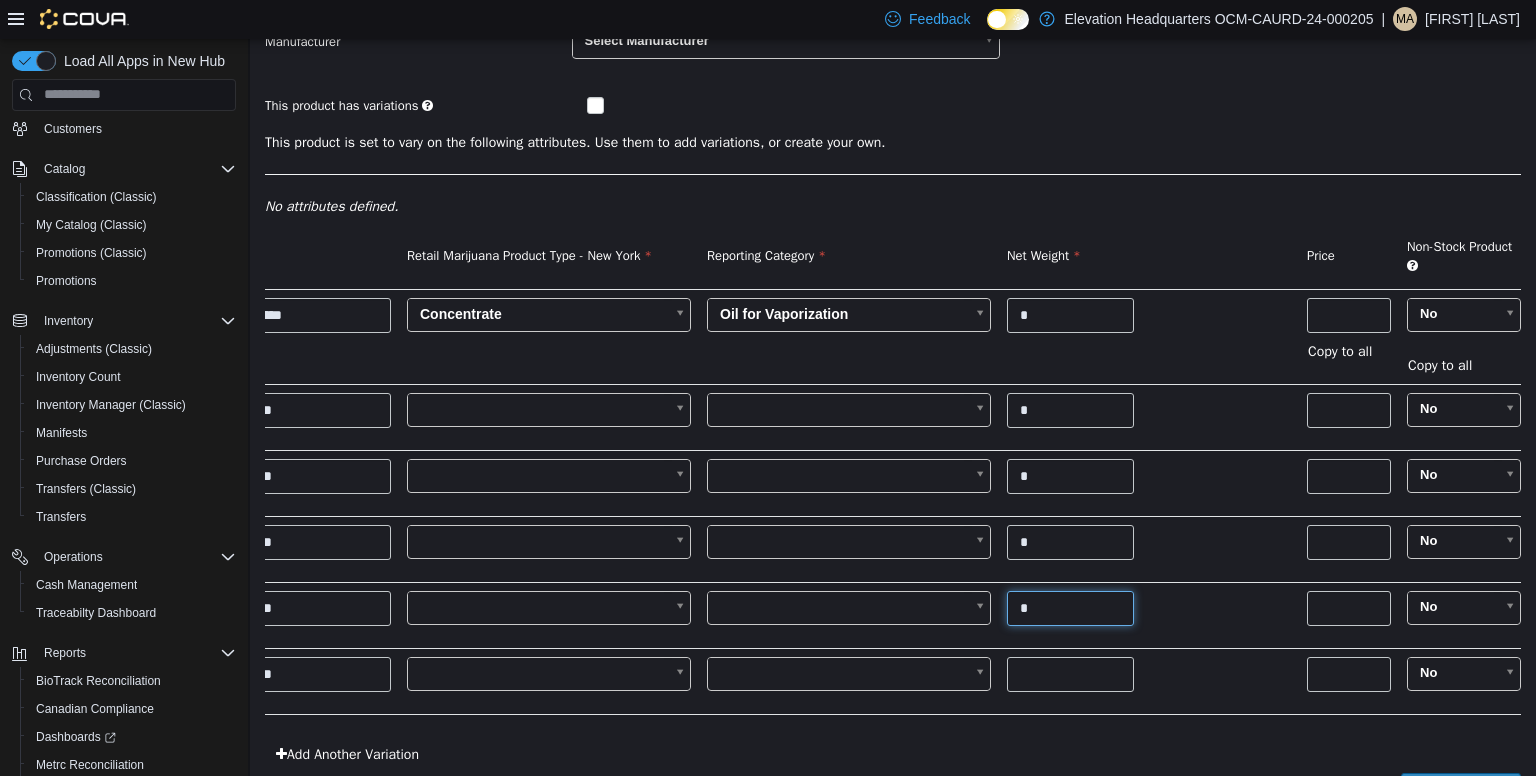 type on "*" 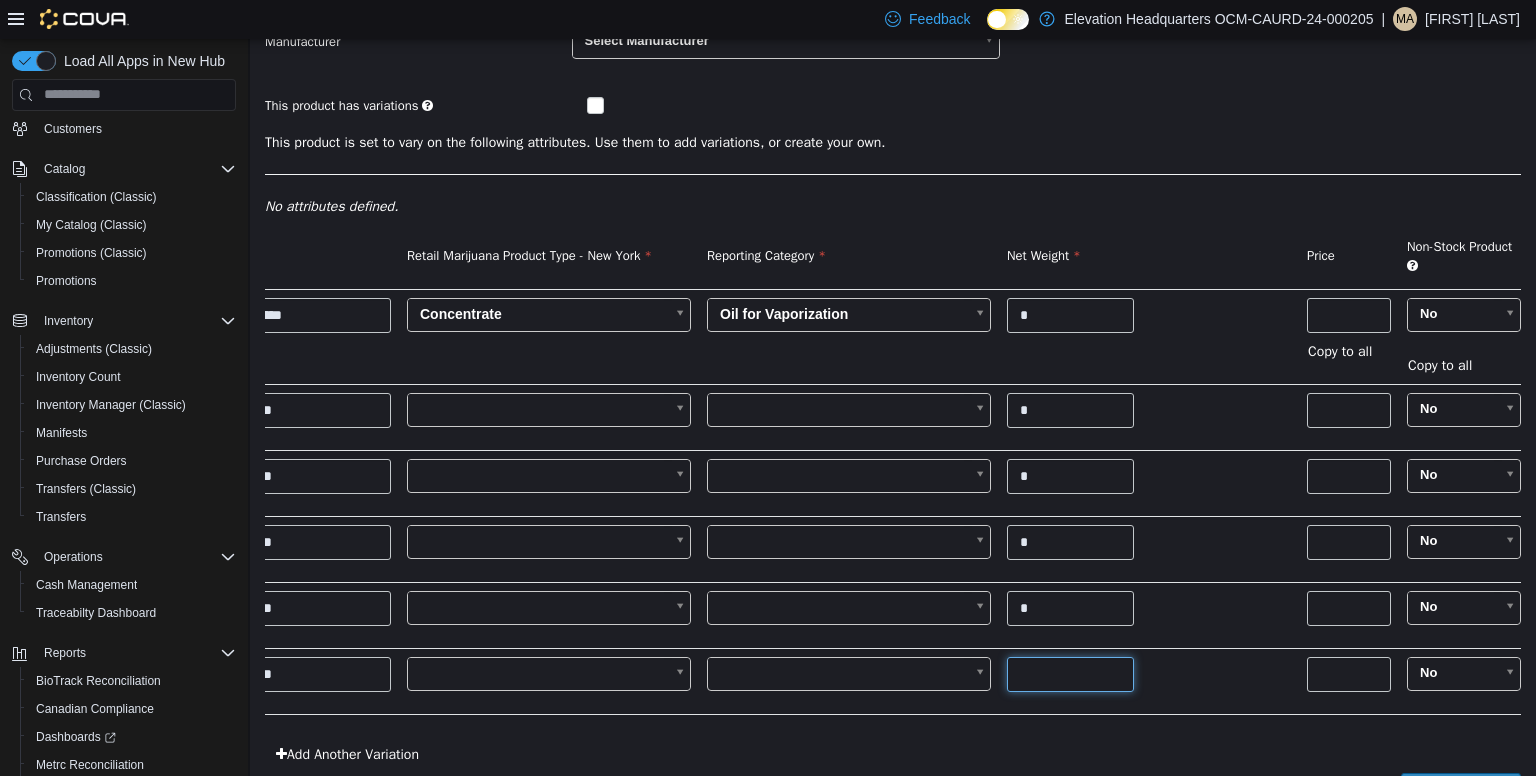 click at bounding box center [1070, 673] 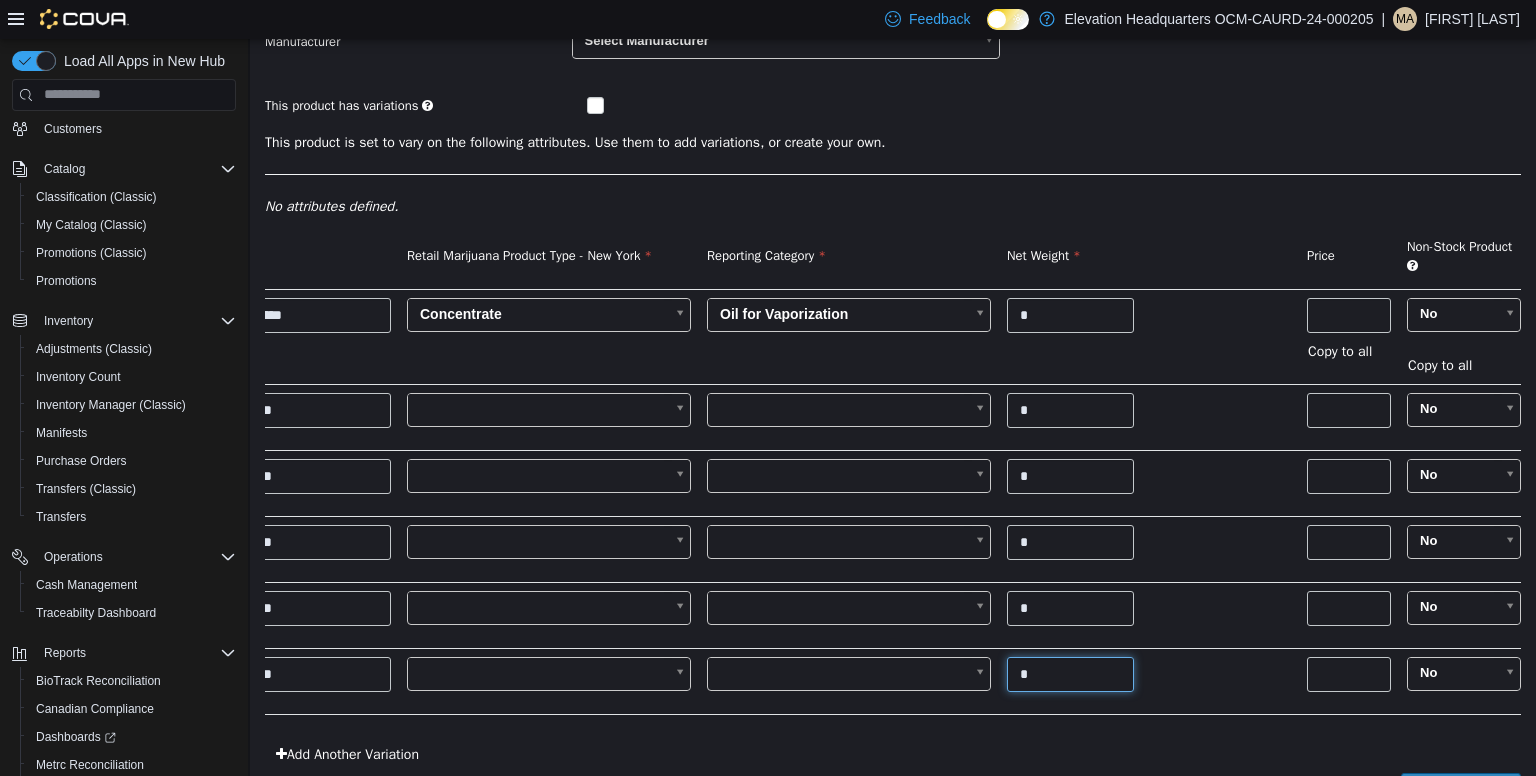 type on "*" 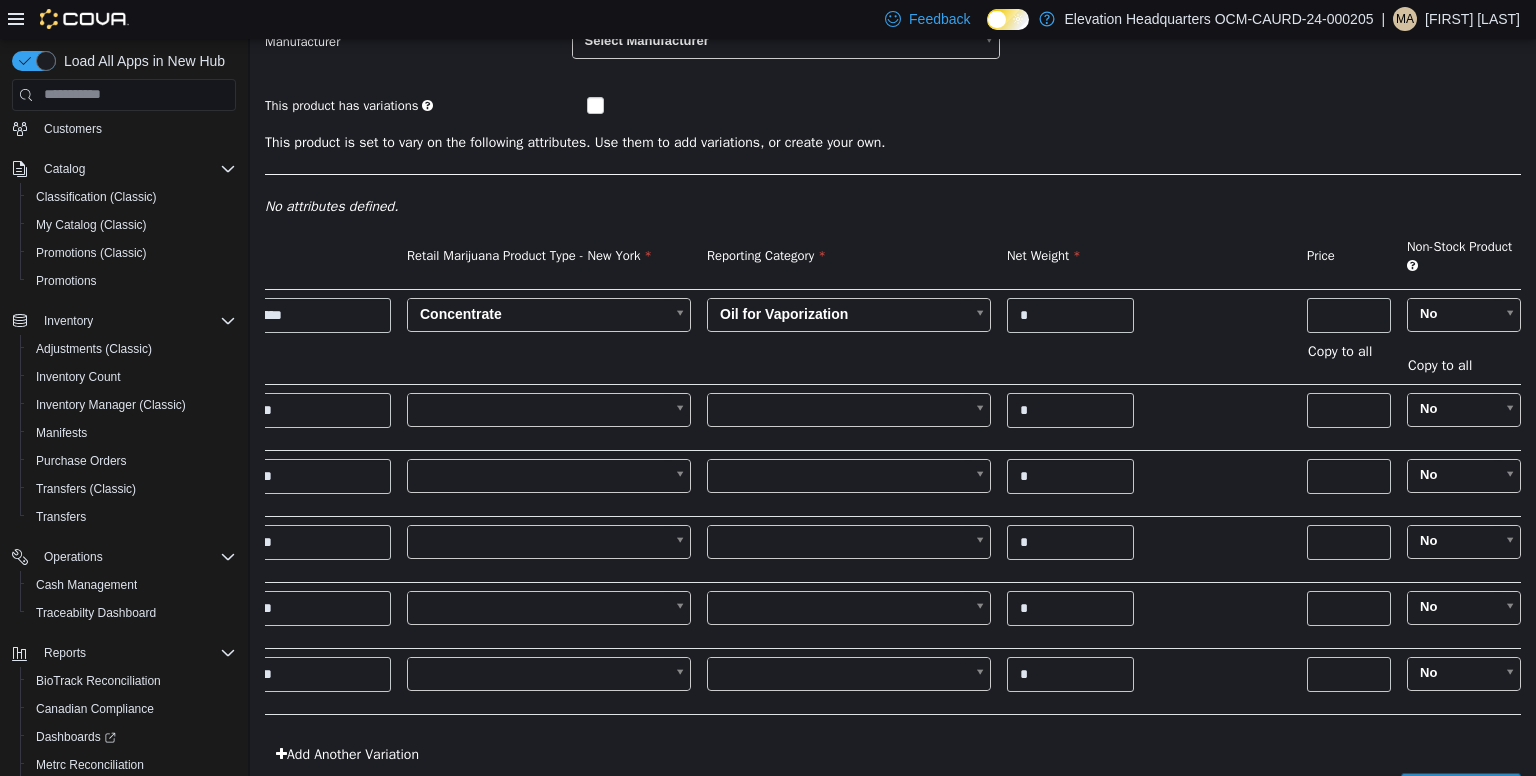 click on "**********" at bounding box center [893, 321] 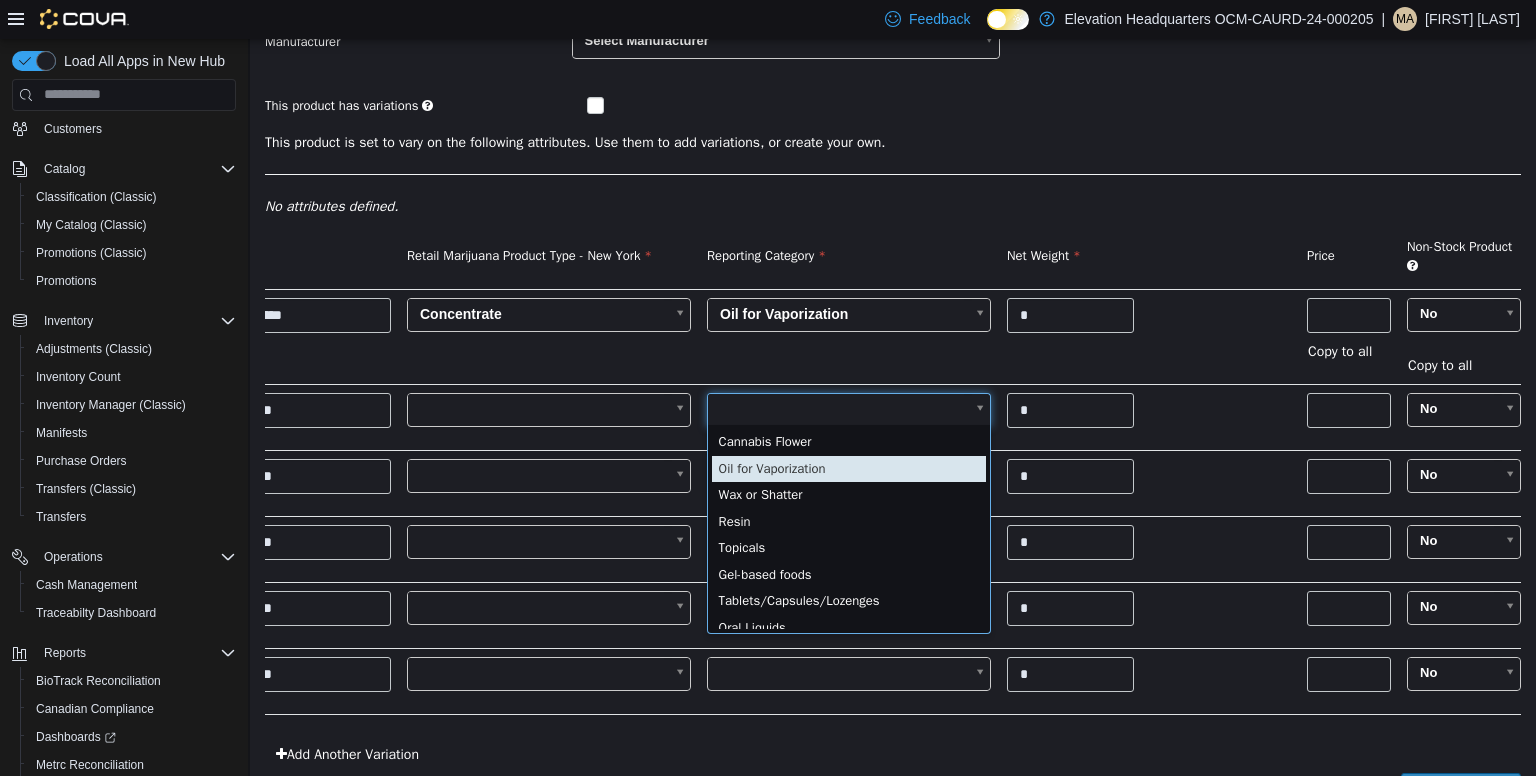 type on "*" 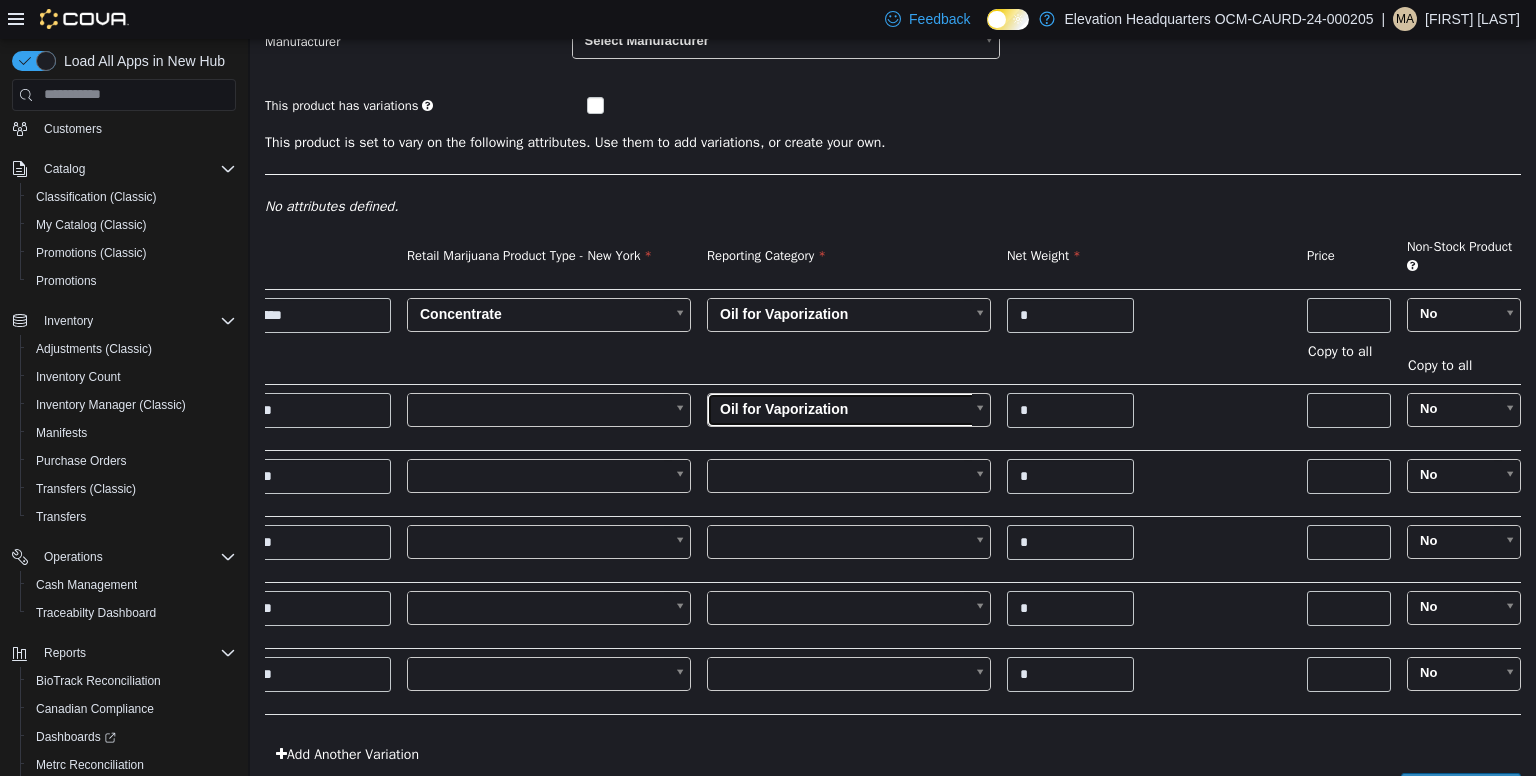 scroll, scrollTop: 0, scrollLeft: 0, axis: both 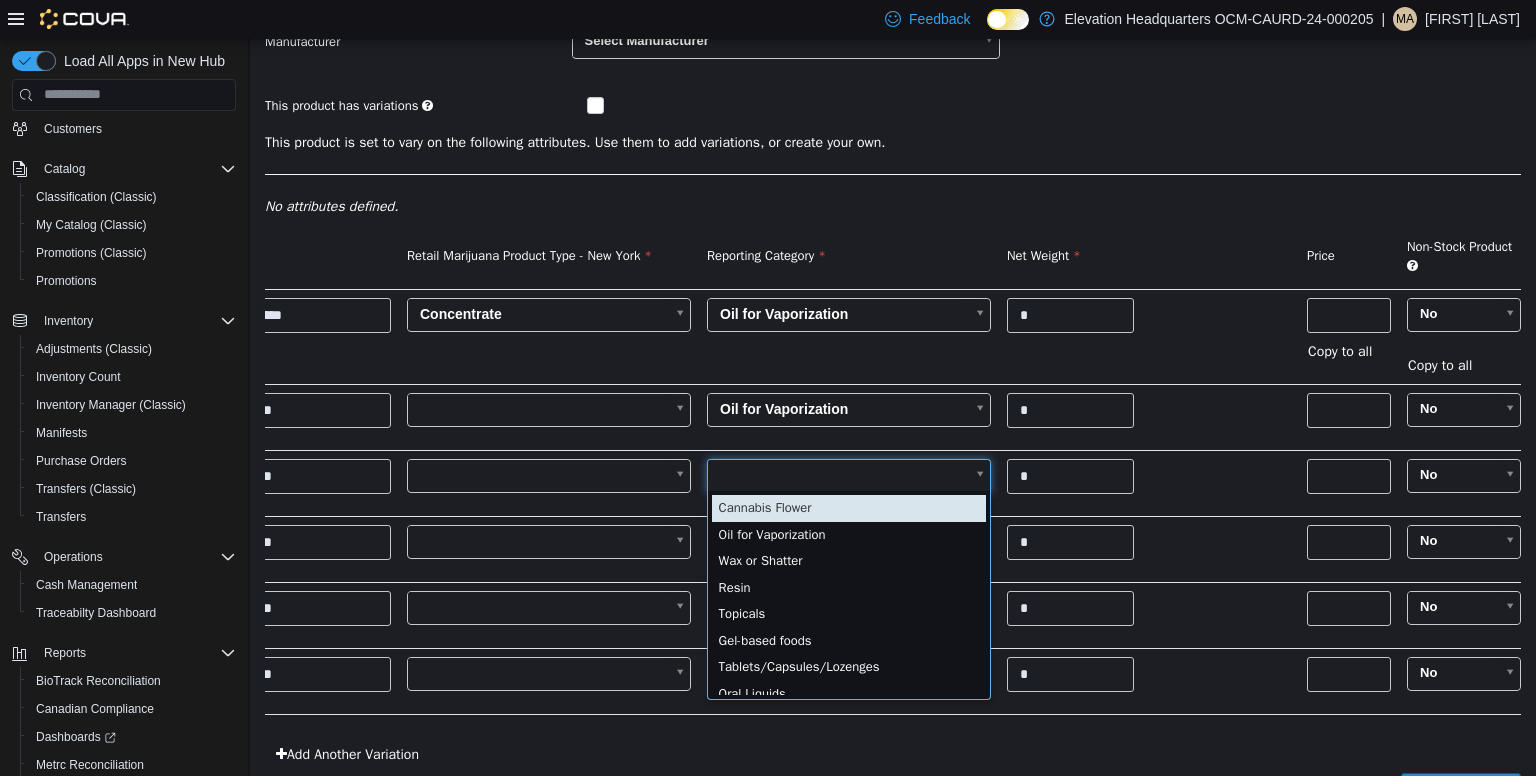 click on "**********" at bounding box center (893, 321) 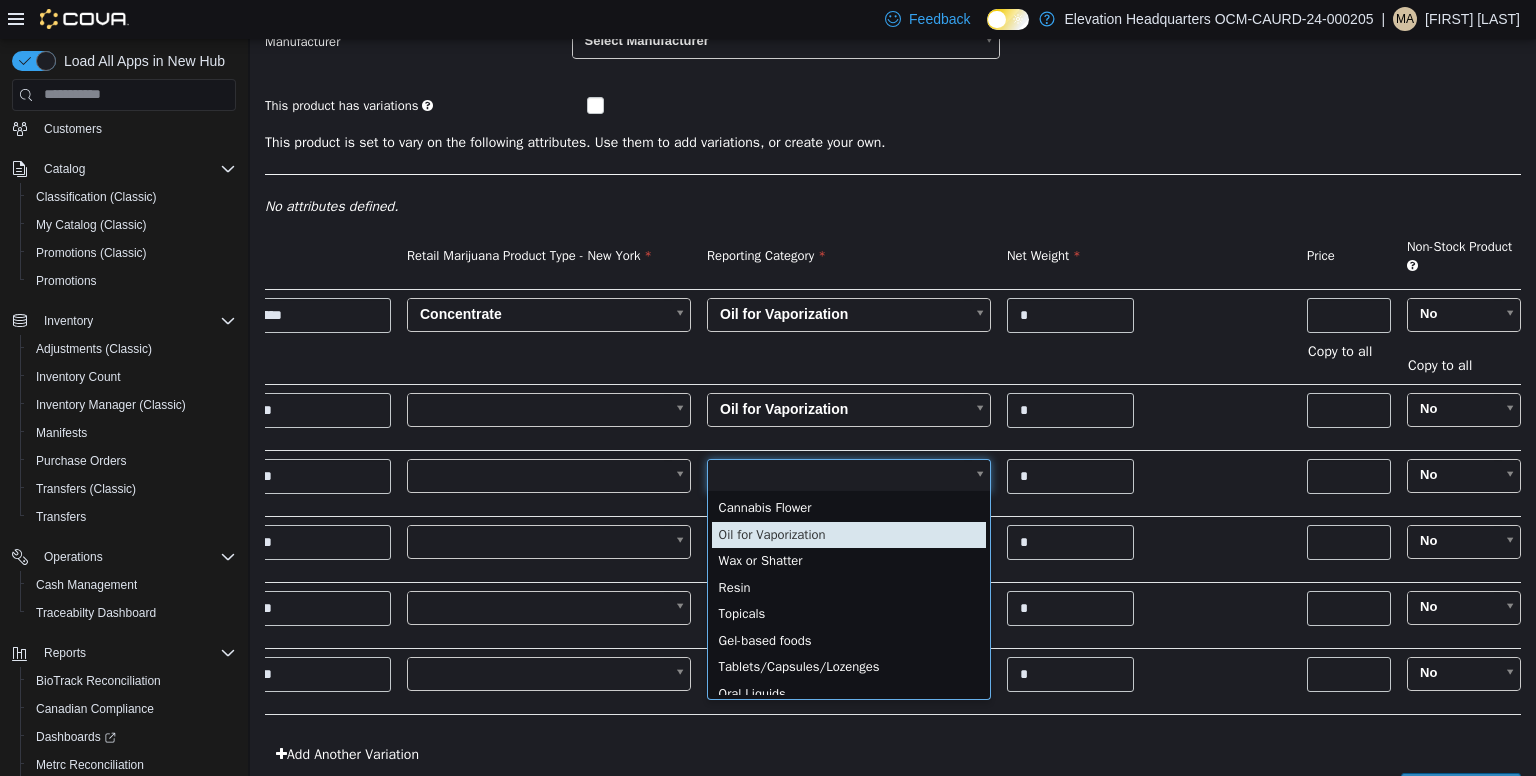 type on "*" 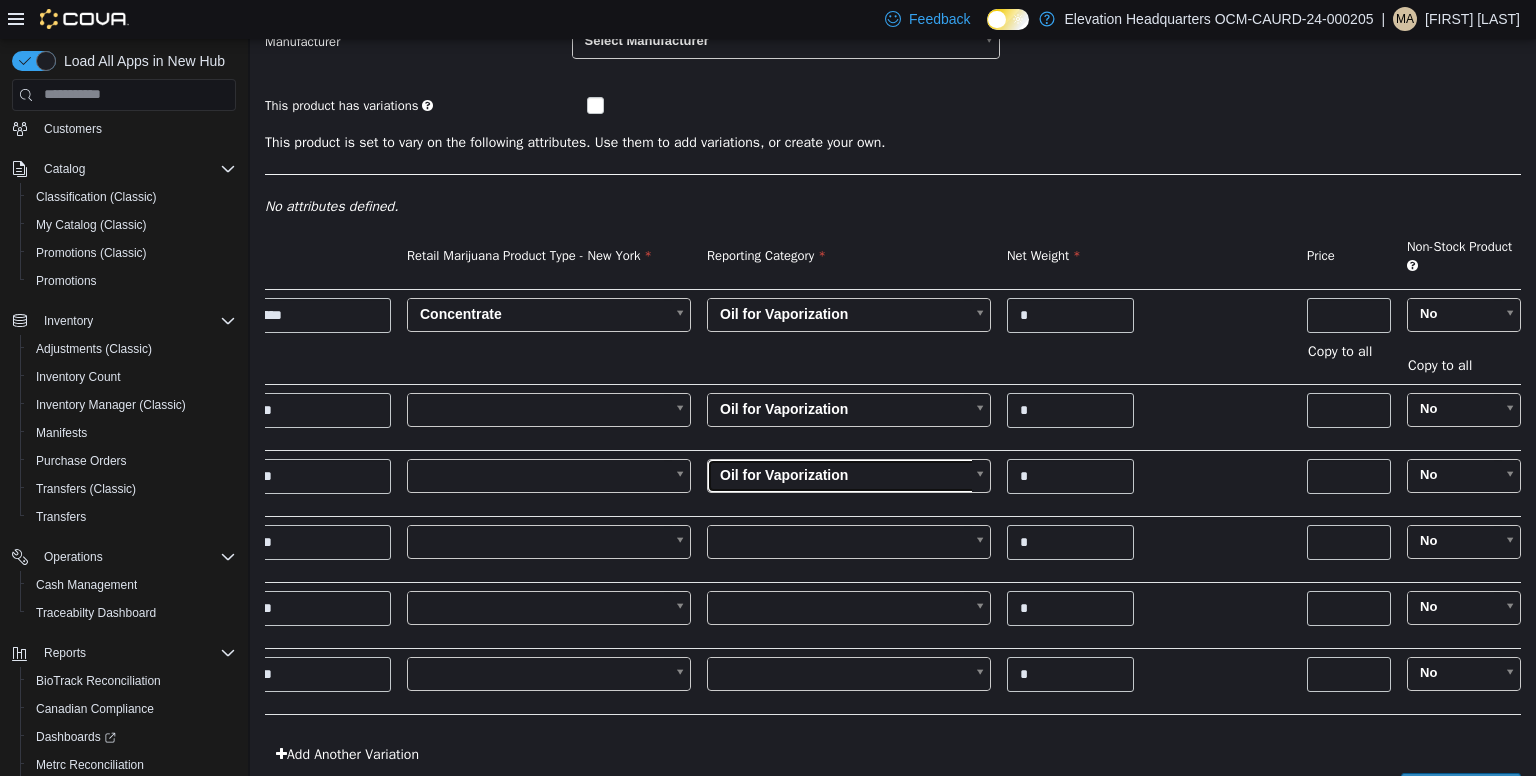 scroll, scrollTop: 0, scrollLeft: 0, axis: both 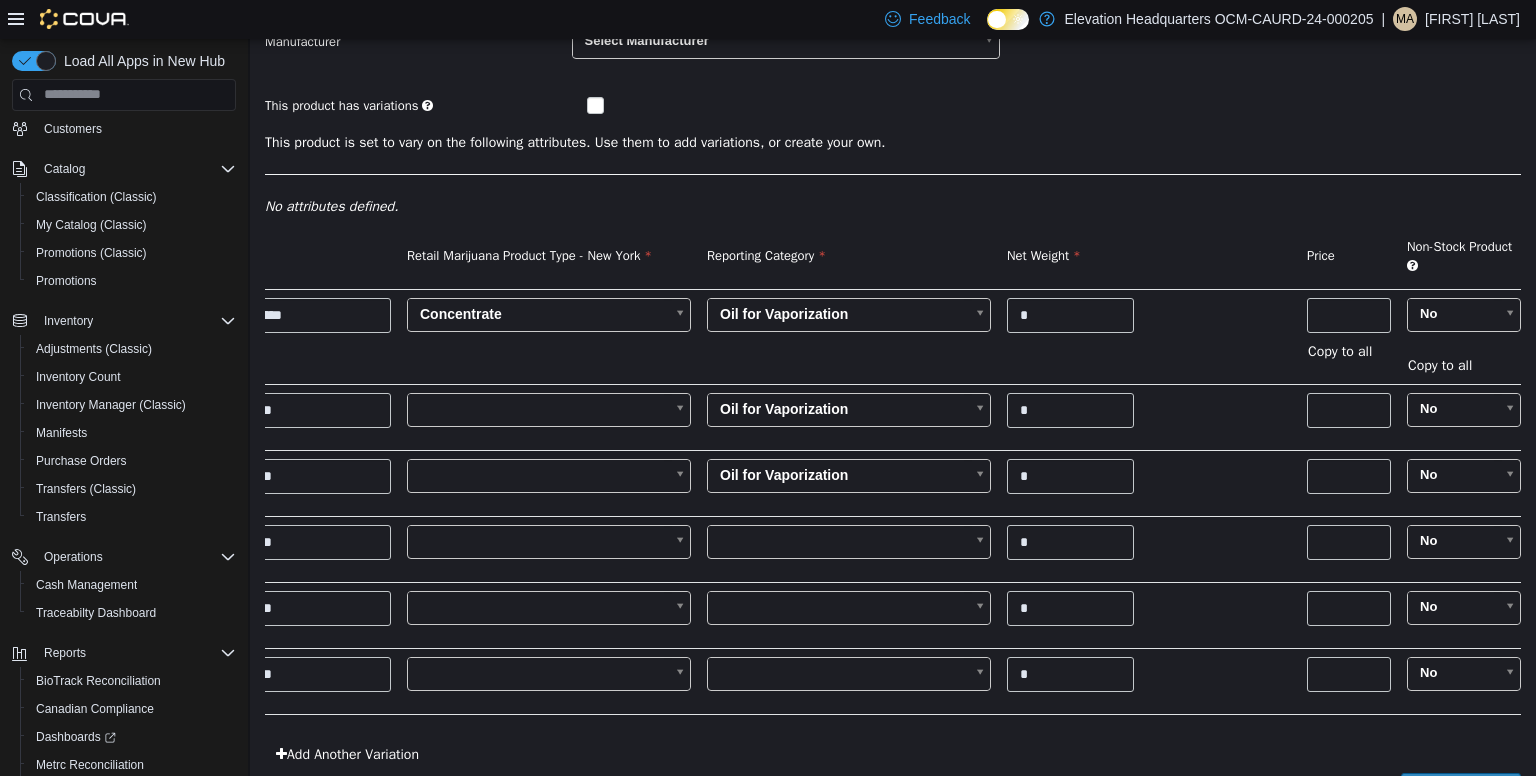click on "**********" at bounding box center [893, 321] 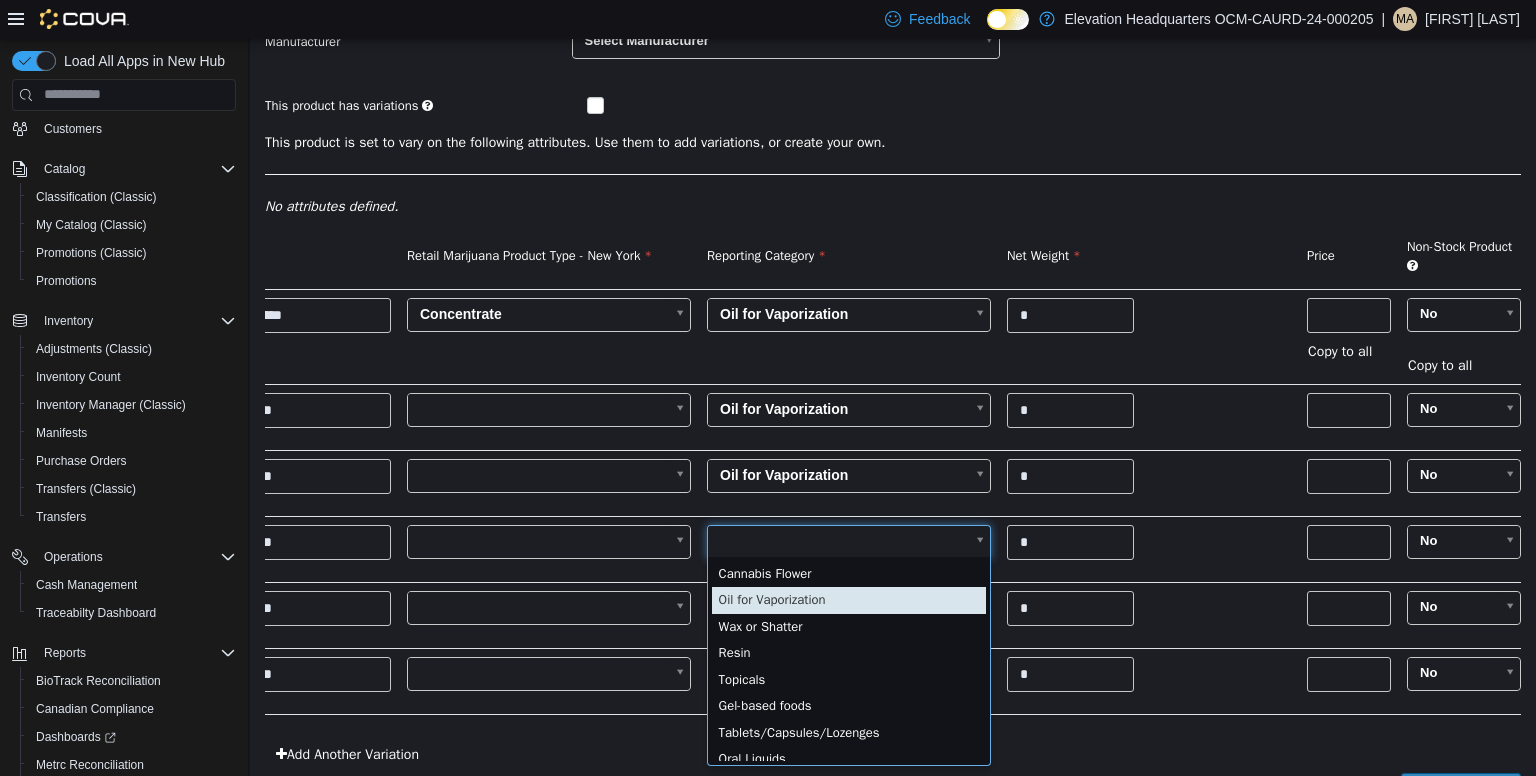 type on "*" 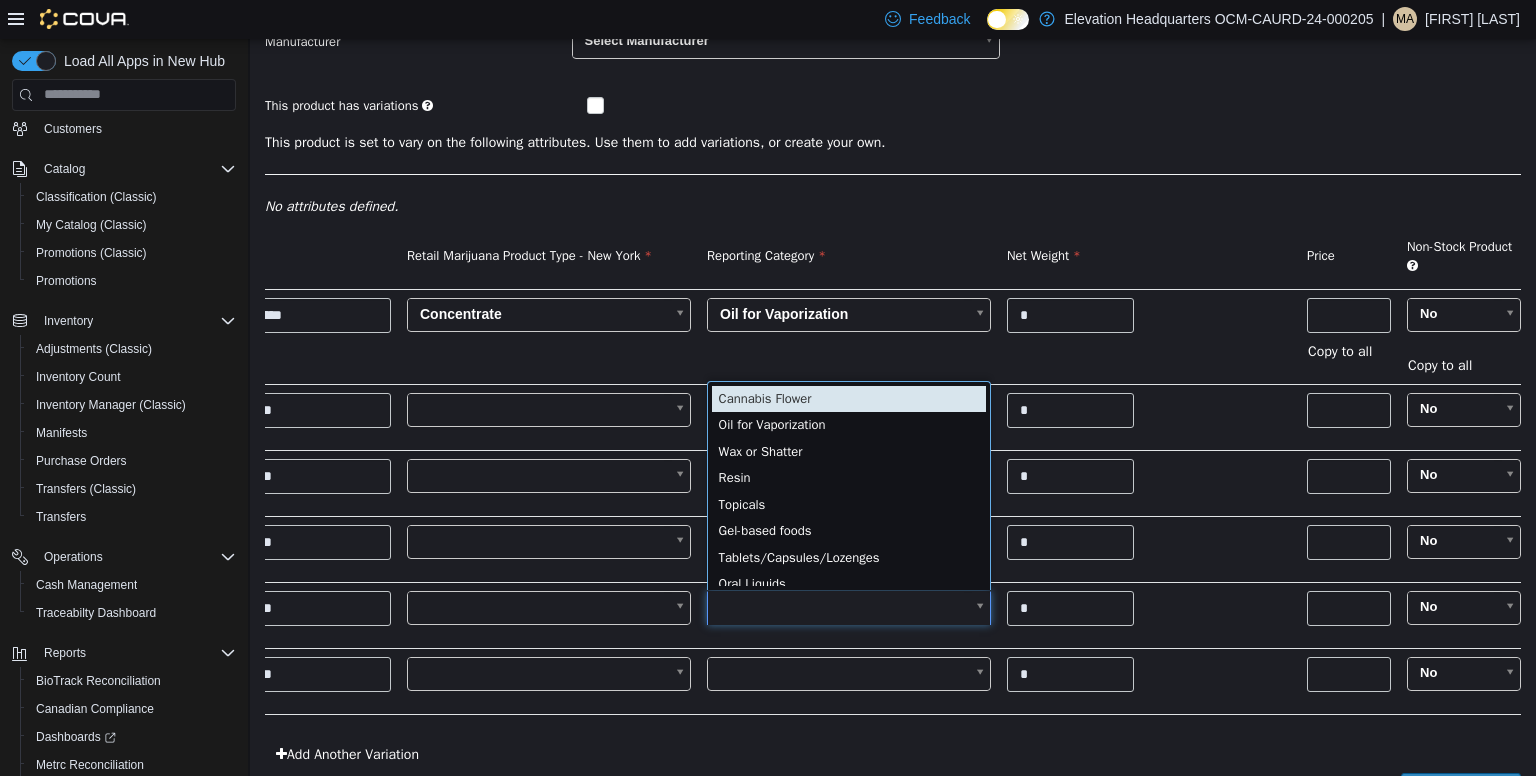 click on "**********" at bounding box center (893, 321) 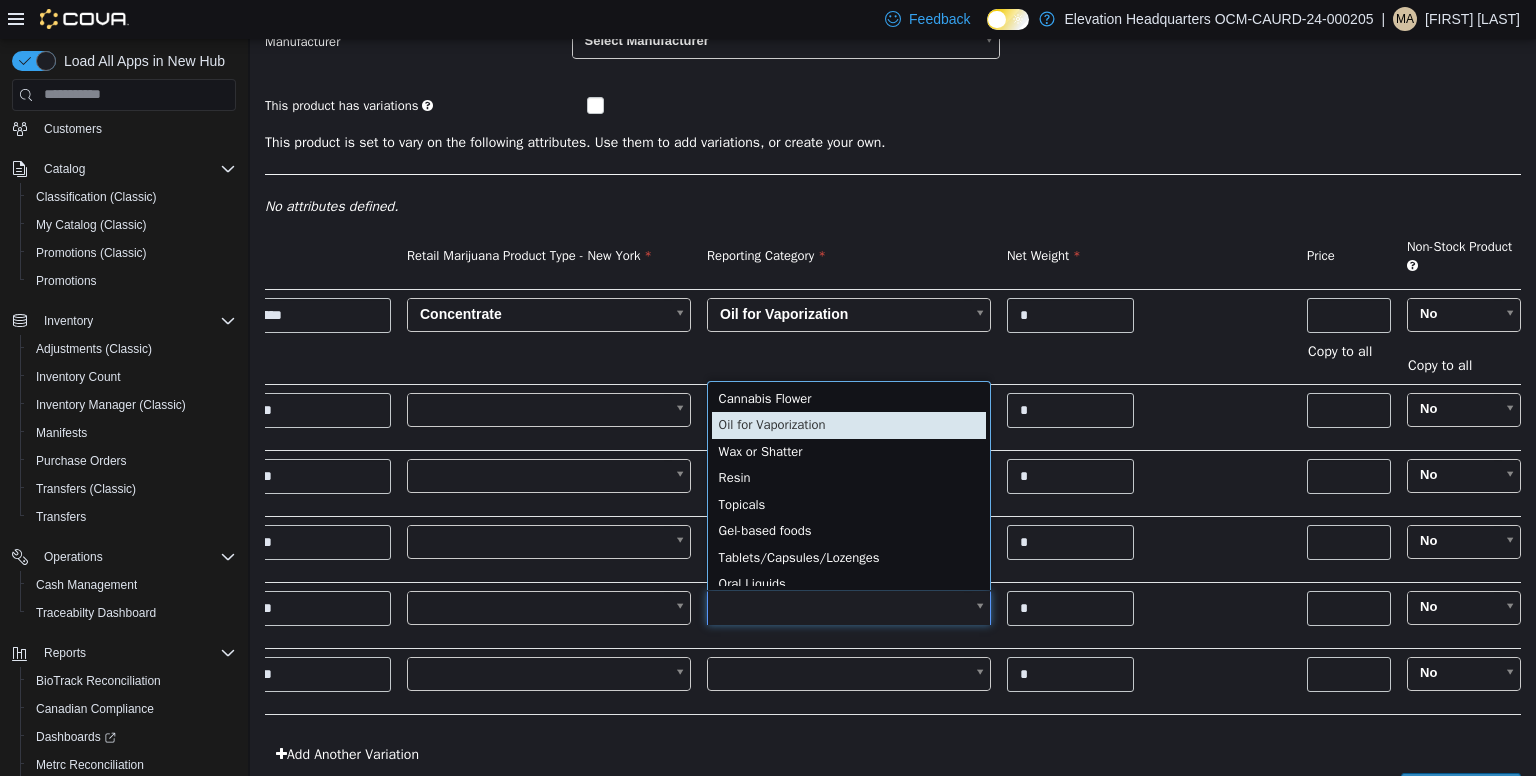 type on "*" 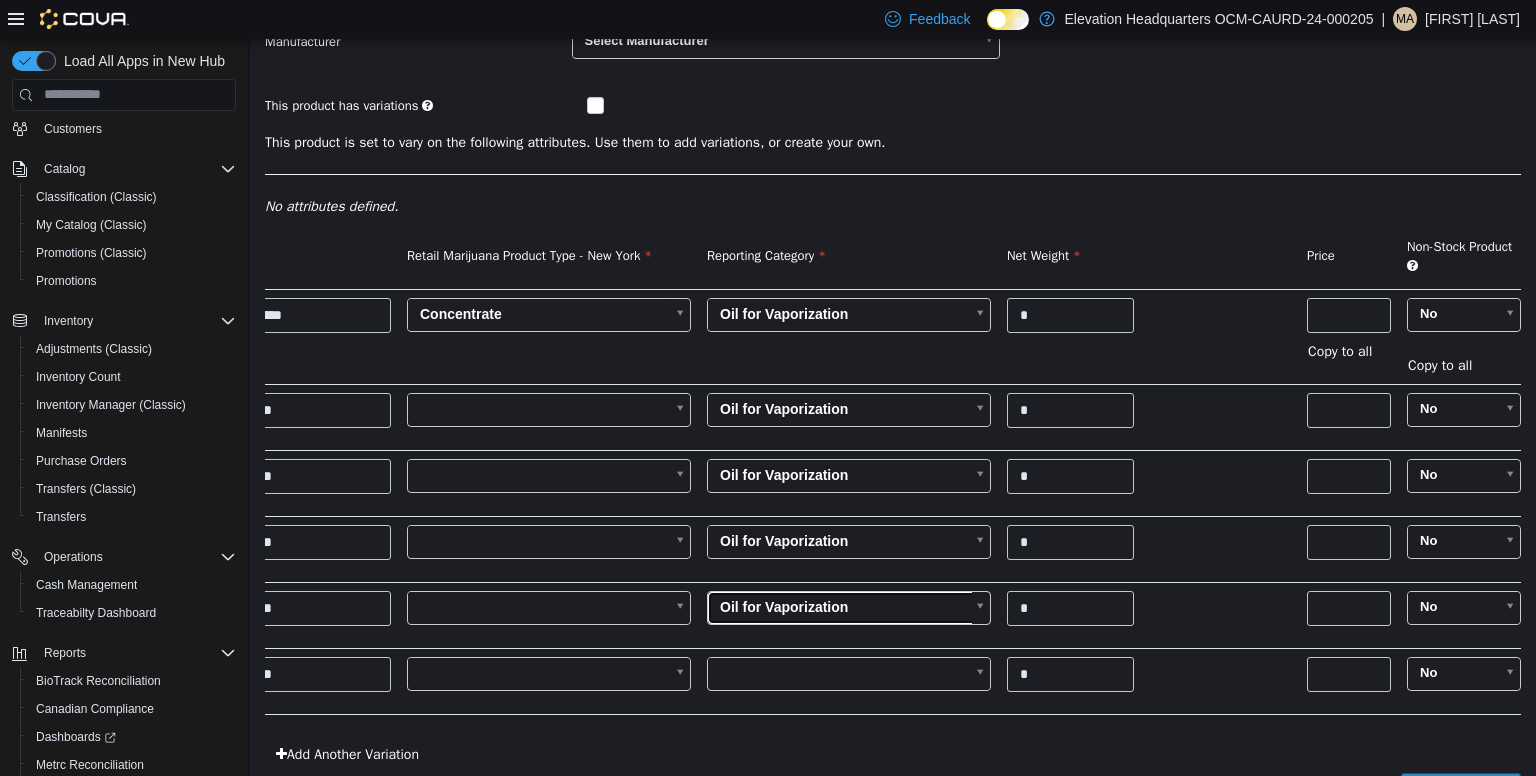 scroll, scrollTop: 0, scrollLeft: 0, axis: both 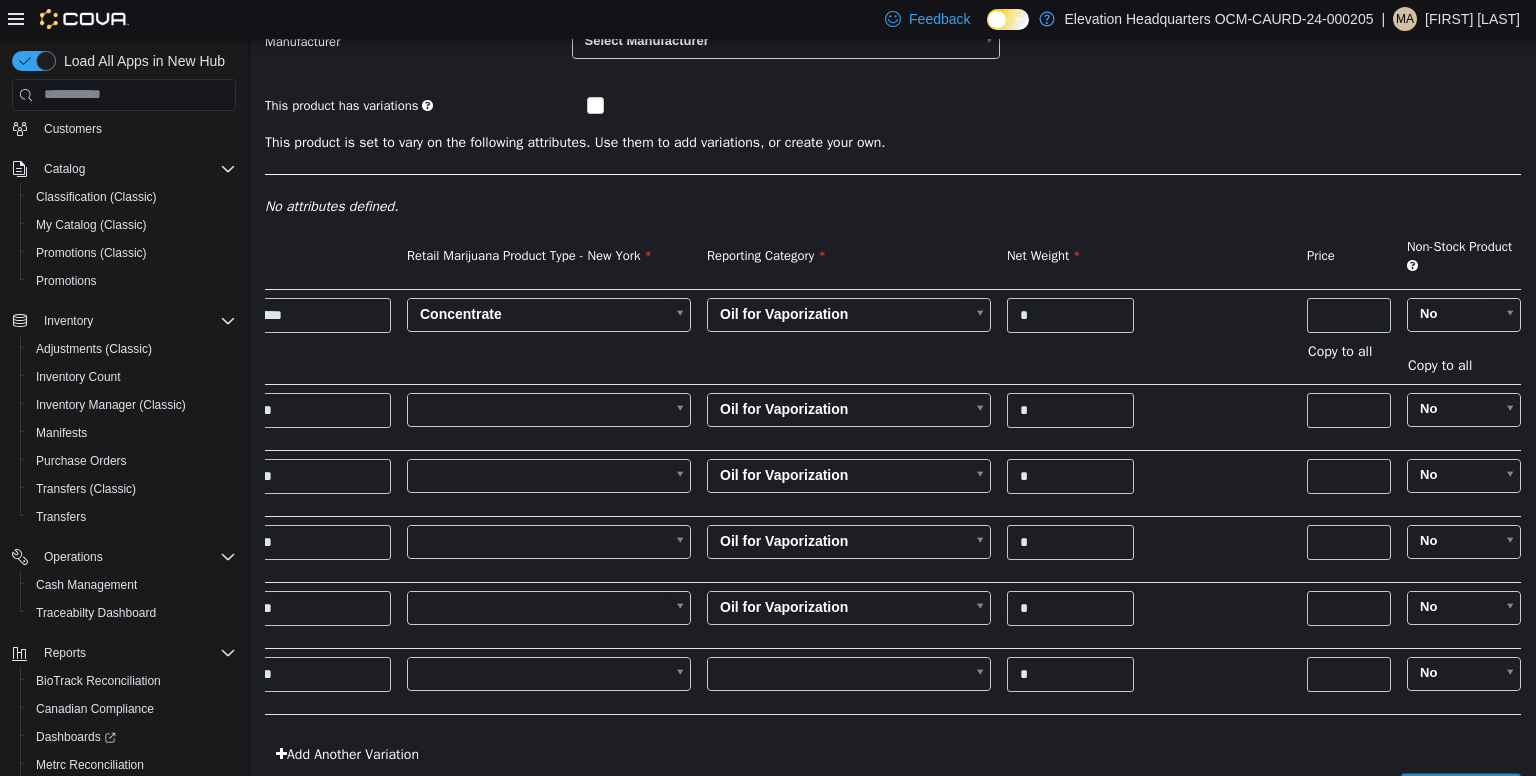 click on "**********" at bounding box center (893, 321) 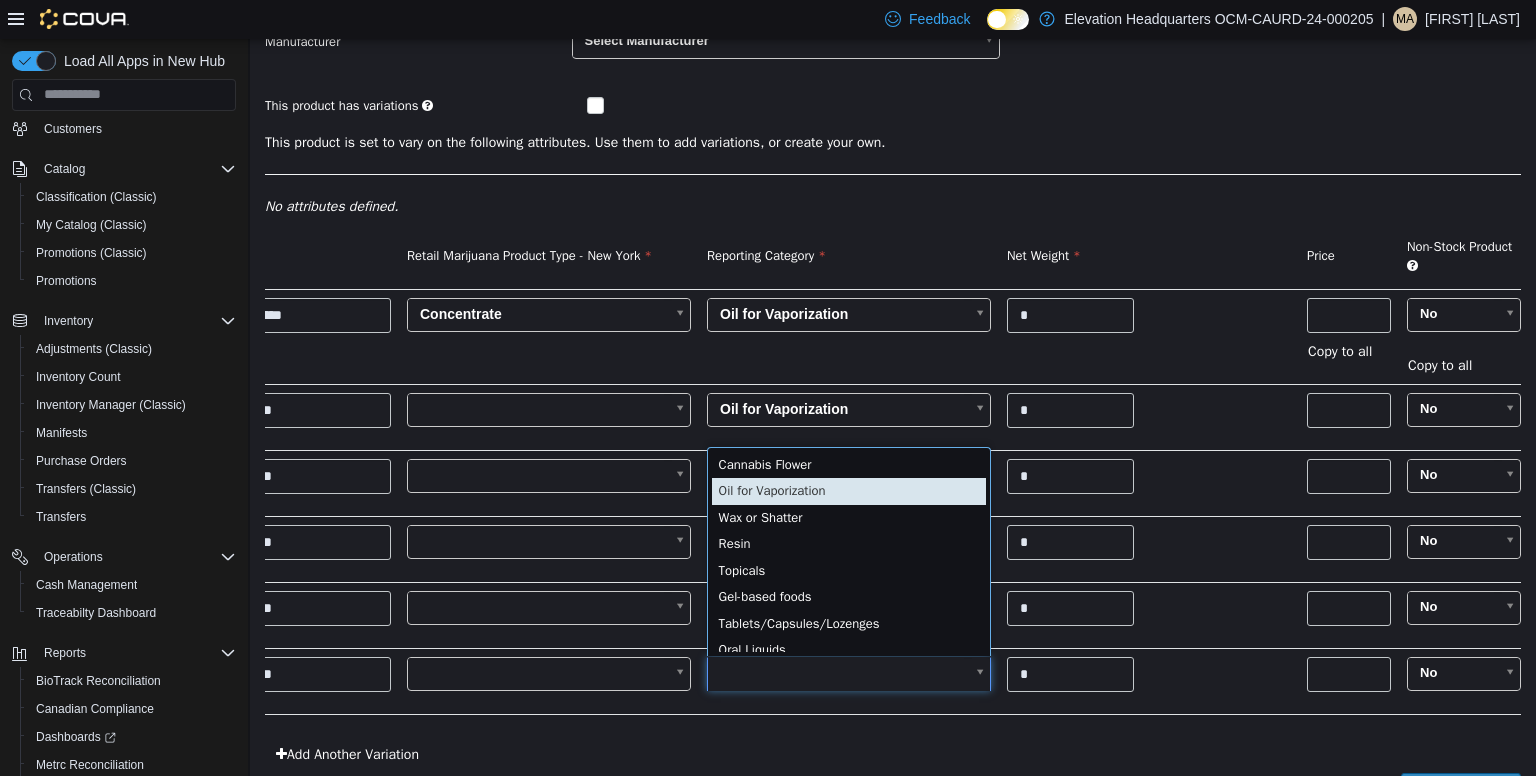 type on "*" 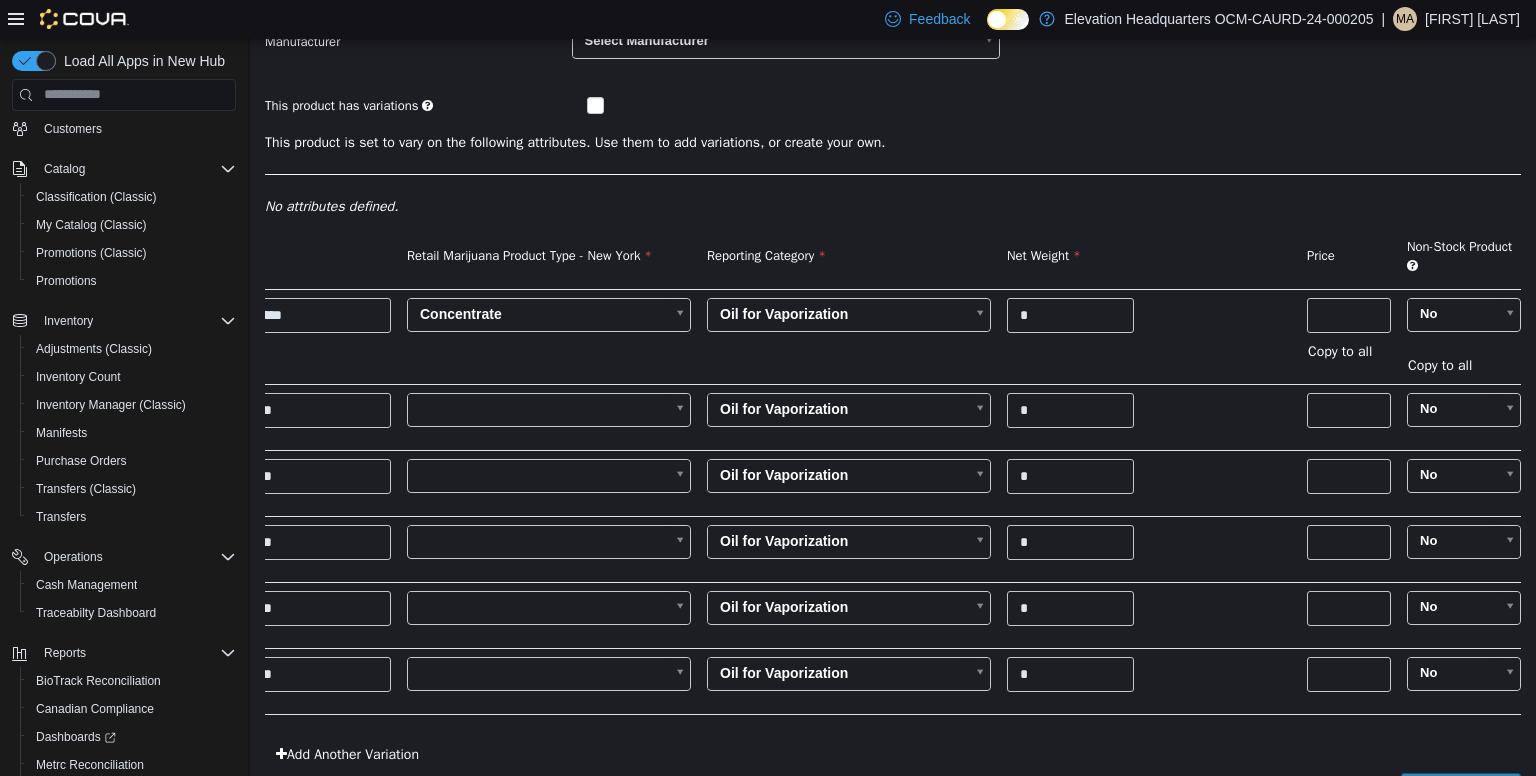 click on "**********" at bounding box center [893, 321] 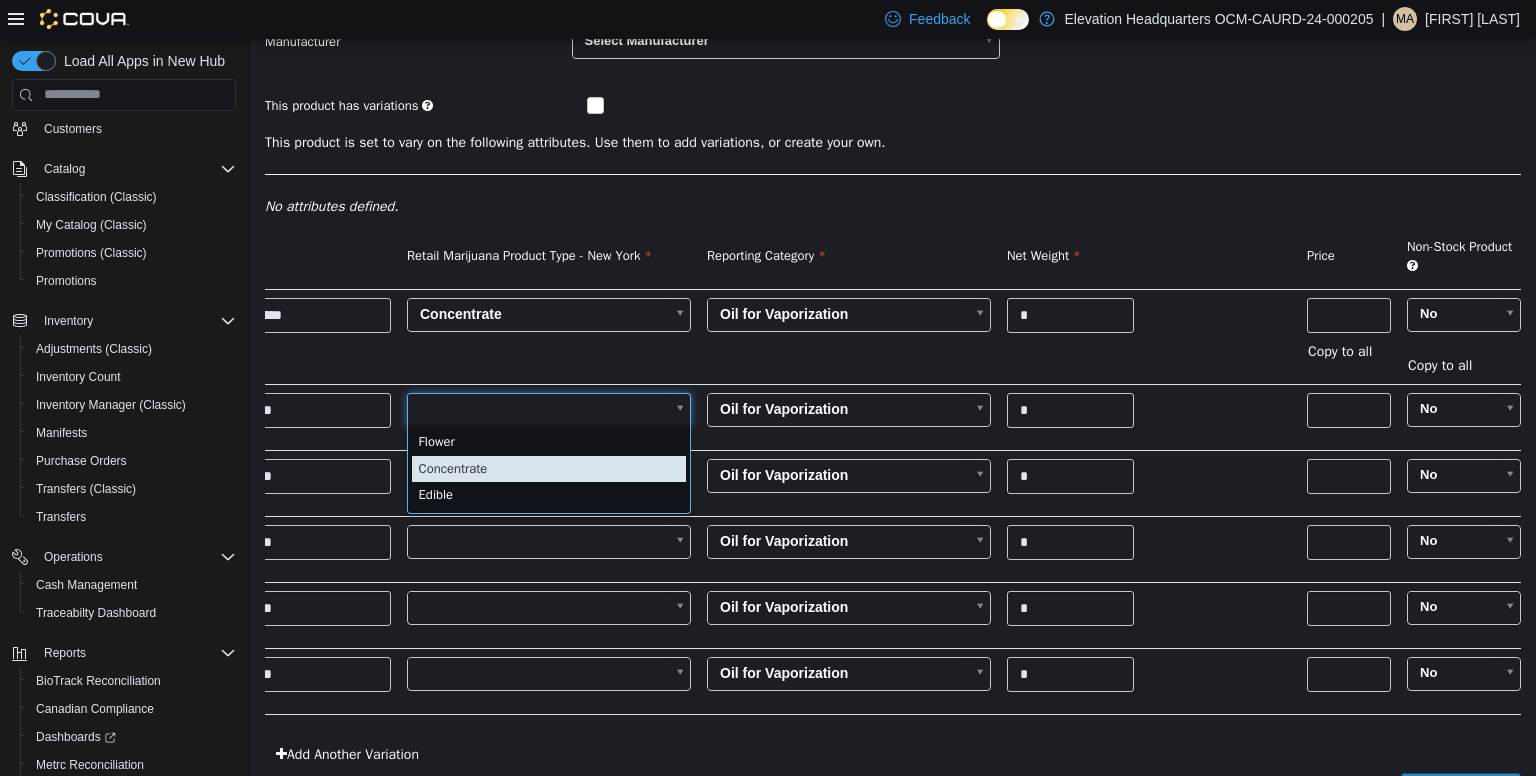 type on "*" 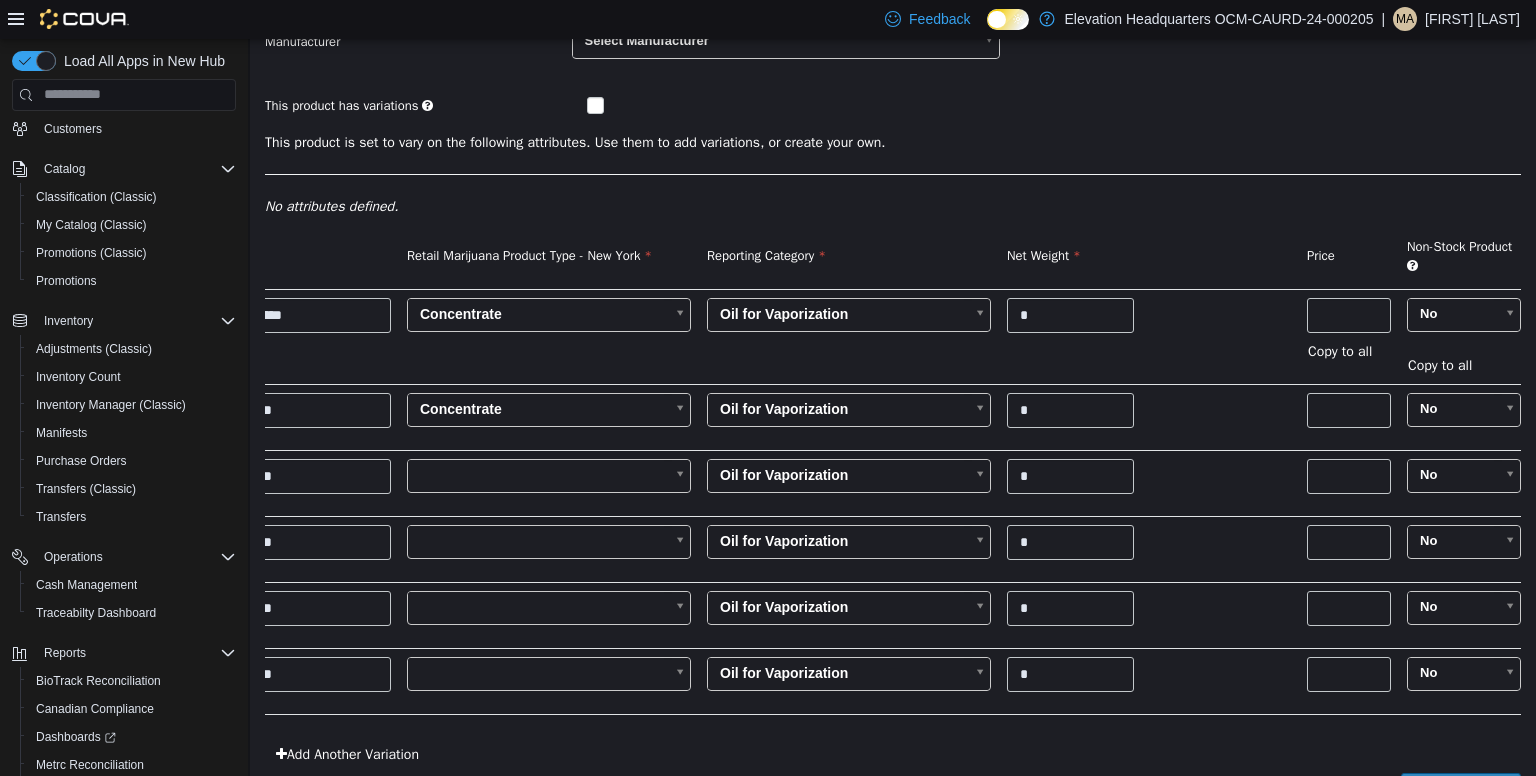 click on "**********" at bounding box center (893, 321) 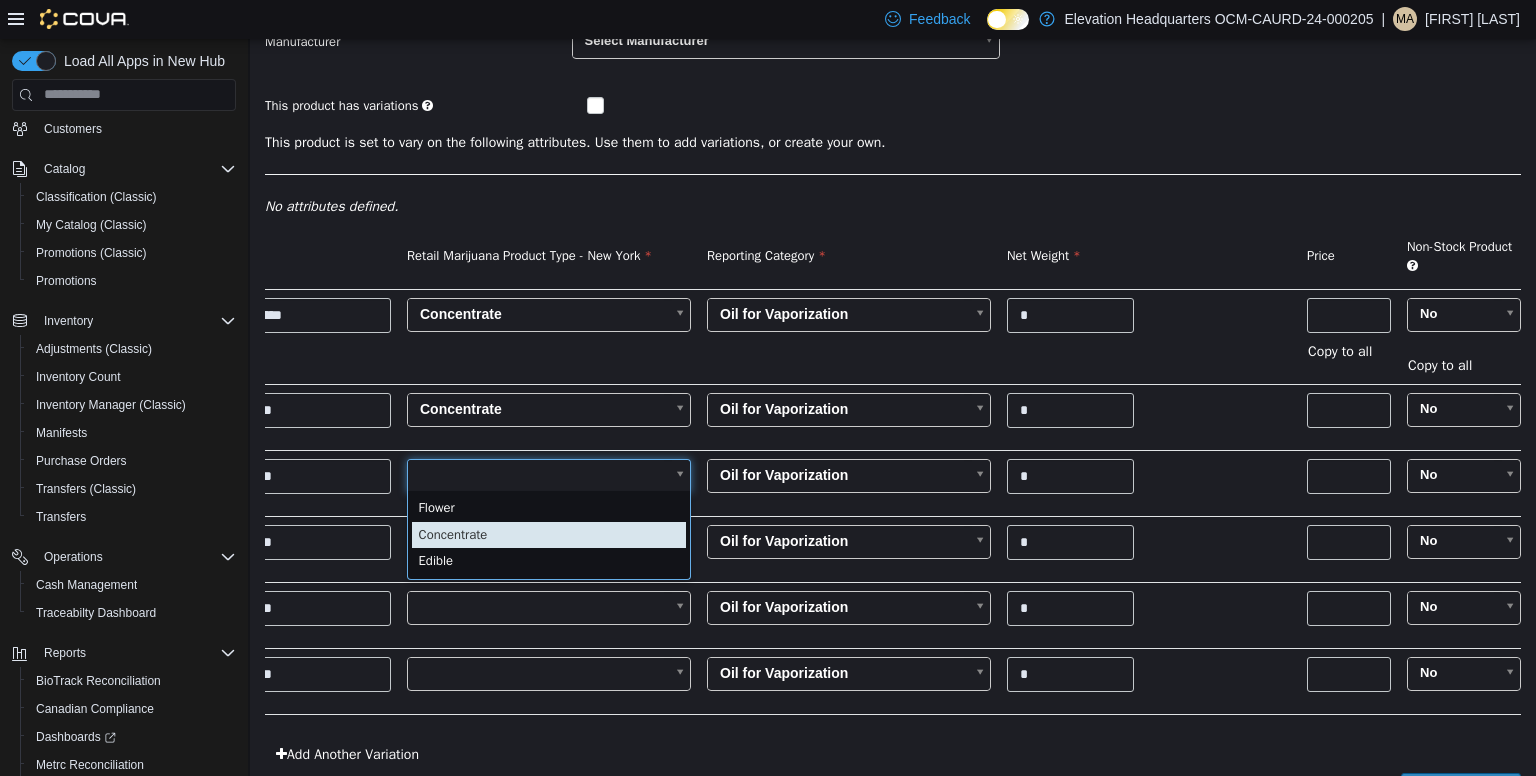 type on "*" 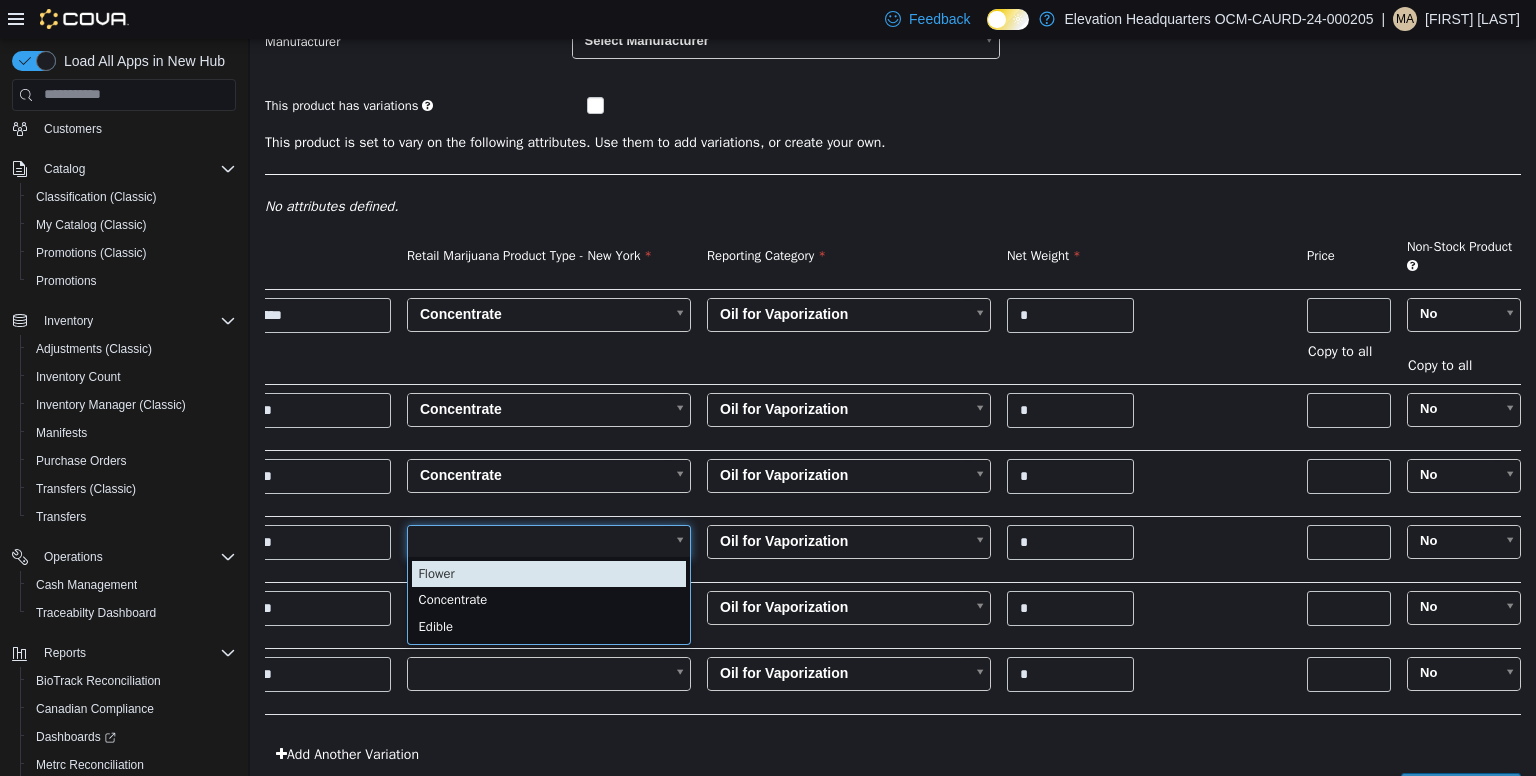 click on "**********" at bounding box center [893, 321] 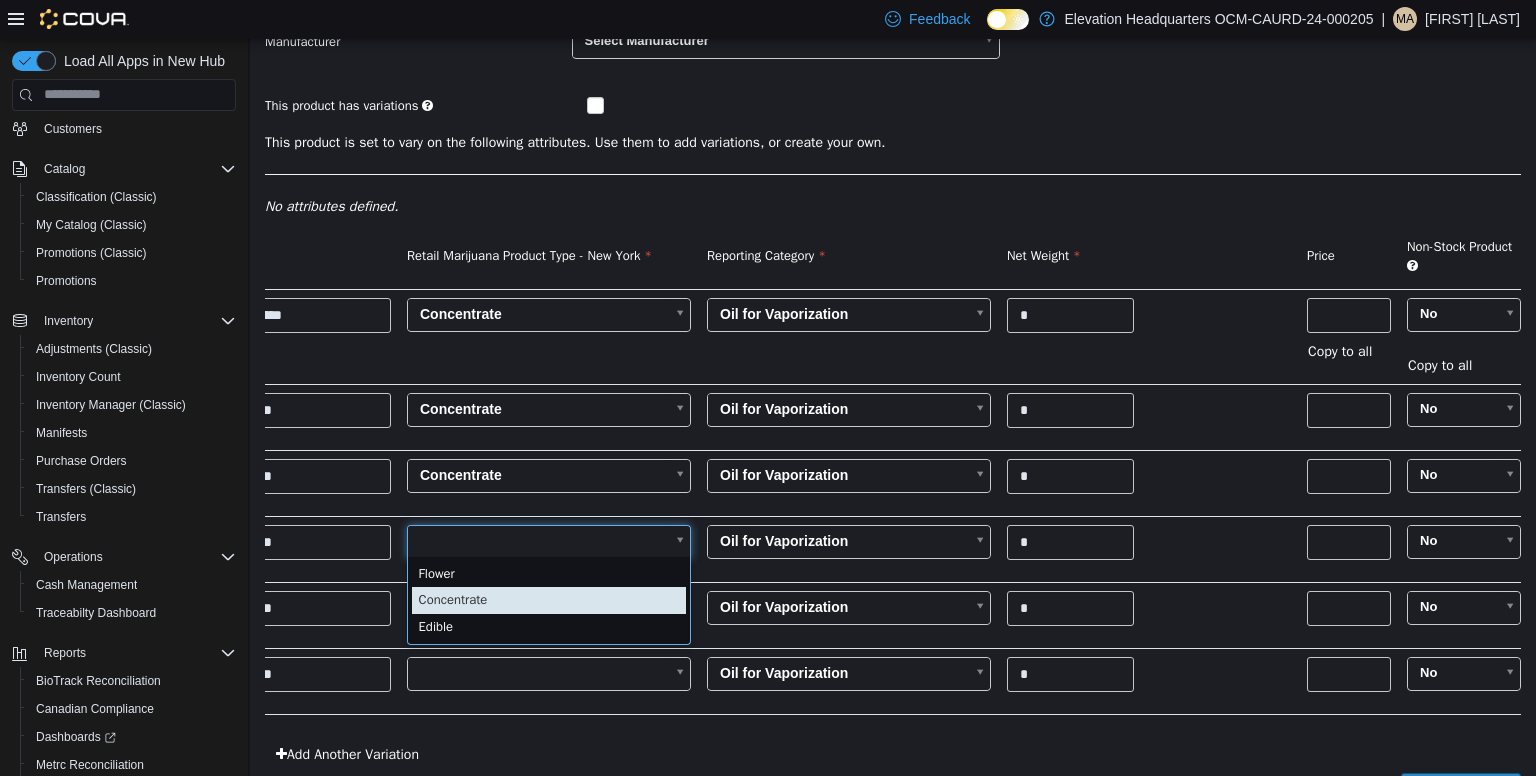 type on "*" 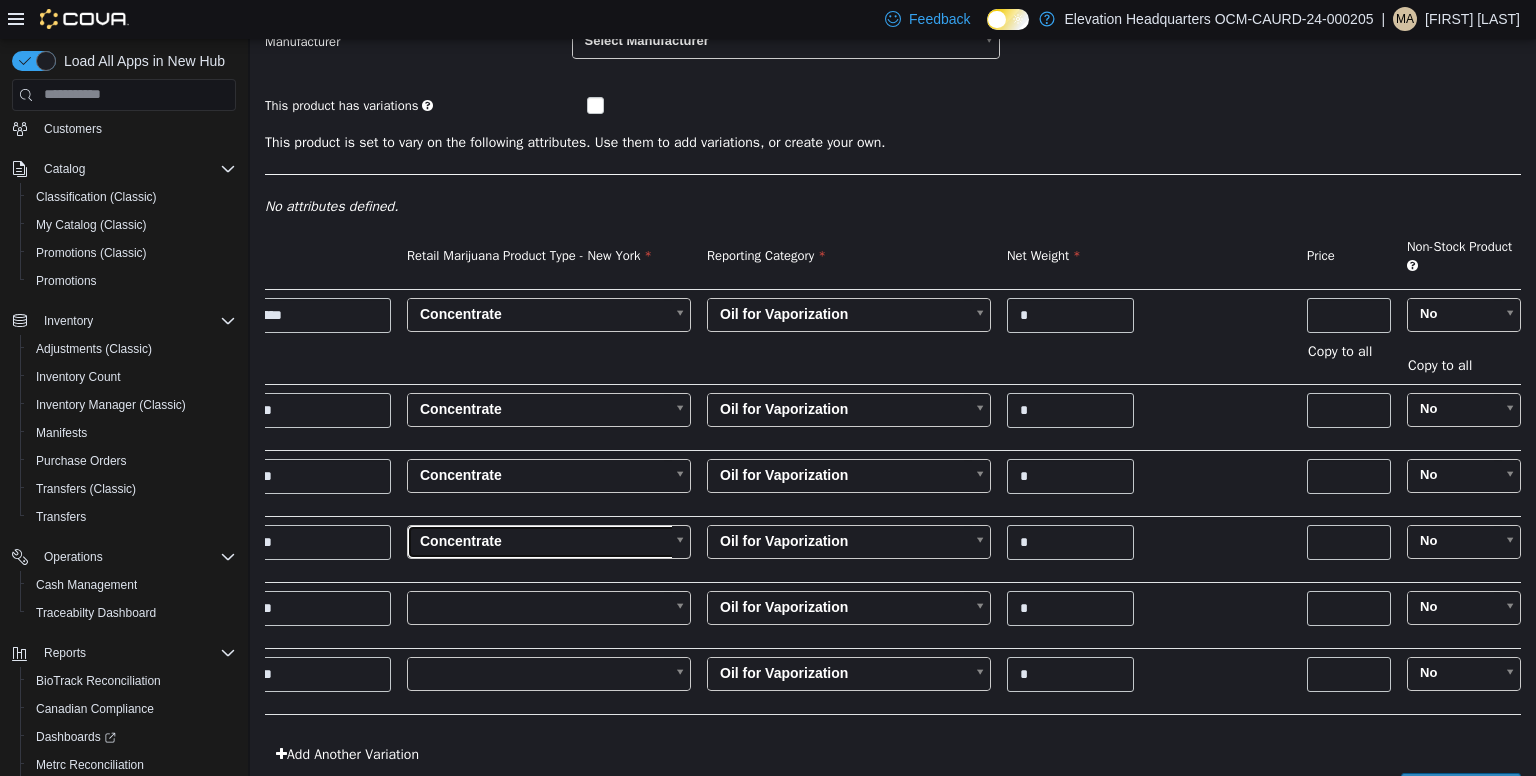 scroll, scrollTop: 0, scrollLeft: 0, axis: both 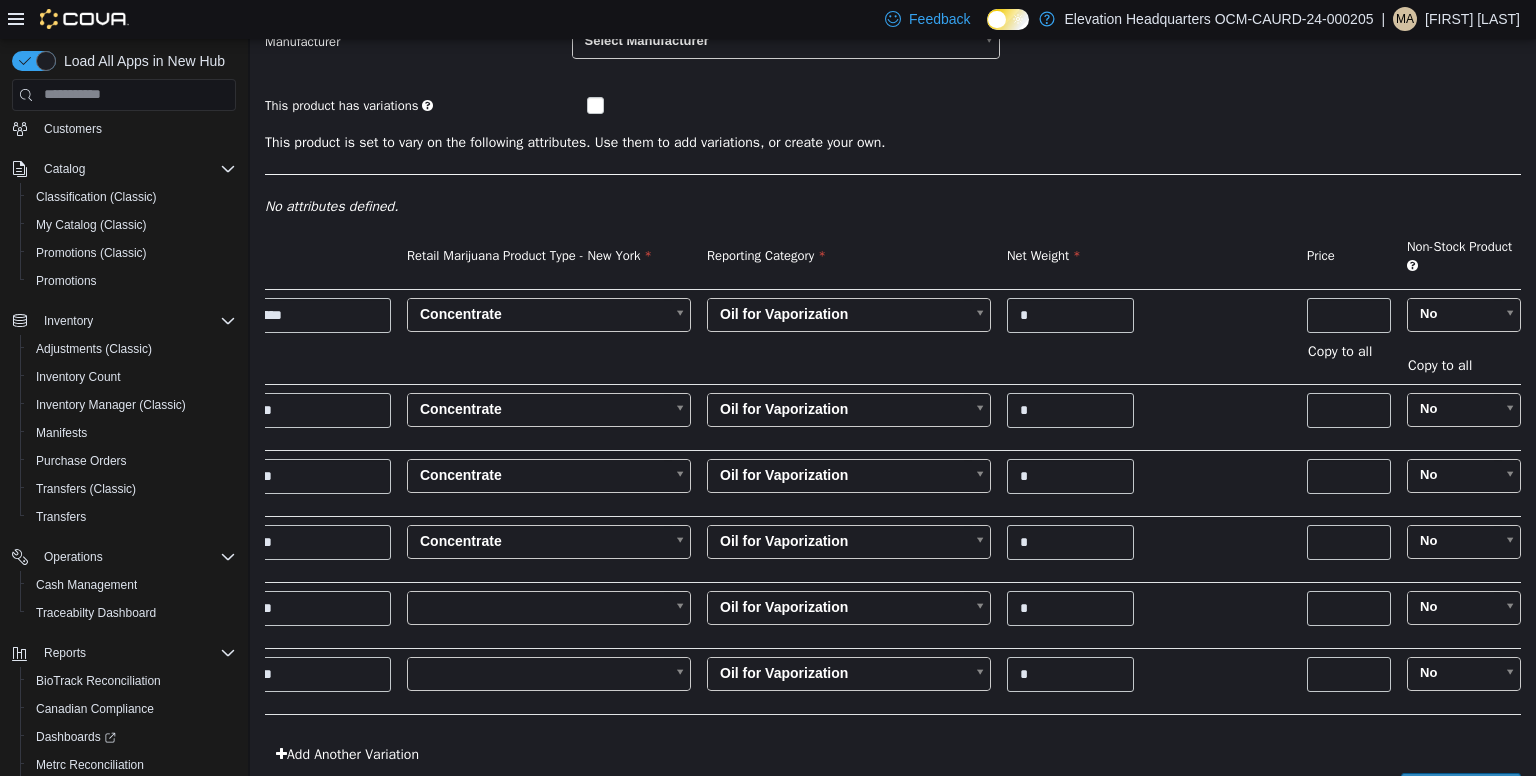 click on "**********" at bounding box center [893, 321] 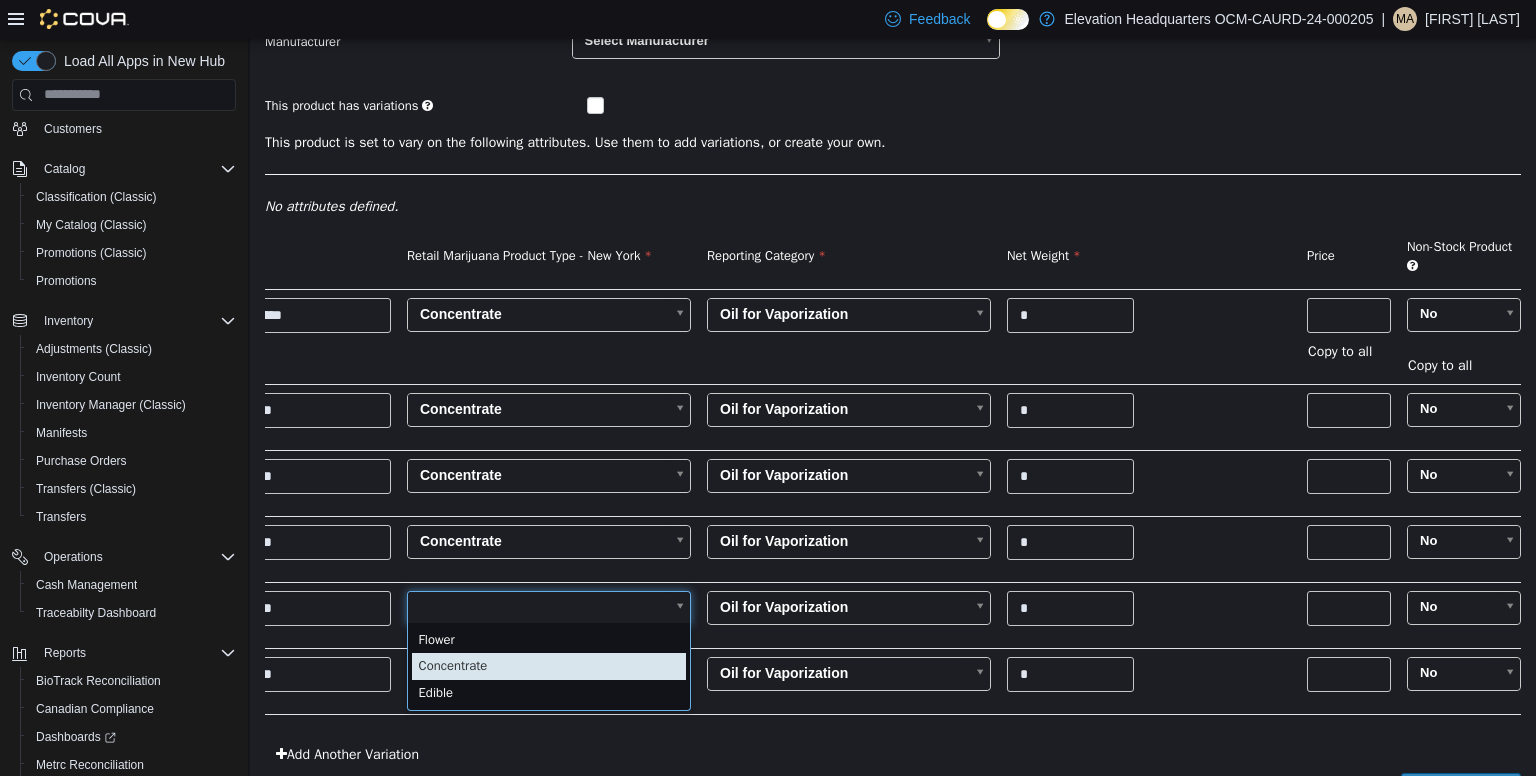 type on "*" 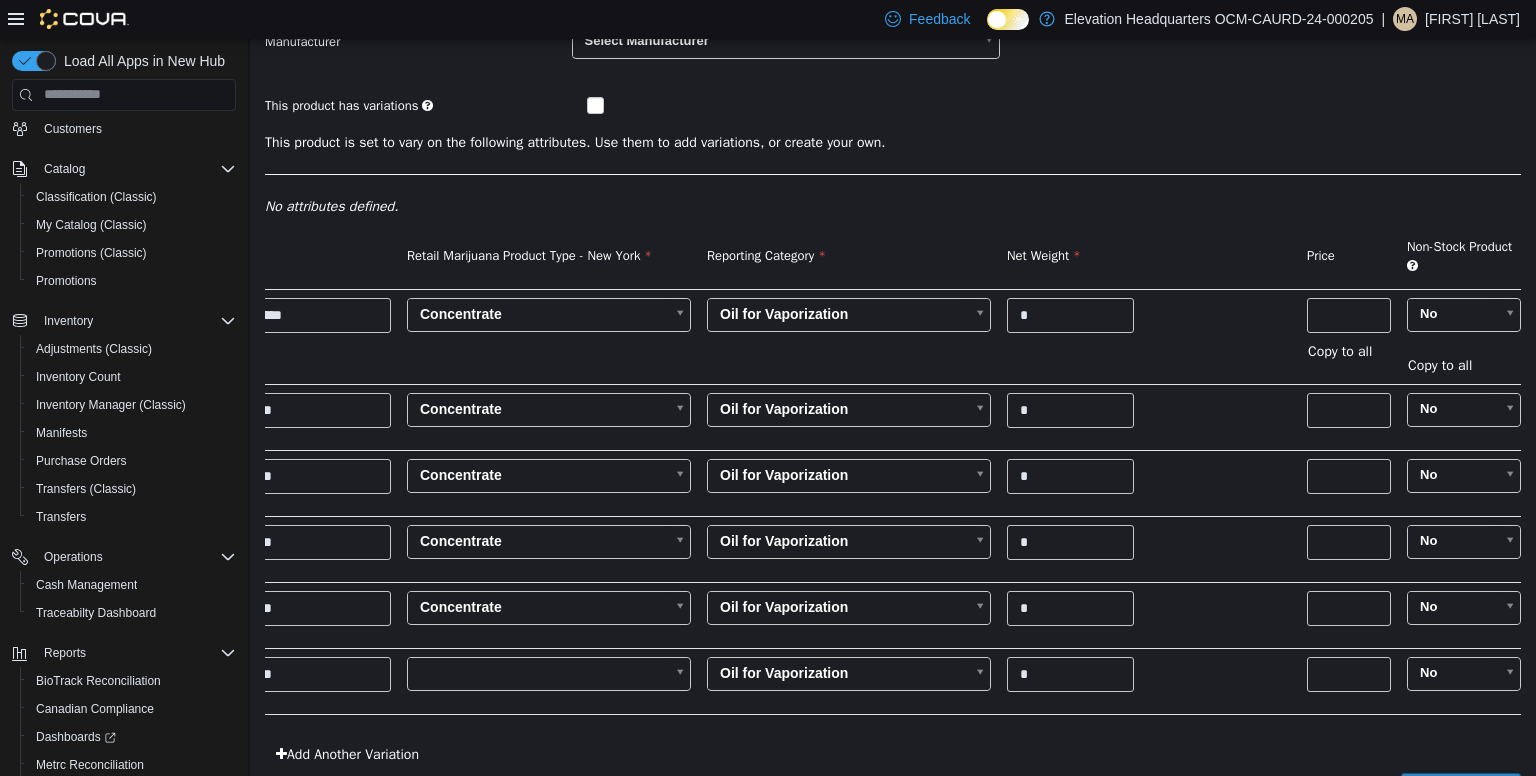 click on "**********" at bounding box center [893, 321] 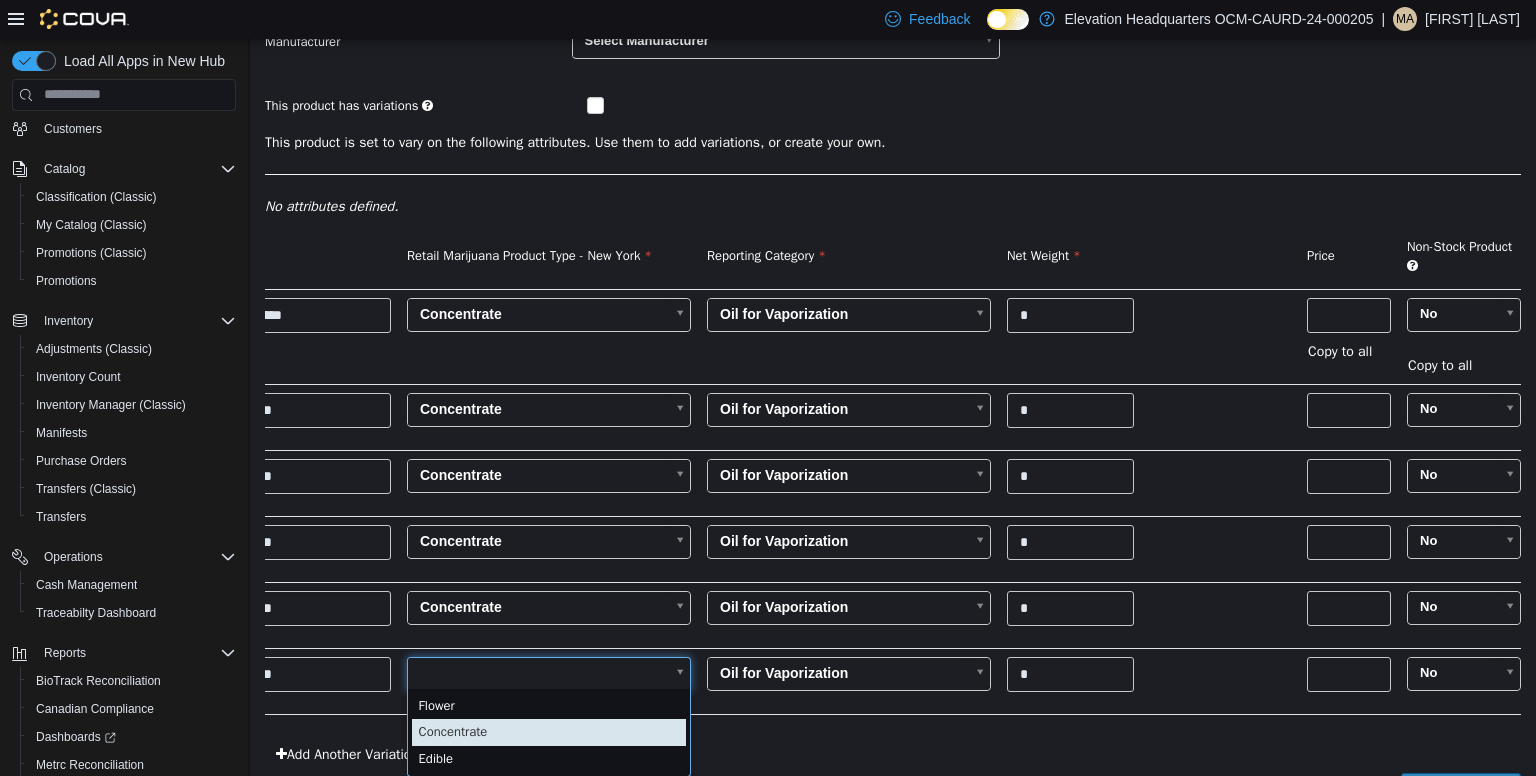 type on "*" 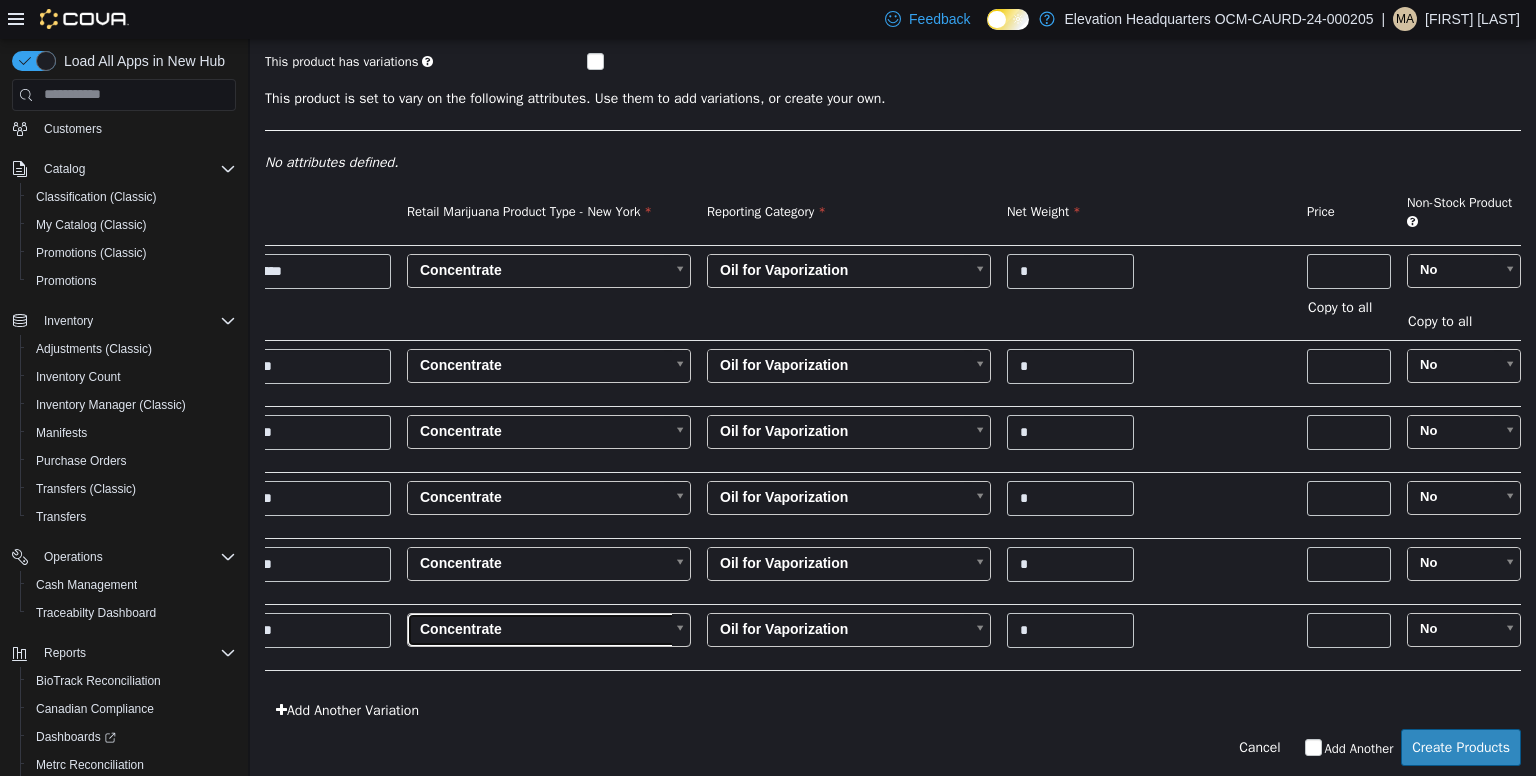 scroll, scrollTop: 291, scrollLeft: 0, axis: vertical 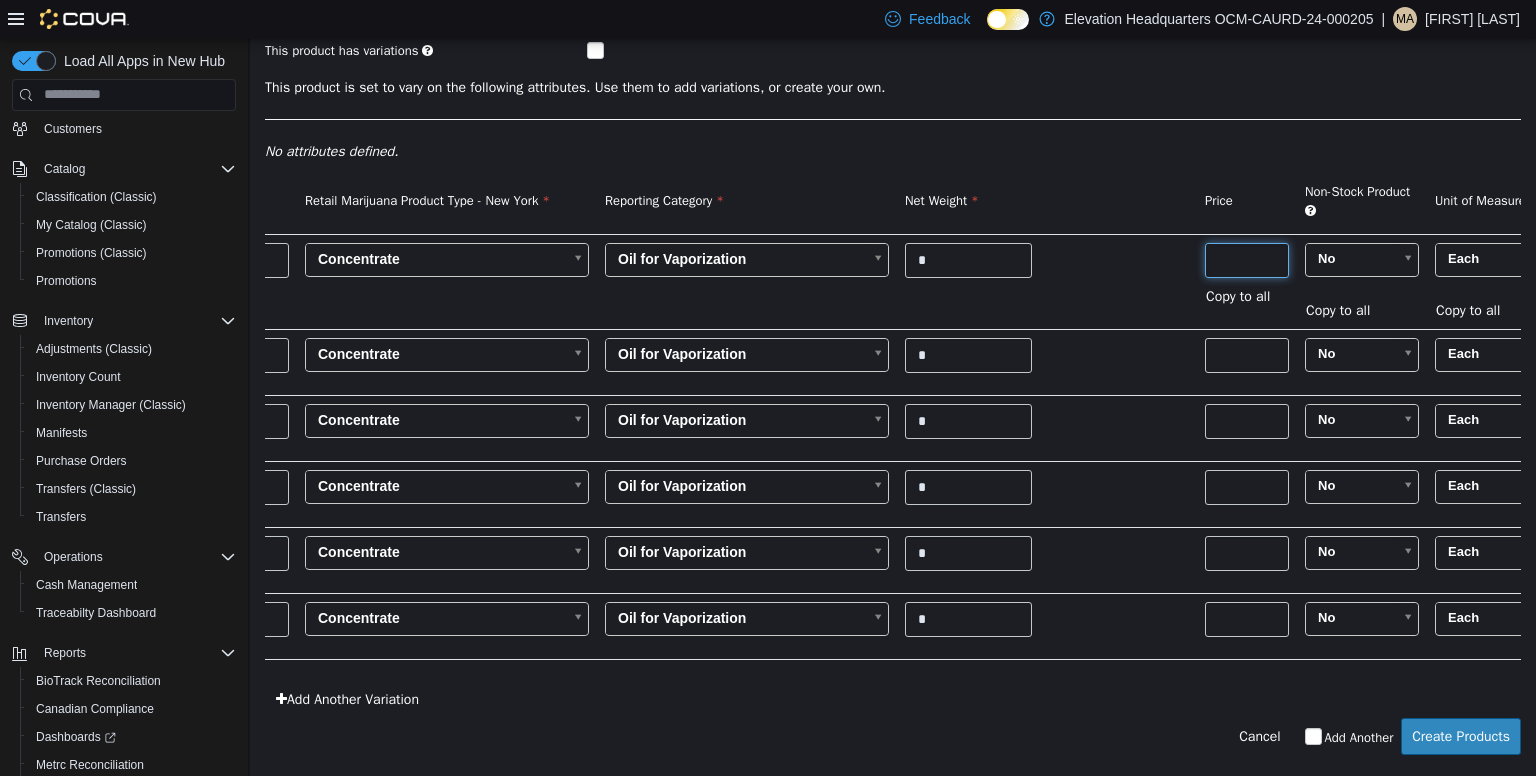 click at bounding box center [1247, 259] 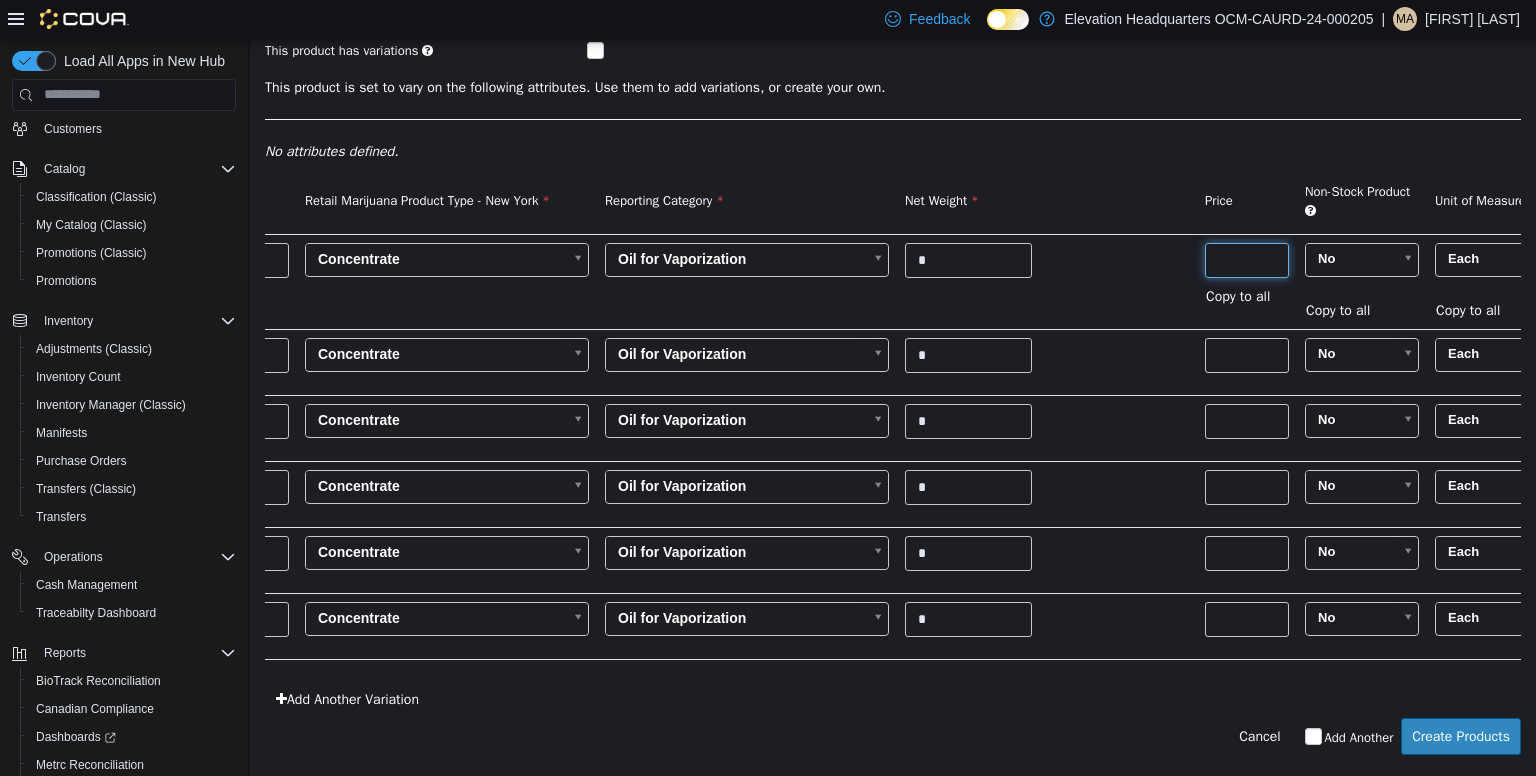 type on "**" 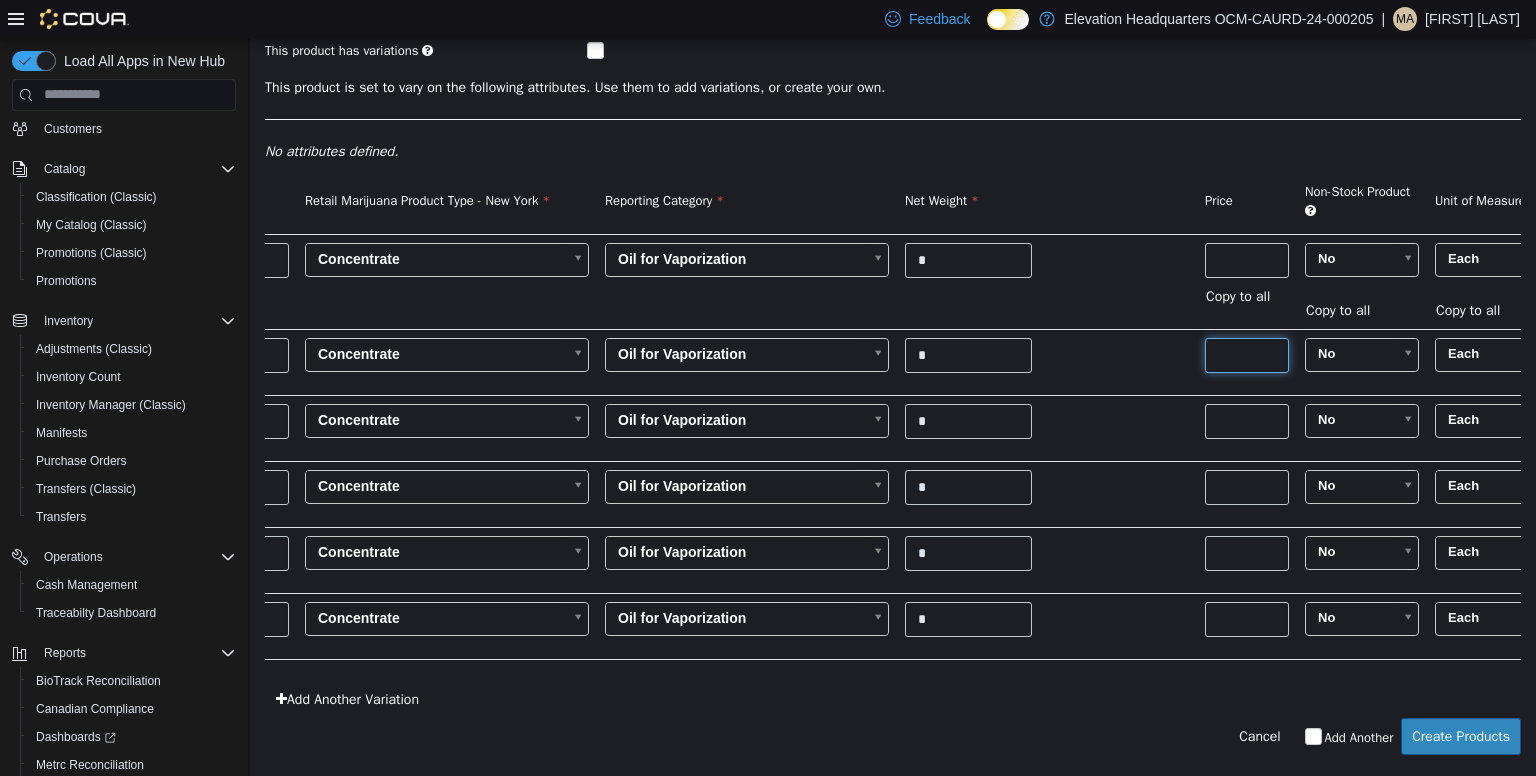 click at bounding box center (1247, 354) 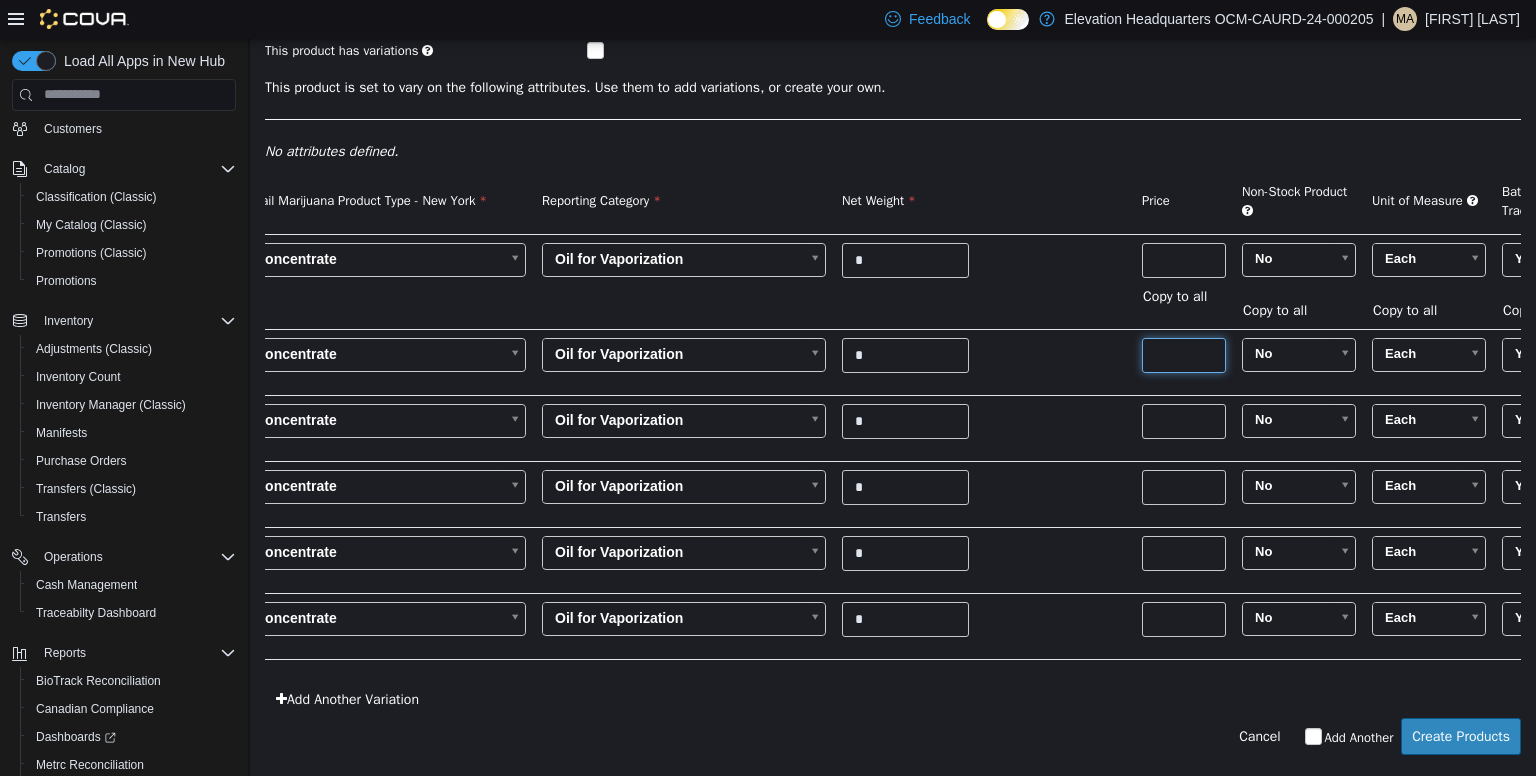 scroll, scrollTop: 0, scrollLeft: 344, axis: horizontal 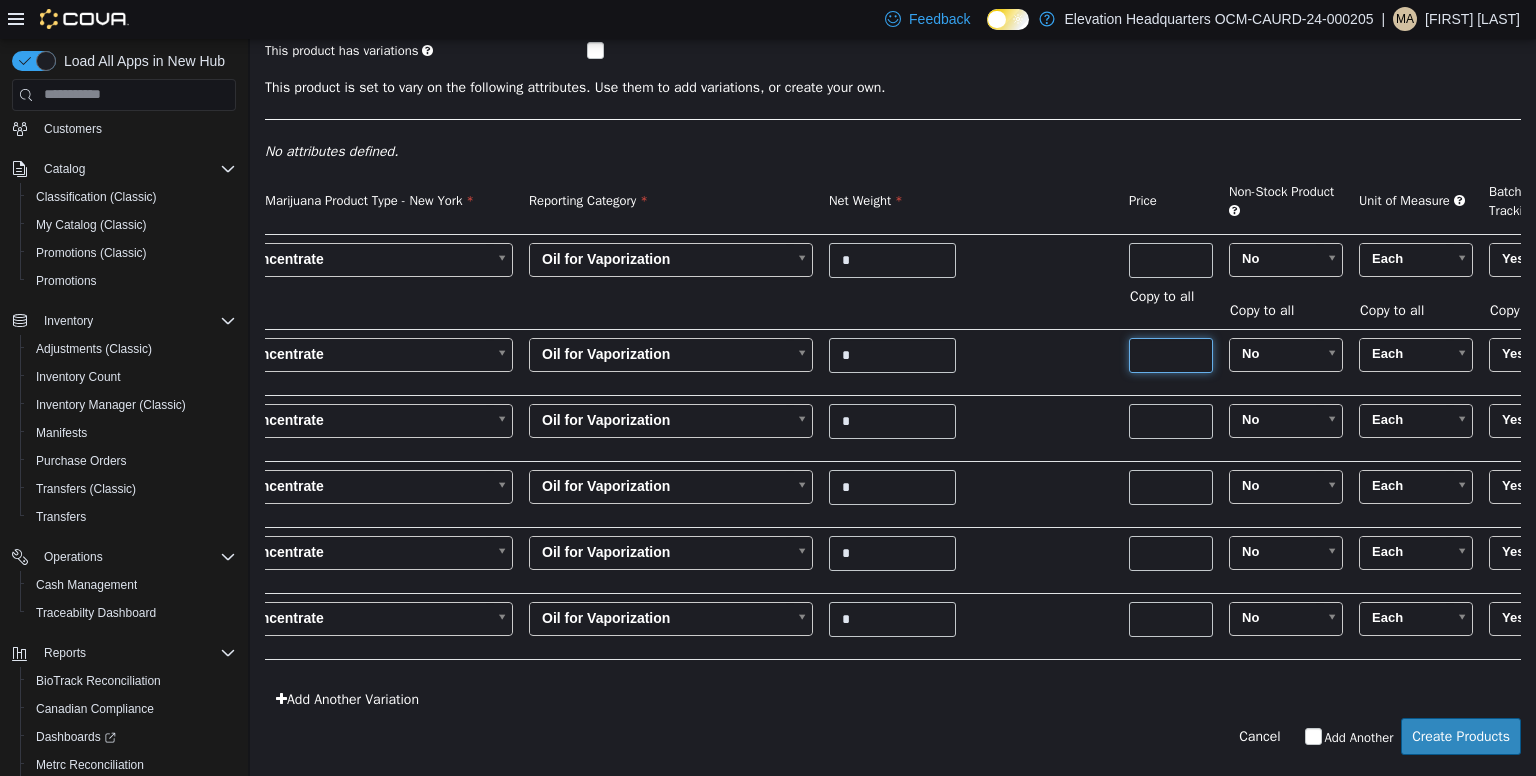 type 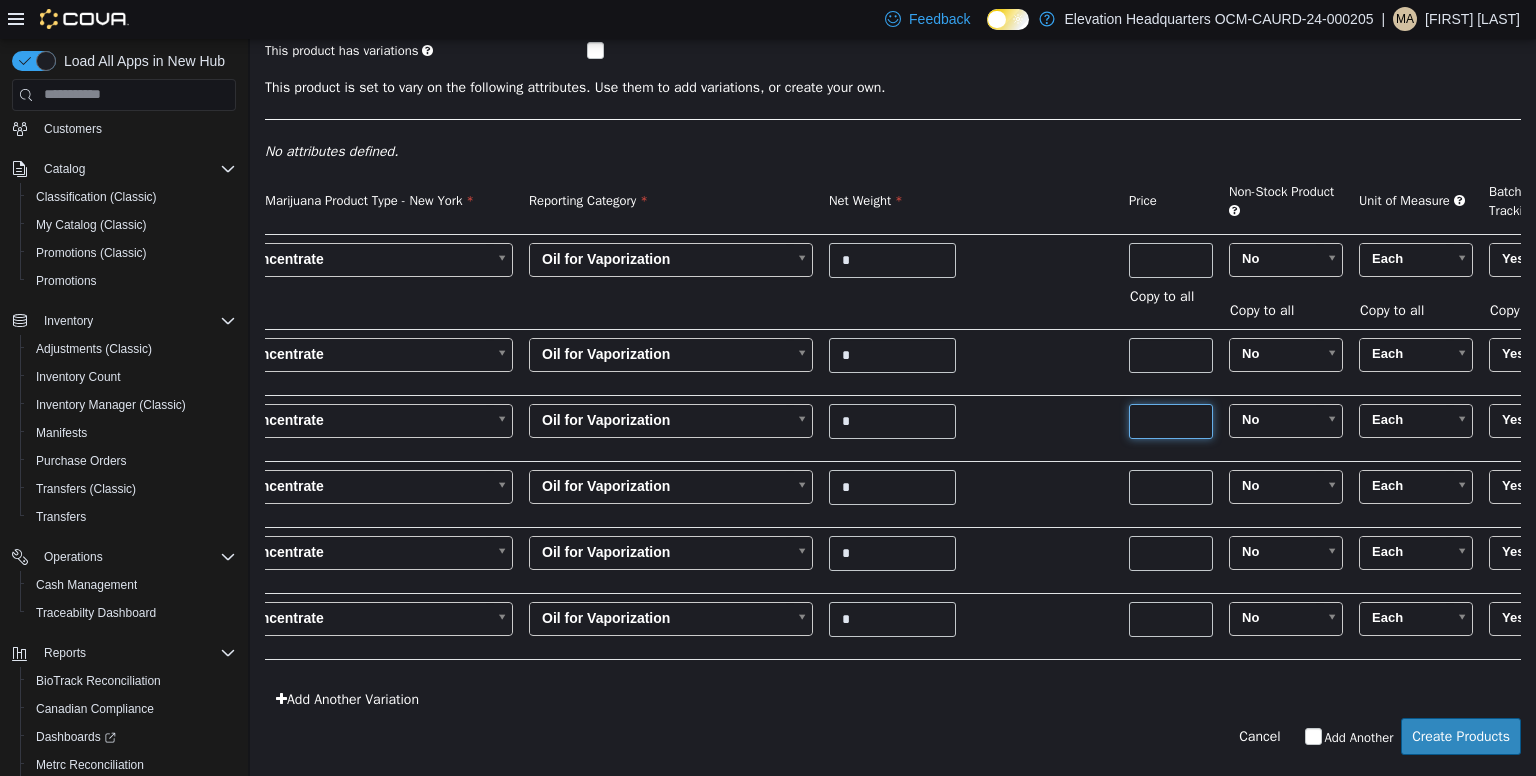click at bounding box center (1171, 420) 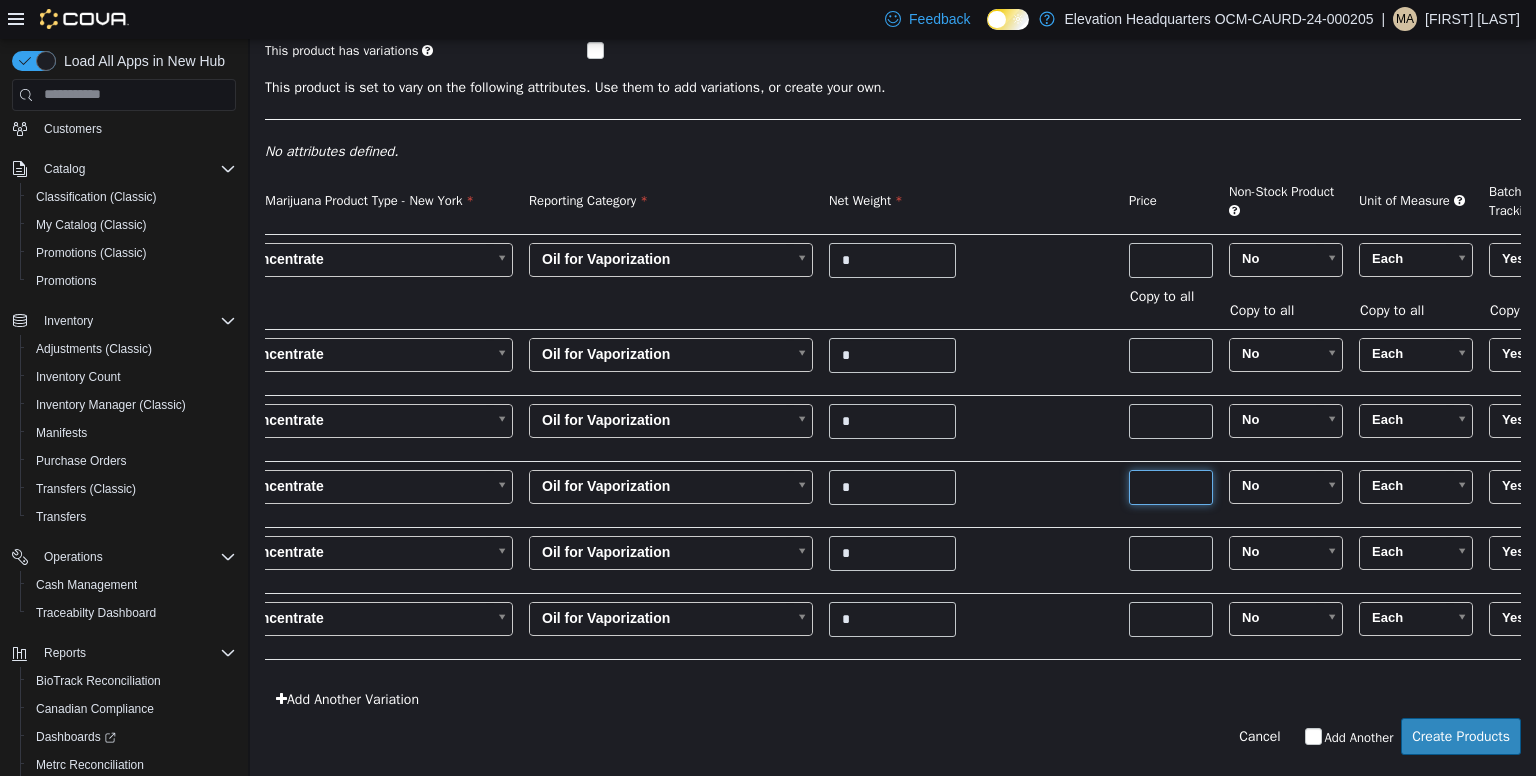 click at bounding box center (1171, 486) 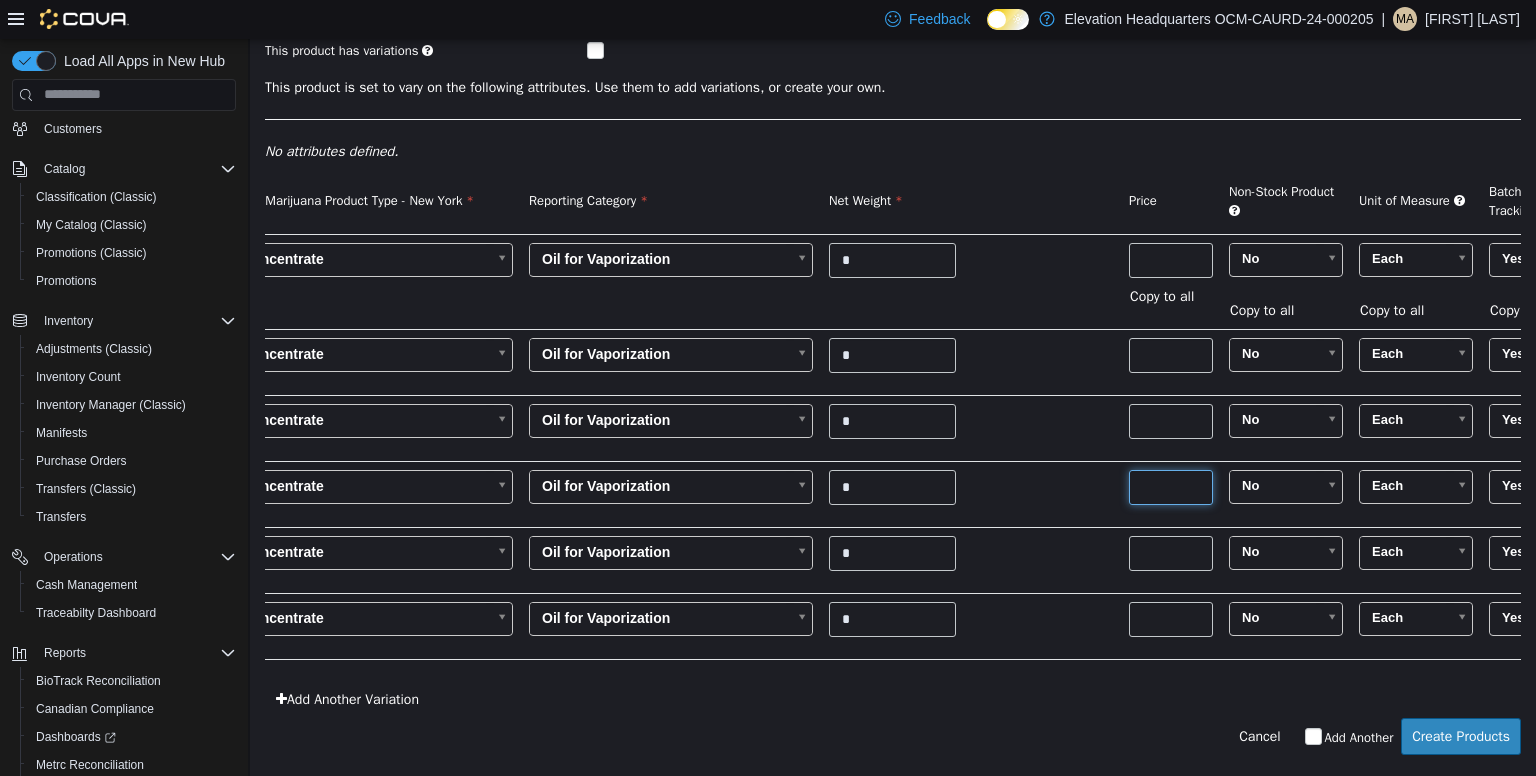 paste on "****" 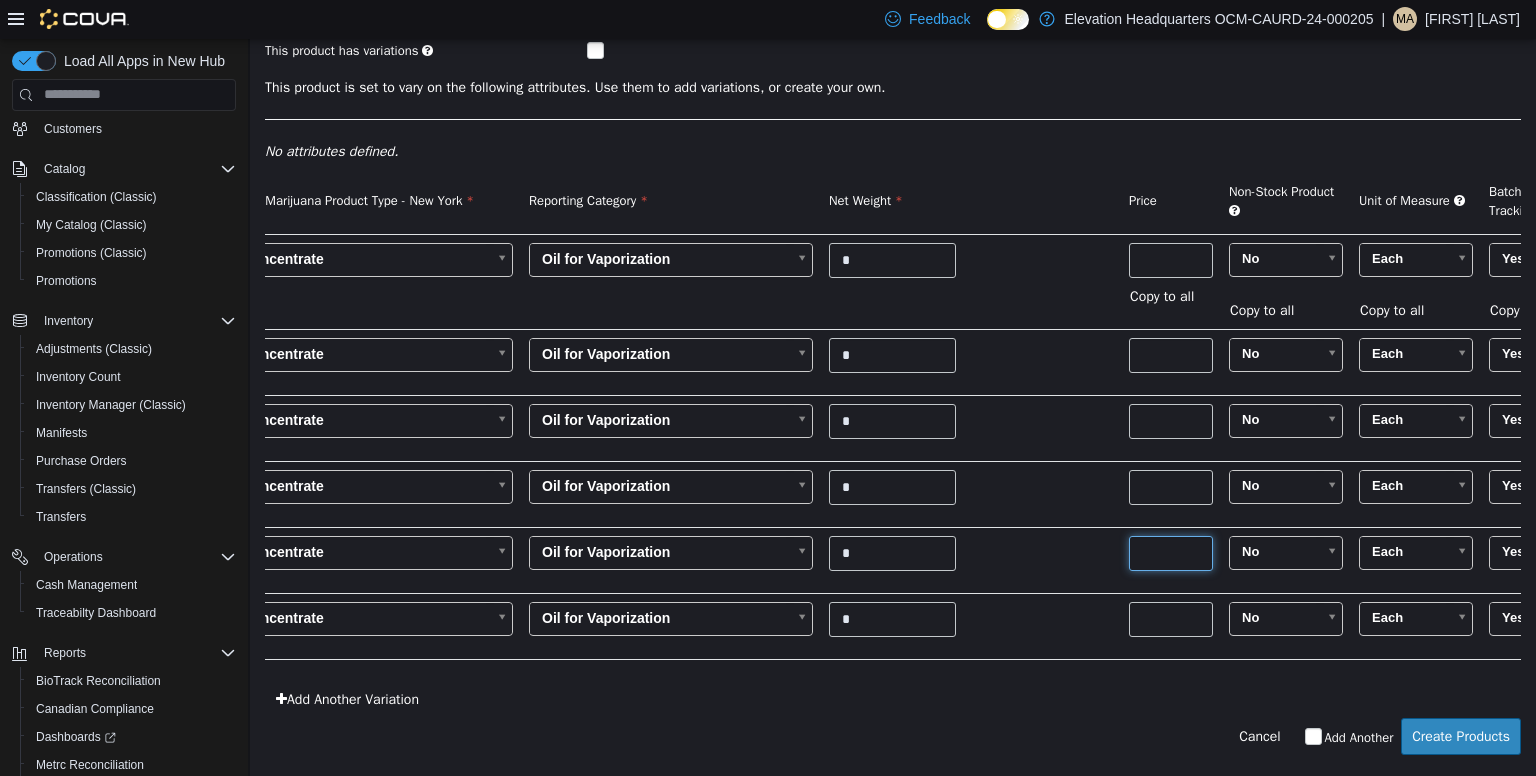 click at bounding box center [1171, 552] 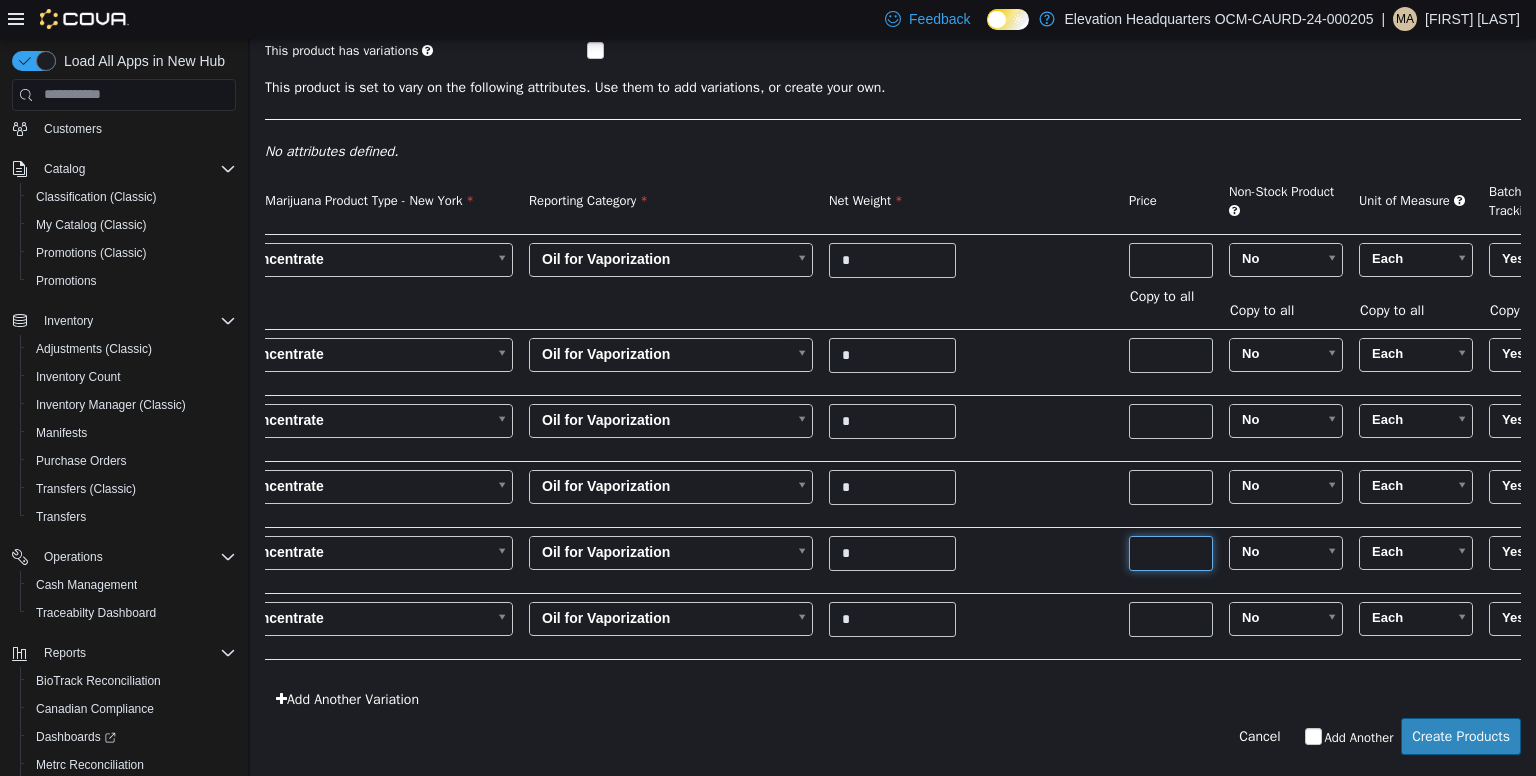 paste on "****" 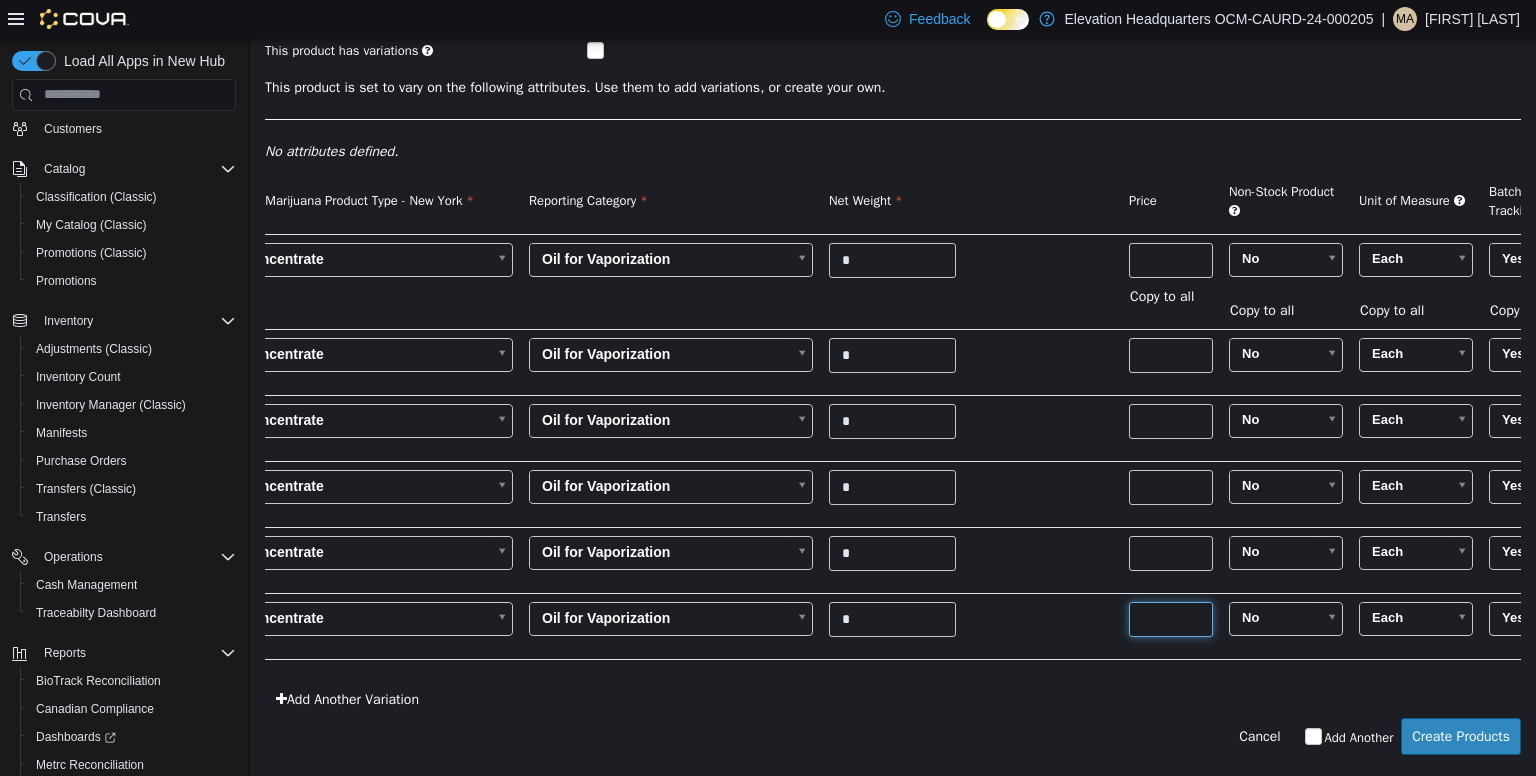 click at bounding box center (1171, 618) 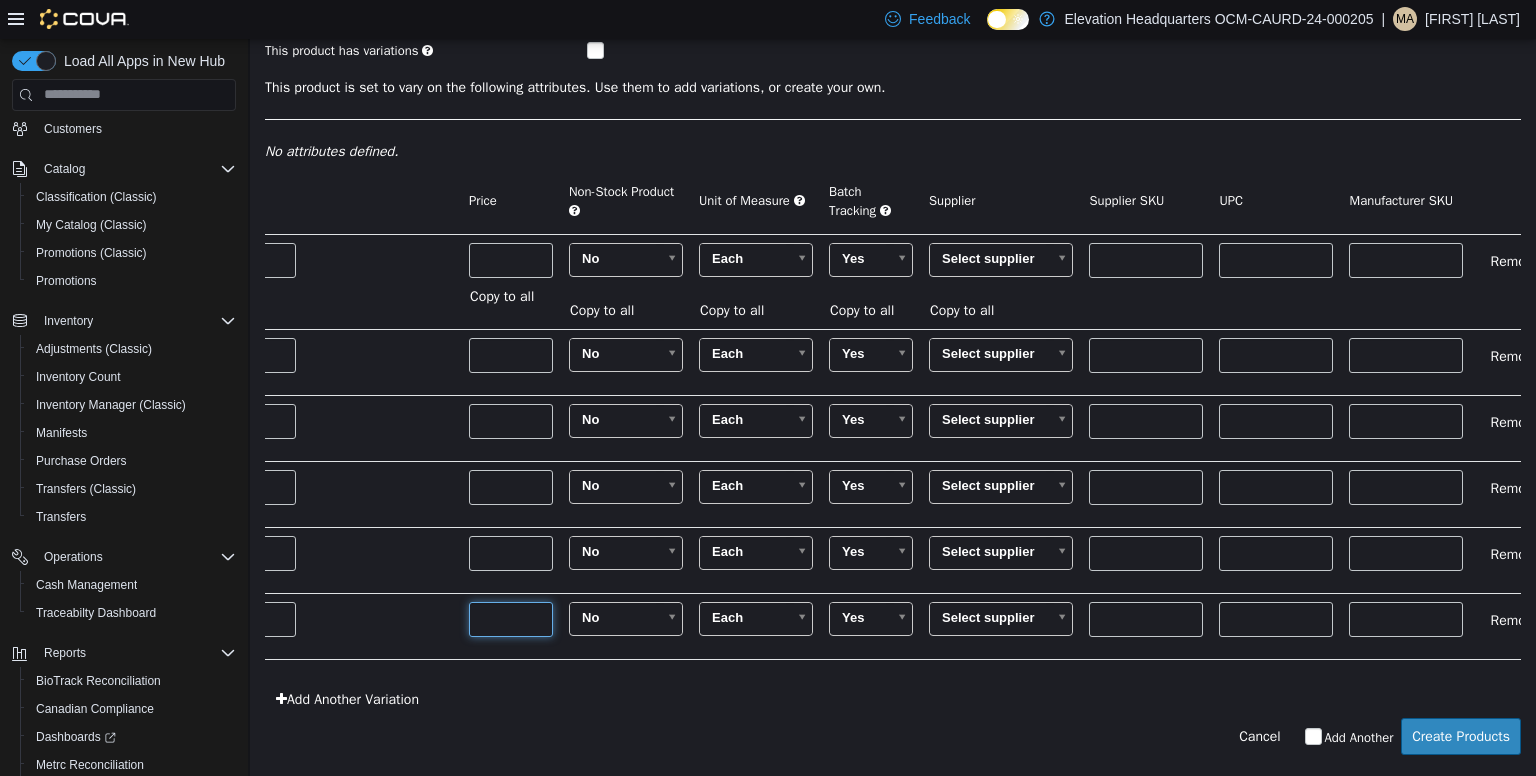 scroll, scrollTop: 0, scrollLeft: 1098, axis: horizontal 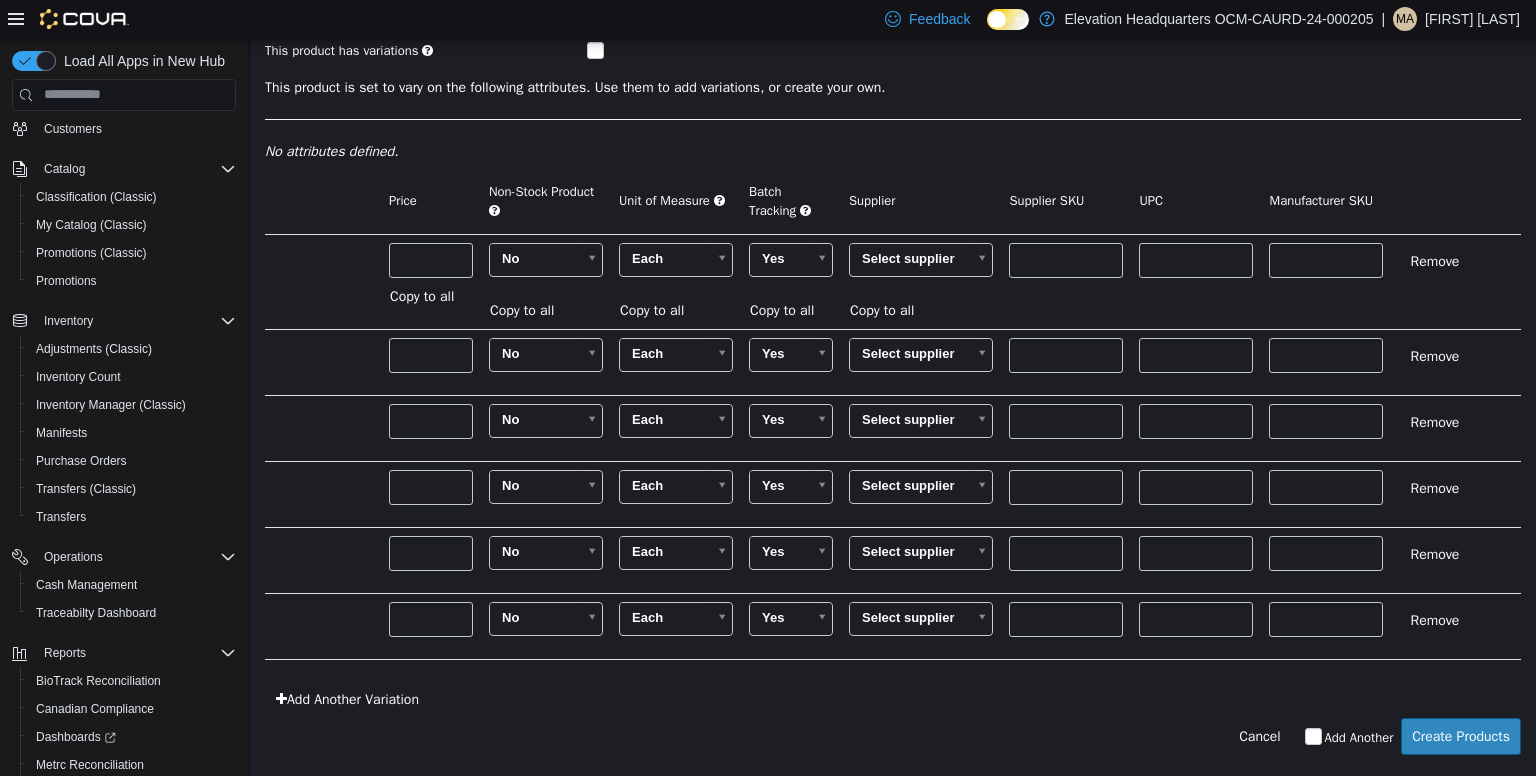 click on "**********" at bounding box center (893, 266) 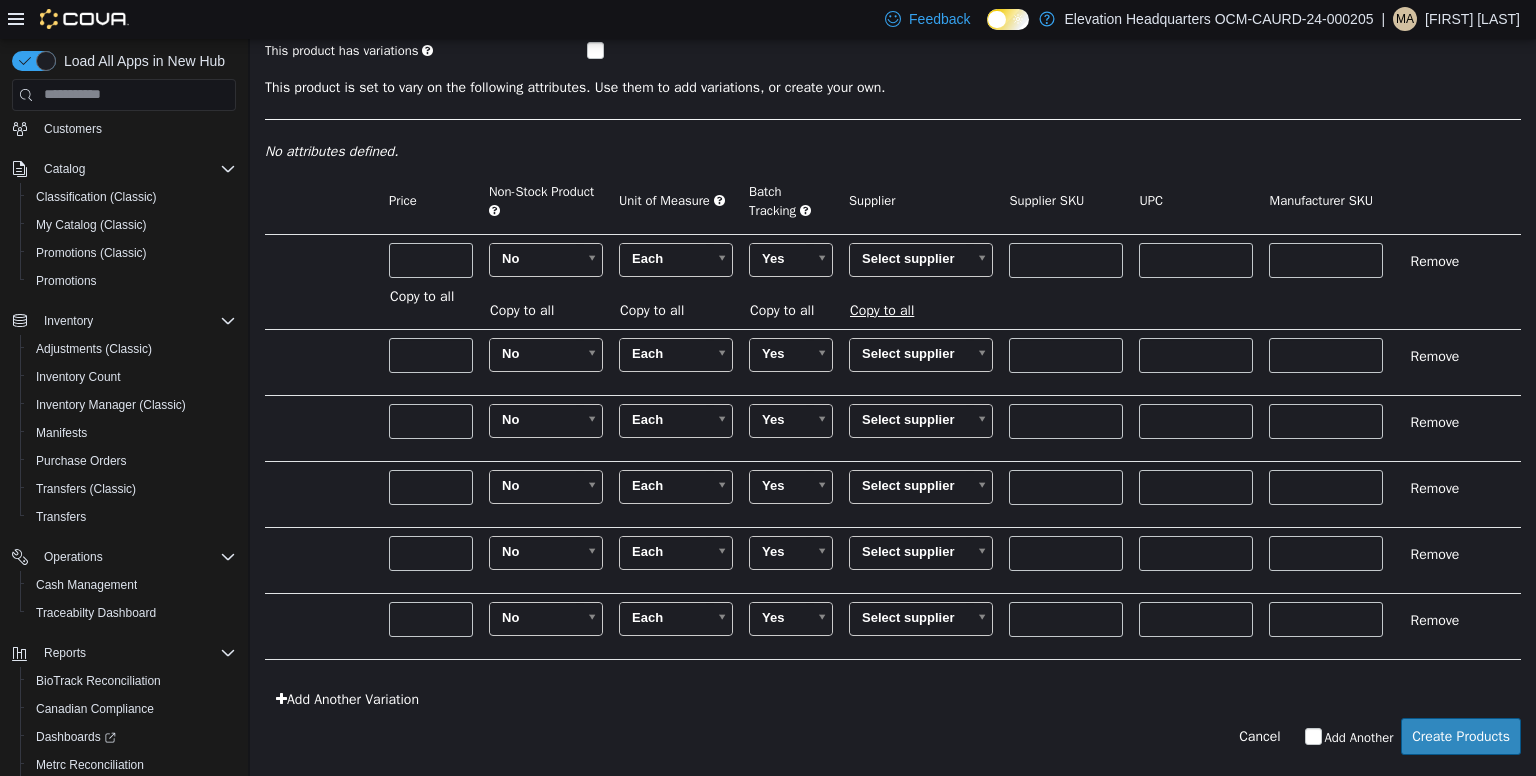 click on "Copy to all" at bounding box center [887, 309] 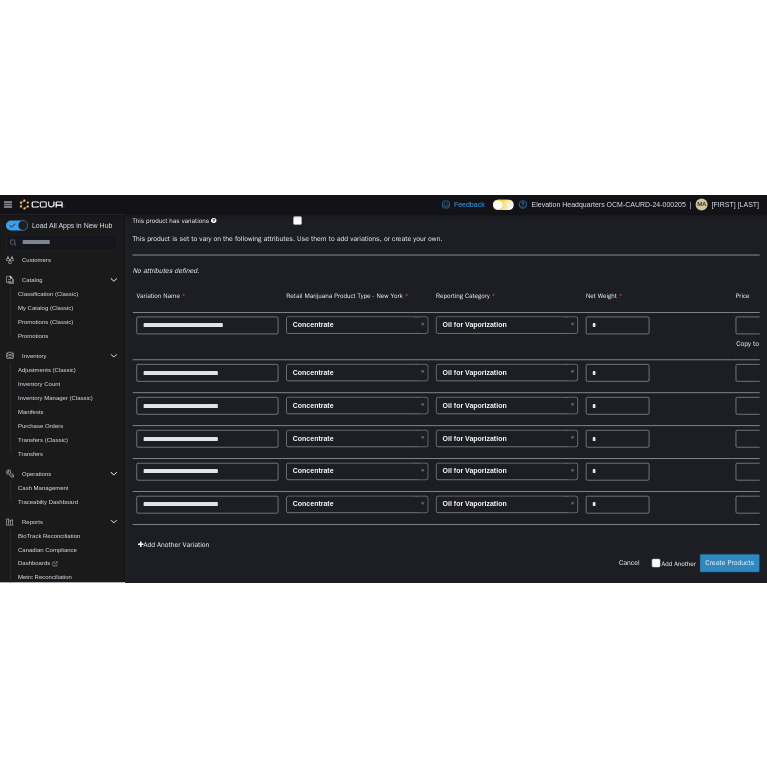 scroll, scrollTop: 0, scrollLeft: 0, axis: both 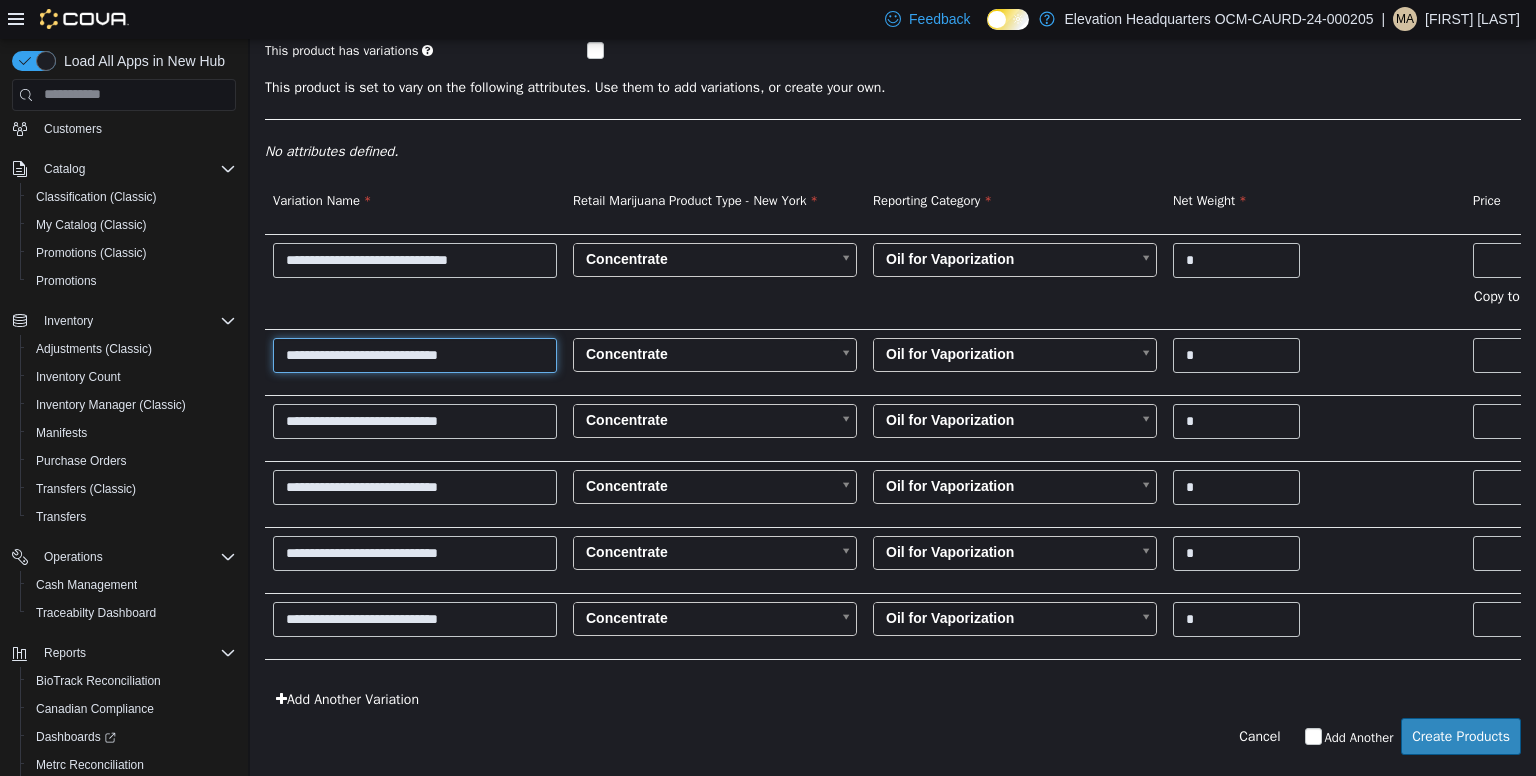 click on "**********" at bounding box center [415, 354] 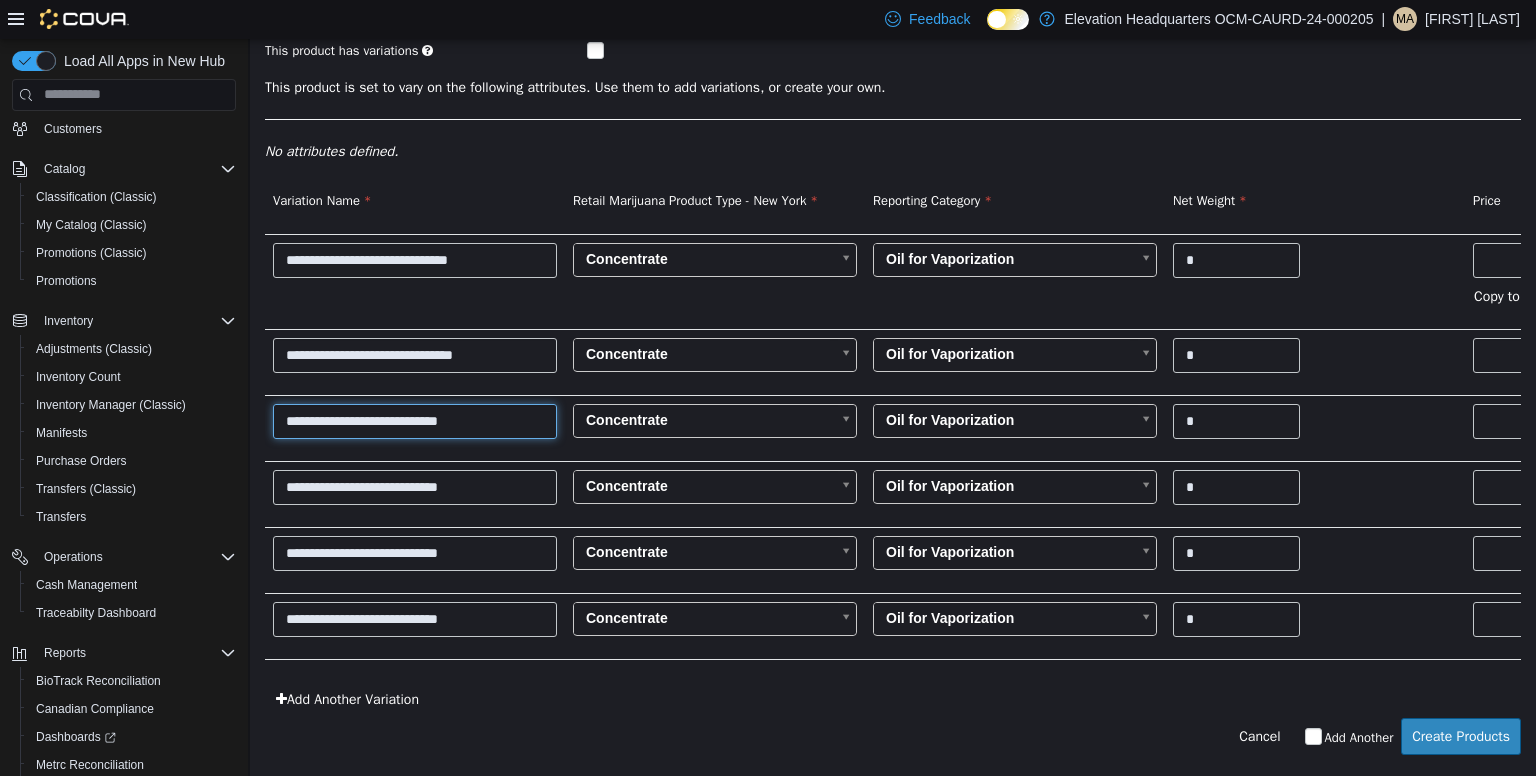 click on "**********" at bounding box center [415, 420] 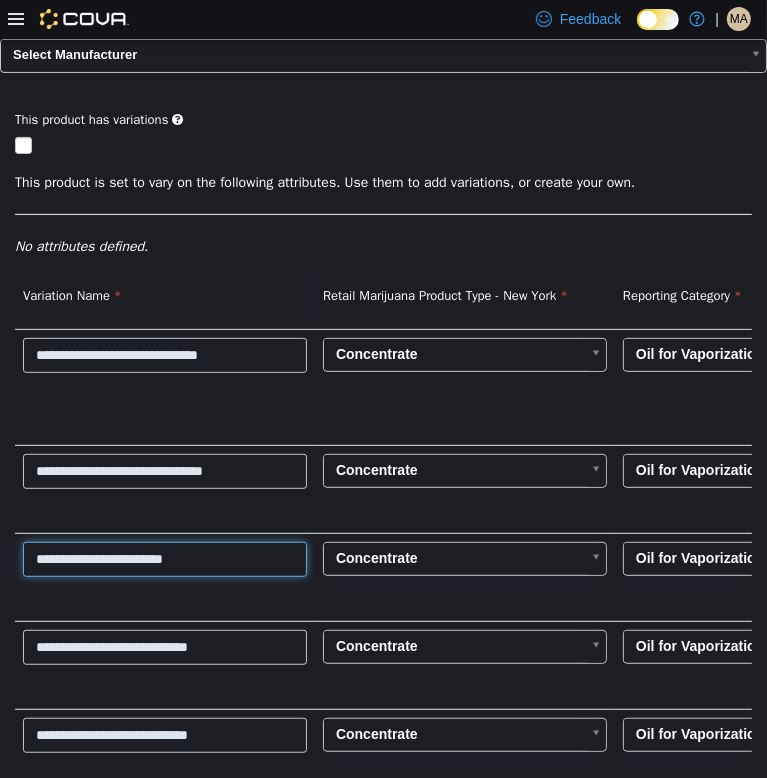 scroll, scrollTop: 264, scrollLeft: 0, axis: vertical 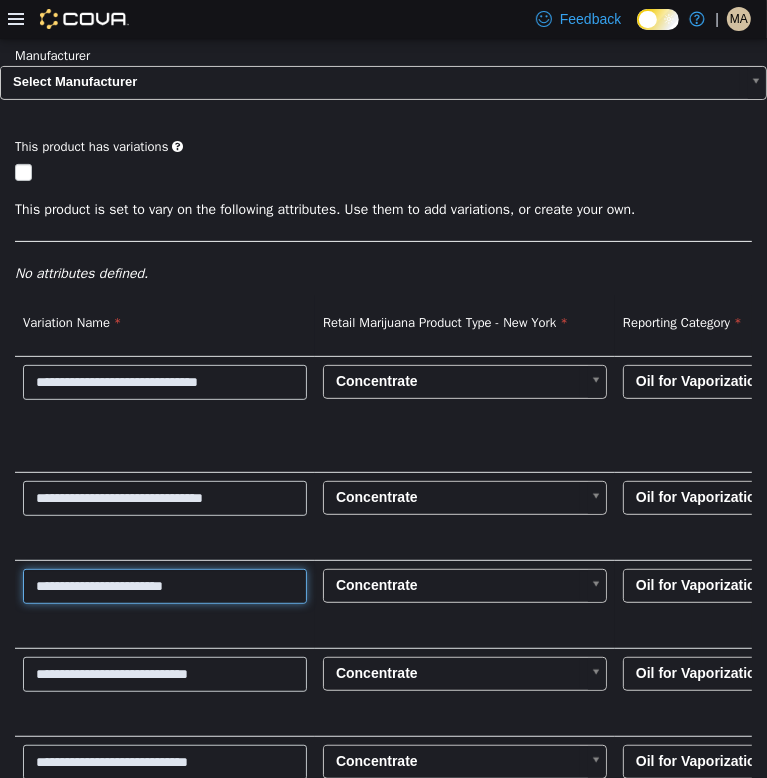 click on "**********" at bounding box center [165, 585] 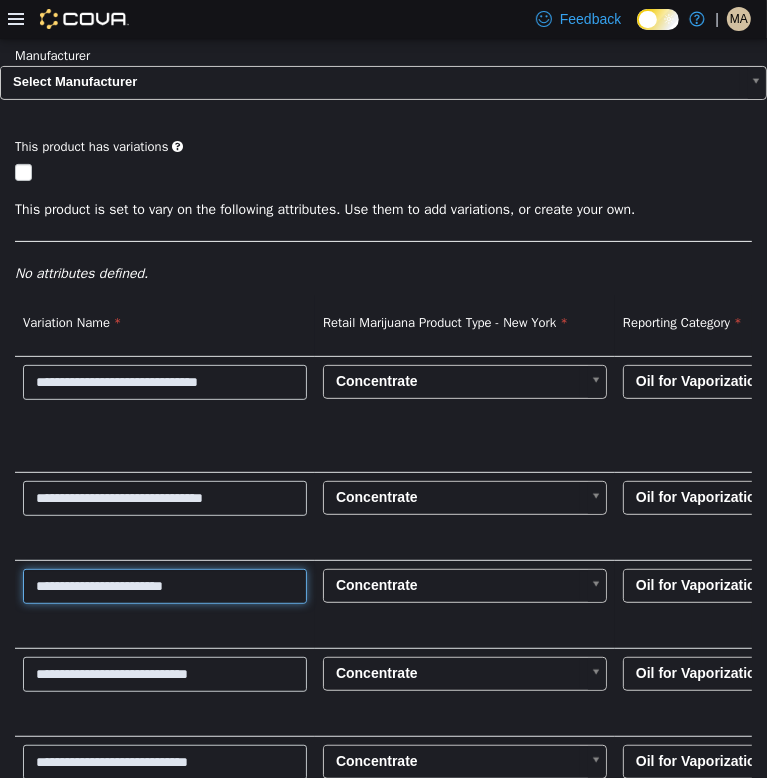 click on "**********" at bounding box center (165, 585) 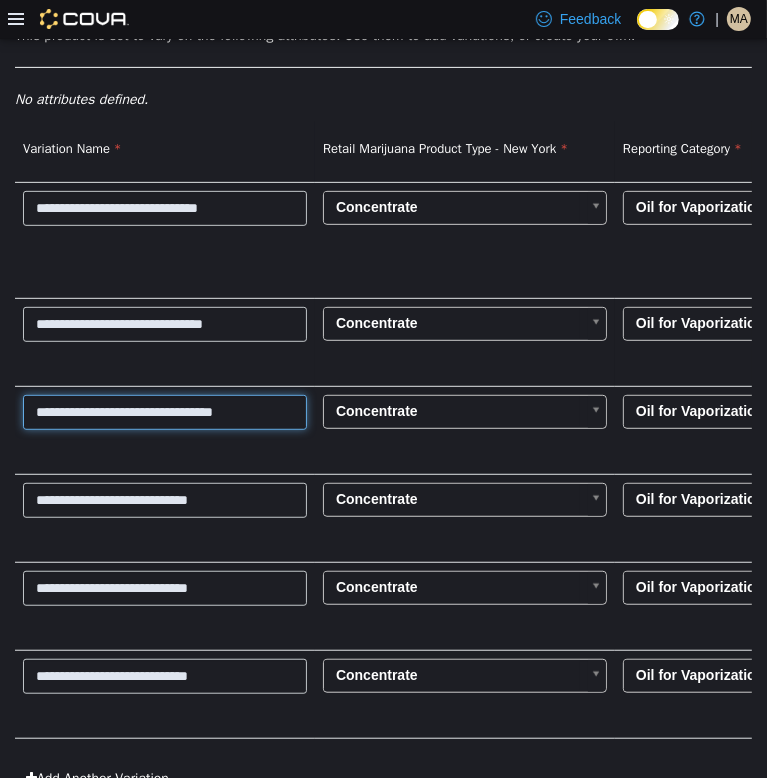 scroll, scrollTop: 440, scrollLeft: 0, axis: vertical 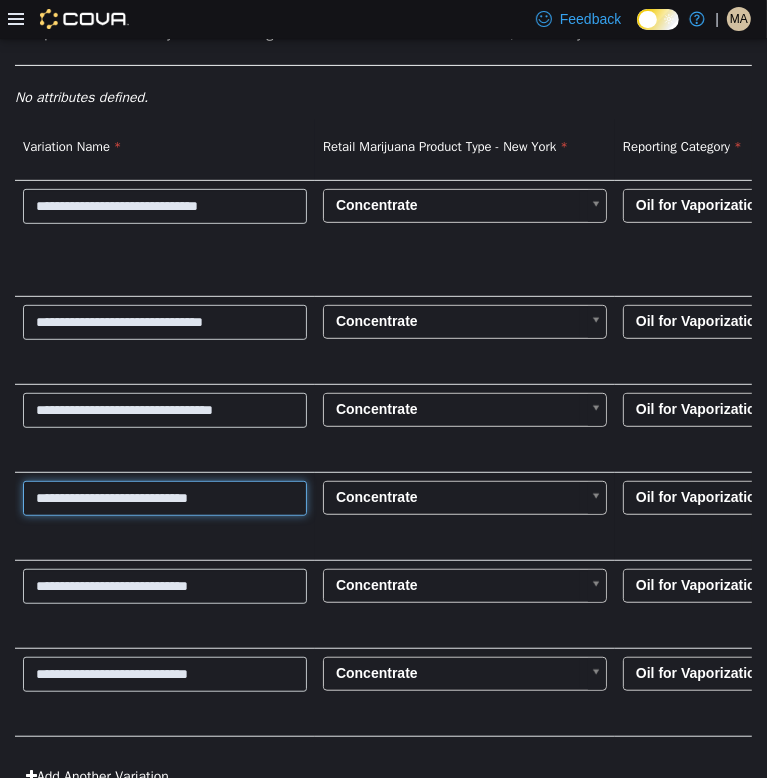 click on "**********" at bounding box center [165, 497] 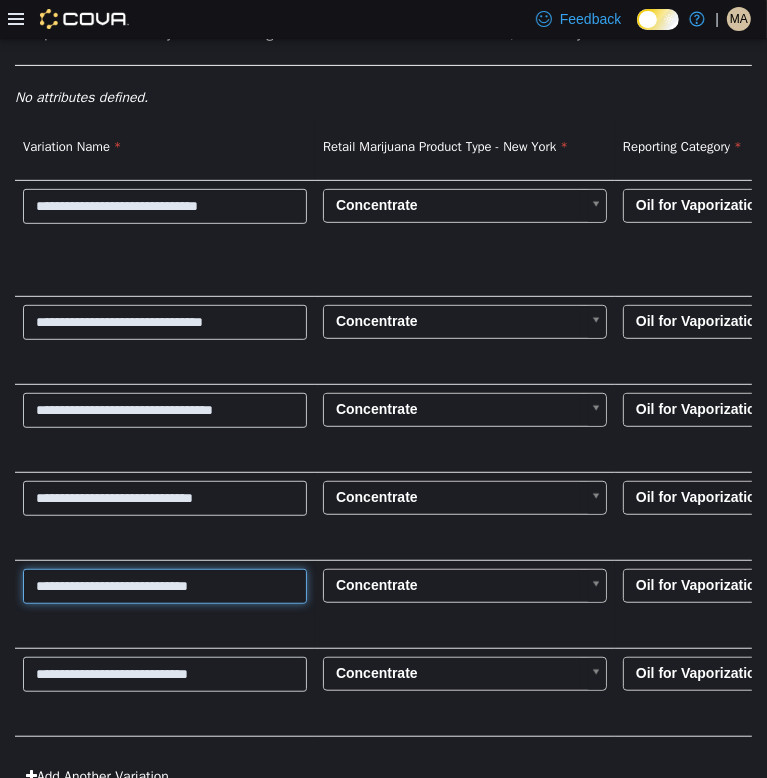click on "**********" at bounding box center (165, 585) 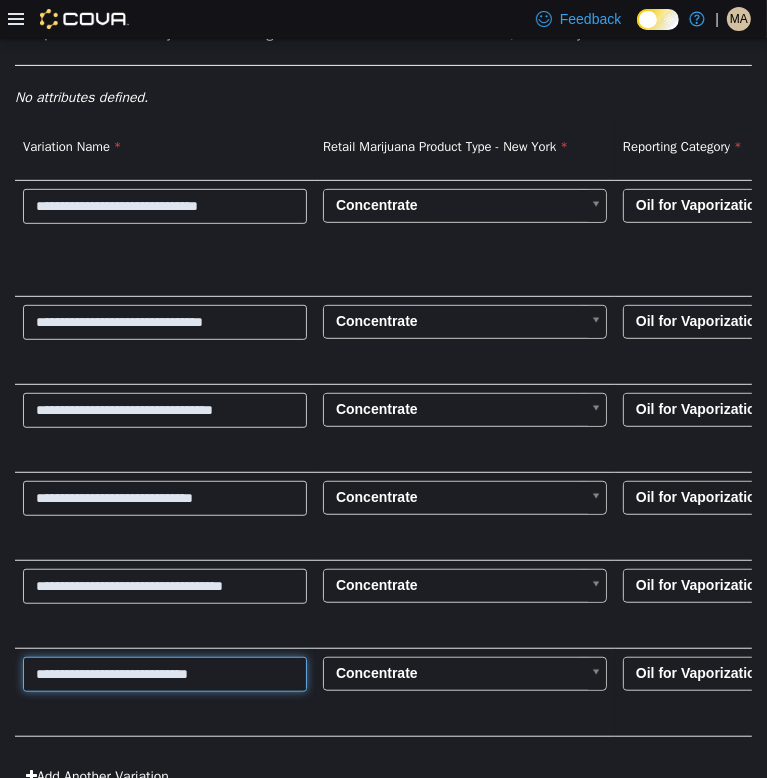 click on "**********" at bounding box center [165, 673] 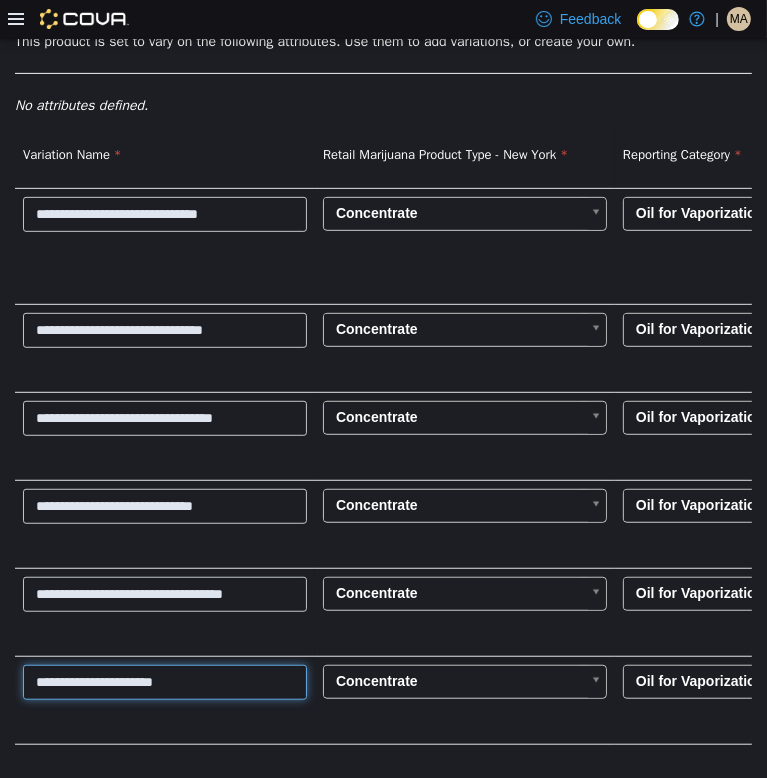 scroll, scrollTop: 528, scrollLeft: 0, axis: vertical 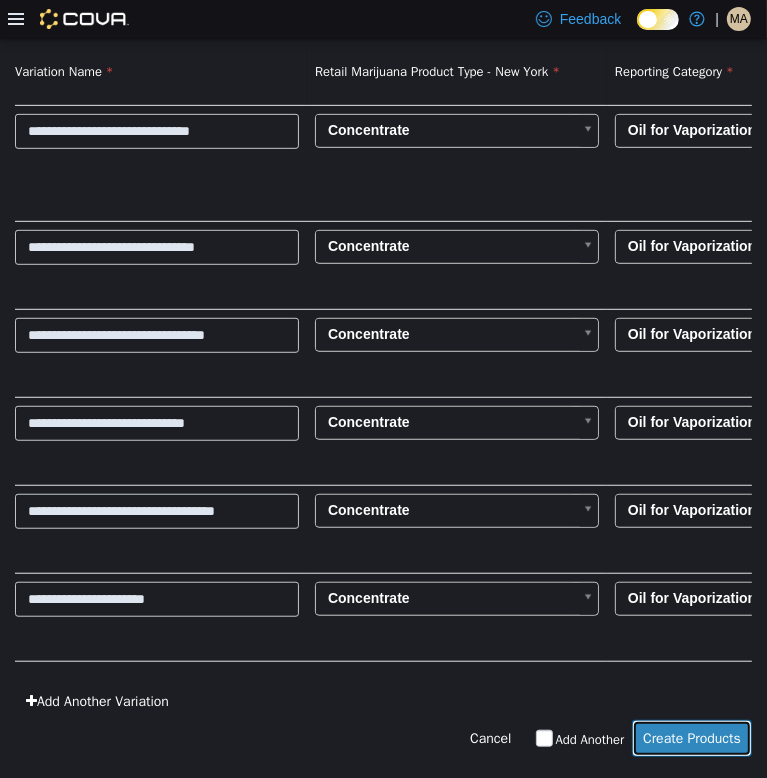 click on "Create Products" at bounding box center (692, 737) 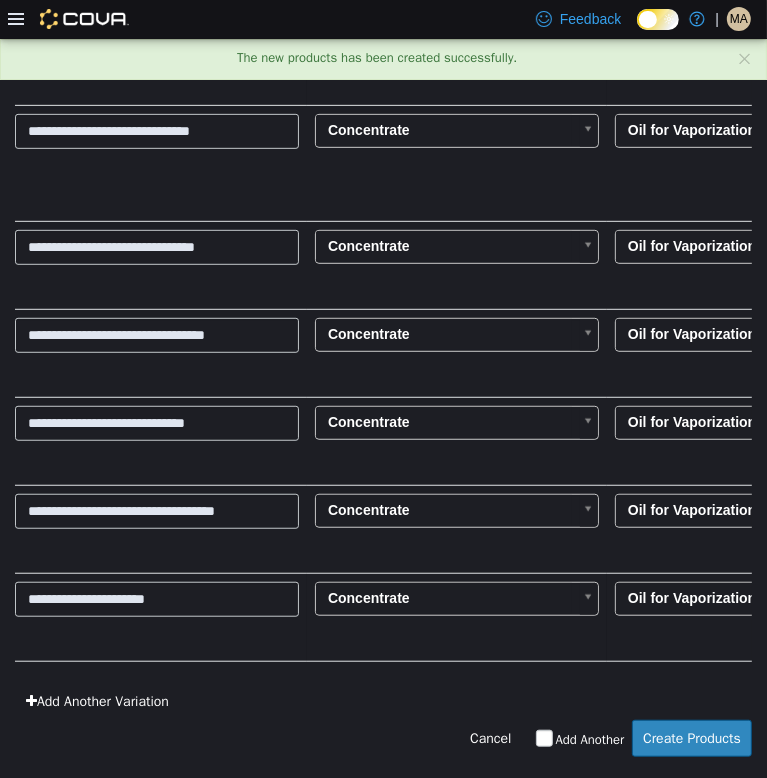 scroll, scrollTop: 0, scrollLeft: 0, axis: both 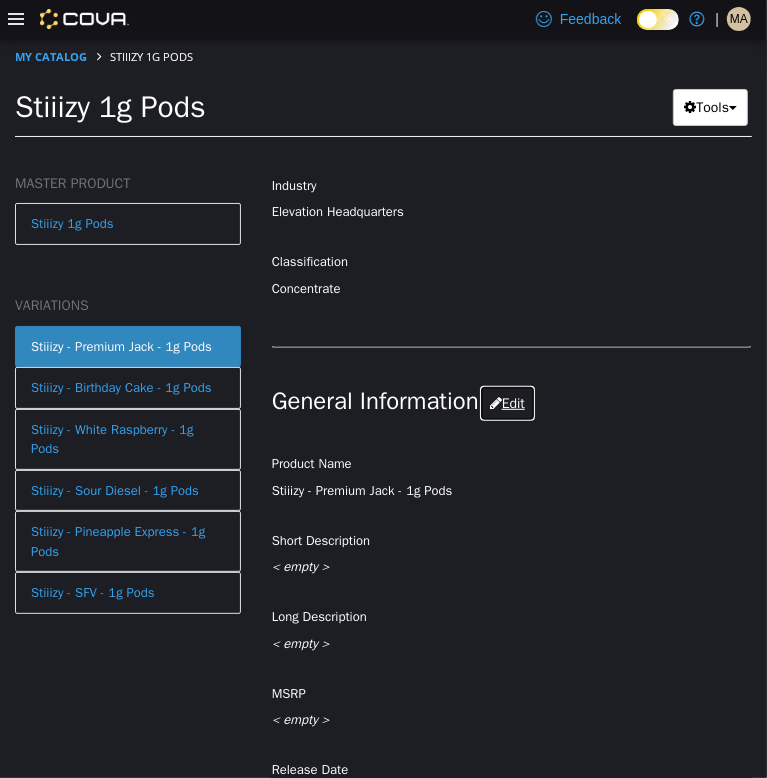click on "Edit" at bounding box center (507, 402) 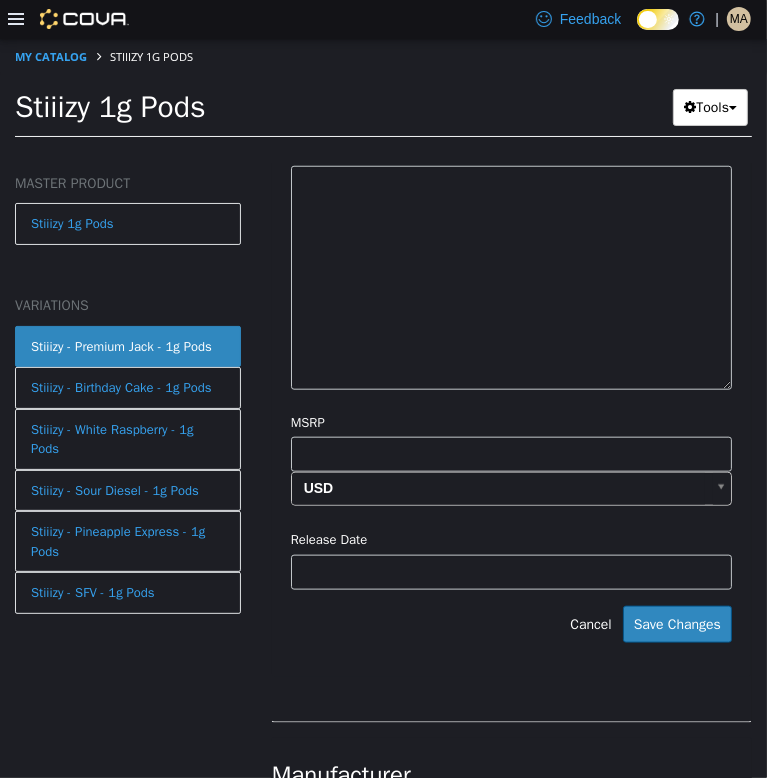 scroll, scrollTop: 1024, scrollLeft: 0, axis: vertical 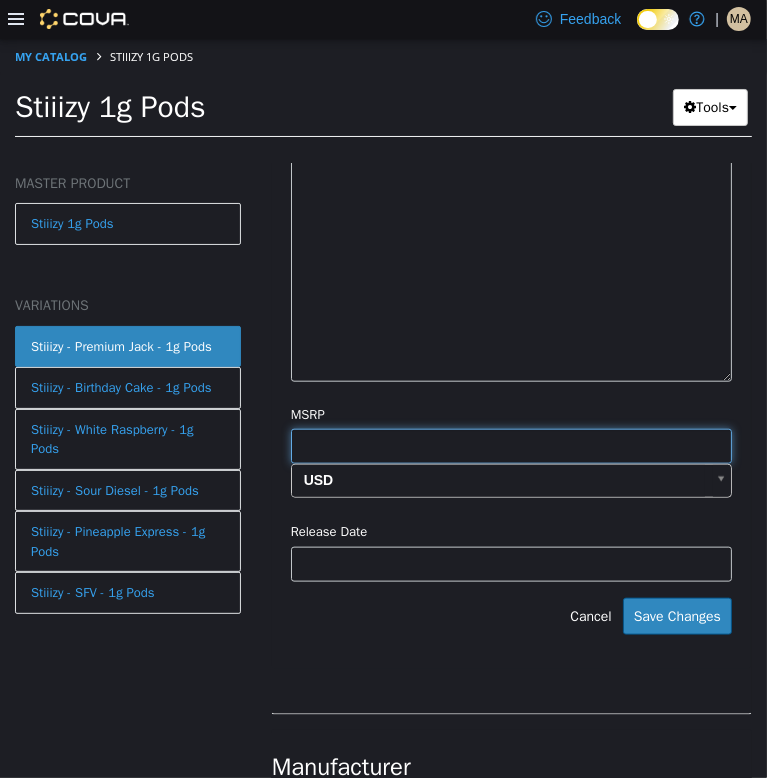 click at bounding box center (511, 445) 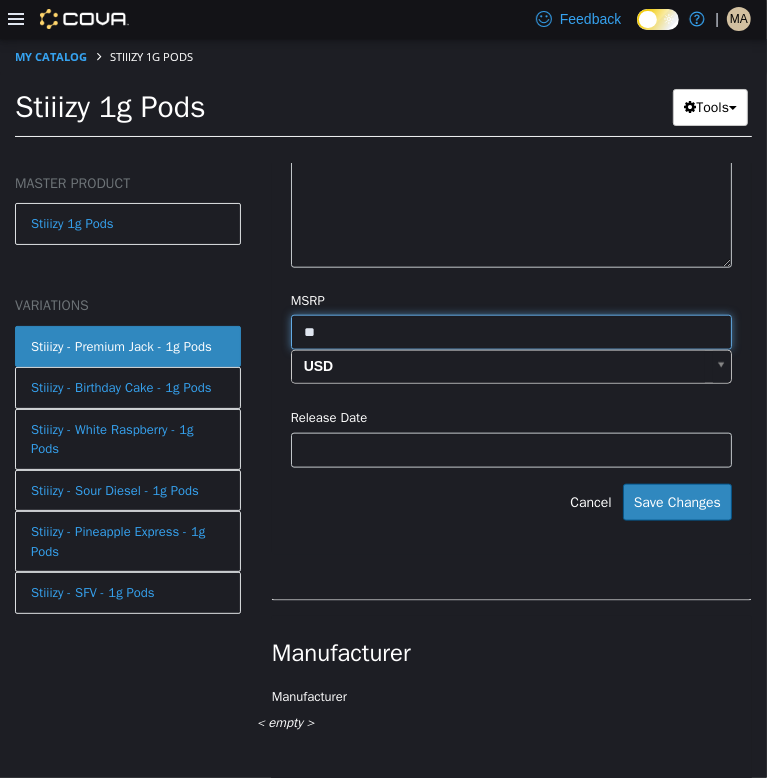 scroll, scrollTop: 1135, scrollLeft: 0, axis: vertical 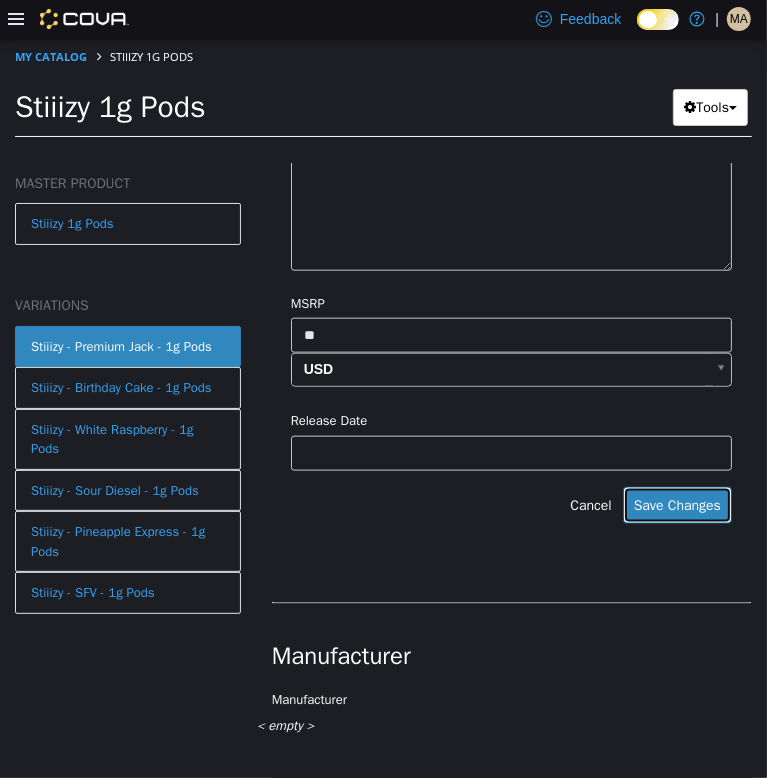 click on "Save Changes" at bounding box center (677, 504) 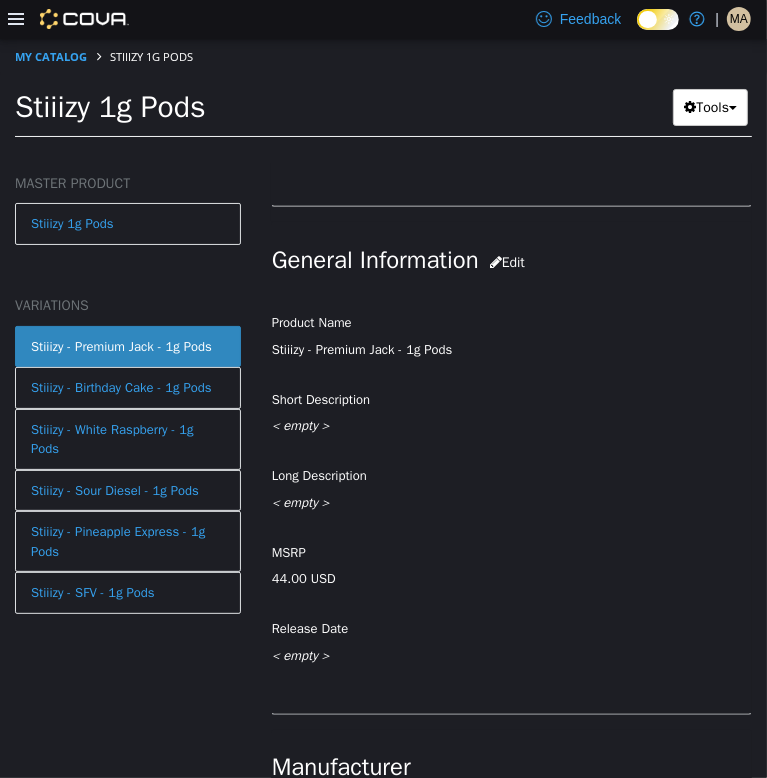 scroll, scrollTop: 663, scrollLeft: 0, axis: vertical 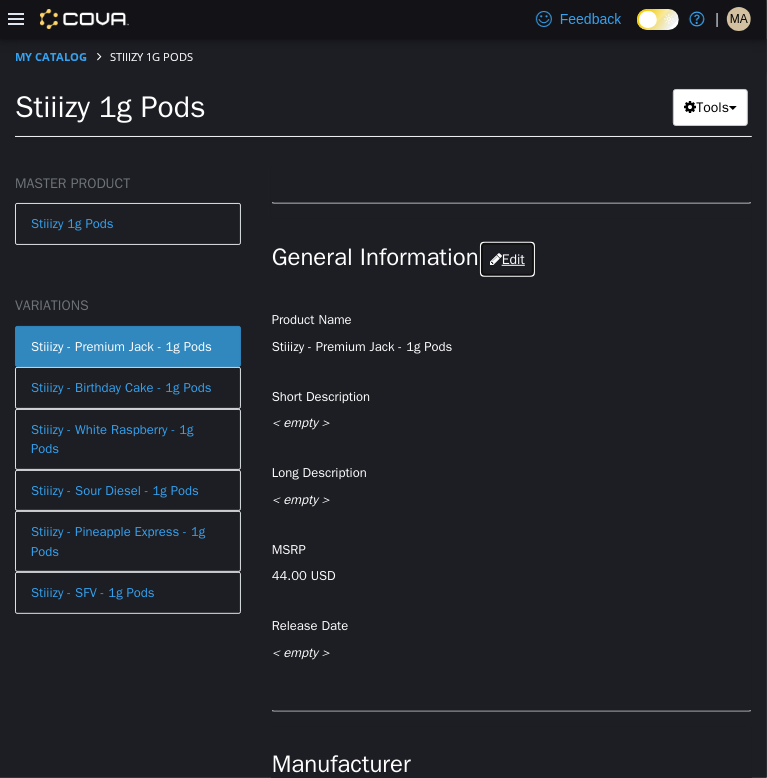 click on "Edit" at bounding box center (507, 258) 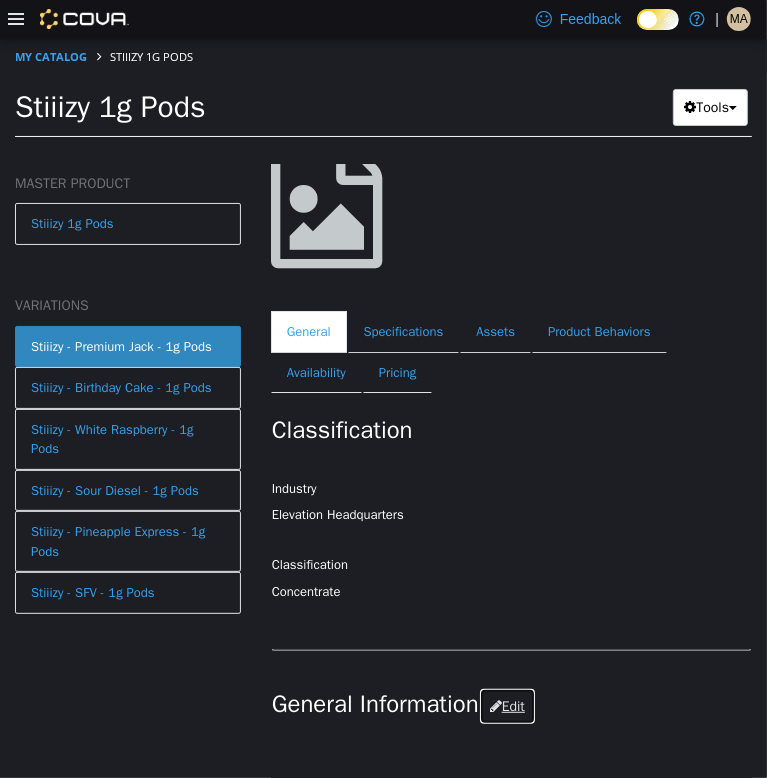 scroll, scrollTop: 207, scrollLeft: 0, axis: vertical 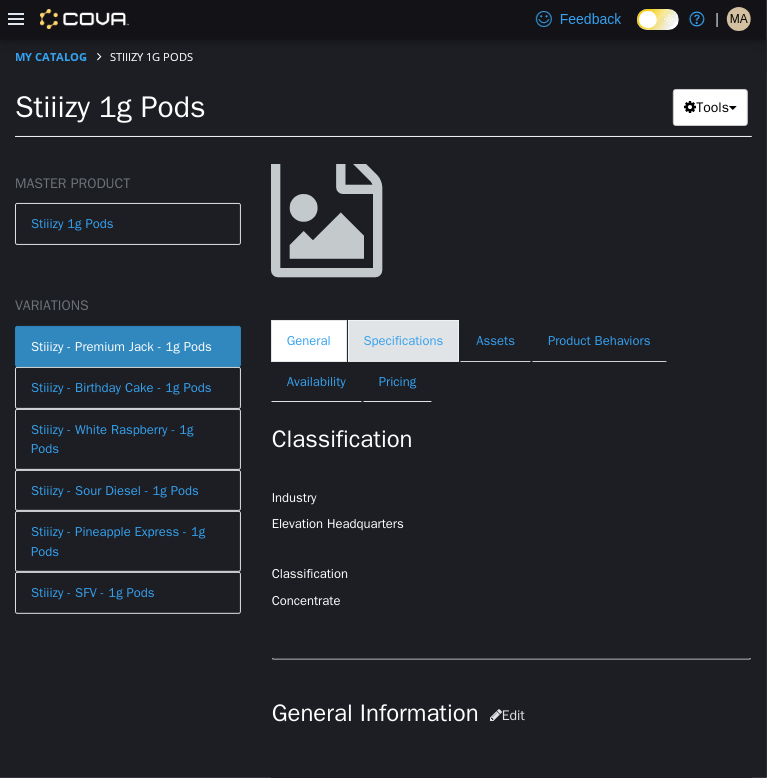 click on "Specifications" at bounding box center [404, 340] 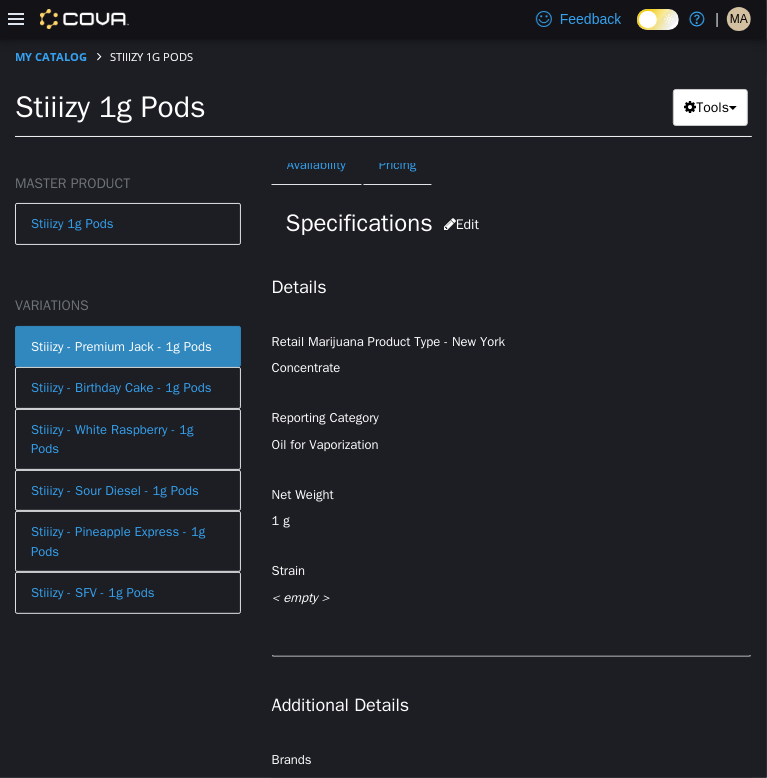 scroll, scrollTop: 424, scrollLeft: 0, axis: vertical 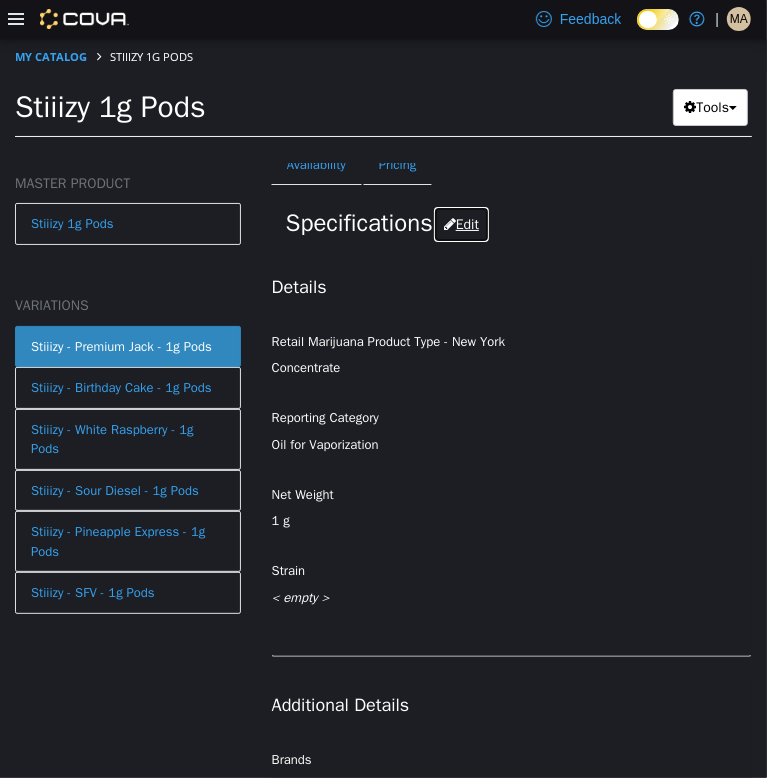 click on "Edit" at bounding box center (461, 223) 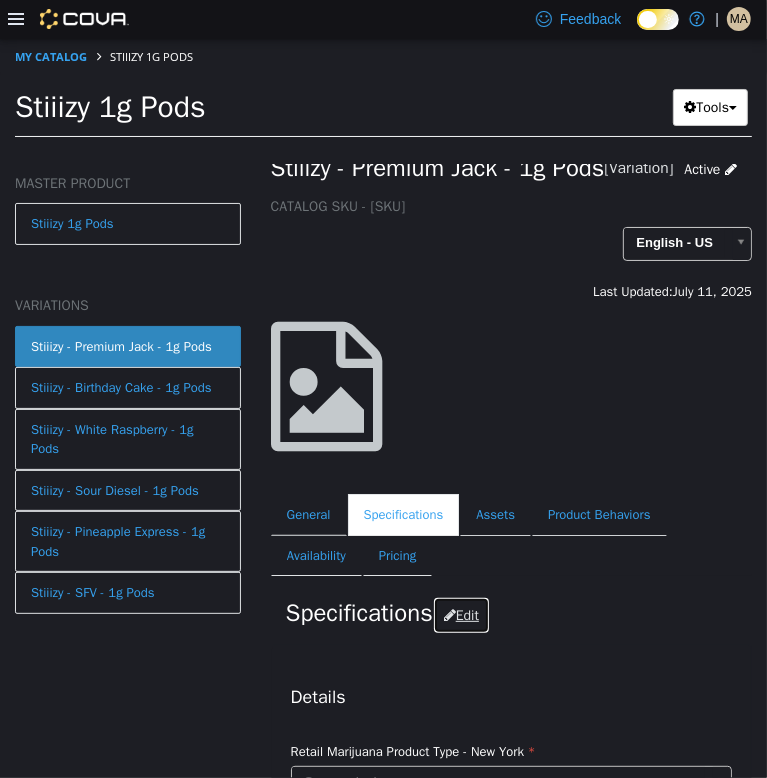 scroll, scrollTop: 0, scrollLeft: 0, axis: both 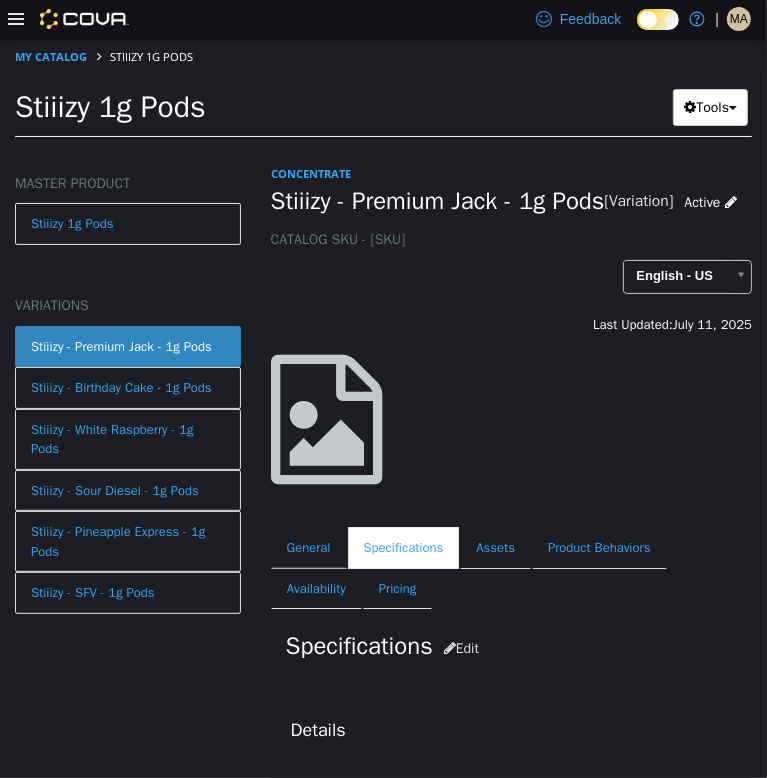 click on "Stiiizy - Premium Jack - 1g Pods" at bounding box center [438, 200] 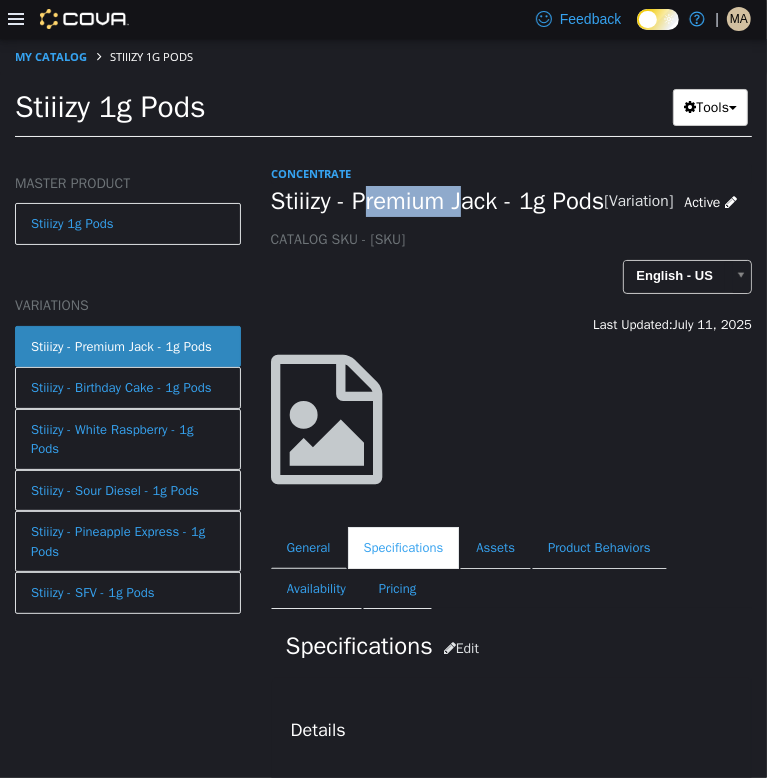click on "Stiiizy - Premium Jack - 1g Pods" at bounding box center (438, 200) 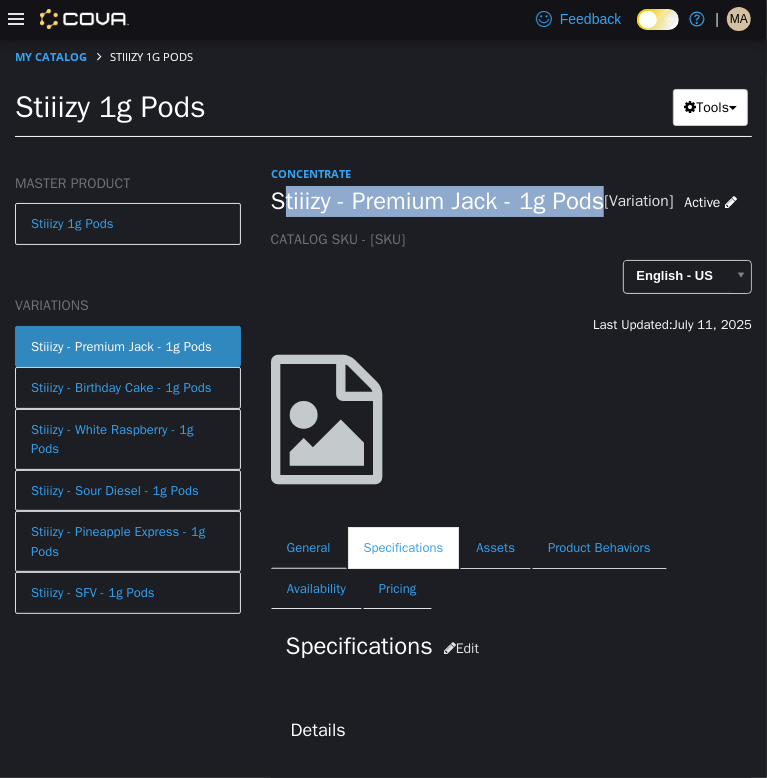 click on "Stiiizy - Premium Jack - 1g Pods" at bounding box center [438, 200] 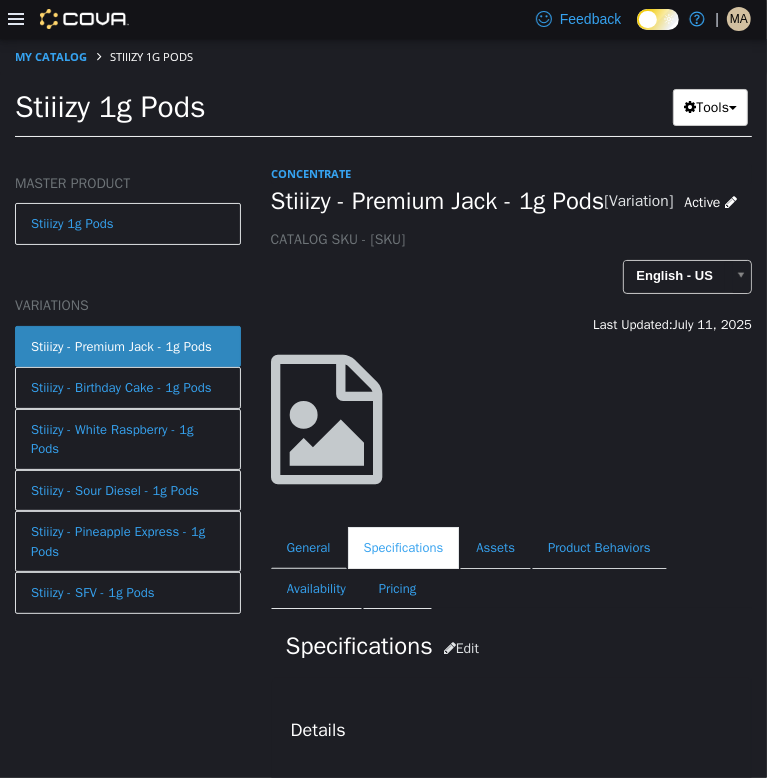 click on "Stiiizy - Premium Jack - 1g Pods" at bounding box center [438, 200] 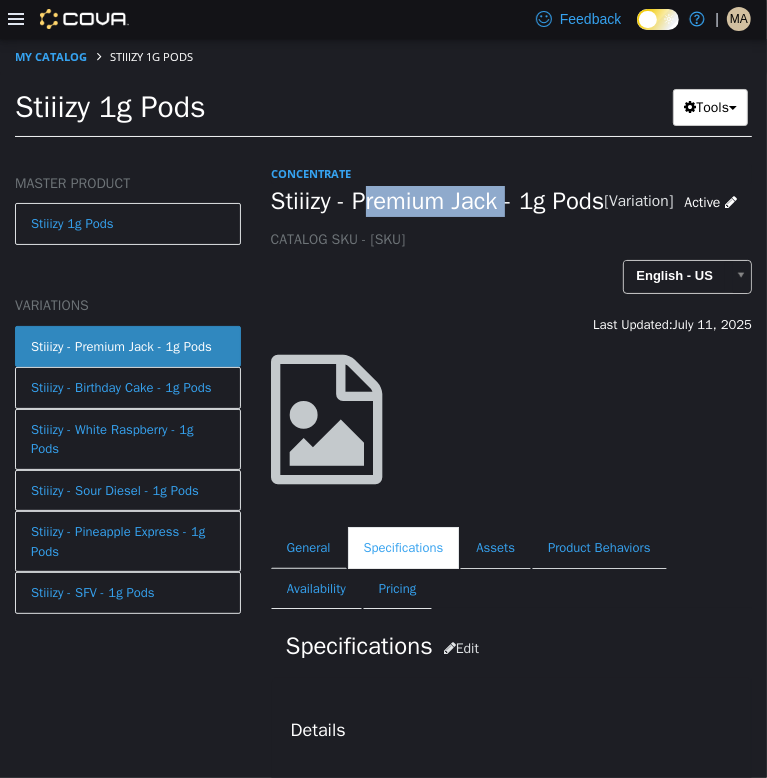 drag, startPoint x: 510, startPoint y: 206, endPoint x: 440, endPoint y: 202, distance: 70.11419 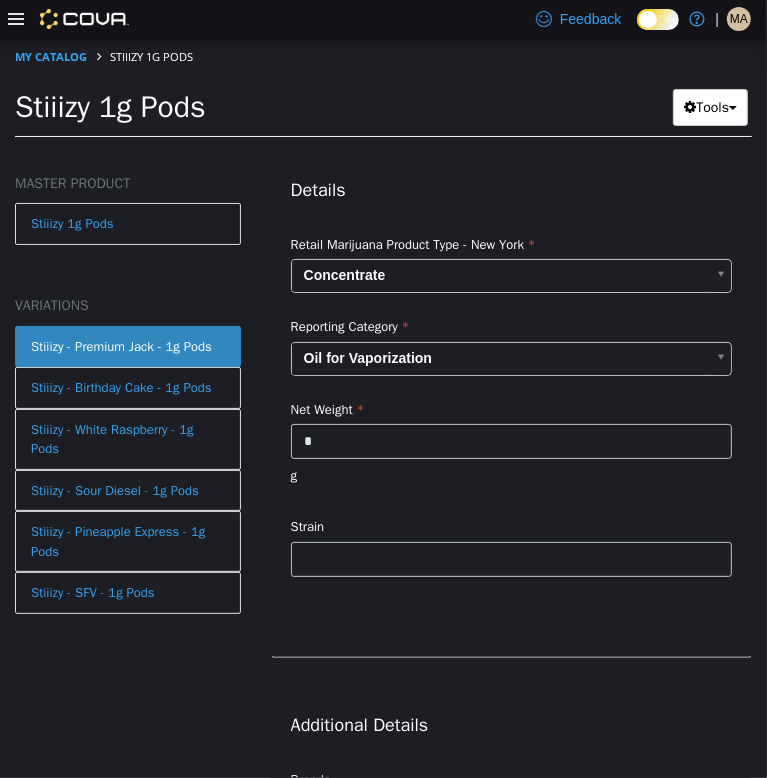 scroll, scrollTop: 543, scrollLeft: 0, axis: vertical 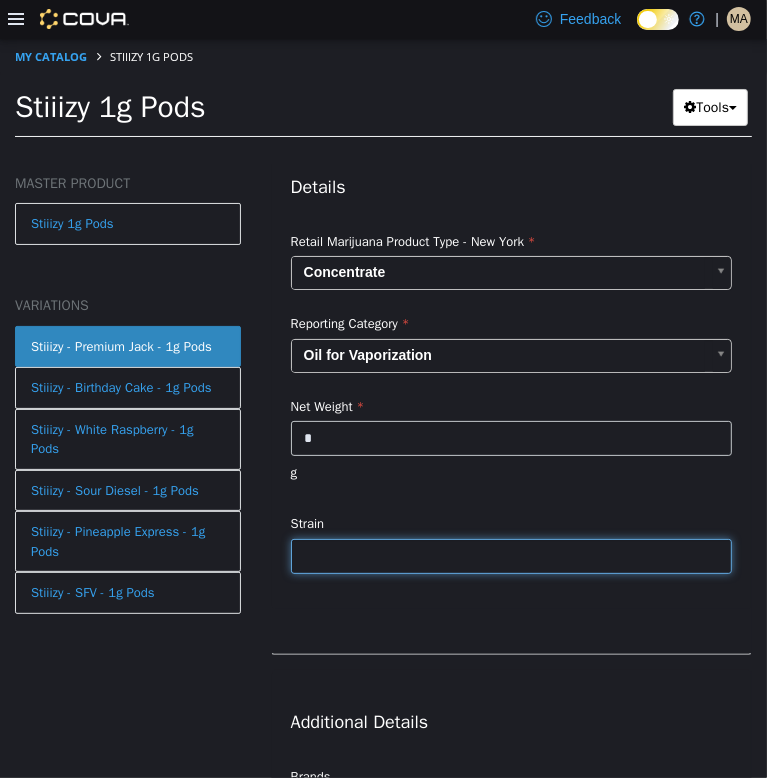 click at bounding box center (511, 555) 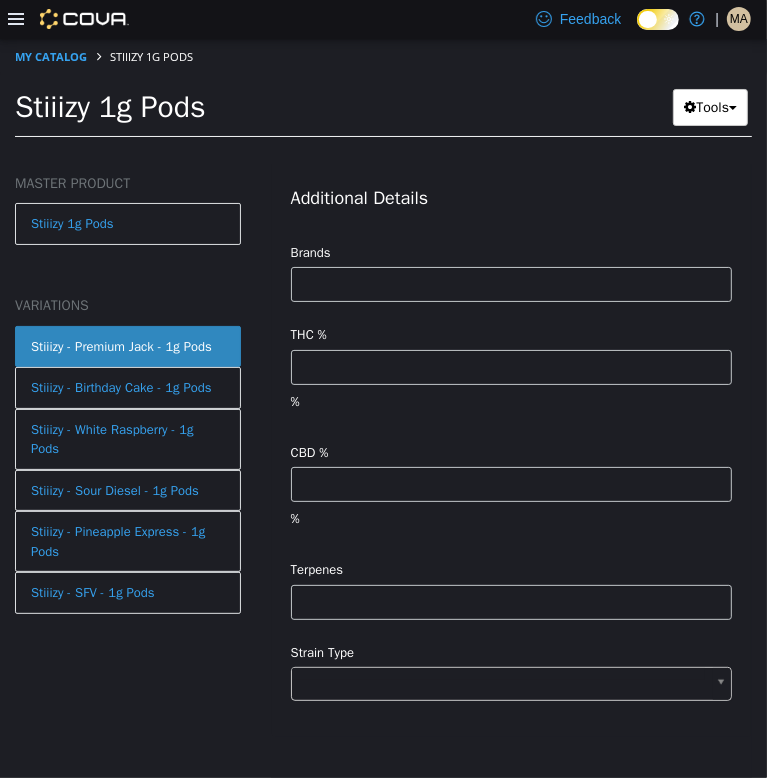 scroll, scrollTop: 1102, scrollLeft: 0, axis: vertical 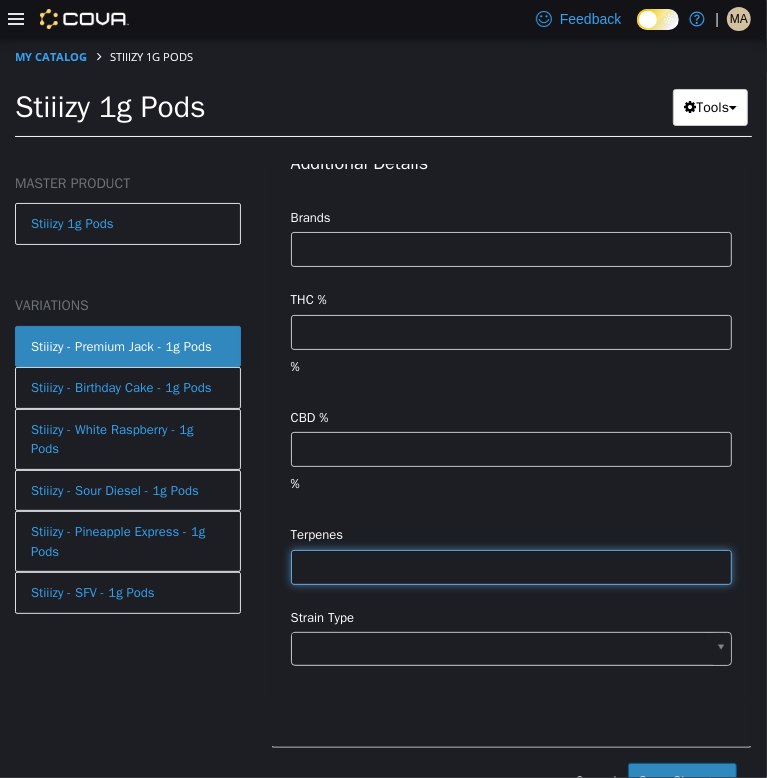 click at bounding box center [511, 566] 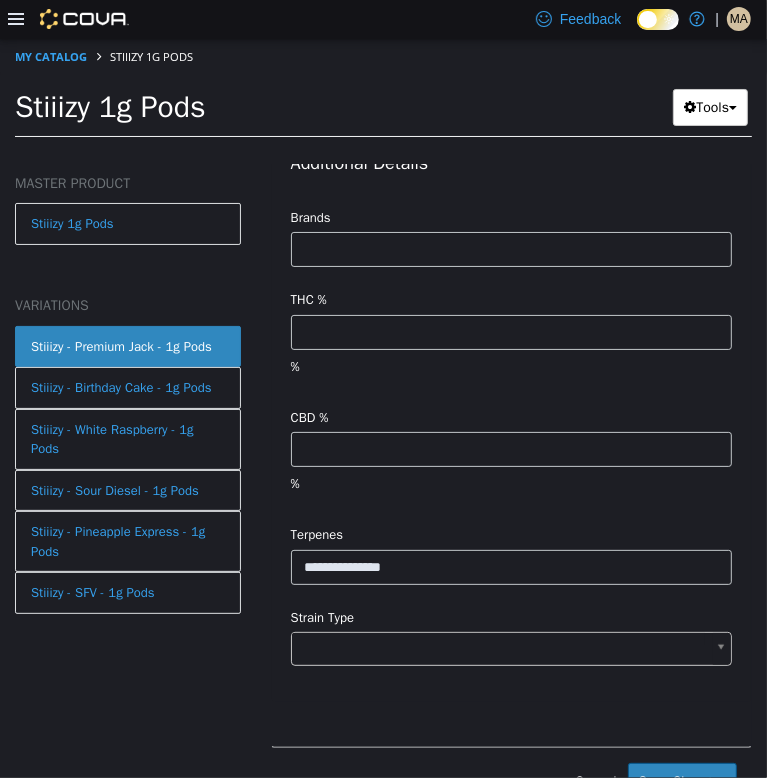 click on "**********" at bounding box center (383, 93) 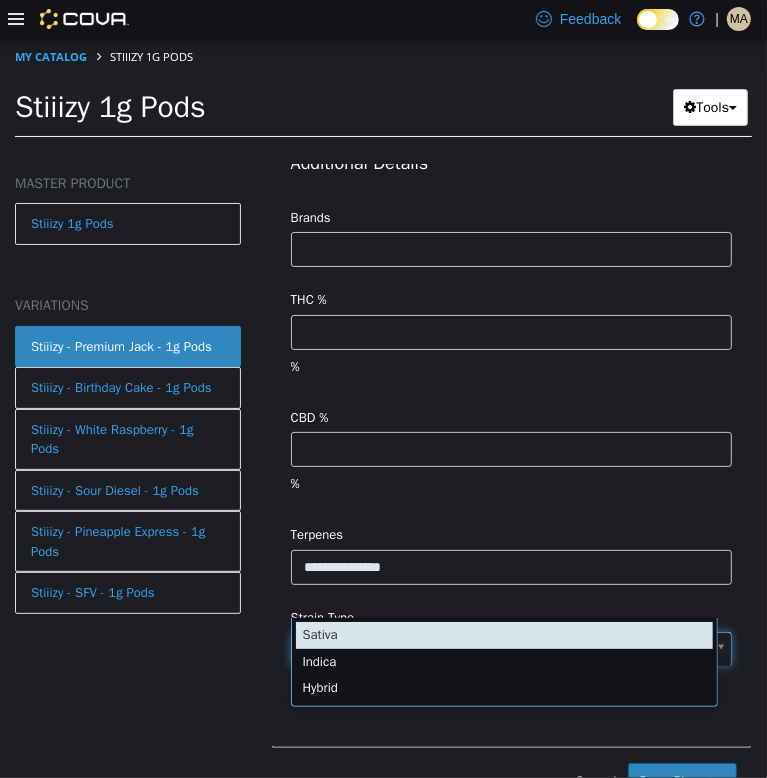 scroll, scrollTop: 0, scrollLeft: 0, axis: both 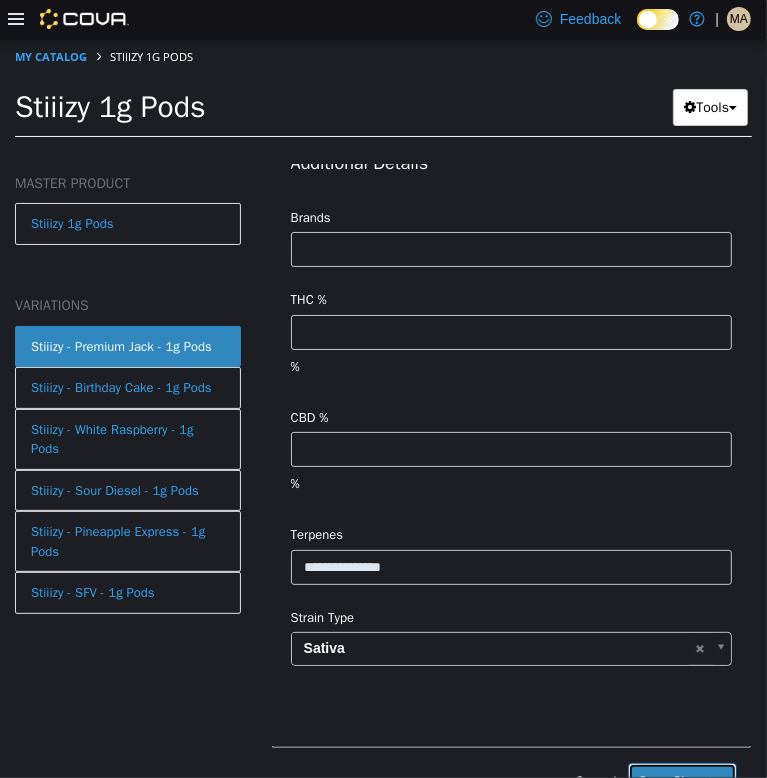 click on "Save Changes" at bounding box center (682, 780) 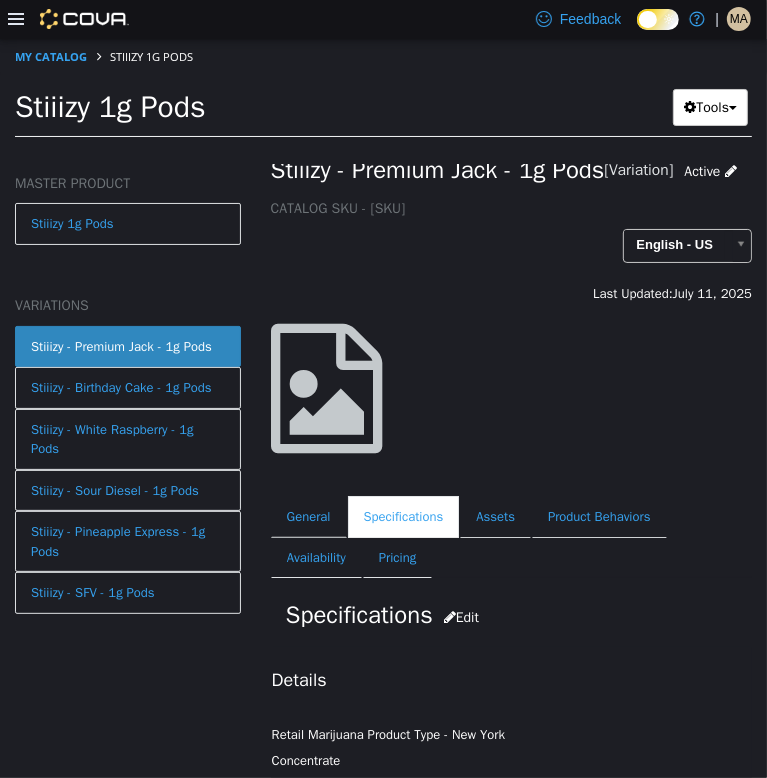 scroll, scrollTop: 0, scrollLeft: 0, axis: both 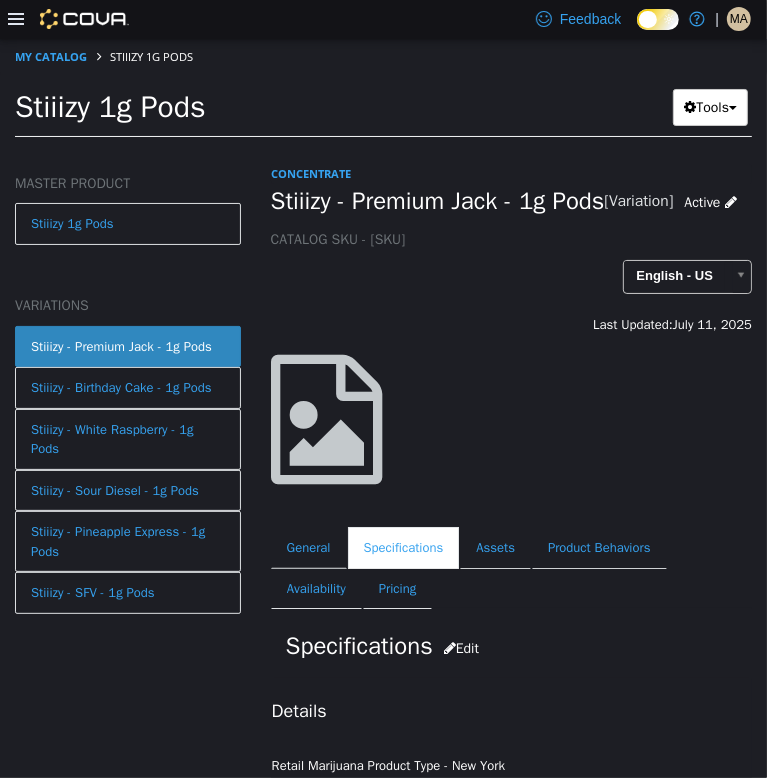 click on "Stiiizy - Premium Jack - 1g Pods" at bounding box center [438, 200] 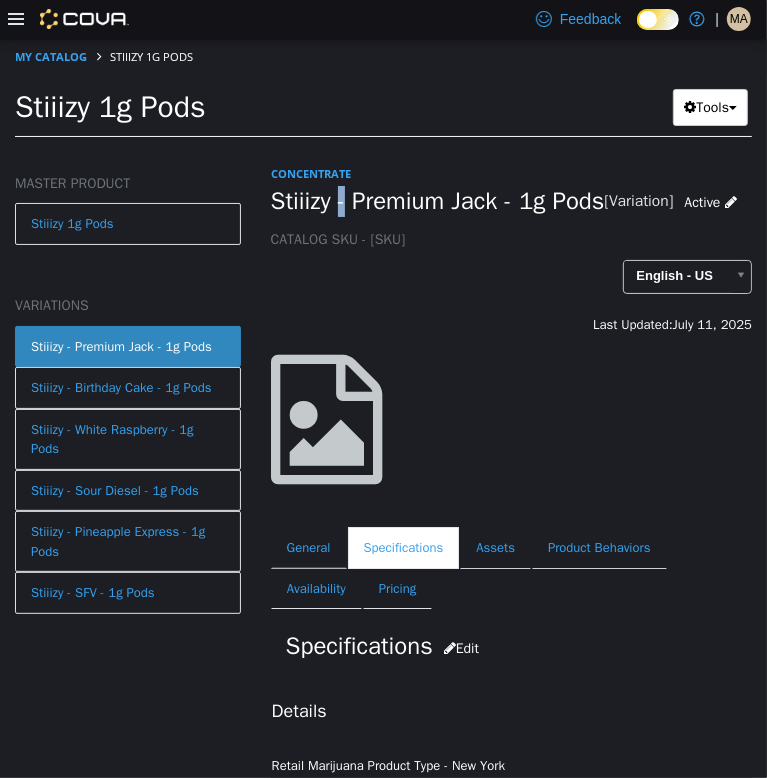 click on "Stiiizy - Premium Jack - 1g Pods" at bounding box center (438, 200) 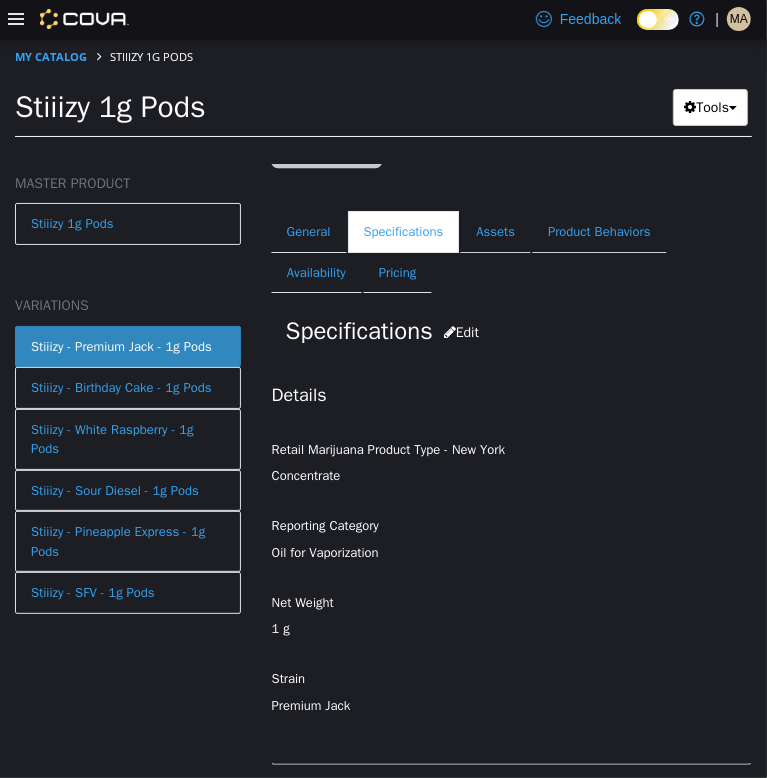 scroll, scrollTop: 318, scrollLeft: 0, axis: vertical 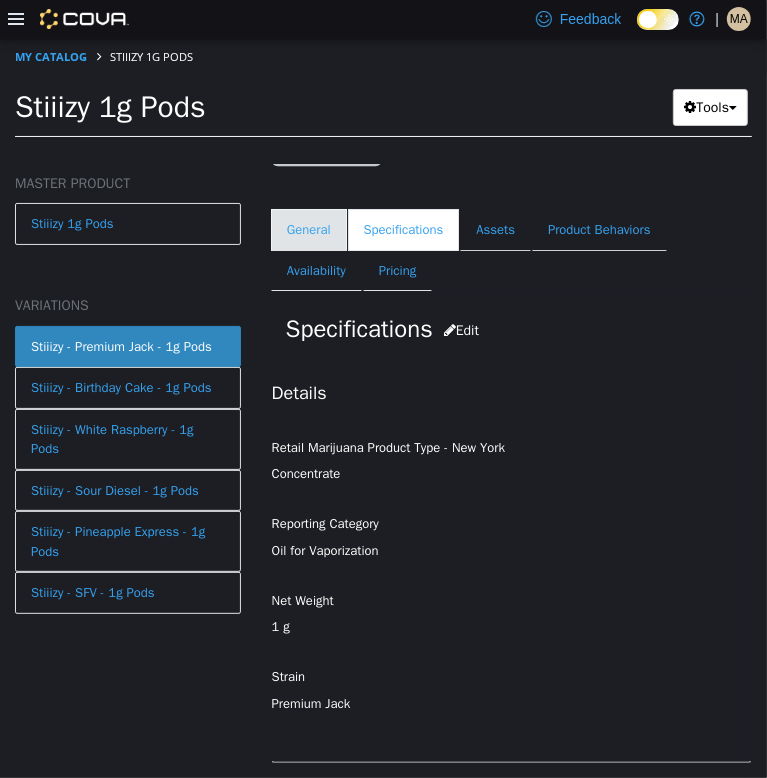 click on "General" at bounding box center (309, 229) 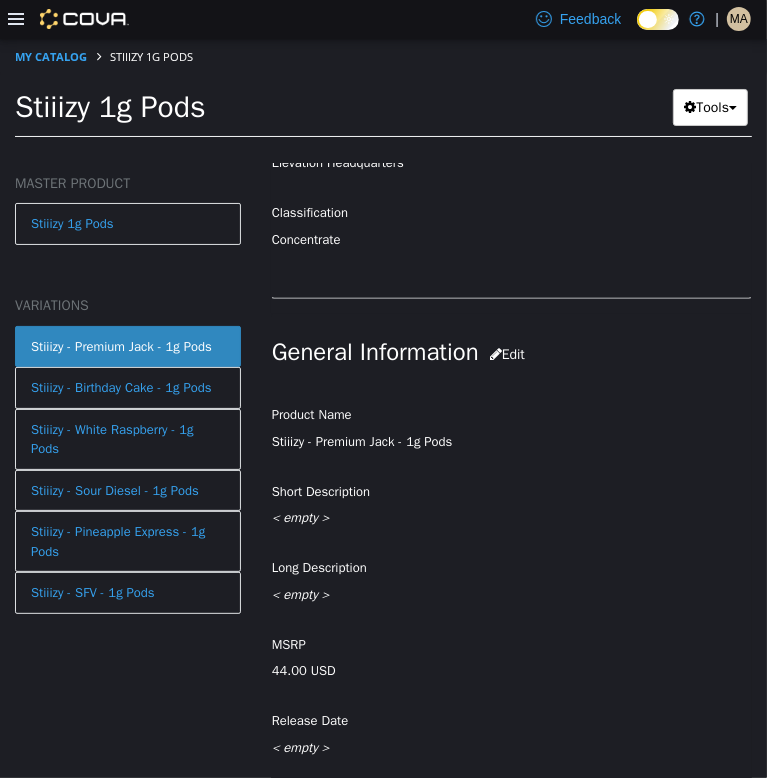 scroll, scrollTop: 576, scrollLeft: 0, axis: vertical 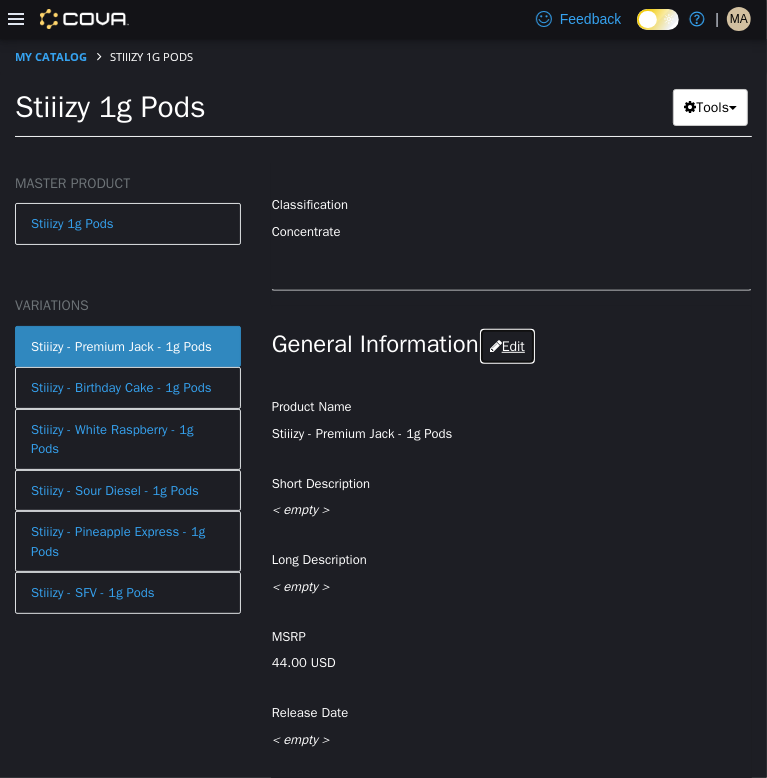 click on "Edit" at bounding box center [507, 345] 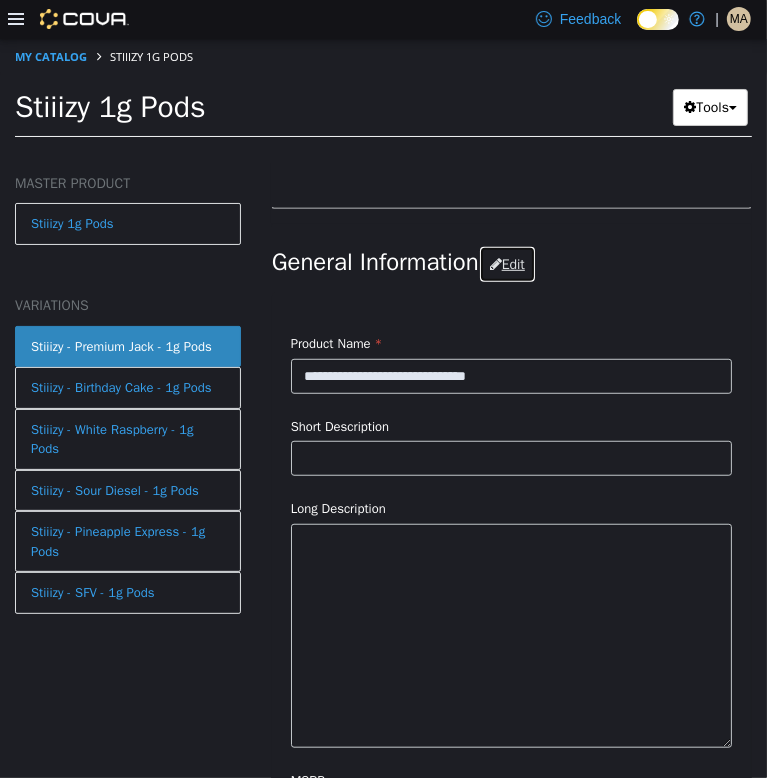 scroll, scrollTop: 668, scrollLeft: 0, axis: vertical 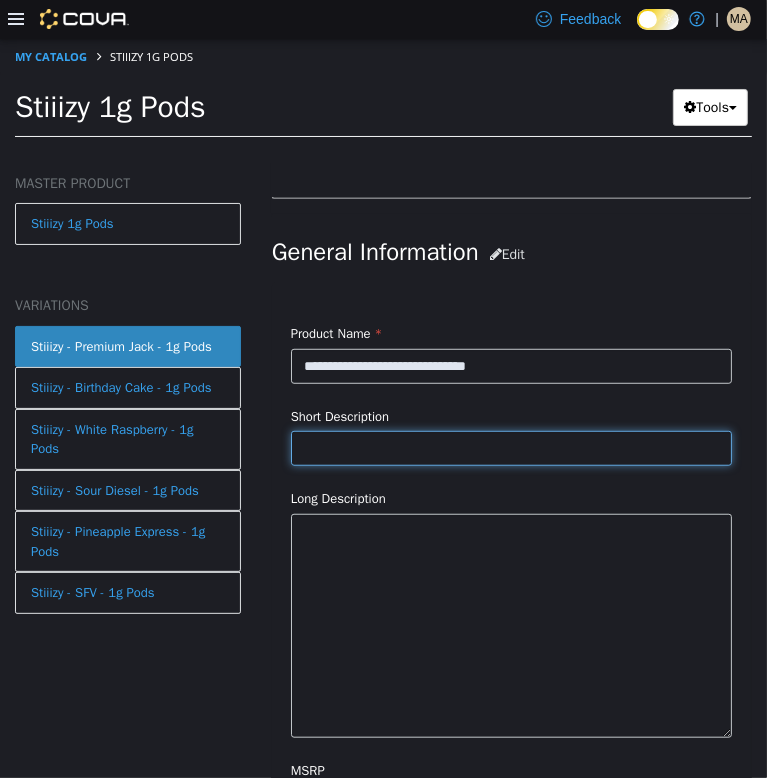 click at bounding box center (511, 447) 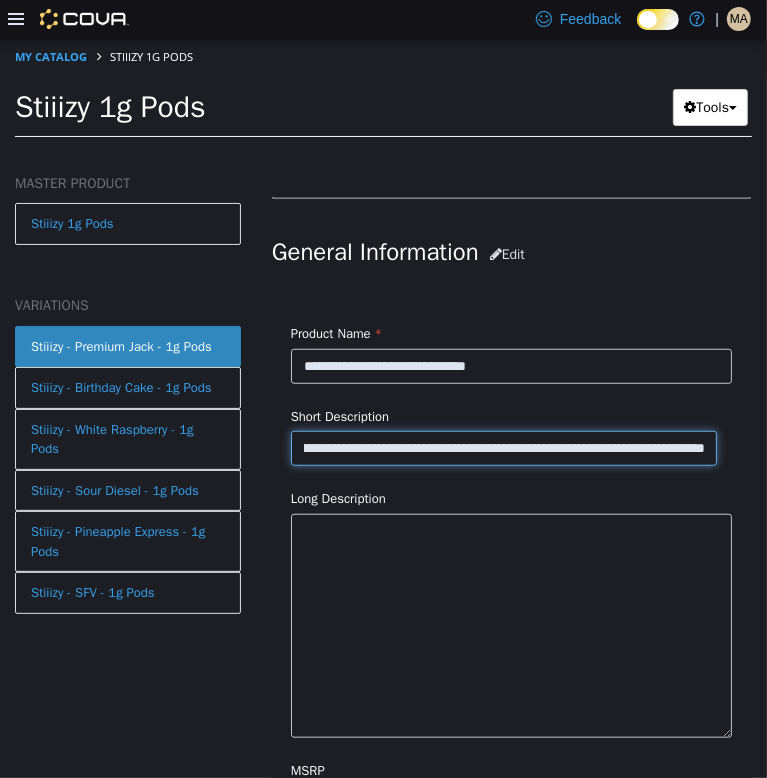 scroll, scrollTop: 0, scrollLeft: 469, axis: horizontal 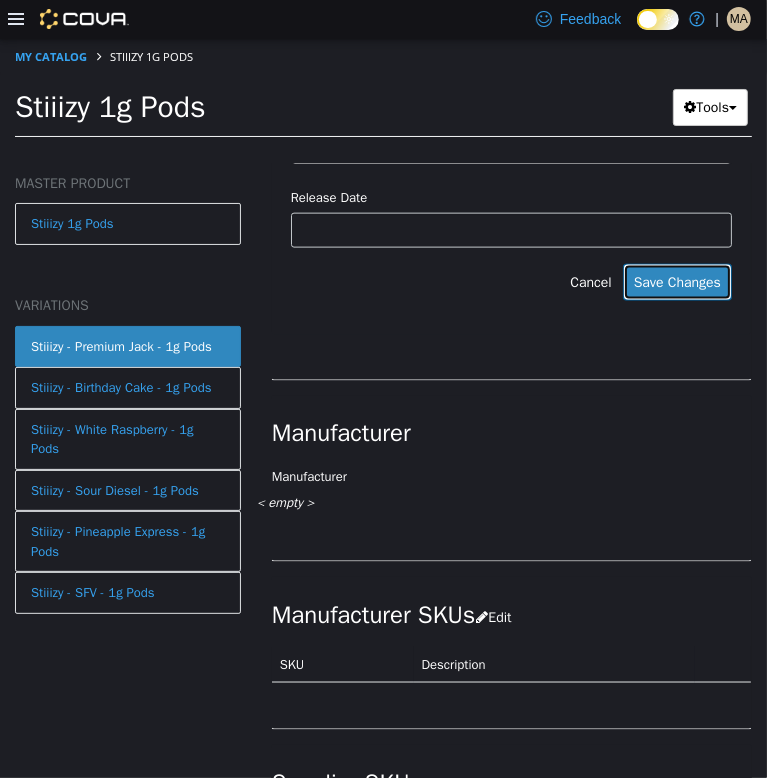 click on "Save Changes" at bounding box center (677, 281) 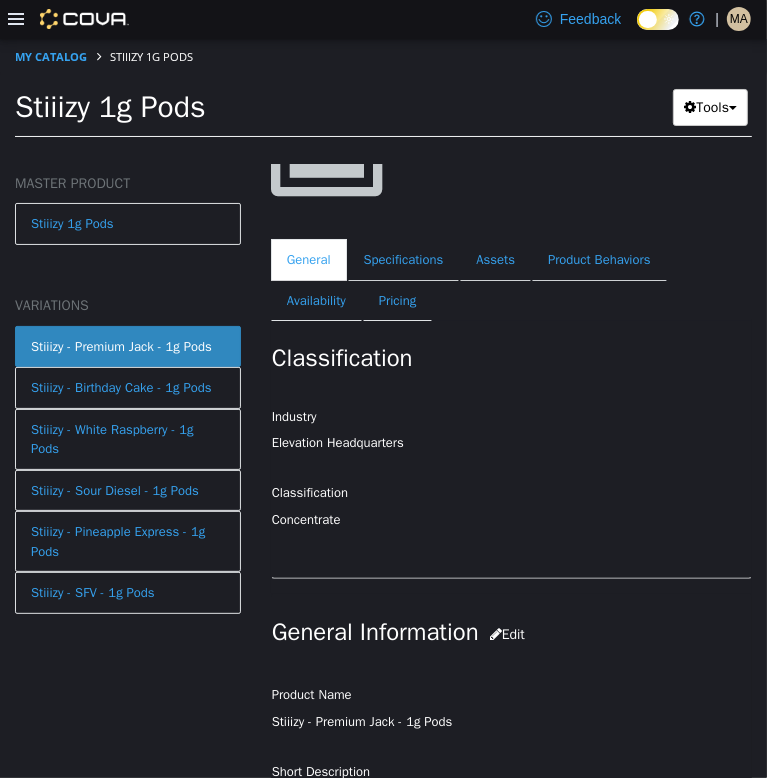 scroll, scrollTop: 270, scrollLeft: 0, axis: vertical 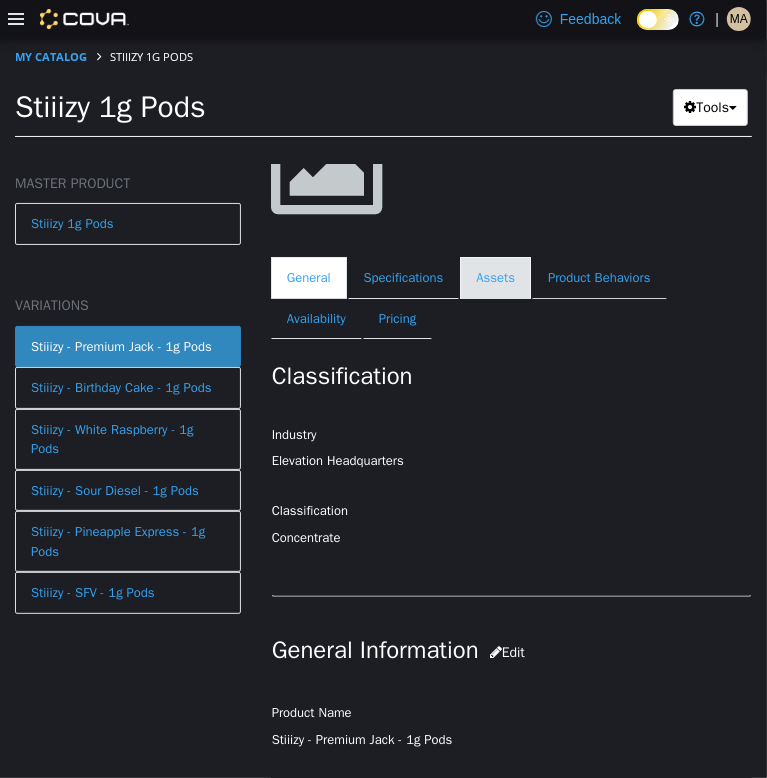 click on "Assets" at bounding box center [495, 277] 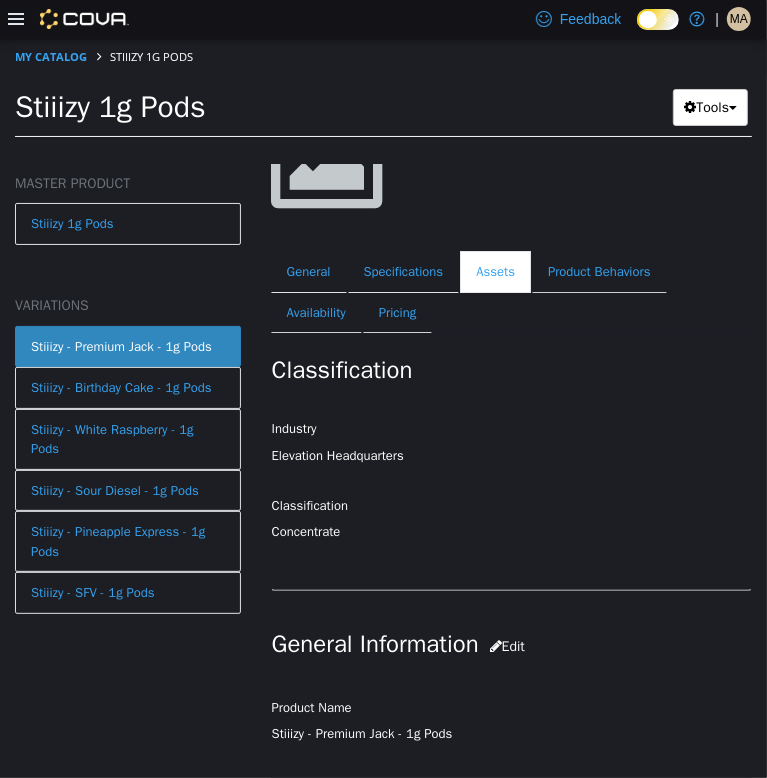 scroll, scrollTop: 0, scrollLeft: 0, axis: both 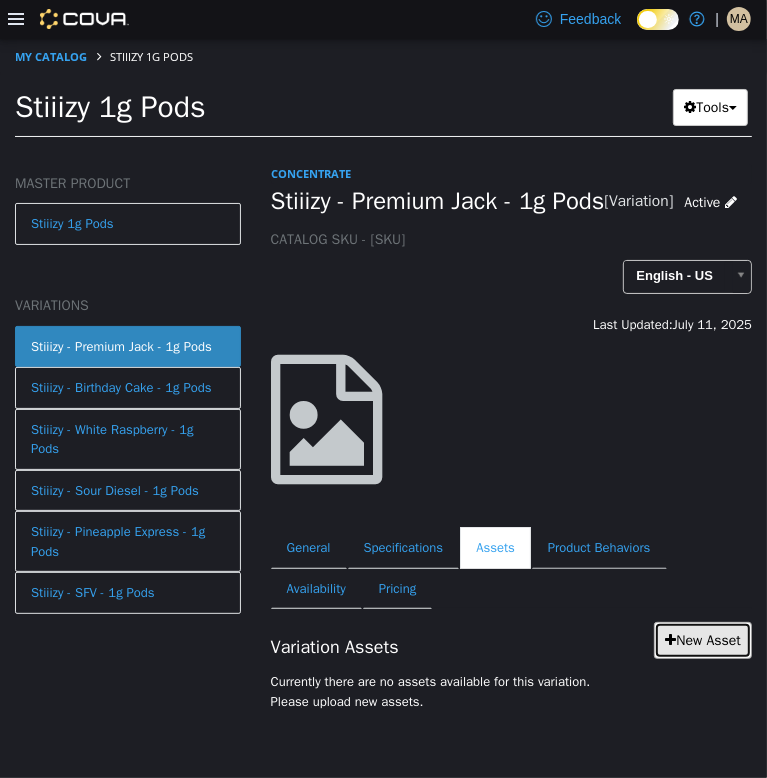 click on "New Asset" at bounding box center [703, 639] 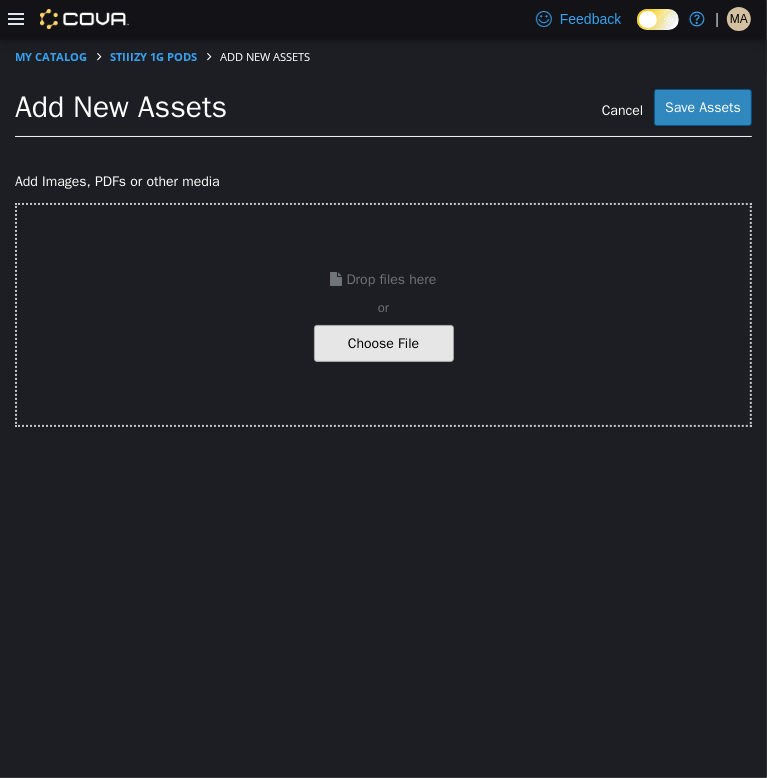 drag, startPoint x: 424, startPoint y: 330, endPoint x: 374, endPoint y: 349, distance: 53.488316 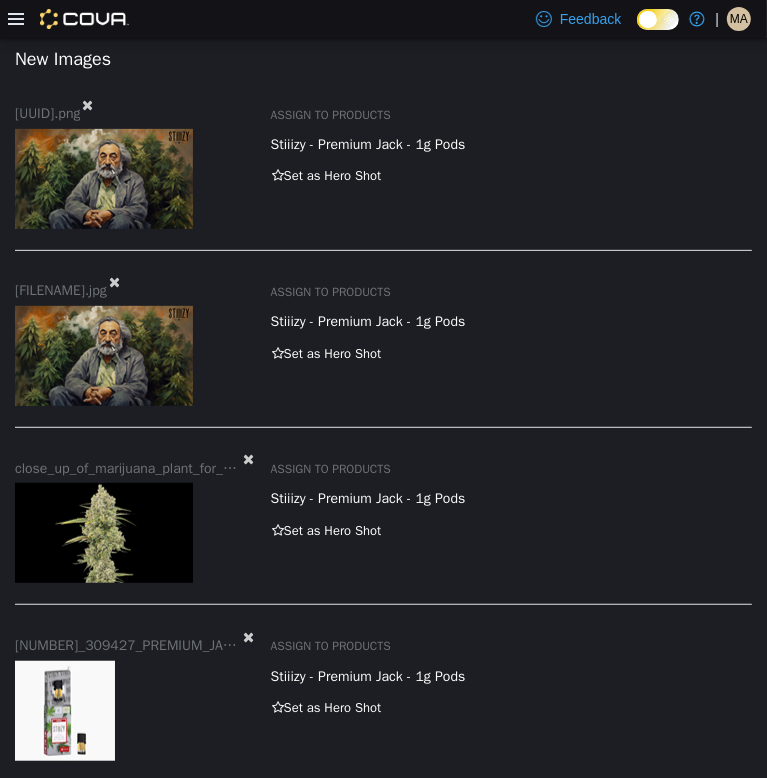 scroll, scrollTop: 411, scrollLeft: 0, axis: vertical 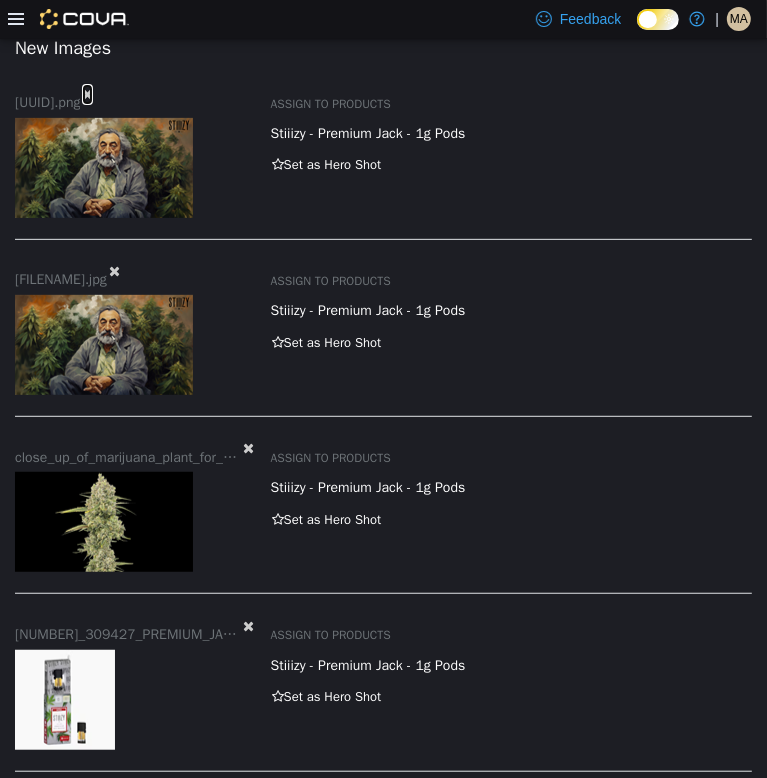 click at bounding box center [87, 93] 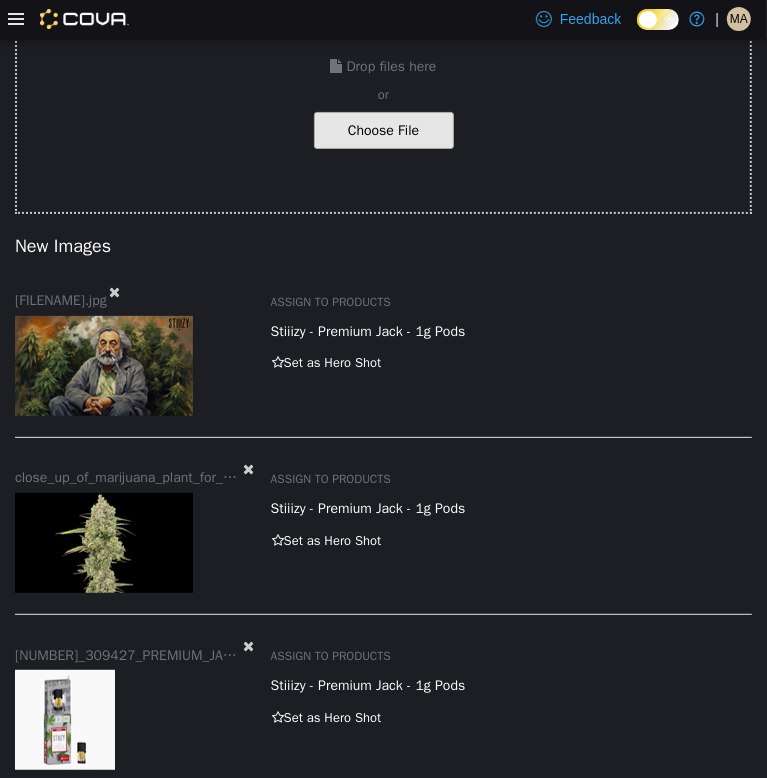 scroll, scrollTop: 212, scrollLeft: 0, axis: vertical 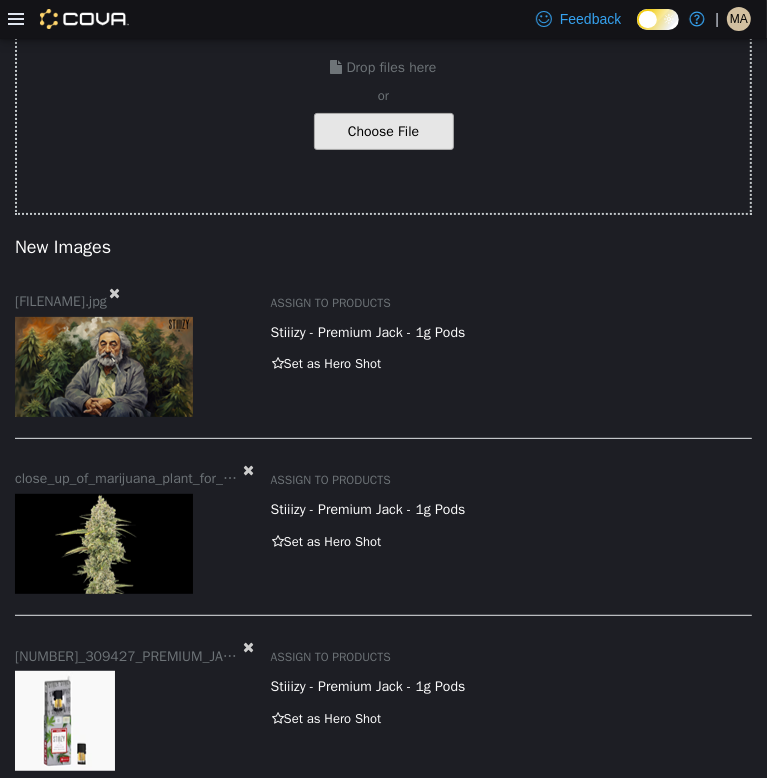 click at bounding box center (-663, 130) 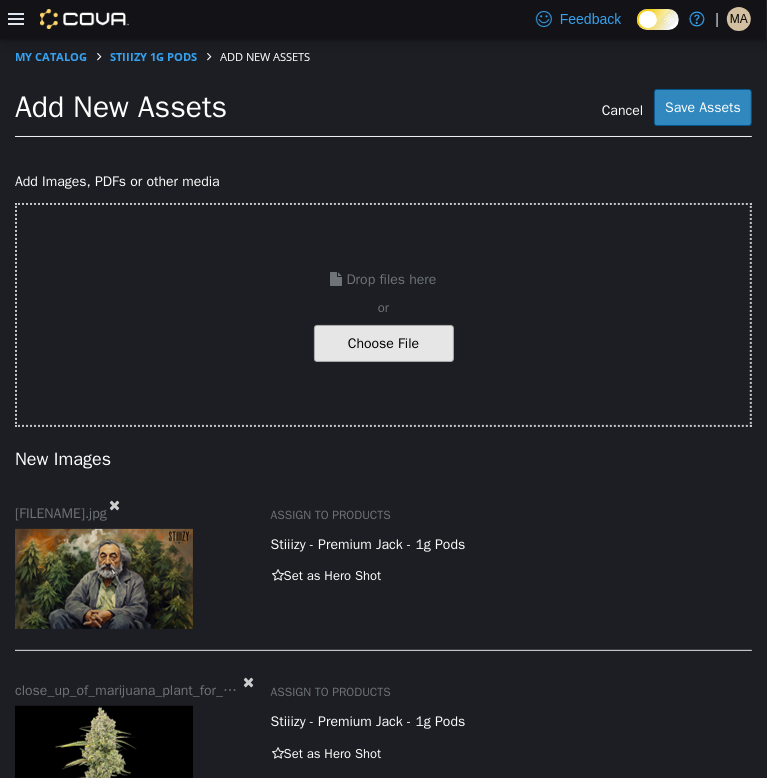 click at bounding box center (-663, 342) 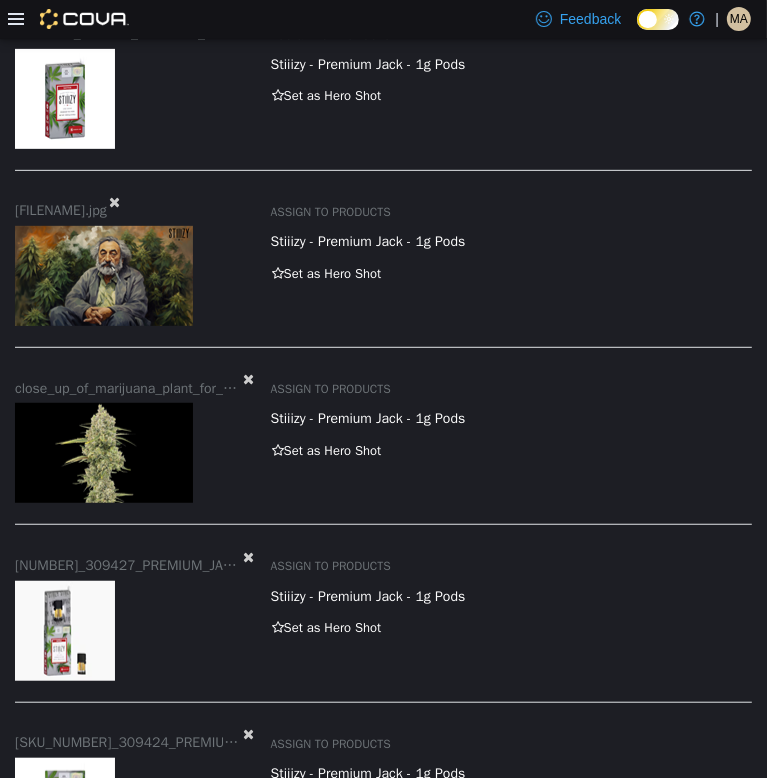 scroll, scrollTop: 598, scrollLeft: 0, axis: vertical 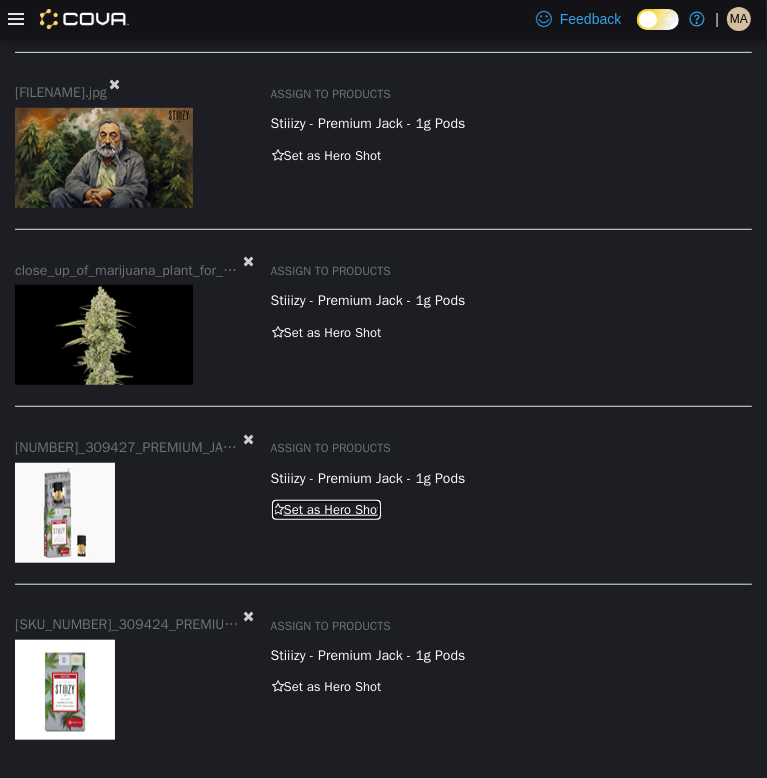 click at bounding box center [278, 508] 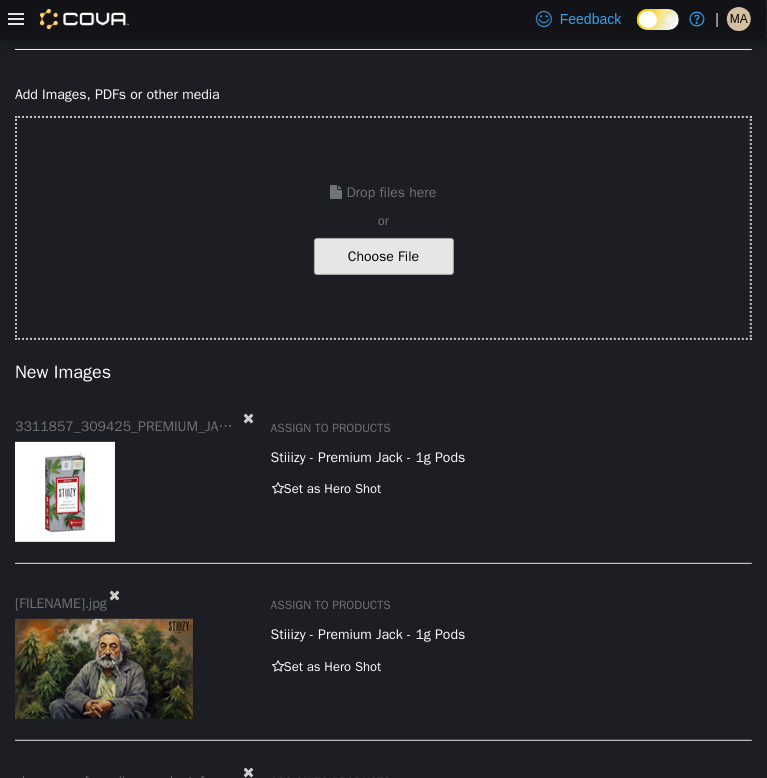 scroll, scrollTop: 0, scrollLeft: 0, axis: both 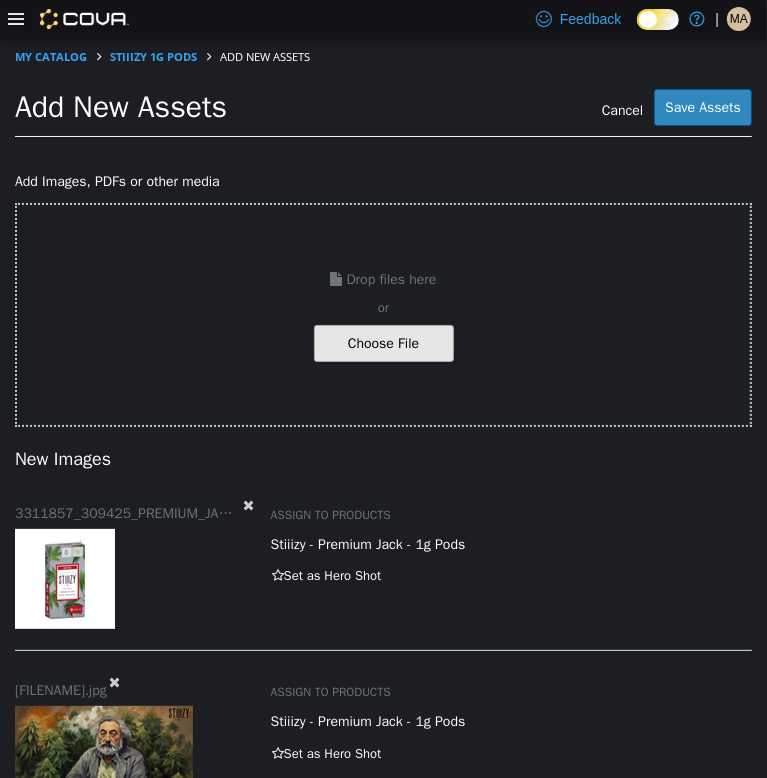 click on "Cancel Save Assets" at bounding box center (586, 106) 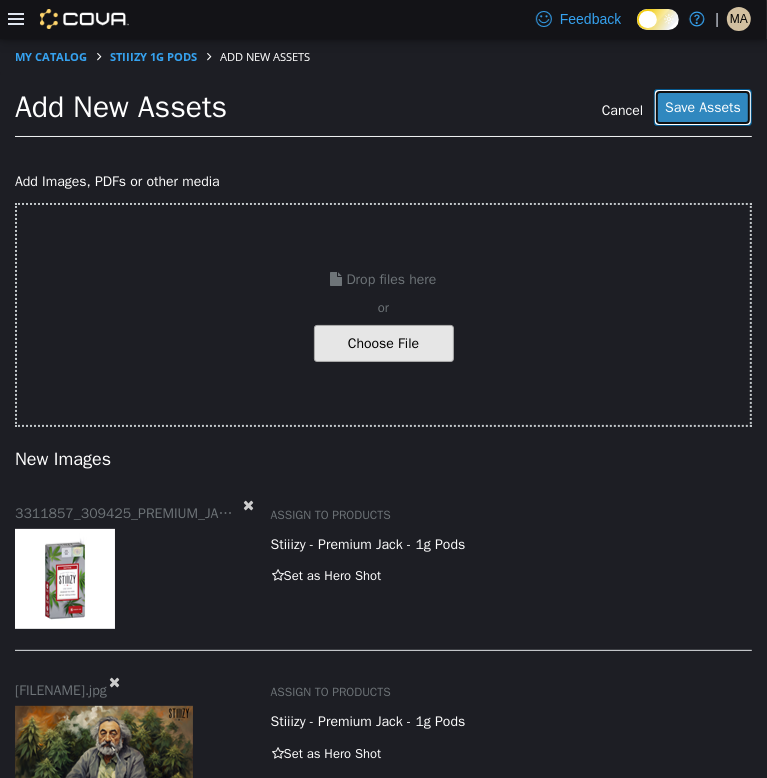 click on "Save Assets" at bounding box center (703, 106) 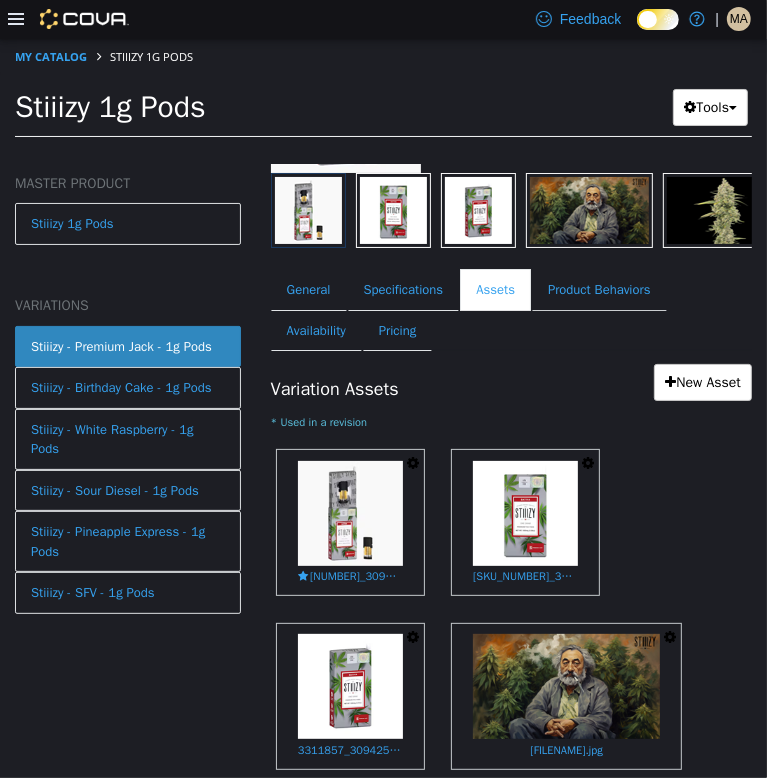 scroll, scrollTop: 340, scrollLeft: 0, axis: vertical 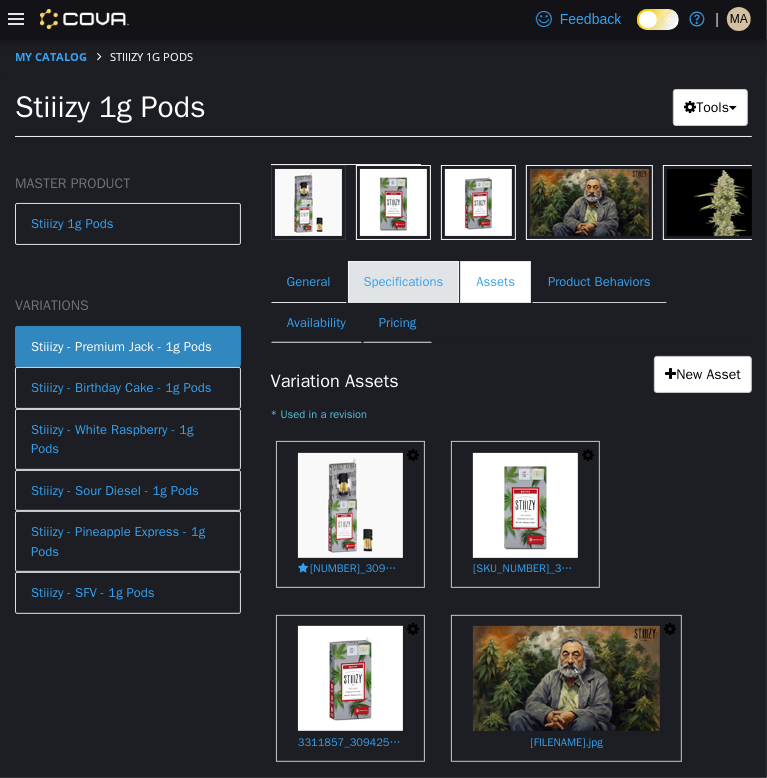 click on "Specifications" at bounding box center [404, 281] 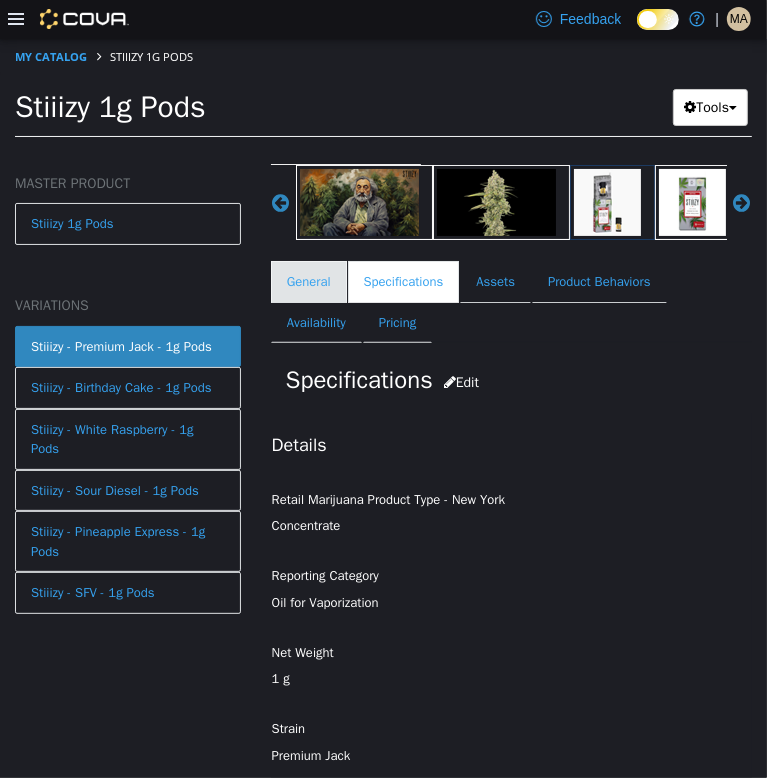 click on "General" at bounding box center (309, 281) 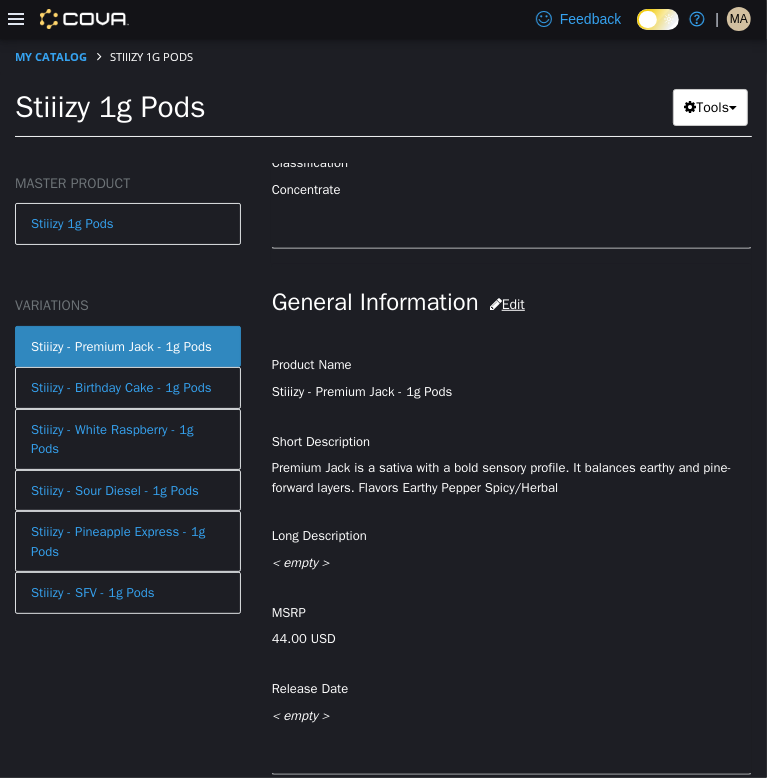 scroll, scrollTop: 750, scrollLeft: 0, axis: vertical 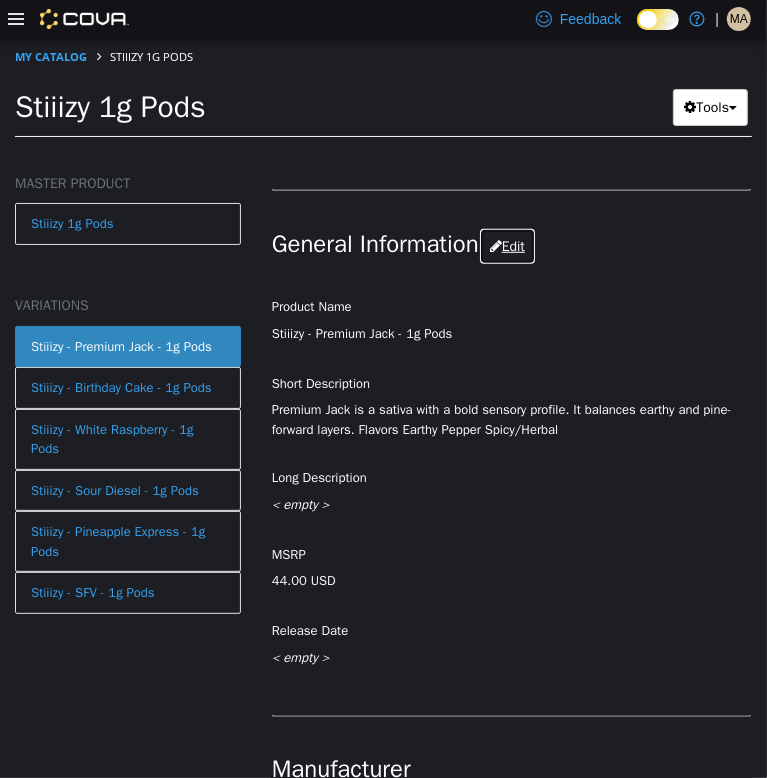 click on "Edit" at bounding box center [507, 245] 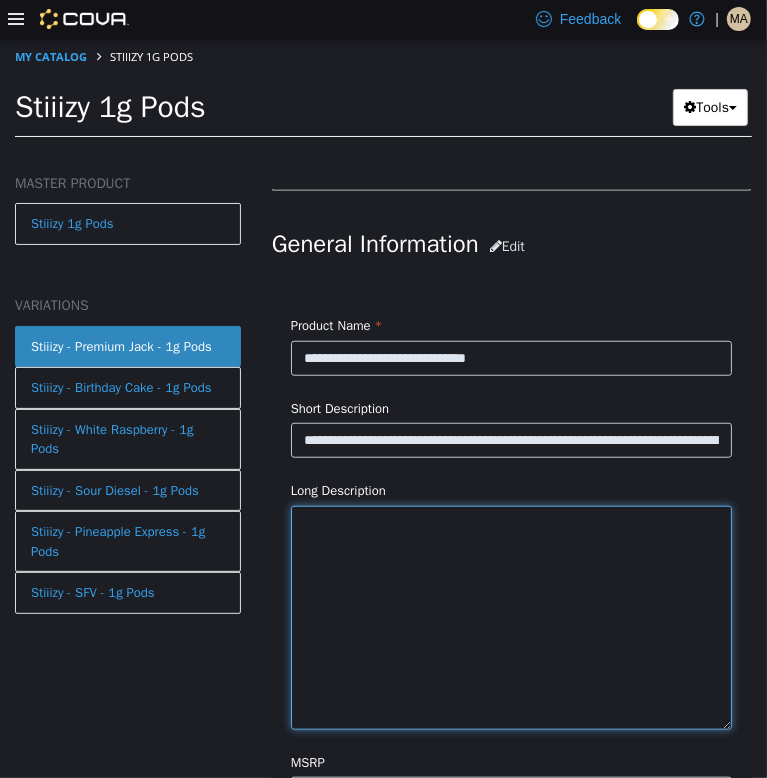 click at bounding box center [511, 617] 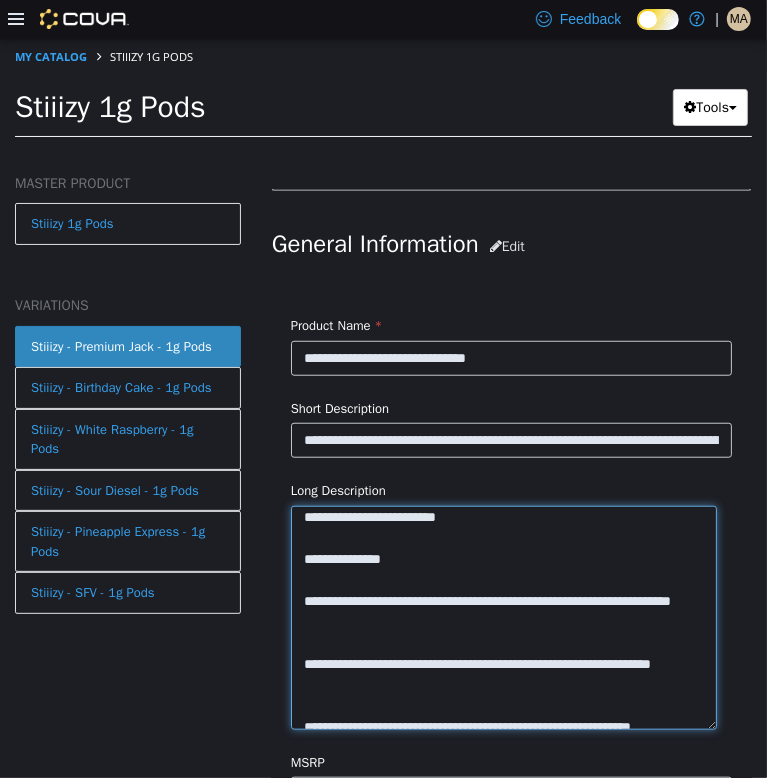 scroll, scrollTop: 0, scrollLeft: 0, axis: both 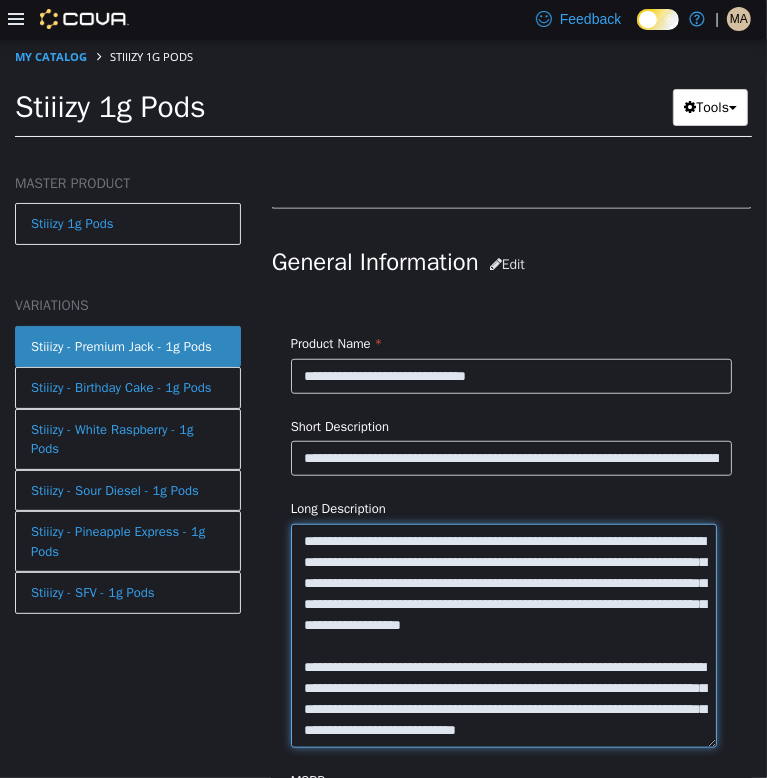 click at bounding box center [504, 635] 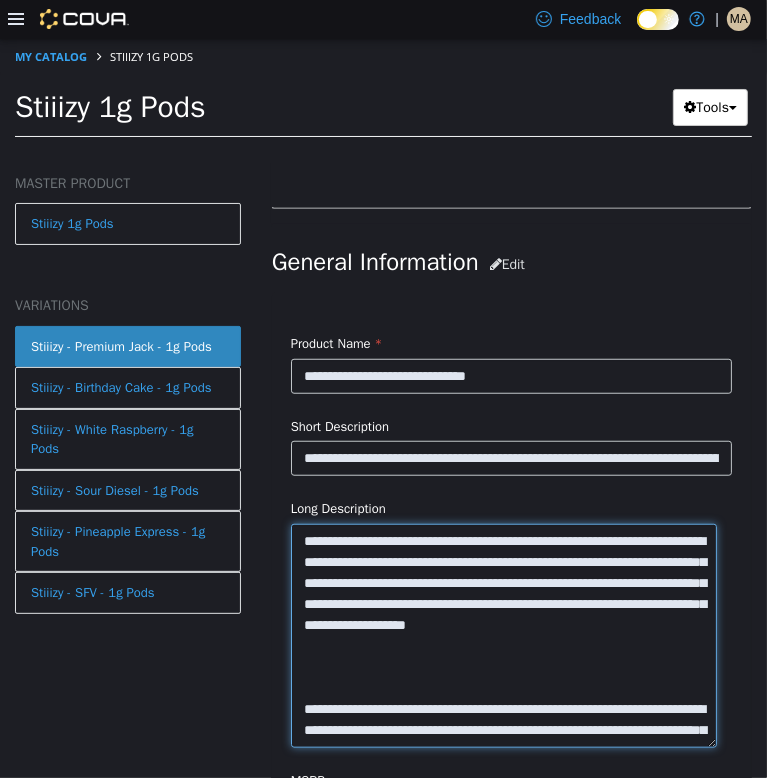 paste on "**********" 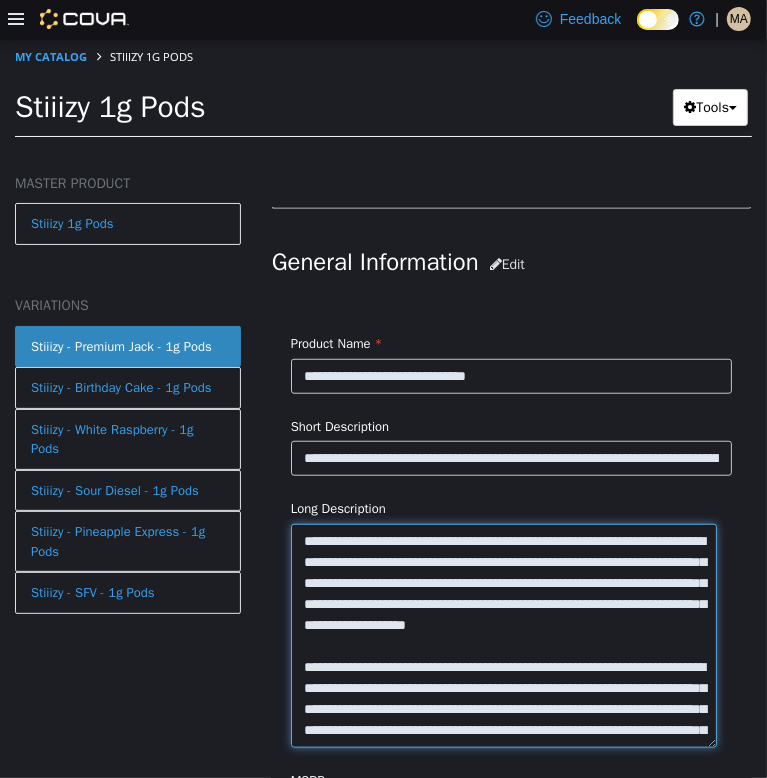 scroll, scrollTop: 138, scrollLeft: 0, axis: vertical 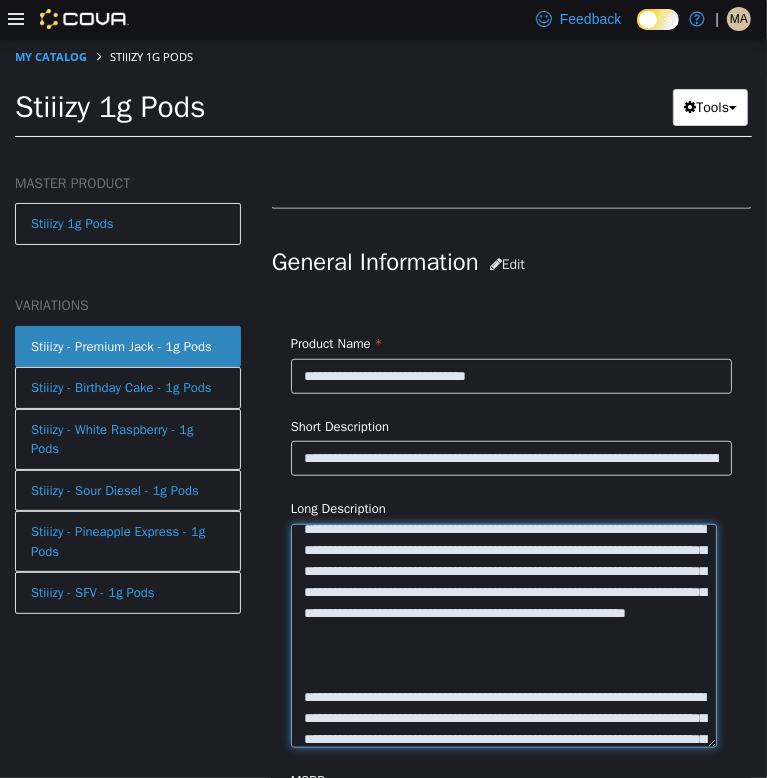 click at bounding box center [504, 635] 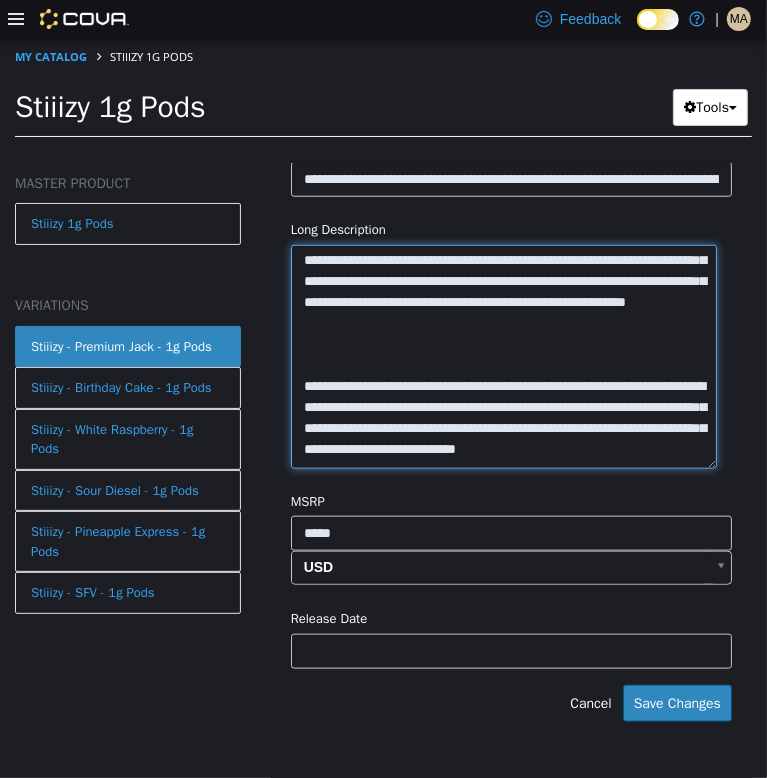 scroll, scrollTop: 1020, scrollLeft: 0, axis: vertical 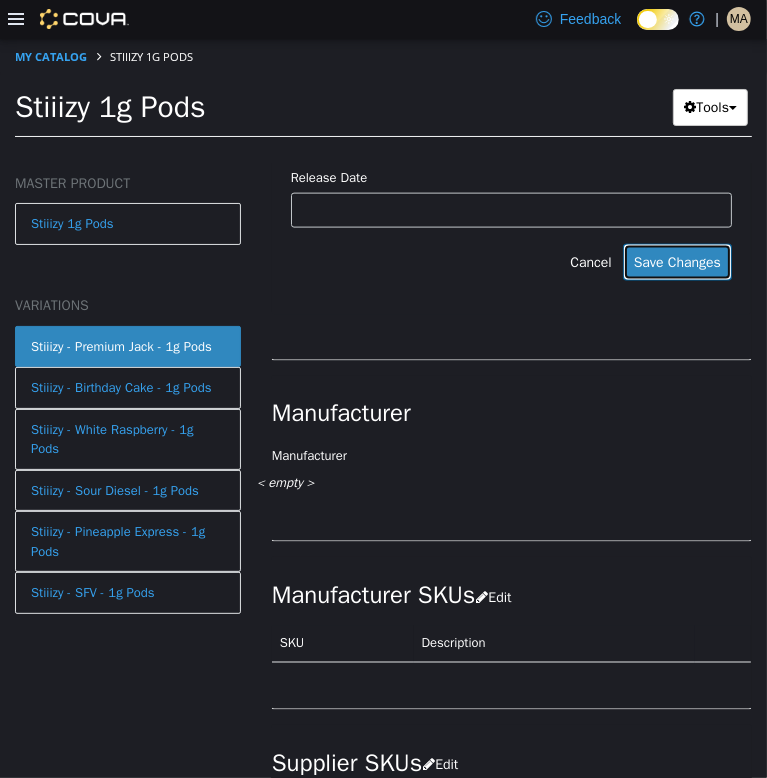 click on "Save Changes" at bounding box center [677, 261] 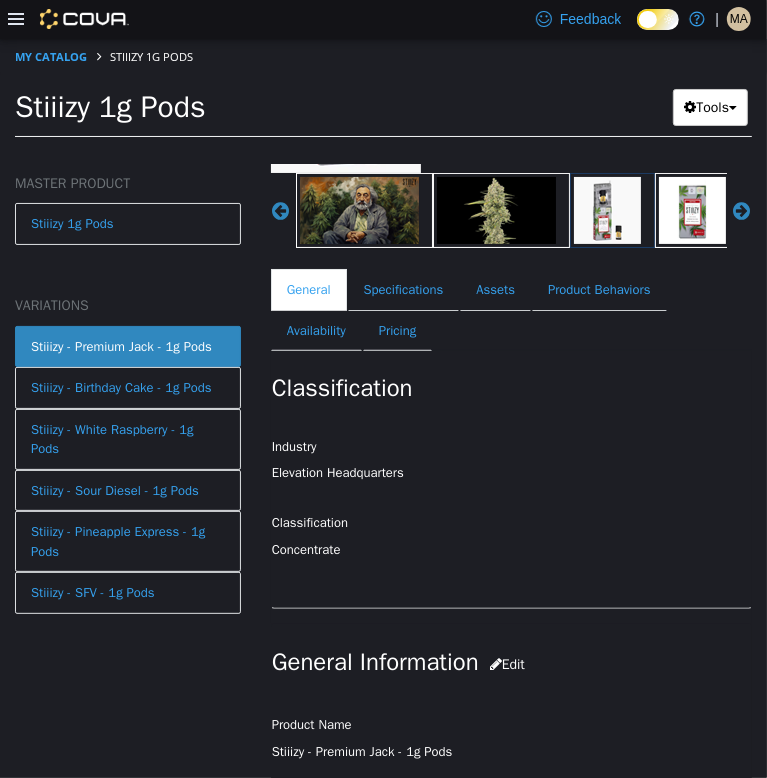 scroll, scrollTop: 328, scrollLeft: 0, axis: vertical 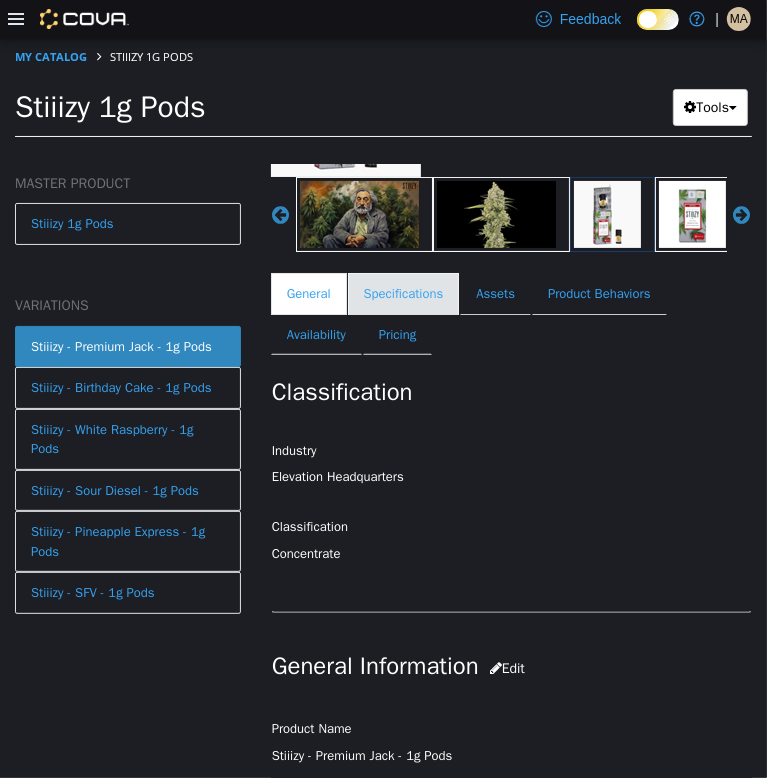 click on "Specifications" at bounding box center [404, 293] 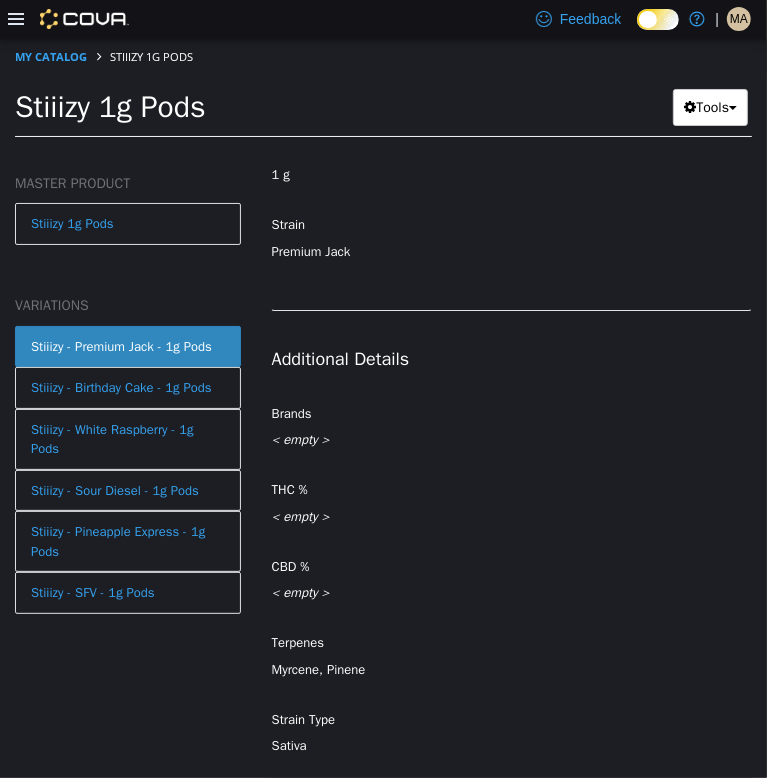 scroll, scrollTop: 909, scrollLeft: 0, axis: vertical 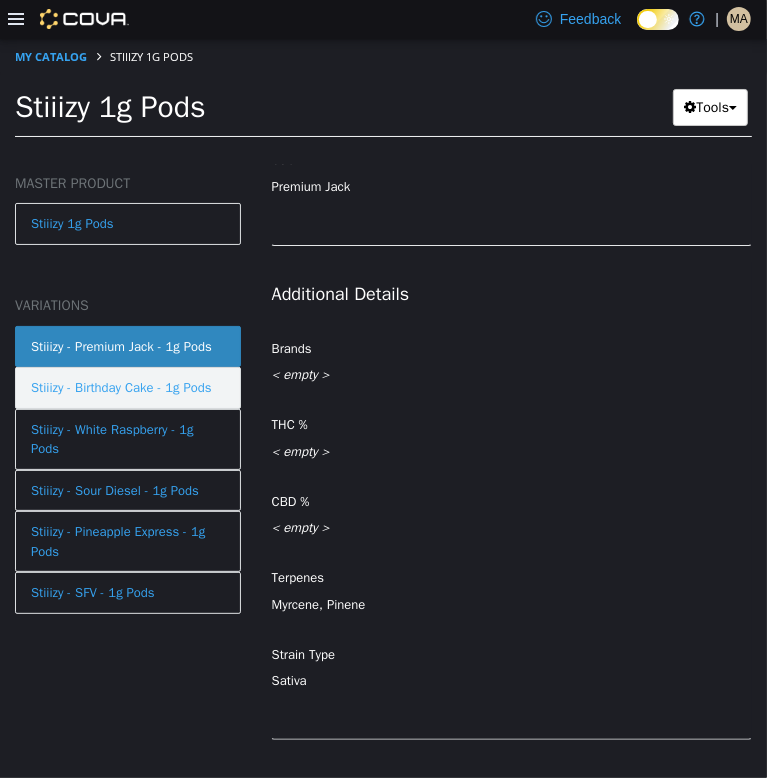 click on "Stiiizy - Birthday Cake - 1g Pods" at bounding box center (121, 387) 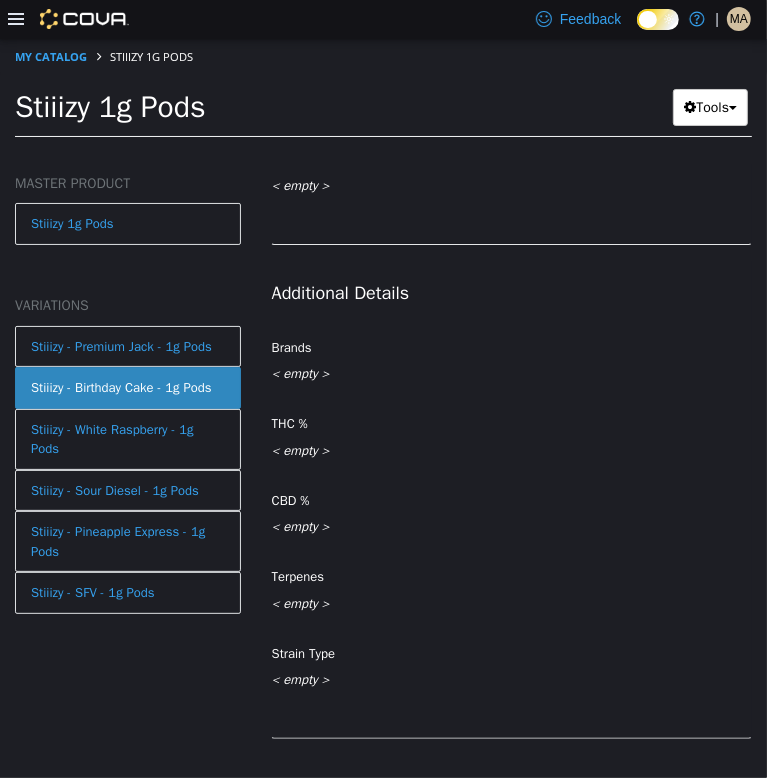 scroll, scrollTop: 836, scrollLeft: 0, axis: vertical 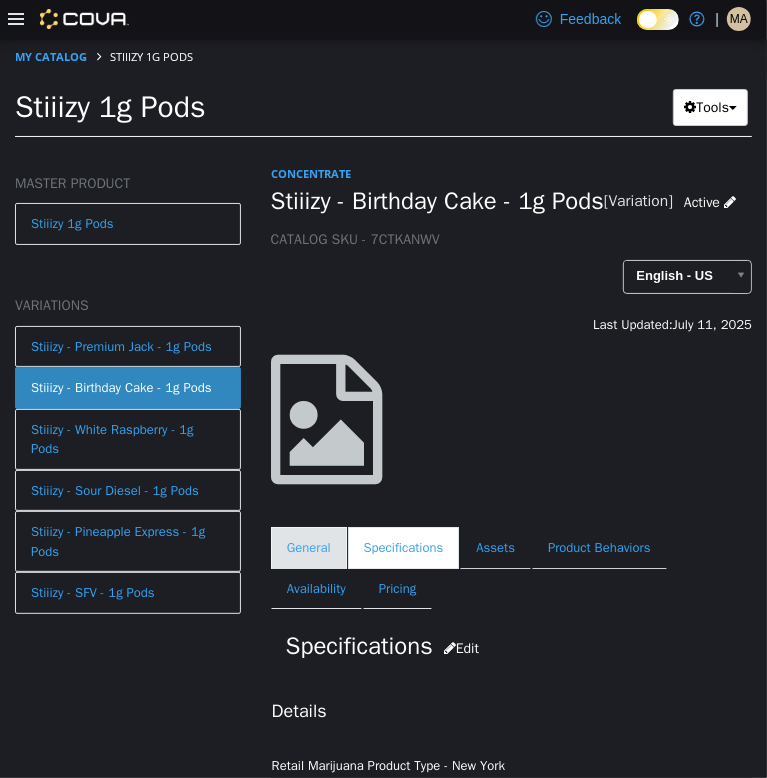 click on "General" at bounding box center [309, 547] 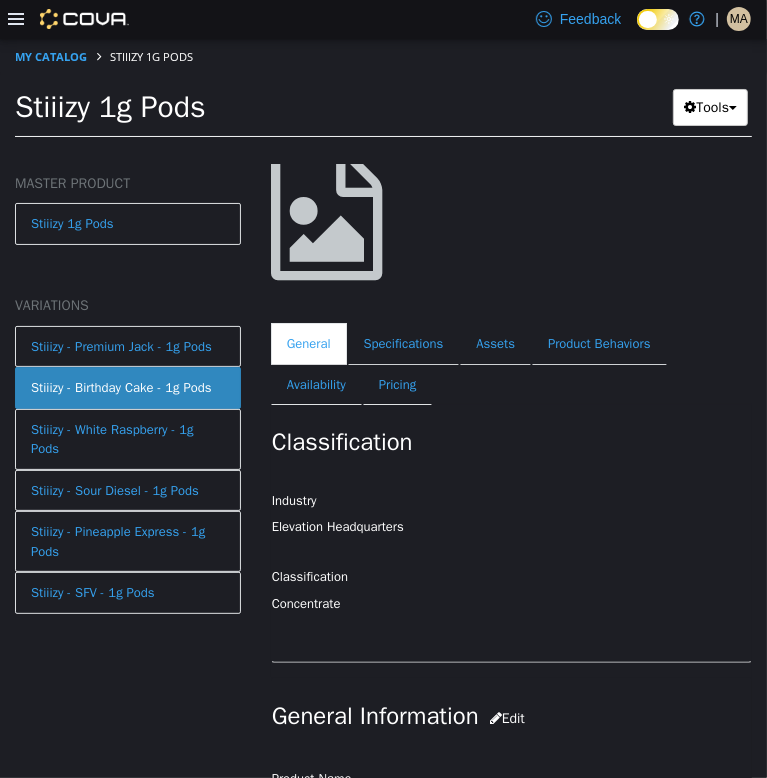 scroll, scrollTop: 188, scrollLeft: 0, axis: vertical 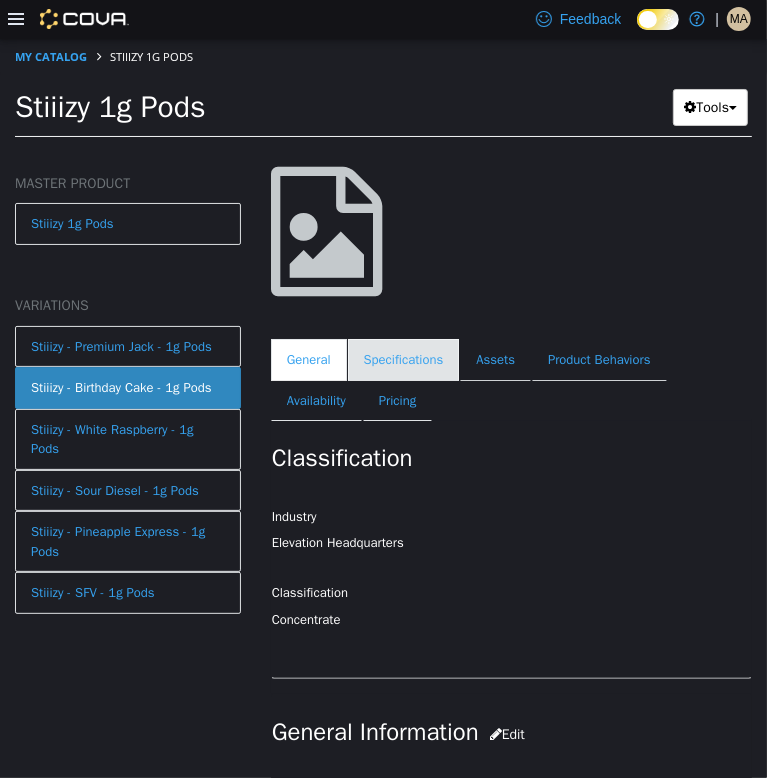 click on "Specifications" at bounding box center (404, 359) 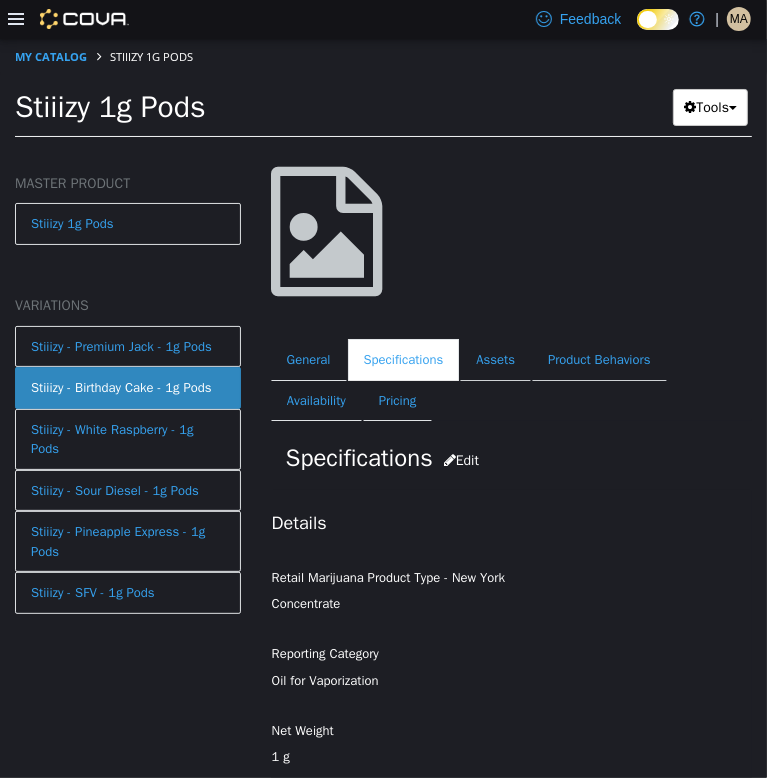 scroll, scrollTop: 327, scrollLeft: 0, axis: vertical 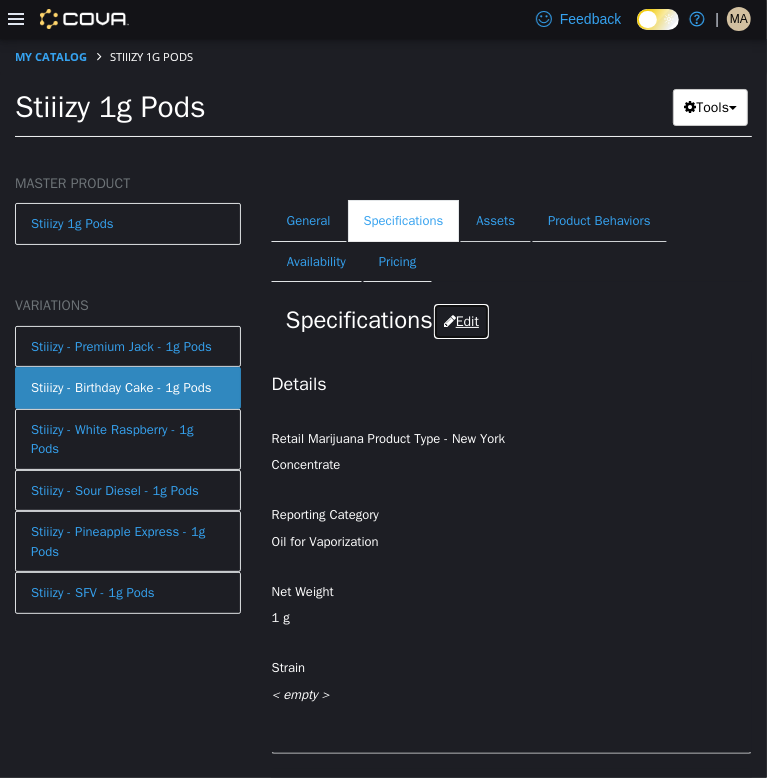 click on "Edit" at bounding box center [461, 320] 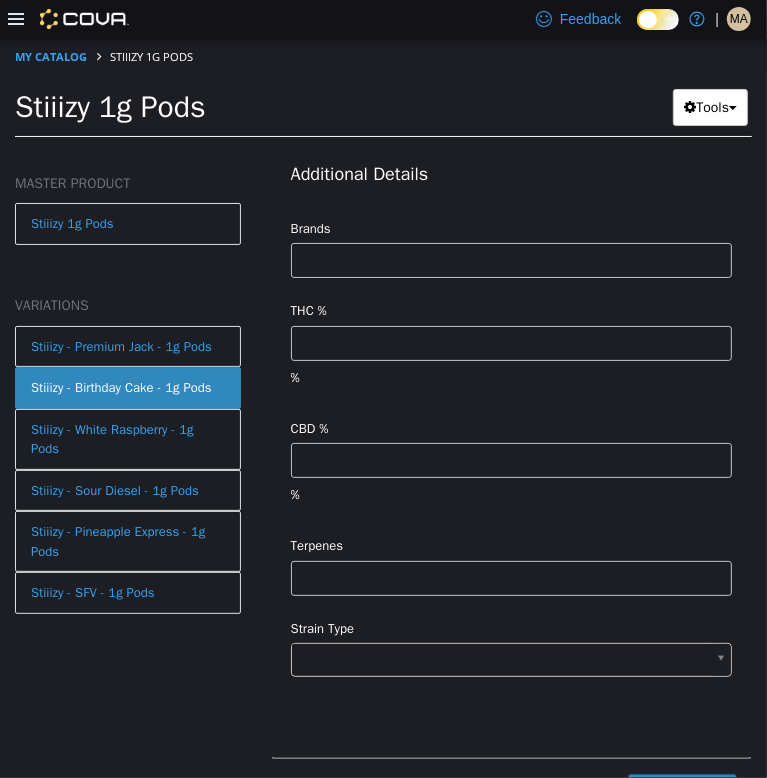 scroll, scrollTop: 1102, scrollLeft: 0, axis: vertical 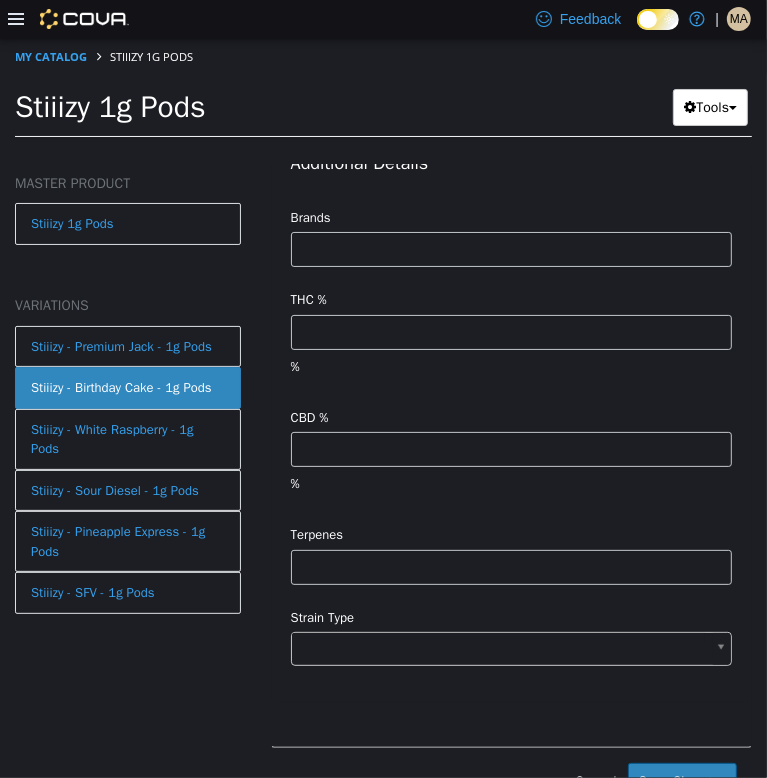 click on "**********" at bounding box center [383, 93] 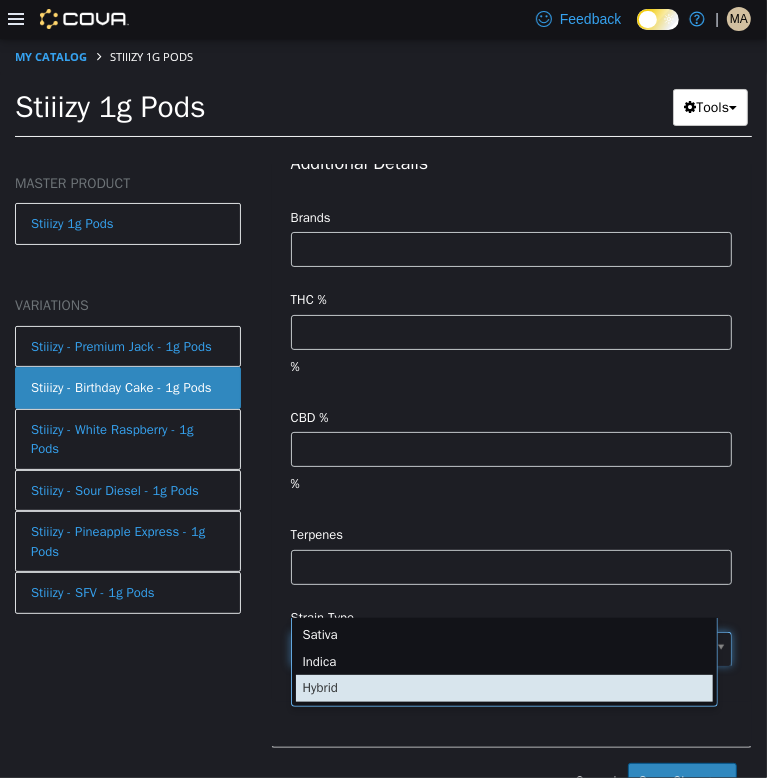 scroll, scrollTop: 0, scrollLeft: 0, axis: both 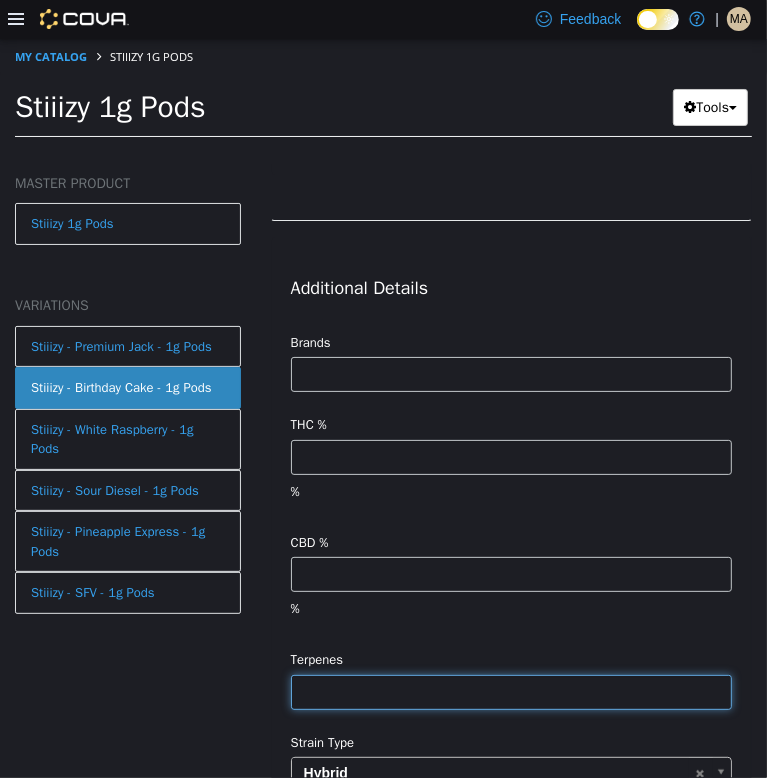 click at bounding box center [511, 691] 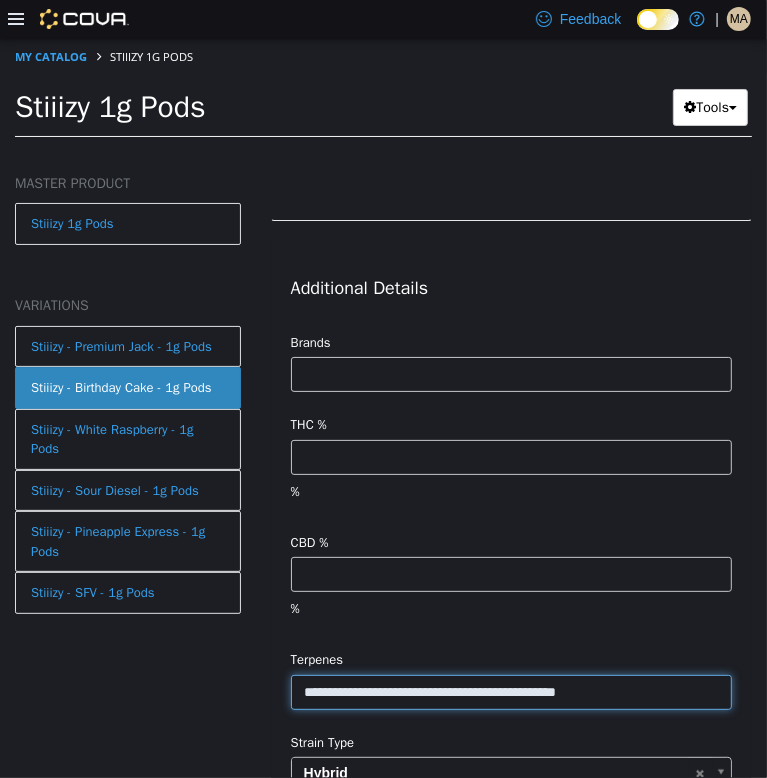 click on "**********" at bounding box center (511, 691) 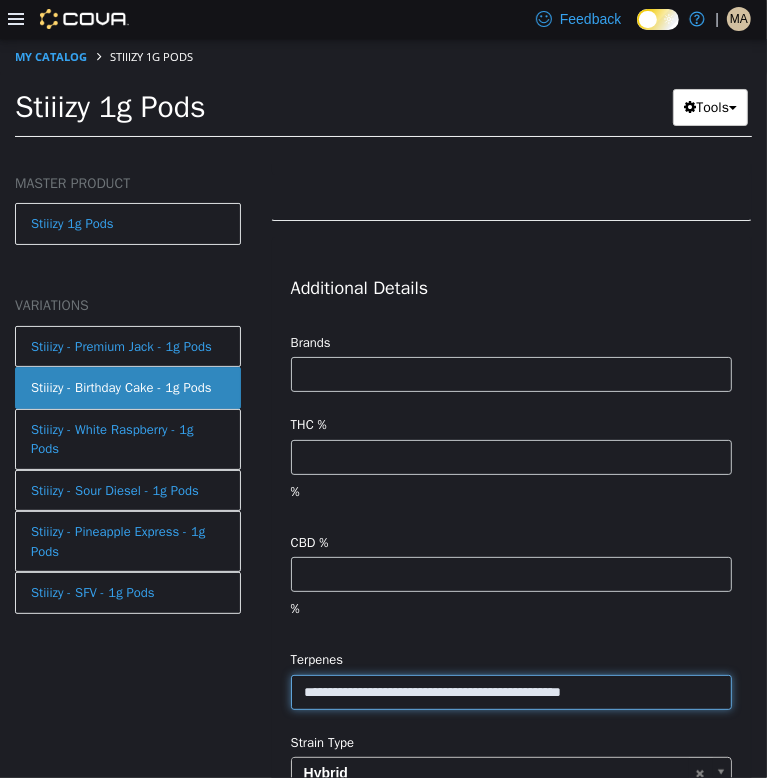 click on "**********" at bounding box center [511, 691] 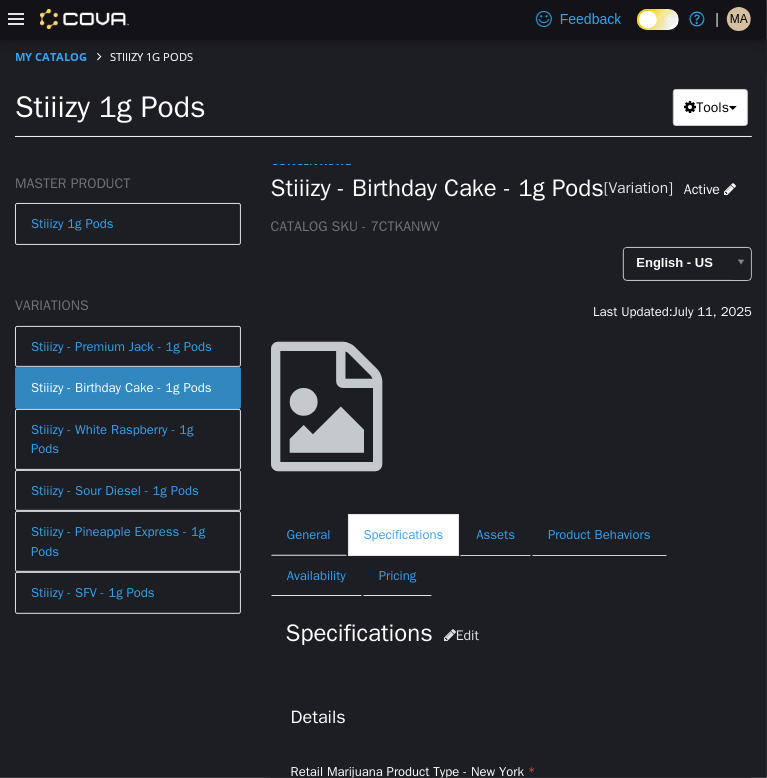 scroll, scrollTop: 7, scrollLeft: 0, axis: vertical 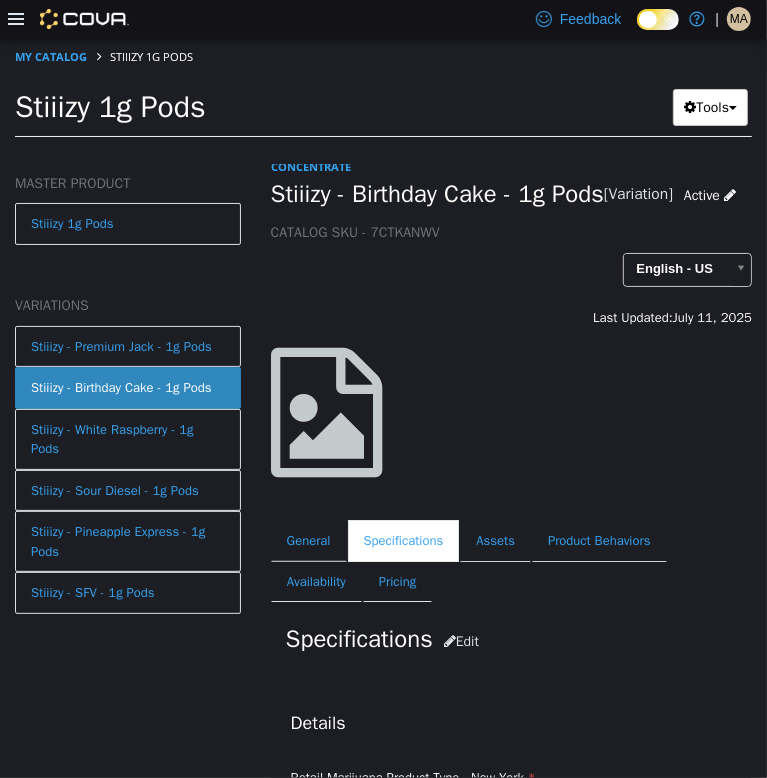 click on "Stiiizy - Birthday Cake - 1g Pods" at bounding box center (437, 193) 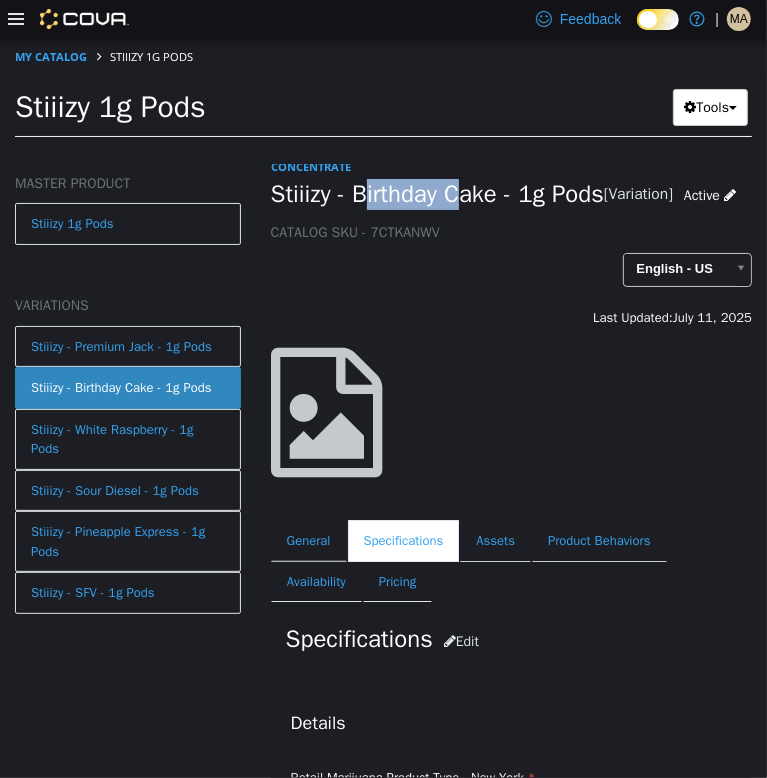 click on "Stiiizy - Birthday Cake - 1g Pods" at bounding box center (437, 193) 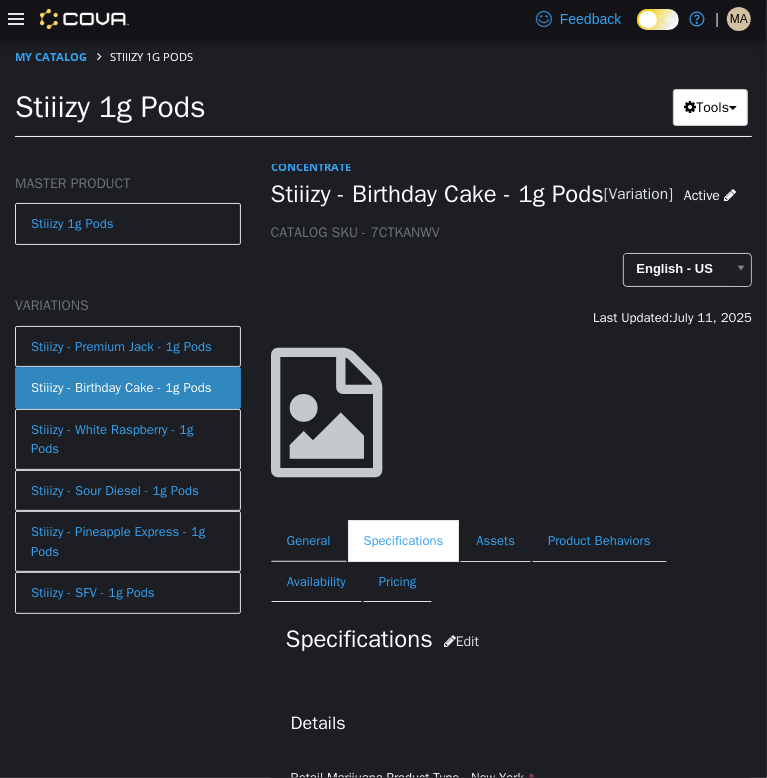 click on "Stiiizy - Birthday Cake - 1g Pods" at bounding box center [437, 193] 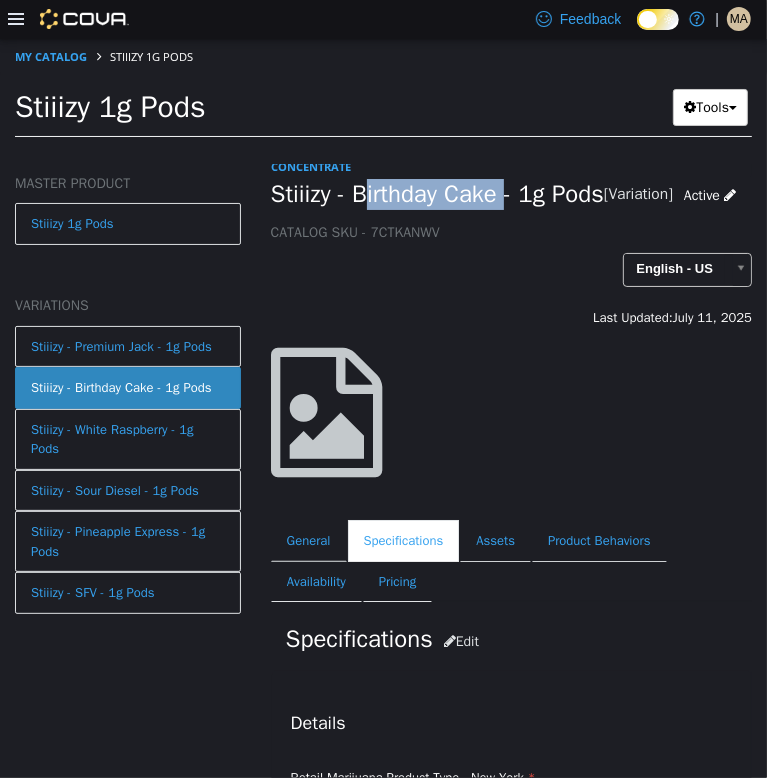 drag, startPoint x: 500, startPoint y: 195, endPoint x: 439, endPoint y: 196, distance: 61.008198 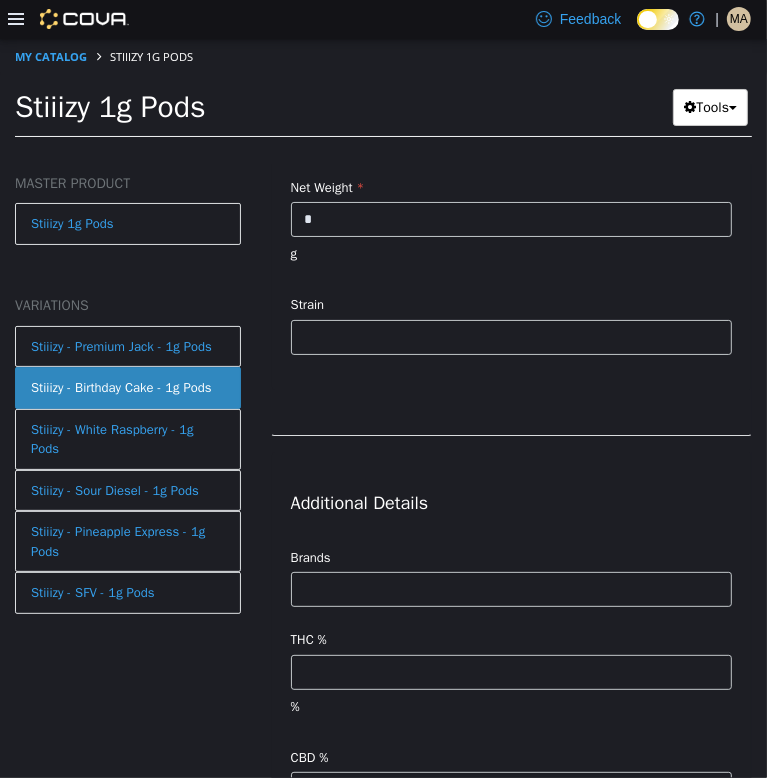 scroll, scrollTop: 763, scrollLeft: 0, axis: vertical 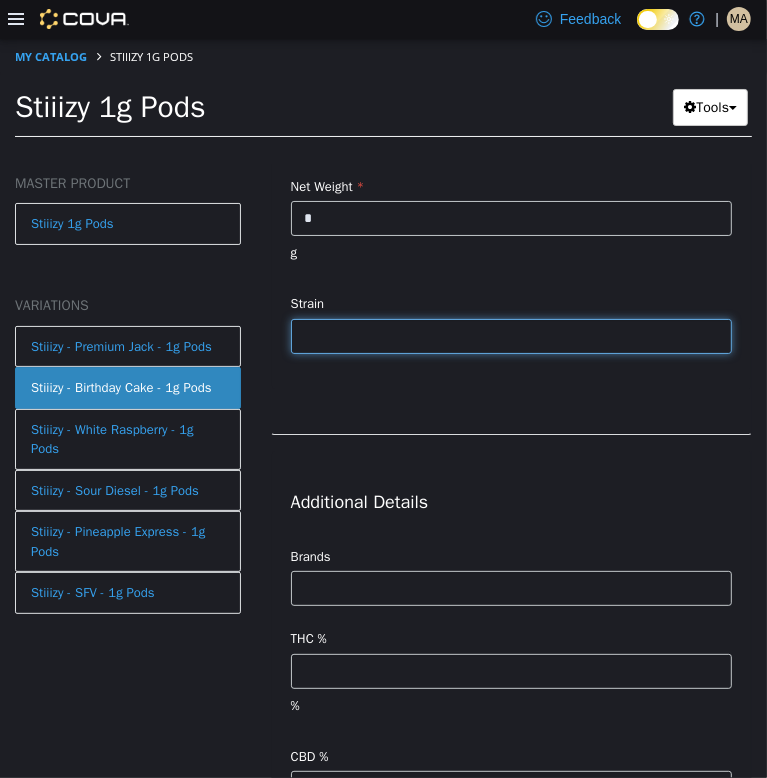 click at bounding box center (511, 335) 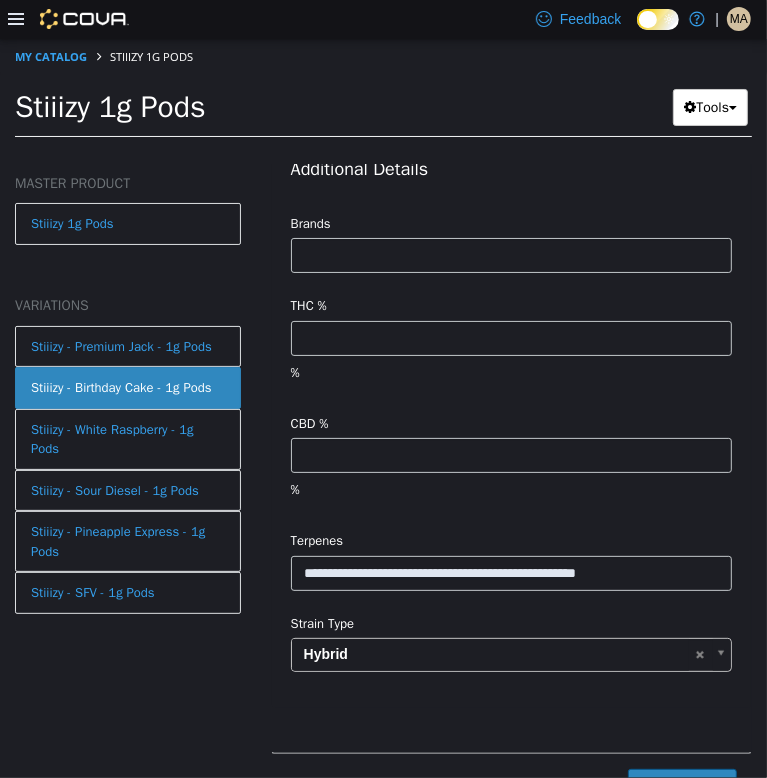 scroll, scrollTop: 1102, scrollLeft: 0, axis: vertical 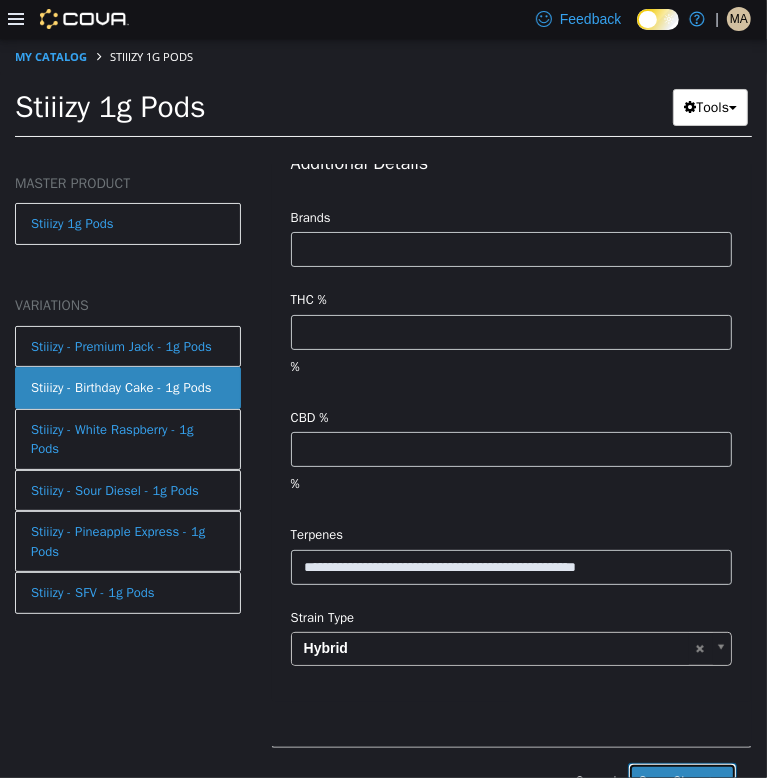 click on "Save Changes" at bounding box center (682, 780) 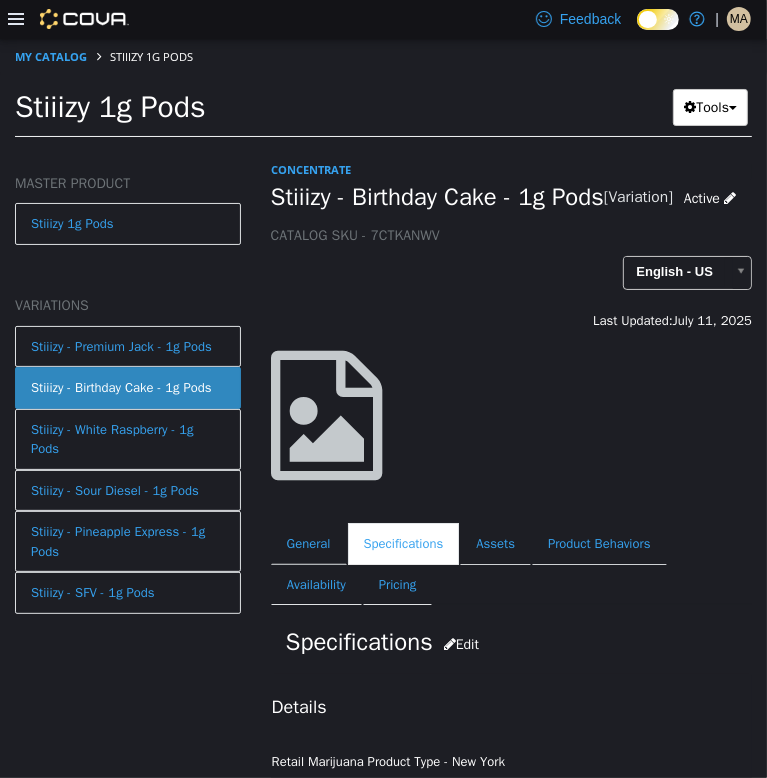 scroll, scrollTop: 0, scrollLeft: 0, axis: both 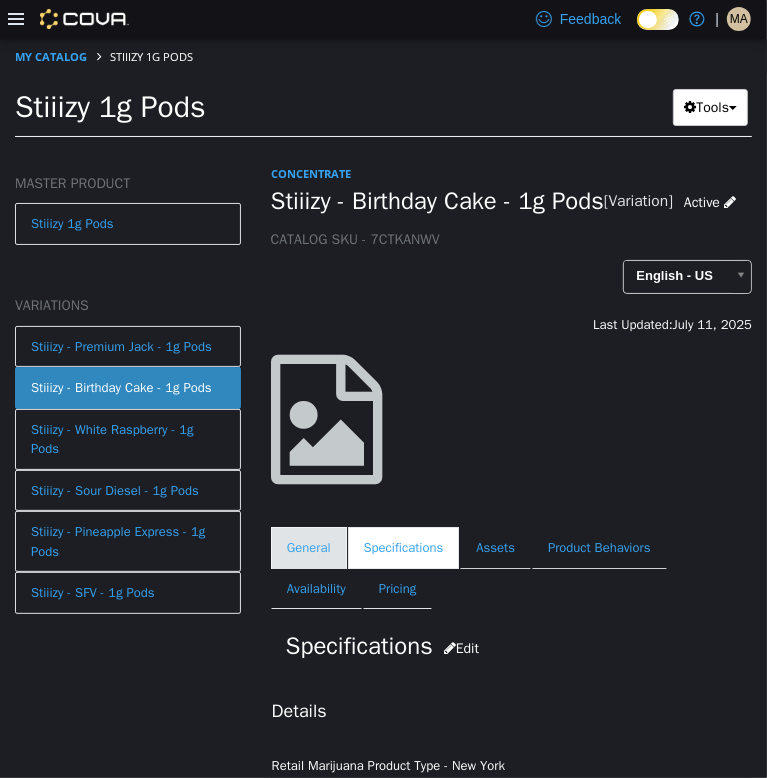 click on "General" at bounding box center [309, 547] 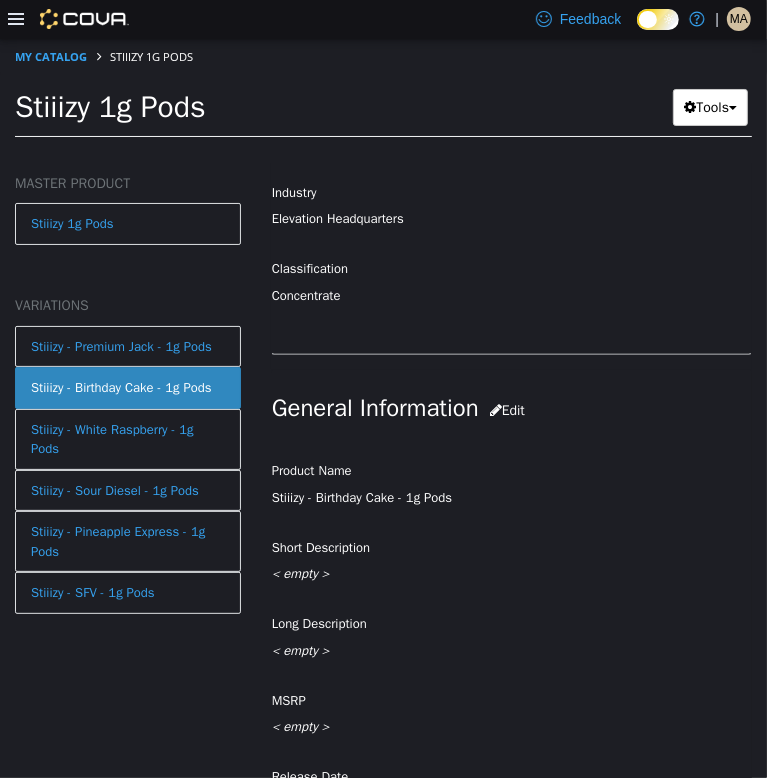 scroll, scrollTop: 514, scrollLeft: 0, axis: vertical 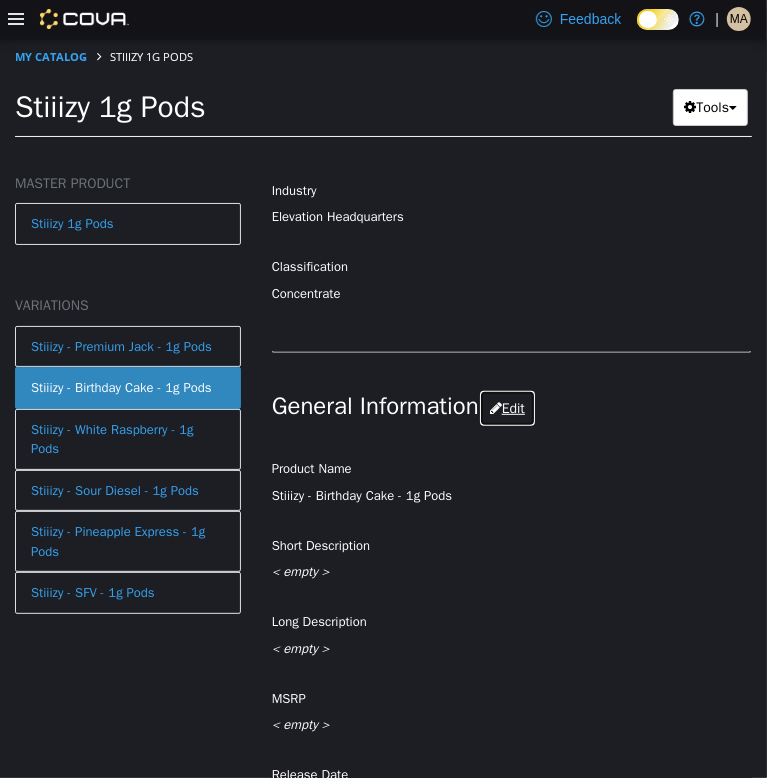 click at bounding box center [496, 407] 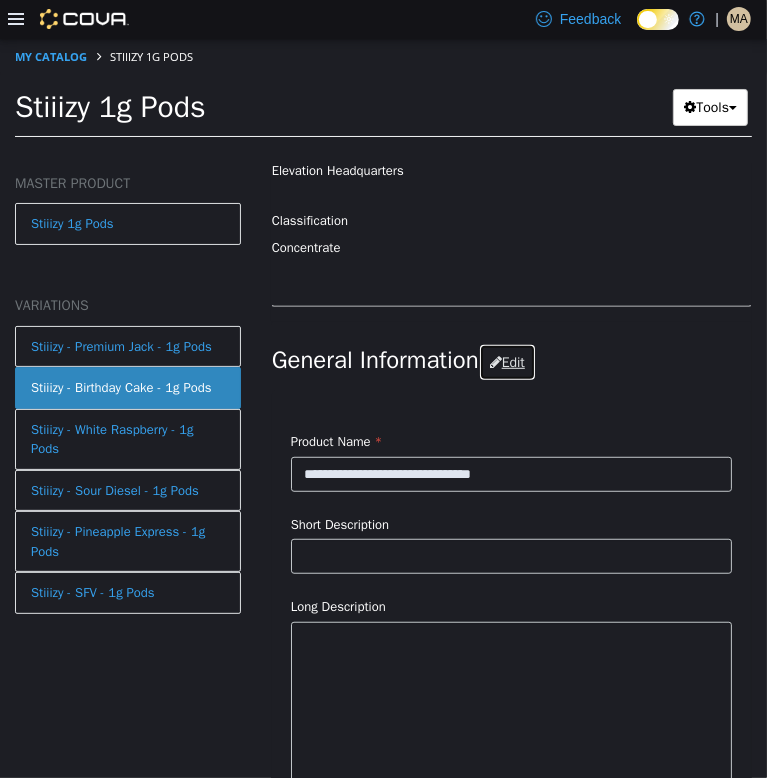 scroll, scrollTop: 560, scrollLeft: 0, axis: vertical 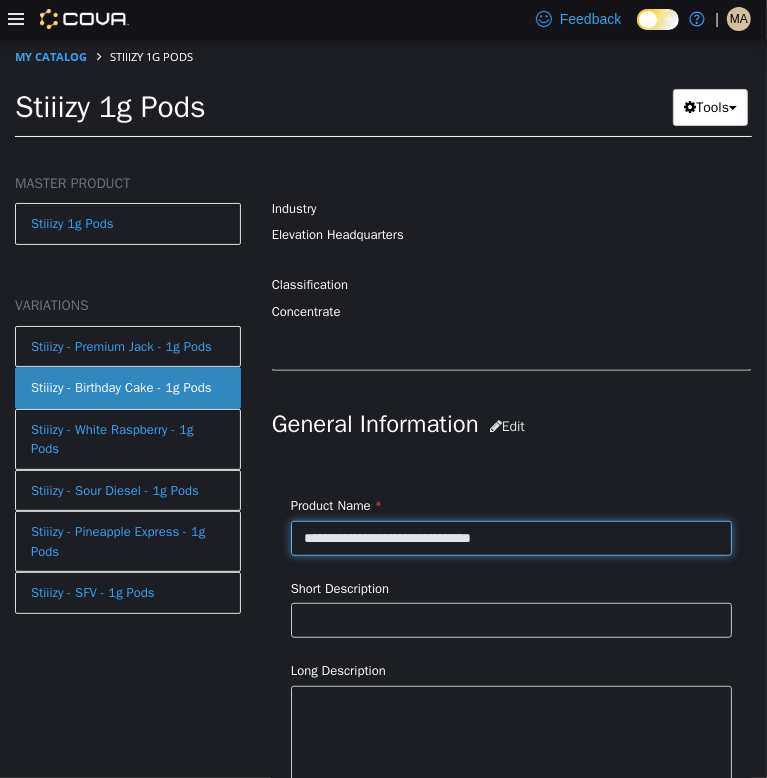 click on "**********" at bounding box center (511, 537) 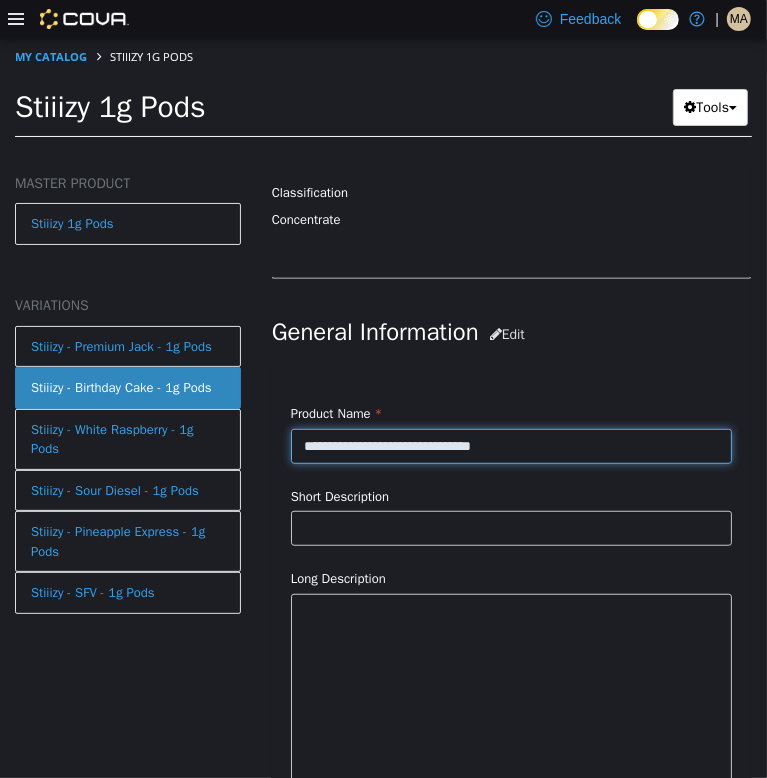 scroll, scrollTop: 588, scrollLeft: 0, axis: vertical 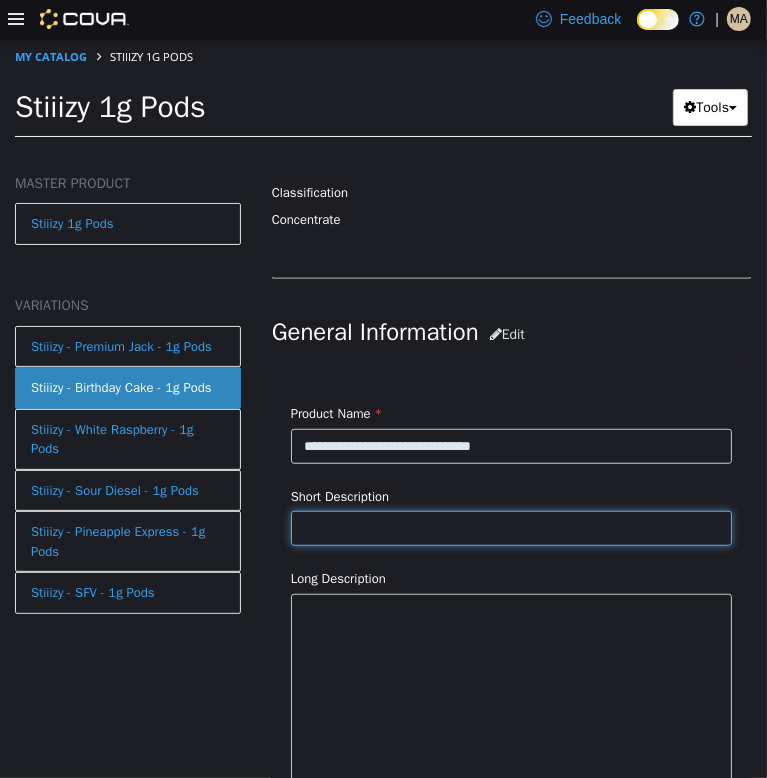 click at bounding box center [511, 527] 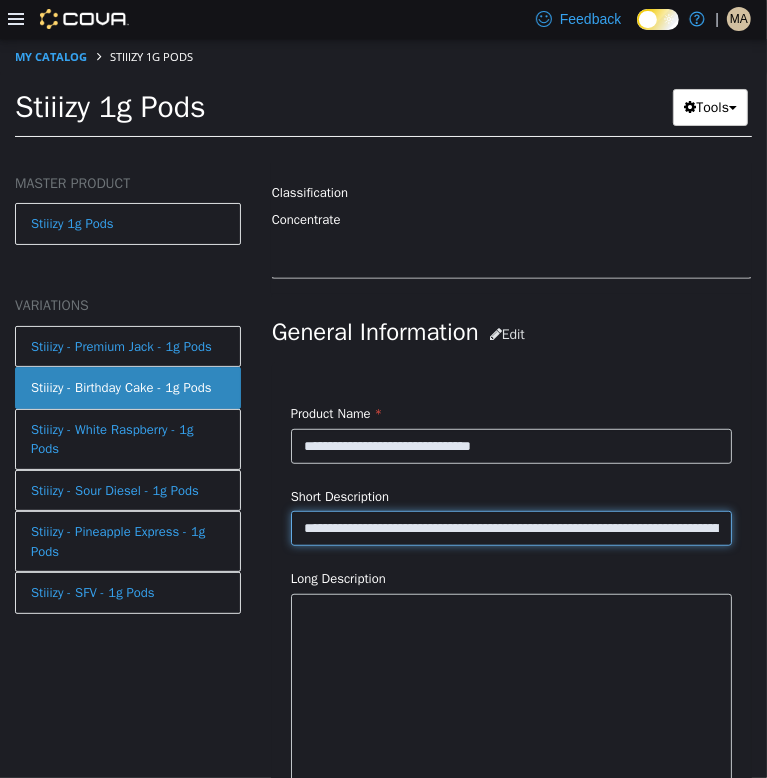 scroll, scrollTop: 0, scrollLeft: 331, axis: horizontal 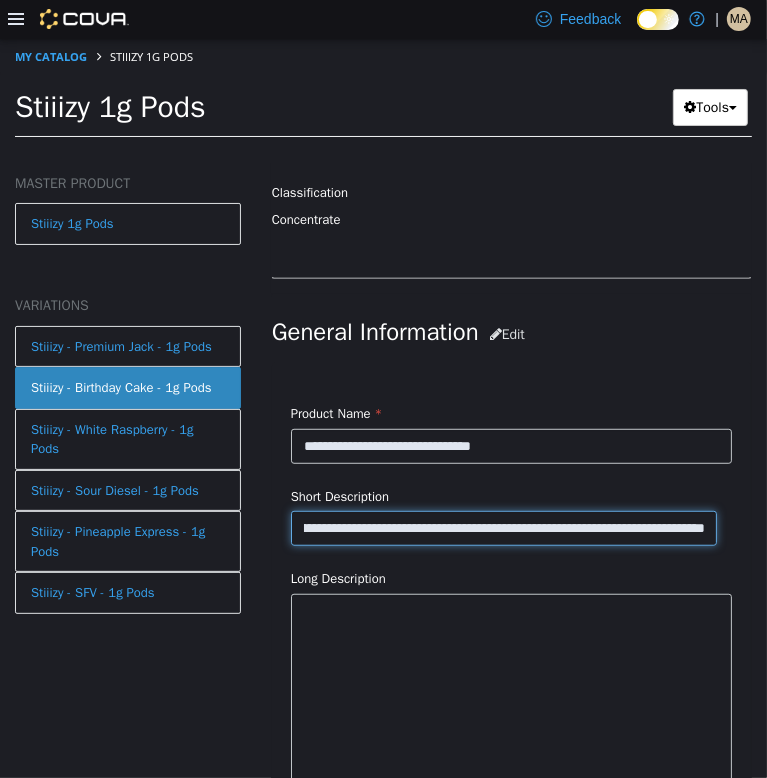 click on "**********" at bounding box center [504, 527] 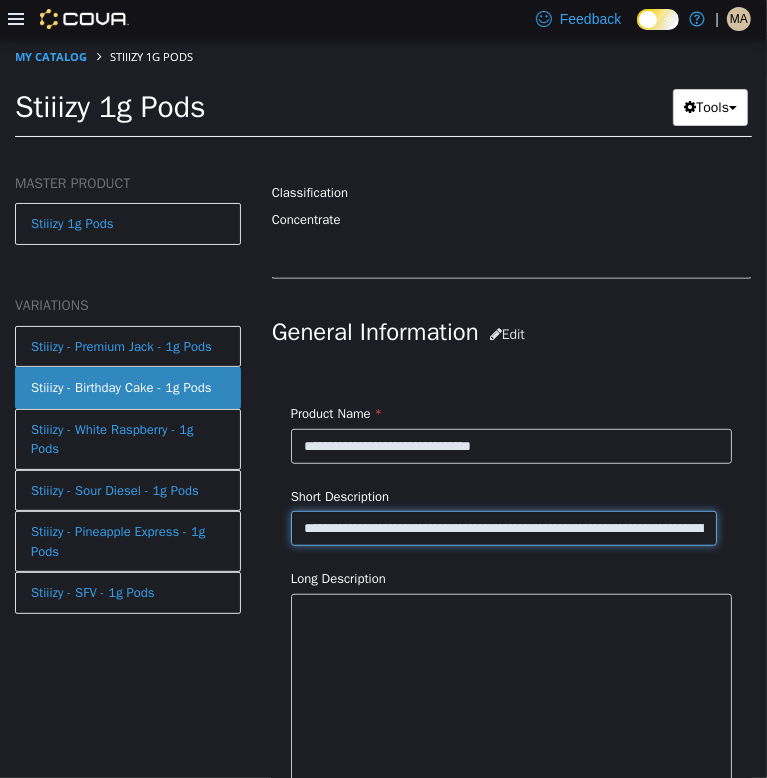 drag, startPoint x: 367, startPoint y: 520, endPoint x: 260, endPoint y: 508, distance: 107.67079 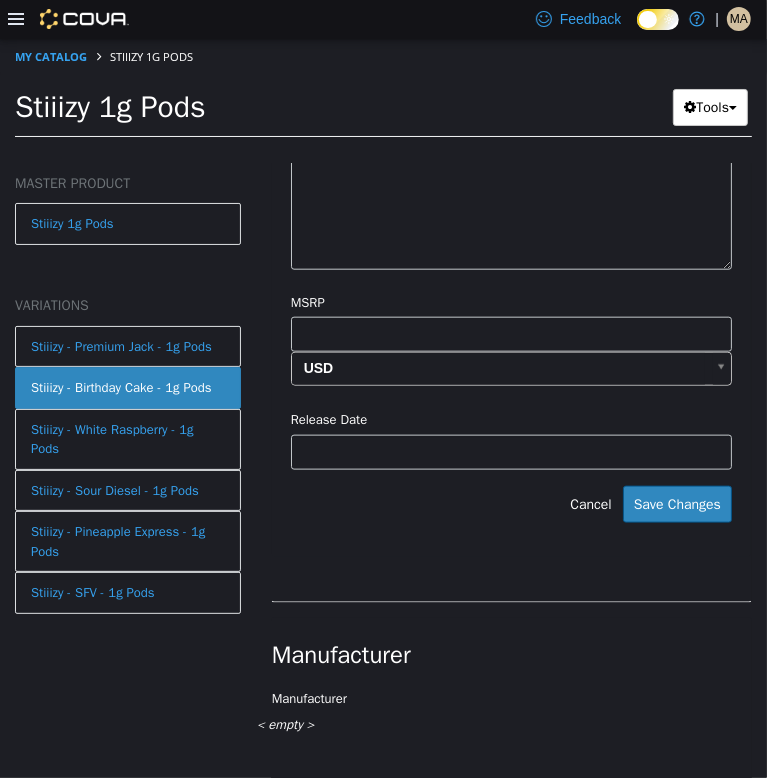scroll, scrollTop: 1170, scrollLeft: 0, axis: vertical 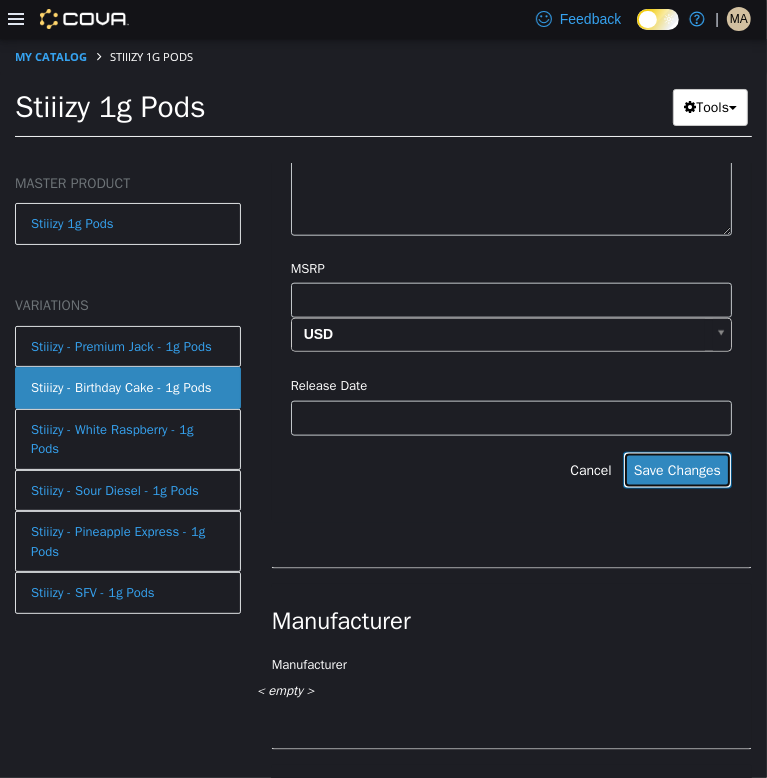 click on "Save Changes" at bounding box center [677, 469] 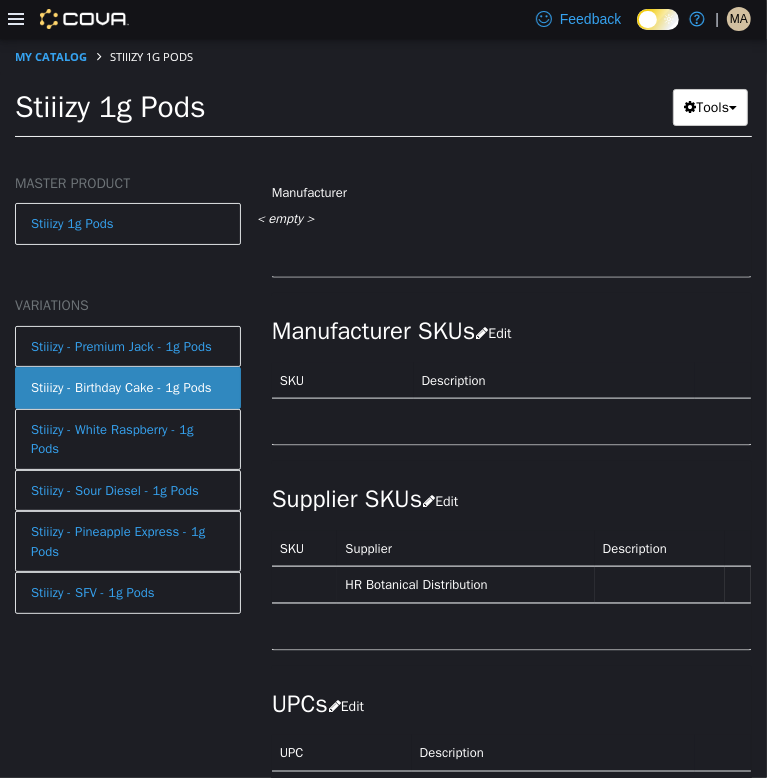 scroll, scrollTop: 1298, scrollLeft: 0, axis: vertical 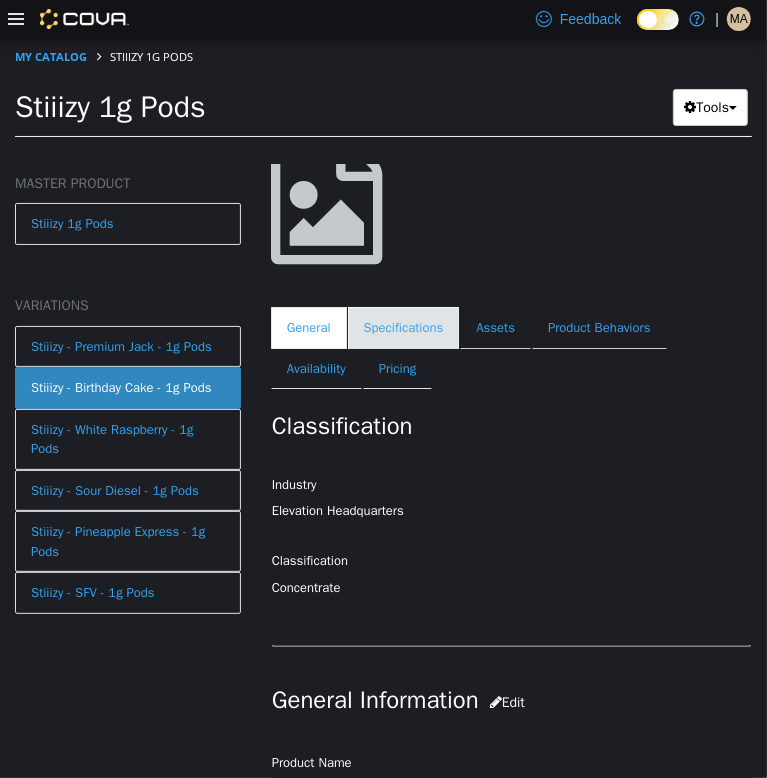 click on "Specifications" at bounding box center [404, 327] 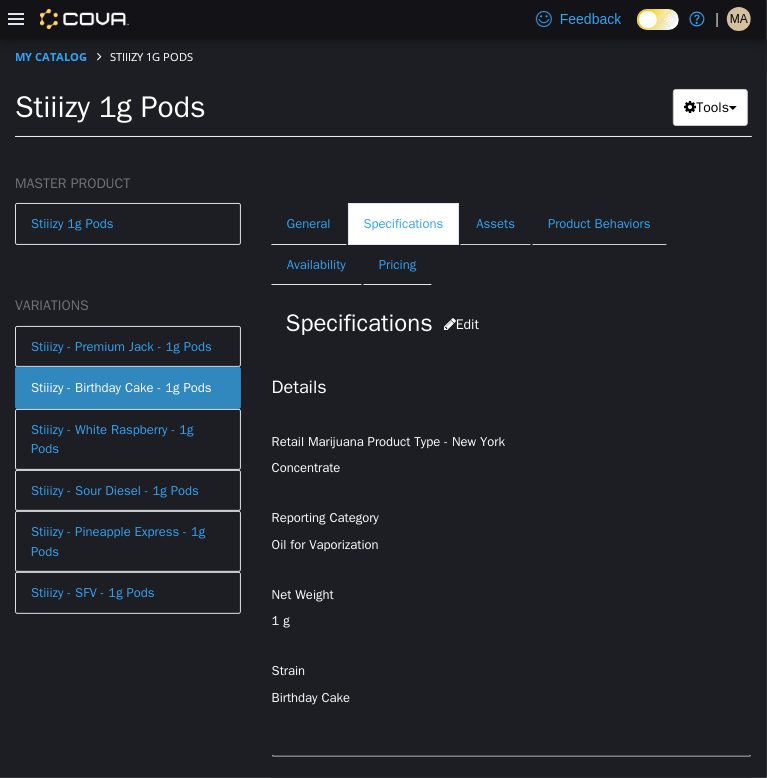 scroll, scrollTop: 312, scrollLeft: 0, axis: vertical 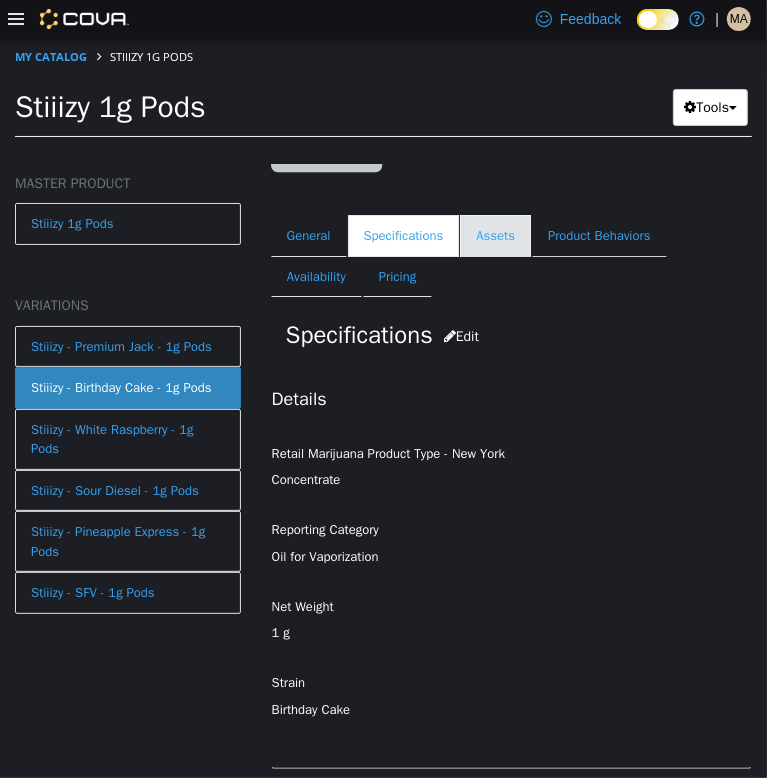click on "Assets" at bounding box center (495, 235) 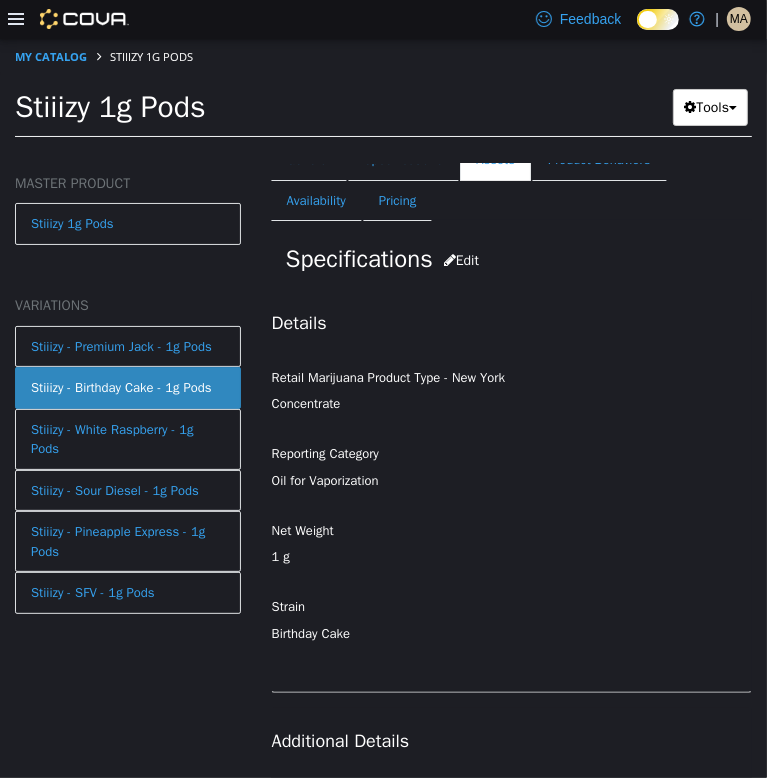 scroll, scrollTop: 0, scrollLeft: 0, axis: both 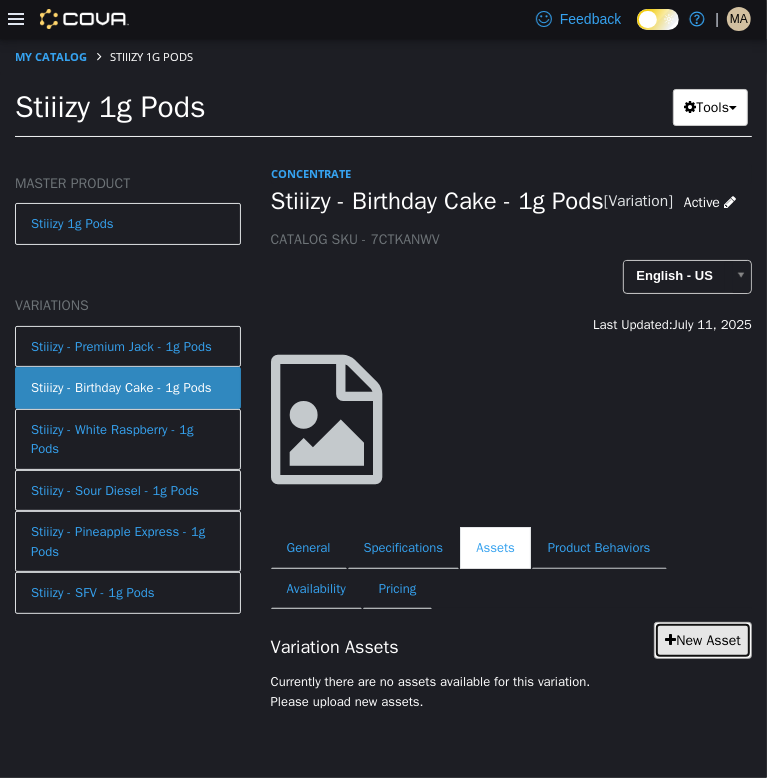 click on "New Asset" at bounding box center (703, 639) 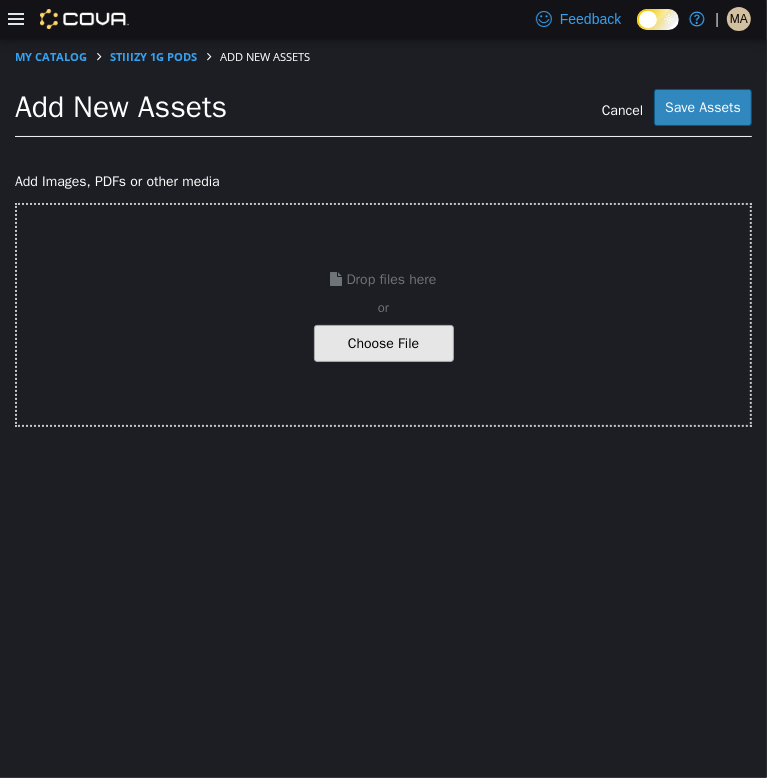 click at bounding box center (-663, 342) 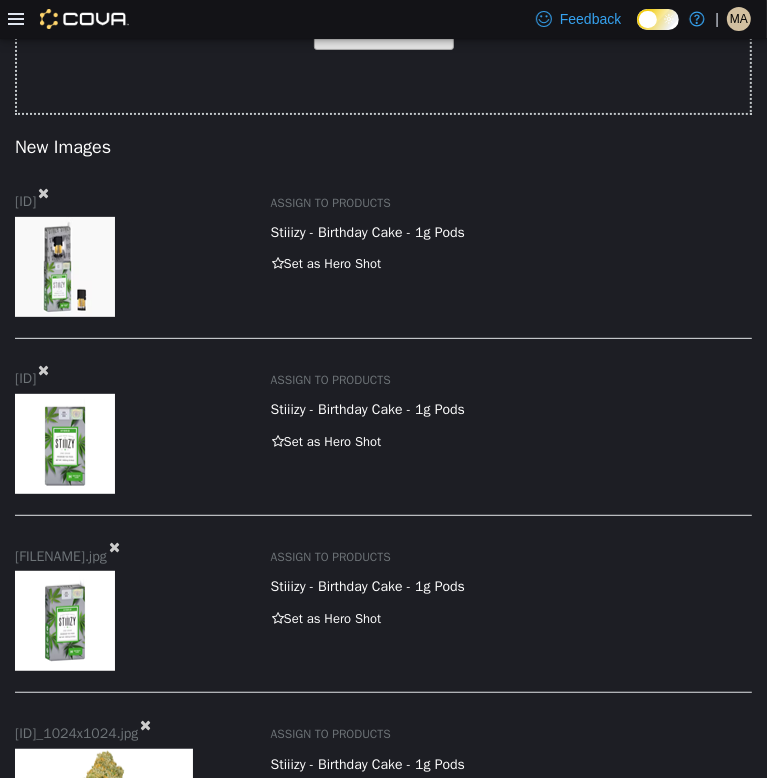 scroll, scrollTop: 313, scrollLeft: 0, axis: vertical 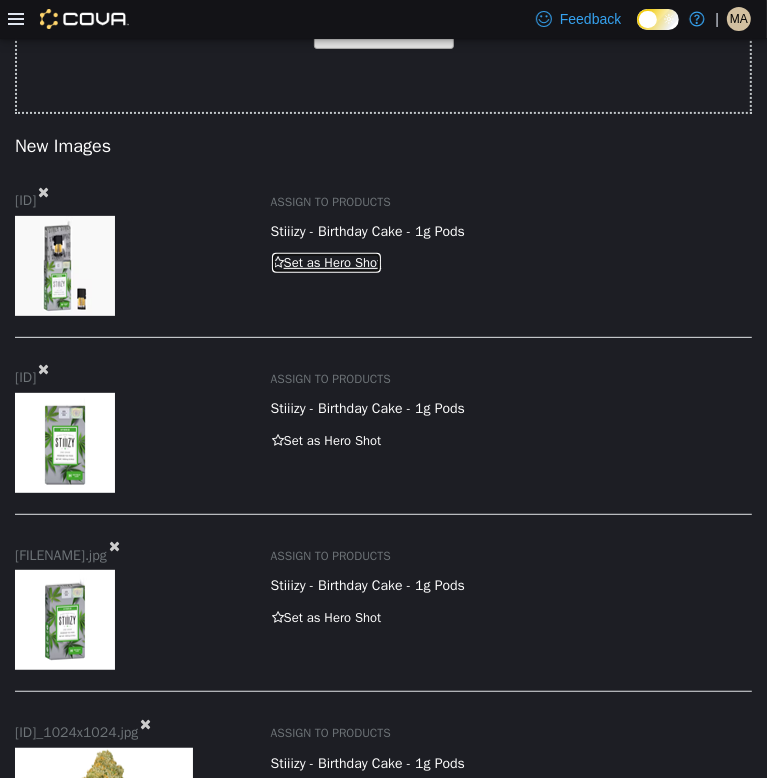 click on "Set as Hero Shot" at bounding box center [327, 262] 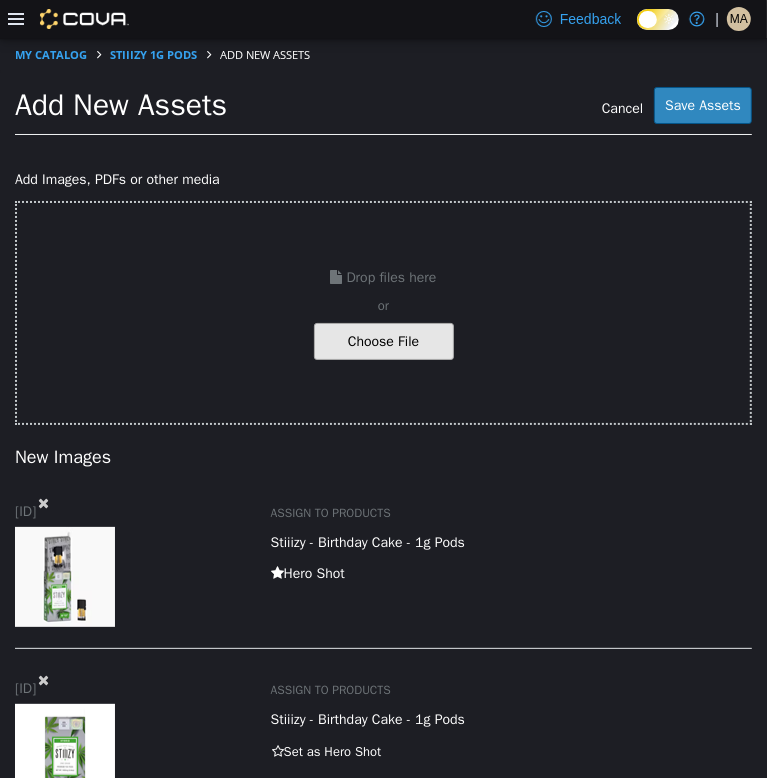 scroll, scrollTop: 1, scrollLeft: 0, axis: vertical 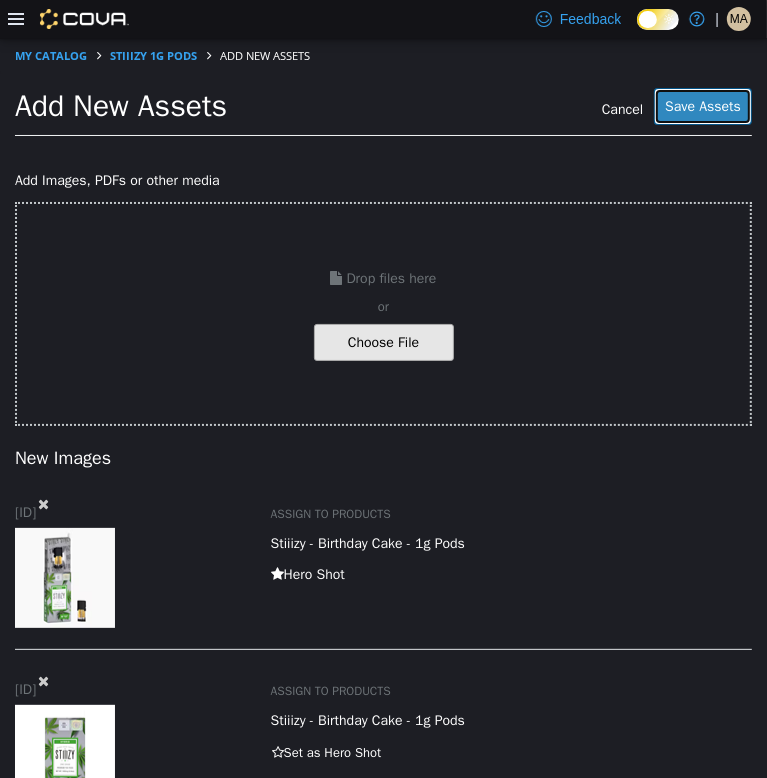 click on "Save Assets" at bounding box center [703, 105] 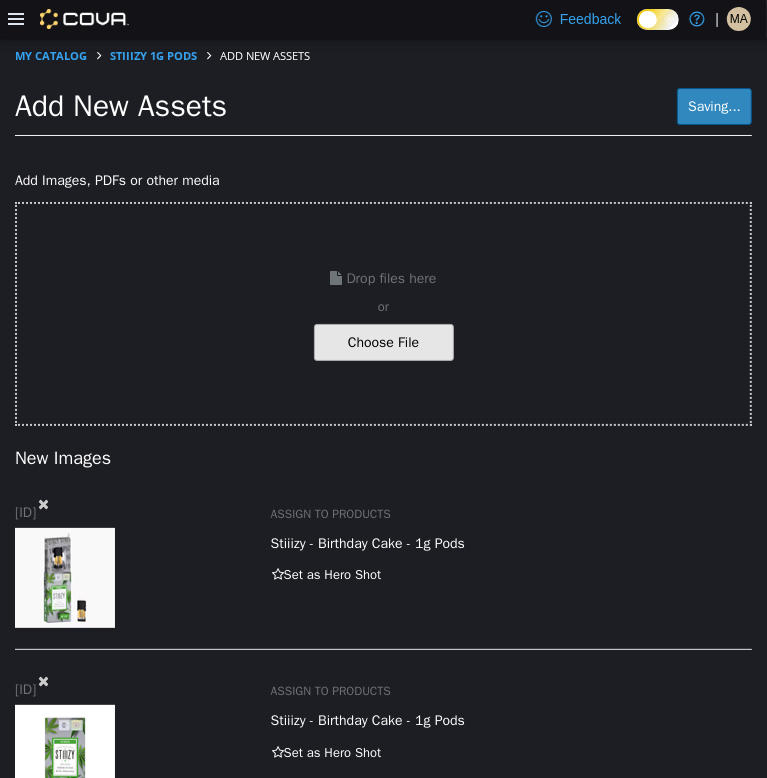 scroll, scrollTop: 0, scrollLeft: 0, axis: both 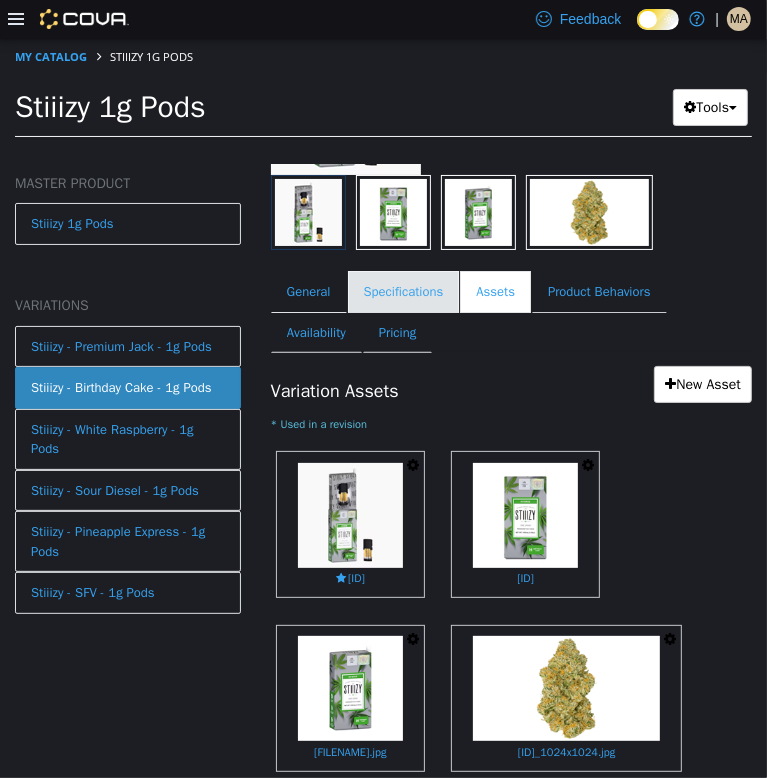 click on "Specifications" at bounding box center [404, 291] 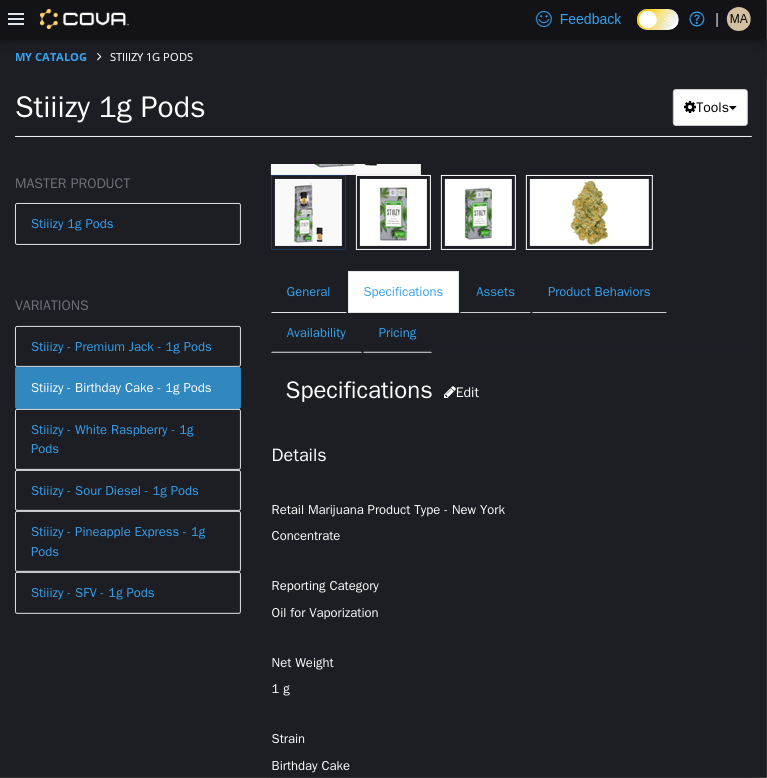 scroll, scrollTop: 320, scrollLeft: 0, axis: vertical 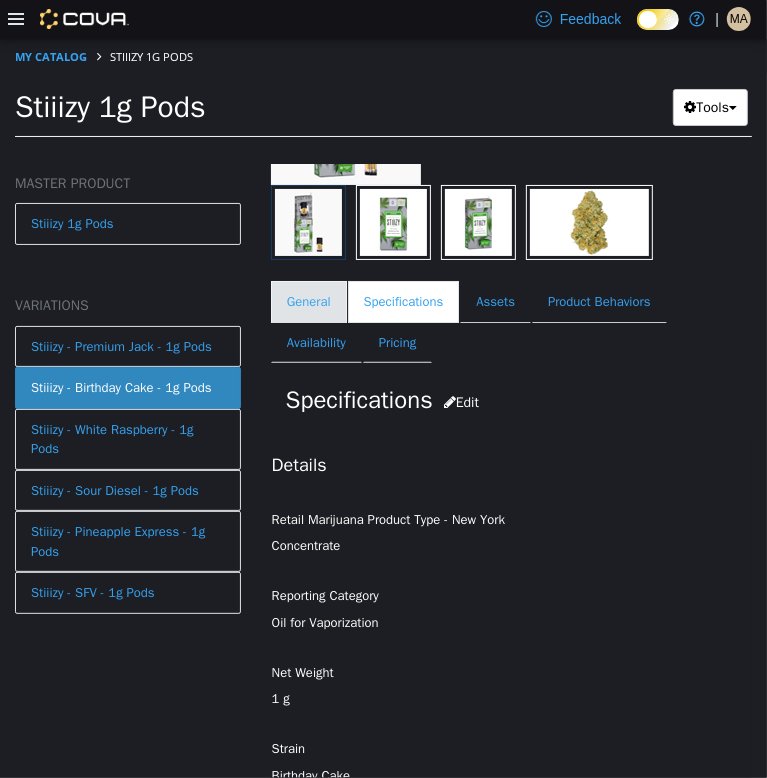 click on "General" at bounding box center (309, 301) 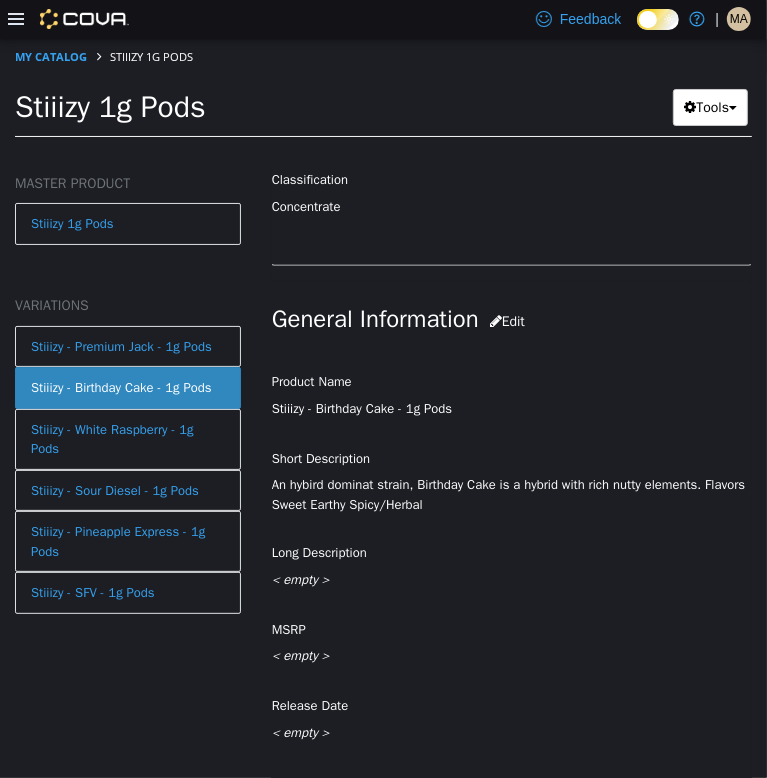 scroll, scrollTop: 674, scrollLeft: 0, axis: vertical 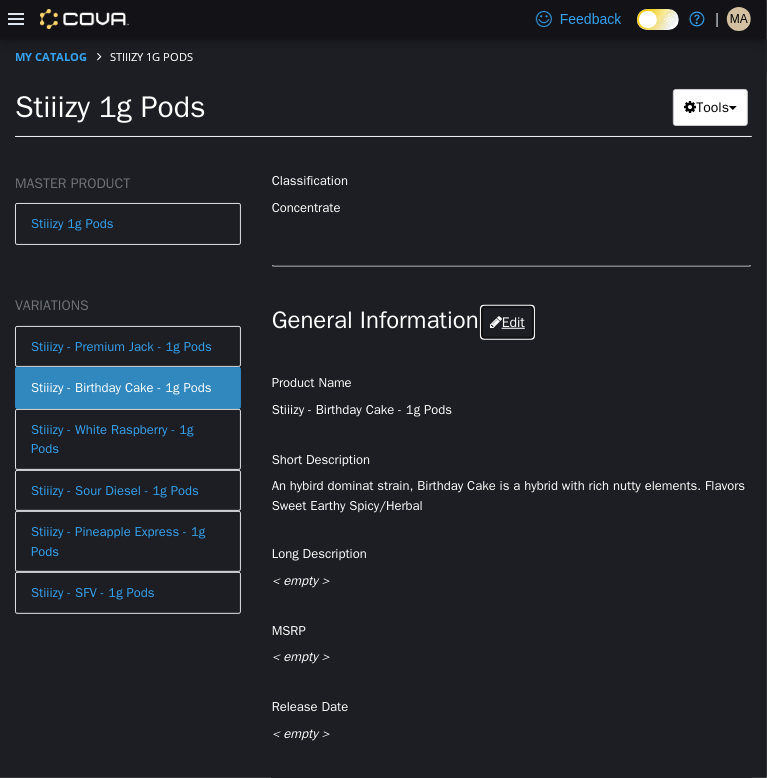 click at bounding box center [496, 321] 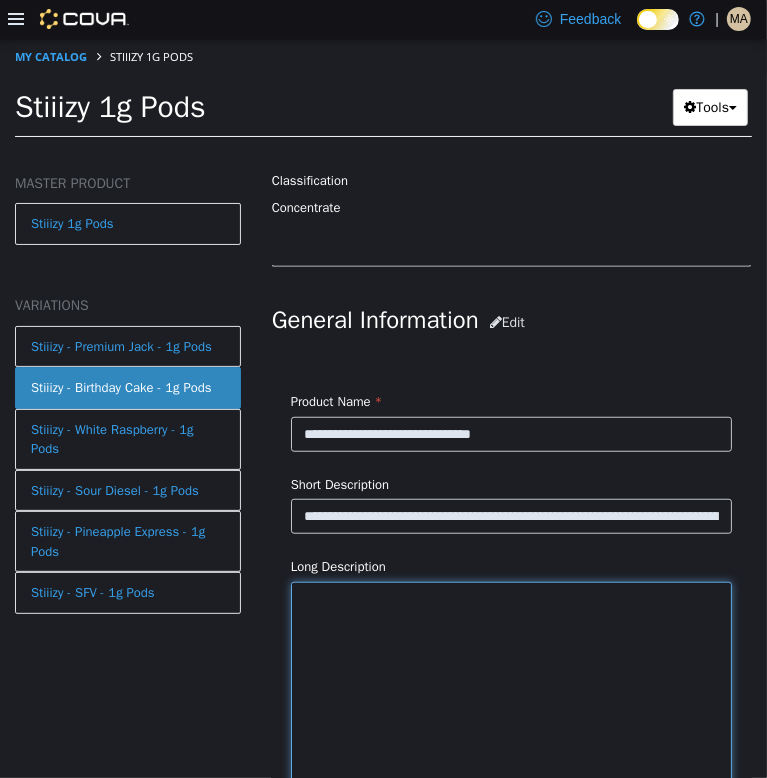 click at bounding box center [511, 693] 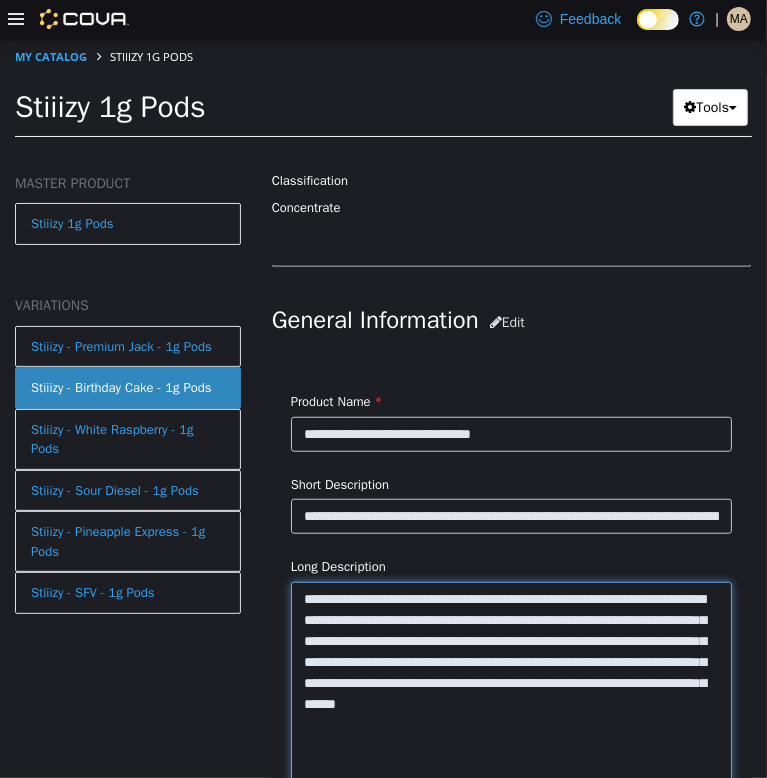 paste on "**********" 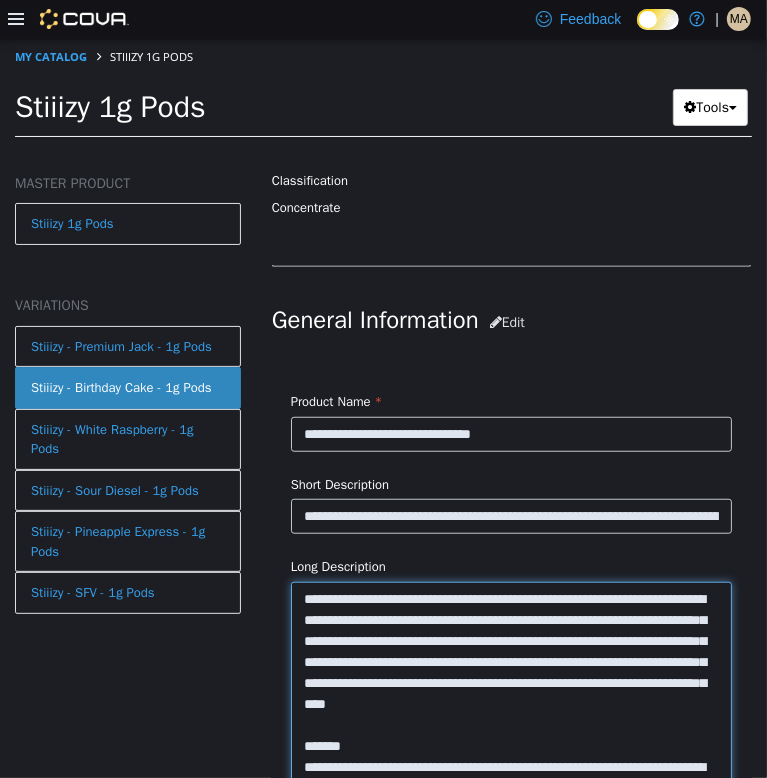 scroll, scrollTop: 390, scrollLeft: 0, axis: vertical 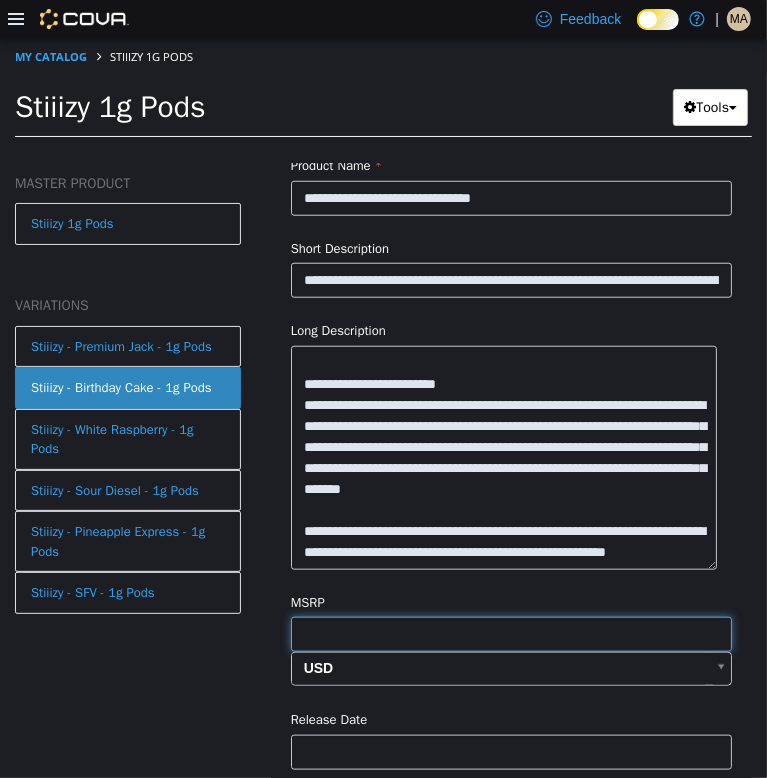 click at bounding box center (511, 633) 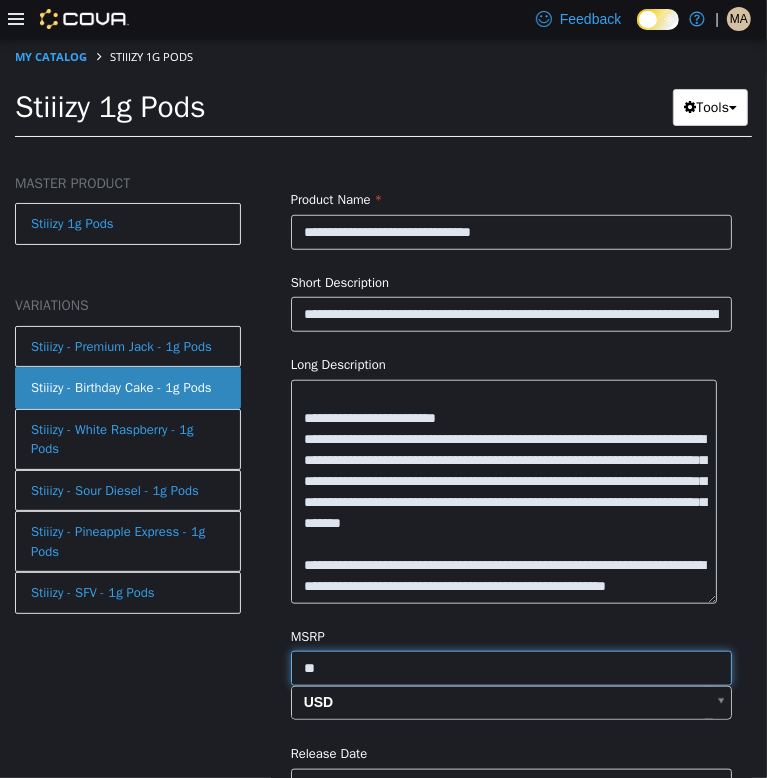 scroll, scrollTop: 860, scrollLeft: 0, axis: vertical 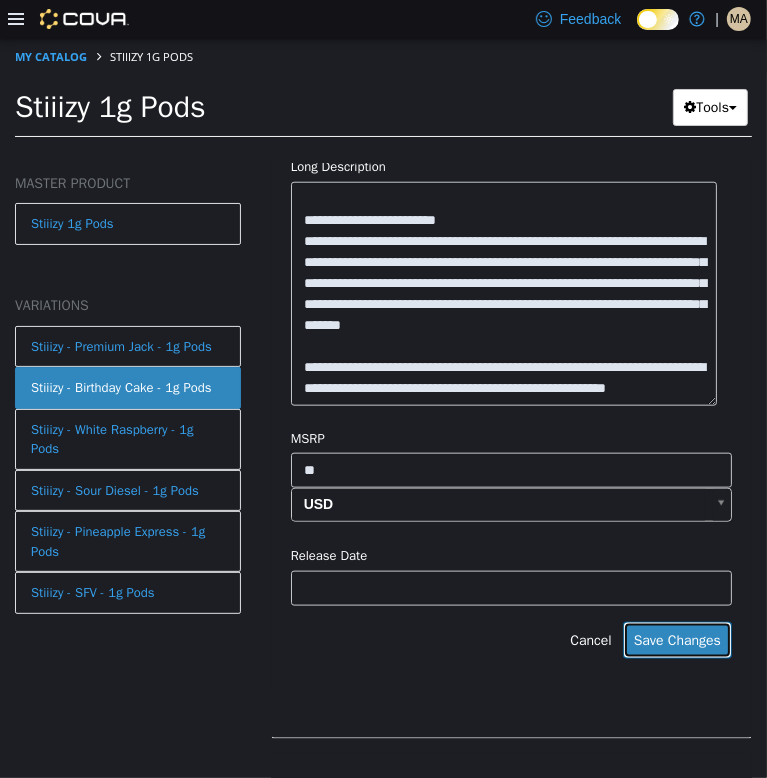 click on "Save Changes" at bounding box center [677, 639] 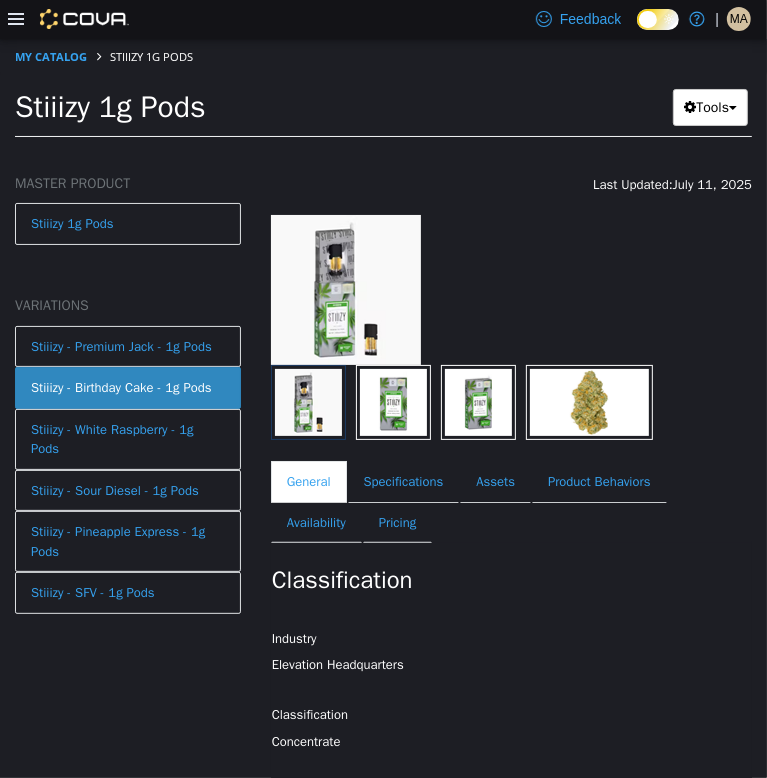 scroll, scrollTop: 142, scrollLeft: 0, axis: vertical 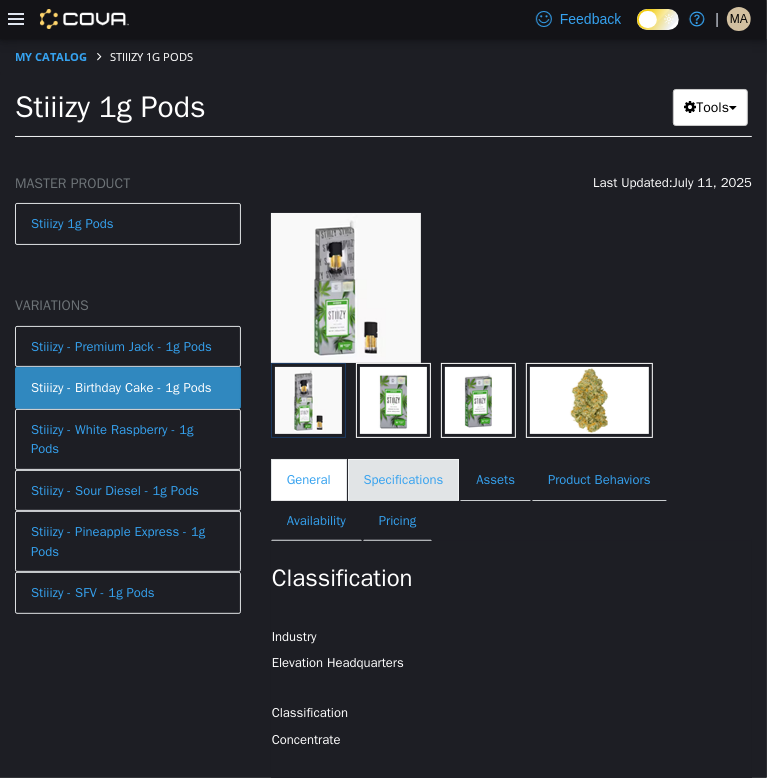 click on "Specifications" at bounding box center [404, 479] 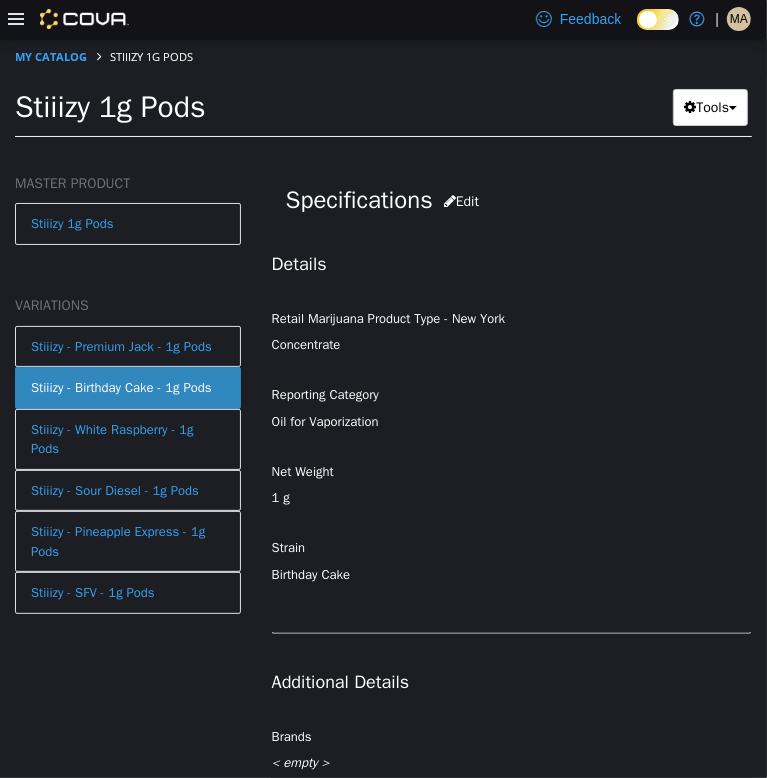 scroll, scrollTop: 520, scrollLeft: 0, axis: vertical 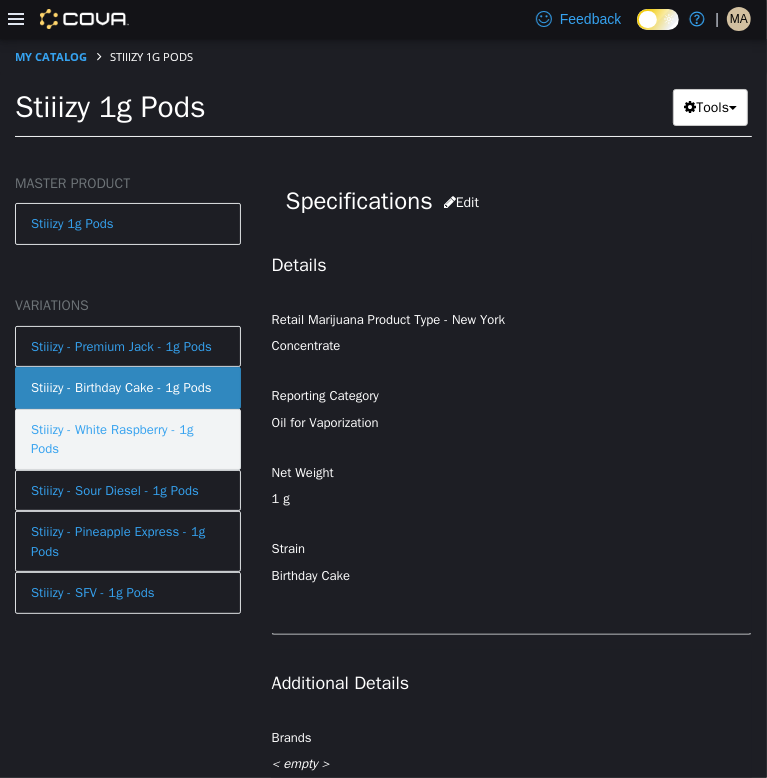 click on "Stiiizy - White Raspberry - 1g Pods" at bounding box center (128, 438) 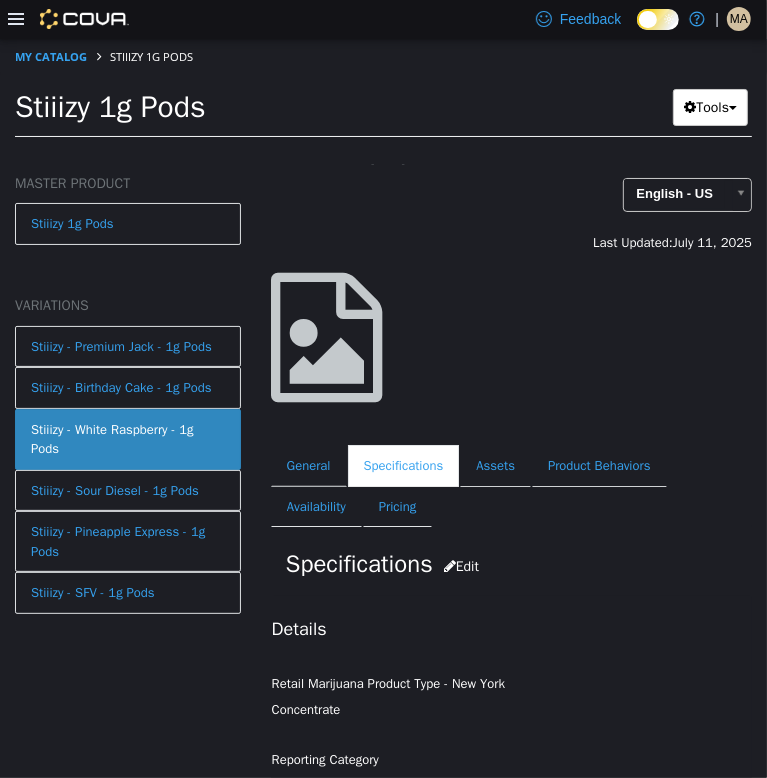 scroll, scrollTop: 62, scrollLeft: 0, axis: vertical 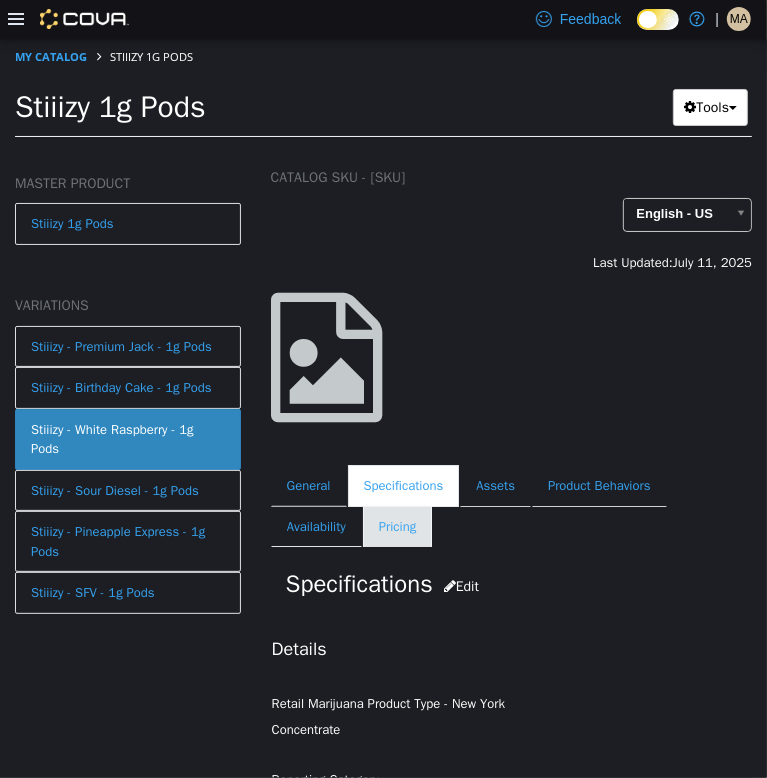 click on "Pricing" at bounding box center [397, 526] 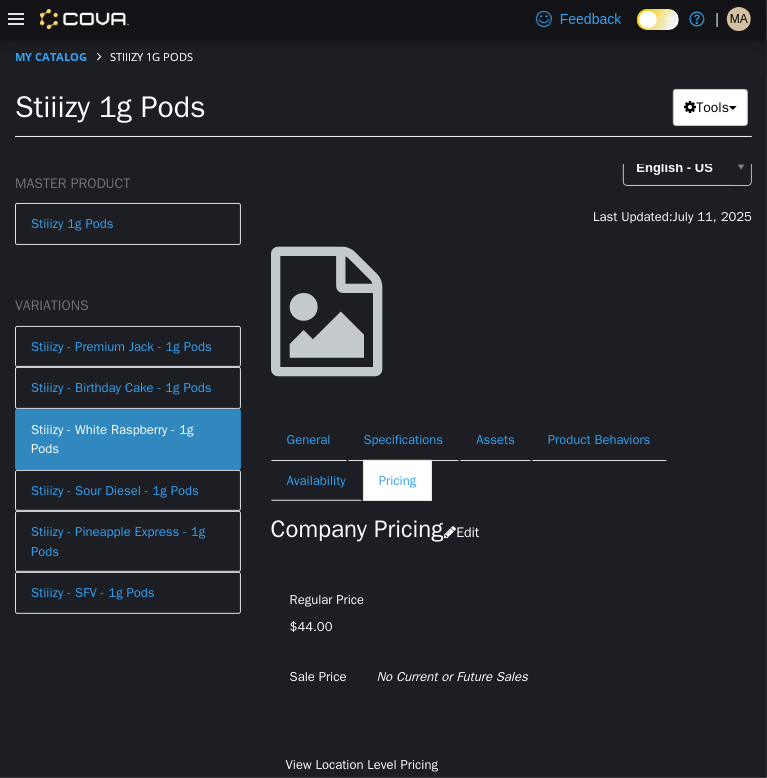 scroll, scrollTop: 144, scrollLeft: 0, axis: vertical 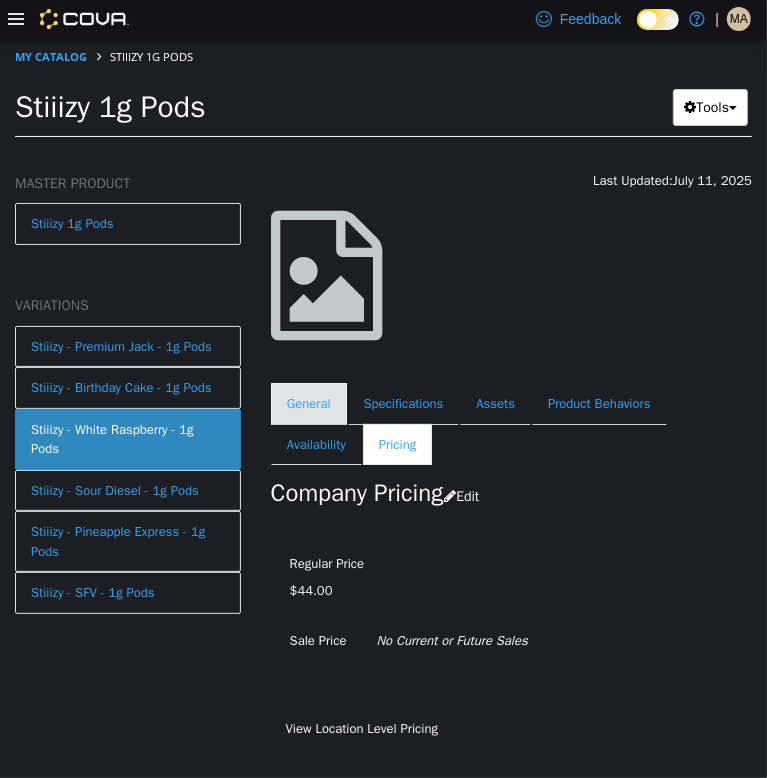 click on "General" at bounding box center [309, 403] 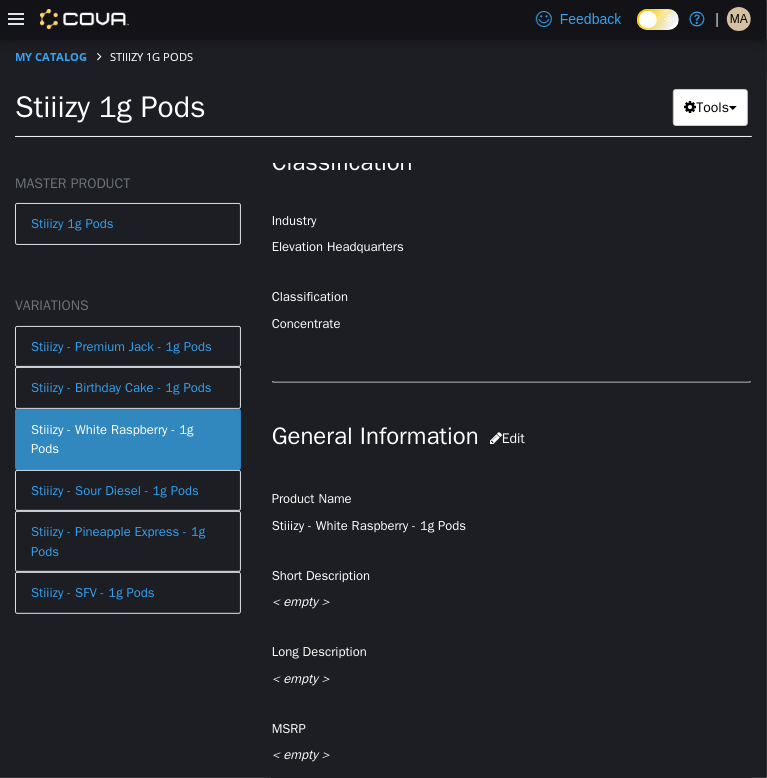 scroll, scrollTop: 530, scrollLeft: 0, axis: vertical 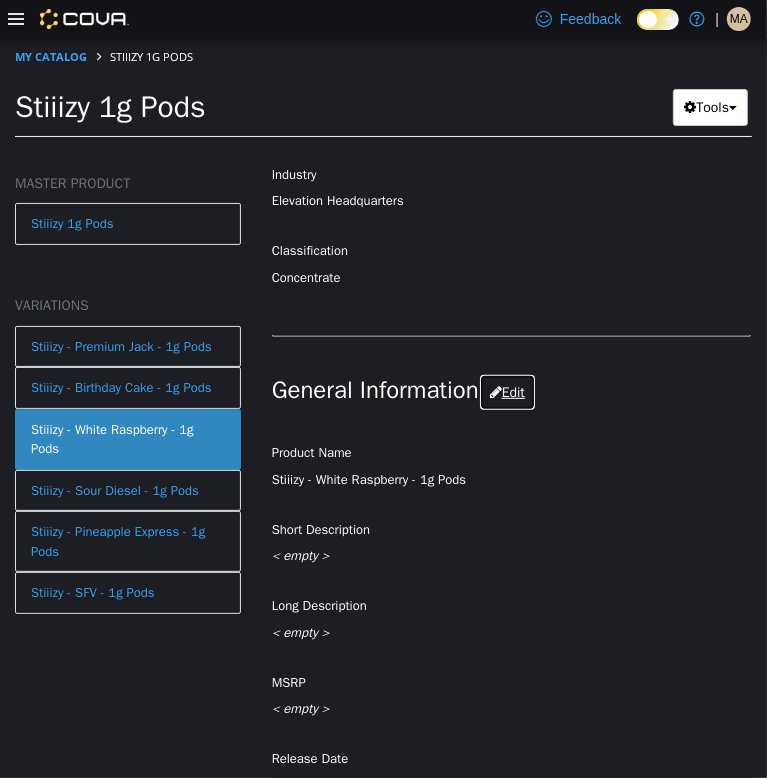 click on "Edit" at bounding box center (507, 391) 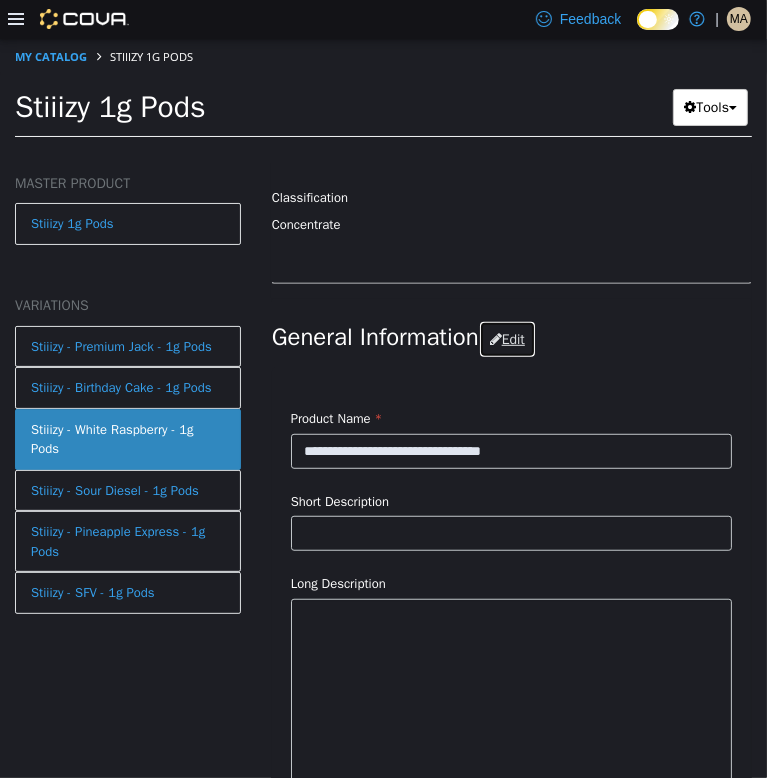scroll, scrollTop: 587, scrollLeft: 0, axis: vertical 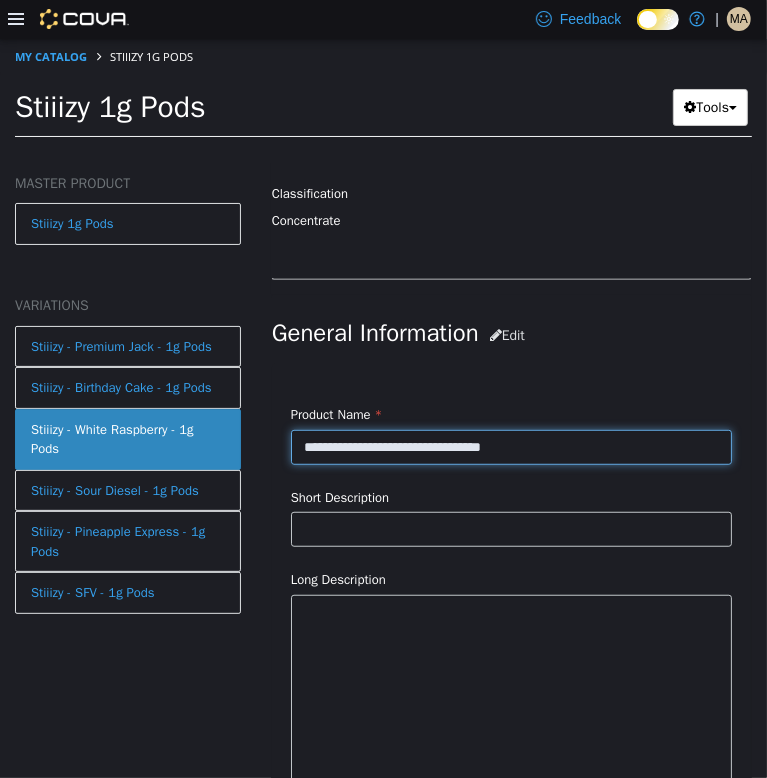 click on "**********" at bounding box center [511, 446] 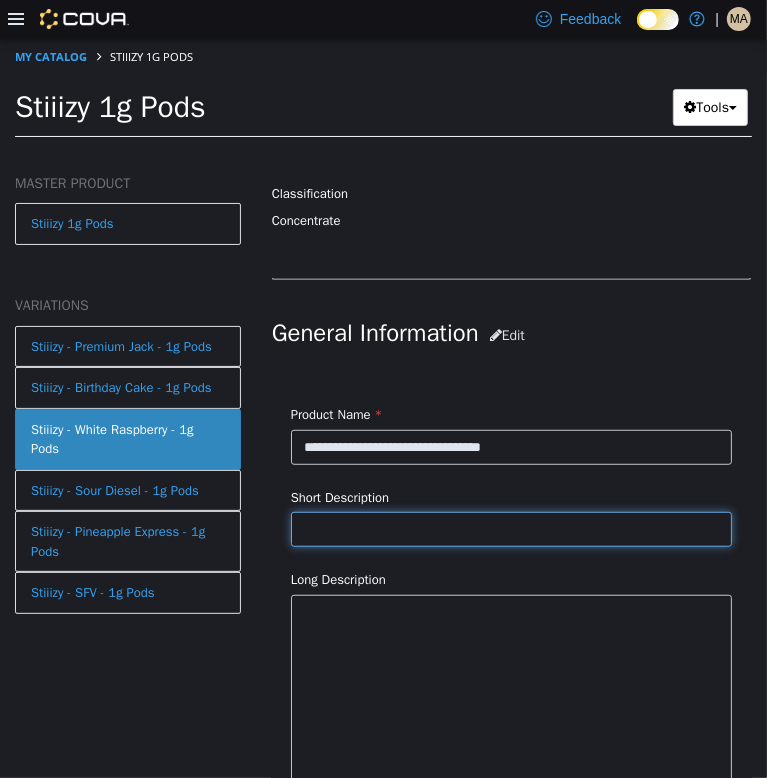 click at bounding box center [511, 528] 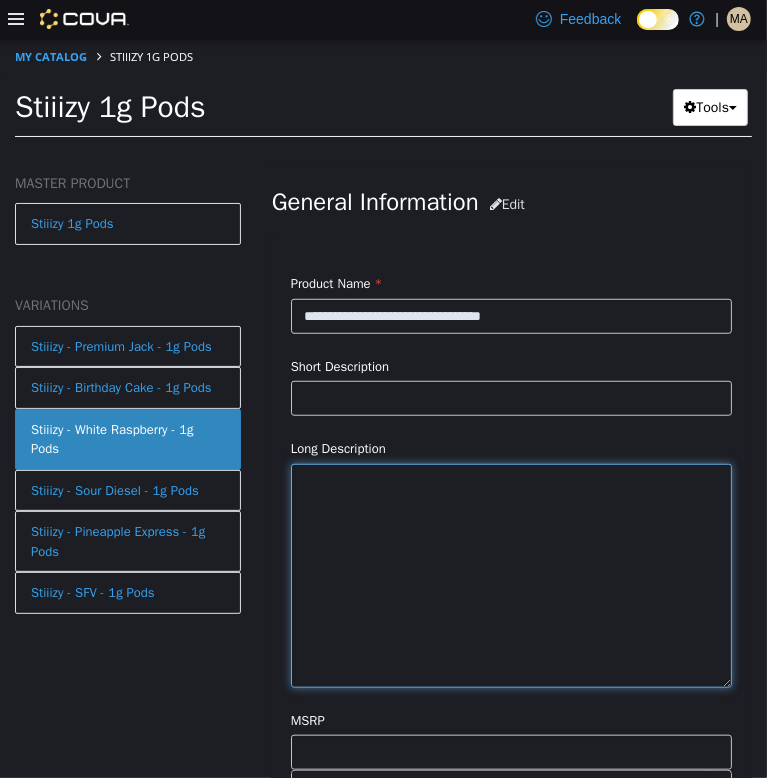 click at bounding box center [511, 575] 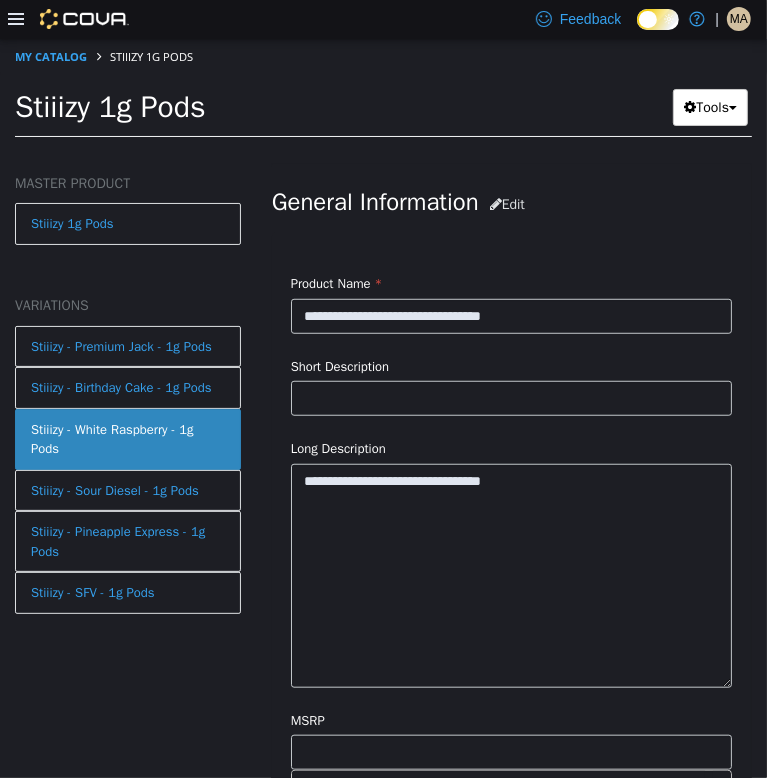 click on "**********" at bounding box center (511, 603) 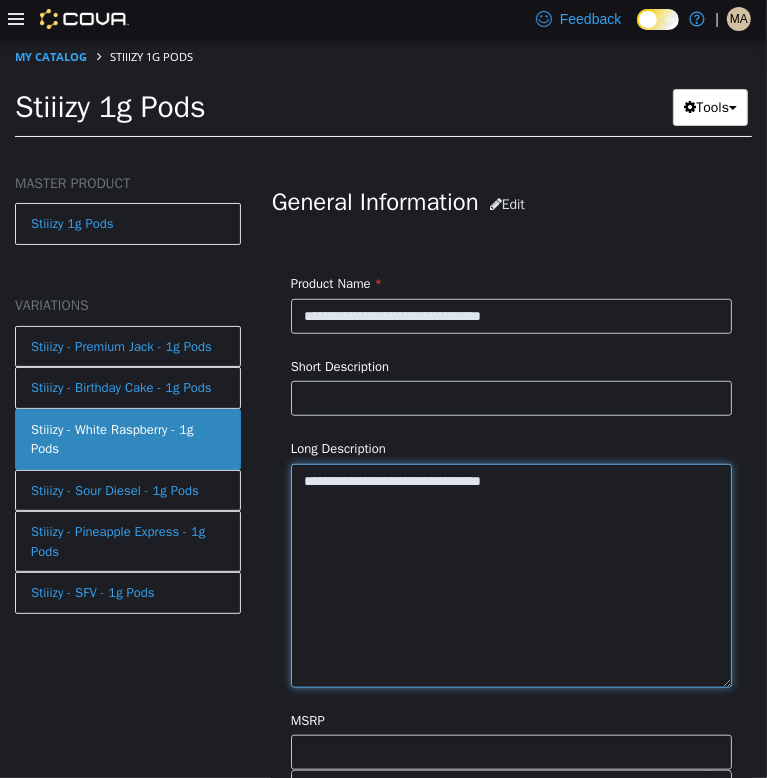 click on "**********" at bounding box center (511, 575) 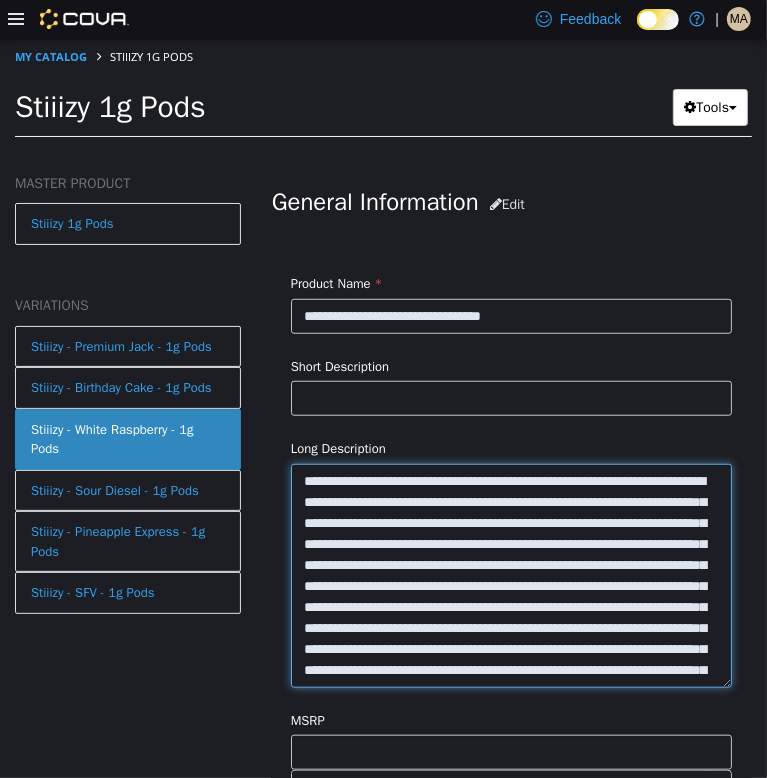 scroll, scrollTop: 286, scrollLeft: 0, axis: vertical 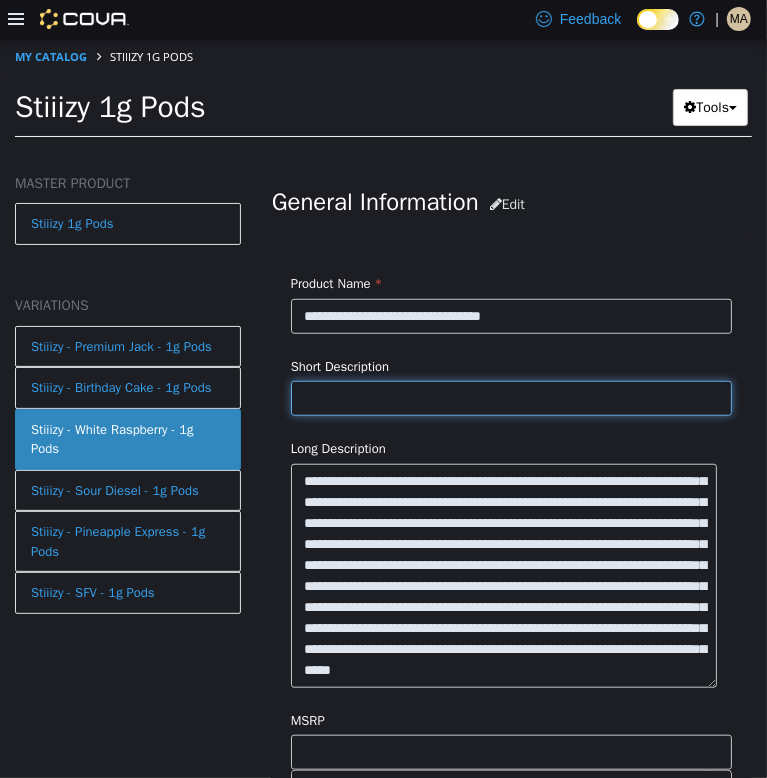 click at bounding box center [511, 397] 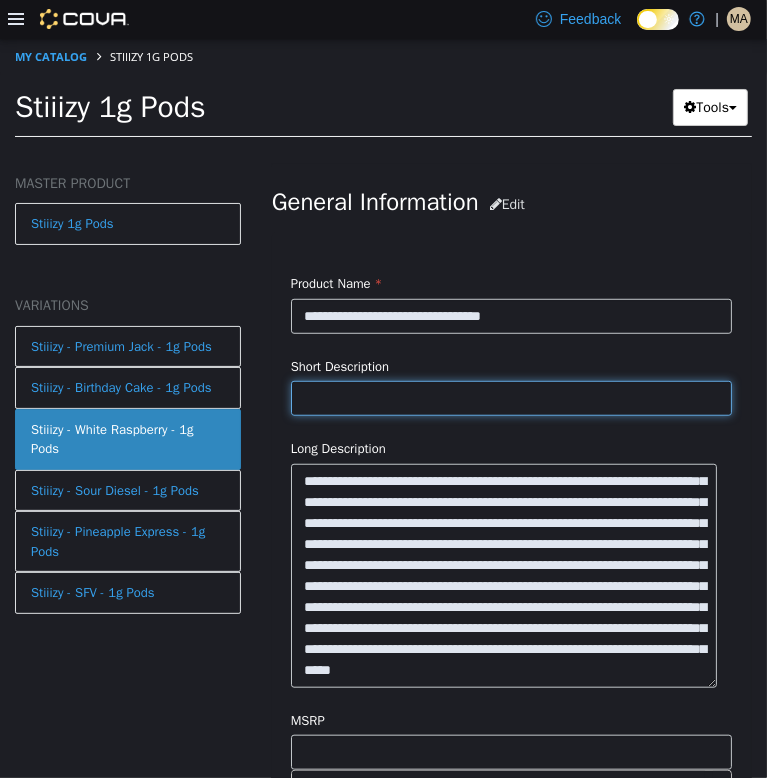 paste on "**********" 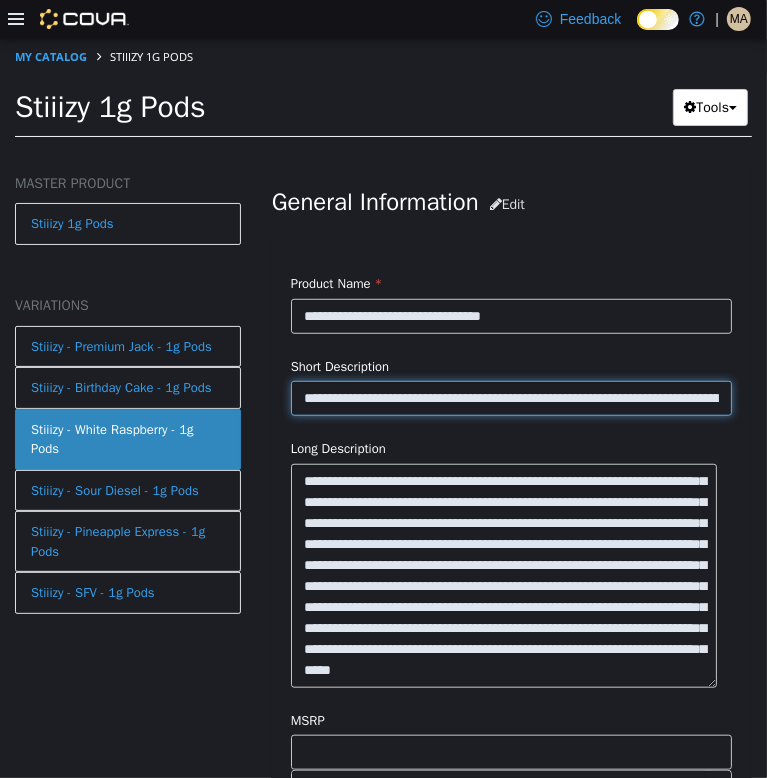 scroll, scrollTop: 0, scrollLeft: 272, axis: horizontal 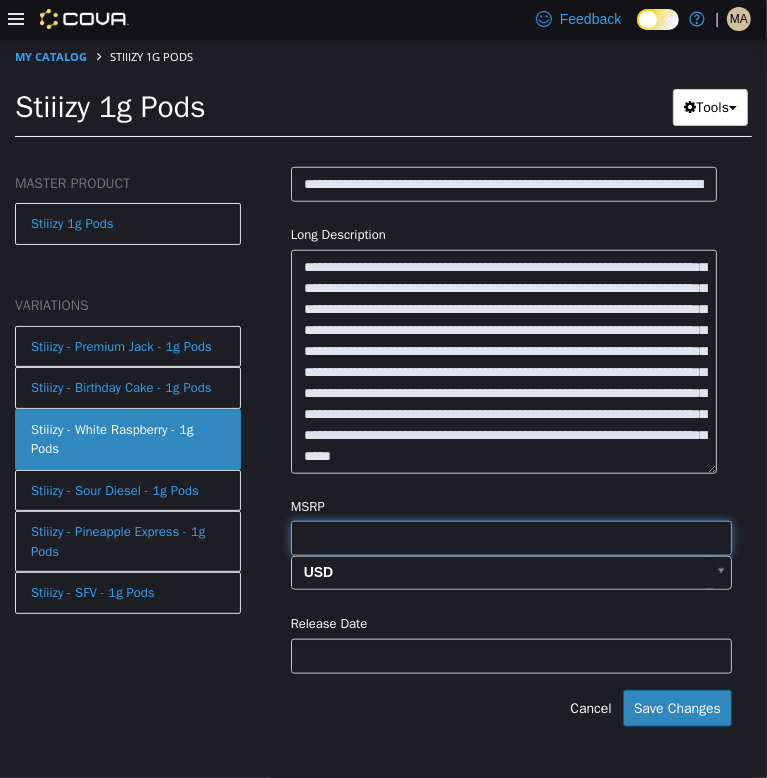 click at bounding box center [511, 537] 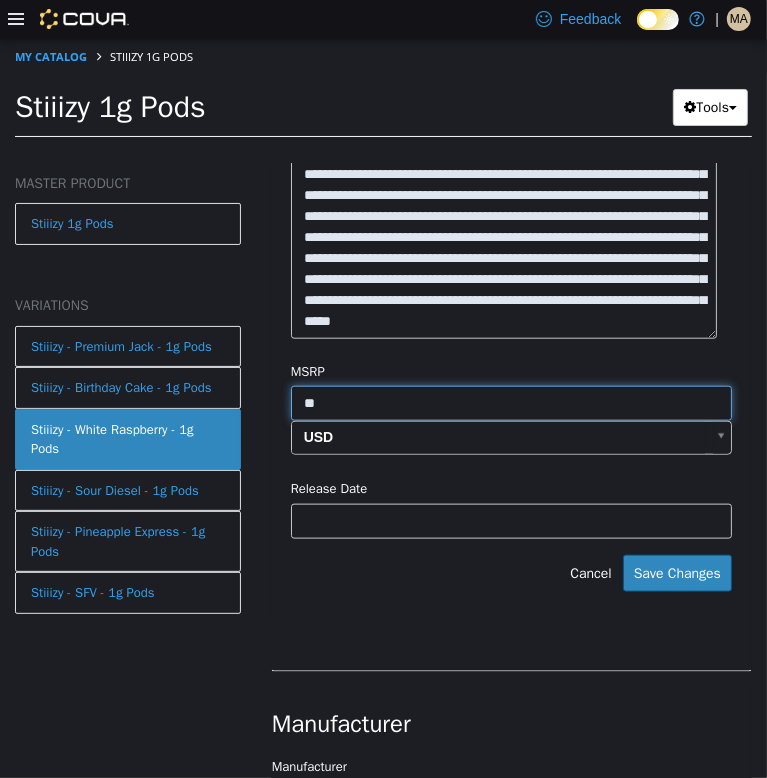 scroll, scrollTop: 1068, scrollLeft: 0, axis: vertical 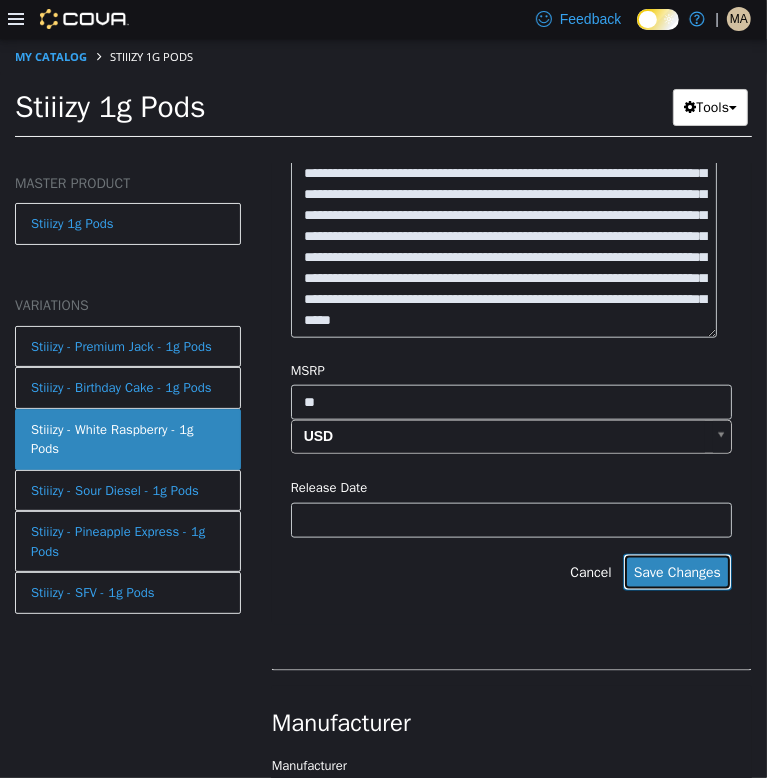 click on "Save Changes" at bounding box center (677, 571) 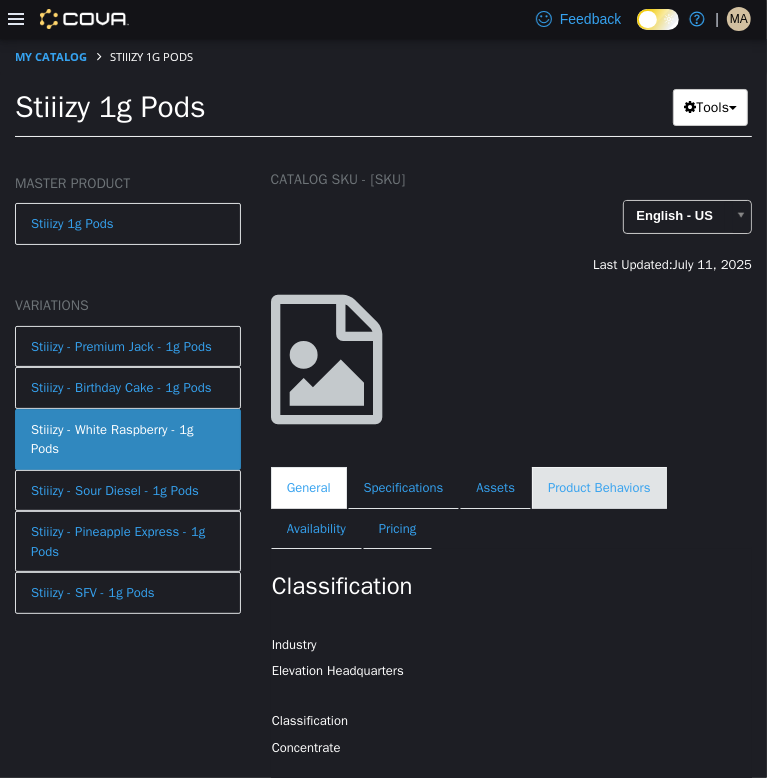 scroll, scrollTop: 60, scrollLeft: 0, axis: vertical 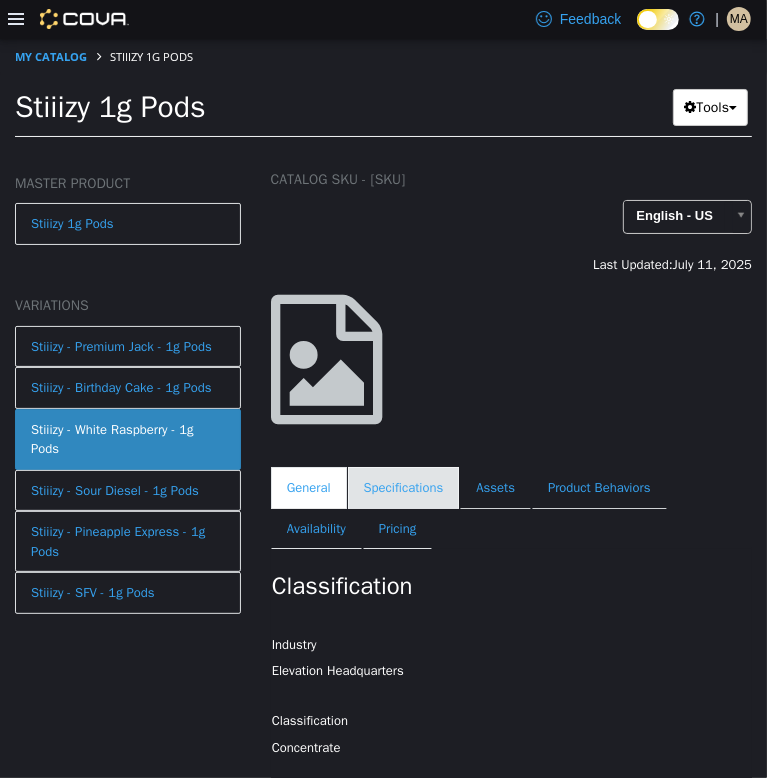 click on "Specifications" at bounding box center (404, 487) 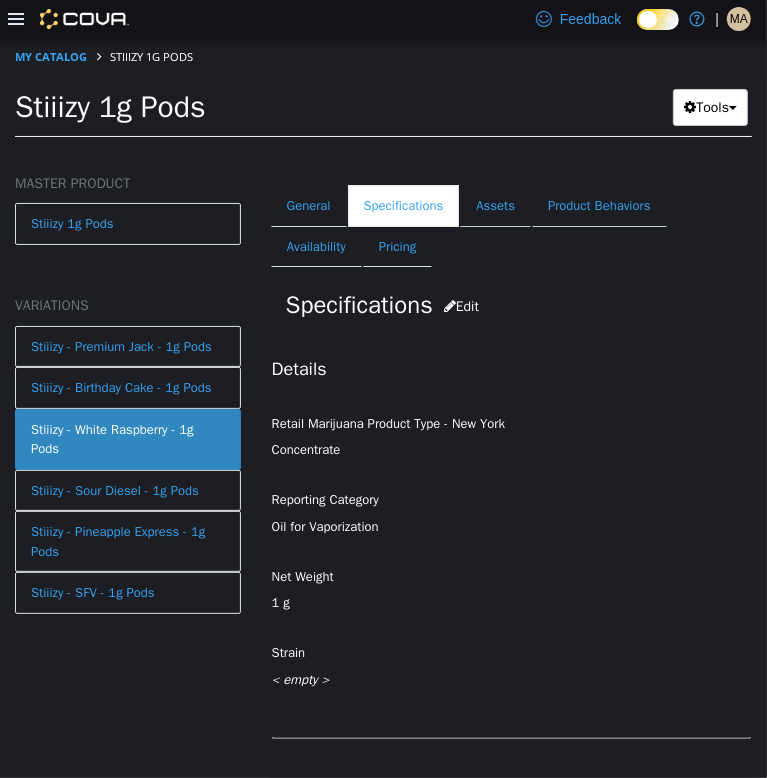 scroll, scrollTop: 309, scrollLeft: 0, axis: vertical 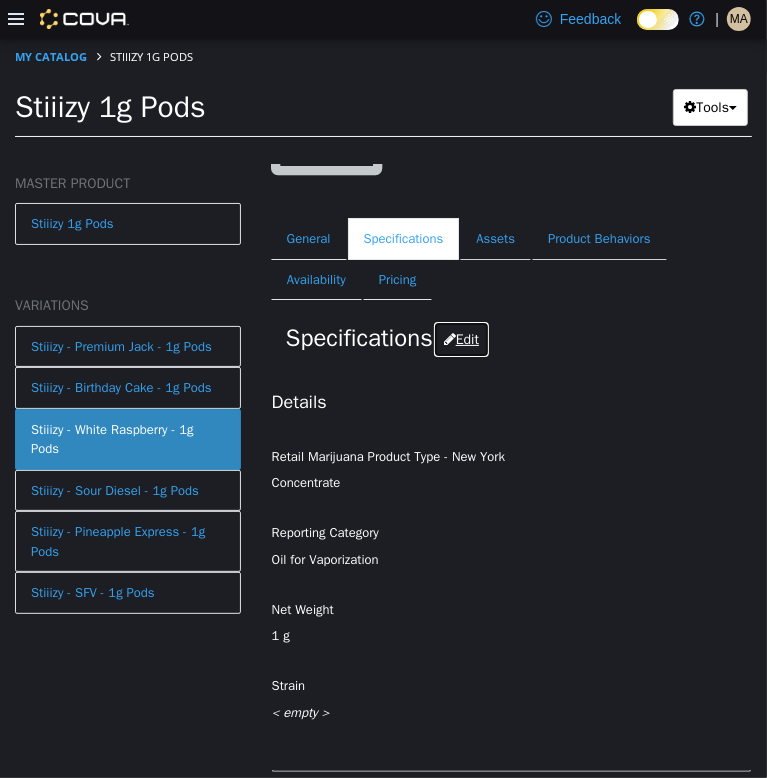 click on "Edit" at bounding box center [461, 338] 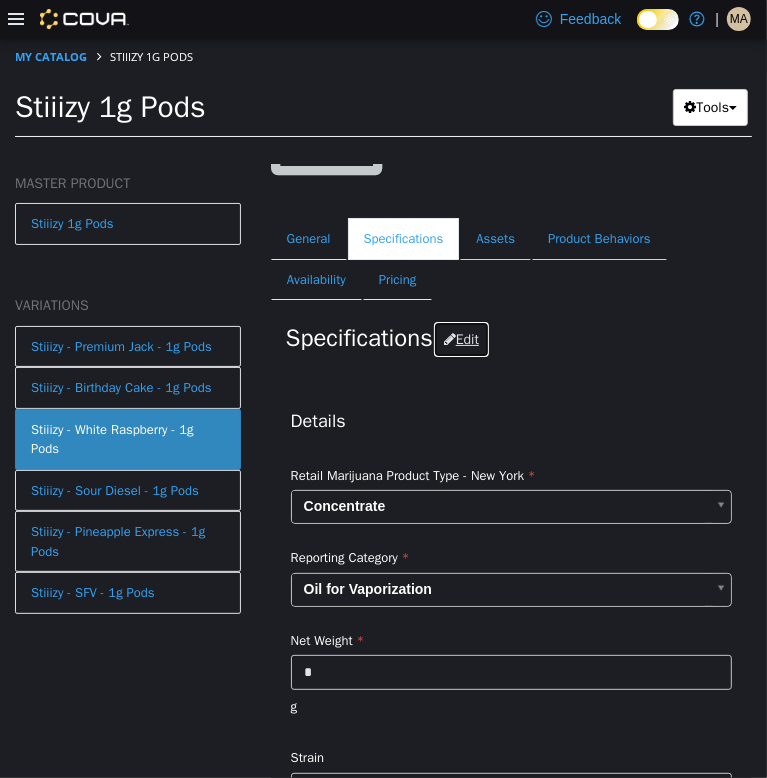 scroll, scrollTop: 414, scrollLeft: 0, axis: vertical 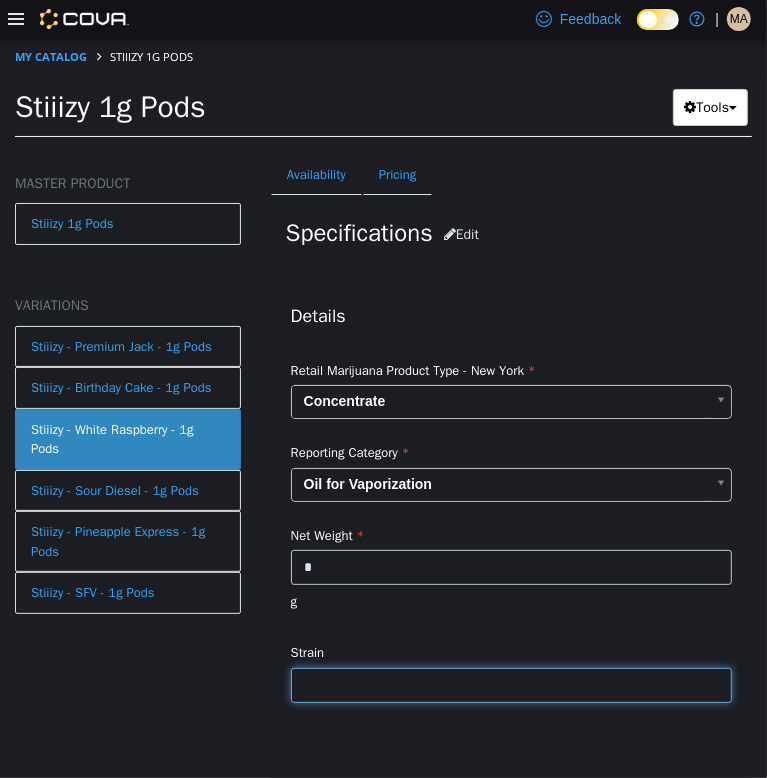 click at bounding box center (511, 684) 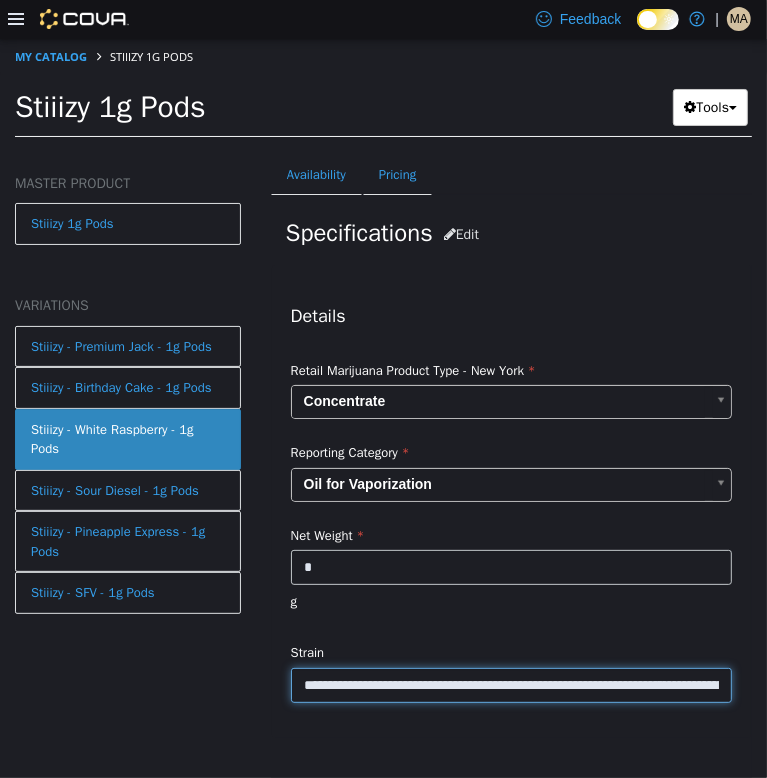 scroll, scrollTop: 0, scrollLeft: 272, axis: horizontal 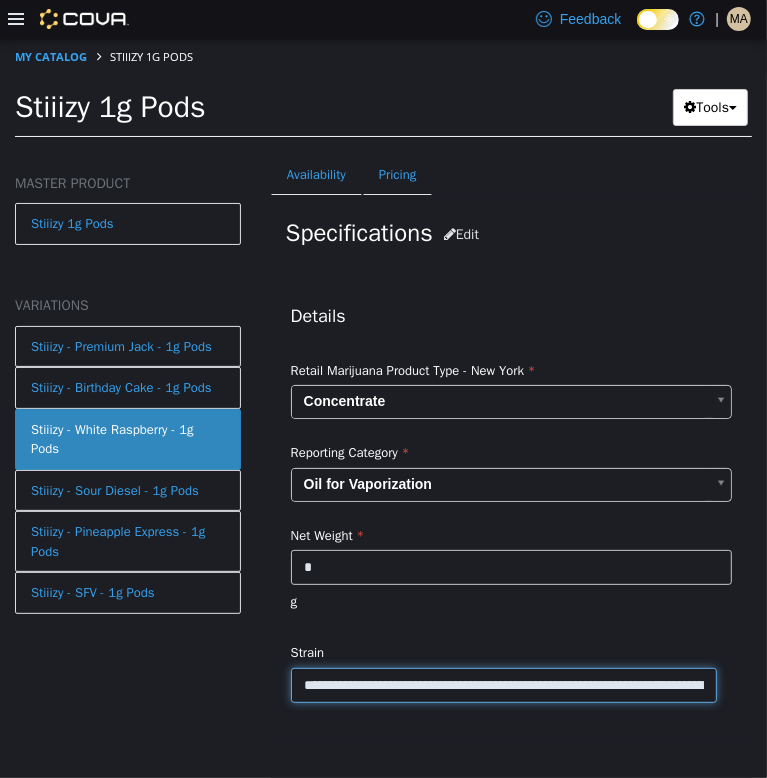 drag, startPoint x: 400, startPoint y: 648, endPoint x: 278, endPoint y: 653, distance: 122.10242 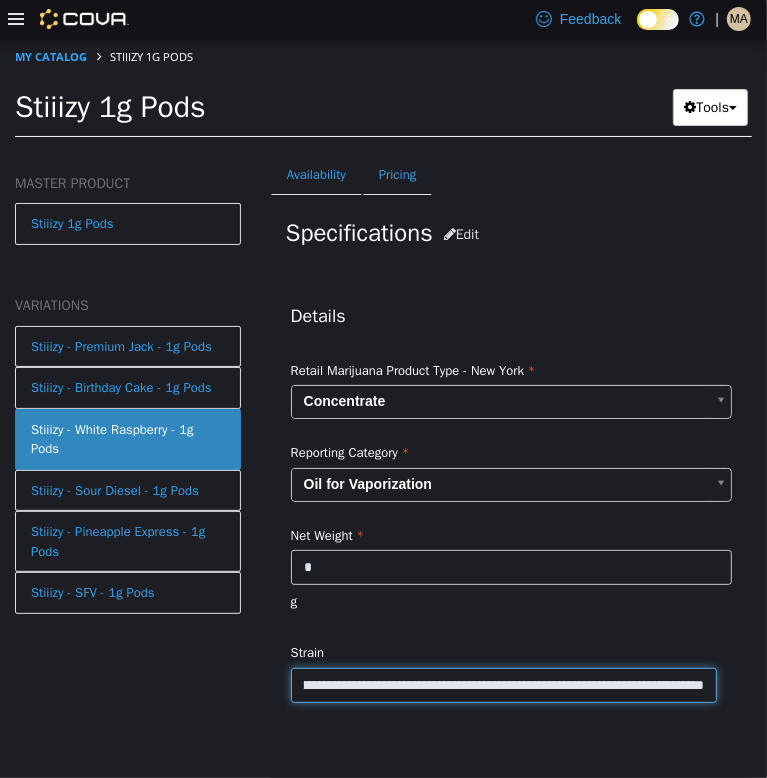scroll, scrollTop: 0, scrollLeft: 272, axis: horizontal 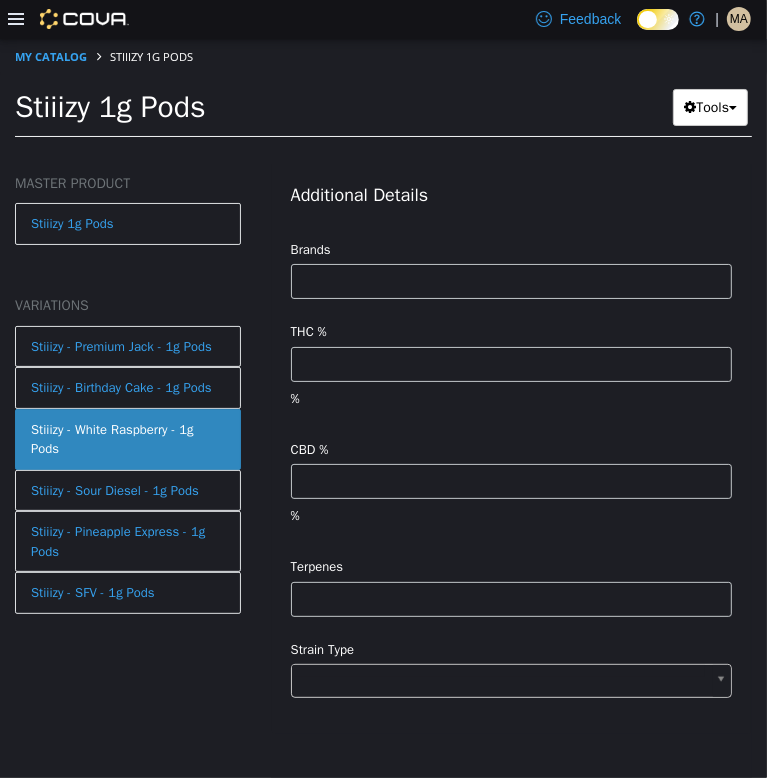 click on "**********" at bounding box center [383, 93] 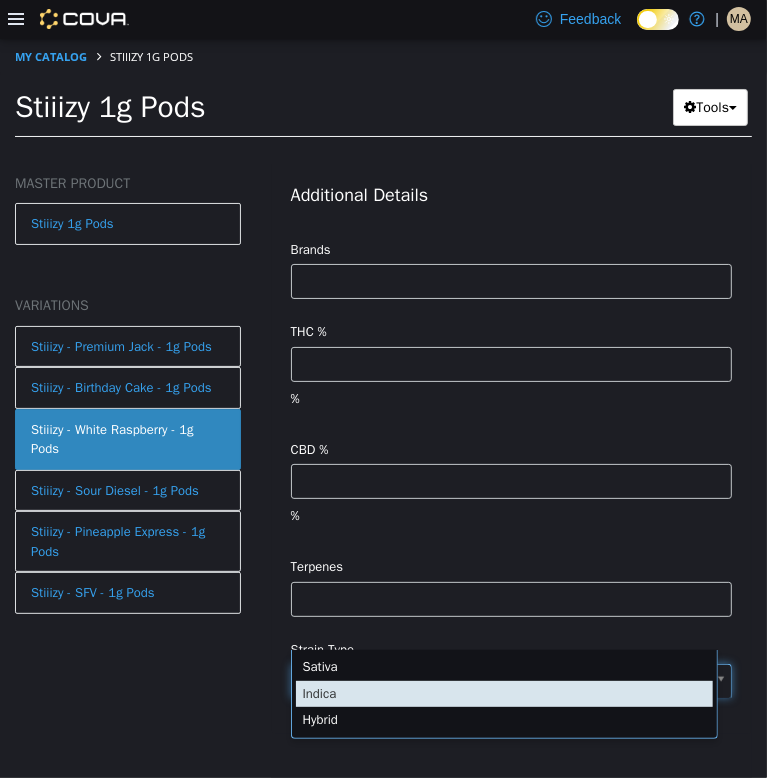 scroll, scrollTop: 0, scrollLeft: 0, axis: both 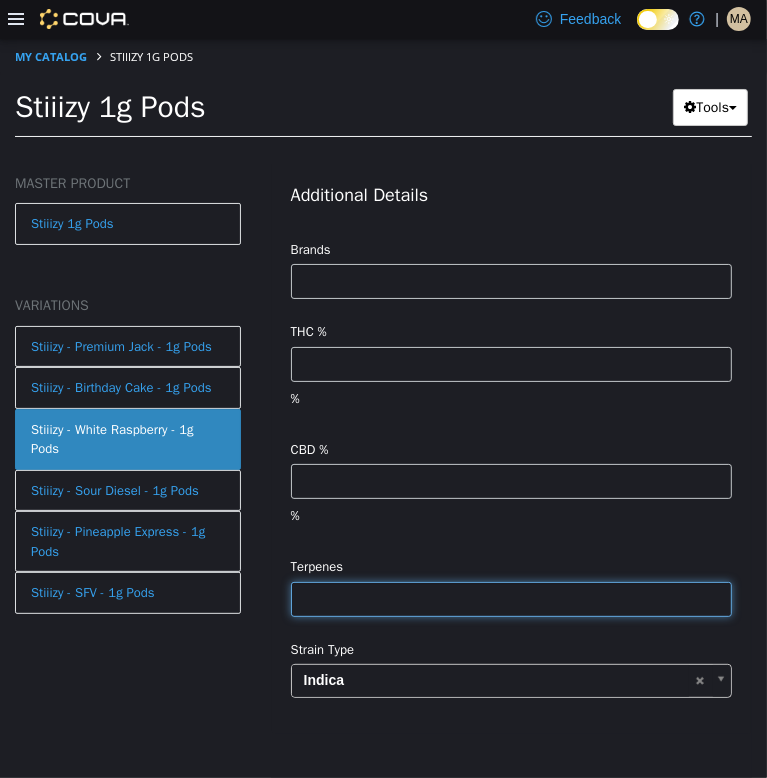 click at bounding box center [511, 598] 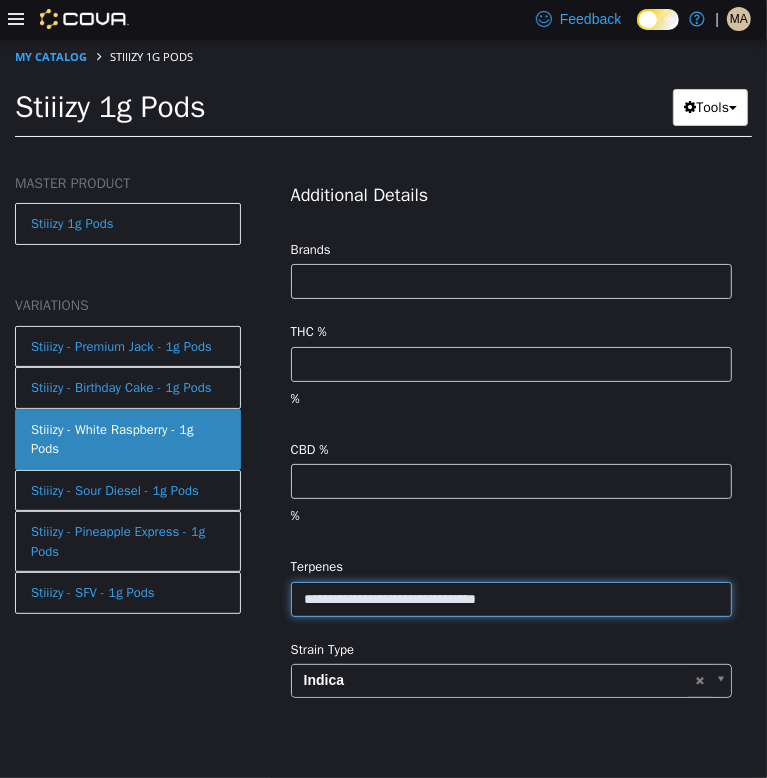 click on "**********" at bounding box center (511, 598) 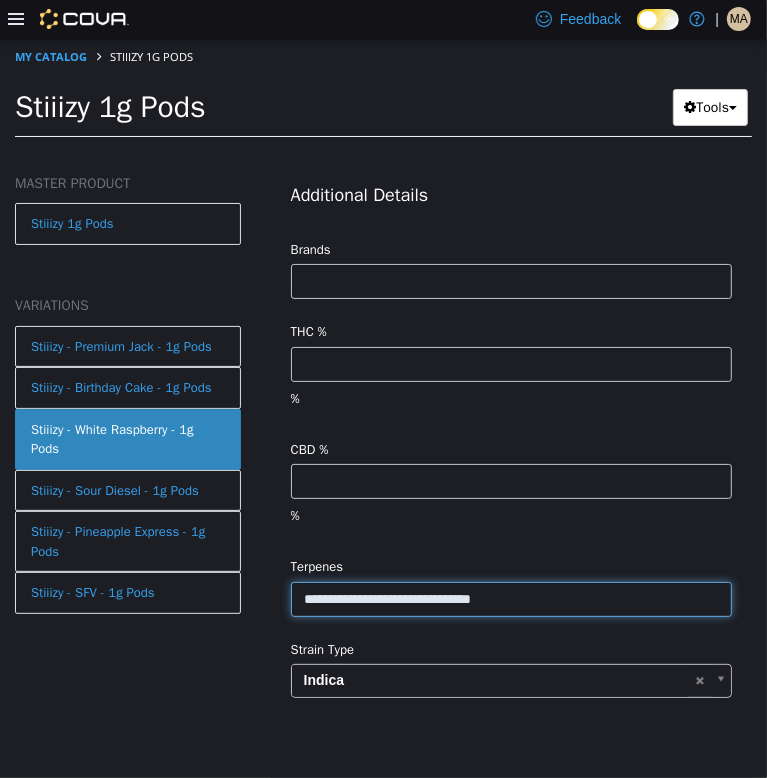 click on "**********" at bounding box center [511, 598] 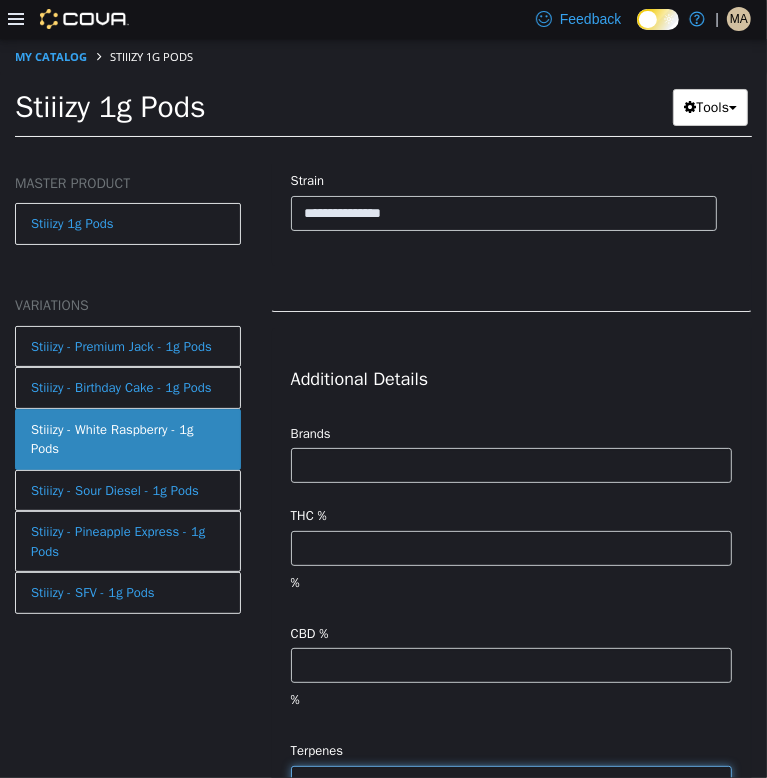 scroll, scrollTop: 1102, scrollLeft: 0, axis: vertical 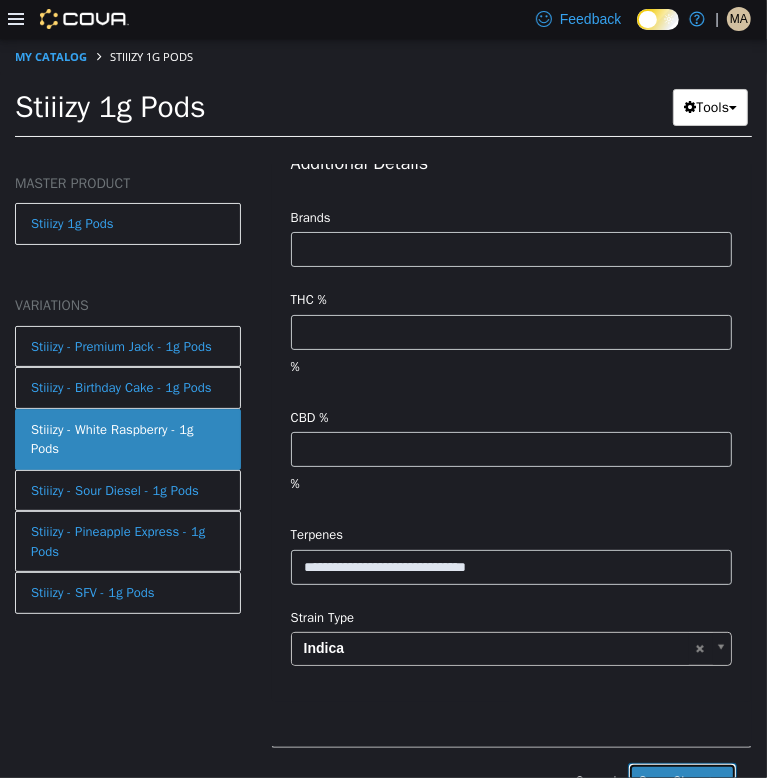 click on "Save Changes" at bounding box center [682, 780] 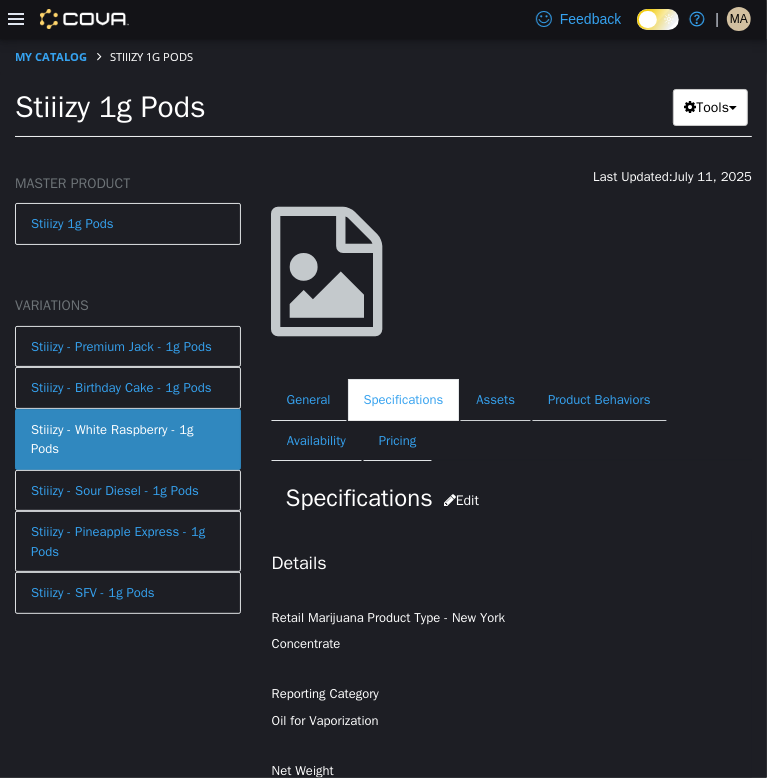 scroll, scrollTop: 0, scrollLeft: 0, axis: both 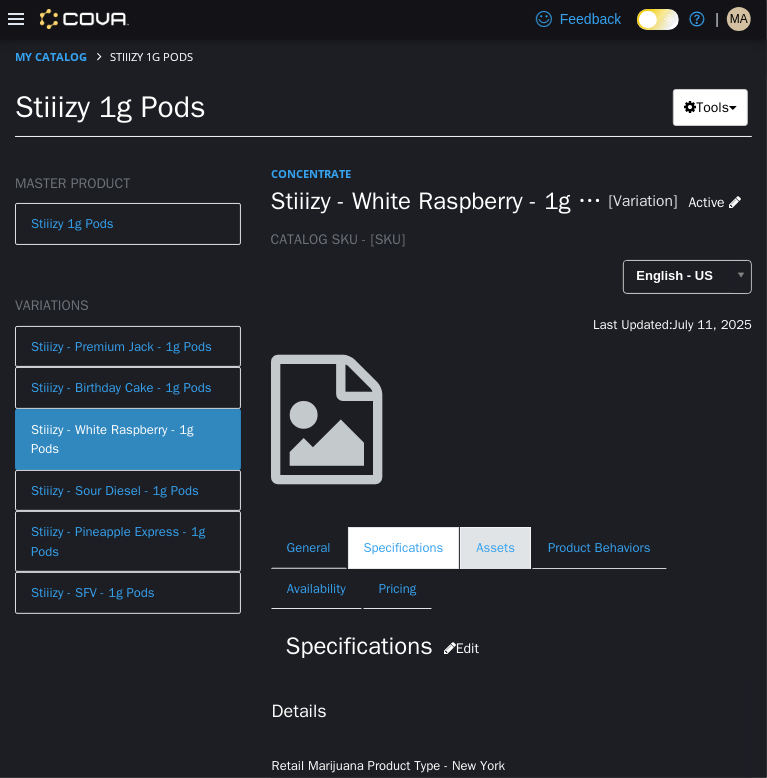 click on "Assets" at bounding box center [495, 547] 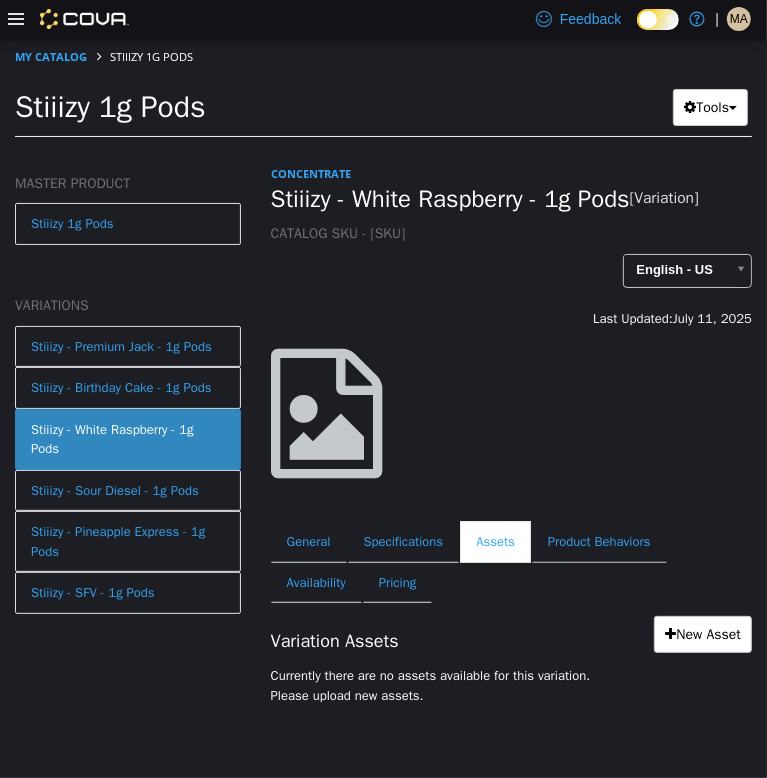 scroll, scrollTop: 0, scrollLeft: 0, axis: both 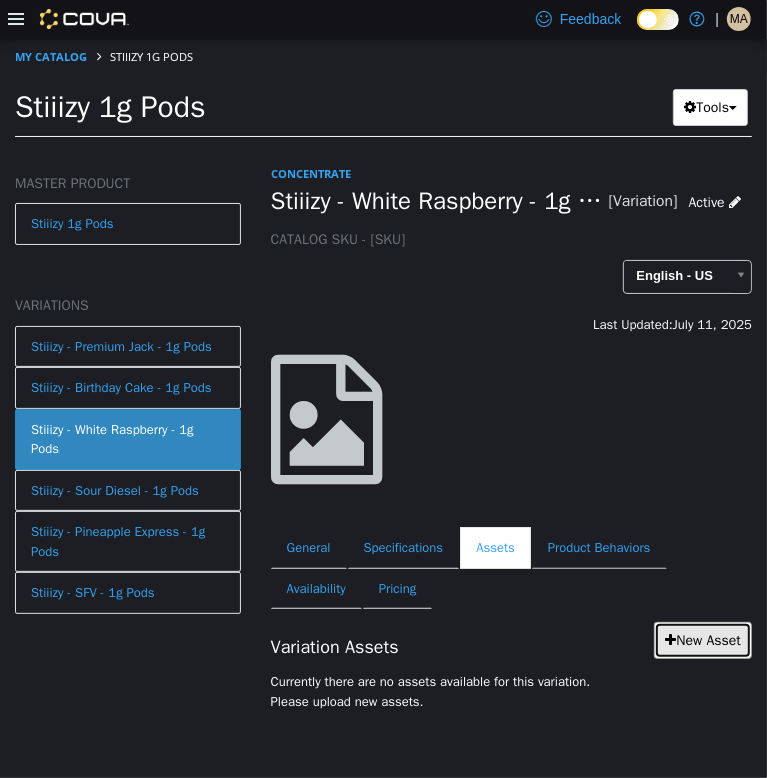 click on "New Asset" at bounding box center (703, 639) 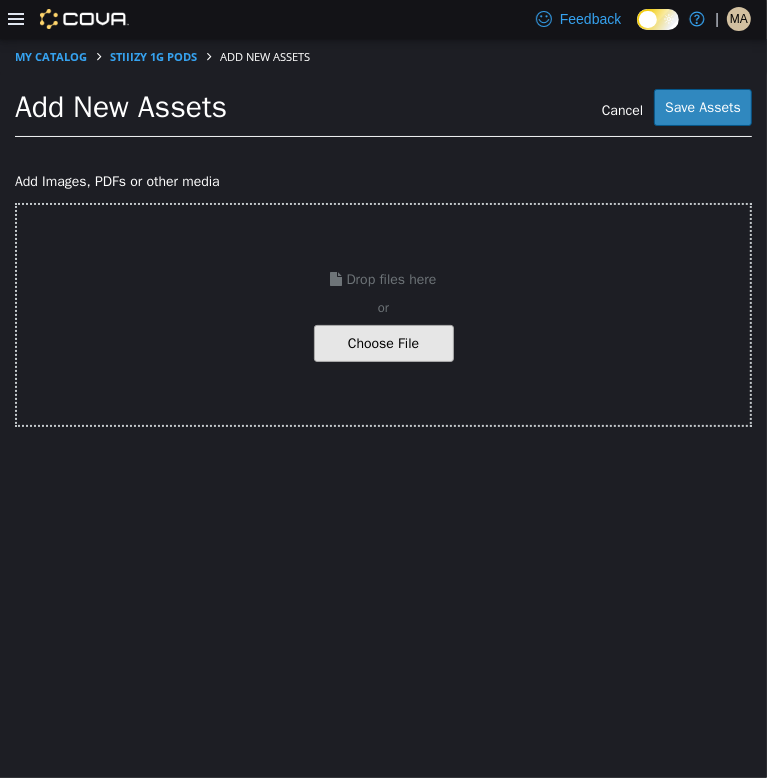 click at bounding box center (-663, 342) 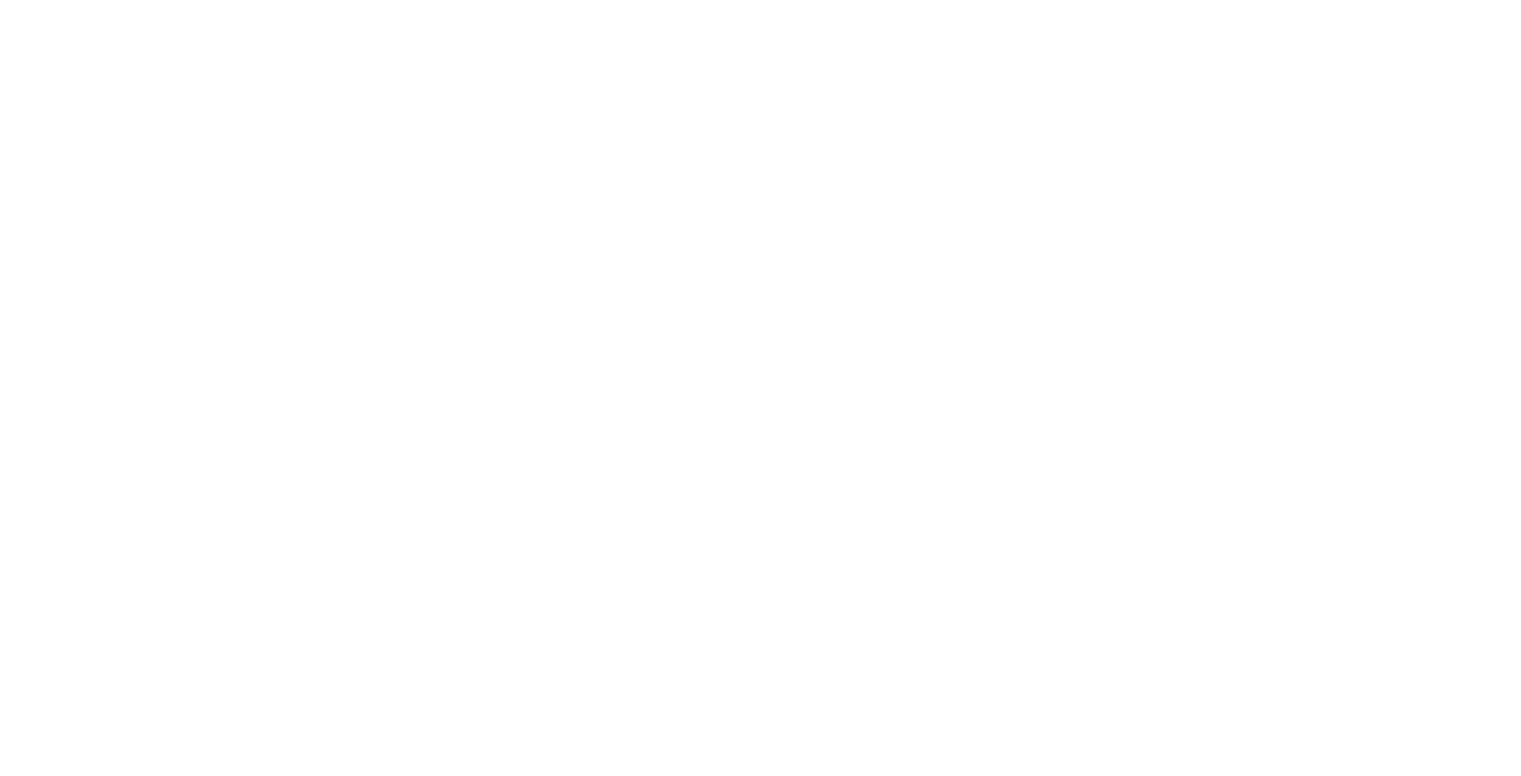 scroll, scrollTop: 0, scrollLeft: 0, axis: both 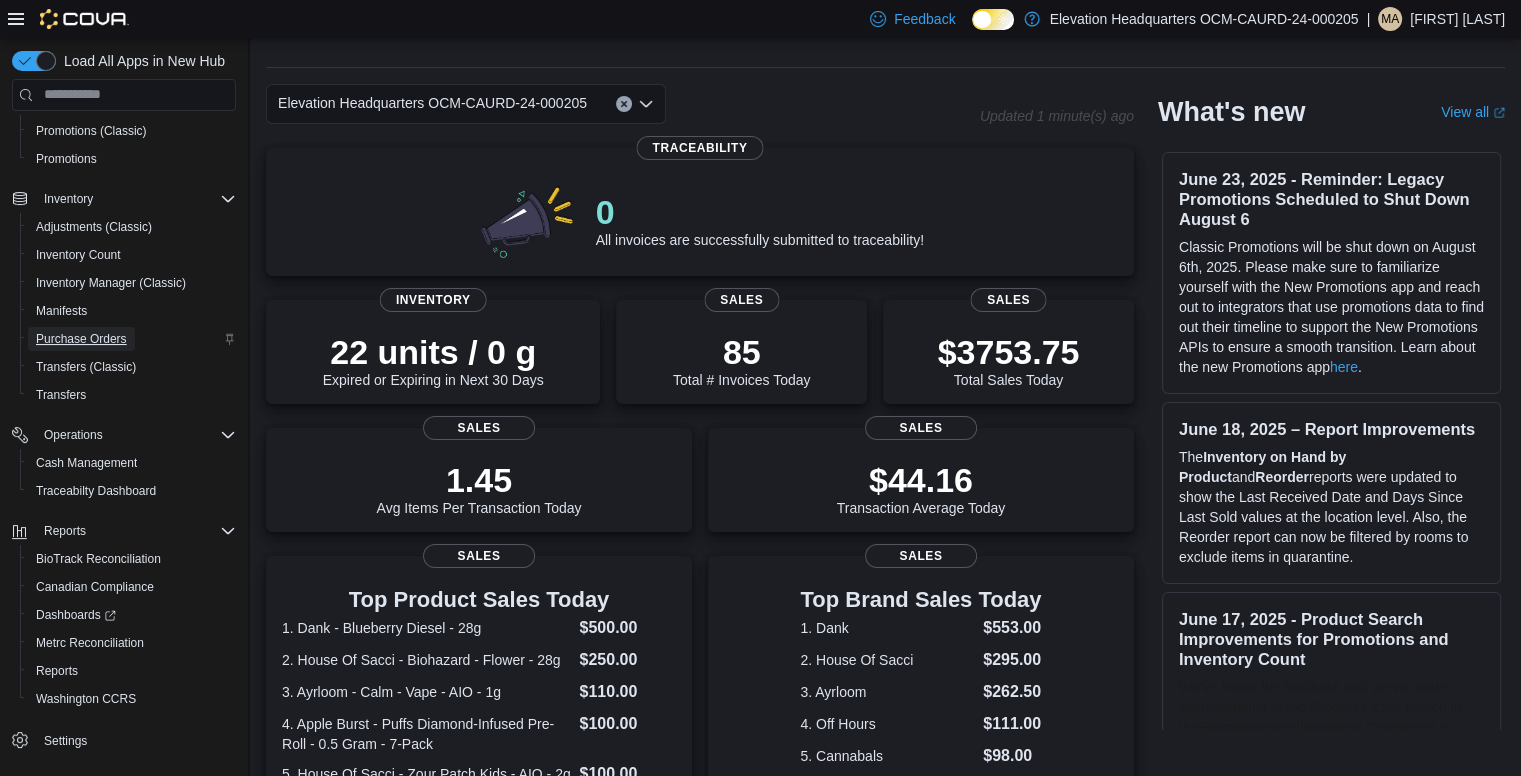 click on "Purchase Orders" at bounding box center [81, 339] 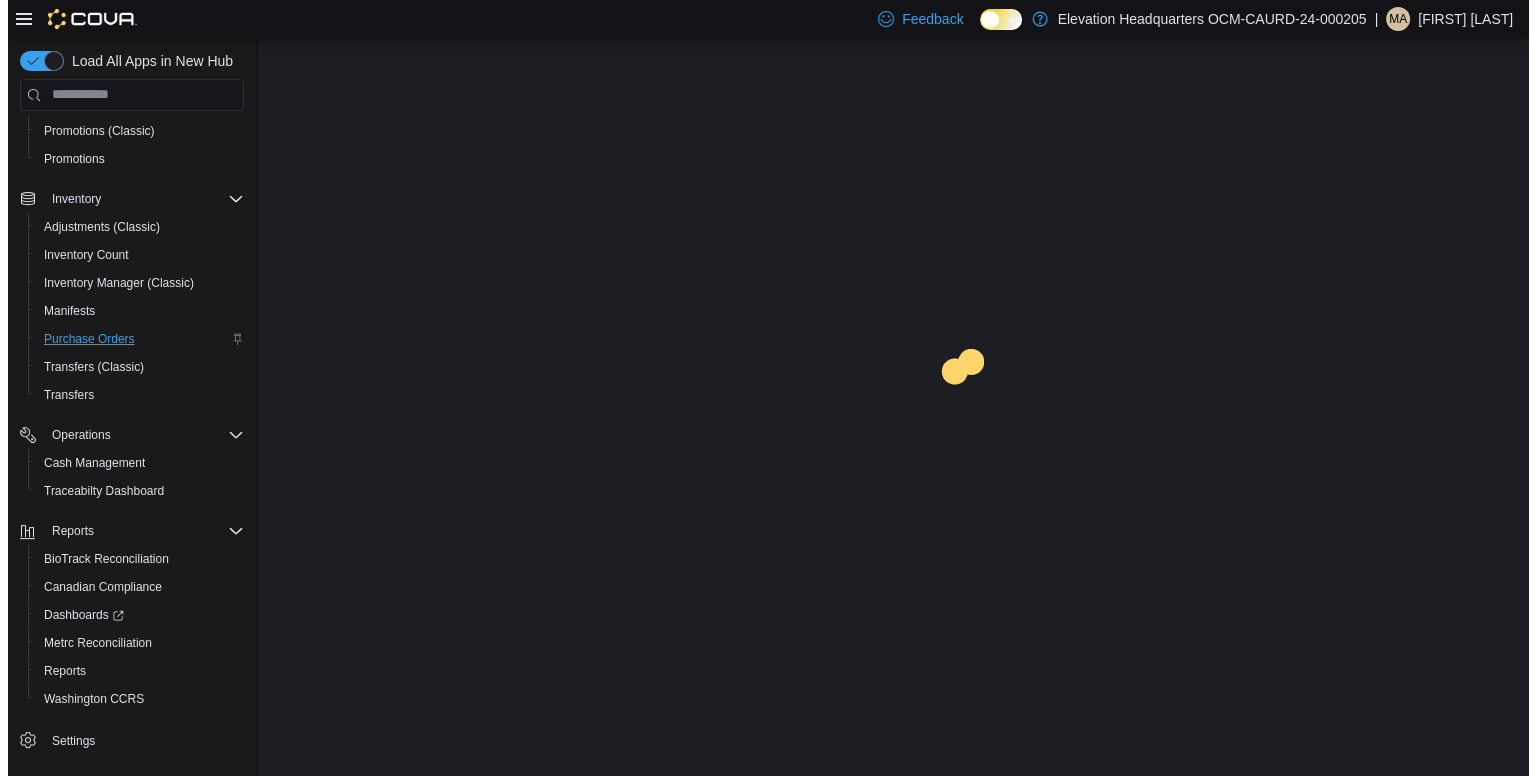 scroll, scrollTop: 0, scrollLeft: 0, axis: both 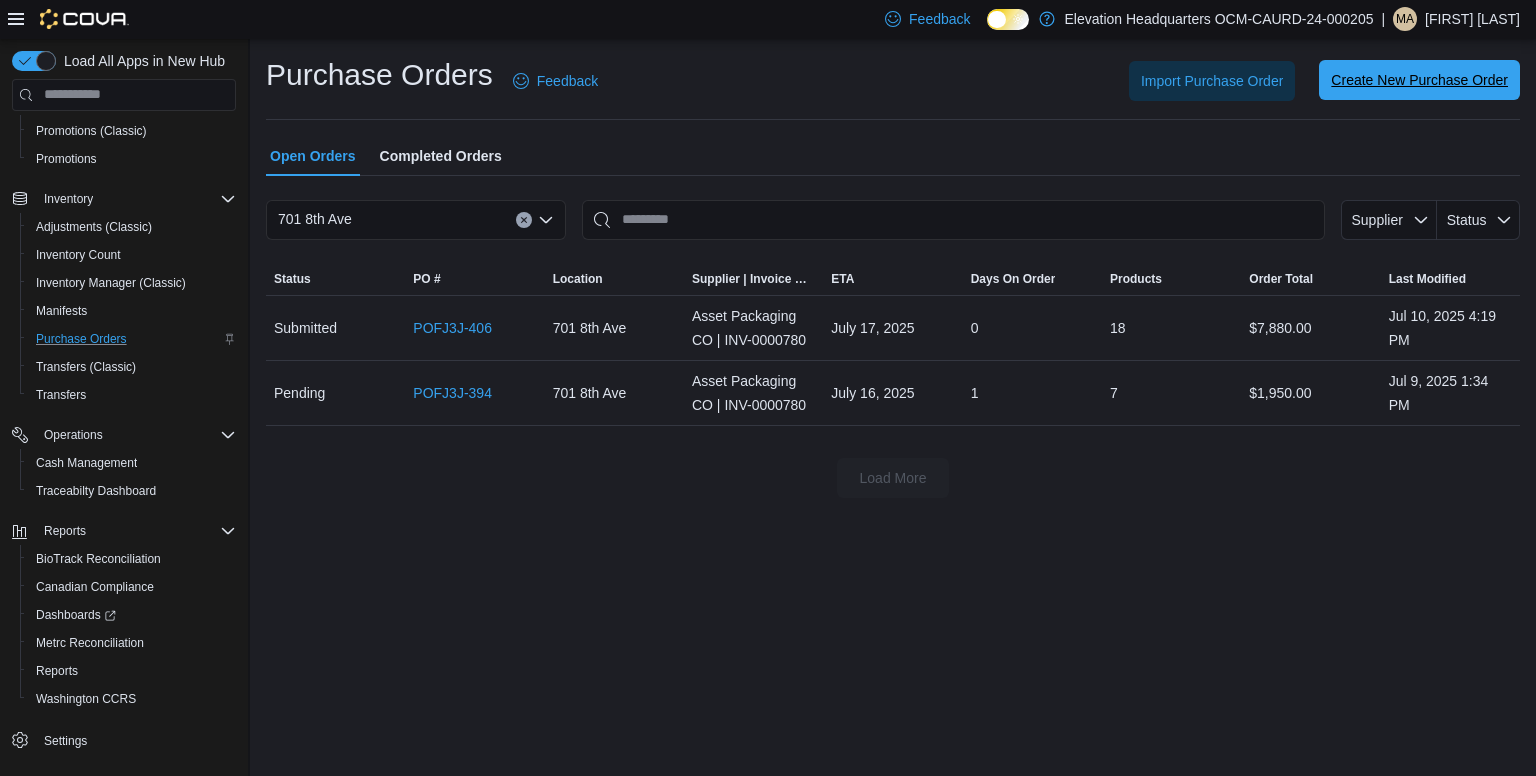 click on "Create New Purchase Order" at bounding box center (1419, 80) 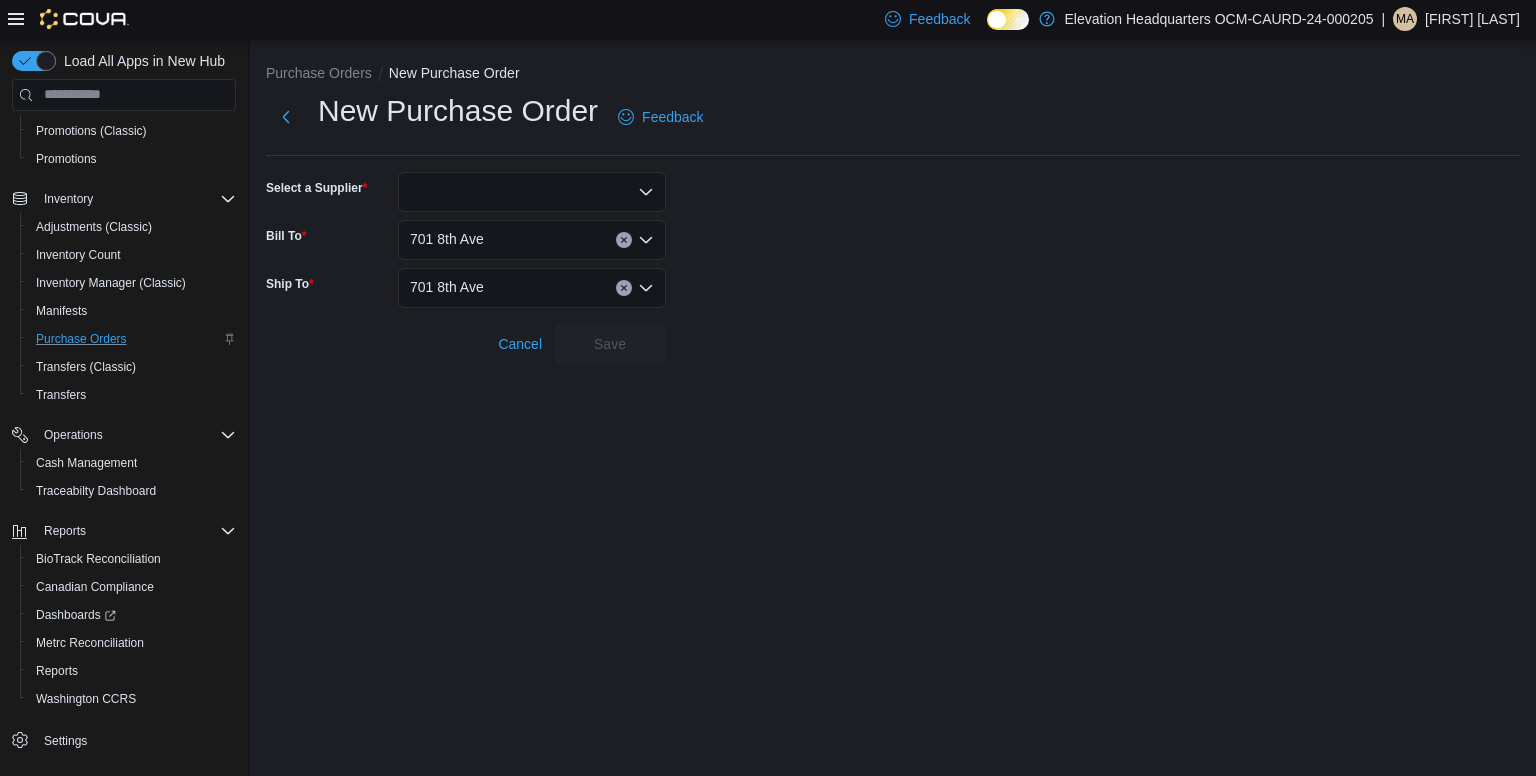 click at bounding box center [532, 192] 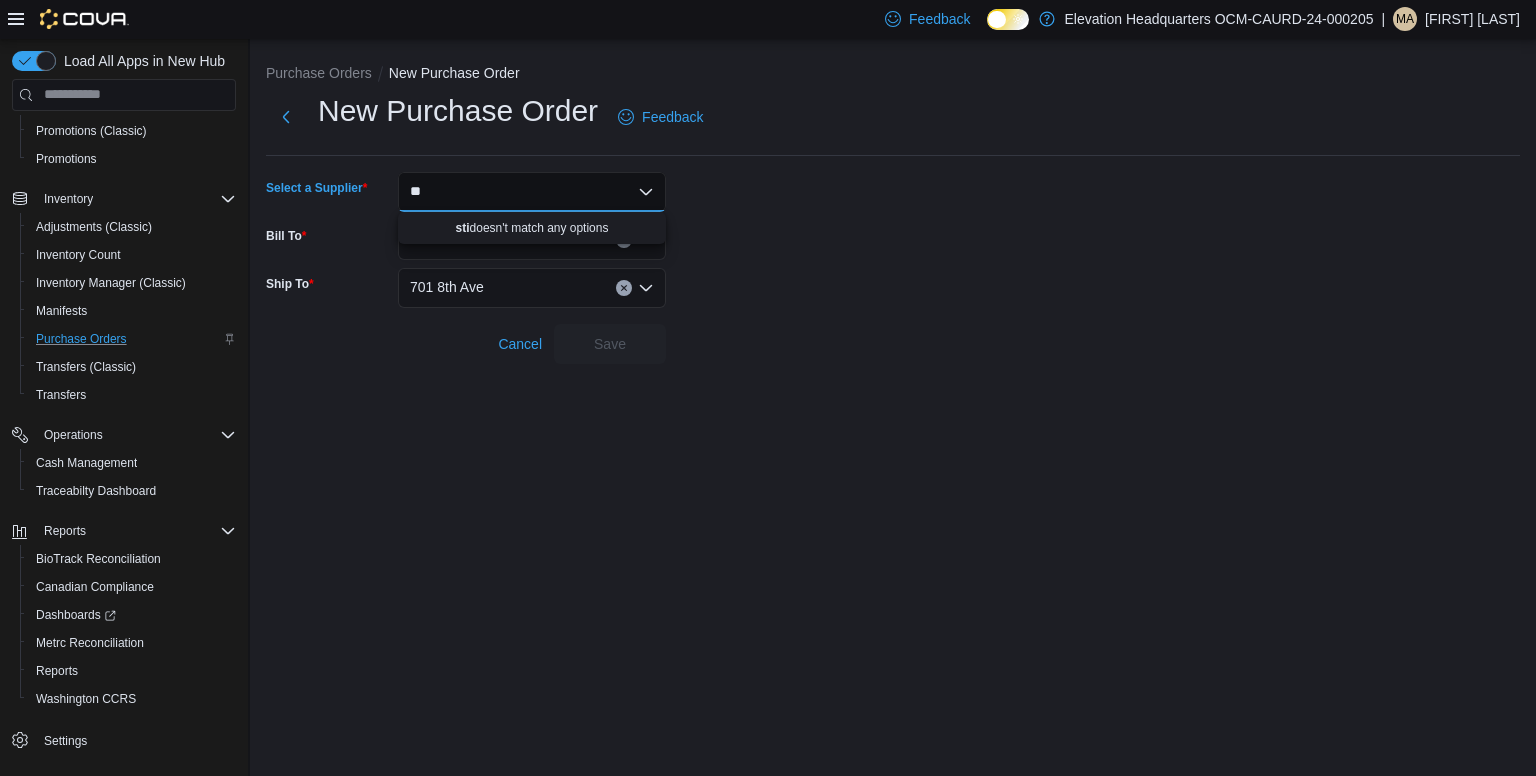 type on "*" 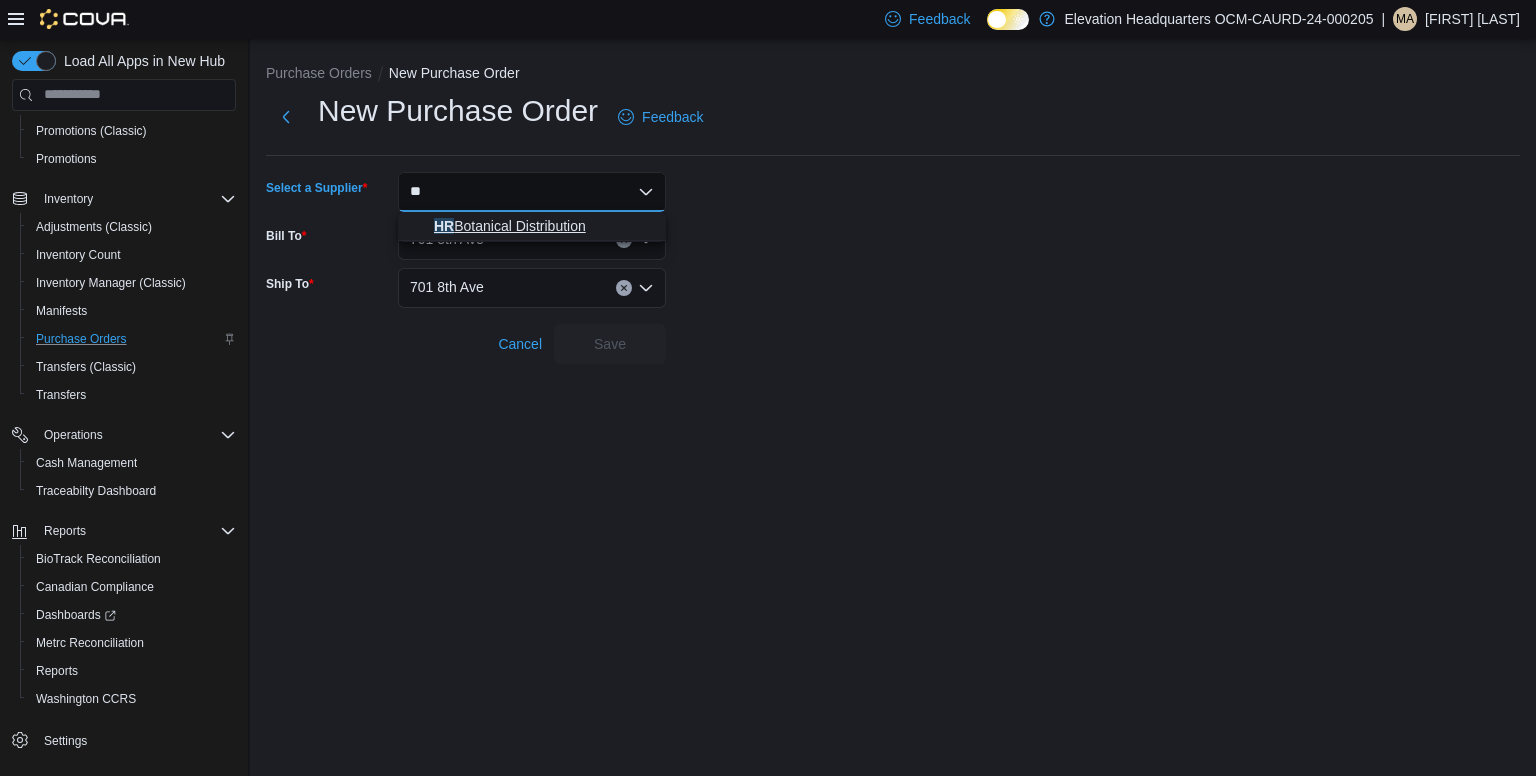 type on "**" 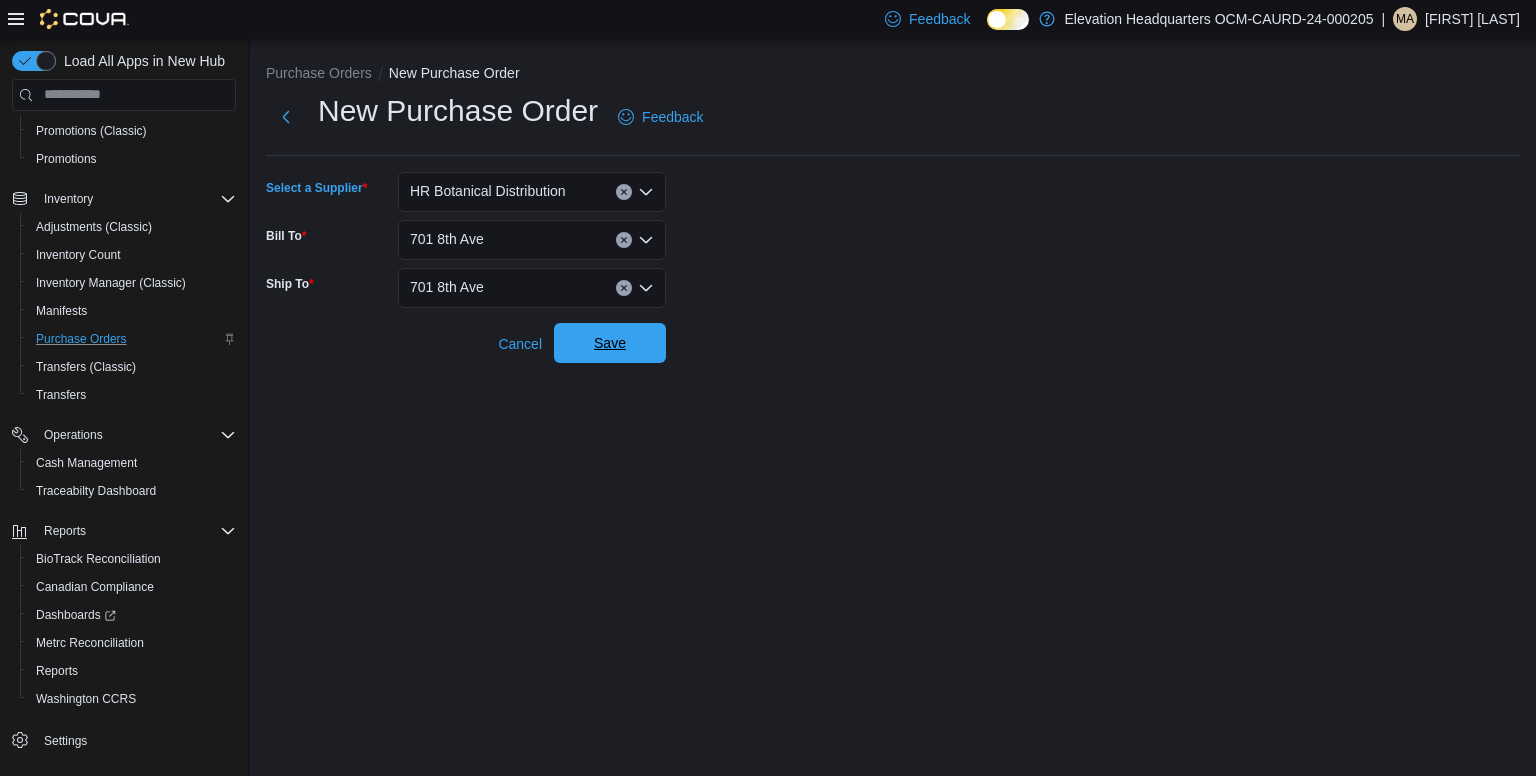 click on "Save" at bounding box center [610, 343] 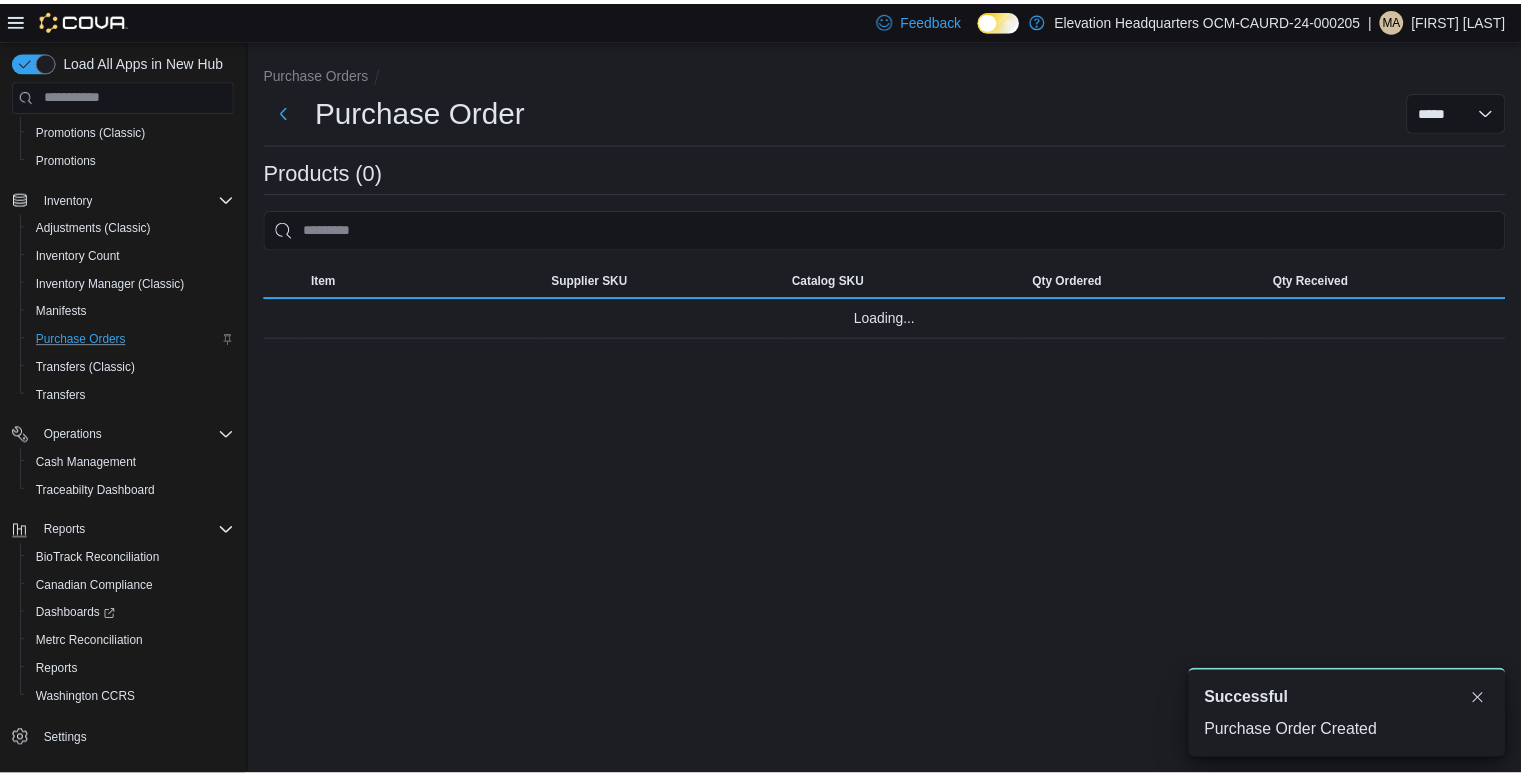 scroll, scrollTop: 0, scrollLeft: 0, axis: both 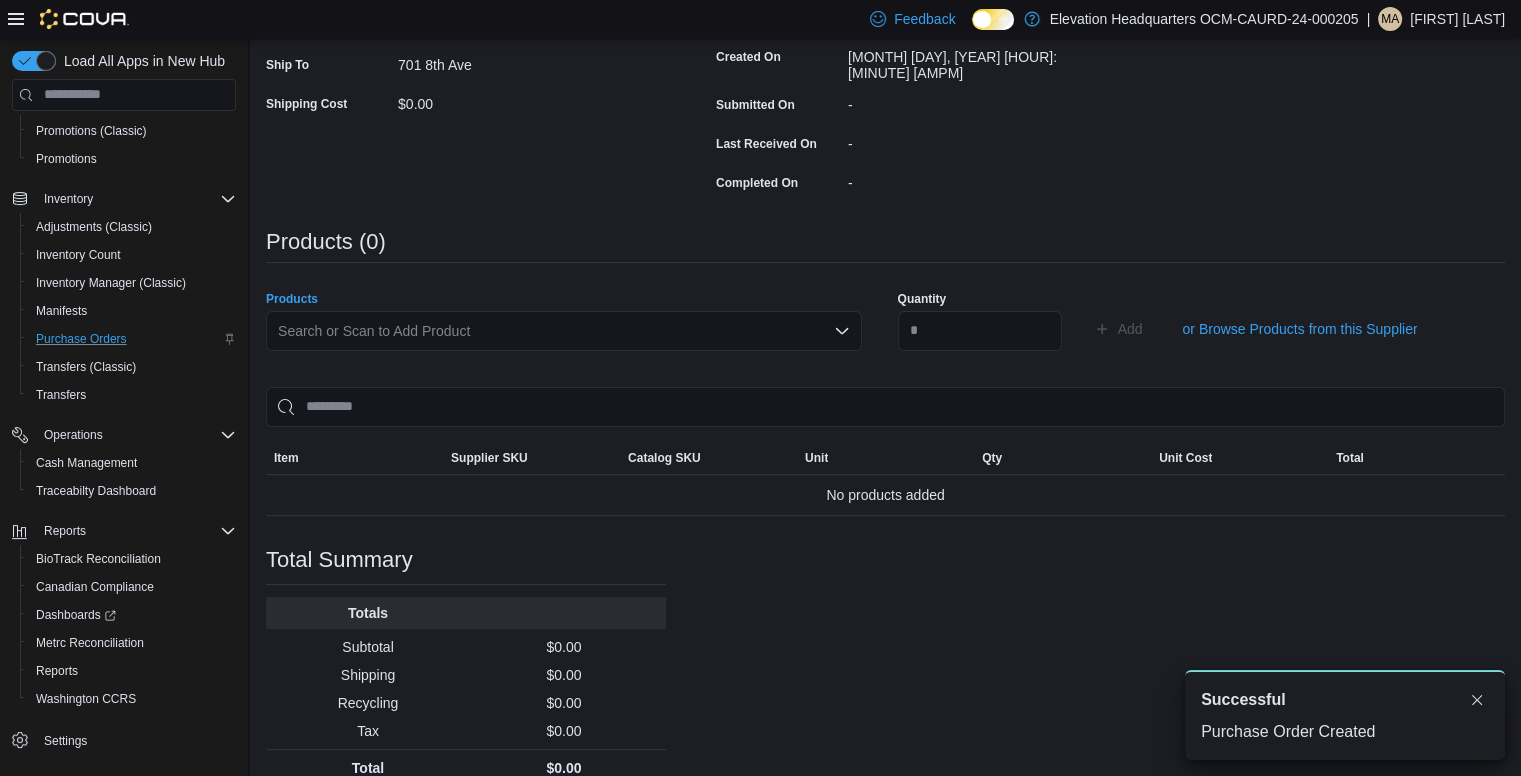 click on "Search or Scan to Add Product" at bounding box center (564, 331) 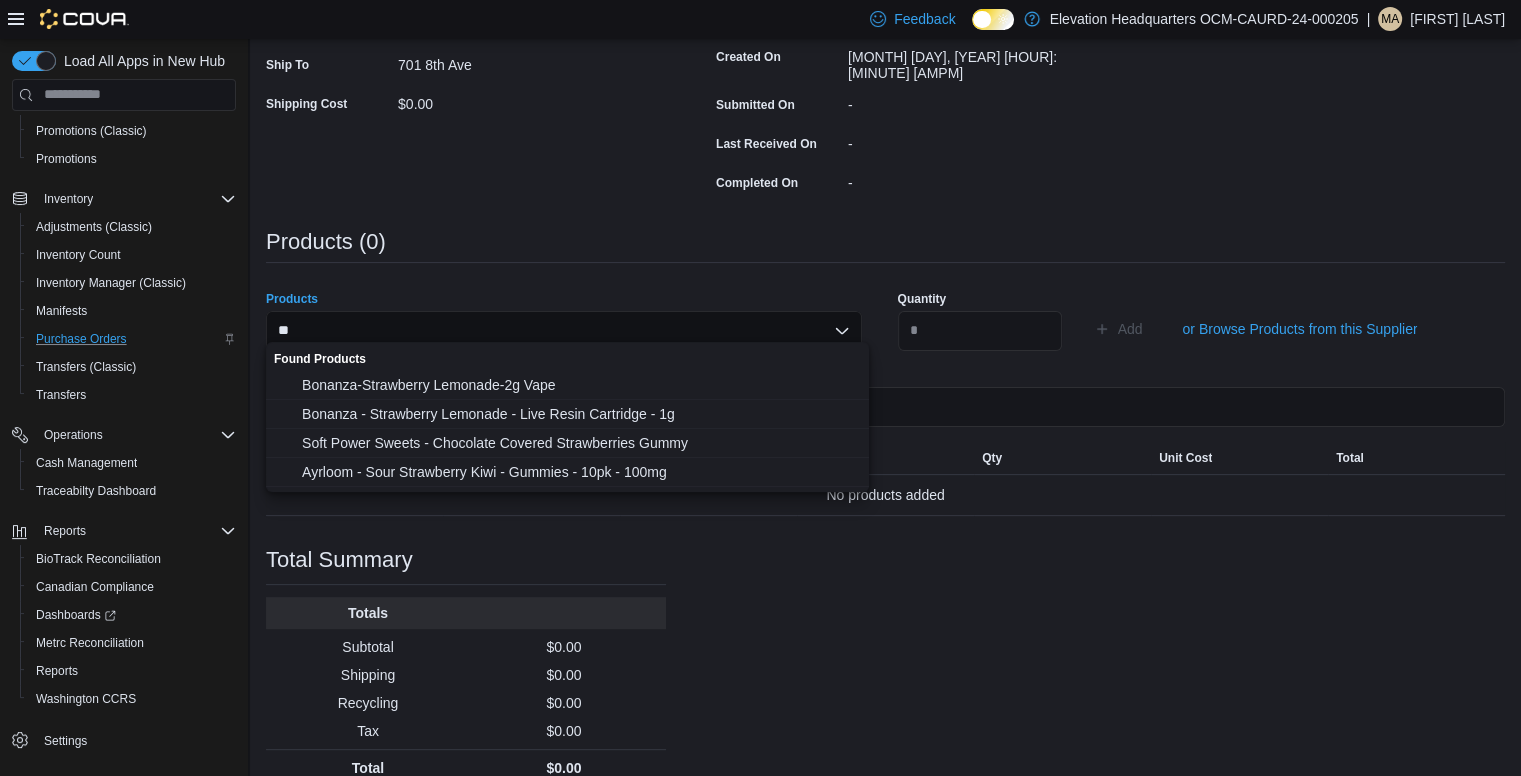 type on "*" 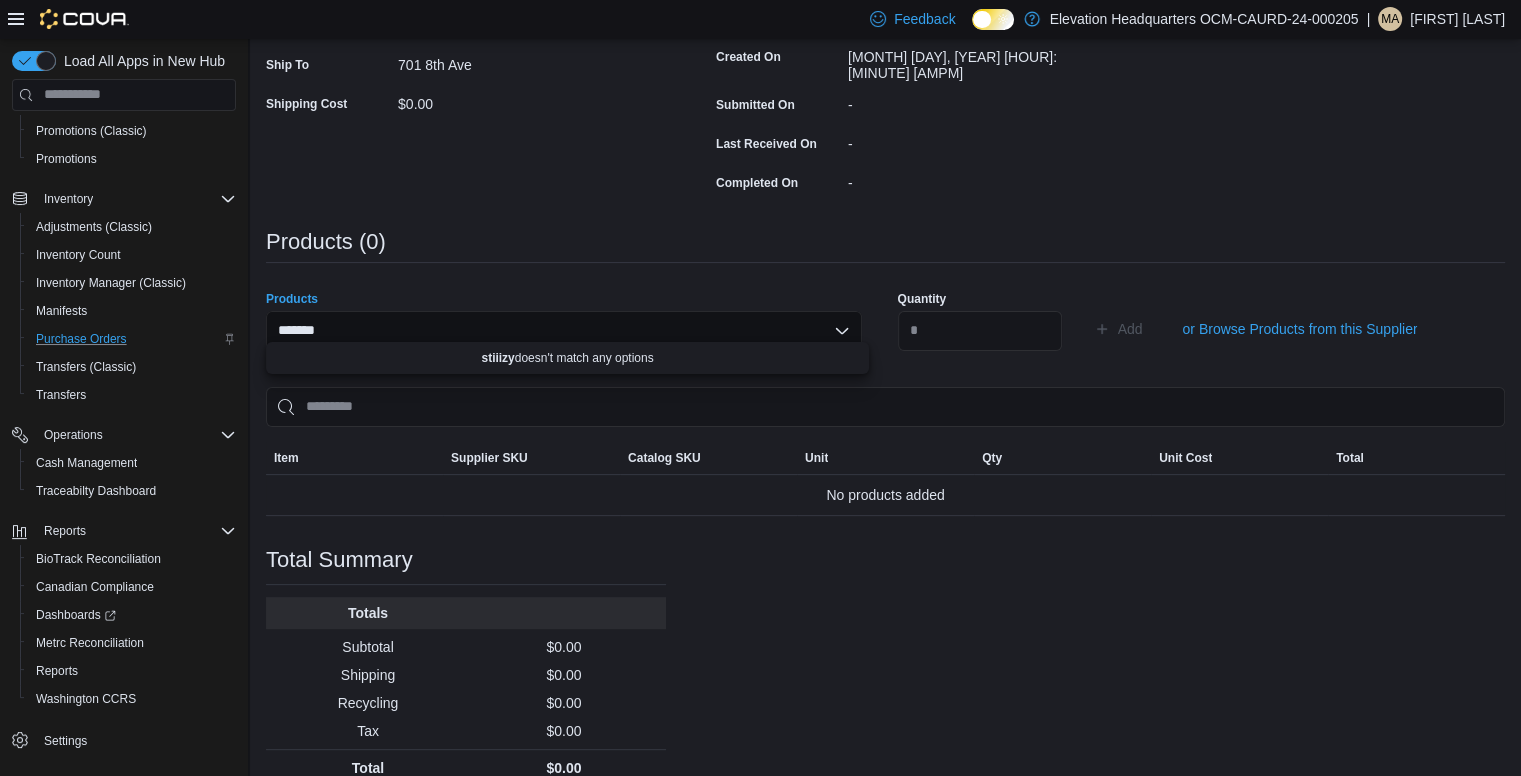 type on "*******" 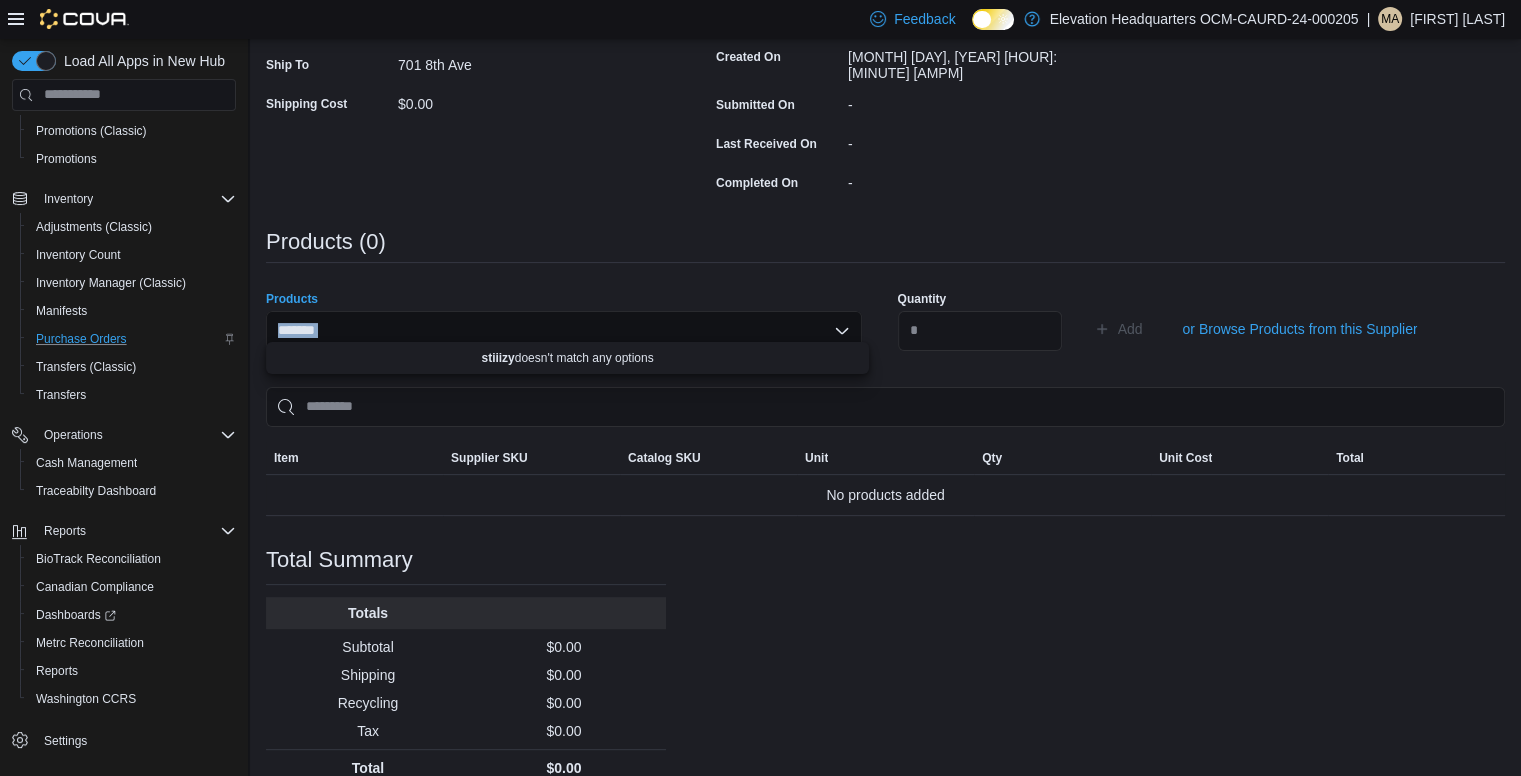 click on "******* Combo box. Selected. stiiizy. Selected. Combo box input. Search or Scan to Add Product. Type some text or, to display a list of choices, press Down Arrow. To exit the list of choices, press Escape." at bounding box center [564, 331] 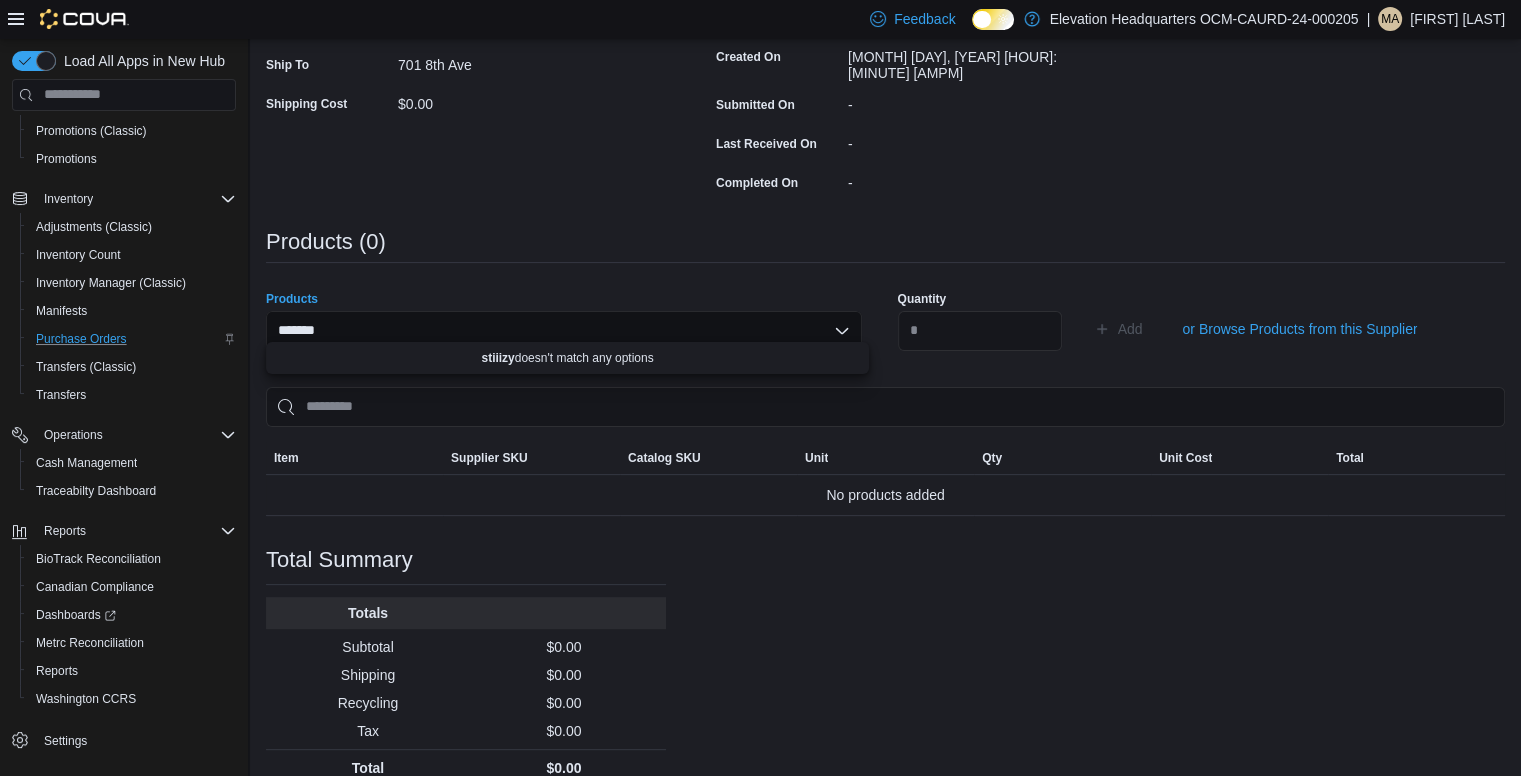click on "******* Combo box. Selected. stiiizy. Selected. Combo box input. Search or Scan to Add Product. Type some text or, to display a list of choices, press Down Arrow. To exit the list of choices, press Escape." at bounding box center [564, 331] 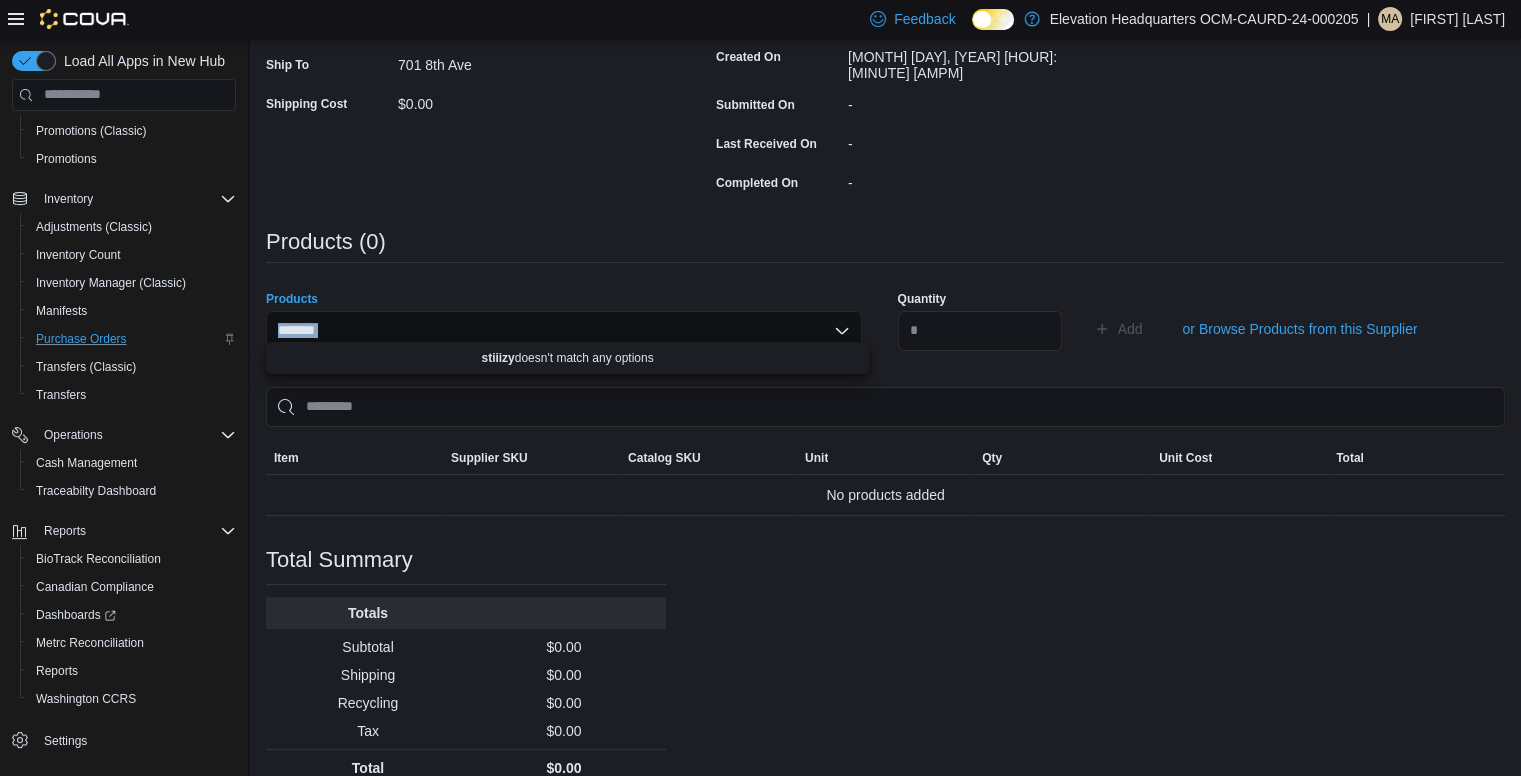 click on "*******" at bounding box center [564, 331] 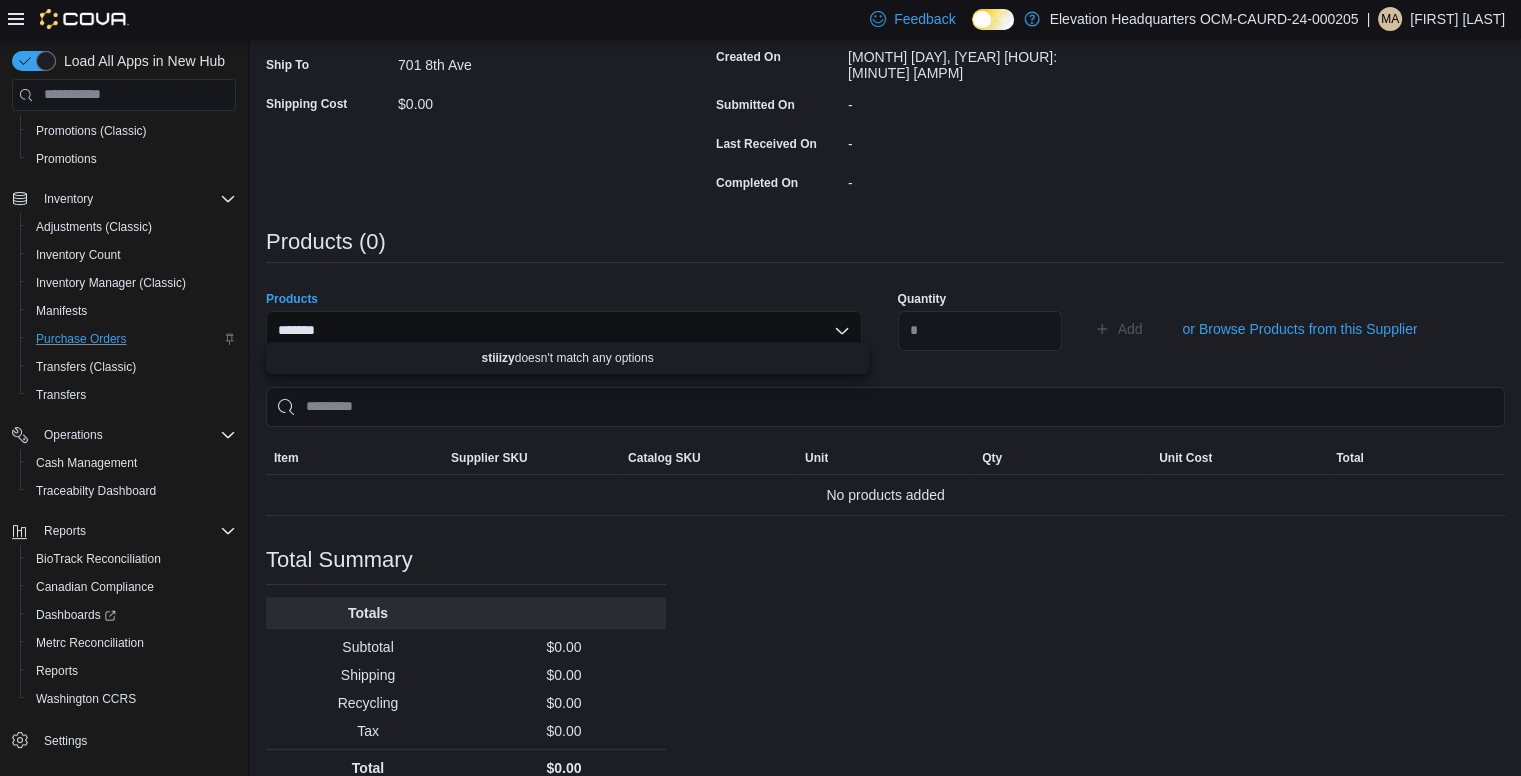 click on "*******" at bounding box center [564, 331] 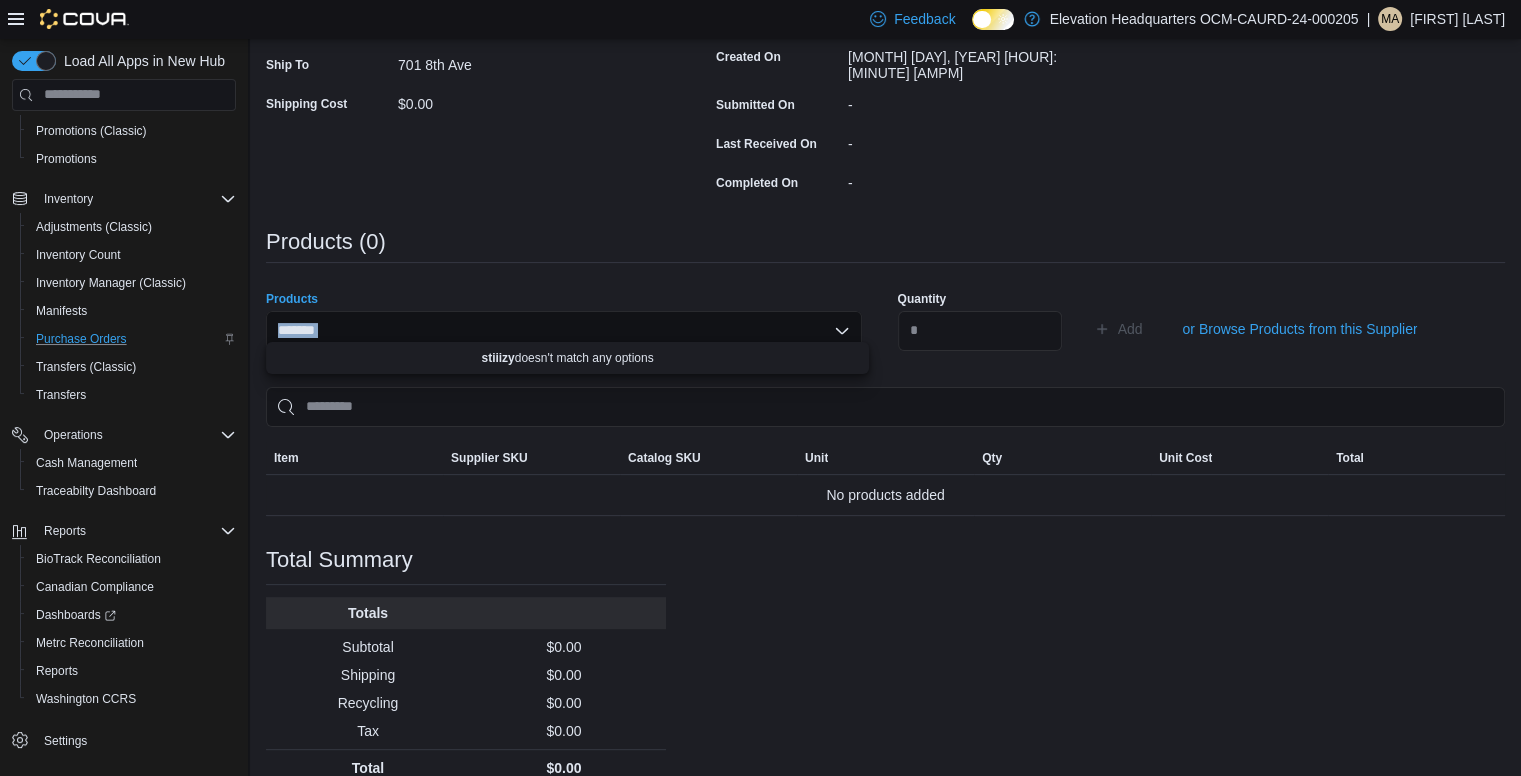 click on "*******" at bounding box center [564, 331] 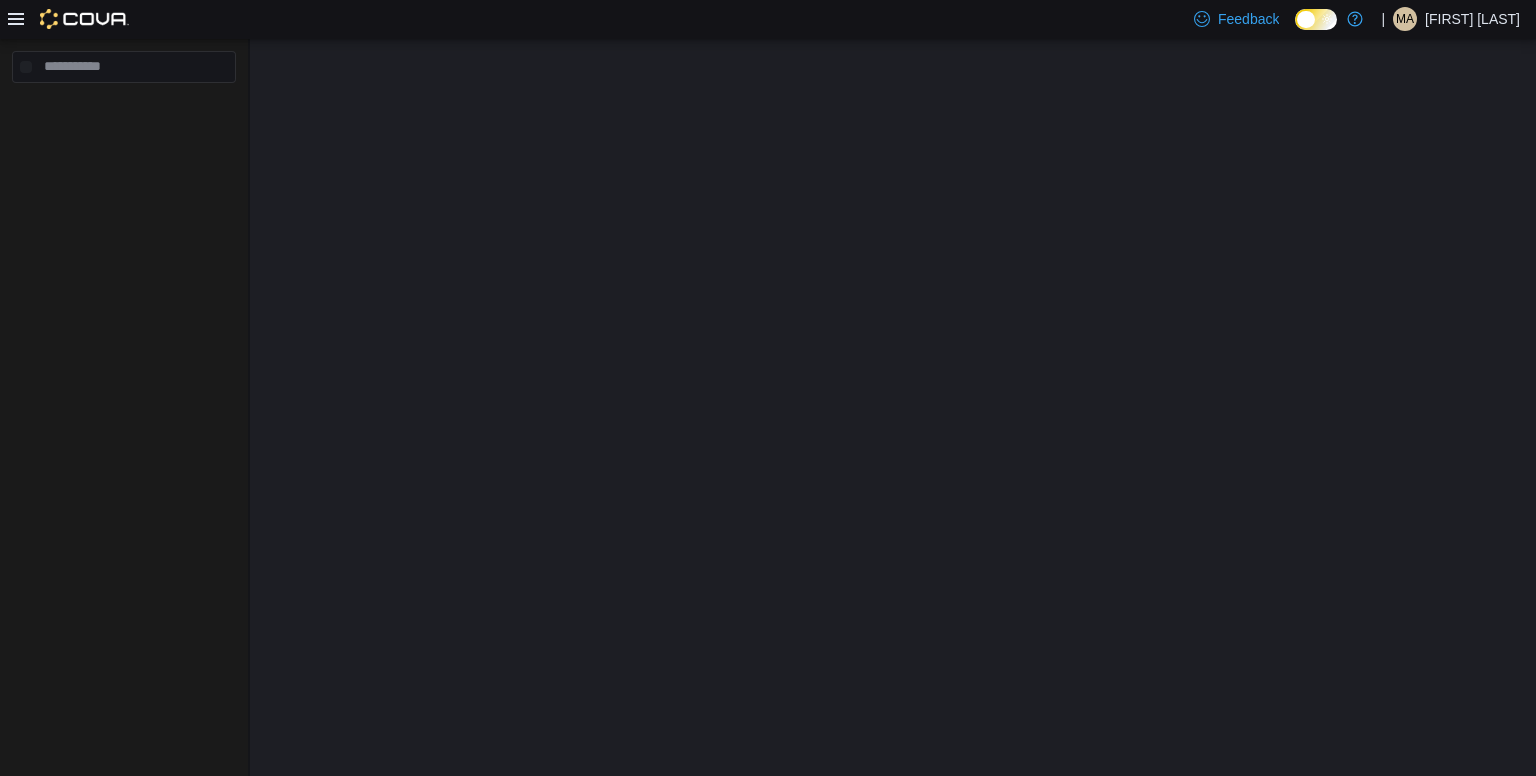 scroll, scrollTop: 0, scrollLeft: 0, axis: both 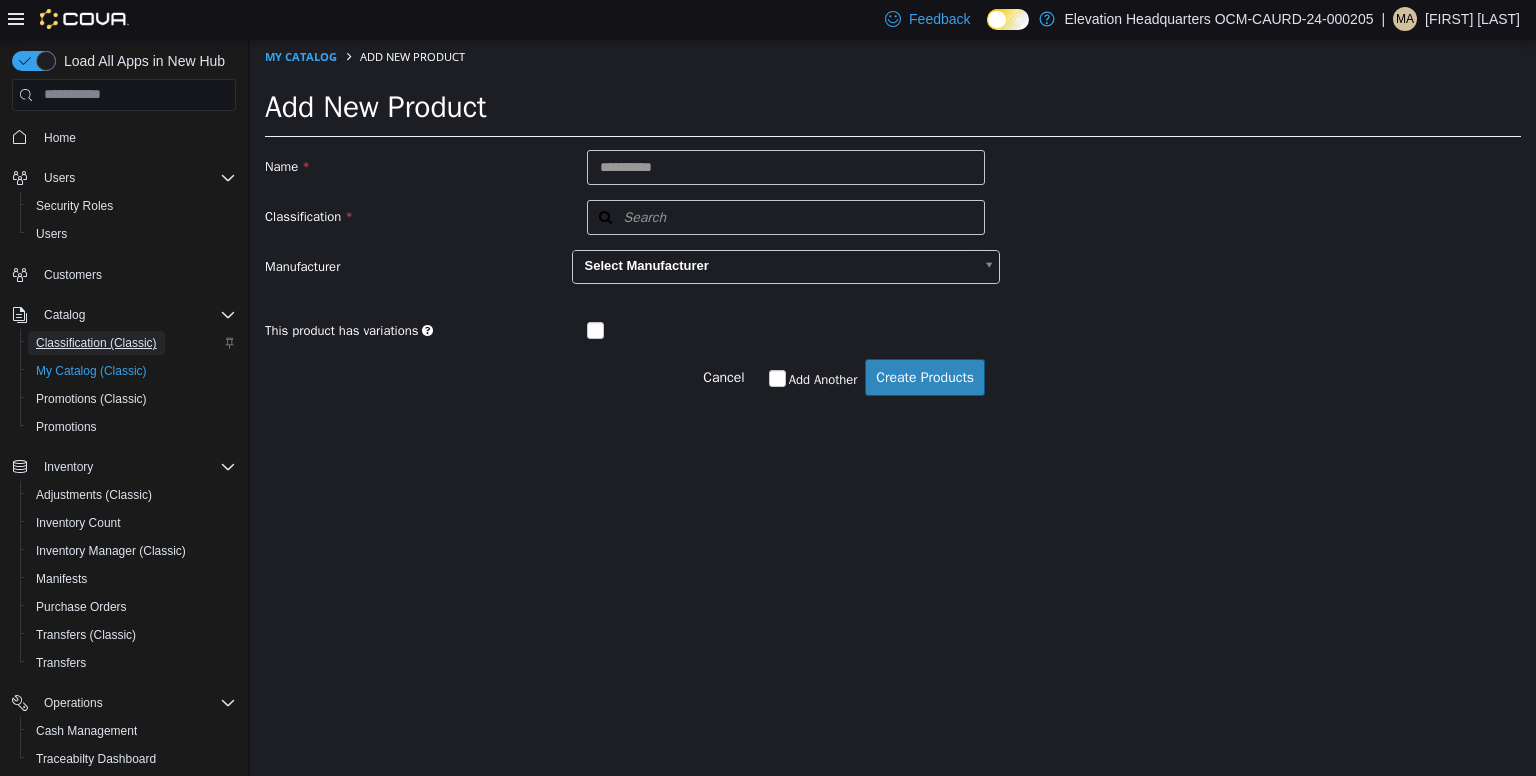 click on "Classification (Classic)" at bounding box center [96, 343] 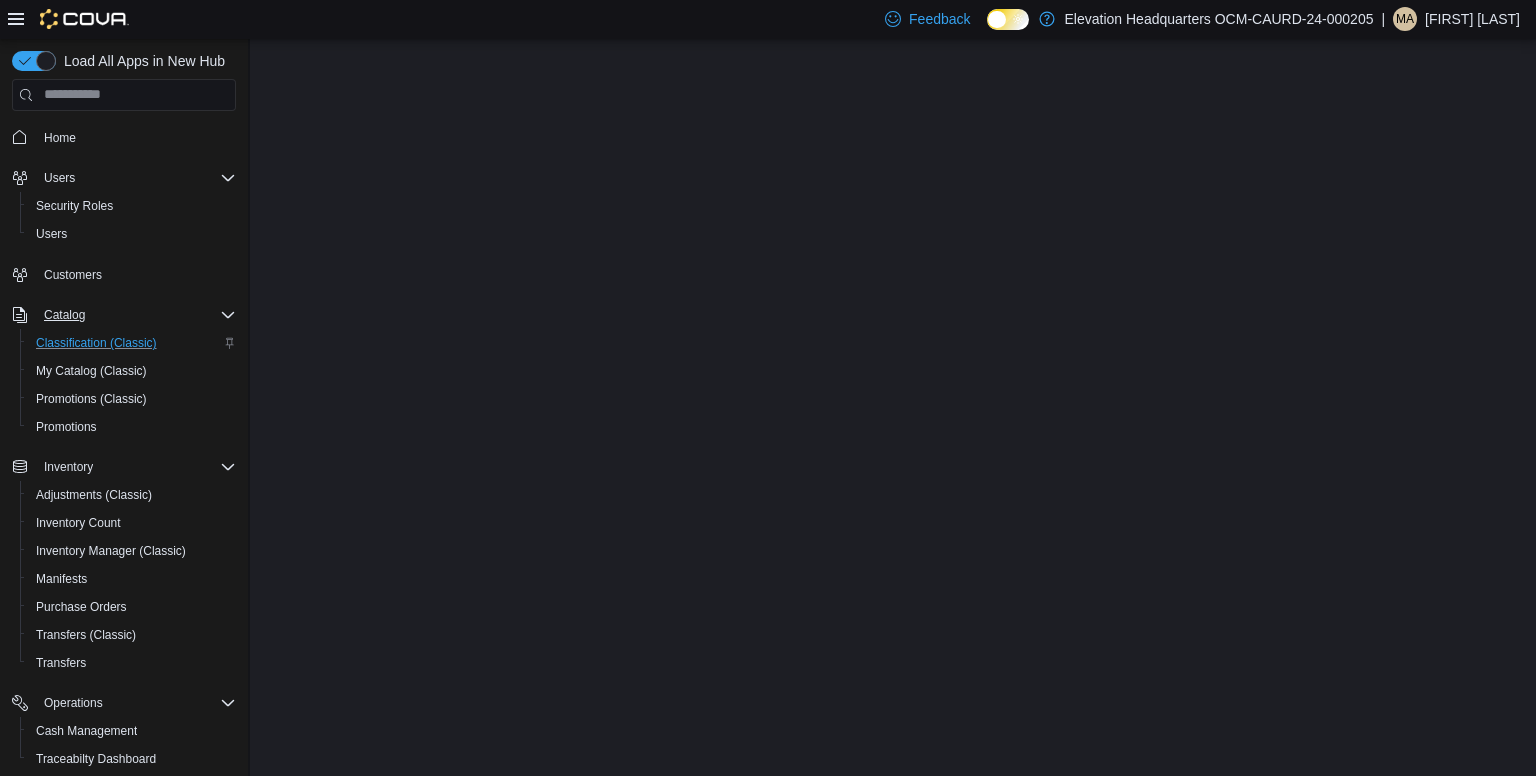 scroll, scrollTop: 0, scrollLeft: 0, axis: both 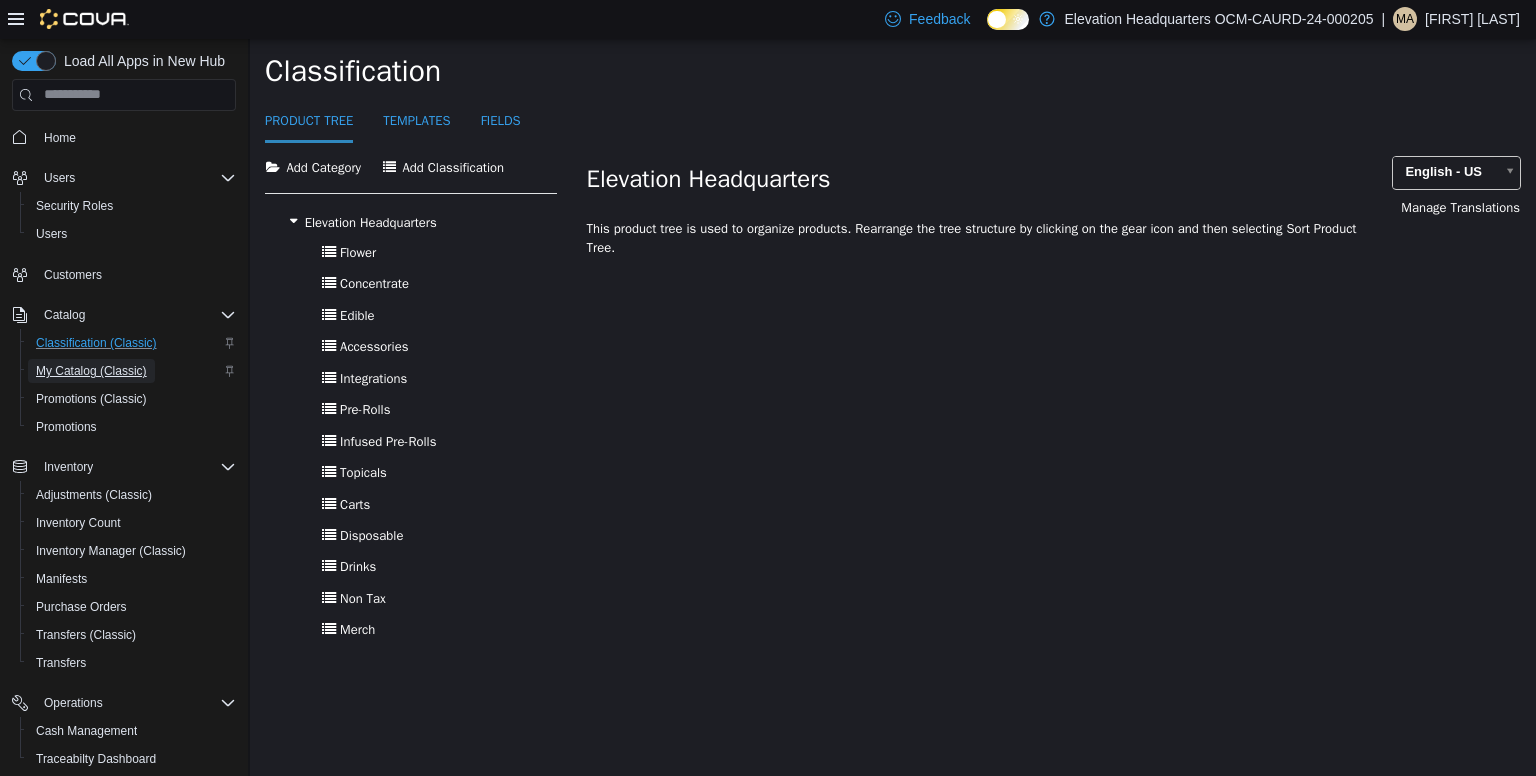 click on "My Catalog (Classic)" at bounding box center [91, 371] 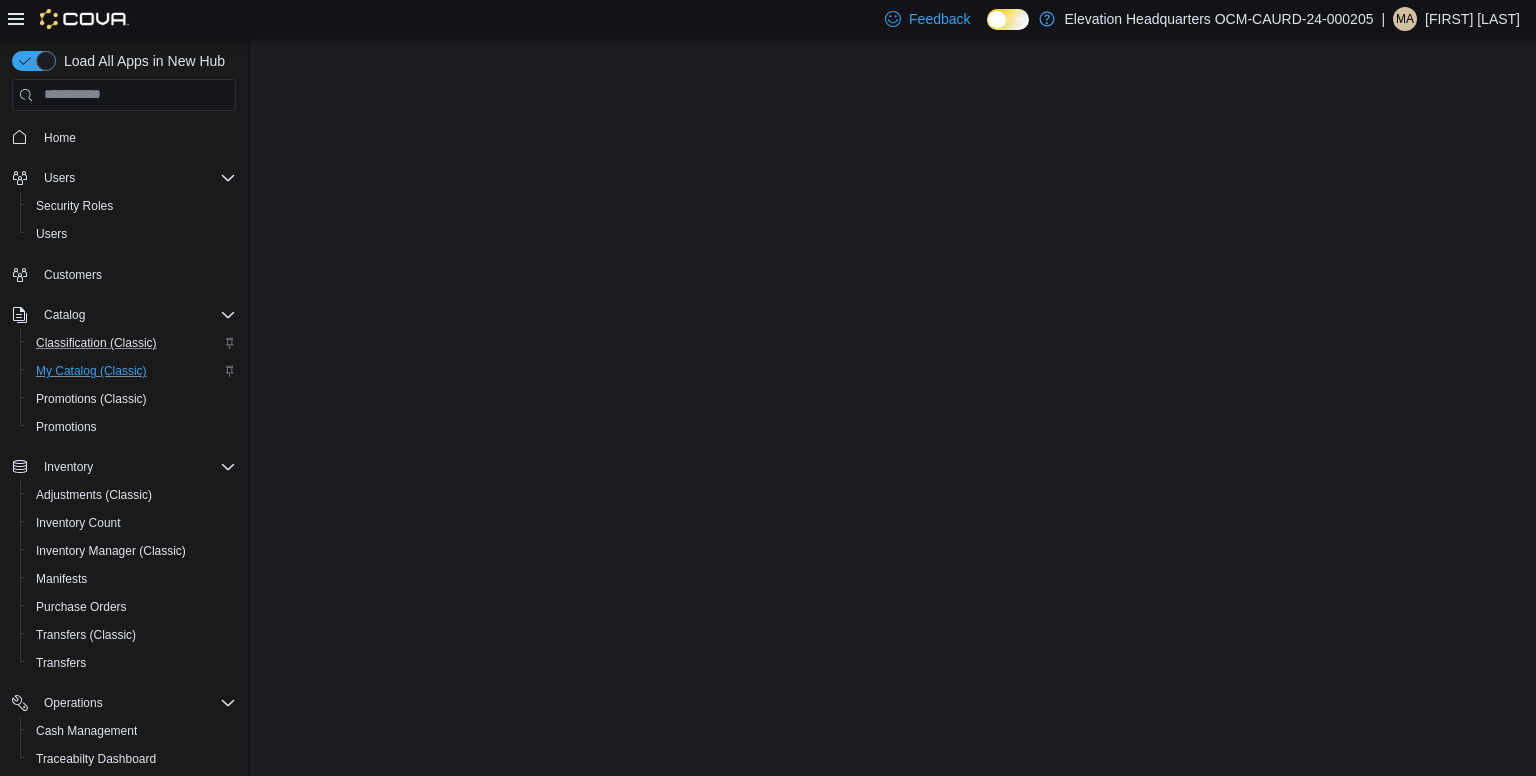 scroll, scrollTop: 0, scrollLeft: 0, axis: both 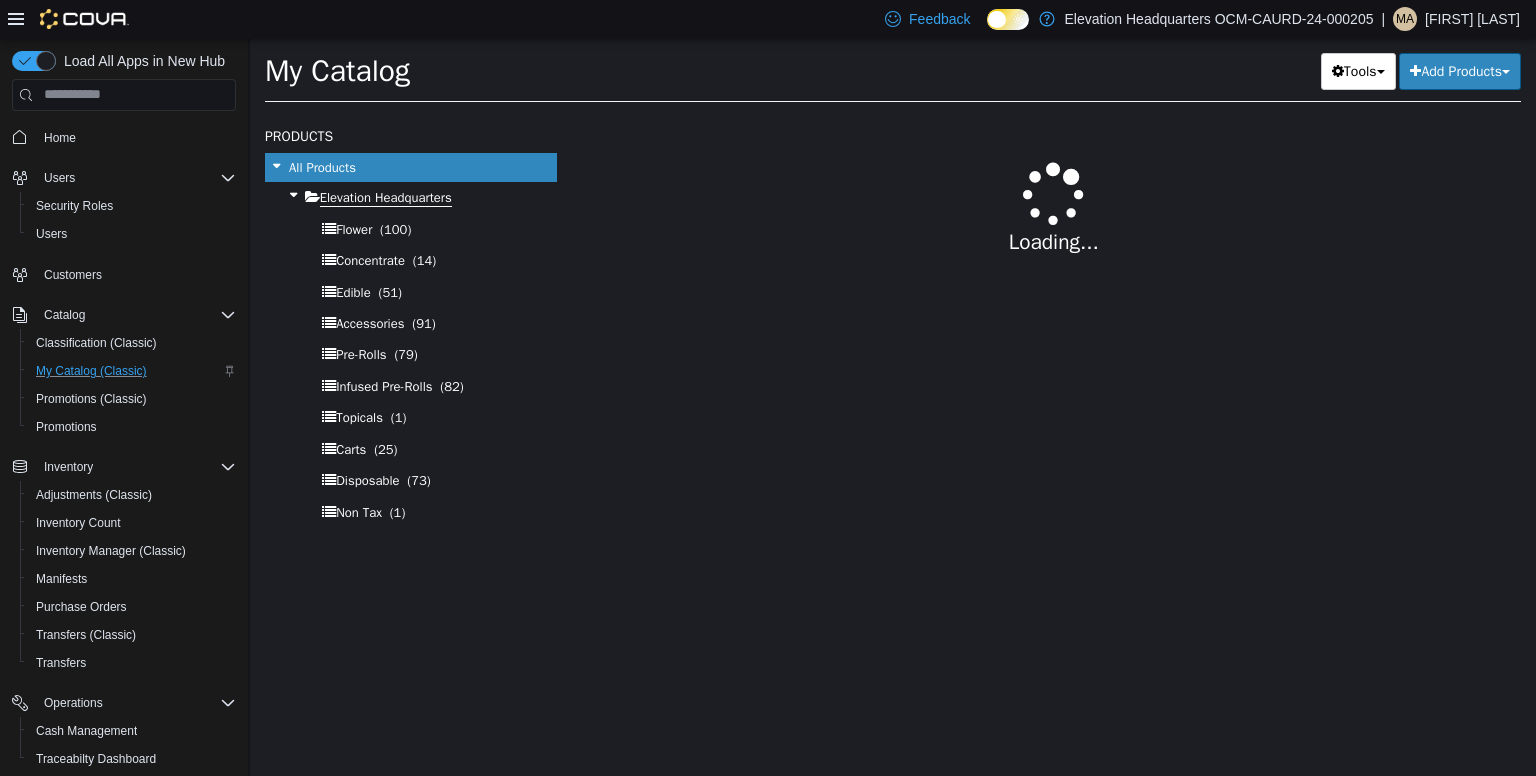 select on "**********" 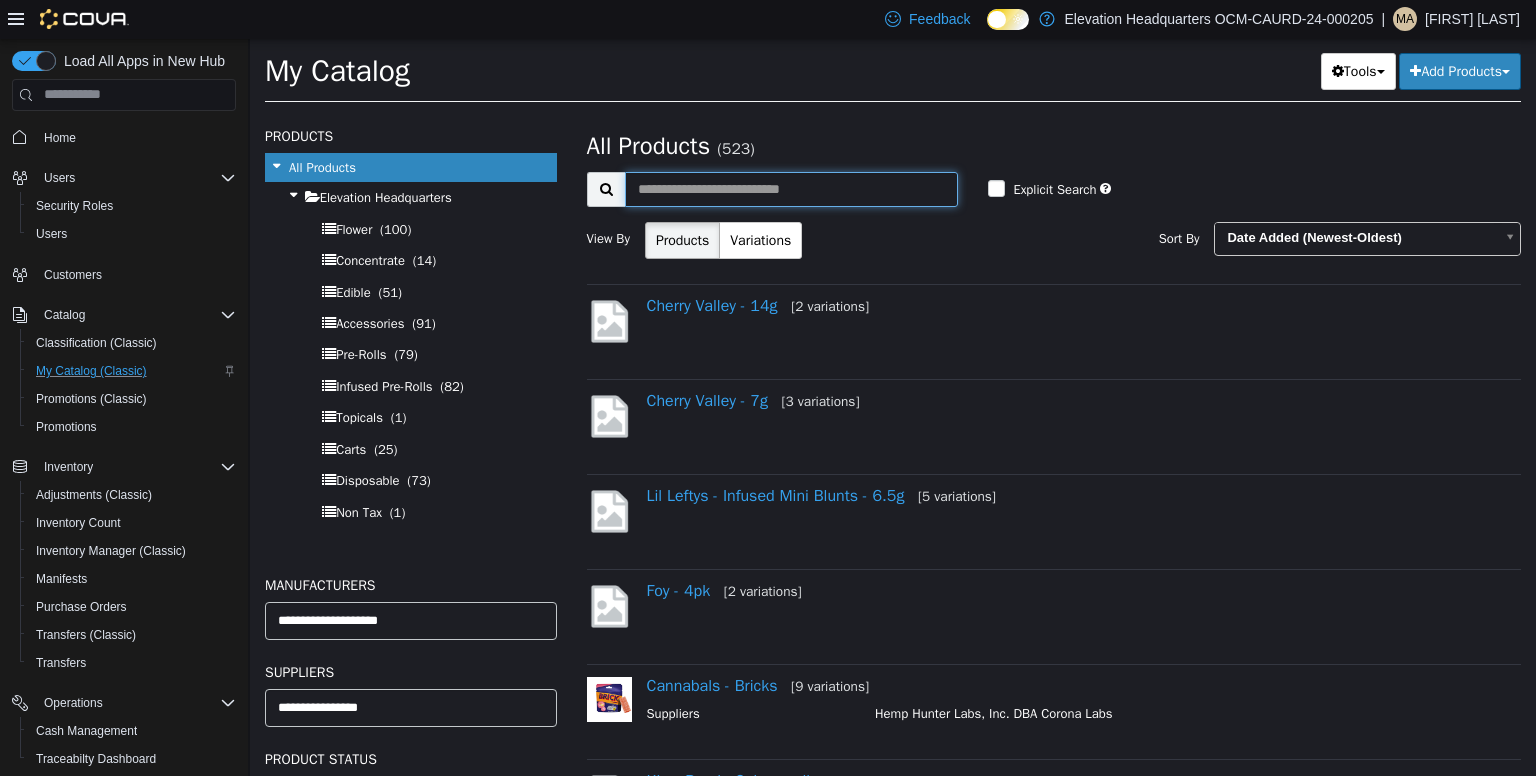 click at bounding box center (792, 188) 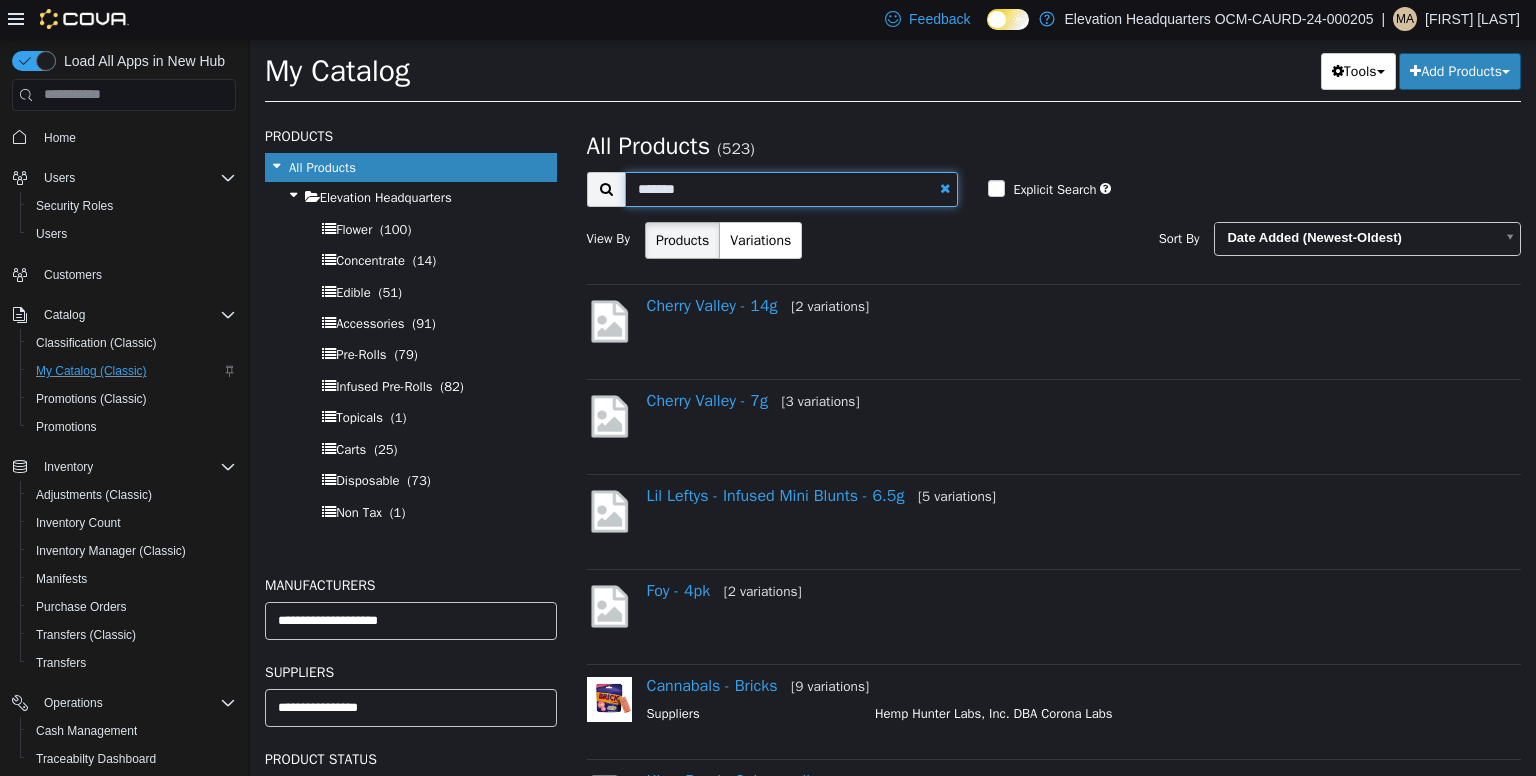 type on "*******" 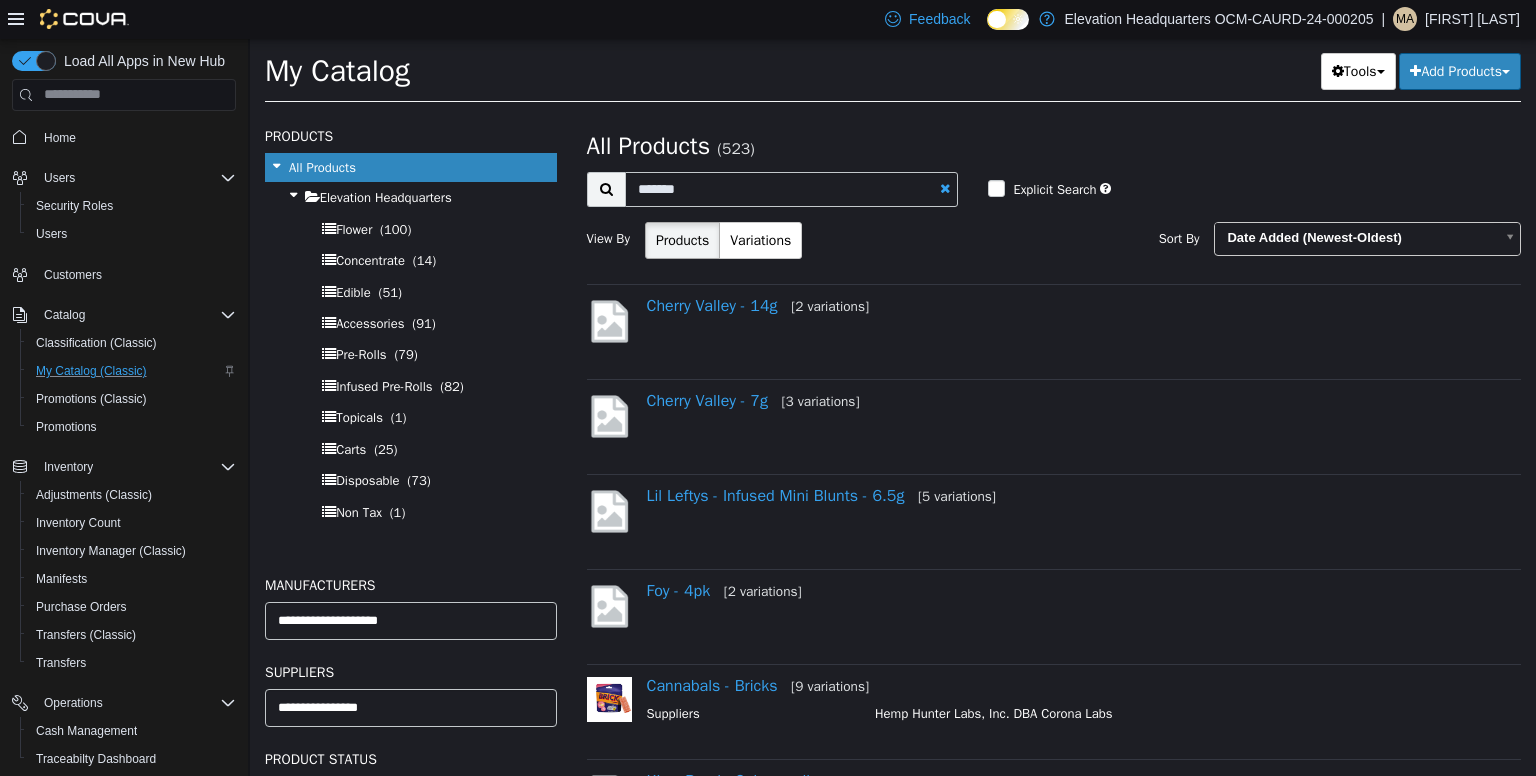 click at bounding box center (606, 188) 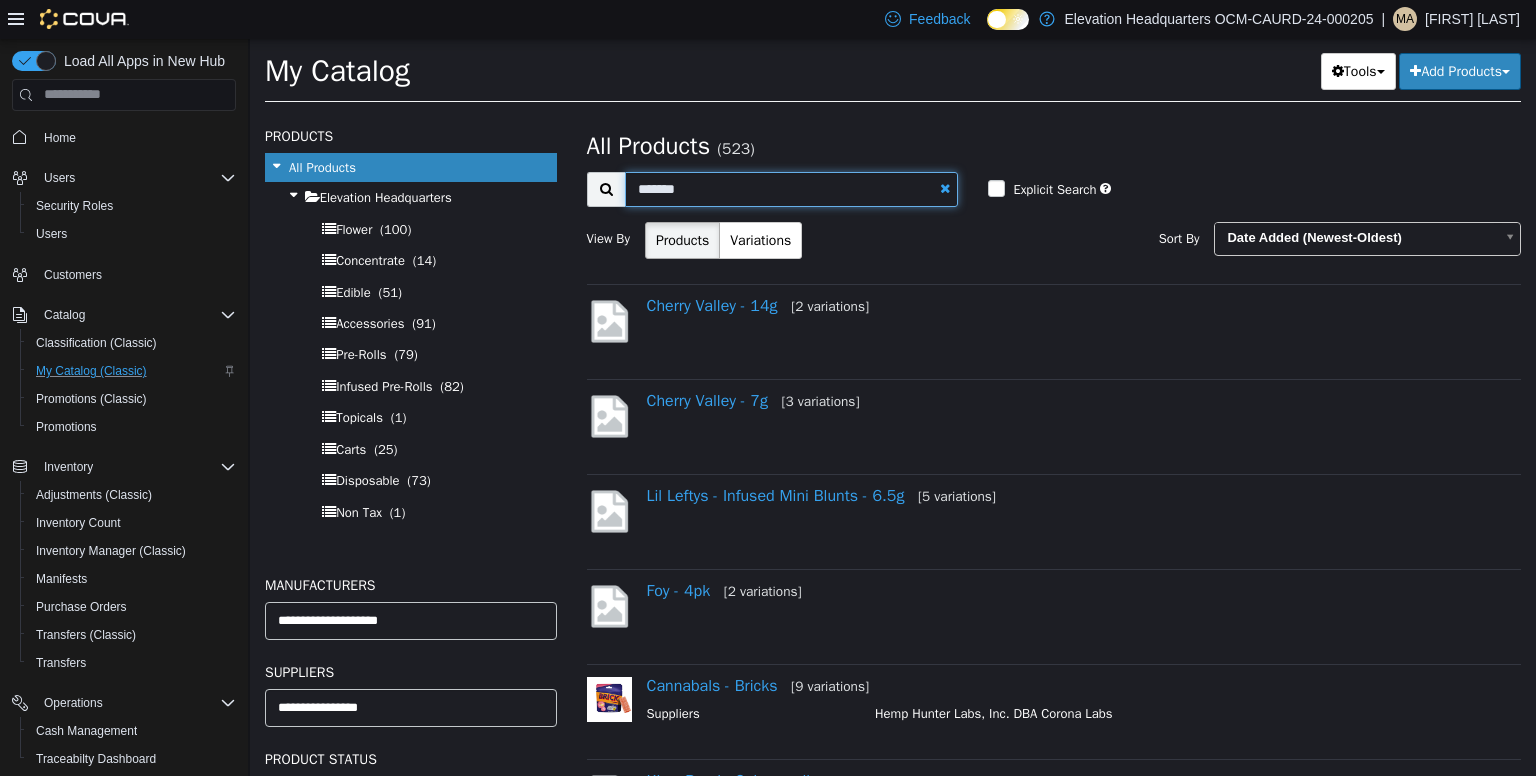 click on "*******" at bounding box center [792, 188] 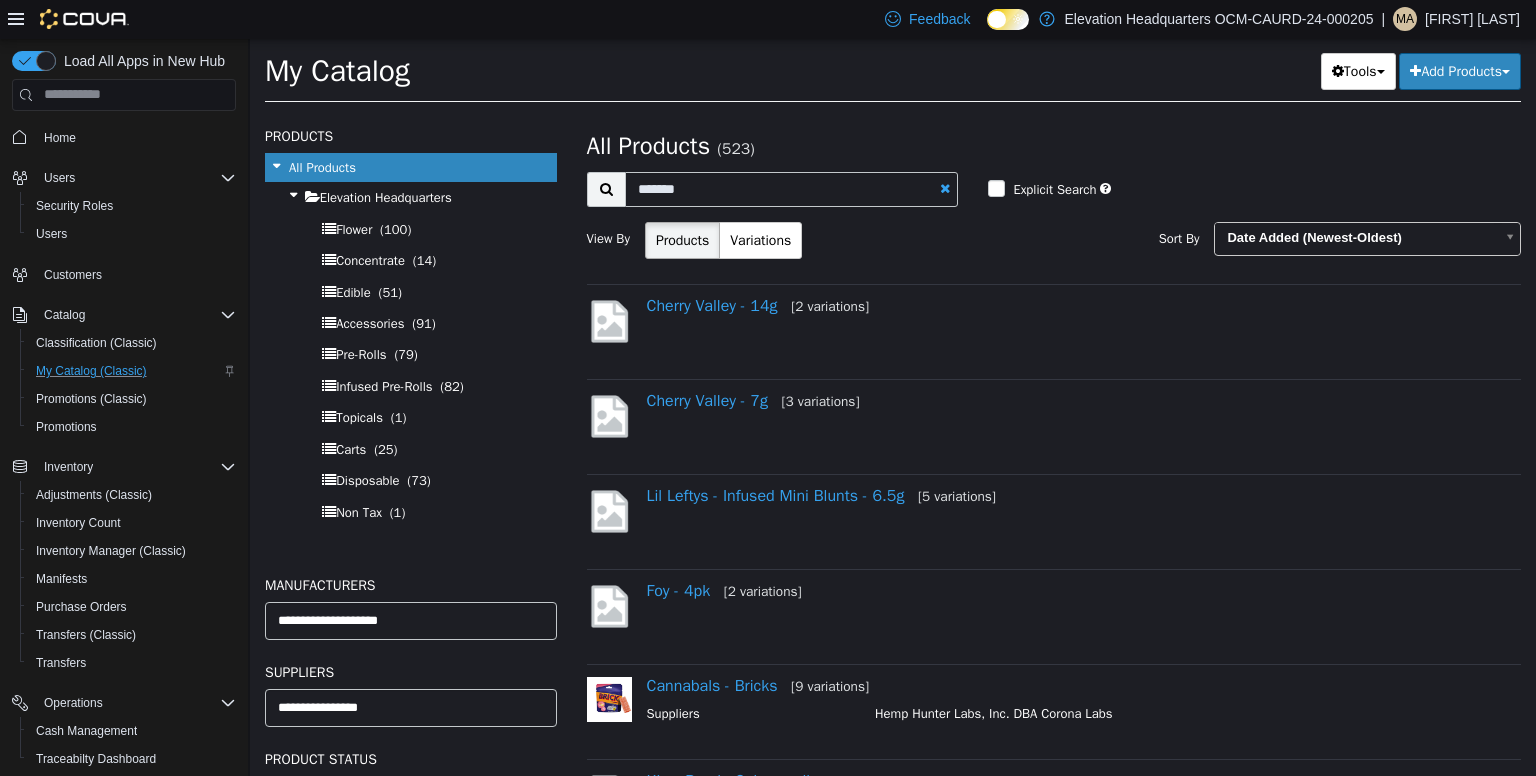 select on "**********" 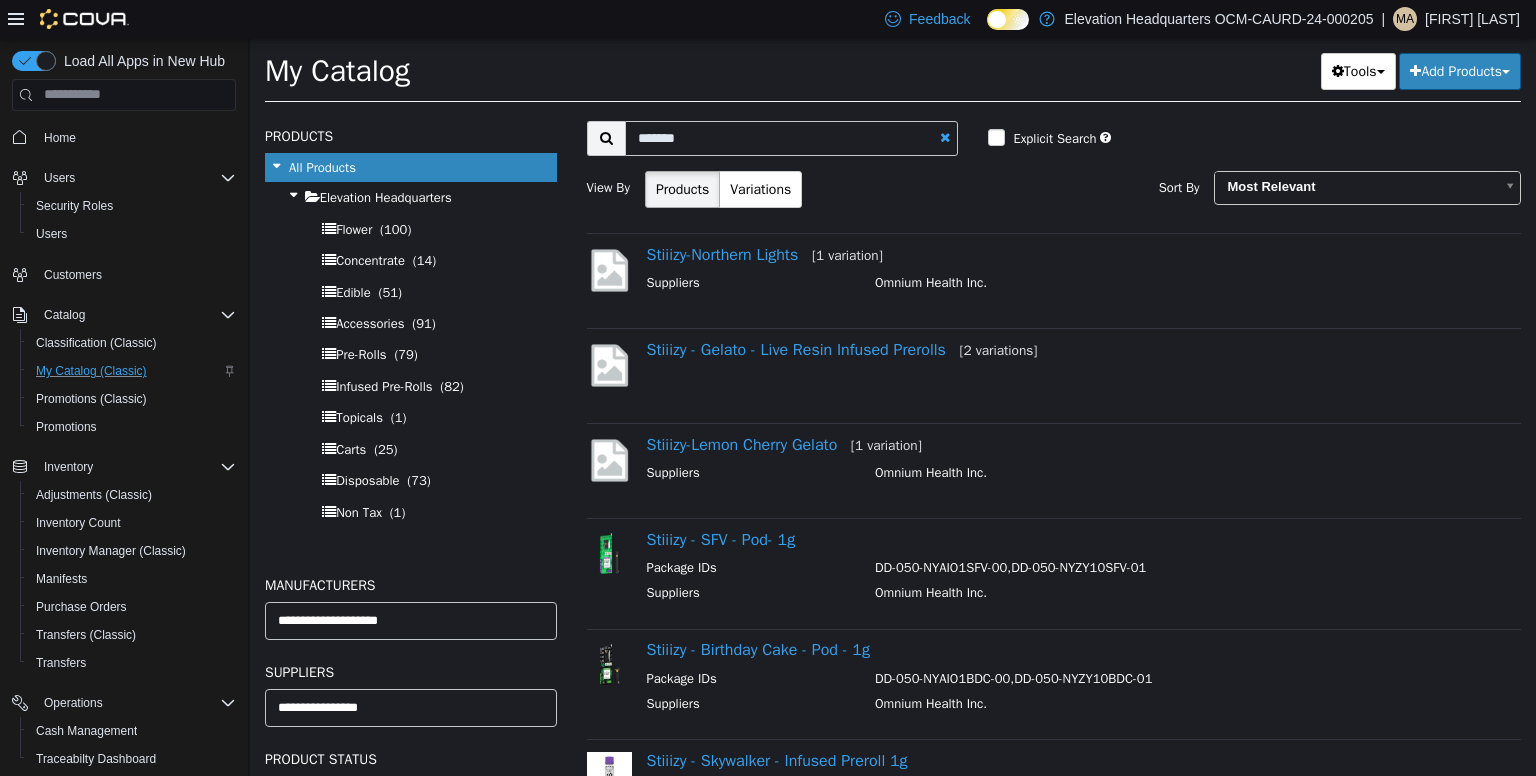 scroll, scrollTop: 62, scrollLeft: 0, axis: vertical 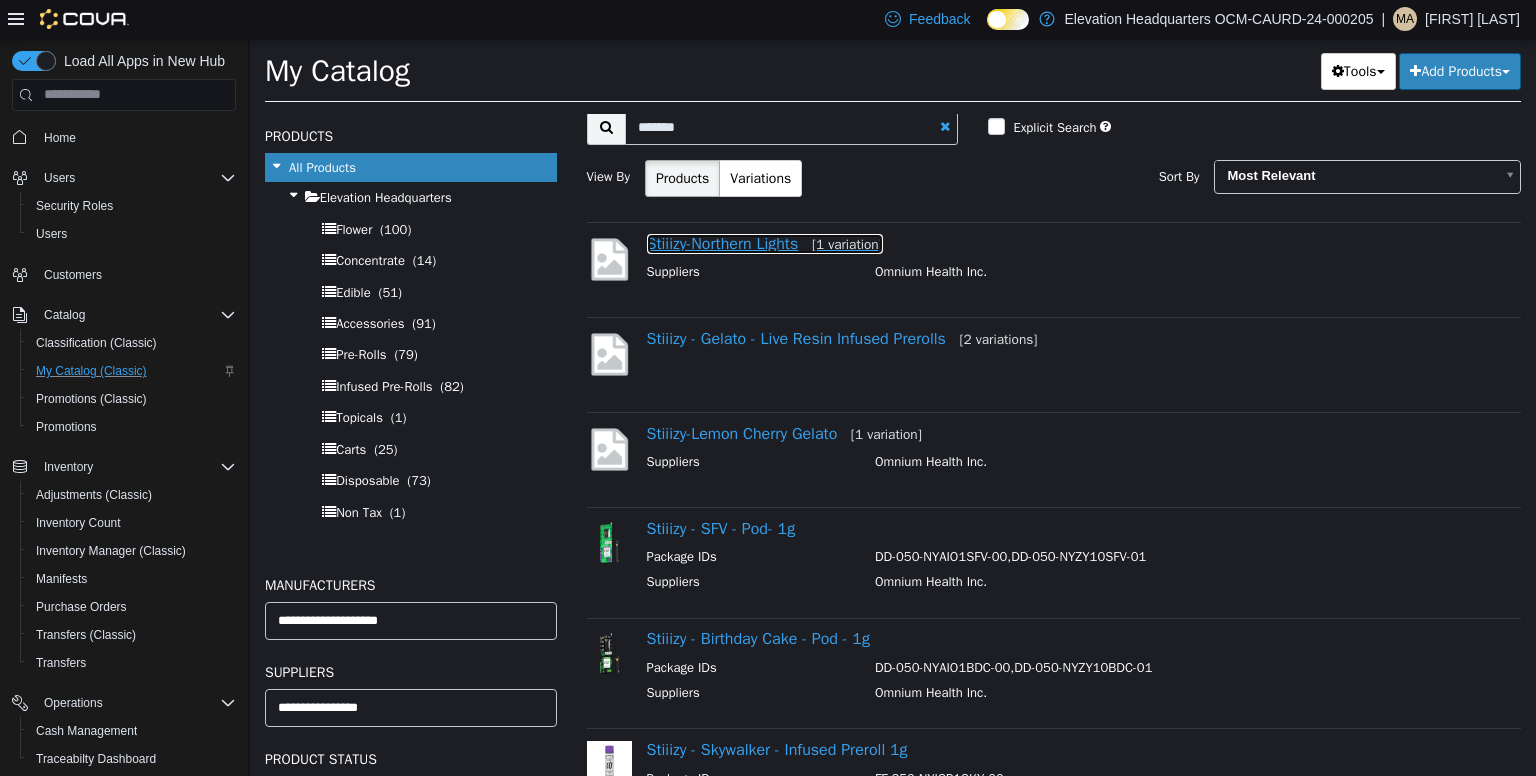 click on "Stiiizy-Northern Lights
[1 variation]" at bounding box center (765, 243) 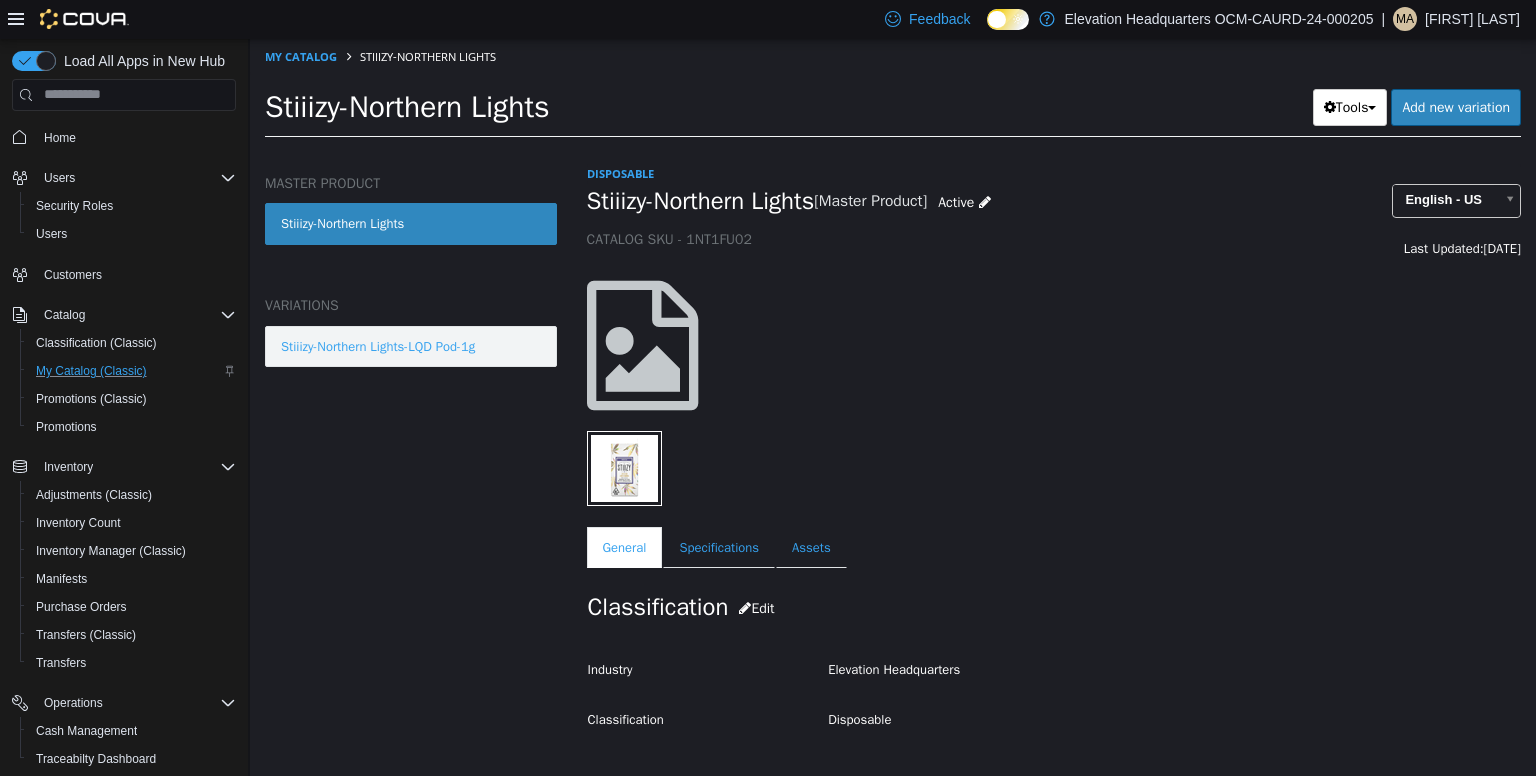 click on "Stiiizy-Northern Lights-LQD Pod-1g" at bounding box center [378, 346] 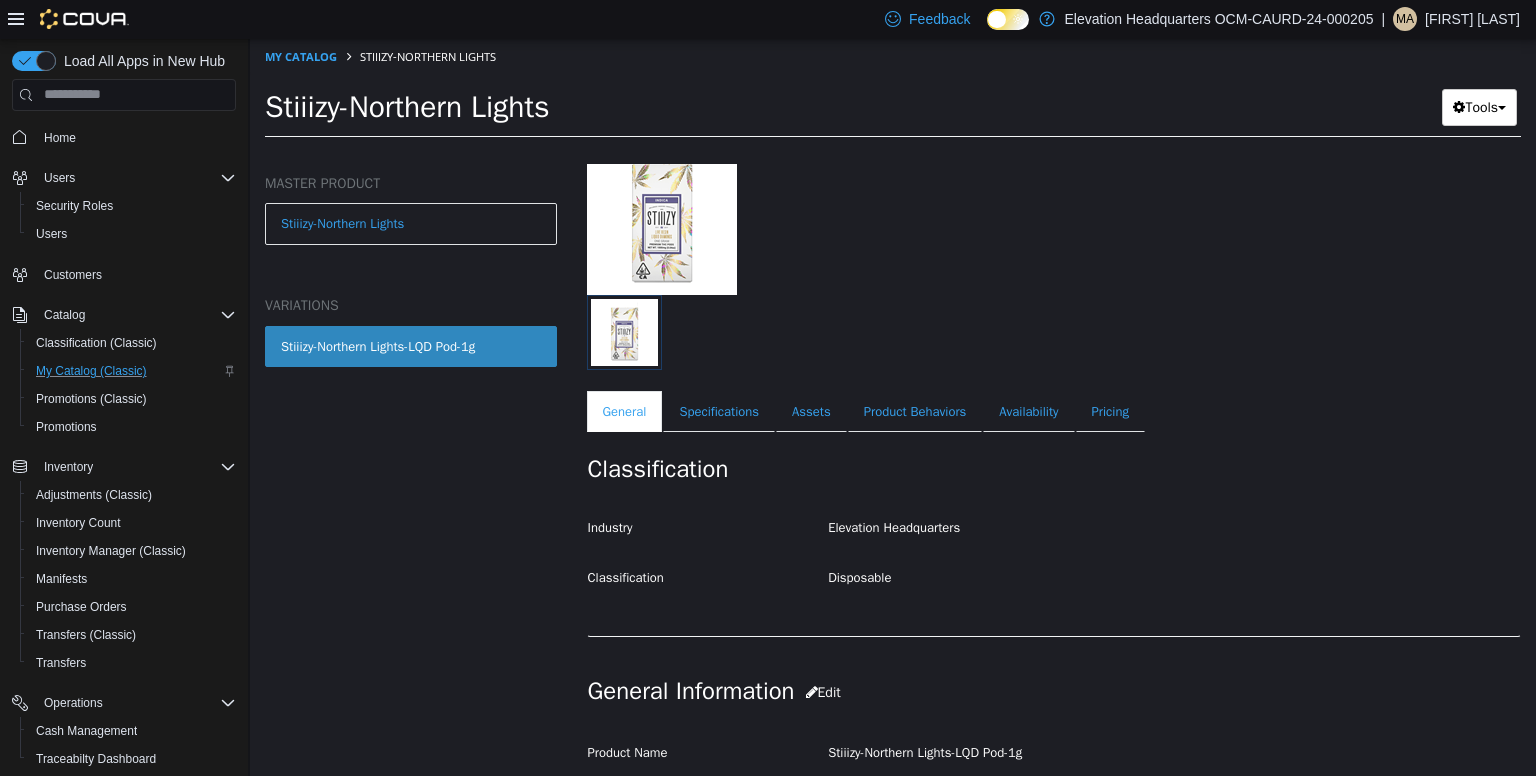 scroll, scrollTop: 136, scrollLeft: 0, axis: vertical 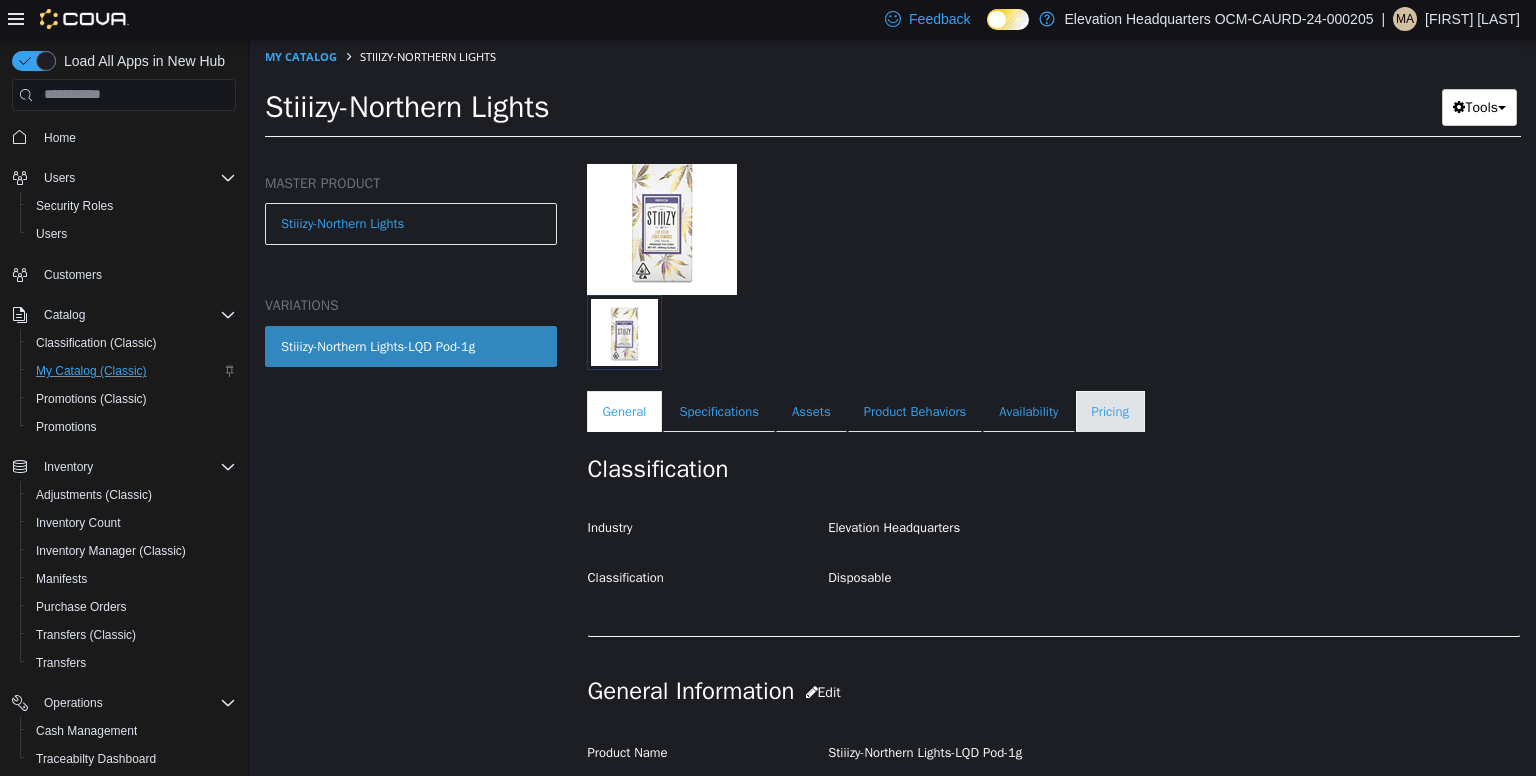 click on "Pricing" at bounding box center [1110, 411] 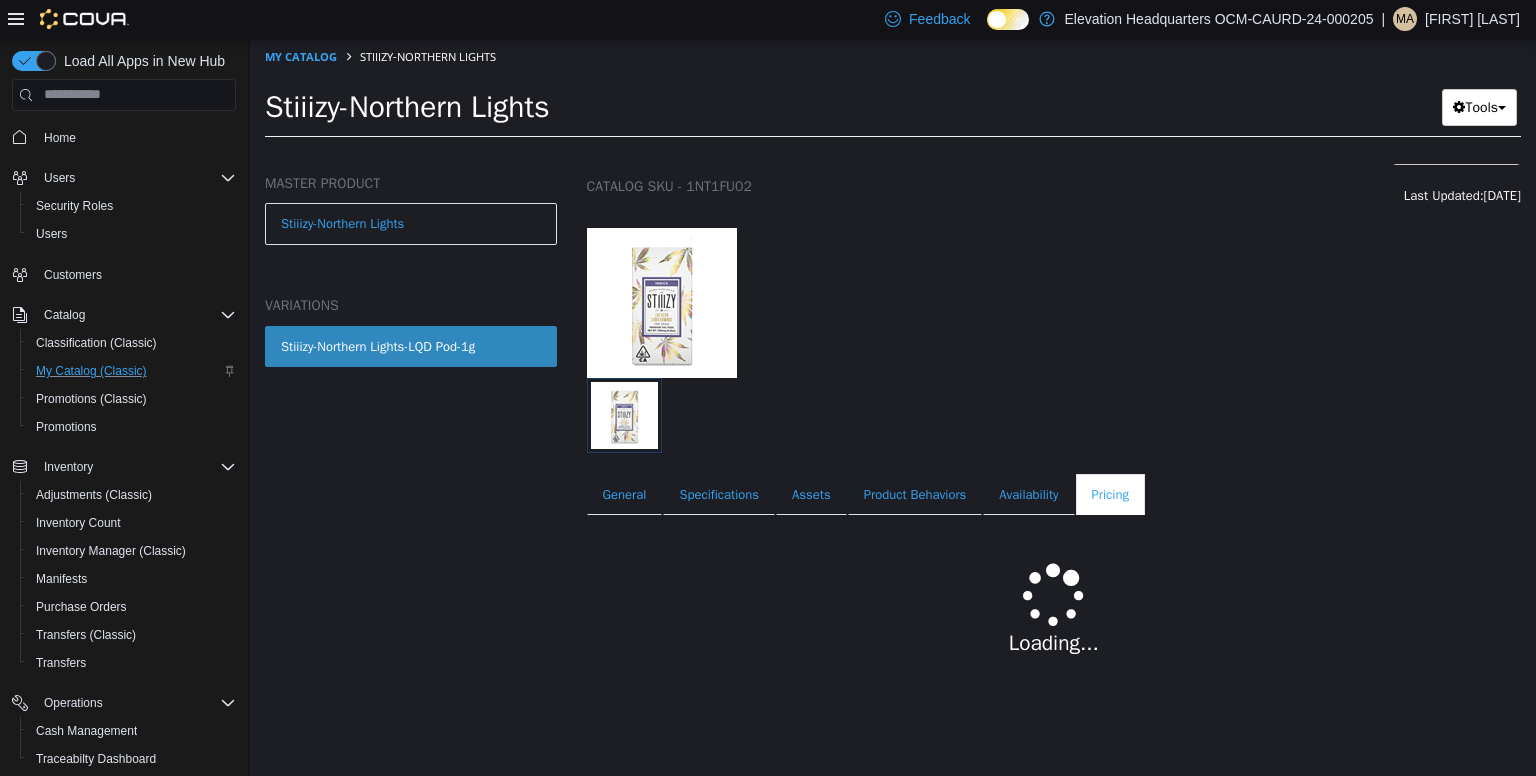 scroll, scrollTop: 102, scrollLeft: 0, axis: vertical 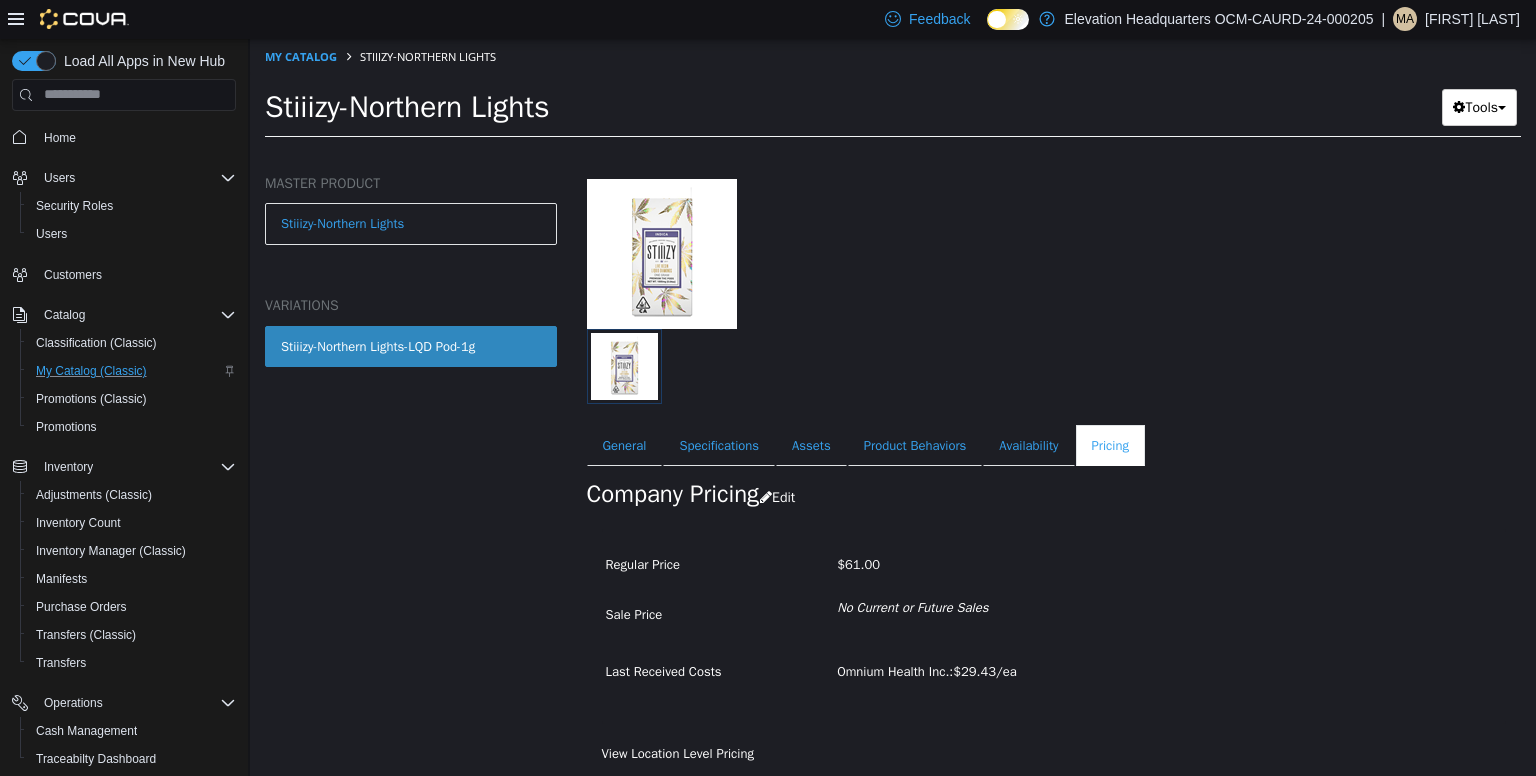 click on "Omnium Health Inc.:   $29.43/ea" at bounding box center [927, 670] 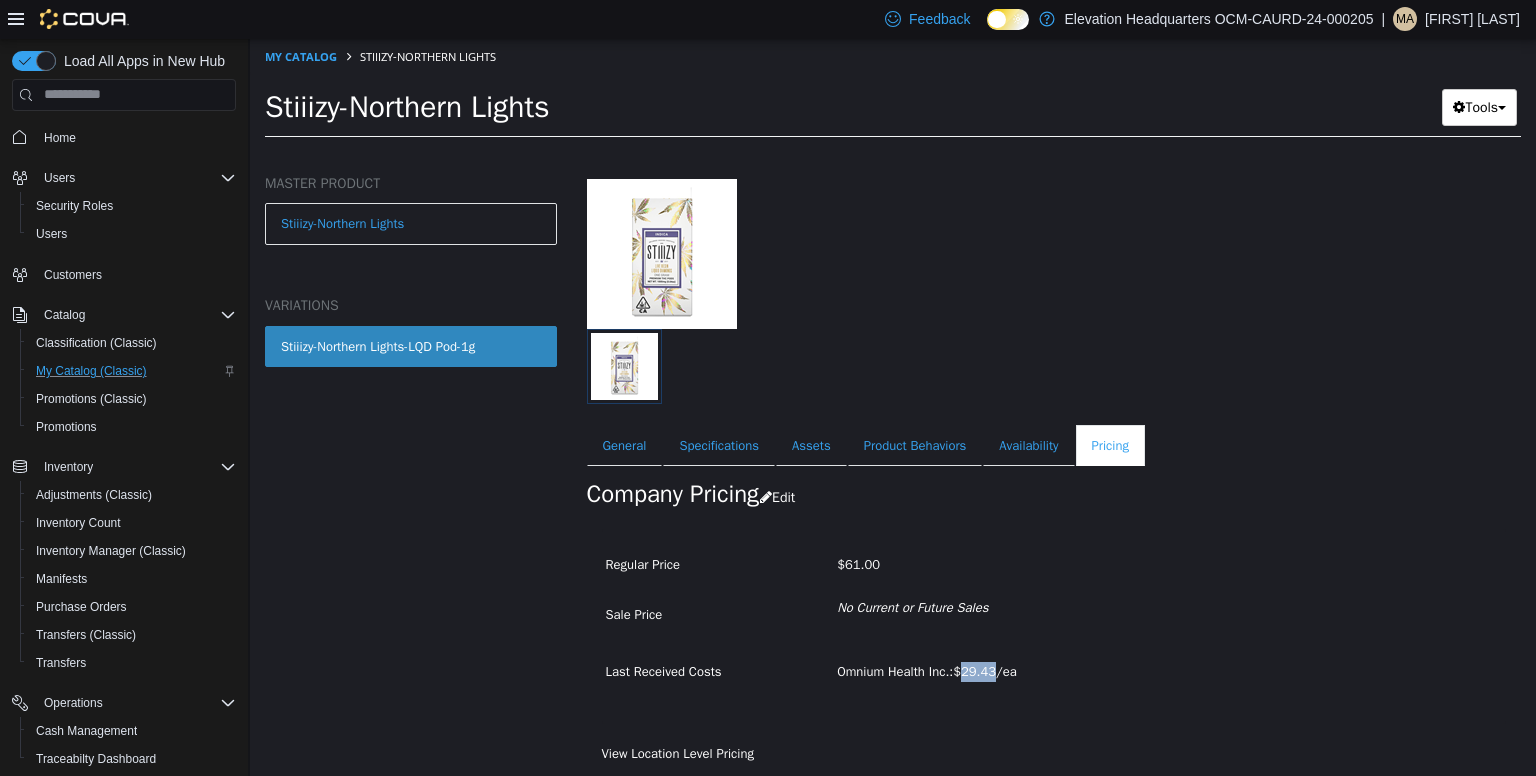 click on "Omnium Health Inc.:   $29.43/ea" at bounding box center (927, 670) 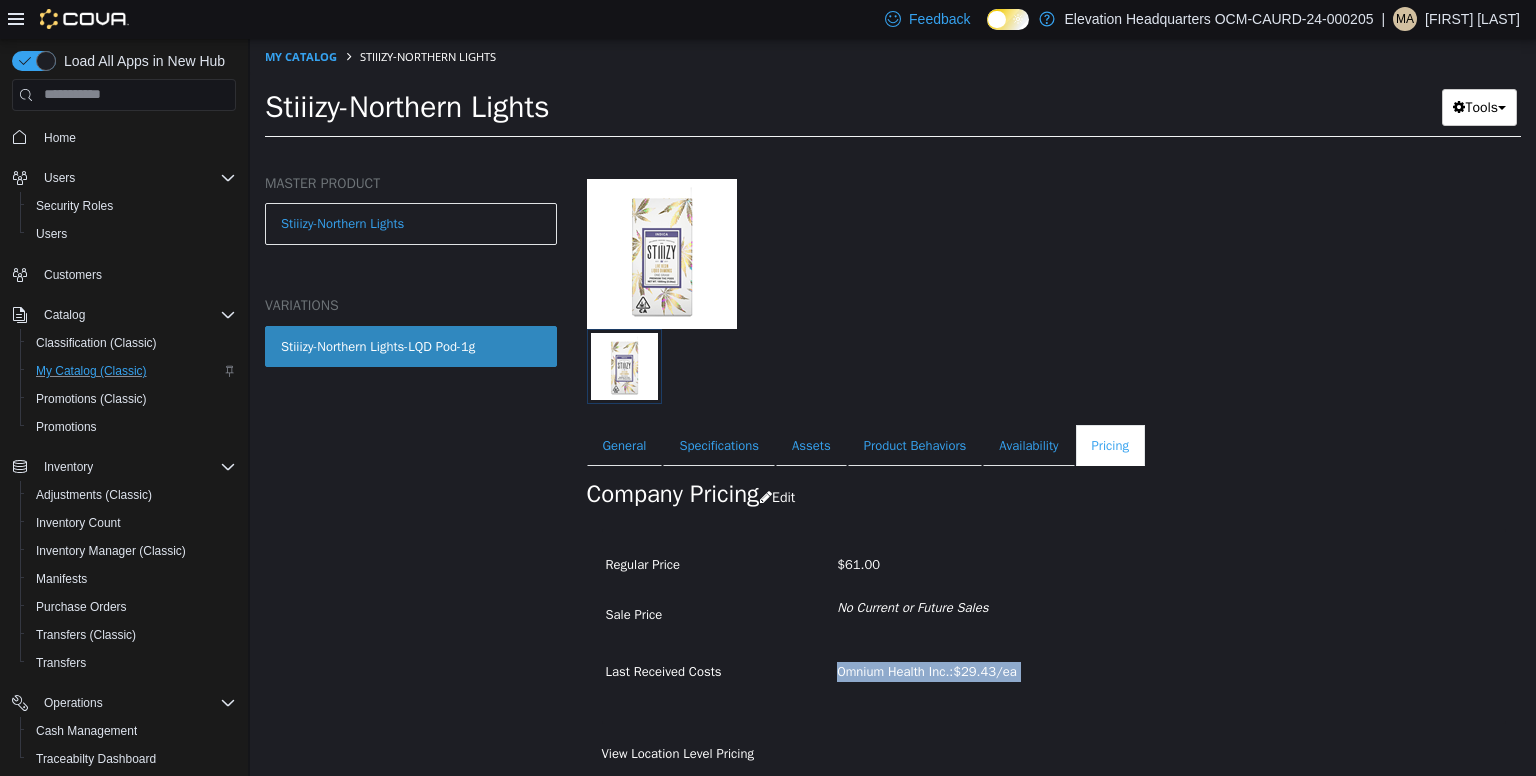 click on "Omnium Health Inc.:   $29.43/ea" at bounding box center [927, 670] 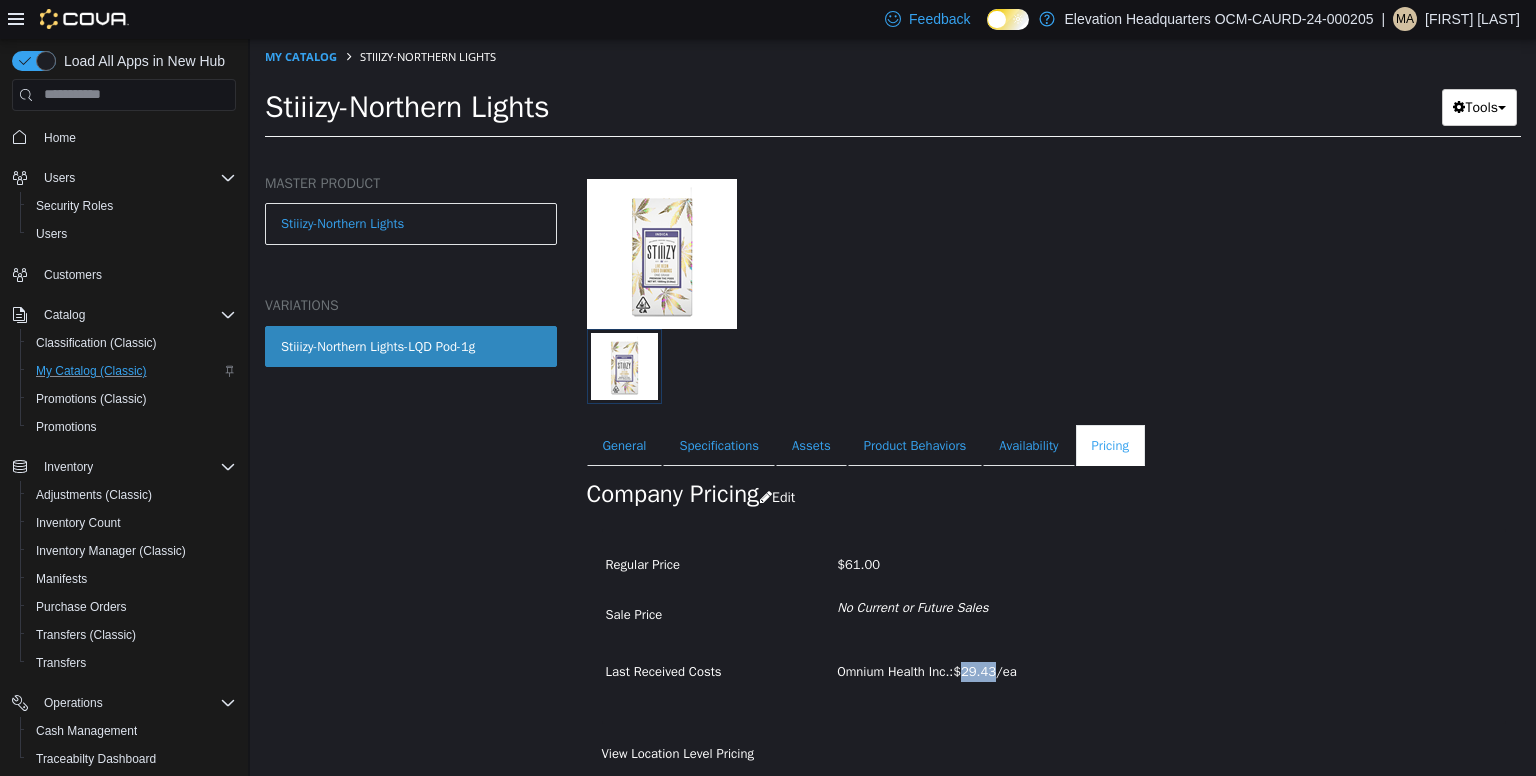 click on "Omnium Health Inc.:   $29.43/ea" at bounding box center (927, 670) 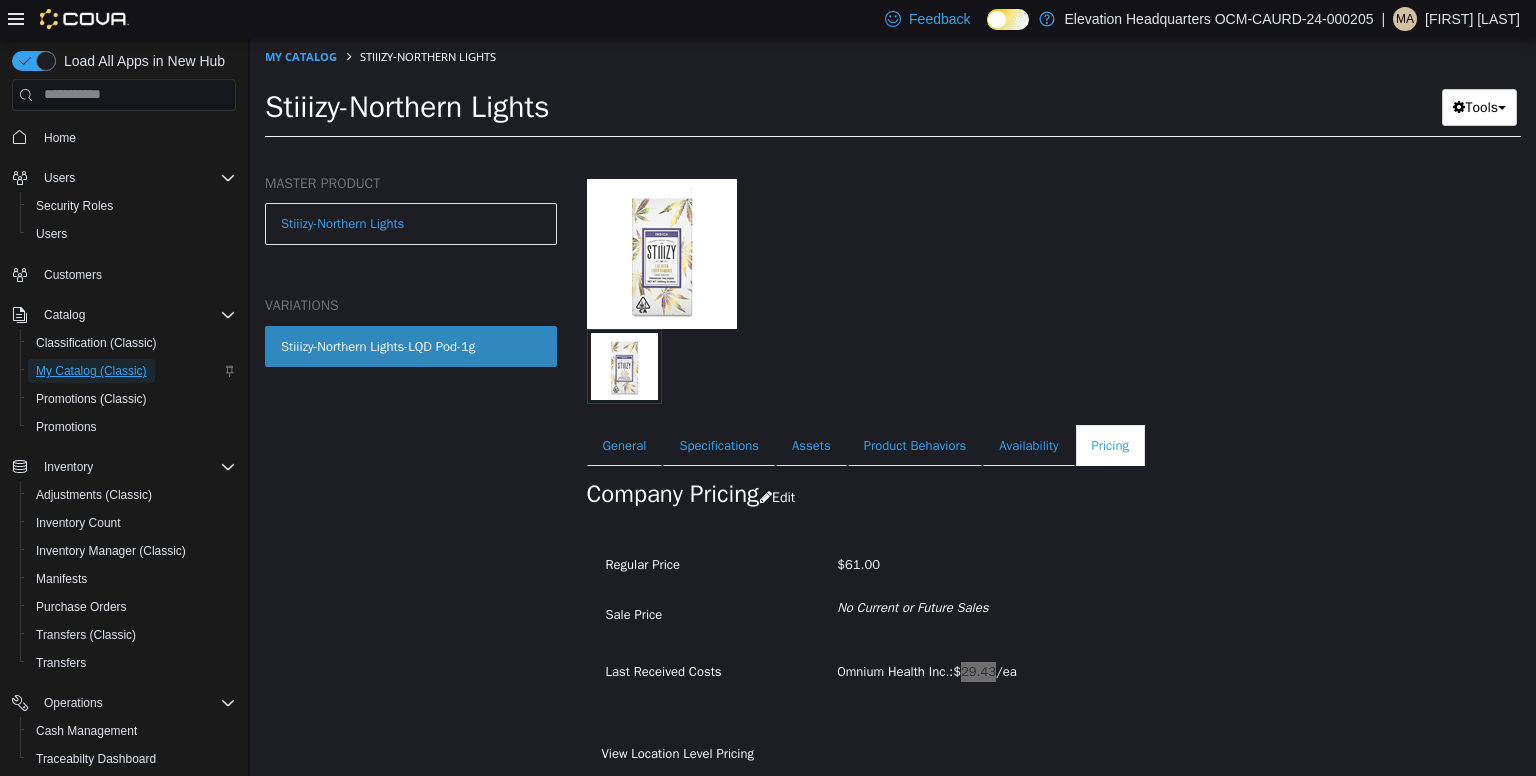 click on "My Catalog (Classic)" at bounding box center (91, 371) 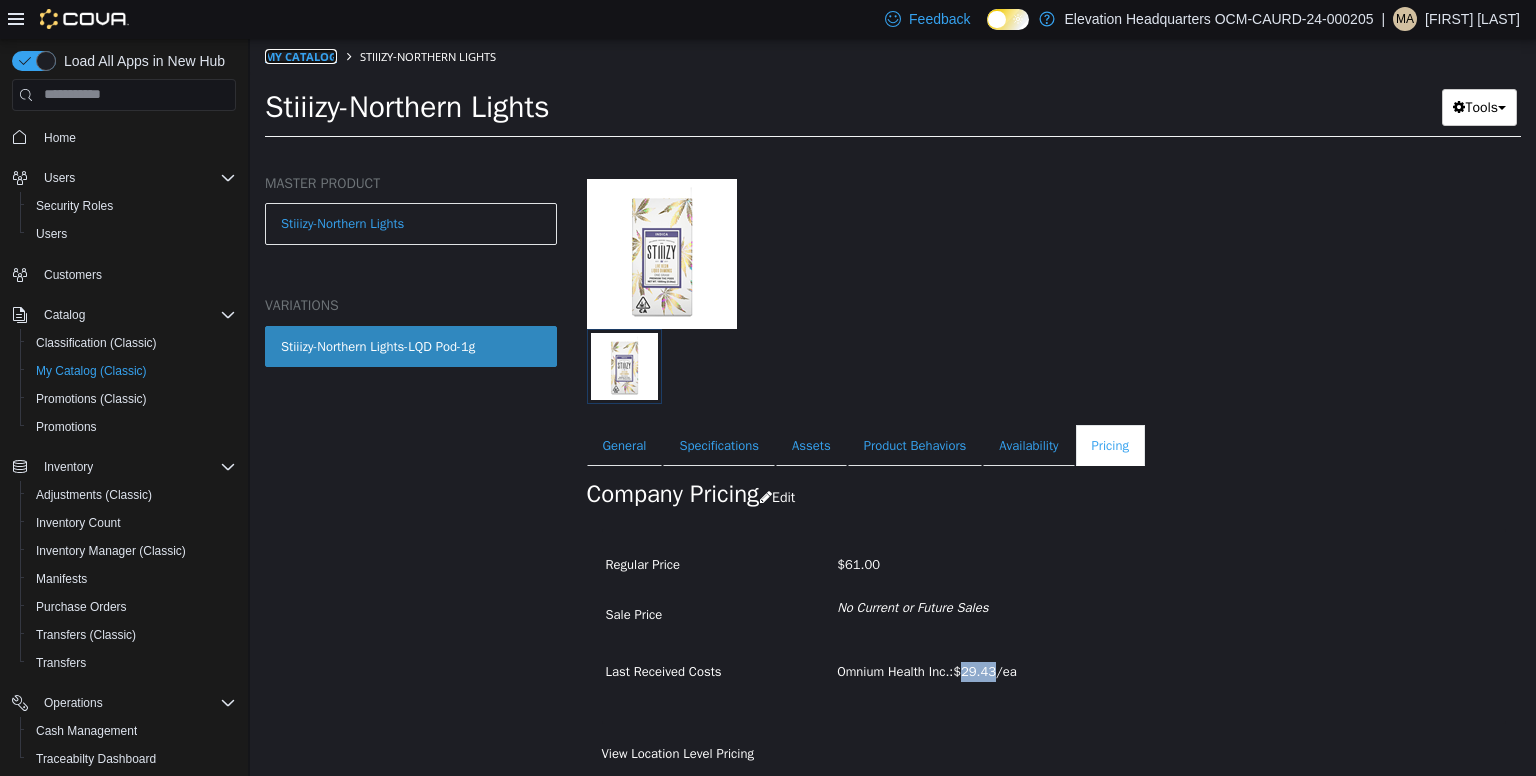 click on "My Catalog" at bounding box center (301, 55) 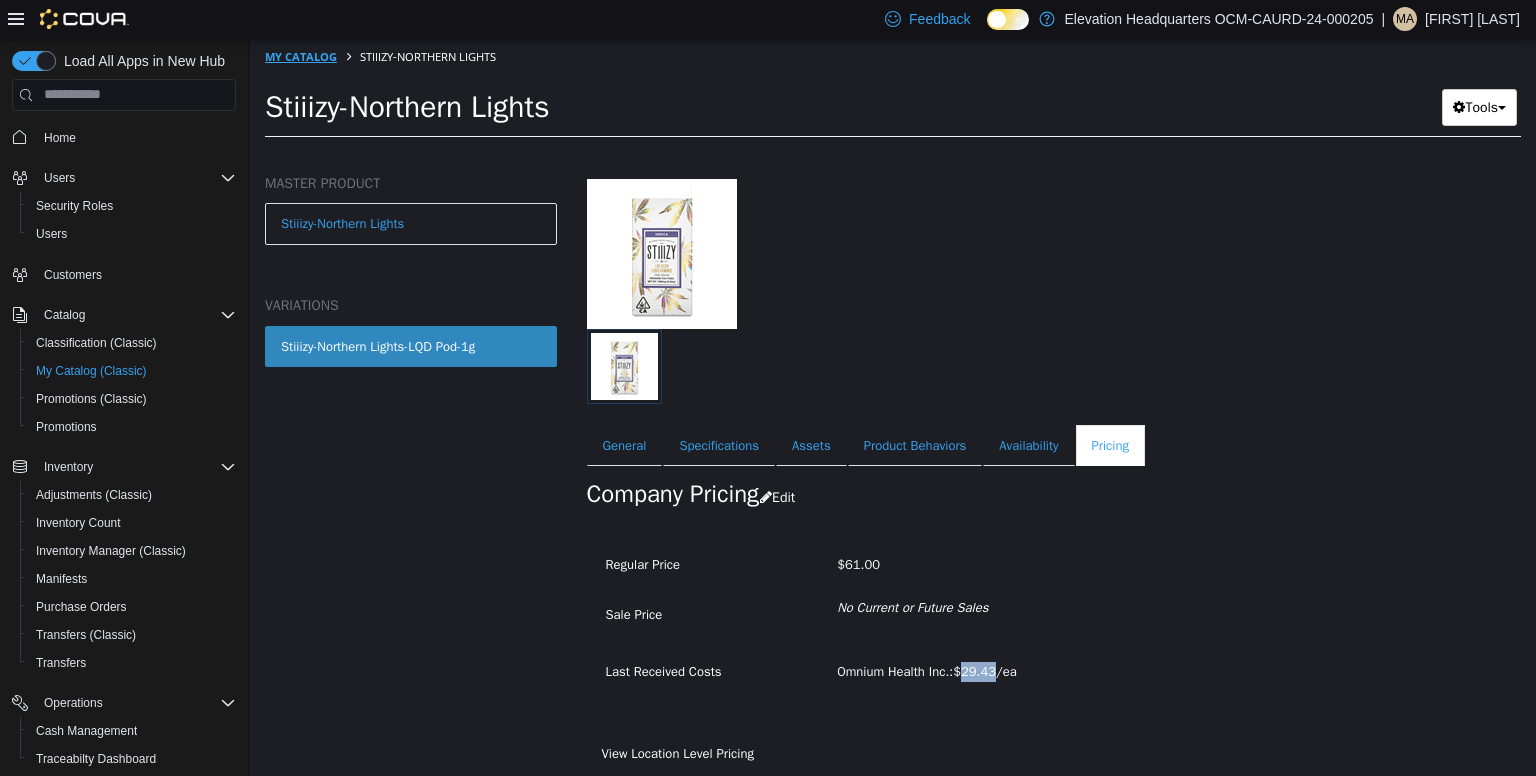 select on "**********" 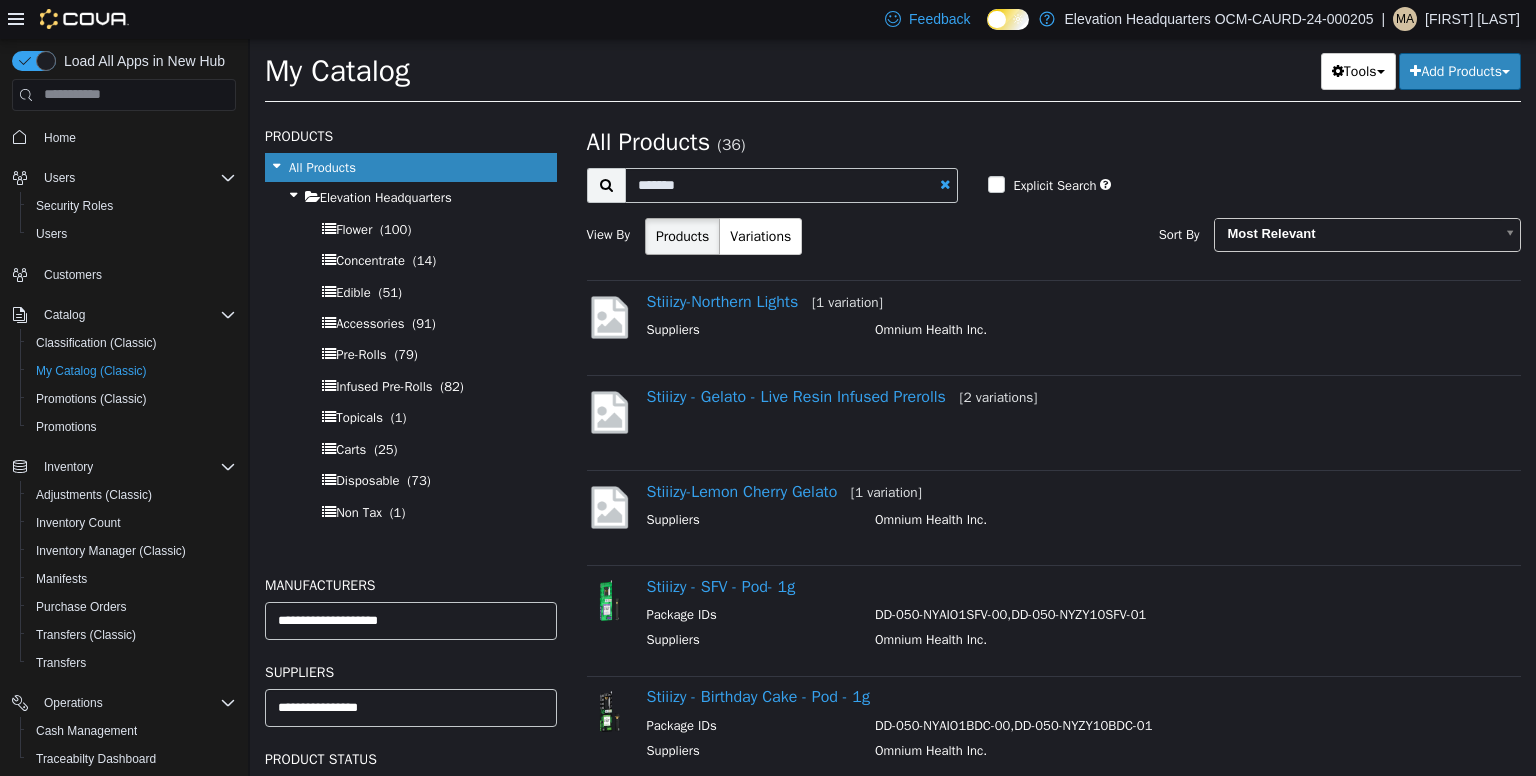 scroll, scrollTop: 0, scrollLeft: 0, axis: both 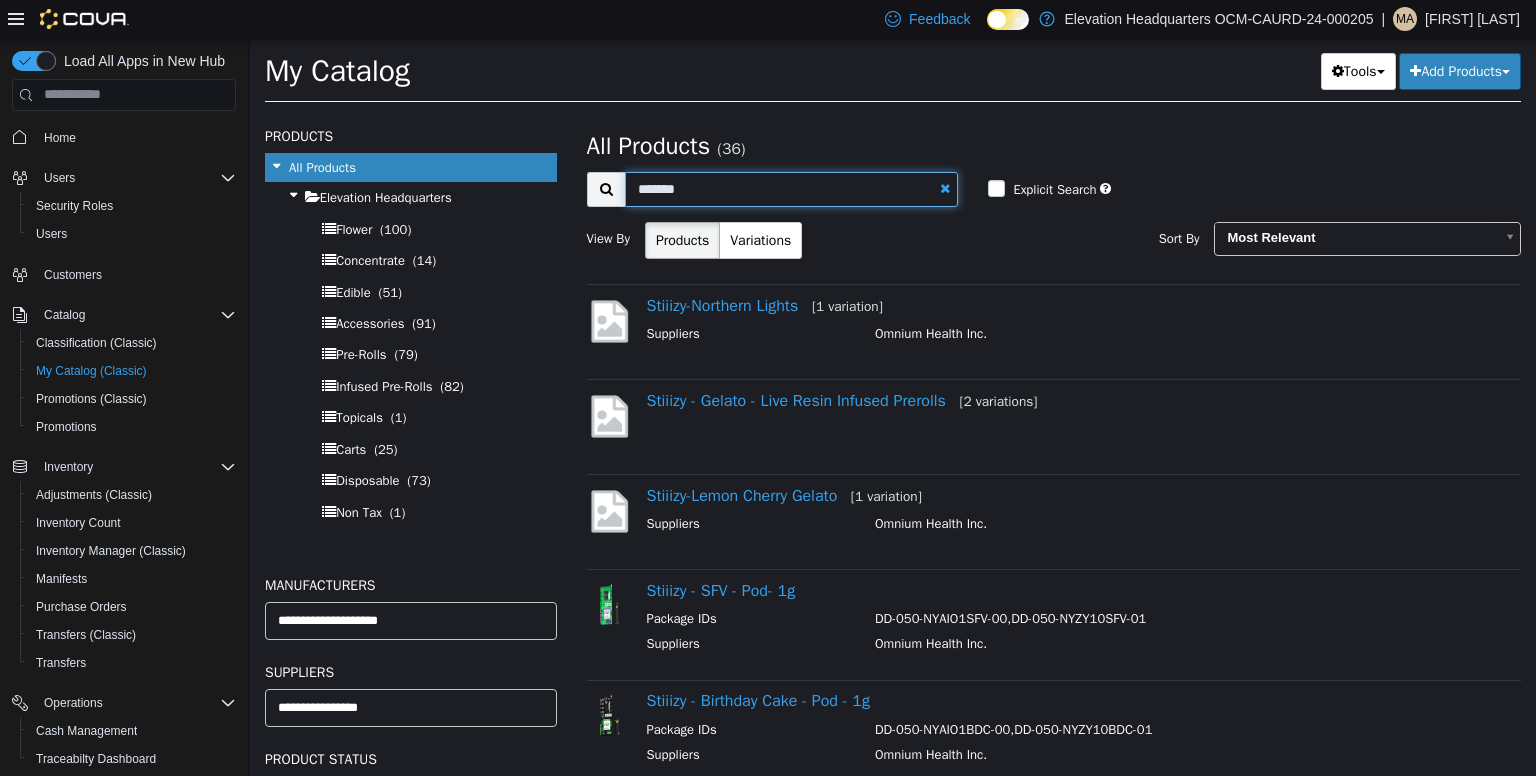 click on "*******" at bounding box center [792, 188] 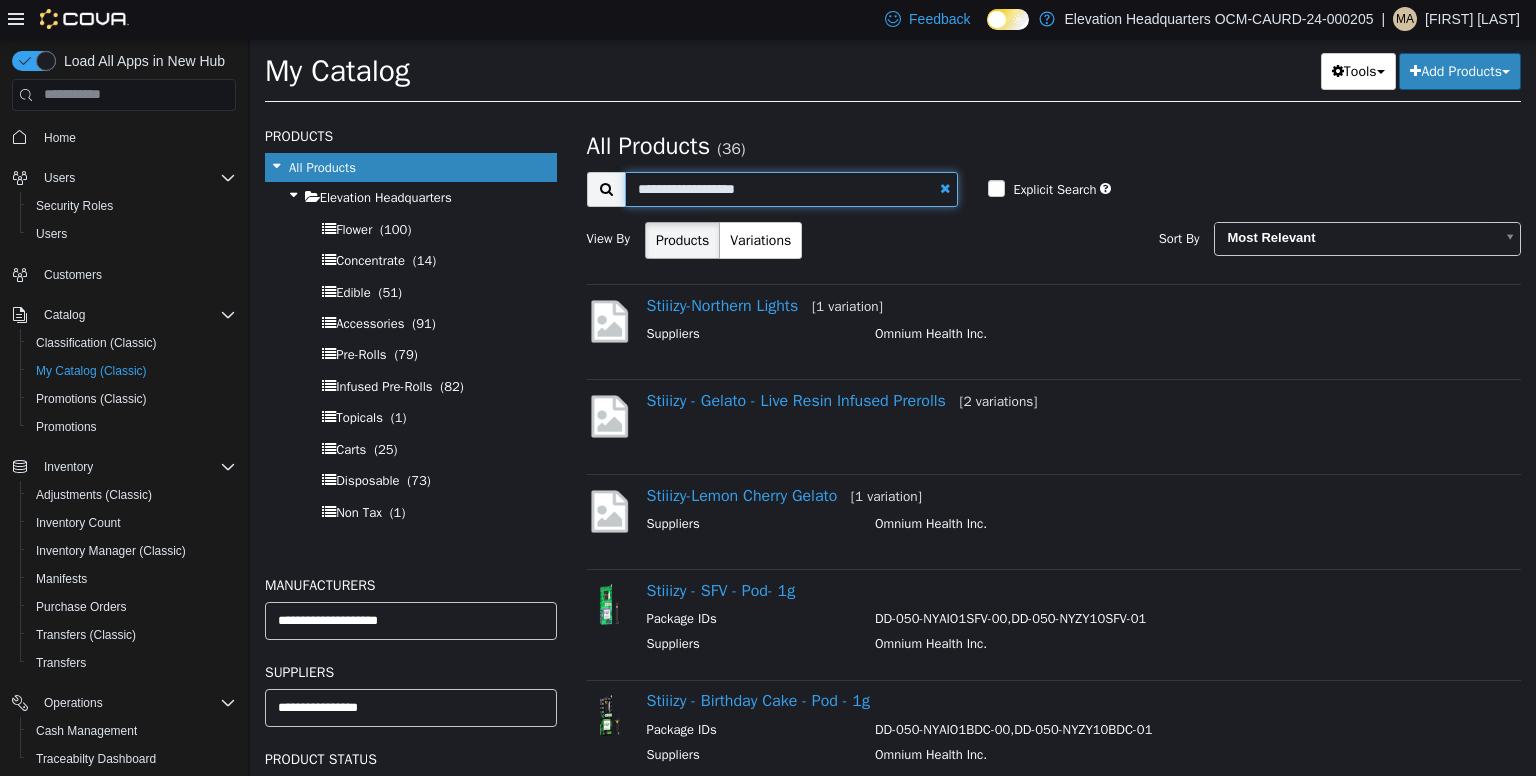 type on "**********" 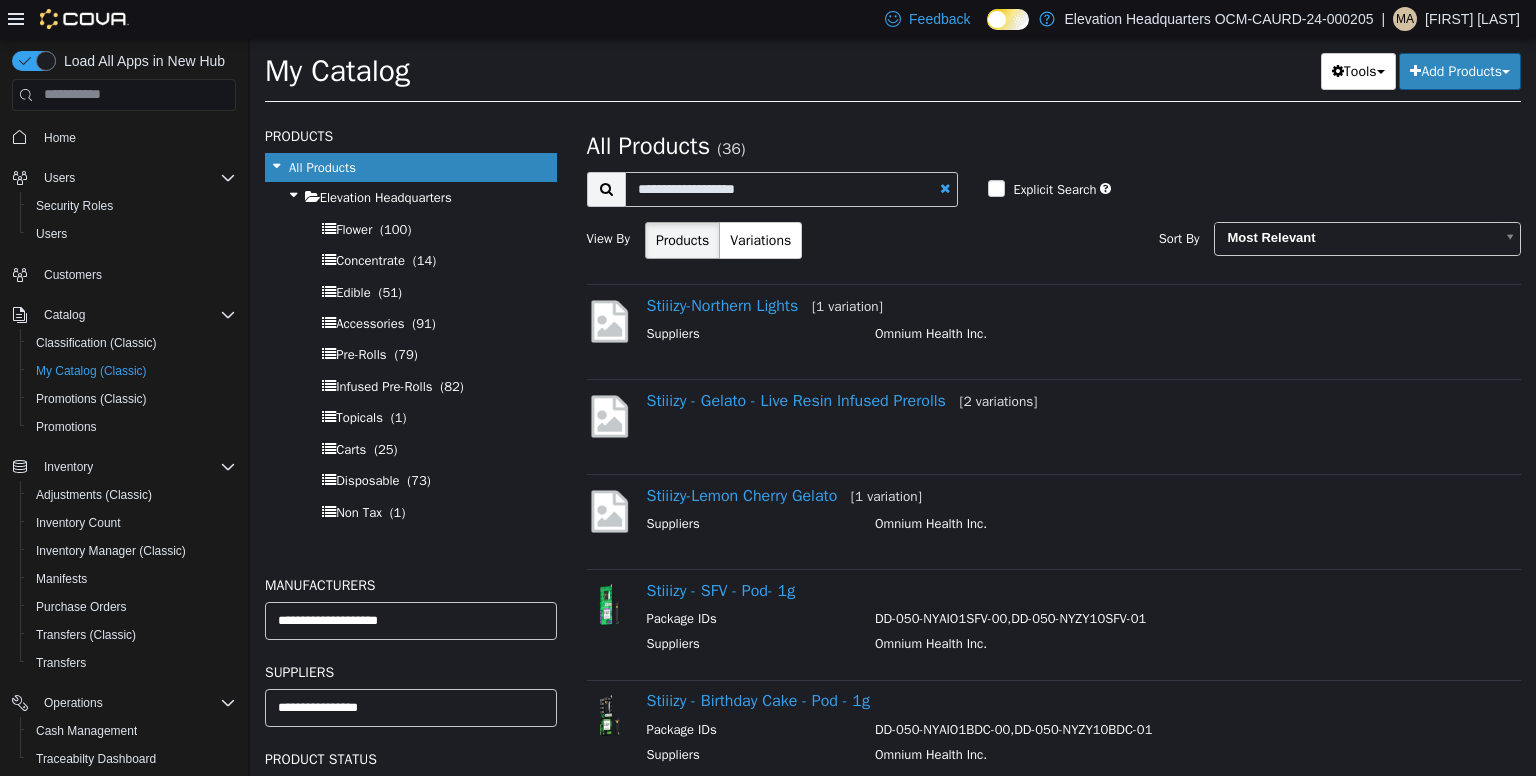 select on "**********" 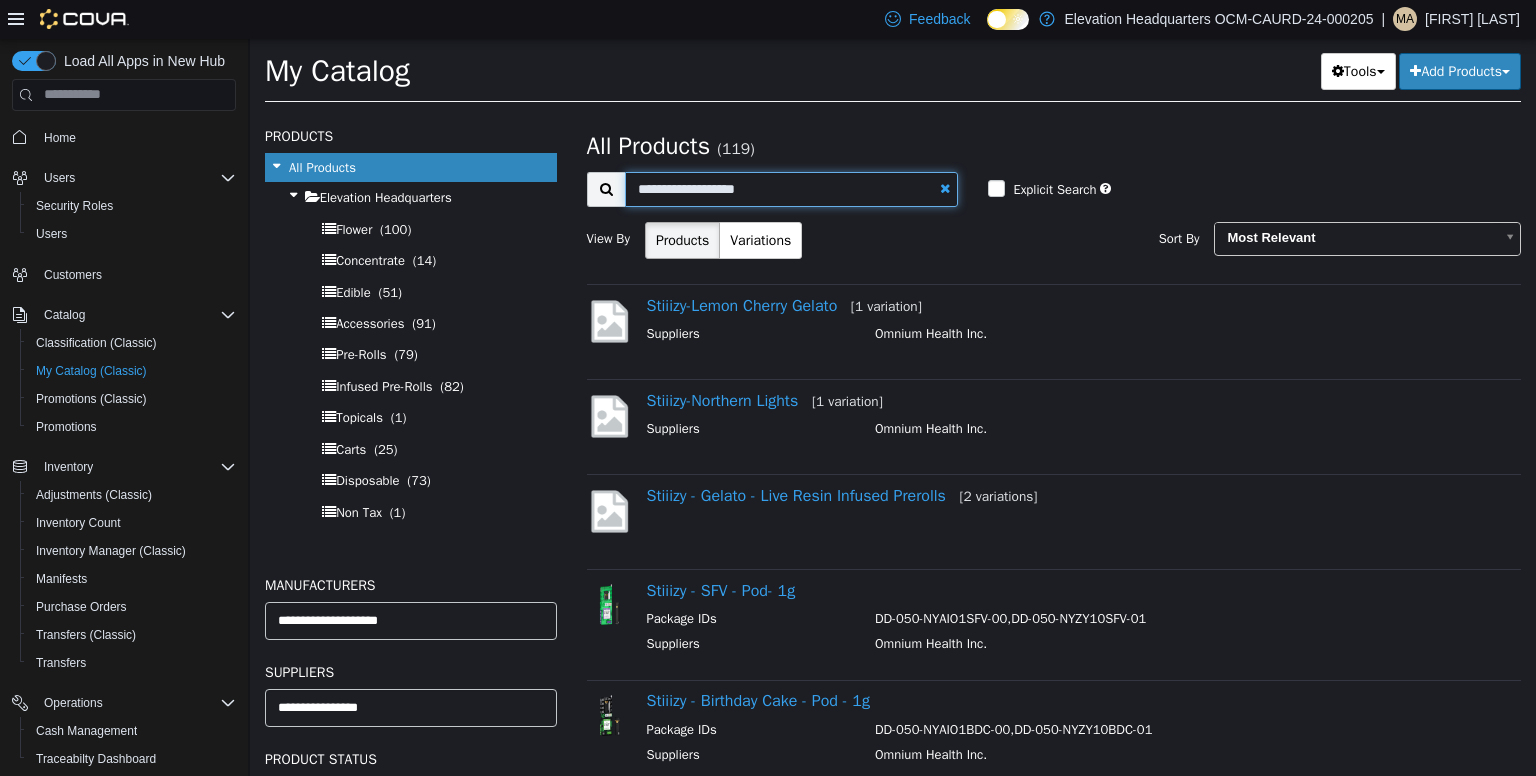 click on "**********" at bounding box center (792, 188) 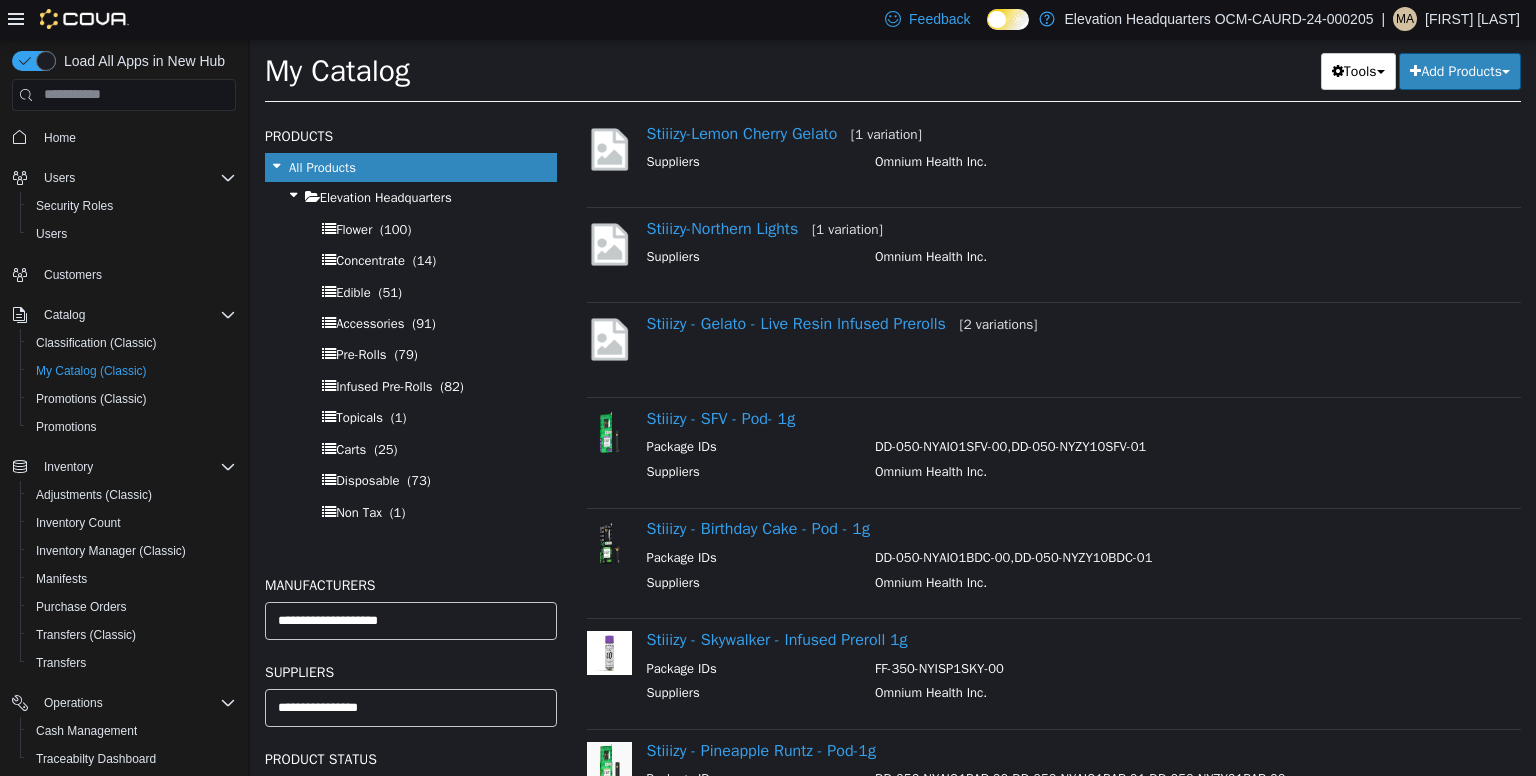 scroll, scrollTop: 176, scrollLeft: 0, axis: vertical 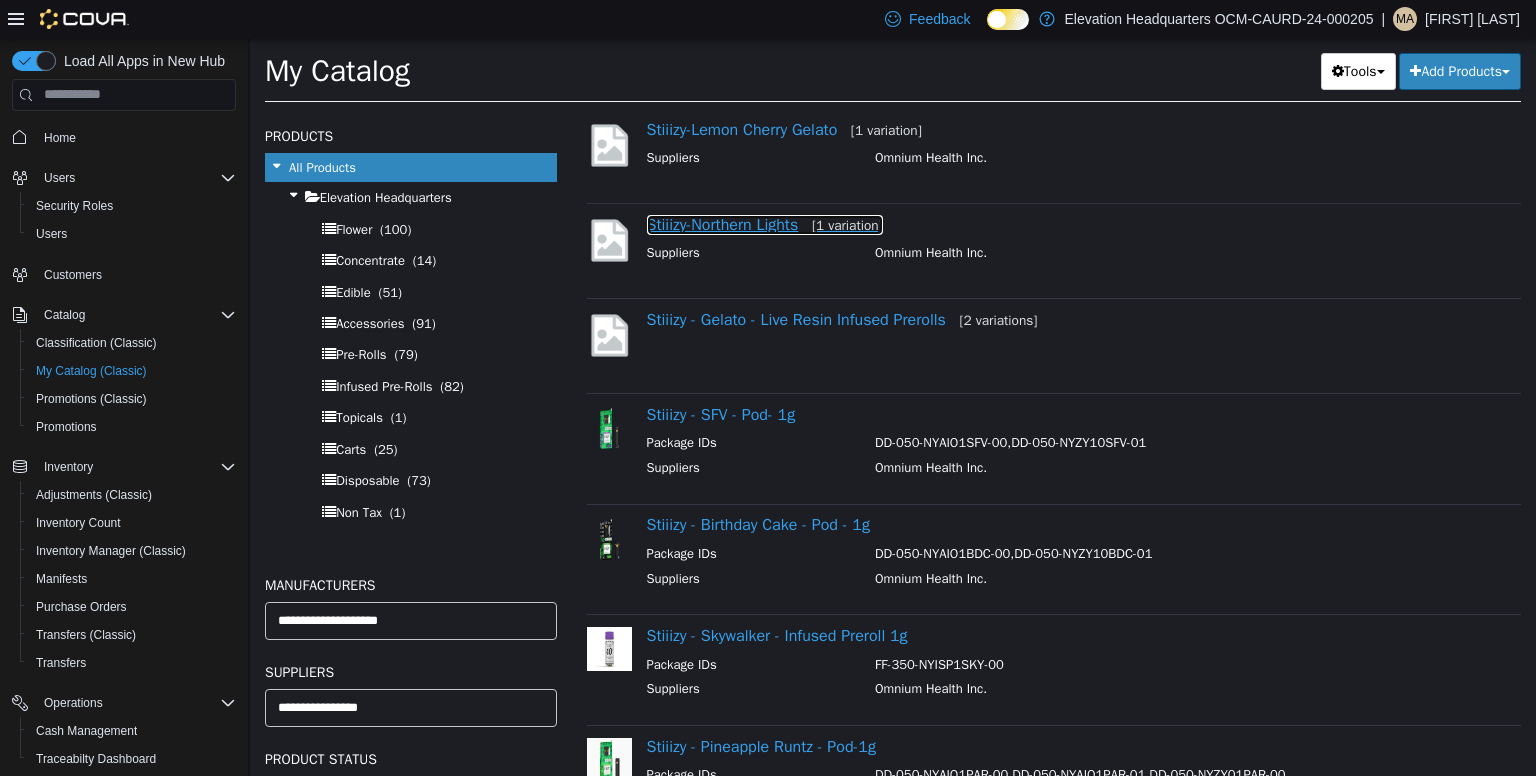 click on "Stiiizy-Northern Lights
[1 variation]" at bounding box center [765, 224] 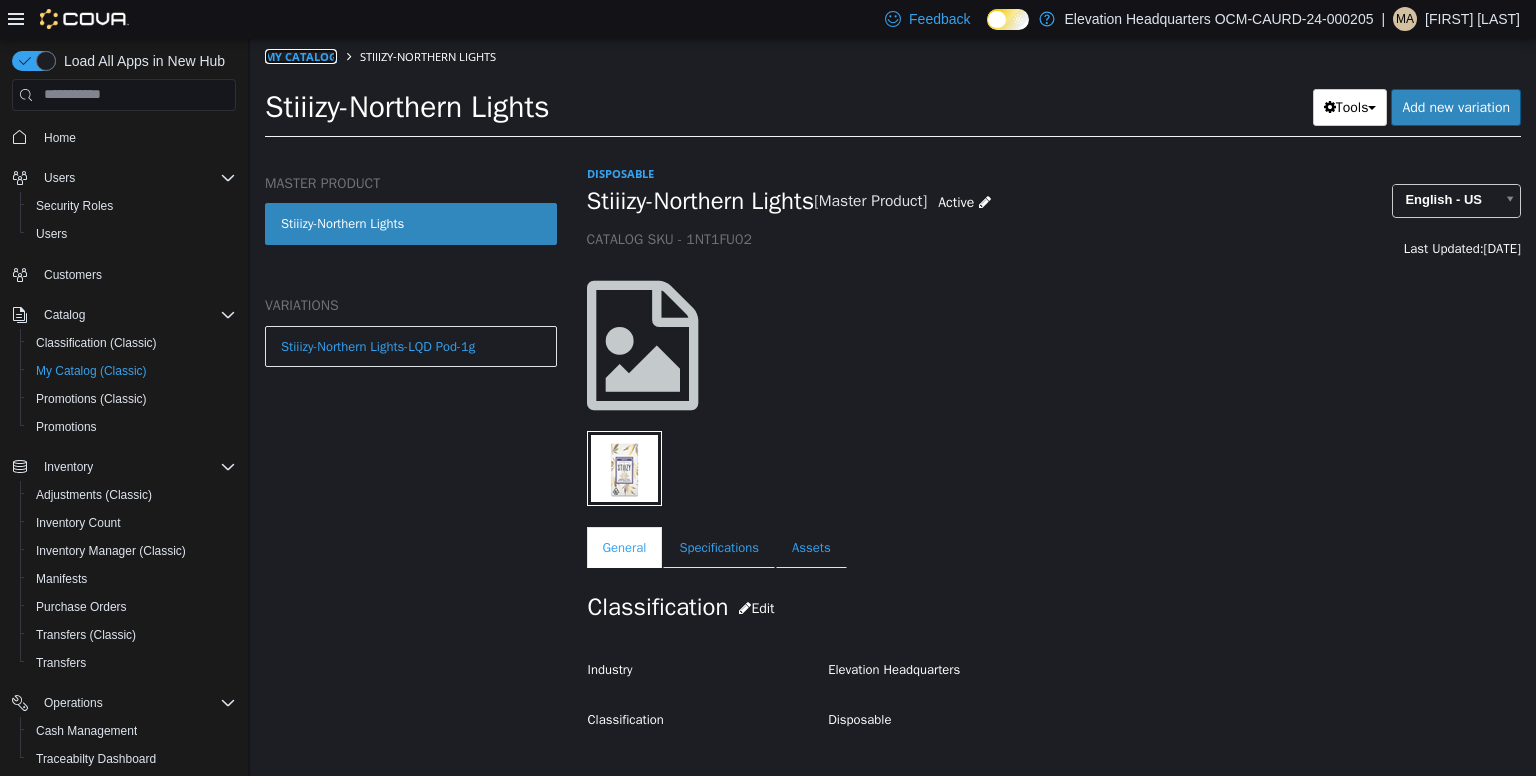 click on "My Catalog" at bounding box center [301, 55] 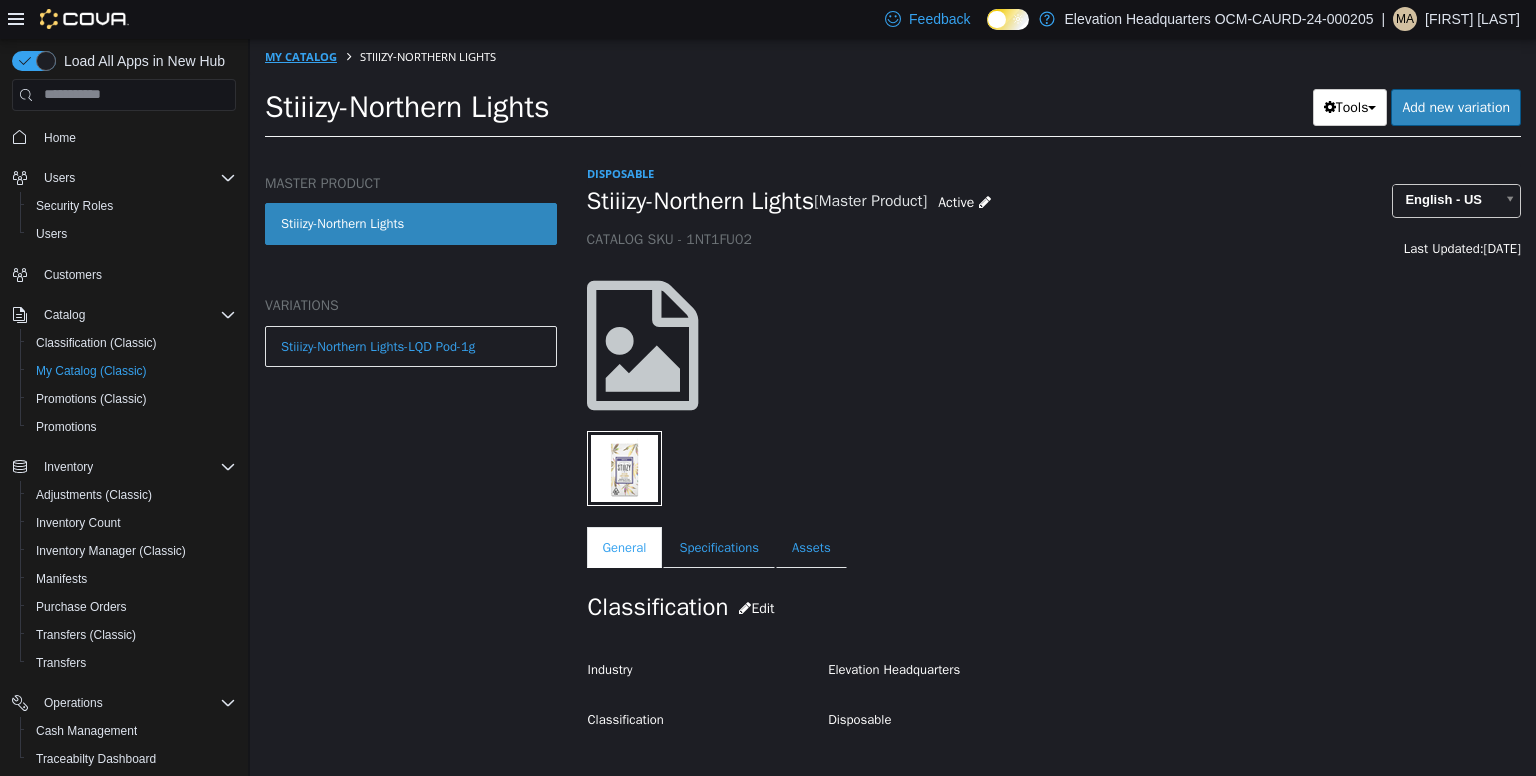 select on "**********" 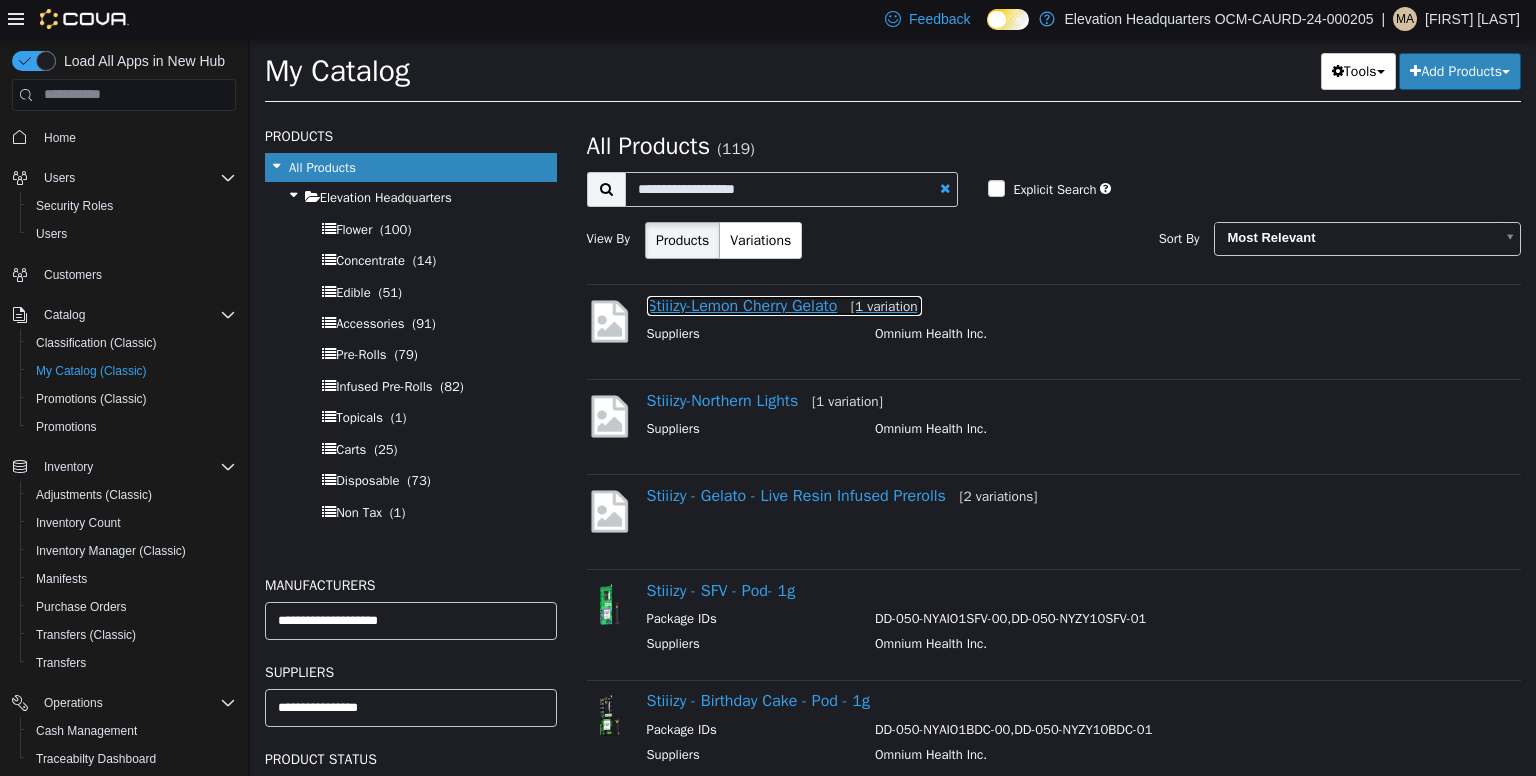 click on "Stiiizy-Lemon Cherry Gelato
[1 variation]" at bounding box center [784, 305] 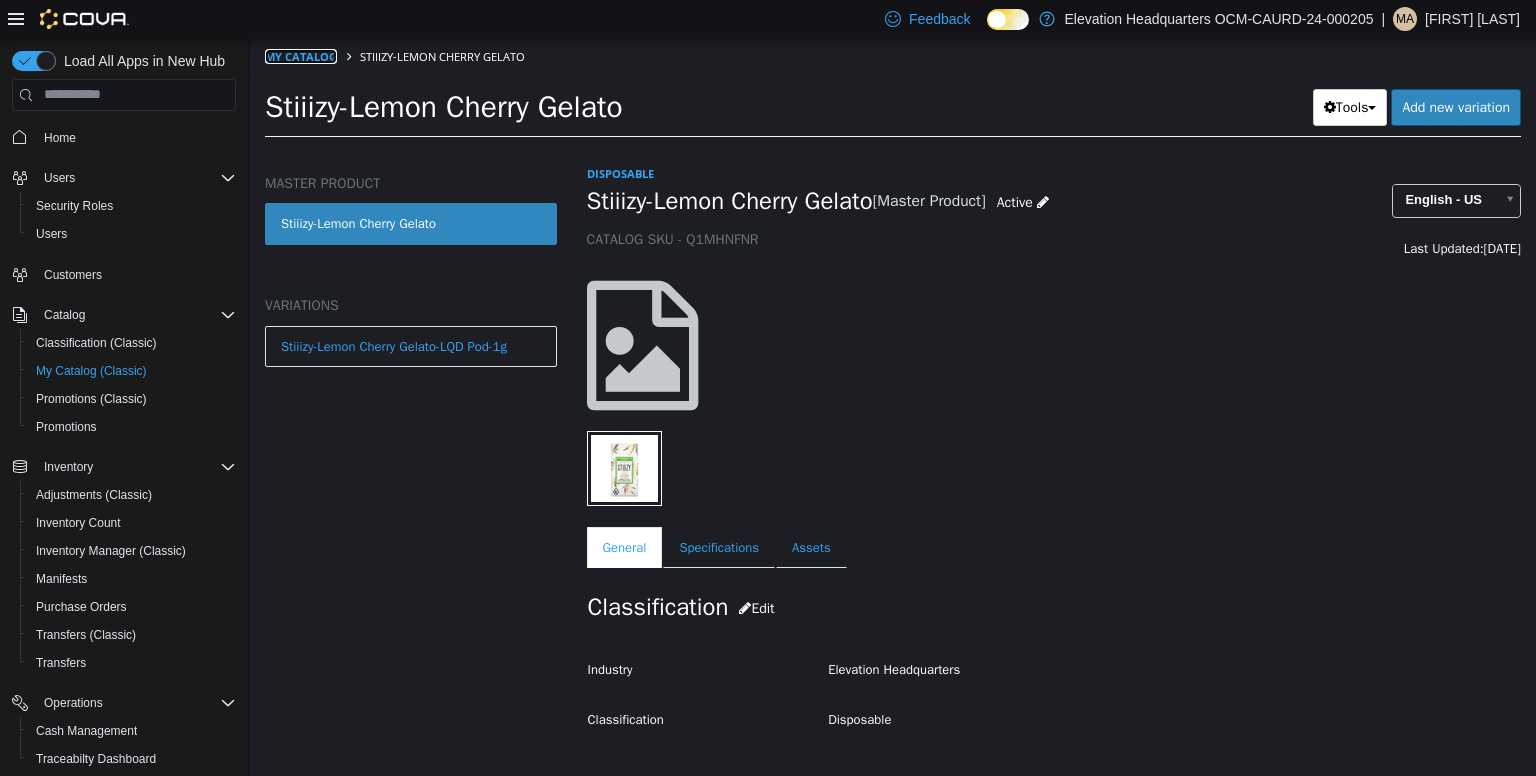click on "My Catalog" at bounding box center [301, 55] 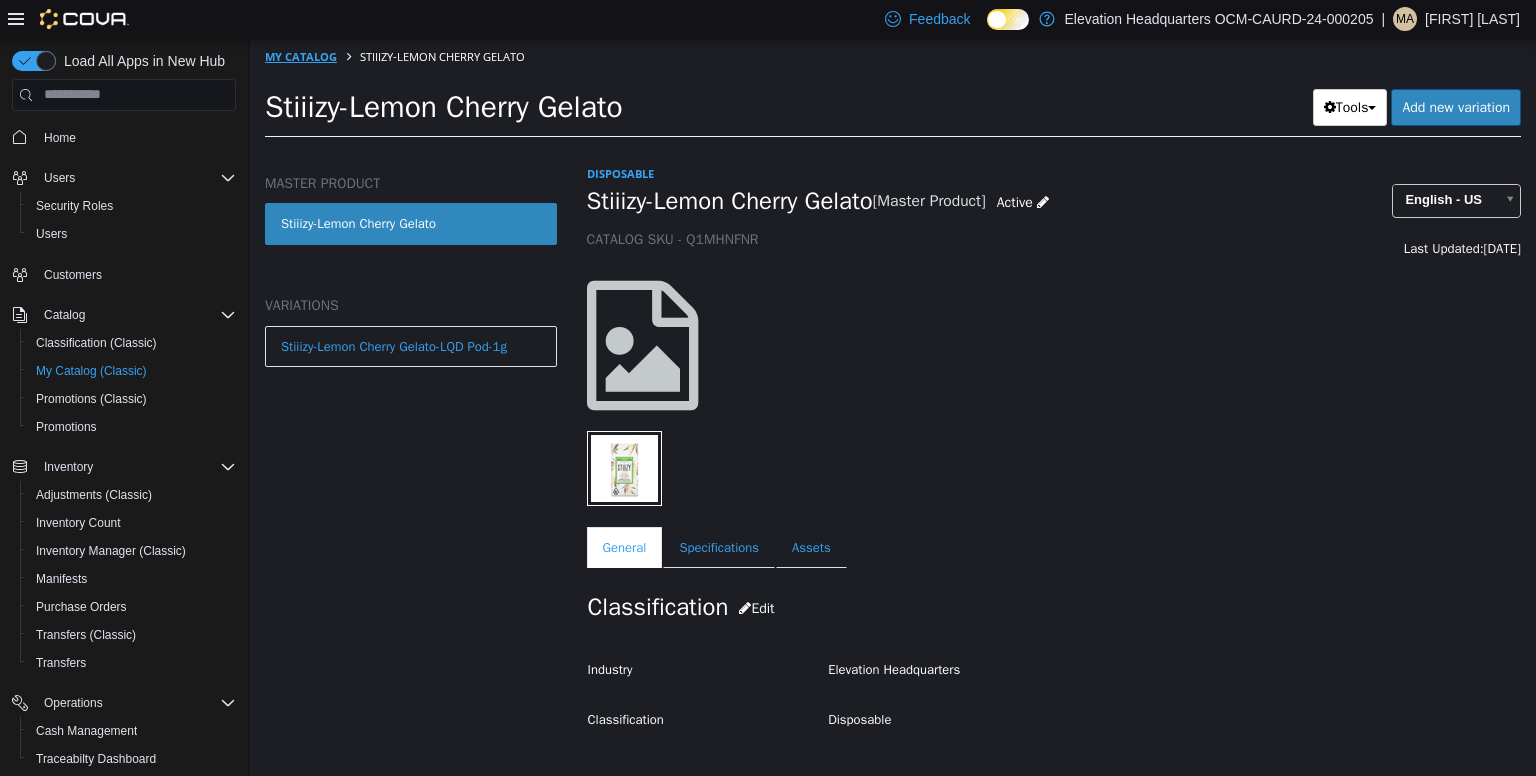 select on "**********" 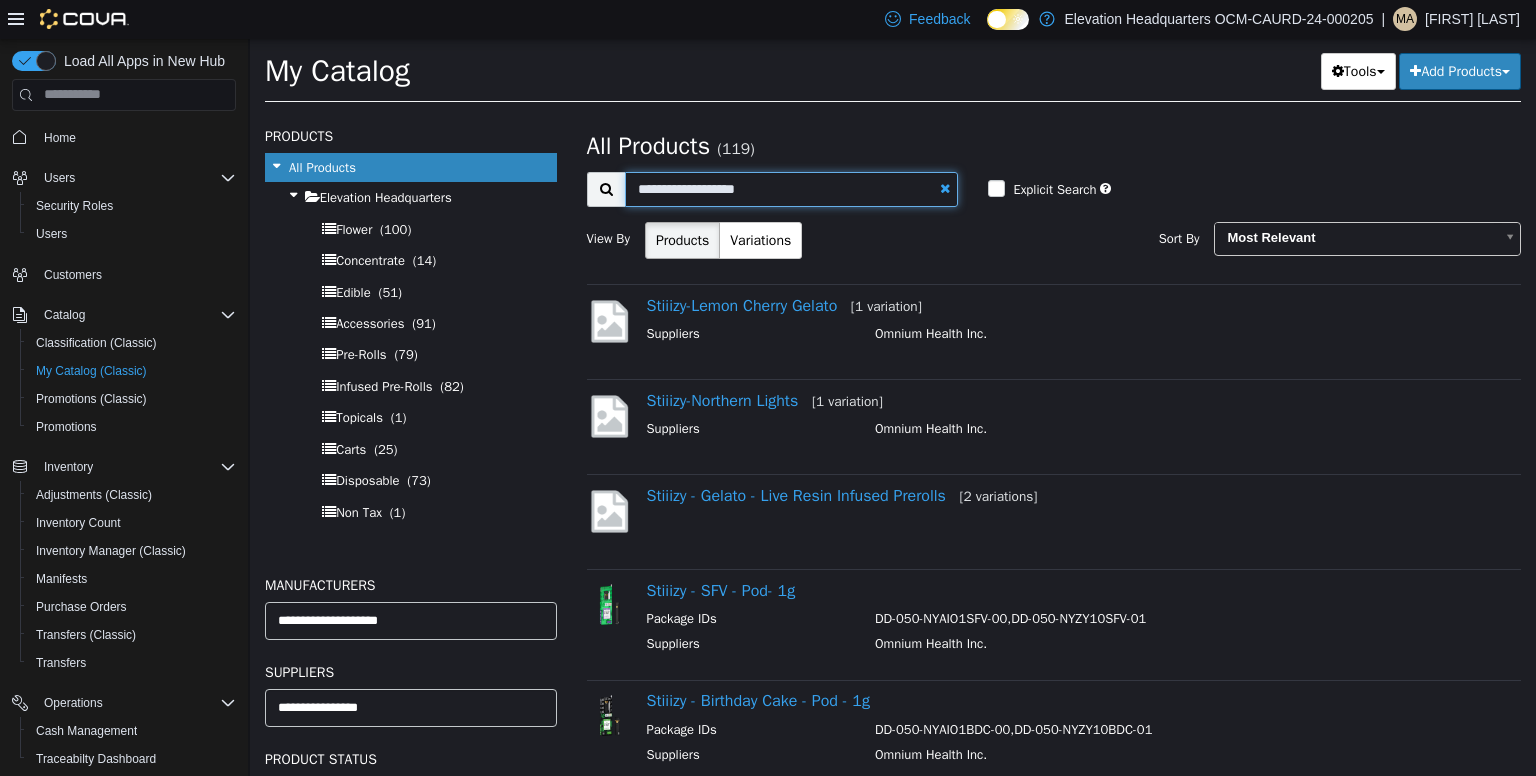 click on "**********" at bounding box center [792, 188] 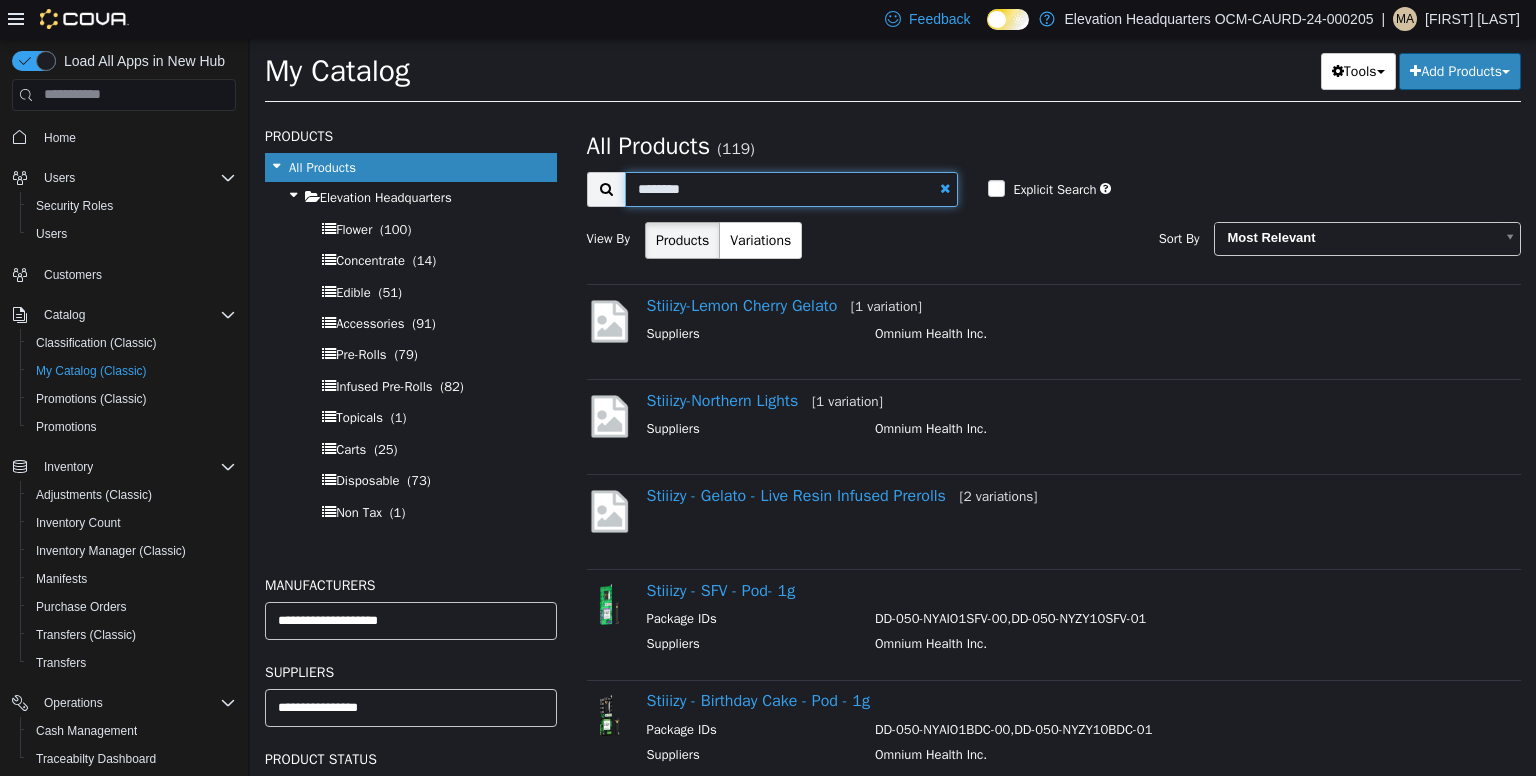 type on "*******" 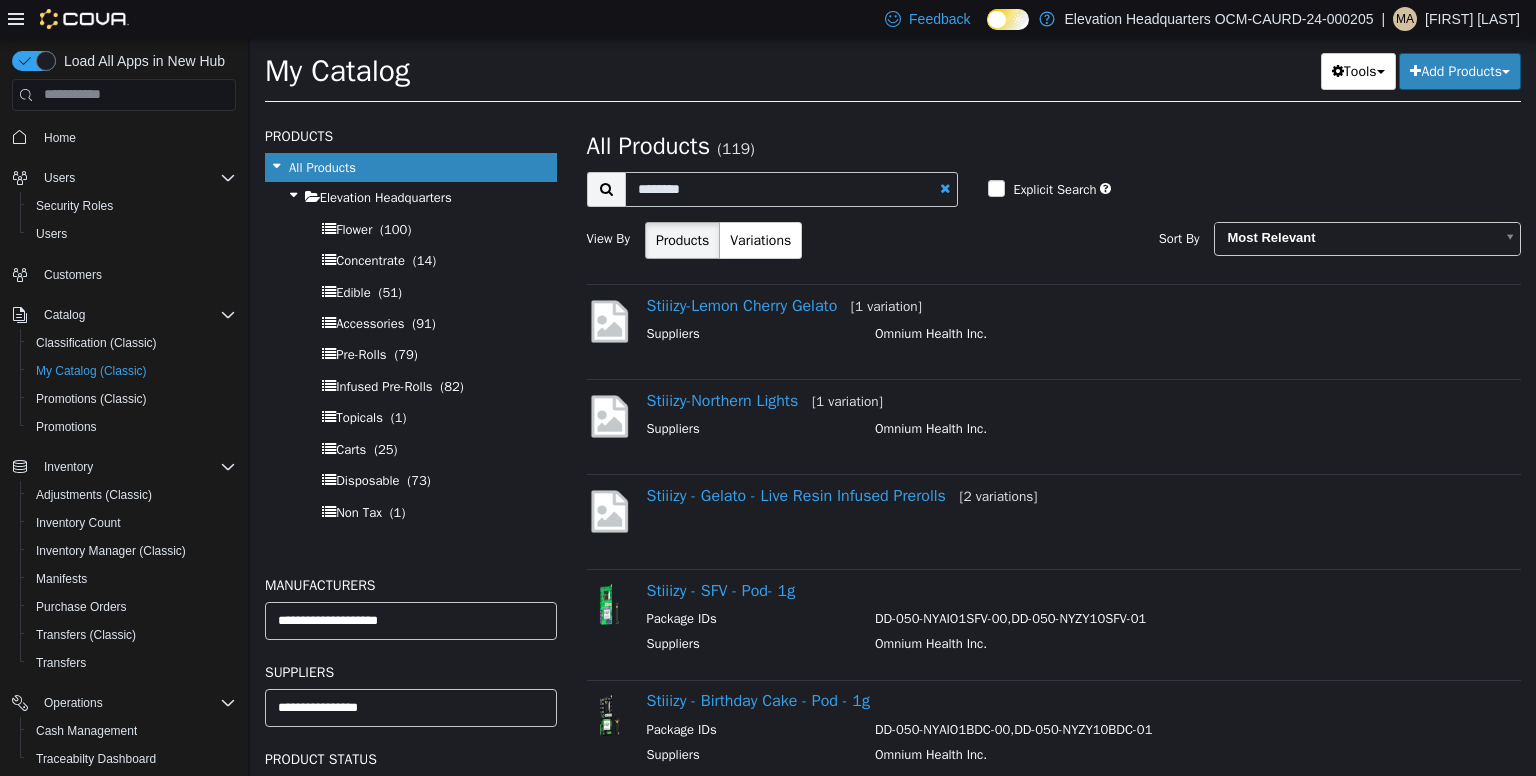 select on "**********" 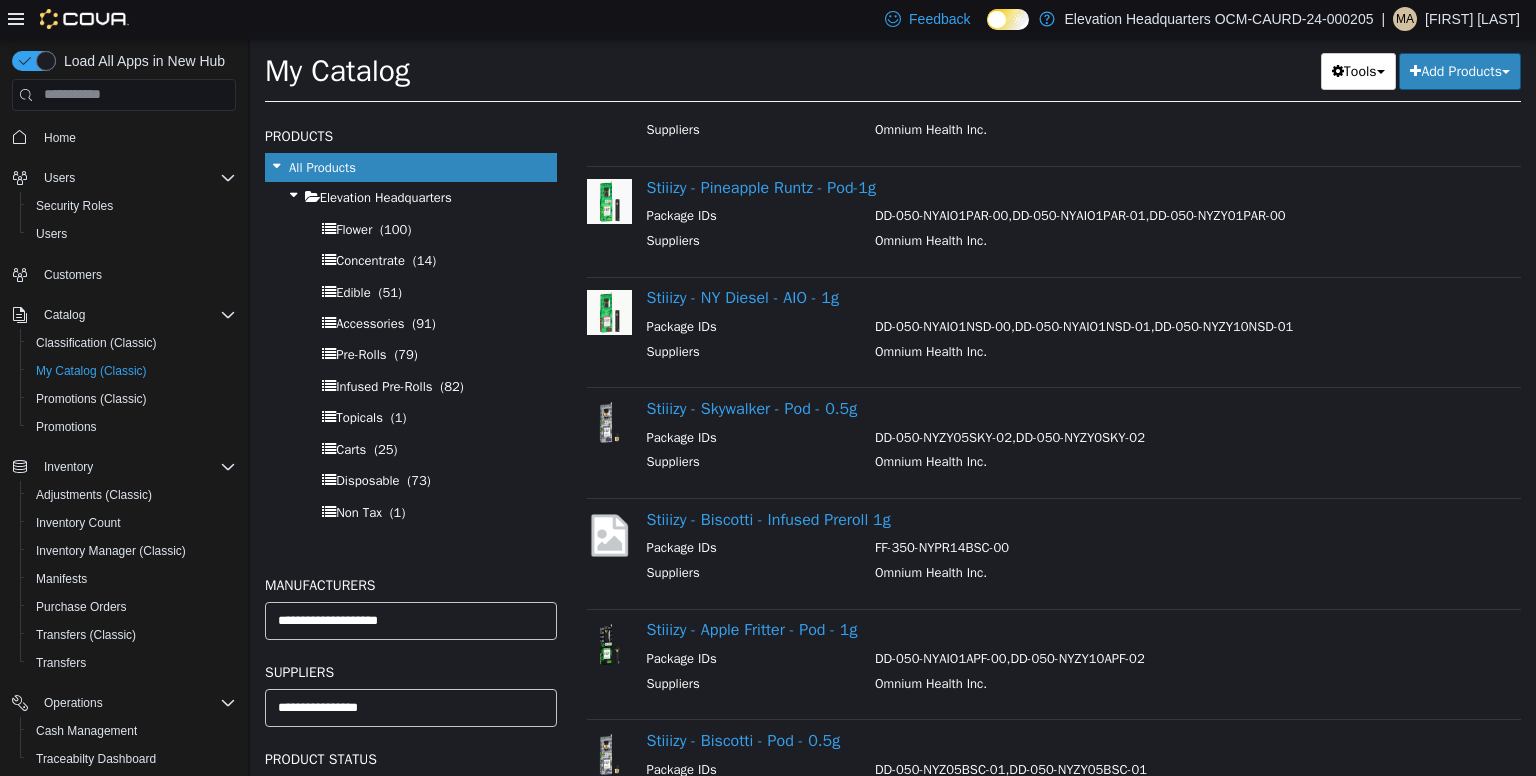 scroll, scrollTop: 736, scrollLeft: 0, axis: vertical 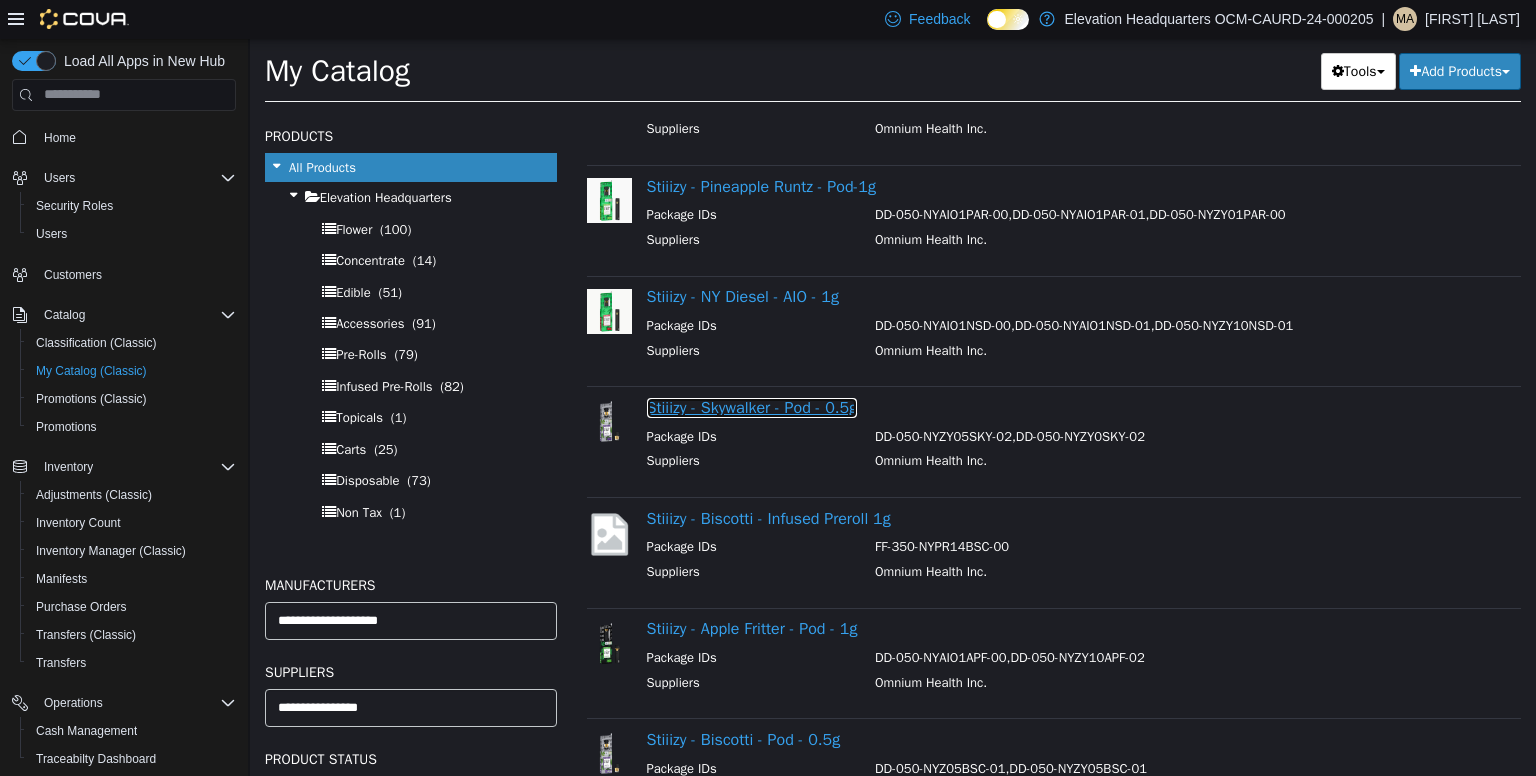click on "Stiiizy - Skywalker - Pod - 0.5g" at bounding box center [752, 407] 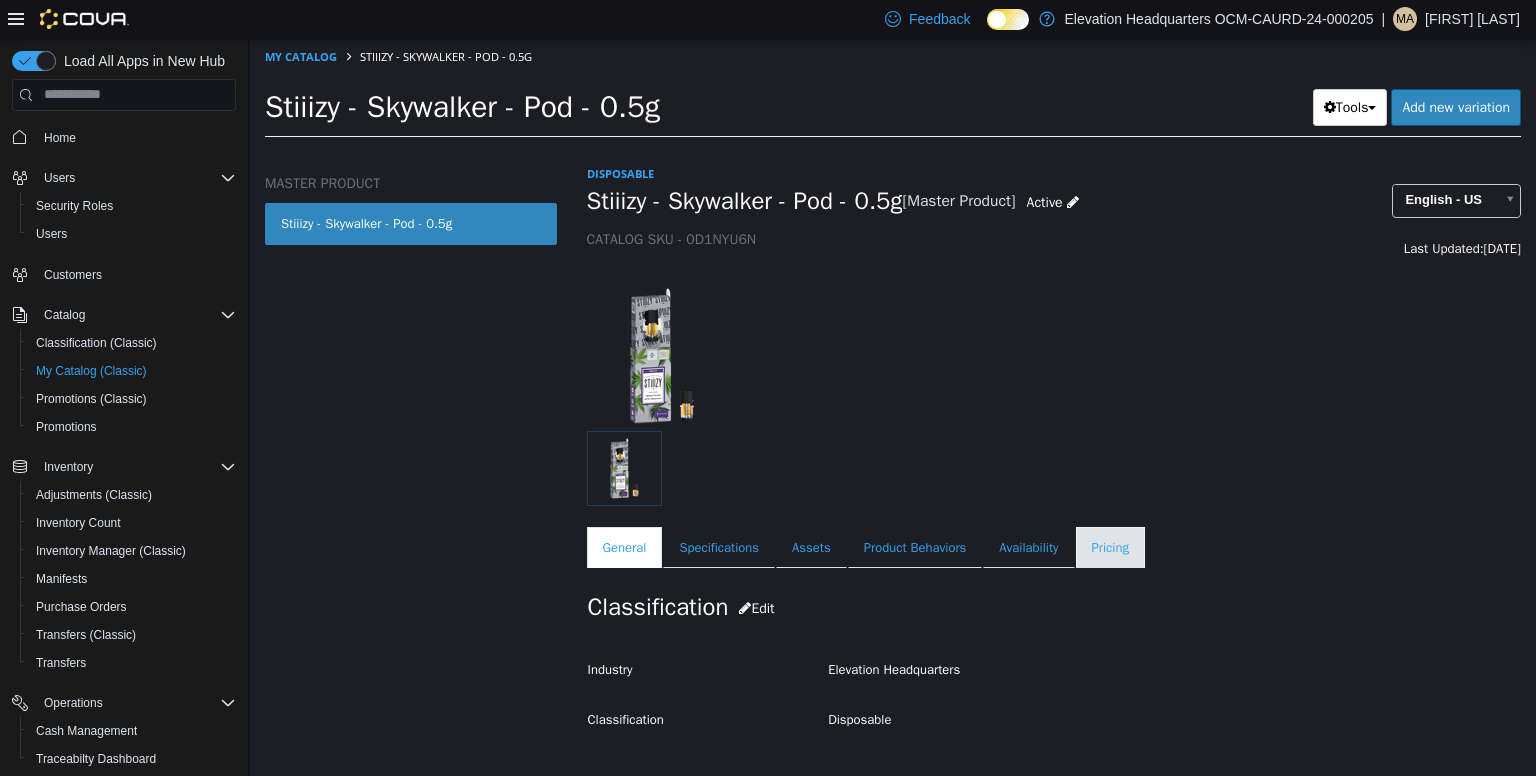 click on "Pricing" at bounding box center (1110, 547) 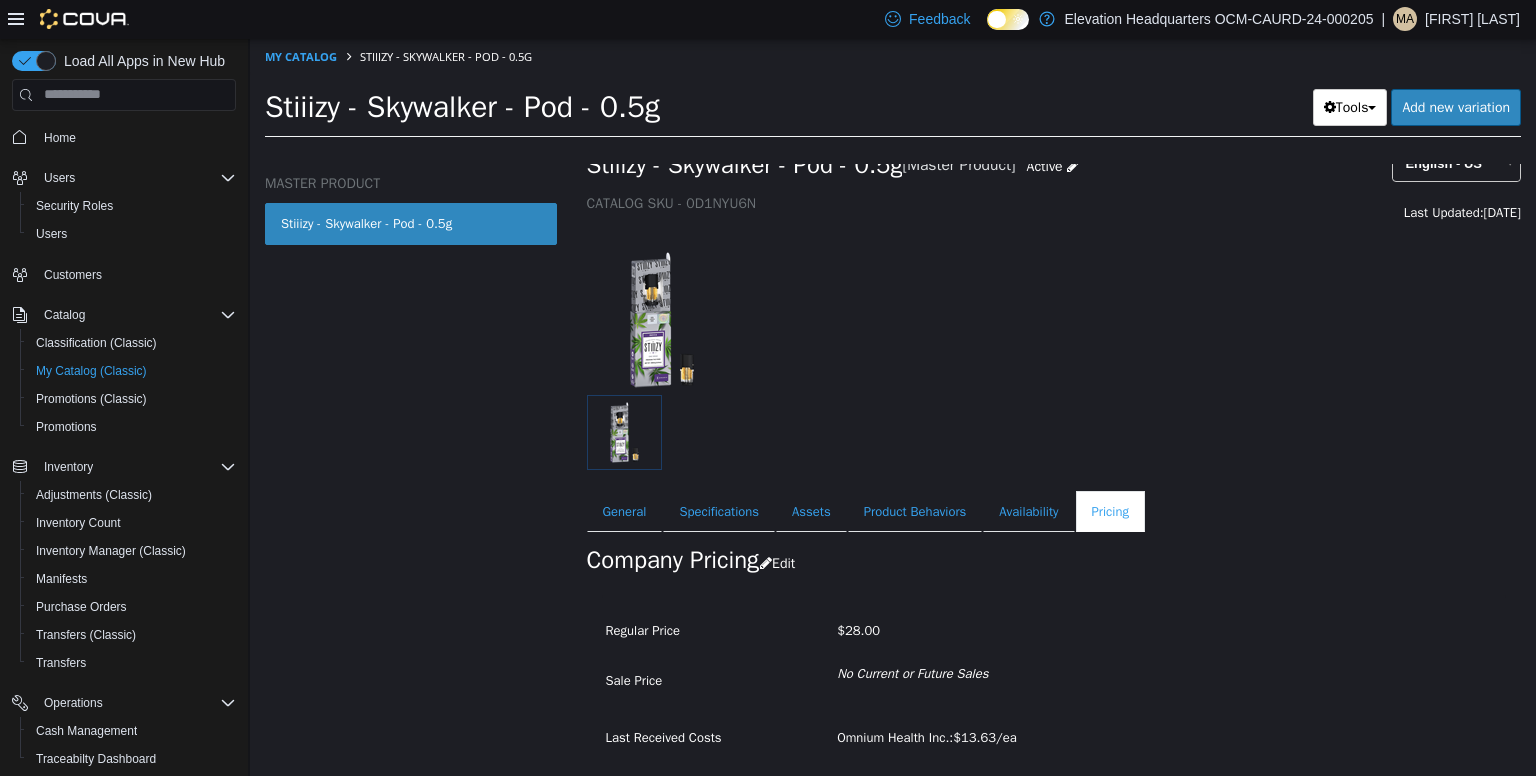 scroll, scrollTop: 38, scrollLeft: 0, axis: vertical 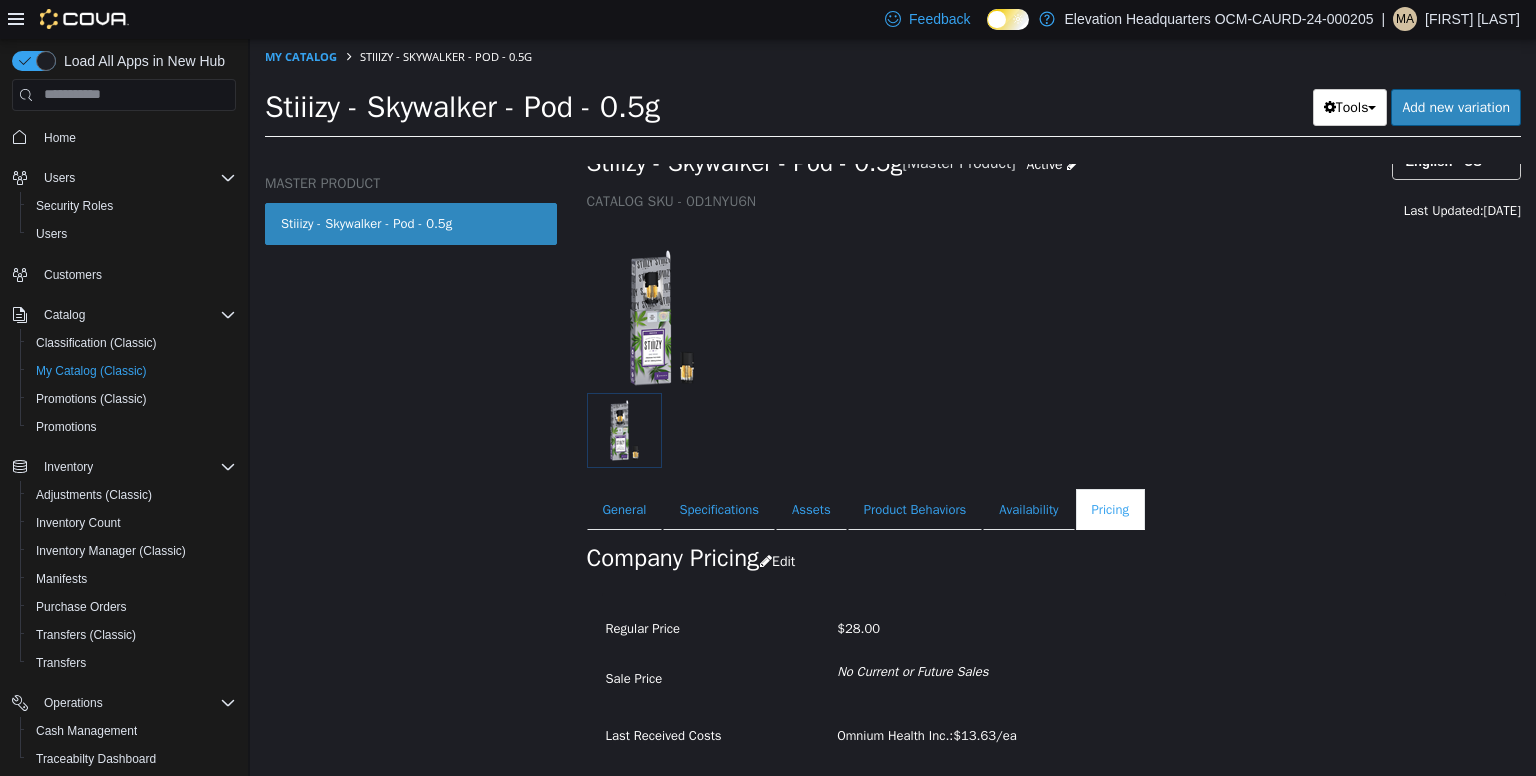 click on "Omnium Health Inc.:   $13.63/ea" at bounding box center [927, 734] 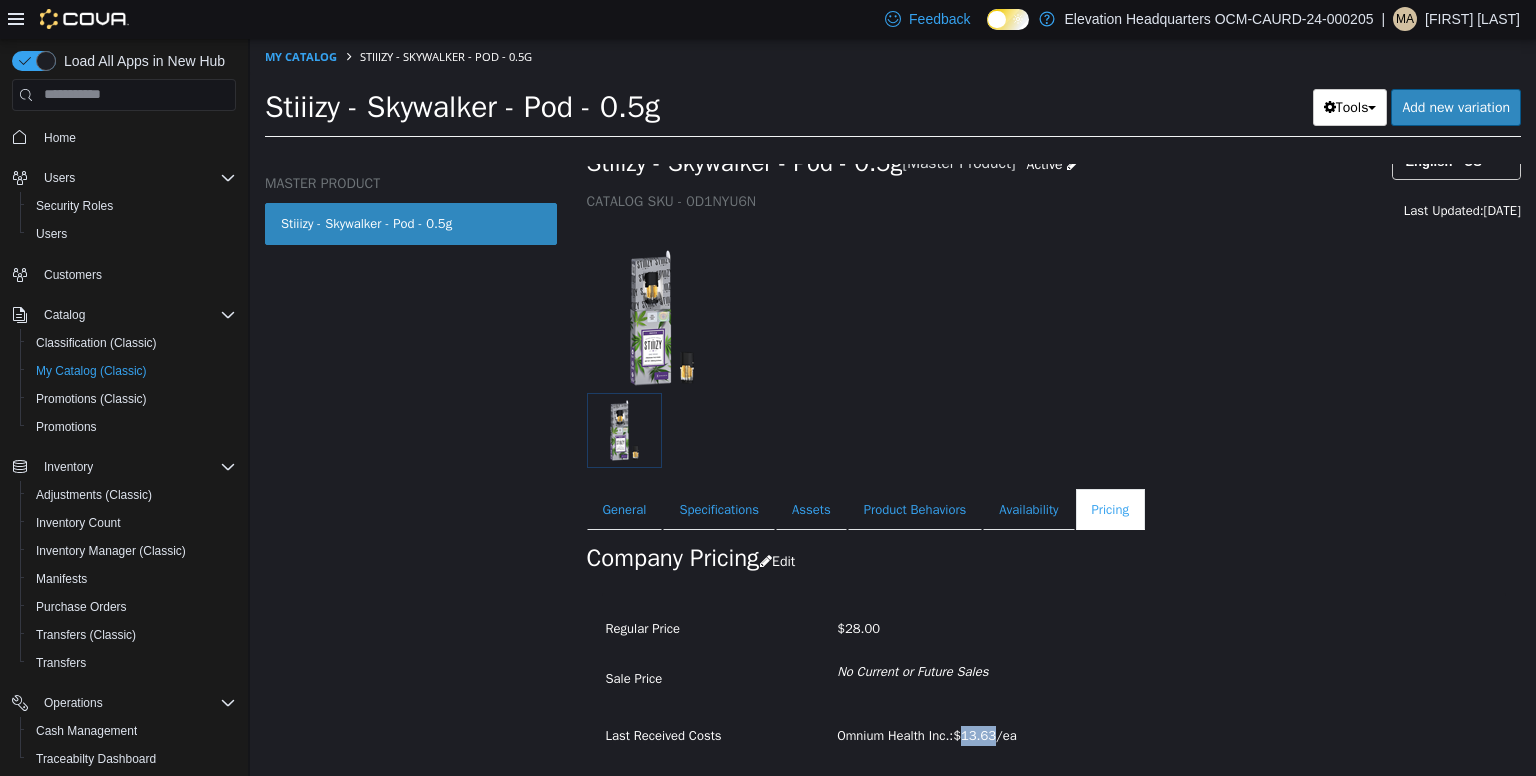 click on "Omnium Health Inc.:   $13.63/ea" at bounding box center (927, 734) 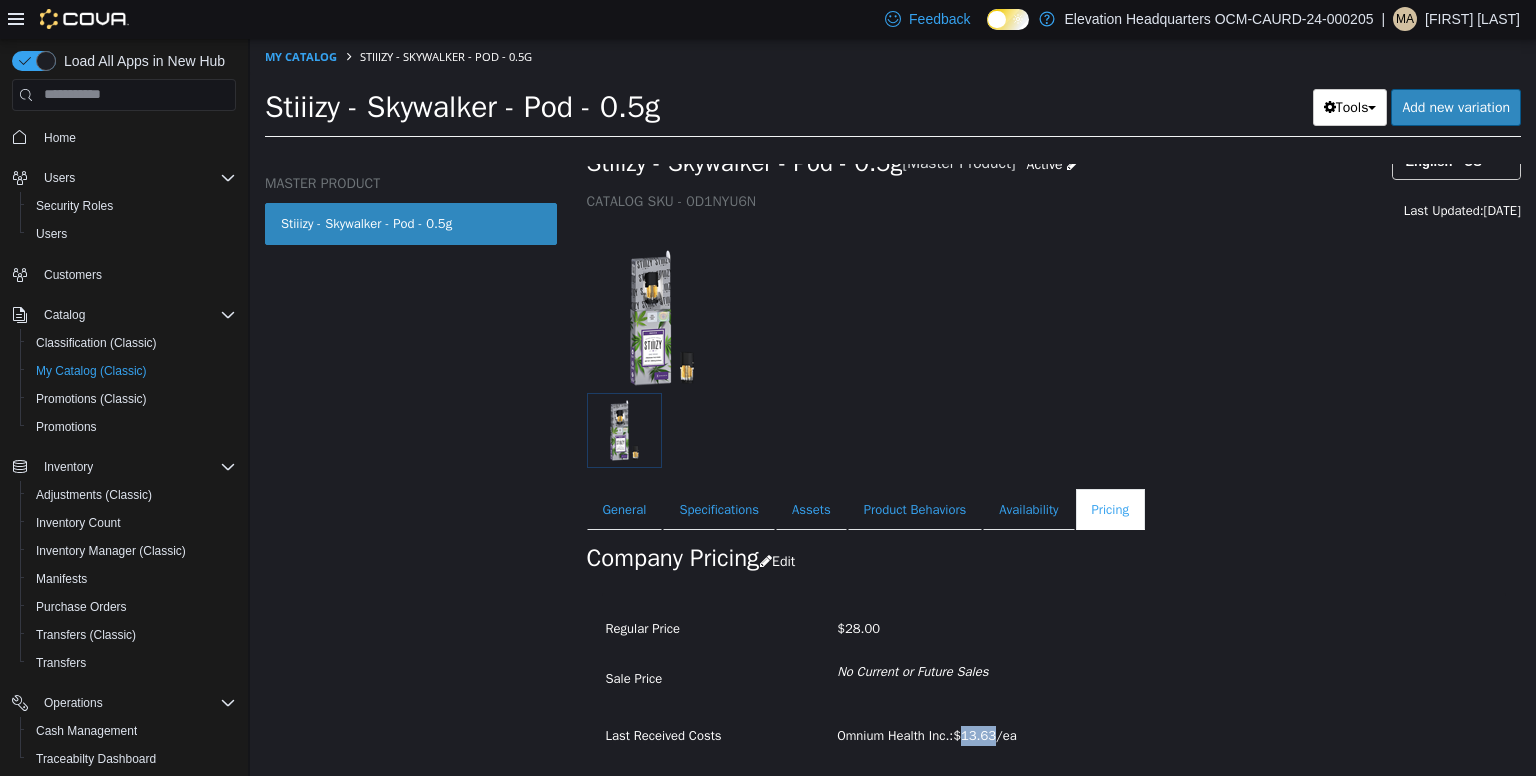 copy on "13.63" 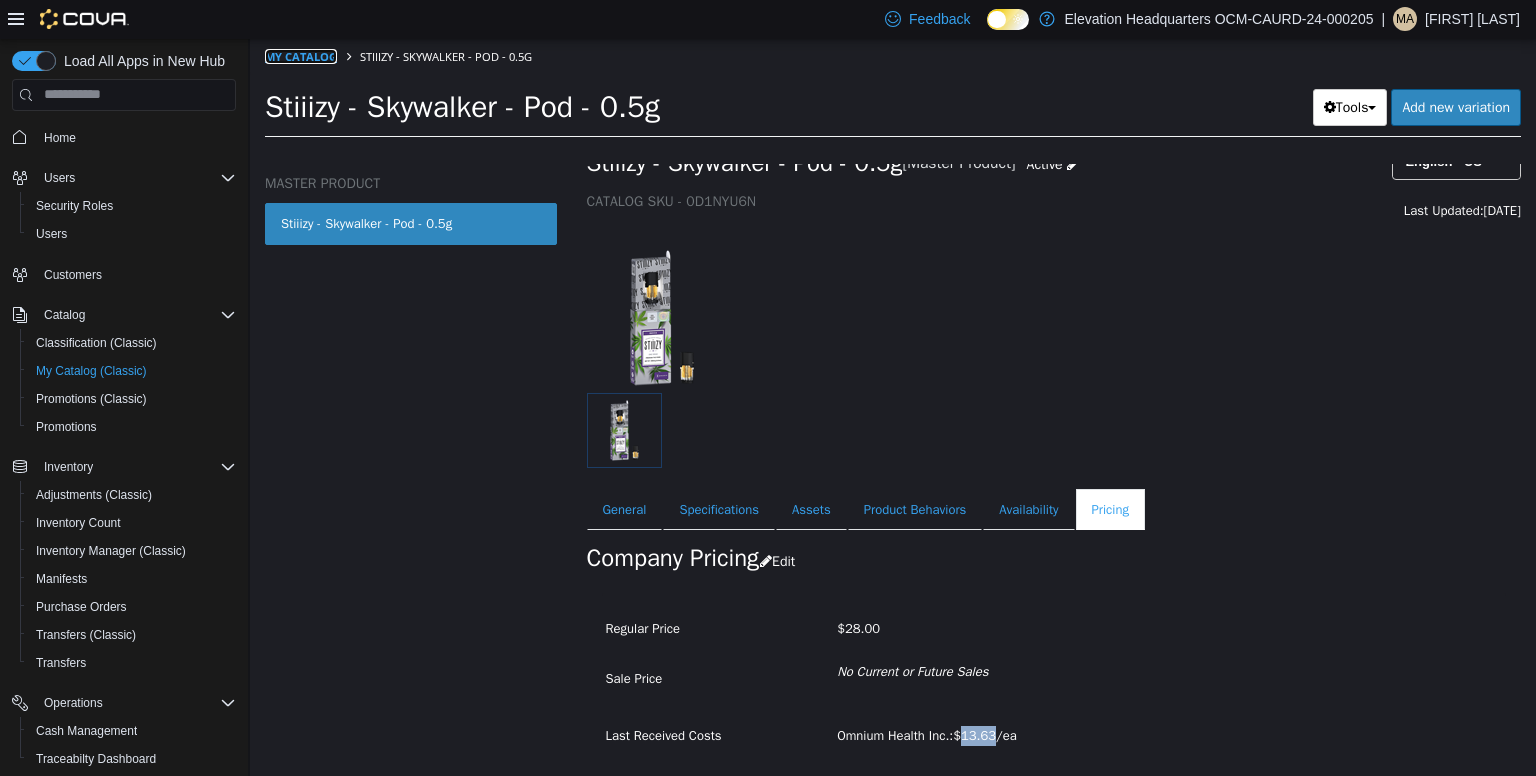 click on "My Catalog" at bounding box center (301, 55) 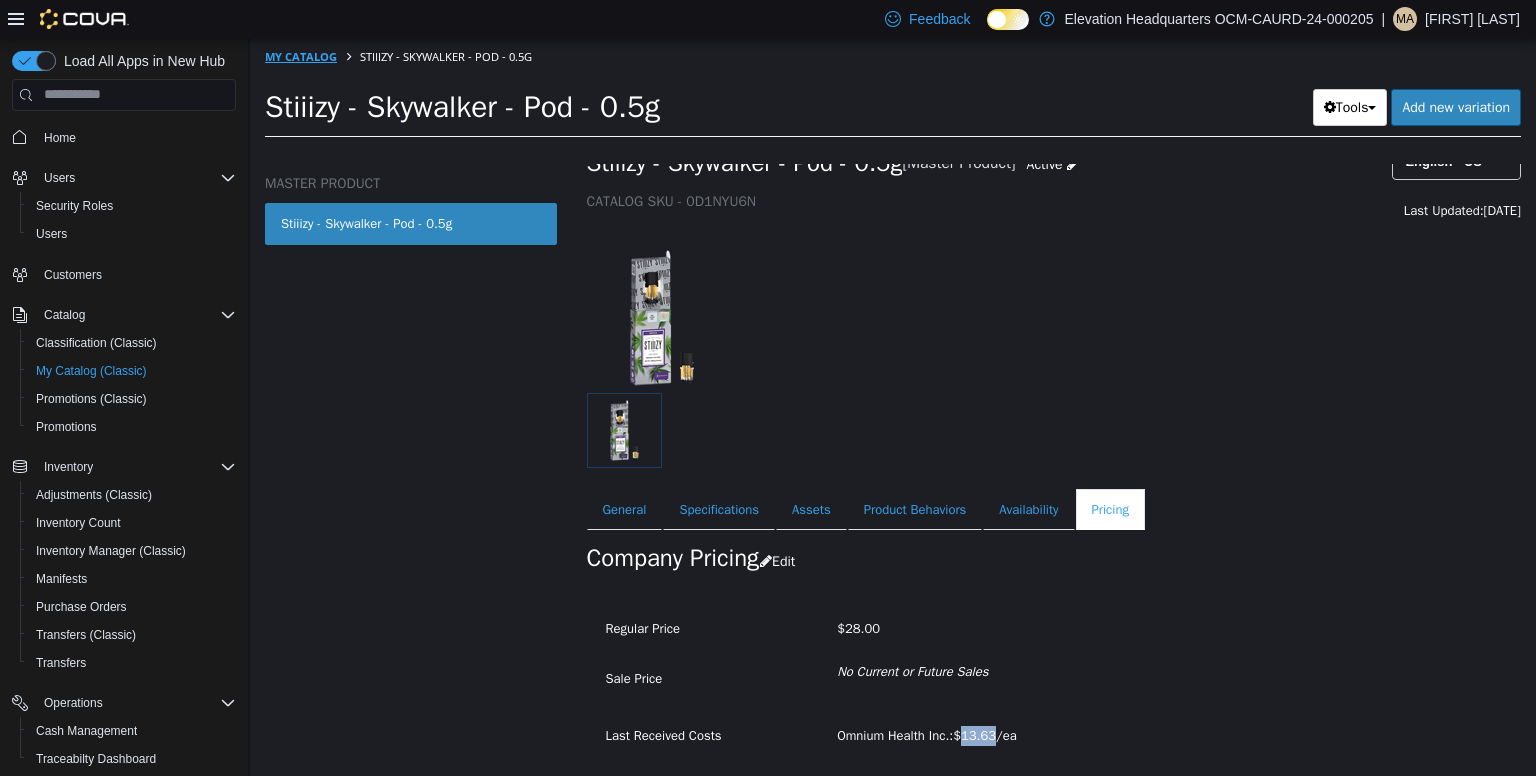 select on "**********" 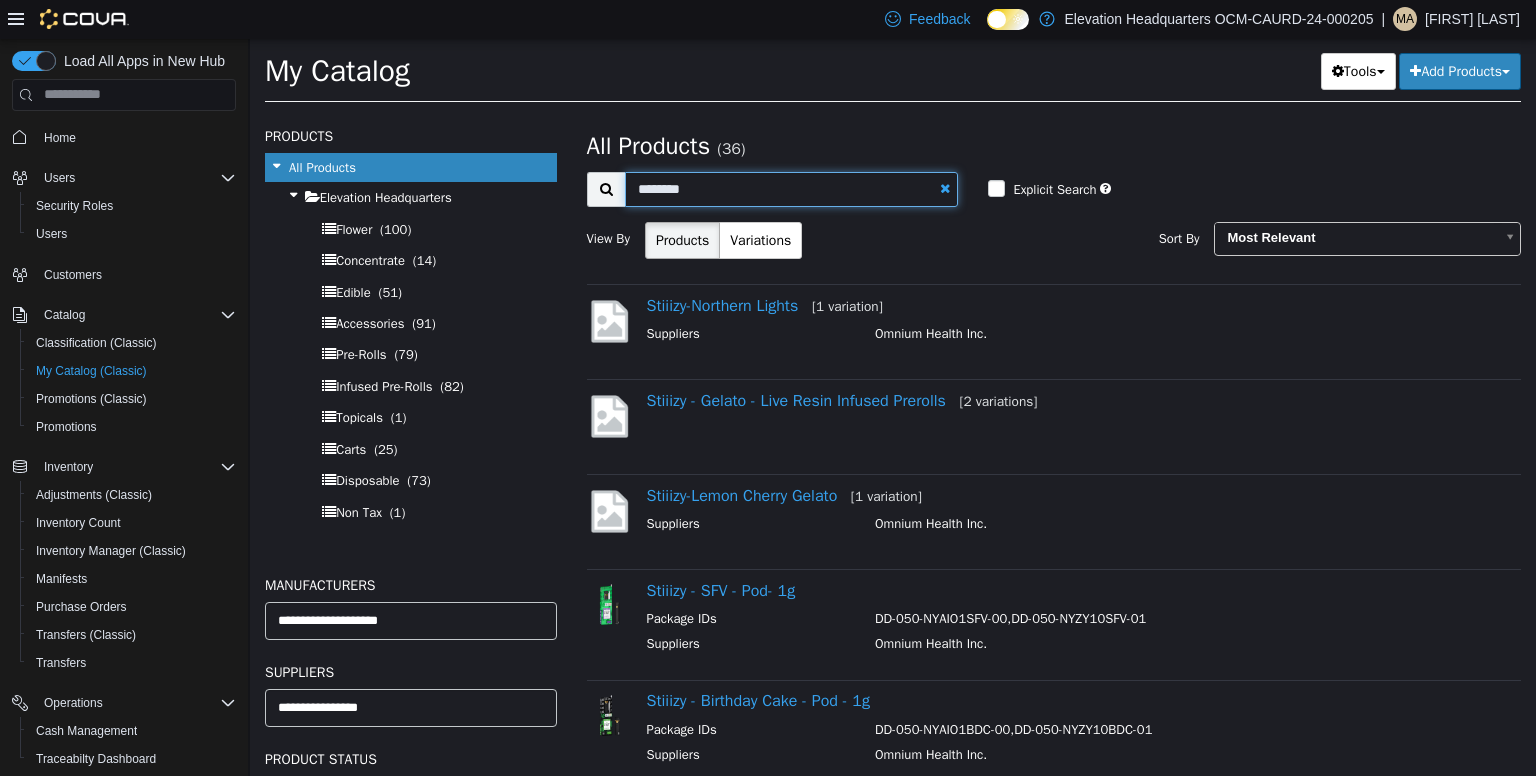 click on "*******" at bounding box center [792, 188] 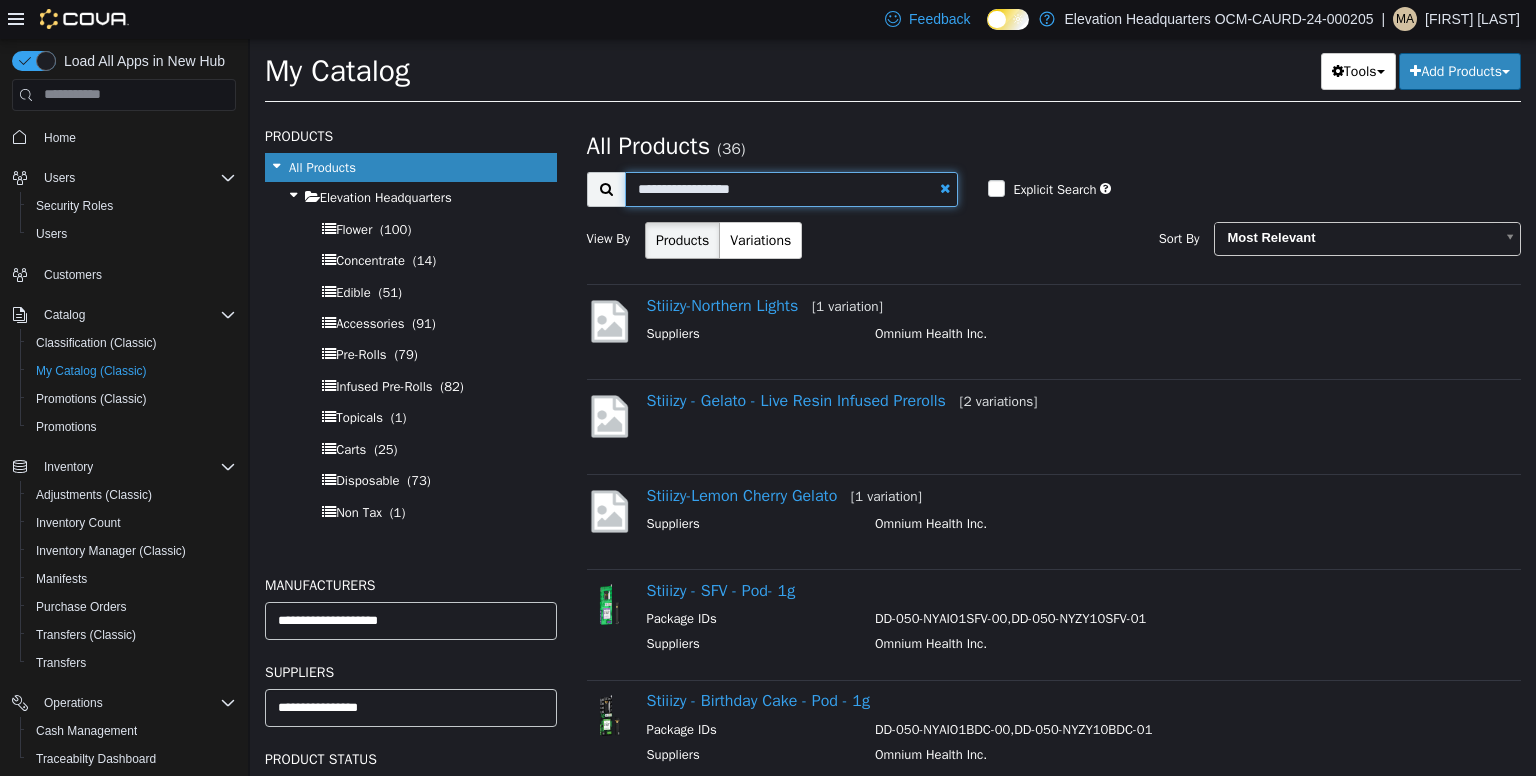 type on "**********" 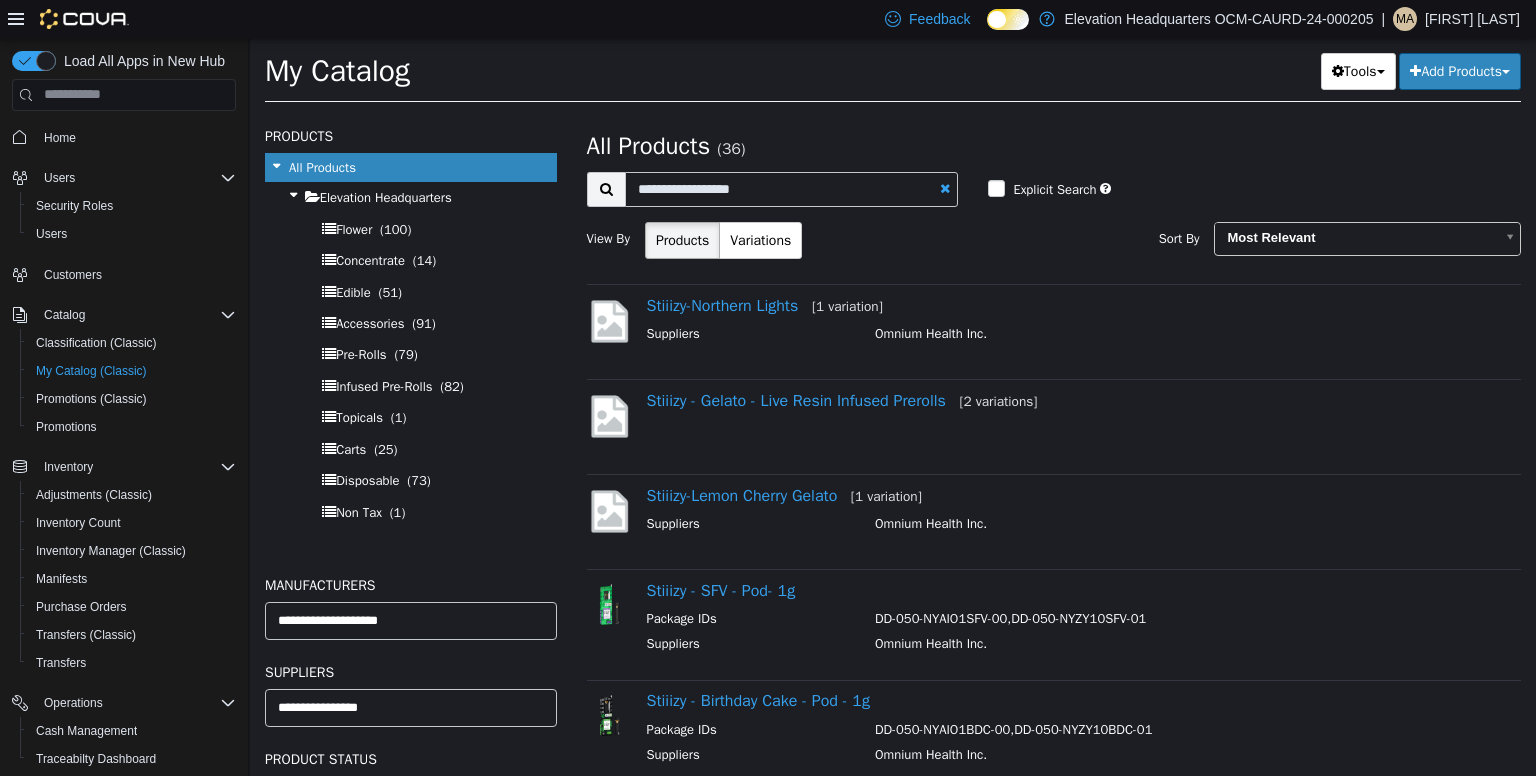 click at bounding box center (606, 188) 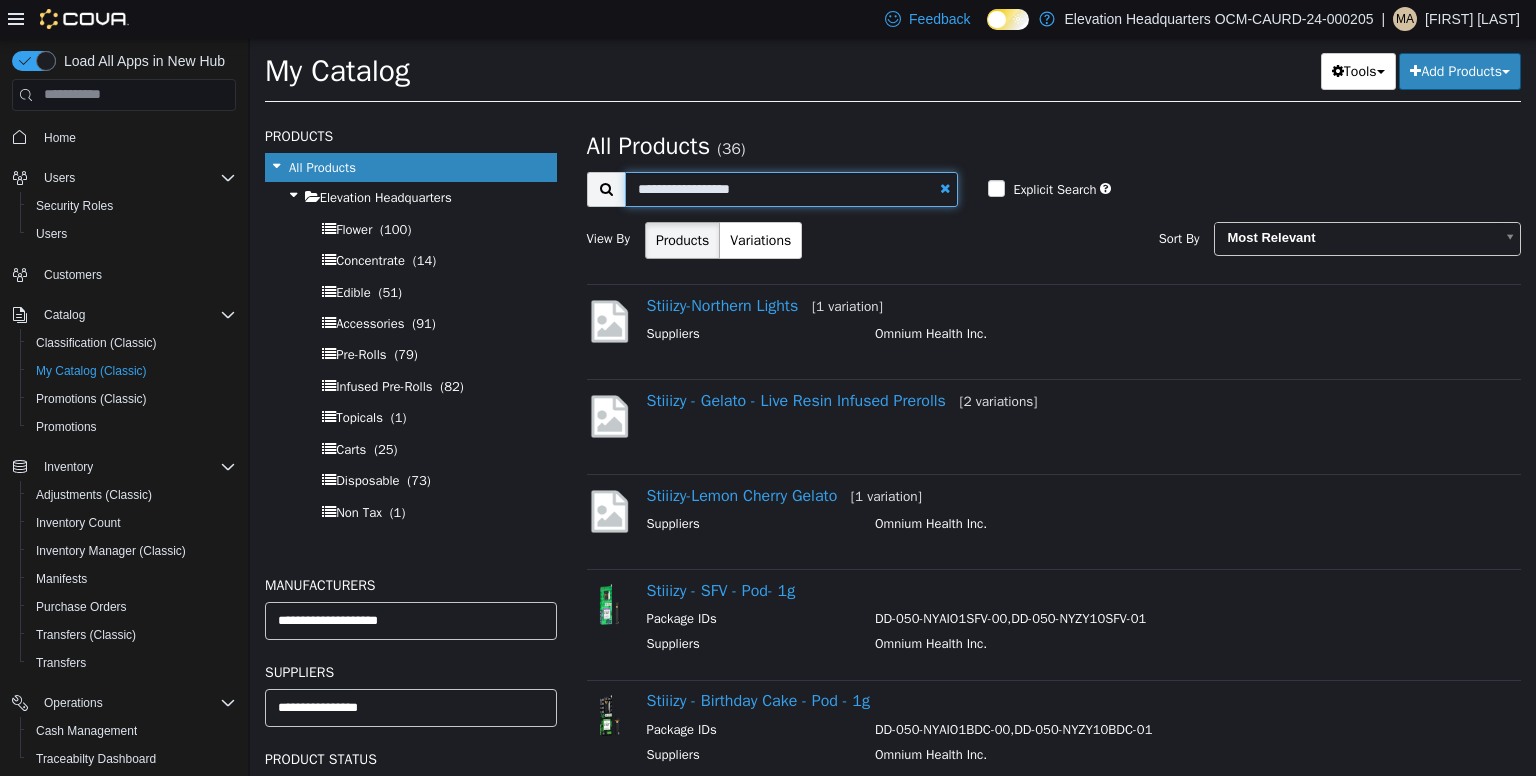 click on "**********" at bounding box center [792, 188] 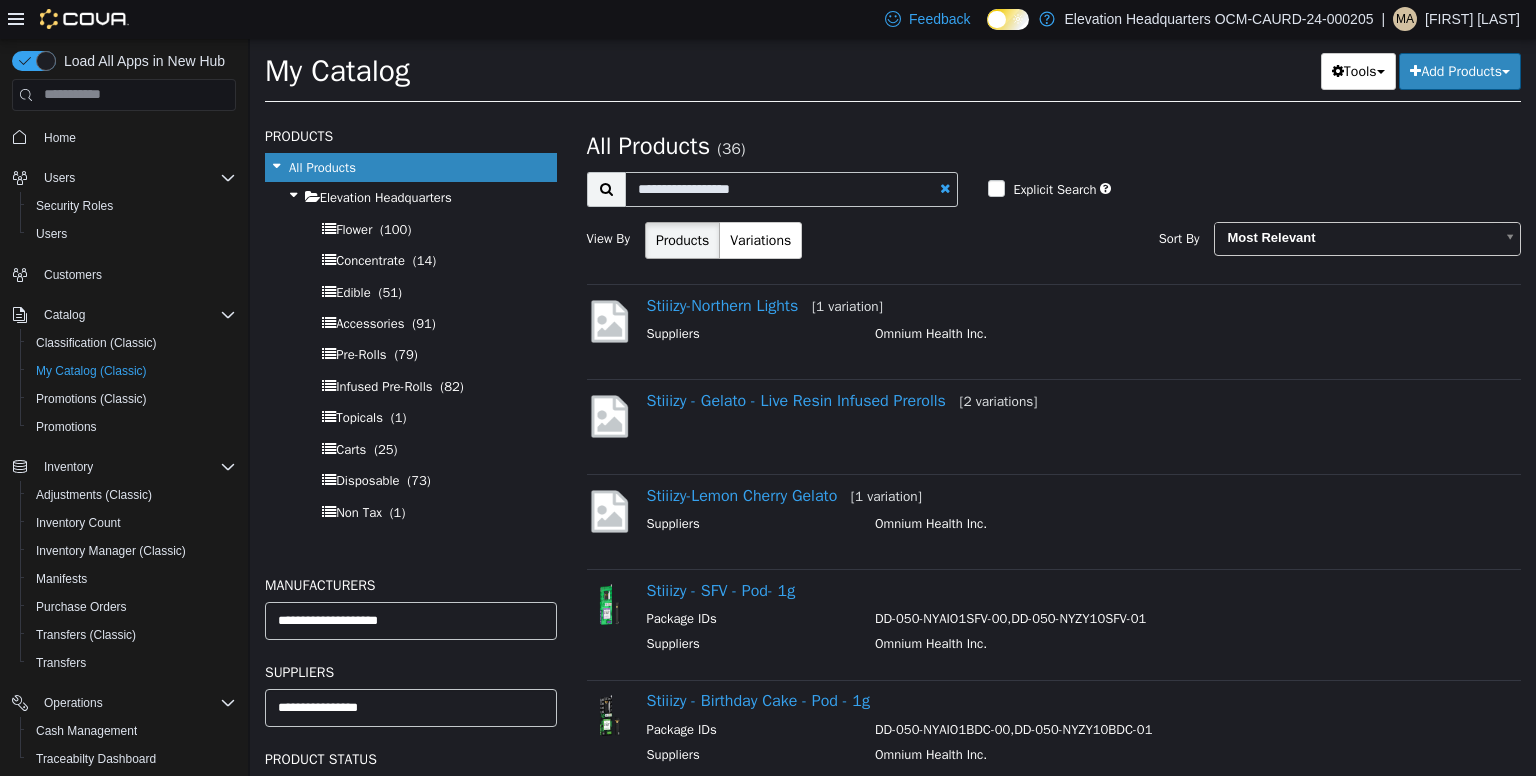 select on "**********" 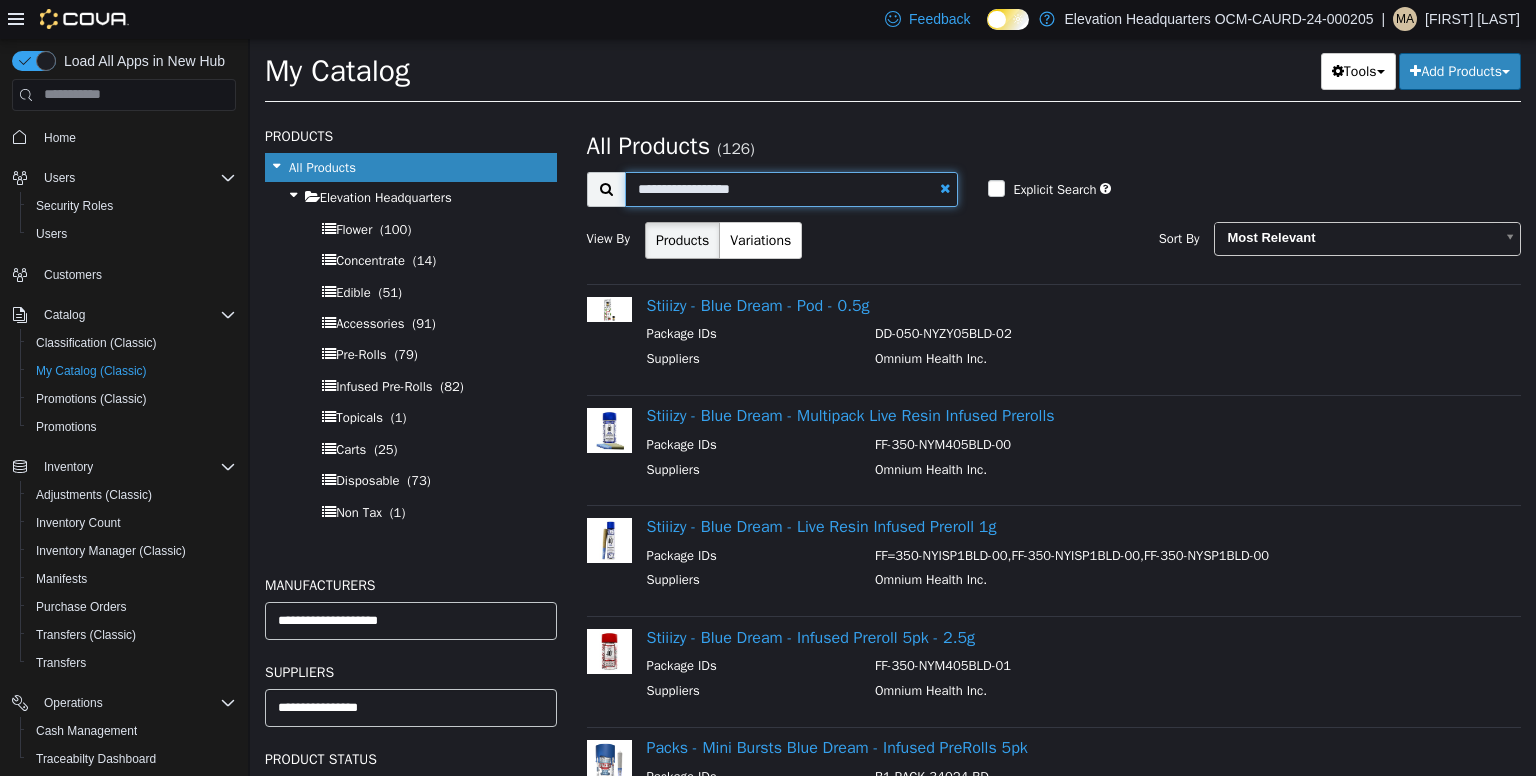 click on "**********" at bounding box center (792, 188) 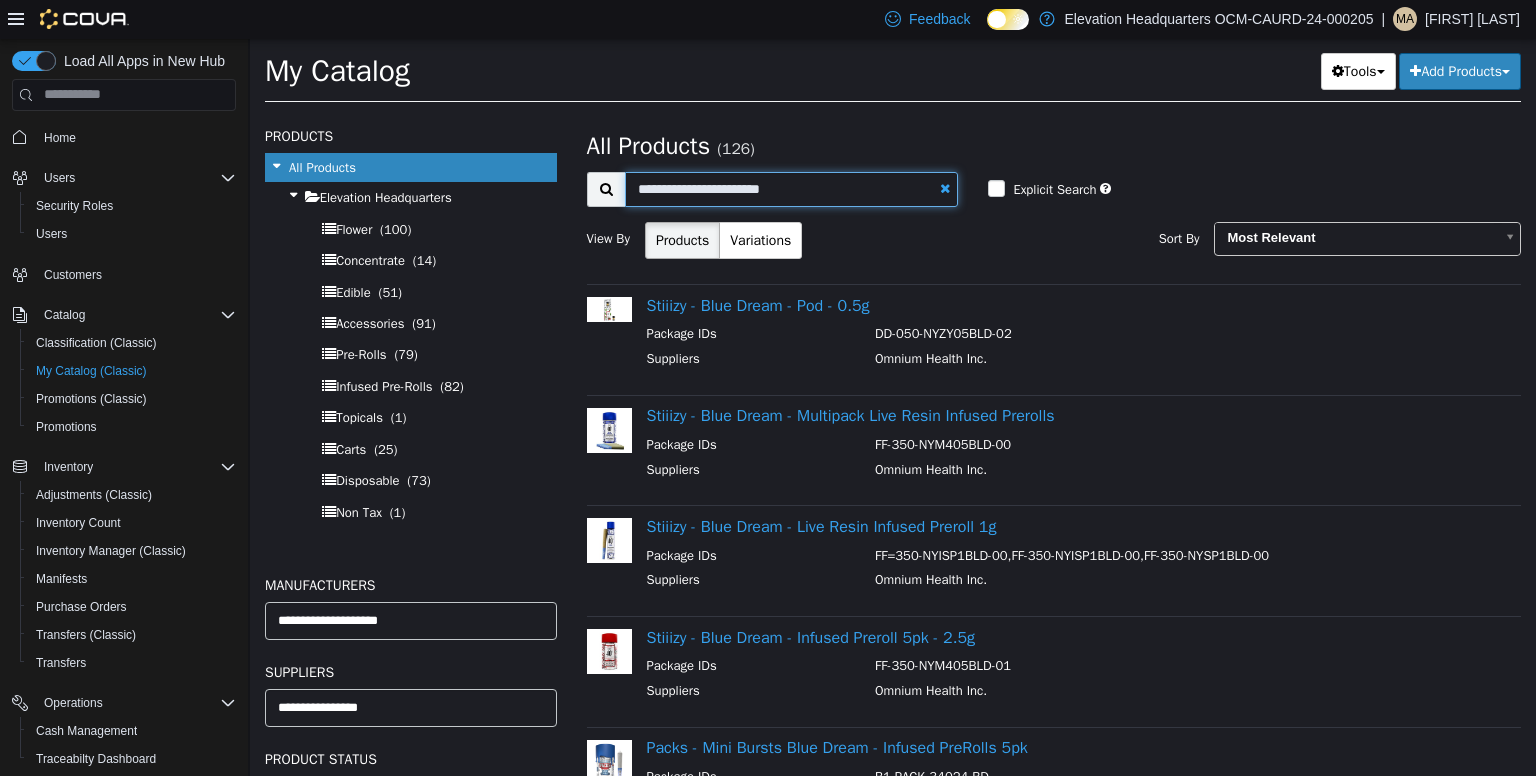 type on "**********" 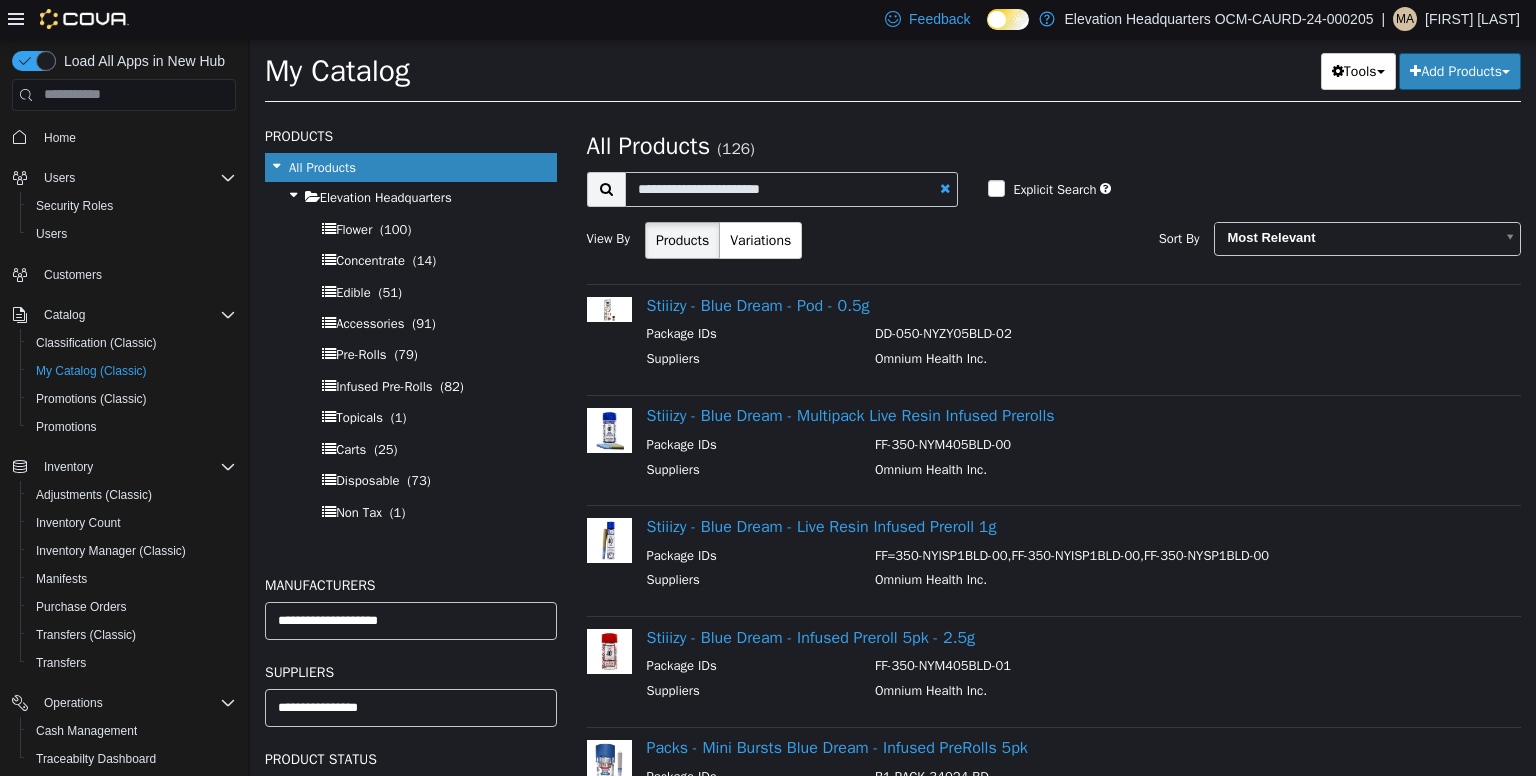 select on "**********" 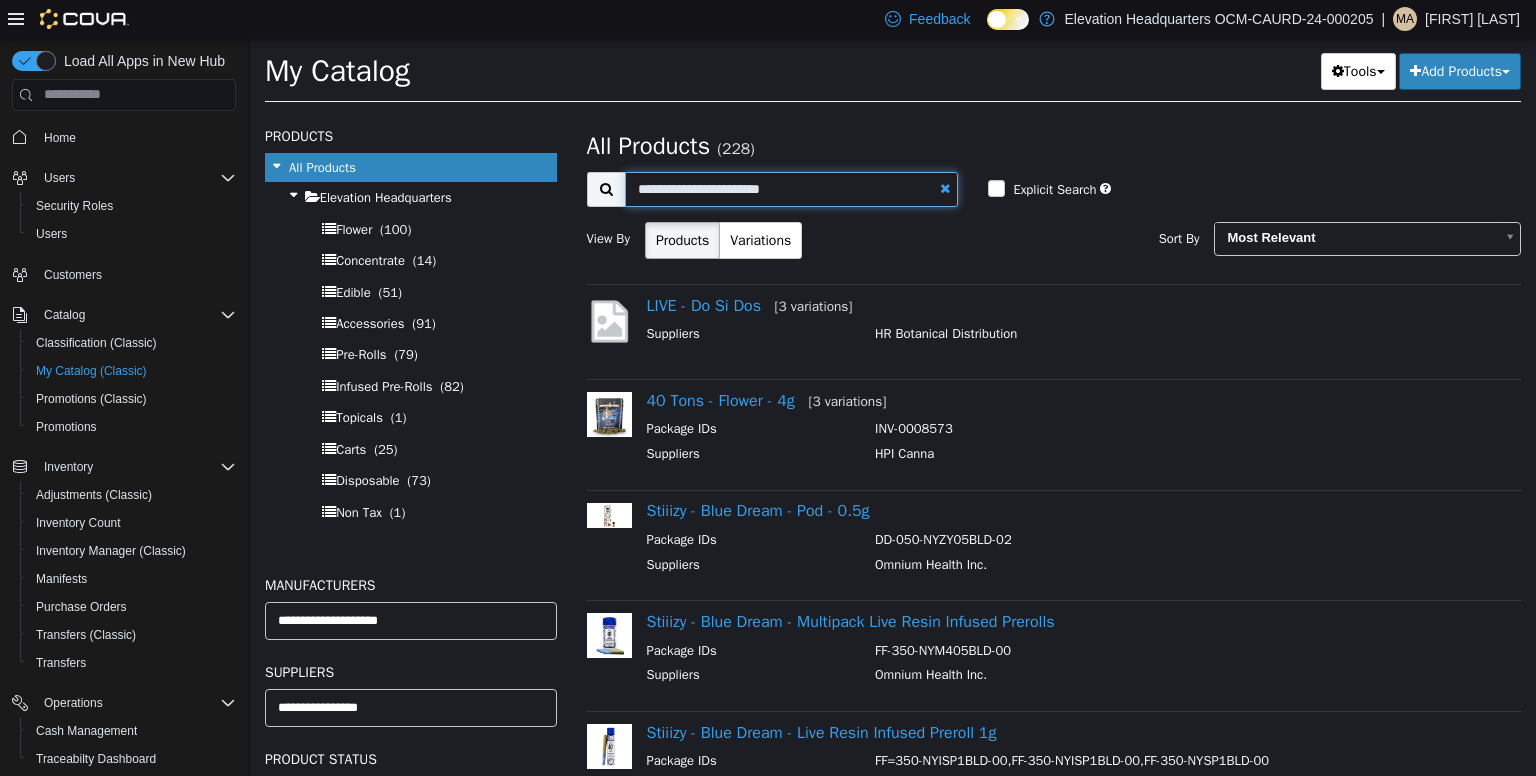 click on "**********" at bounding box center (792, 188) 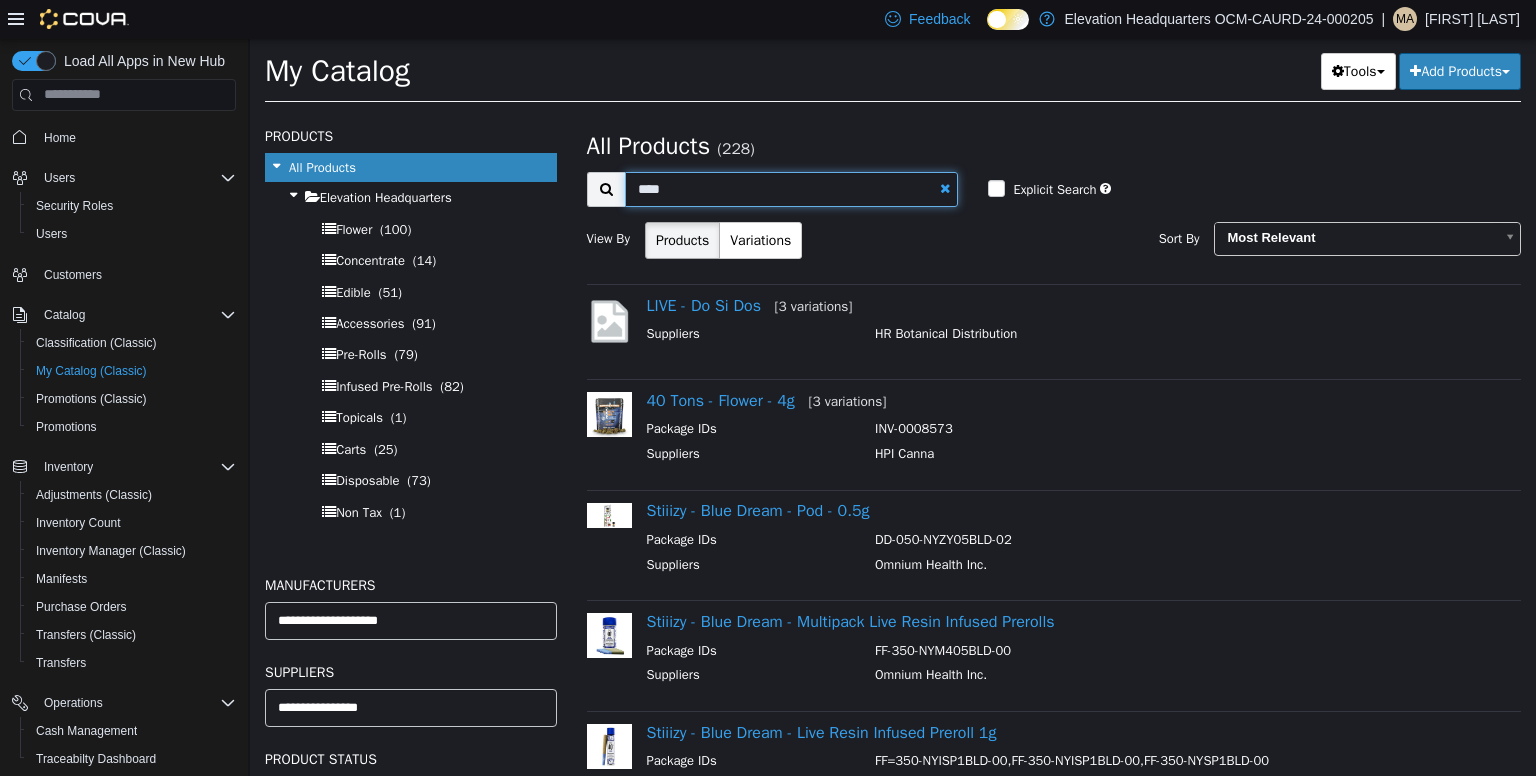 type on "****" 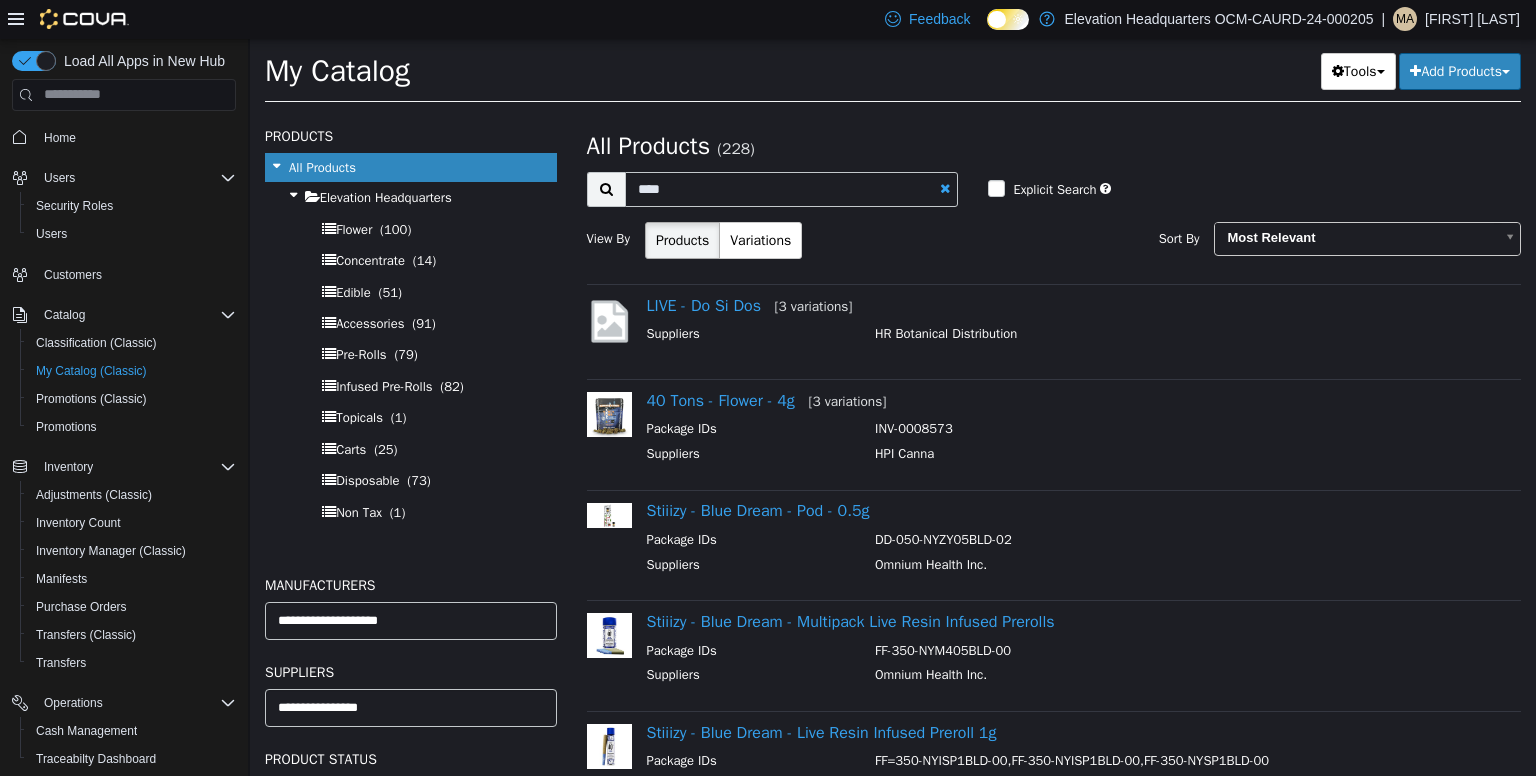 select on "**********" 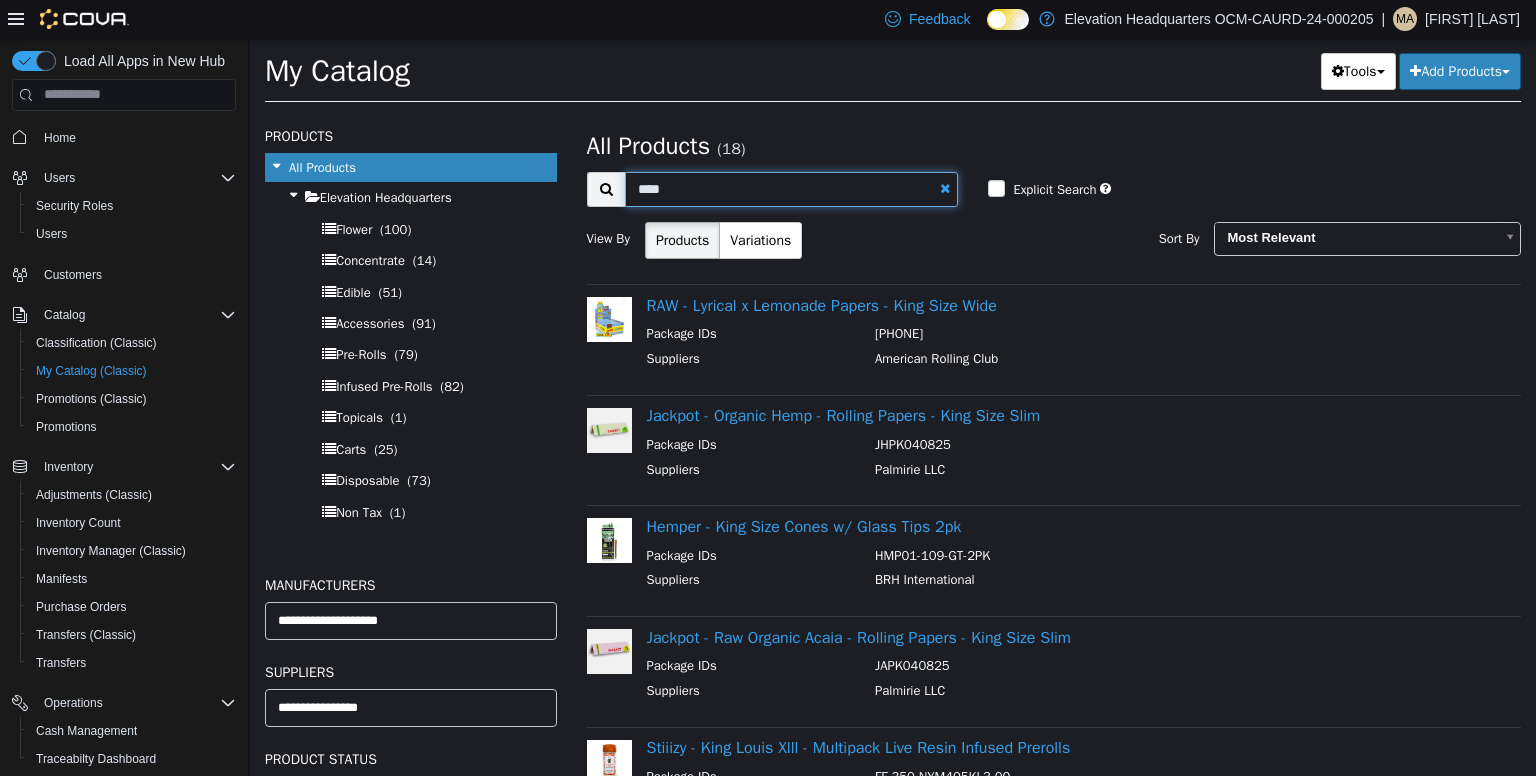 click on "****" at bounding box center (792, 188) 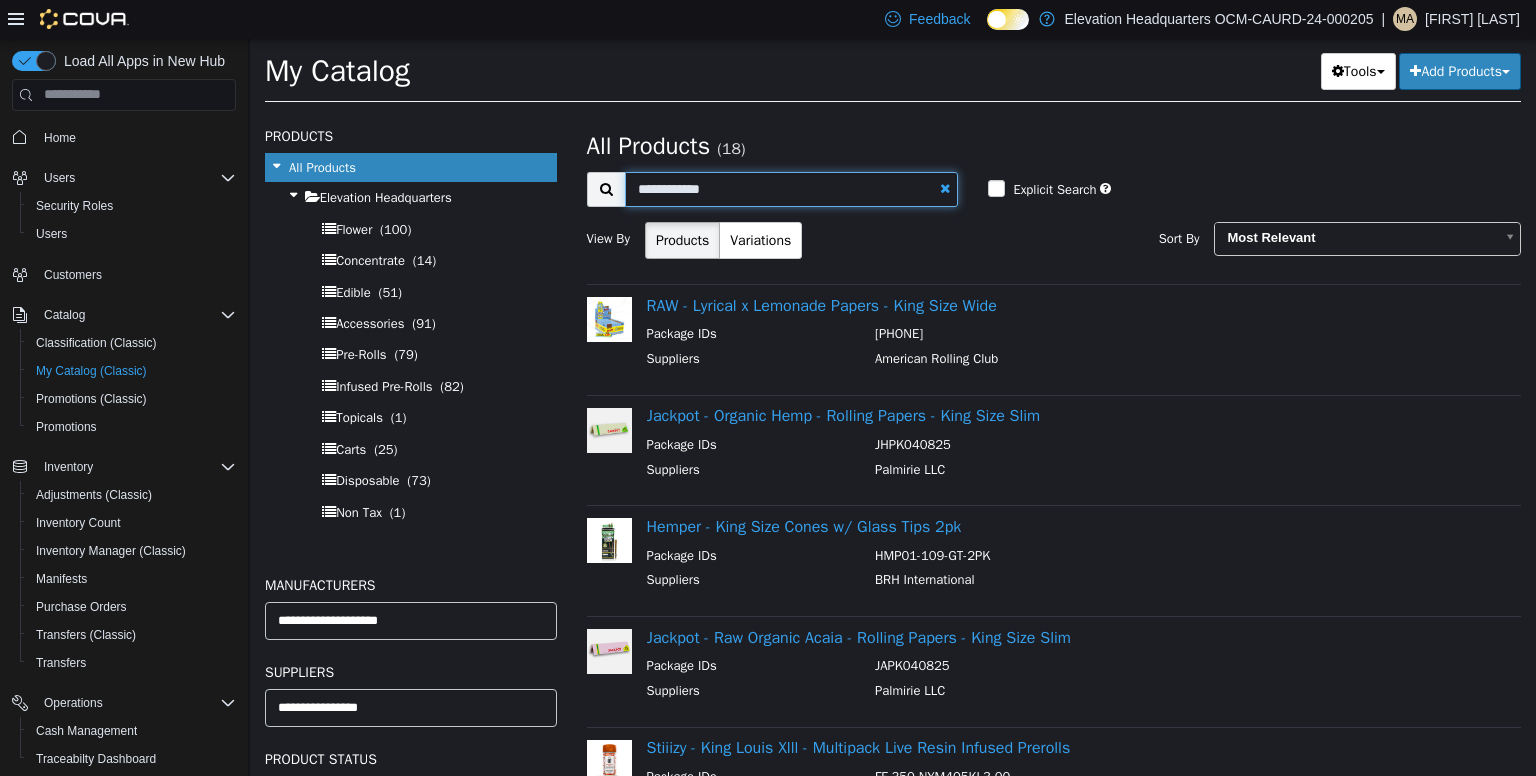 type on "**********" 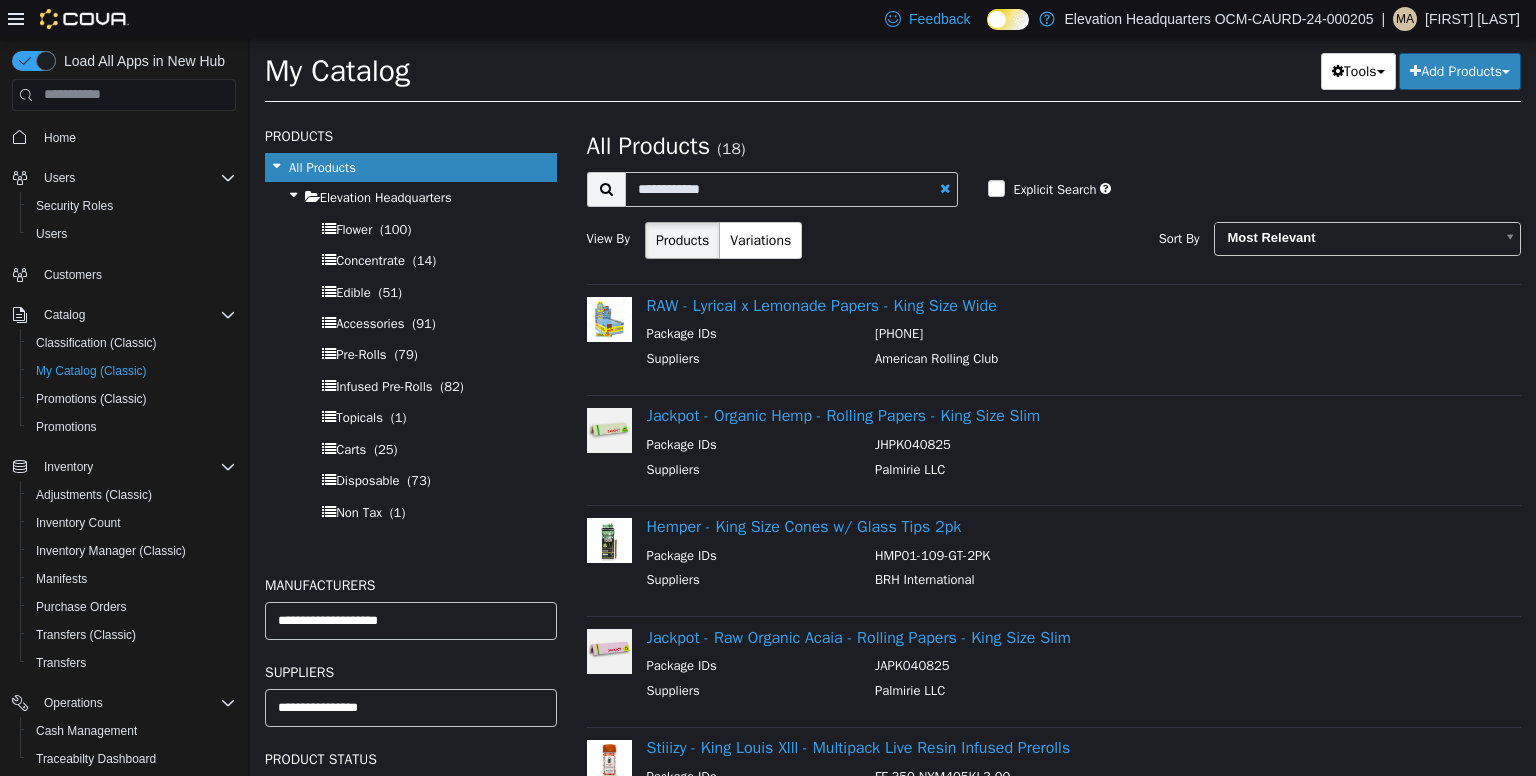 select on "**********" 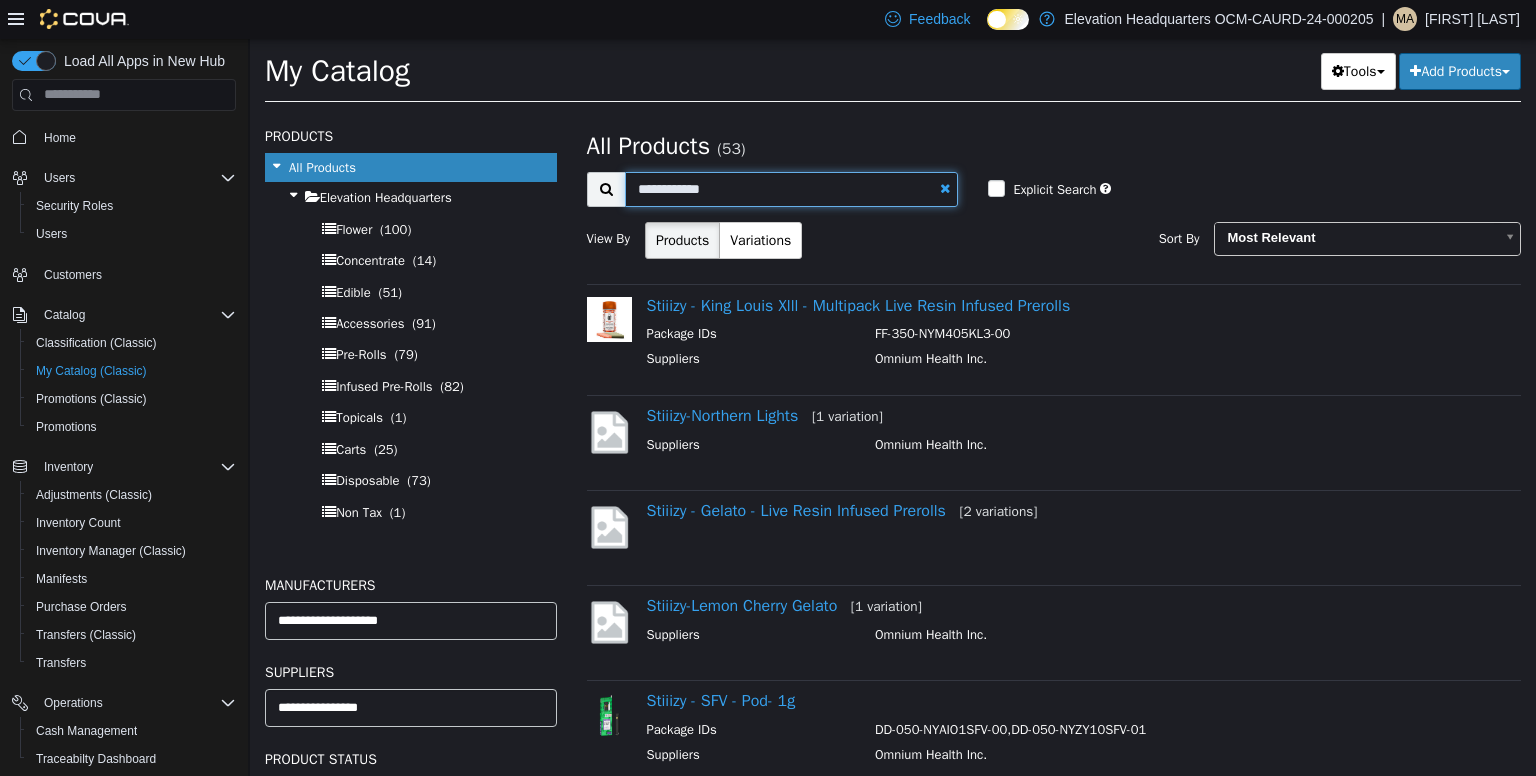 click on "**********" at bounding box center [792, 188] 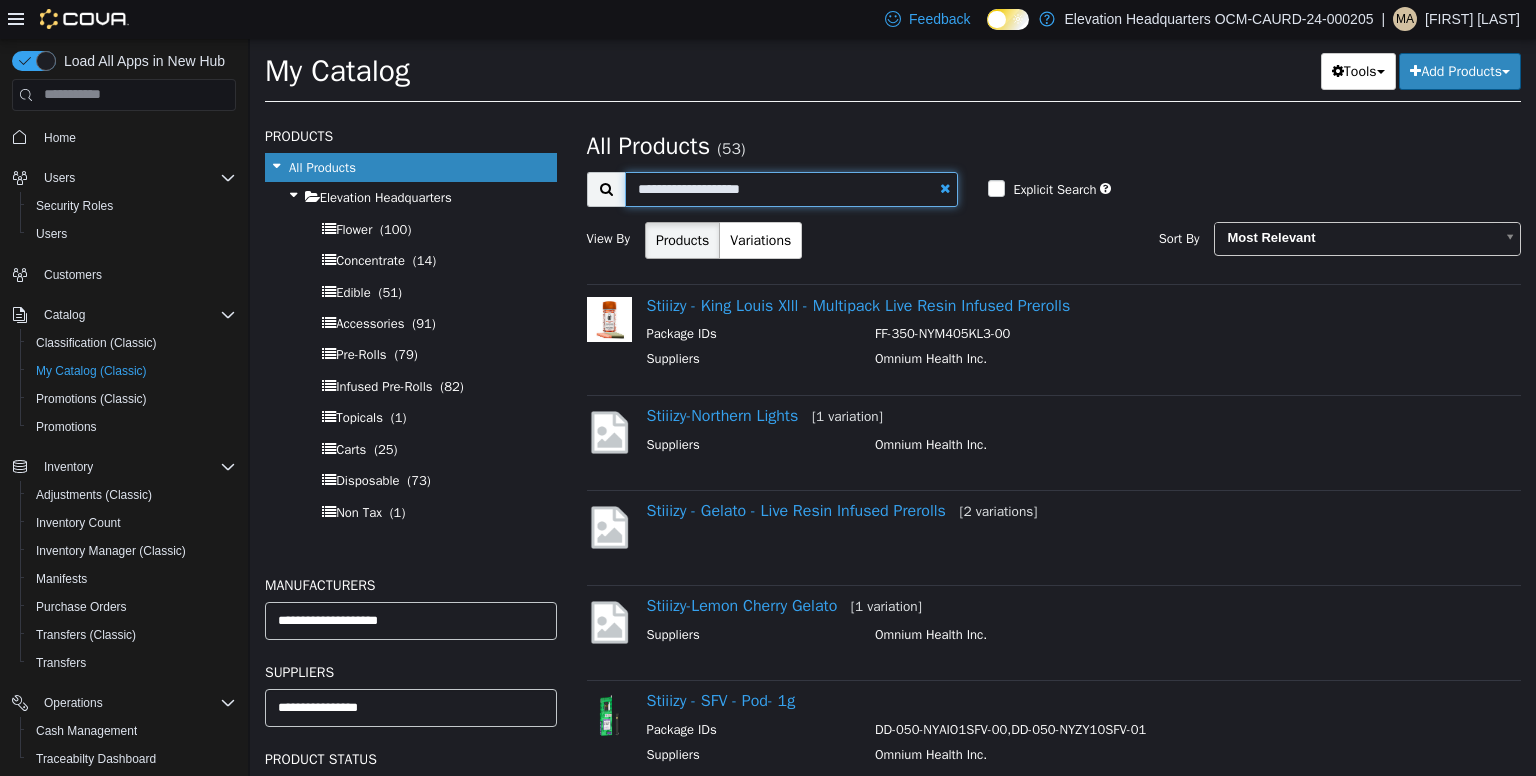type on "**********" 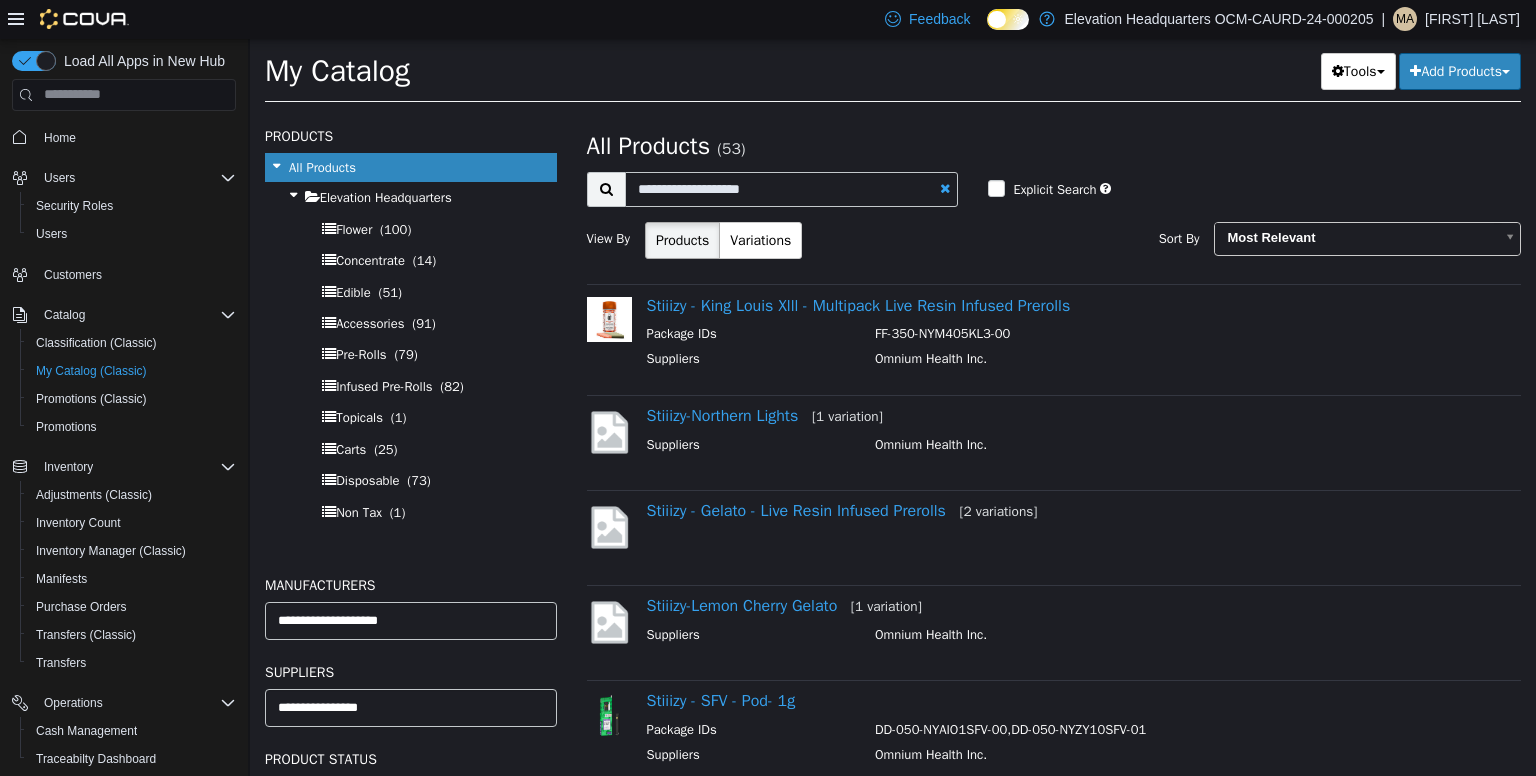 select on "**********" 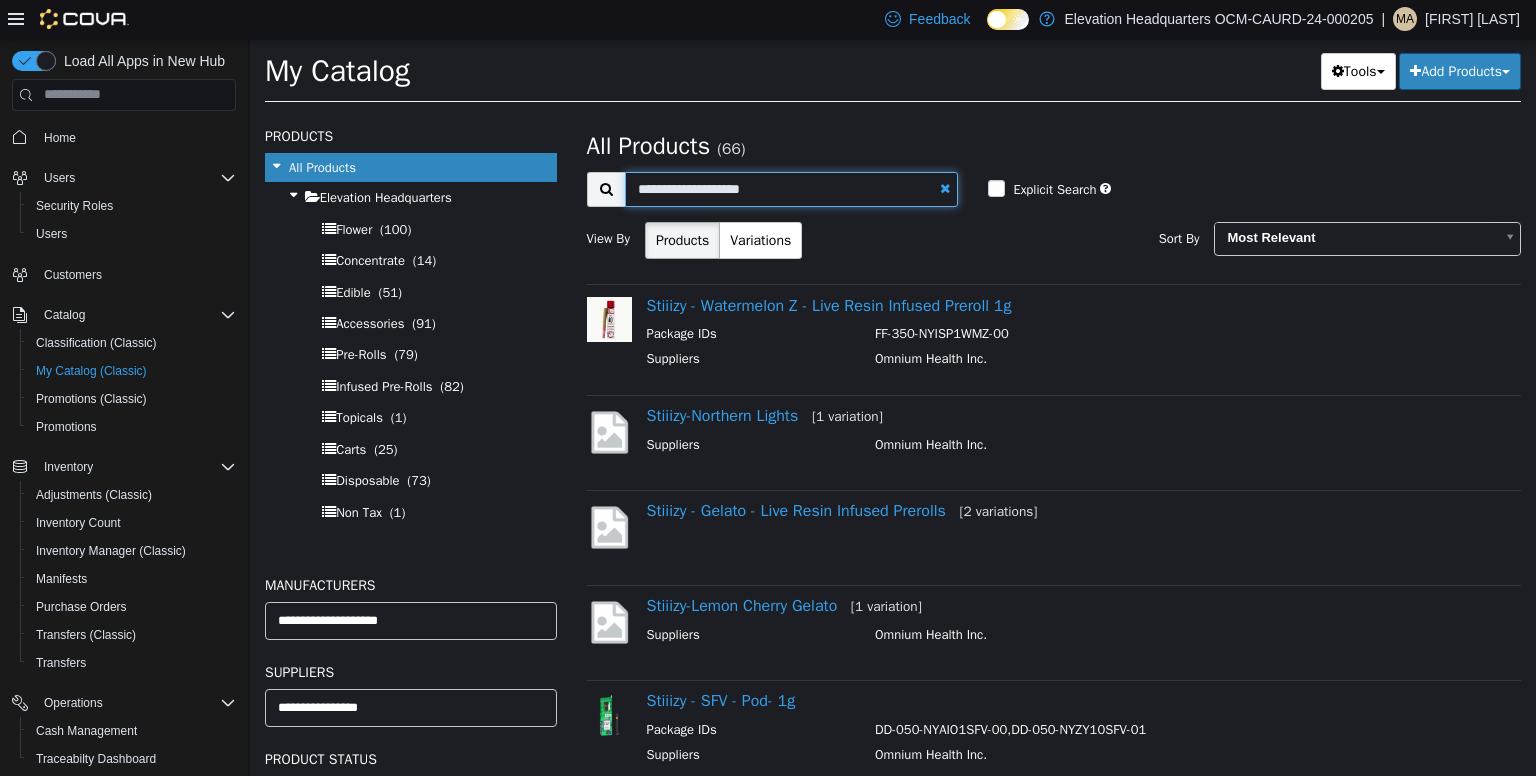 click on "**********" at bounding box center [792, 188] 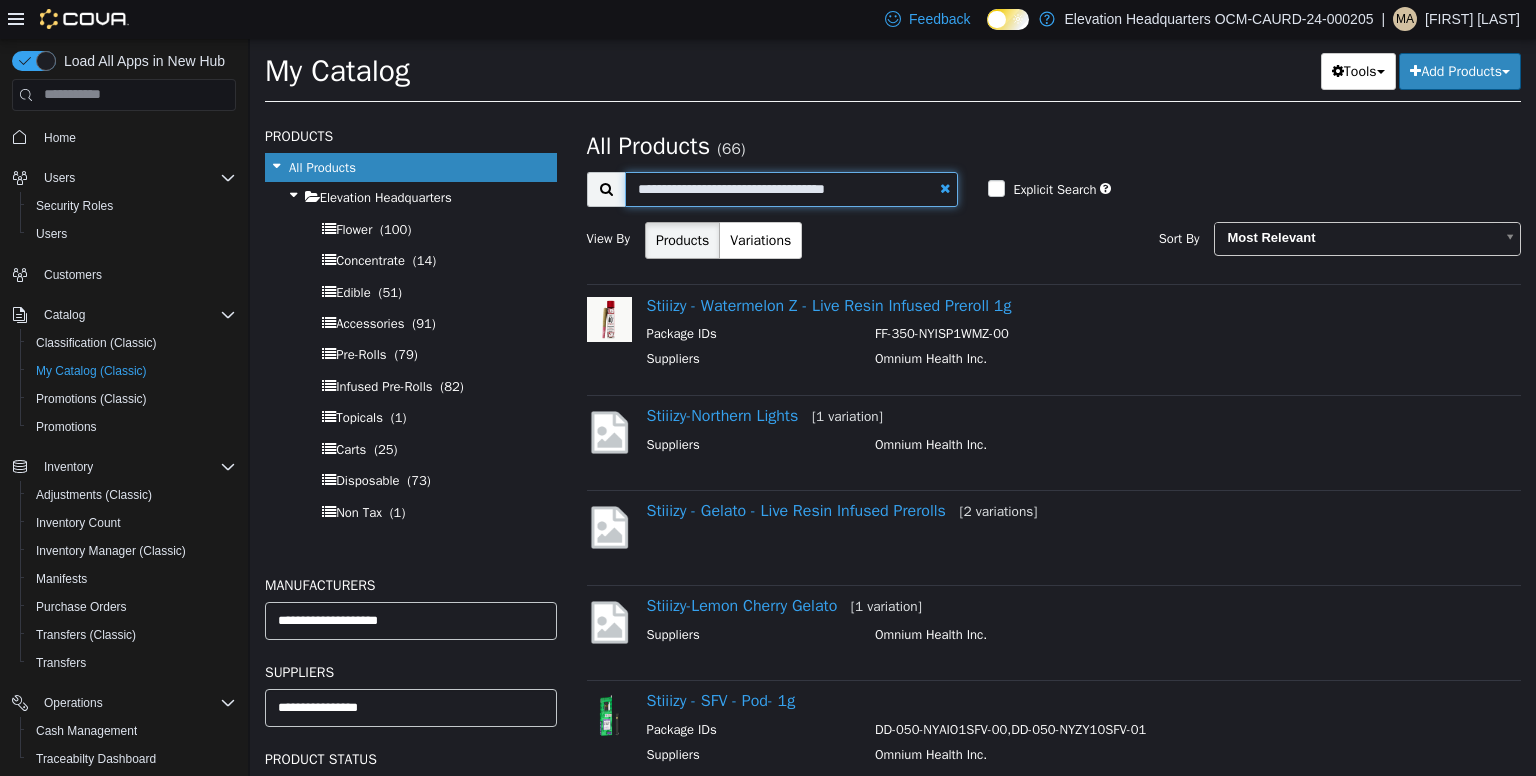 type on "**********" 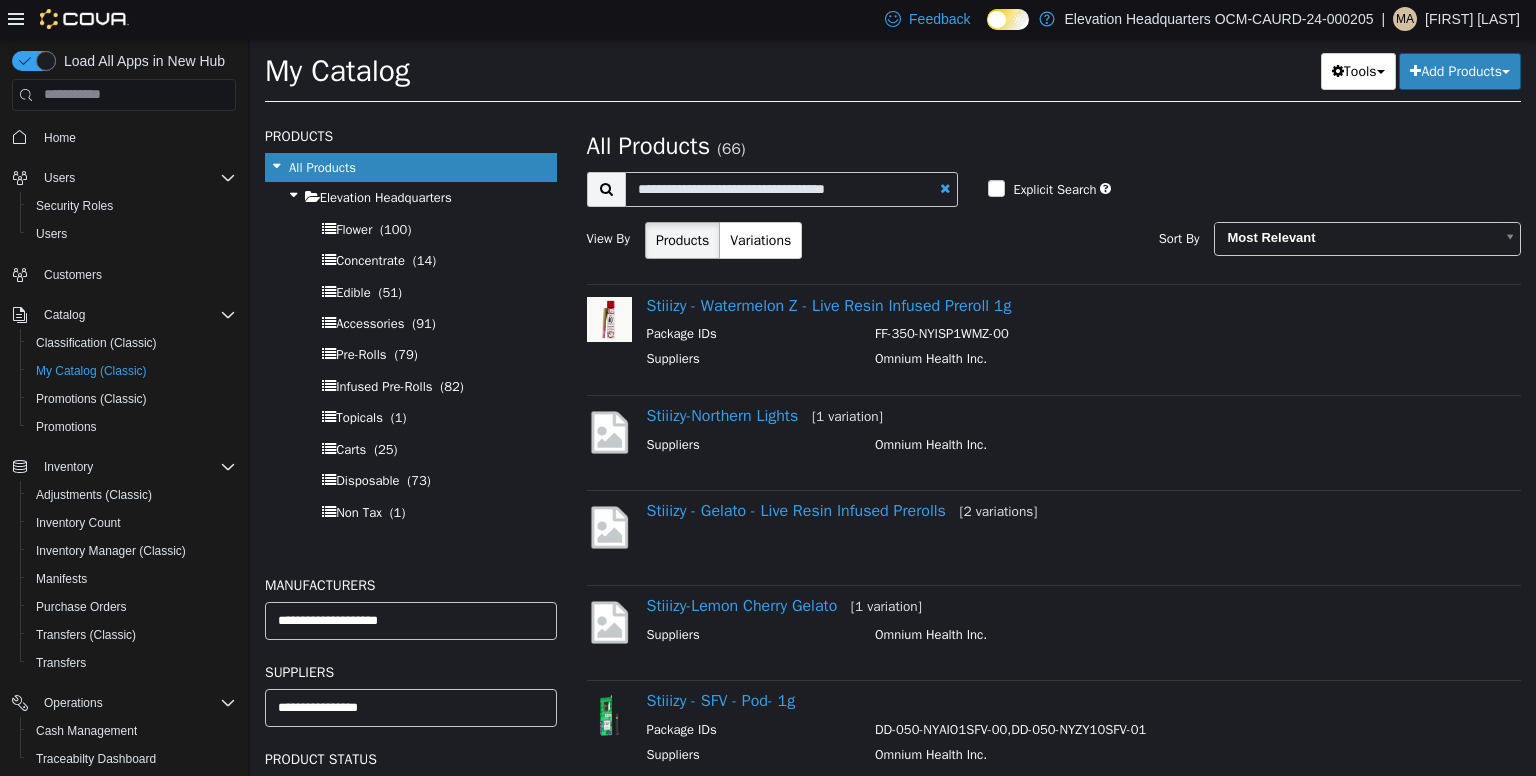 select on "**********" 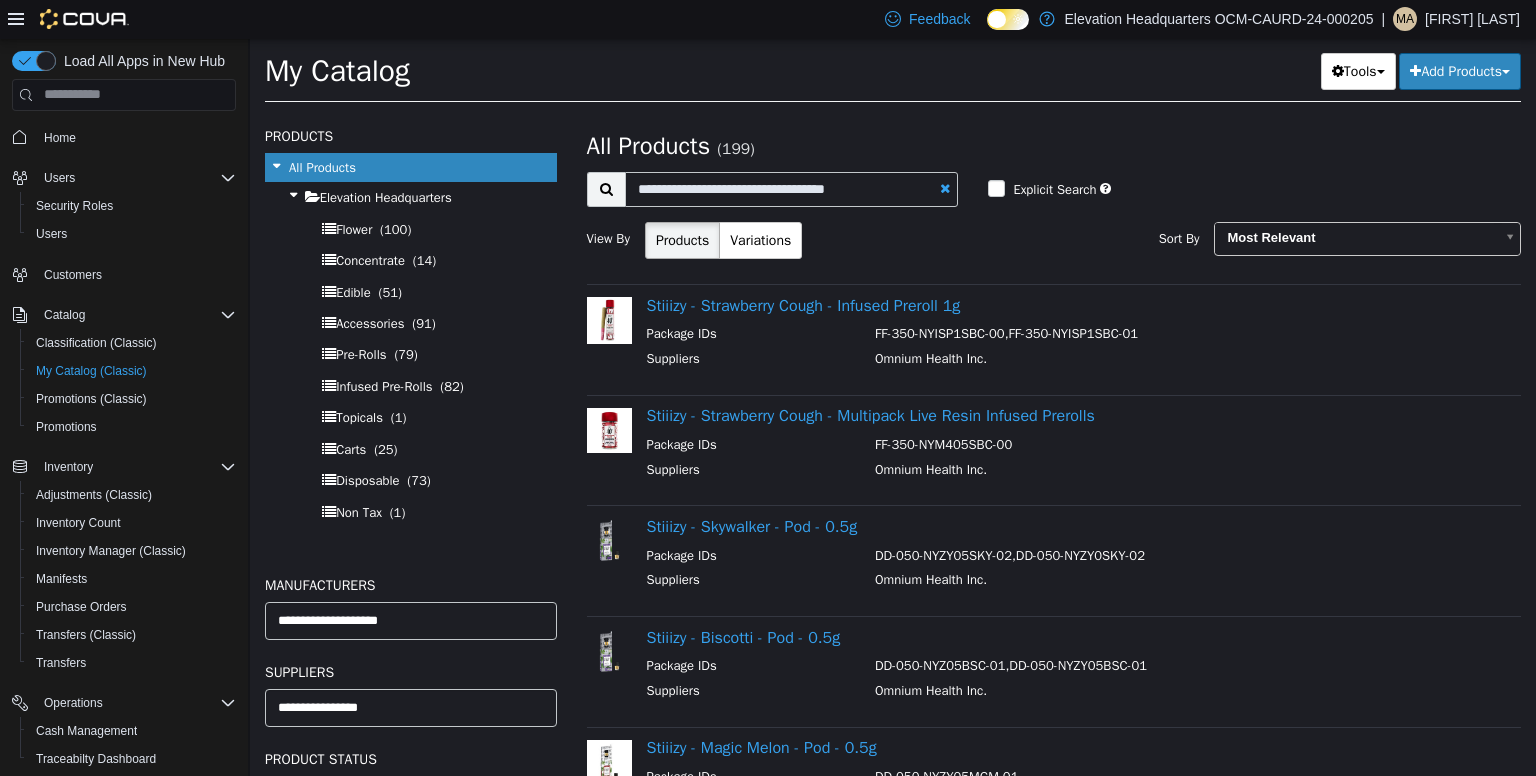 click at bounding box center [606, 188] 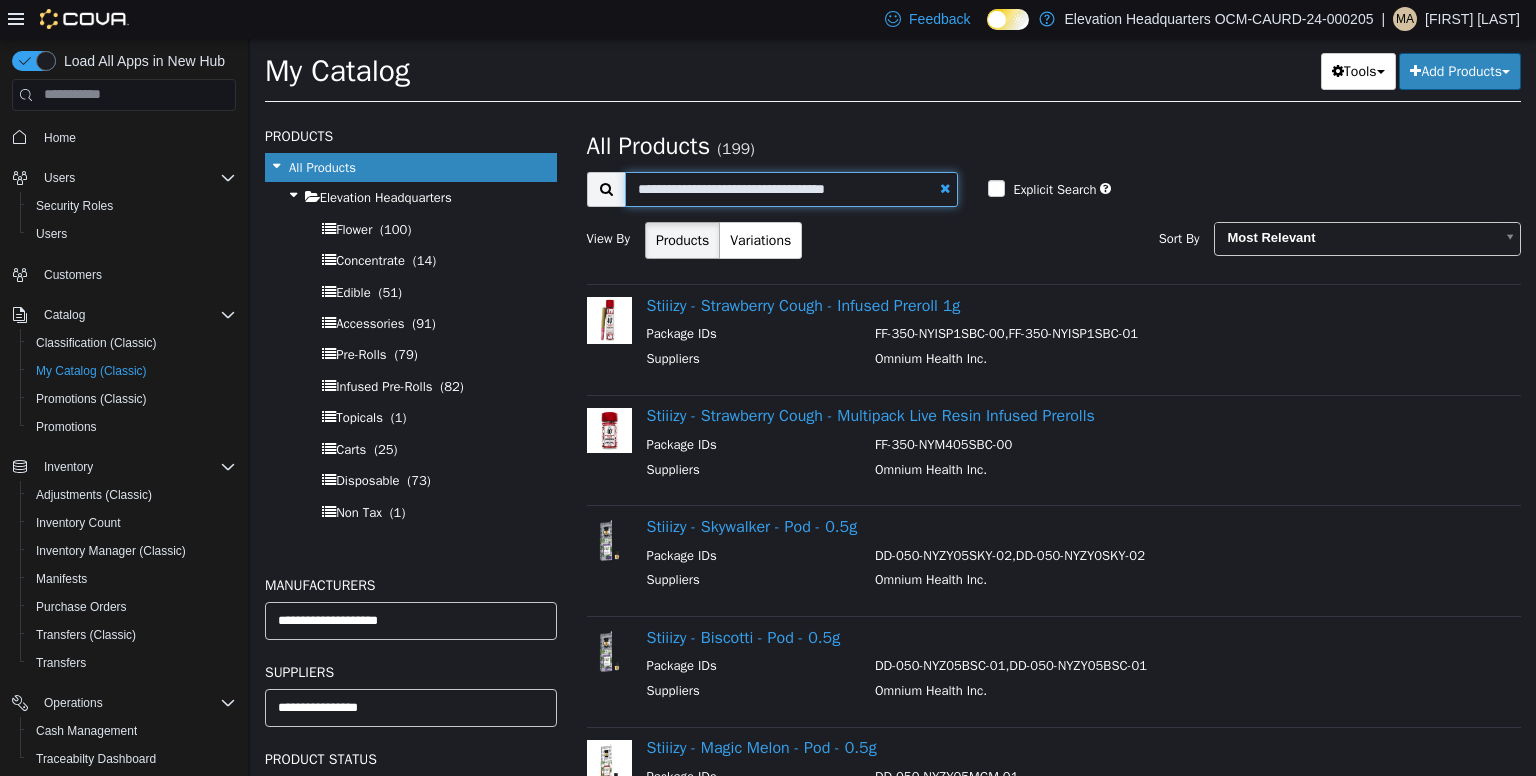 click on "**********" at bounding box center (792, 188) 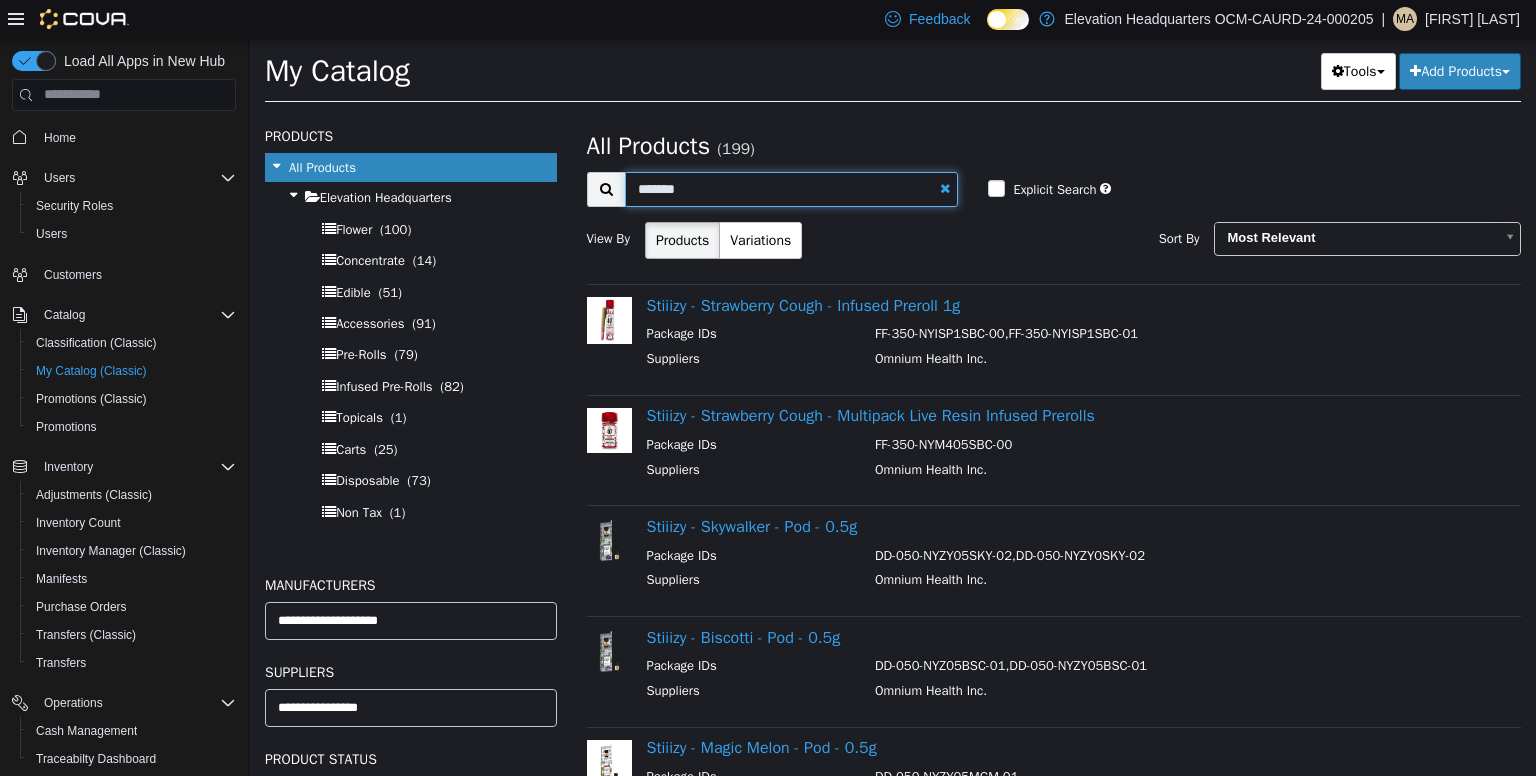 type on "*******" 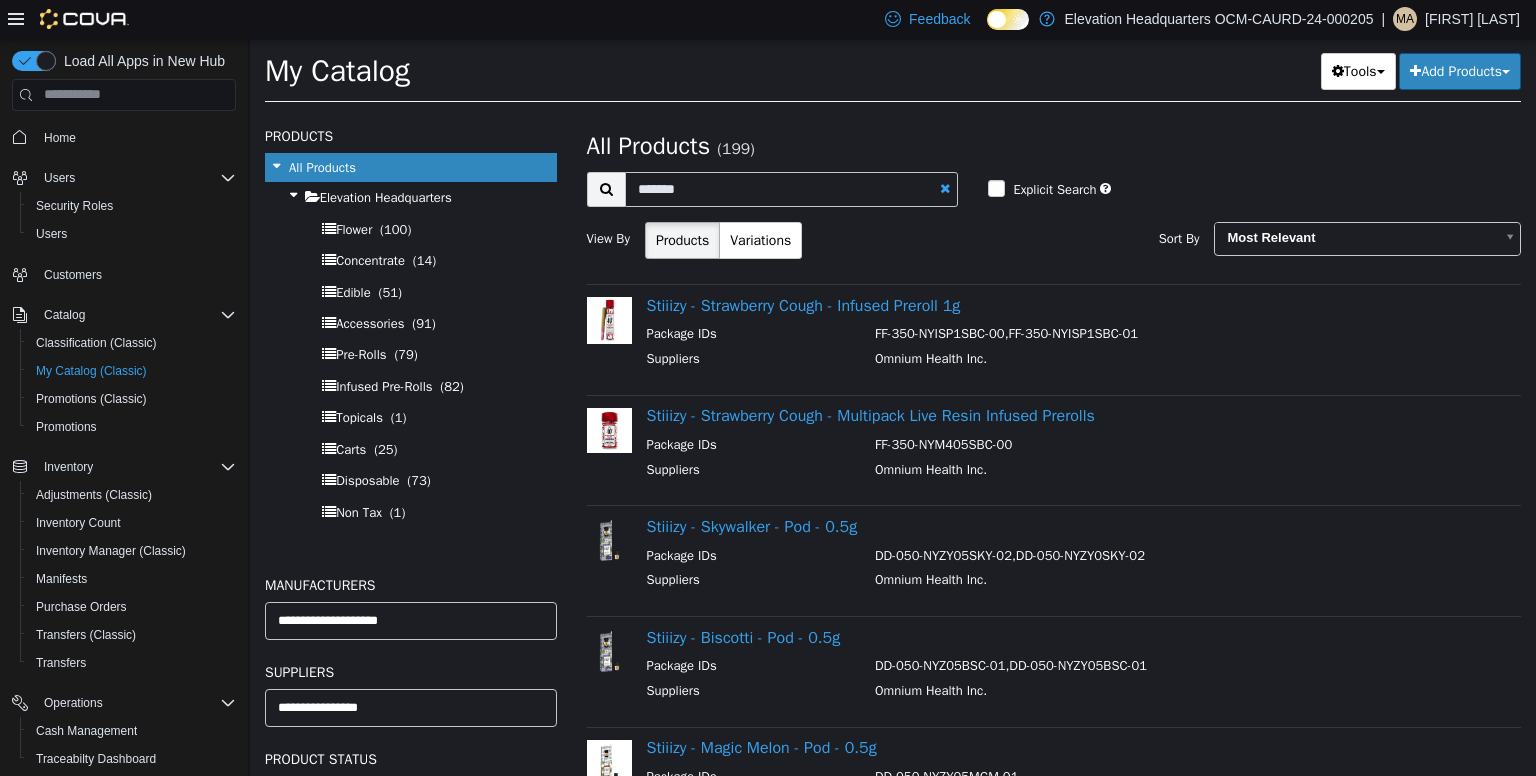 select on "**********" 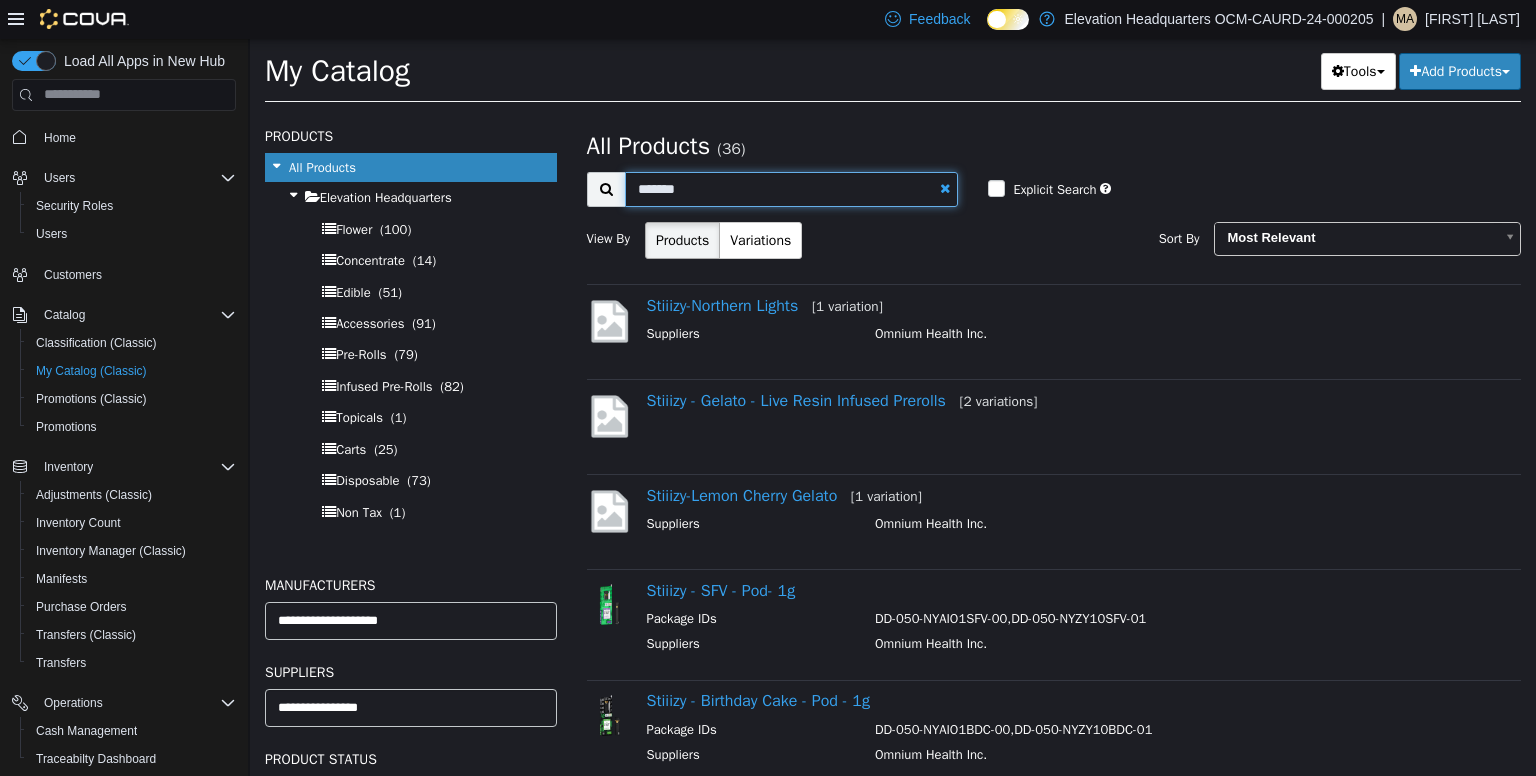 click on "*******" at bounding box center (792, 188) 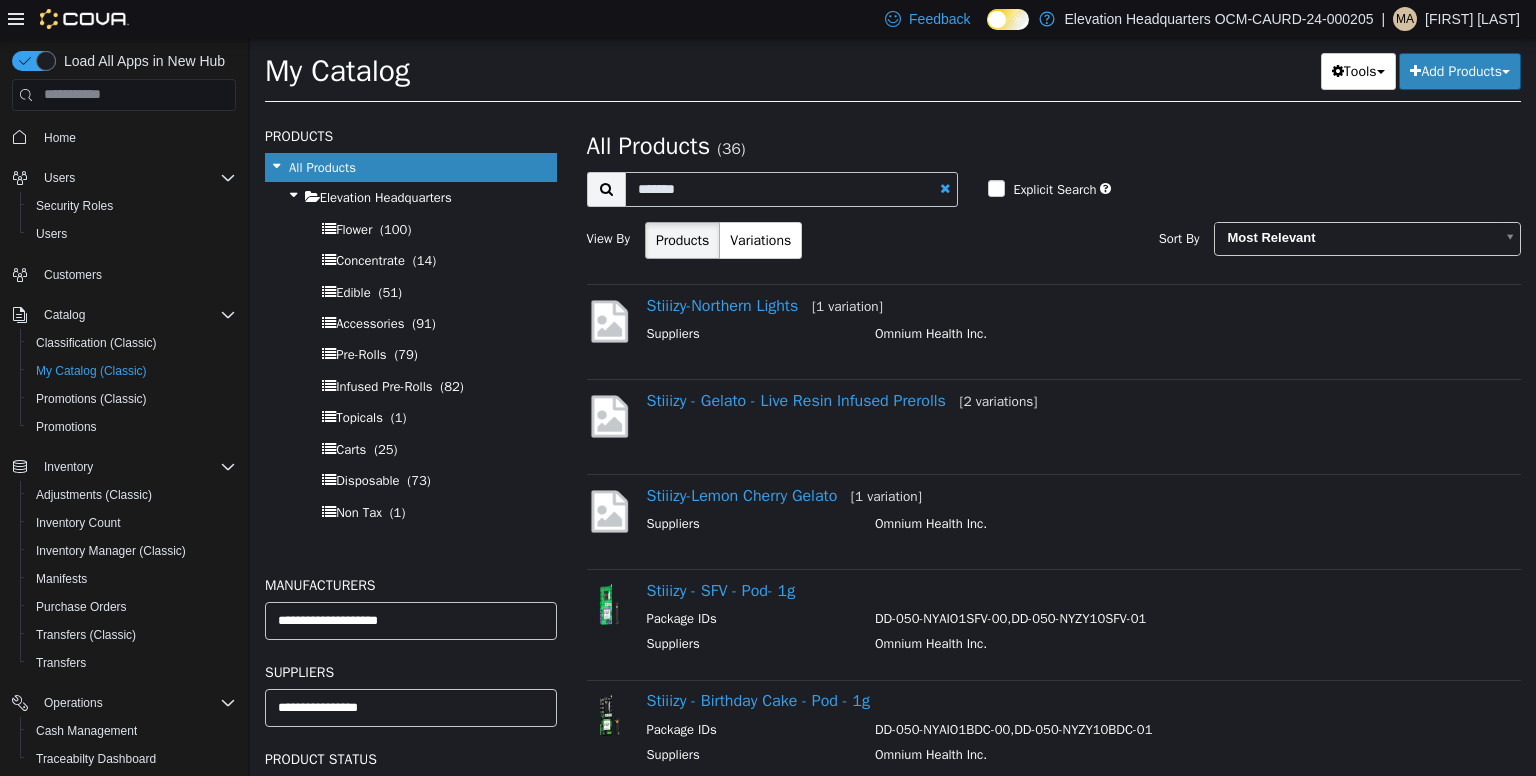 select on "**********" 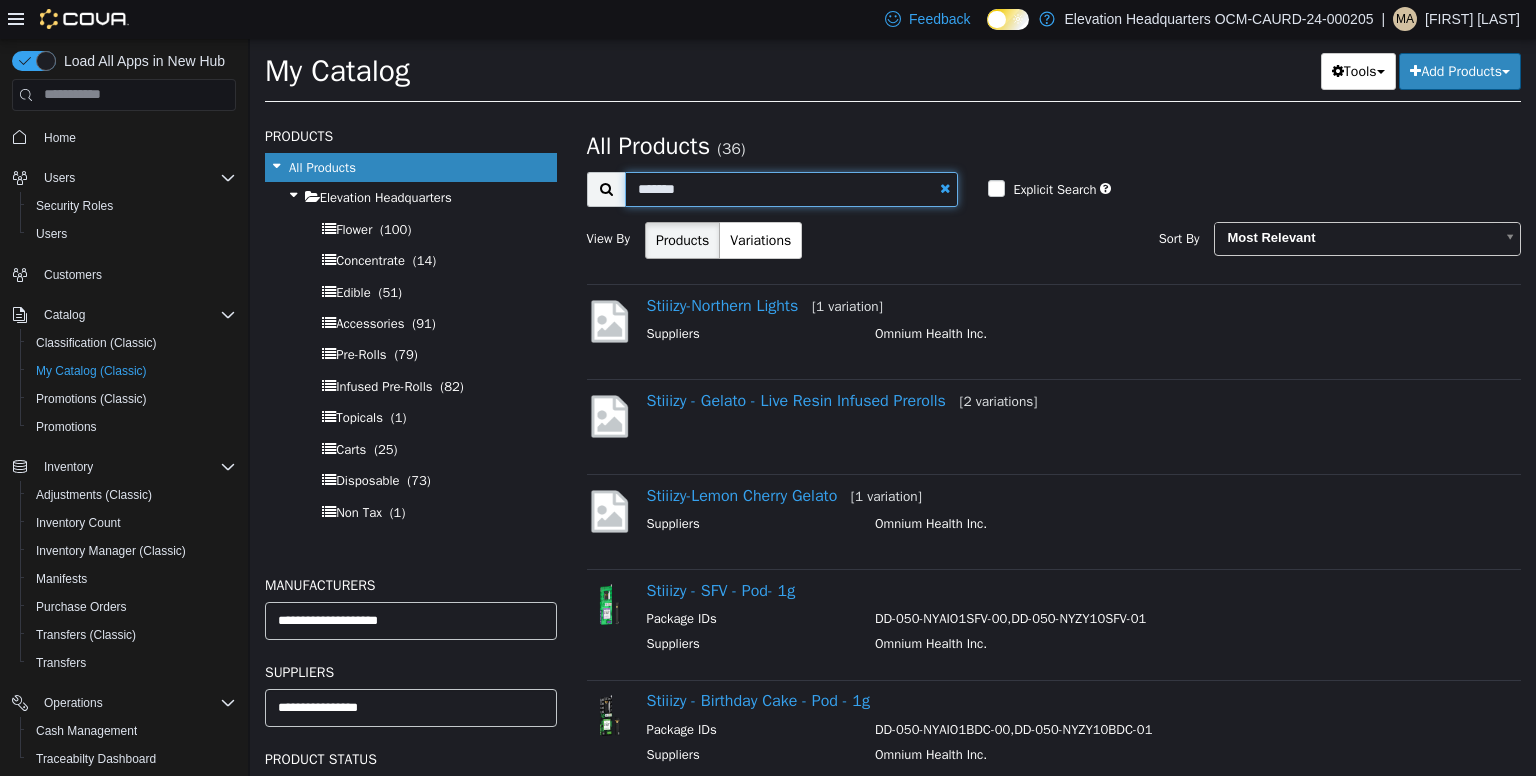 click on "*******" at bounding box center [792, 188] 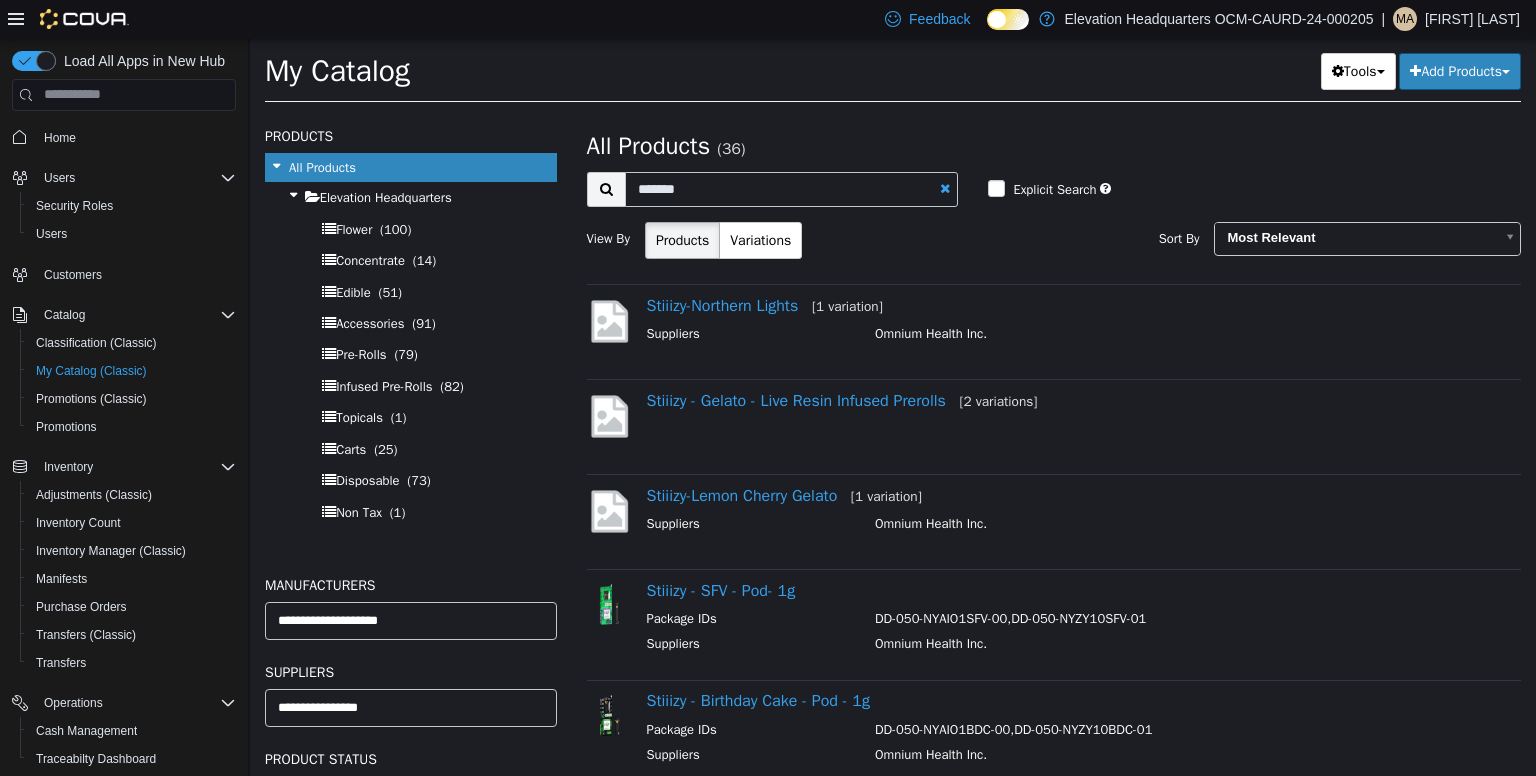 select on "**********" 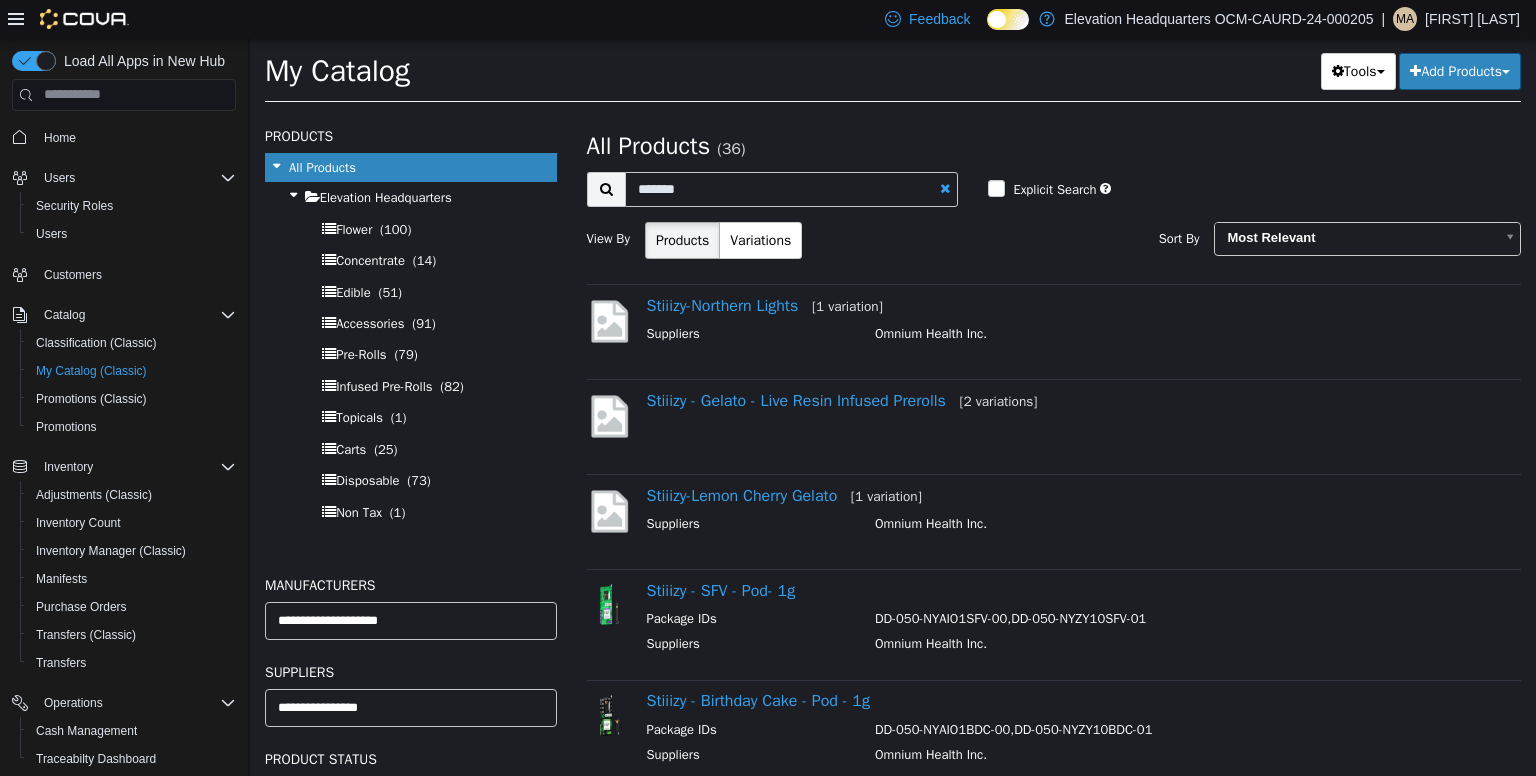 click at bounding box center [606, 188] 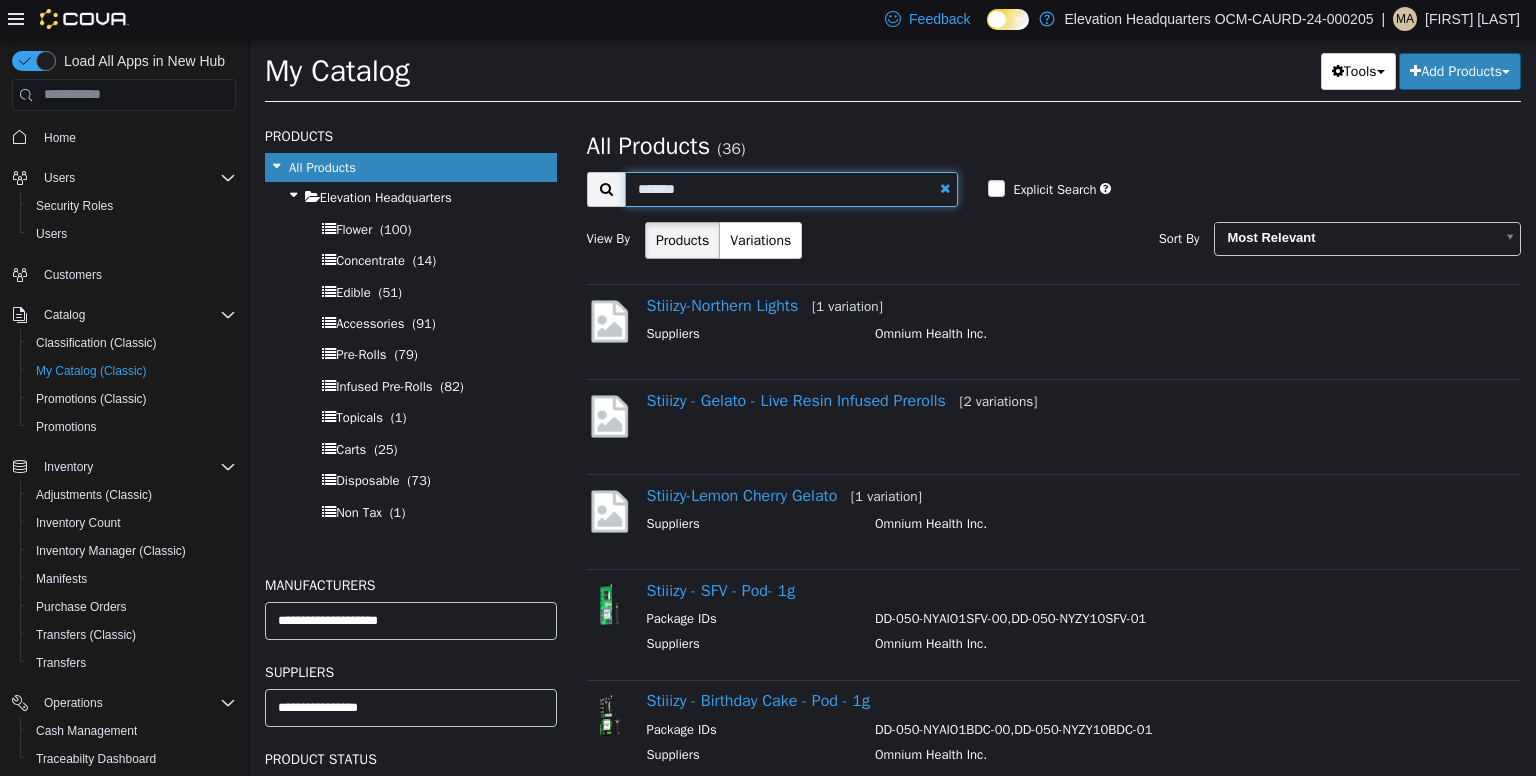click on "*******" at bounding box center (792, 188) 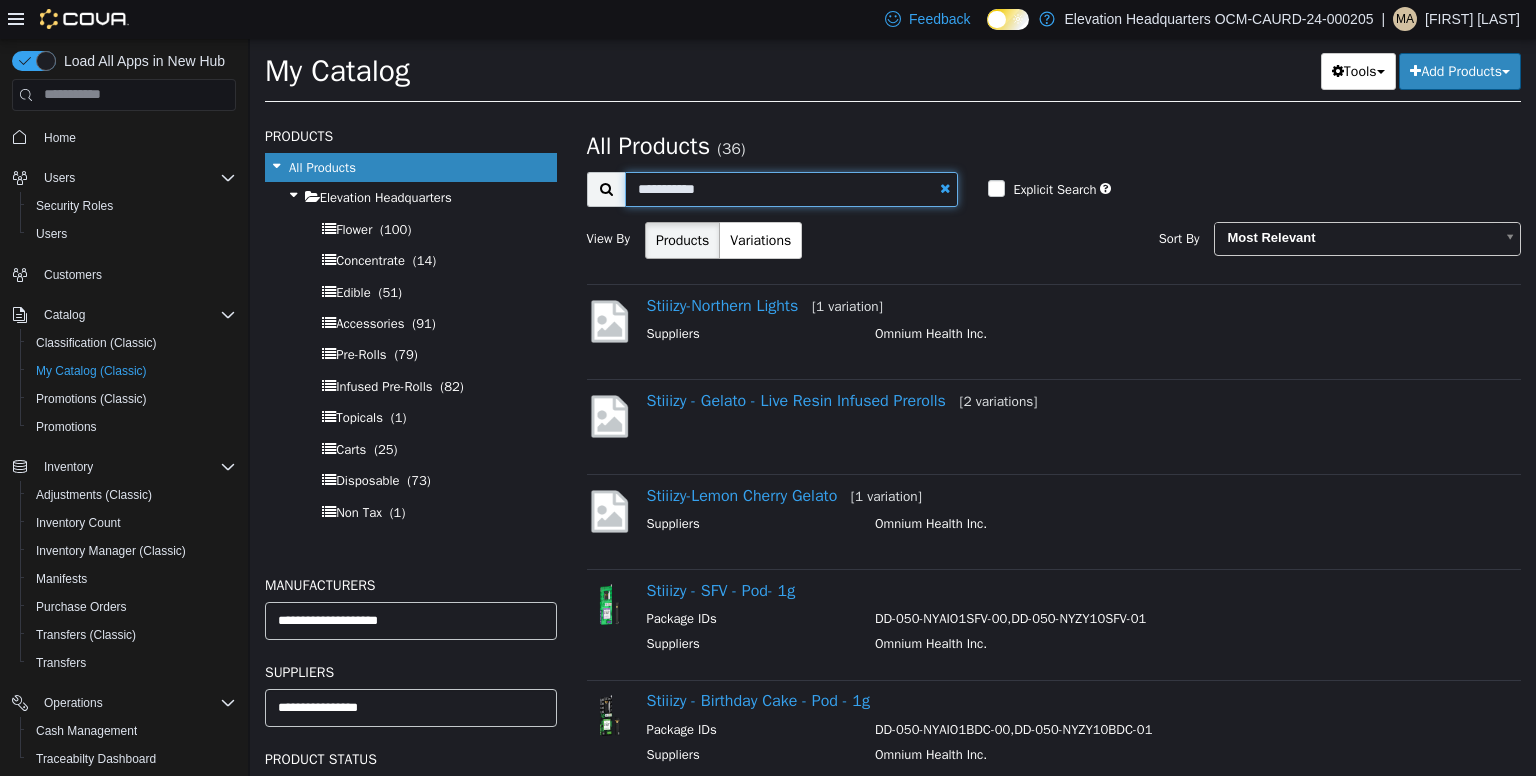 type on "**********" 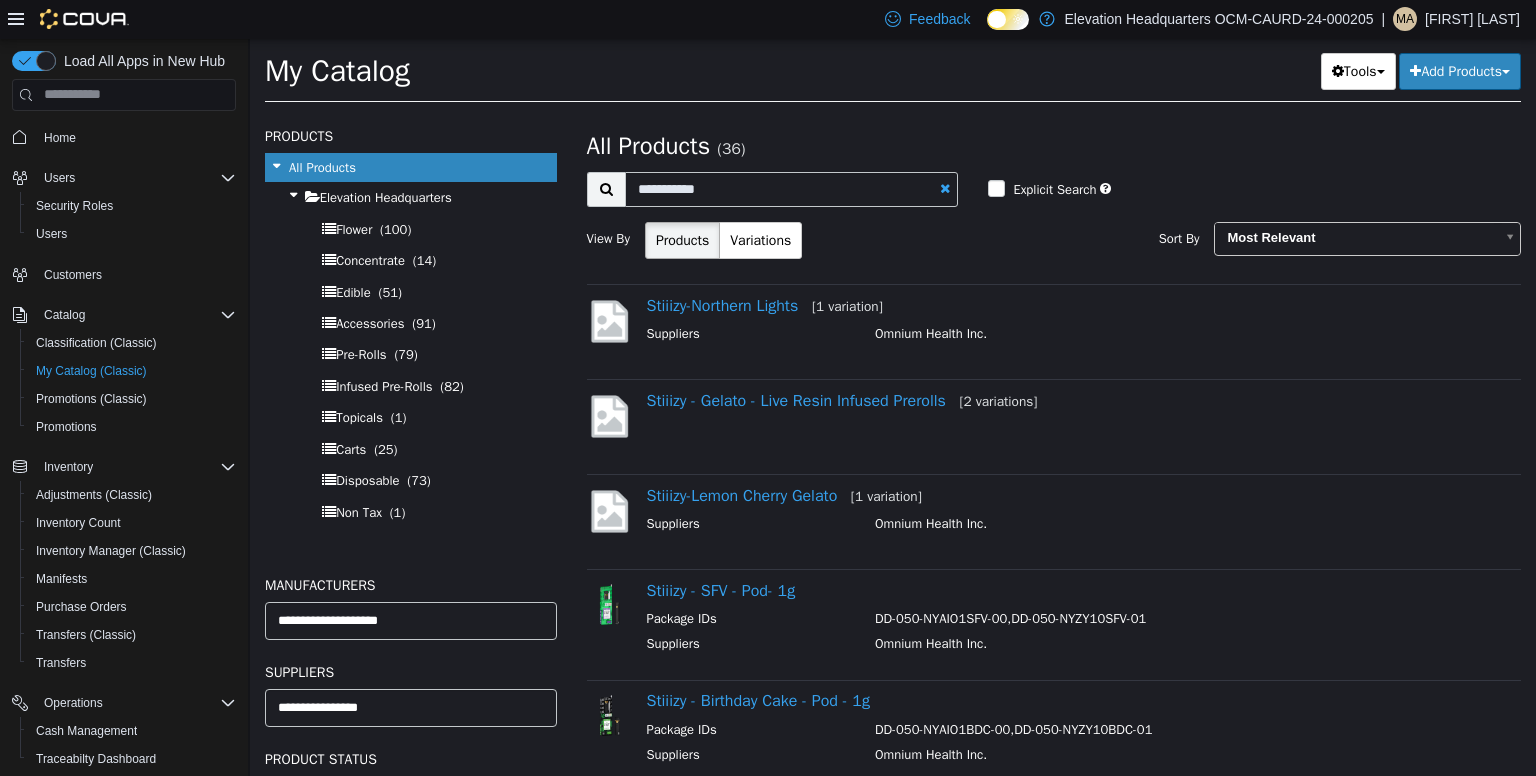 select on "**********" 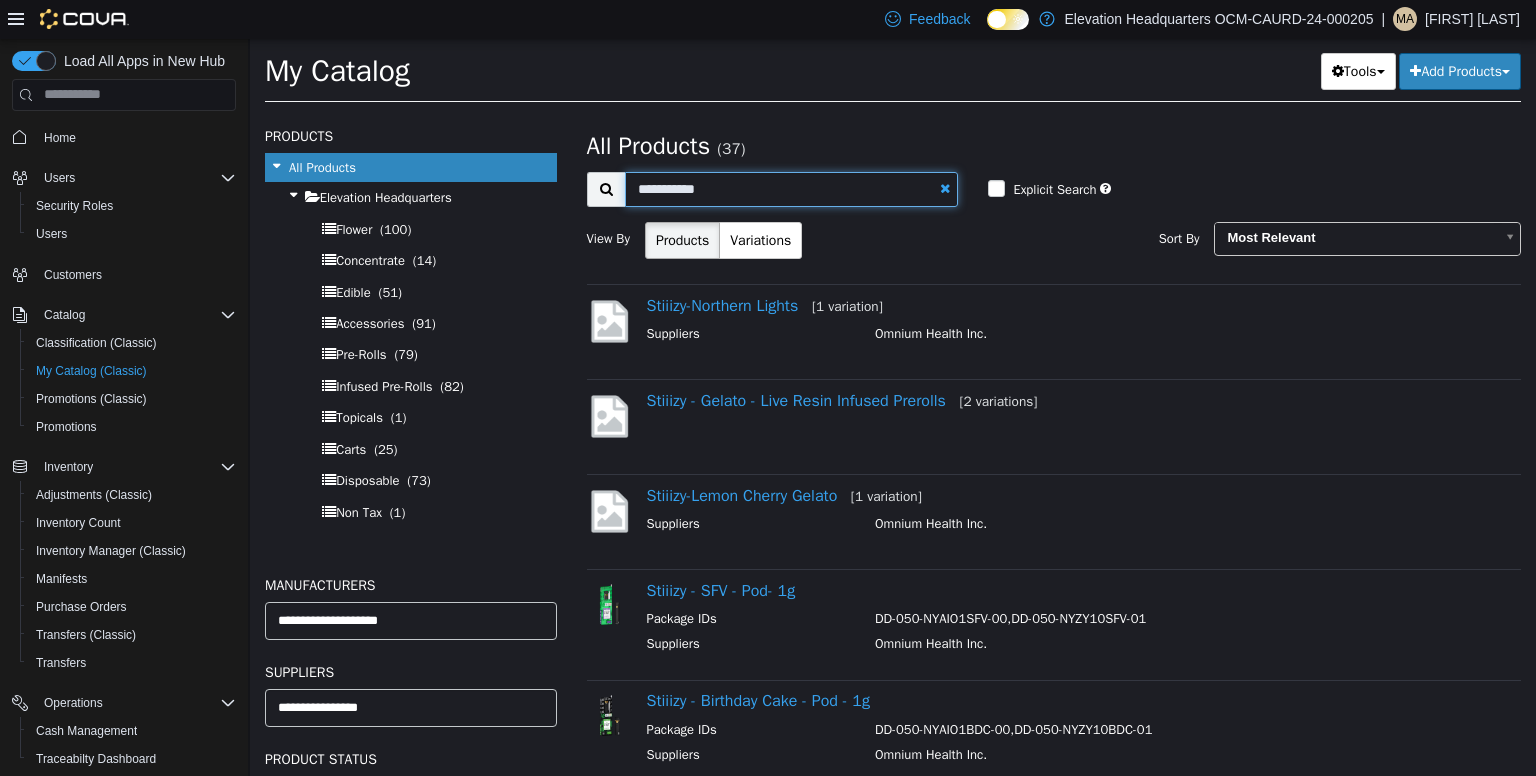 click on "**********" at bounding box center (792, 188) 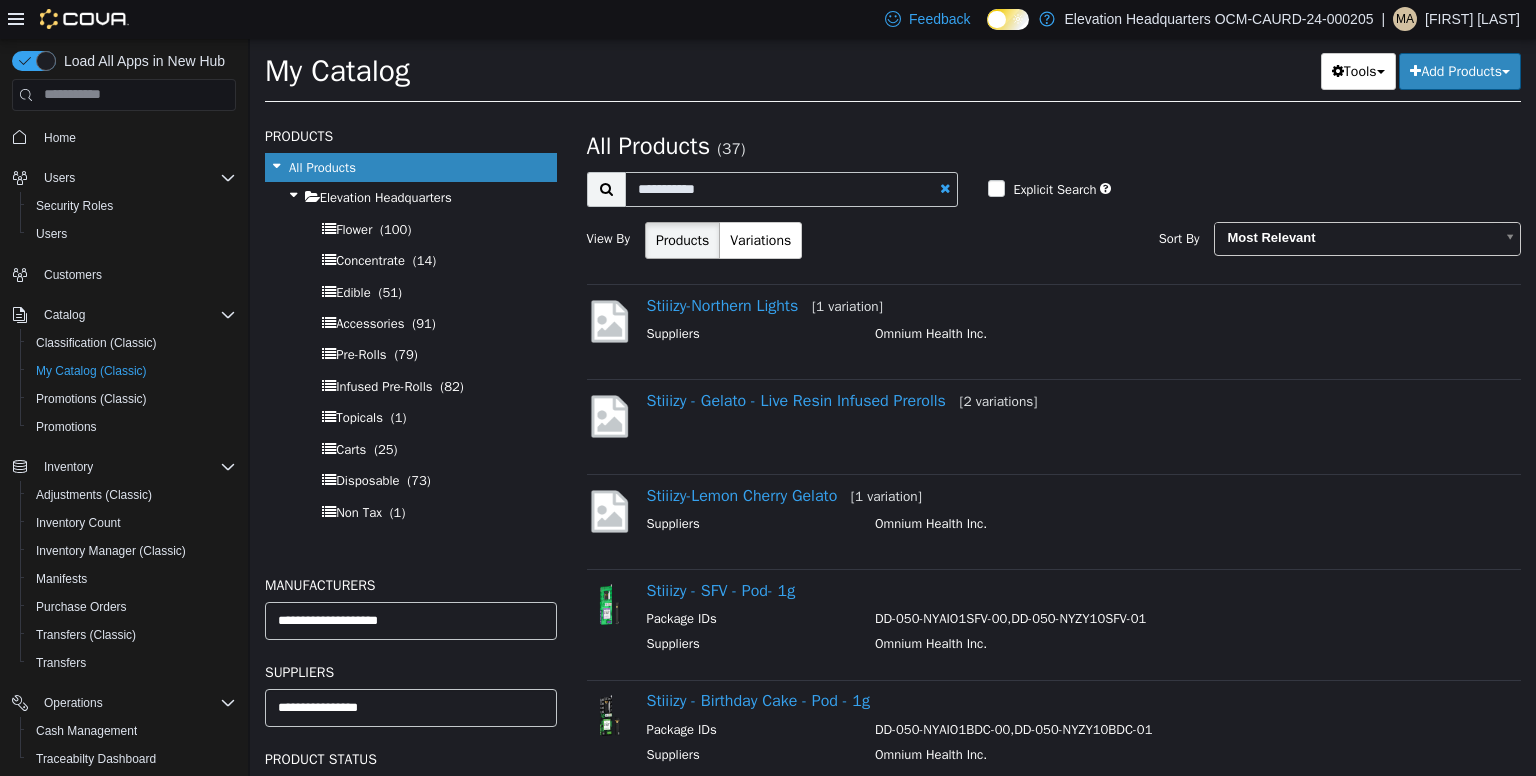 select on "**********" 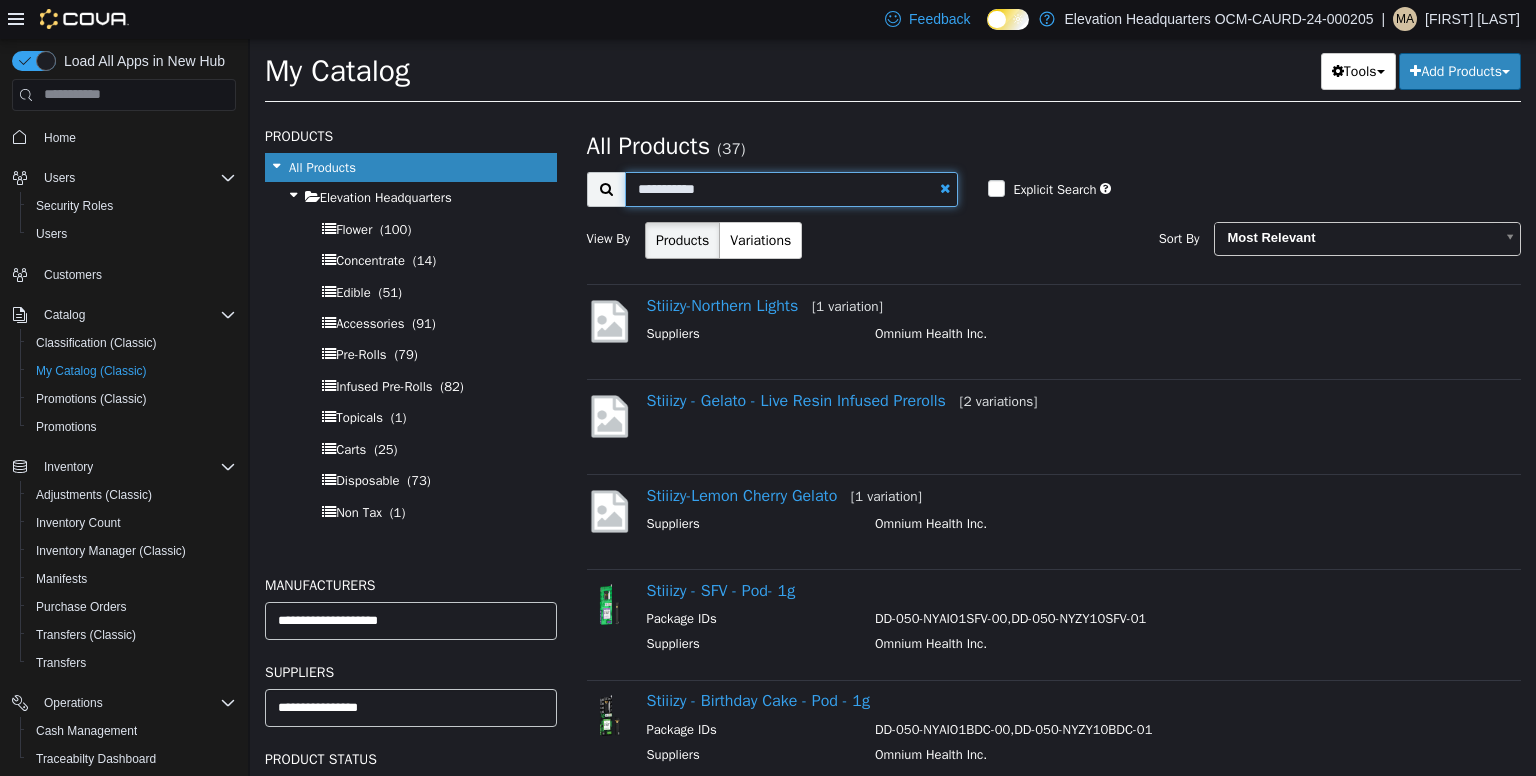 click on "**********" at bounding box center [792, 188] 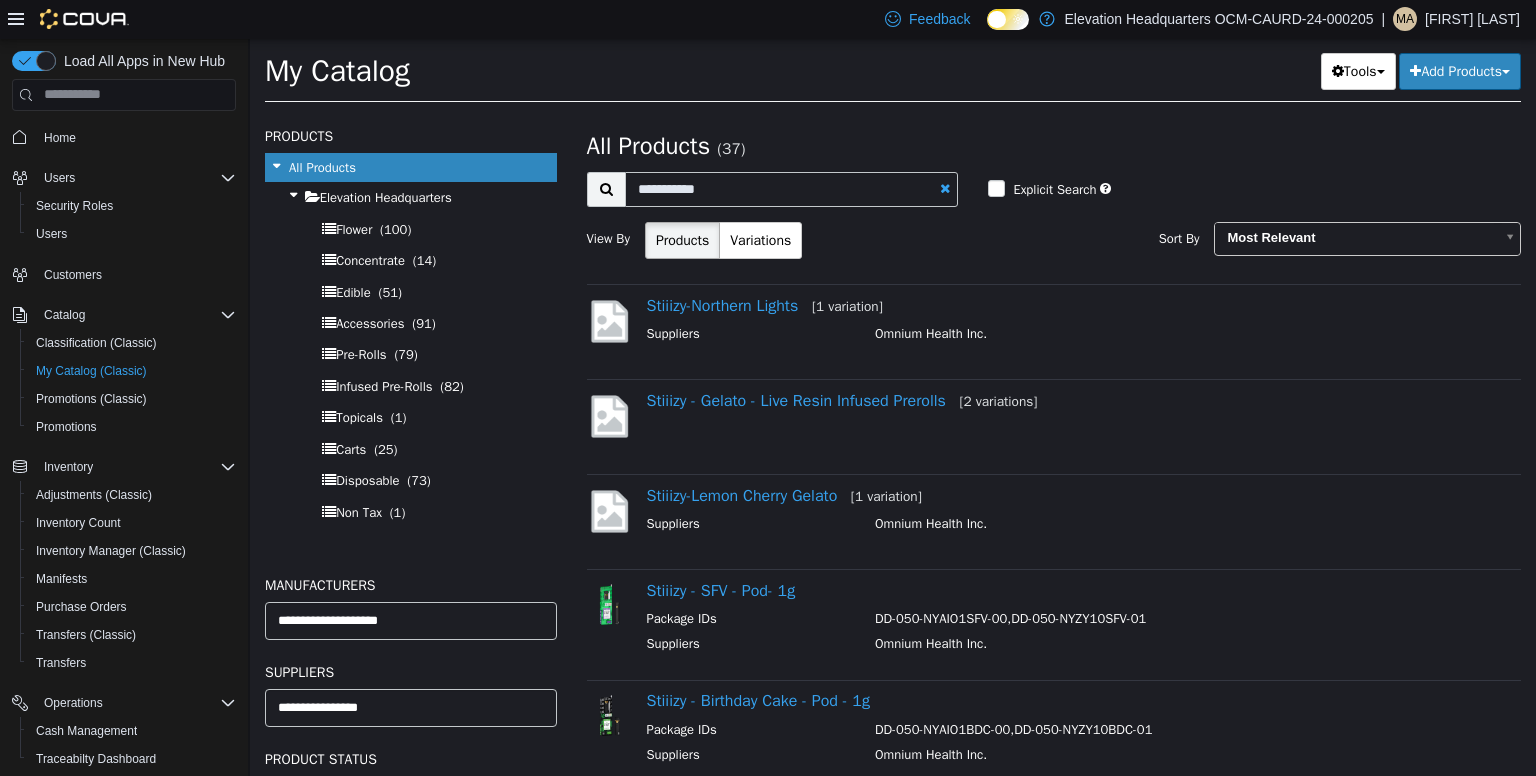 select on "**********" 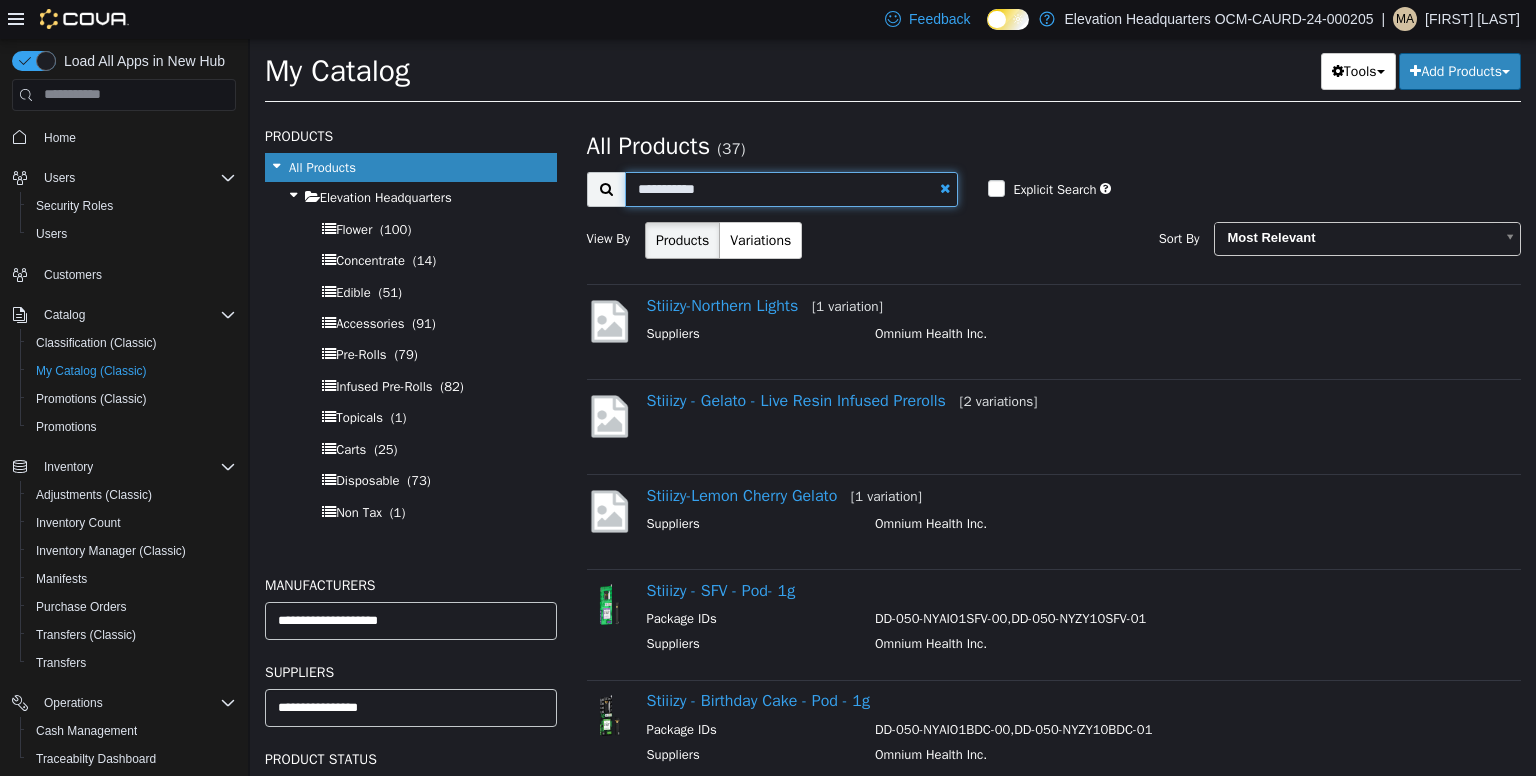 click on "**********" at bounding box center [792, 188] 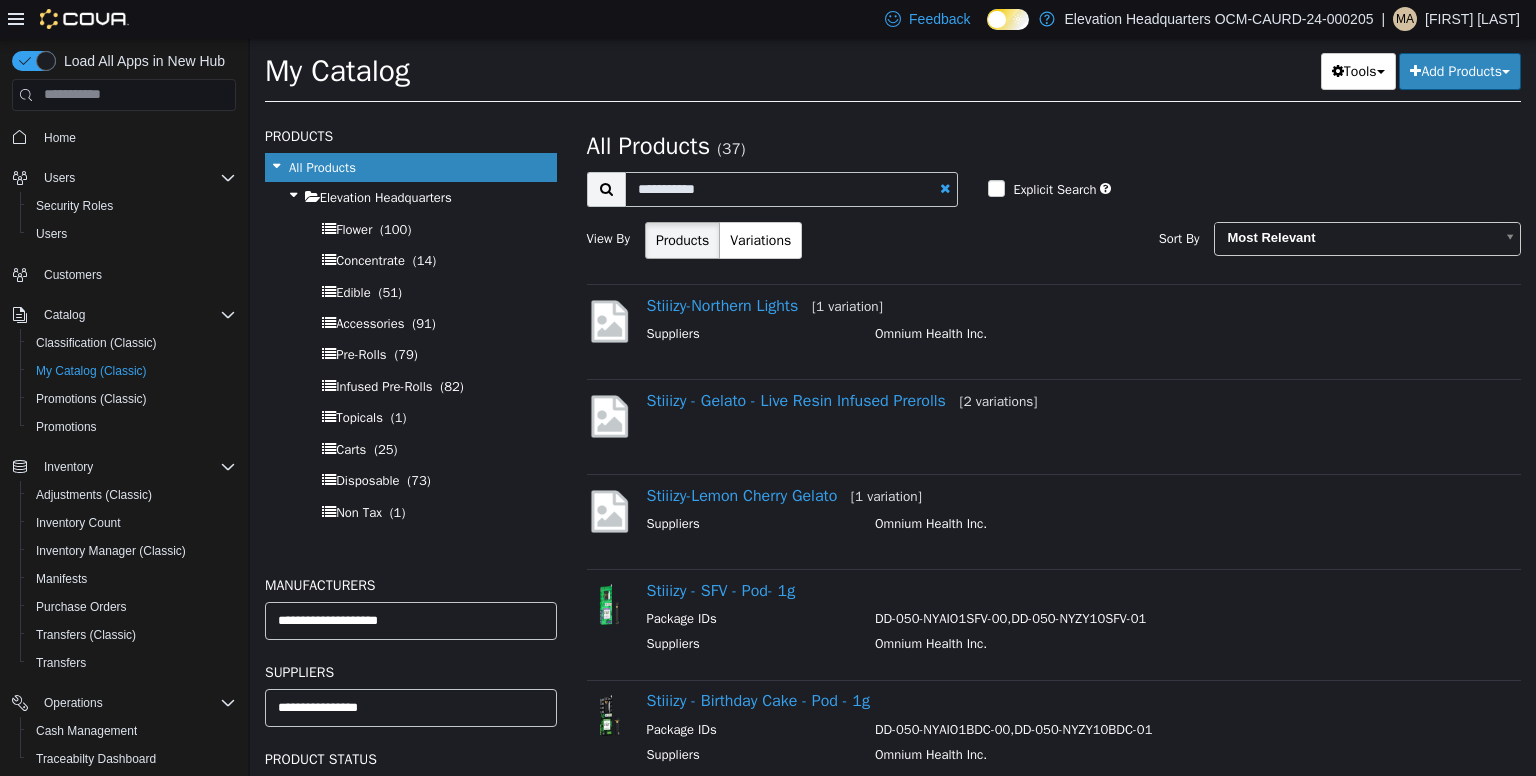 select on "**********" 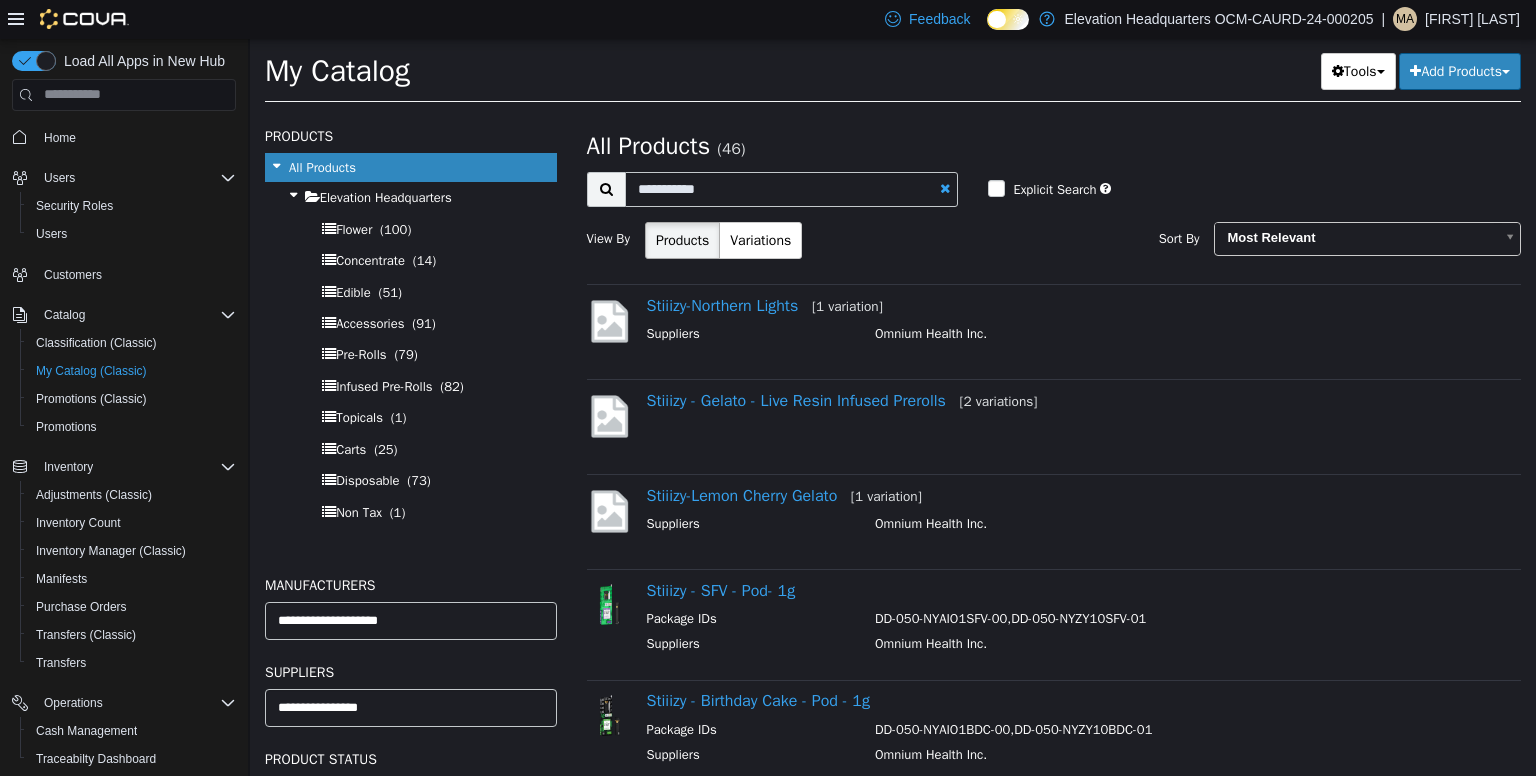 click at bounding box center (606, 188) 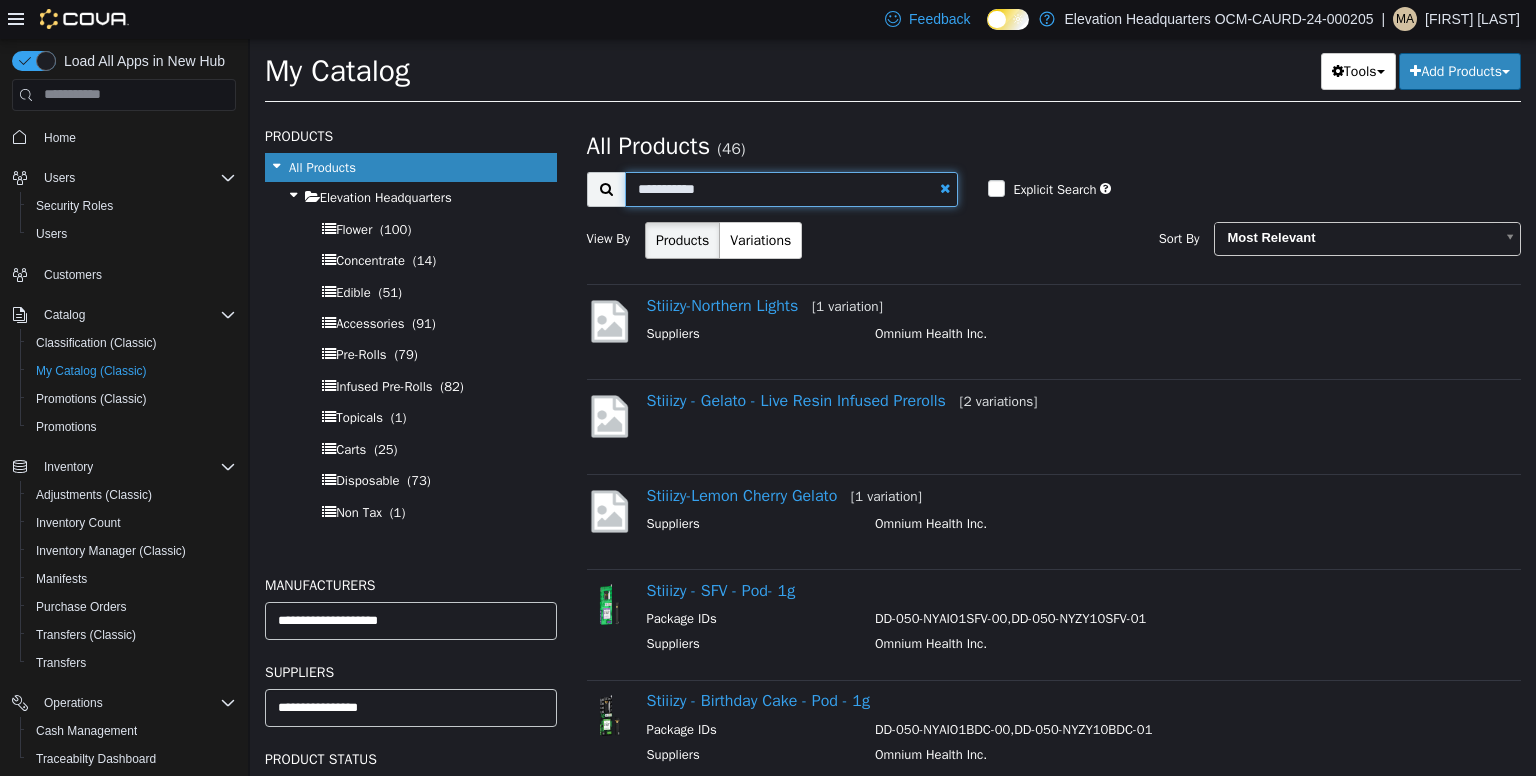 click on "**********" at bounding box center [792, 188] 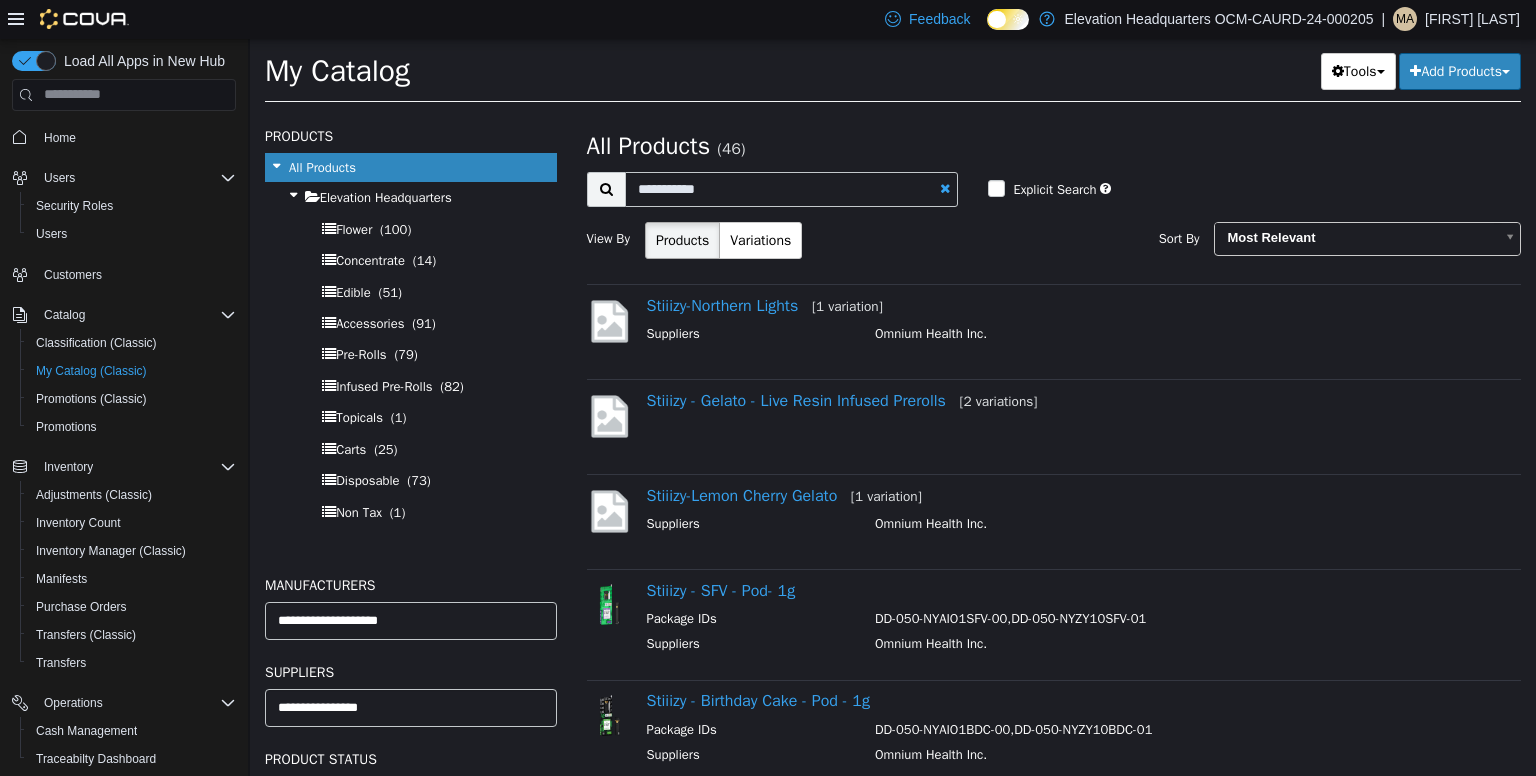 select on "**********" 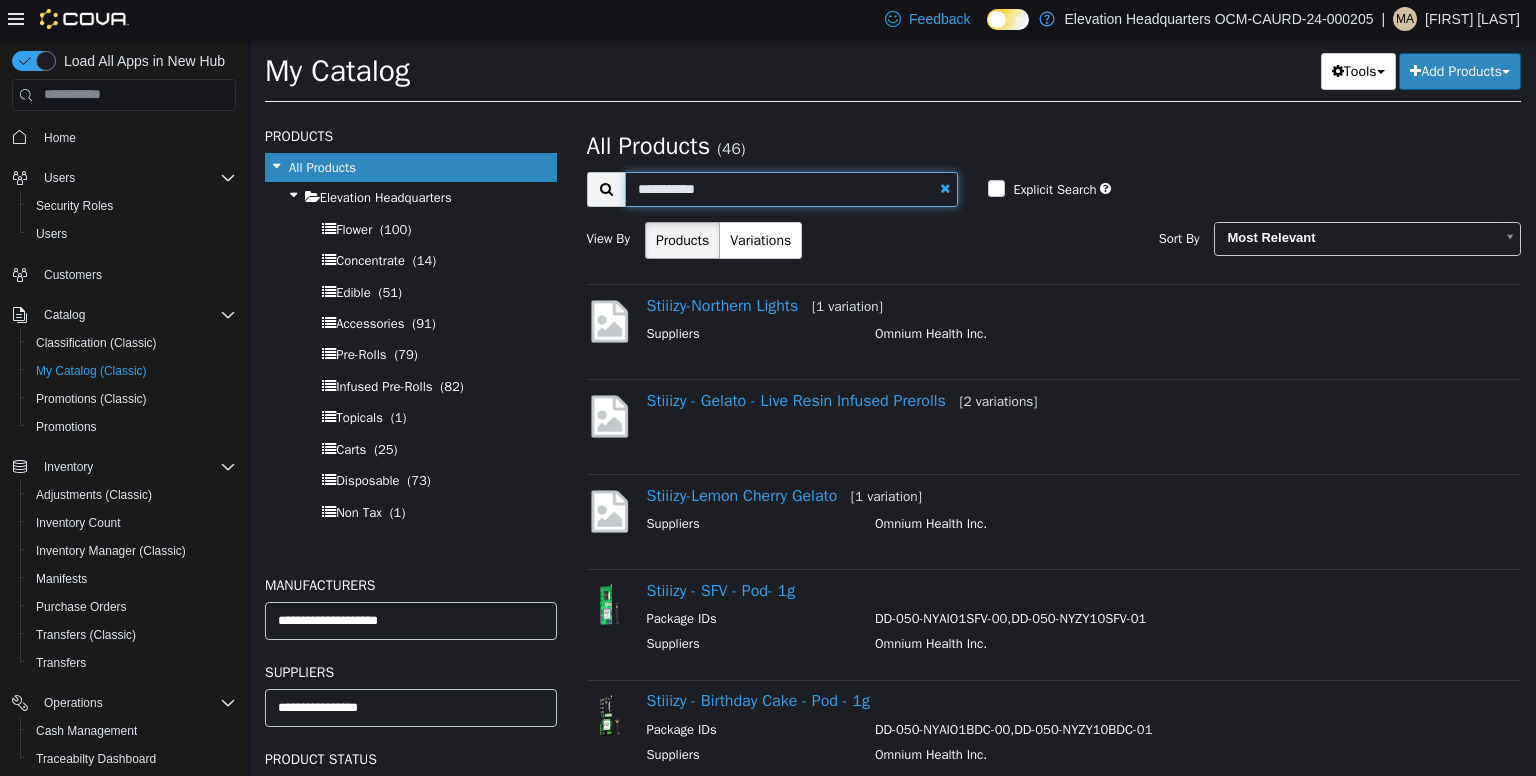 click on "**********" at bounding box center [792, 188] 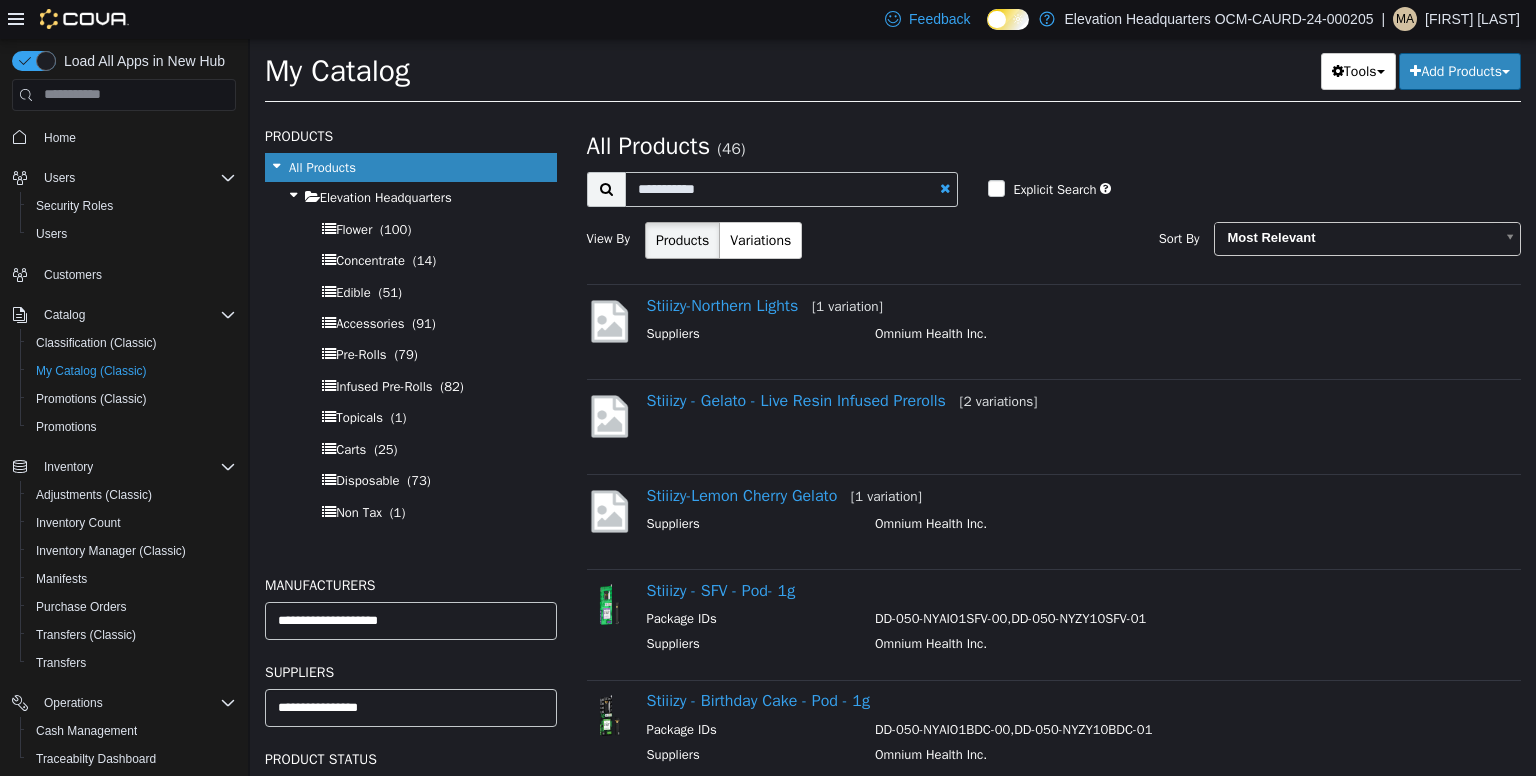 select on "**********" 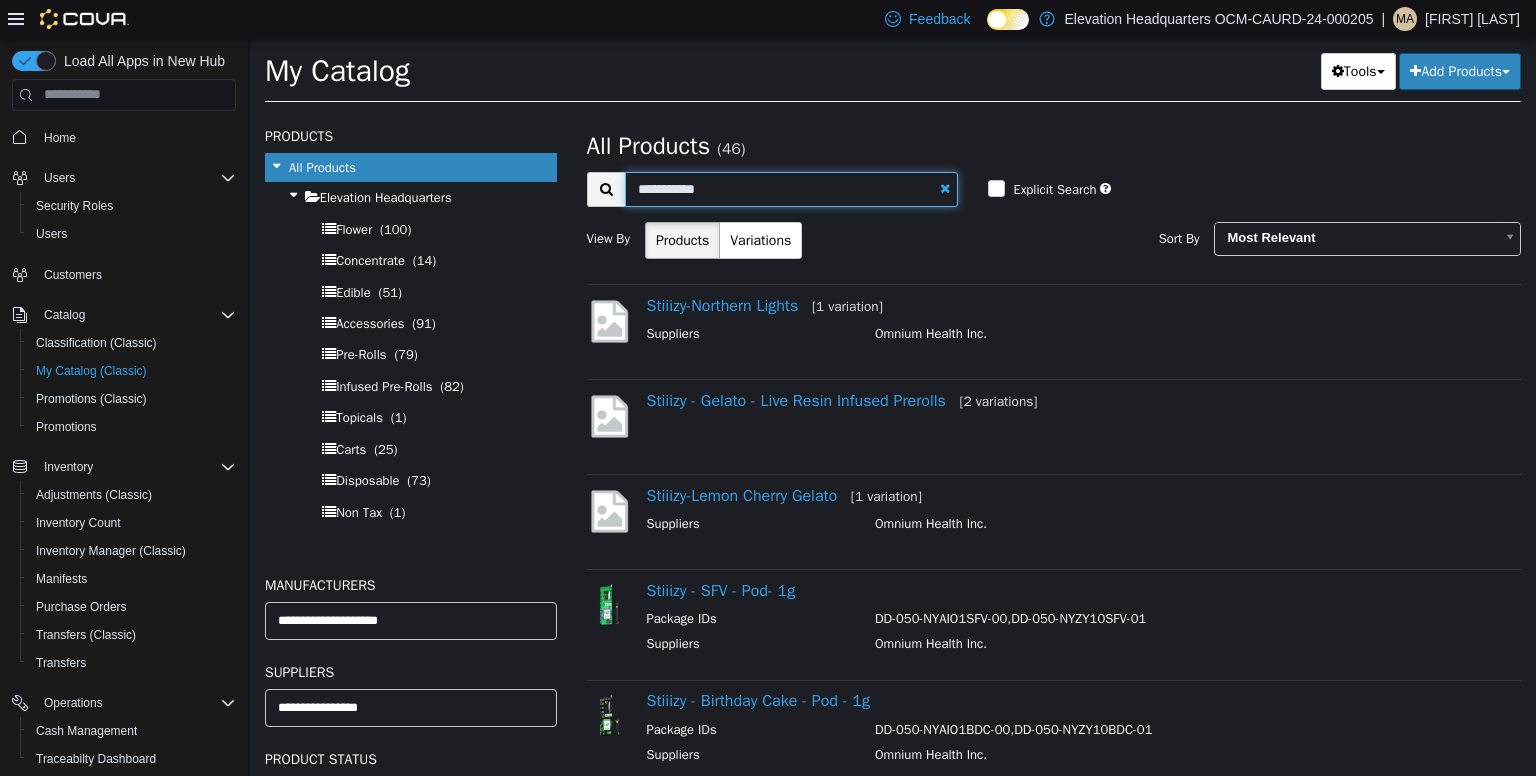 click on "**********" at bounding box center [792, 188] 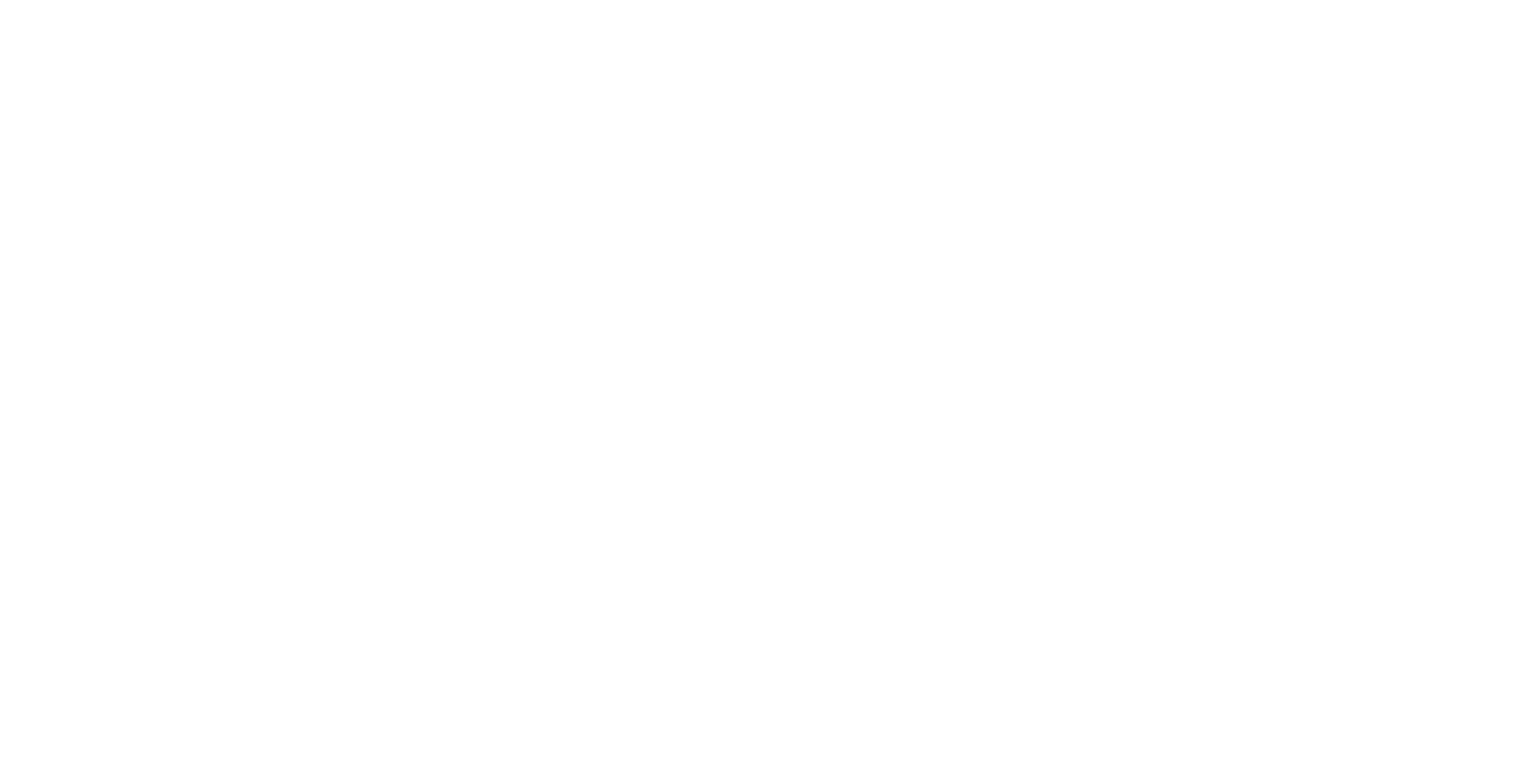 scroll, scrollTop: 0, scrollLeft: 0, axis: both 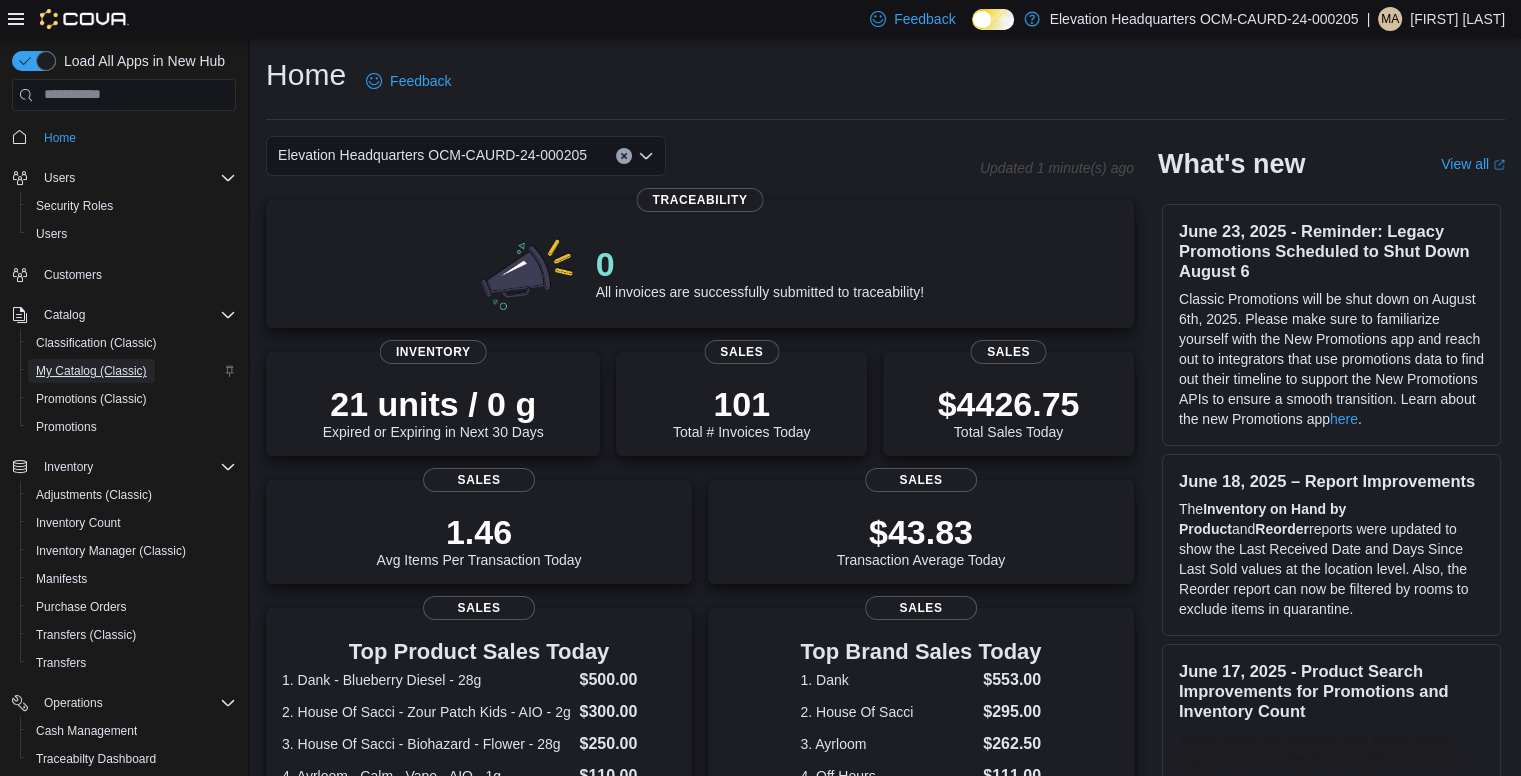 click on "My Catalog (Classic)" at bounding box center [91, 371] 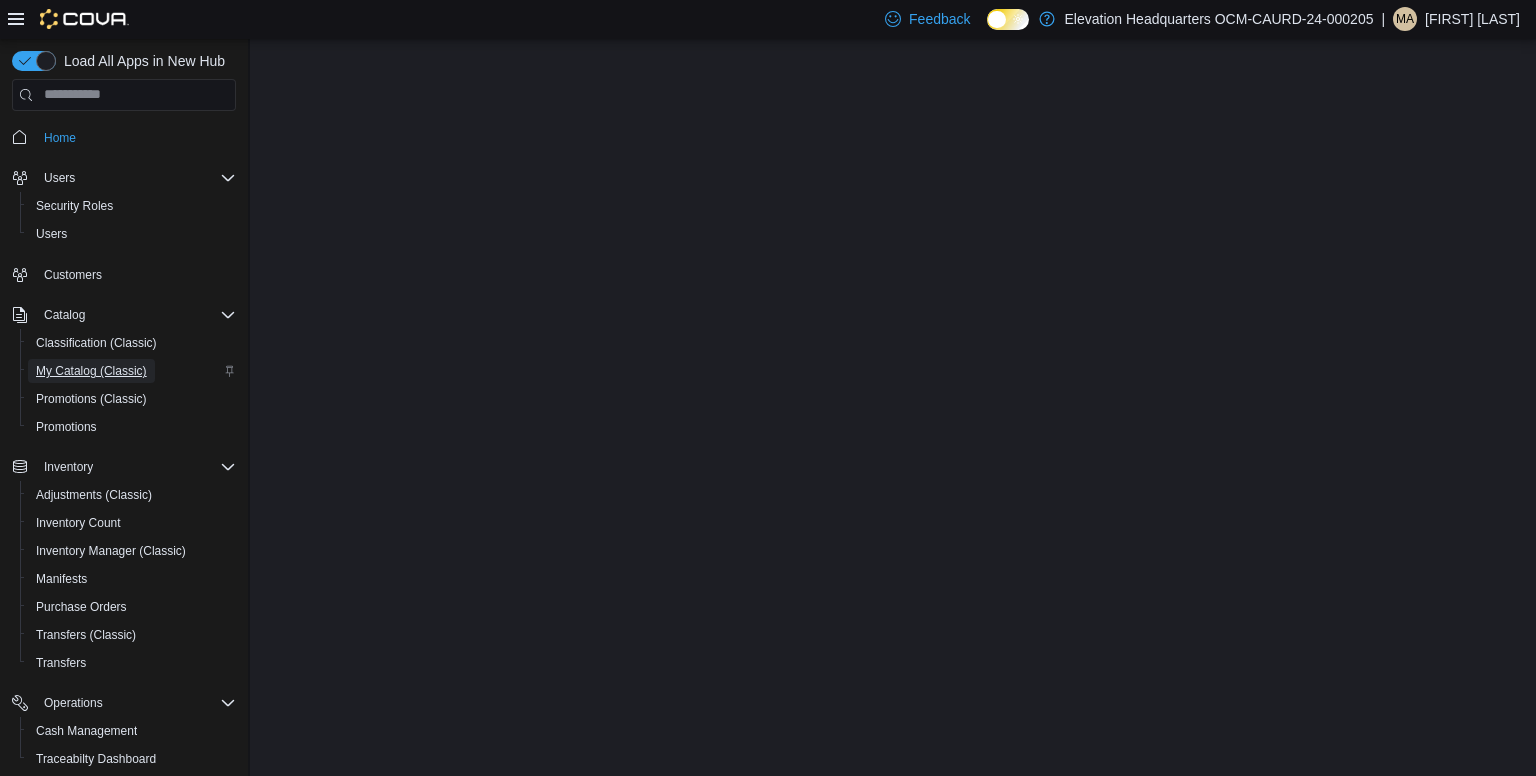 scroll, scrollTop: 0, scrollLeft: 0, axis: both 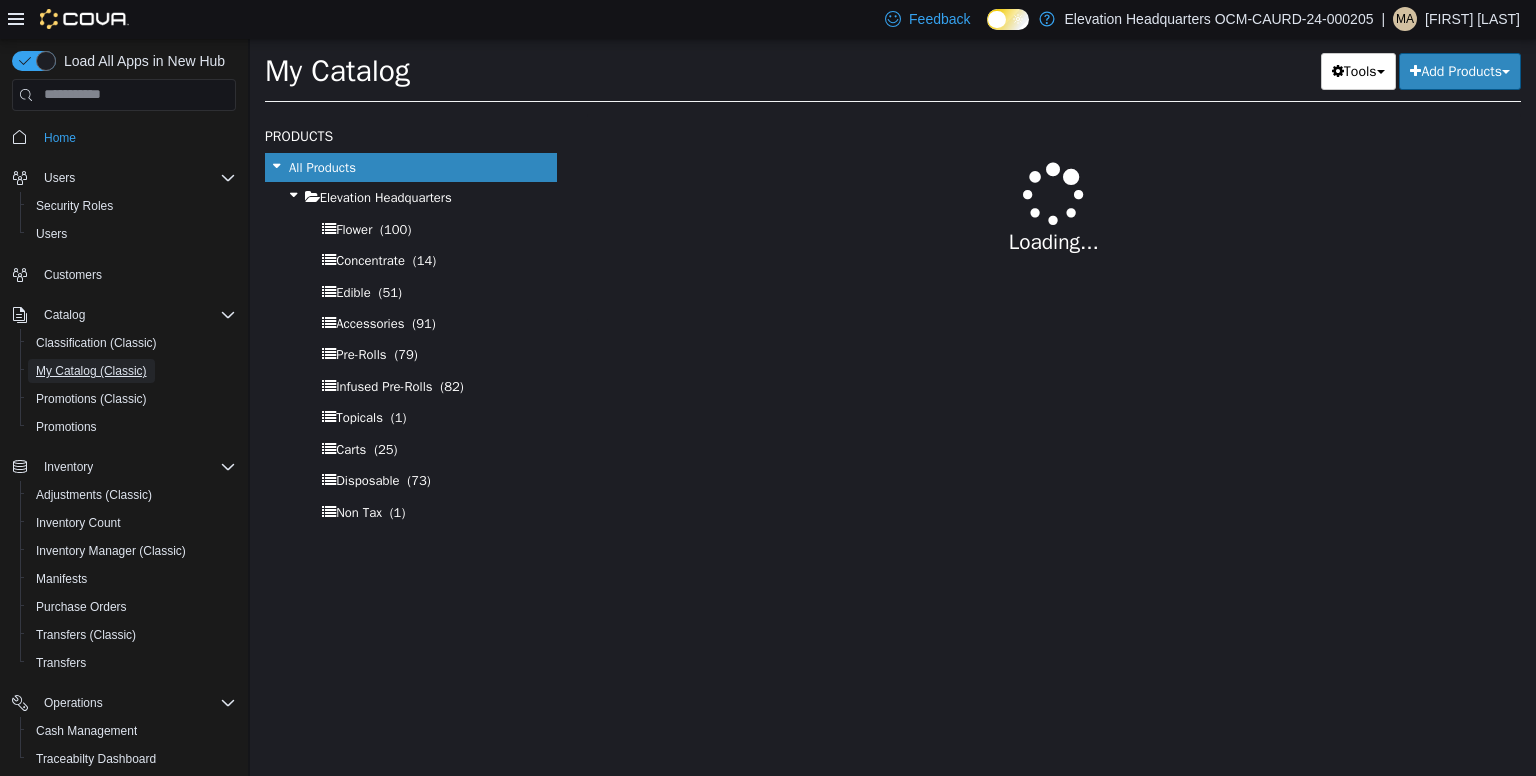 select on "**********" 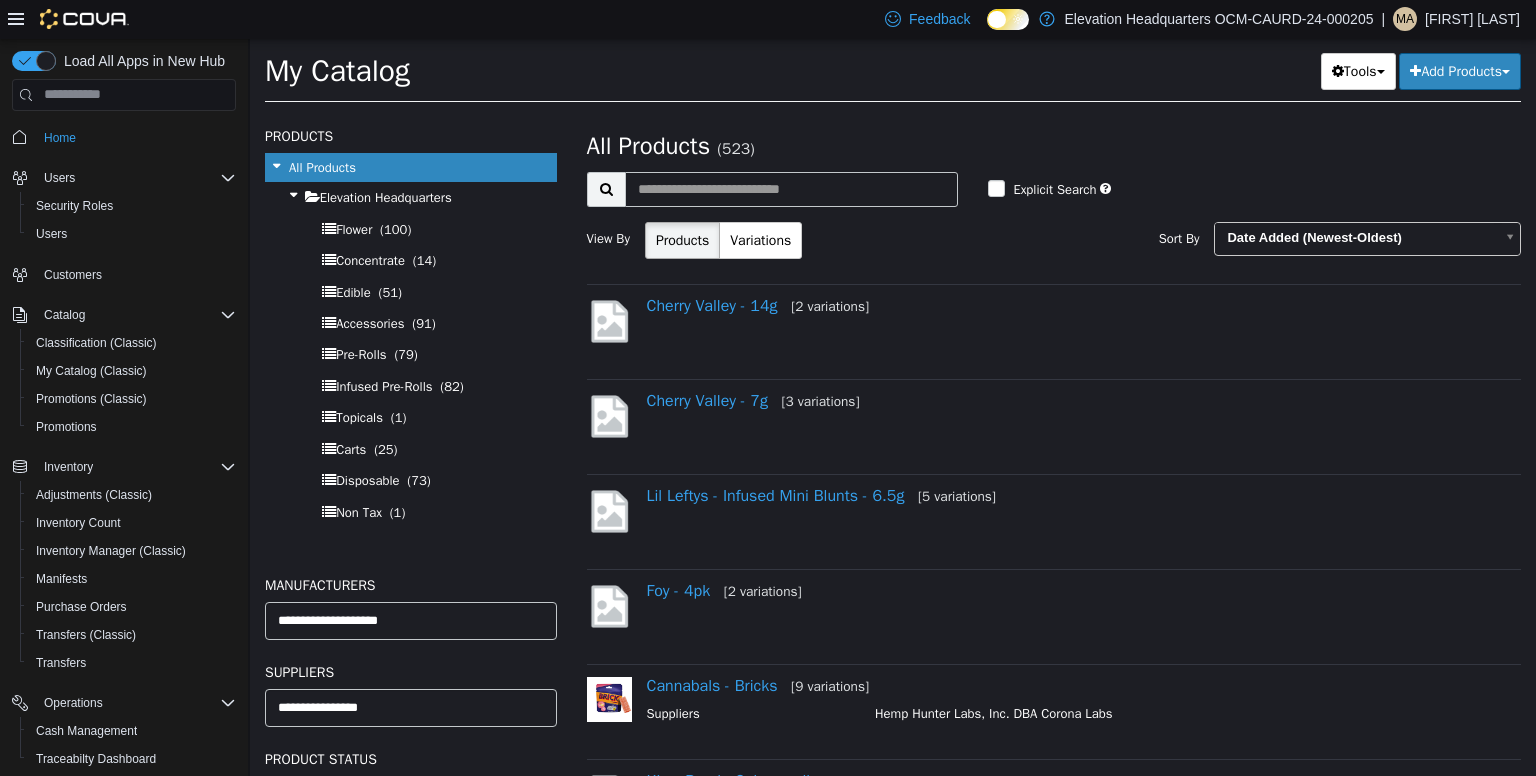 click on "Add Products" at bounding box center (1460, 70) 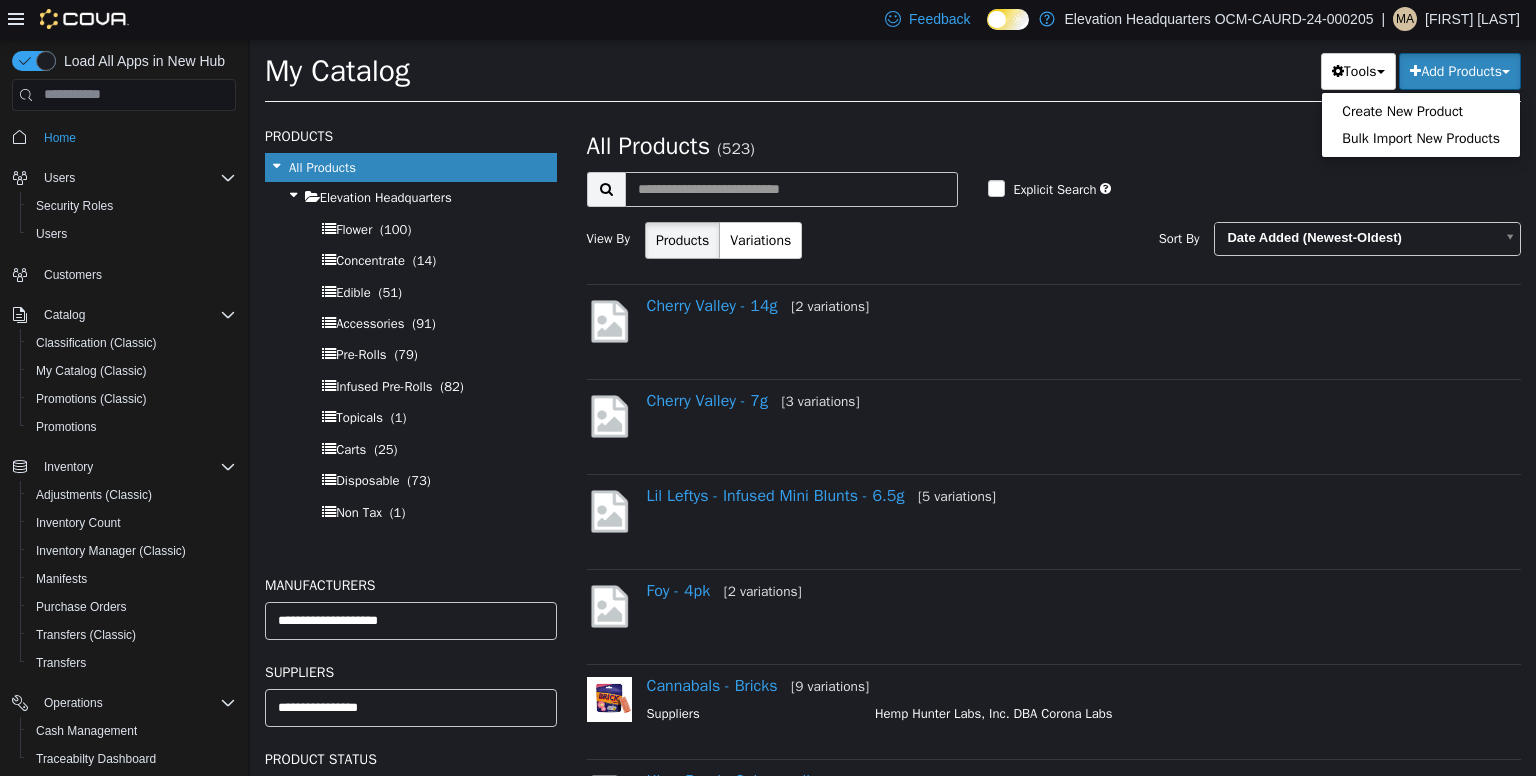 click on "**********" at bounding box center [1054, 198] 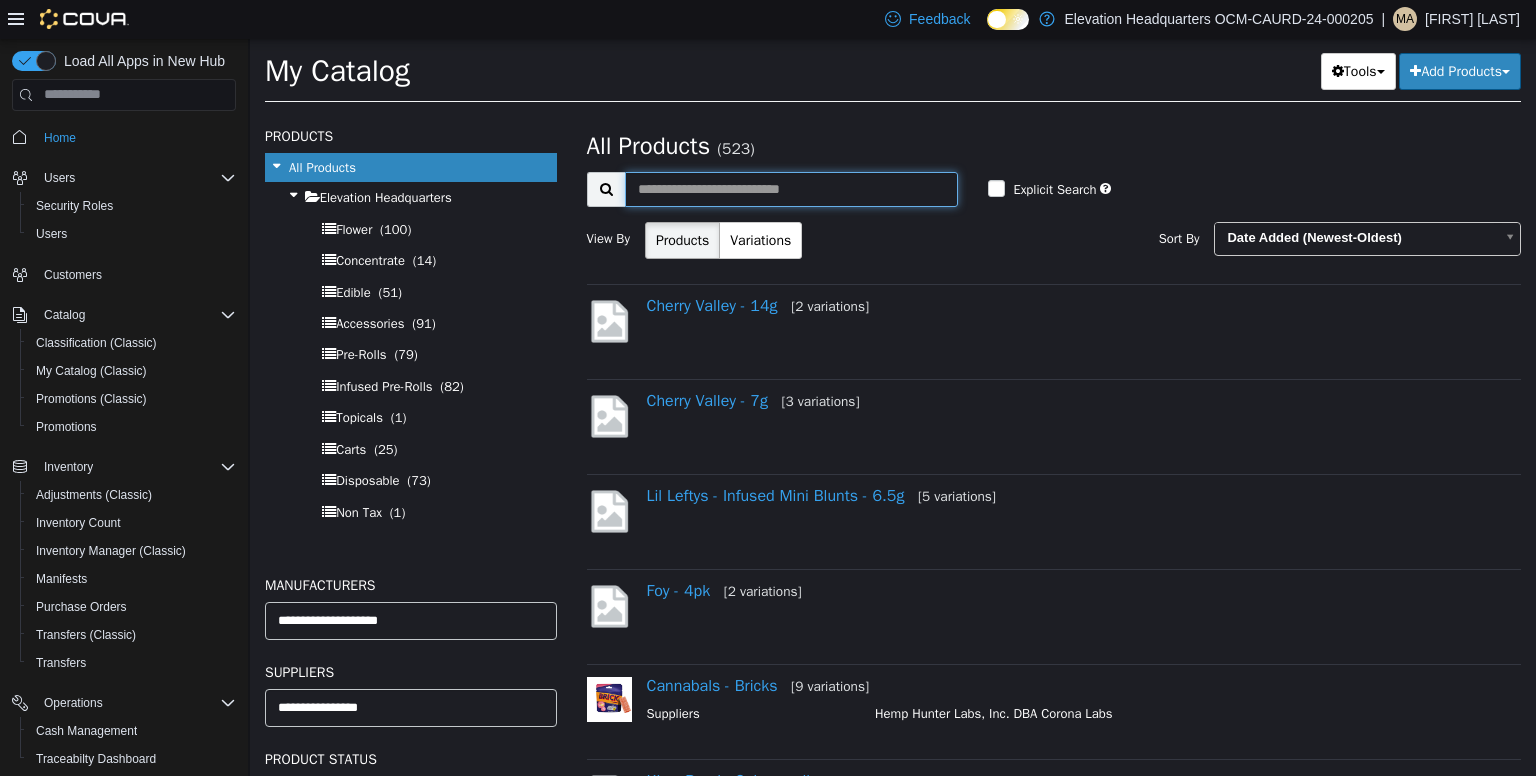 click at bounding box center (792, 188) 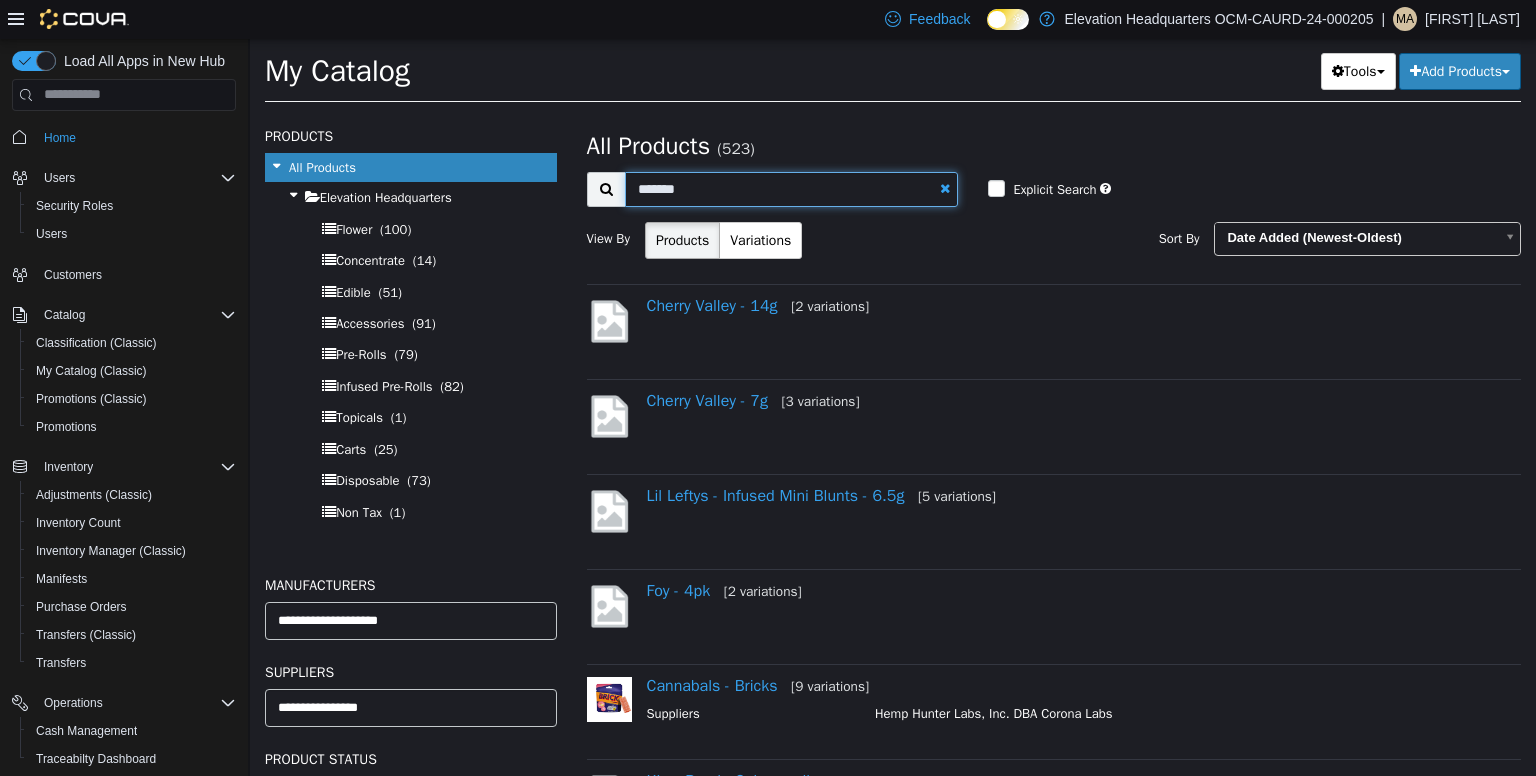 type on "*******" 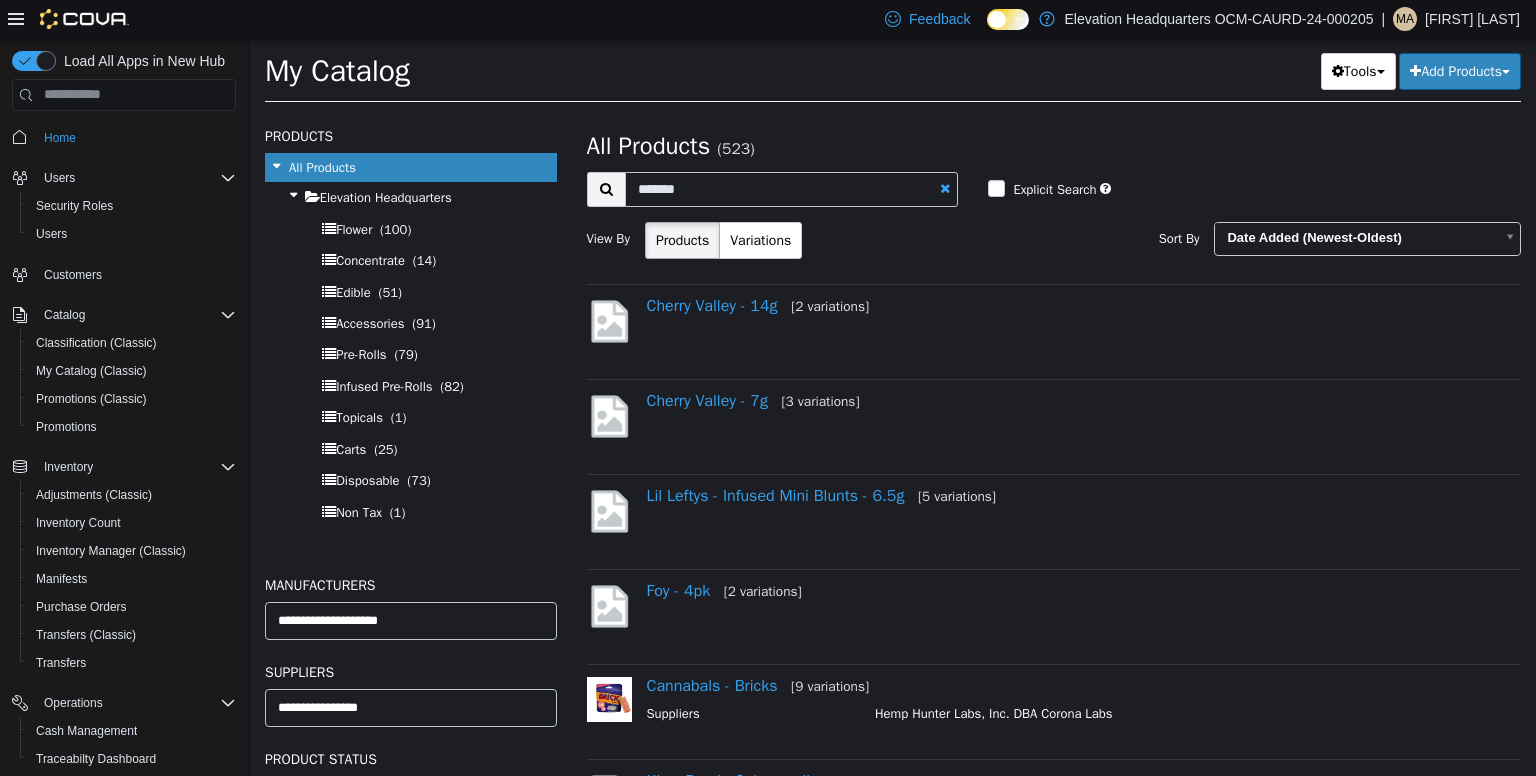 select on "**********" 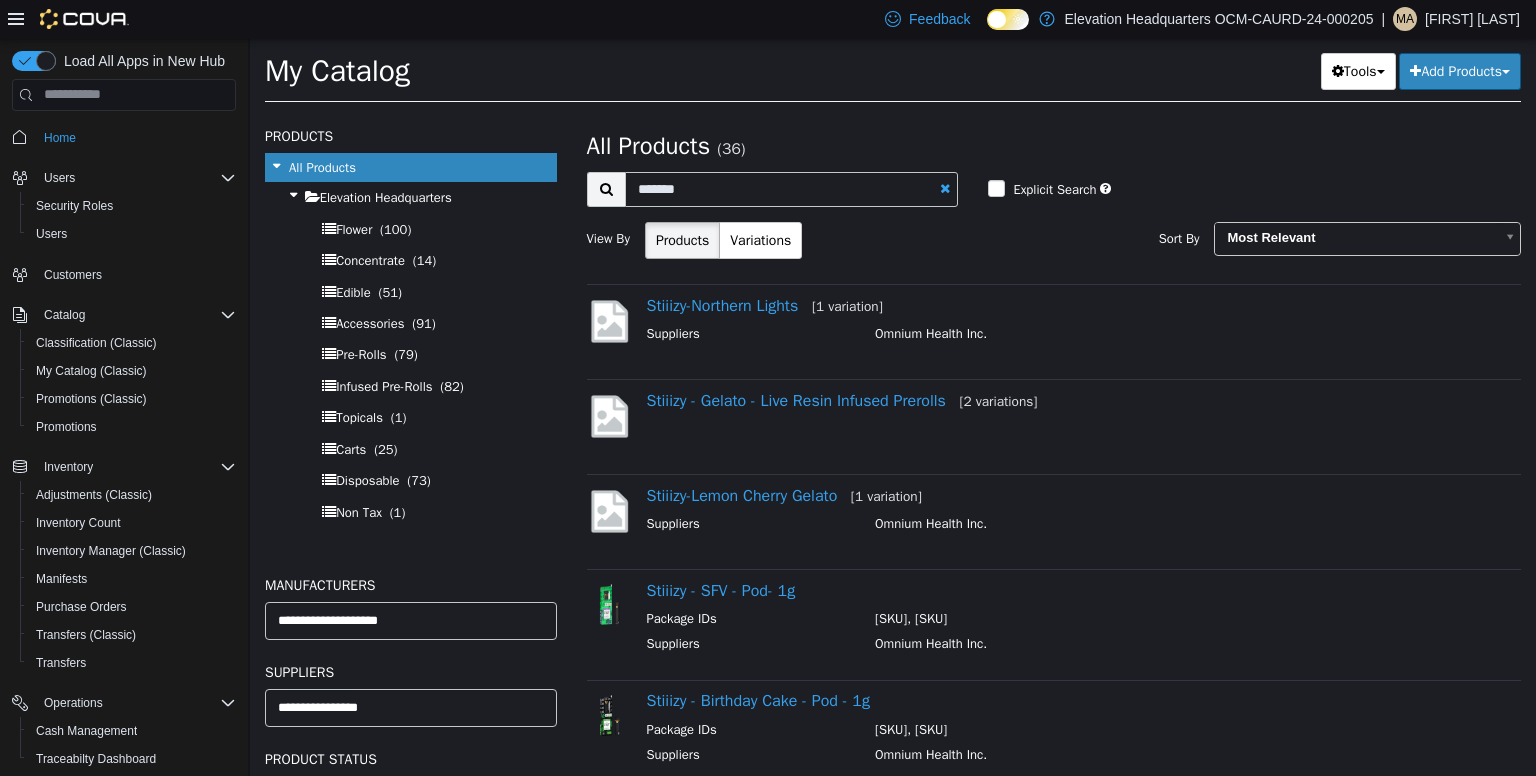 click on "*******" at bounding box center (792, 188) 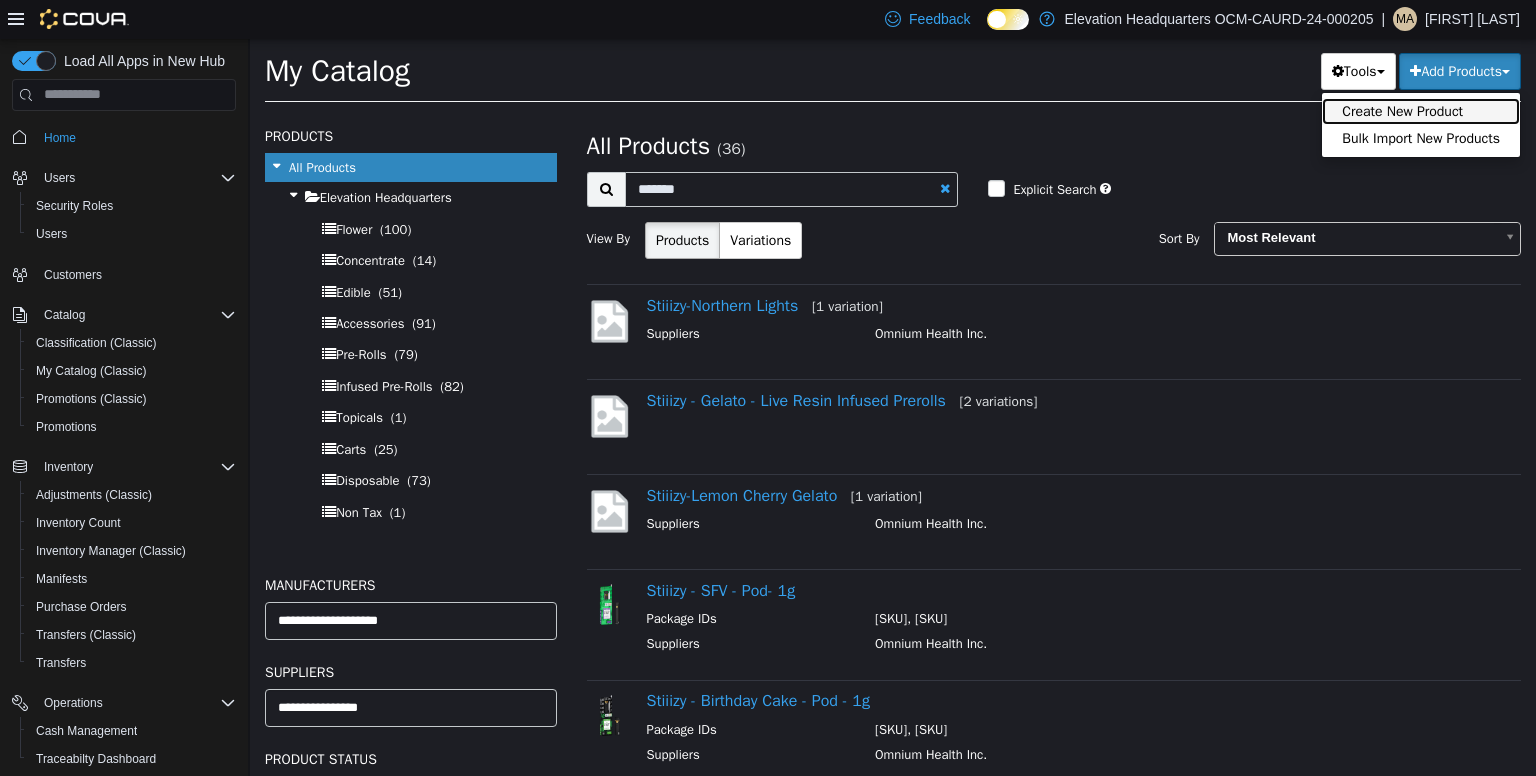 click on "Create New Product" at bounding box center [1421, 110] 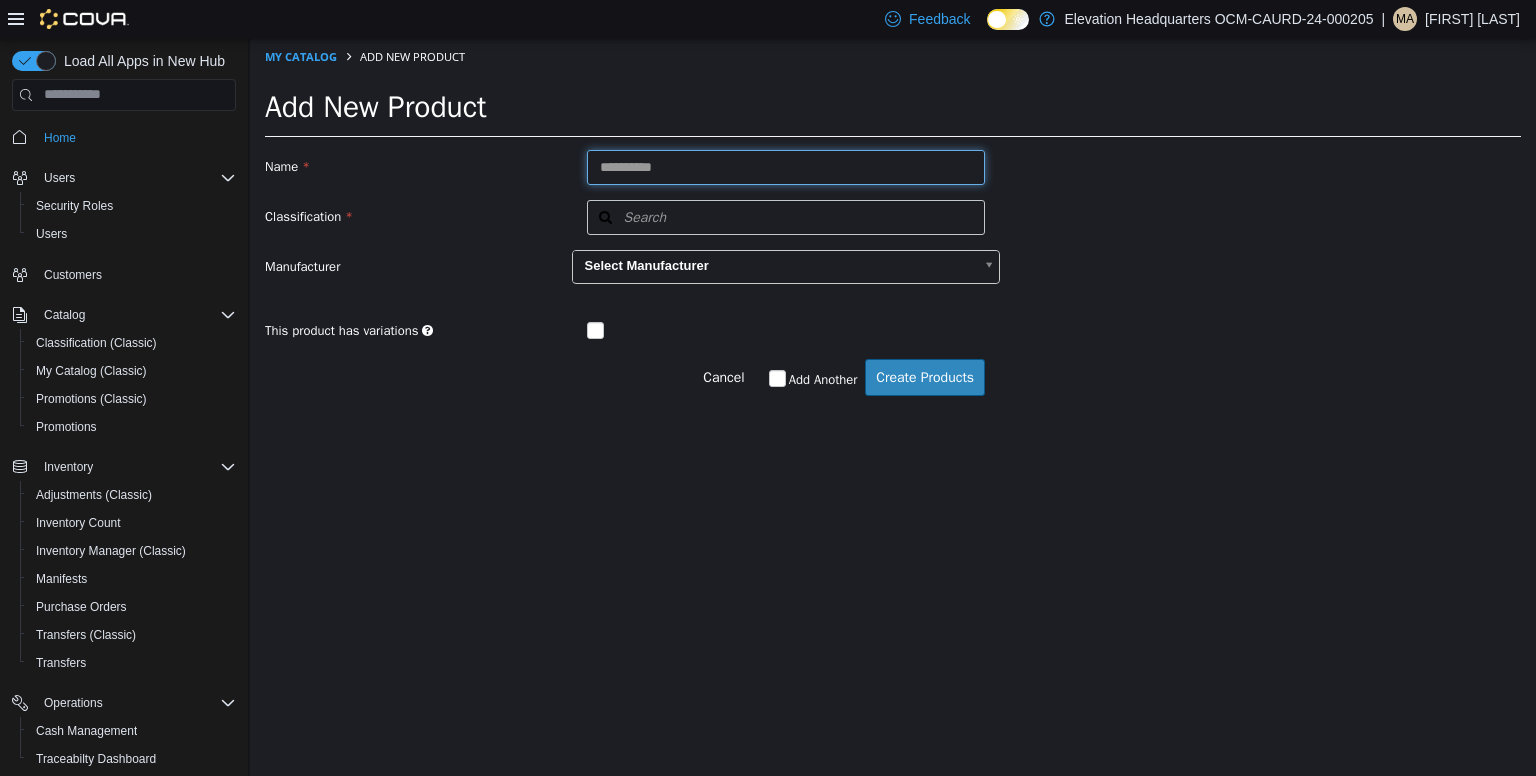 click at bounding box center [786, 166] 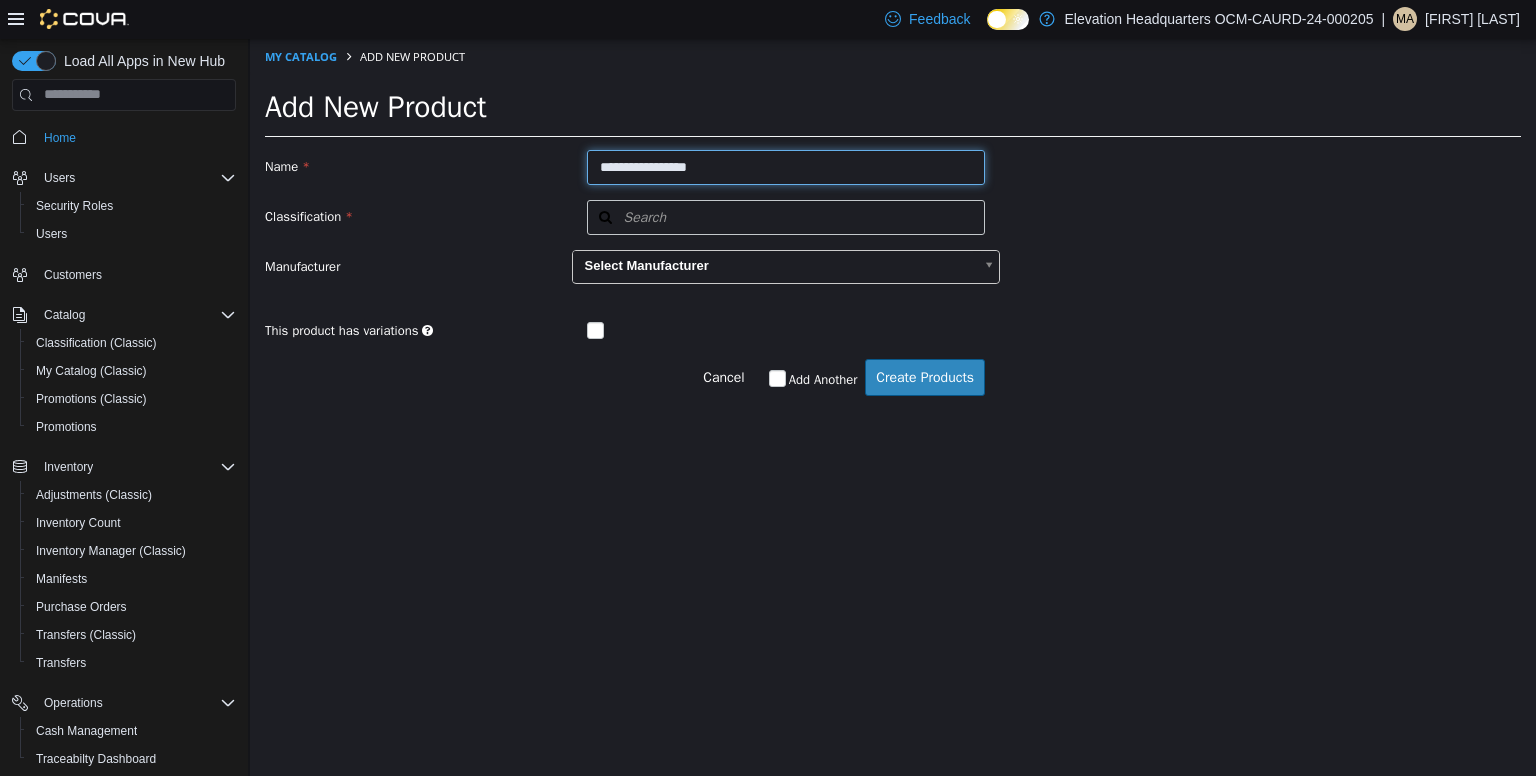 type on "**********" 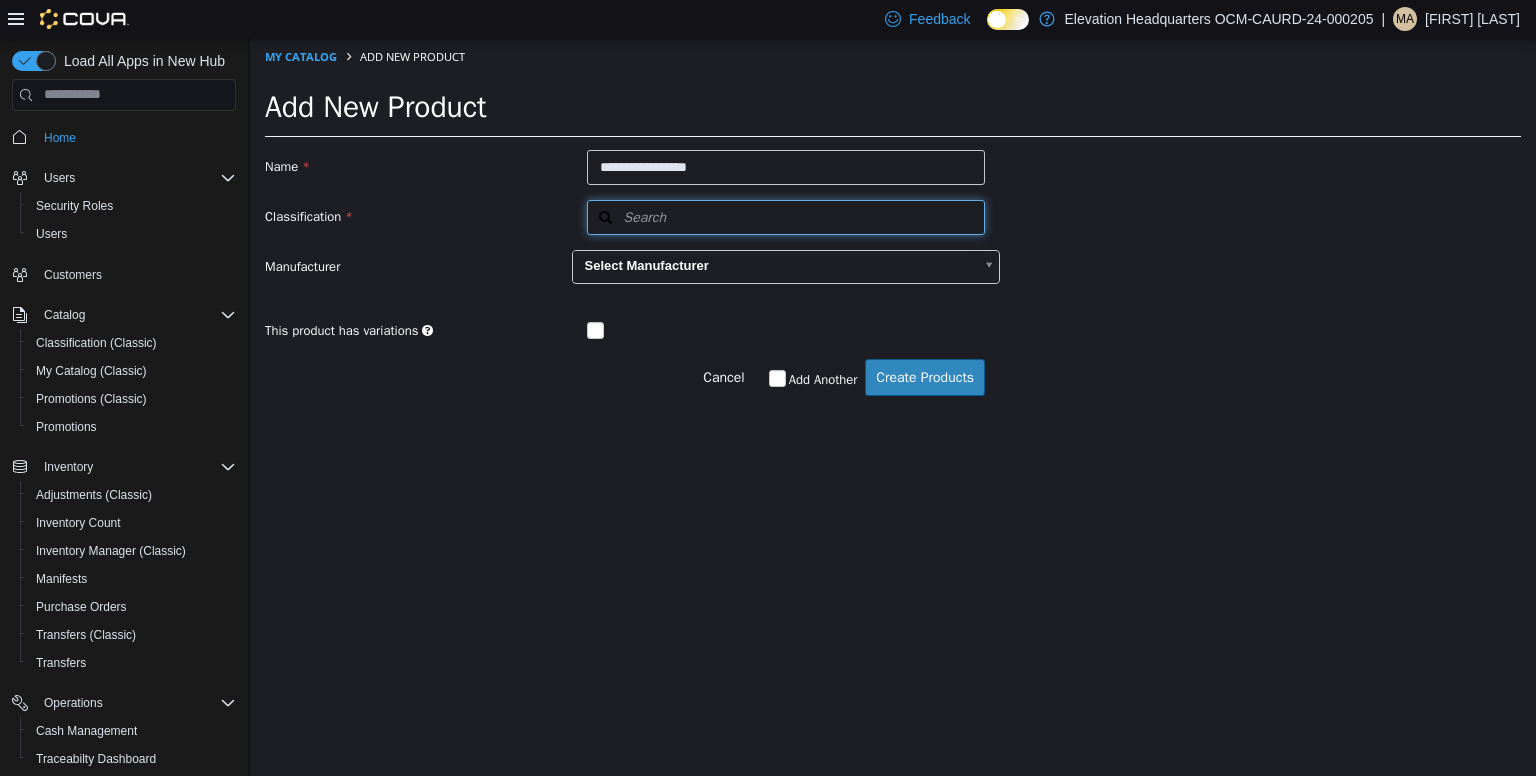 click on "Search" at bounding box center [786, 216] 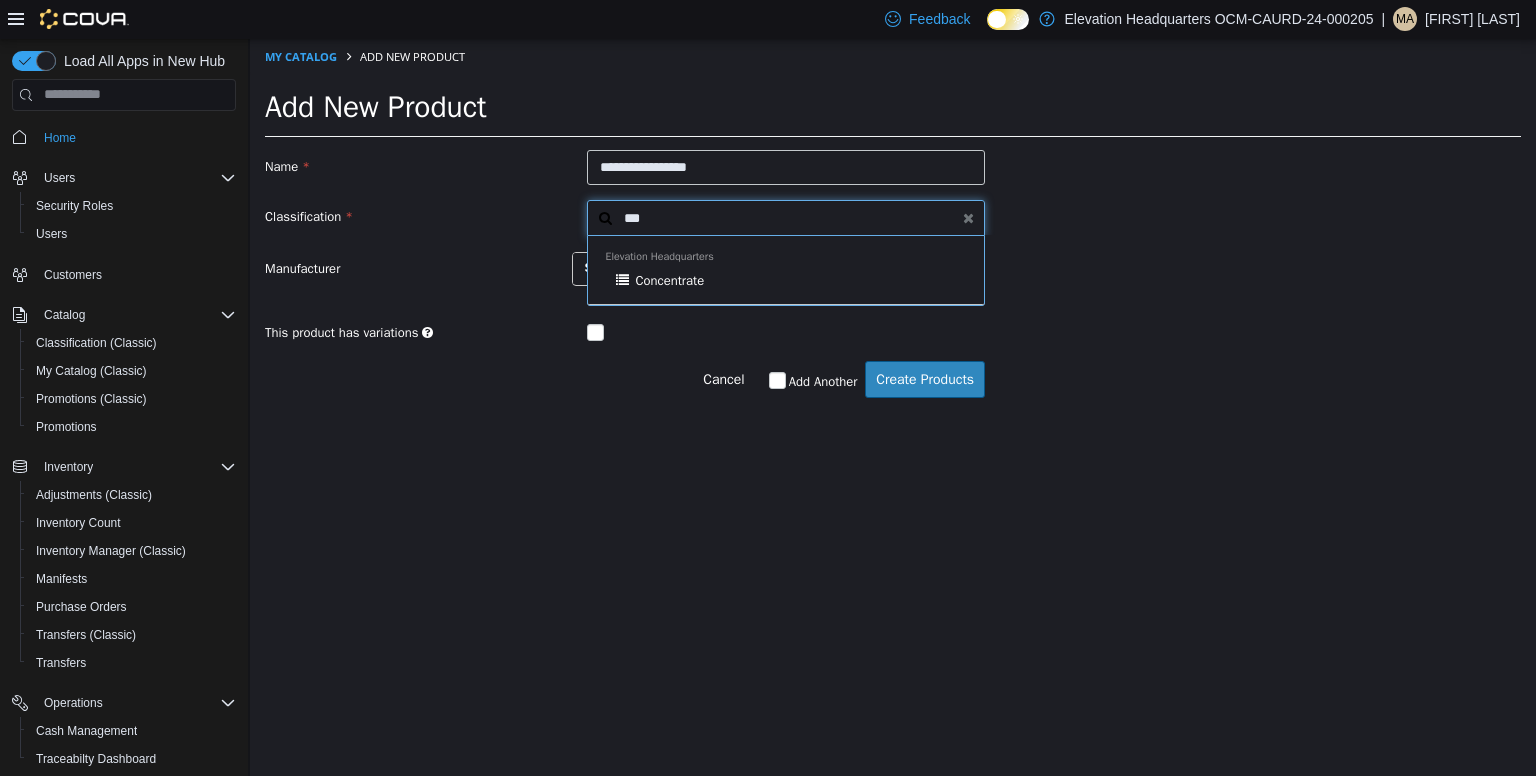 type on "***" 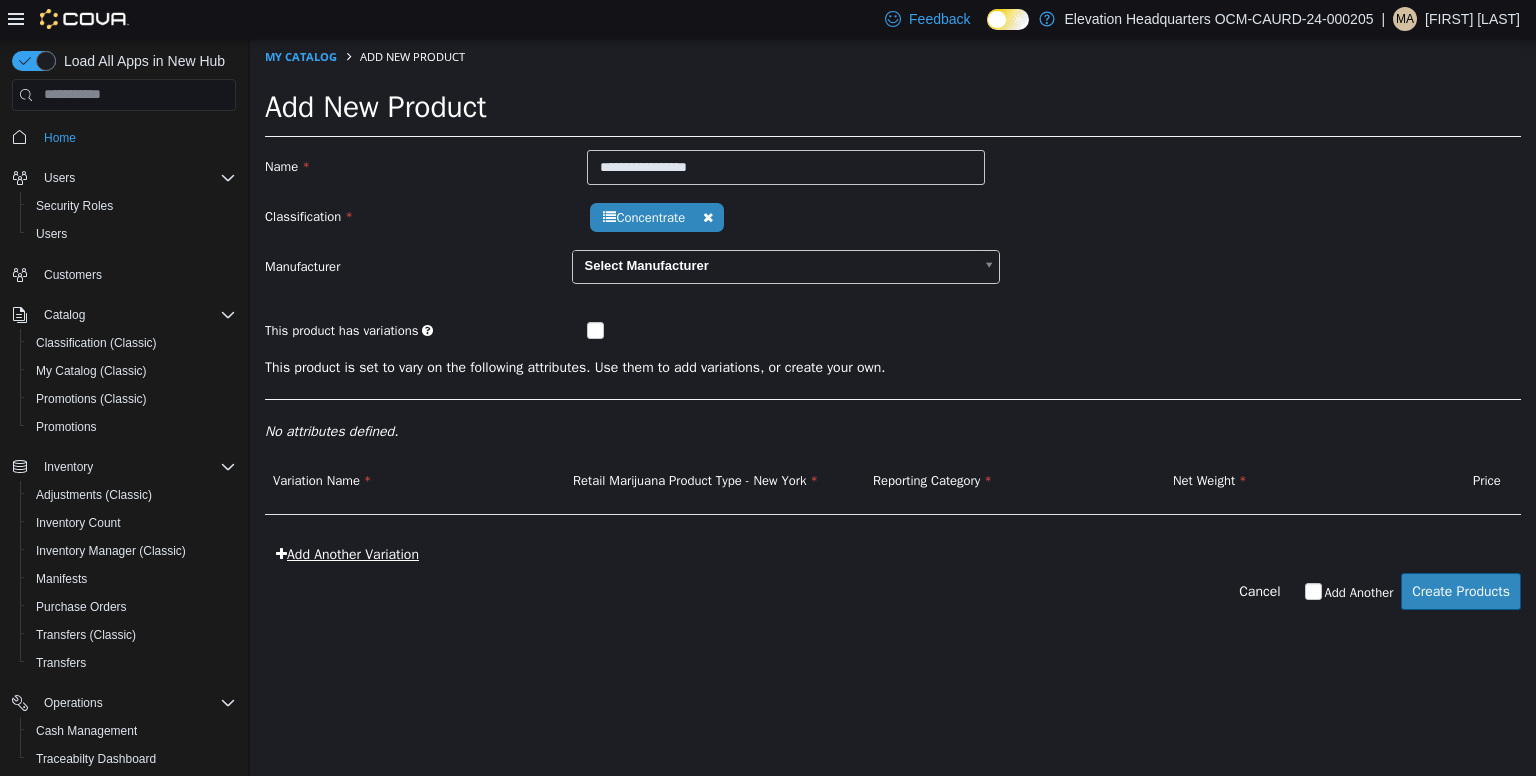 click on "Add Another Variation" at bounding box center (347, 553) 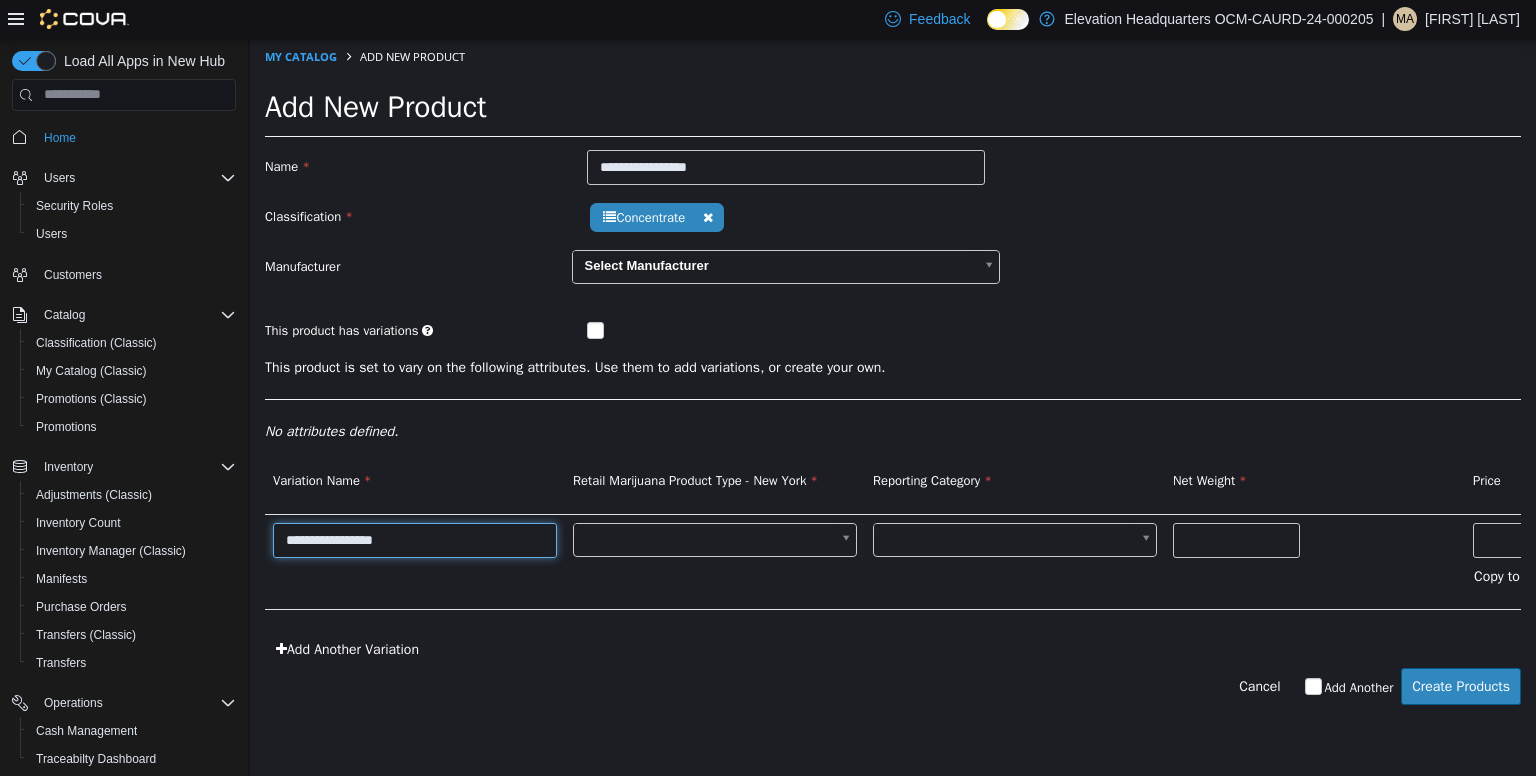 click on "**********" at bounding box center (415, 539) 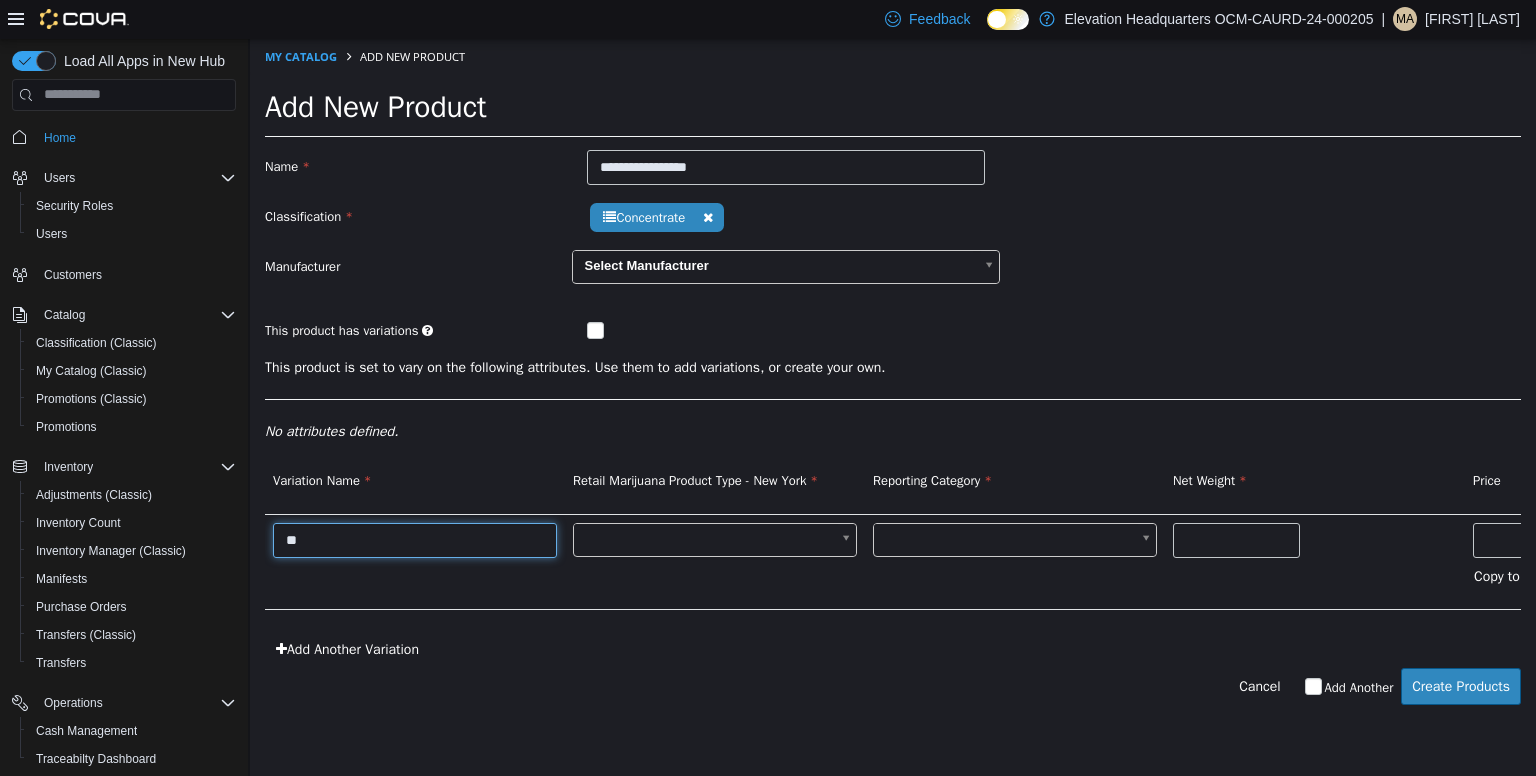 type on "*" 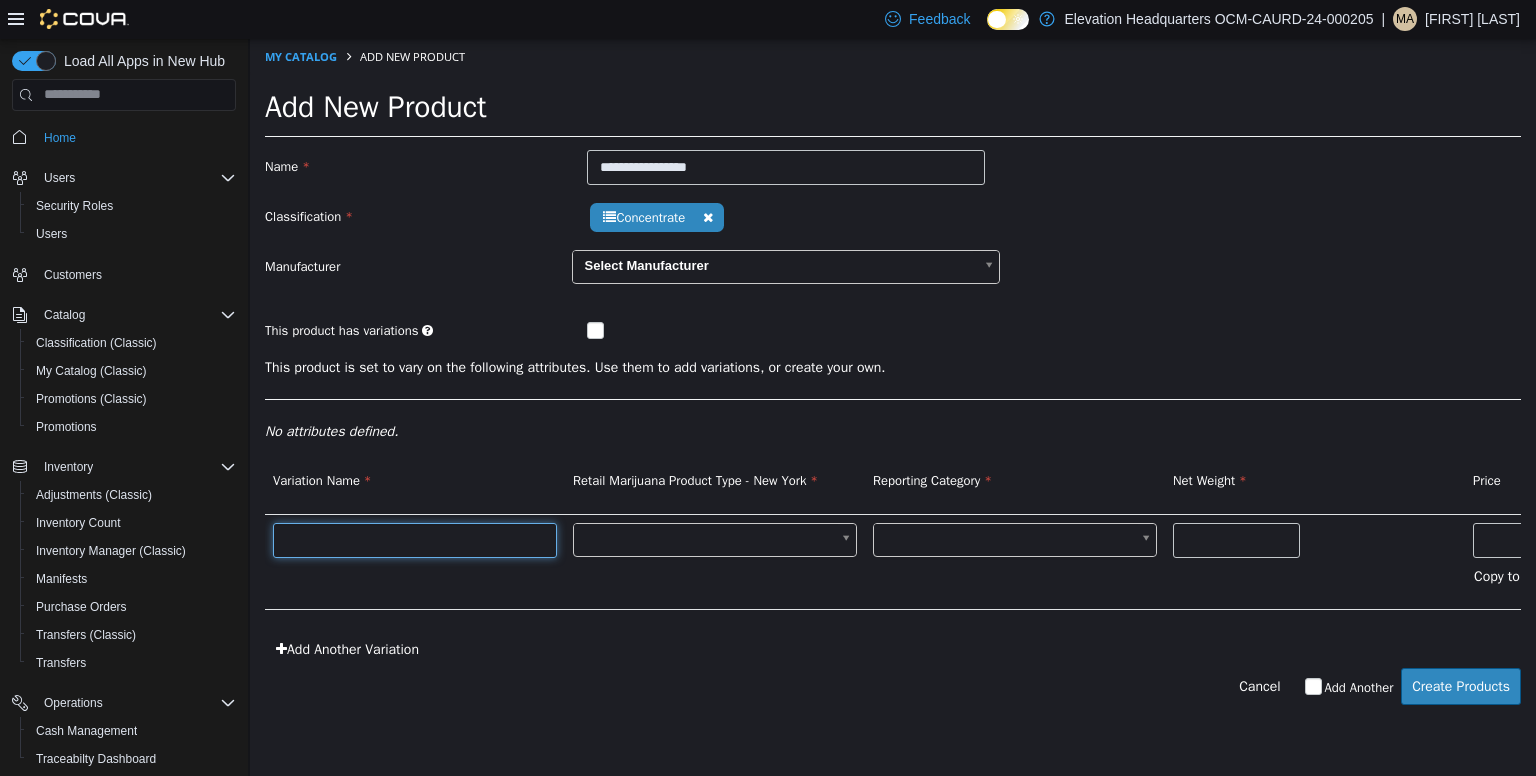 paste on "**********" 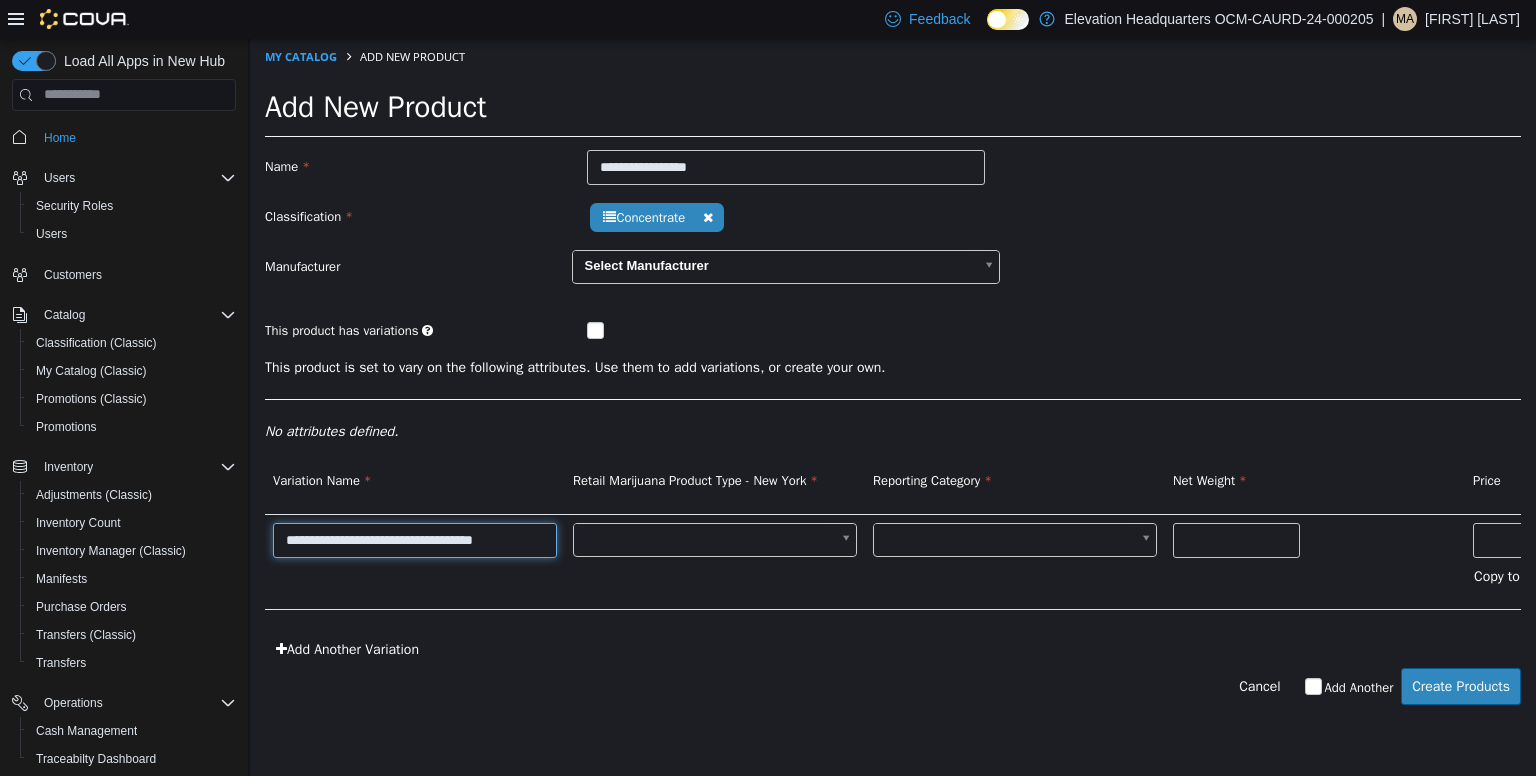 type on "**********" 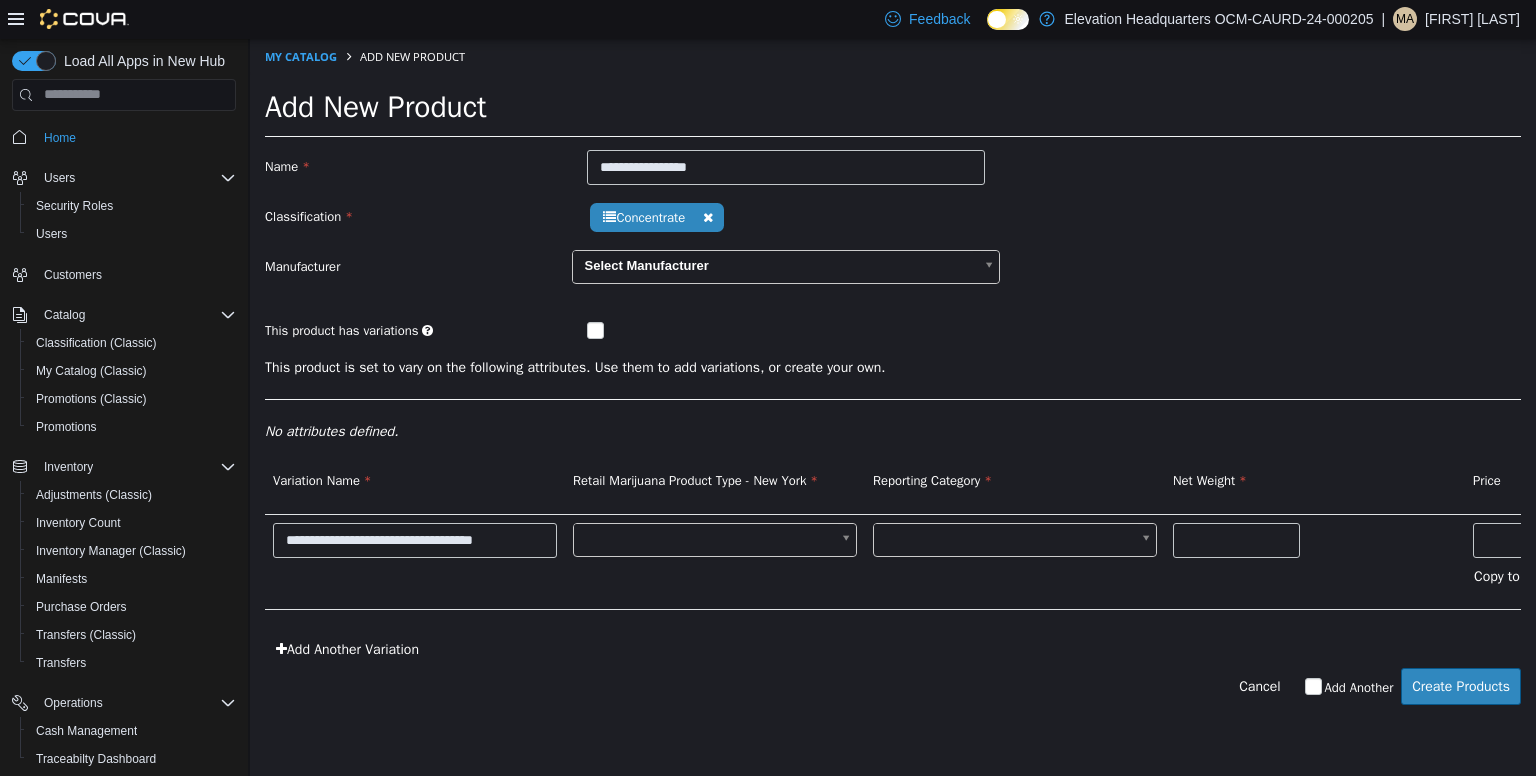 click on "**********" at bounding box center (893, 381) 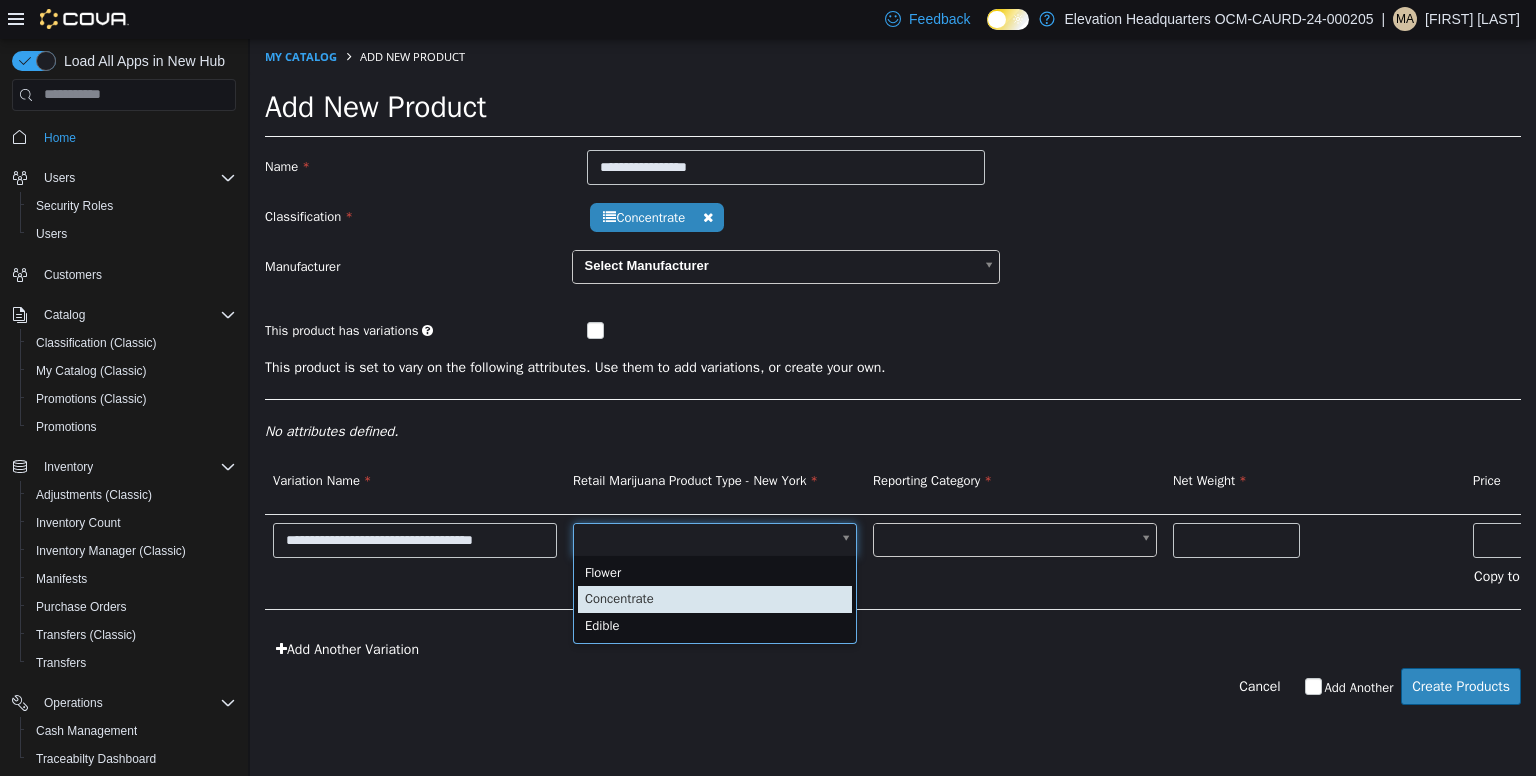 type on "*" 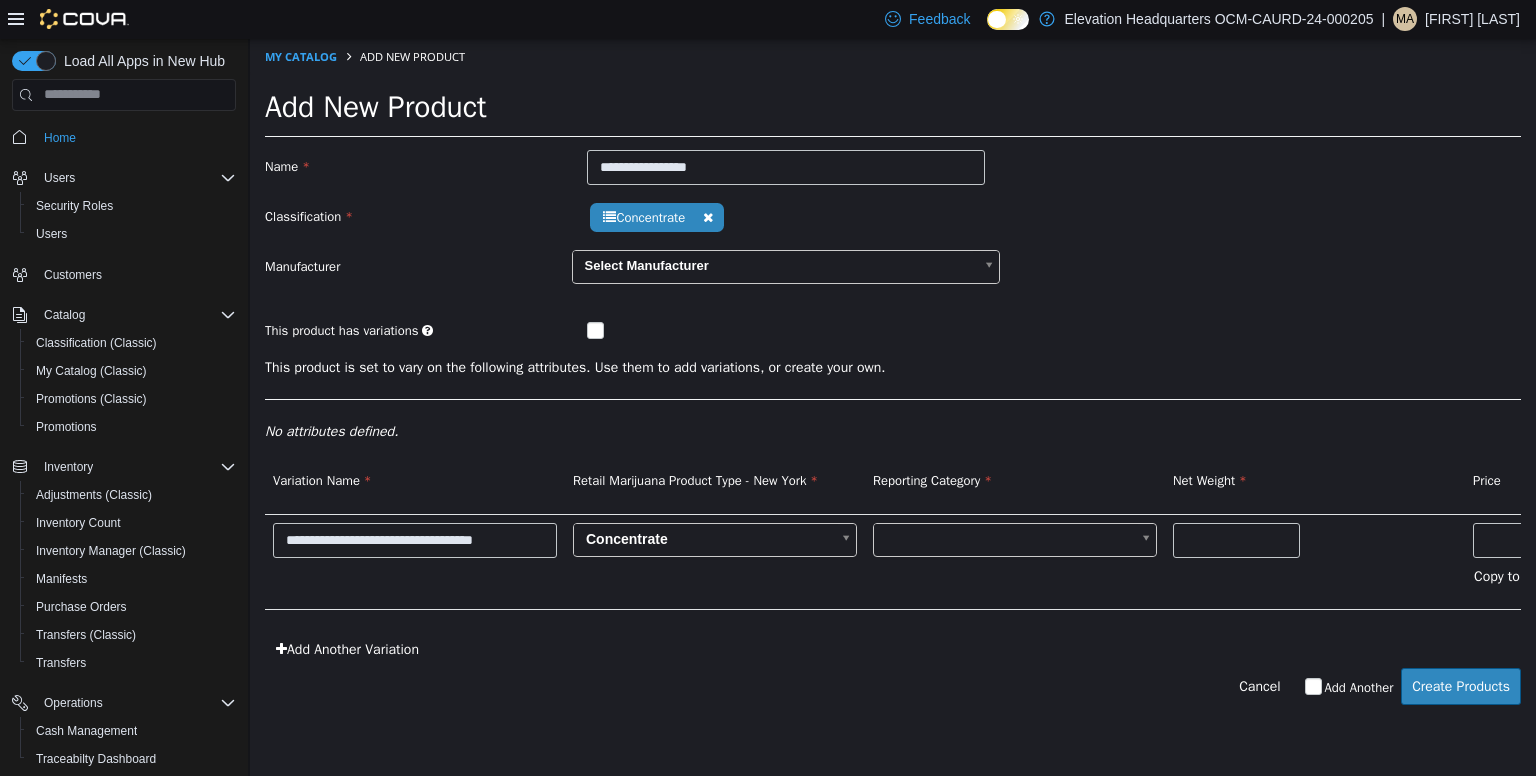 click on "**********" at bounding box center (893, 381) 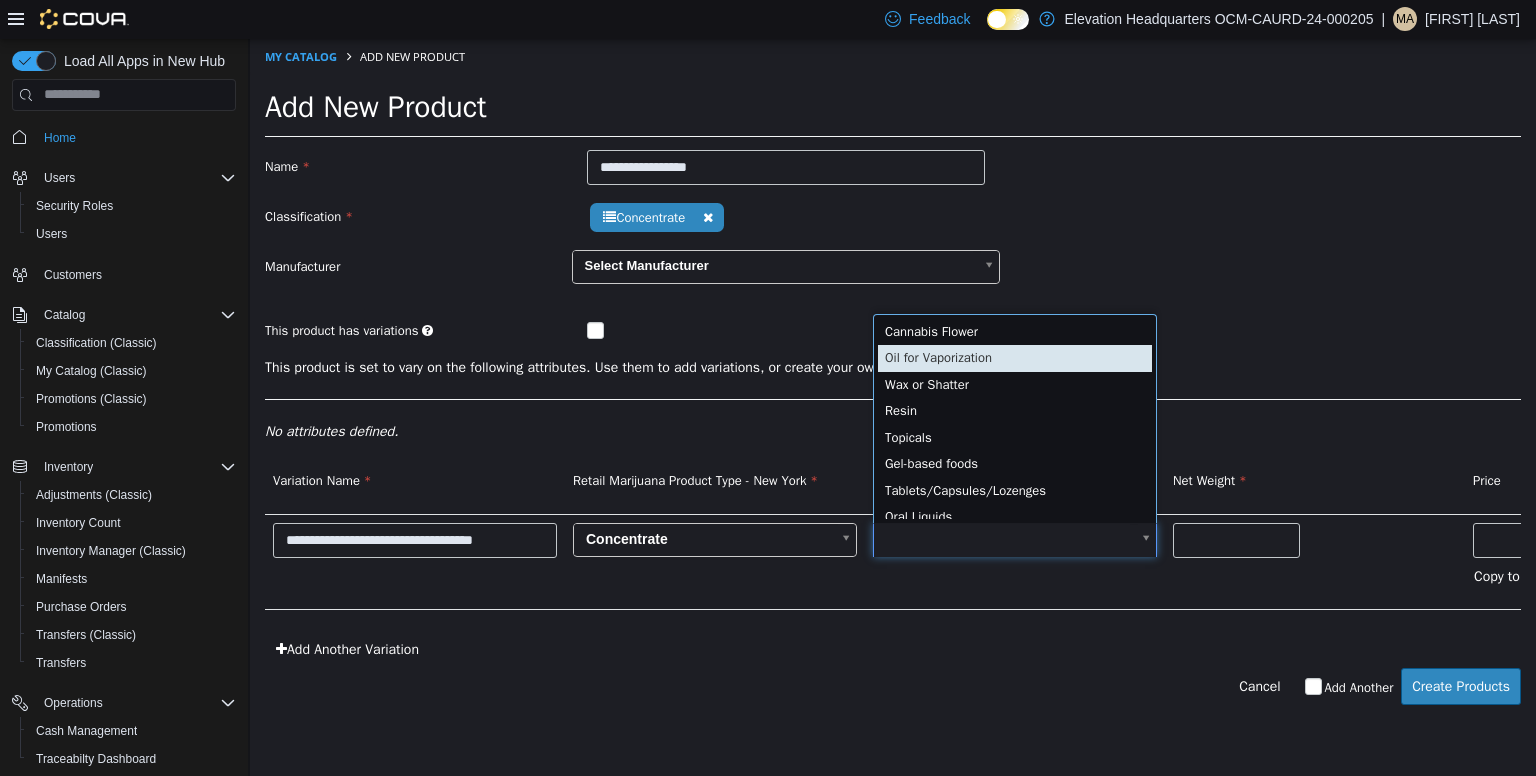 scroll, scrollTop: 4, scrollLeft: 5, axis: both 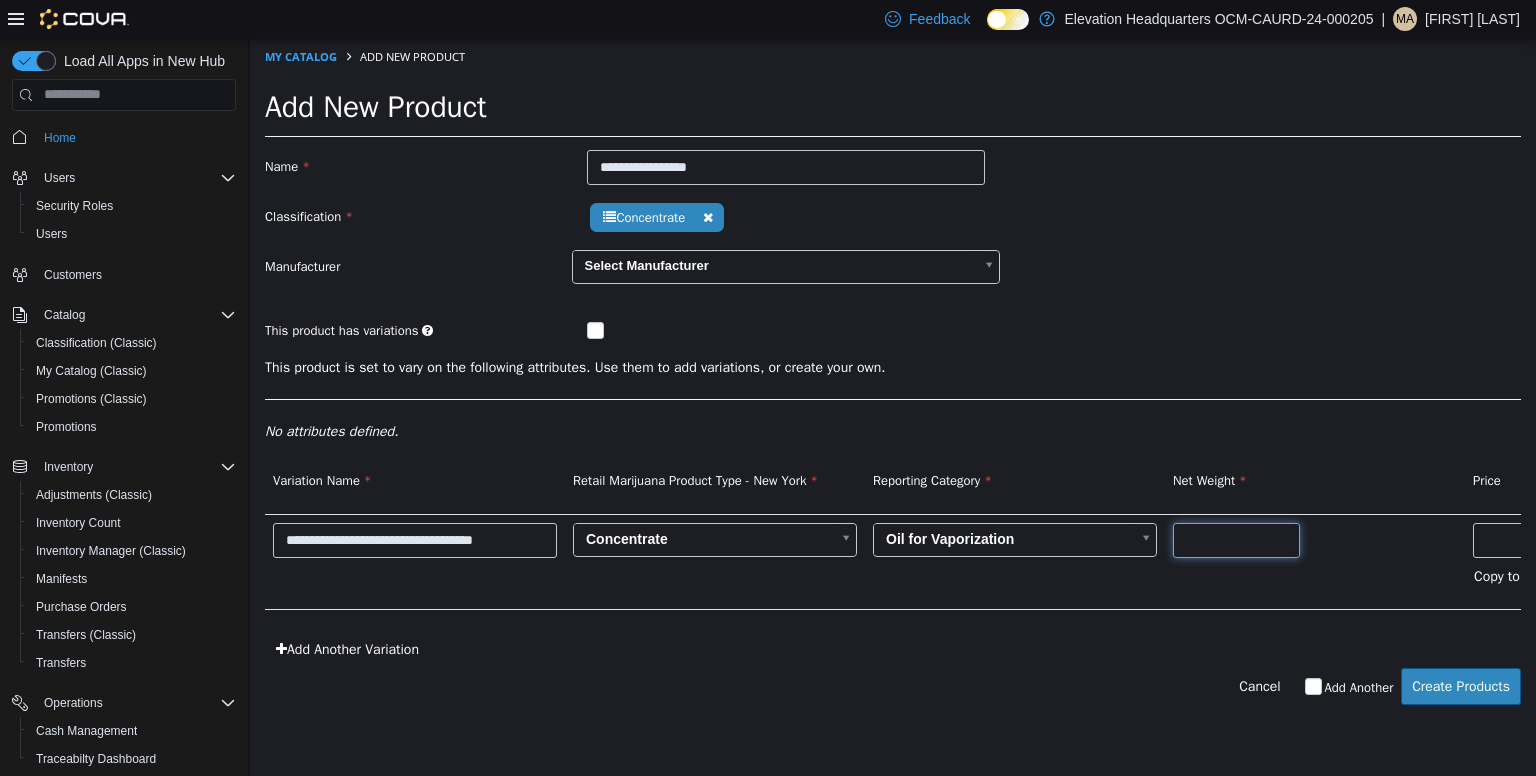 click at bounding box center [1236, 539] 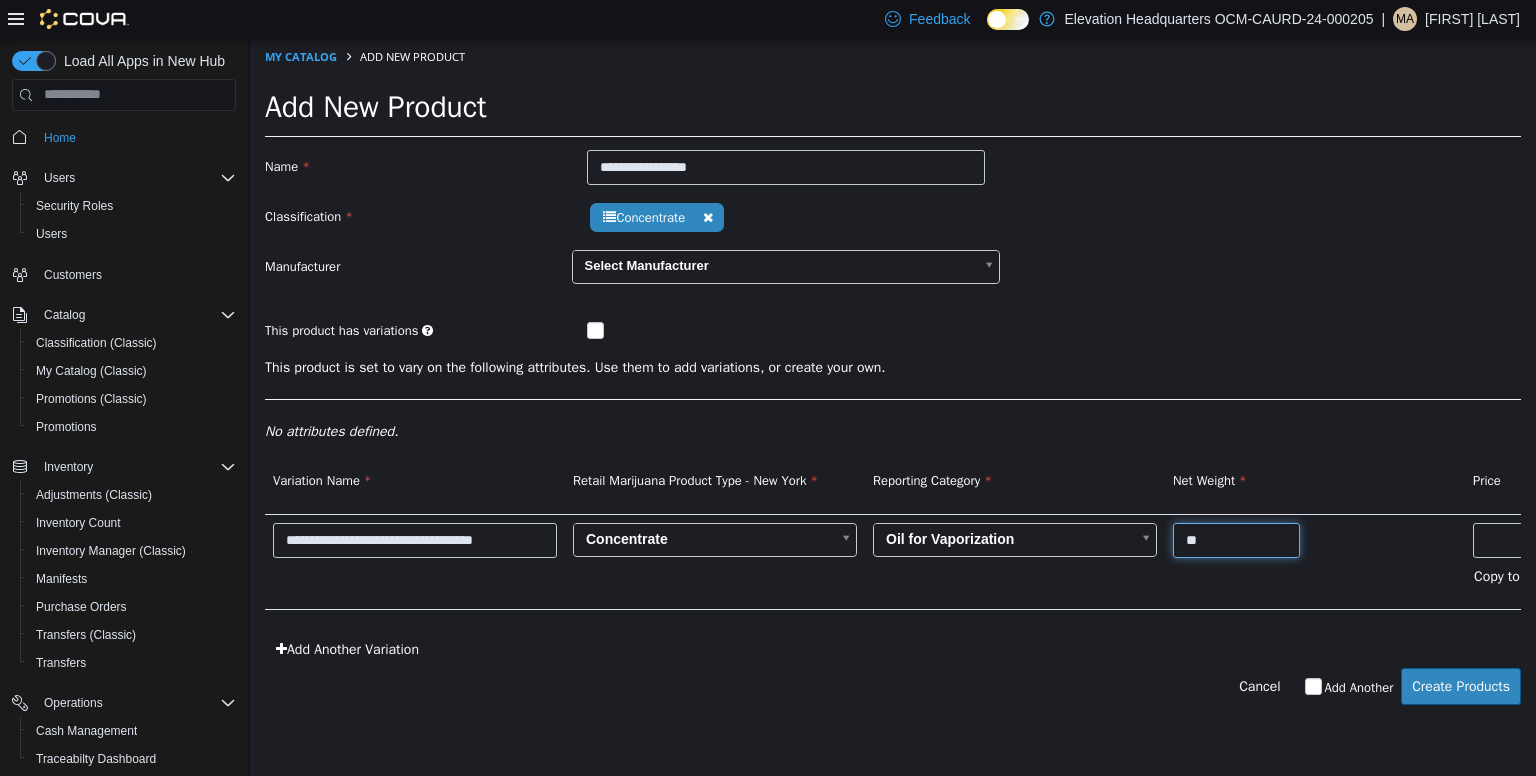 type on "*" 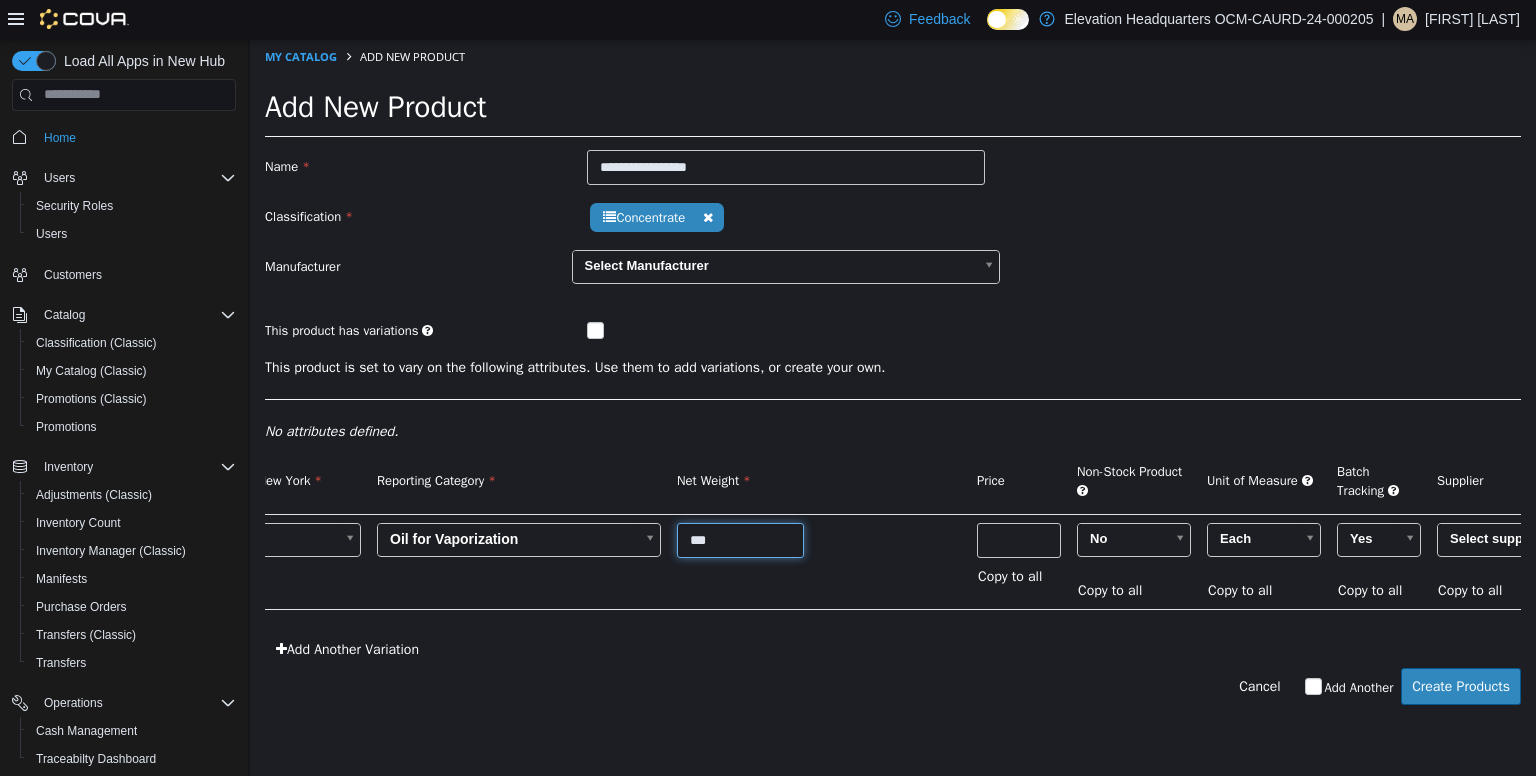 scroll, scrollTop: 0, scrollLeft: 496, axis: horizontal 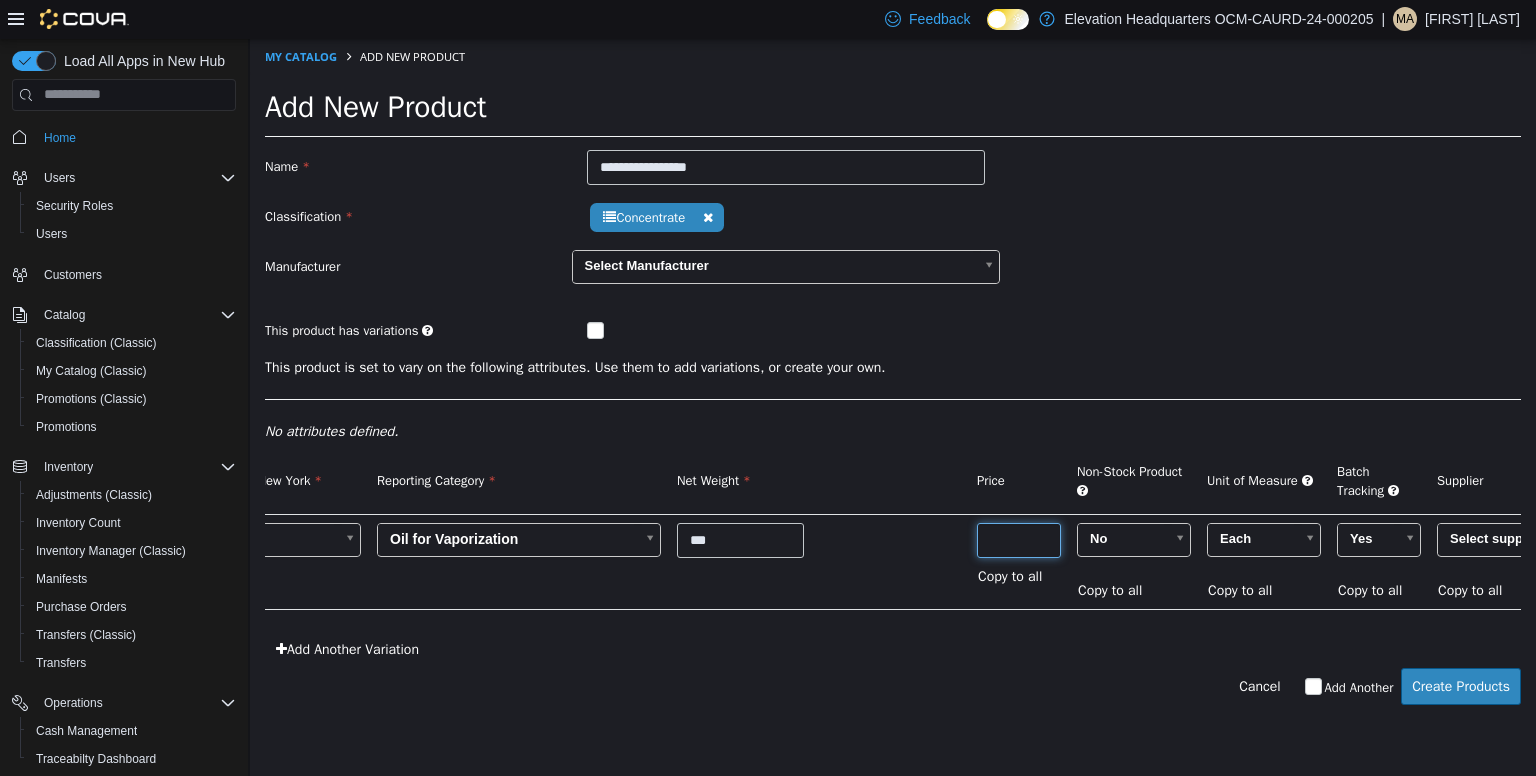click at bounding box center [1019, 539] 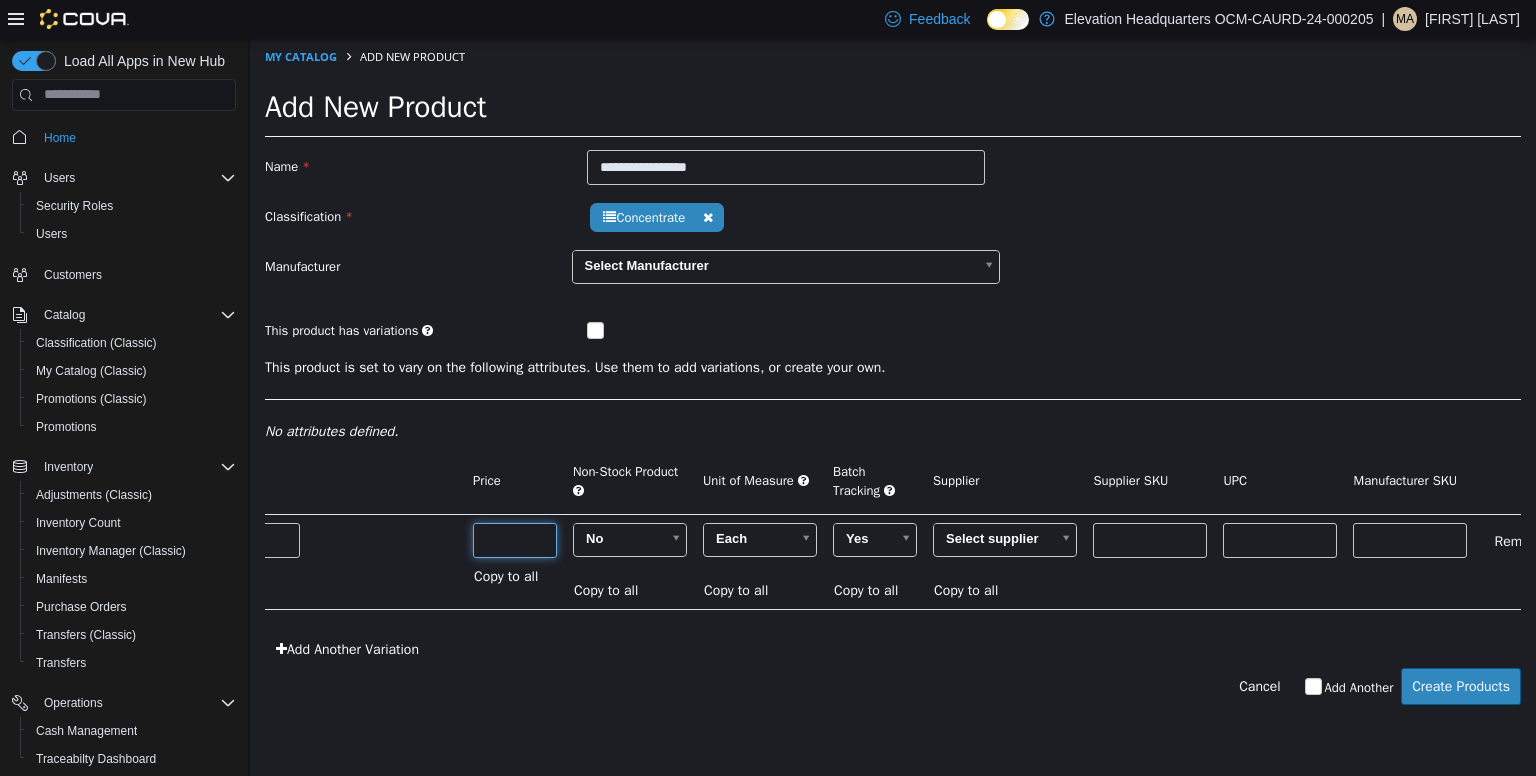 scroll, scrollTop: 0, scrollLeft: 1006, axis: horizontal 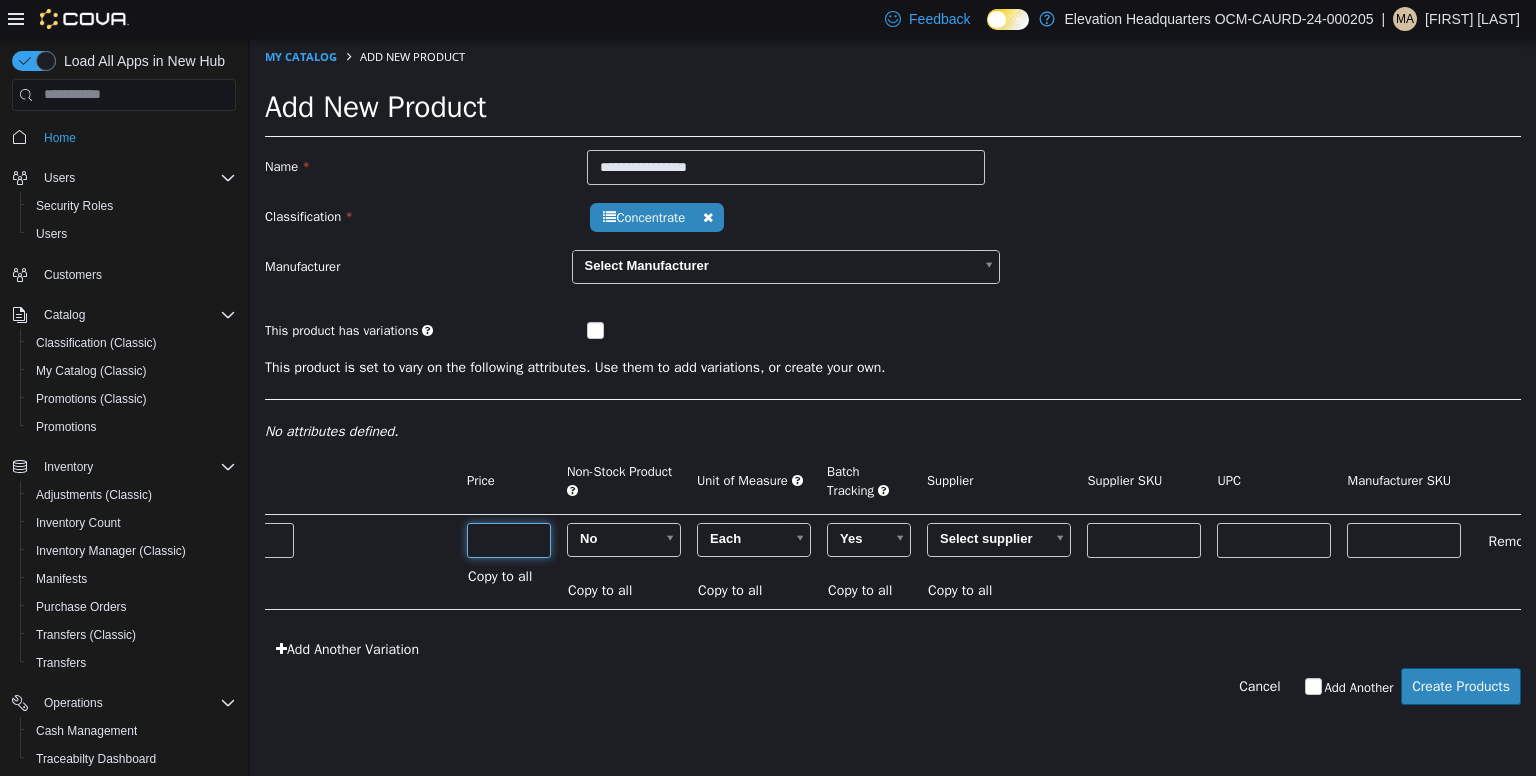 type on "**" 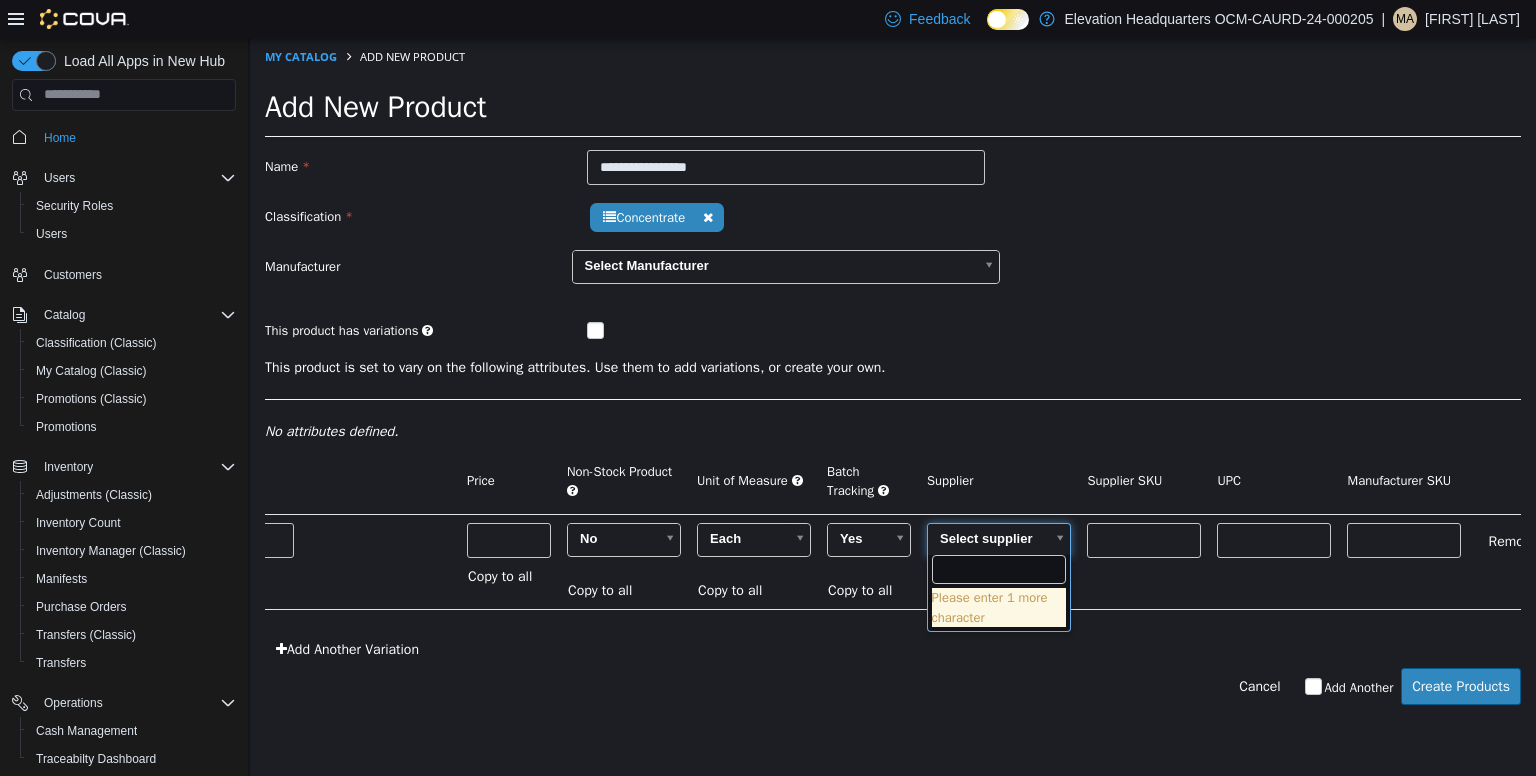 click on "**********" at bounding box center [893, 381] 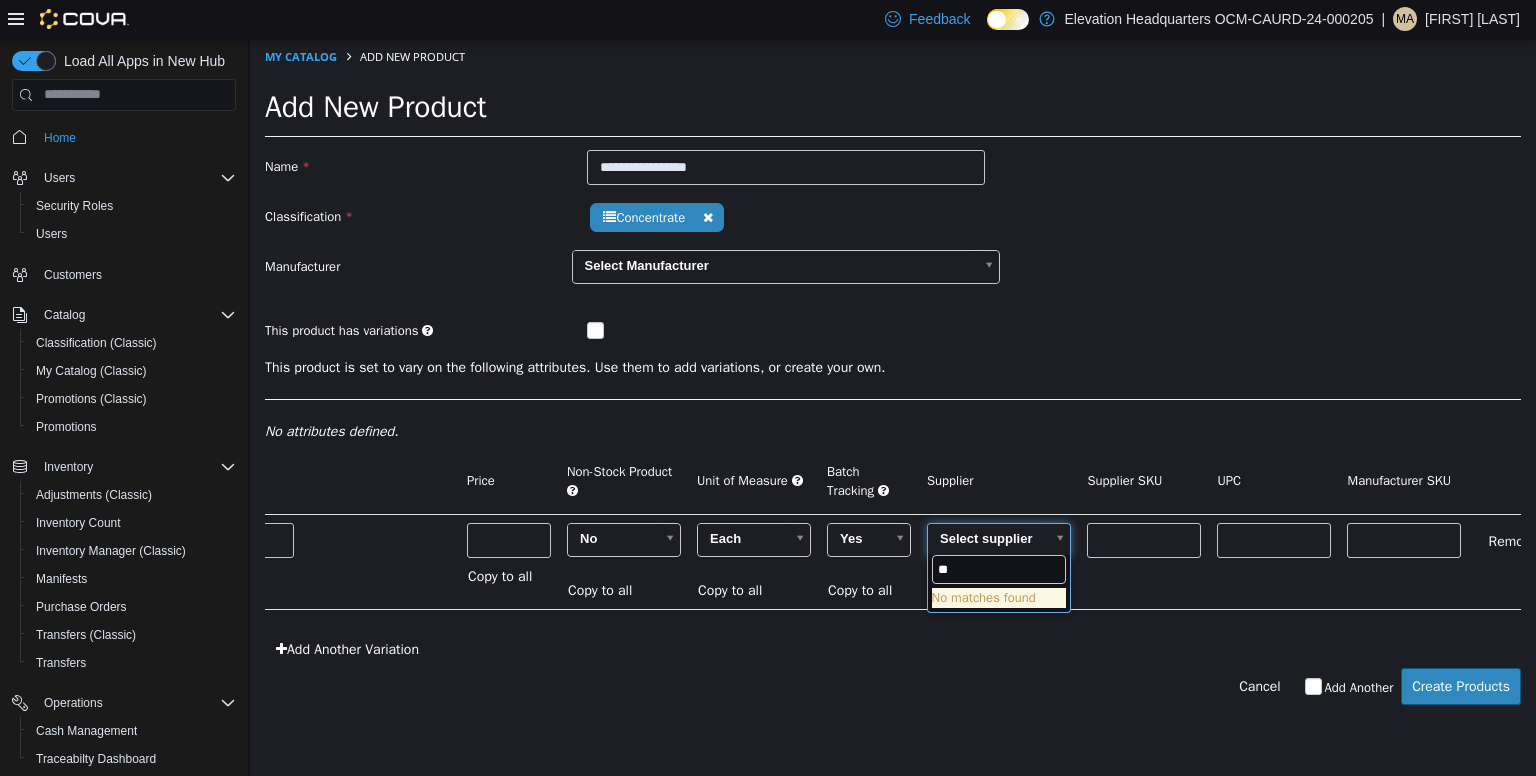 type on "*" 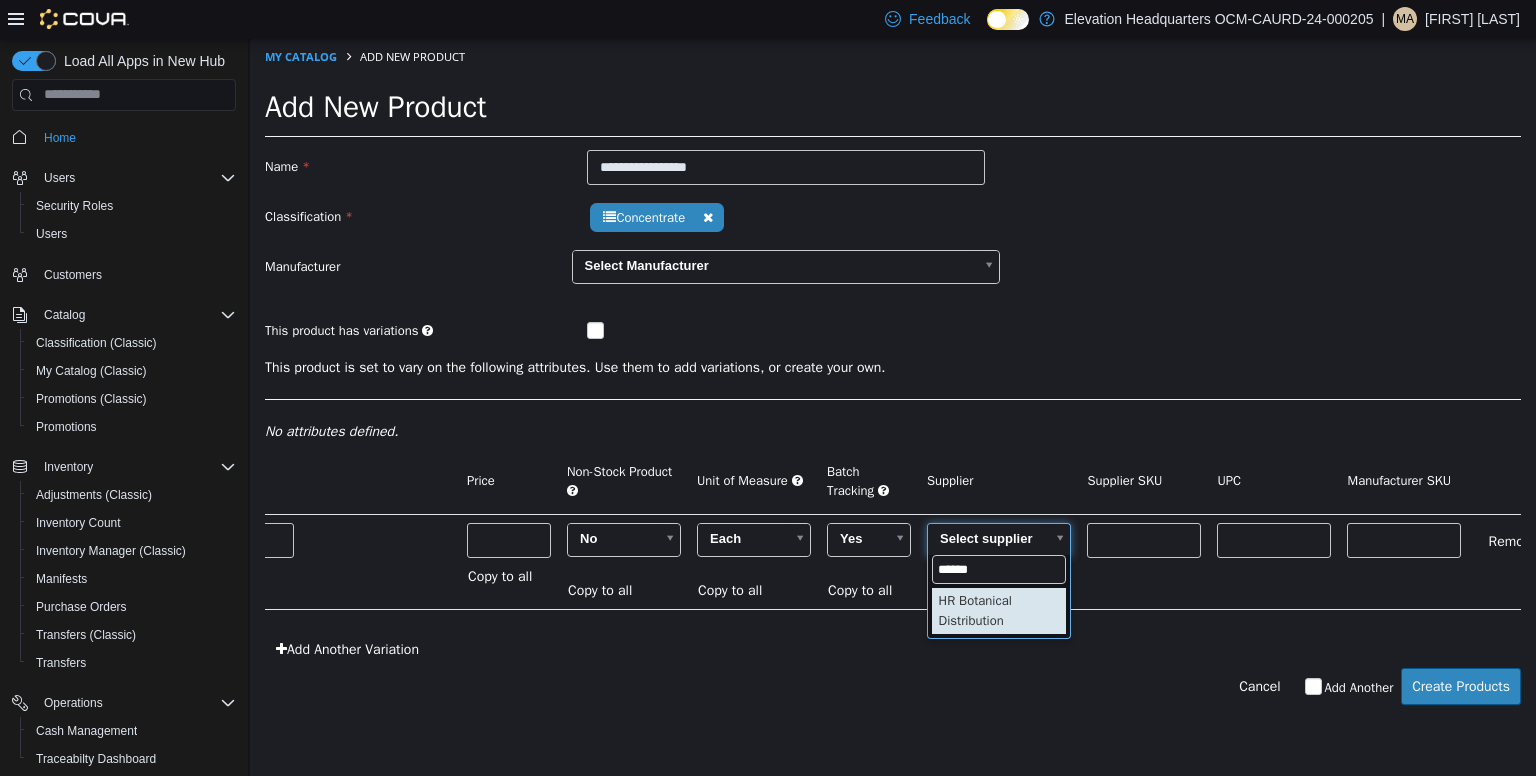 type on "******" 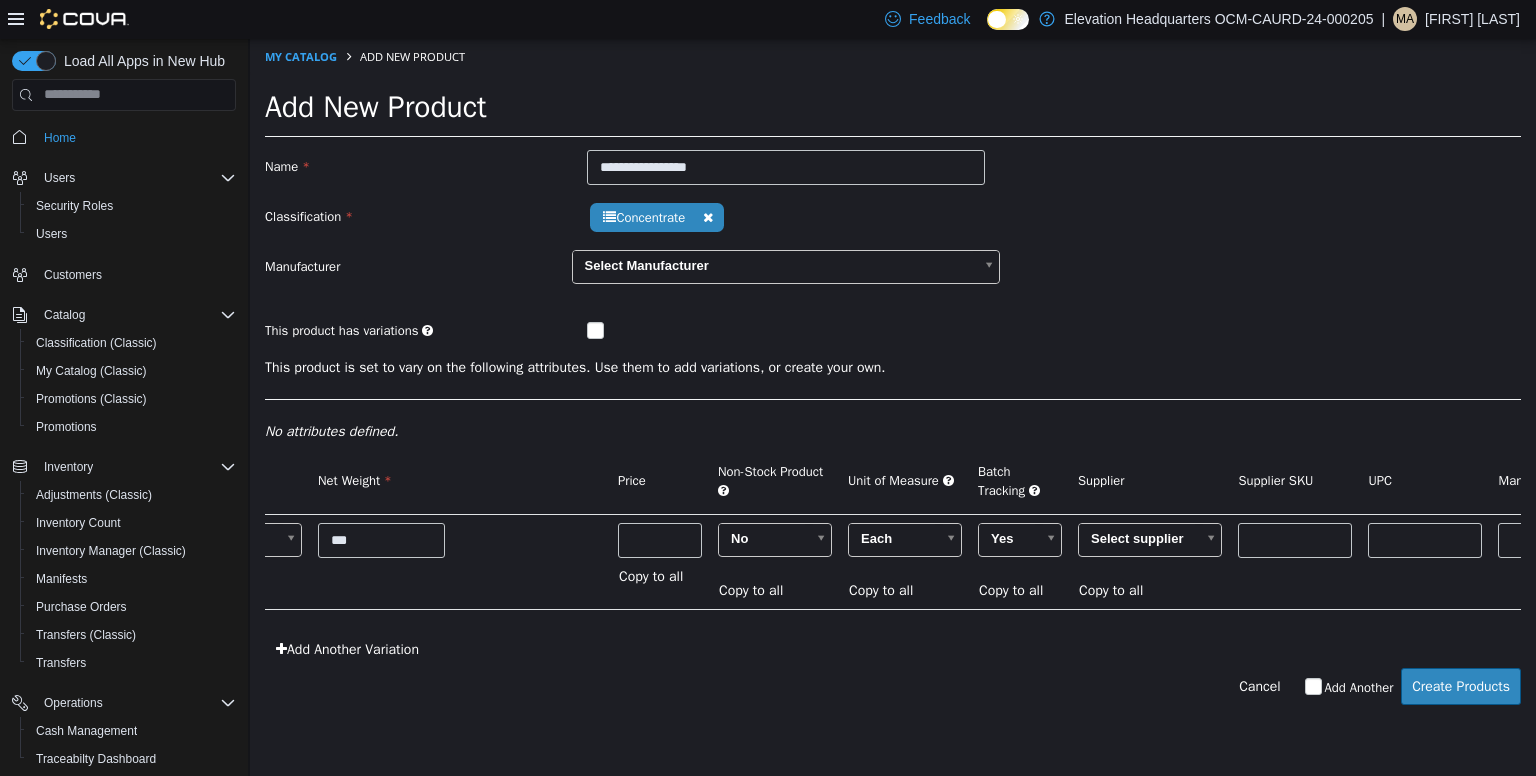 scroll, scrollTop: 0, scrollLeft: 810, axis: horizontal 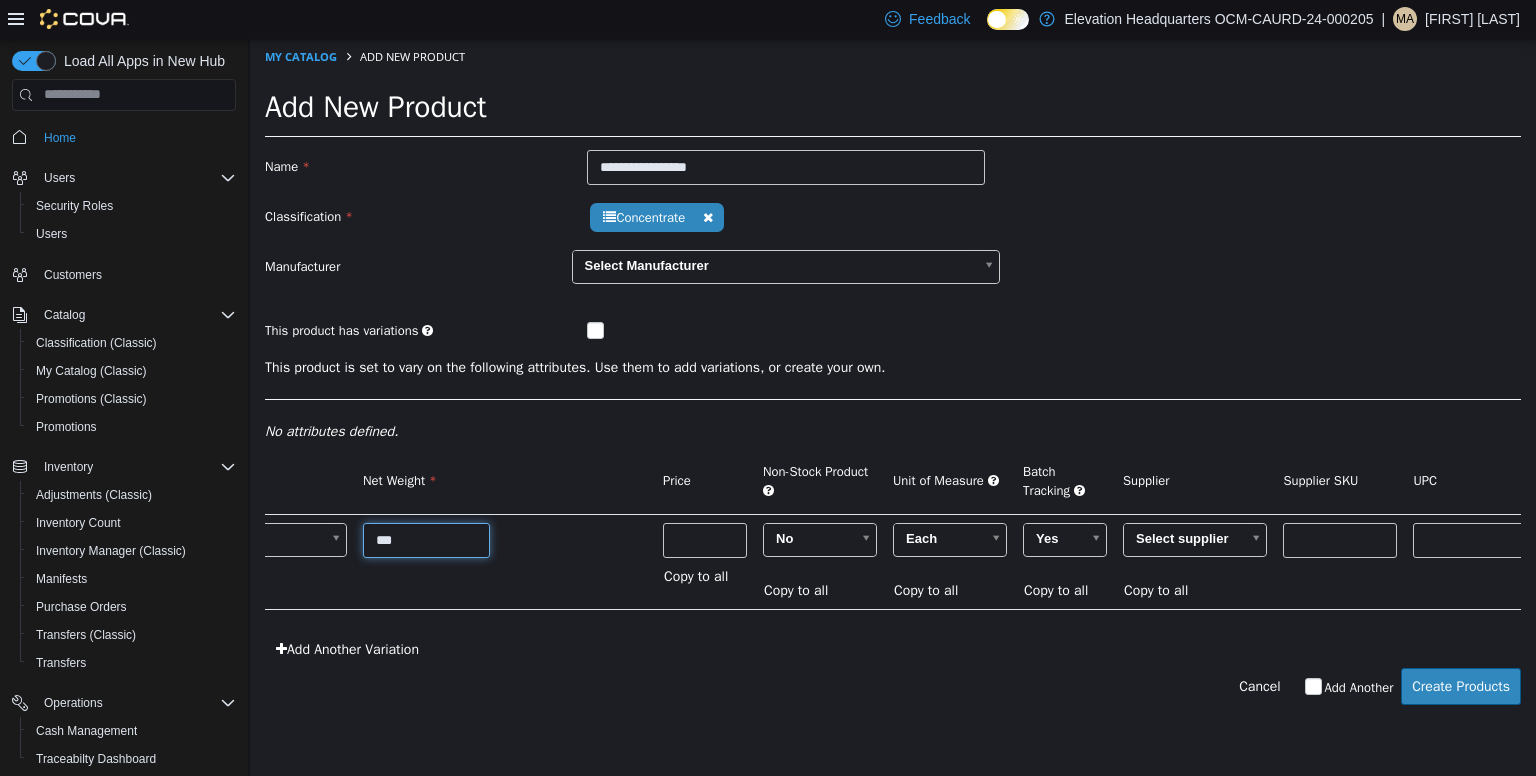 click on "***" at bounding box center (426, 539) 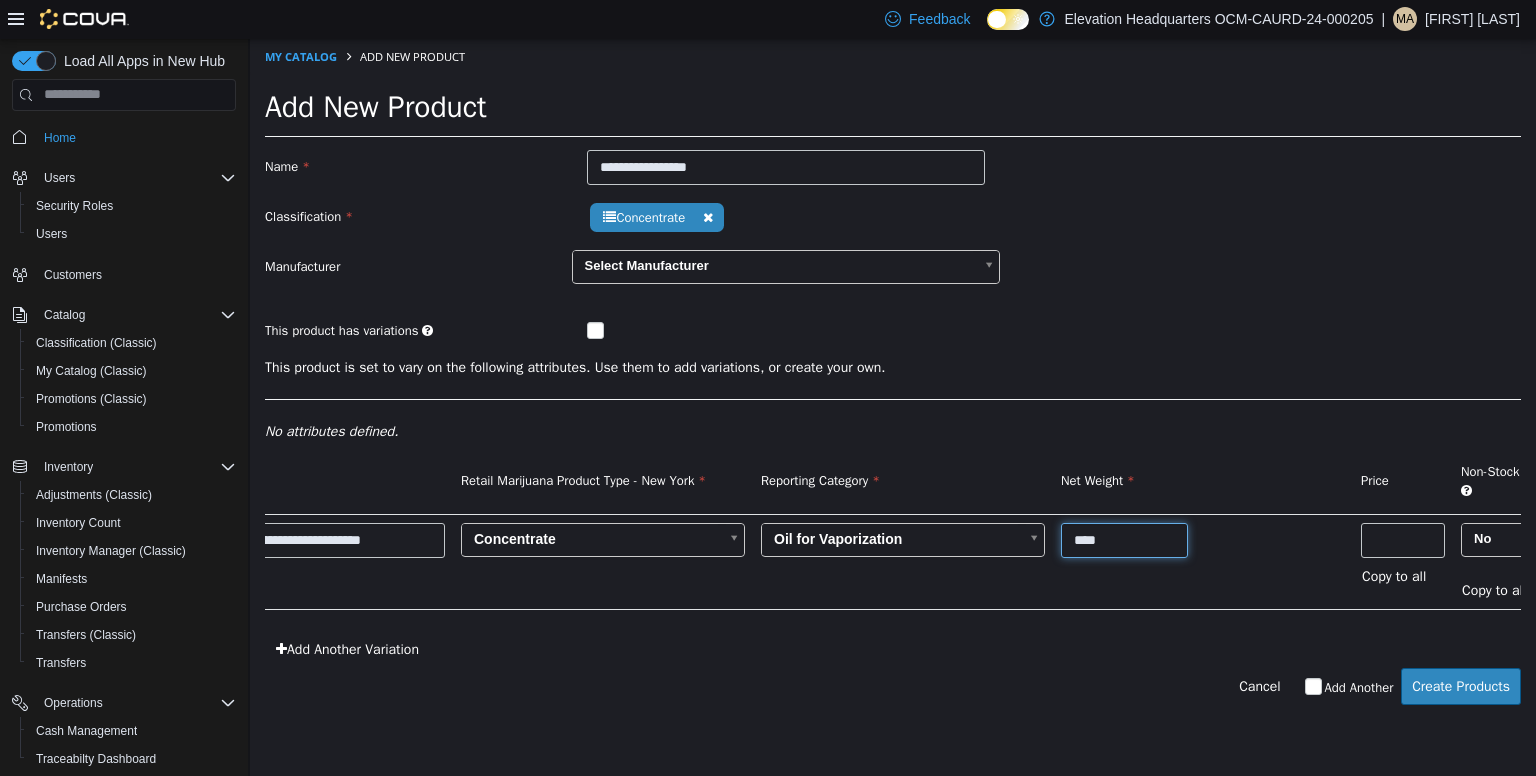 scroll, scrollTop: 0, scrollLeft: 0, axis: both 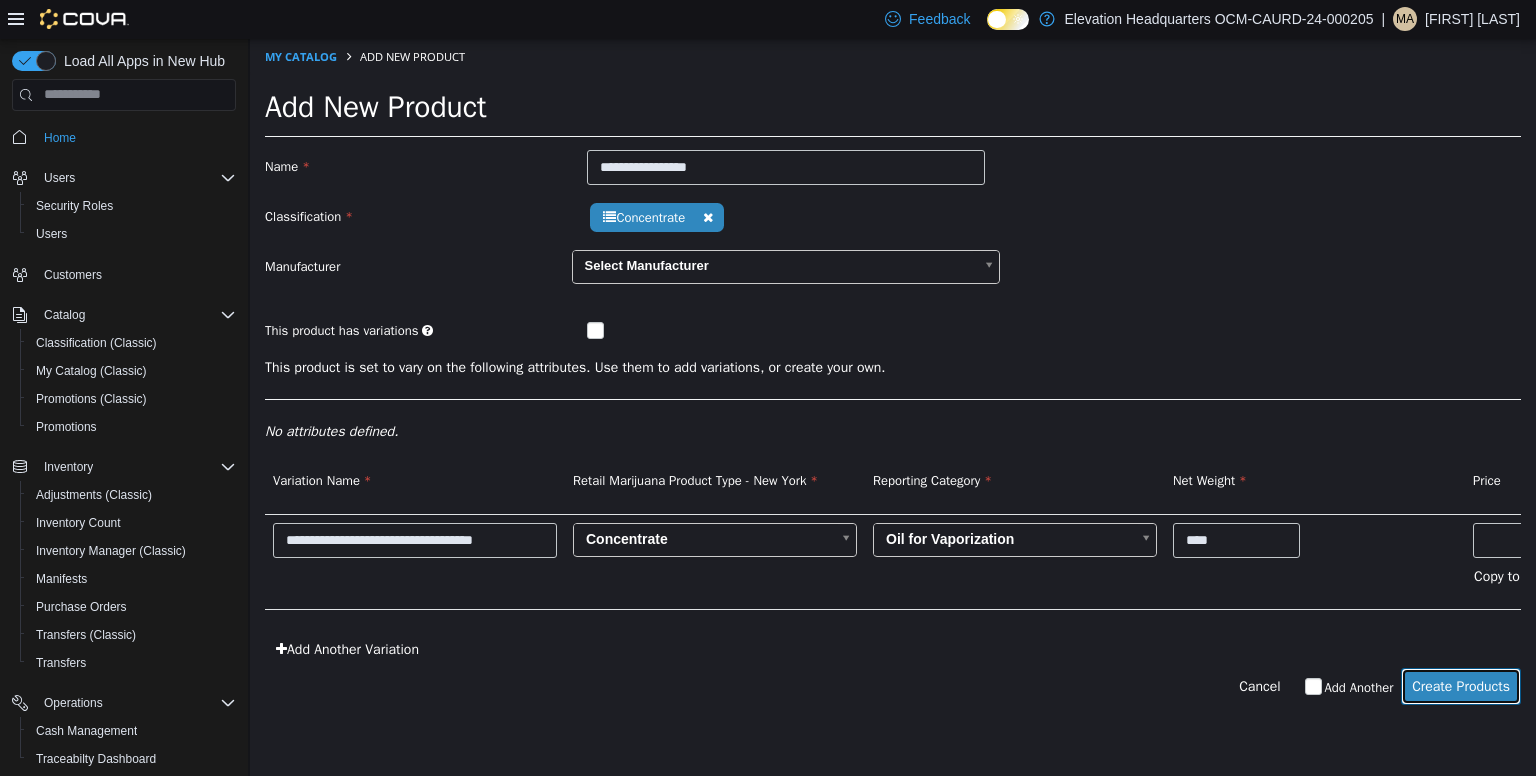 click on "Create Products" at bounding box center [1461, 685] 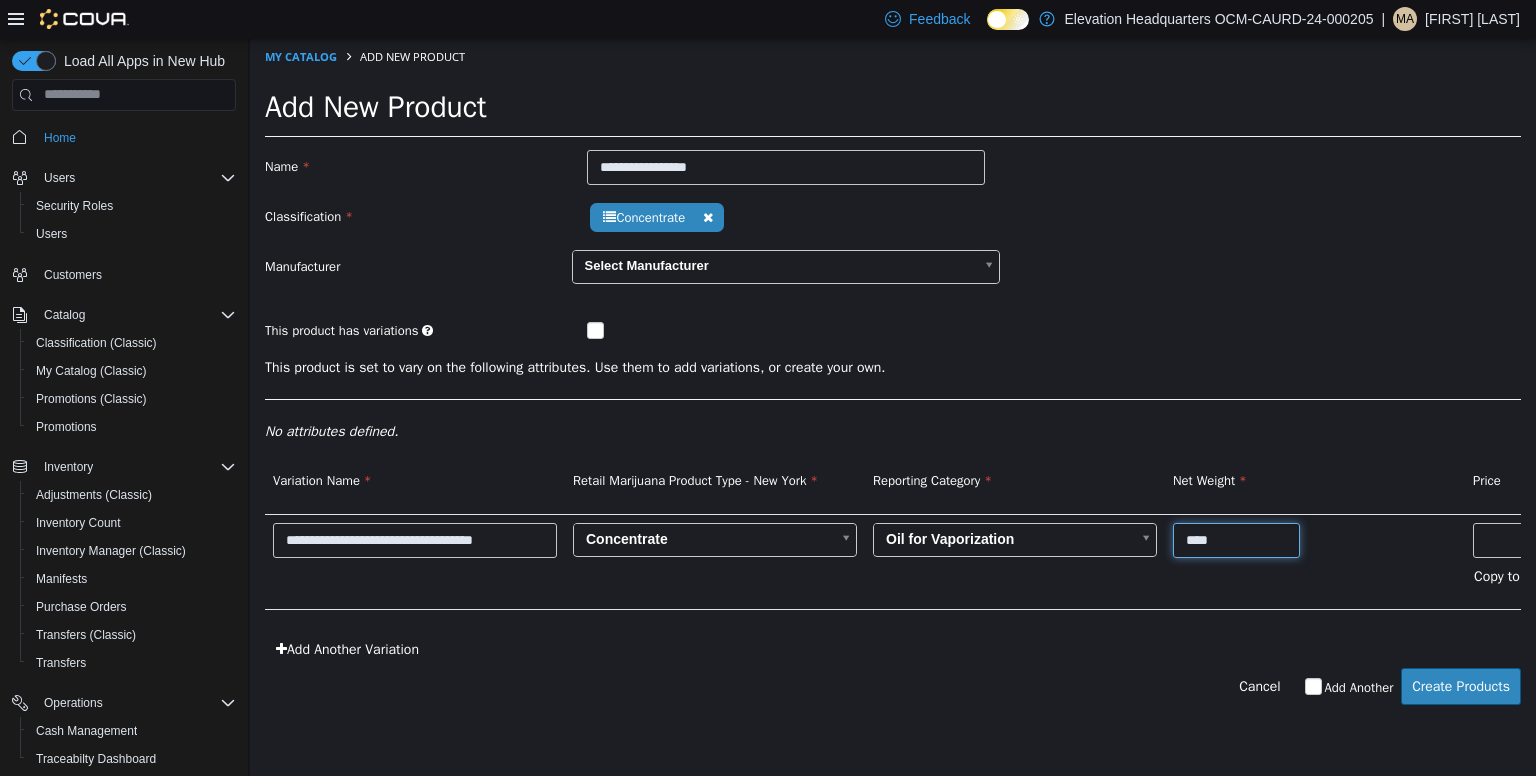 click on "****" at bounding box center [1236, 539] 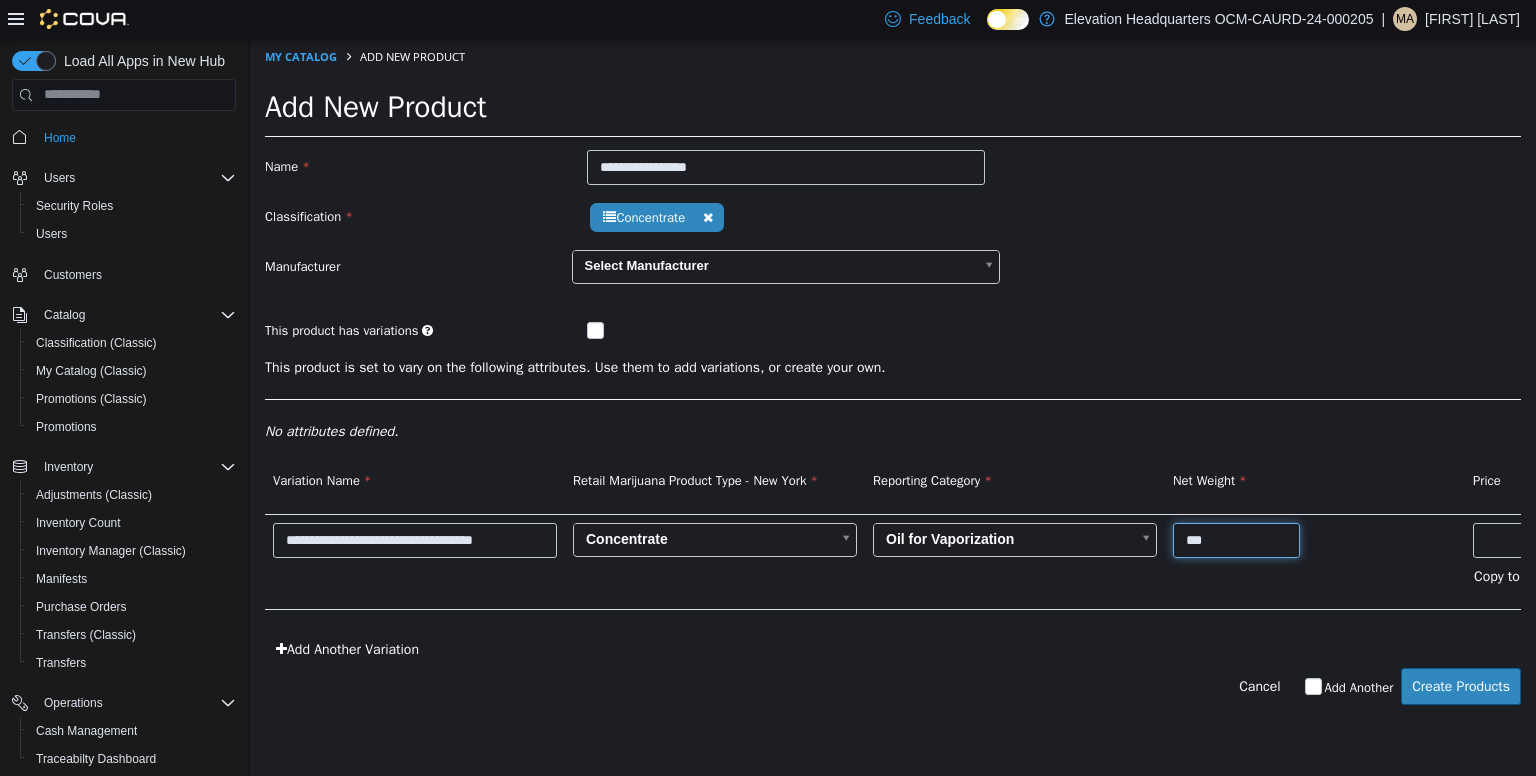 type on "***" 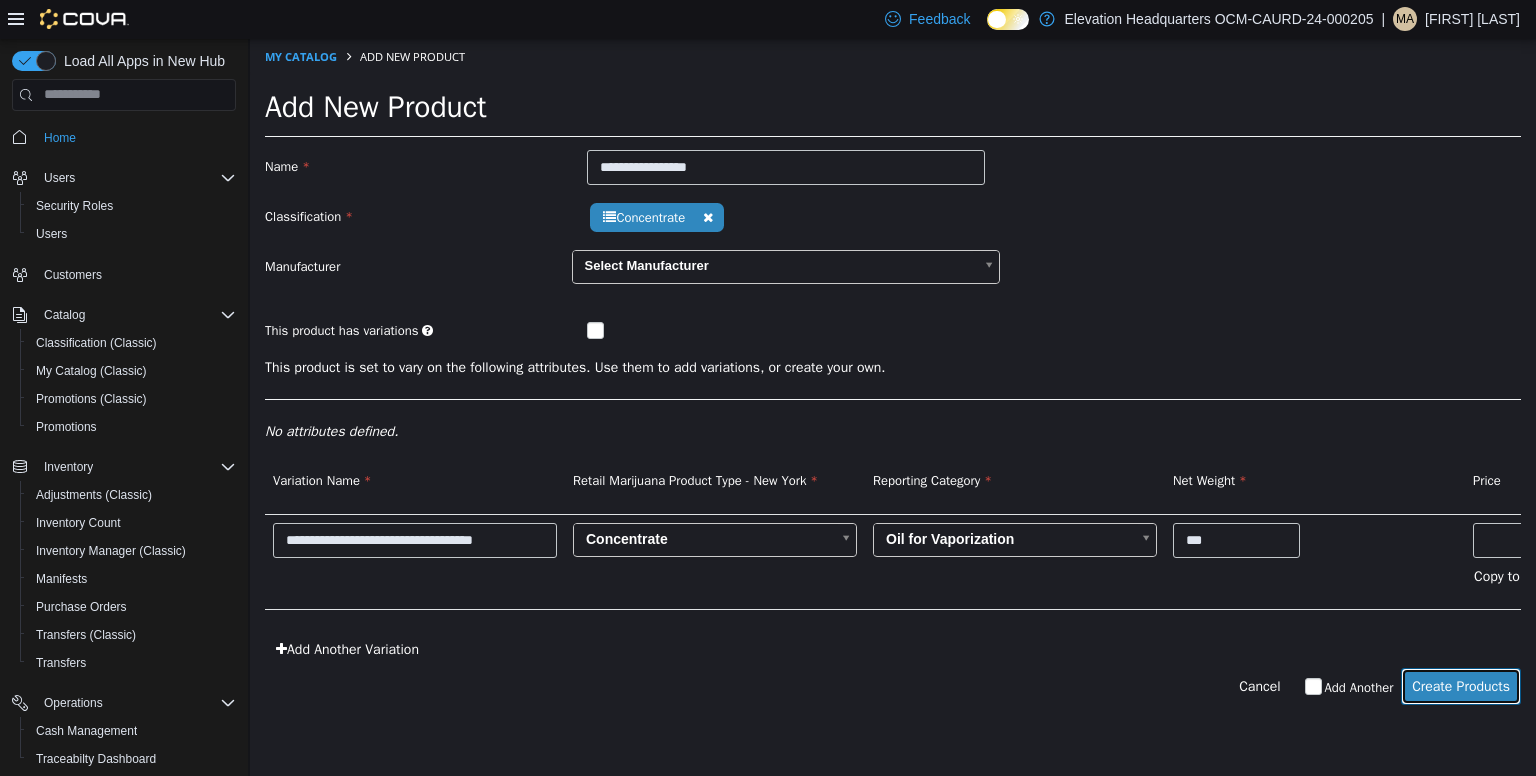 click on "Create Products" at bounding box center (1461, 685) 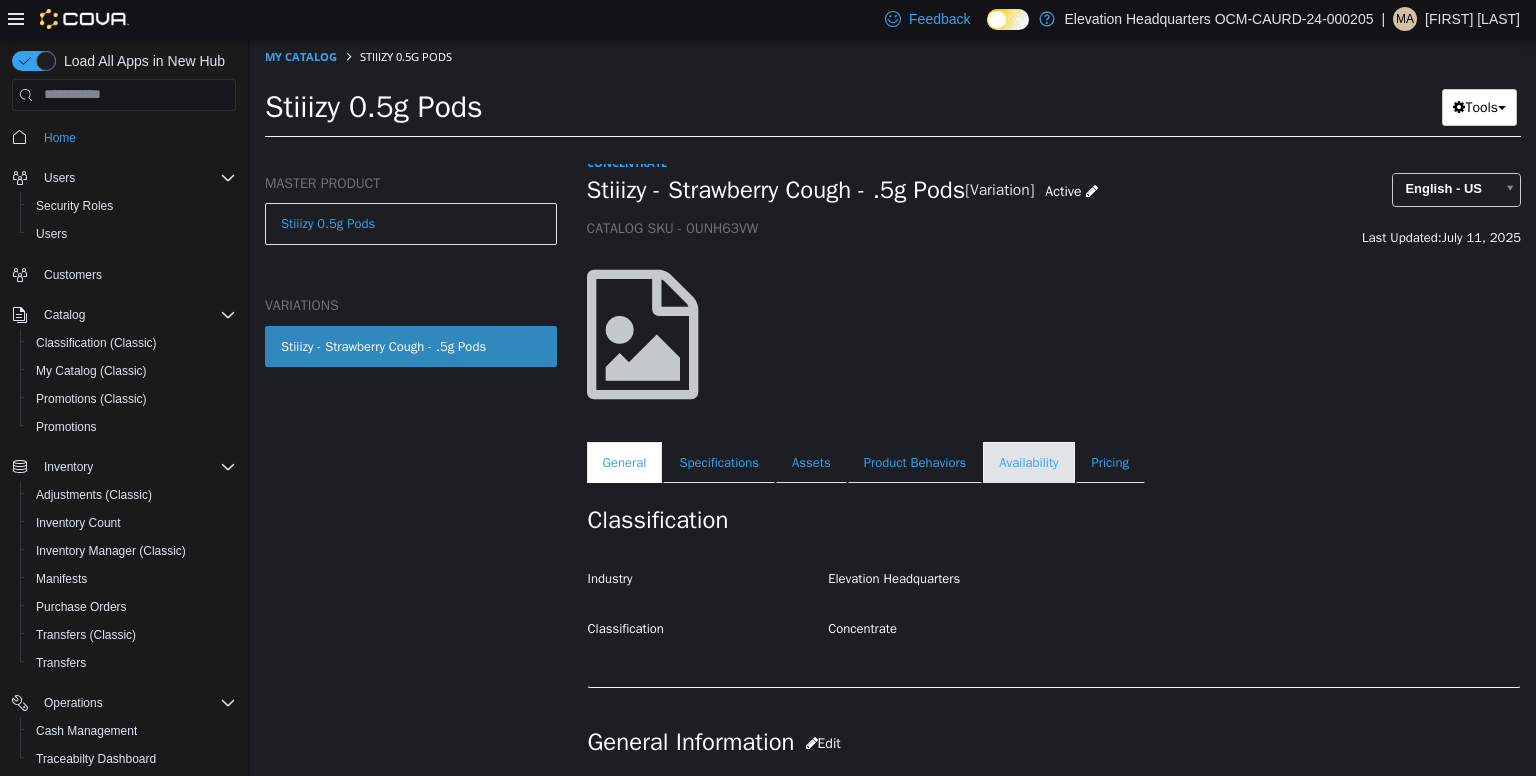 scroll, scrollTop: 0, scrollLeft: 0, axis: both 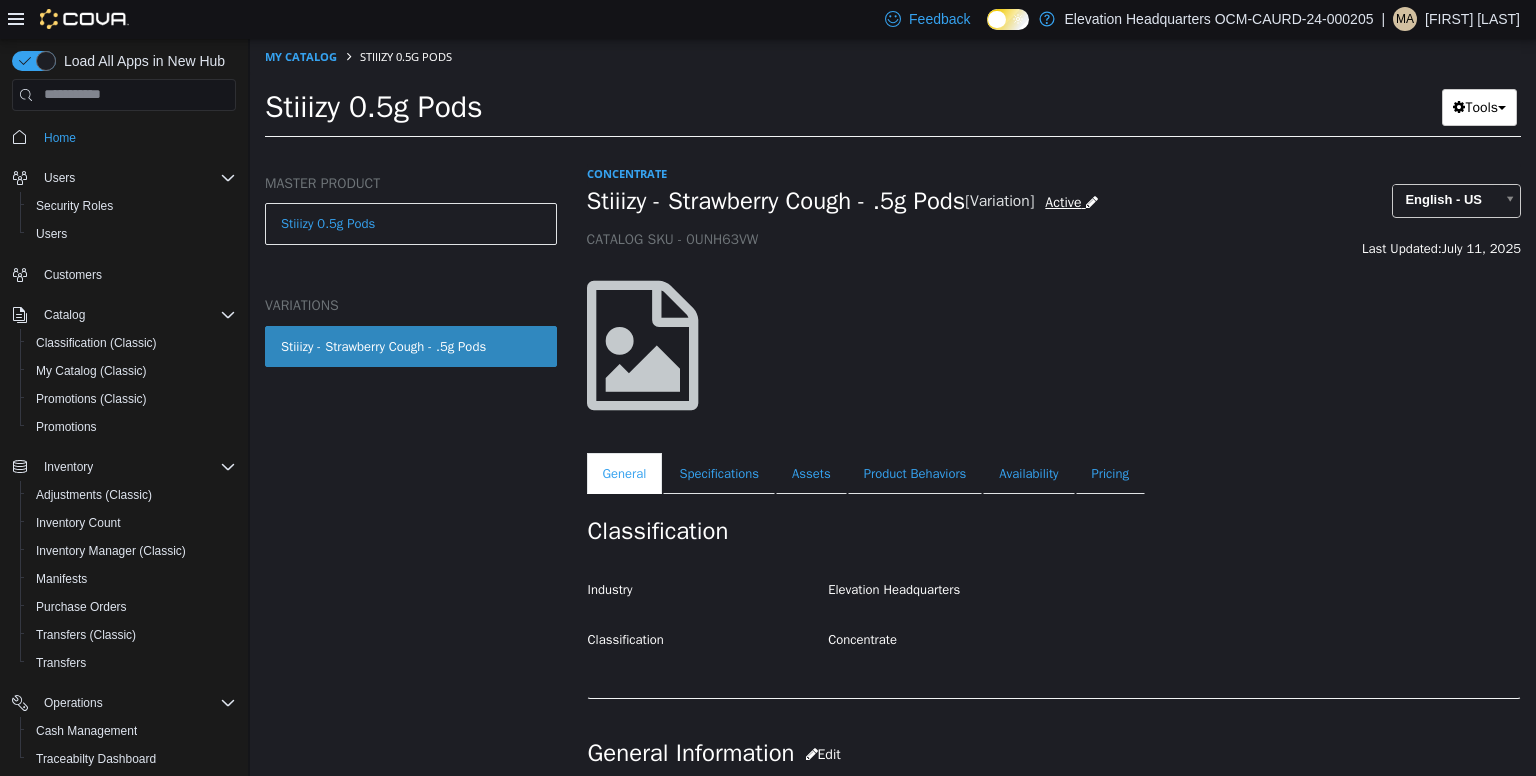 click on "Active" at bounding box center [1063, 201] 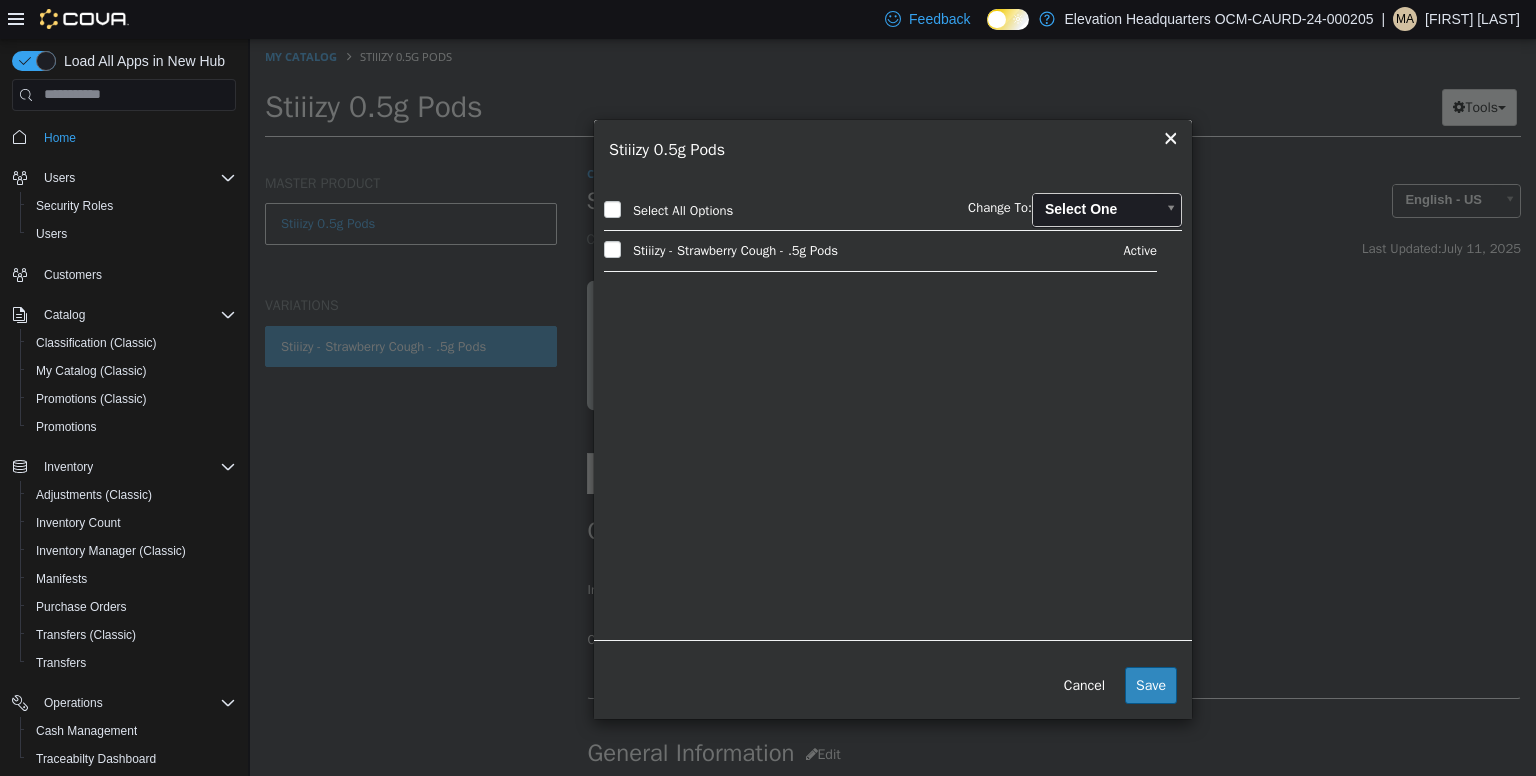 click on "Stiiizy 0.5g Pods" at bounding box center (893, 149) 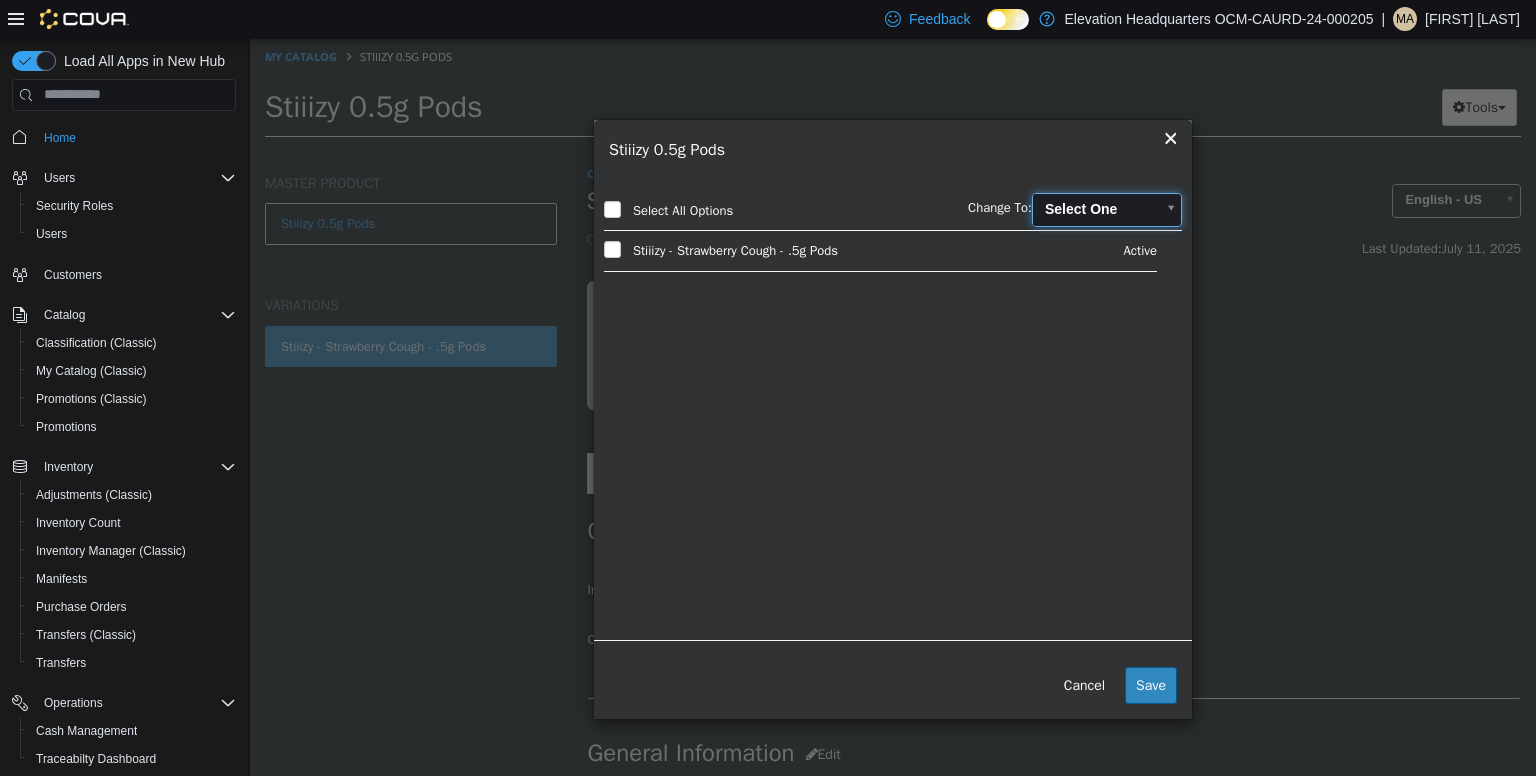click on "Saving Bulk Changes...
×
The new products has been created successfully.
My Catalog
Stiiizy 0.5g Pods
Stiiizy 0.5g Pods
Tools  Move Variations
Print Labels
MASTER PRODUCT
Stiiizy 0.5g Pods
VARIATIONS
Stiiizy - Strawberry Cough - .5g Pods
Concentrate
Stiiizy - Strawberry Cough - .5g Pods
[Variation] Active   CATALOG SKU - 0UNH63VW     English - US                             Last Updated:  July 11, 2025
General Specifications Assets Product Behaviors Availability Pricing
Marketing Classification Industry
Elevation Headquarters
Classification
Concentrate
Cancel Save Changes General Information  Edit Product Name
Stiiizy - Strawberry Cough - .5g Pods
Short Description
< empty >
Long Description
< empty >
MSRP
< empty >
Release Date
< empty >
Cancel Save Changes Manufacturer Manufacturer
< empty >
Cancel Save Manufacturer SKUs  Edit SKU Description" at bounding box center [893, 93] 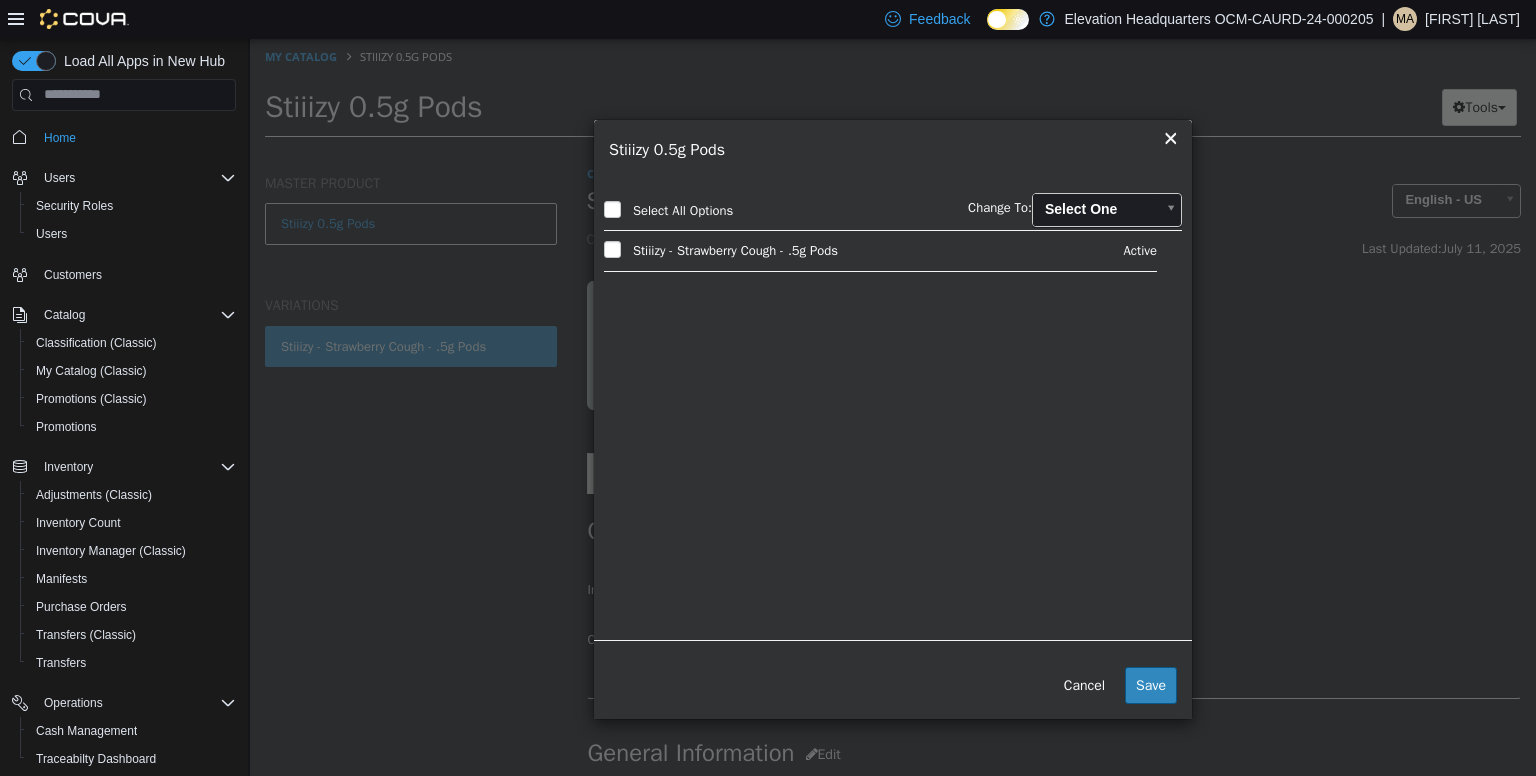 click on "Saving Bulk Changes...
×
The new products has been created successfully.
My Catalog
Stiiizy 0.5g Pods
Stiiizy 0.5g Pods
Tools  Move Variations
Print Labels
MASTER PRODUCT
Stiiizy 0.5g Pods
VARIATIONS
Stiiizy - Strawberry Cough - .5g Pods
Concentrate
Stiiizy - Strawberry Cough - .5g Pods
[Variation] Active   CATALOG SKU - 0UNH63VW     English - US                             Last Updated:  July 11, 2025
General Specifications Assets Product Behaviors Availability Pricing
Marketing Classification Industry
Elevation Headquarters
Classification
Concentrate
Cancel Save Changes General Information  Edit Product Name
Stiiizy - Strawberry Cough - .5g Pods
Short Description
< empty >
Long Description
< empty >
MSRP
< empty >
Release Date
< empty >
Cancel Save Changes Manufacturer Manufacturer
< empty >
Cancel Save Manufacturer SKUs  Edit SKU Description" at bounding box center (893, 93) 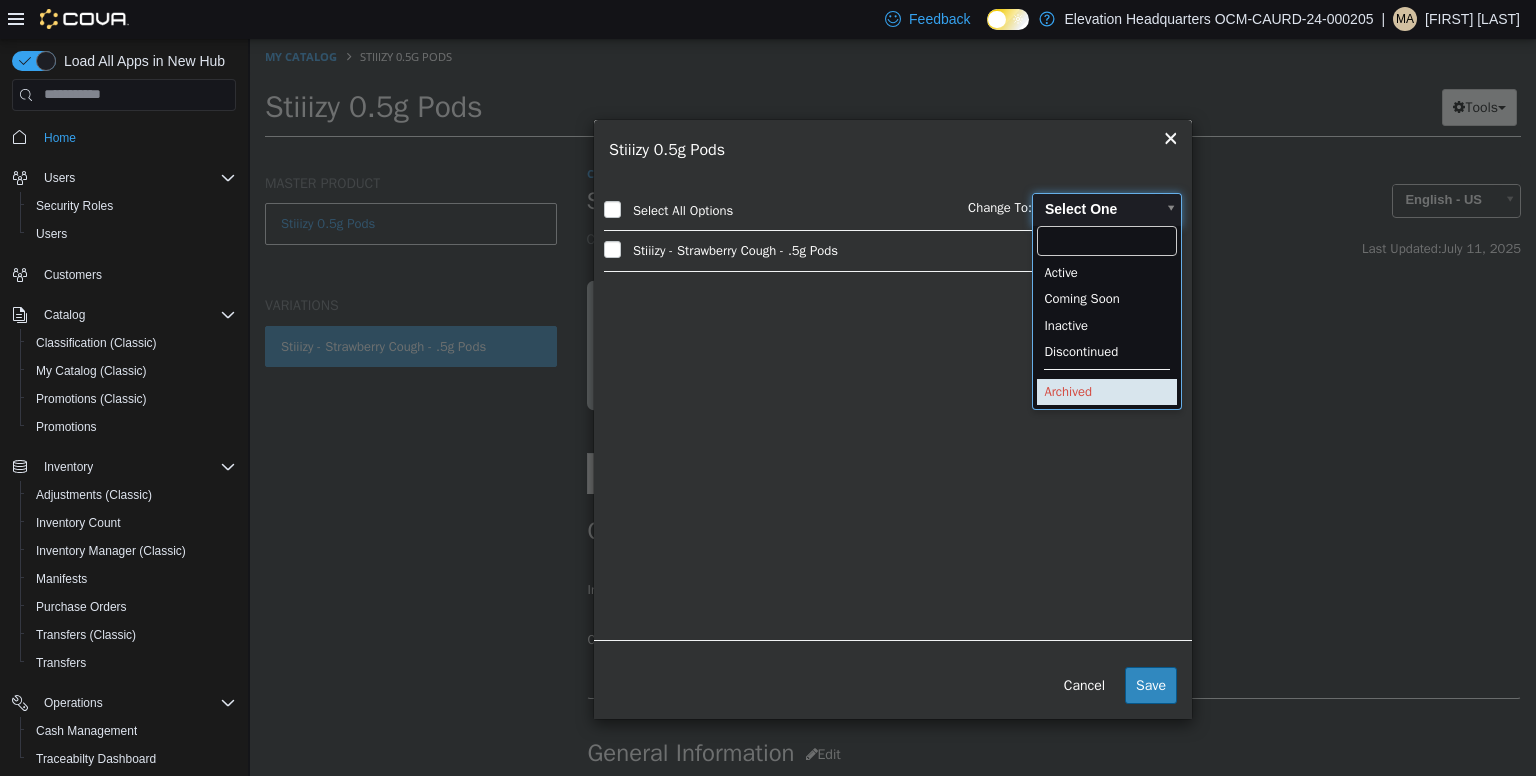 click on "Active
Coming Soon
Inactive
Discontinued
Archived" at bounding box center (1107, 317) 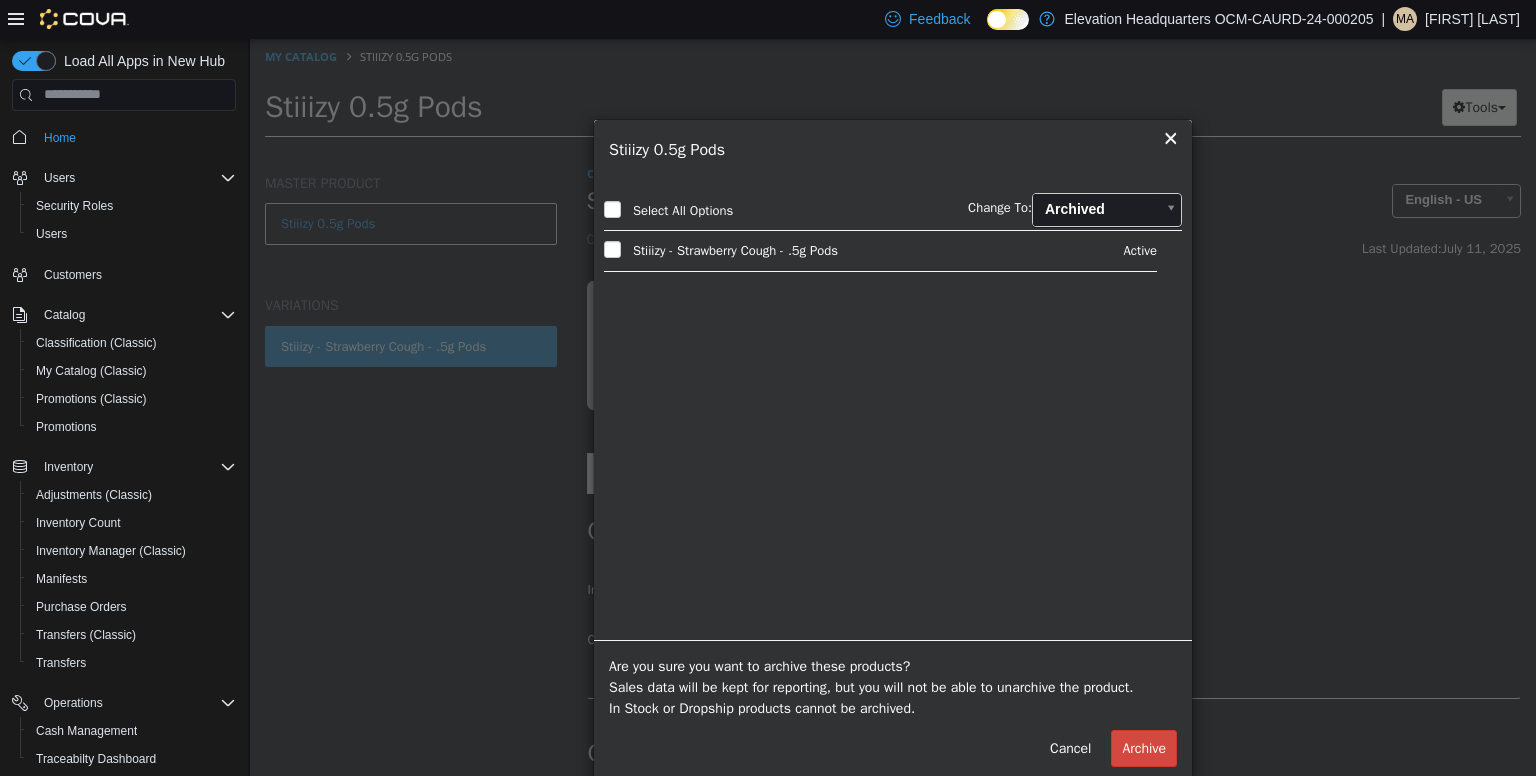 click on "×" at bounding box center (1170, 136) 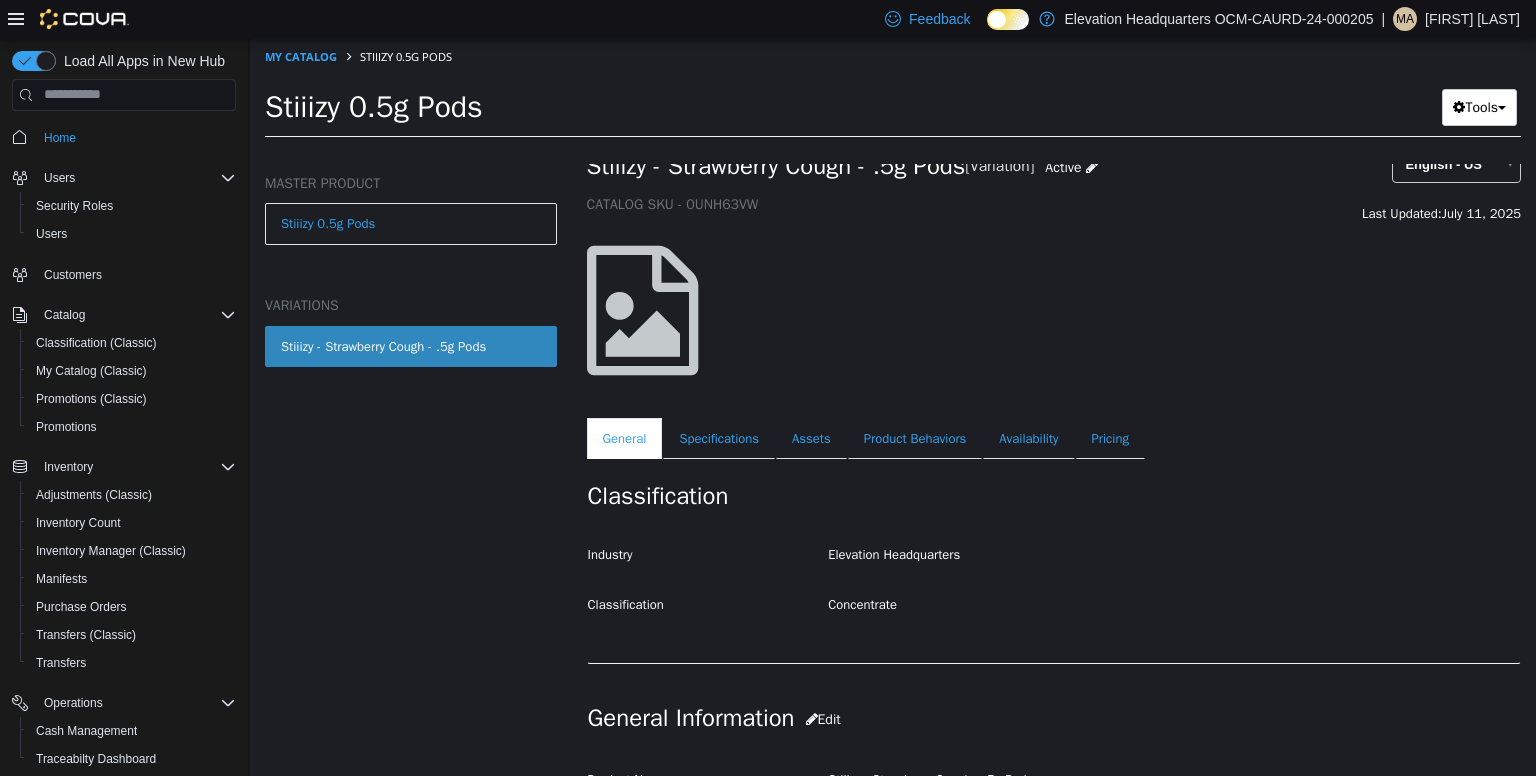 scroll, scrollTop: 34, scrollLeft: 0, axis: vertical 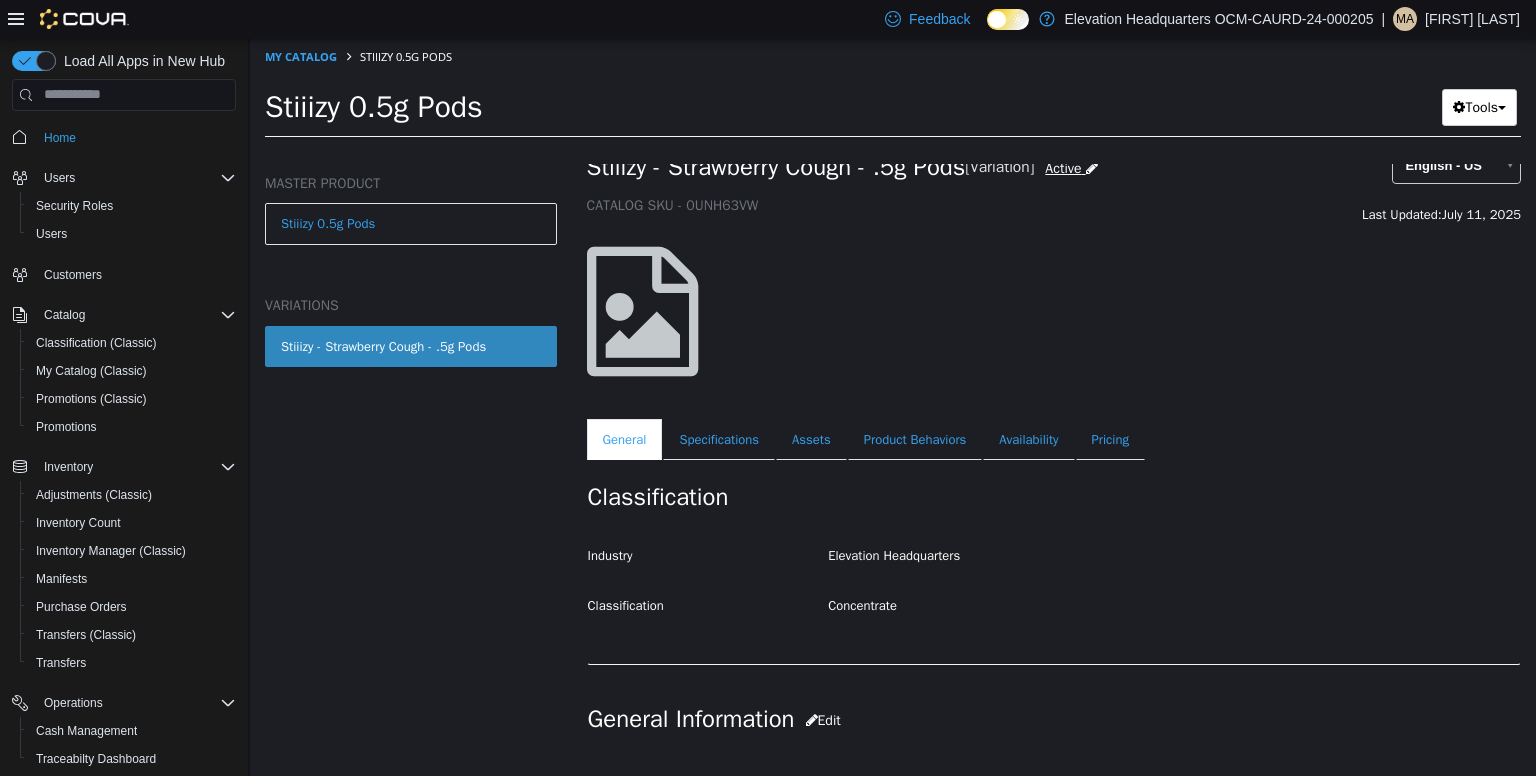 click at bounding box center [1092, 167] 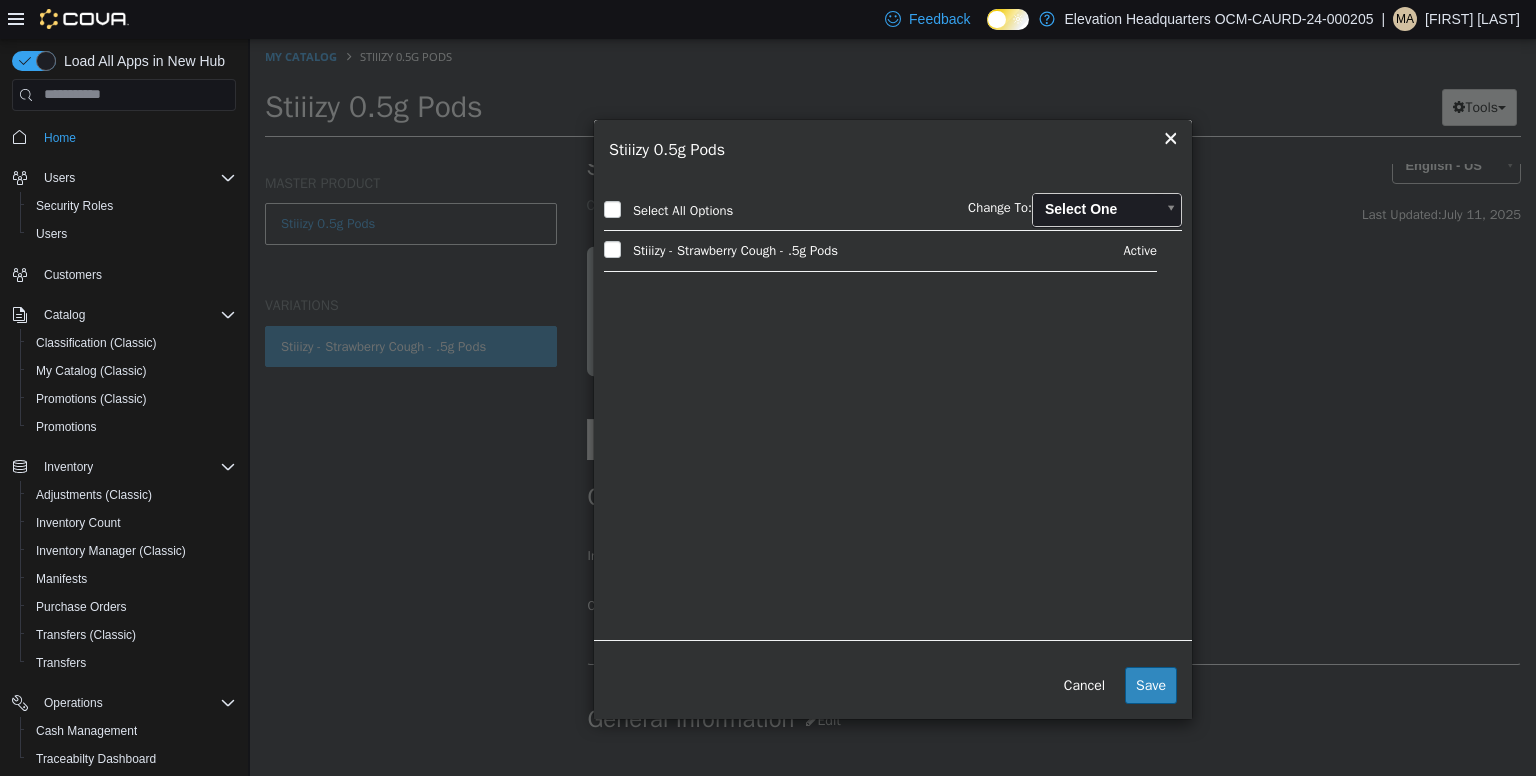click on "Saving Bulk Changes...
×
The new products has been created successfully.
My Catalog
Stiiizy 0.5g Pods
Stiiizy 0.5g Pods
Tools  Move Variations
Print Labels
MASTER PRODUCT
Stiiizy 0.5g Pods
VARIATIONS
Stiiizy - Strawberry Cough - .5g Pods
Concentrate
Stiiizy - Strawberry Cough - .5g Pods
[Variation] Active   CATALOG SKU - 0UNH63VW     English - US                             Last Updated:  July 11, 2025
General Specifications Assets Product Behaviors Availability Pricing
Marketing Classification Industry
Elevation Headquarters
Classification
Concentrate
Cancel Save Changes General Information  Edit Product Name
Stiiizy - Strawberry Cough - .5g Pods
Short Description
< empty >
Long Description
< empty >
MSRP
< empty >
Release Date
< empty >
Cancel Save Changes Manufacturer Manufacturer
< empty >
Cancel Save Manufacturer SKUs  Edit SKU Description" at bounding box center [893, 93] 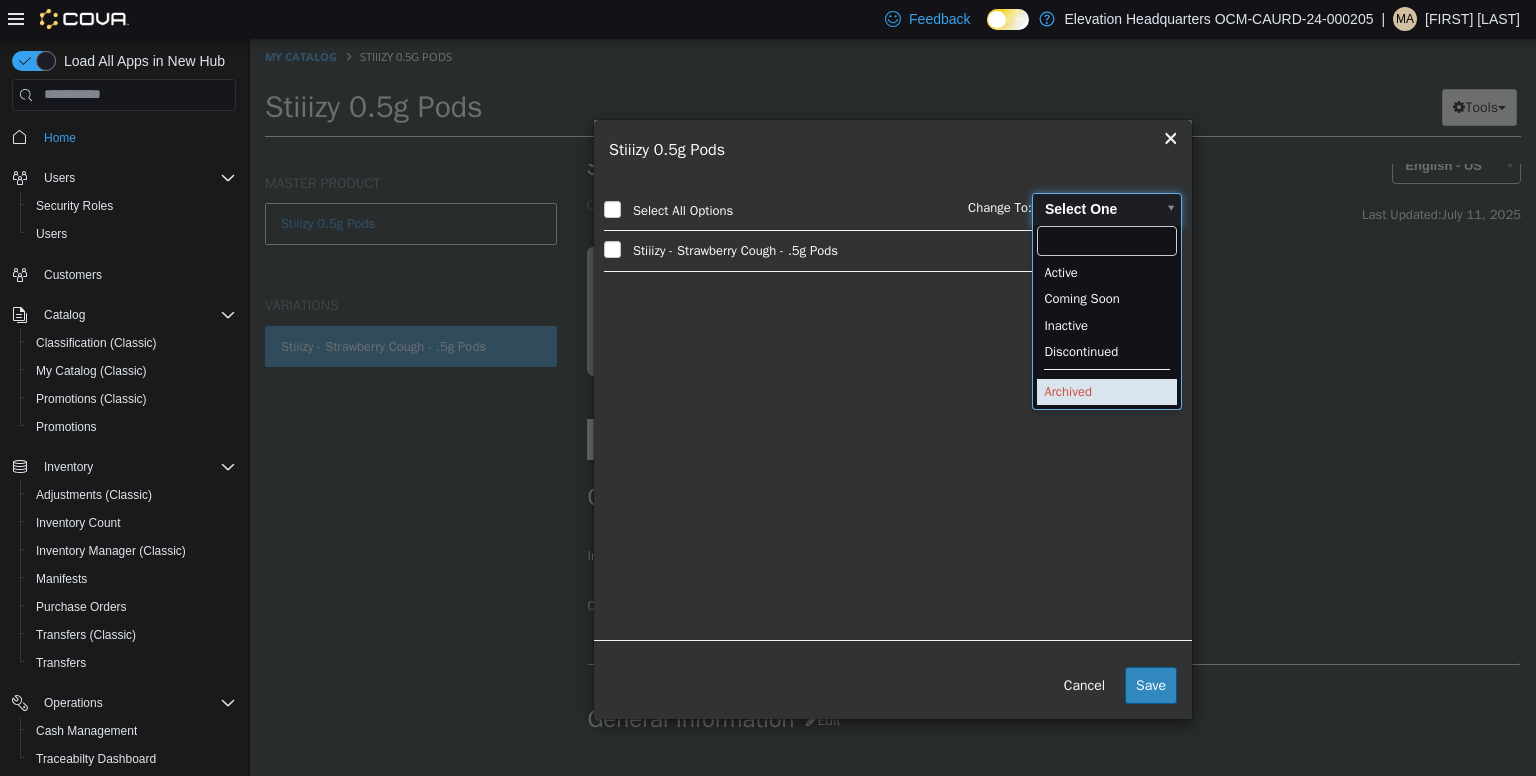type on "********" 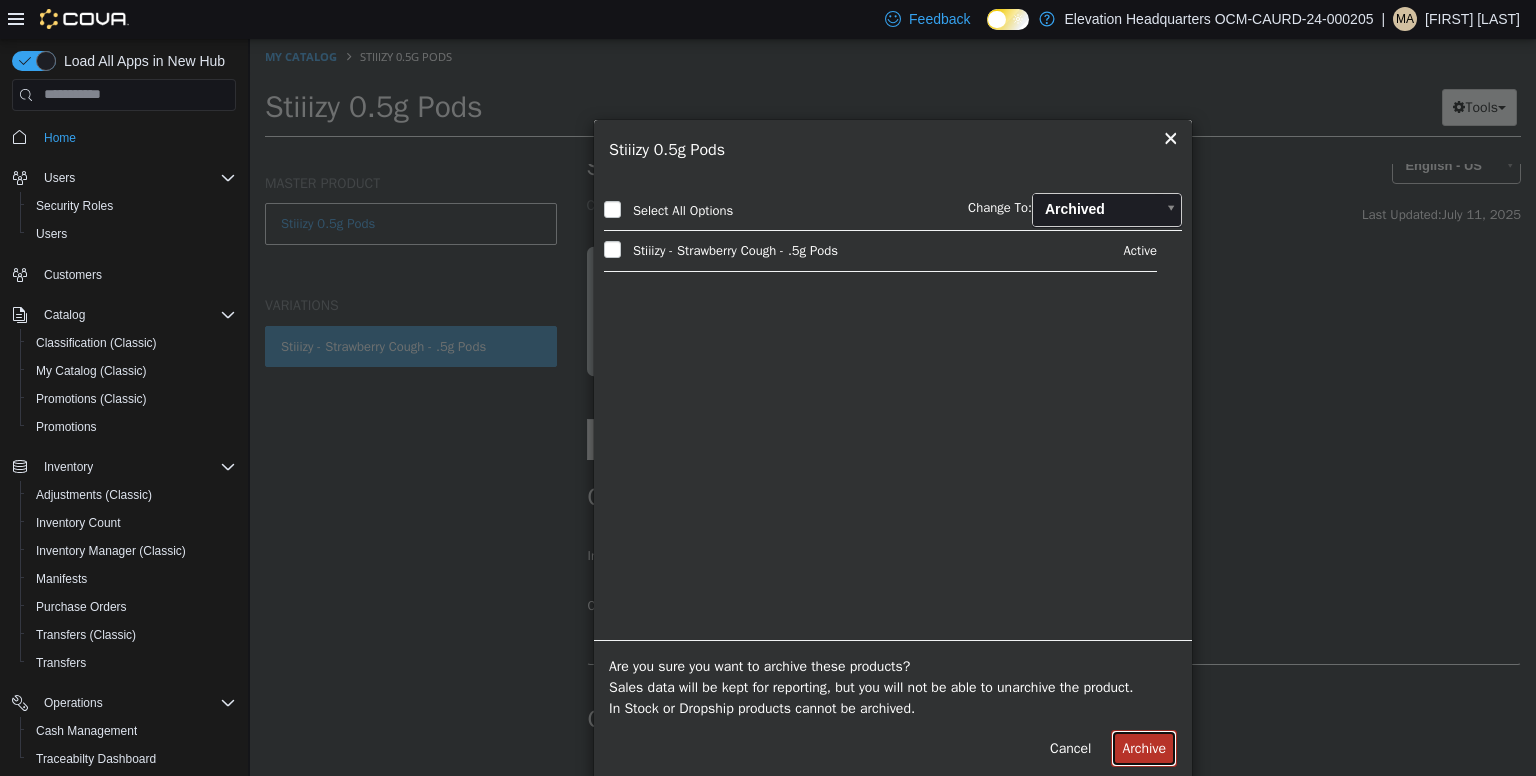 click on "Archive" at bounding box center (1144, 747) 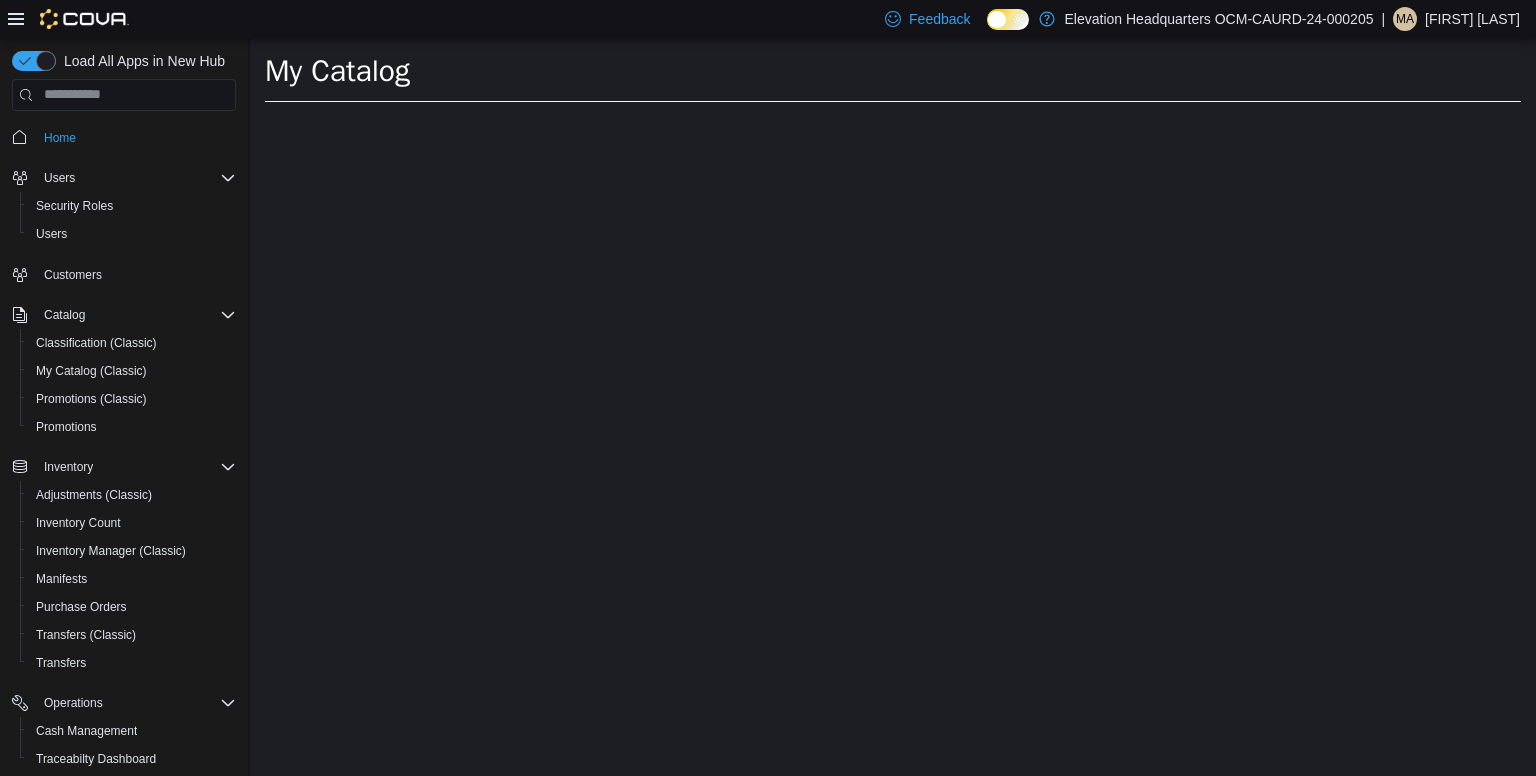 select on "**********" 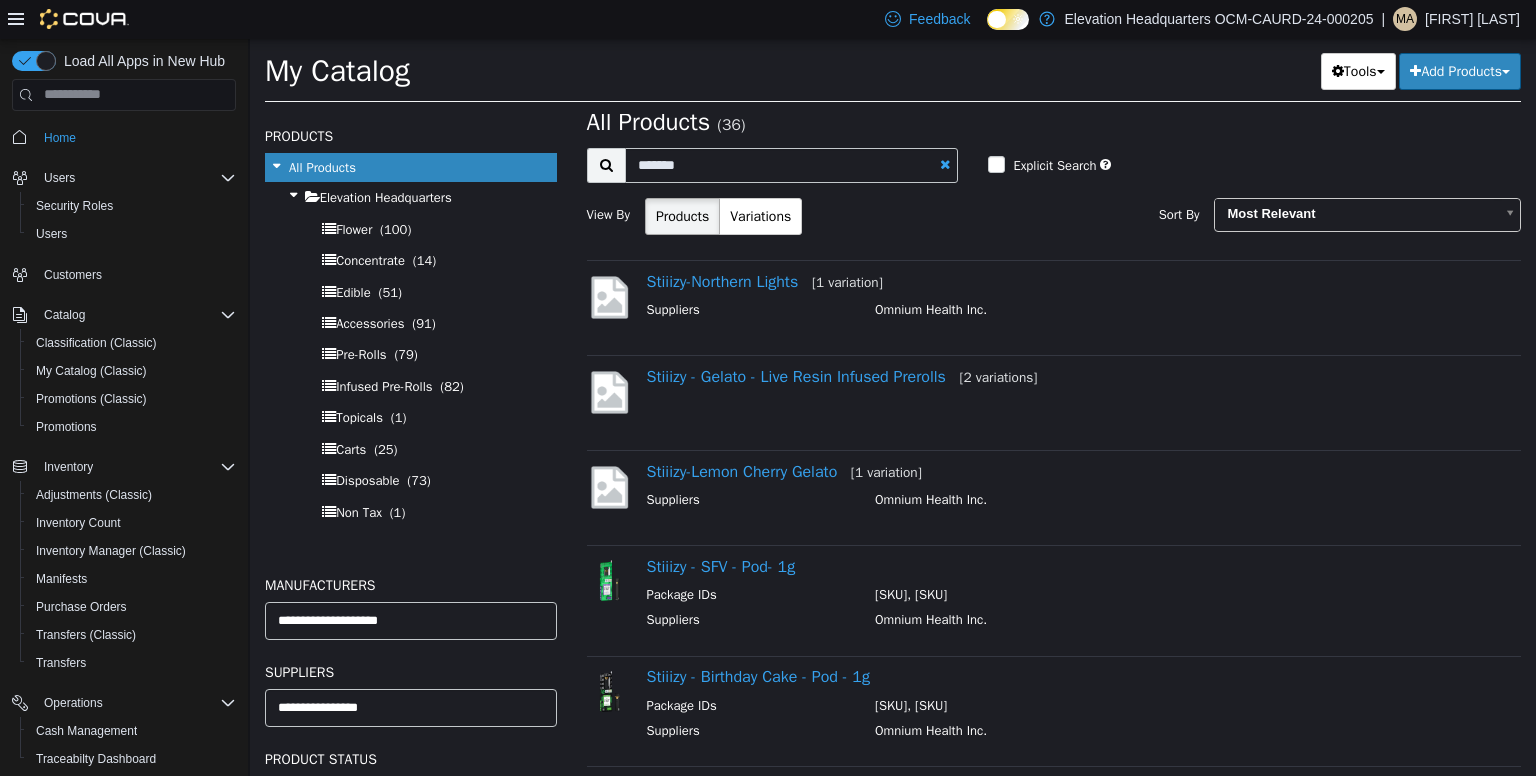 scroll, scrollTop: 0, scrollLeft: 0, axis: both 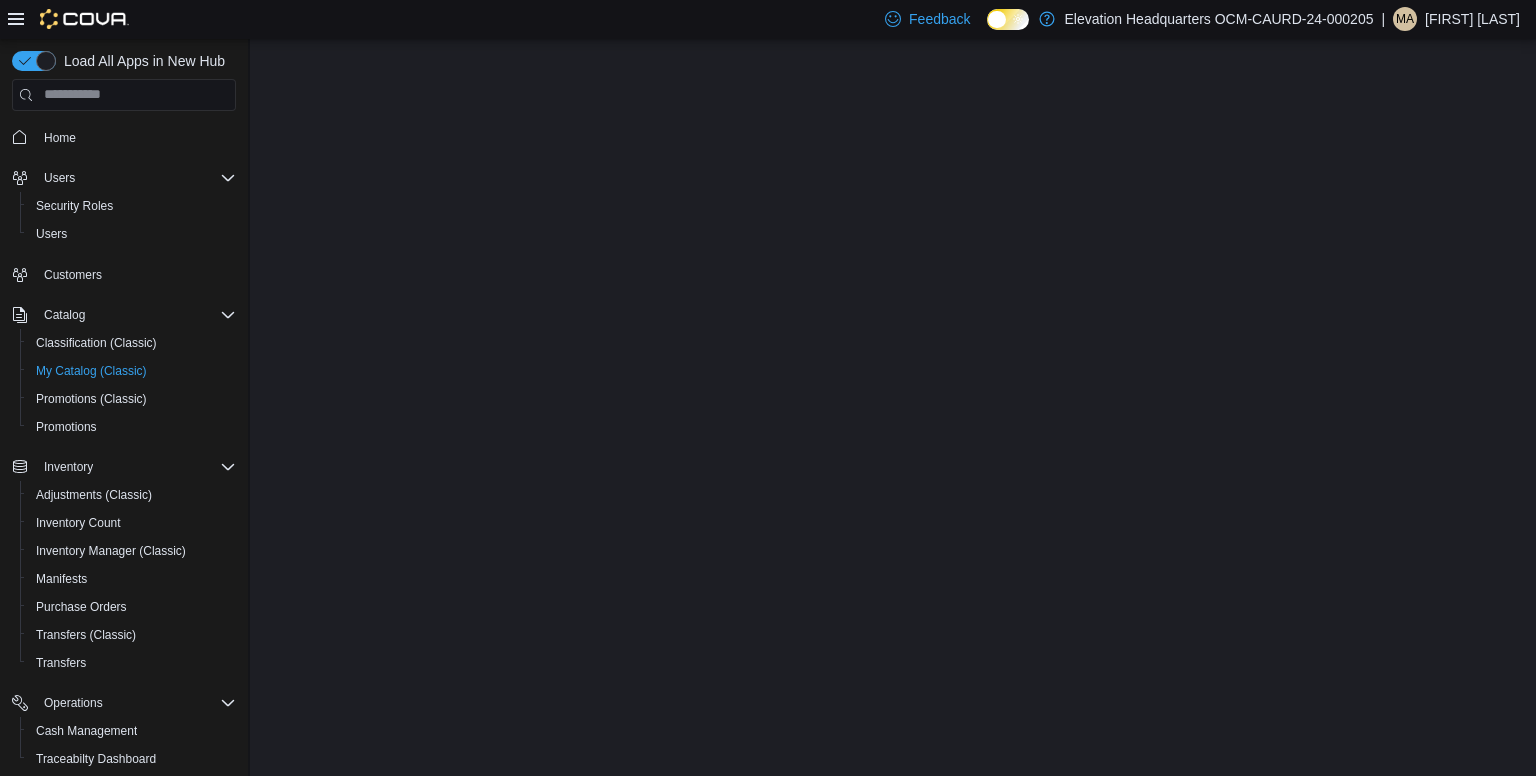 select on "**********" 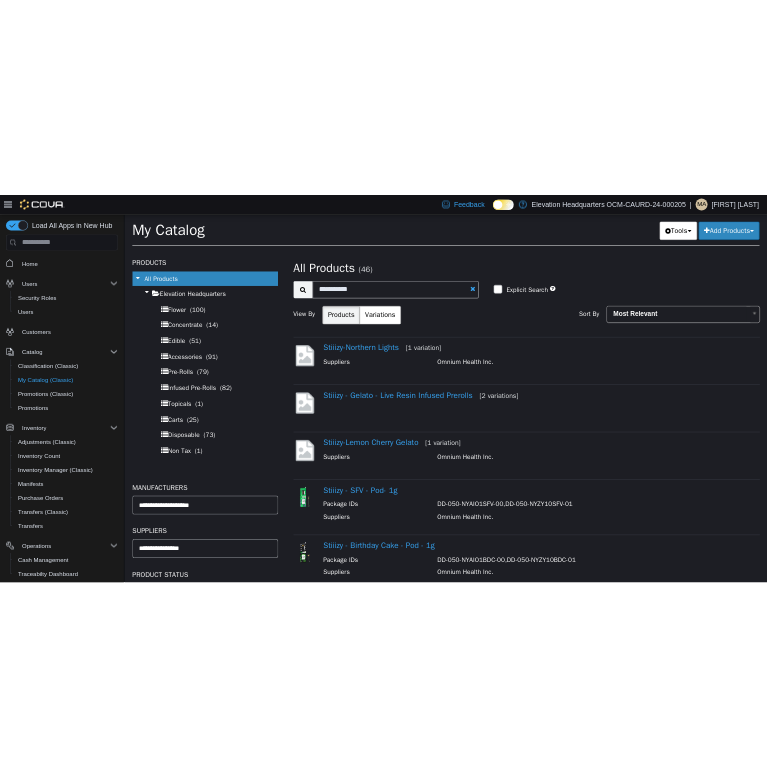 scroll, scrollTop: 0, scrollLeft: 0, axis: both 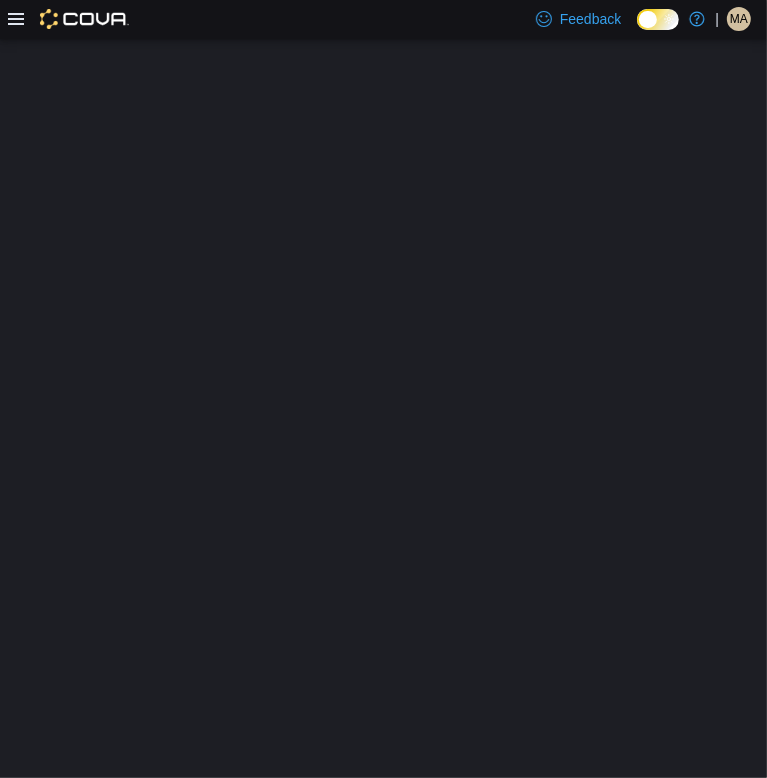 select on "**********" 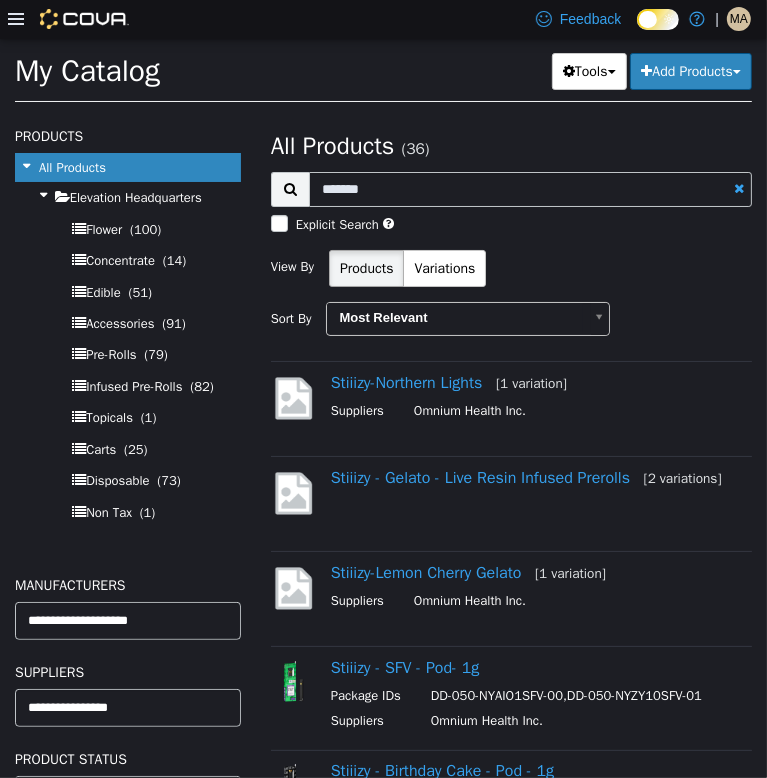 scroll, scrollTop: 0, scrollLeft: 0, axis: both 